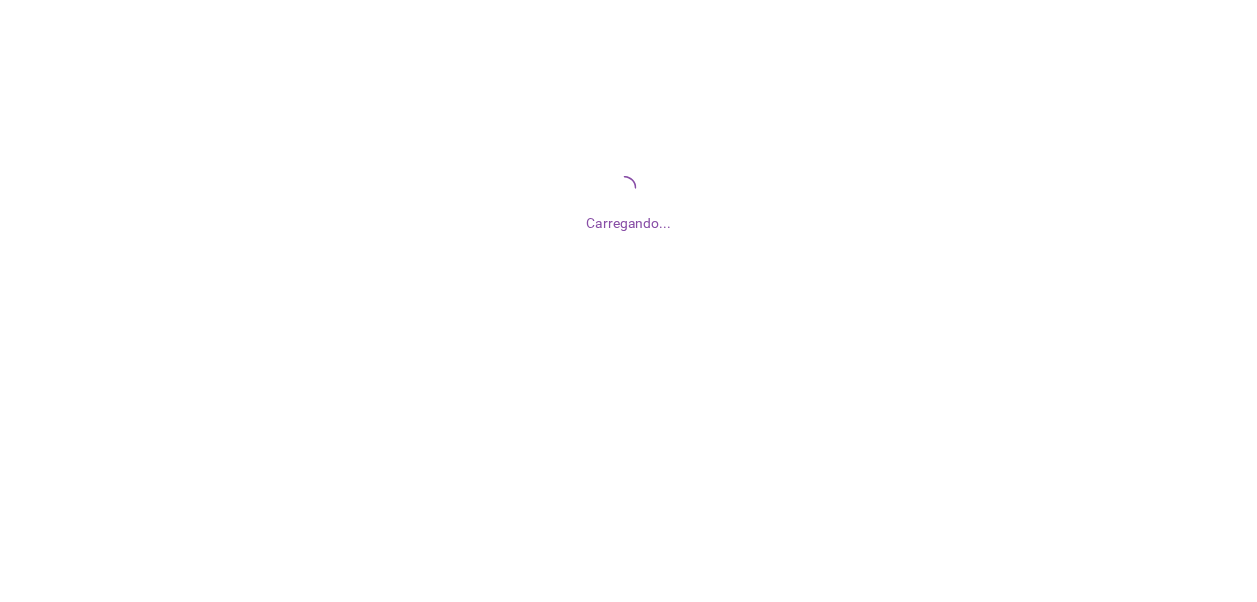 scroll, scrollTop: 0, scrollLeft: 0, axis: both 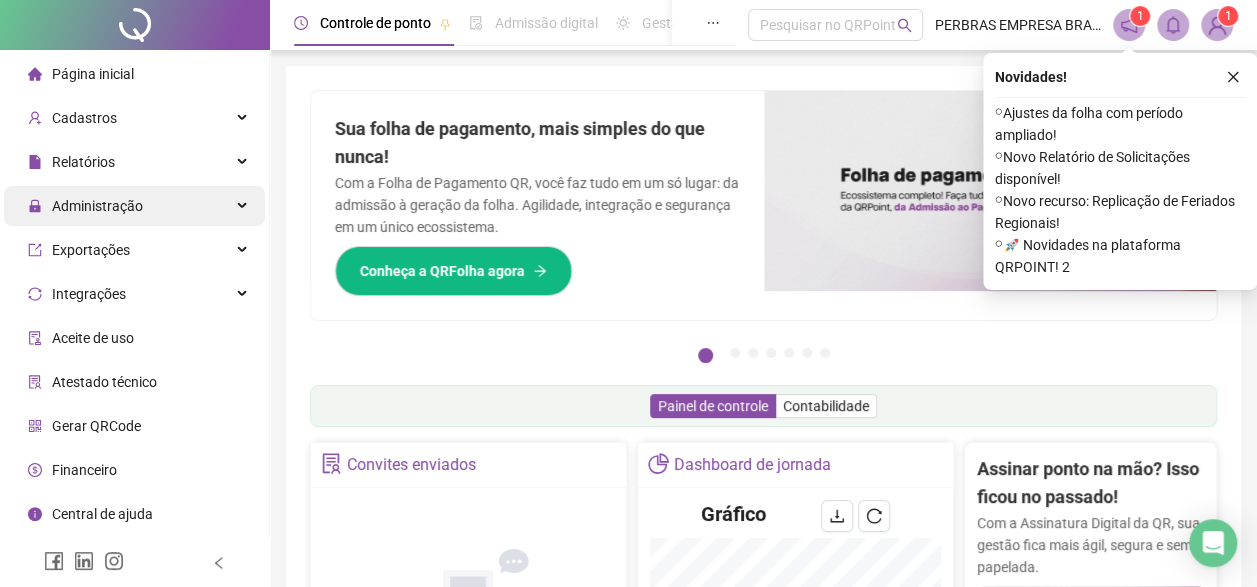 click on "Administração" at bounding box center [134, 206] 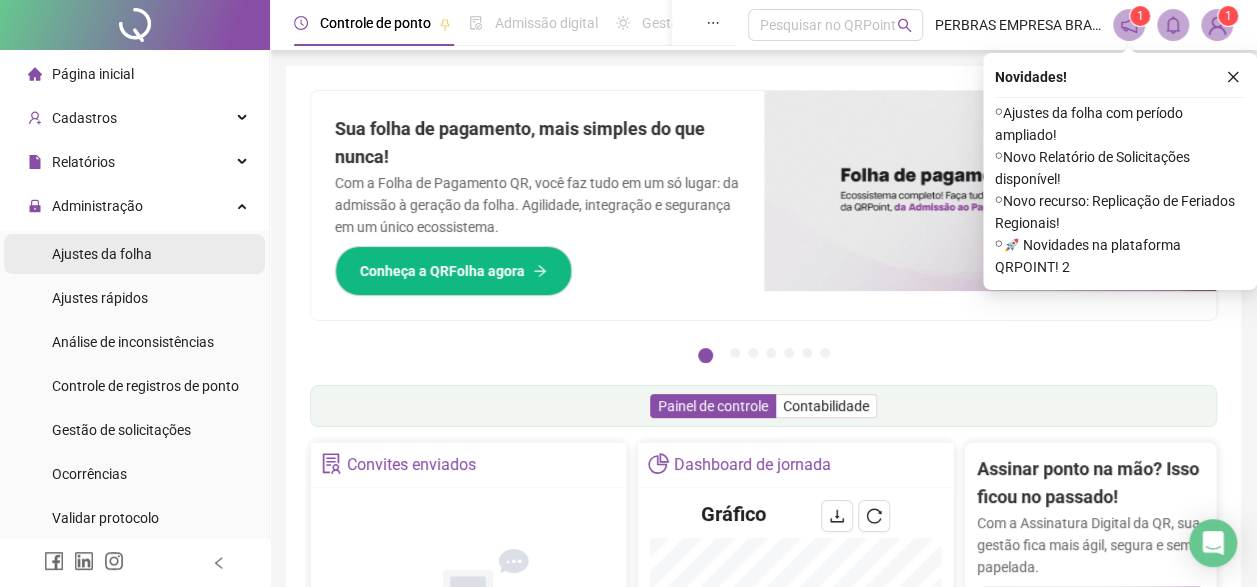 click on "Ajustes da folha" at bounding box center [134, 254] 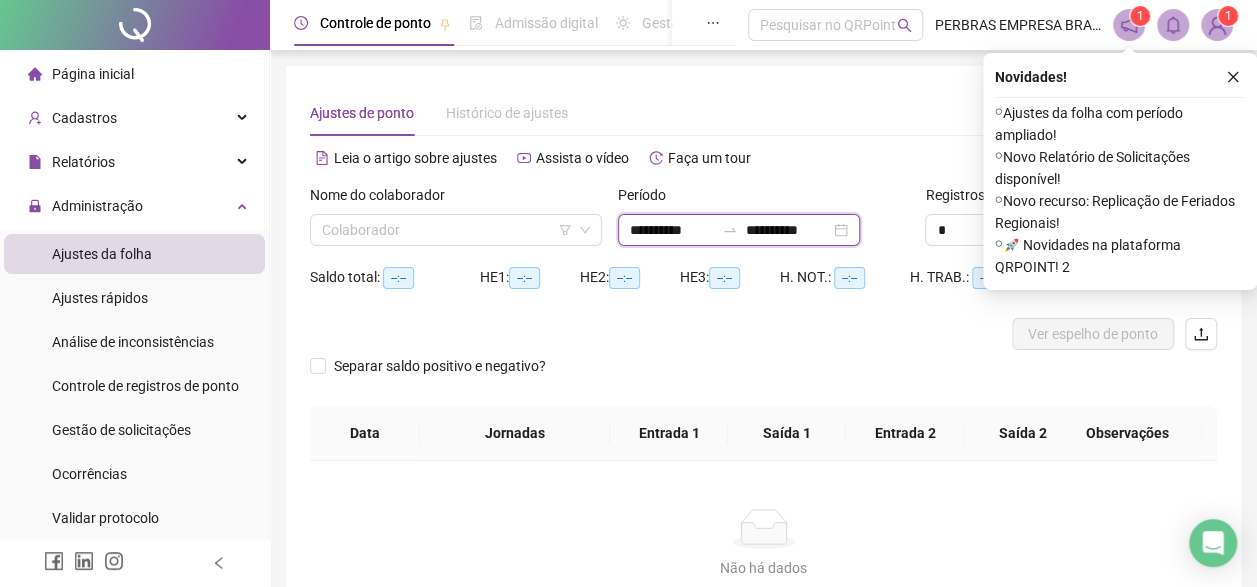 click on "**********" at bounding box center (672, 230) 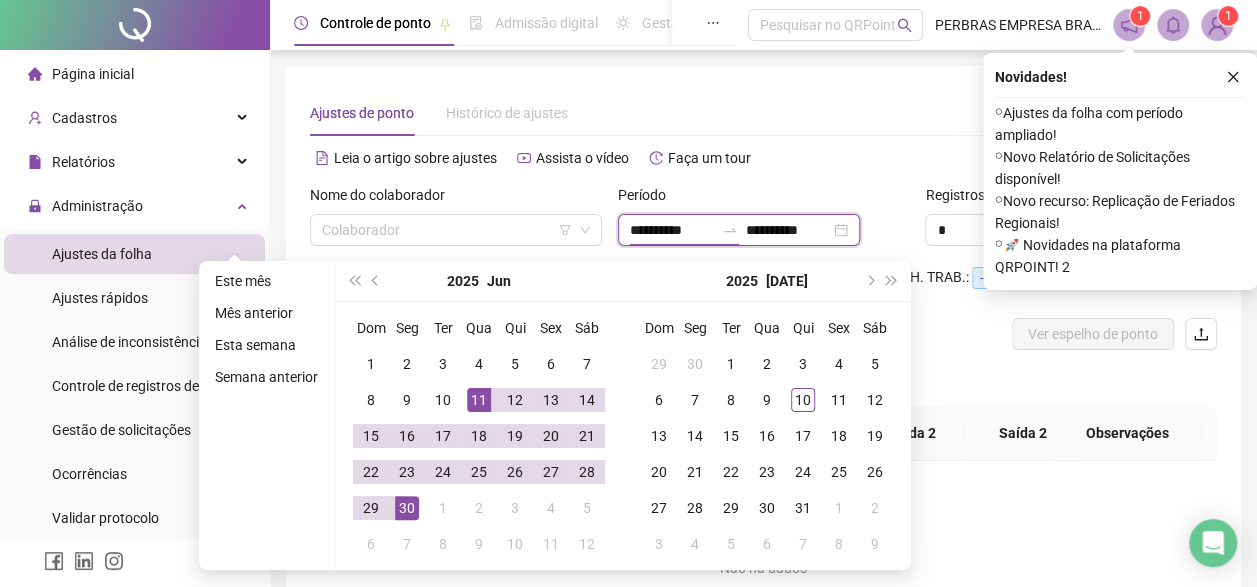 type on "**********" 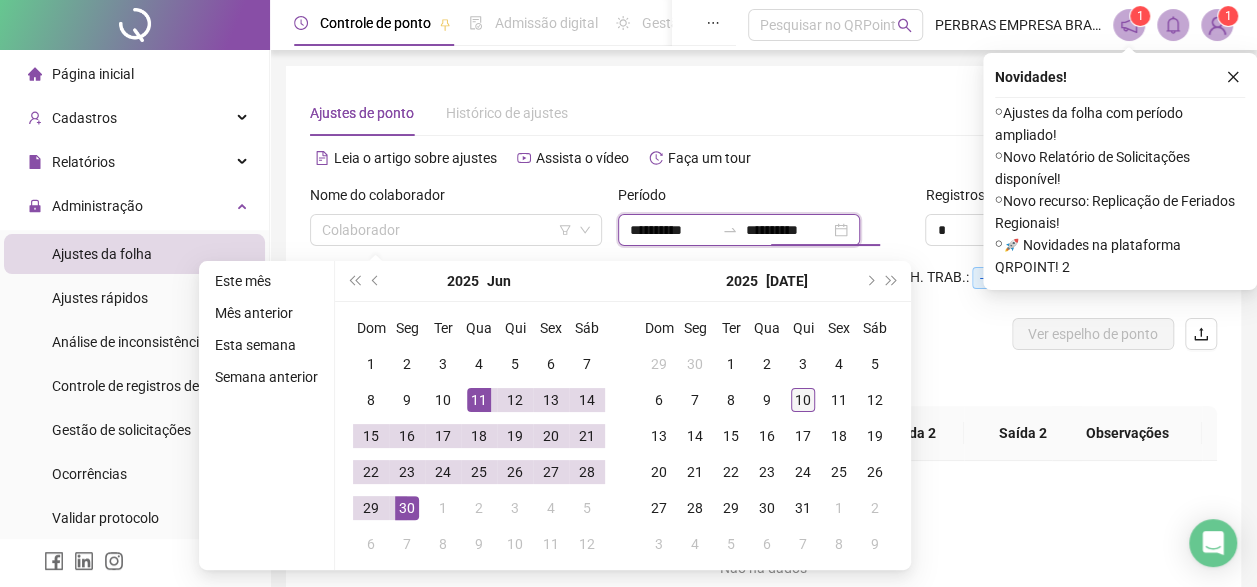 type on "**********" 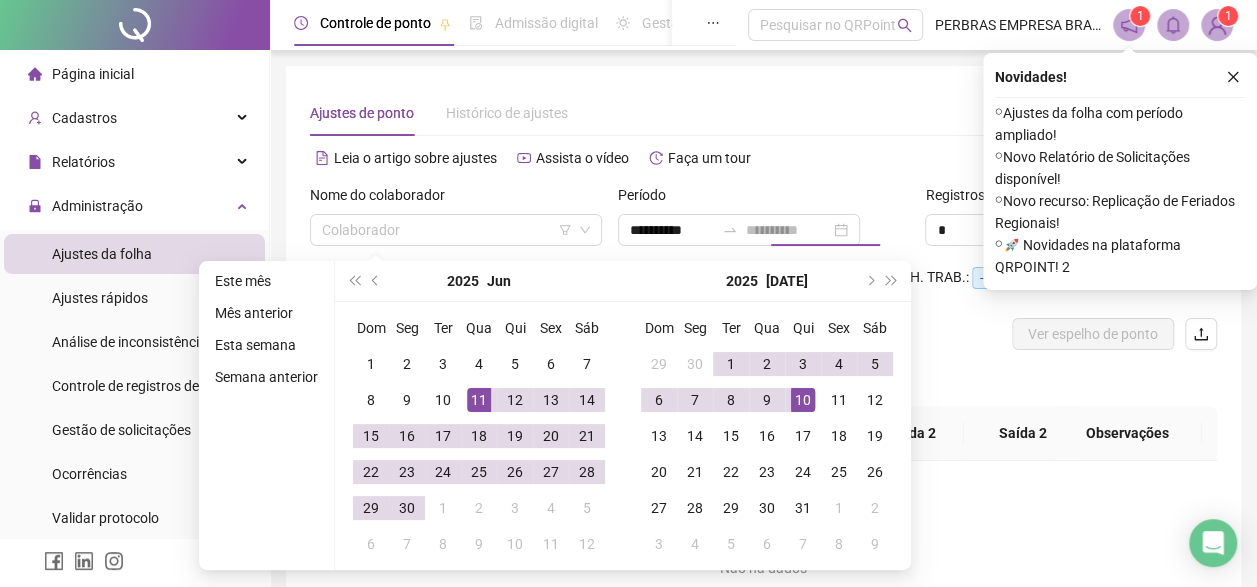 click on "10" at bounding box center (803, 400) 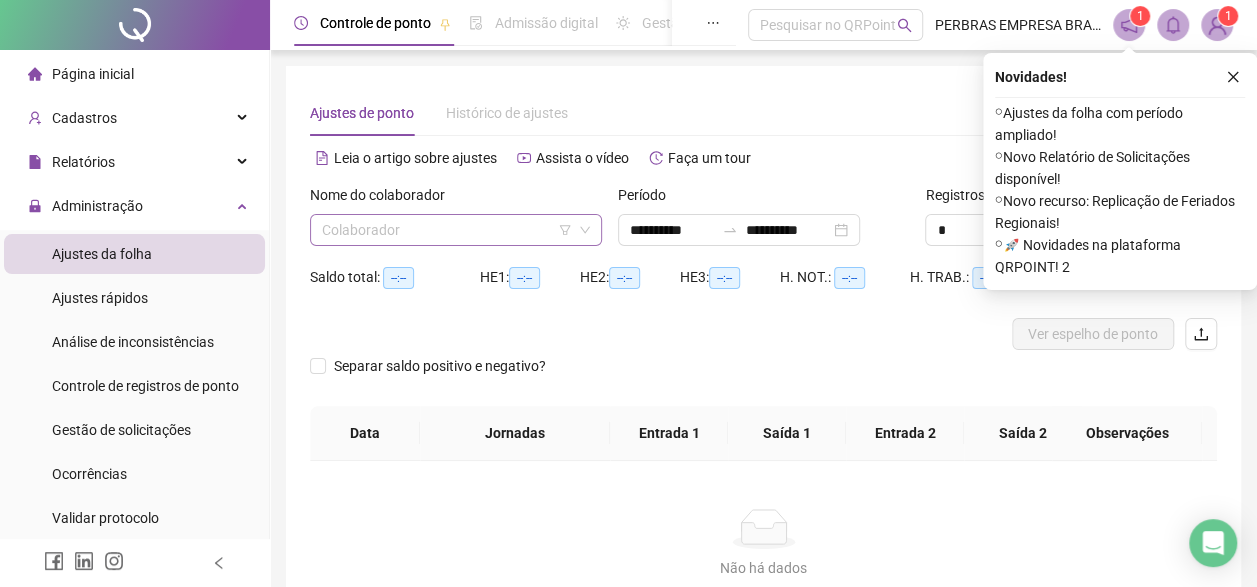 click at bounding box center (450, 230) 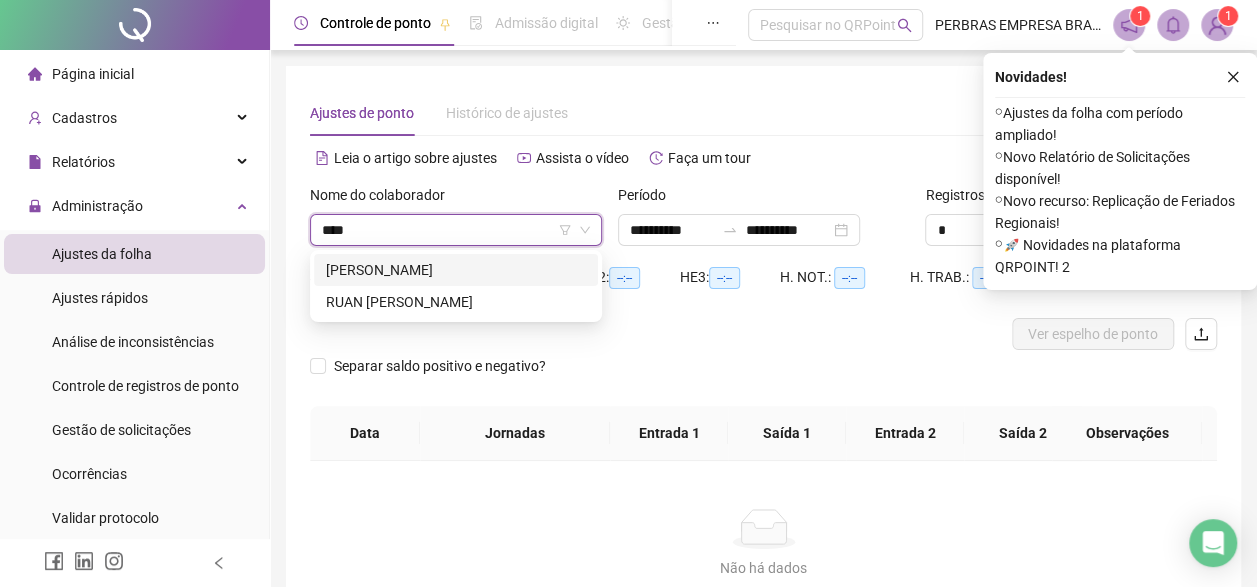 type on "****" 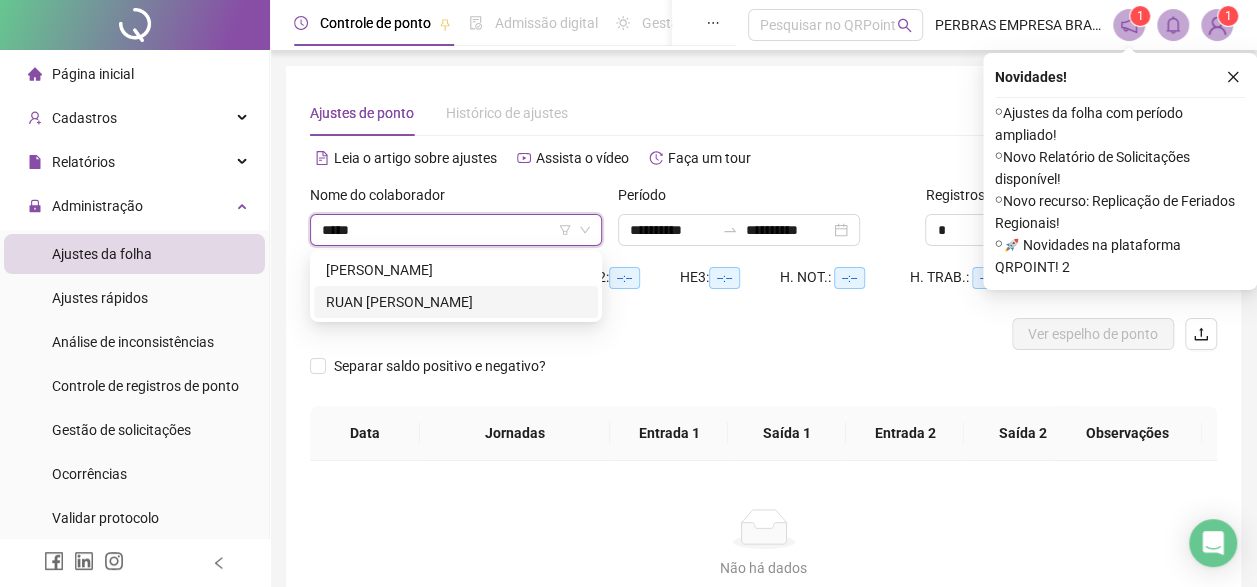 type 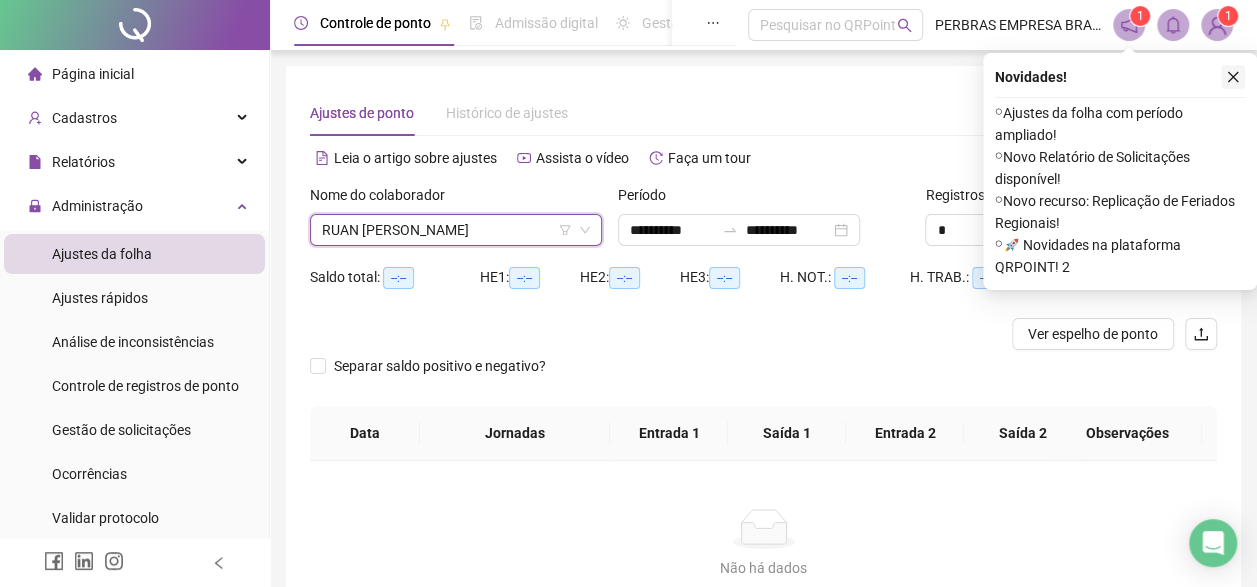 click 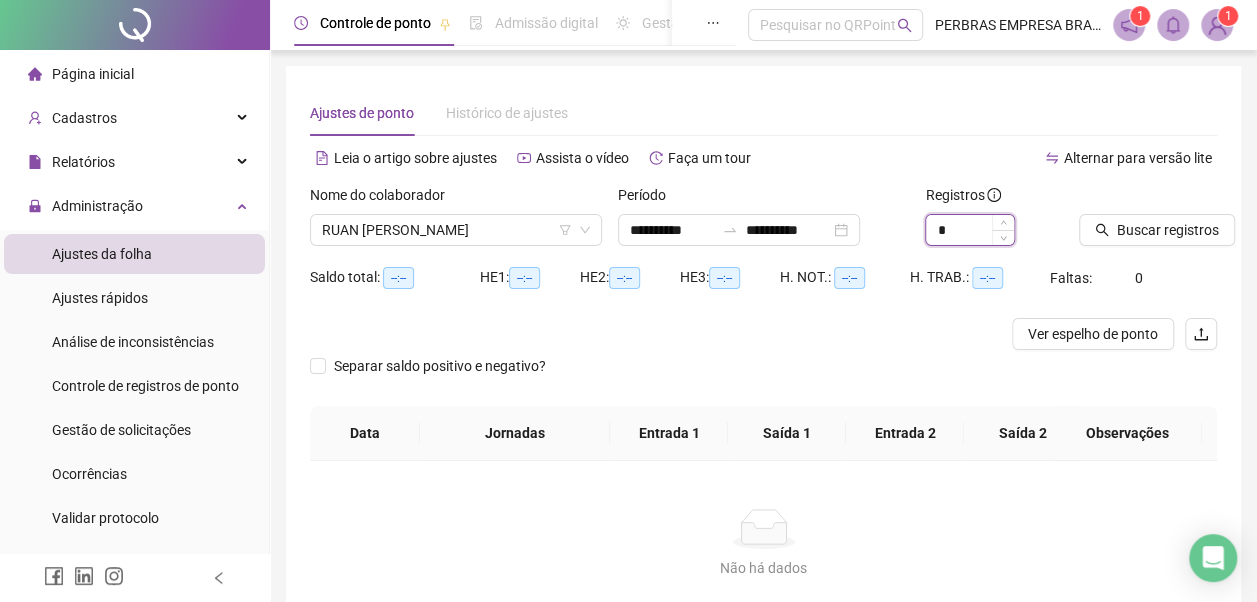 click on "*" at bounding box center (970, 230) 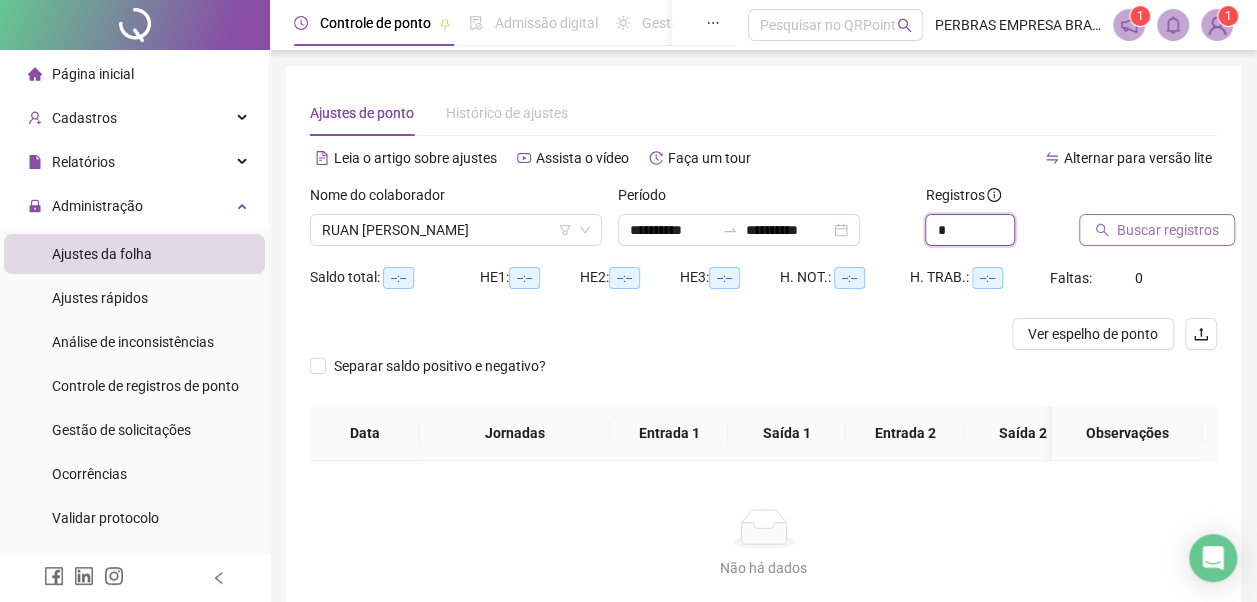 type on "*" 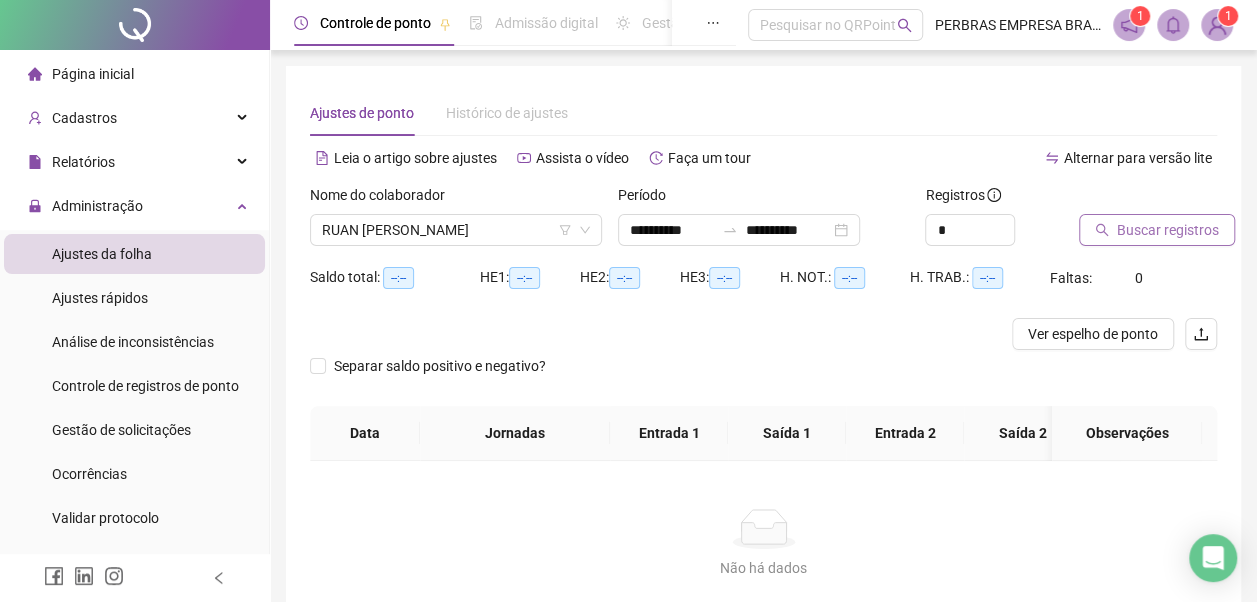 click on "Buscar registros" at bounding box center [1168, 230] 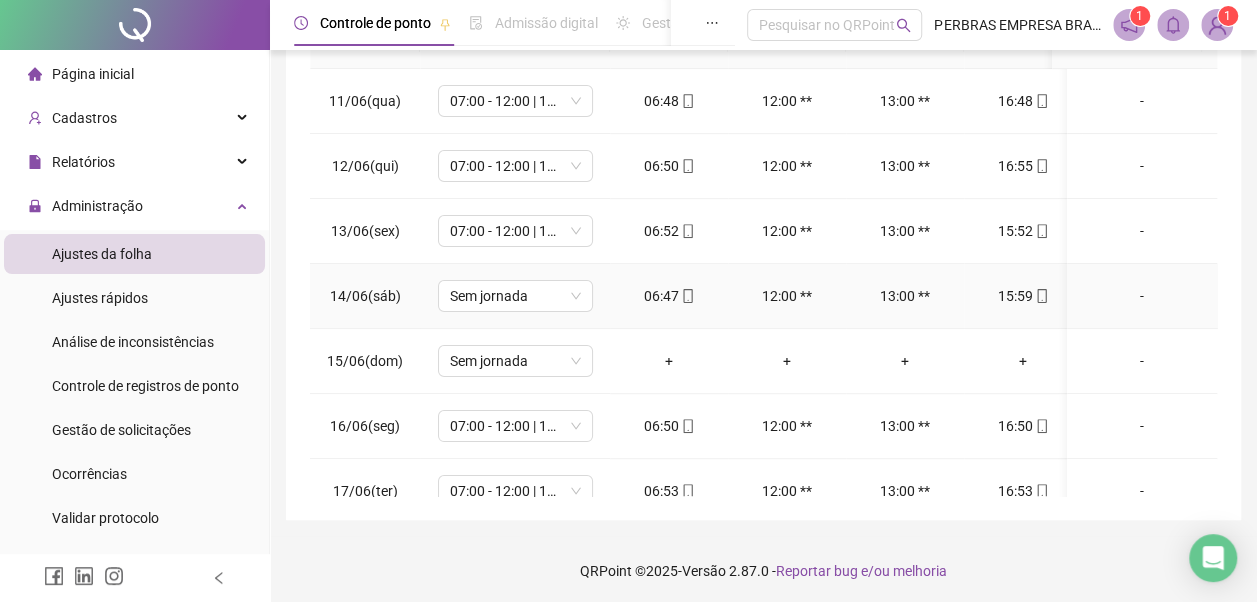 scroll, scrollTop: 396, scrollLeft: 0, axis: vertical 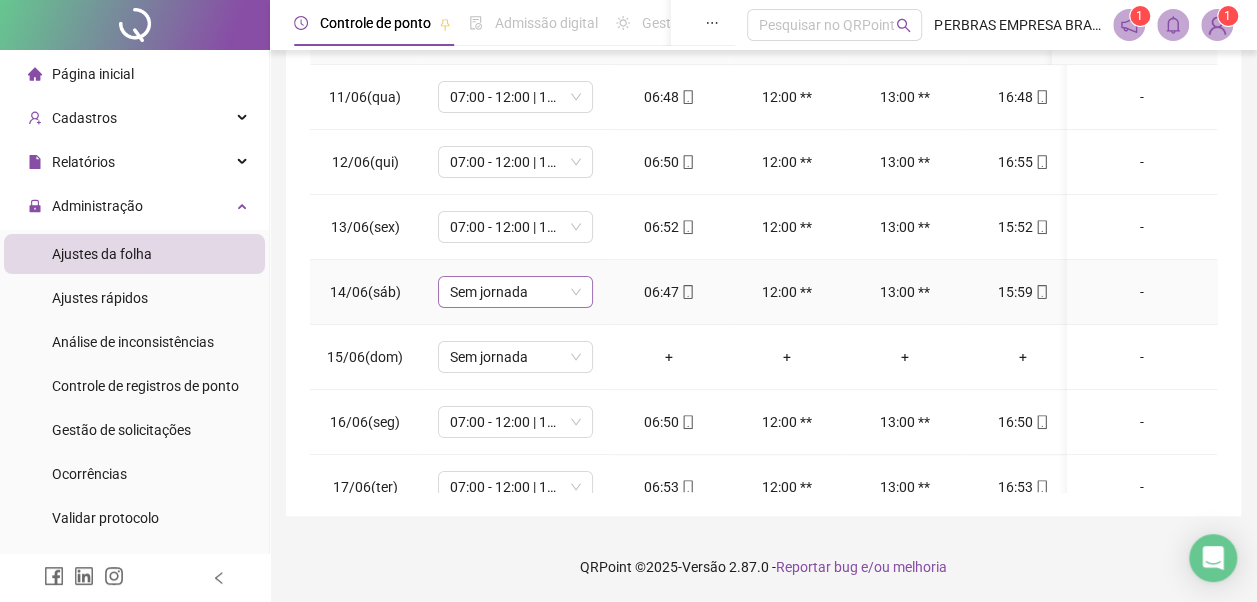 click on "Sem jornada" at bounding box center (515, 292) 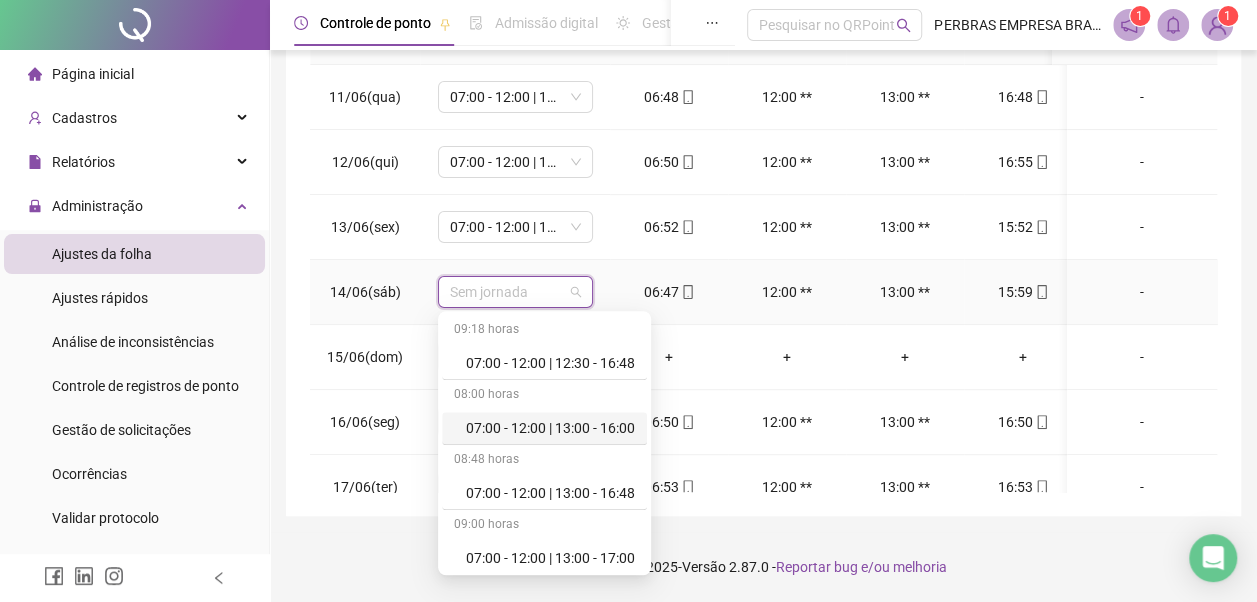scroll, scrollTop: 778, scrollLeft: 0, axis: vertical 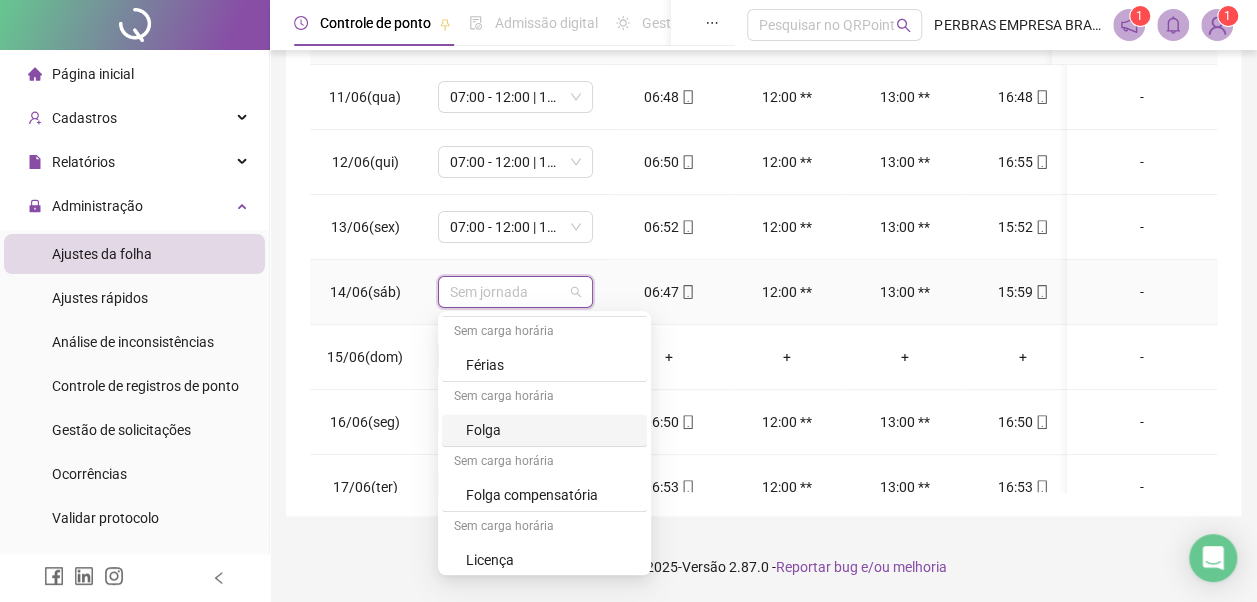 click on "Folga" at bounding box center [550, 430] 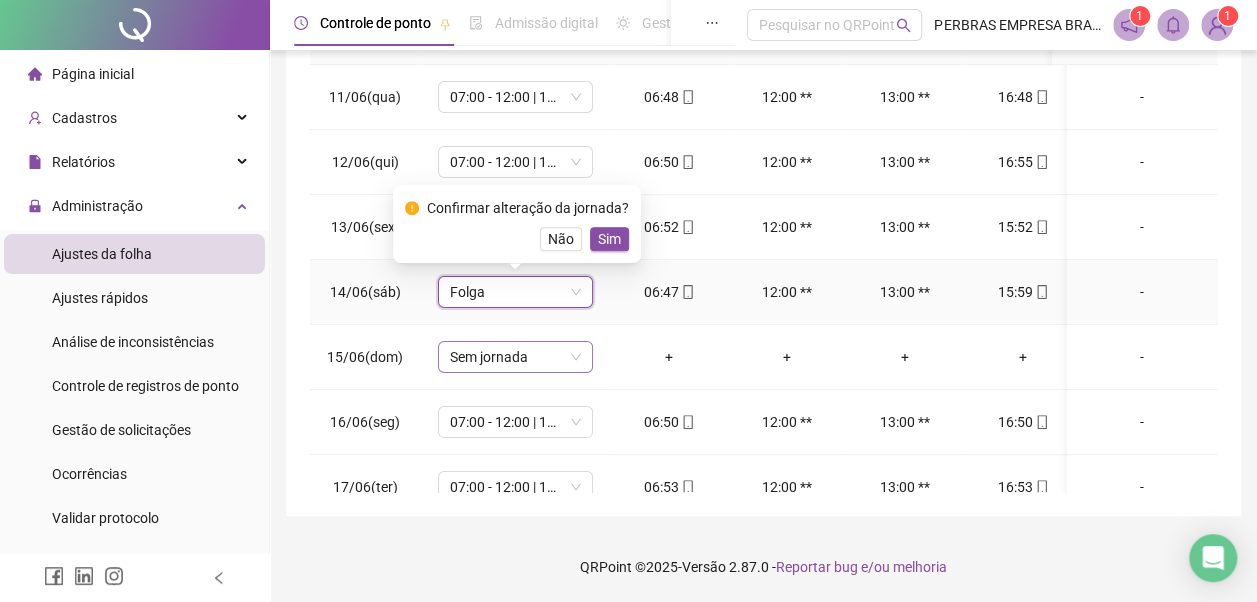 drag, startPoint x: 603, startPoint y: 240, endPoint x: 536, endPoint y: 363, distance: 140.06427 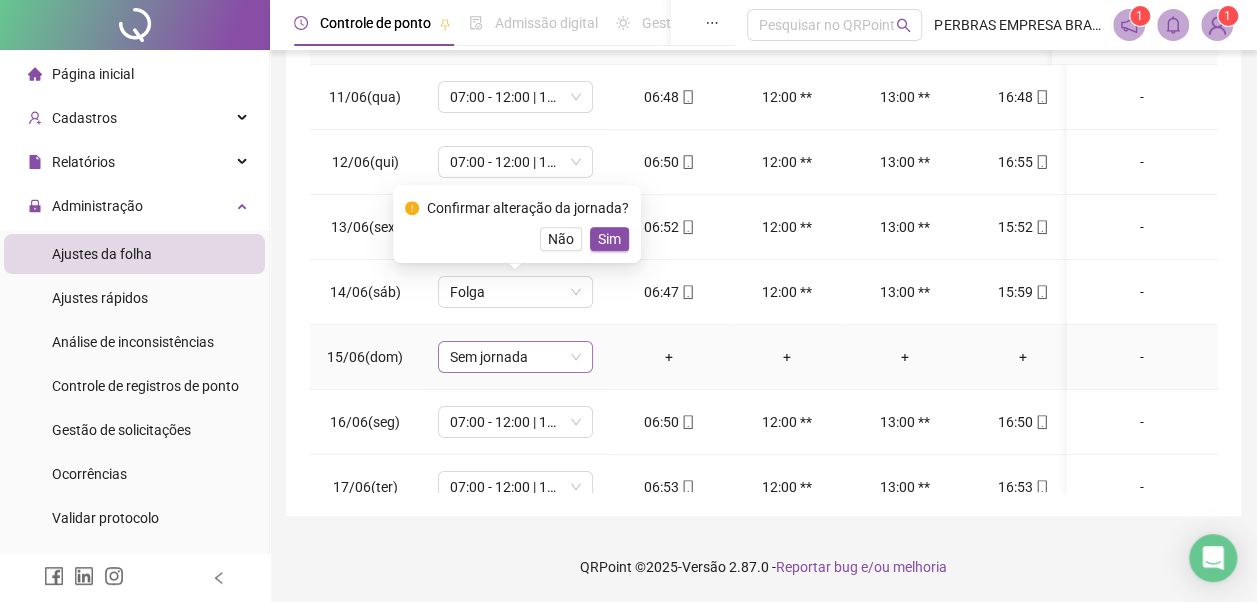 click on "Sem jornada" at bounding box center [515, 357] 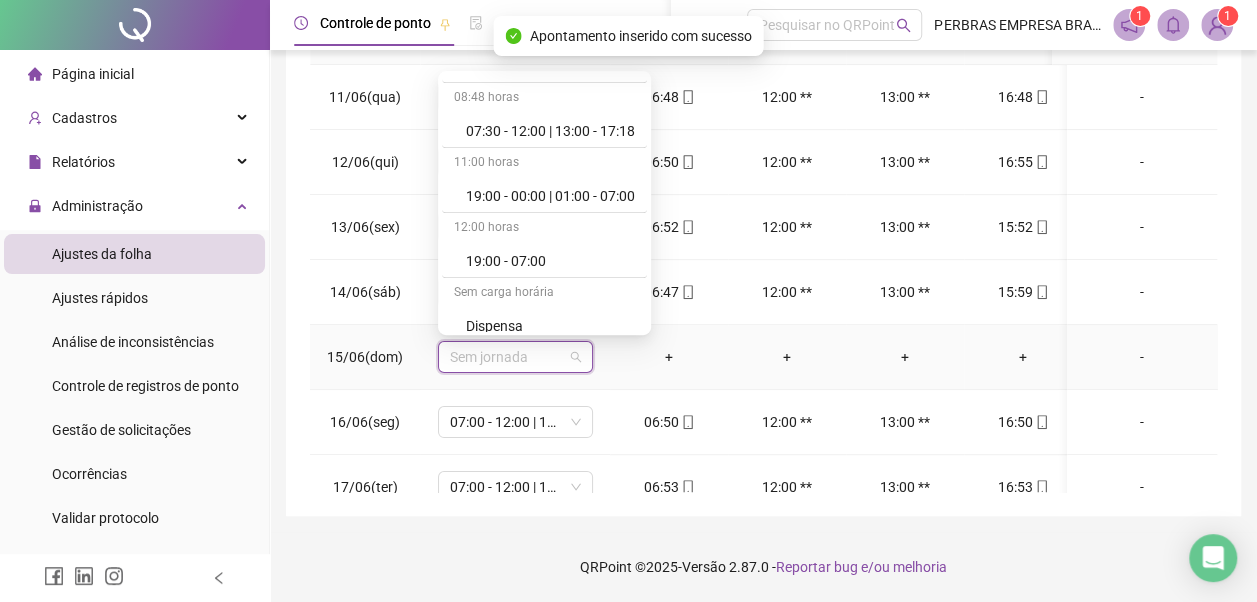 scroll, scrollTop: 778, scrollLeft: 0, axis: vertical 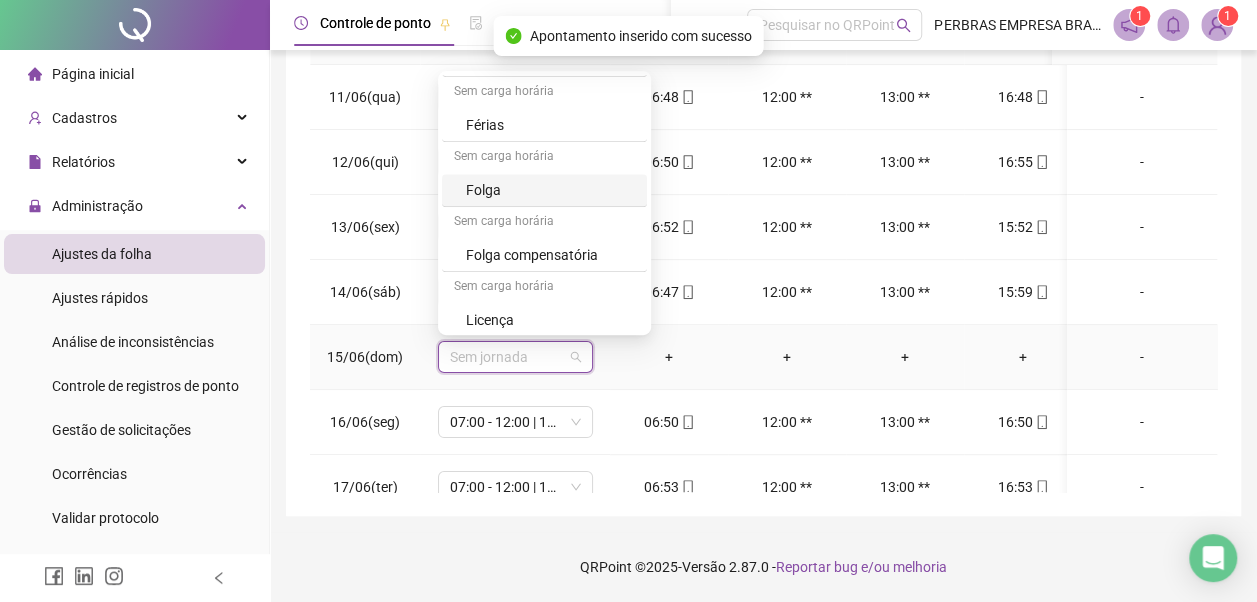 click on "Folga" at bounding box center (550, 190) 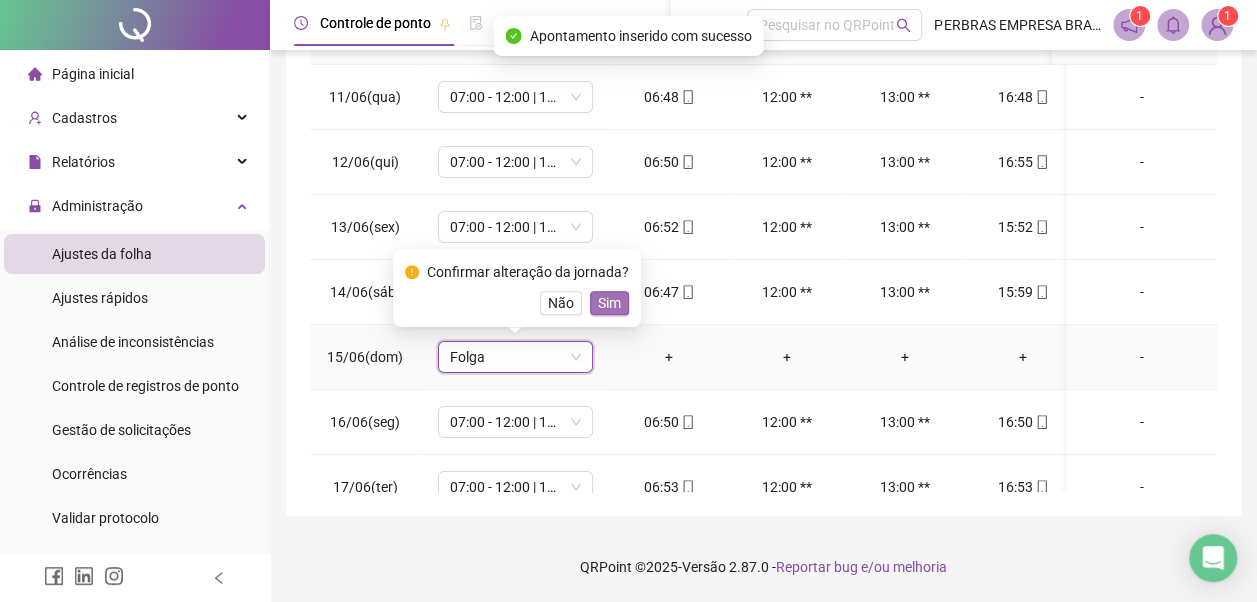 click on "Sim" at bounding box center (609, 303) 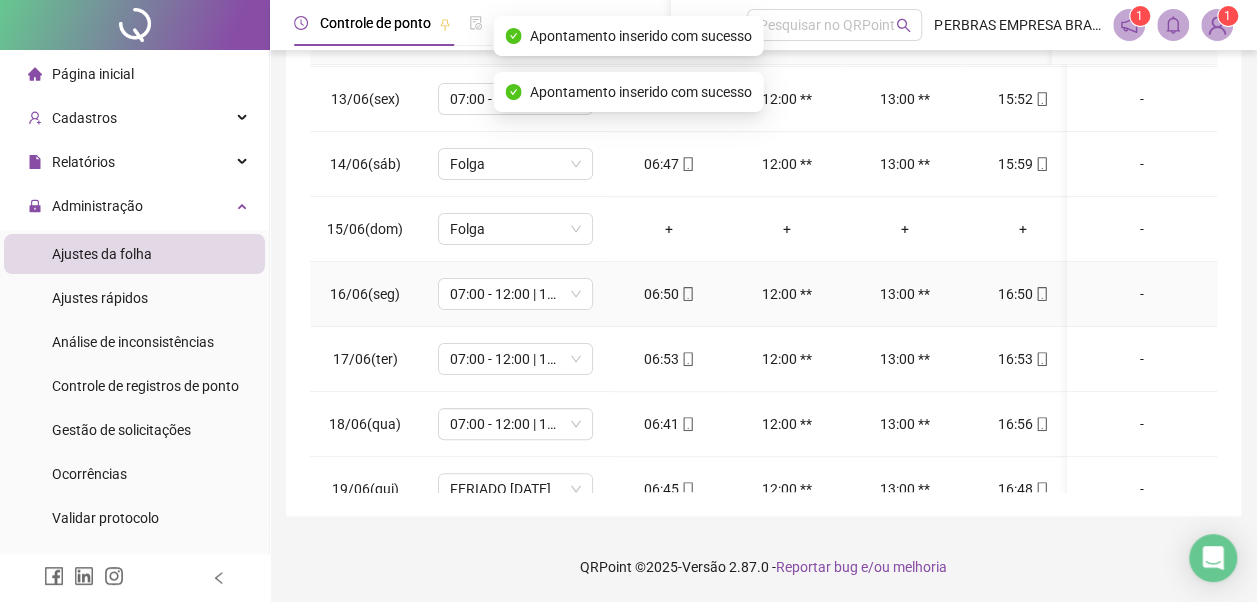 scroll, scrollTop: 400, scrollLeft: 0, axis: vertical 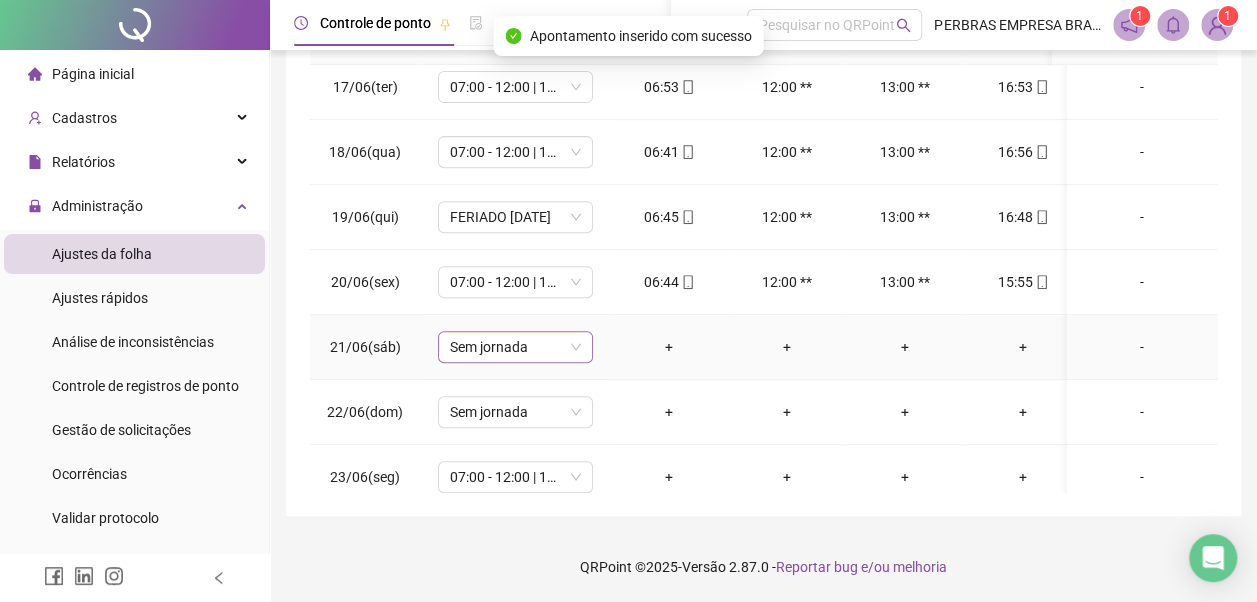 click on "Sem jornada" at bounding box center (515, 347) 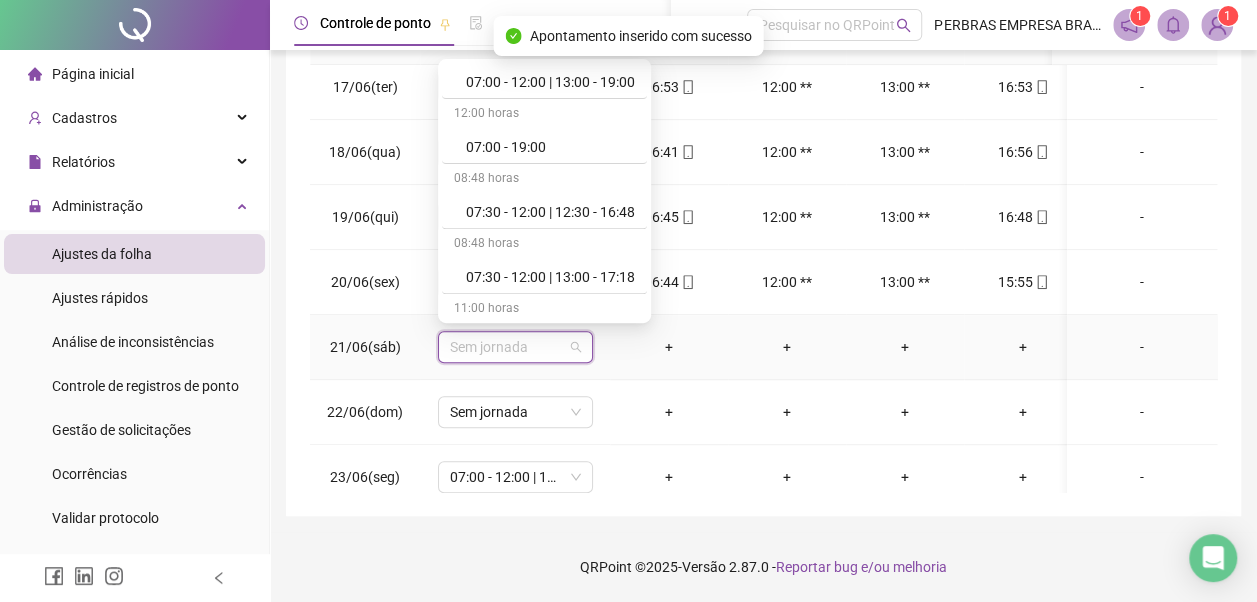 scroll, scrollTop: 778, scrollLeft: 0, axis: vertical 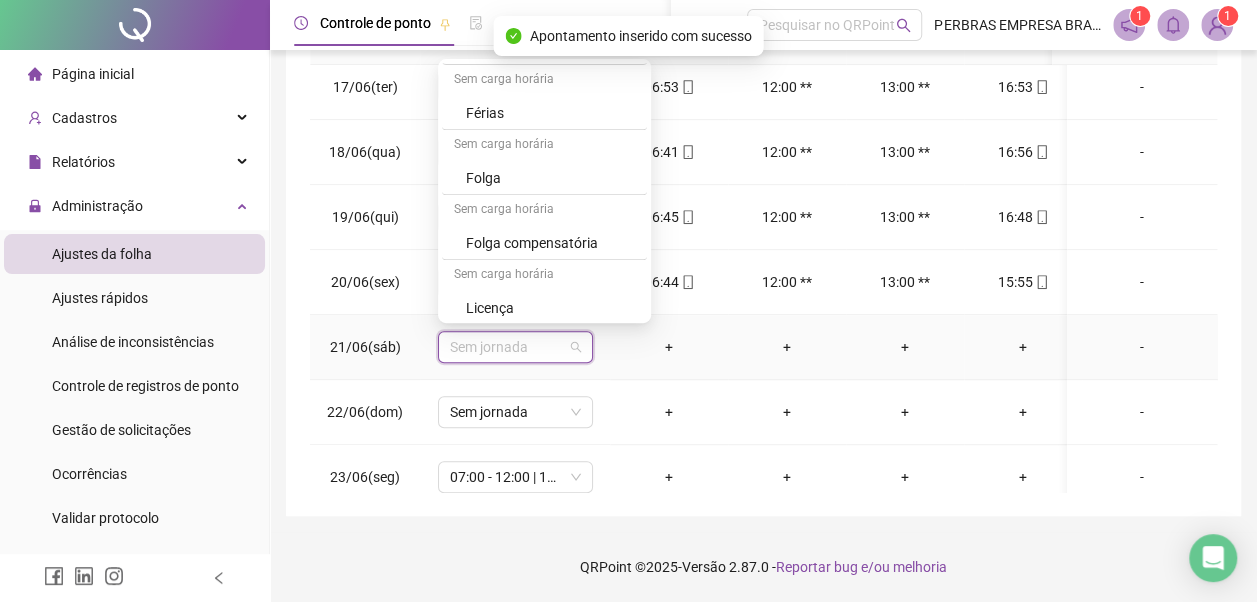 click on "Folga" at bounding box center (550, 178) 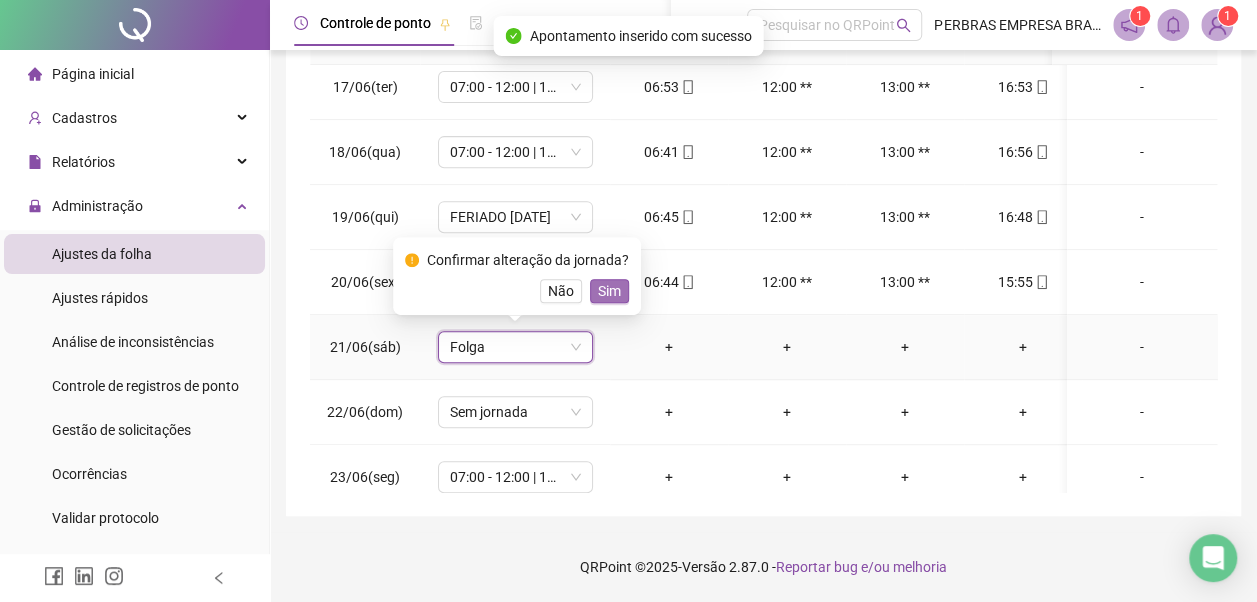 click on "Sim" at bounding box center [609, 291] 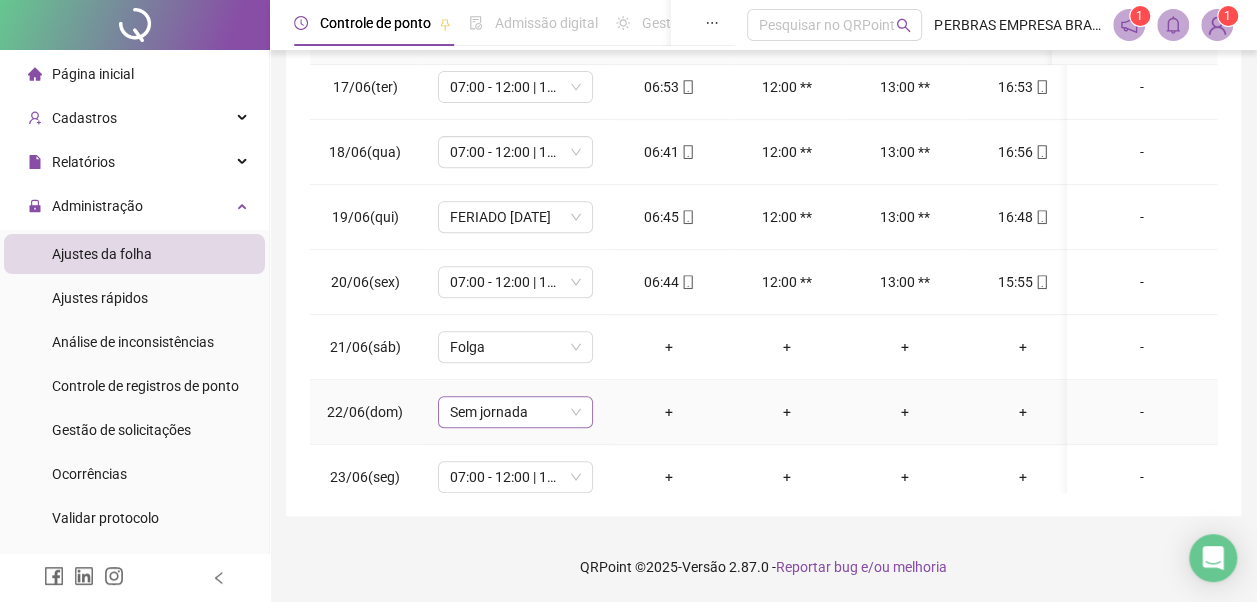 click on "Sem jornada" at bounding box center (515, 412) 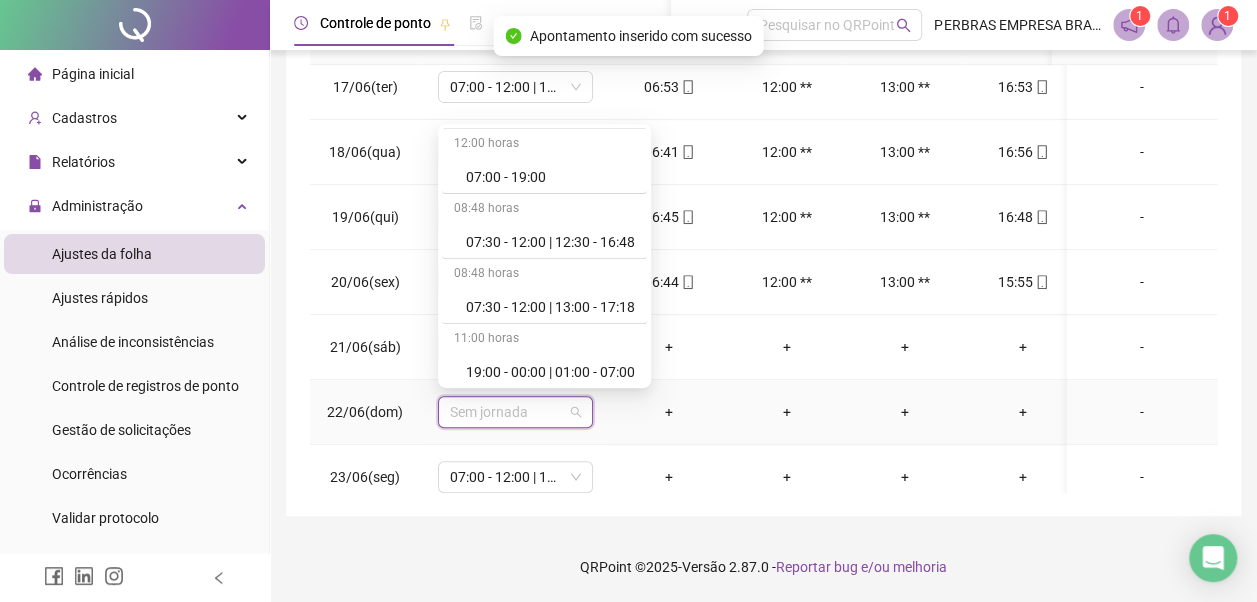 scroll, scrollTop: 778, scrollLeft: 0, axis: vertical 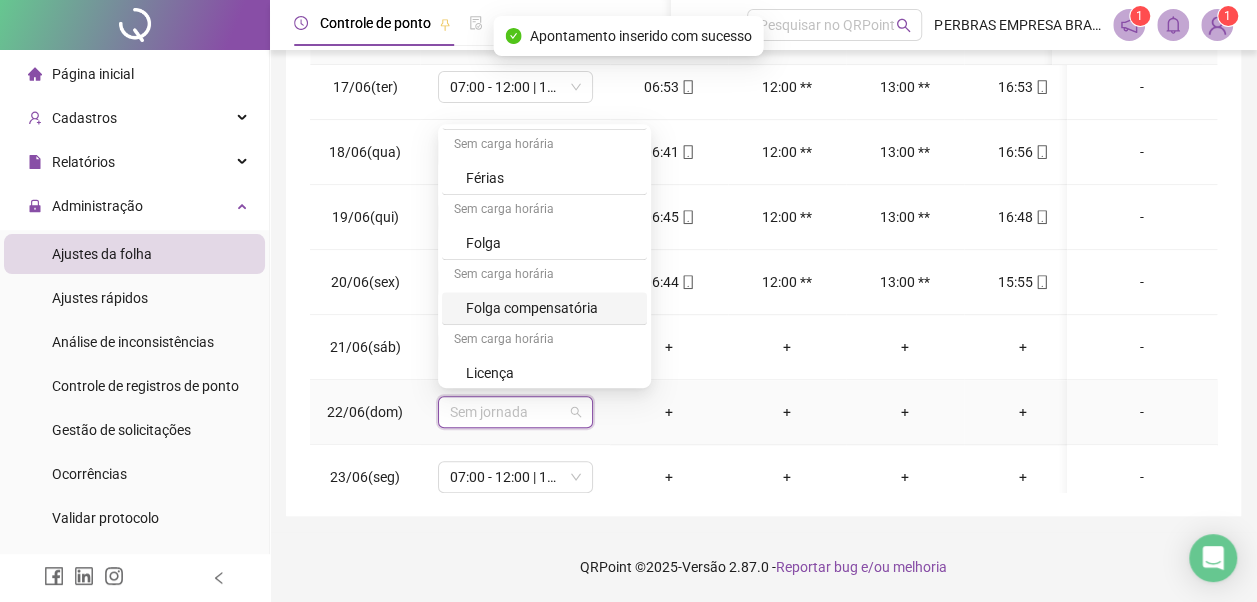 click on "Folga" at bounding box center (550, 243) 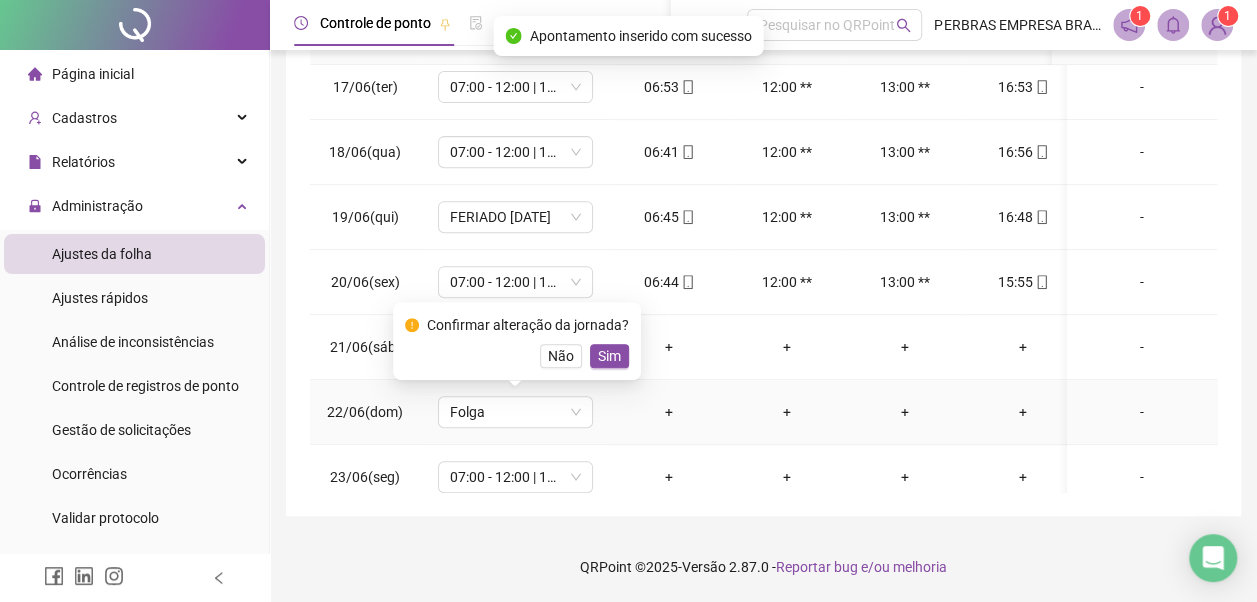 drag, startPoint x: 608, startPoint y: 356, endPoint x: 619, endPoint y: 352, distance: 11.7046995 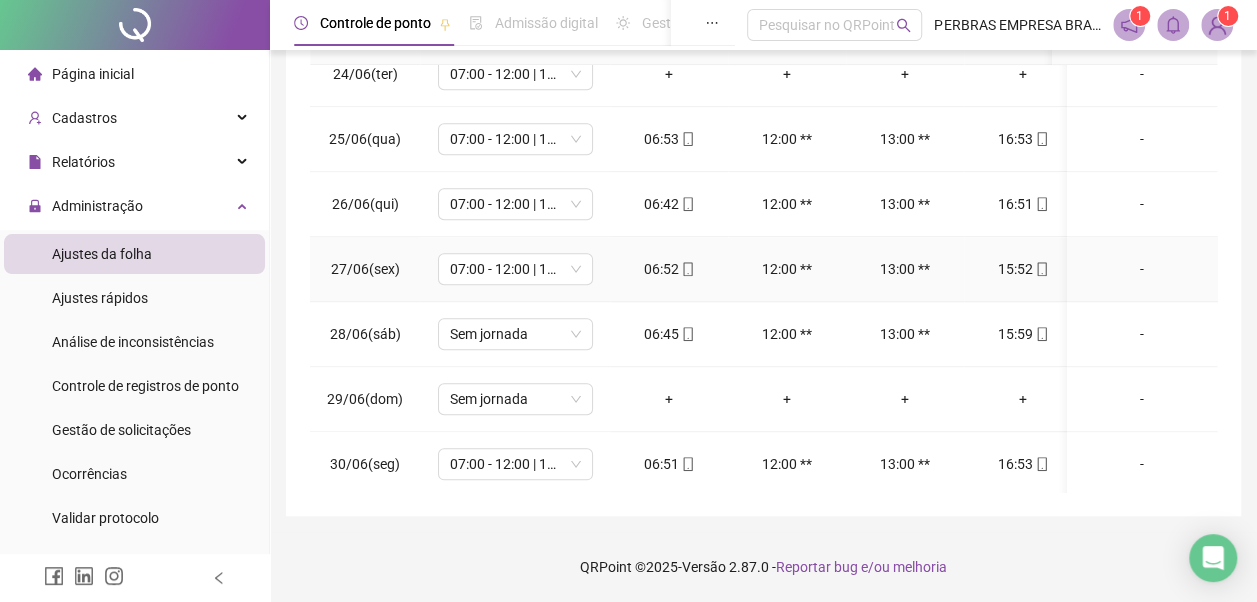 scroll, scrollTop: 900, scrollLeft: 0, axis: vertical 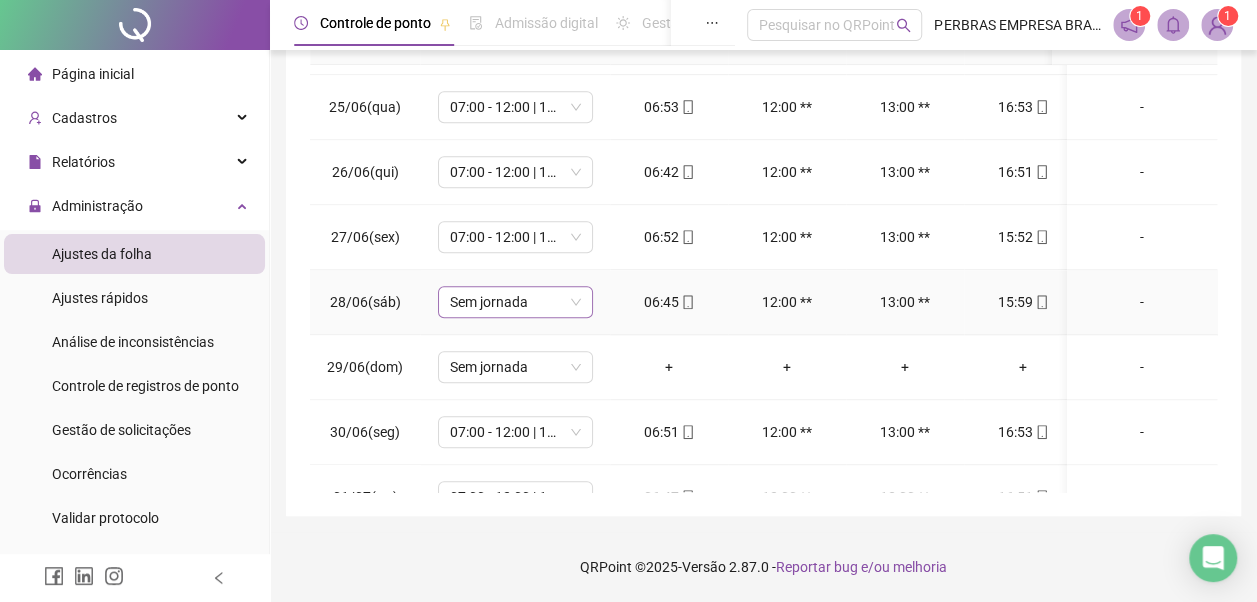 click on "Sem jornada" at bounding box center (515, 302) 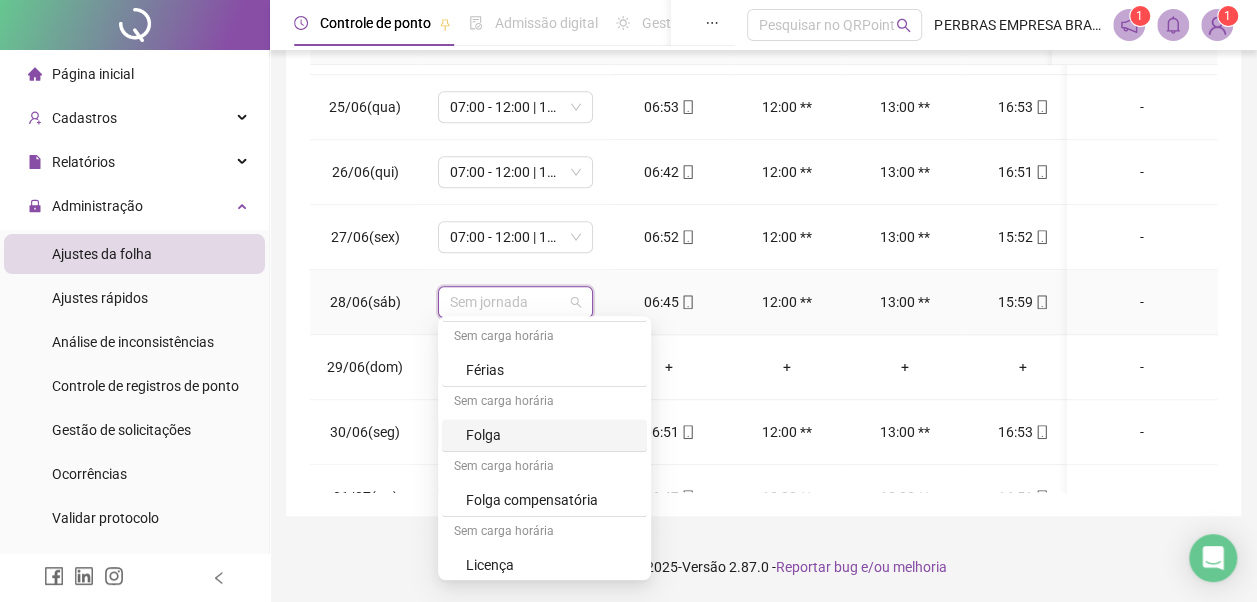scroll, scrollTop: 778, scrollLeft: 0, axis: vertical 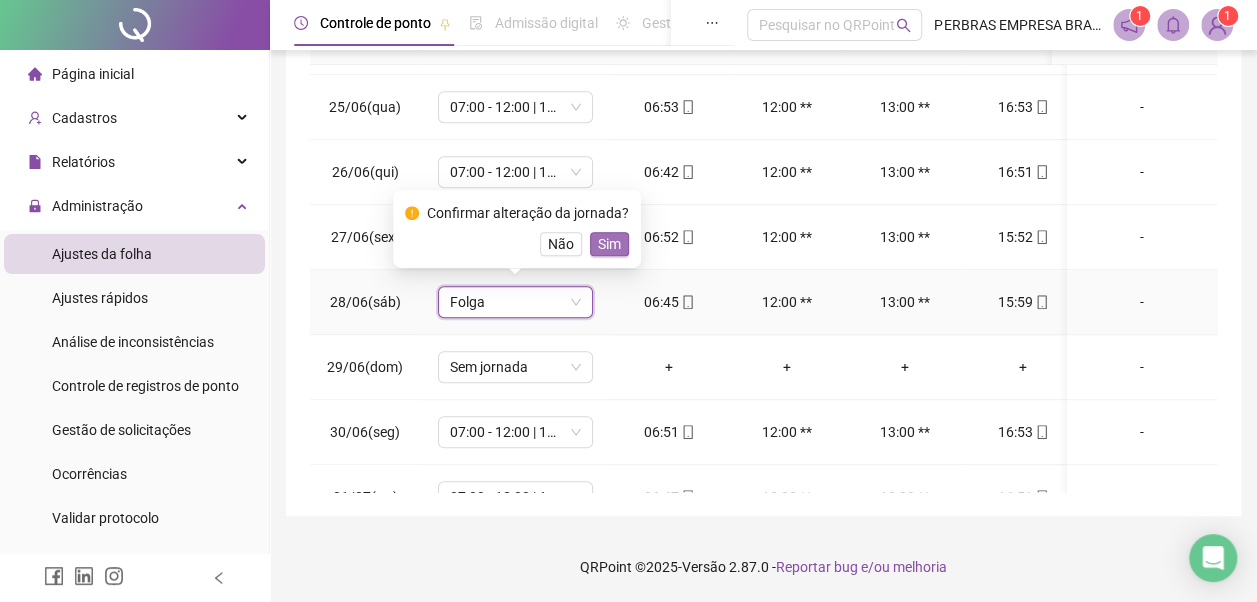 click on "Sim" at bounding box center [609, 244] 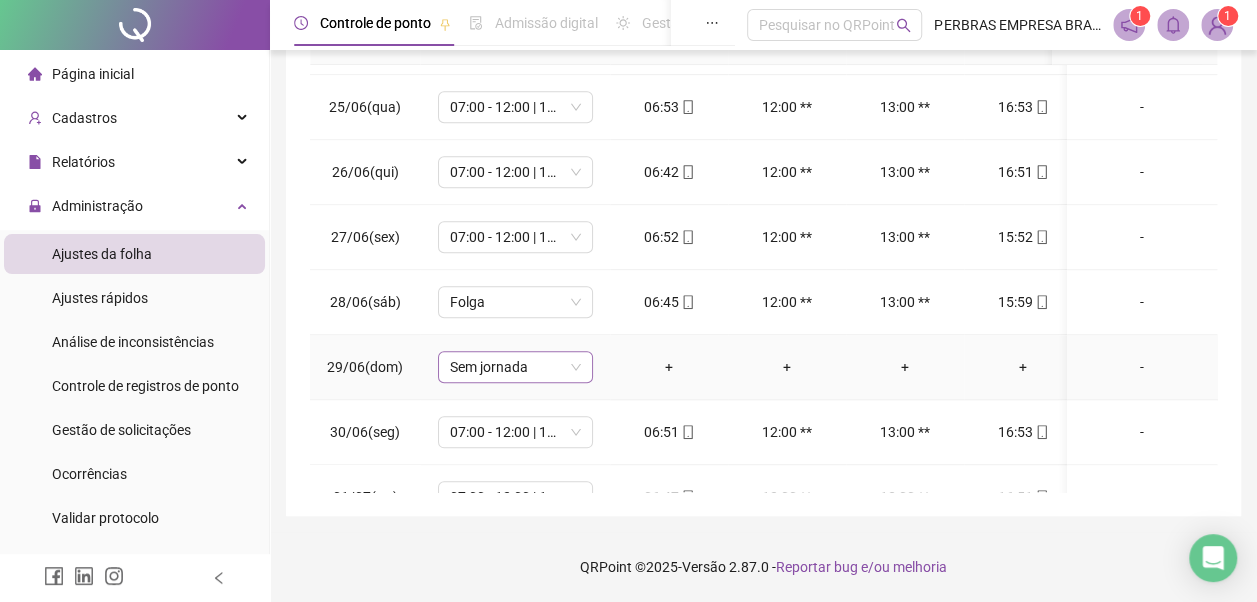 click on "Sem jornada" at bounding box center [515, 367] 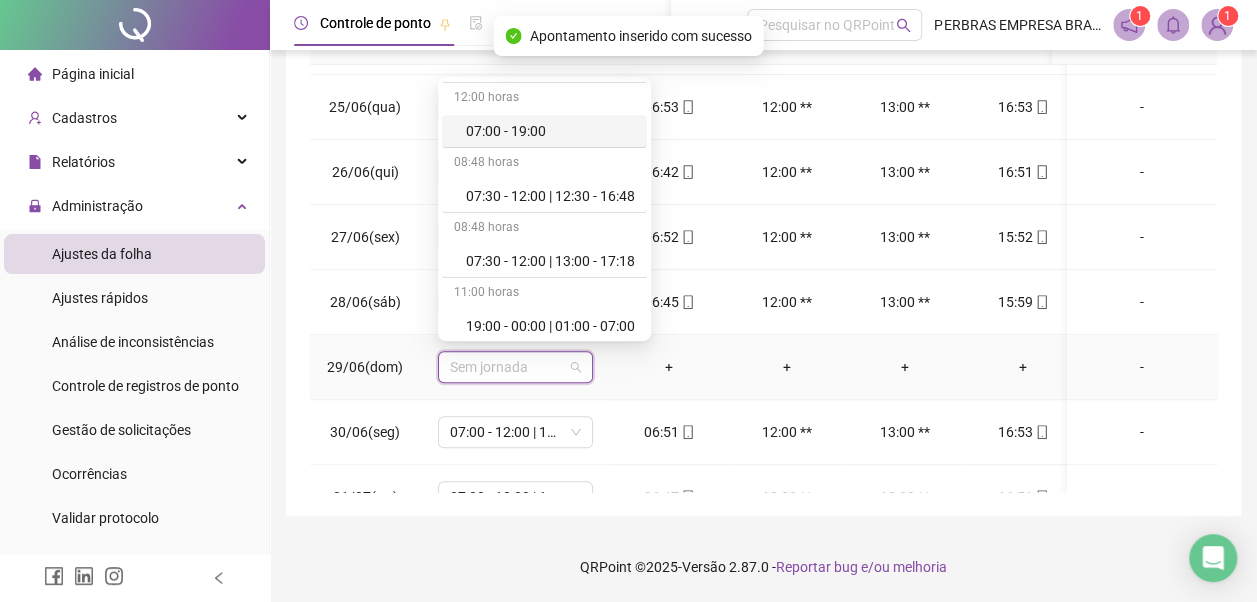 scroll, scrollTop: 778, scrollLeft: 0, axis: vertical 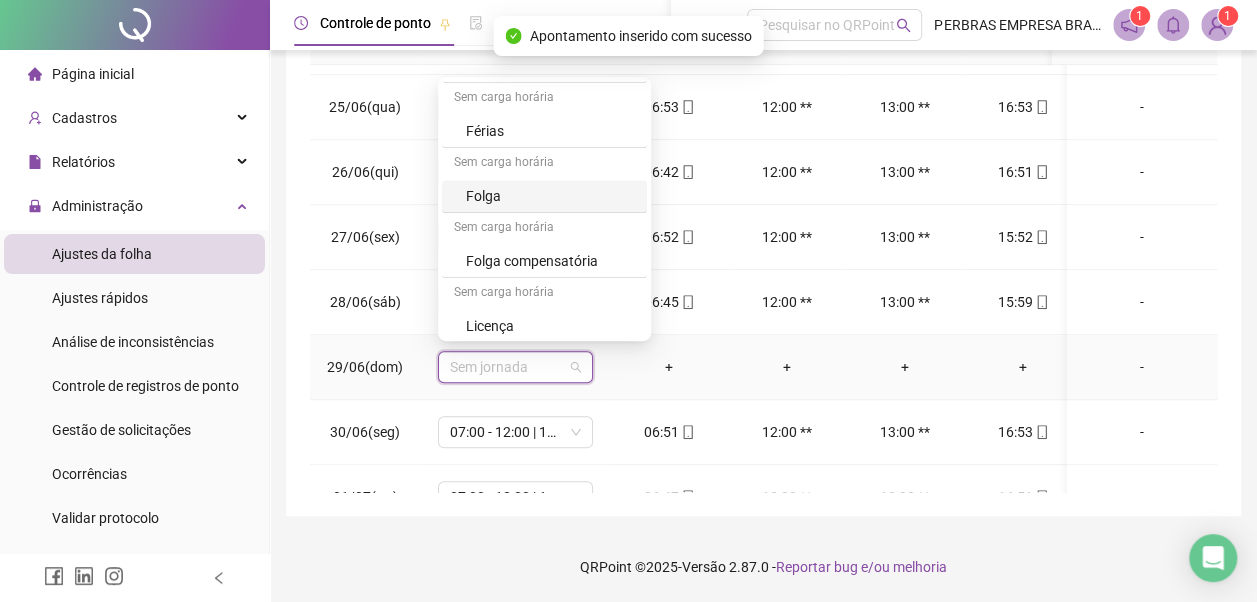click on "Folga" at bounding box center (550, 196) 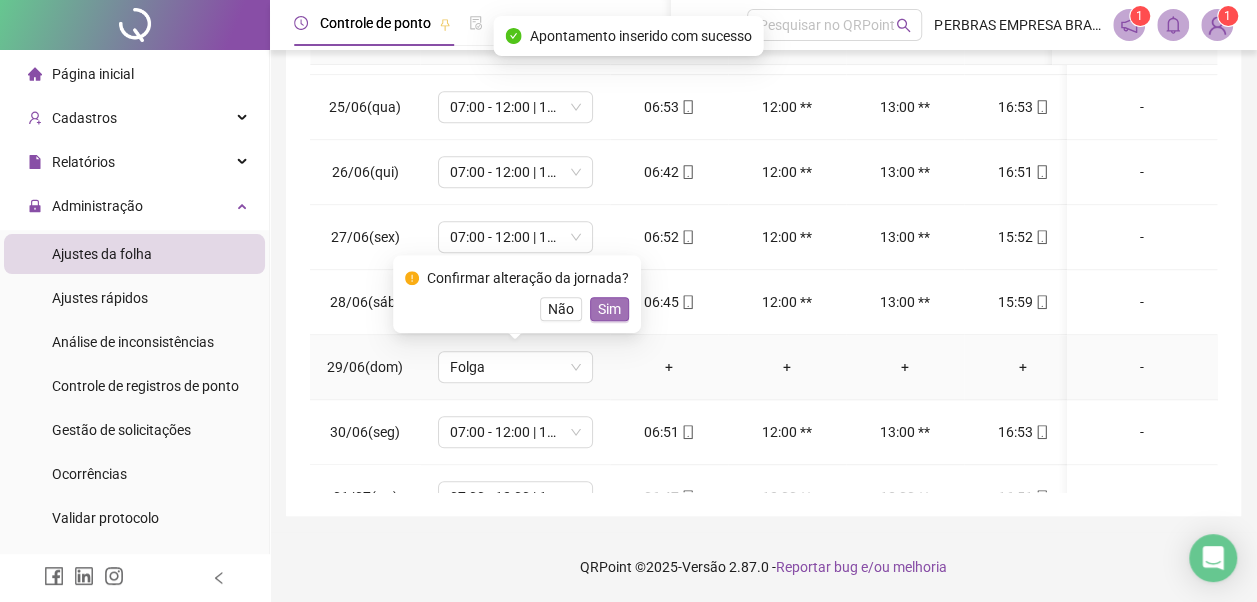 click on "Sim" at bounding box center (609, 309) 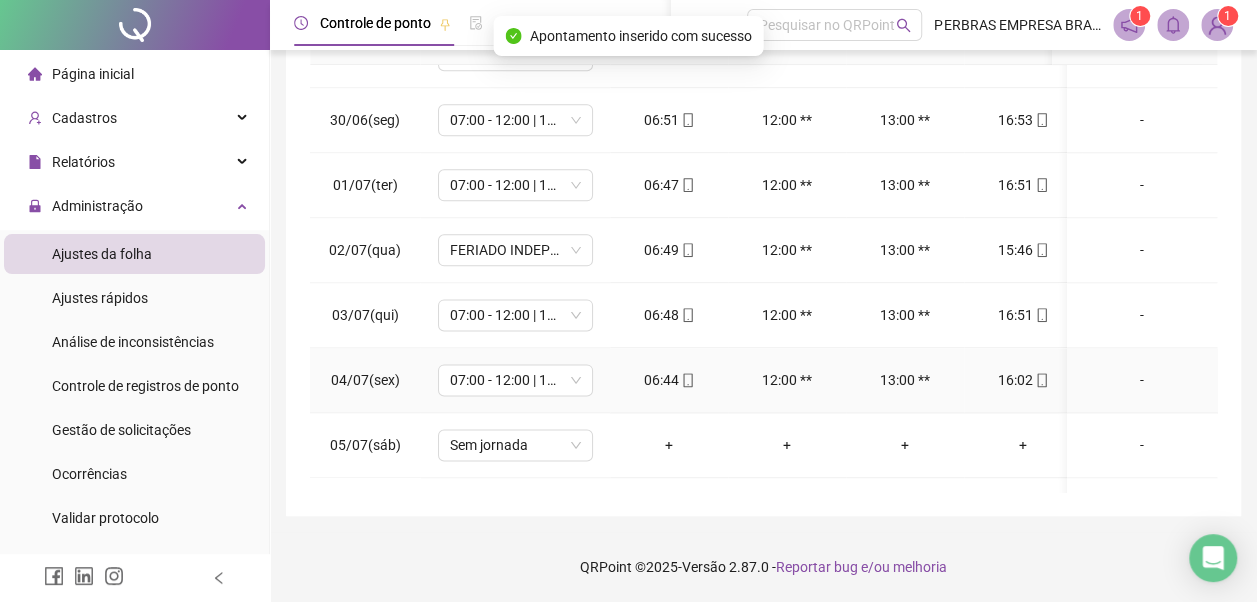 scroll, scrollTop: 1300, scrollLeft: 0, axis: vertical 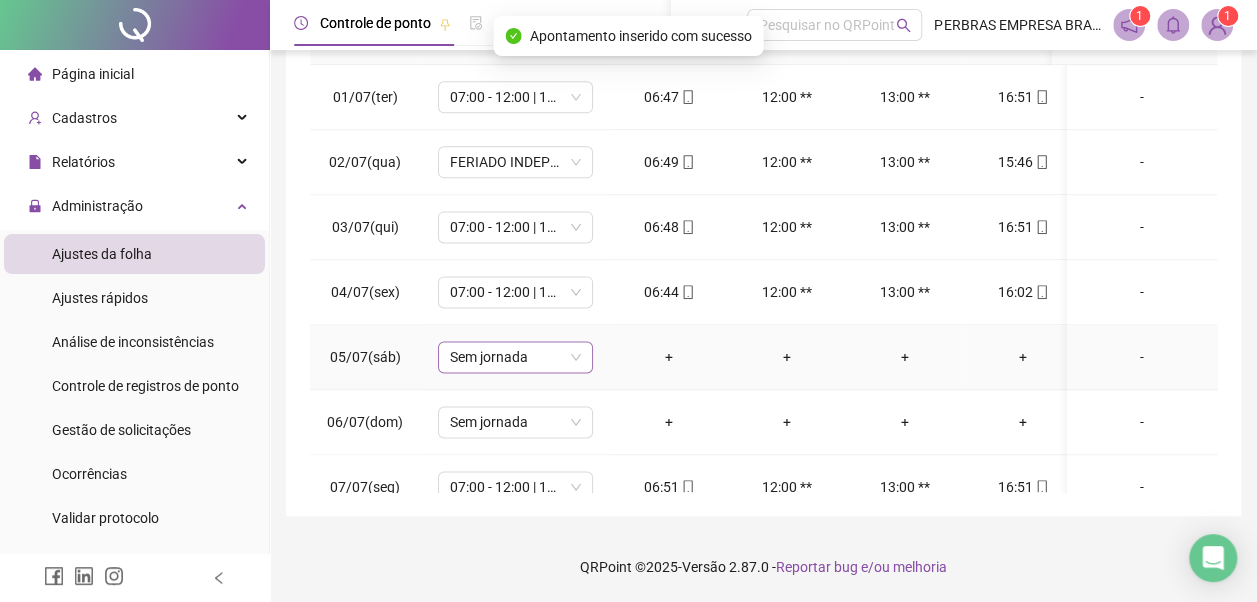 click on "Sem jornada" at bounding box center (515, 357) 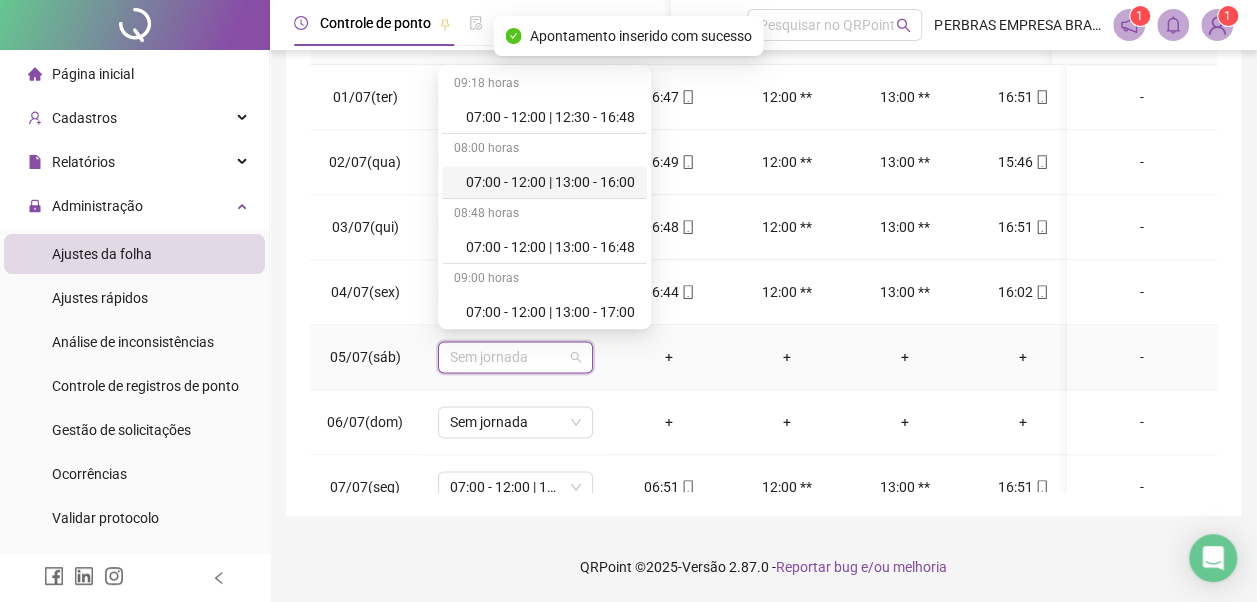 scroll, scrollTop: 778, scrollLeft: 0, axis: vertical 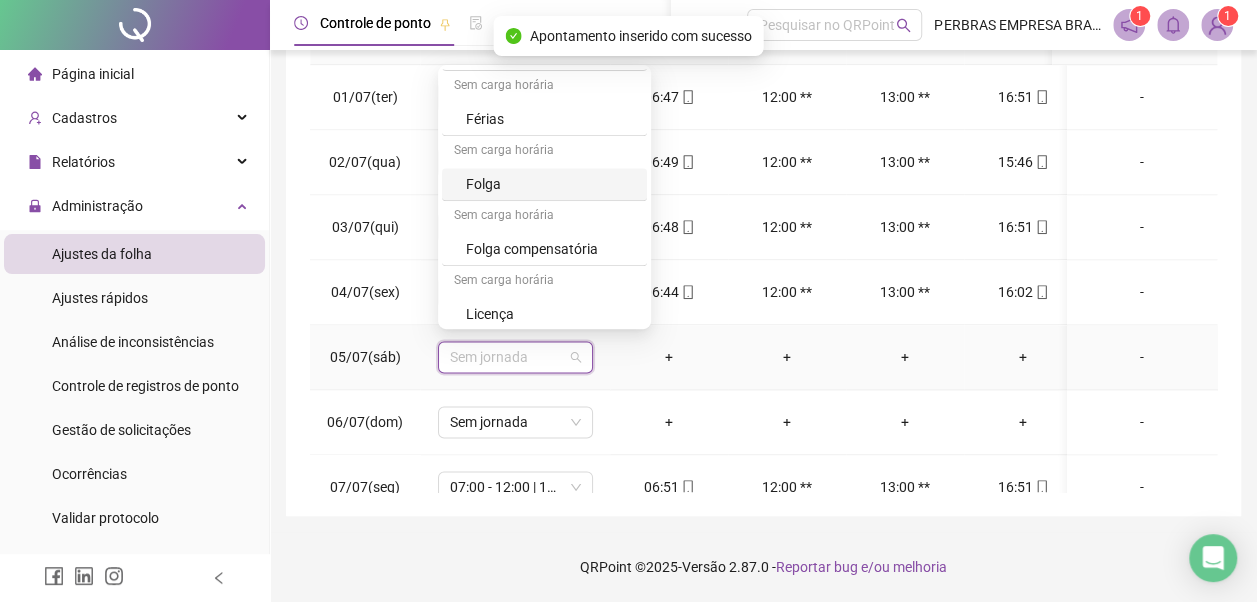 click on "Folga" at bounding box center (550, 184) 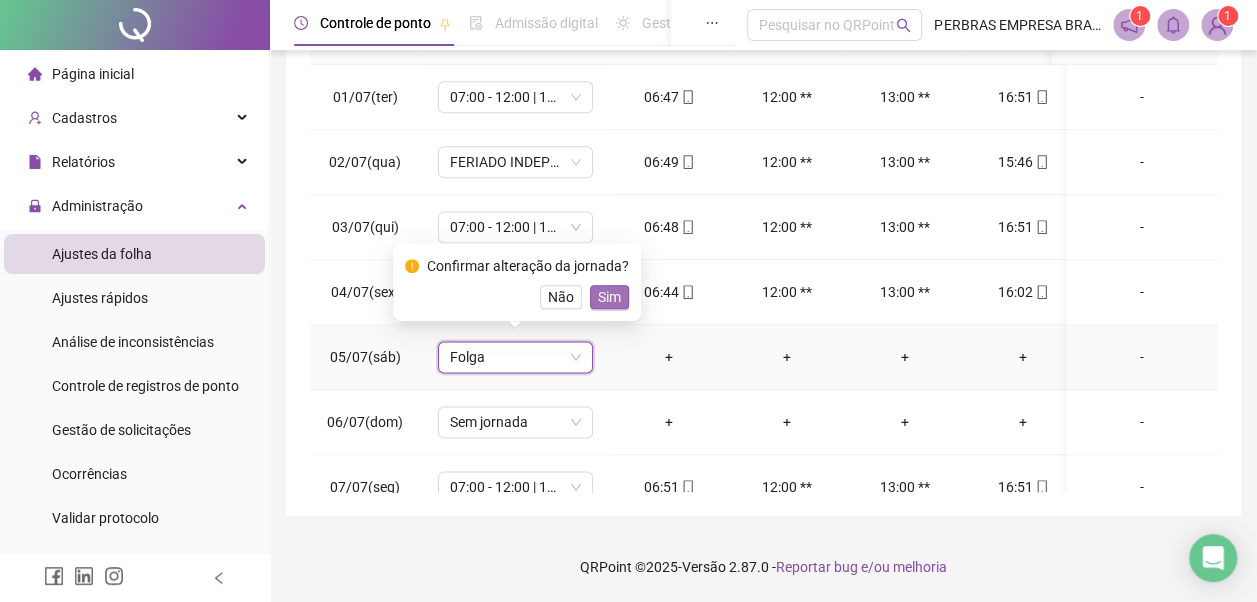 click on "Sim" at bounding box center [609, 297] 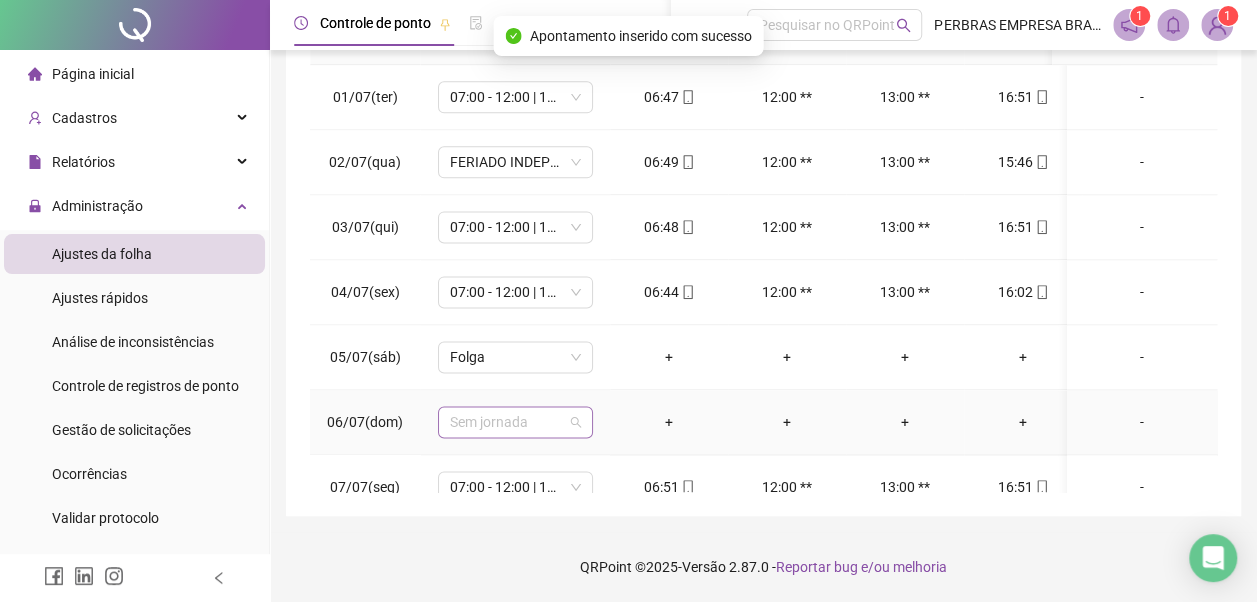 click on "Sem jornada" at bounding box center (515, 422) 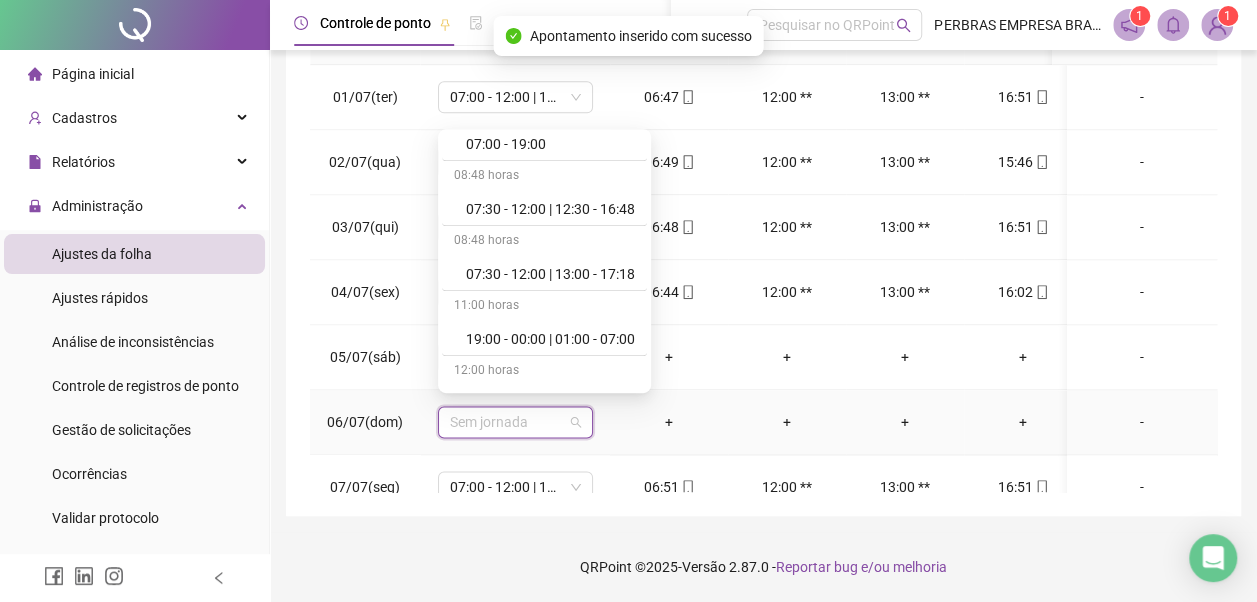 scroll, scrollTop: 778, scrollLeft: 0, axis: vertical 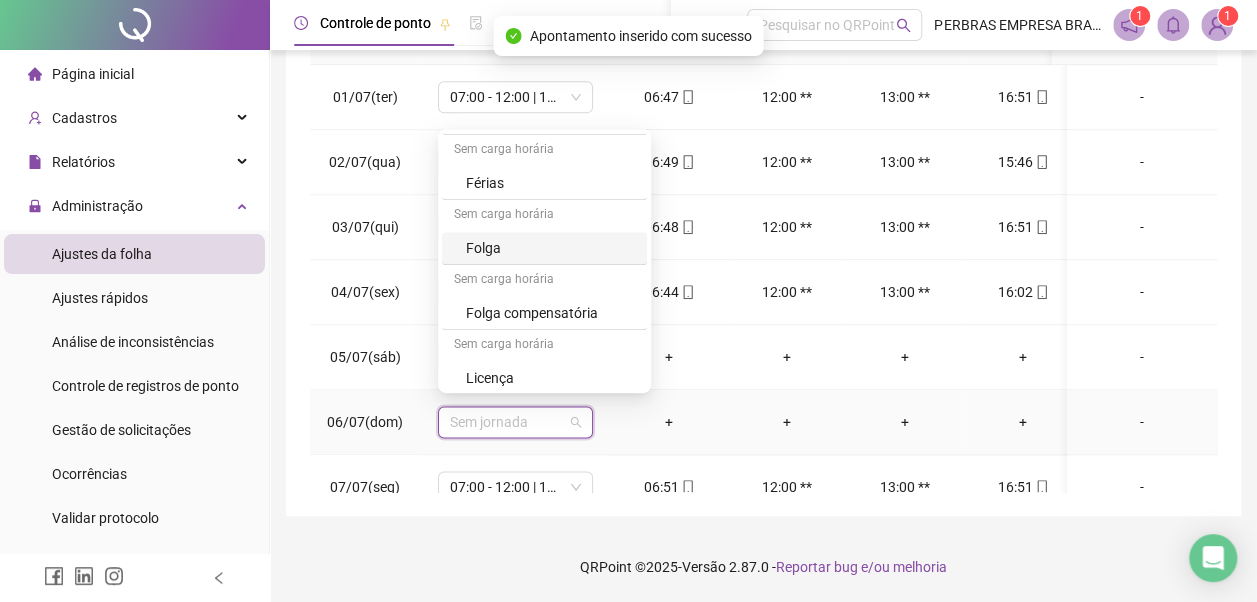 click on "Folga" at bounding box center (550, 248) 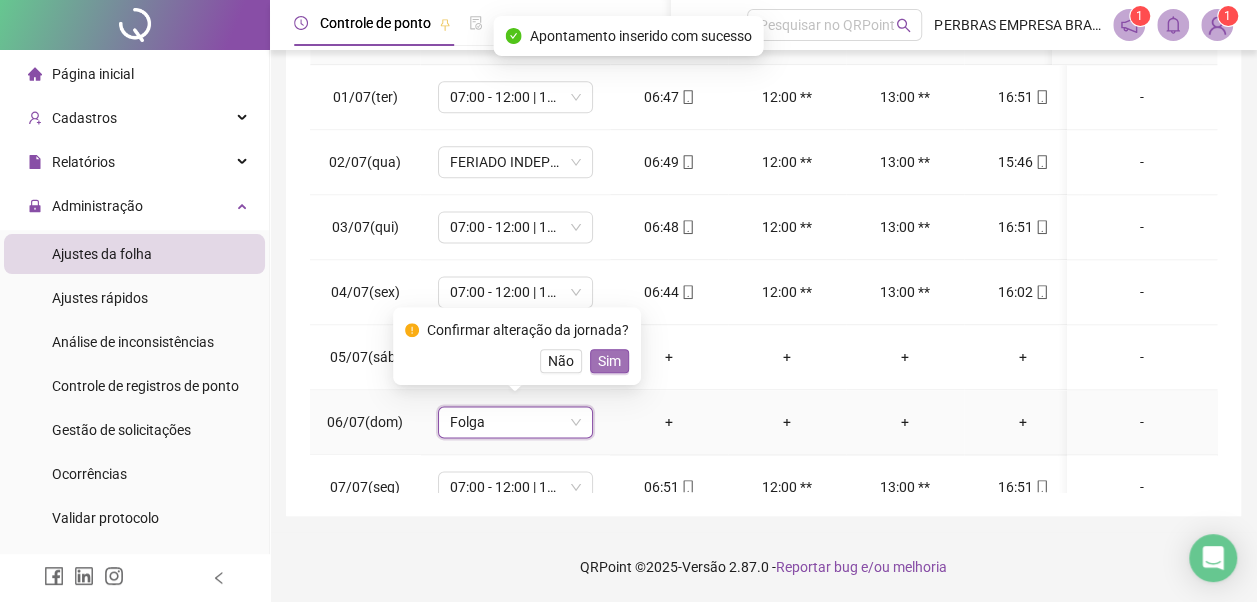 click on "Sim" at bounding box center (609, 361) 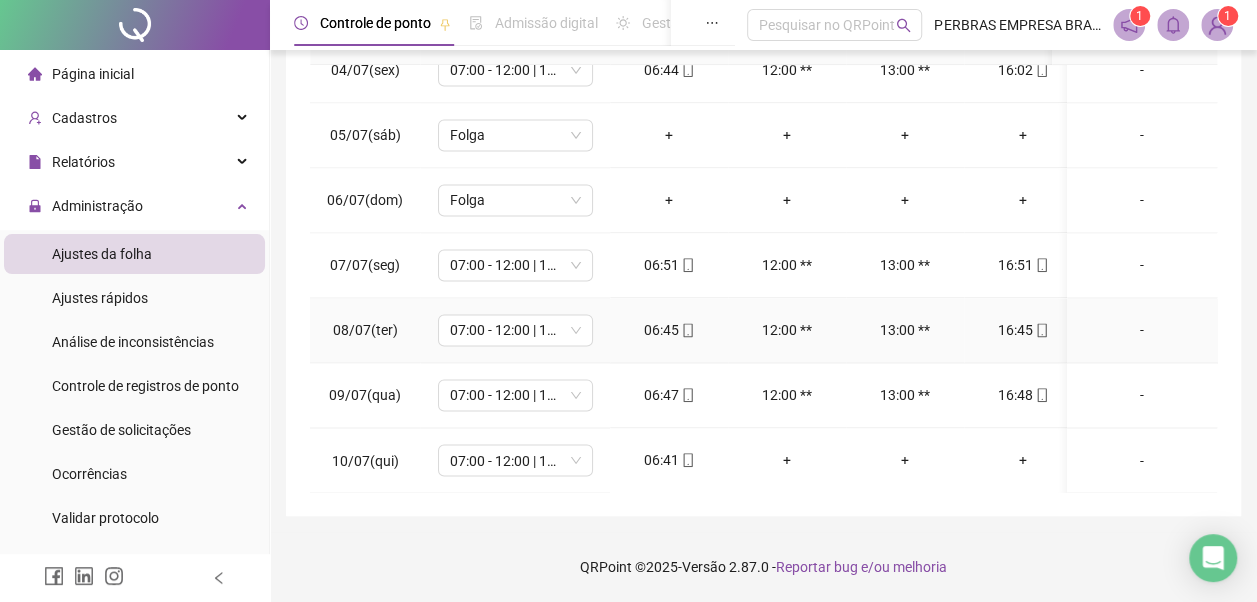 scroll, scrollTop: 1528, scrollLeft: 0, axis: vertical 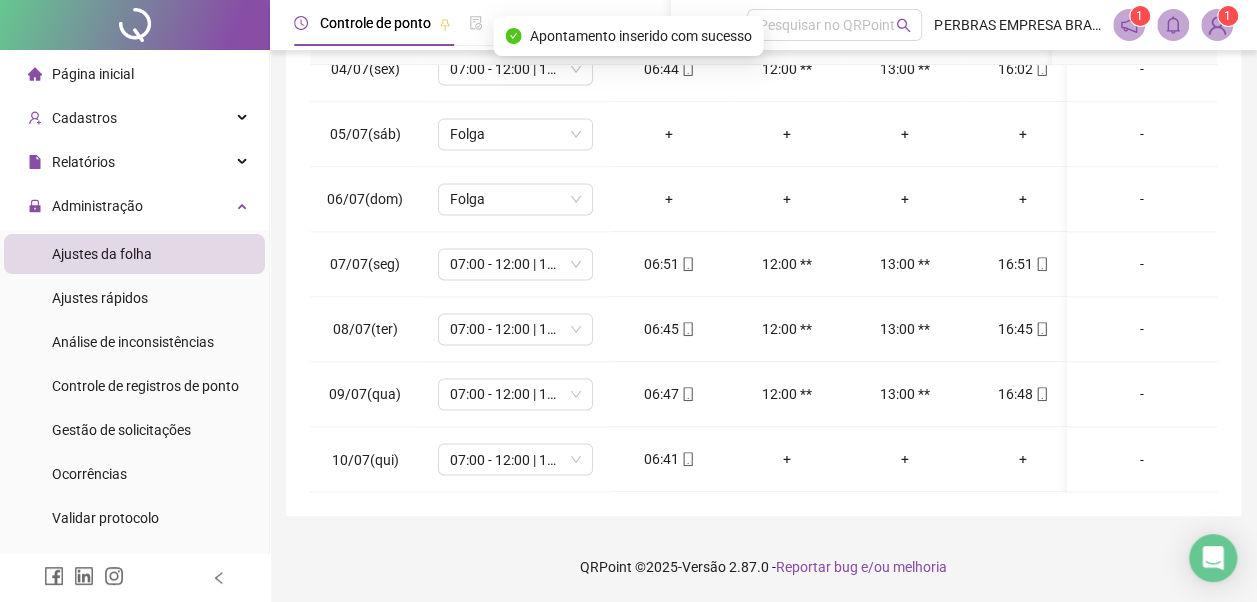 drag, startPoint x: 616, startPoint y: 476, endPoint x: 628, endPoint y: 474, distance: 12.165525 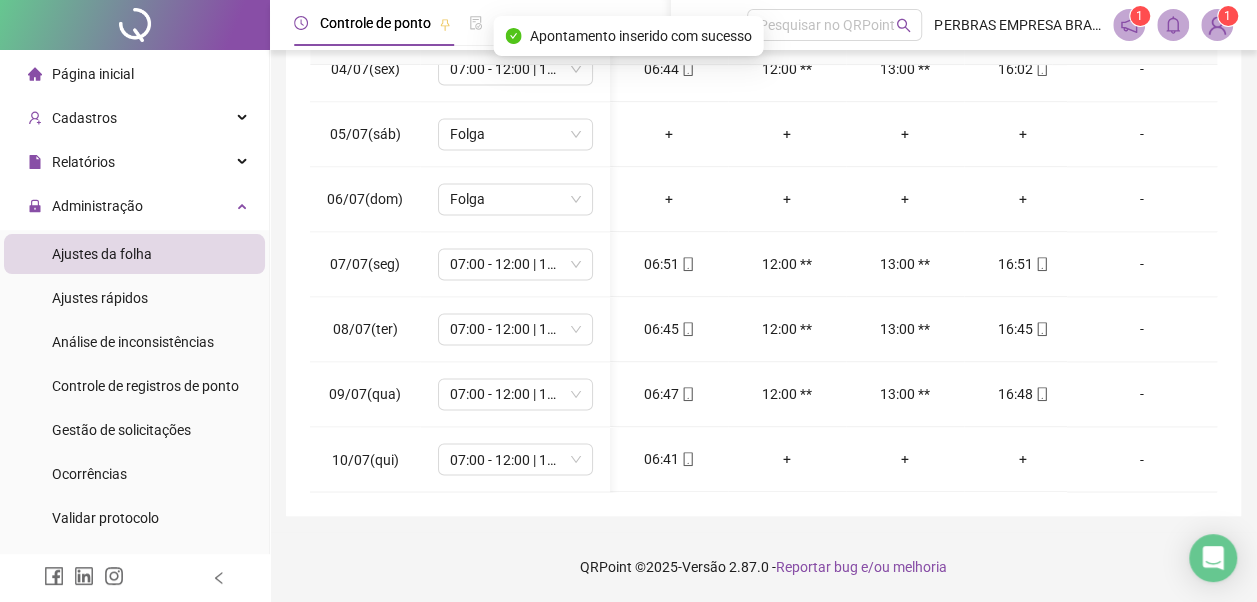 scroll, scrollTop: 1528, scrollLeft: 266, axis: both 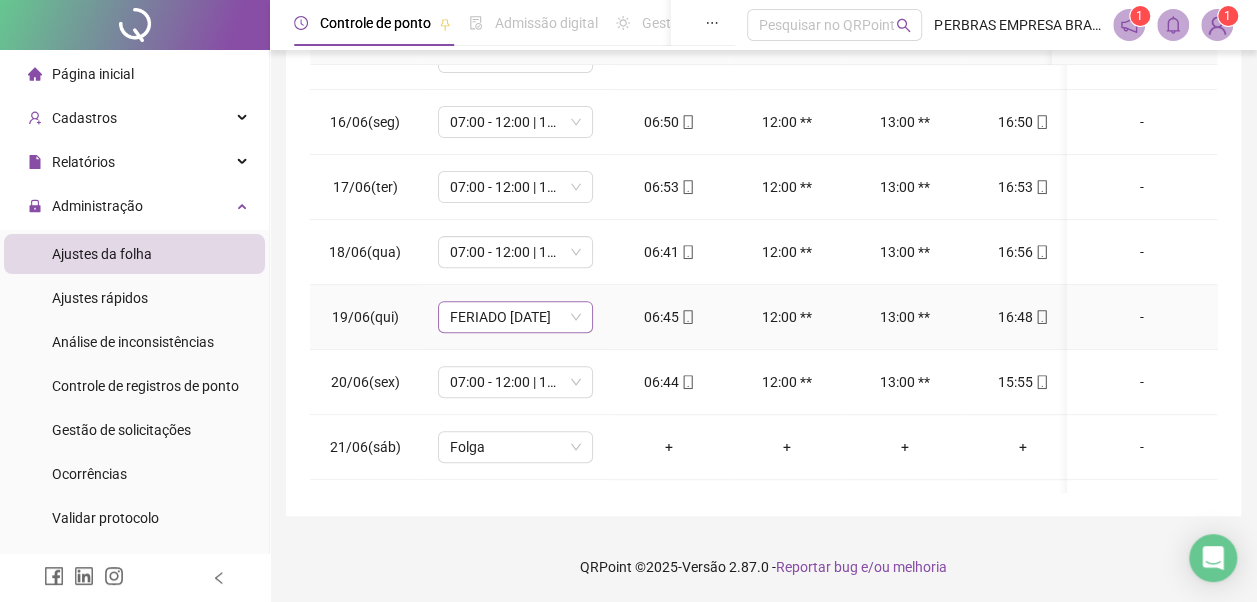 click on "FERIADO [DATE]" at bounding box center (515, 317) 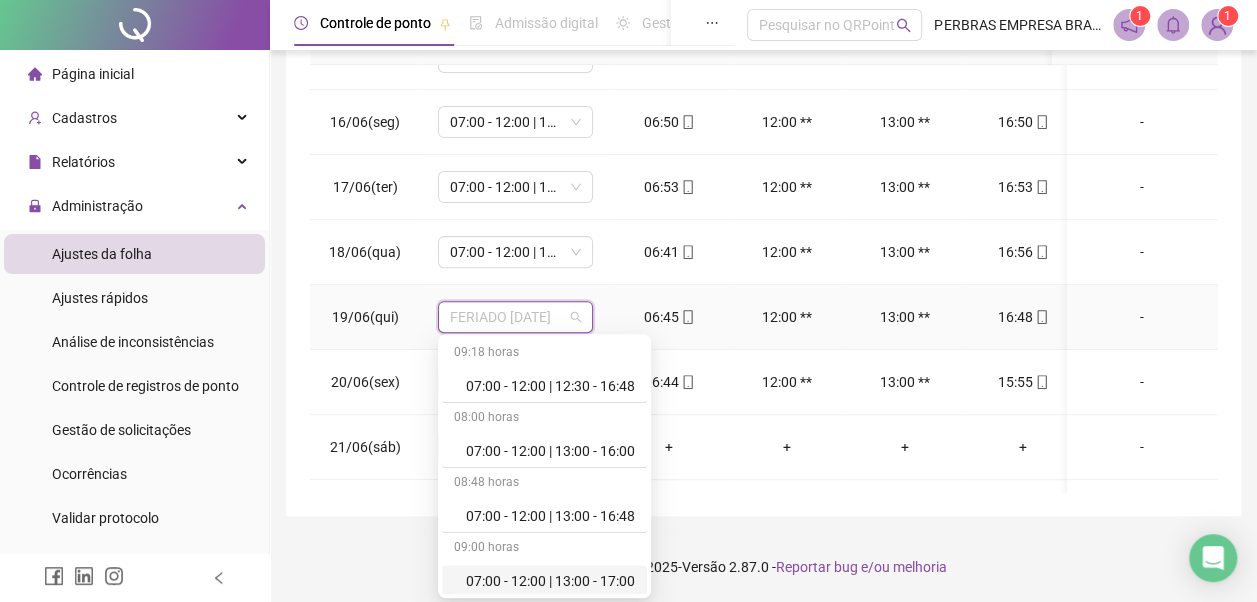 click on "07:00 - 12:00 | 13:00 - 17:00" at bounding box center [550, 581] 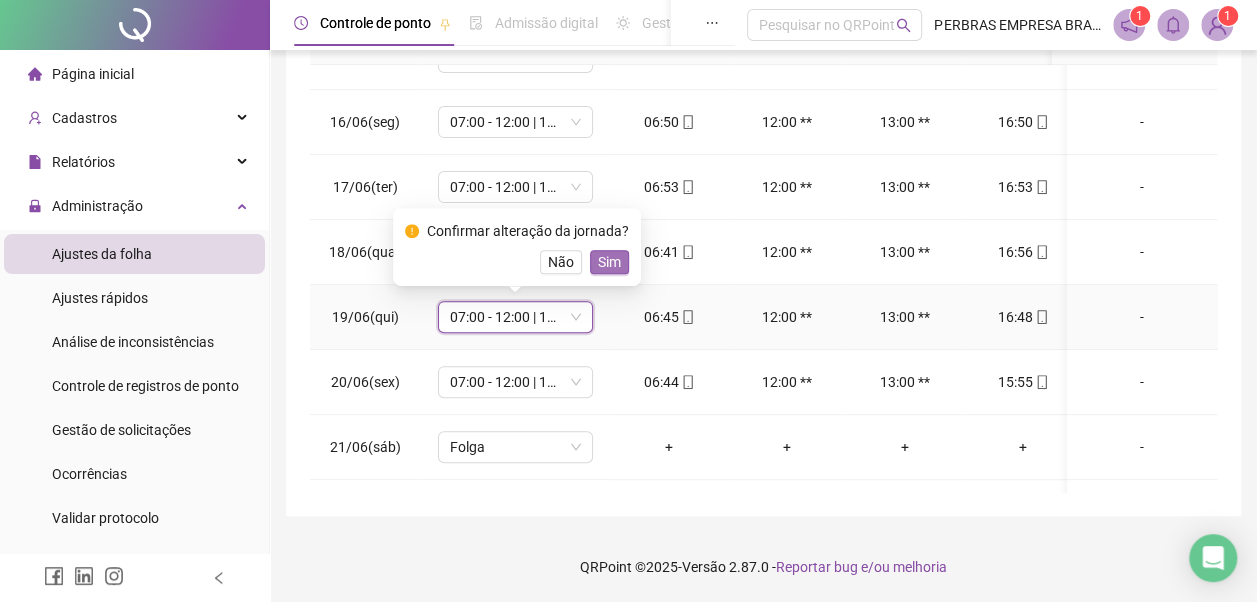 click on "Sim" at bounding box center [609, 262] 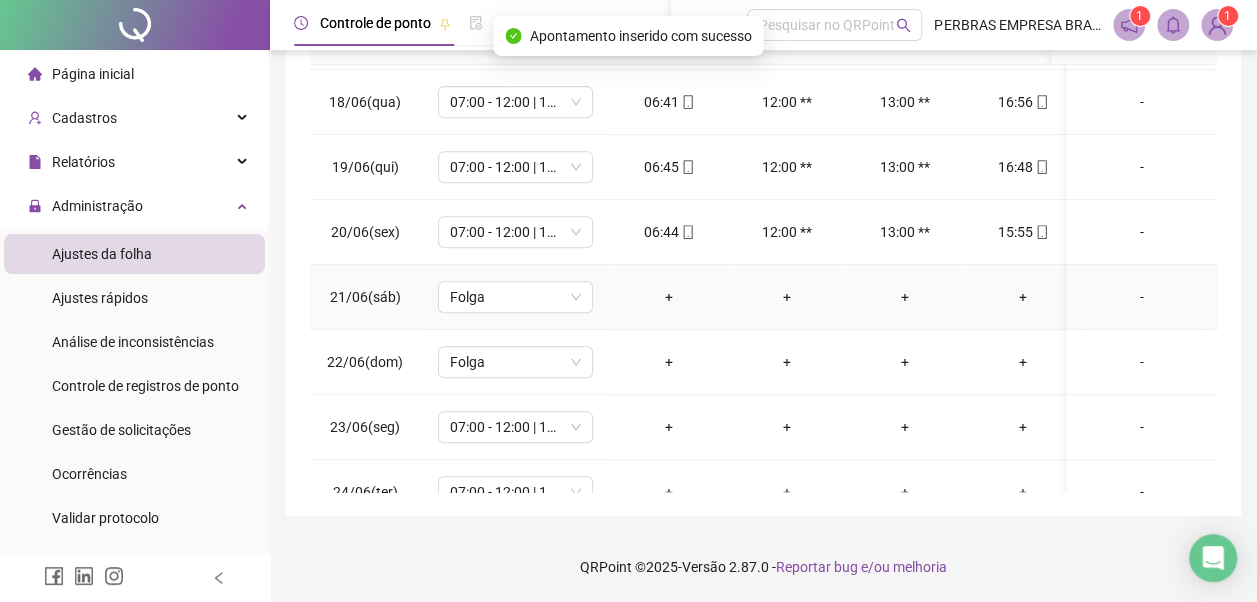 scroll, scrollTop: 600, scrollLeft: 0, axis: vertical 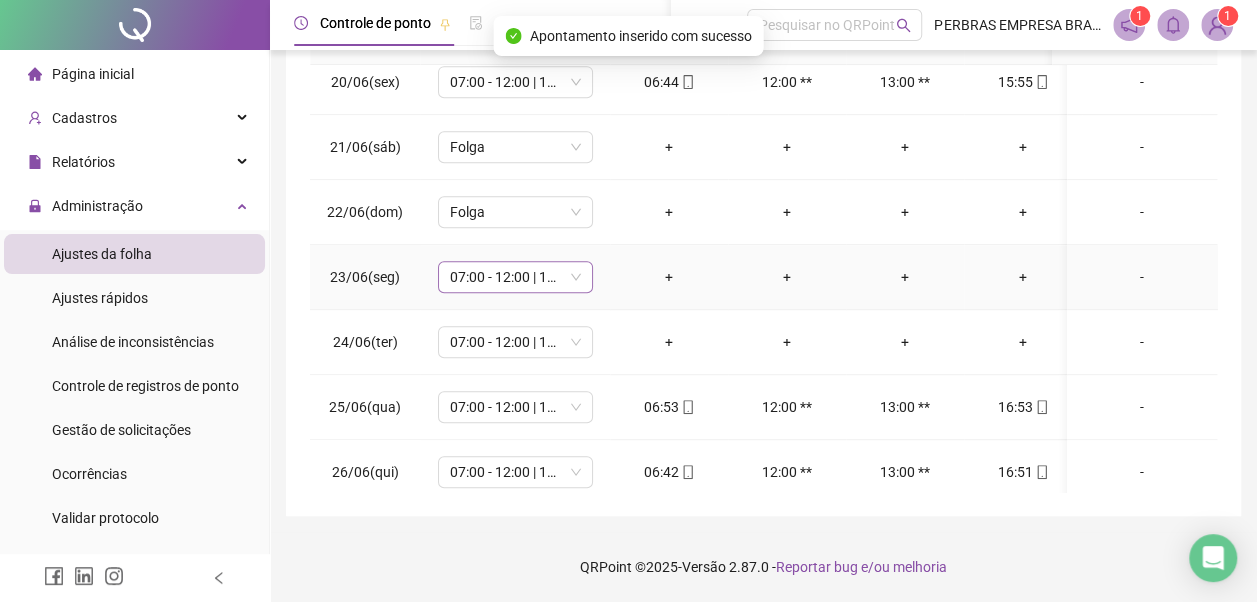 click on "07:00 - 12:00 | 13:00 - 17:00" at bounding box center [515, 277] 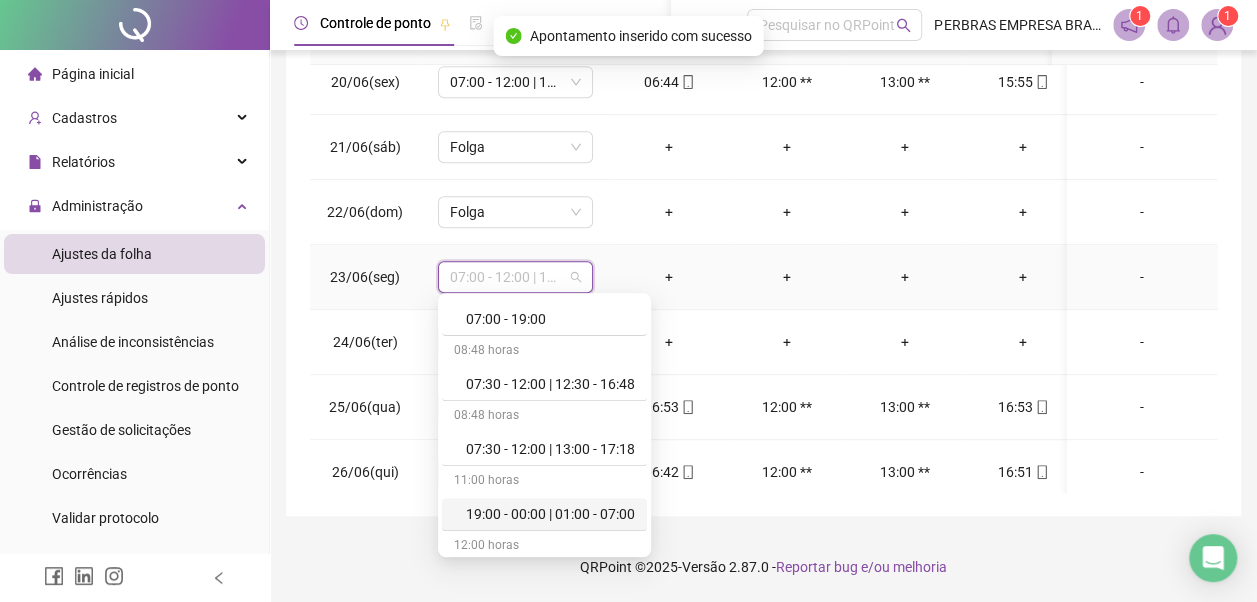 scroll, scrollTop: 778, scrollLeft: 0, axis: vertical 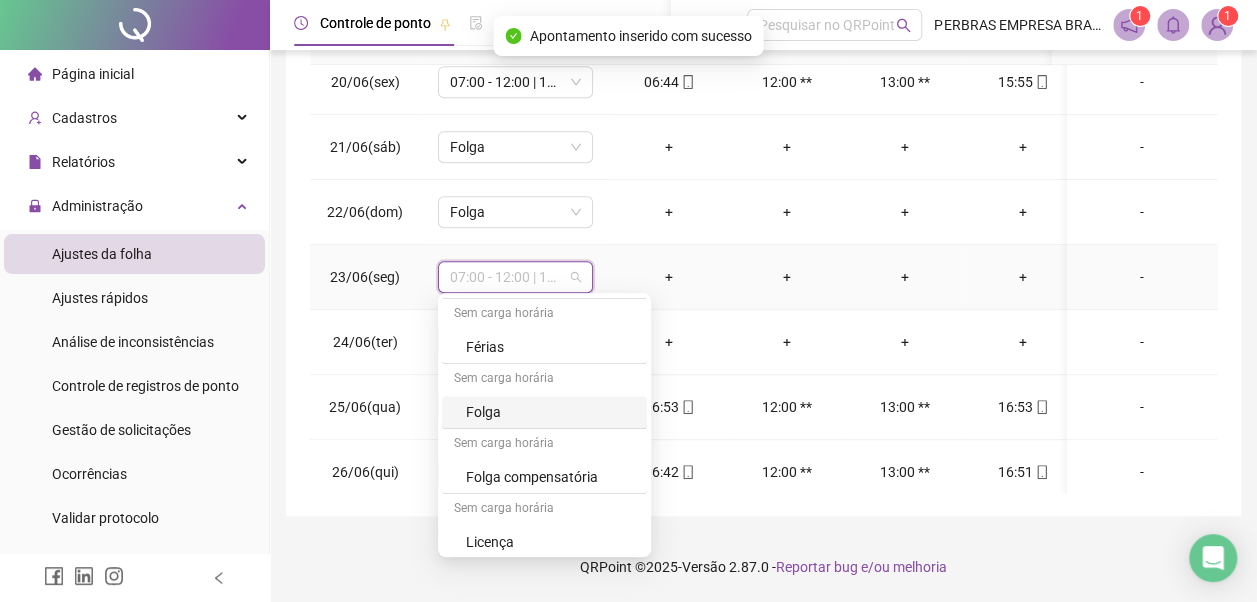 click on "Folga" at bounding box center [550, 412] 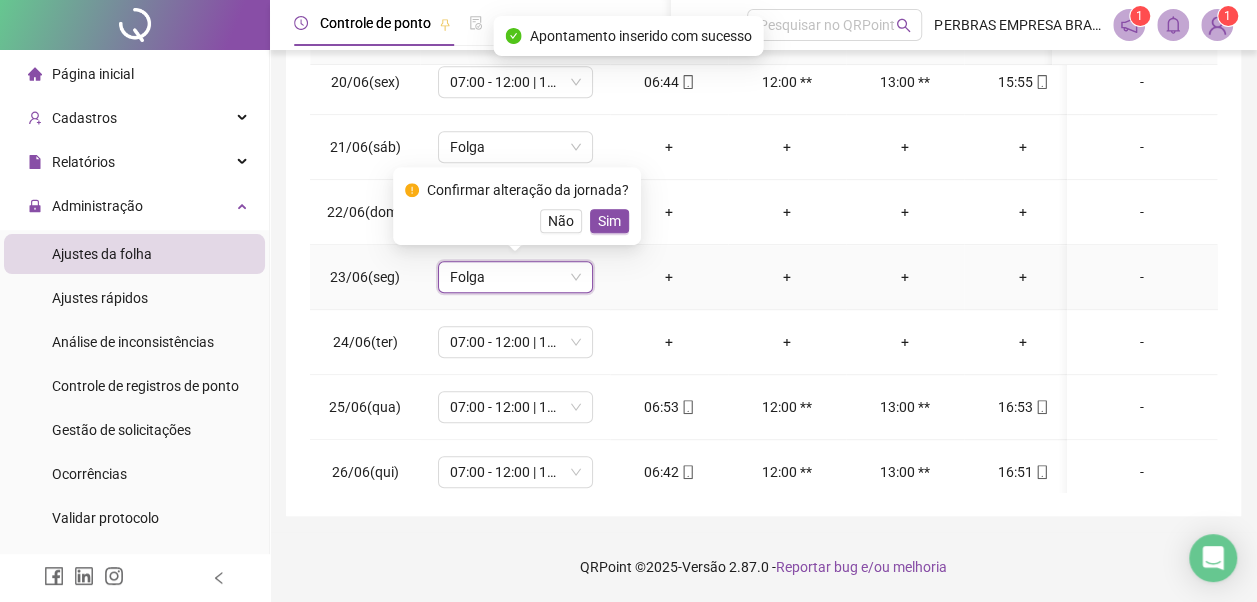 drag, startPoint x: 608, startPoint y: 216, endPoint x: 572, endPoint y: 270, distance: 64.899925 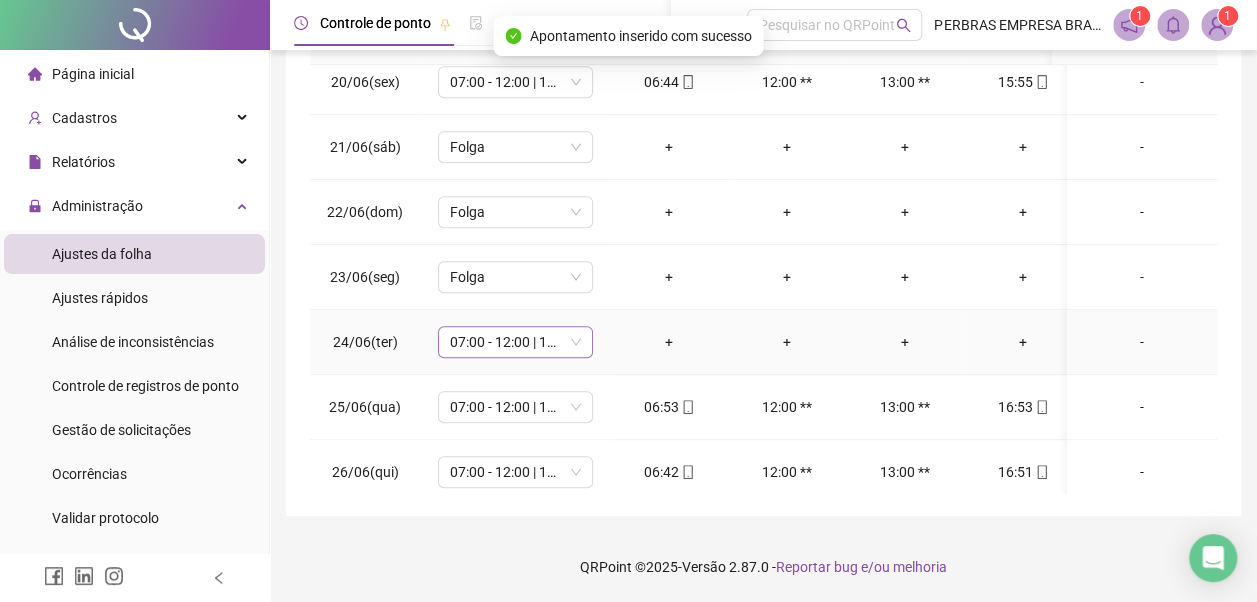 click on "07:00 - 12:00 | 13:00 - 17:00" at bounding box center [515, 342] 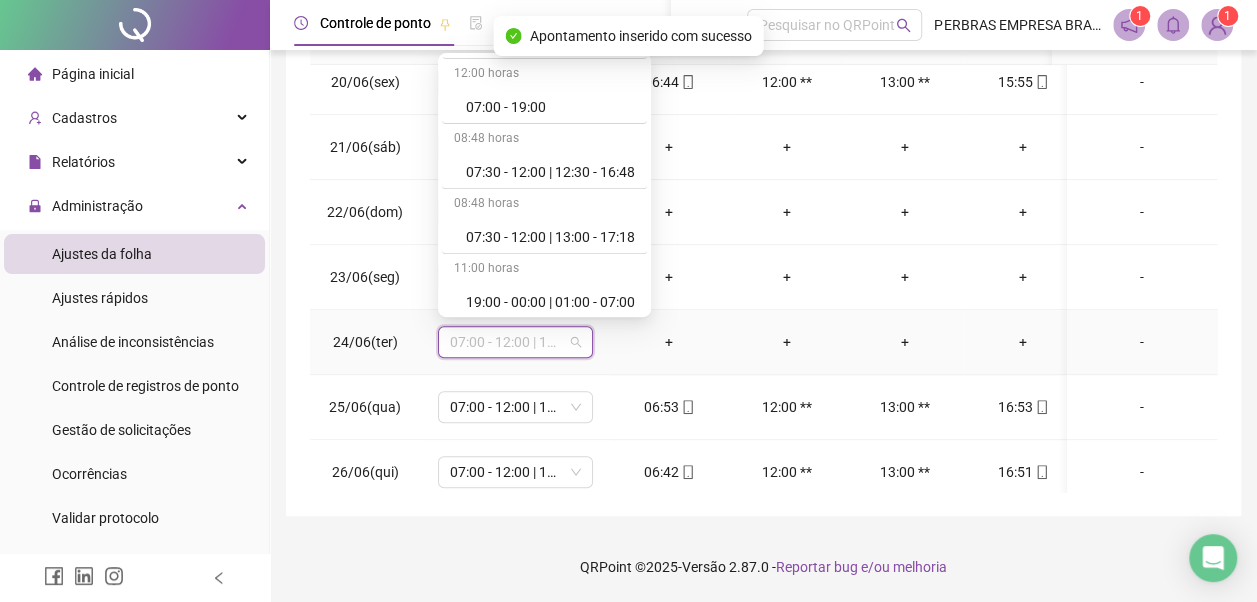 scroll 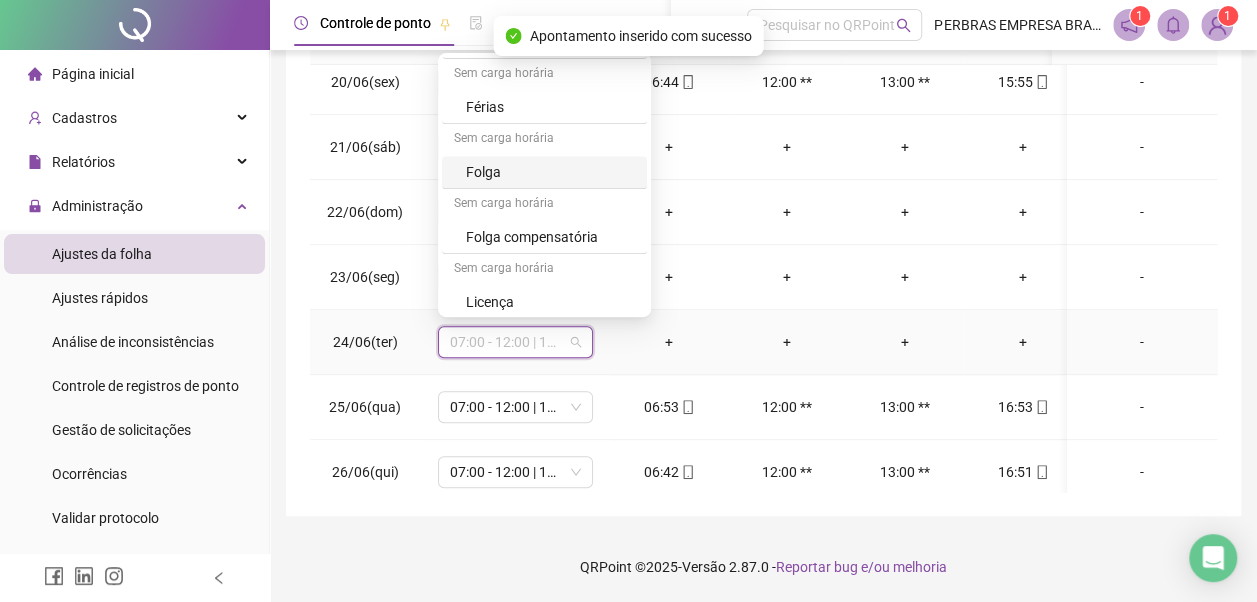 click on "Folga" at bounding box center [550, 172] 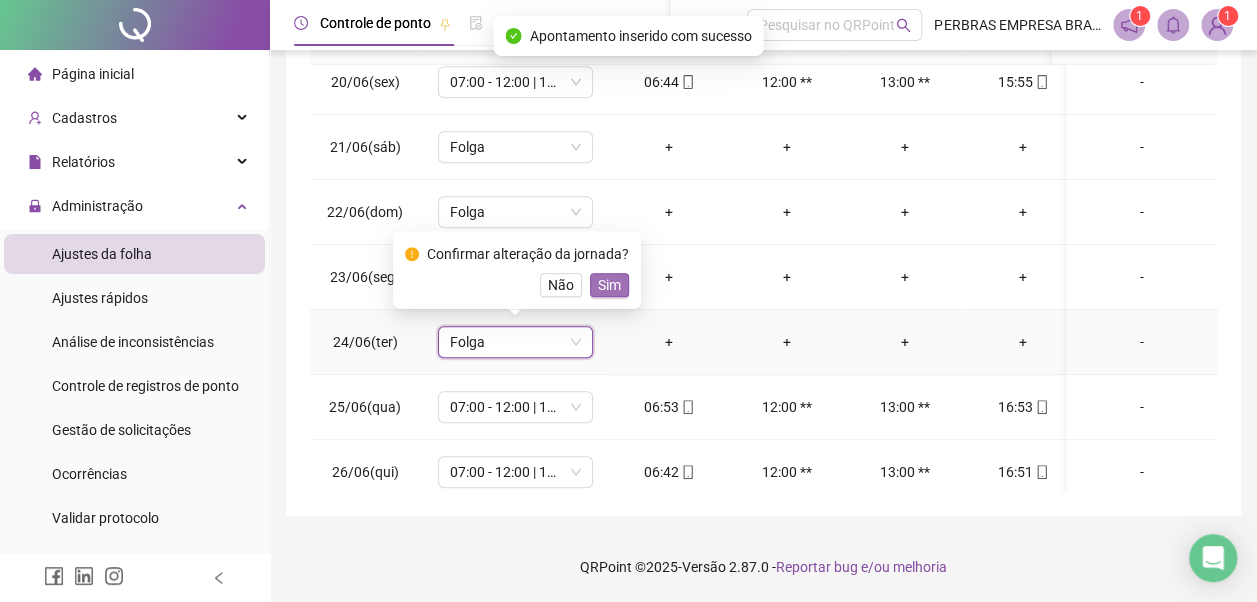 click on "Sim" at bounding box center (609, 285) 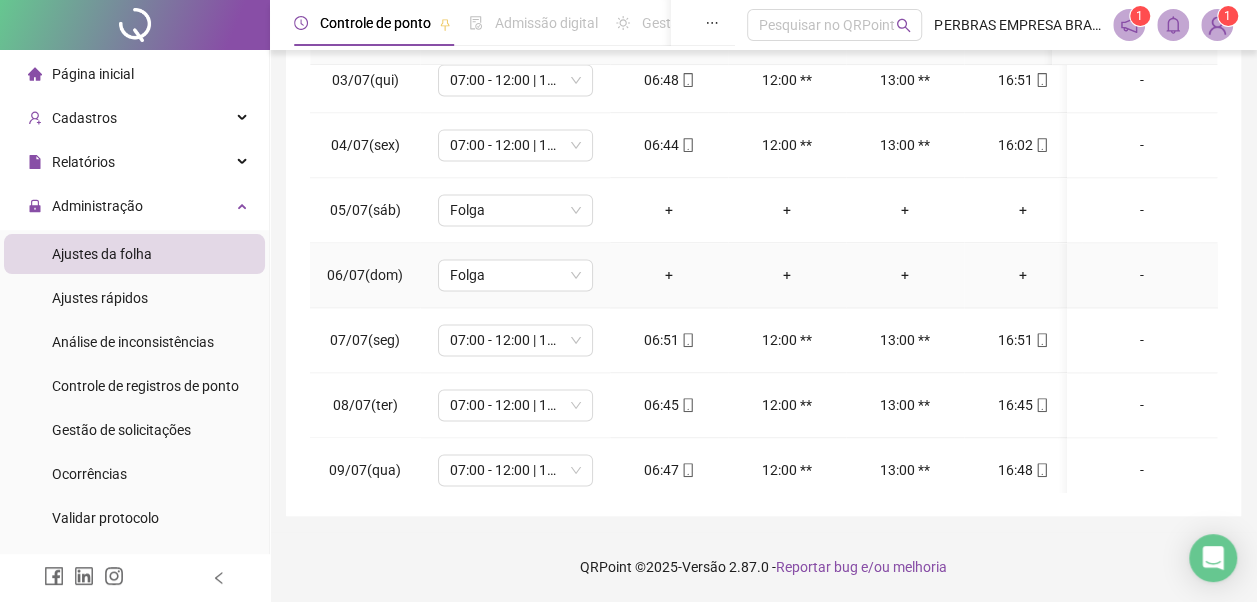 scroll, scrollTop: 1328, scrollLeft: 0, axis: vertical 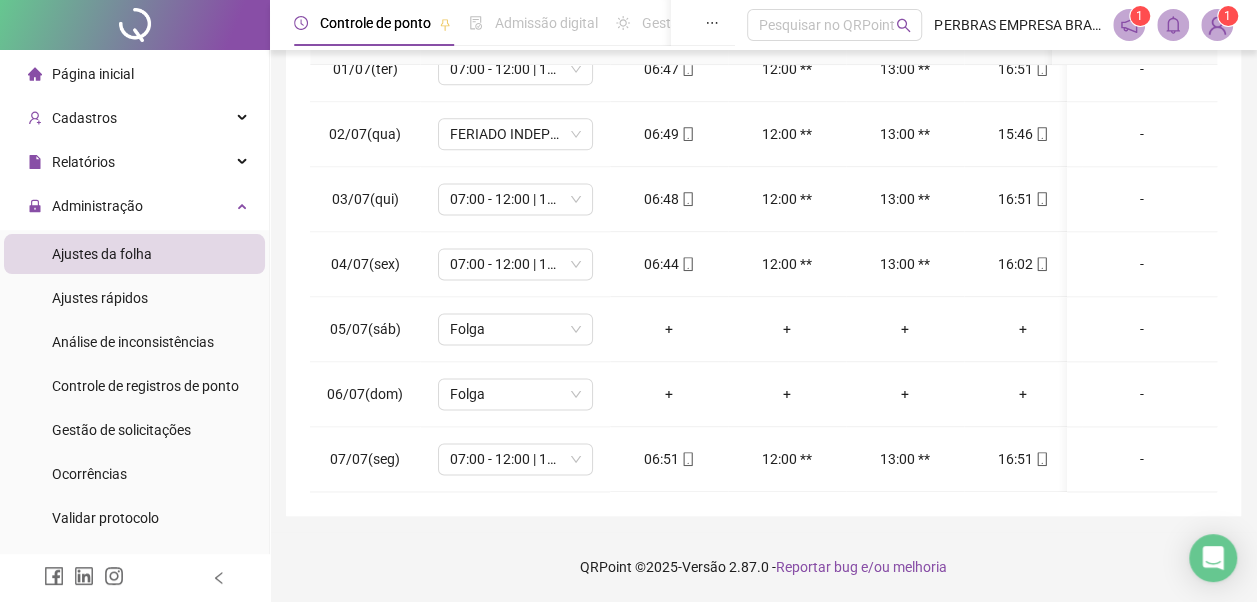 drag, startPoint x: 696, startPoint y: 496, endPoint x: 875, endPoint y: 506, distance: 179.27911 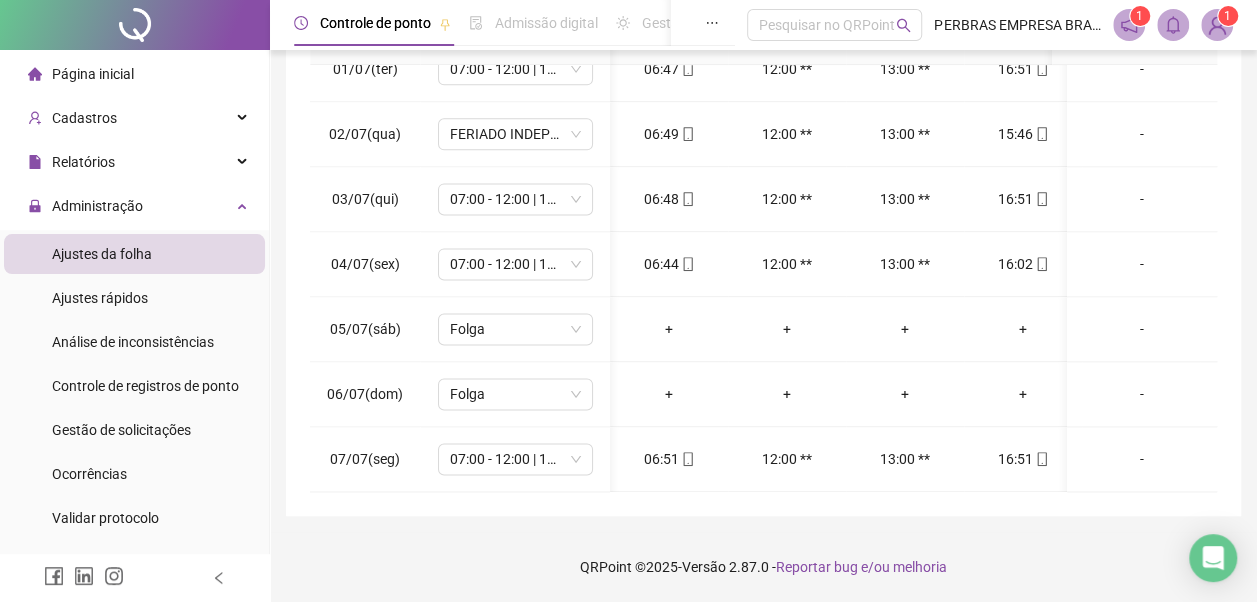 scroll, scrollTop: 1328, scrollLeft: 225, axis: both 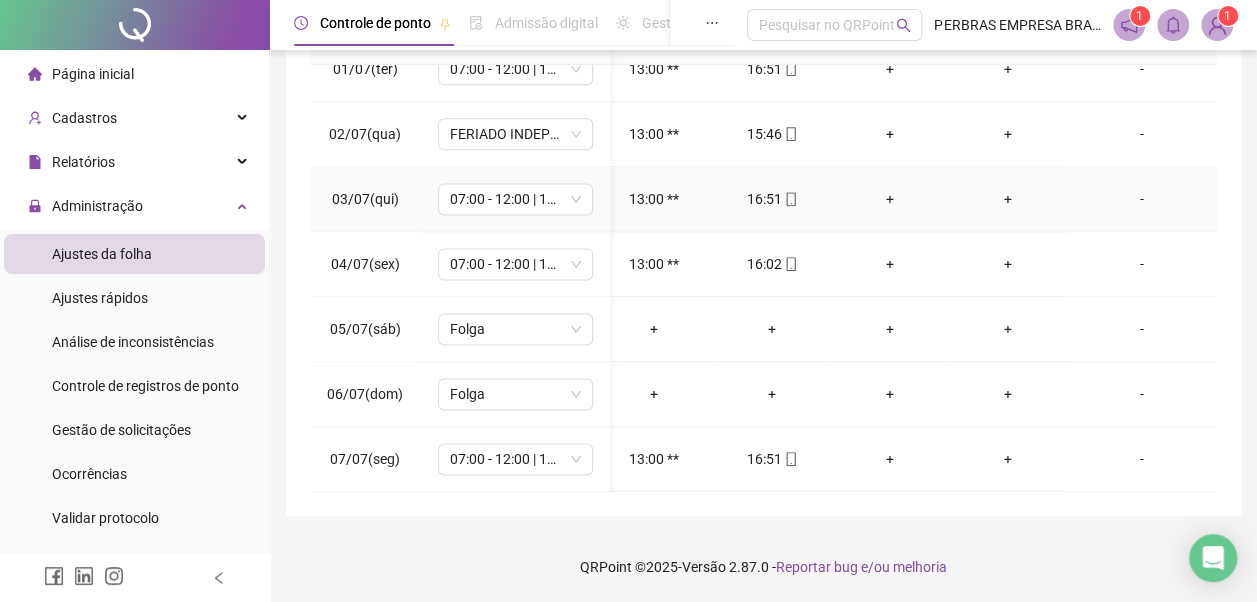 click on "+" at bounding box center (1008, 199) 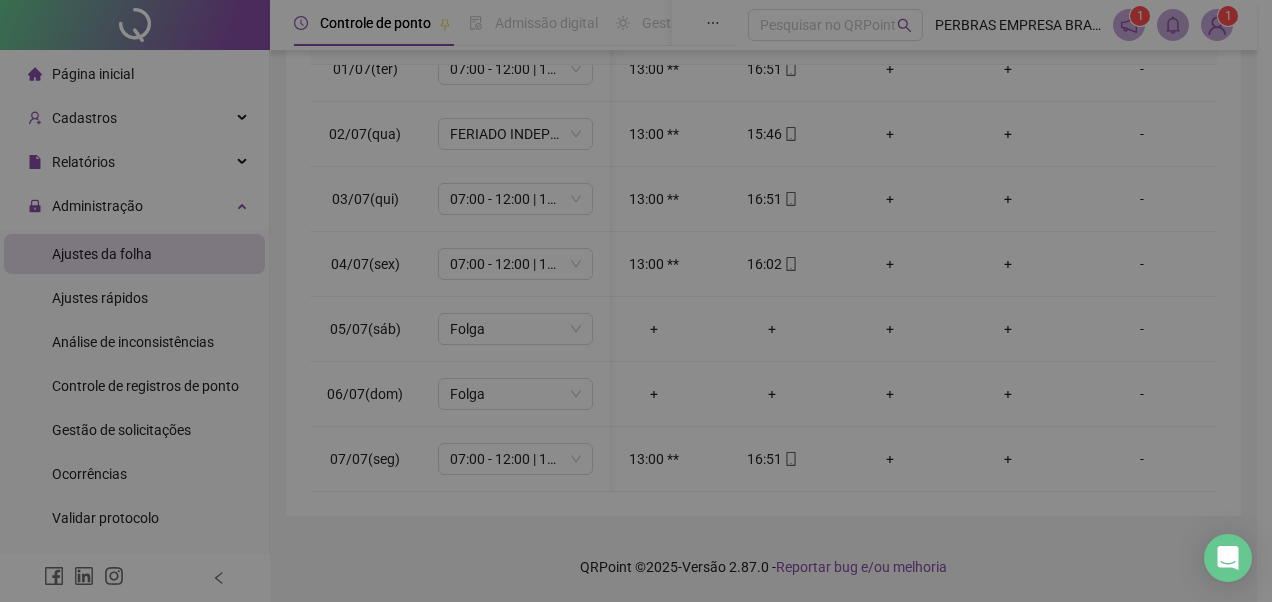 scroll, scrollTop: 0, scrollLeft: 266, axis: horizontal 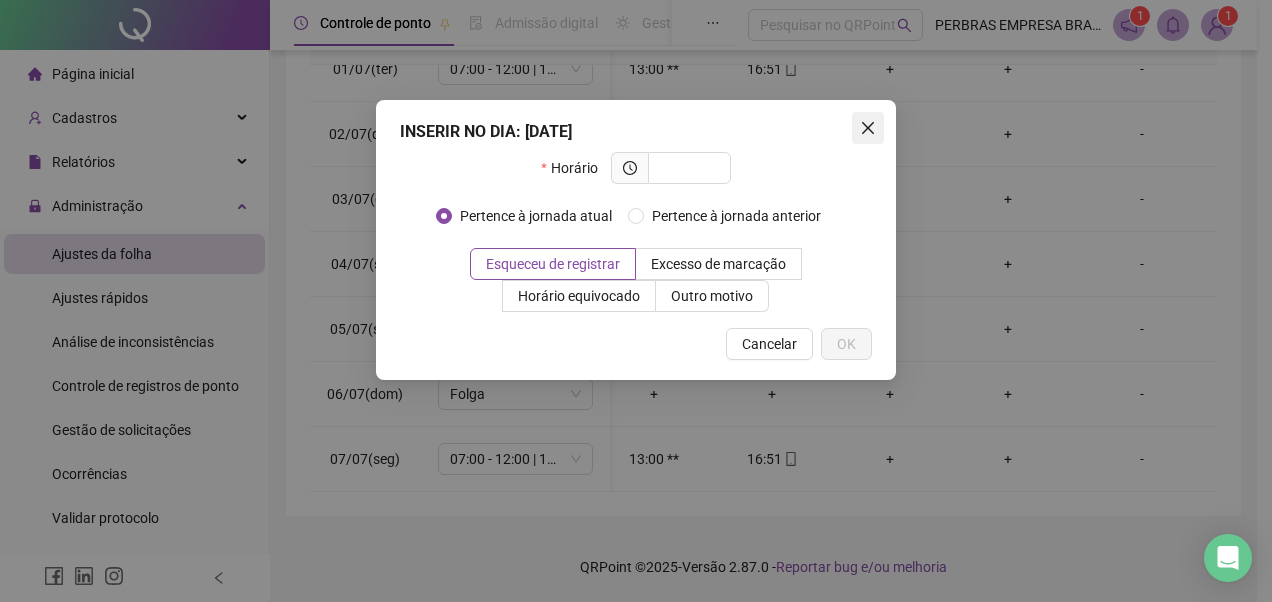 click 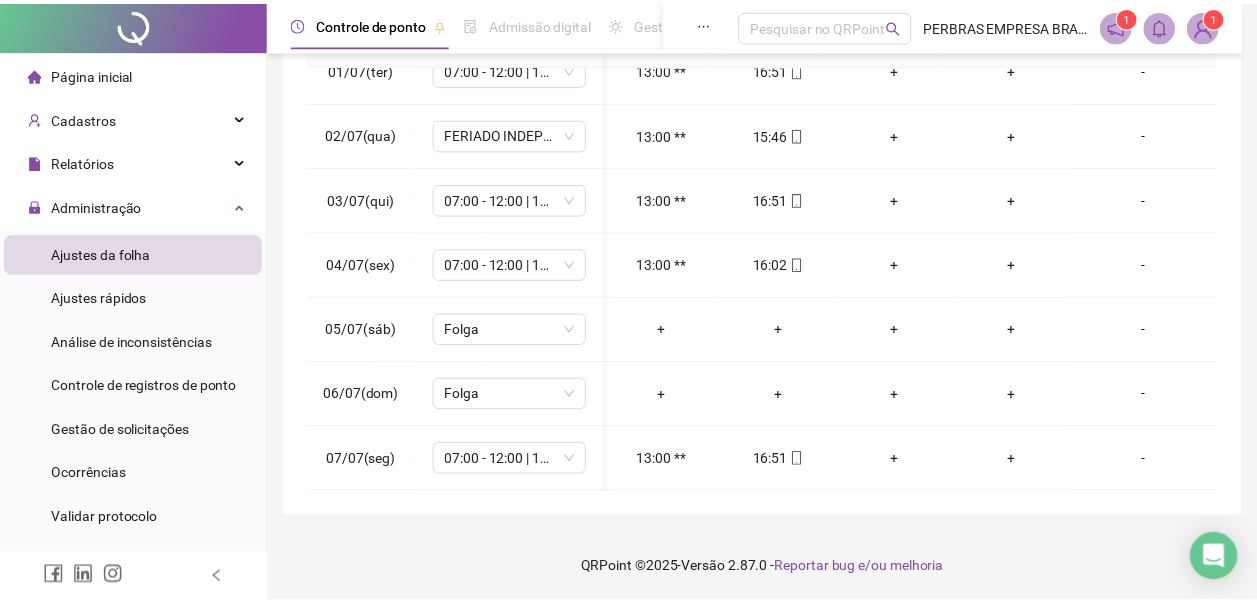 scroll, scrollTop: 389, scrollLeft: 0, axis: vertical 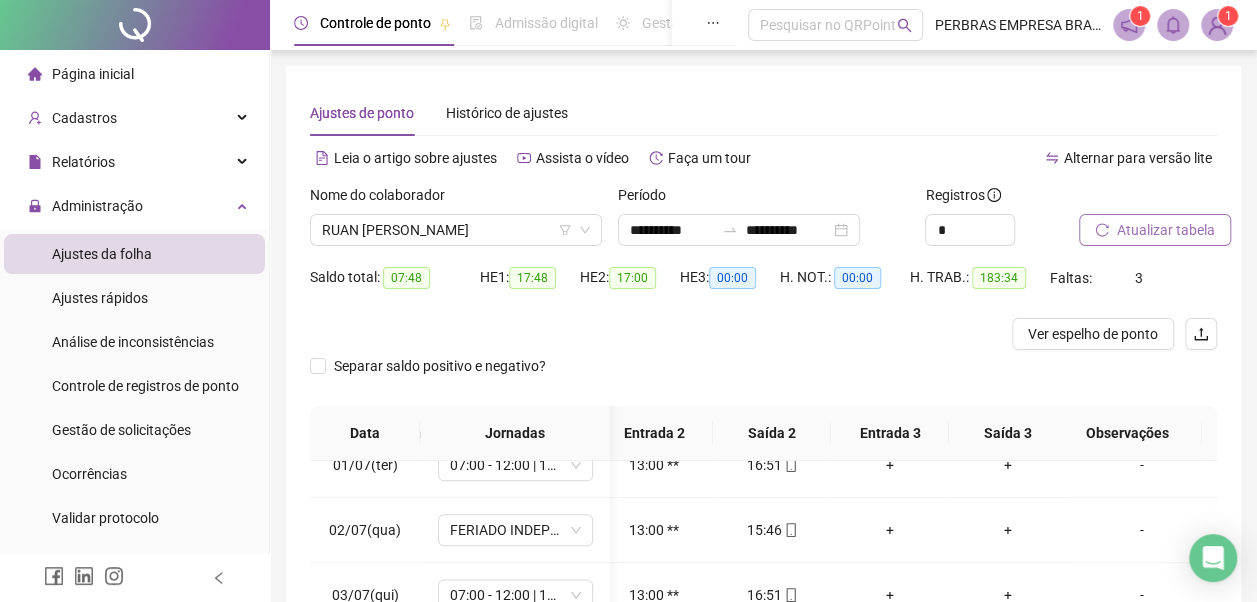 click on "Atualizar tabela" at bounding box center (1166, 230) 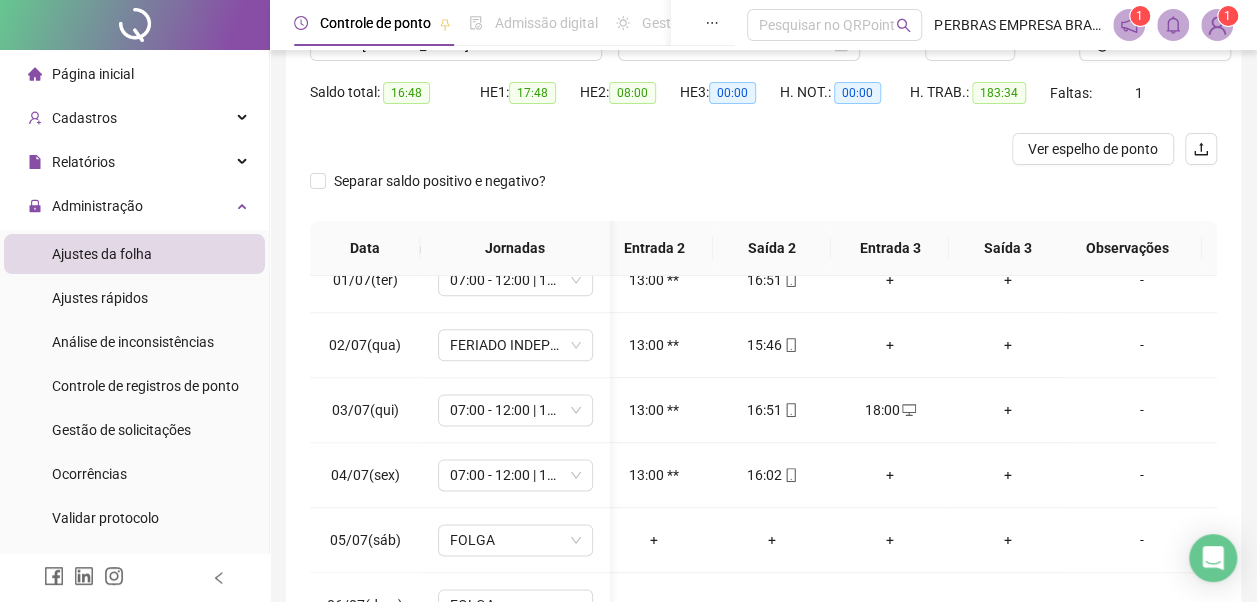 scroll, scrollTop: 0, scrollLeft: 0, axis: both 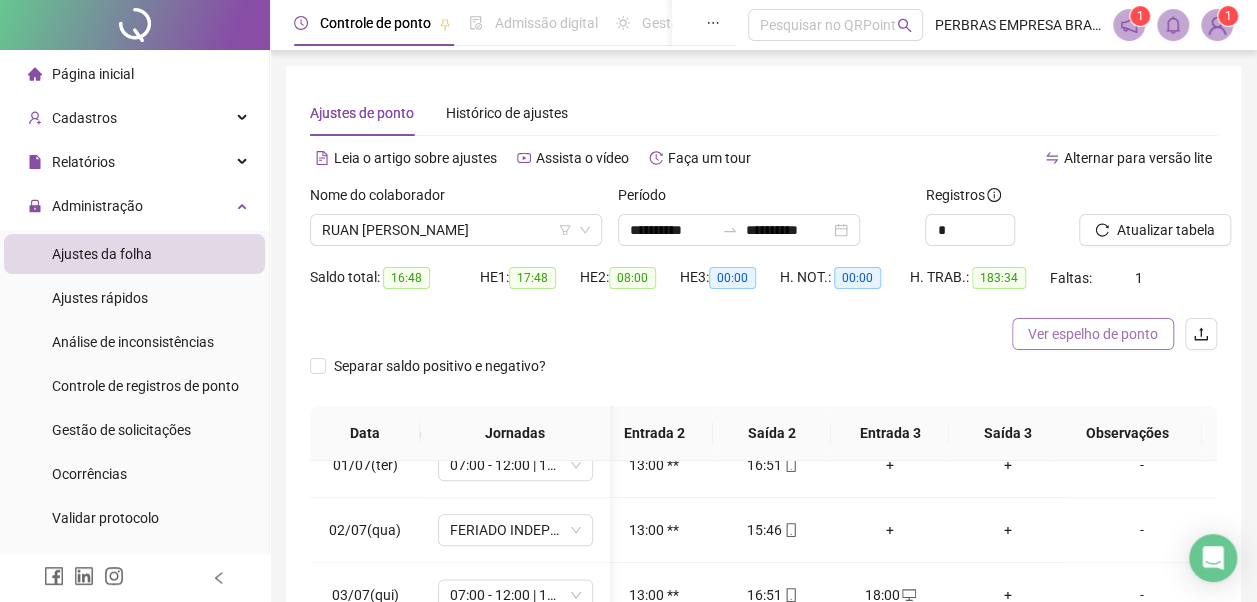 click on "Ver espelho de ponto" at bounding box center (1093, 334) 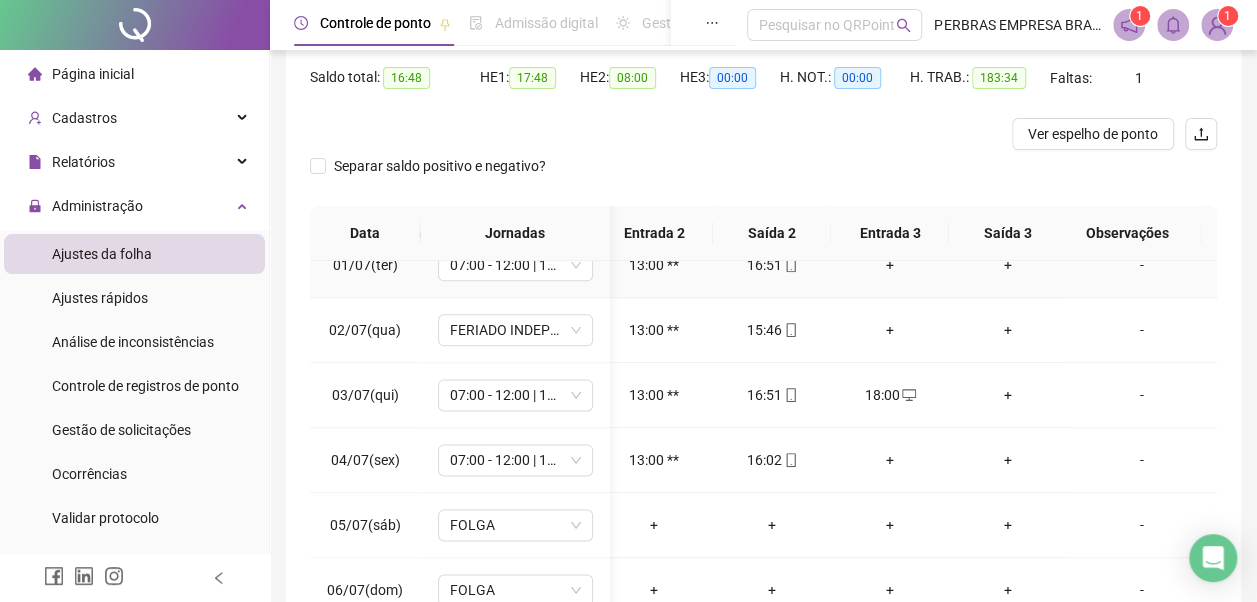 scroll, scrollTop: 300, scrollLeft: 0, axis: vertical 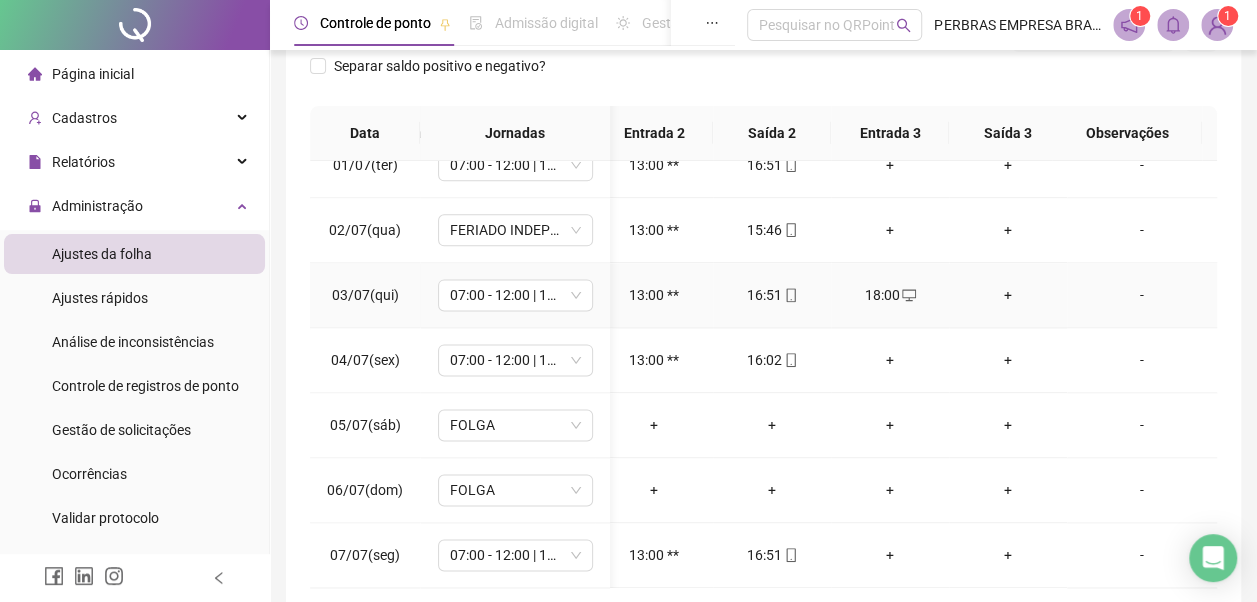 click on "+" at bounding box center (1008, 295) 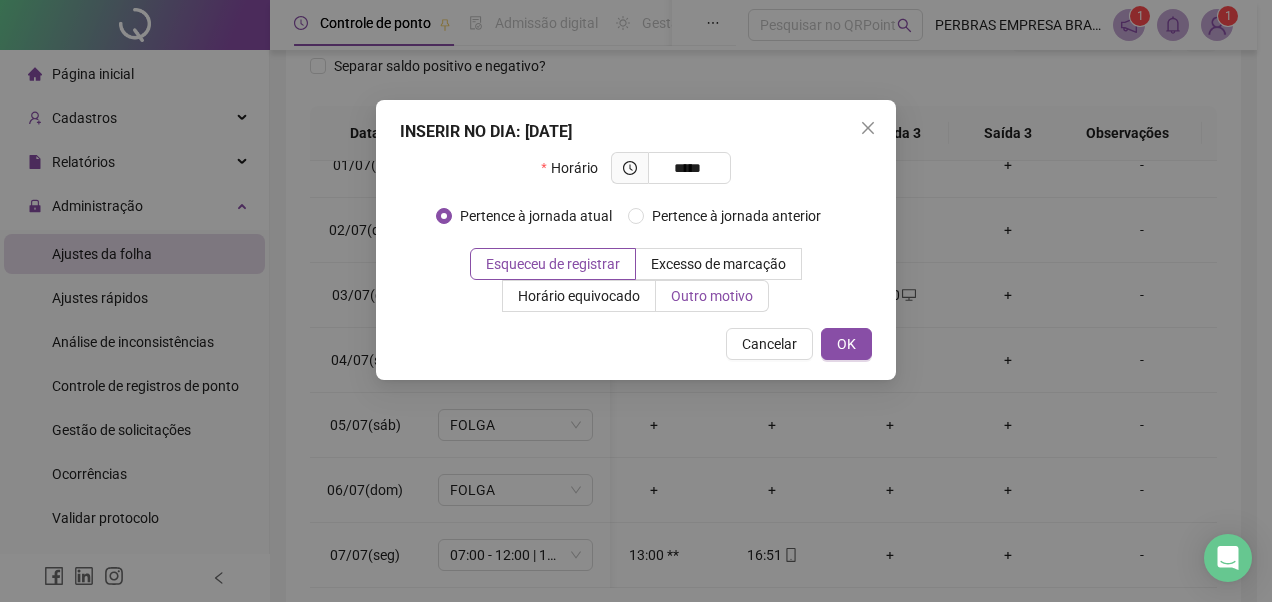 type on "*****" 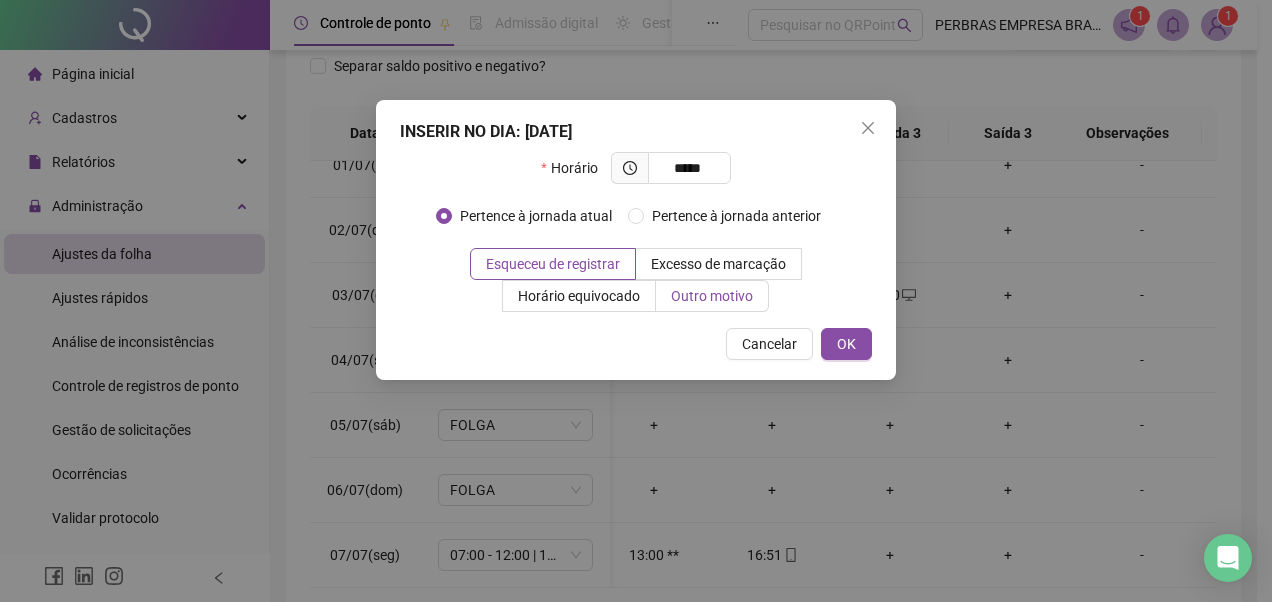 click on "Outro motivo" at bounding box center [712, 296] 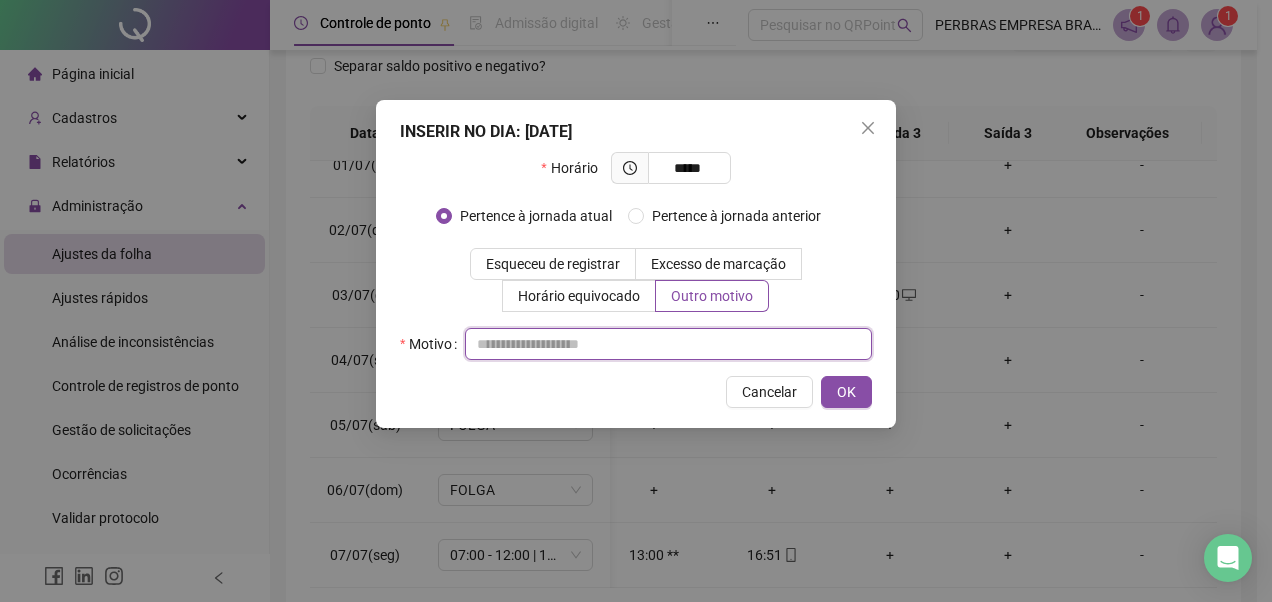 click at bounding box center [668, 344] 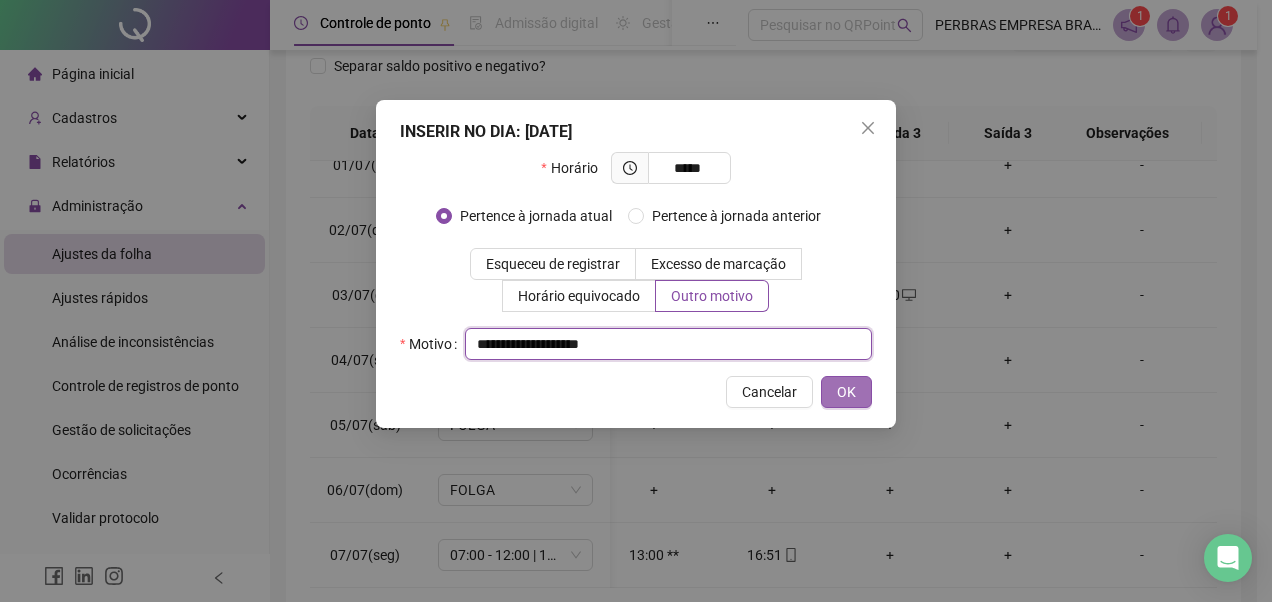 type on "**********" 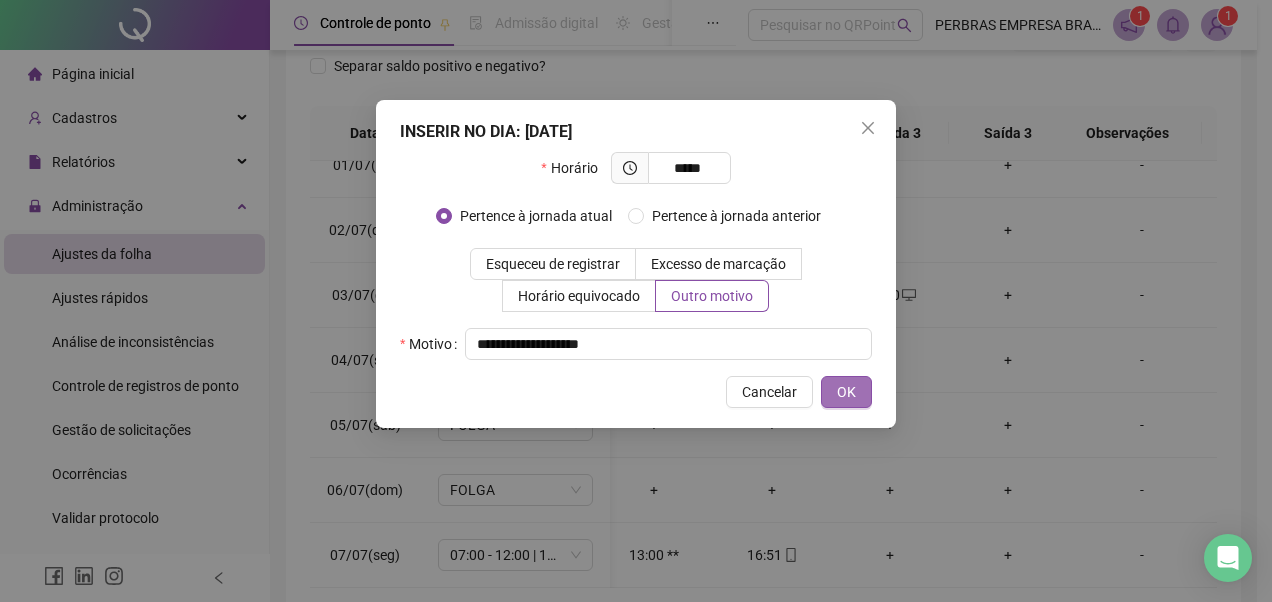 click on "OK" at bounding box center (846, 392) 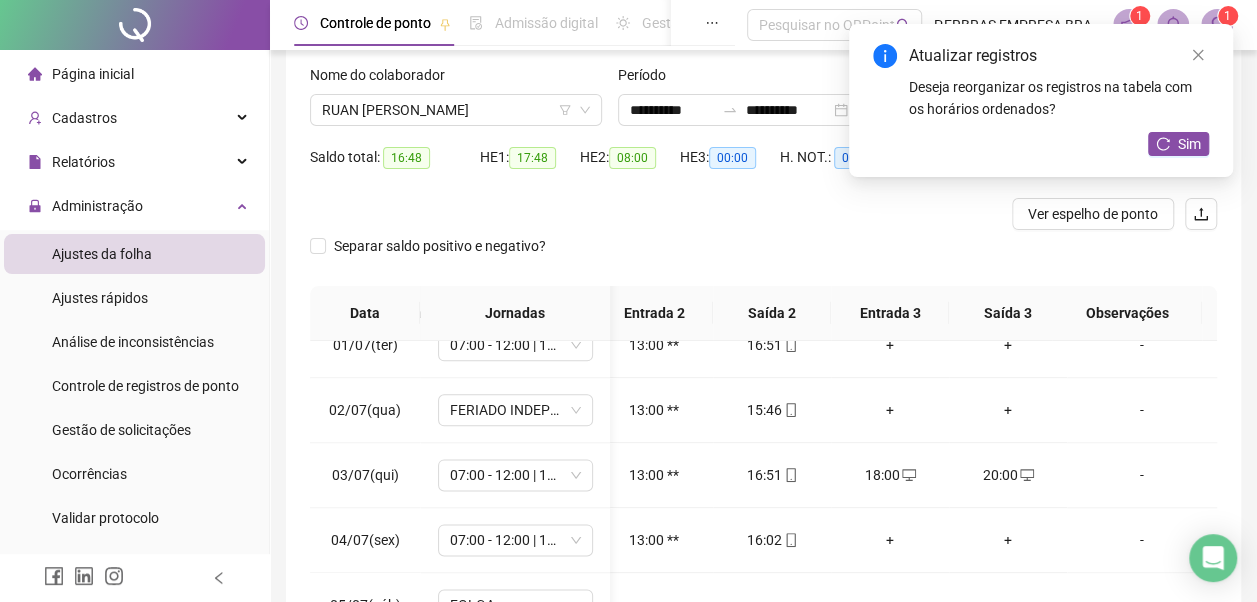 scroll, scrollTop: 0, scrollLeft: 0, axis: both 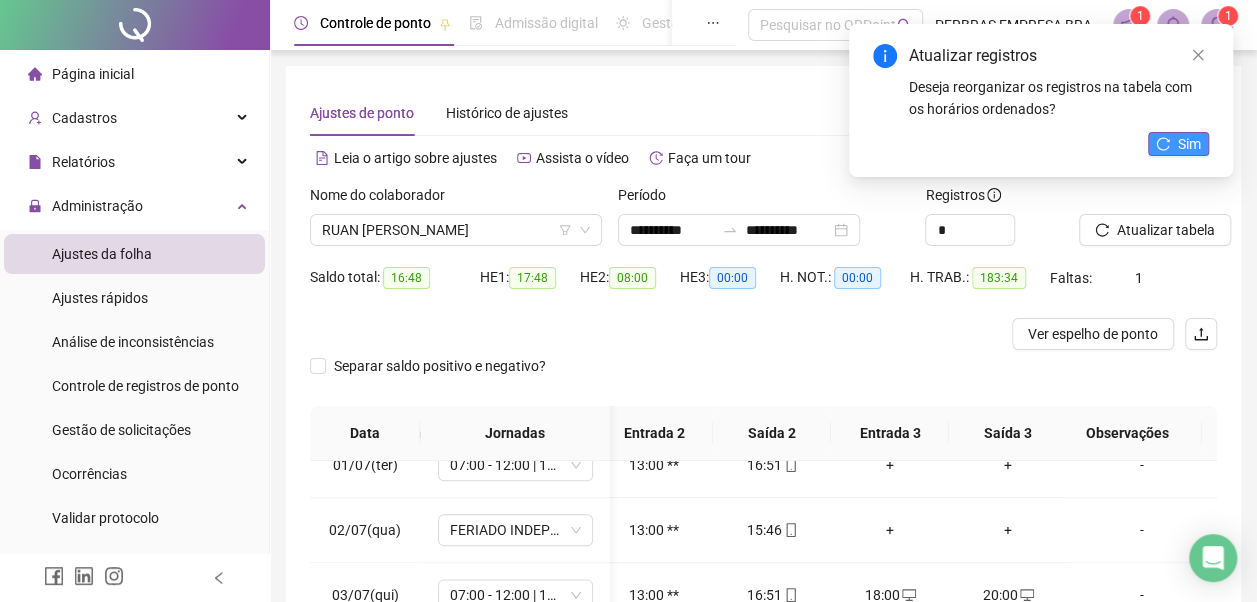 click 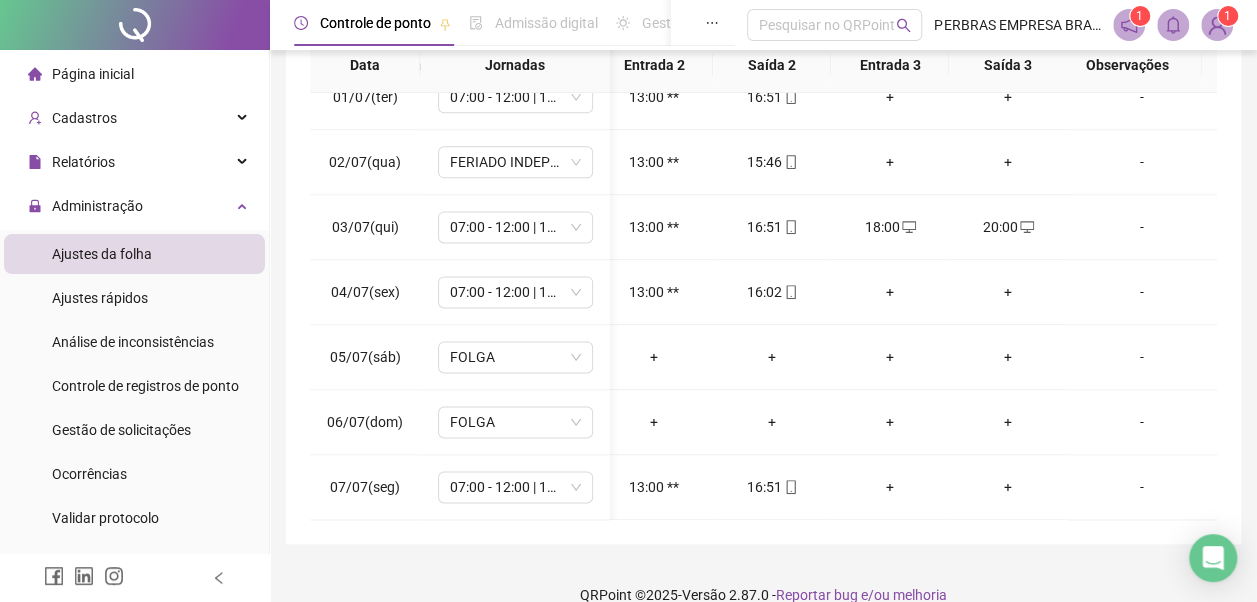 scroll, scrollTop: 396, scrollLeft: 0, axis: vertical 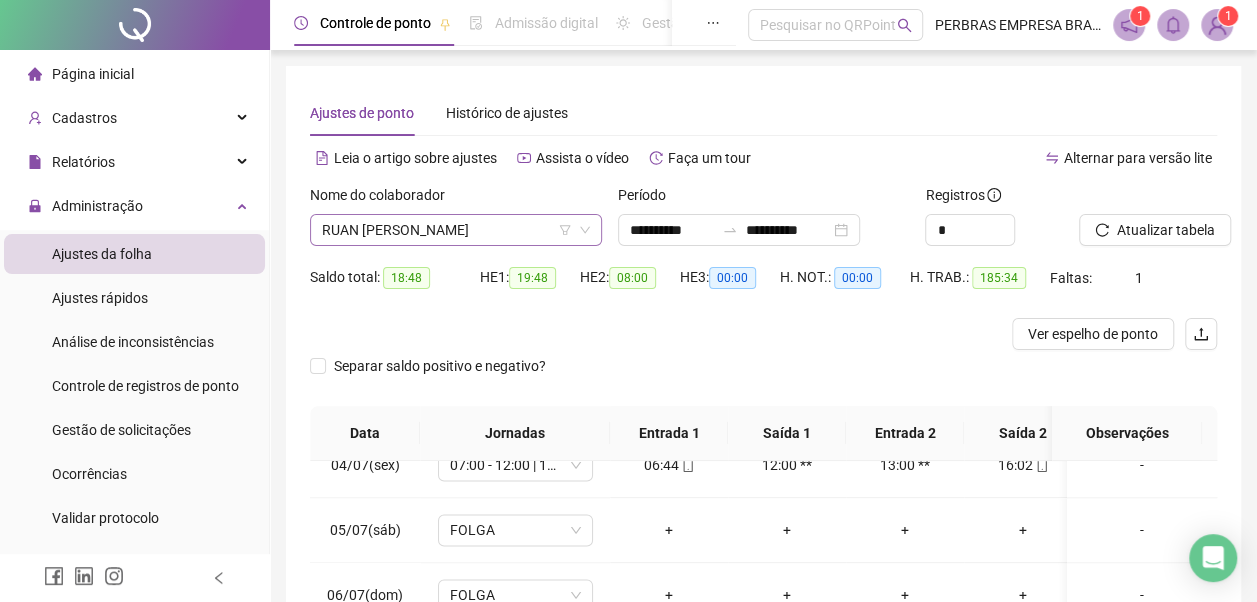 click on "RUAN [PERSON_NAME]" at bounding box center (456, 230) 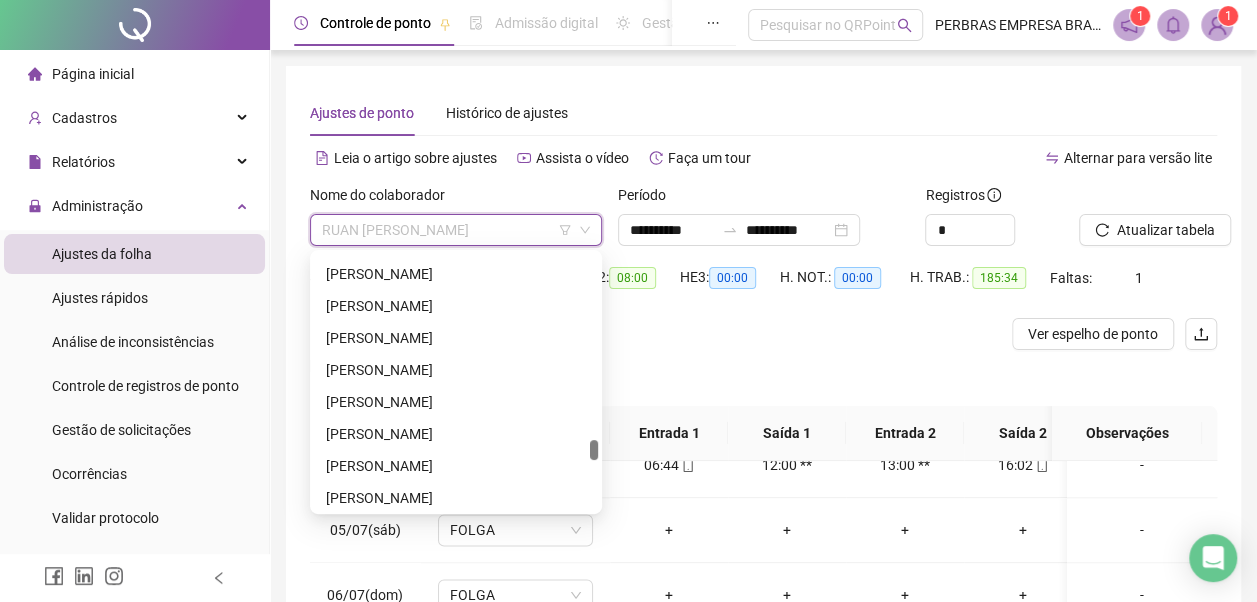 scroll, scrollTop: 5860, scrollLeft: 0, axis: vertical 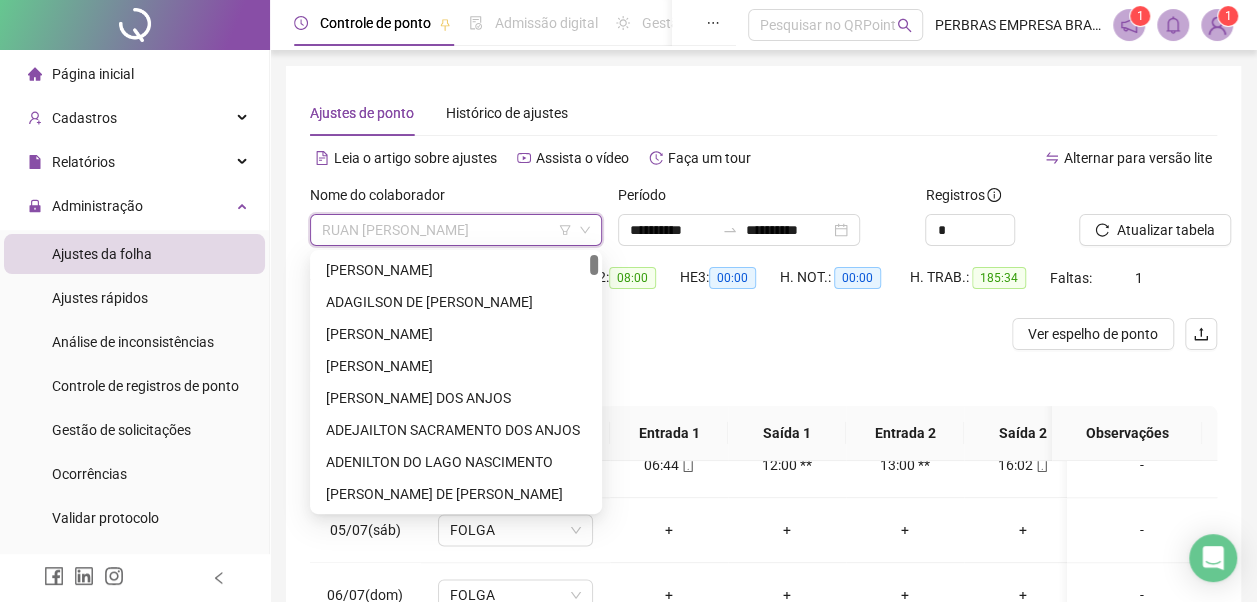 drag, startPoint x: 592, startPoint y: 428, endPoint x: 611, endPoint y: 242, distance: 186.96791 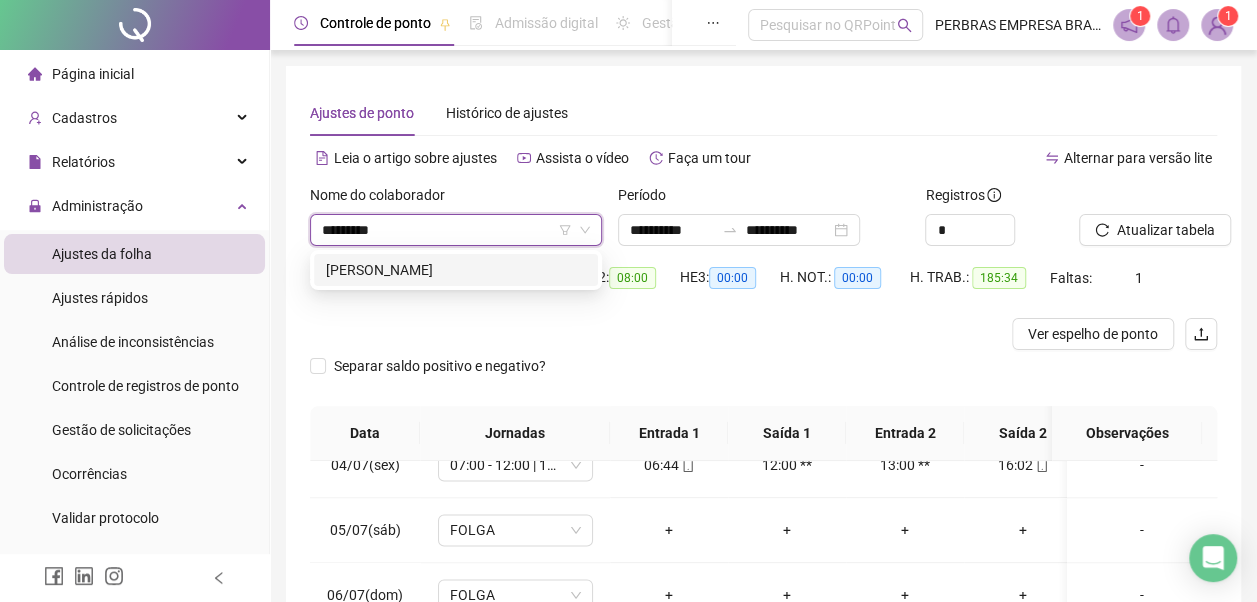 type on "**********" 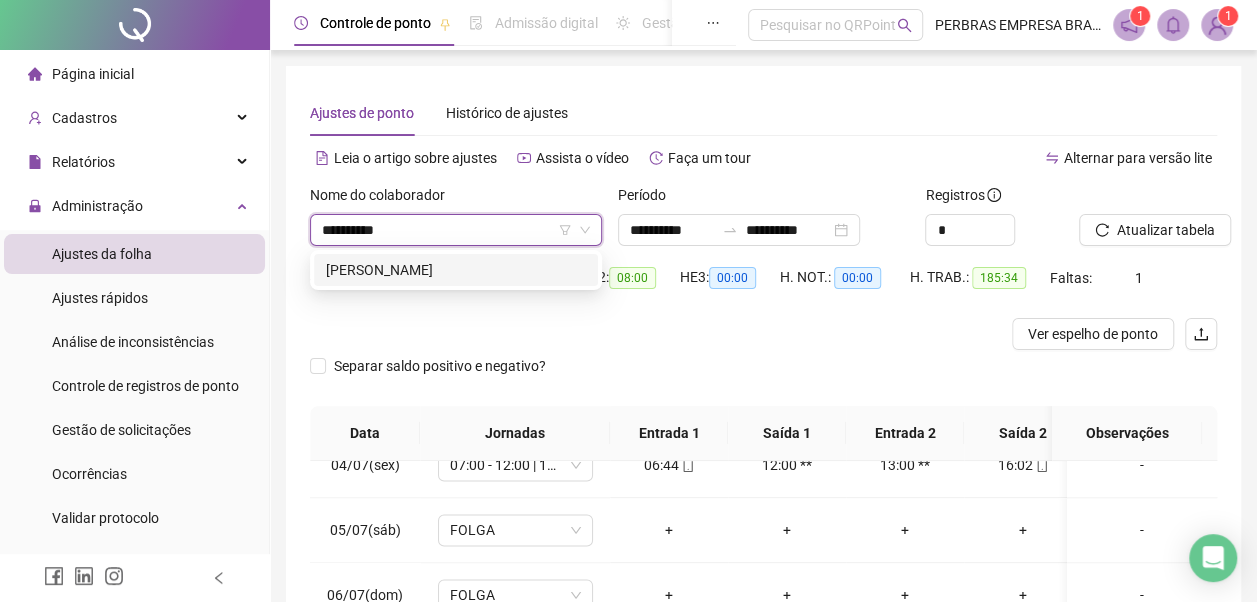 type 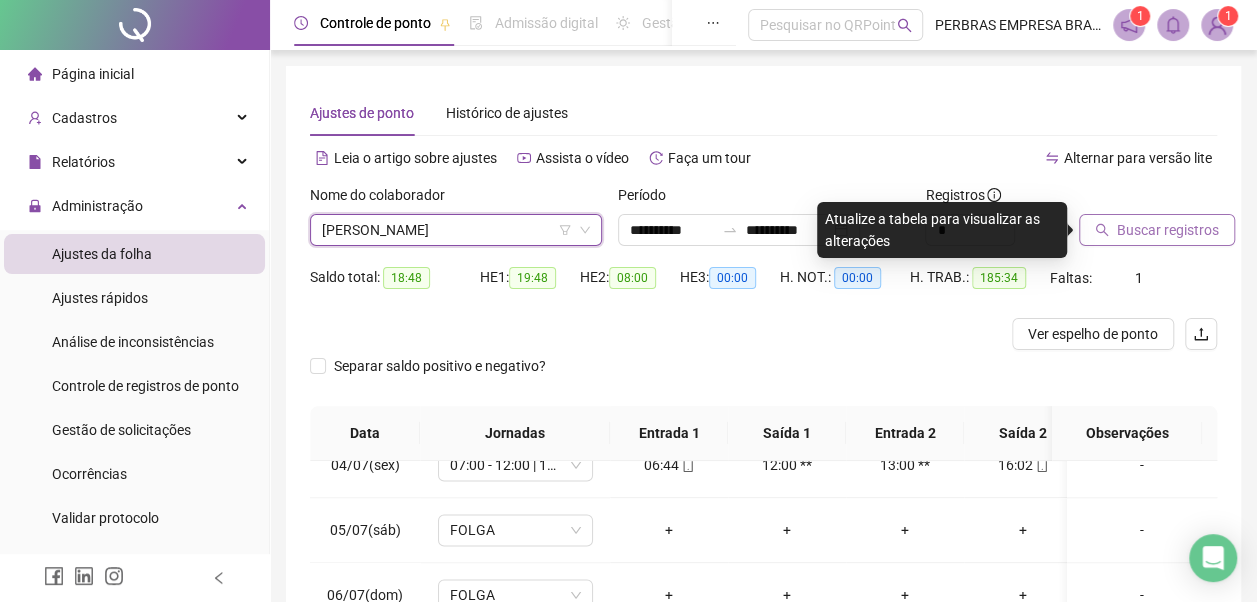 click on "Buscar registros" at bounding box center [1168, 230] 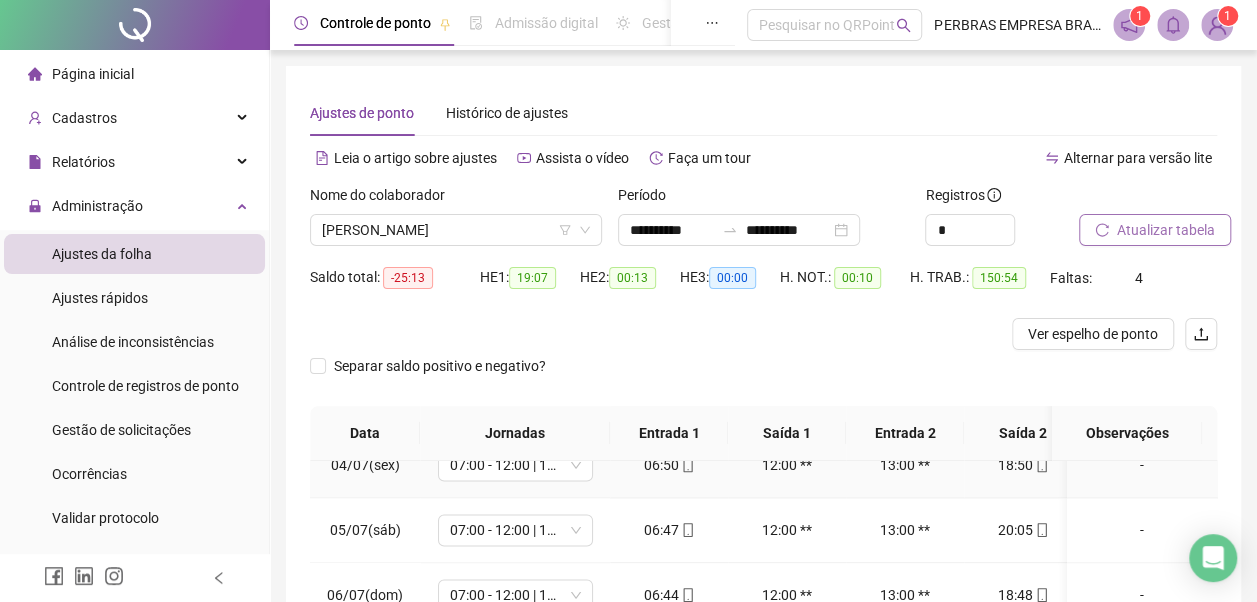 scroll, scrollTop: 396, scrollLeft: 0, axis: vertical 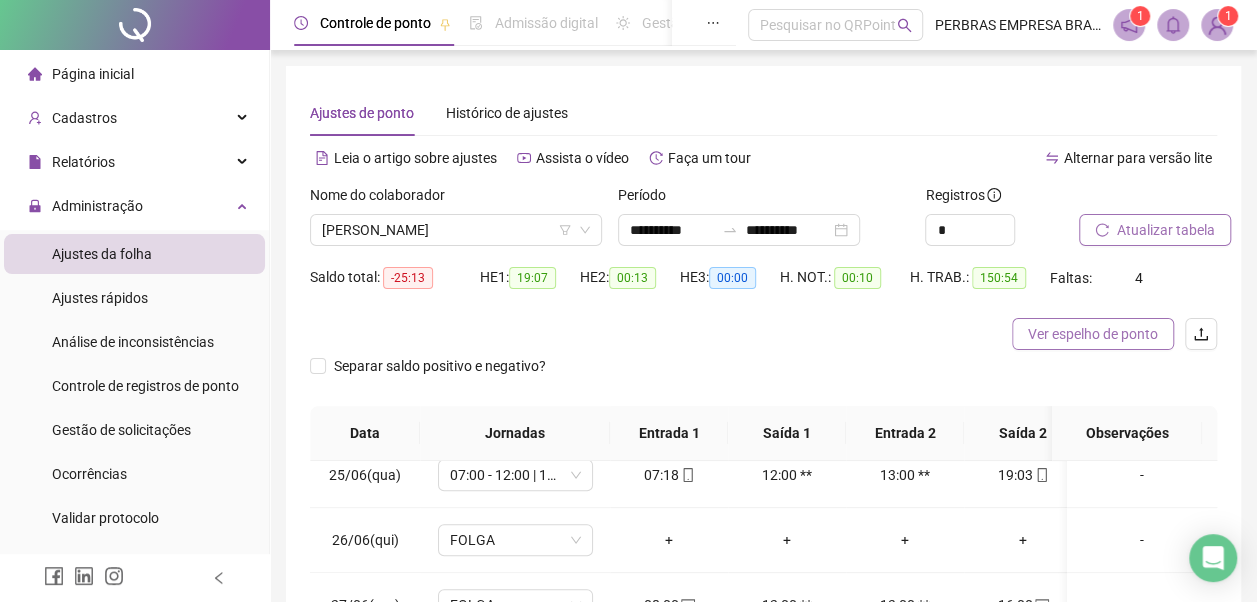 click on "Ver espelho de ponto" at bounding box center [1093, 334] 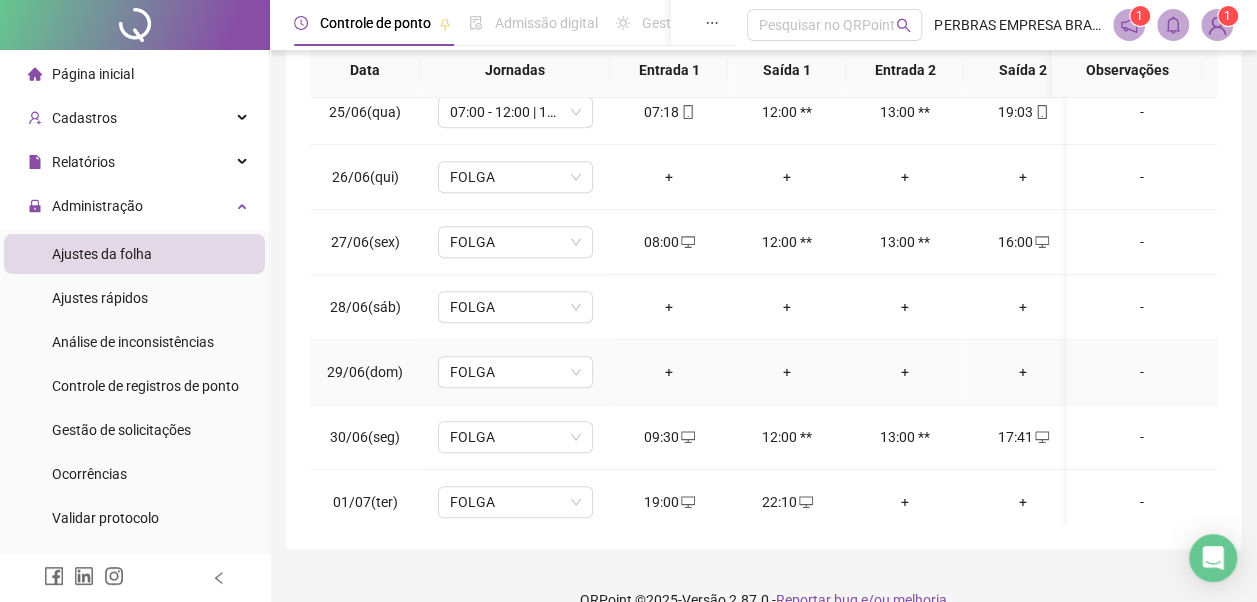 scroll, scrollTop: 396, scrollLeft: 0, axis: vertical 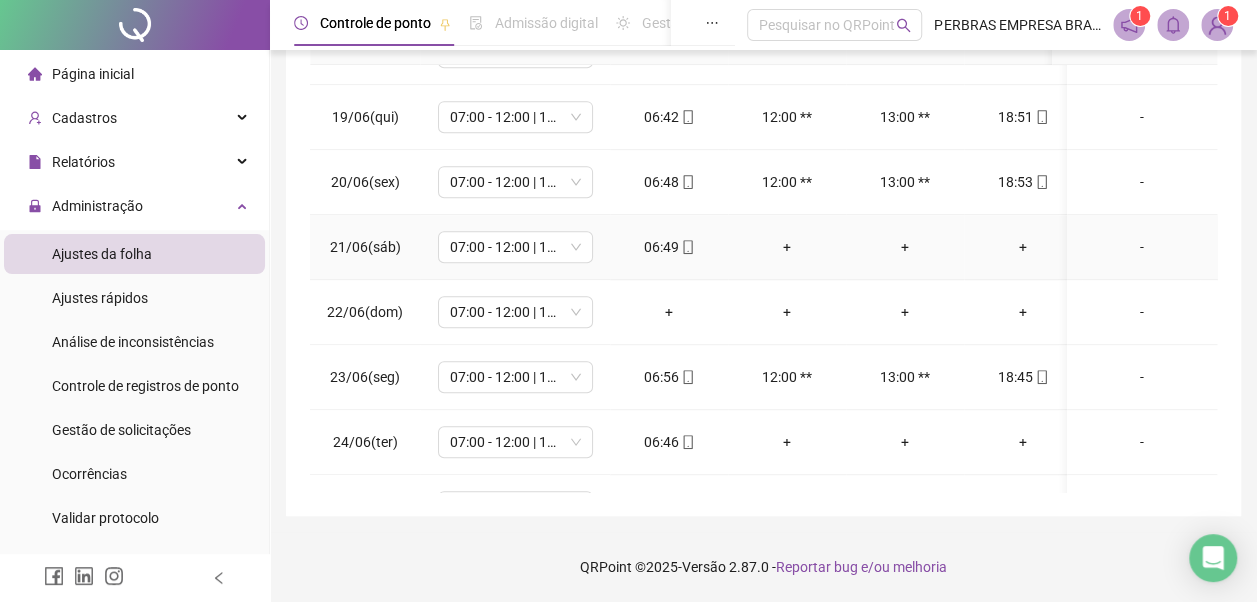 click on "+" at bounding box center (787, 247) 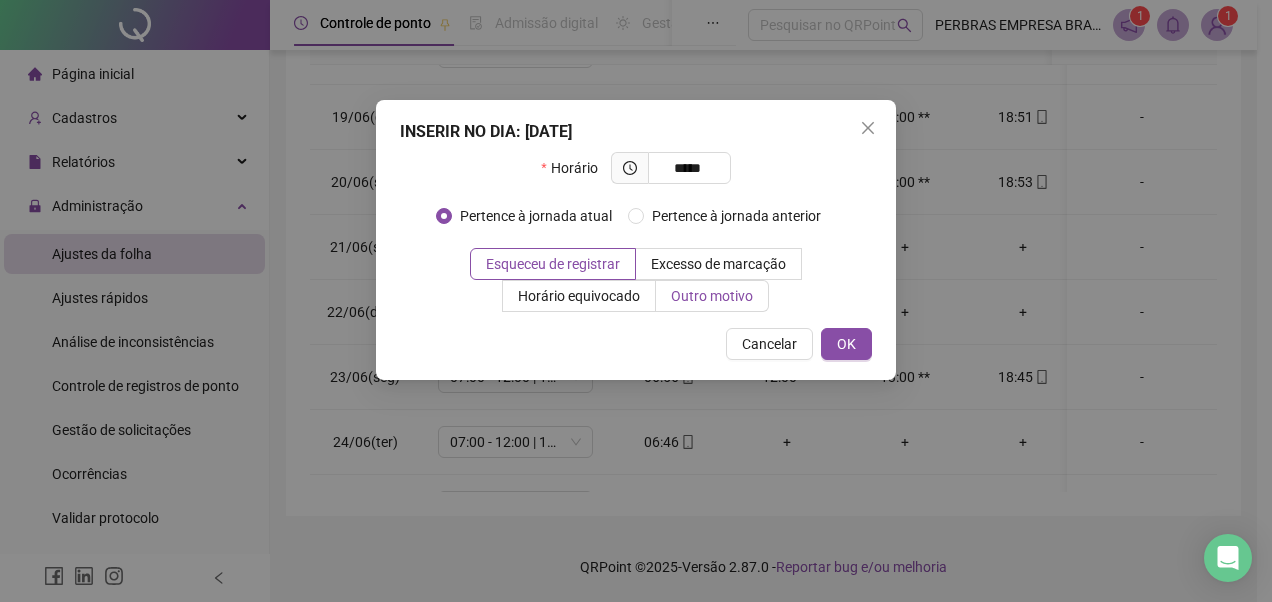 type on "*****" 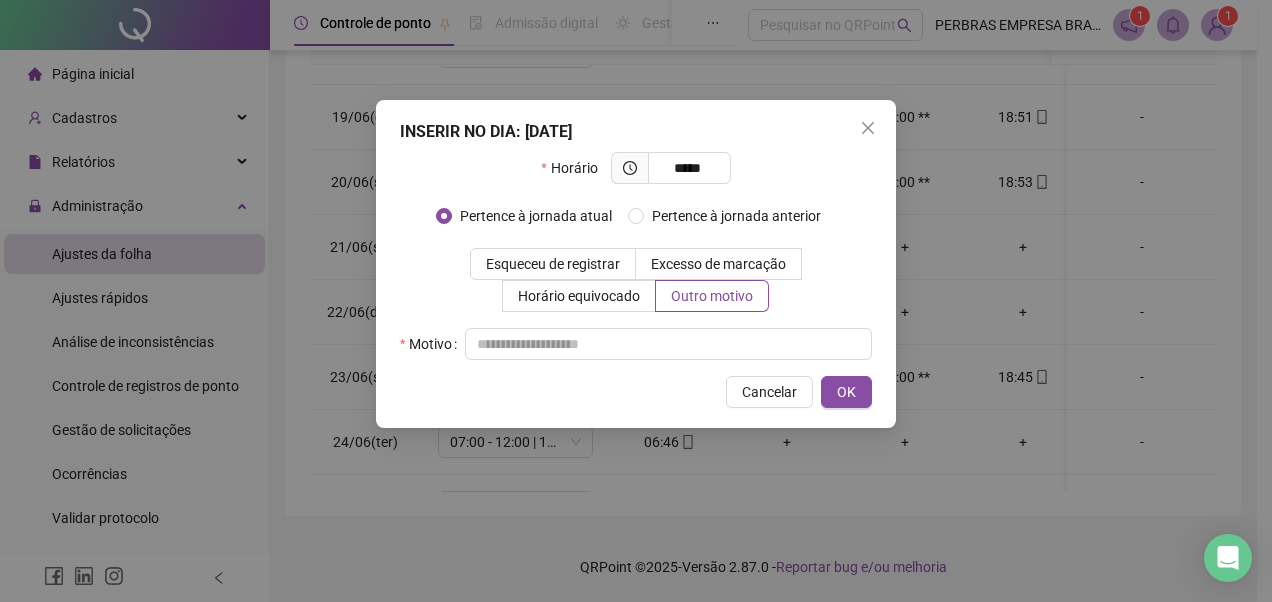 click at bounding box center (668, 344) 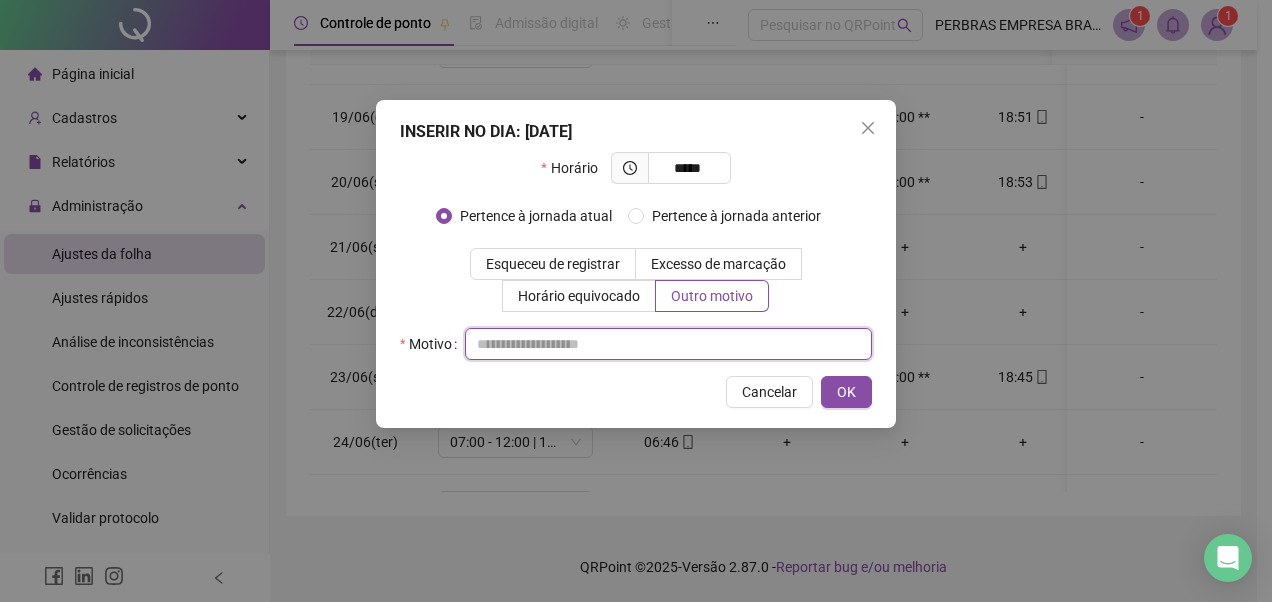 click at bounding box center [668, 344] 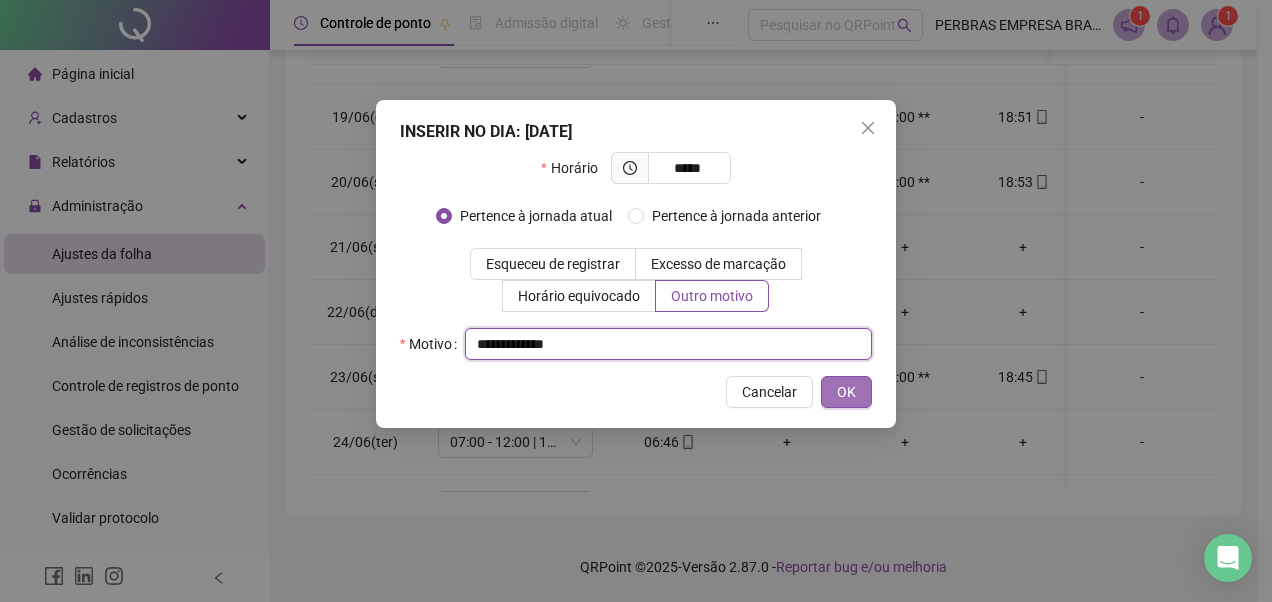 type on "**********" 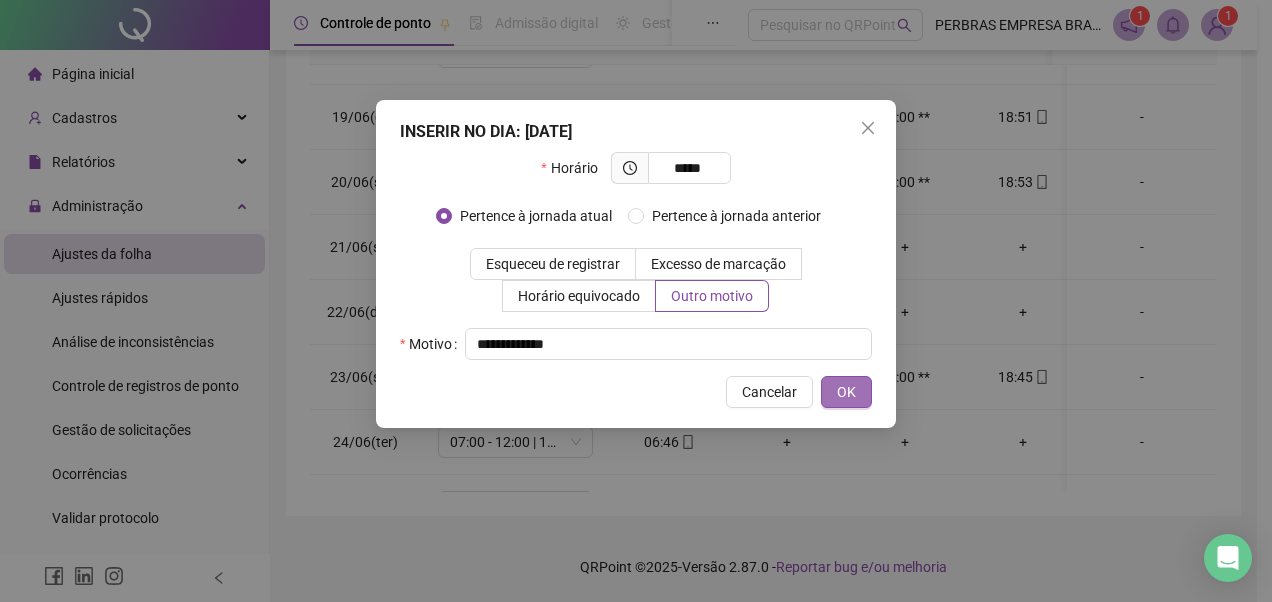 click on "OK" at bounding box center [846, 392] 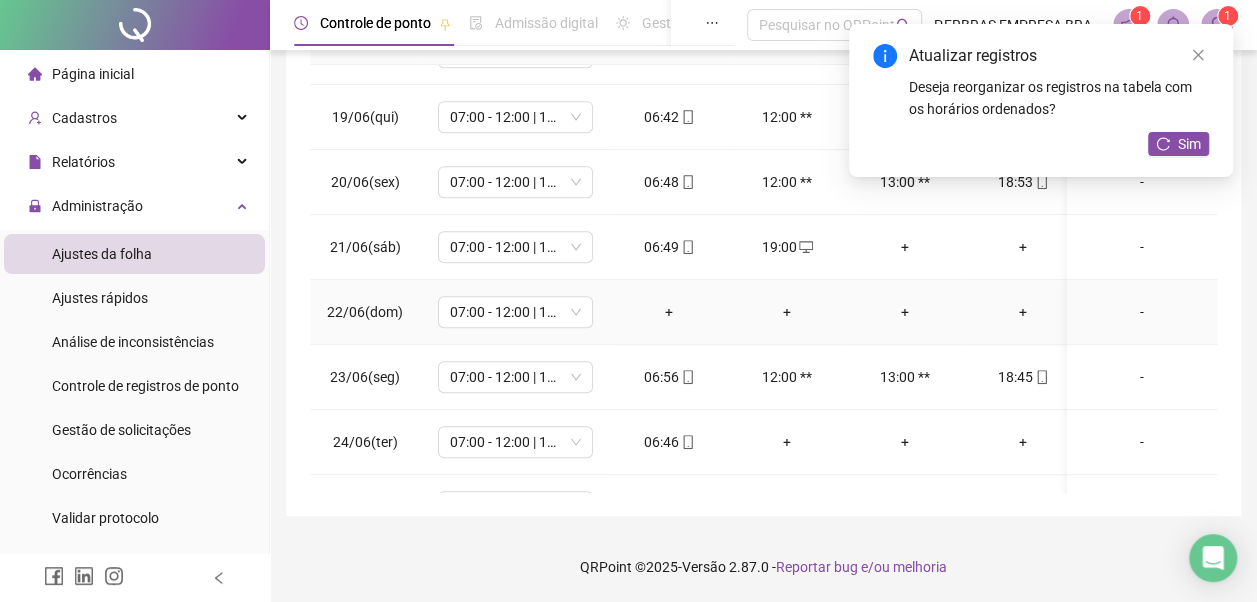 click on "+" at bounding box center (669, 312) 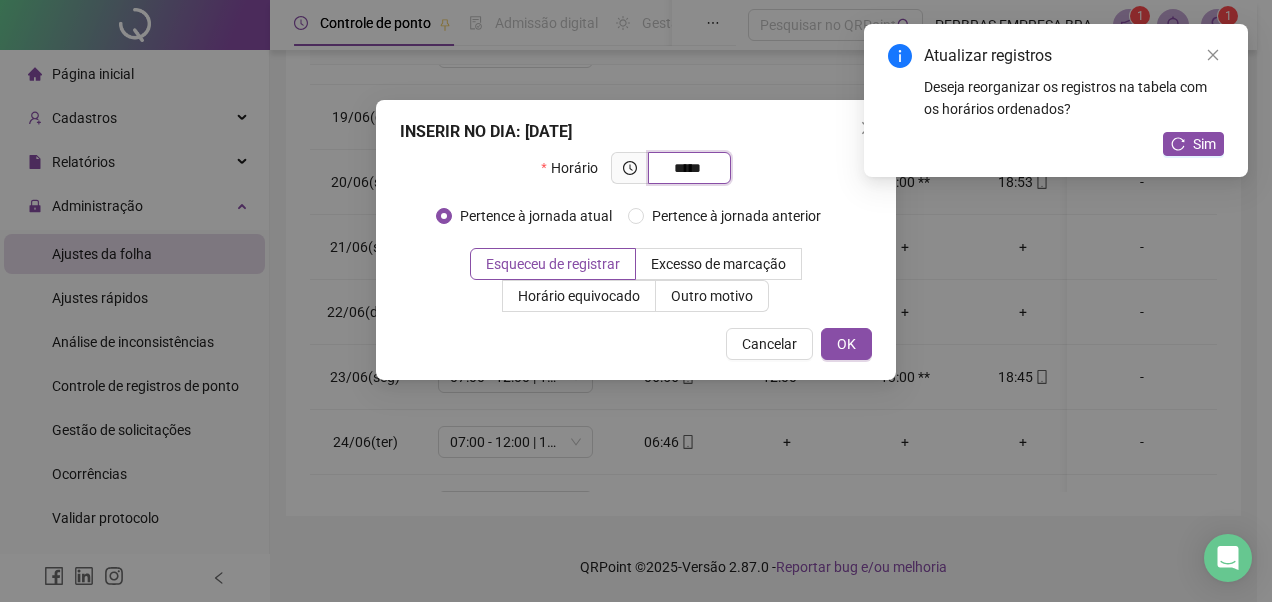type on "*****" 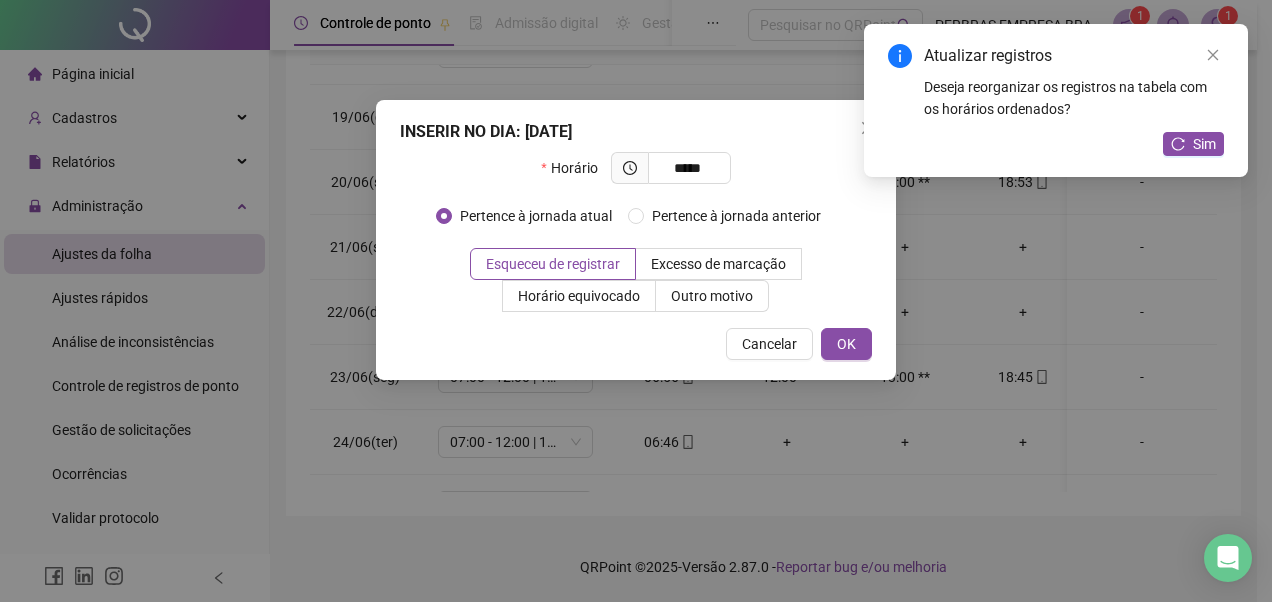 click on "Outro motivo" at bounding box center (712, 296) 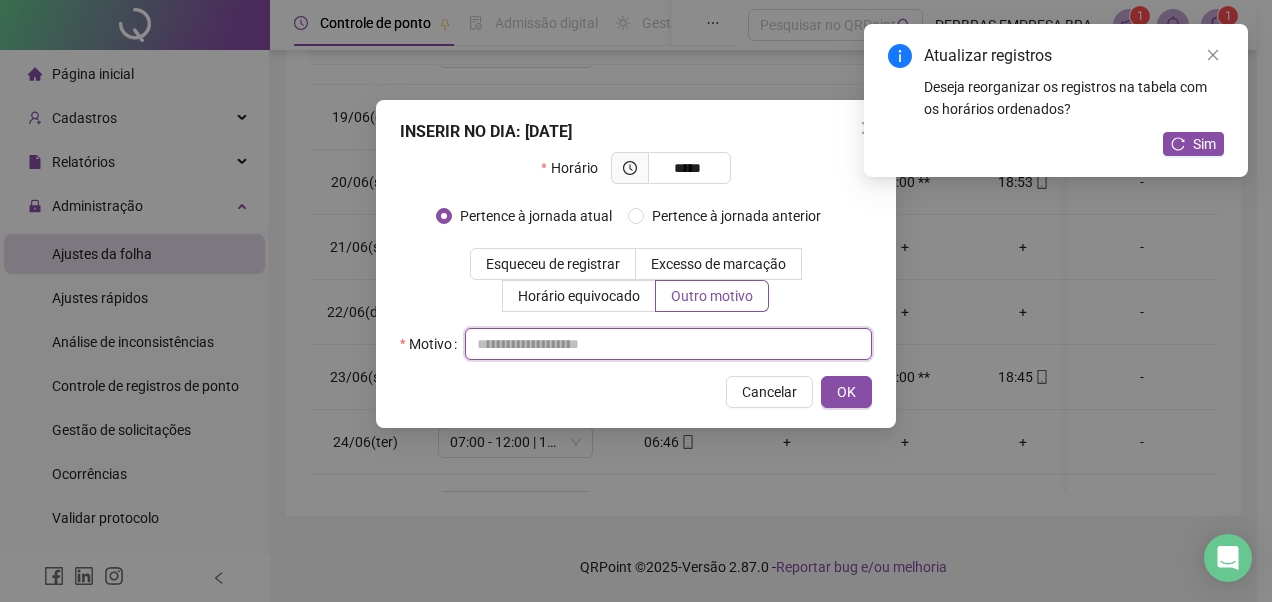 click at bounding box center [668, 344] 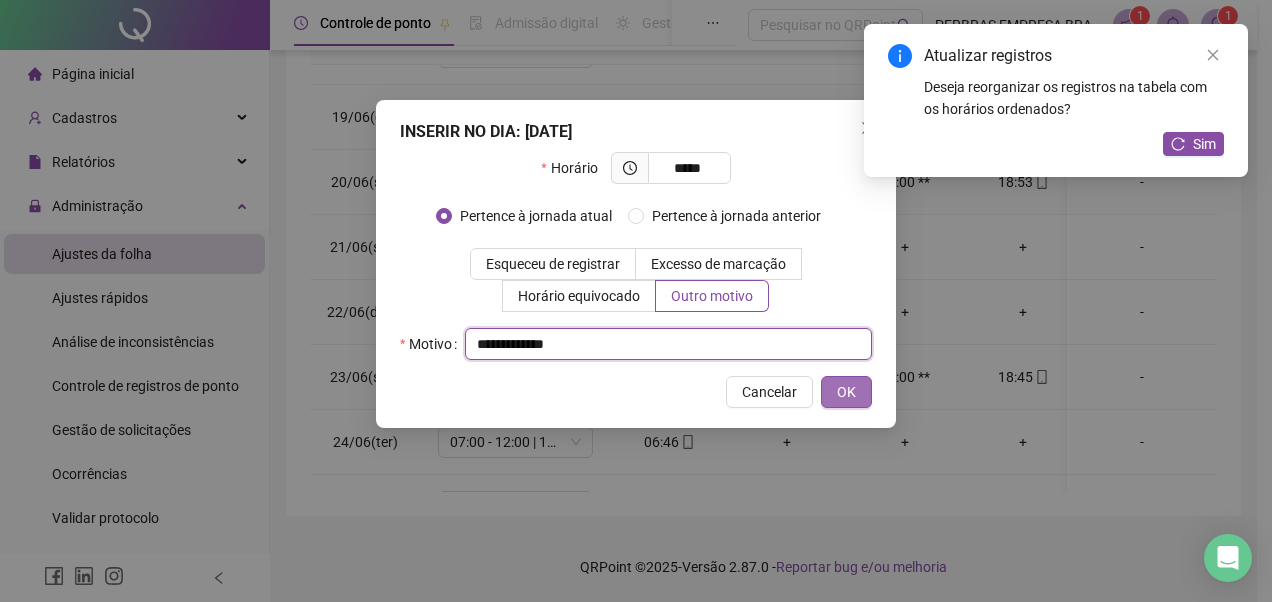 type on "**********" 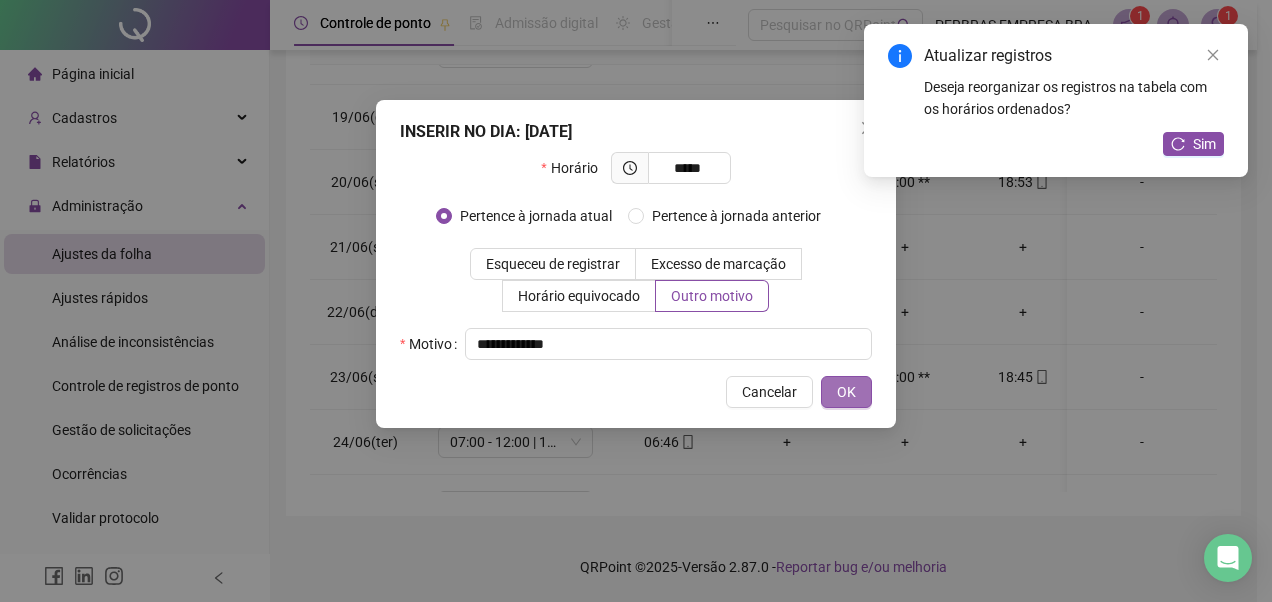 click on "OK" at bounding box center [846, 392] 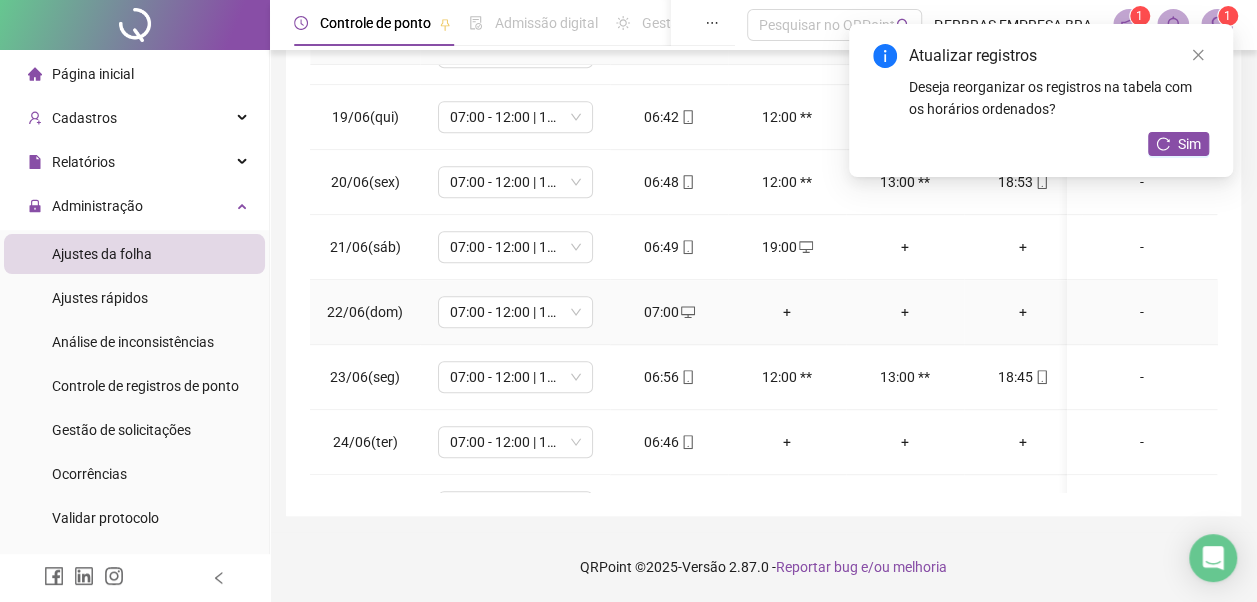 click on "+" at bounding box center [787, 312] 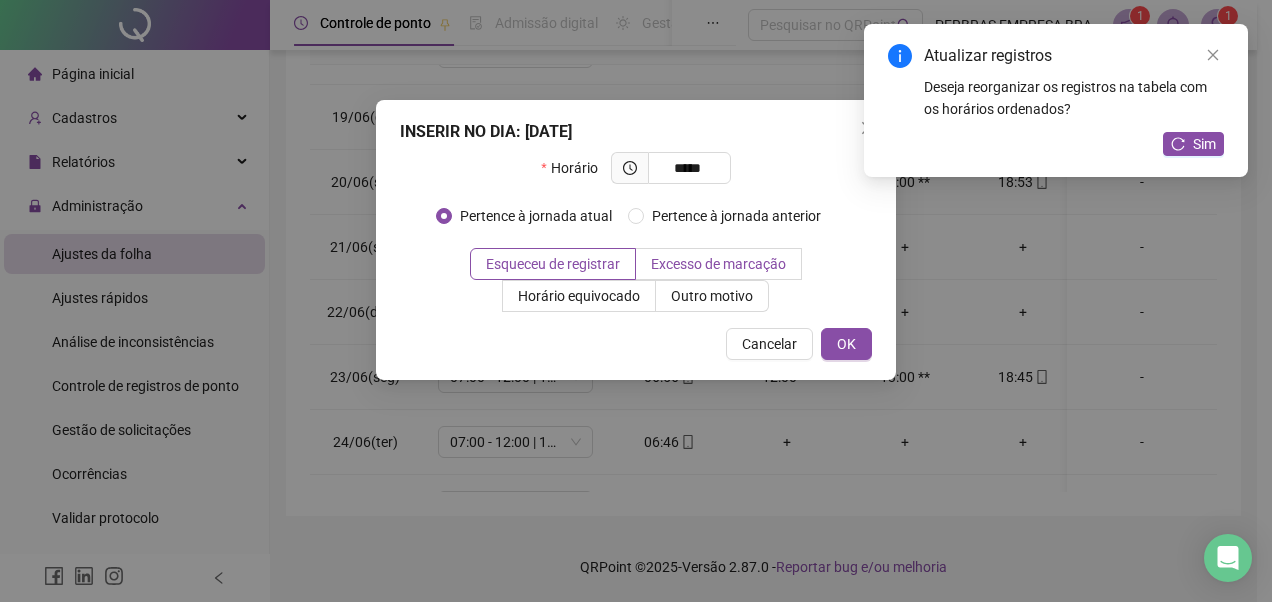 type on "*****" 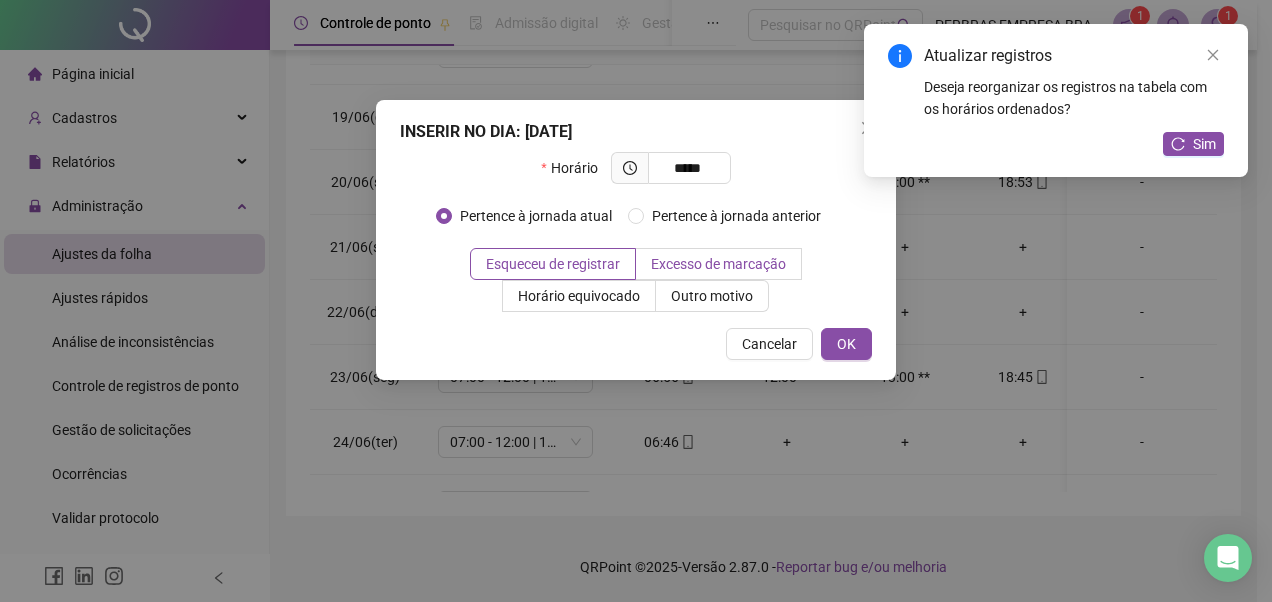 click on "Excesso de marcação" at bounding box center [719, 264] 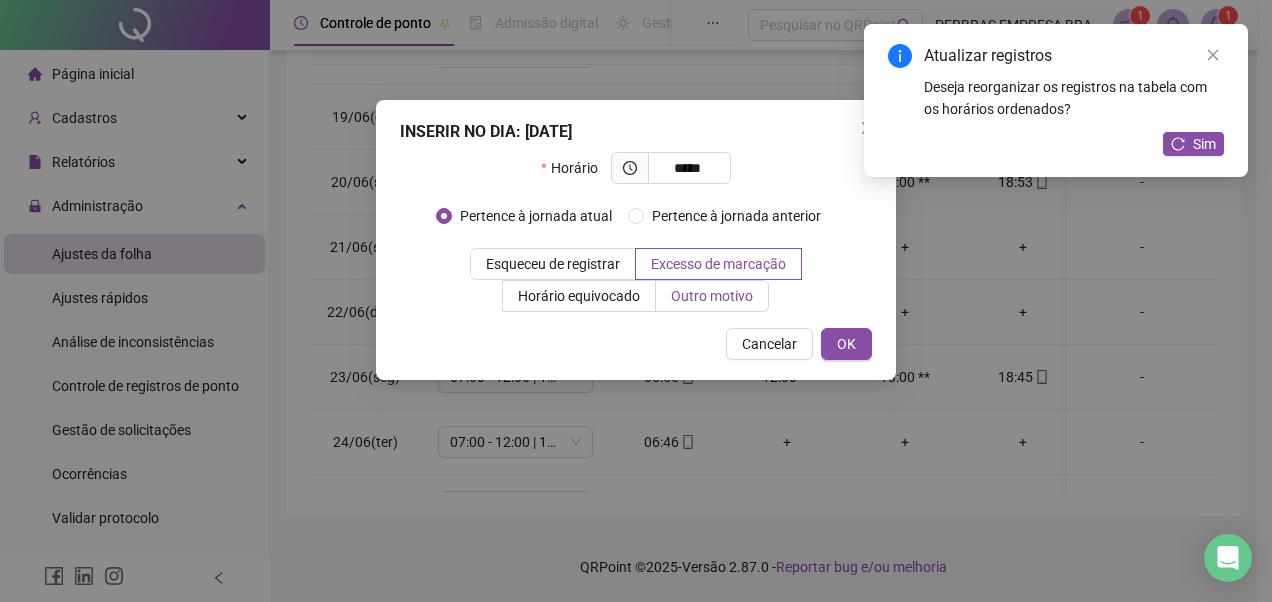 click on "Outro motivo" at bounding box center [712, 296] 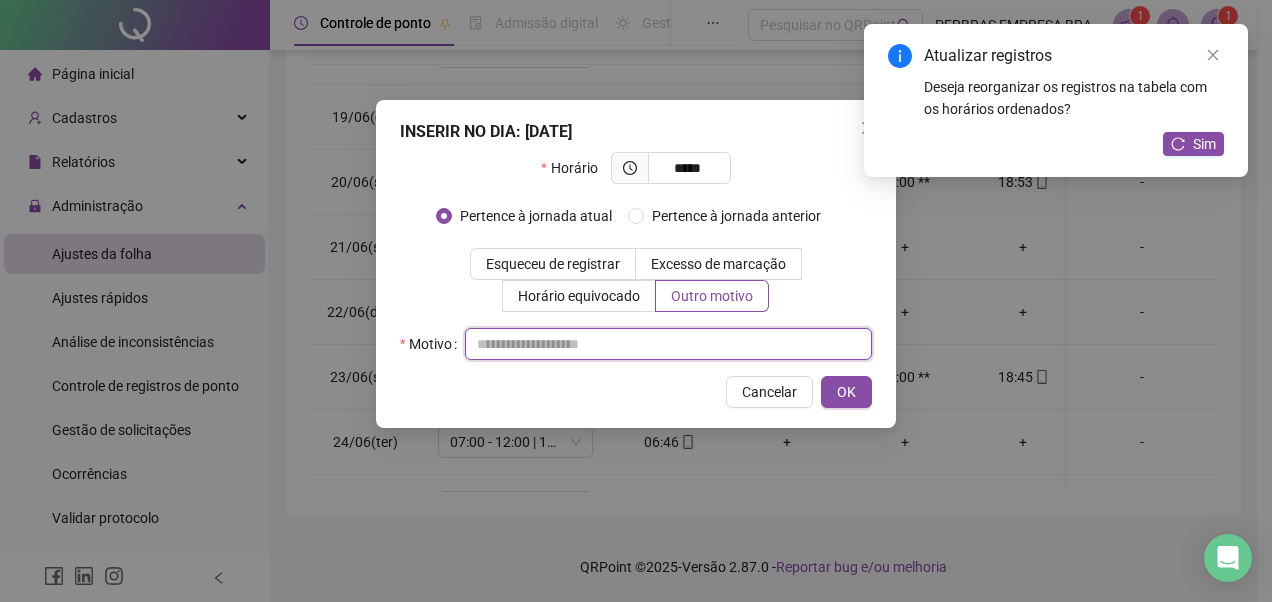 click at bounding box center (668, 344) 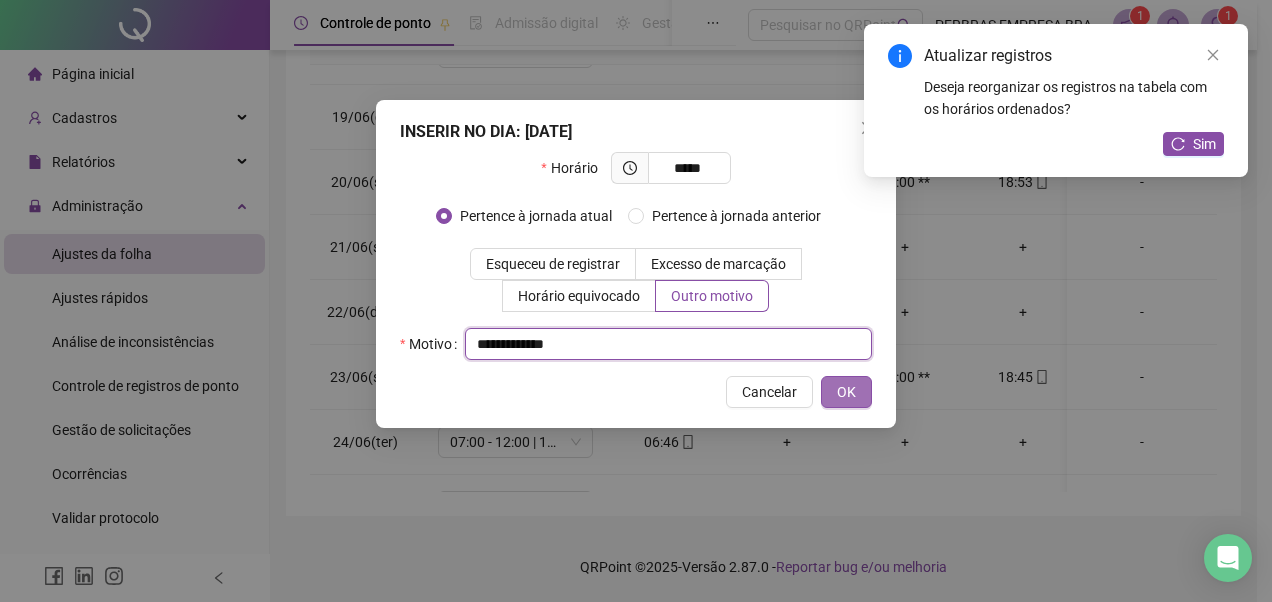 type on "**********" 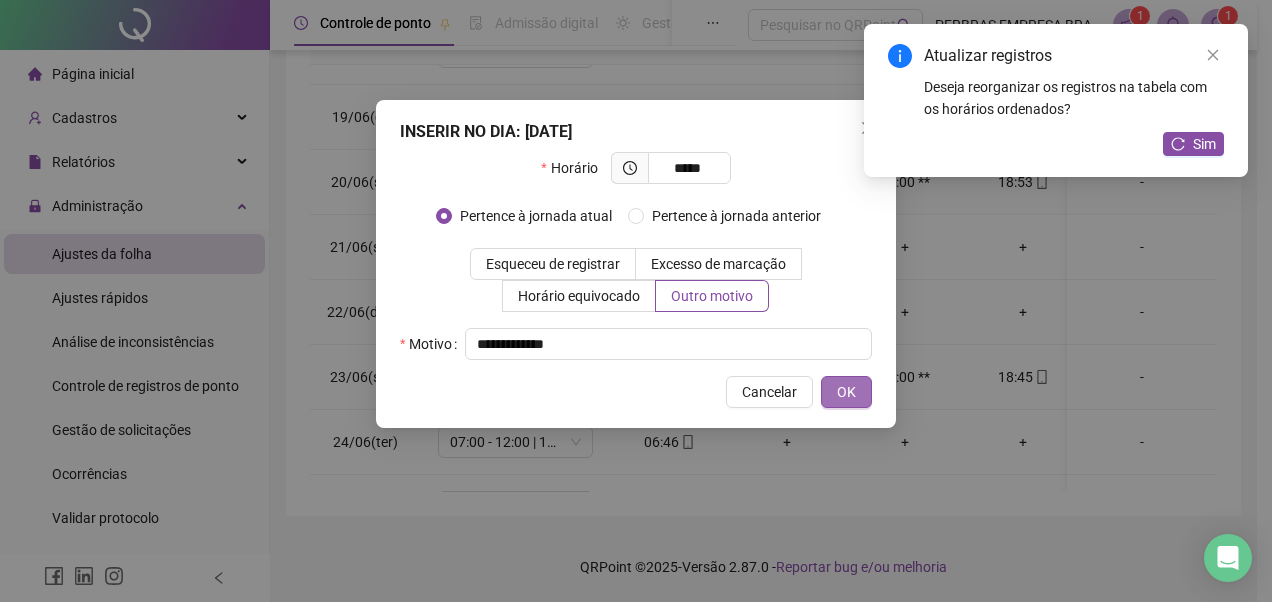 click on "OK" at bounding box center (846, 392) 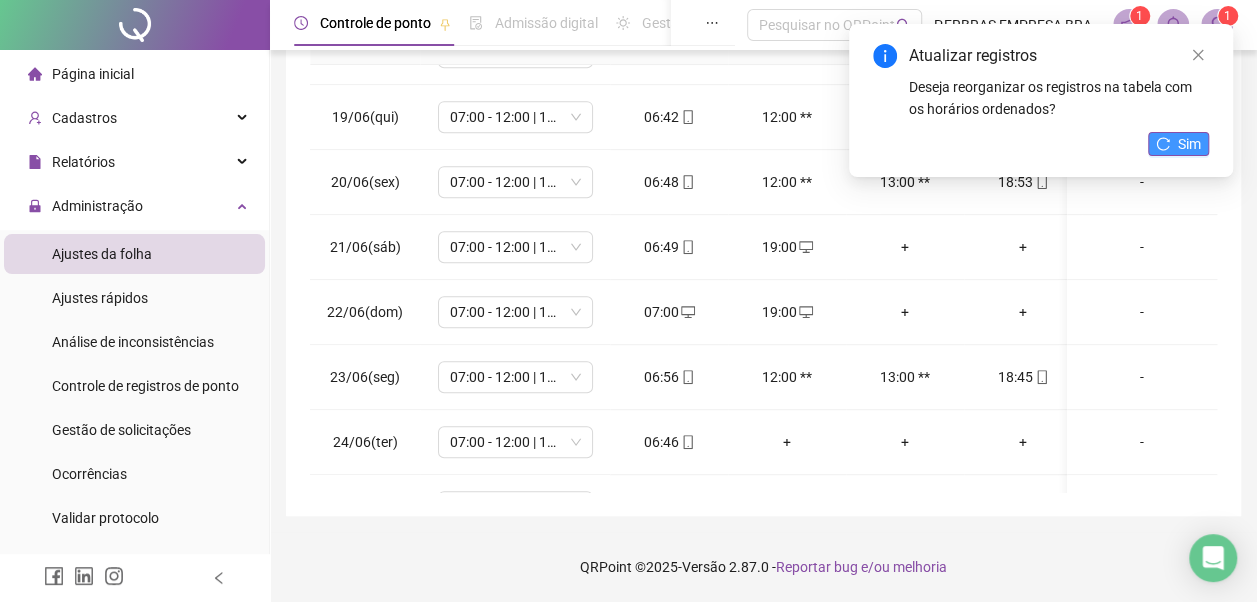click 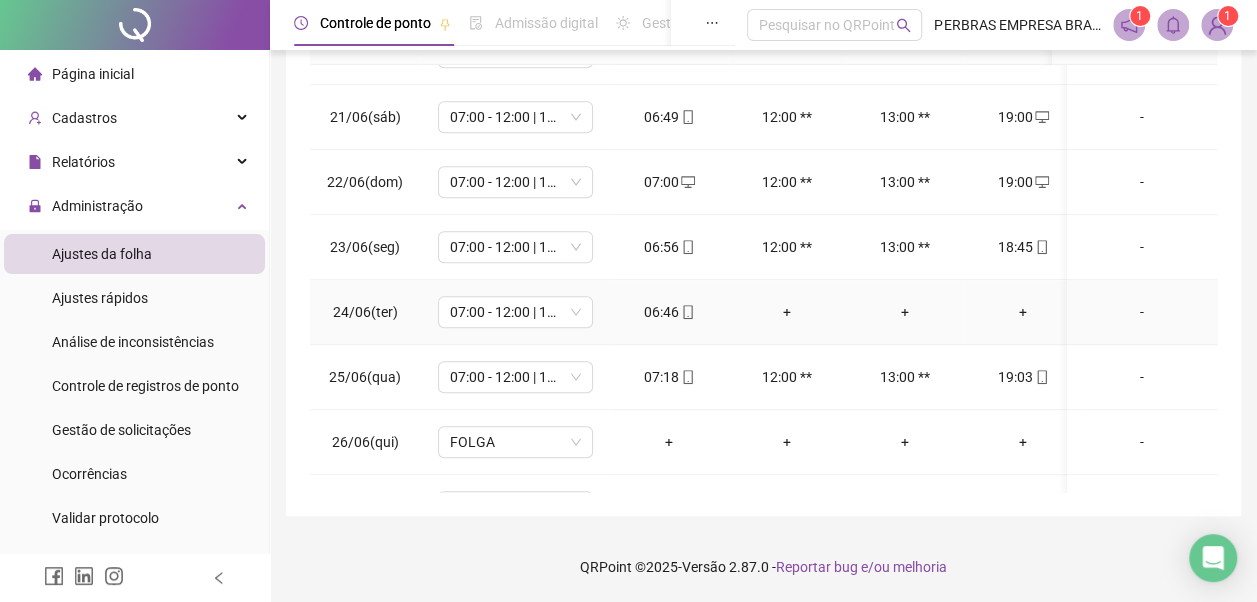 scroll, scrollTop: 600, scrollLeft: 0, axis: vertical 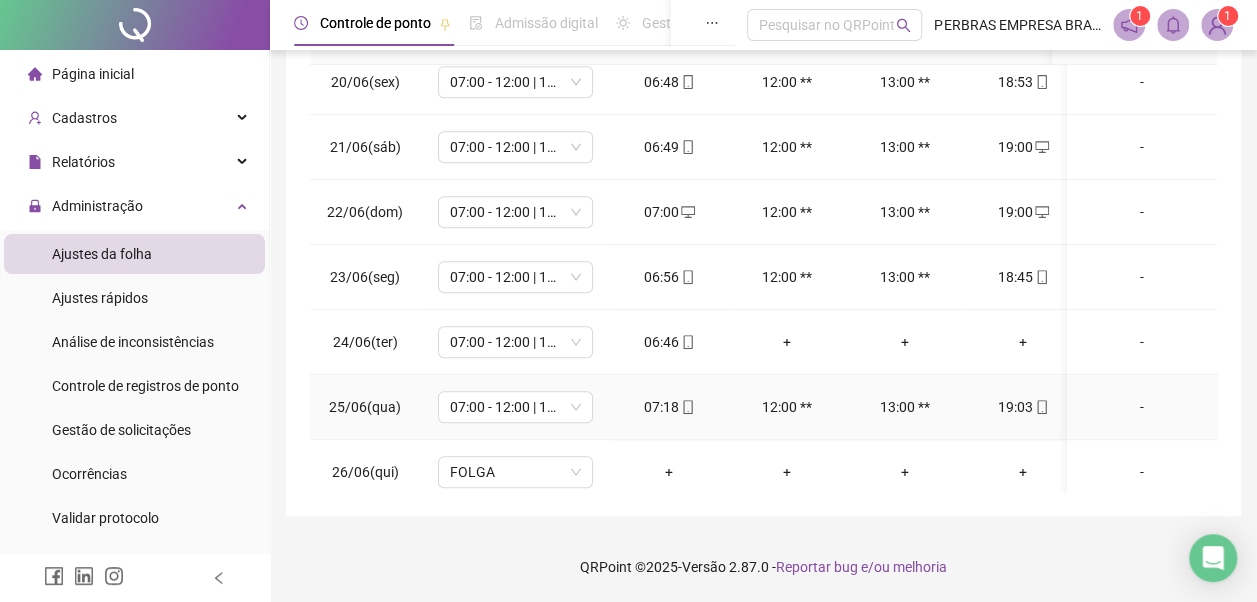 click 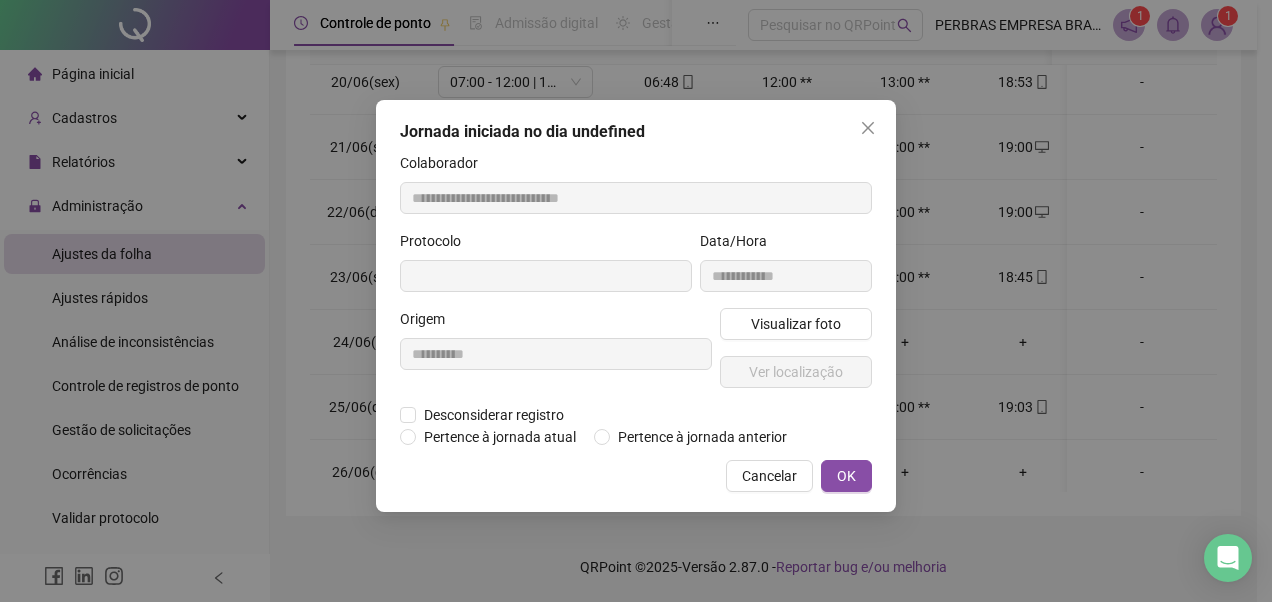 type on "**********" 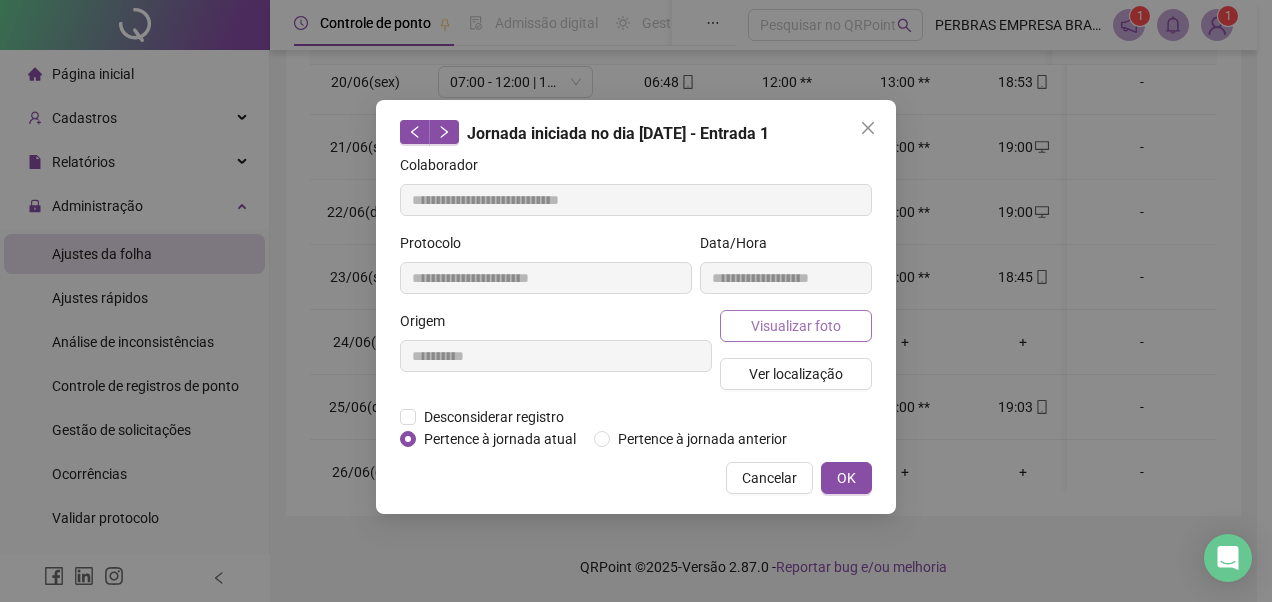 click on "Visualizar foto" at bounding box center (796, 326) 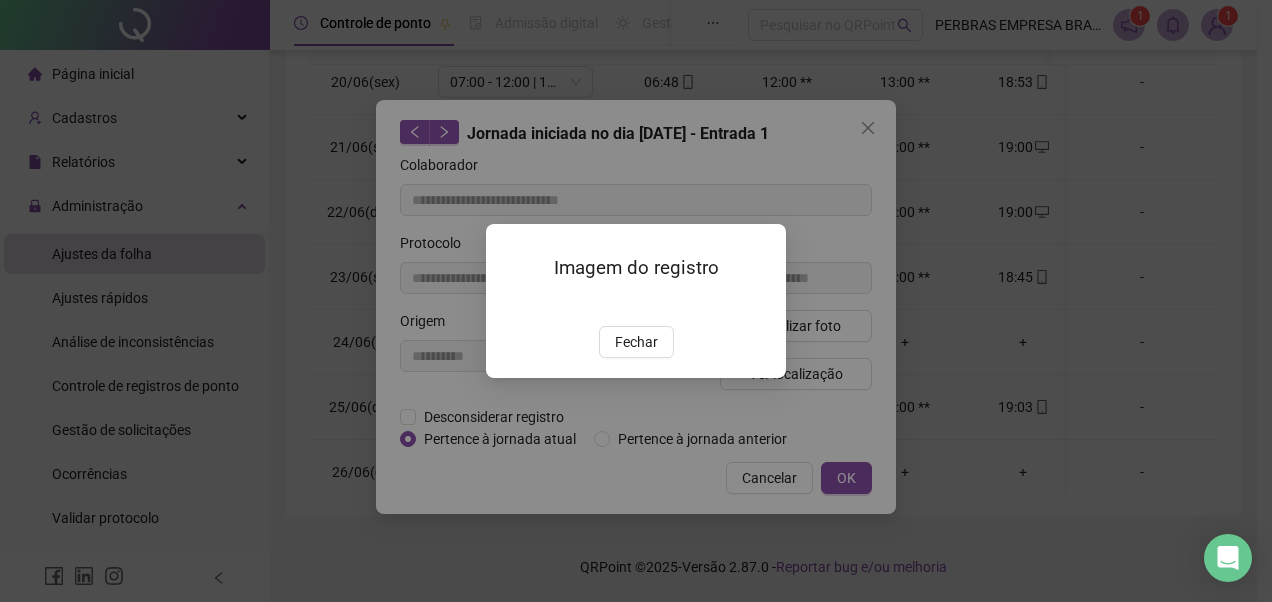 click on "Fechar" at bounding box center [636, 342] 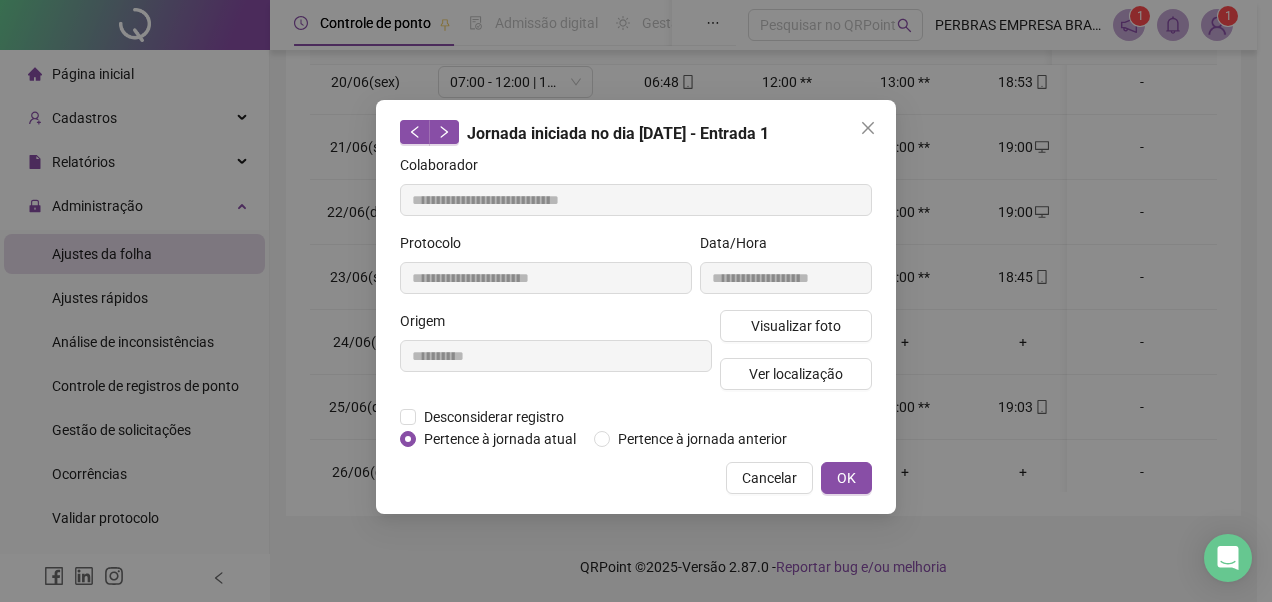 click at bounding box center [868, 128] 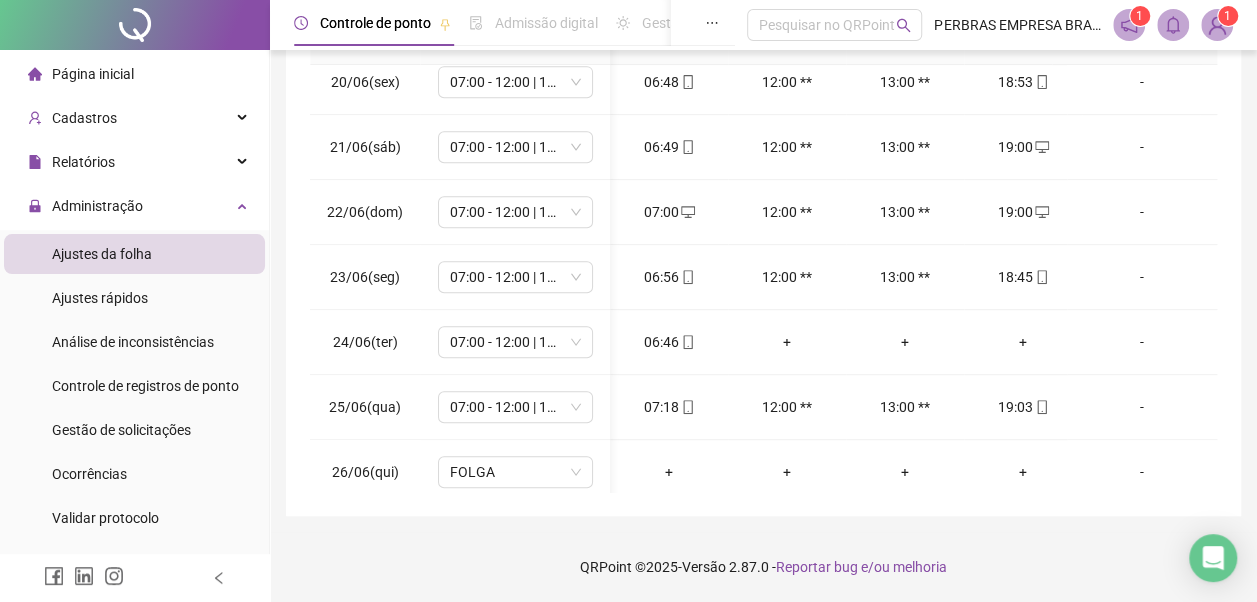 scroll, scrollTop: 600, scrollLeft: 266, axis: both 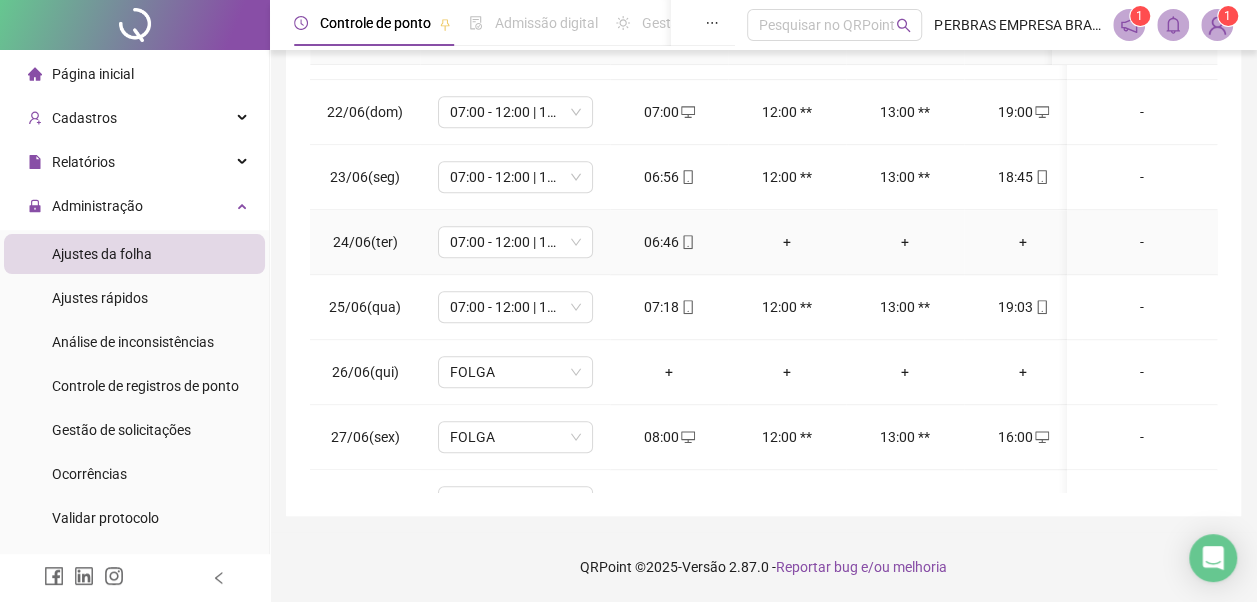 click on "+" at bounding box center (787, 242) 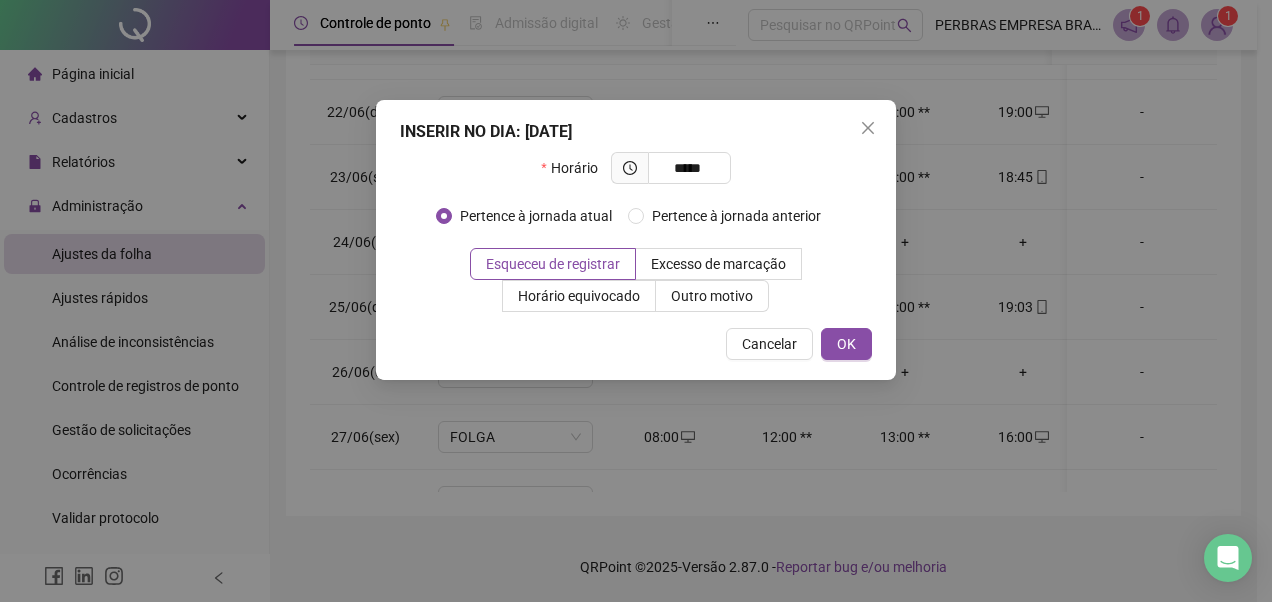 type on "*****" 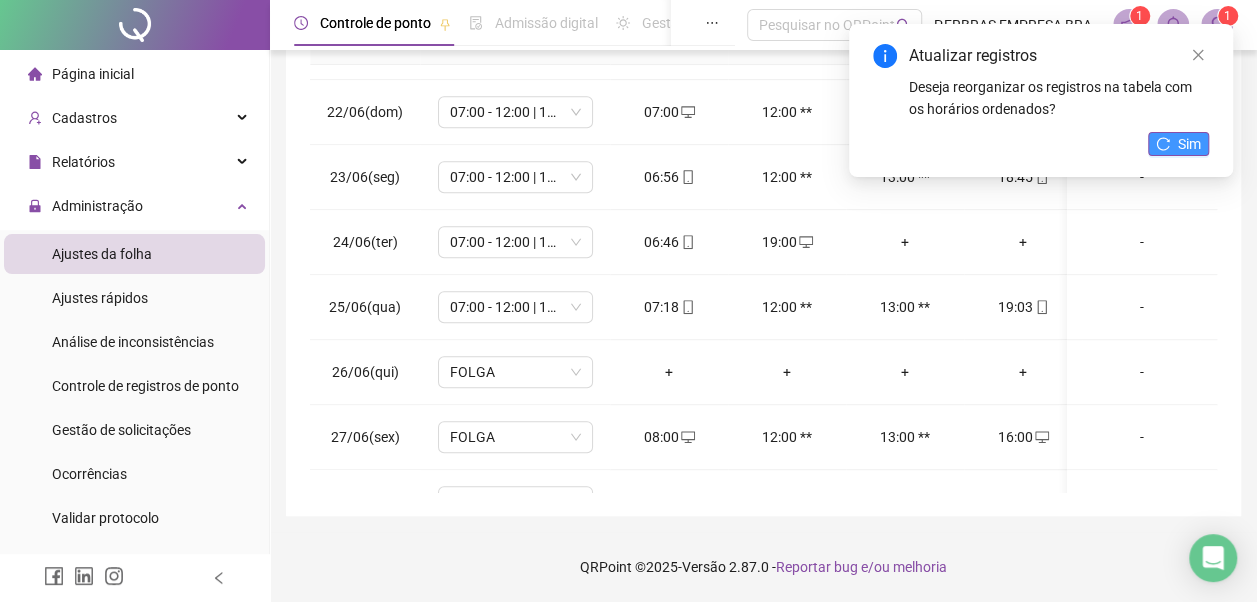 click on "Sim" at bounding box center (1189, 144) 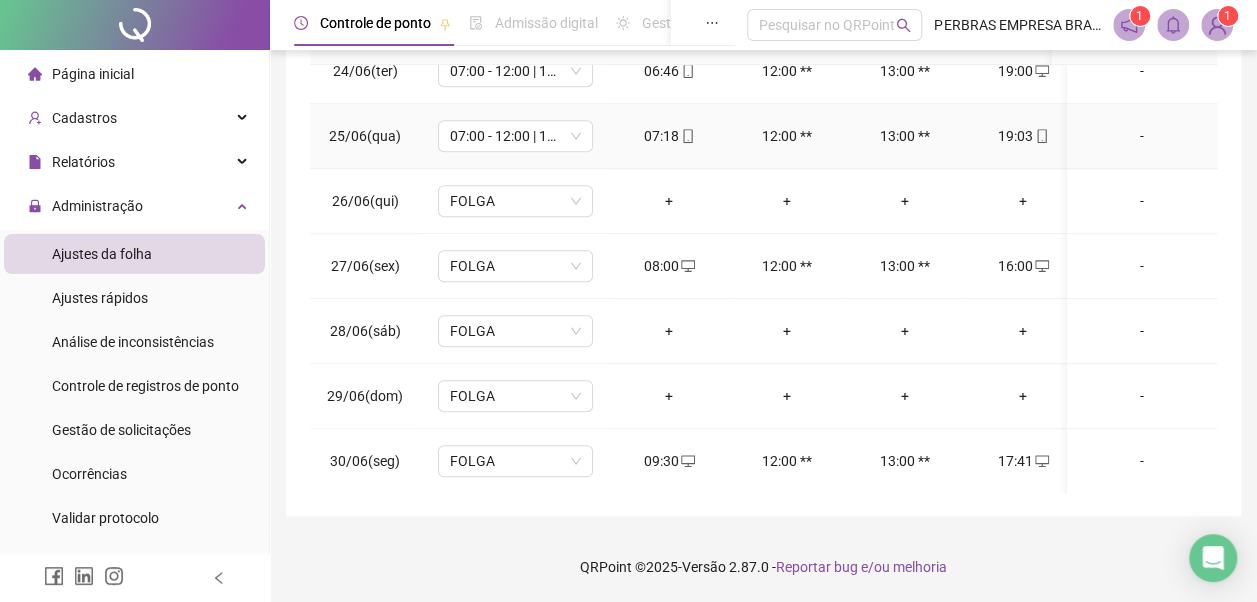 scroll, scrollTop: 1000, scrollLeft: 0, axis: vertical 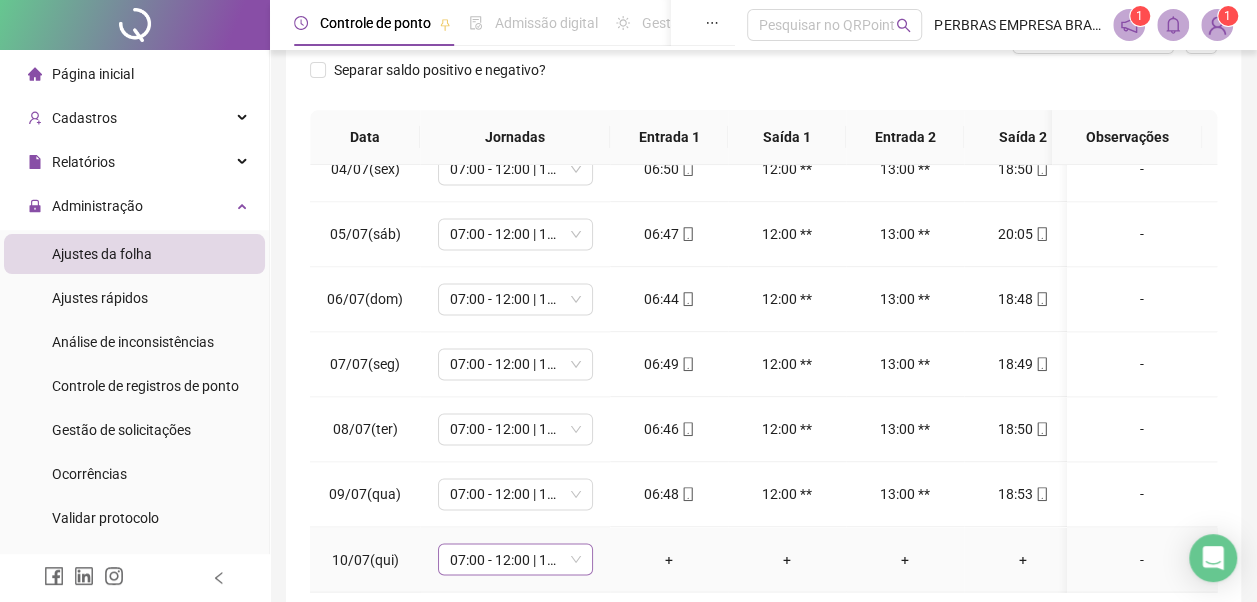 click on "07:00 - 12:00 | 13:00 - 19:00" at bounding box center (515, 559) 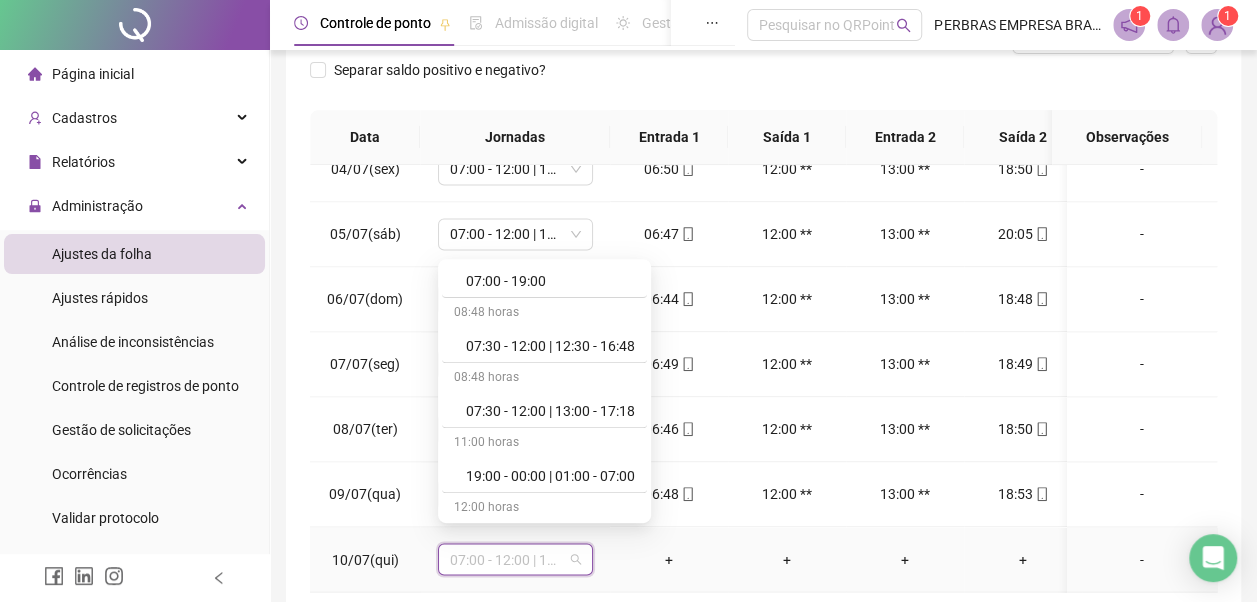 scroll, scrollTop: 778, scrollLeft: 0, axis: vertical 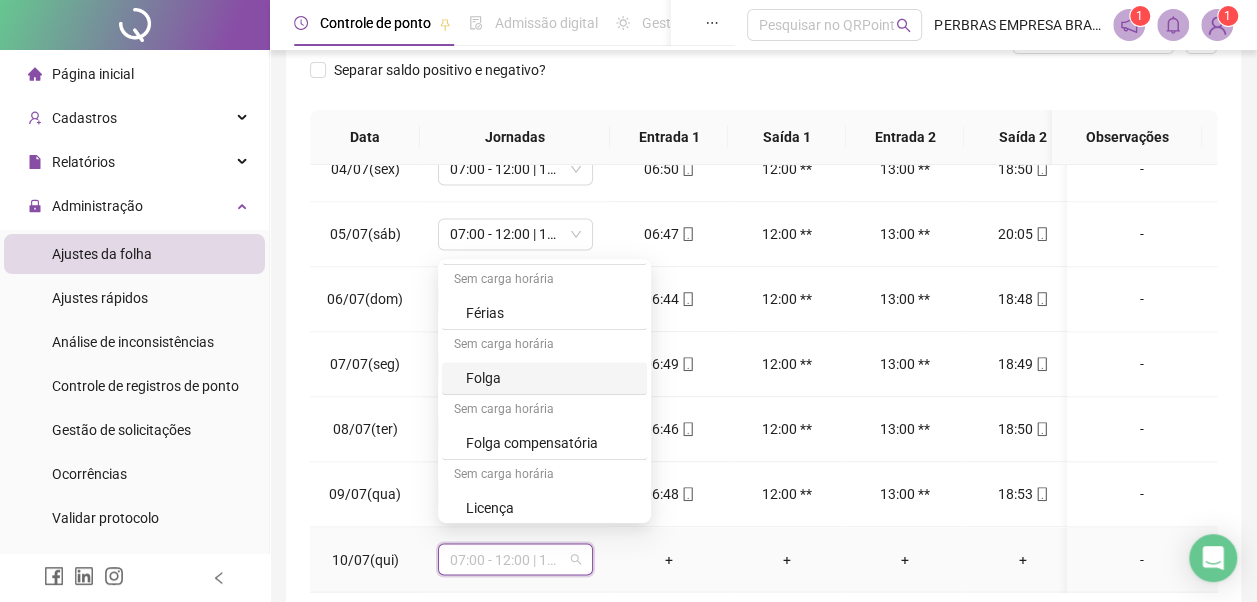 click on "Folga" at bounding box center (550, 378) 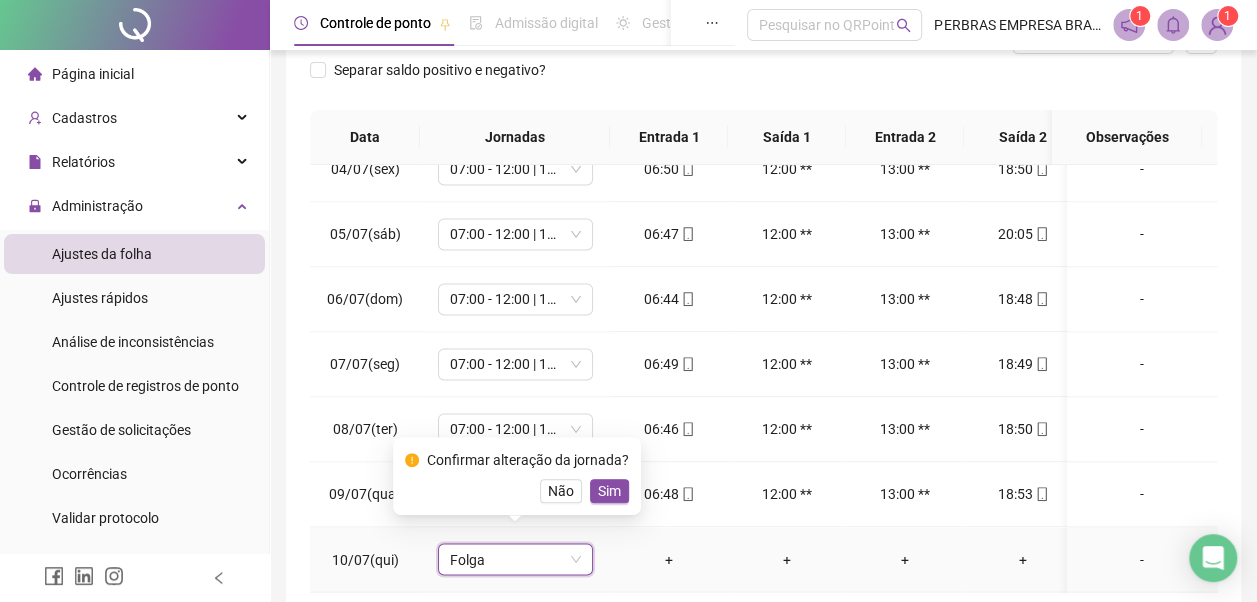 drag, startPoint x: 607, startPoint y: 490, endPoint x: 582, endPoint y: 601, distance: 113.78049 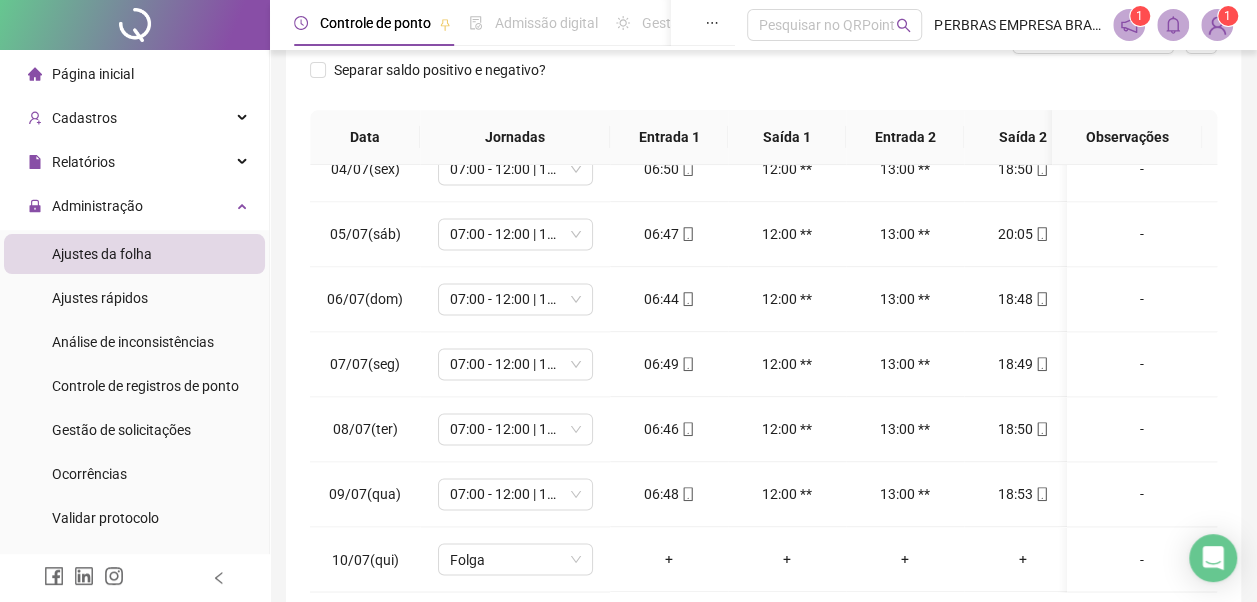 scroll, scrollTop: 0, scrollLeft: 0, axis: both 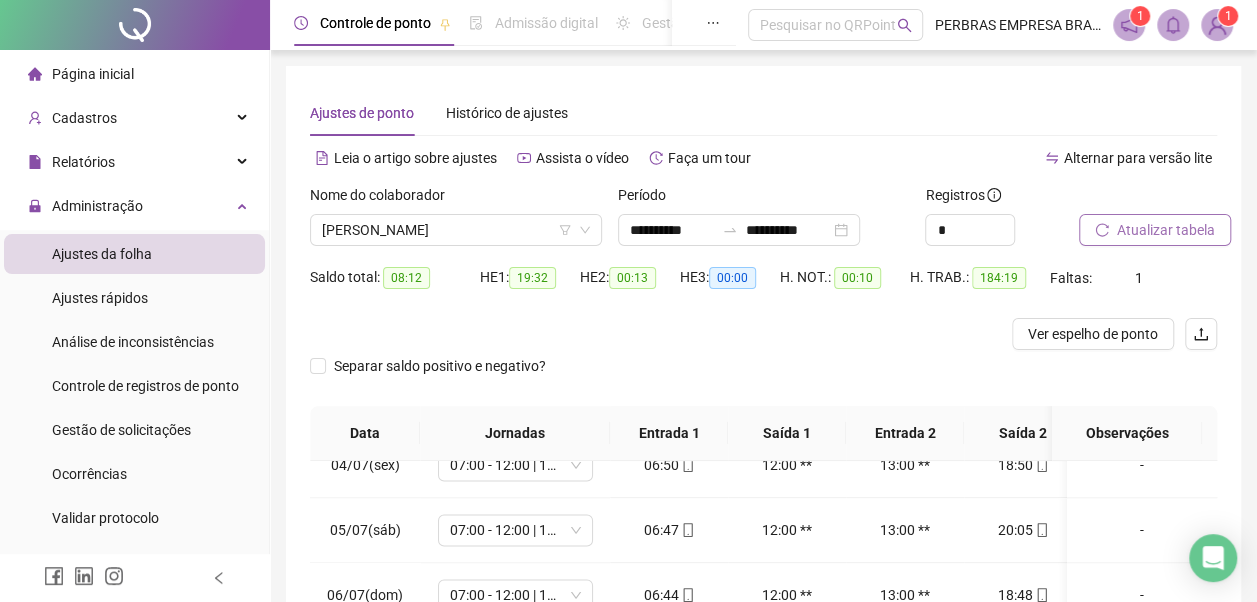 click on "Atualizar tabela" at bounding box center [1155, 230] 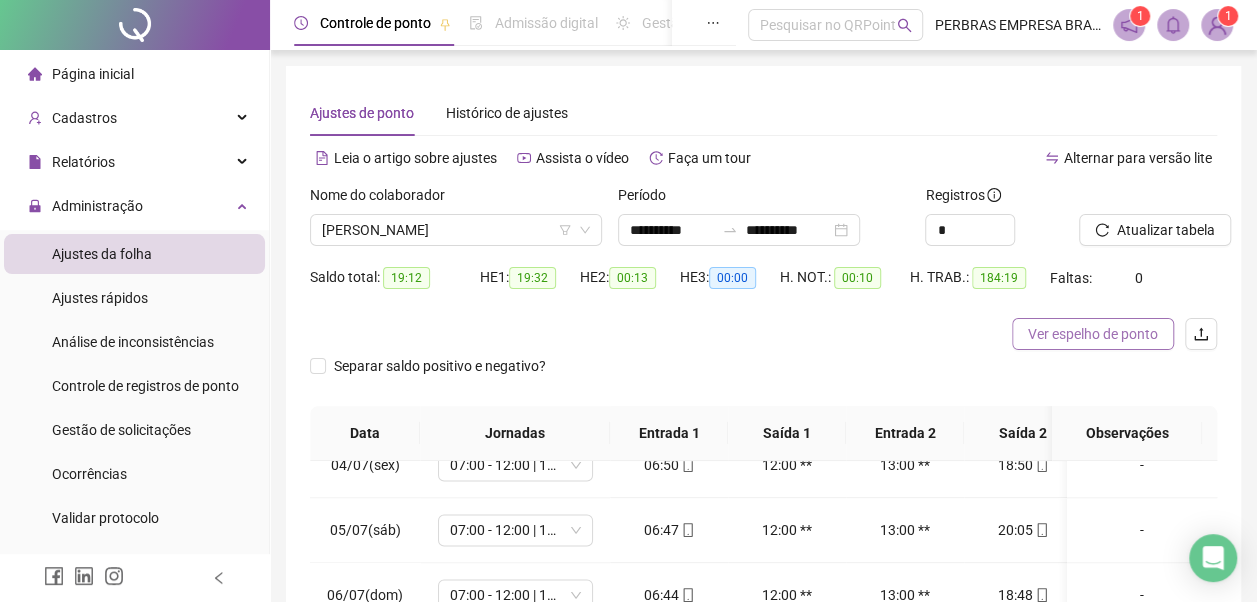 click on "Ver espelho de ponto" at bounding box center (1093, 334) 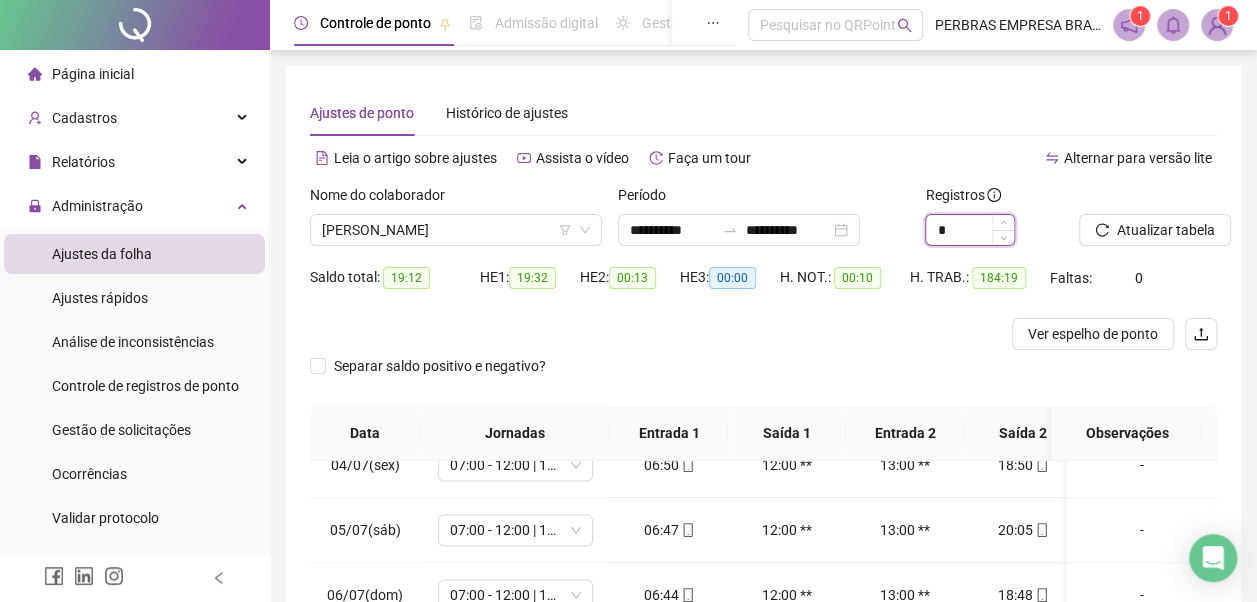 click on "*" at bounding box center (970, 230) 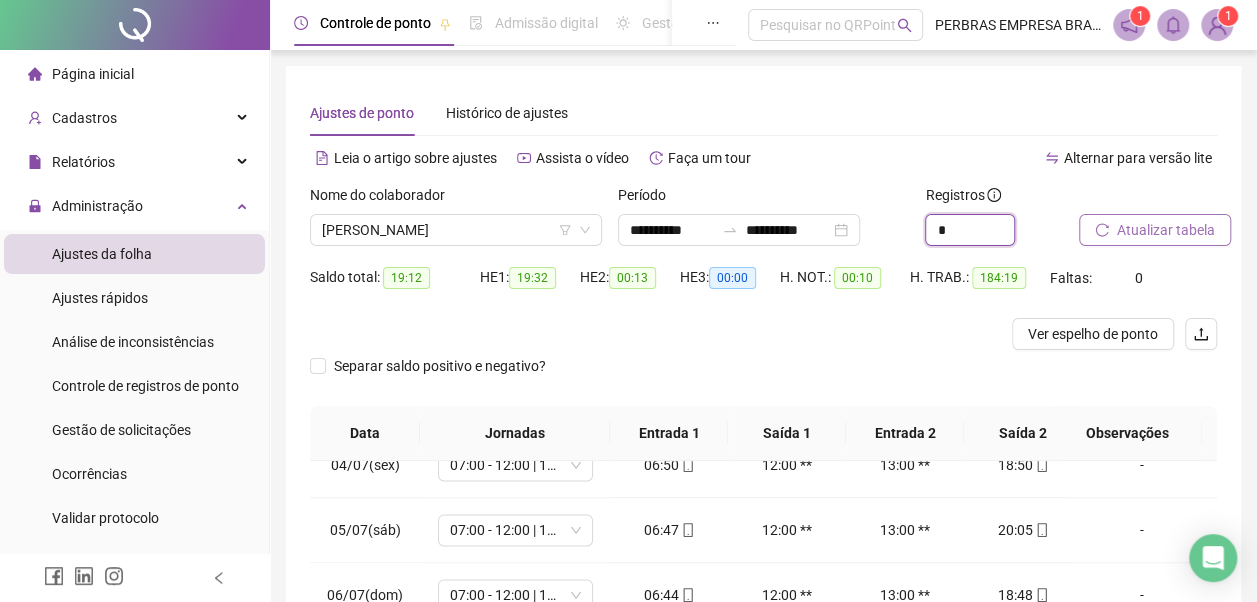 type on "*" 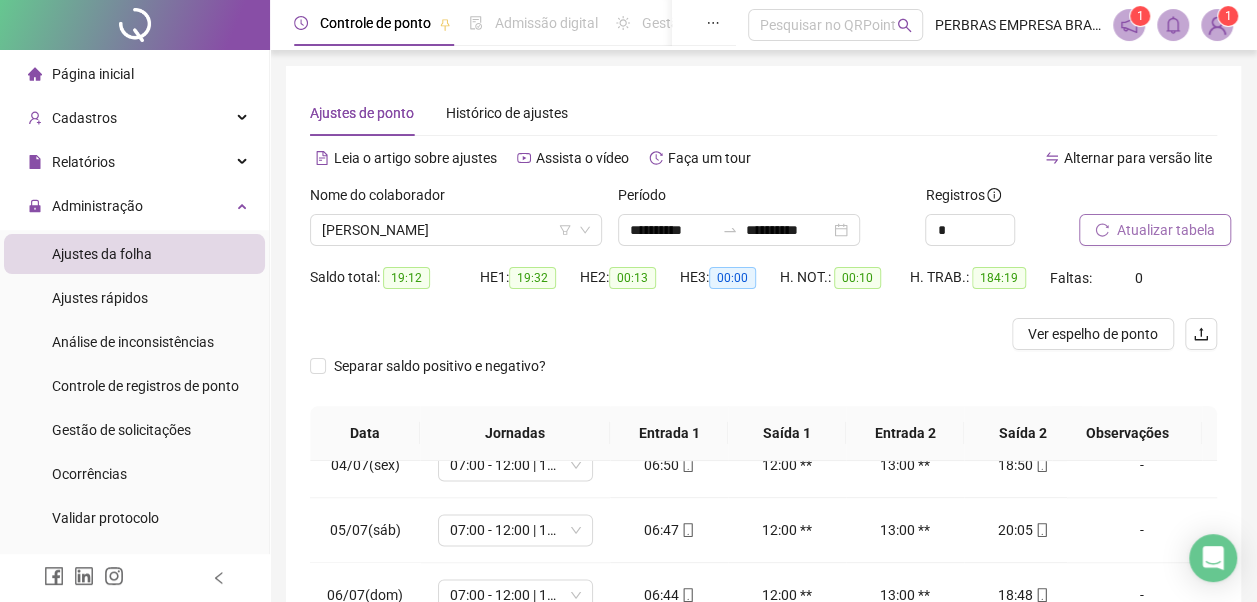click on "Atualizar tabela" at bounding box center (1166, 230) 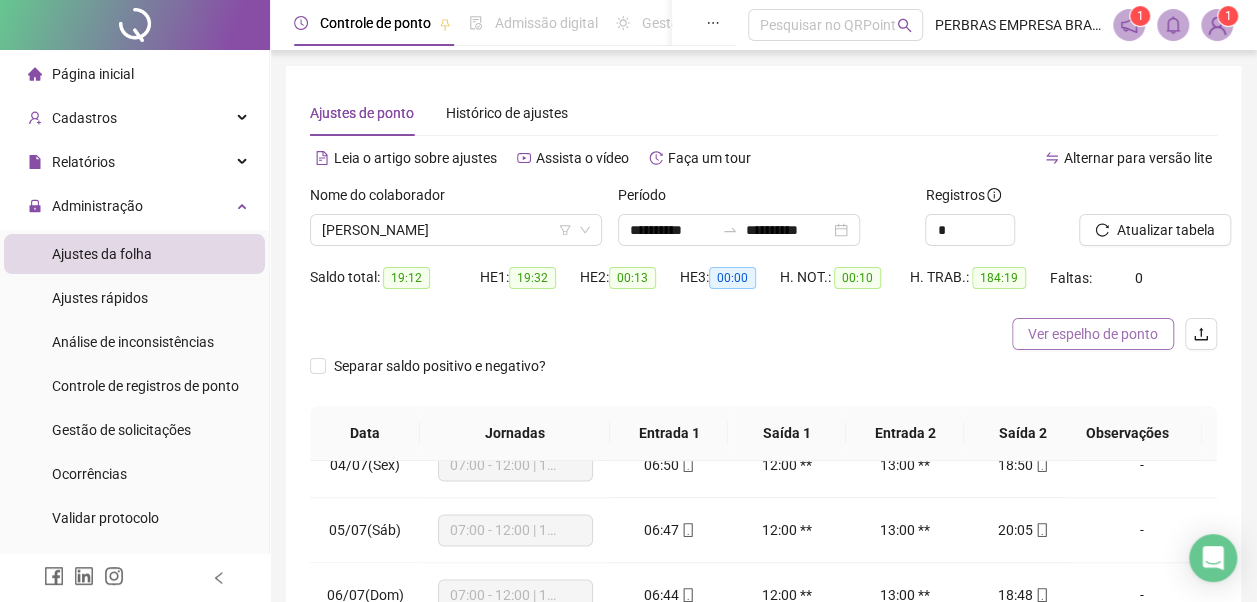 click on "Ver espelho de ponto" at bounding box center [1093, 334] 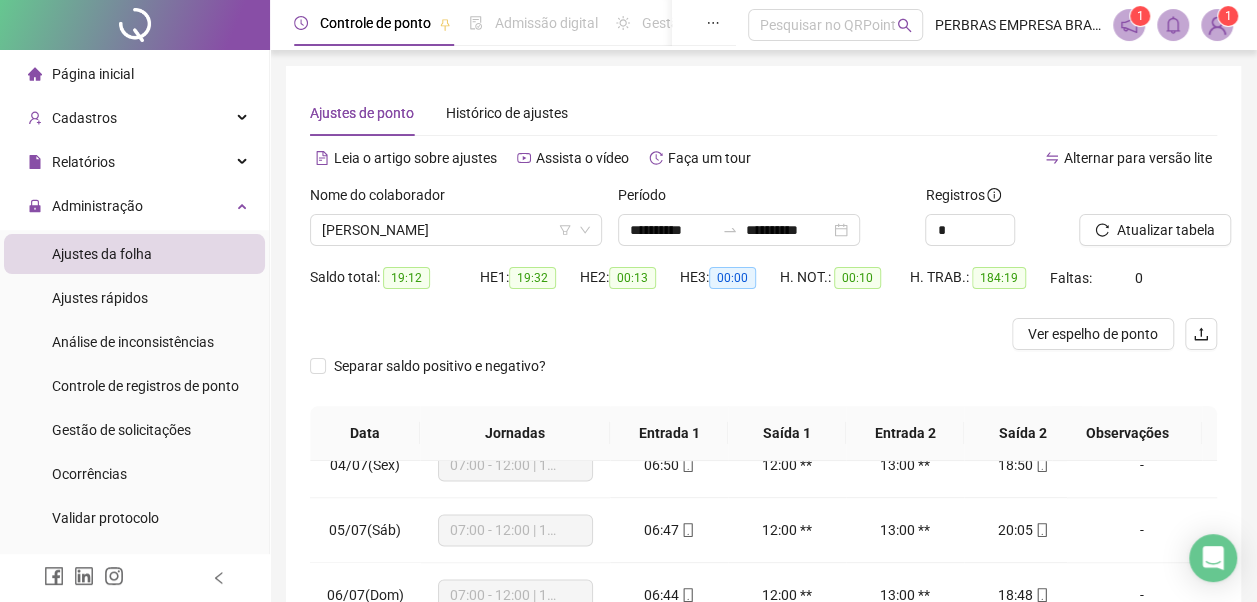 type 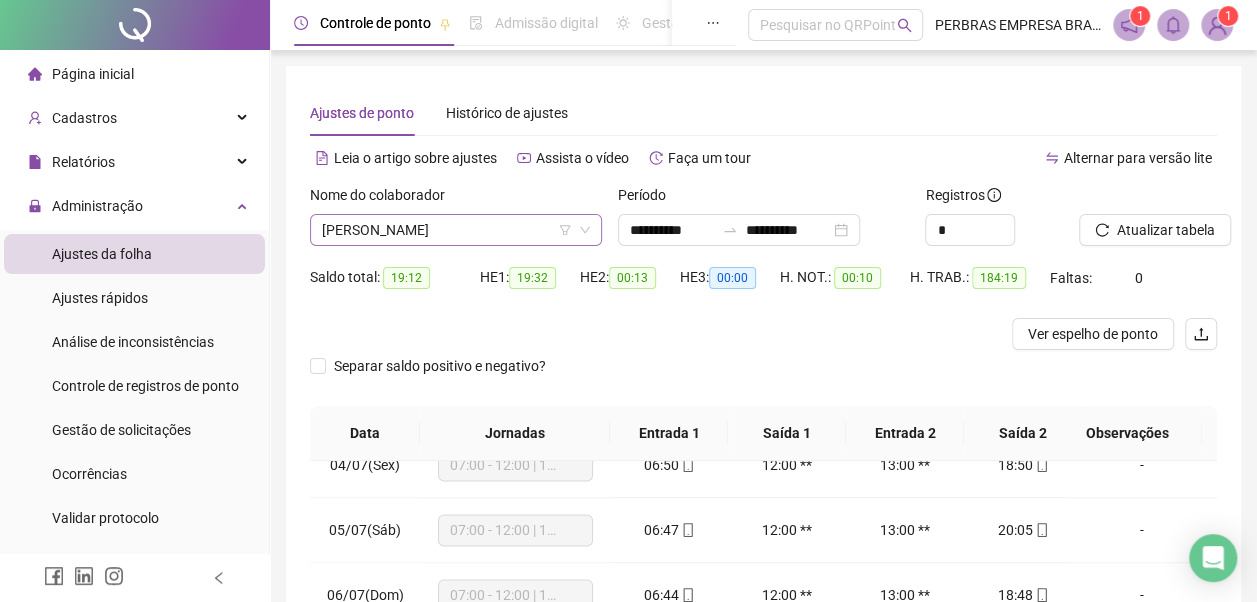 click on "MARCOS VINICIUS SANTOS BORGES" at bounding box center (456, 230) 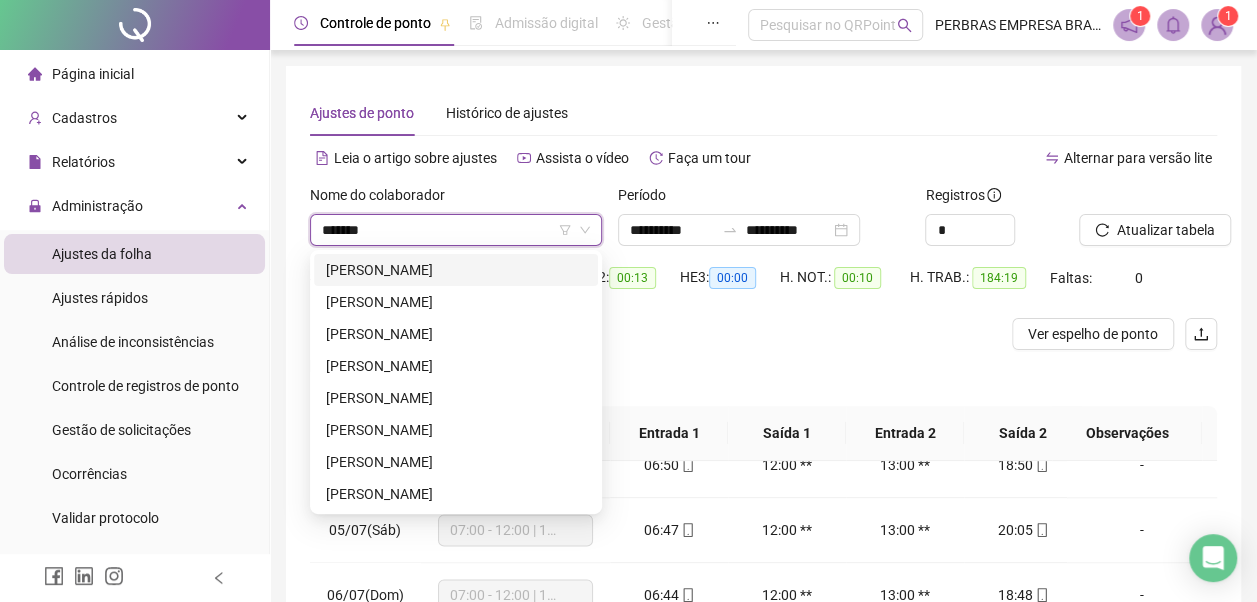 scroll, scrollTop: 0, scrollLeft: 0, axis: both 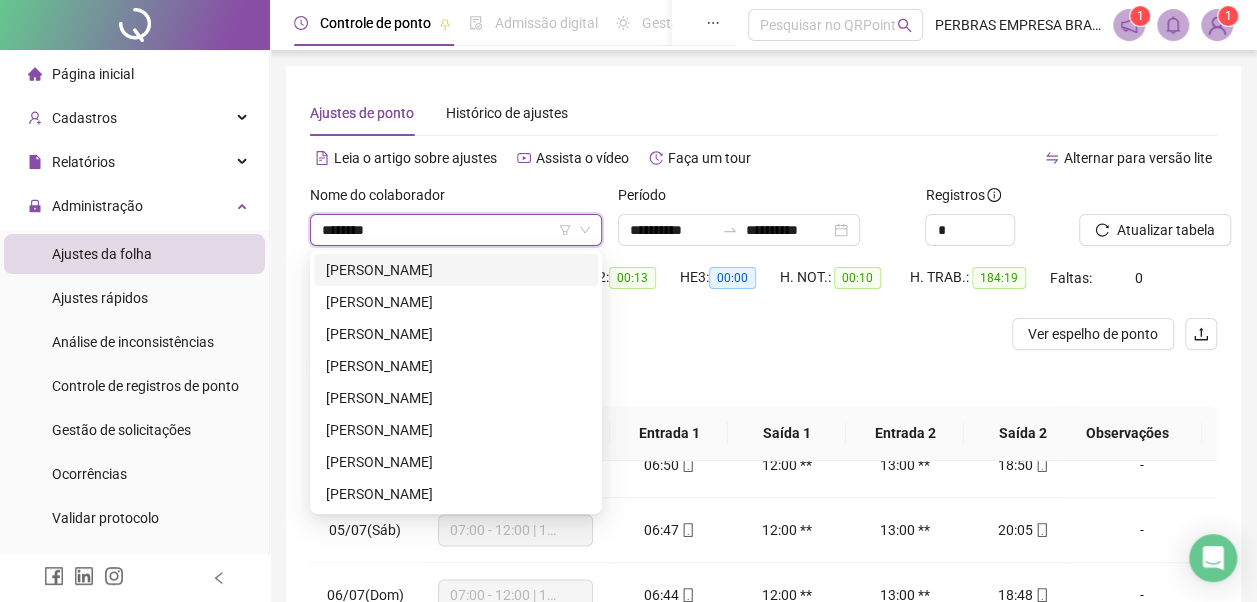 type on "********" 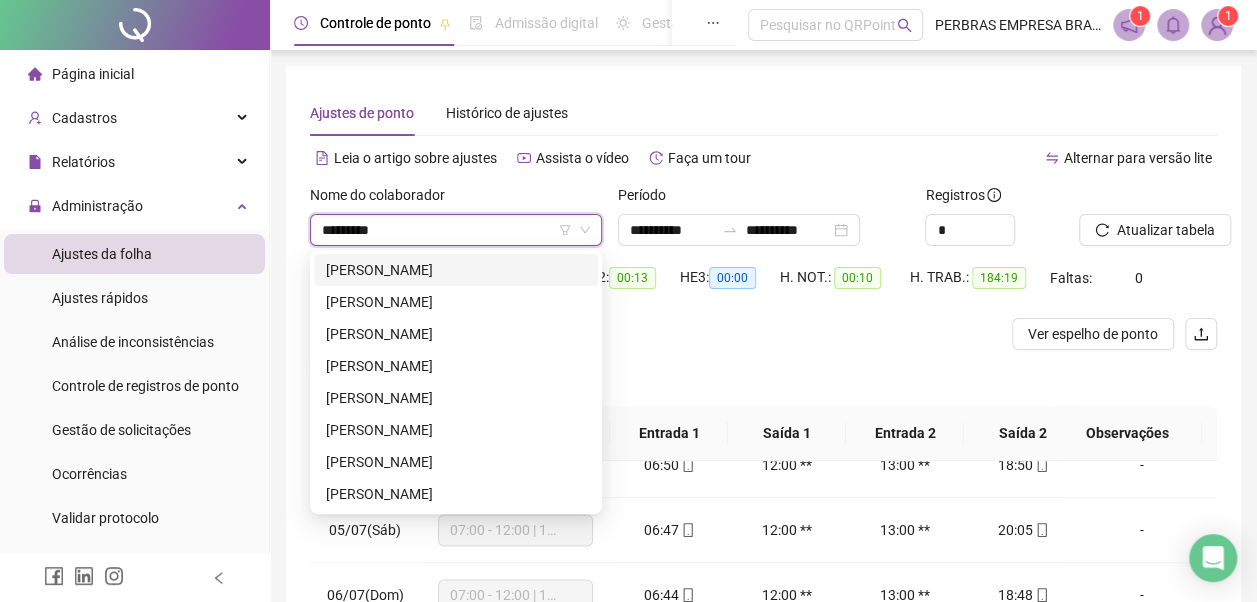 click on "[PERSON_NAME]" at bounding box center [456, 302] 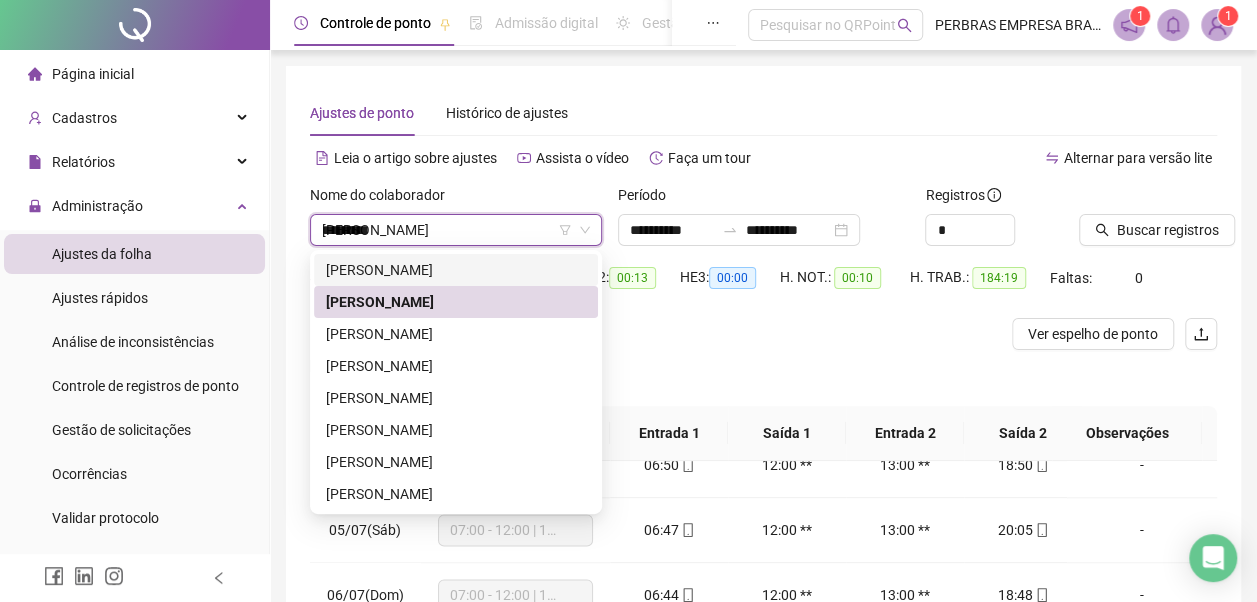 type 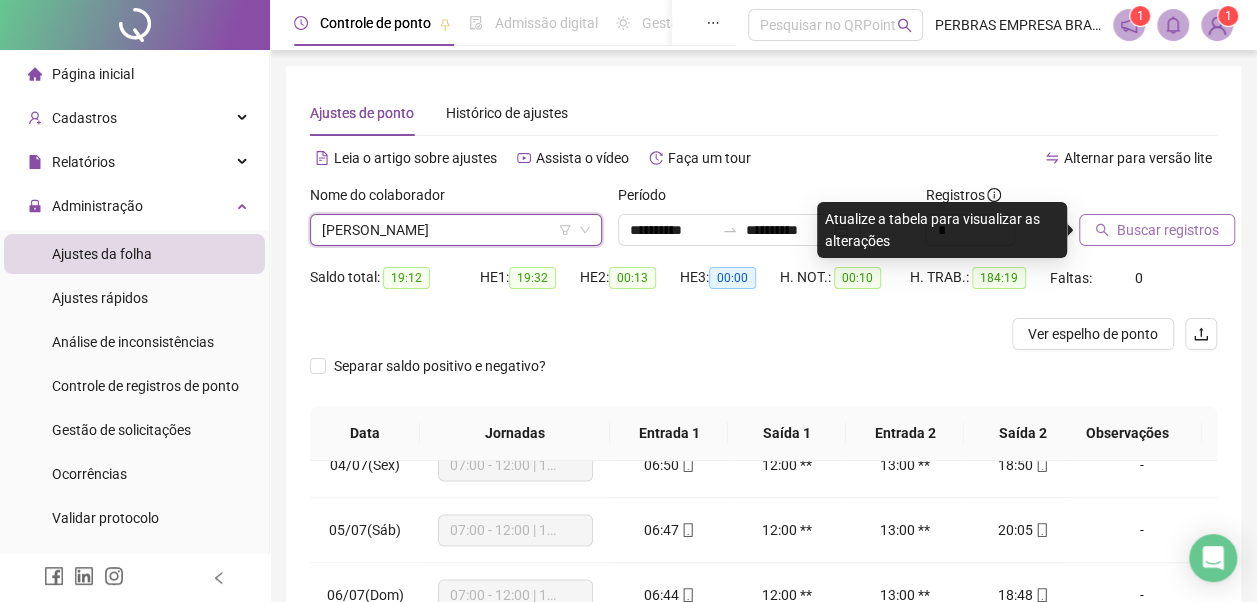click on "Buscar registros" at bounding box center (1168, 230) 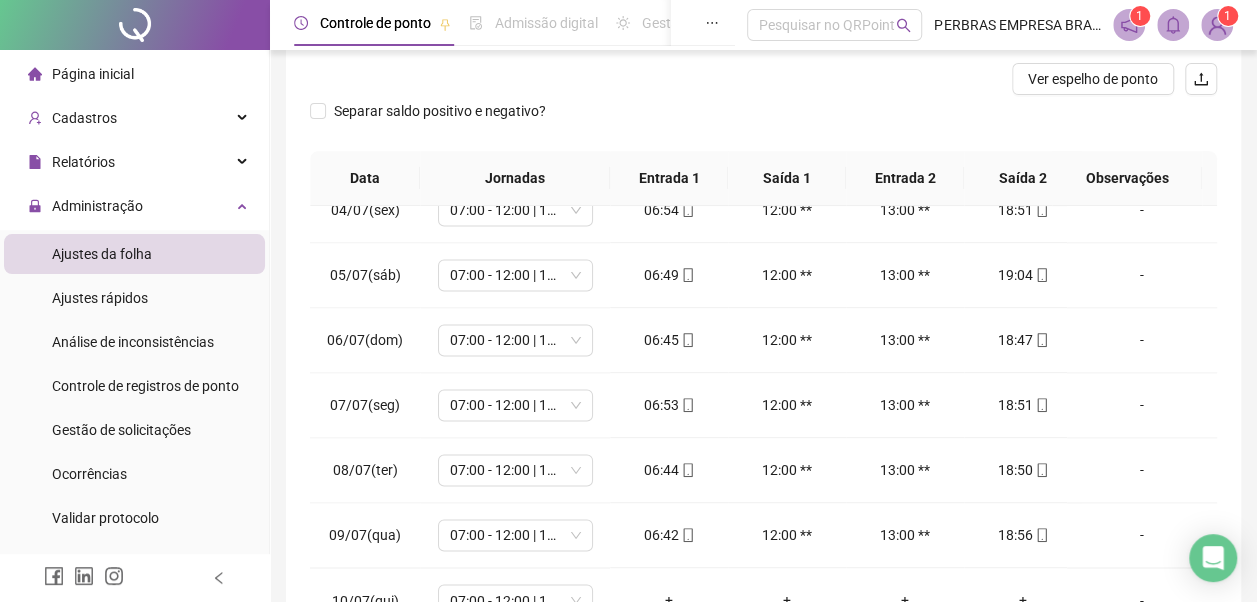 scroll, scrollTop: 196, scrollLeft: 0, axis: vertical 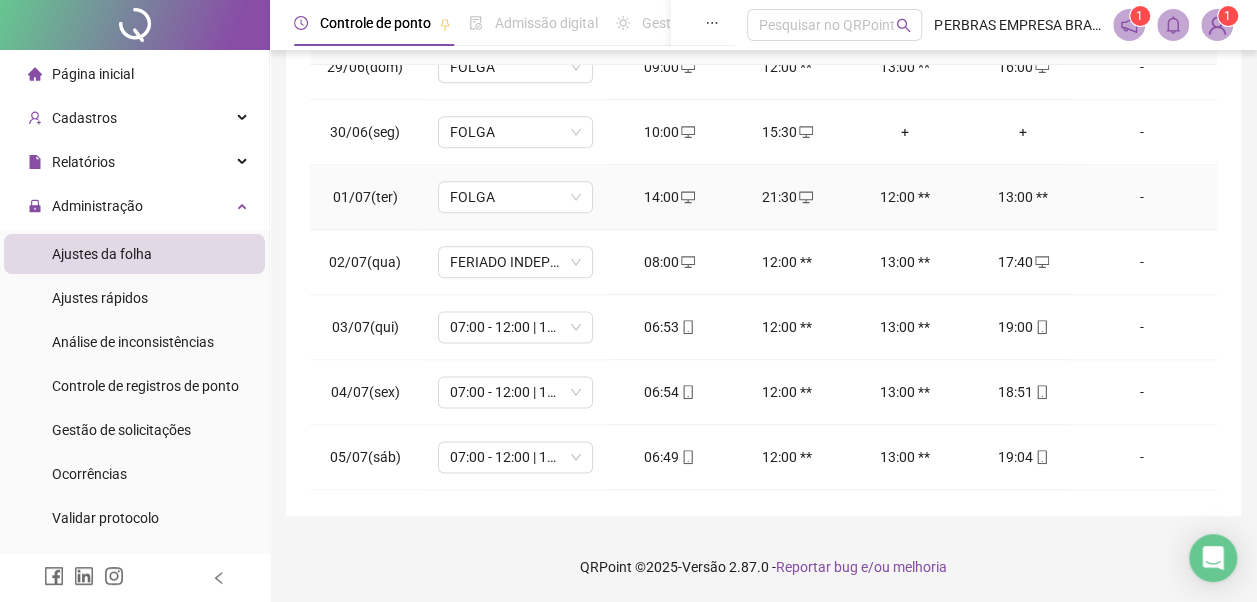 click on "-" at bounding box center [1142, 197] 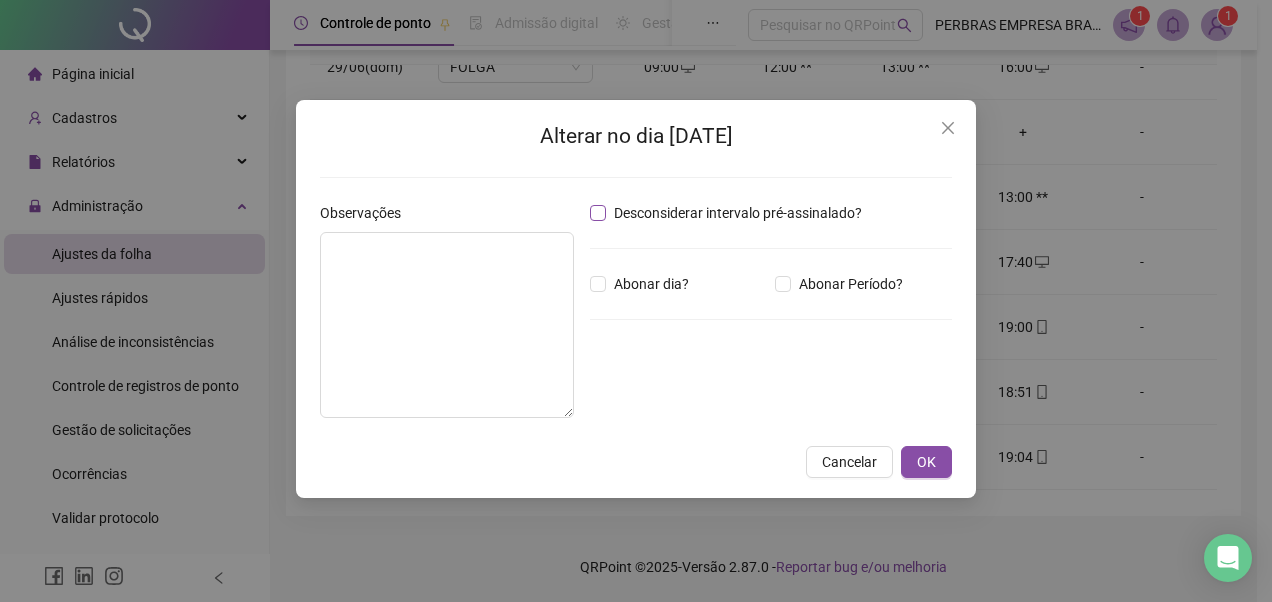 click on "Desconsiderar intervalo pré-assinalado?" at bounding box center [738, 213] 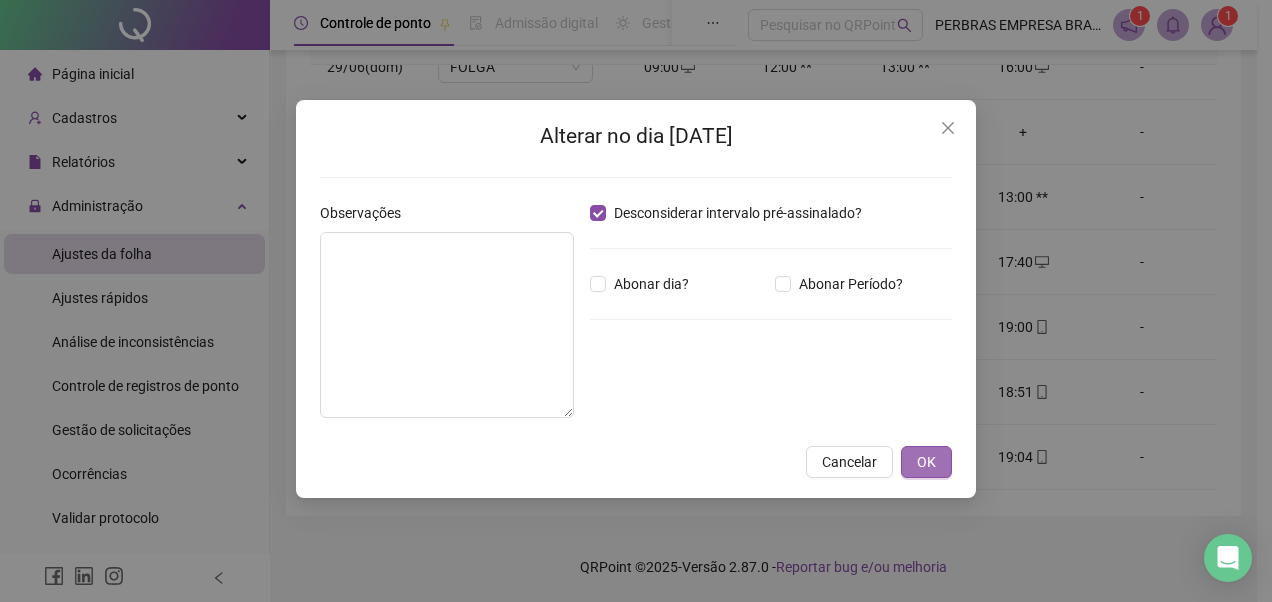 click on "OK" at bounding box center [926, 462] 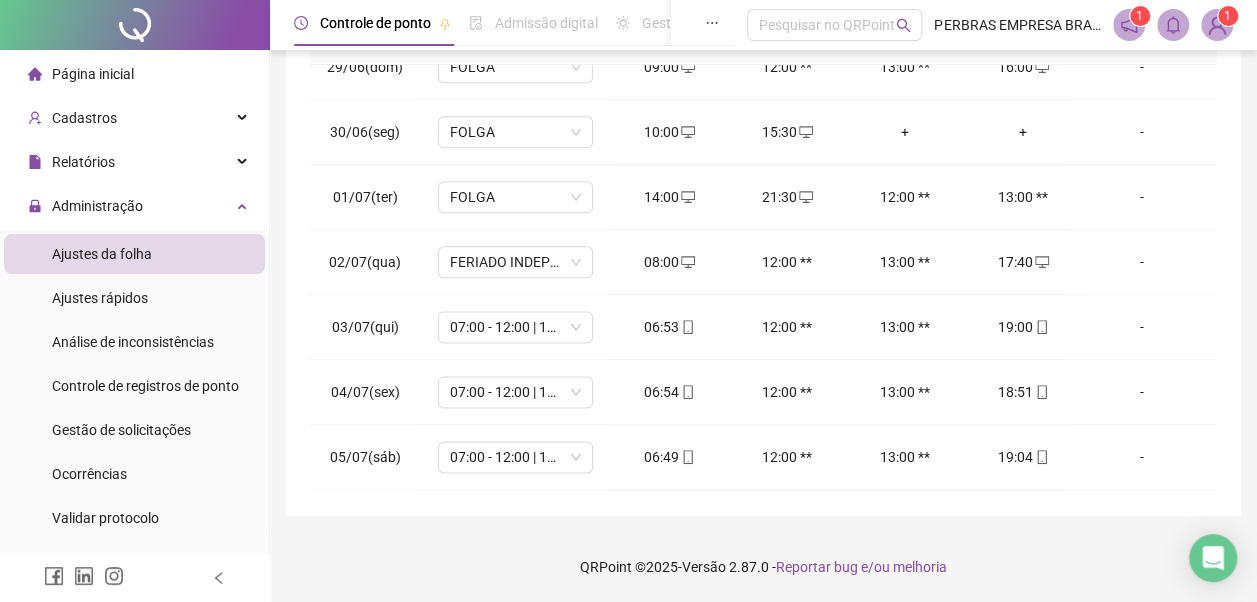 scroll, scrollTop: 1200, scrollLeft: 4, axis: both 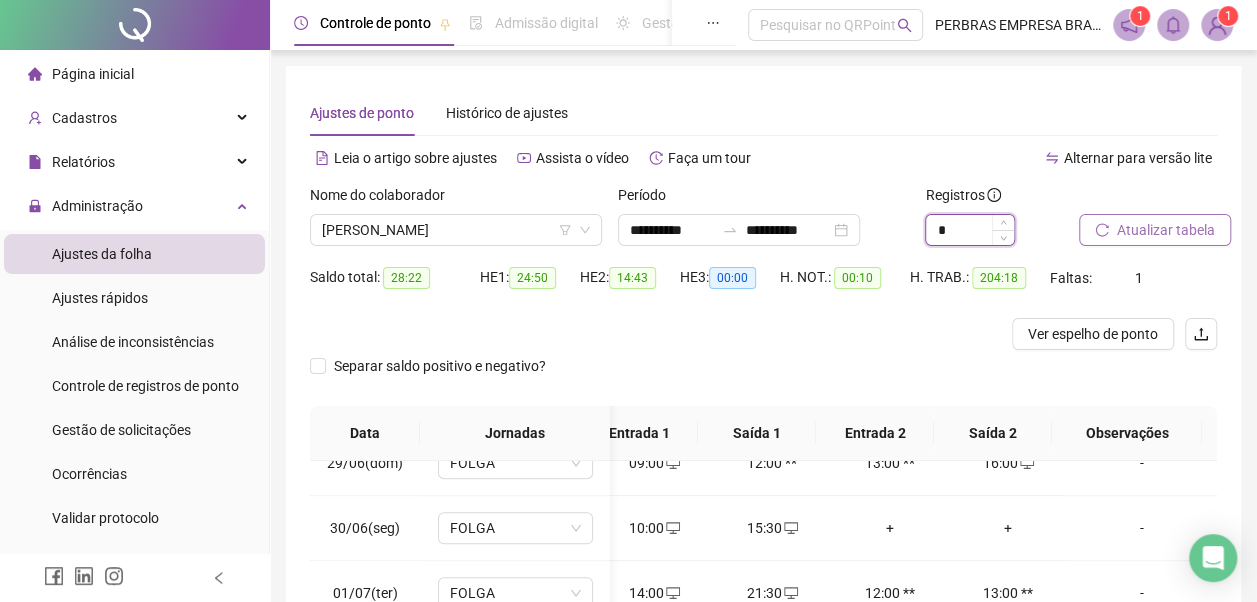 click on "*" at bounding box center [970, 230] 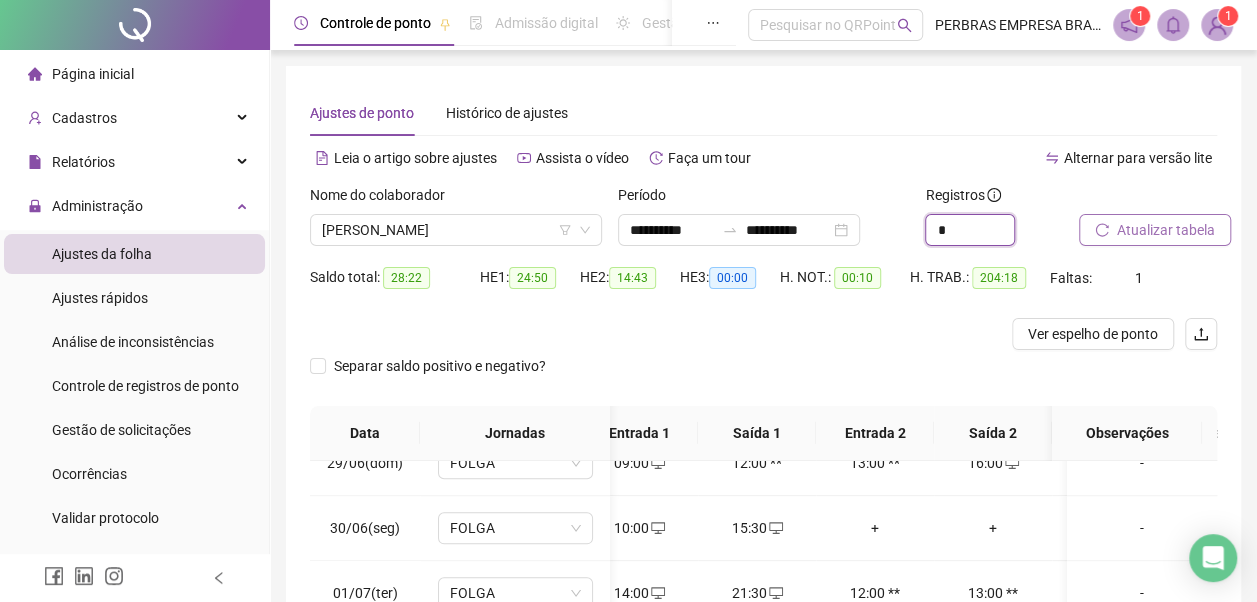 type on "*" 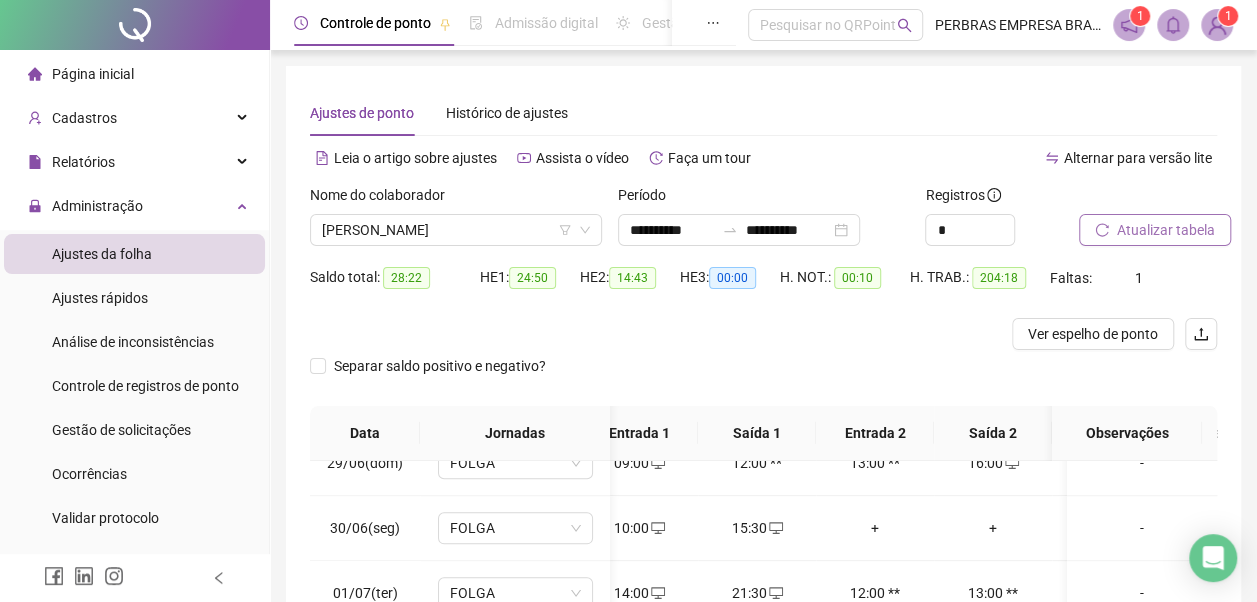 click on "Atualizar tabela" at bounding box center [1166, 230] 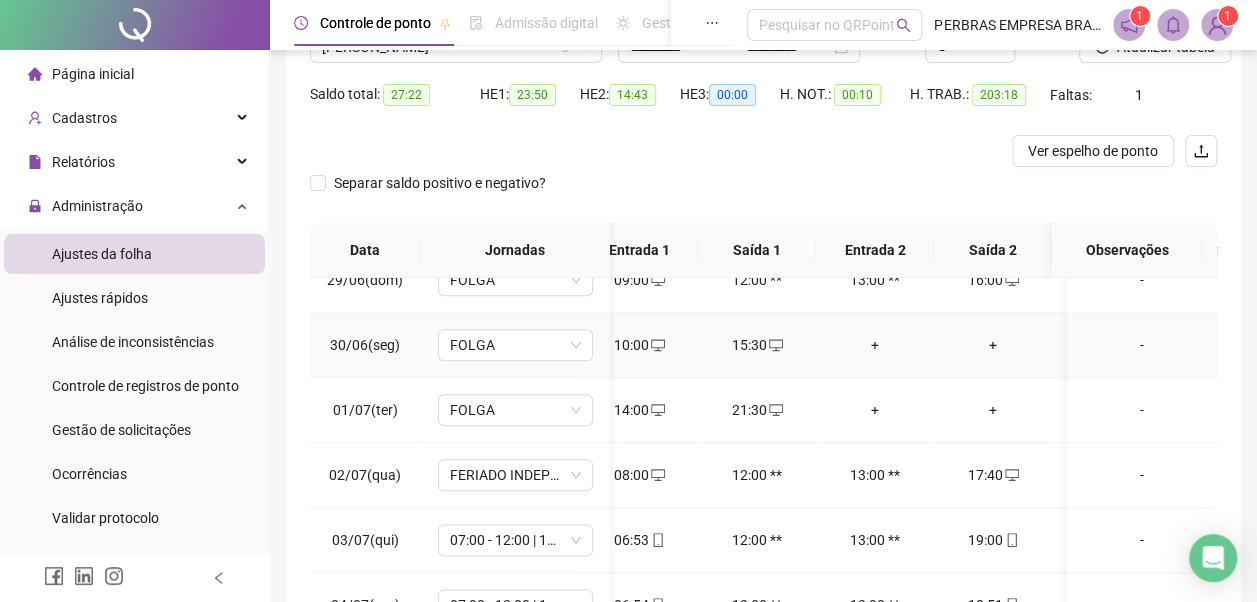 scroll, scrollTop: 396, scrollLeft: 0, axis: vertical 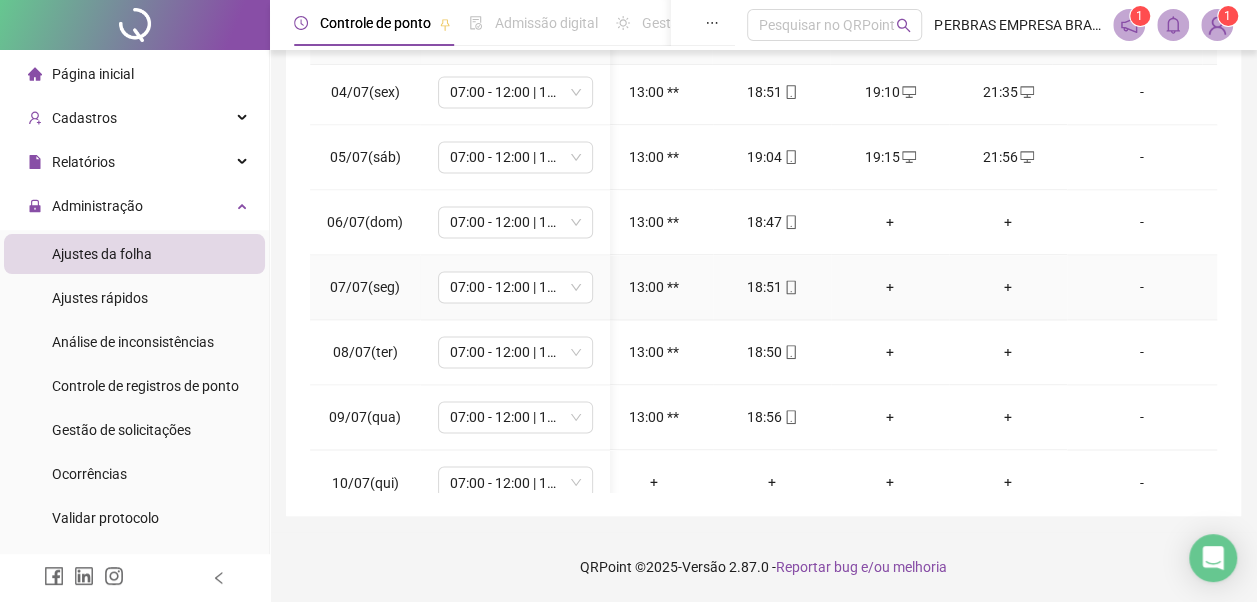 click on "+" at bounding box center (890, 287) 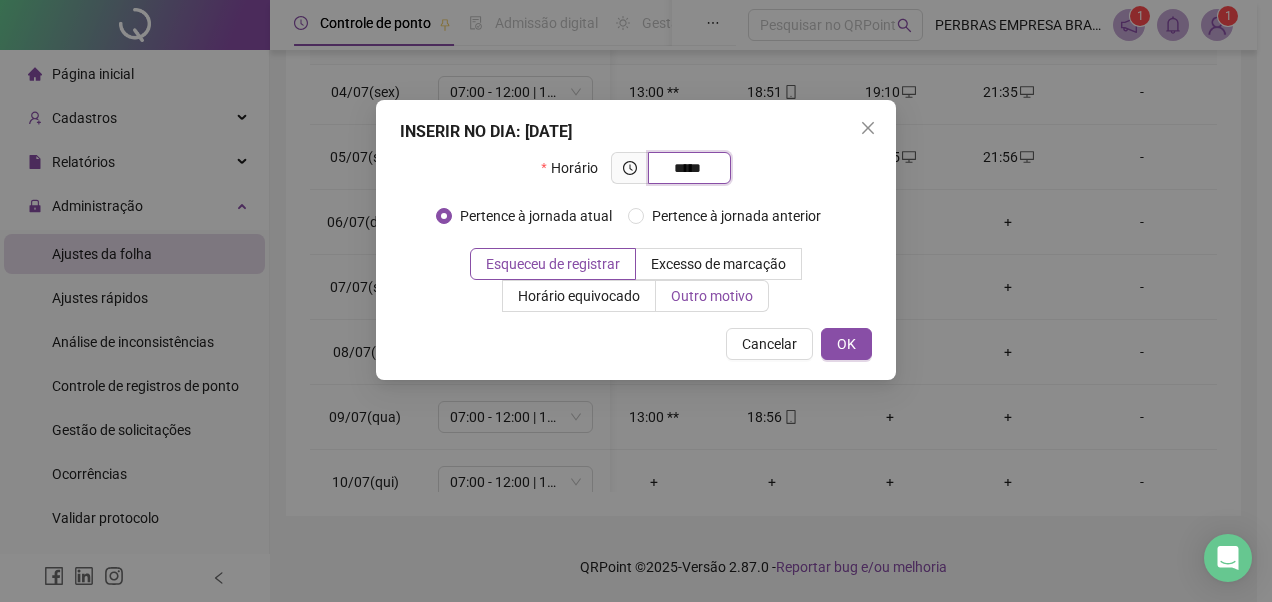 type on "*****" 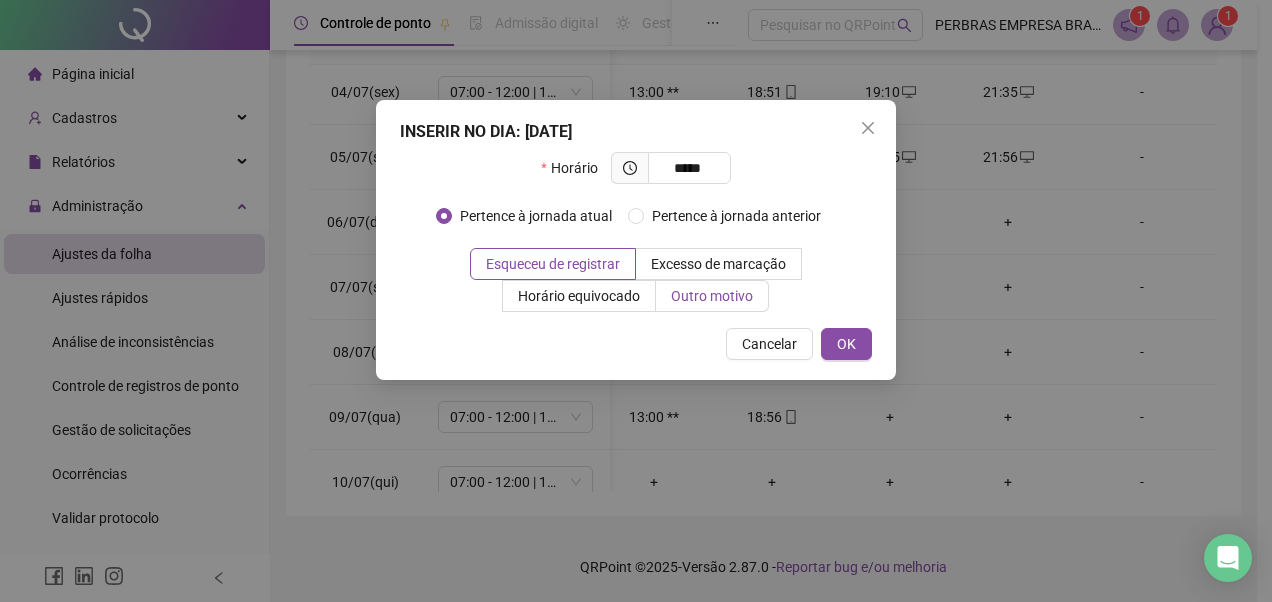 click on "Outro motivo" at bounding box center (712, 296) 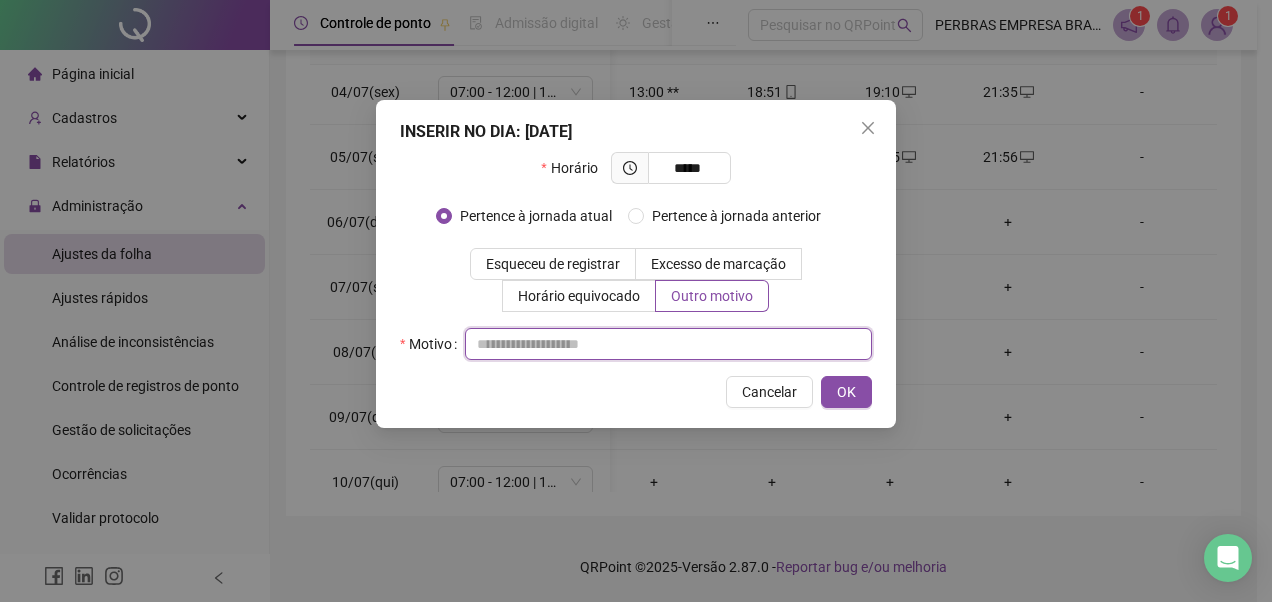 click at bounding box center [668, 344] 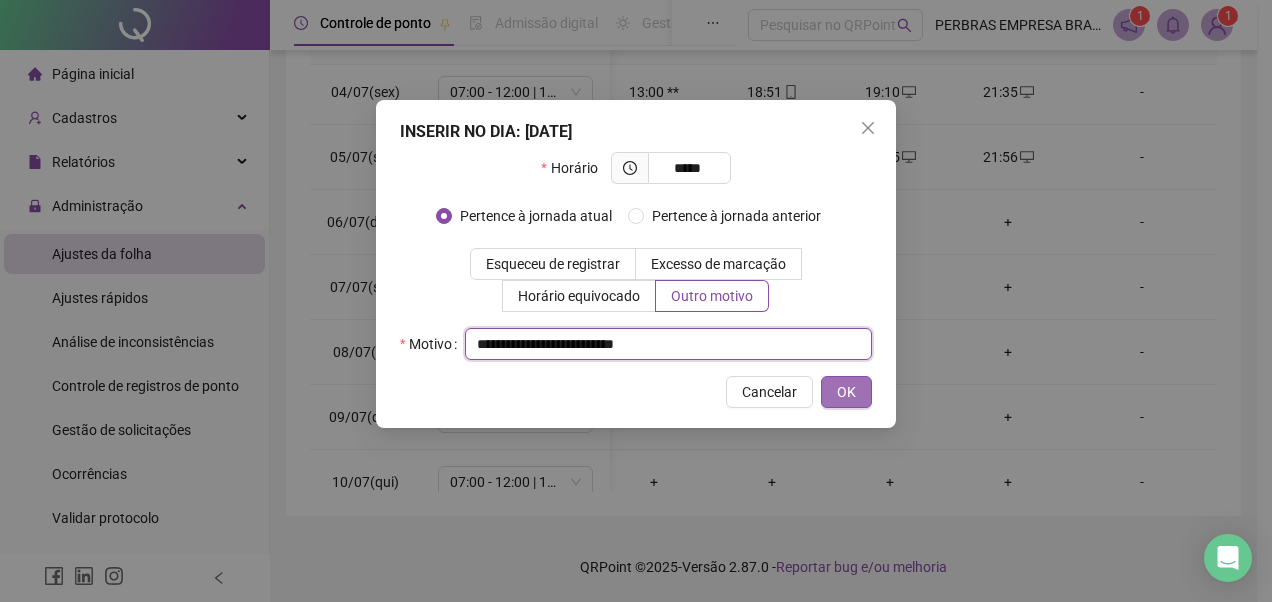 type on "**********" 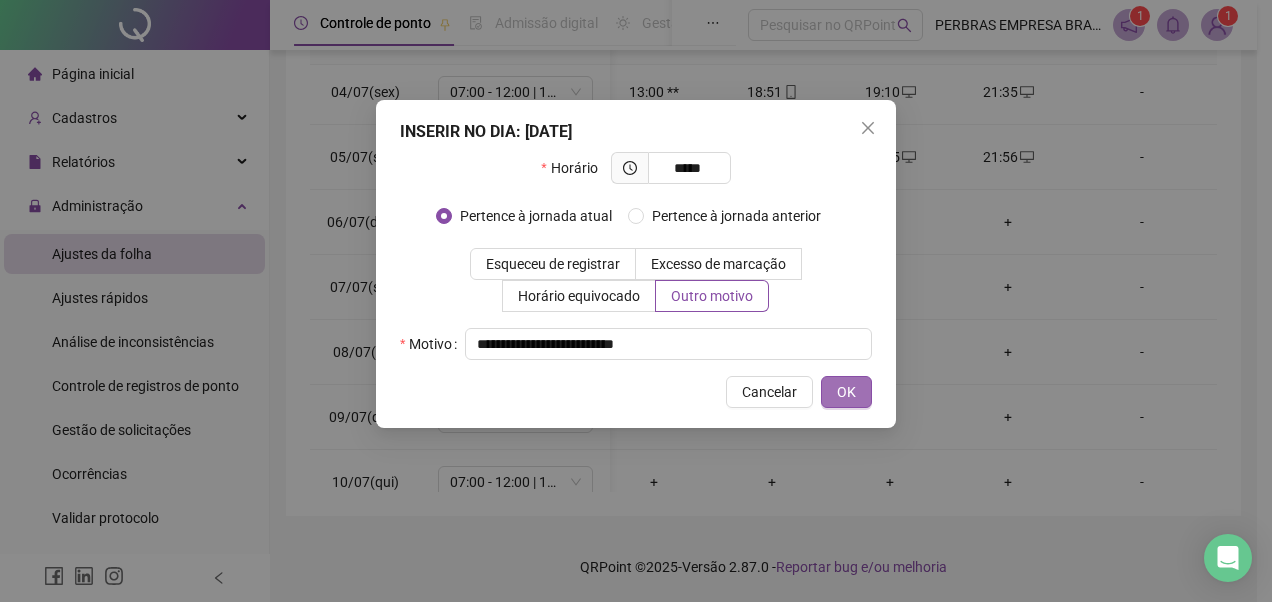 click on "OK" at bounding box center (846, 392) 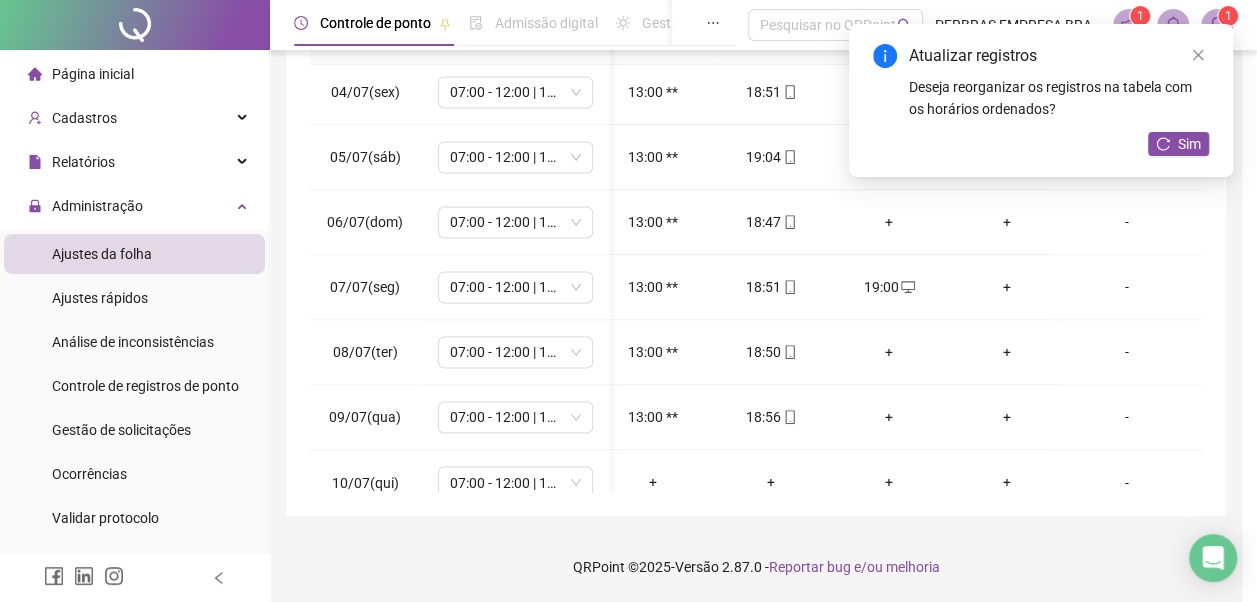 scroll, scrollTop: 0, scrollLeft: 251, axis: horizontal 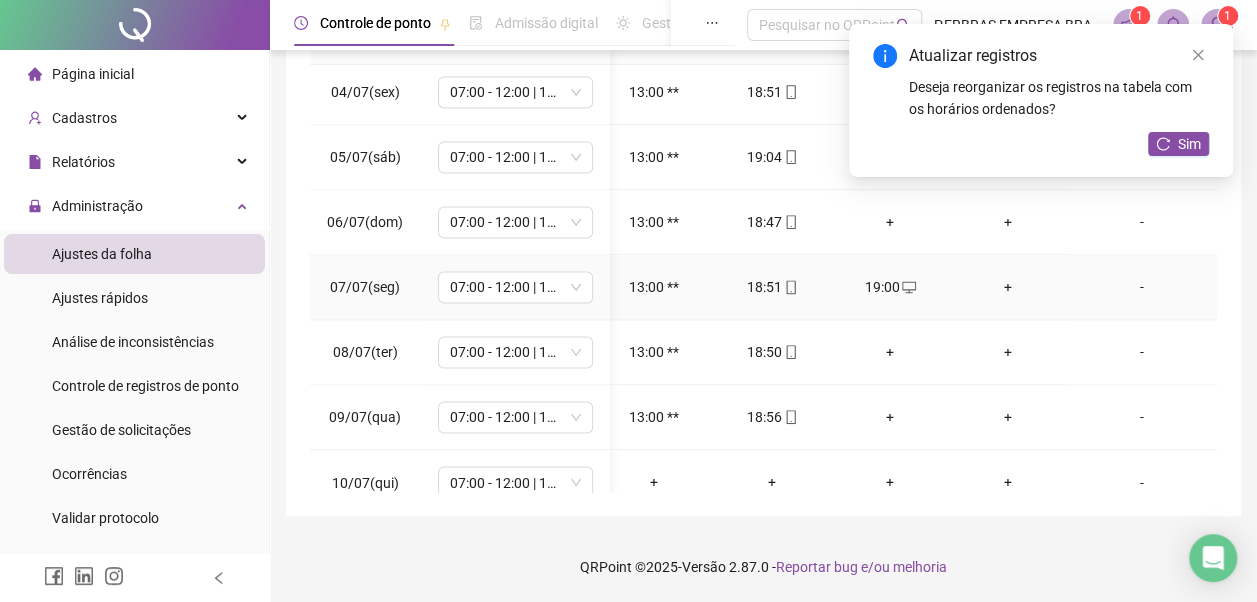 click on "+" at bounding box center (1008, 287) 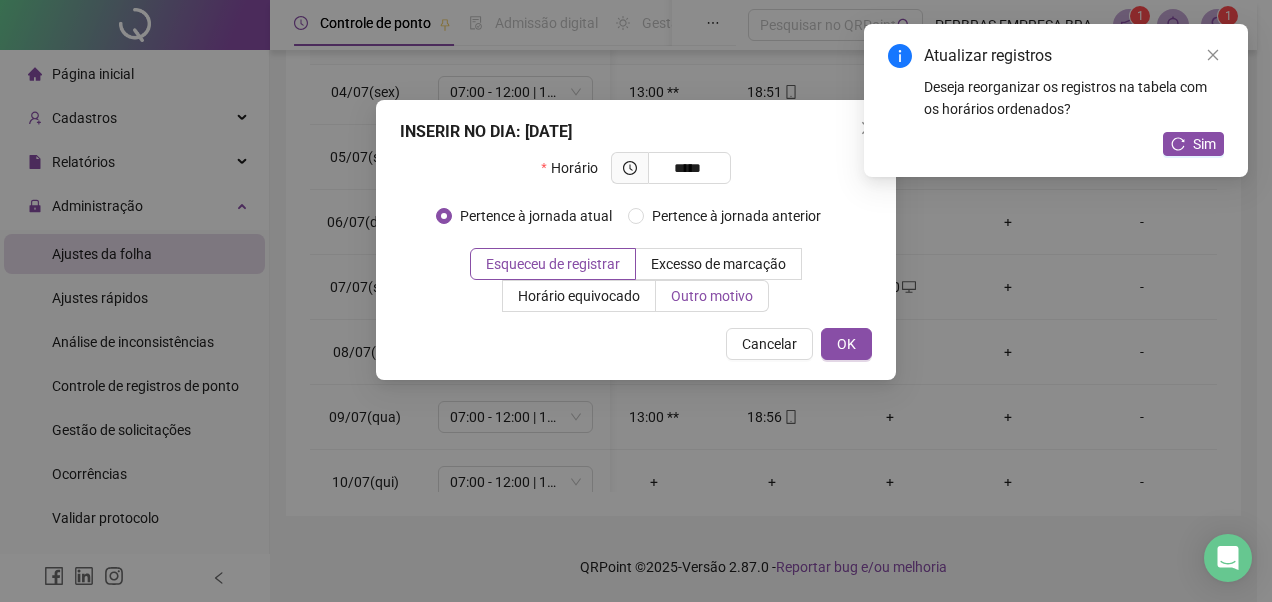 type on "*****" 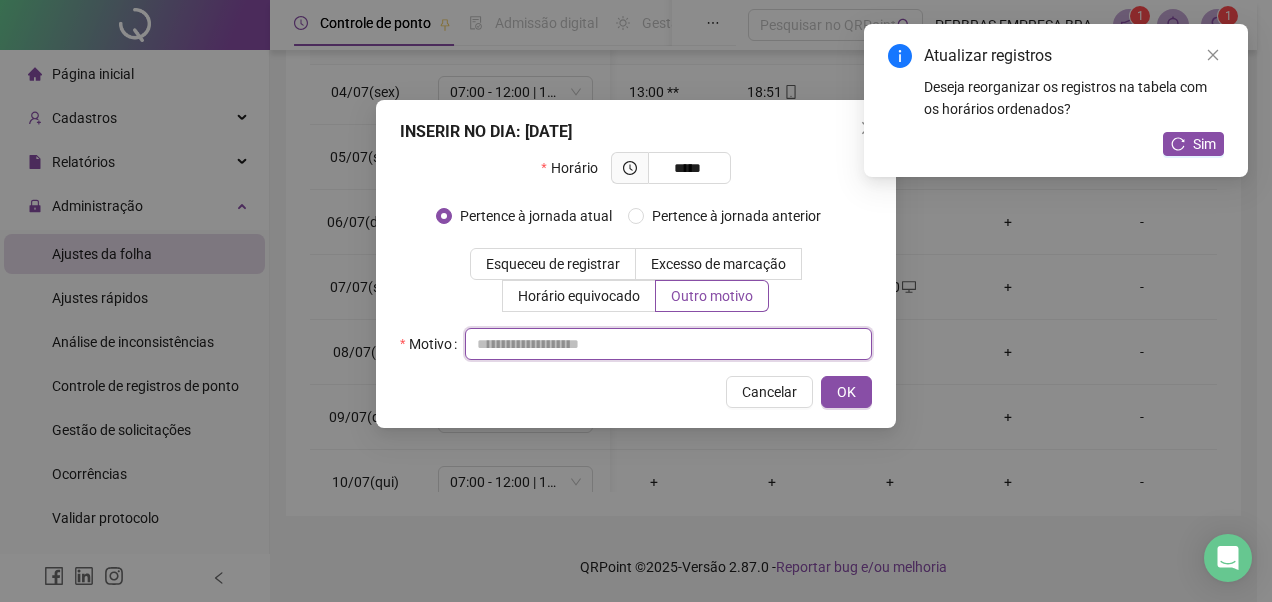 click at bounding box center (668, 344) 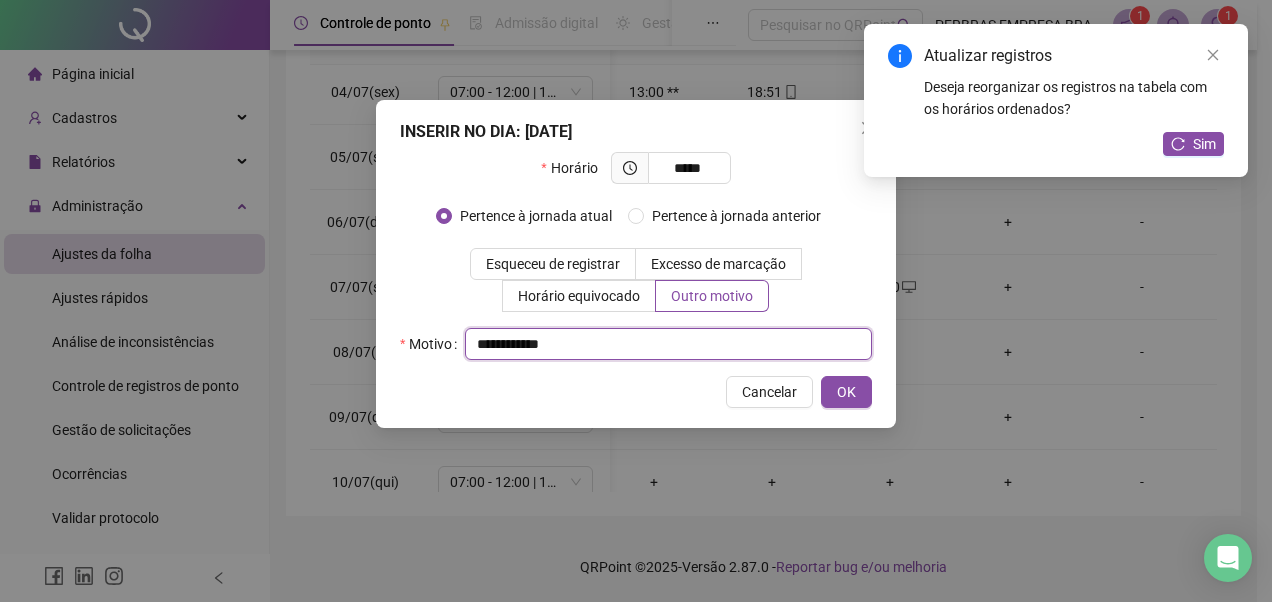 click on "**********" at bounding box center [668, 344] 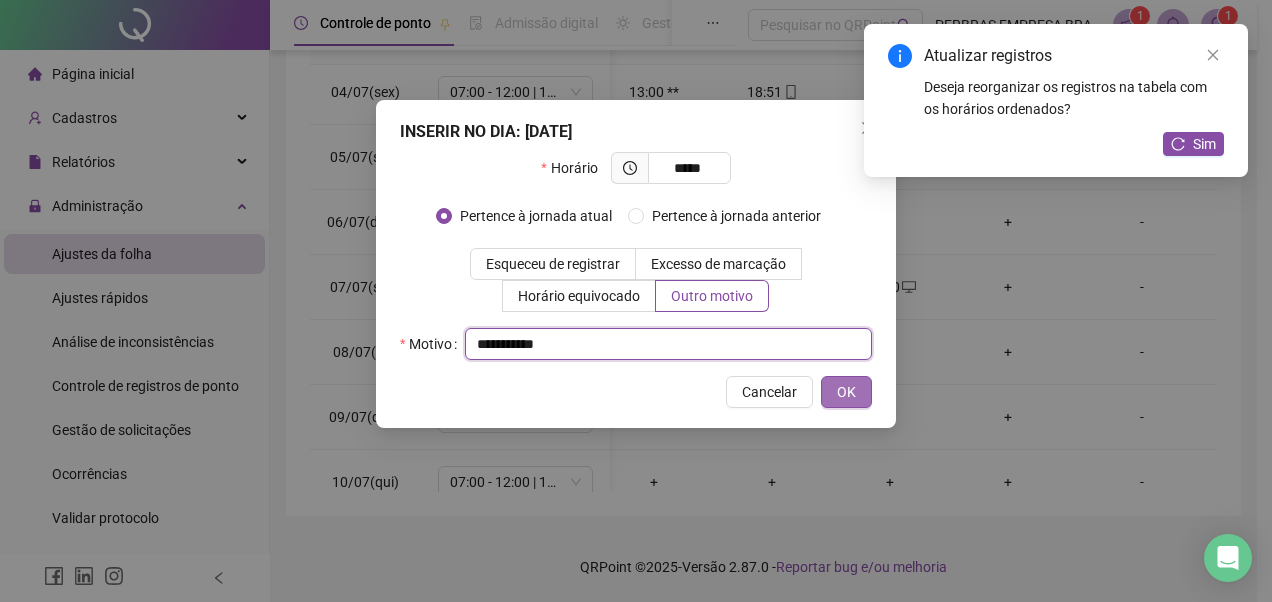 type on "**********" 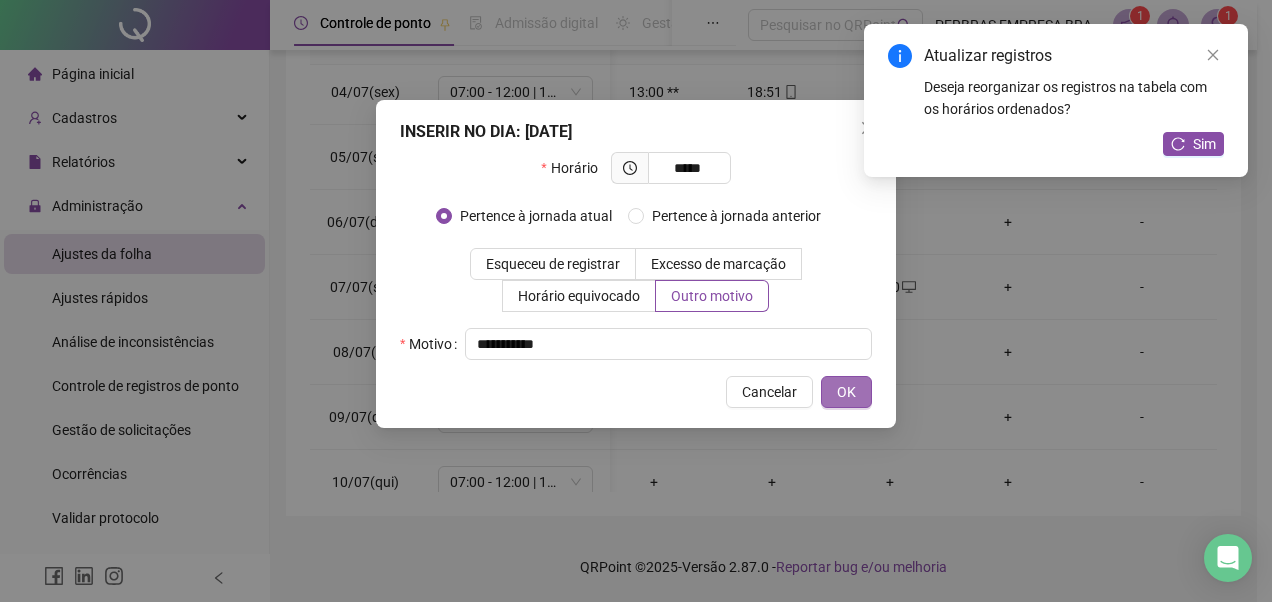 click on "OK" at bounding box center (846, 392) 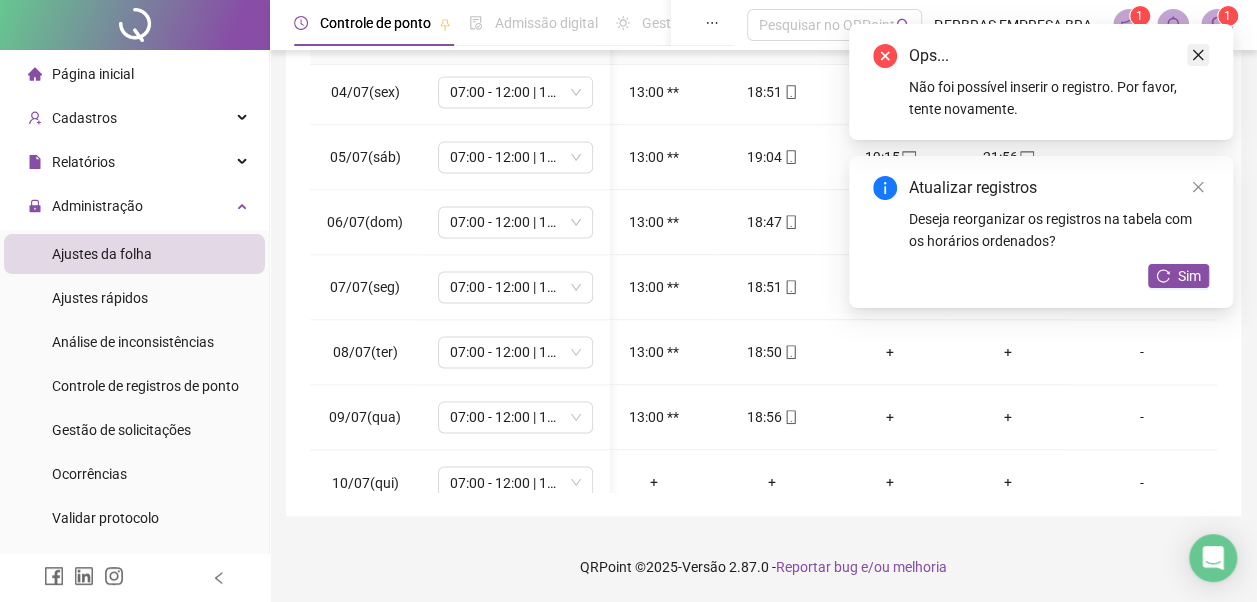 click 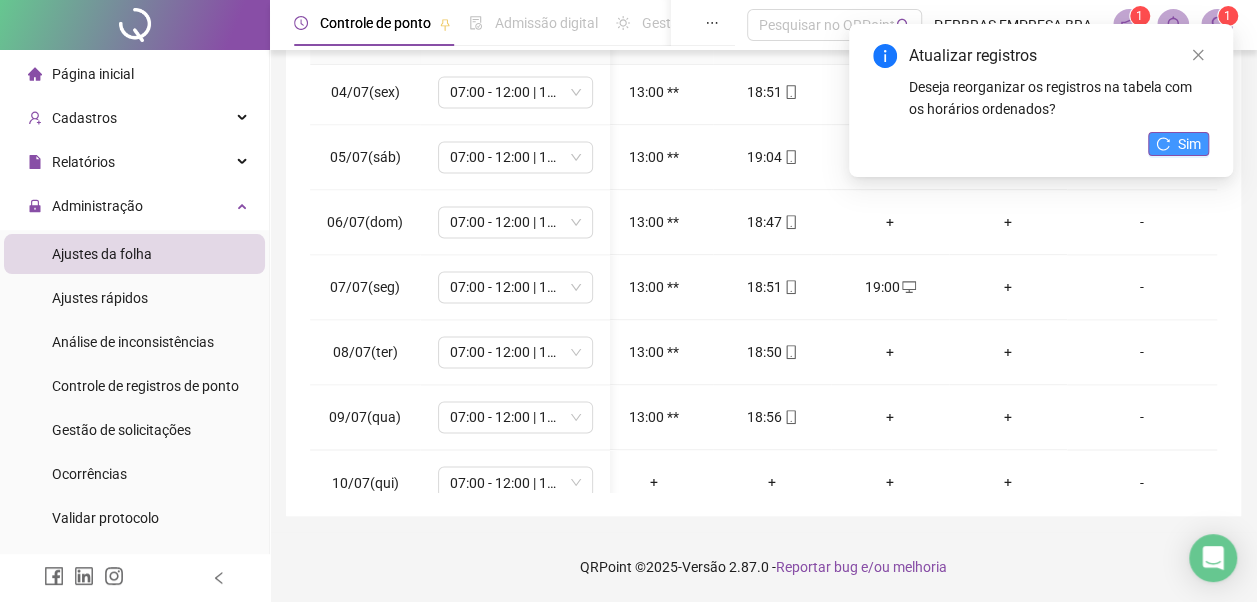 click on "Sim" at bounding box center [1189, 144] 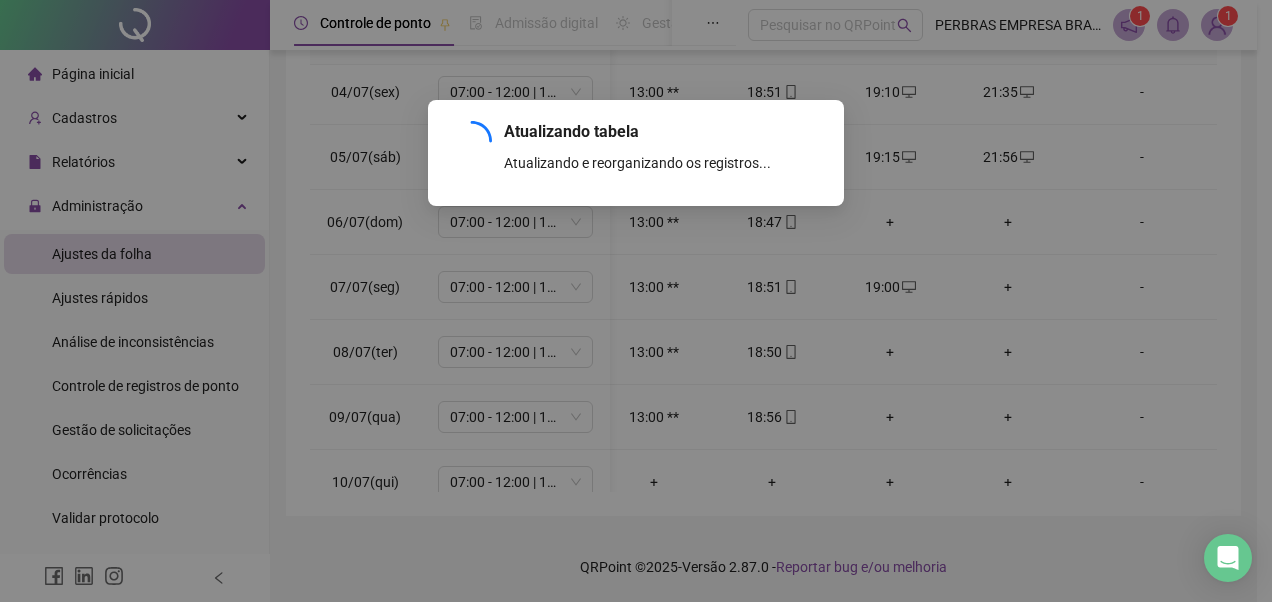 drag, startPoint x: 1221, startPoint y: 402, endPoint x: 1258, endPoint y: 444, distance: 55.97321 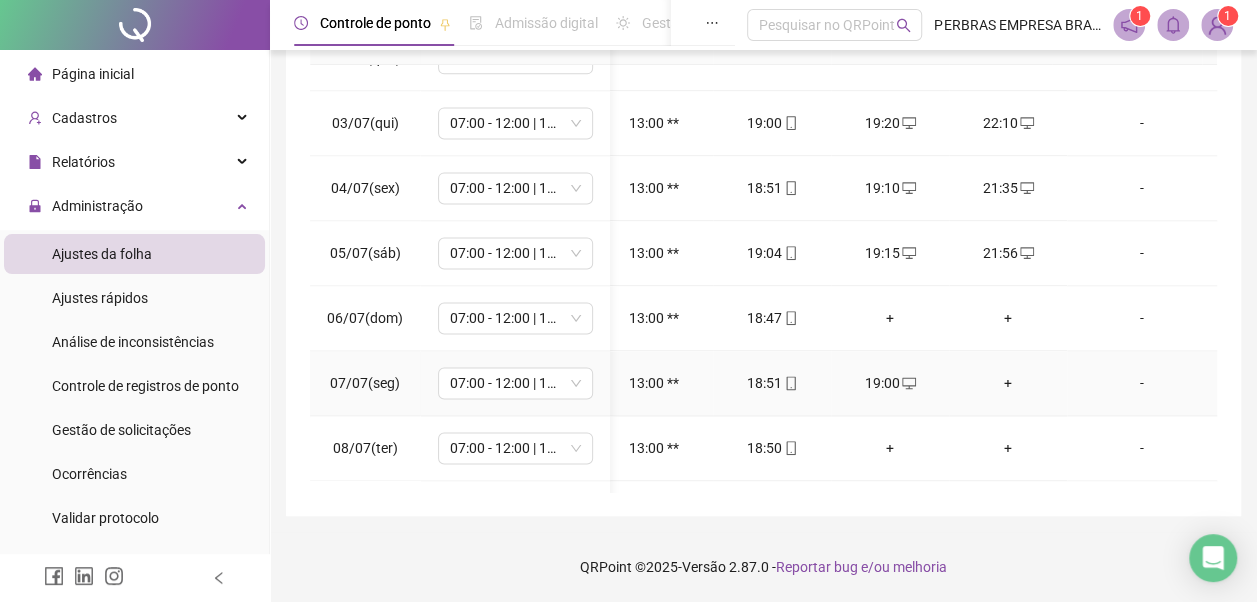 scroll, scrollTop: 1400, scrollLeft: 251, axis: both 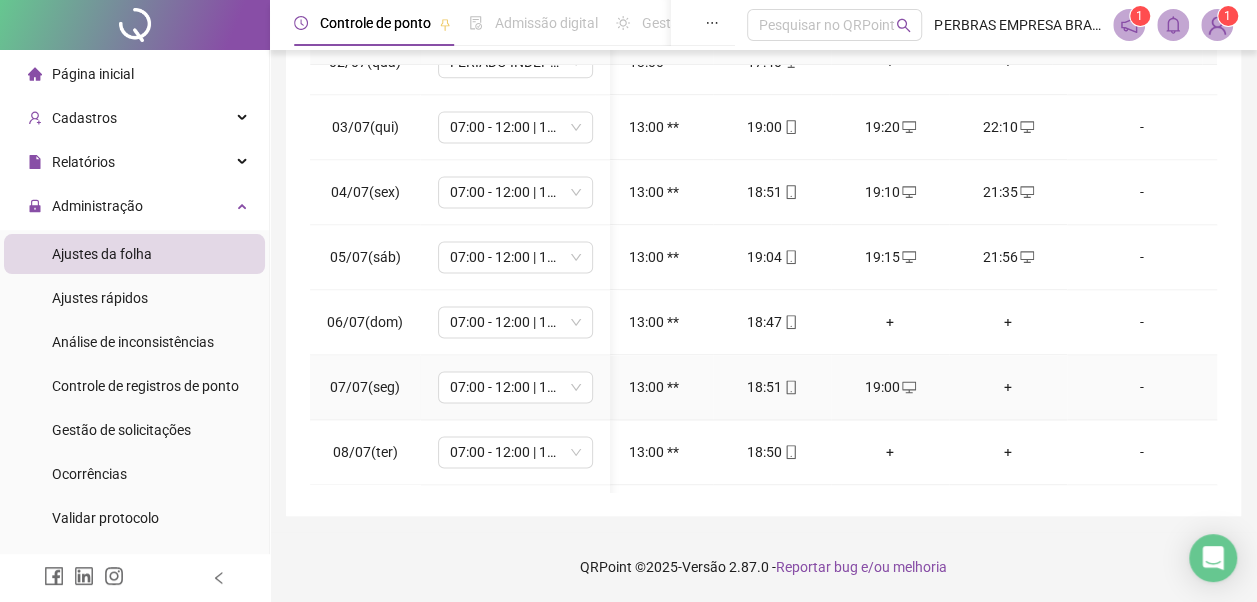 click on "+" at bounding box center (1008, 387) 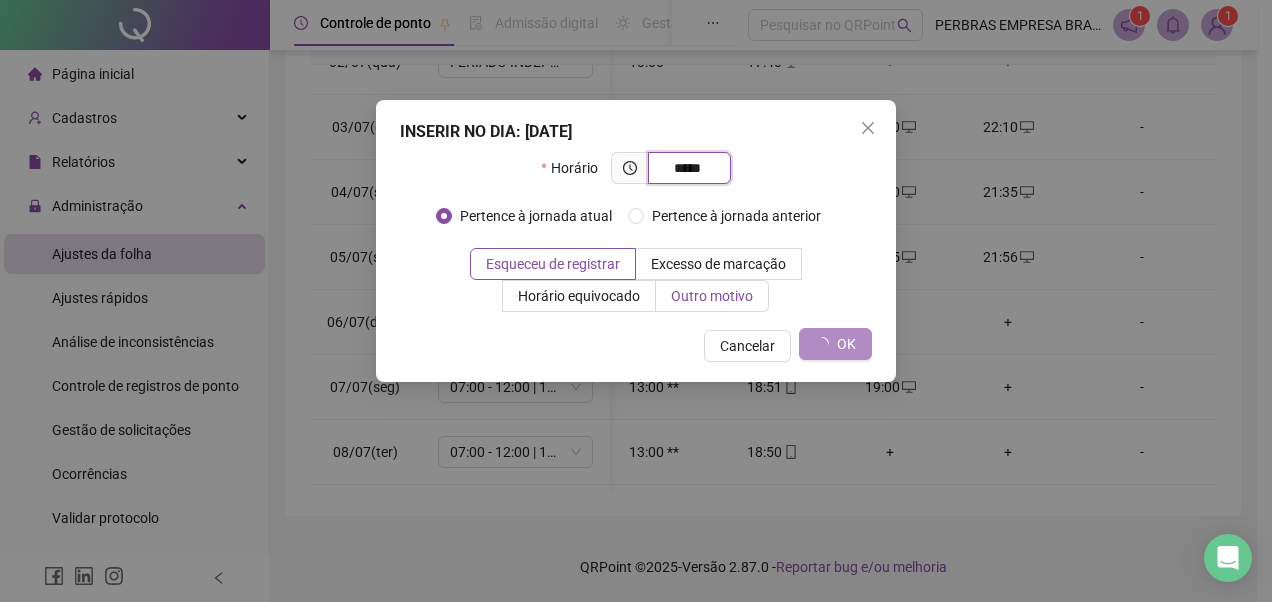 type on "*****" 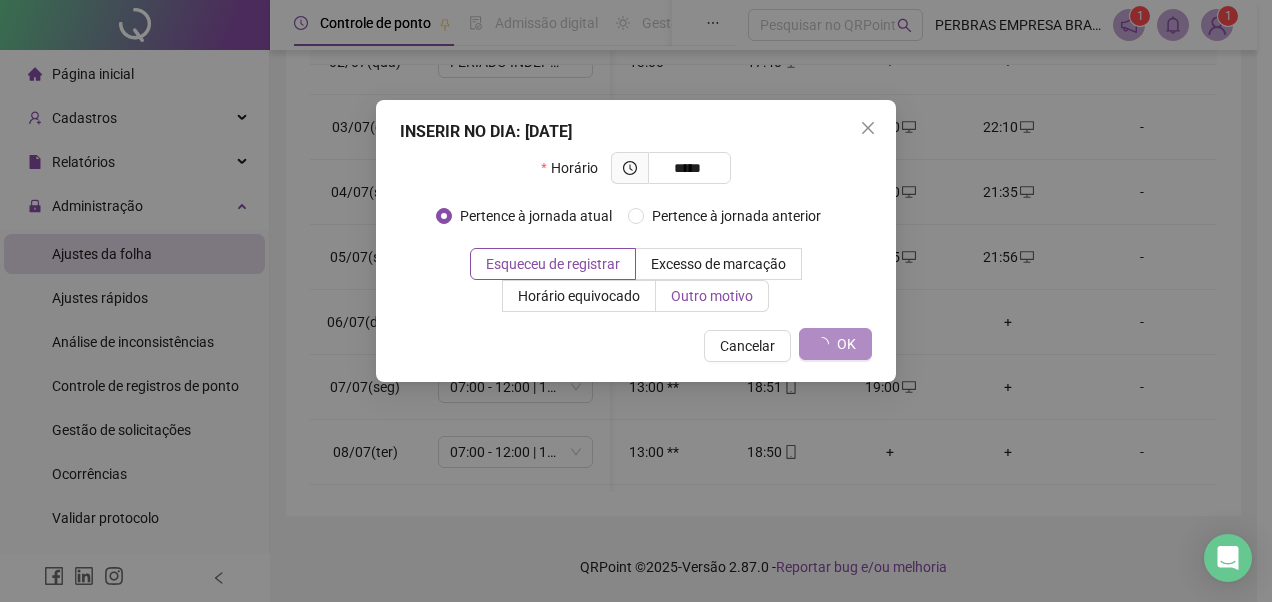 click on "Outro motivo" at bounding box center [712, 296] 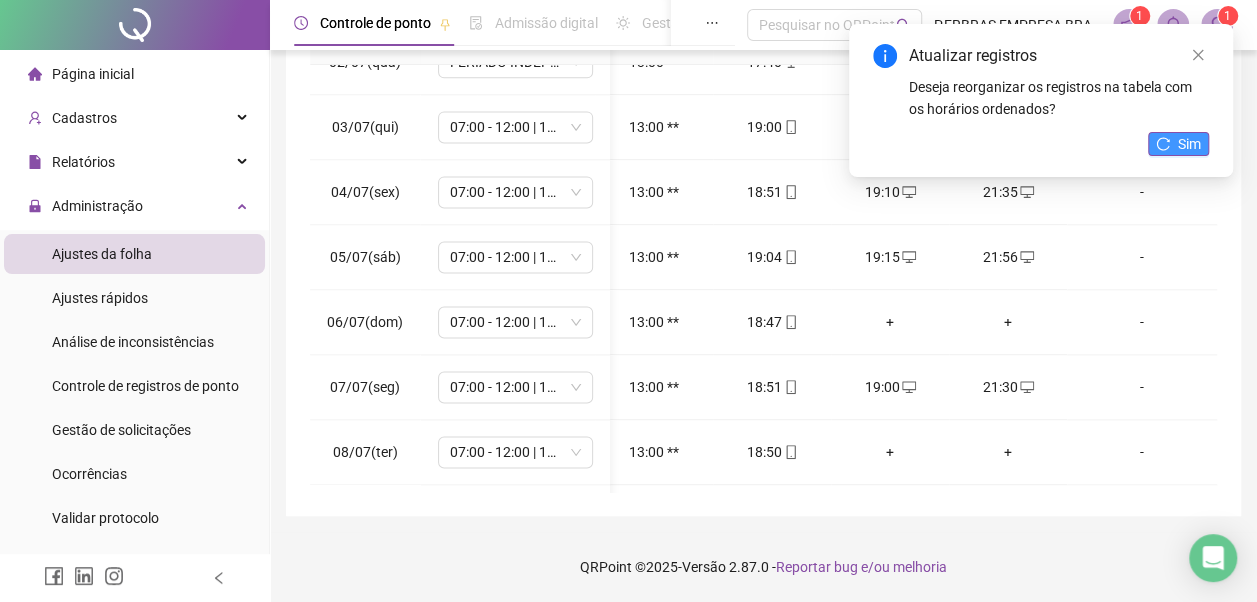 click 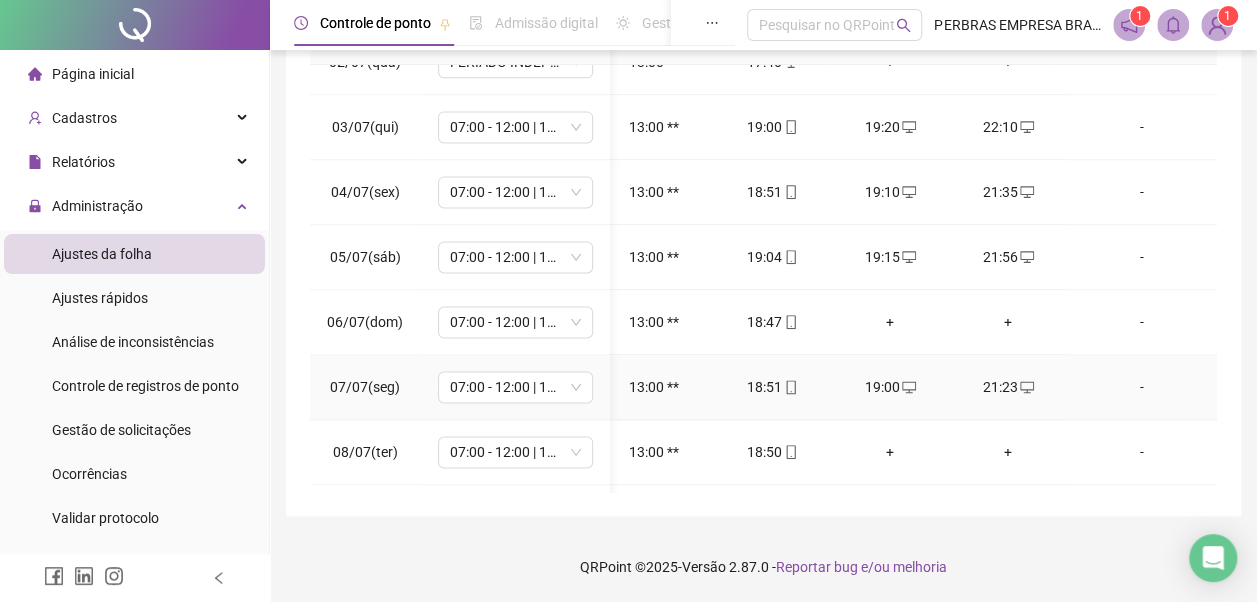 click 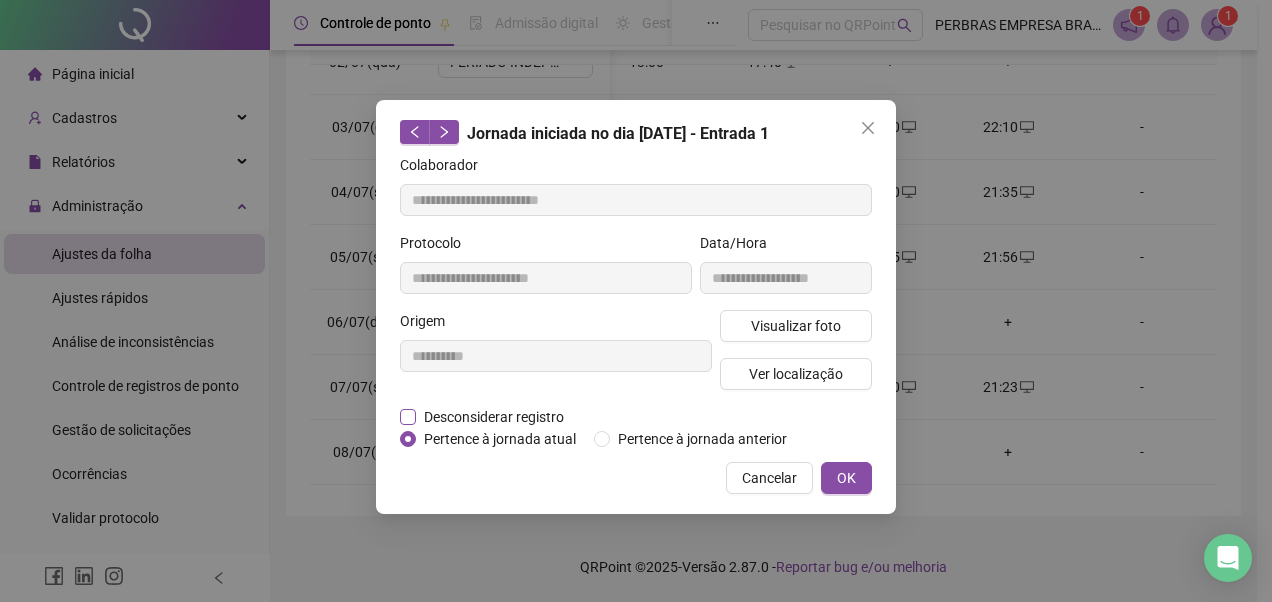 click on "Desconsiderar registro" at bounding box center [494, 417] 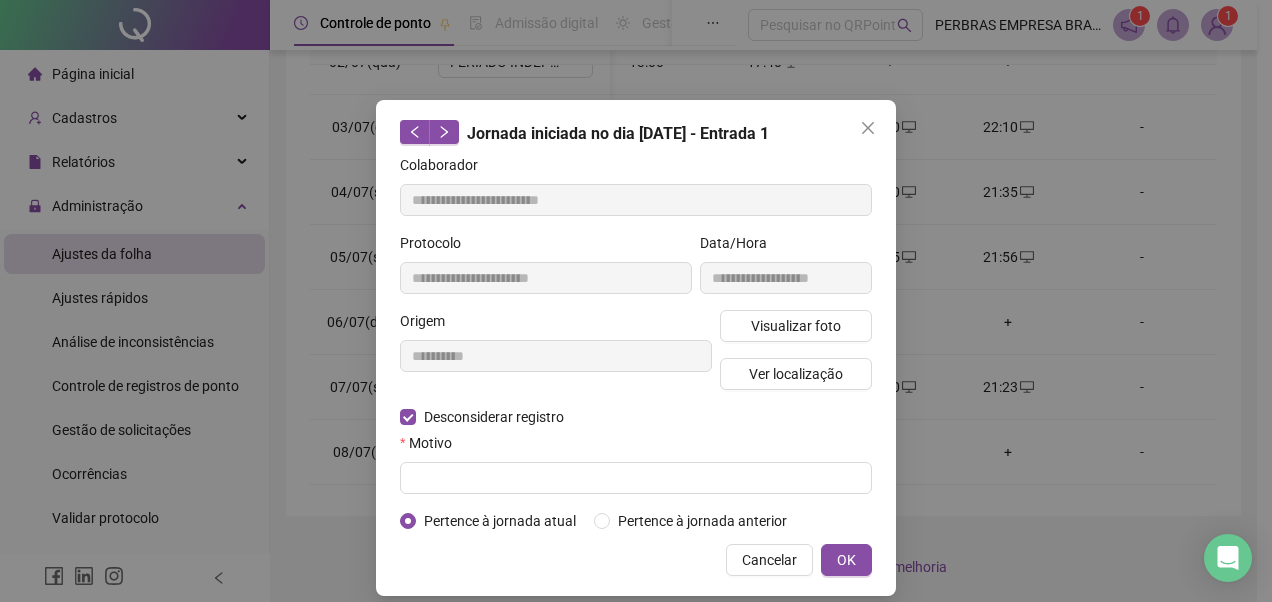 type on "**********" 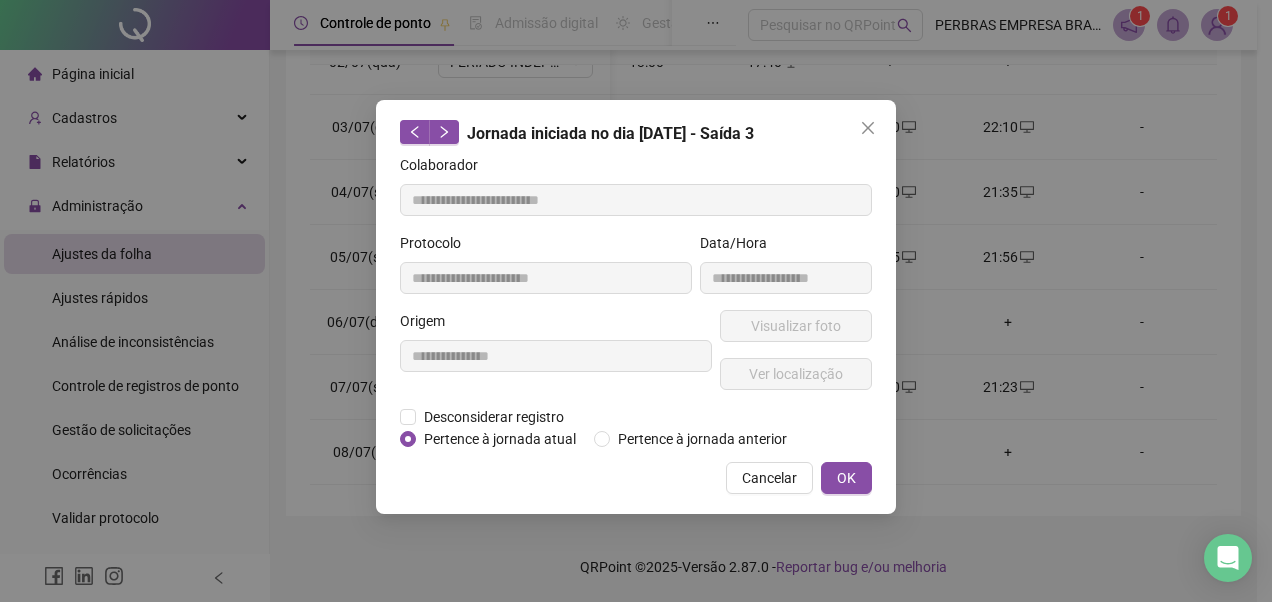 click on "Cancelar OK" at bounding box center (636, 478) 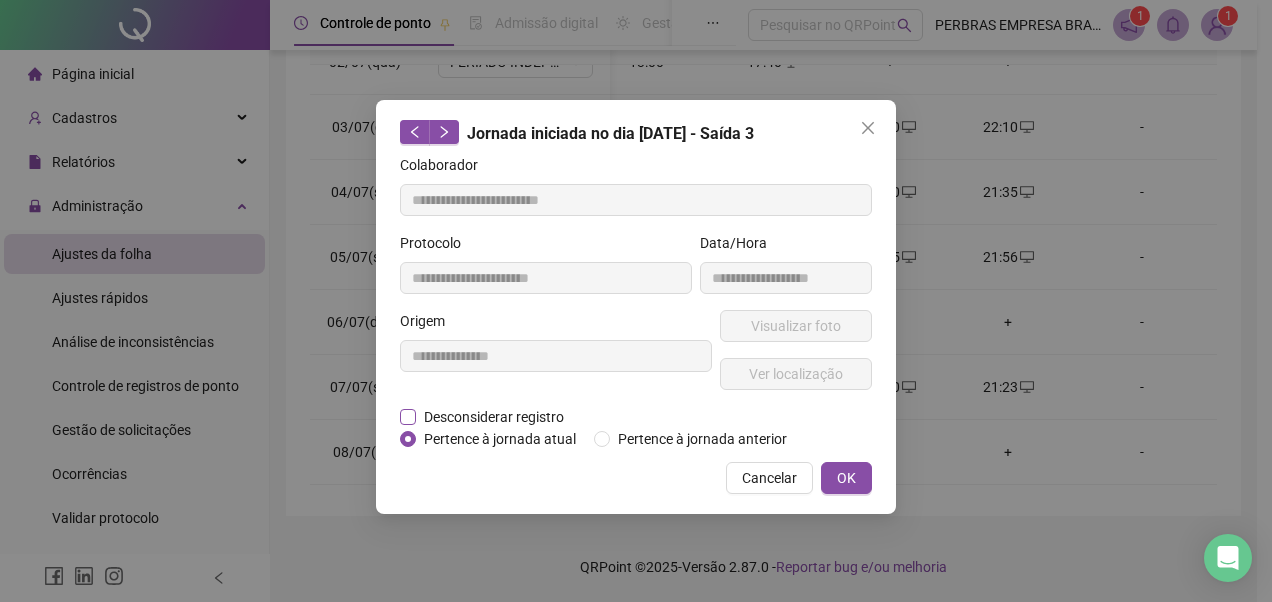 click on "Desconsiderar registro" at bounding box center [494, 417] 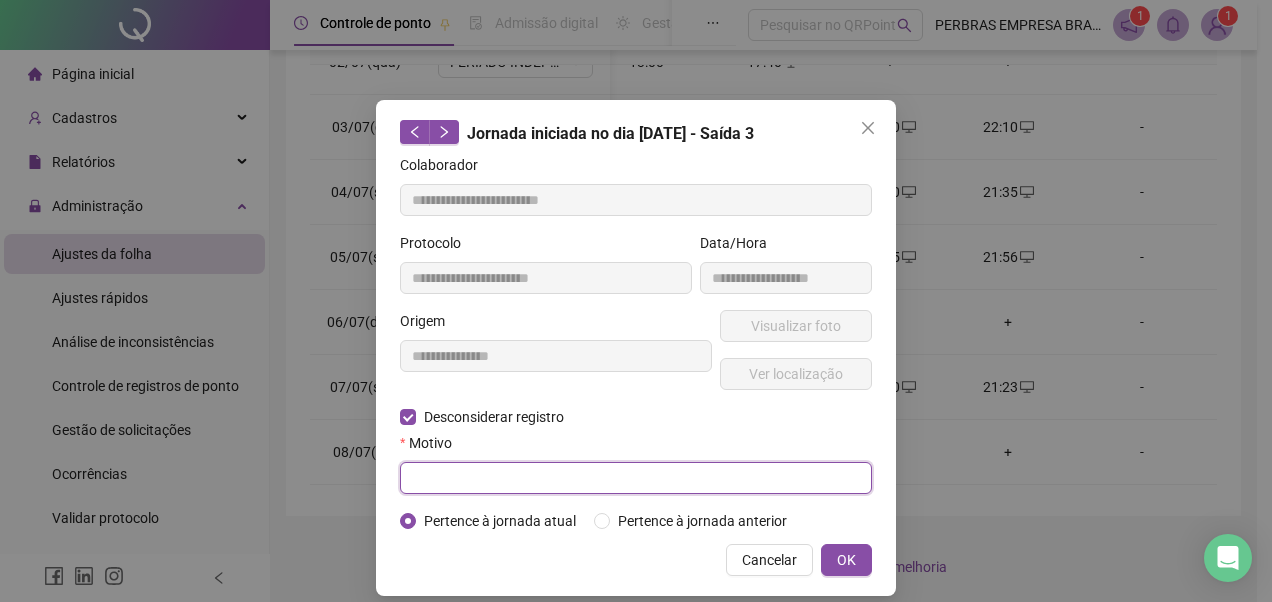 click at bounding box center (636, 478) 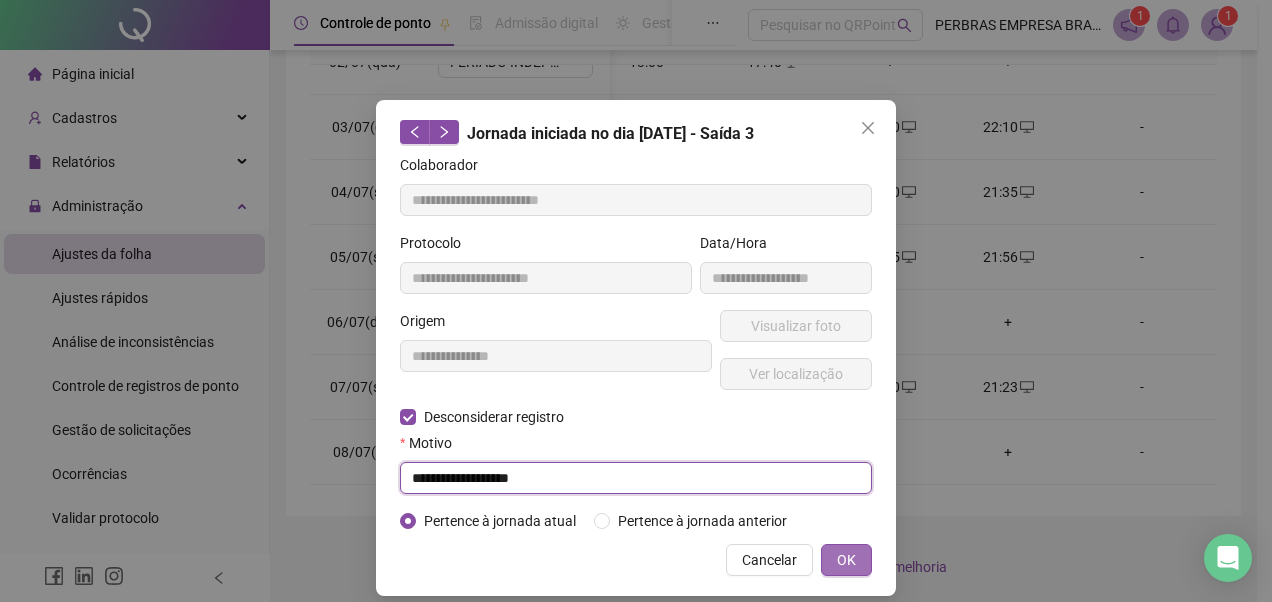 type on "**********" 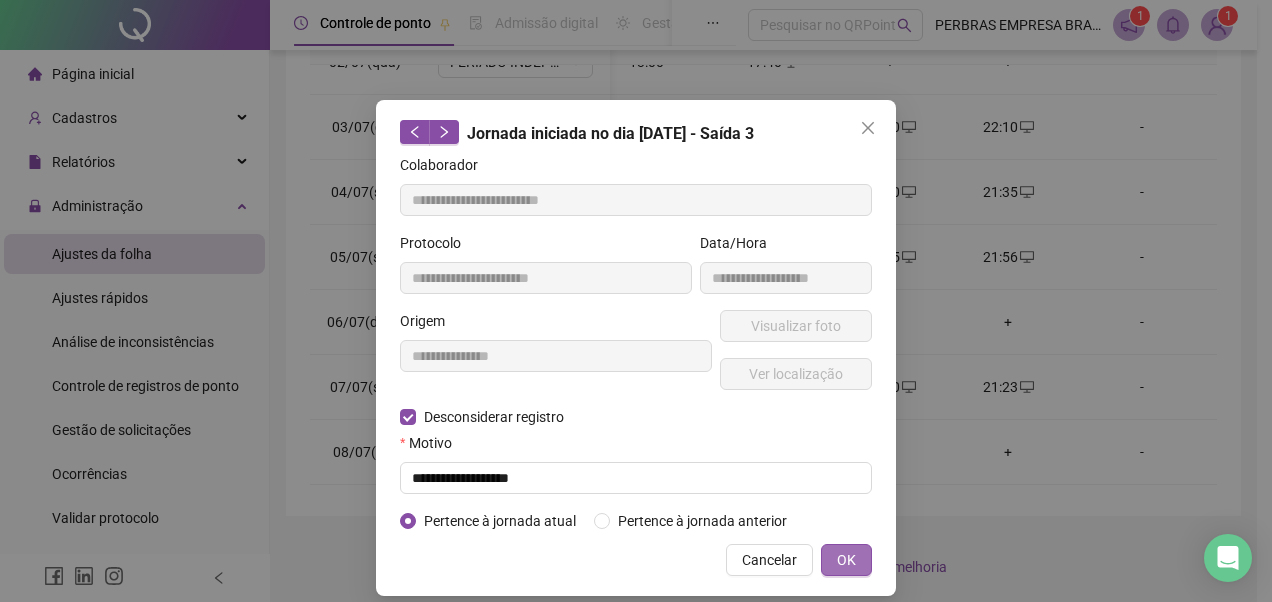 click on "OK" at bounding box center [846, 560] 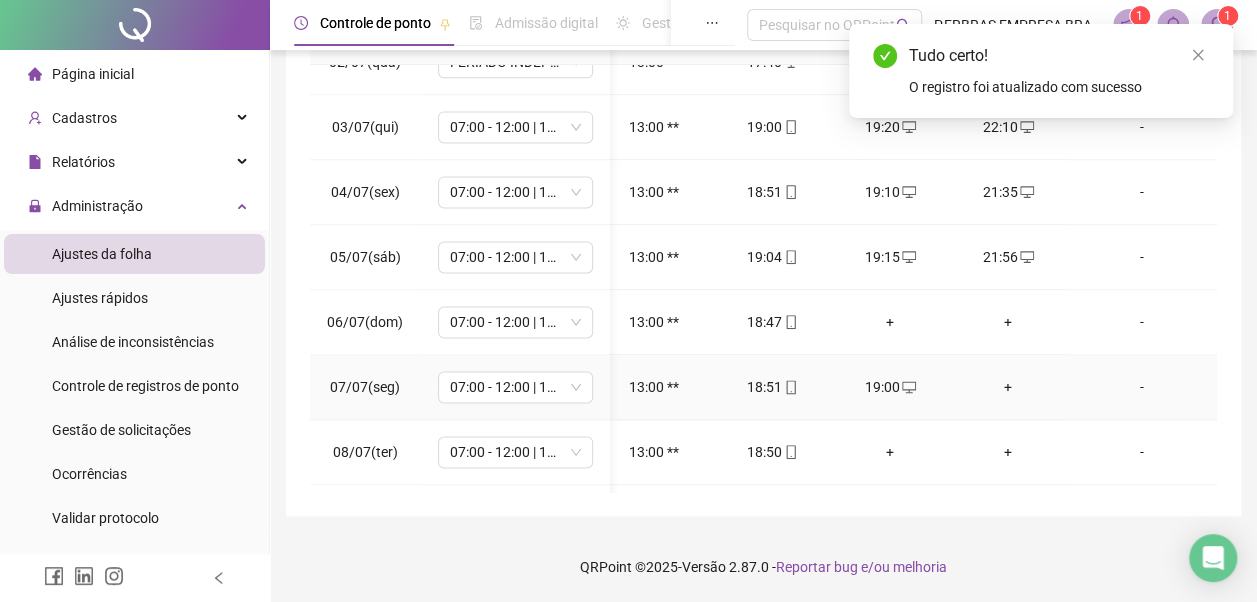 click on "+" at bounding box center [1008, 387] 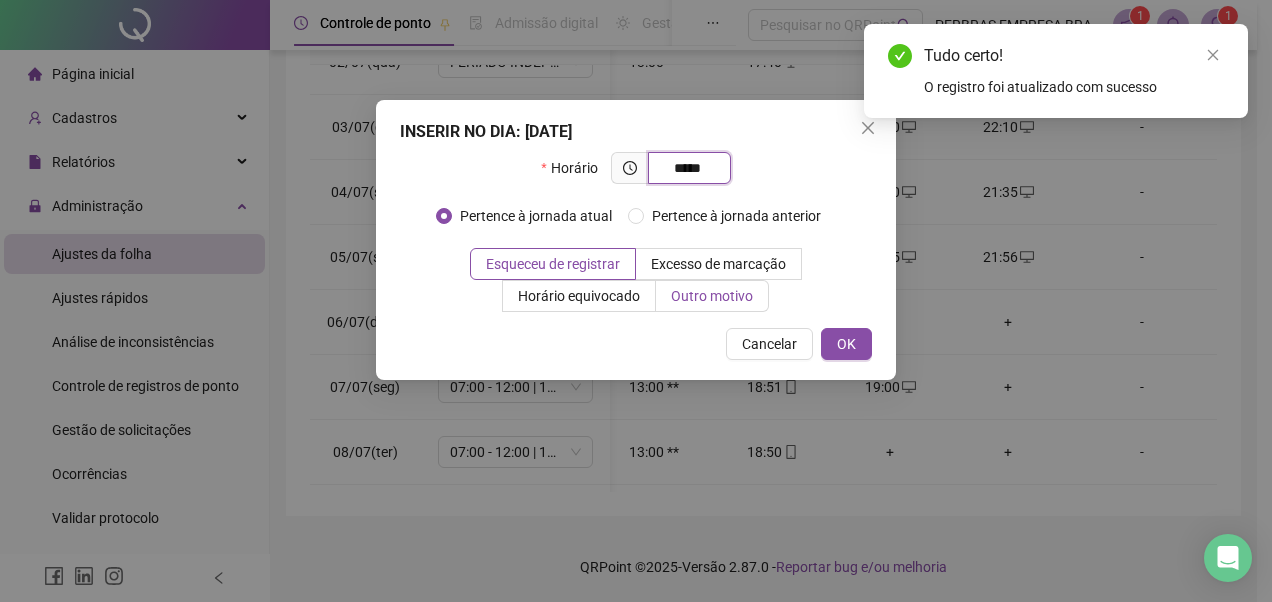 type on "*****" 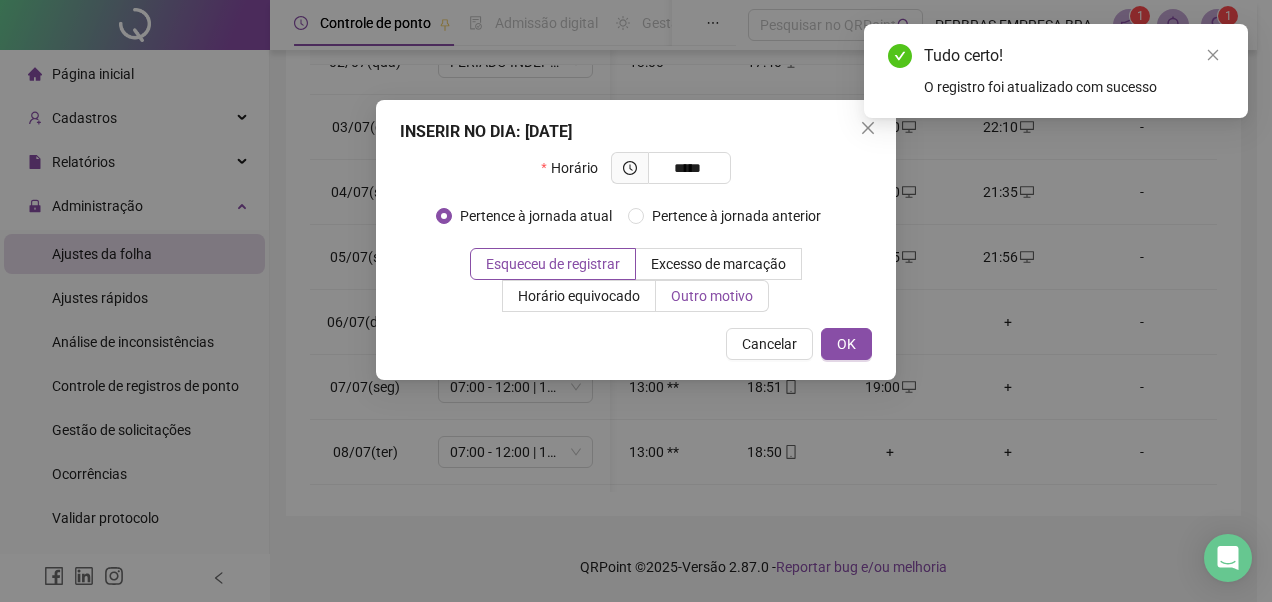 click on "Outro motivo" at bounding box center (712, 296) 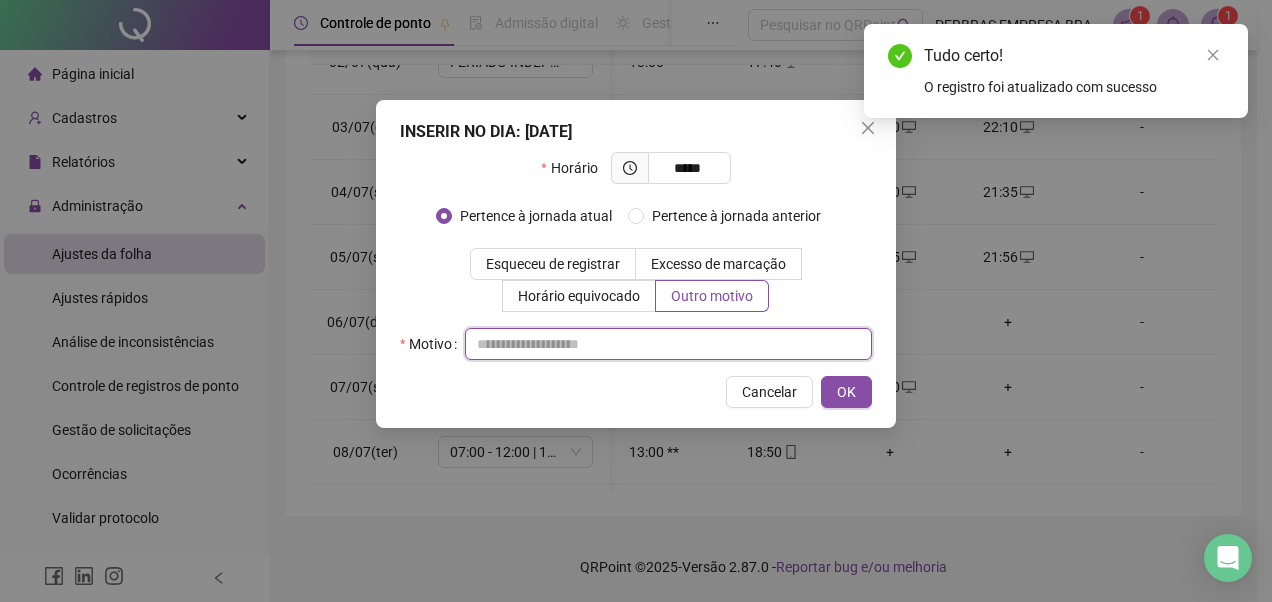 click at bounding box center [668, 344] 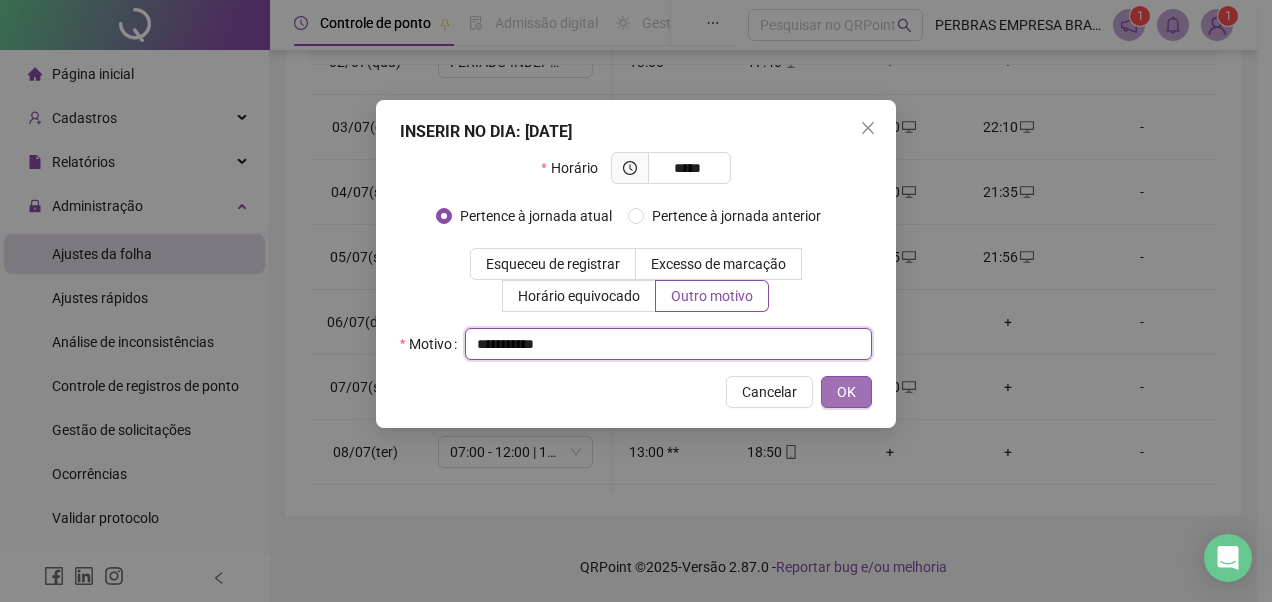 type on "**********" 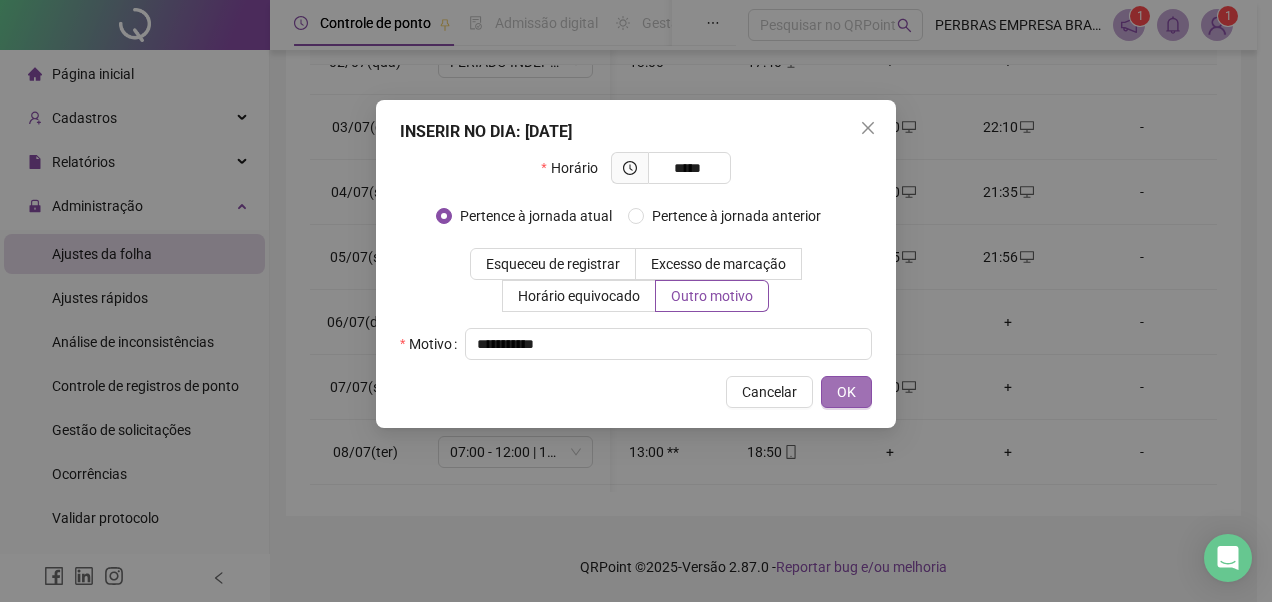click on "OK" at bounding box center [846, 392] 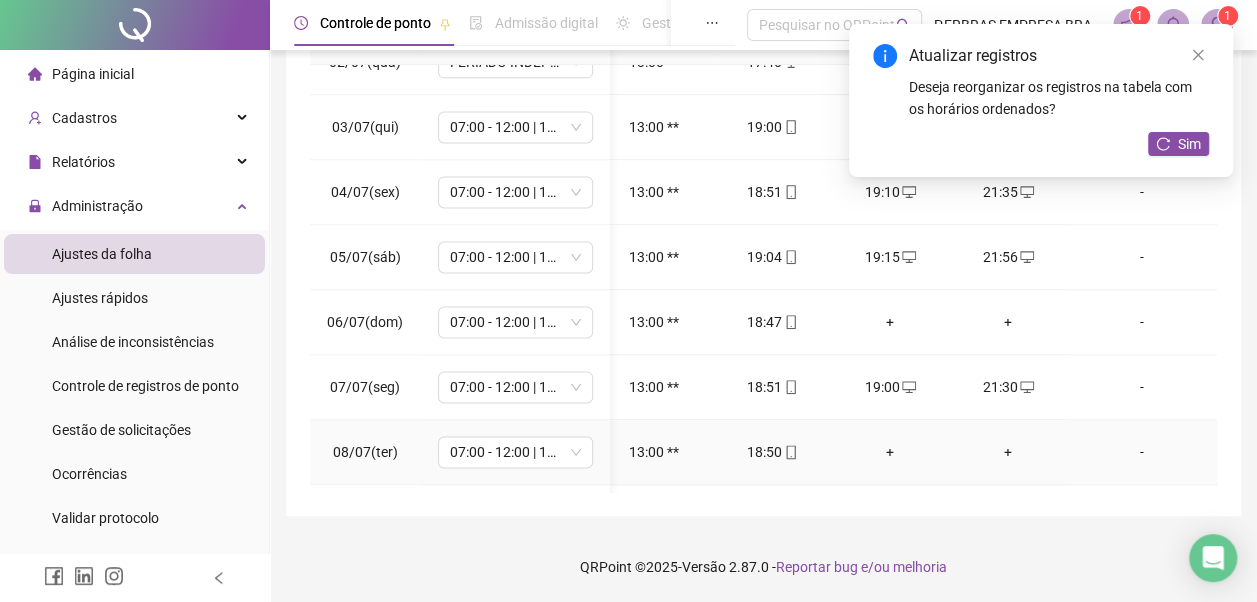 click on "+" at bounding box center [890, 452] 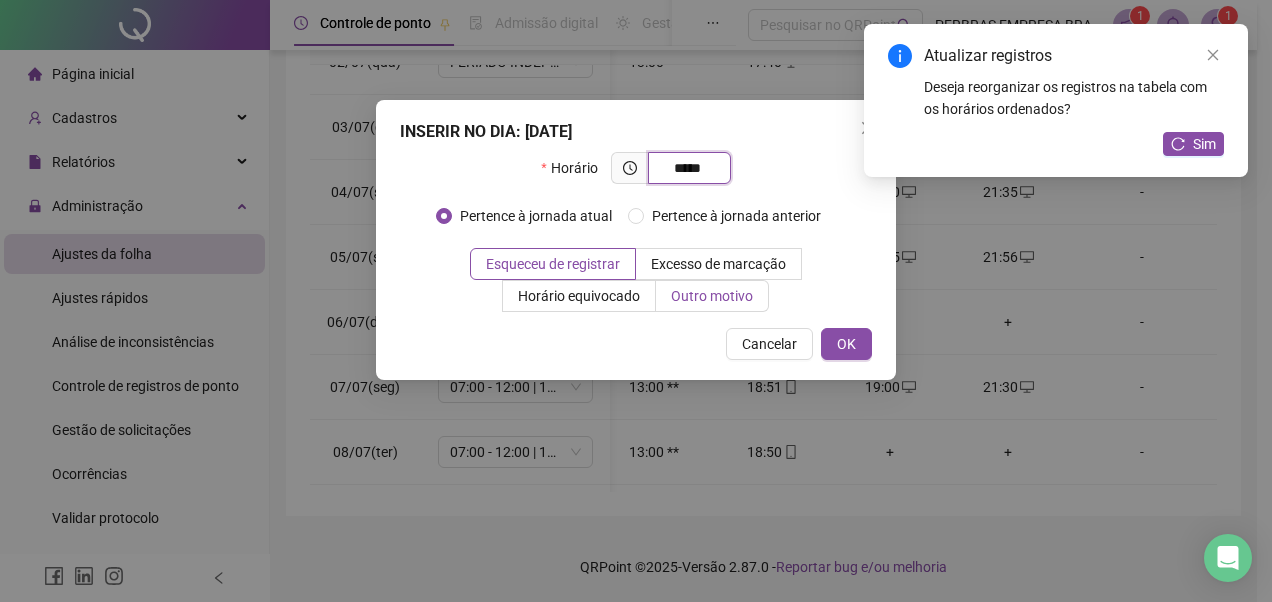 type on "*****" 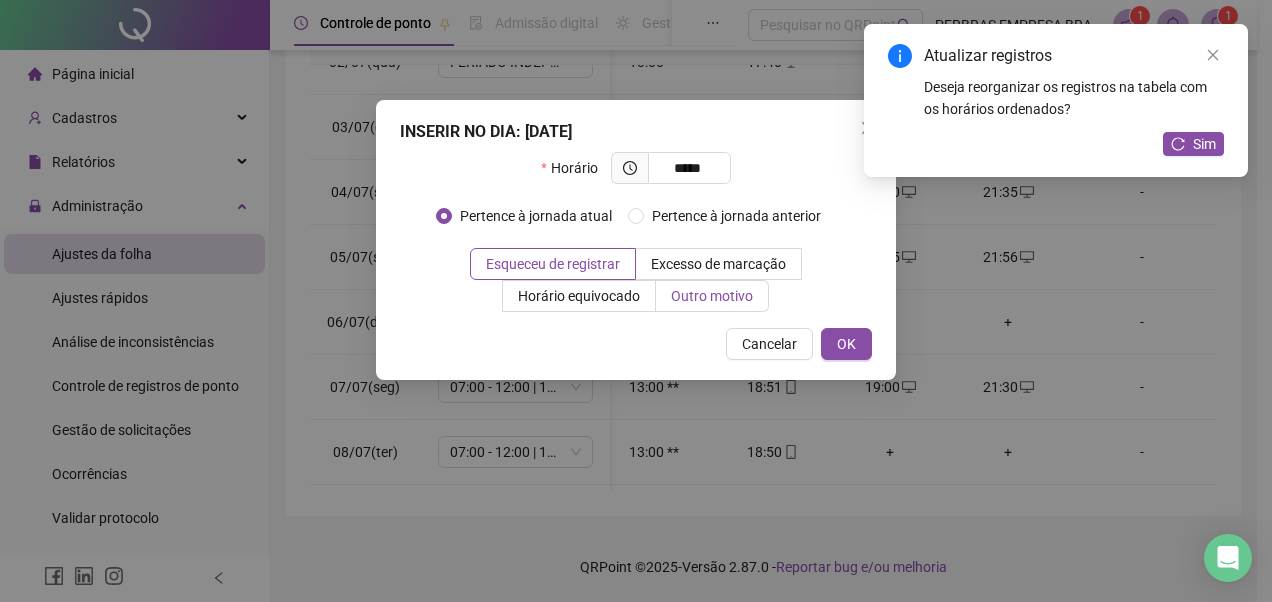 click on "Outro motivo" at bounding box center (712, 296) 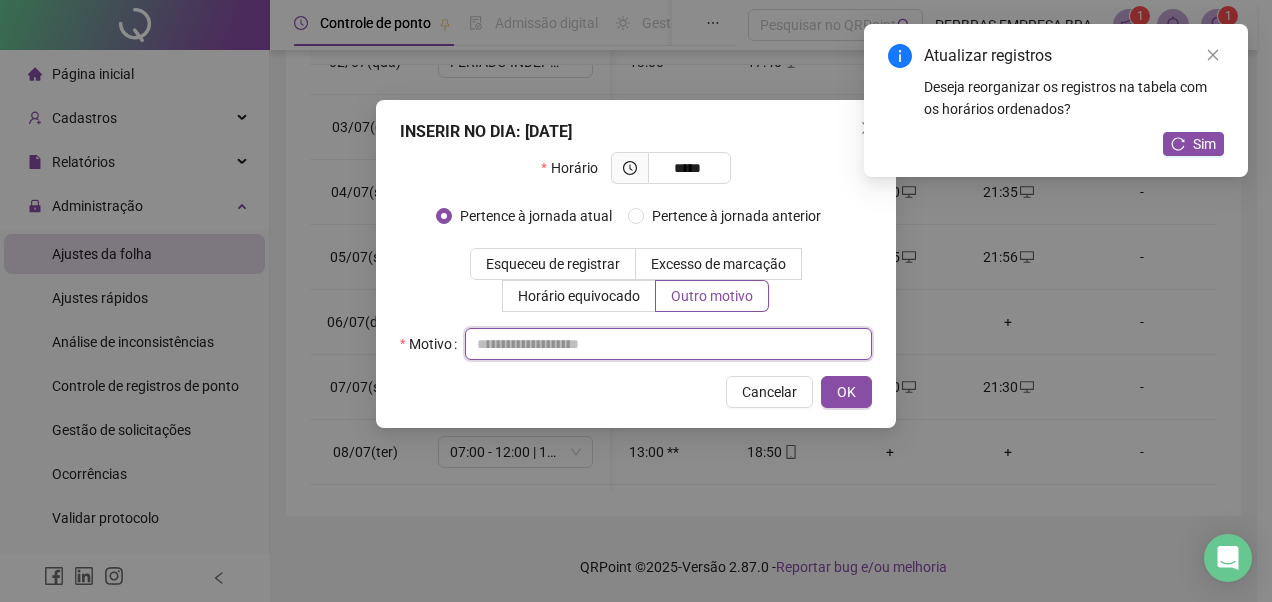 click at bounding box center (668, 344) 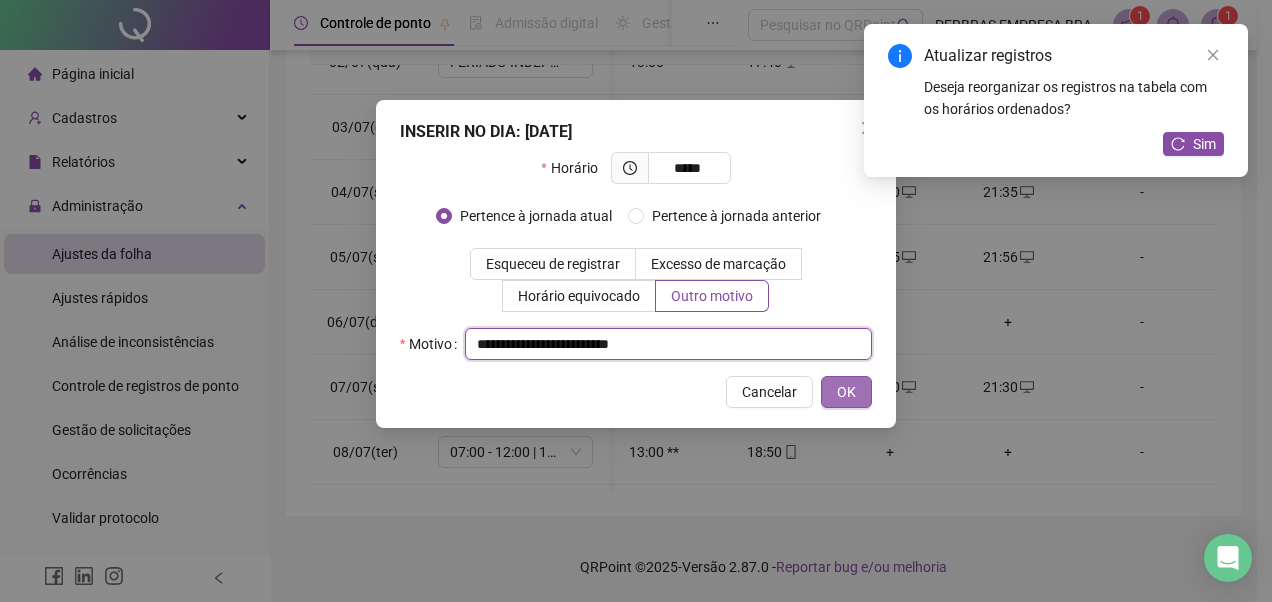 type on "**********" 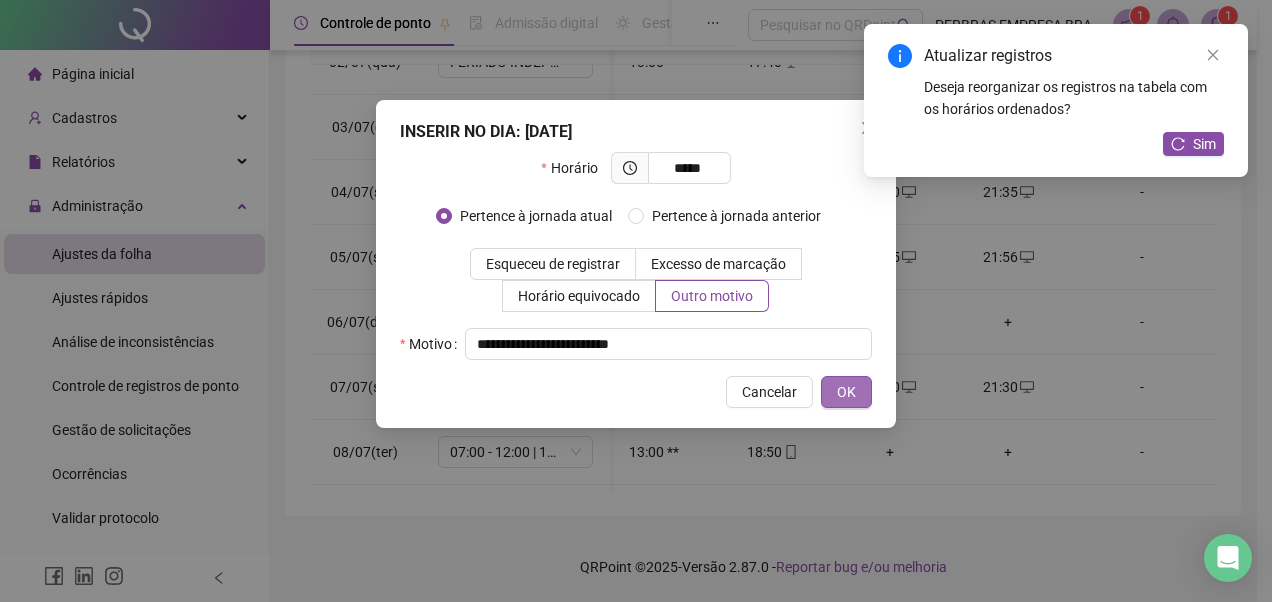 click on "OK" at bounding box center (846, 392) 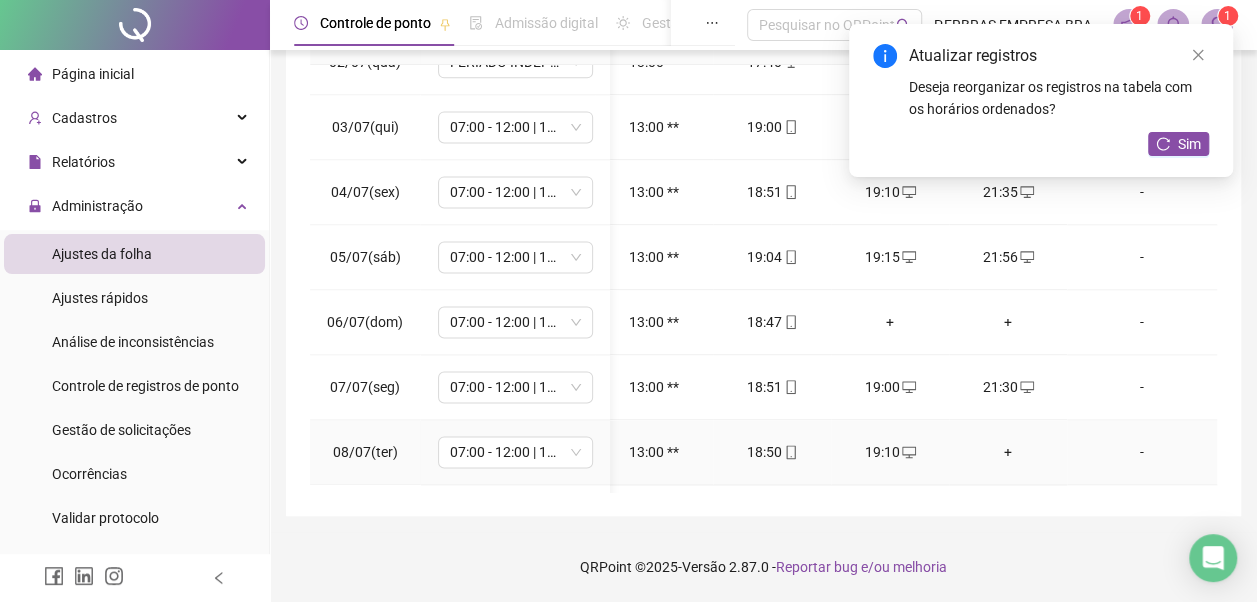 click on "+" at bounding box center (1008, 452) 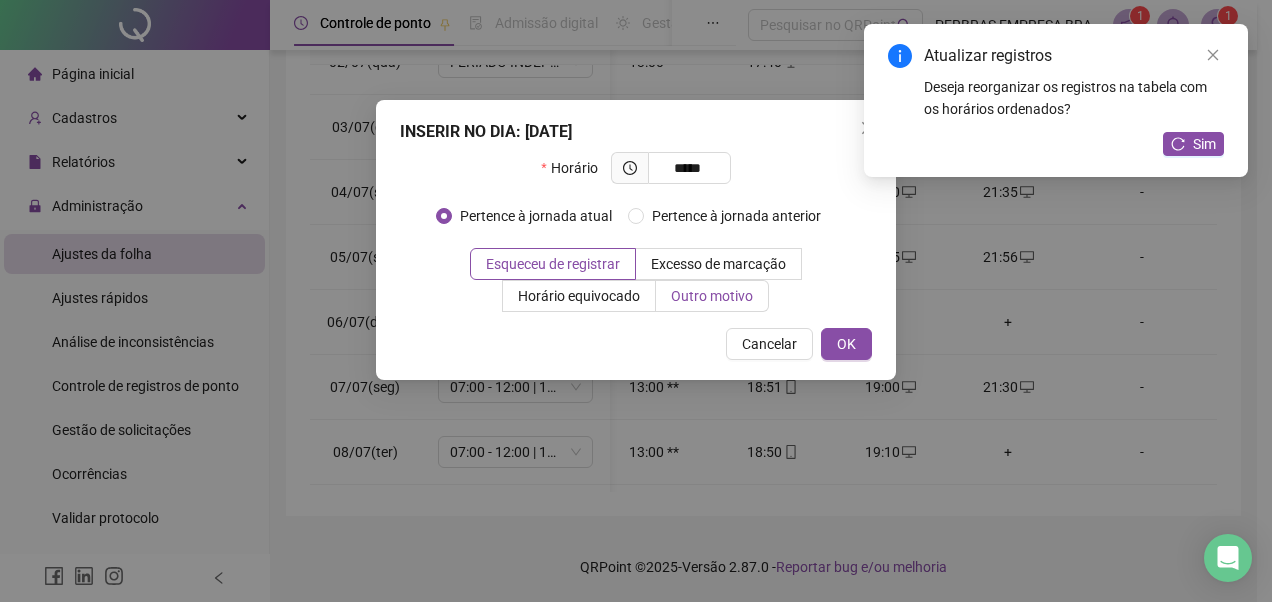type on "*****" 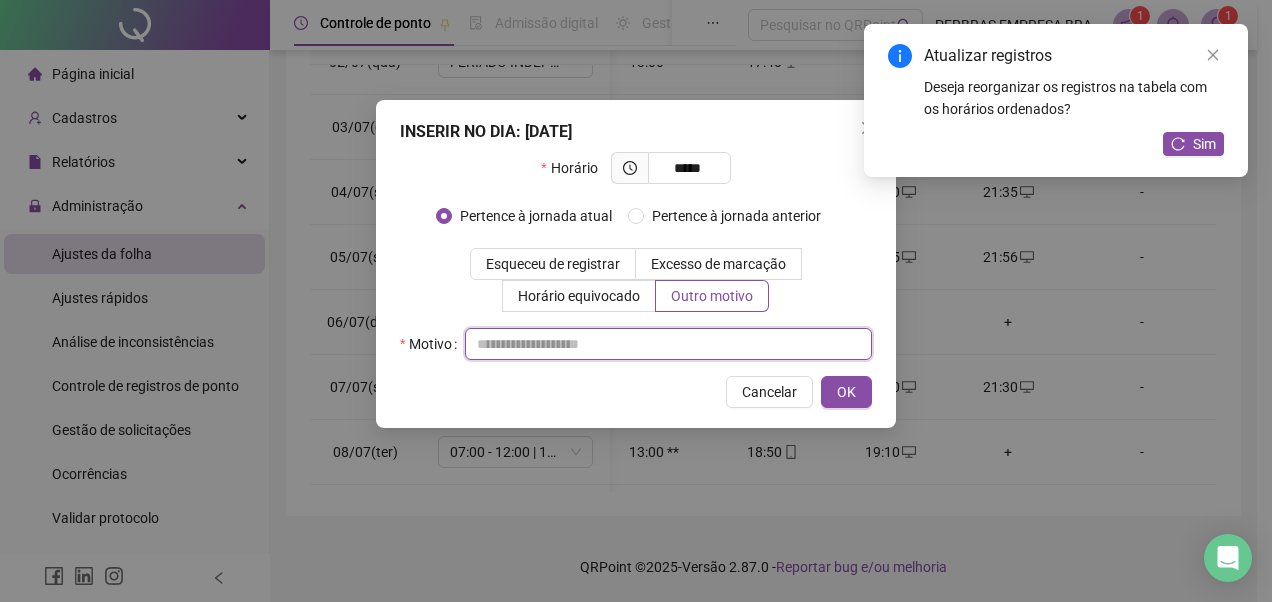 click at bounding box center [668, 344] 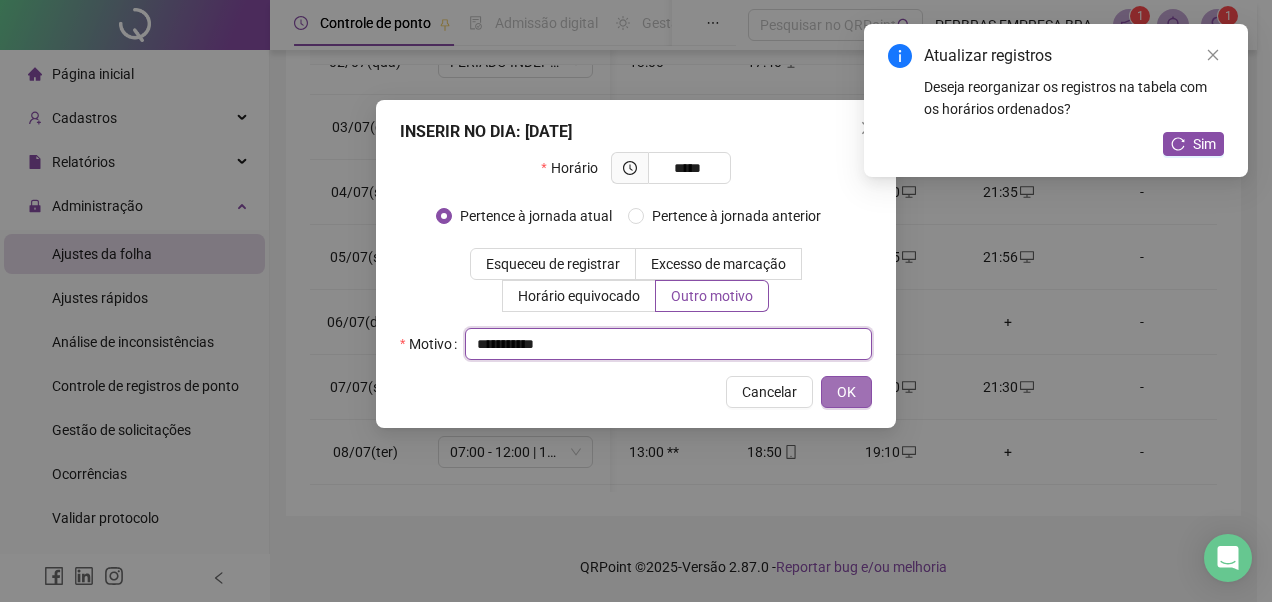 type on "**********" 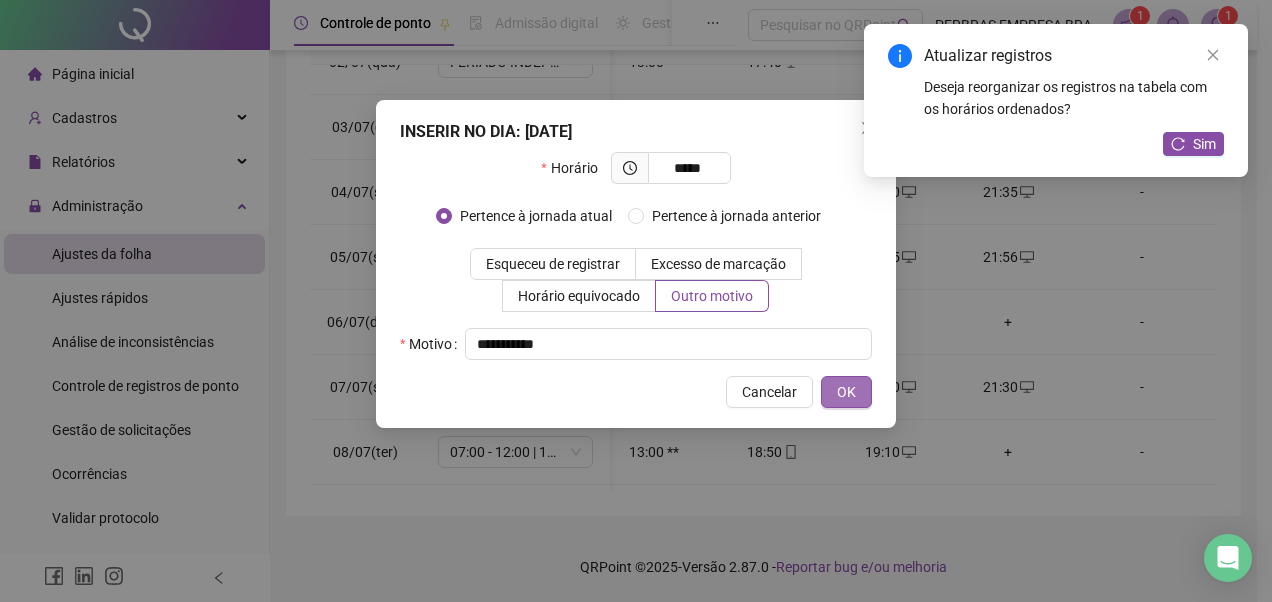 click on "OK" at bounding box center (846, 392) 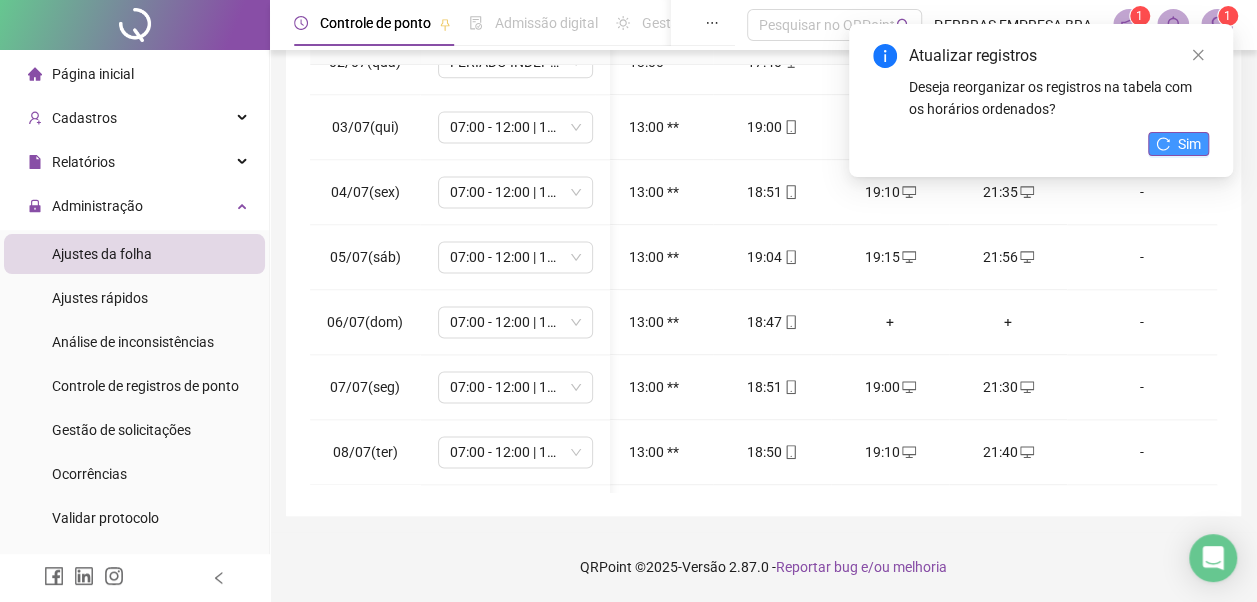 click on "Sim" at bounding box center [1189, 144] 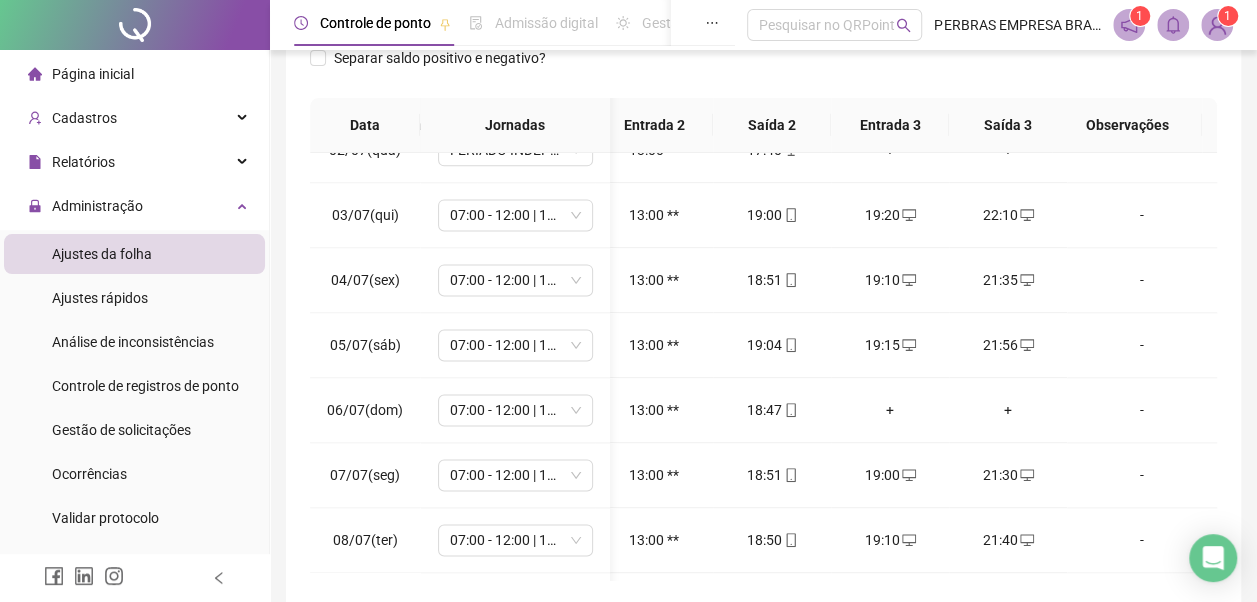scroll, scrollTop: 396, scrollLeft: 0, axis: vertical 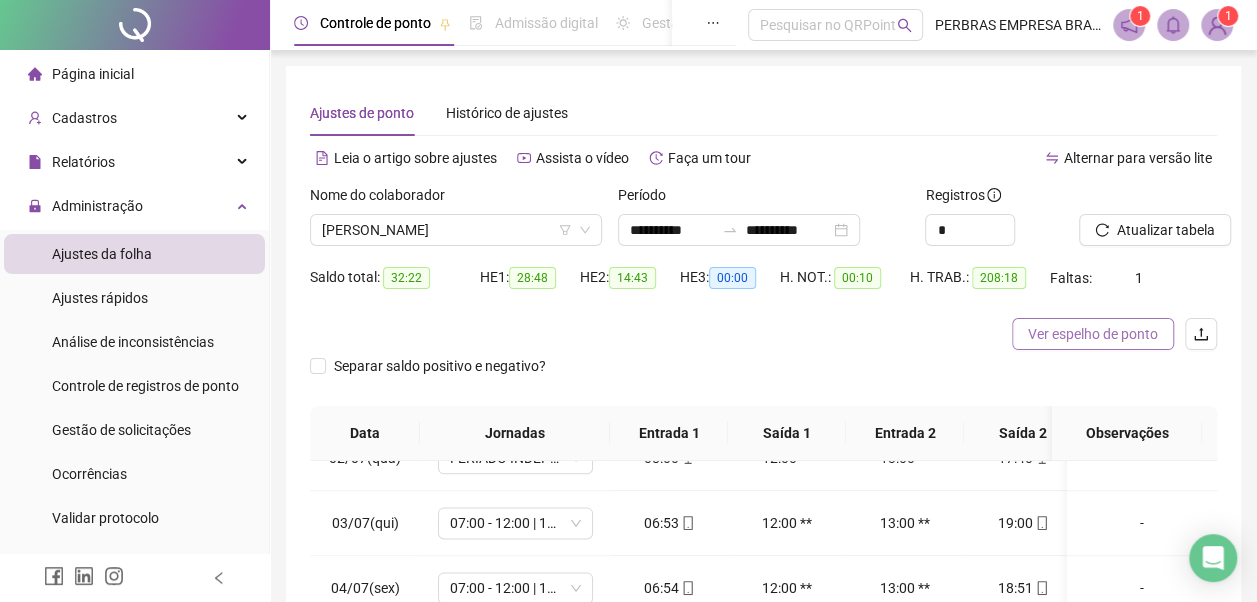 click on "Ver espelho de ponto" at bounding box center [1093, 334] 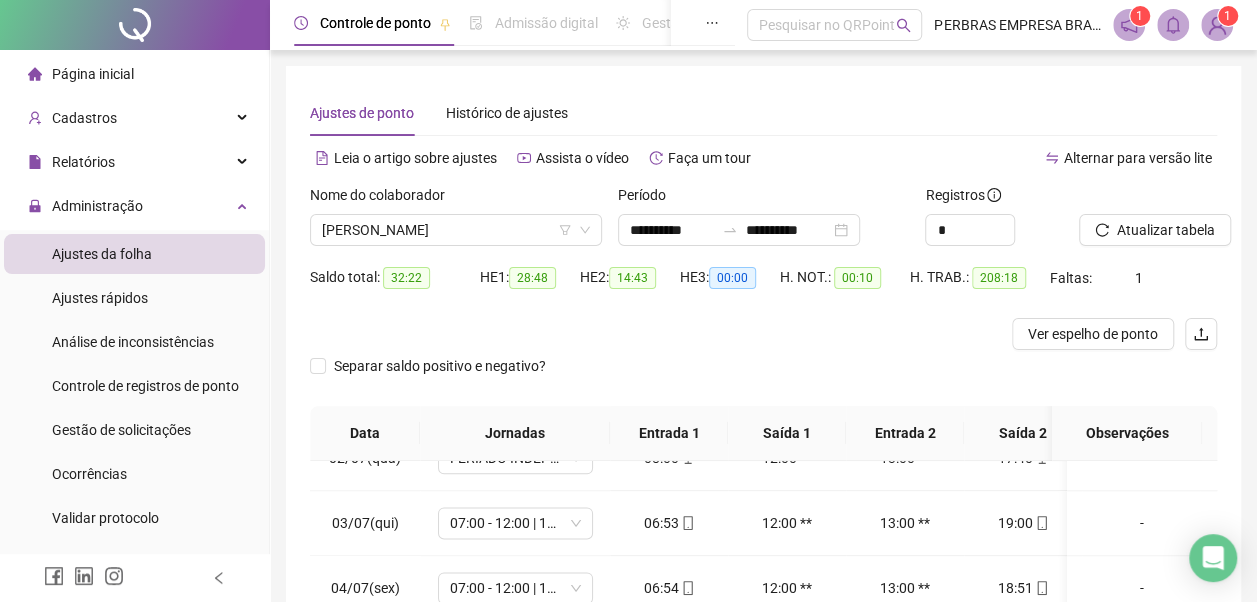 scroll, scrollTop: 396, scrollLeft: 0, axis: vertical 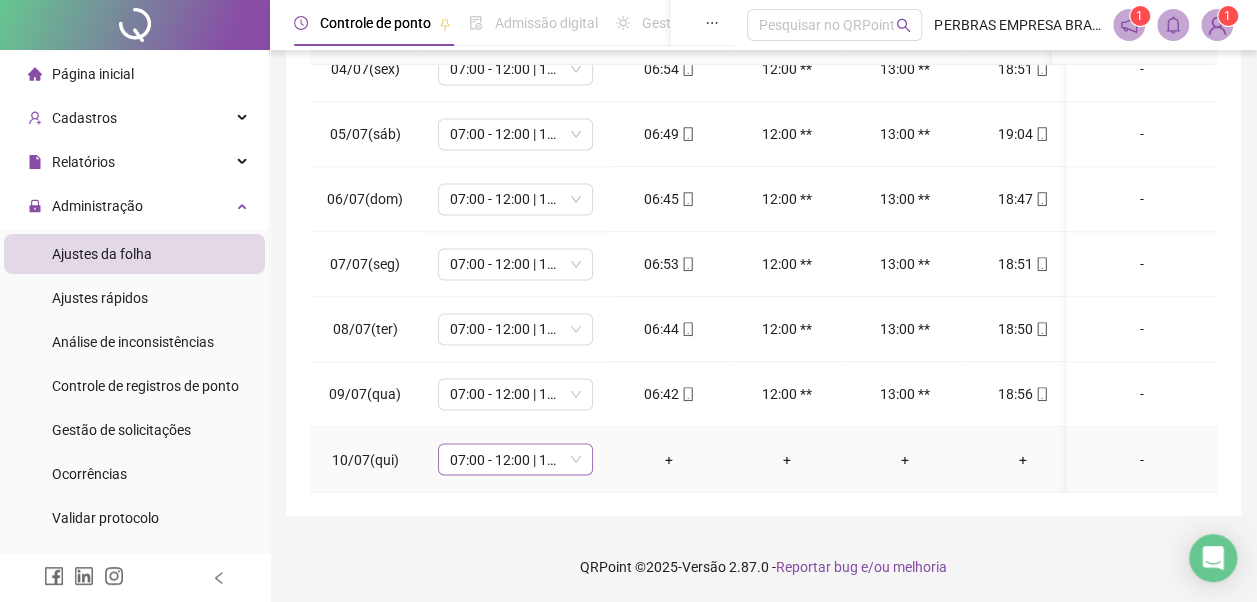 click on "07:00 - 12:00 | 13:00 - 19:00" at bounding box center [515, 459] 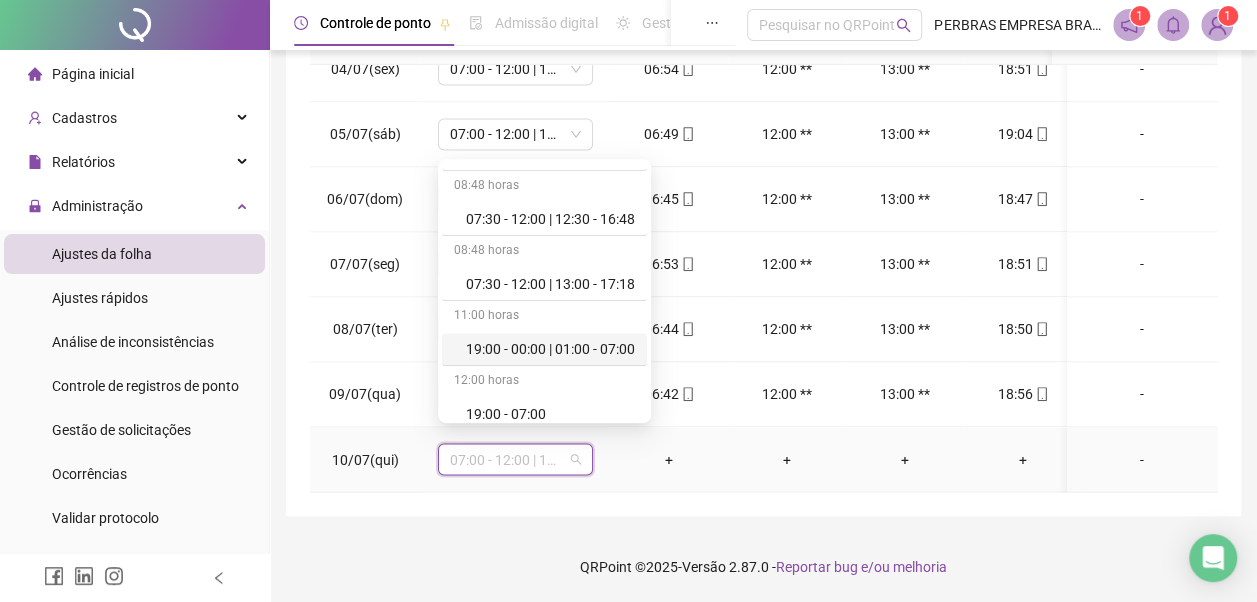 scroll, scrollTop: 778, scrollLeft: 0, axis: vertical 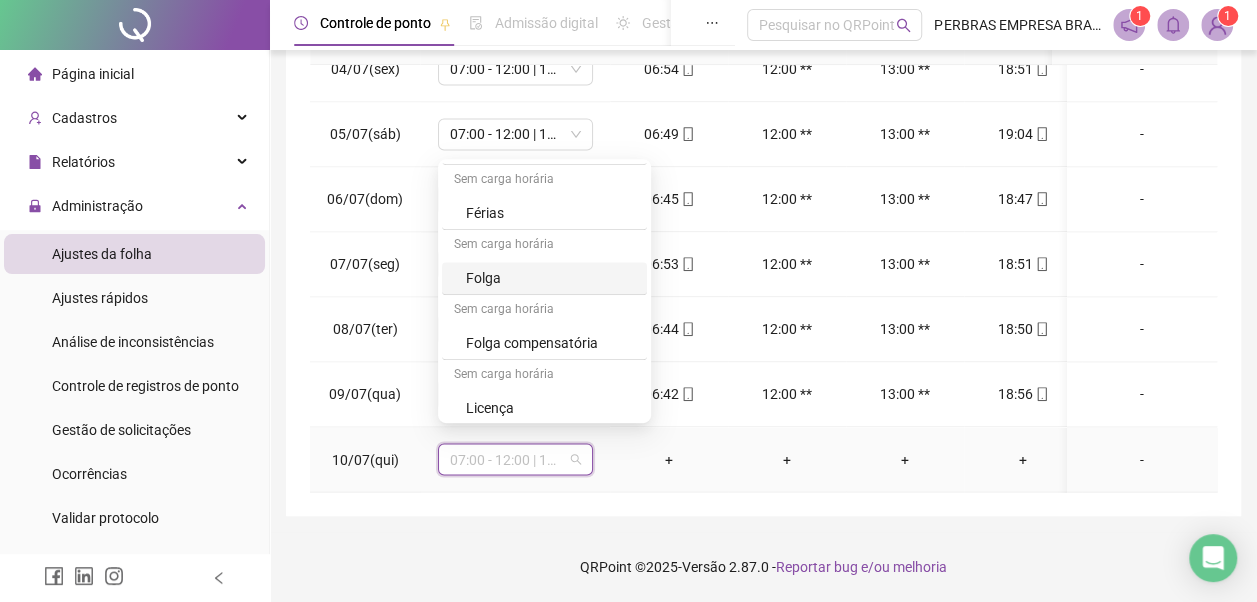 click on "Folga" at bounding box center [550, 278] 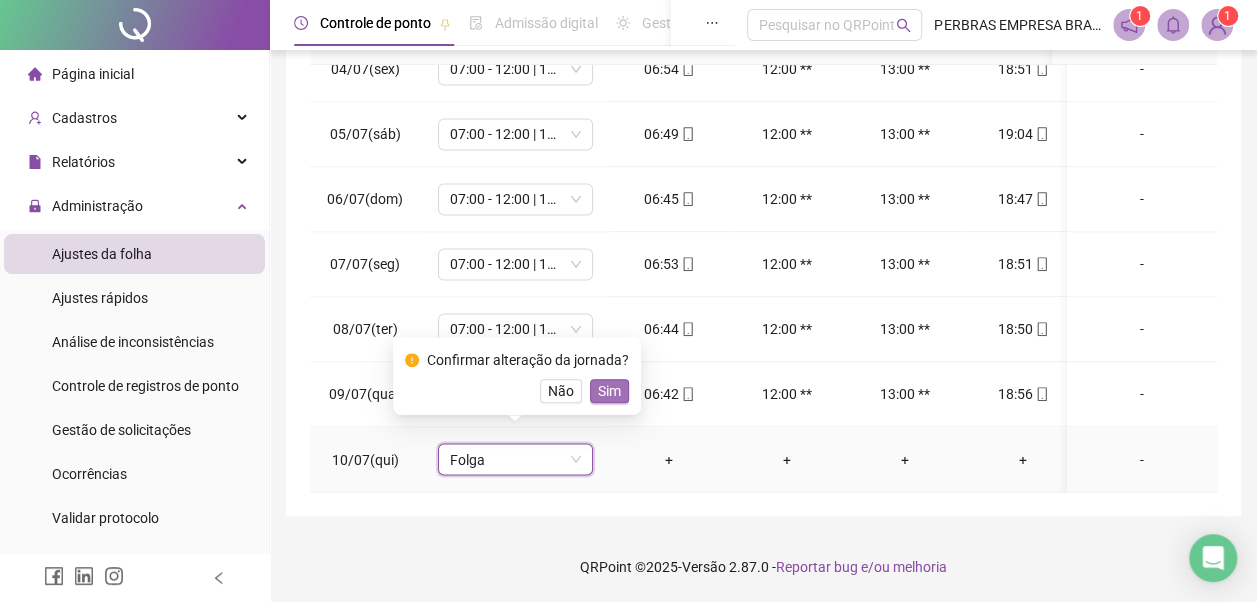 click on "Sim" at bounding box center (609, 391) 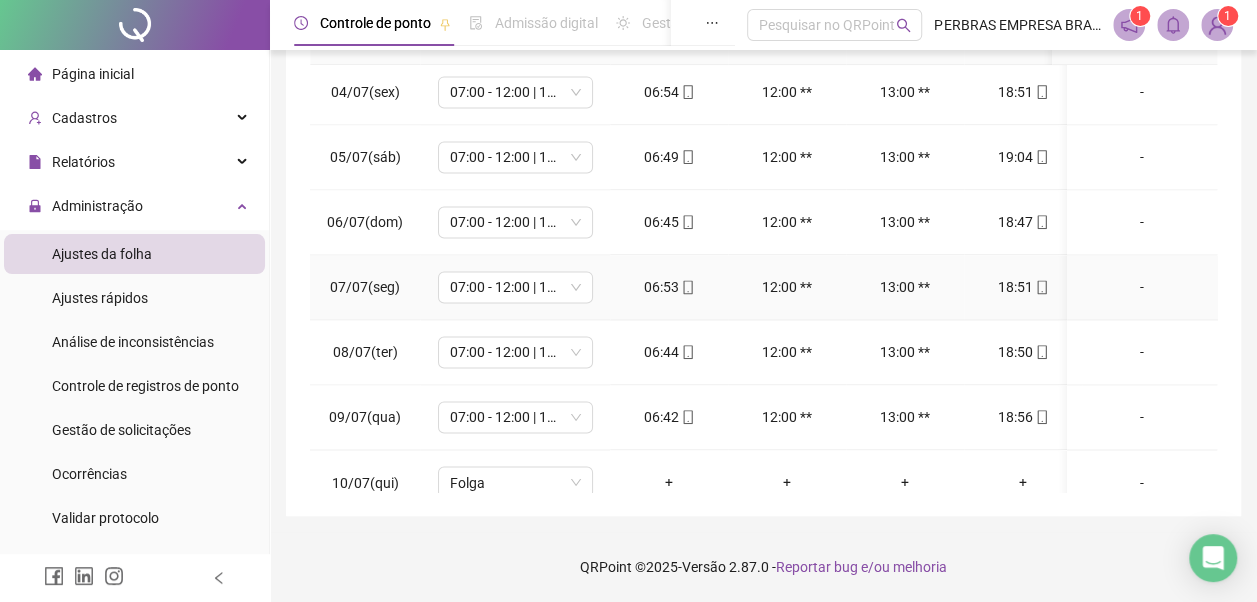 scroll, scrollTop: 1528, scrollLeft: 0, axis: vertical 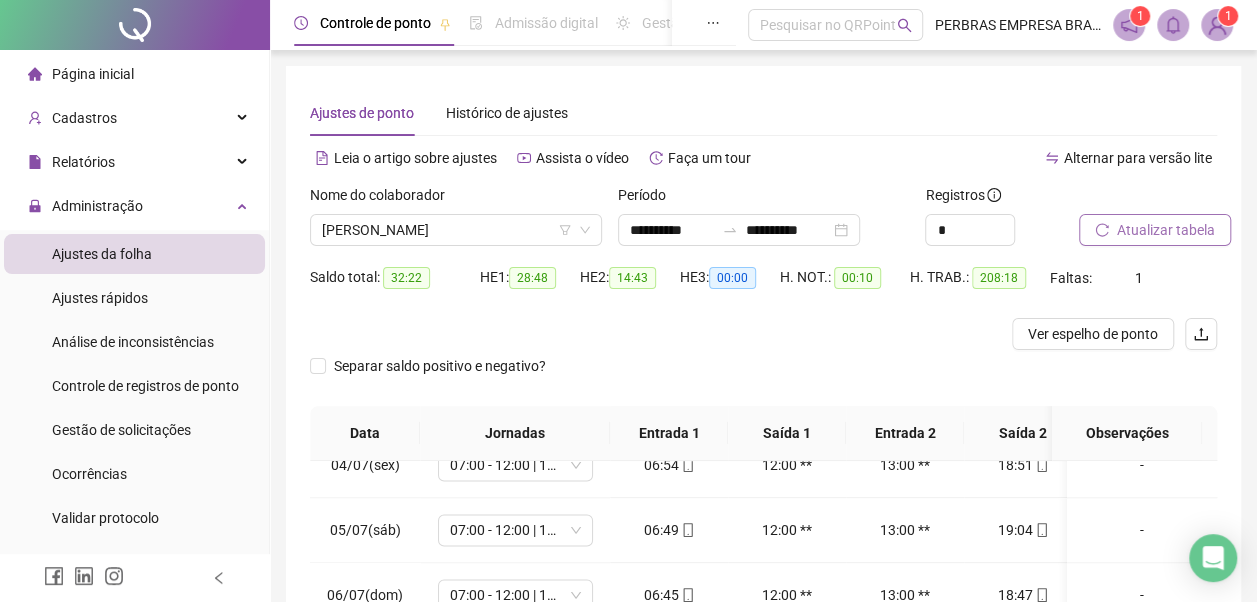 click on "Atualizar tabela" at bounding box center (1166, 230) 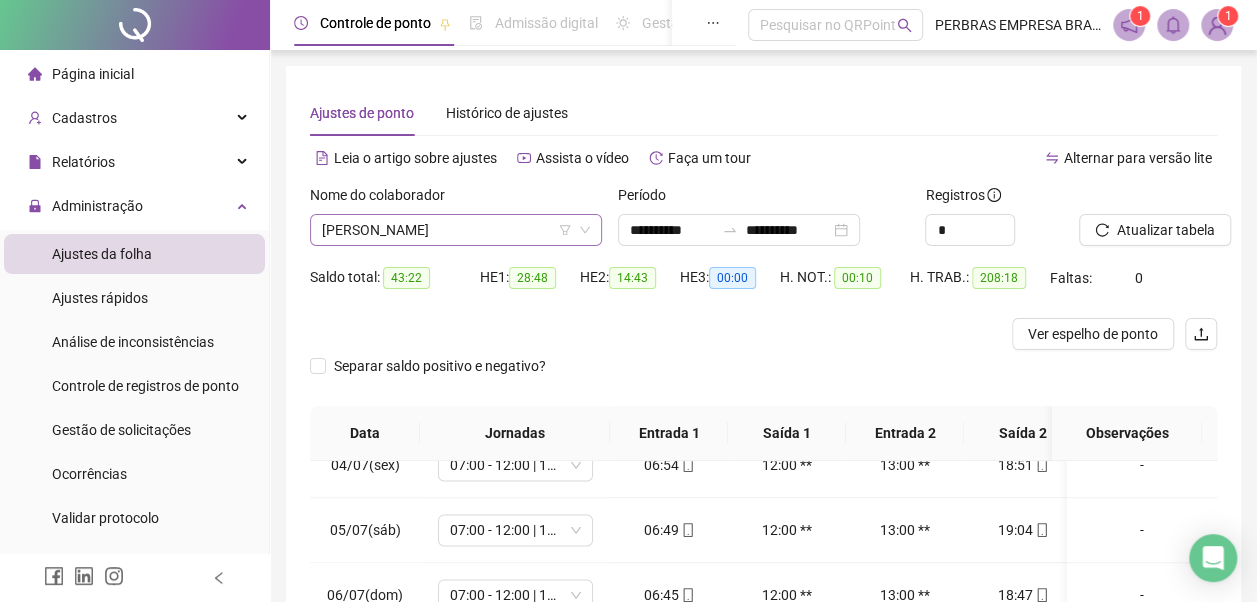 click on "[PERSON_NAME]" at bounding box center [456, 230] 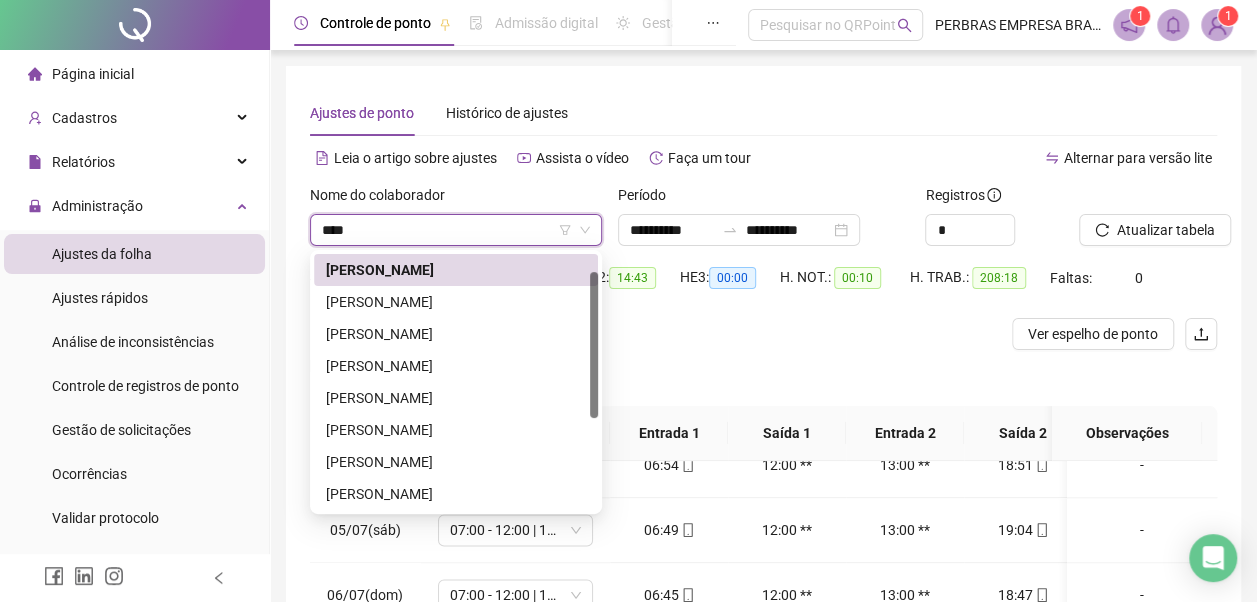 scroll, scrollTop: 0, scrollLeft: 0, axis: both 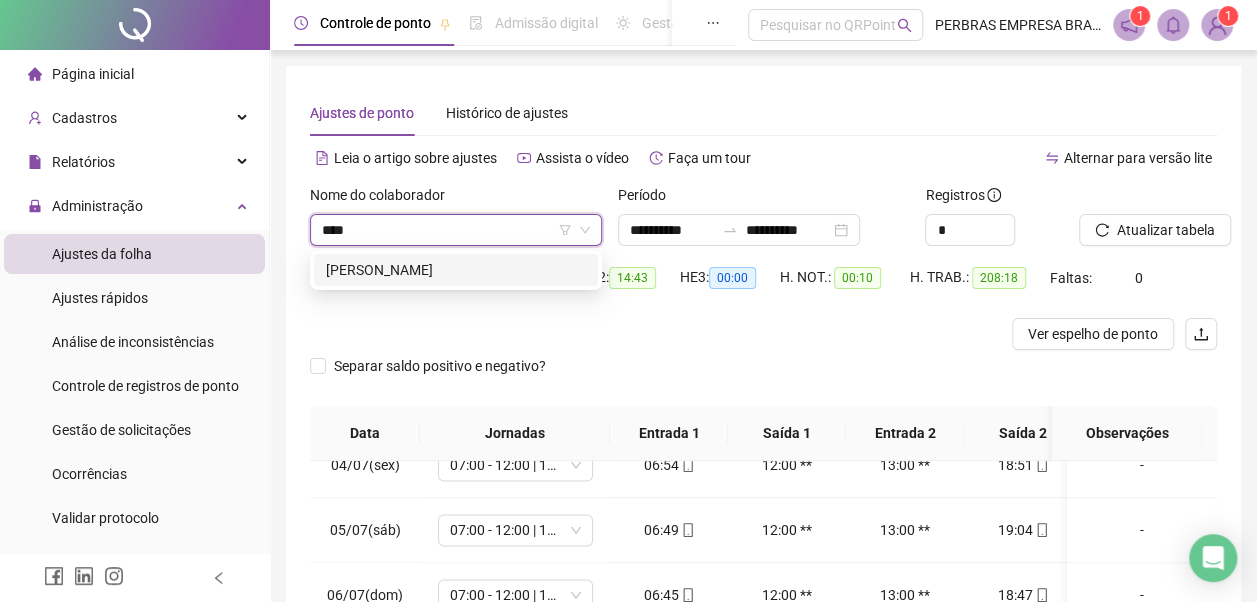 type on "*****" 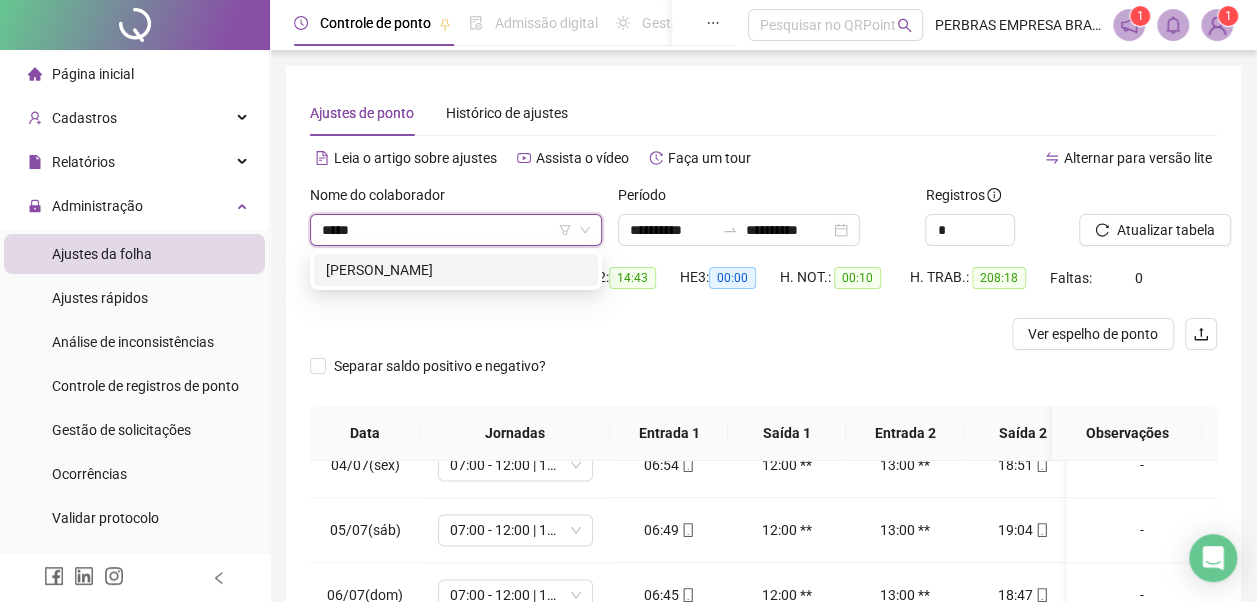 click on "ITALO RUAN DE OLIVEIRA BITENCOURT" at bounding box center (456, 270) 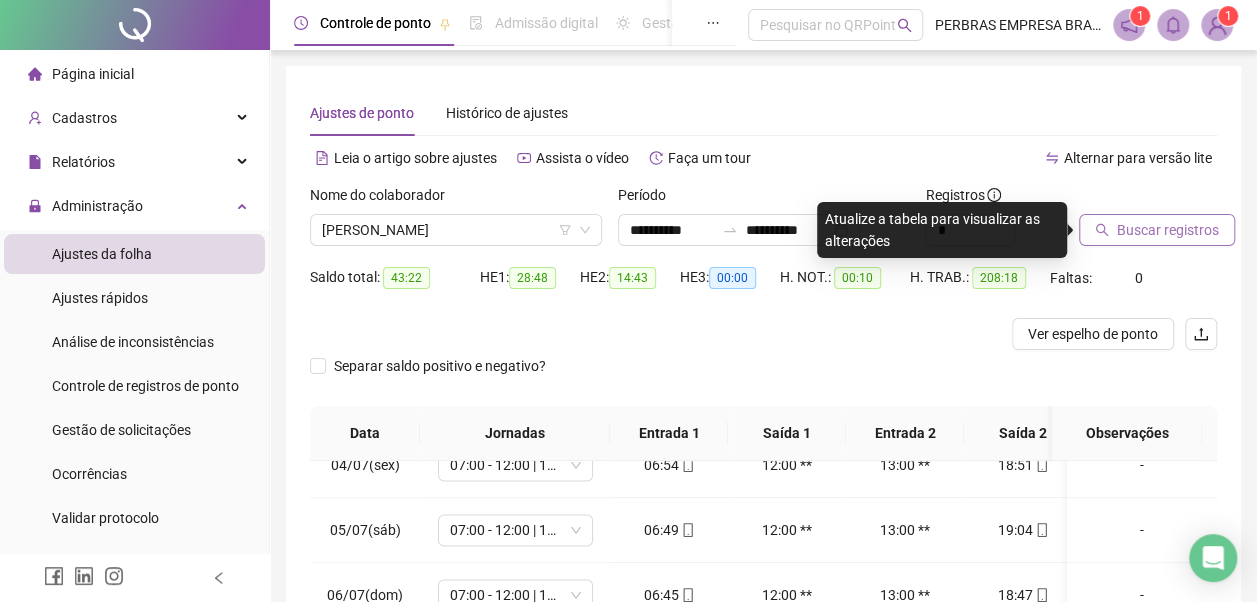 click on "Buscar registros" at bounding box center (1168, 230) 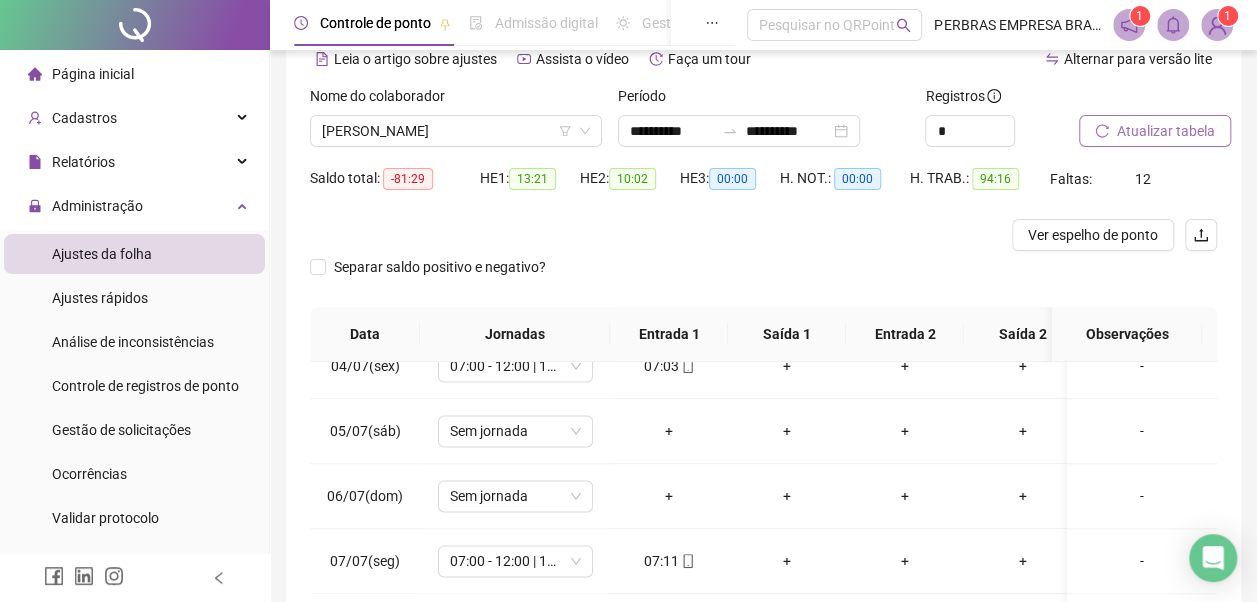 scroll, scrollTop: 396, scrollLeft: 0, axis: vertical 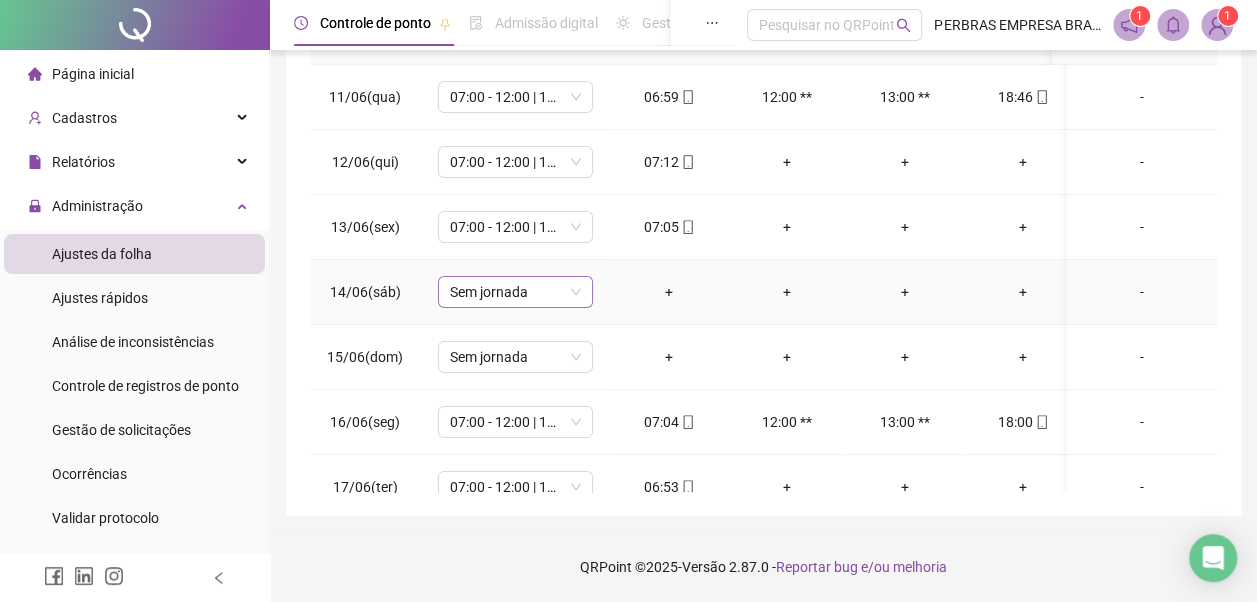 click on "Sem jornada" at bounding box center [515, 292] 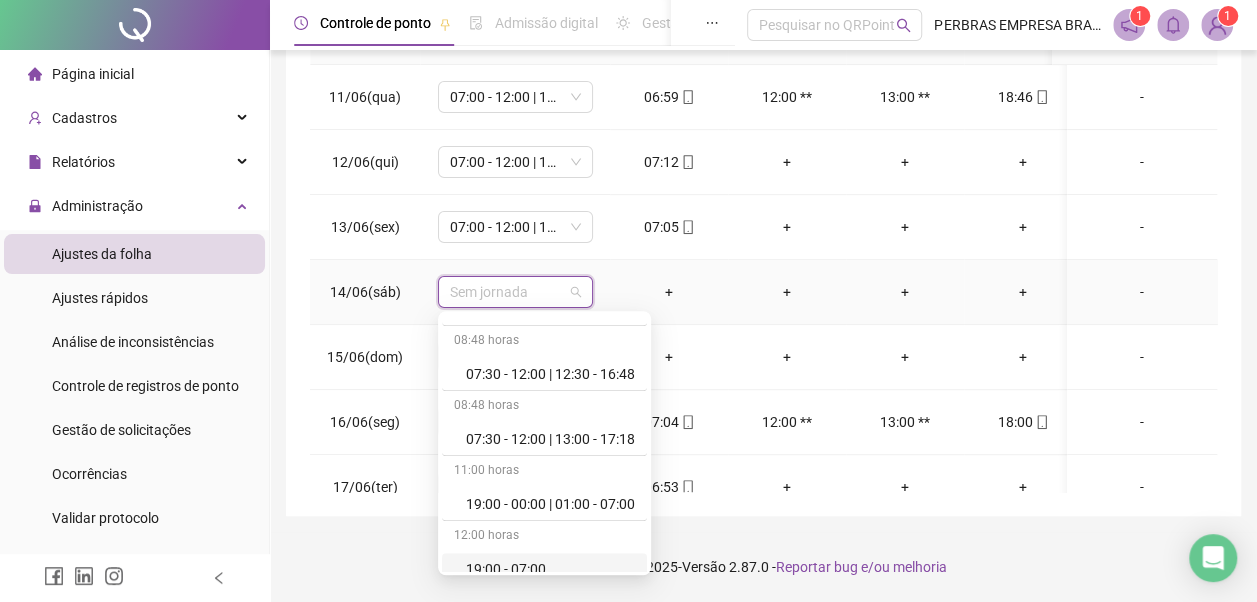 scroll, scrollTop: 778, scrollLeft: 0, axis: vertical 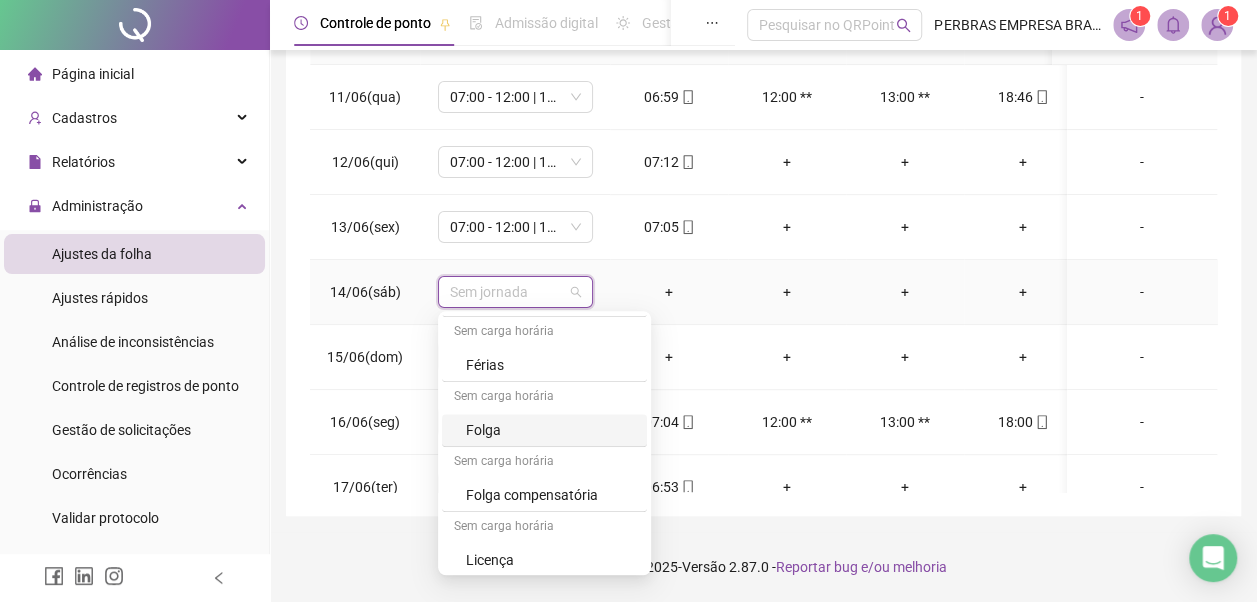 click on "Folga" at bounding box center (550, 430) 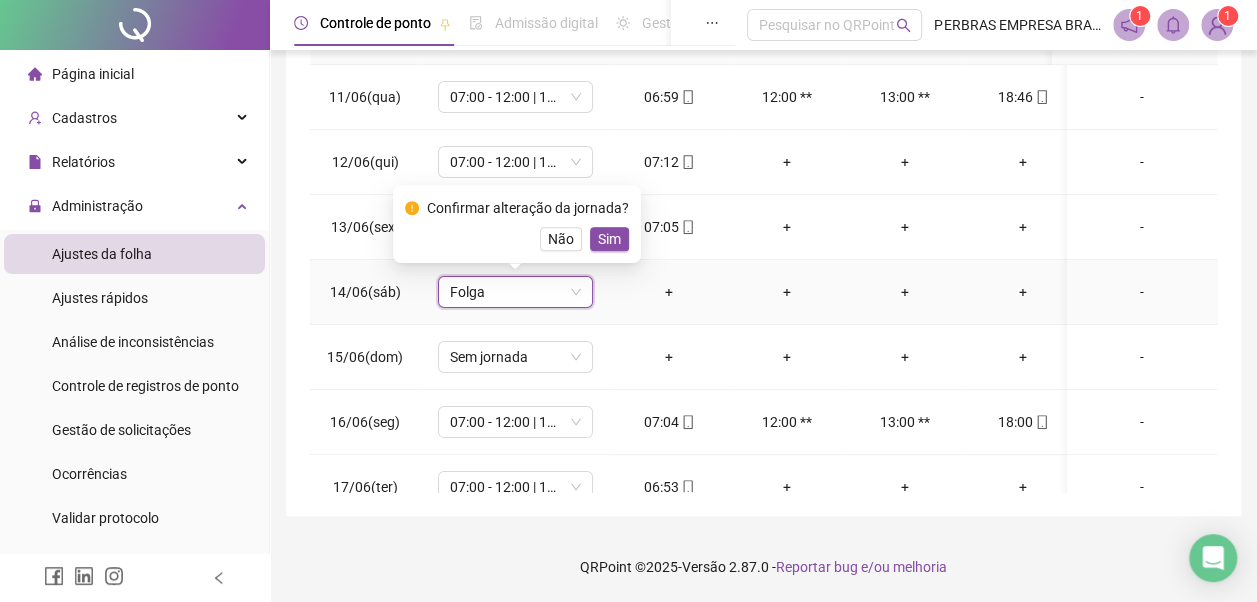 click on "Sim" at bounding box center [609, 239] 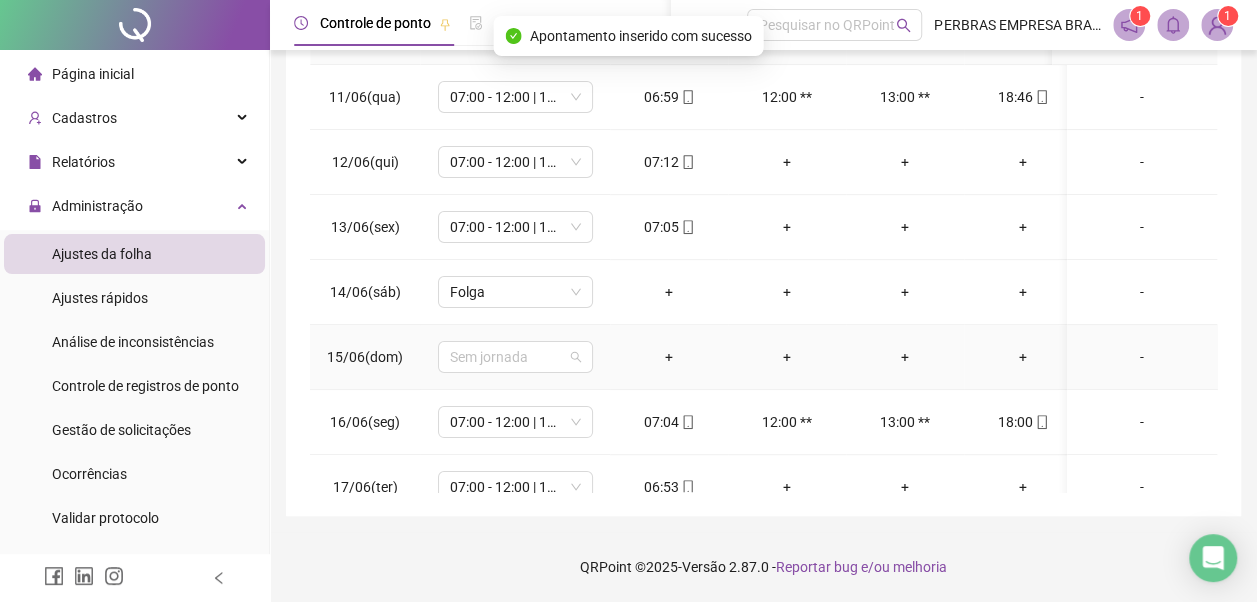 drag, startPoint x: 546, startPoint y: 354, endPoint x: 546, endPoint y: 338, distance: 16 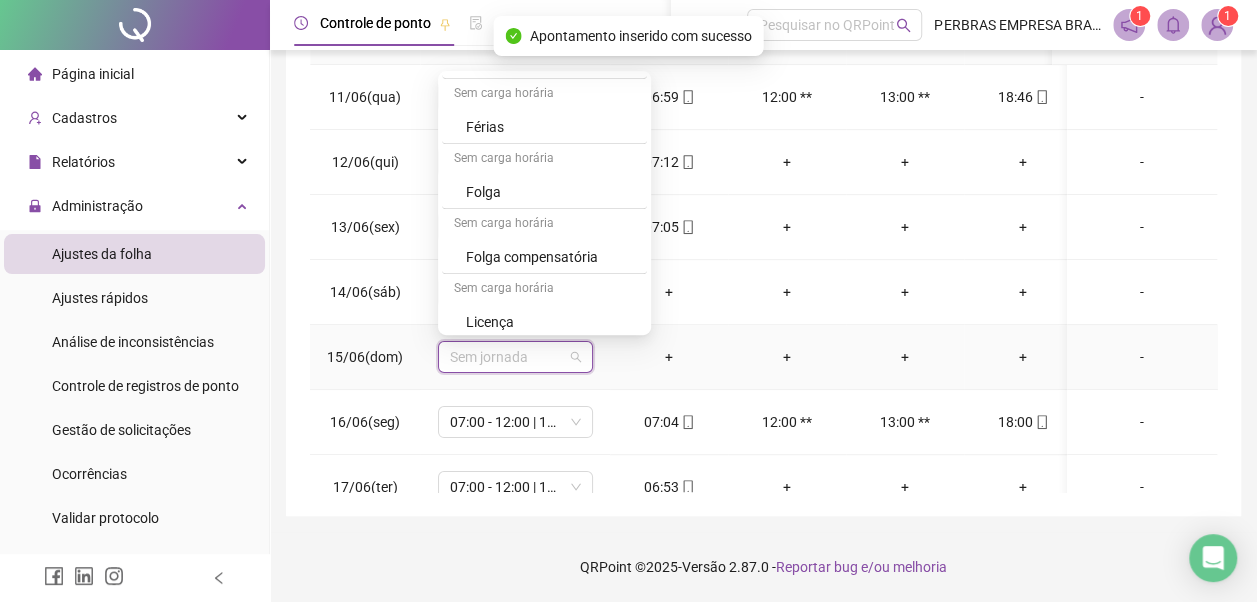 scroll, scrollTop: 778, scrollLeft: 0, axis: vertical 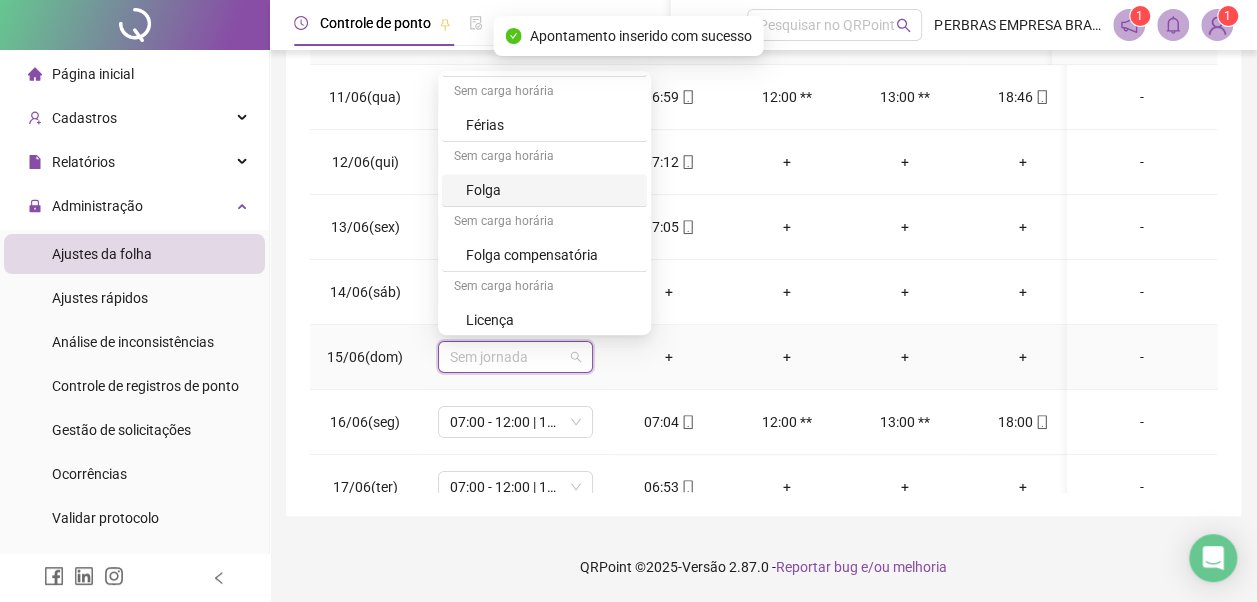 click on "Folga" at bounding box center (550, 190) 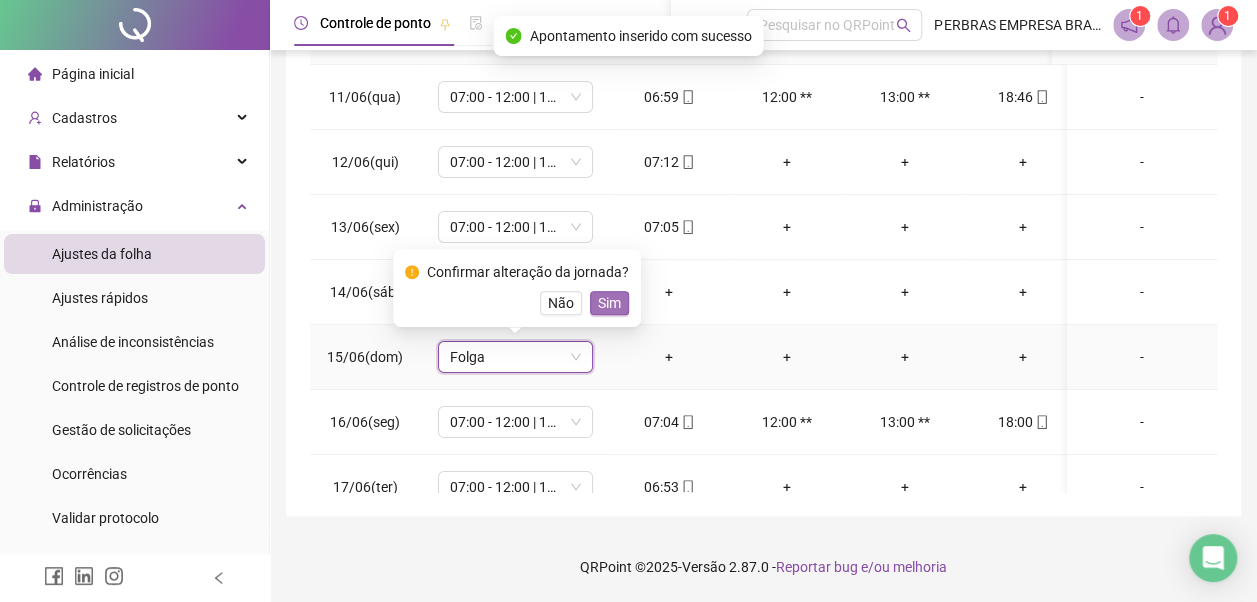 click on "Sim" at bounding box center [609, 303] 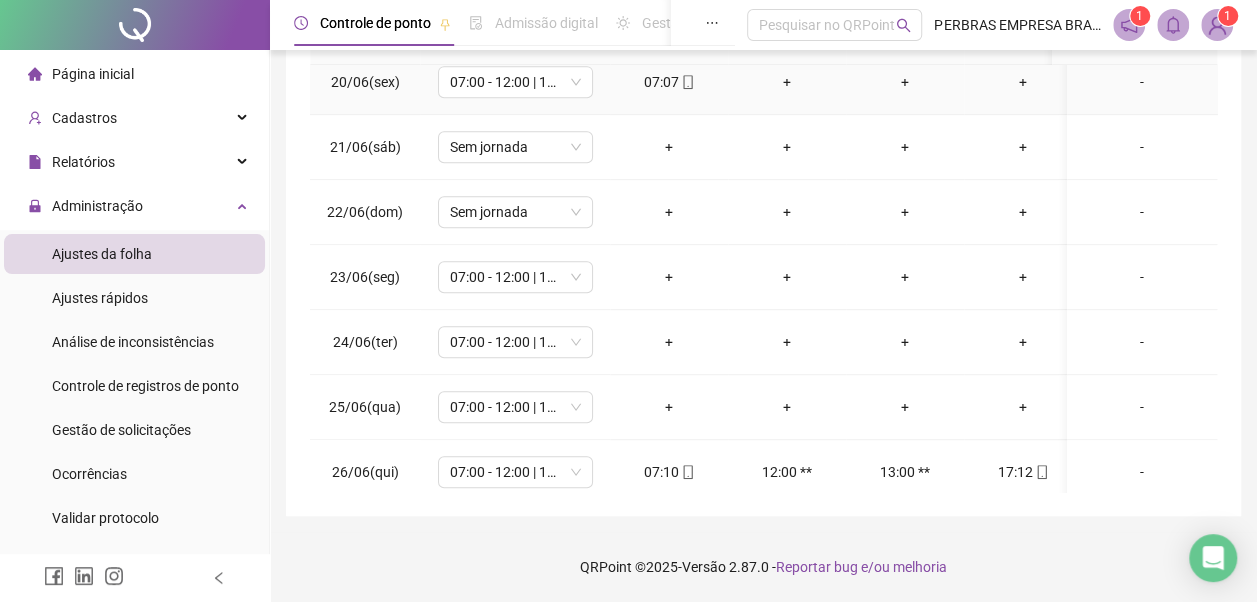 scroll, scrollTop: 400, scrollLeft: 0, axis: vertical 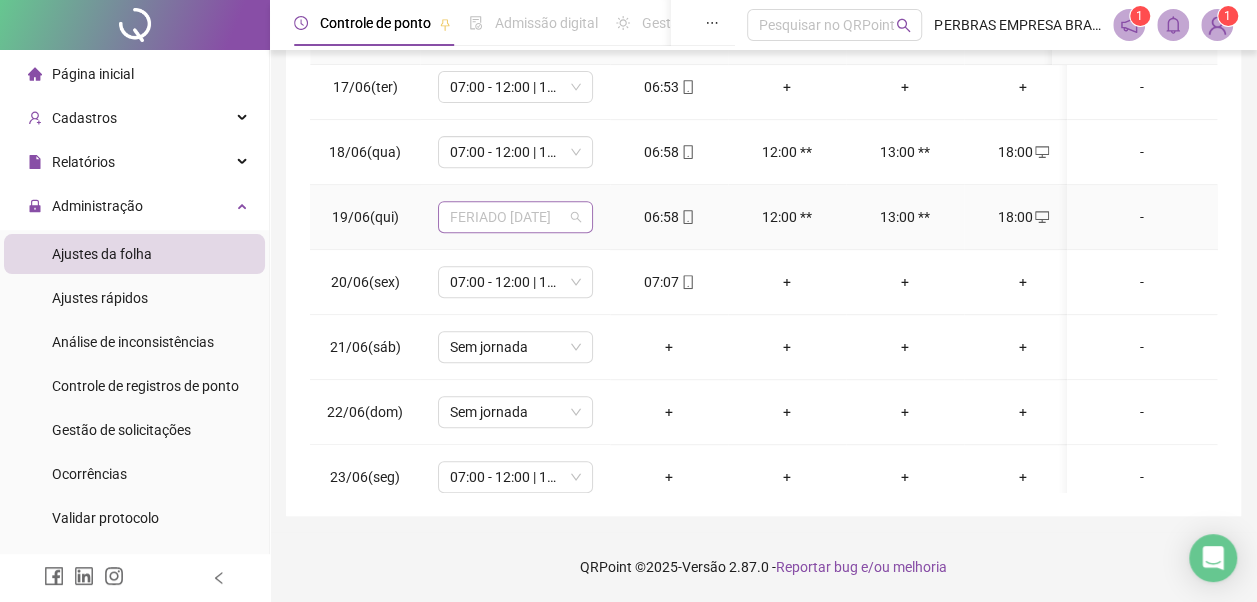 click on "FERIADO CORPUS CHRISTI" at bounding box center [515, 217] 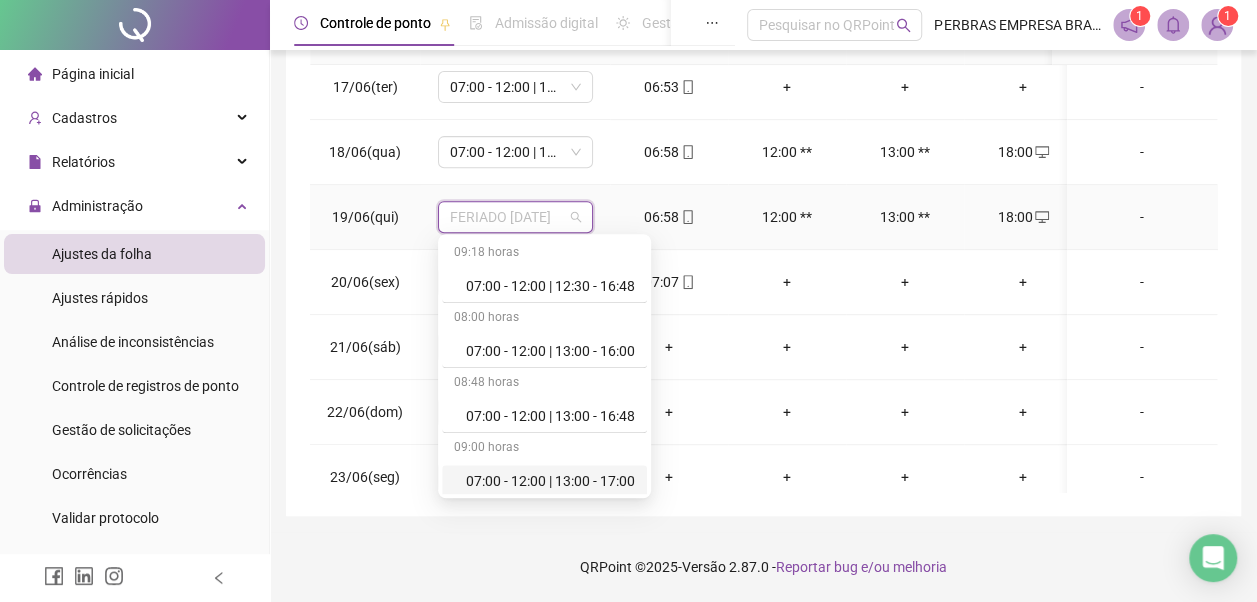 click on "07:00 - 12:00 | 13:00 - 17:00" at bounding box center (550, 481) 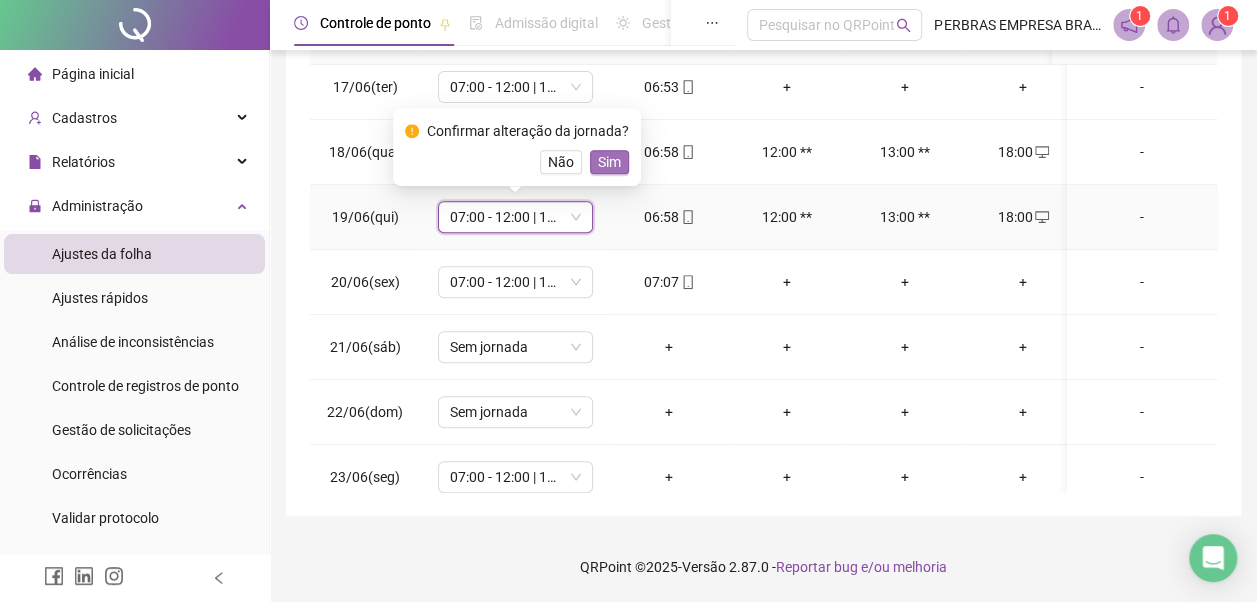 click on "Sim" at bounding box center (609, 162) 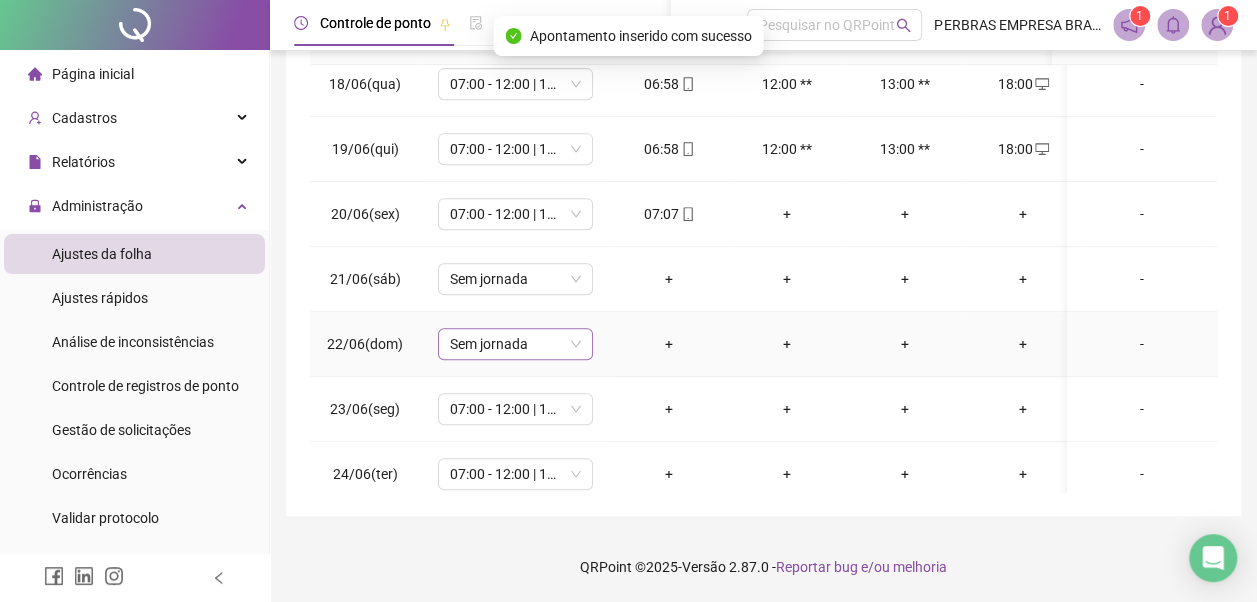 scroll, scrollTop: 500, scrollLeft: 0, axis: vertical 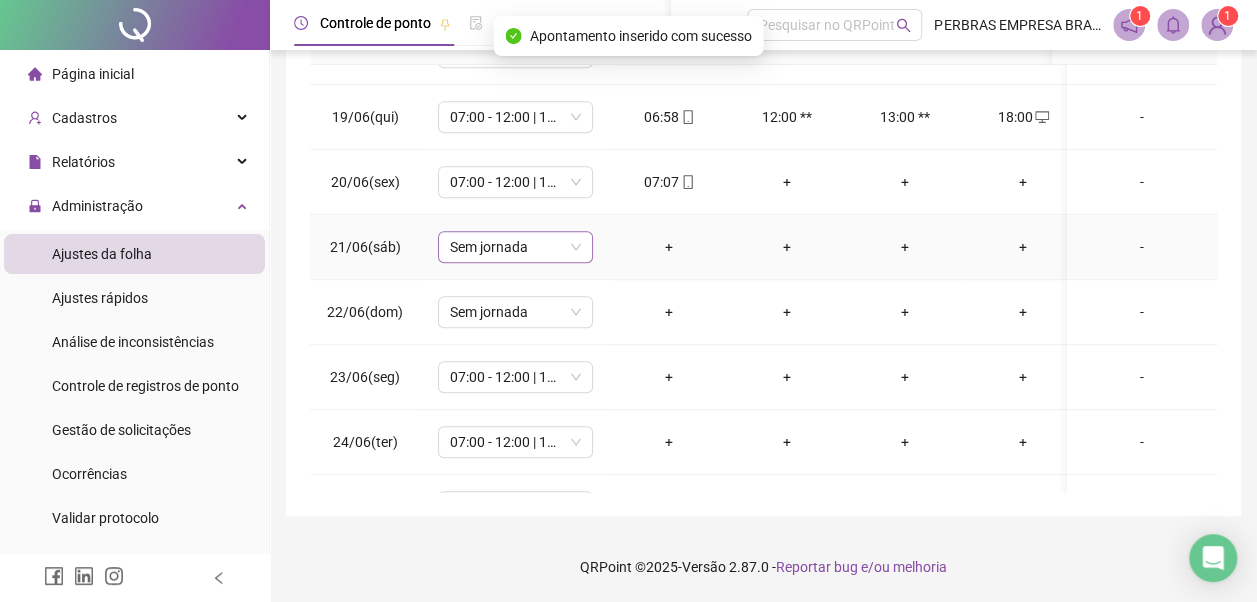 click on "Sem jornada" at bounding box center (515, 247) 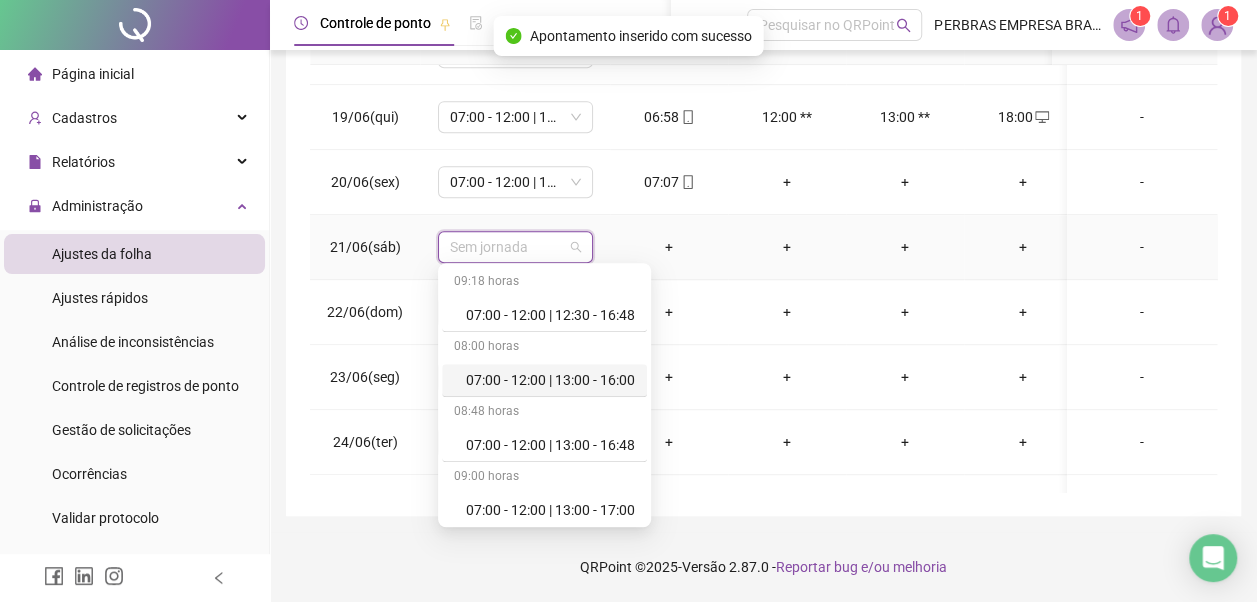 scroll, scrollTop: 778, scrollLeft: 0, axis: vertical 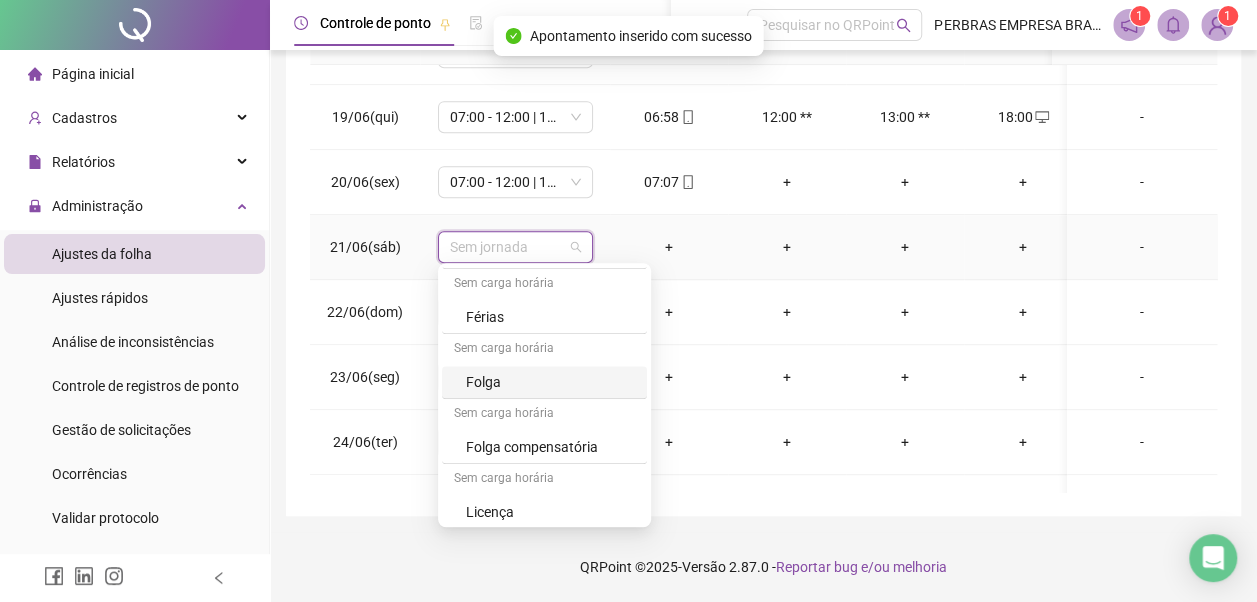 click on "Folga" at bounding box center [550, 382] 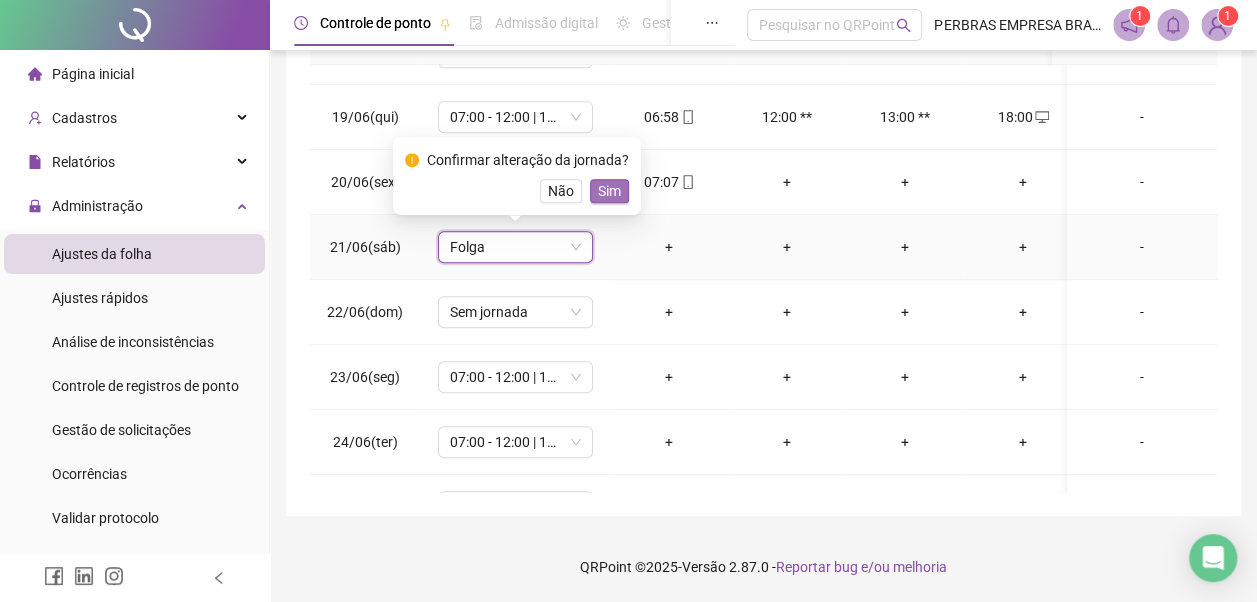 click on "Sim" at bounding box center [609, 191] 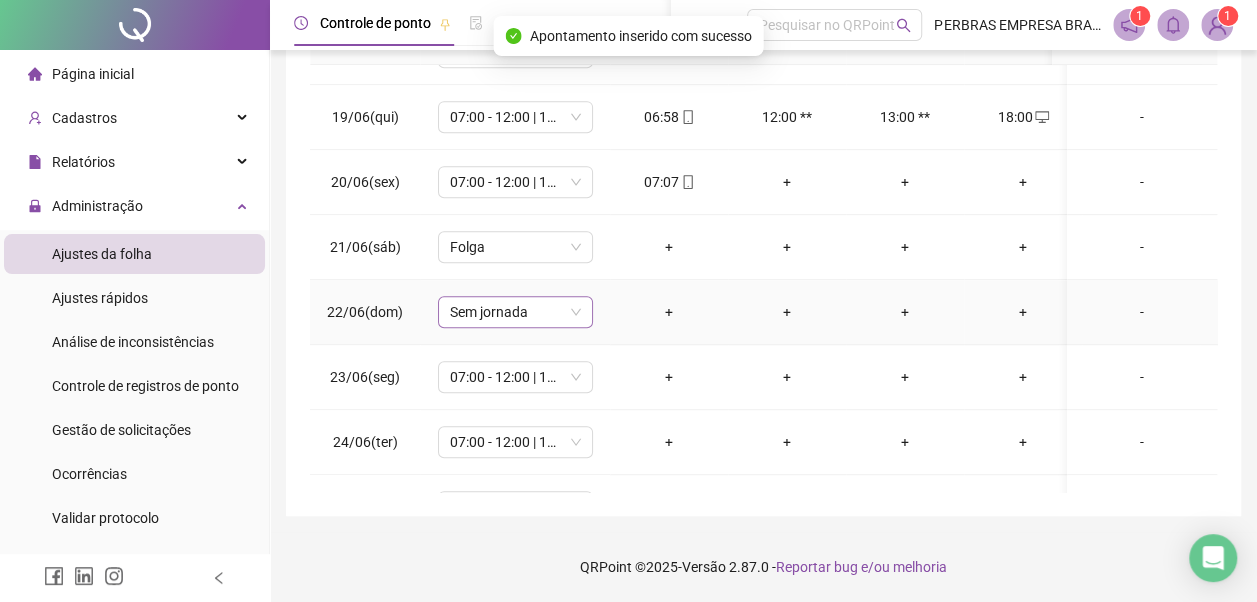 click on "Sem jornada" at bounding box center (515, 312) 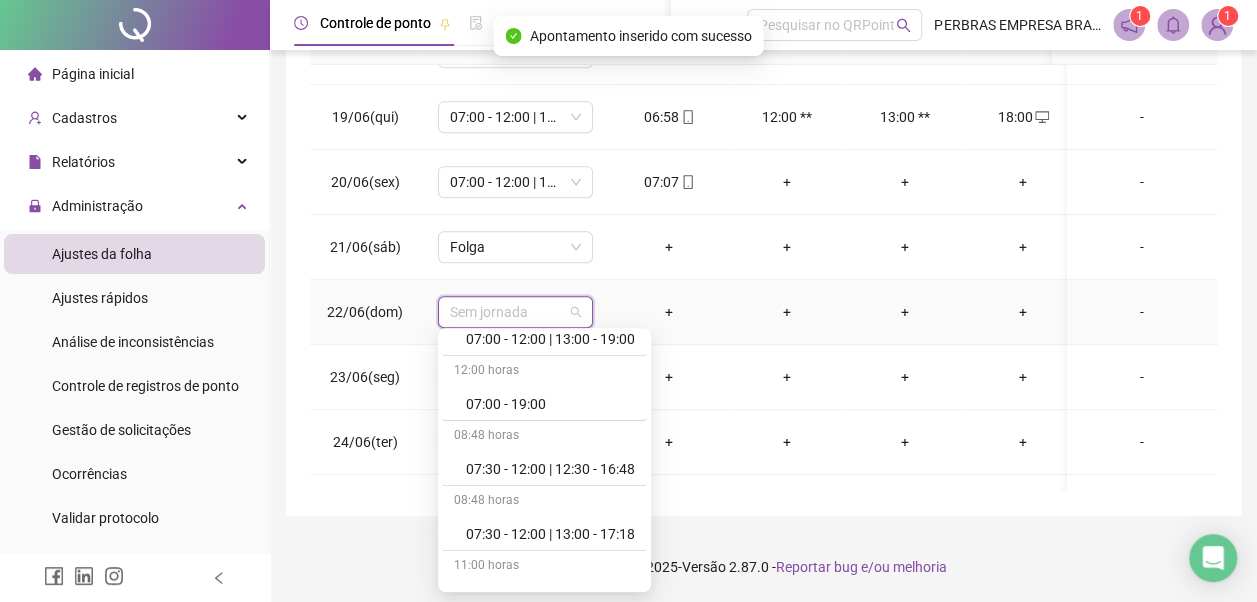 scroll, scrollTop: 778, scrollLeft: 0, axis: vertical 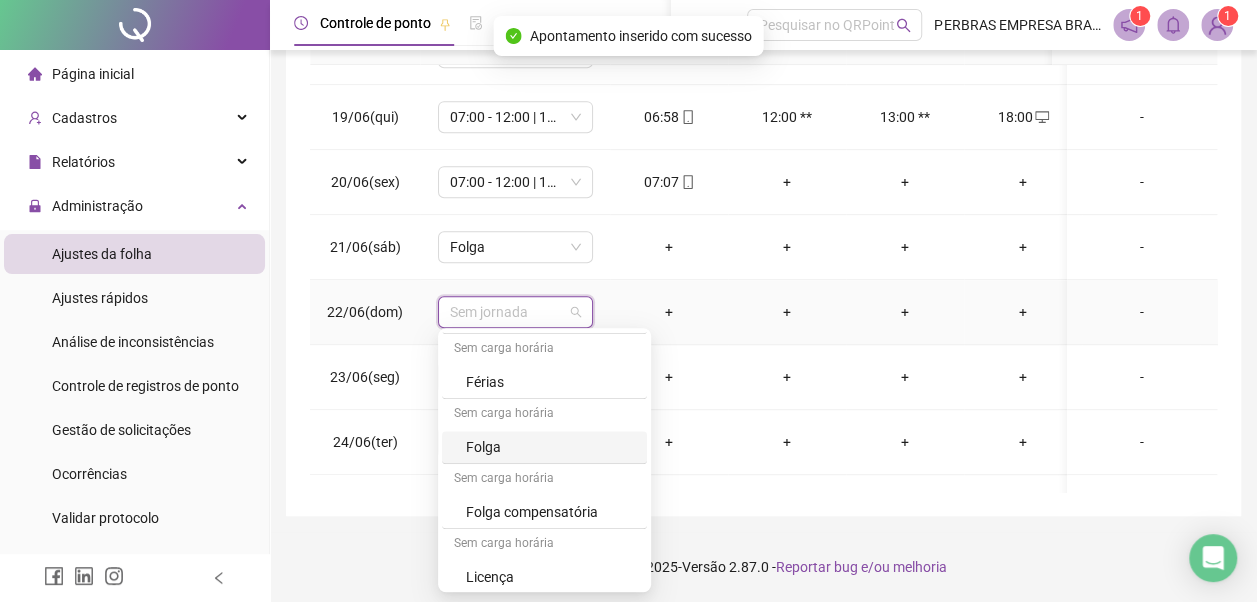 drag, startPoint x: 505, startPoint y: 444, endPoint x: 501, endPoint y: 464, distance: 20.396078 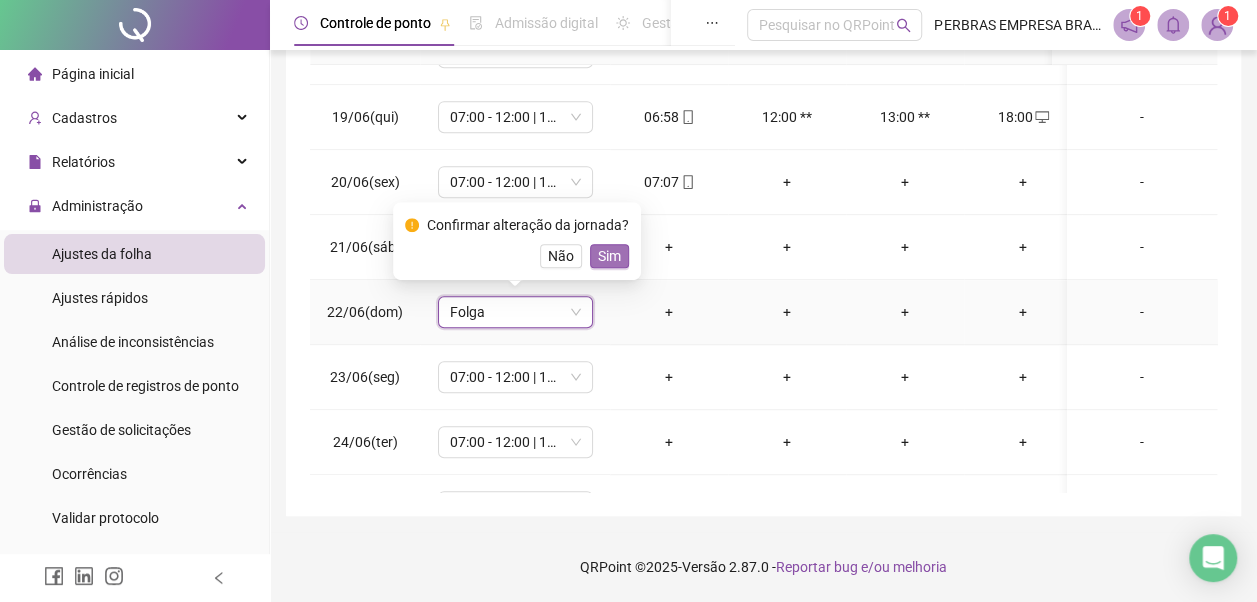 click on "Sim" at bounding box center [609, 256] 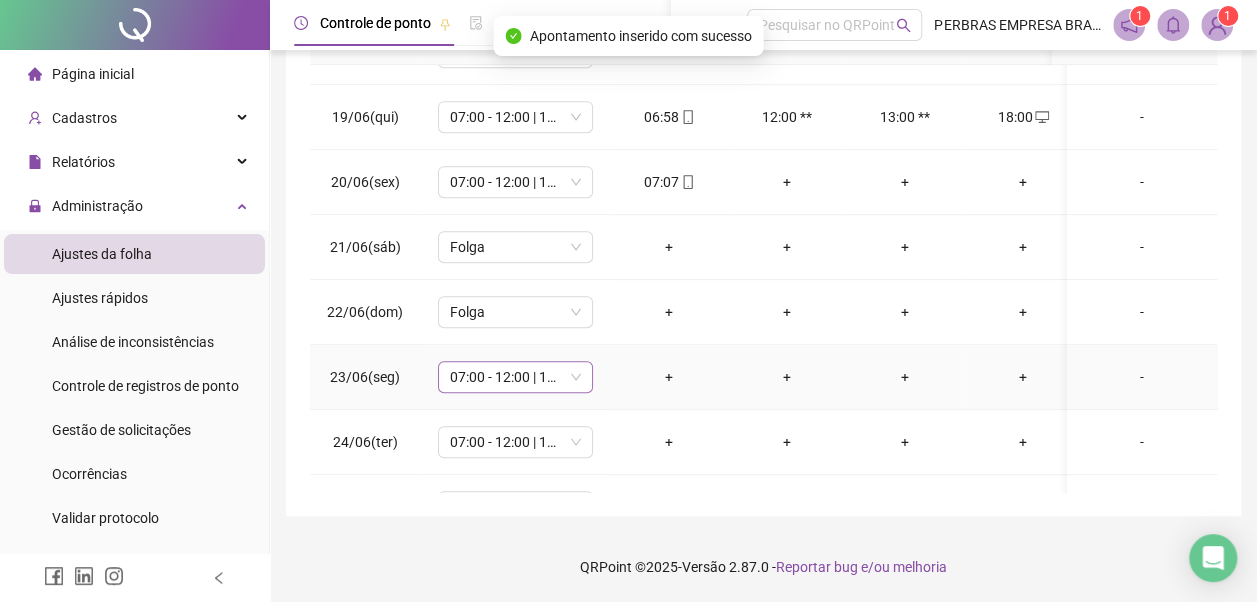 click on "07:00 - 12:00 | 13:00 - 17:00" at bounding box center (515, 377) 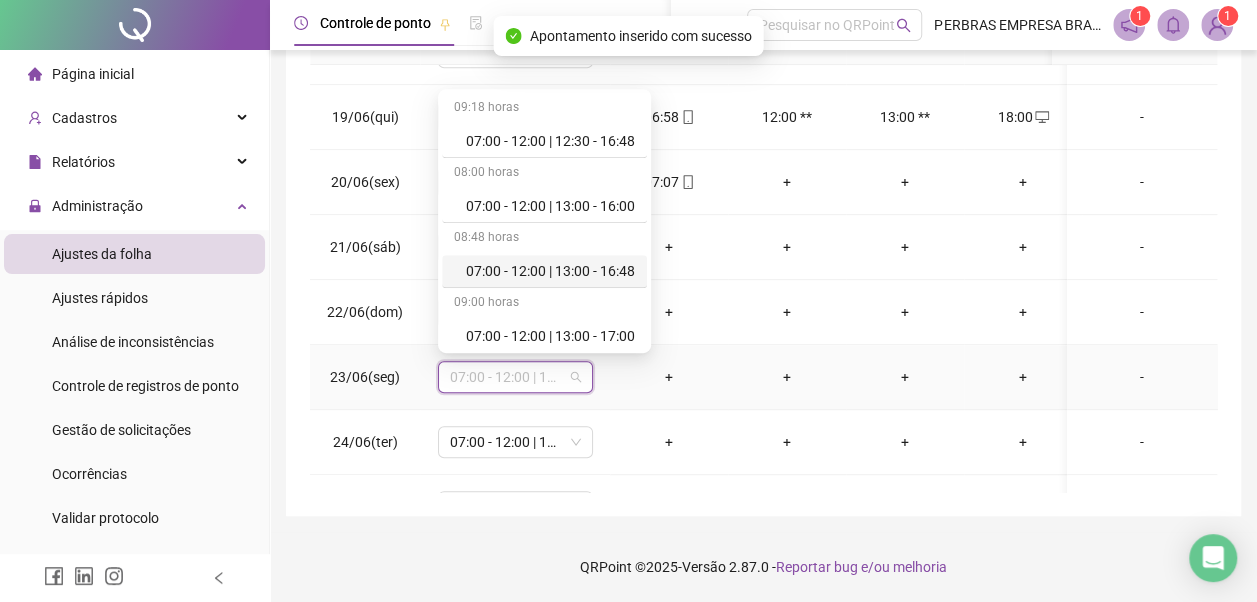 scroll, scrollTop: 778, scrollLeft: 0, axis: vertical 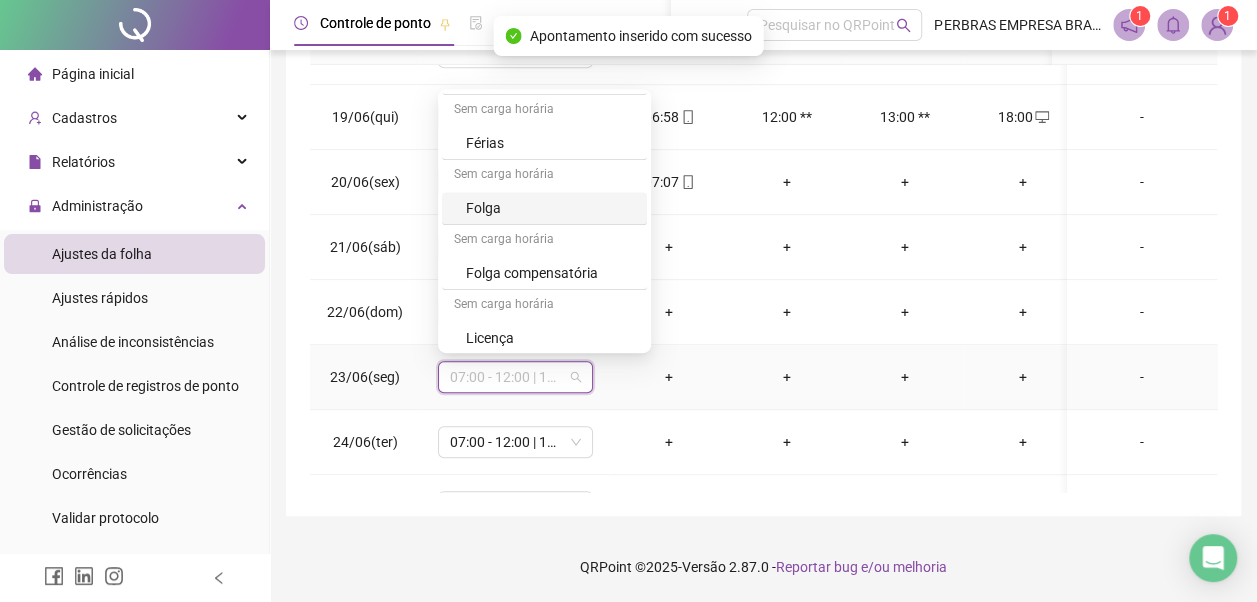 click on "Folga" at bounding box center [550, 208] 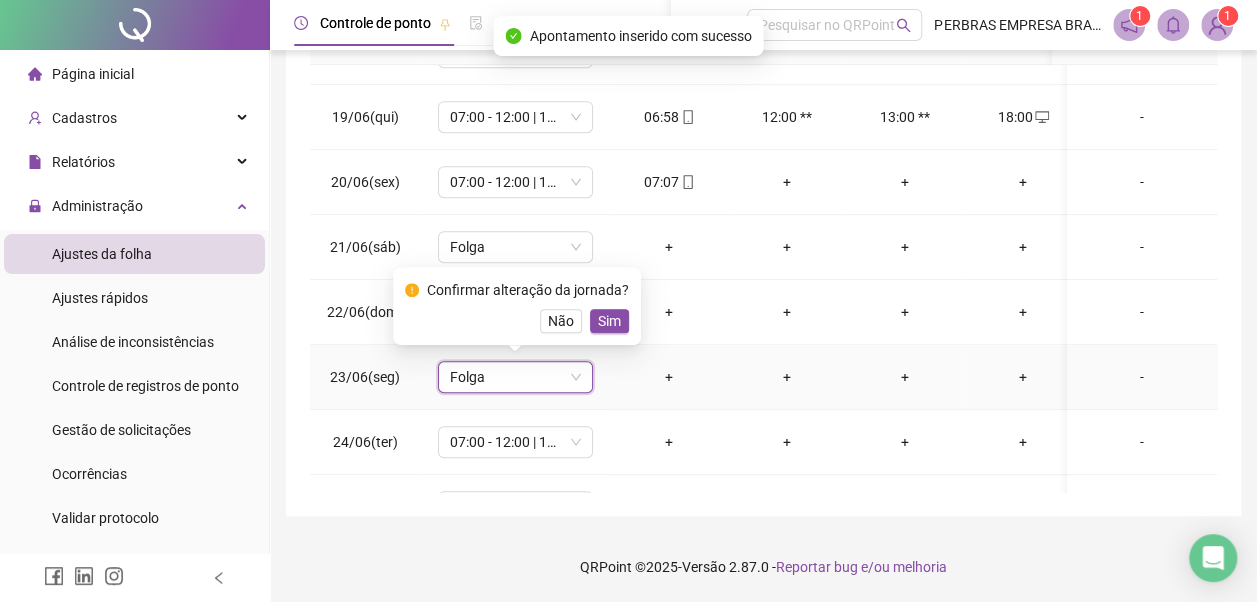click on "Sim" at bounding box center (609, 321) 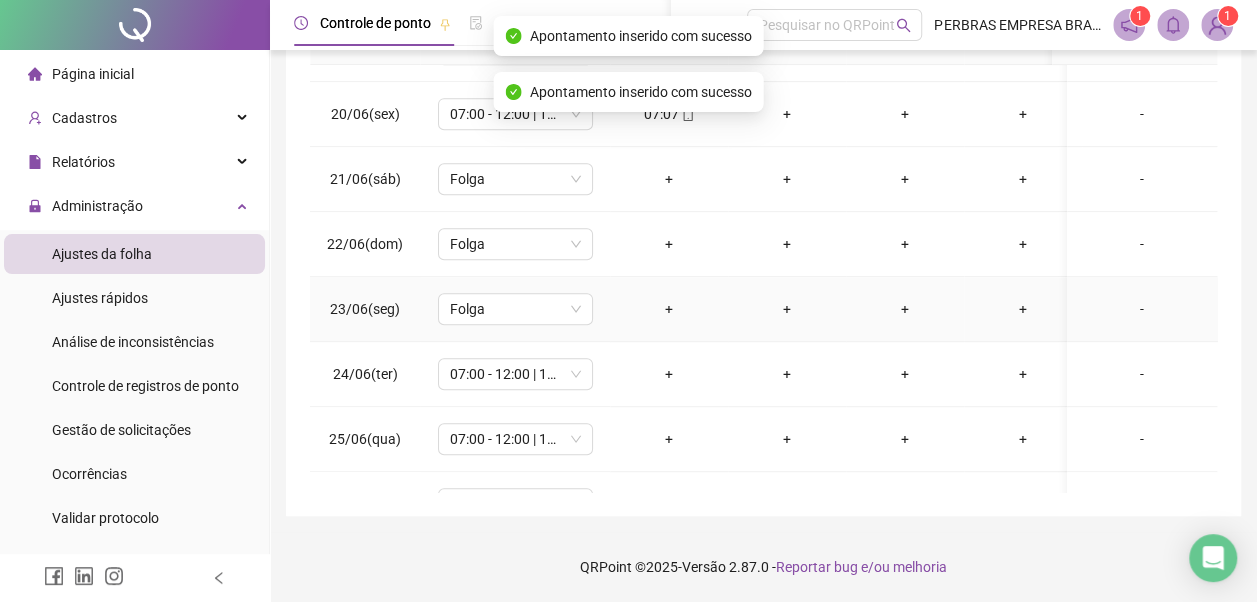 scroll, scrollTop: 600, scrollLeft: 0, axis: vertical 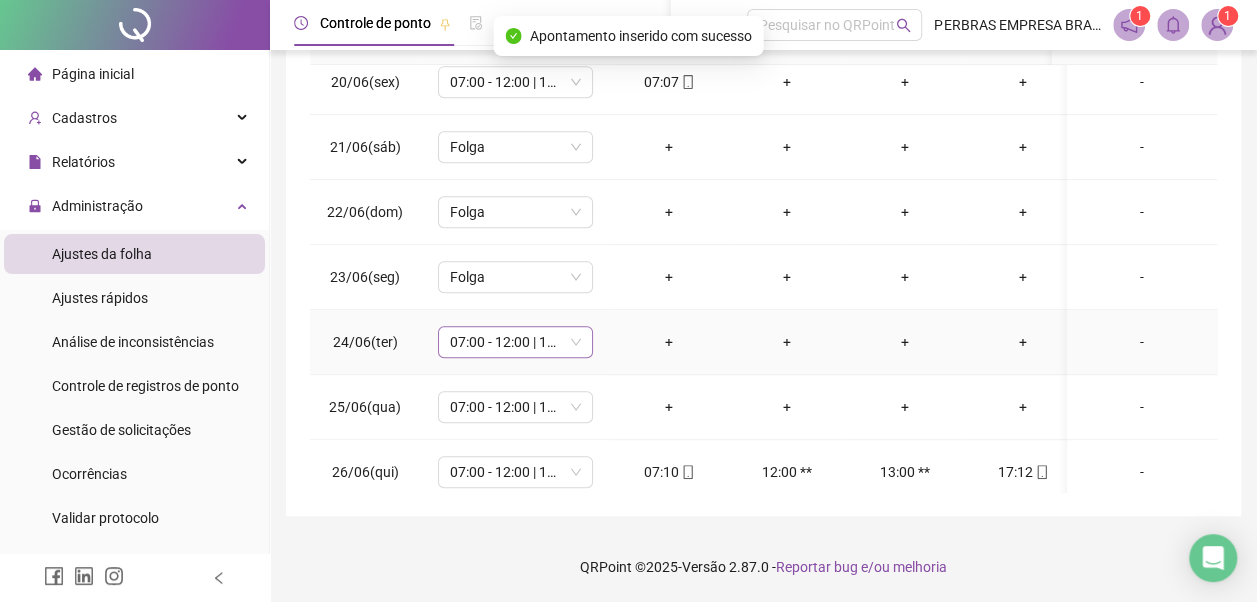 click on "07:00 - 12:00 | 13:00 - 17:00" at bounding box center [515, 342] 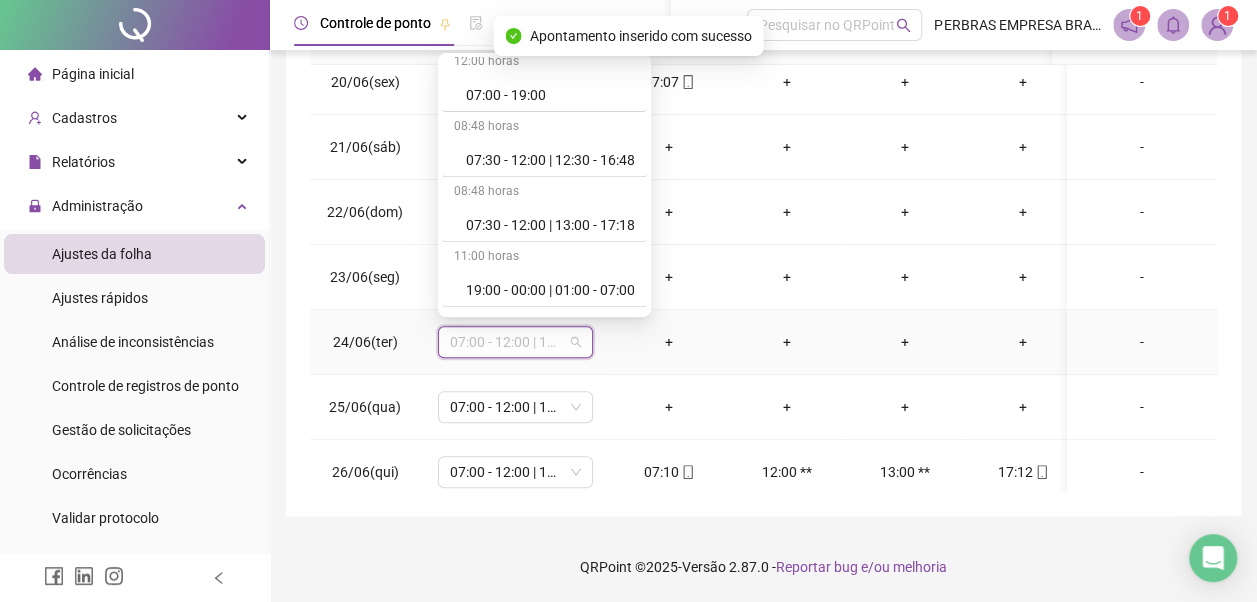 scroll, scrollTop: 778, scrollLeft: 0, axis: vertical 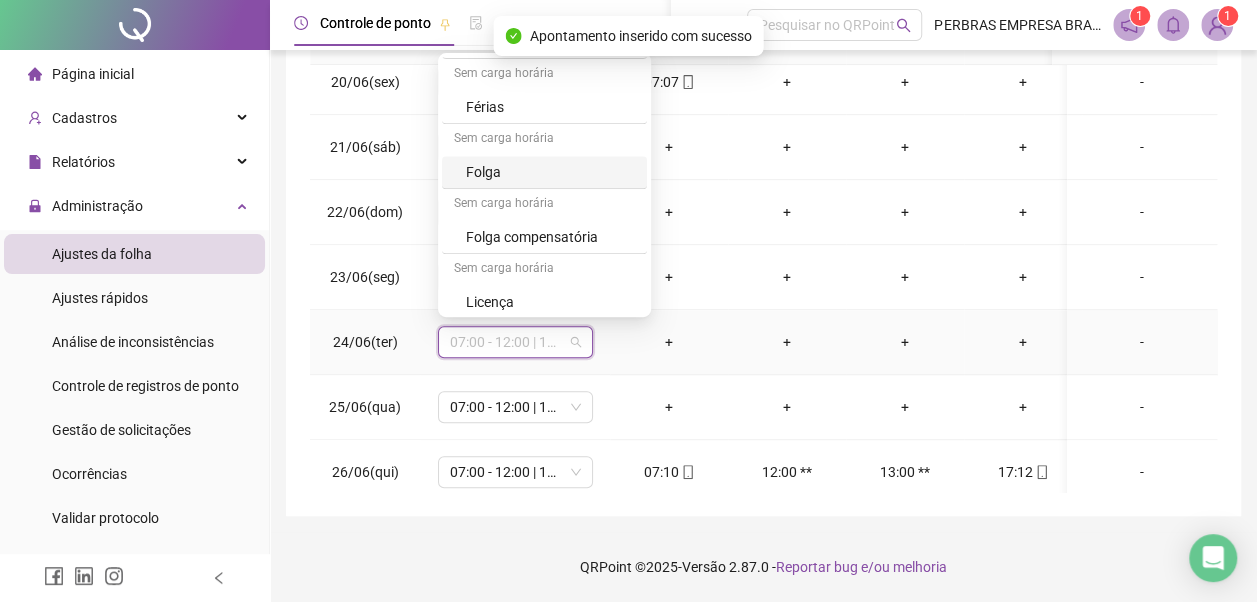 click on "Folga" at bounding box center [550, 172] 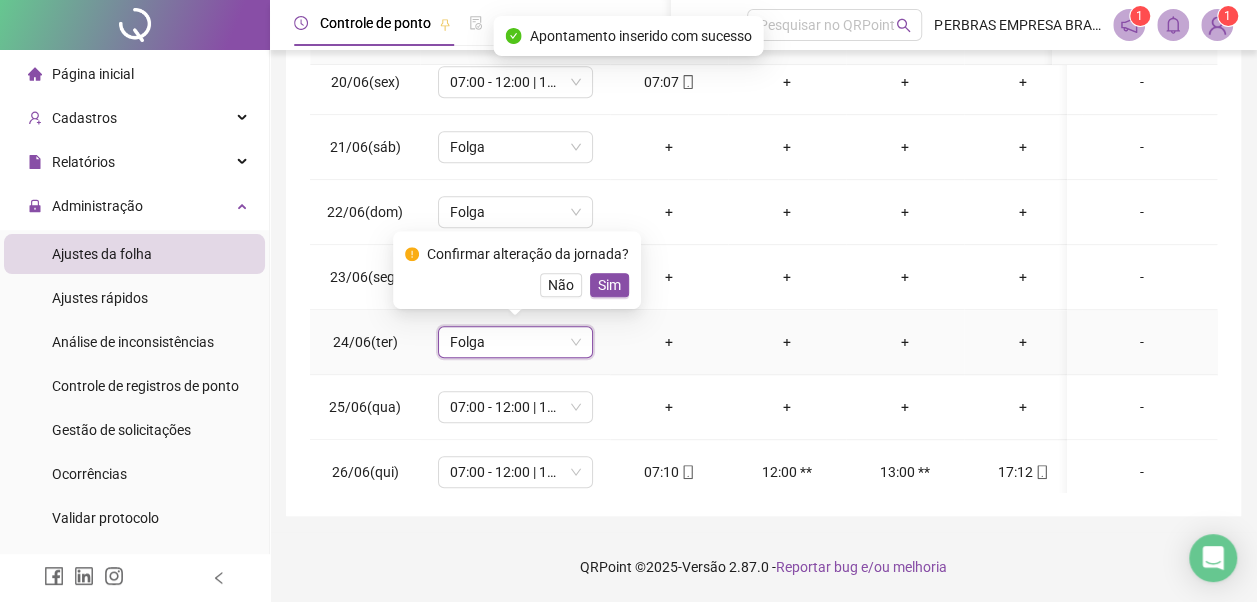 click on "Sim" at bounding box center [609, 285] 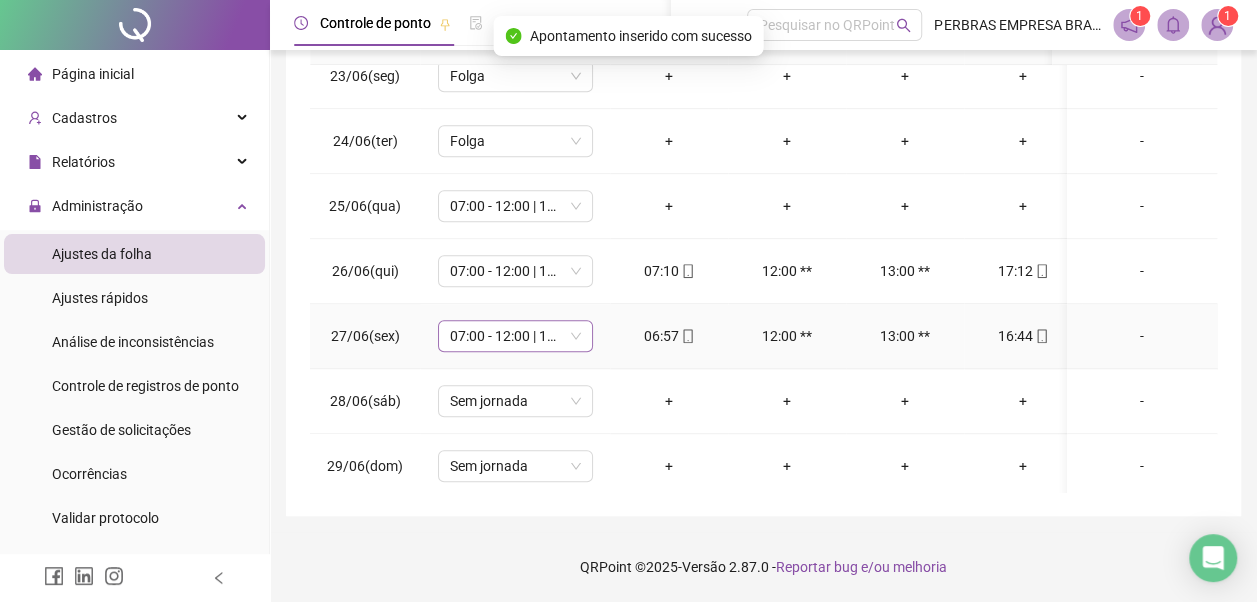scroll, scrollTop: 900, scrollLeft: 0, axis: vertical 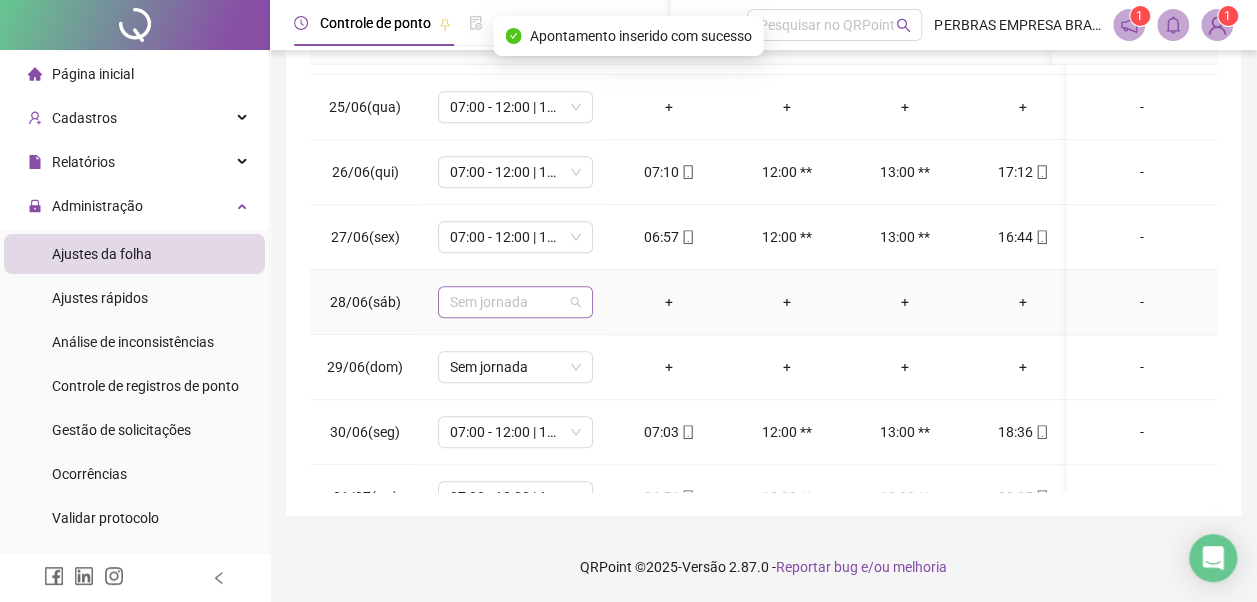 click on "Sem jornada" at bounding box center (515, 302) 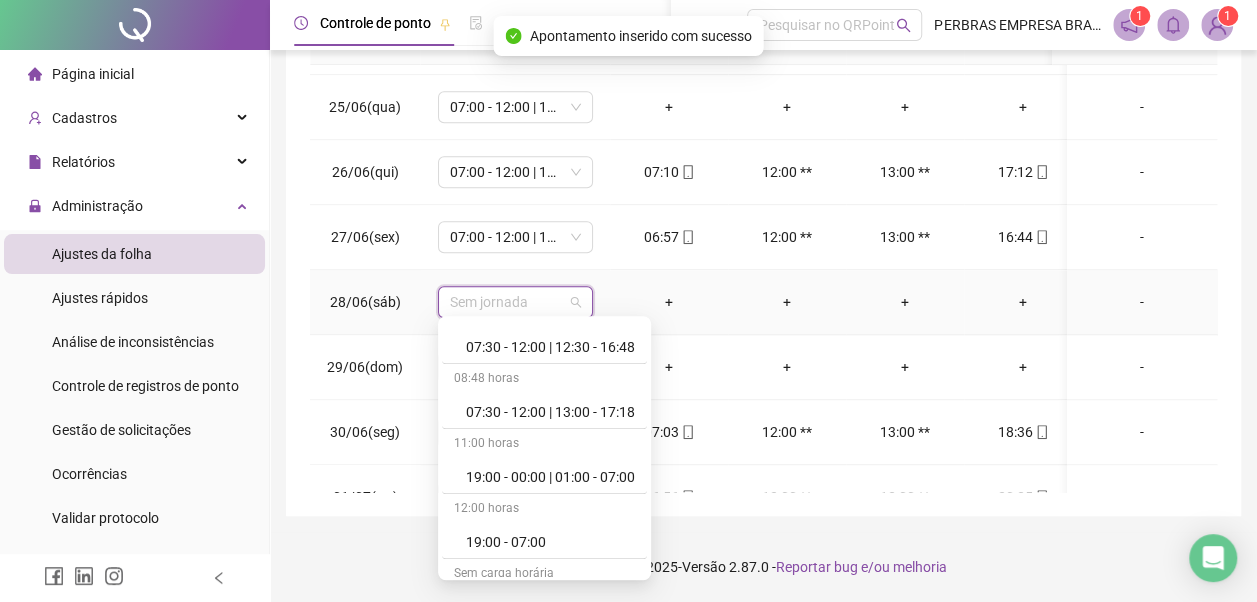 scroll, scrollTop: 778, scrollLeft: 0, axis: vertical 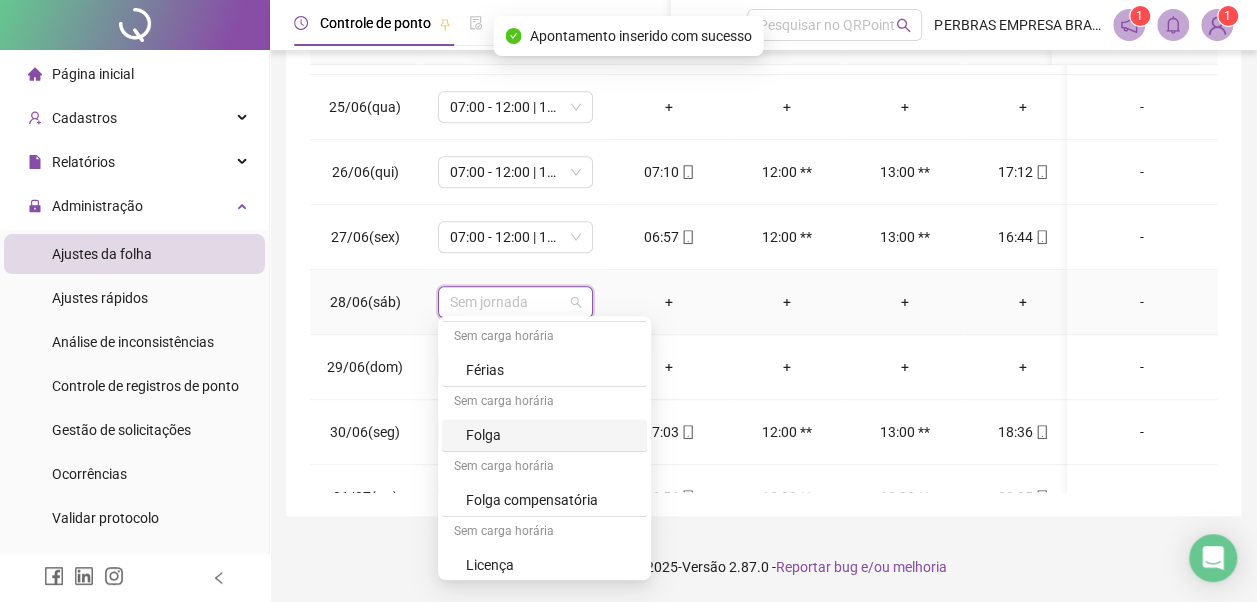 click on "Folga" at bounding box center (550, 435) 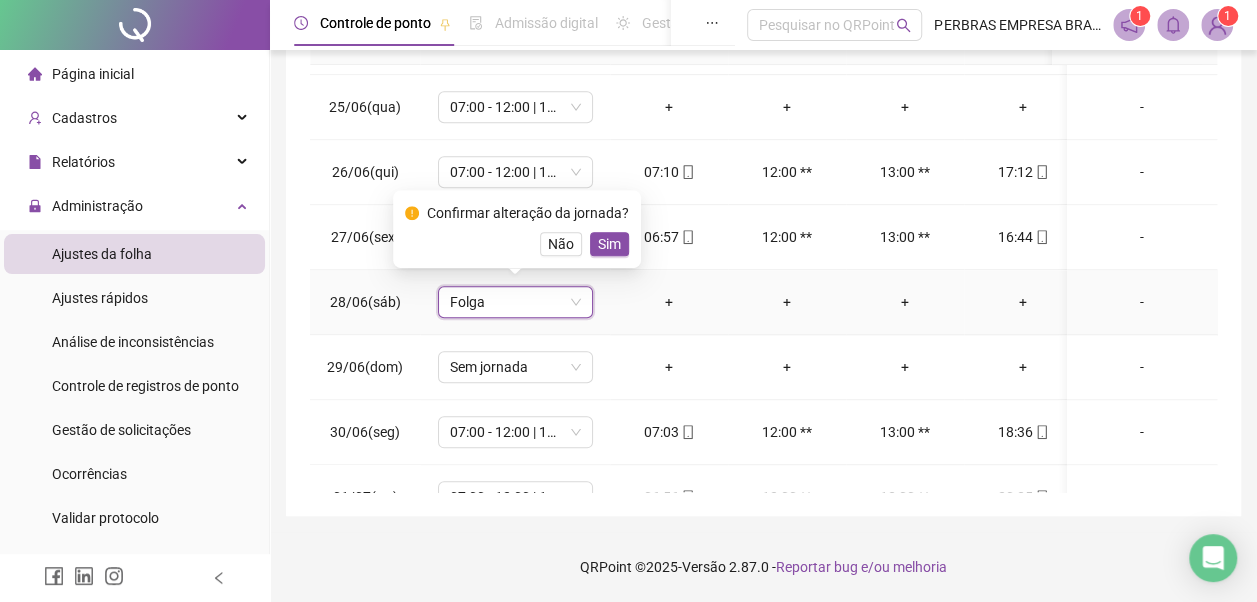 click on "Sim" at bounding box center (609, 244) 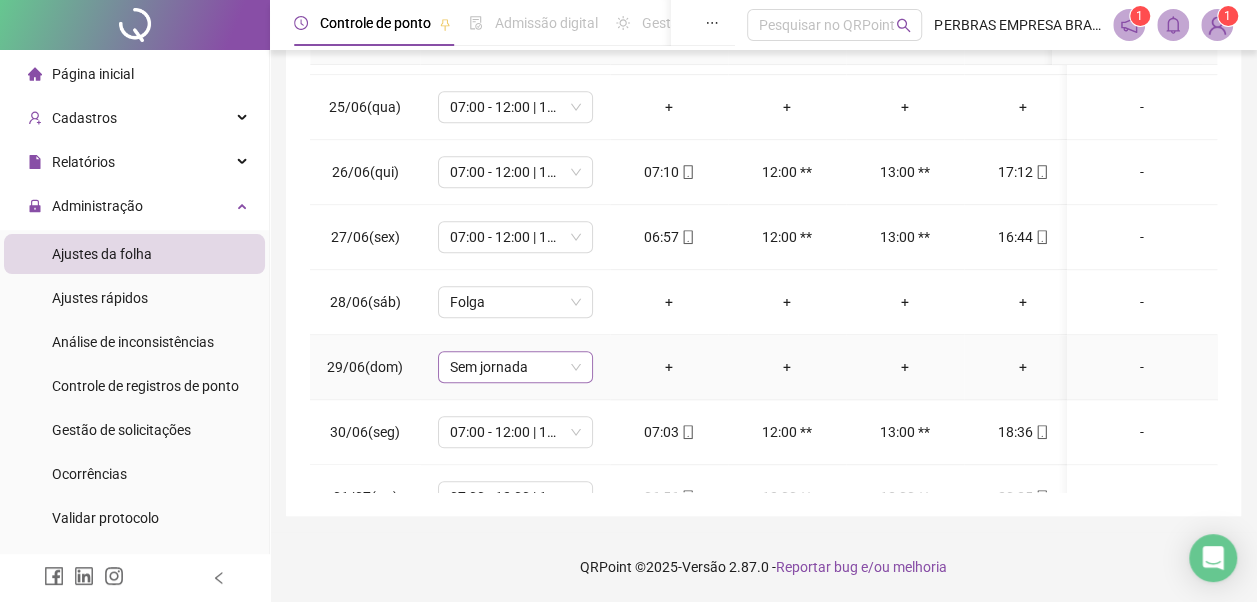 click on "Sem jornada" at bounding box center [515, 367] 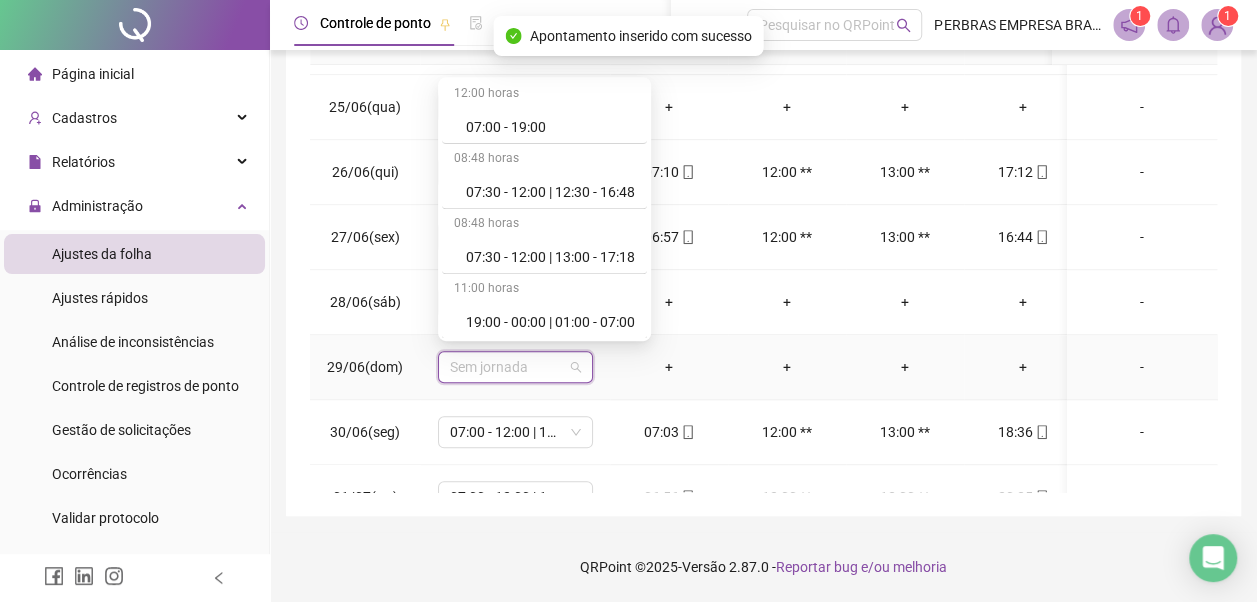scroll, scrollTop: 778, scrollLeft: 0, axis: vertical 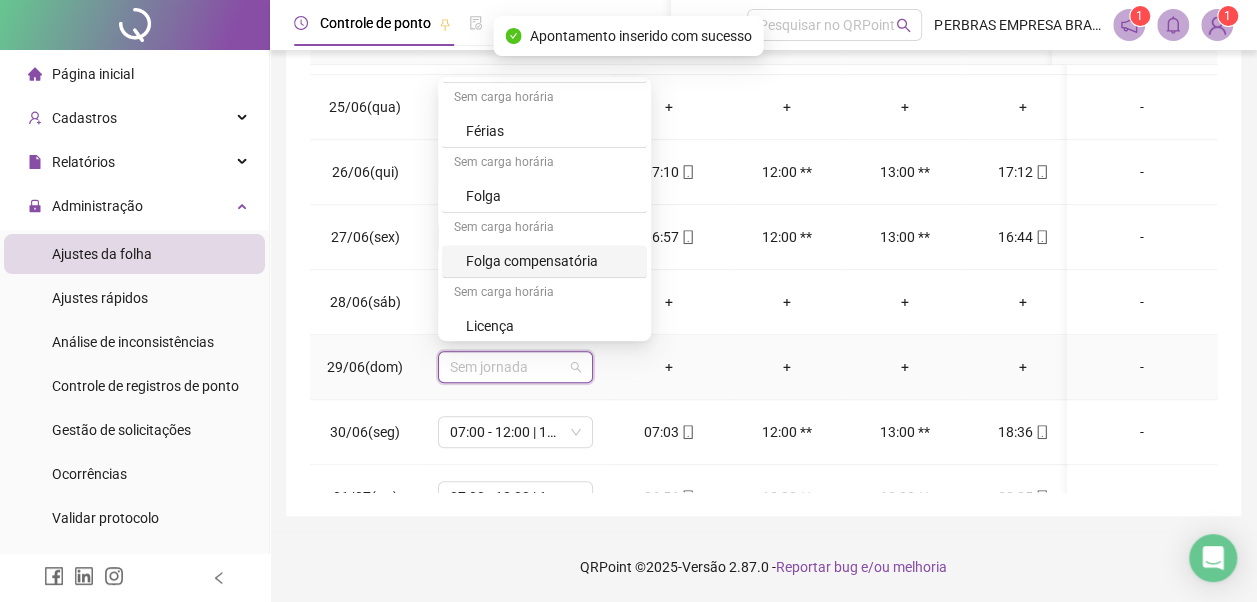 click on "Folga" at bounding box center (544, 196) 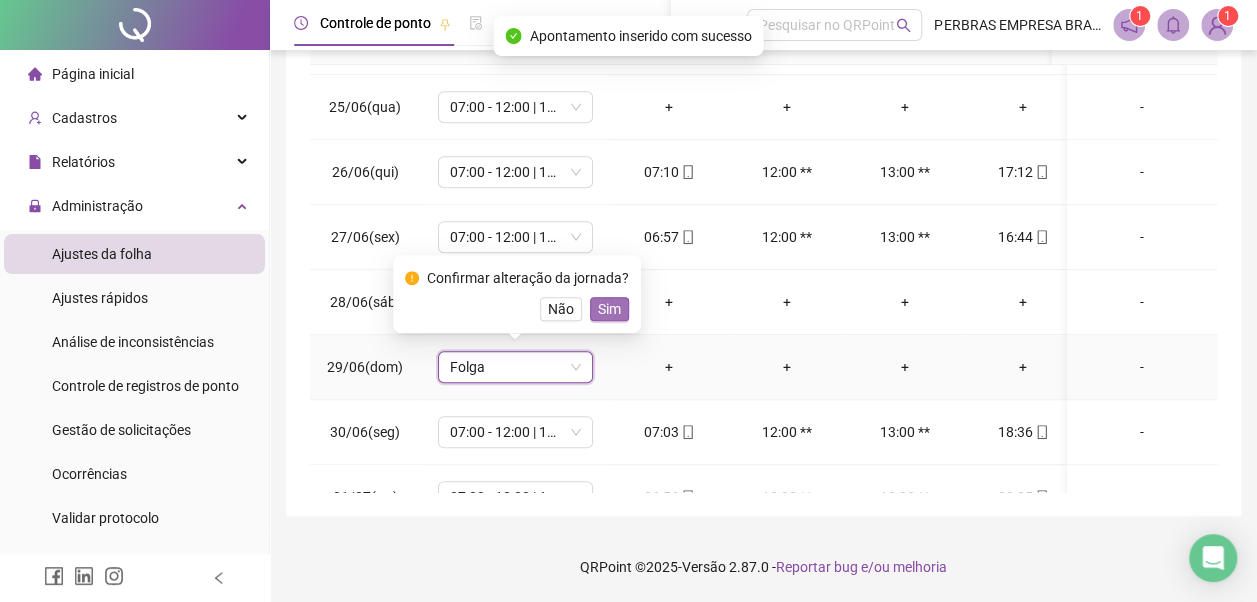 click on "Sim" at bounding box center (609, 309) 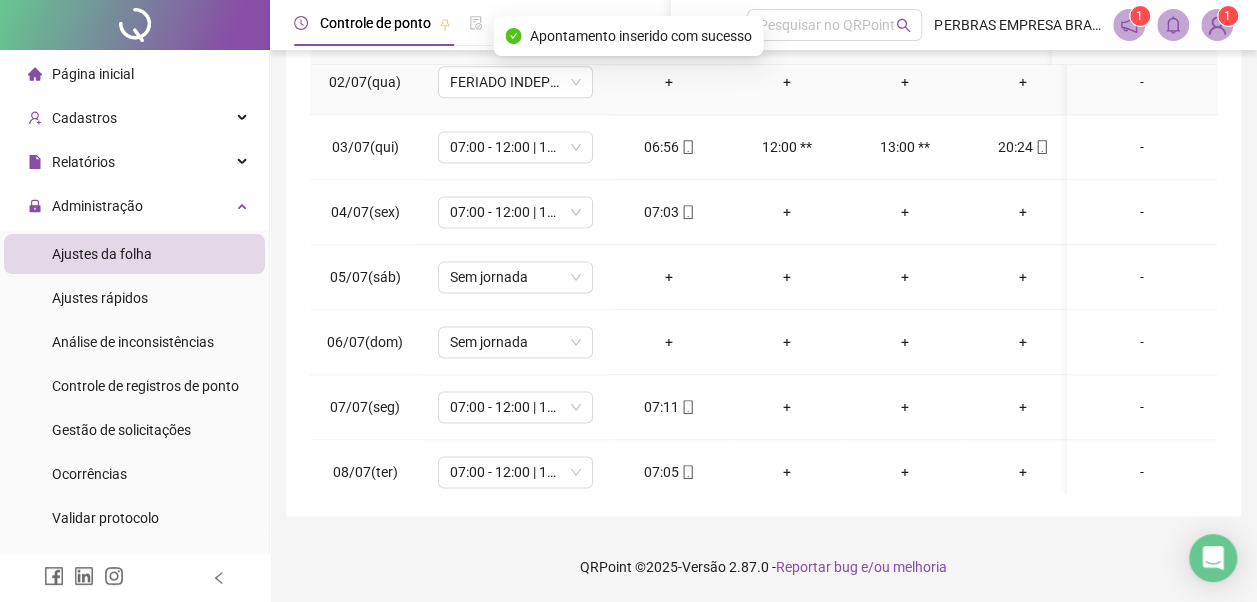 scroll, scrollTop: 1400, scrollLeft: 0, axis: vertical 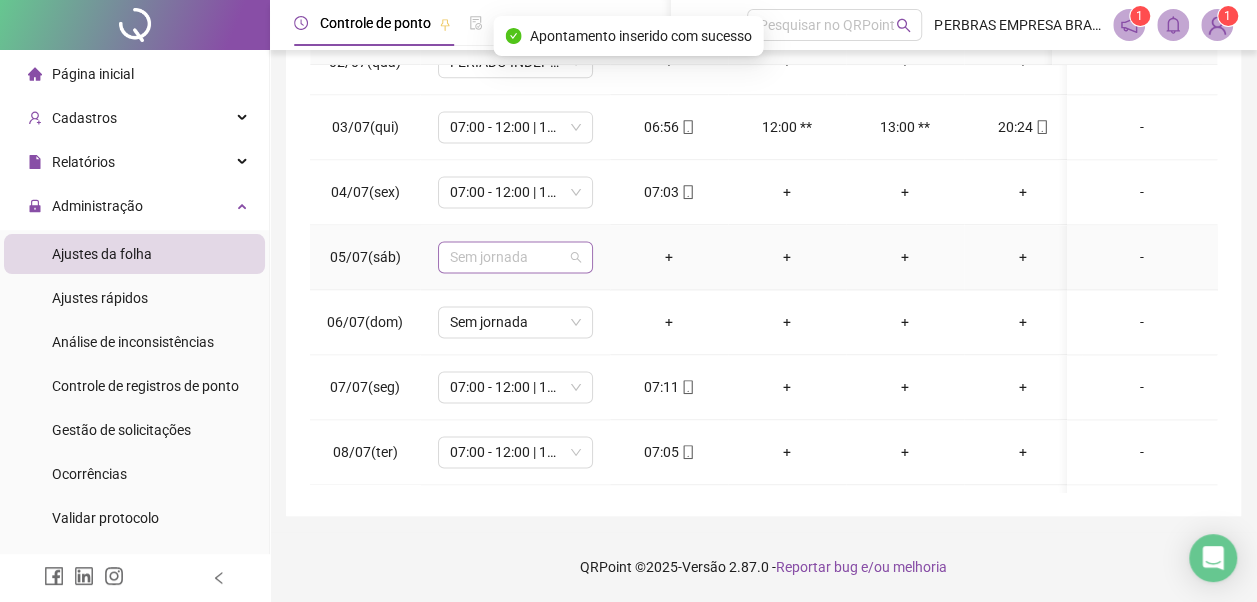 click on "Sem jornada" at bounding box center (515, 257) 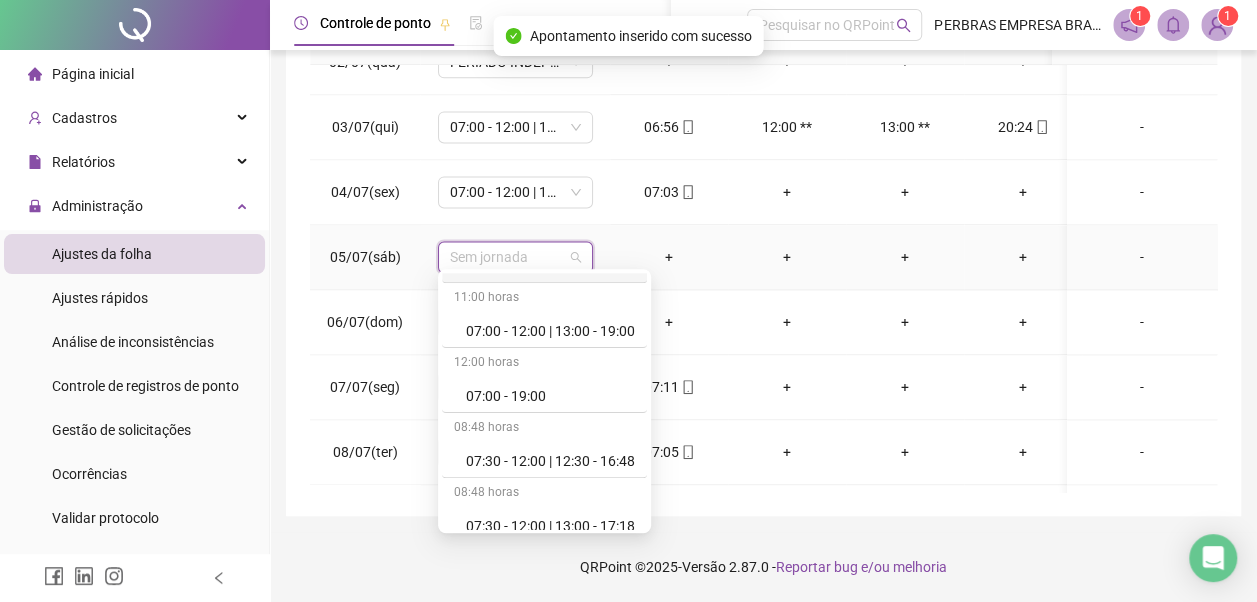 scroll, scrollTop: 700, scrollLeft: 0, axis: vertical 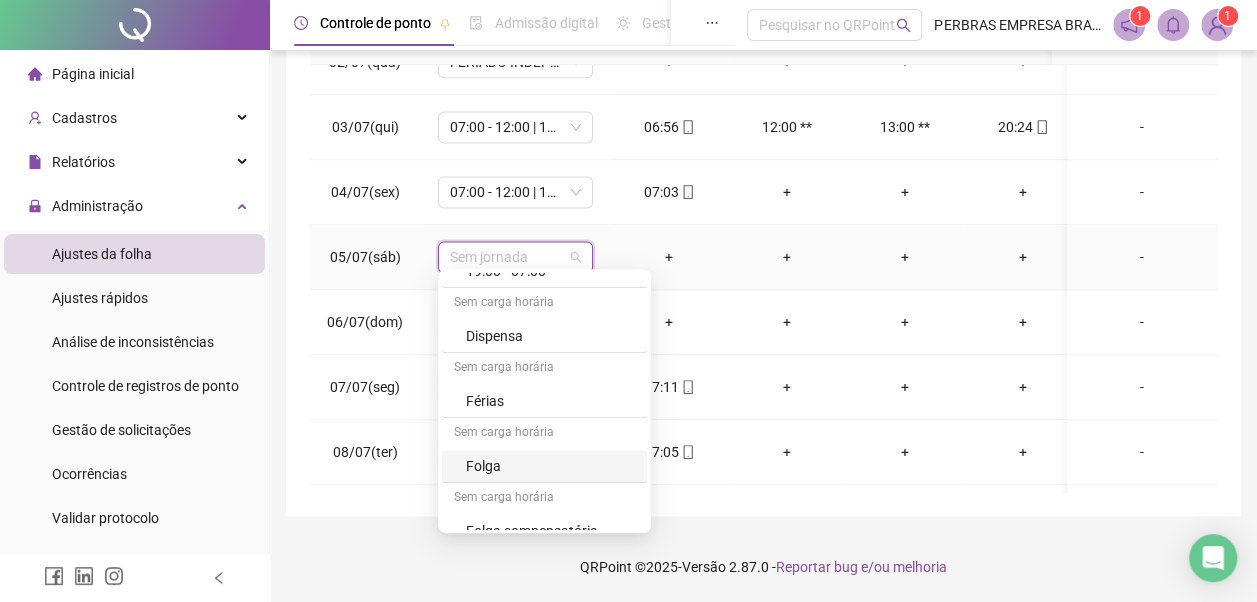 click on "Folga" at bounding box center [550, 466] 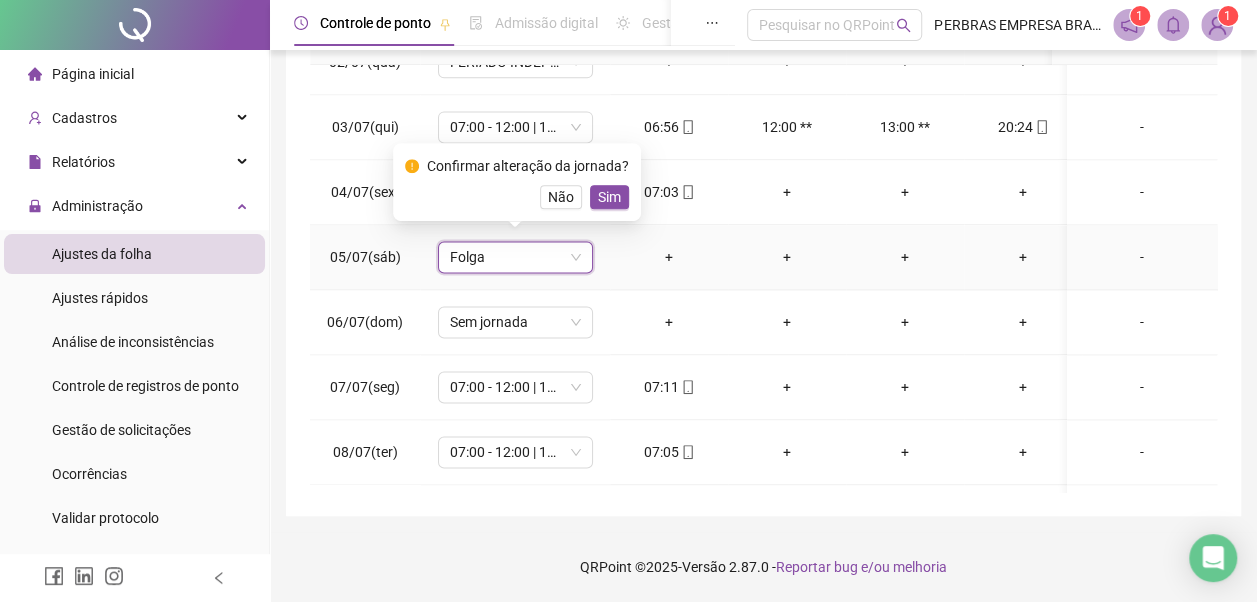 drag, startPoint x: 593, startPoint y: 199, endPoint x: 577, endPoint y: 242, distance: 45.88028 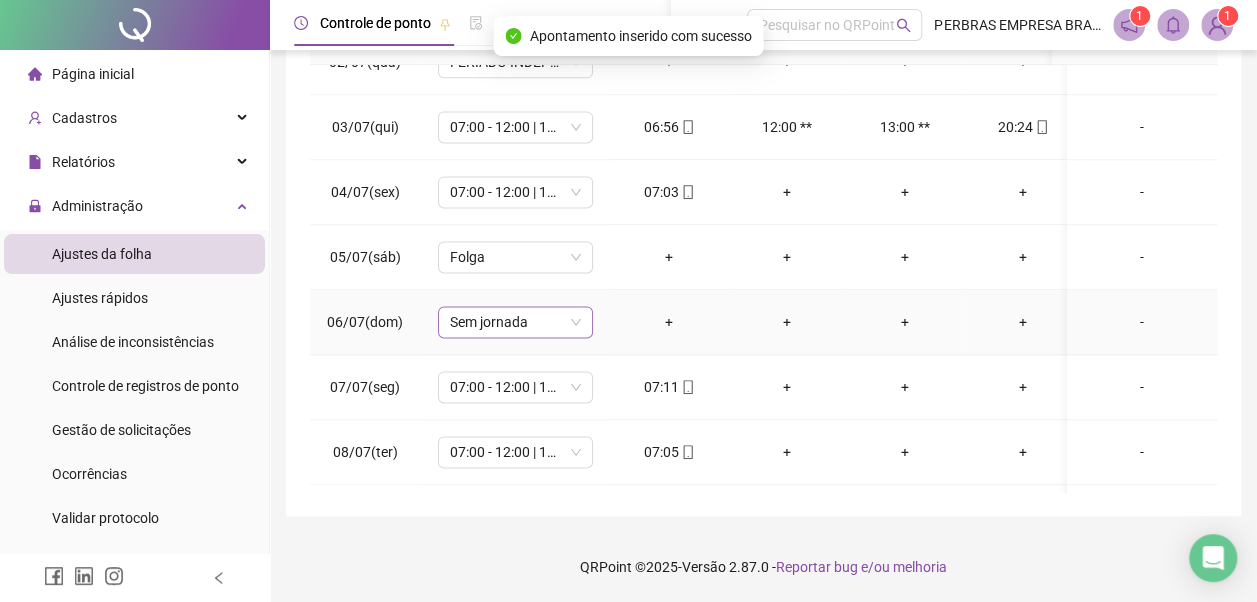 click on "Sem jornada" at bounding box center [515, 322] 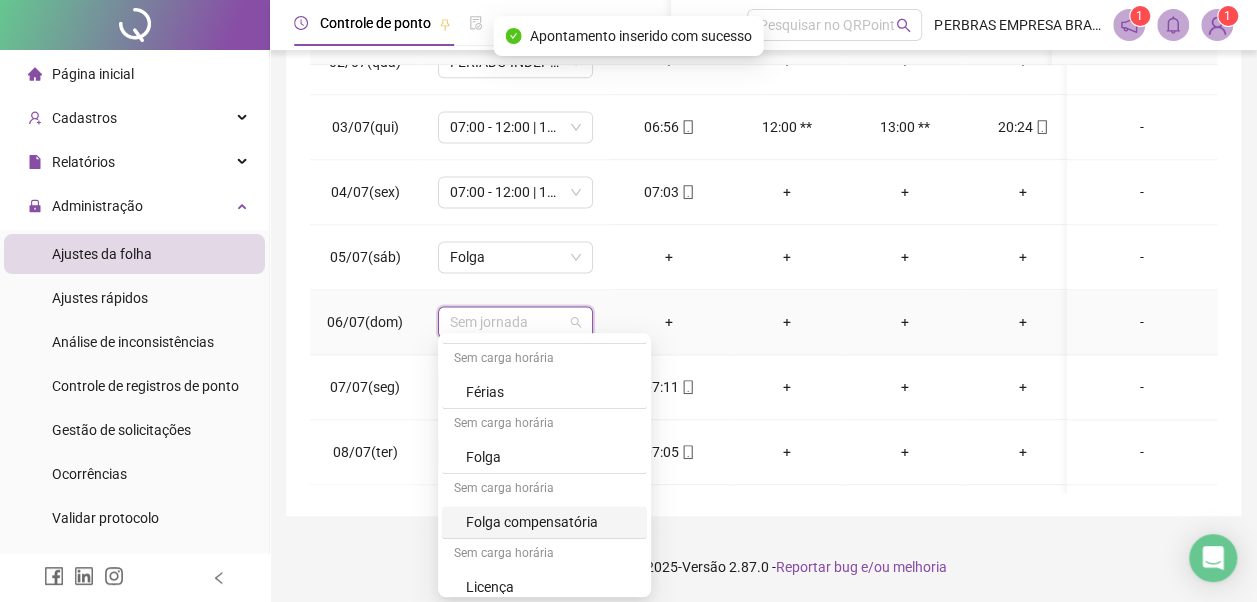 scroll, scrollTop: 778, scrollLeft: 0, axis: vertical 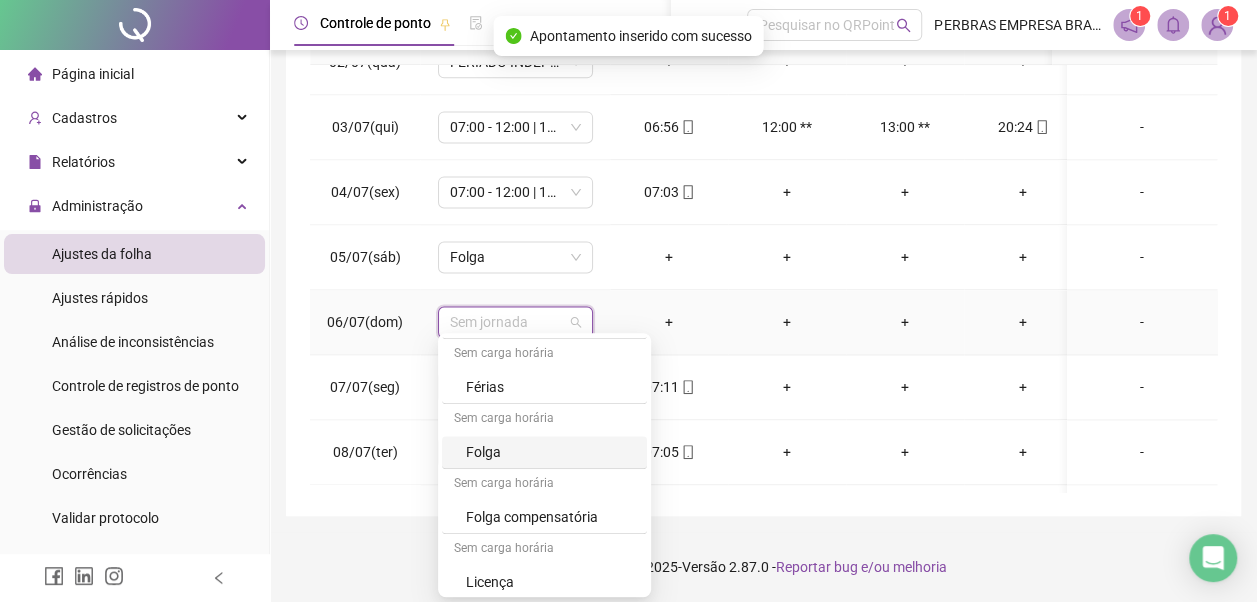 drag, startPoint x: 518, startPoint y: 448, endPoint x: 540, endPoint y: 412, distance: 42.190044 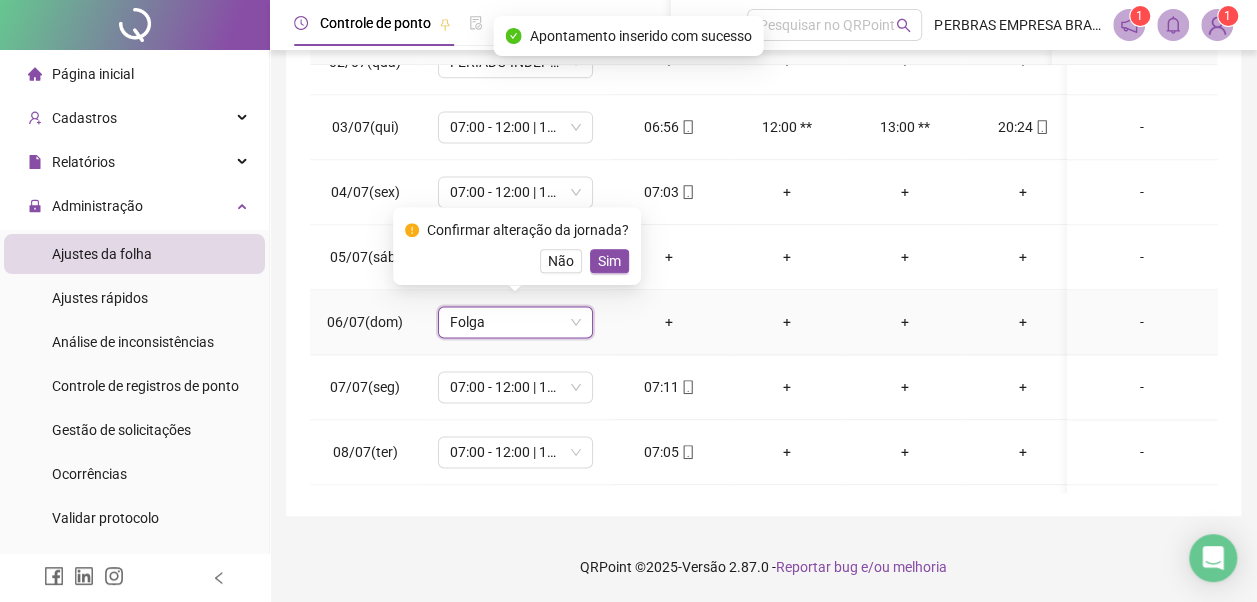 click on "Sim" at bounding box center (609, 261) 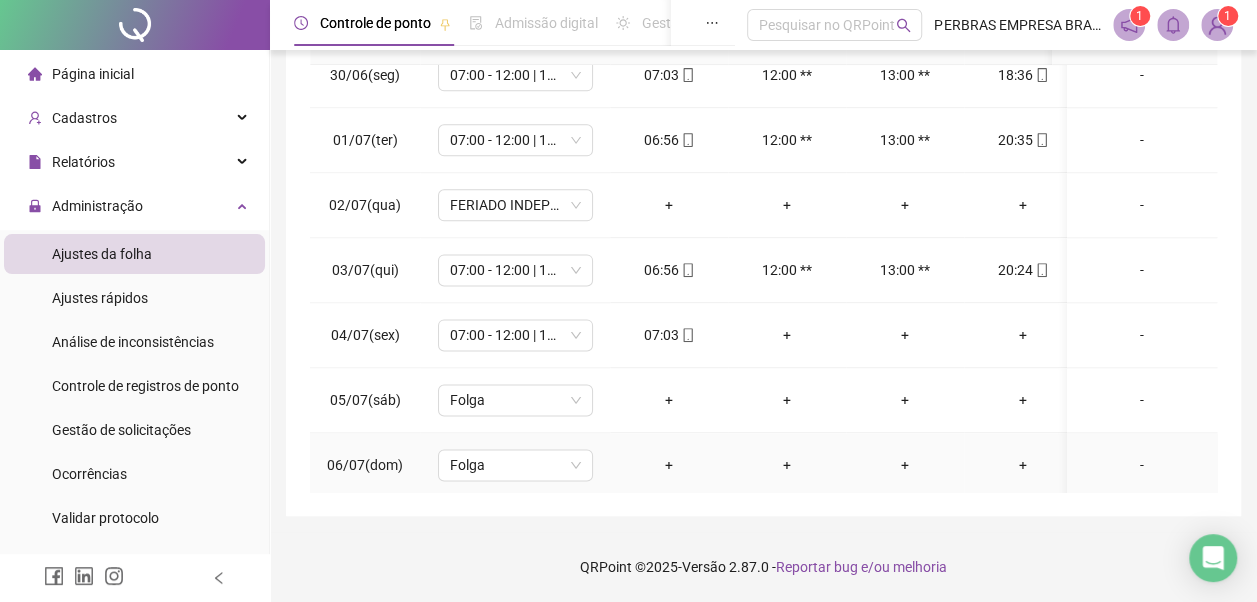 scroll, scrollTop: 1228, scrollLeft: 0, axis: vertical 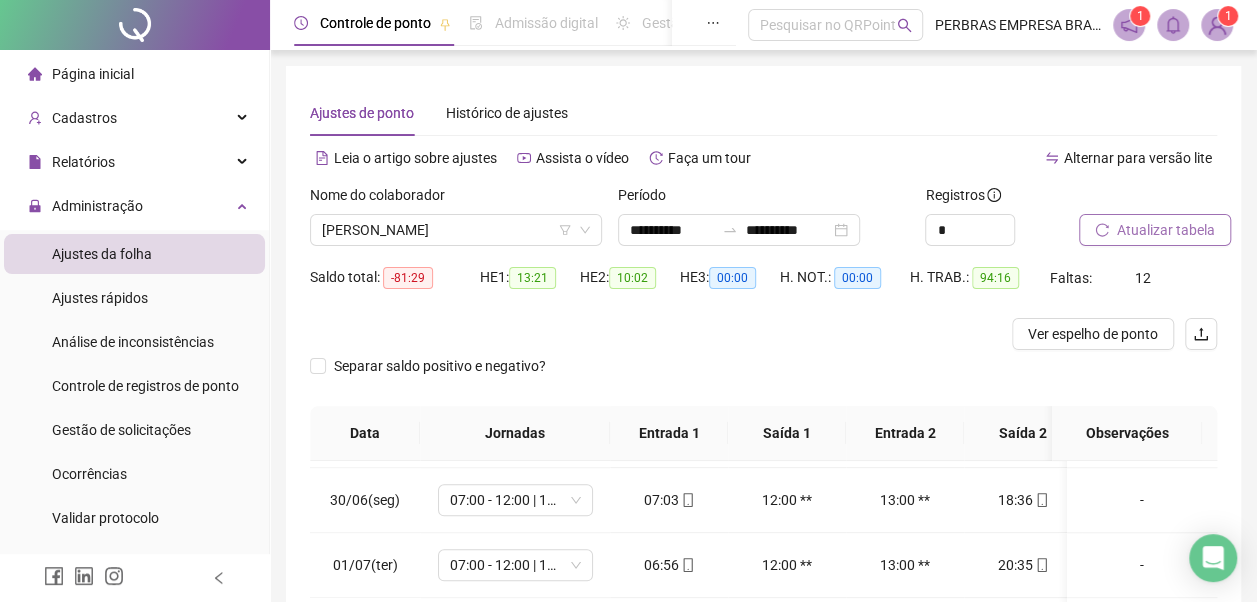click on "Atualizar tabela" at bounding box center [1166, 230] 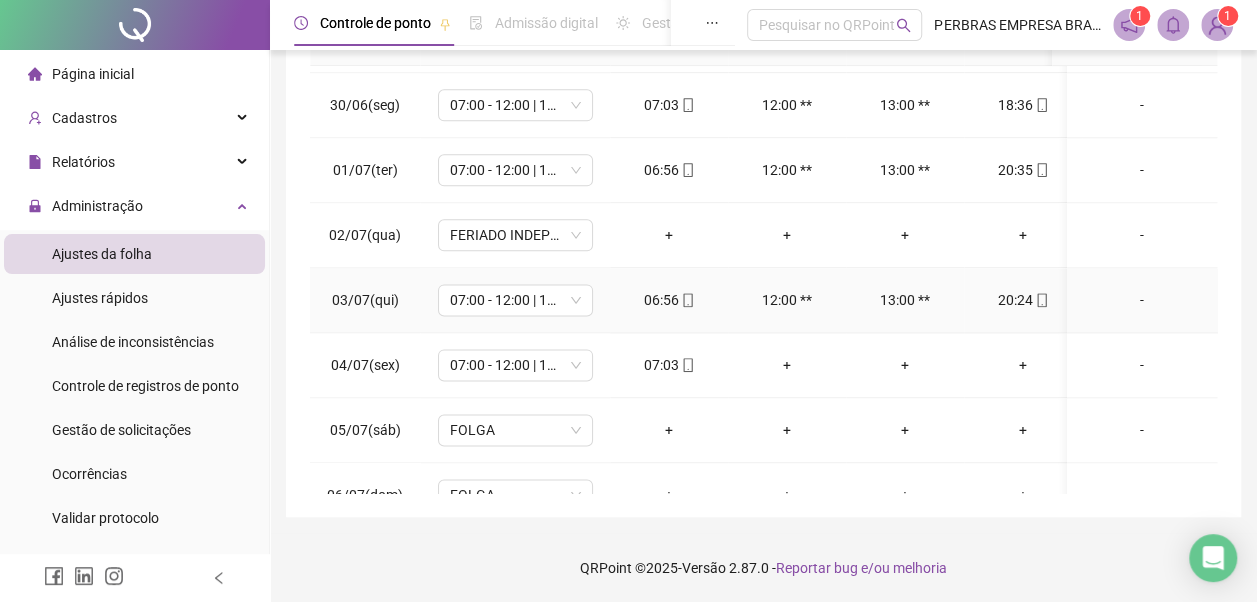 scroll, scrollTop: 396, scrollLeft: 0, axis: vertical 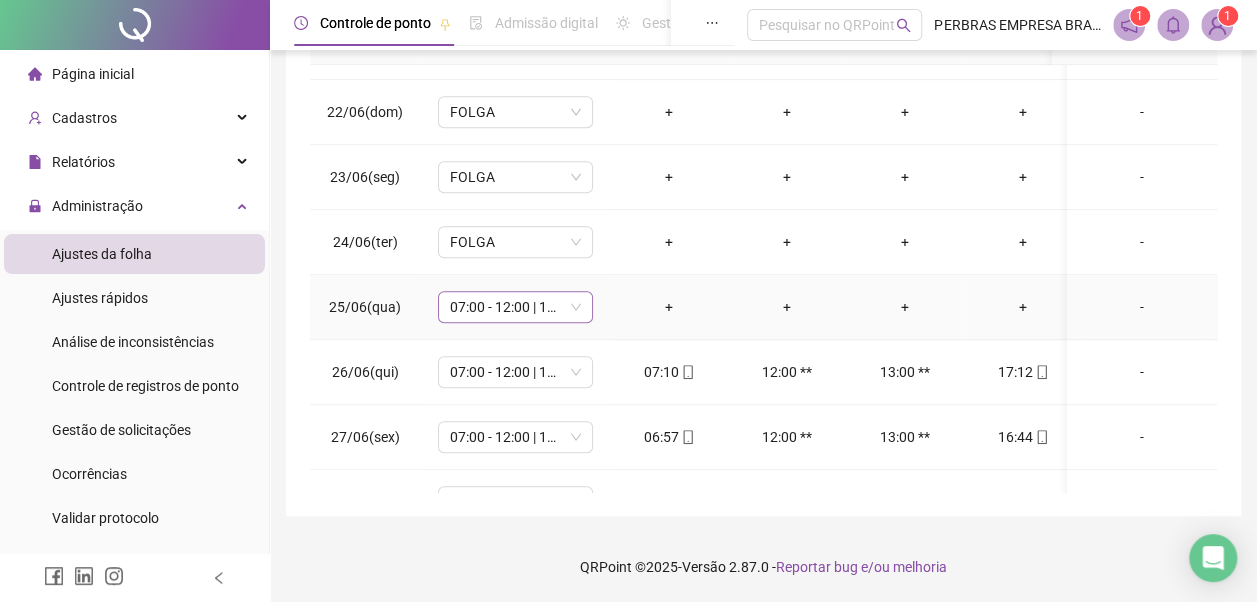 click on "07:00 - 12:00 | 13:00 - 17:00" at bounding box center (515, 307) 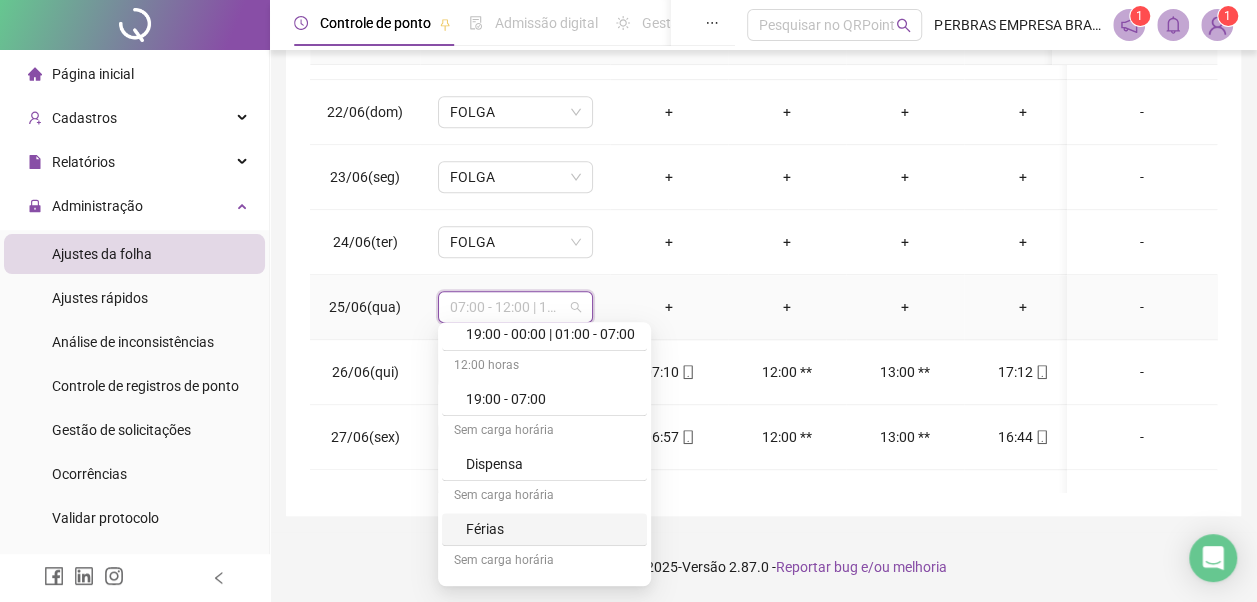 scroll, scrollTop: 578, scrollLeft: 0, axis: vertical 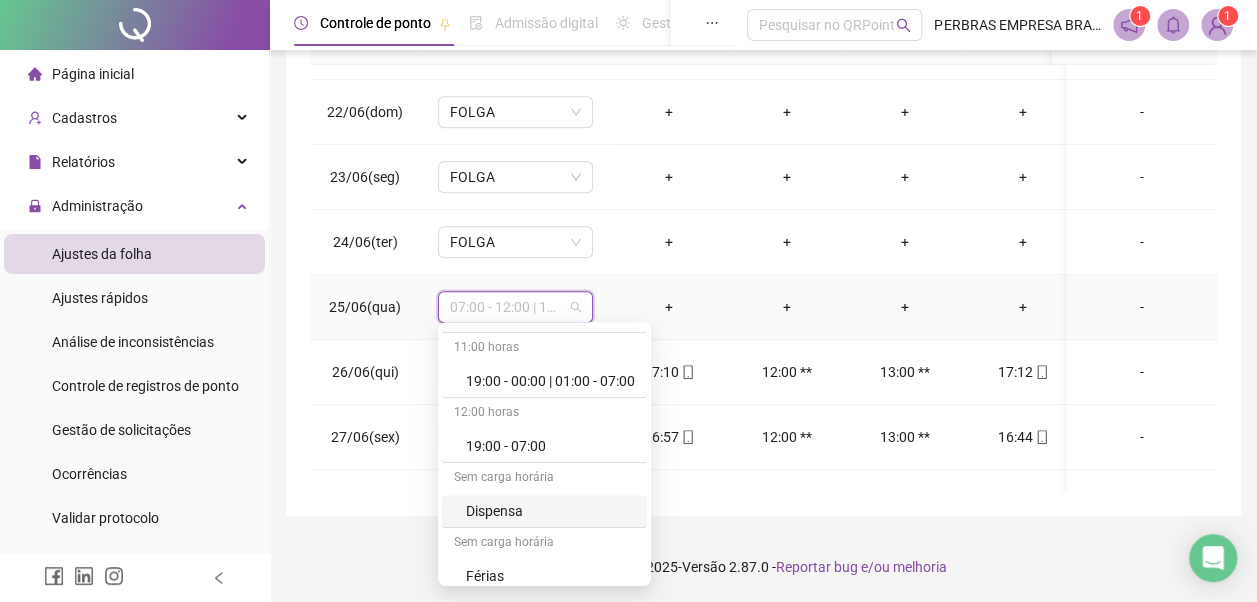click on "Dispensa" at bounding box center (550, 511) 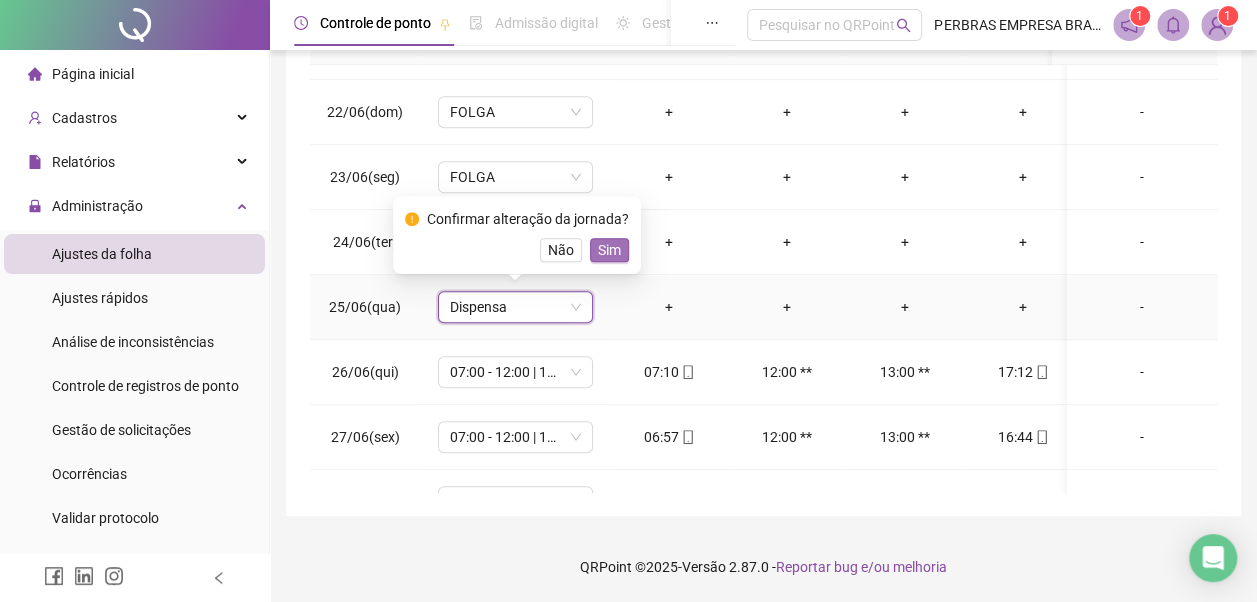 click on "Sim" at bounding box center (609, 250) 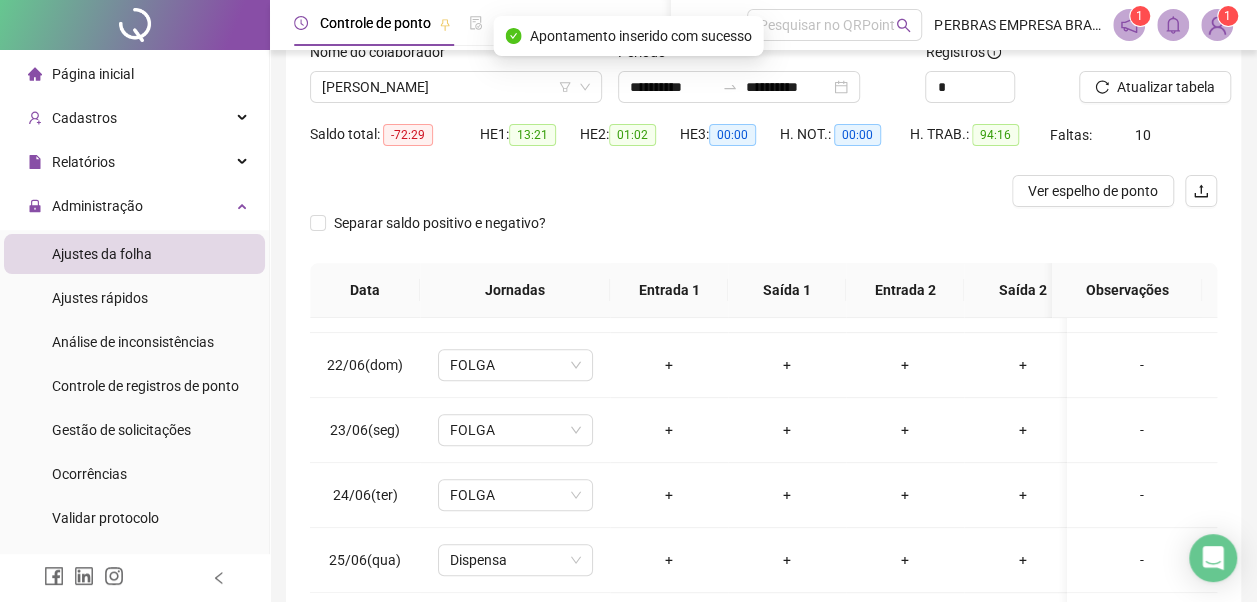 scroll, scrollTop: 0, scrollLeft: 0, axis: both 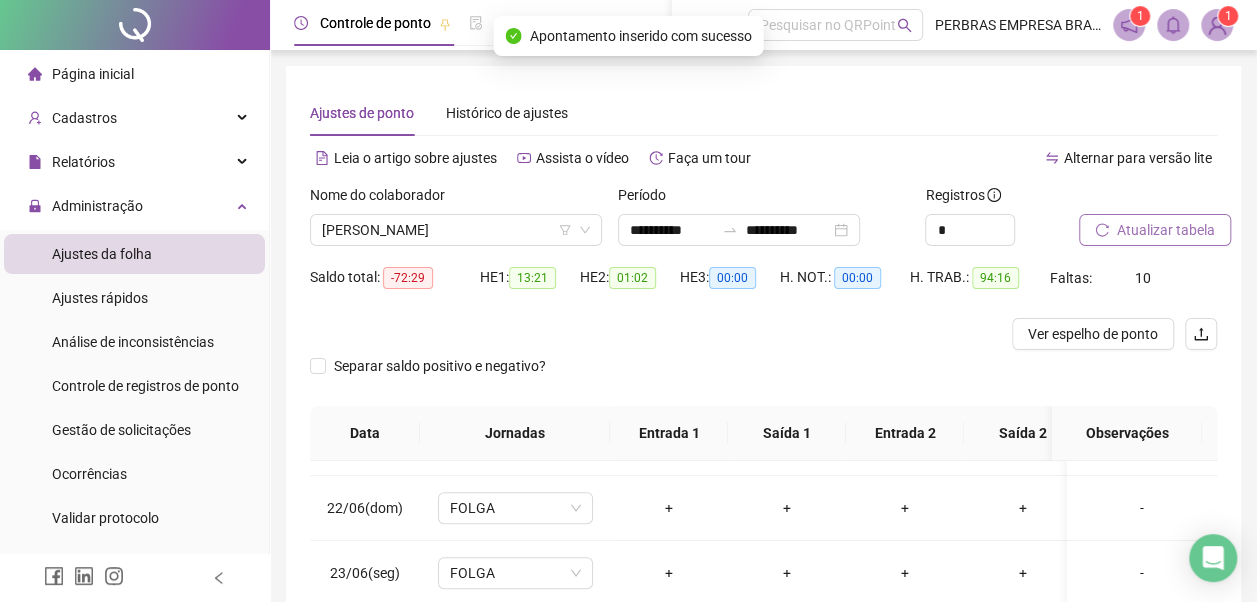 click on "Atualizar tabela" at bounding box center [1155, 230] 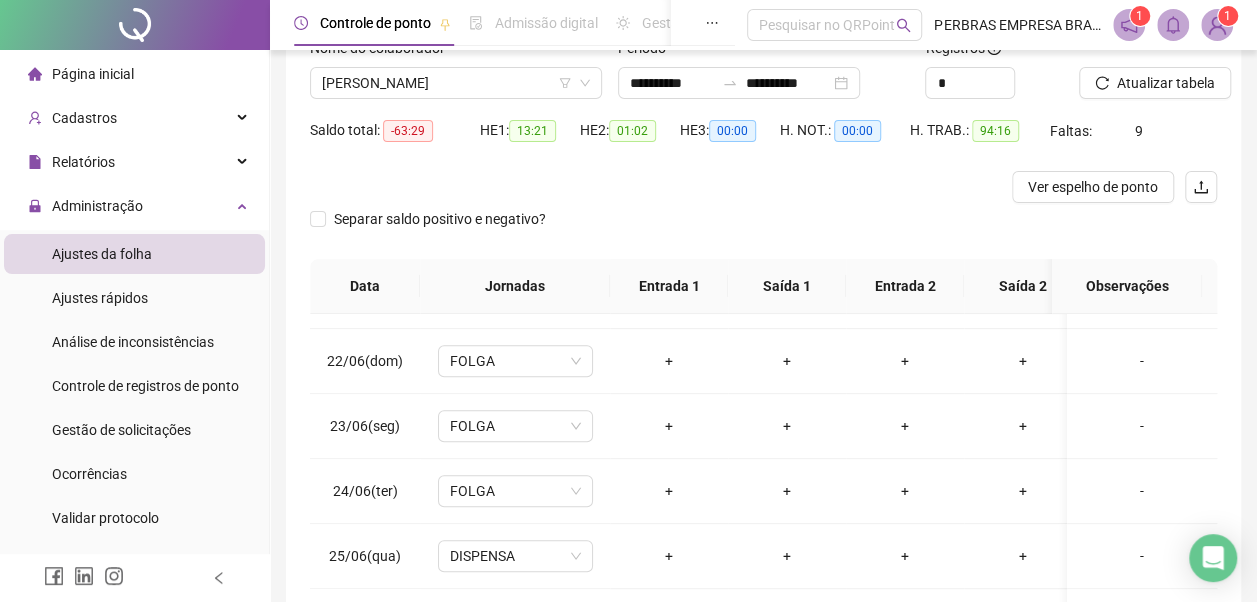 scroll, scrollTop: 396, scrollLeft: 0, axis: vertical 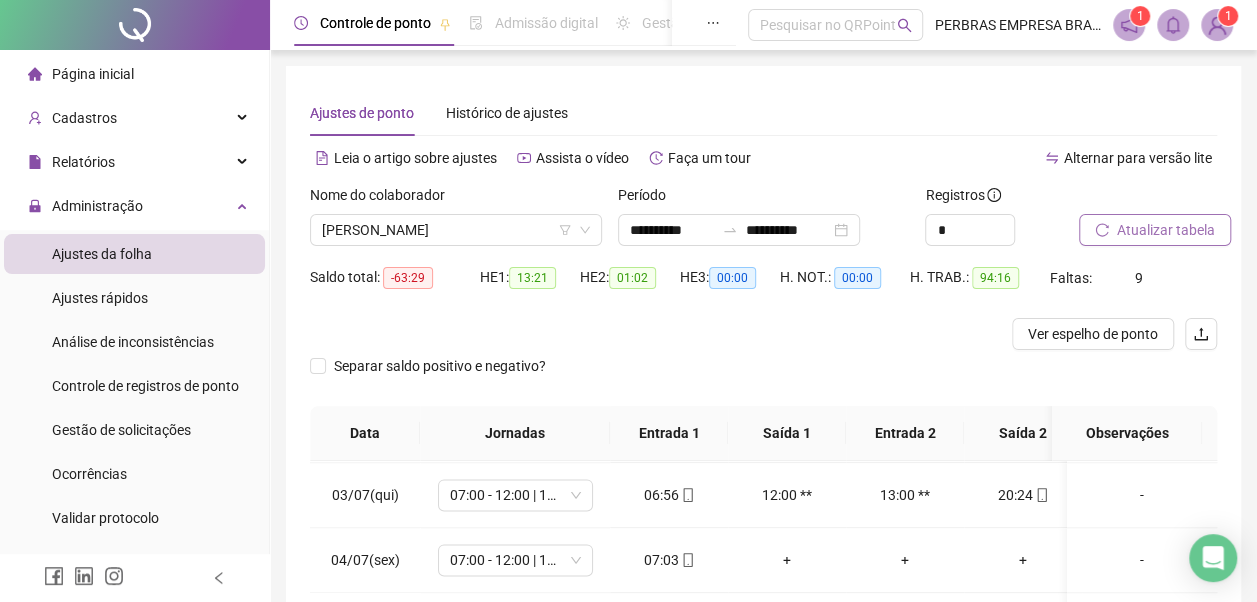 click on "Atualizar tabela" at bounding box center (1166, 230) 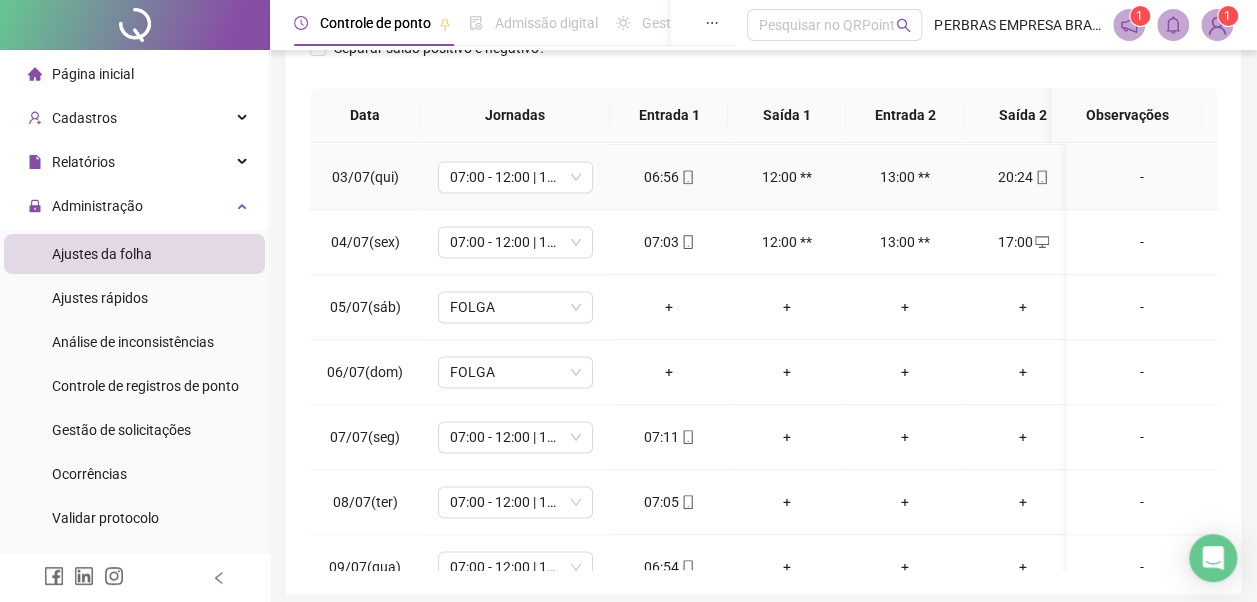 scroll, scrollTop: 396, scrollLeft: 0, axis: vertical 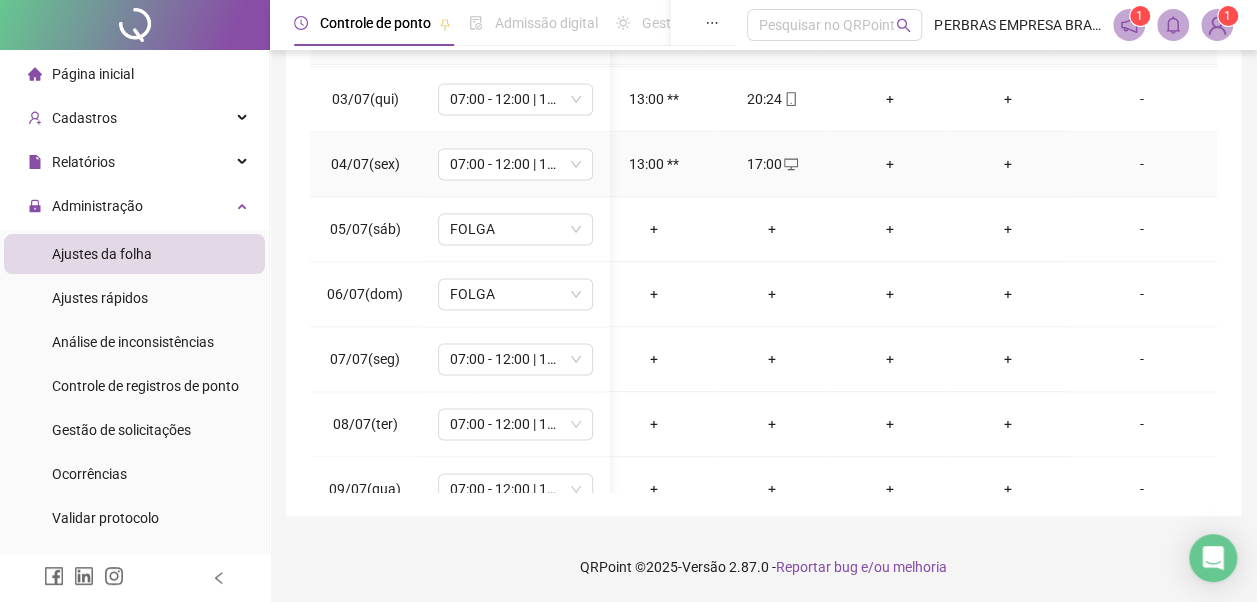 click on "+" at bounding box center (890, 164) 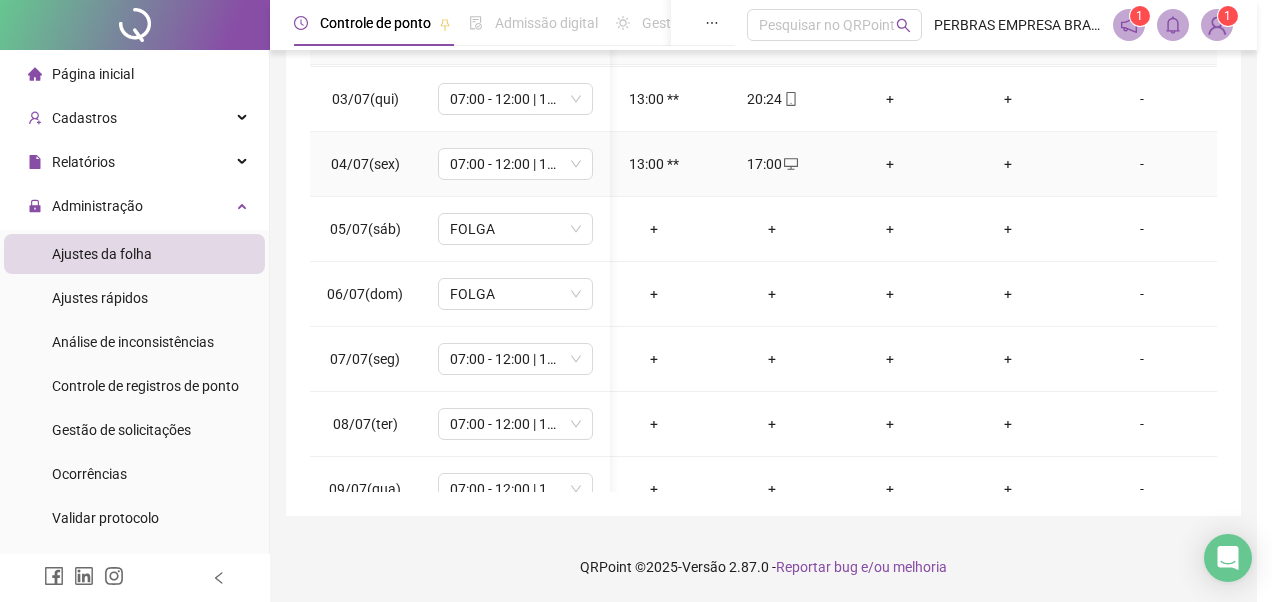 scroll, scrollTop: 0, scrollLeft: 266, axis: horizontal 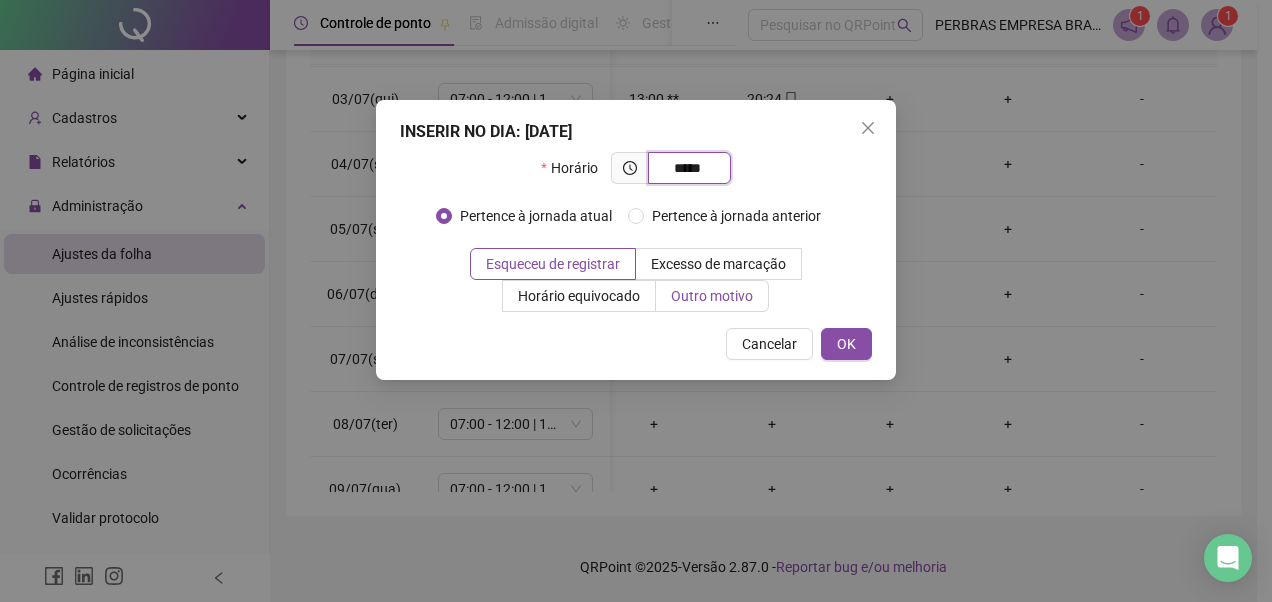 type on "*****" 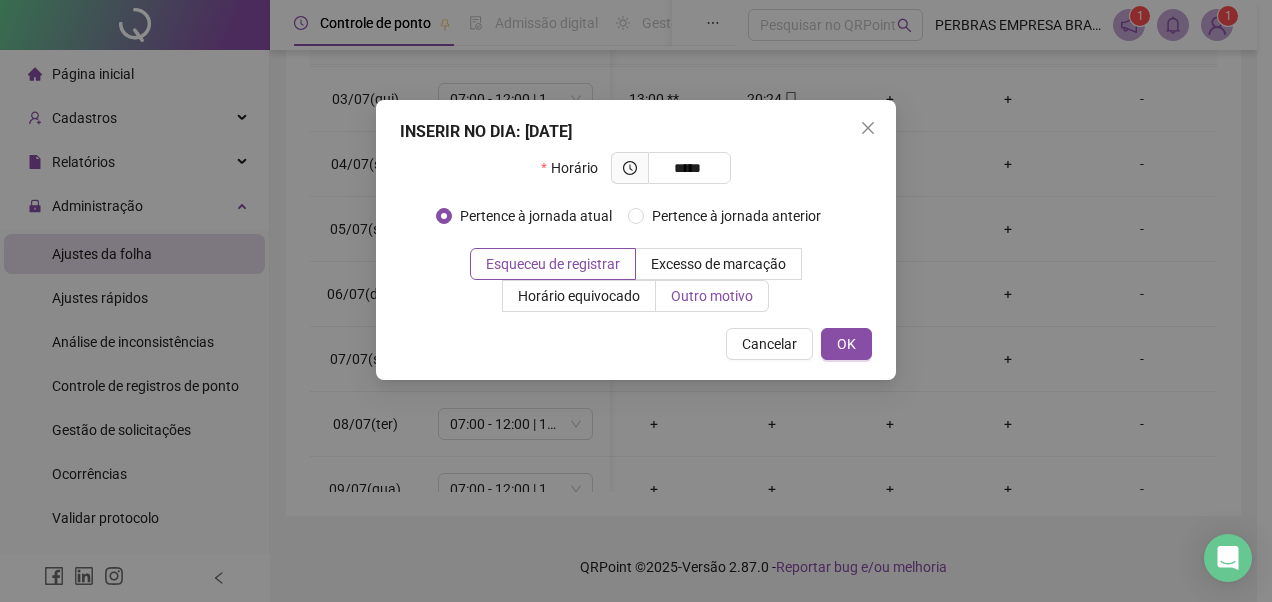 click on "Outro motivo" at bounding box center [712, 296] 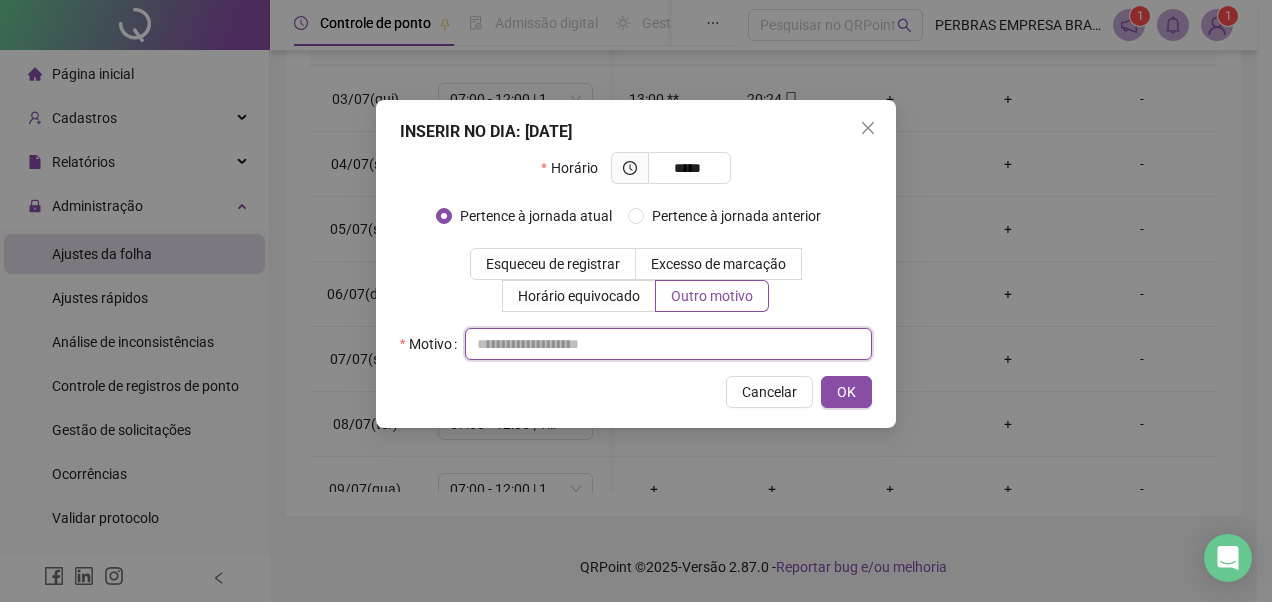 click at bounding box center (668, 344) 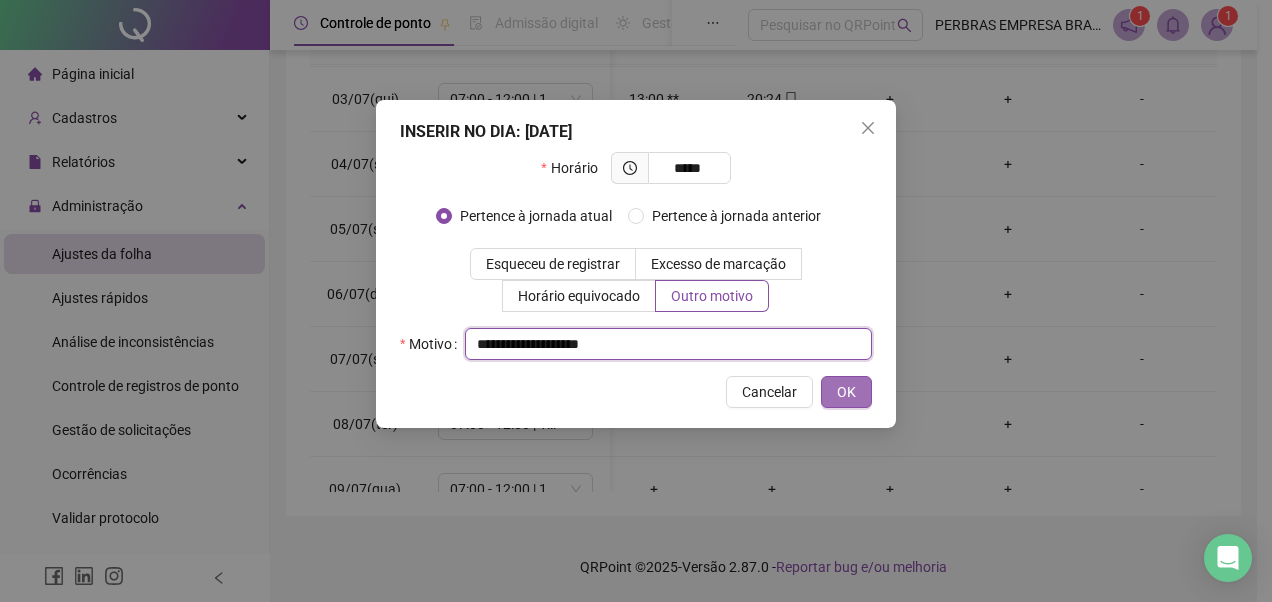 type on "**********" 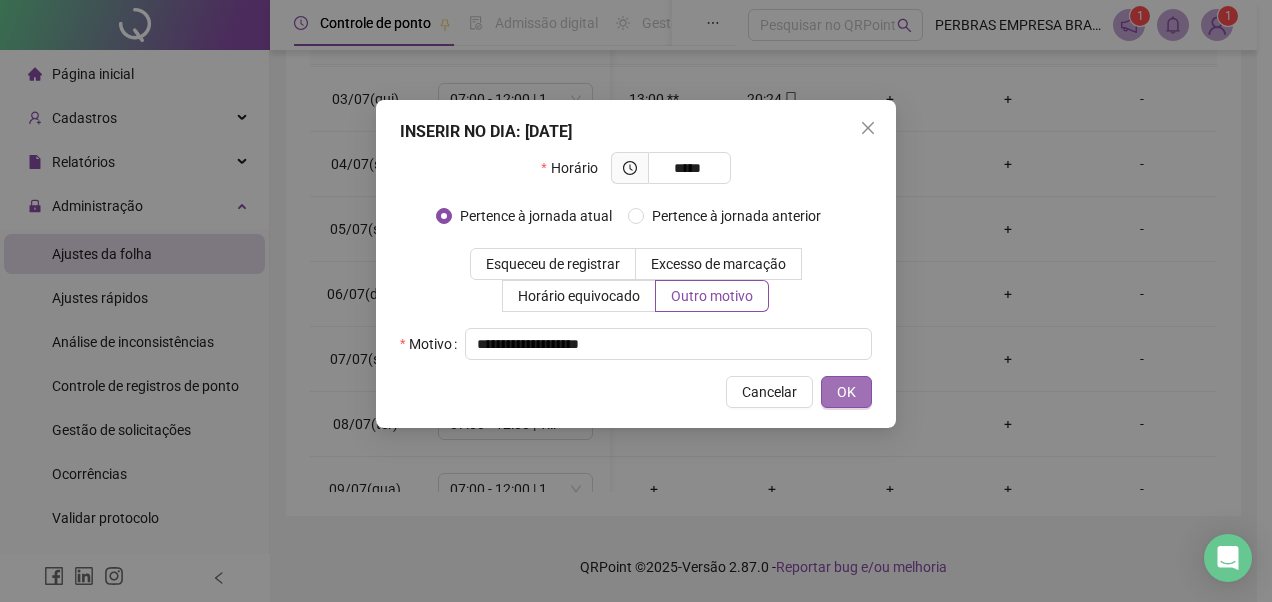 click on "OK" at bounding box center [846, 392] 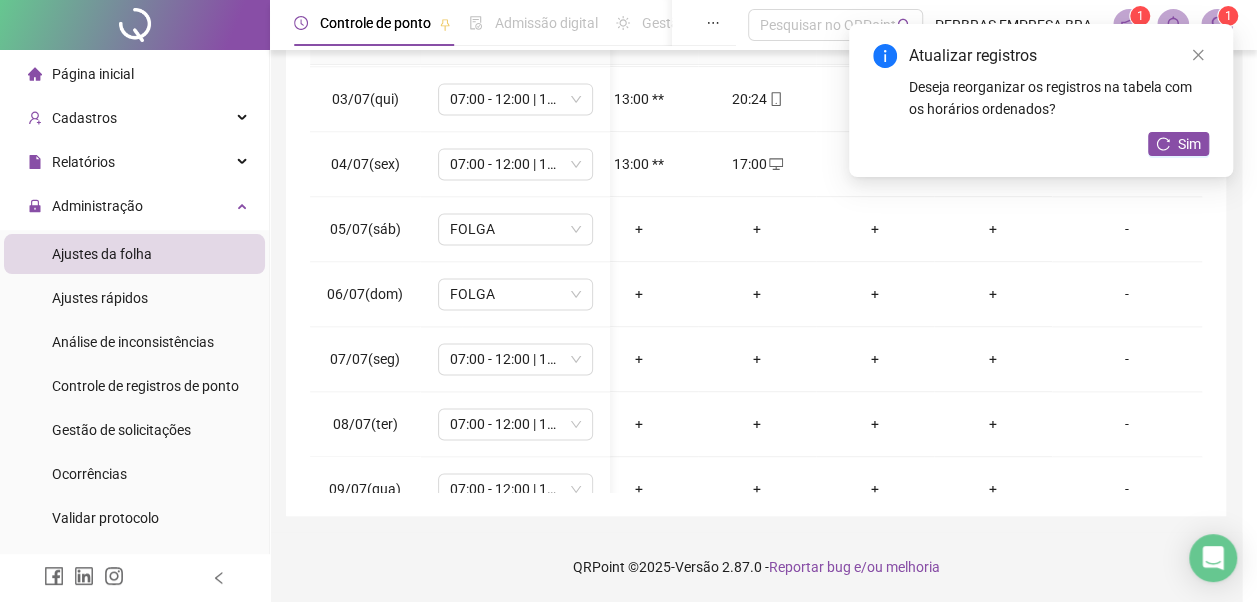 scroll, scrollTop: 0, scrollLeft: 251, axis: horizontal 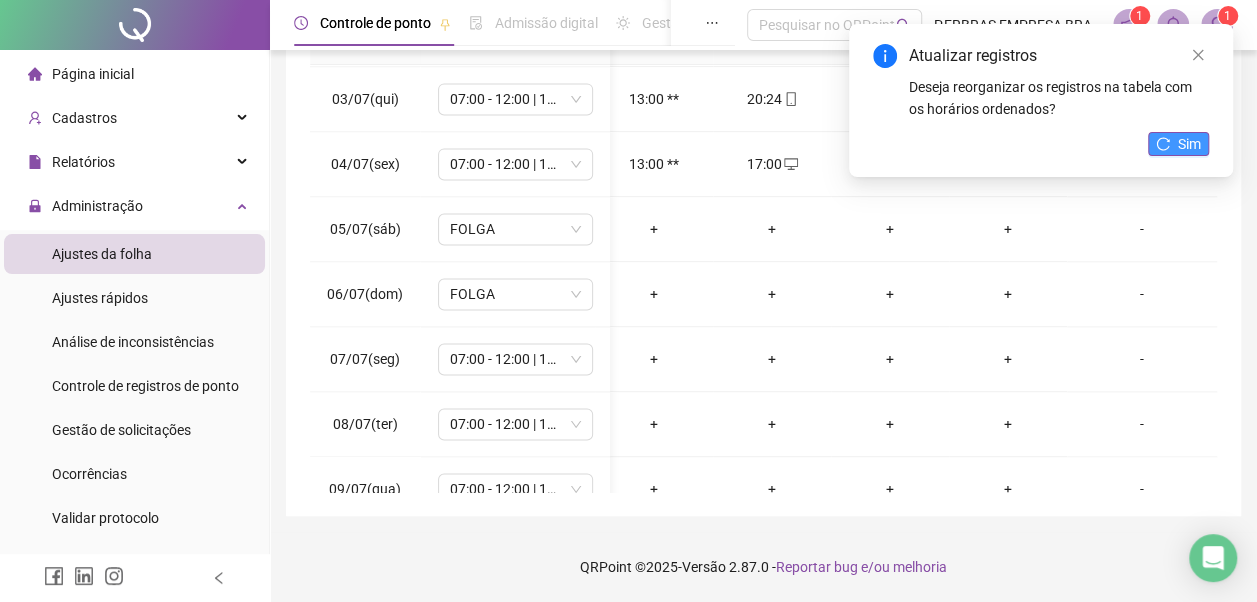 click on "Sim" at bounding box center (1189, 144) 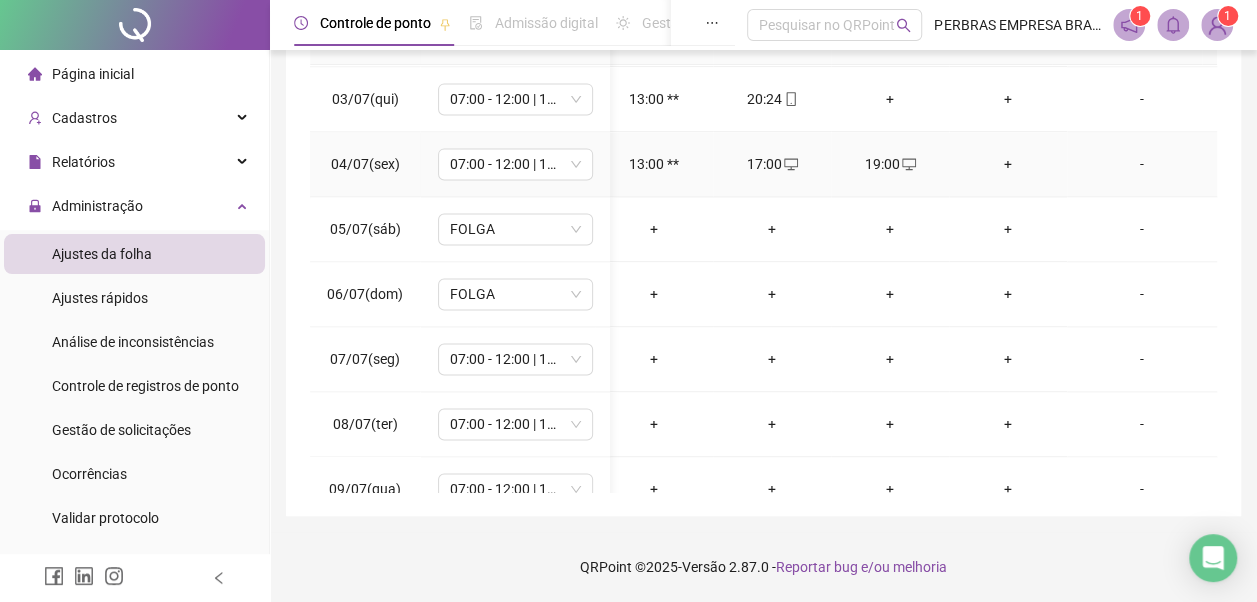 click on "+" at bounding box center [1008, 164] 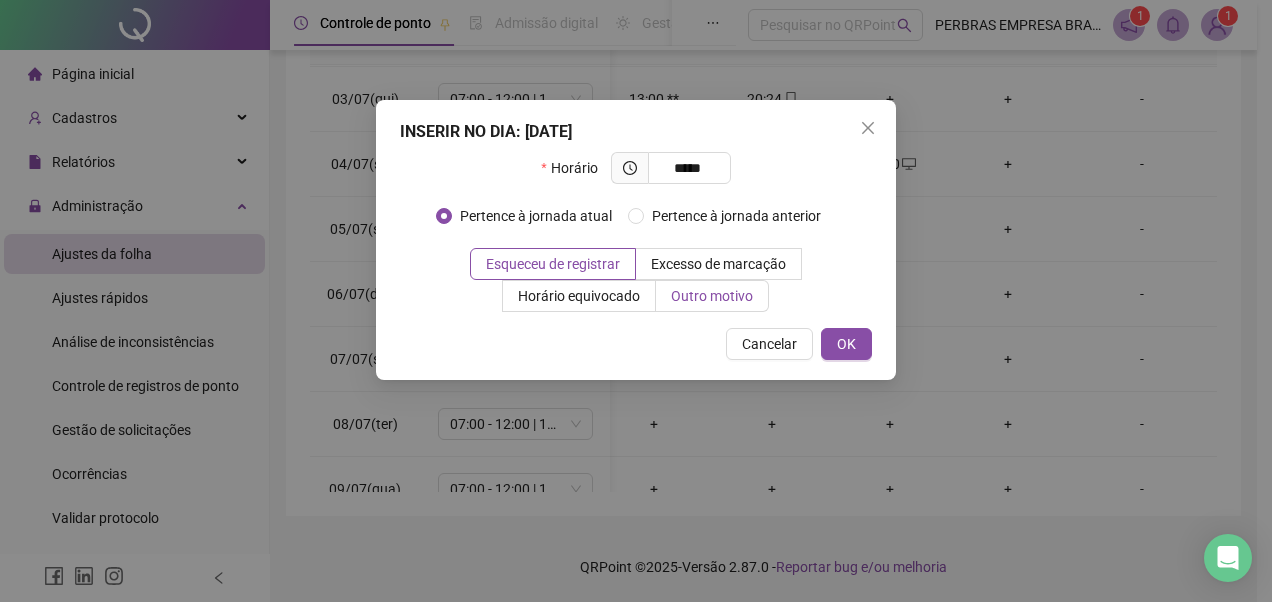 type on "*****" 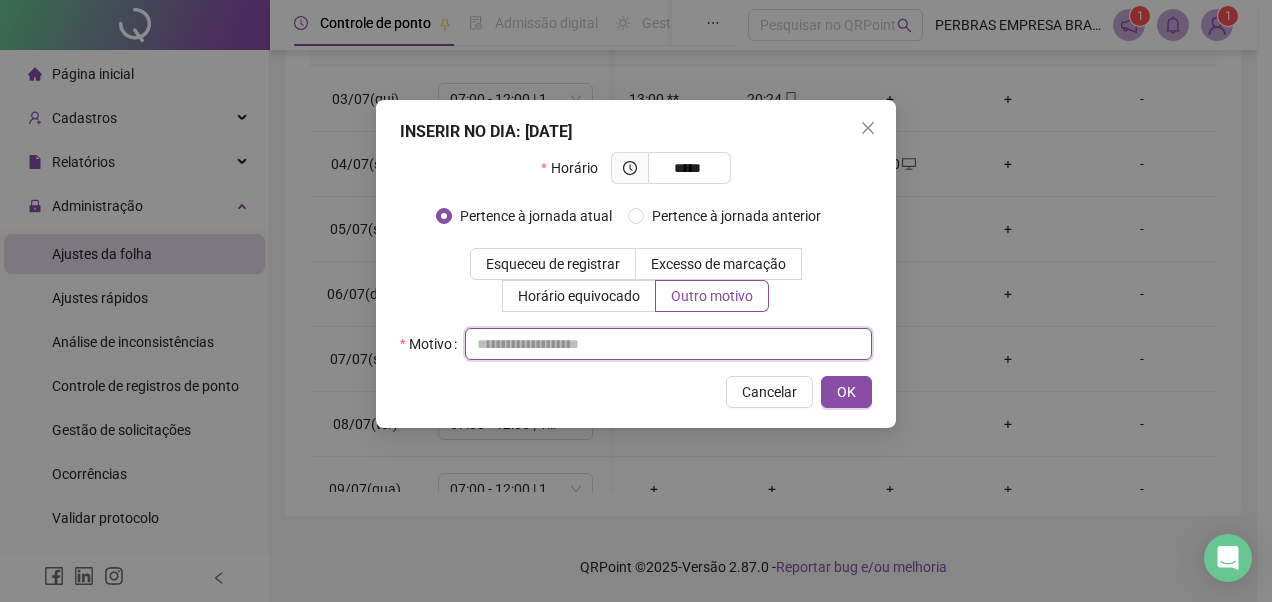 click at bounding box center (668, 344) 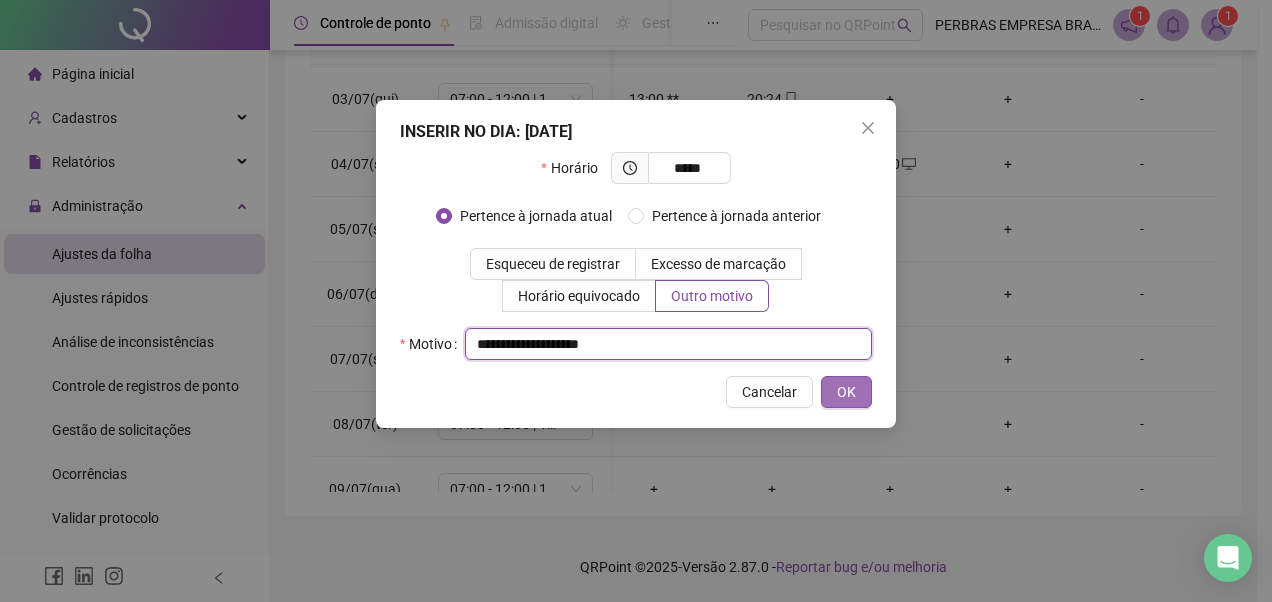 type on "**********" 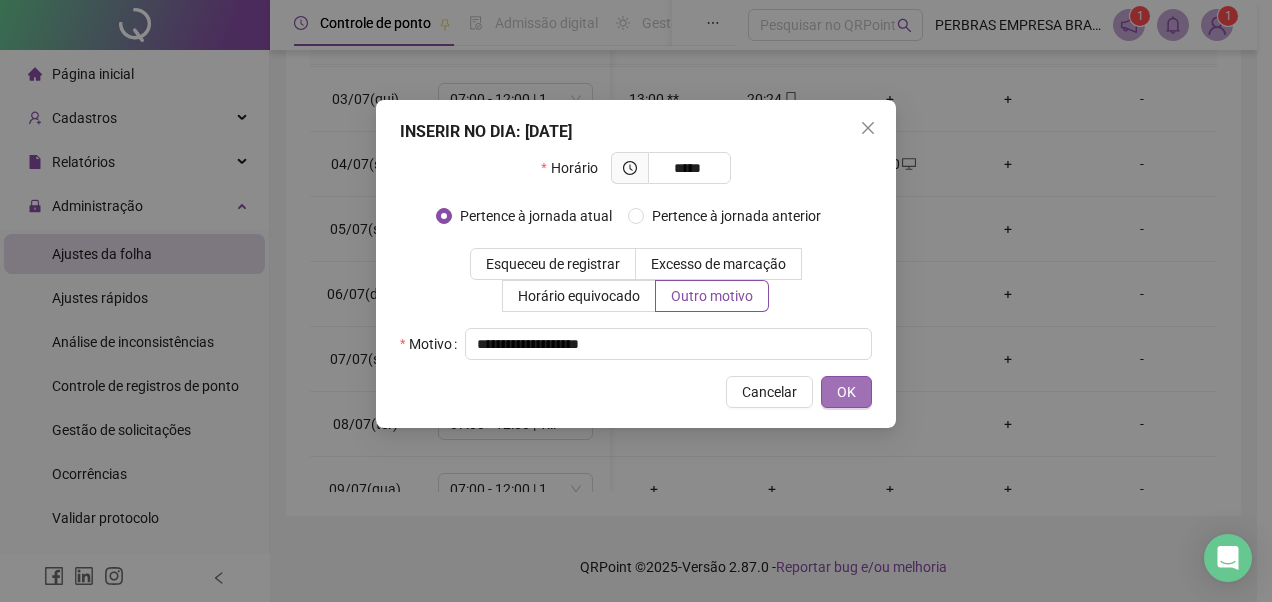 click on "OK" at bounding box center [846, 392] 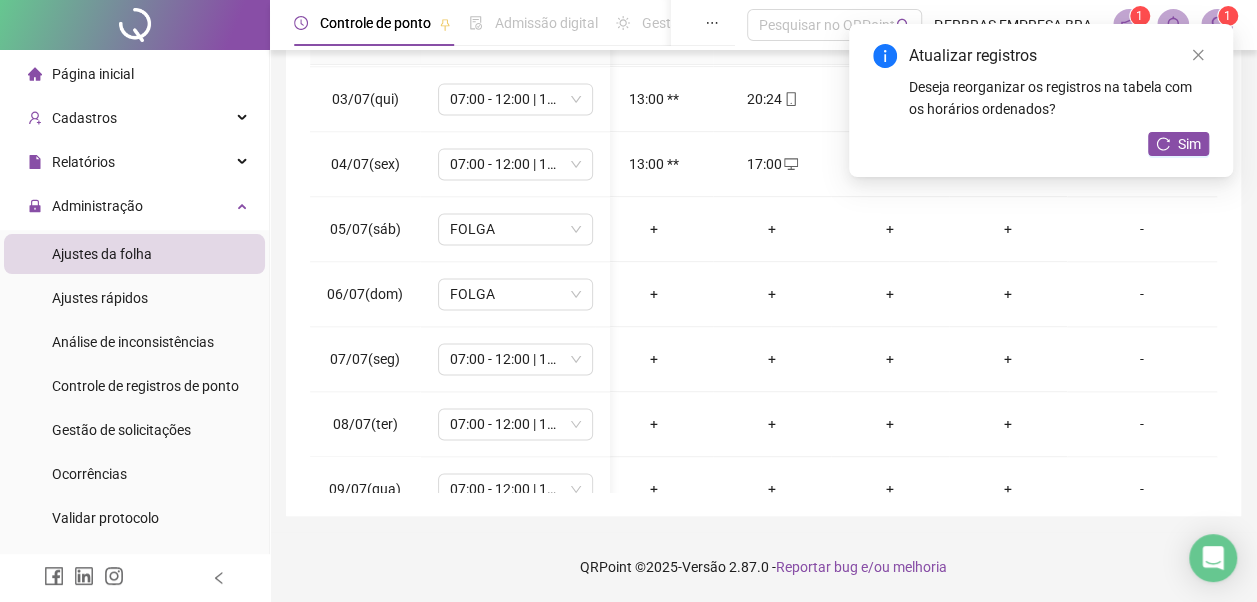 scroll, scrollTop: 1428, scrollLeft: 122, axis: both 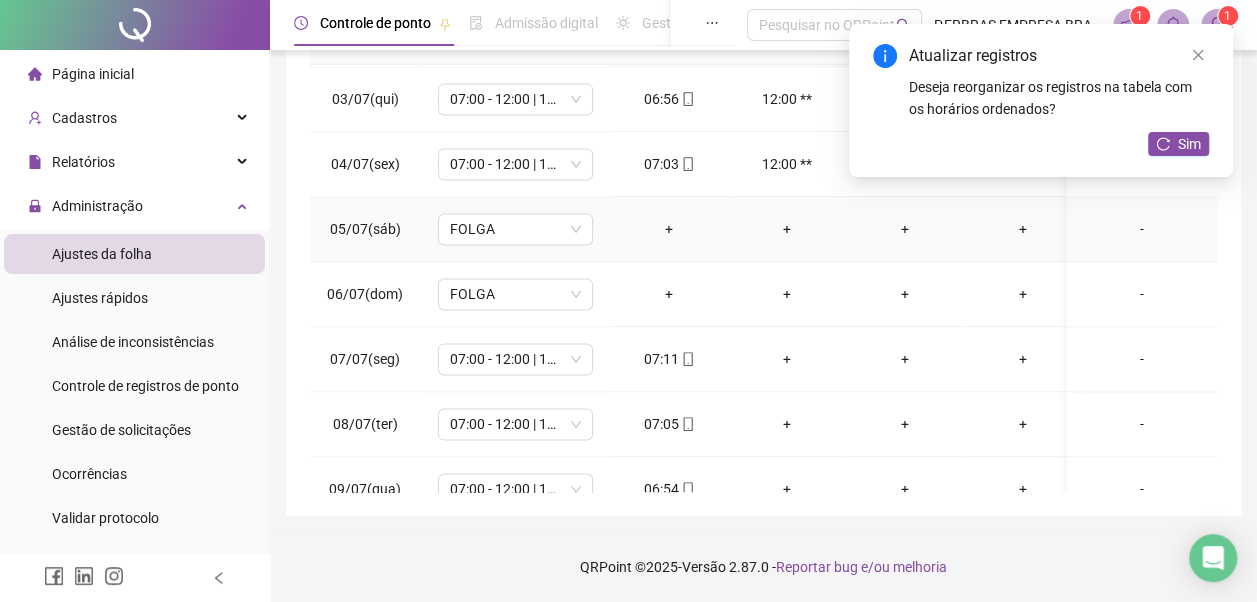 click on "+" at bounding box center (669, 229) 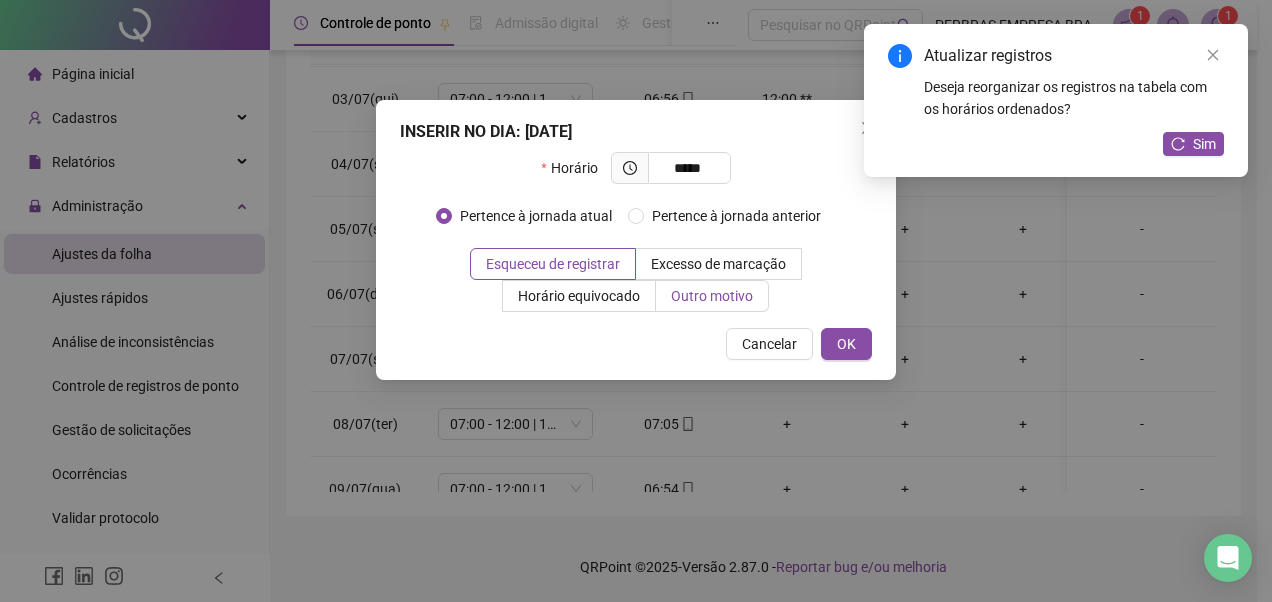 type on "*****" 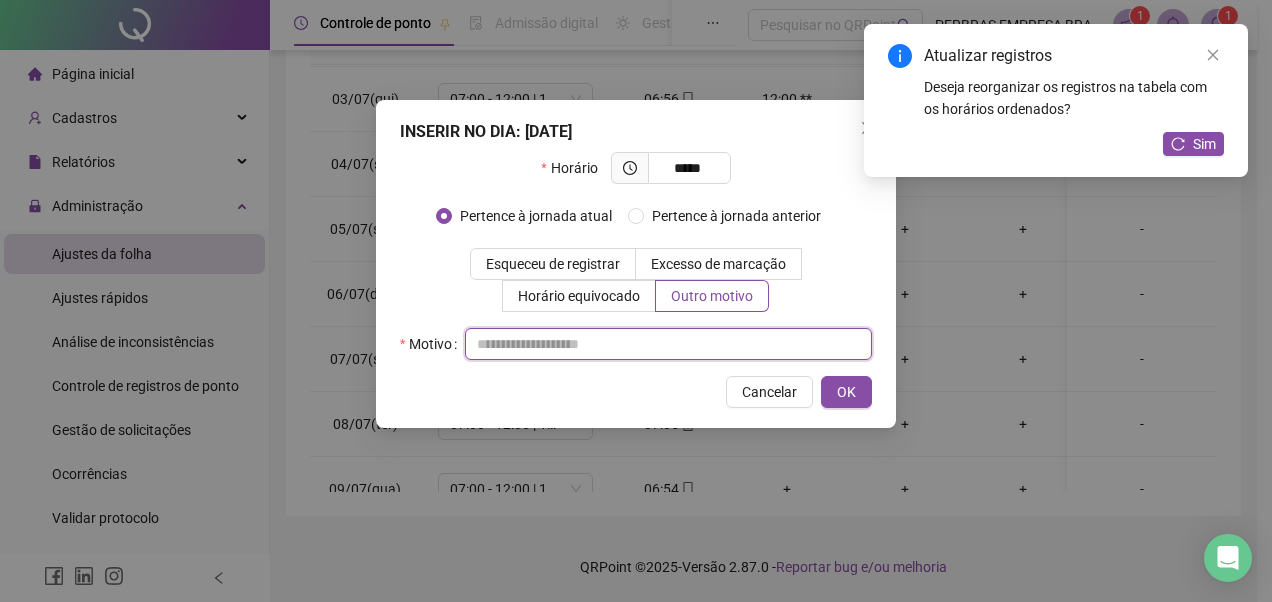click at bounding box center [668, 344] 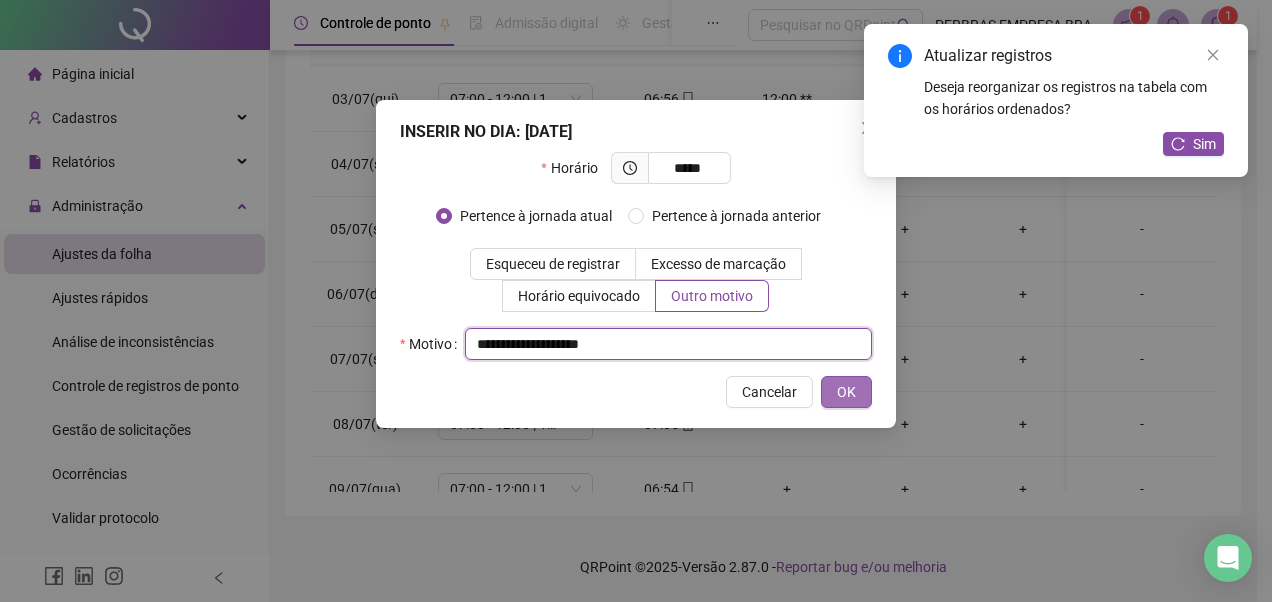 type on "**********" 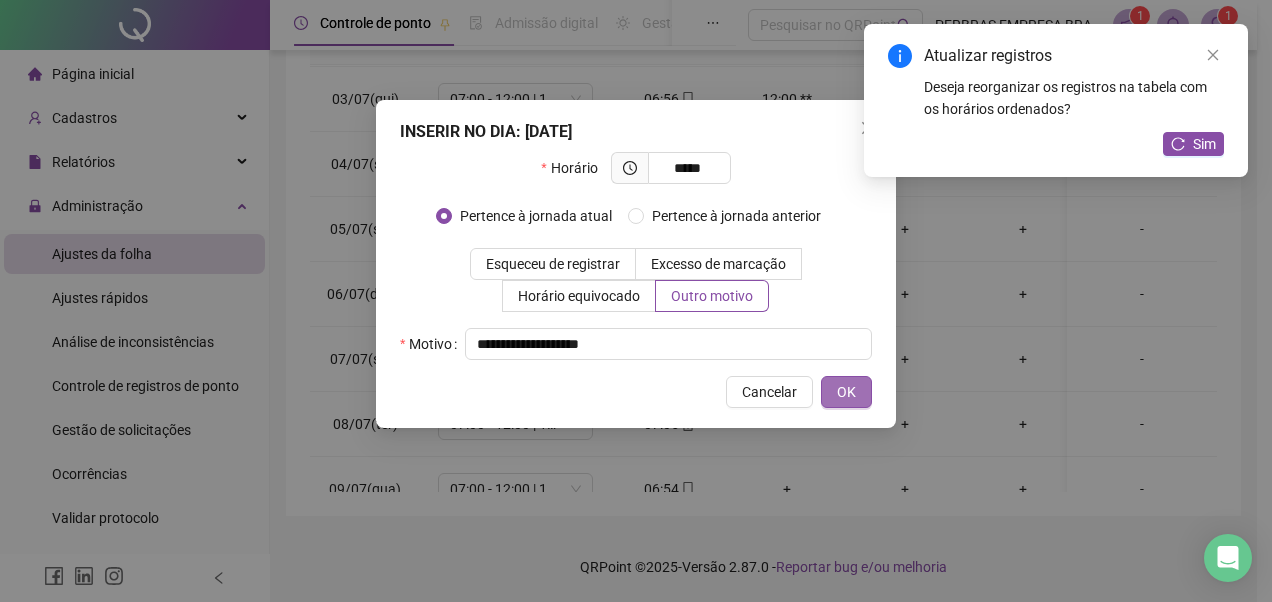 click on "OK" at bounding box center [846, 392] 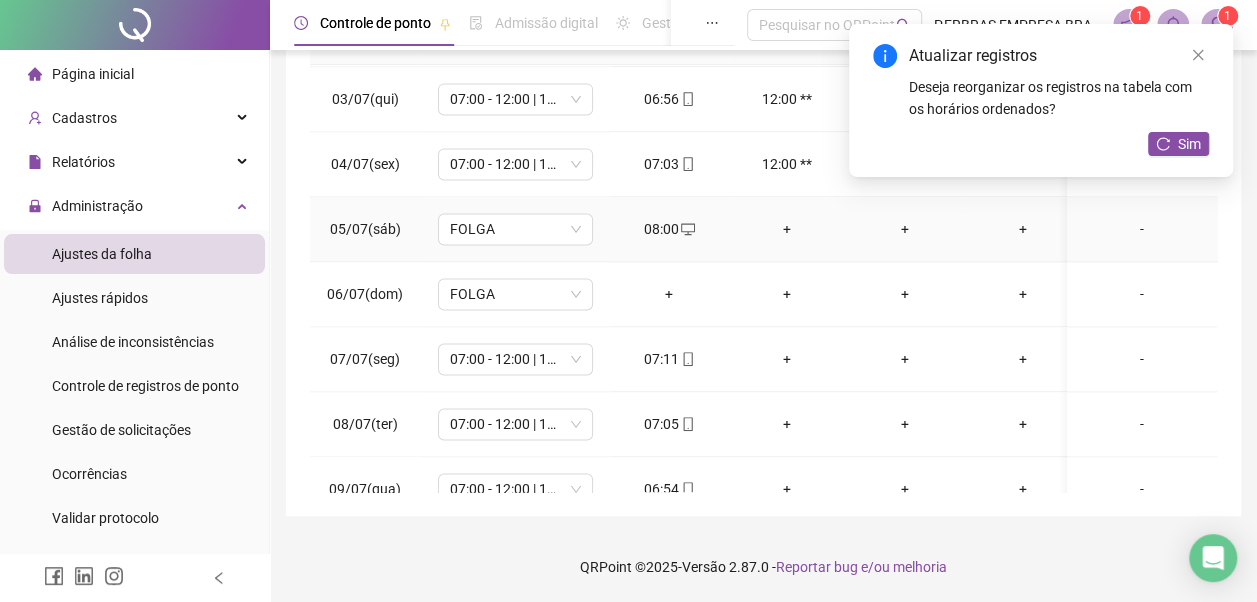 click on "+" at bounding box center [787, 229] 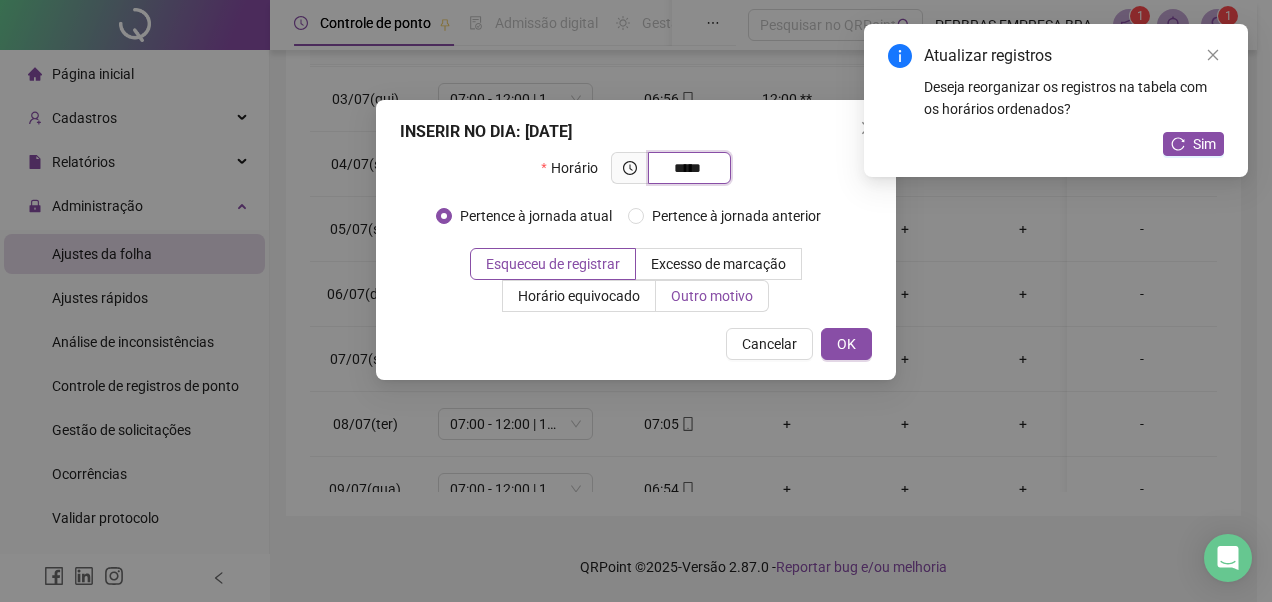 type on "*****" 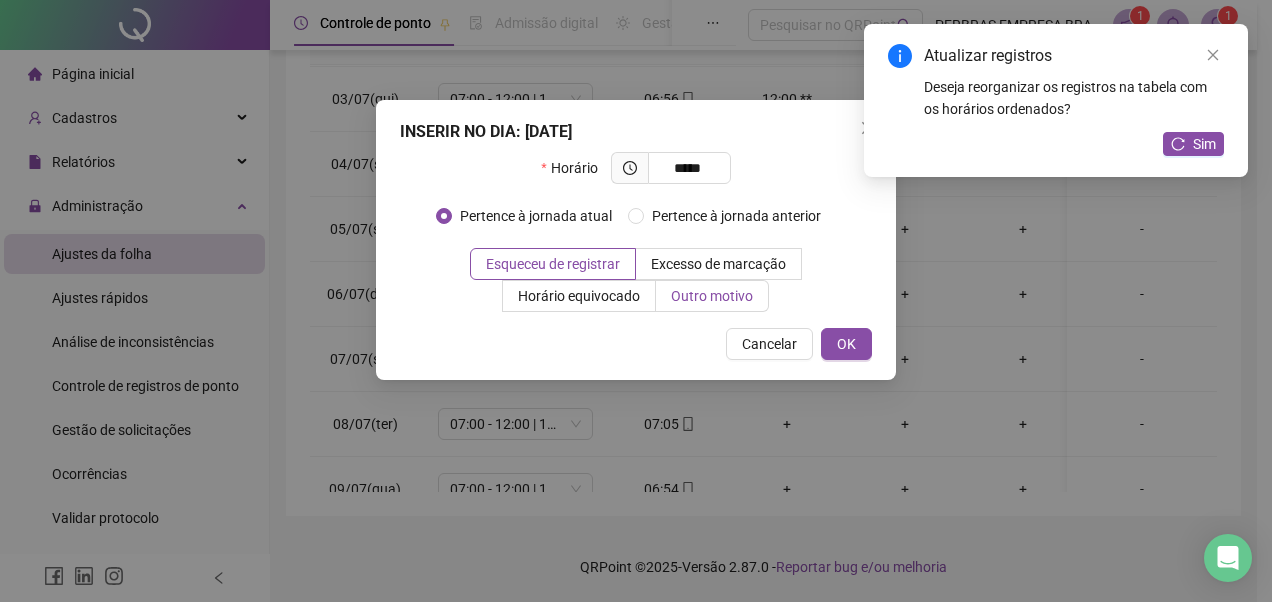 click on "Outro motivo" at bounding box center [712, 296] 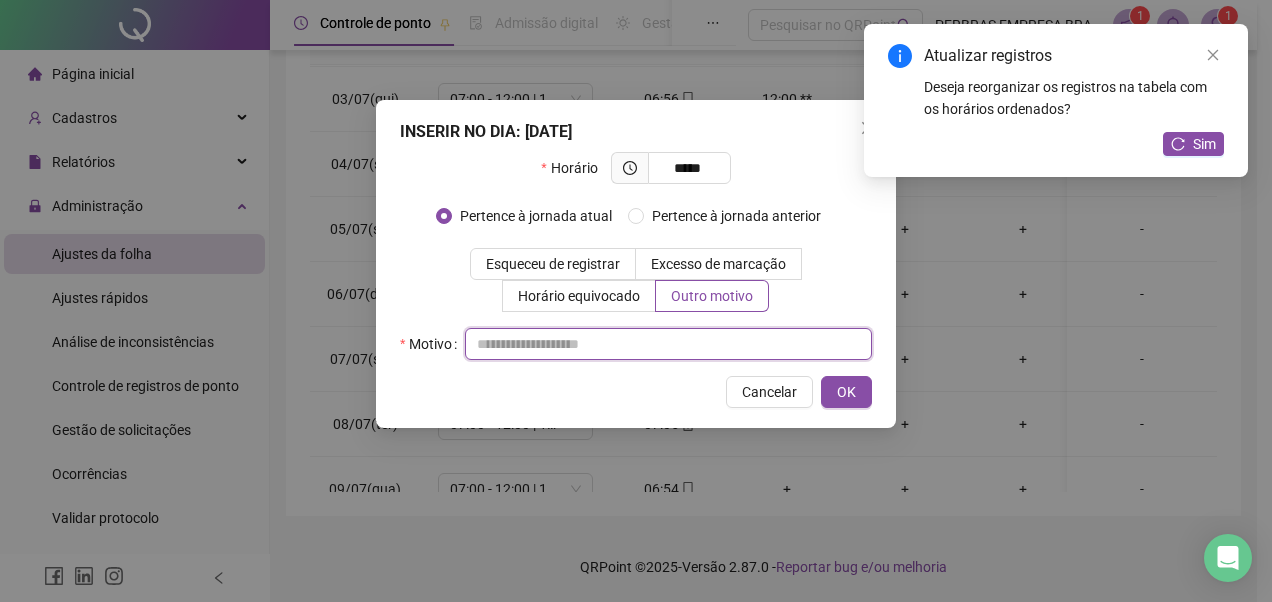 click at bounding box center [668, 344] 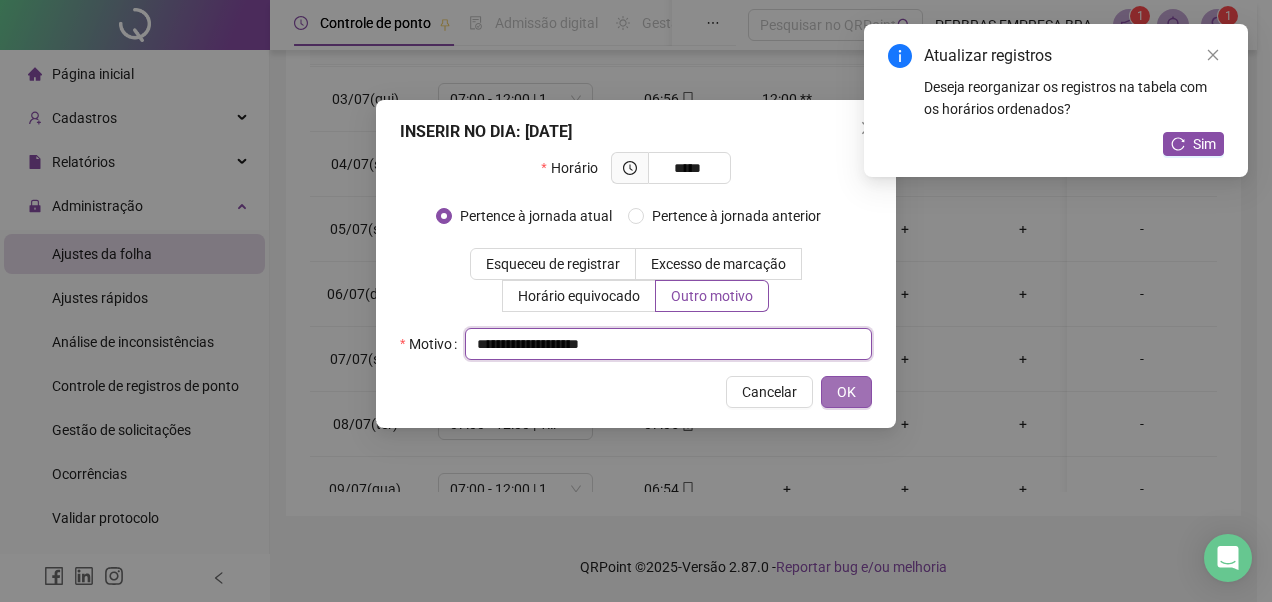 type on "**********" 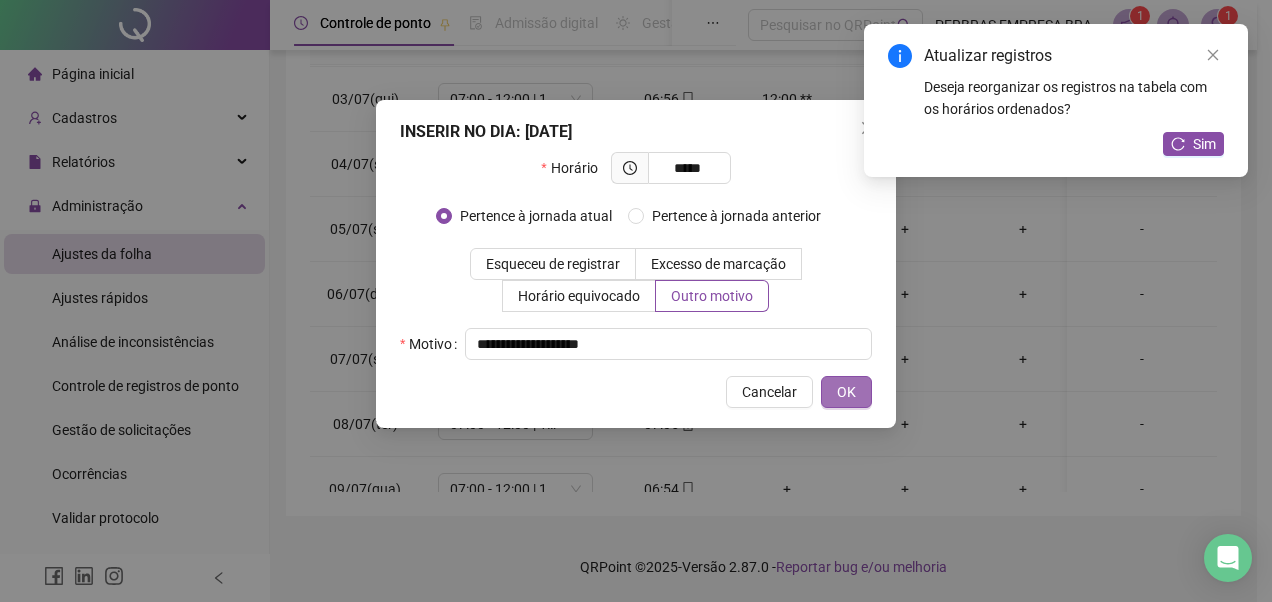click on "OK" at bounding box center [846, 392] 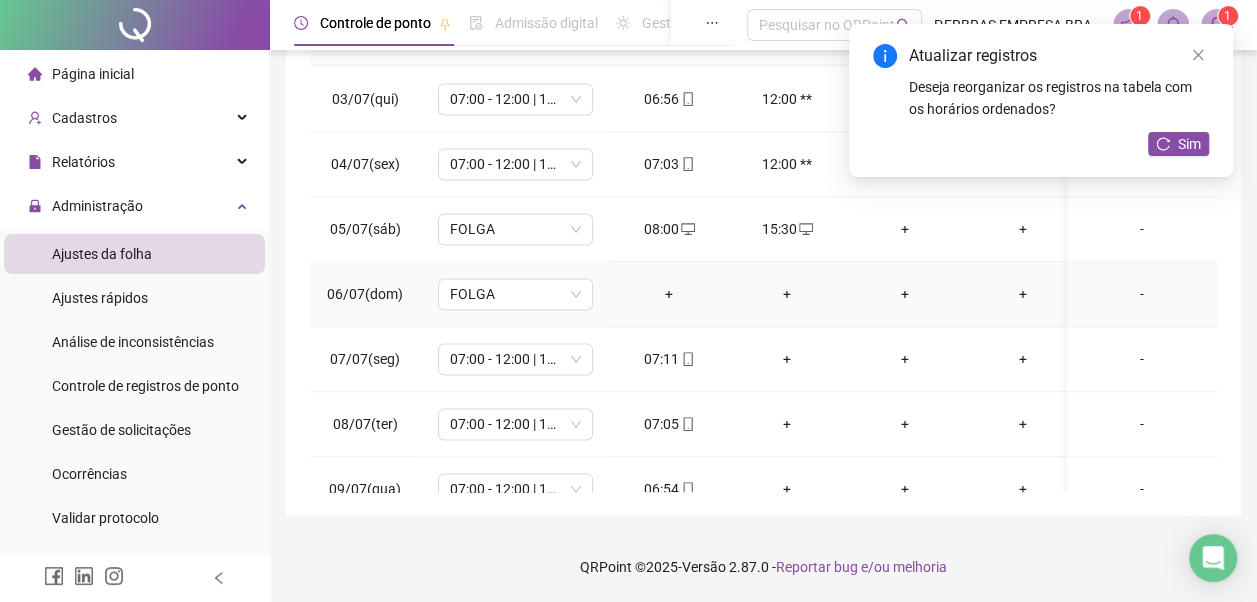 click on "+" at bounding box center [669, 294] 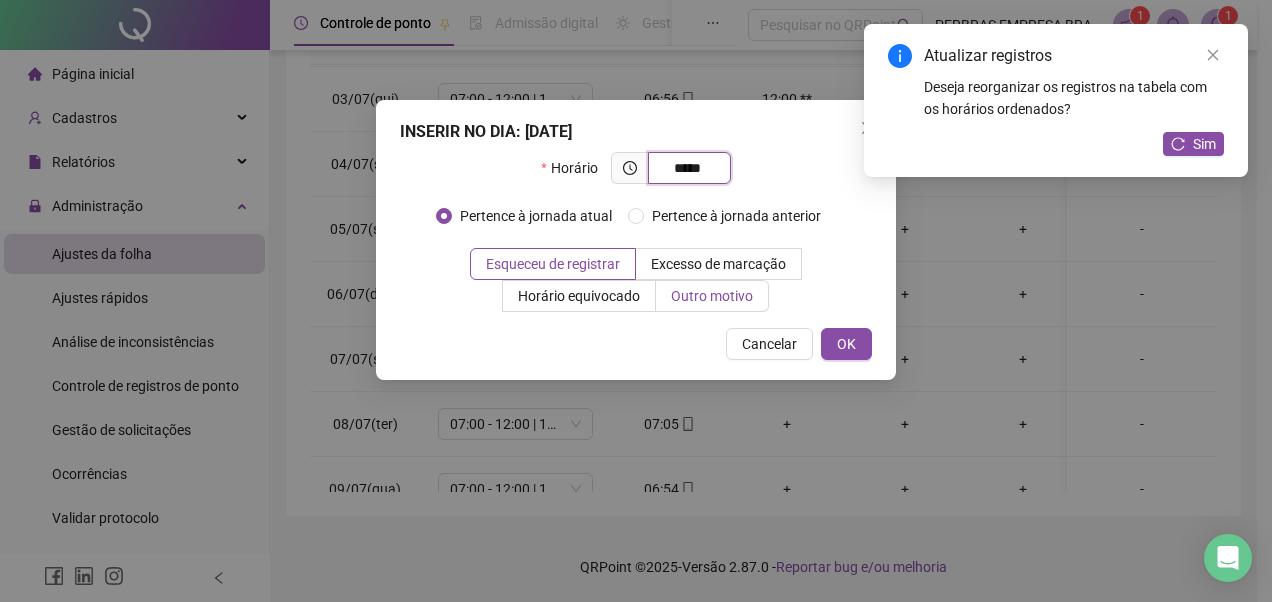 type on "*****" 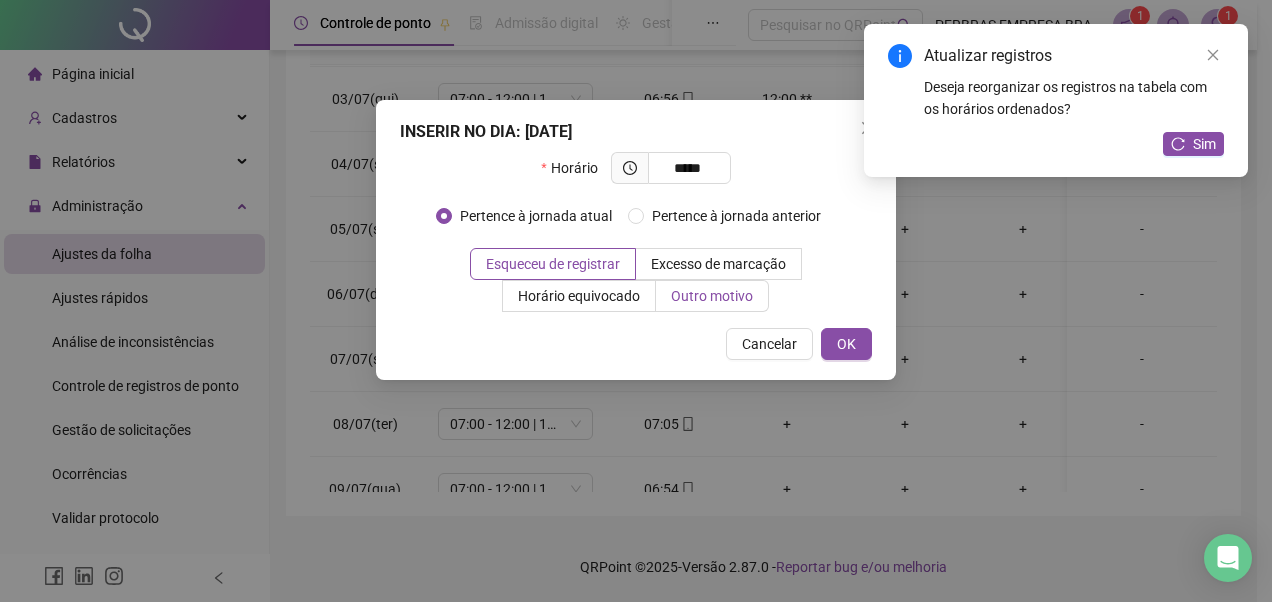 click on "Outro motivo" at bounding box center [712, 296] 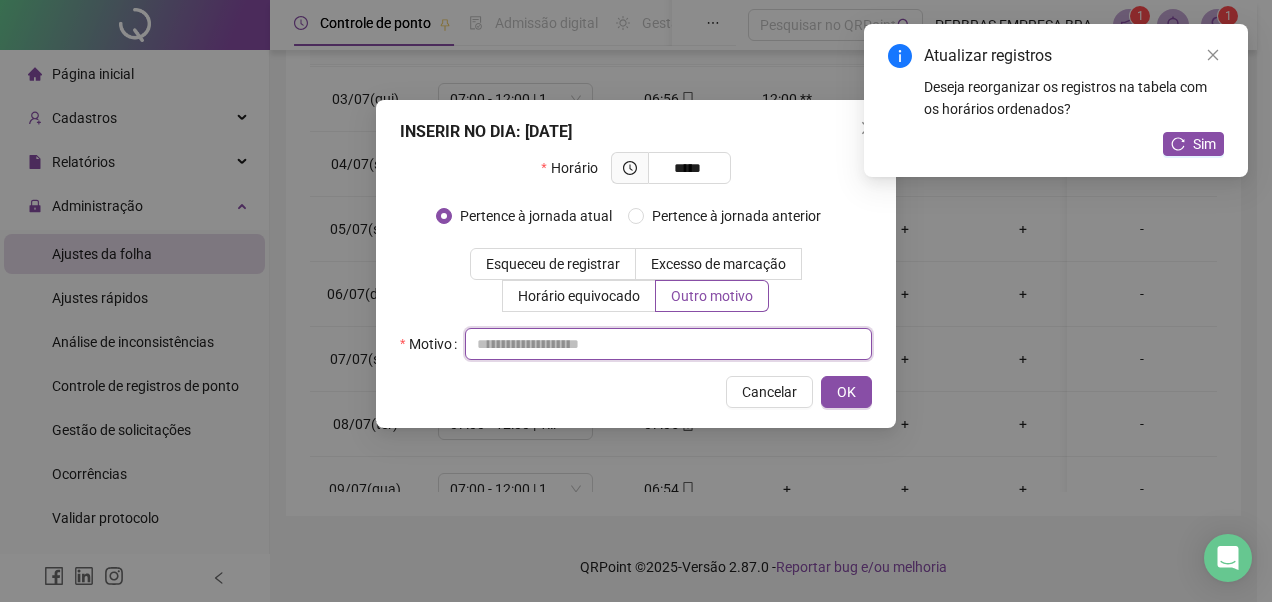 click at bounding box center (668, 344) 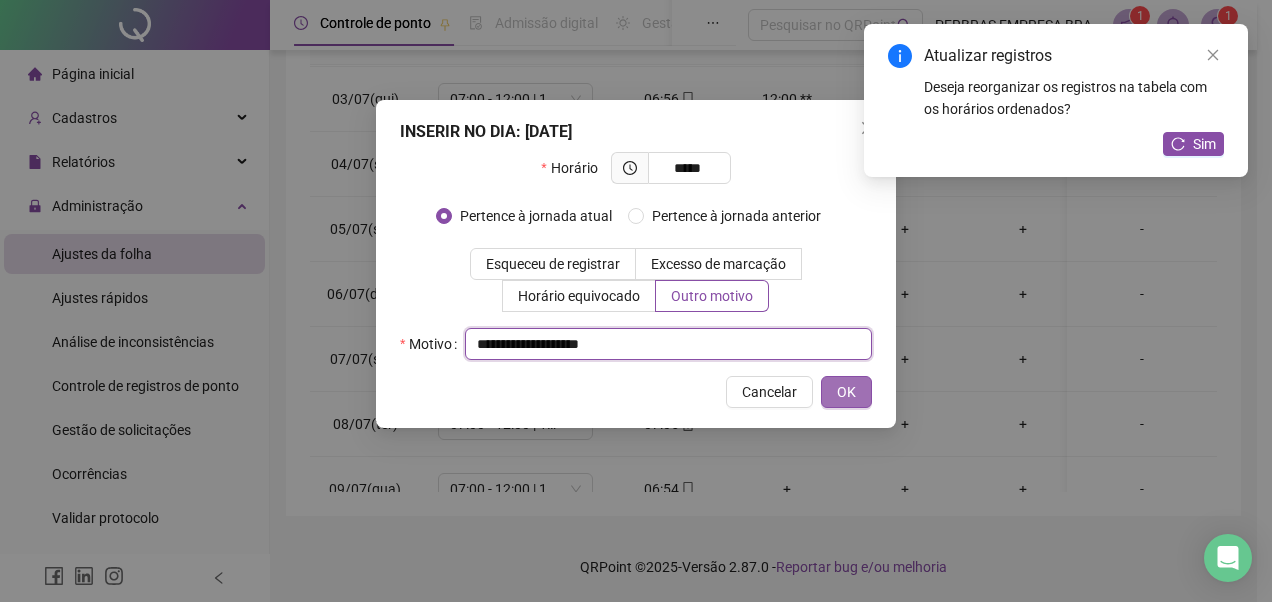type on "**********" 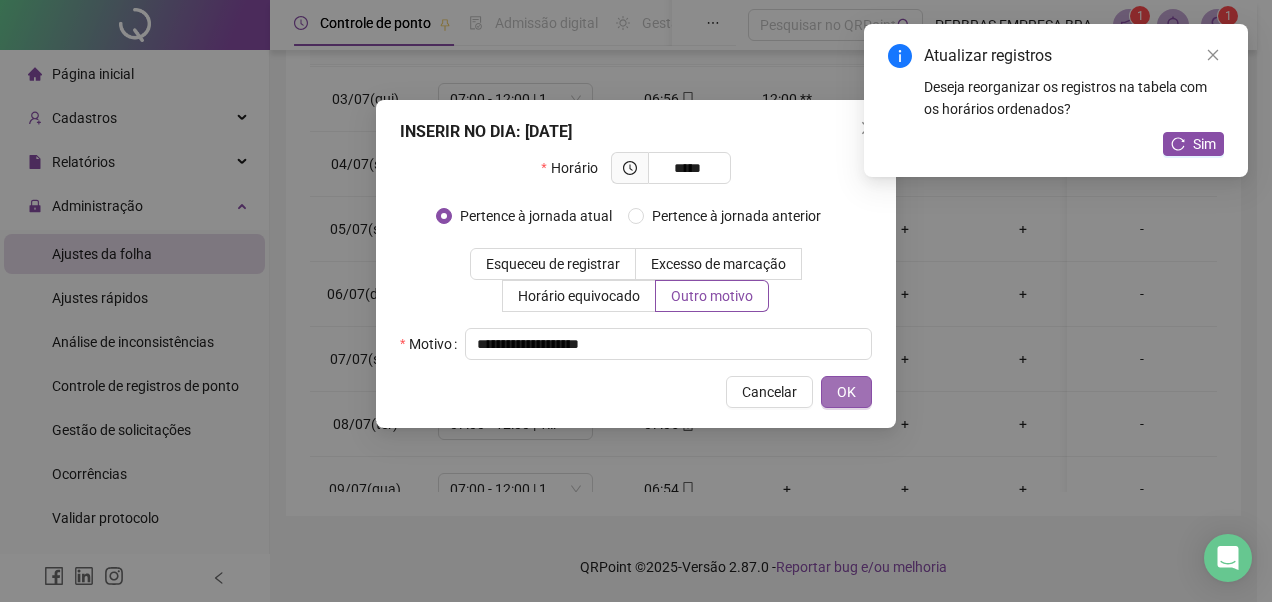 click on "OK" at bounding box center [846, 392] 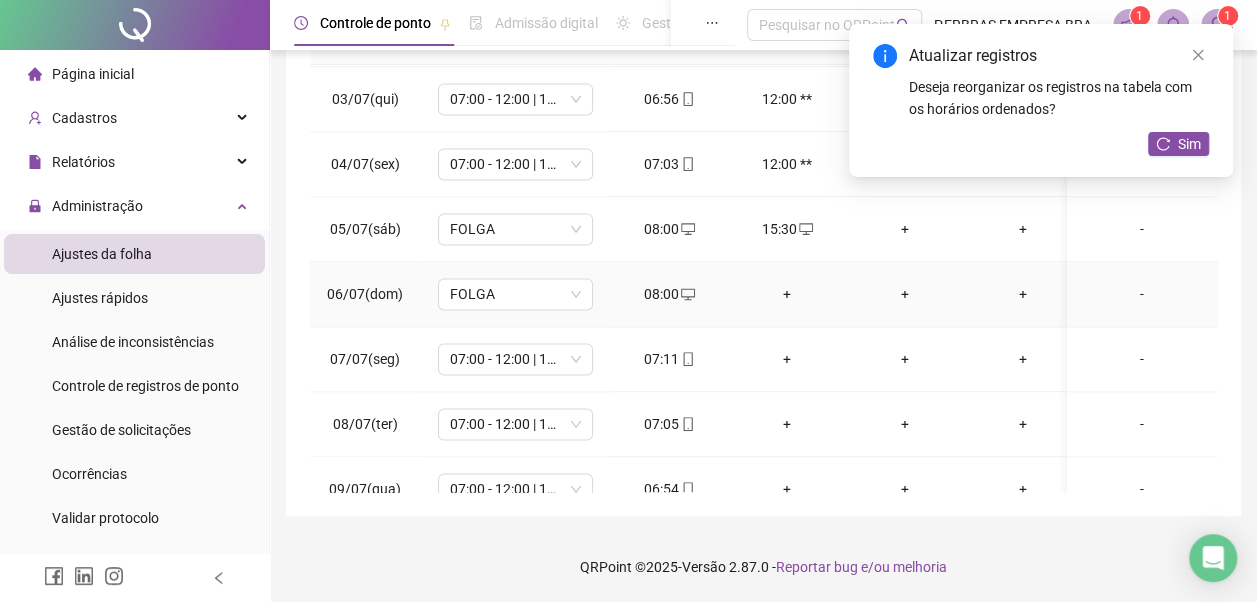click on "+" at bounding box center (787, 294) 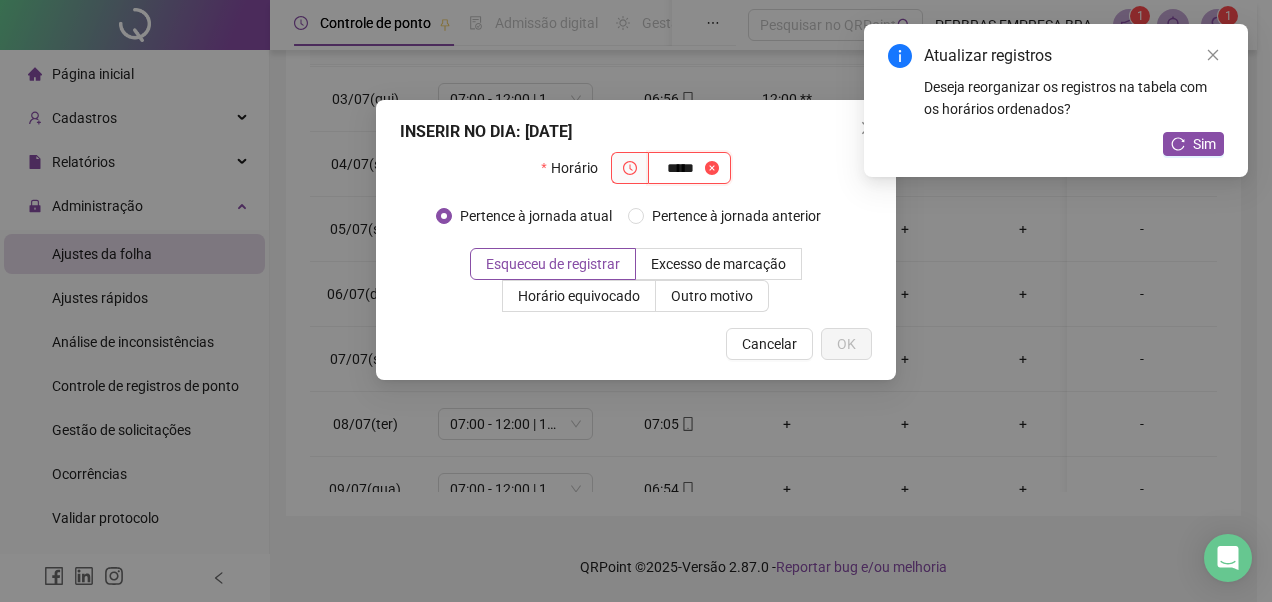 type on "*****" 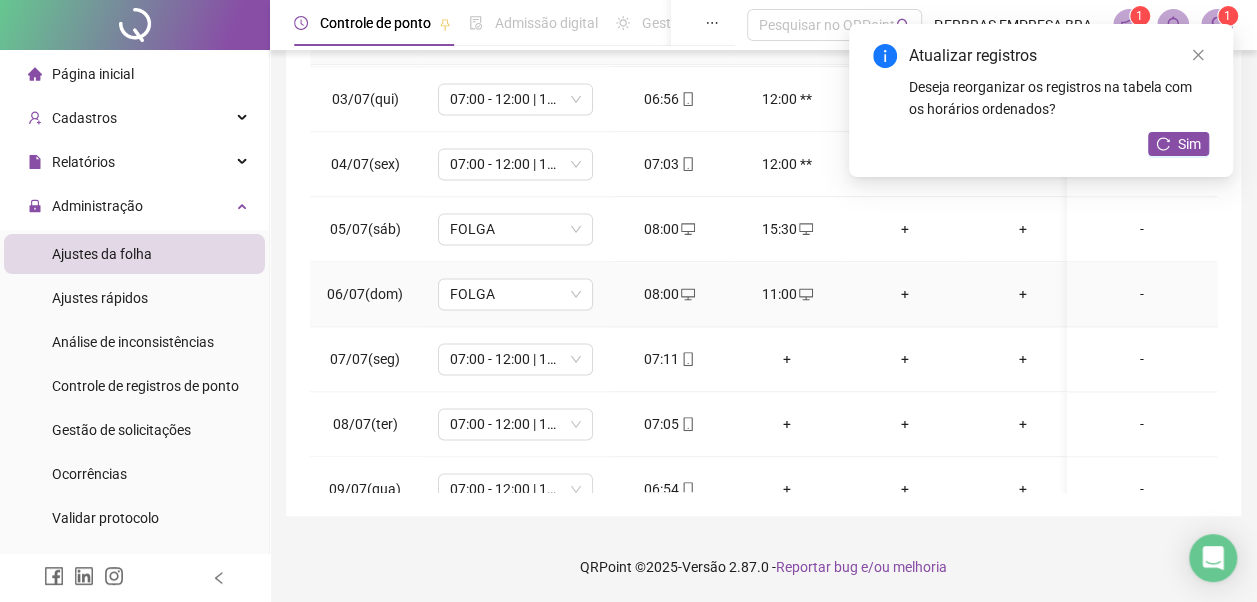 click 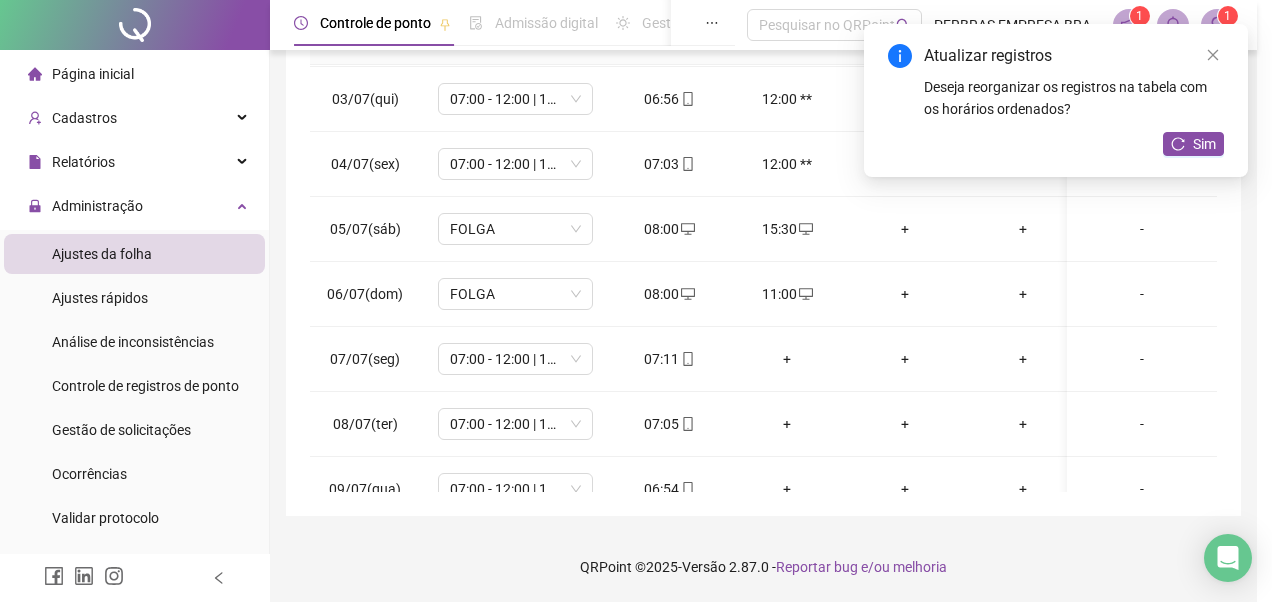 type on "**********" 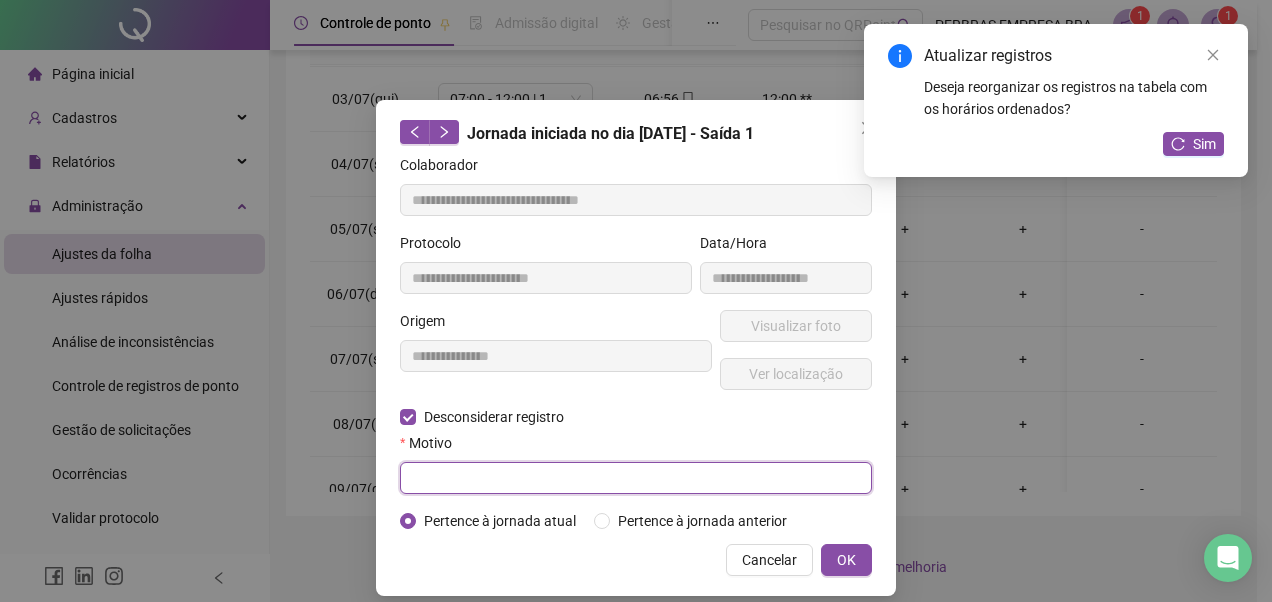 click at bounding box center [636, 478] 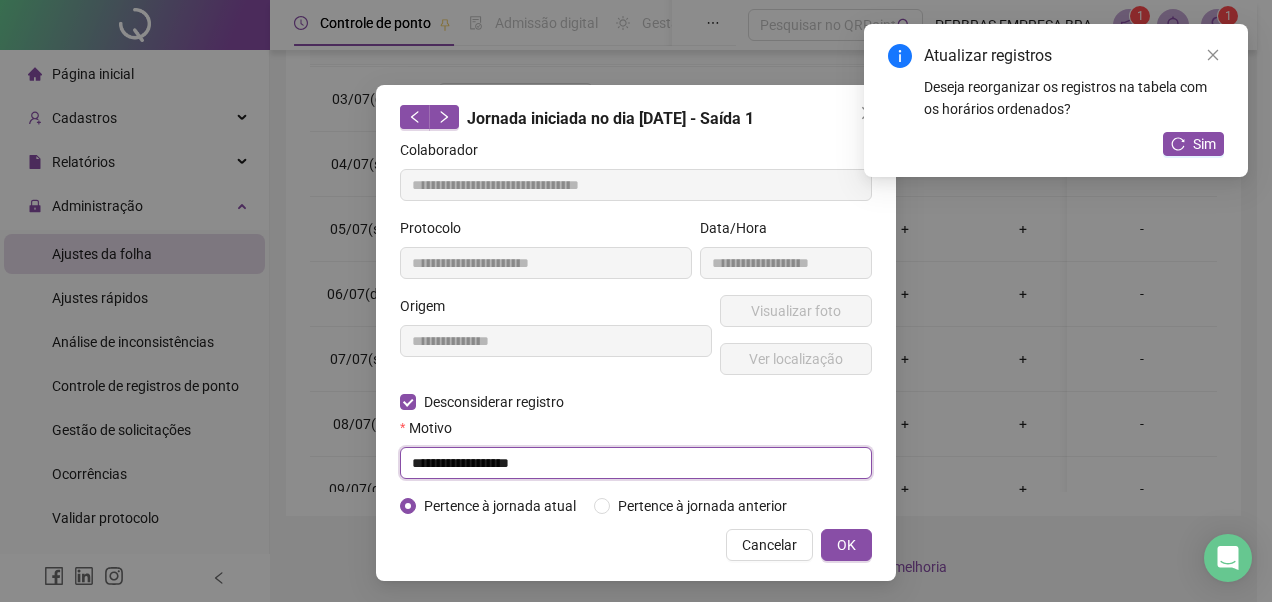 scroll, scrollTop: 17, scrollLeft: 0, axis: vertical 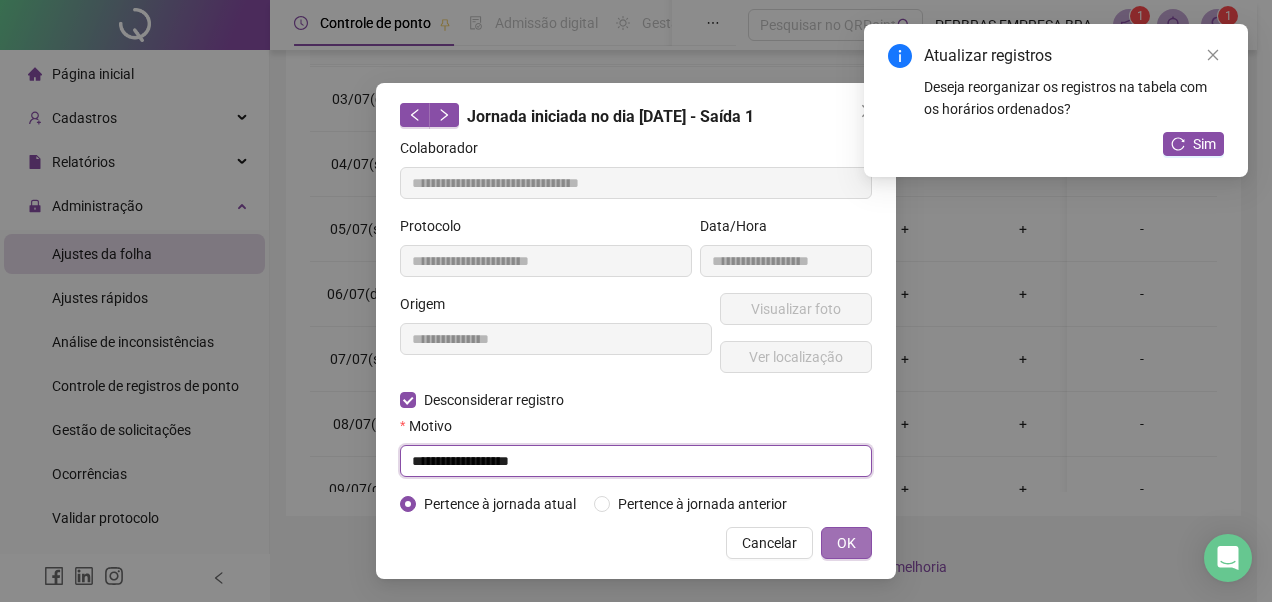 type on "**********" 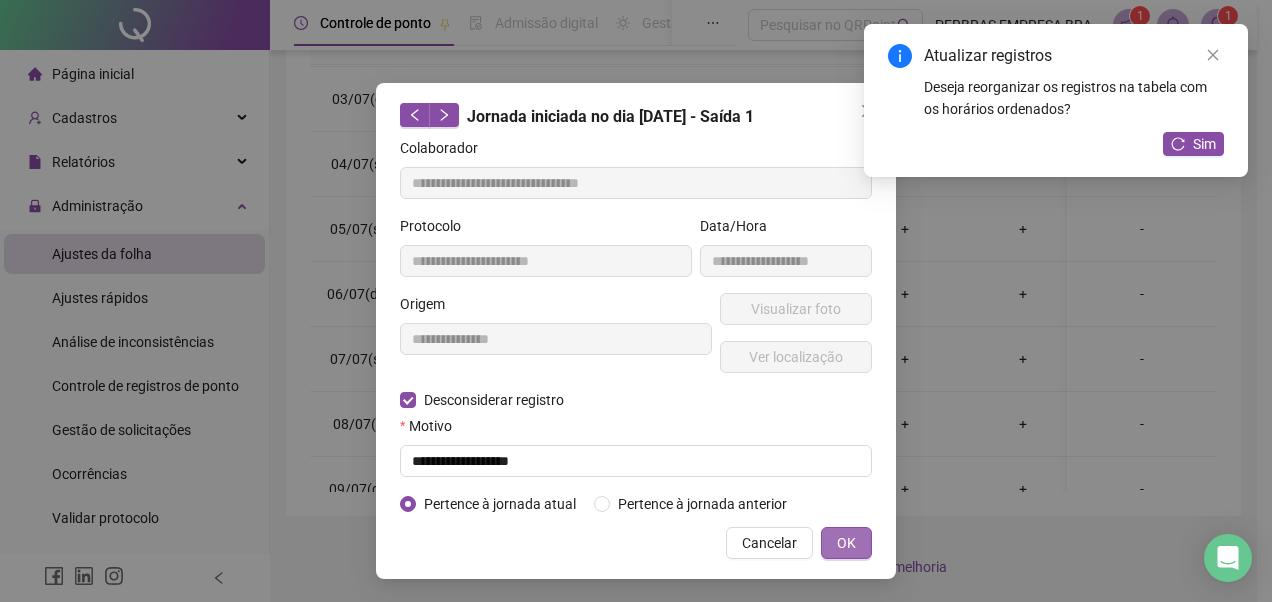 click on "OK" at bounding box center [846, 543] 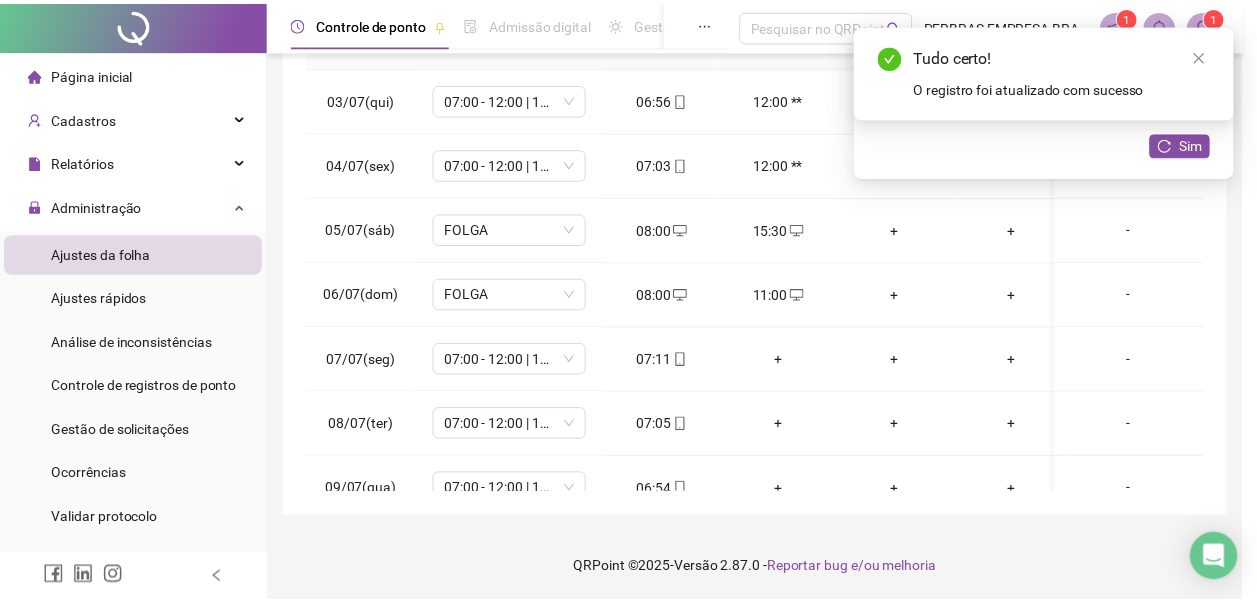 scroll, scrollTop: 0, scrollLeft: 0, axis: both 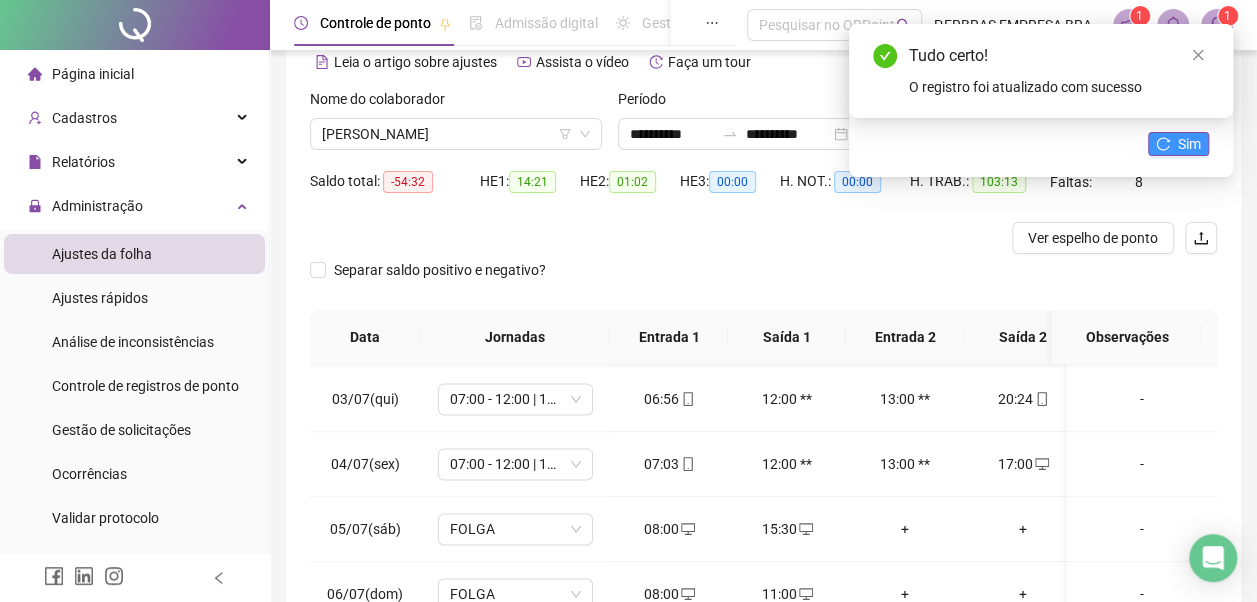 click on "Sim" at bounding box center [1189, 144] 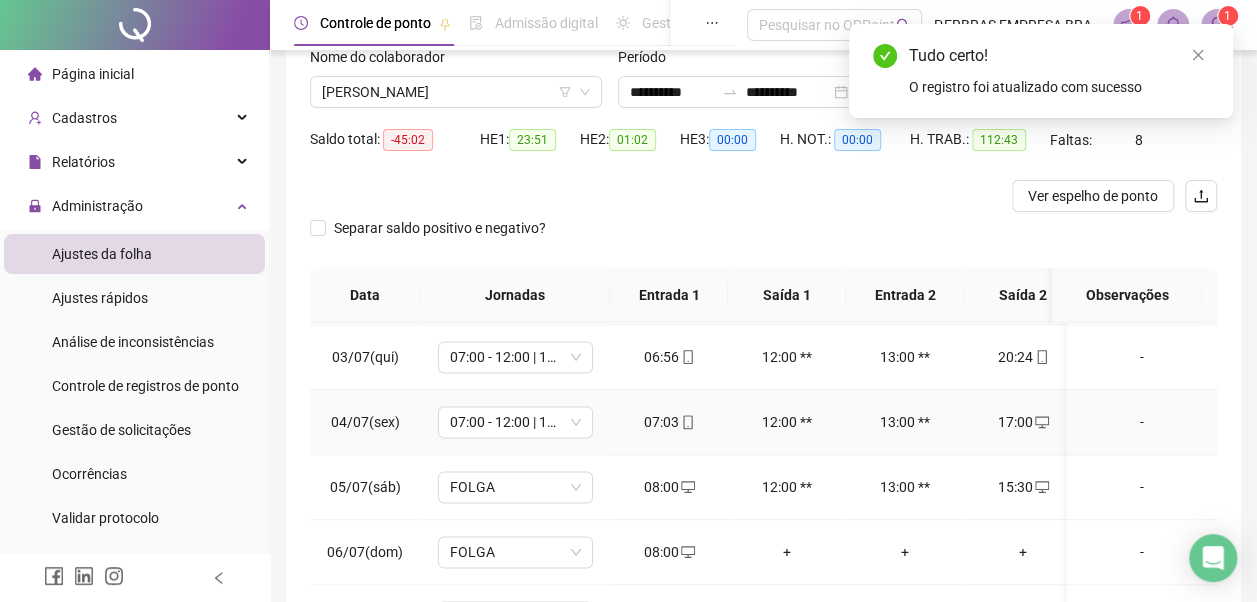 scroll, scrollTop: 296, scrollLeft: 0, axis: vertical 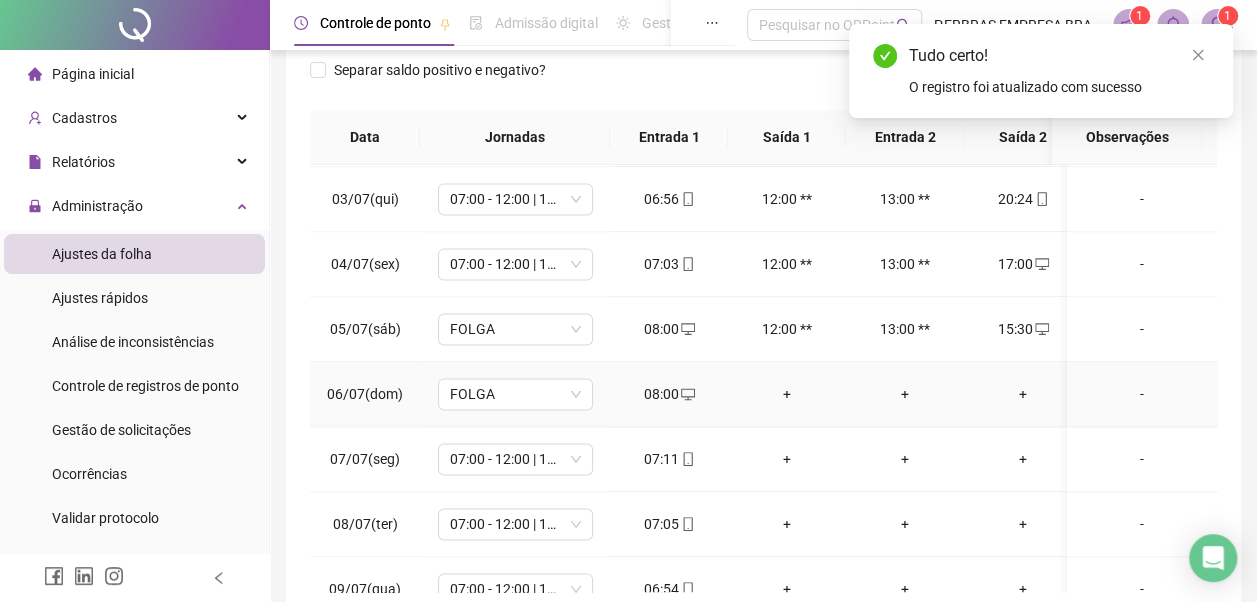 click on "+" at bounding box center [787, 394] 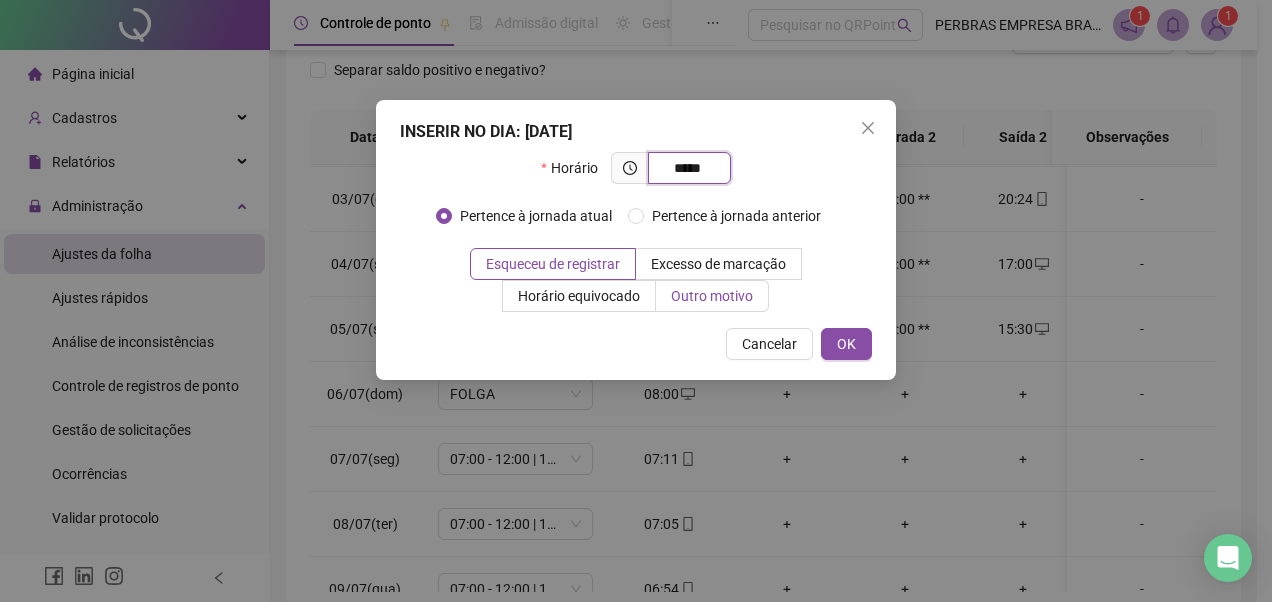 type on "*****" 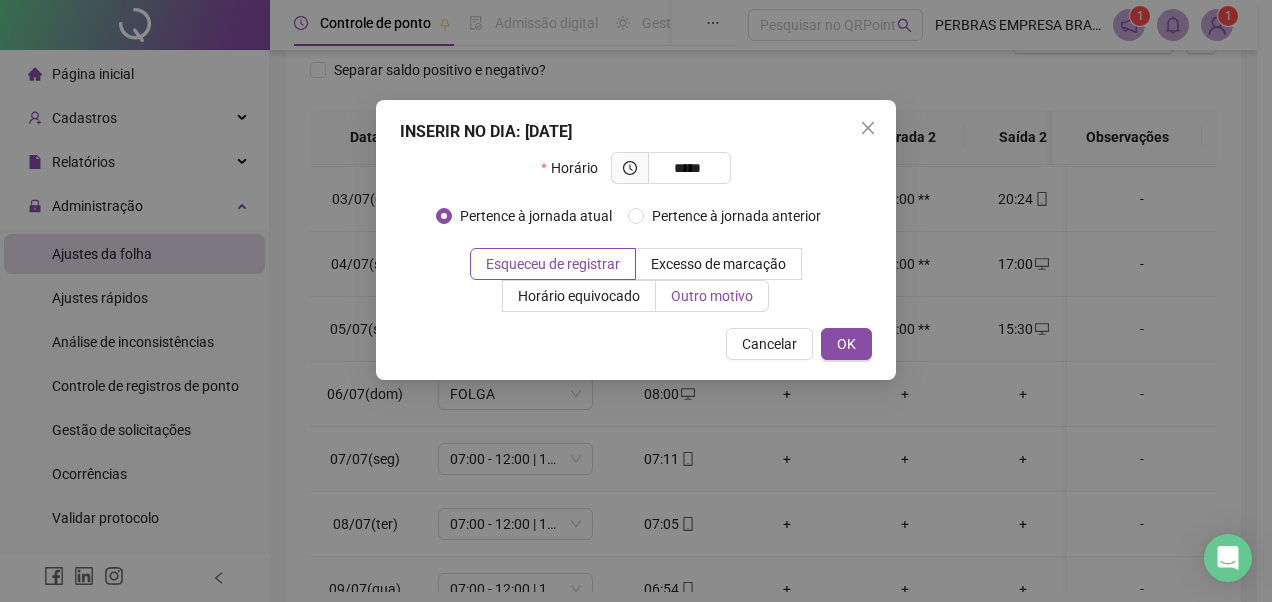click on "Outro motivo" at bounding box center [712, 296] 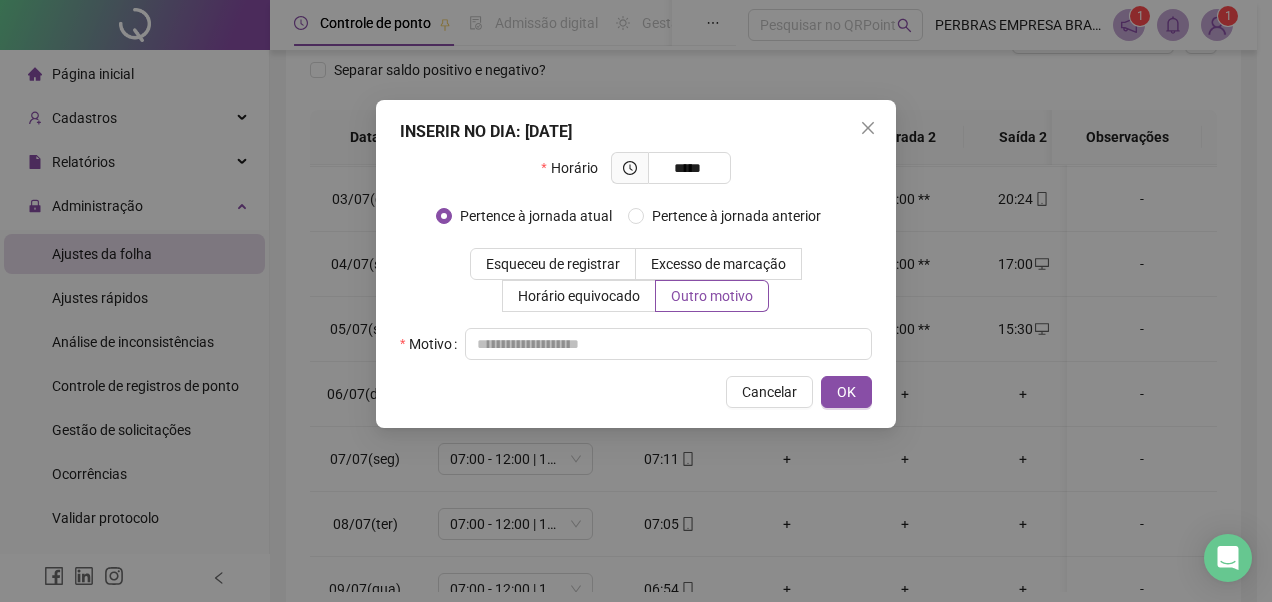click on "INSERIR NO DIA :   06/07/2025 Horário ***** Pertence à jornada atual Pertence à jornada anterior Esqueceu de registrar Excesso de marcação Horário equivocado Outro motivo Motivo Cancelar OK" at bounding box center [636, 264] 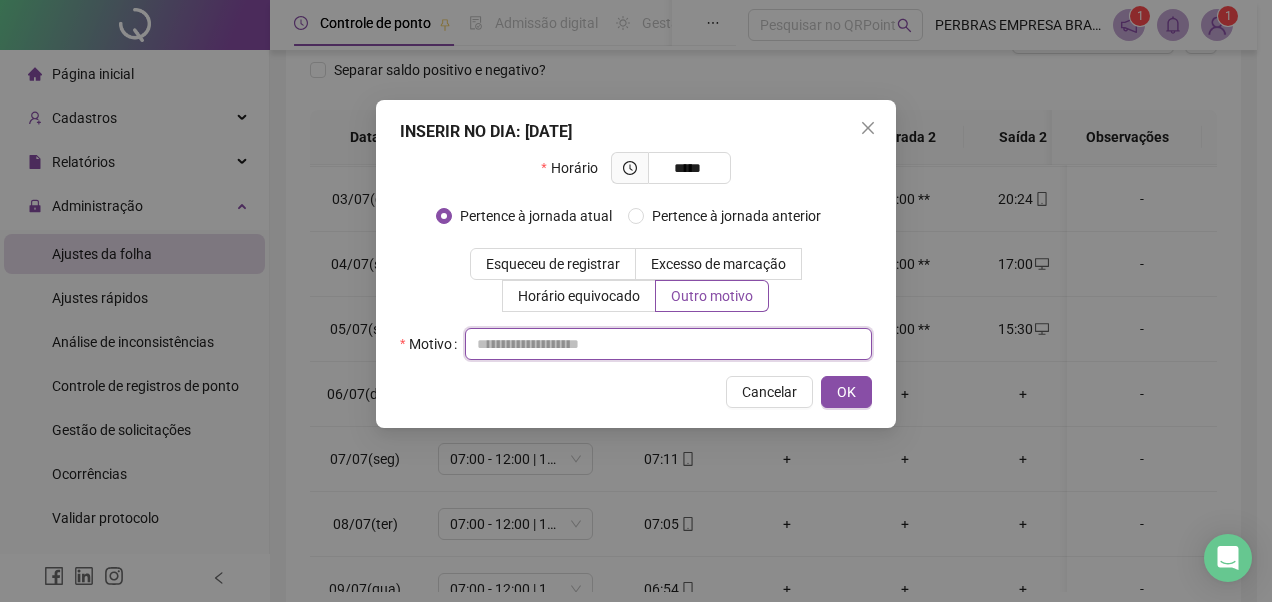click at bounding box center [668, 344] 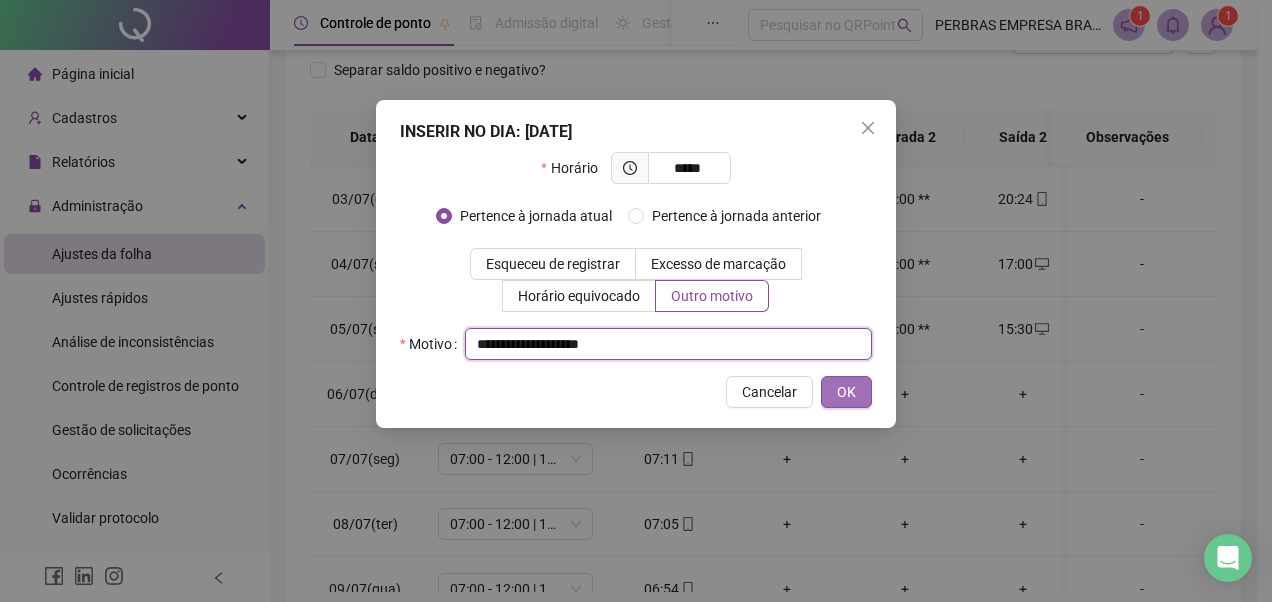 type on "**********" 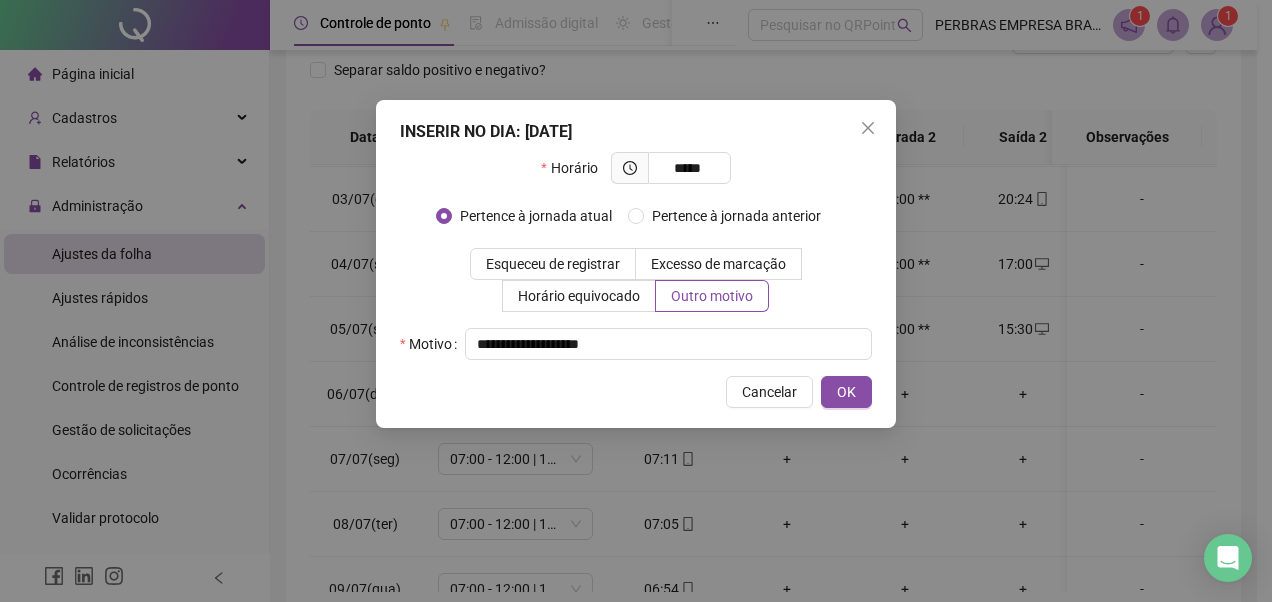 drag, startPoint x: 836, startPoint y: 380, endPoint x: 996, endPoint y: 534, distance: 222.07207 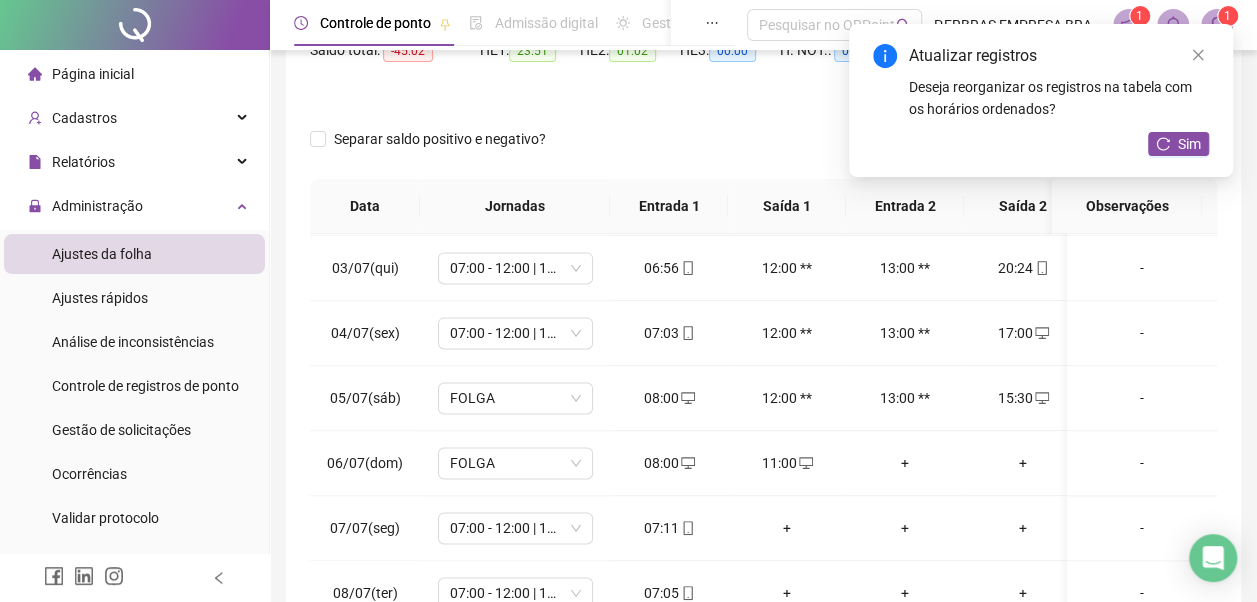 scroll, scrollTop: 196, scrollLeft: 0, axis: vertical 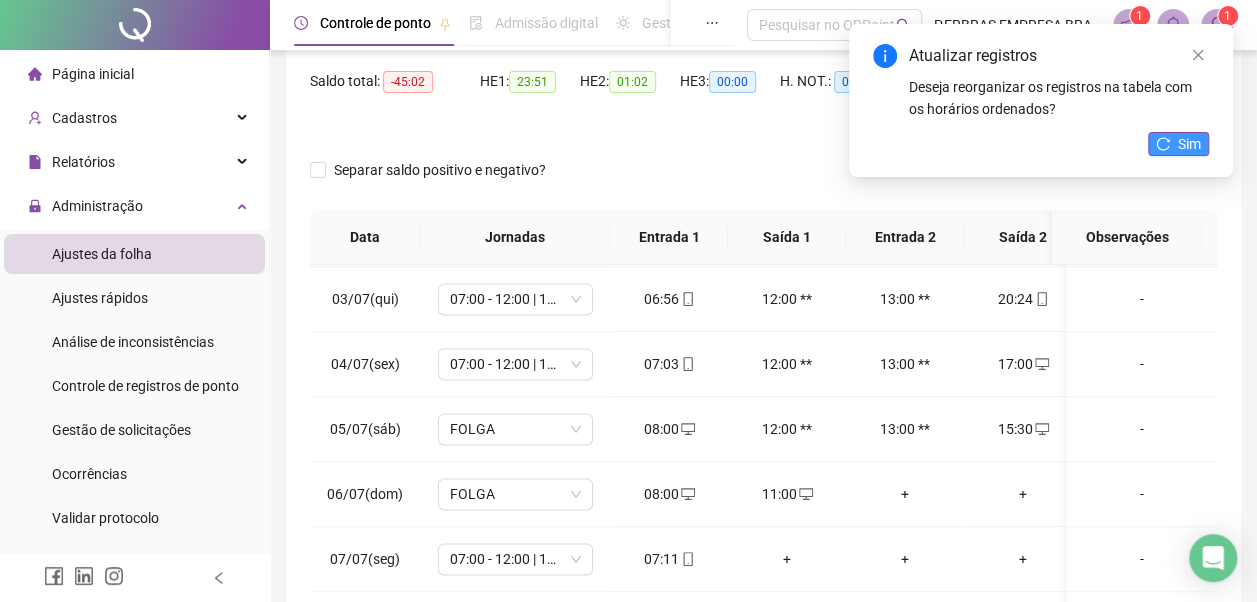 click 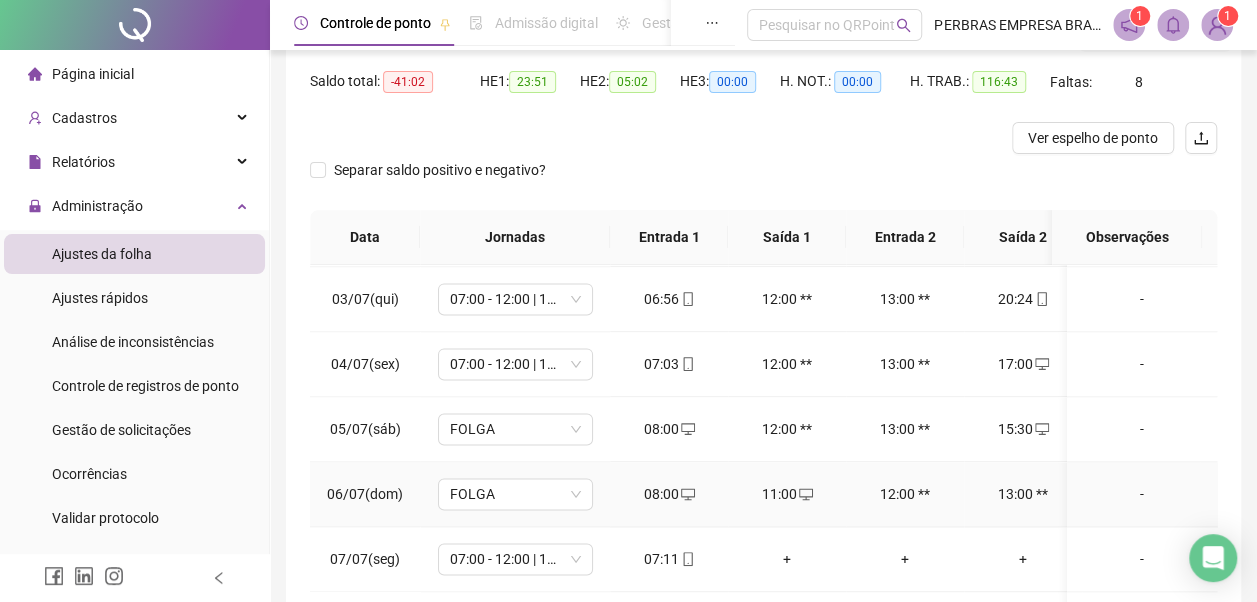 click on "-" at bounding box center (1142, 494) 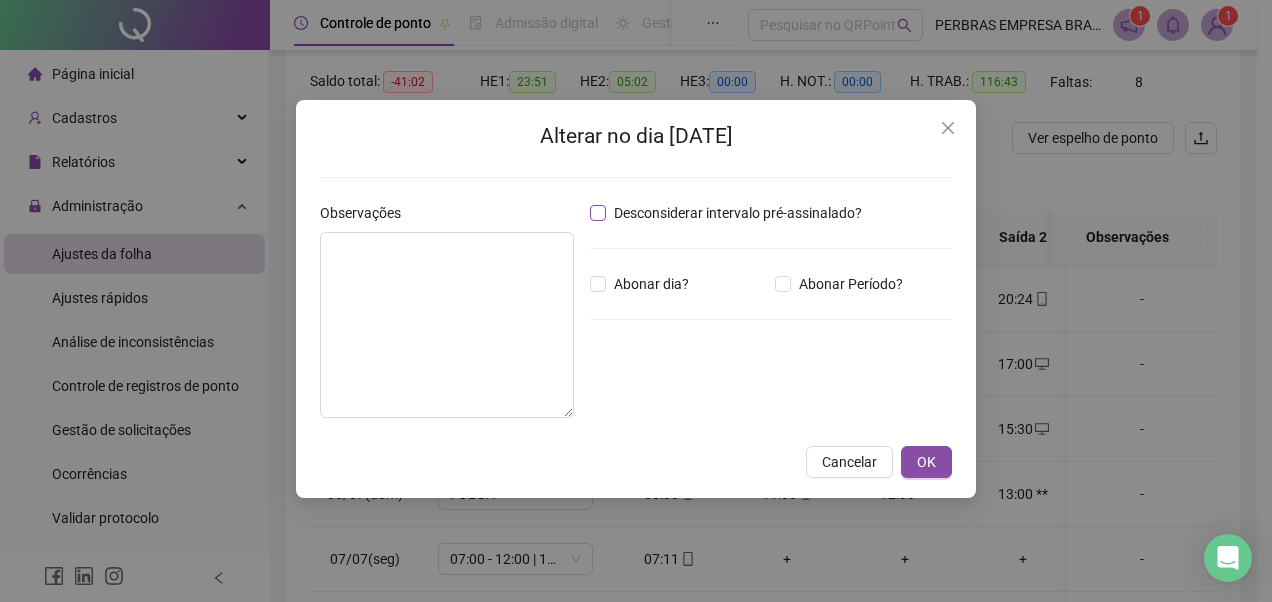 click on "Desconsiderar intervalo pré-assinalado?" at bounding box center [738, 213] 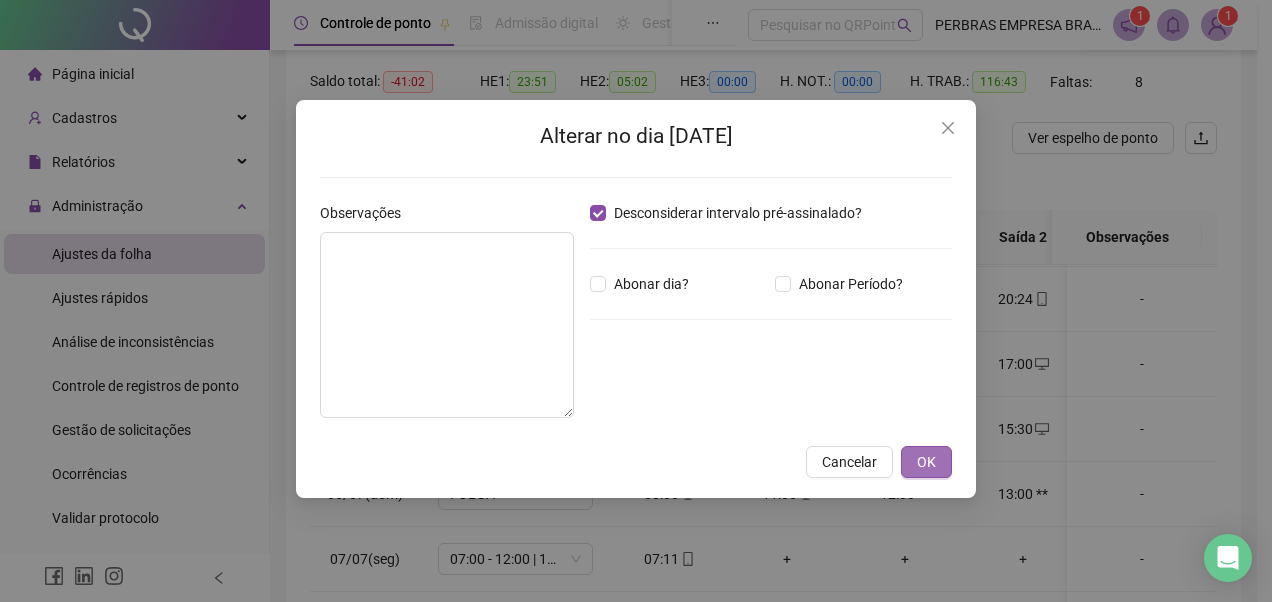 click on "OK" at bounding box center (926, 462) 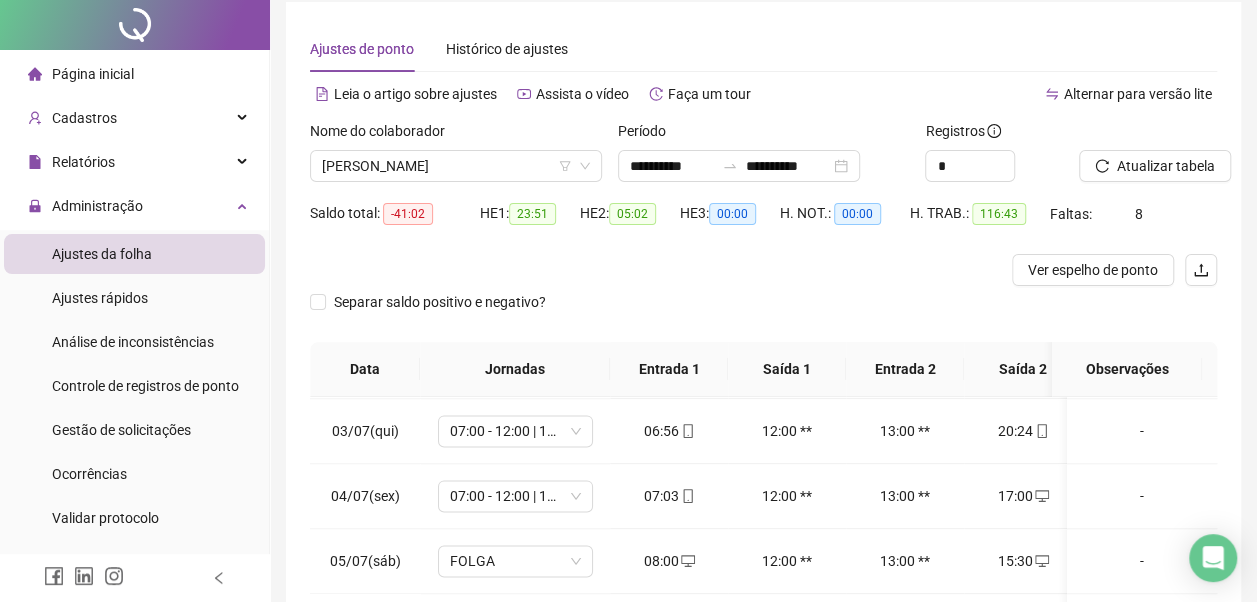 scroll, scrollTop: 0, scrollLeft: 0, axis: both 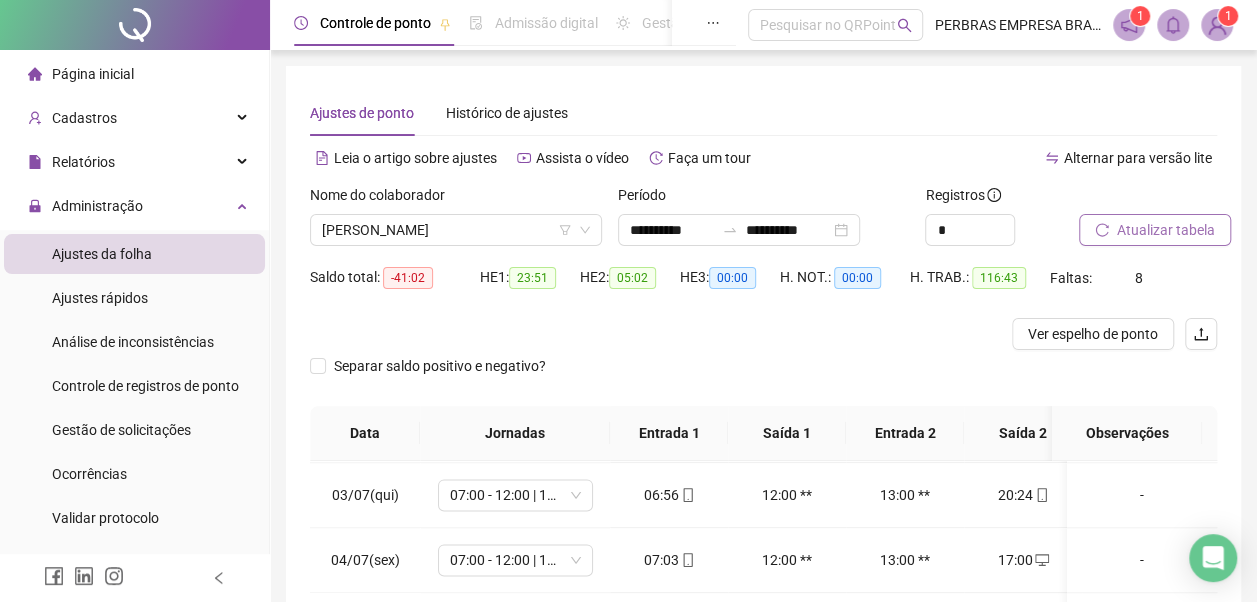 click on "Atualizar tabela" at bounding box center (1166, 230) 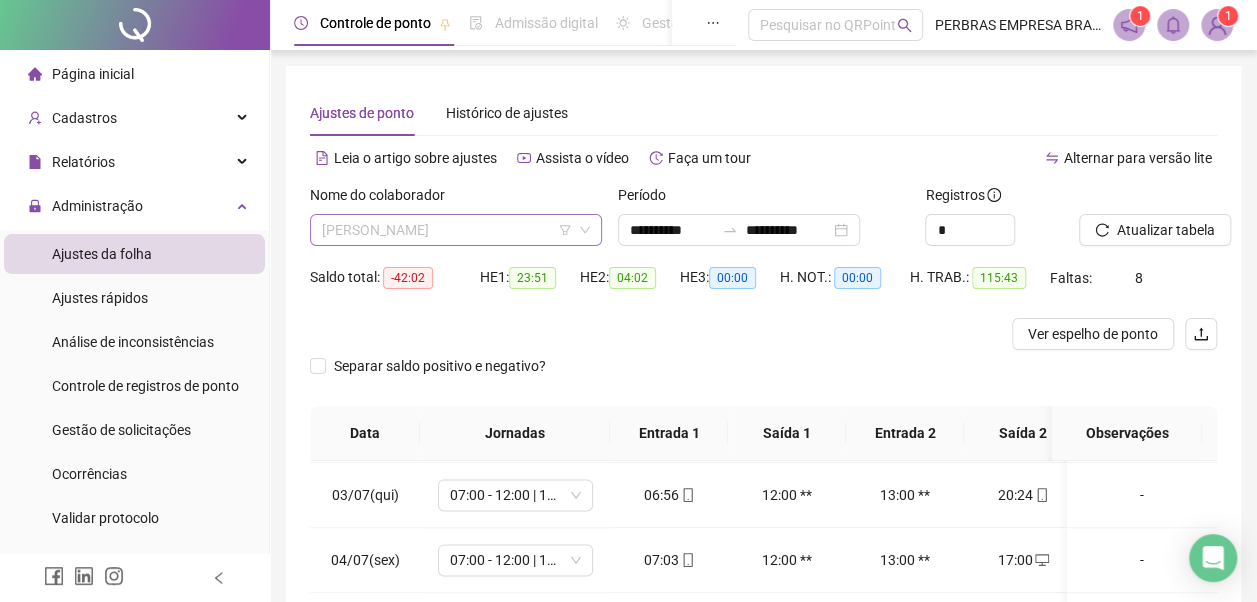 click on "ITALO RUAN DE OLIVEIRA BITENCOURT" at bounding box center (456, 230) 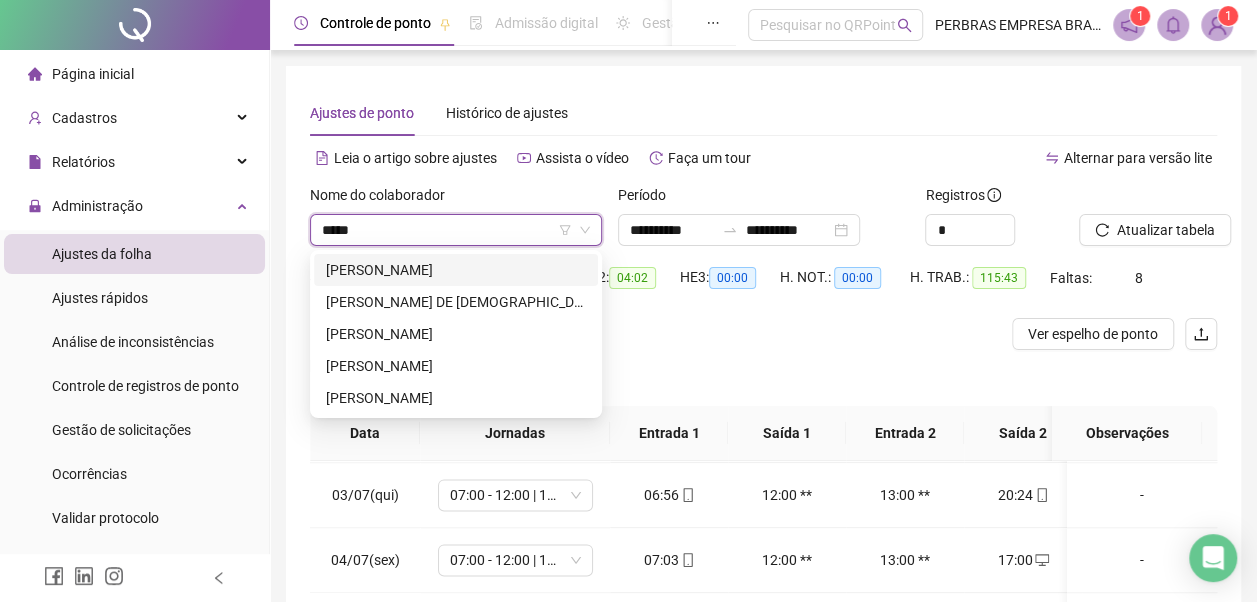 scroll, scrollTop: 0, scrollLeft: 0, axis: both 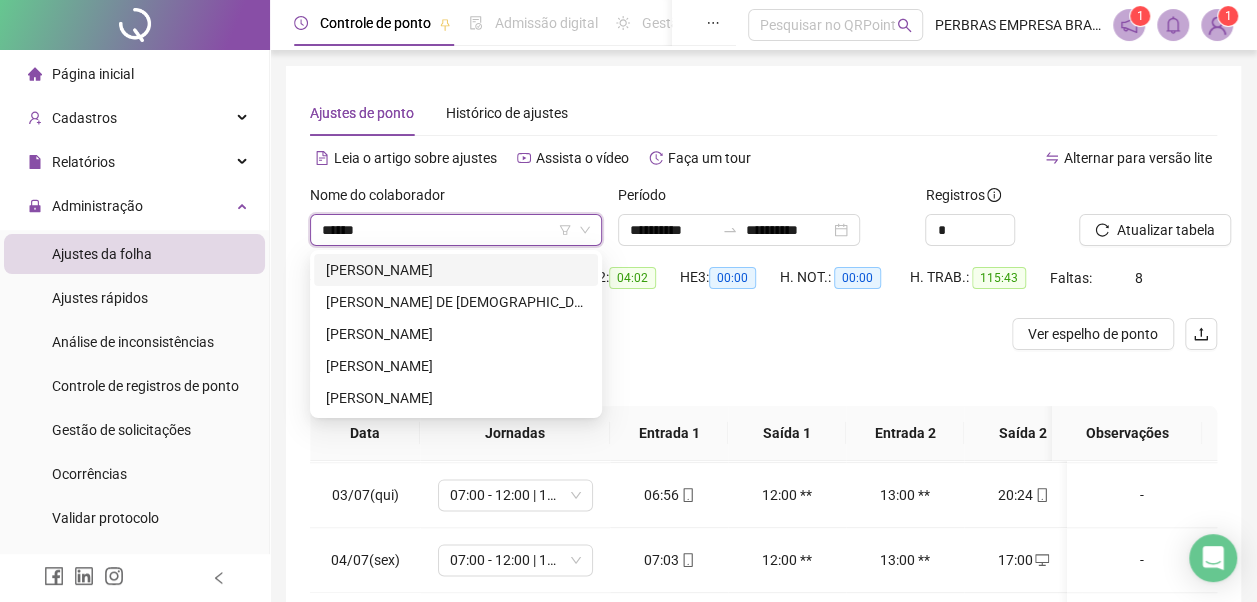 type on "*******" 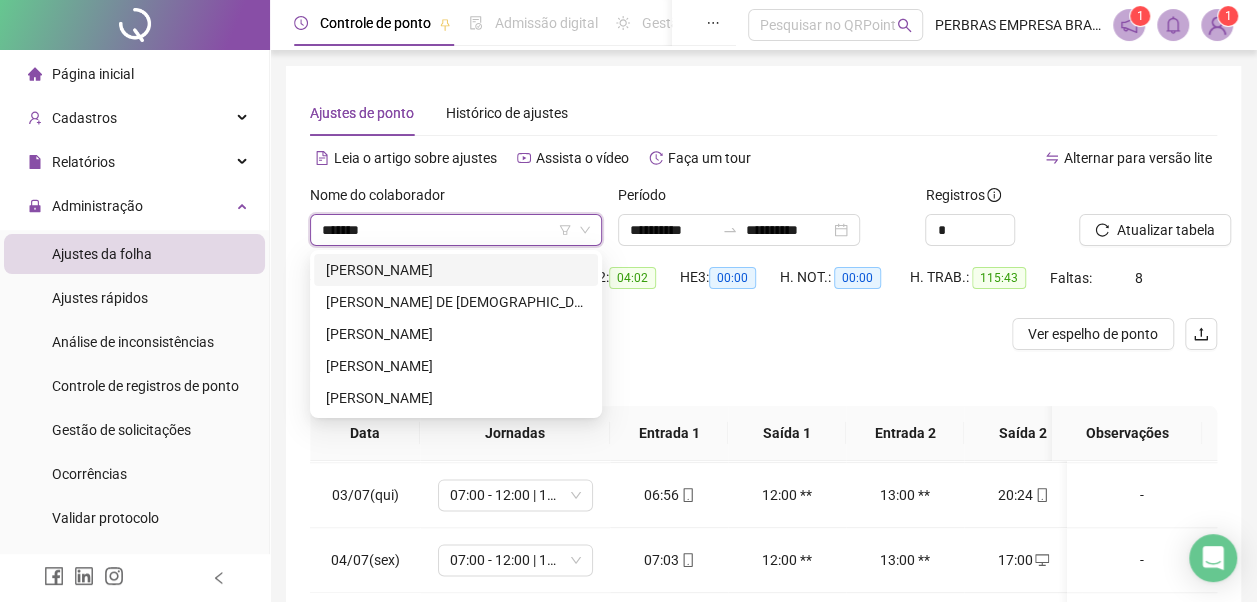 click on "ANTONIO CARLOS DOS SANTOS" at bounding box center (456, 270) 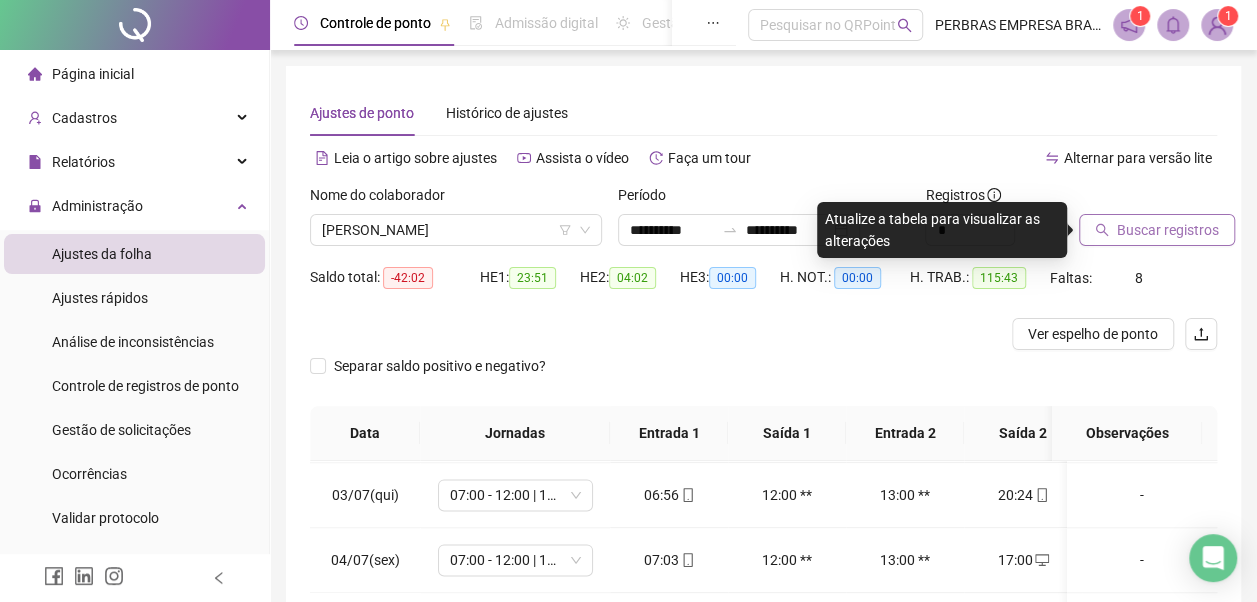 click on "Buscar registros" at bounding box center (1168, 230) 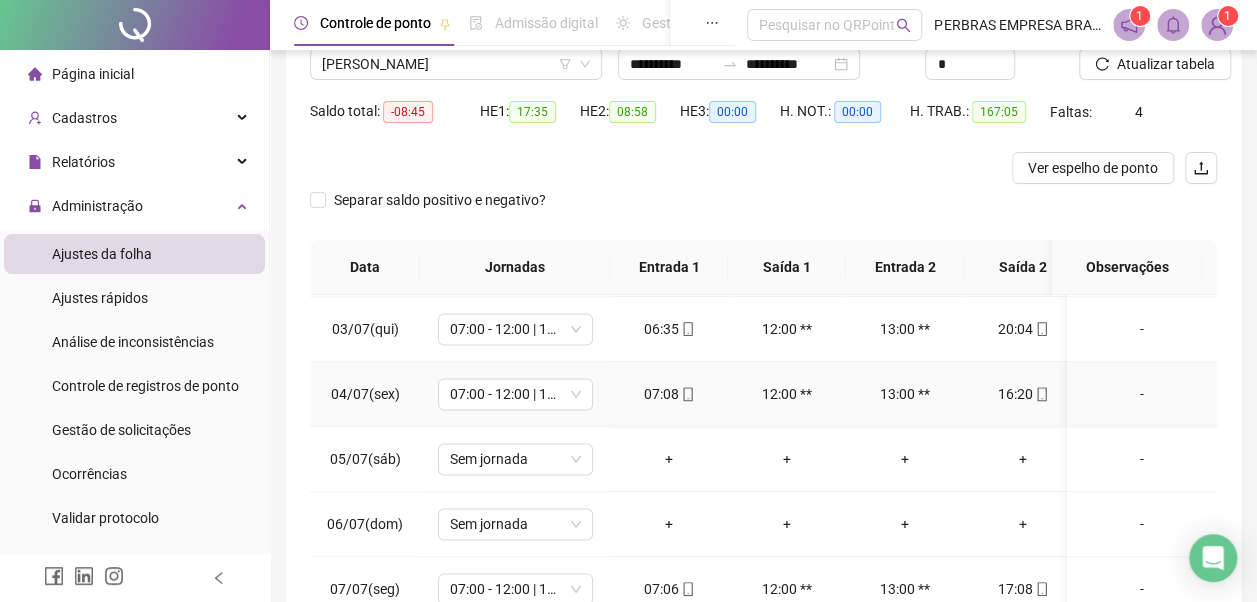scroll, scrollTop: 396, scrollLeft: 0, axis: vertical 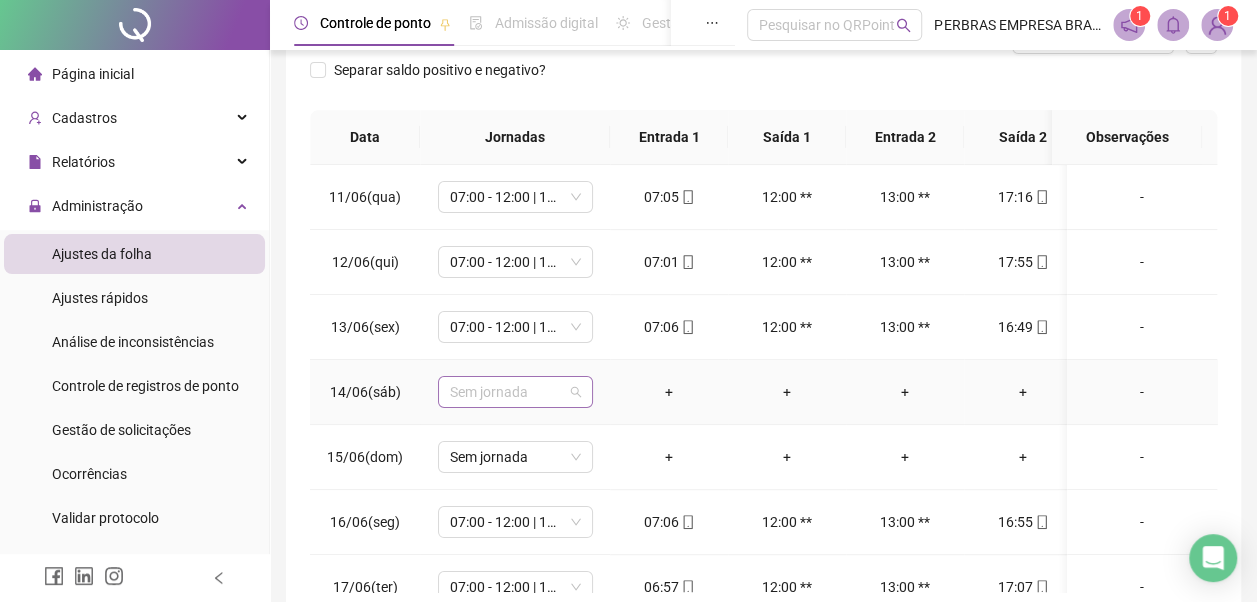 click on "Sem jornada" at bounding box center [515, 392] 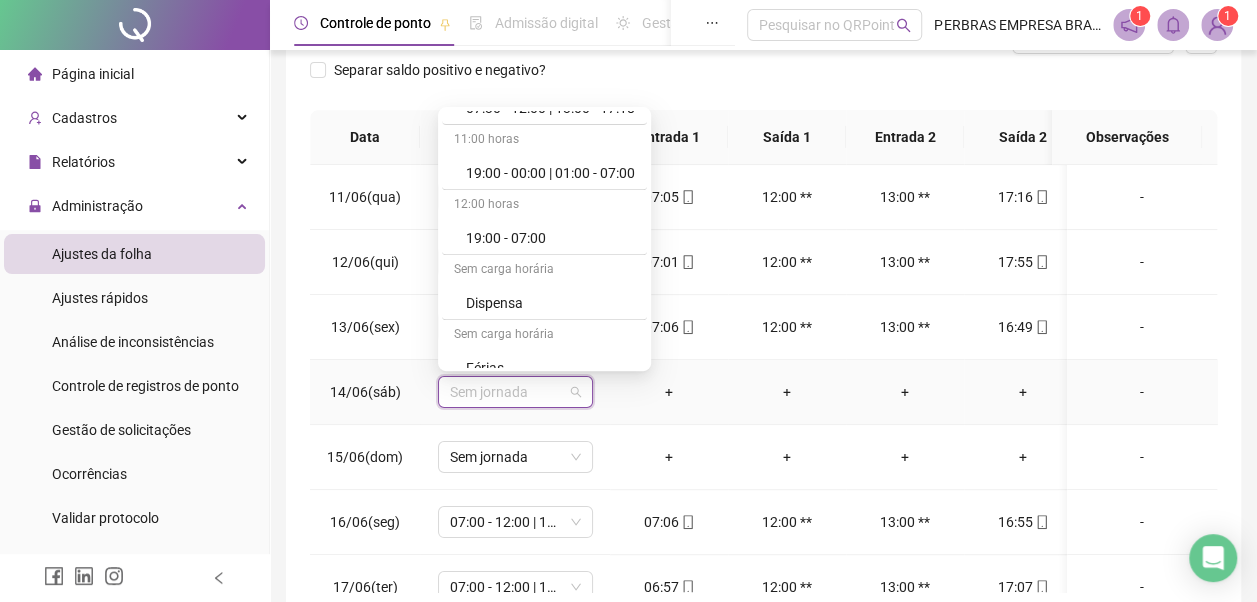 scroll, scrollTop: 778, scrollLeft: 0, axis: vertical 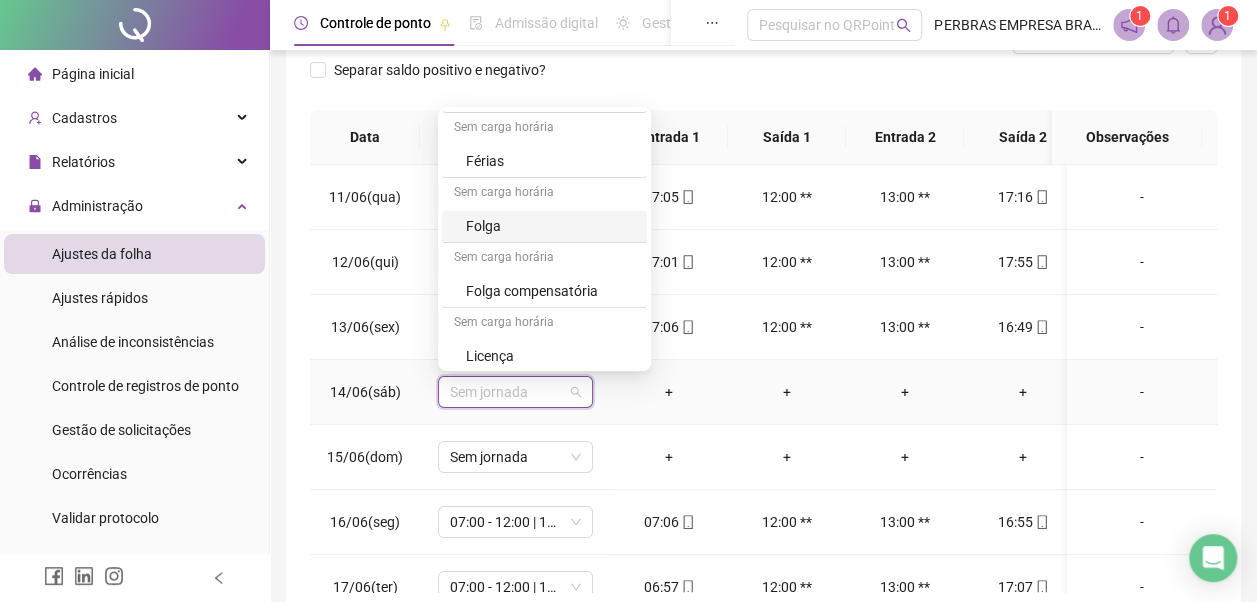 click on "Folga" at bounding box center (550, 226) 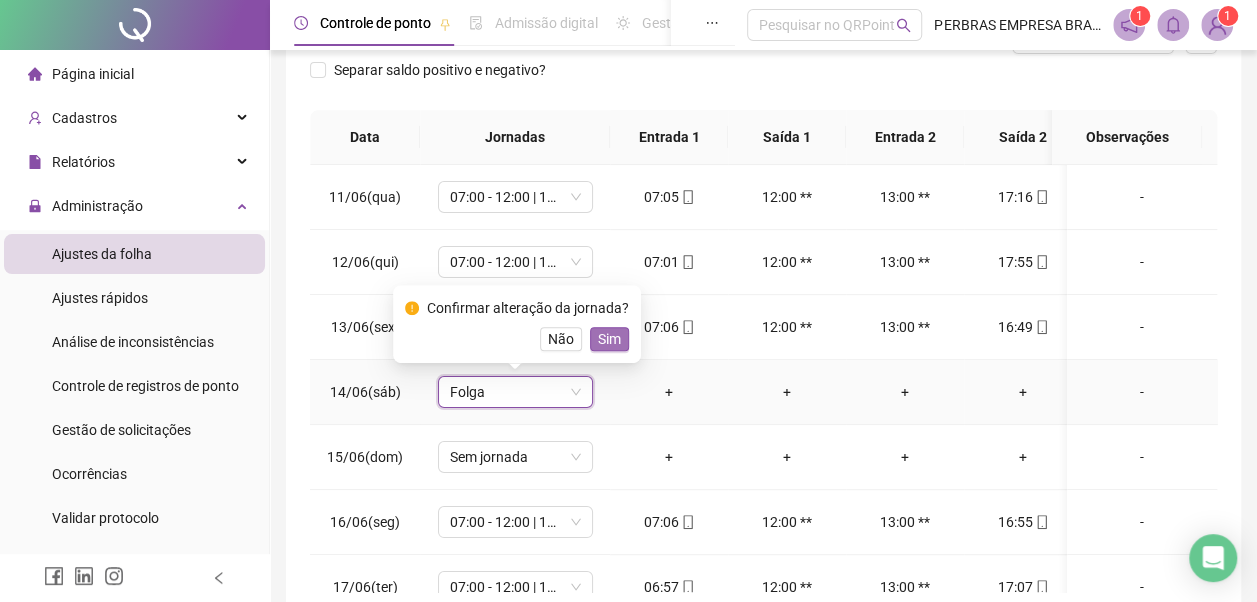 click on "Sim" at bounding box center [609, 339] 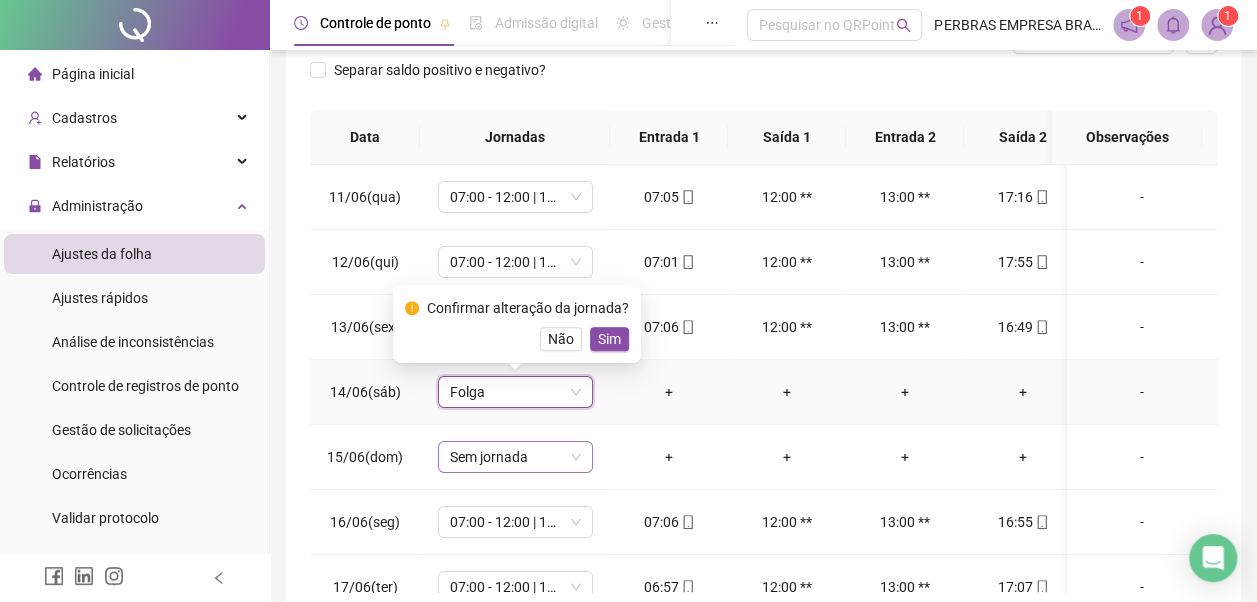 click on "Sem jornada" at bounding box center [515, 457] 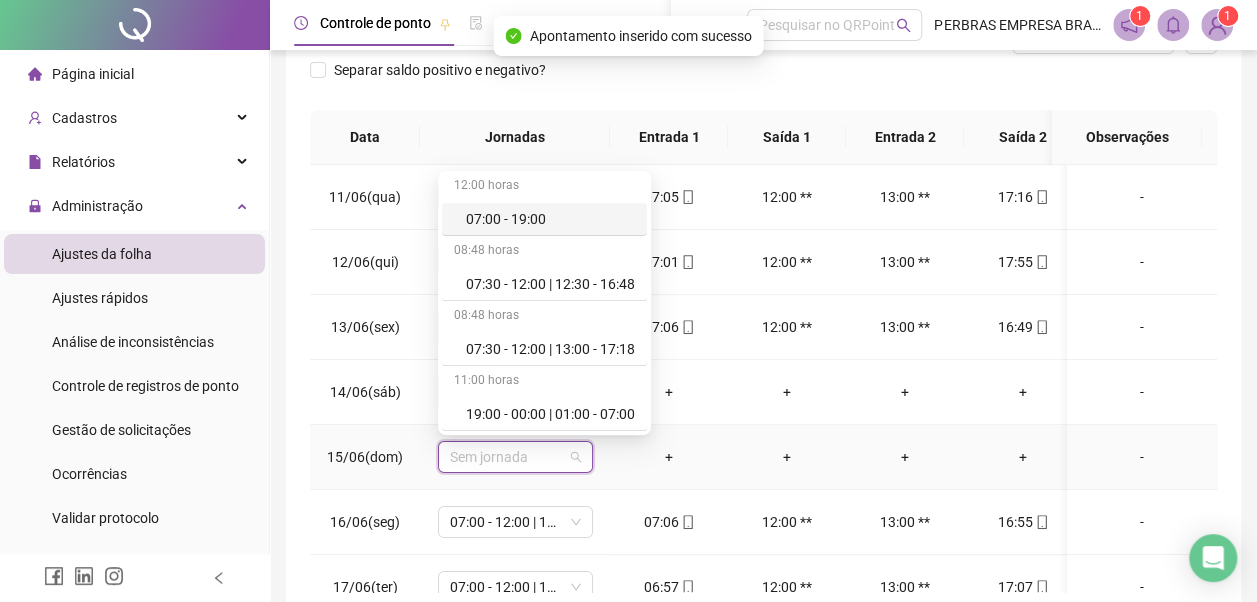 scroll, scrollTop: 778, scrollLeft: 0, axis: vertical 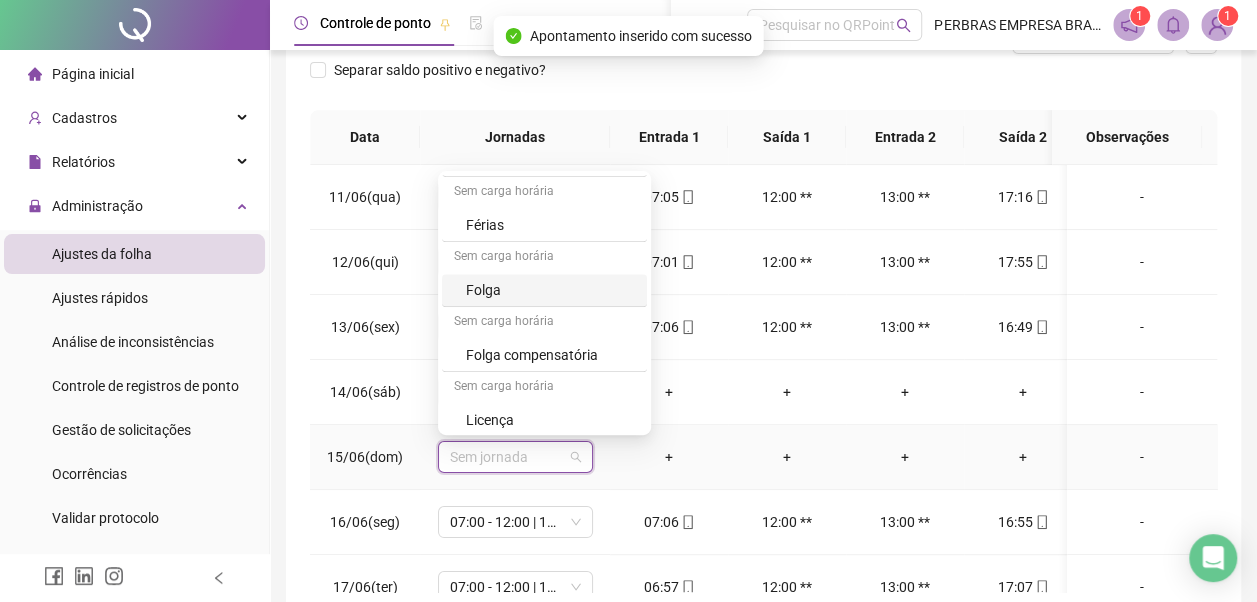 click on "Folga" at bounding box center (550, 290) 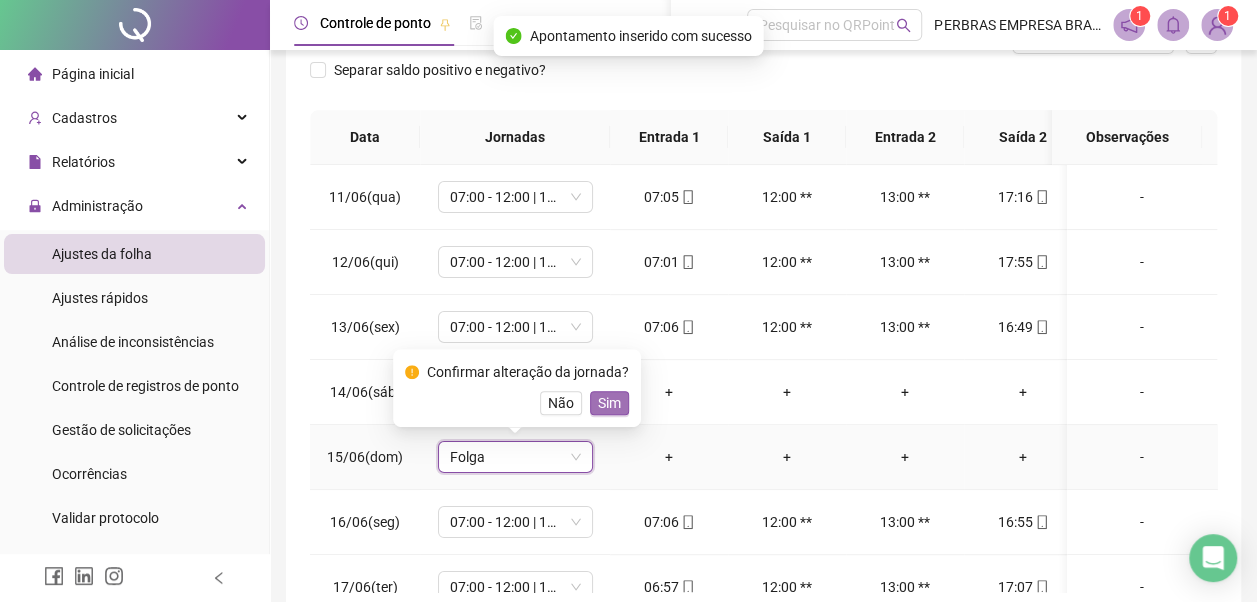 click on "Sim" at bounding box center [609, 403] 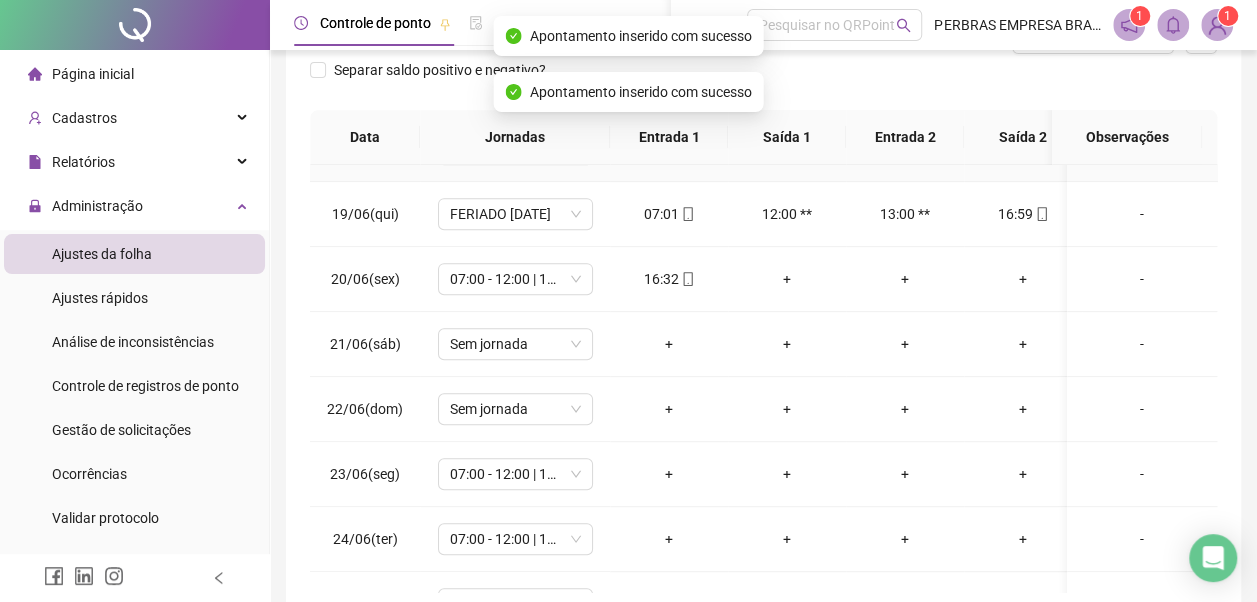 scroll, scrollTop: 600, scrollLeft: 0, axis: vertical 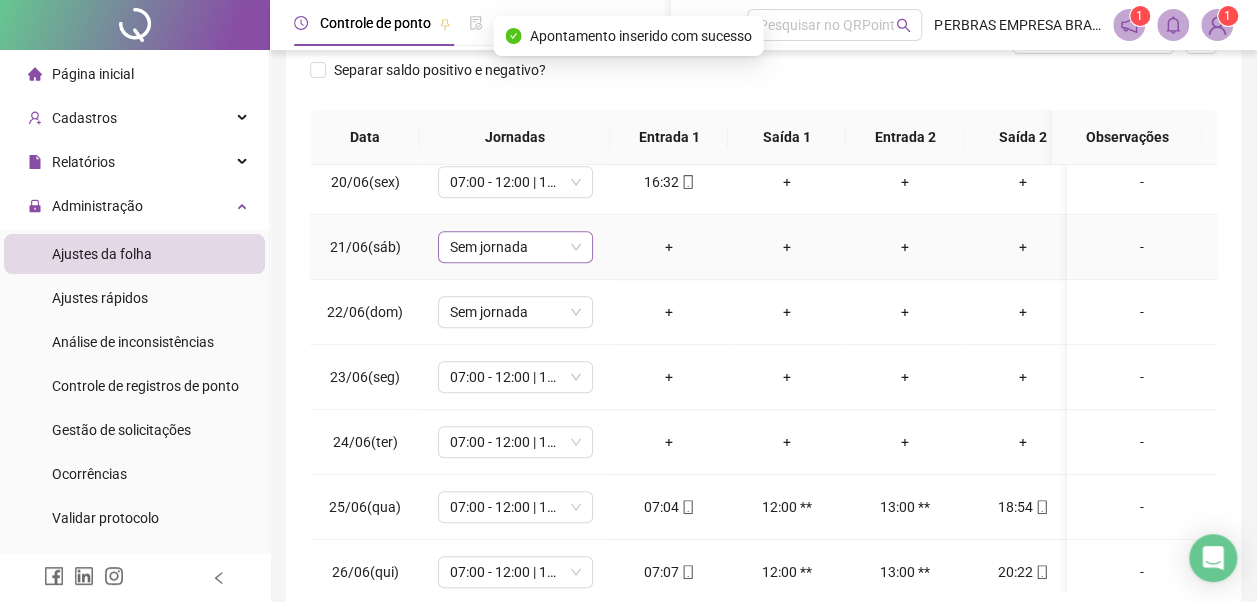 click on "Sem jornada" at bounding box center (515, 247) 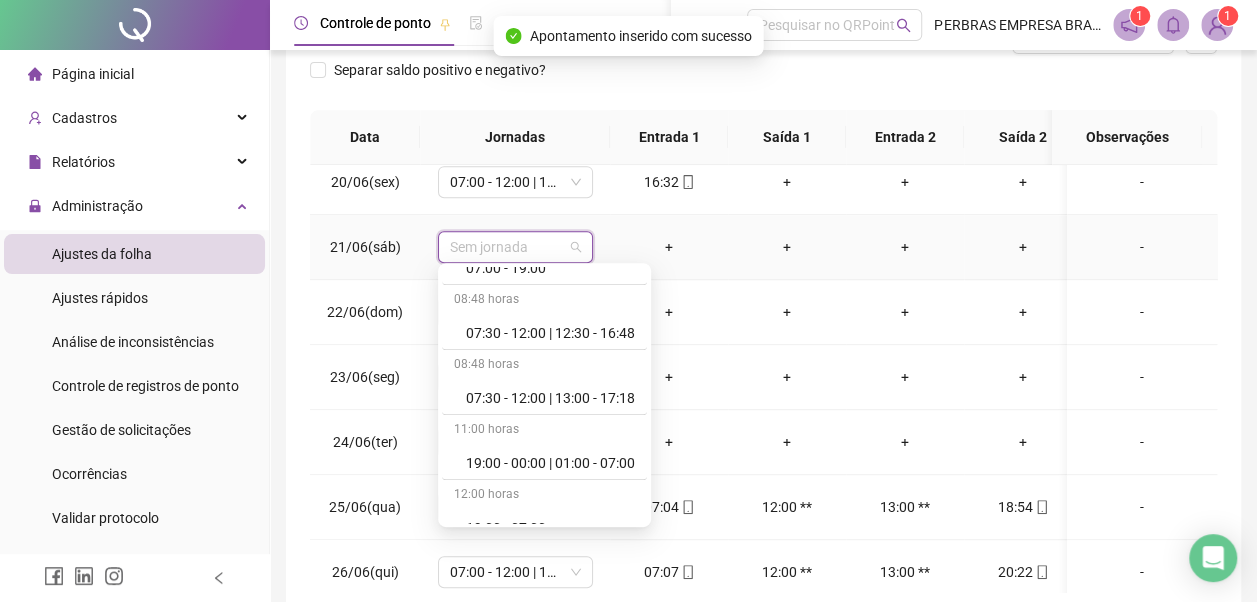 scroll, scrollTop: 778, scrollLeft: 0, axis: vertical 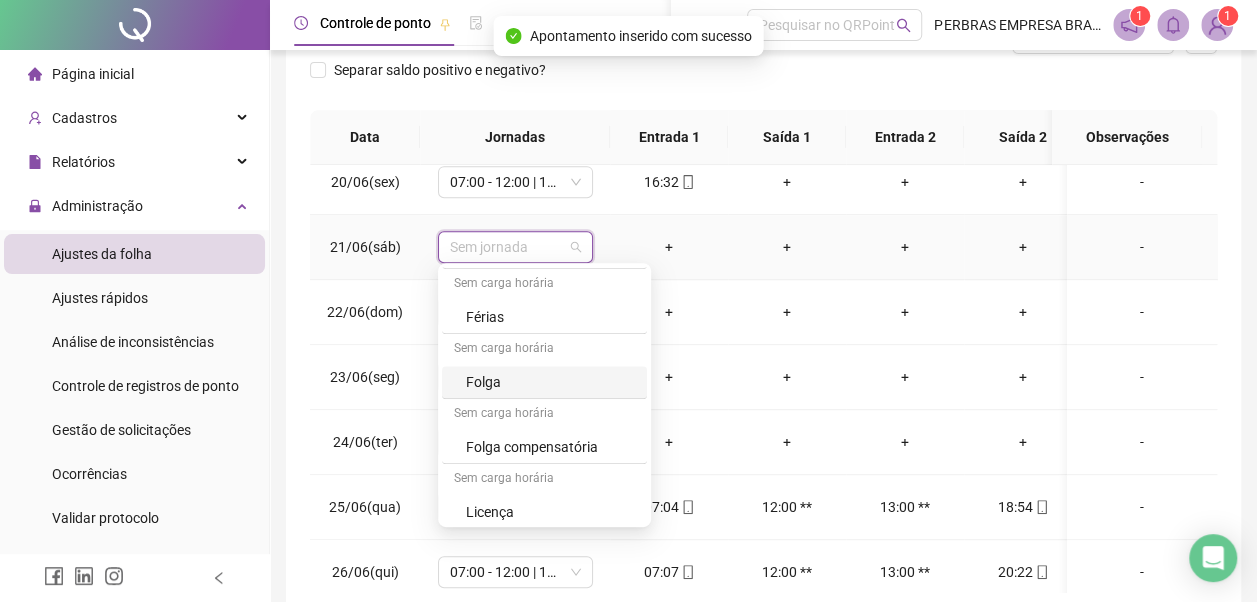click on "Sem carga horária" at bounding box center [544, 350] 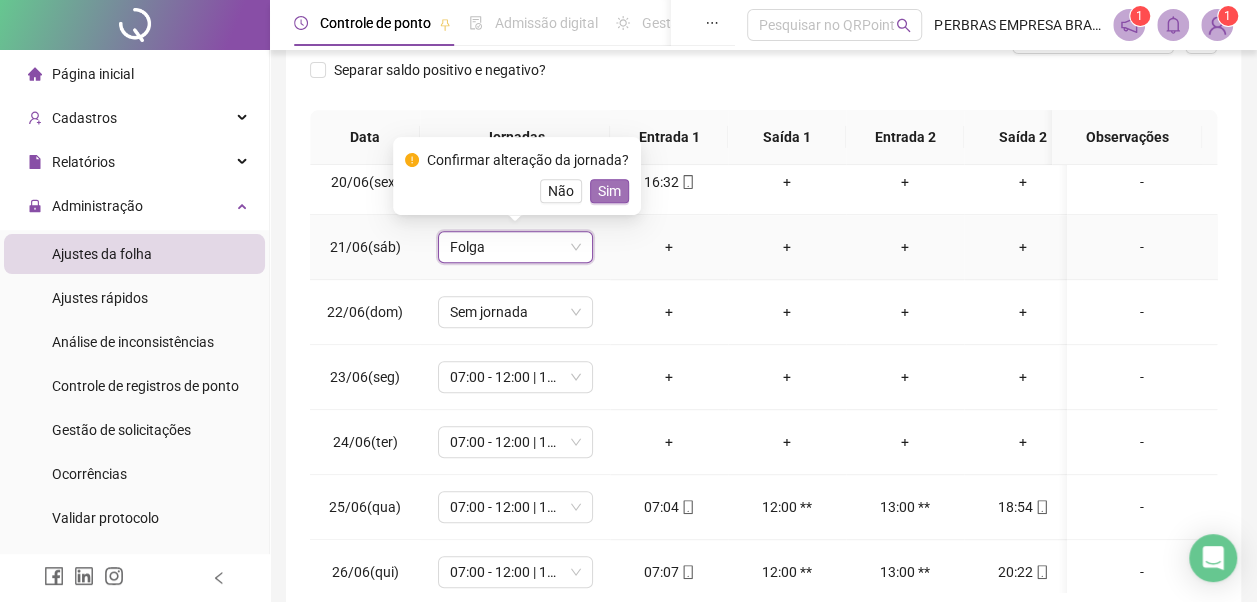 click on "Sim" at bounding box center (609, 191) 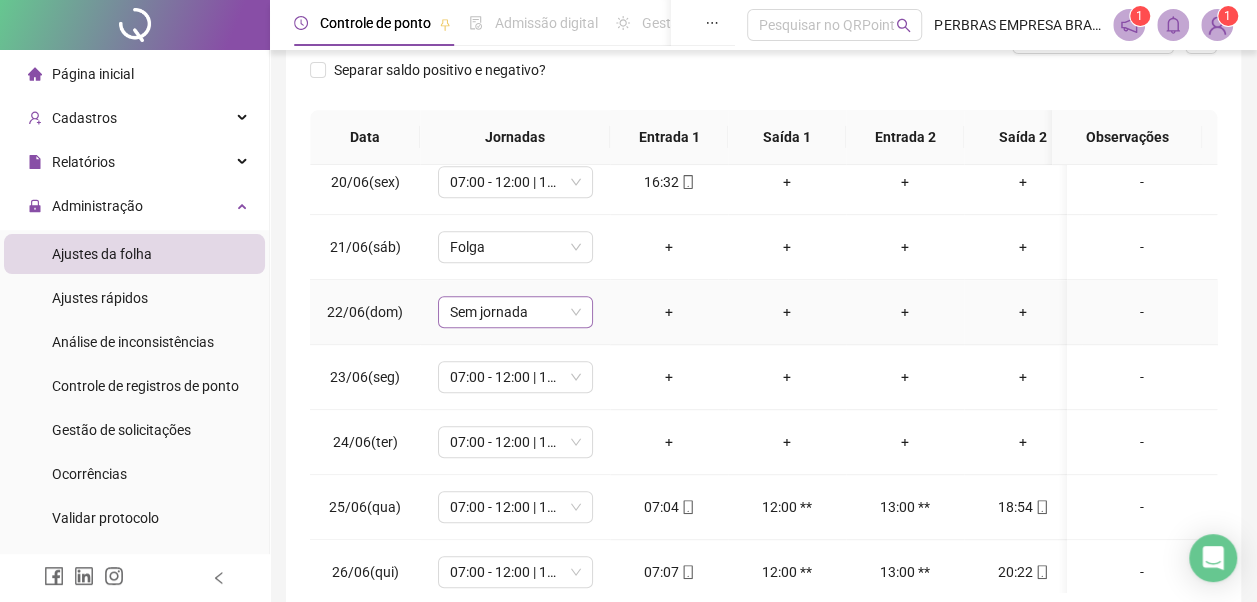 click on "Sem jornada" at bounding box center [515, 312] 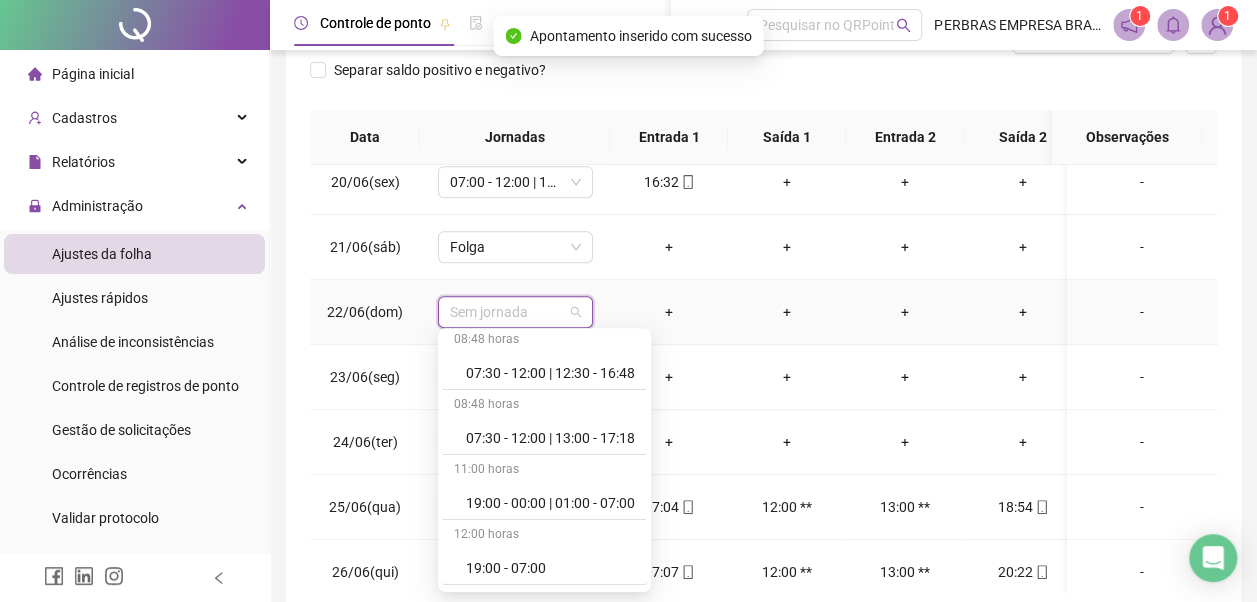 scroll, scrollTop: 778, scrollLeft: 0, axis: vertical 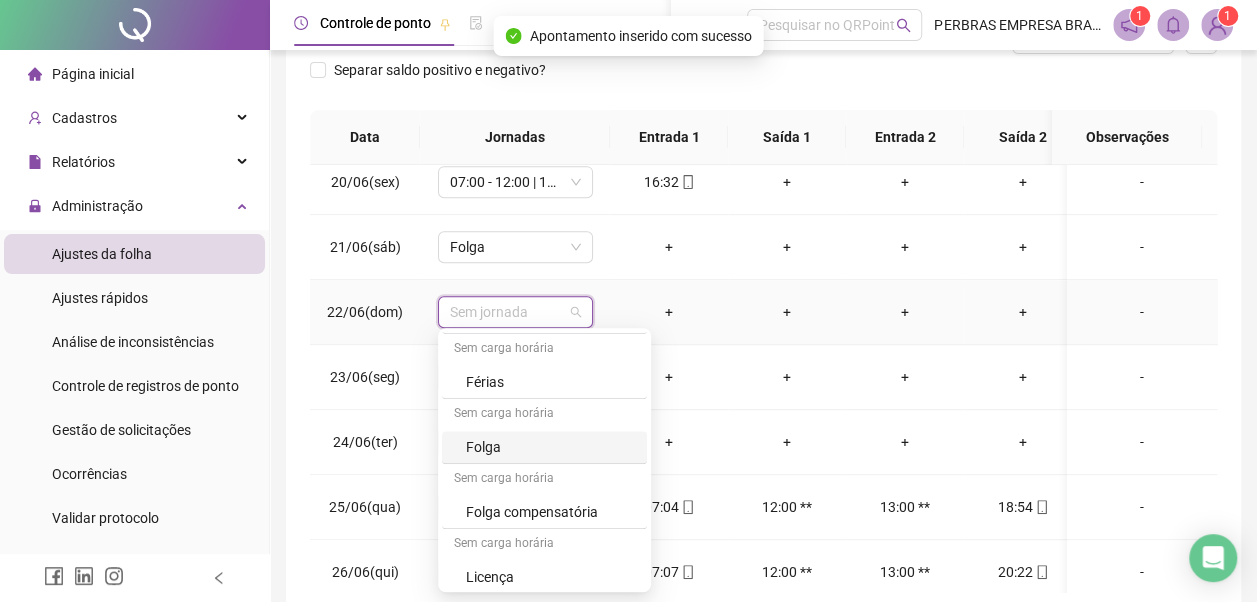 click on "Folga" at bounding box center (550, 447) 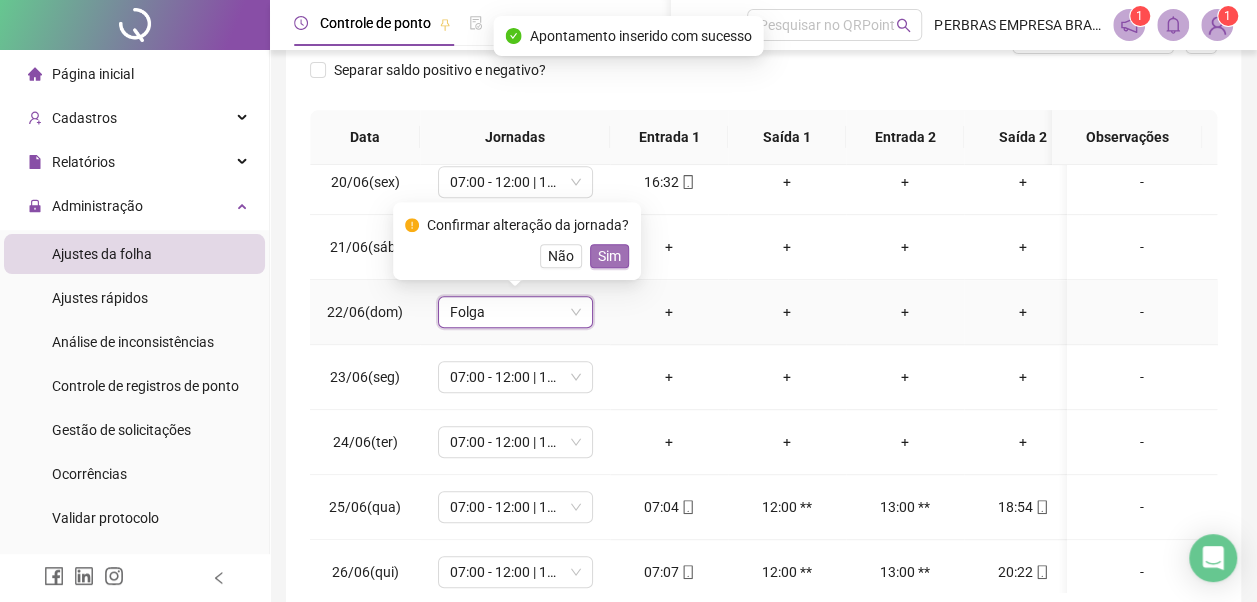 click on "Sim" at bounding box center [609, 256] 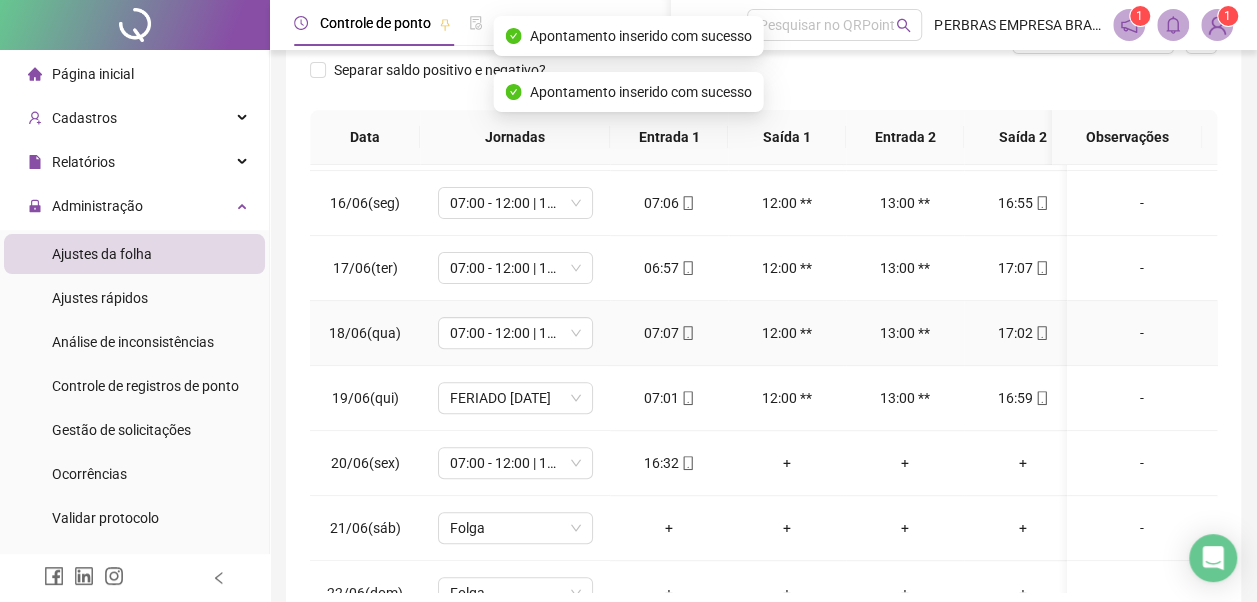 scroll, scrollTop: 300, scrollLeft: 0, axis: vertical 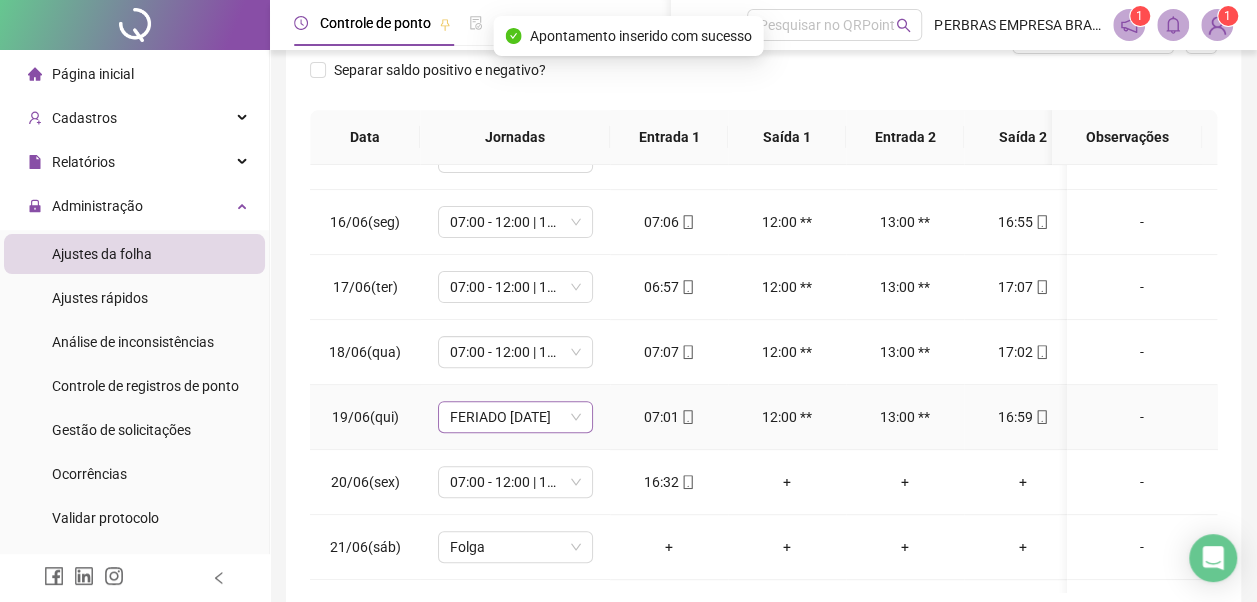 click on "FERIADO CORPUS CHRISTI" at bounding box center (515, 417) 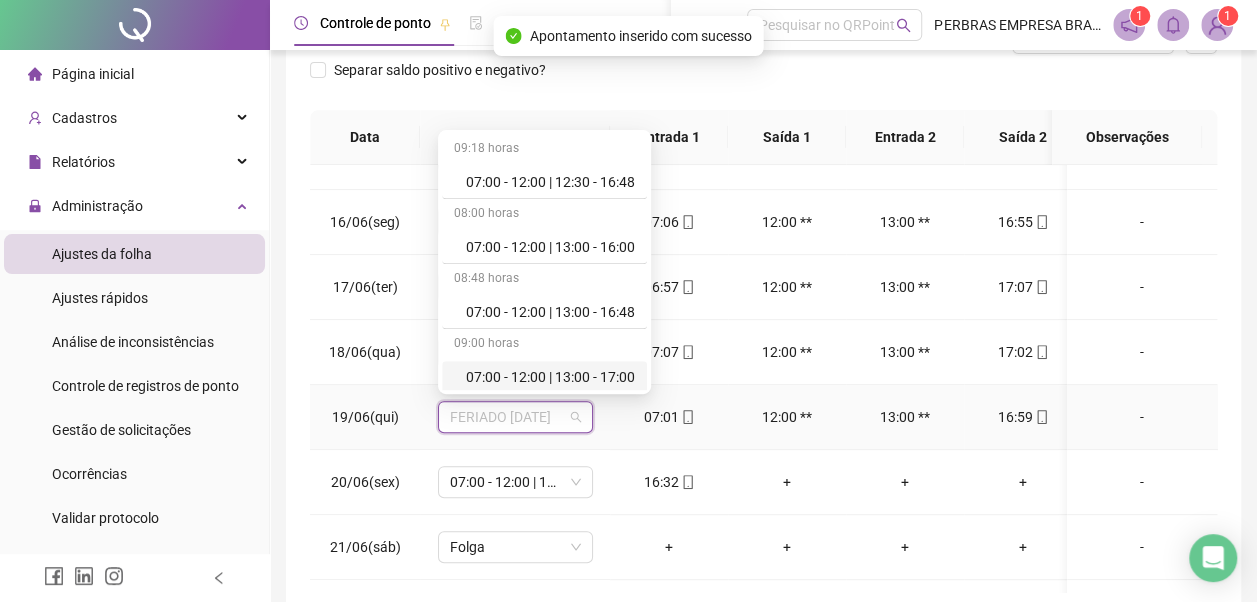 click on "09:00 horas" at bounding box center (544, 345) 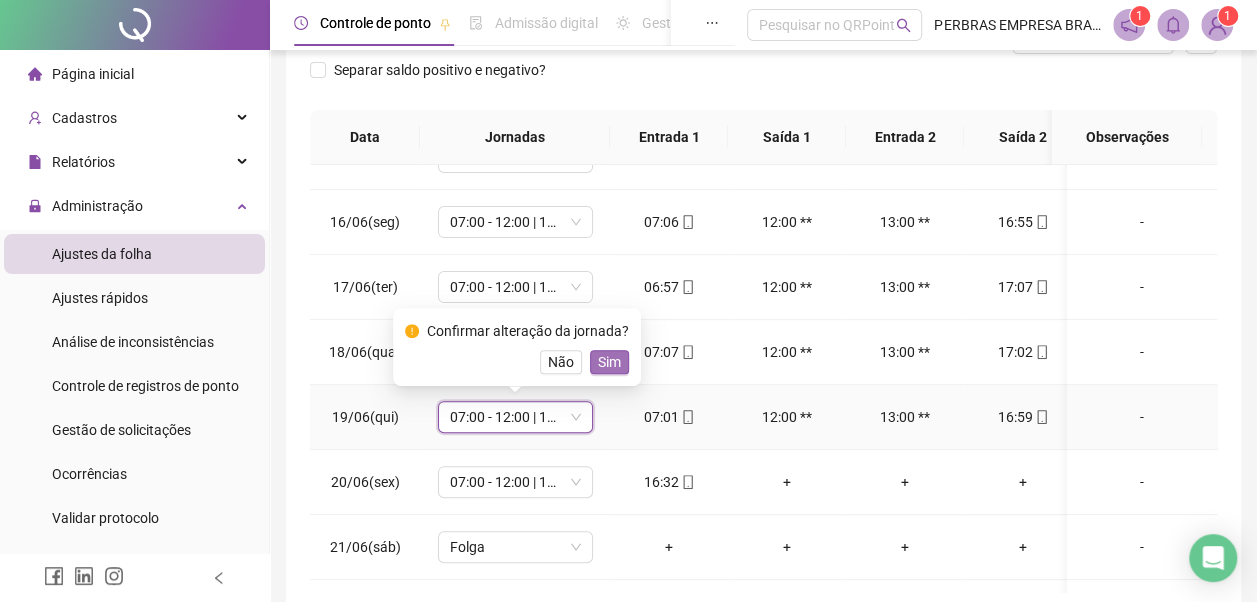 click on "Sim" at bounding box center (609, 362) 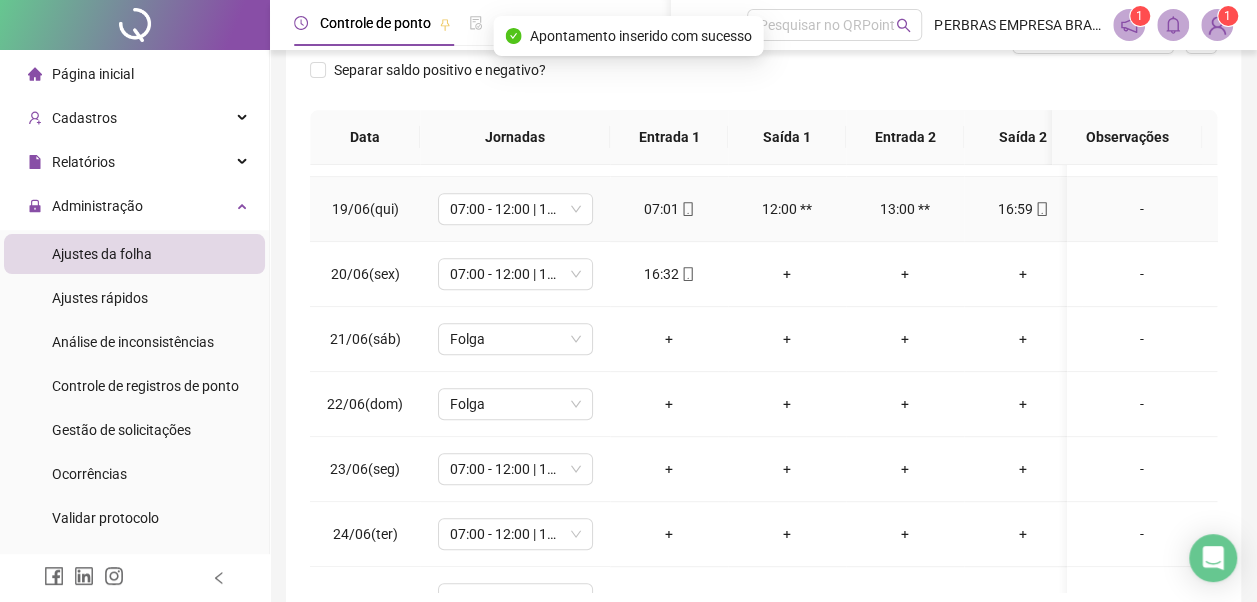 scroll, scrollTop: 600, scrollLeft: 0, axis: vertical 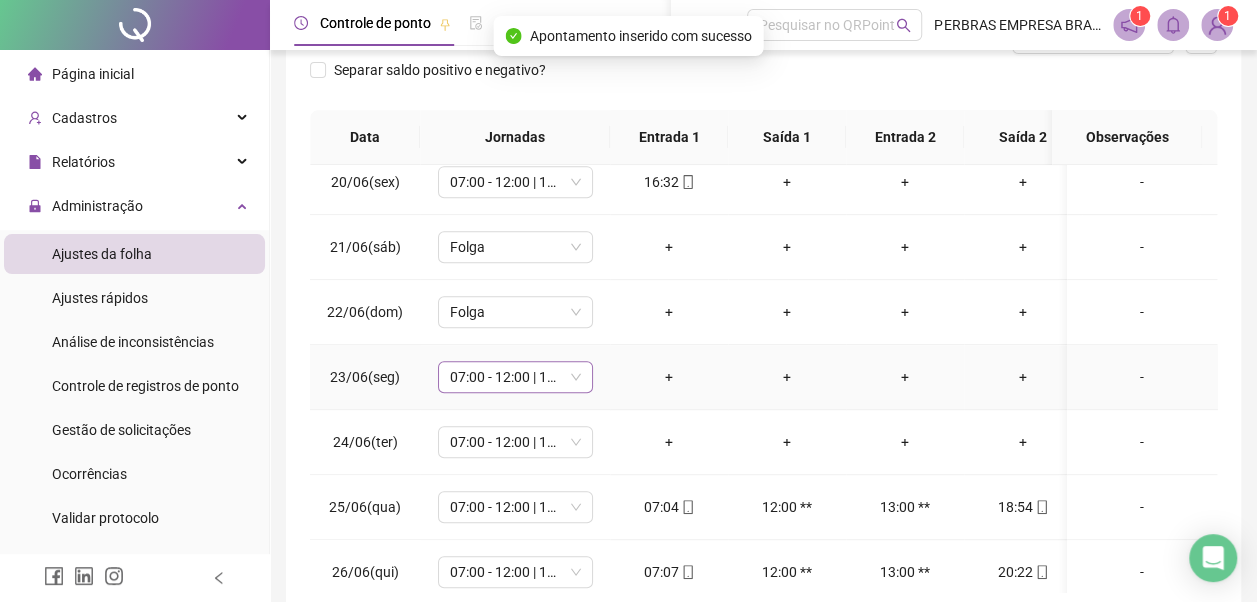 click on "07:00 - 12:00 | 13:00 - 17:00" at bounding box center (515, 377) 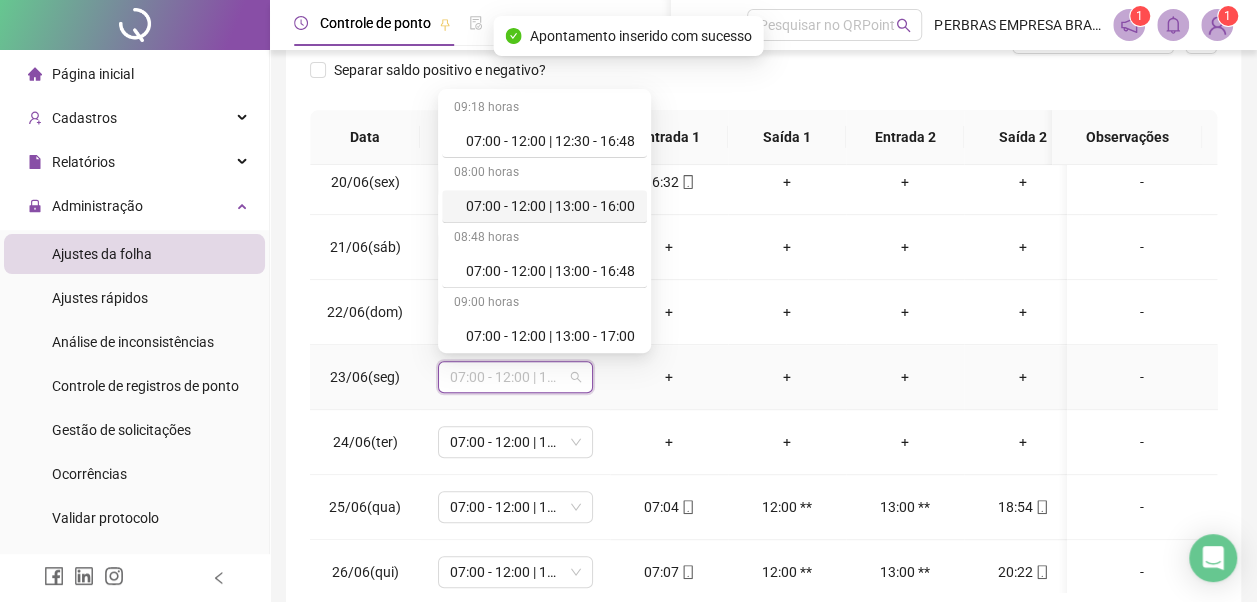 scroll, scrollTop: 778, scrollLeft: 0, axis: vertical 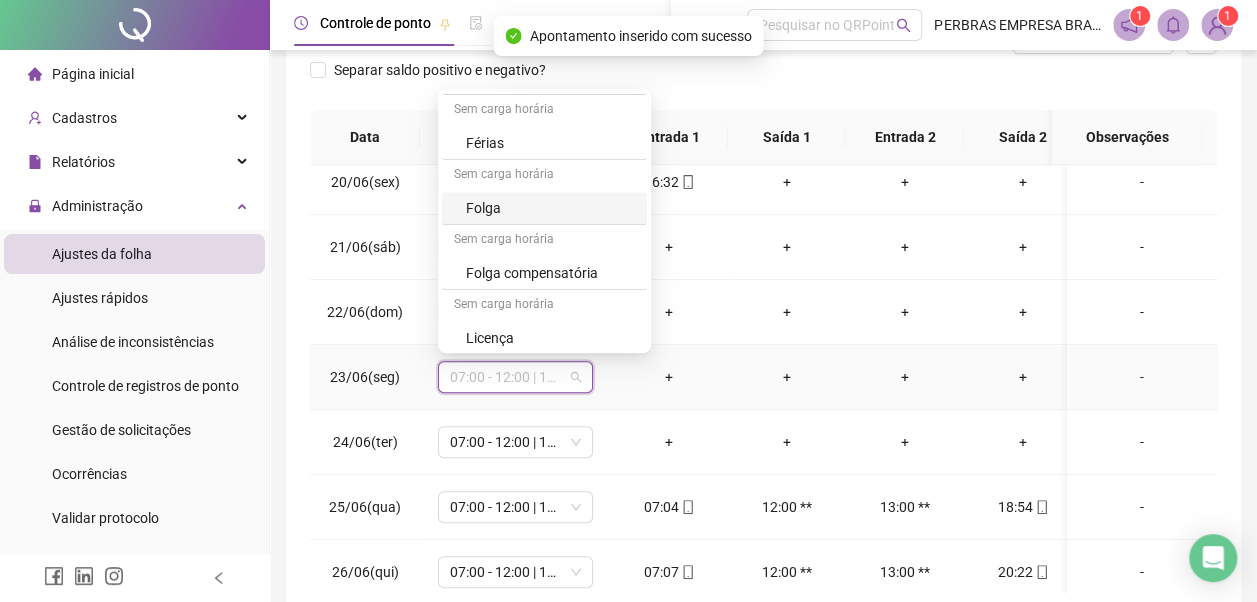 click on "Folga" at bounding box center (550, 208) 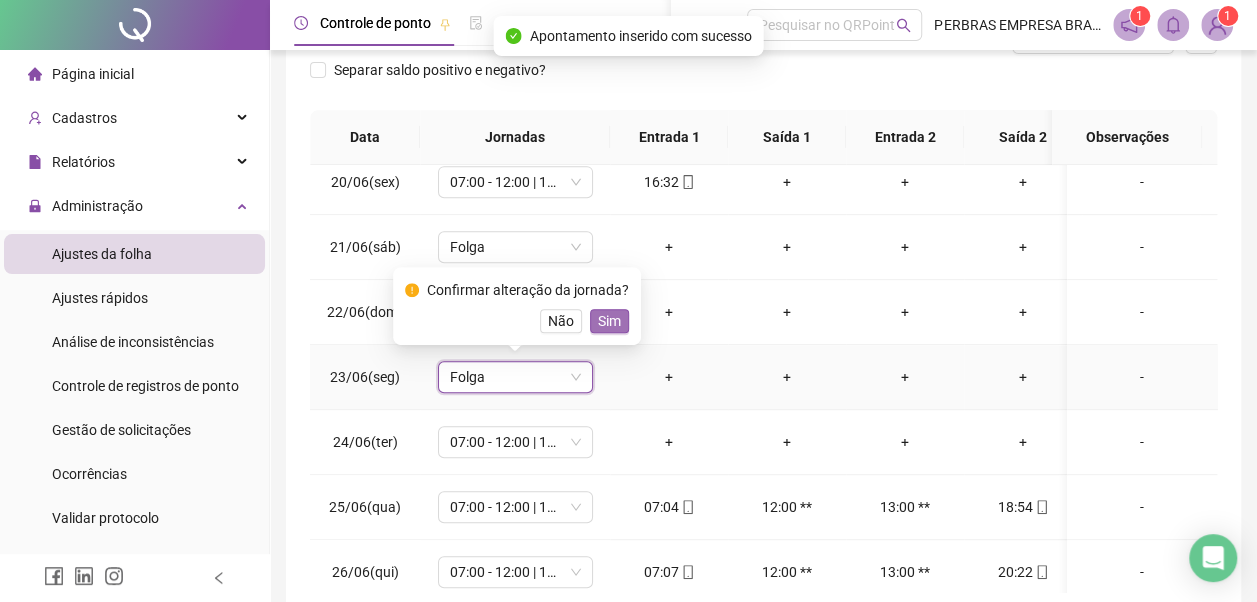 click on "Sim" at bounding box center [609, 321] 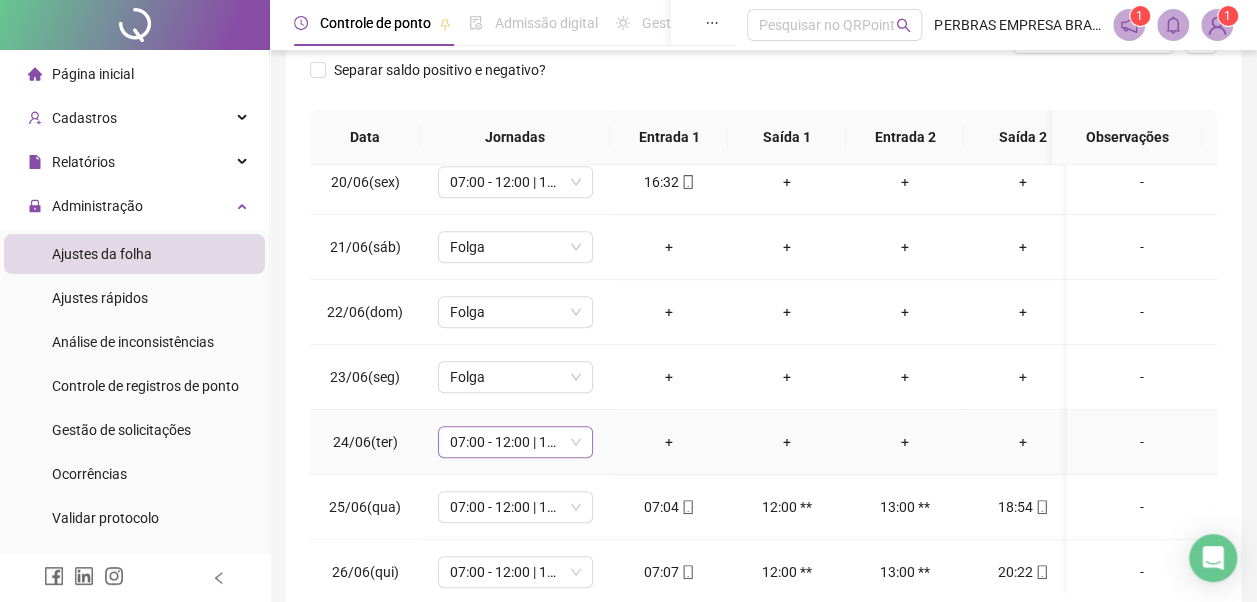 click on "07:00 - 12:00 | 13:00 - 17:00" at bounding box center [515, 442] 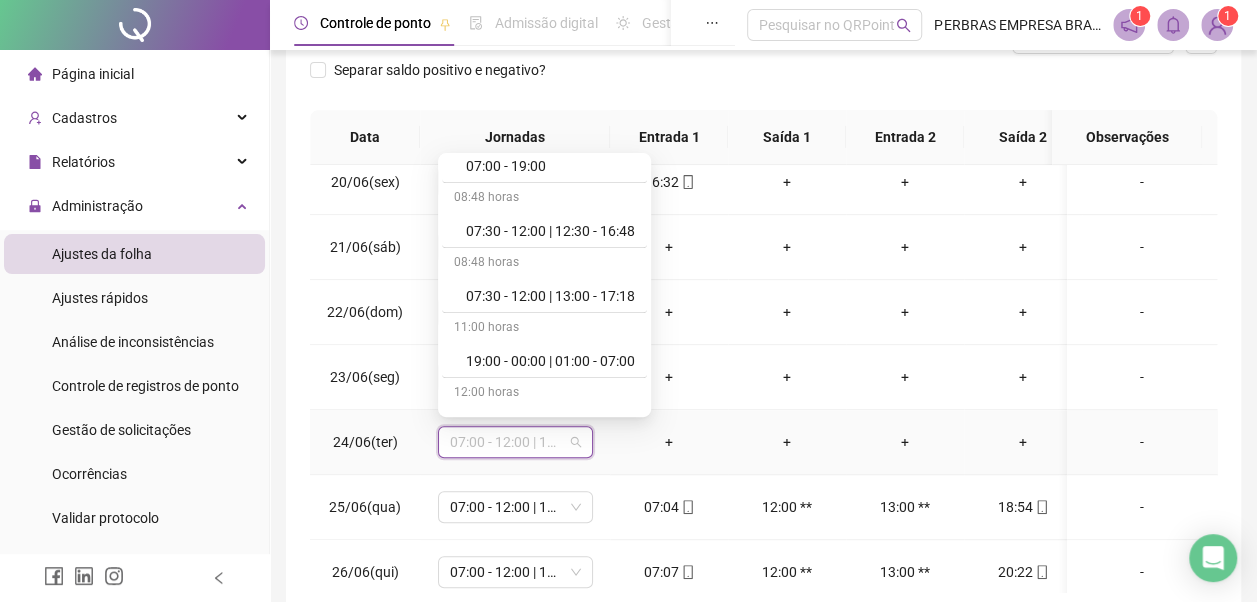 scroll, scrollTop: 778, scrollLeft: 0, axis: vertical 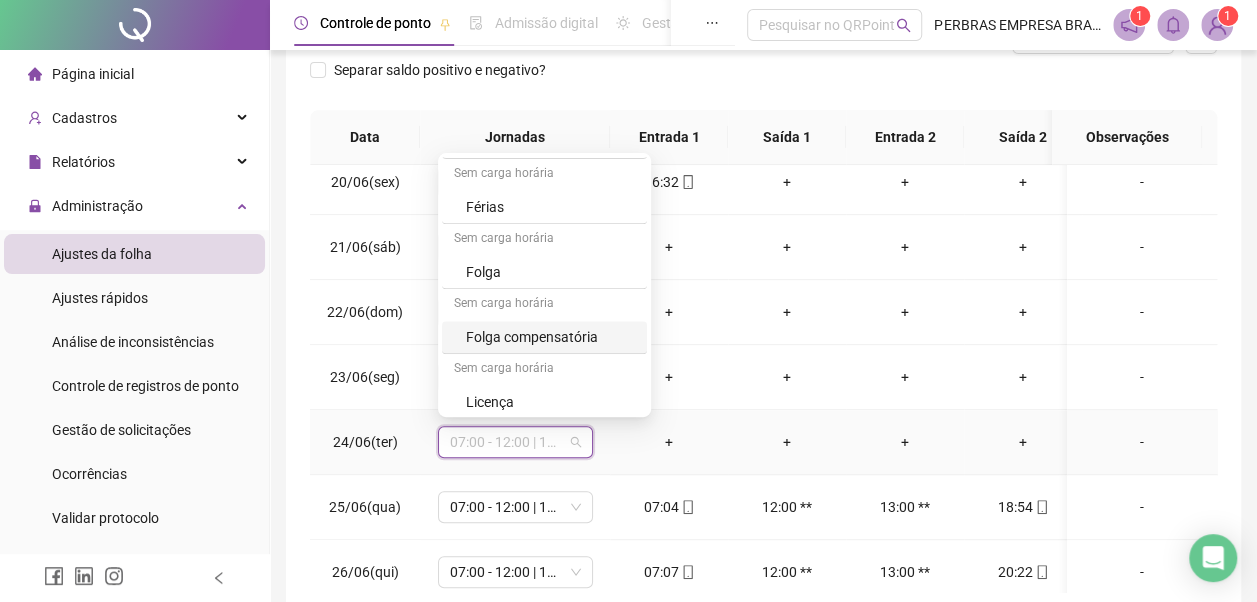 click on "Folga" at bounding box center [544, 272] 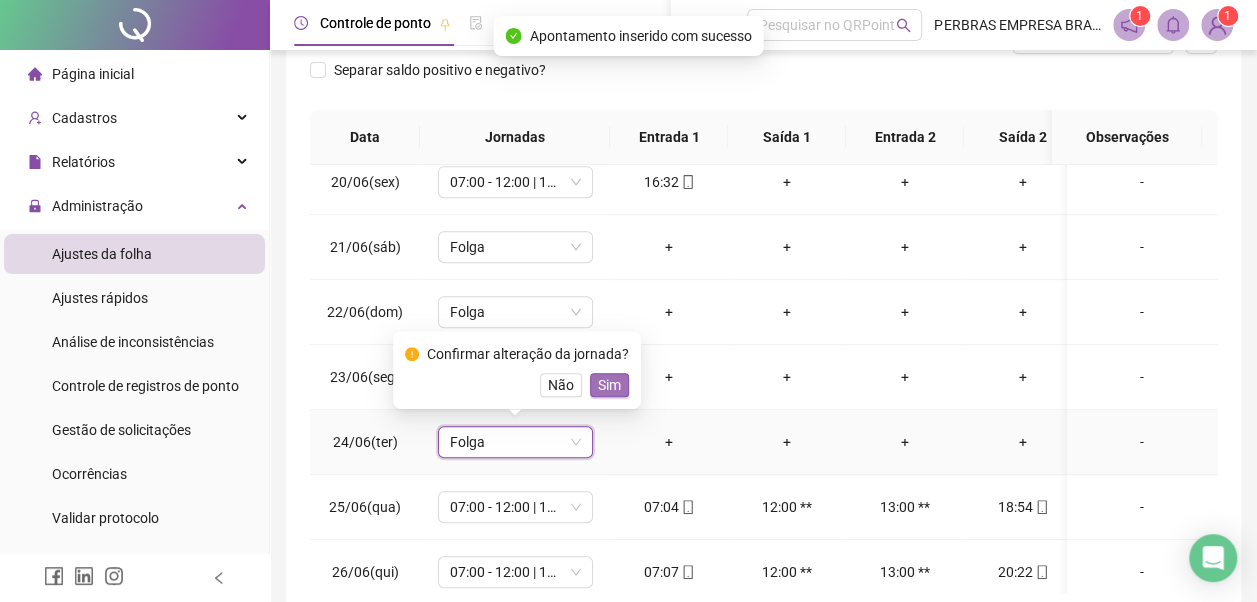 click on "Sim" at bounding box center [609, 385] 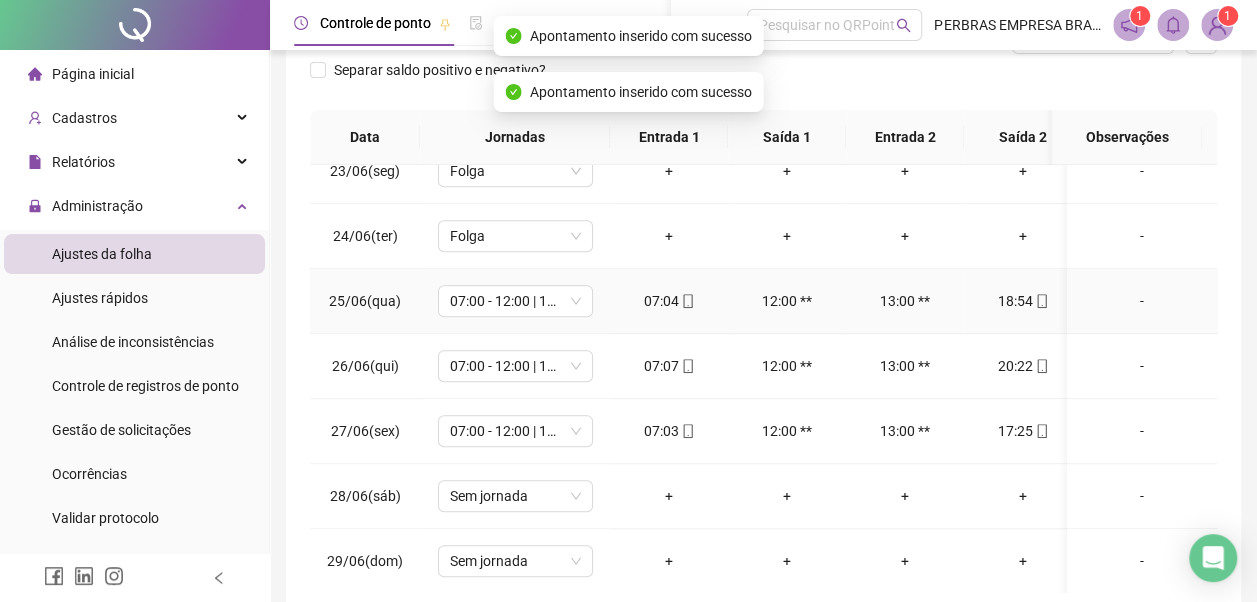 scroll, scrollTop: 900, scrollLeft: 0, axis: vertical 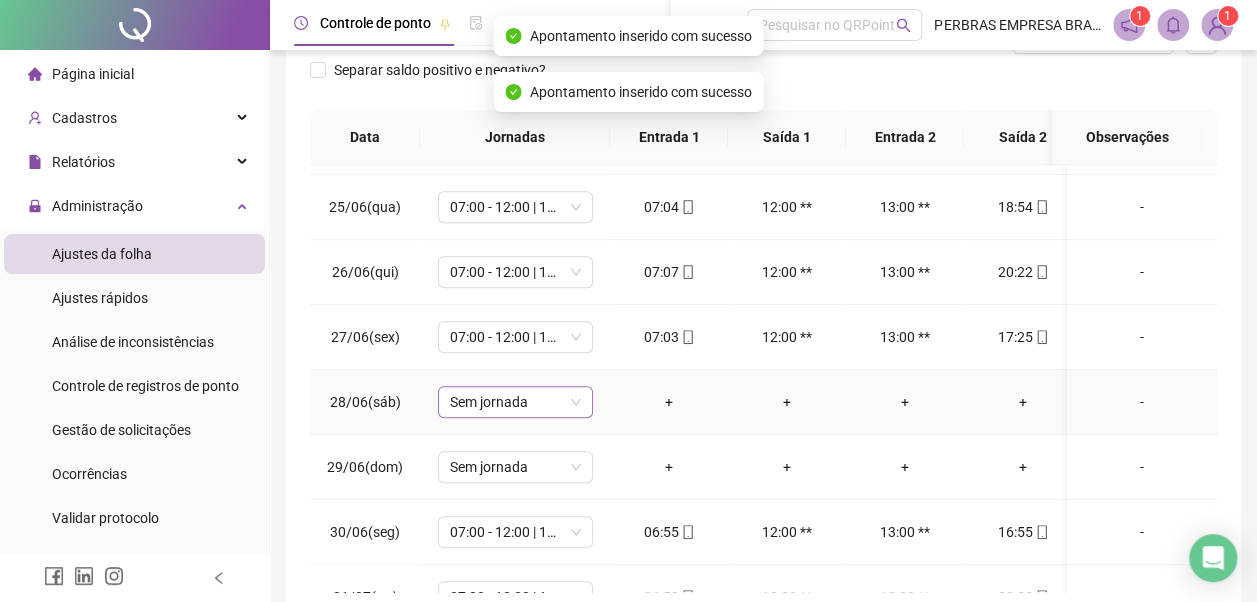 click on "Sem jornada" at bounding box center [515, 402] 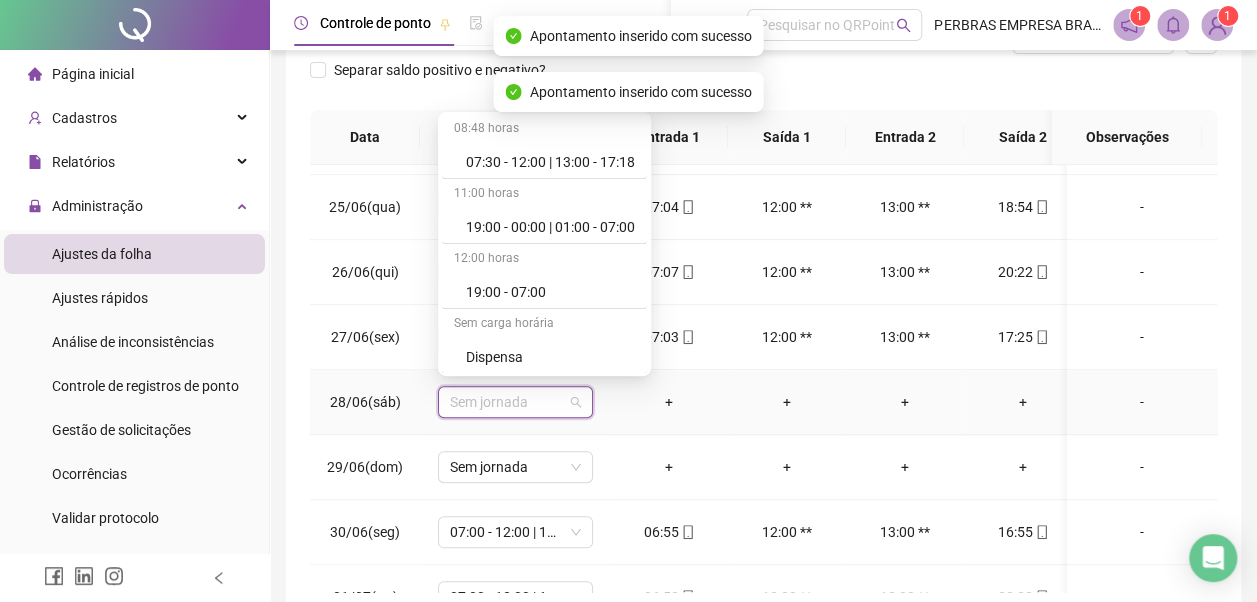 scroll, scrollTop: 778, scrollLeft: 0, axis: vertical 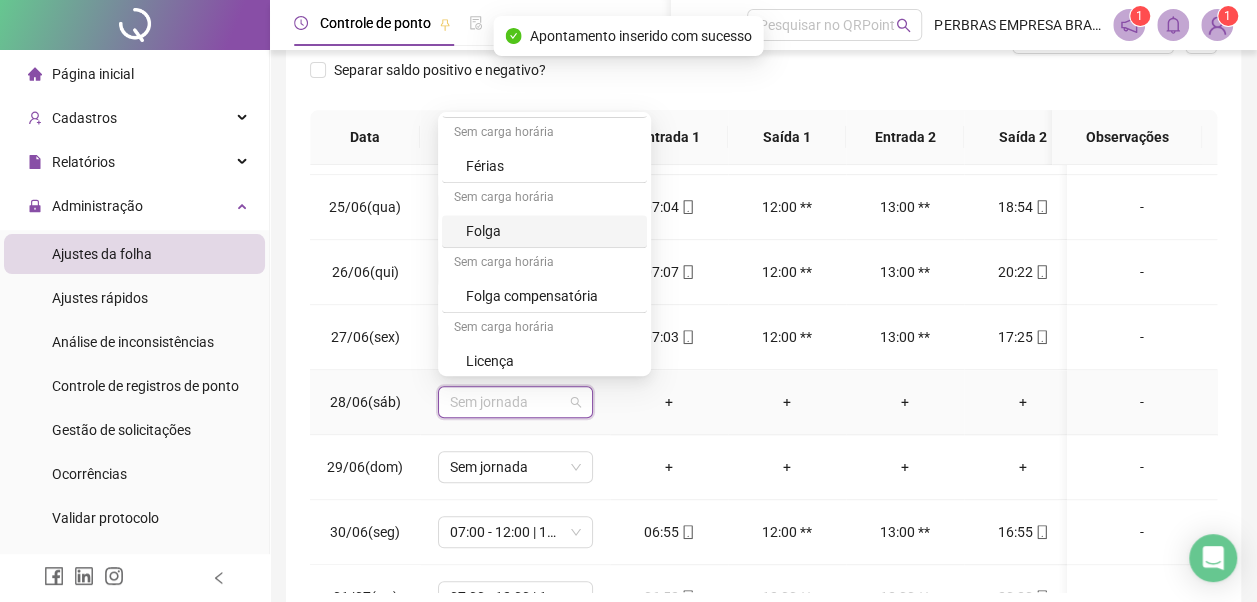 click on "Folga" at bounding box center [550, 231] 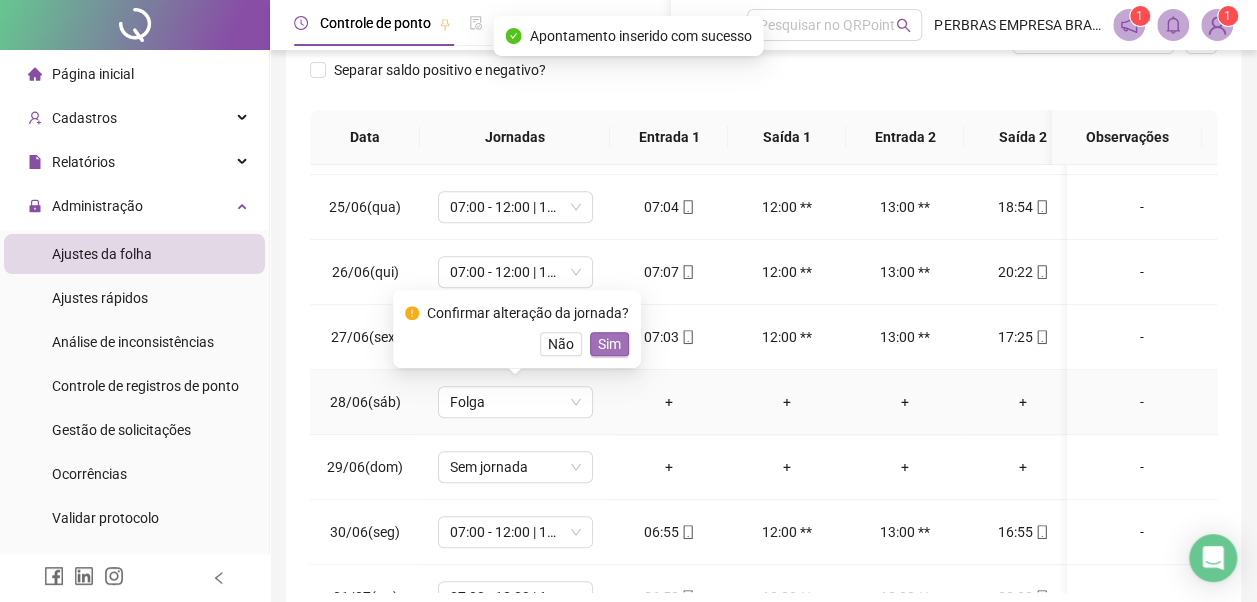 click on "Sim" at bounding box center (609, 344) 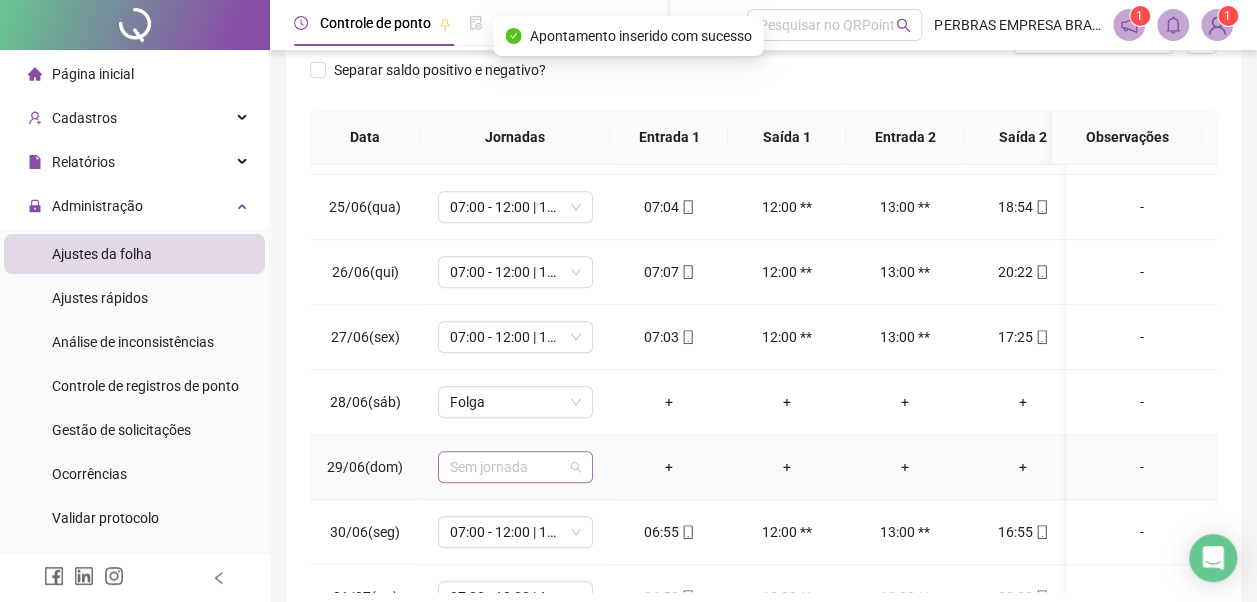 drag, startPoint x: 540, startPoint y: 458, endPoint x: 539, endPoint y: 356, distance: 102.0049 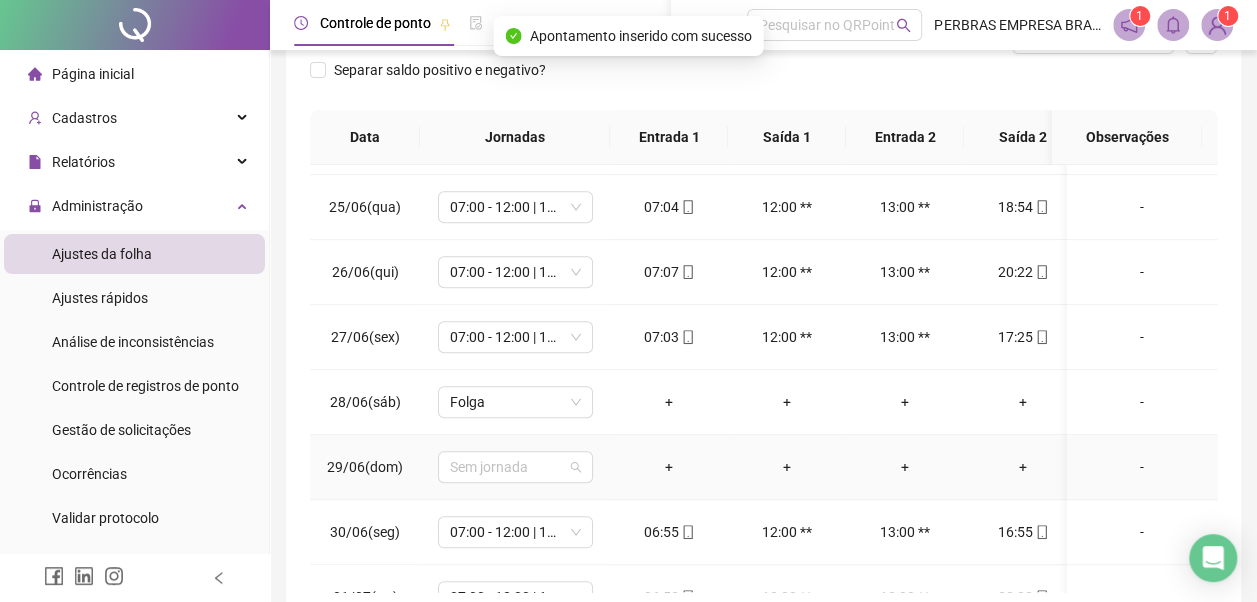 click on "Sem jornada" at bounding box center [515, 467] 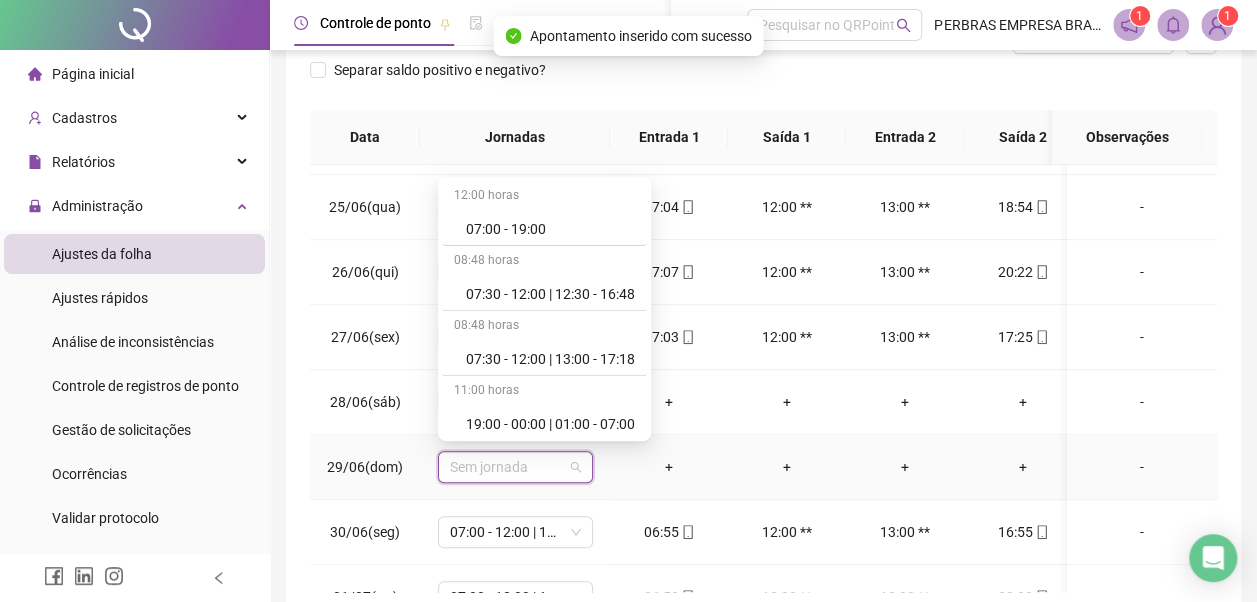 scroll, scrollTop: 778, scrollLeft: 0, axis: vertical 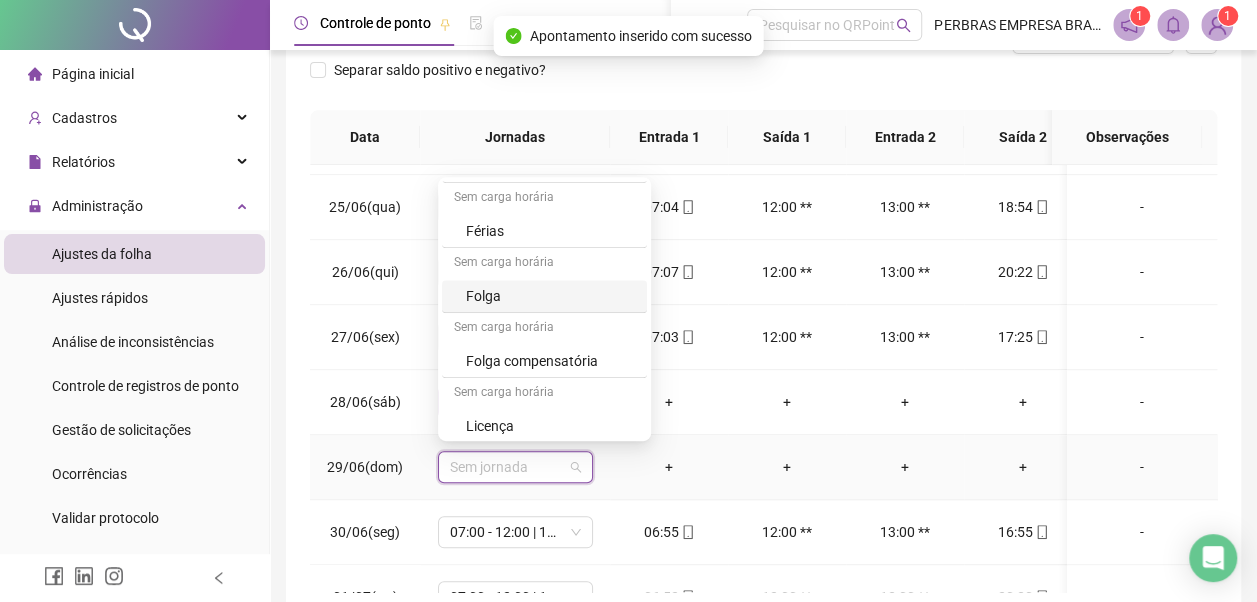 click on "Folga" at bounding box center (550, 296) 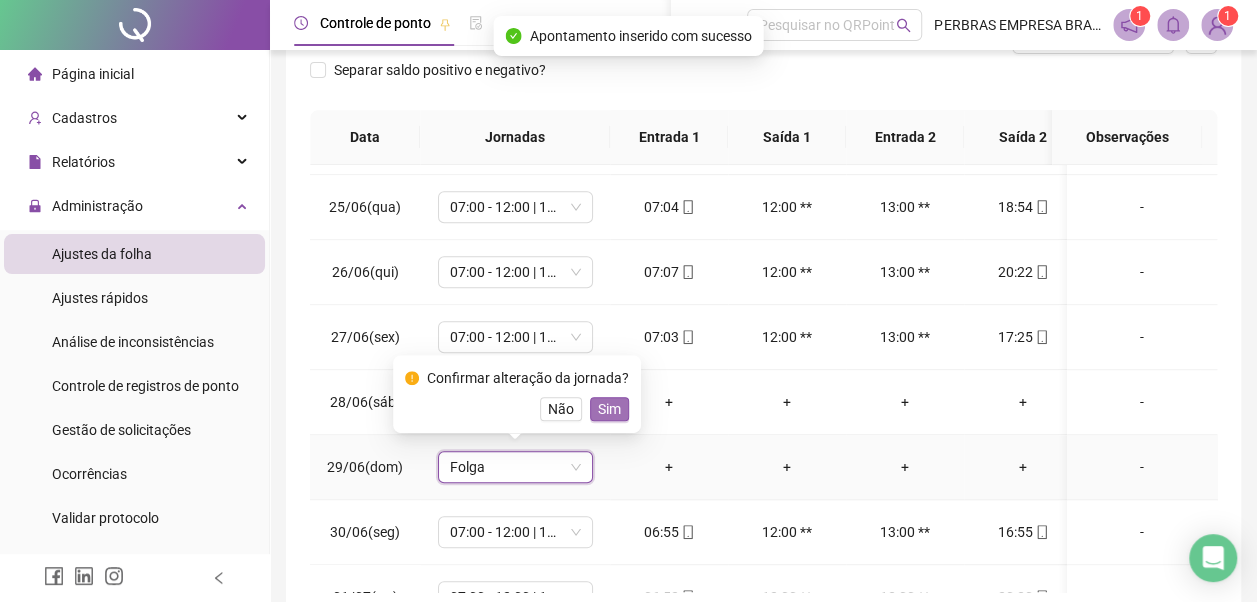 click on "Sim" at bounding box center [609, 409] 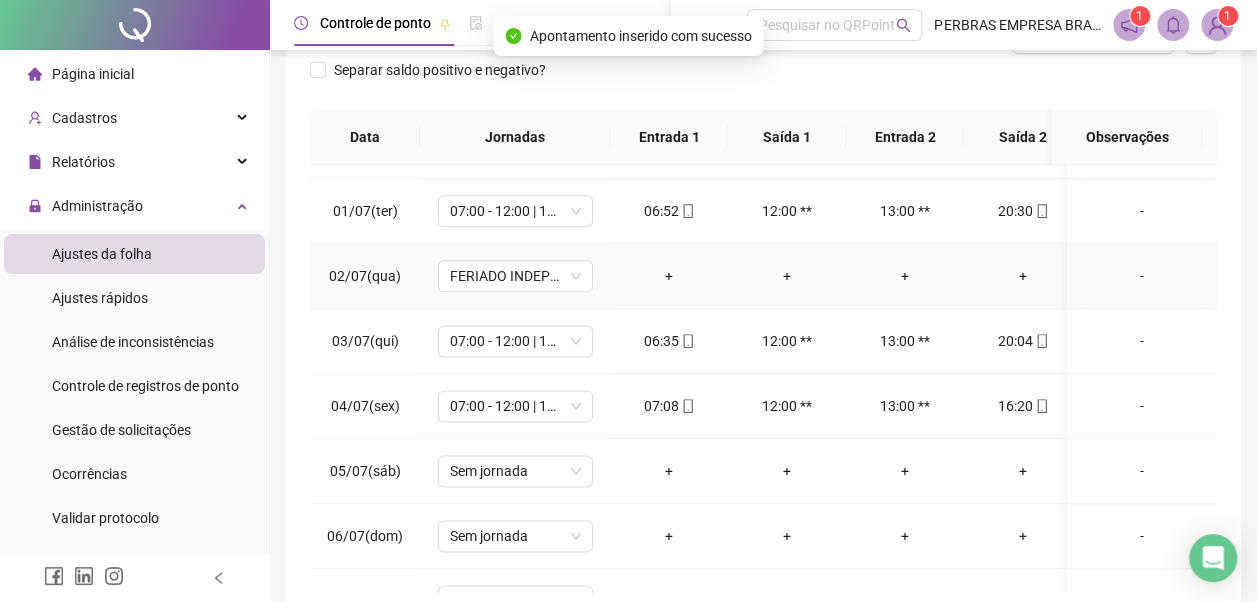 scroll, scrollTop: 1400, scrollLeft: 0, axis: vertical 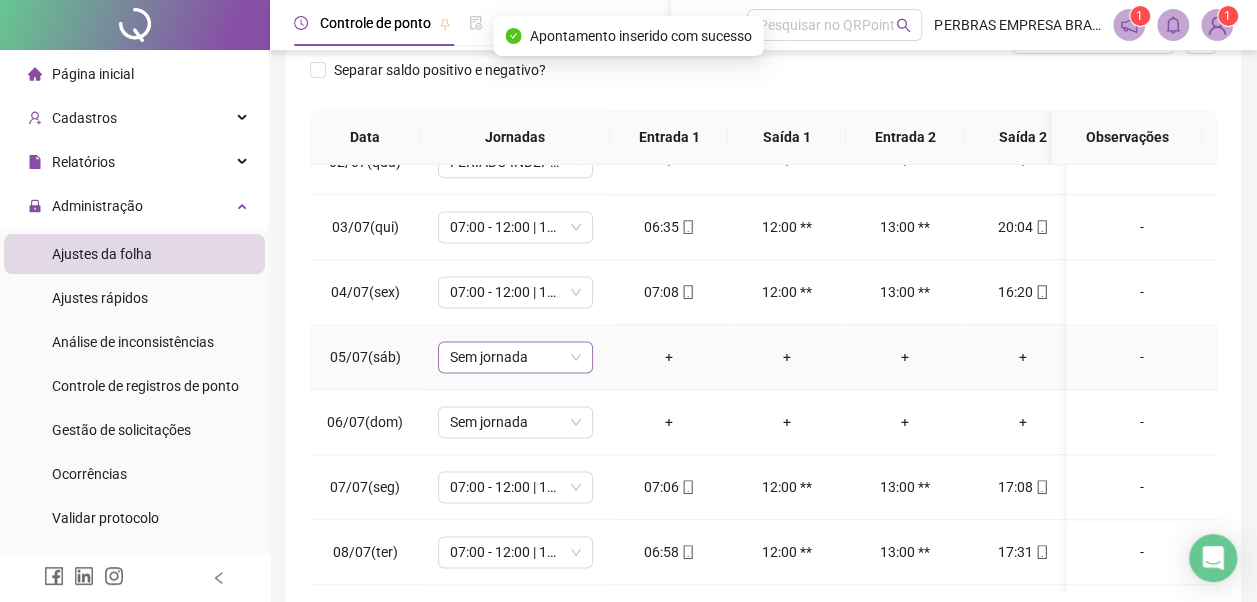 click on "Sem jornada" at bounding box center (515, 357) 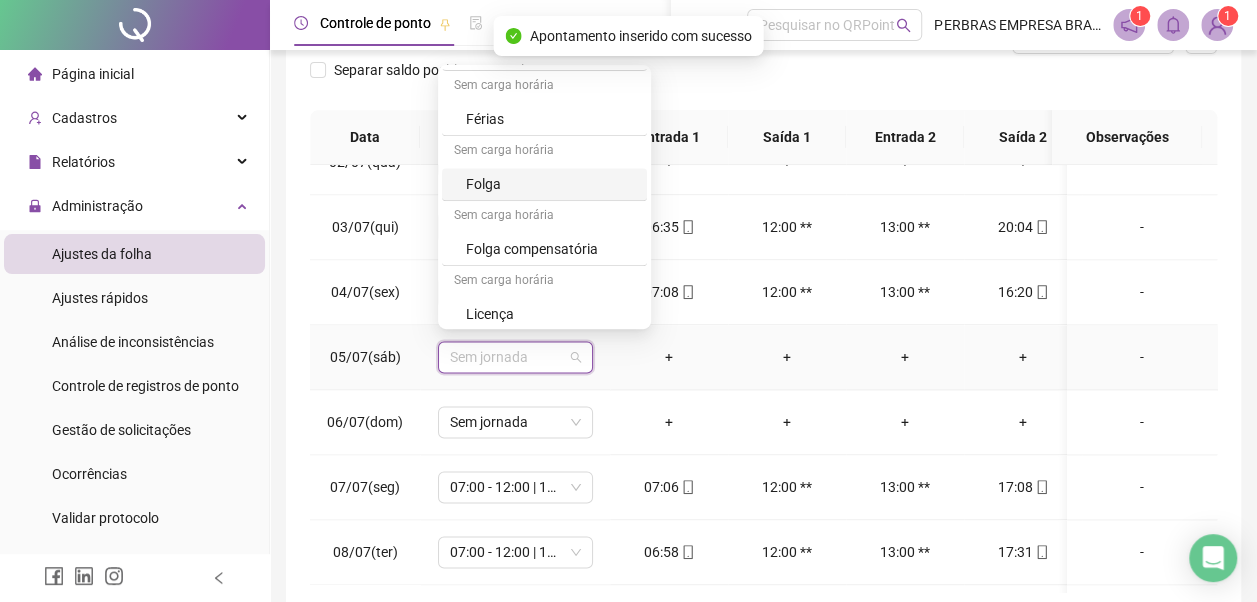 scroll, scrollTop: 778, scrollLeft: 0, axis: vertical 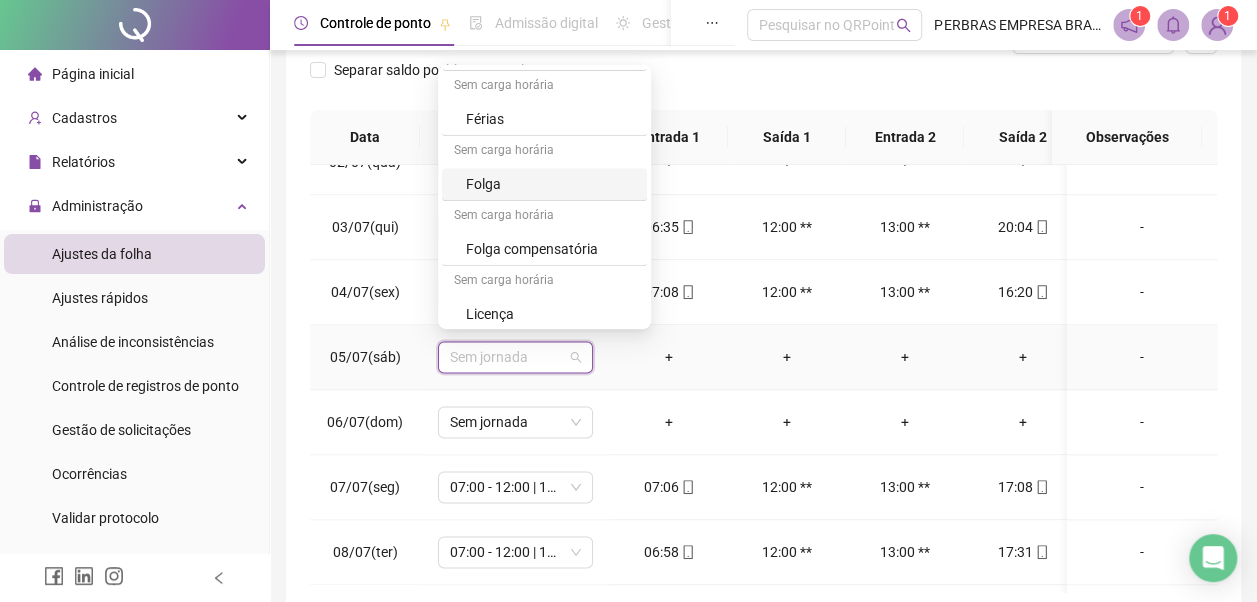 click on "Folga" at bounding box center (550, 184) 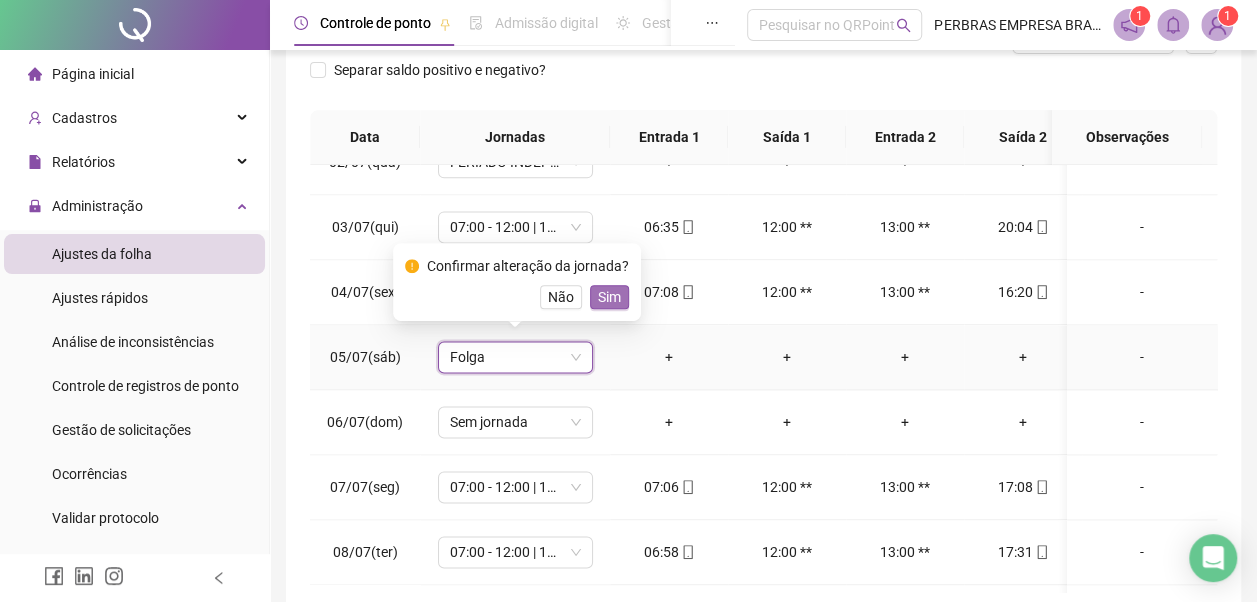 click on "Sim" at bounding box center (609, 297) 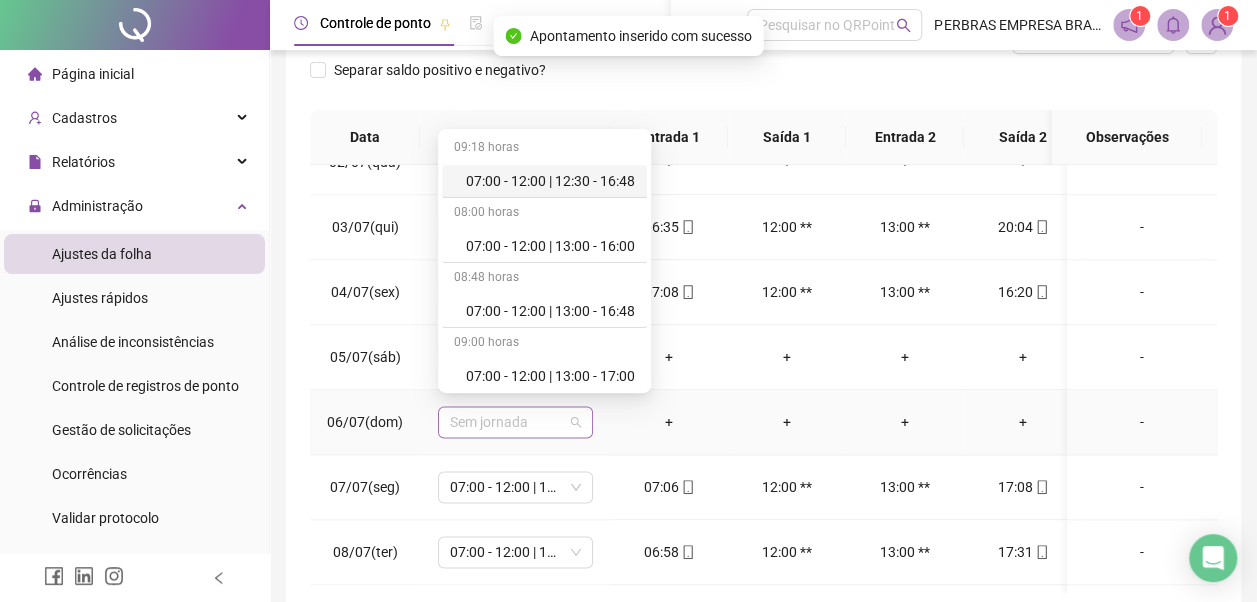 click on "Sem jornada" at bounding box center (515, 422) 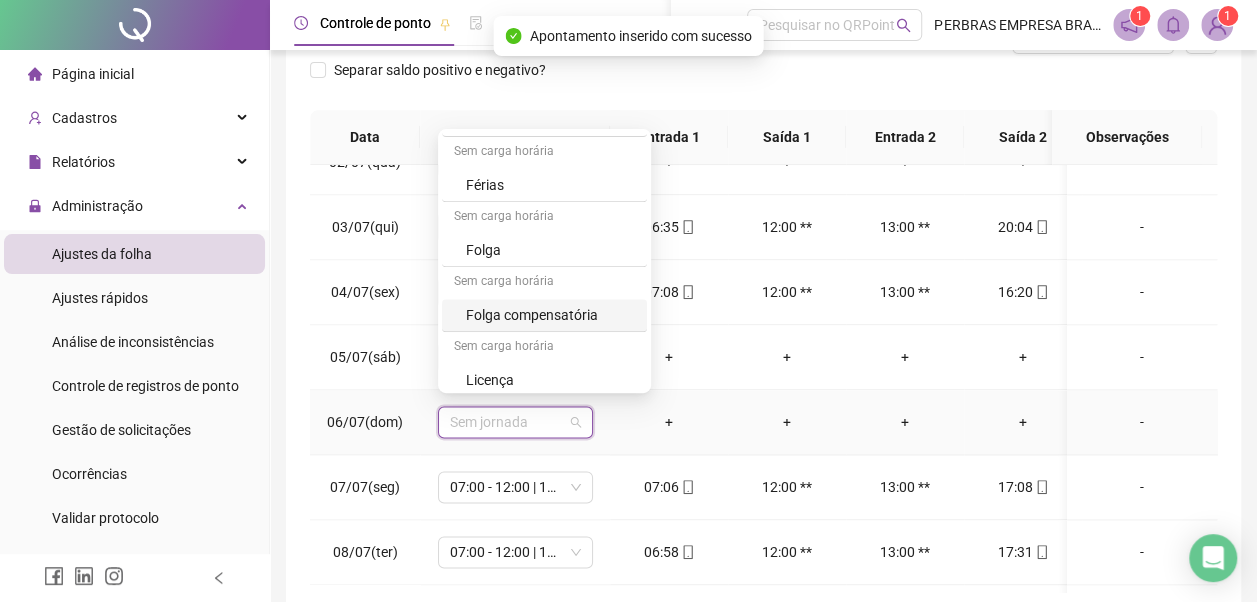 scroll, scrollTop: 778, scrollLeft: 0, axis: vertical 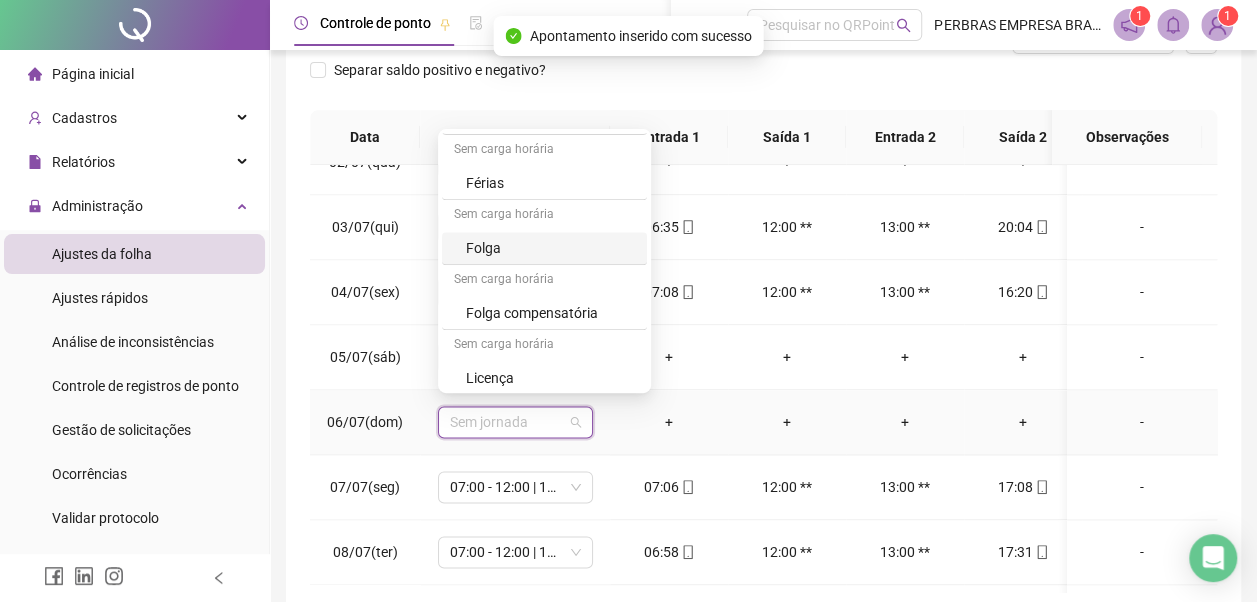click on "Folga" at bounding box center (550, 248) 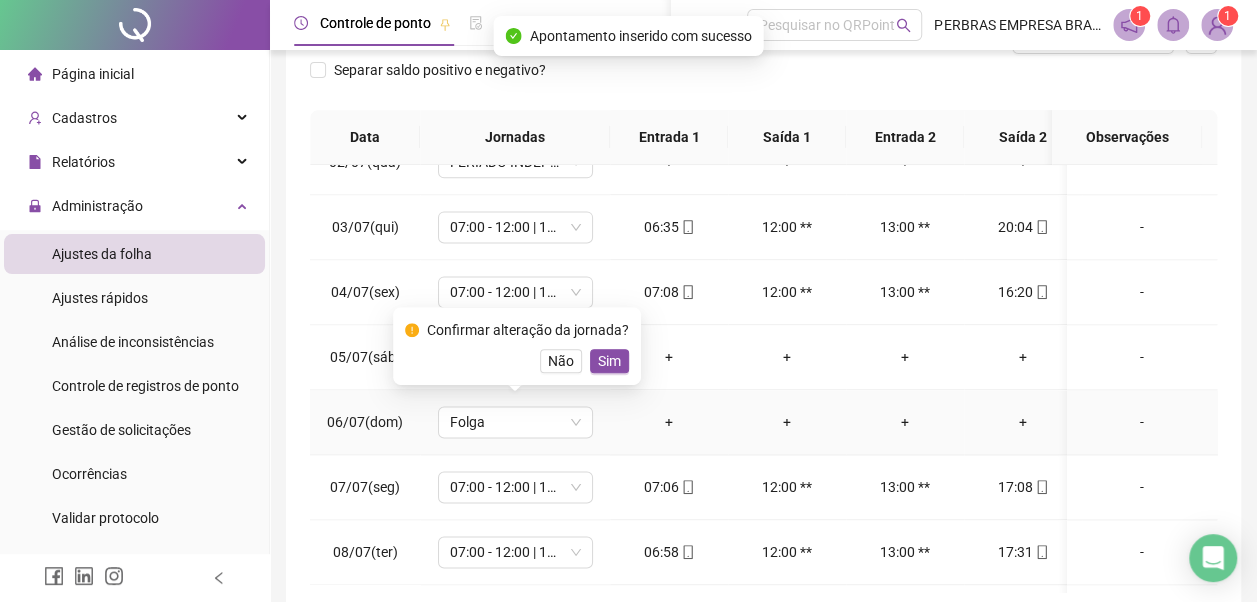 click on "Confirmar alteração da jornada? Não Sim" at bounding box center (517, 346) 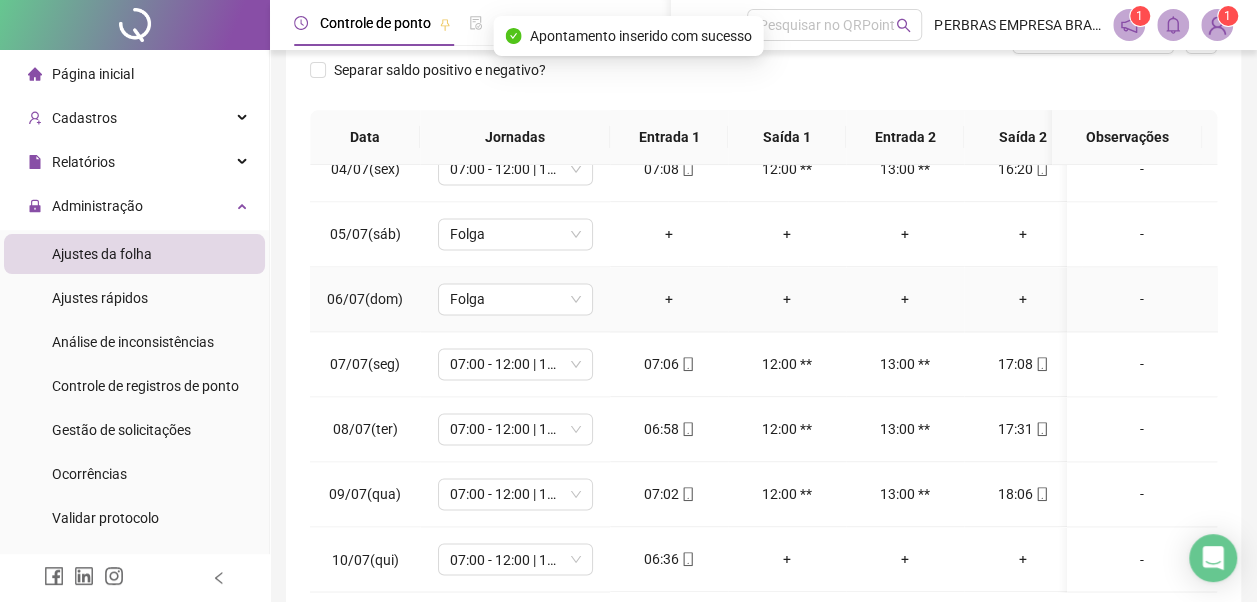 scroll, scrollTop: 1528, scrollLeft: 0, axis: vertical 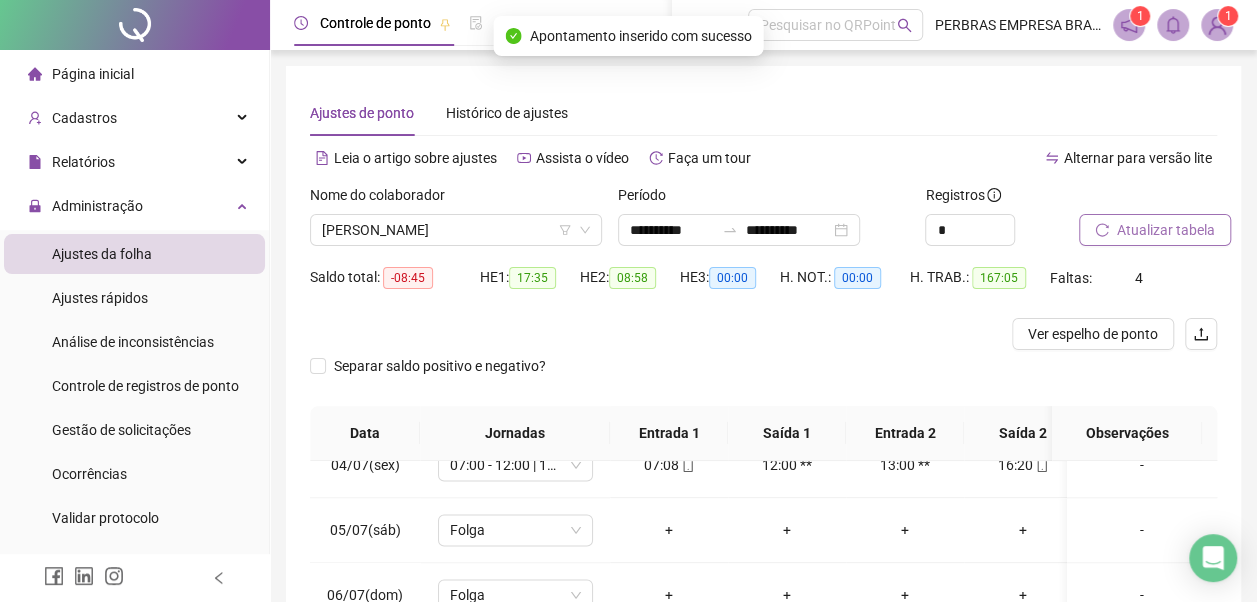 click on "Atualizar tabela" at bounding box center [1166, 230] 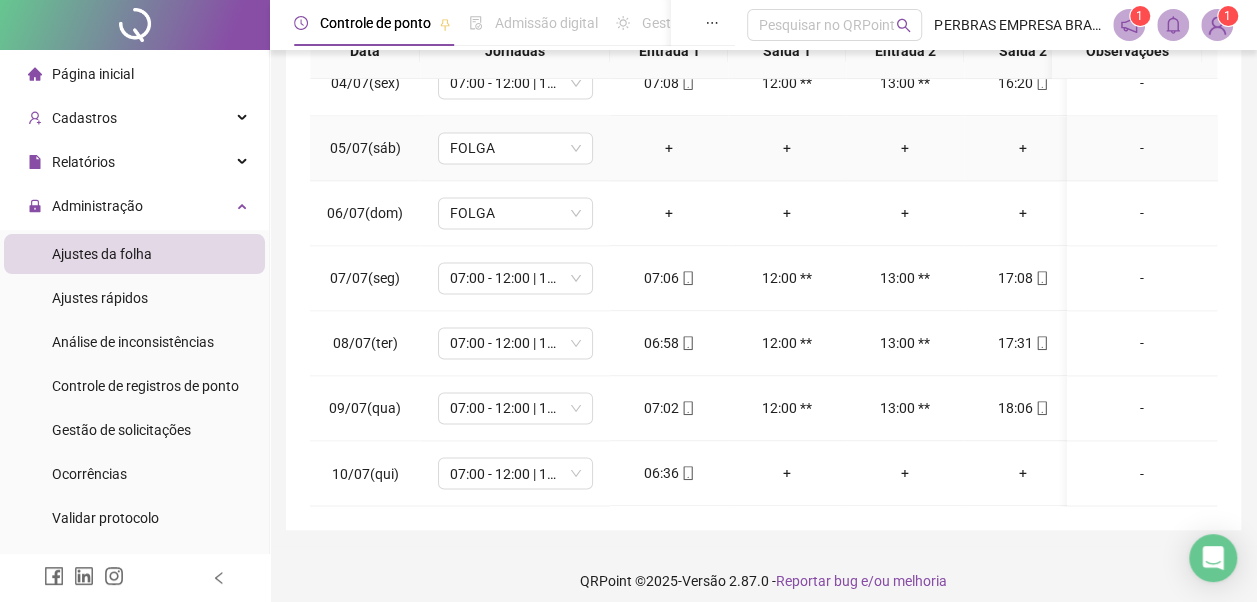 scroll, scrollTop: 396, scrollLeft: 0, axis: vertical 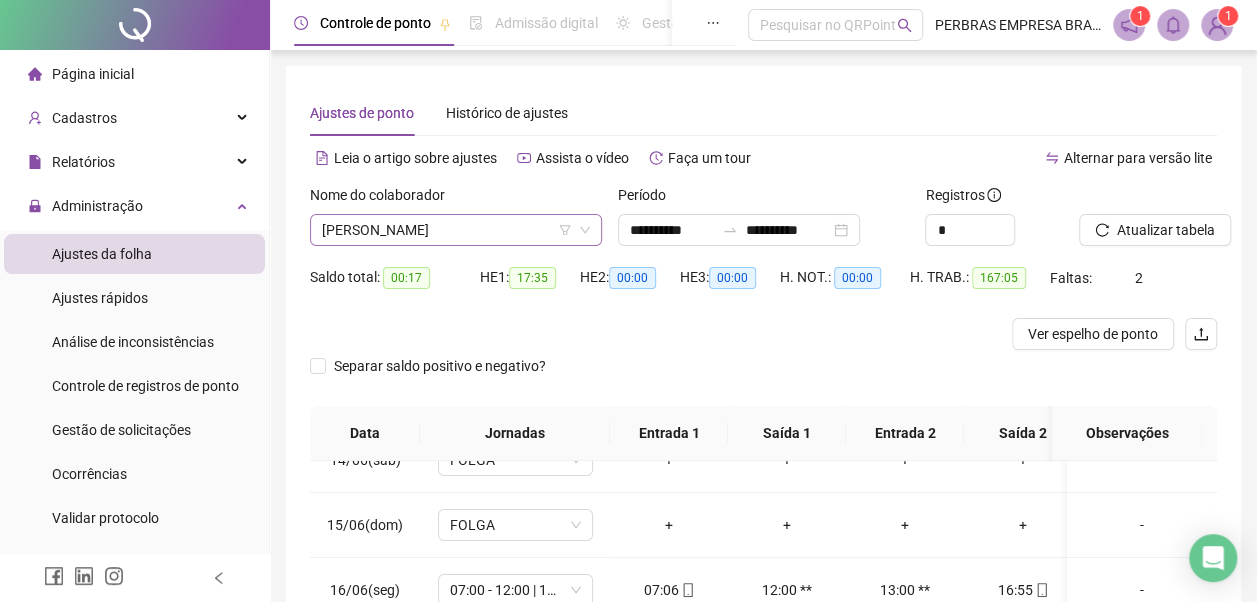 click on "ANTONIO CARLOS DOS SANTOS" at bounding box center (456, 230) 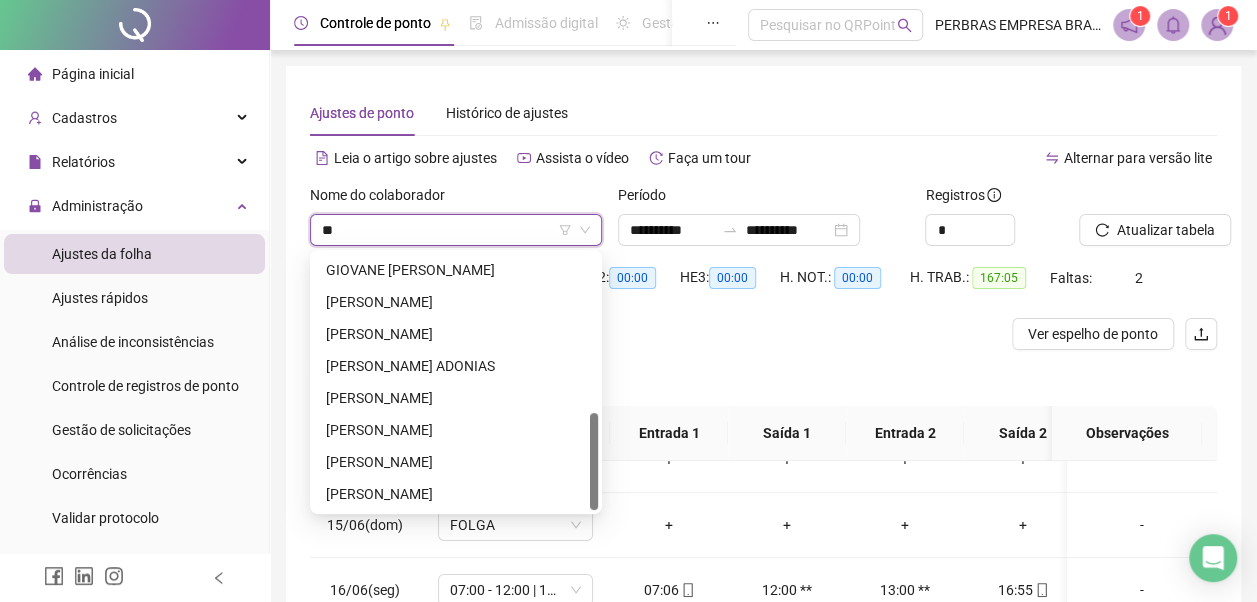 scroll, scrollTop: 0, scrollLeft: 0, axis: both 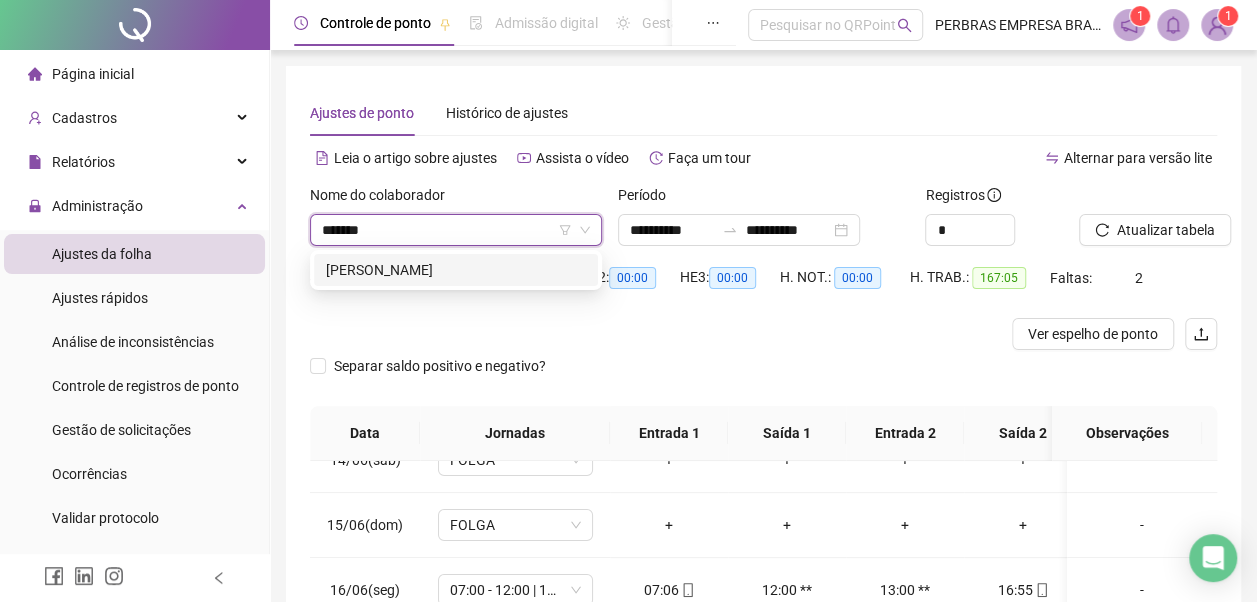 type on "********" 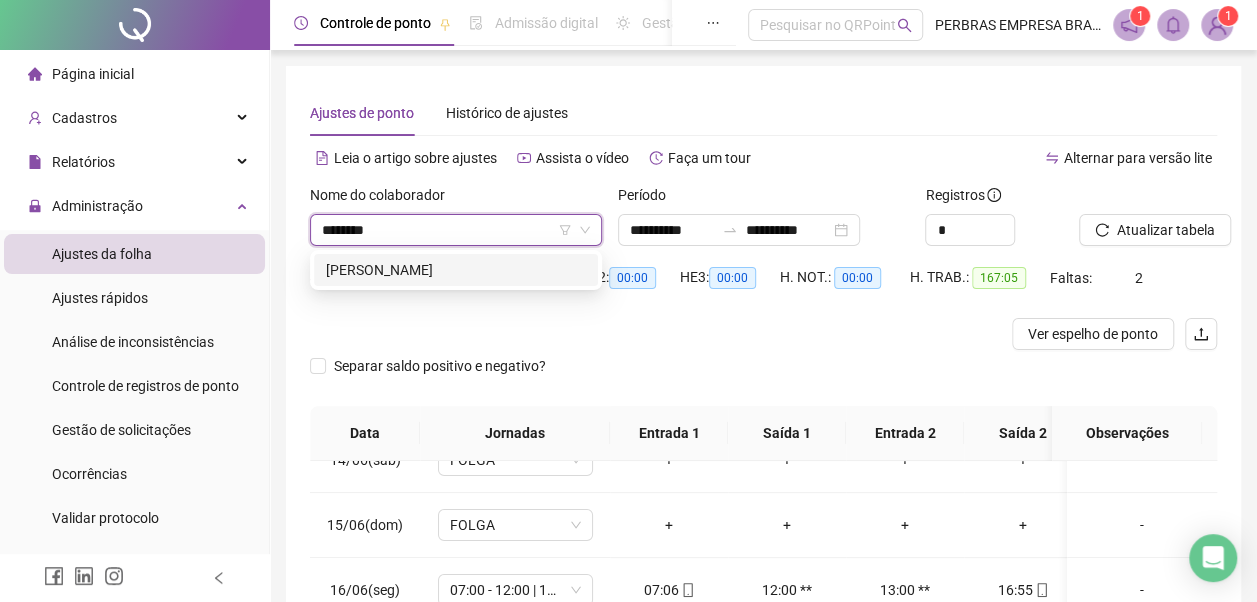 type 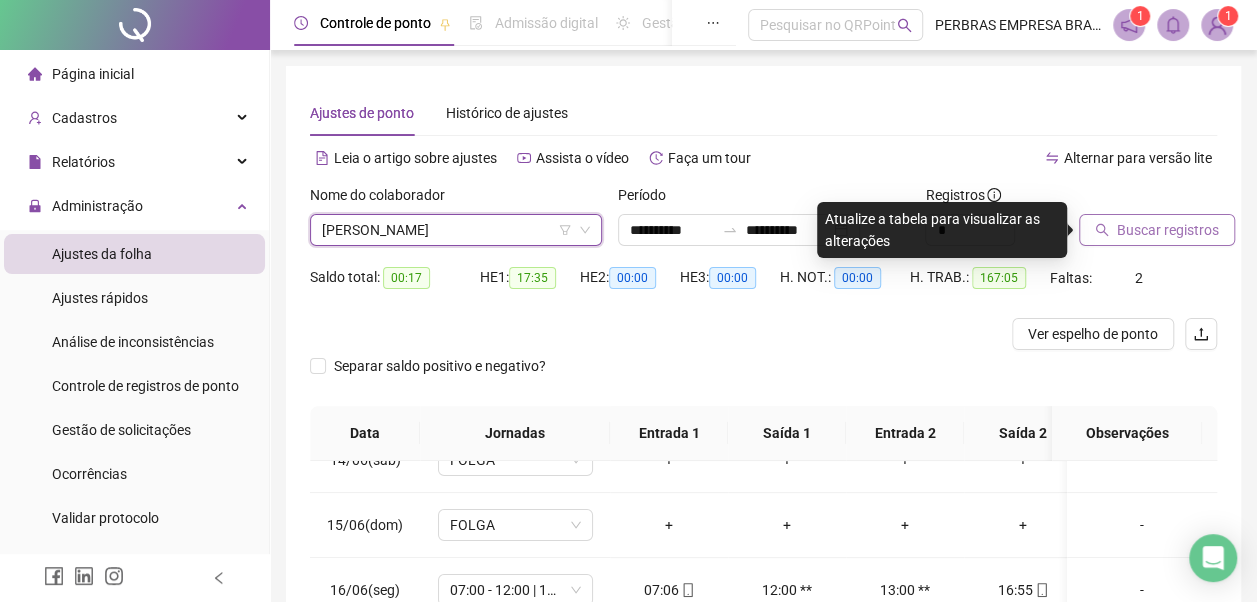 click on "Buscar registros" at bounding box center [1168, 230] 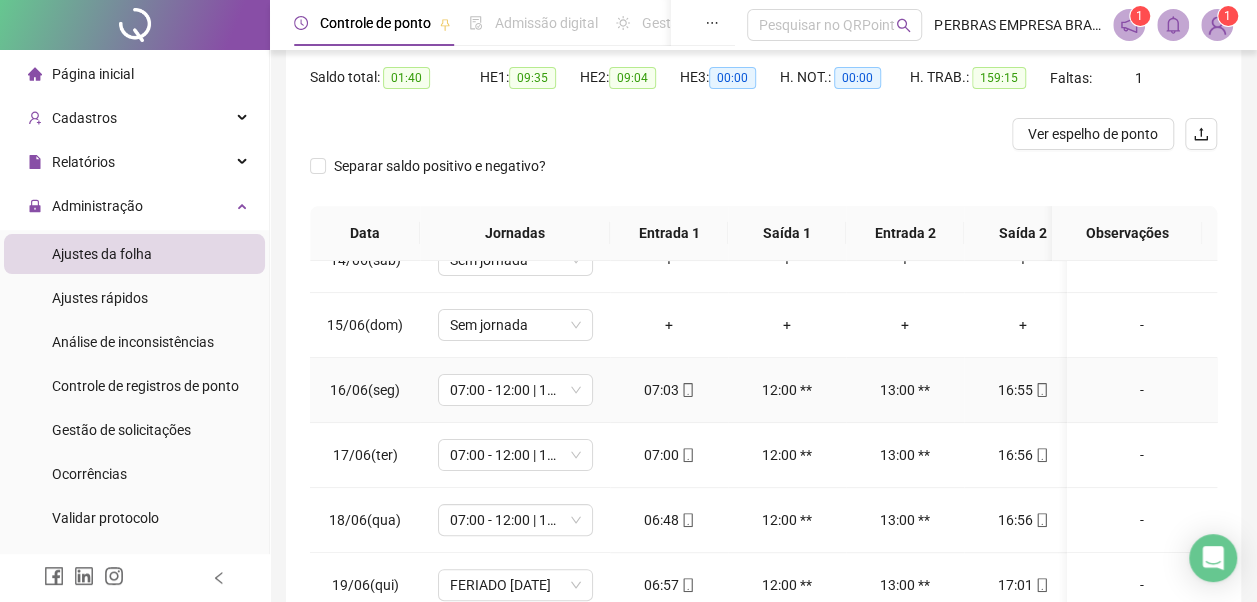 scroll, scrollTop: 396, scrollLeft: 0, axis: vertical 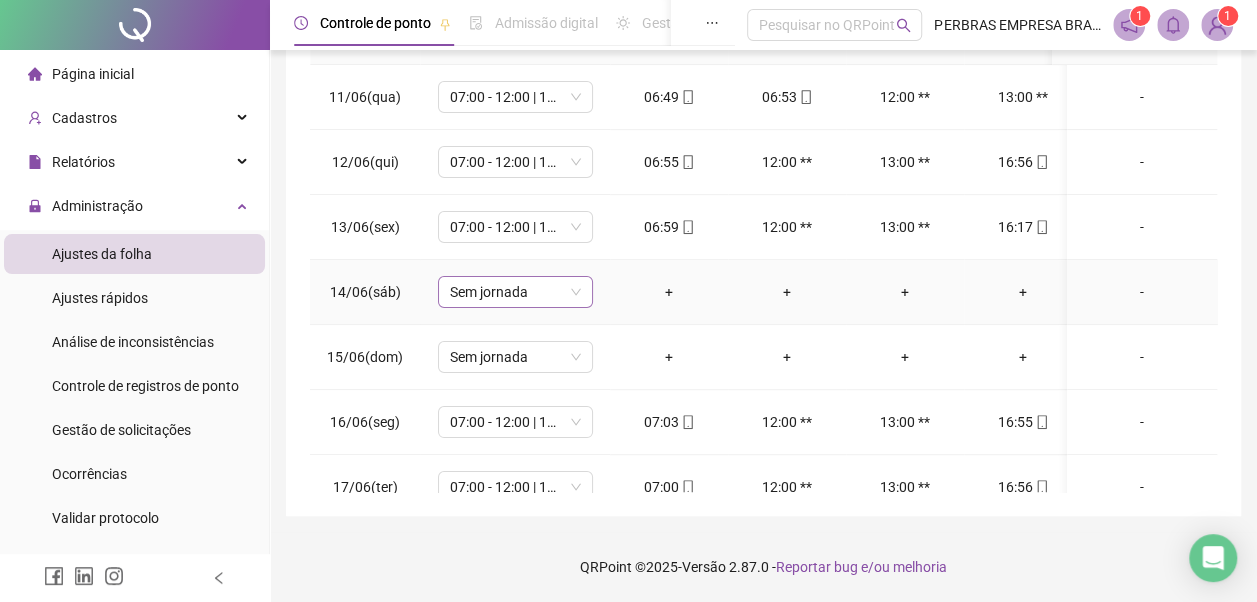 drag, startPoint x: 516, startPoint y: 282, endPoint x: 522, endPoint y: 308, distance: 26.683329 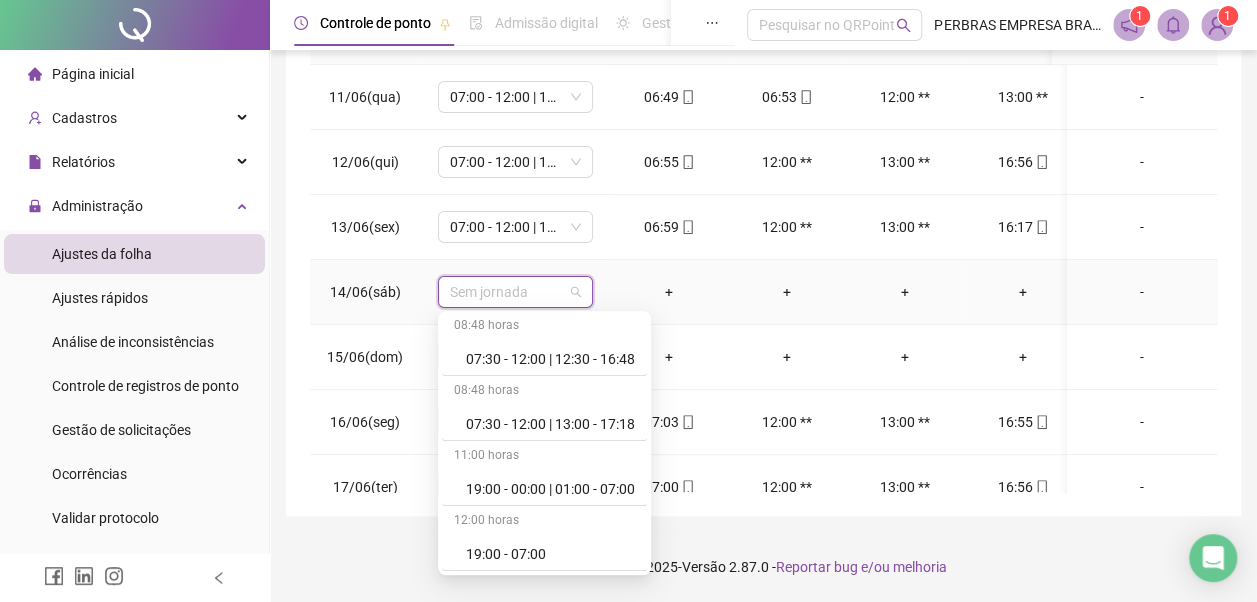 scroll, scrollTop: 778, scrollLeft: 0, axis: vertical 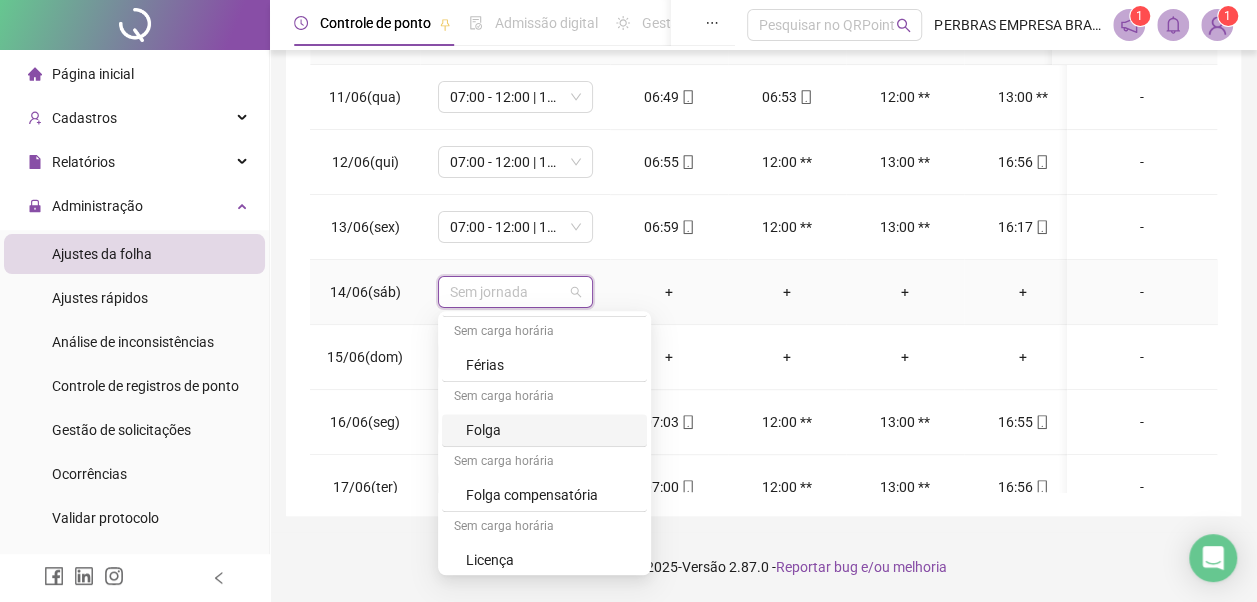 click on "Folga" at bounding box center [544, 430] 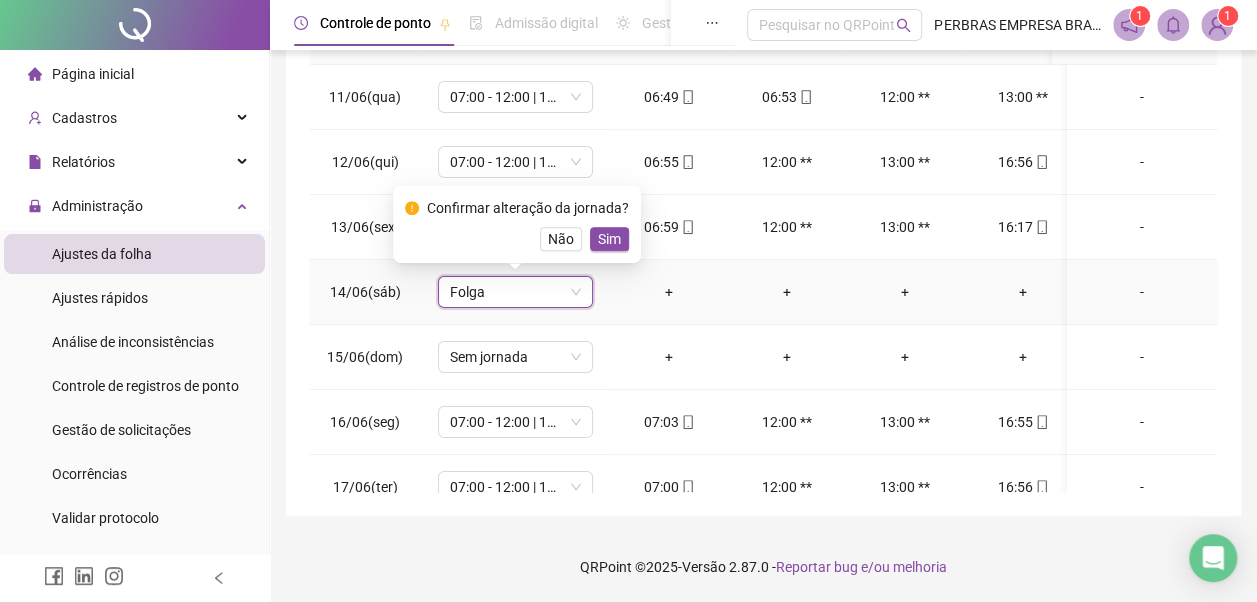 click on "Sim" at bounding box center (609, 239) 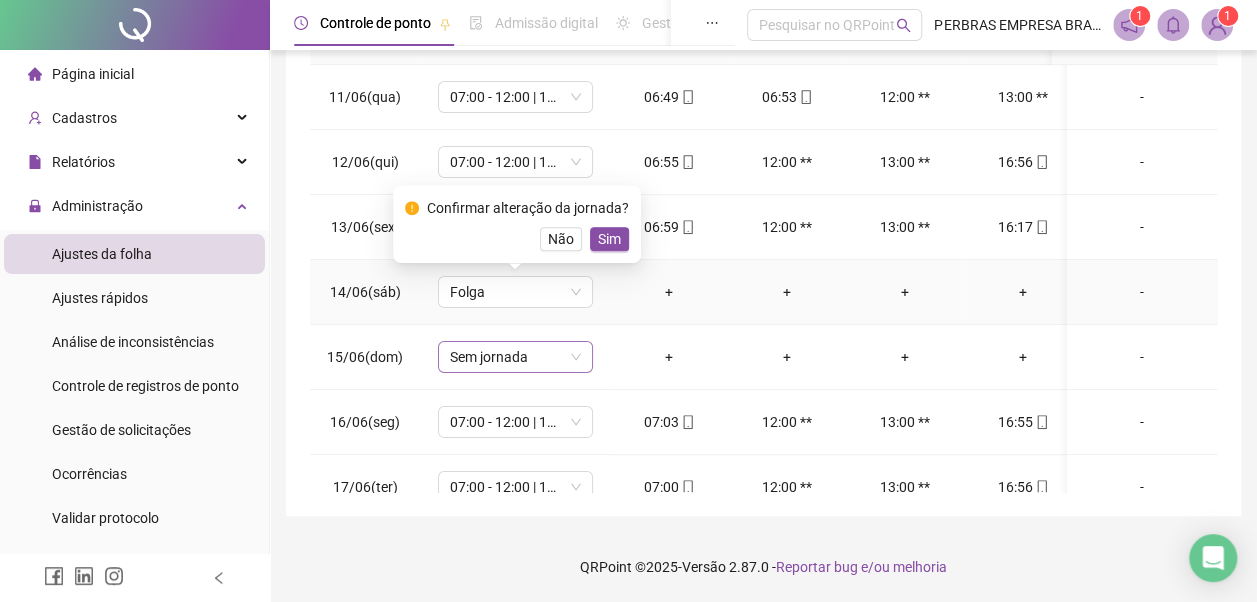 click on "Sem jornada" at bounding box center [515, 357] 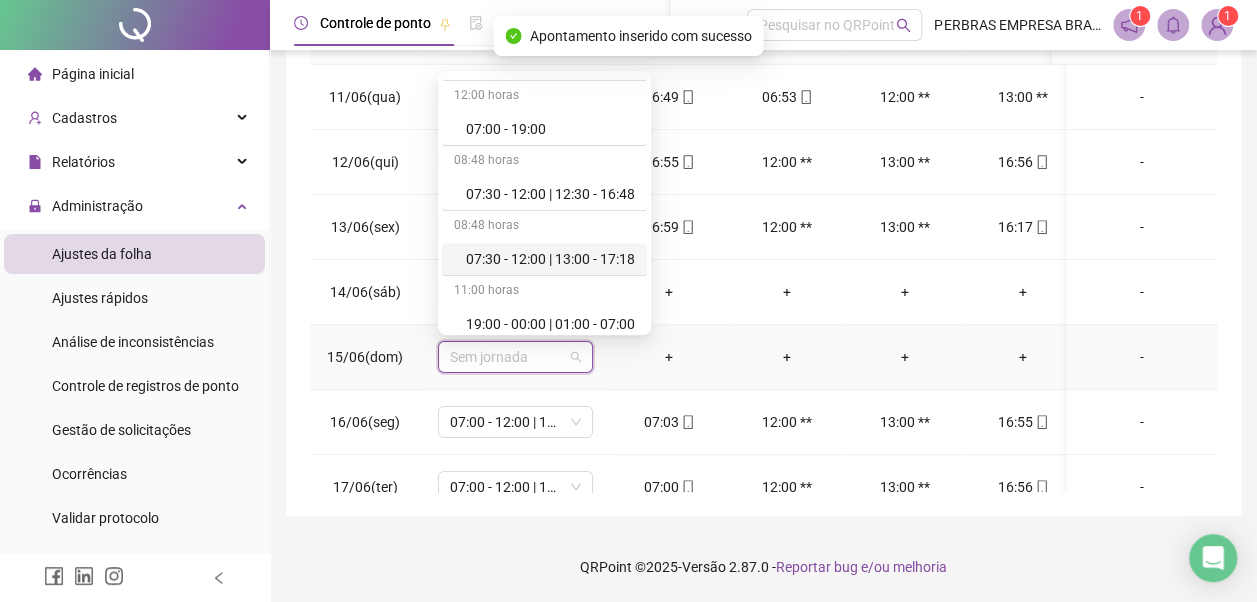 scroll, scrollTop: 778, scrollLeft: 0, axis: vertical 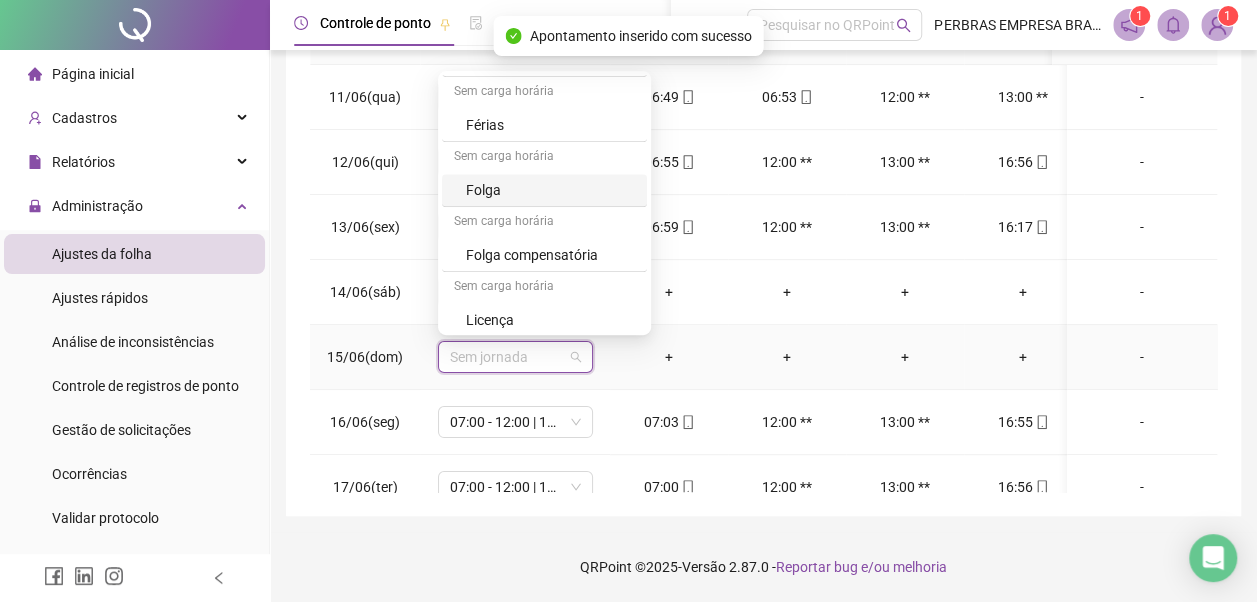 click on "Folga" at bounding box center [550, 190] 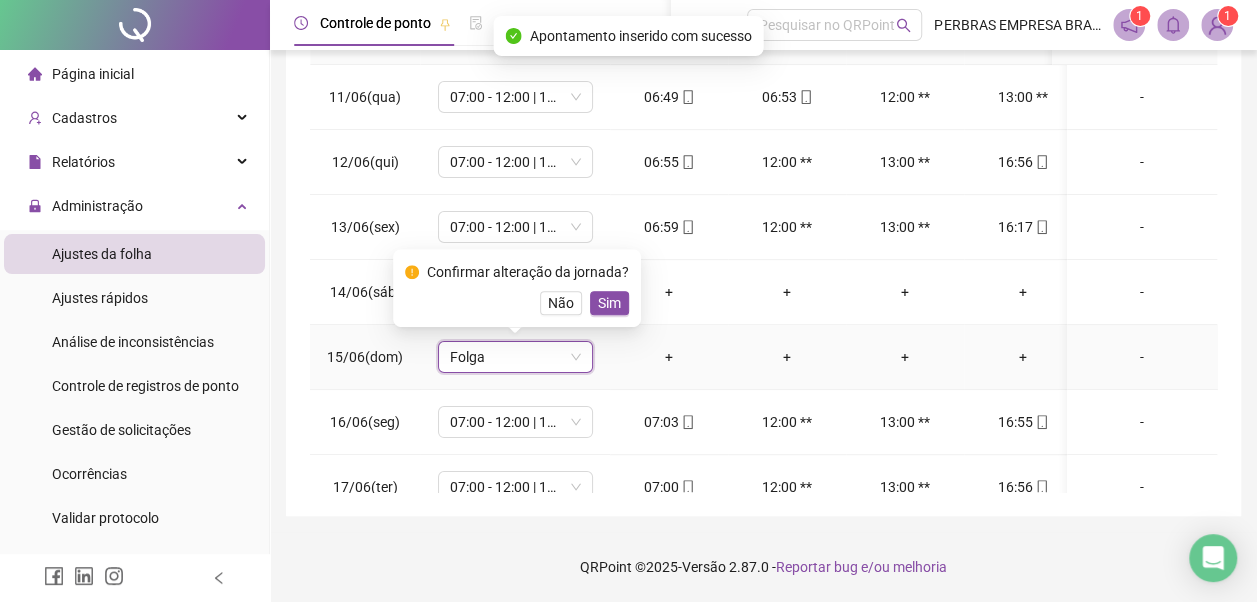 click on "Sim" at bounding box center [609, 303] 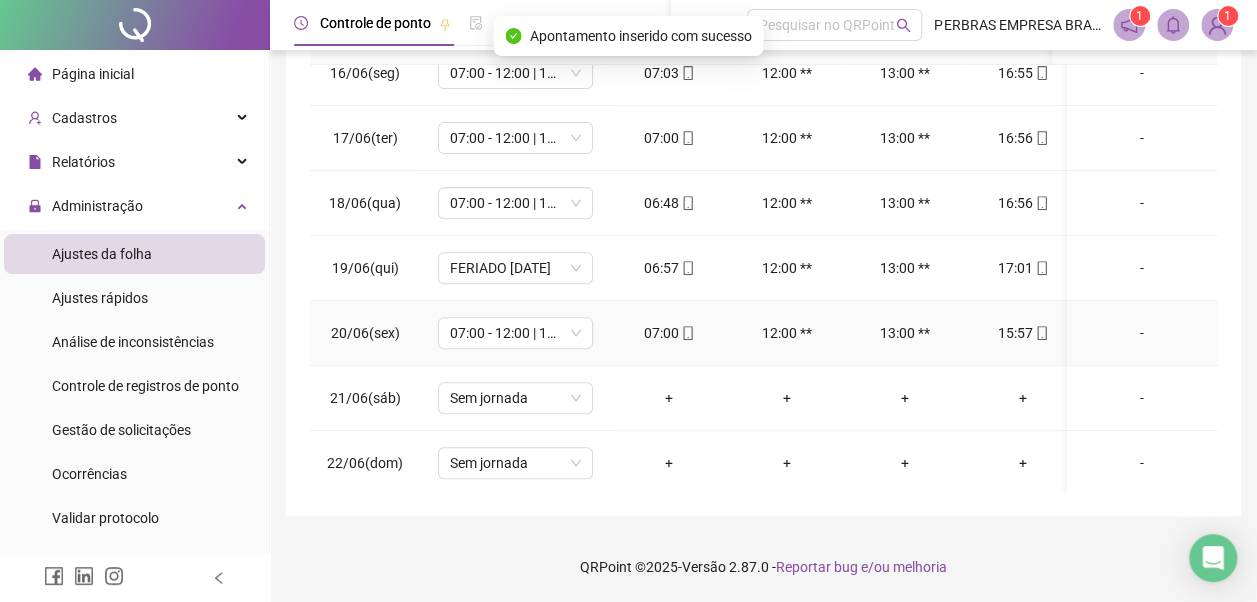 scroll, scrollTop: 300, scrollLeft: 0, axis: vertical 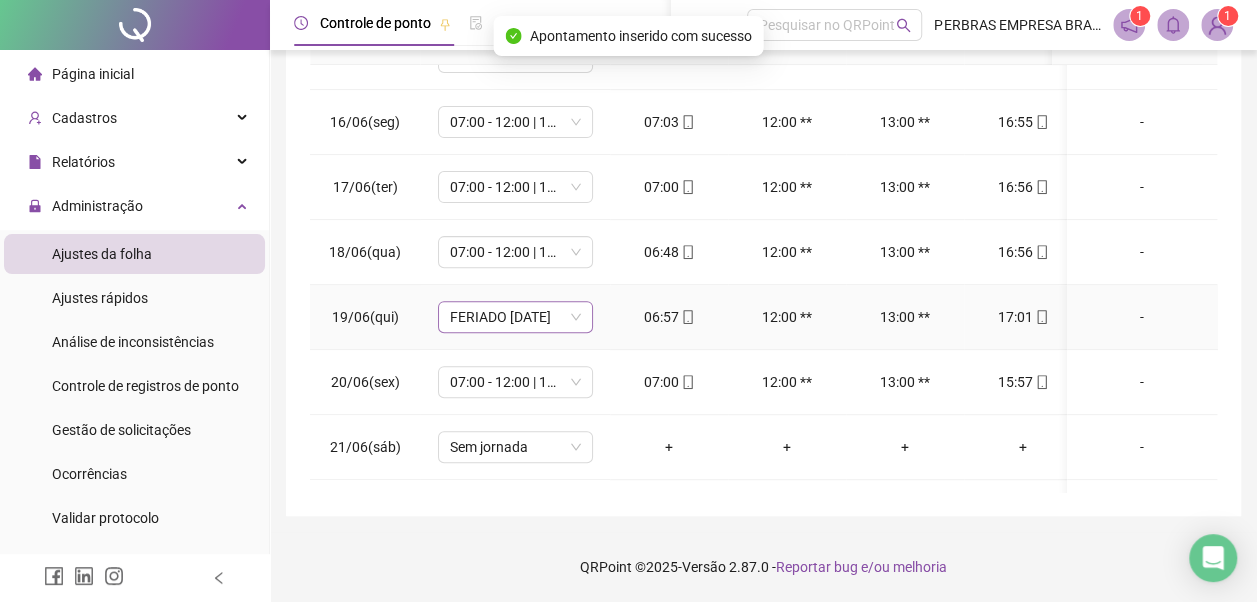 click on "FERIADO CORPUS CHRISTI" at bounding box center [515, 317] 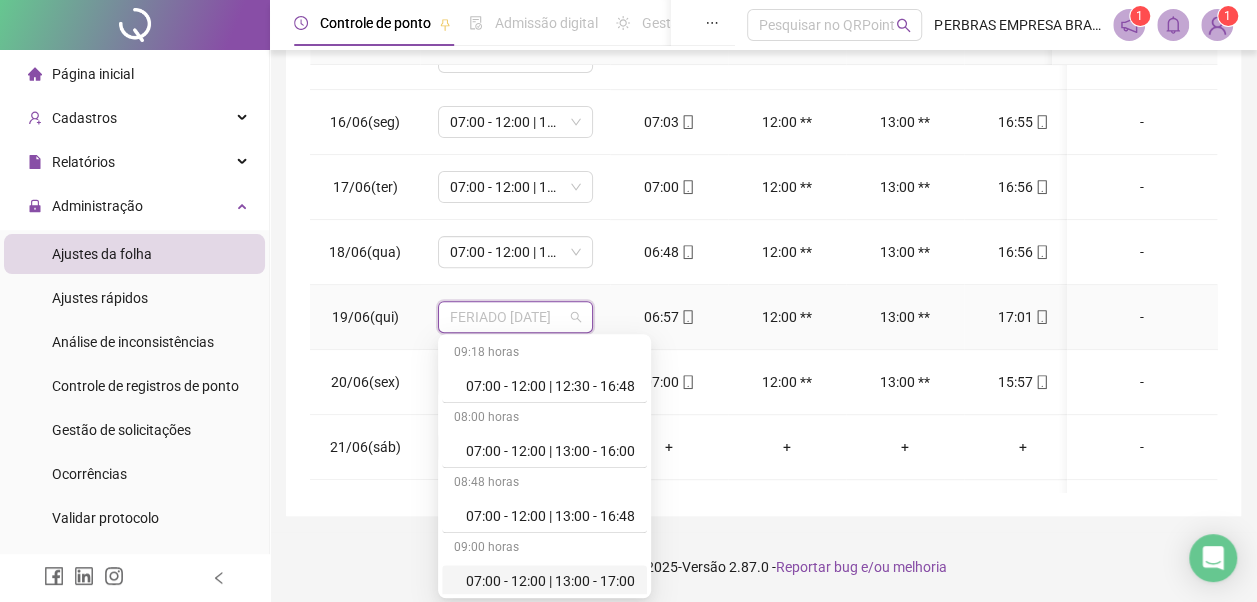 click on "07:00 - 12:00 | 13:00 - 17:00" at bounding box center [550, 581] 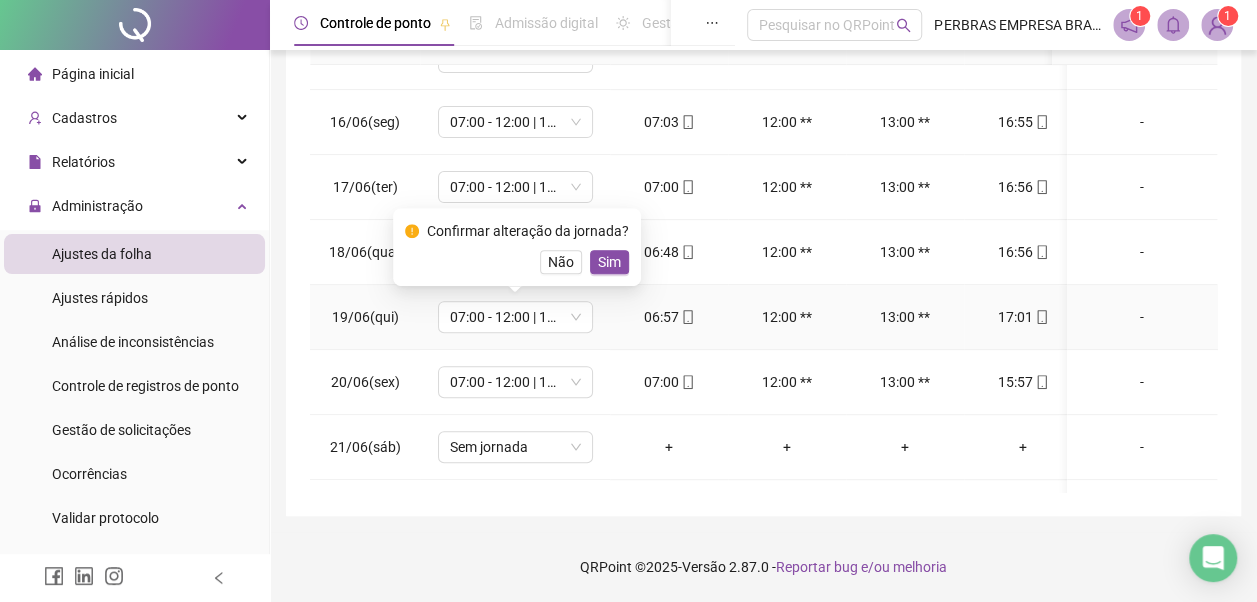 click on "Sim" at bounding box center (609, 262) 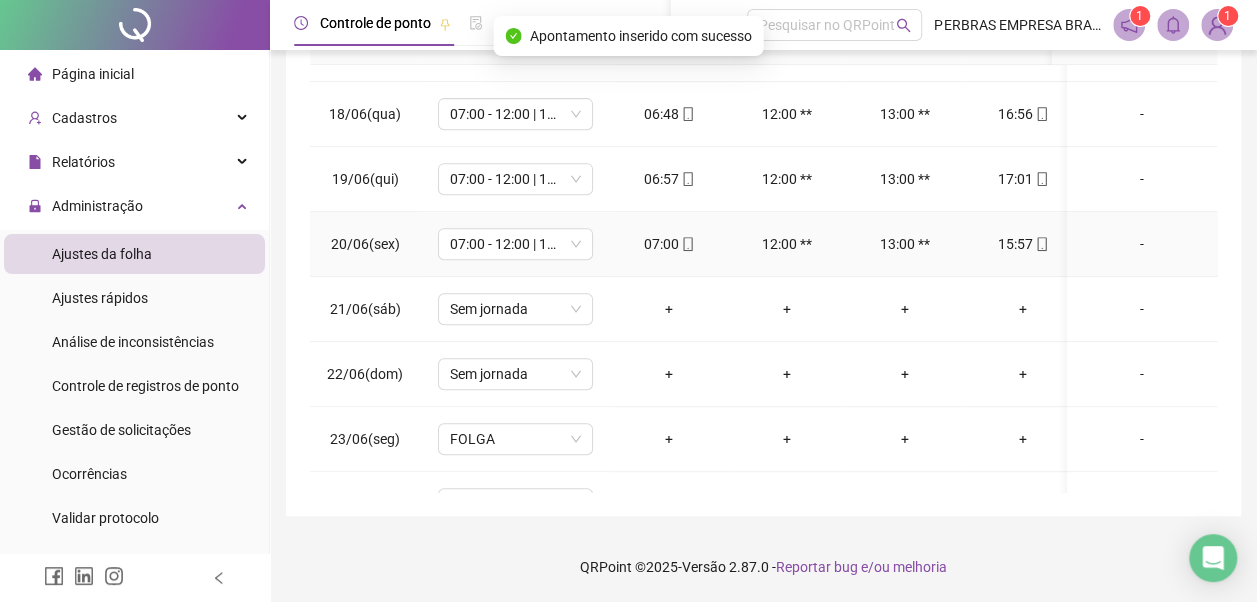 scroll, scrollTop: 500, scrollLeft: 0, axis: vertical 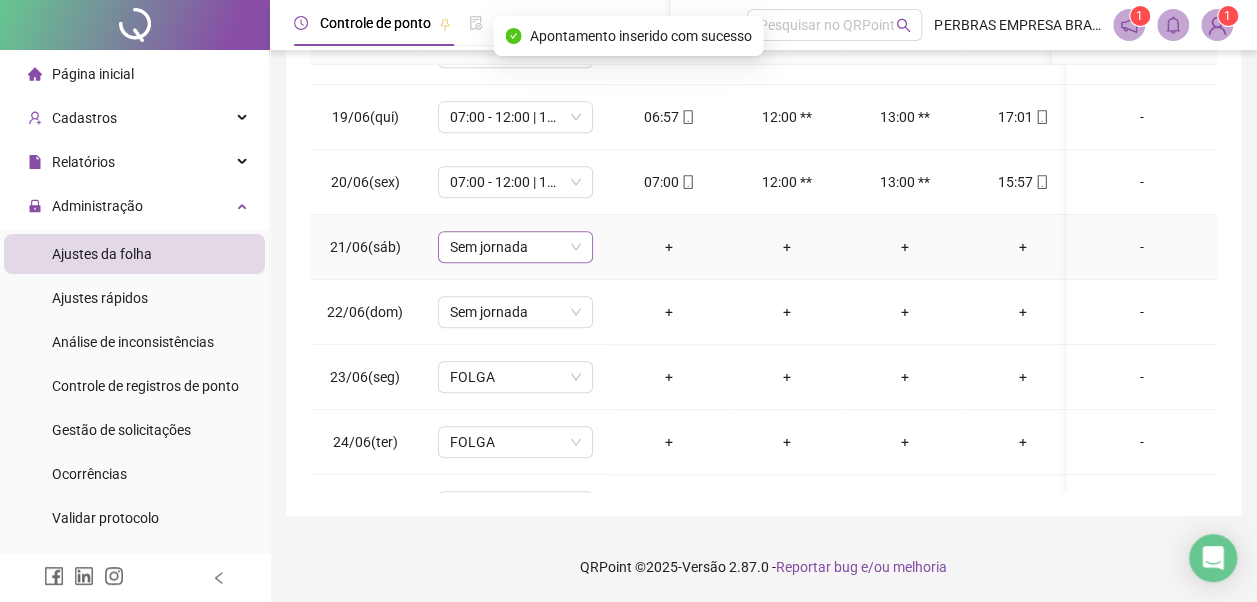 click on "Sem jornada" at bounding box center (515, 247) 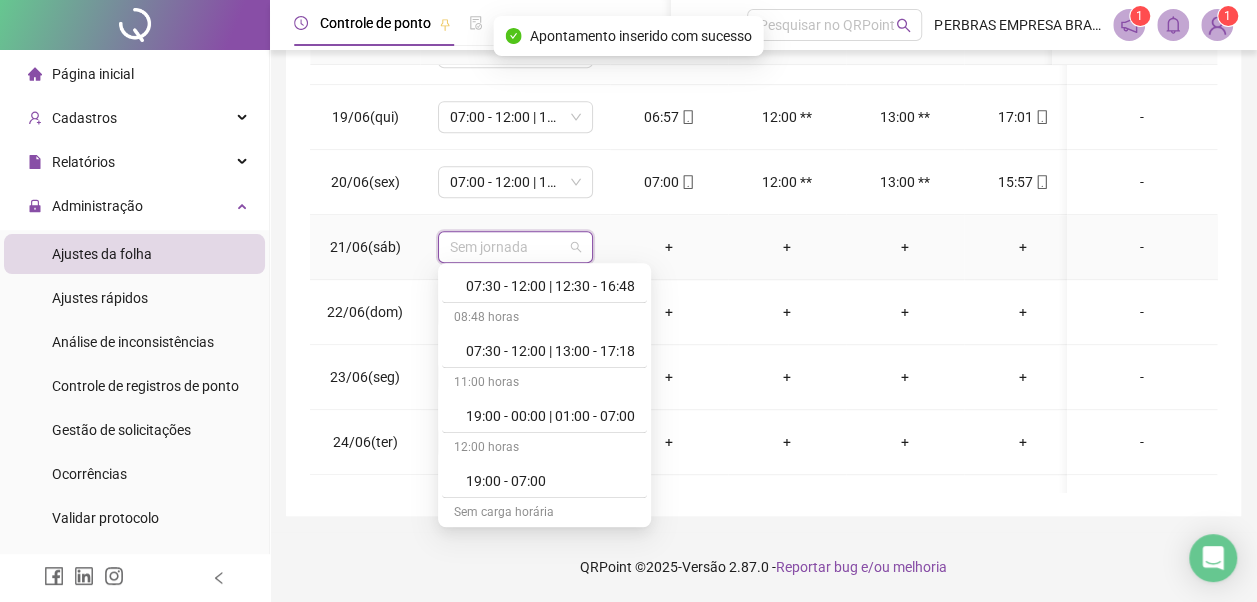 scroll, scrollTop: 778, scrollLeft: 0, axis: vertical 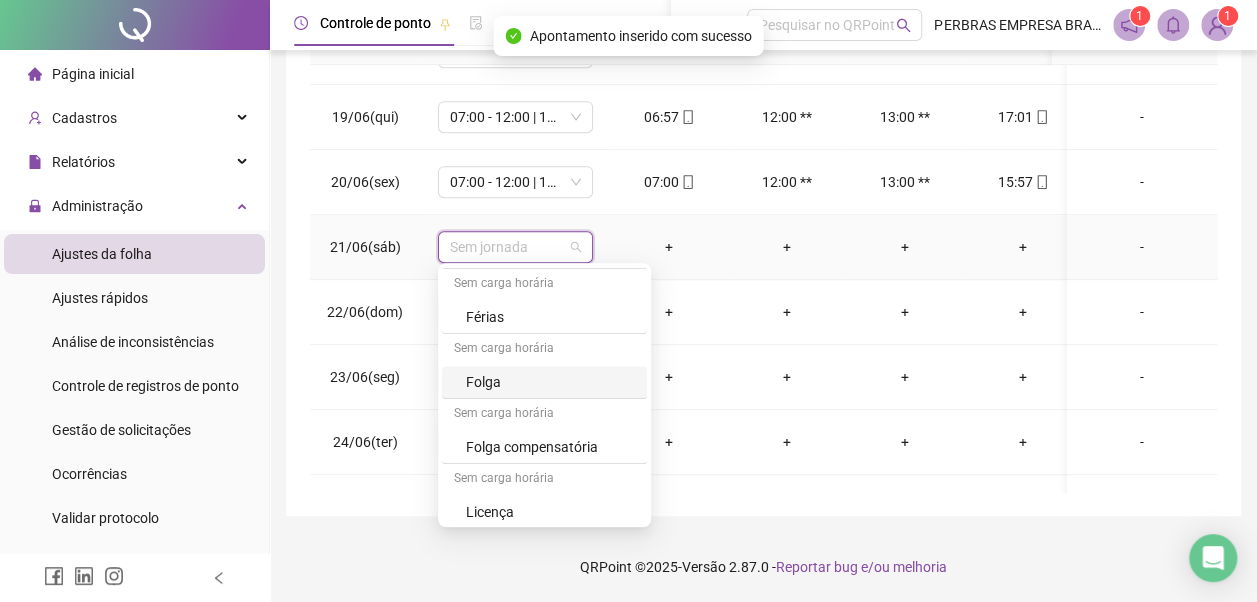 click on "Folga" at bounding box center (550, 382) 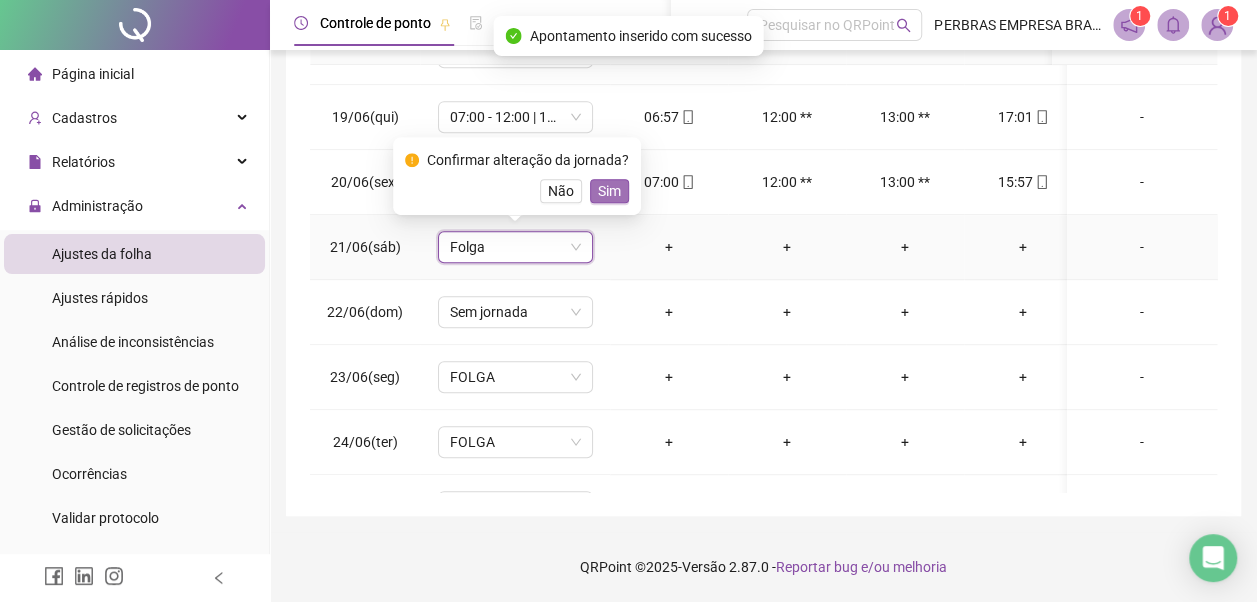 click on "Sim" at bounding box center (609, 191) 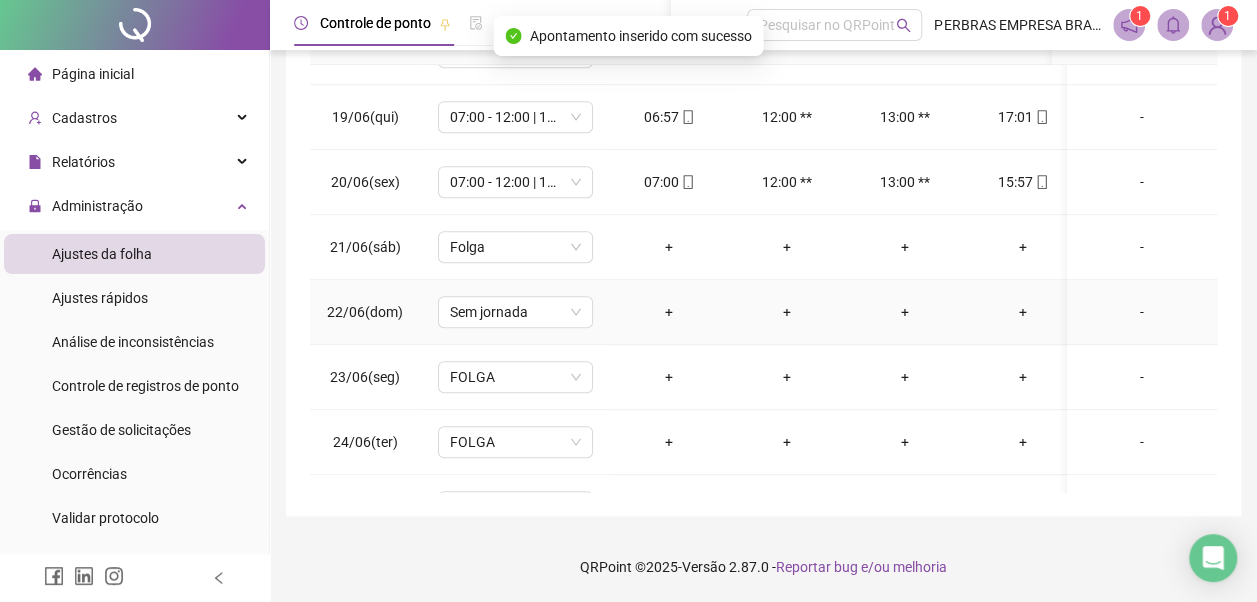 drag, startPoint x: 520, startPoint y: 308, endPoint x: 524, endPoint y: 326, distance: 18.439089 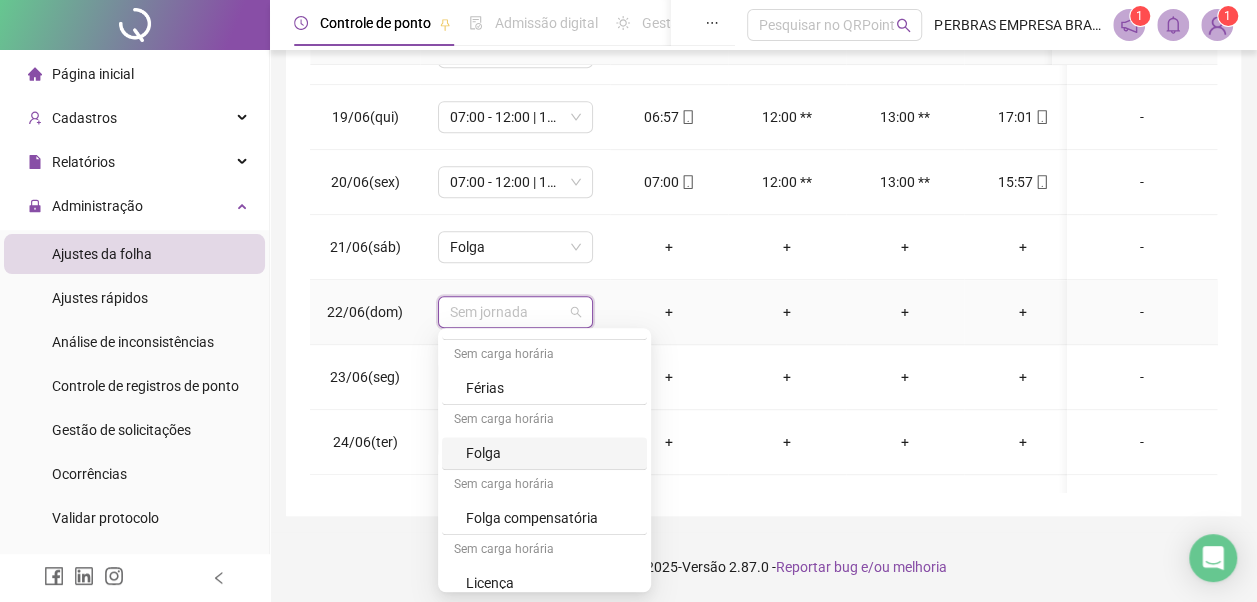 scroll, scrollTop: 778, scrollLeft: 0, axis: vertical 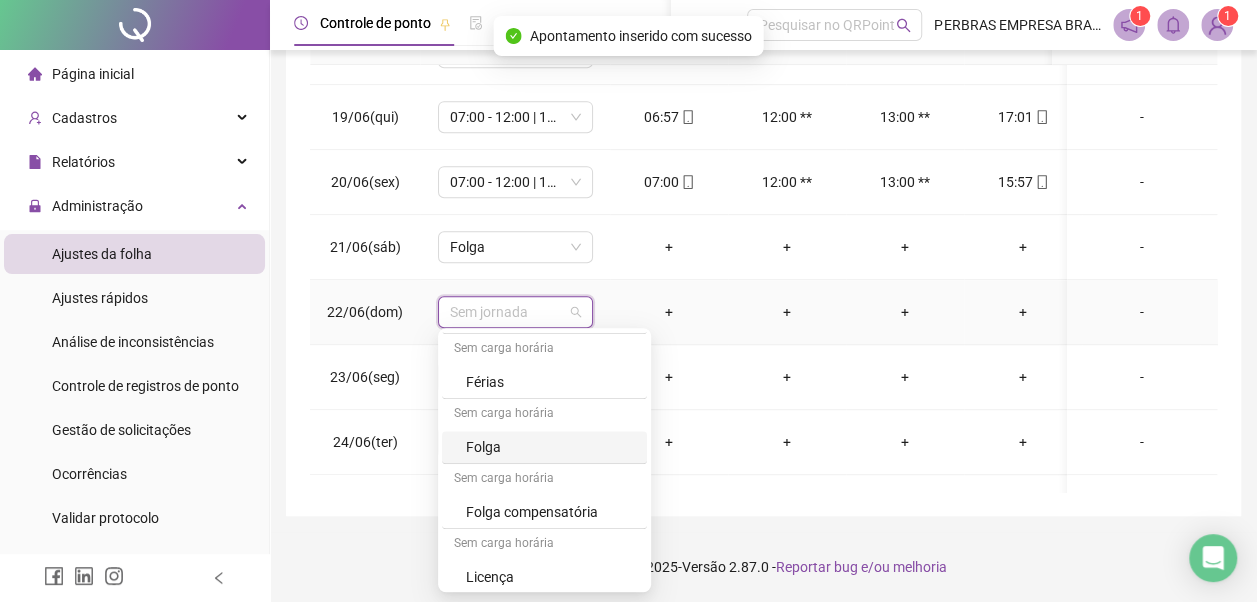 click on "Folga" at bounding box center [550, 447] 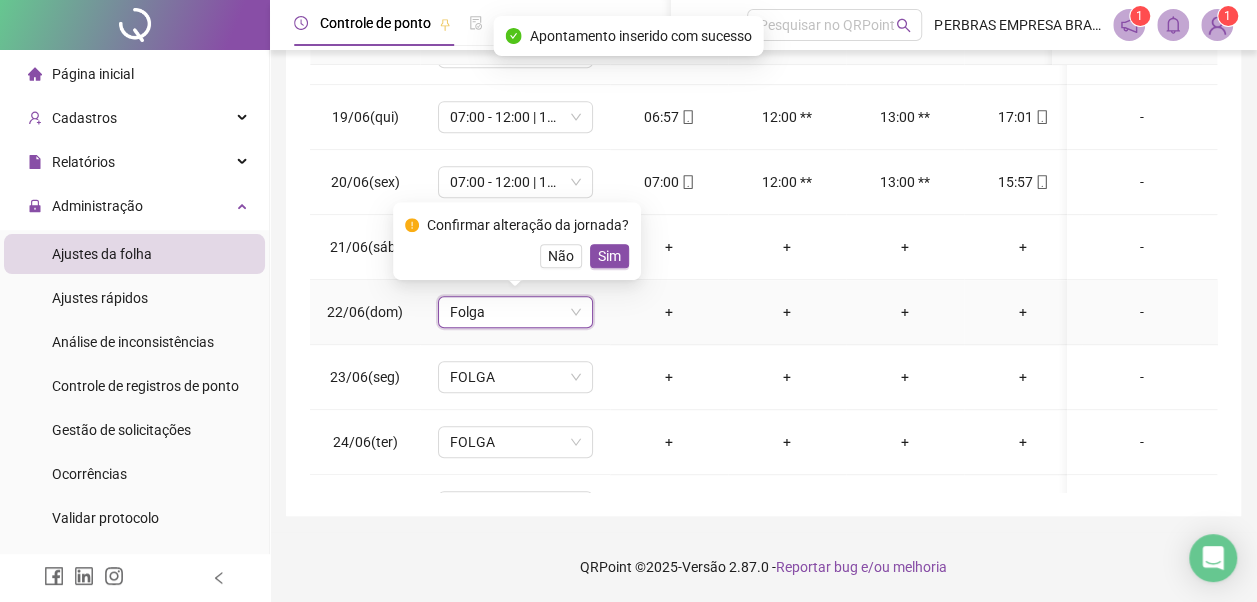 click on "Sim" at bounding box center (609, 256) 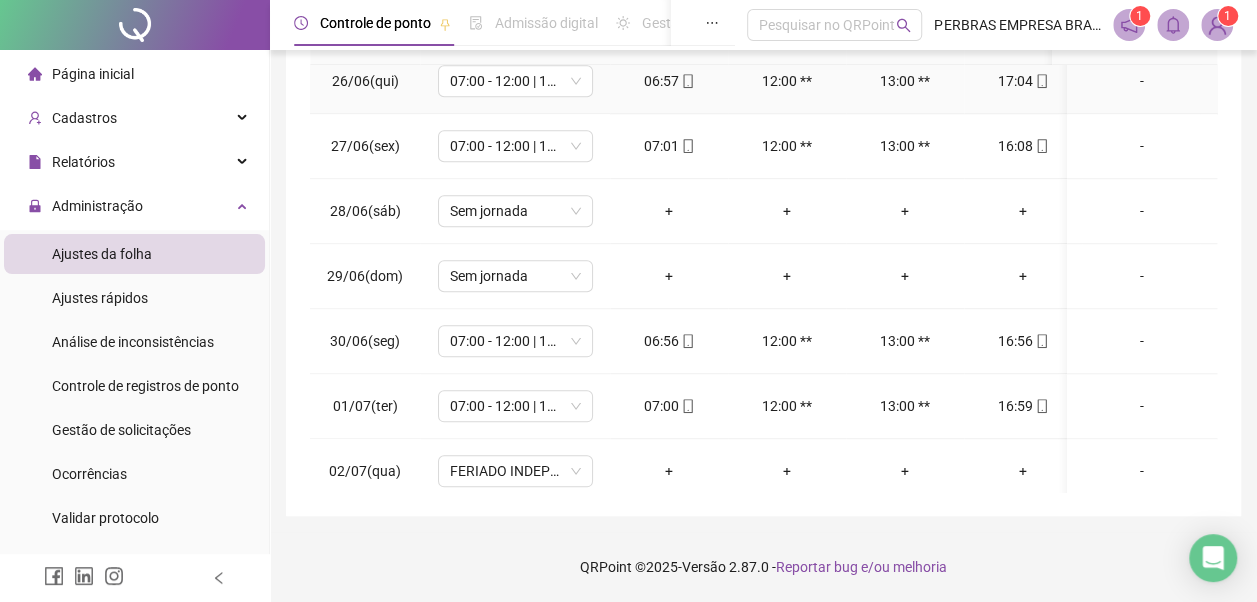 scroll, scrollTop: 1000, scrollLeft: 0, axis: vertical 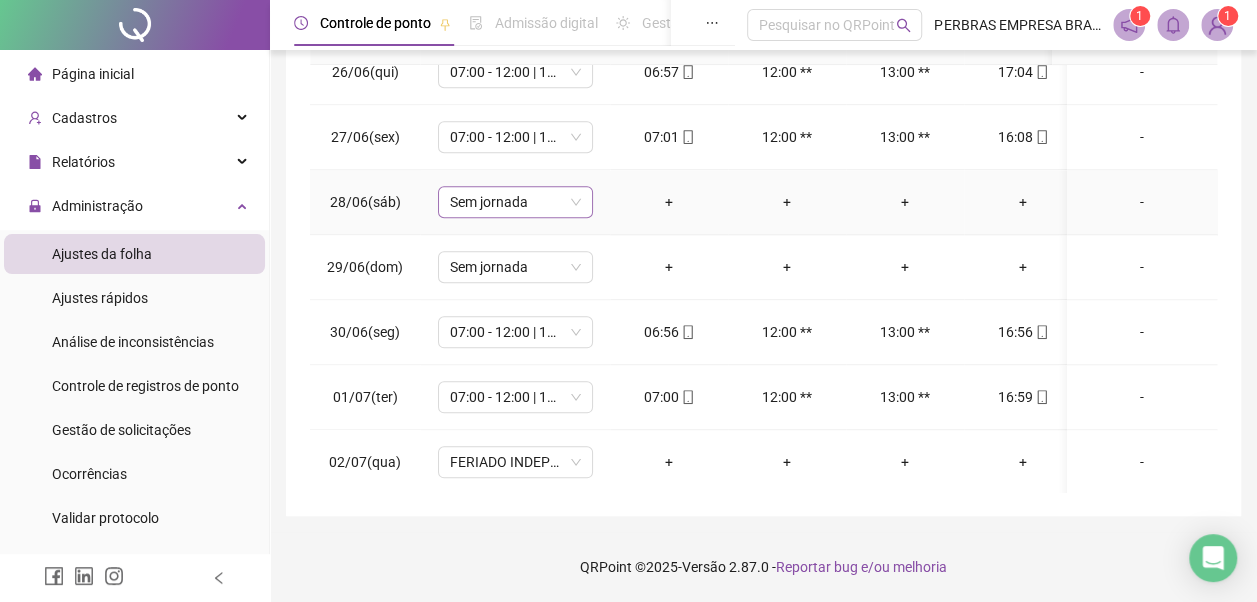 click on "Sem jornada" at bounding box center [515, 202] 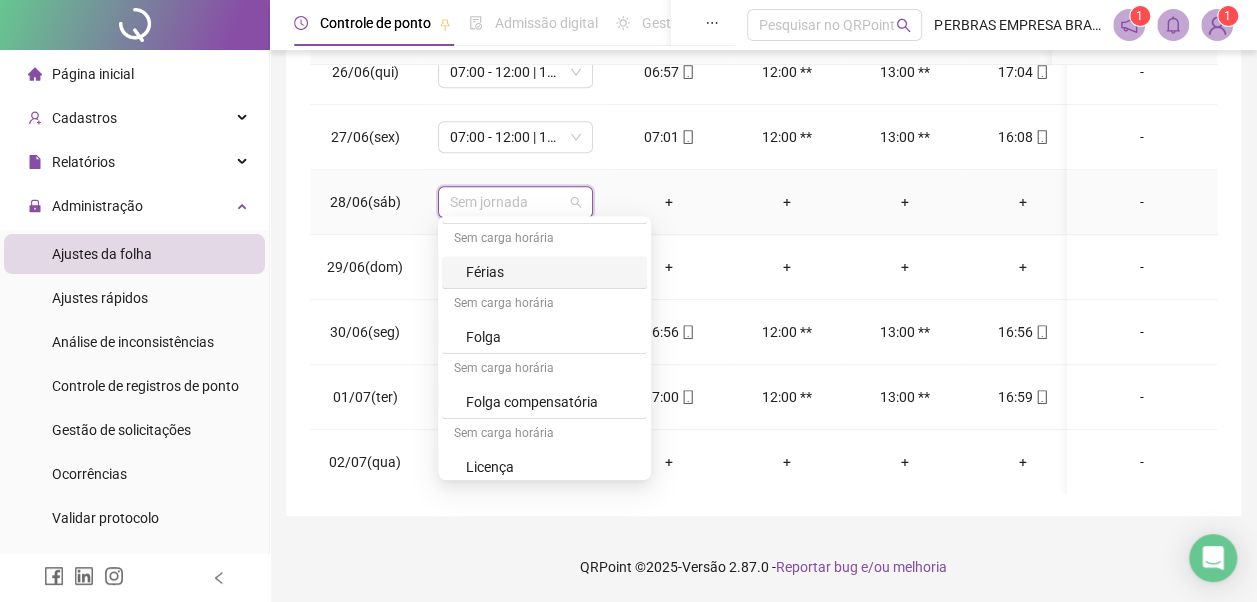 scroll, scrollTop: 778, scrollLeft: 0, axis: vertical 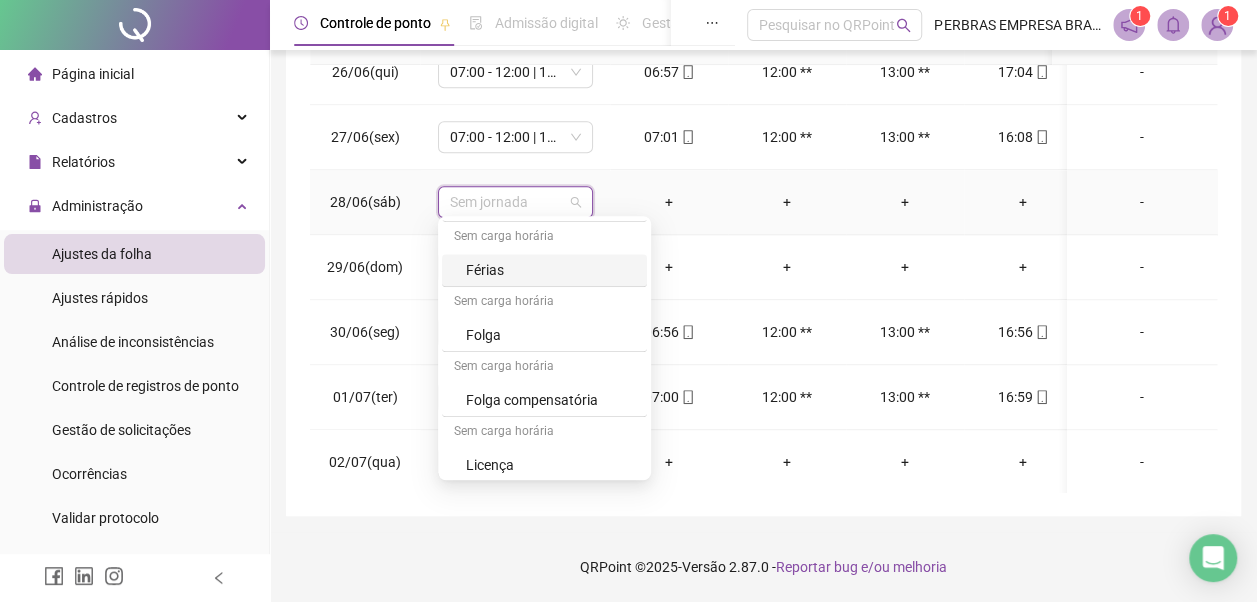 click on "Folga" at bounding box center (550, 335) 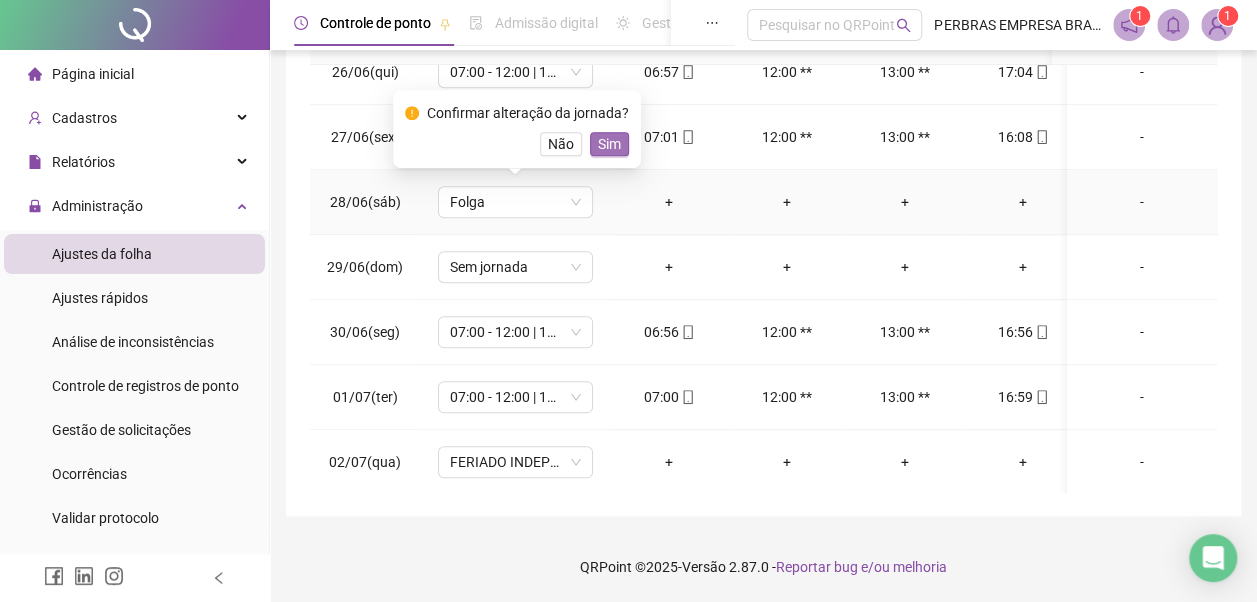 click on "Sim" at bounding box center (609, 144) 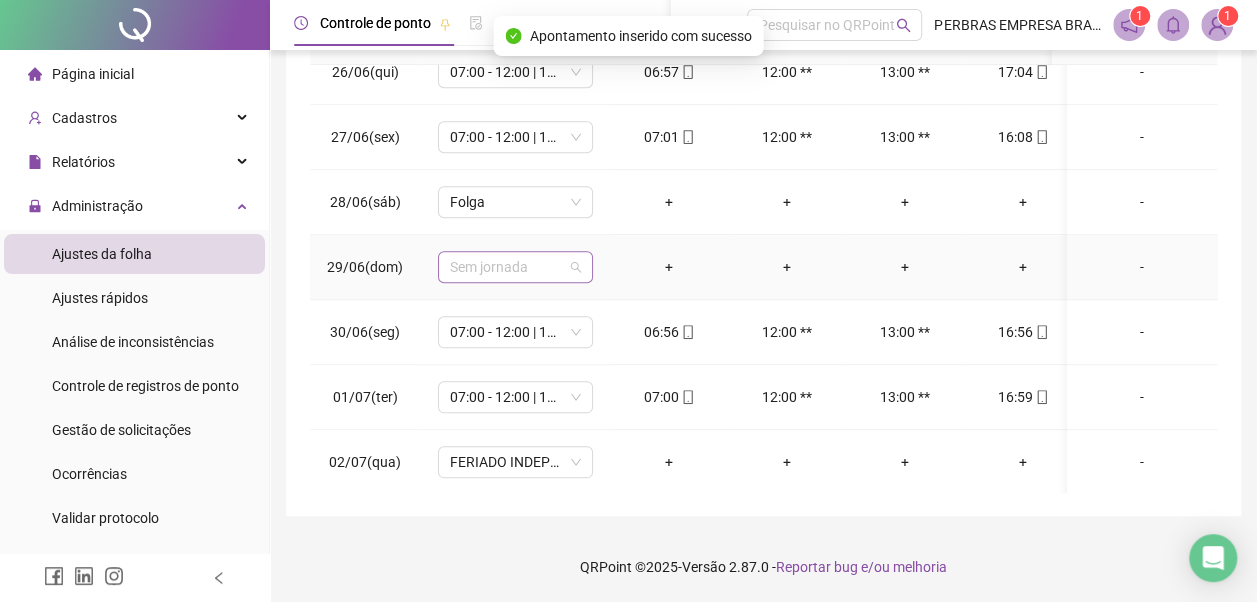 click on "Sem jornada" at bounding box center (515, 267) 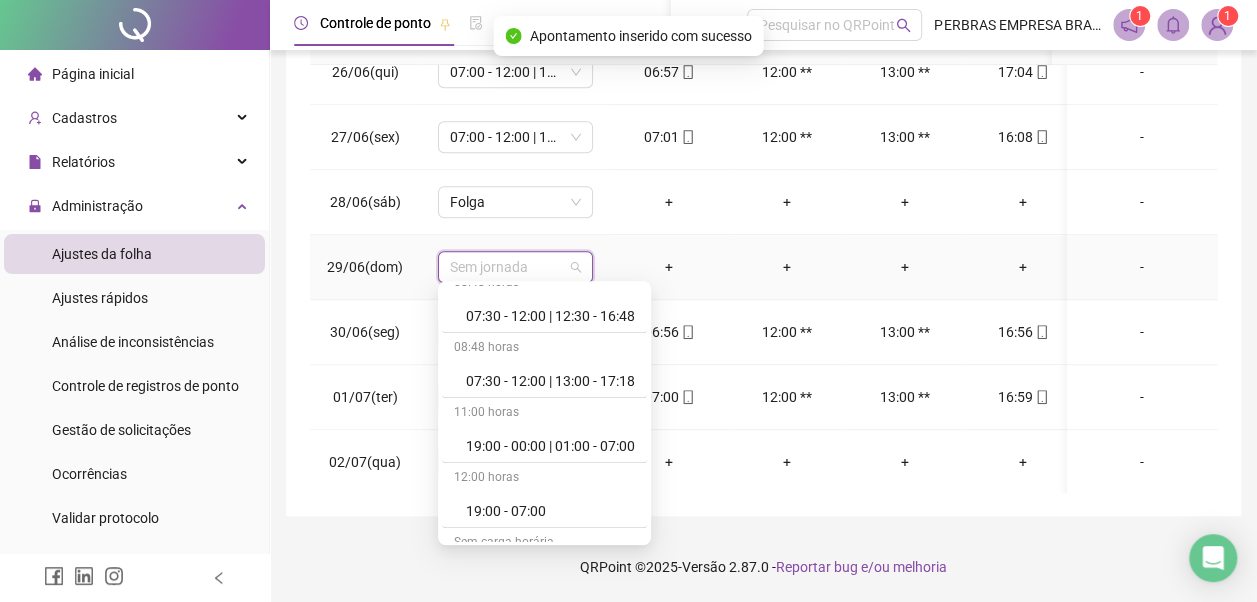 scroll, scrollTop: 778, scrollLeft: 0, axis: vertical 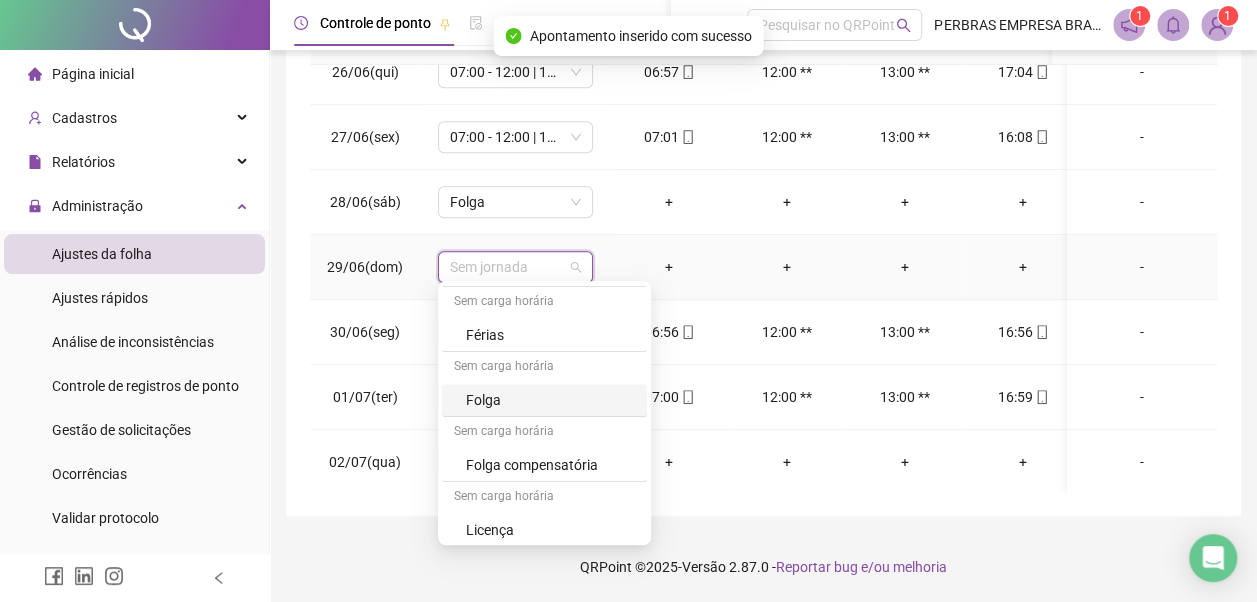 click on "Folga" at bounding box center [550, 400] 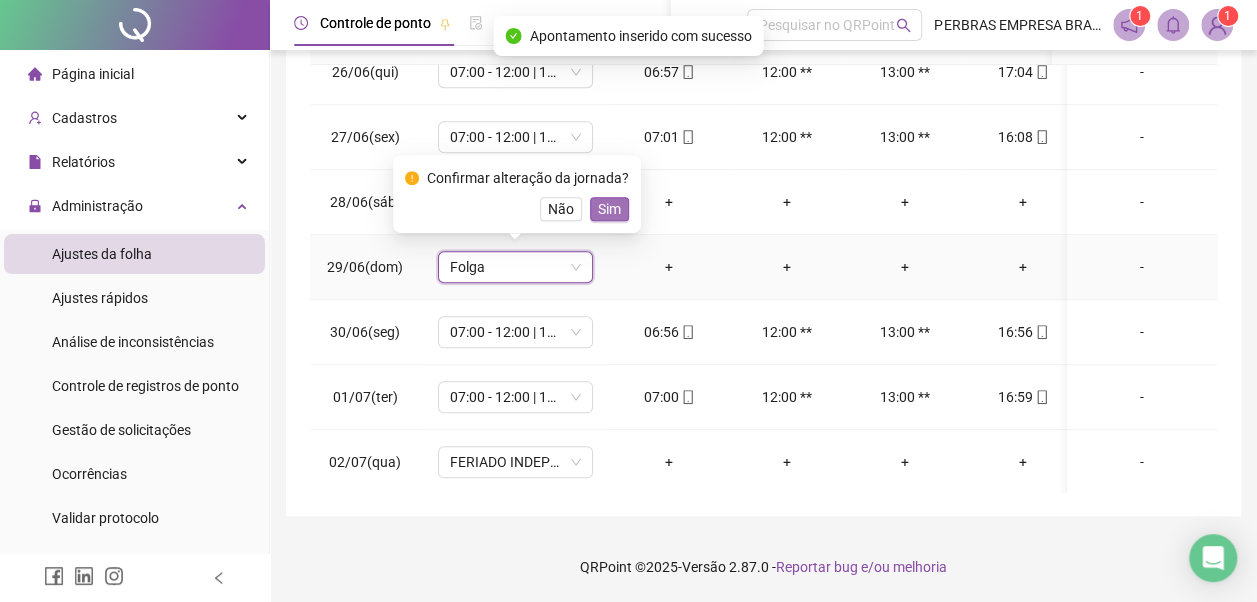 click on "Sim" at bounding box center [609, 209] 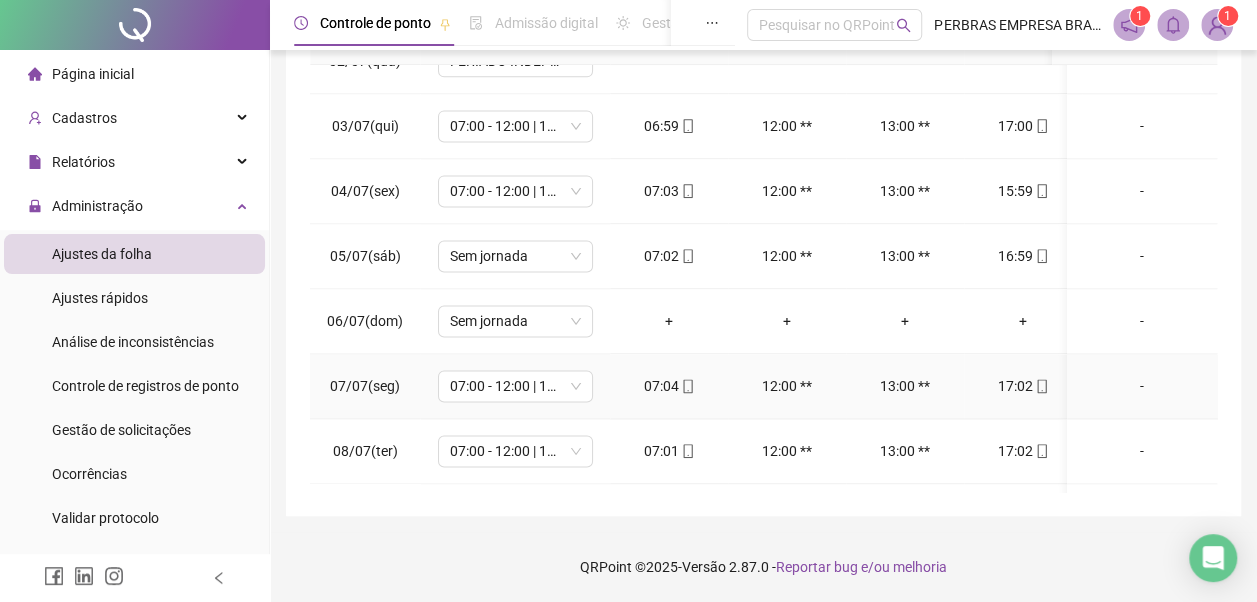 scroll, scrollTop: 1500, scrollLeft: 0, axis: vertical 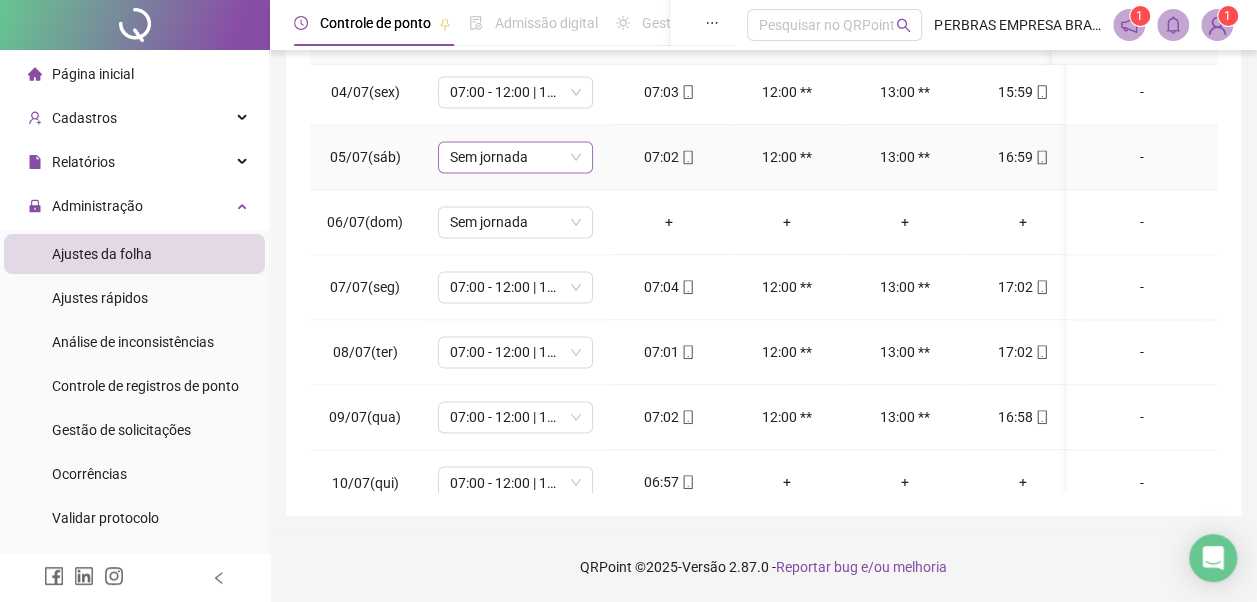 click on "Sem jornada" at bounding box center [515, 157] 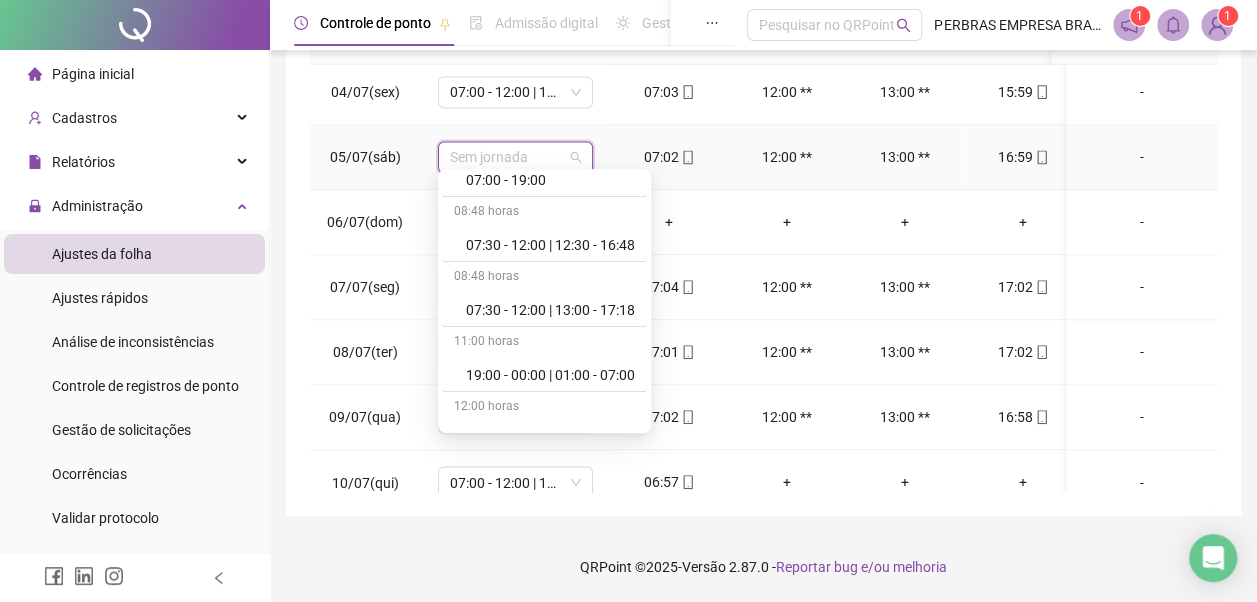 scroll, scrollTop: 778, scrollLeft: 0, axis: vertical 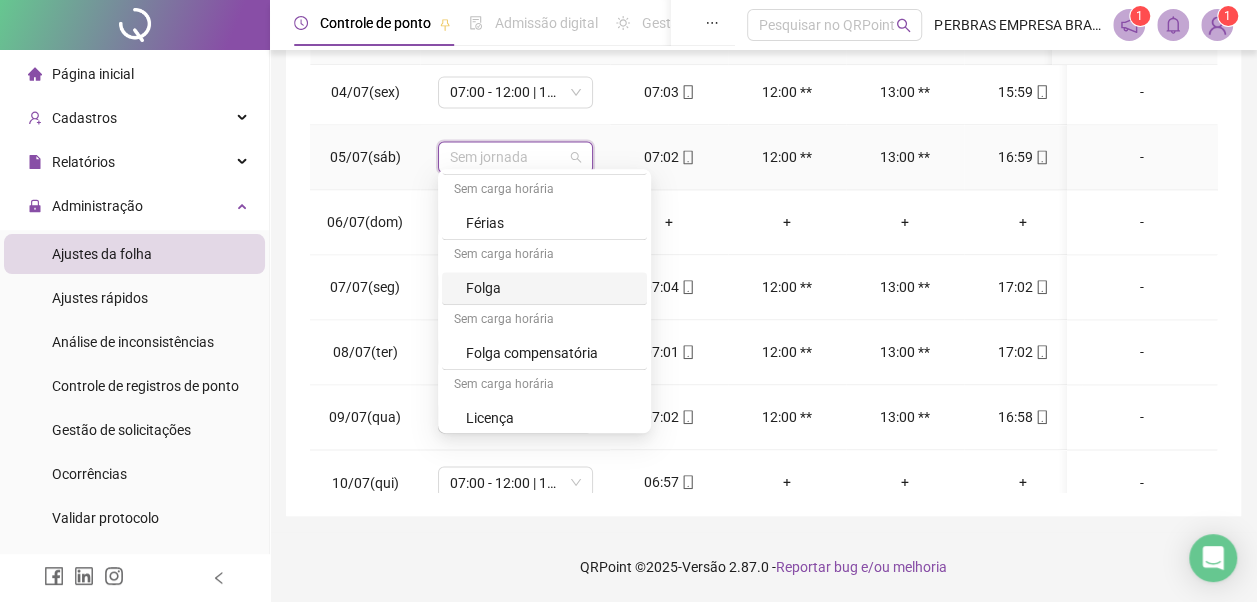 click on "Folga" at bounding box center [550, 288] 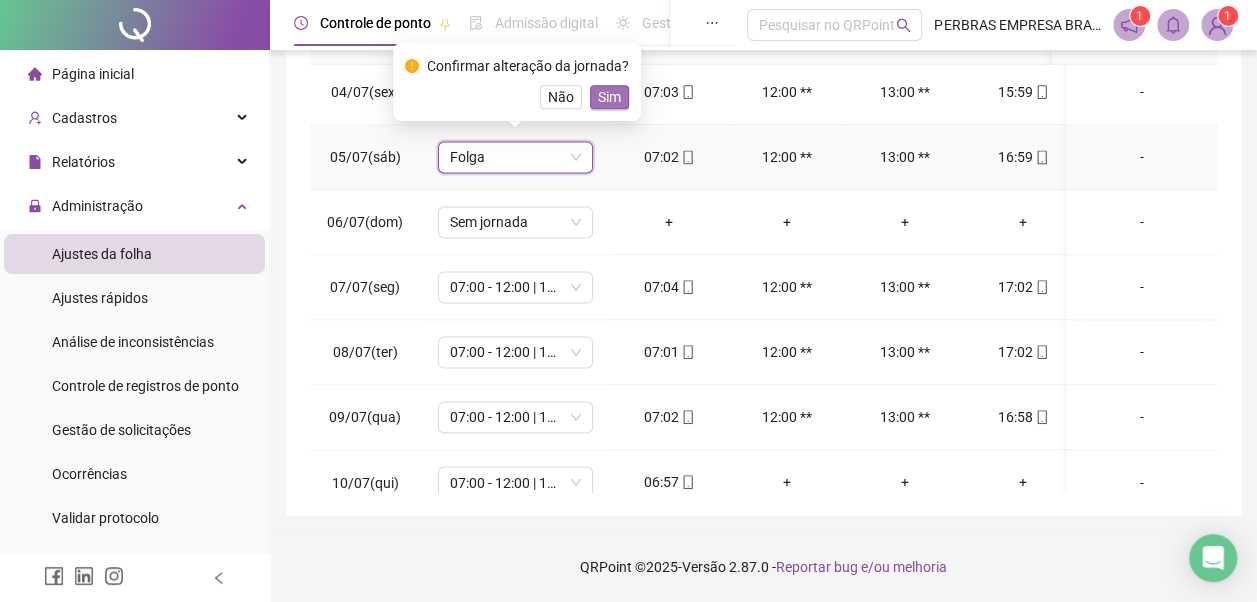 click on "Sim" at bounding box center [609, 97] 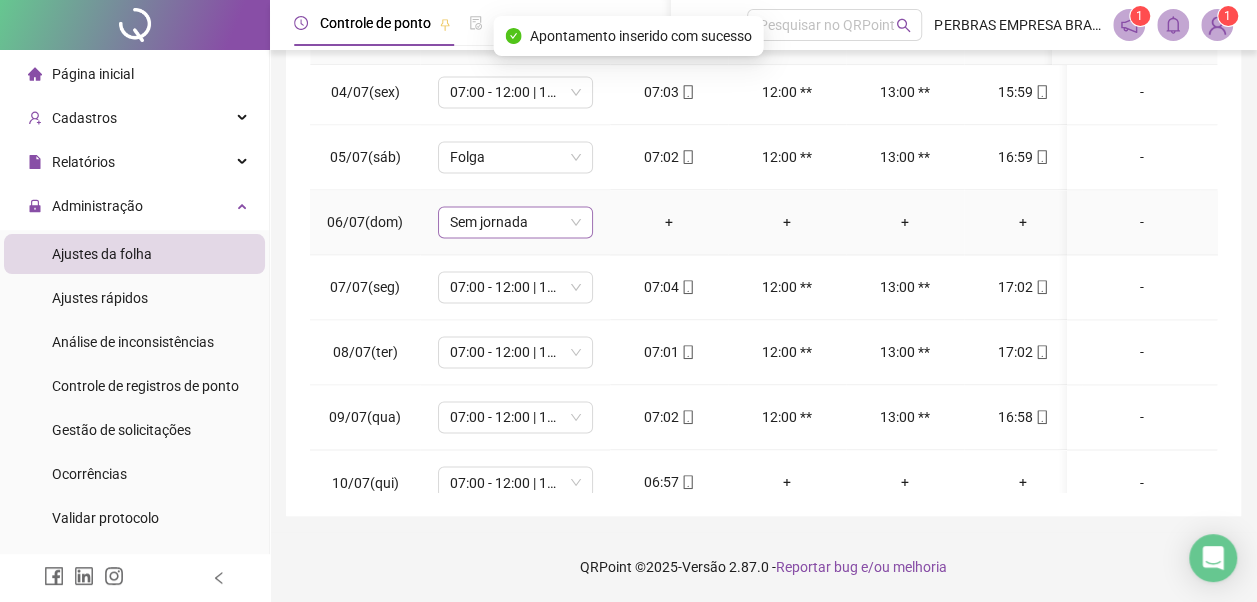 click on "Sem jornada" at bounding box center (515, 222) 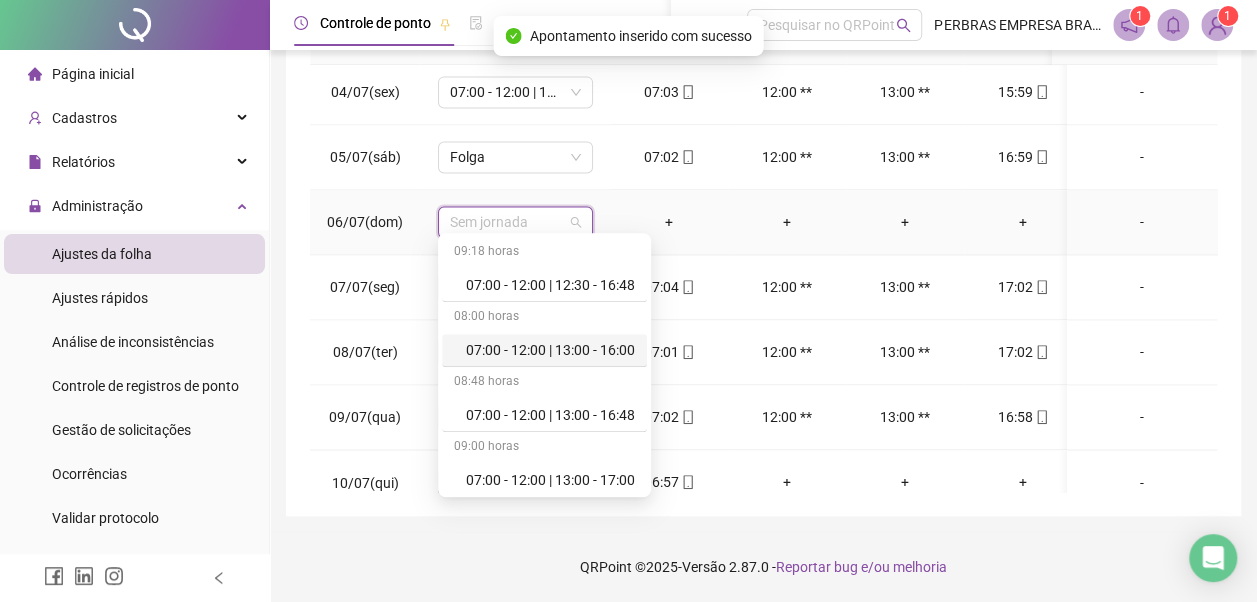 scroll, scrollTop: 778, scrollLeft: 0, axis: vertical 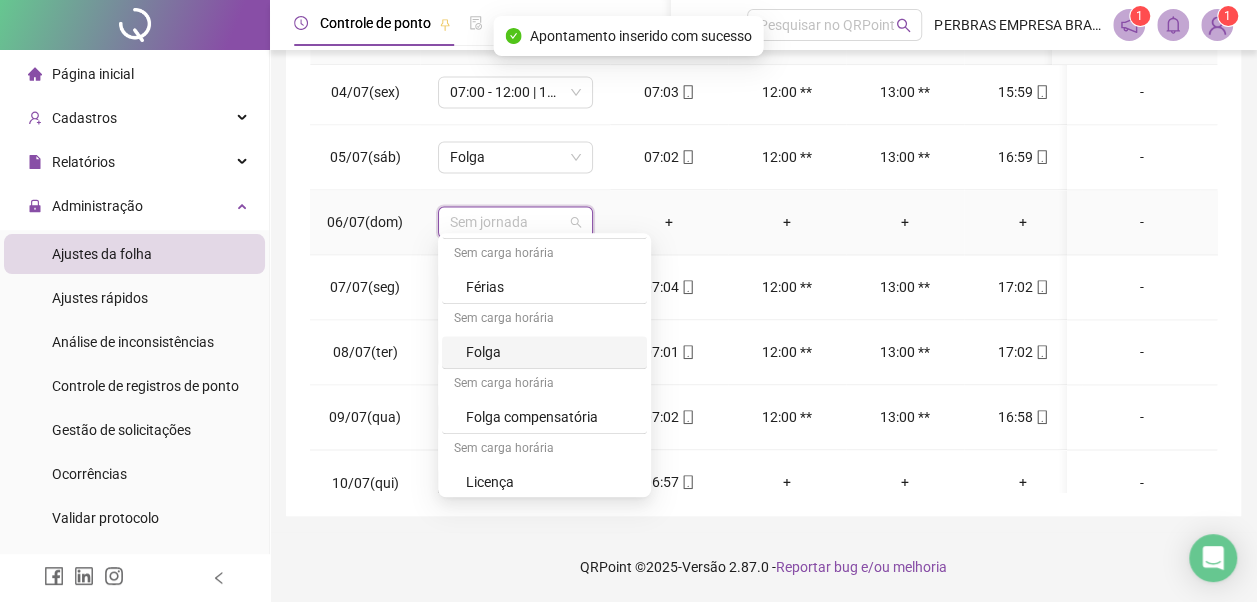 click on "Folga" at bounding box center [550, 352] 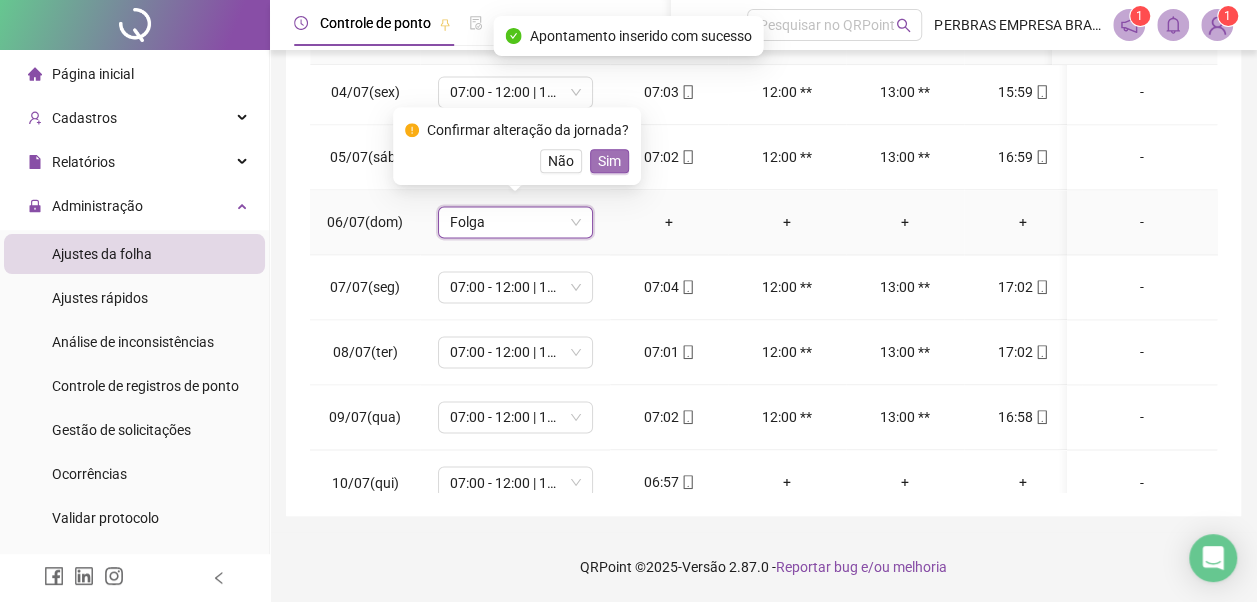 click on "Sim" at bounding box center [609, 161] 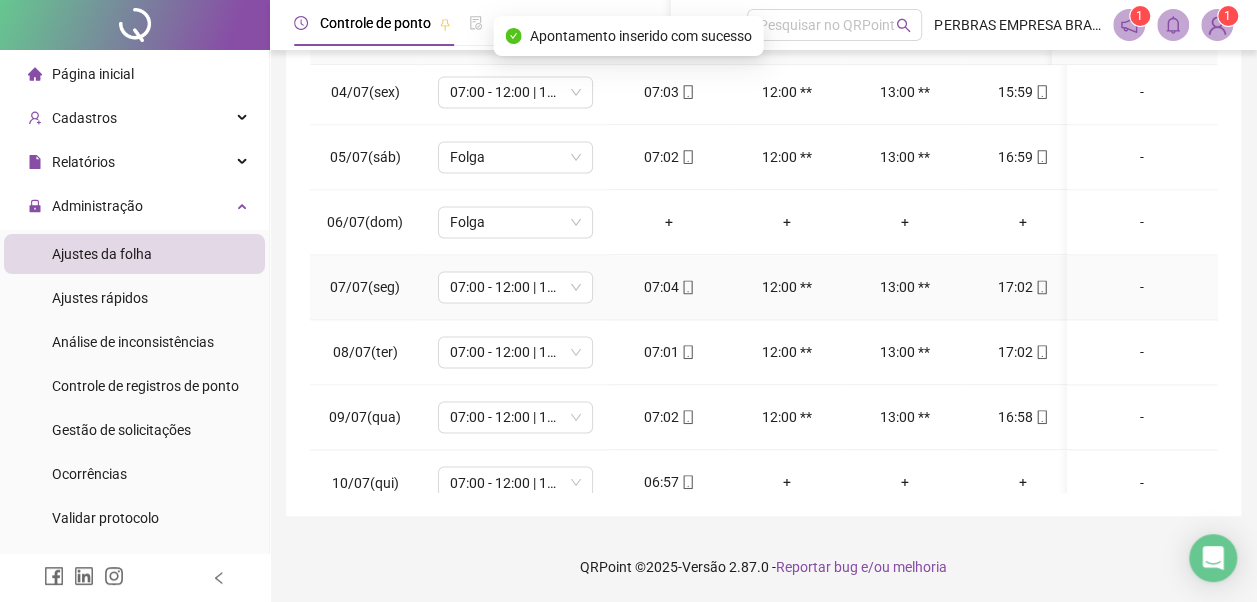 scroll, scrollTop: 1528, scrollLeft: 0, axis: vertical 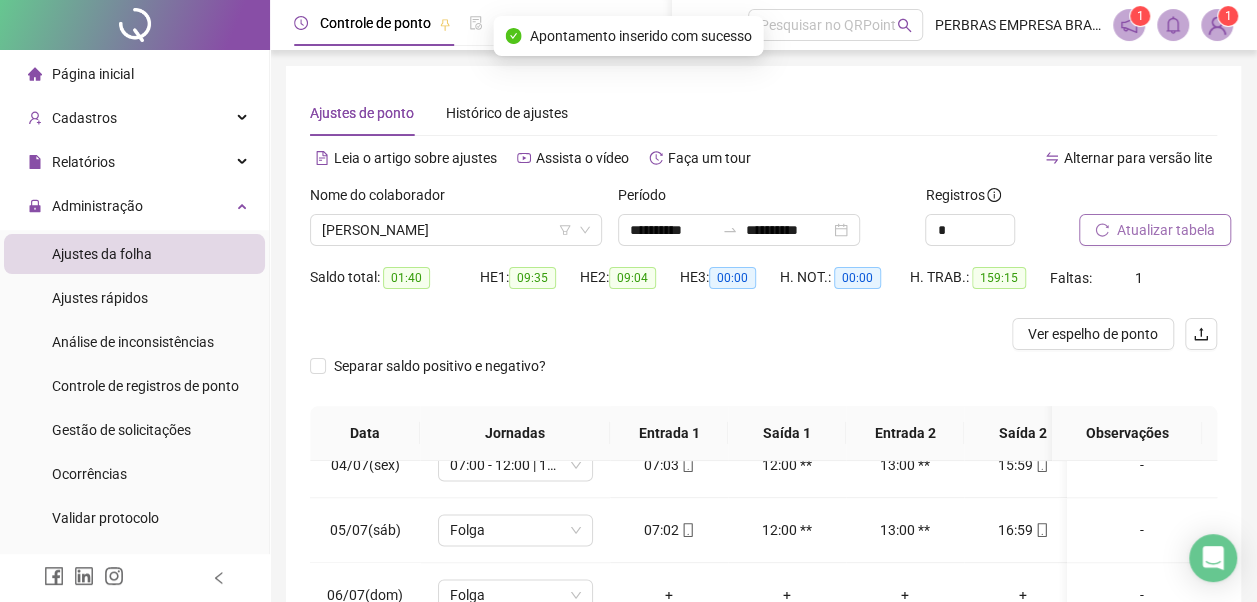 click on "Atualizar tabela" at bounding box center (1166, 230) 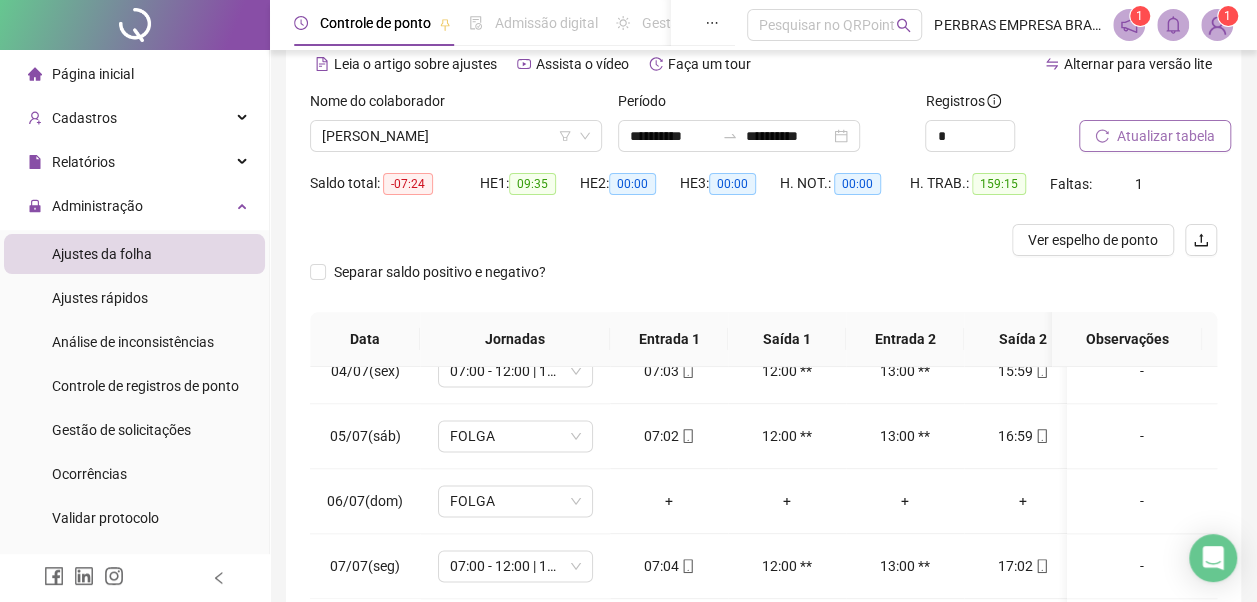 scroll, scrollTop: 396, scrollLeft: 0, axis: vertical 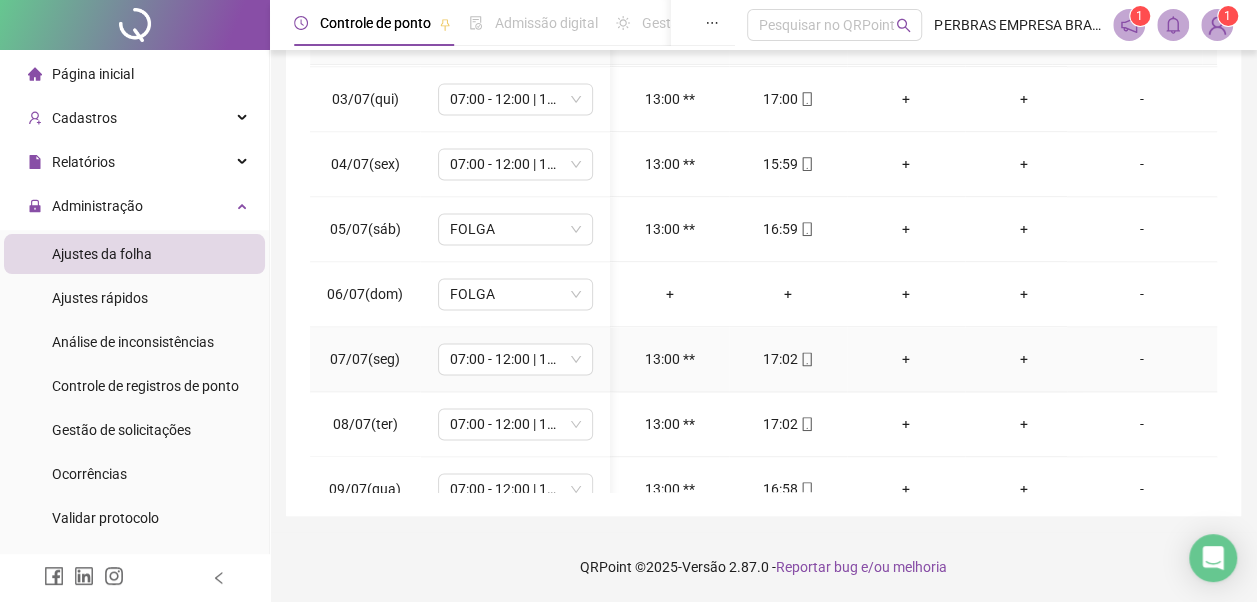 click on "+" at bounding box center [906, 359] 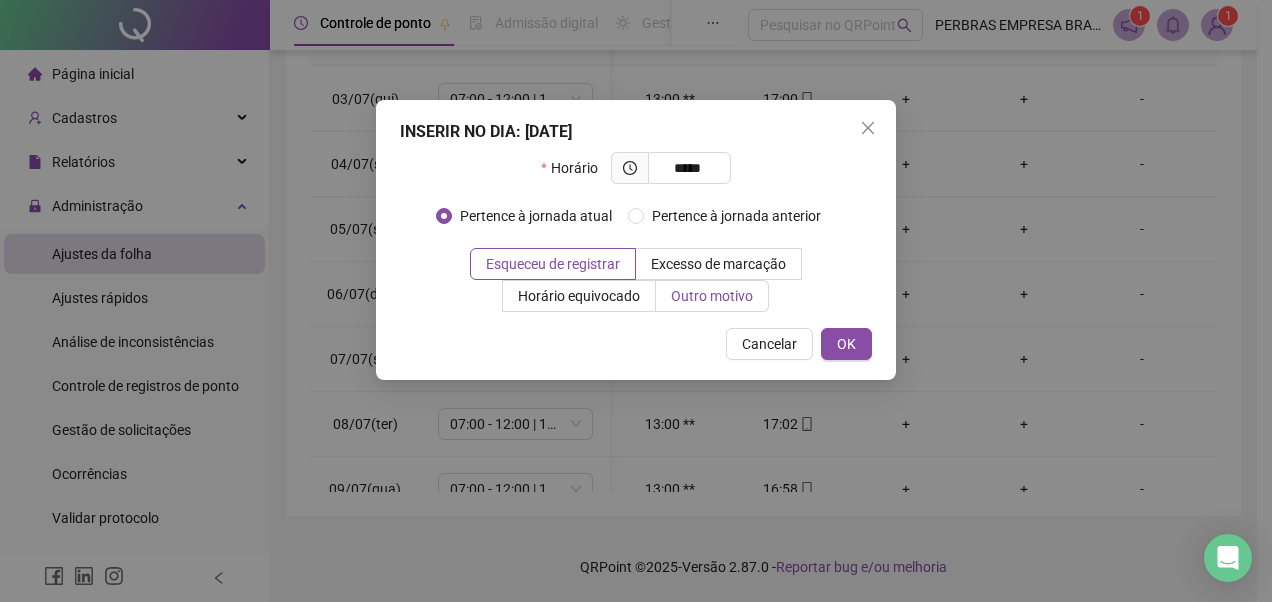 type on "*****" 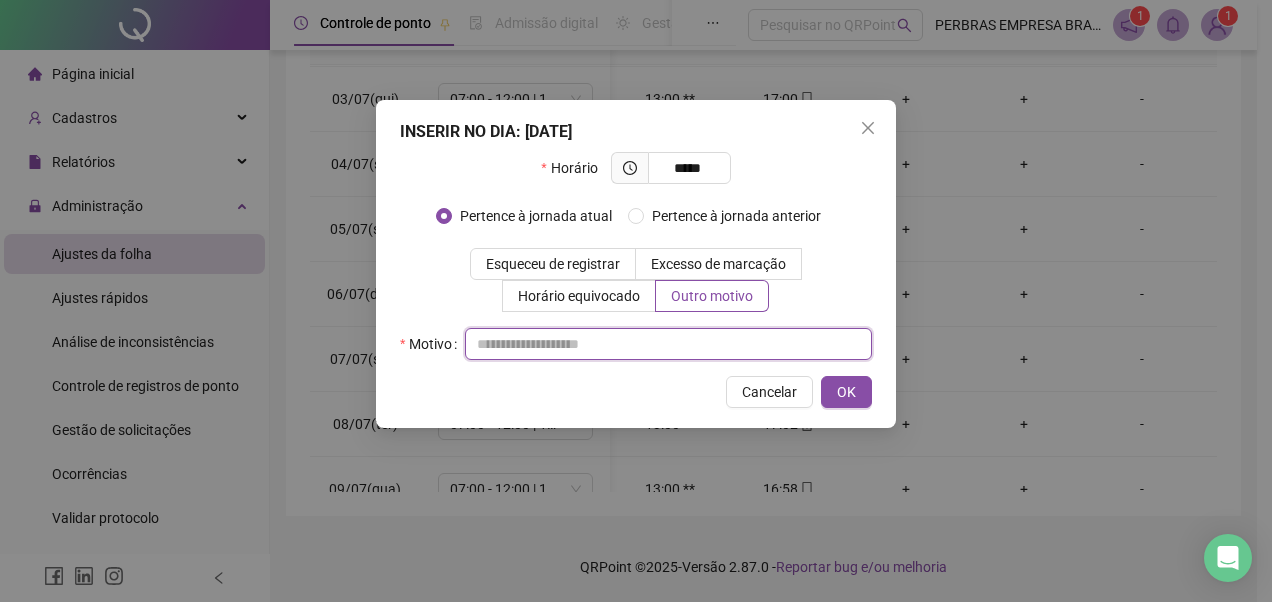 click at bounding box center [668, 344] 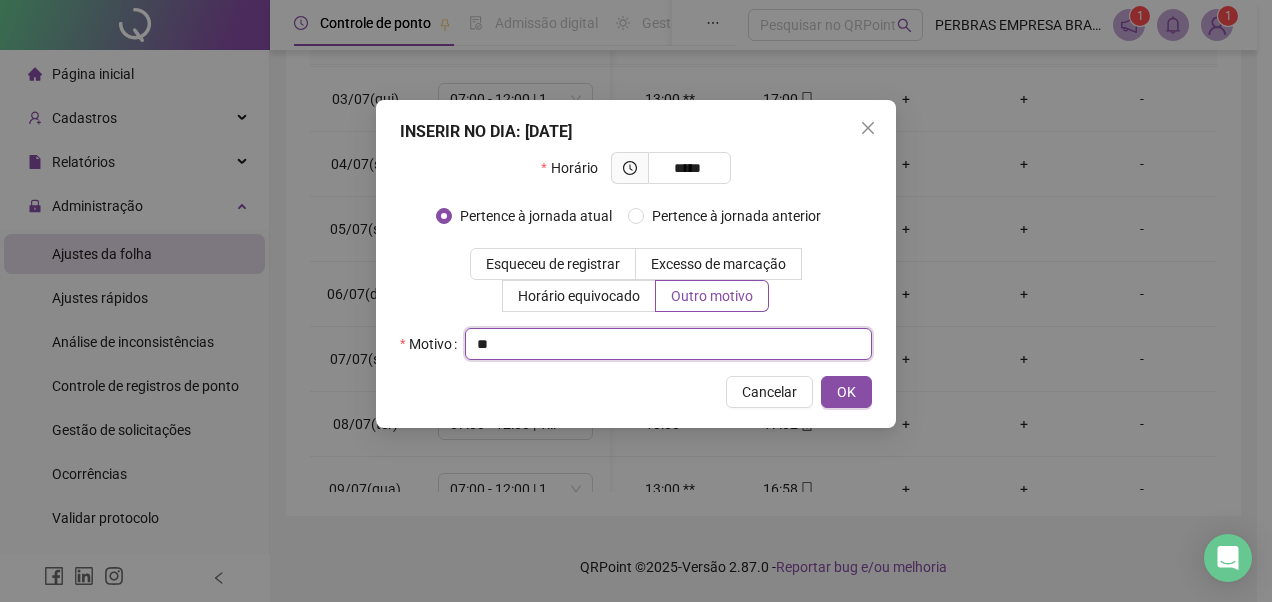 type on "*" 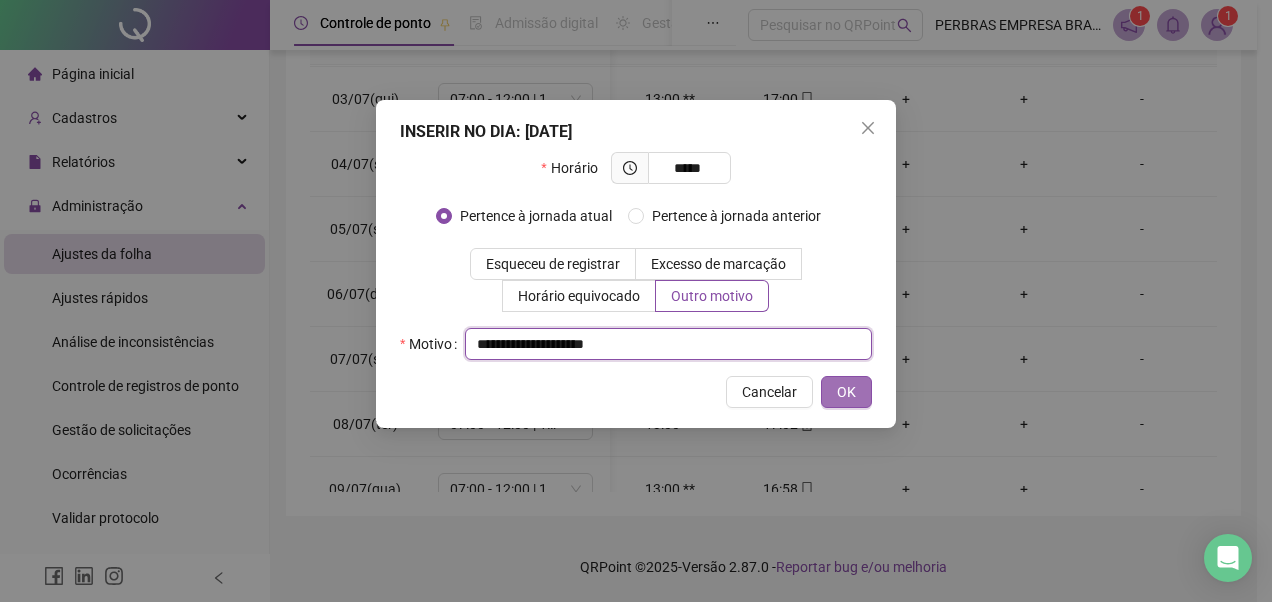 type on "**********" 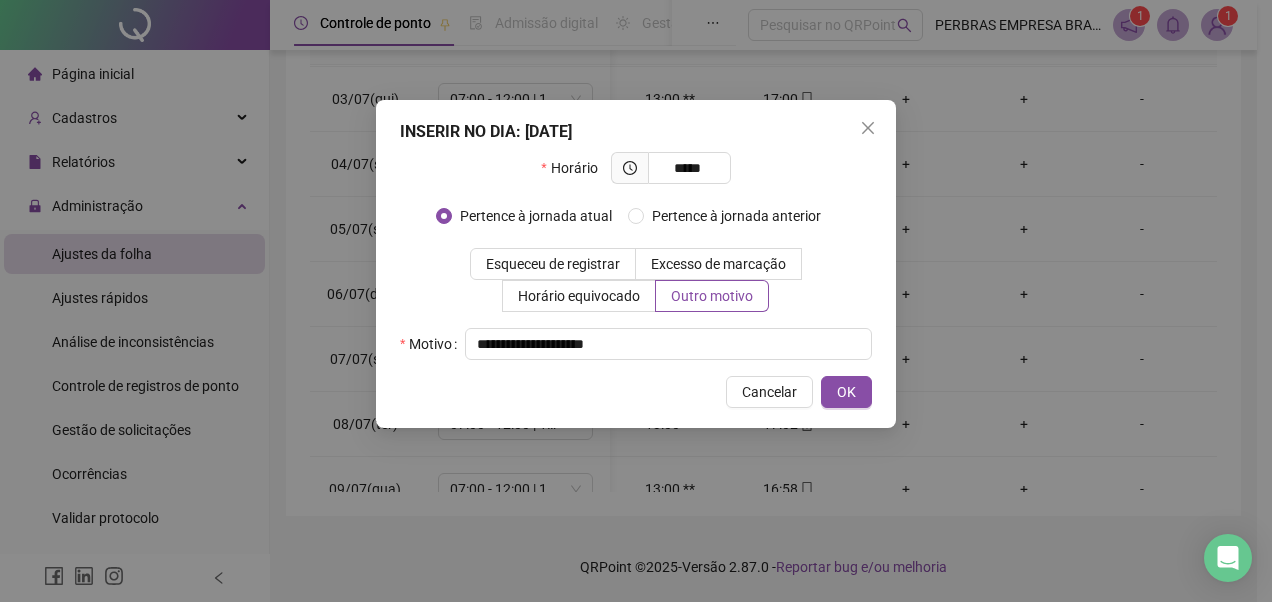 click on "OK" at bounding box center (846, 392) 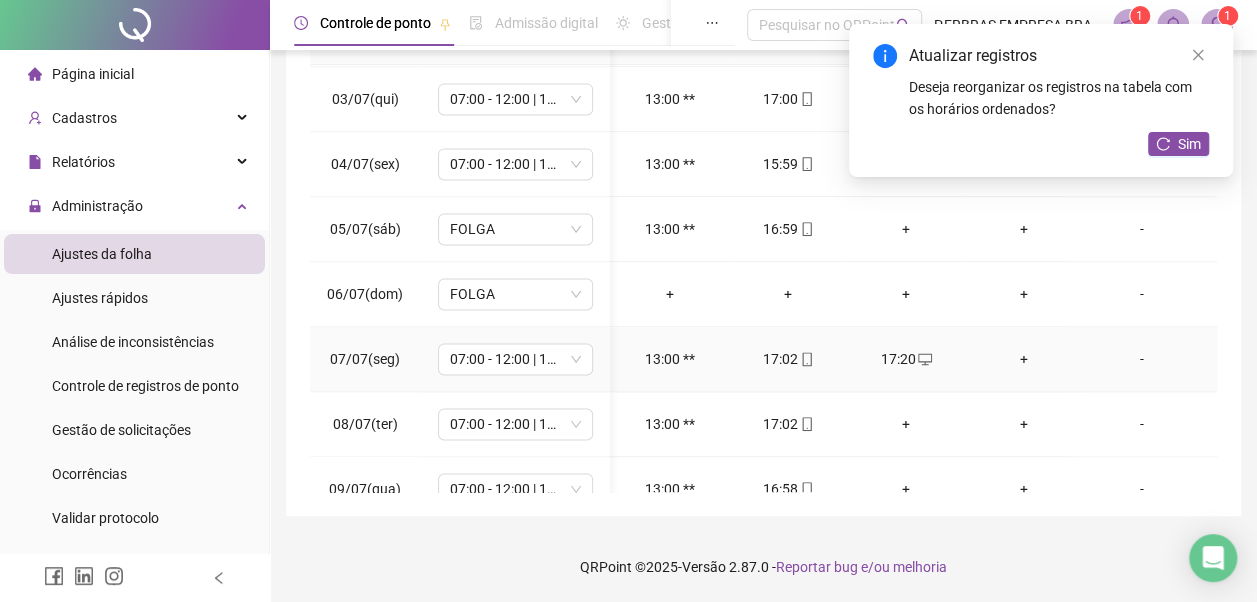click on "+" at bounding box center (1024, 359) 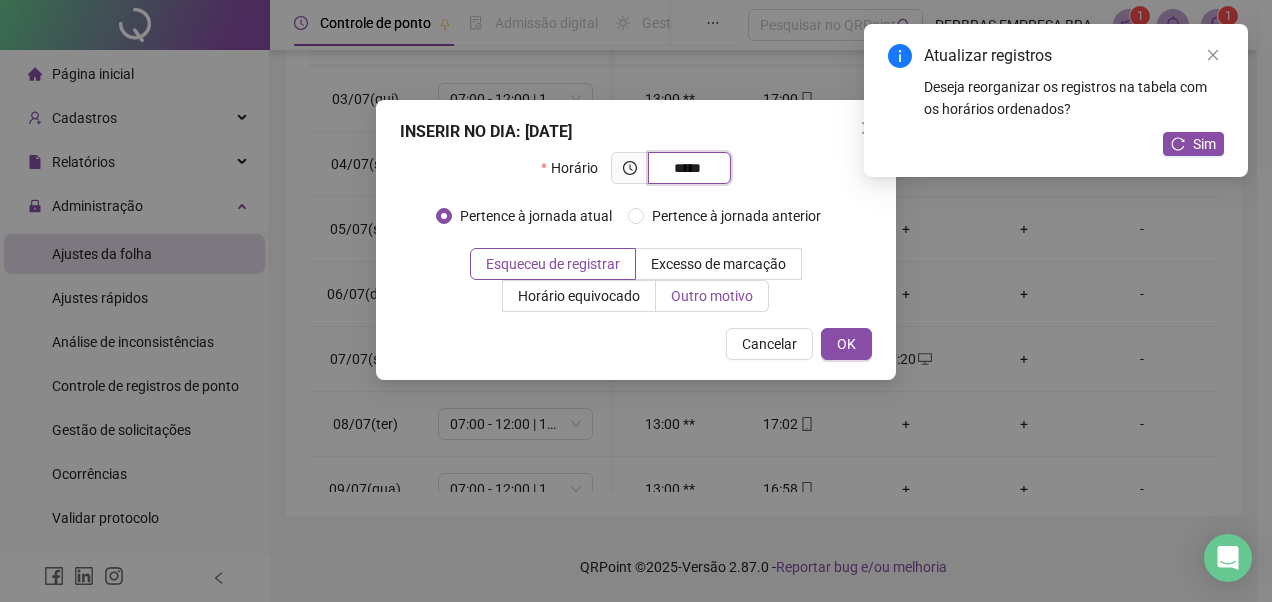 type on "*****" 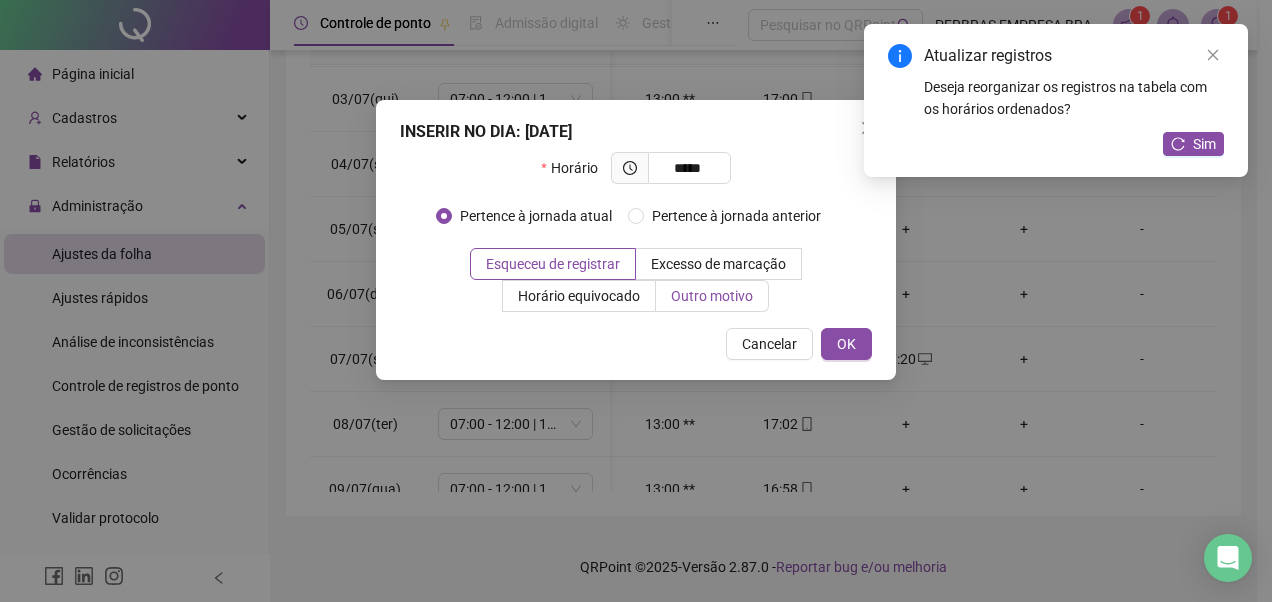 click on "Outro motivo" at bounding box center [712, 296] 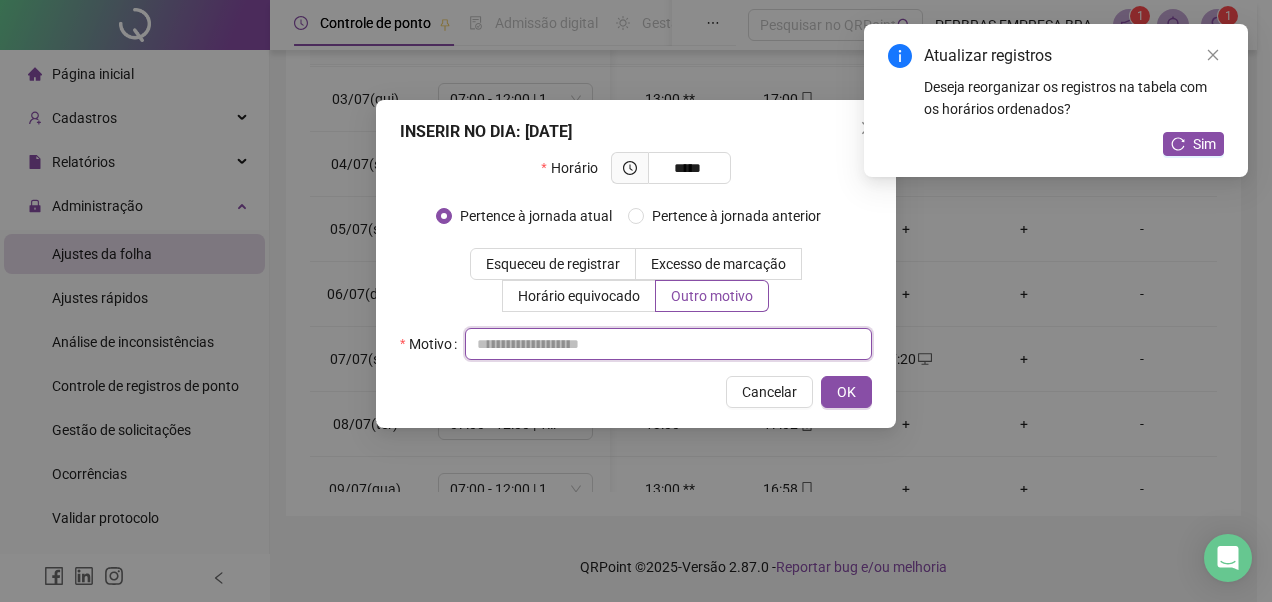 click at bounding box center [668, 344] 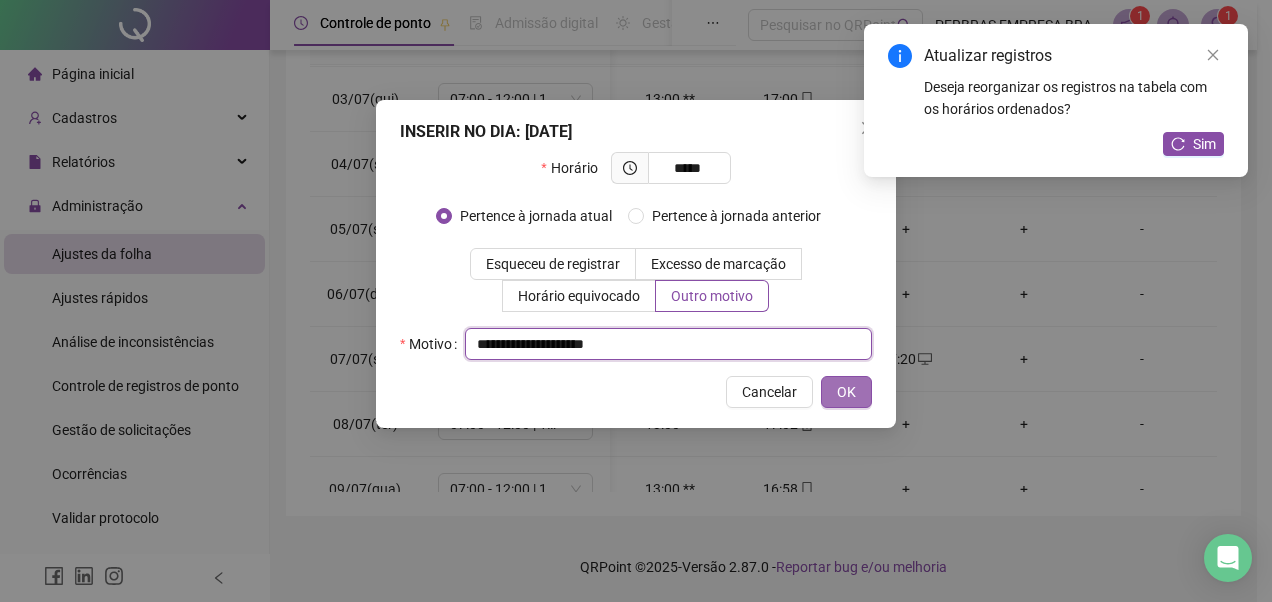 type on "**********" 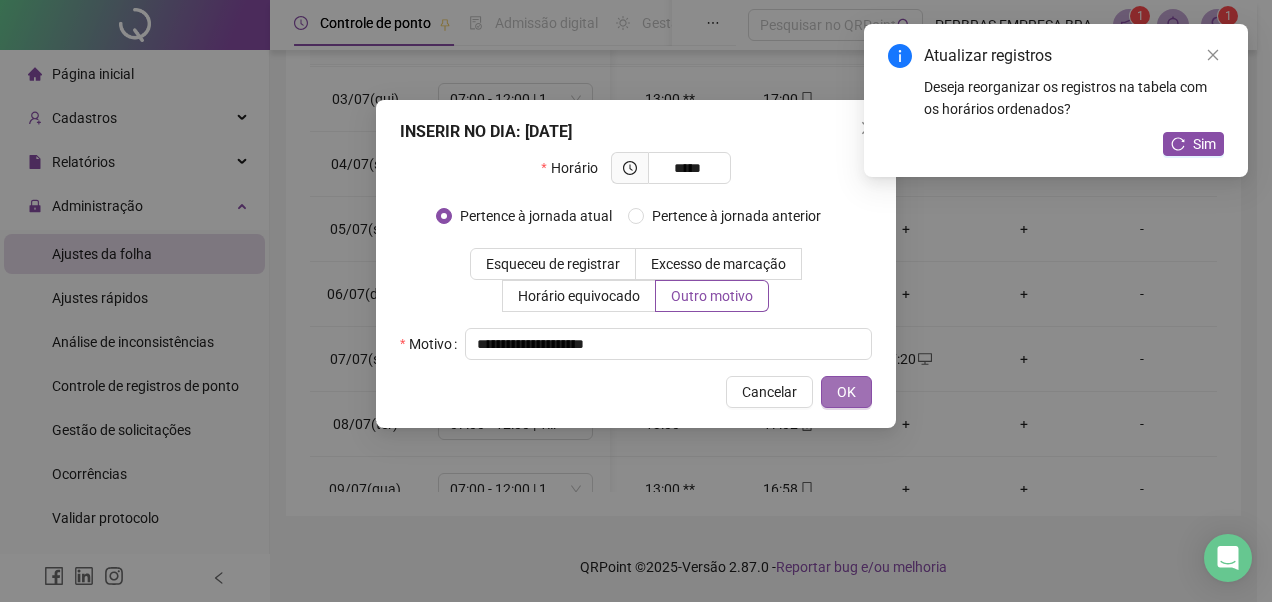 click on "OK" at bounding box center (846, 392) 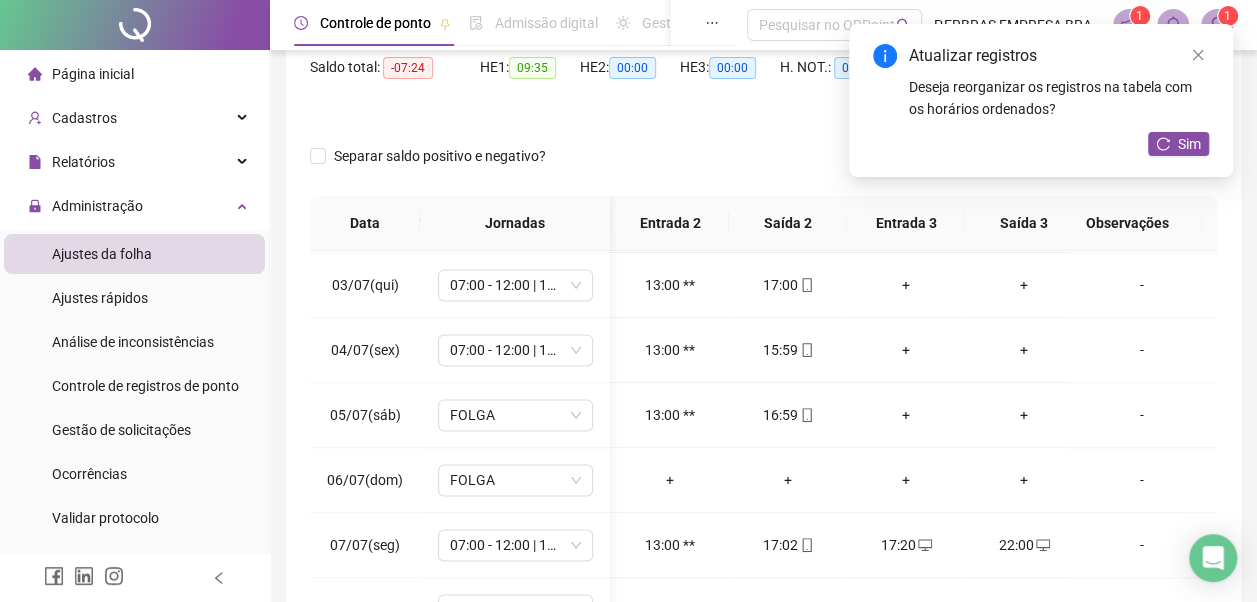 scroll, scrollTop: 0, scrollLeft: 0, axis: both 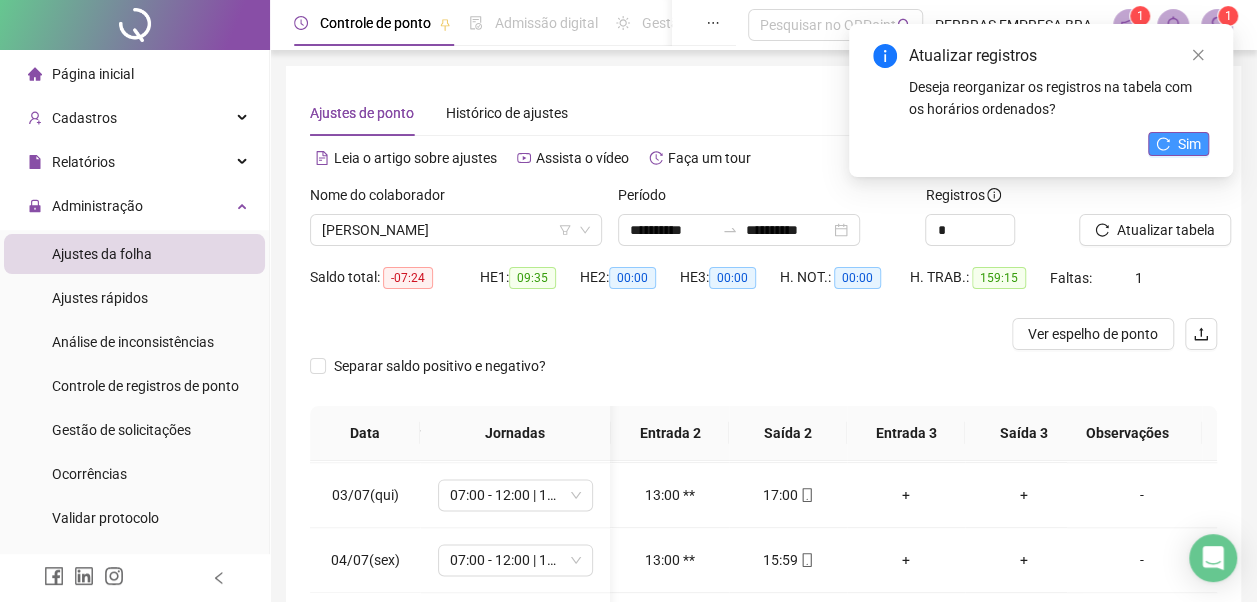 click on "Sim" at bounding box center [1189, 144] 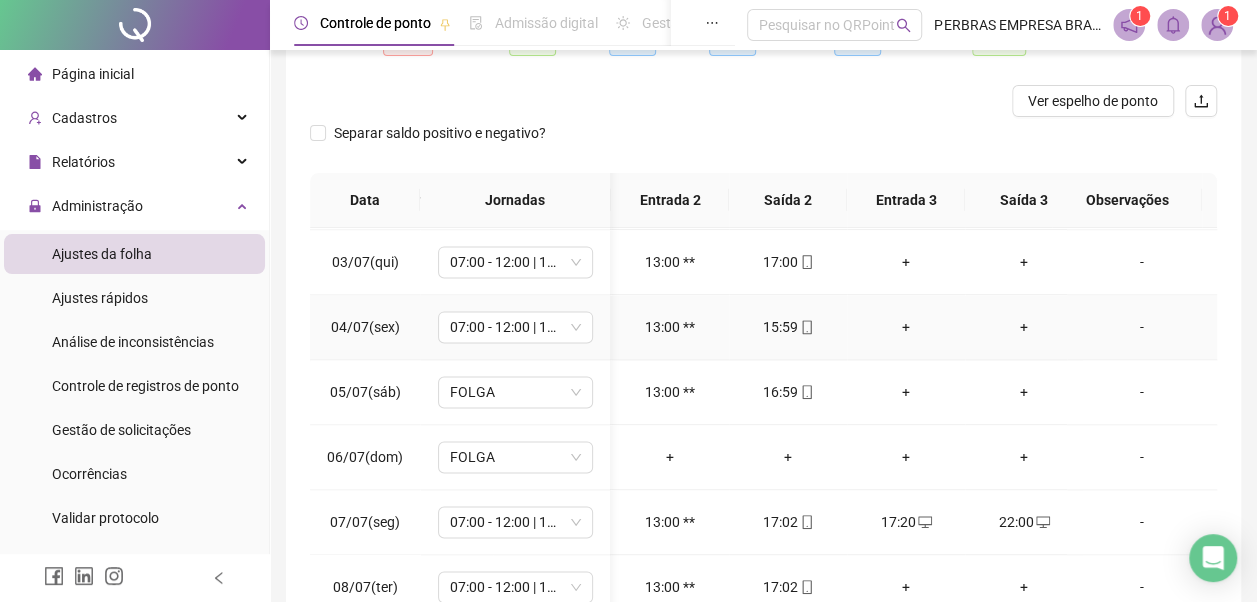 scroll, scrollTop: 396, scrollLeft: 0, axis: vertical 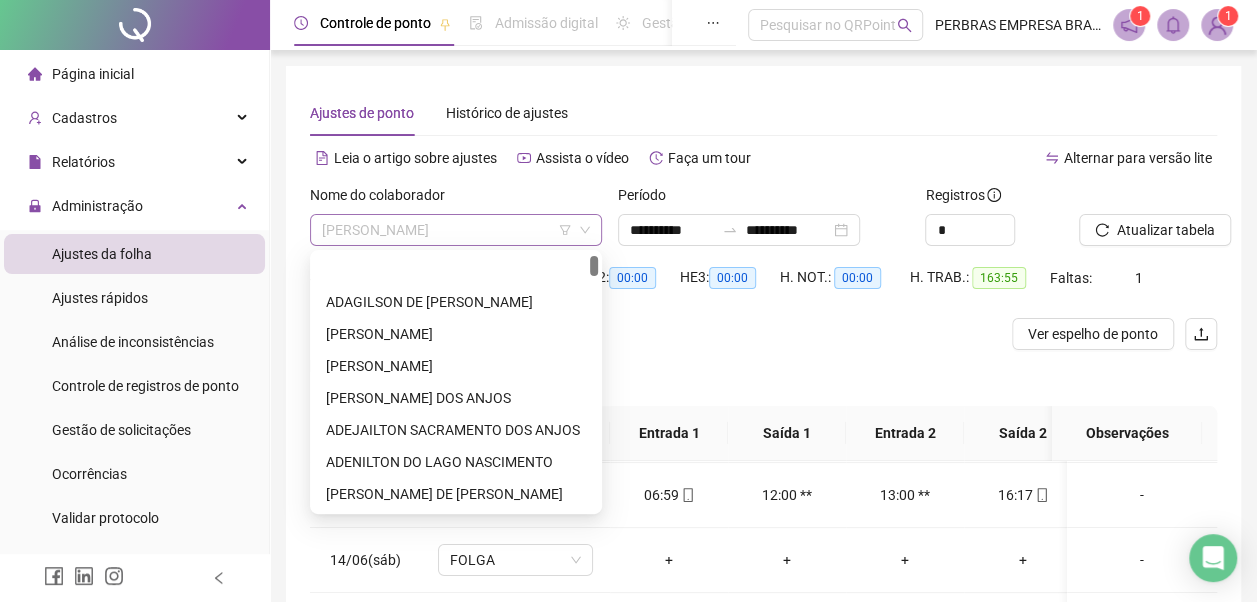 click on "ADMILSON MENEZES GALDINO" at bounding box center [456, 230] 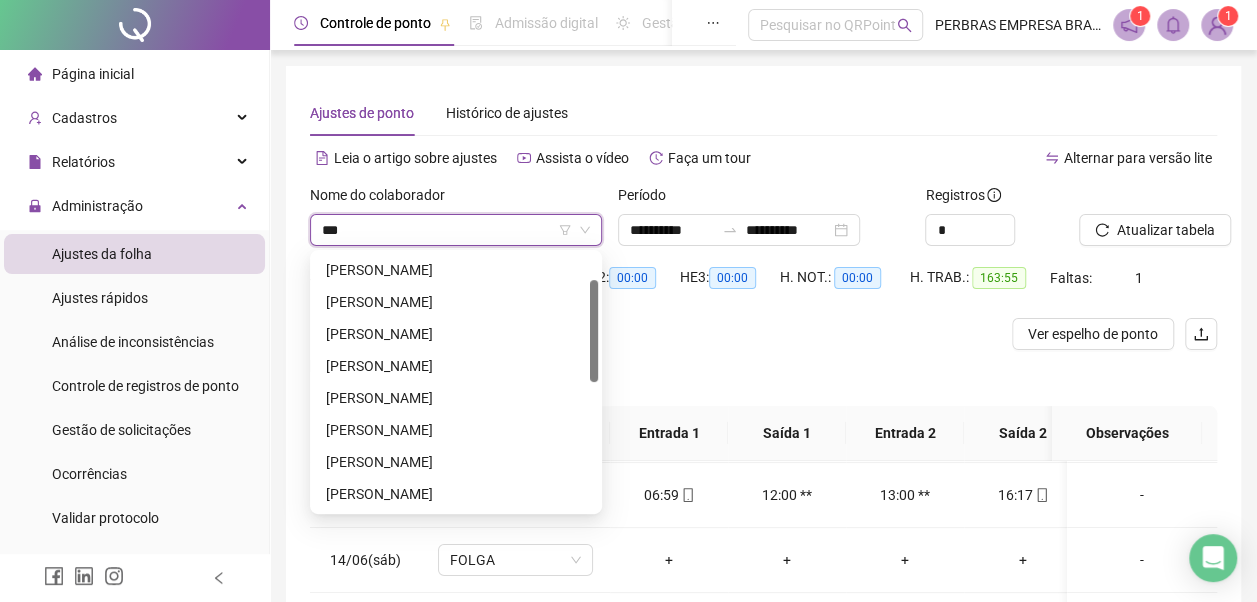 scroll, scrollTop: 0, scrollLeft: 0, axis: both 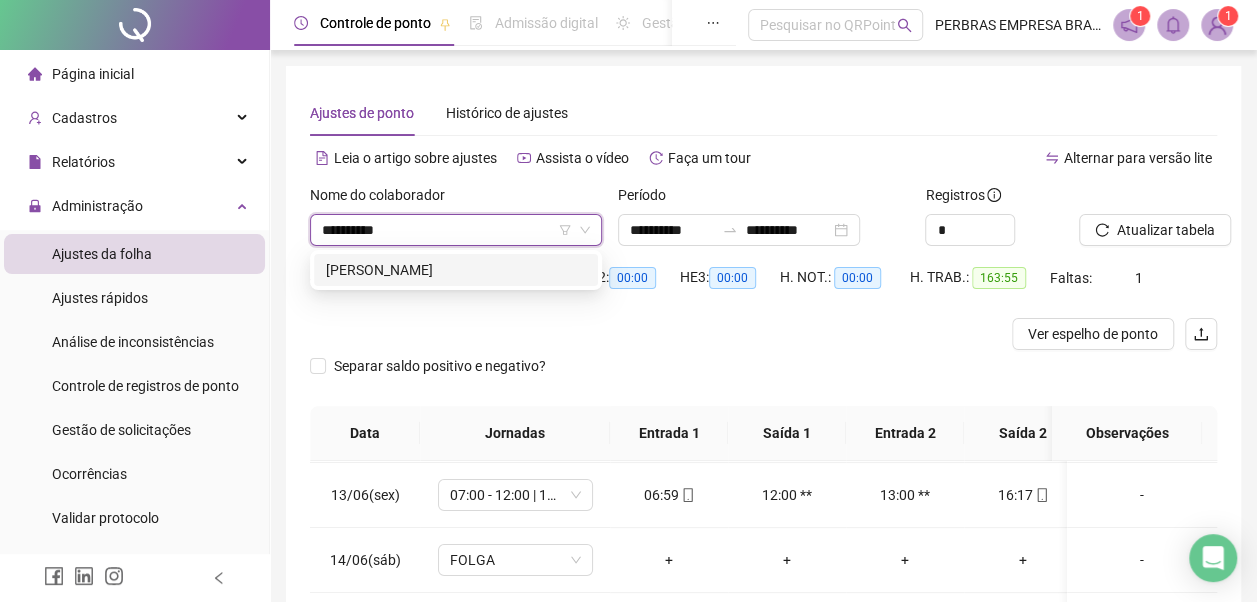 type on "**********" 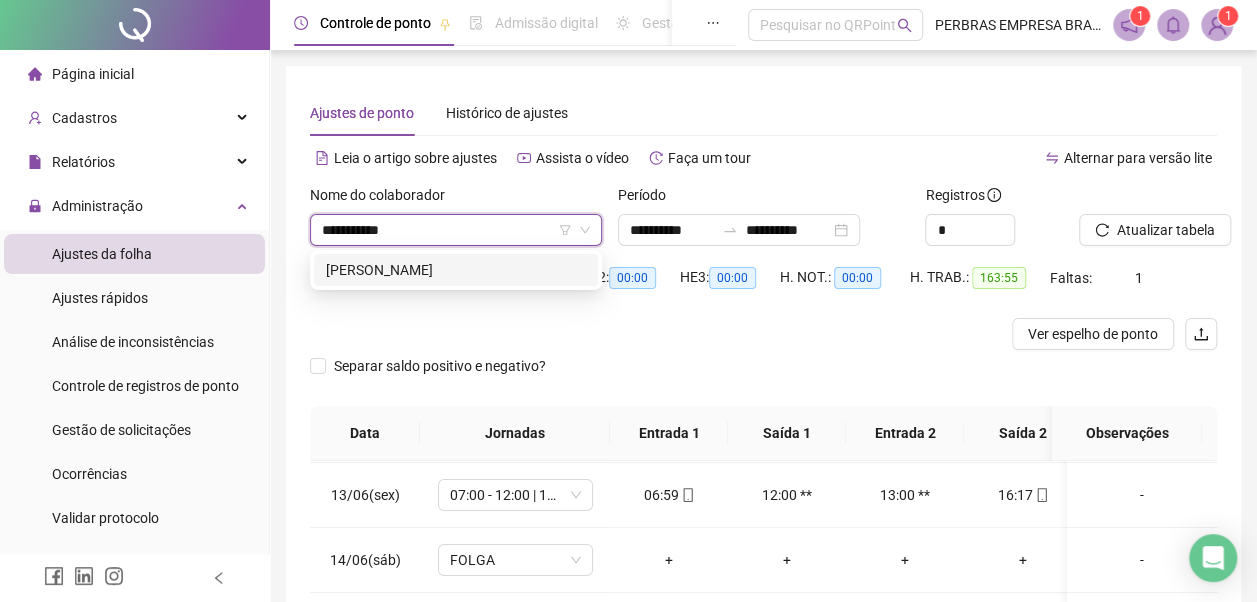 click on "LEANDRO MIRANDA BARBOSA" at bounding box center [456, 270] 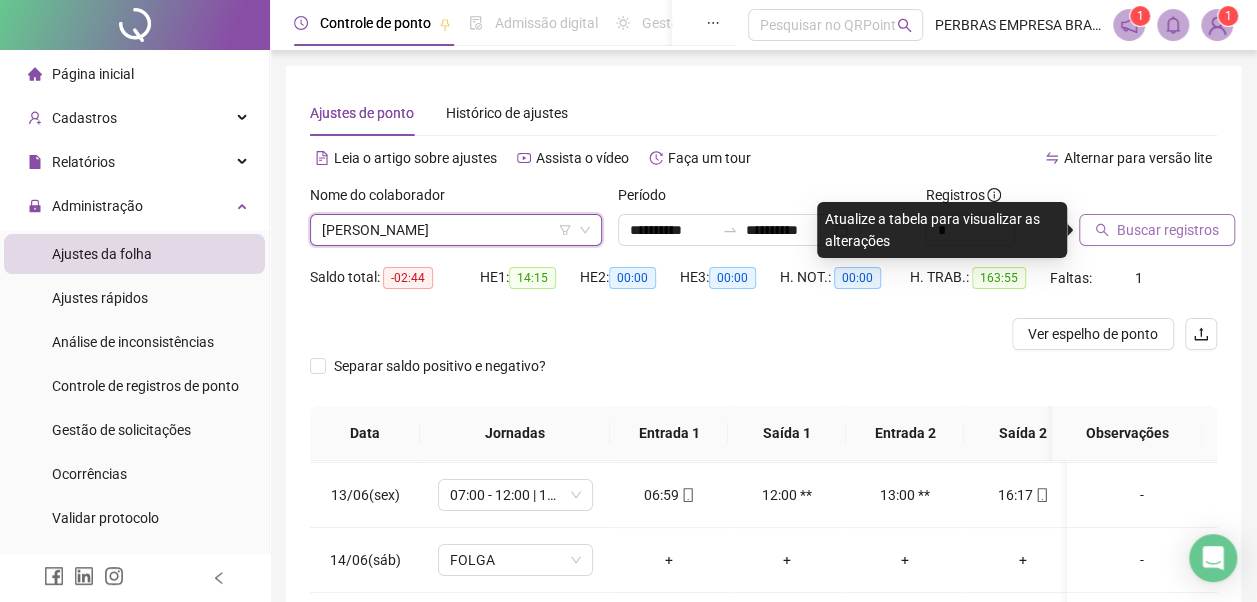 drag, startPoint x: 1175, startPoint y: 210, endPoint x: 1189, endPoint y: 230, distance: 24.41311 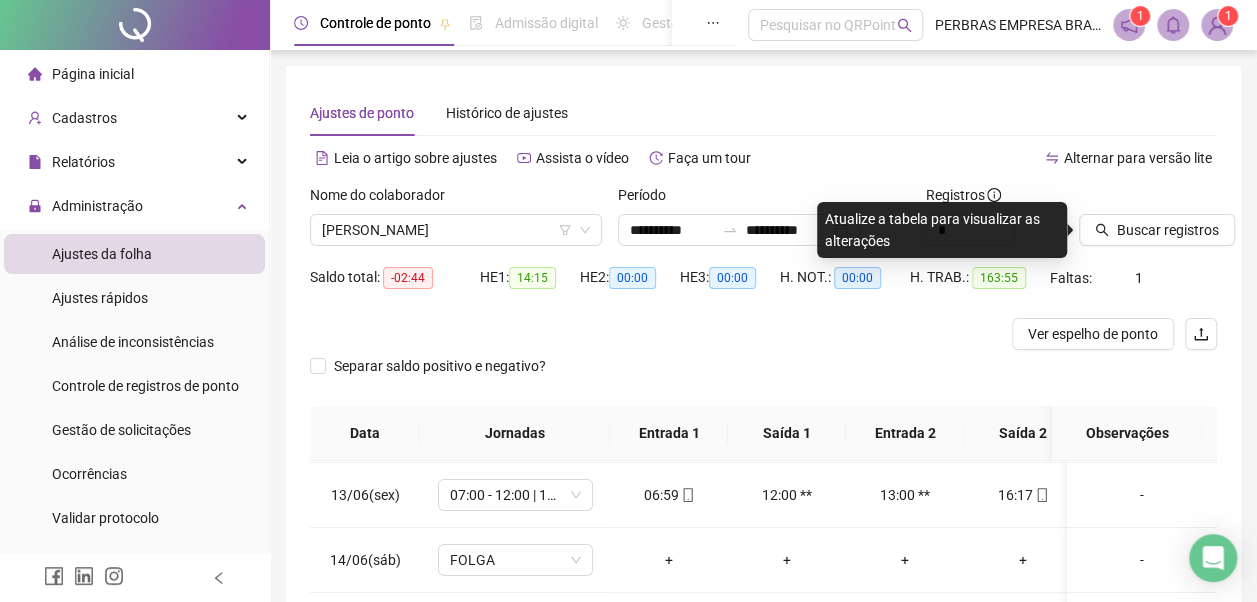 drag, startPoint x: 1184, startPoint y: 224, endPoint x: 1188, endPoint y: 296, distance: 72.11102 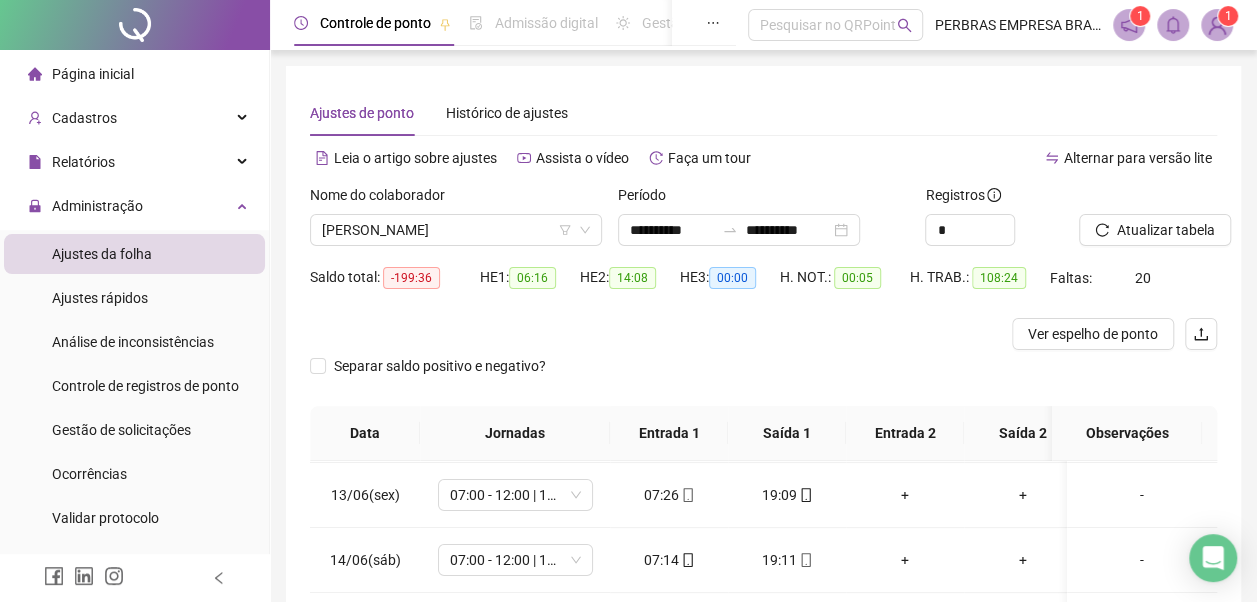 scroll, scrollTop: 396, scrollLeft: 0, axis: vertical 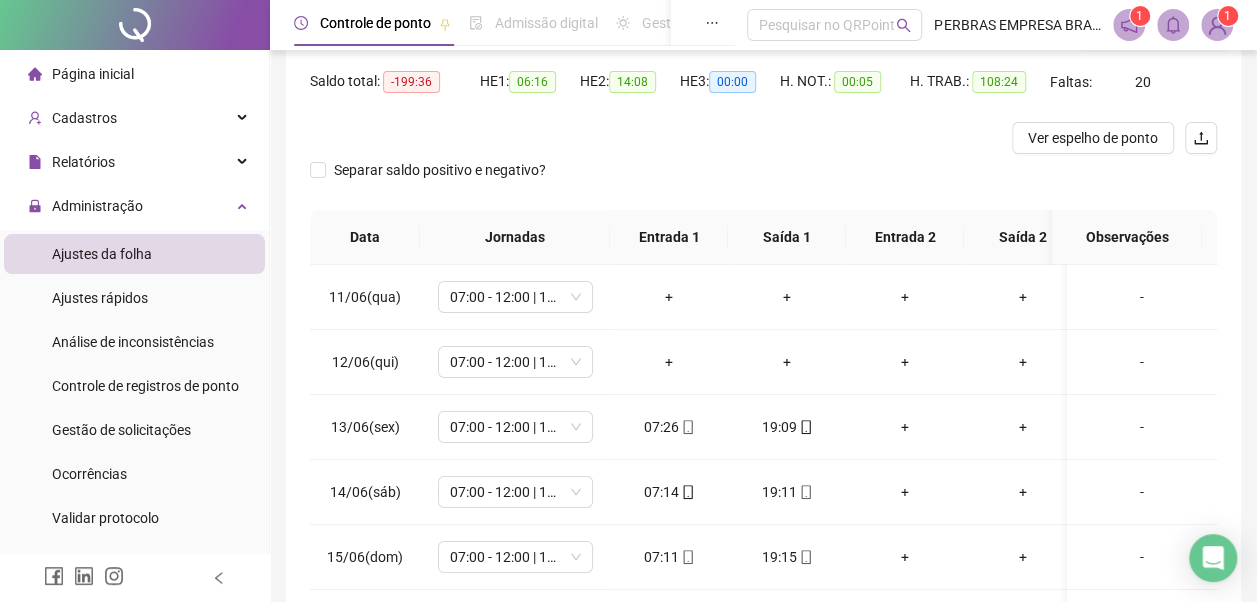 type 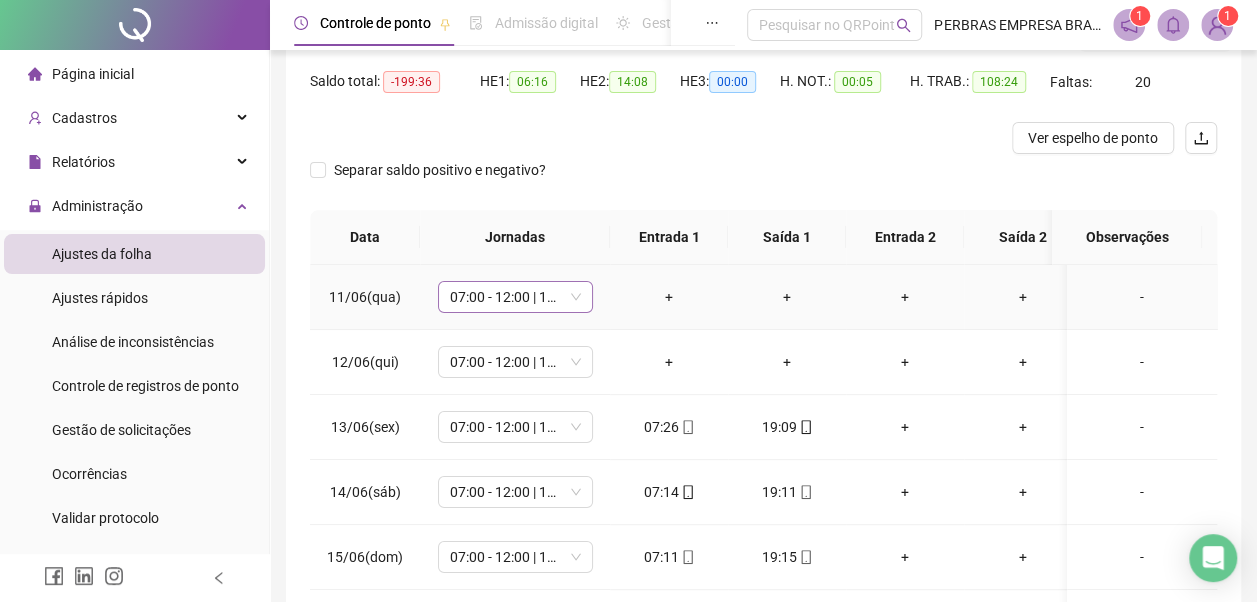 click on "07:00 - 12:00 | 13:00 - 19:00" at bounding box center (515, 297) 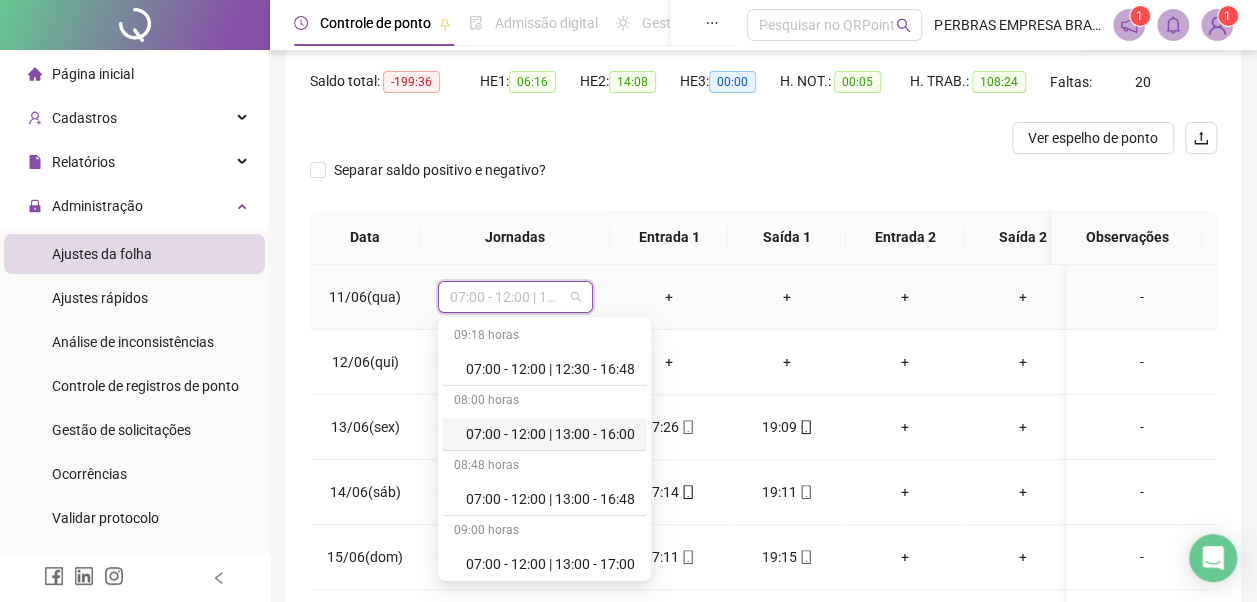 scroll, scrollTop: 778, scrollLeft: 0, axis: vertical 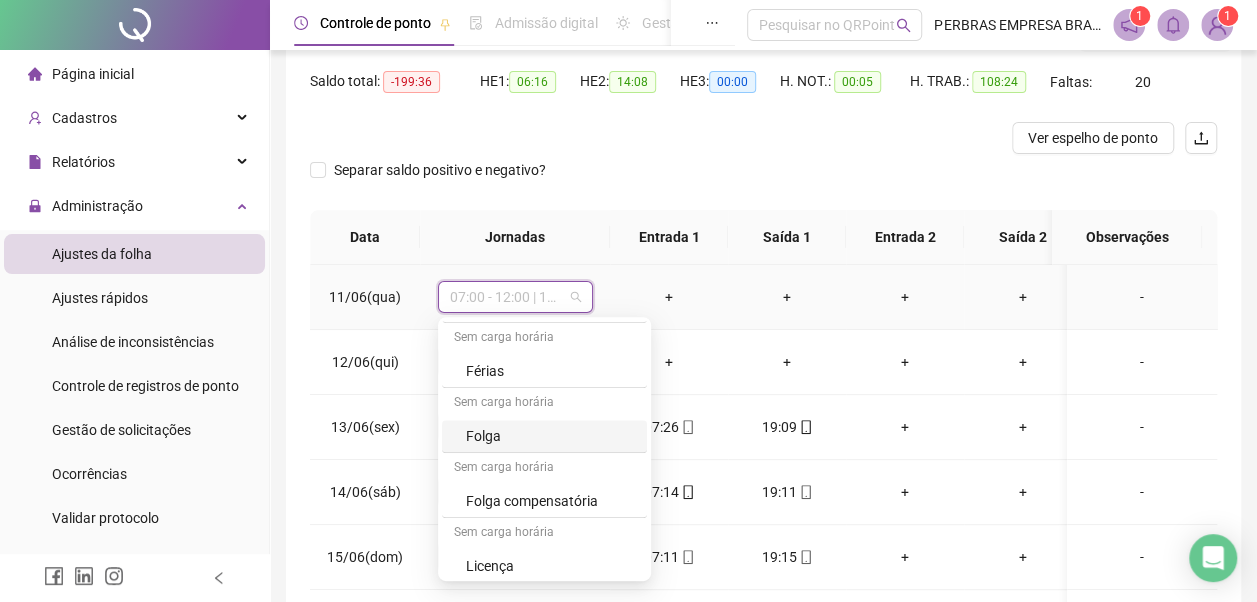 drag, startPoint x: 526, startPoint y: 431, endPoint x: 556, endPoint y: 398, distance: 44.598206 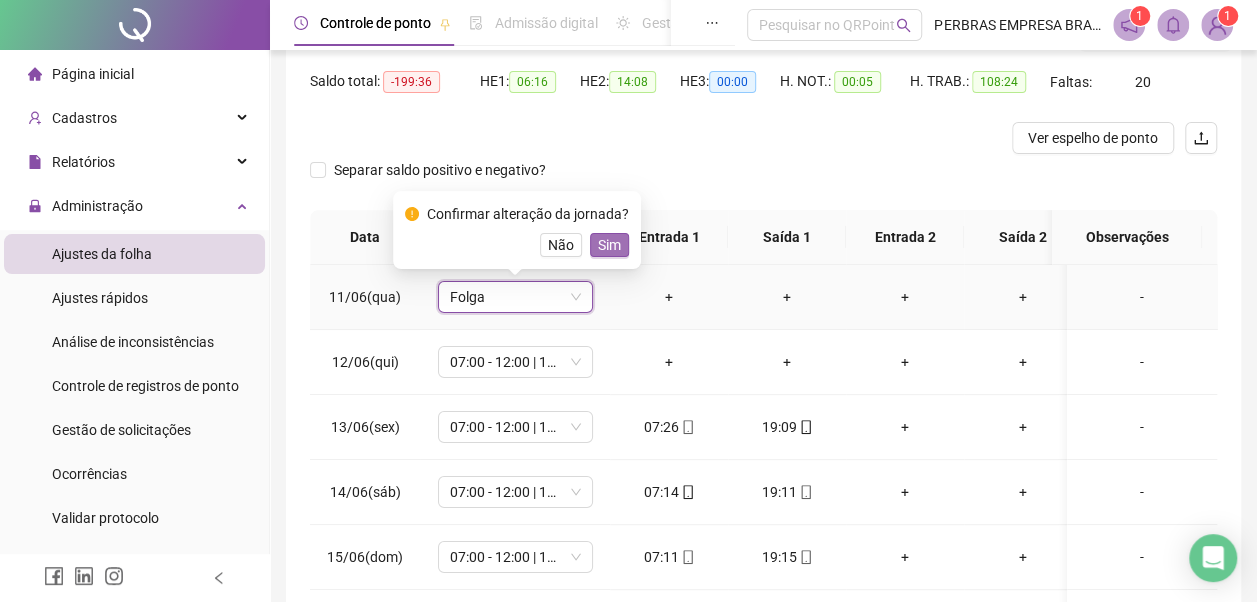 click on "Sim" at bounding box center (609, 245) 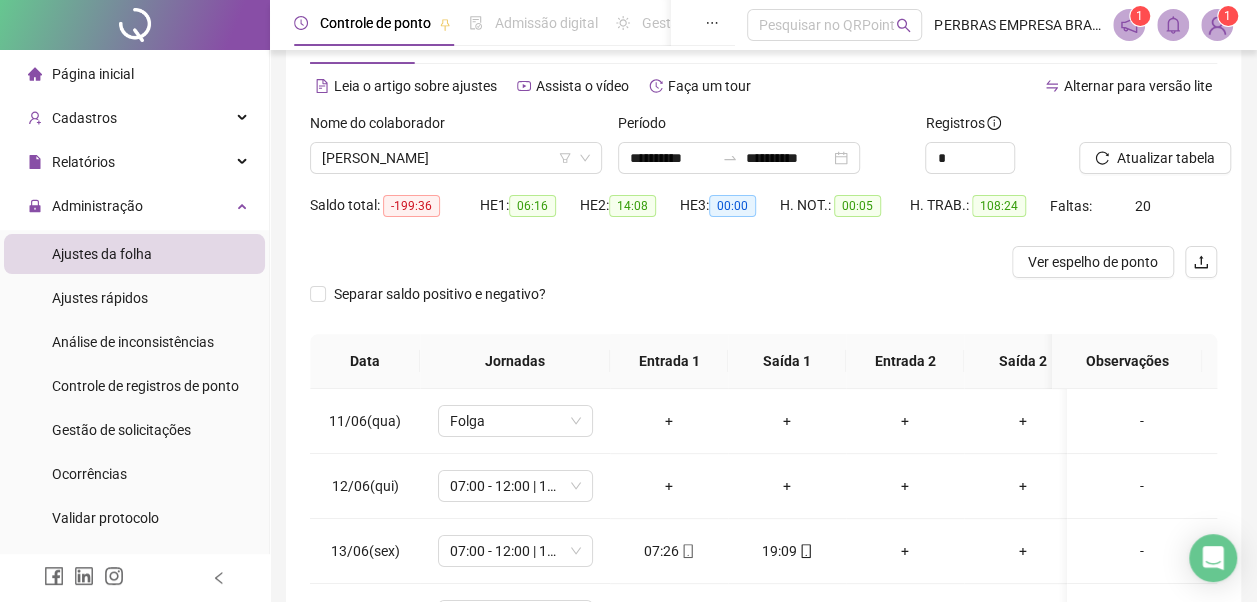 scroll, scrollTop: 0, scrollLeft: 0, axis: both 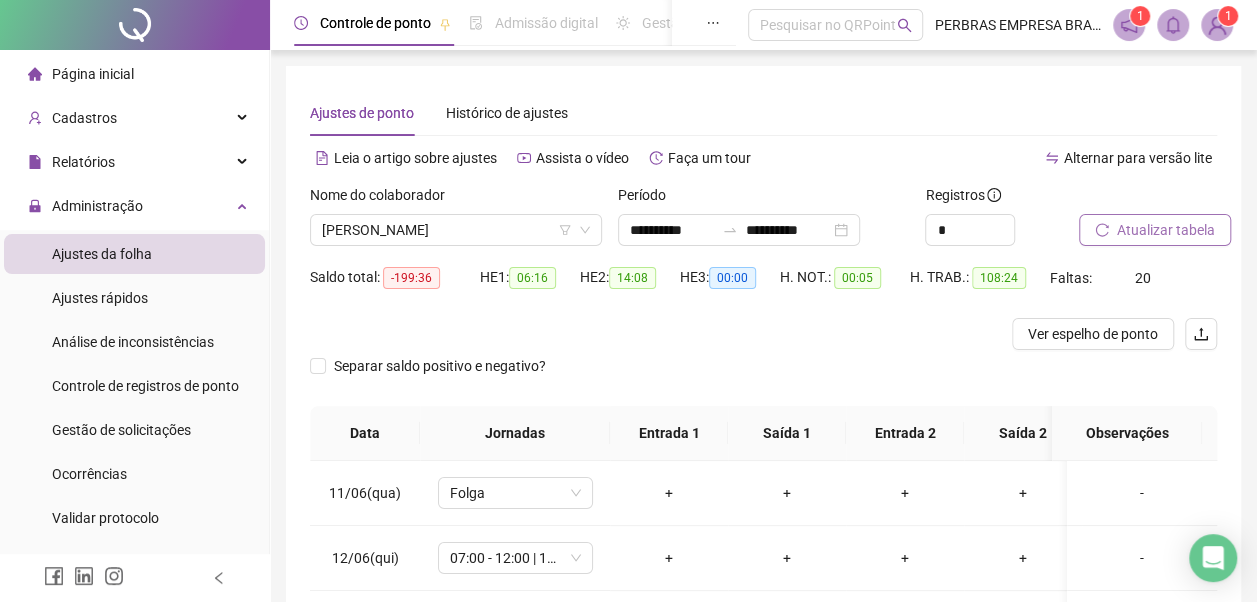click on "Atualizar tabela" at bounding box center [1166, 230] 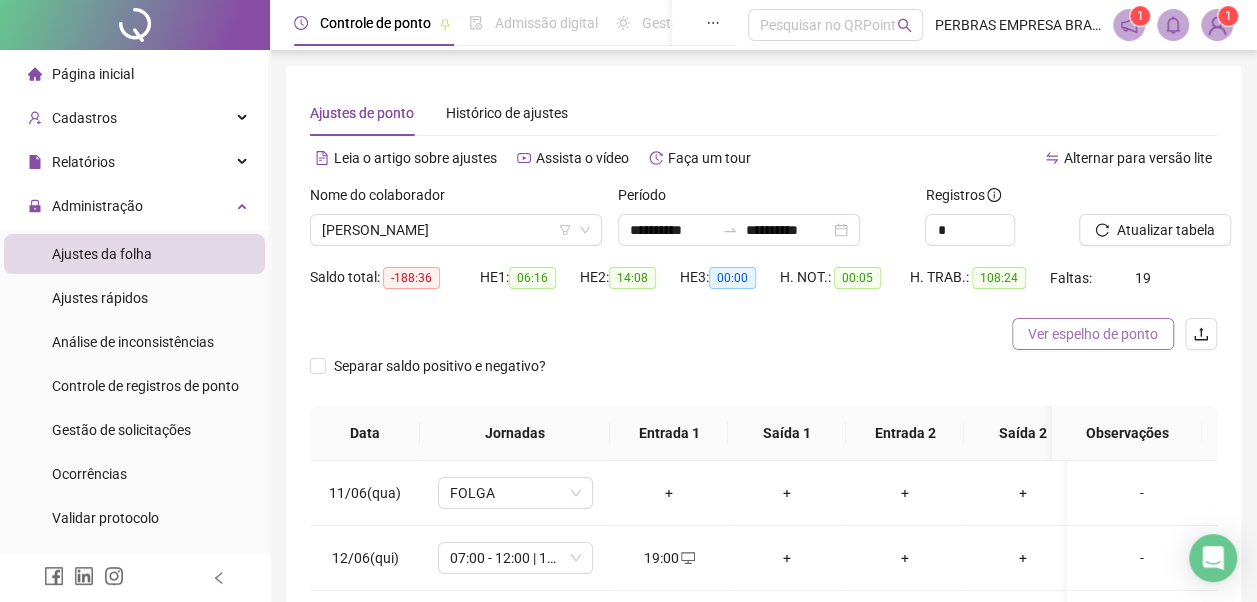 click on "Ver espelho de ponto" at bounding box center (1093, 334) 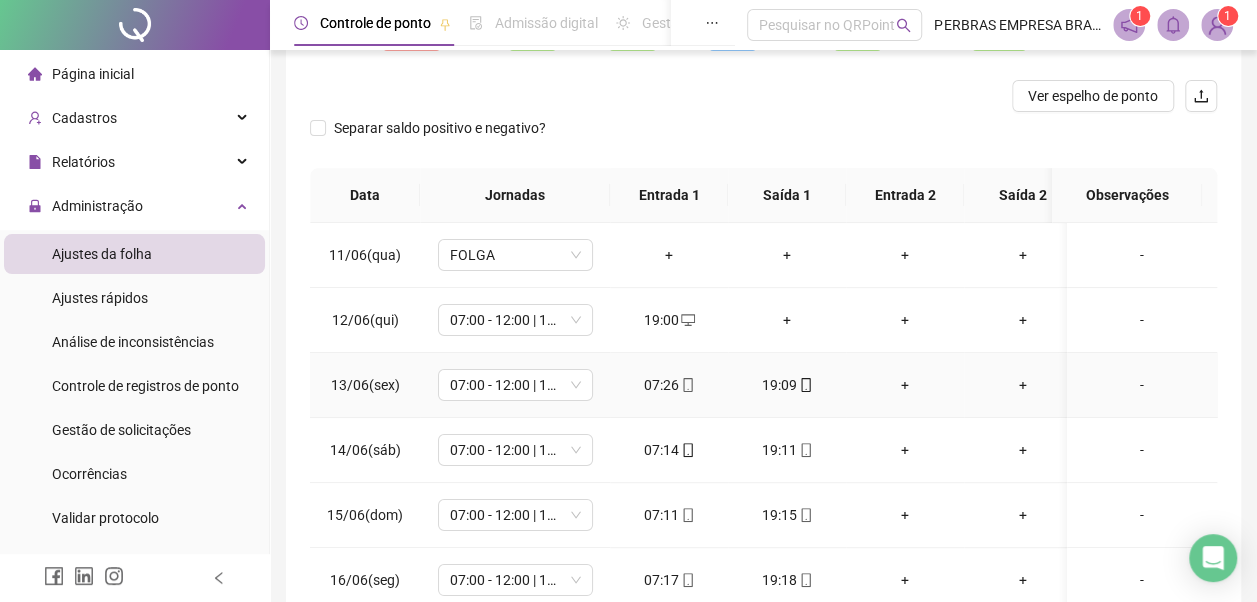 scroll, scrollTop: 300, scrollLeft: 0, axis: vertical 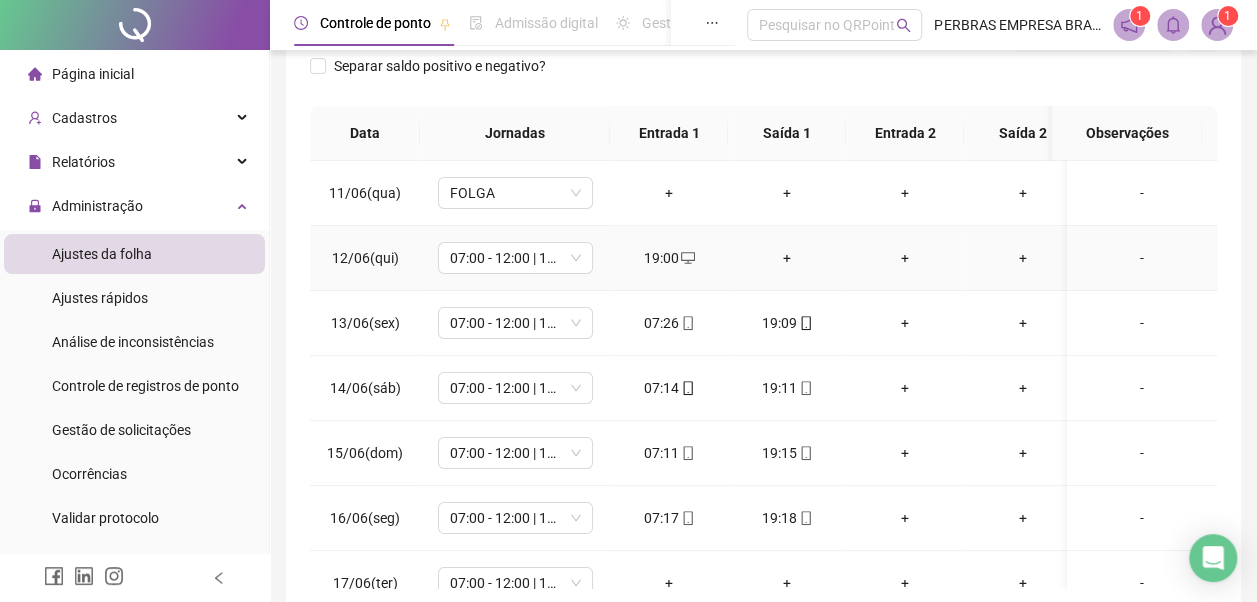 click on "+" at bounding box center [787, 258] 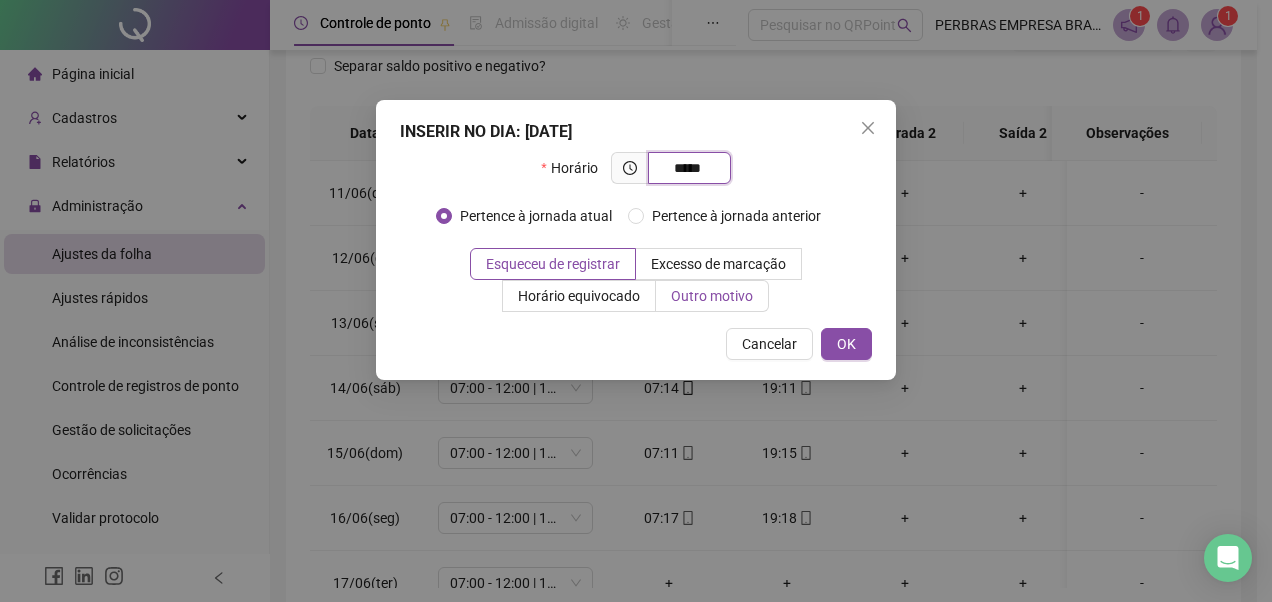 type on "*****" 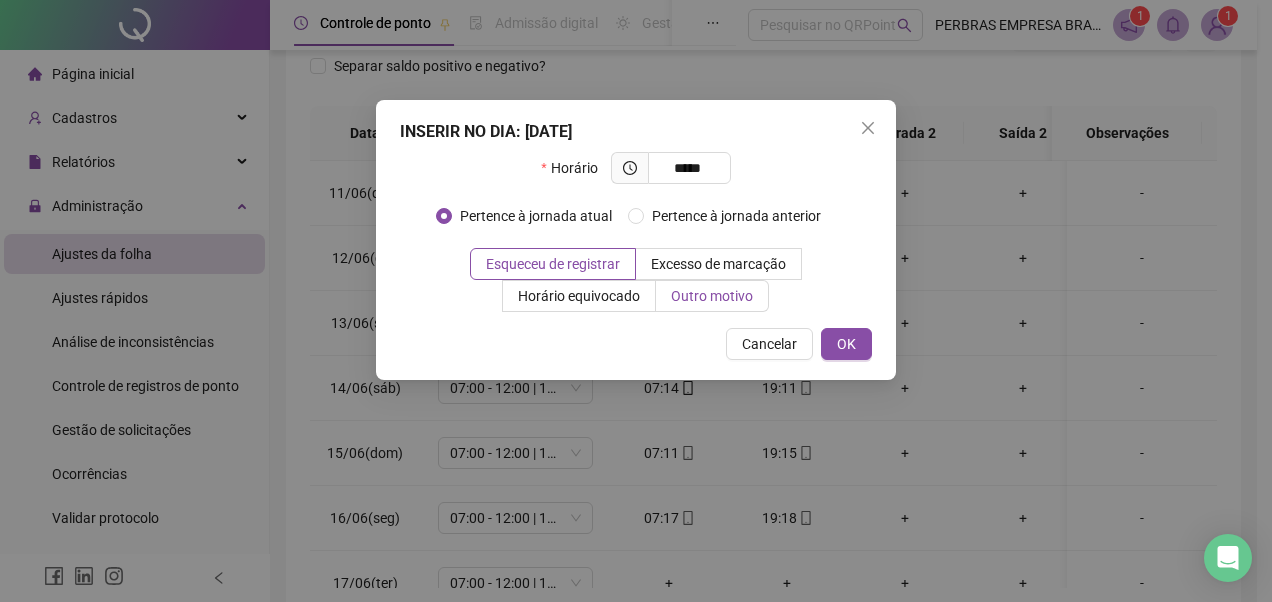 click on "Outro motivo" at bounding box center [712, 296] 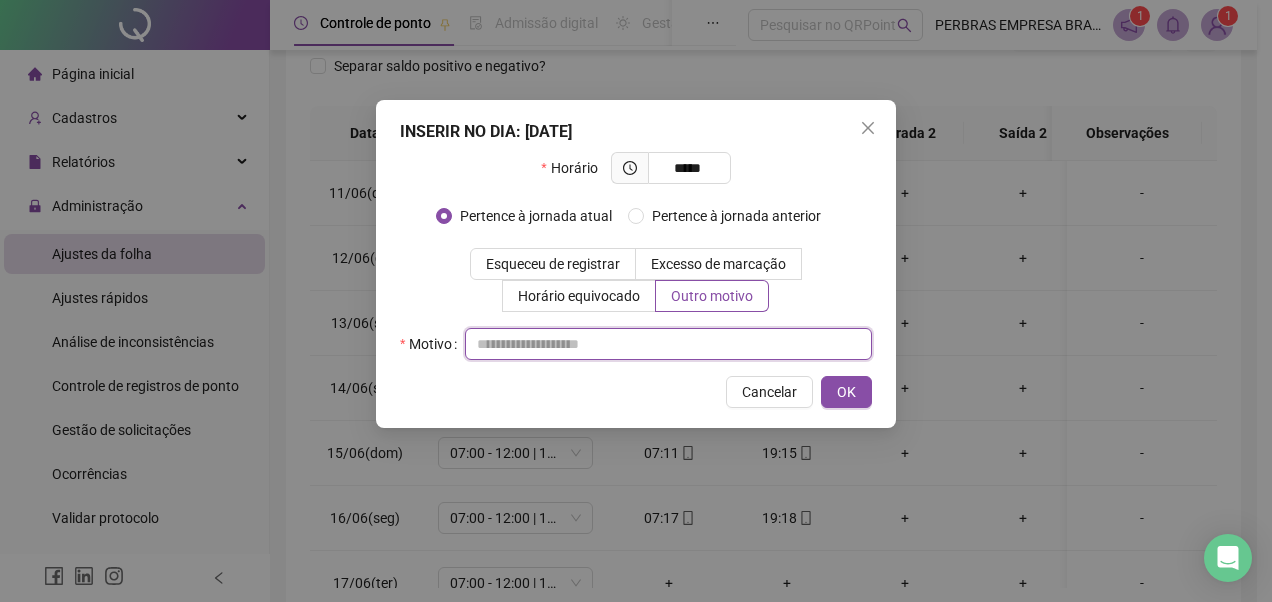 click at bounding box center [668, 344] 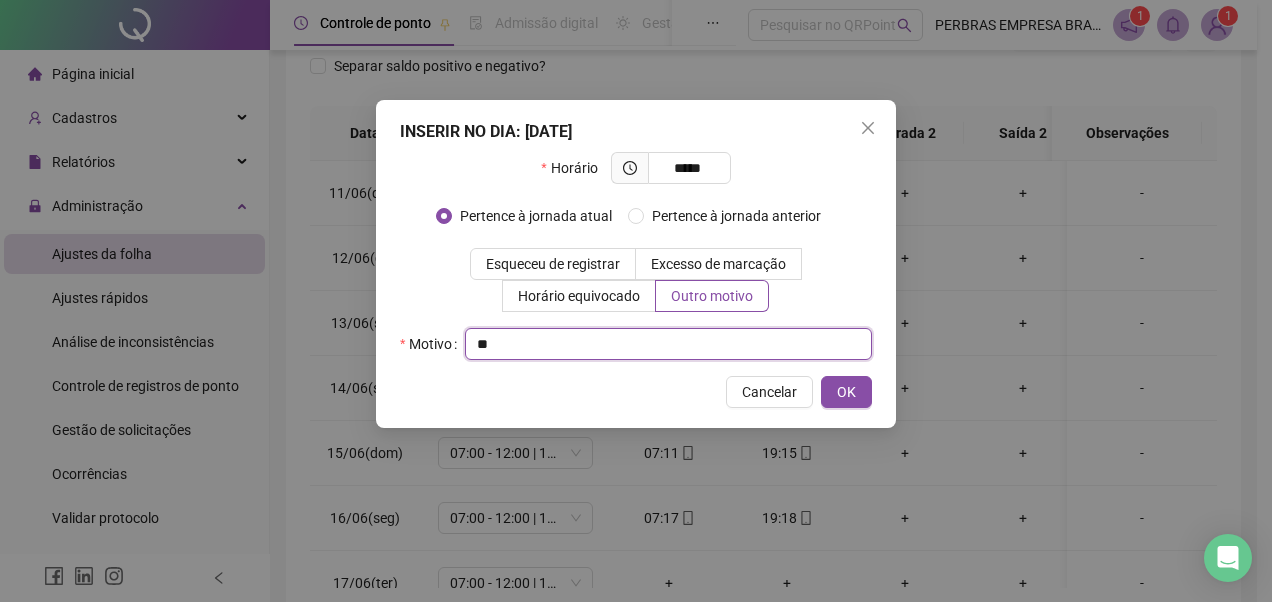 type on "*" 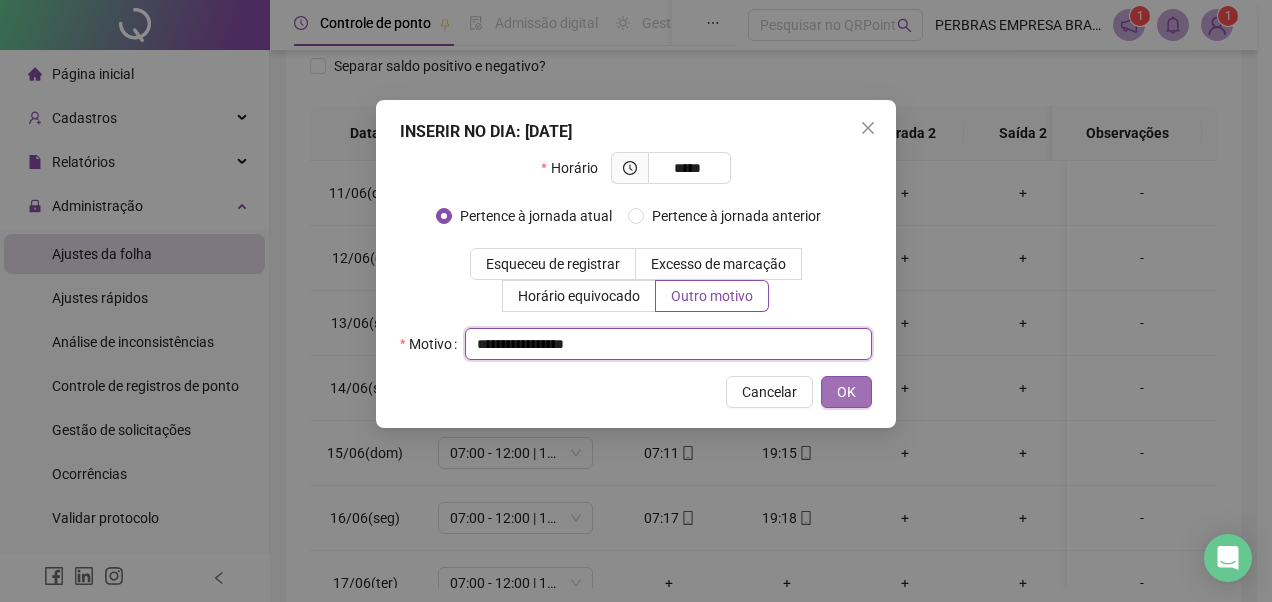 type on "**********" 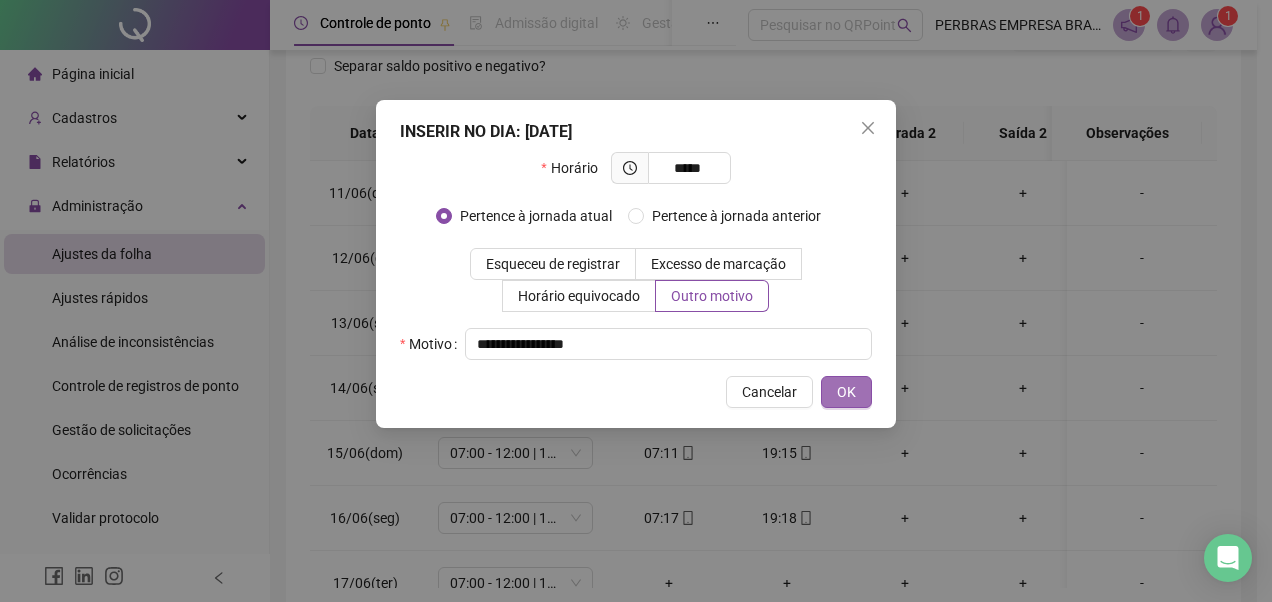 click on "OK" at bounding box center (846, 392) 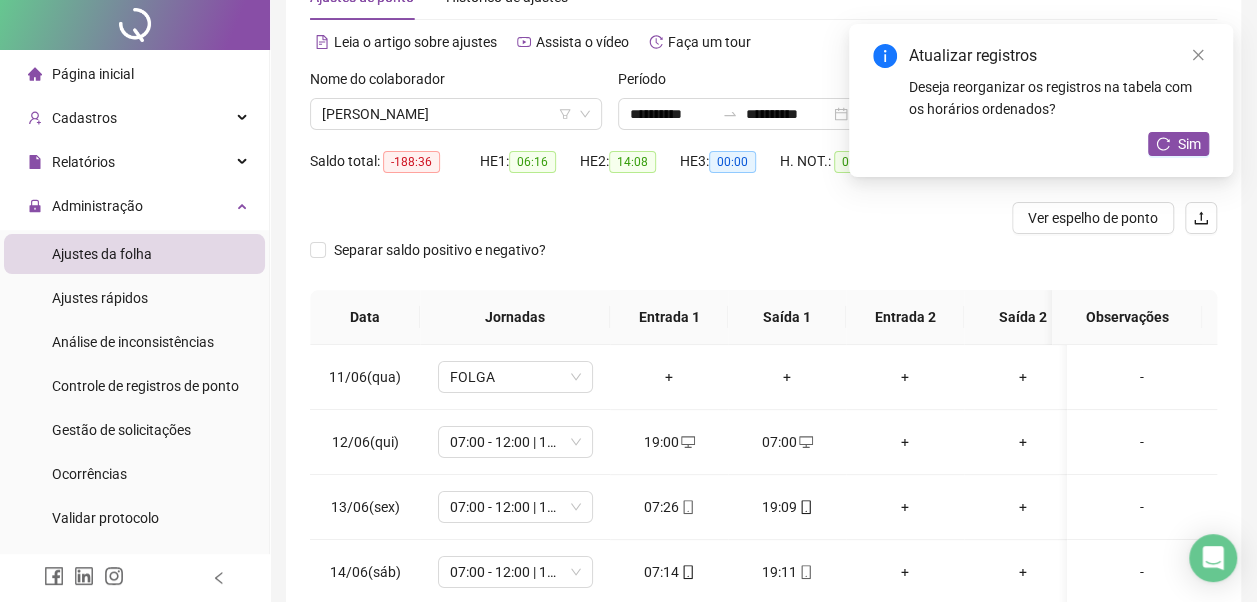 scroll, scrollTop: 0, scrollLeft: 0, axis: both 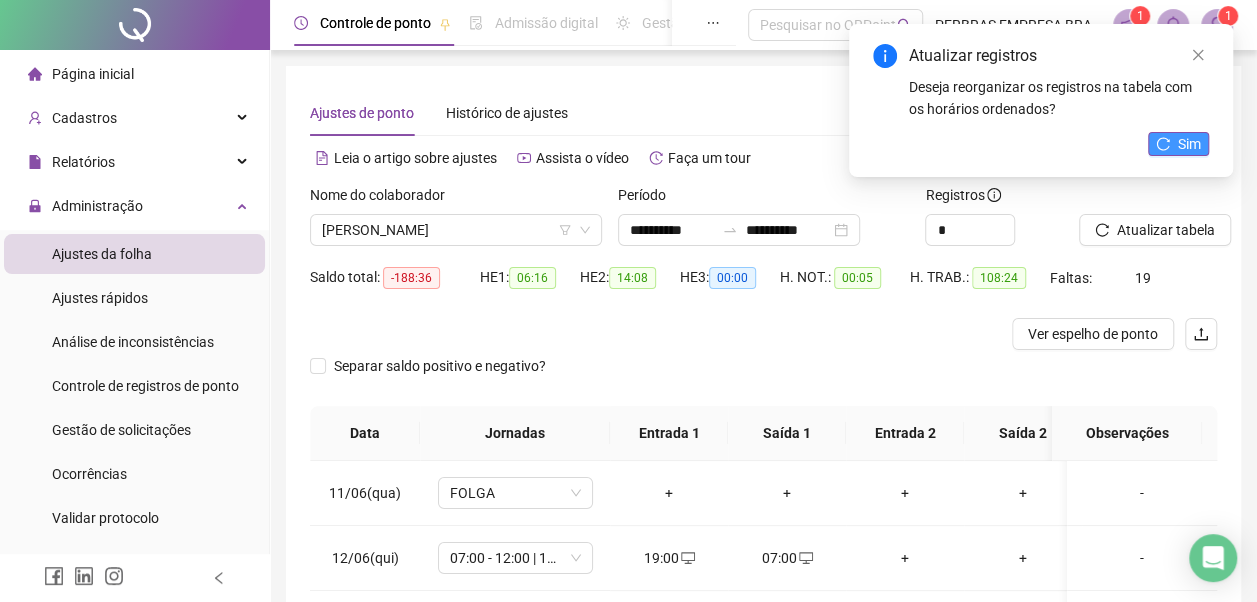 click on "Sim" at bounding box center [1189, 144] 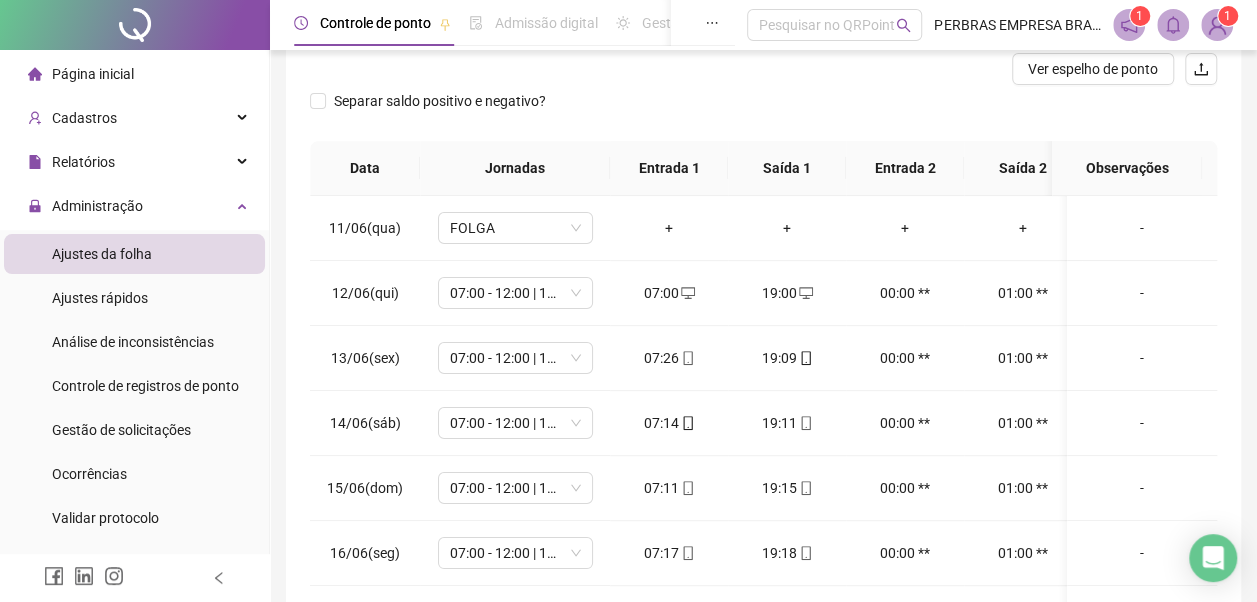 scroll, scrollTop: 300, scrollLeft: 0, axis: vertical 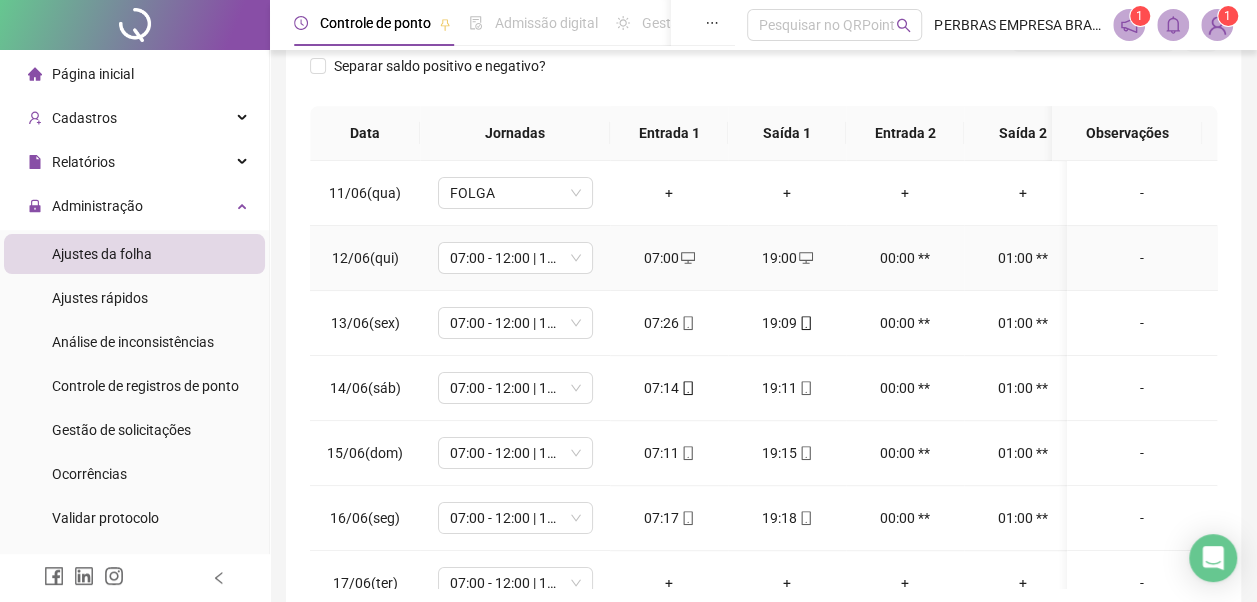 click 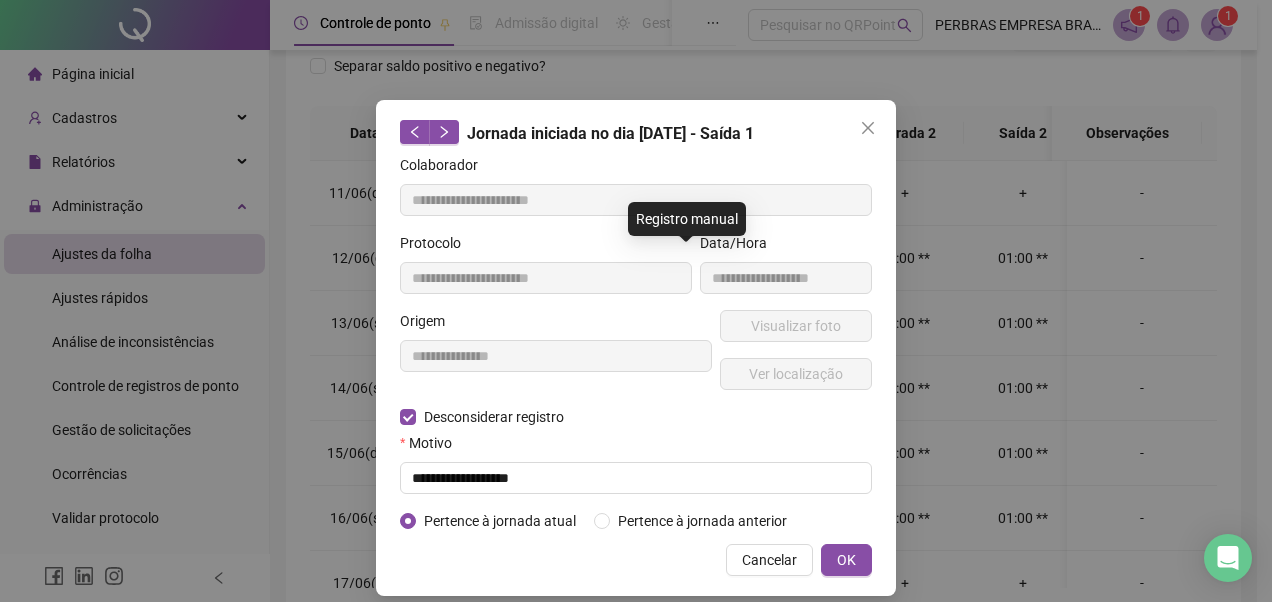 type on "**********" 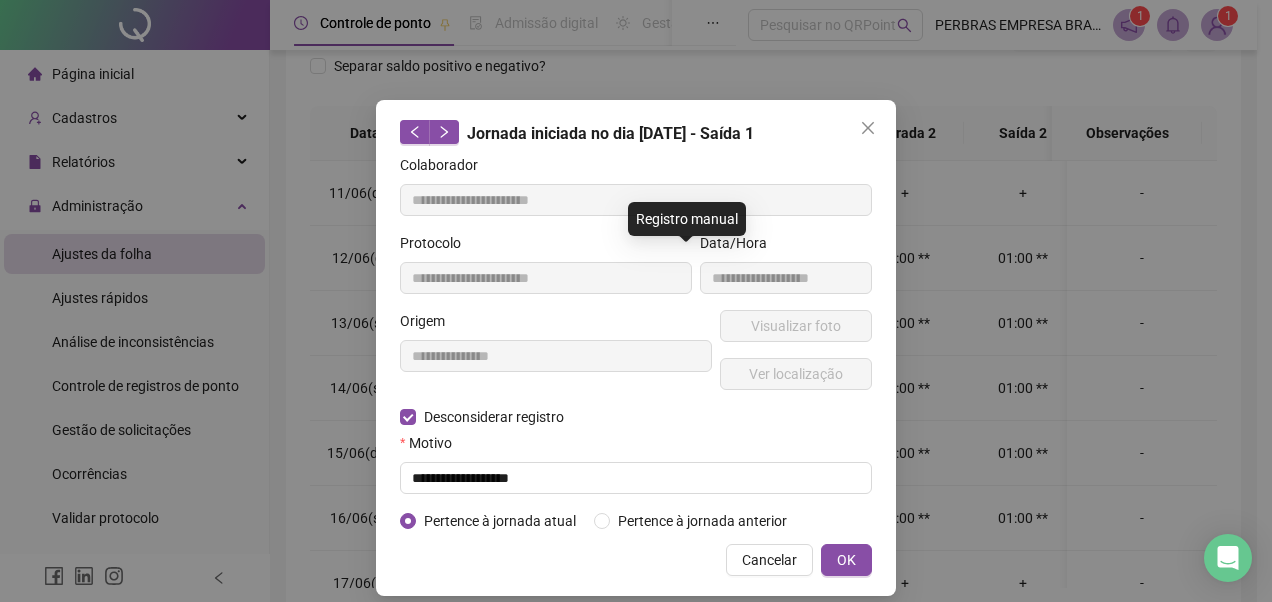 type on "**********" 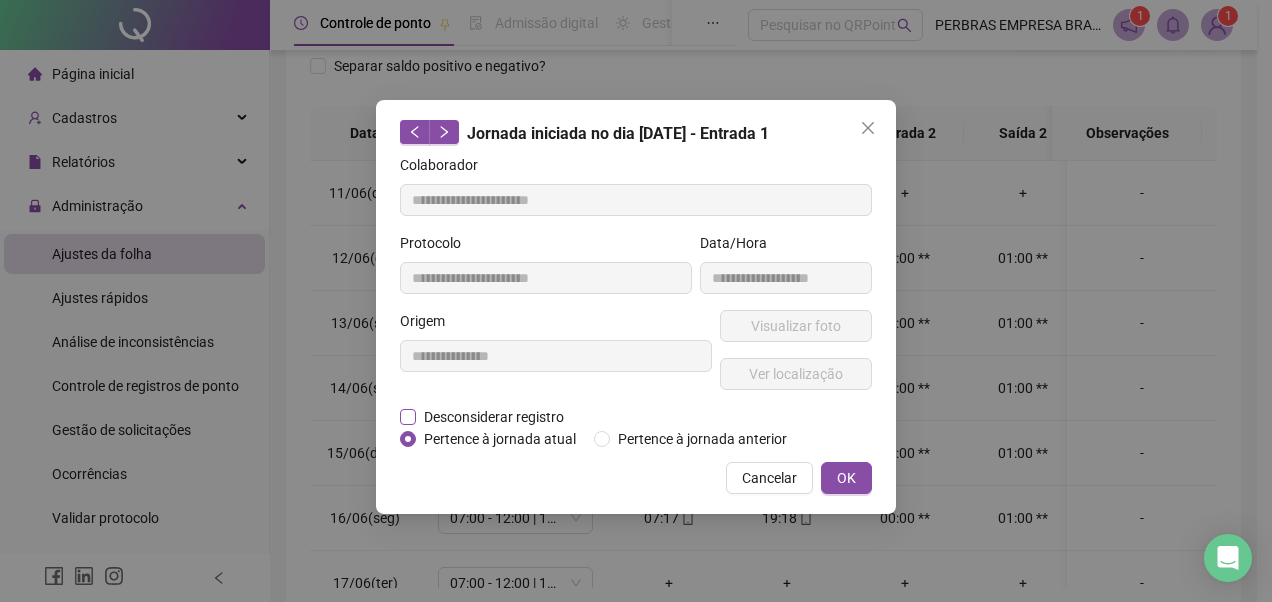 click on "Desconsiderar registro" at bounding box center [494, 417] 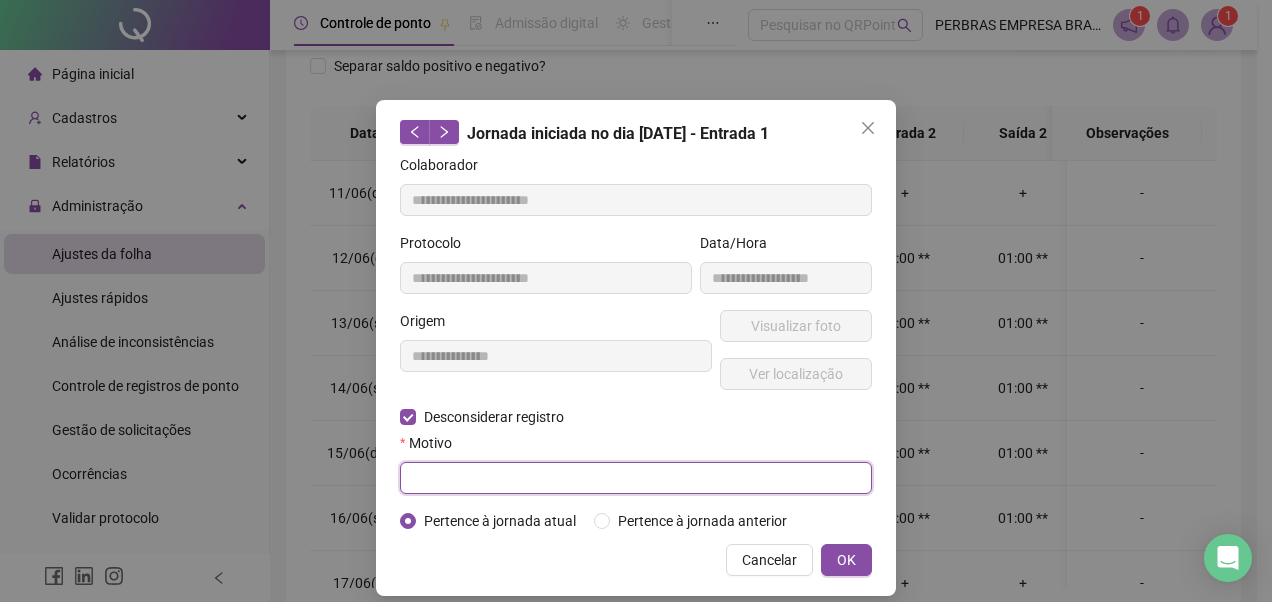 click at bounding box center [636, 478] 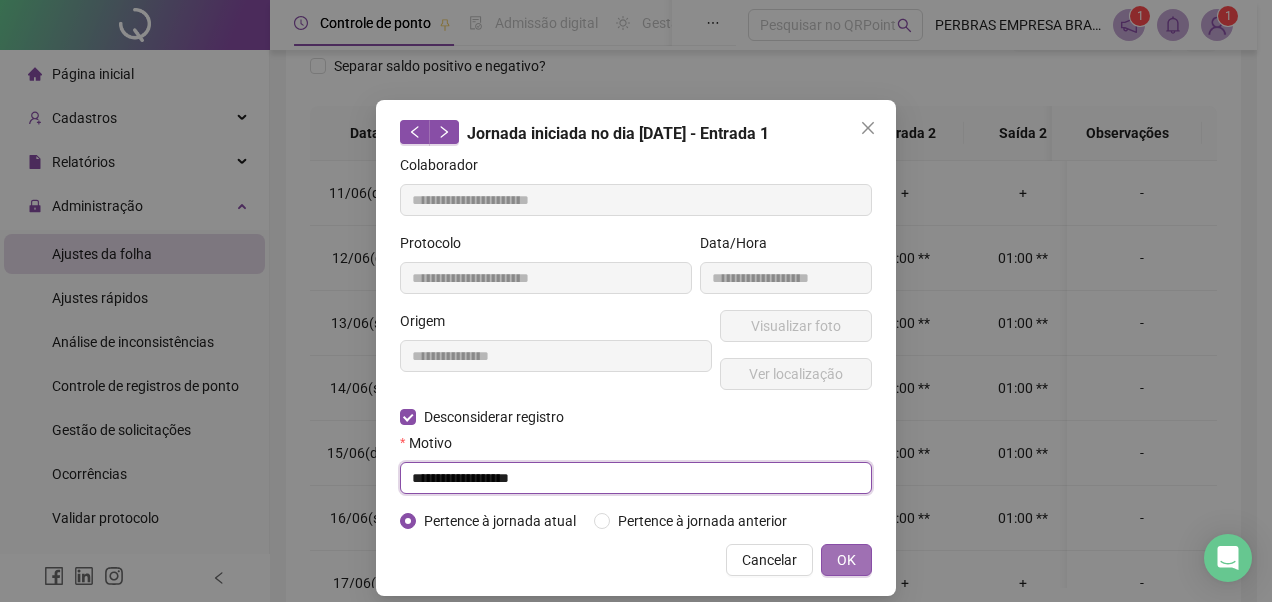 type on "**********" 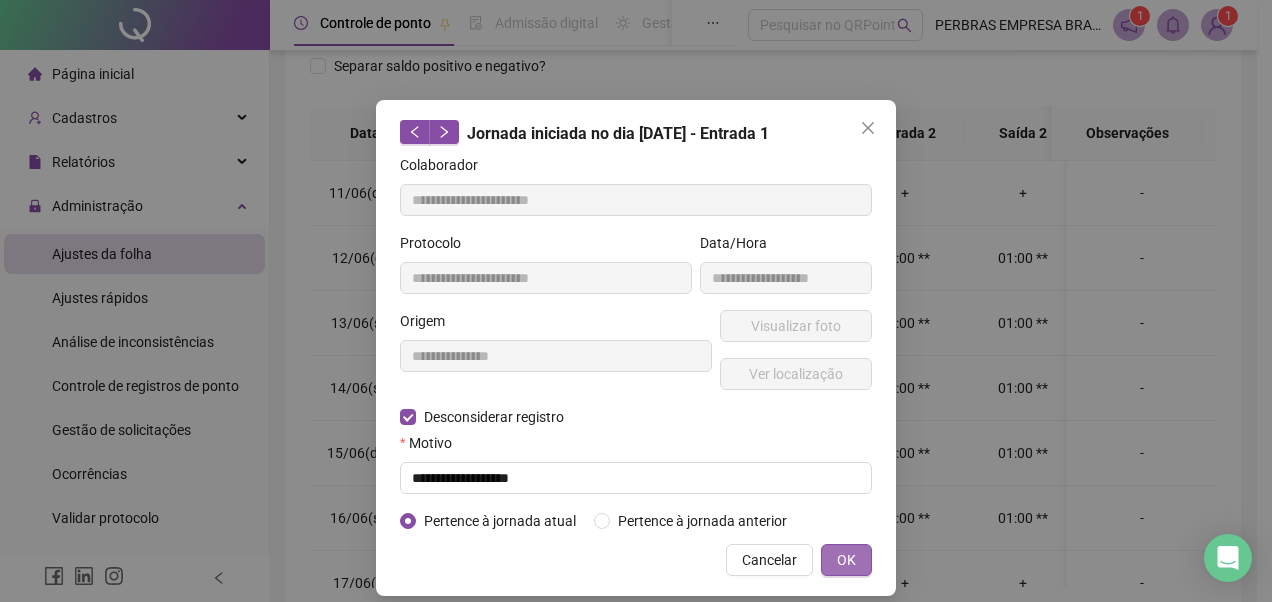 click on "OK" at bounding box center (846, 560) 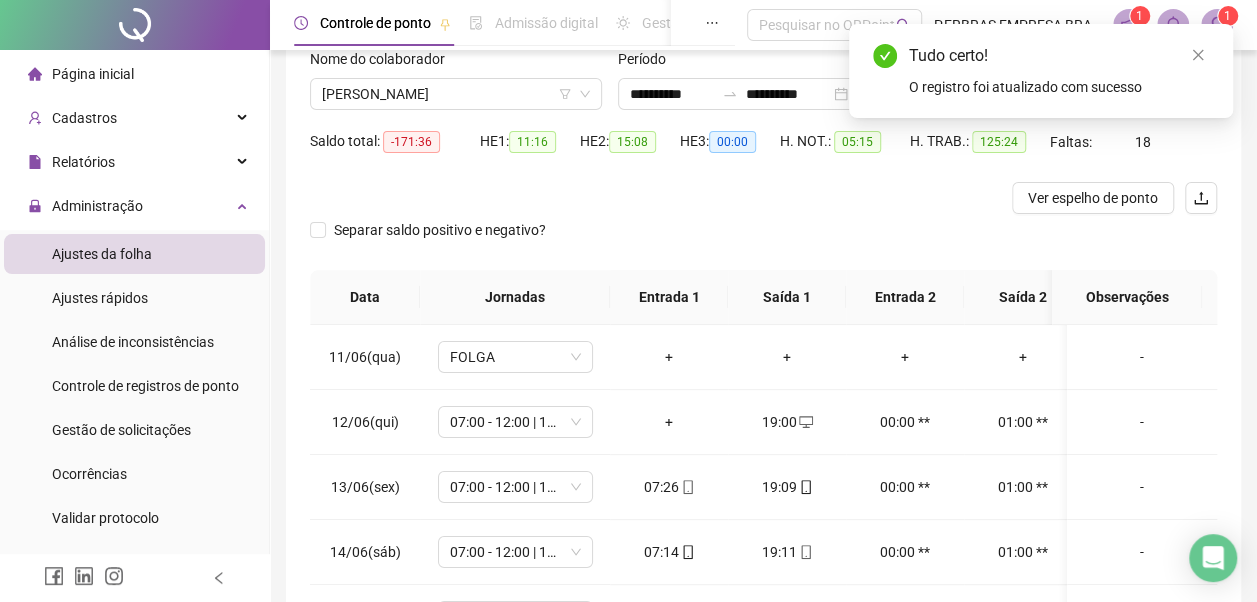 scroll, scrollTop: 0, scrollLeft: 0, axis: both 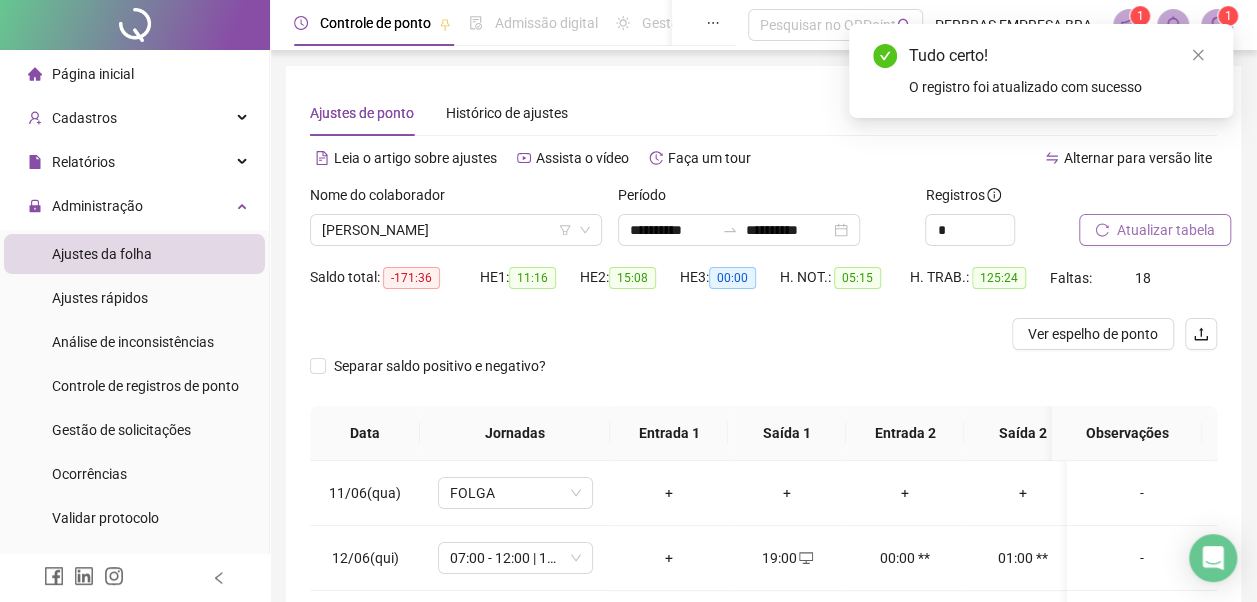 click on "Atualizar tabela" at bounding box center (1166, 230) 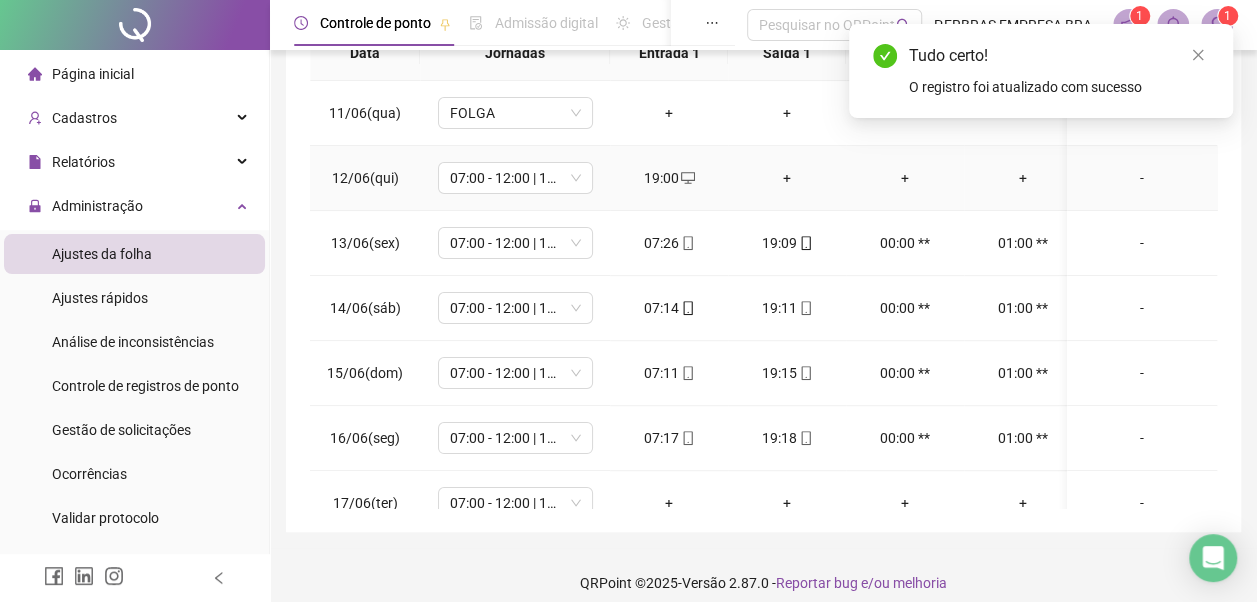 scroll, scrollTop: 396, scrollLeft: 0, axis: vertical 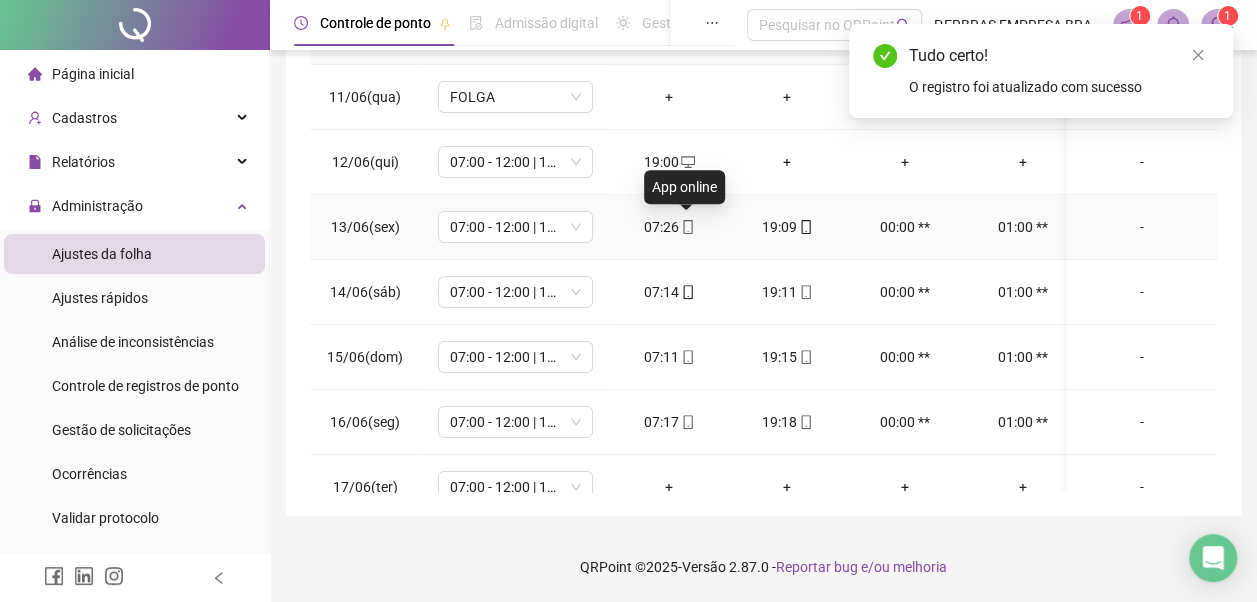 click 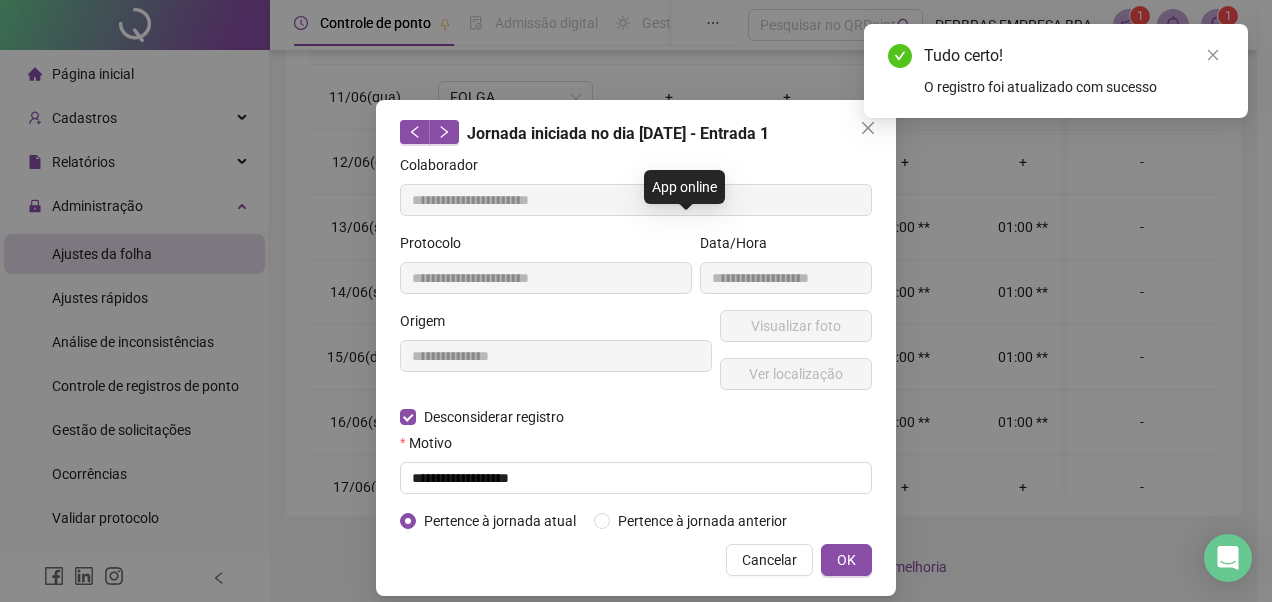 type on "**********" 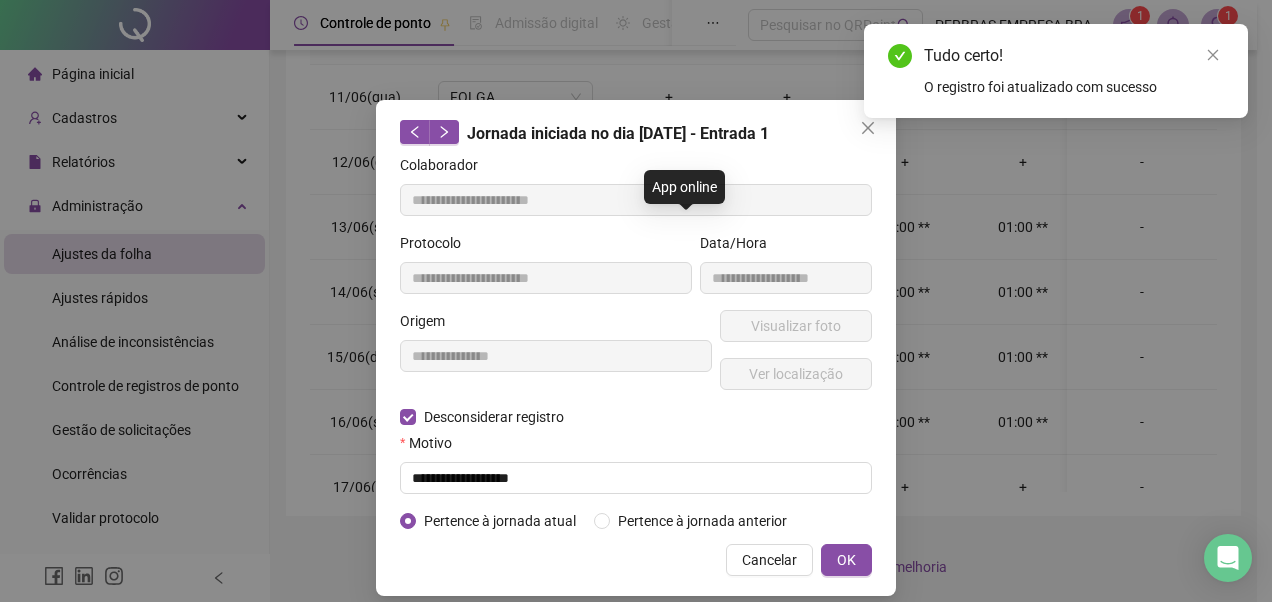 type on "**********" 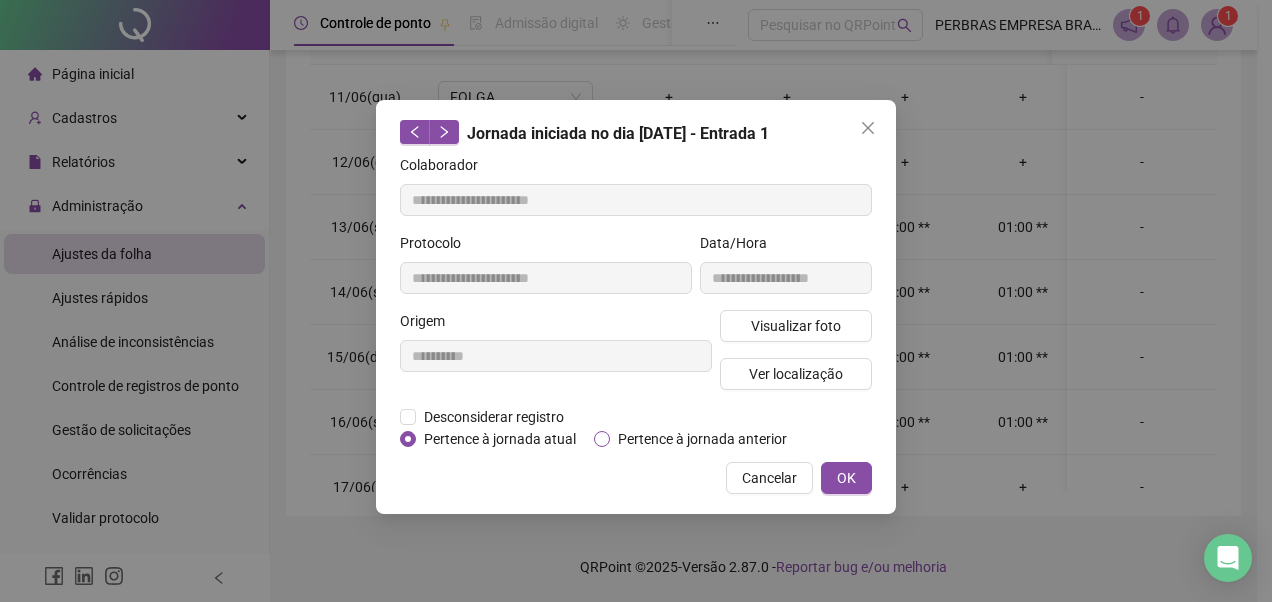 click on "Pertence à jornada anterior" at bounding box center [702, 439] 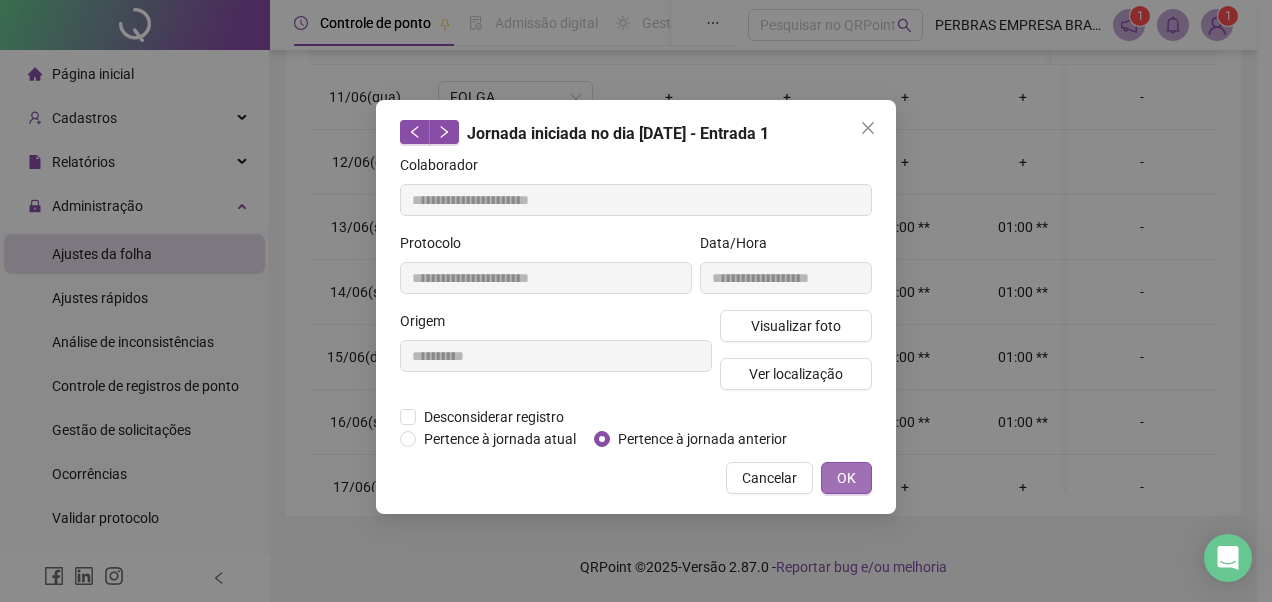 click on "OK" at bounding box center [846, 478] 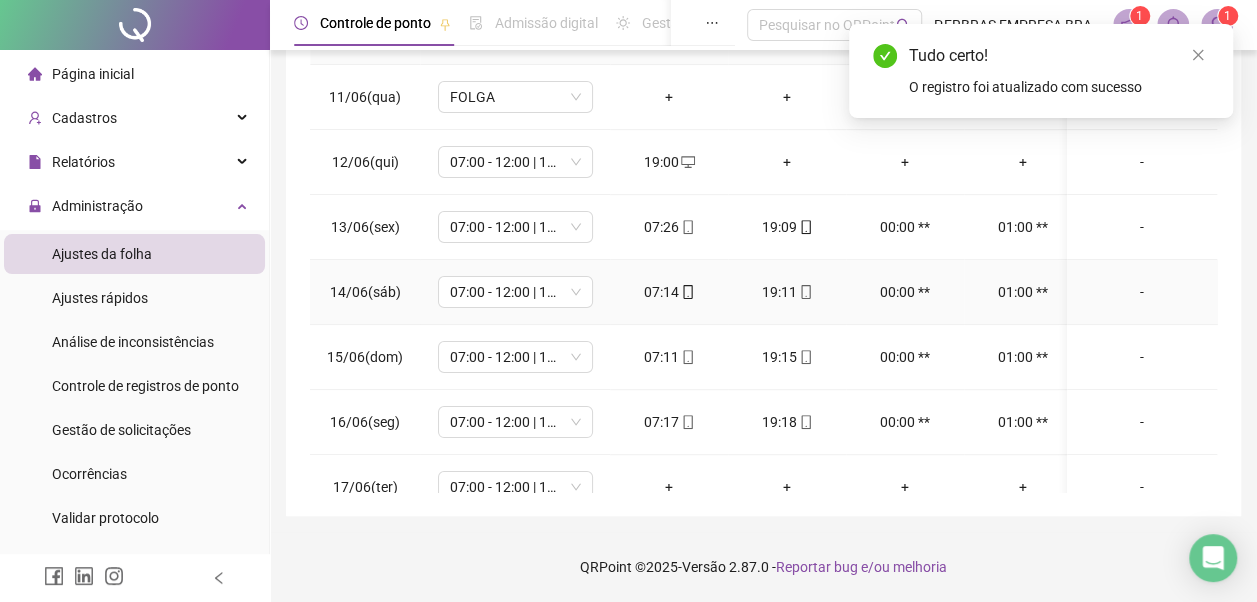 click 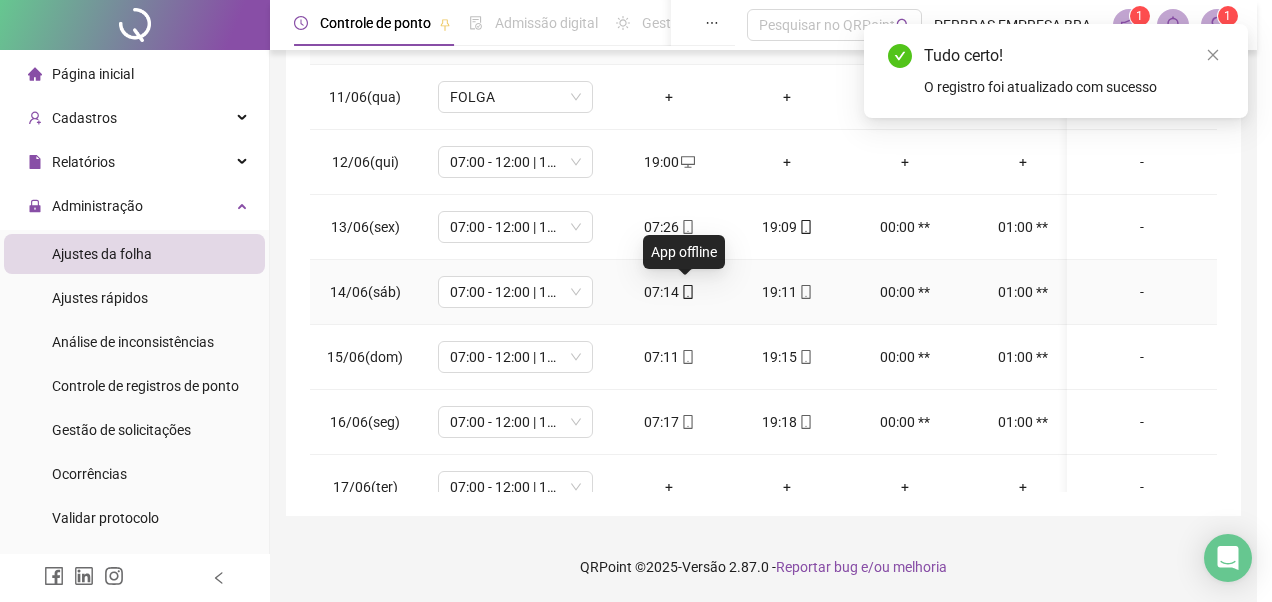 type on "**********" 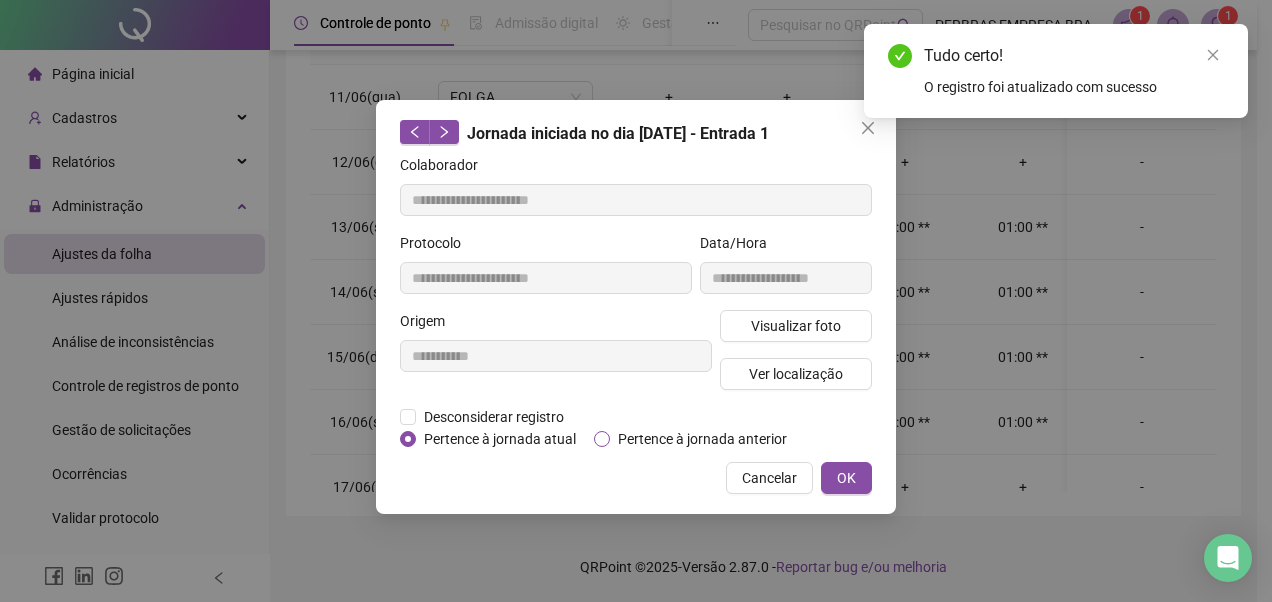 click on "Pertence à jornada anterior" at bounding box center (702, 439) 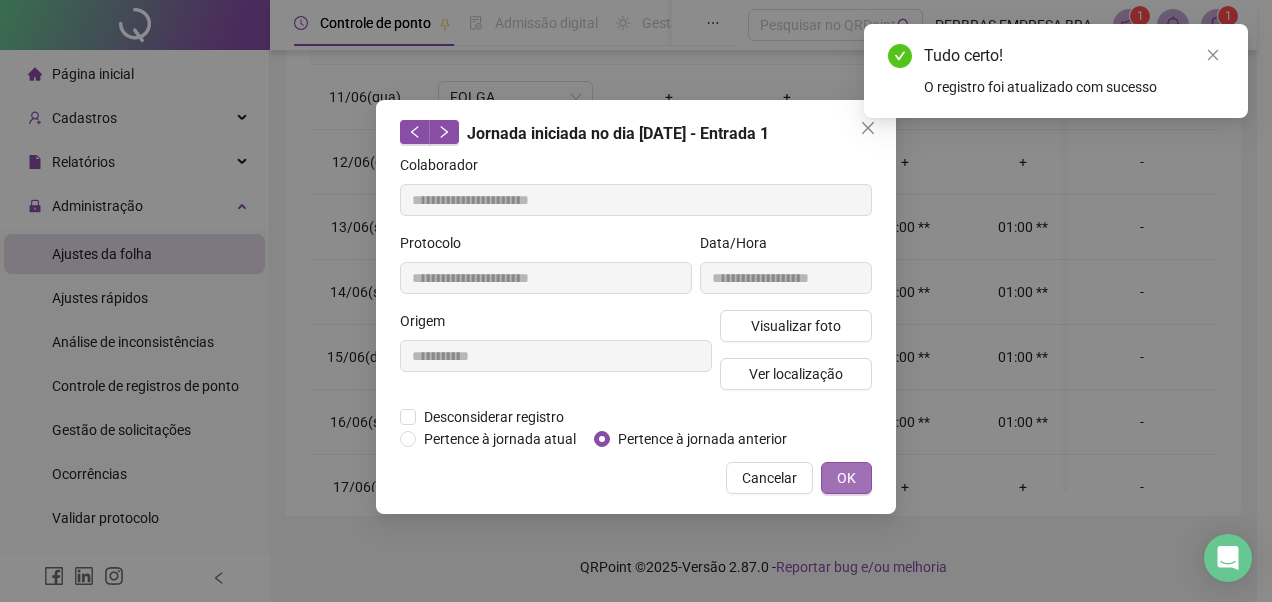 click on "OK" at bounding box center [846, 478] 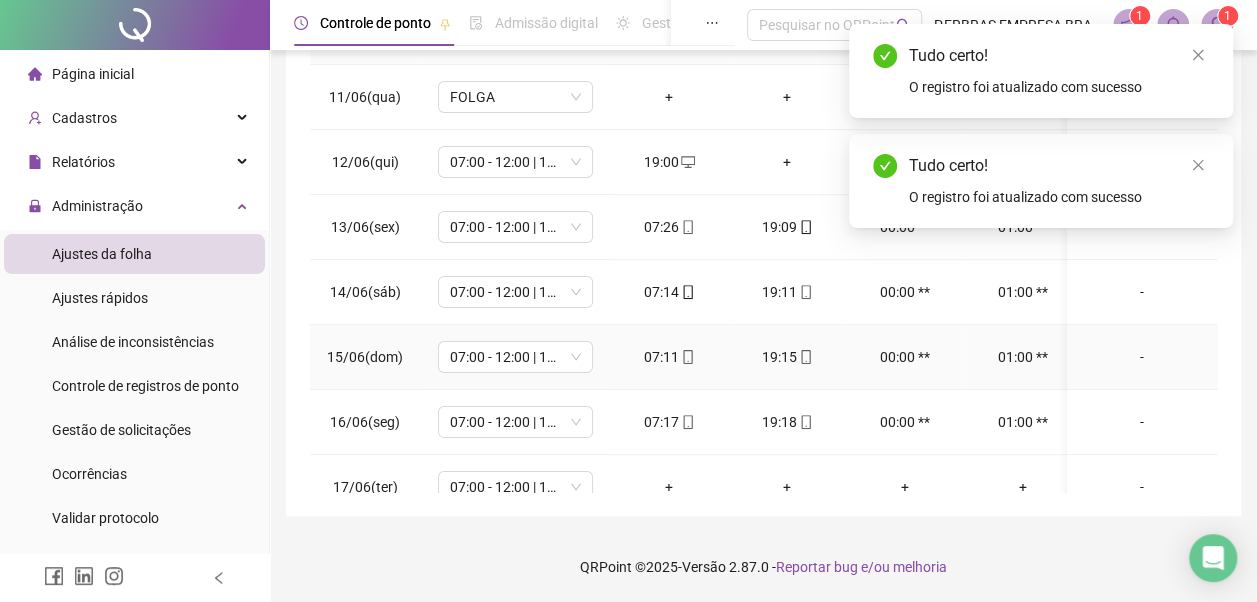 click at bounding box center (687, 357) 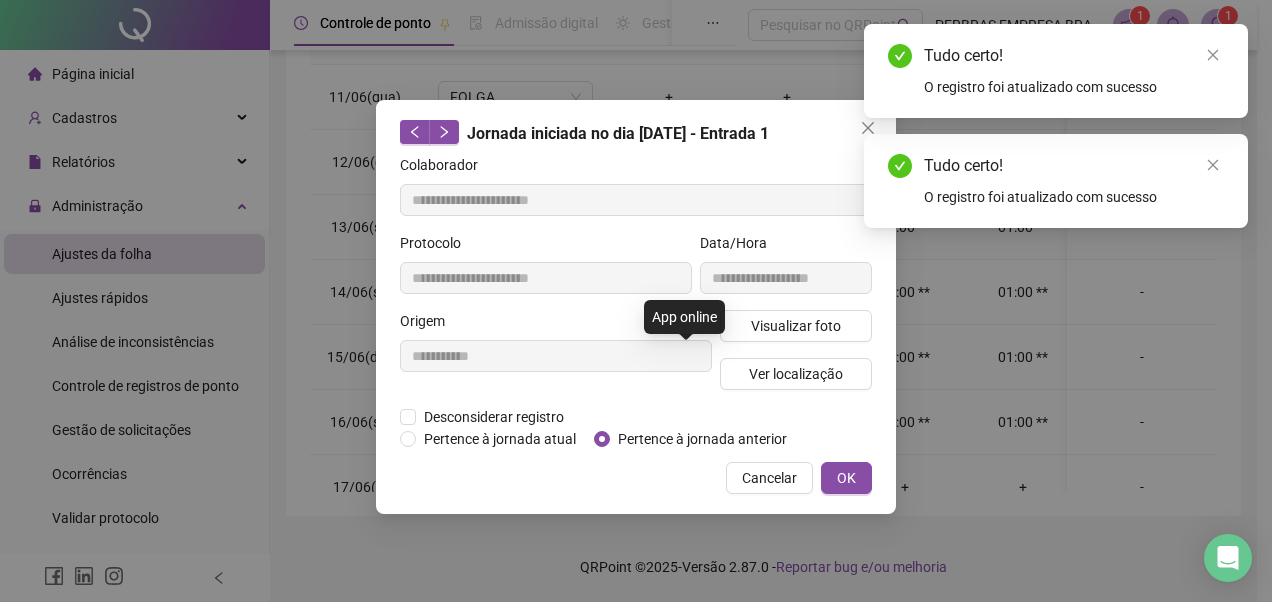 type on "**********" 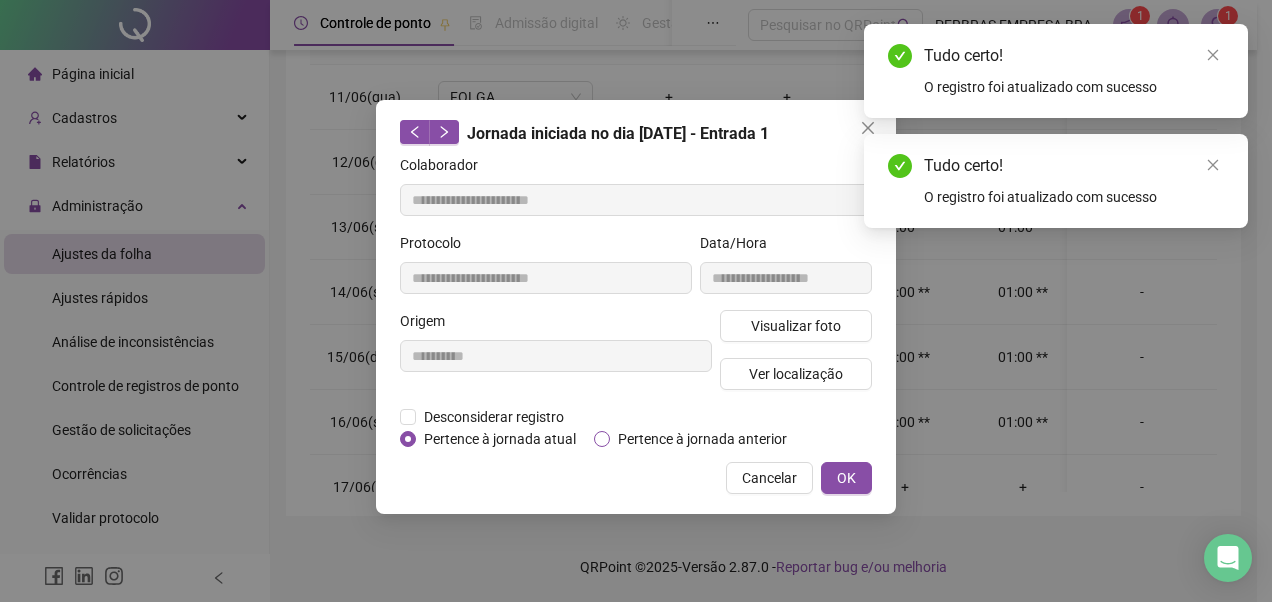 click on "Pertence à jornada anterior" at bounding box center (702, 439) 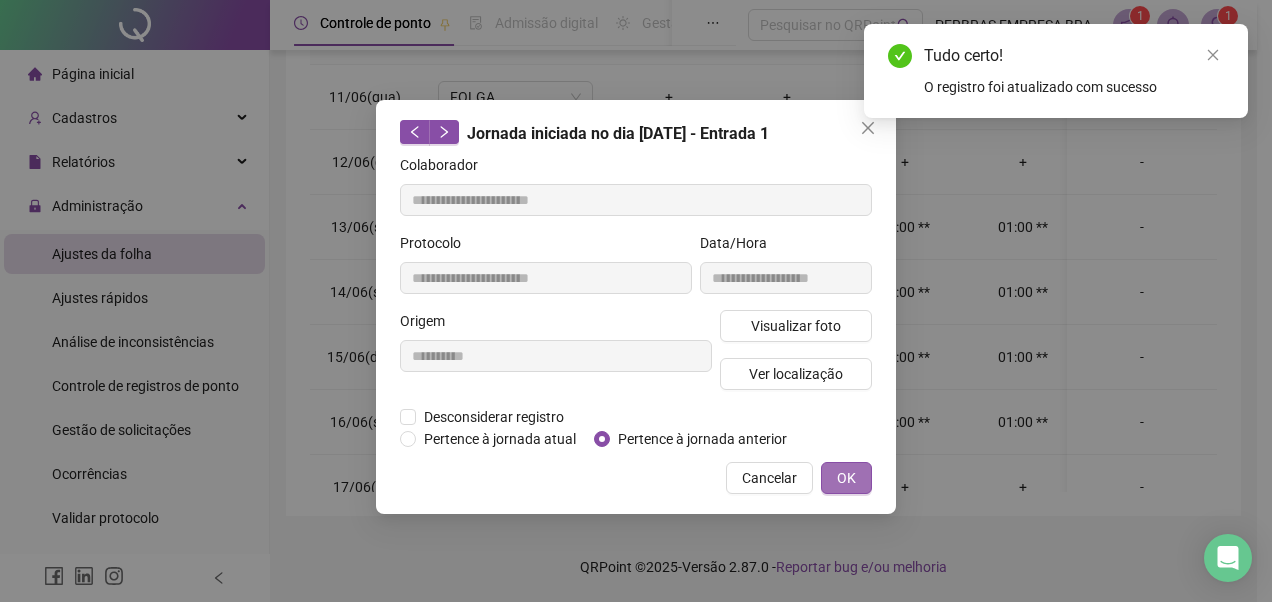 click on "OK" at bounding box center [846, 478] 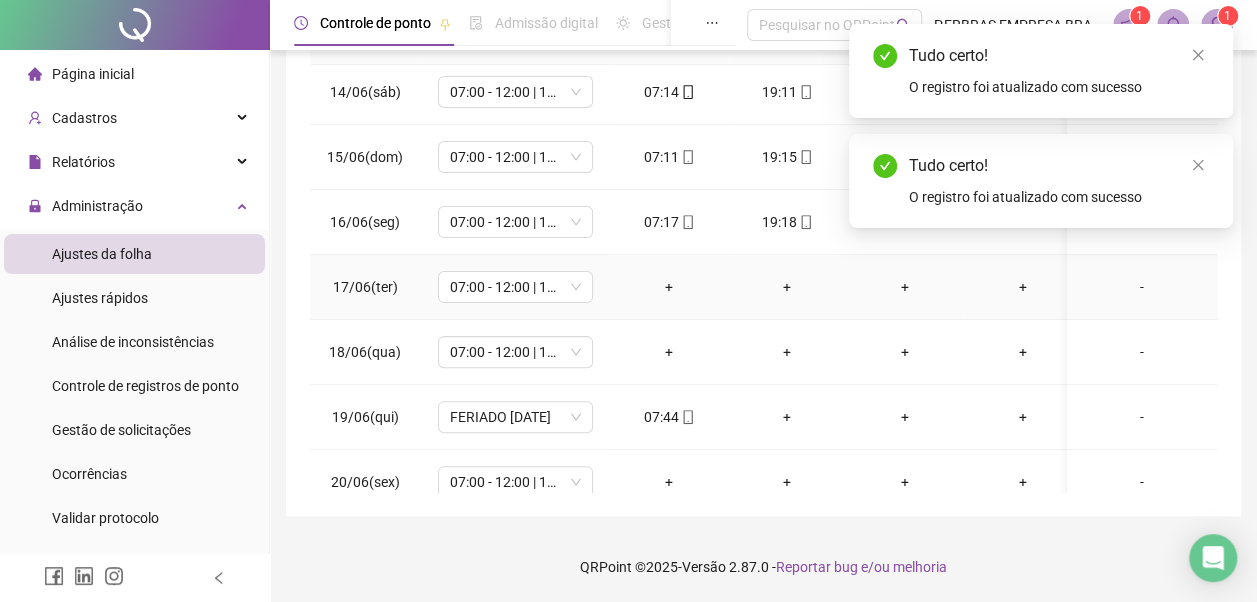 scroll, scrollTop: 100, scrollLeft: 0, axis: vertical 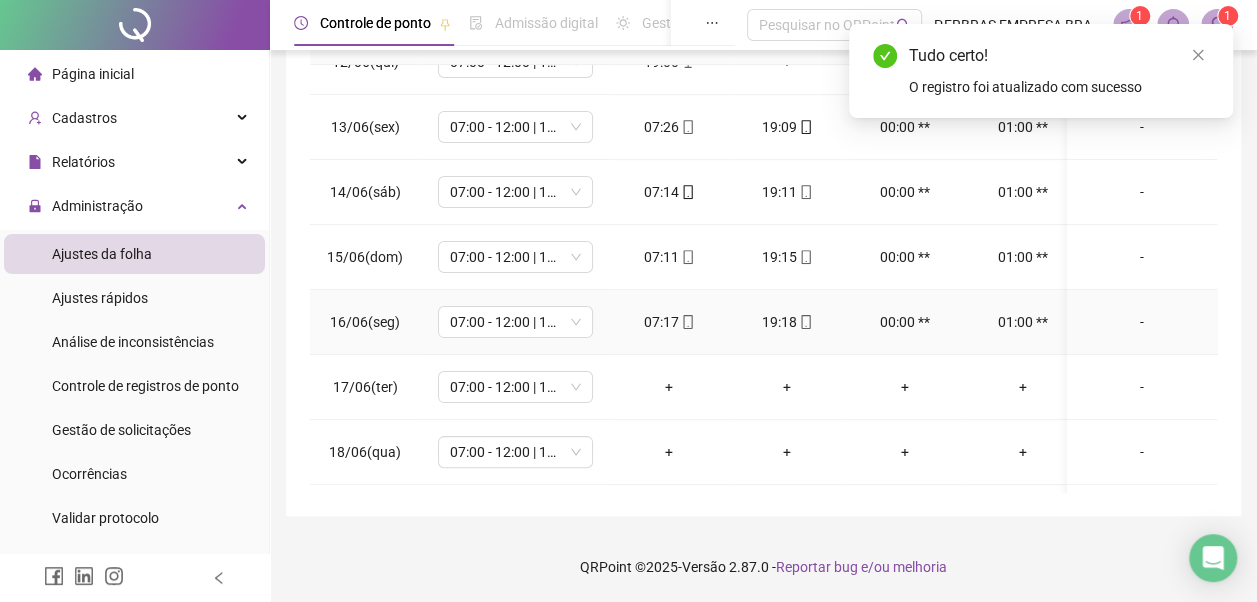 click 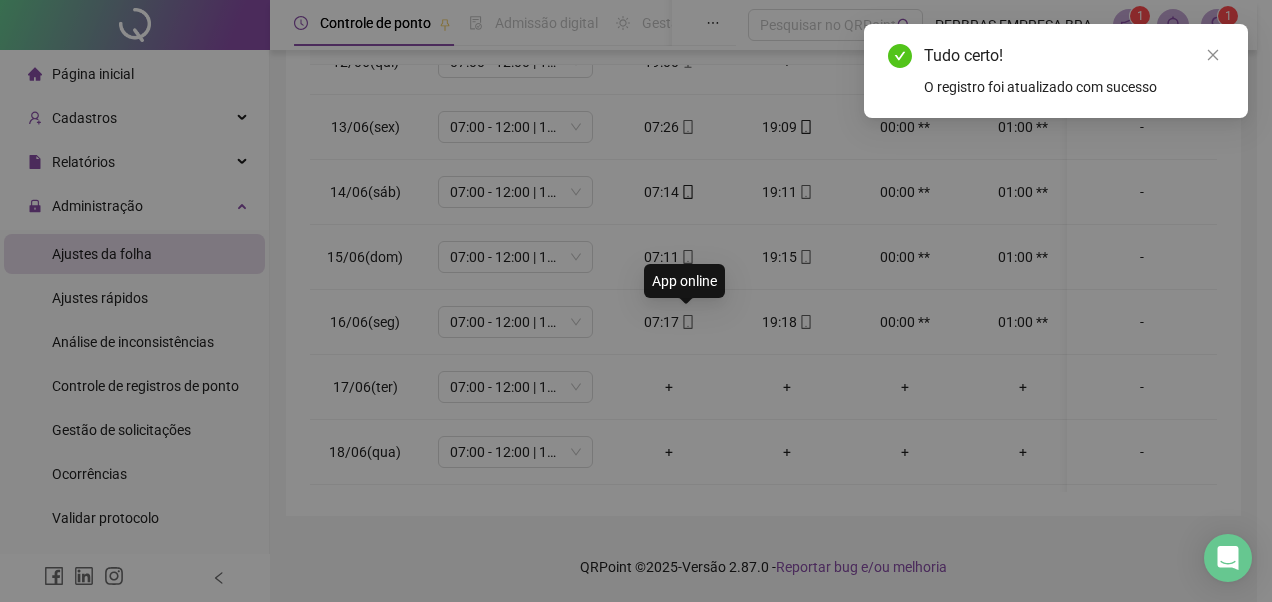 type on "**********" 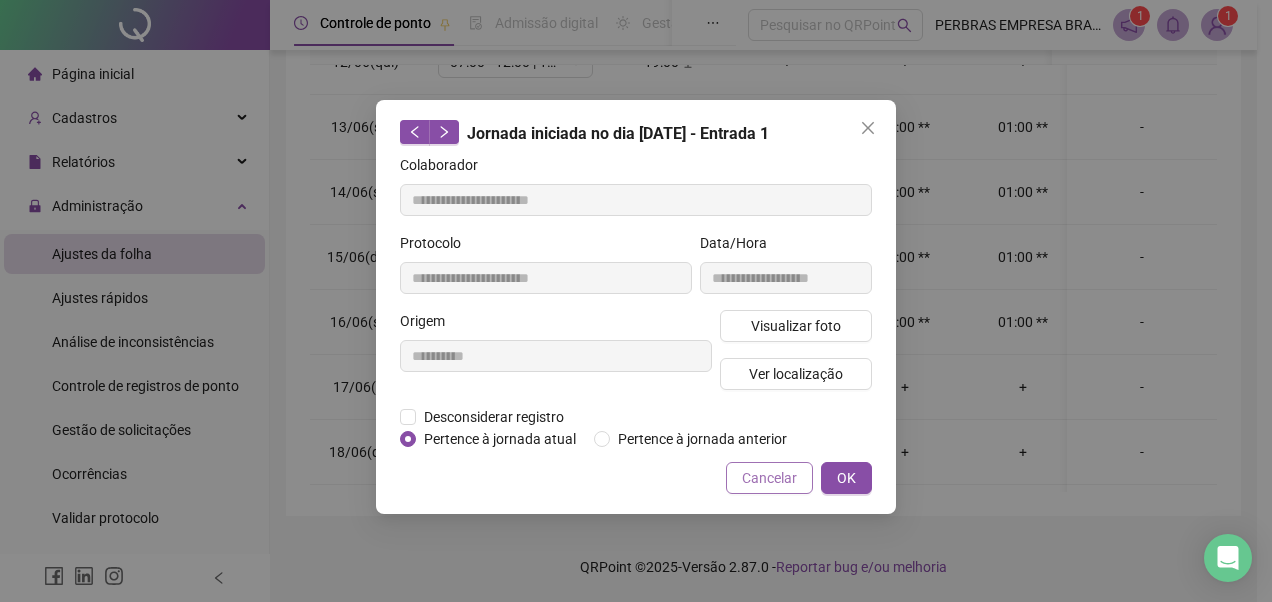 drag, startPoint x: 629, startPoint y: 430, endPoint x: 744, endPoint y: 461, distance: 119.104996 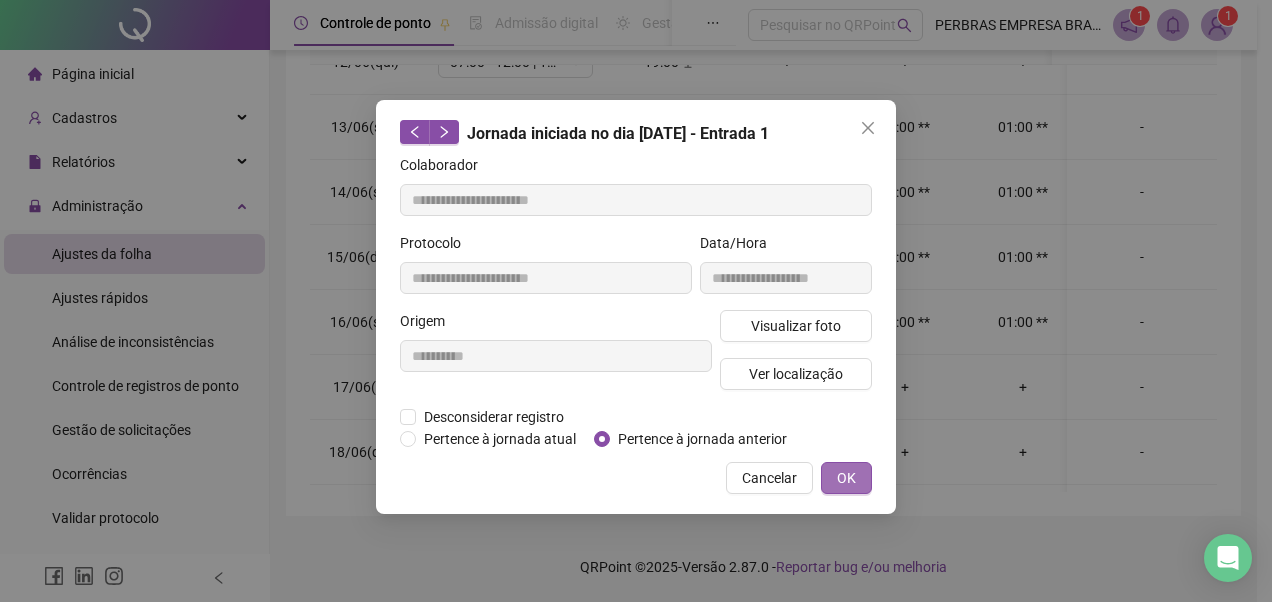 click on "OK" at bounding box center [846, 478] 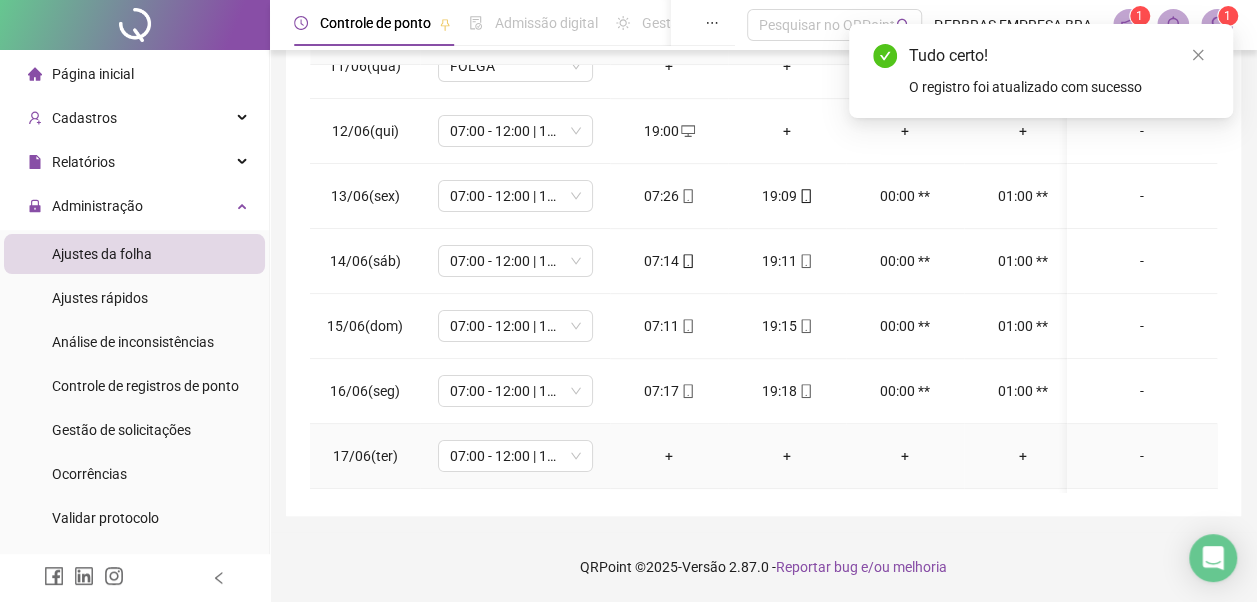 scroll, scrollTop: 0, scrollLeft: 0, axis: both 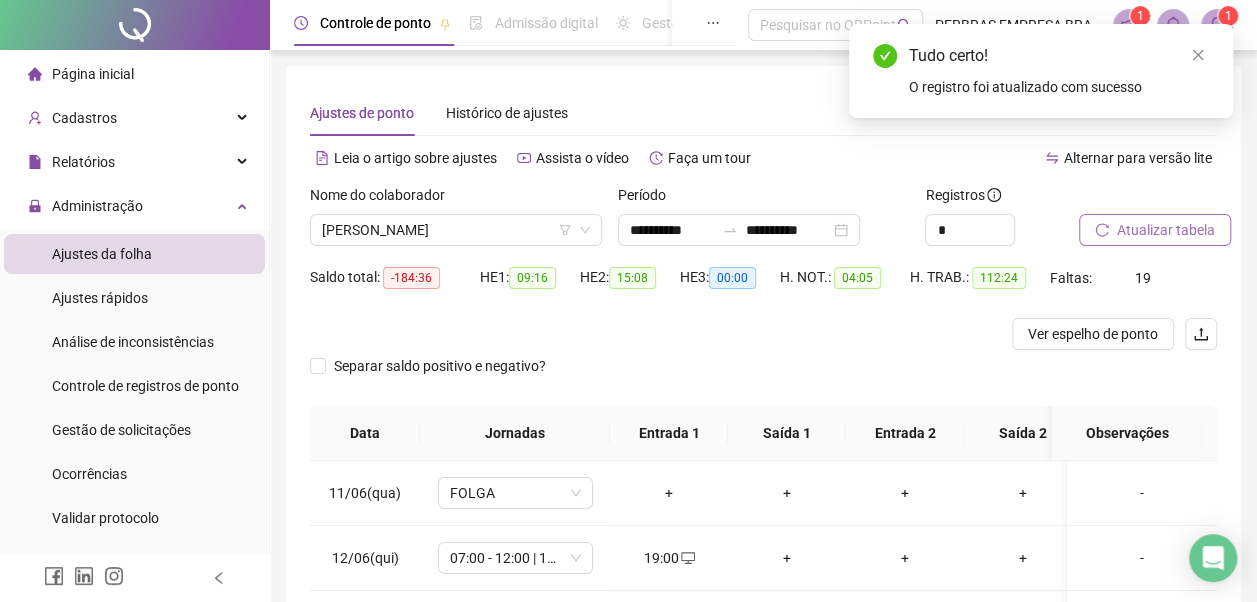 click on "Atualizar tabela" at bounding box center [1166, 230] 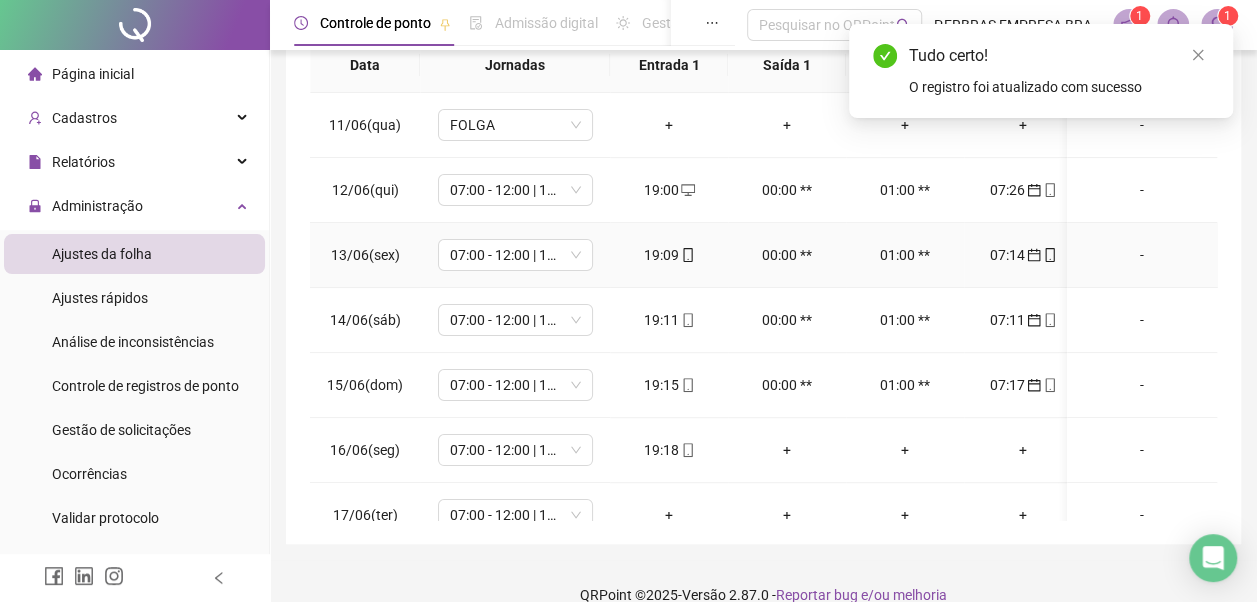 scroll, scrollTop: 396, scrollLeft: 0, axis: vertical 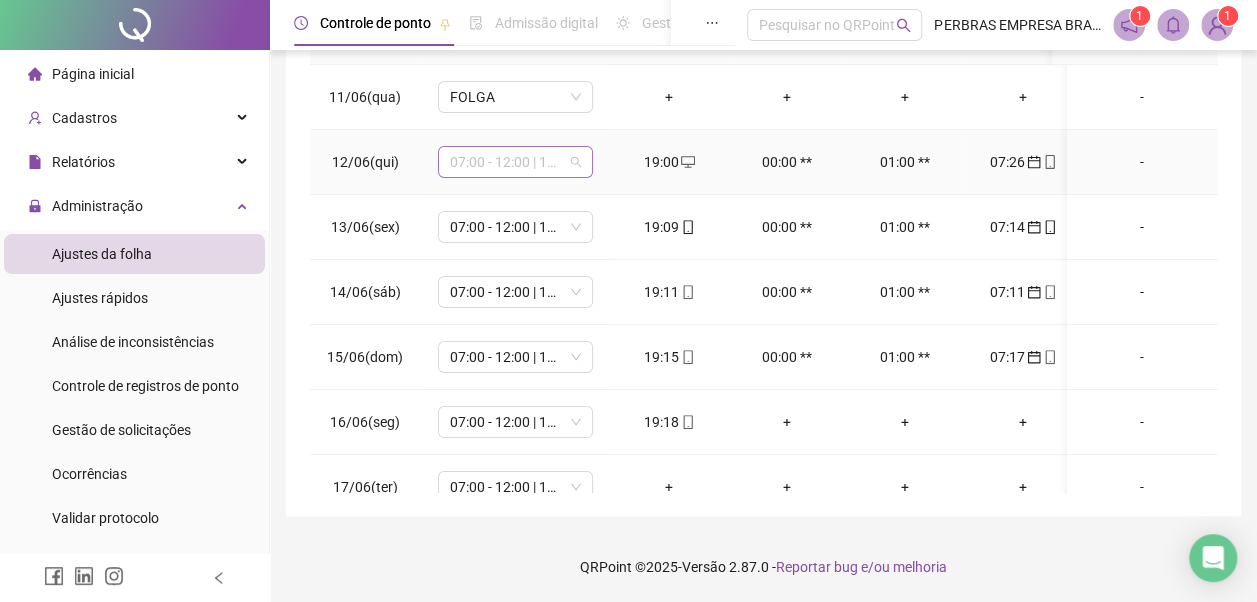 click on "07:00 - 12:00 | 13:00 - 19:00" at bounding box center [515, 162] 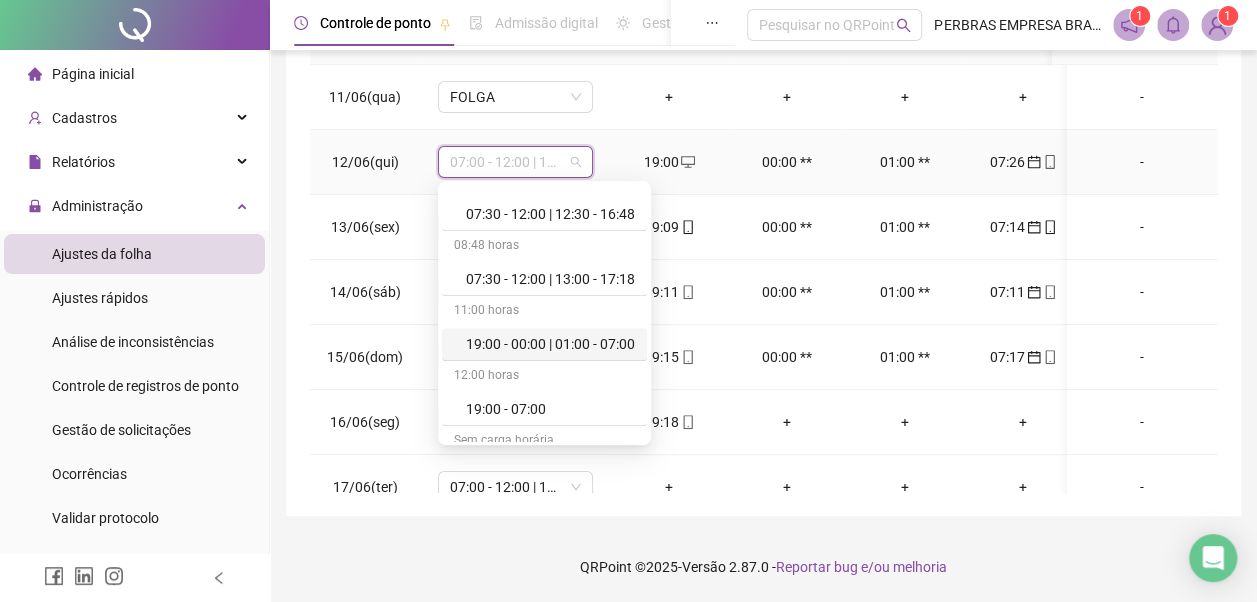 scroll, scrollTop: 500, scrollLeft: 0, axis: vertical 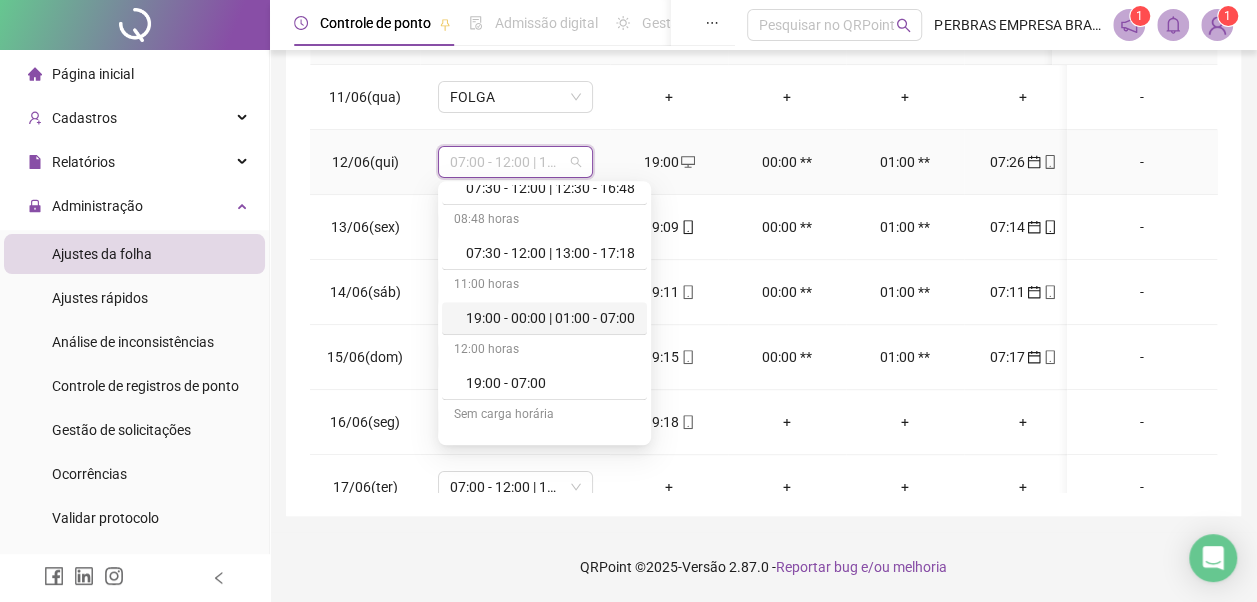 click on "19:00 - 00:00 | 01:00 - 07:00" at bounding box center (550, 318) 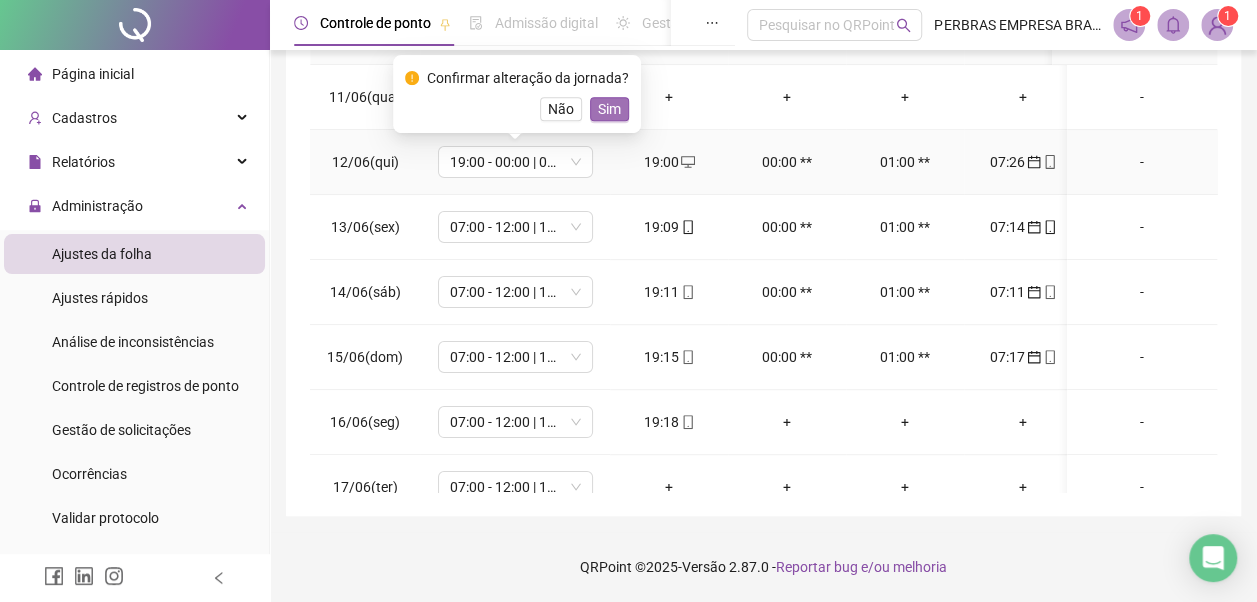 click on "Sim" at bounding box center [609, 109] 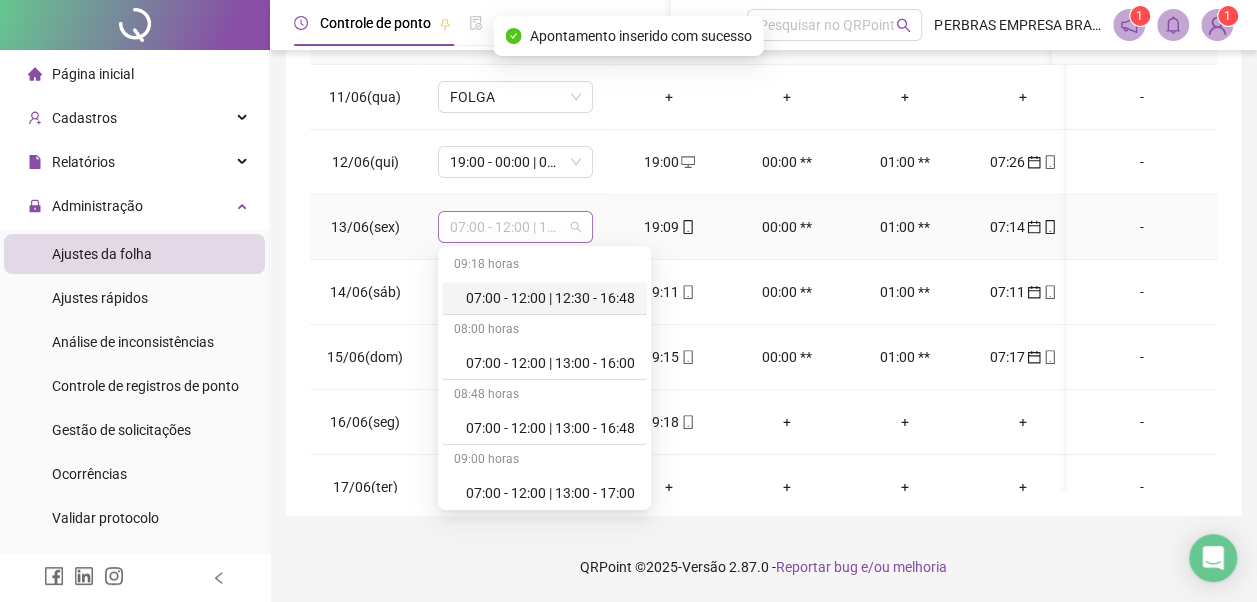click on "07:00 - 12:00 | 13:00 - 19:00" at bounding box center (515, 227) 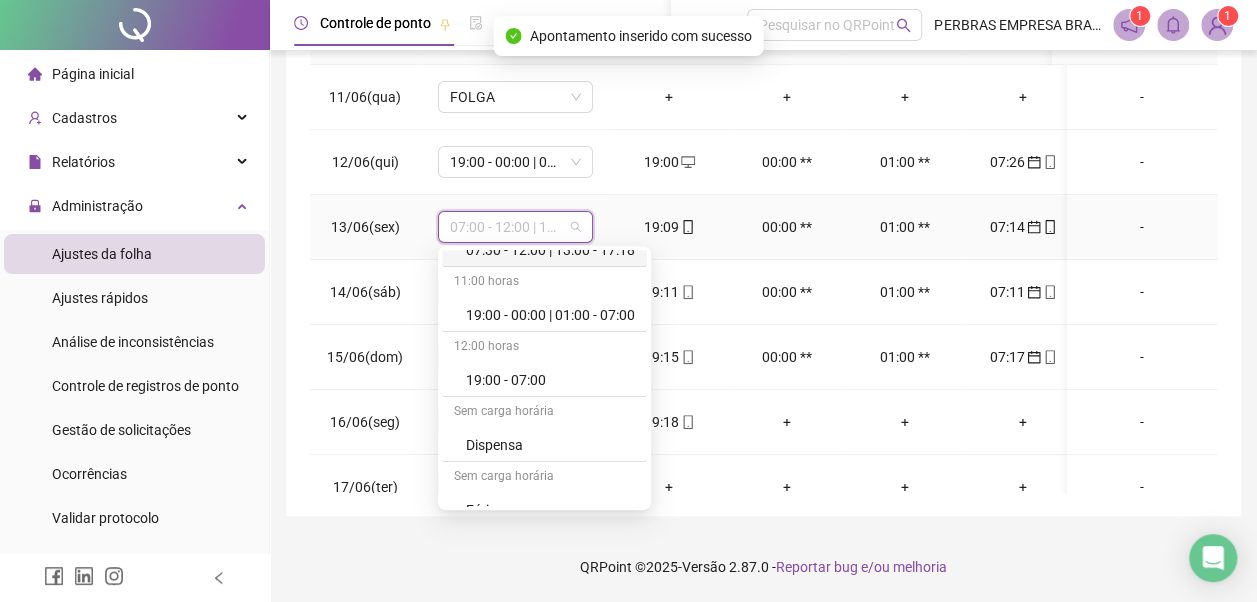 scroll, scrollTop: 600, scrollLeft: 0, axis: vertical 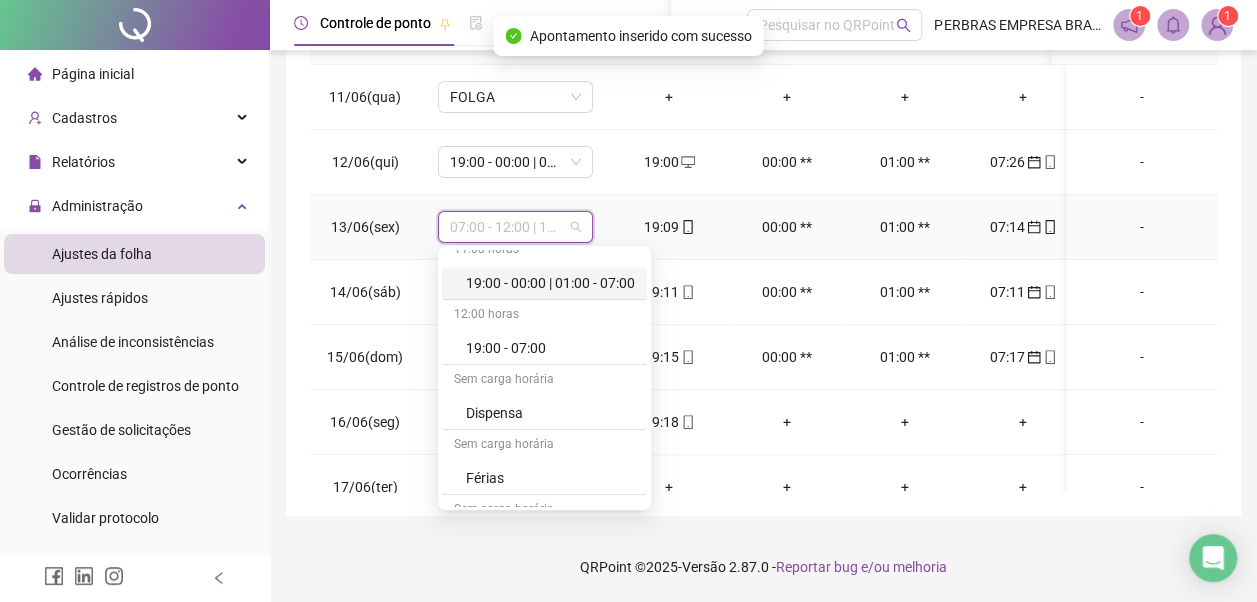 click on "19:00 - 00:00 | 01:00 - 07:00" at bounding box center [550, 283] 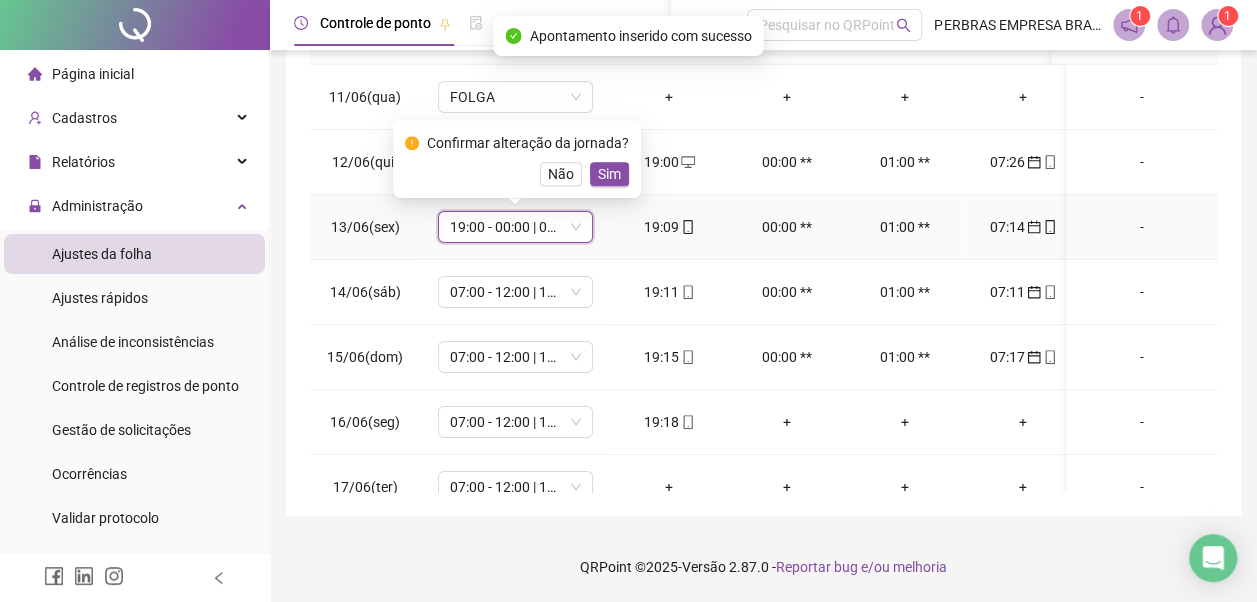 drag, startPoint x: 609, startPoint y: 163, endPoint x: 584, endPoint y: 208, distance: 51.47815 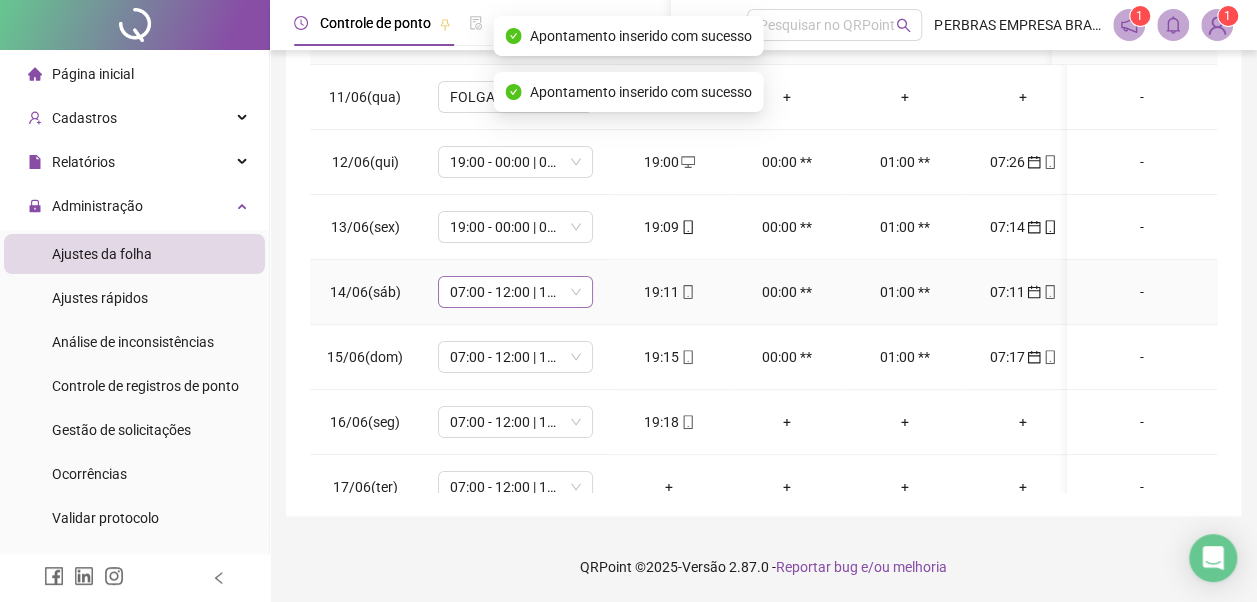 click on "07:00 - 12:00 | 13:00 - 19:00" at bounding box center (515, 292) 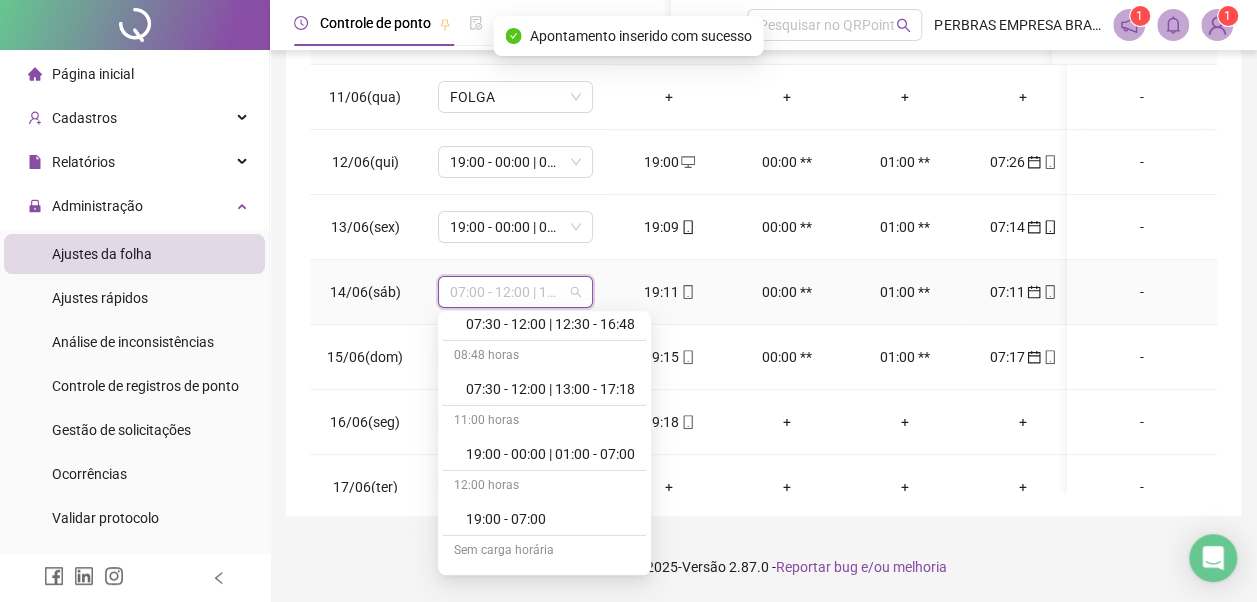 scroll, scrollTop: 500, scrollLeft: 0, axis: vertical 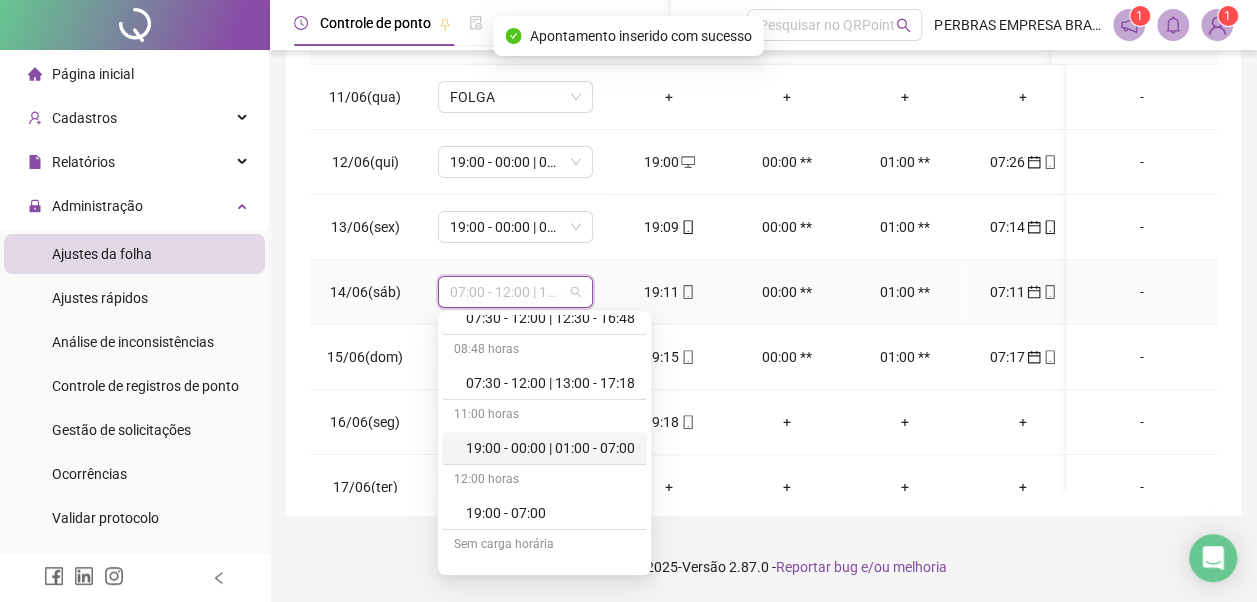 drag, startPoint x: 532, startPoint y: 436, endPoint x: 555, endPoint y: 383, distance: 57.77543 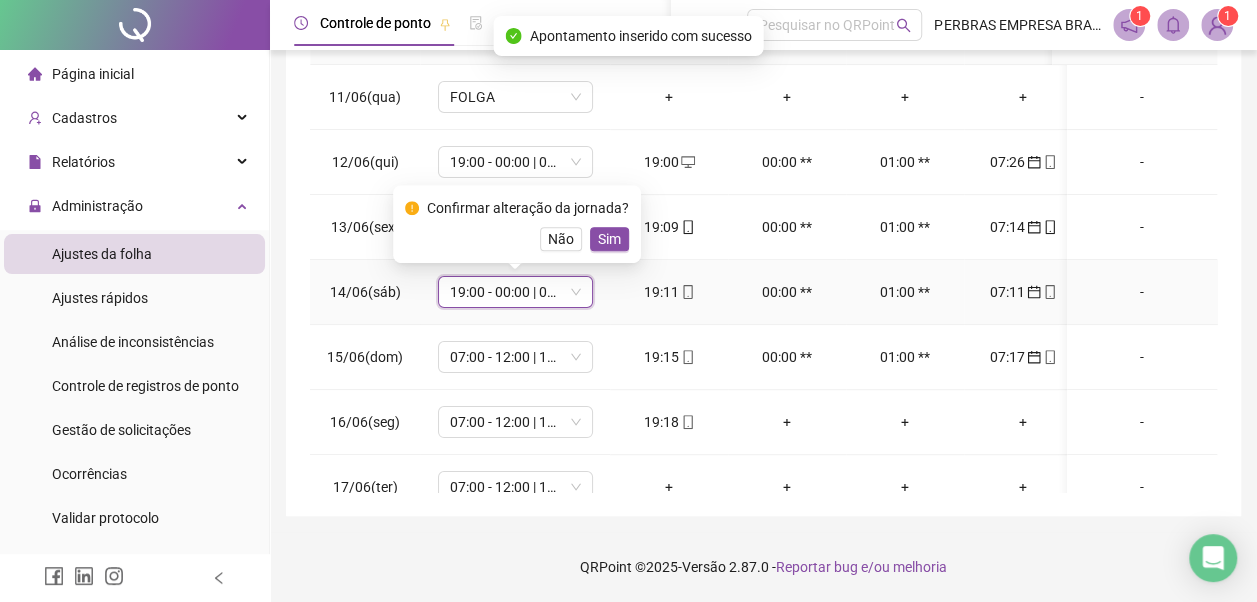 click on "Sim" at bounding box center [609, 239] 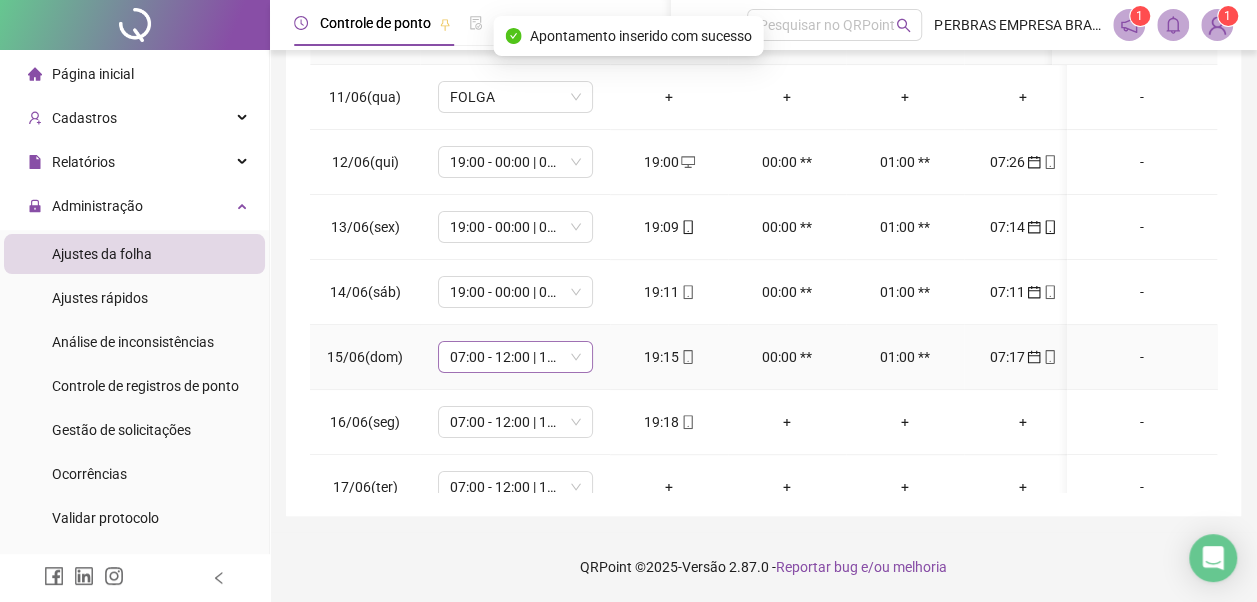click on "07:00 - 12:00 | 13:00 - 19:00" at bounding box center [515, 357] 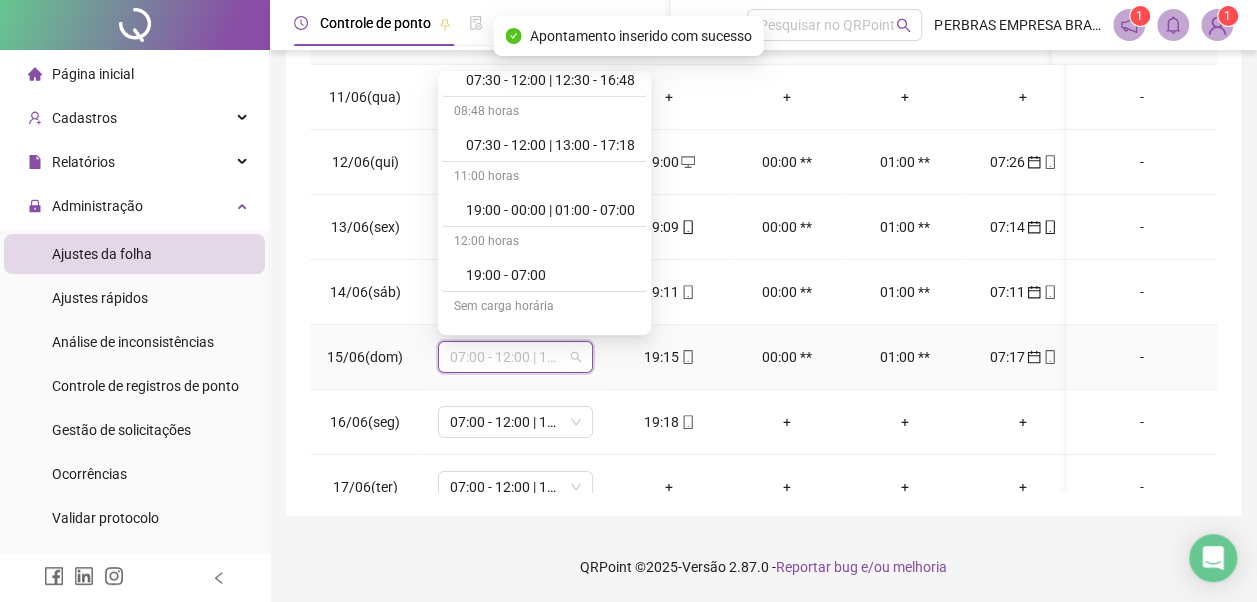 scroll, scrollTop: 500, scrollLeft: 0, axis: vertical 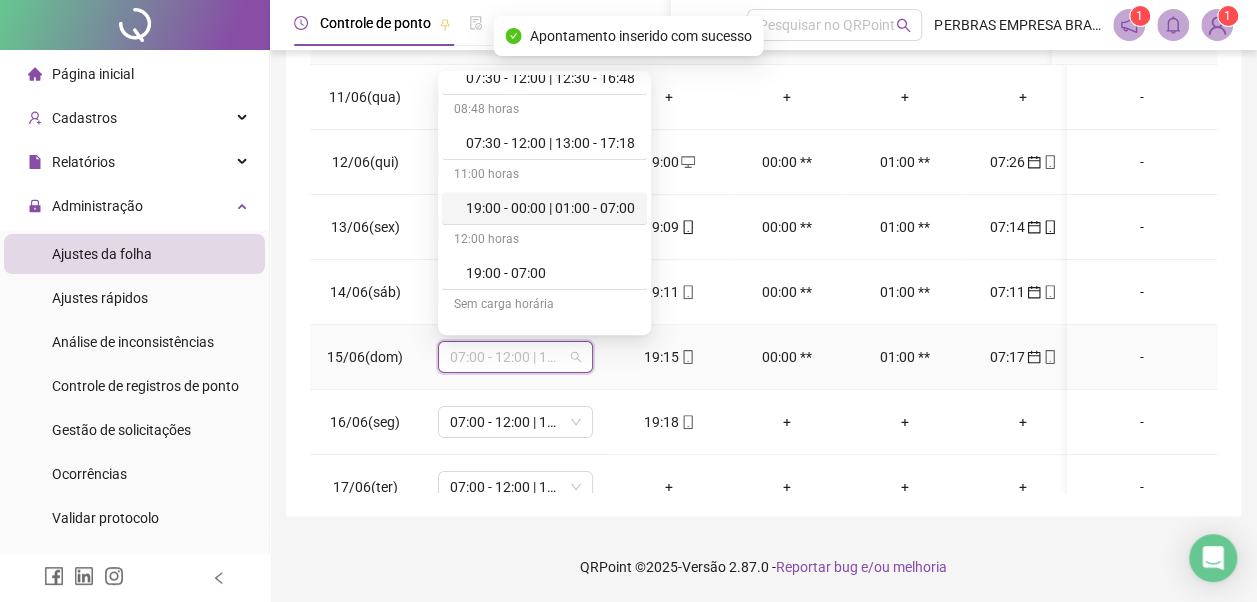 click on "19:00 - 00:00 | 01:00 - 07:00" at bounding box center (550, 208) 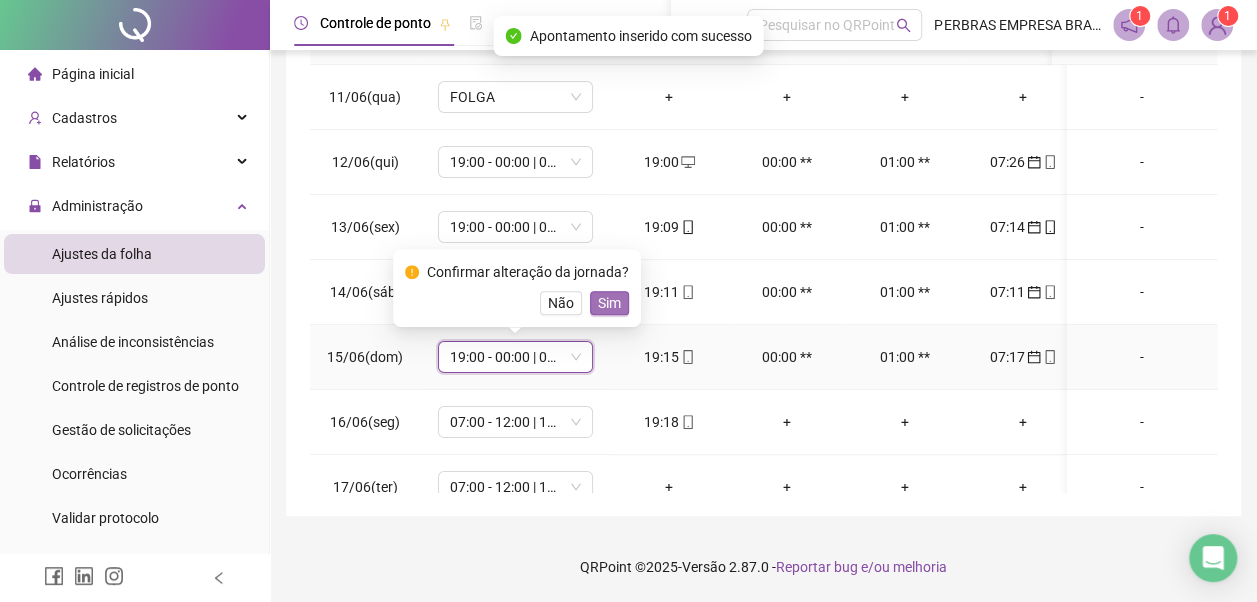 click on "Sim" at bounding box center [609, 303] 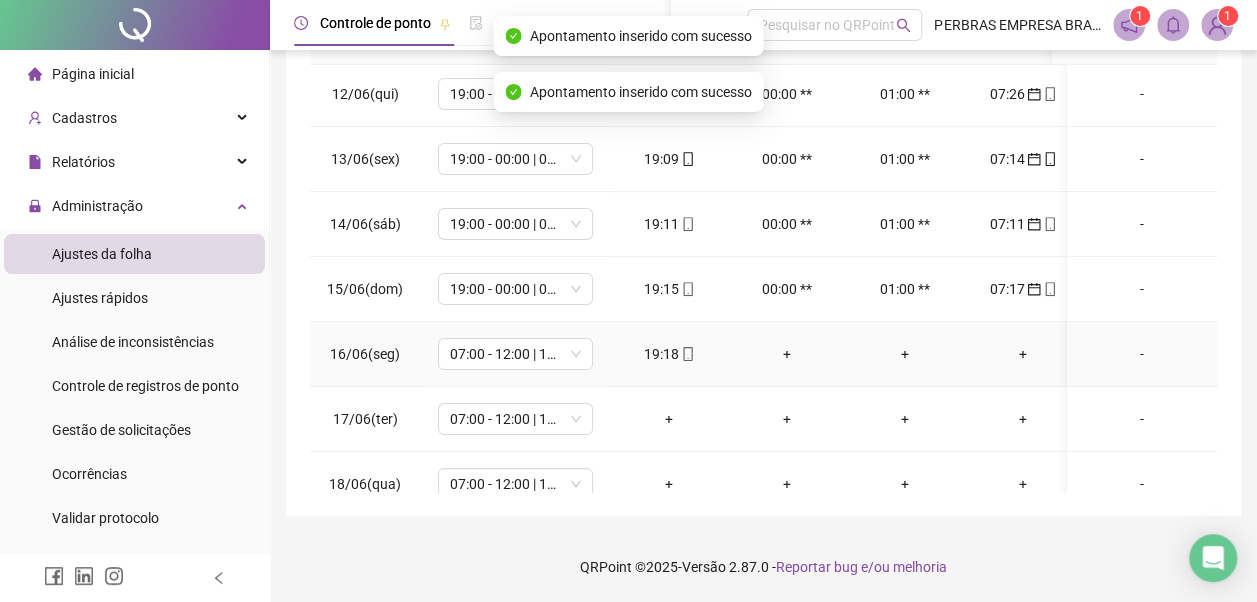 scroll, scrollTop: 100, scrollLeft: 0, axis: vertical 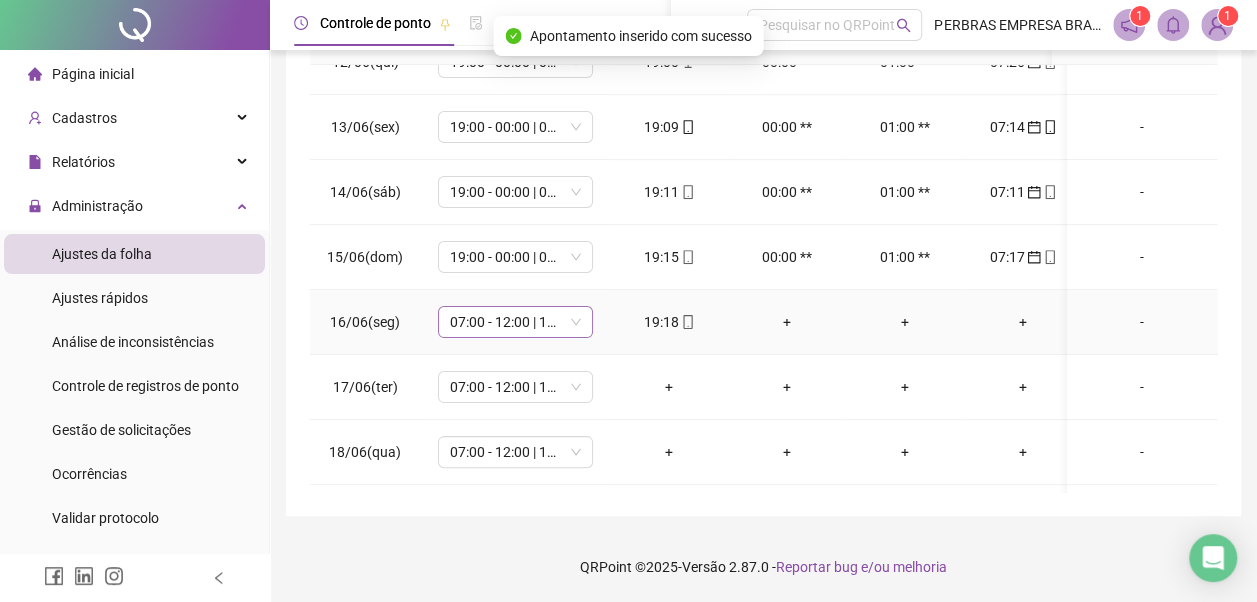 click on "07:00 - 12:00 | 13:00 - 19:00" at bounding box center (515, 322) 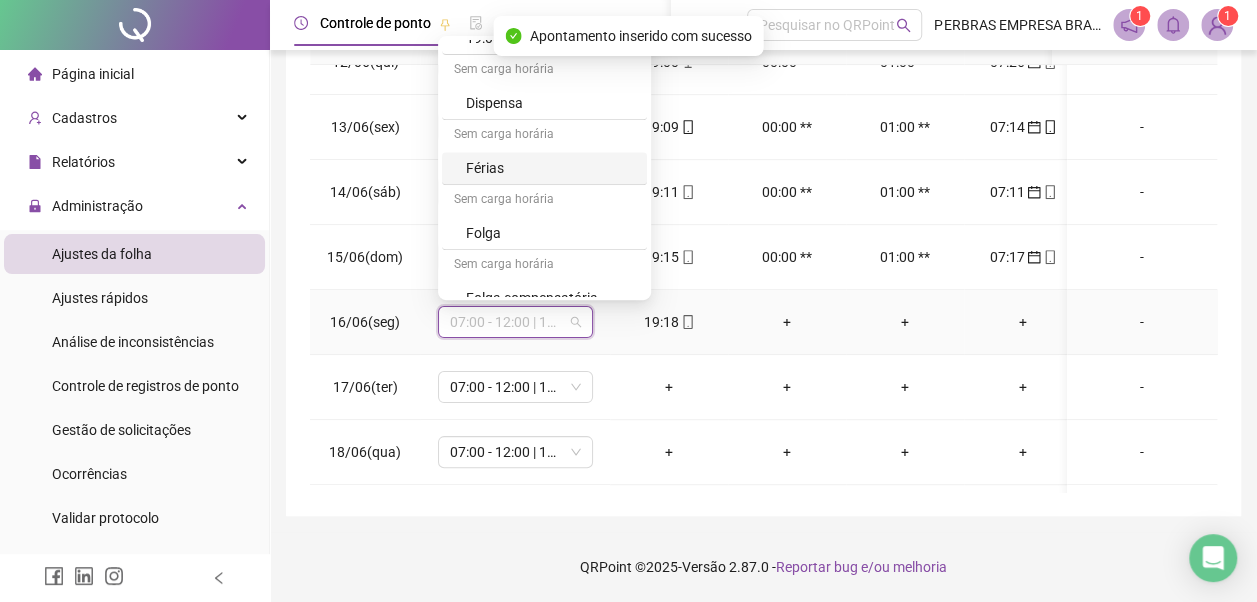 scroll, scrollTop: 600, scrollLeft: 0, axis: vertical 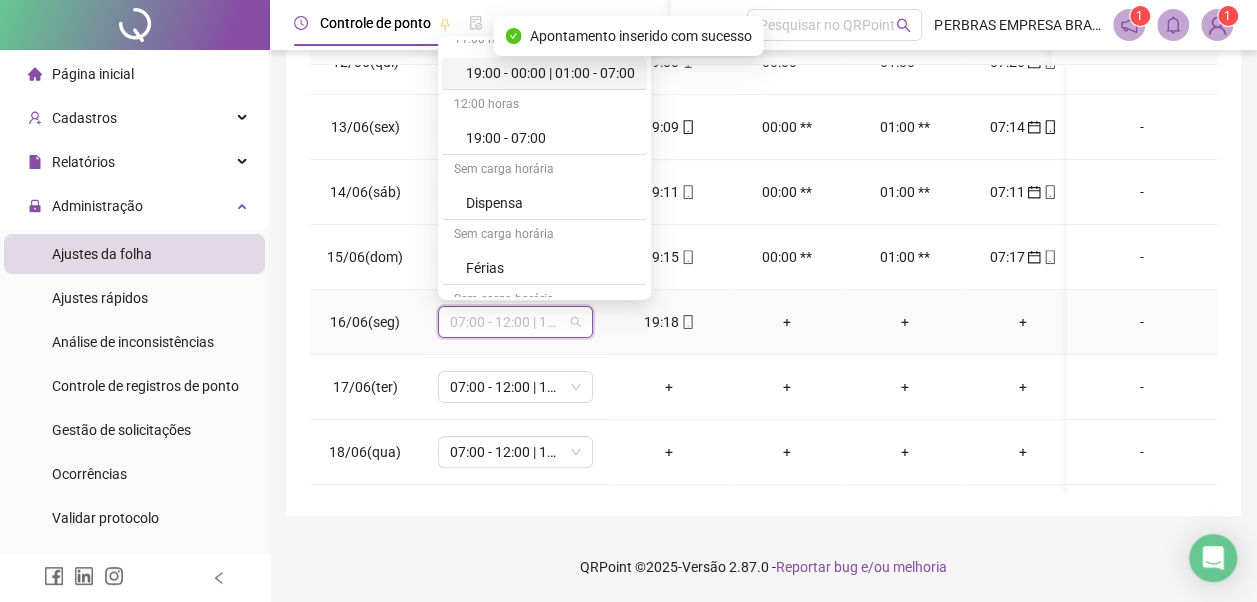 click on "19:00 - 00:00 | 01:00 - 07:00" at bounding box center (550, 73) 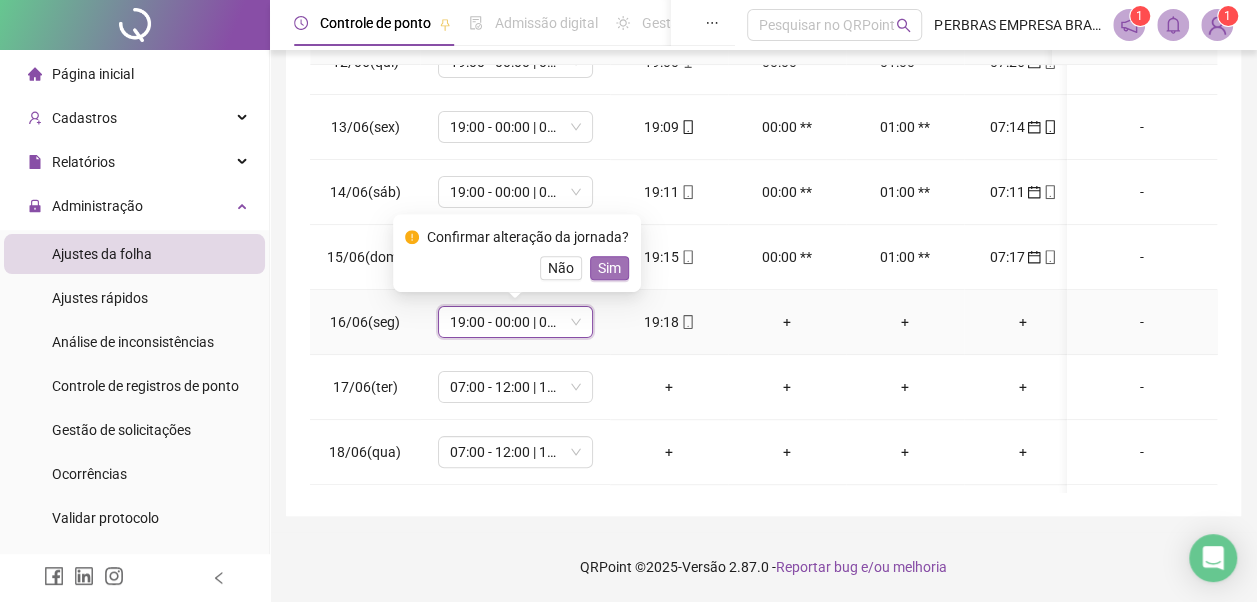 click on "Sim" at bounding box center [609, 268] 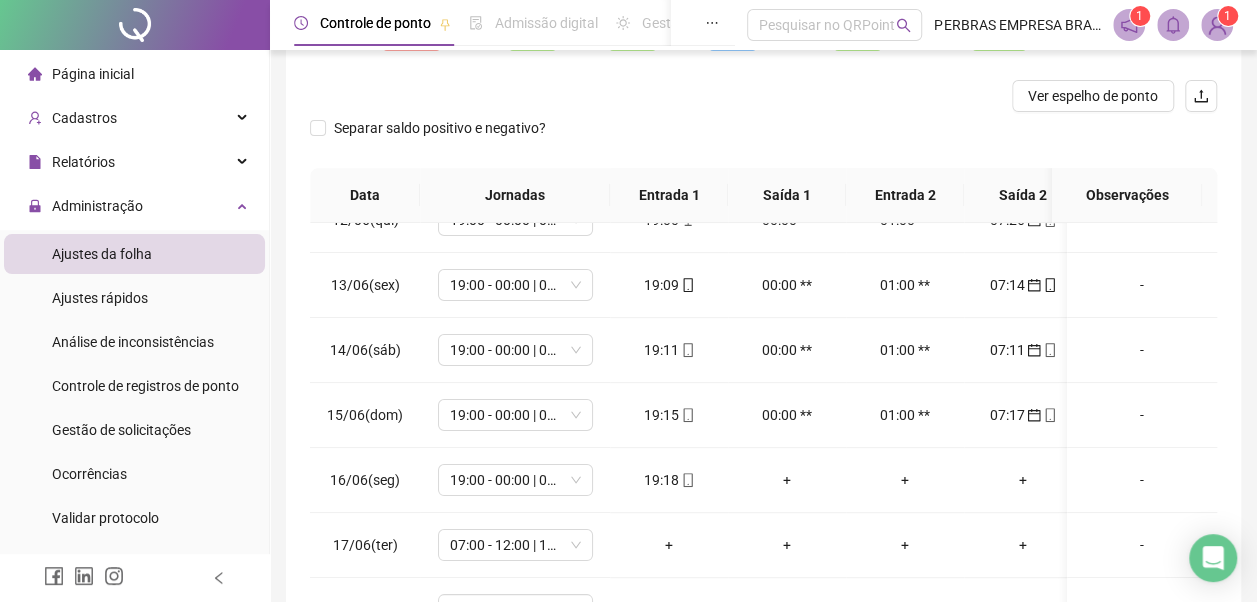 scroll, scrollTop: 96, scrollLeft: 0, axis: vertical 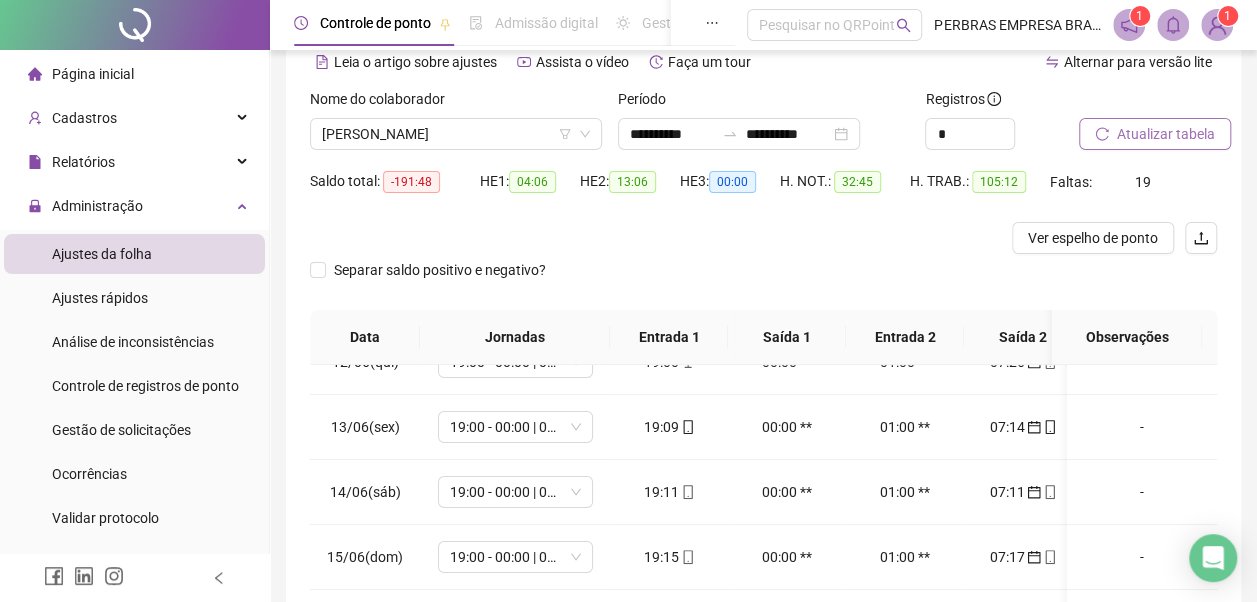 click on "Atualizar tabela" at bounding box center [1166, 134] 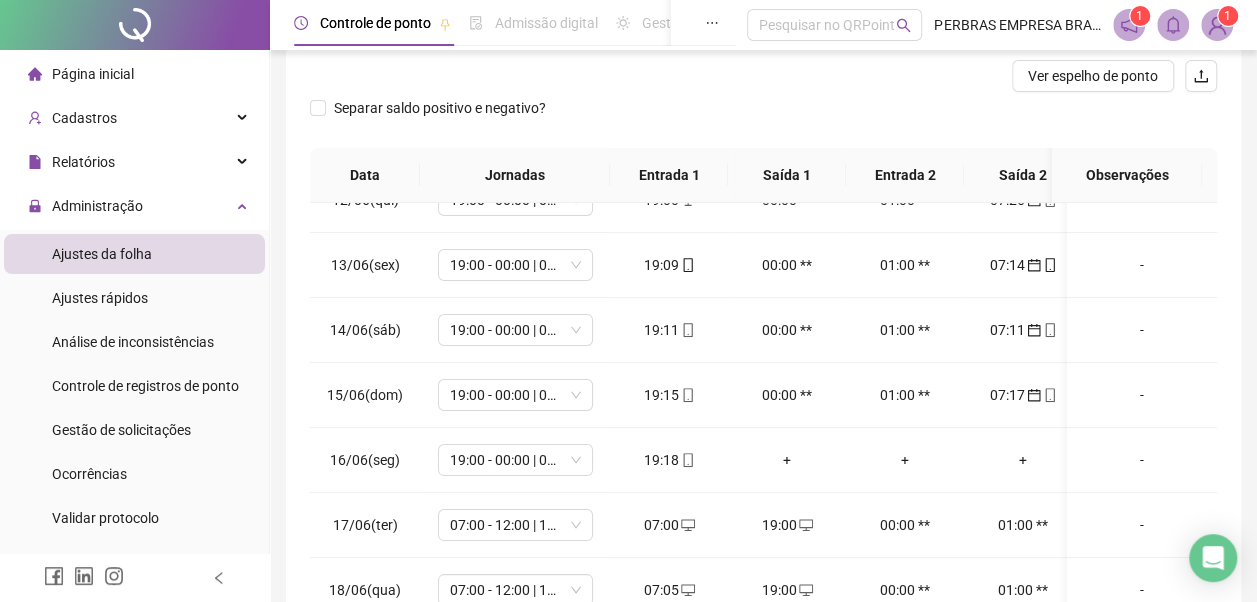 scroll, scrollTop: 396, scrollLeft: 0, axis: vertical 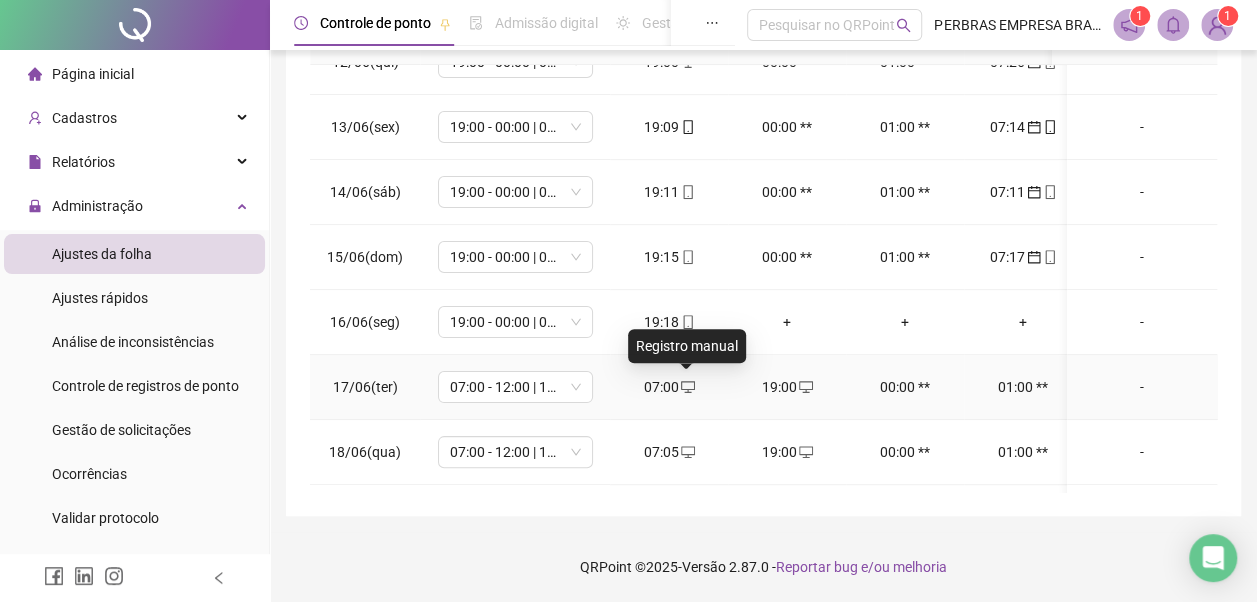 click 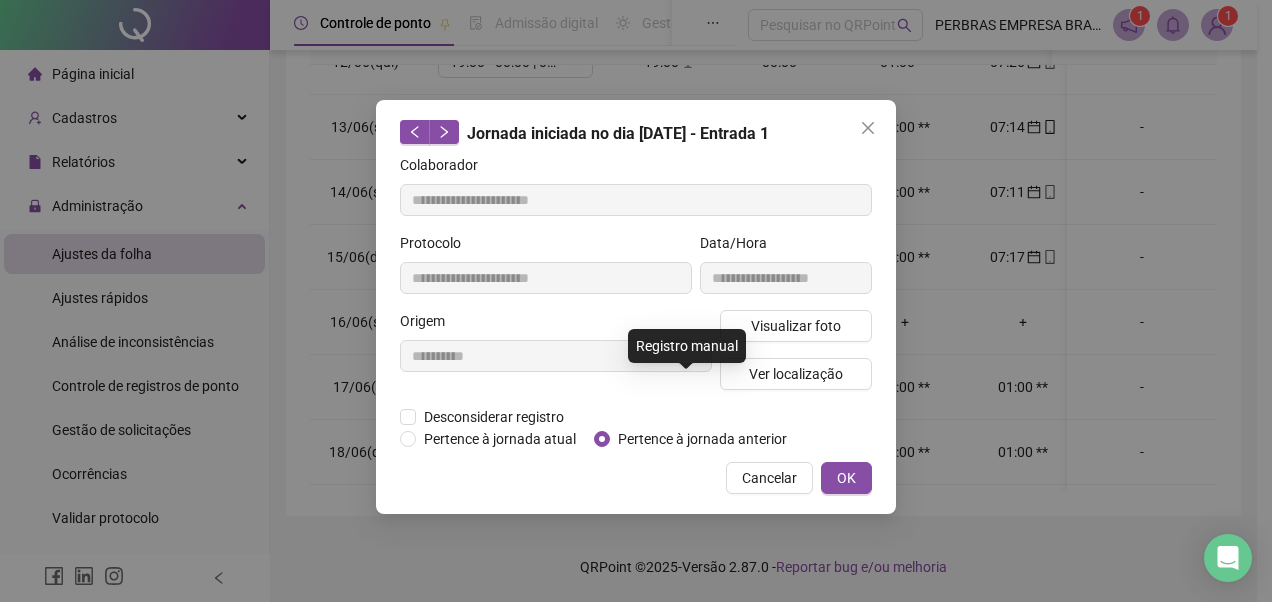 type on "**********" 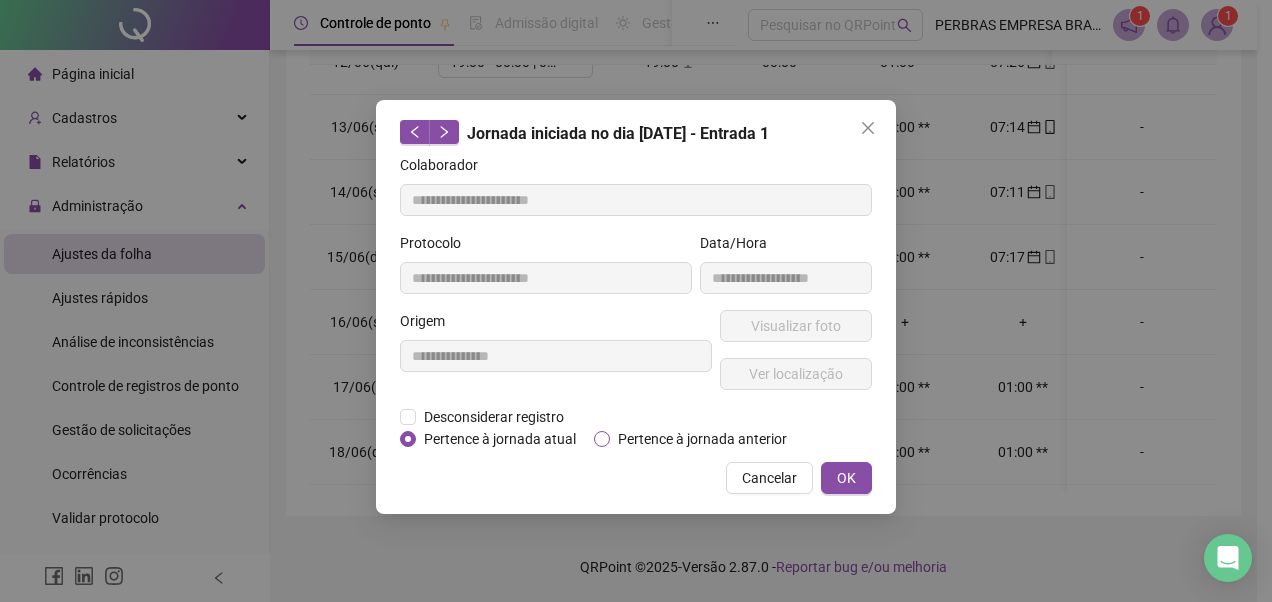 click on "Pertence à jornada anterior" at bounding box center (702, 439) 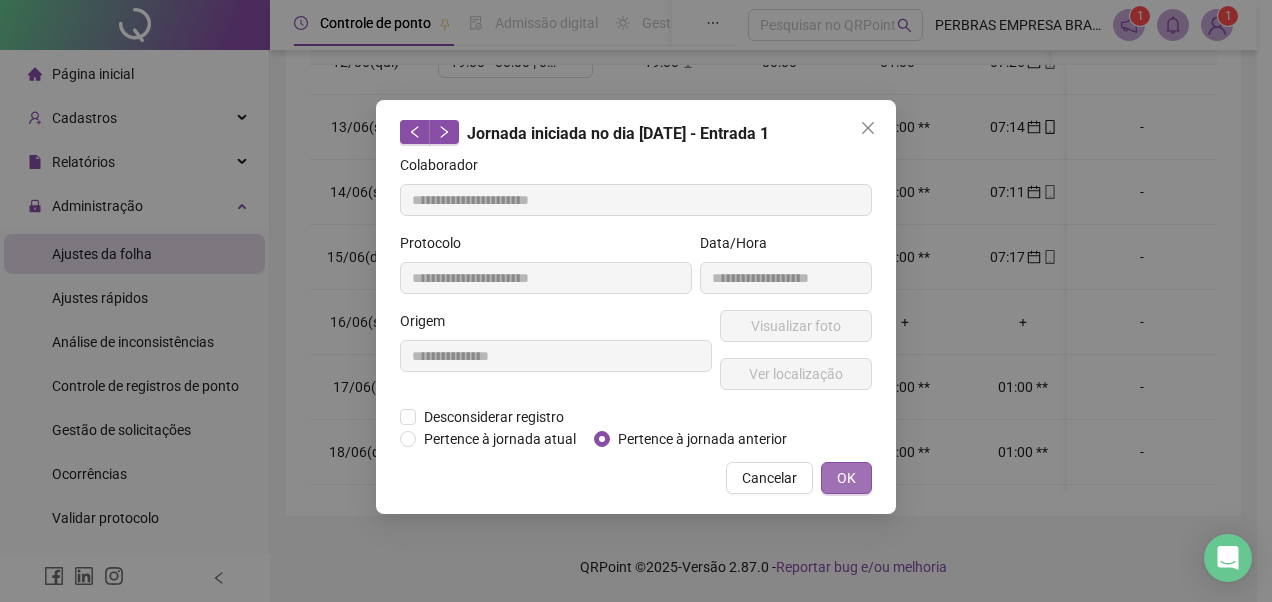 click on "OK" at bounding box center [846, 478] 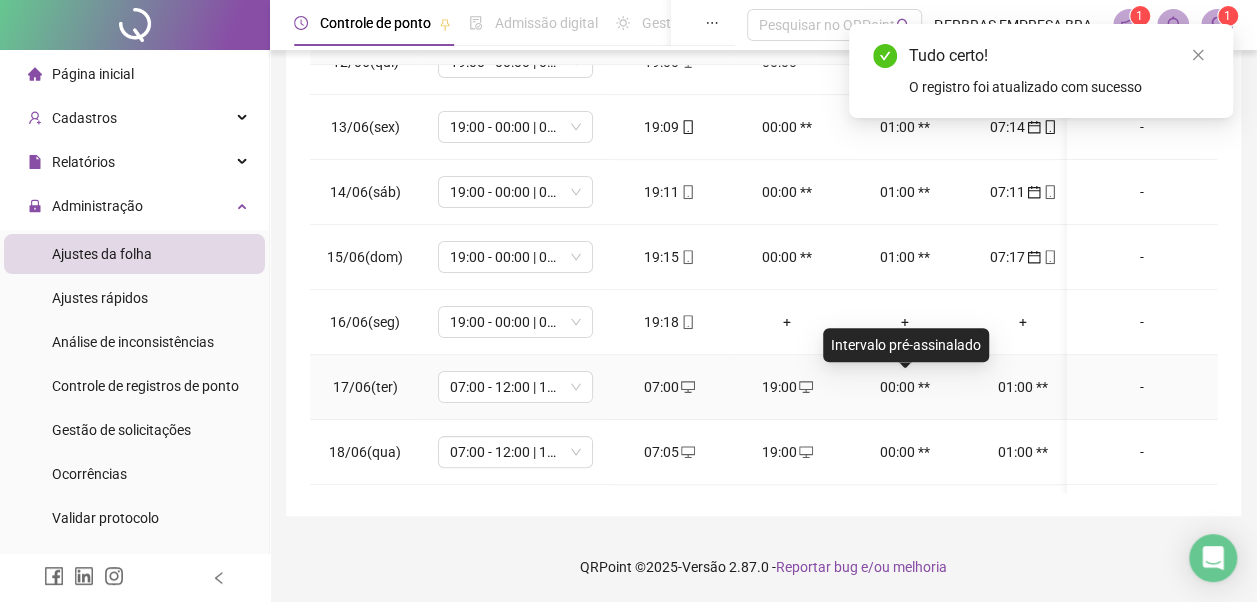 scroll, scrollTop: 200, scrollLeft: 0, axis: vertical 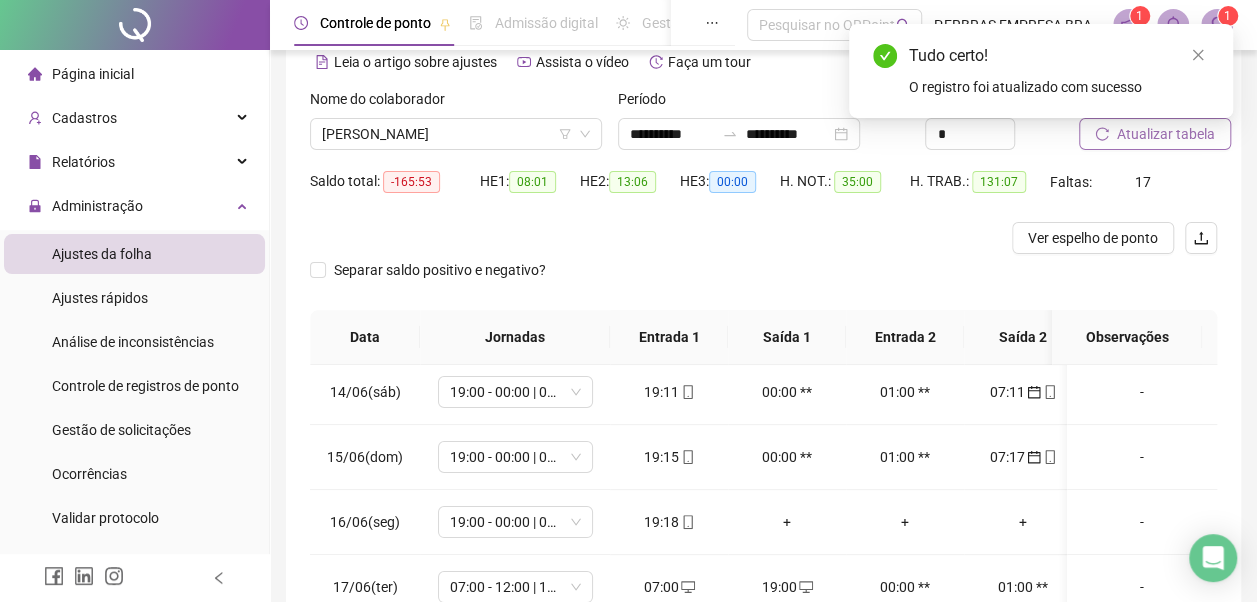 click on "Atualizar tabela" at bounding box center (1166, 134) 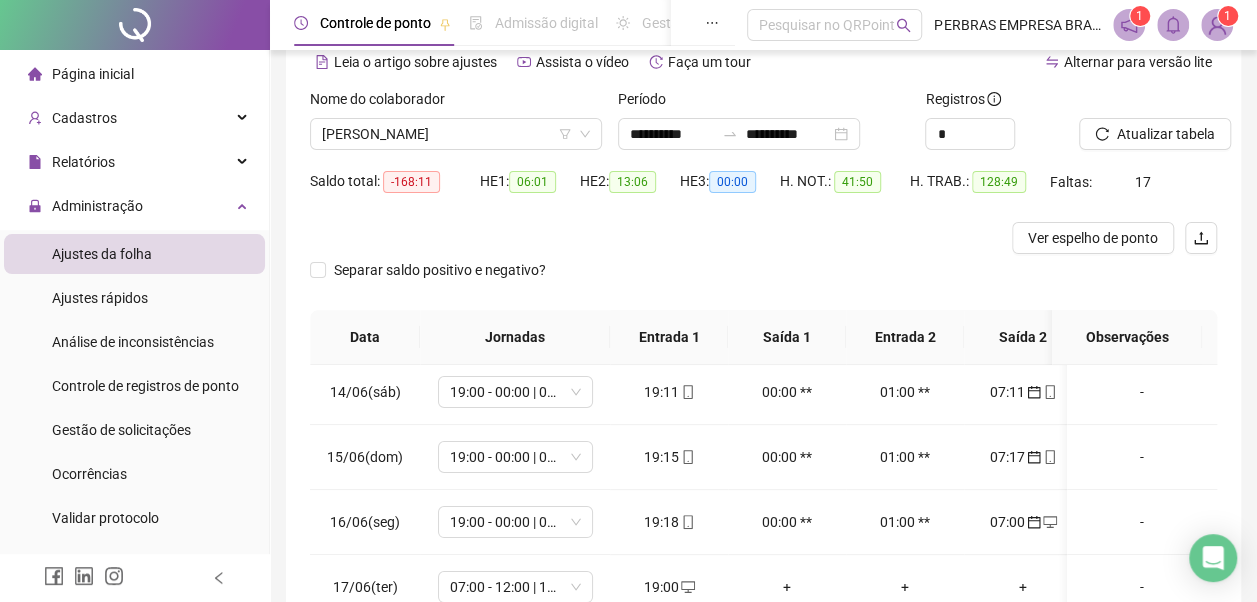 scroll, scrollTop: 396, scrollLeft: 0, axis: vertical 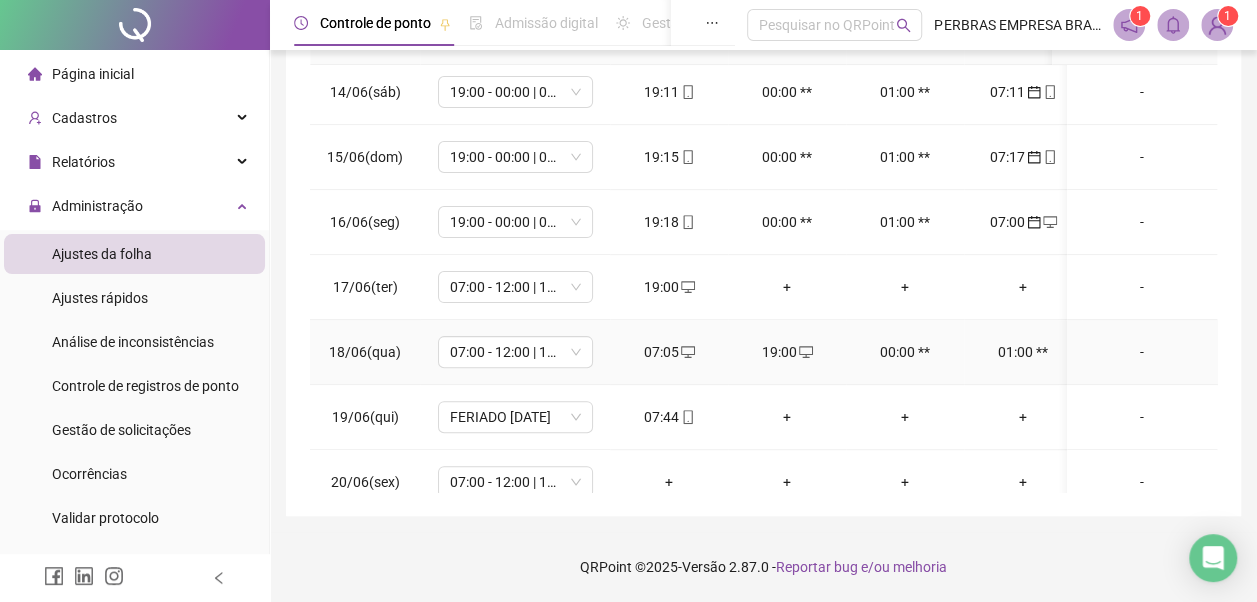 click 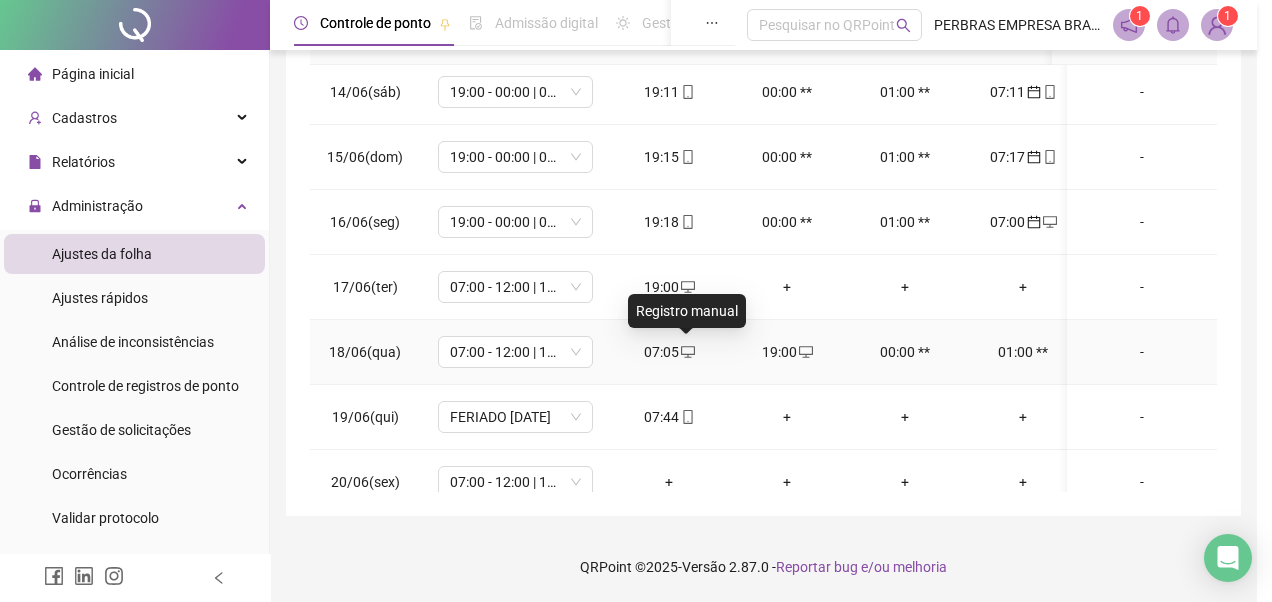 type on "**********" 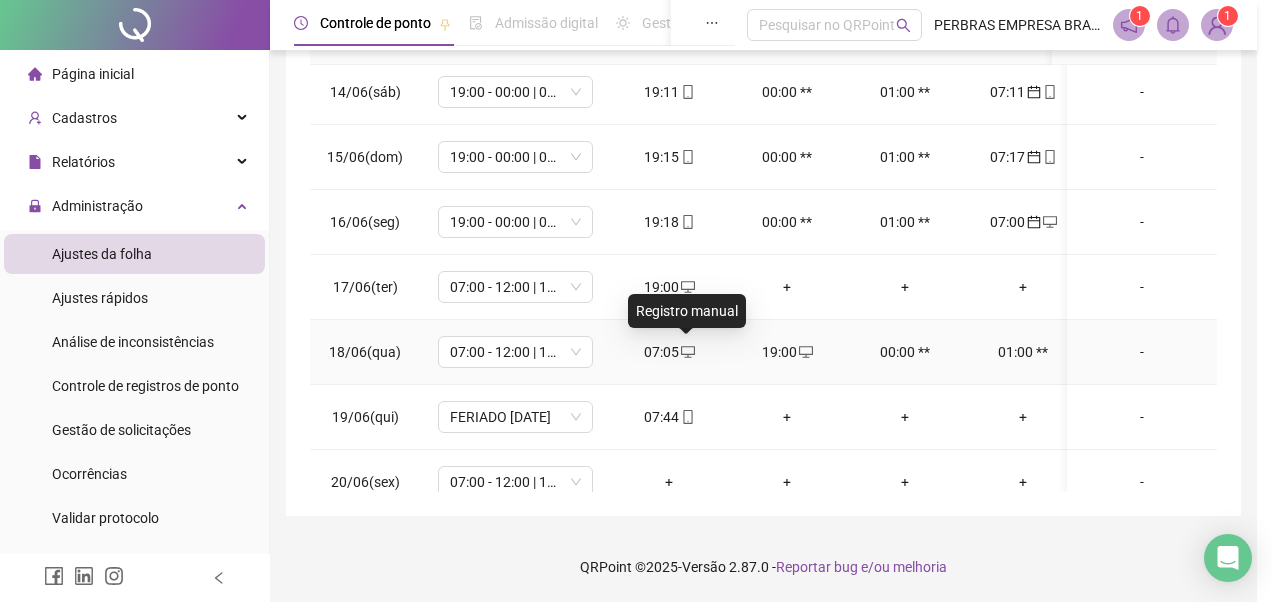 type on "**********" 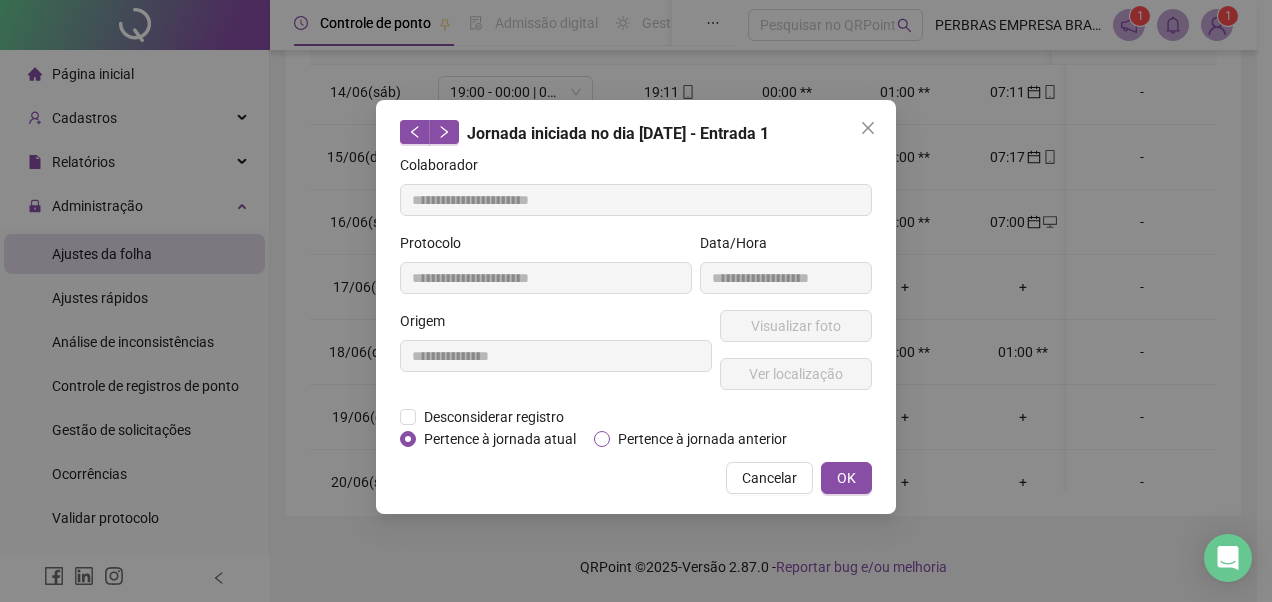 click on "Pertence à jornada anterior" at bounding box center (702, 439) 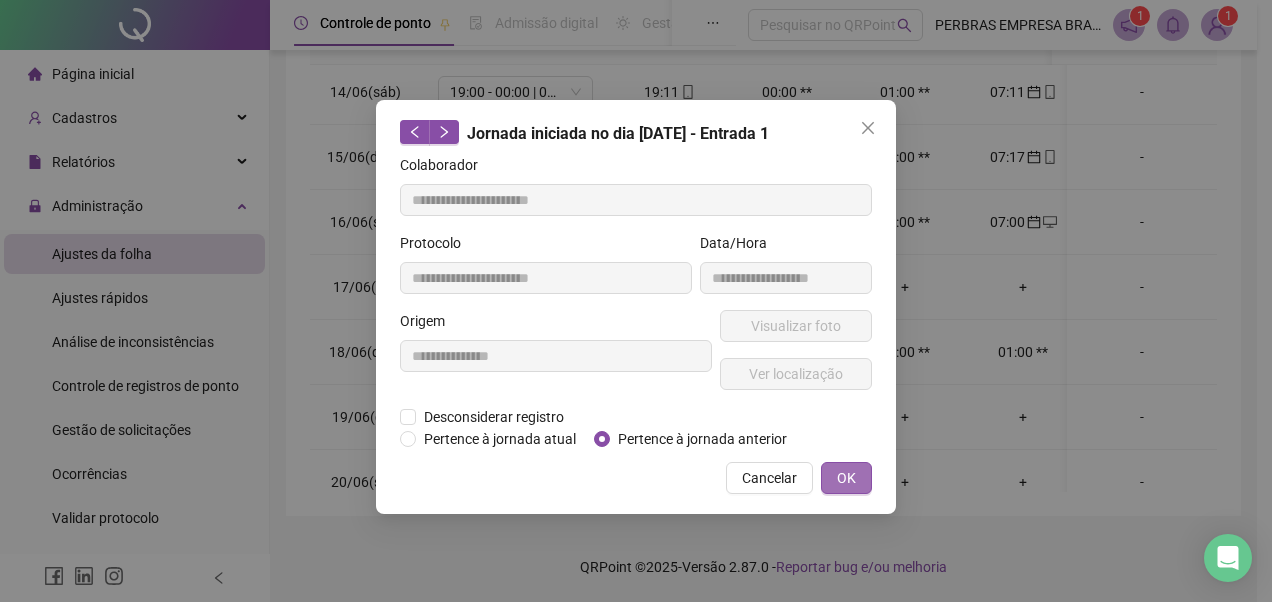 click on "OK" at bounding box center [846, 478] 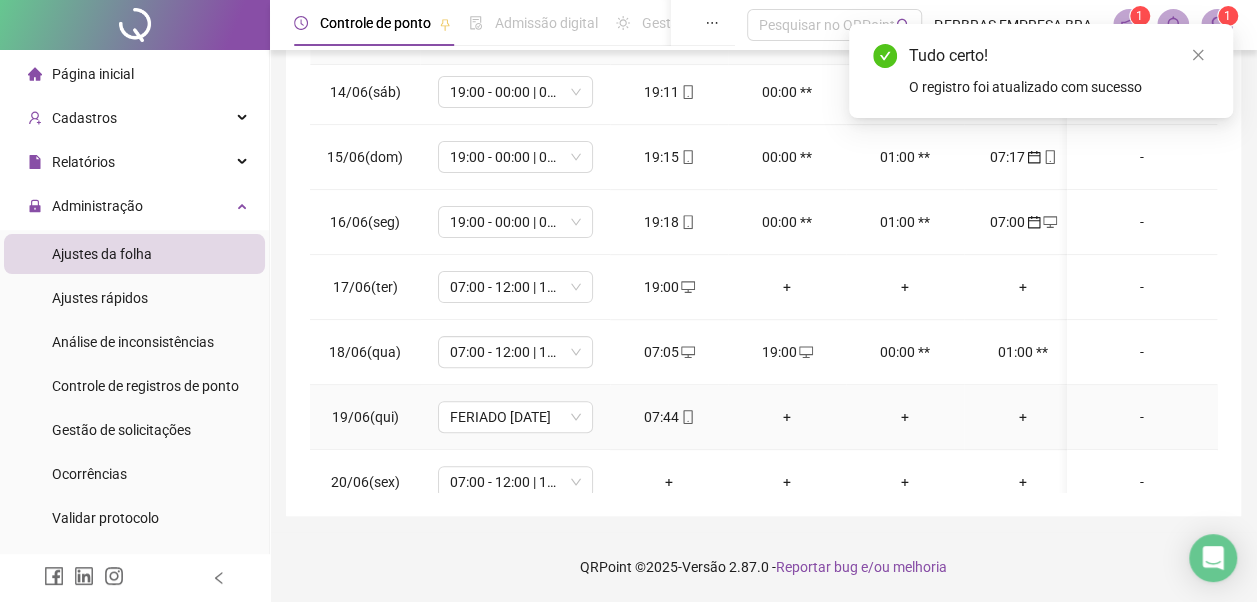 click 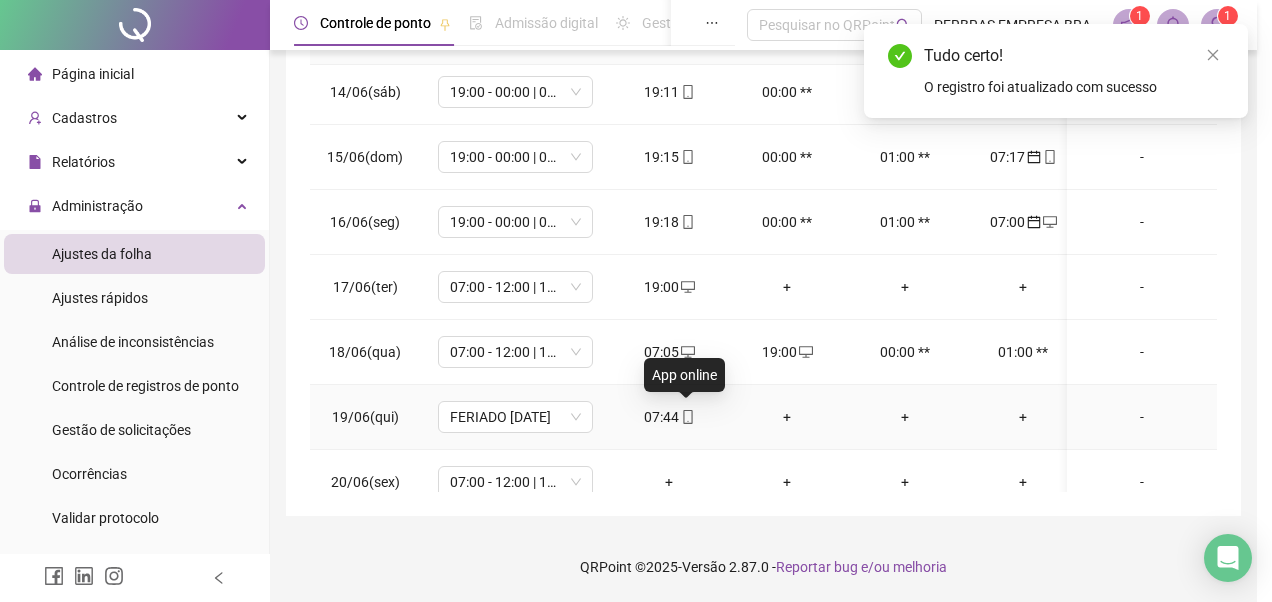 type on "**********" 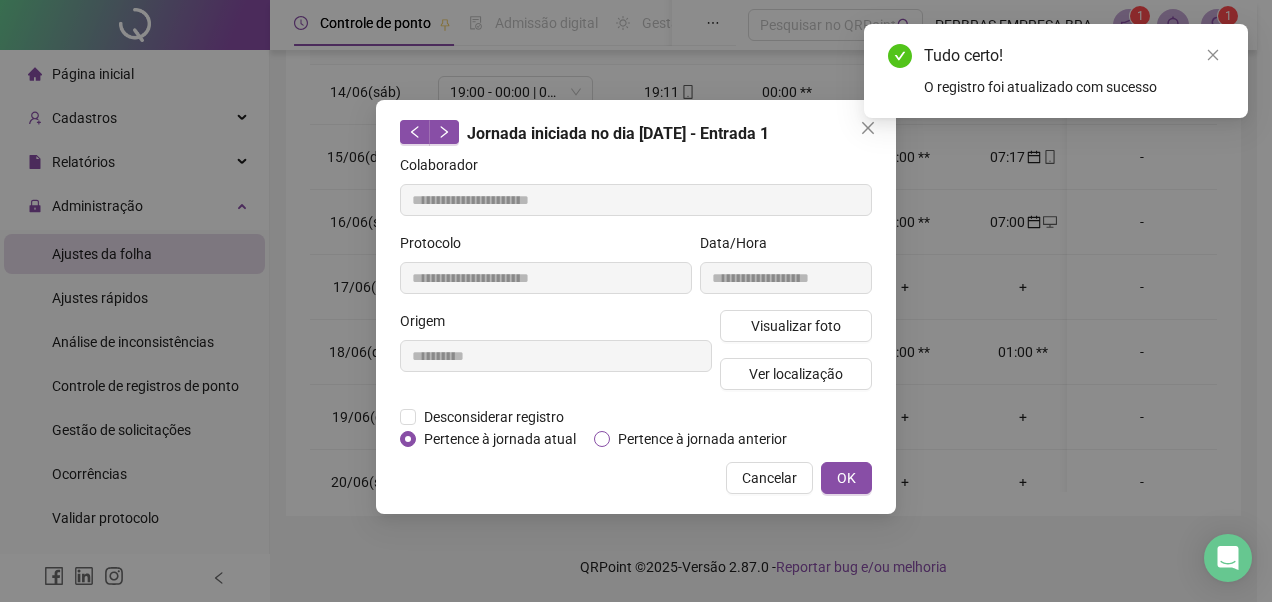 drag, startPoint x: 683, startPoint y: 430, endPoint x: 704, endPoint y: 440, distance: 23.259407 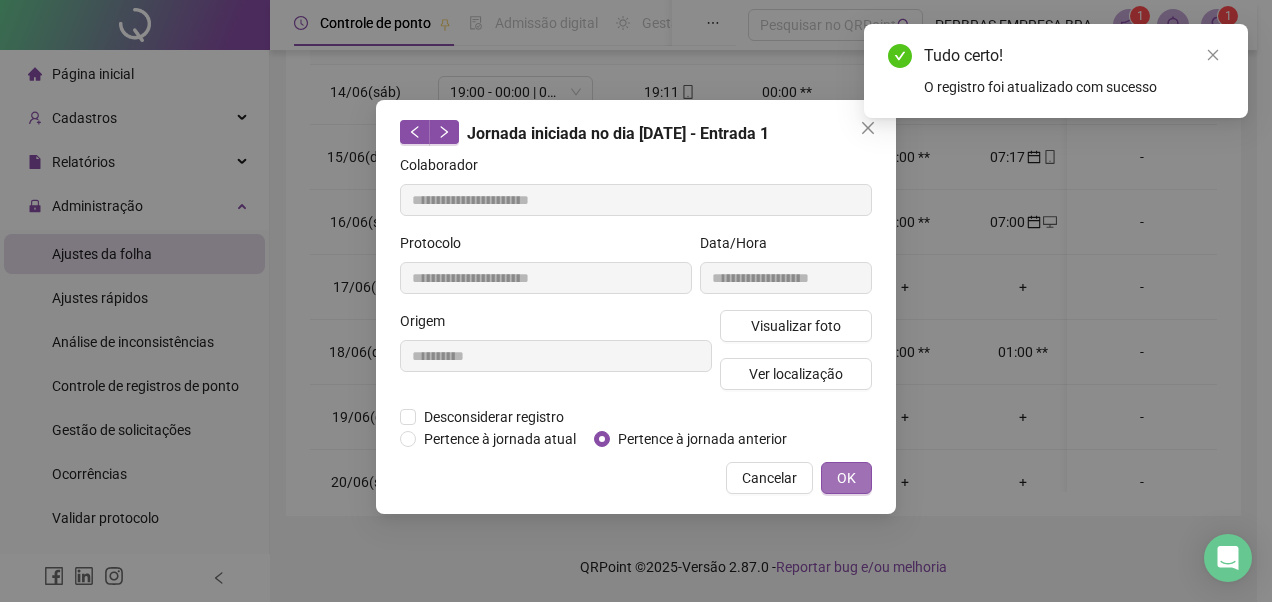 click on "OK" at bounding box center [846, 478] 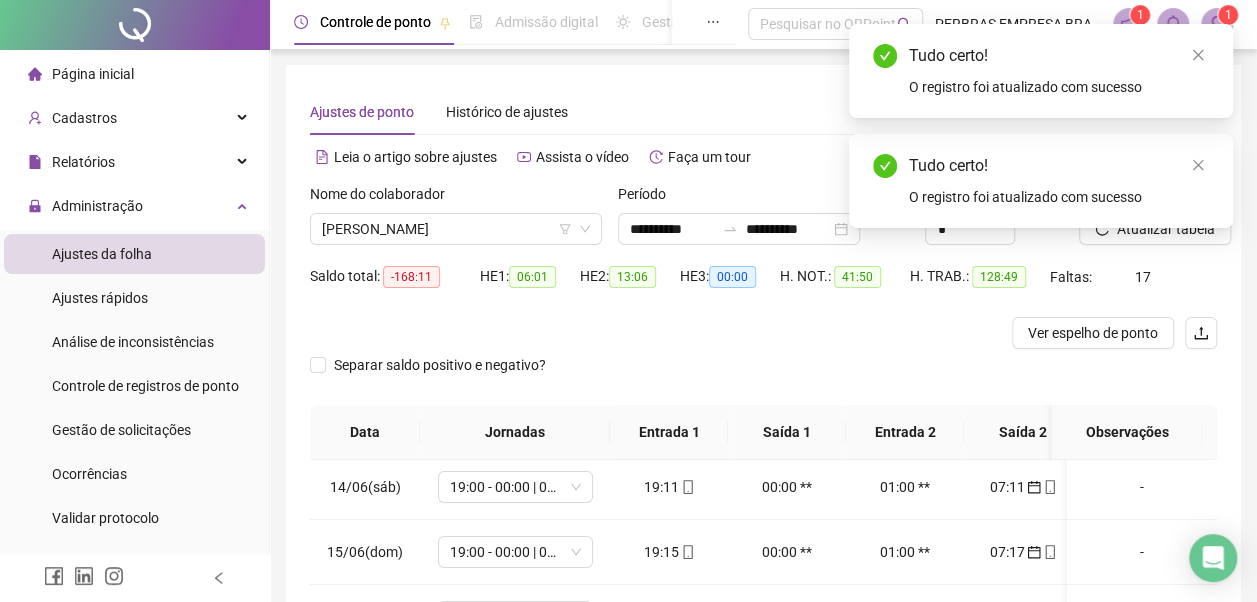 scroll, scrollTop: 0, scrollLeft: 0, axis: both 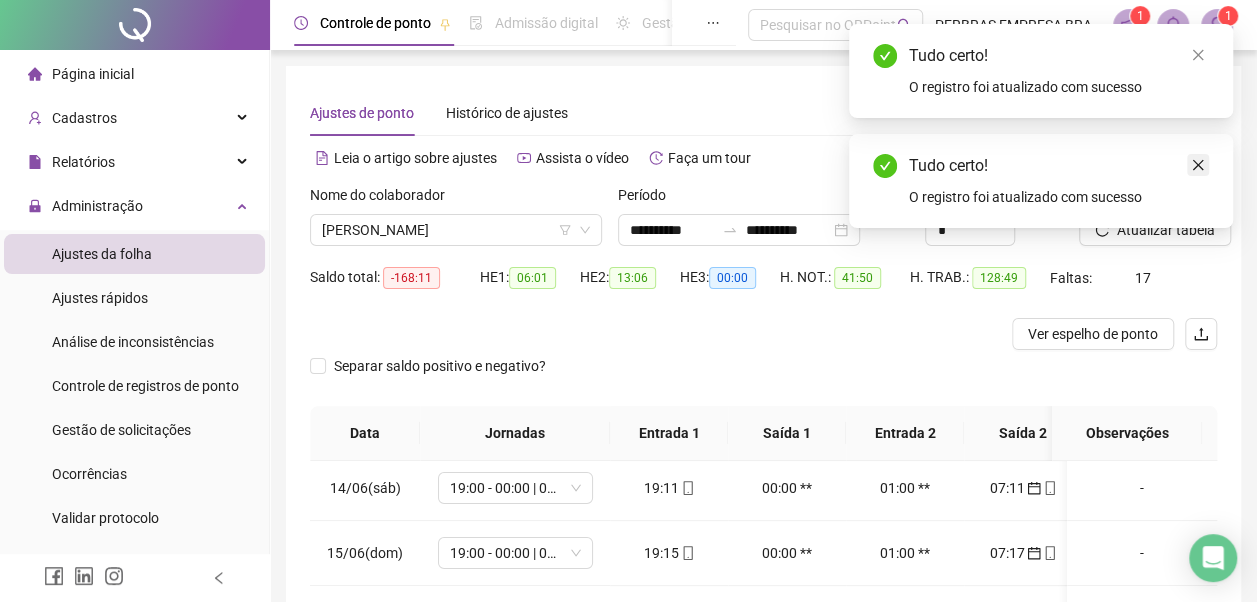 click at bounding box center [1198, 165] 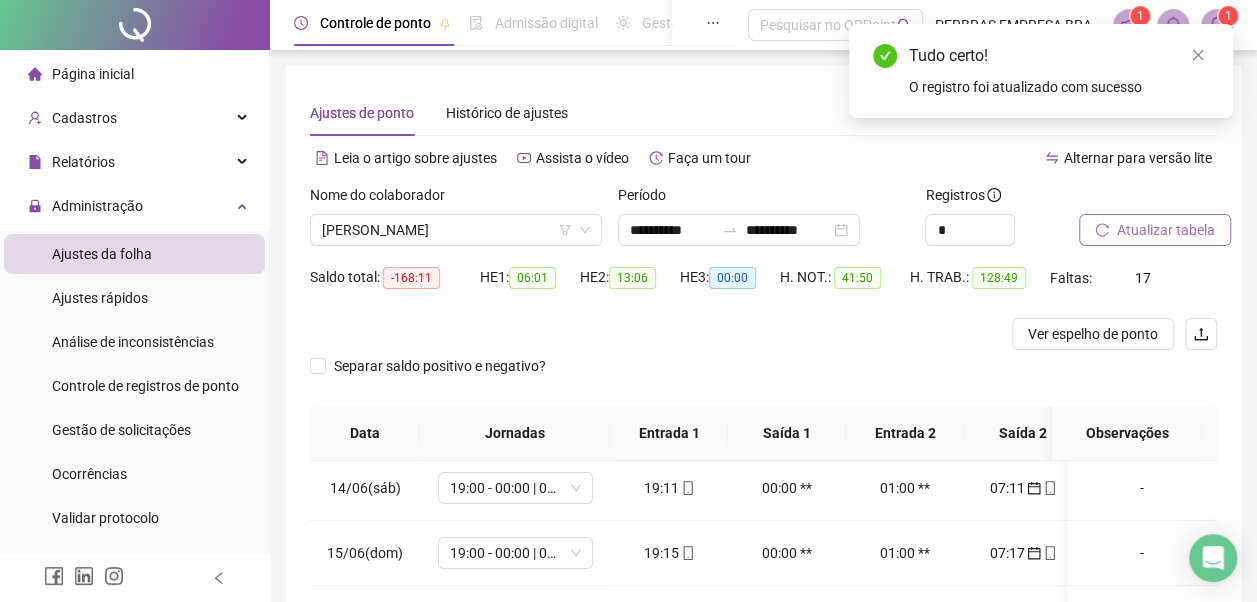 click on "Atualizar tabela" at bounding box center (1166, 230) 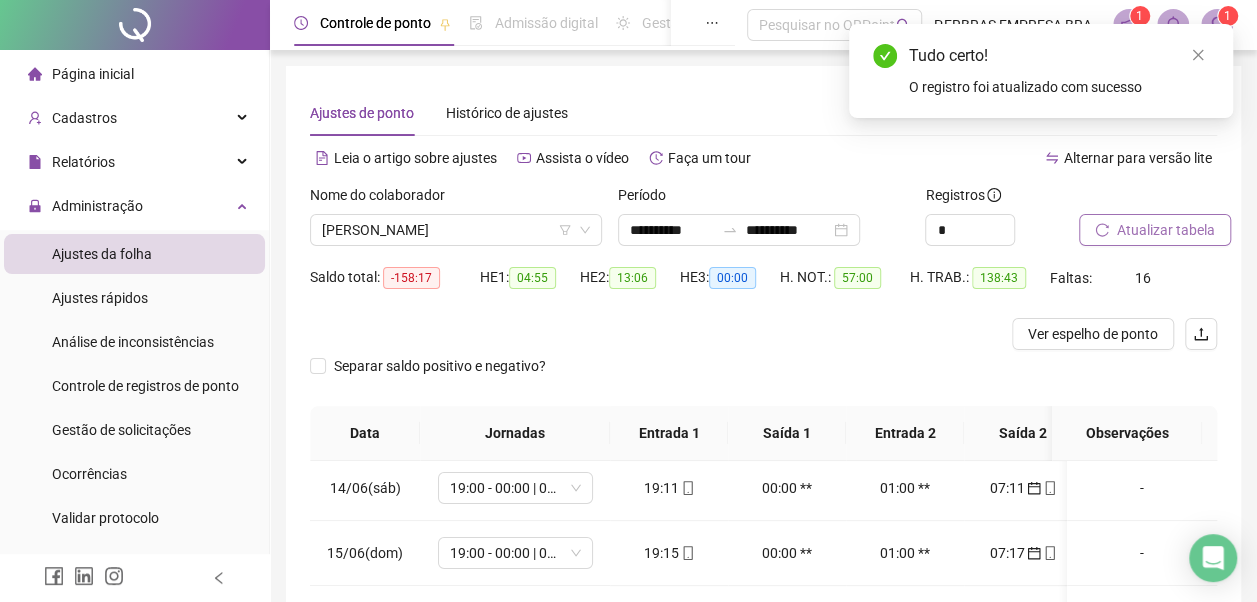 scroll, scrollTop: 396, scrollLeft: 0, axis: vertical 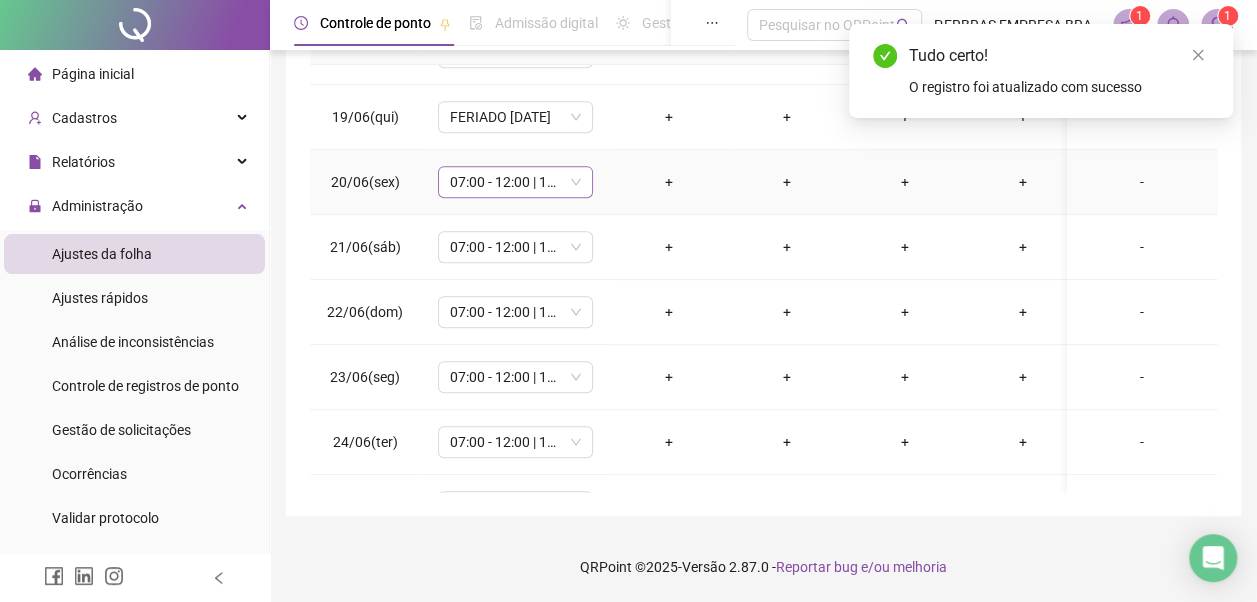 click on "07:00 - 12:00 | 13:00 - 19:00" at bounding box center [515, 182] 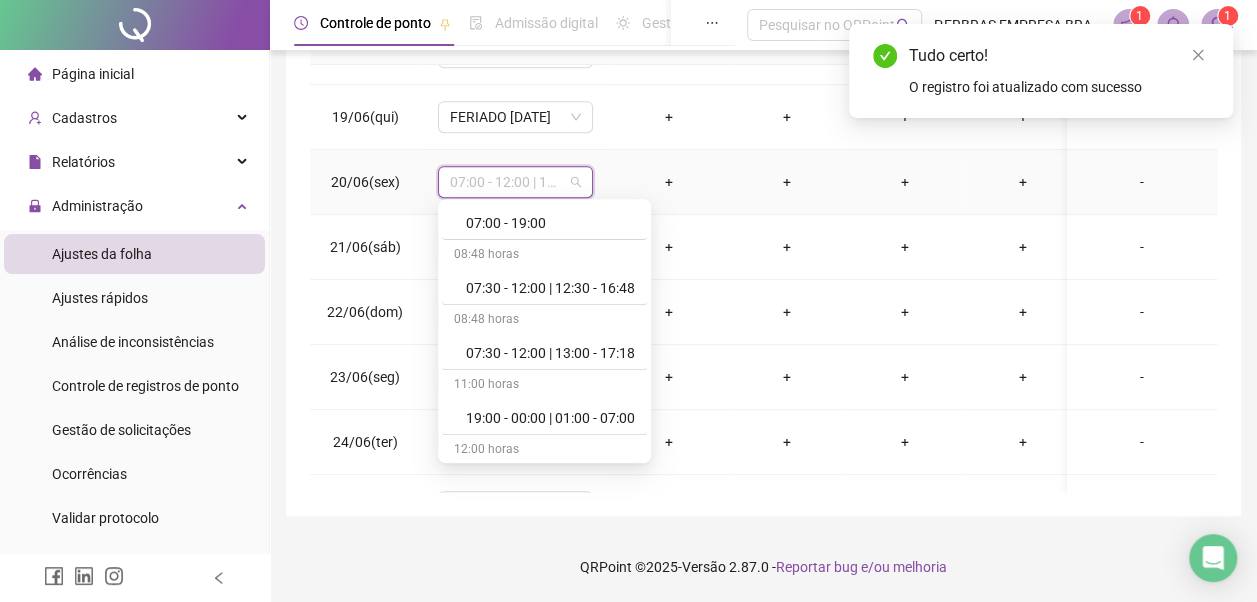 scroll, scrollTop: 700, scrollLeft: 0, axis: vertical 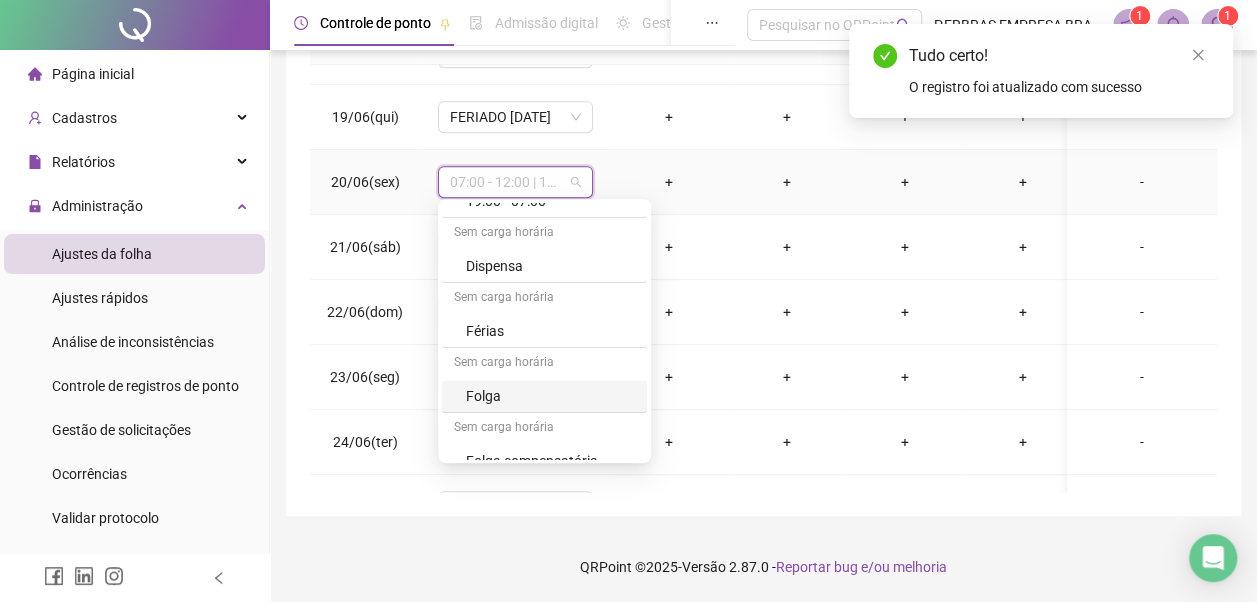 click on "Folga" at bounding box center (550, 396) 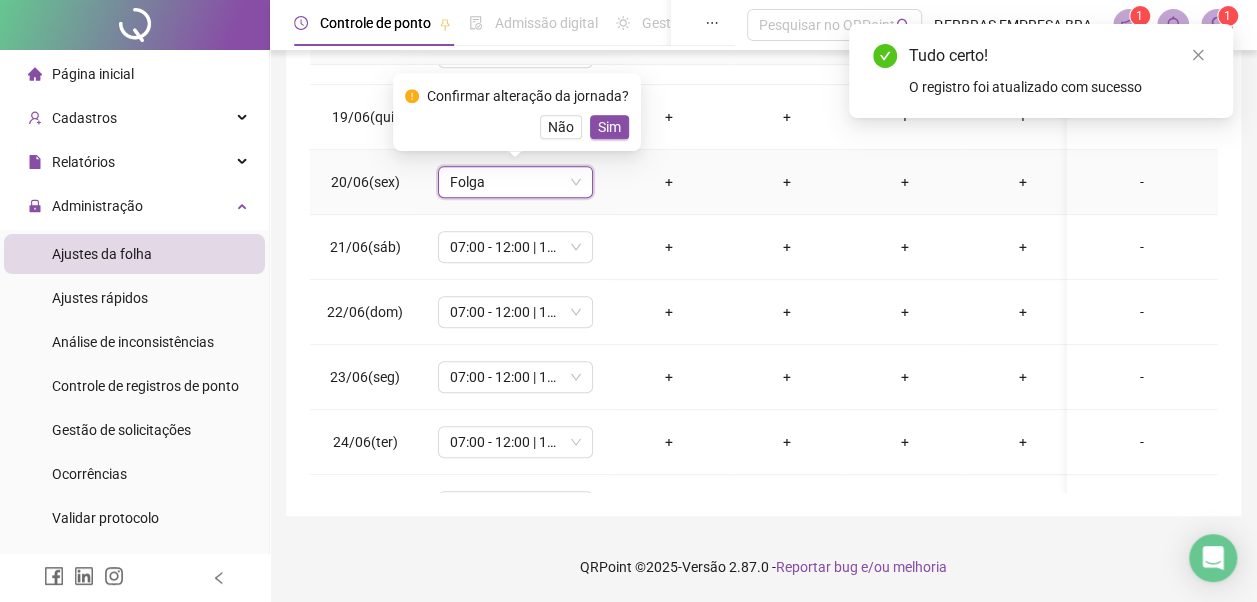 click on "Sim" at bounding box center (609, 127) 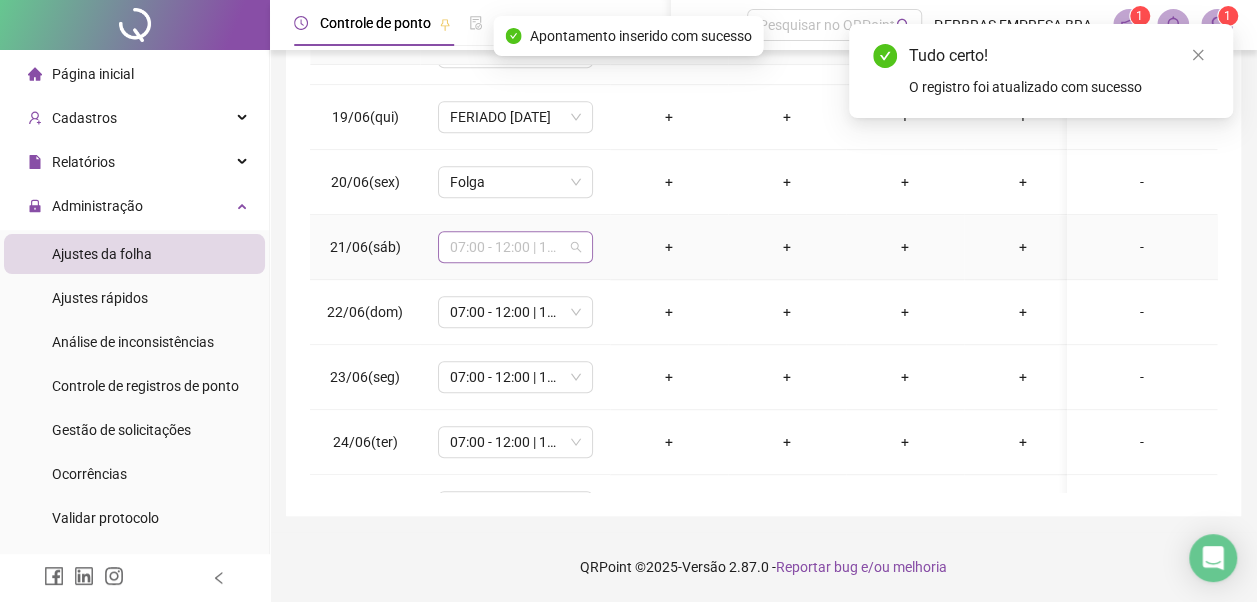 click on "07:00 - 12:00 | 13:00 - 19:00" at bounding box center (515, 247) 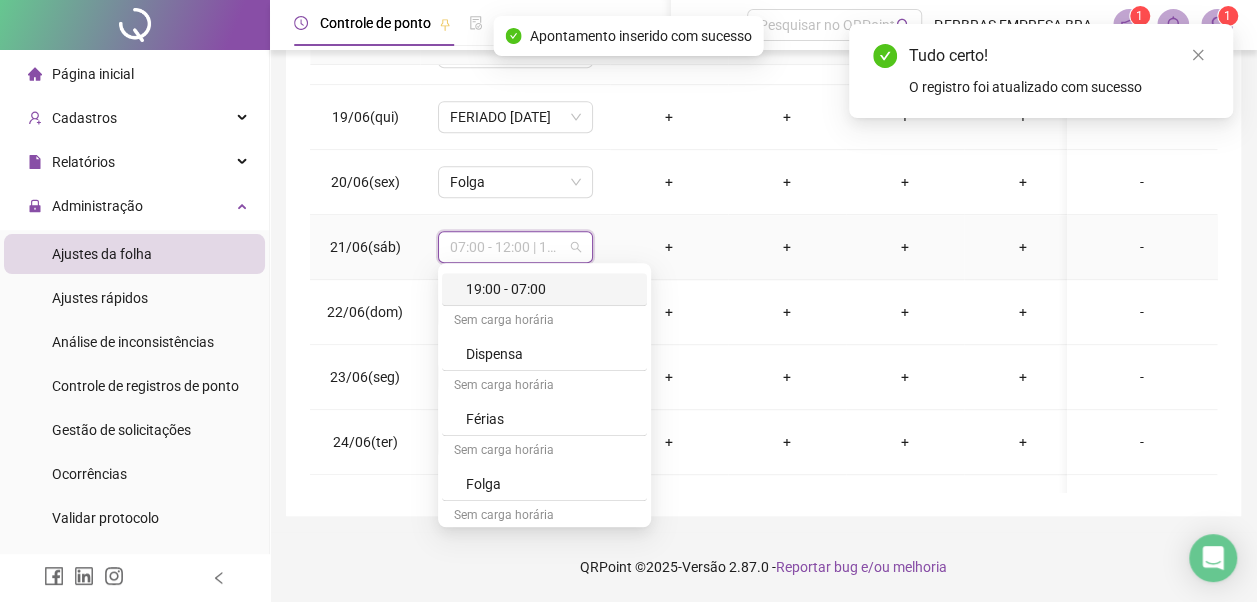 scroll, scrollTop: 700, scrollLeft: 0, axis: vertical 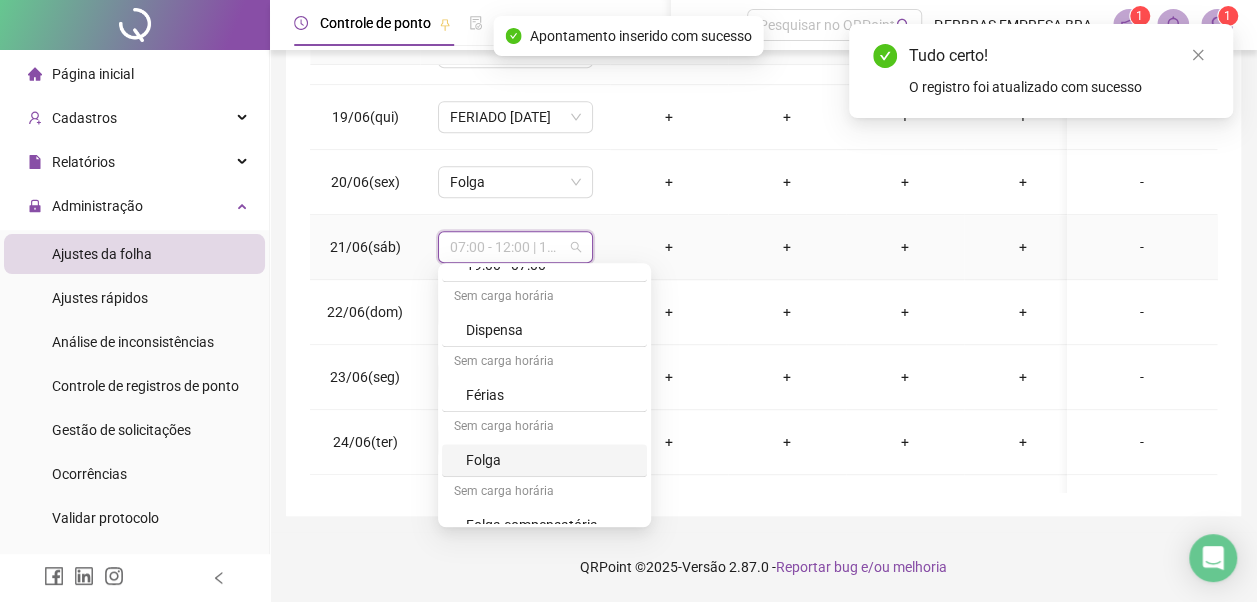 click on "Folga" at bounding box center (550, 460) 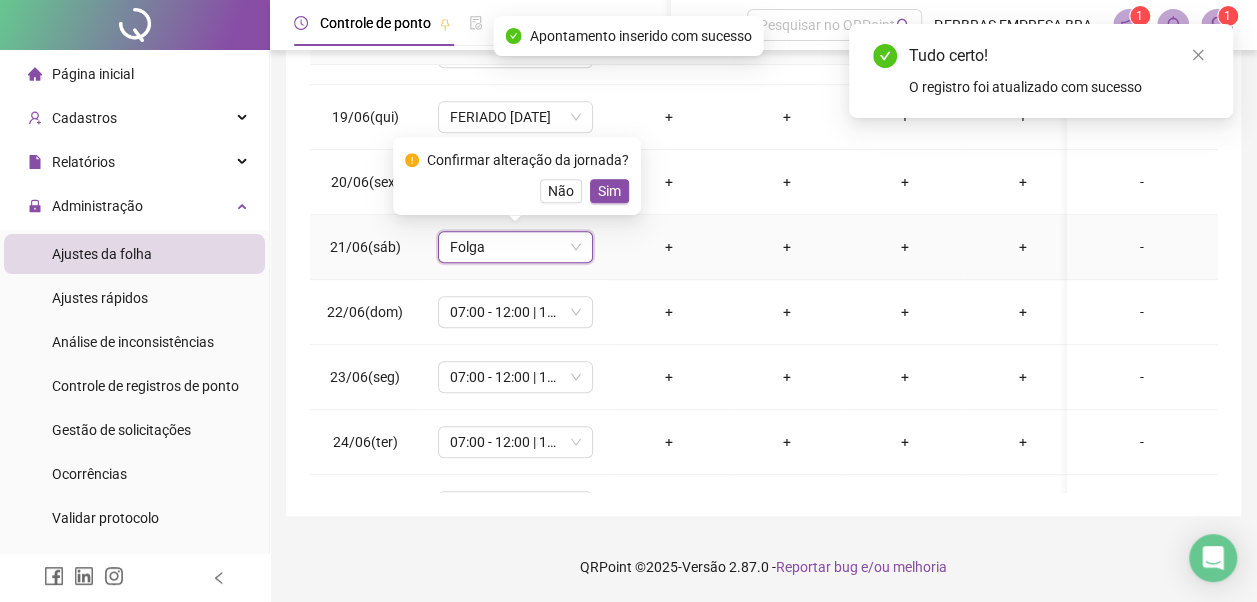 click on "Sim" at bounding box center [609, 191] 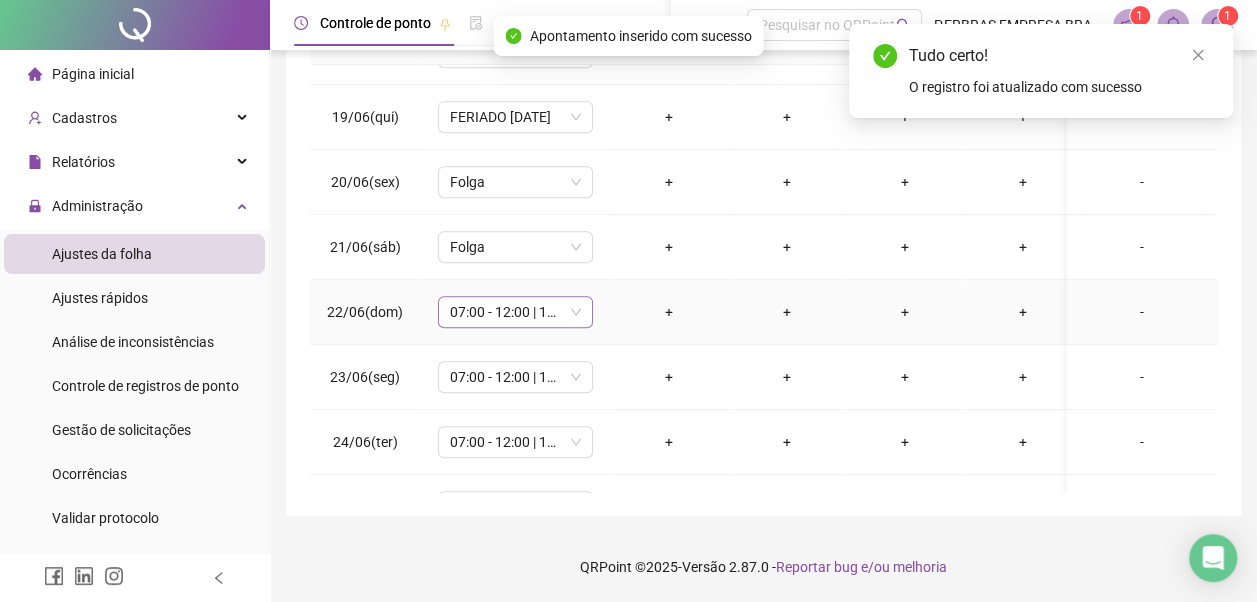 drag, startPoint x: 540, startPoint y: 304, endPoint x: 540, endPoint y: 316, distance: 12 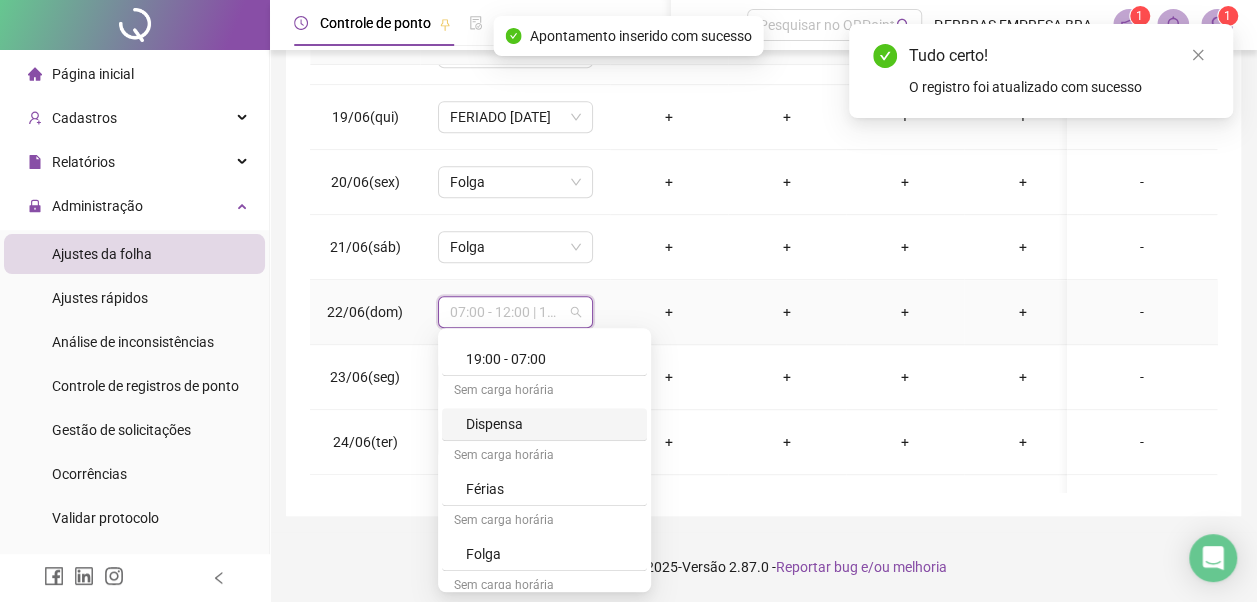 scroll, scrollTop: 700, scrollLeft: 0, axis: vertical 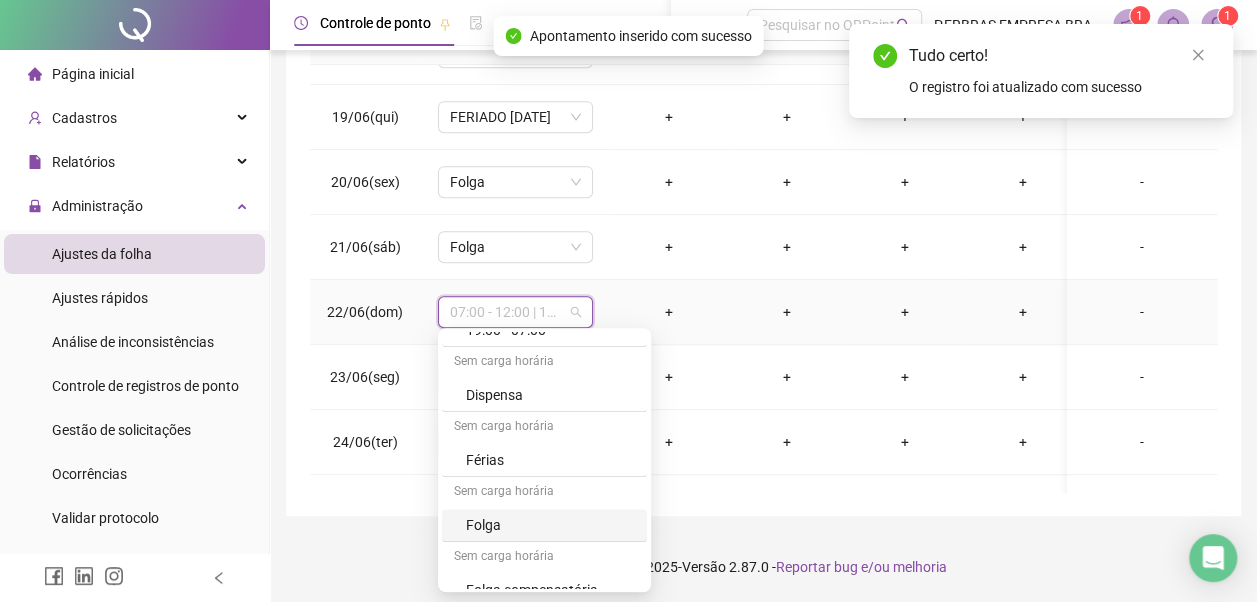 drag, startPoint x: 534, startPoint y: 526, endPoint x: 566, endPoint y: 398, distance: 131.93938 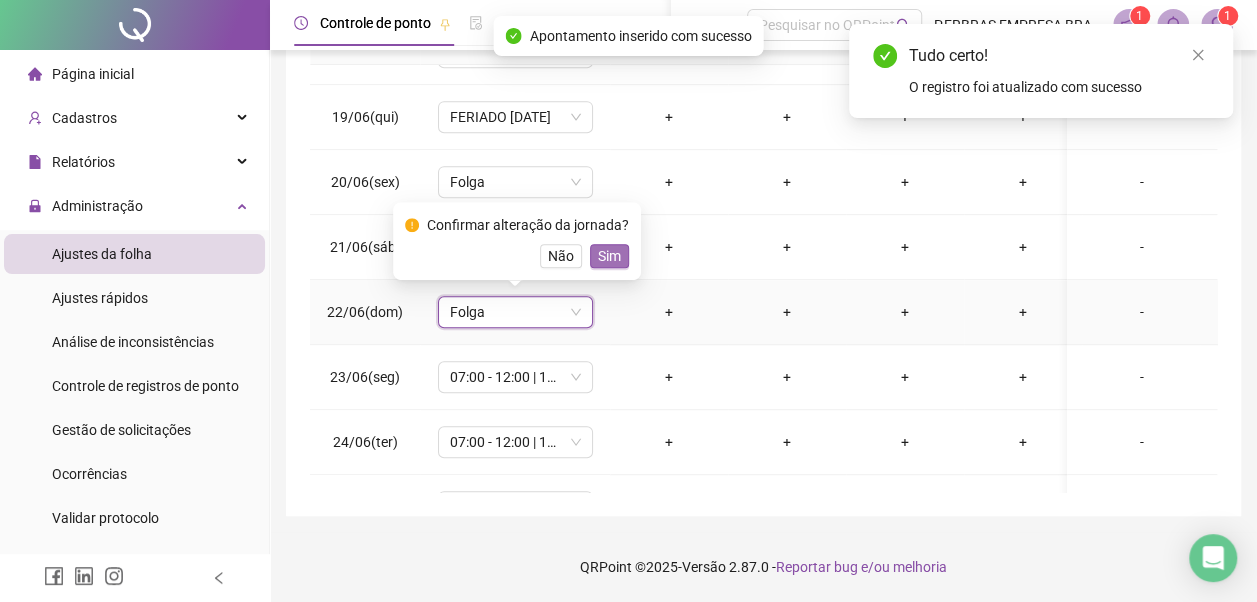 click on "Sim" at bounding box center (609, 256) 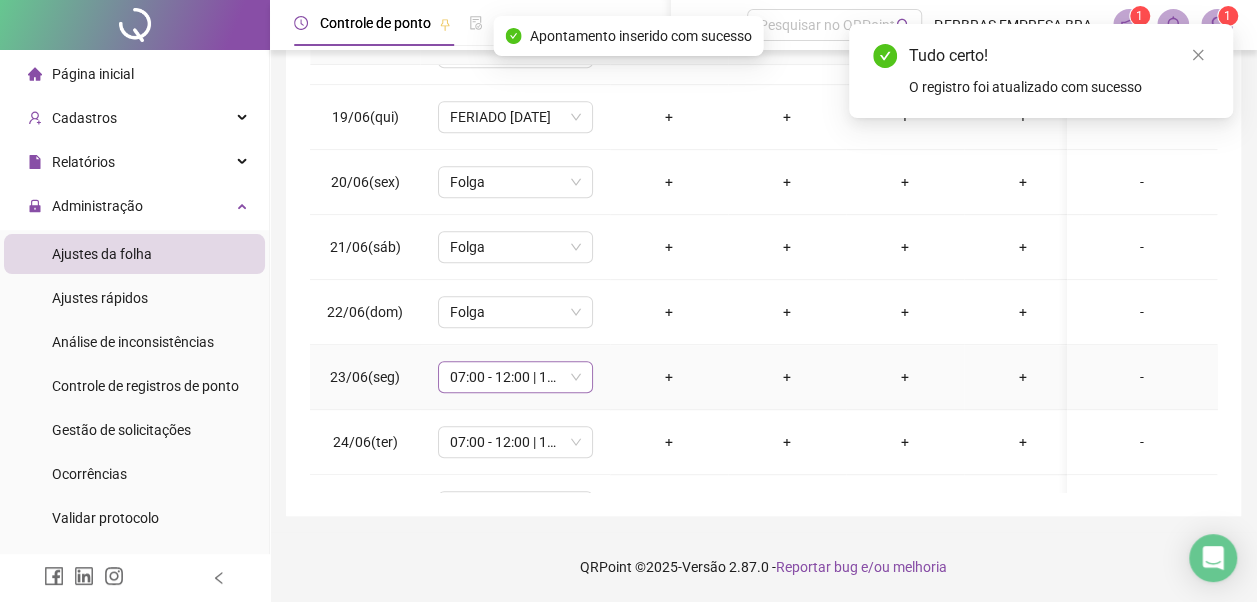 click on "07:00 - 12:00 | 13:00 - 19:00" at bounding box center (515, 377) 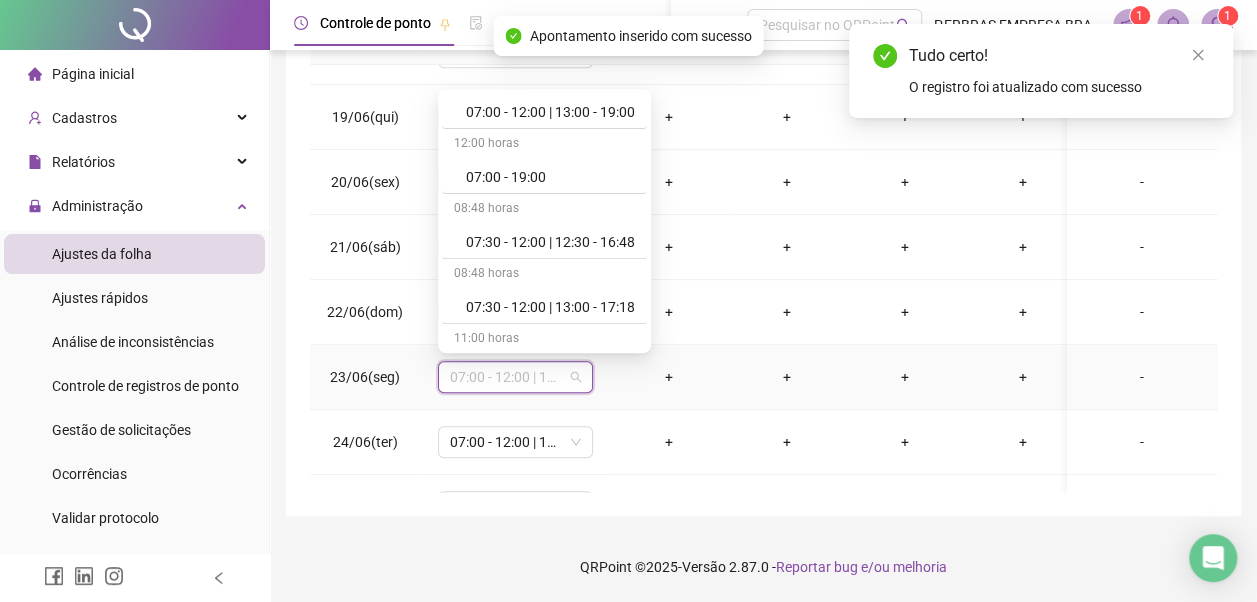 scroll, scrollTop: 700, scrollLeft: 0, axis: vertical 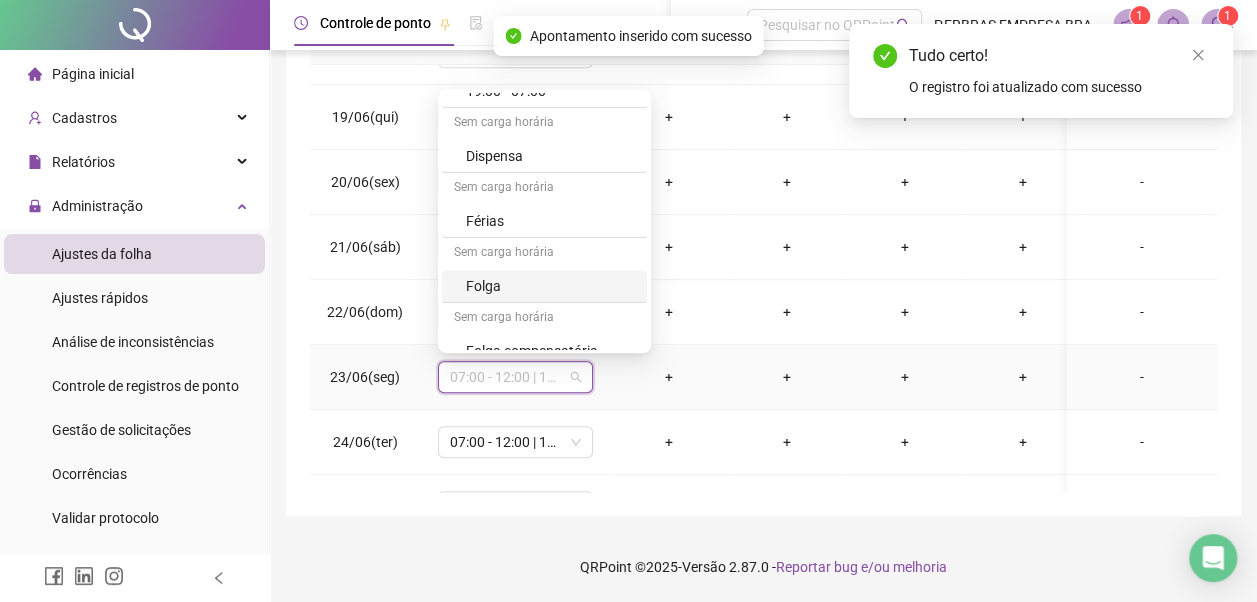 click on "Folga" at bounding box center [550, 286] 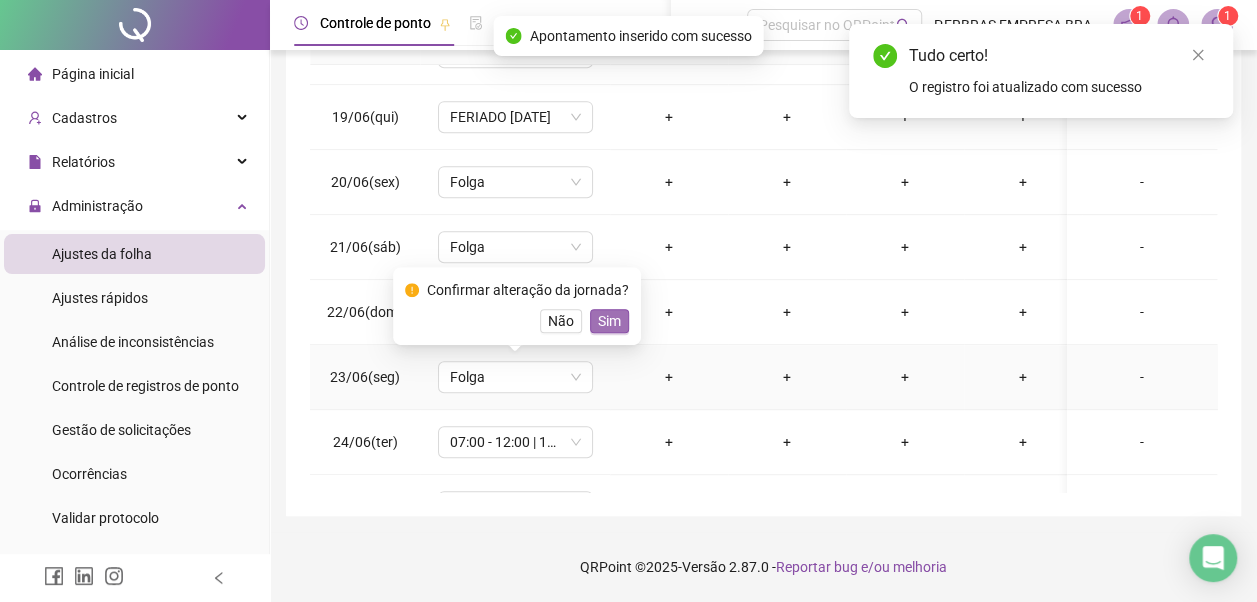 click on "Sim" at bounding box center (609, 321) 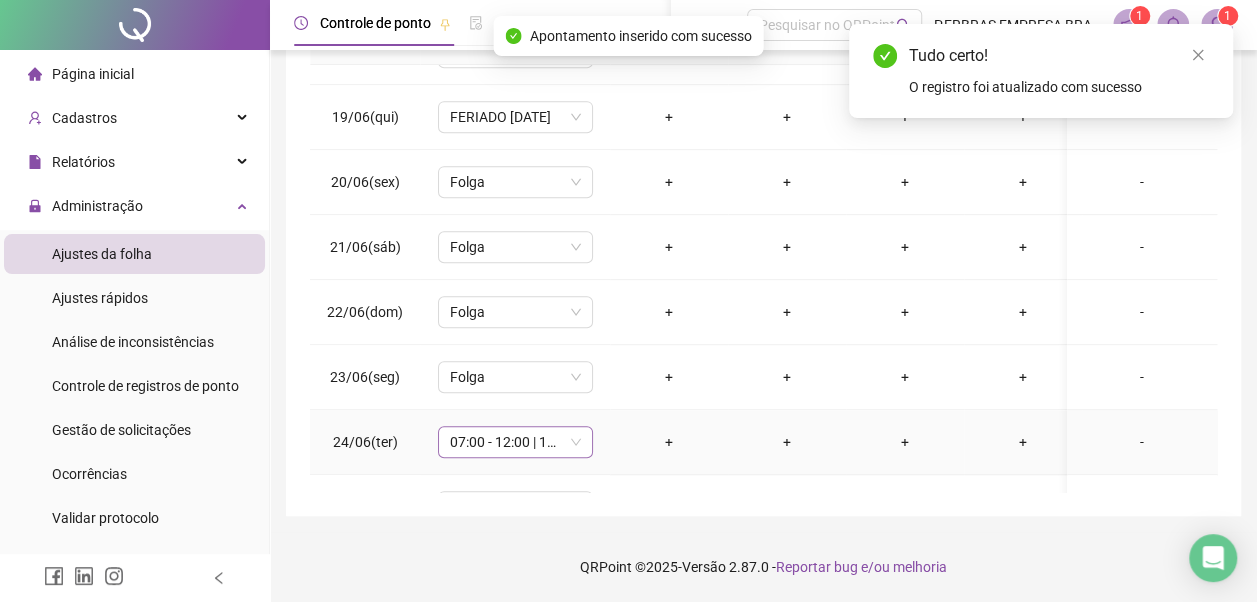 click on "07:00 - 12:00 | 13:00 - 19:00" at bounding box center [515, 442] 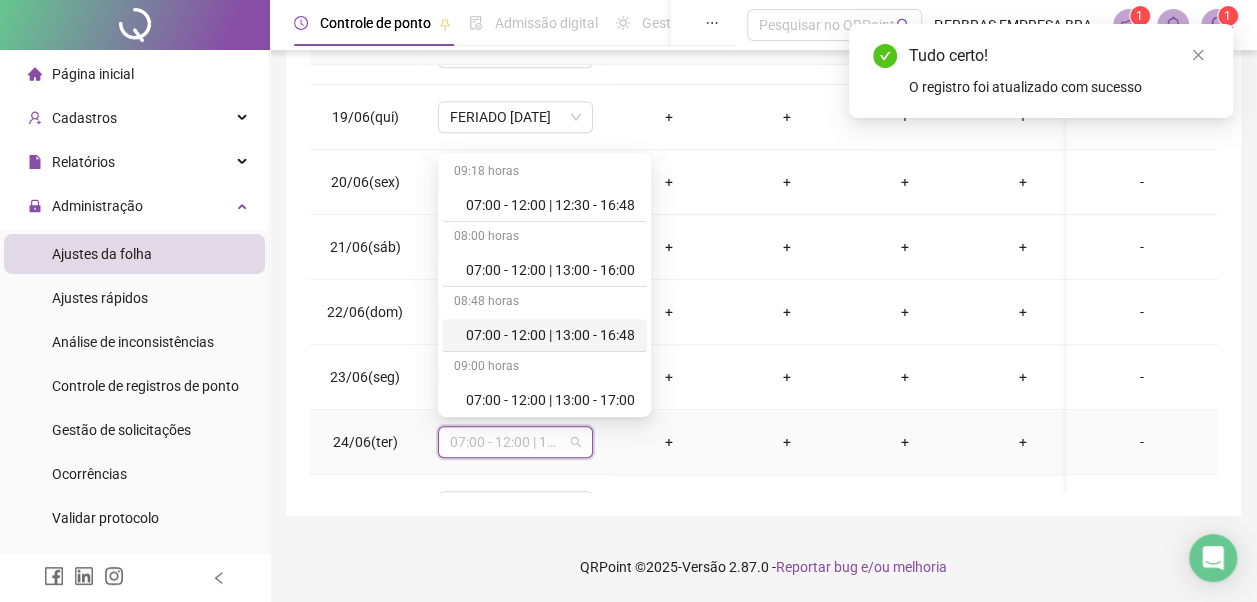 scroll, scrollTop: 778, scrollLeft: 0, axis: vertical 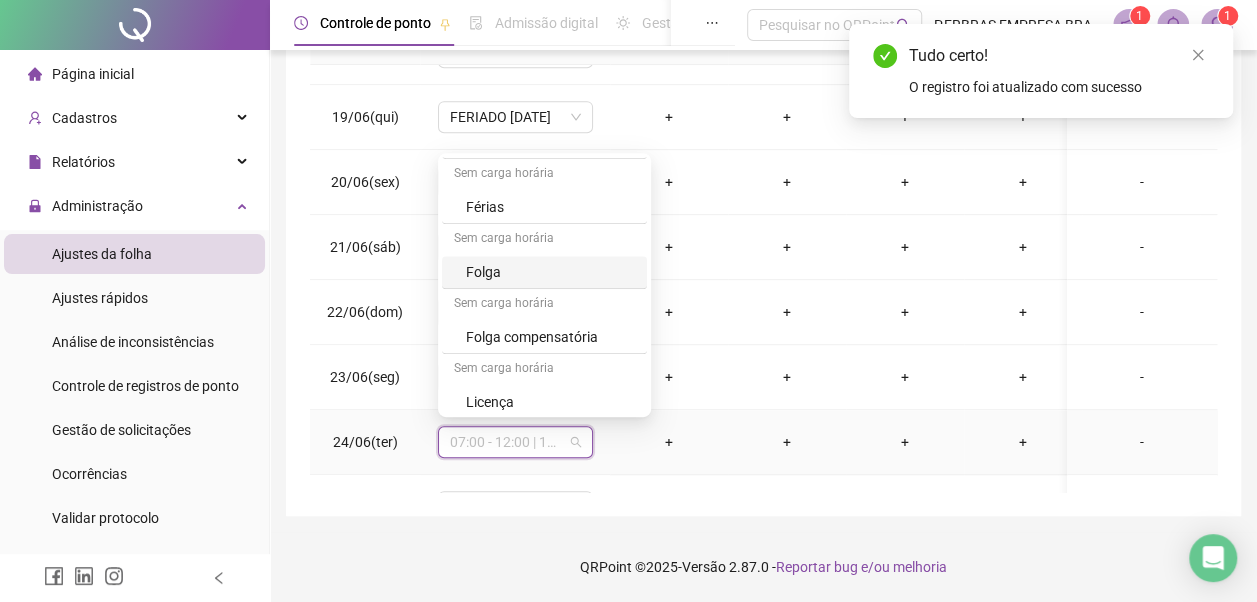 click on "Folga" at bounding box center (550, 272) 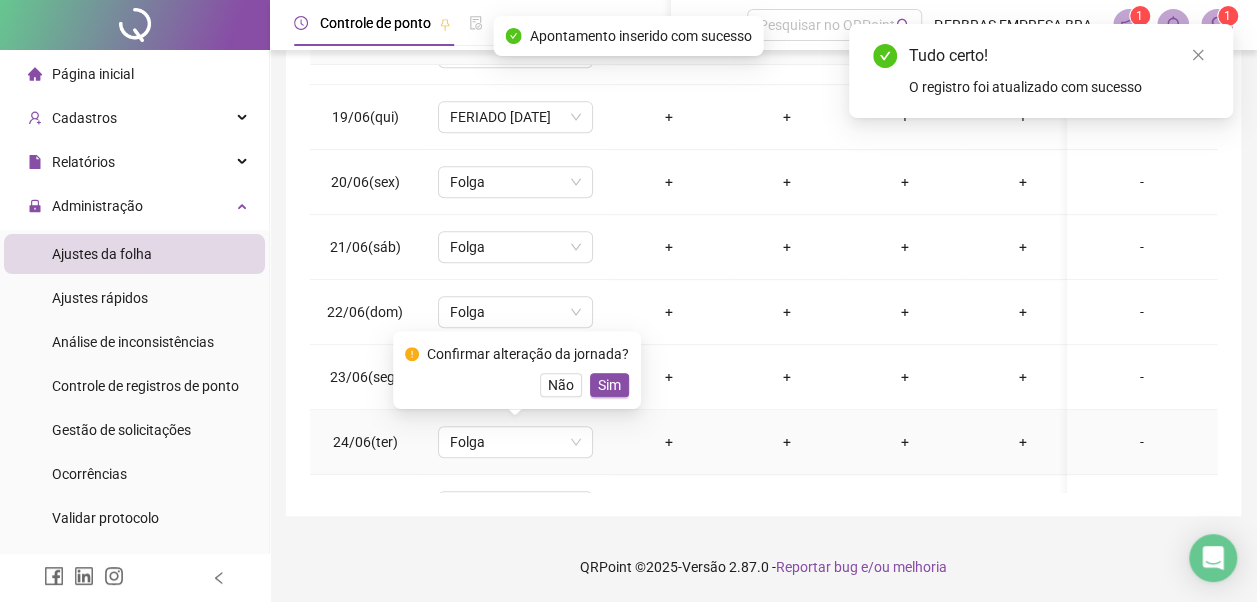 click on "Sim" at bounding box center [609, 385] 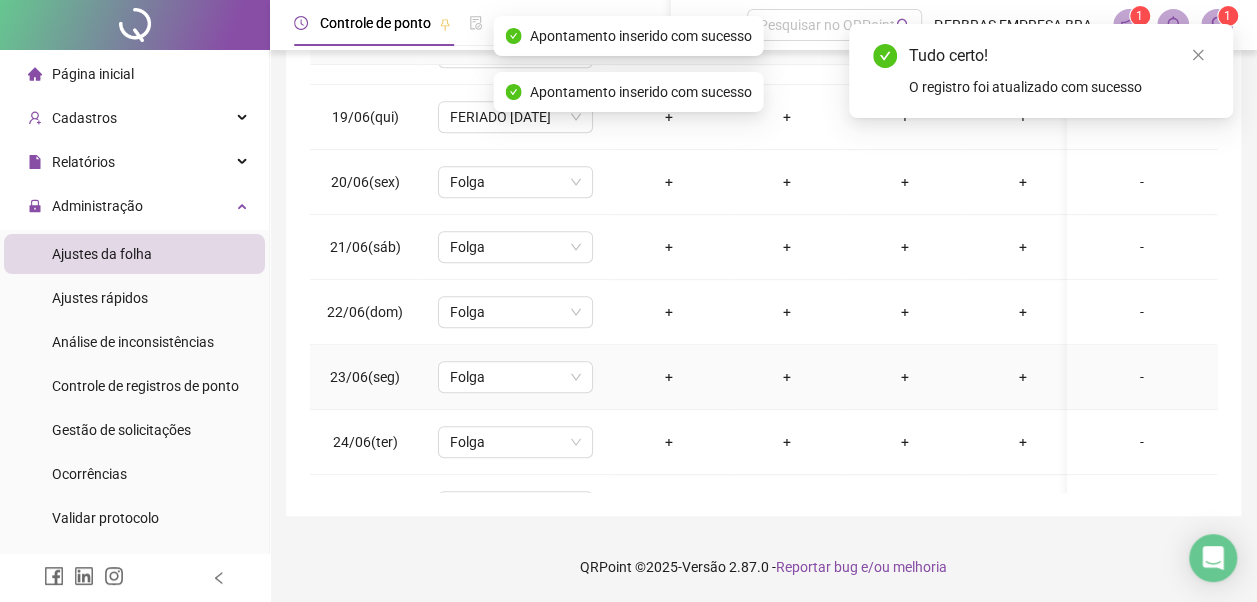 scroll, scrollTop: 600, scrollLeft: 0, axis: vertical 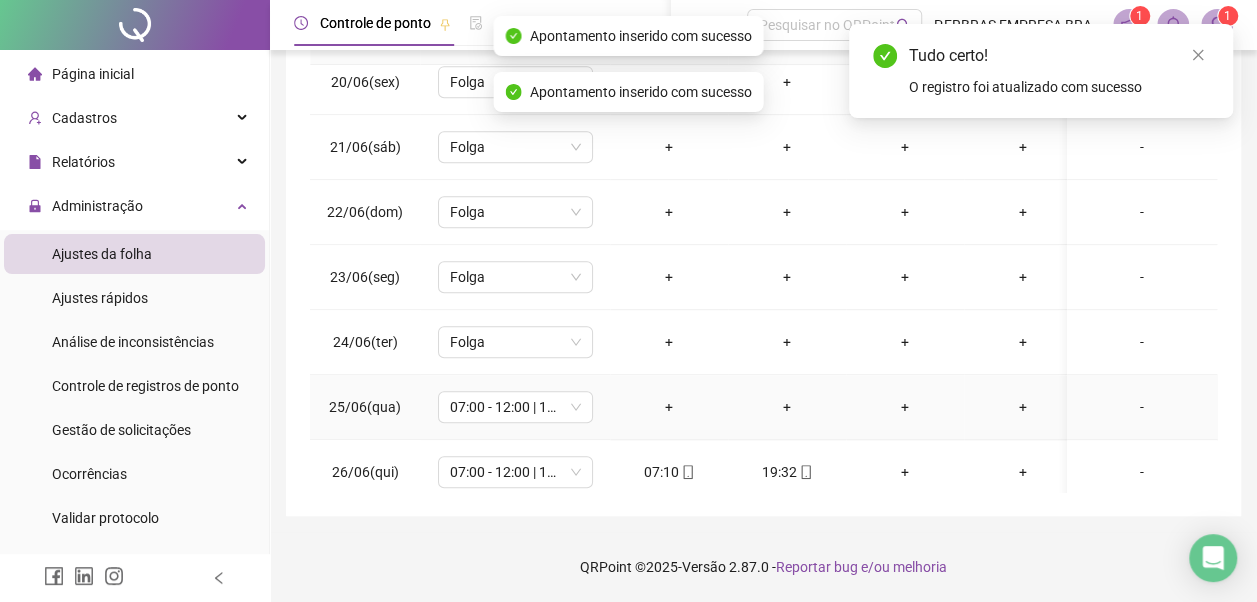 drag, startPoint x: 551, startPoint y: 399, endPoint x: 551, endPoint y: 385, distance: 14 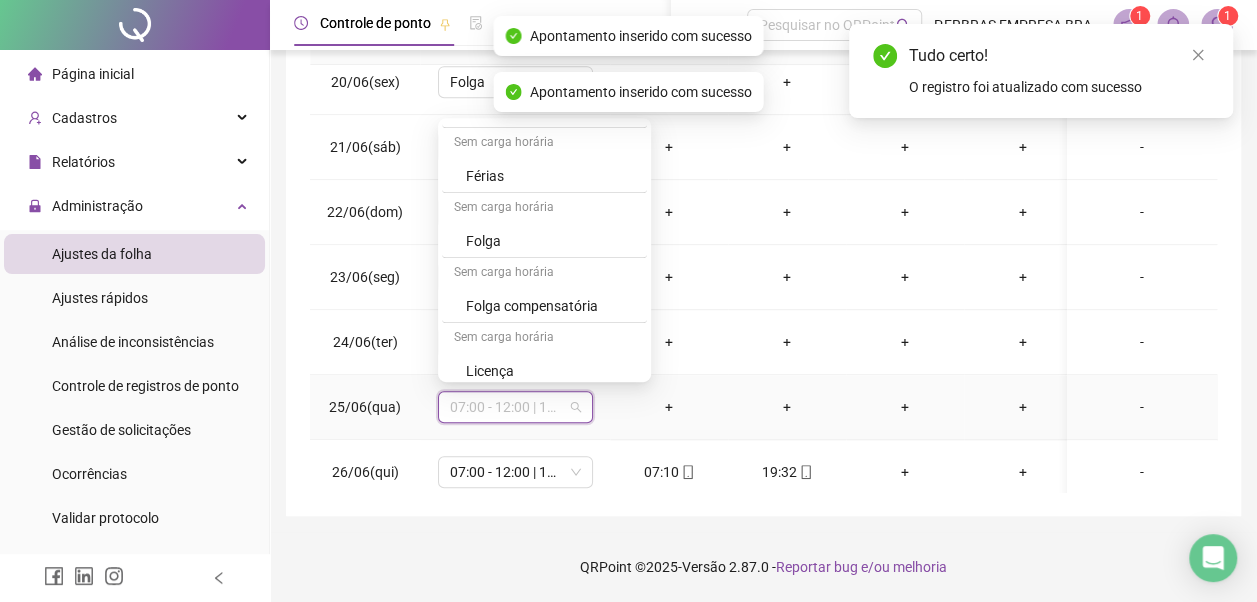 scroll, scrollTop: 778, scrollLeft: 0, axis: vertical 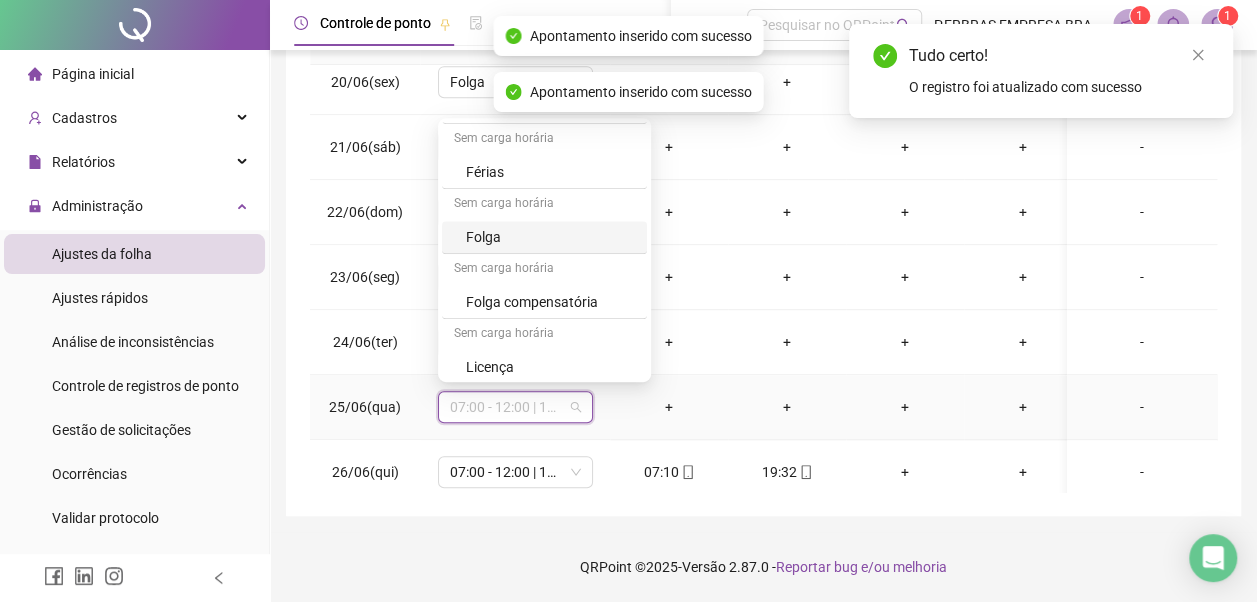 click on "Folga" at bounding box center [550, 237] 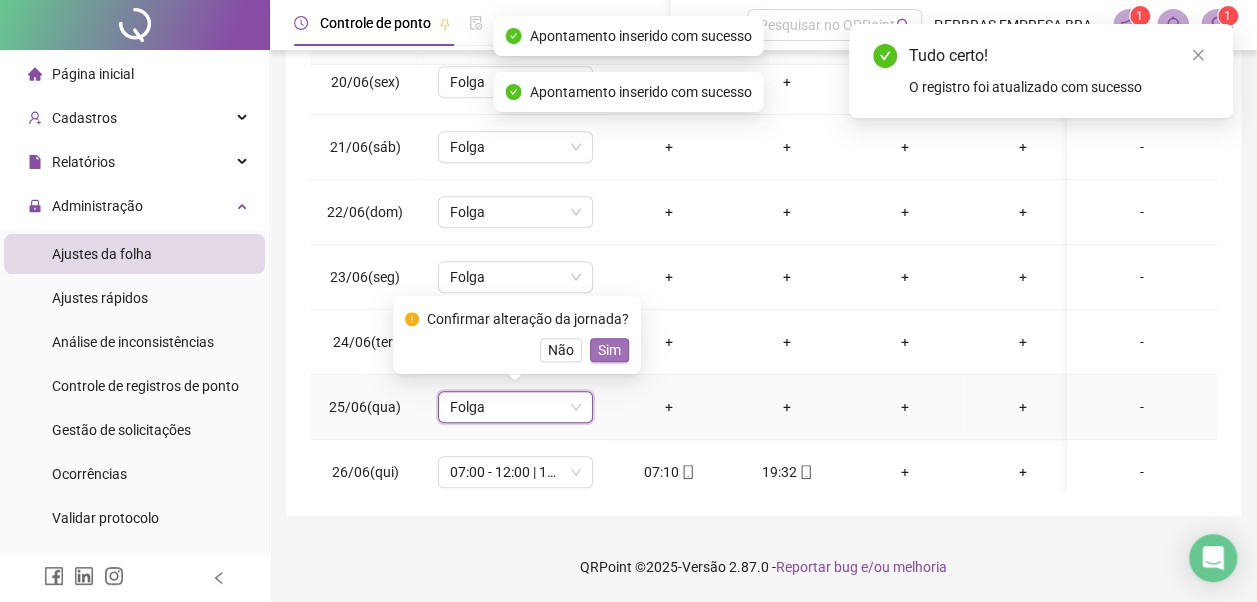 click on "Sim" at bounding box center [609, 350] 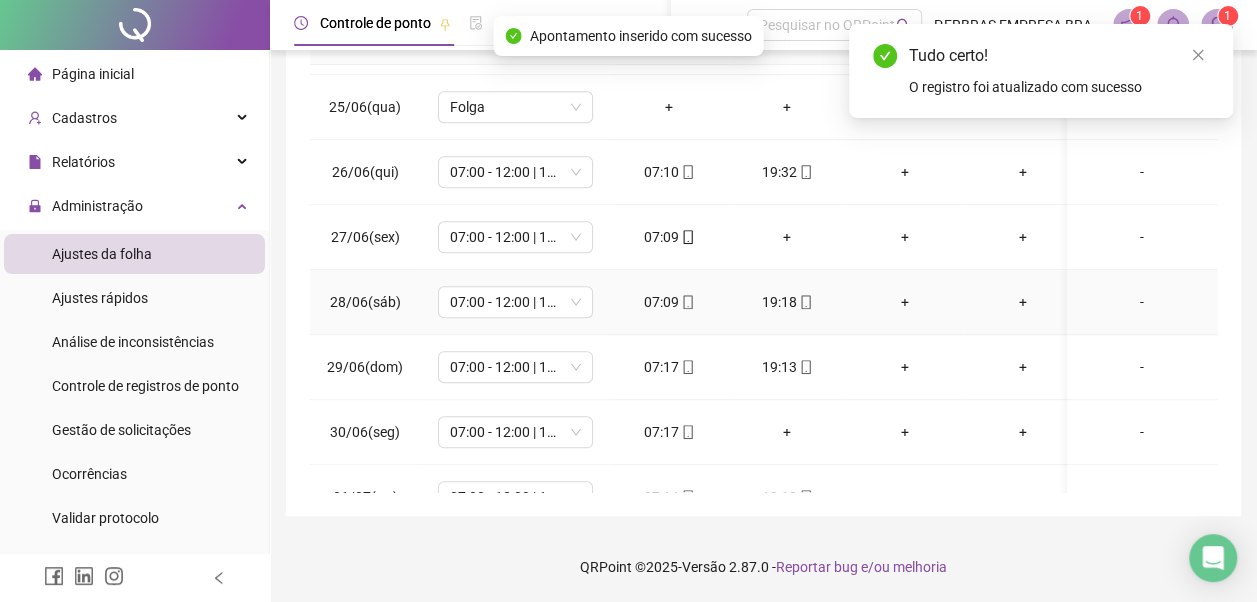 scroll, scrollTop: 1000, scrollLeft: 0, axis: vertical 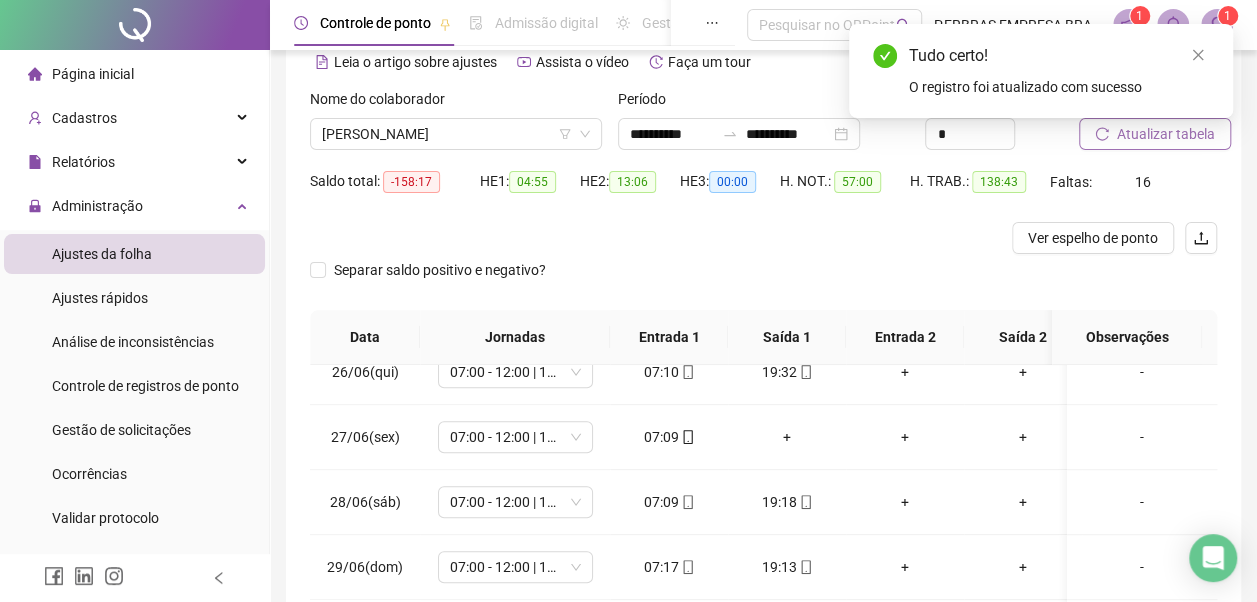 click on "Atualizar tabela" at bounding box center [1166, 134] 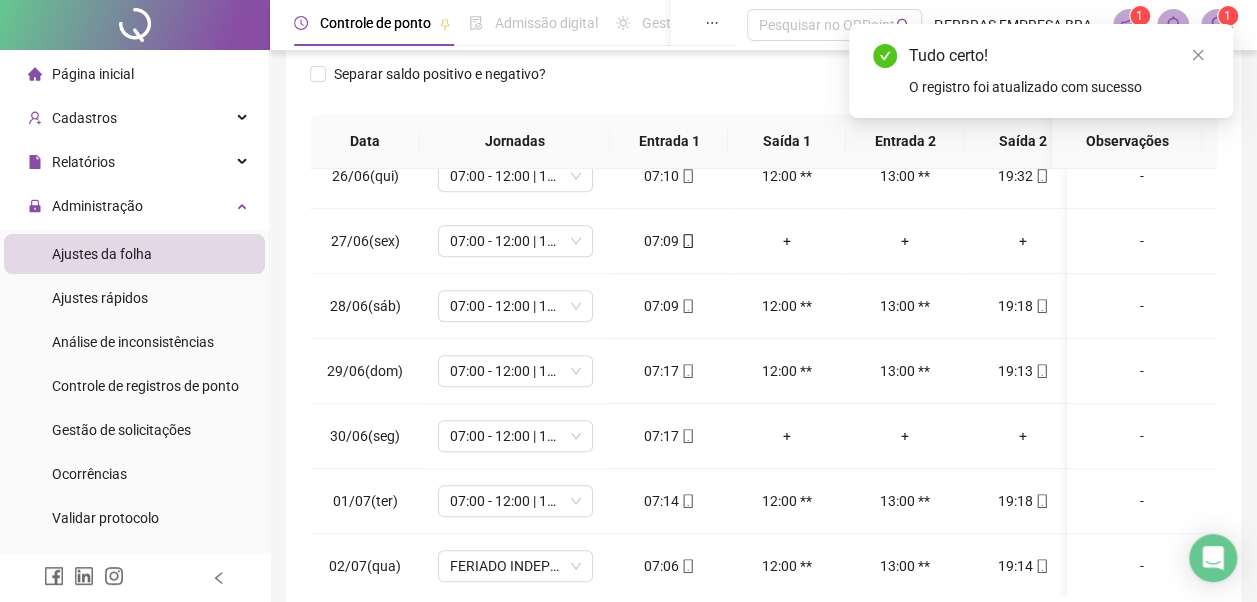 scroll, scrollTop: 296, scrollLeft: 0, axis: vertical 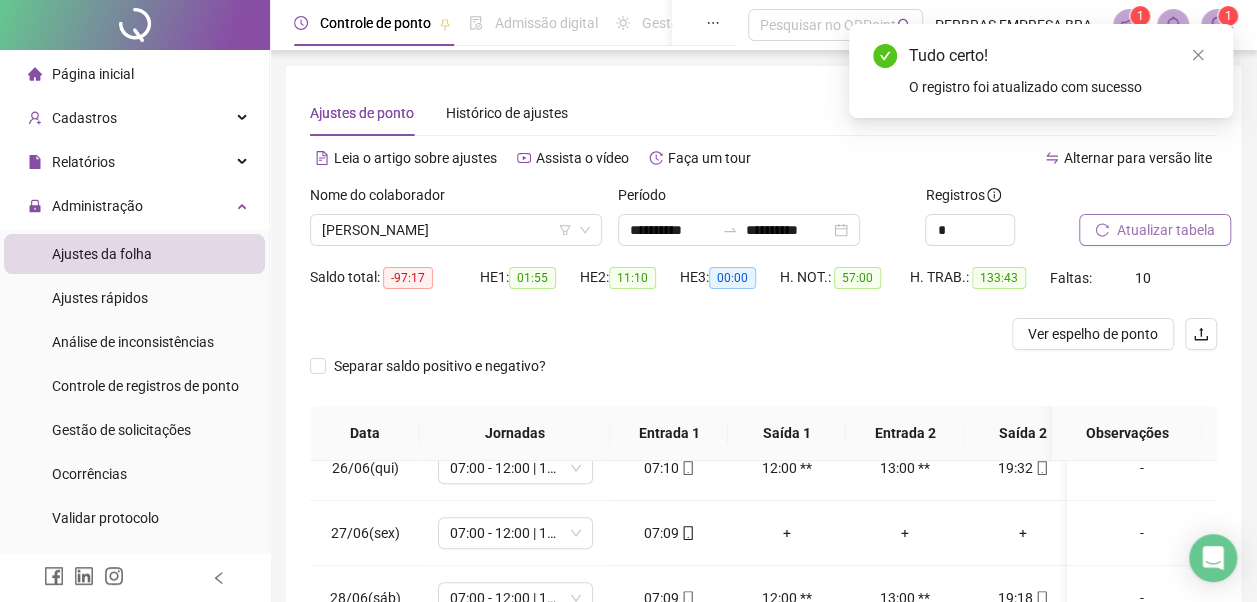 click on "Atualizar tabela" at bounding box center (1166, 230) 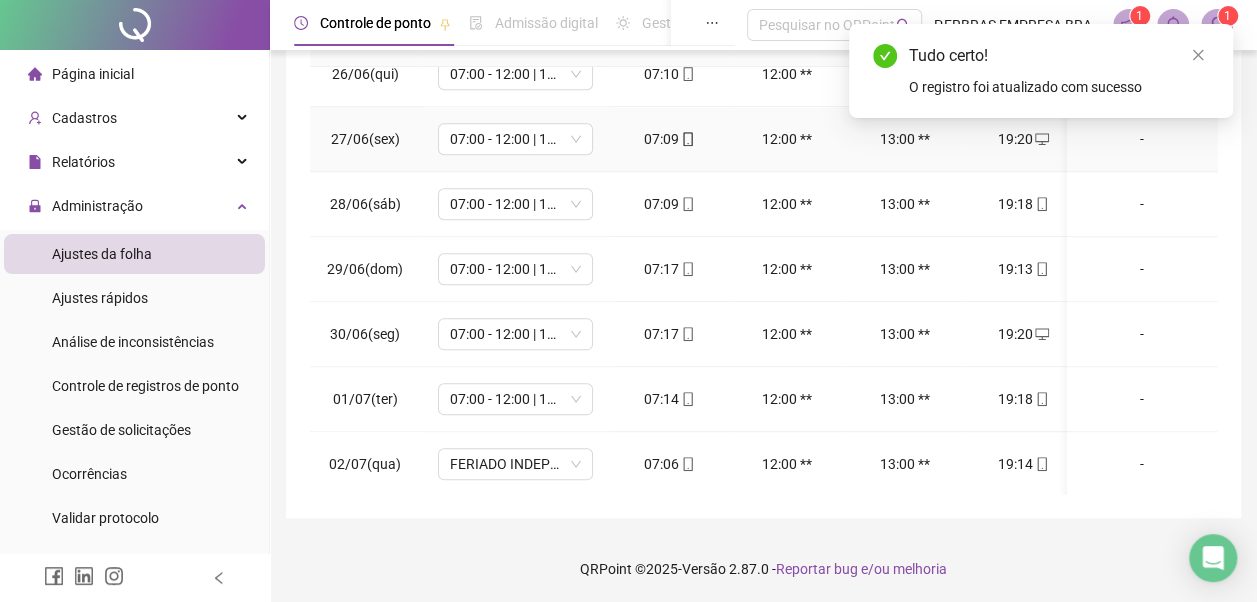 scroll, scrollTop: 396, scrollLeft: 0, axis: vertical 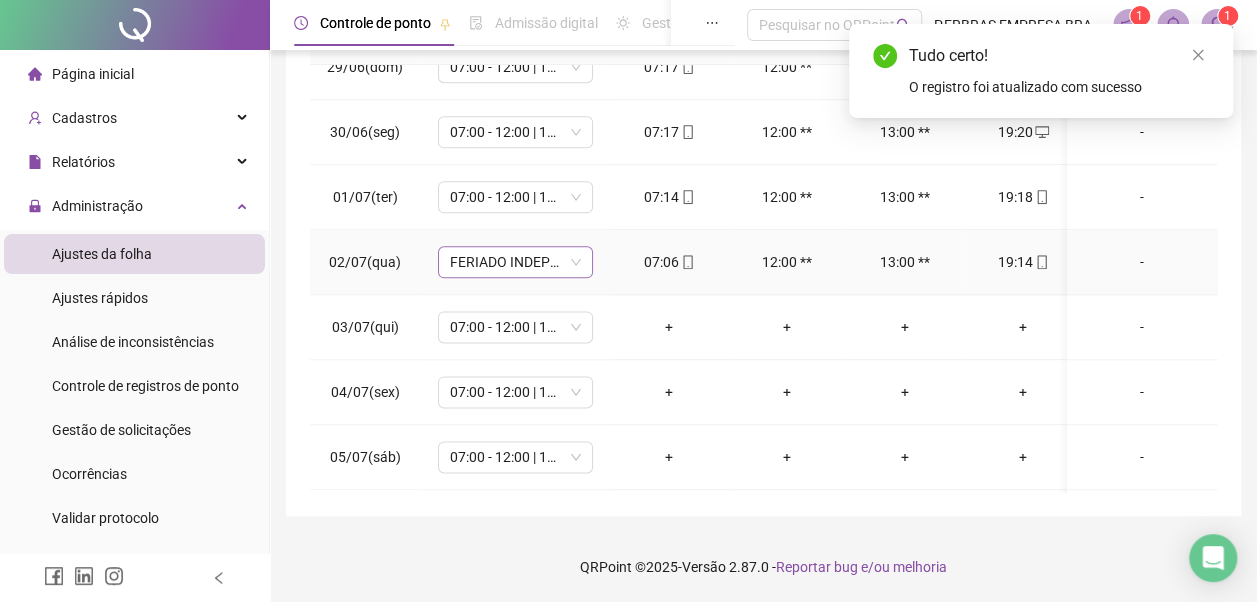 click on "FERIADO INDEPENDÊNCIA DA BAHIA" at bounding box center (515, 262) 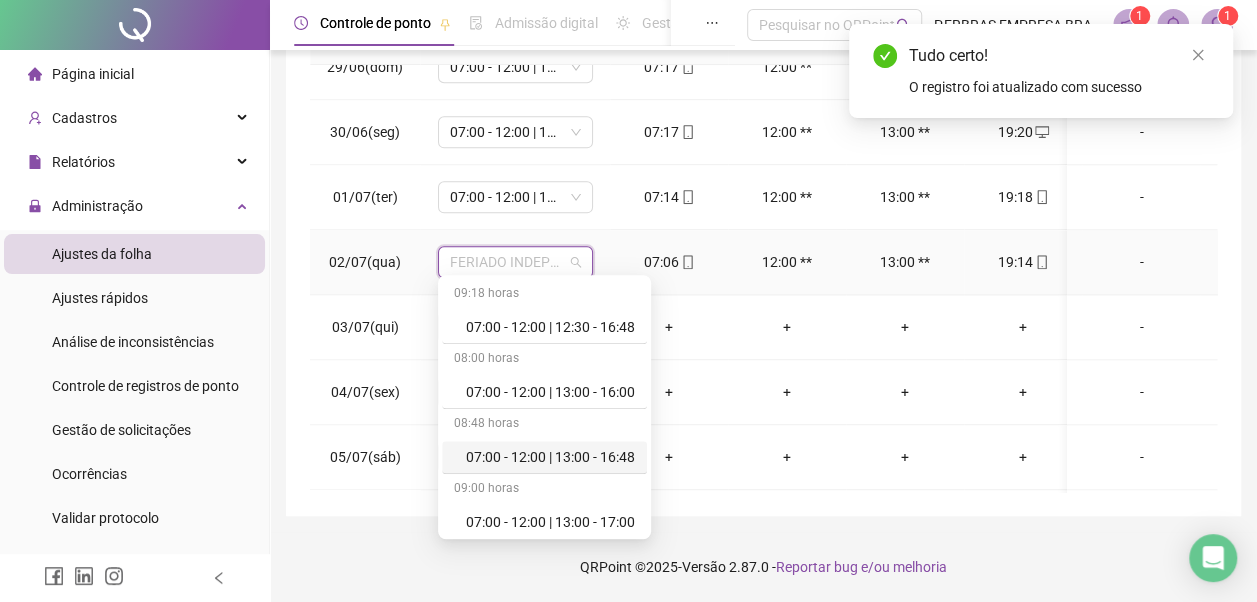 scroll, scrollTop: 100, scrollLeft: 0, axis: vertical 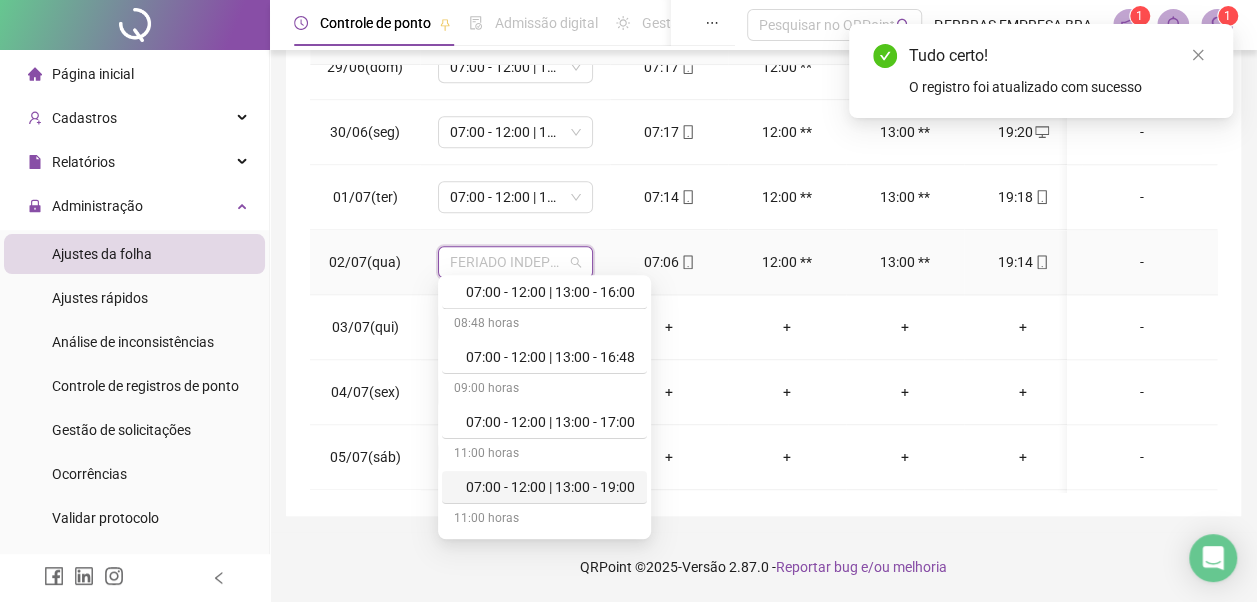 click on "07:00 - 12:00 | 13:00 - 19:00" at bounding box center (550, 487) 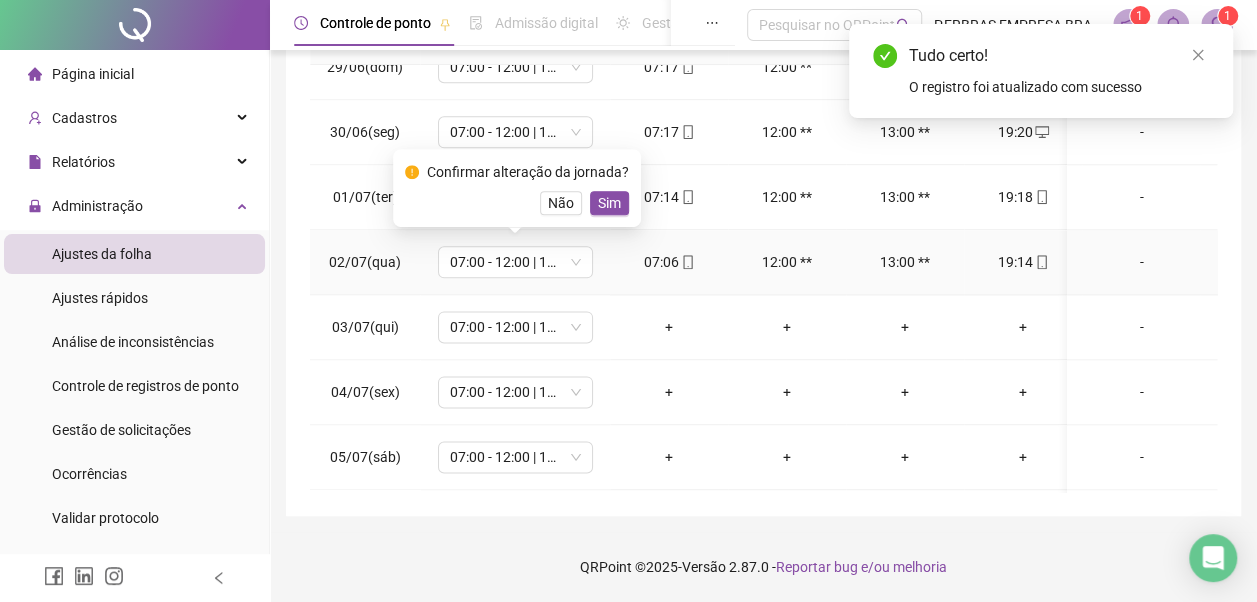 click on "Sim" at bounding box center [609, 203] 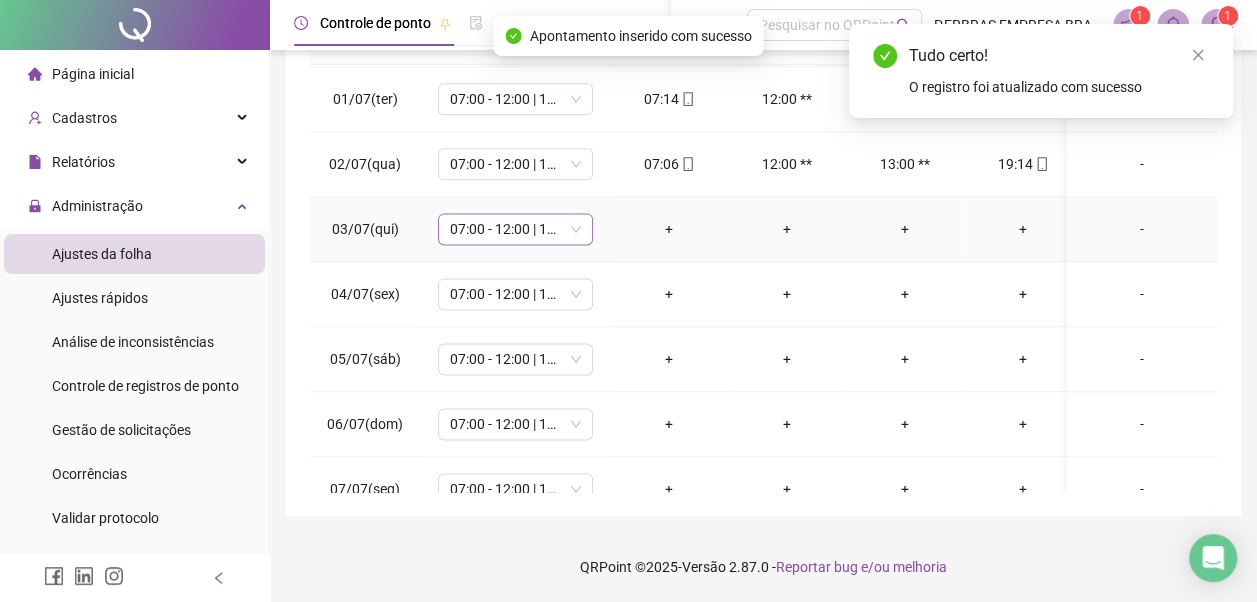 scroll, scrollTop: 1400, scrollLeft: 0, axis: vertical 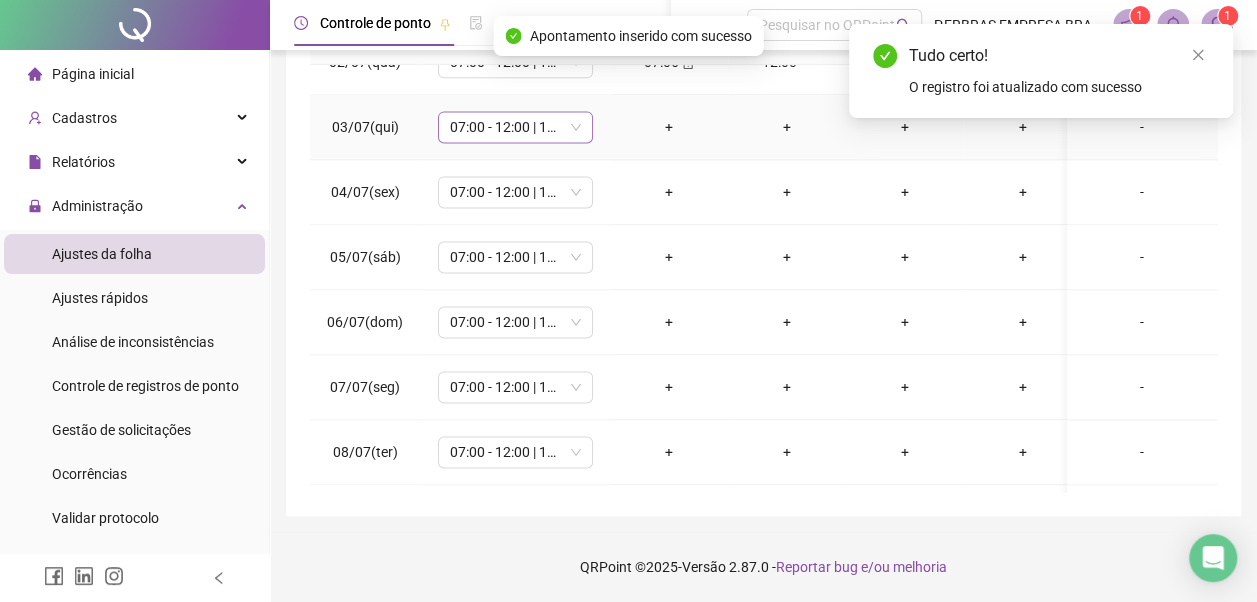 click on "07:00 - 12:00 | 13:00 - 19:00" at bounding box center [515, 127] 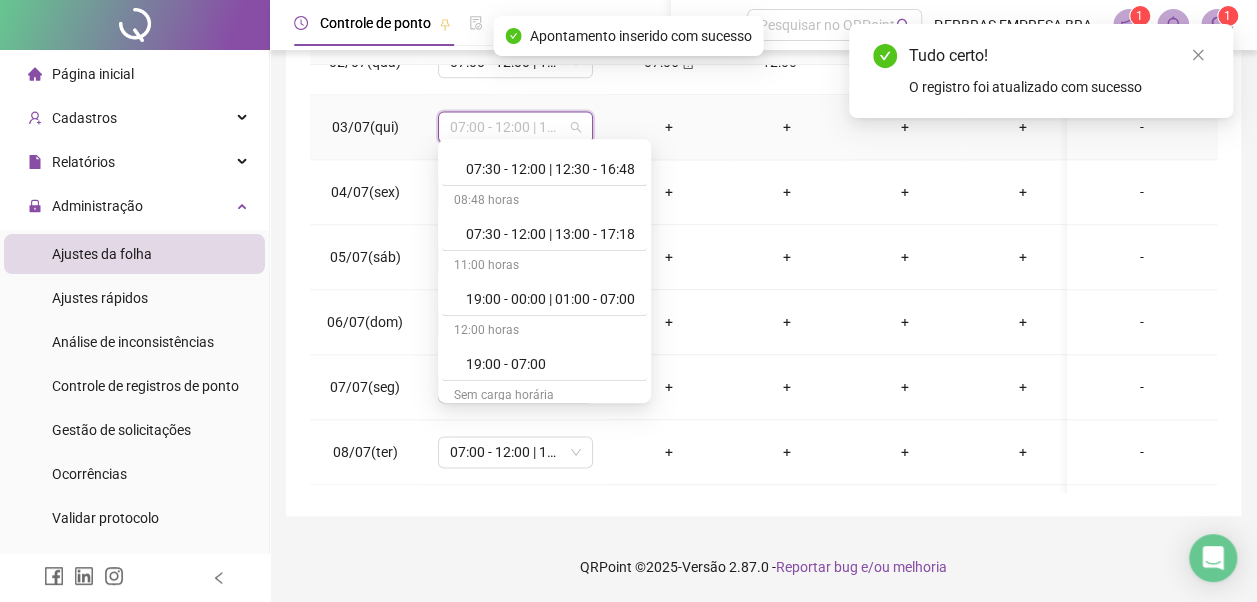 scroll, scrollTop: 700, scrollLeft: 0, axis: vertical 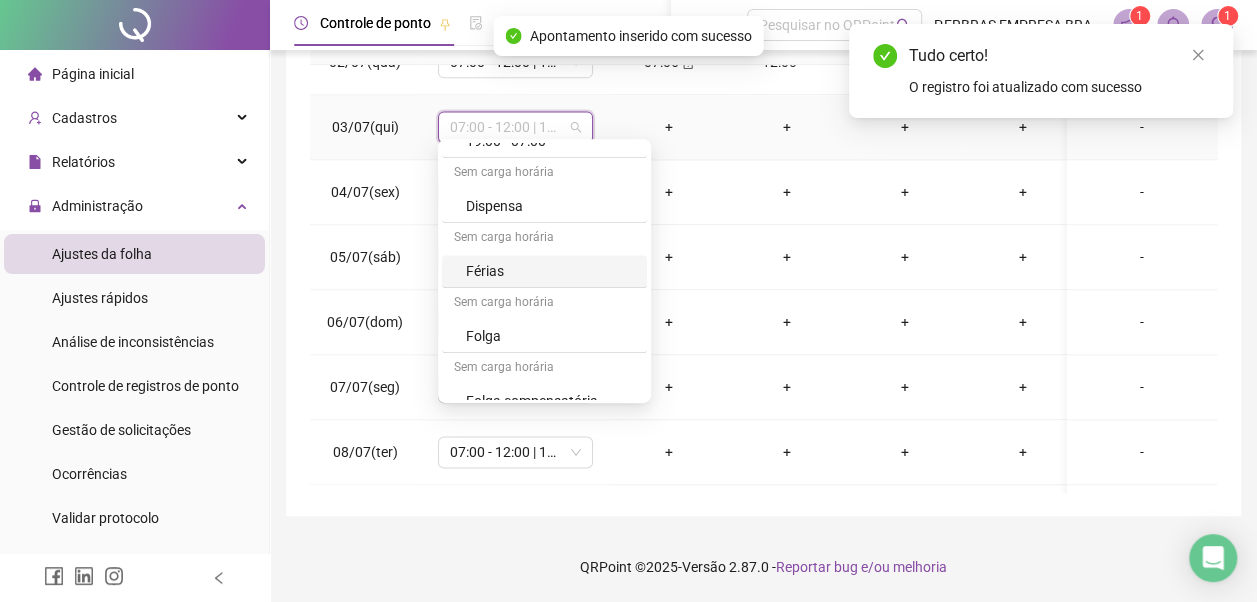 click on "Férias" at bounding box center (550, 271) 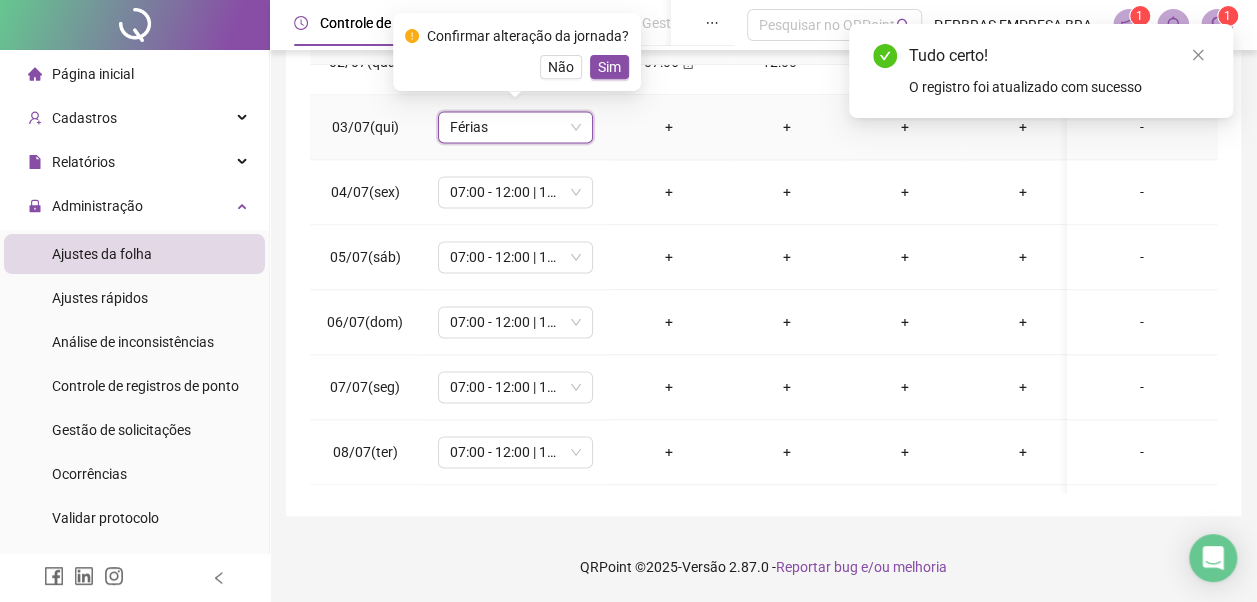 click on "Não" at bounding box center (561, 67) 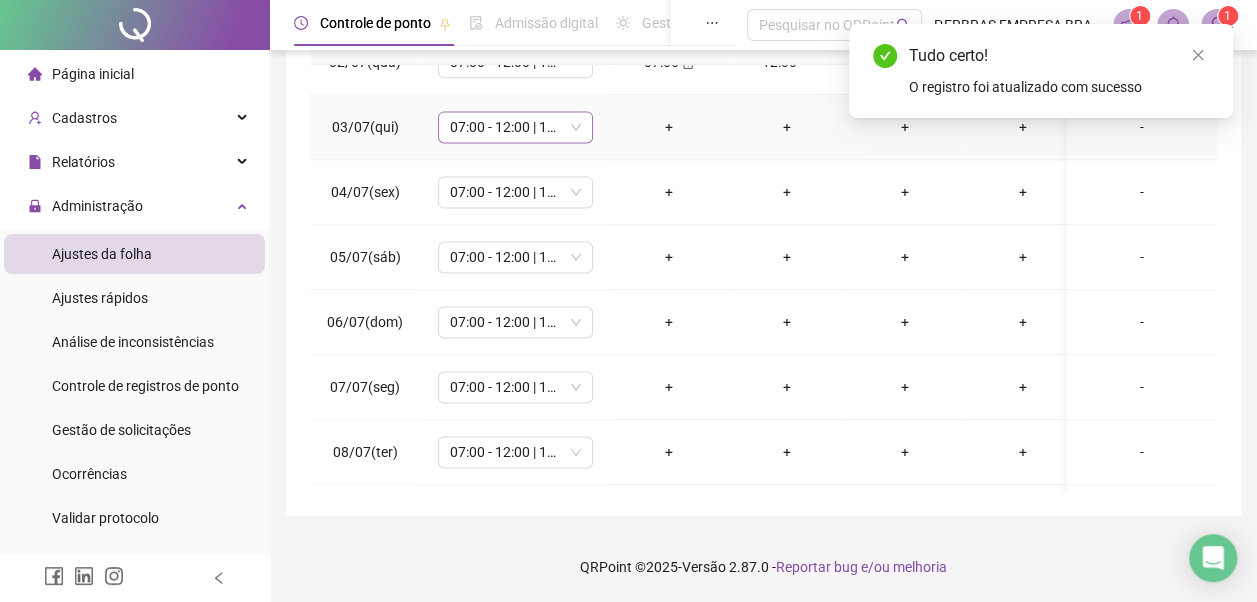 click on "07:00 - 12:00 | 13:00 - 19:00" at bounding box center (515, 127) 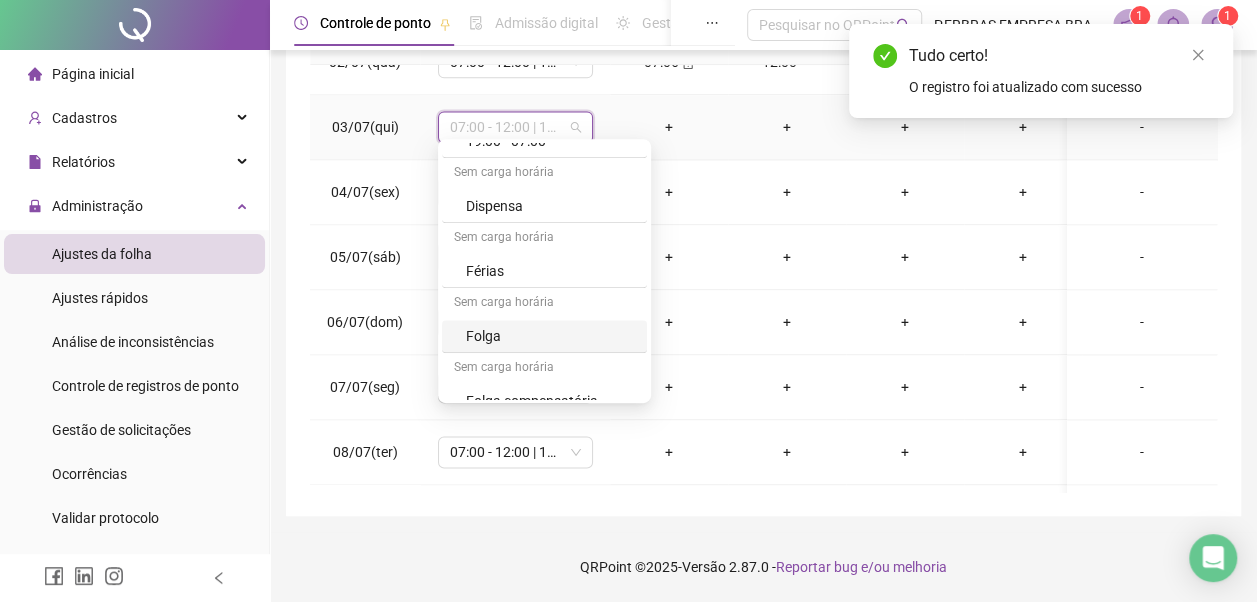 click on "Folga" at bounding box center (550, 336) 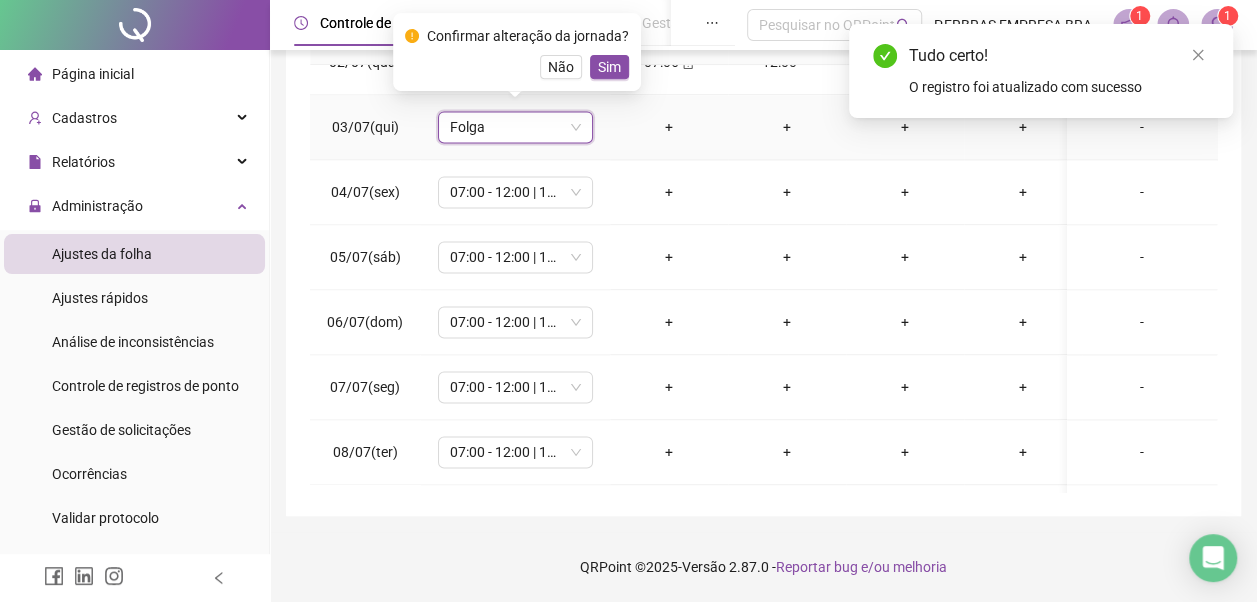 click on "Sim" at bounding box center (609, 67) 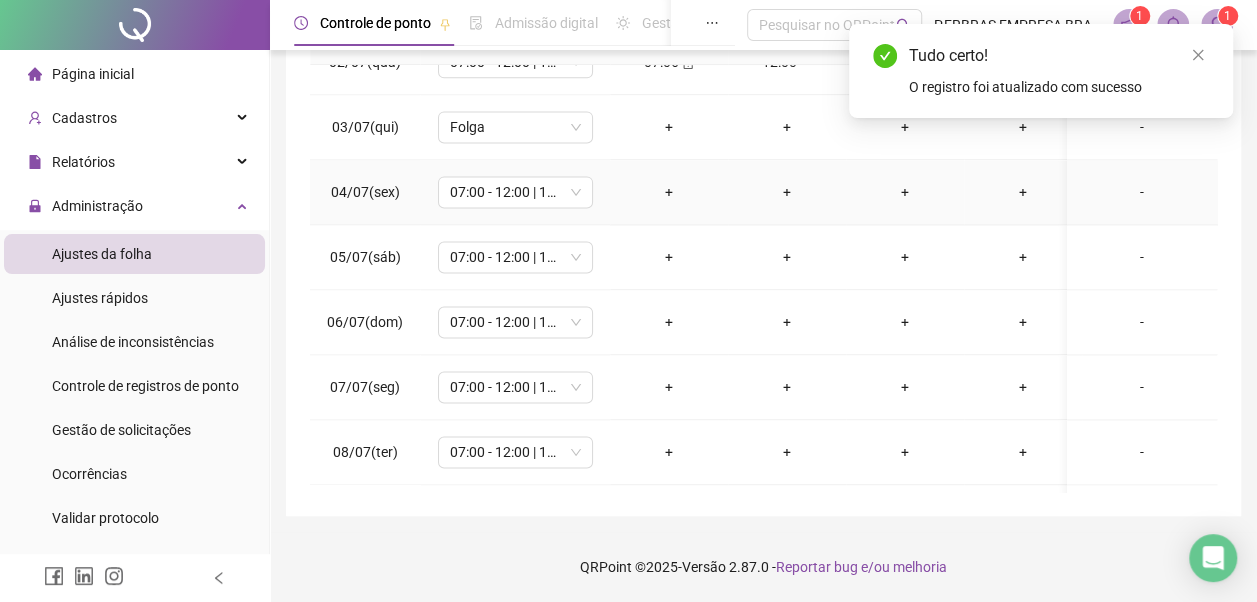 drag, startPoint x: 526, startPoint y: 190, endPoint x: 526, endPoint y: 201, distance: 11 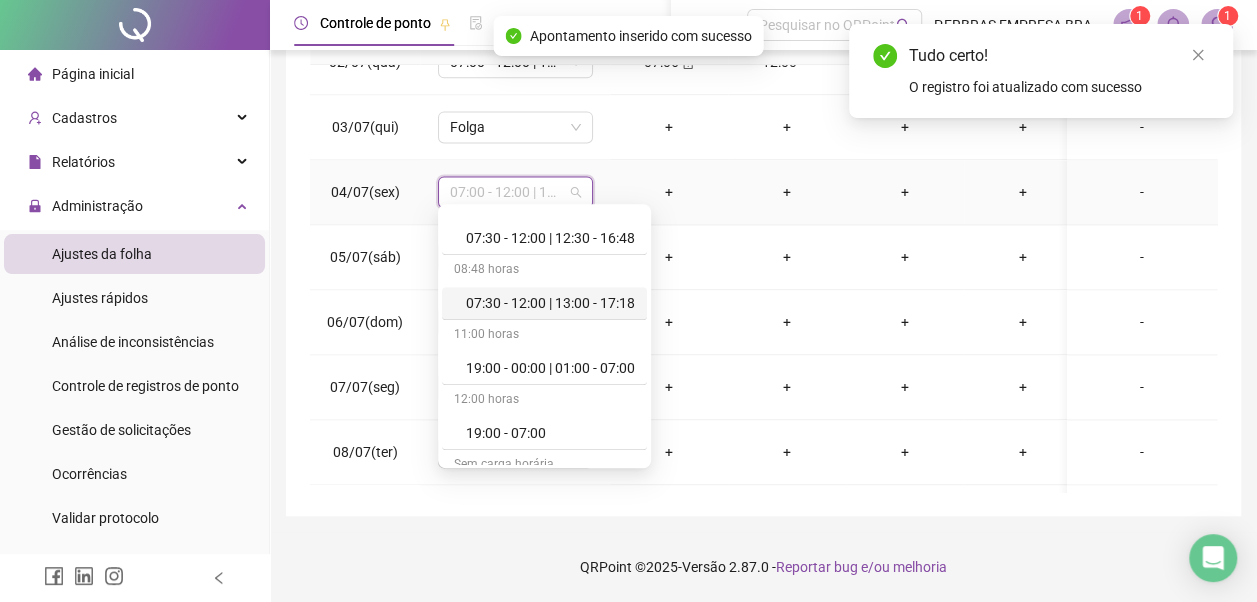 scroll, scrollTop: 778, scrollLeft: 0, axis: vertical 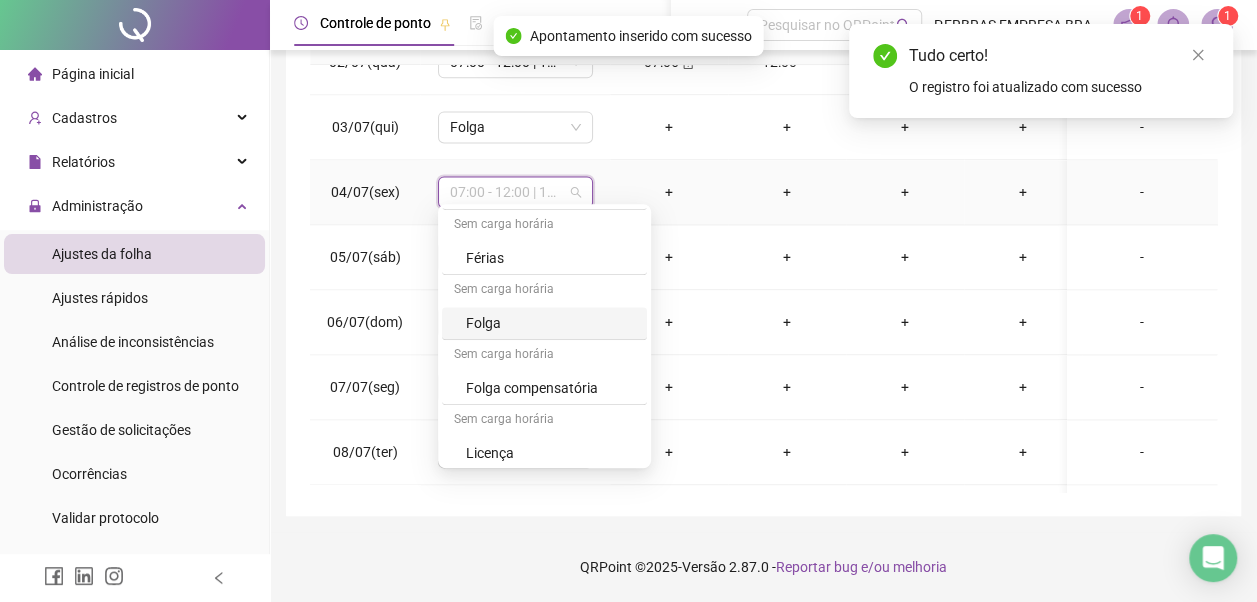 drag, startPoint x: 528, startPoint y: 312, endPoint x: 570, endPoint y: 194, distance: 125.25175 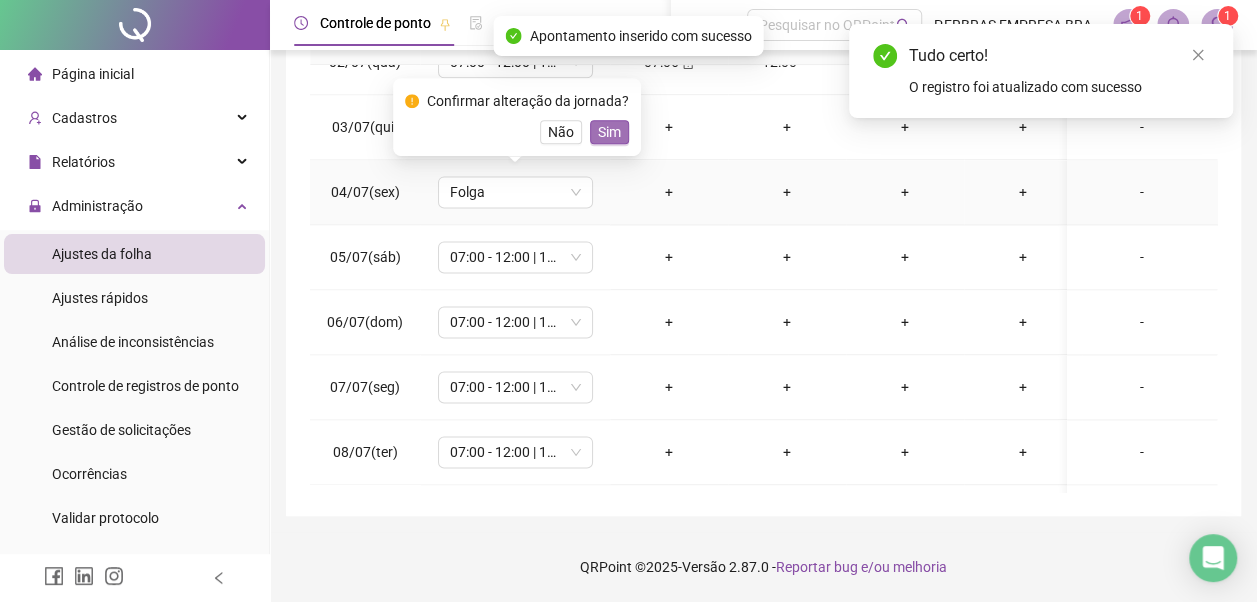 click on "Sim" at bounding box center (609, 132) 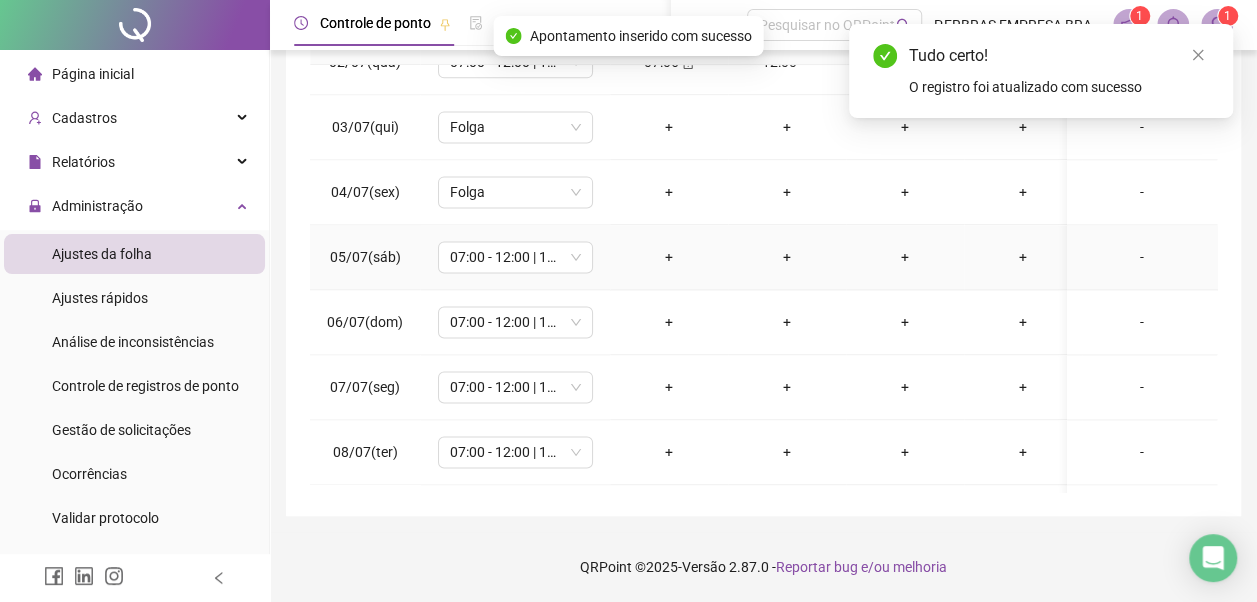 click on "07:00 - 12:00 | 13:00 - 19:00" at bounding box center (515, 257) 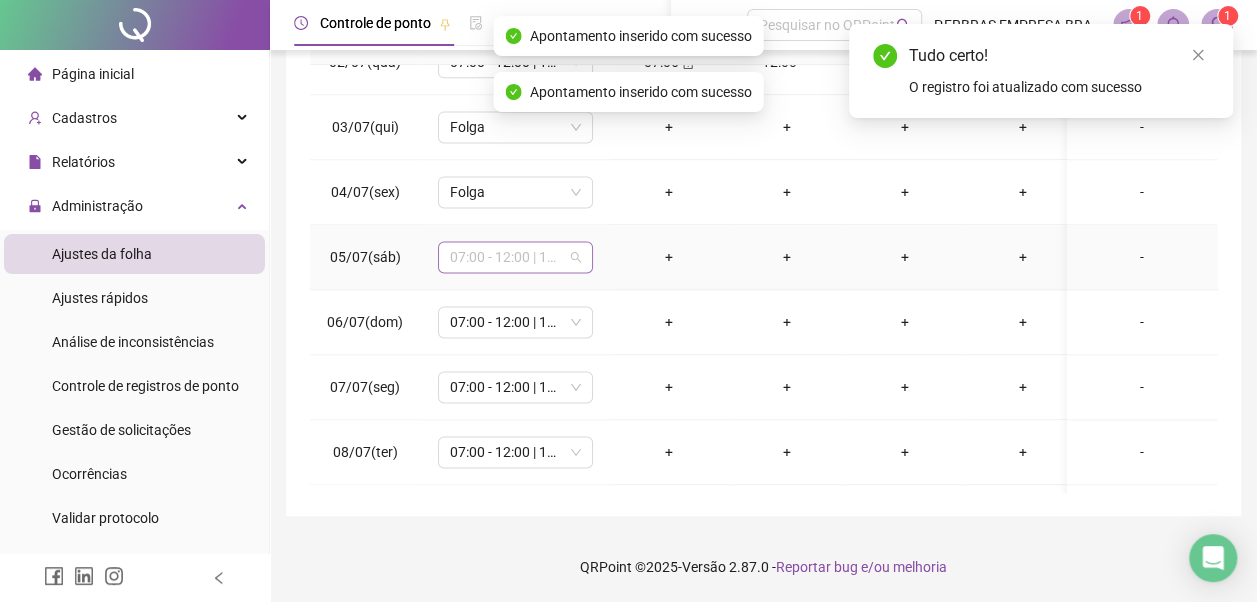 click on "07:00 - 12:00 | 13:00 - 19:00" at bounding box center (515, 257) 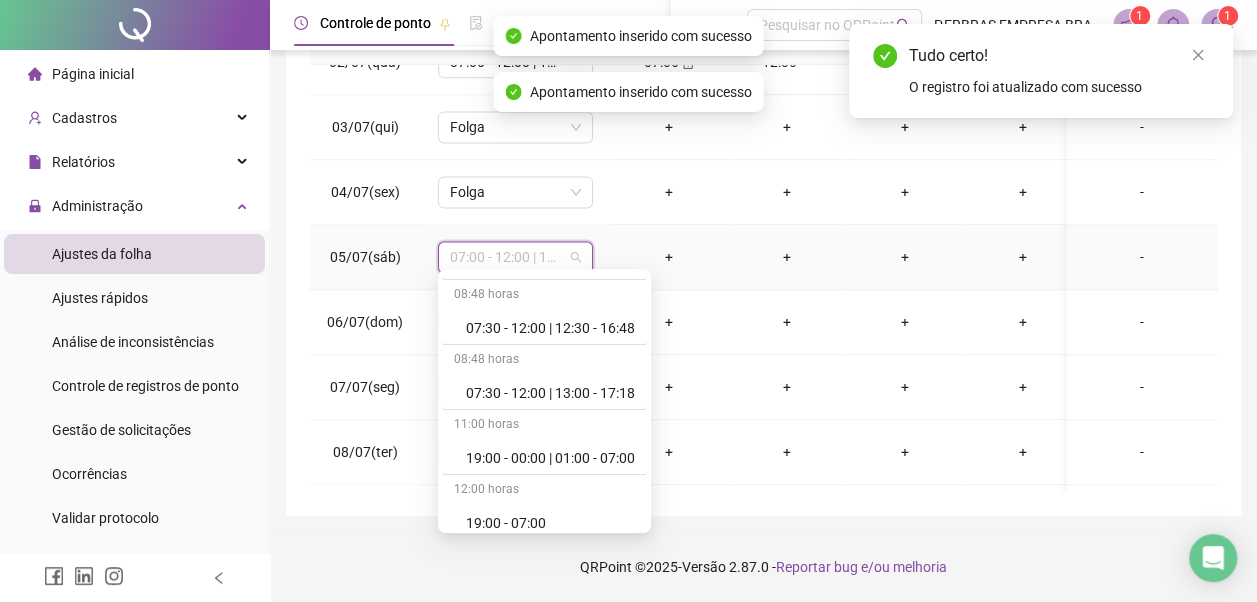 scroll, scrollTop: 778, scrollLeft: 0, axis: vertical 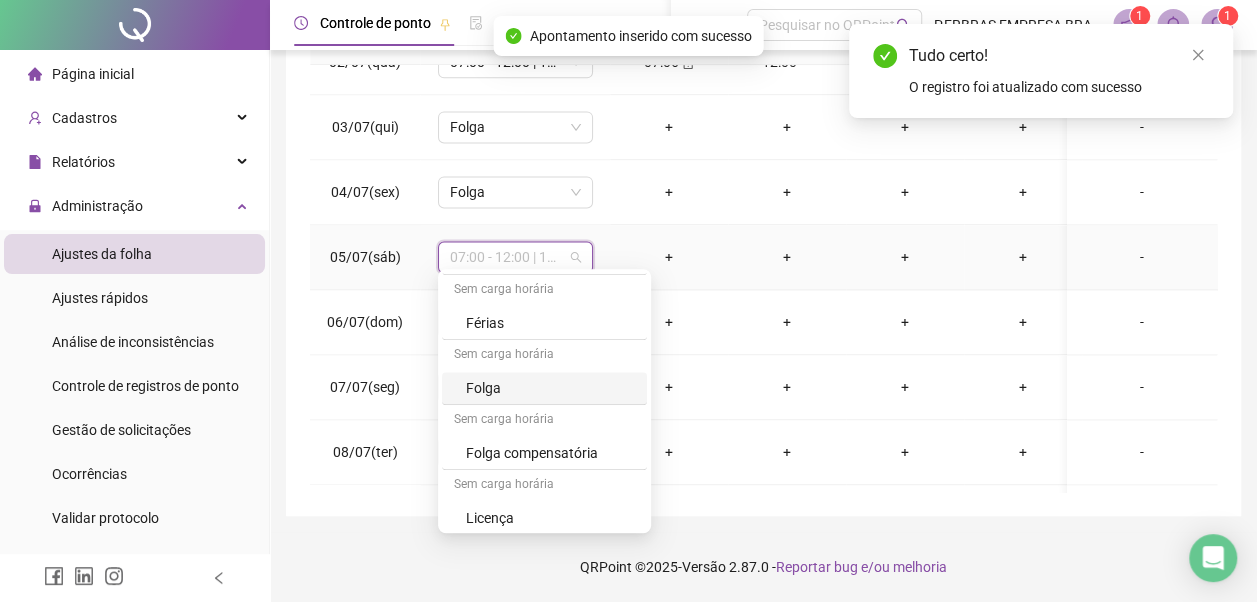 click on "Folga" at bounding box center (550, 388) 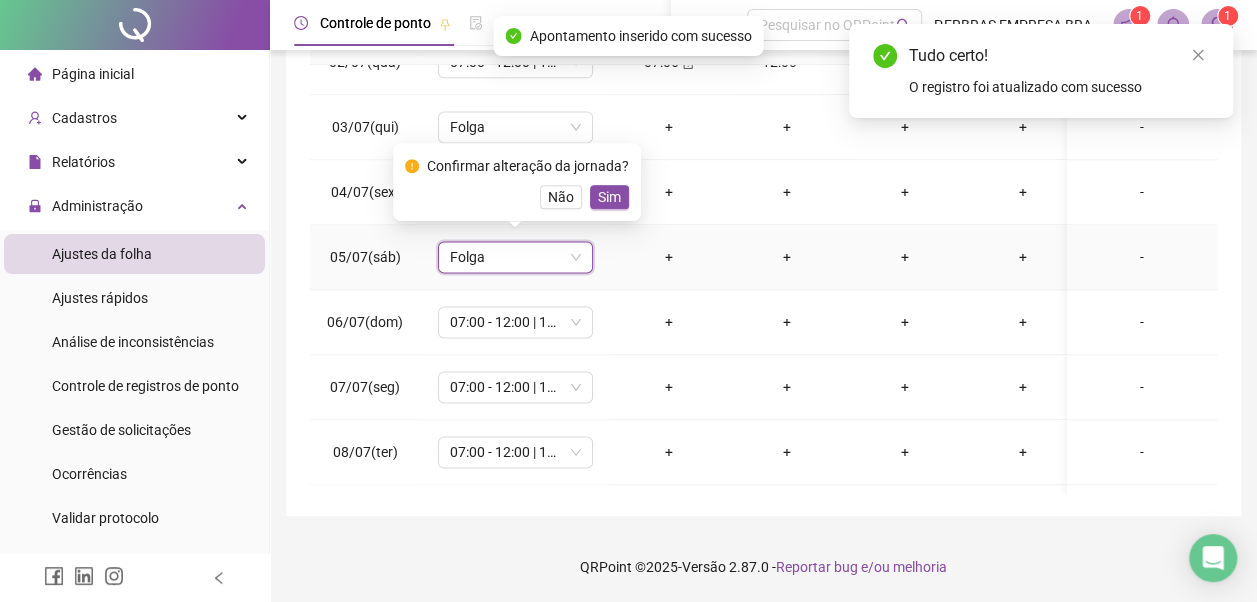 click on "Sim" at bounding box center [609, 197] 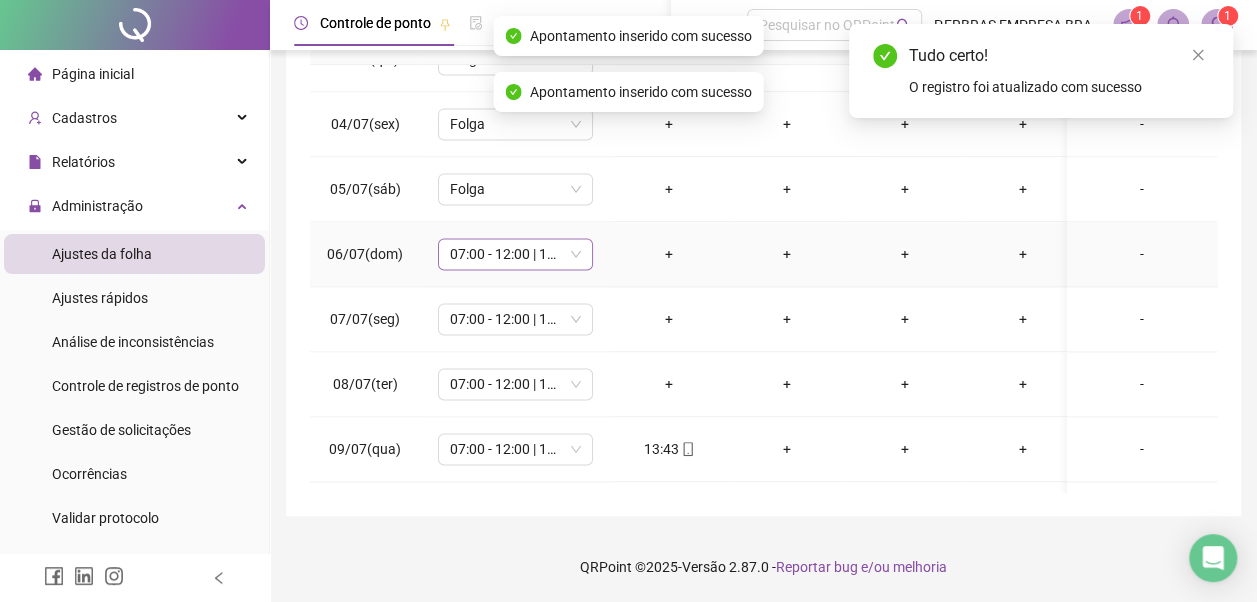 scroll, scrollTop: 1500, scrollLeft: 0, axis: vertical 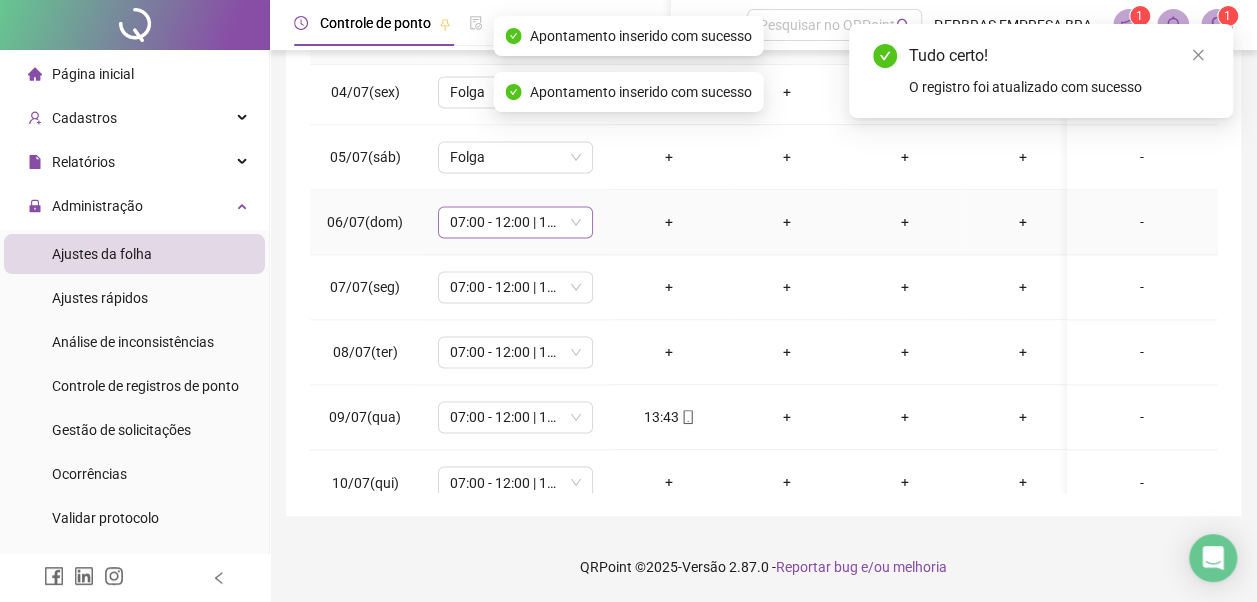 click on "07:00 - 12:00 | 13:00 - 19:00" at bounding box center (515, 222) 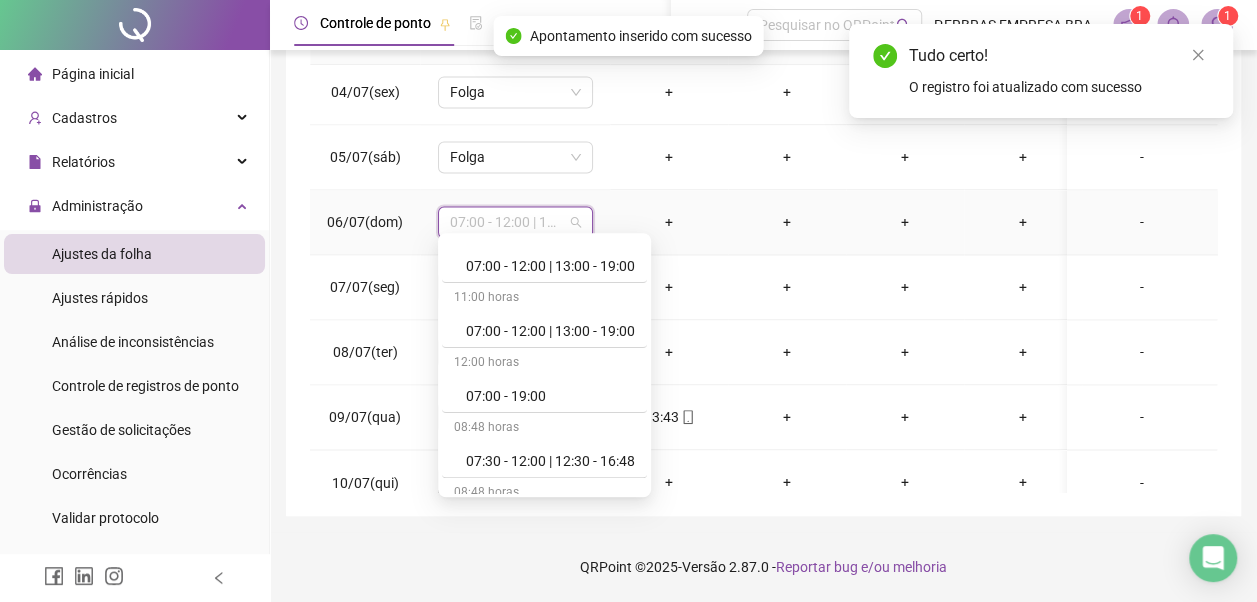 scroll, scrollTop: 778, scrollLeft: 0, axis: vertical 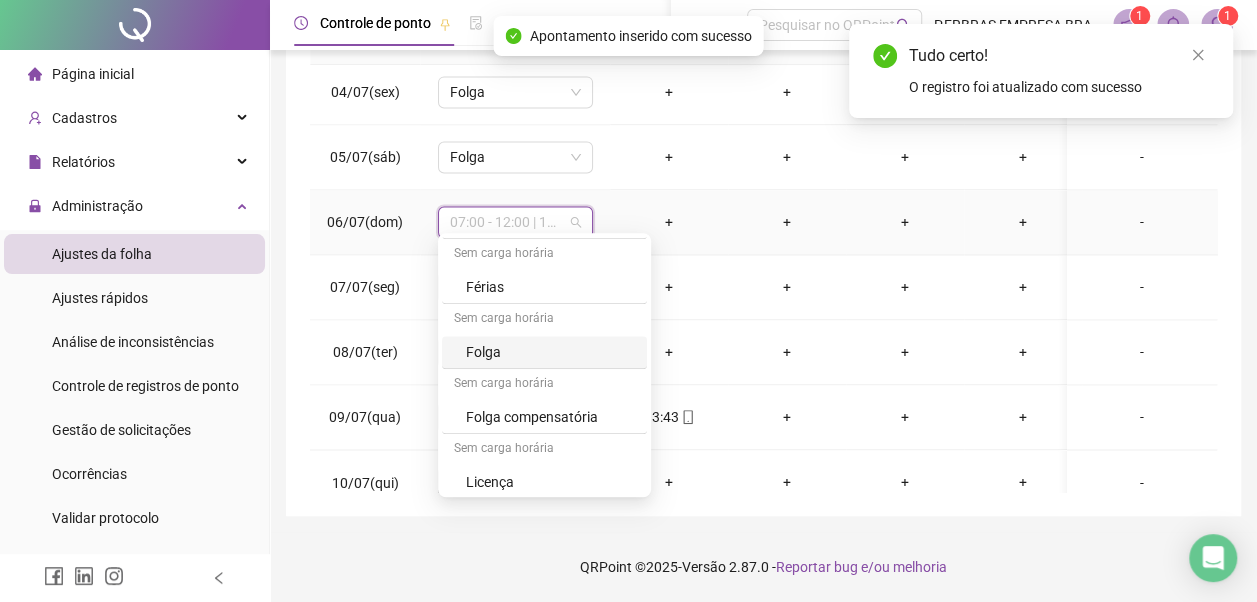 click on "Folga" at bounding box center [550, 352] 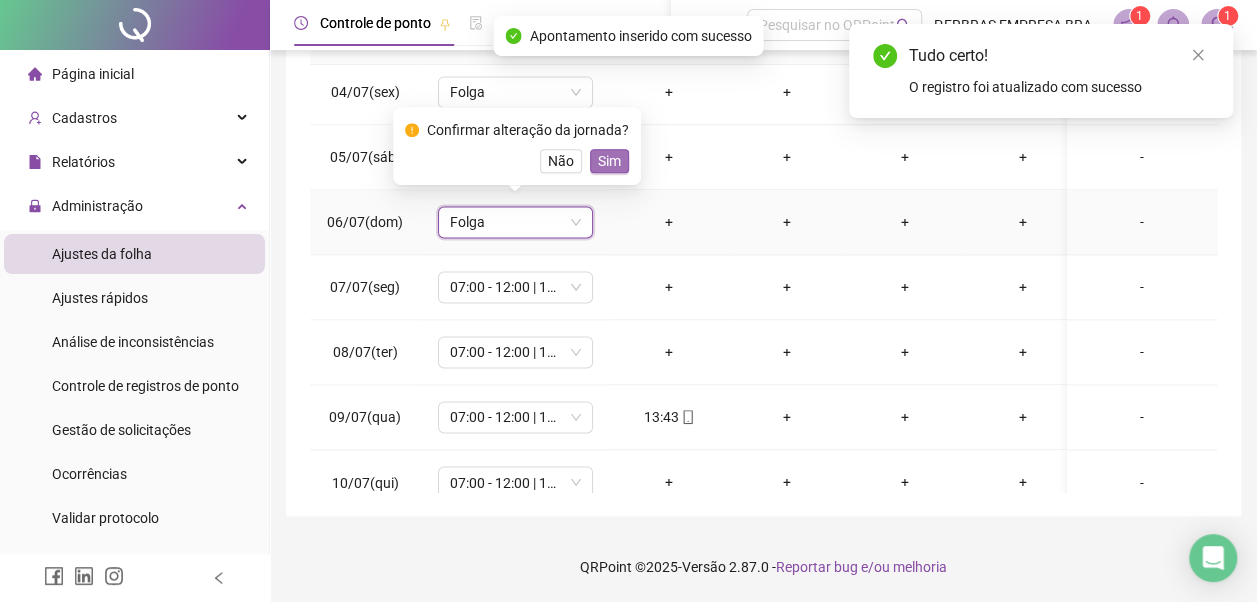 click on "Sim" at bounding box center [609, 161] 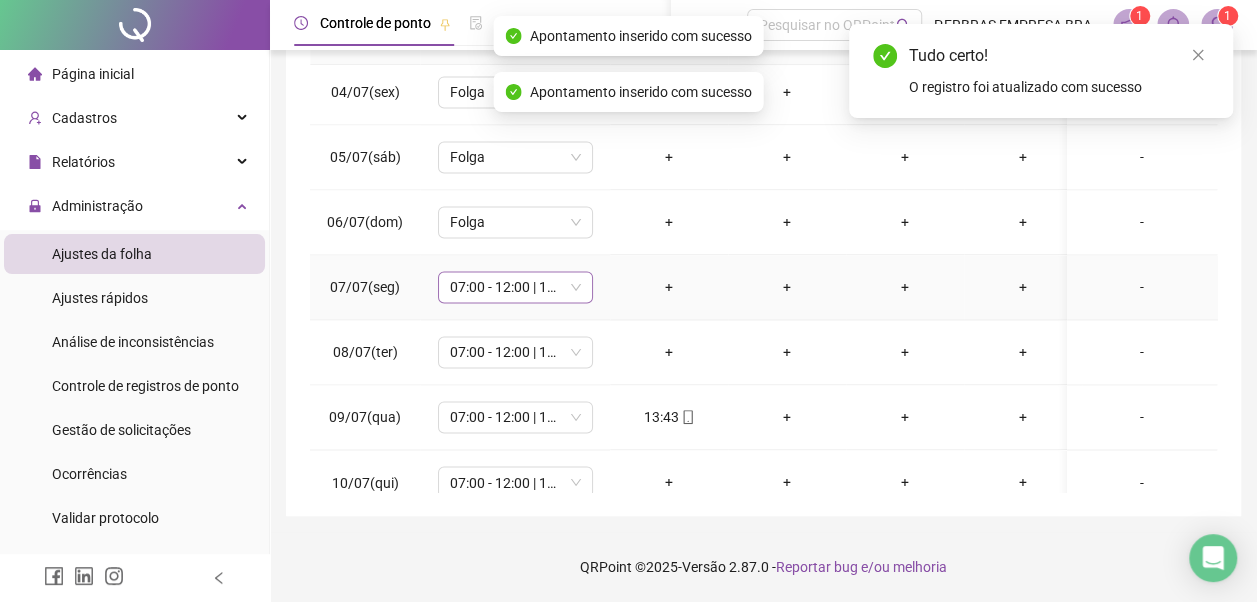 click on "07:00 - 12:00 | 13:00 - 19:00" at bounding box center [515, 287] 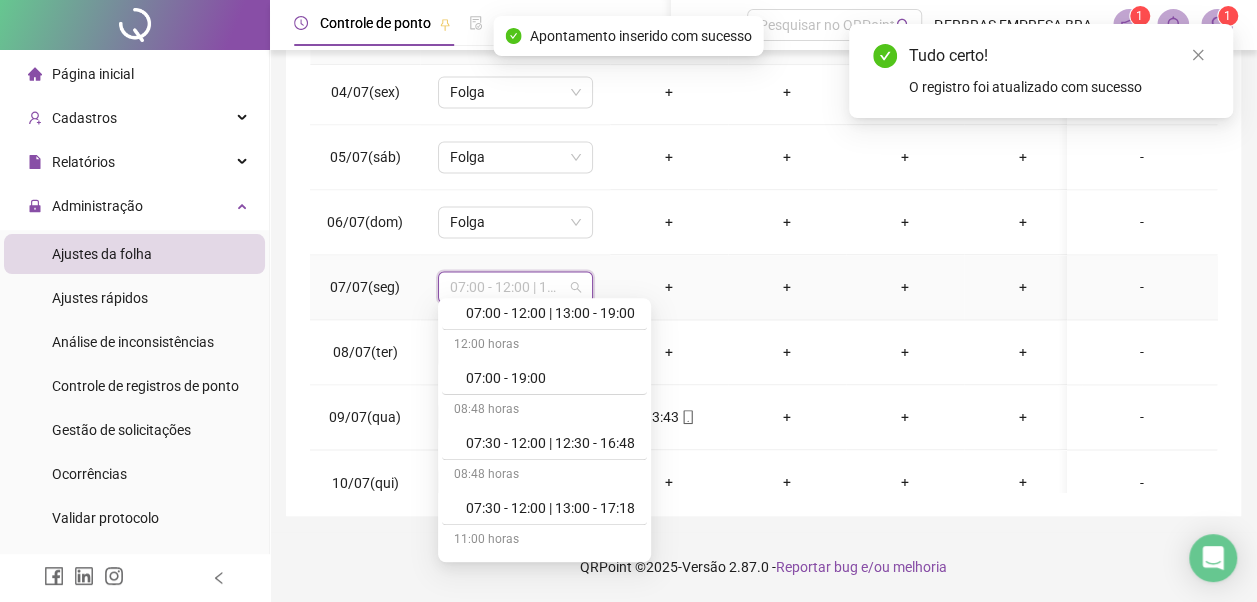 scroll, scrollTop: 778, scrollLeft: 0, axis: vertical 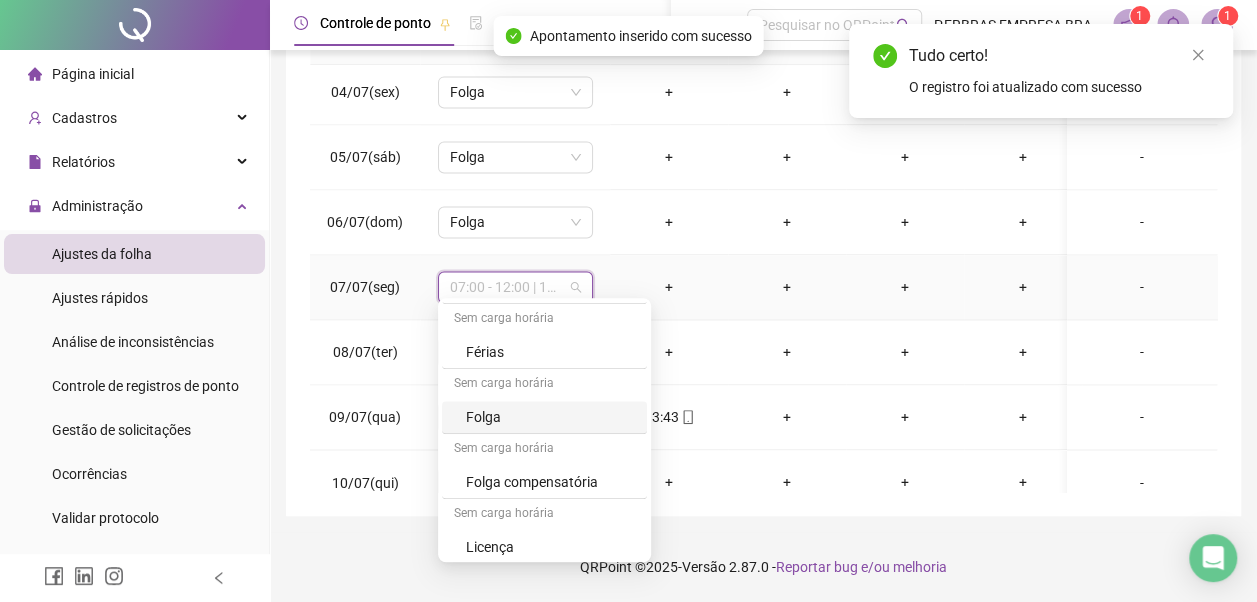 click on "Folga" at bounding box center (550, 417) 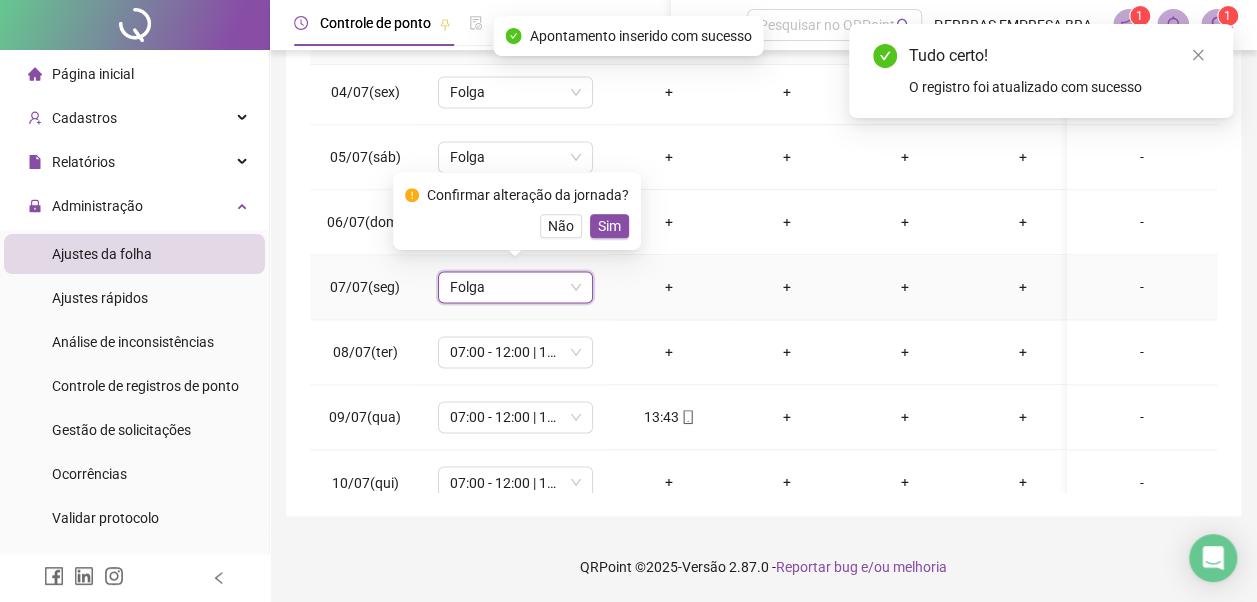 click on "Sim" at bounding box center (609, 226) 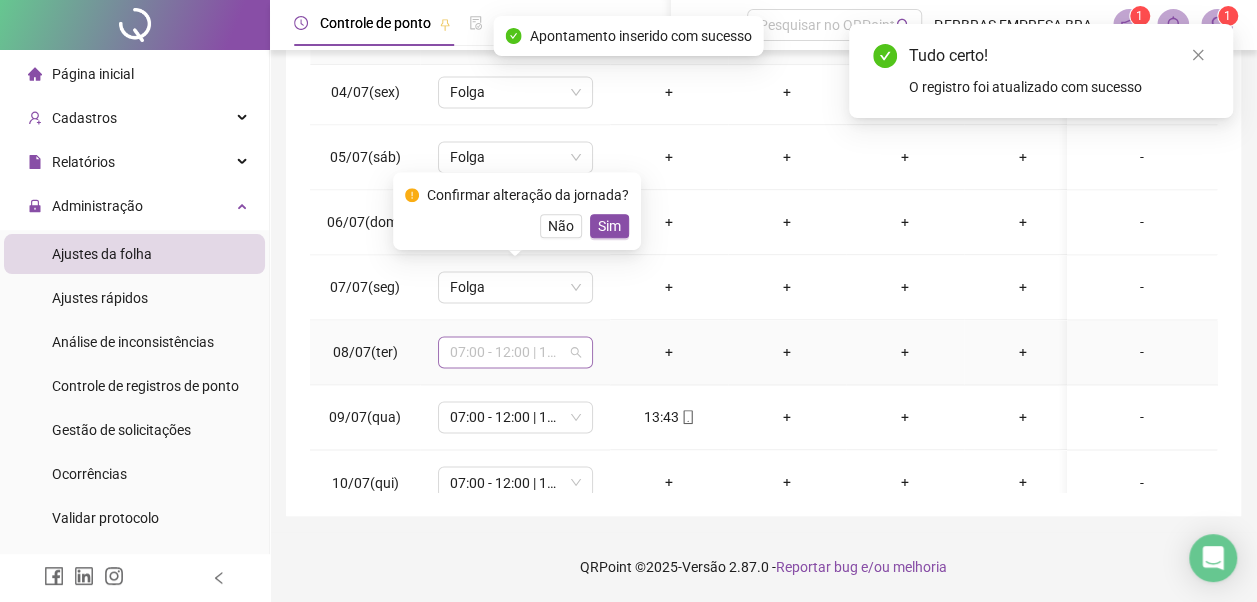 click on "07:00 - 12:00 | 13:00 - 19:00" at bounding box center (515, 352) 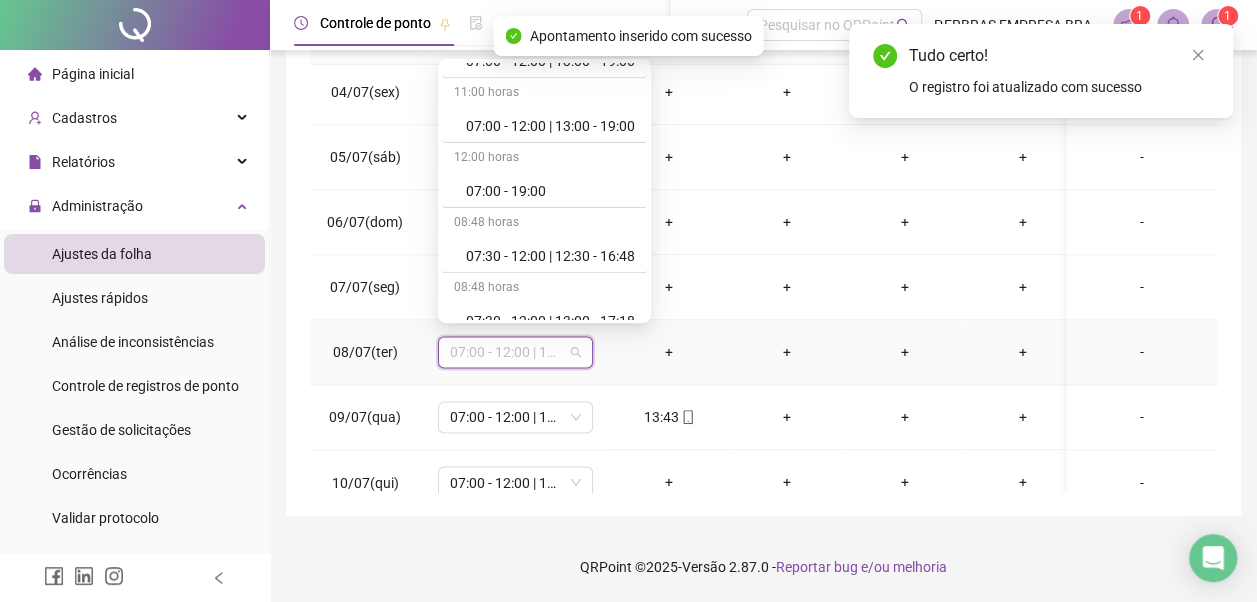 scroll, scrollTop: 778, scrollLeft: 0, axis: vertical 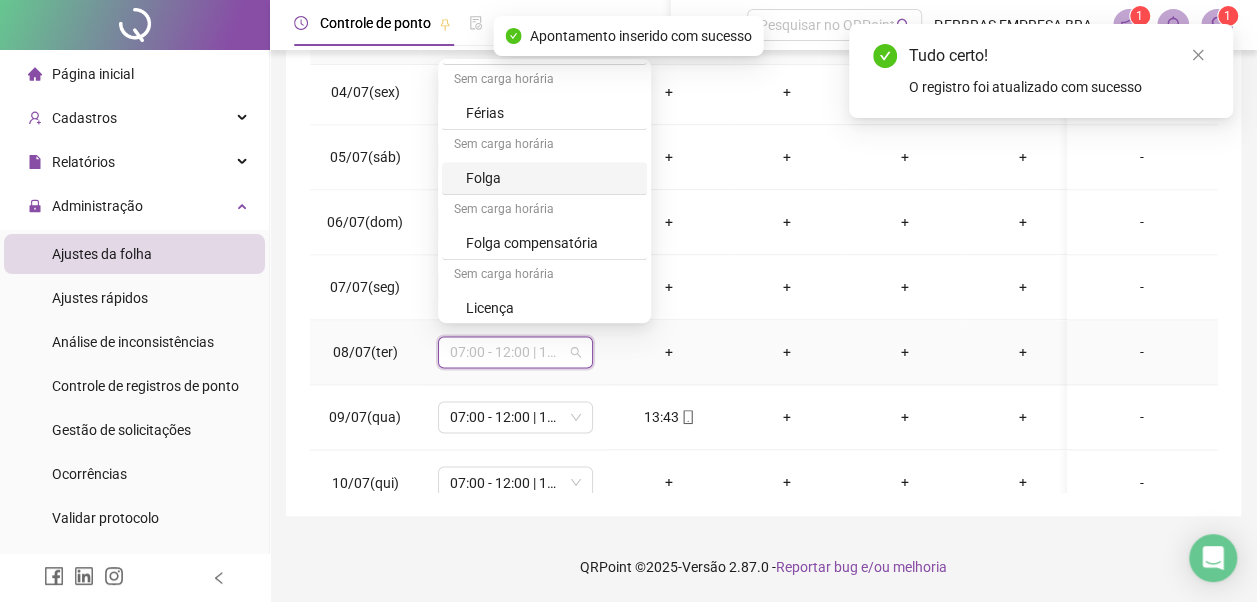 click on "Folga" at bounding box center (550, 178) 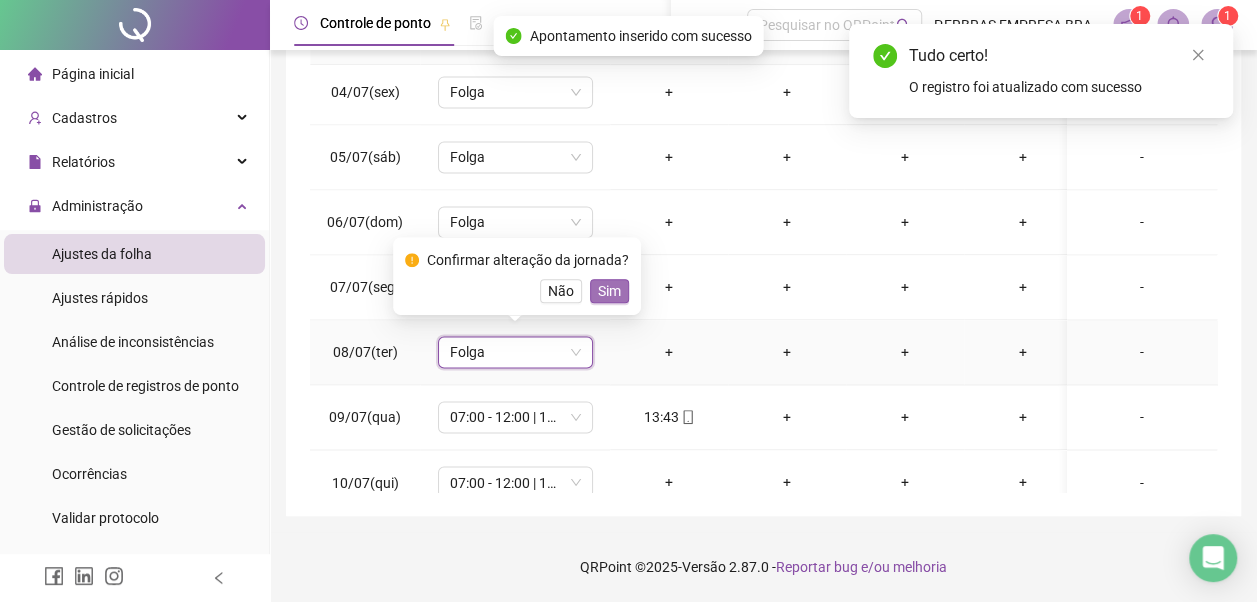 click on "Sim" at bounding box center (609, 291) 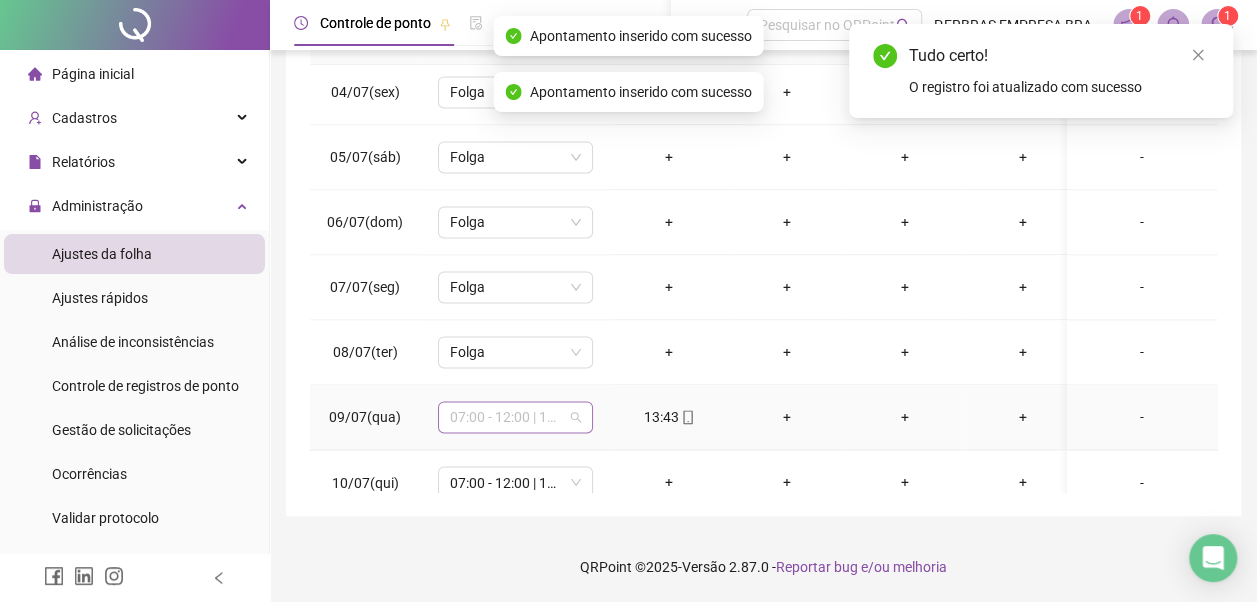 click on "07:00 - 12:00 | 13:00 - 19:00" at bounding box center [515, 417] 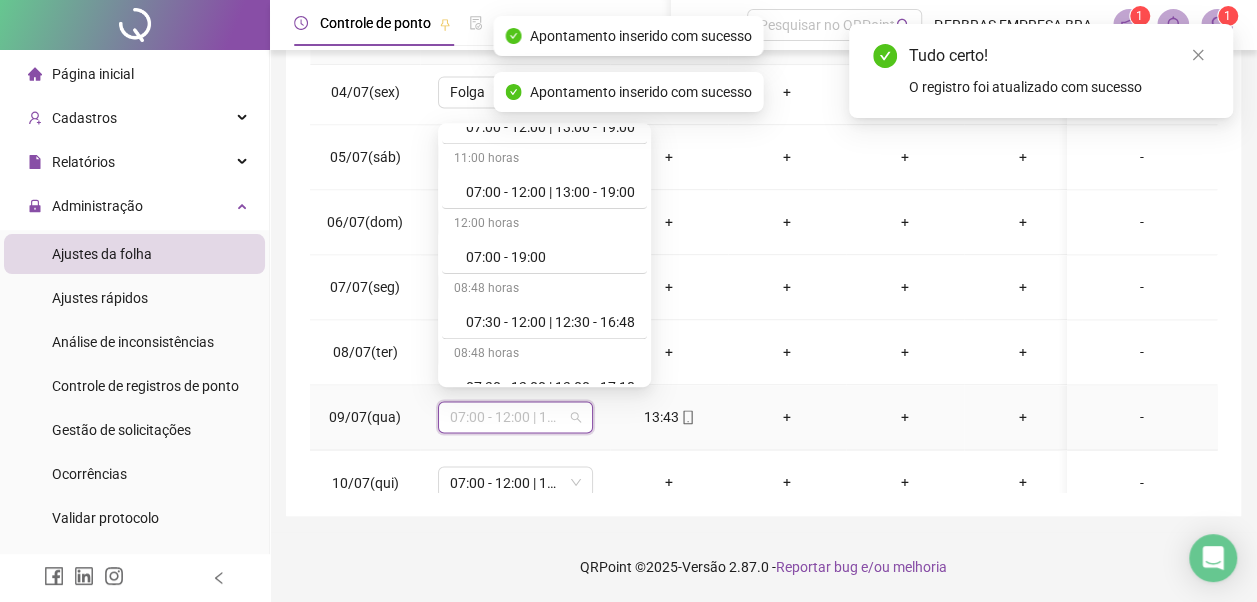 scroll, scrollTop: 778, scrollLeft: 0, axis: vertical 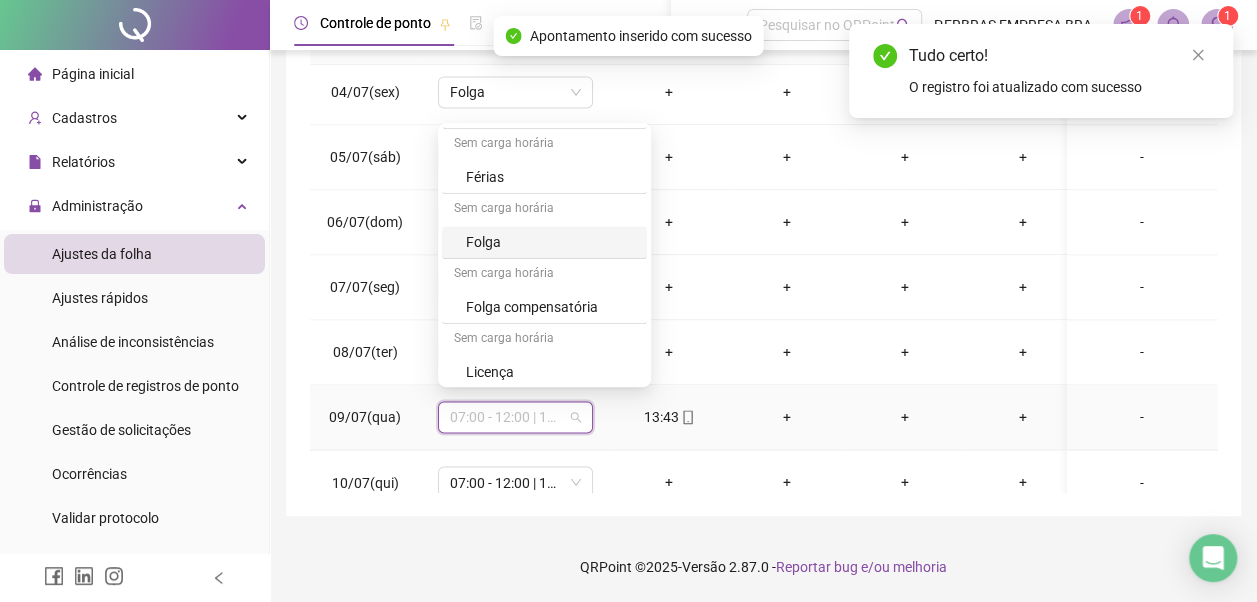 click on "Folga" at bounding box center [550, 242] 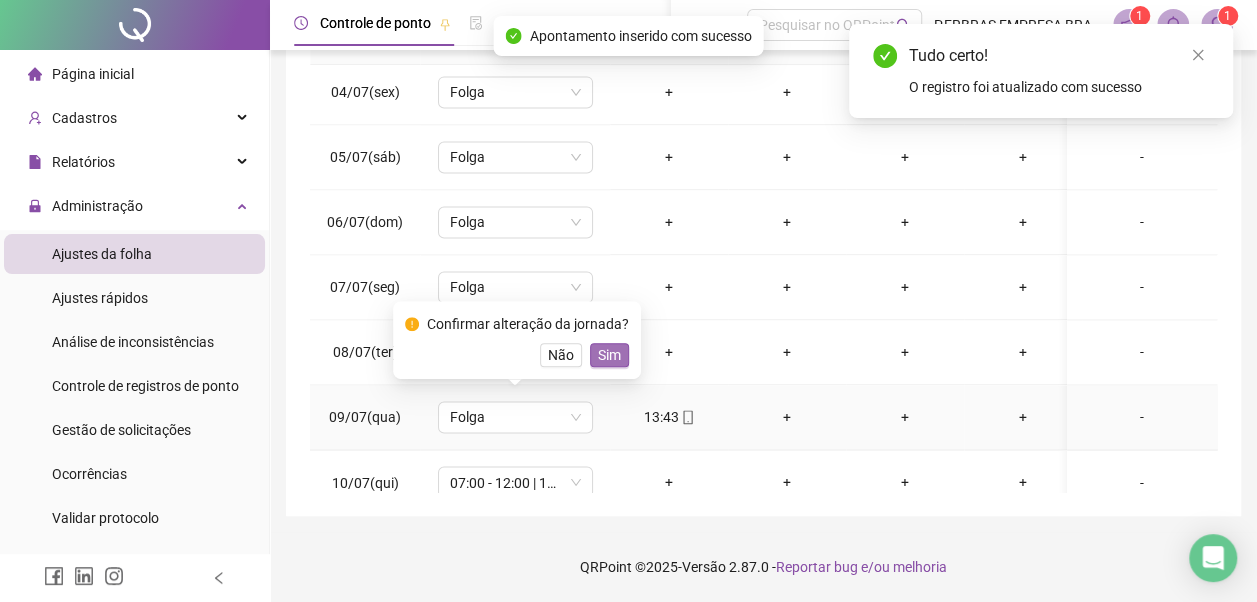 click on "Sim" at bounding box center (609, 355) 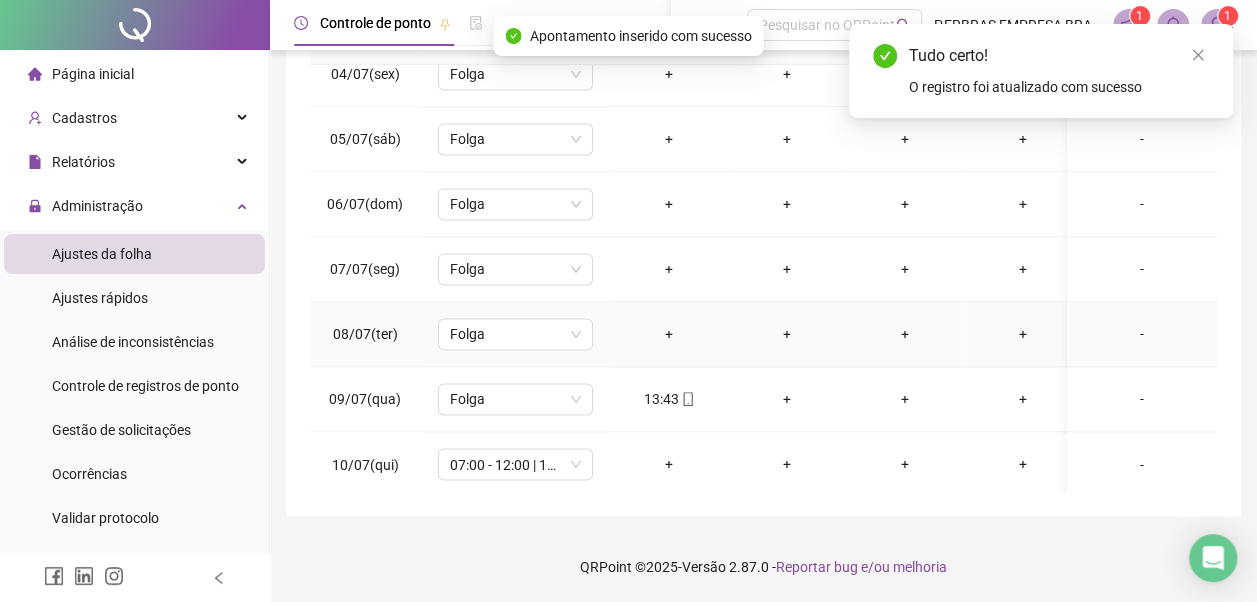 scroll, scrollTop: 1528, scrollLeft: 0, axis: vertical 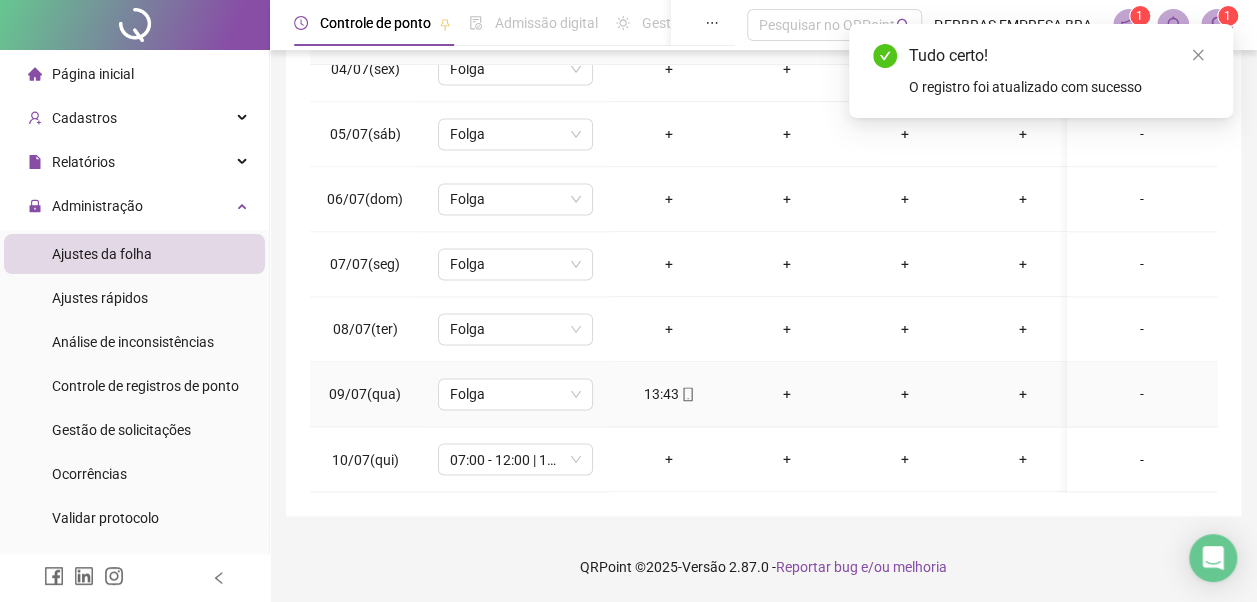 click 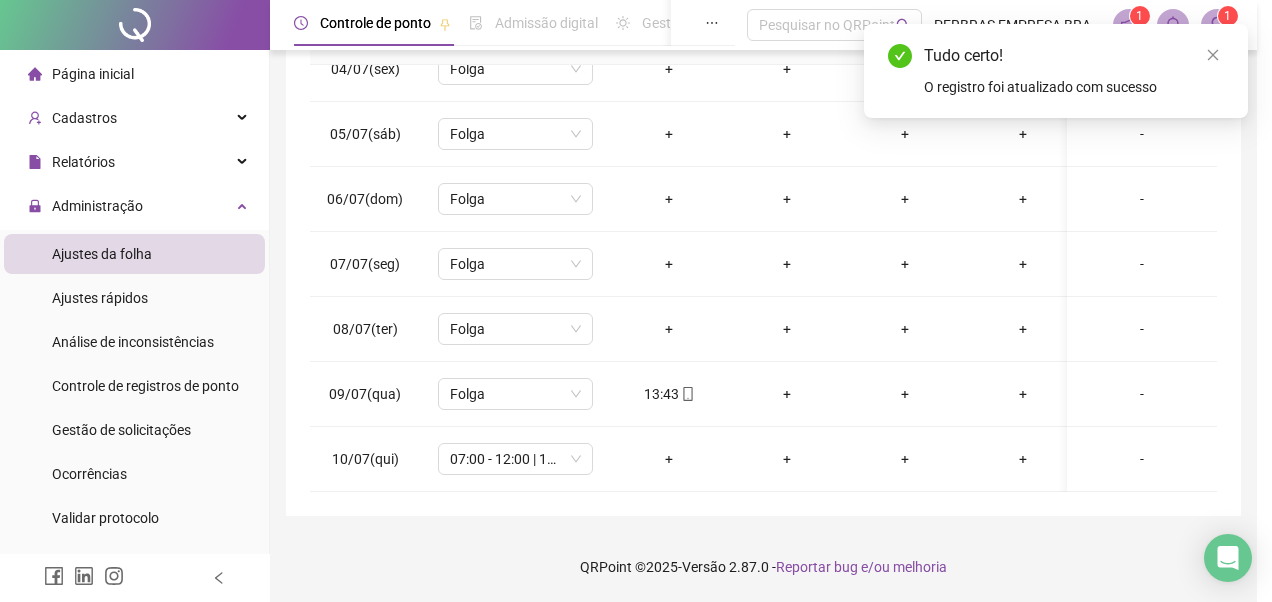 type on "**********" 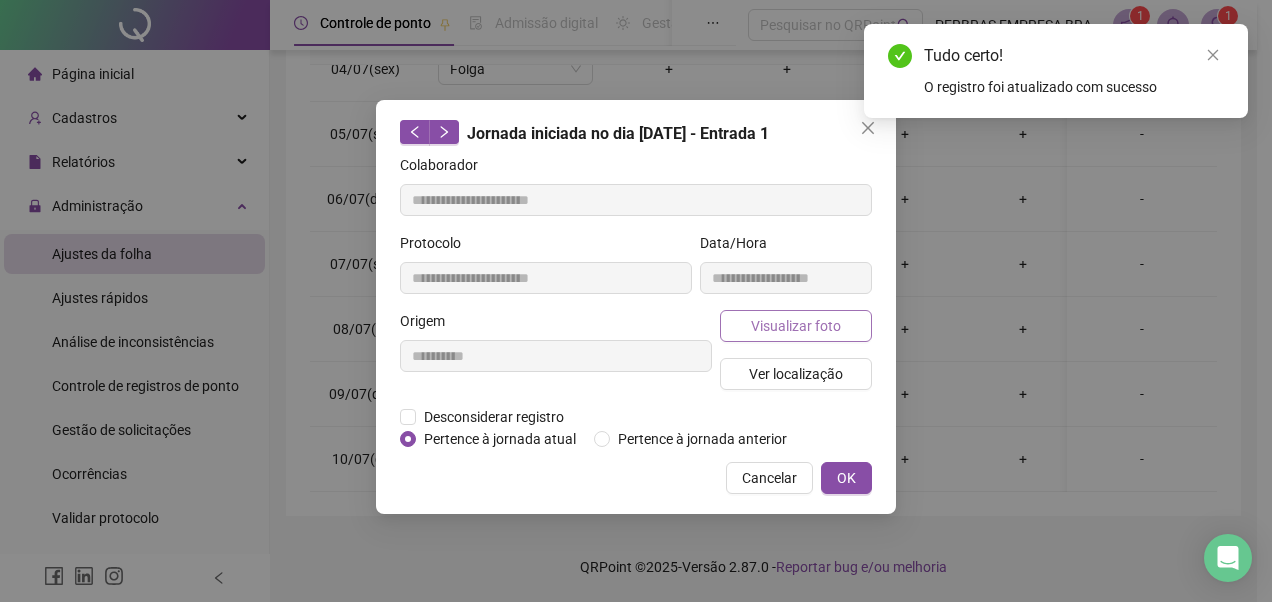 click on "Visualizar foto" at bounding box center (796, 326) 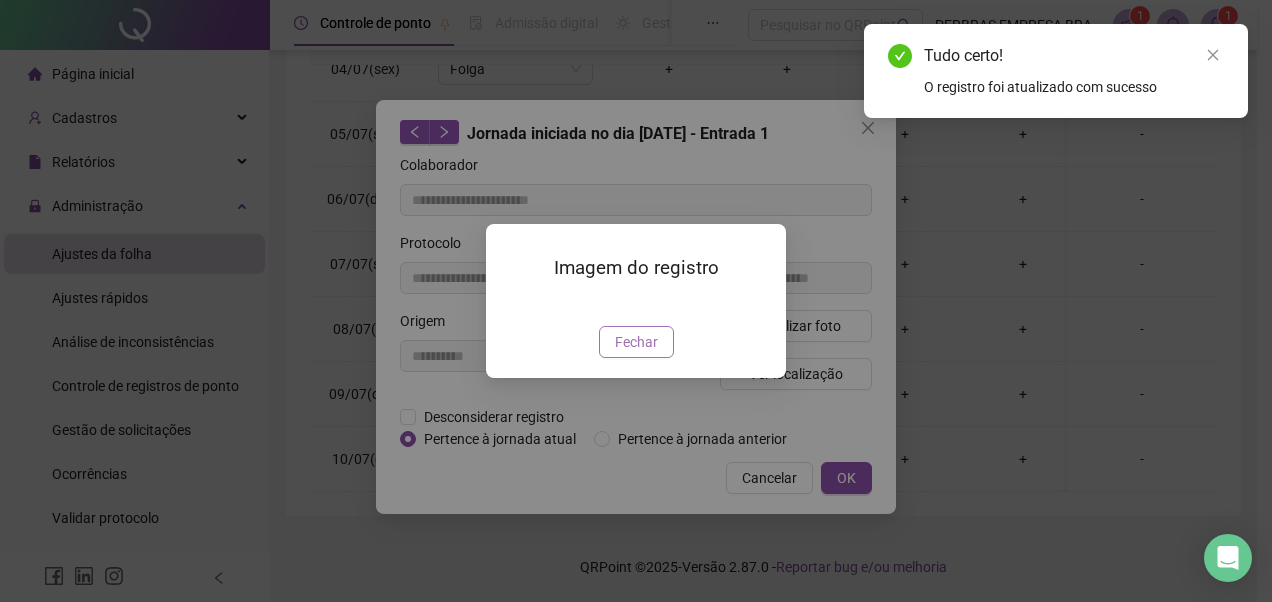 click on "Fechar" at bounding box center [636, 342] 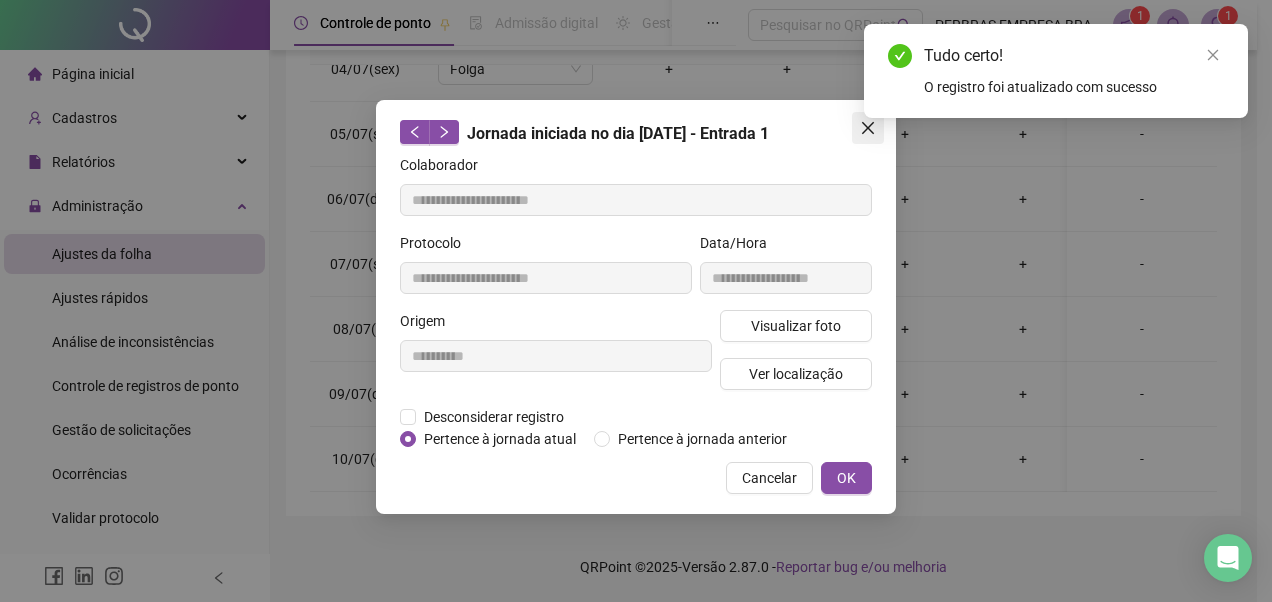click 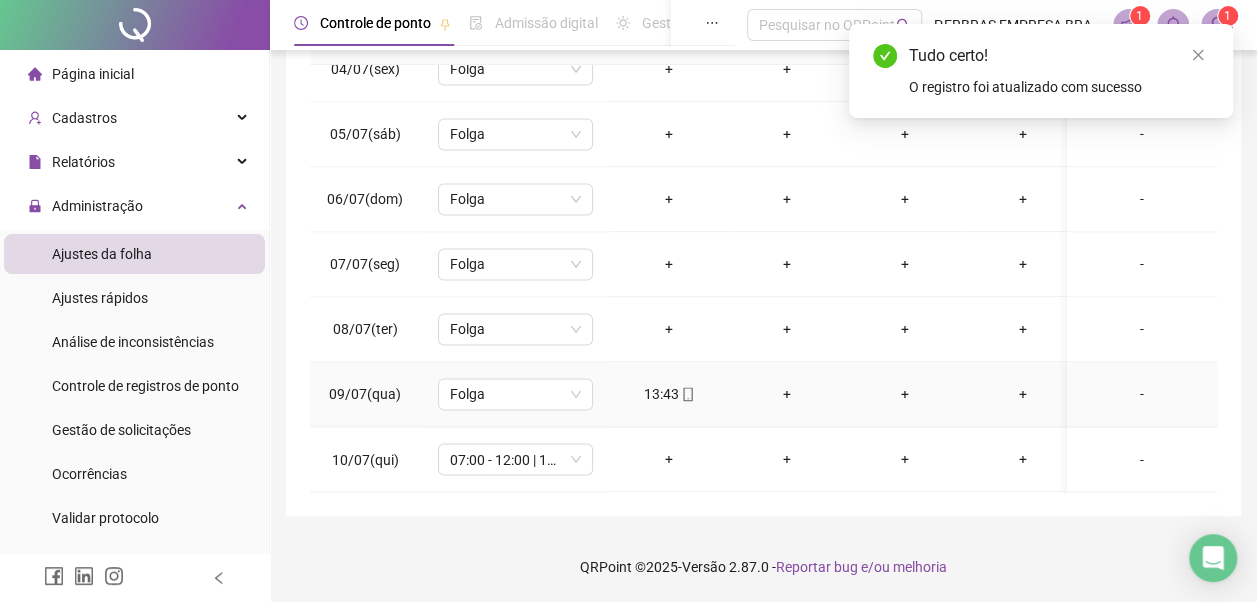 click on "+" at bounding box center [787, 394] 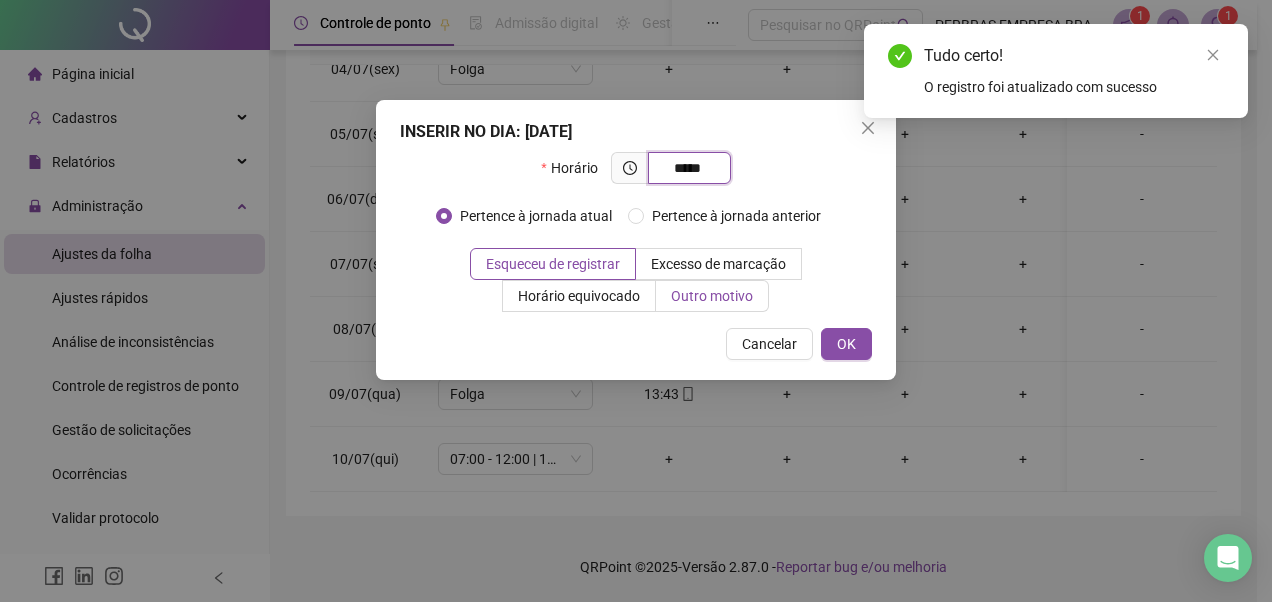 type on "*****" 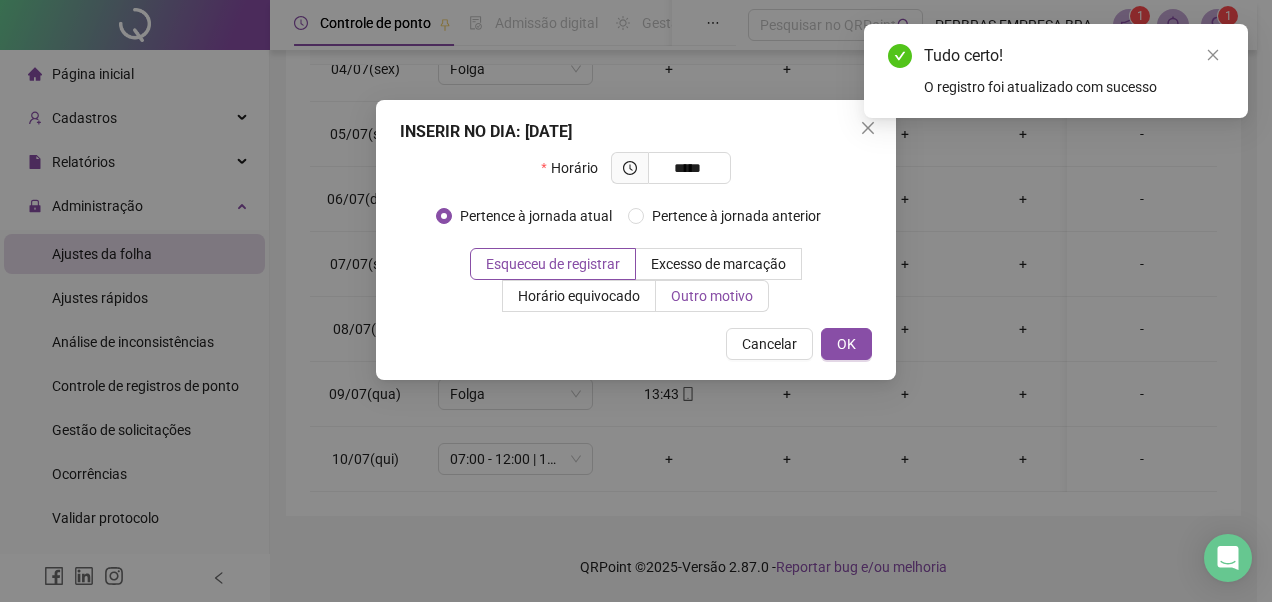 click on "Outro motivo" at bounding box center (712, 296) 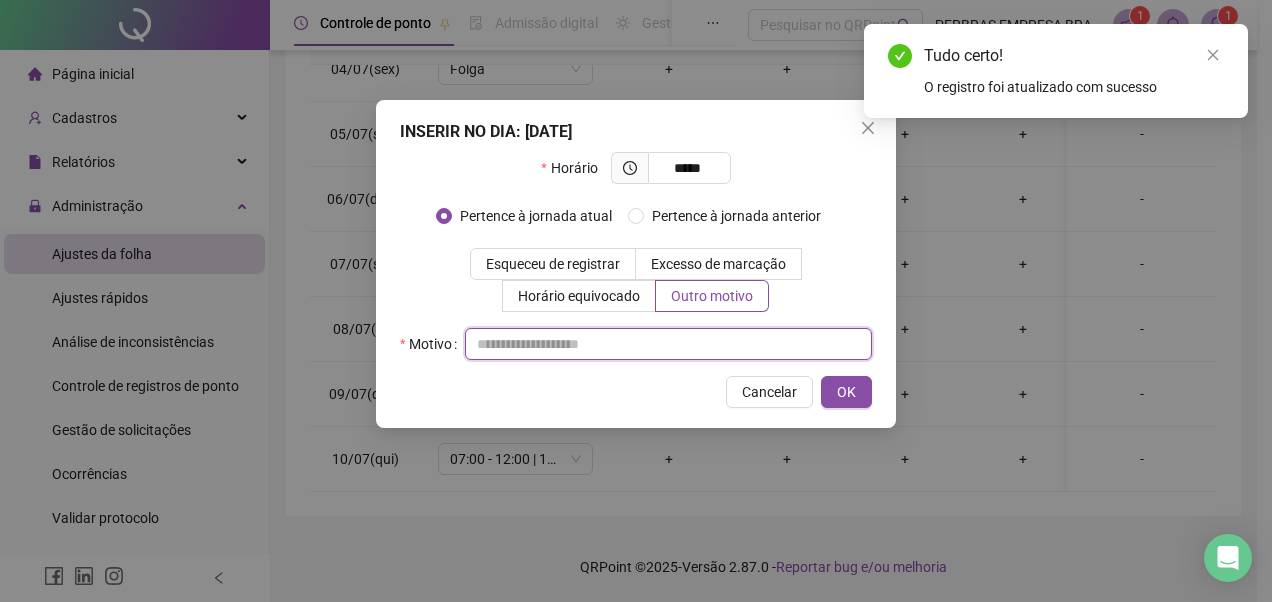click at bounding box center [668, 344] 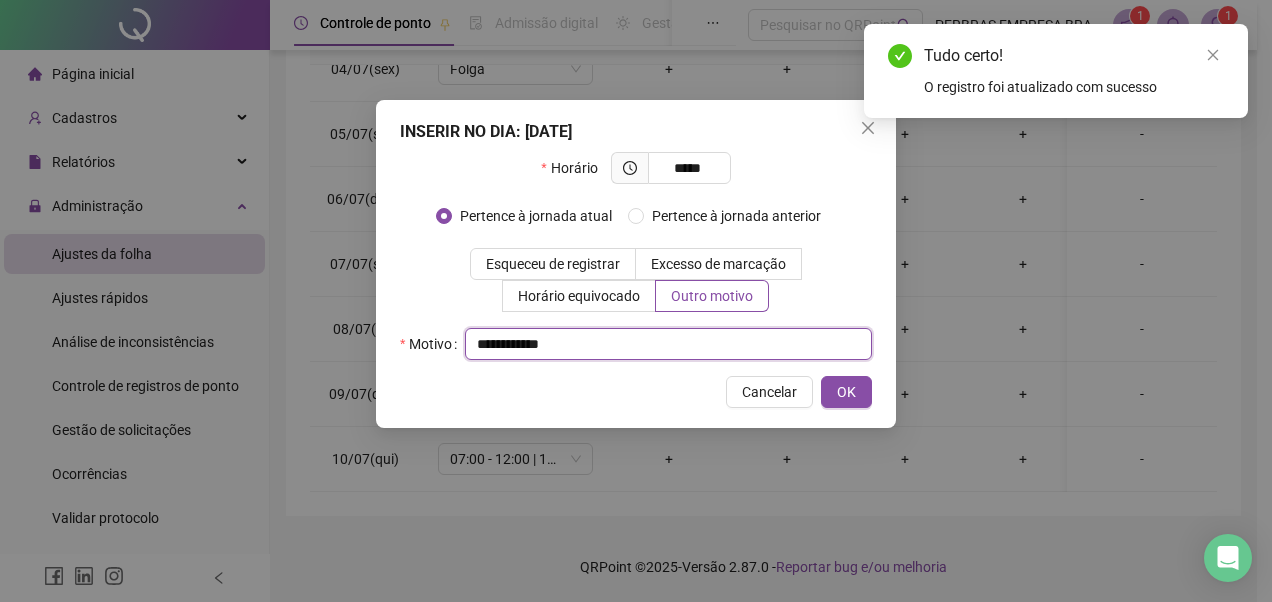 type on "**********" 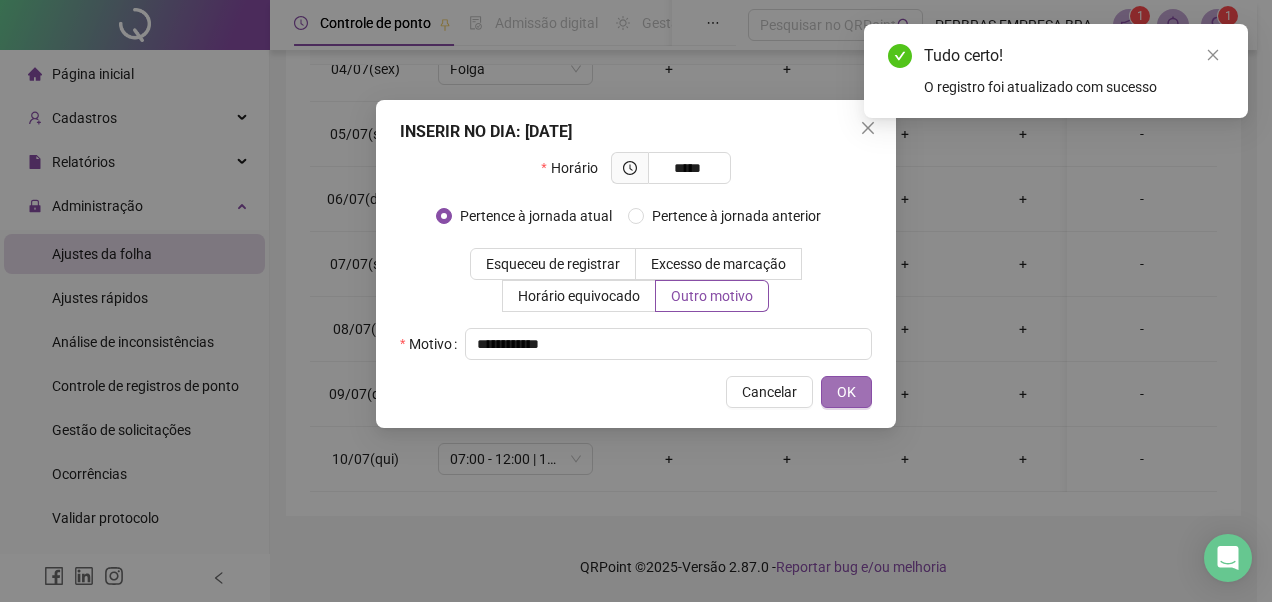click on "OK" at bounding box center (846, 392) 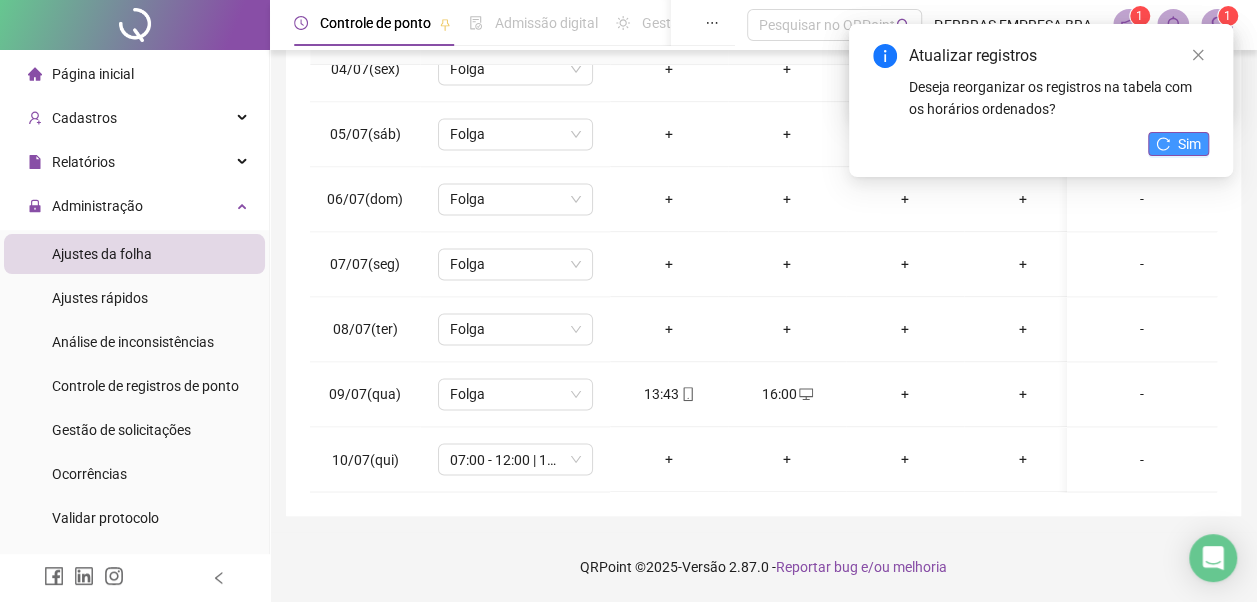 click on "Sim" at bounding box center (1189, 144) 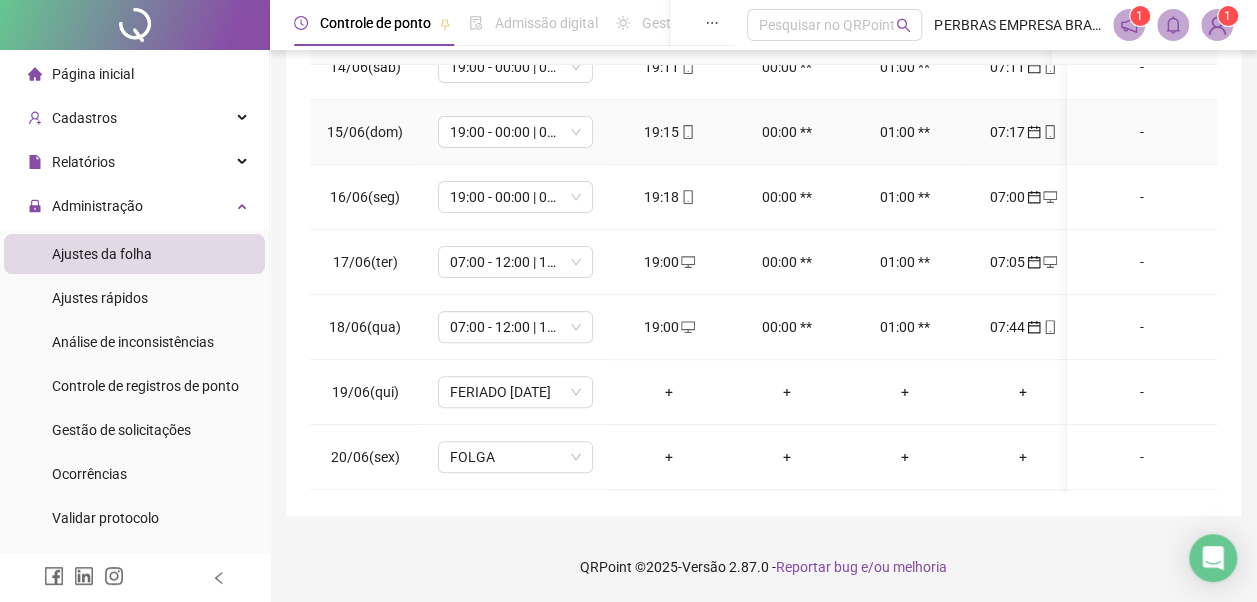 scroll, scrollTop: 0, scrollLeft: 0, axis: both 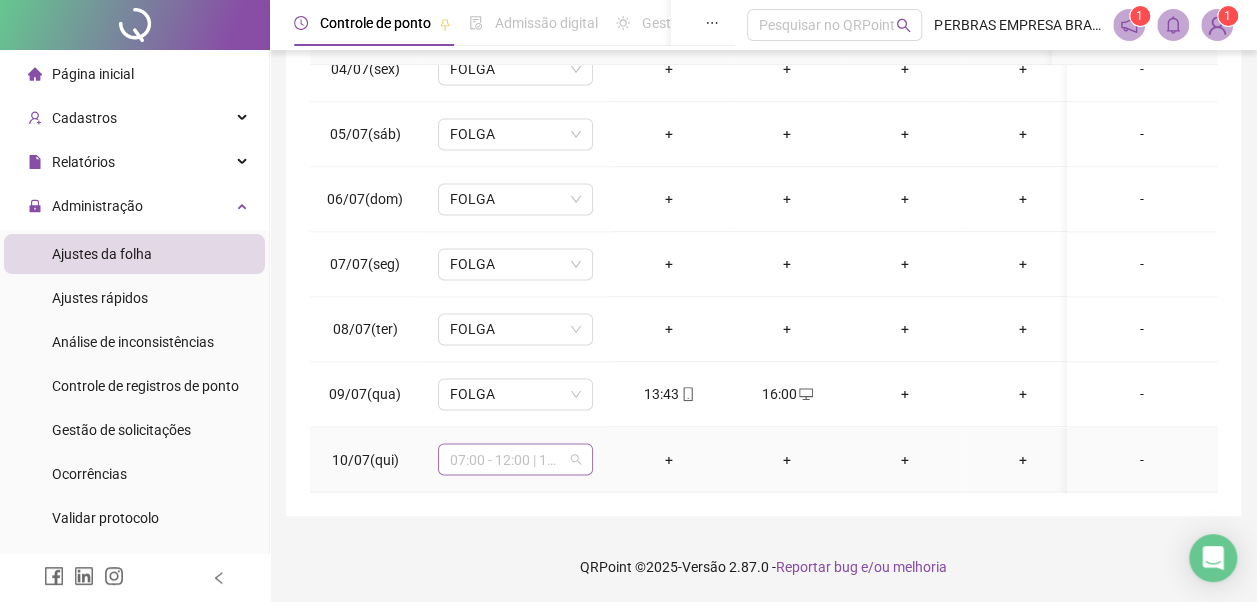 click on "07:00 - 12:00 | 13:00 - 19:00" at bounding box center [515, 459] 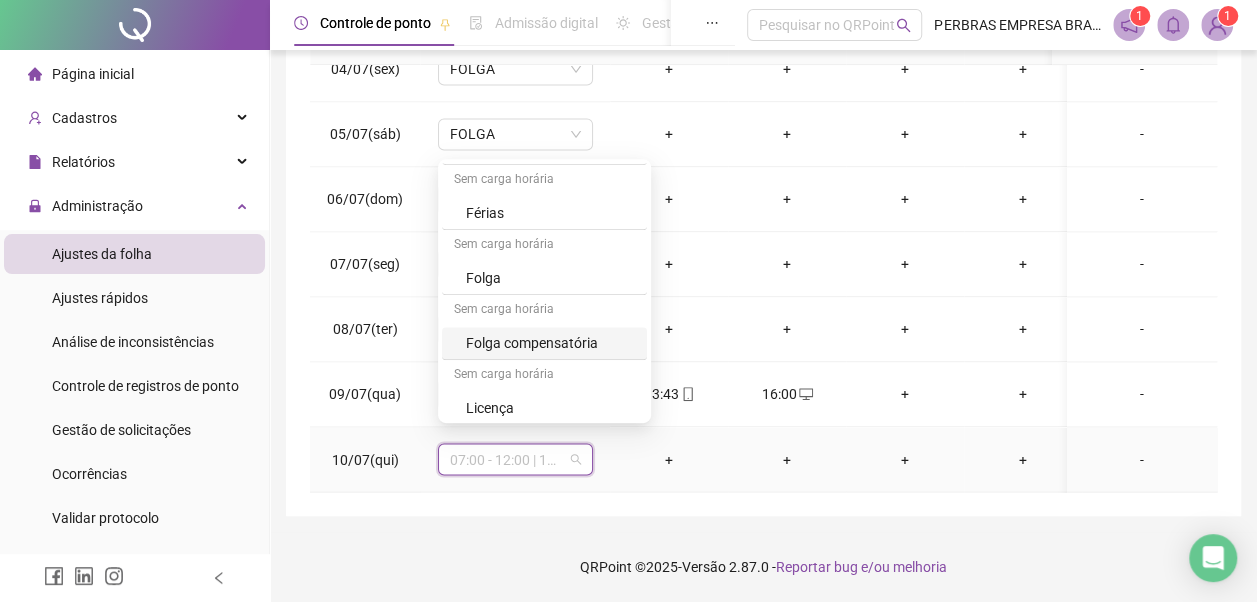 scroll, scrollTop: 478, scrollLeft: 0, axis: vertical 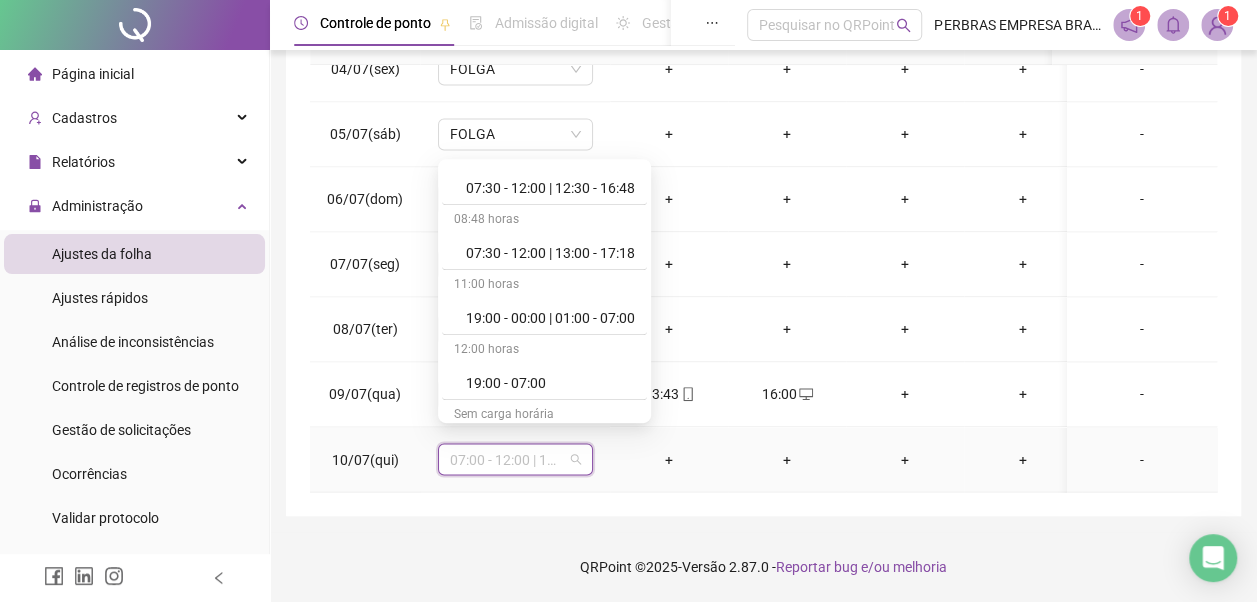 click on "19:00 - 00:00 | 01:00 - 07:00" at bounding box center (550, 318) 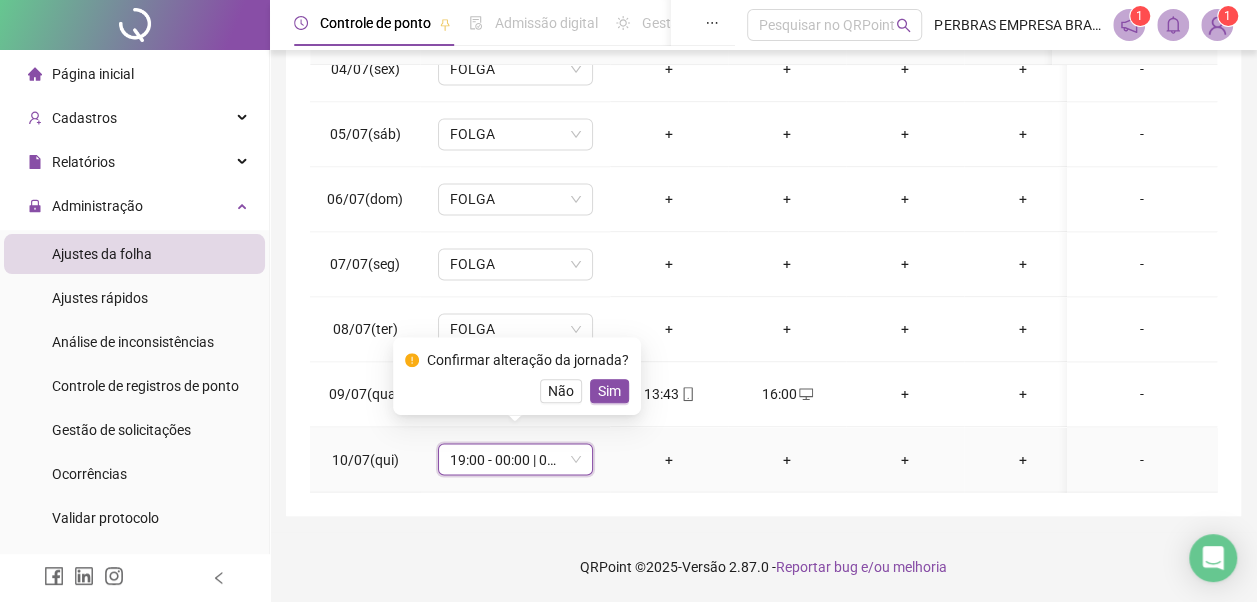 click on "Sim" at bounding box center (609, 391) 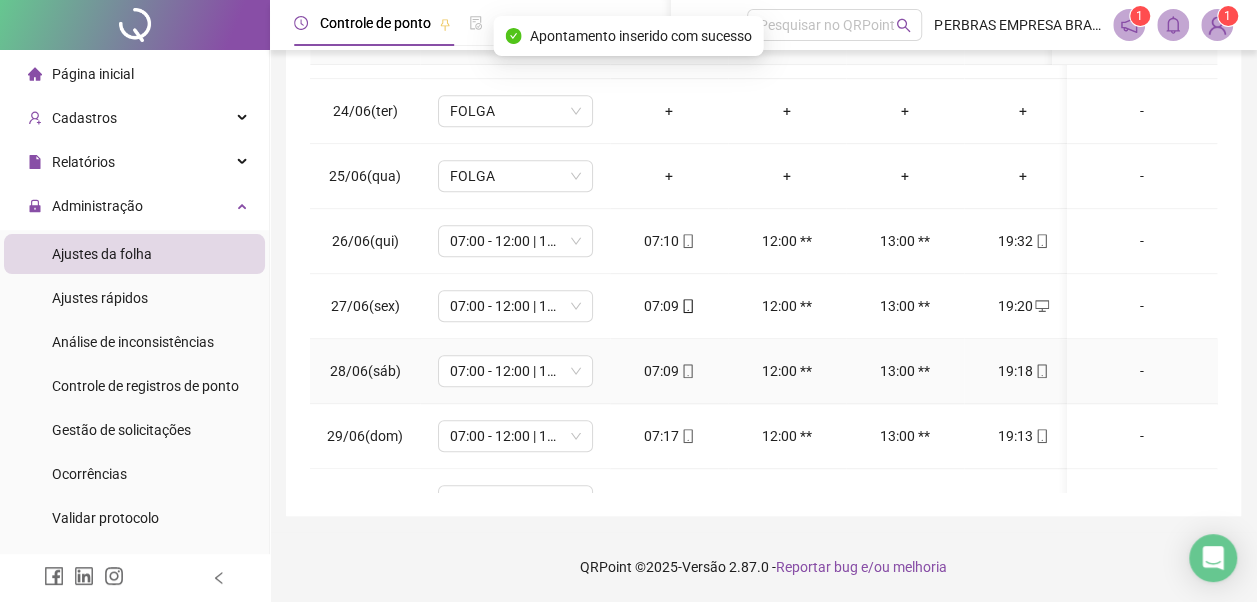 scroll, scrollTop: 828, scrollLeft: 0, axis: vertical 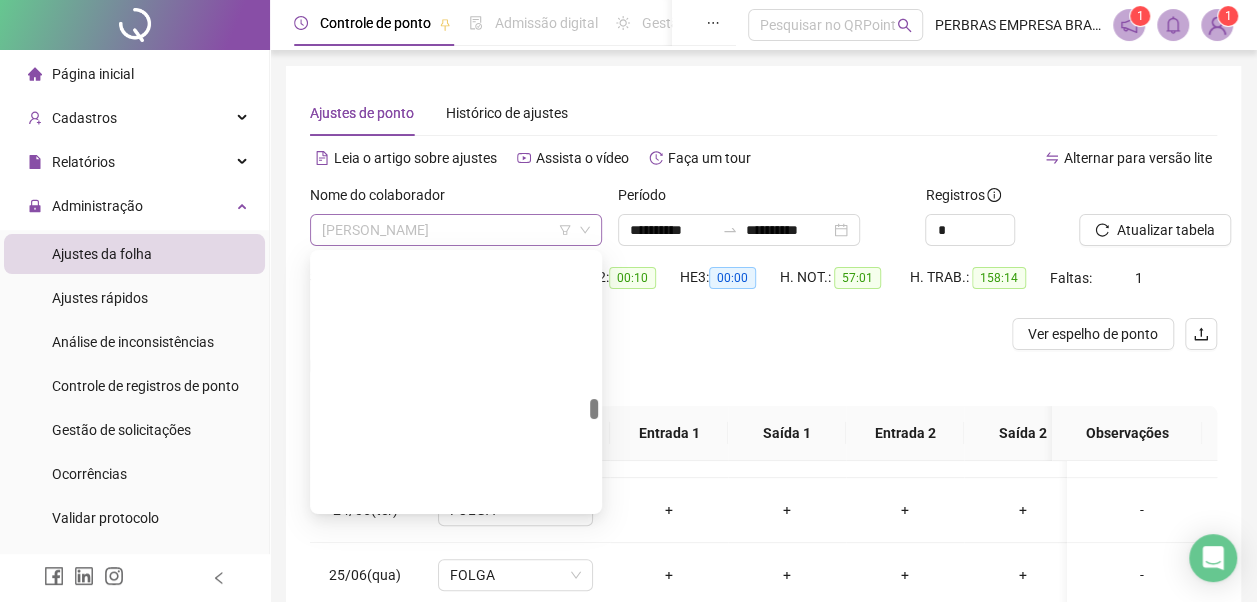 click on "LEANDRO MIRANDA BARBOSA" at bounding box center [456, 230] 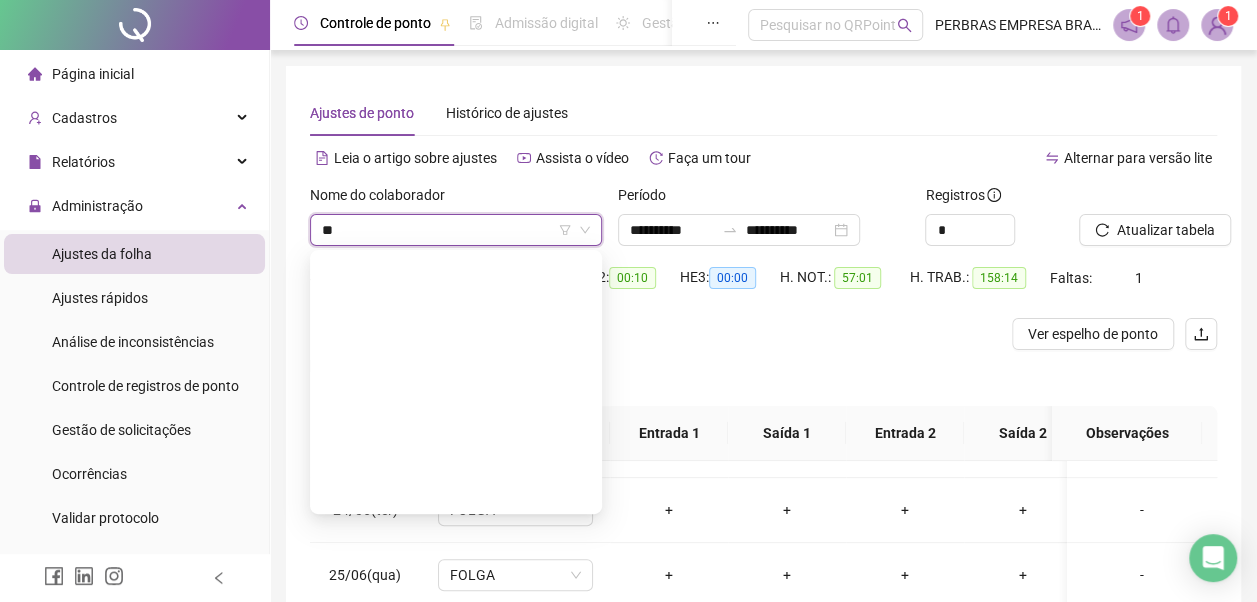scroll, scrollTop: 0, scrollLeft: 0, axis: both 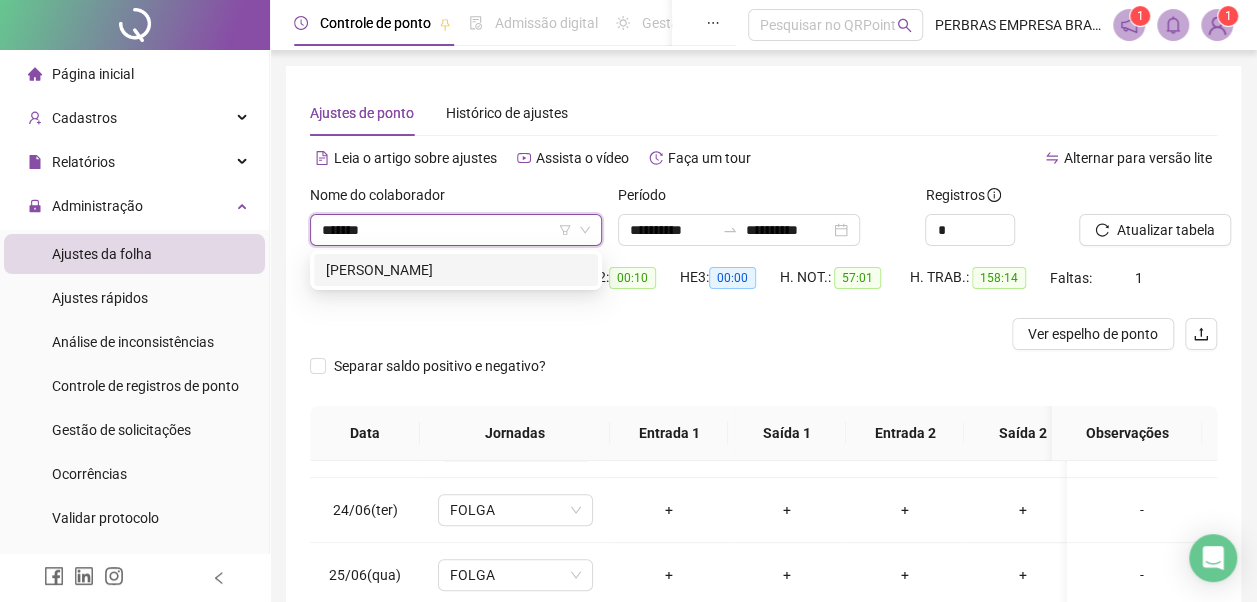 type on "*******" 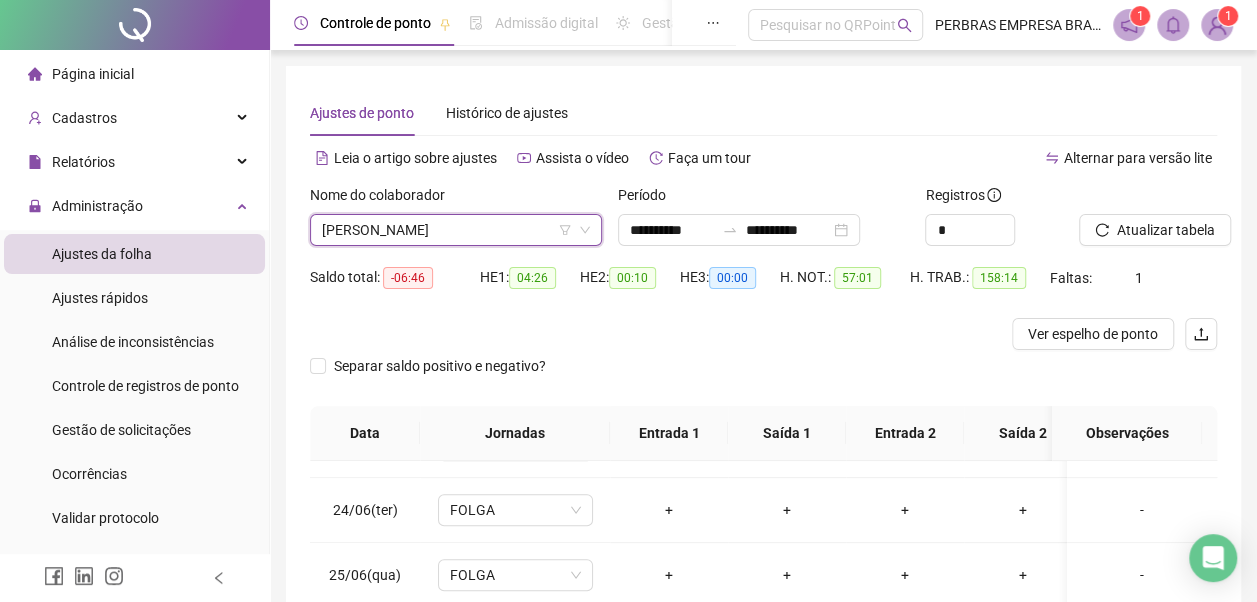 click on "LEANDRO MIRANDA BARBOSA" at bounding box center [456, 230] 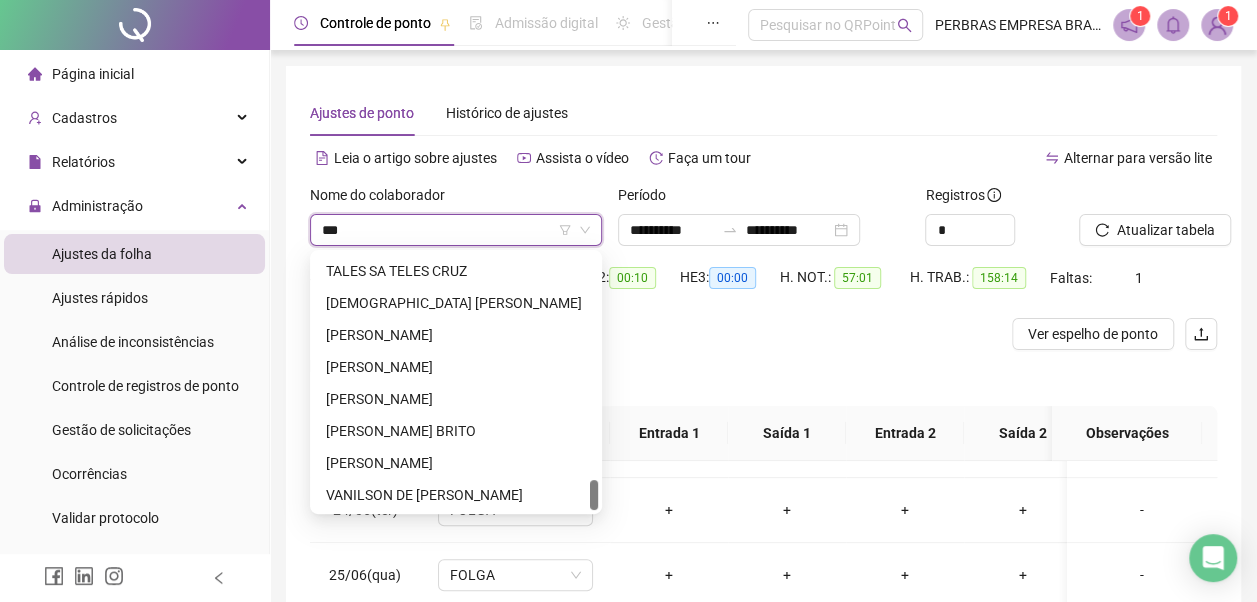 scroll, scrollTop: 0, scrollLeft: 0, axis: both 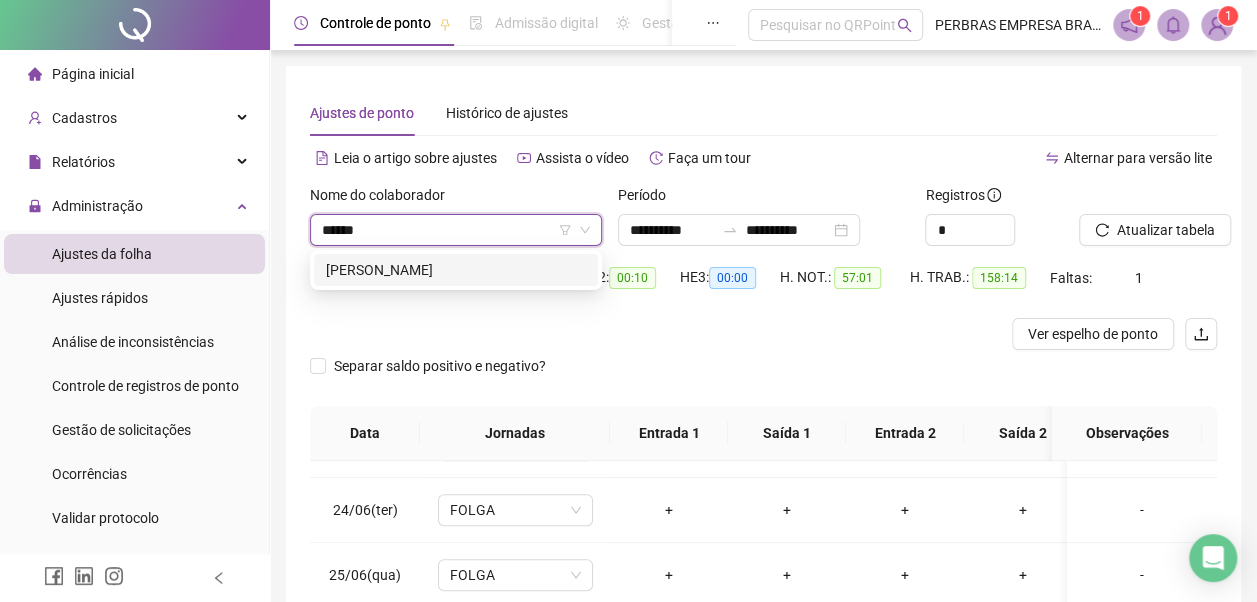 type on "*******" 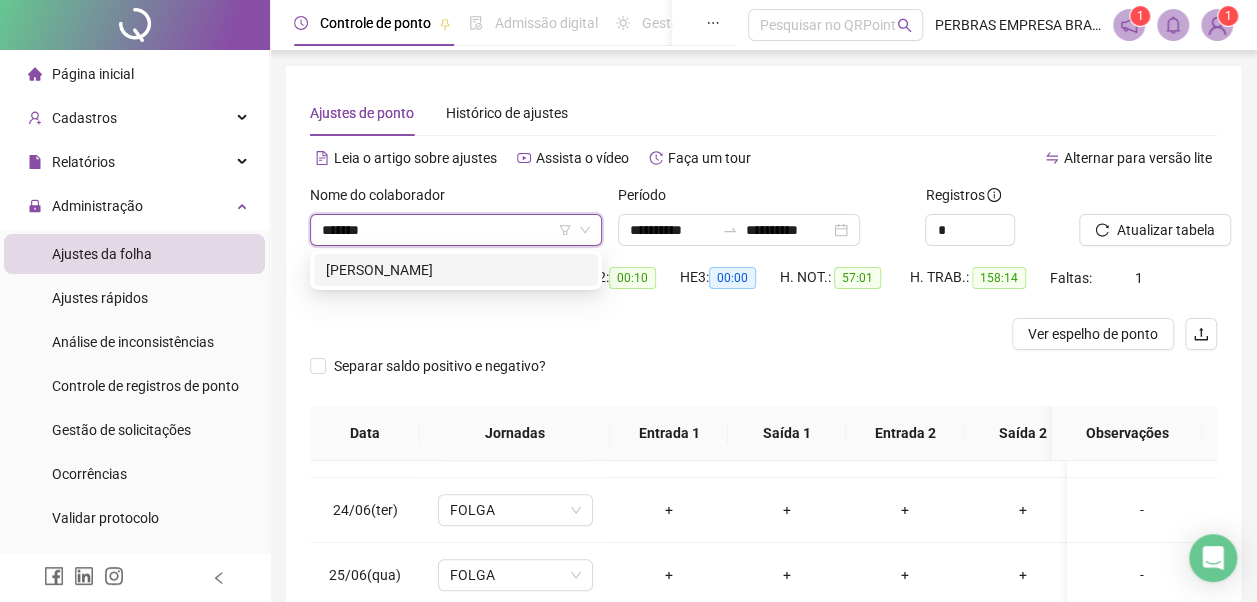 click on "ALESSANDRO DE SOUZA SANTANA" at bounding box center (456, 270) 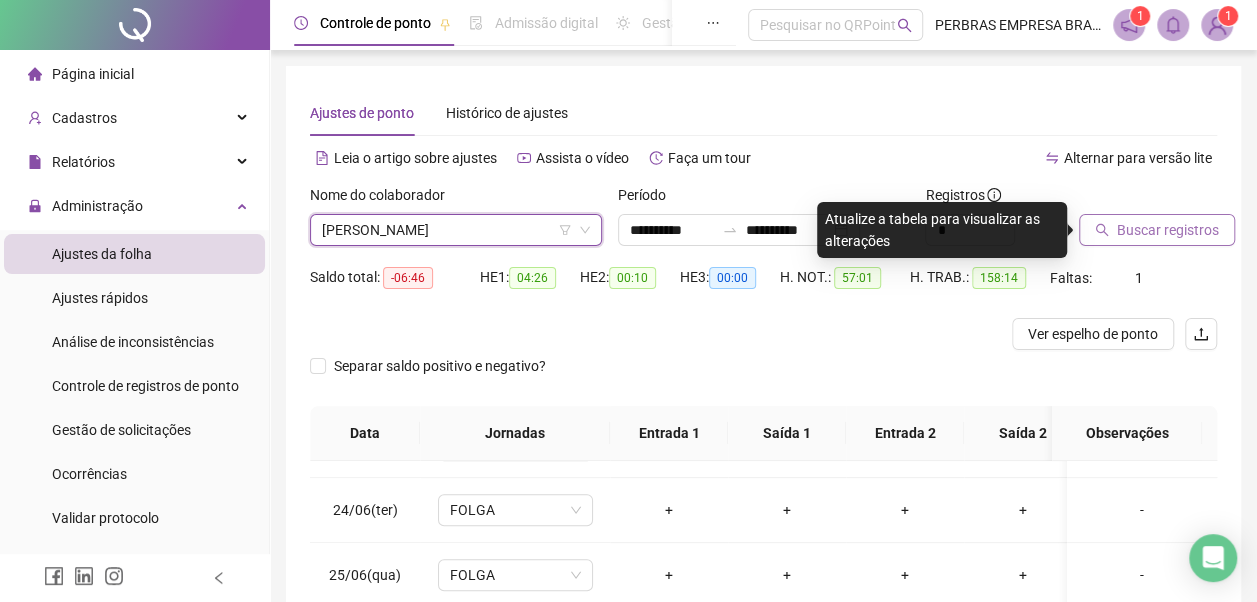 click on "Buscar registros" at bounding box center [1168, 230] 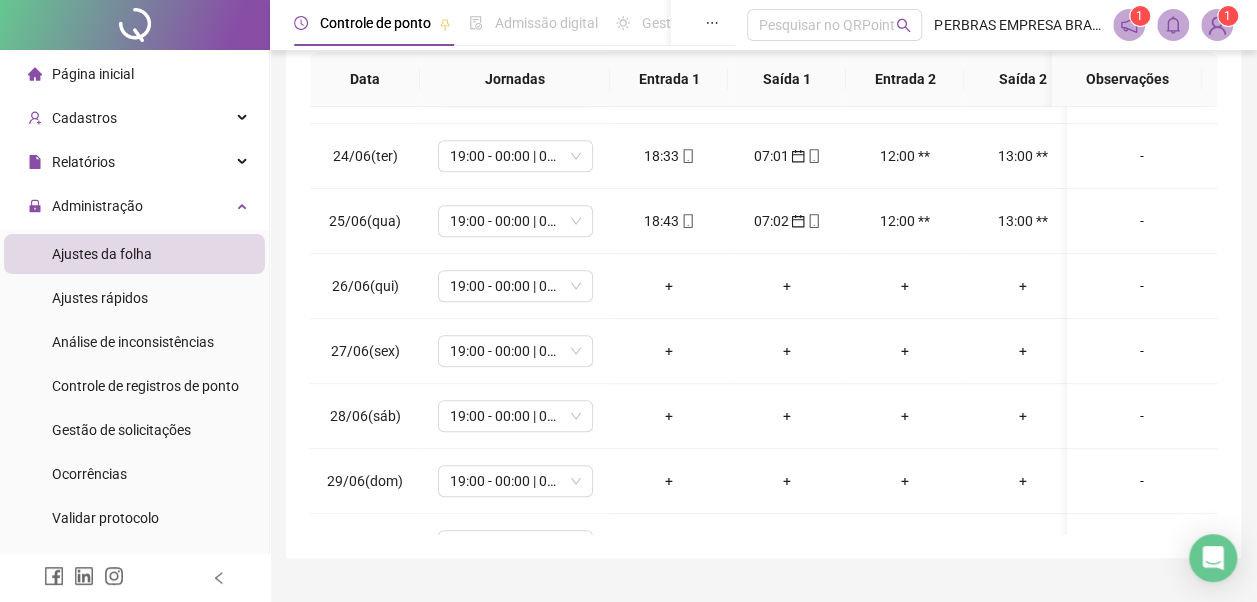 scroll, scrollTop: 396, scrollLeft: 0, axis: vertical 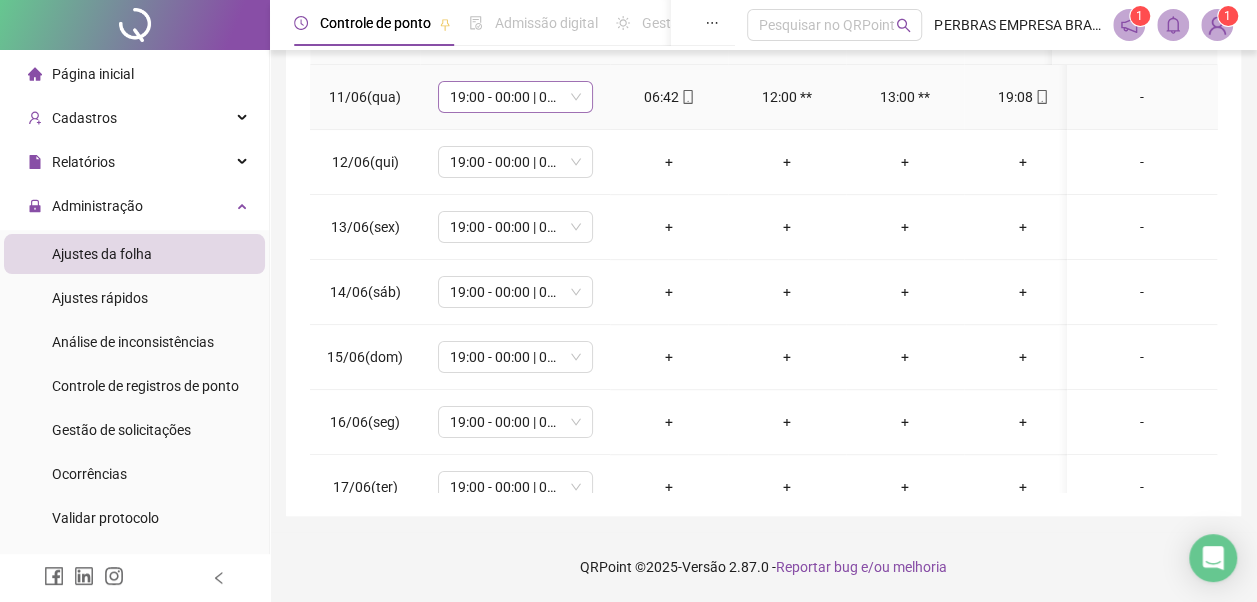 click on "19:00 - 00:00 | 01:00 - 07:00" at bounding box center [515, 97] 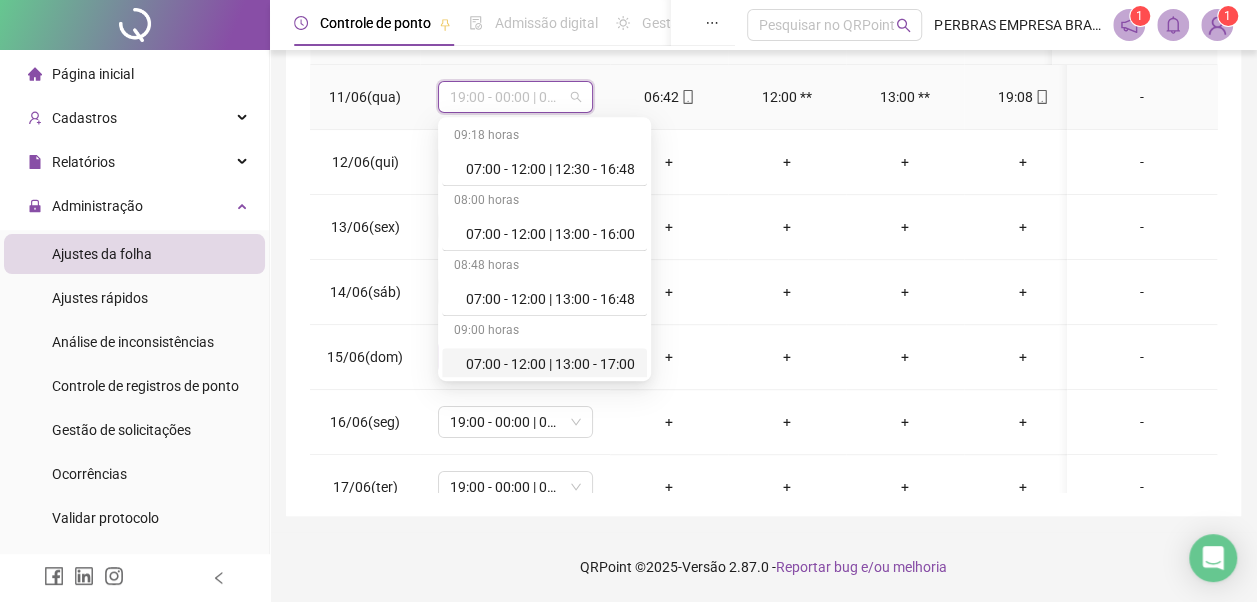 click on "07:00 - 12:00 | 13:00 - 17:00" at bounding box center [544, 364] 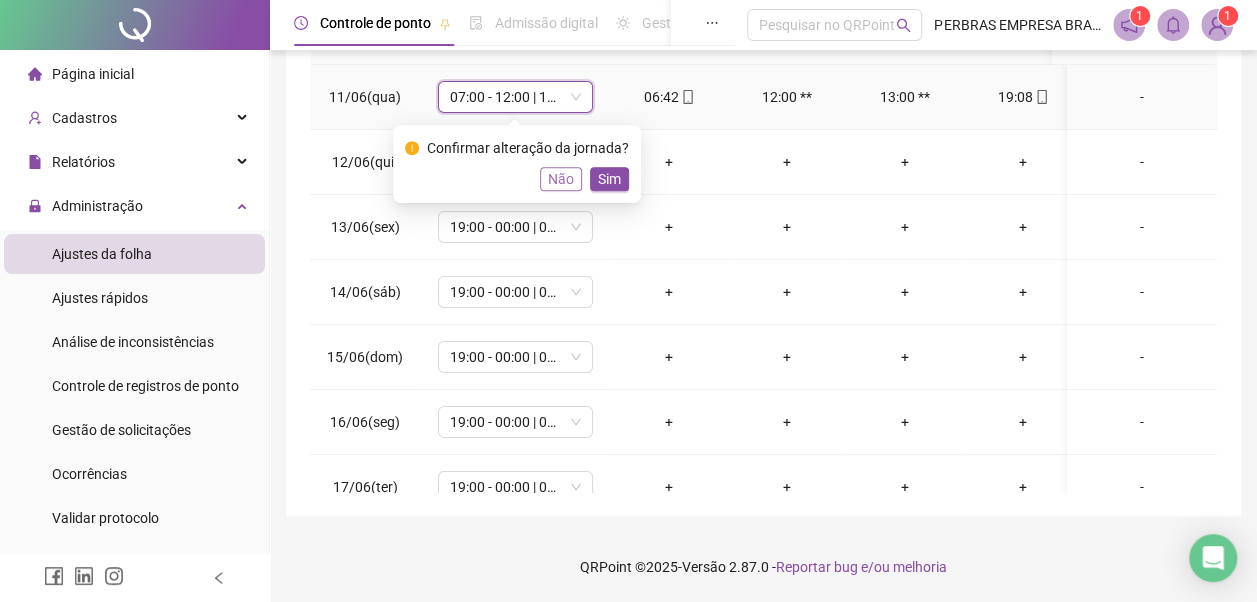 click on "Não" at bounding box center [561, 179] 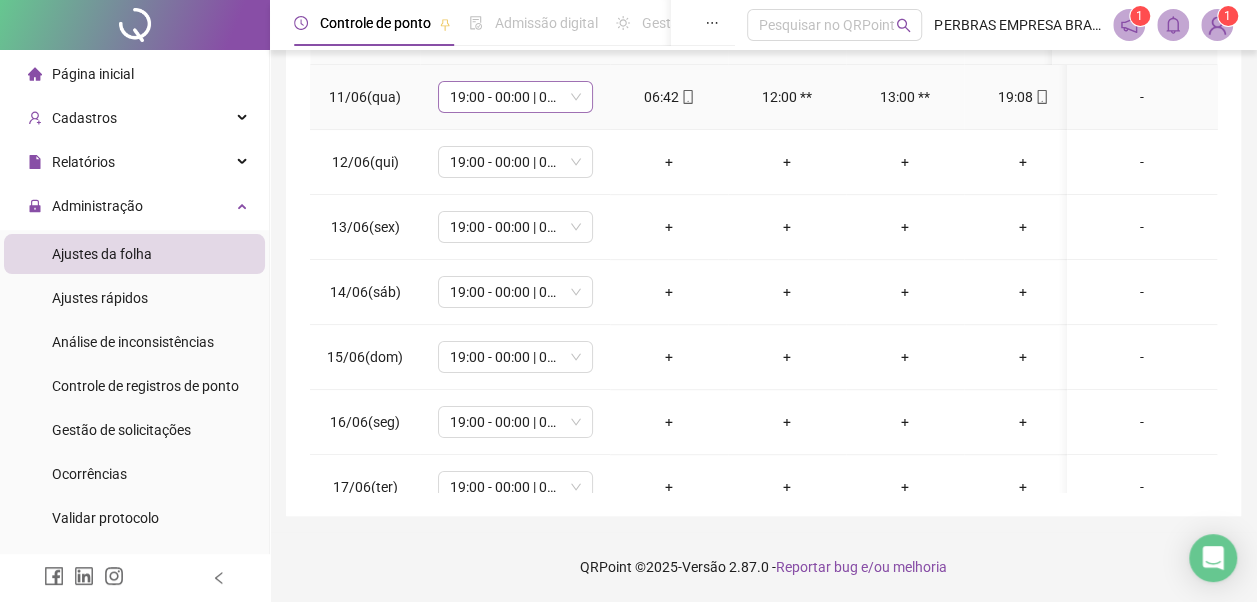 click on "19:00 - 00:00 | 01:00 - 07:00" at bounding box center [515, 97] 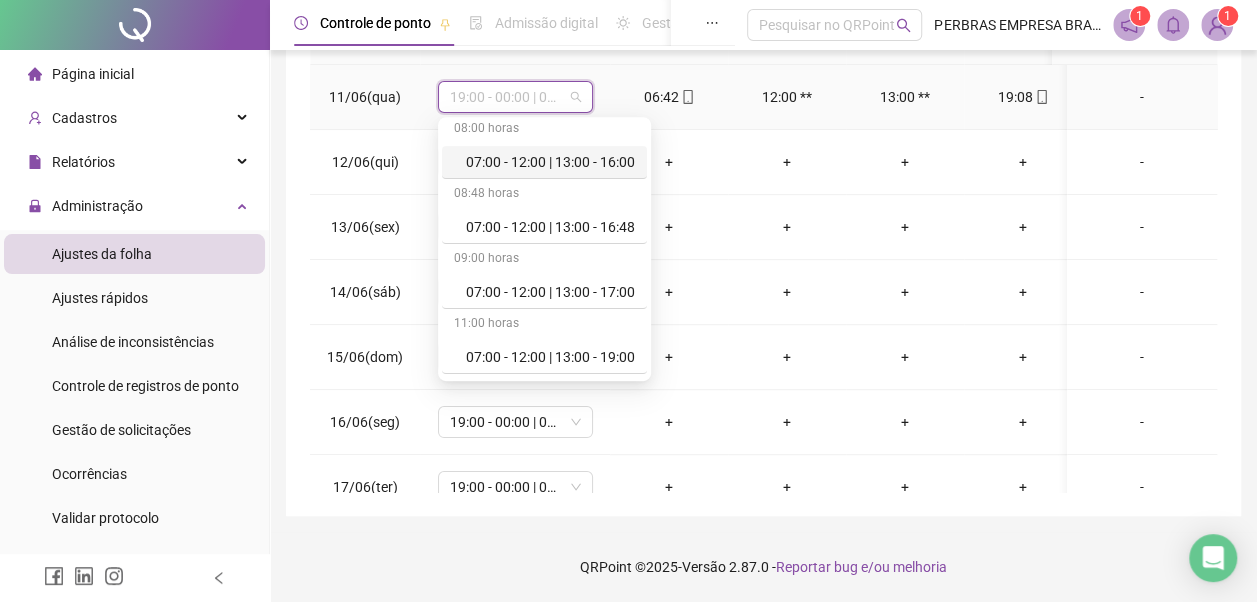 scroll, scrollTop: 100, scrollLeft: 0, axis: vertical 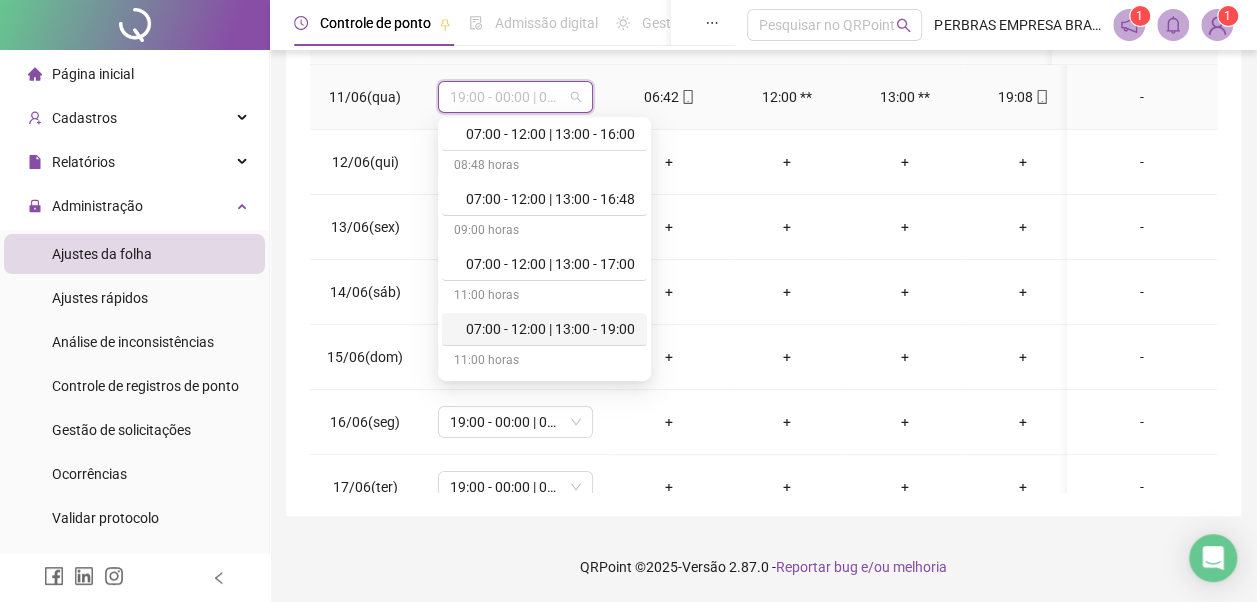 click on "07:00 - 12:00 | 13:00 - 19:00" at bounding box center [550, 329] 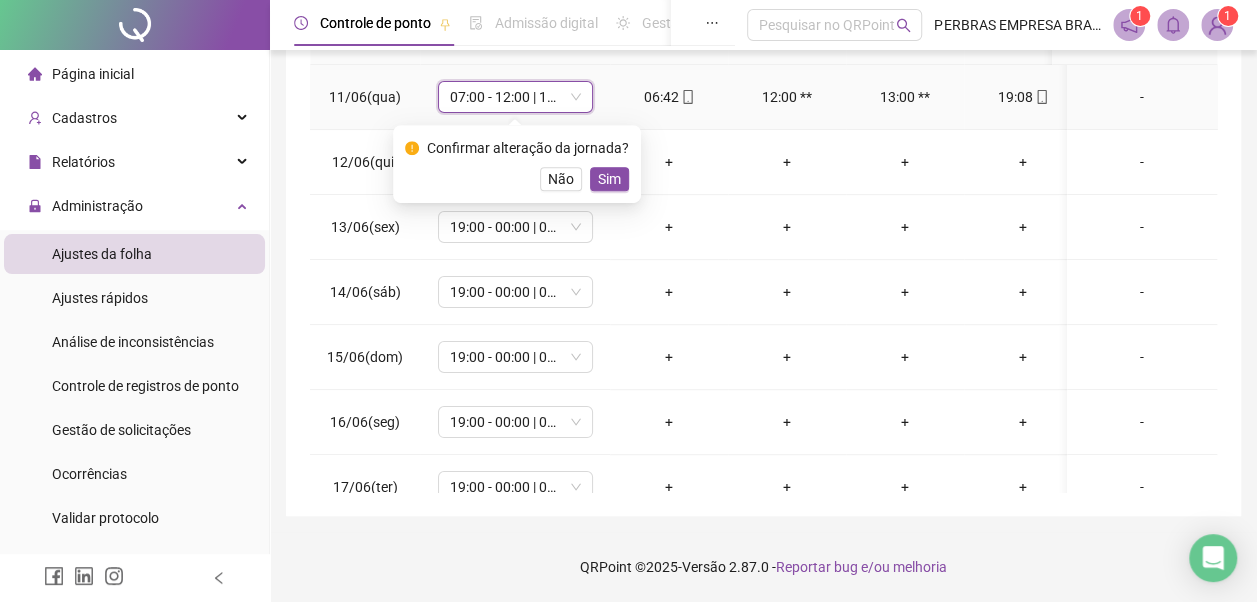 click on "Sim" at bounding box center (609, 179) 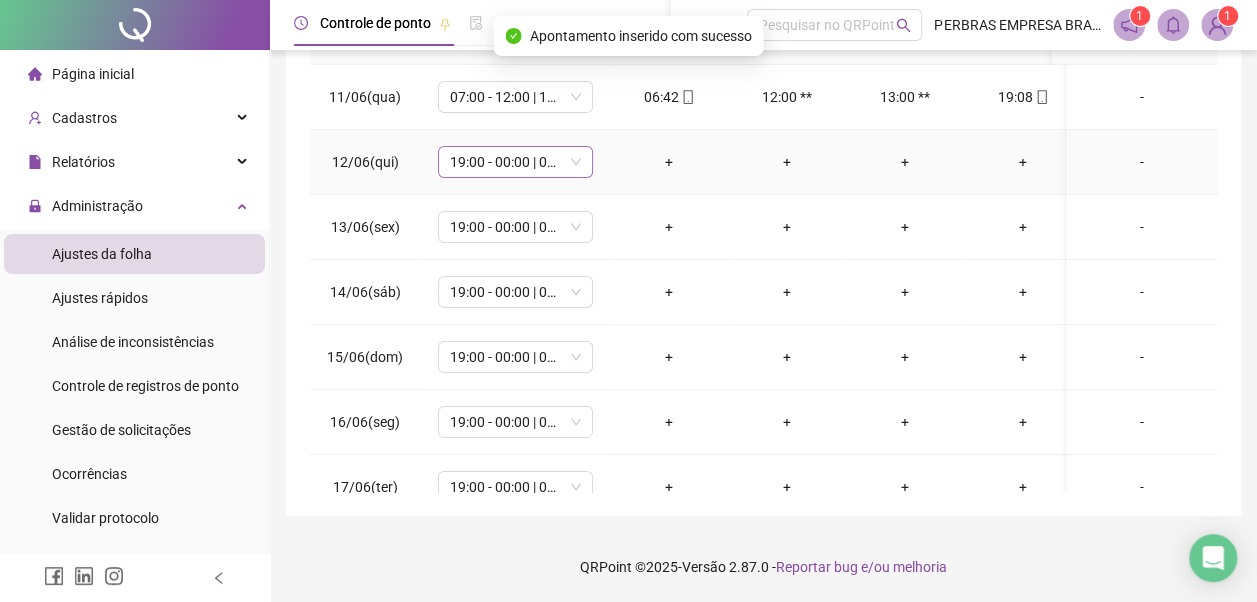 click on "19:00 - 00:00 | 01:00 - 07:00" at bounding box center (515, 162) 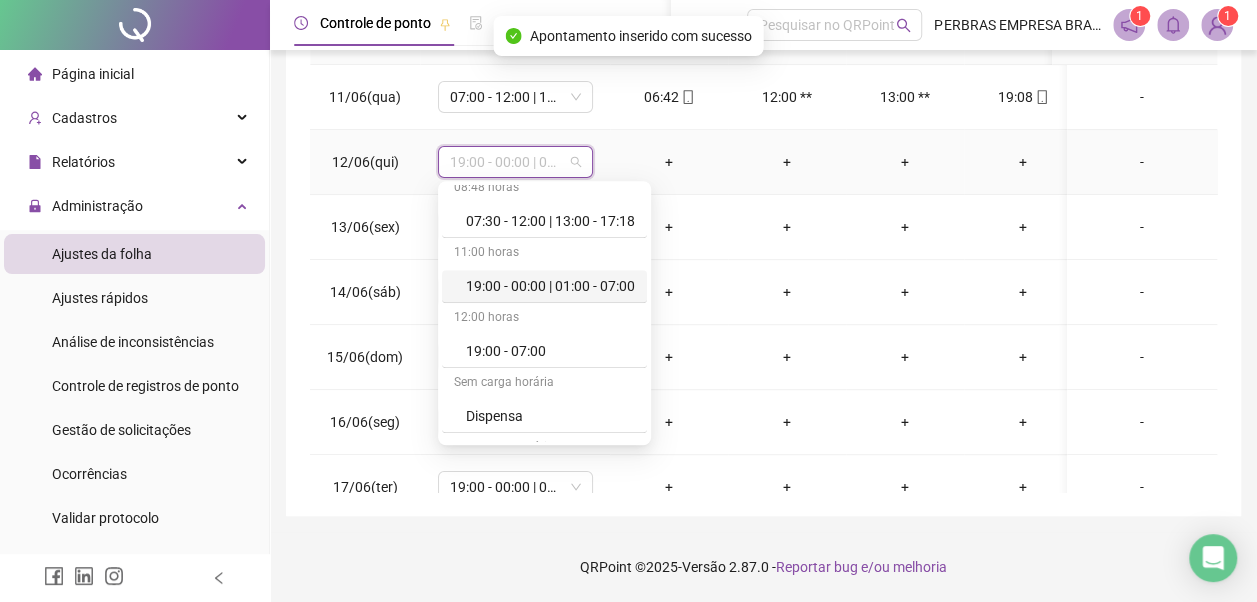 scroll, scrollTop: 700, scrollLeft: 0, axis: vertical 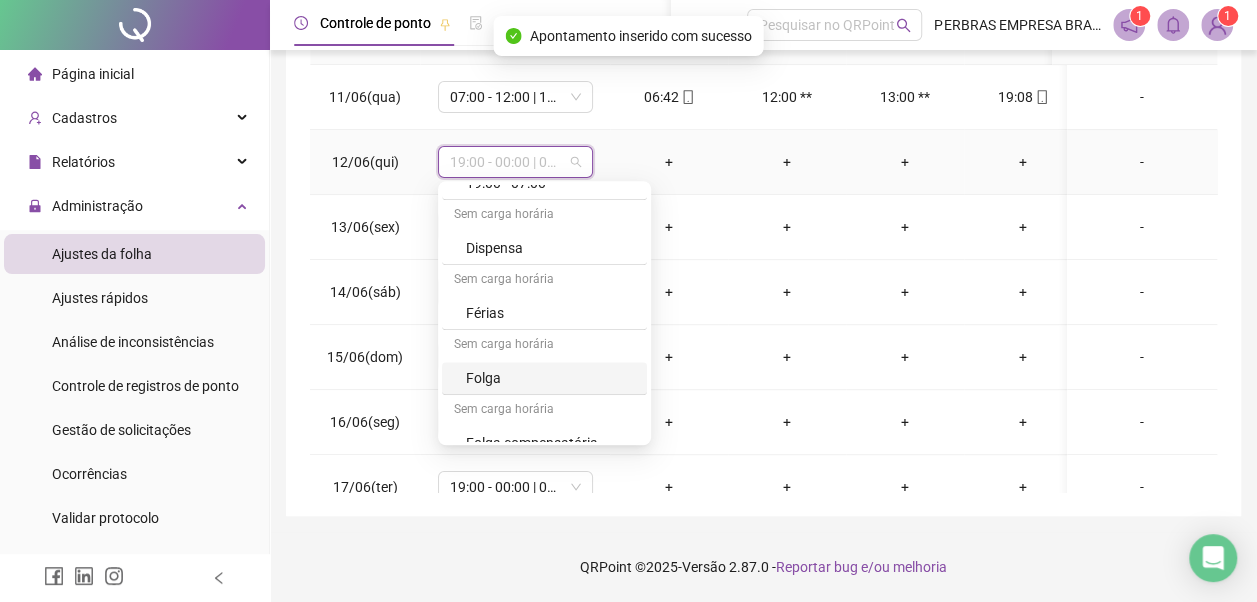 click on "Folga" at bounding box center (550, 378) 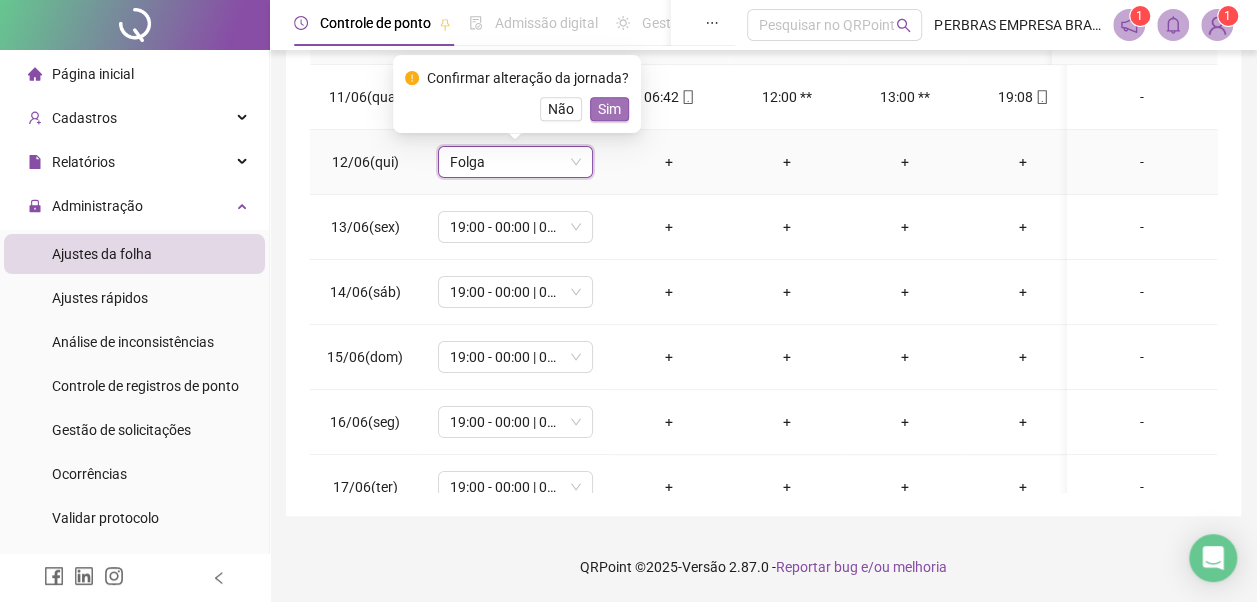 click on "Sim" at bounding box center (609, 109) 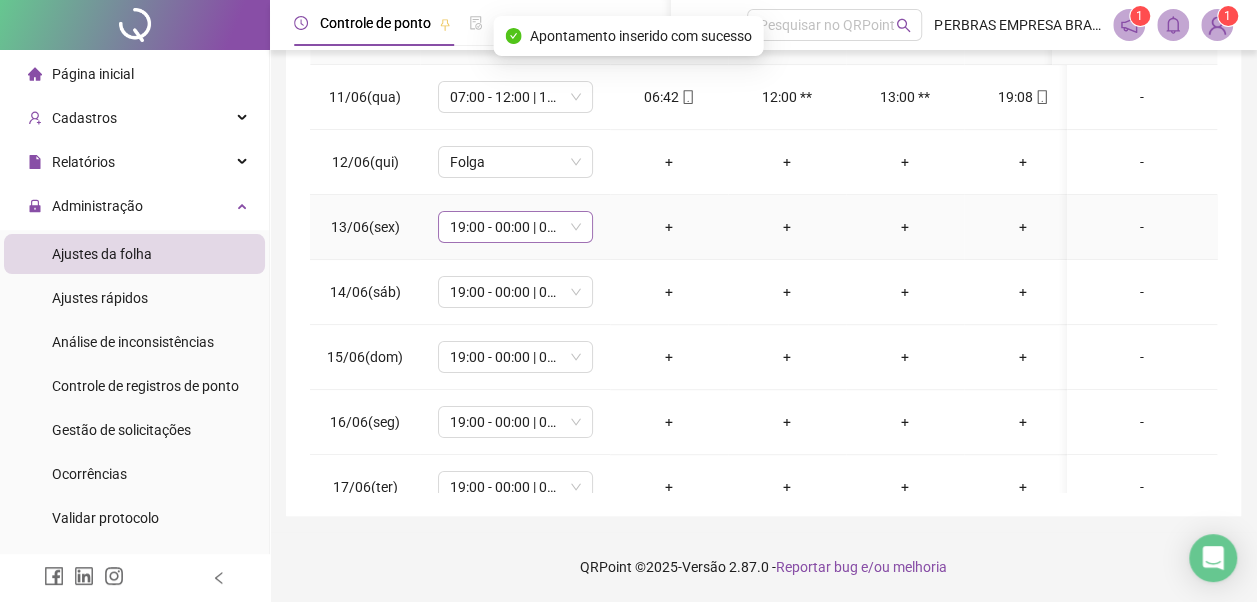 click on "19:00 - 00:00 | 01:00 - 07:00" at bounding box center (515, 227) 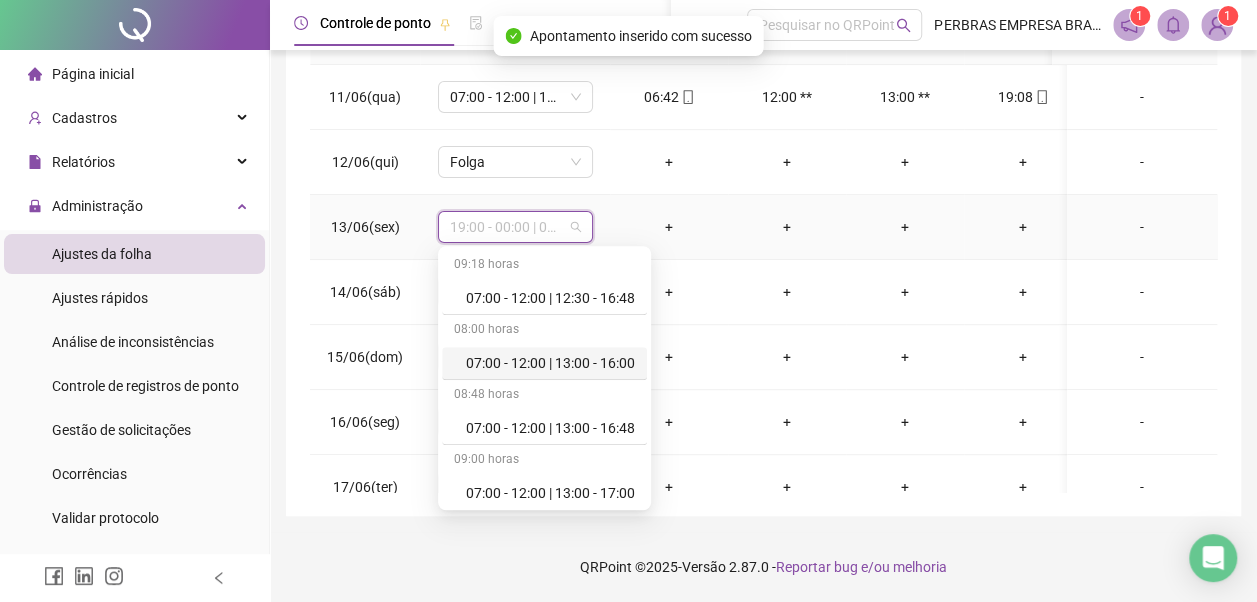 scroll, scrollTop: 778, scrollLeft: 0, axis: vertical 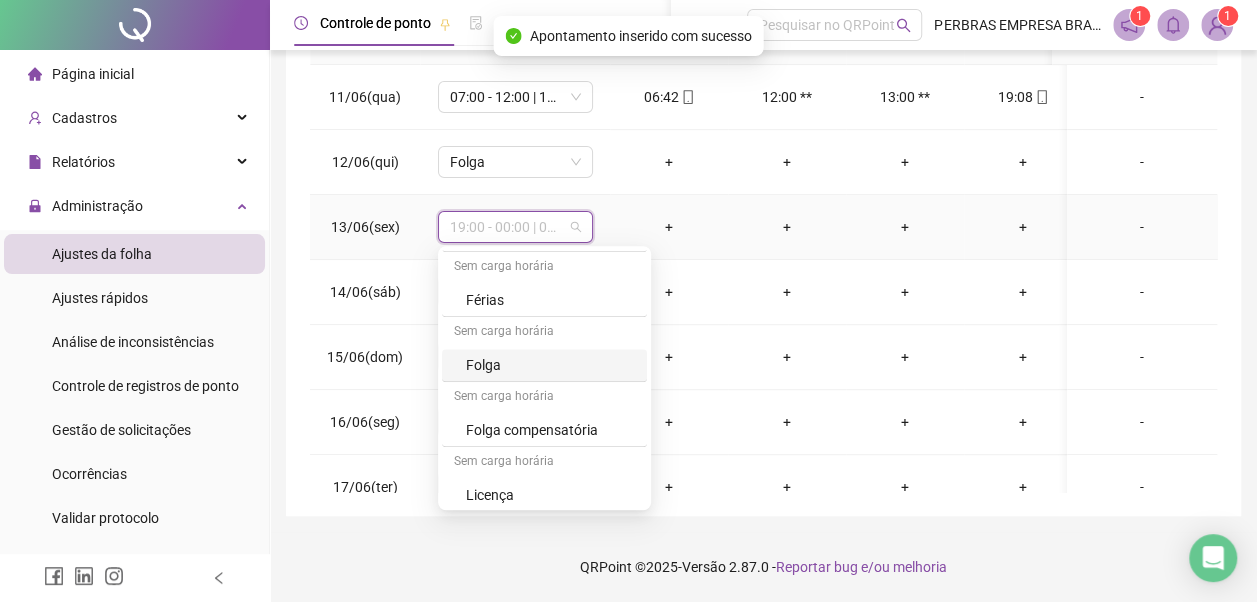 click on "Folga" at bounding box center (550, 365) 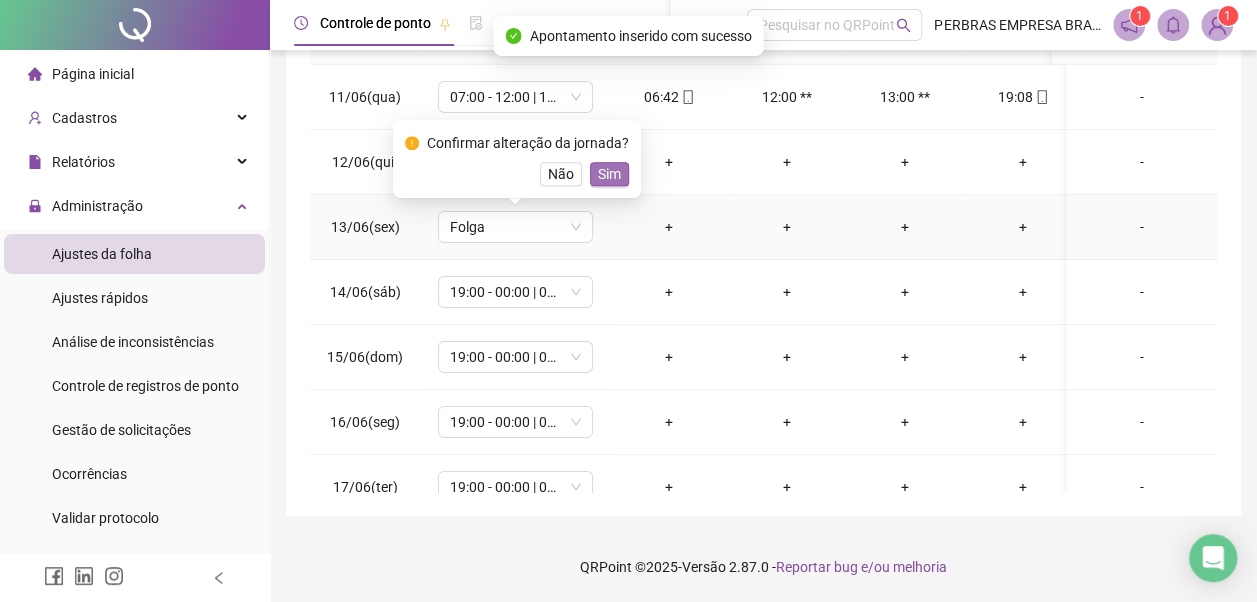 click on "Sim" at bounding box center (609, 174) 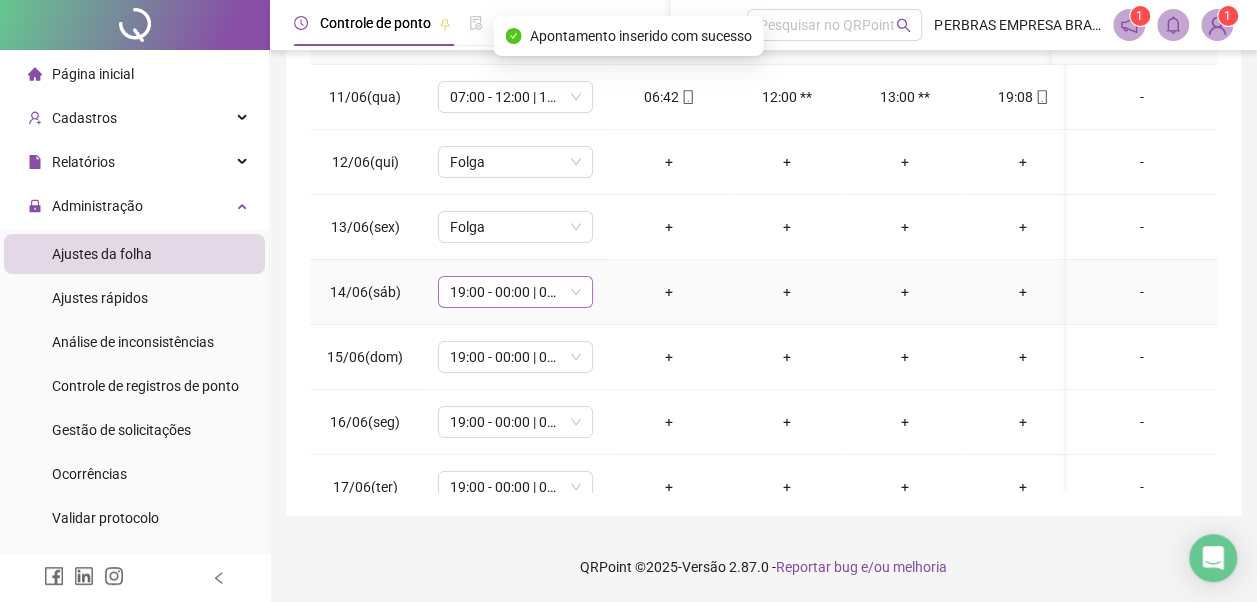 drag, startPoint x: 542, startPoint y: 296, endPoint x: 534, endPoint y: 306, distance: 12.806249 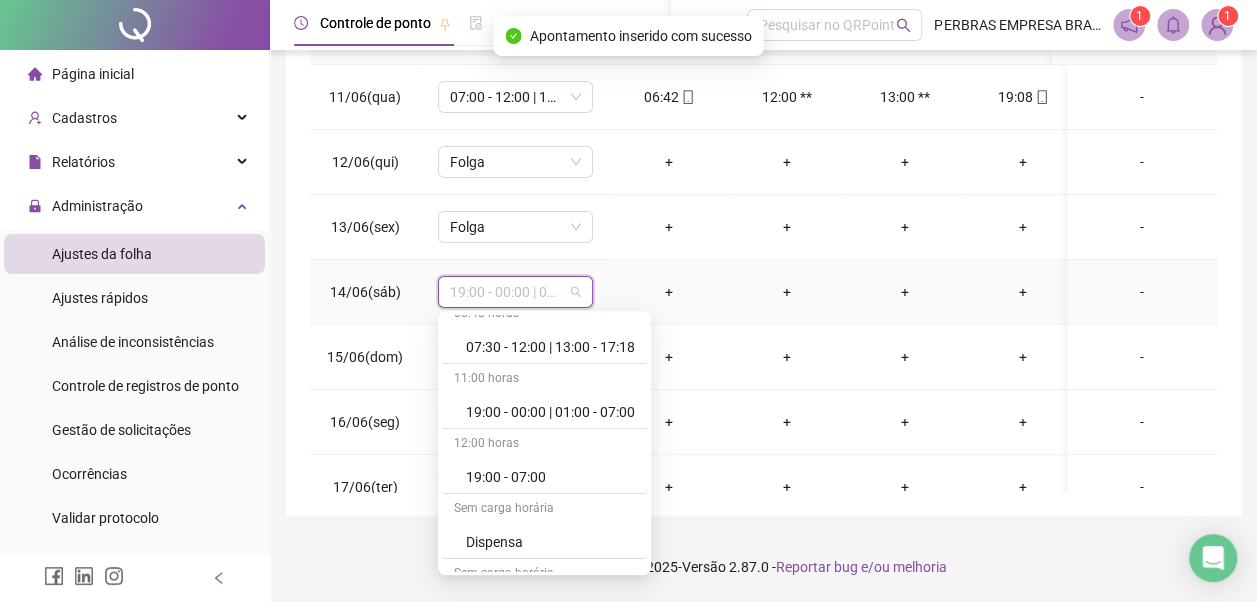 scroll, scrollTop: 778, scrollLeft: 0, axis: vertical 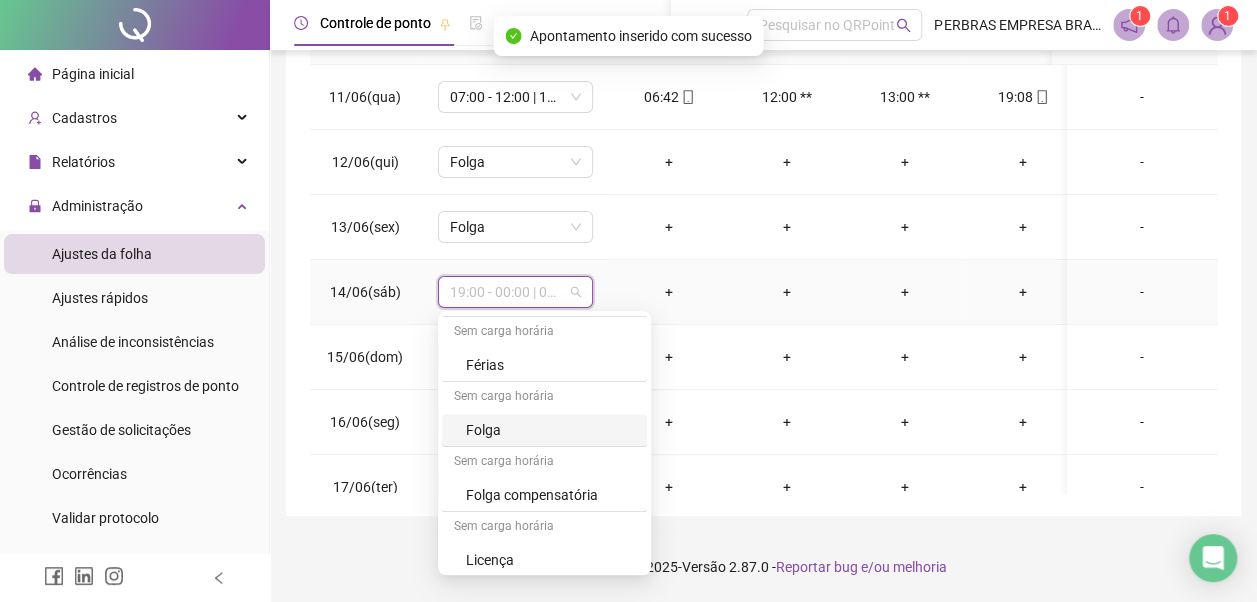 drag, startPoint x: 533, startPoint y: 423, endPoint x: 601, endPoint y: 316, distance: 126.779335 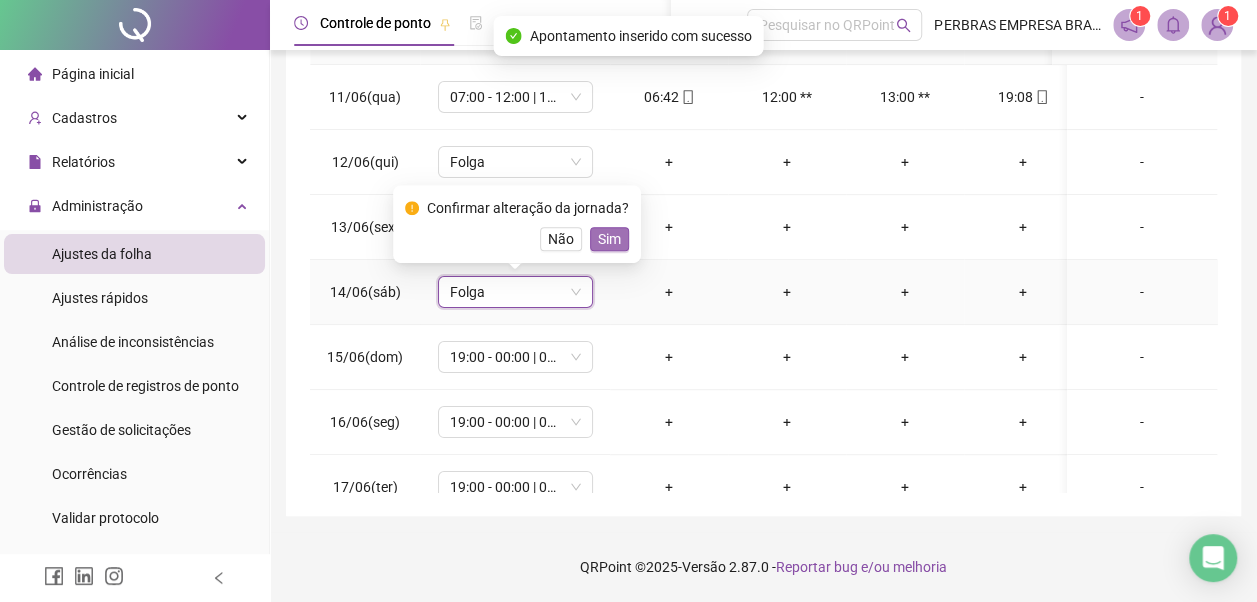 click on "Sim" at bounding box center [609, 239] 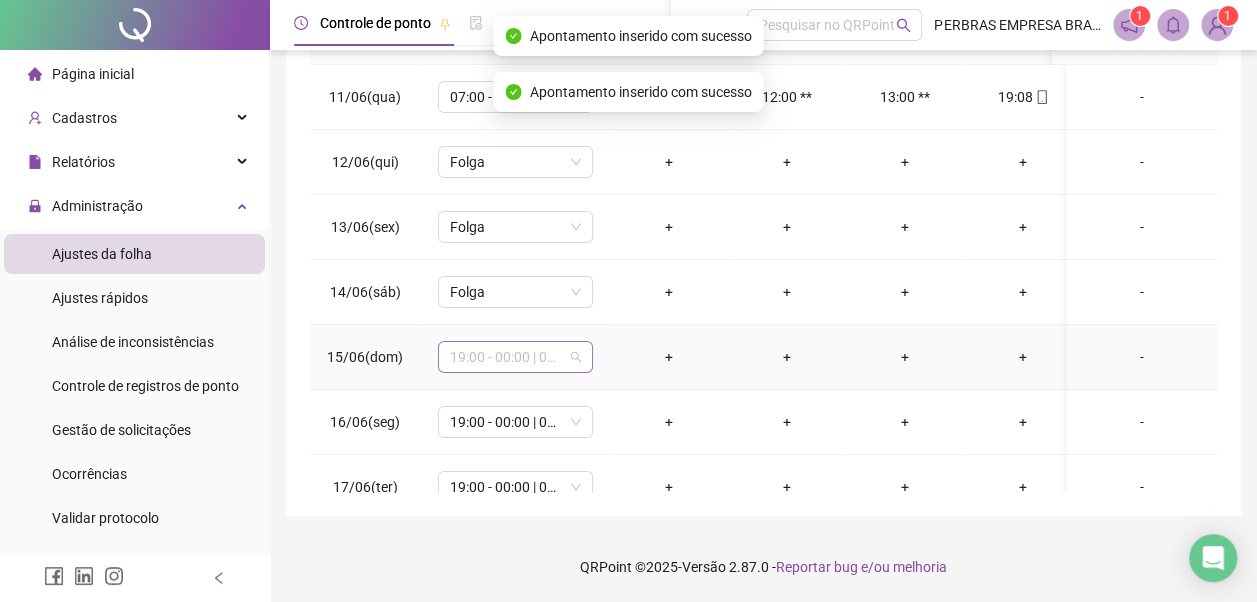 drag, startPoint x: 537, startPoint y: 358, endPoint x: 544, endPoint y: 281, distance: 77.31753 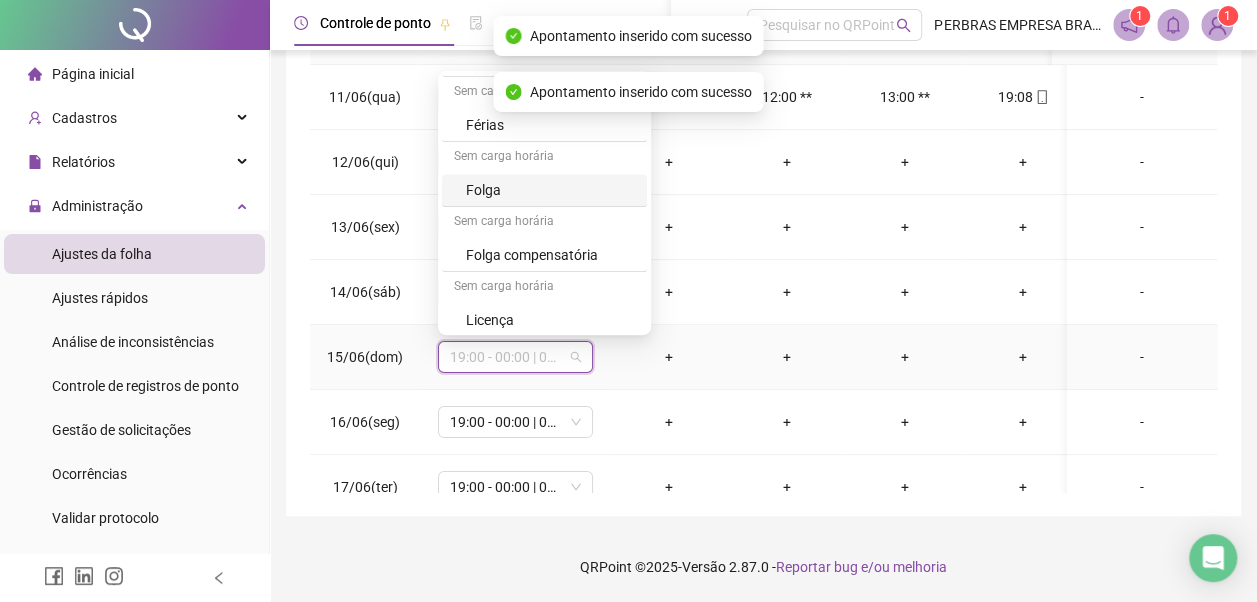 scroll, scrollTop: 778, scrollLeft: 0, axis: vertical 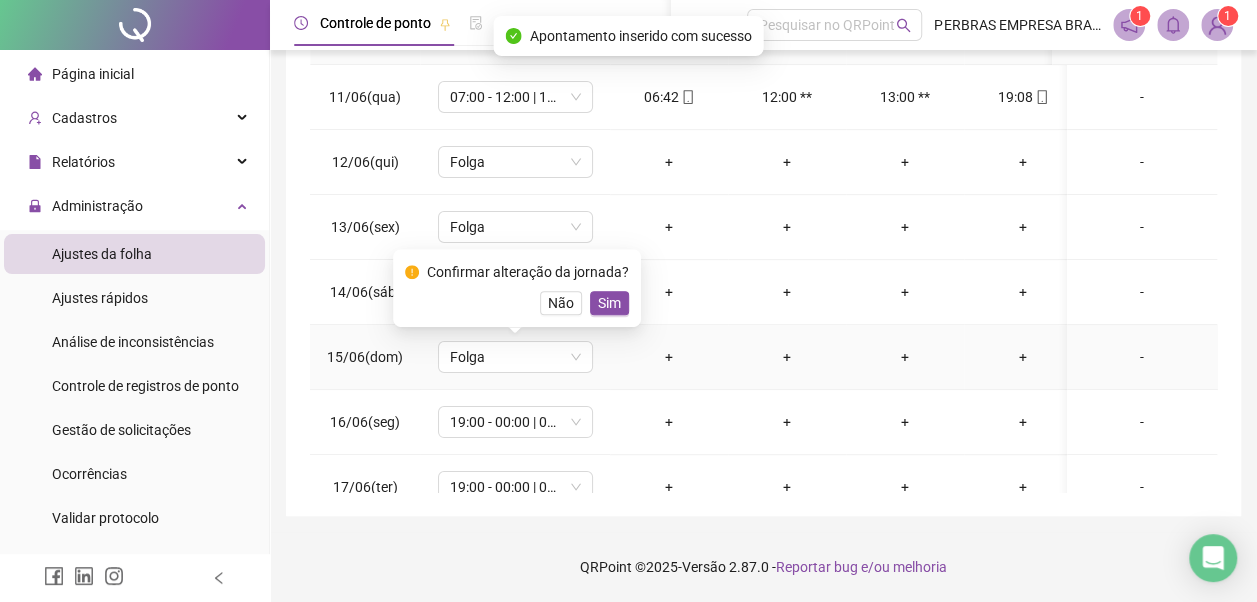 drag, startPoint x: 612, startPoint y: 302, endPoint x: 633, endPoint y: 250, distance: 56.0803 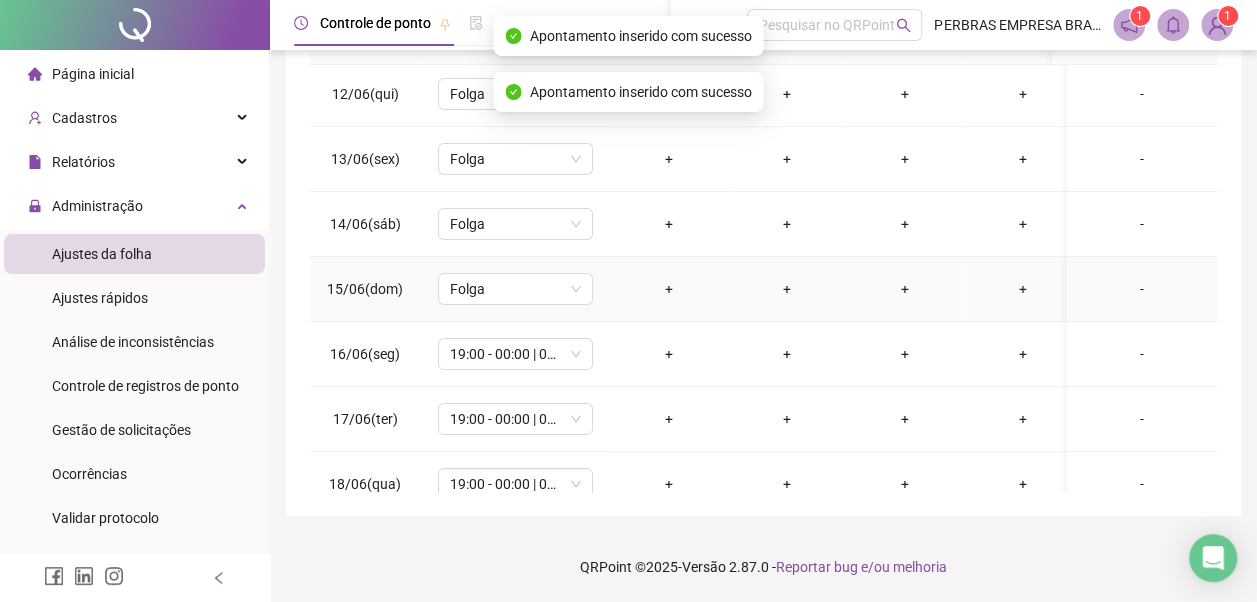 scroll, scrollTop: 100, scrollLeft: 0, axis: vertical 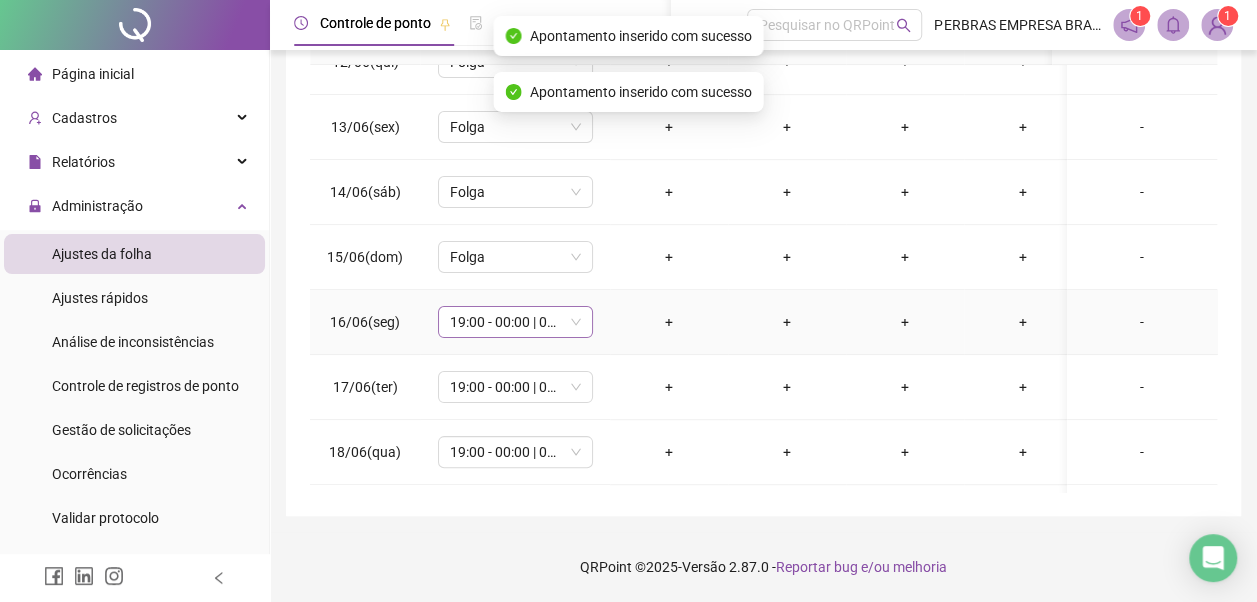 click on "19:00 - 00:00 | 01:00 - 07:00" at bounding box center (515, 322) 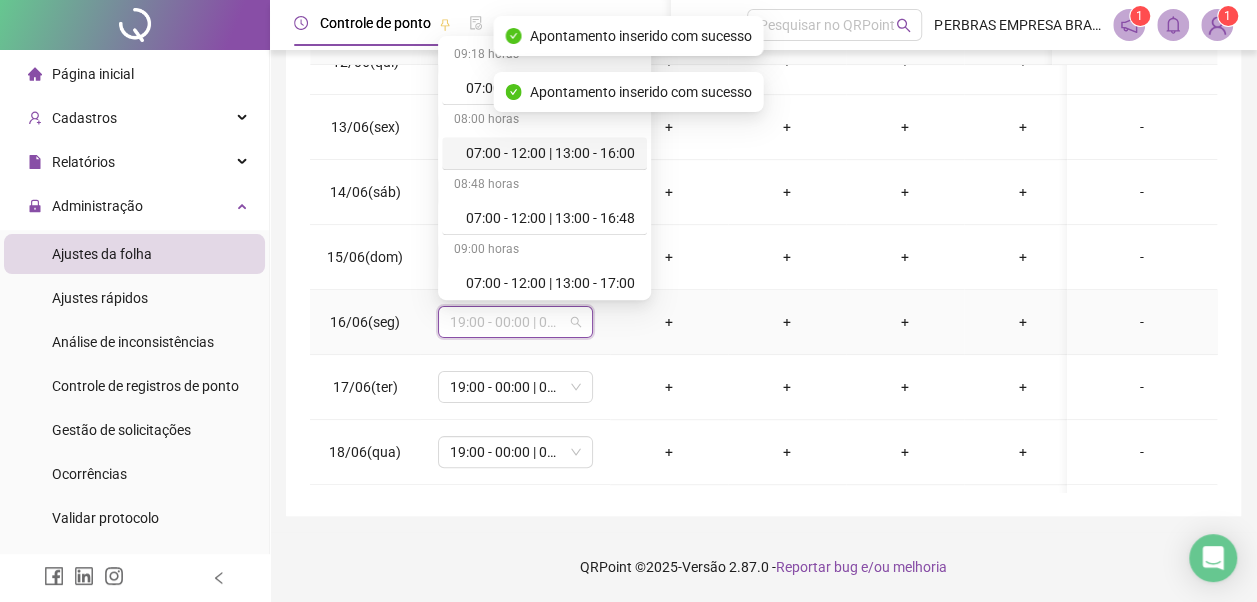 scroll, scrollTop: 778, scrollLeft: 0, axis: vertical 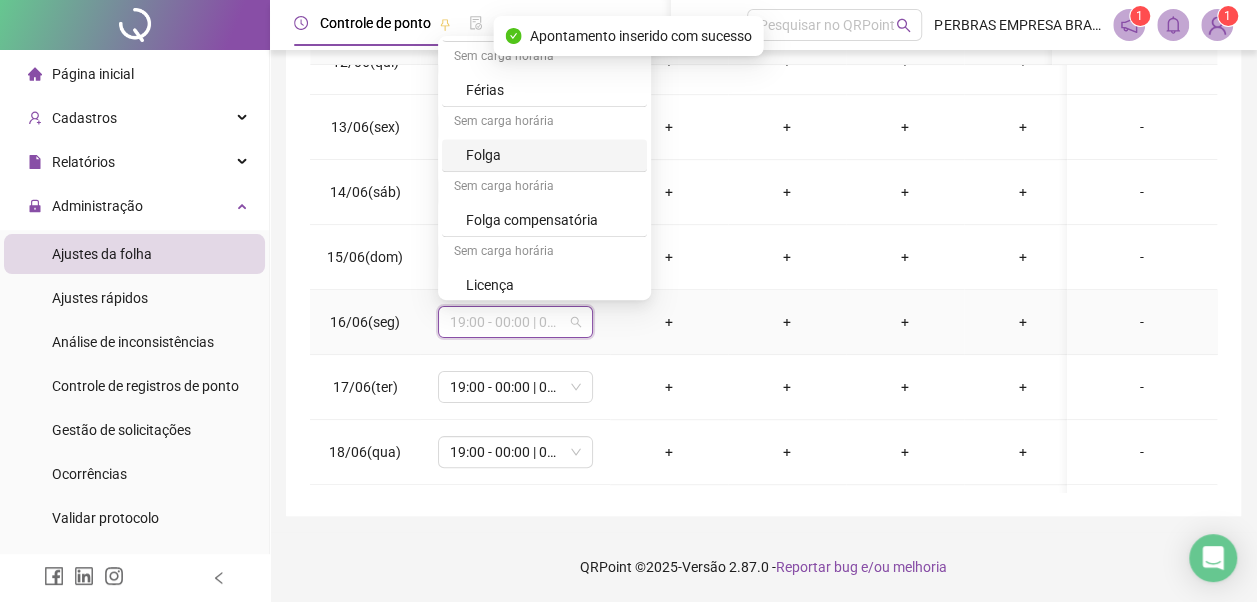 click on "Folga" at bounding box center (550, 155) 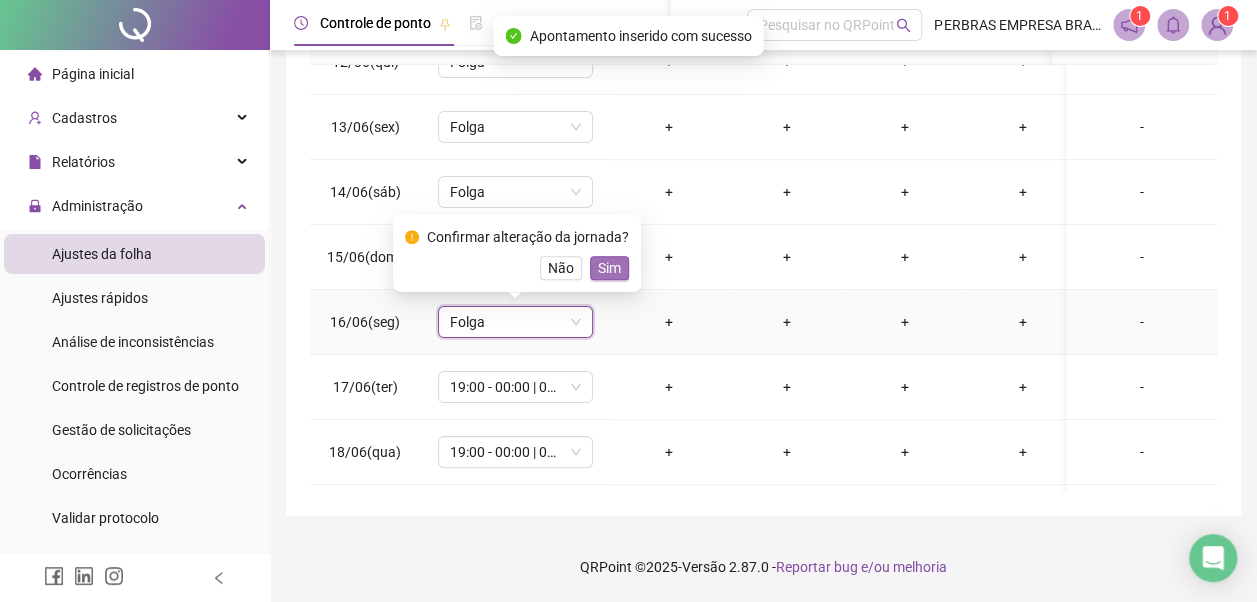 click on "Sim" at bounding box center (609, 268) 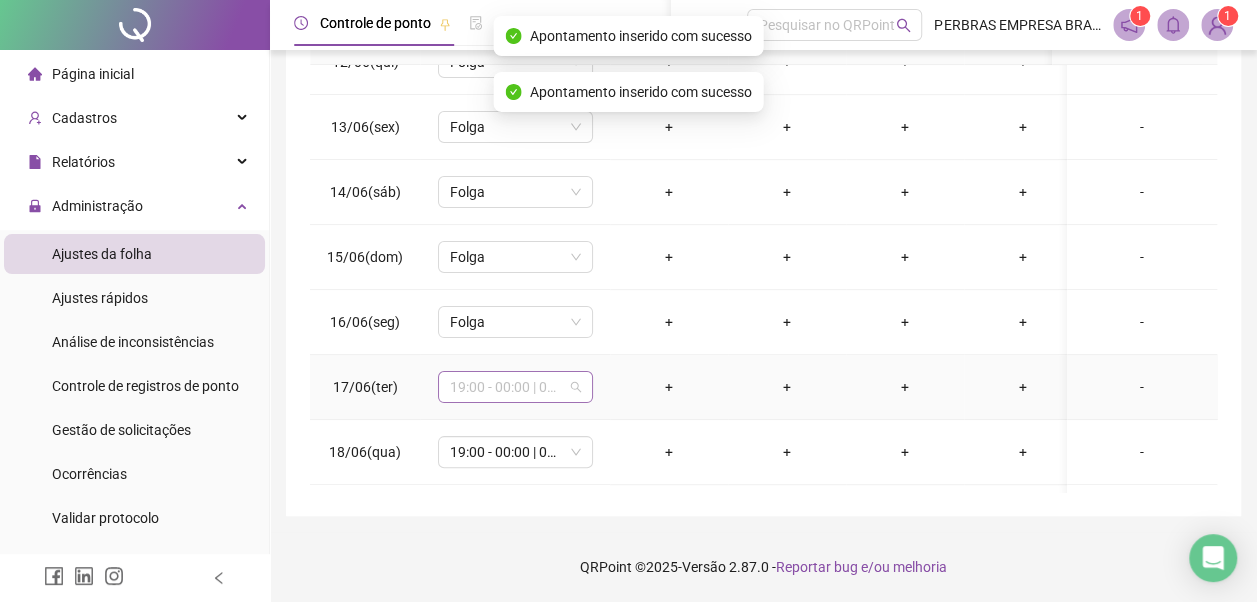 click on "19:00 - 00:00 | 01:00 - 07:00" at bounding box center (515, 387) 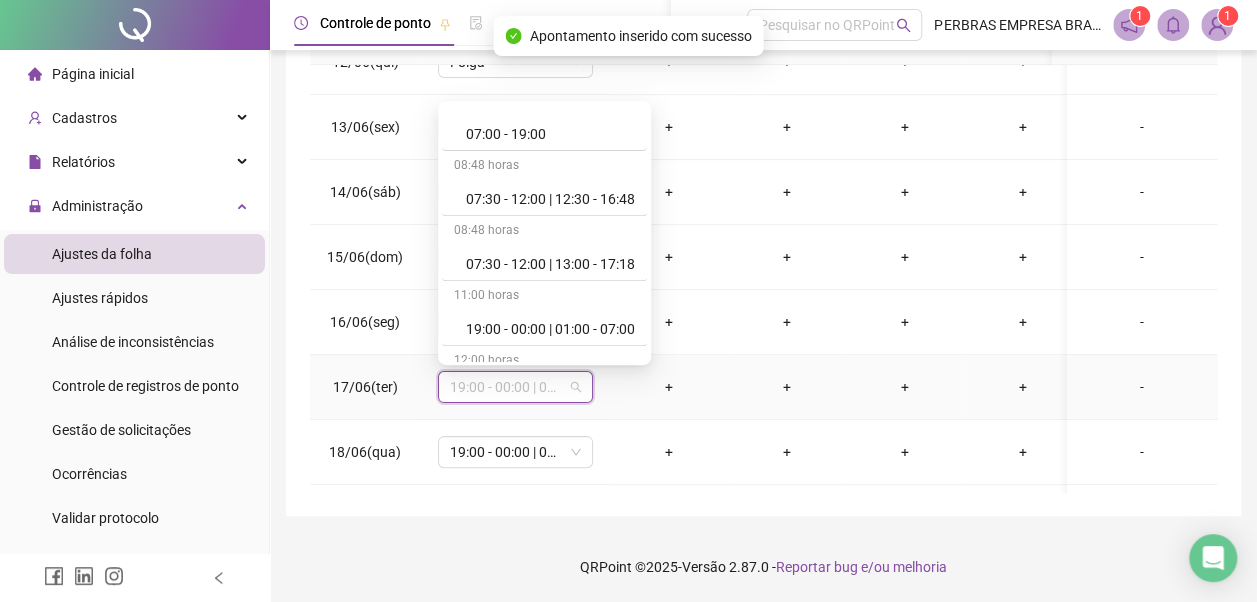 scroll, scrollTop: 778, scrollLeft: 0, axis: vertical 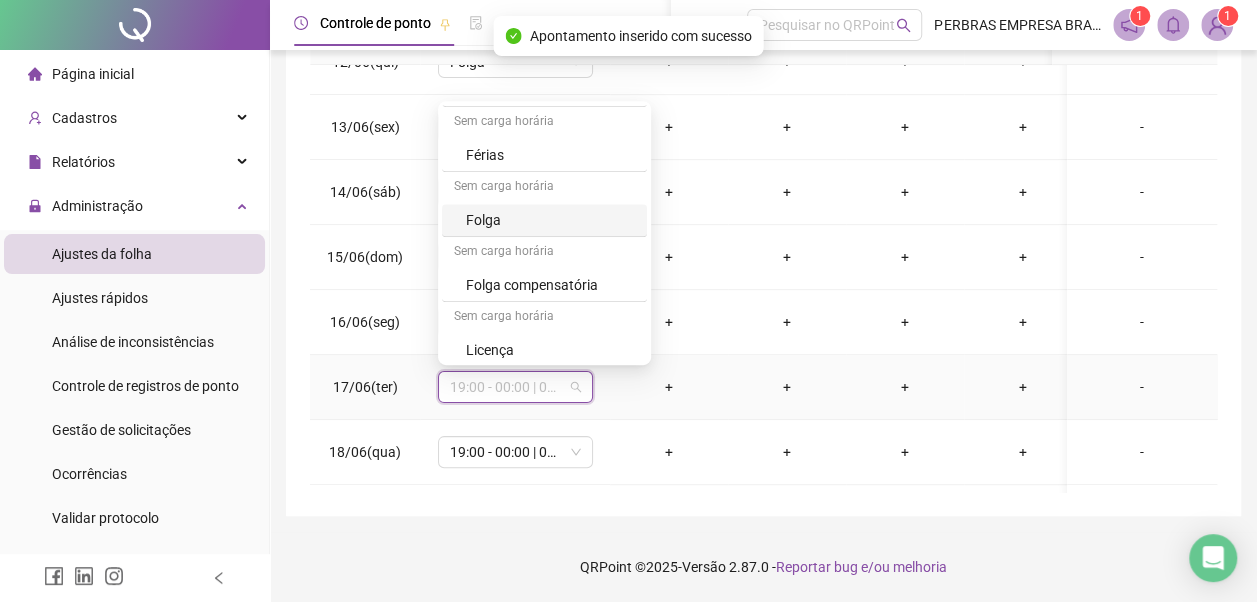 click on "Folga" at bounding box center [550, 220] 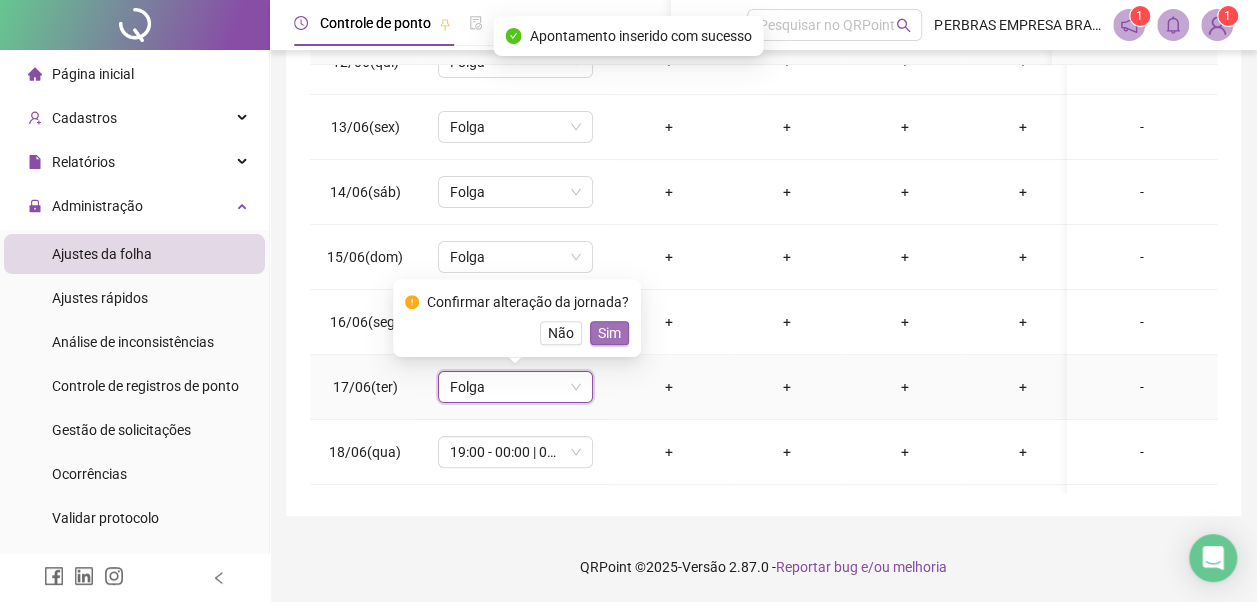 click on "Sim" at bounding box center [609, 333] 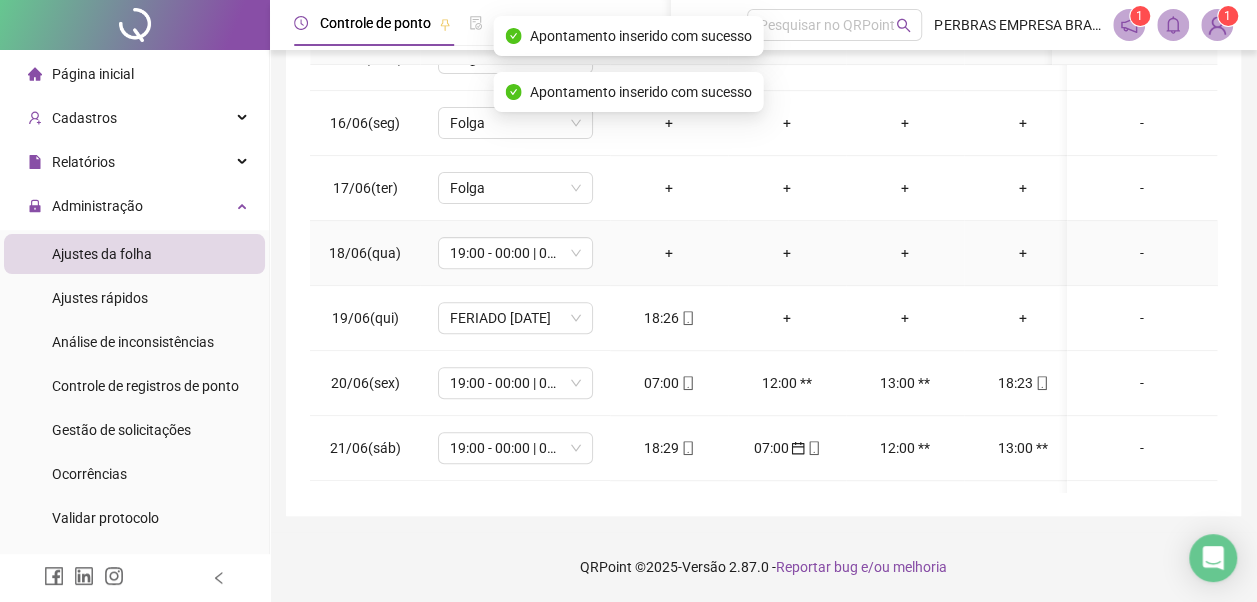 scroll, scrollTop: 300, scrollLeft: 0, axis: vertical 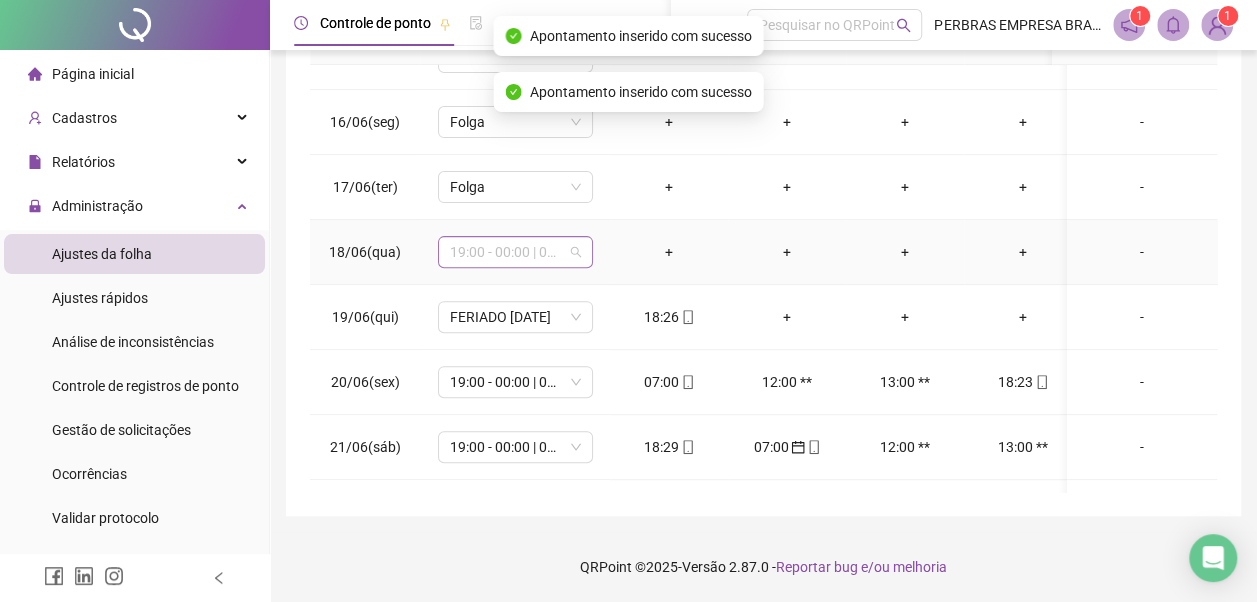 click on "19:00 - 00:00 | 01:00 - 07:00" at bounding box center [515, 252] 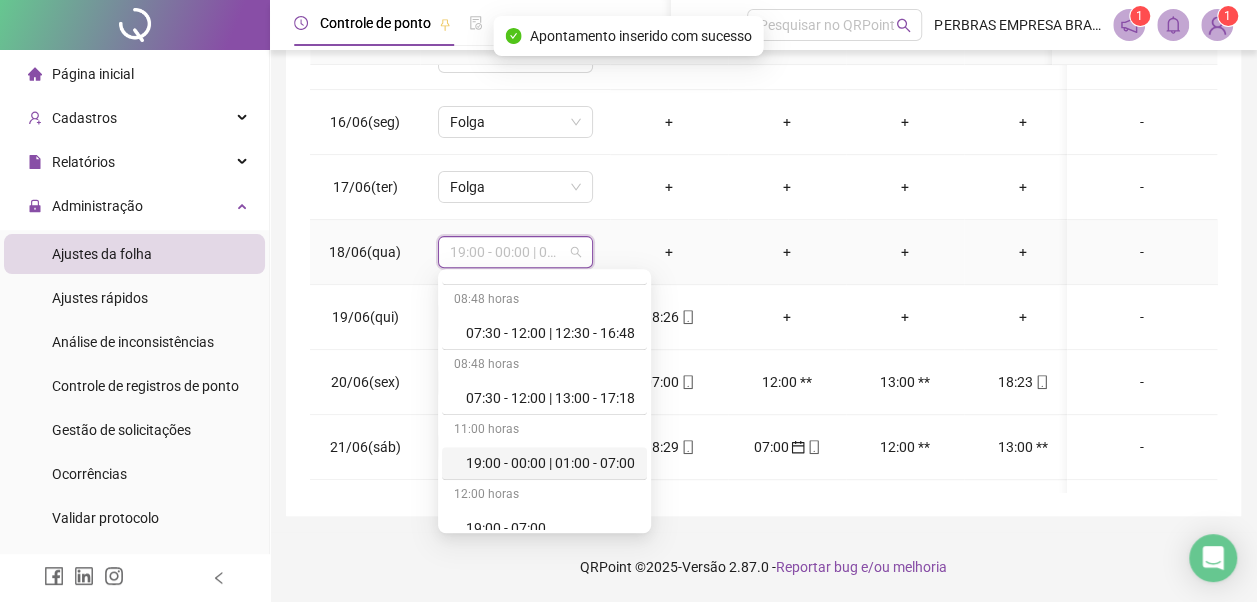scroll, scrollTop: 778, scrollLeft: 0, axis: vertical 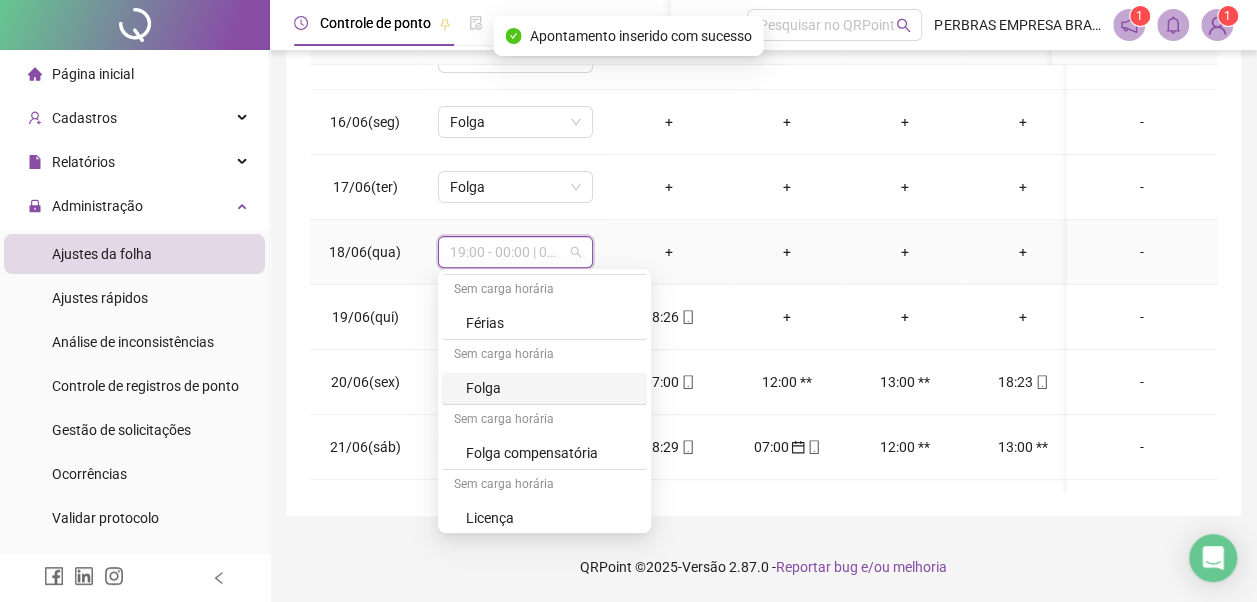 click on "Folga" at bounding box center [550, 388] 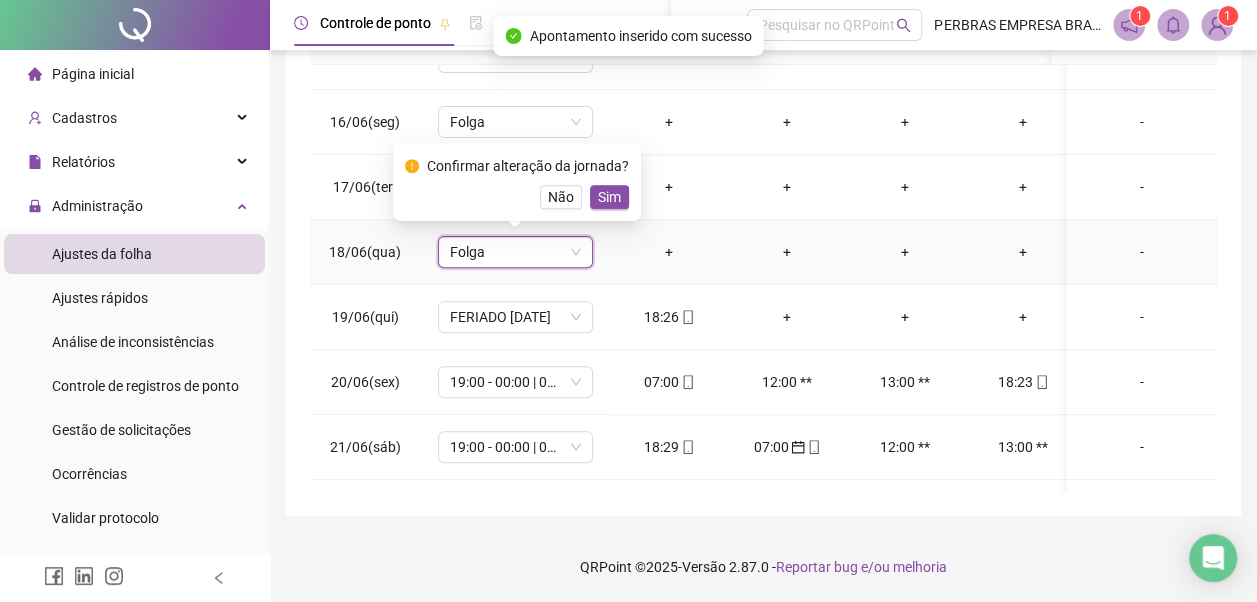 click on "Sim" at bounding box center (609, 197) 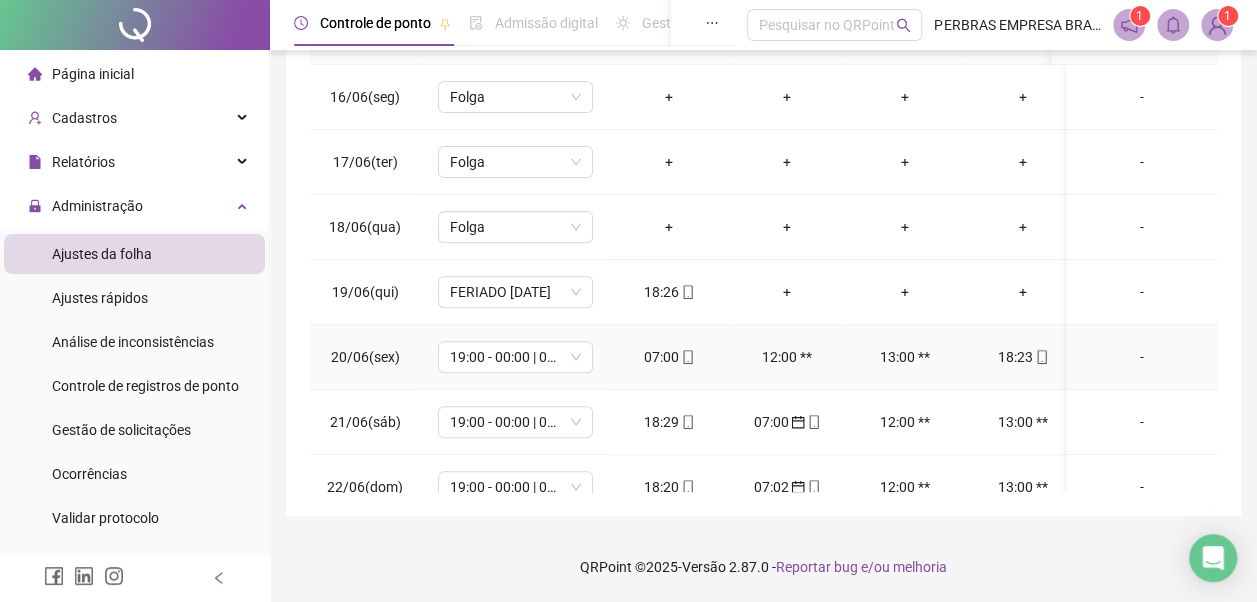 scroll, scrollTop: 400, scrollLeft: 0, axis: vertical 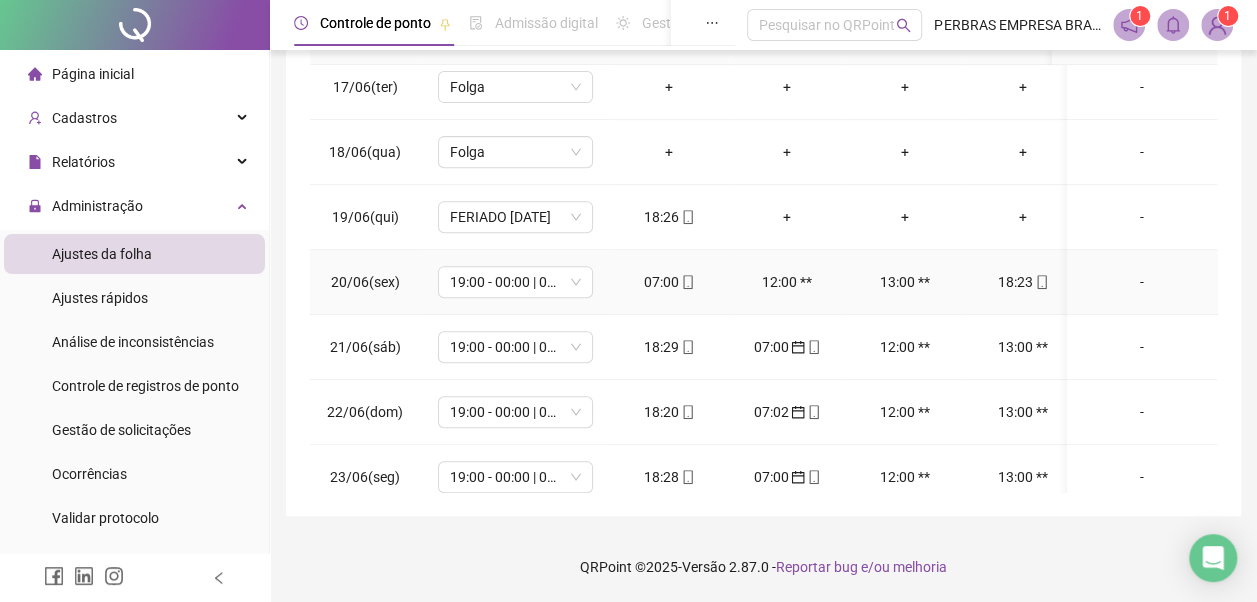 click 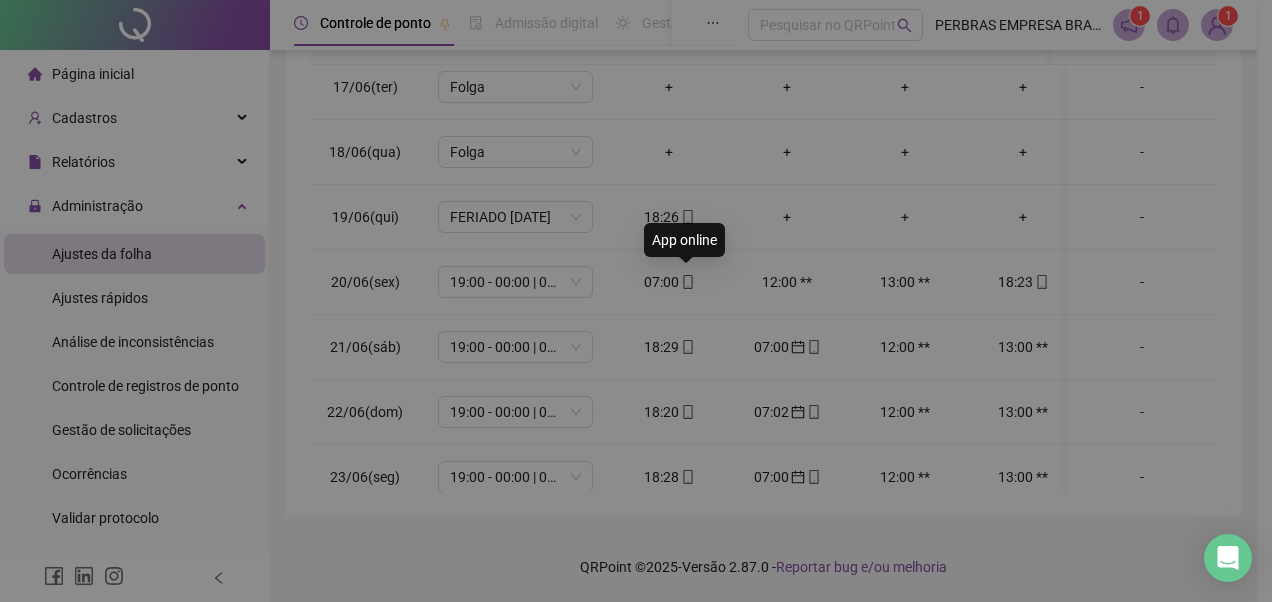 type on "**********" 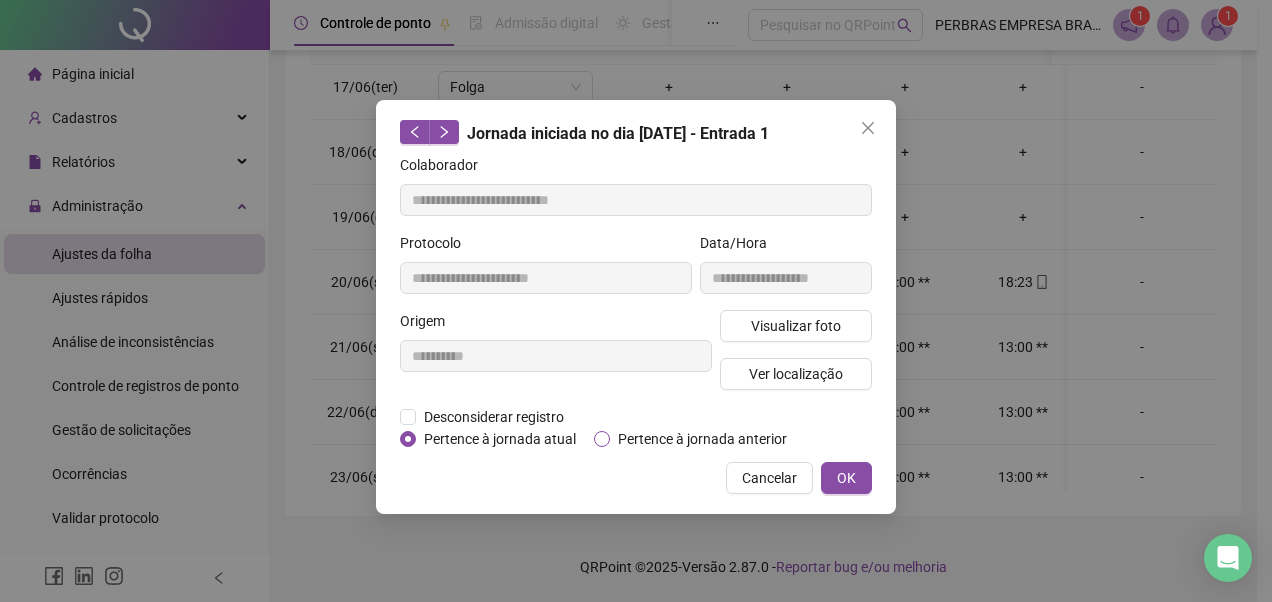click on "Pertence à jornada anterior" at bounding box center (702, 439) 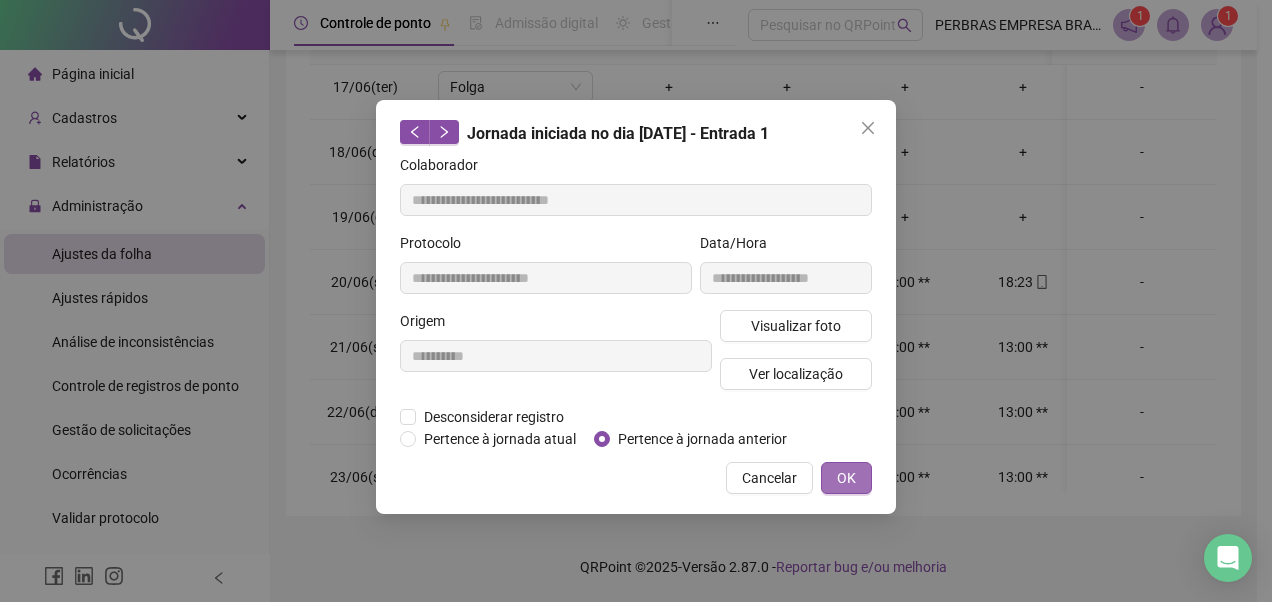 click on "OK" at bounding box center (846, 478) 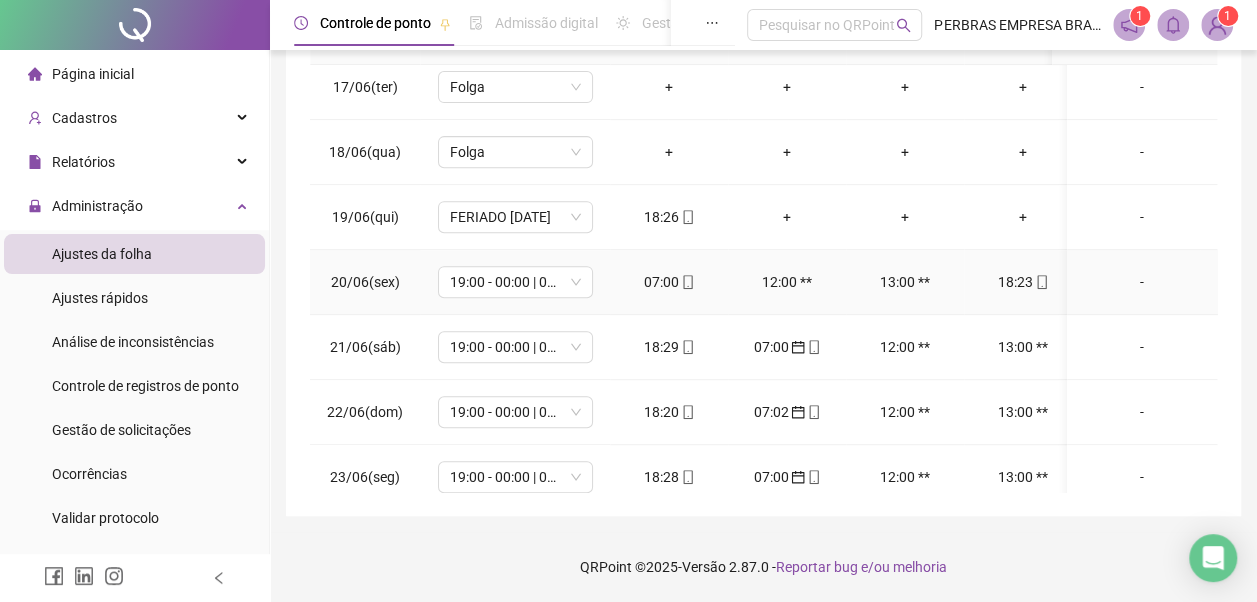 scroll, scrollTop: 208, scrollLeft: 0, axis: vertical 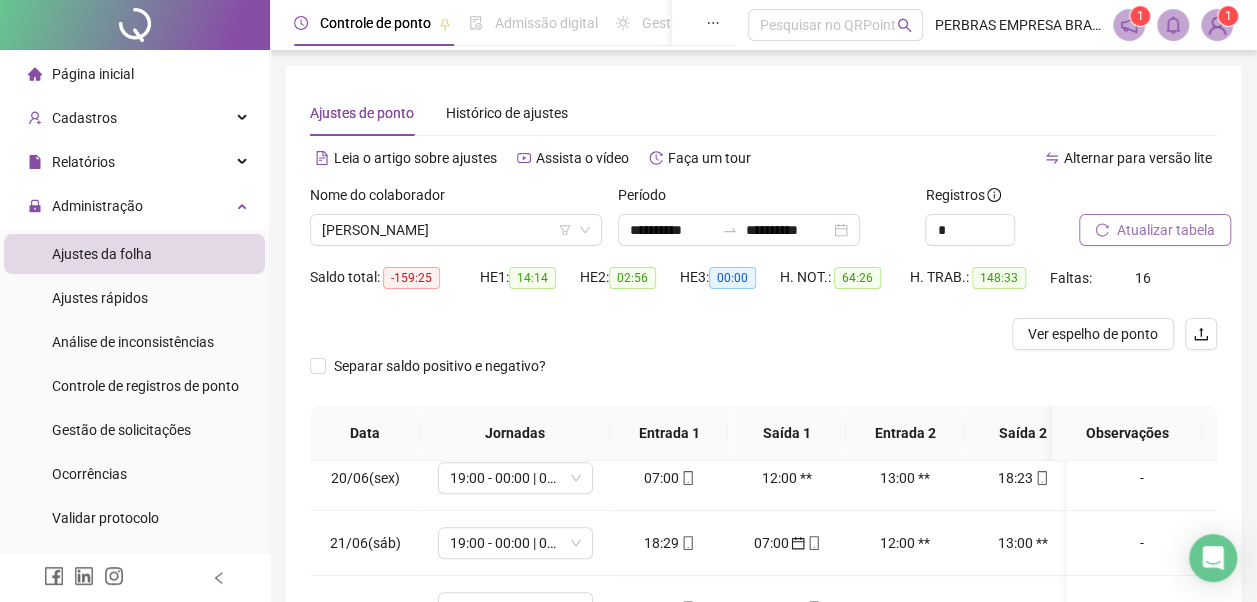click on "Atualizar tabela" at bounding box center [1166, 230] 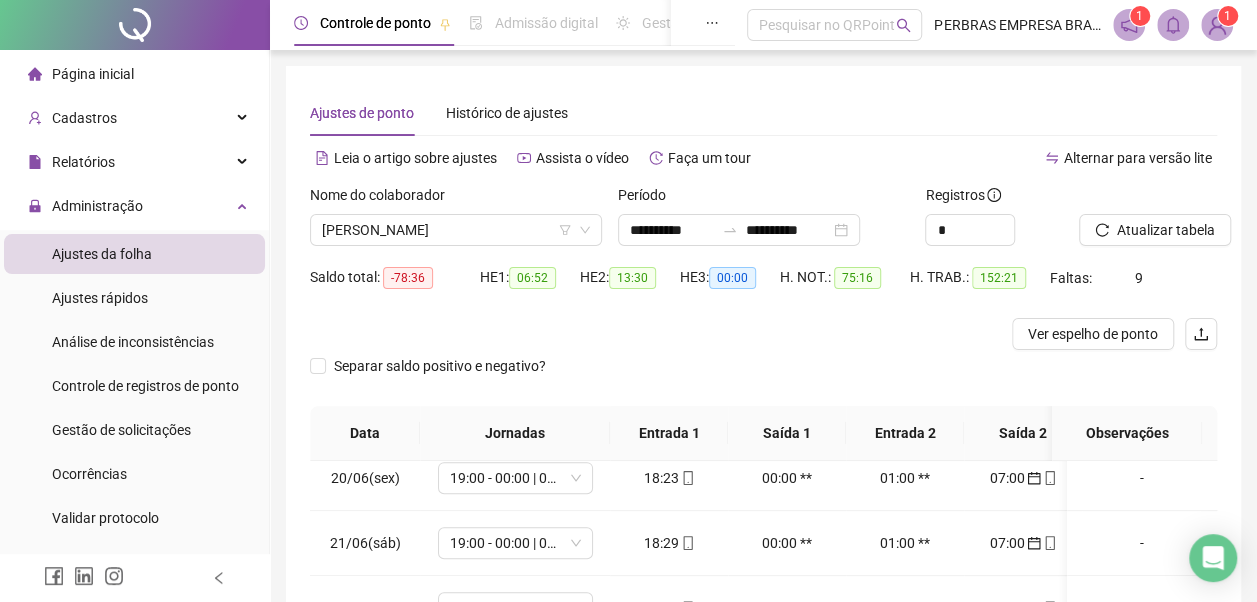 scroll, scrollTop: 300, scrollLeft: 0, axis: vertical 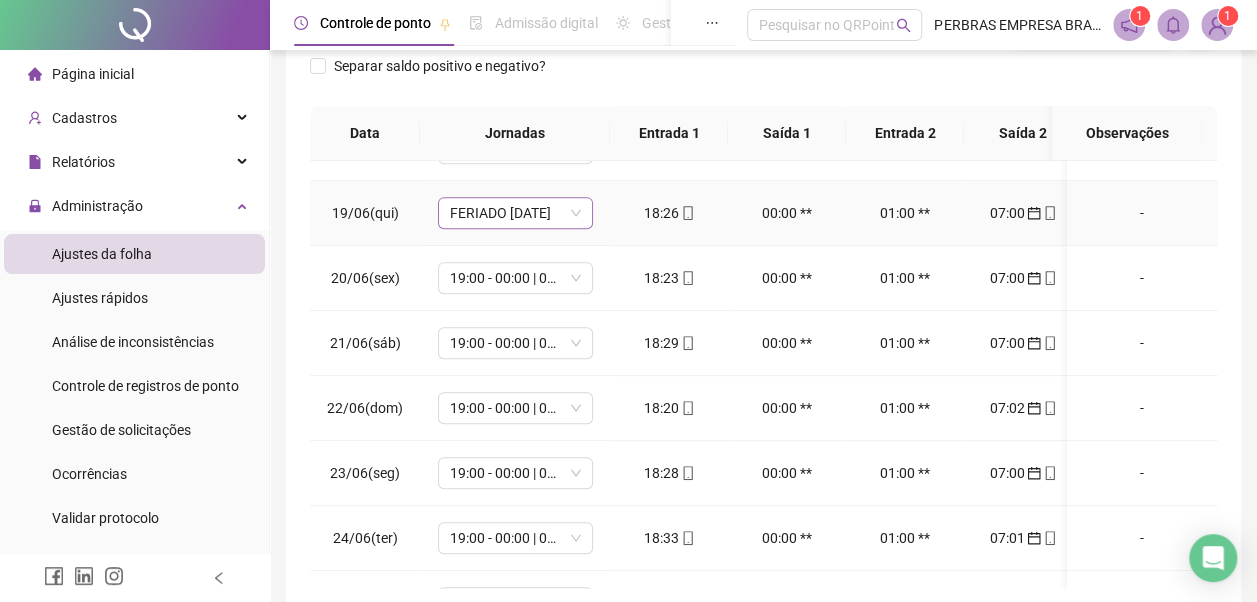 click on "FERIADO CORPUS CHRISTI" at bounding box center [515, 213] 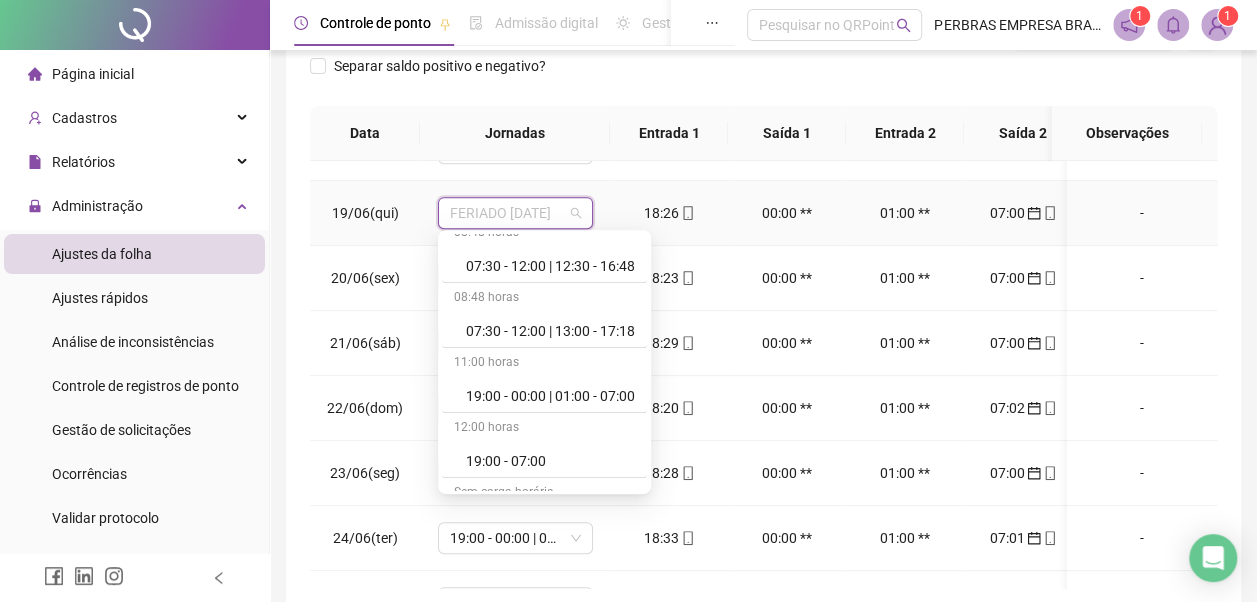 scroll, scrollTop: 600, scrollLeft: 0, axis: vertical 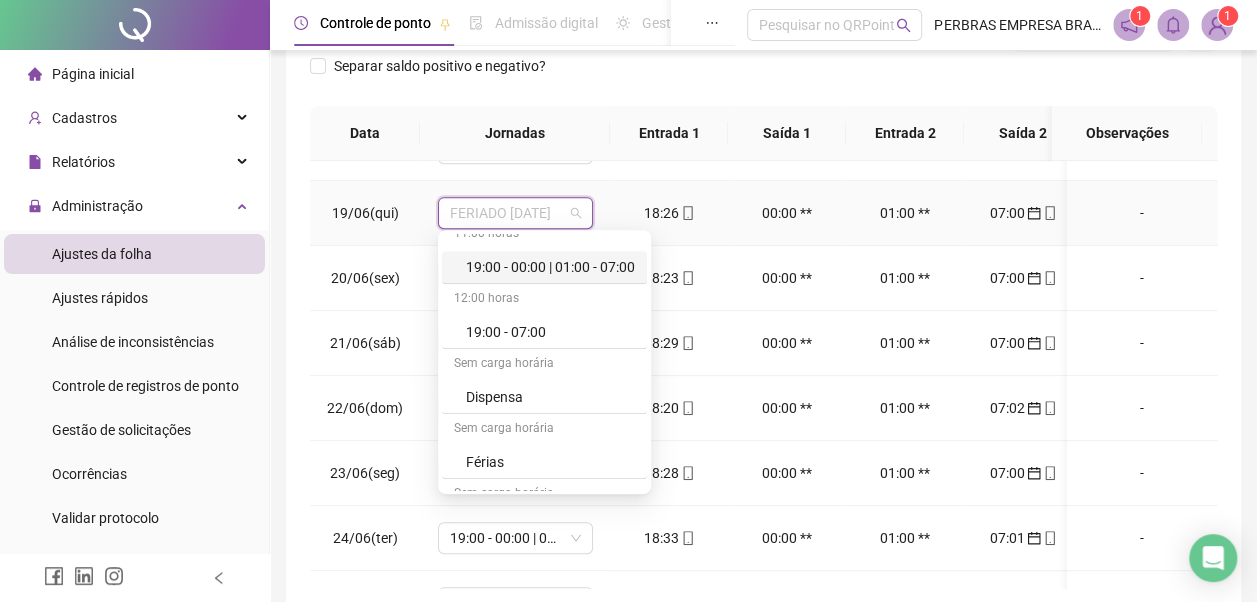 click on "19:00 - 00:00 | 01:00 - 07:00" at bounding box center (550, 267) 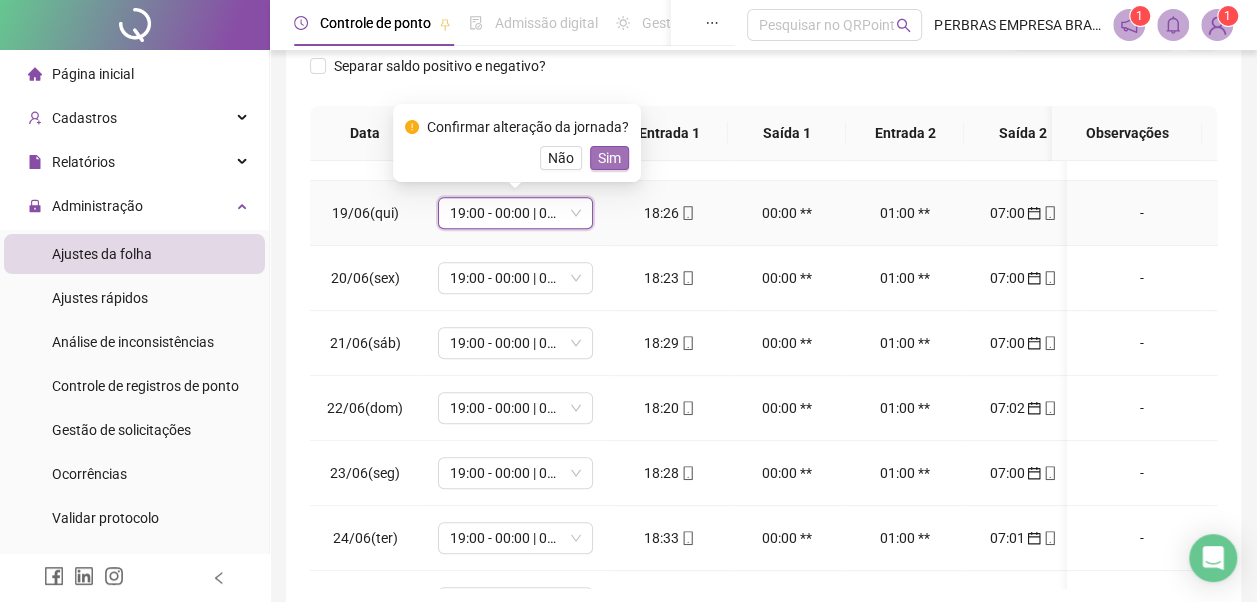 click on "Sim" at bounding box center [609, 158] 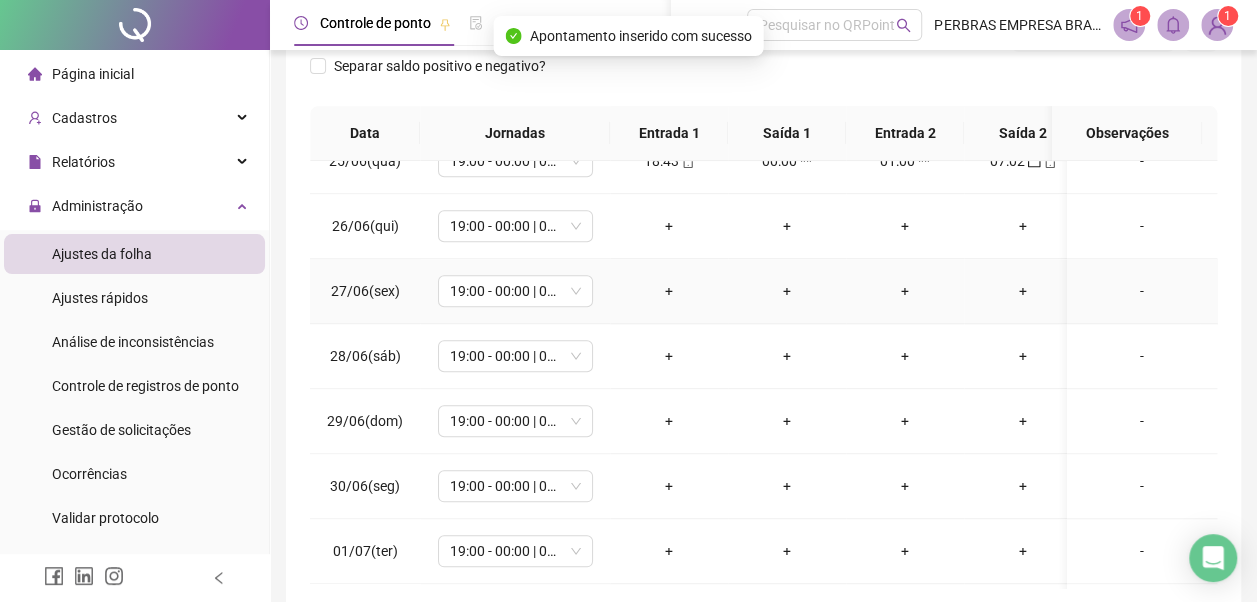 scroll, scrollTop: 900, scrollLeft: 0, axis: vertical 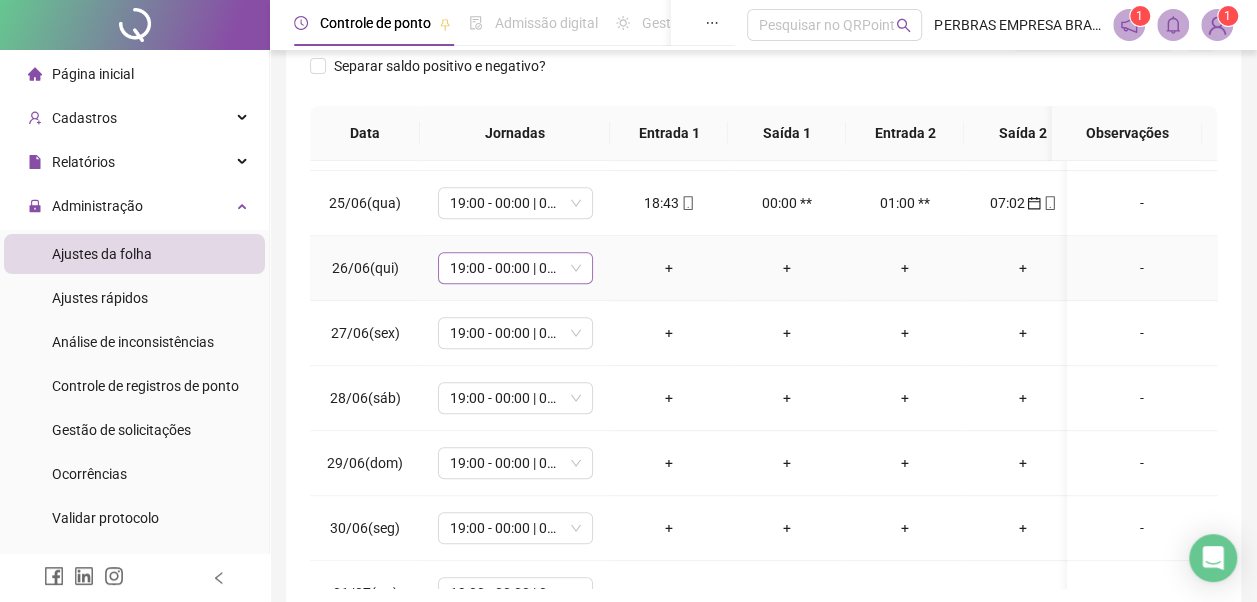 click on "19:00 - 00:00 | 01:00 - 07:00" at bounding box center (515, 268) 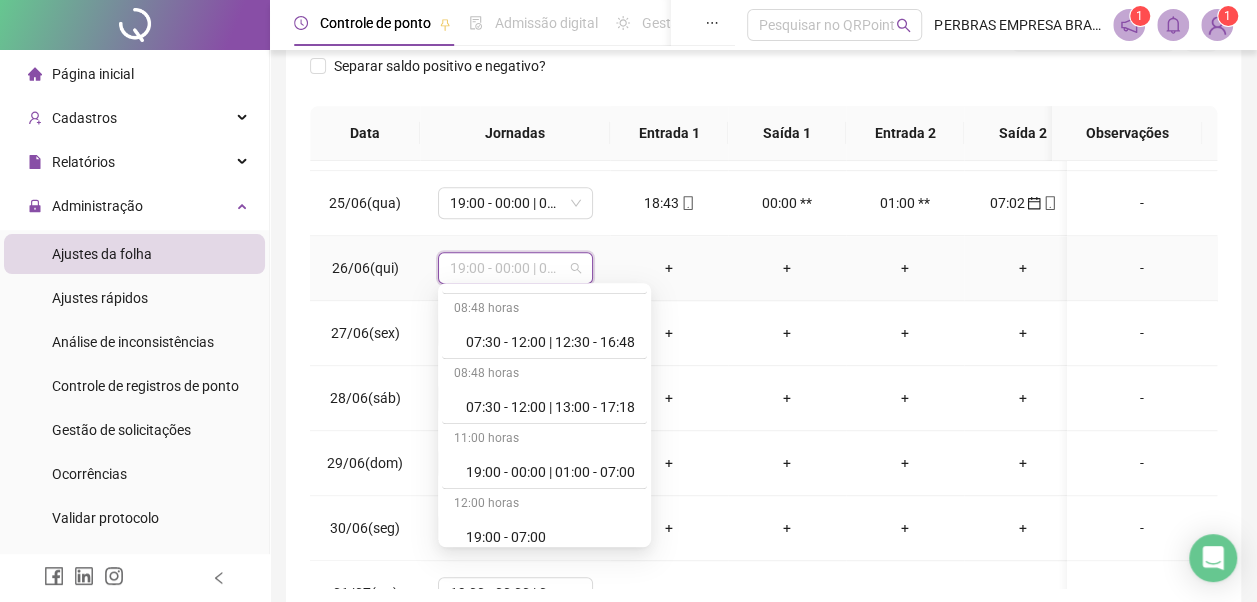 scroll, scrollTop: 778, scrollLeft: 0, axis: vertical 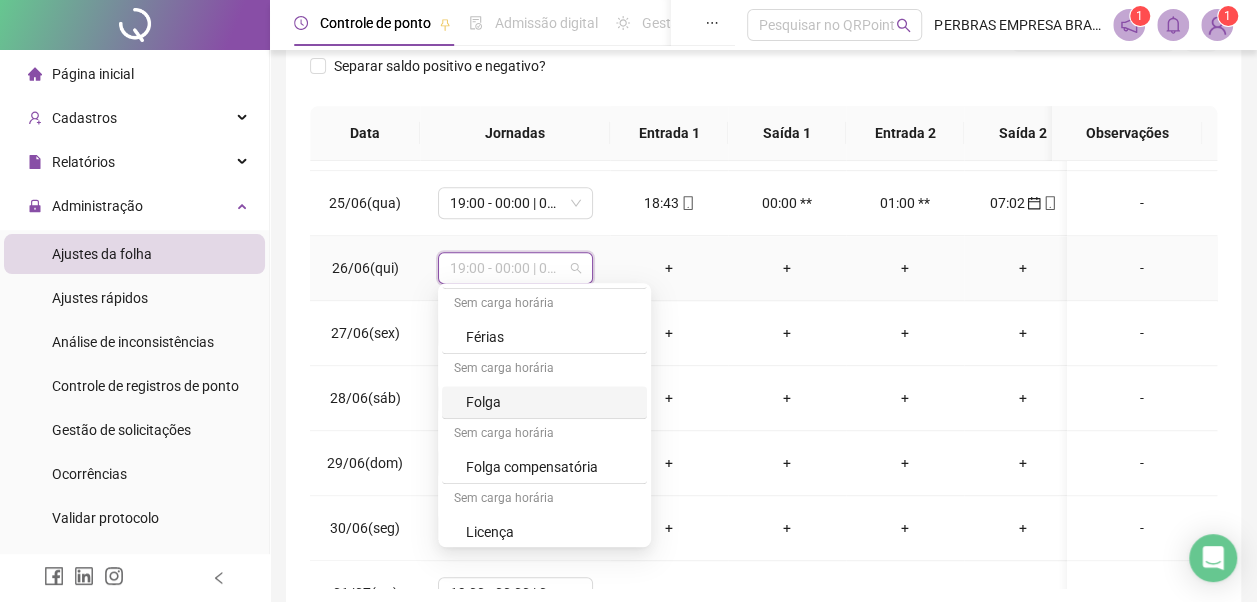 click on "Folga" at bounding box center (550, 402) 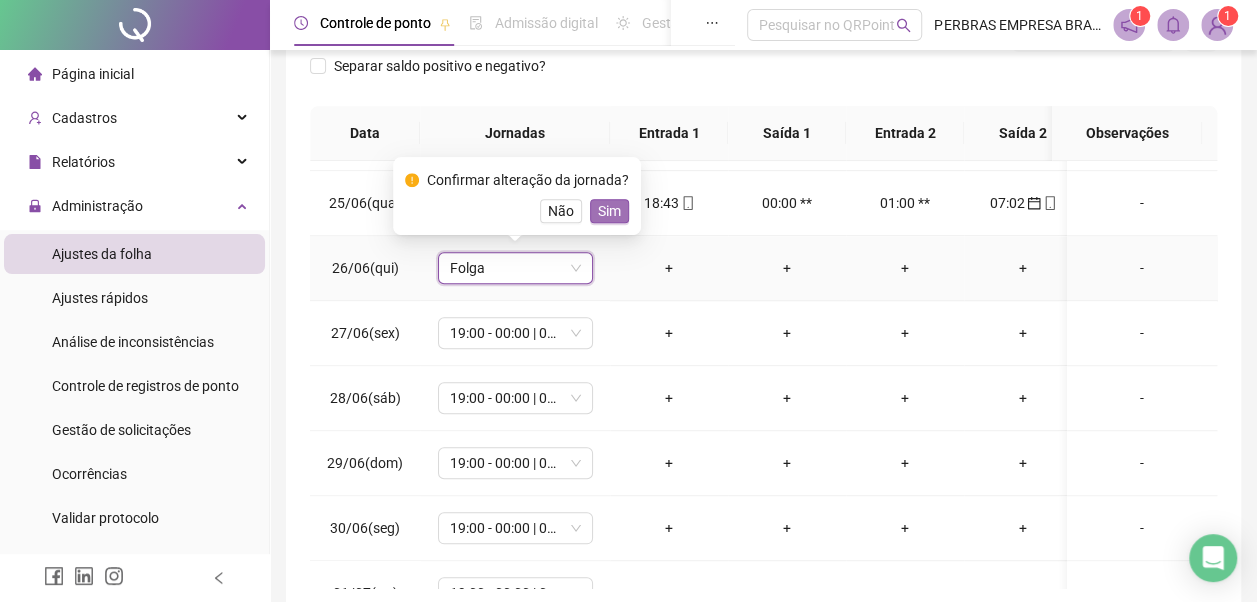 click on "Sim" at bounding box center (609, 211) 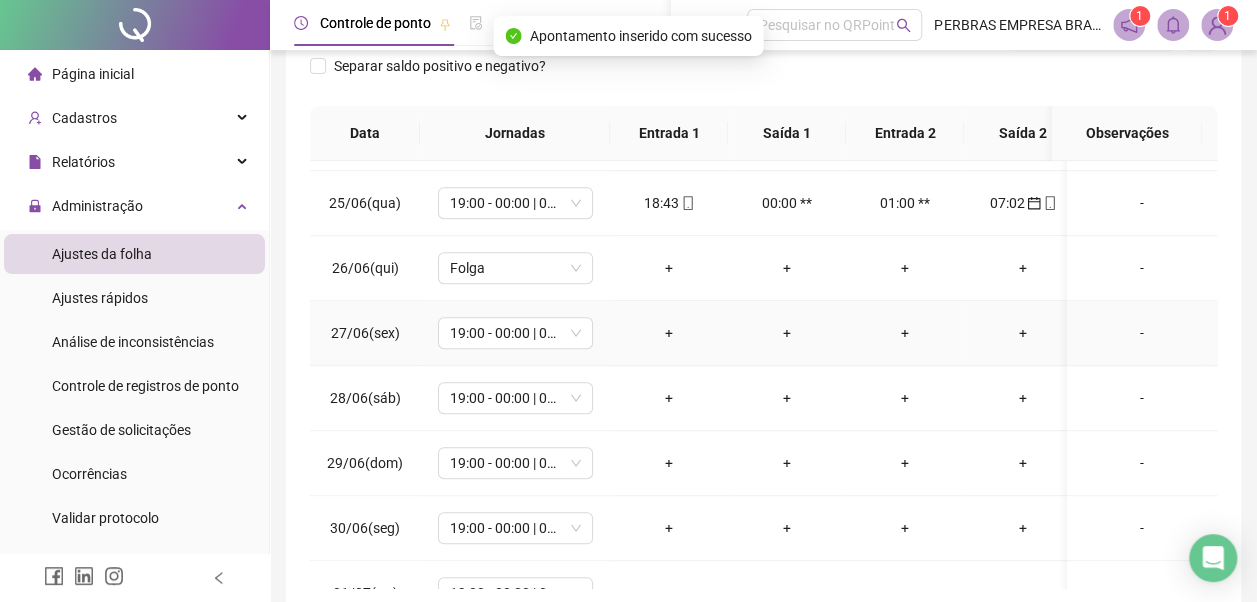 drag, startPoint x: 528, startPoint y: 324, endPoint x: 526, endPoint y: 408, distance: 84.0238 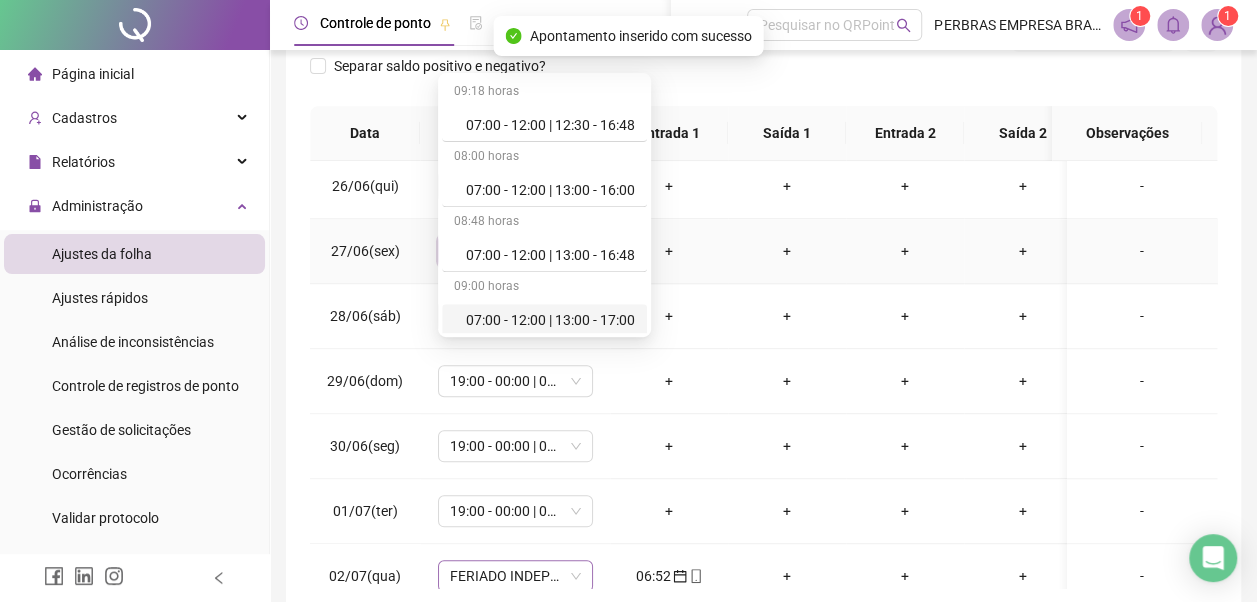 scroll, scrollTop: 800, scrollLeft: 0, axis: vertical 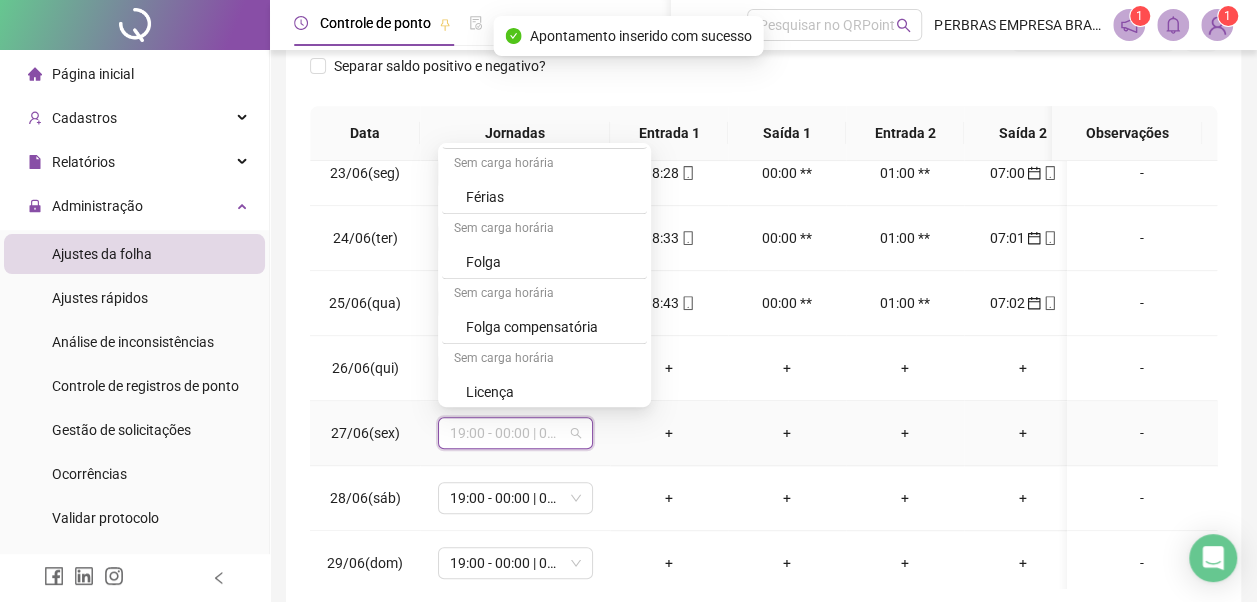 click on "Folga" at bounding box center (550, 262) 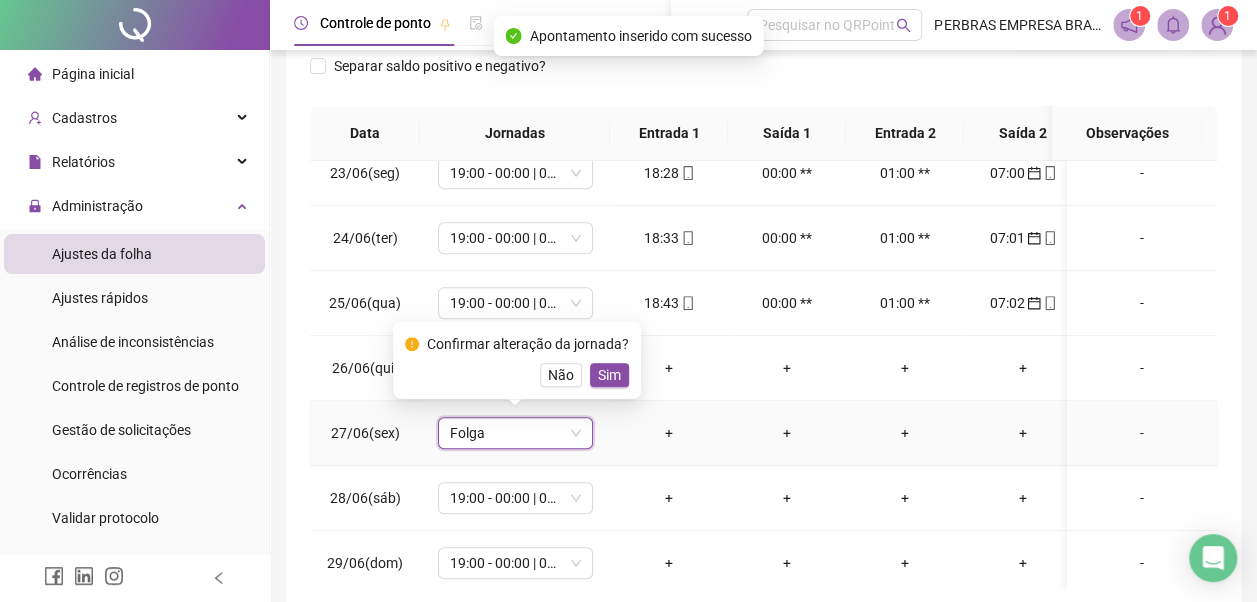 click on "Sim" at bounding box center (609, 375) 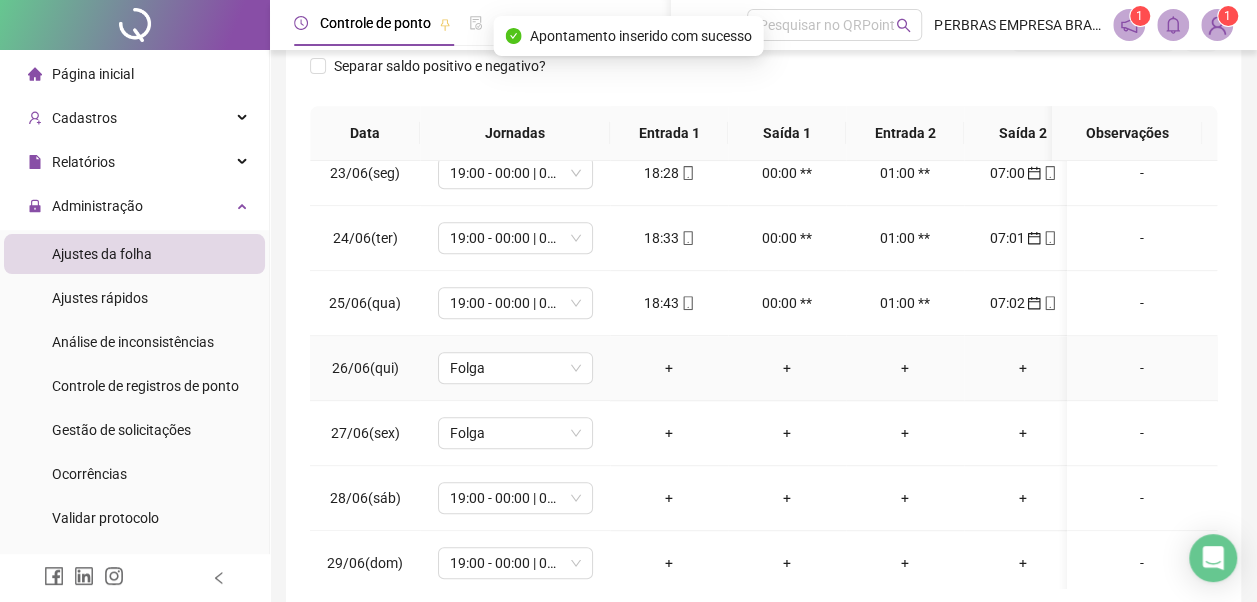 scroll, scrollTop: 900, scrollLeft: 0, axis: vertical 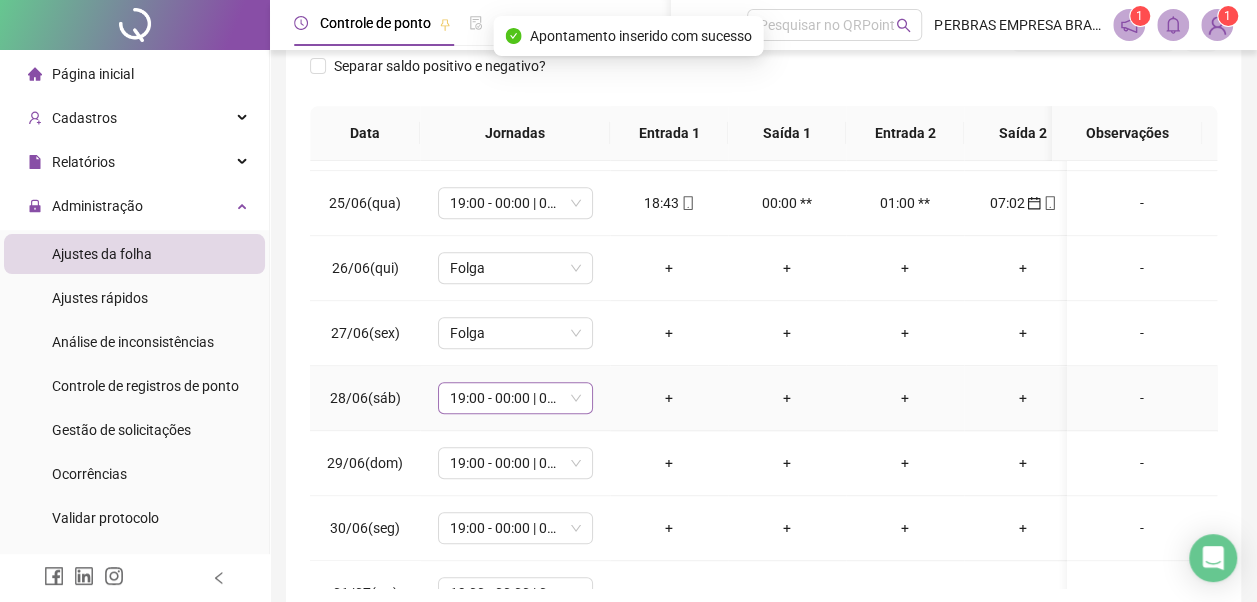 click on "19:00 - 00:00 | 01:00 - 07:00" at bounding box center [515, 398] 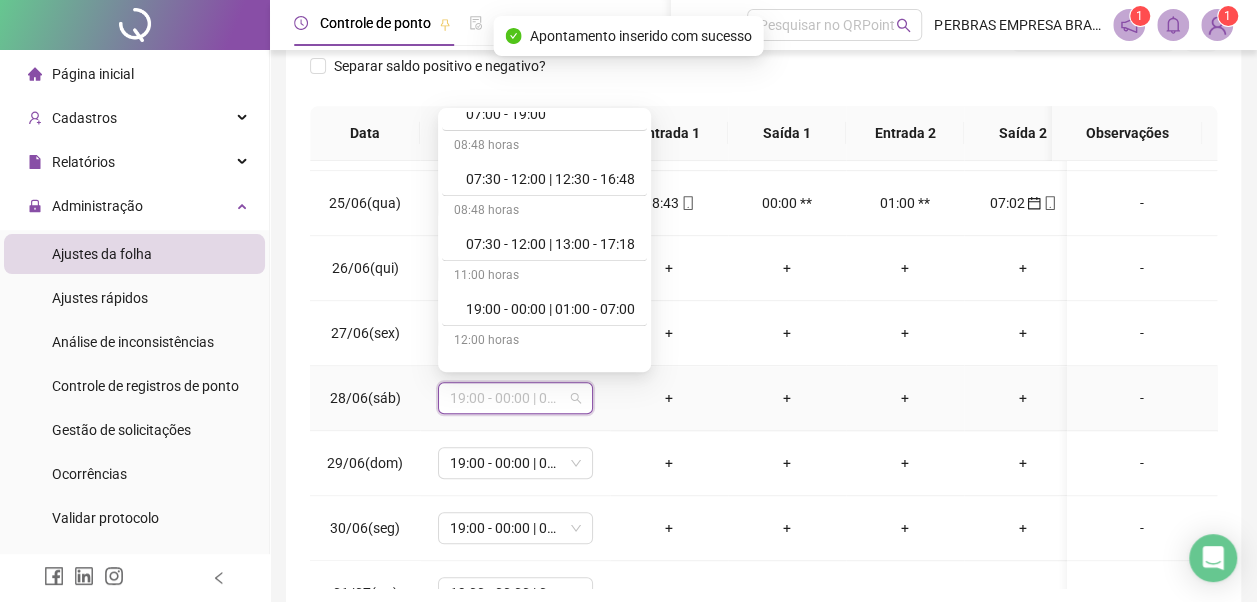 scroll, scrollTop: 778, scrollLeft: 0, axis: vertical 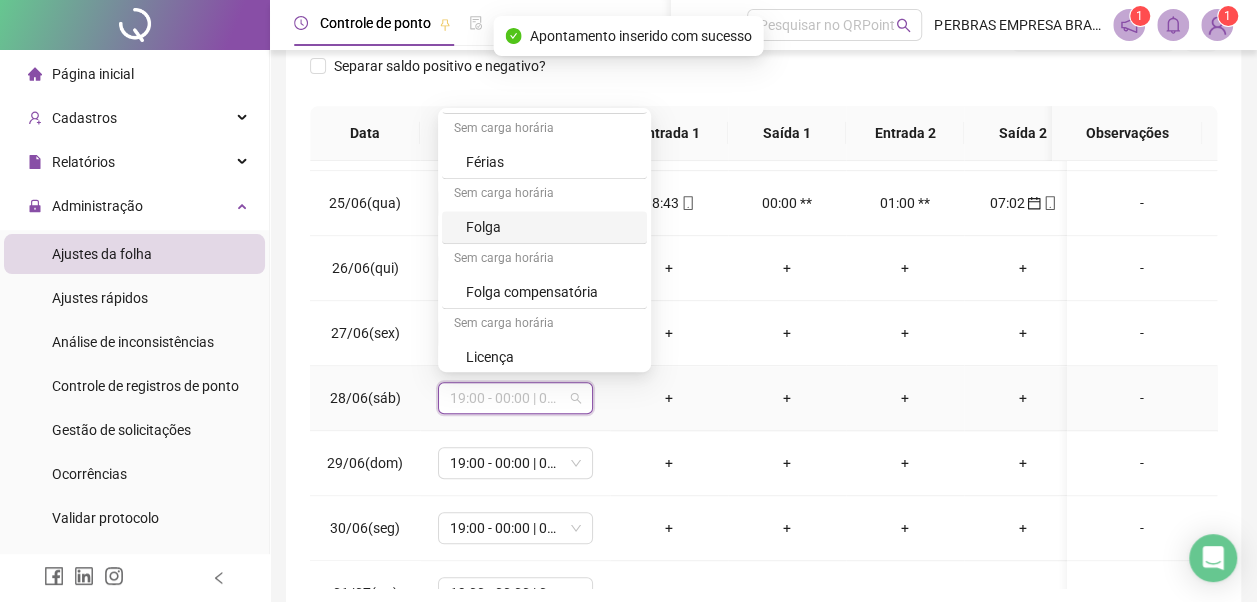click on "Folga" at bounding box center [550, 227] 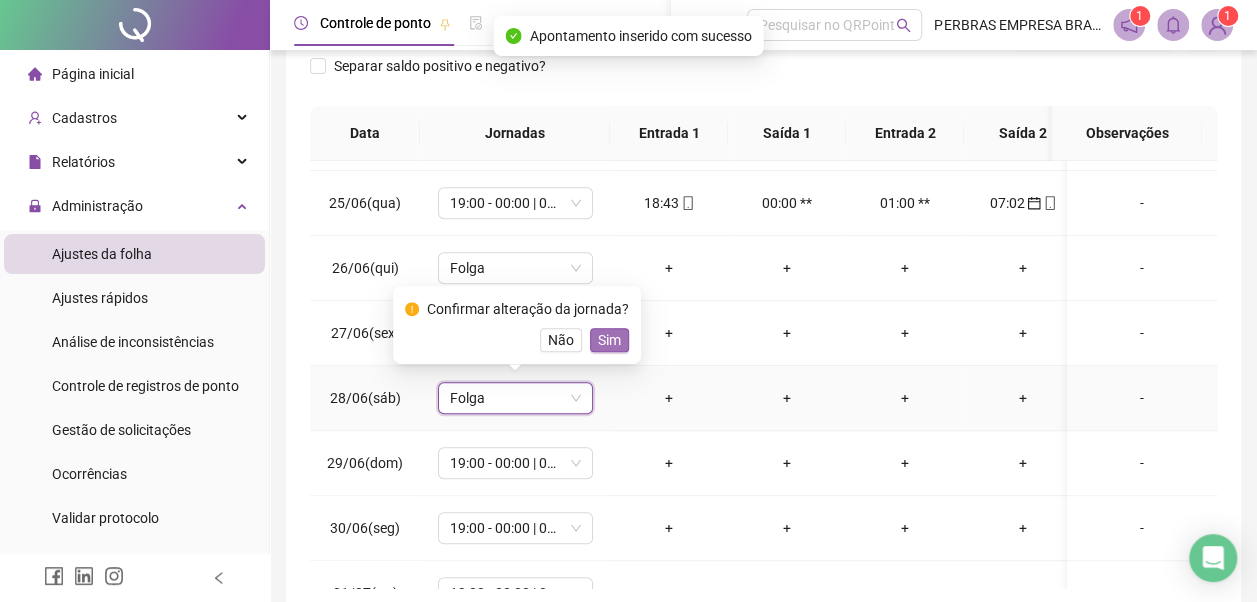 click on "Sim" at bounding box center (609, 340) 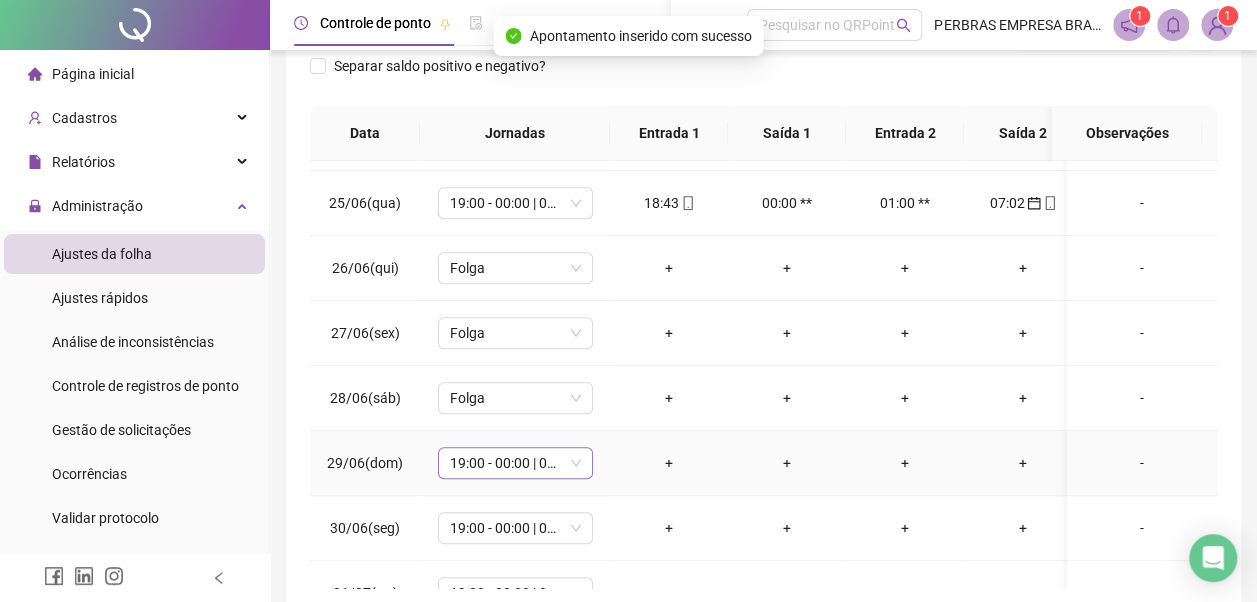 click on "19:00 - 00:00 | 01:00 - 07:00" at bounding box center (515, 463) 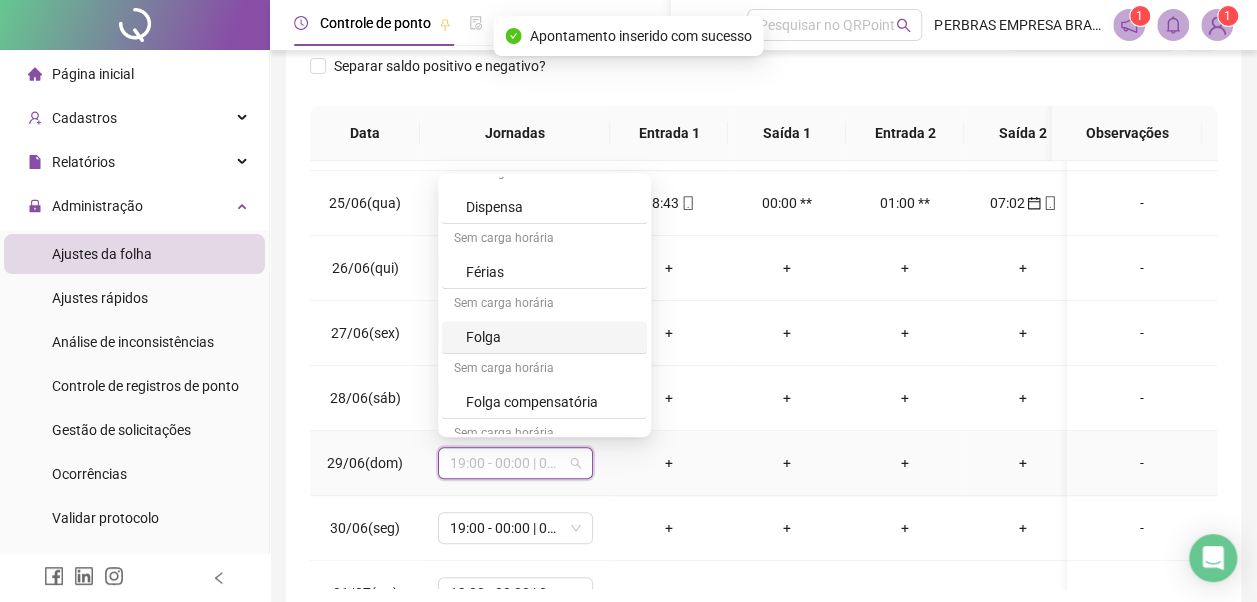 scroll, scrollTop: 778, scrollLeft: 0, axis: vertical 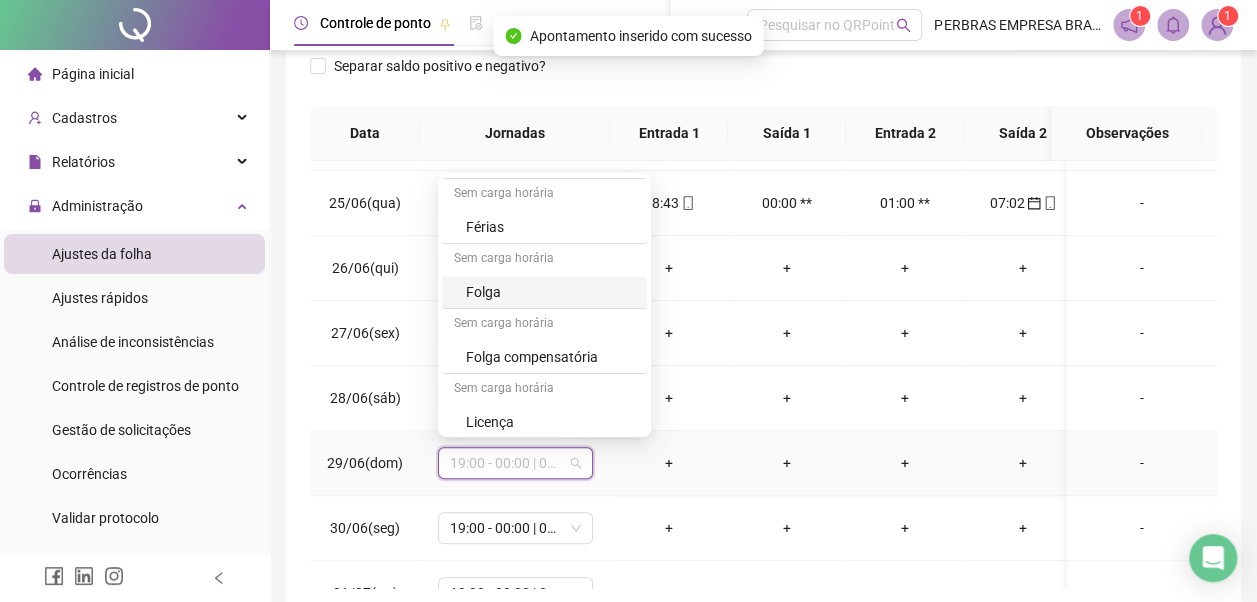 click on "Folga" at bounding box center [550, 292] 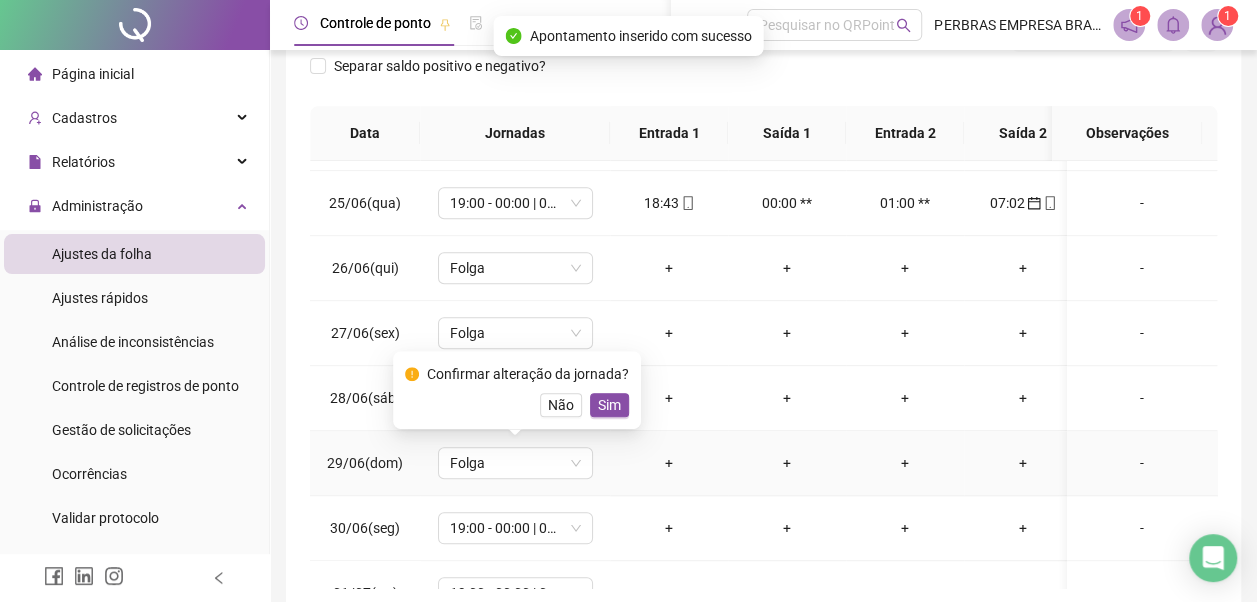 drag, startPoint x: 600, startPoint y: 398, endPoint x: 617, endPoint y: 373, distance: 30.232433 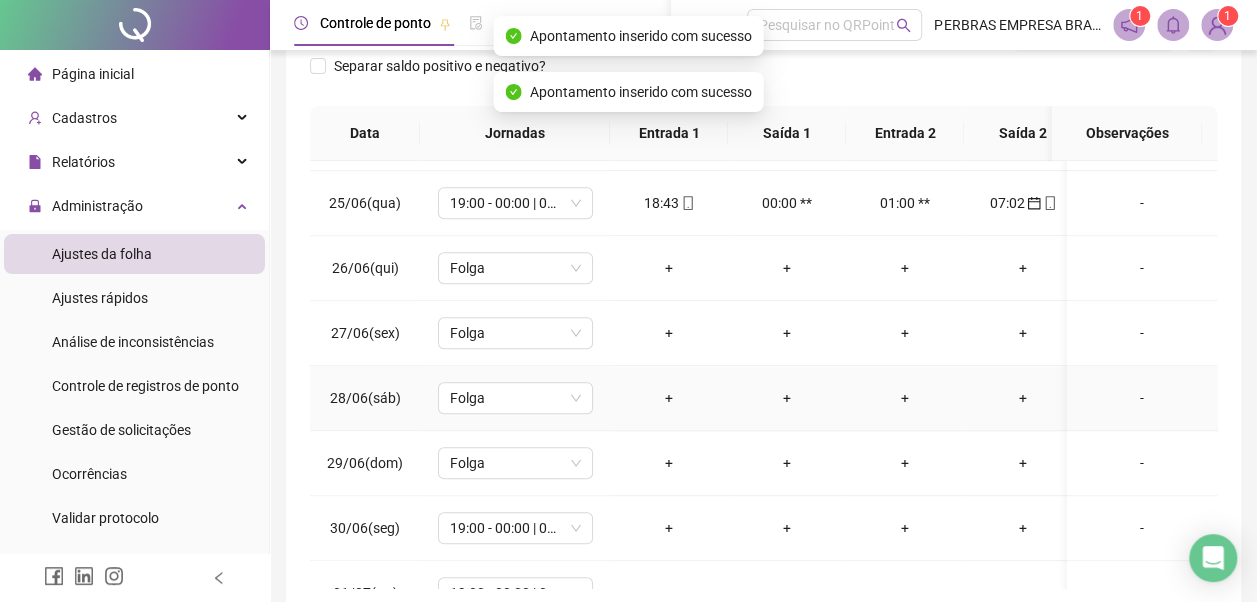 scroll, scrollTop: 1000, scrollLeft: 0, axis: vertical 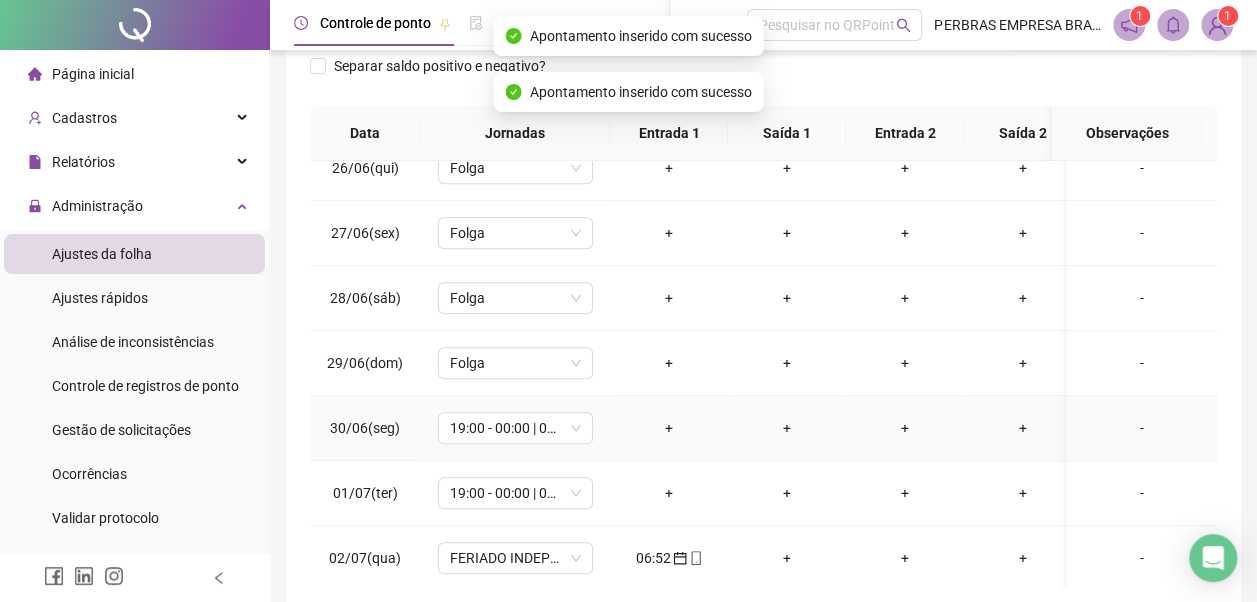 click on "19:00 - 00:00 | 01:00 - 07:00" at bounding box center (515, 428) 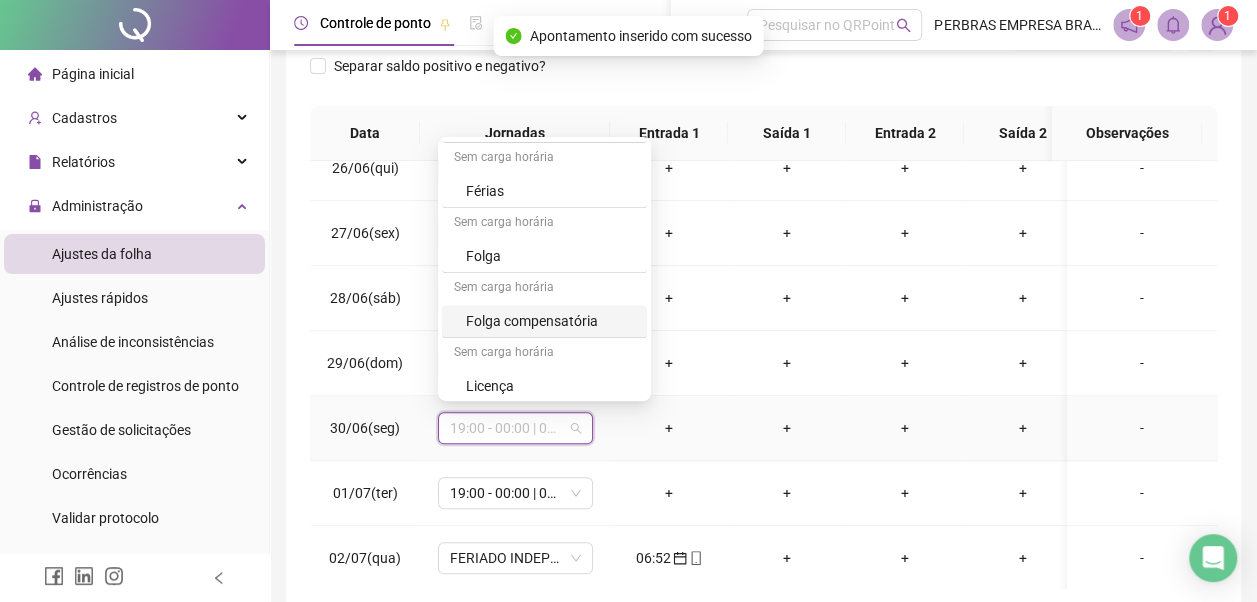 scroll, scrollTop: 778, scrollLeft: 0, axis: vertical 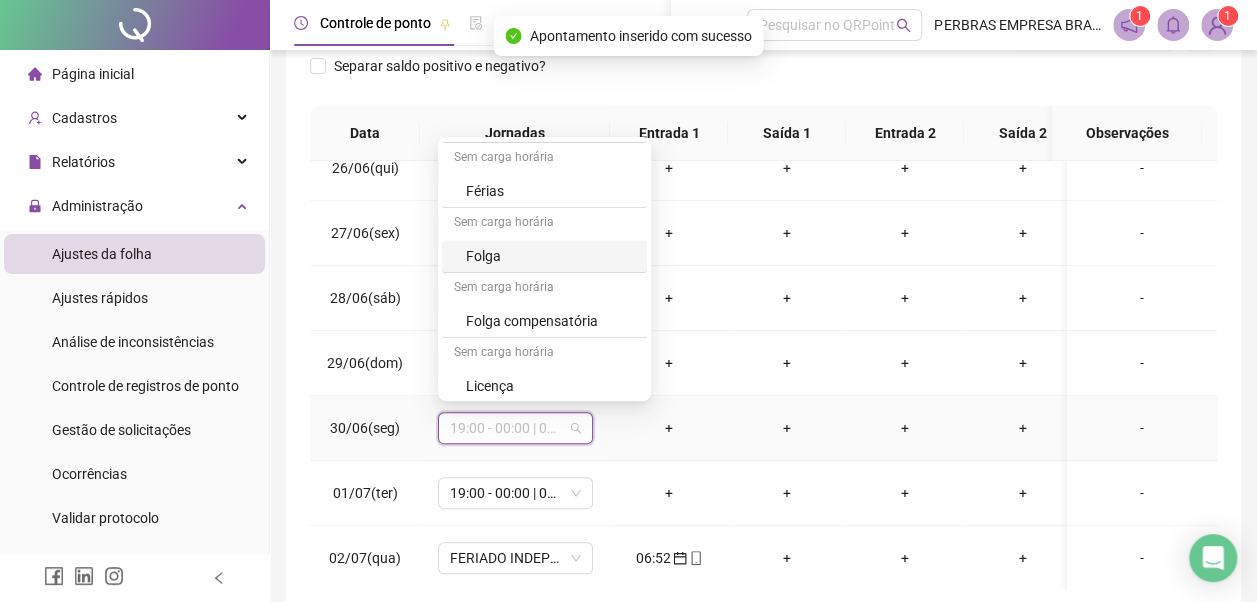 click on "Folga" at bounding box center (550, 256) 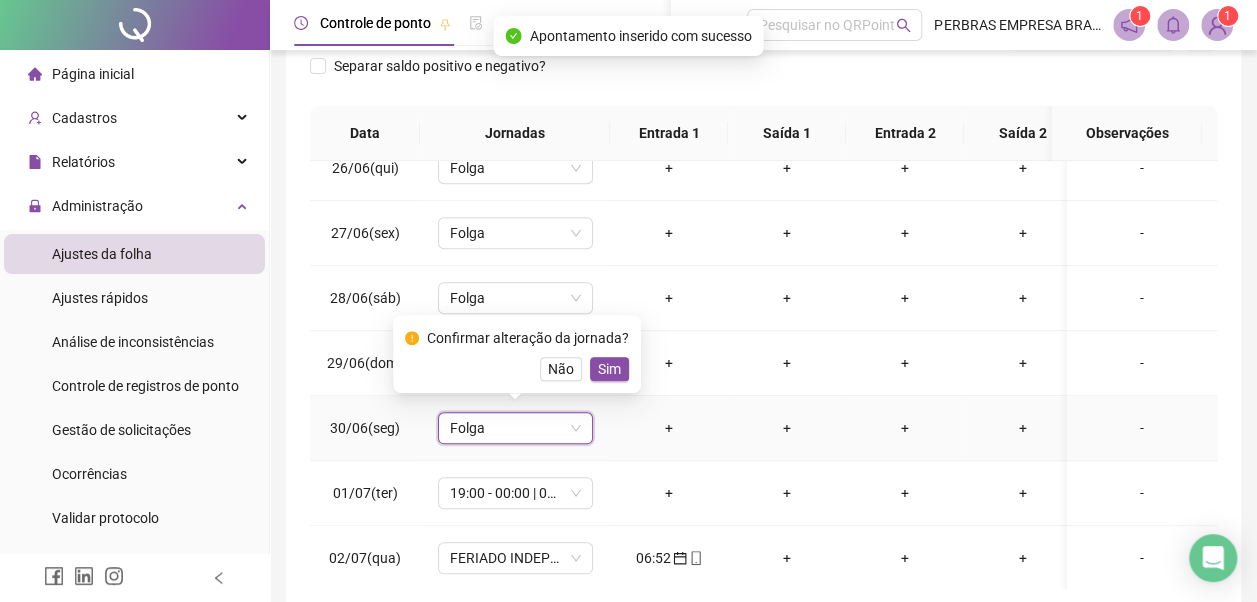drag, startPoint x: 603, startPoint y: 370, endPoint x: 588, endPoint y: 424, distance: 56.044624 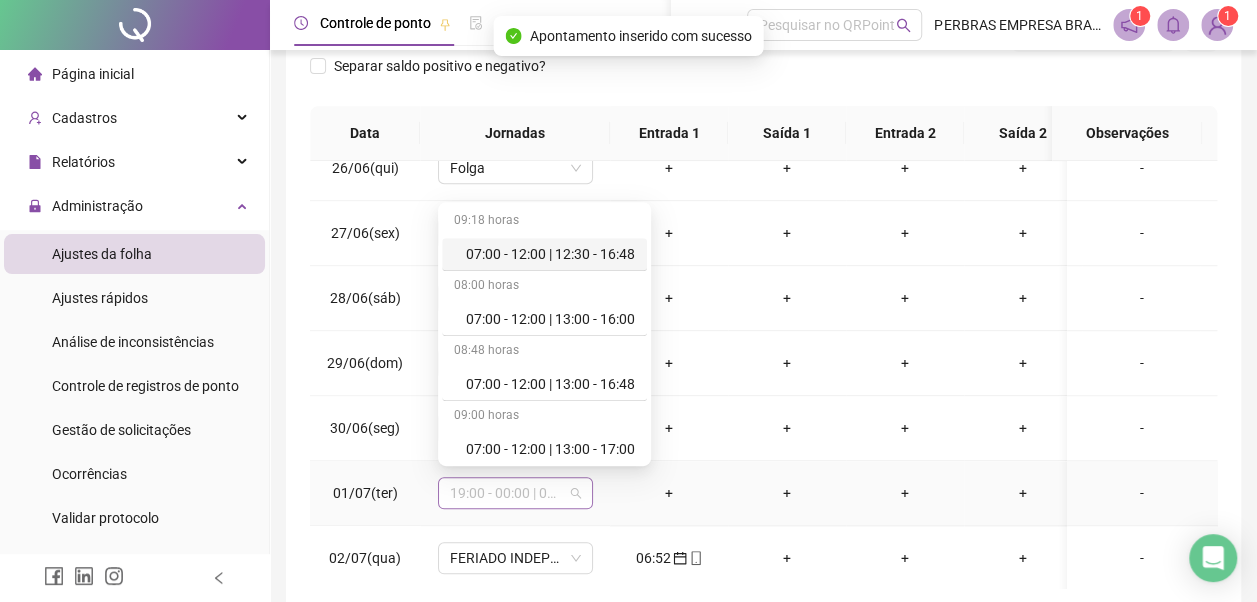 click on "19:00 - 00:00 | 01:00 - 07:00" at bounding box center [515, 493] 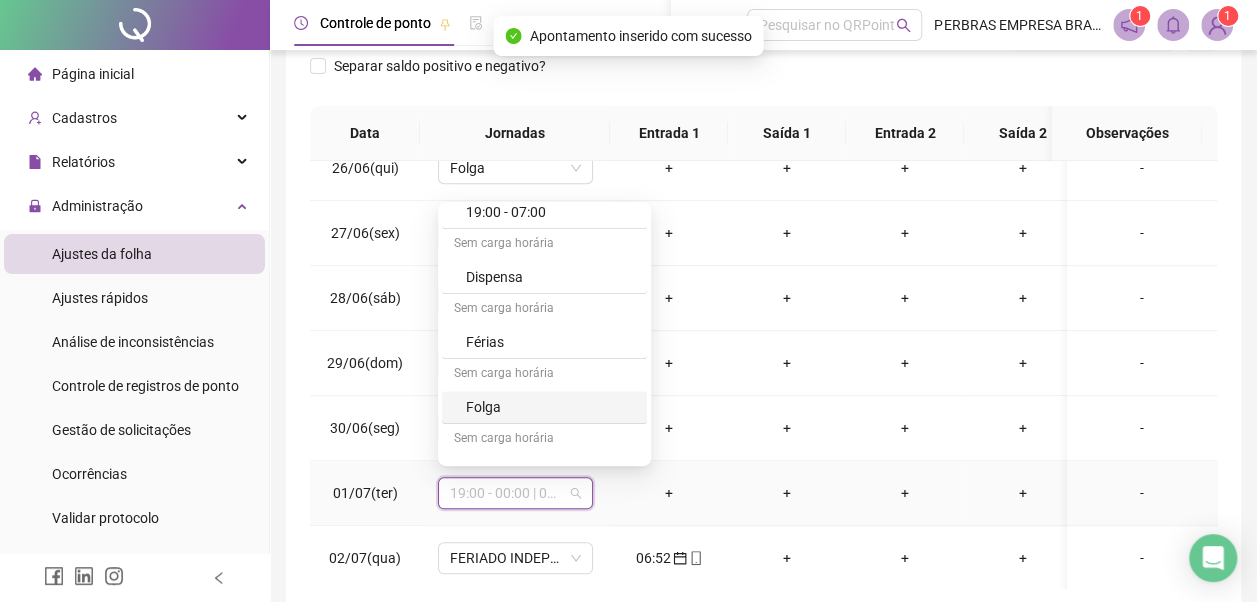 scroll, scrollTop: 700, scrollLeft: 0, axis: vertical 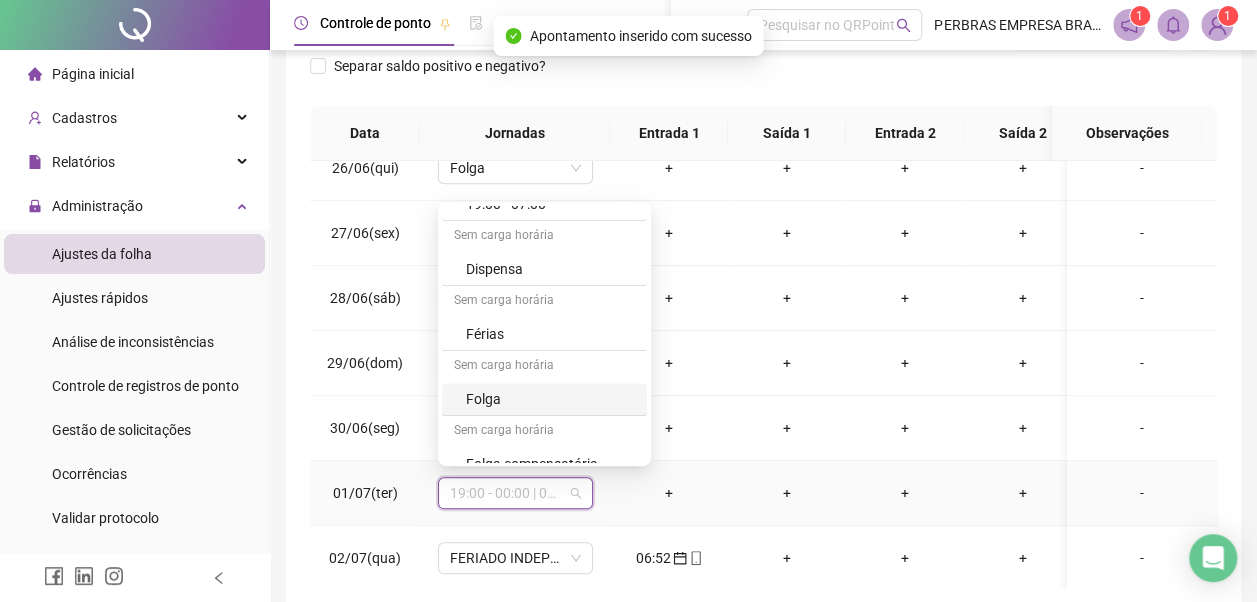 click on "Folga" at bounding box center (550, 399) 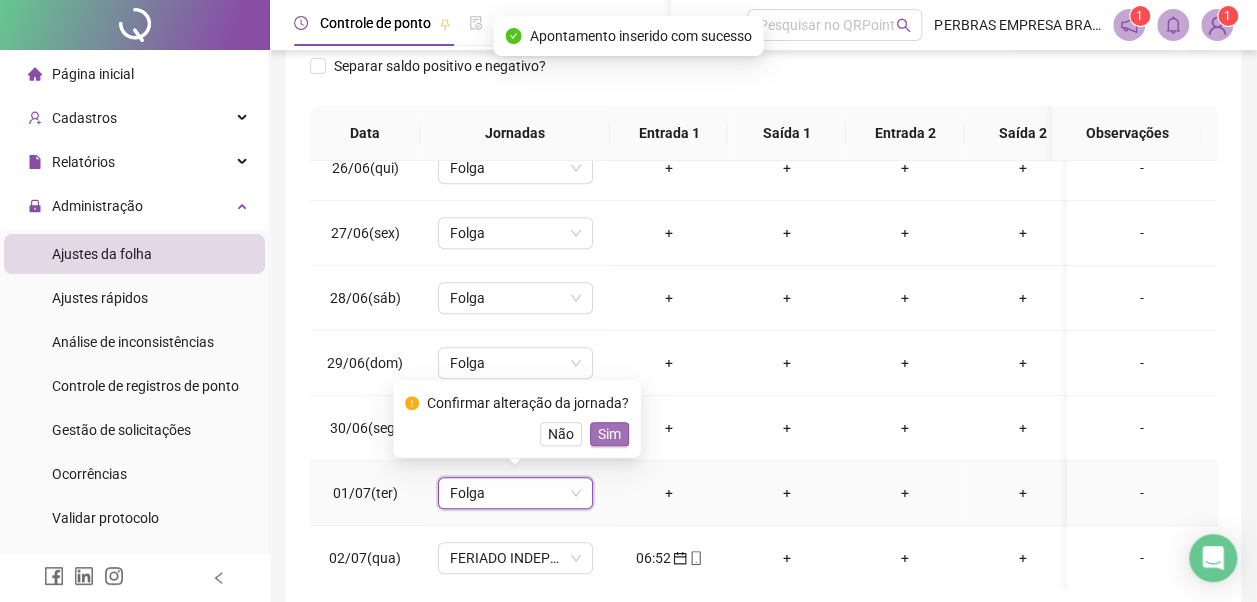 click on "Sim" at bounding box center (609, 434) 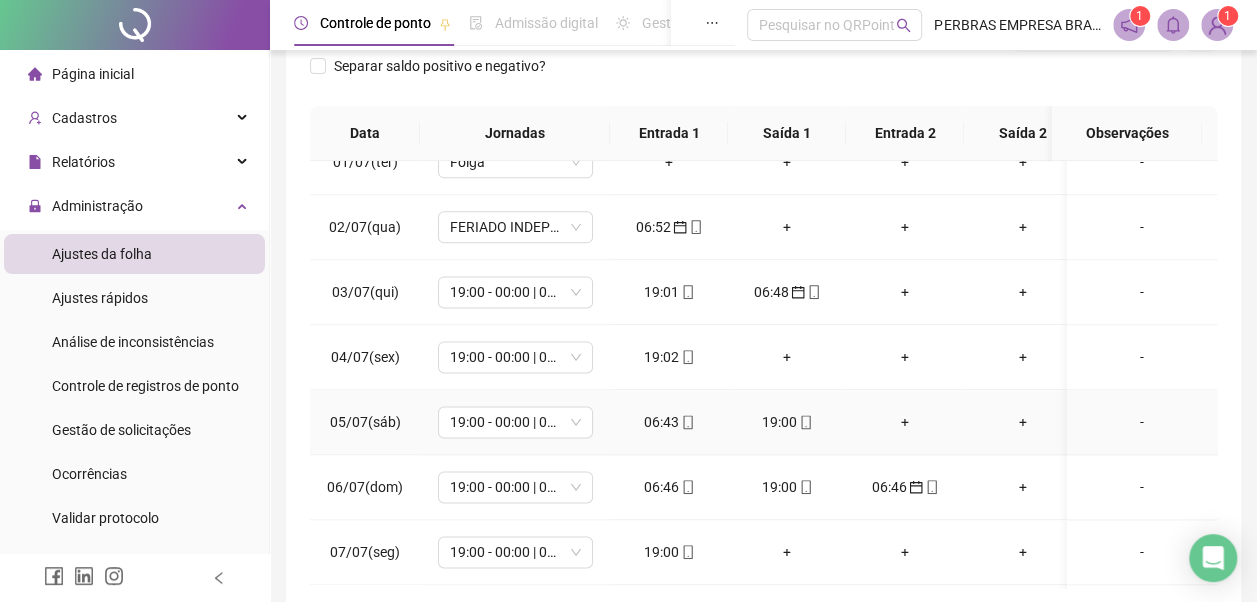 scroll, scrollTop: 1300, scrollLeft: 0, axis: vertical 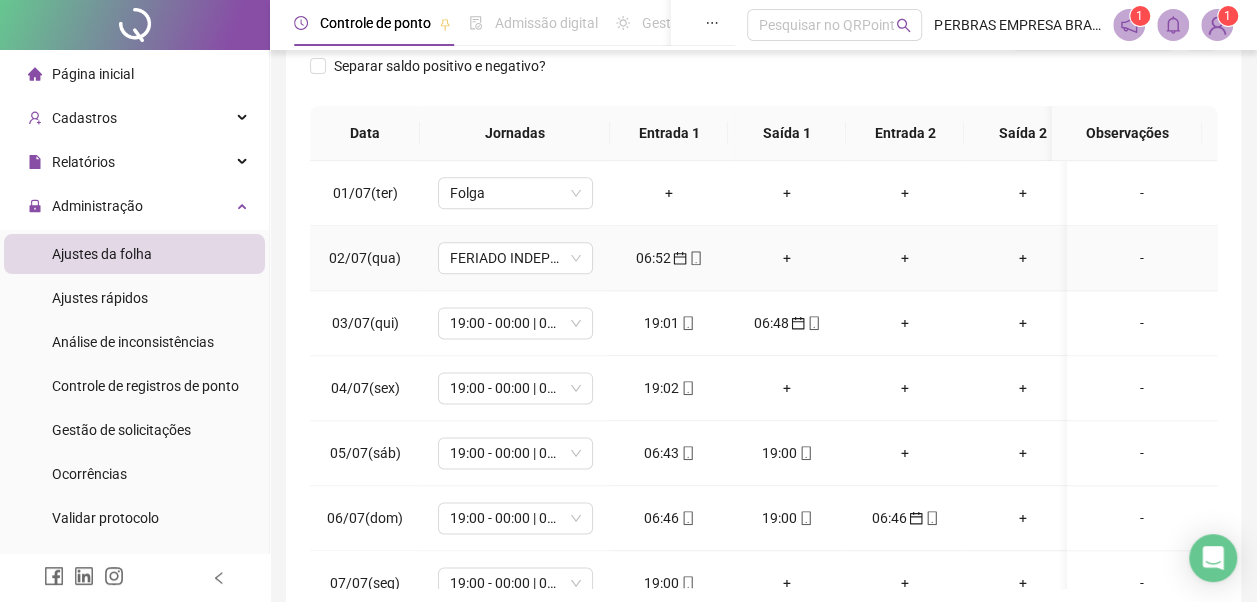drag, startPoint x: 672, startPoint y: 256, endPoint x: 666, endPoint y: 275, distance: 19.924858 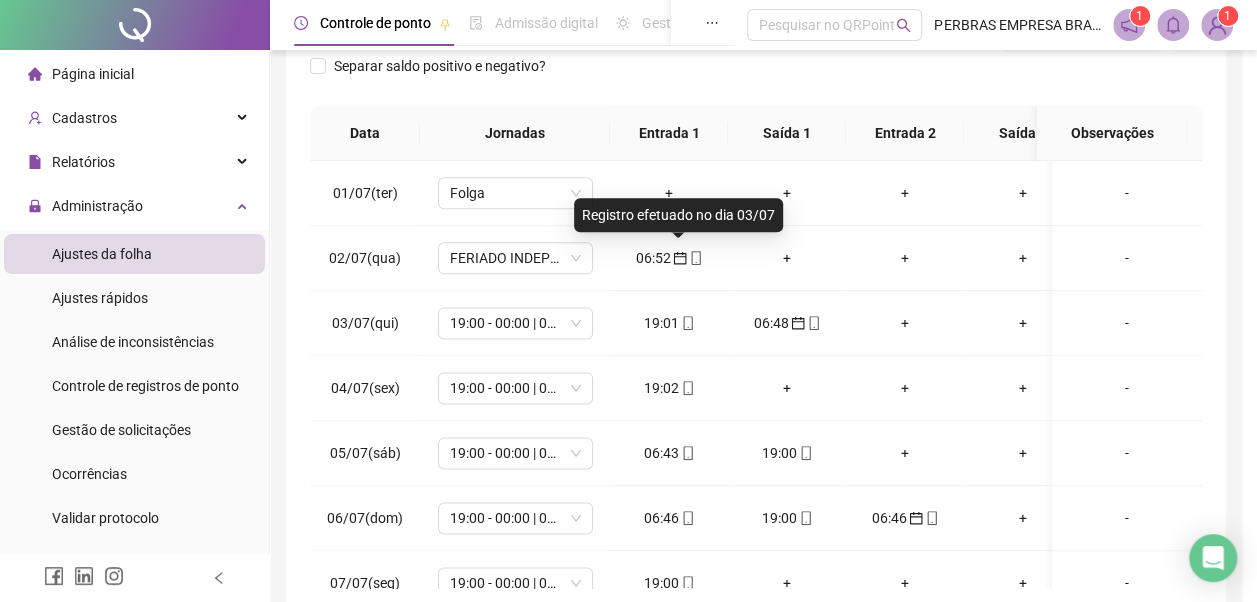 type on "**********" 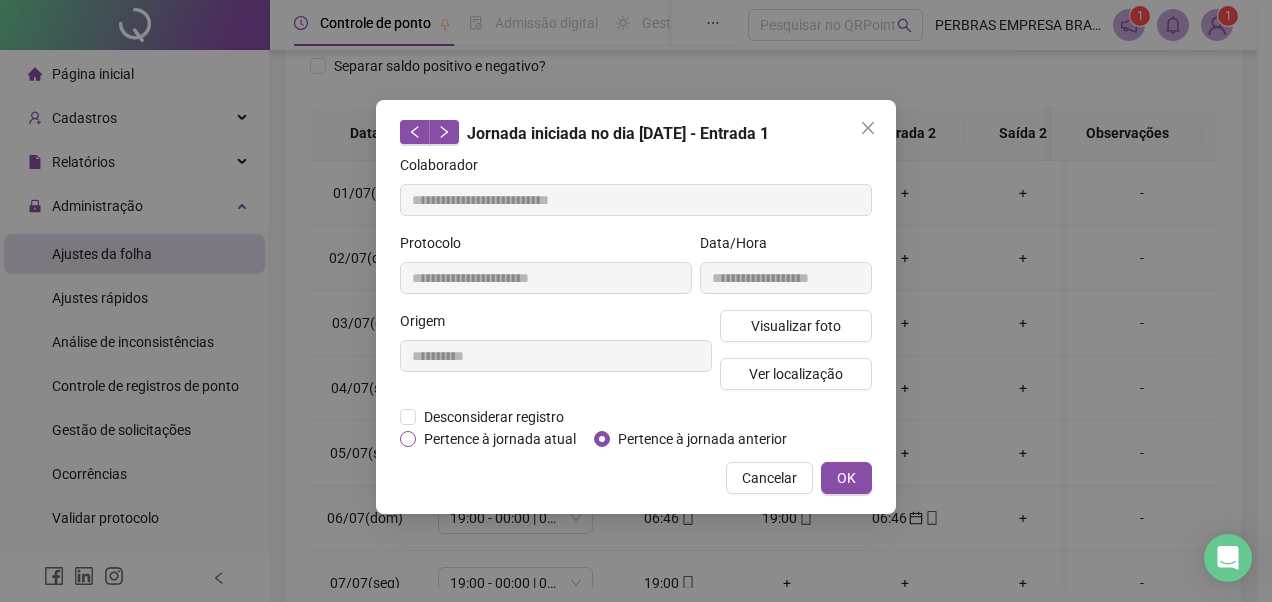 click on "Pertence à jornada atual" at bounding box center (500, 439) 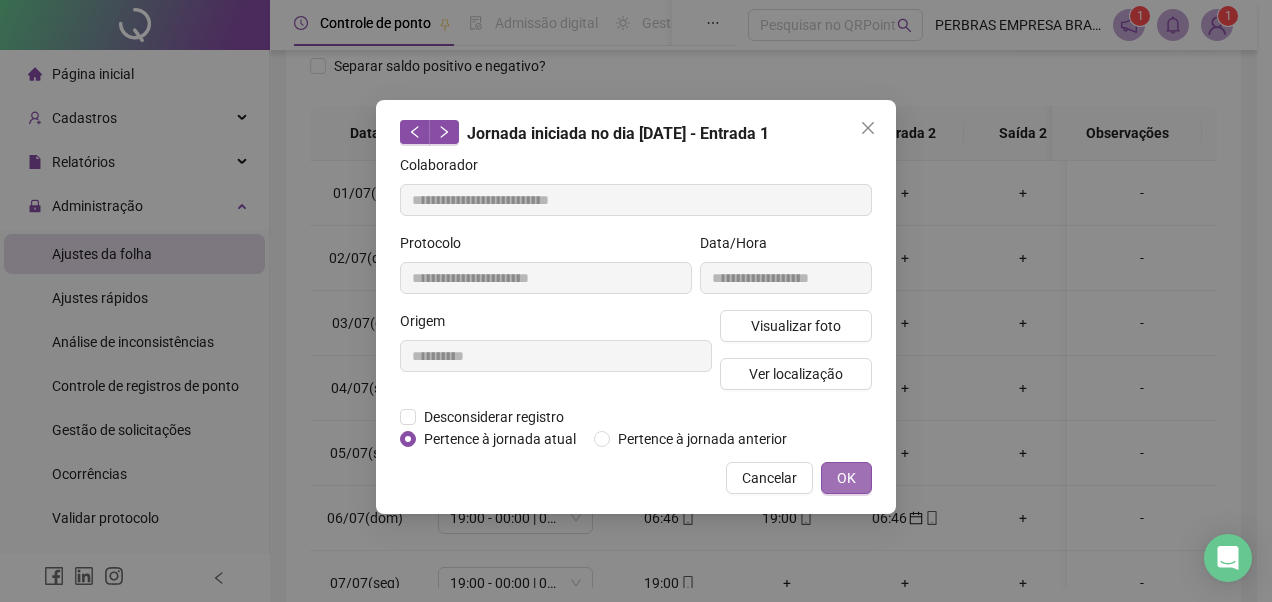 click on "OK" at bounding box center [846, 478] 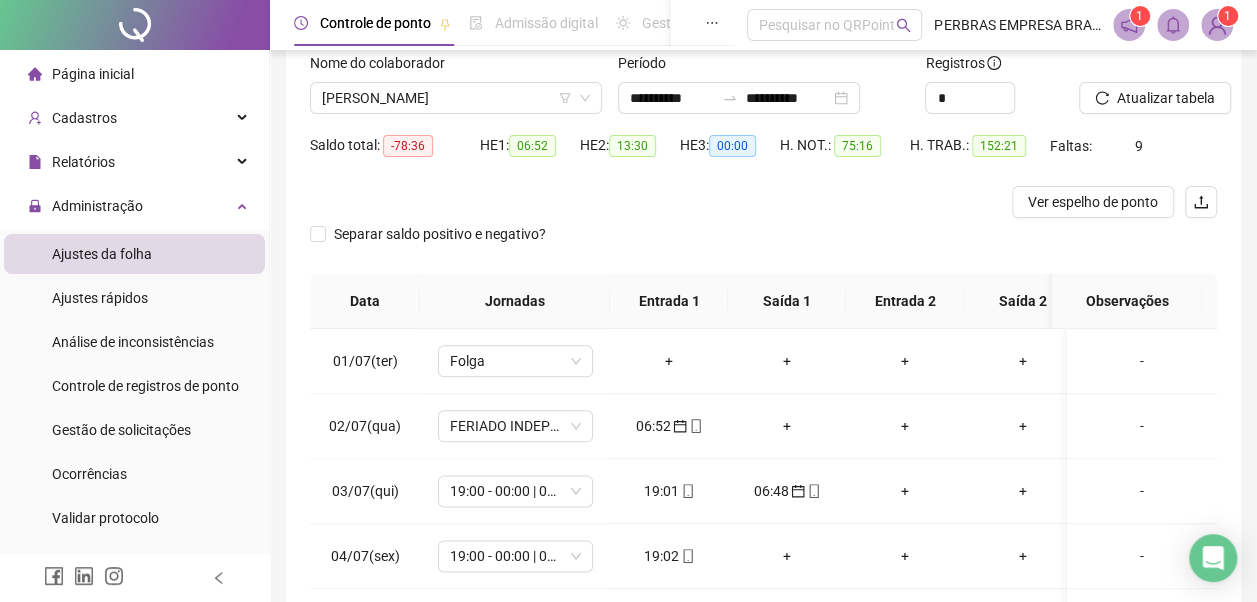 scroll, scrollTop: 0, scrollLeft: 0, axis: both 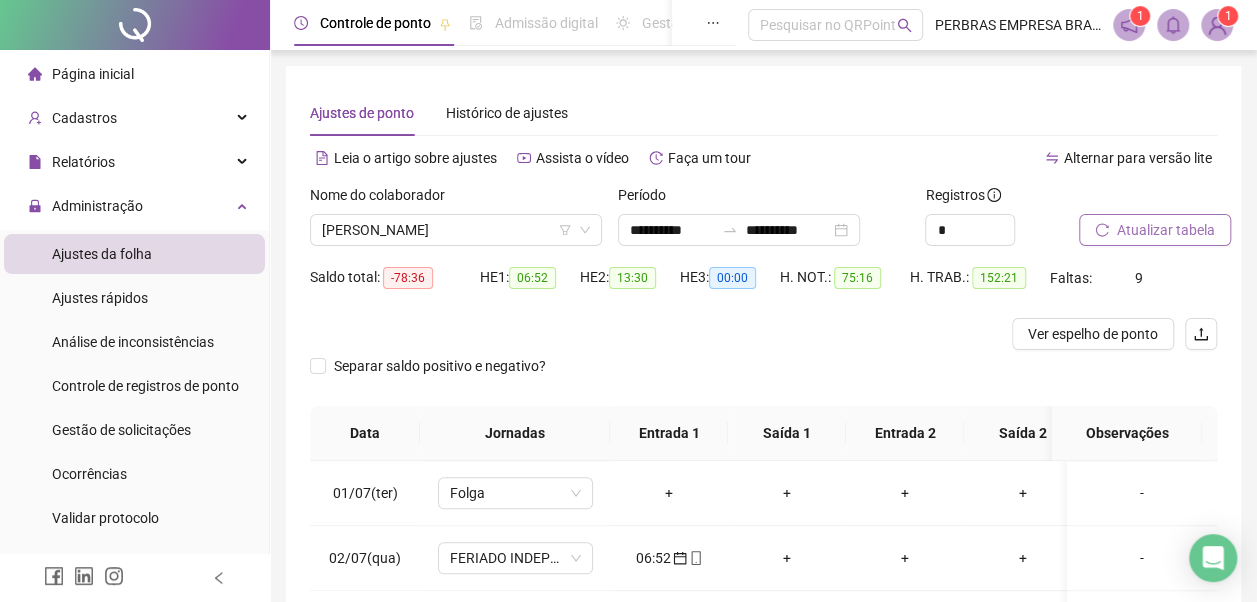 click on "Atualizar tabela" at bounding box center [1166, 230] 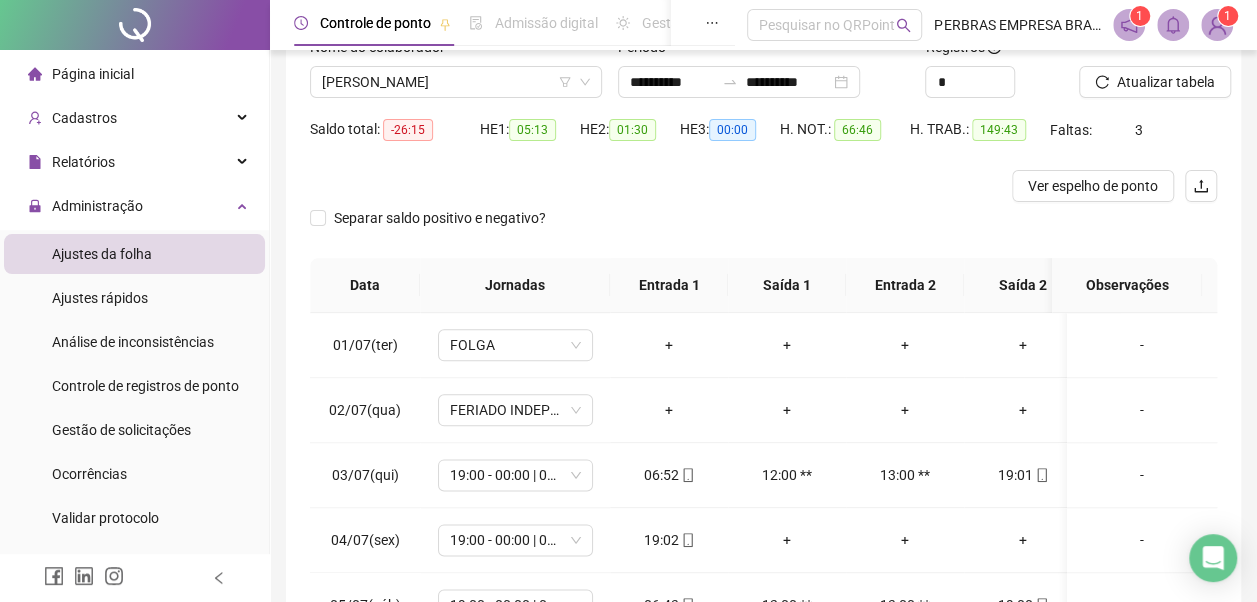 scroll, scrollTop: 396, scrollLeft: 0, axis: vertical 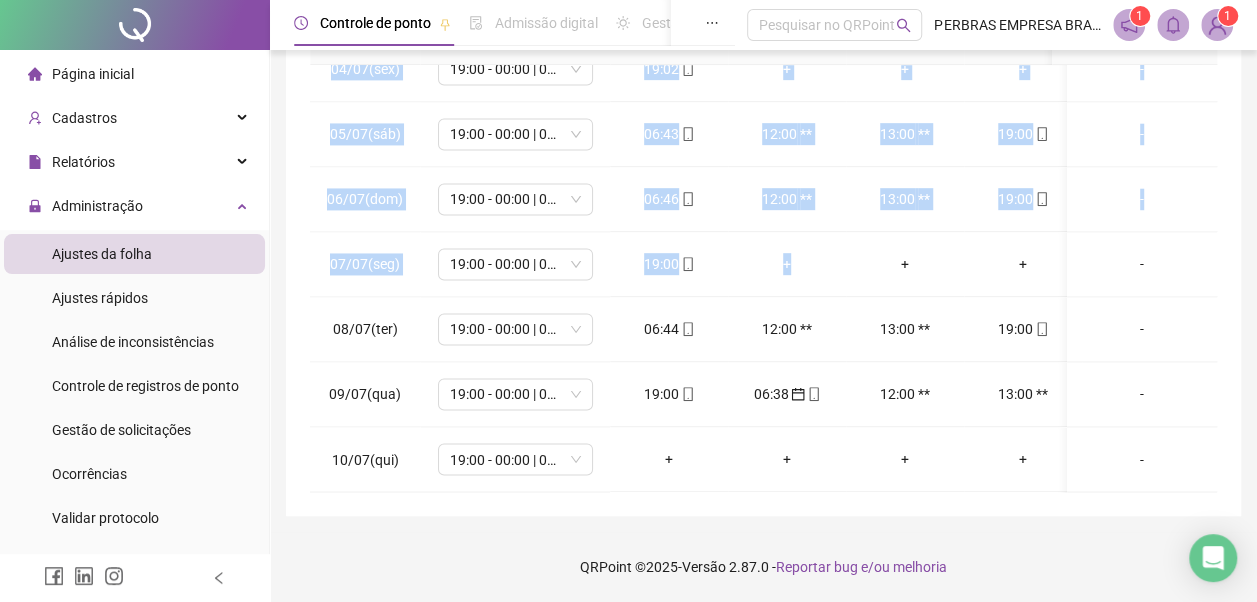 drag, startPoint x: 820, startPoint y: 473, endPoint x: 972, endPoint y: 478, distance: 152.08221 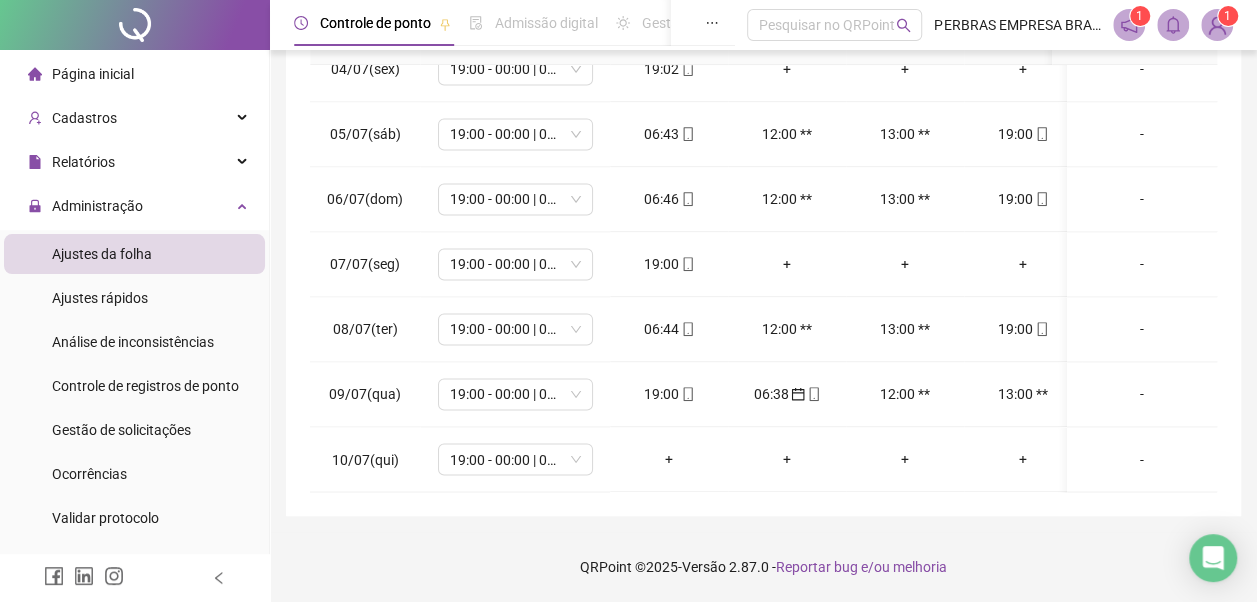 drag, startPoint x: 972, startPoint y: 478, endPoint x: 1044, endPoint y: 517, distance: 81.88406 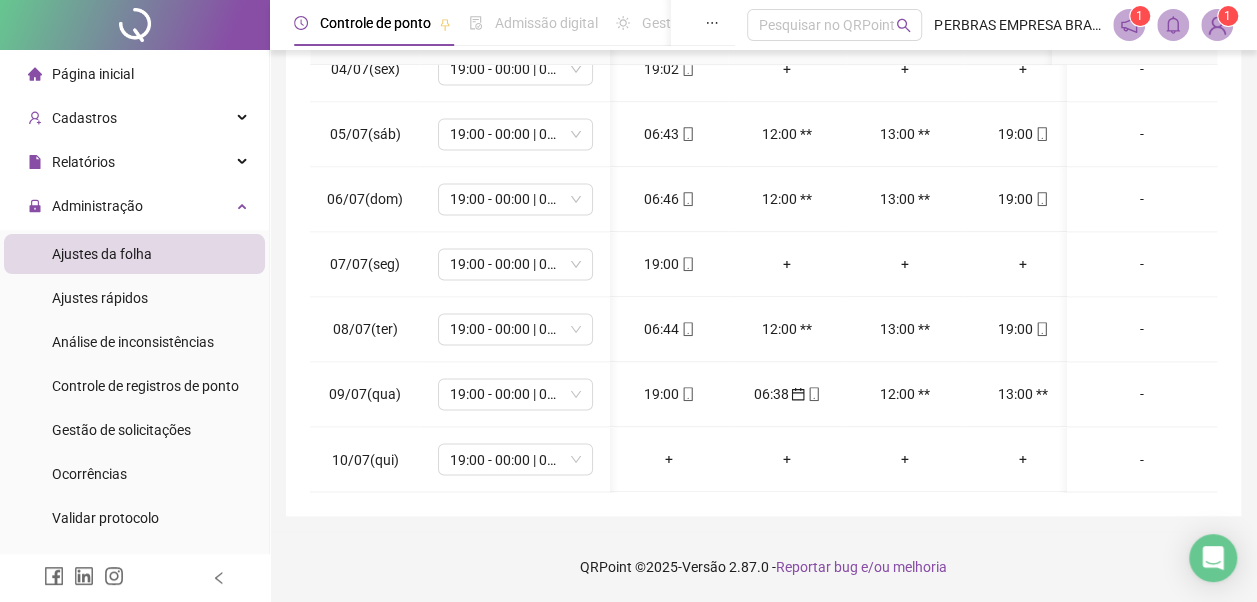 scroll, scrollTop: 1528, scrollLeft: 132, axis: both 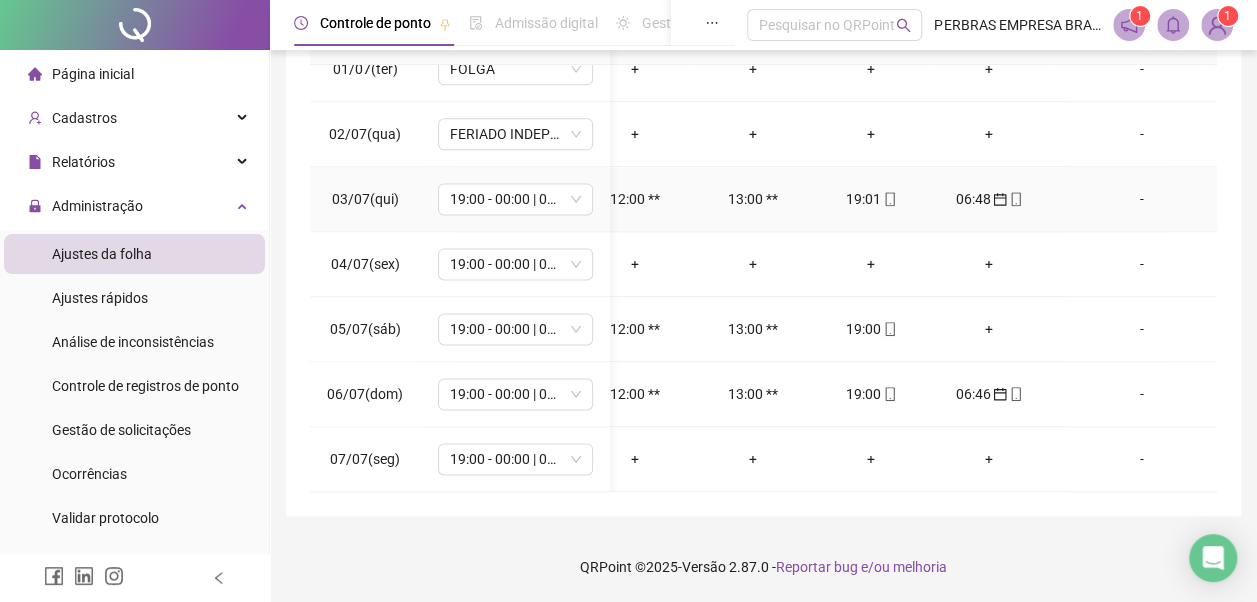 click 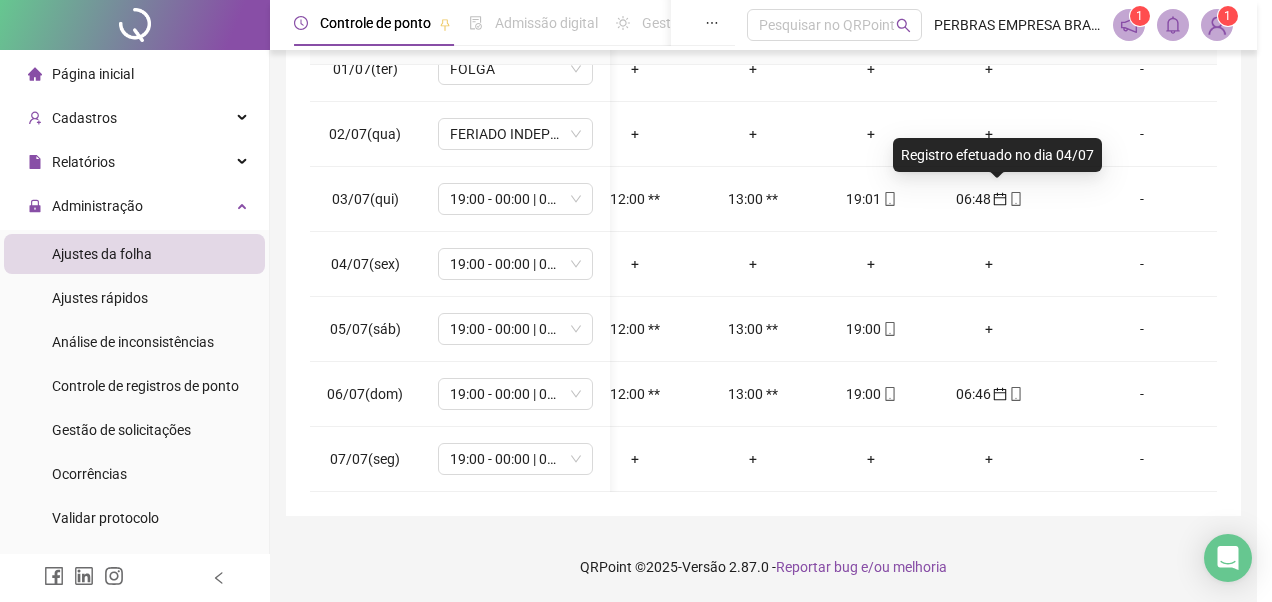 type on "**********" 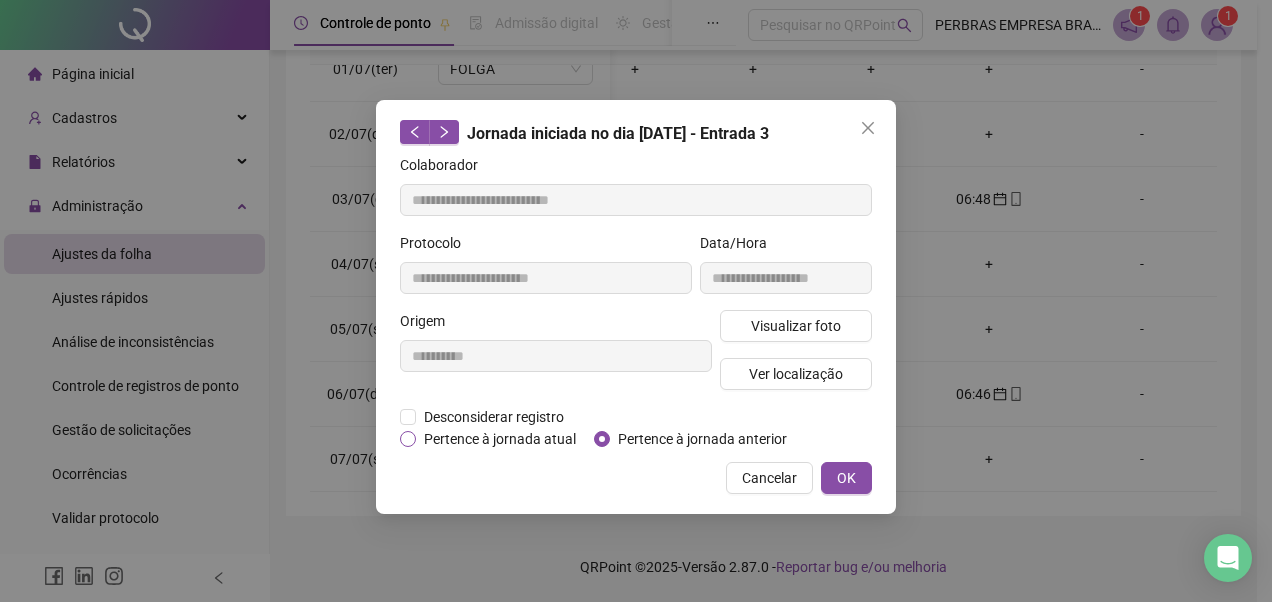 click on "Pertence à jornada atual" at bounding box center [500, 439] 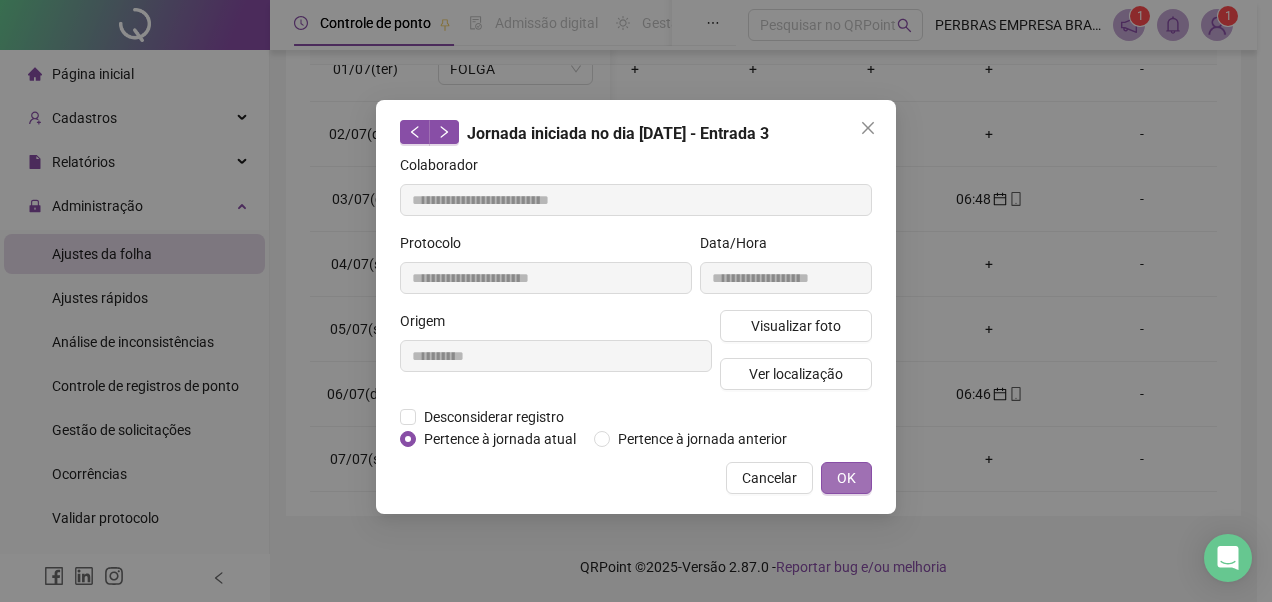 click on "OK" at bounding box center (846, 478) 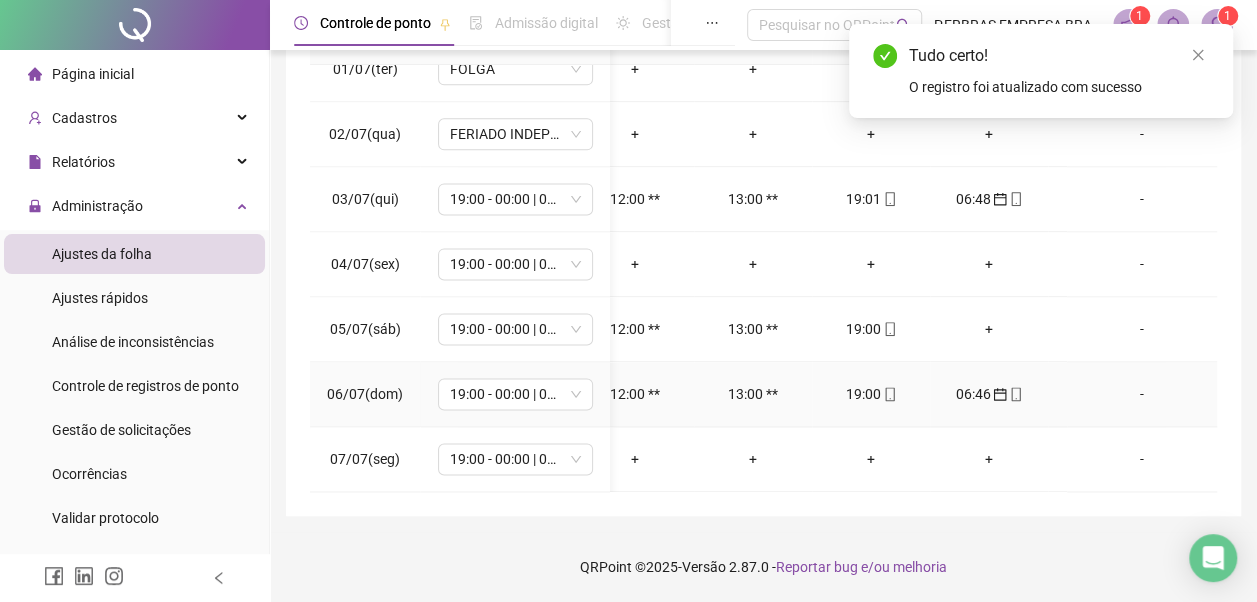 click 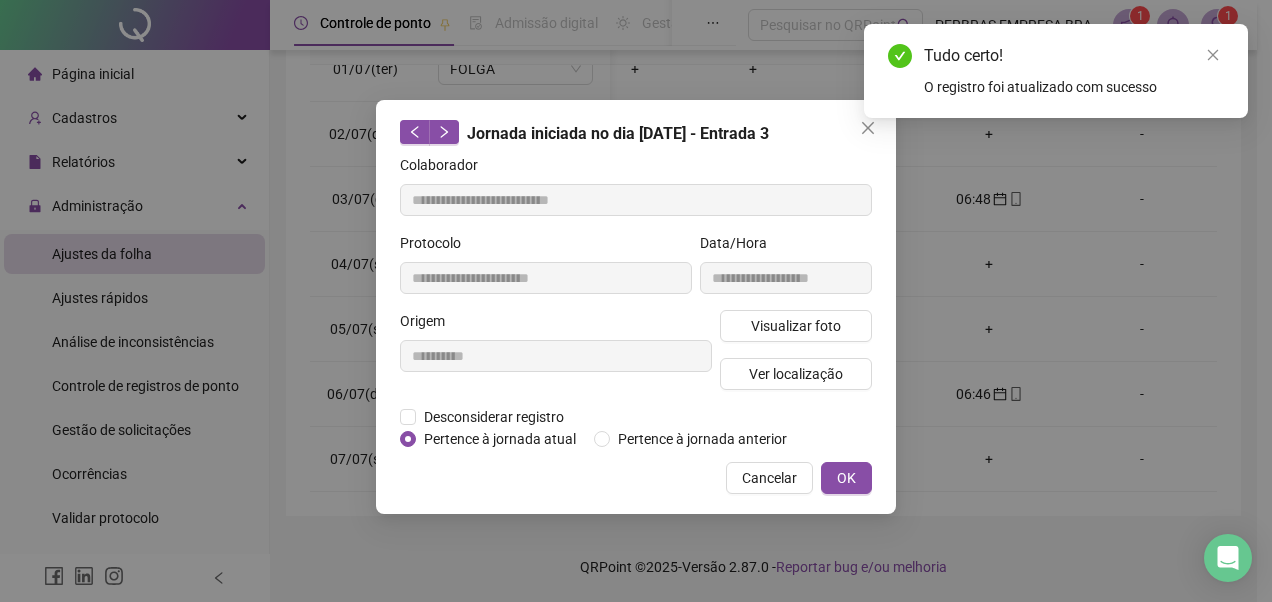 type on "**********" 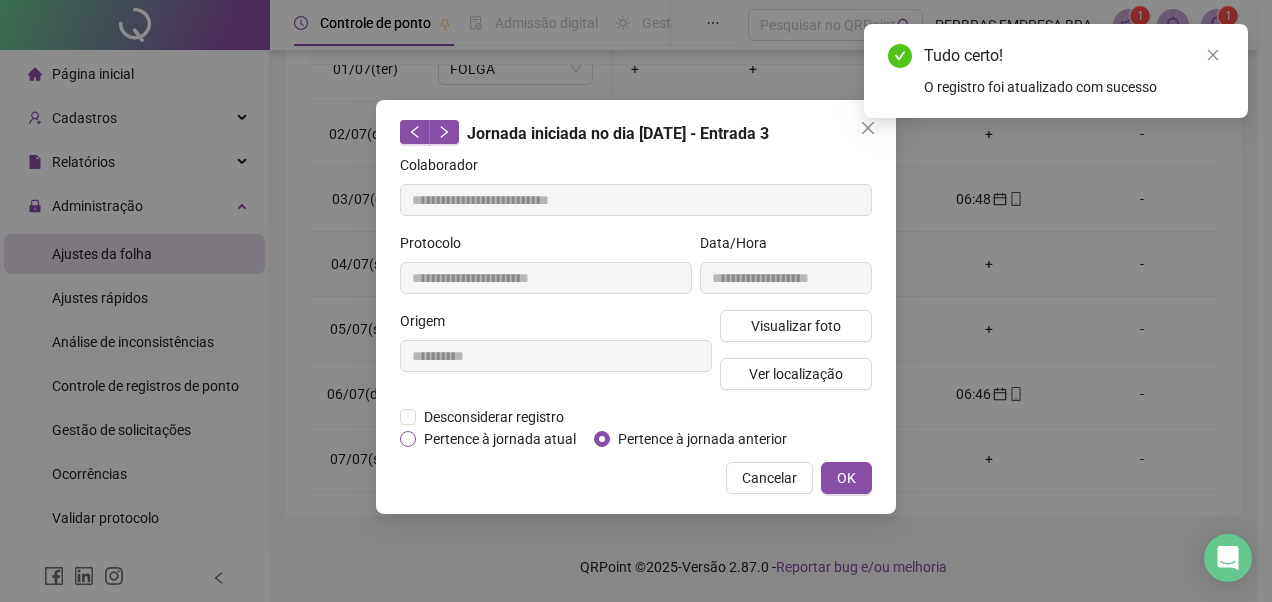 click on "Pertence à jornada atual" at bounding box center (500, 439) 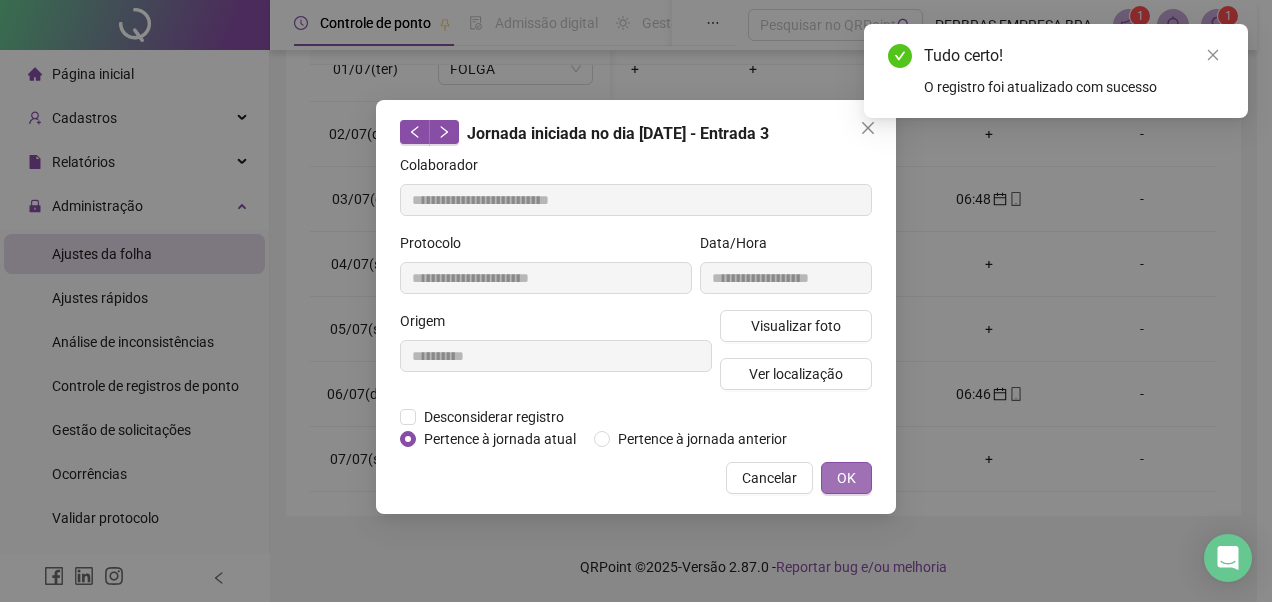 click on "OK" at bounding box center [846, 478] 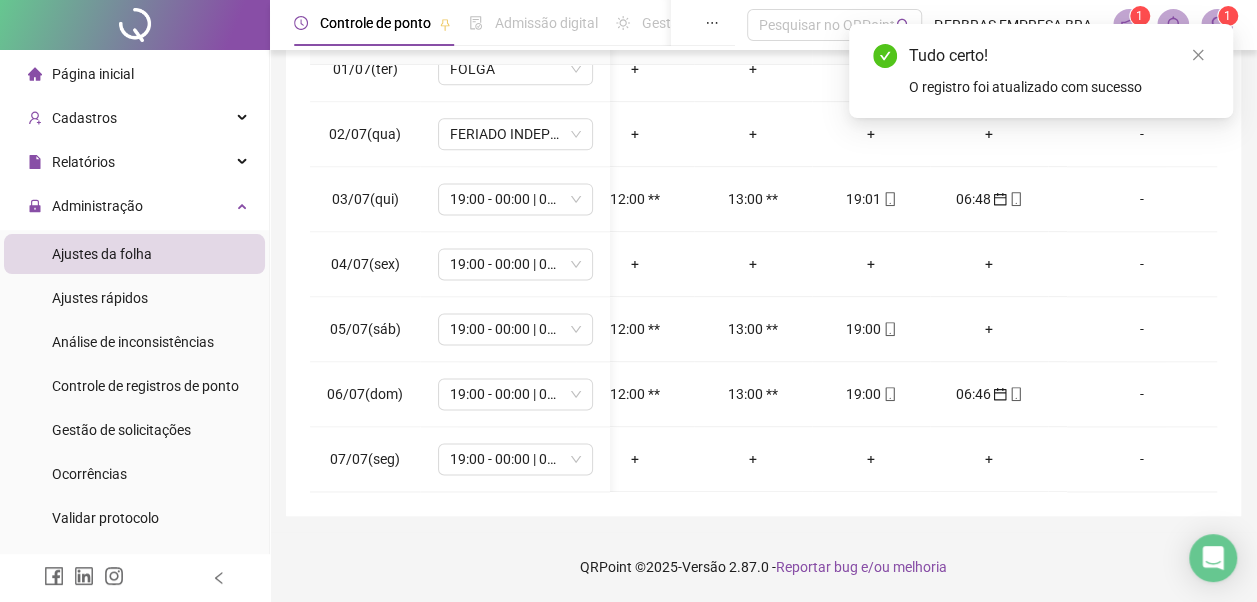 scroll, scrollTop: 1328, scrollLeft: 0, axis: vertical 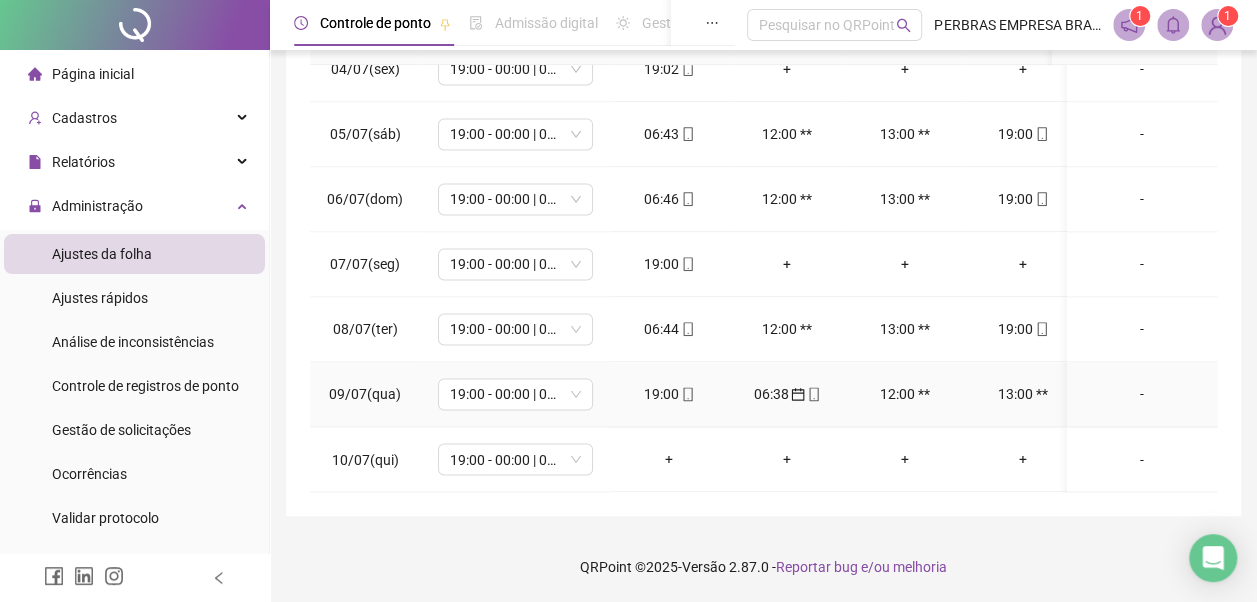 click 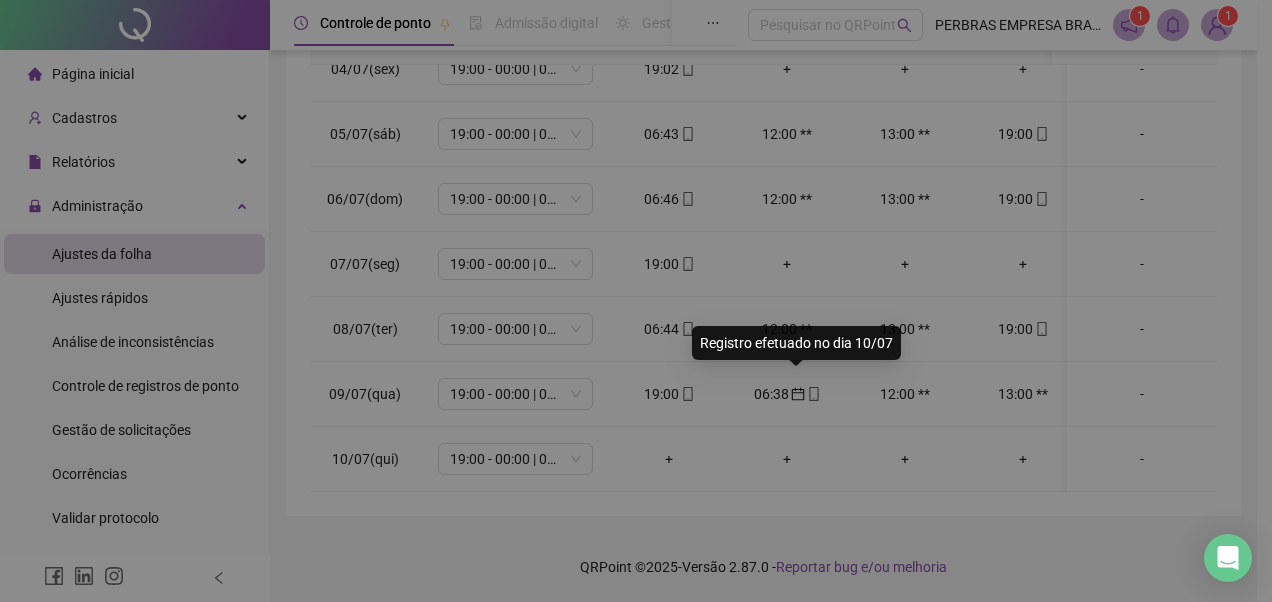 type on "**********" 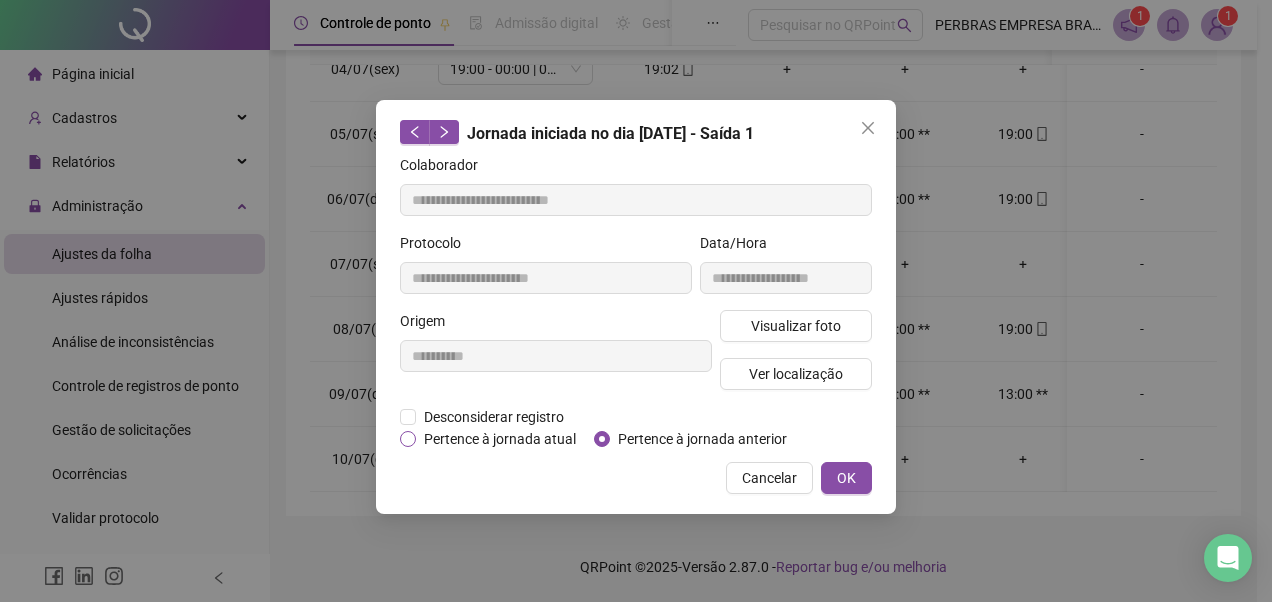 click on "Pertence à jornada atual" at bounding box center [500, 439] 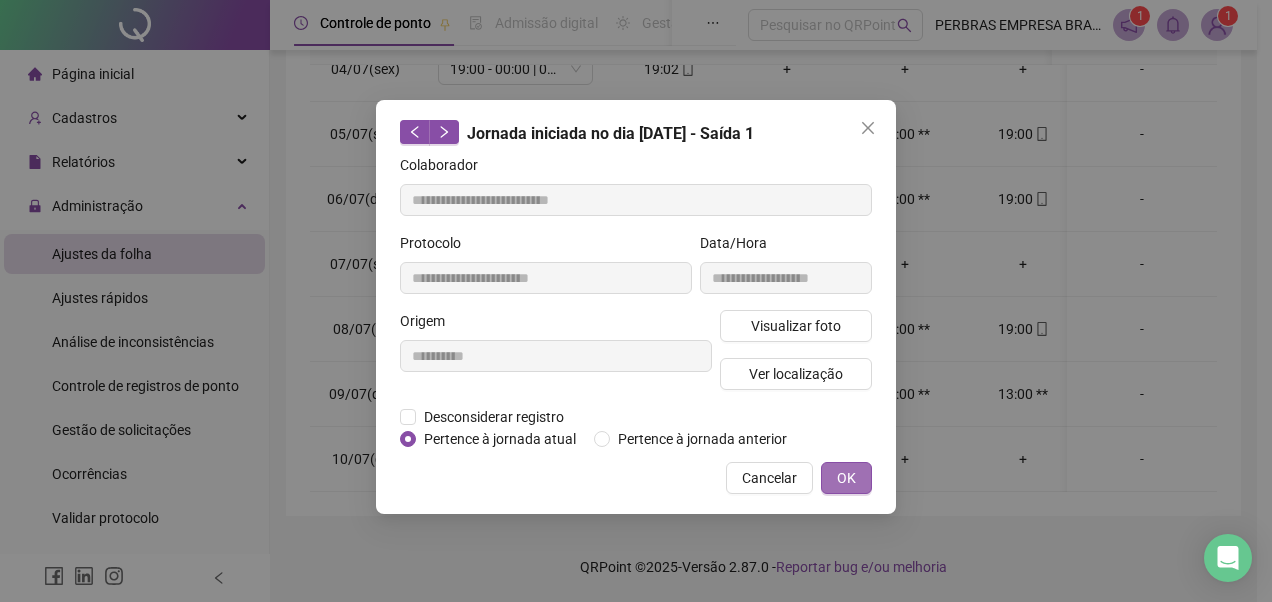 click on "OK" at bounding box center [846, 478] 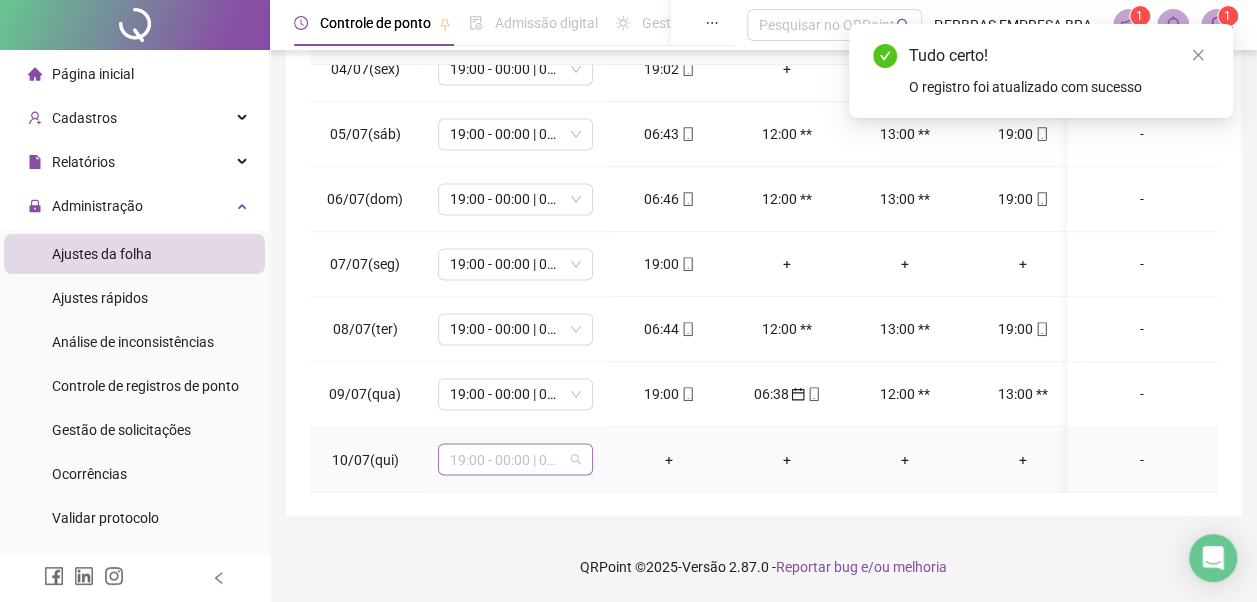 click on "19:00 - 00:00 | 01:00 - 07:00" at bounding box center (515, 459) 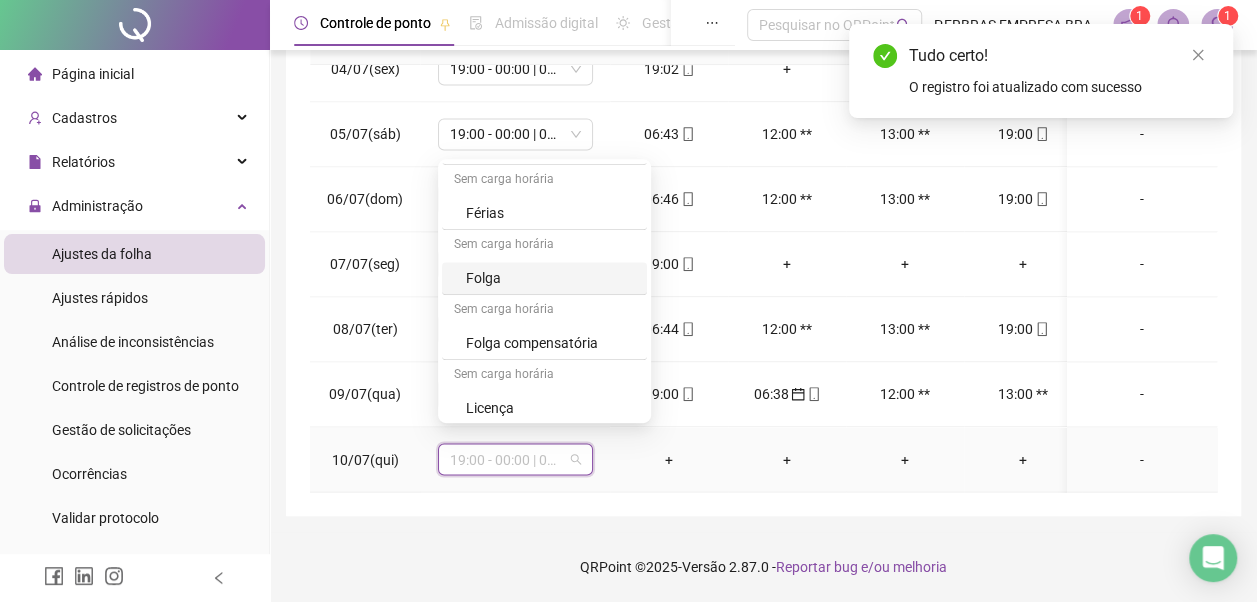 click on "Folga" at bounding box center [550, 278] 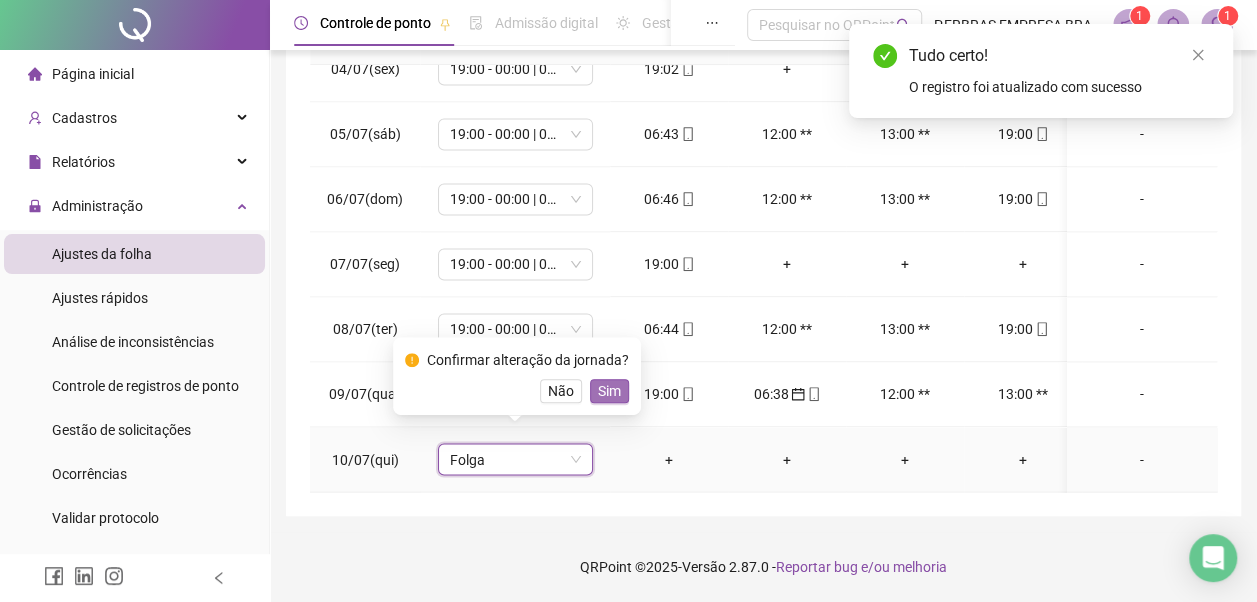 click on "Sim" at bounding box center [609, 391] 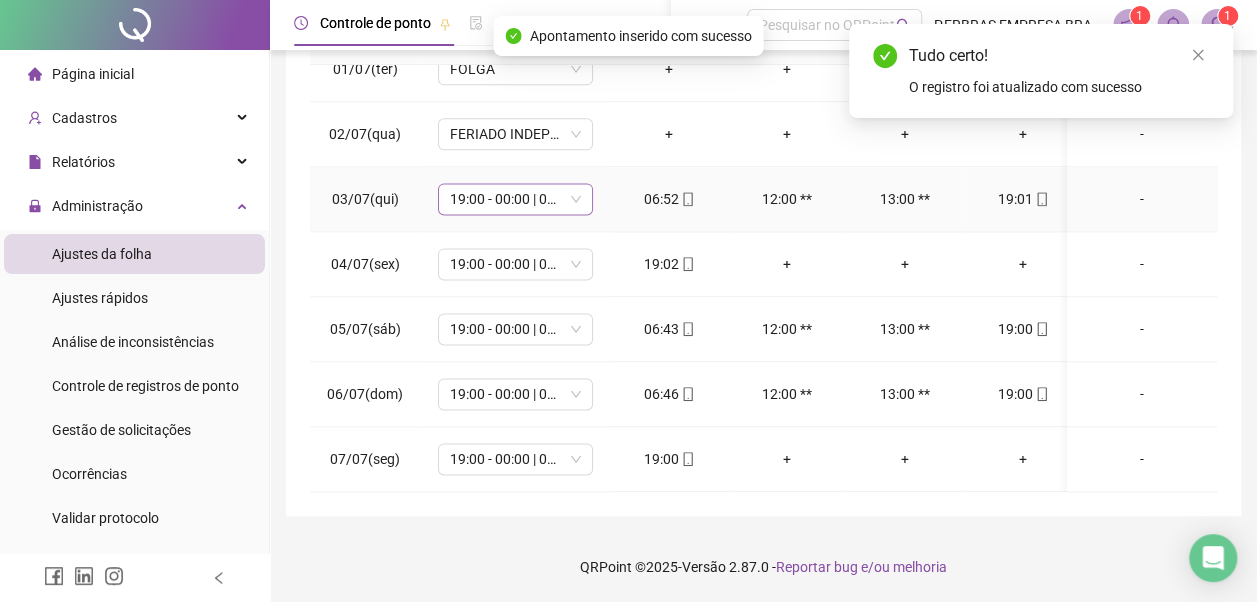 click on "19:00 - 00:00 | 01:00 - 07:00" at bounding box center (515, 199) 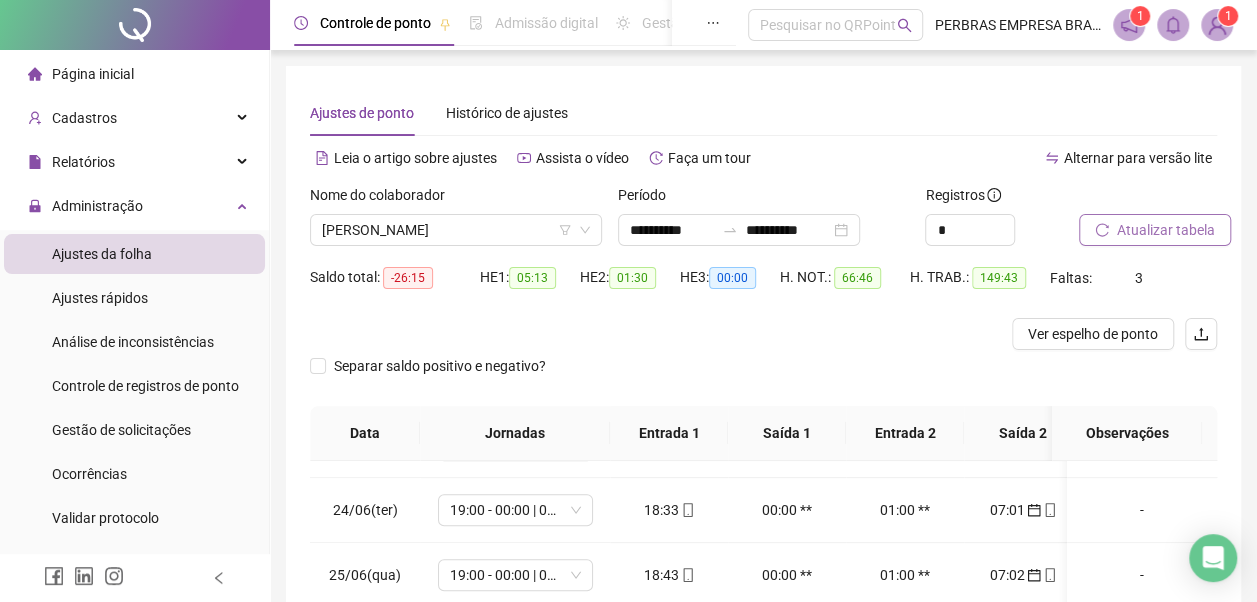 click 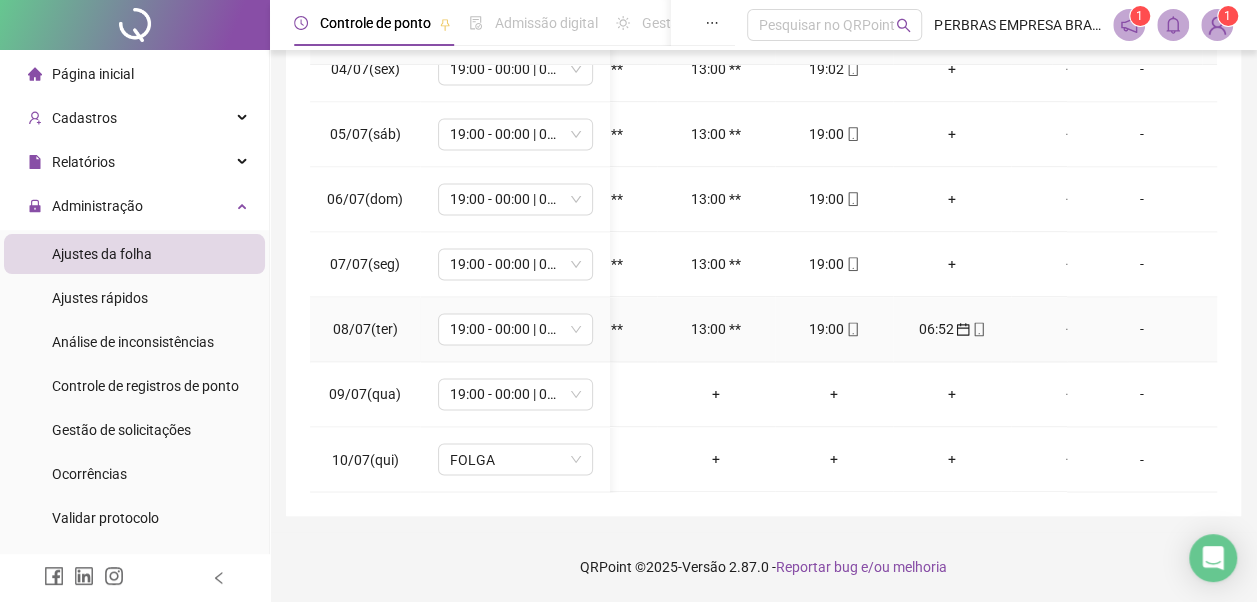 click 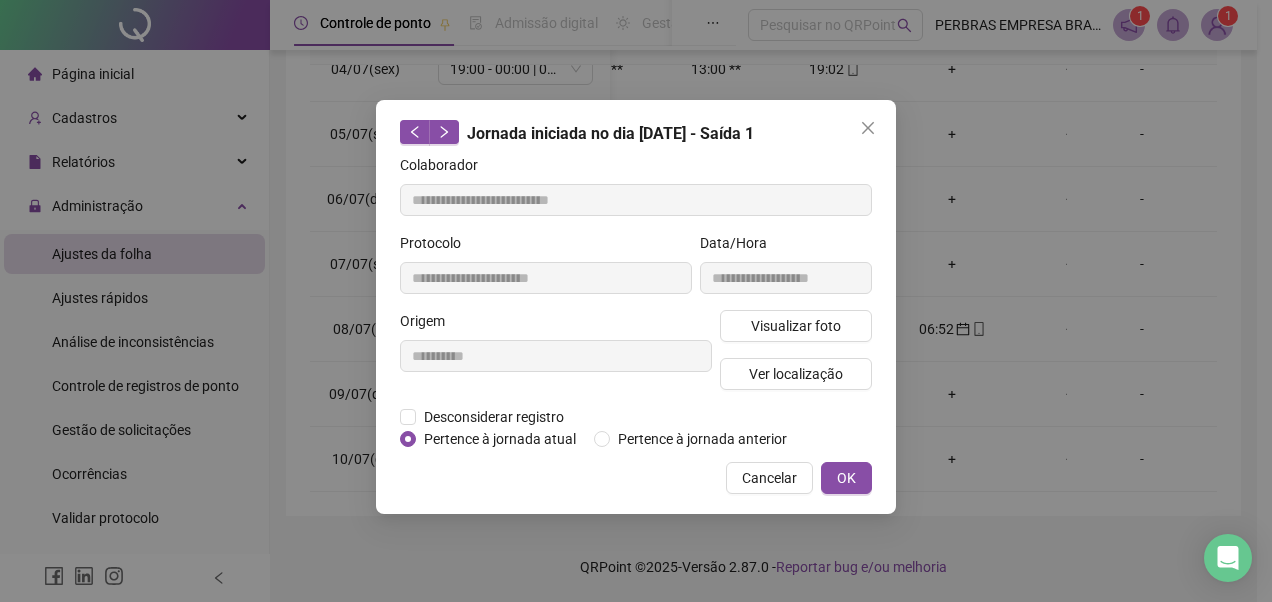 type on "**********" 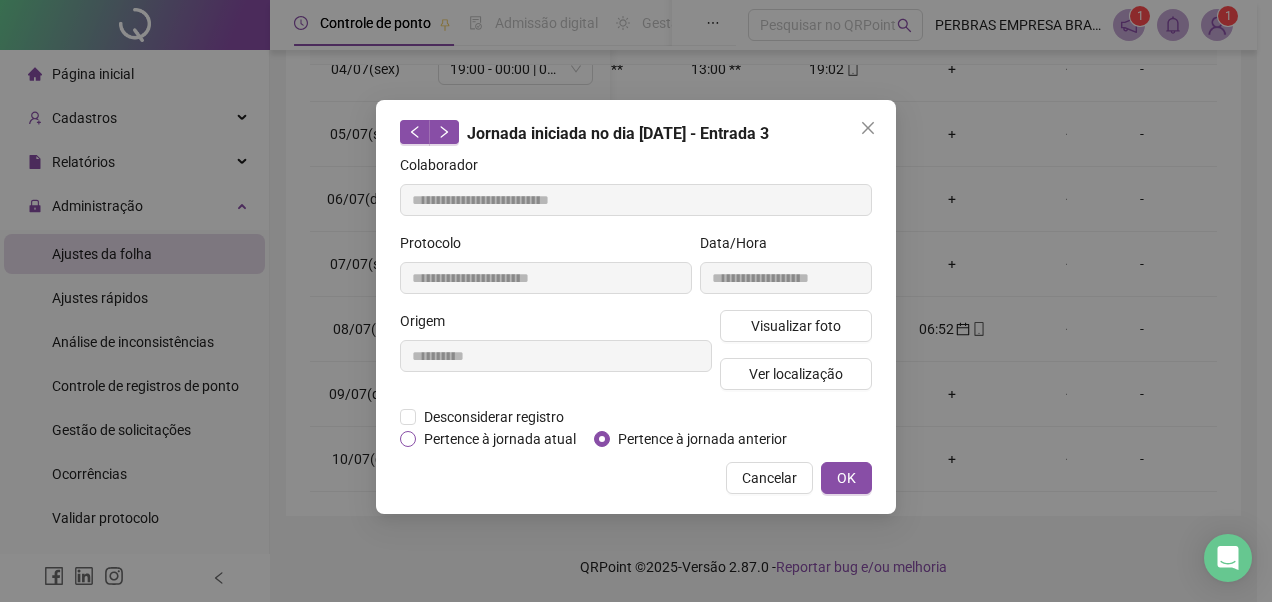 click on "Pertence à jornada atual" at bounding box center (500, 439) 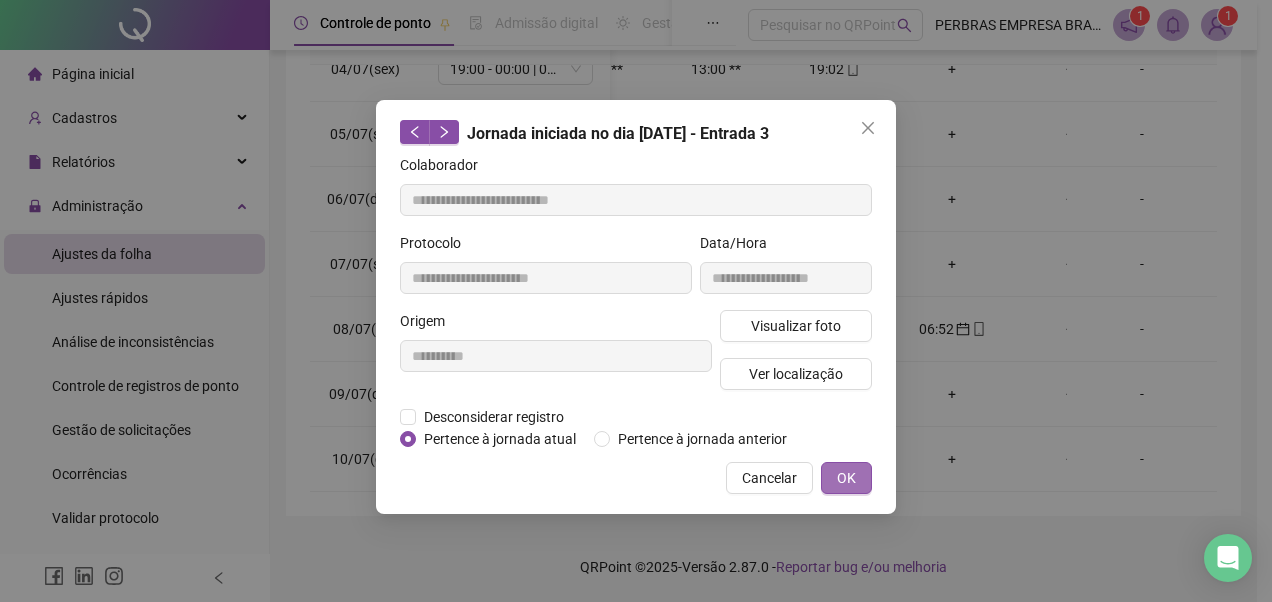 click on "OK" at bounding box center (846, 478) 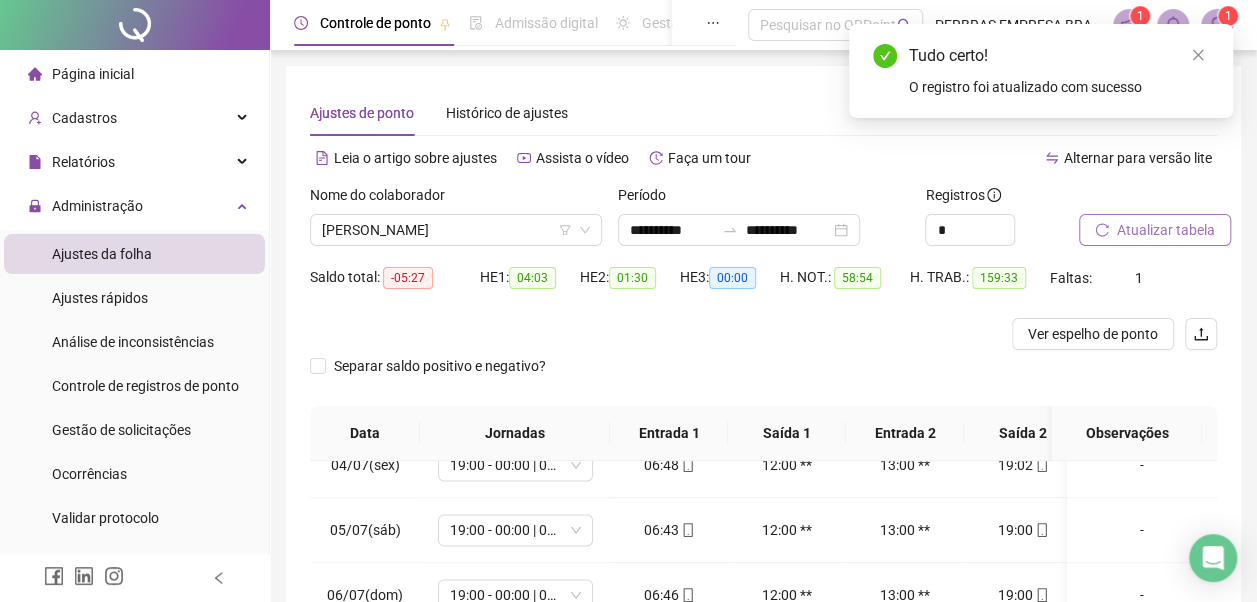 click on "Atualizar tabela" at bounding box center [1166, 230] 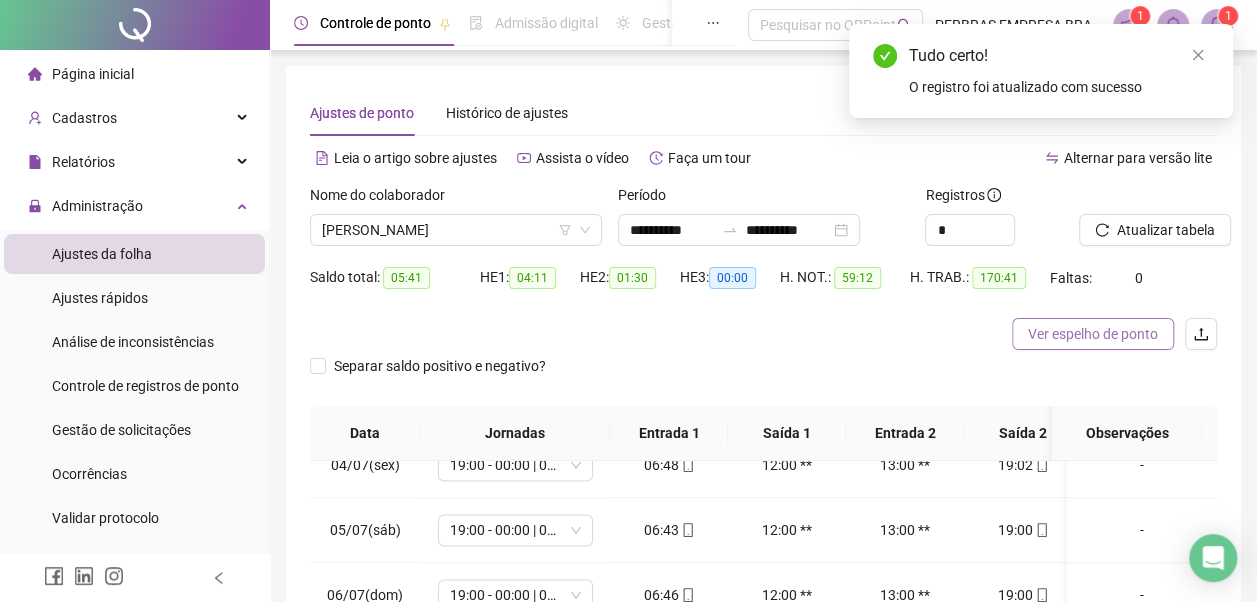 click on "Ver espelho de ponto" at bounding box center [1093, 334] 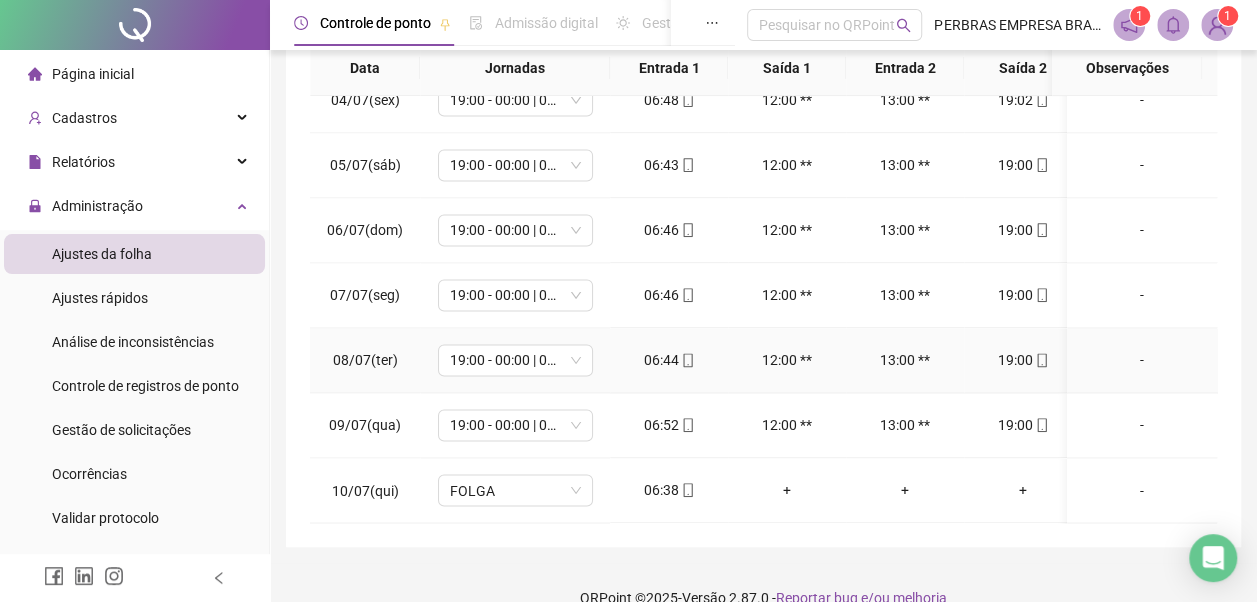 scroll, scrollTop: 396, scrollLeft: 0, axis: vertical 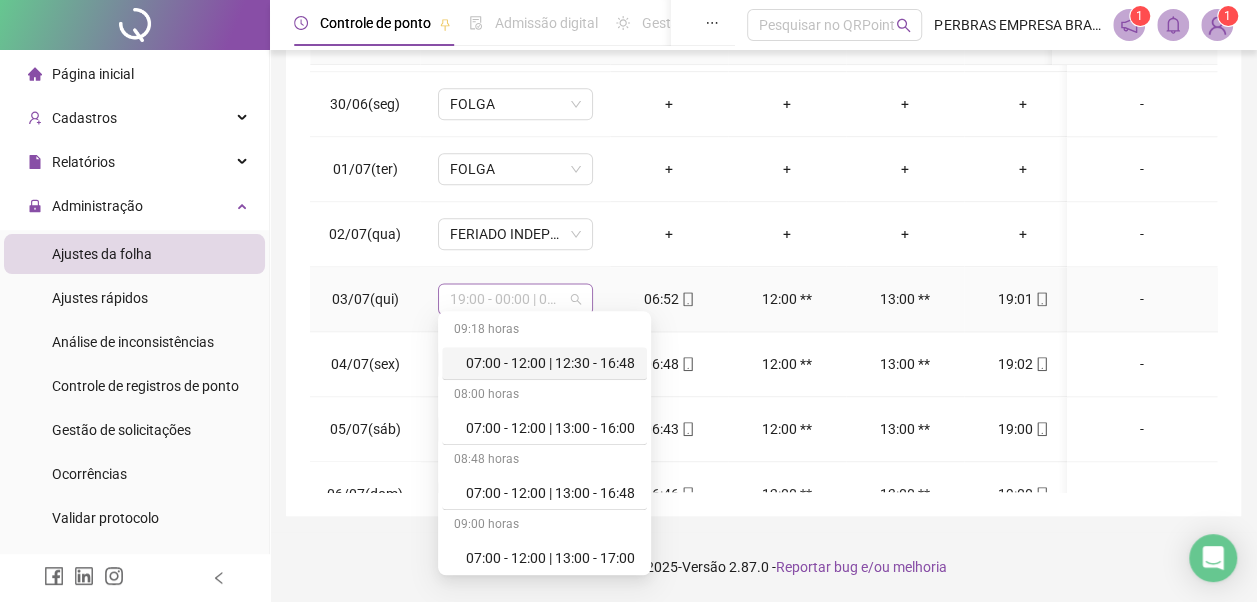 click on "19:00 - 00:00 | 01:00 - 07:00" at bounding box center [515, 299] 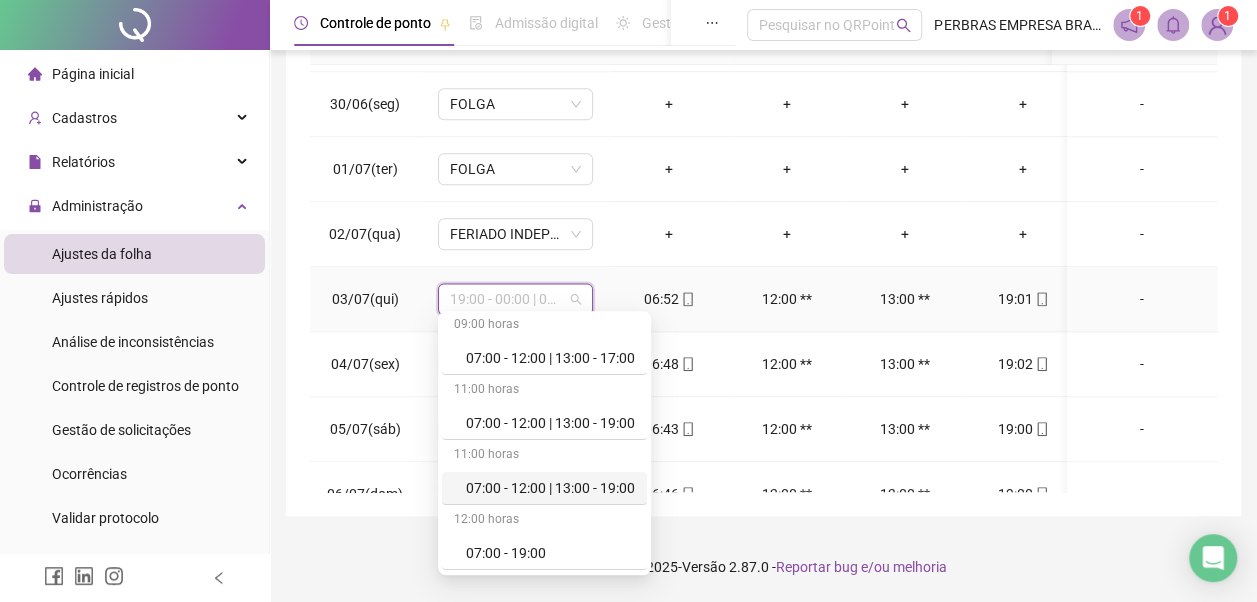 click on "07:00 - 12:00 | 13:00 - 19:00" at bounding box center [550, 488] 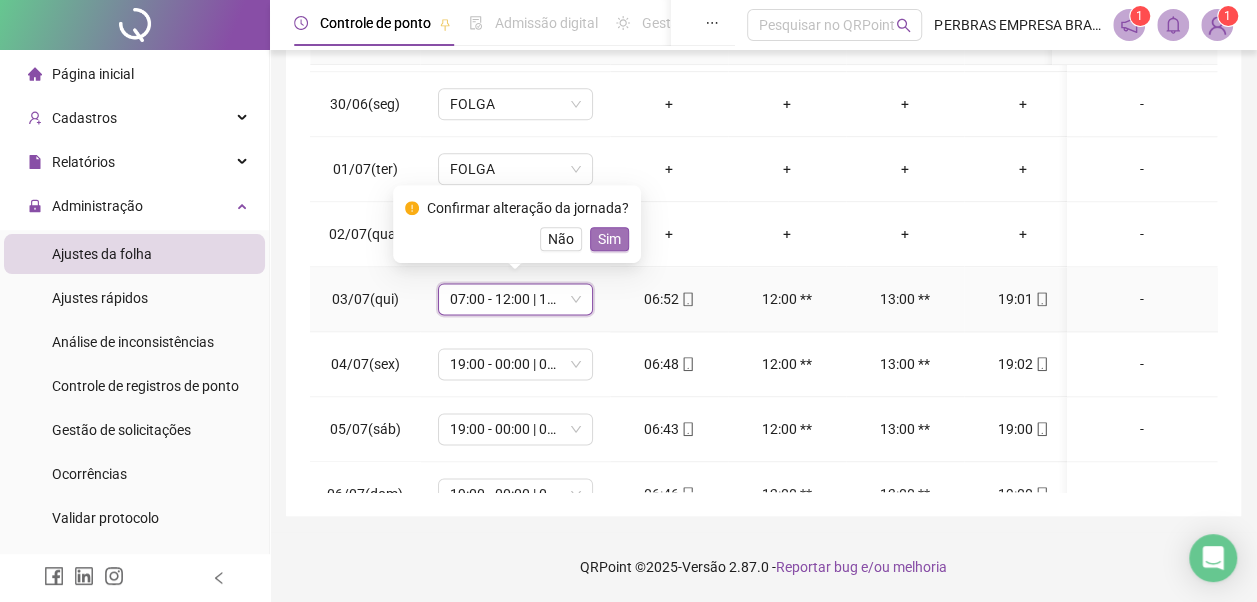 click on "Sim" at bounding box center (609, 239) 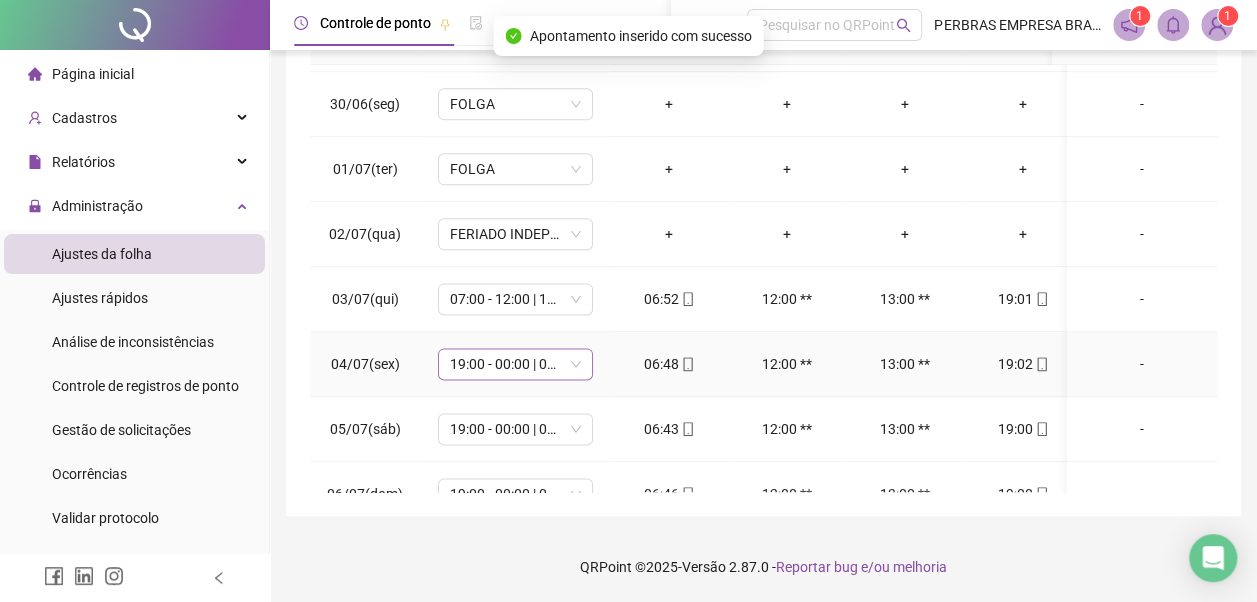 click on "19:00 - 00:00 | 01:00 - 07:00" at bounding box center [515, 364] 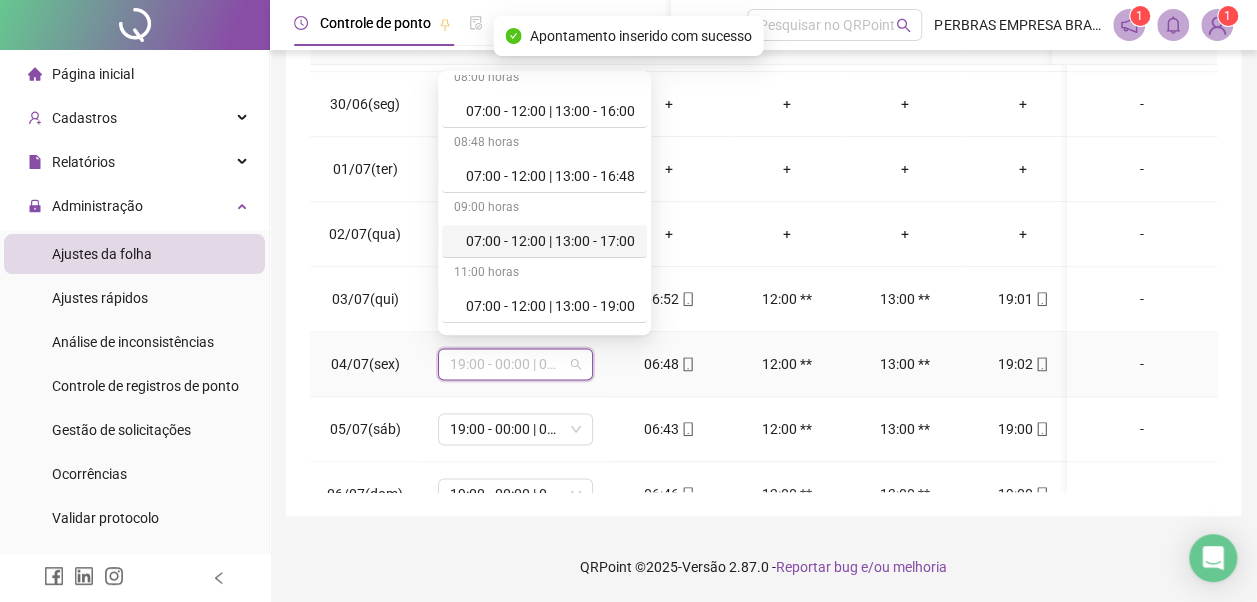 scroll, scrollTop: 100, scrollLeft: 0, axis: vertical 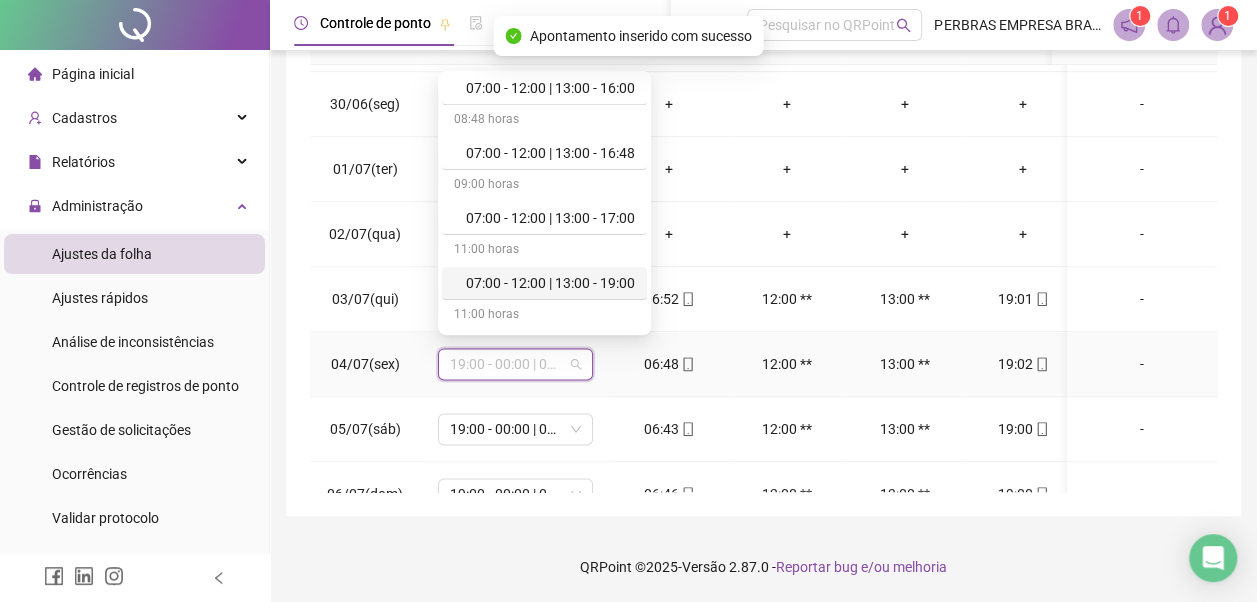 click on "07:00 - 12:00 | 13:00 - 19:00" at bounding box center (550, 283) 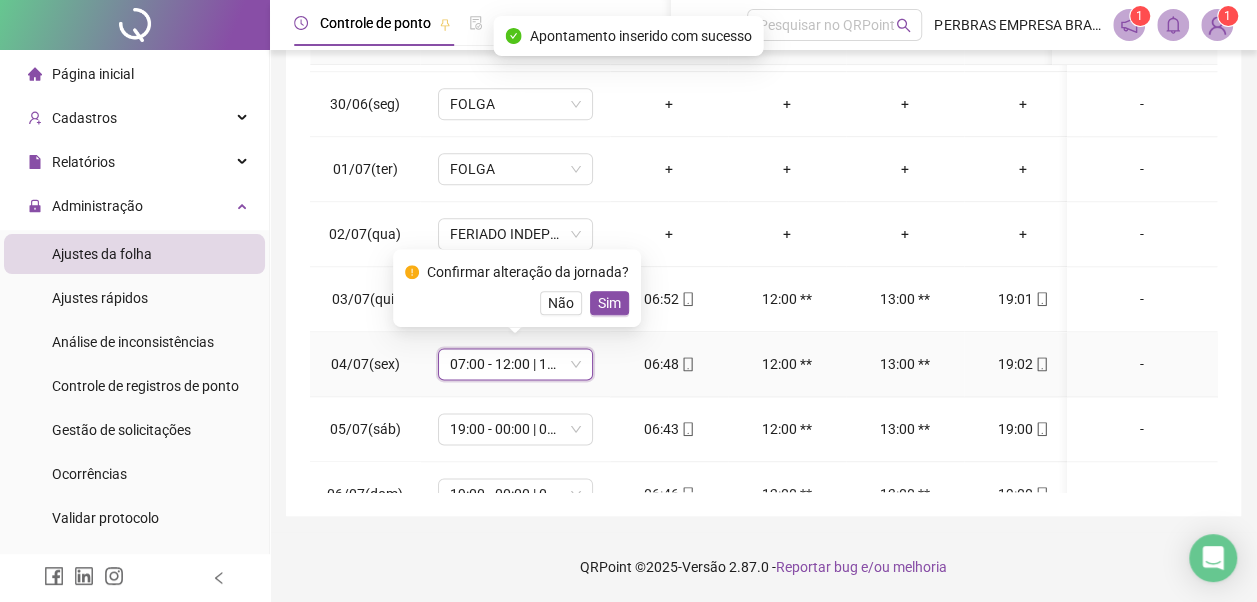 click on "Sim" at bounding box center [609, 303] 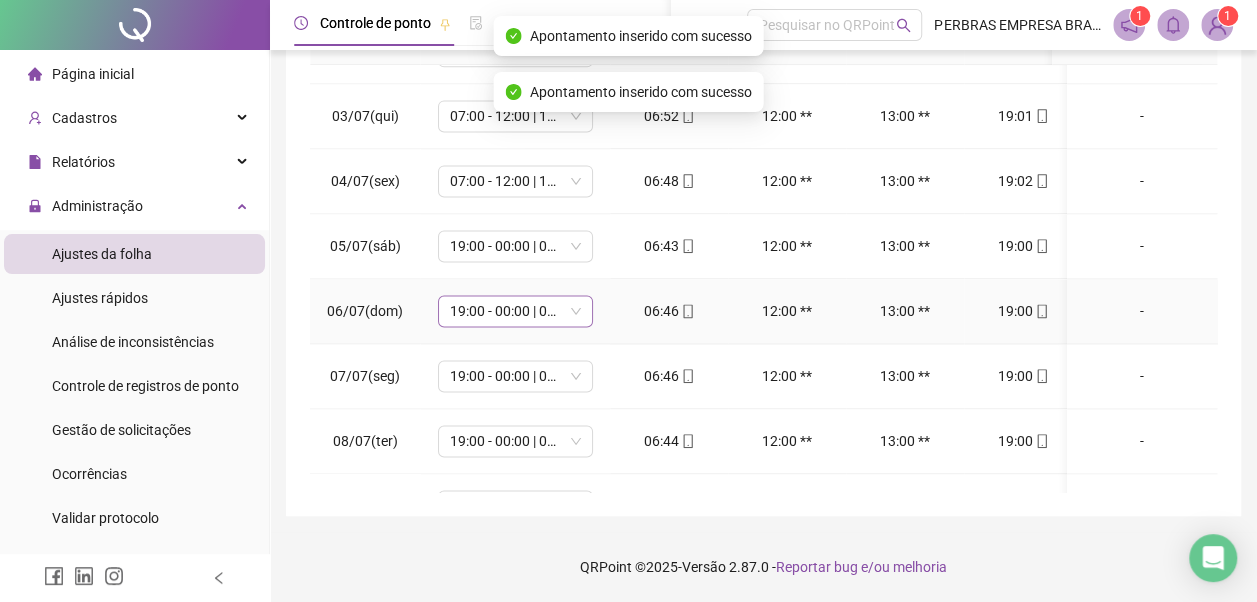 scroll, scrollTop: 1428, scrollLeft: 0, axis: vertical 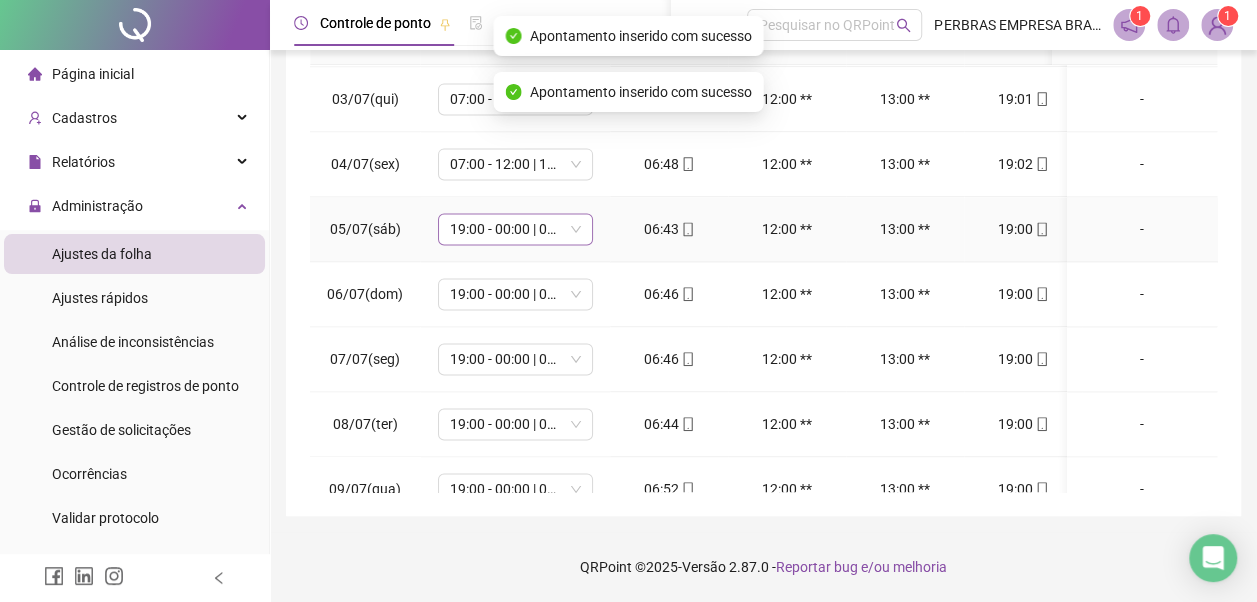 click on "19:00 - 00:00 | 01:00 - 07:00" at bounding box center (515, 229) 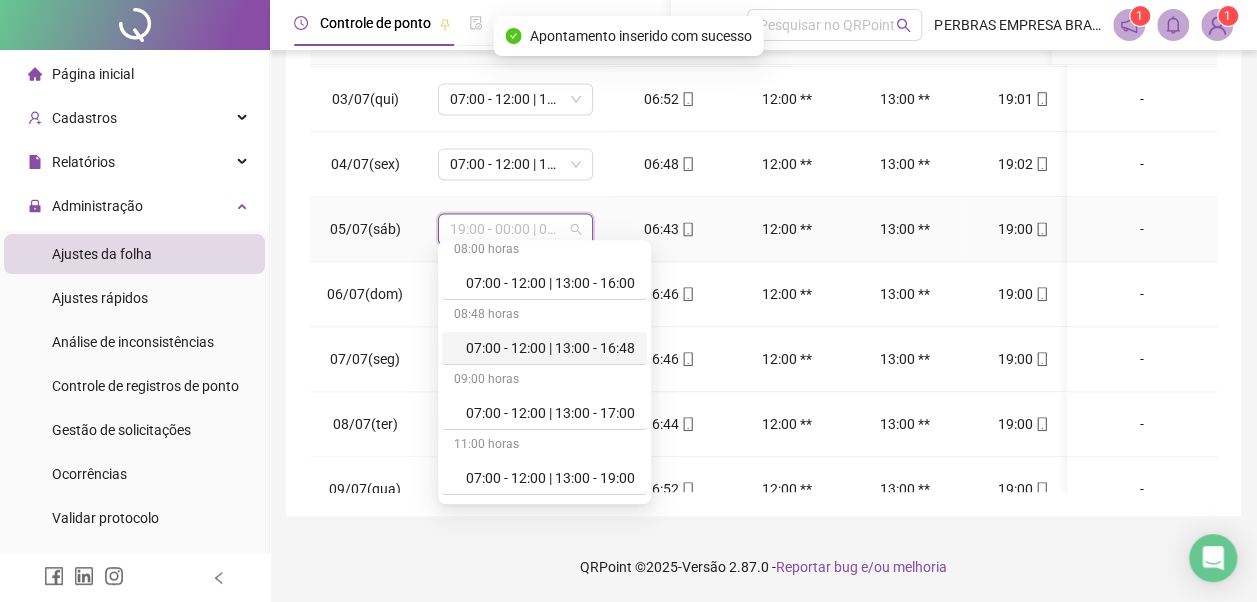 scroll, scrollTop: 100, scrollLeft: 0, axis: vertical 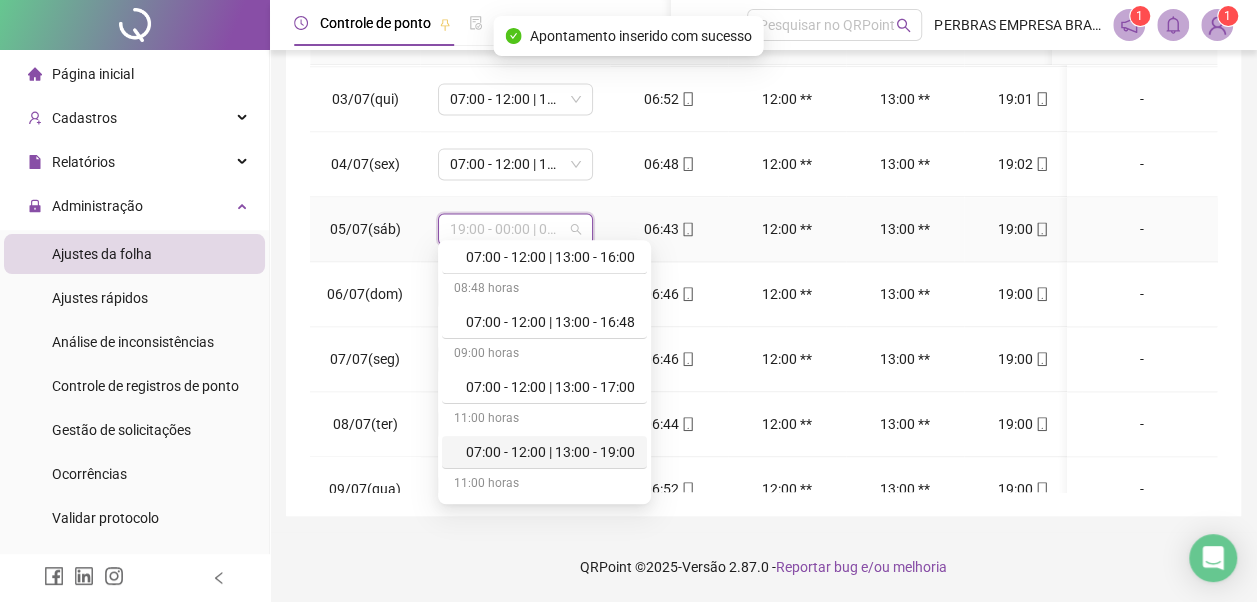 click on "07:00 - 12:00 | 13:00 - 19:00" at bounding box center [550, 452] 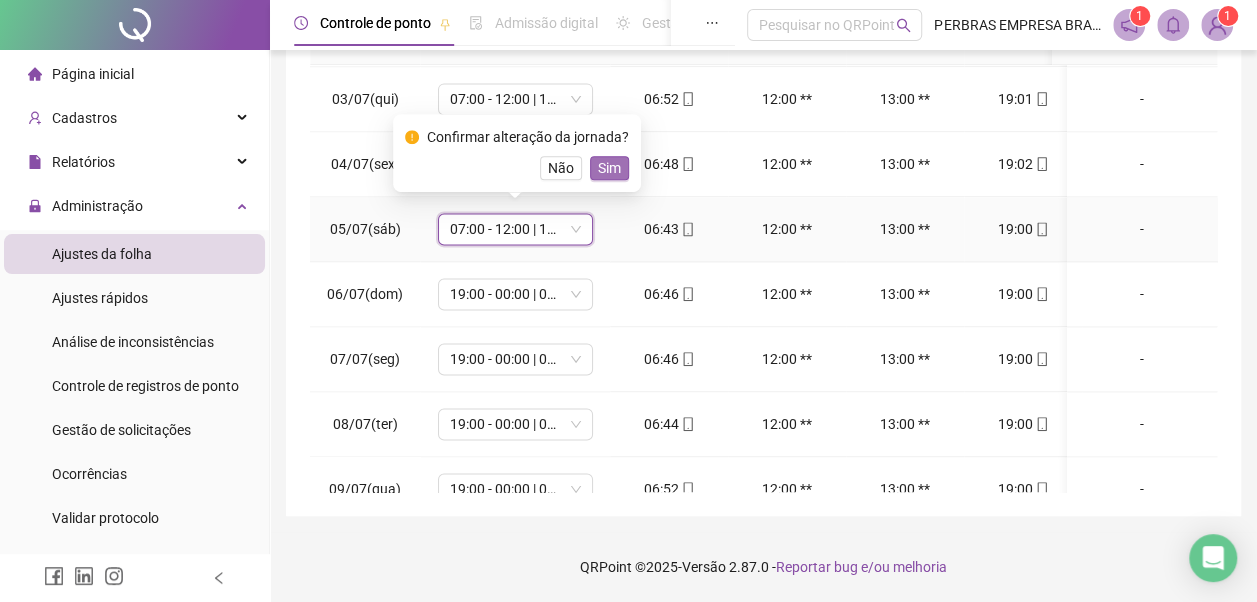 click on "Sim" at bounding box center (609, 168) 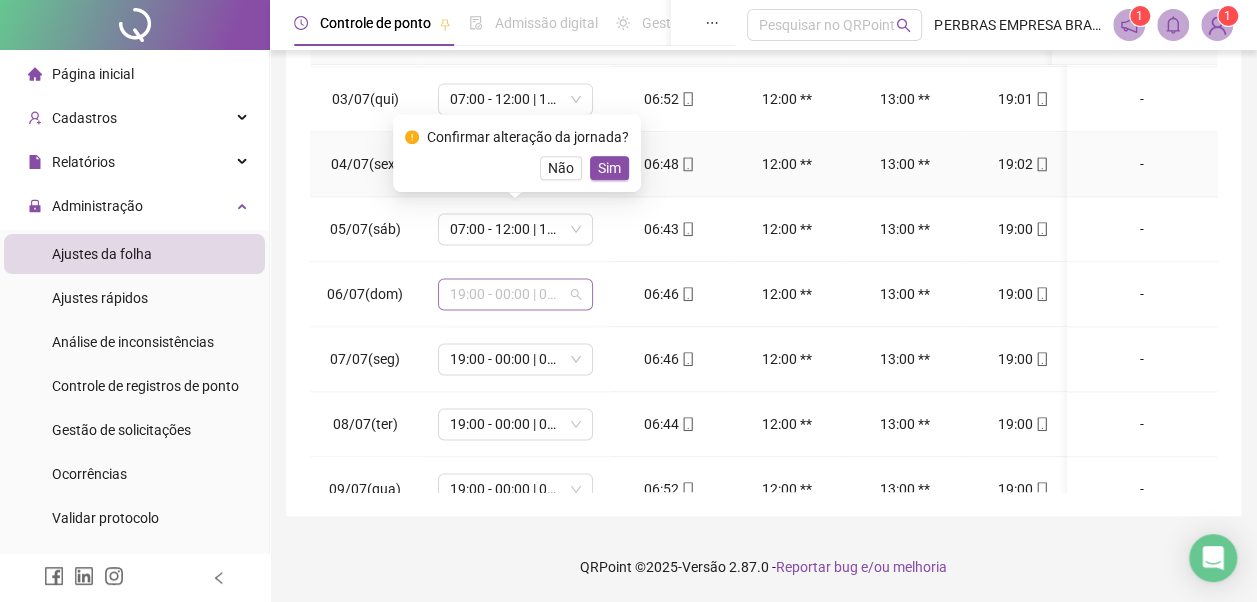 click on "19:00 - 00:00 | 01:00 - 07:00" at bounding box center [515, 294] 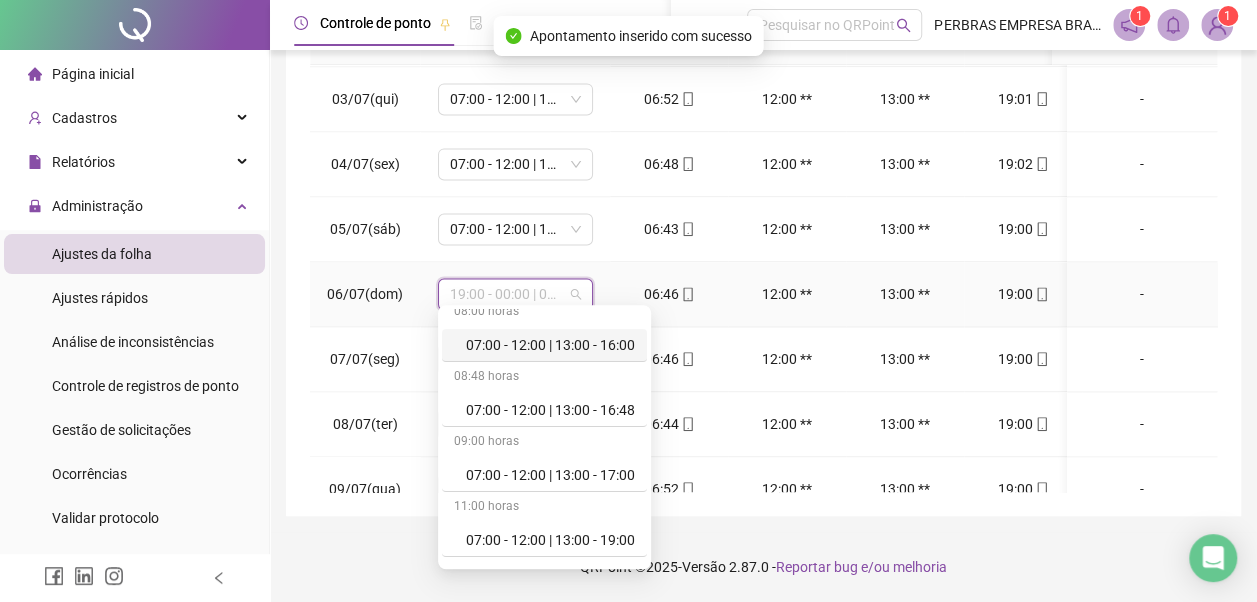 scroll, scrollTop: 100, scrollLeft: 0, axis: vertical 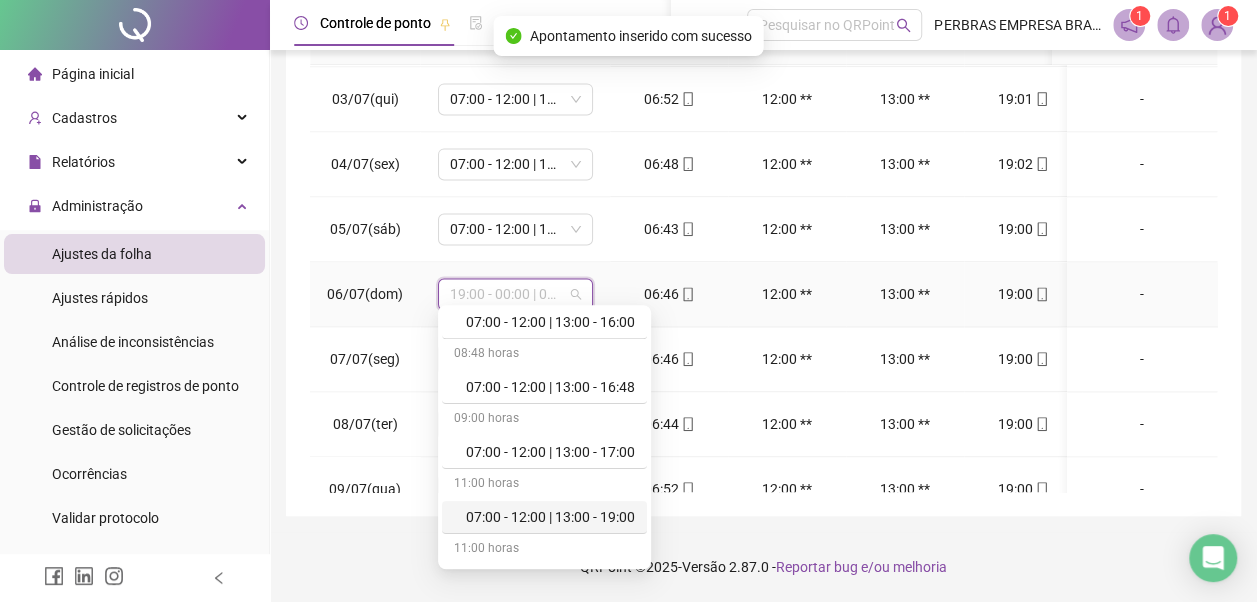 click on "07:00 - 12:00 | 13:00 - 19:00" at bounding box center (550, 517) 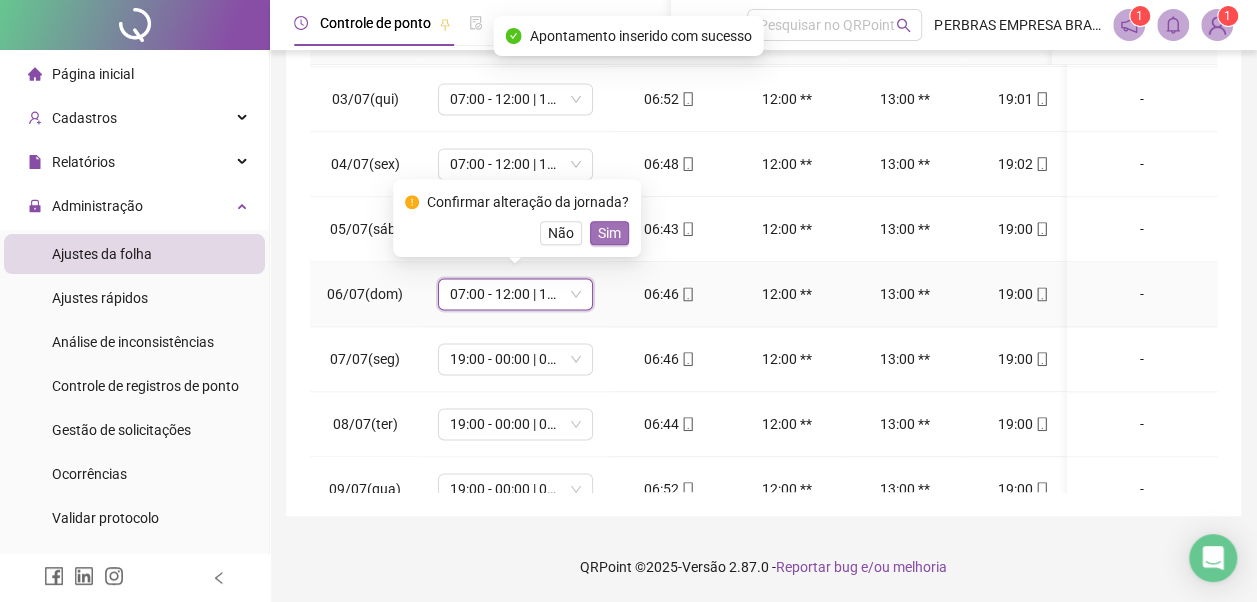 click on "Sim" at bounding box center [609, 233] 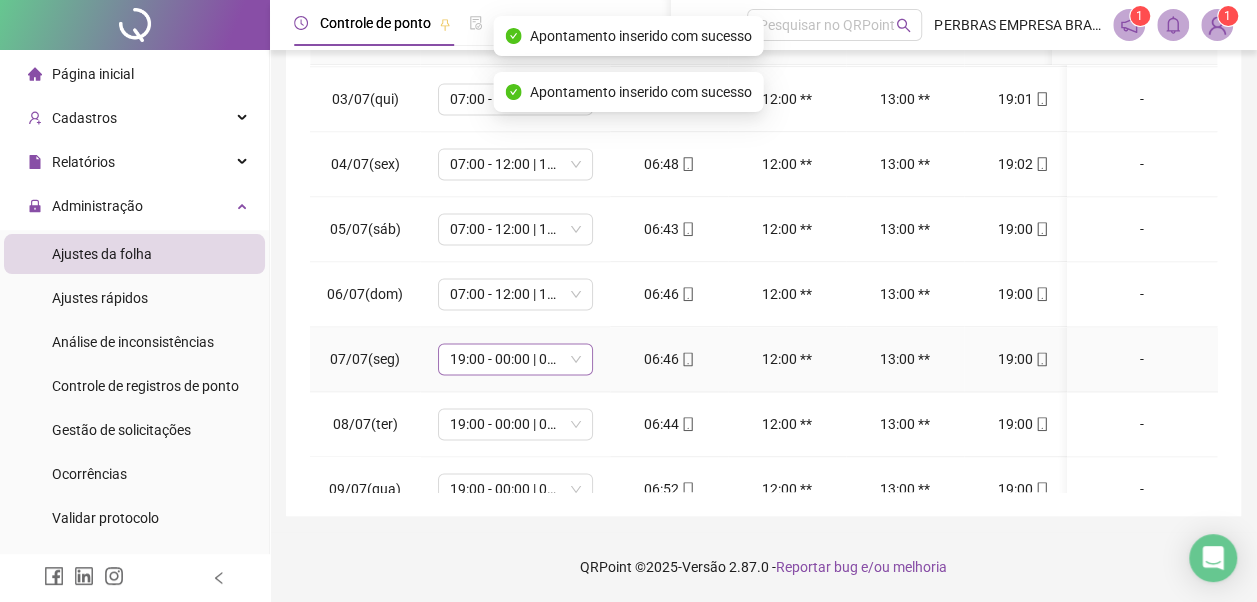 click on "19:00 - 00:00 | 01:00 - 07:00" at bounding box center (515, 359) 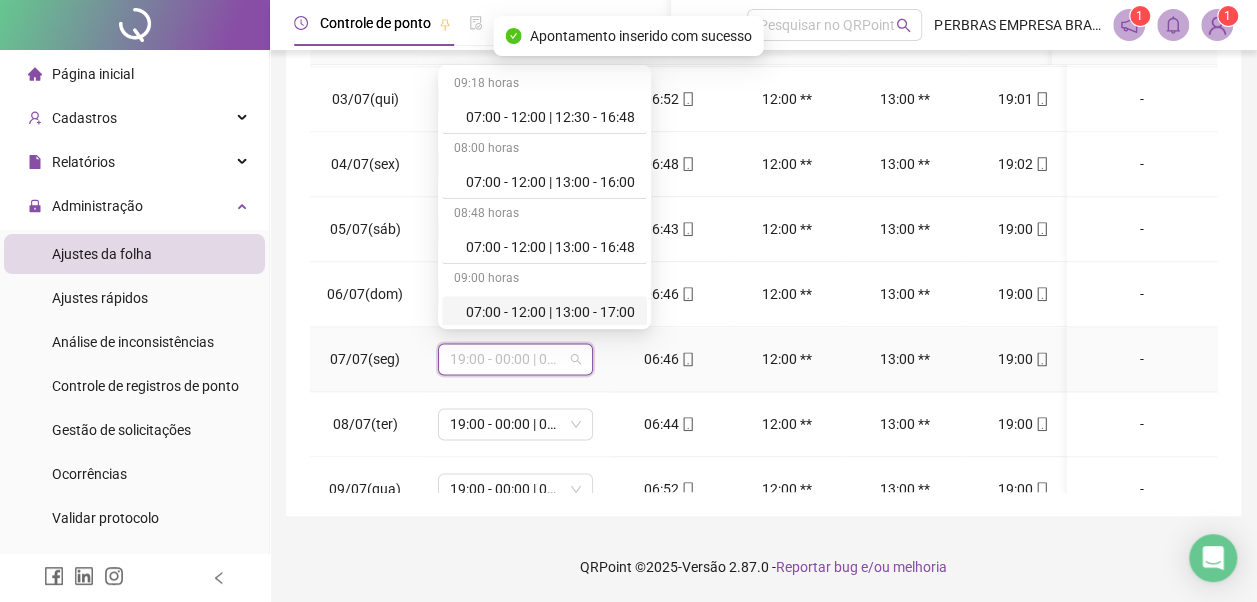scroll, scrollTop: 100, scrollLeft: 0, axis: vertical 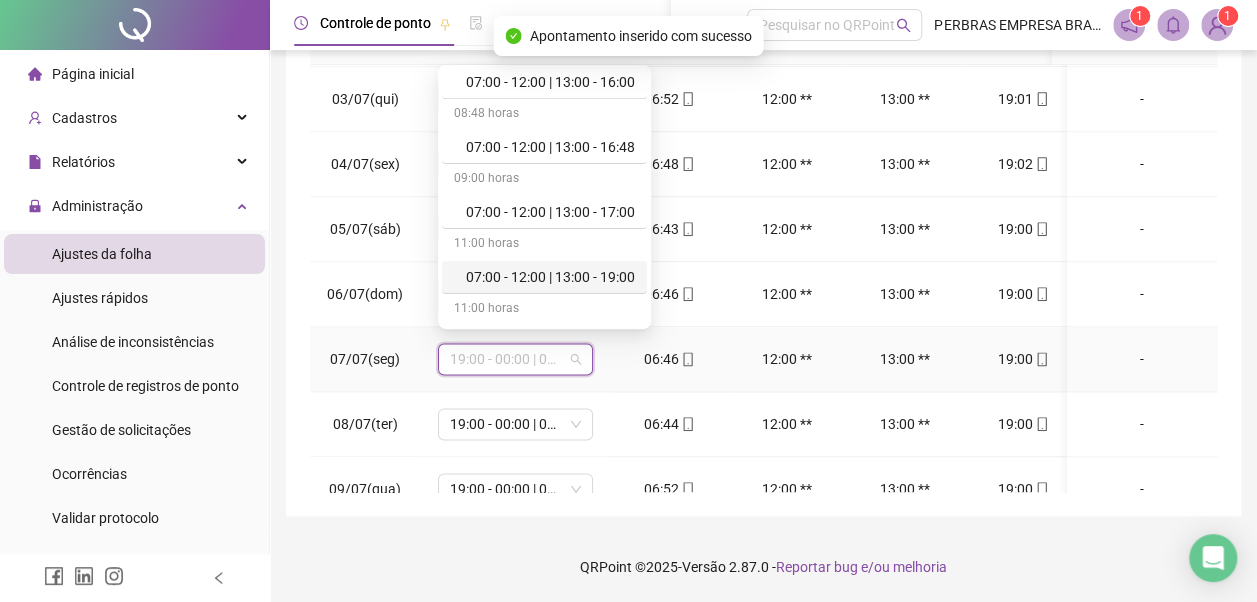 drag, startPoint x: 517, startPoint y: 282, endPoint x: 571, endPoint y: 335, distance: 75.66373 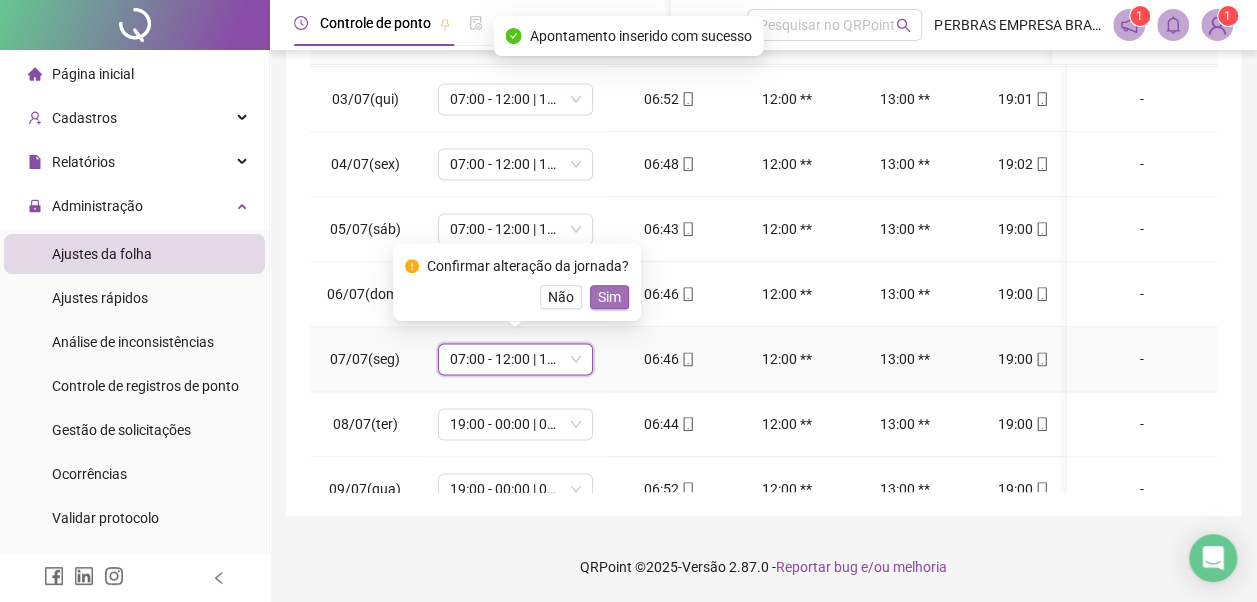 click on "Sim" at bounding box center [609, 297] 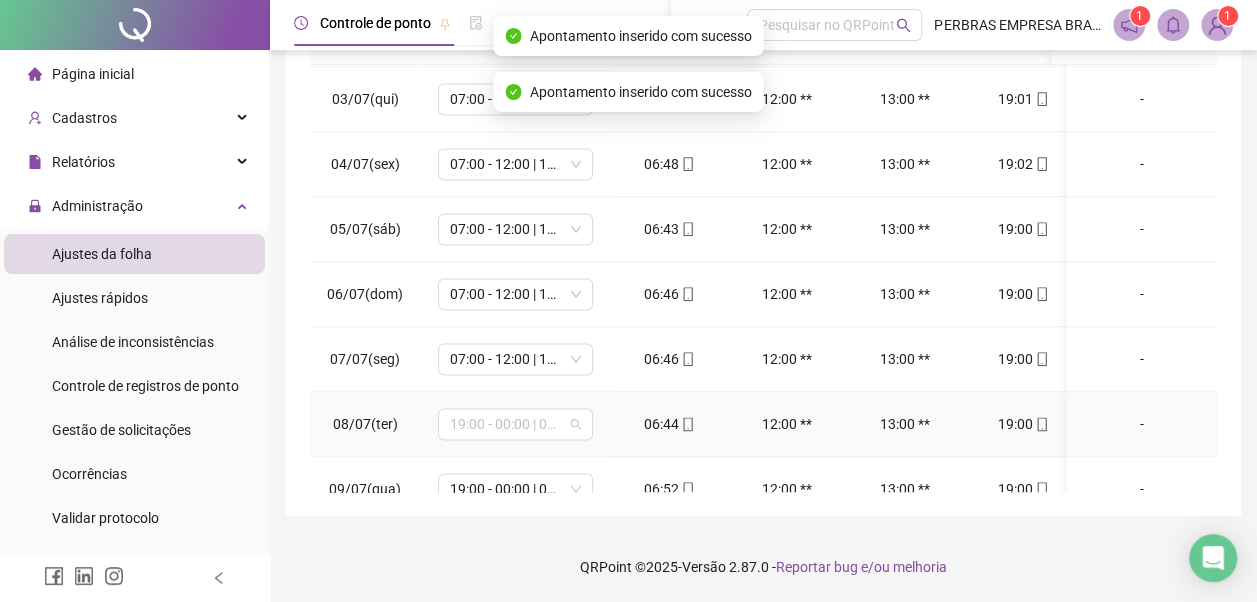 drag, startPoint x: 546, startPoint y: 402, endPoint x: 545, endPoint y: 387, distance: 15.033297 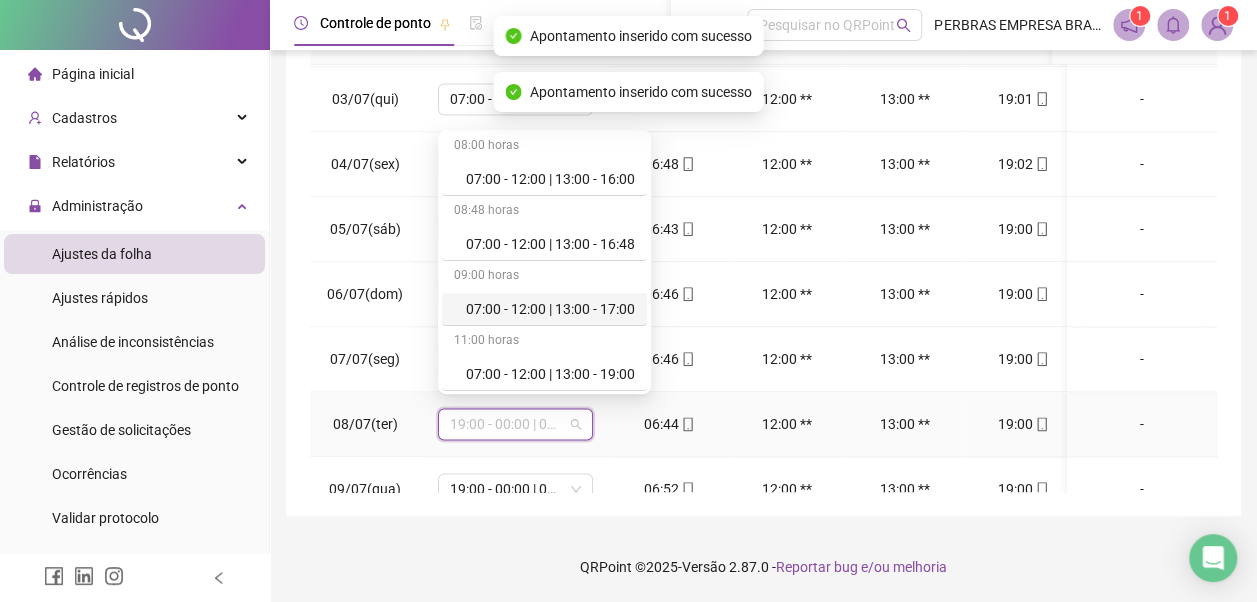scroll, scrollTop: 100, scrollLeft: 0, axis: vertical 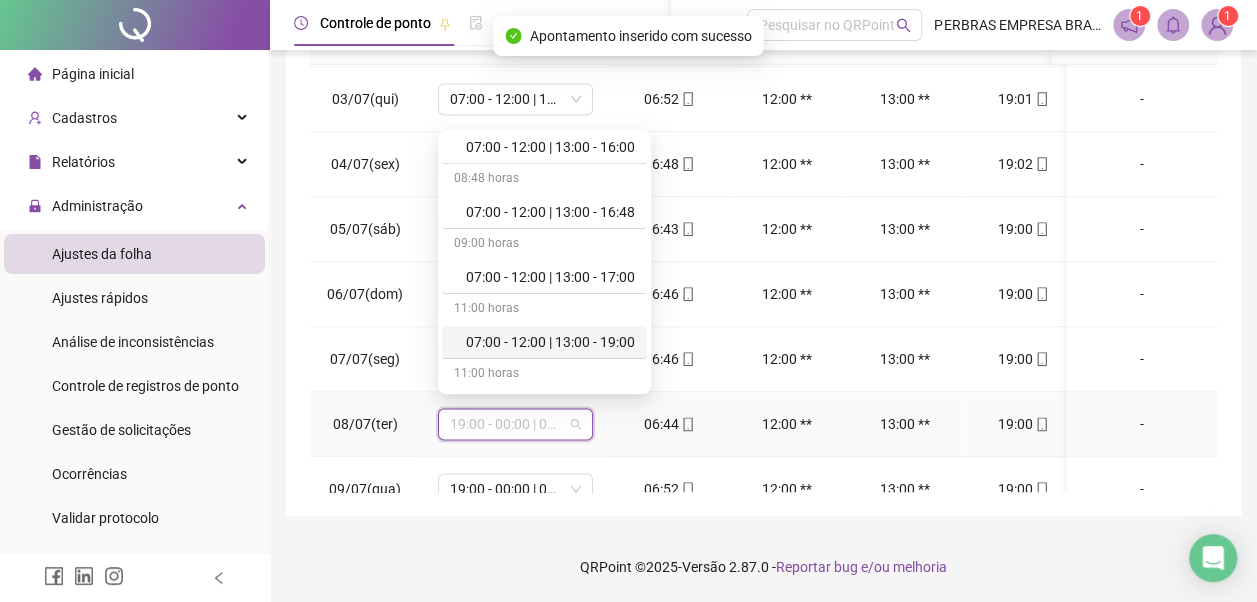 click on "07:00 - 12:00 | 13:00 - 19:00" at bounding box center (550, 342) 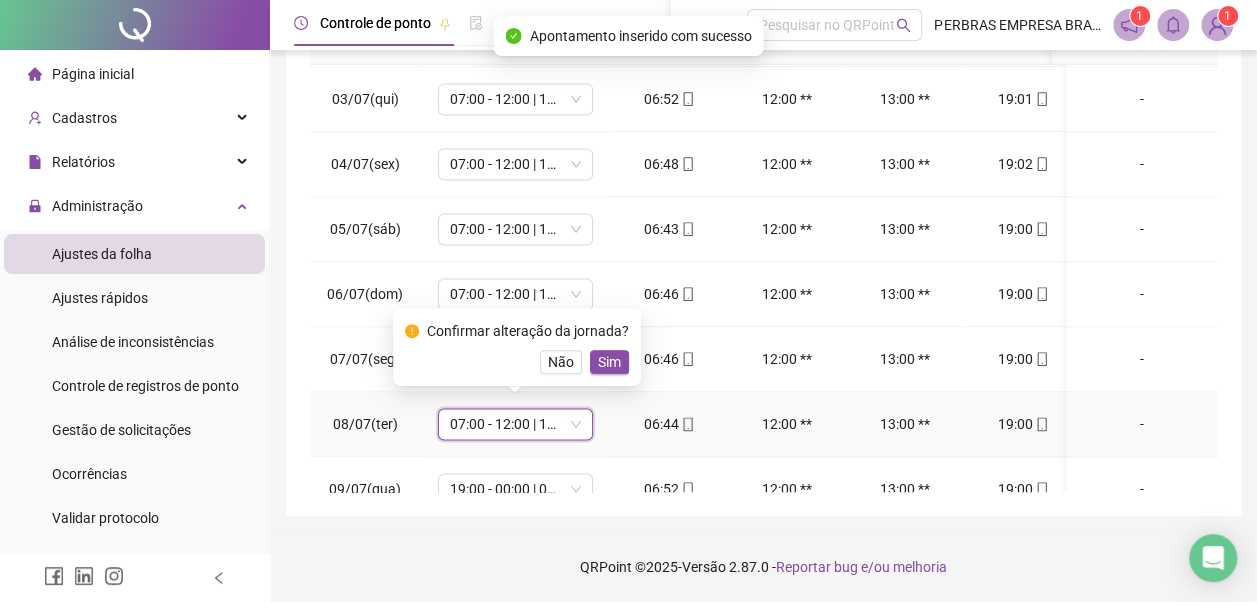 click on "Sim" at bounding box center (609, 362) 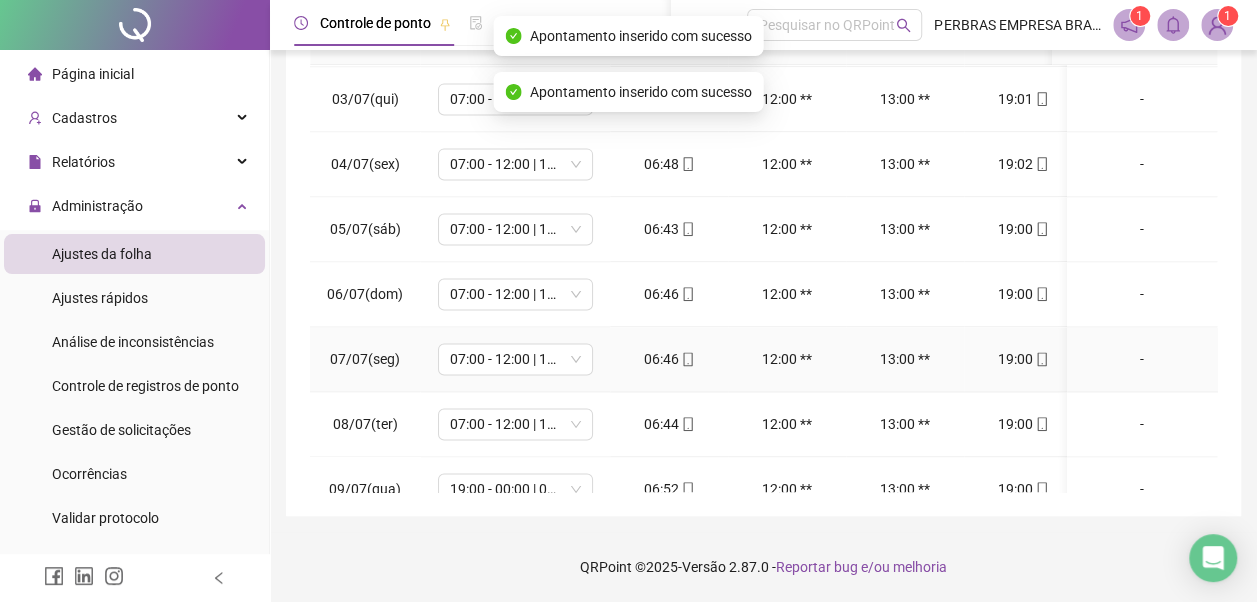 scroll, scrollTop: 1528, scrollLeft: 0, axis: vertical 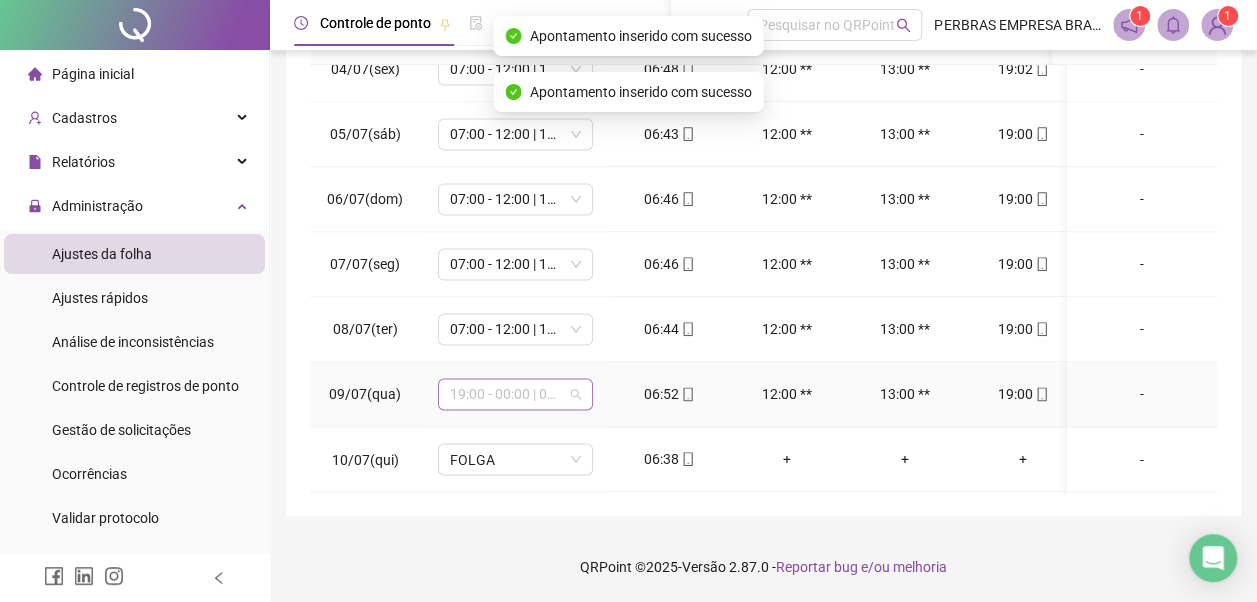 drag, startPoint x: 532, startPoint y: 380, endPoint x: 539, endPoint y: 322, distance: 58.420887 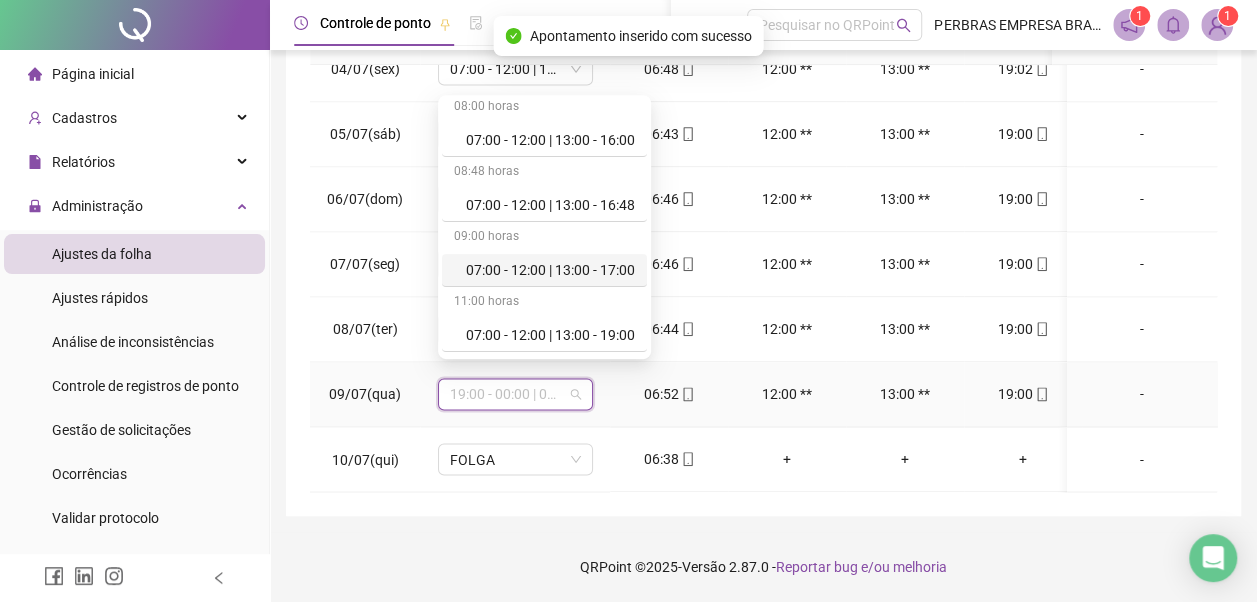 scroll, scrollTop: 100, scrollLeft: 0, axis: vertical 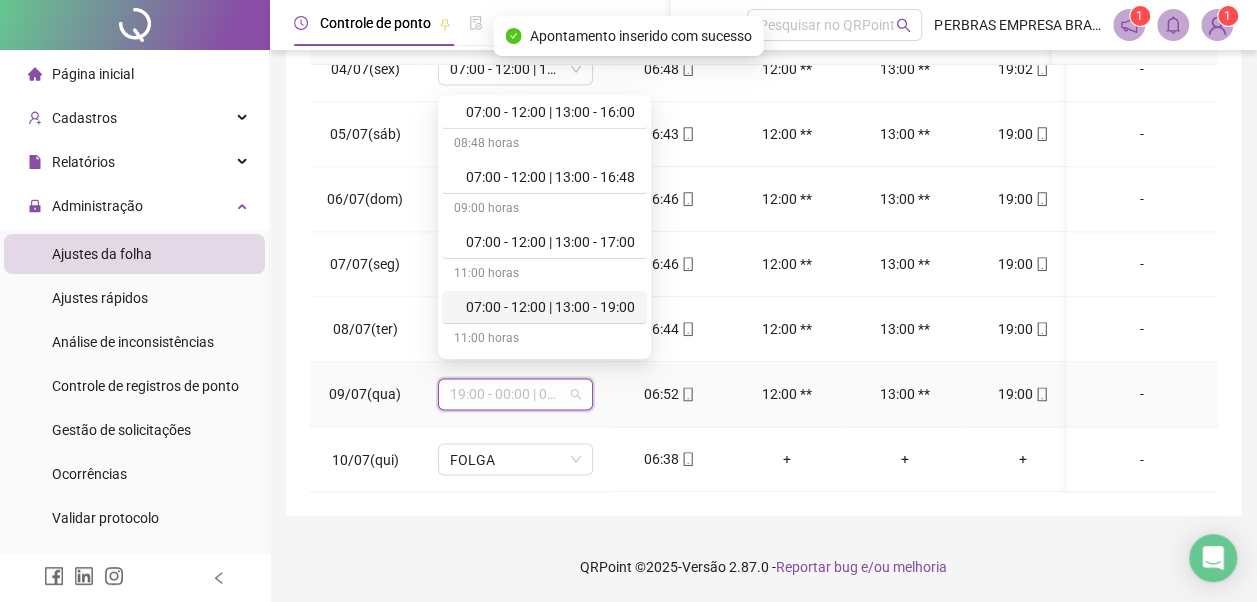 click on "07:00 - 12:00 | 13:00 - 19:00" at bounding box center [550, 307] 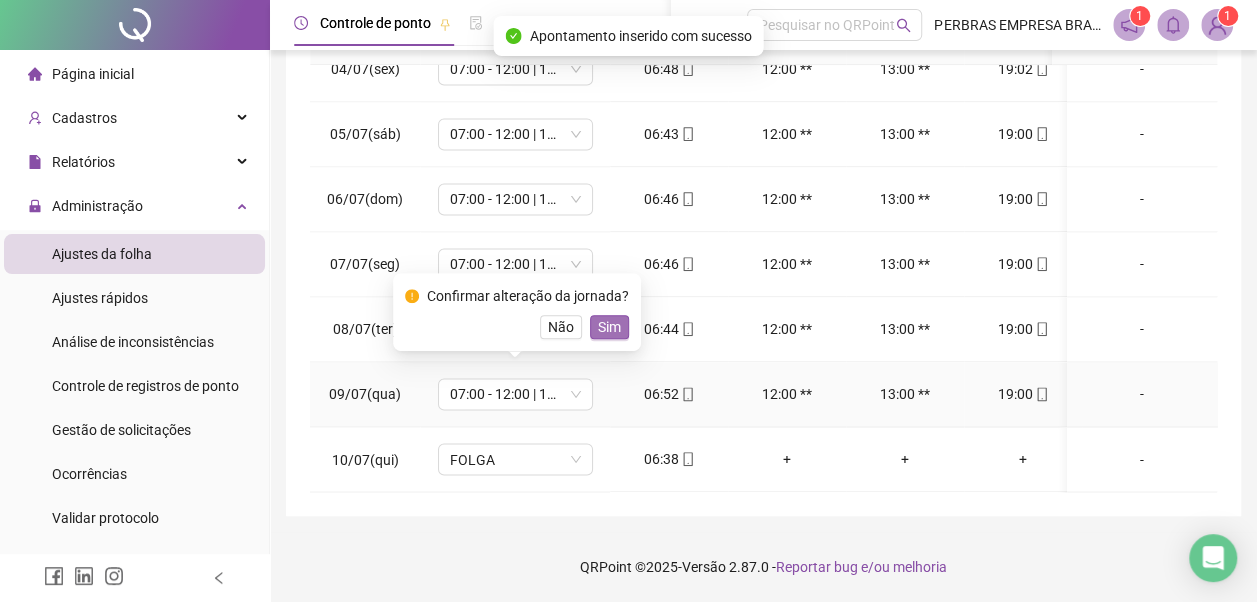 click on "Sim" at bounding box center (609, 327) 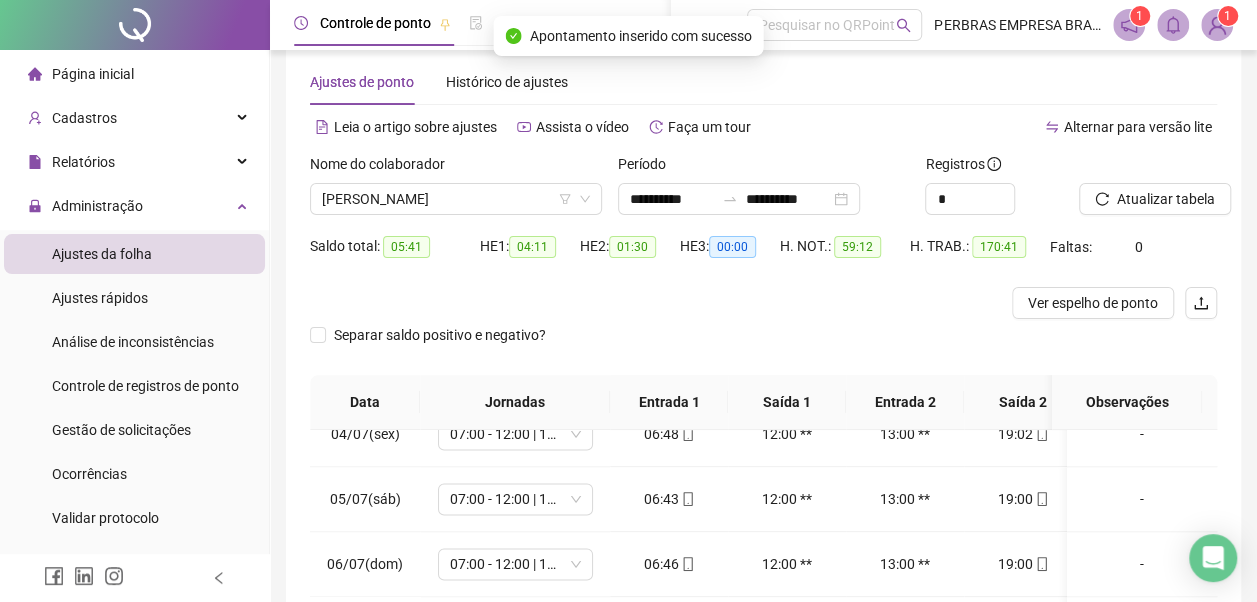 scroll, scrollTop: 0, scrollLeft: 0, axis: both 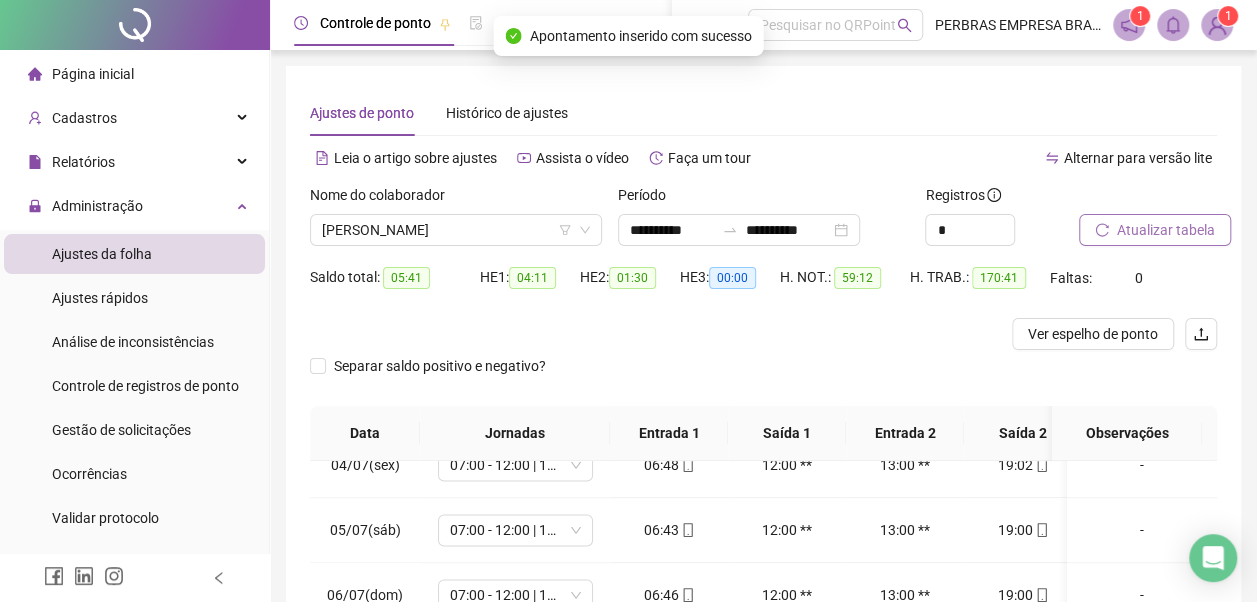click on "Atualizar tabela" at bounding box center (1166, 230) 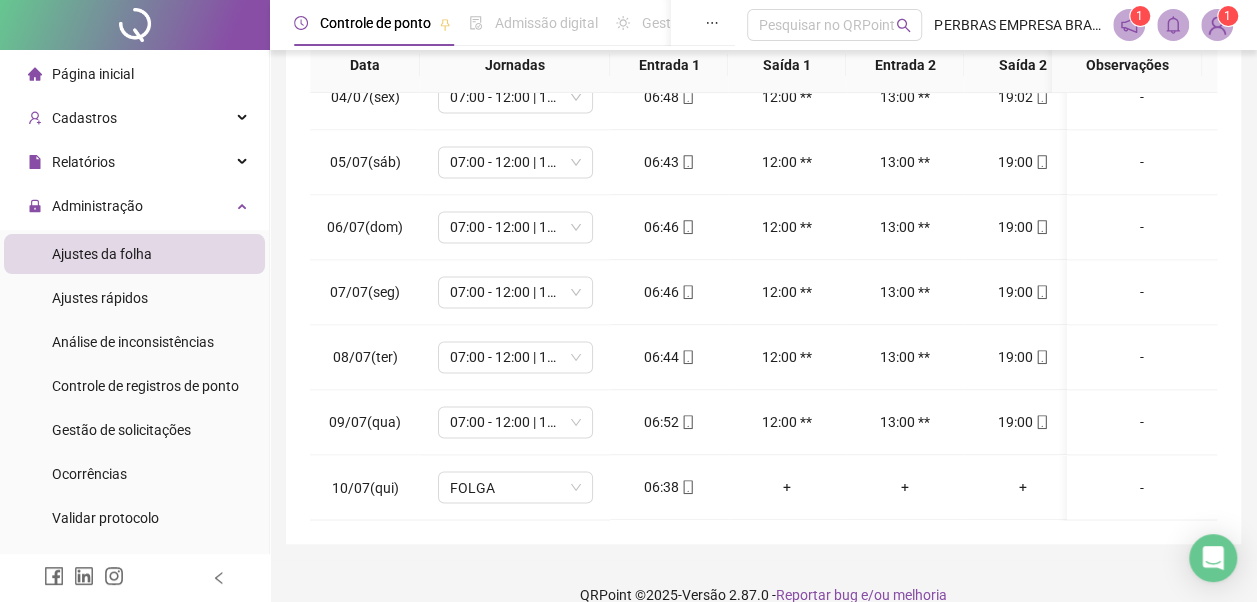 scroll, scrollTop: 396, scrollLeft: 0, axis: vertical 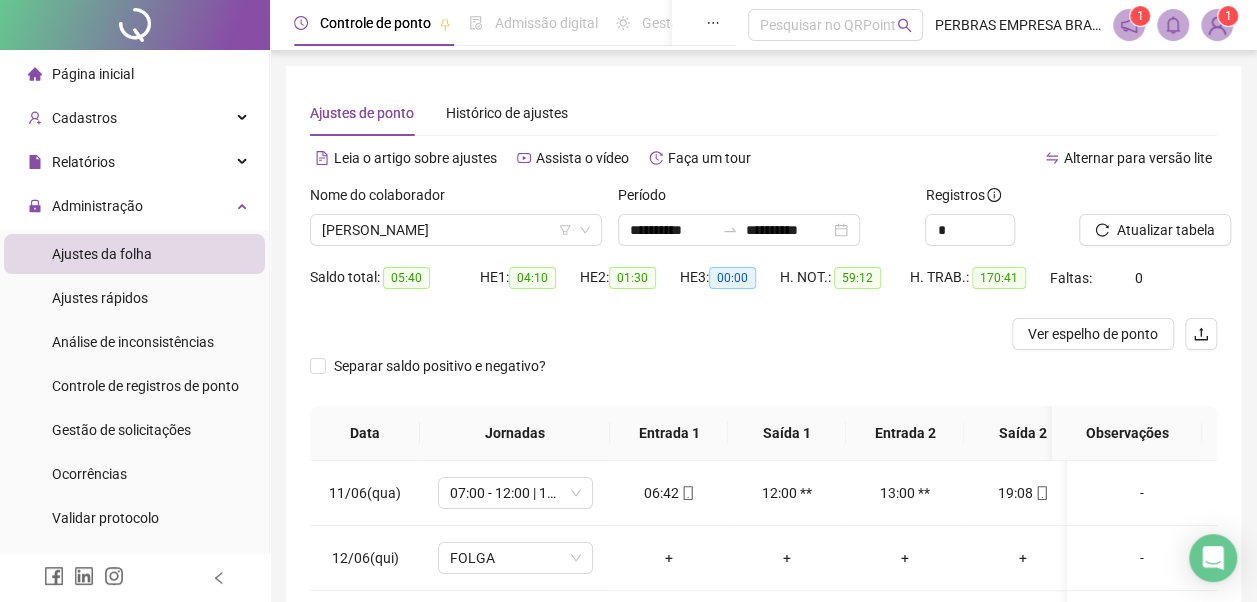click on "Separar saldo positivo e negativo?" at bounding box center [763, 378] 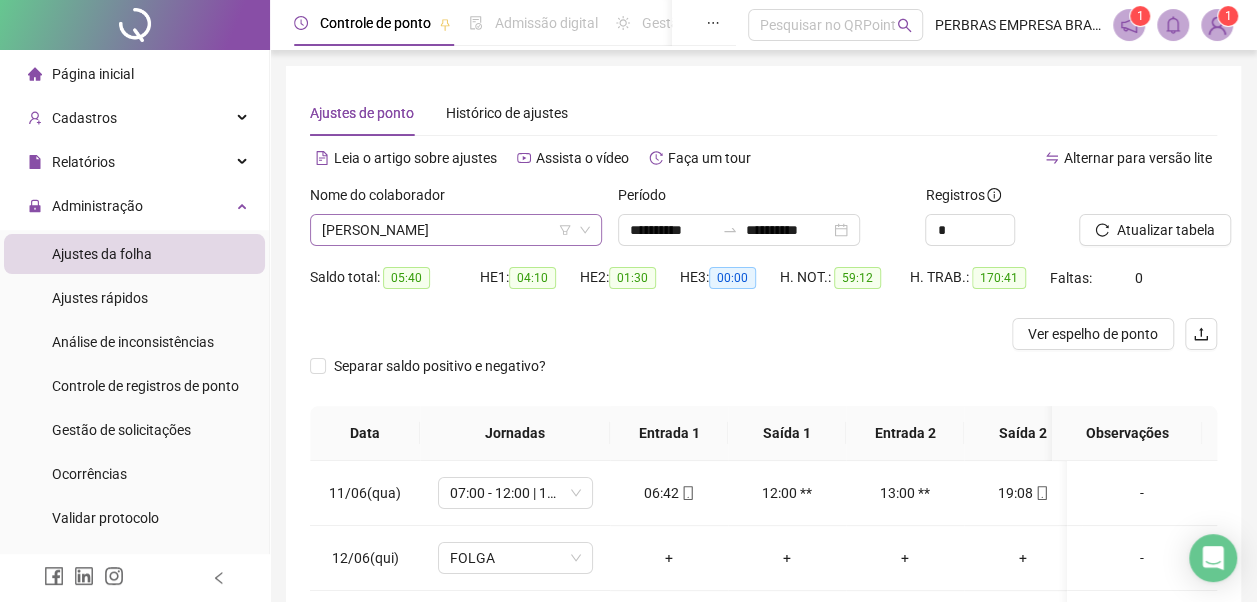 click on "ALESSANDRO DE SOUZA SANTANA" at bounding box center (456, 230) 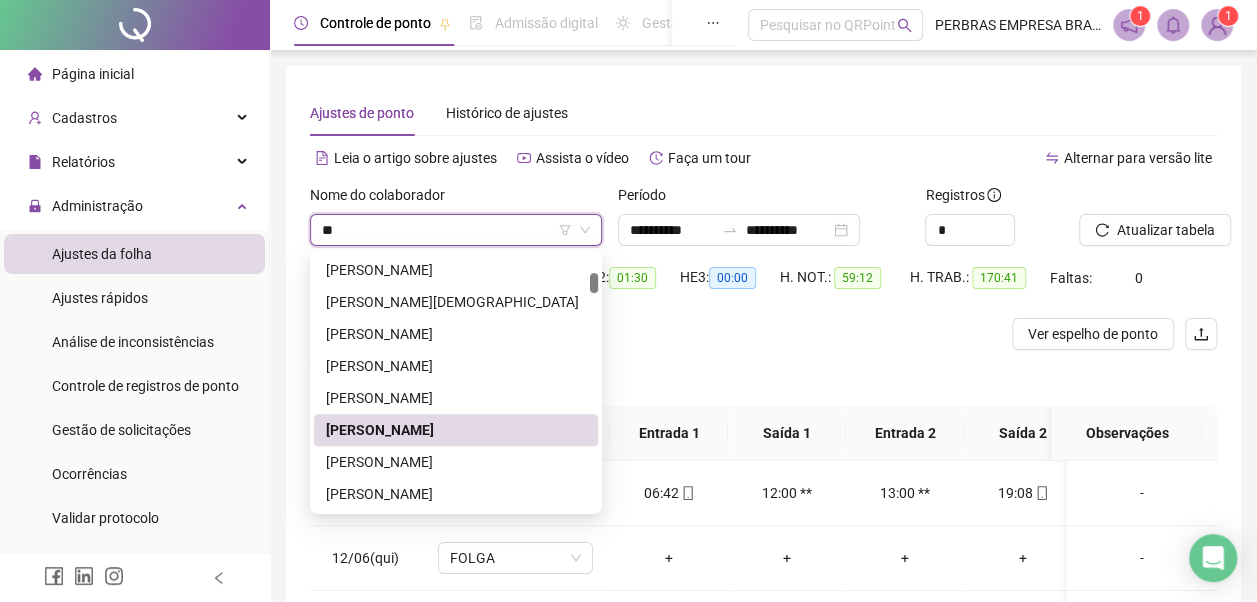 scroll, scrollTop: 0, scrollLeft: 0, axis: both 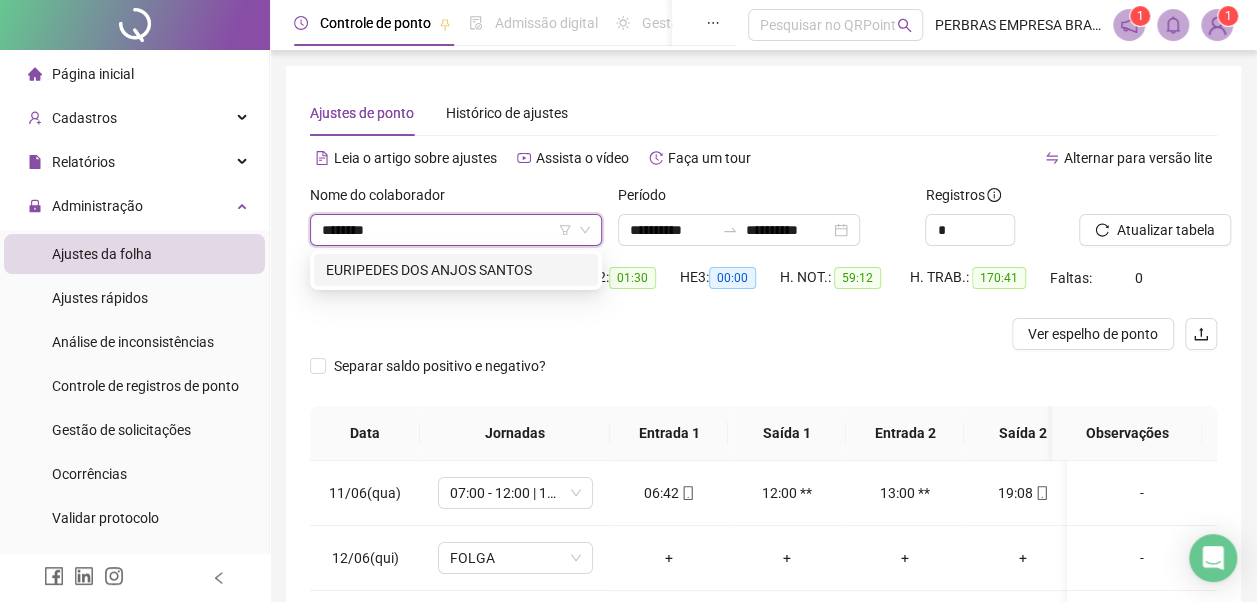 type on "*********" 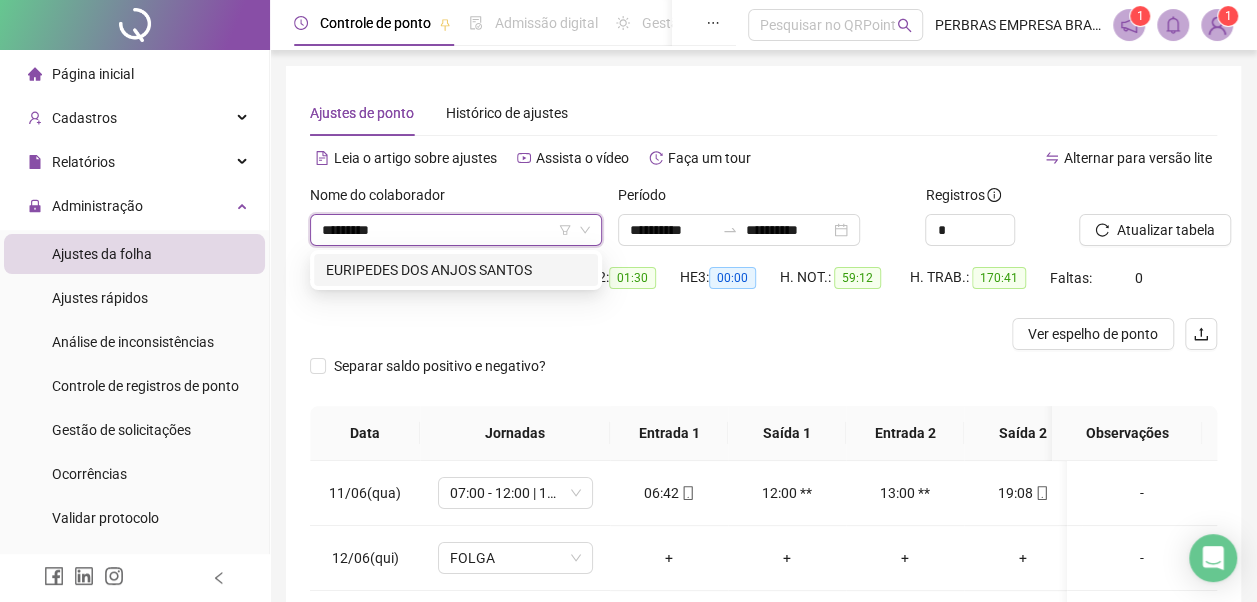 type 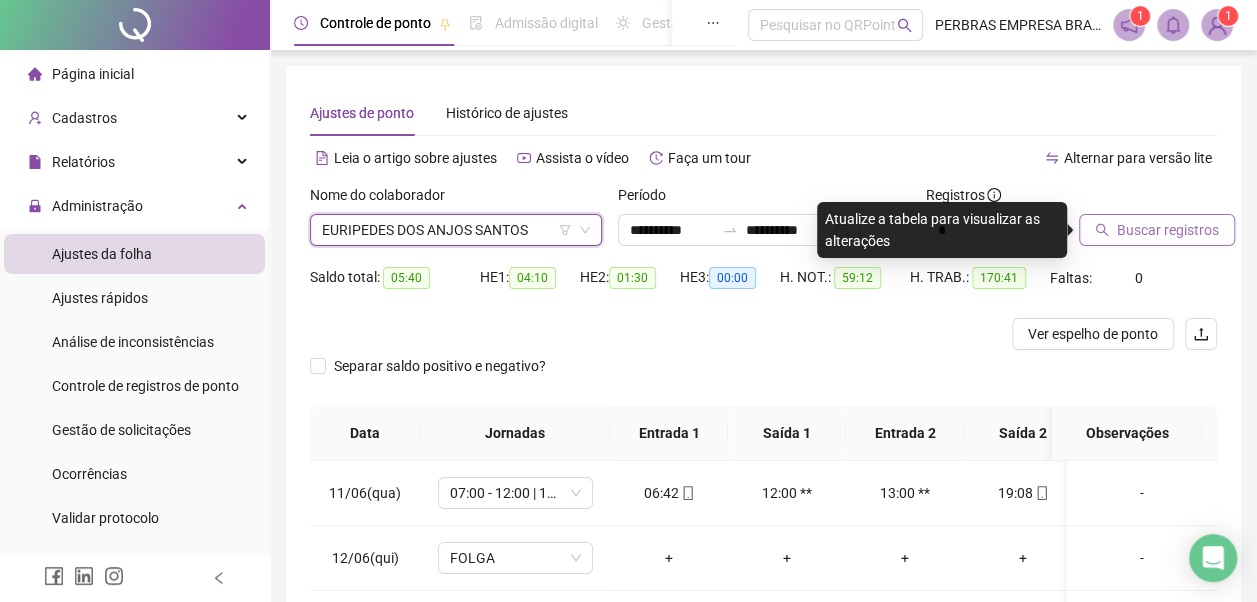 click on "Buscar registros" at bounding box center [1168, 230] 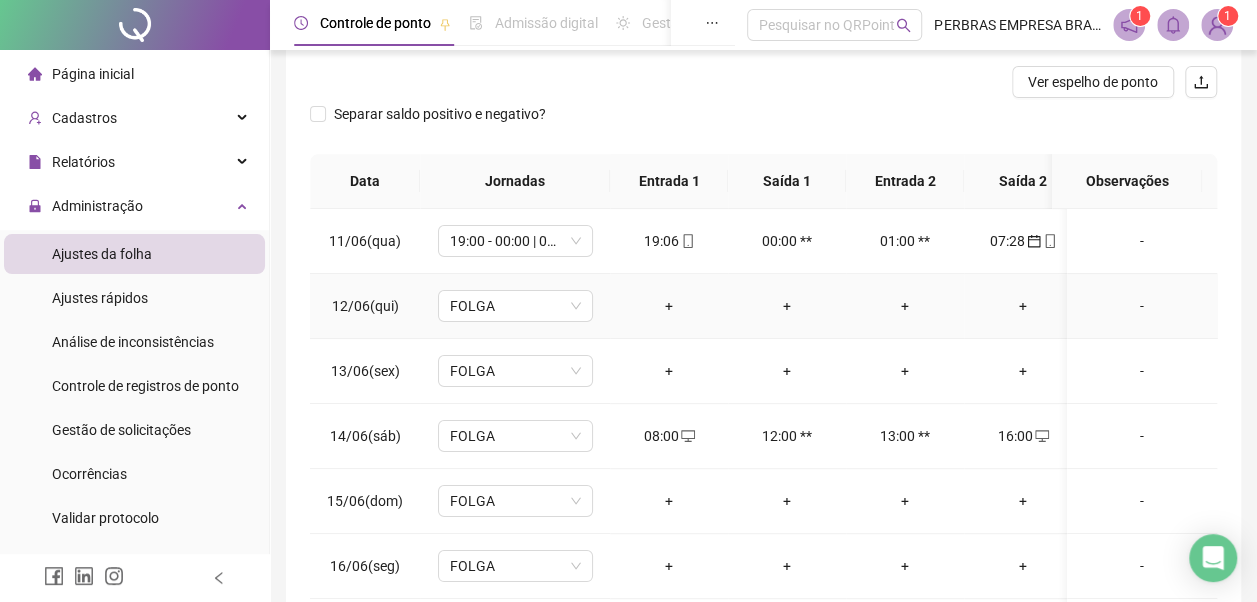 scroll, scrollTop: 396, scrollLeft: 0, axis: vertical 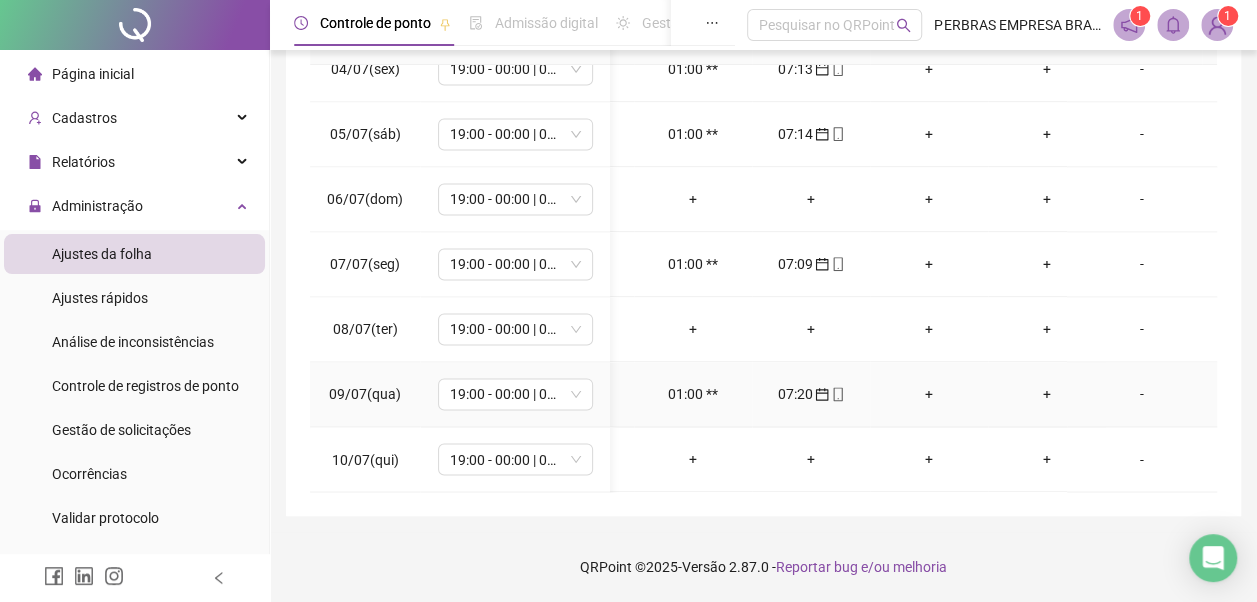 click on "+" at bounding box center [929, 394] 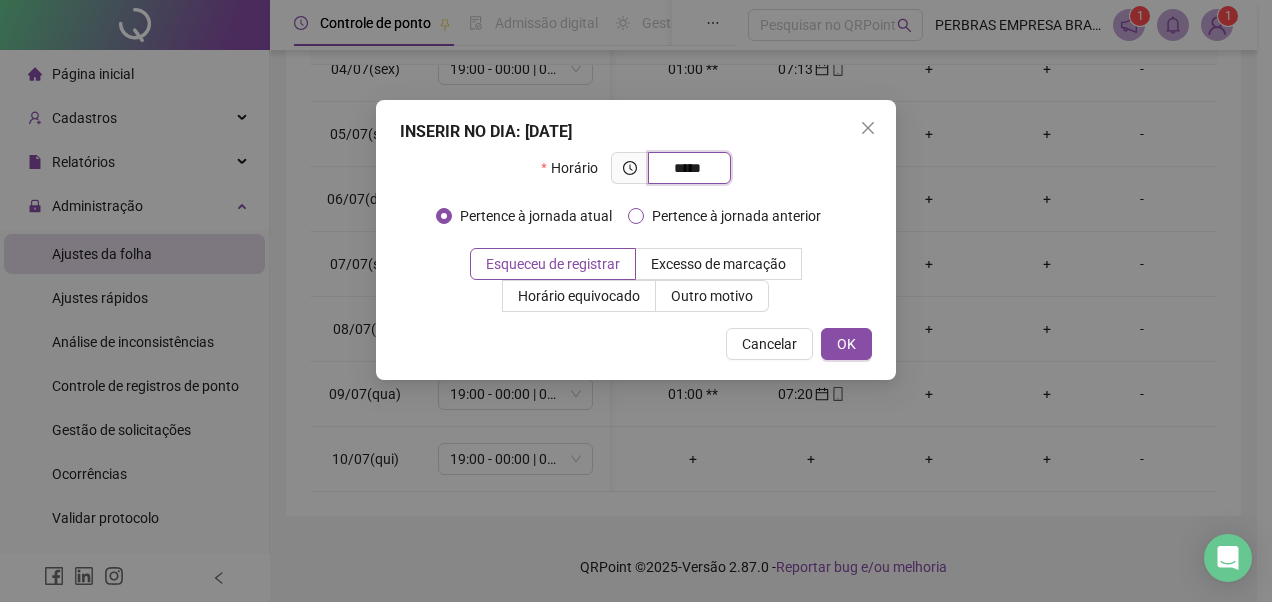 type on "*****" 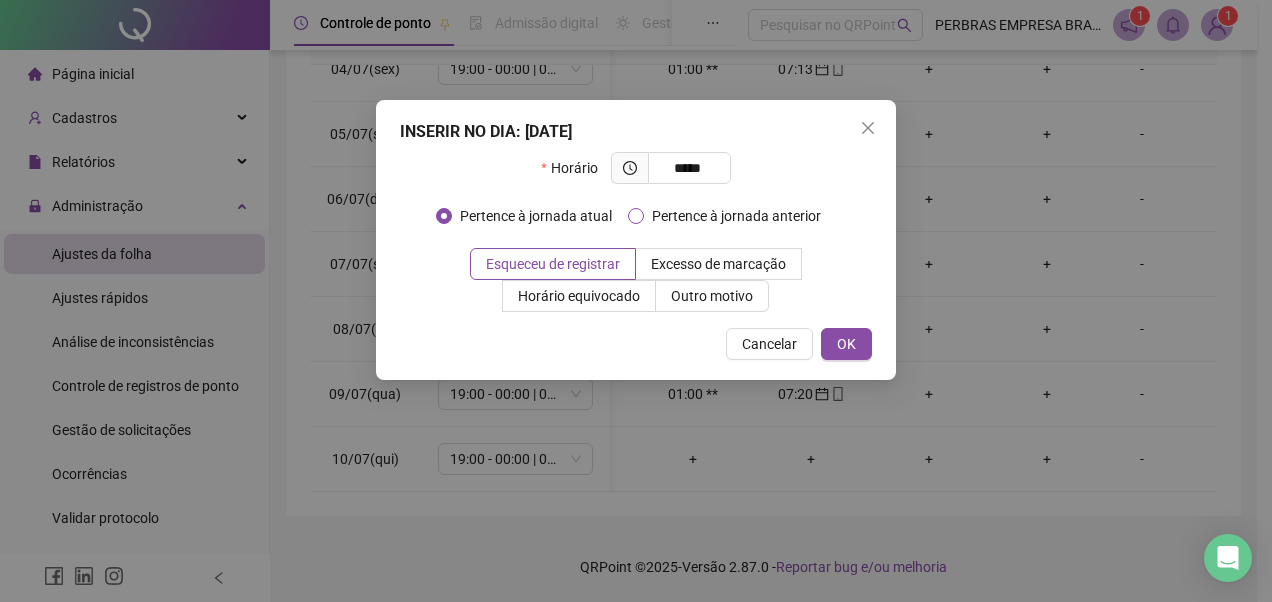 click on "Pertence à jornada anterior" at bounding box center [736, 216] 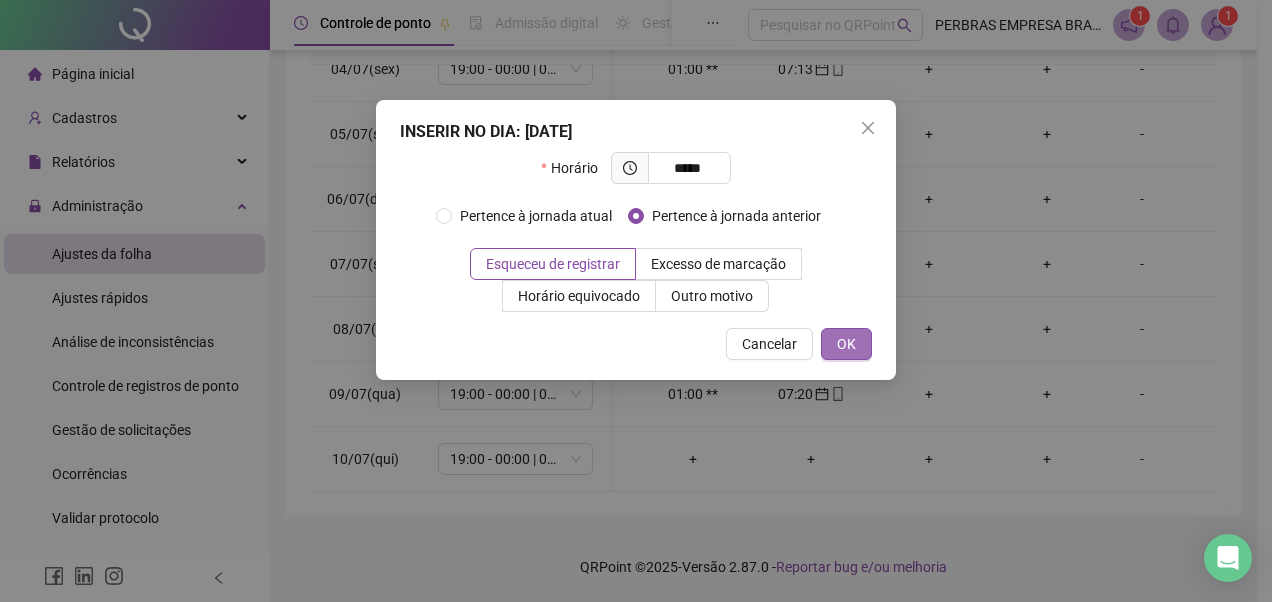 click on "OK" at bounding box center [846, 344] 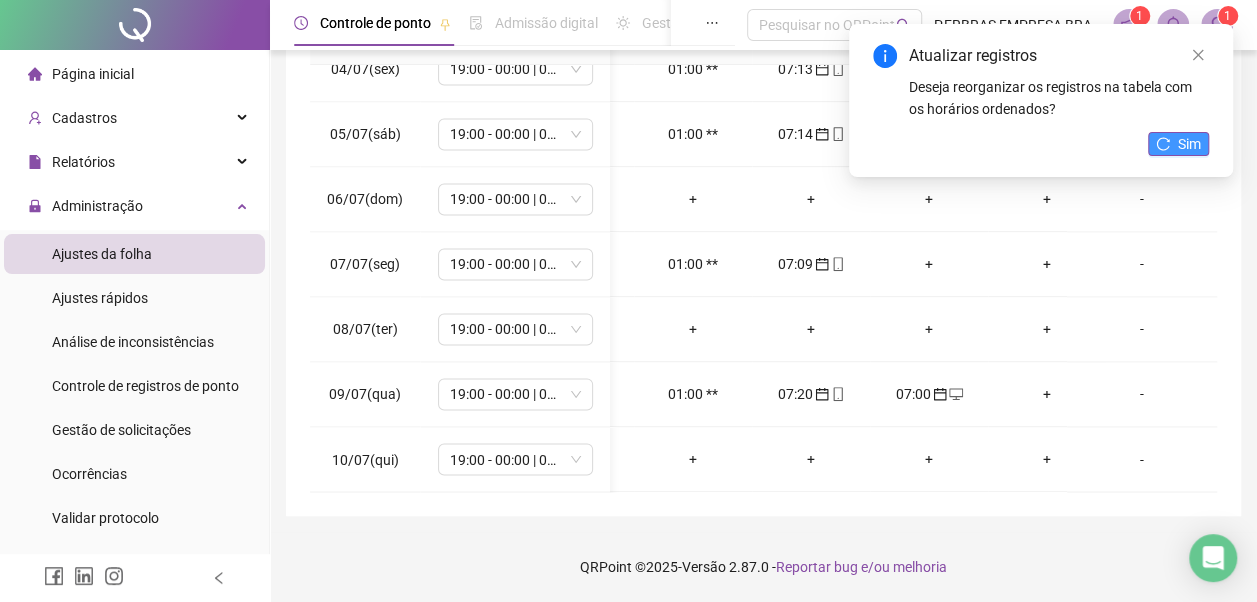 click on "Sim" at bounding box center [1189, 144] 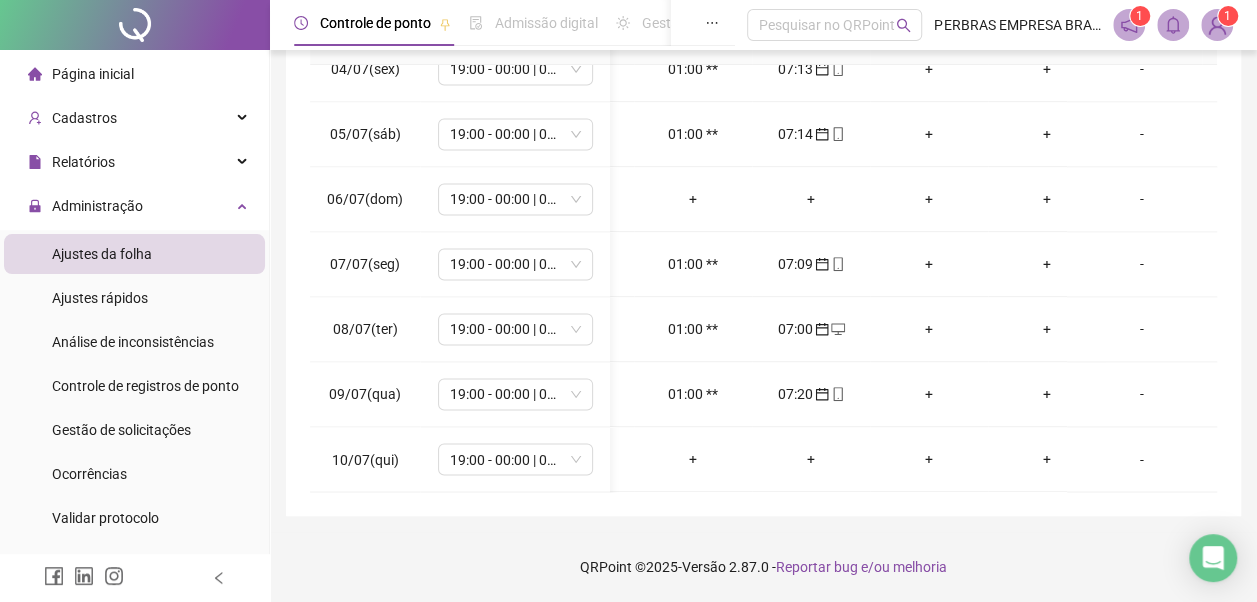 scroll, scrollTop: 1528, scrollLeft: 89, axis: both 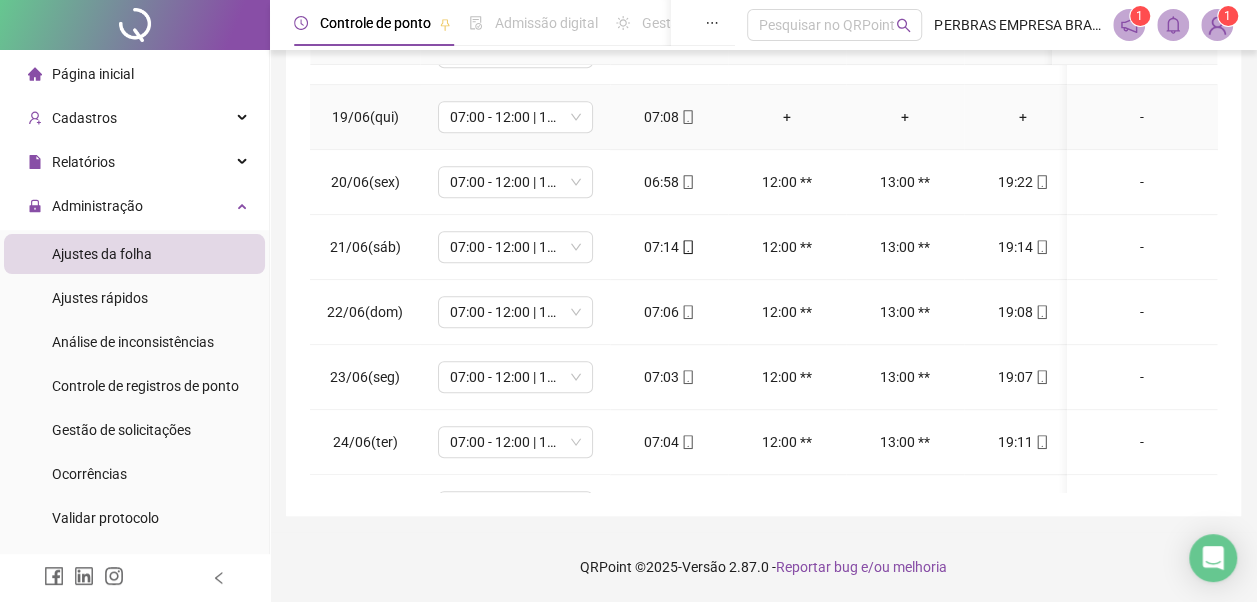 click on "+" at bounding box center [787, 117] 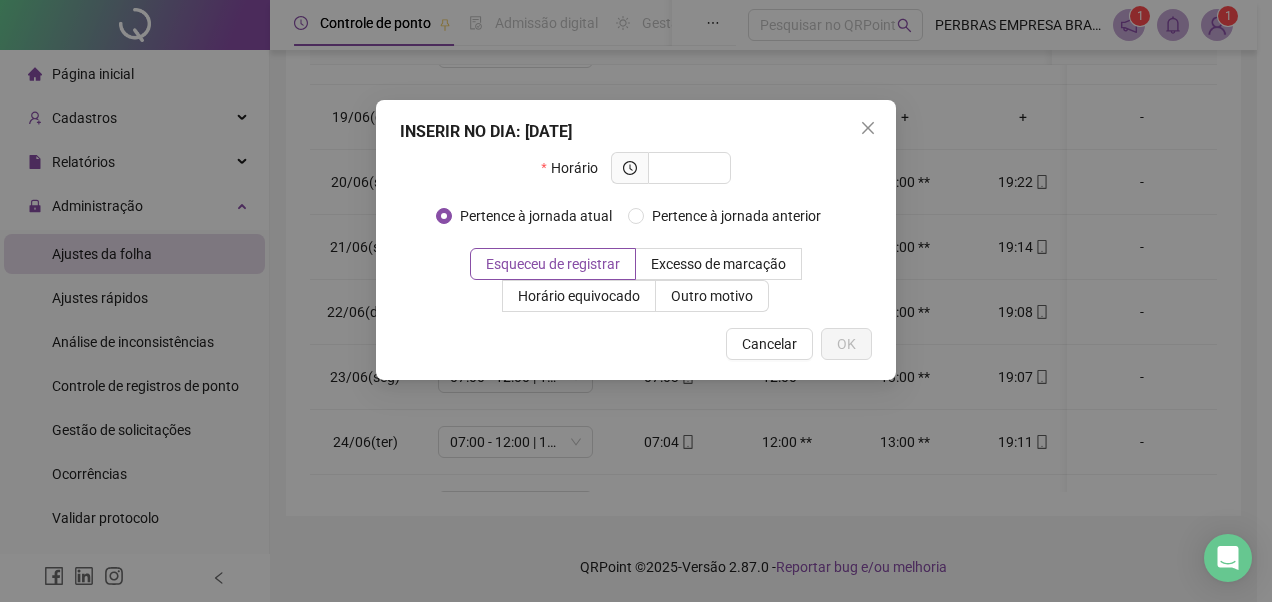 click at bounding box center [868, 128] 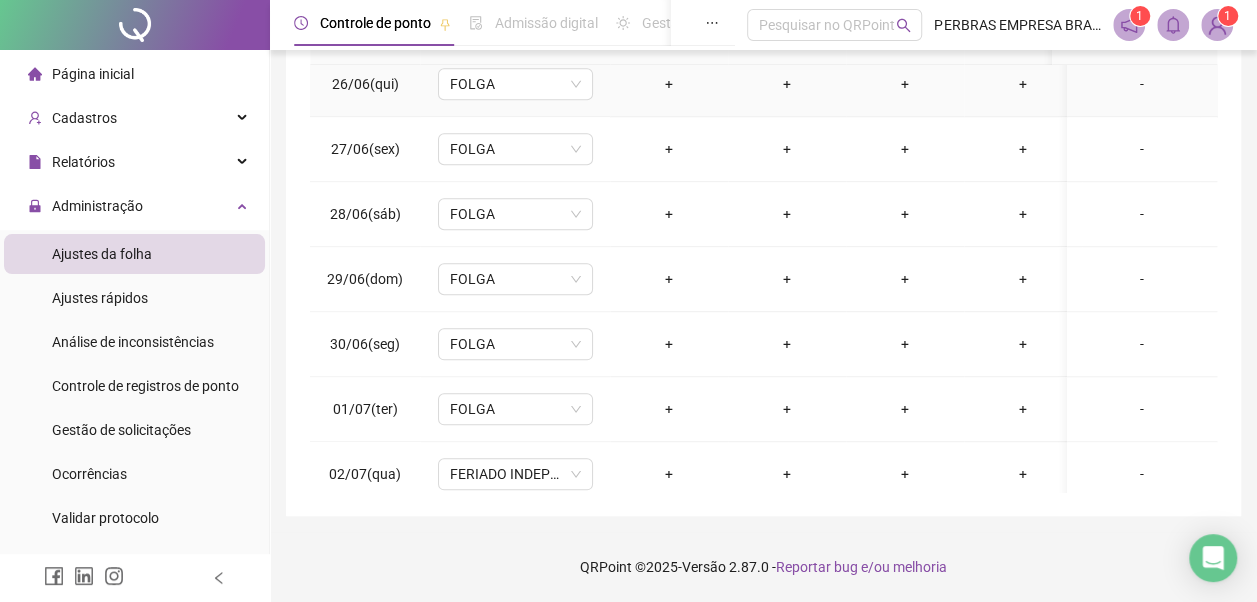 scroll, scrollTop: 1000, scrollLeft: 0, axis: vertical 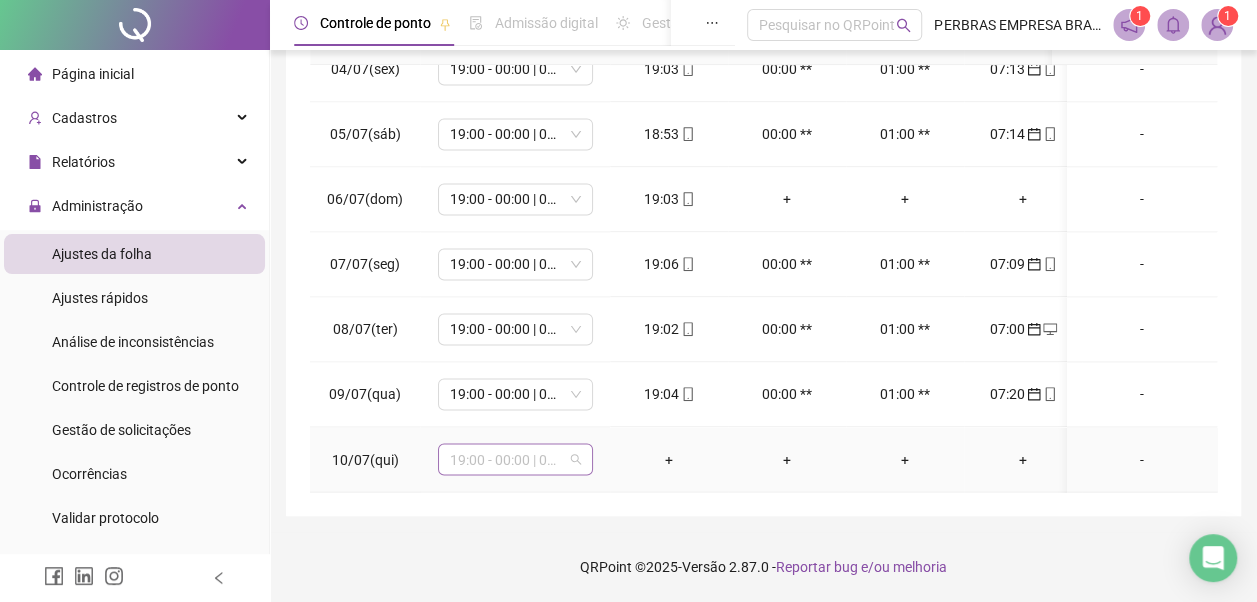 click on "19:00 - 00:00 | 01:00 - 07:00" at bounding box center (515, 459) 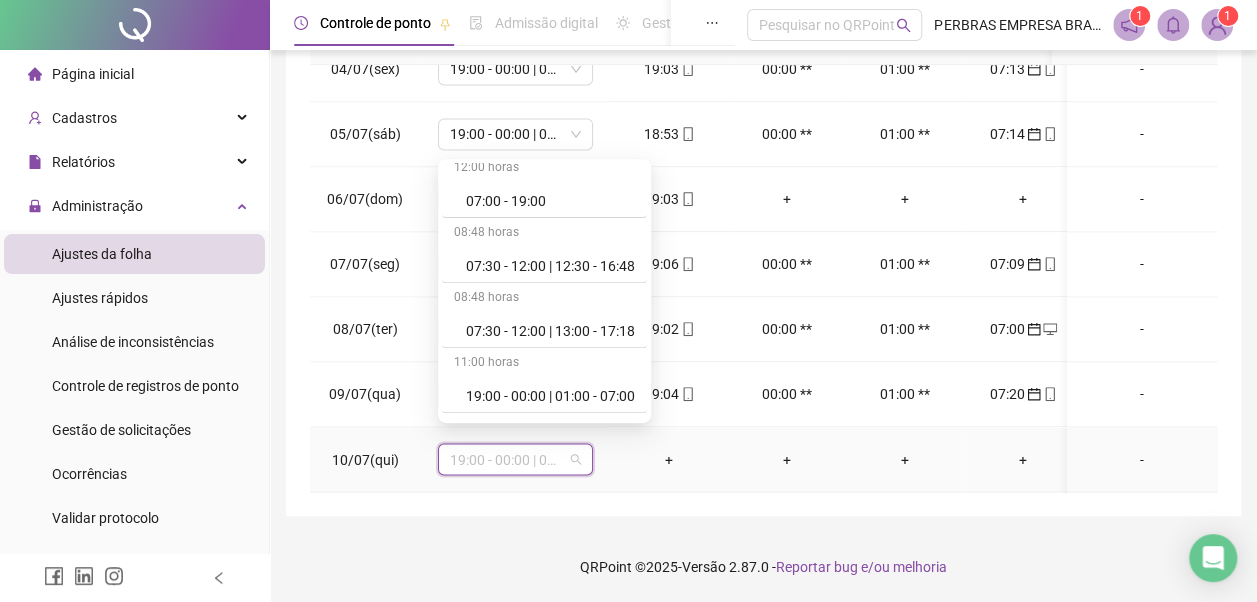 scroll, scrollTop: 778, scrollLeft: 0, axis: vertical 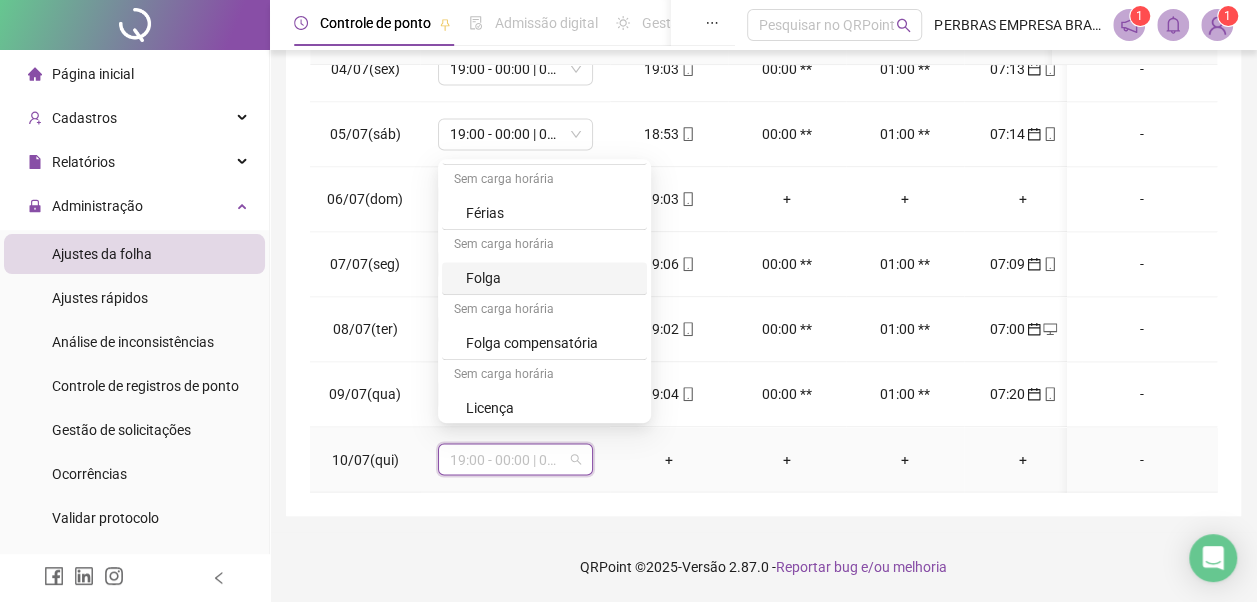 click on "Folga" at bounding box center [550, 278] 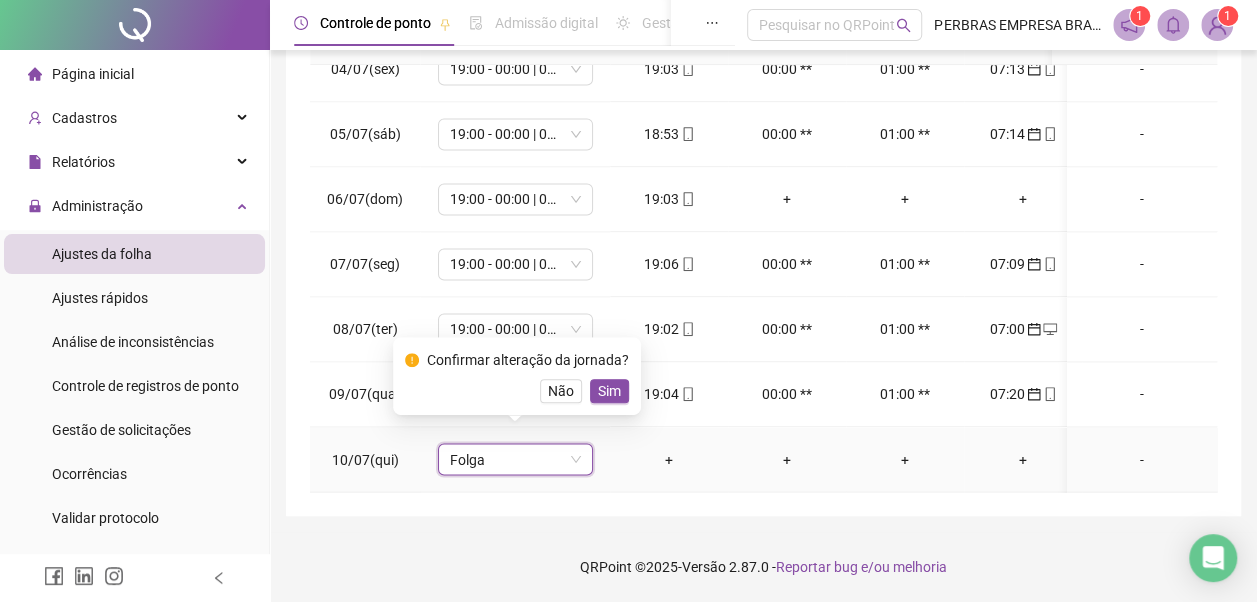 click on "Sim" at bounding box center [609, 391] 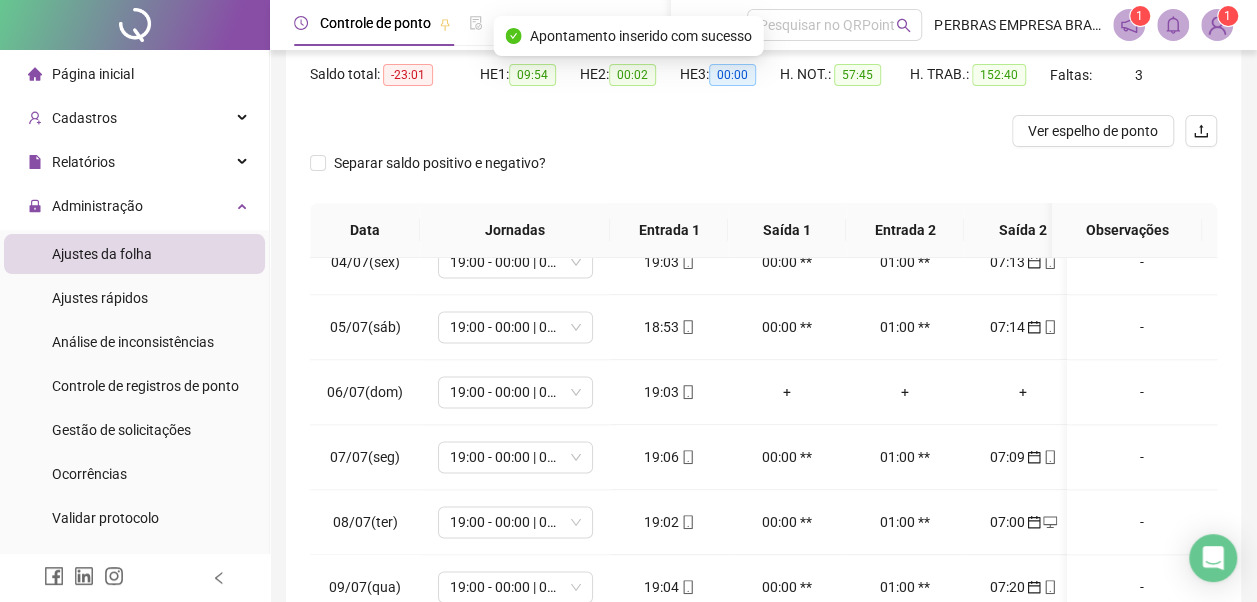 scroll, scrollTop: 0, scrollLeft: 0, axis: both 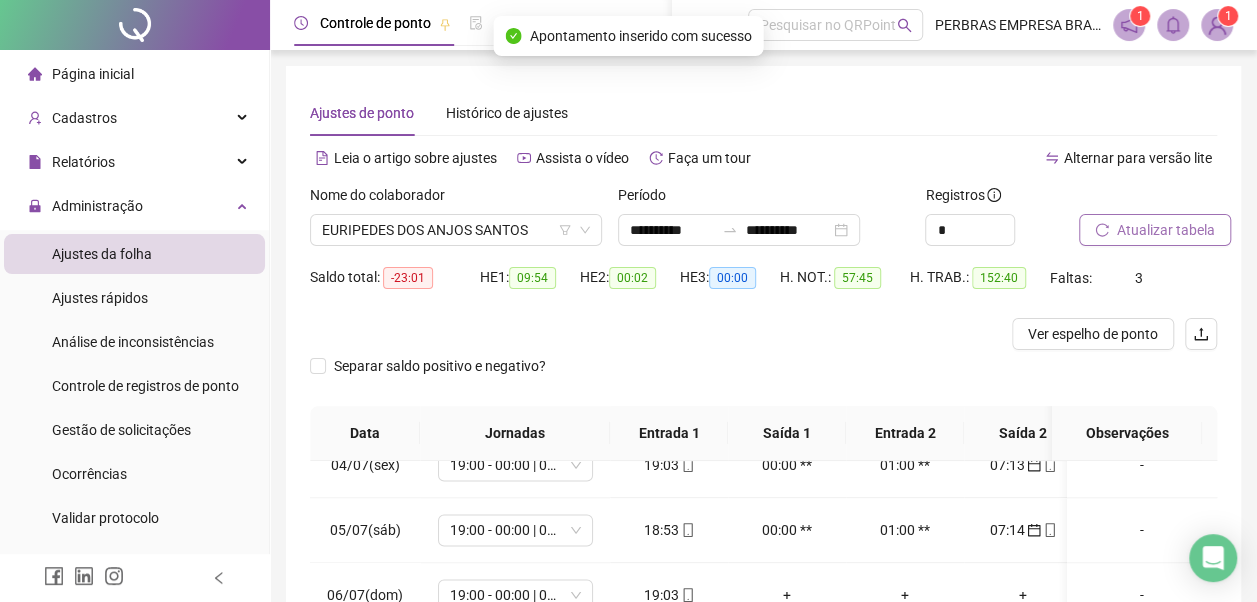 click on "Atualizar tabela" at bounding box center (1166, 230) 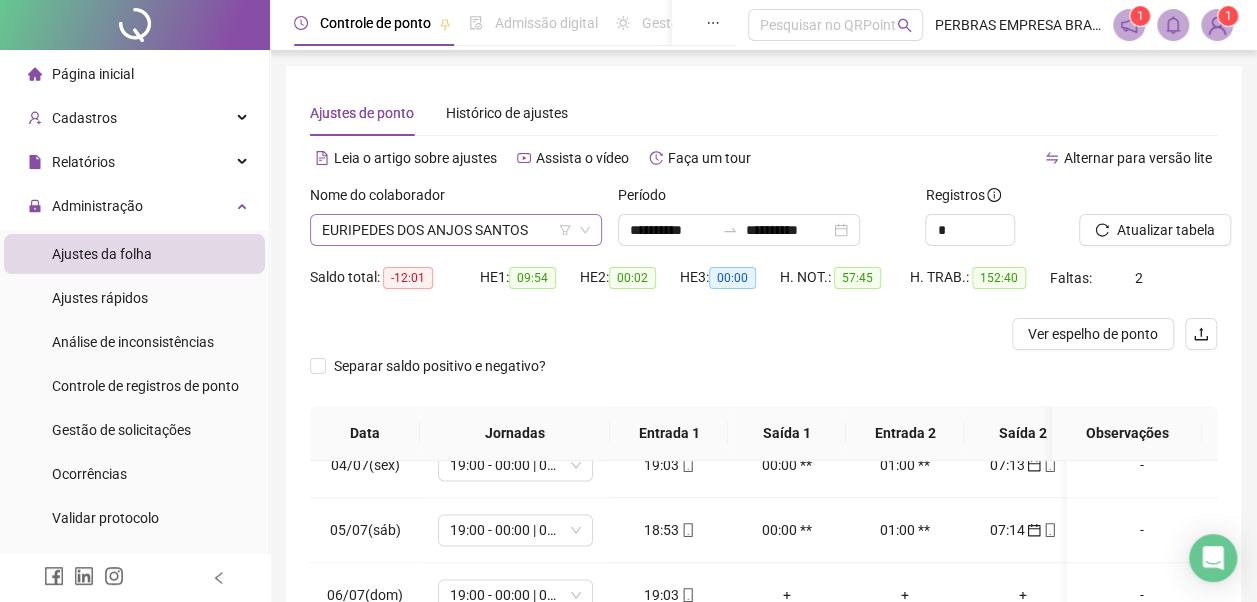click on "EURIPEDES DOS ANJOS SANTOS" at bounding box center [456, 230] 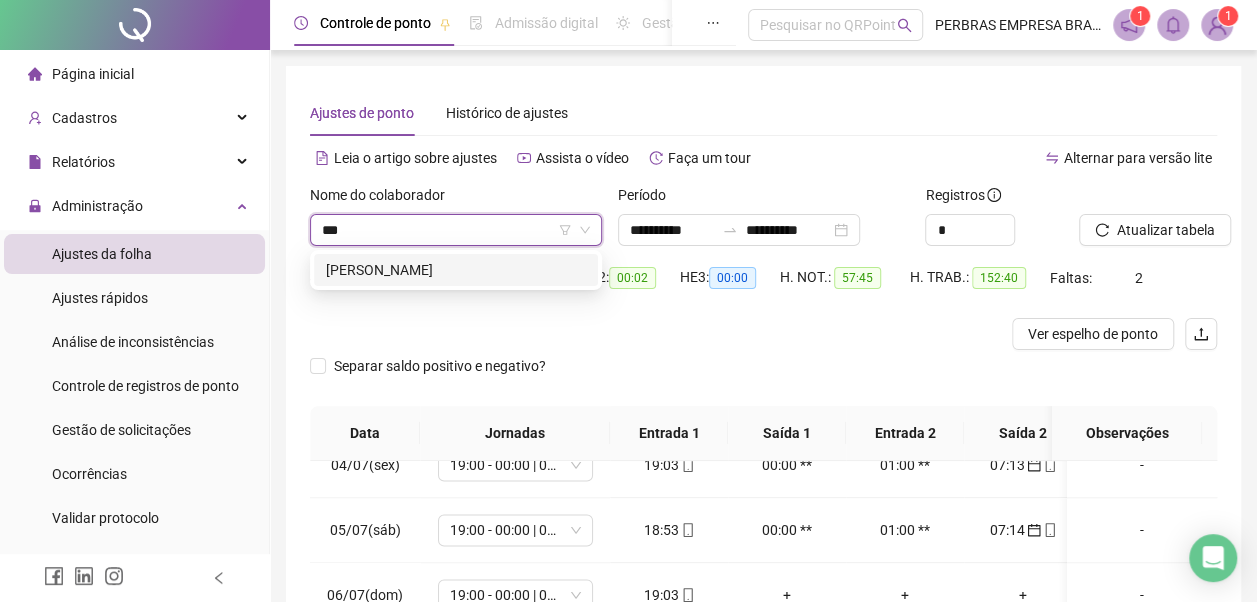 scroll, scrollTop: 0, scrollLeft: 0, axis: both 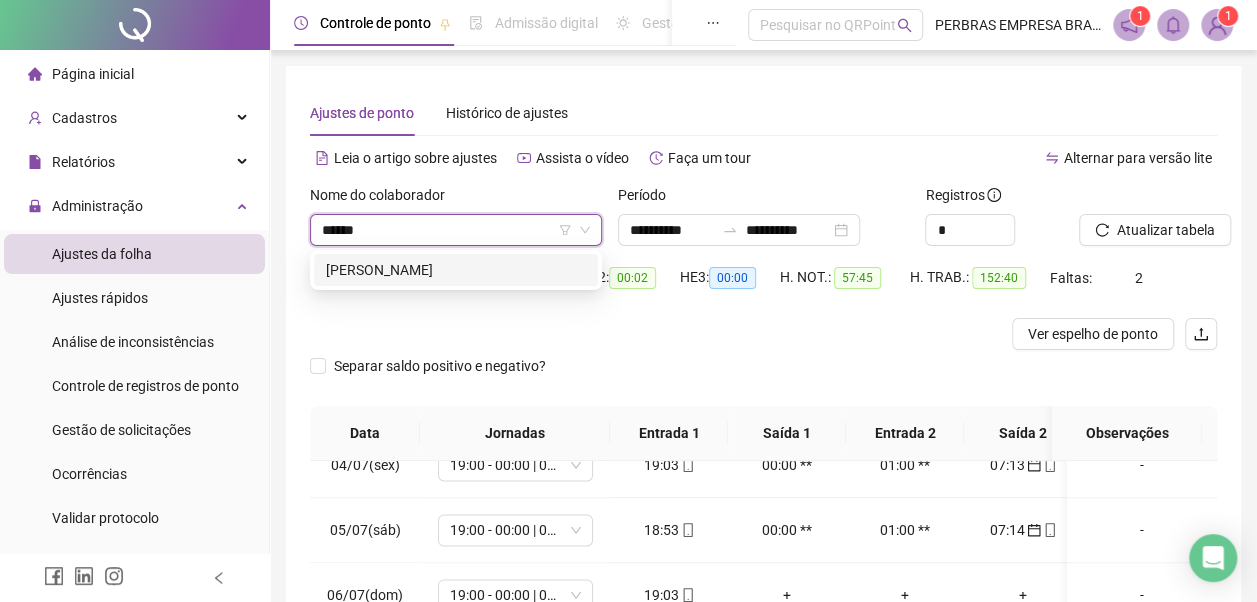 type on "*******" 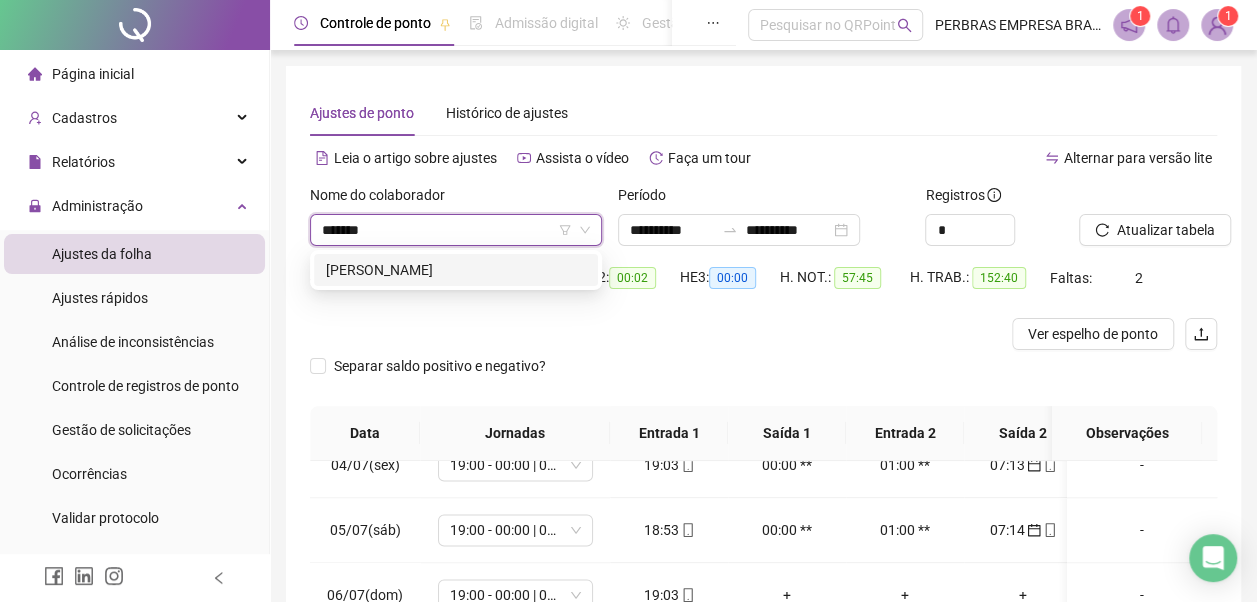 type 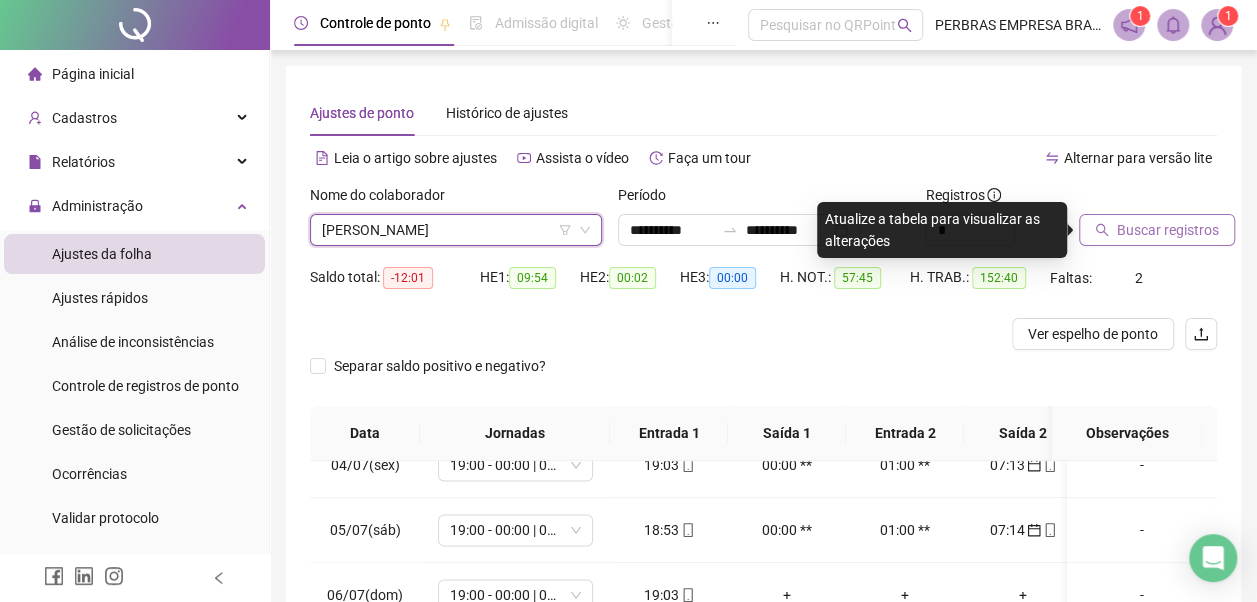 click on "Buscar registros" at bounding box center (1157, 230) 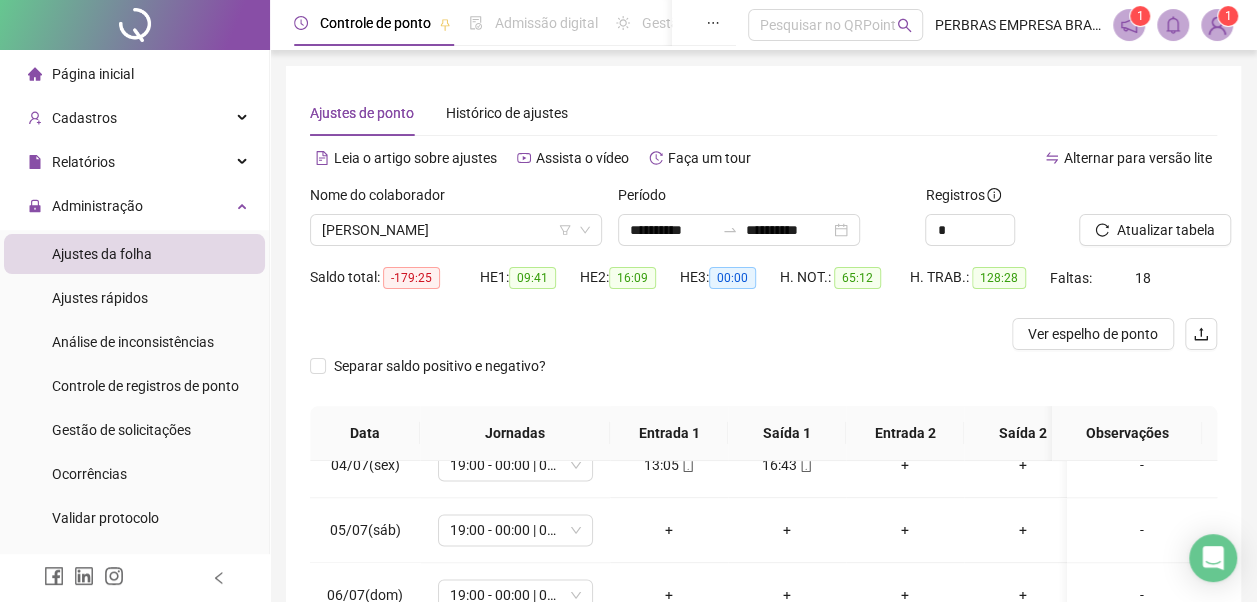 scroll, scrollTop: 396, scrollLeft: 0, axis: vertical 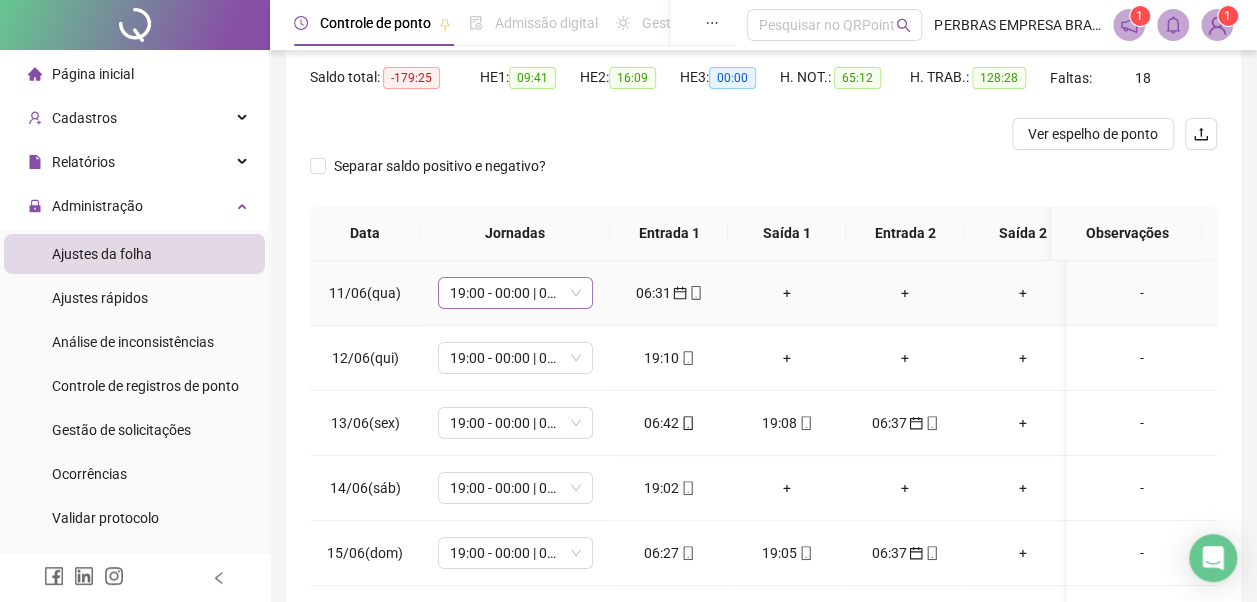 click on "19:00 - 00:00 | 01:00 - 07:00" at bounding box center (515, 293) 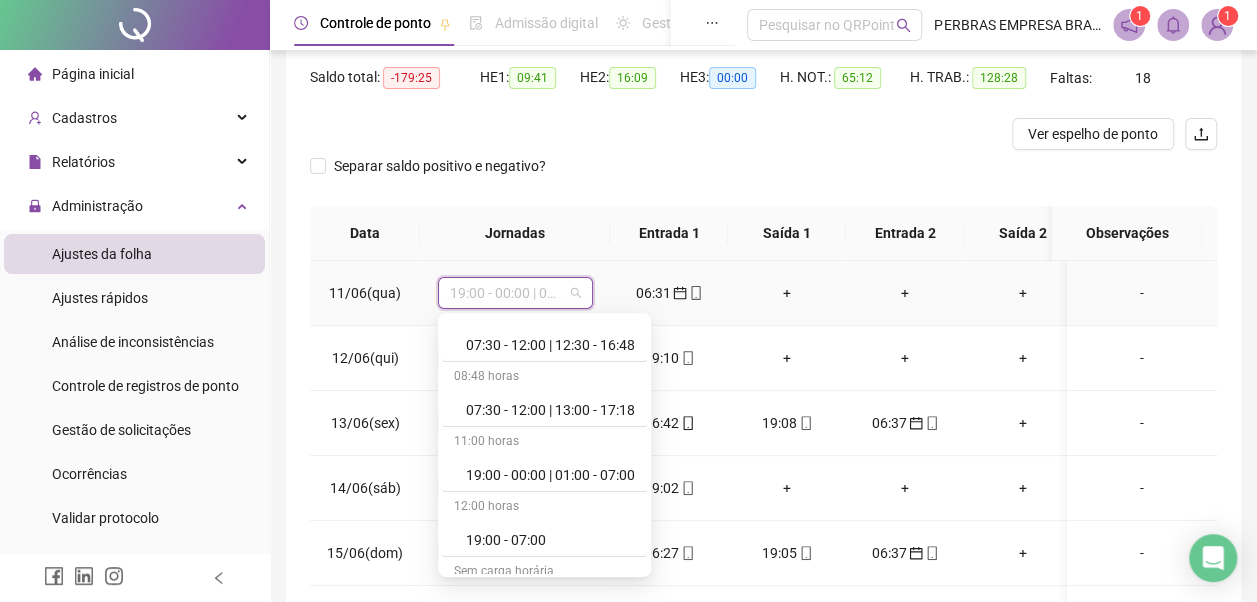 scroll, scrollTop: 778, scrollLeft: 0, axis: vertical 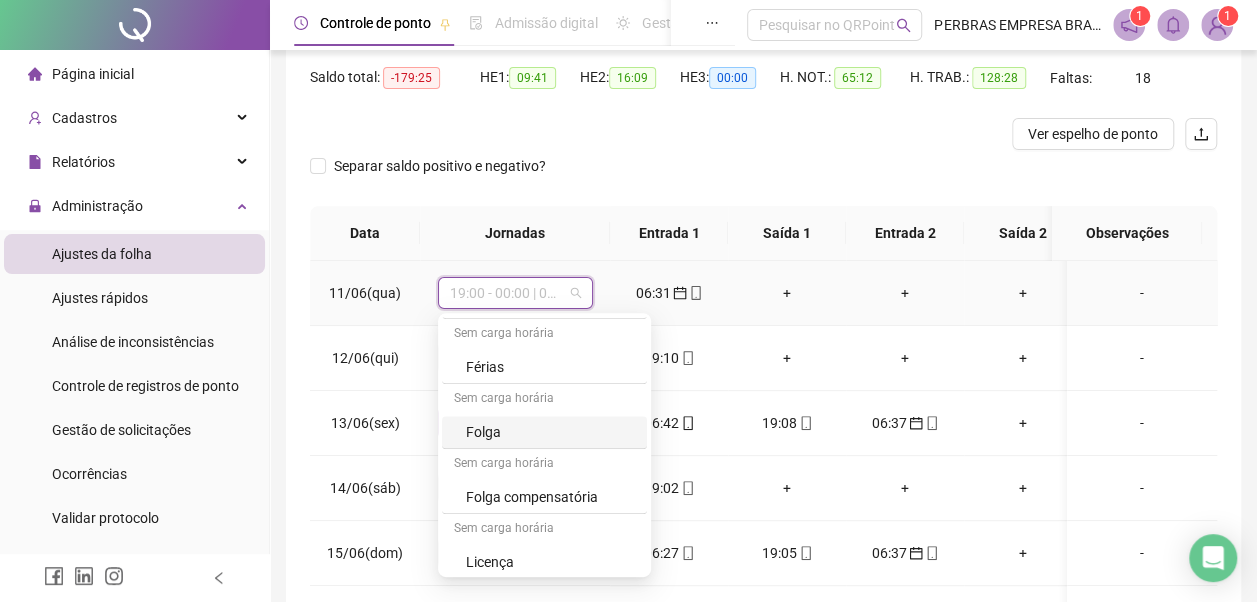 drag, startPoint x: 522, startPoint y: 431, endPoint x: 533, endPoint y: 427, distance: 11.7046995 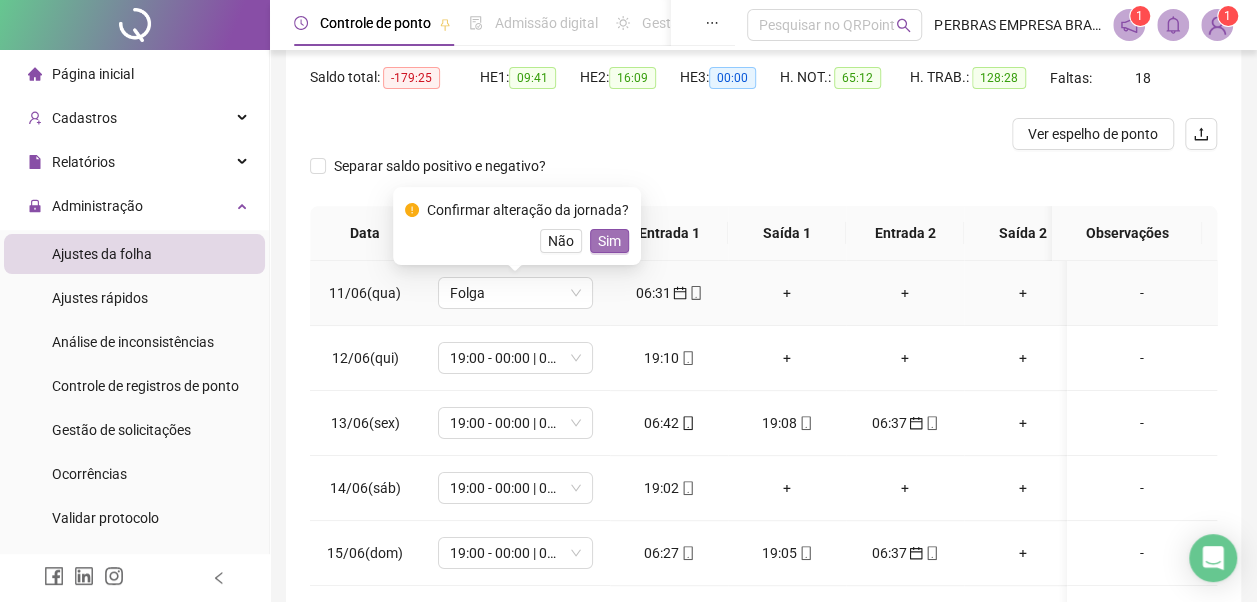 click on "Sim" at bounding box center [609, 241] 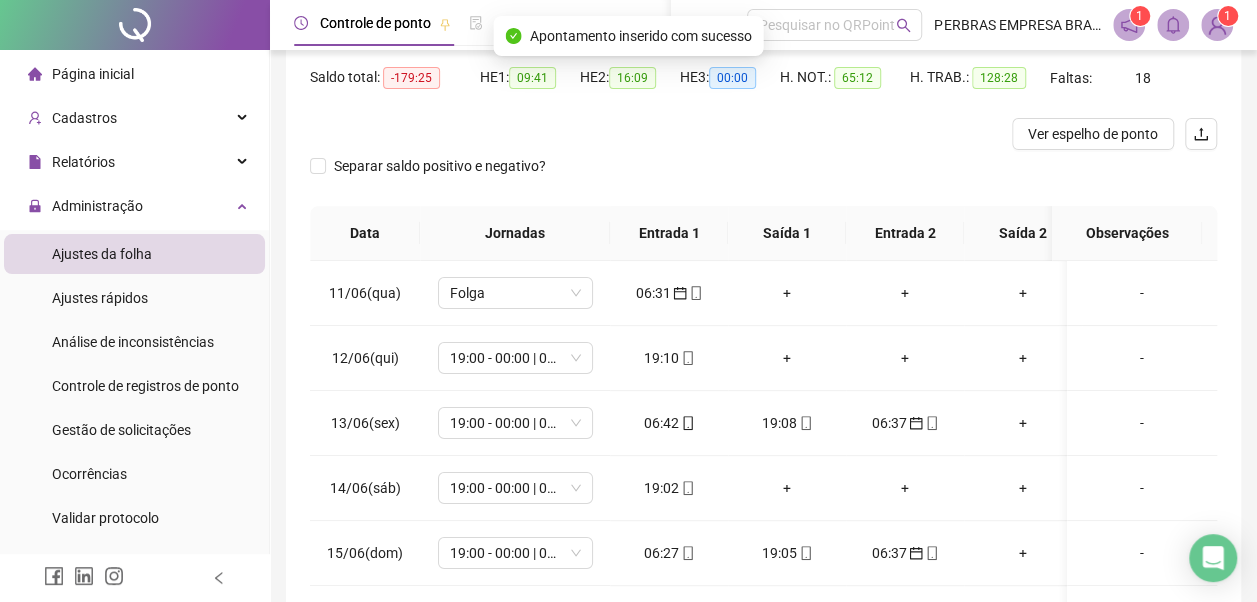 scroll, scrollTop: 300, scrollLeft: 0, axis: vertical 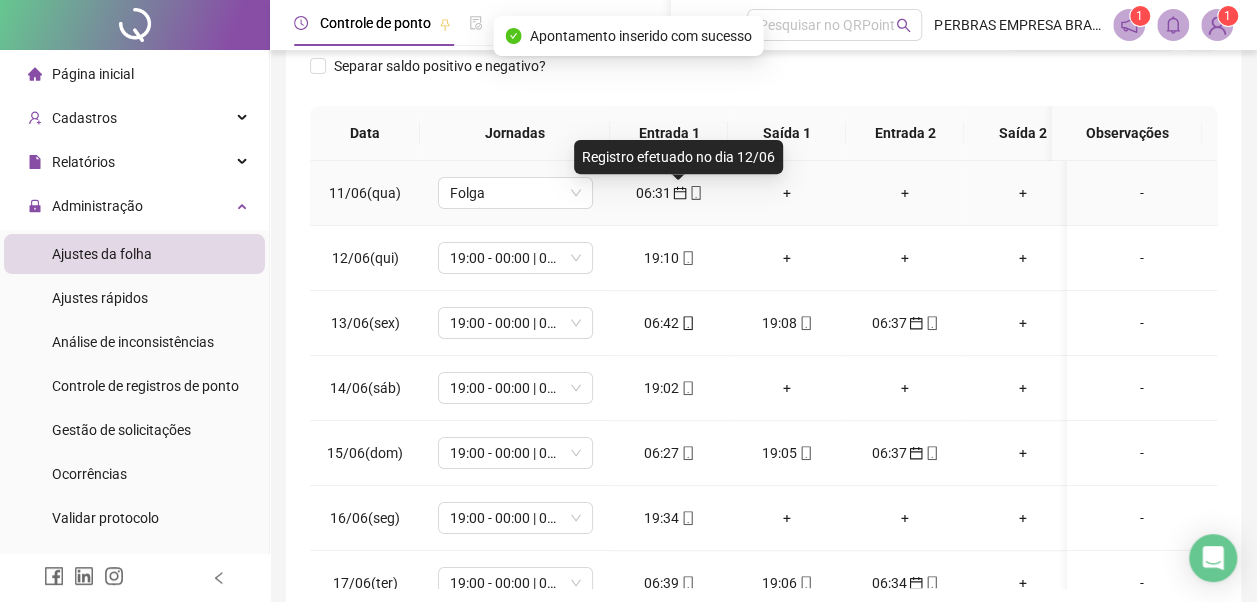 click 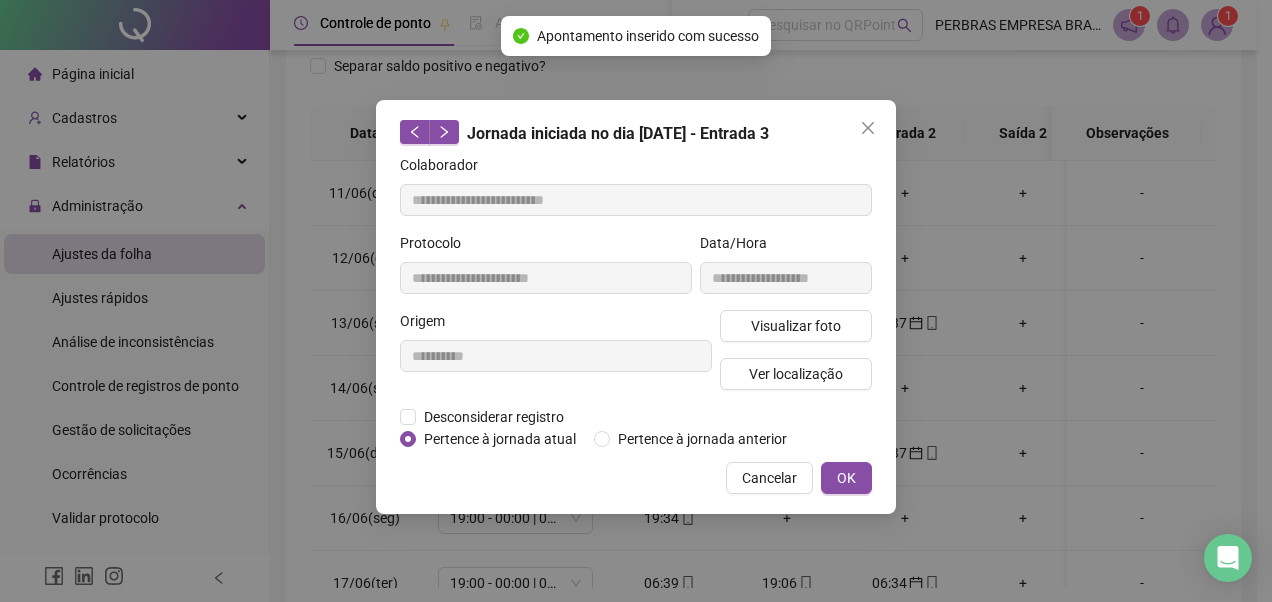 type on "**********" 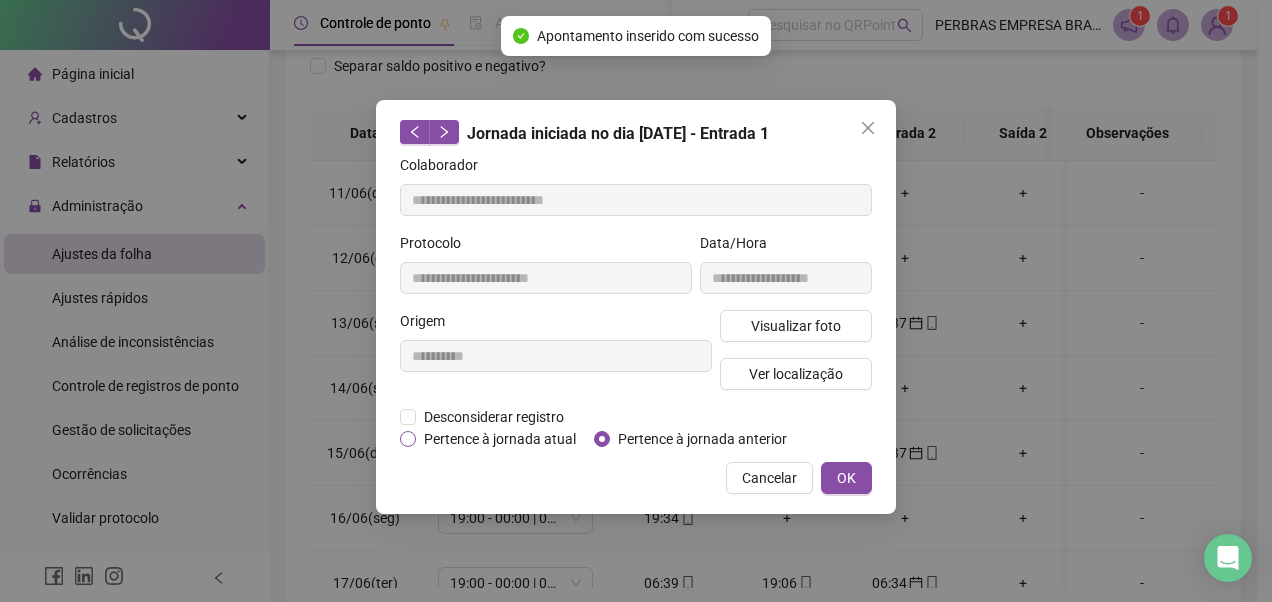 drag, startPoint x: 496, startPoint y: 444, endPoint x: 632, endPoint y: 468, distance: 138.10141 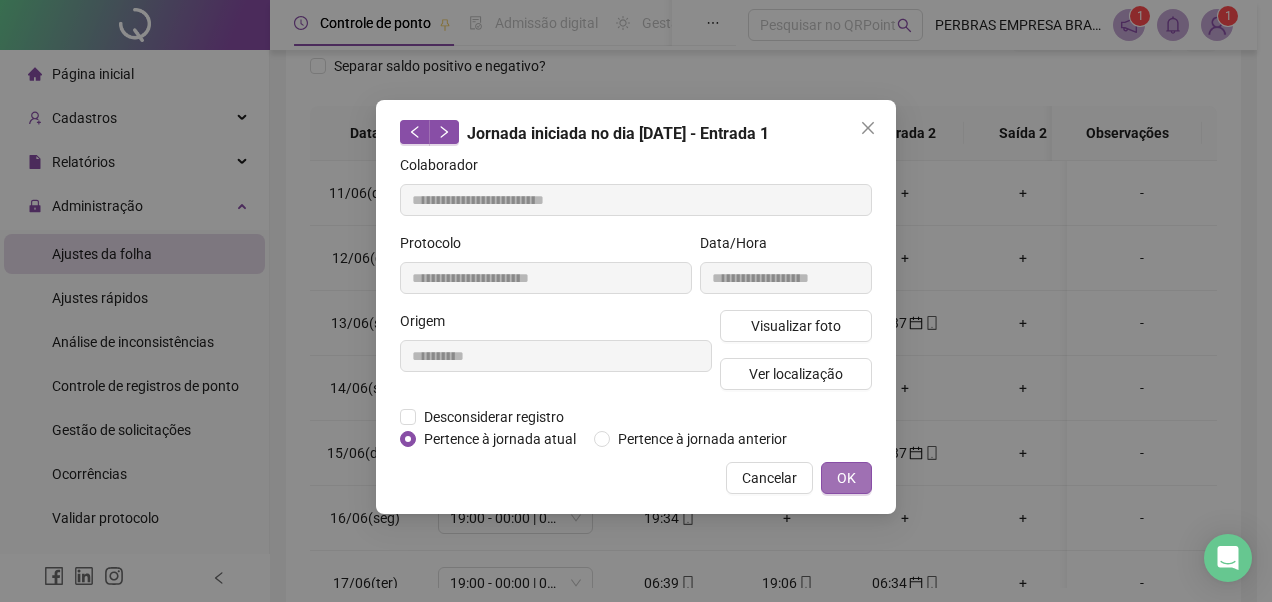 click on "OK" at bounding box center [846, 478] 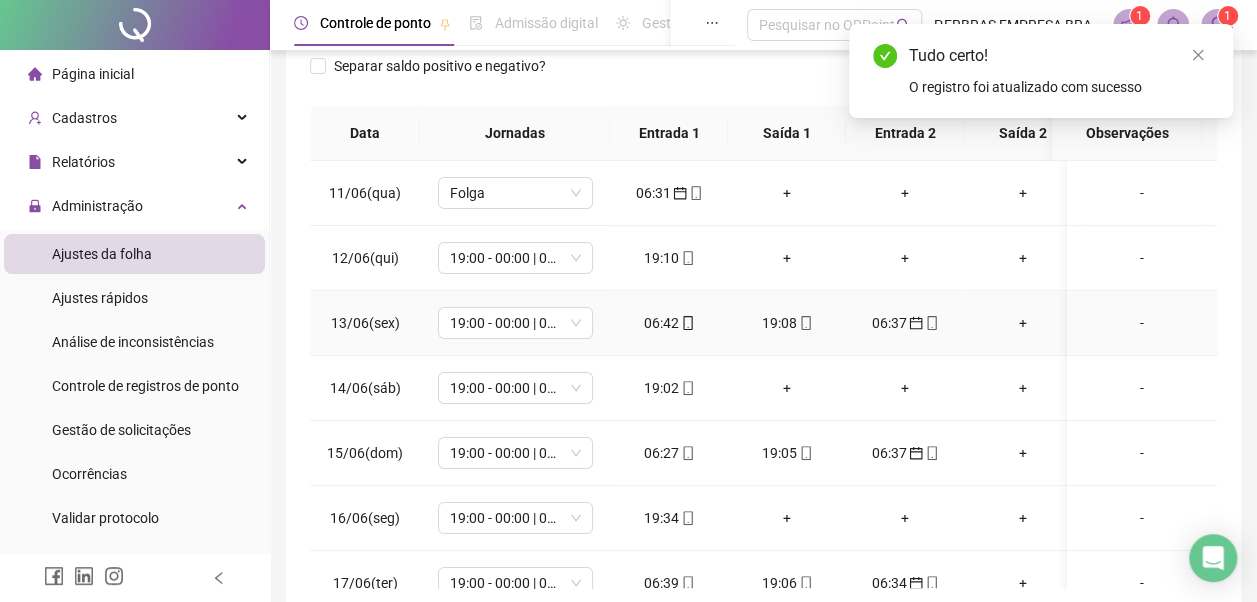 click 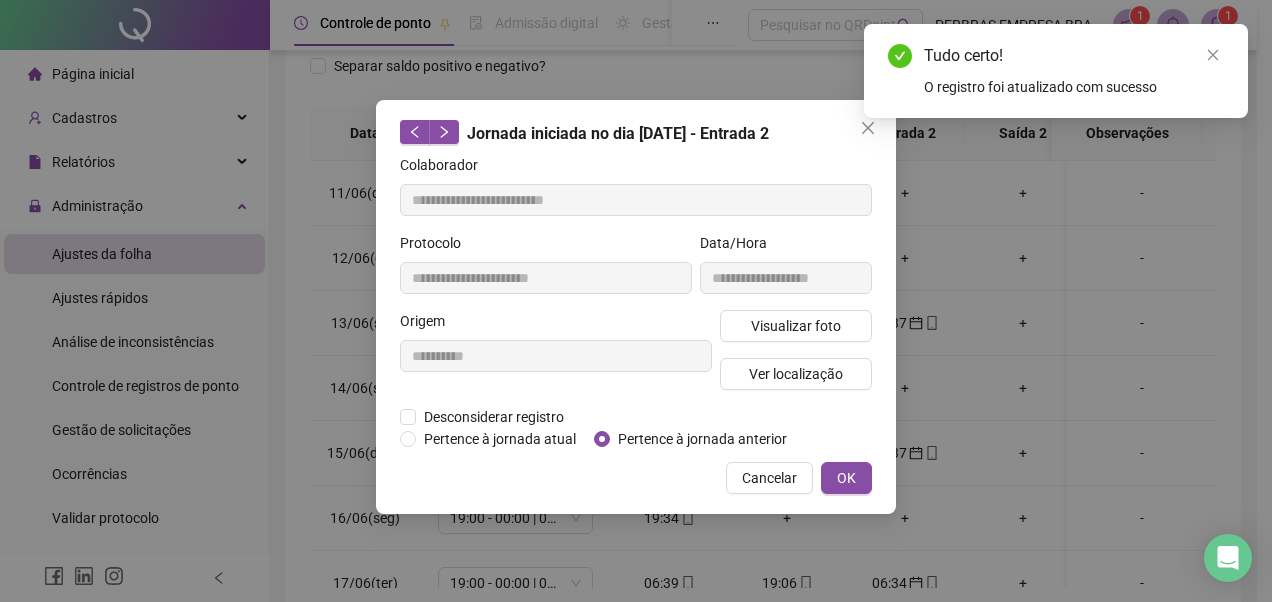type on "**********" 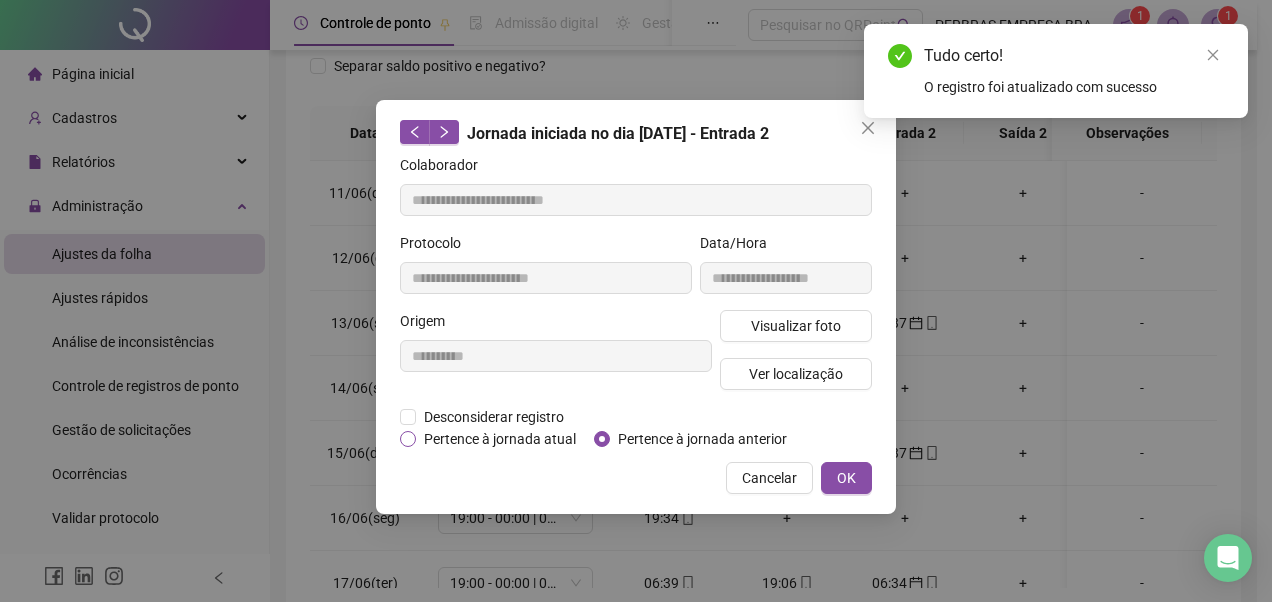 click on "Pertence à jornada atual" at bounding box center [500, 439] 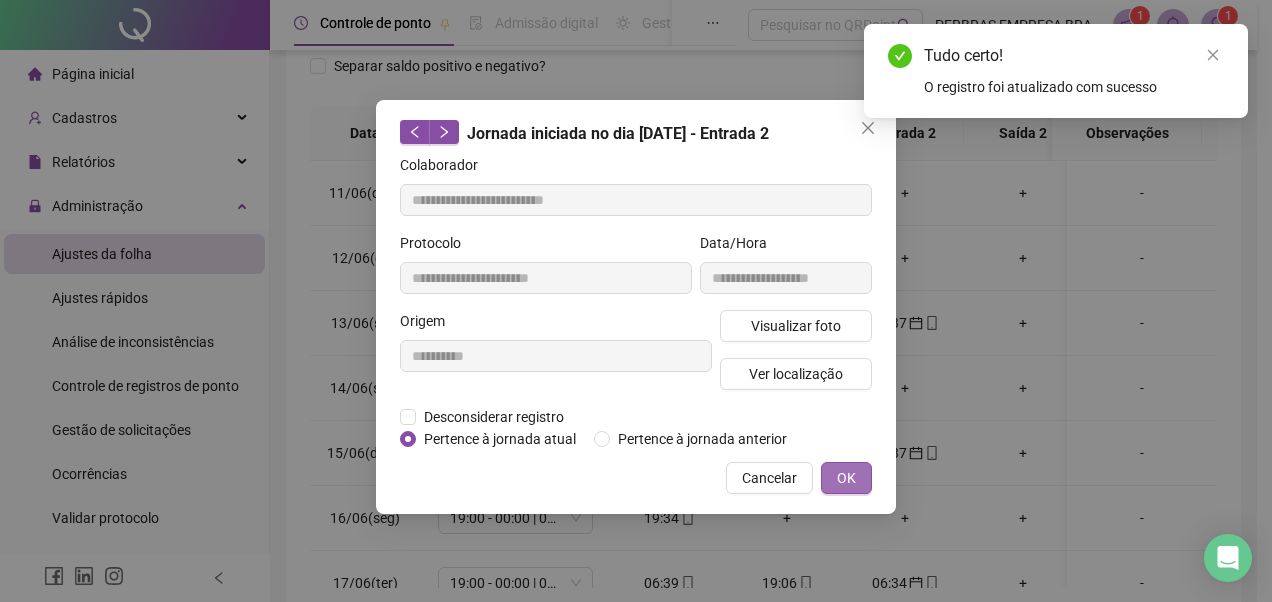 click on "OK" at bounding box center [846, 478] 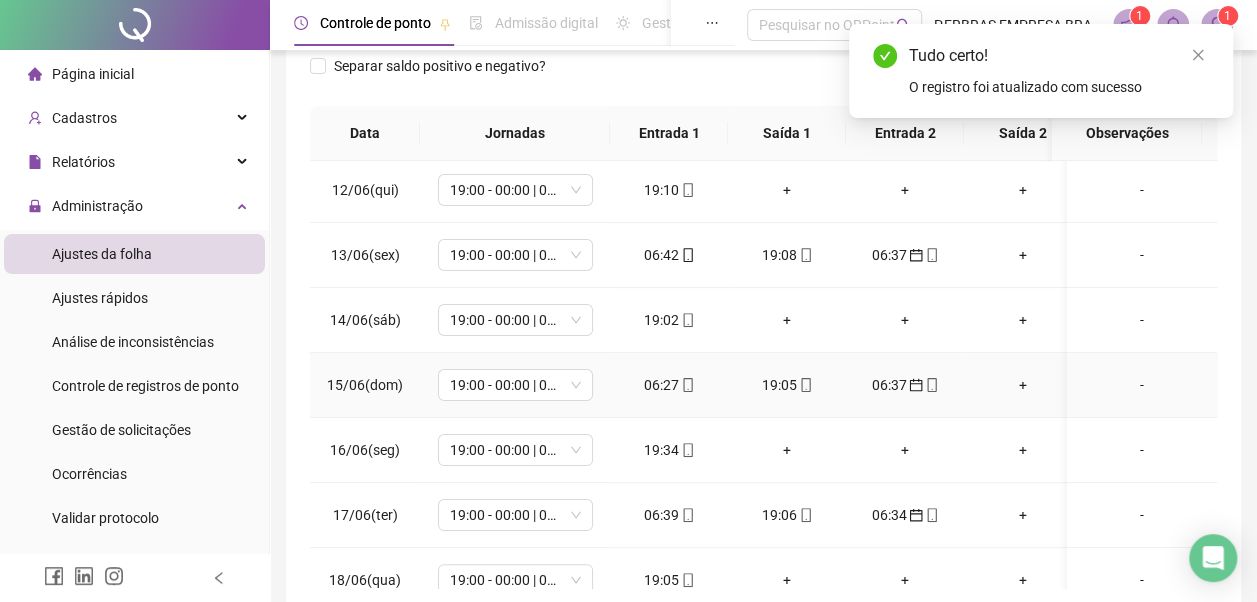scroll, scrollTop: 100, scrollLeft: 0, axis: vertical 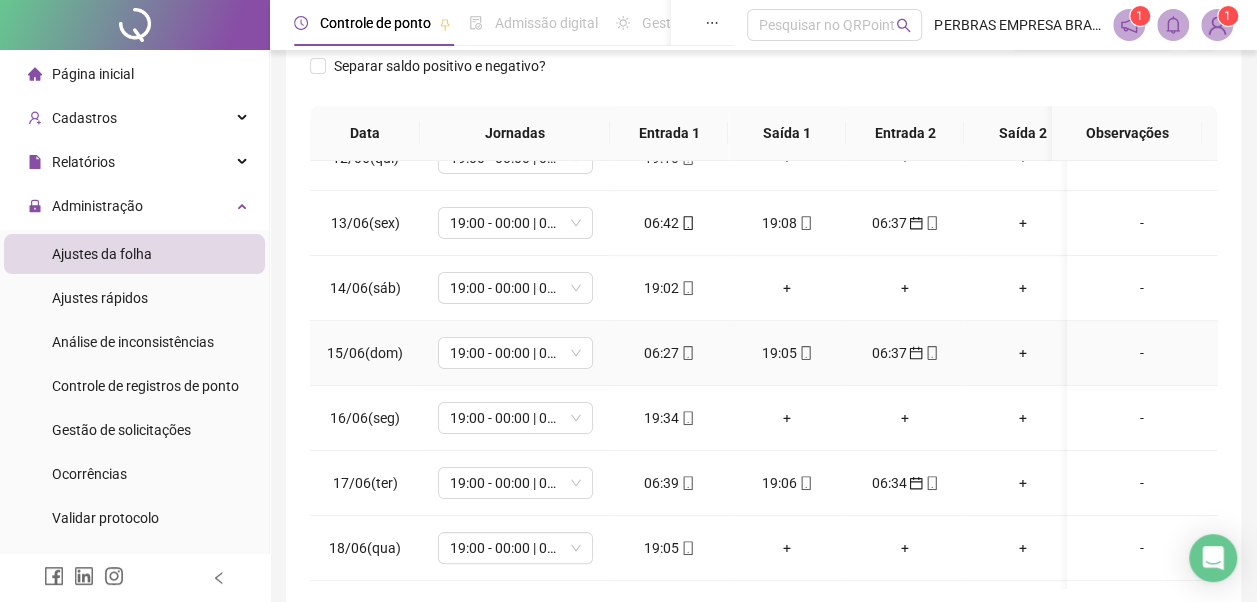 click 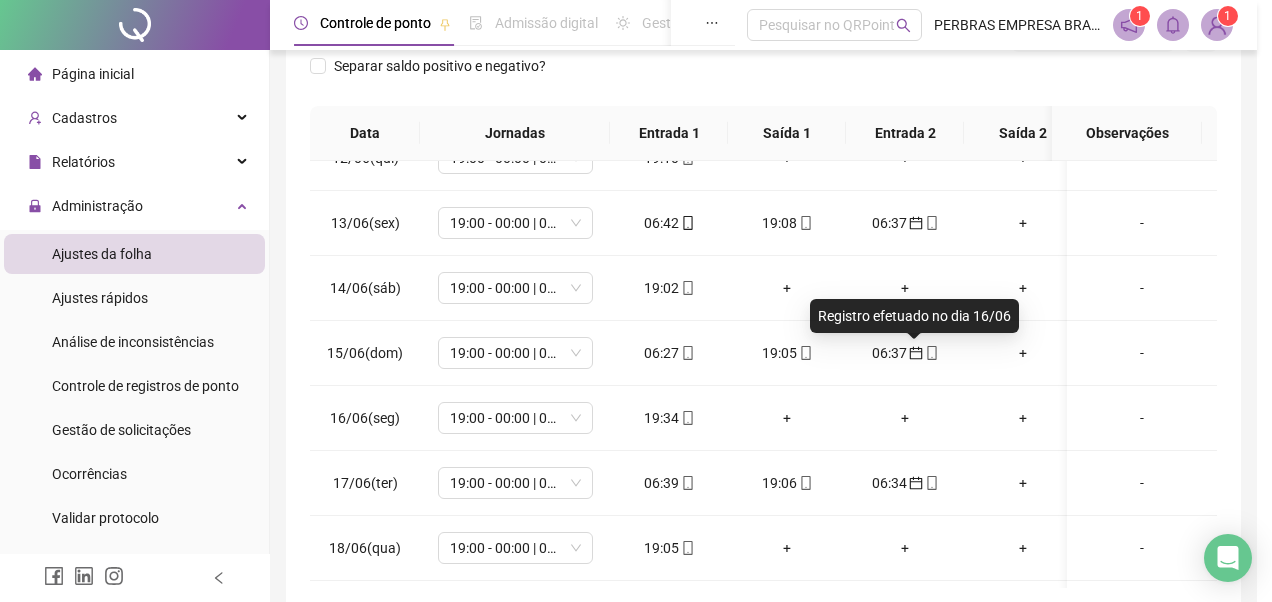type on "**********" 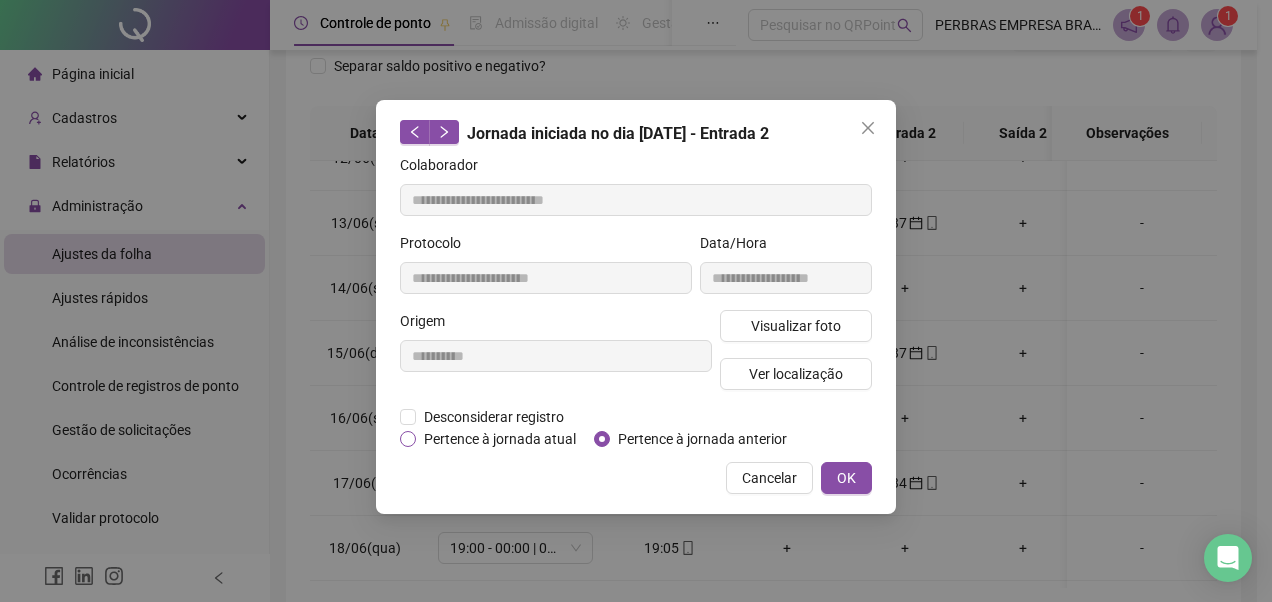 click on "Pertence à jornada atual" at bounding box center (500, 439) 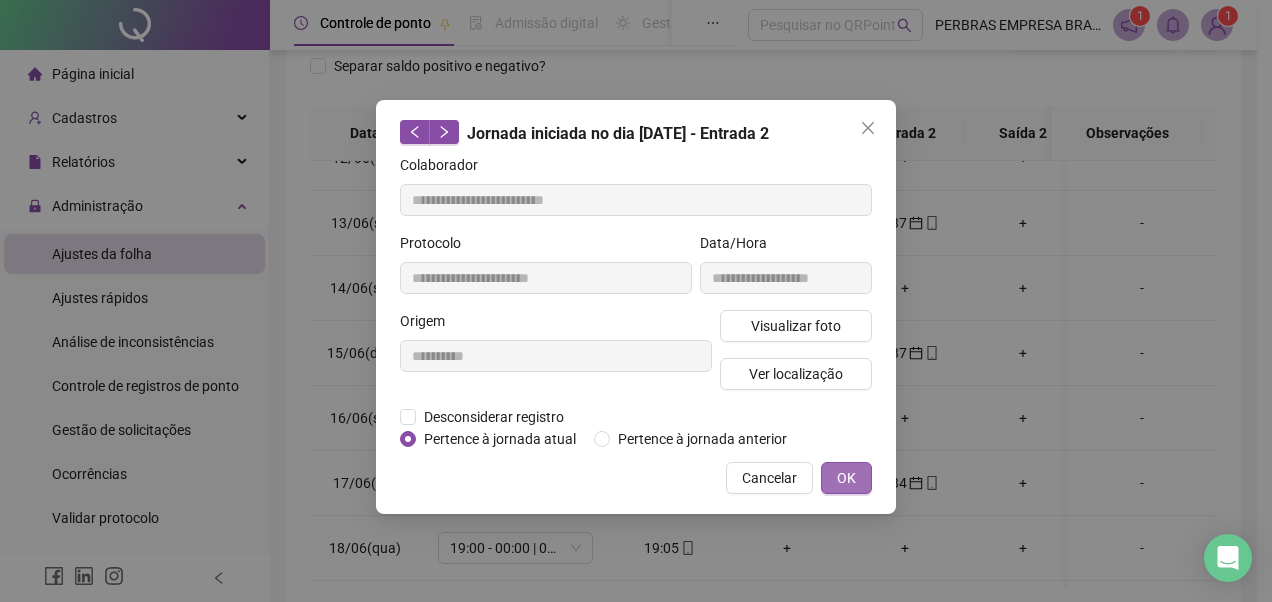 click on "OK" at bounding box center (846, 478) 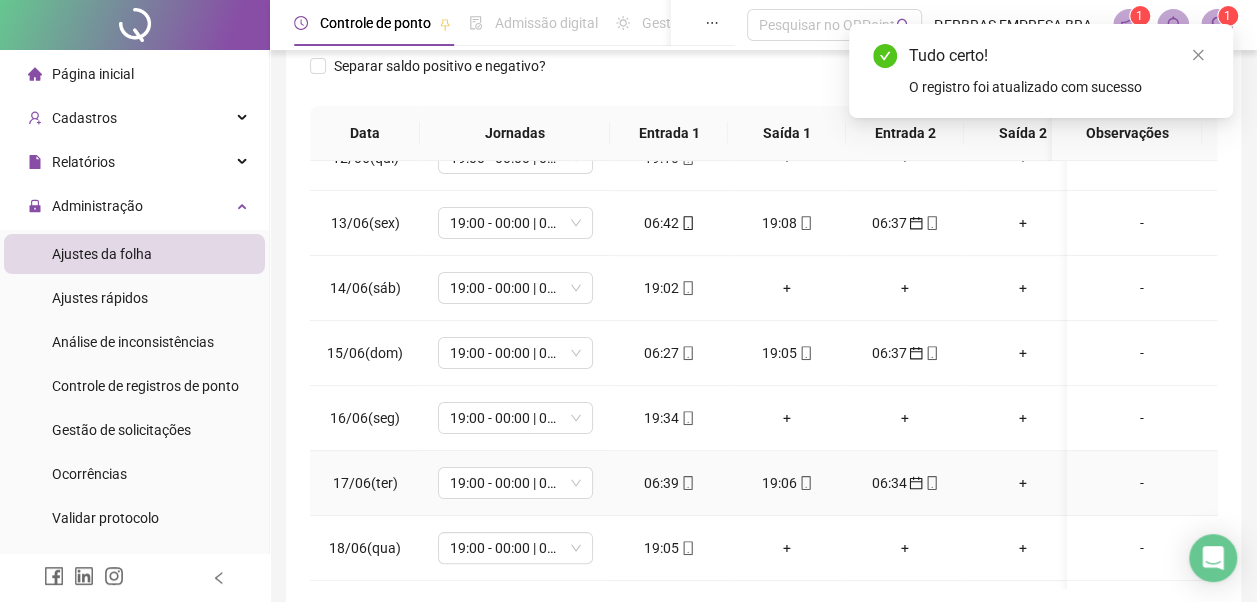click 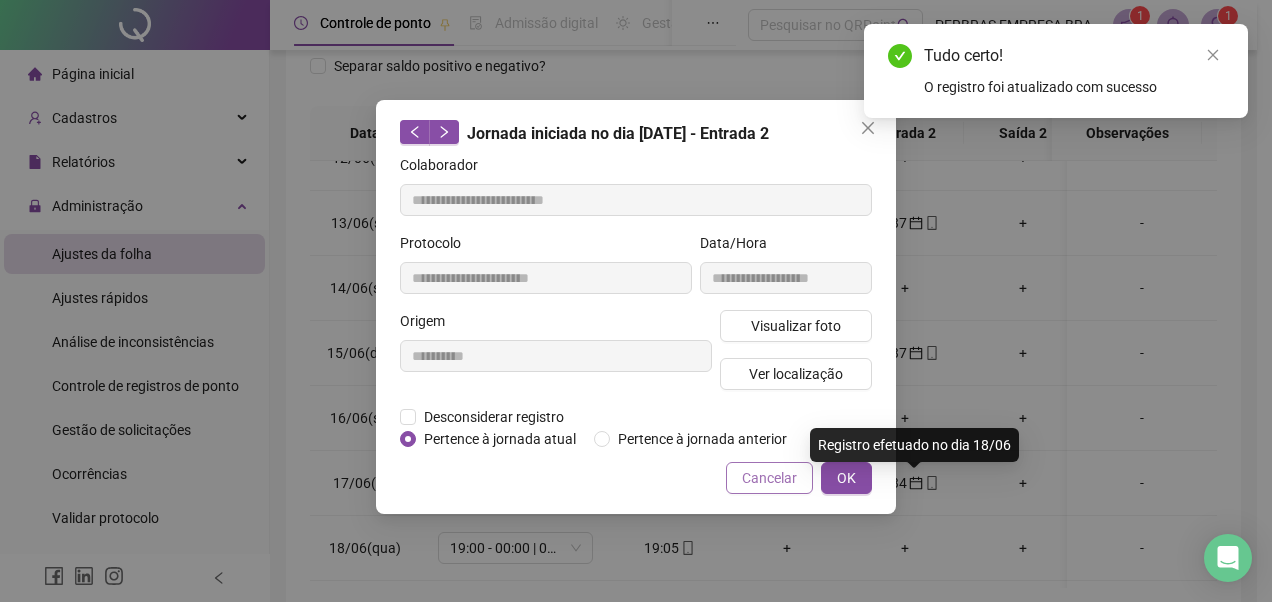 type on "**********" 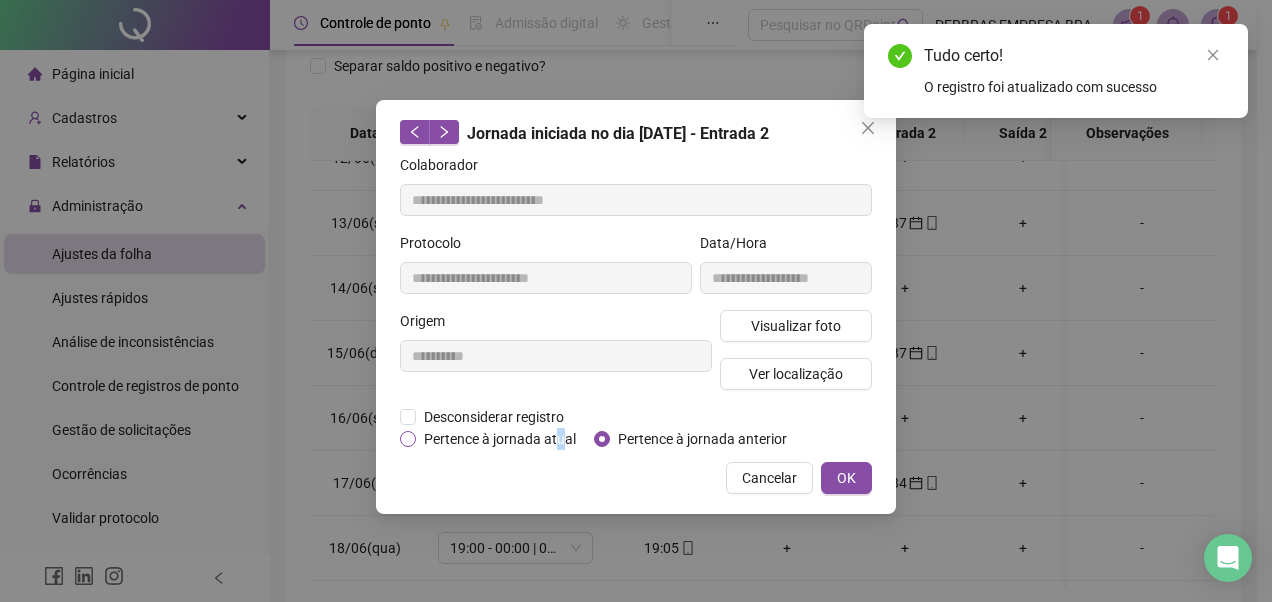 click on "Pertence à jornada atual" at bounding box center (500, 439) 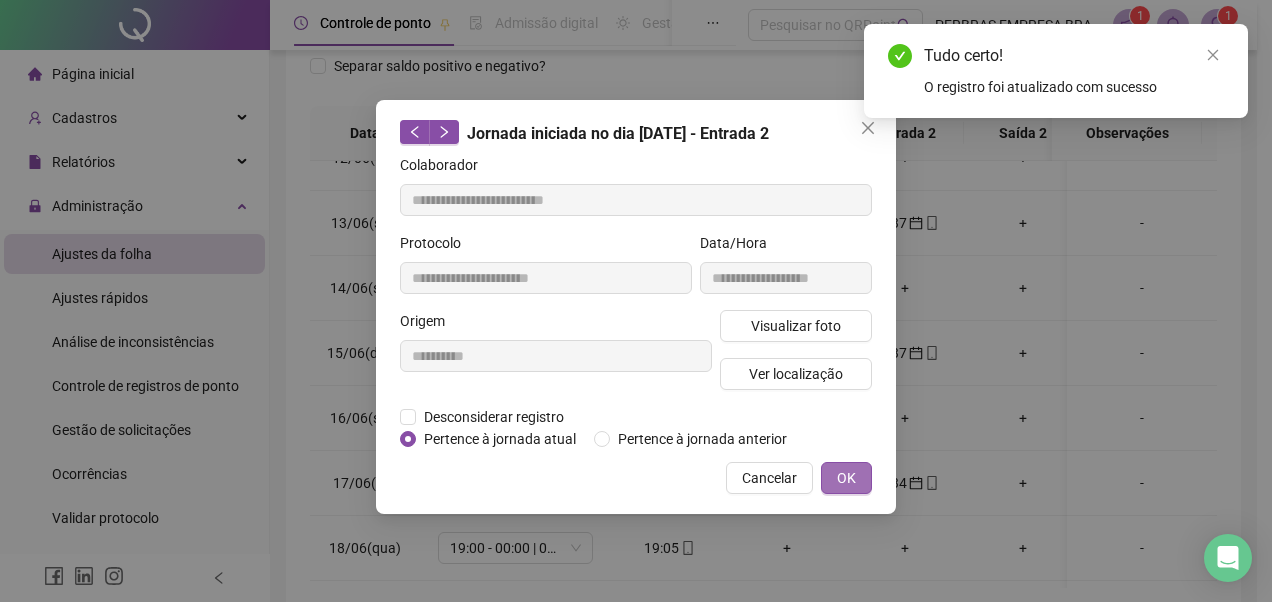 click on "OK" at bounding box center (846, 478) 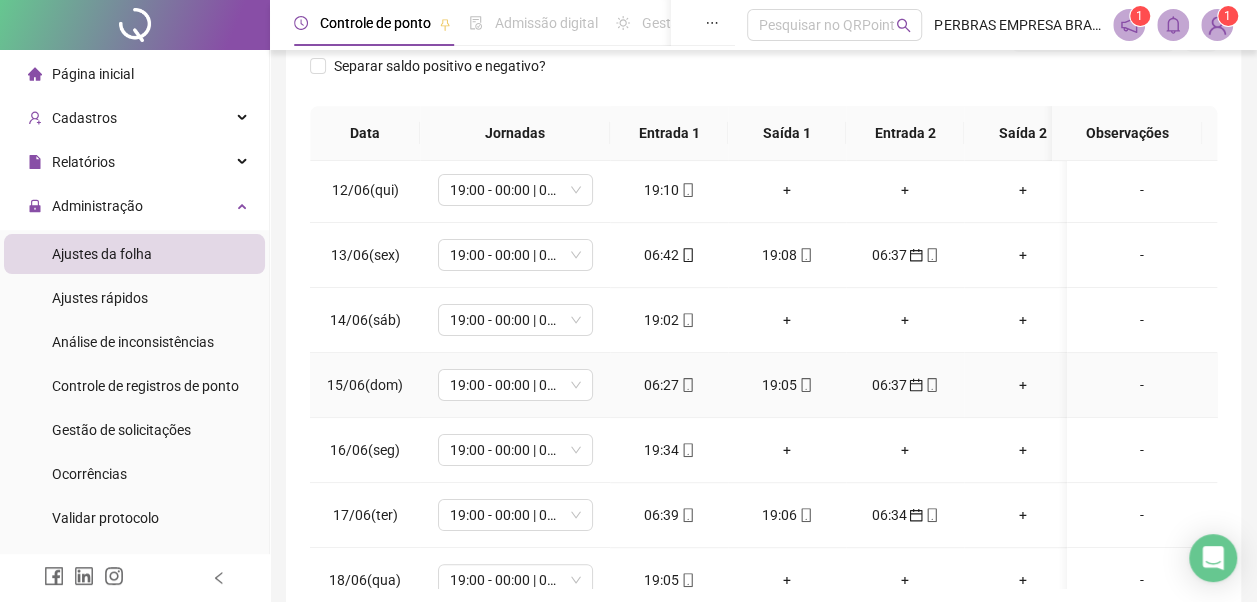 scroll, scrollTop: 100, scrollLeft: 0, axis: vertical 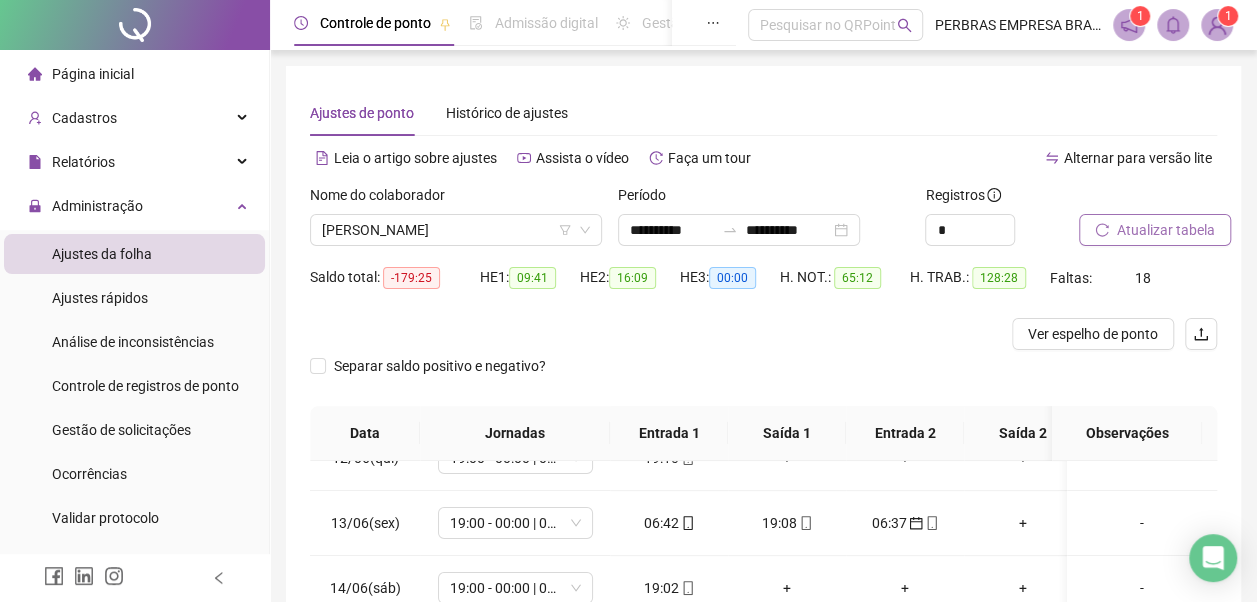 click on "Atualizar tabela" at bounding box center [1166, 230] 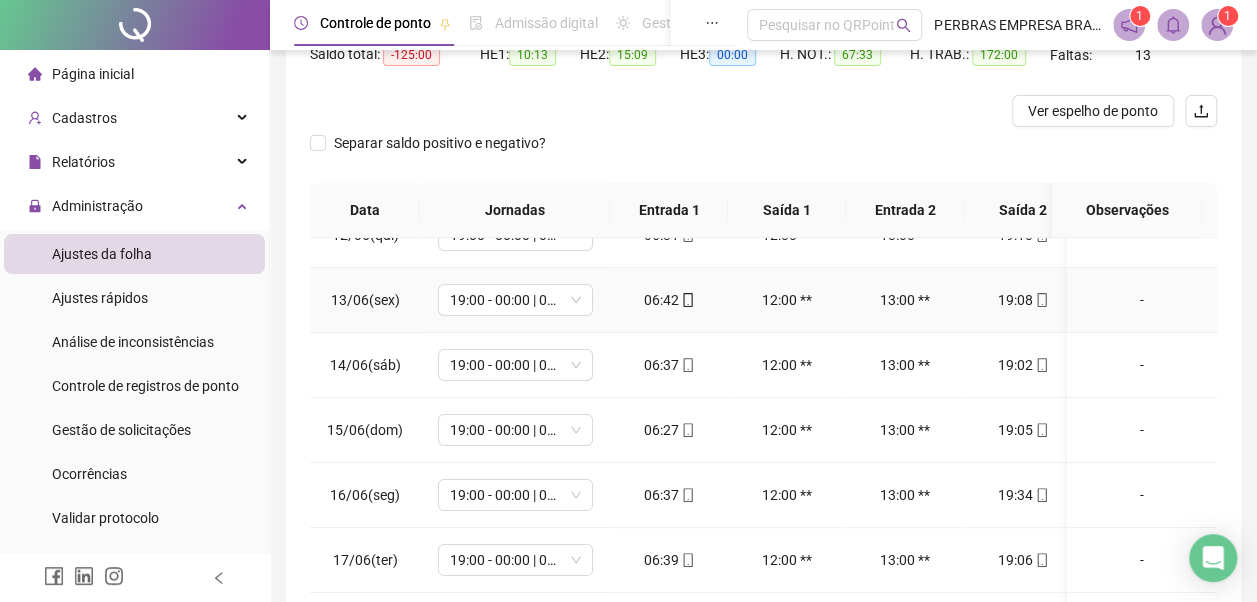 scroll, scrollTop: 300, scrollLeft: 0, axis: vertical 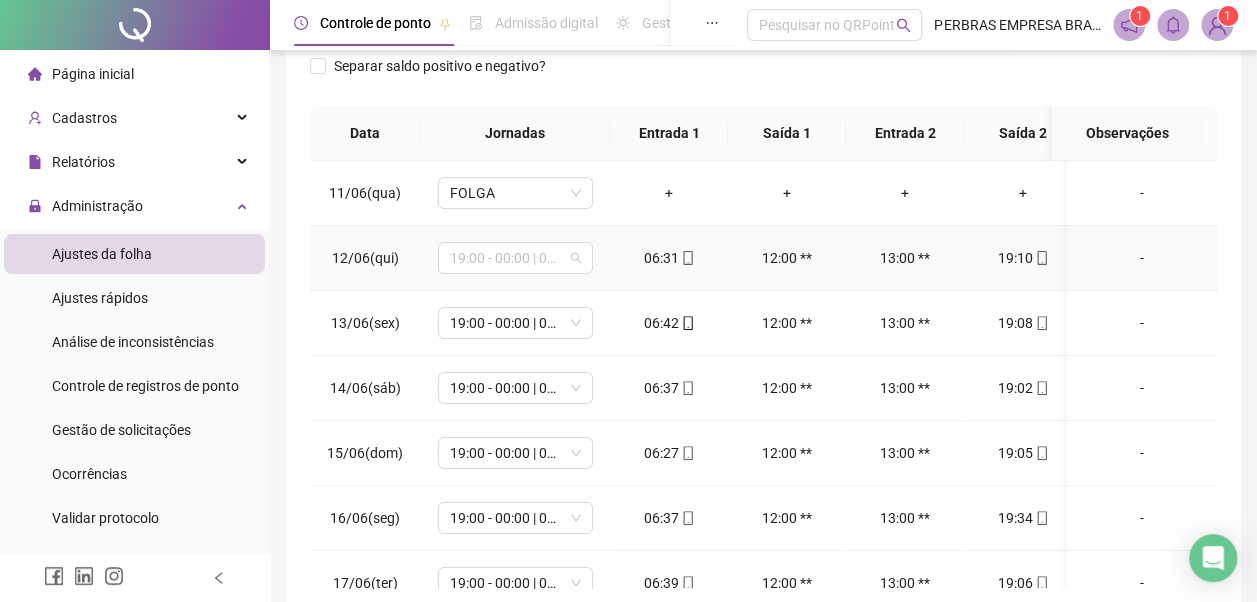 drag, startPoint x: 494, startPoint y: 259, endPoint x: 494, endPoint y: 280, distance: 21 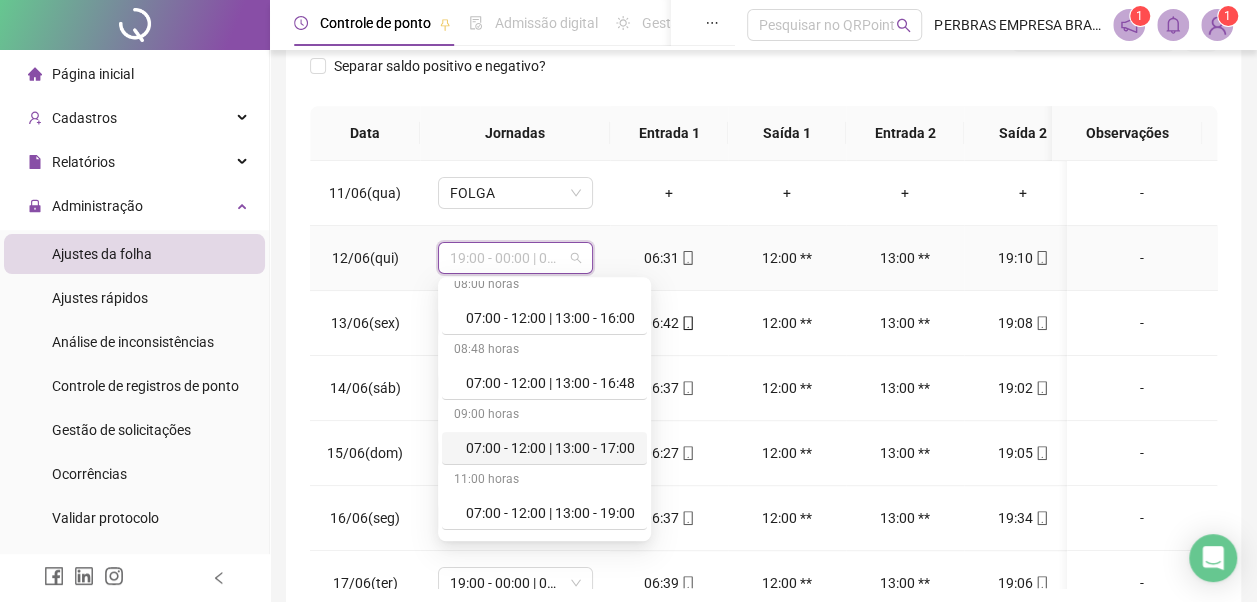 scroll, scrollTop: 100, scrollLeft: 0, axis: vertical 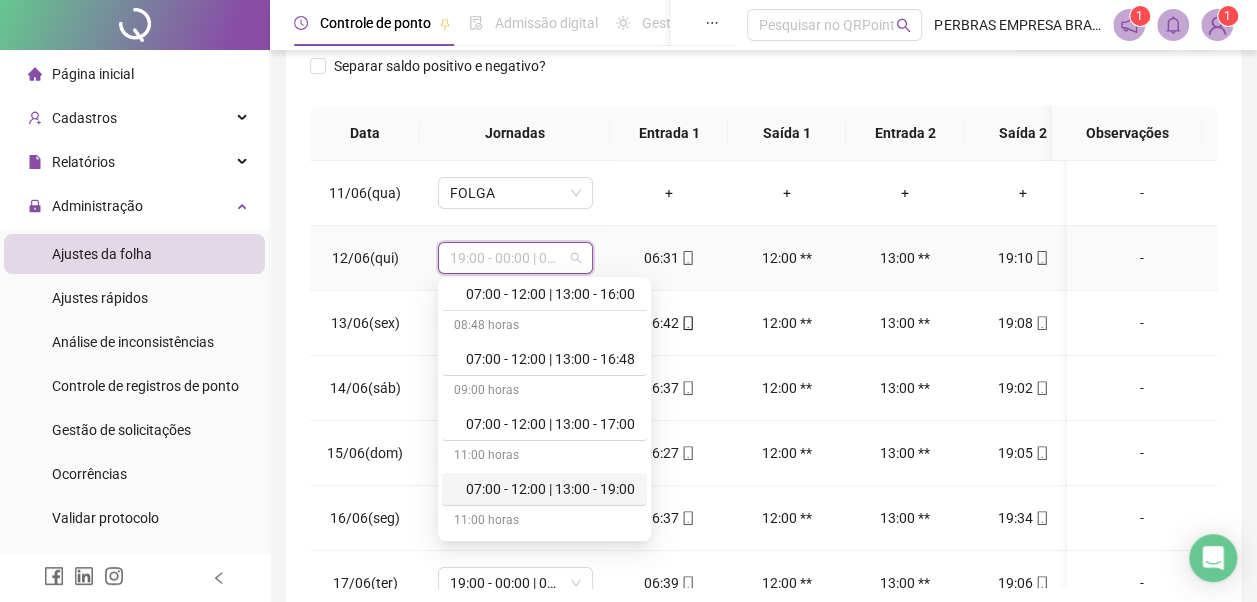 click on "07:00 - 12:00 | 13:00 - 19:00" at bounding box center [550, 489] 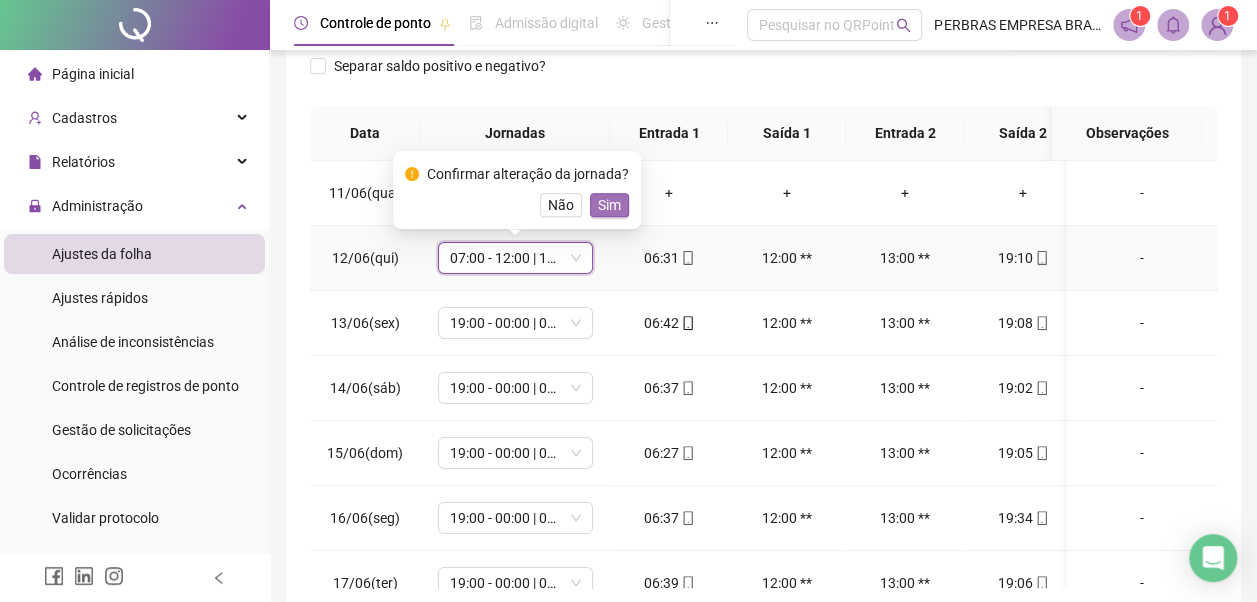 click on "Sim" at bounding box center [609, 205] 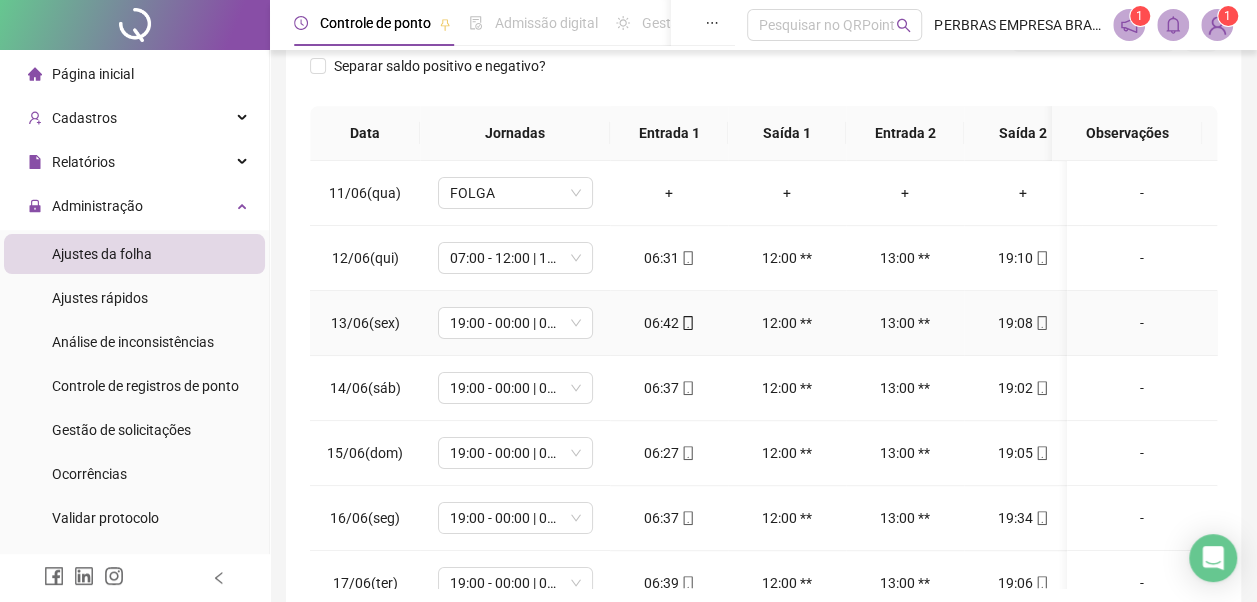 click on "19:00 - 00:00 | 01:00 - 07:00" at bounding box center [515, 323] 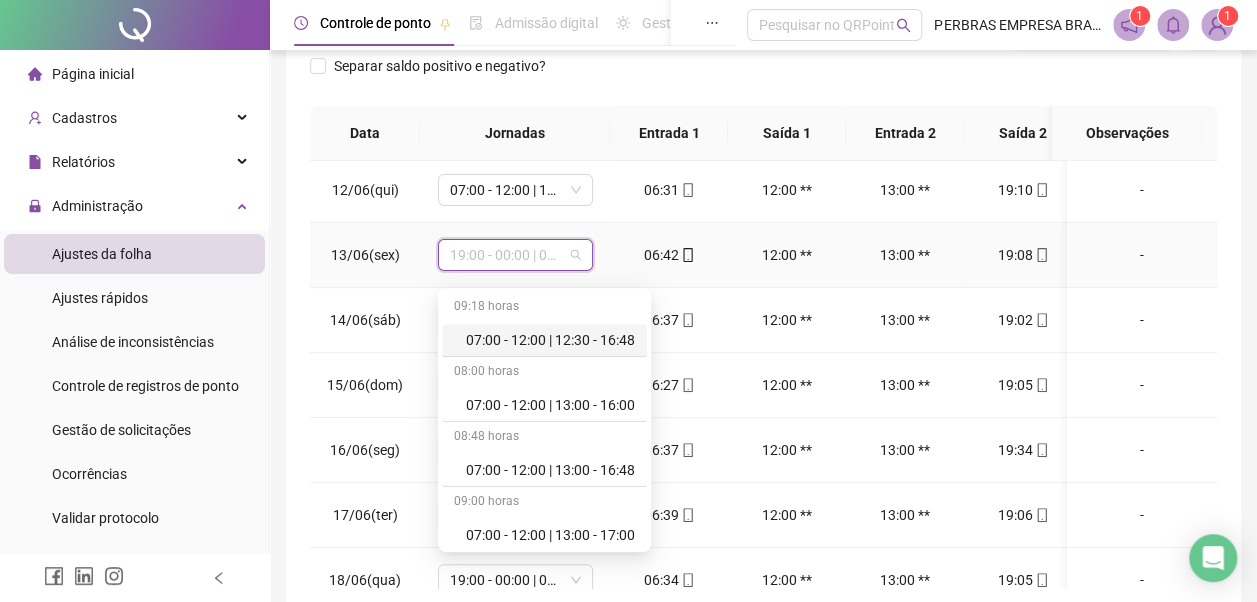 scroll, scrollTop: 100, scrollLeft: 0, axis: vertical 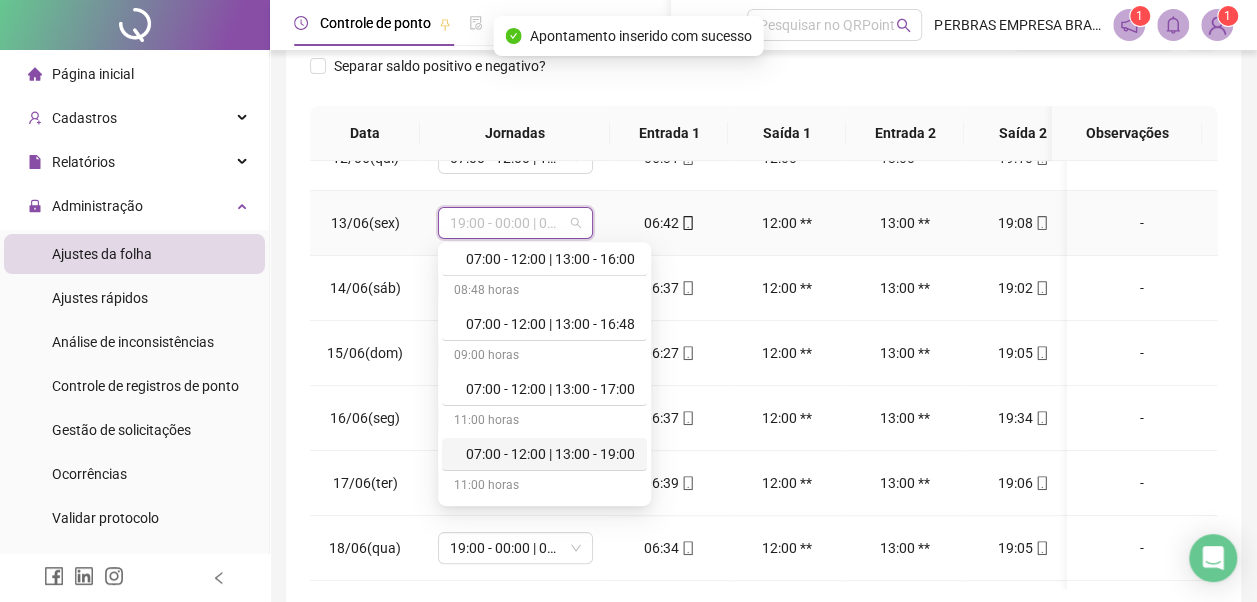 click on "07:00 - 12:00 | 13:00 - 19:00" at bounding box center [550, 454] 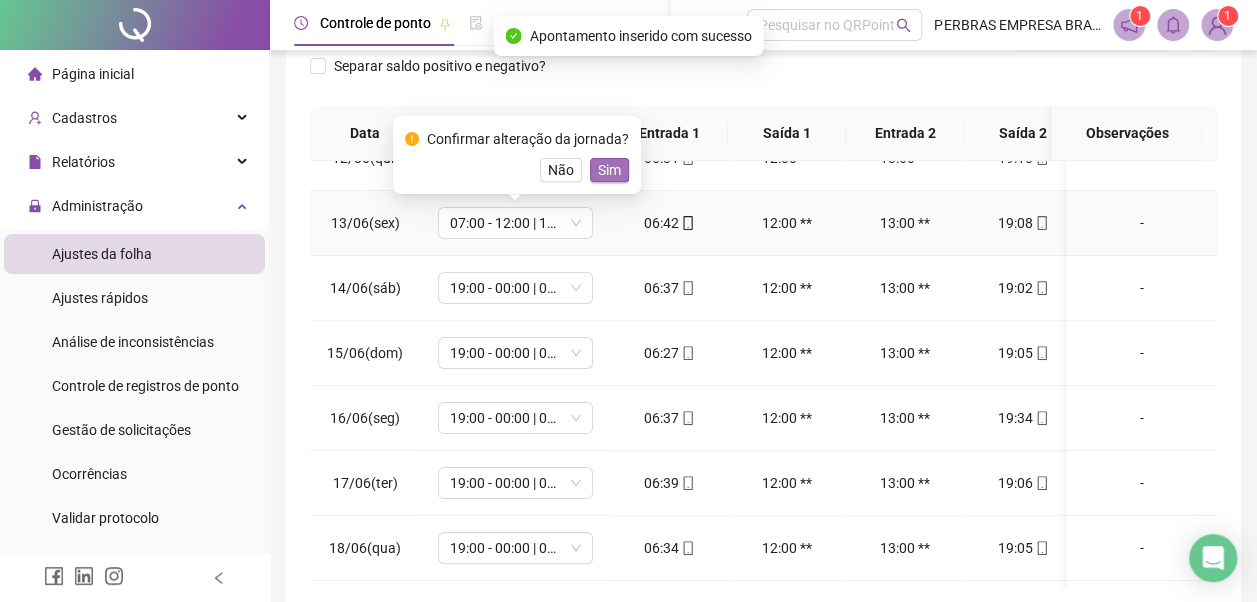 click on "Sim" at bounding box center [609, 170] 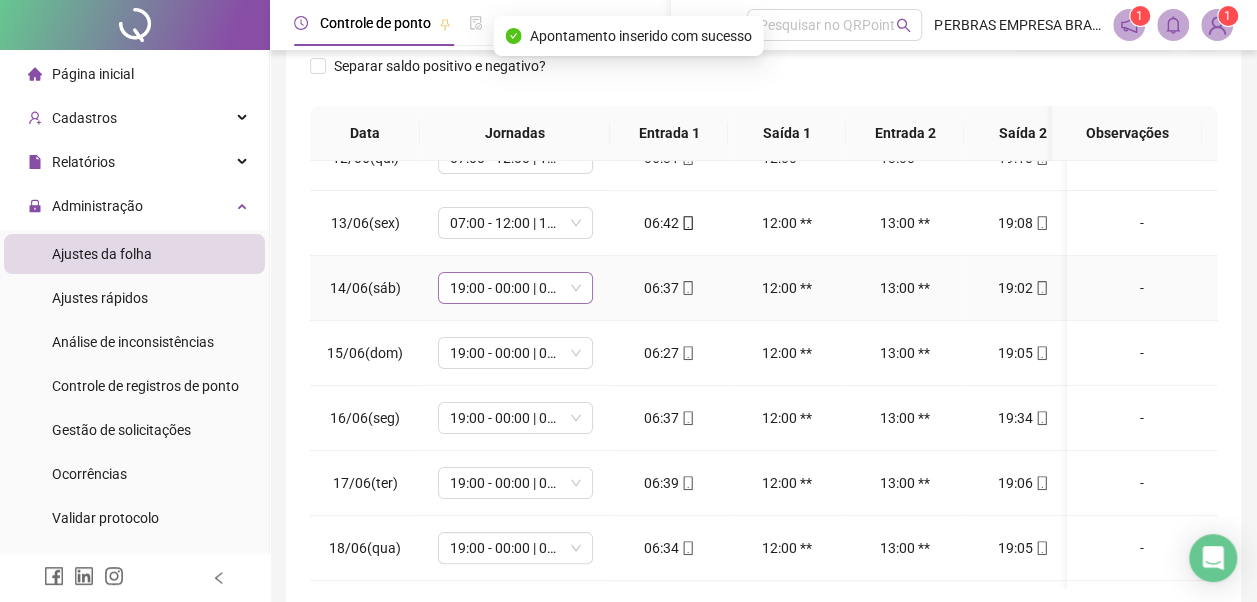 click on "19:00 - 00:00 | 01:00 - 07:00" at bounding box center (515, 288) 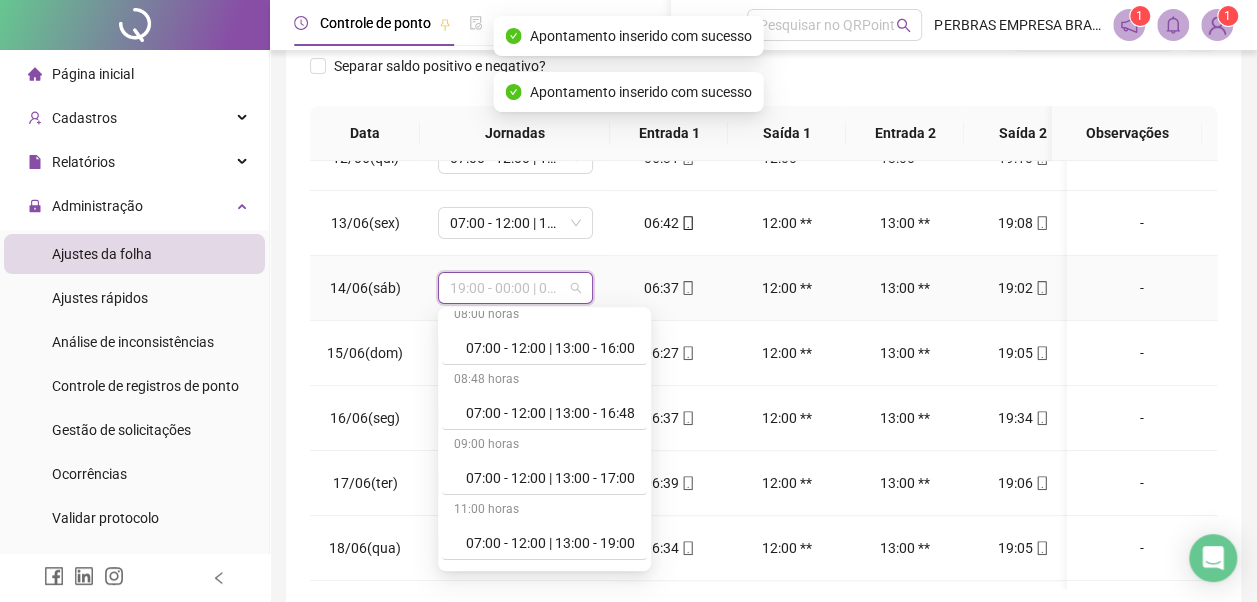 scroll, scrollTop: 100, scrollLeft: 0, axis: vertical 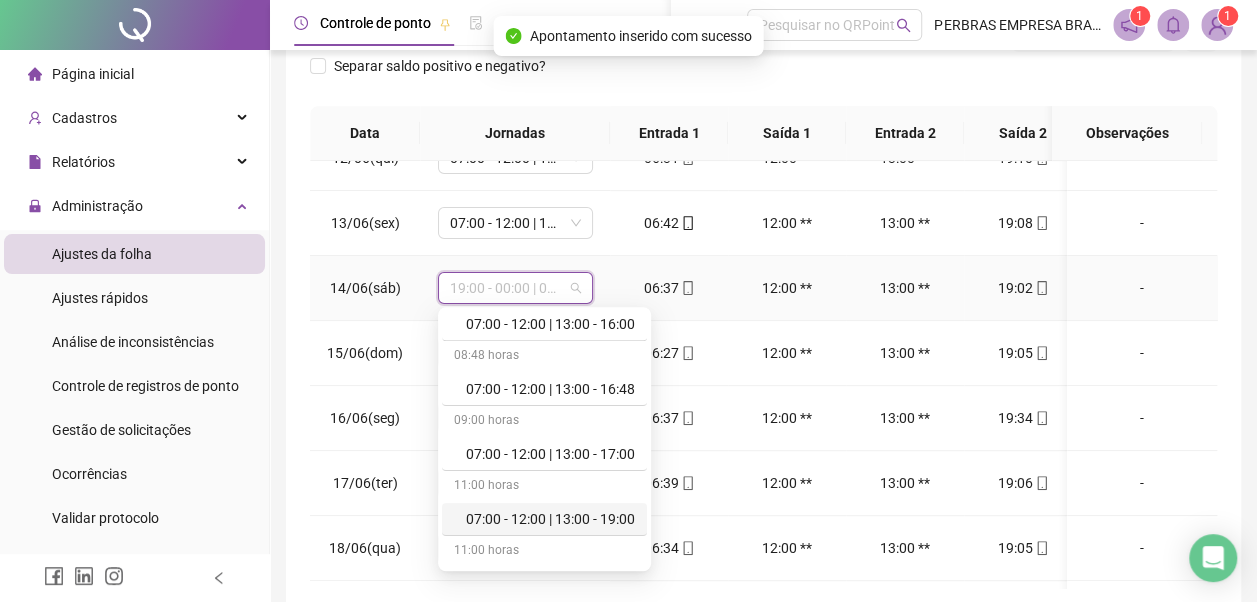 click on "07:00 - 12:00 | 13:00 - 19:00" at bounding box center (550, 519) 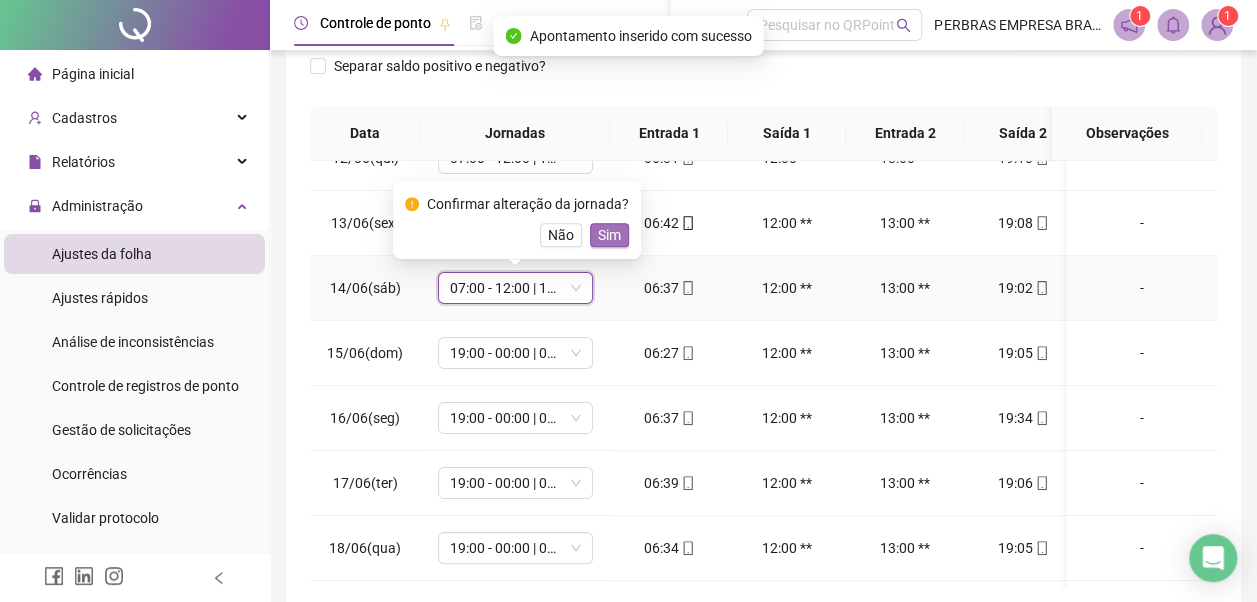 click on "Sim" at bounding box center (609, 235) 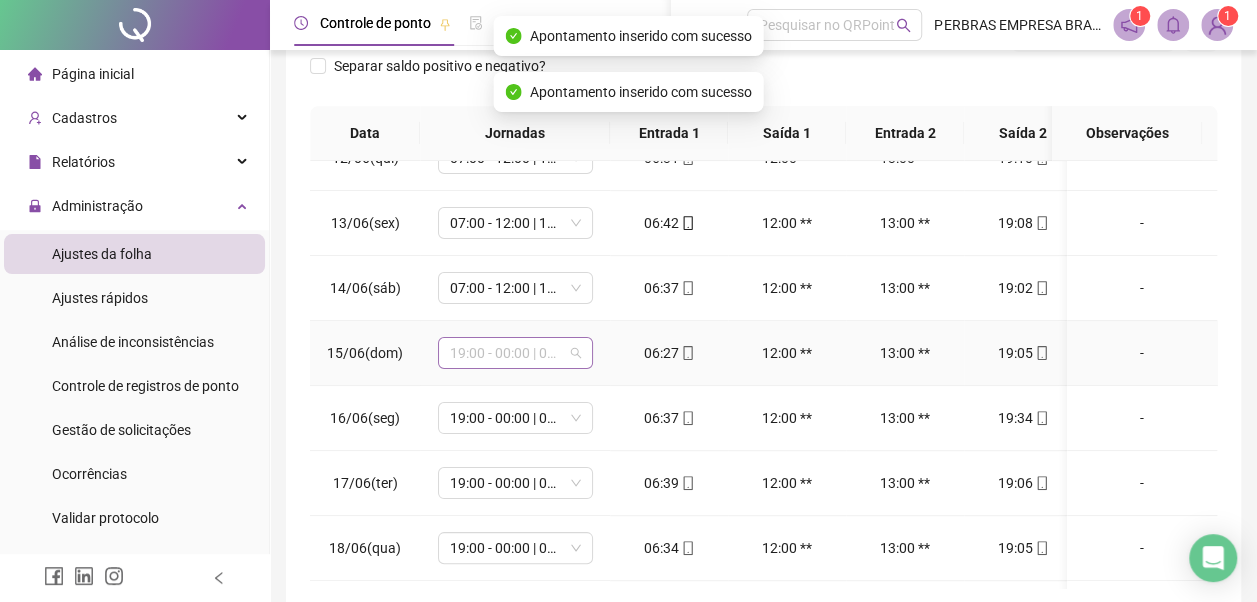 click on "19:00 - 00:00 | 01:00 - 07:00" at bounding box center [515, 353] 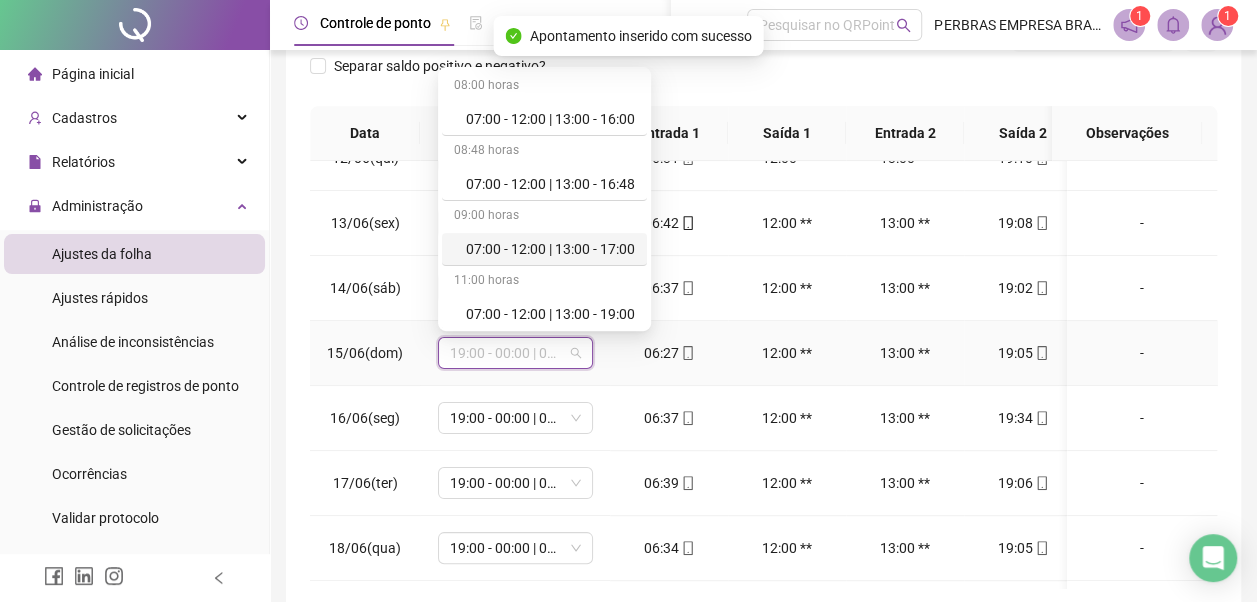 scroll, scrollTop: 100, scrollLeft: 0, axis: vertical 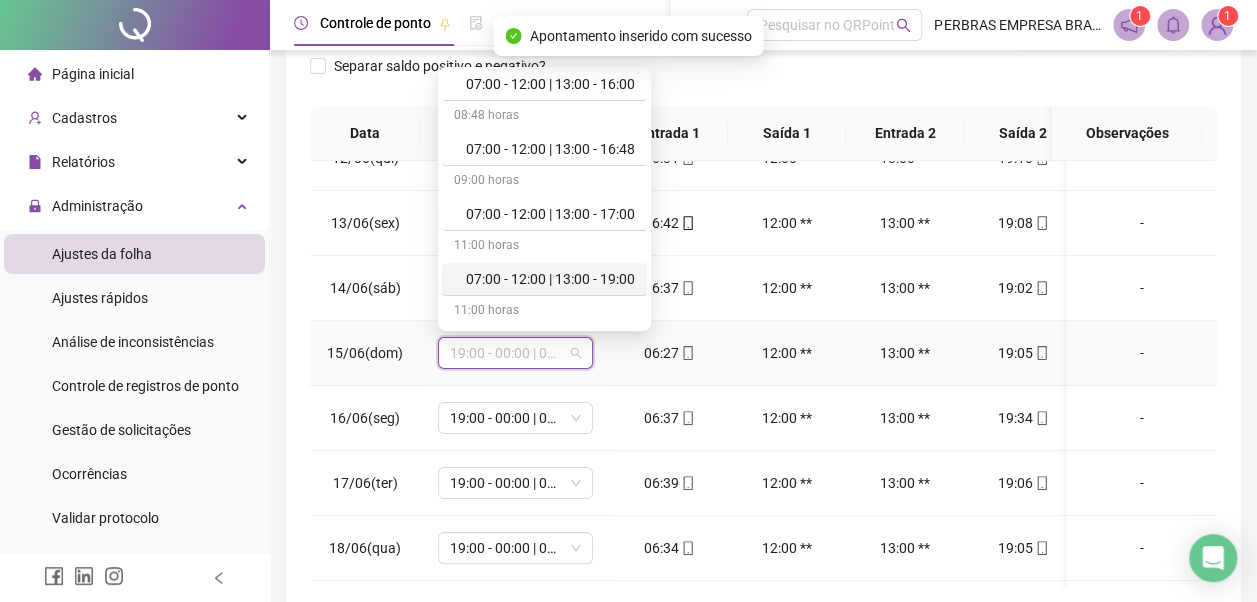 click on "07:00 - 12:00 | 13:00 - 19:00" at bounding box center (550, 279) 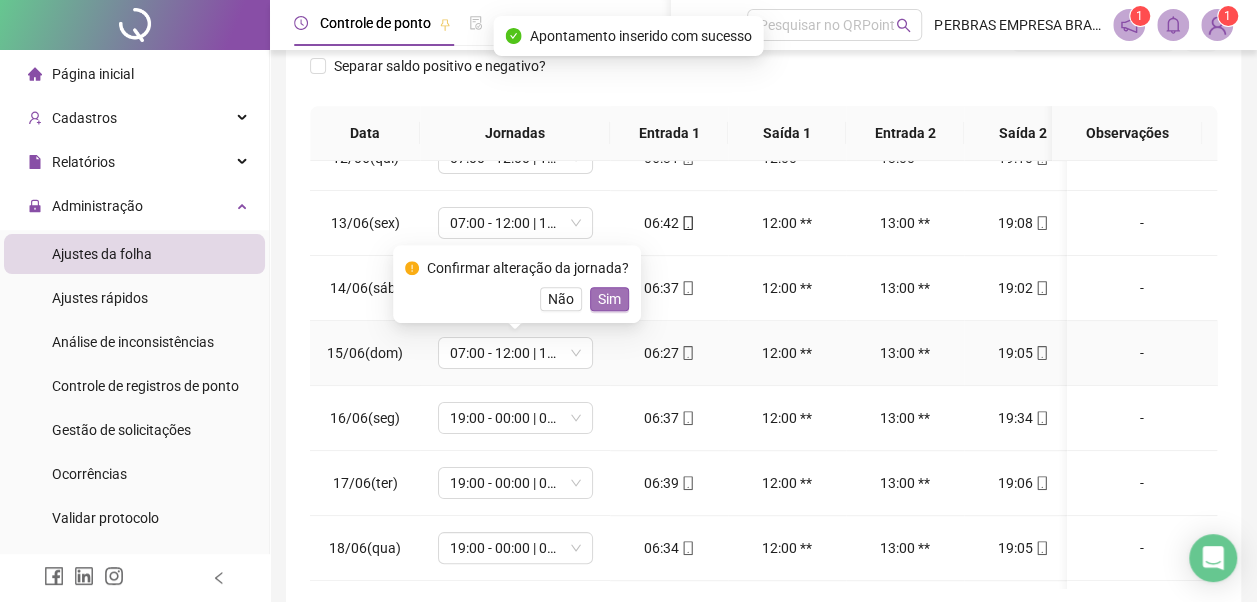 click on "Sim" at bounding box center (609, 299) 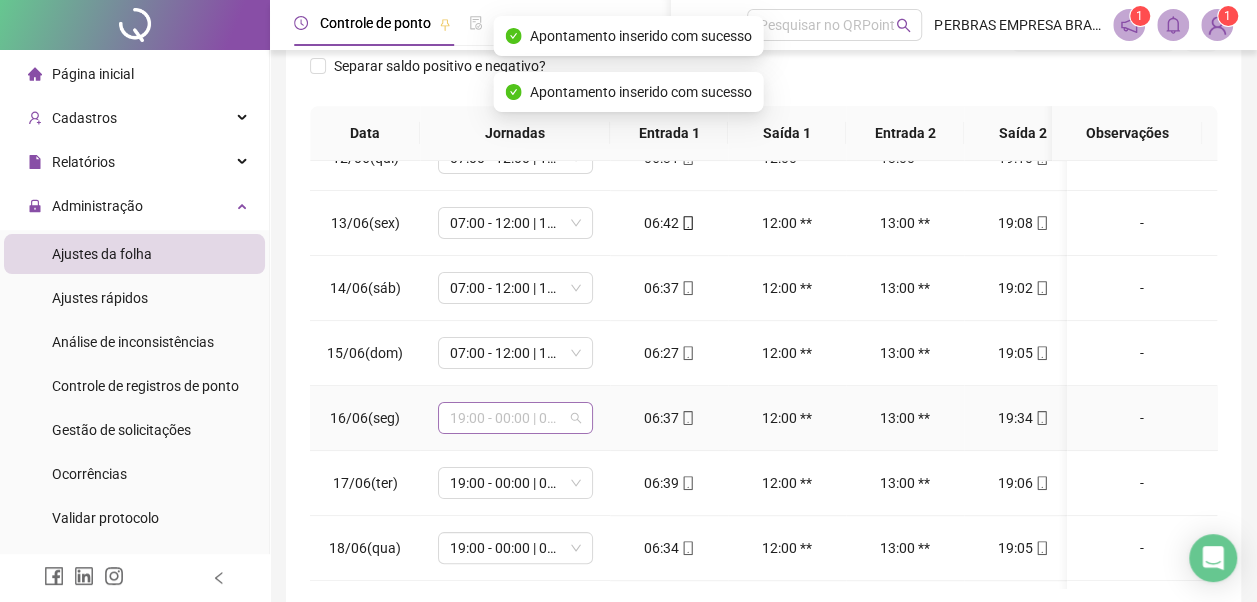 click on "19:00 - 00:00 | 01:00 - 07:00" at bounding box center (515, 418) 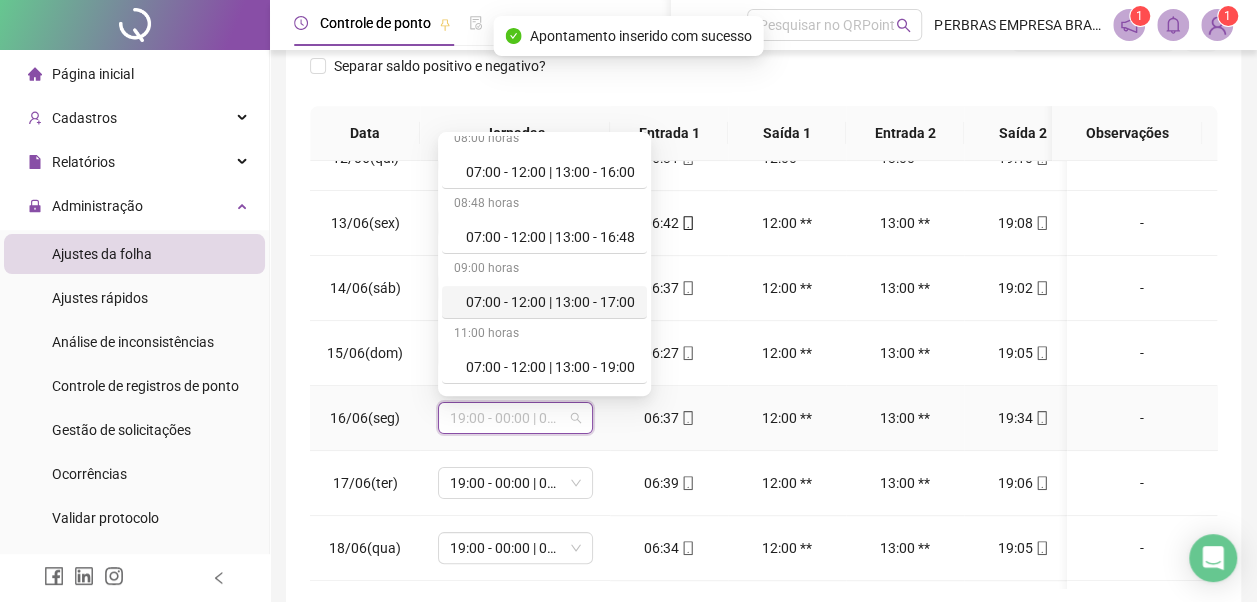 scroll, scrollTop: 100, scrollLeft: 0, axis: vertical 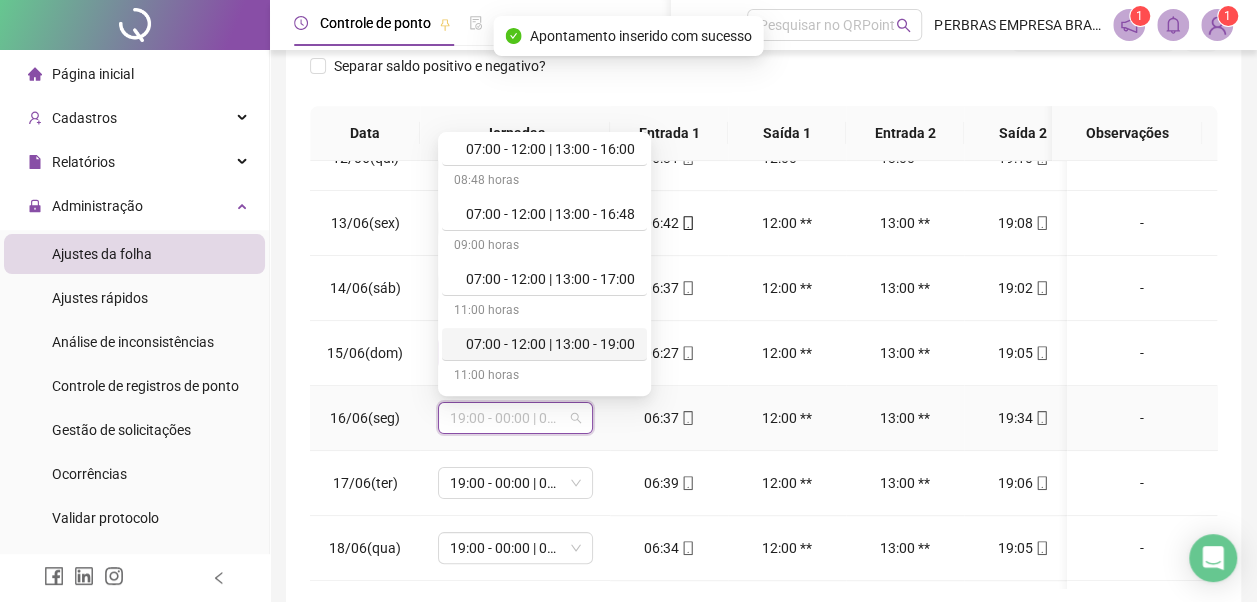 drag, startPoint x: 535, startPoint y: 341, endPoint x: 557, endPoint y: 360, distance: 29.068884 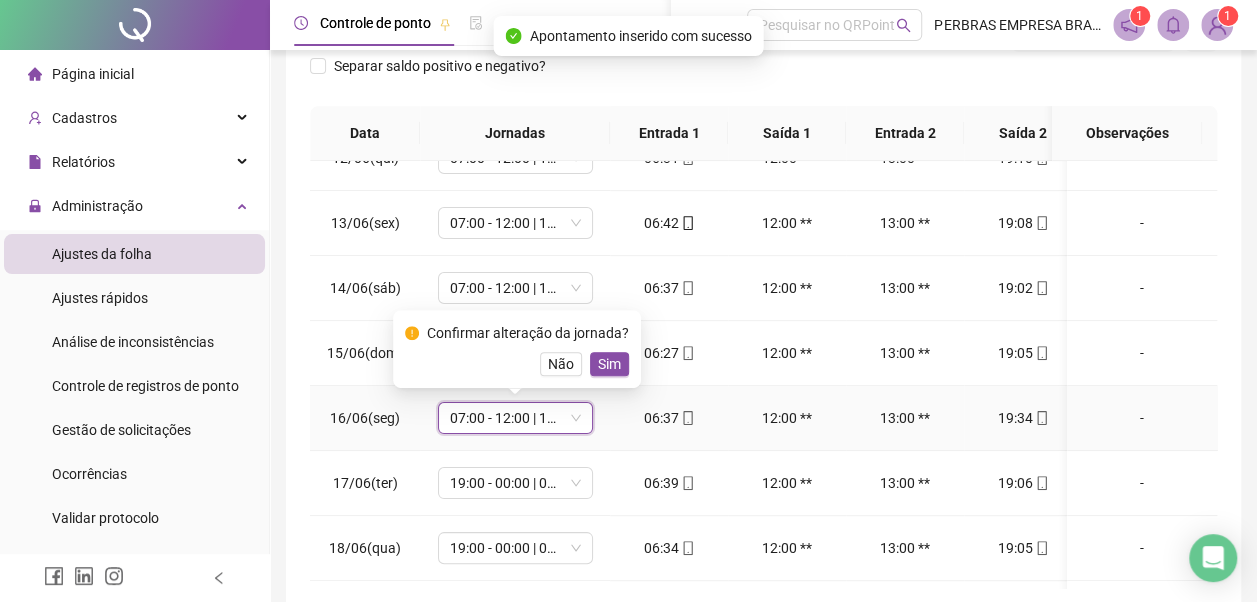click on "Sim" at bounding box center (609, 364) 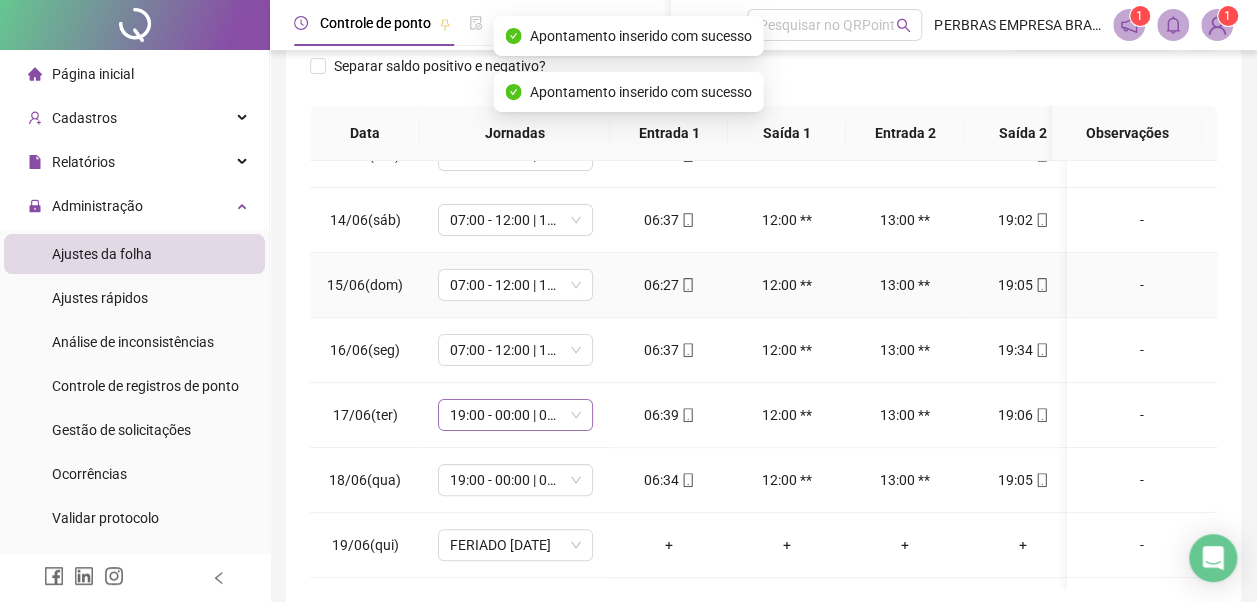 scroll, scrollTop: 200, scrollLeft: 0, axis: vertical 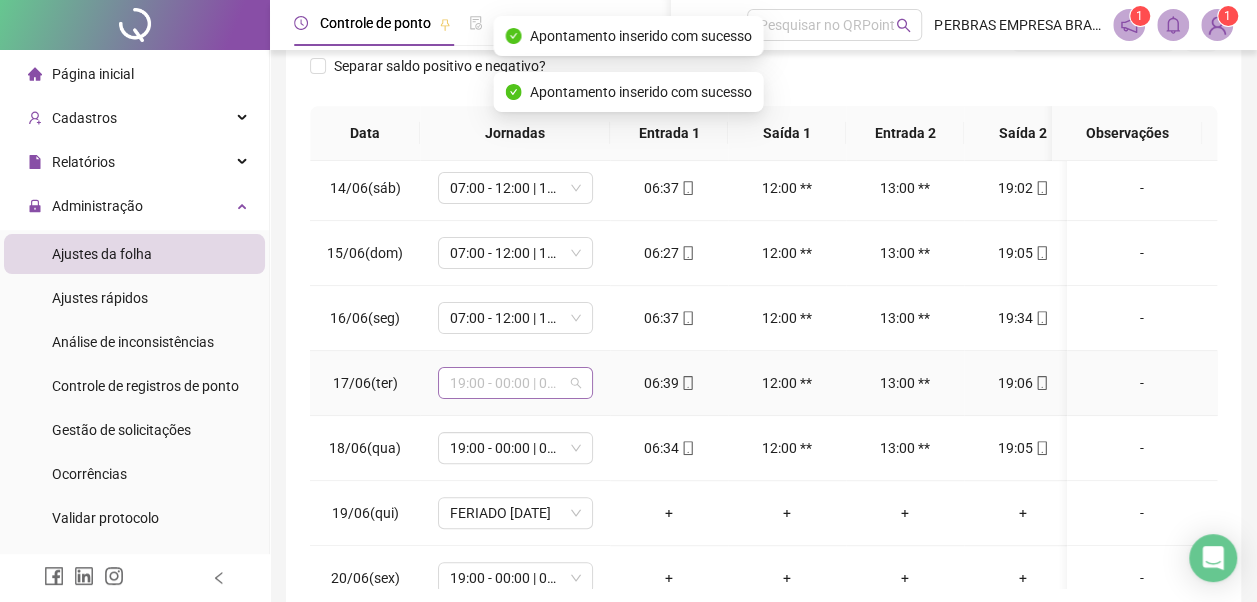 click on "19:00 - 00:00 | 01:00 - 07:00" at bounding box center [515, 383] 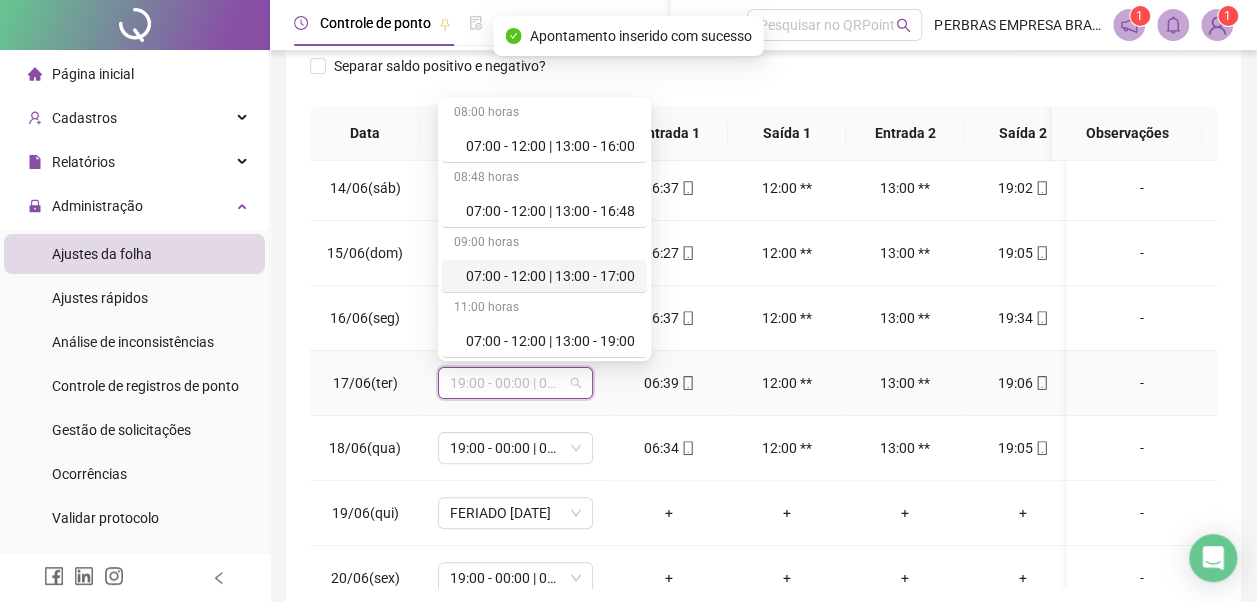 scroll, scrollTop: 100, scrollLeft: 0, axis: vertical 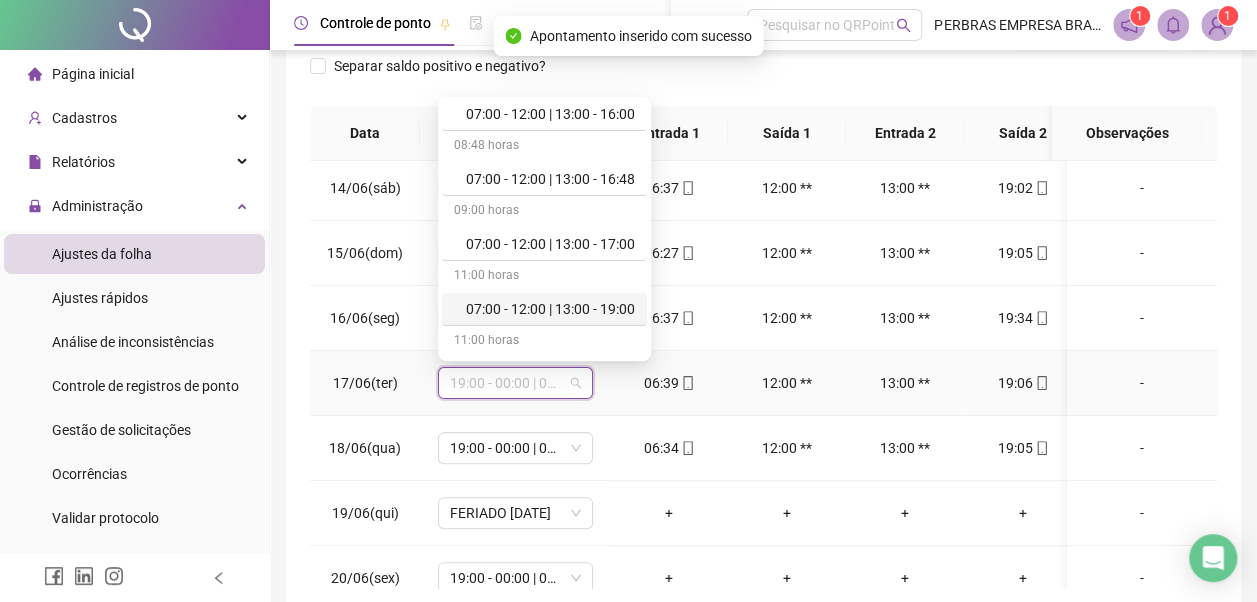 click on "07:00 - 12:00 | 13:00 - 19:00" at bounding box center (550, 309) 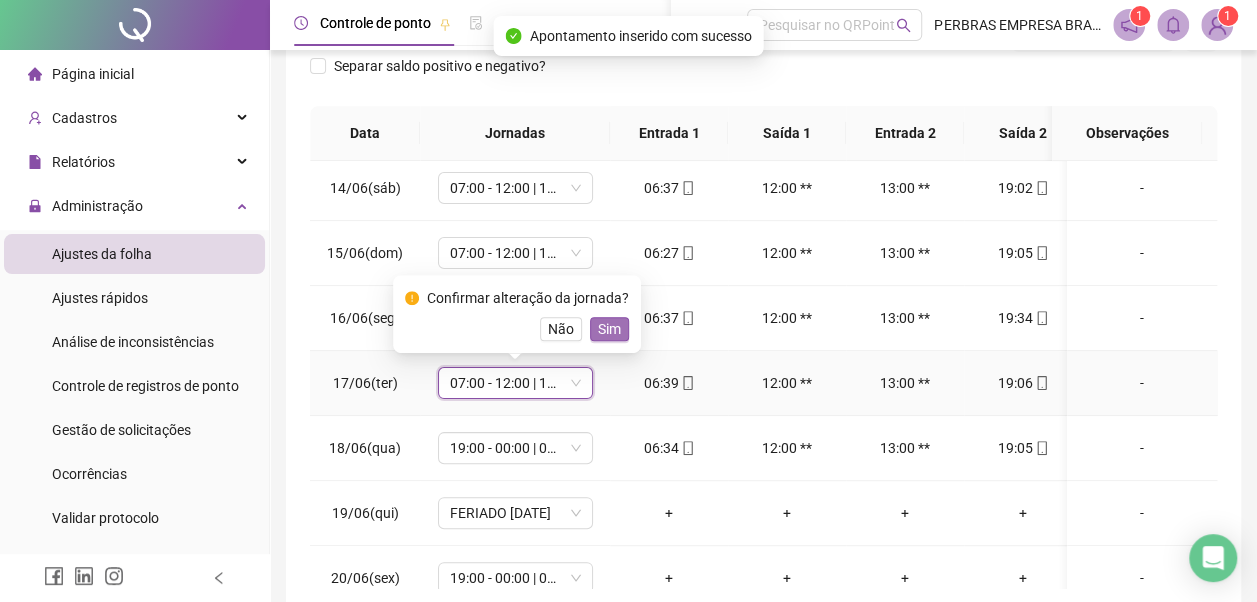click on "Sim" at bounding box center [609, 329] 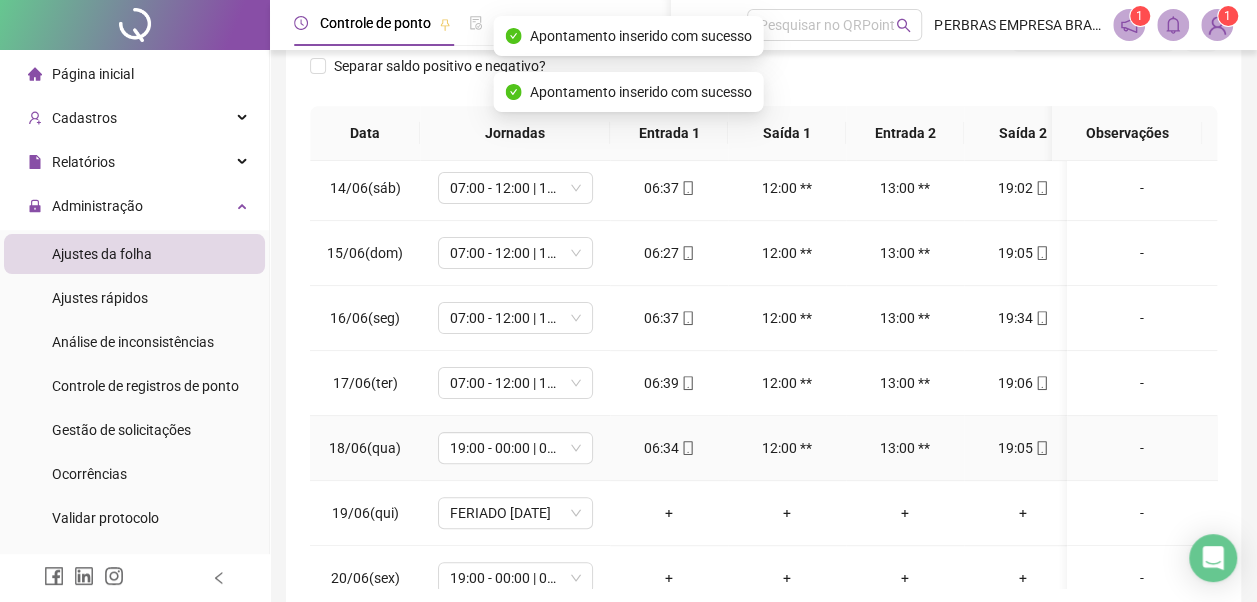 click on "19:00 - 00:00 | 01:00 - 07:00" at bounding box center (515, 448) 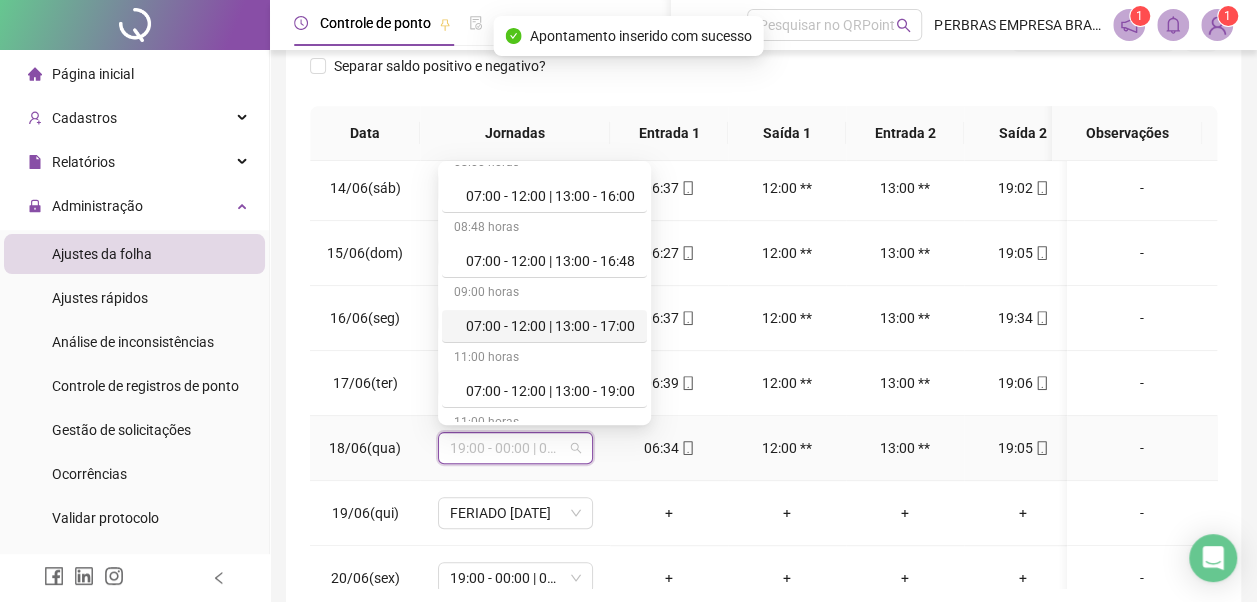scroll, scrollTop: 100, scrollLeft: 0, axis: vertical 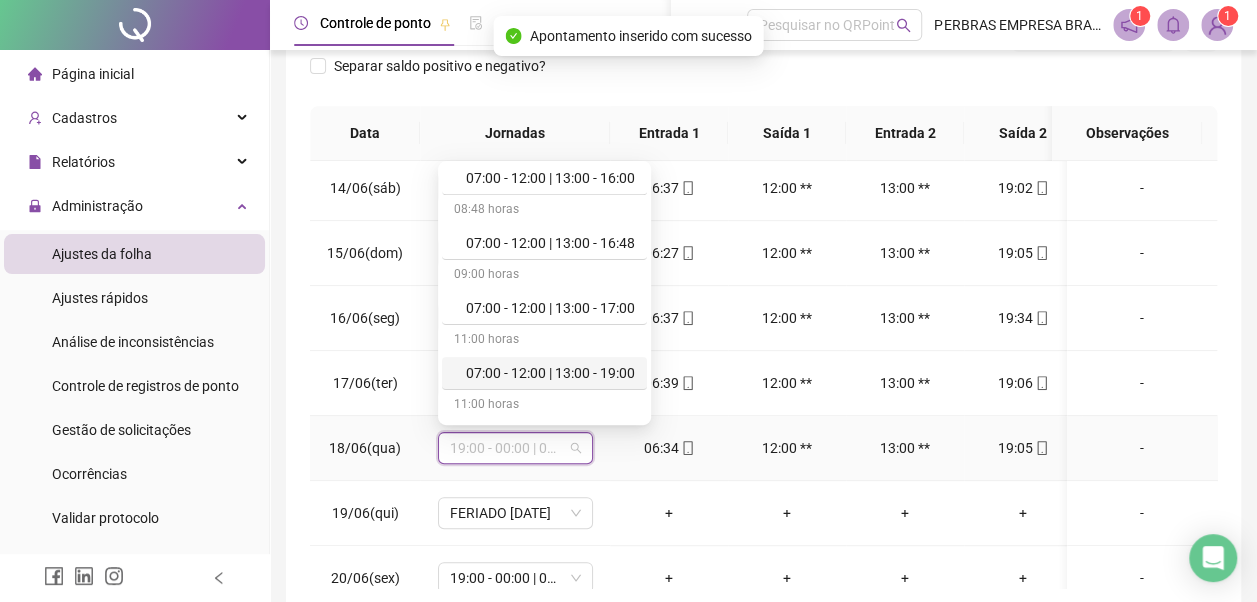 click on "07:00 - 12:00 | 13:00 - 19:00" at bounding box center (550, 373) 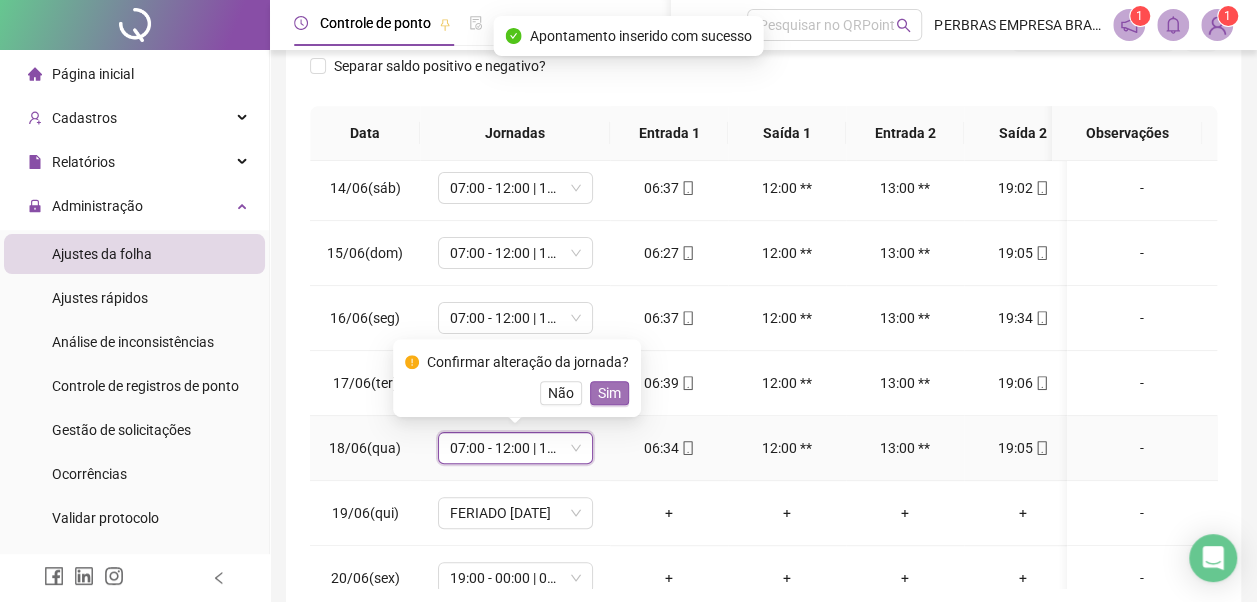 click on "Sim" at bounding box center (609, 393) 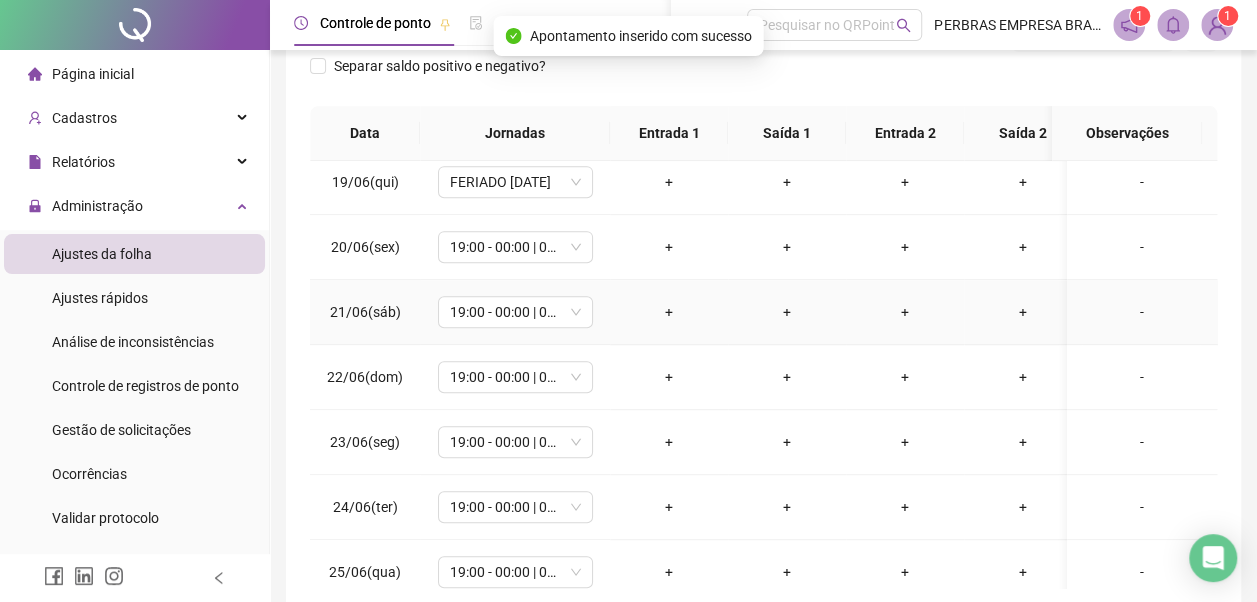 scroll, scrollTop: 500, scrollLeft: 0, axis: vertical 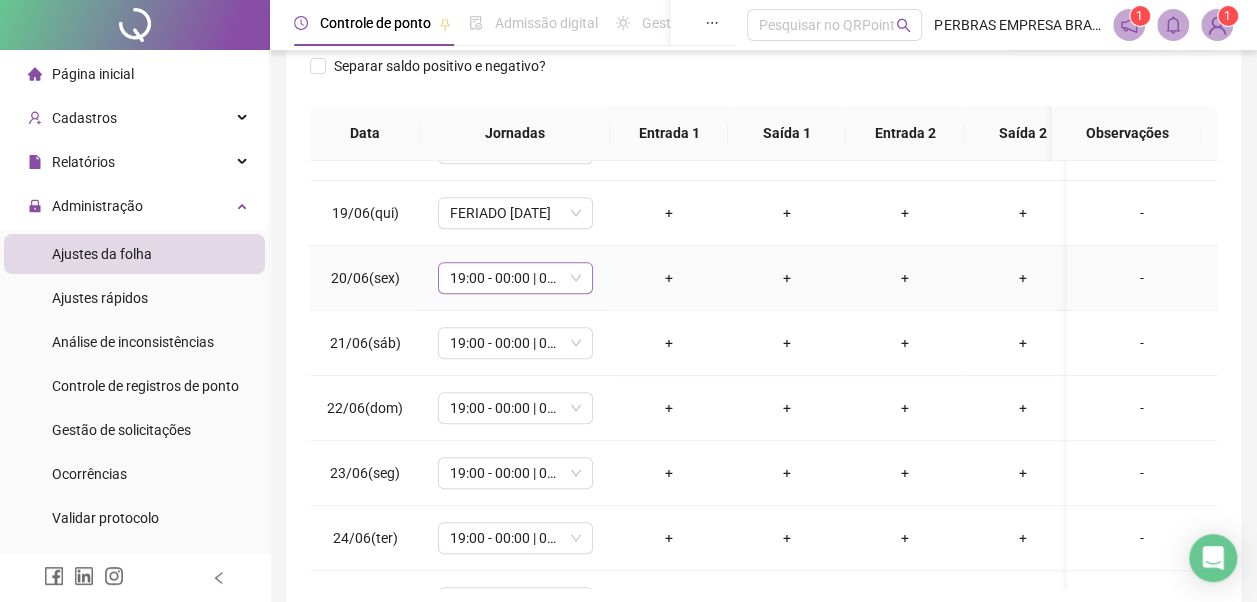 click on "19:00 - 00:00 | 01:00 - 07:00" at bounding box center (515, 278) 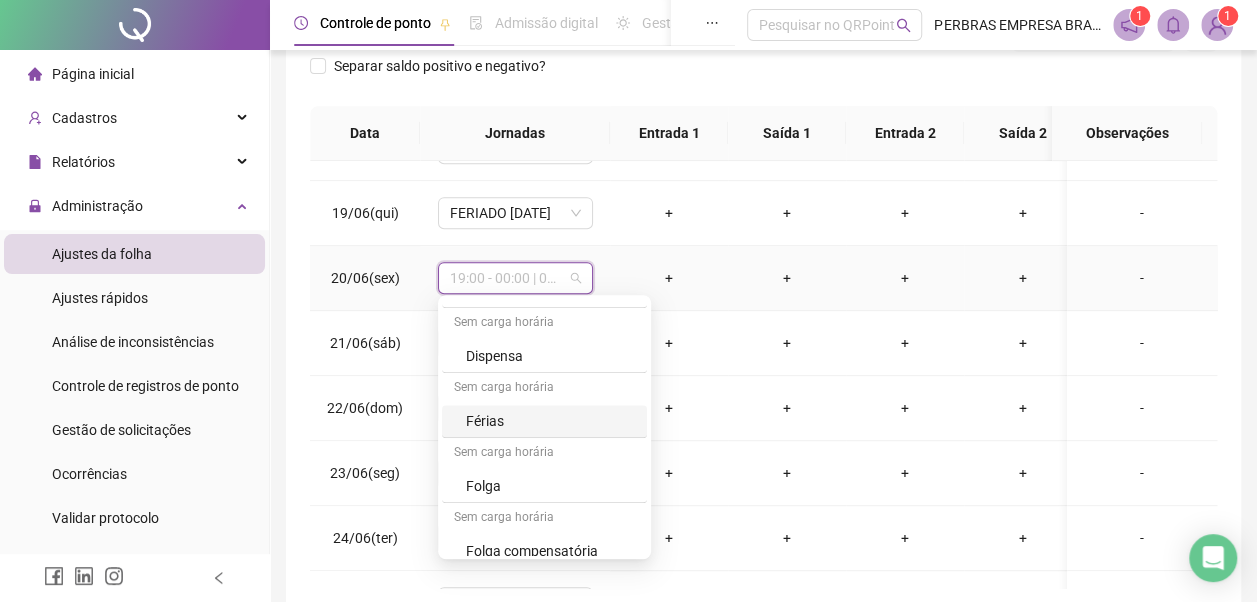 scroll, scrollTop: 778, scrollLeft: 0, axis: vertical 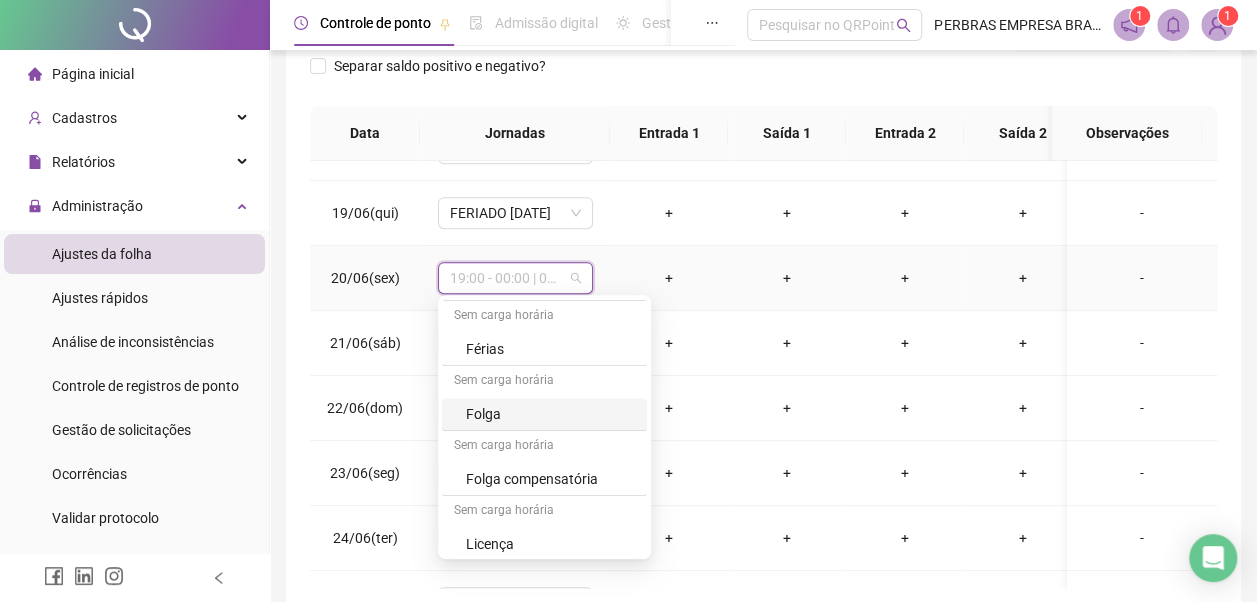 click on "Folga" at bounding box center [550, 414] 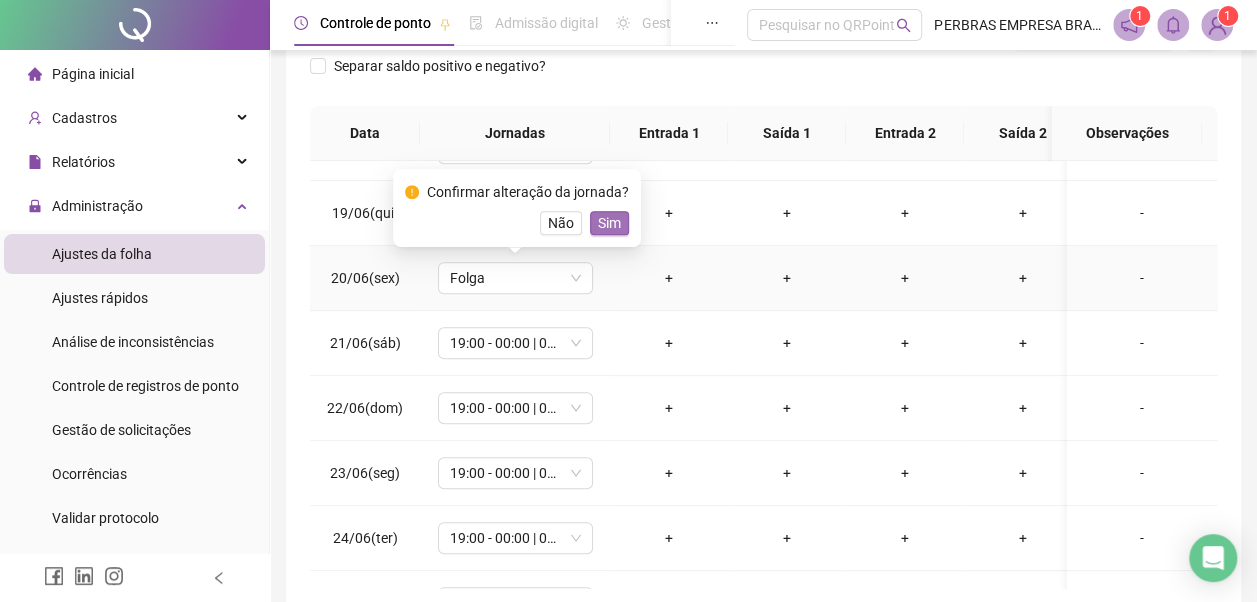 click on "Sim" at bounding box center [609, 223] 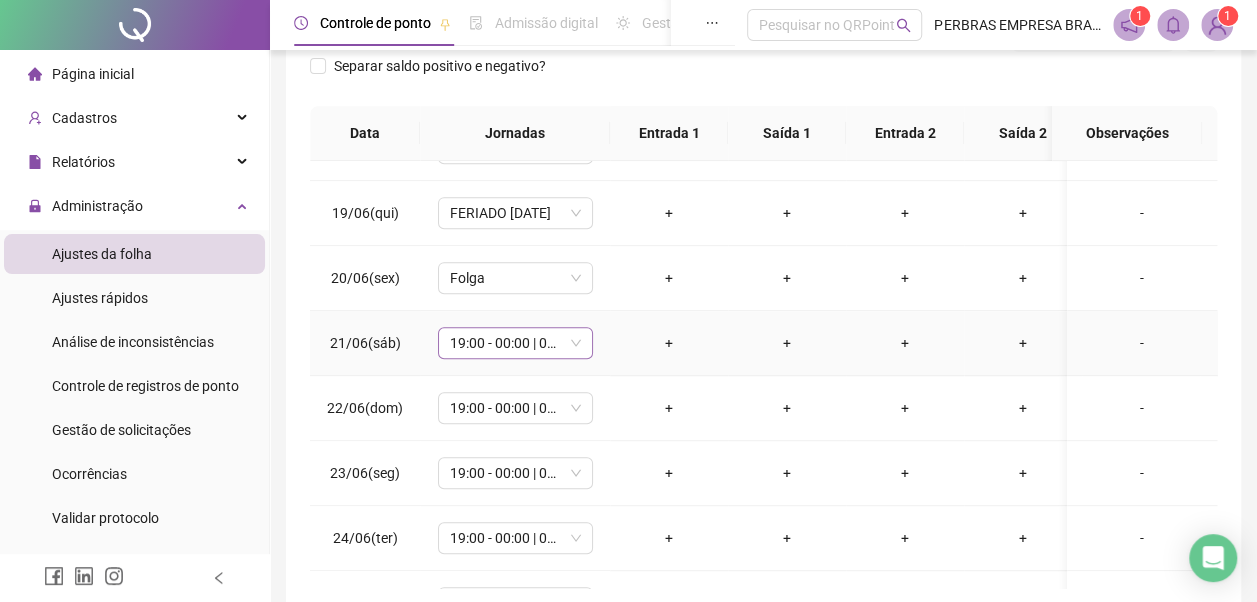 drag, startPoint x: 534, startPoint y: 344, endPoint x: 532, endPoint y: 354, distance: 10.198039 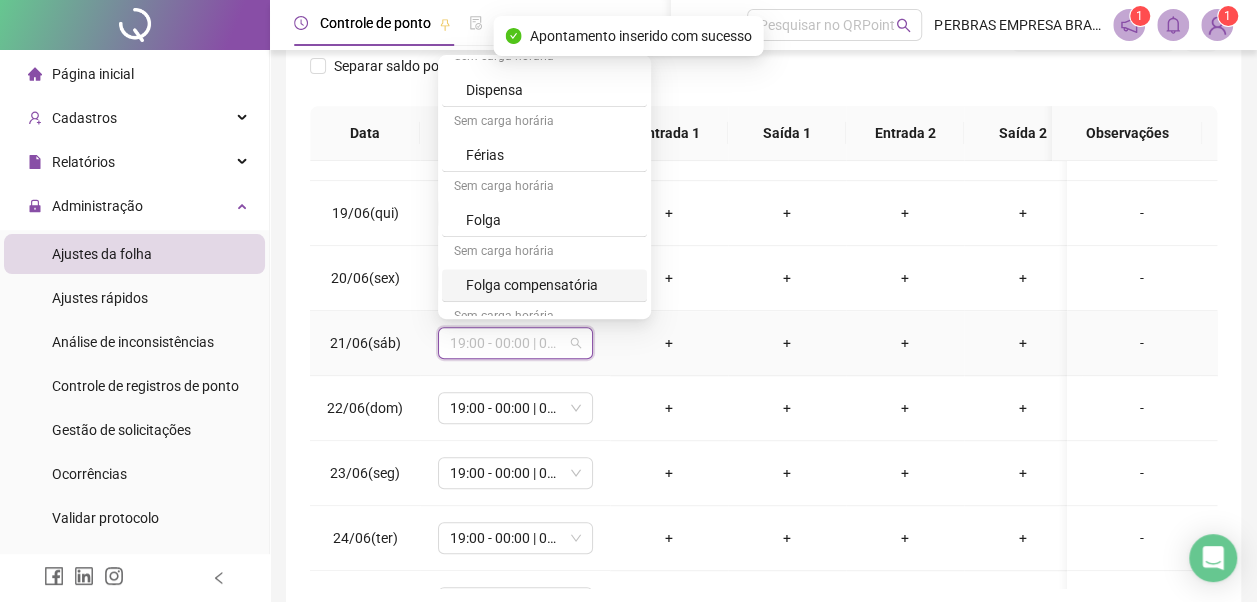 scroll, scrollTop: 778, scrollLeft: 0, axis: vertical 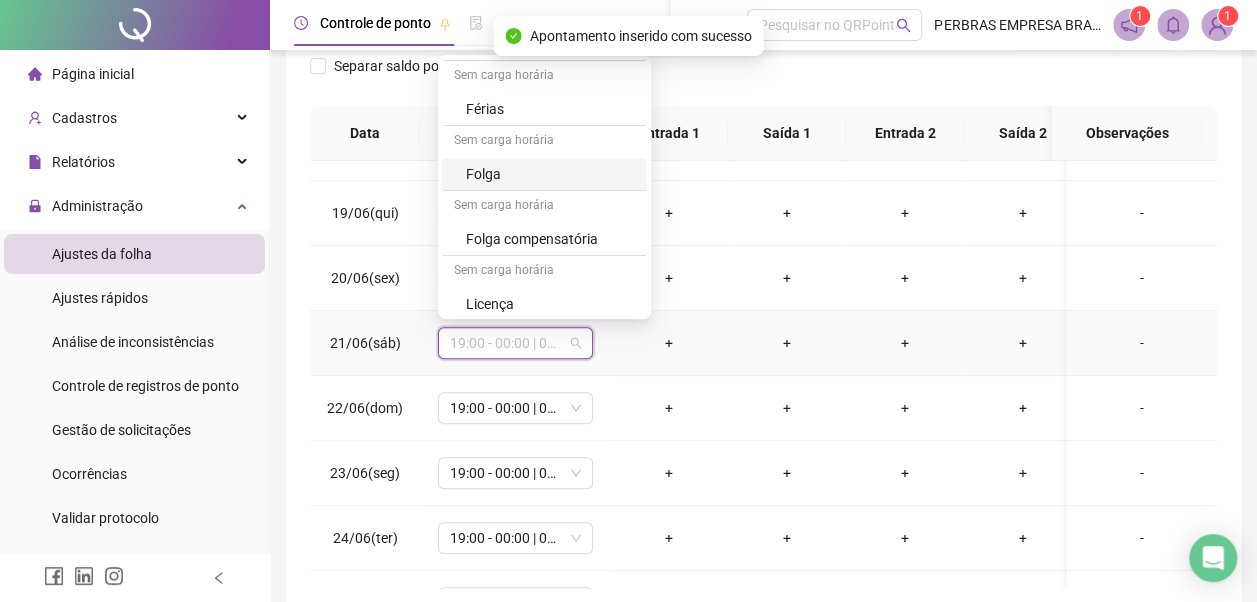 click on "Folga" at bounding box center [550, 174] 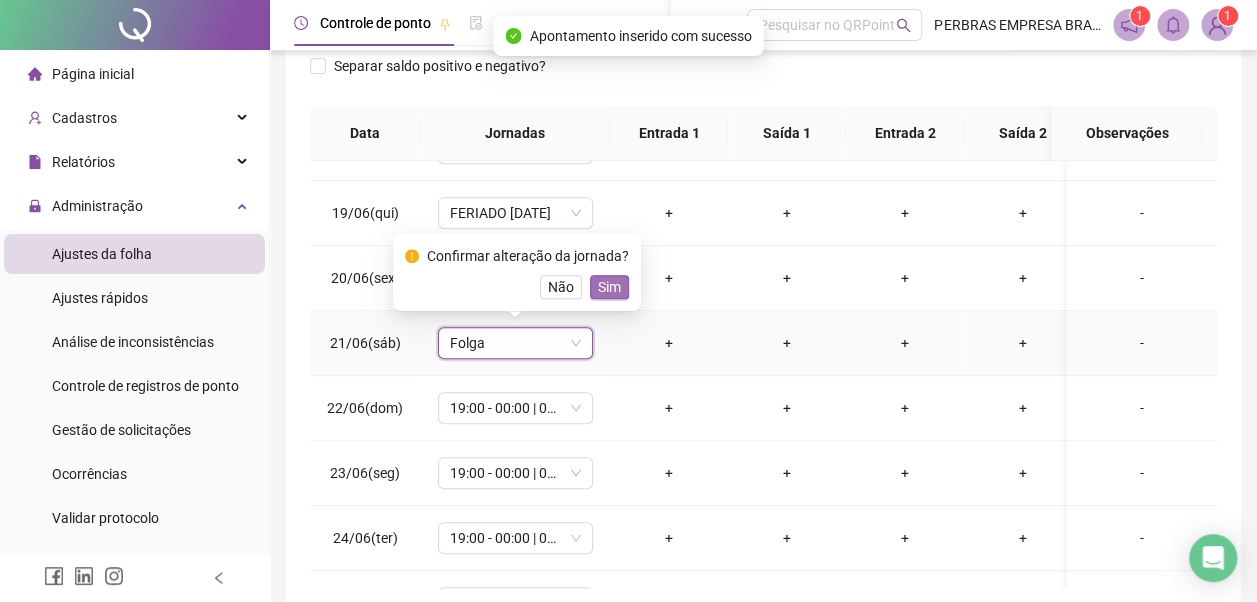 click on "Sim" at bounding box center [609, 287] 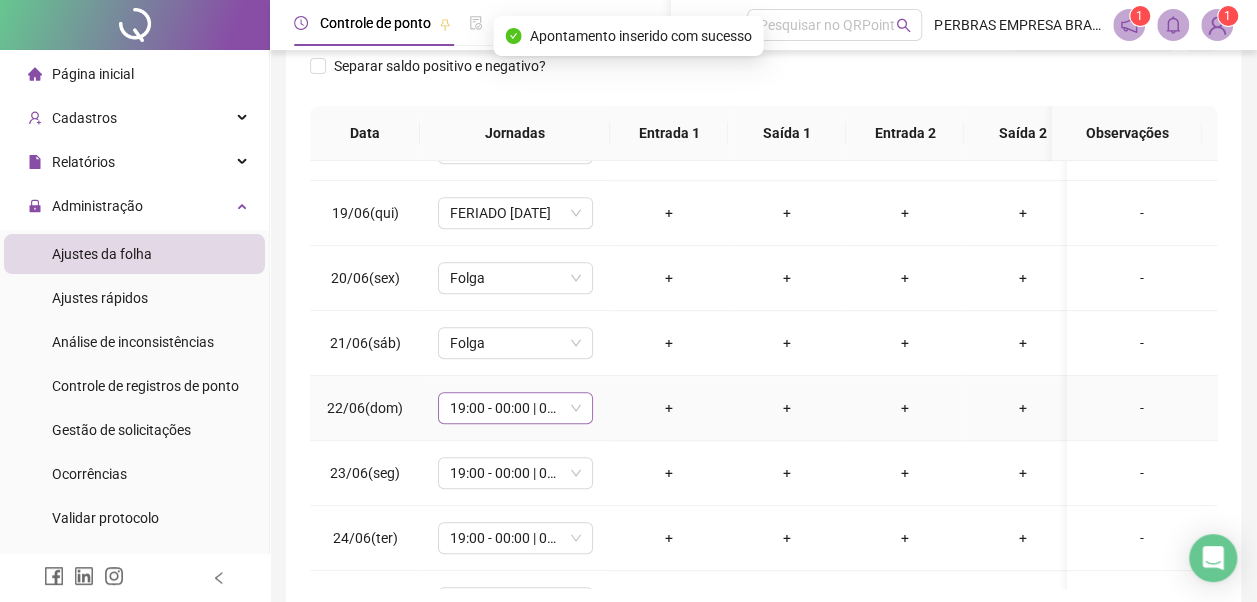 click on "19:00 - 00:00 | 01:00 - 07:00" at bounding box center [515, 408] 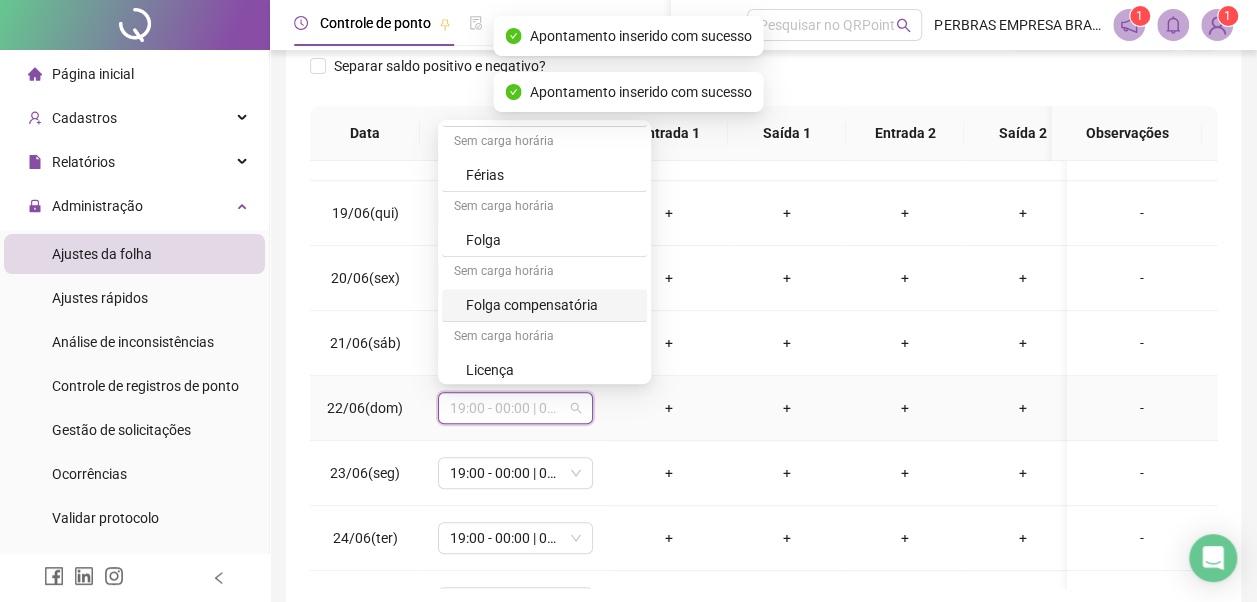scroll, scrollTop: 778, scrollLeft: 0, axis: vertical 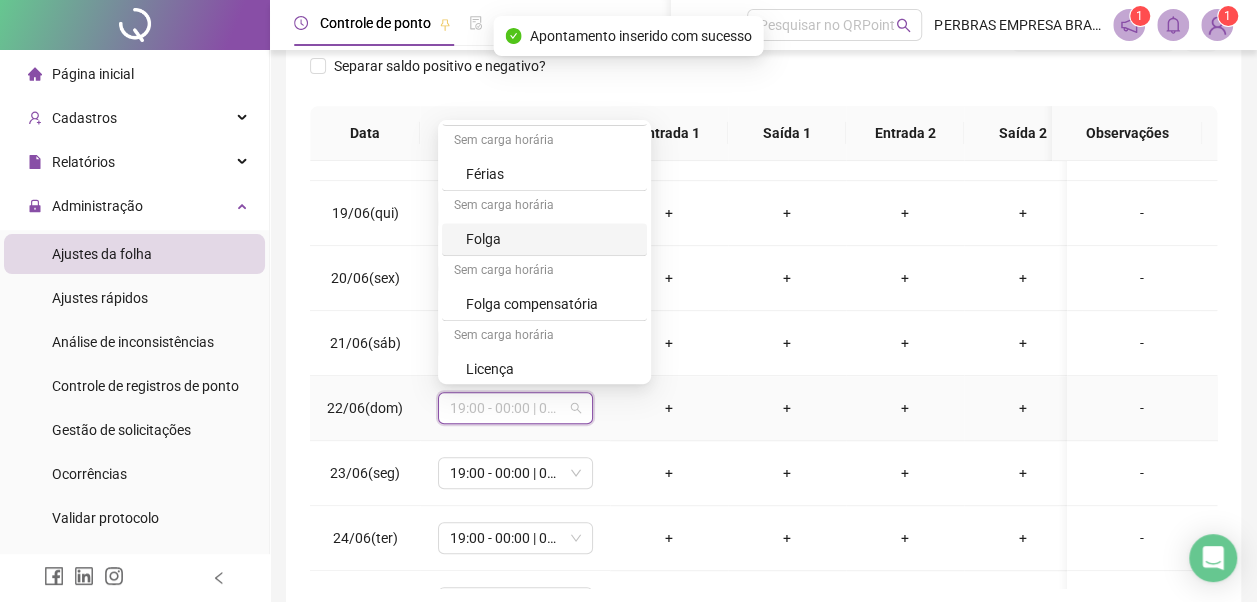 click on "Folga" at bounding box center (550, 239) 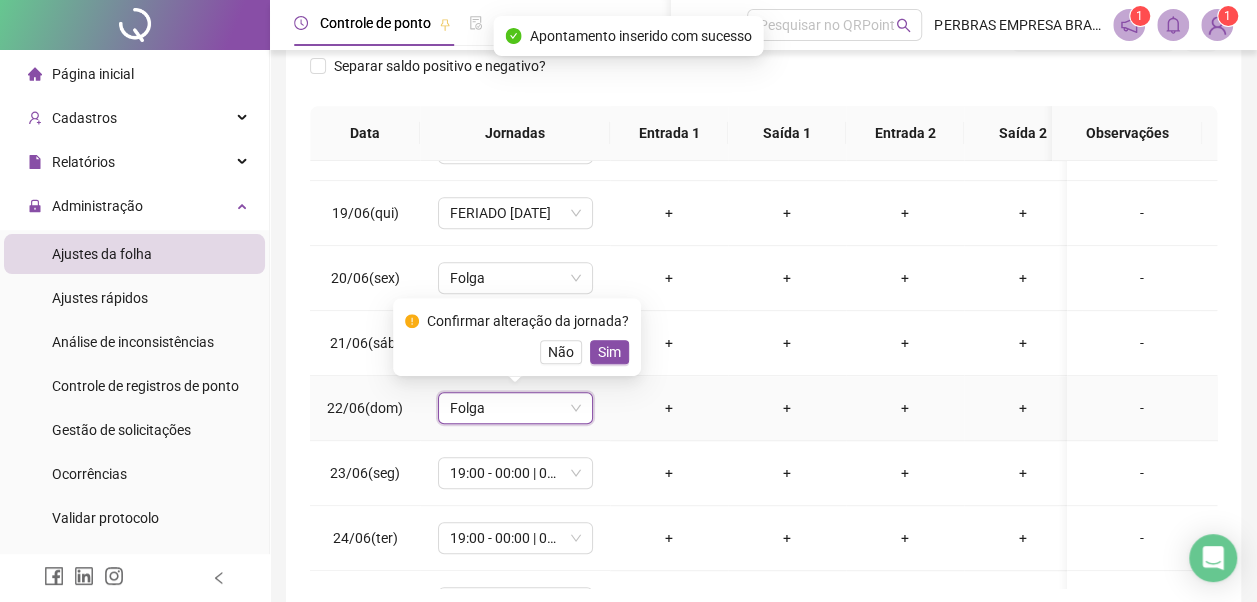 click on "Sim" at bounding box center [609, 352] 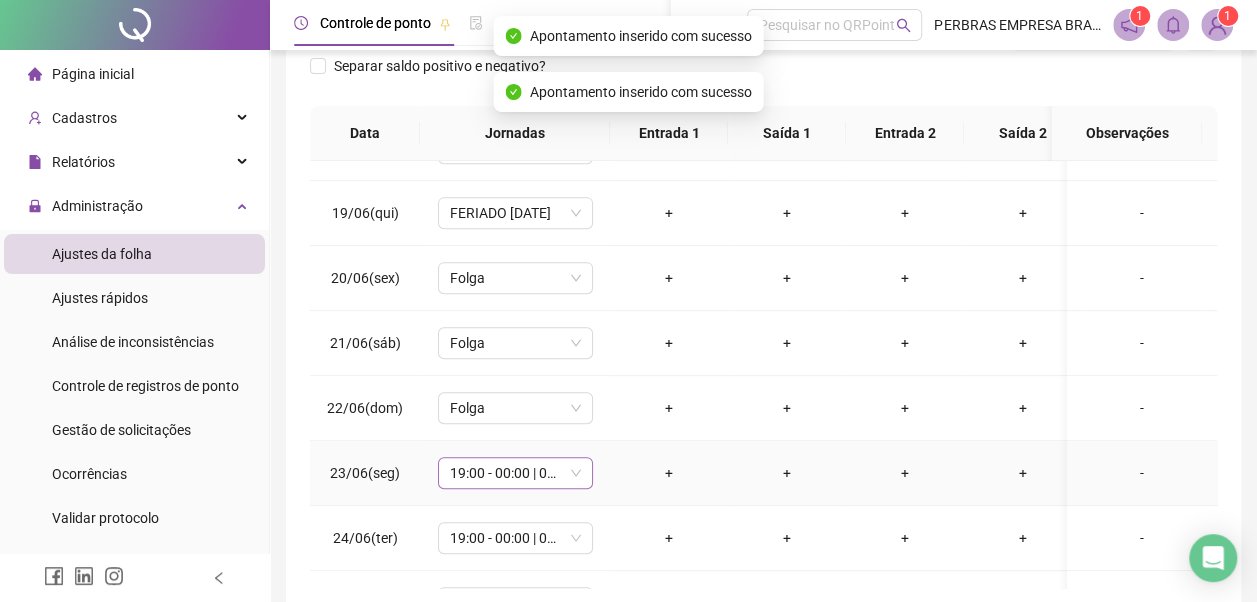 click on "19:00 - 00:00 | 01:00 - 07:00" at bounding box center [515, 473] 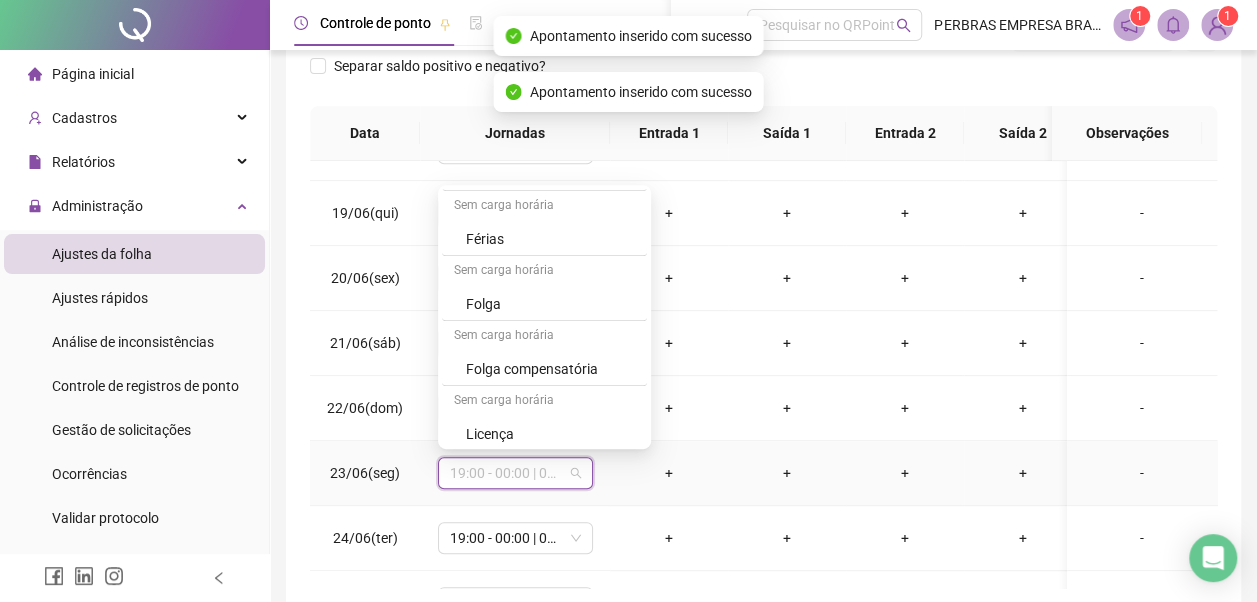 scroll, scrollTop: 778, scrollLeft: 0, axis: vertical 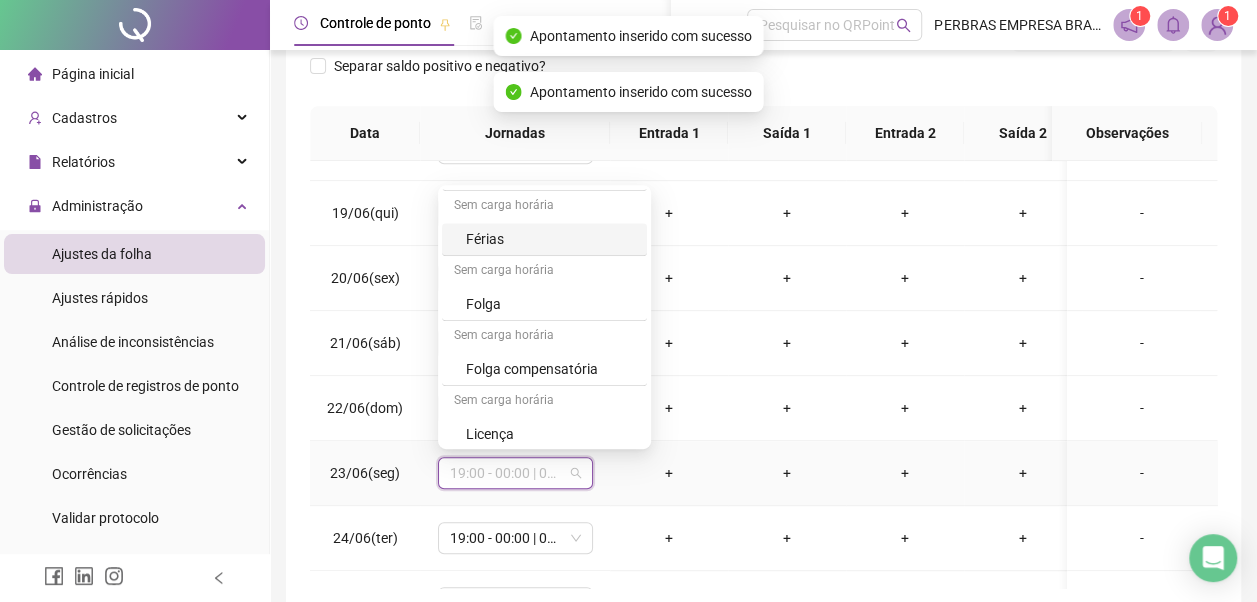 click on "Folga" at bounding box center (550, 304) 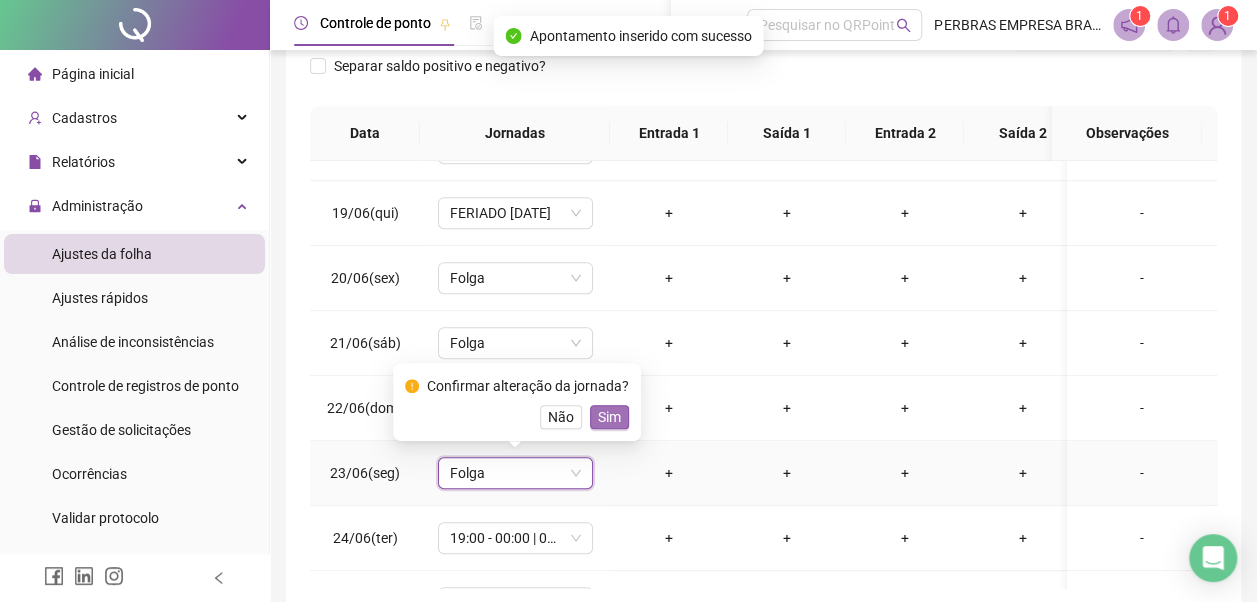 click on "Sim" at bounding box center (609, 417) 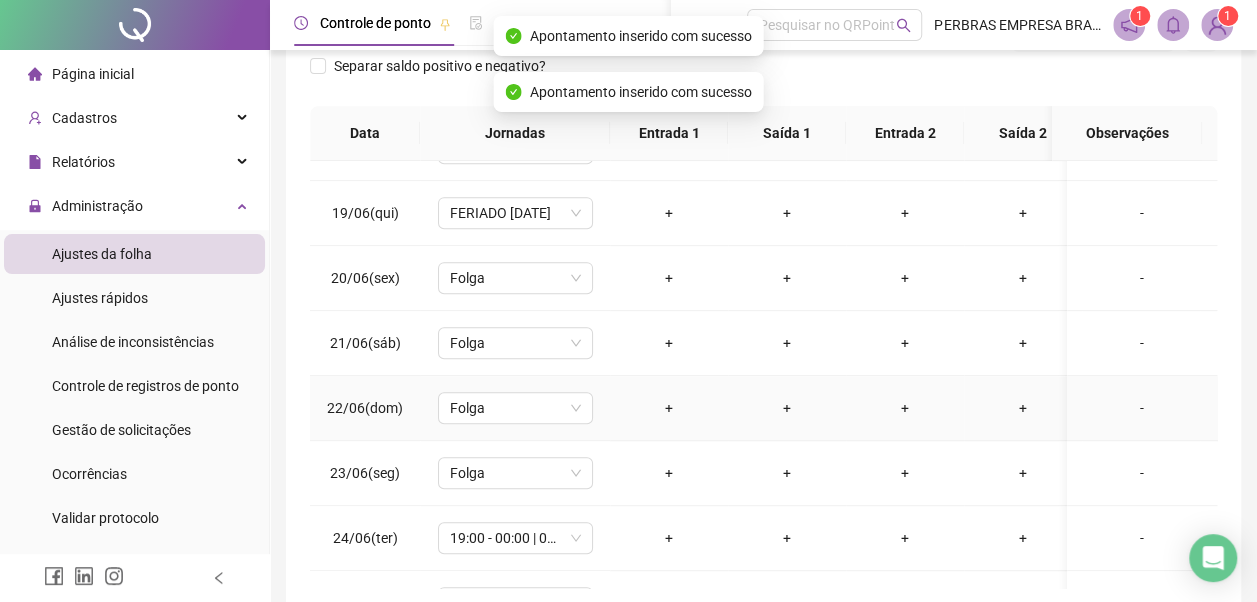 scroll, scrollTop: 600, scrollLeft: 0, axis: vertical 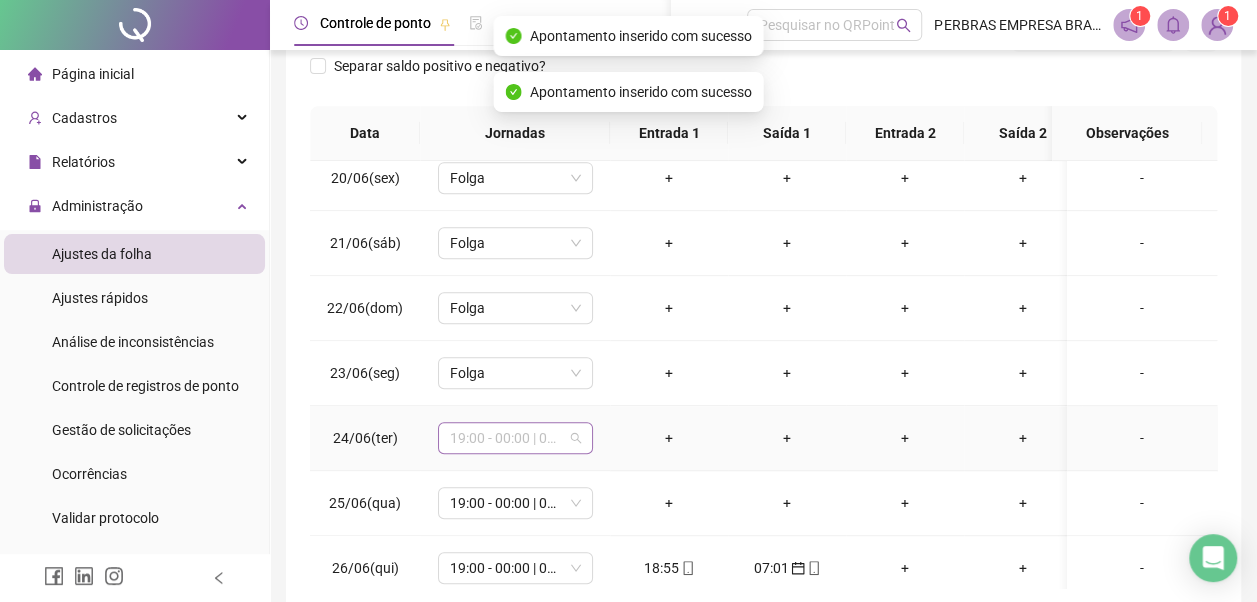 drag, startPoint x: 523, startPoint y: 442, endPoint x: 519, endPoint y: 348, distance: 94.08507 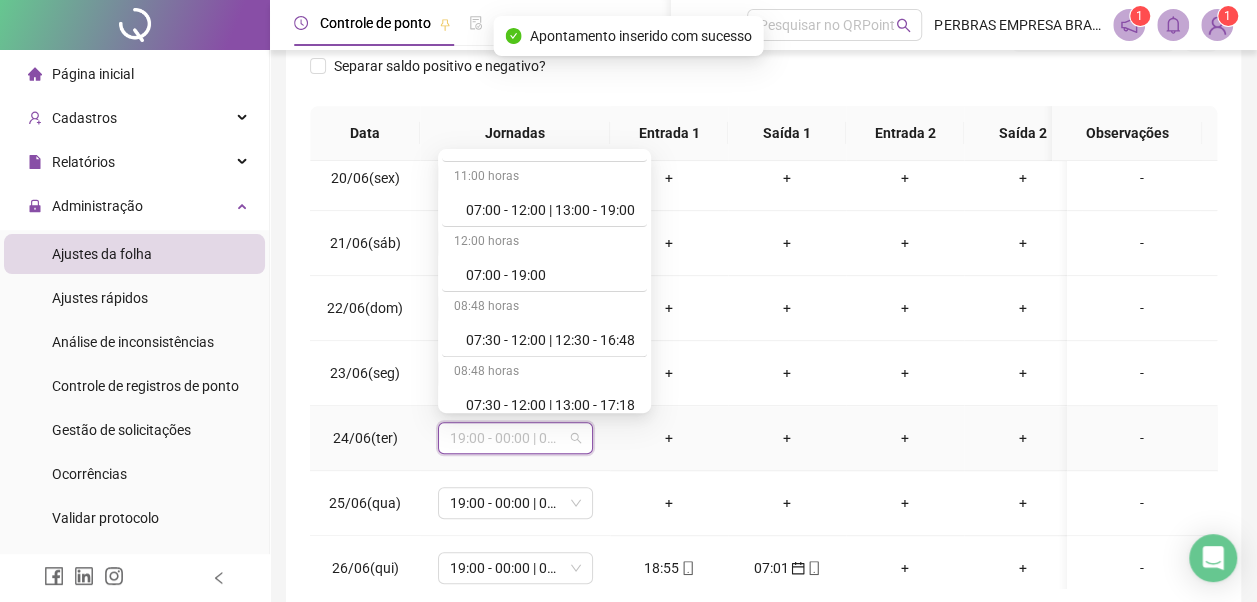 scroll, scrollTop: 778, scrollLeft: 0, axis: vertical 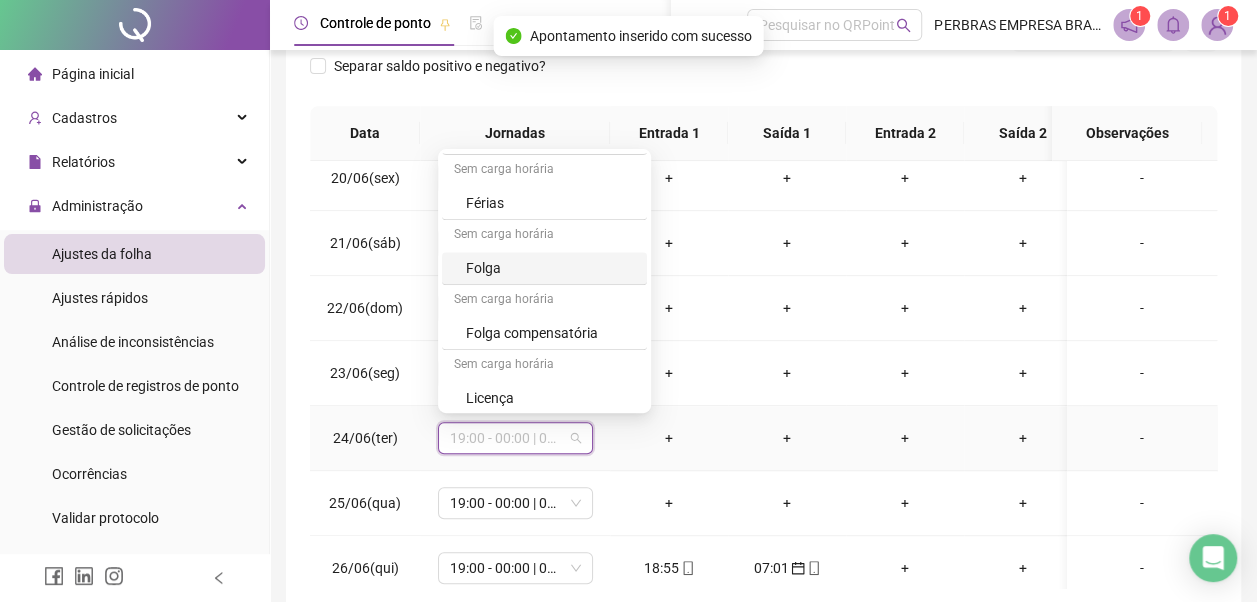click on "Folga" at bounding box center (550, 268) 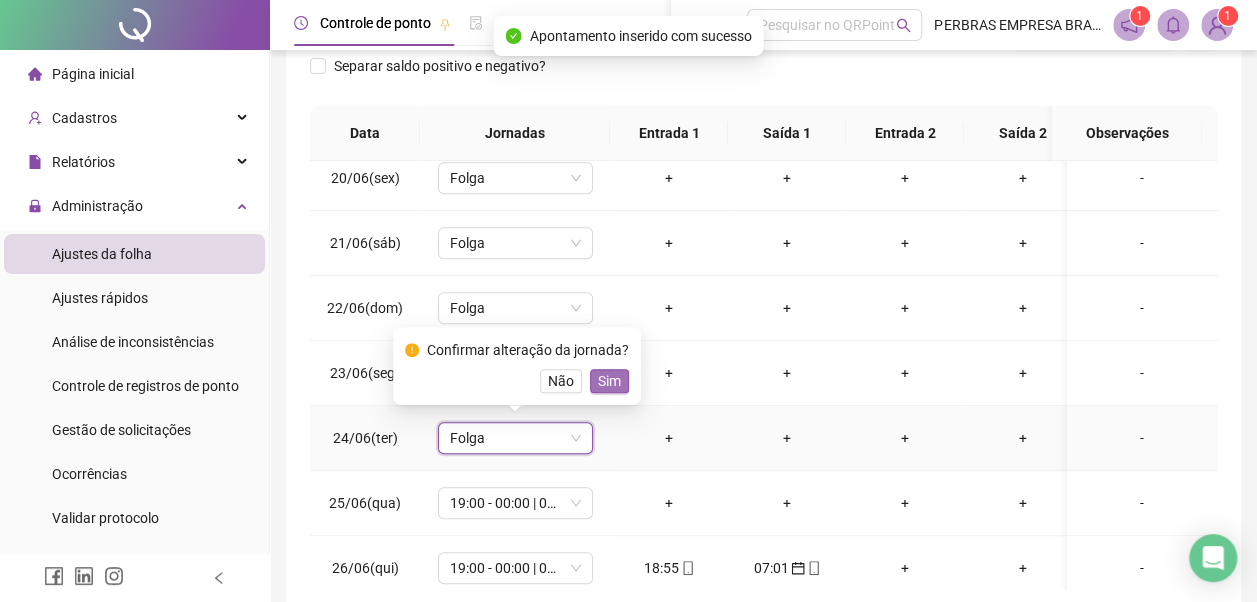 click on "Sim" at bounding box center (609, 381) 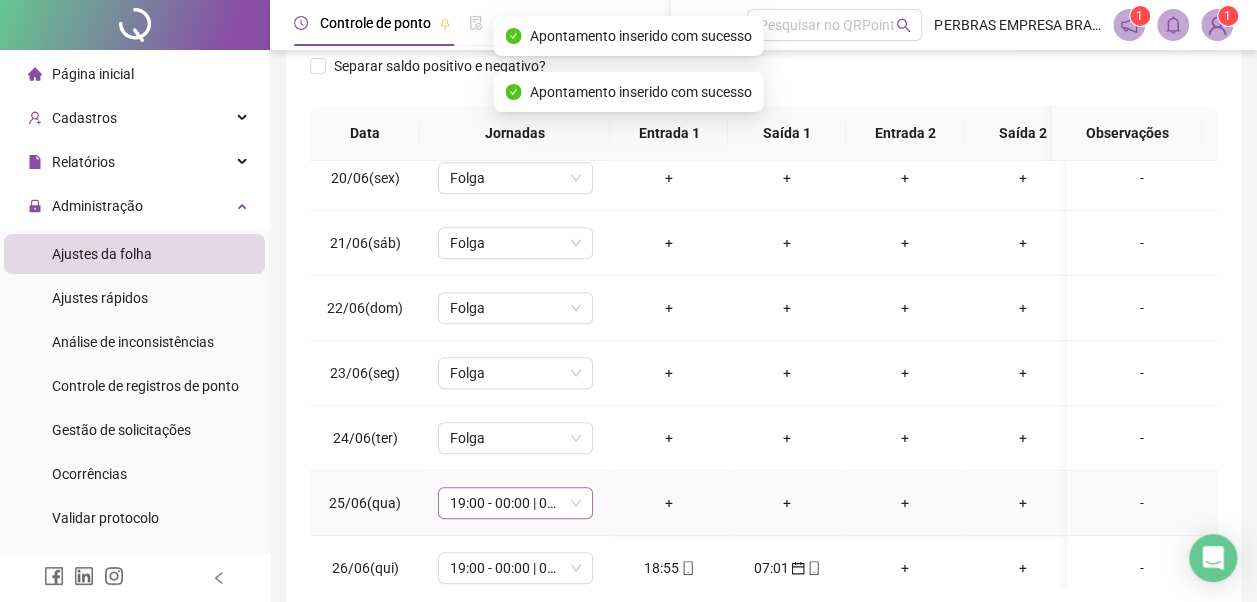 click on "19:00 - 00:00 | 01:00 - 07:00" at bounding box center [515, 503] 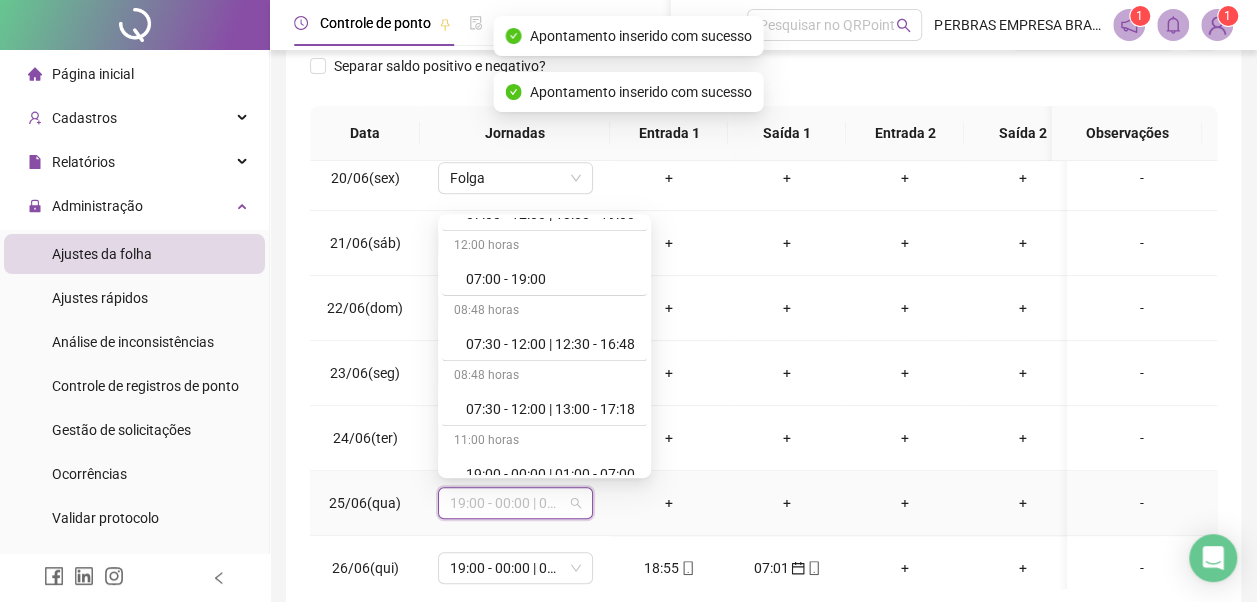 scroll, scrollTop: 778, scrollLeft: 0, axis: vertical 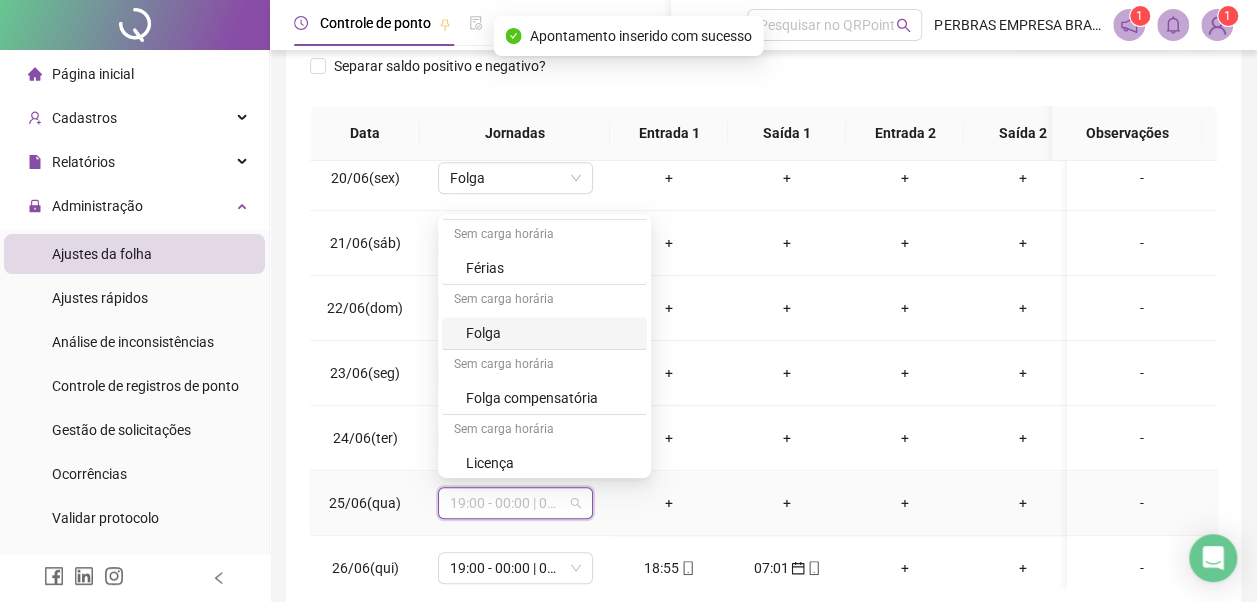 click on "Folga" at bounding box center [550, 333] 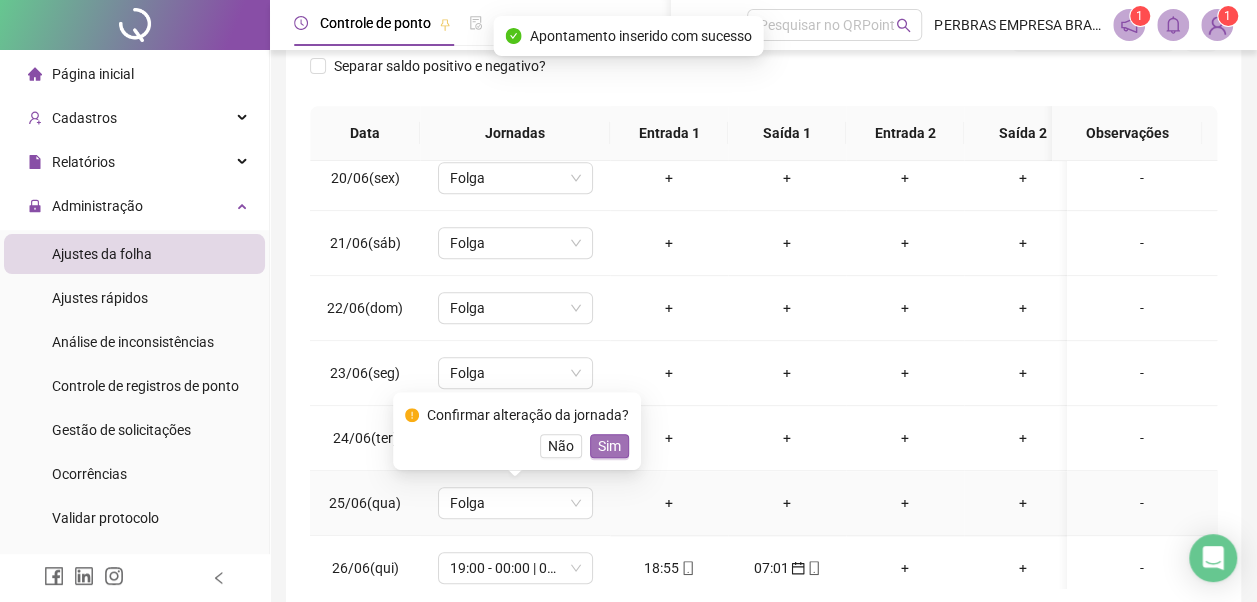 click on "Sim" at bounding box center (609, 446) 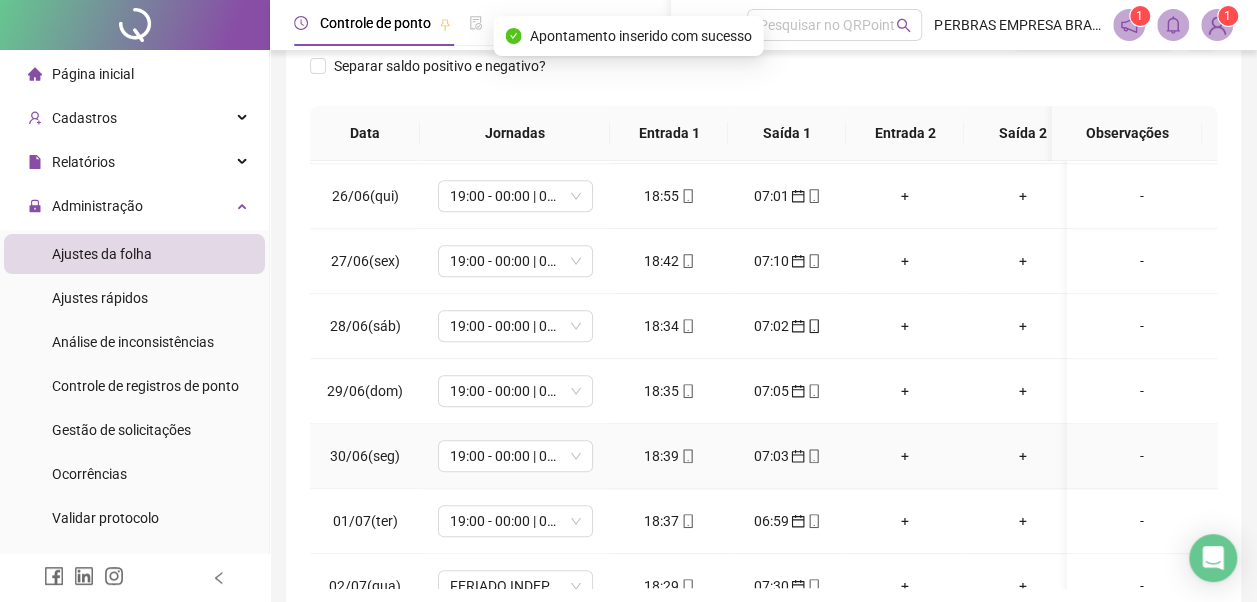 scroll, scrollTop: 1000, scrollLeft: 0, axis: vertical 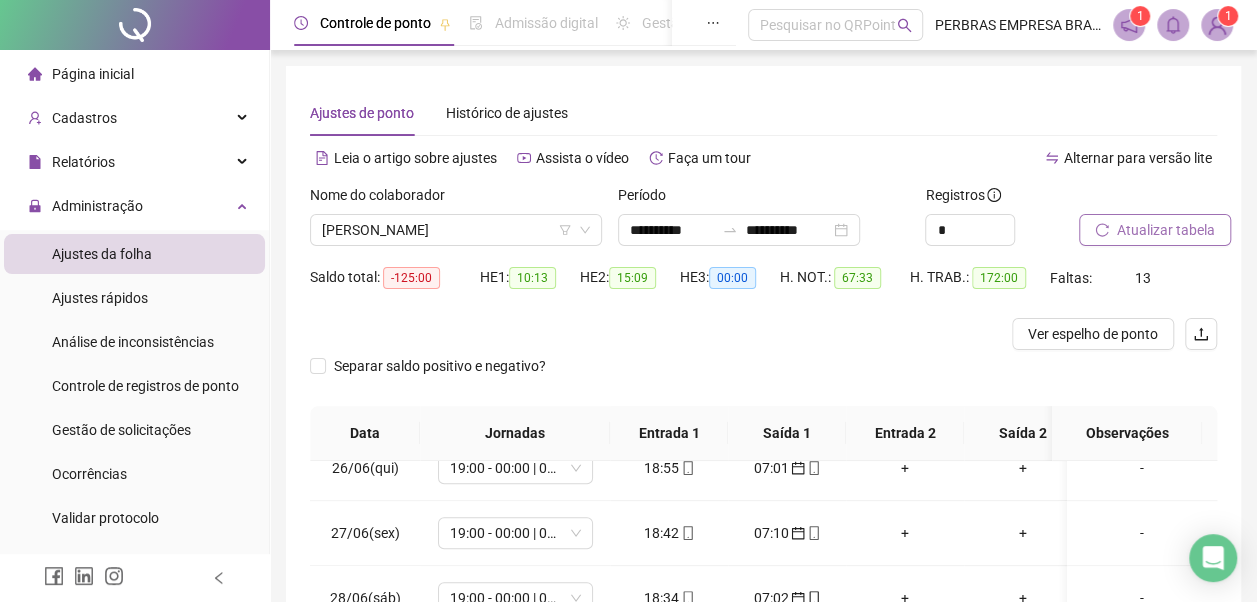 click on "Atualizar tabela" at bounding box center (1166, 230) 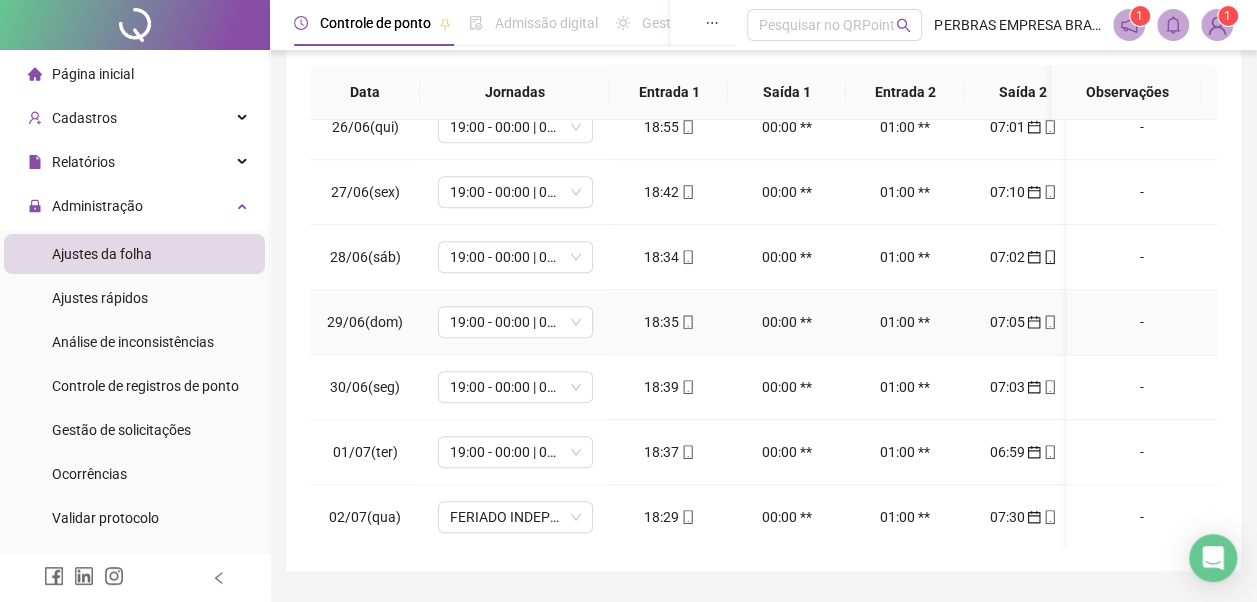 scroll, scrollTop: 396, scrollLeft: 0, axis: vertical 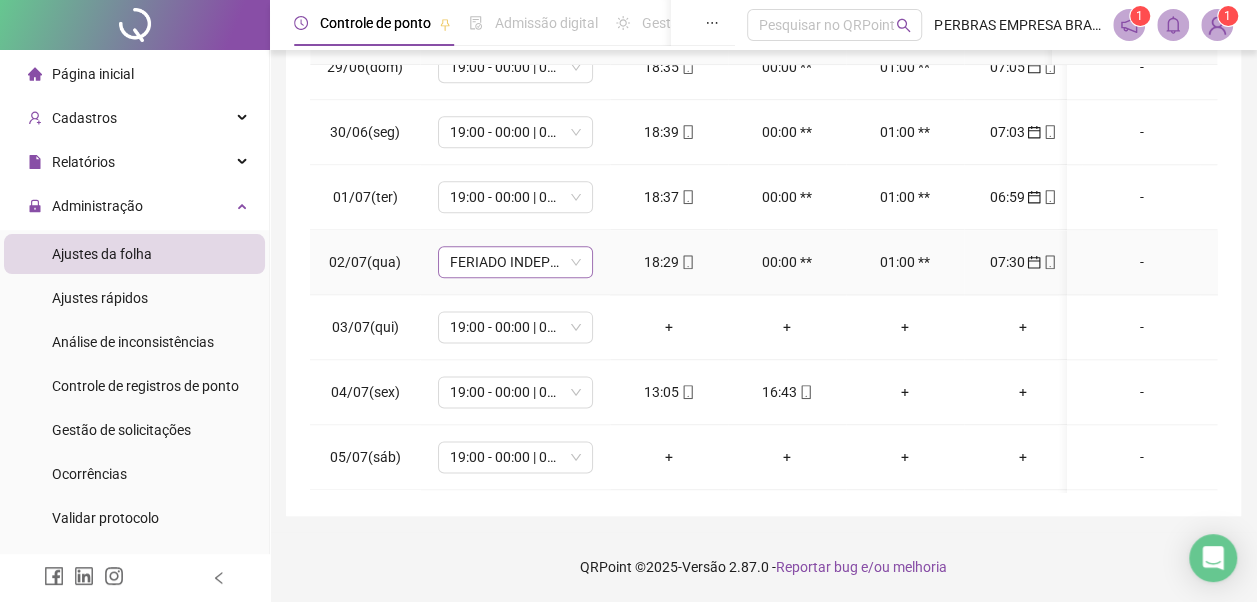 click on "FERIADO INDEPENDÊNCIA DA BAHIA" at bounding box center (515, 262) 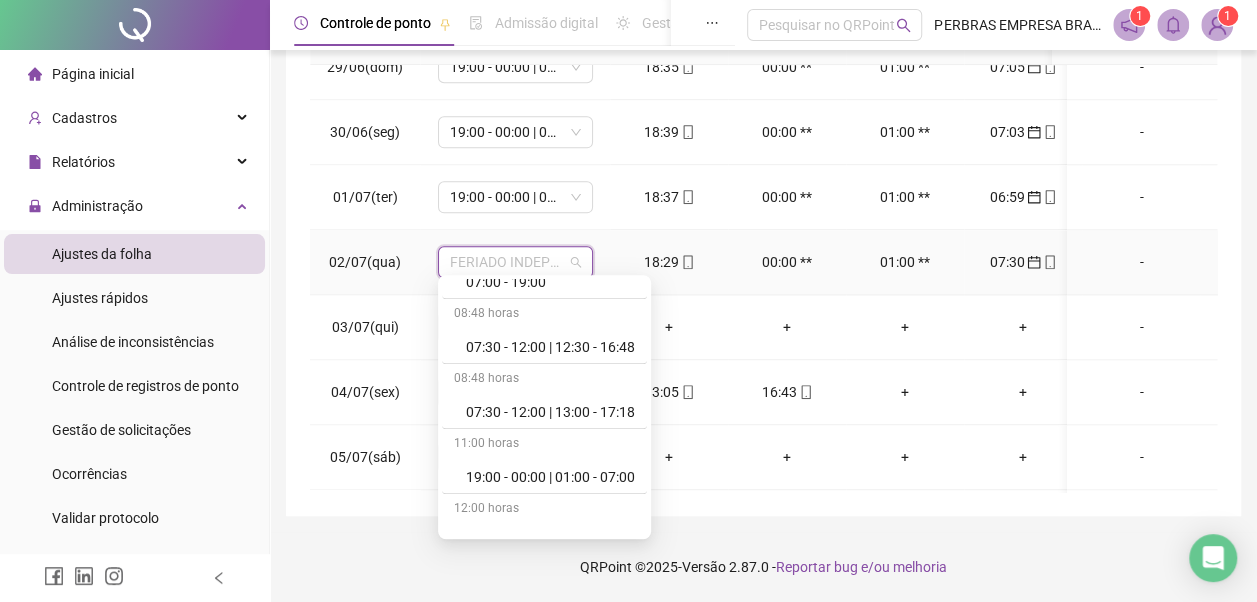 scroll, scrollTop: 500, scrollLeft: 0, axis: vertical 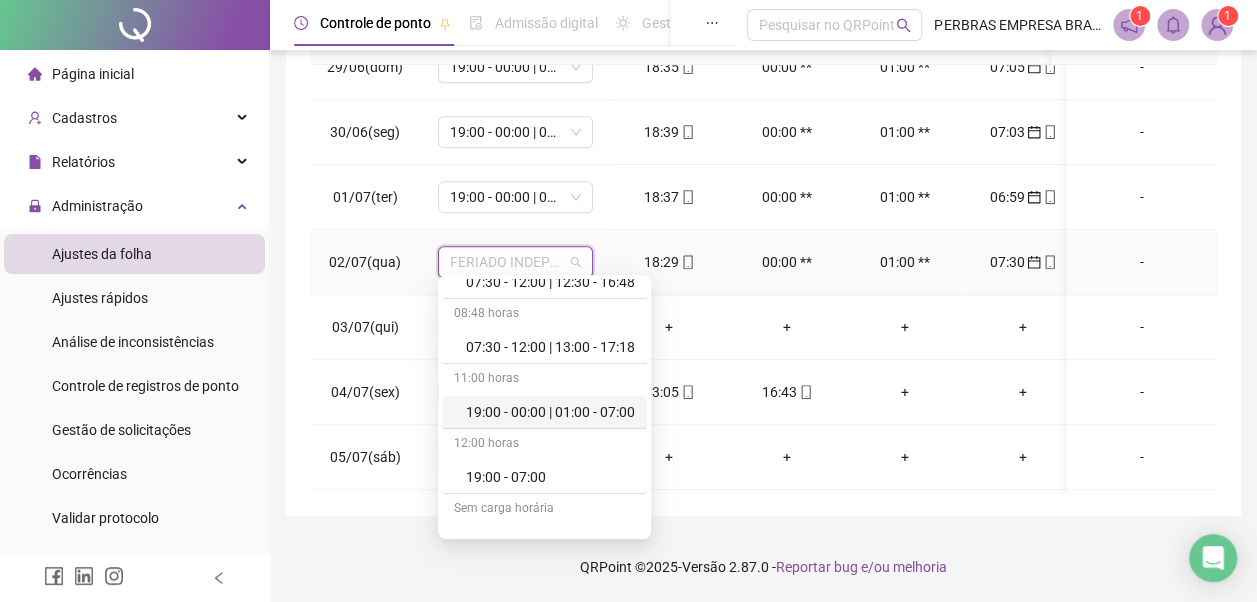 drag, startPoint x: 560, startPoint y: 405, endPoint x: 580, endPoint y: 386, distance: 27.58623 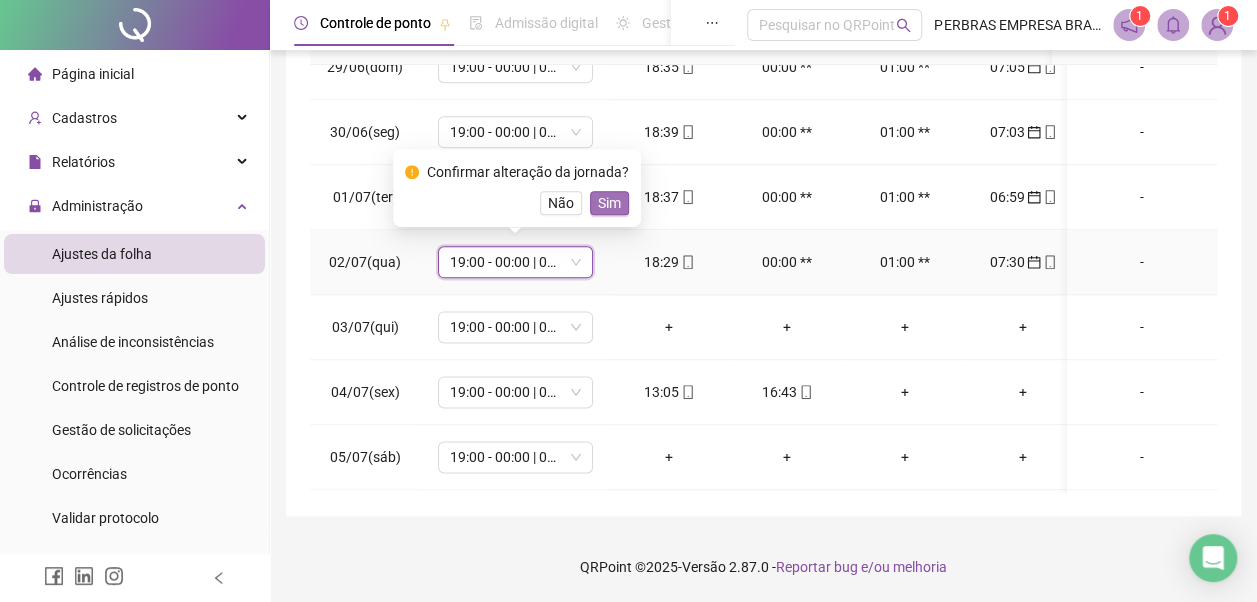 click on "Sim" at bounding box center [609, 203] 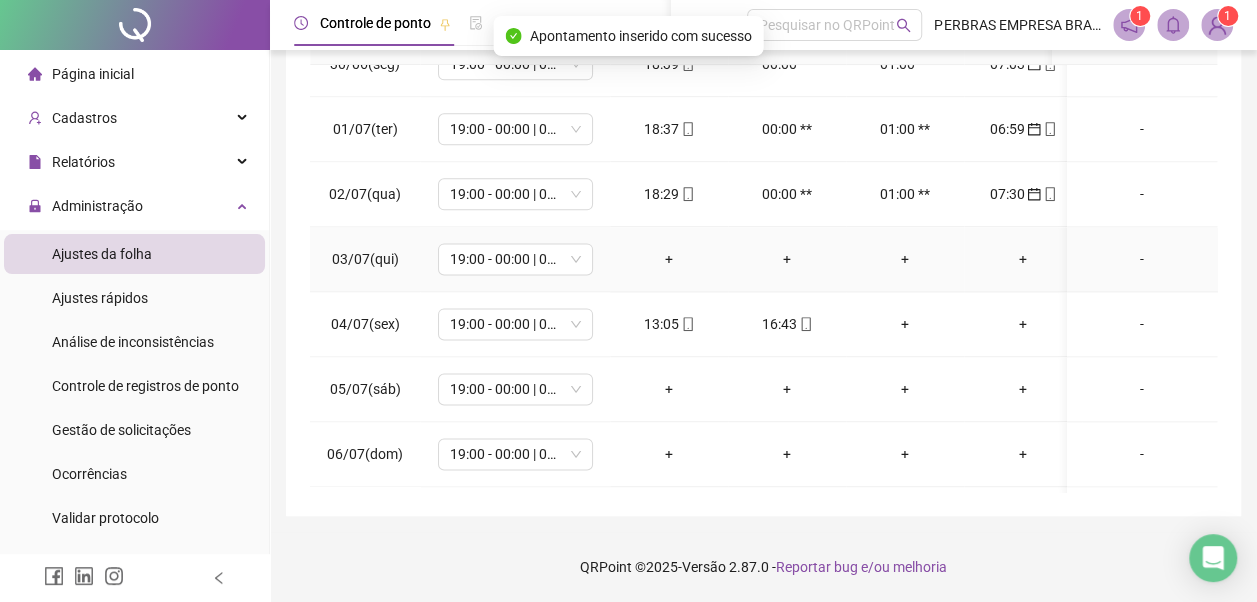 scroll, scrollTop: 1300, scrollLeft: 0, axis: vertical 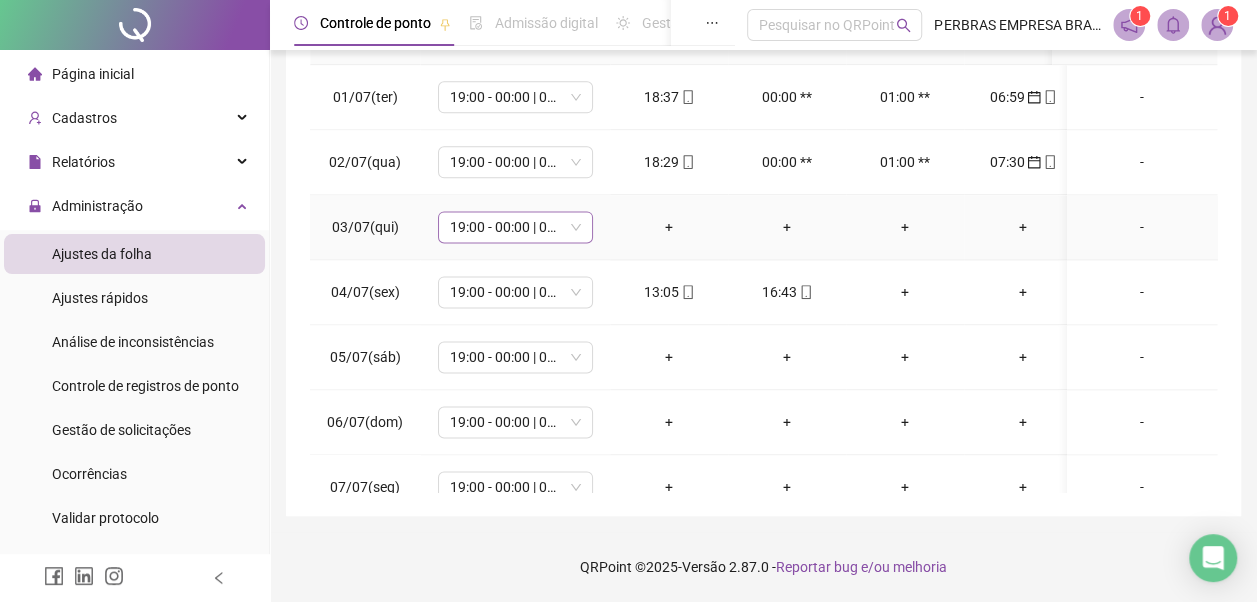 click on "19:00 - 00:00 | 01:00 - 07:00" at bounding box center [515, 227] 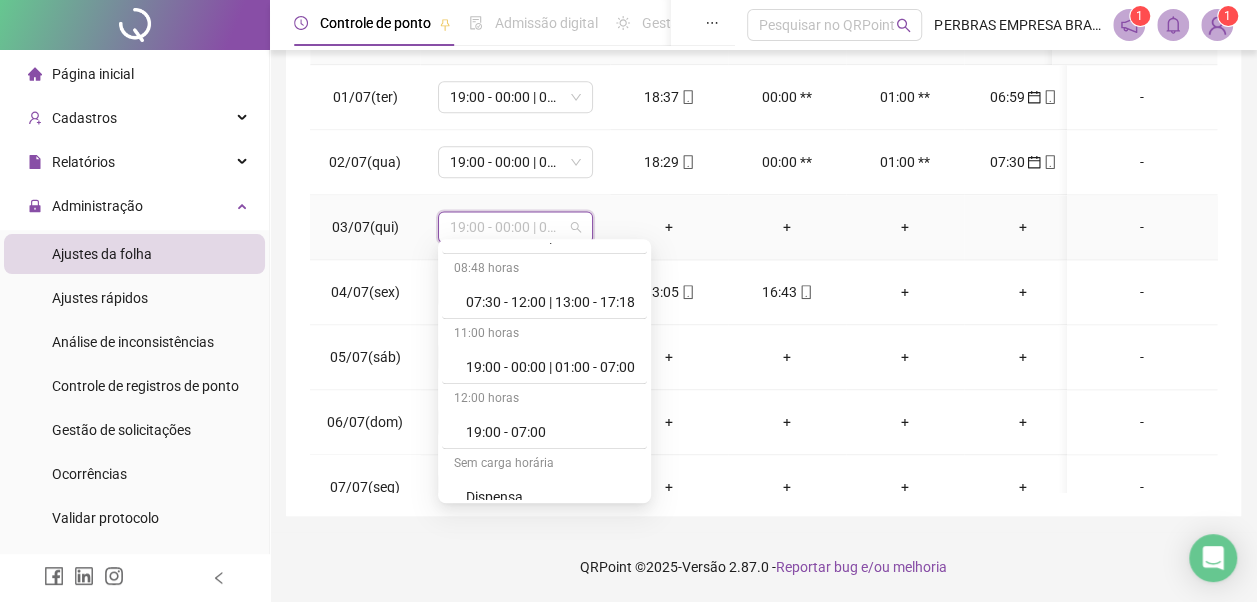 scroll, scrollTop: 778, scrollLeft: 0, axis: vertical 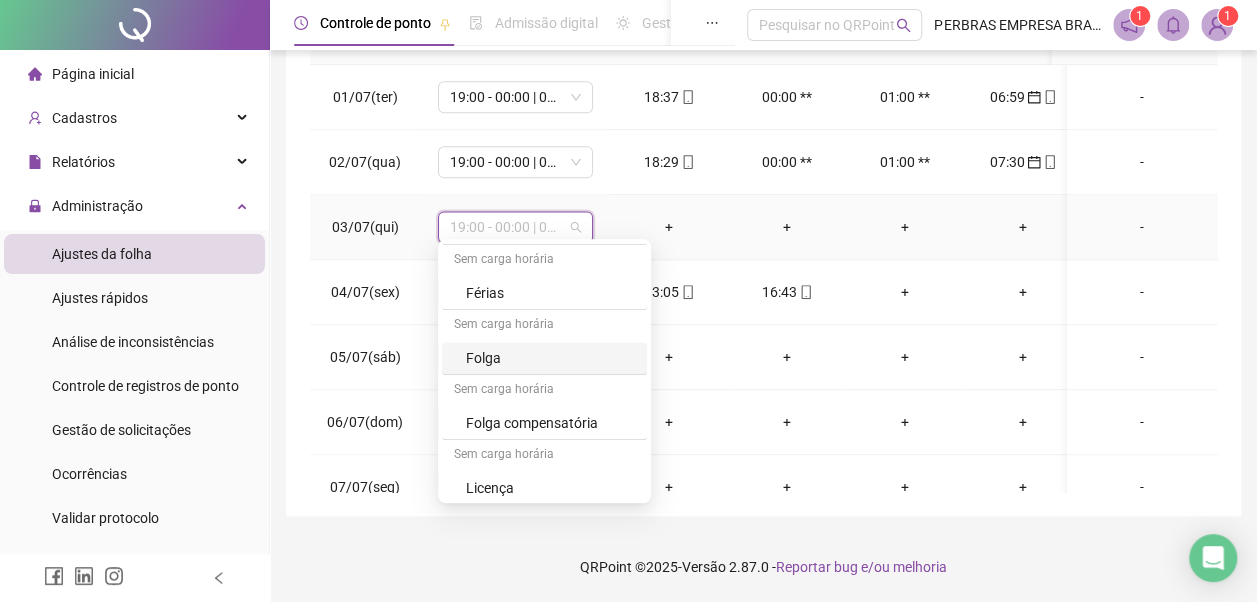 click on "Folga" at bounding box center [550, 358] 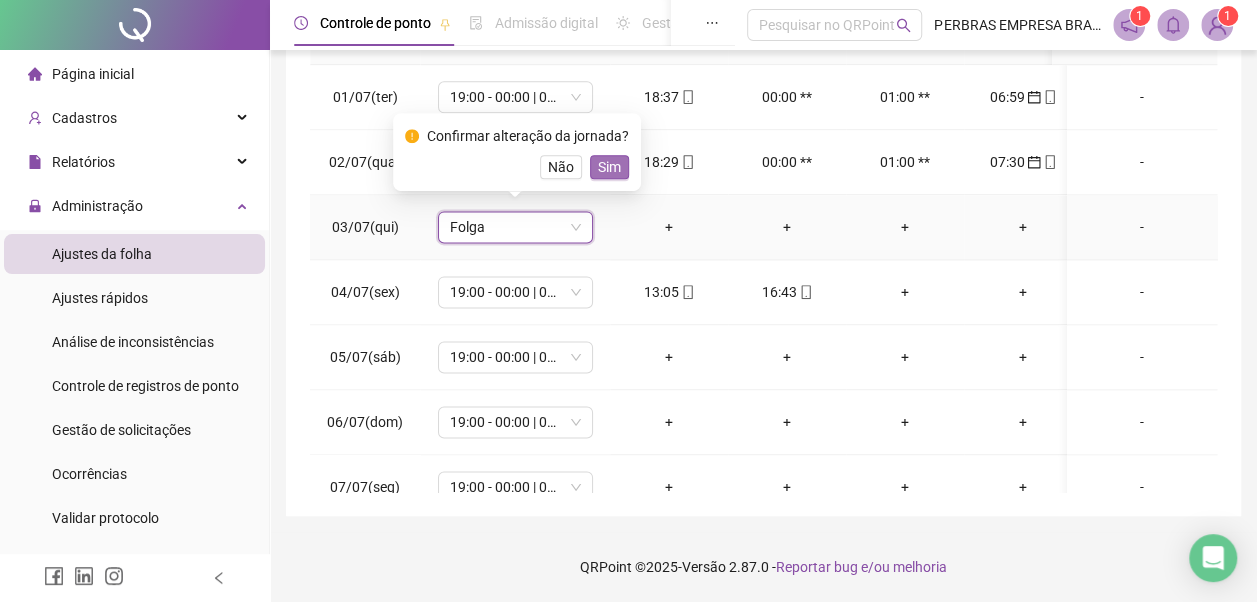 click on "Sim" at bounding box center (609, 167) 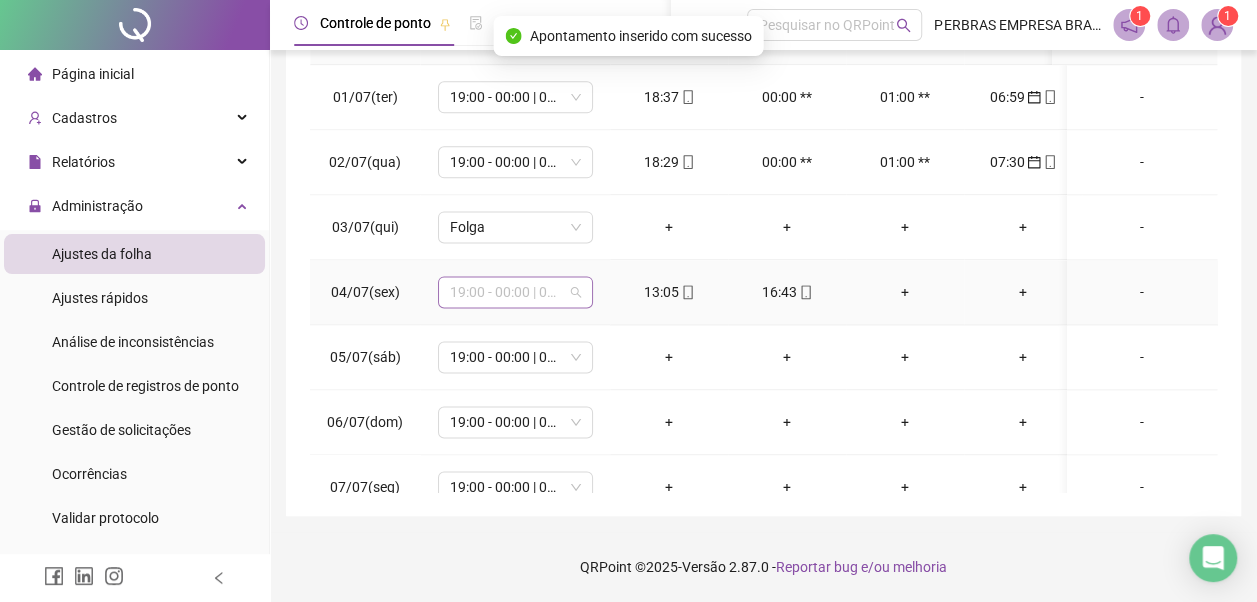 drag, startPoint x: 544, startPoint y: 282, endPoint x: 552, endPoint y: 374, distance: 92.34717 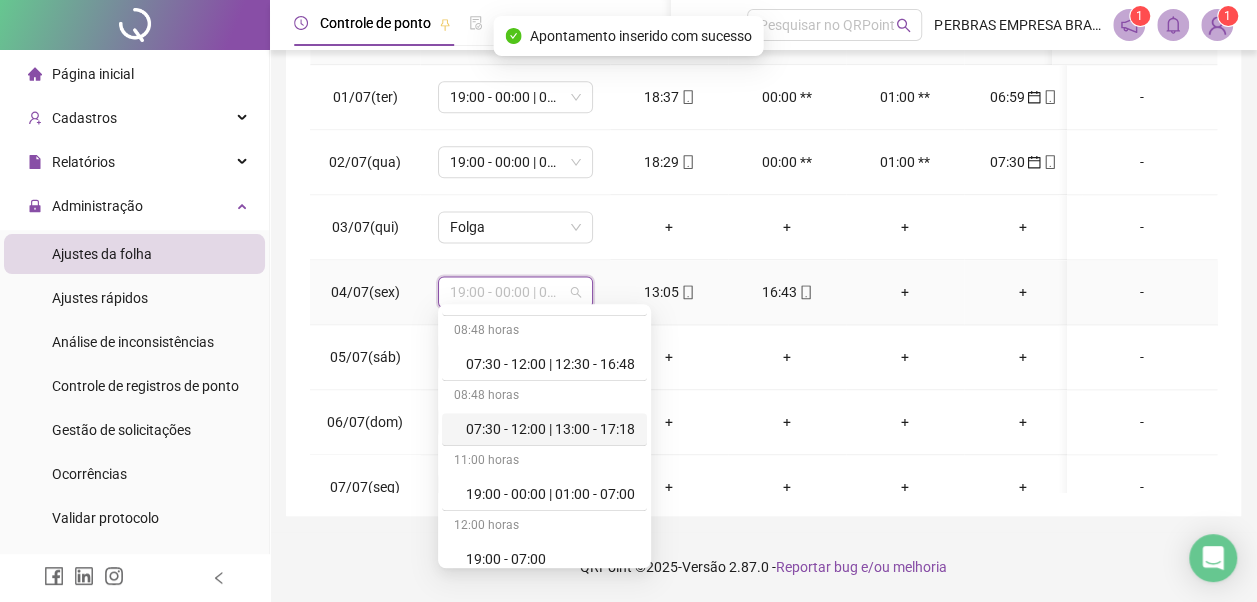 scroll, scrollTop: 778, scrollLeft: 0, axis: vertical 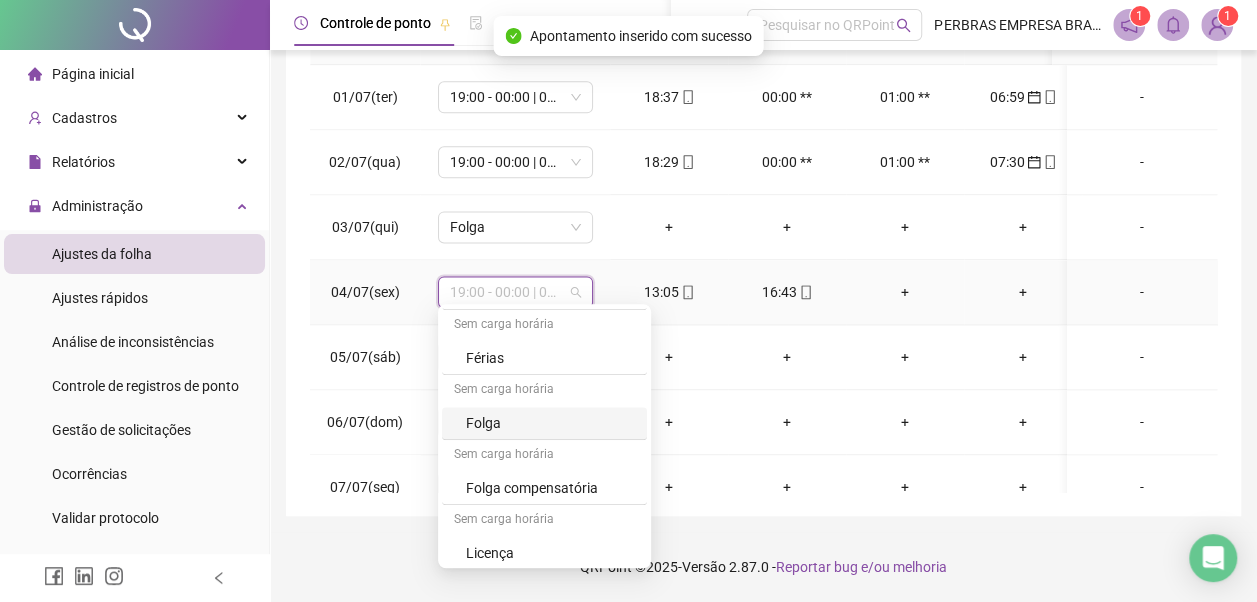 drag, startPoint x: 548, startPoint y: 418, endPoint x: 576, endPoint y: 328, distance: 94.254974 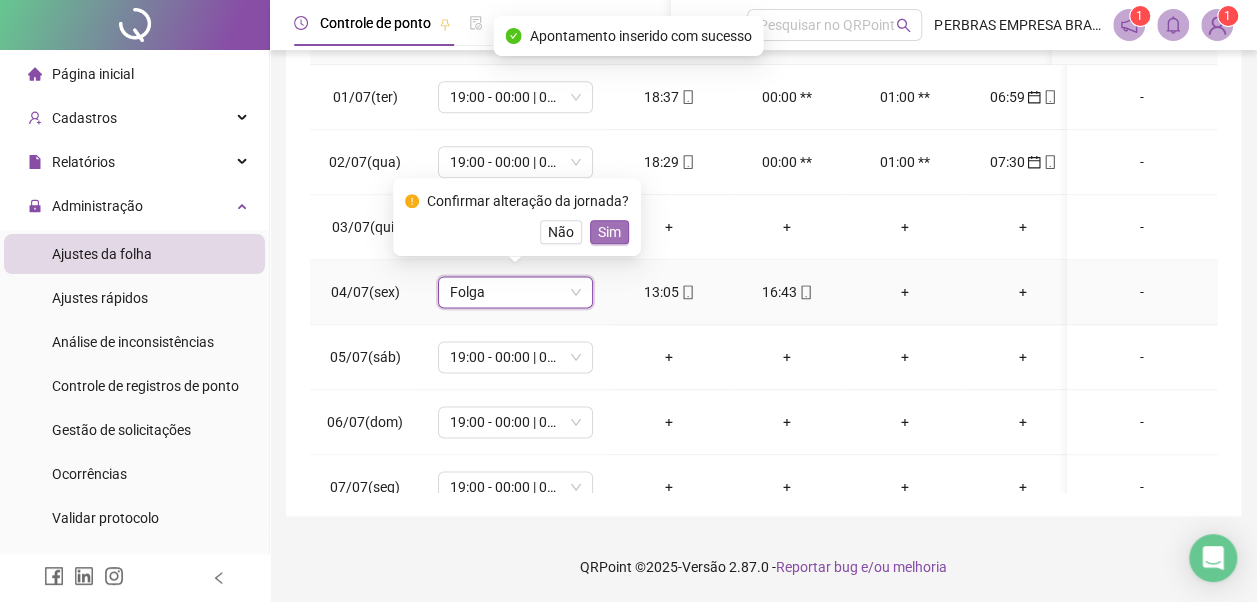 click on "Sim" at bounding box center [609, 232] 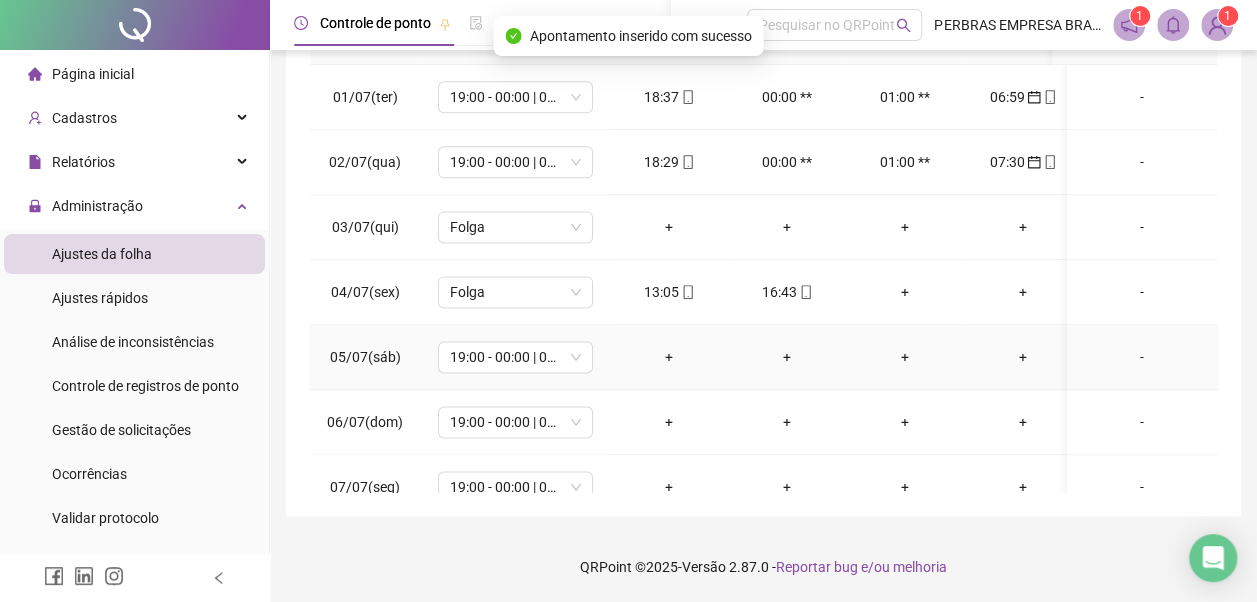 drag, startPoint x: 540, startPoint y: 348, endPoint x: 540, endPoint y: 330, distance: 18 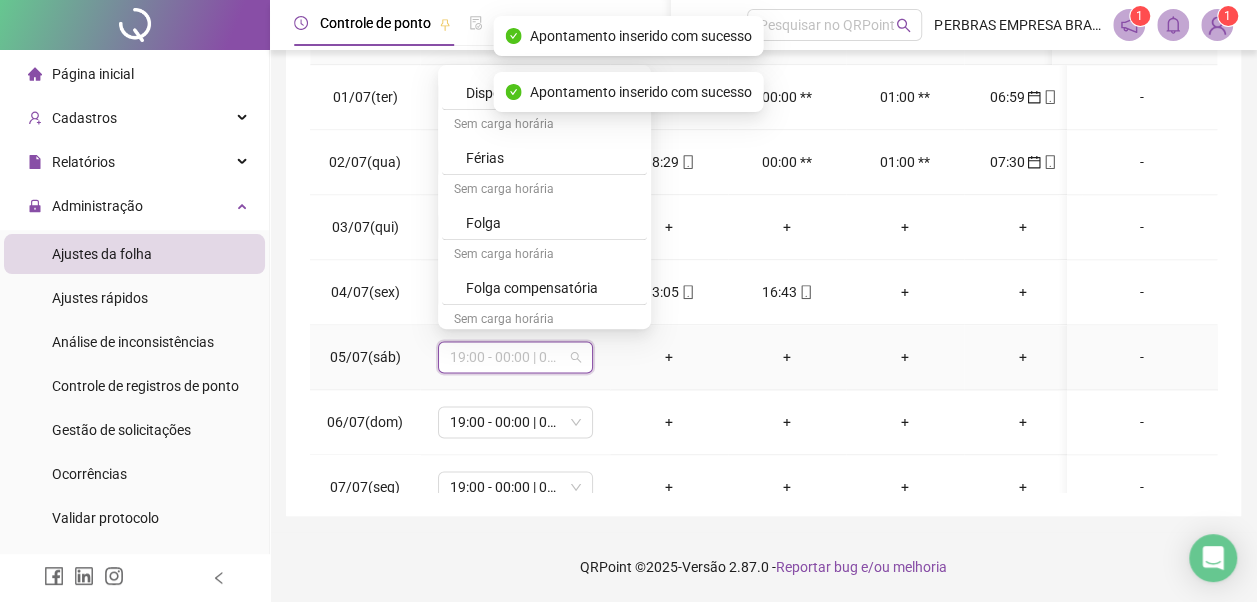 scroll, scrollTop: 778, scrollLeft: 0, axis: vertical 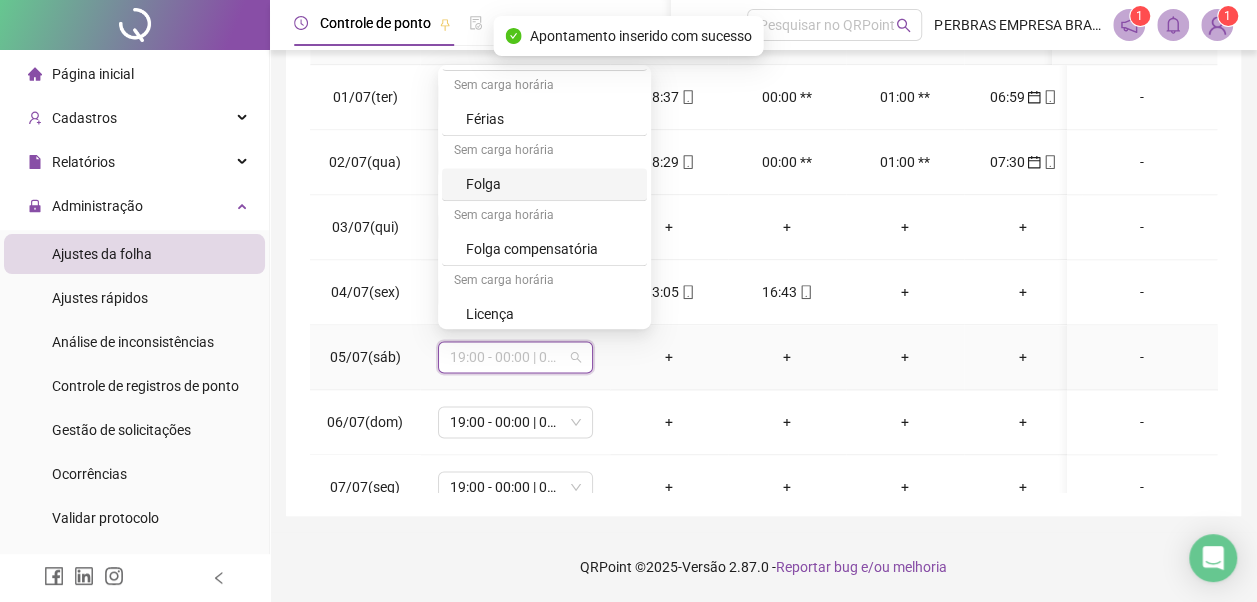 click on "Folga" at bounding box center [550, 184] 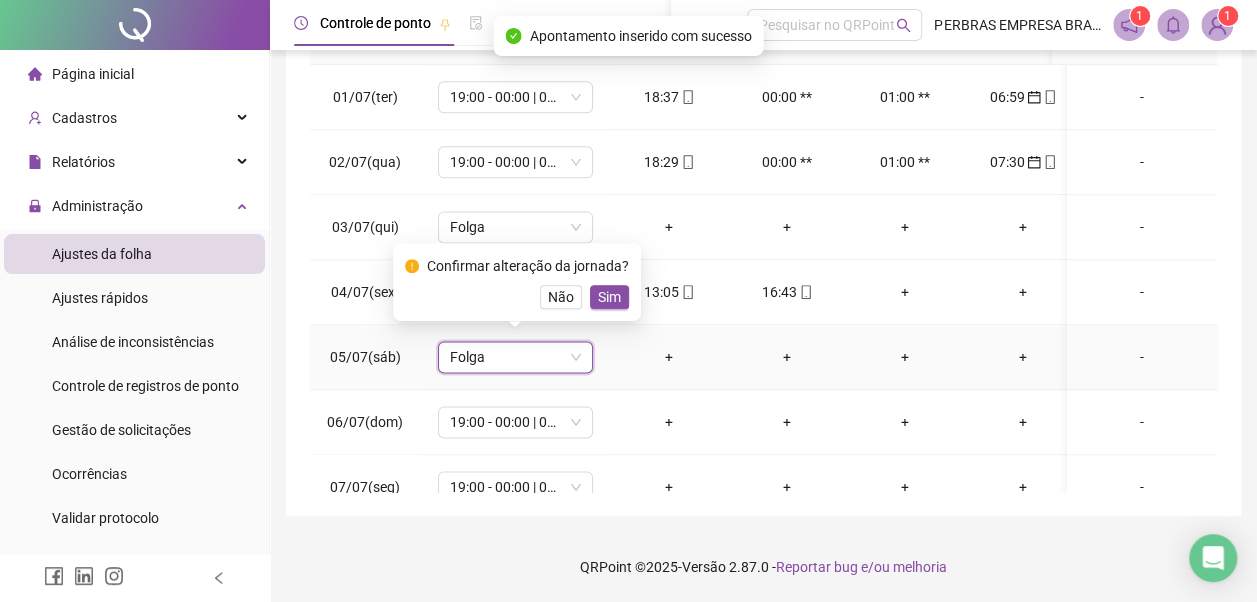 drag, startPoint x: 598, startPoint y: 292, endPoint x: 587, endPoint y: 321, distance: 31.016125 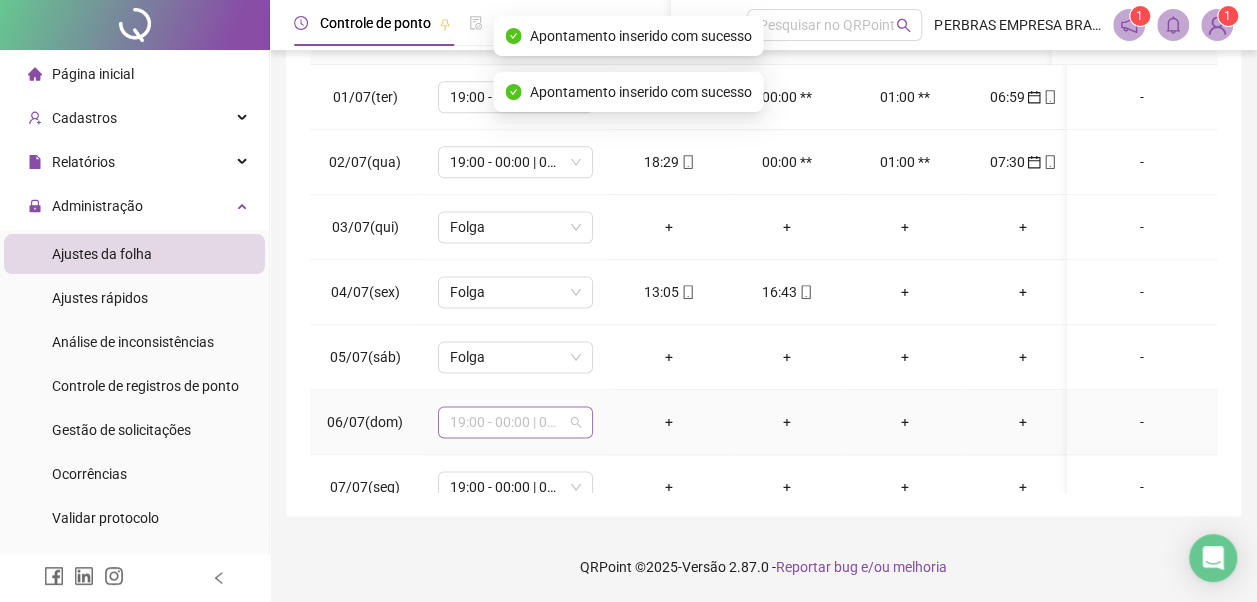 drag, startPoint x: 542, startPoint y: 420, endPoint x: 544, endPoint y: 331, distance: 89.02247 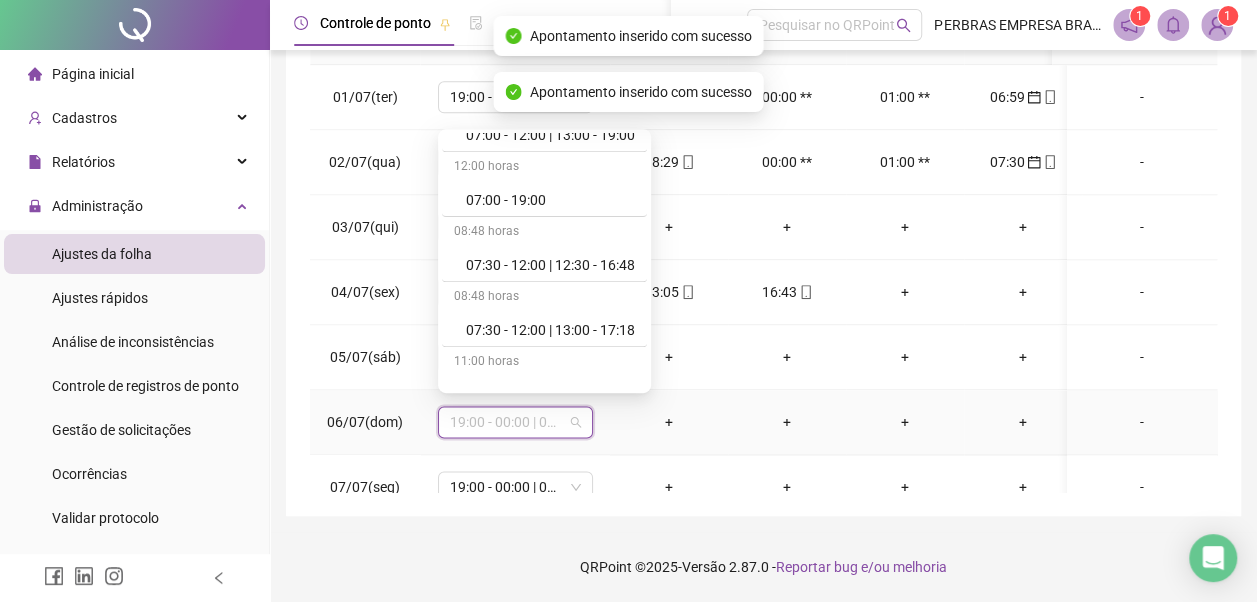 scroll, scrollTop: 778, scrollLeft: 0, axis: vertical 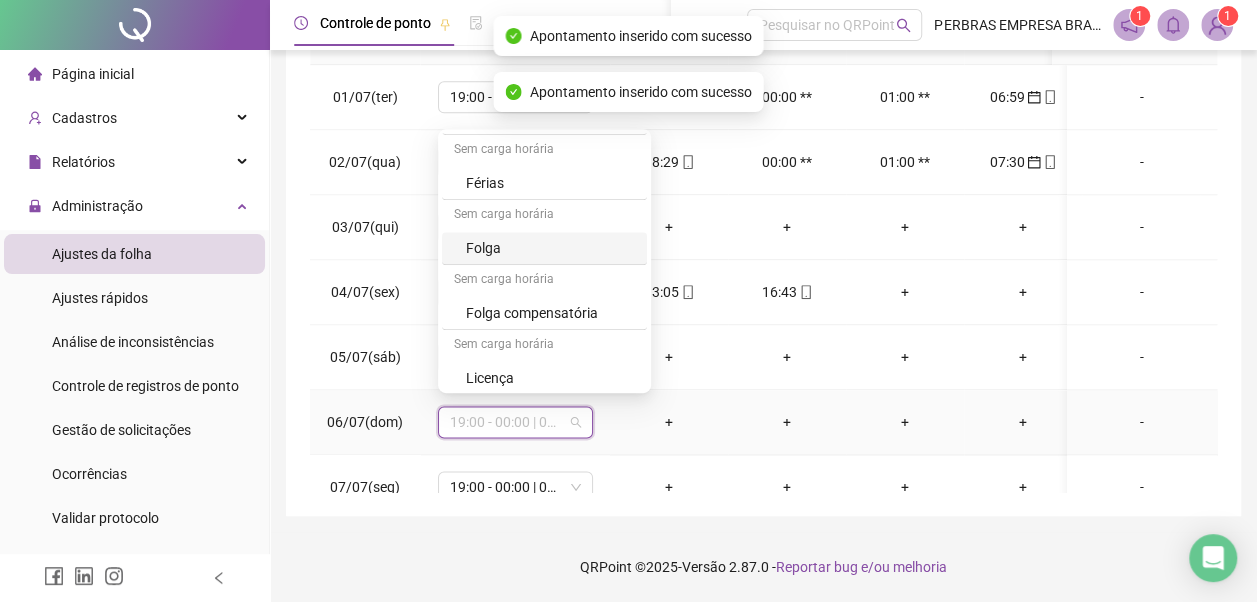 click on "Folga" at bounding box center (550, 248) 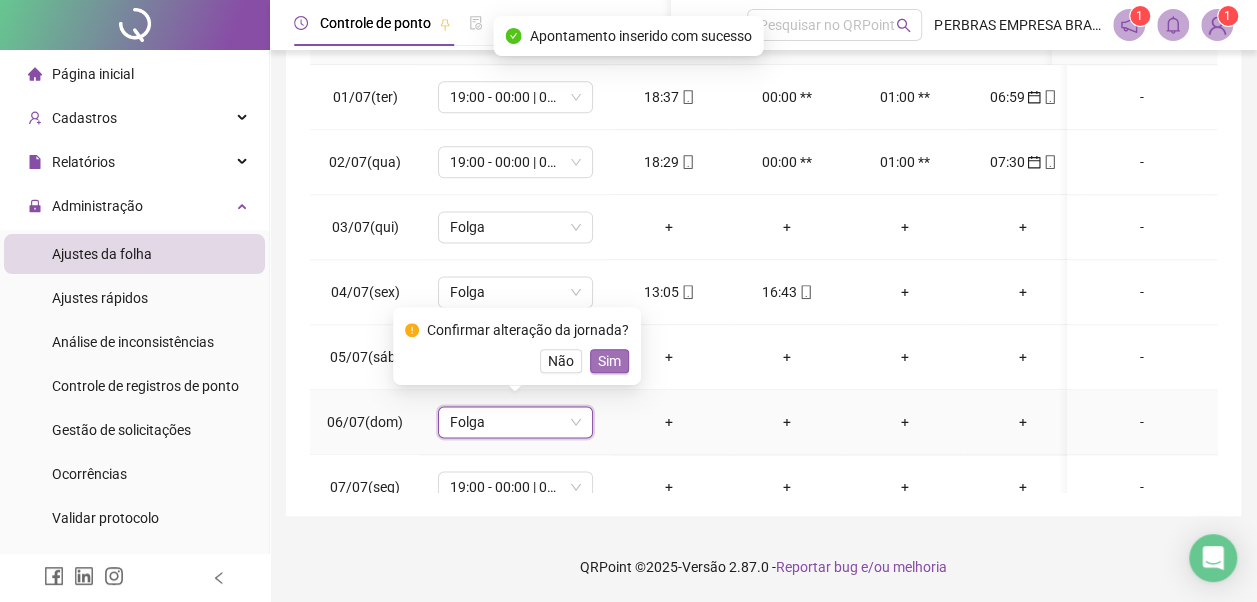 click on "Sim" at bounding box center (609, 361) 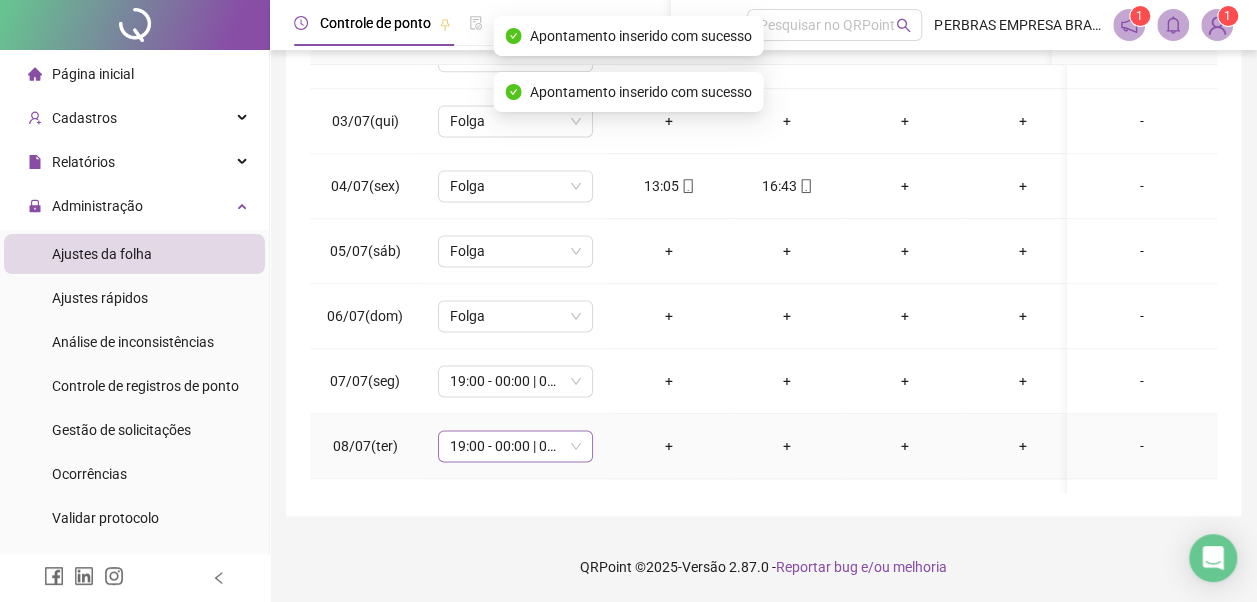 scroll, scrollTop: 1500, scrollLeft: 0, axis: vertical 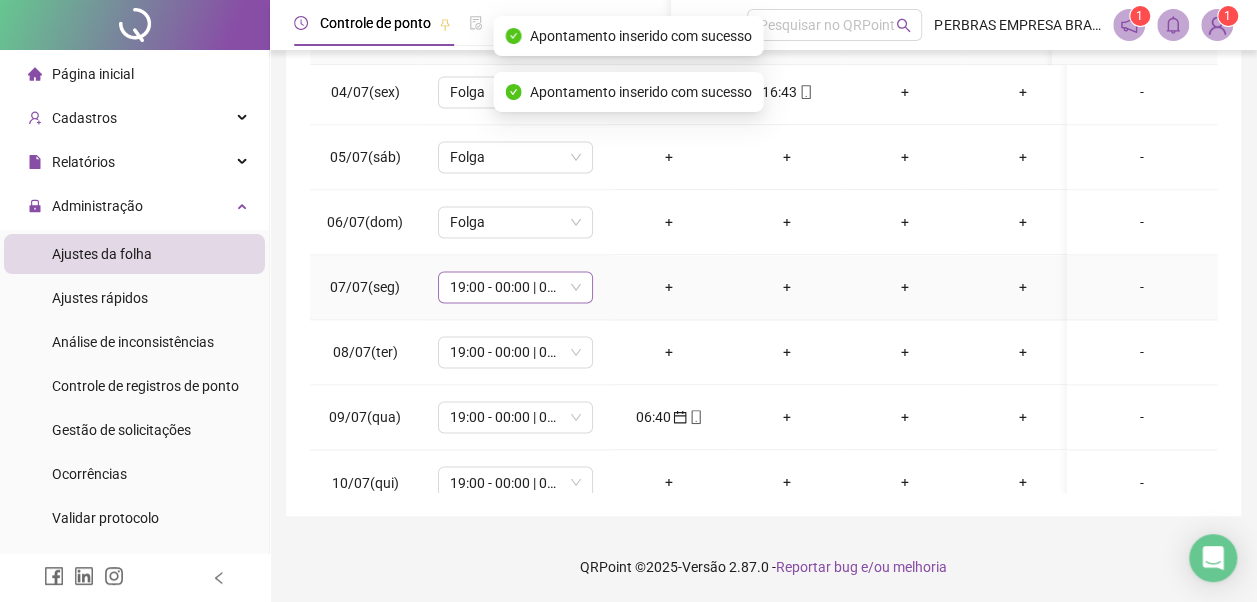 click on "19:00 - 00:00 | 01:00 - 07:00" at bounding box center (515, 287) 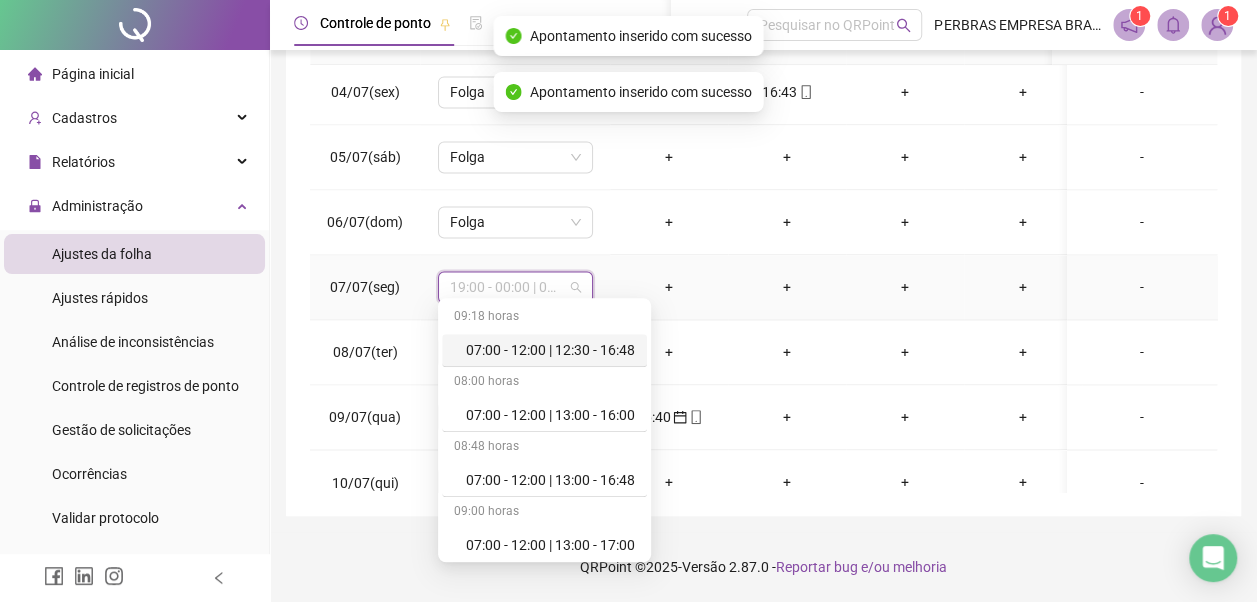 scroll, scrollTop: 778, scrollLeft: 0, axis: vertical 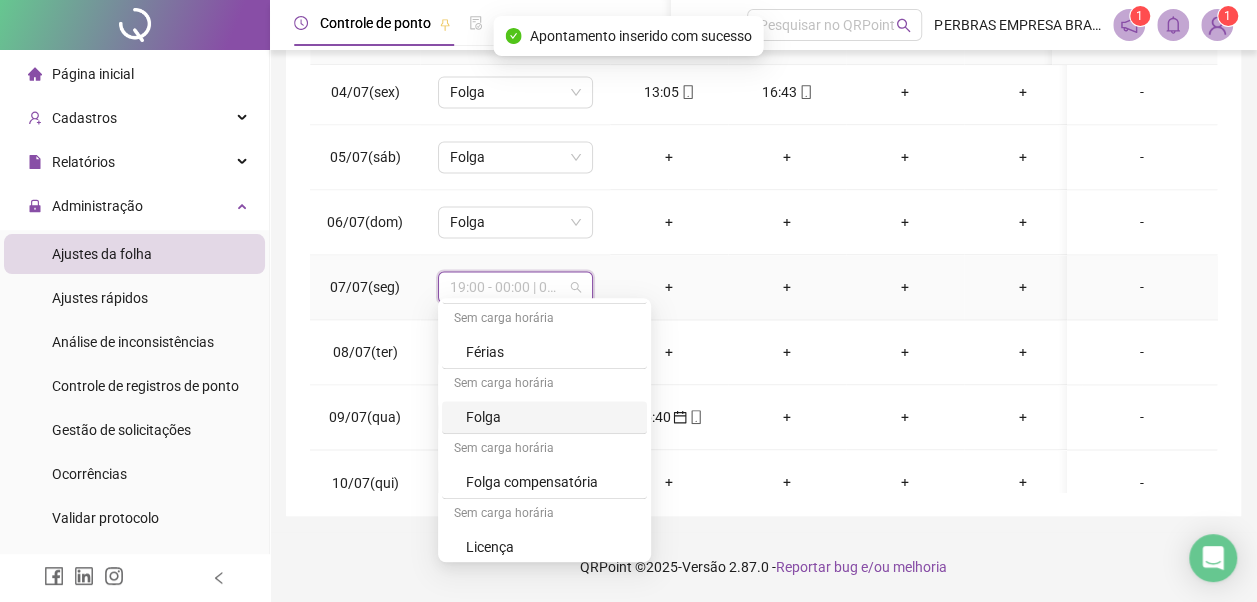 drag, startPoint x: 549, startPoint y: 416, endPoint x: 590, endPoint y: 382, distance: 53.263496 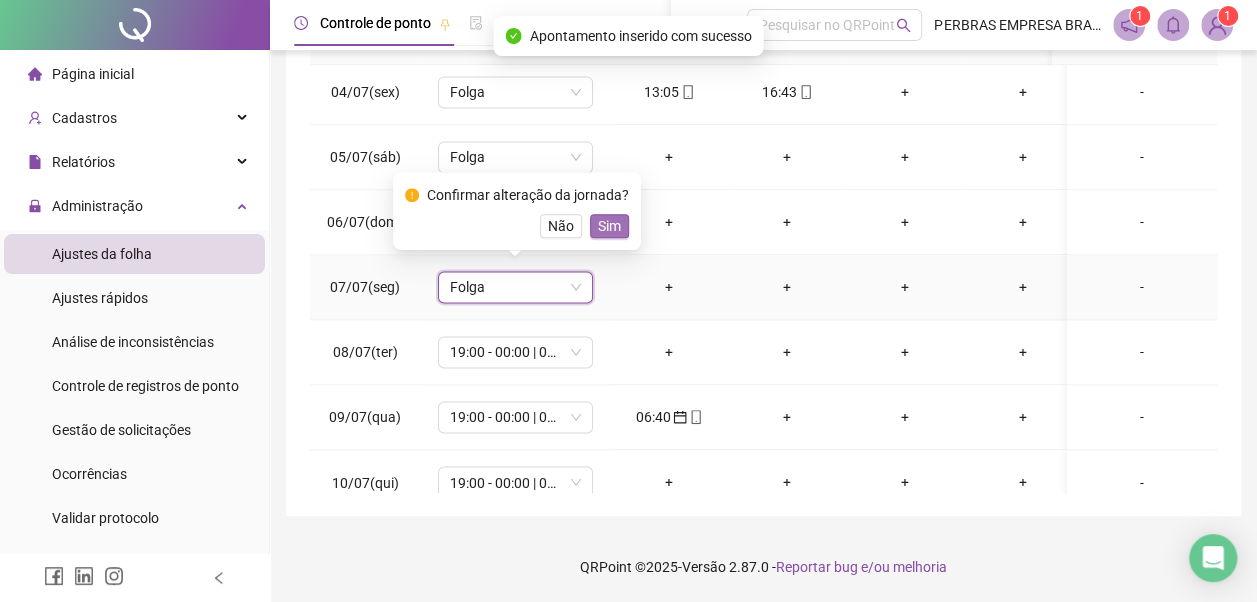 click on "Sim" at bounding box center [609, 226] 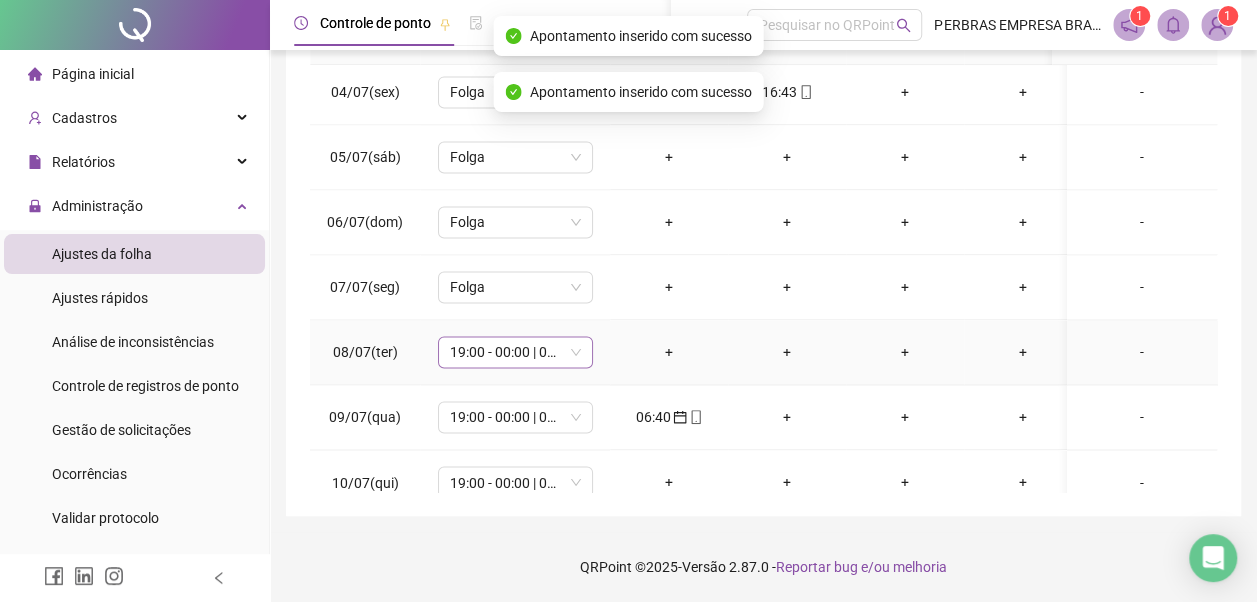 click on "19:00 - 00:00 | 01:00 - 07:00" at bounding box center (515, 352) 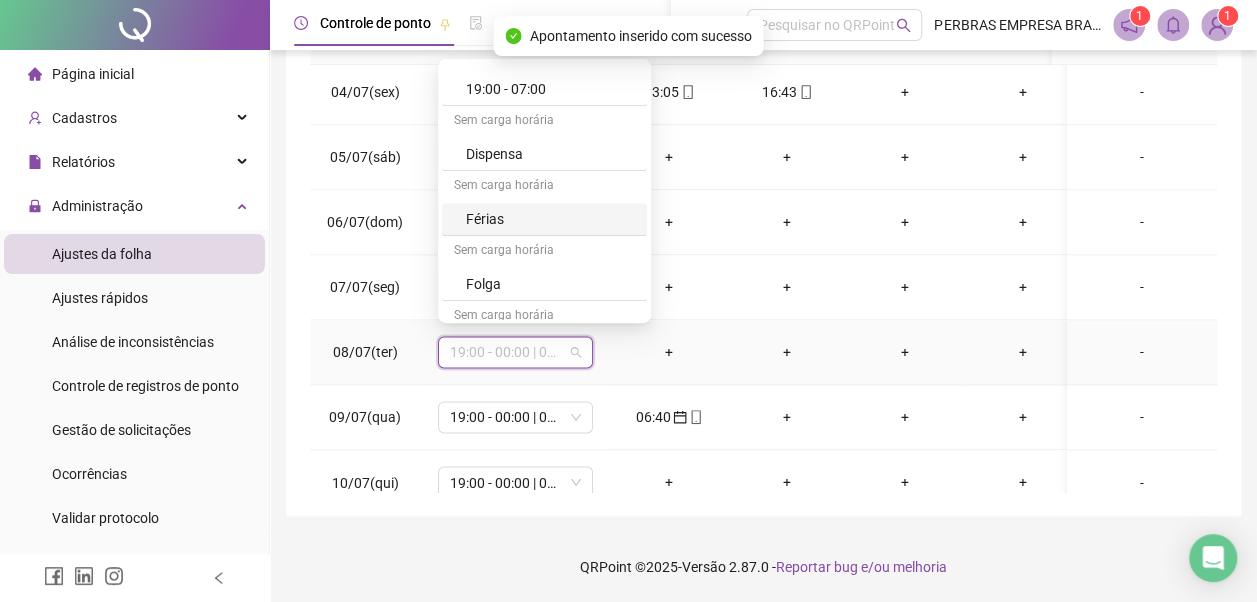 scroll, scrollTop: 700, scrollLeft: 0, axis: vertical 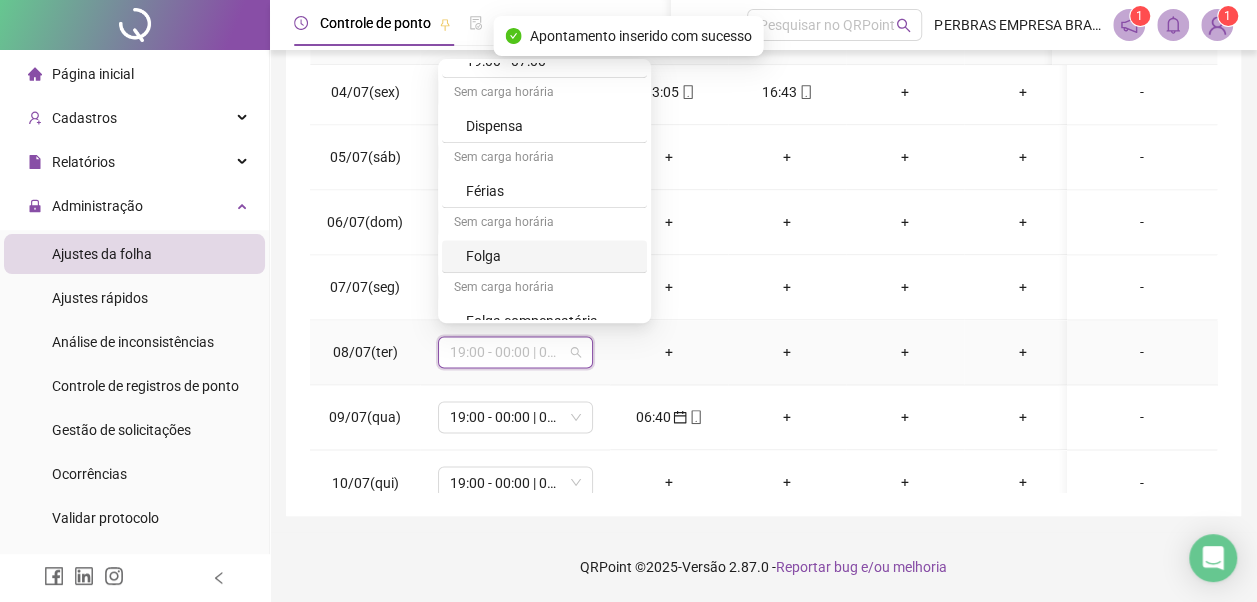 click on "Folga" at bounding box center [550, 256] 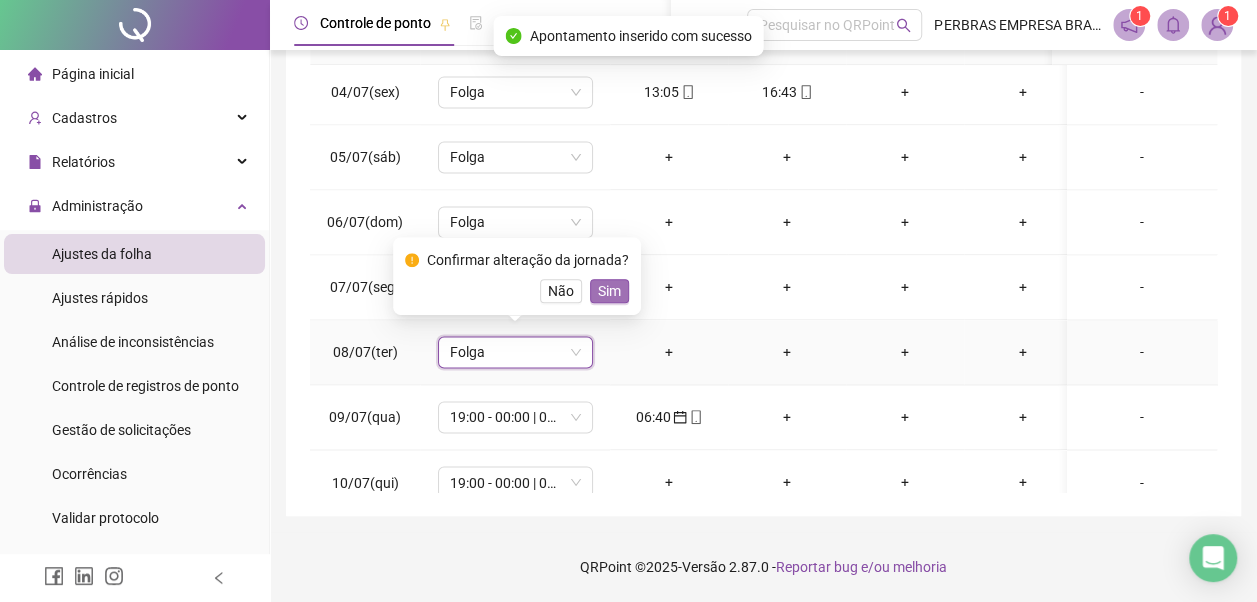 click on "Sim" at bounding box center [609, 291] 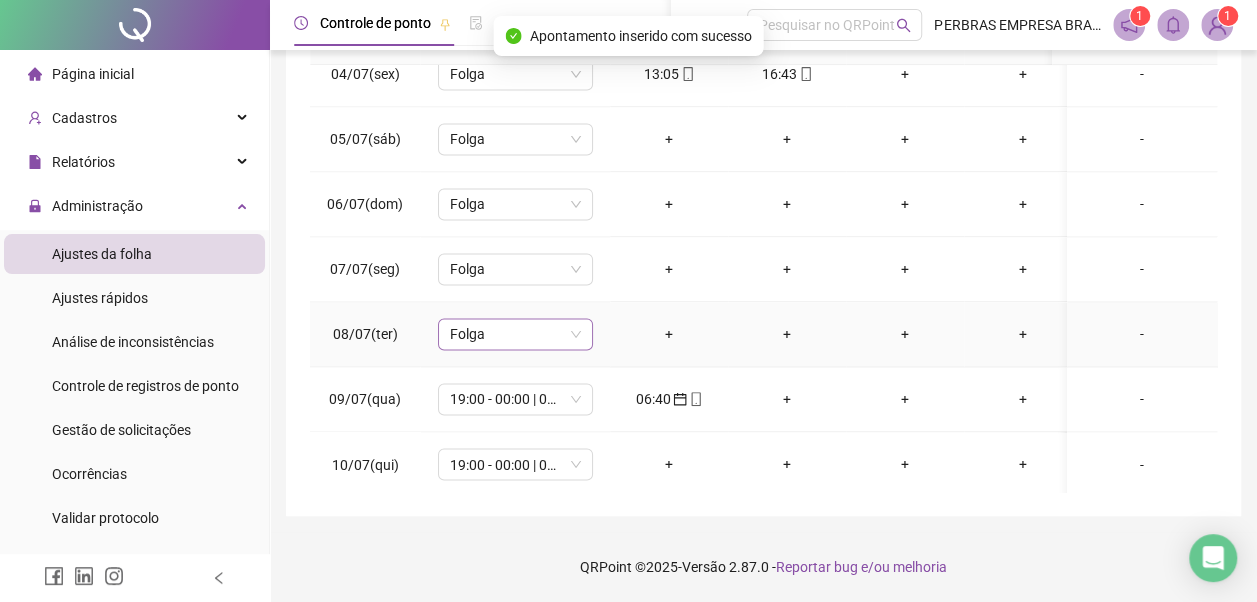 scroll, scrollTop: 1528, scrollLeft: 0, axis: vertical 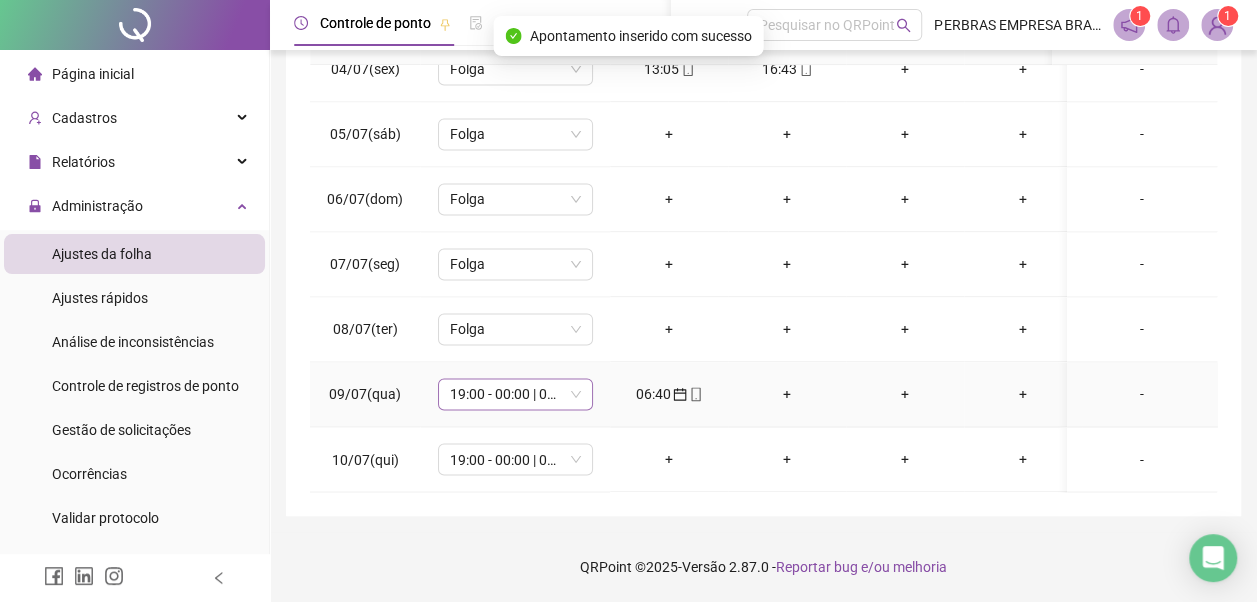 click on "19:00 - 00:00 | 01:00 - 07:00" at bounding box center [515, 394] 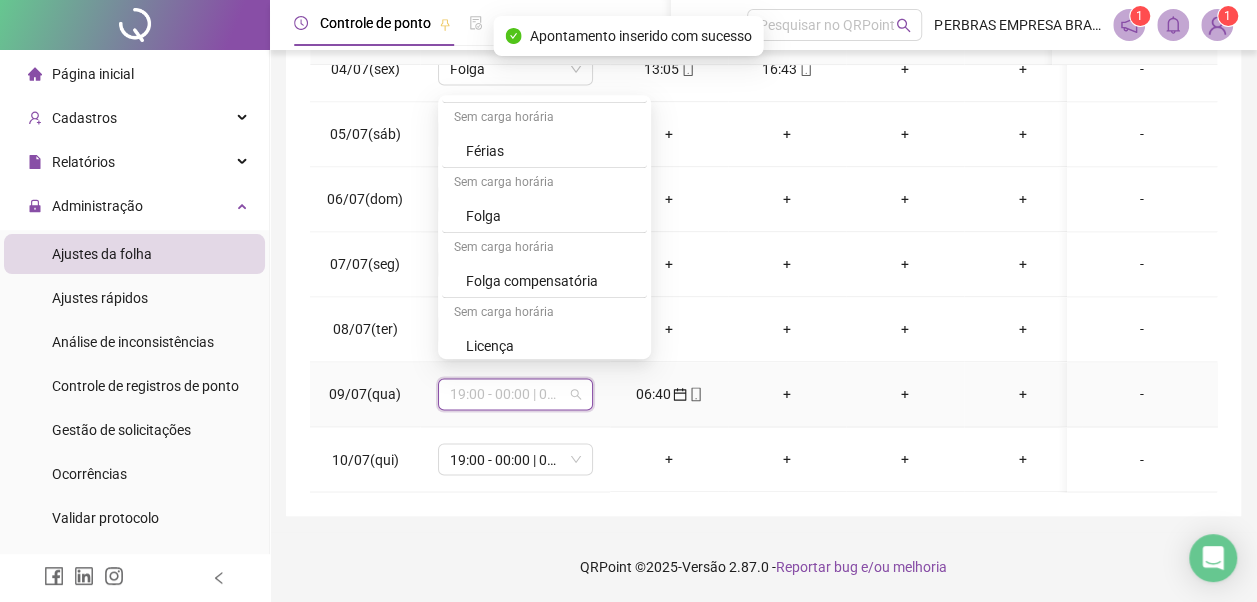 scroll, scrollTop: 778, scrollLeft: 0, axis: vertical 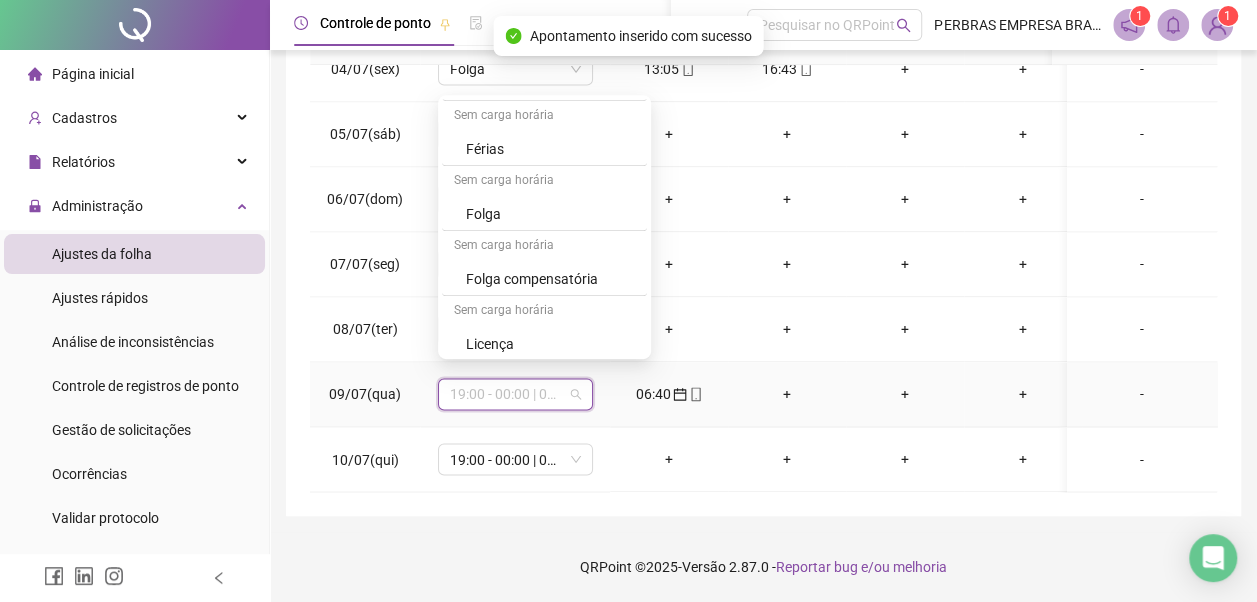 click on "Folga" at bounding box center [550, 214] 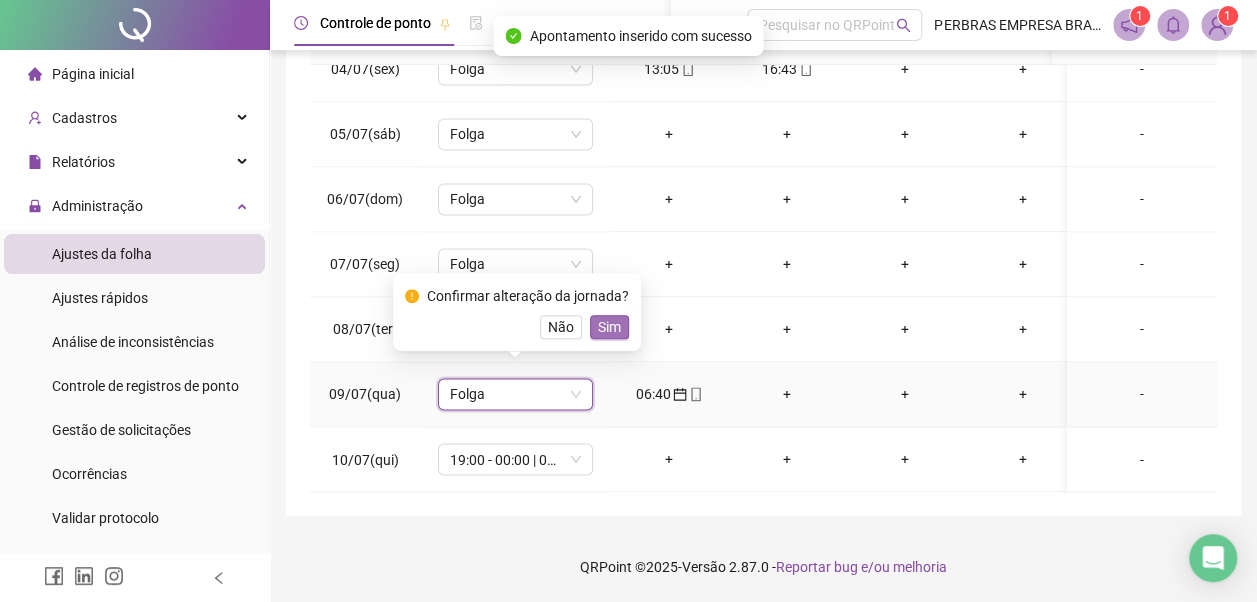 click on "Sim" at bounding box center [609, 327] 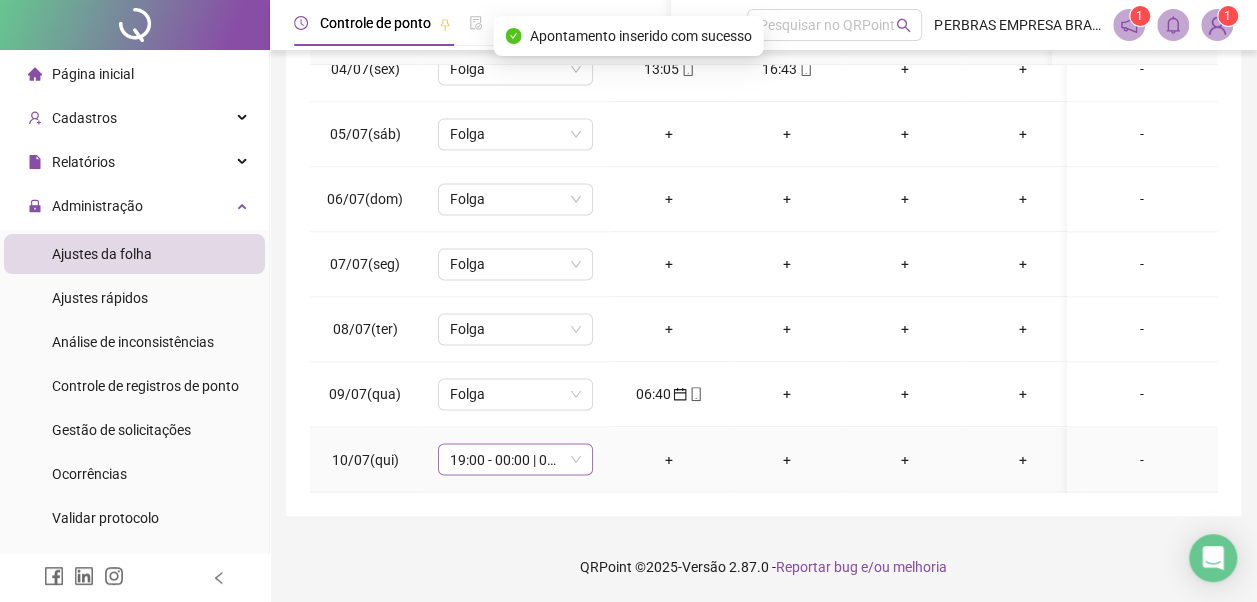 click on "19:00 - 00:00 | 01:00 - 07:00" at bounding box center [515, 459] 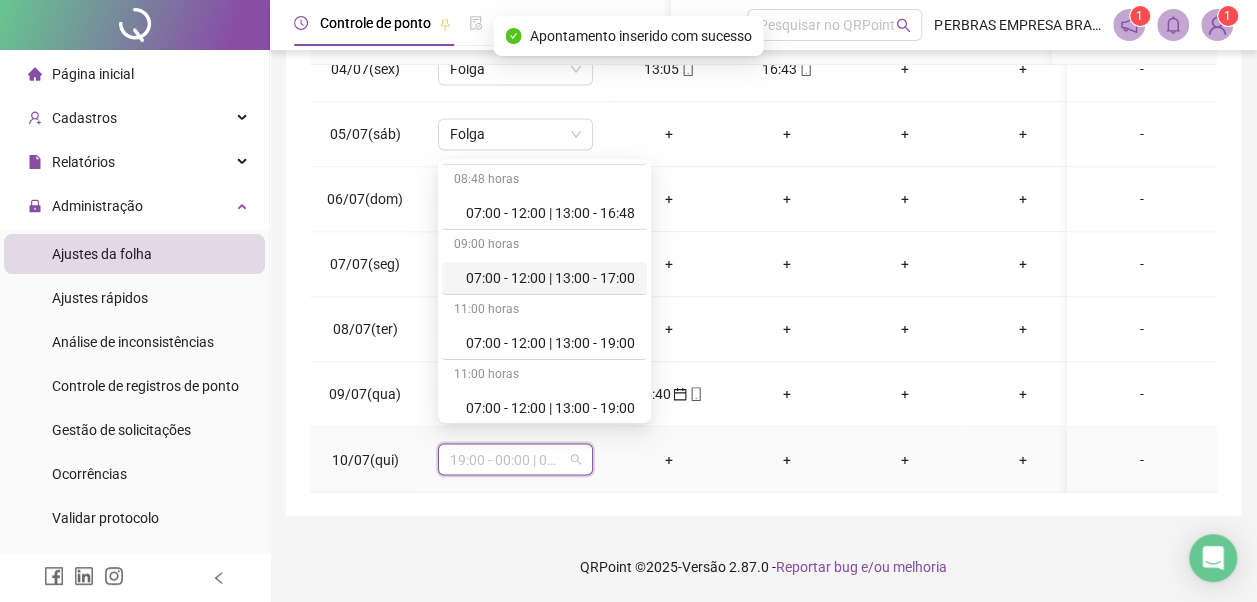 scroll, scrollTop: 200, scrollLeft: 0, axis: vertical 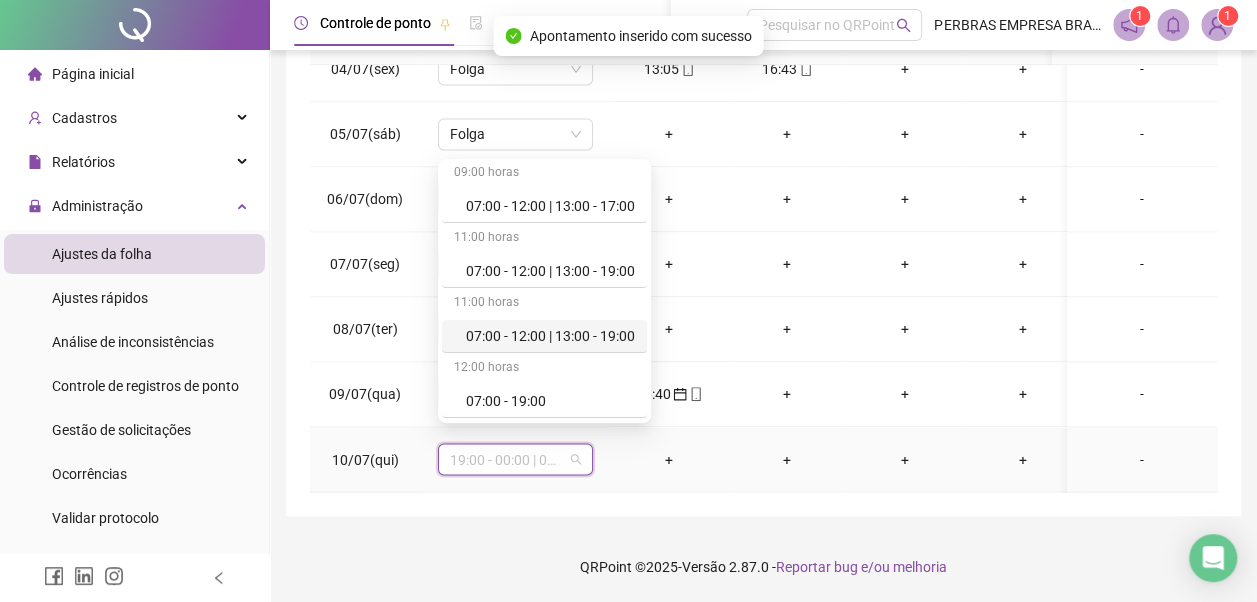 click on "07:00 - 12:00 | 13:00 - 19:00" at bounding box center (550, 336) 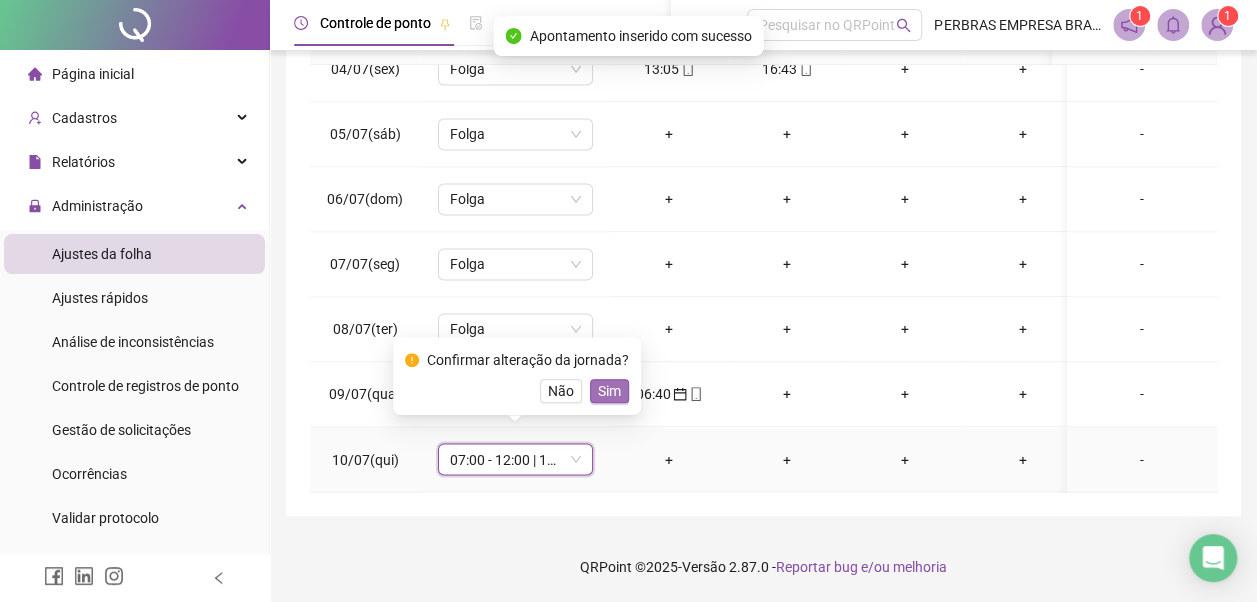 click on "Sim" at bounding box center (609, 391) 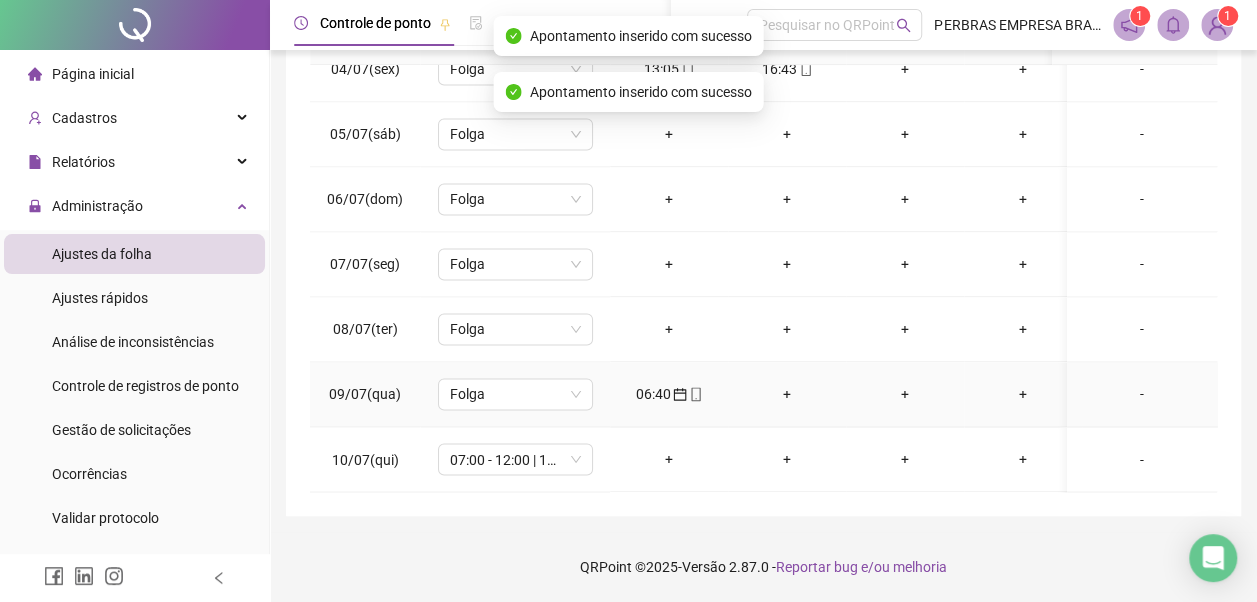 drag, startPoint x: 668, startPoint y: 379, endPoint x: 662, endPoint y: 392, distance: 14.3178215 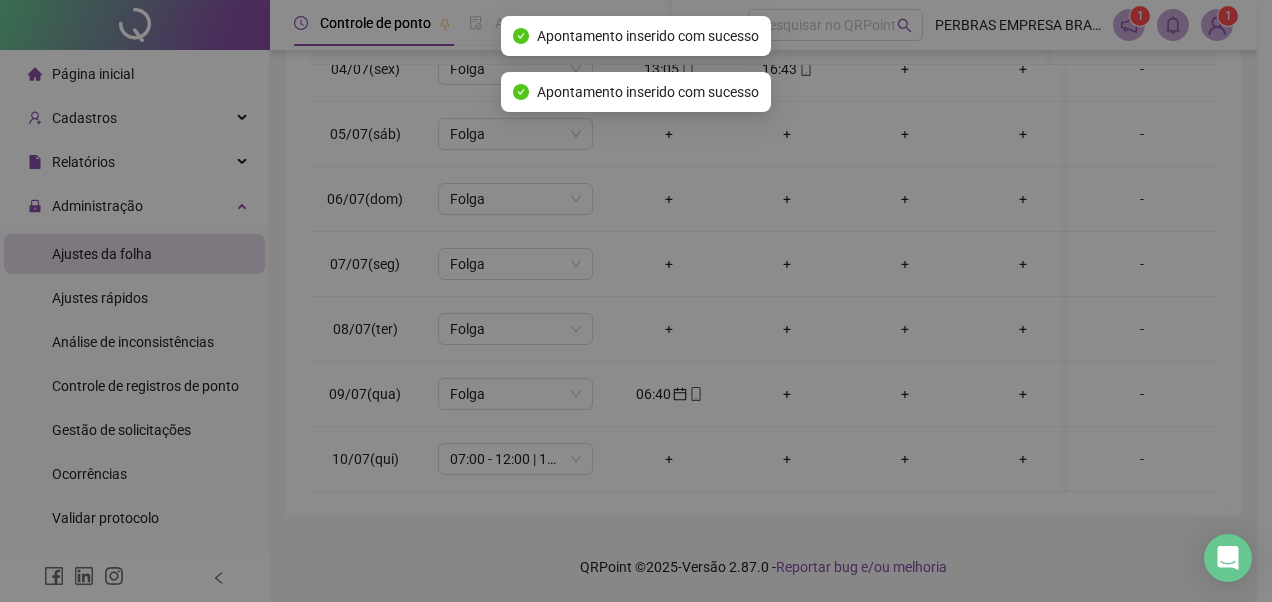 type on "**********" 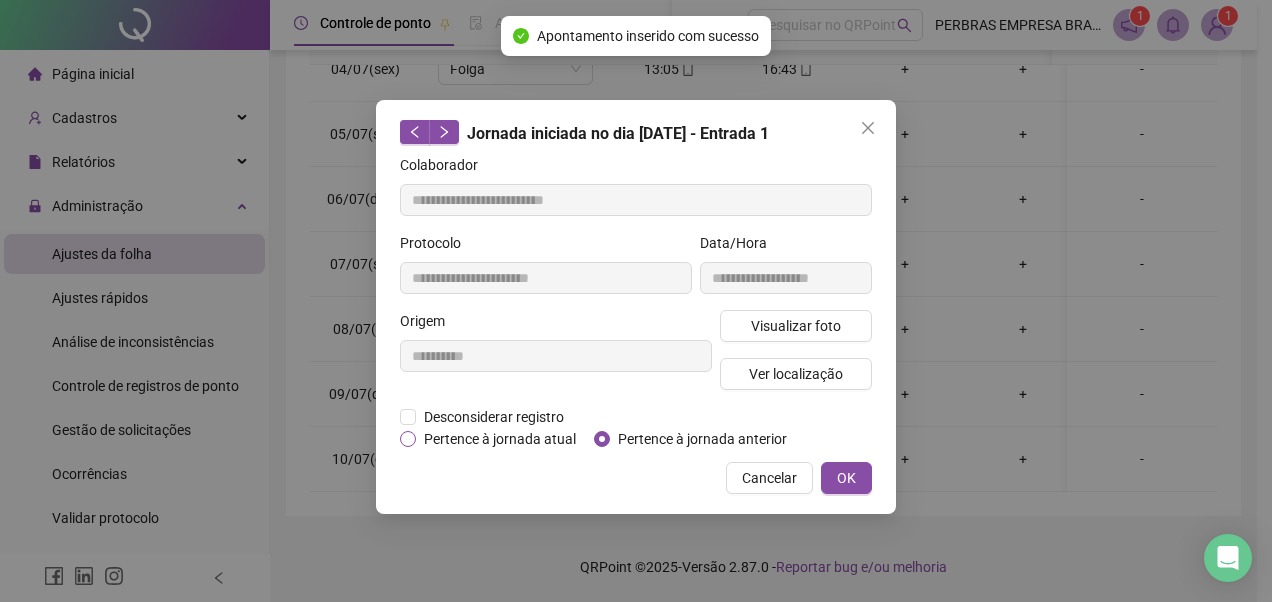 click on "Pertence à jornada atual" at bounding box center [500, 439] 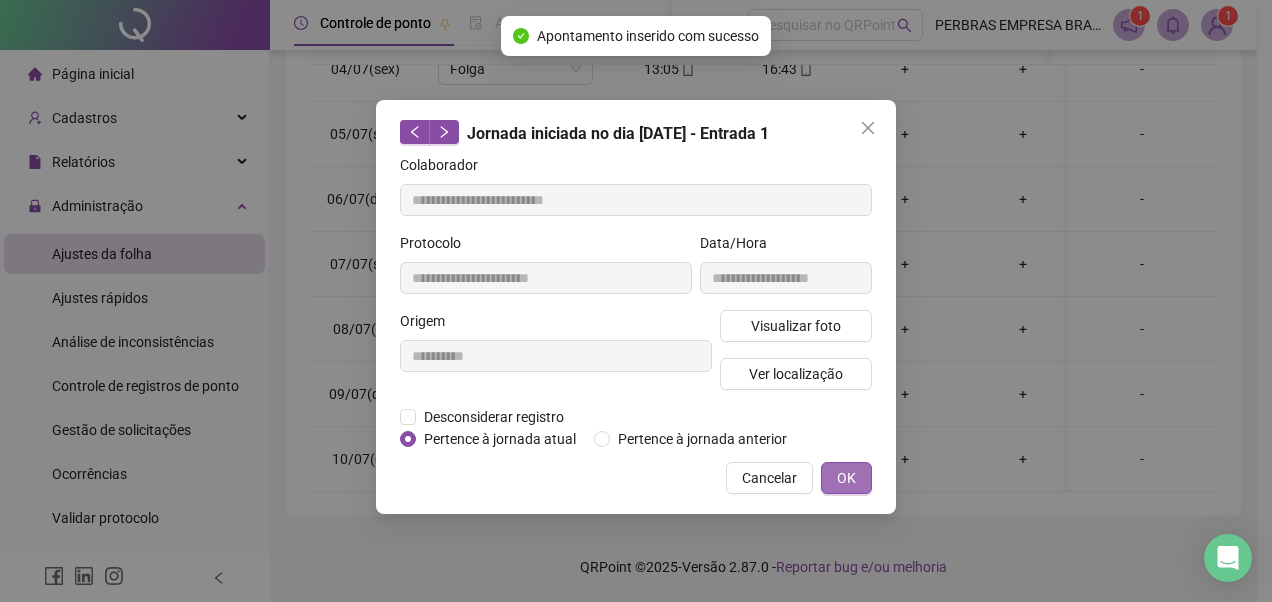 click on "OK" at bounding box center (846, 478) 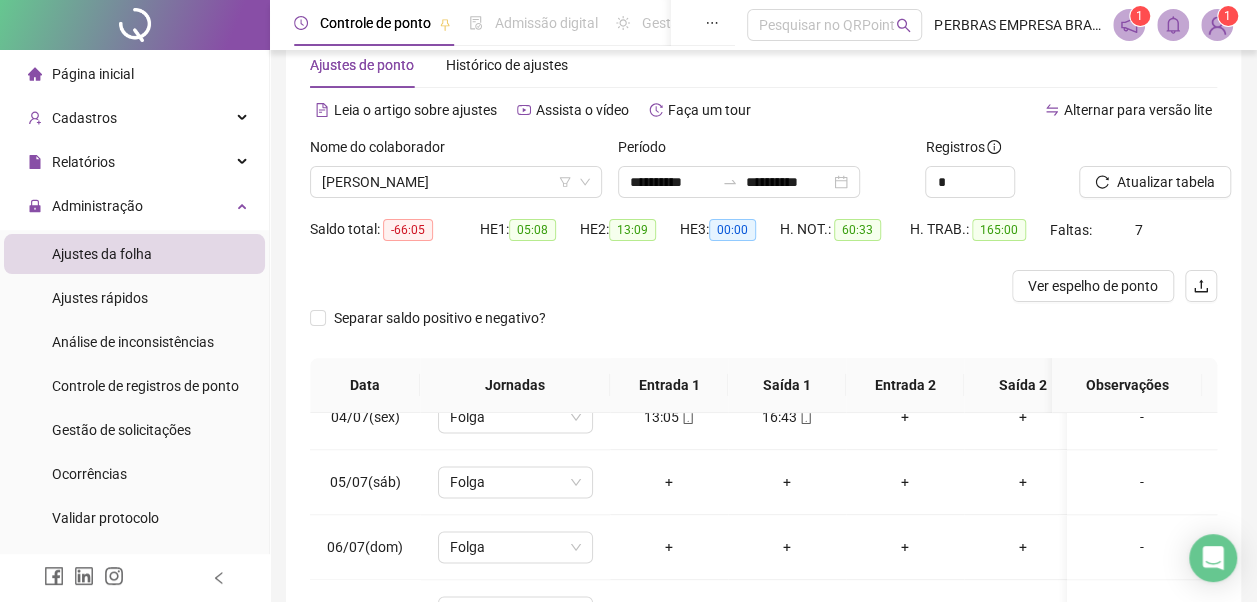 scroll, scrollTop: 0, scrollLeft: 0, axis: both 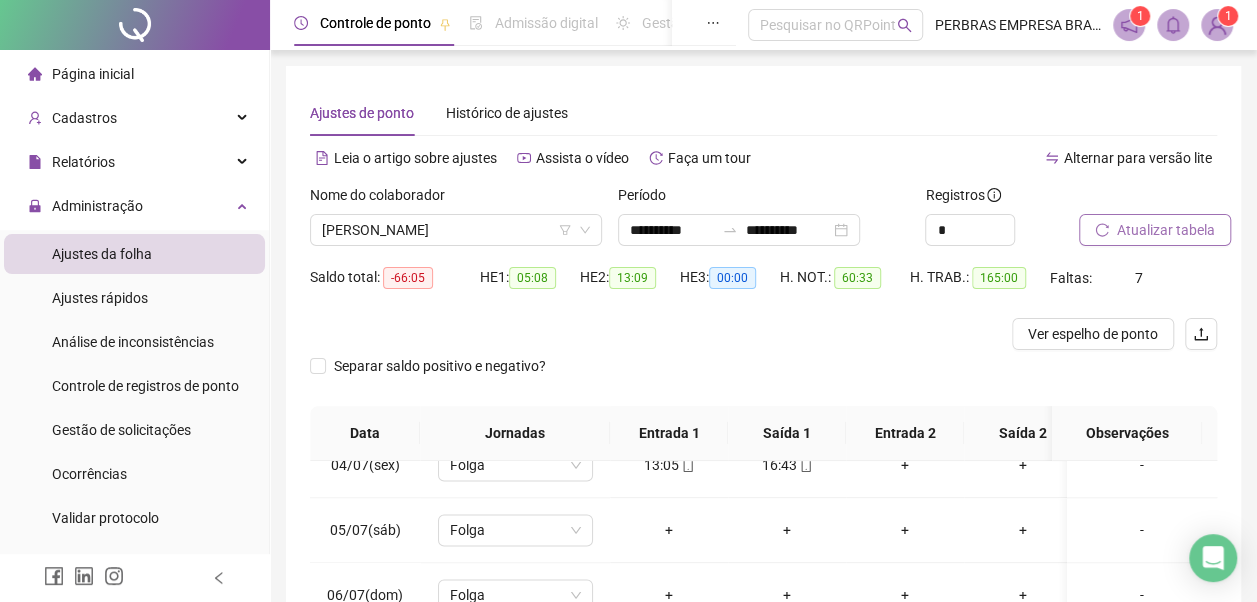 click on "Atualizar tabela" at bounding box center [1166, 230] 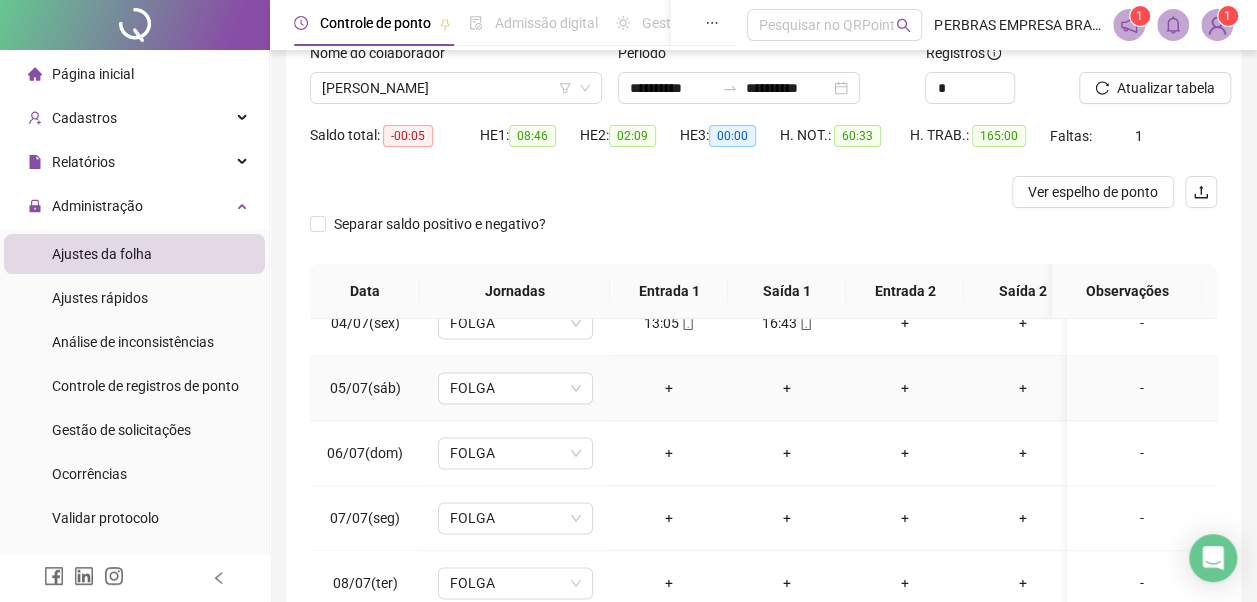 scroll, scrollTop: 396, scrollLeft: 0, axis: vertical 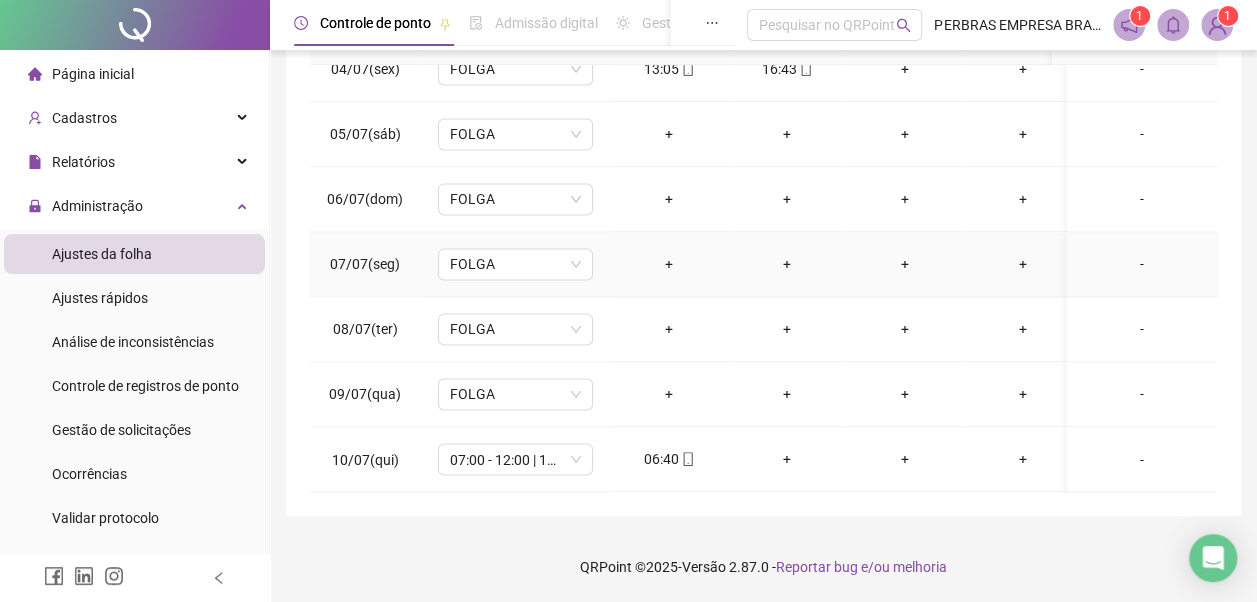 click on "+" at bounding box center [669, 264] 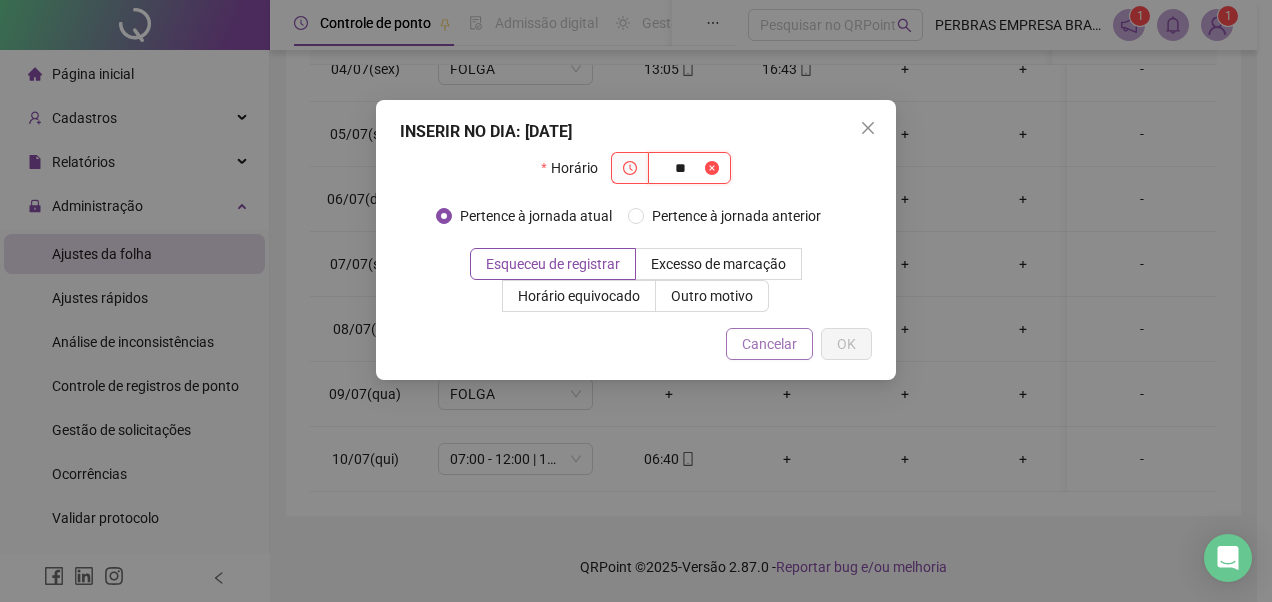 type on "**" 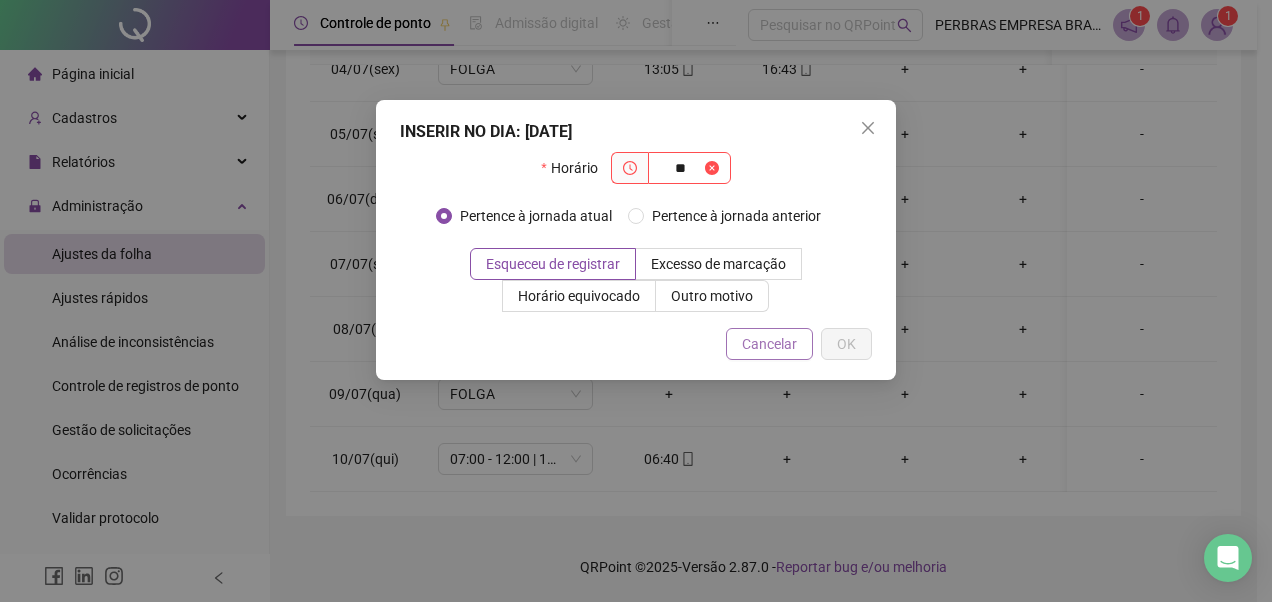 click on "Cancelar" at bounding box center (769, 344) 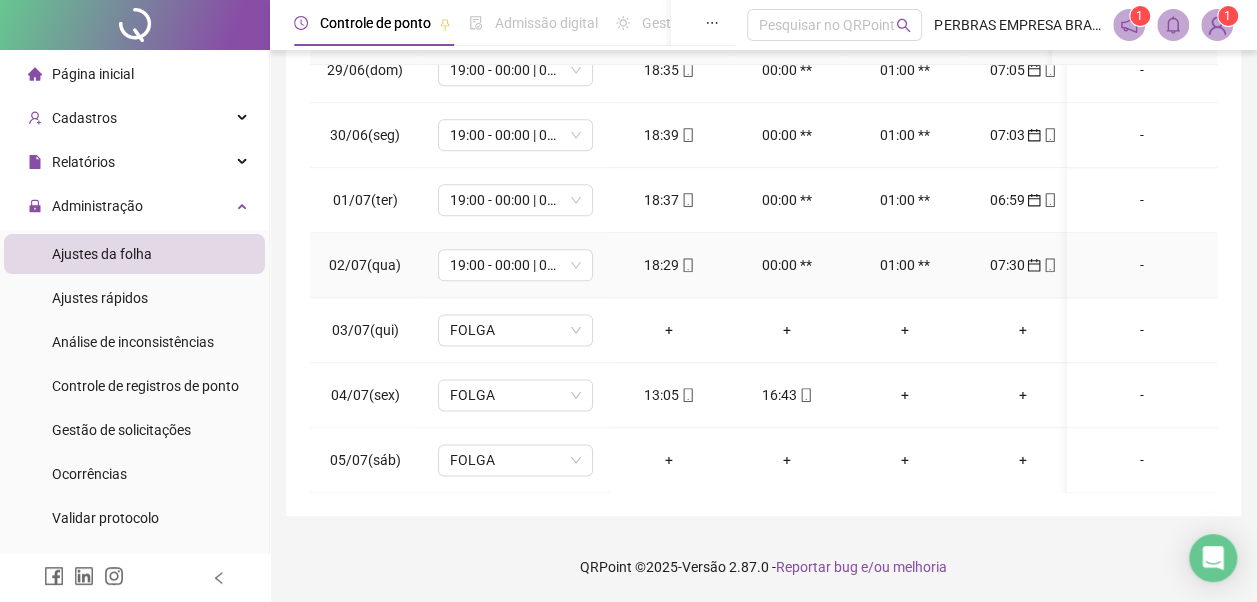 scroll, scrollTop: 1228, scrollLeft: 0, axis: vertical 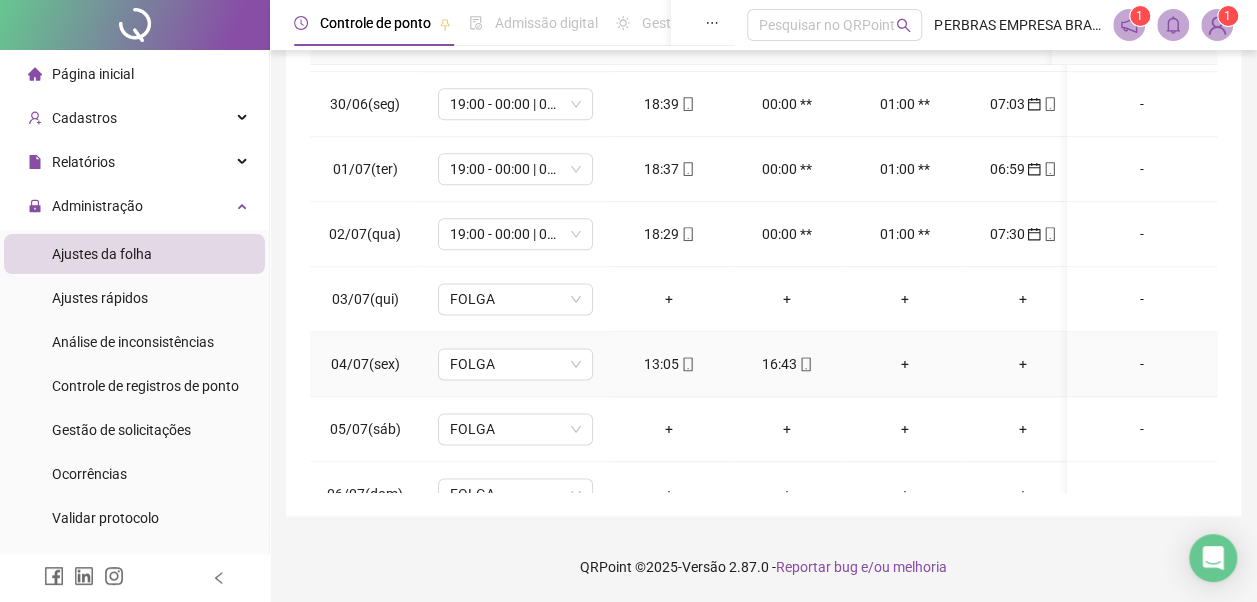 click 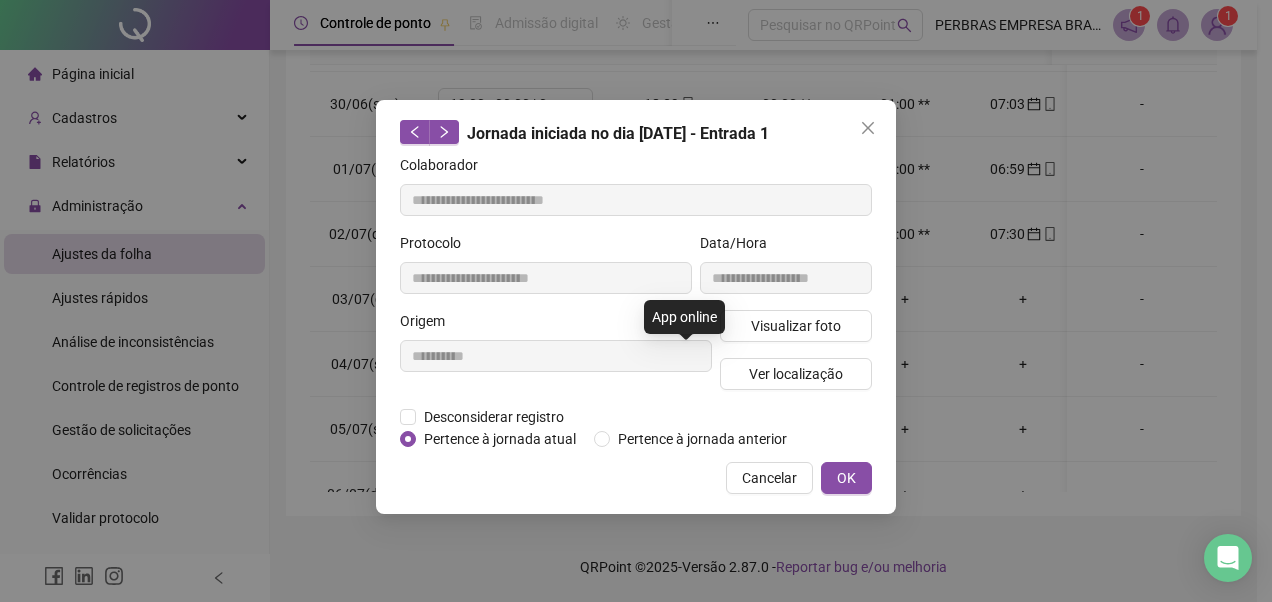 type on "**********" 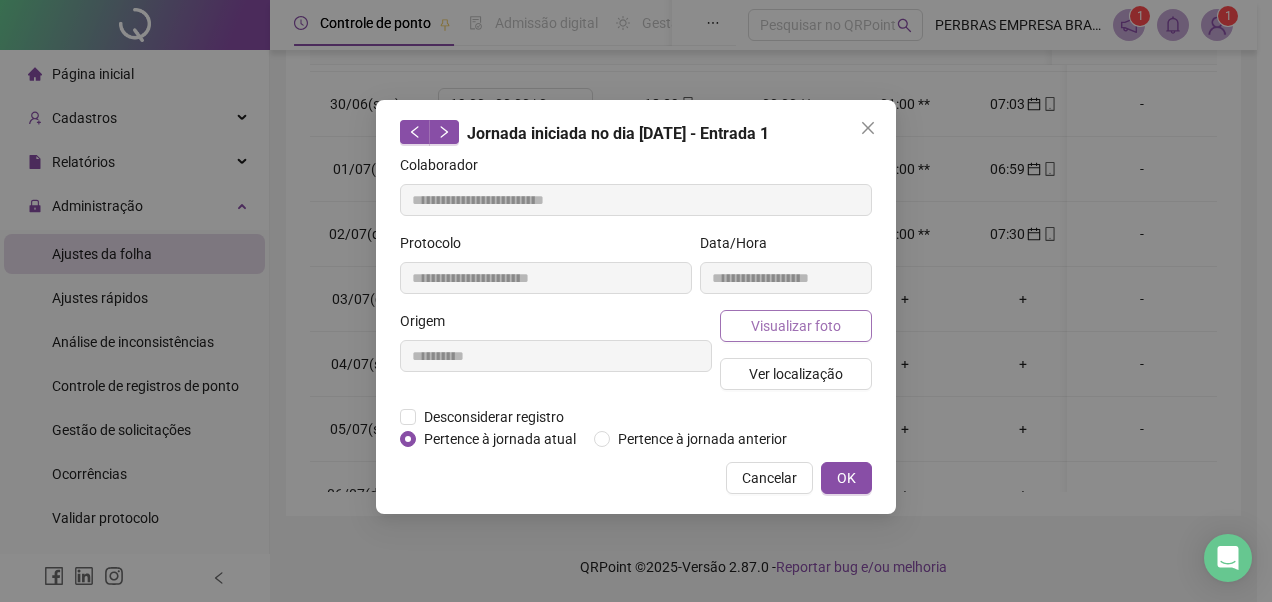 click on "Visualizar foto" at bounding box center (796, 326) 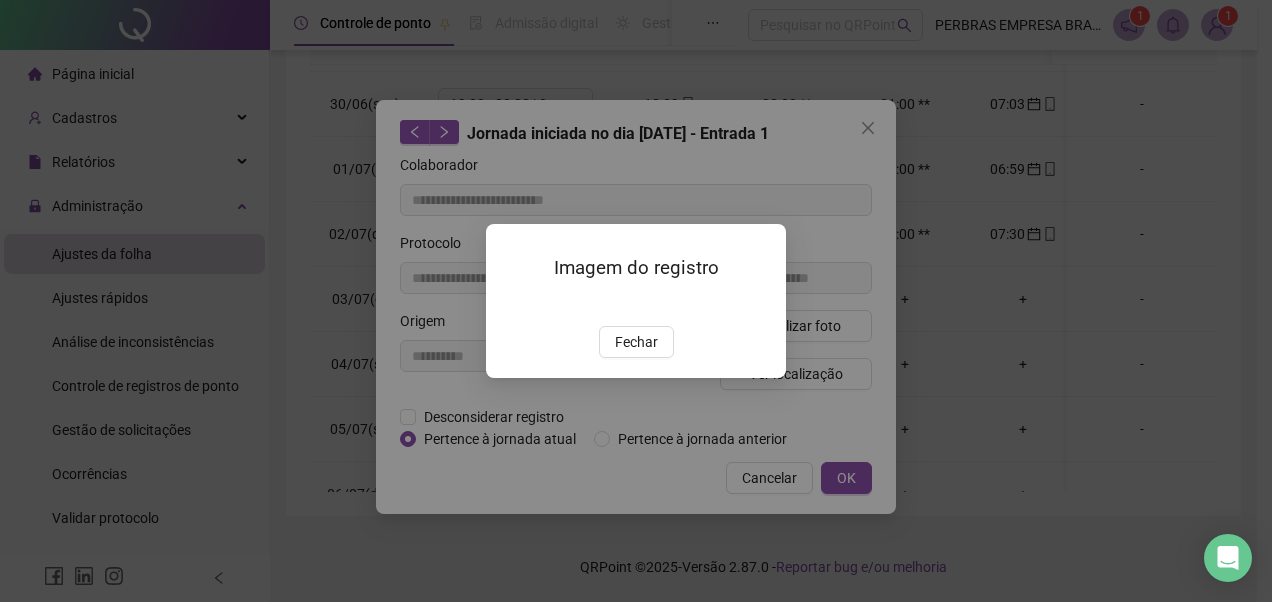 click on "Fechar" at bounding box center [636, 342] 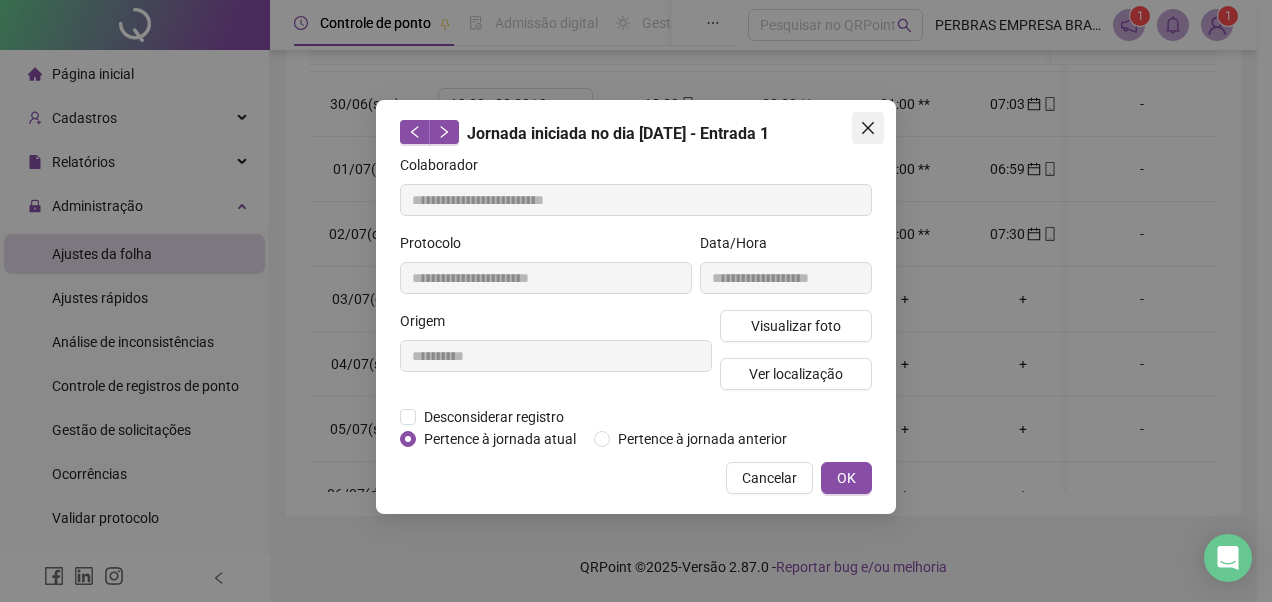 click 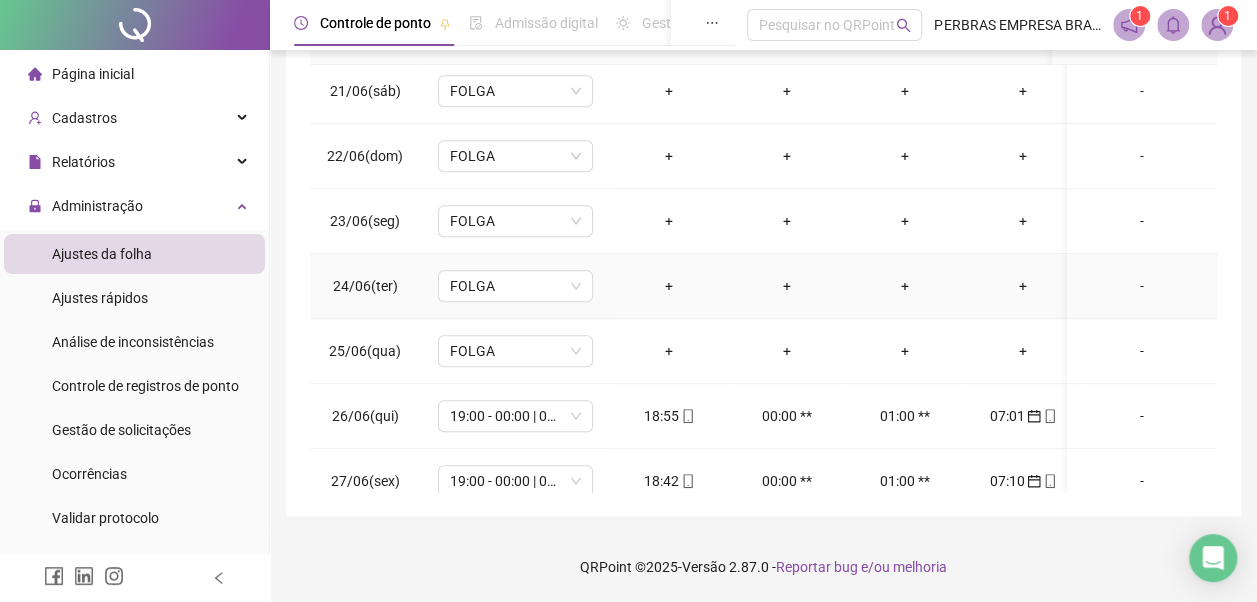 scroll, scrollTop: 628, scrollLeft: 0, axis: vertical 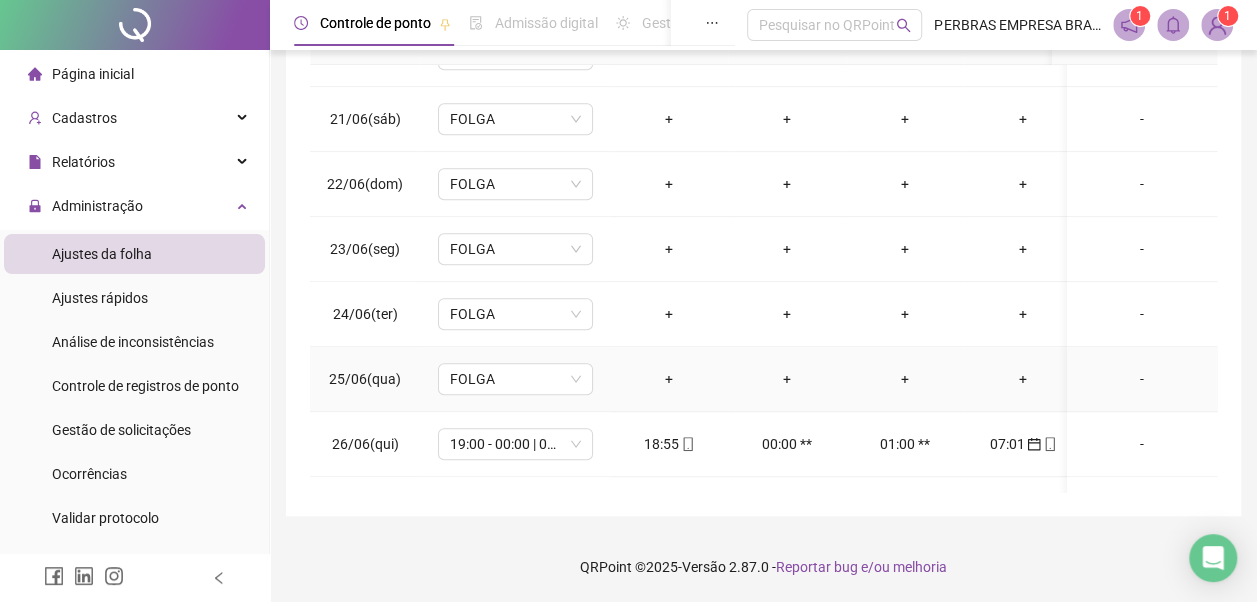 click on "+" at bounding box center [669, 379] 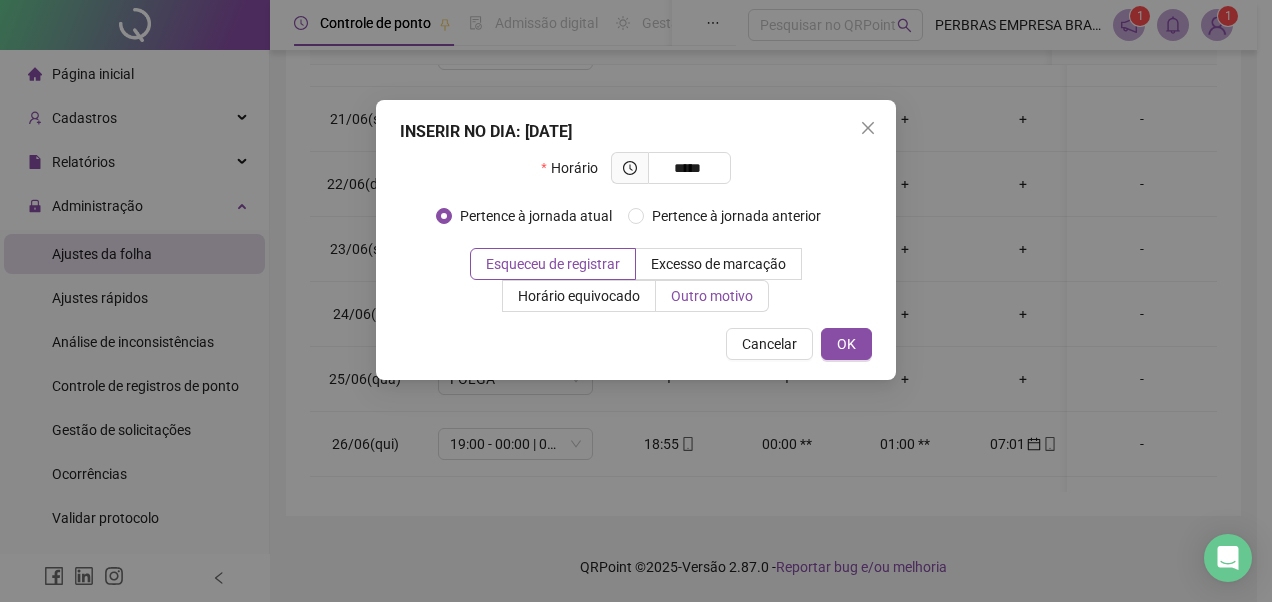 type on "*****" 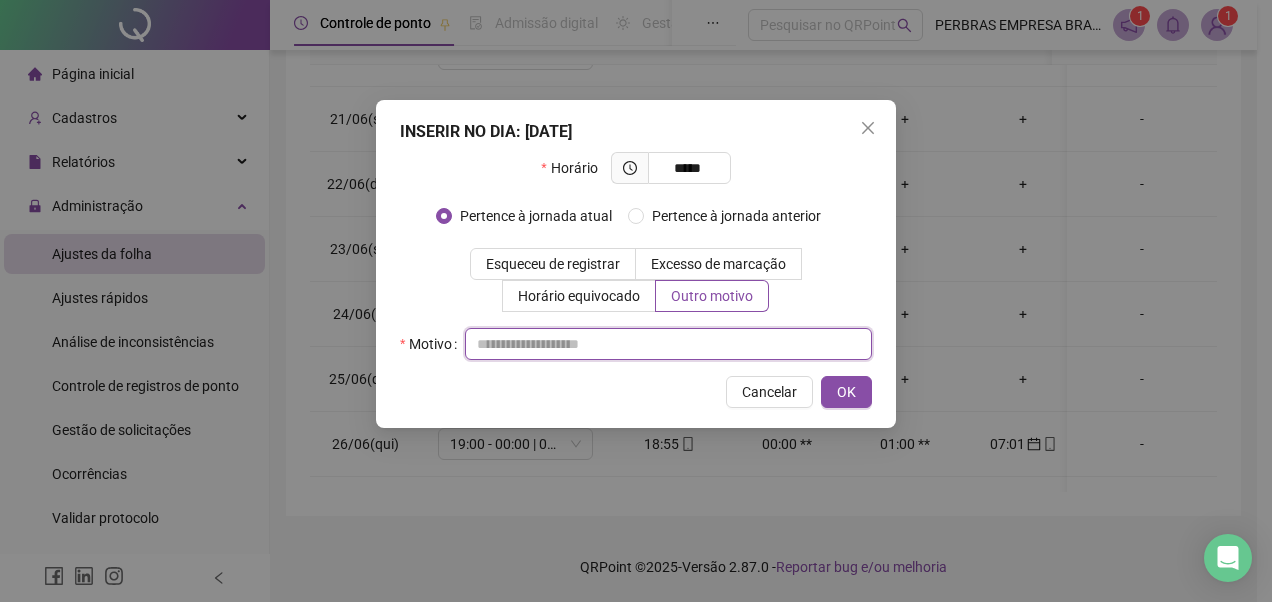 click at bounding box center [668, 344] 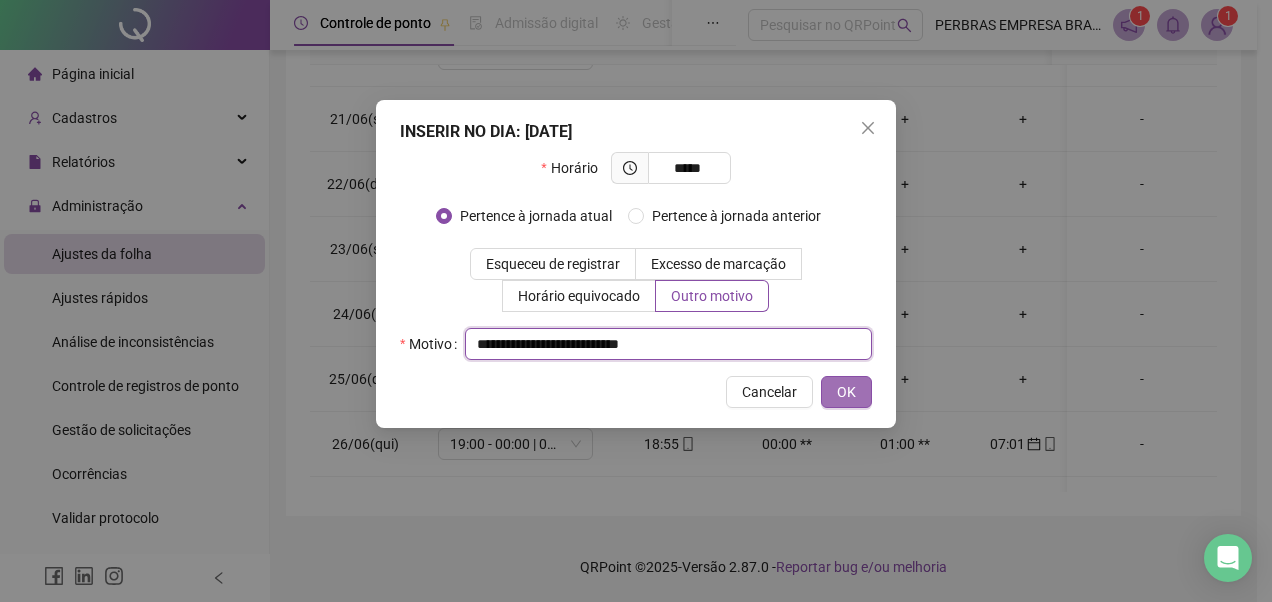 type on "**********" 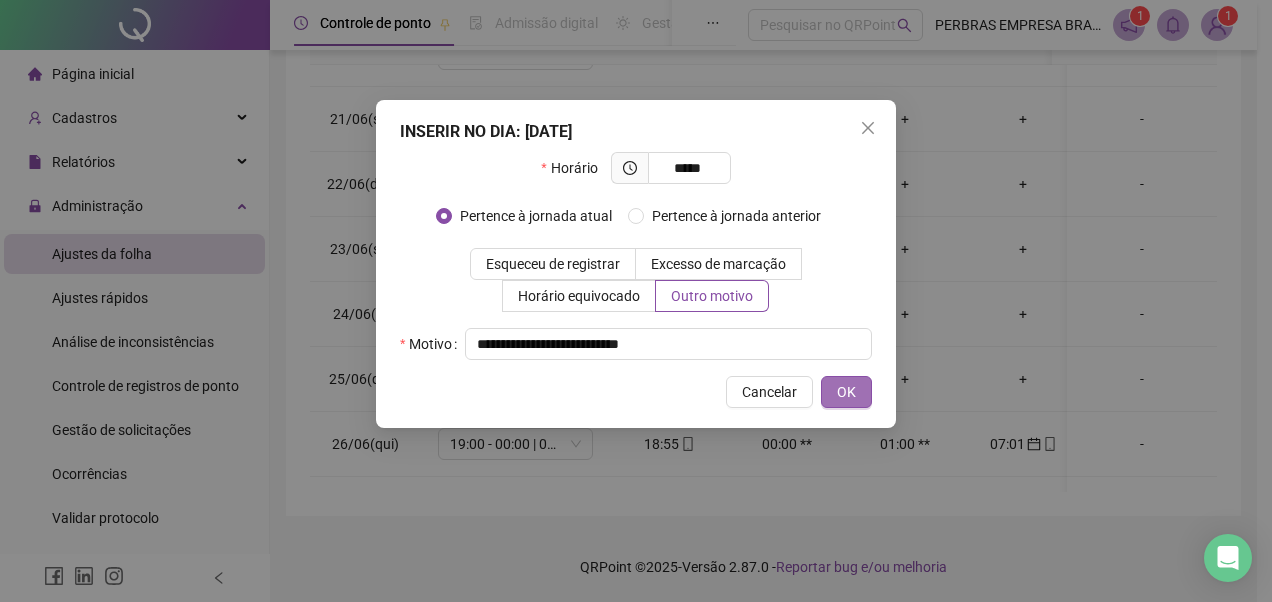 click on "OK" at bounding box center [846, 392] 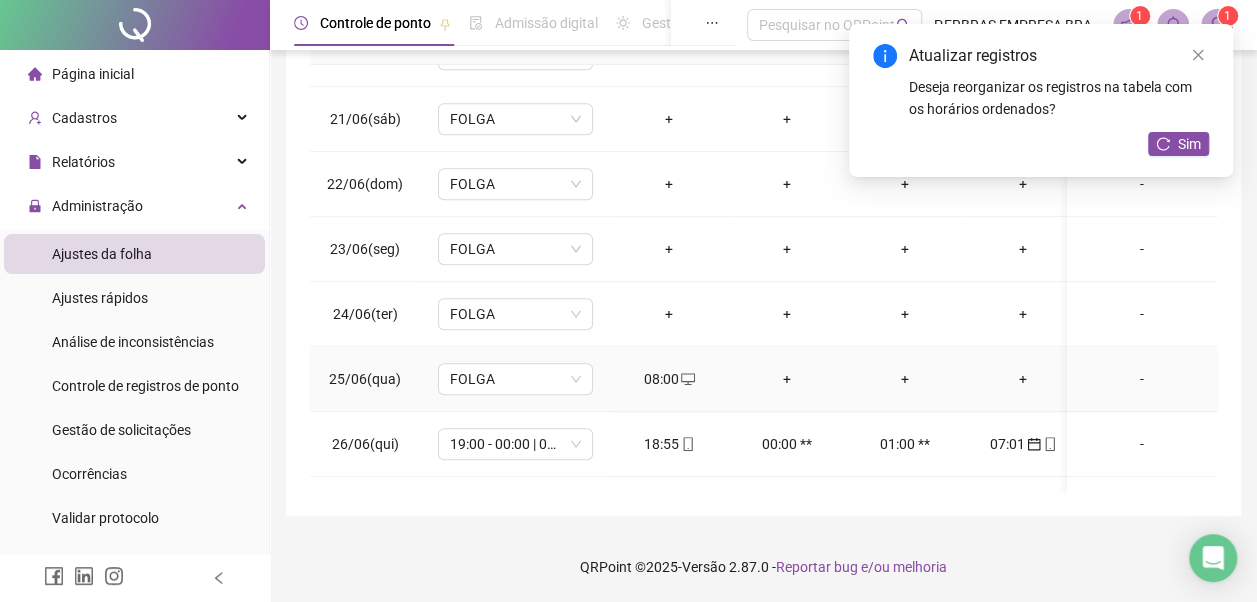click on "+" at bounding box center (787, 379) 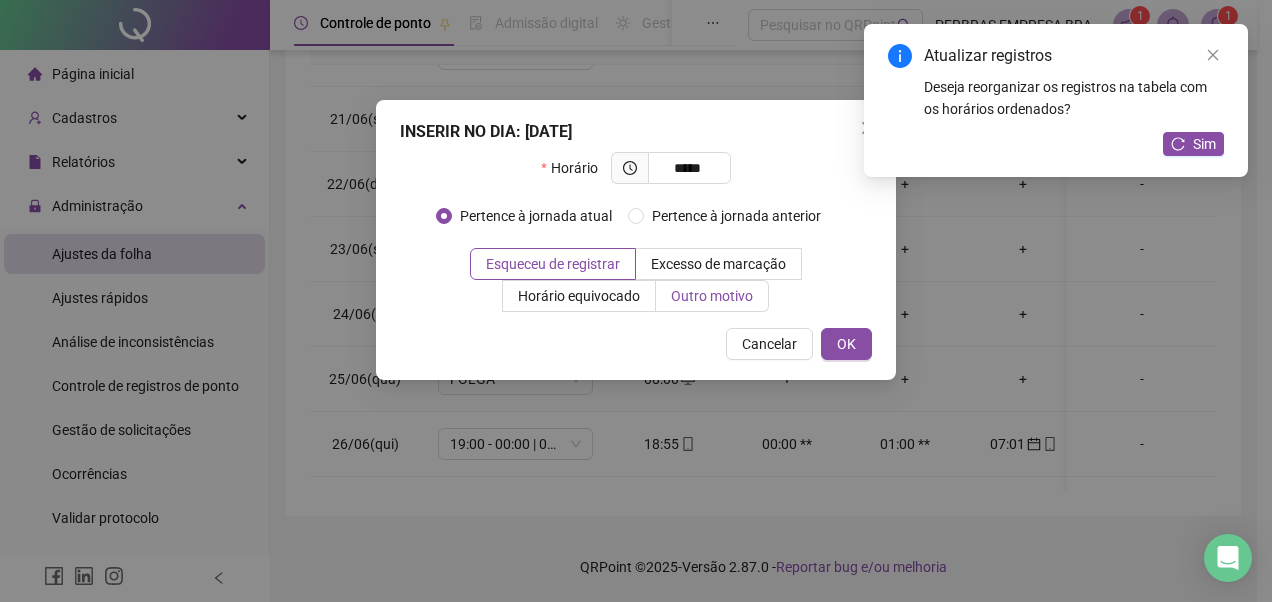 type on "*****" 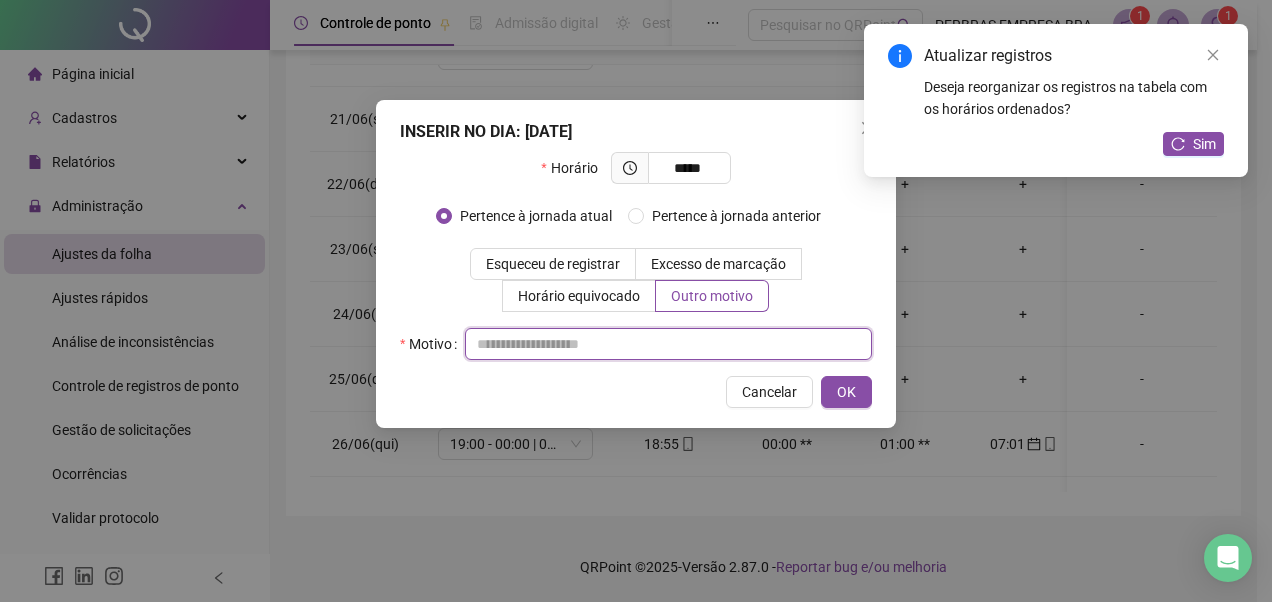 click at bounding box center (668, 344) 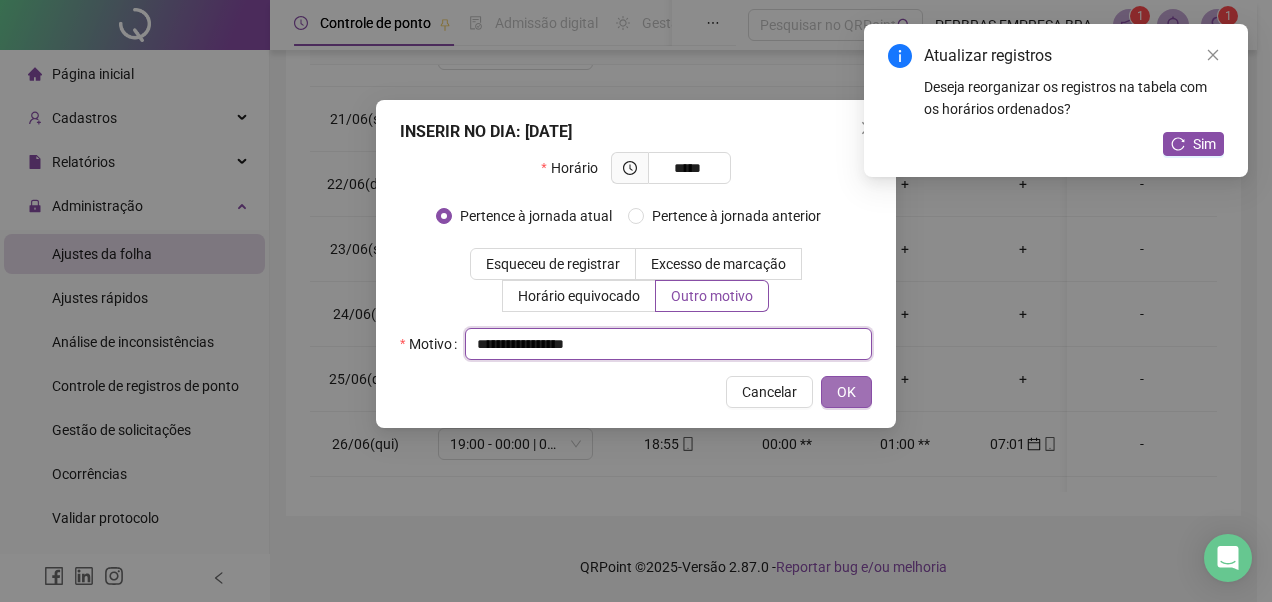 type on "**********" 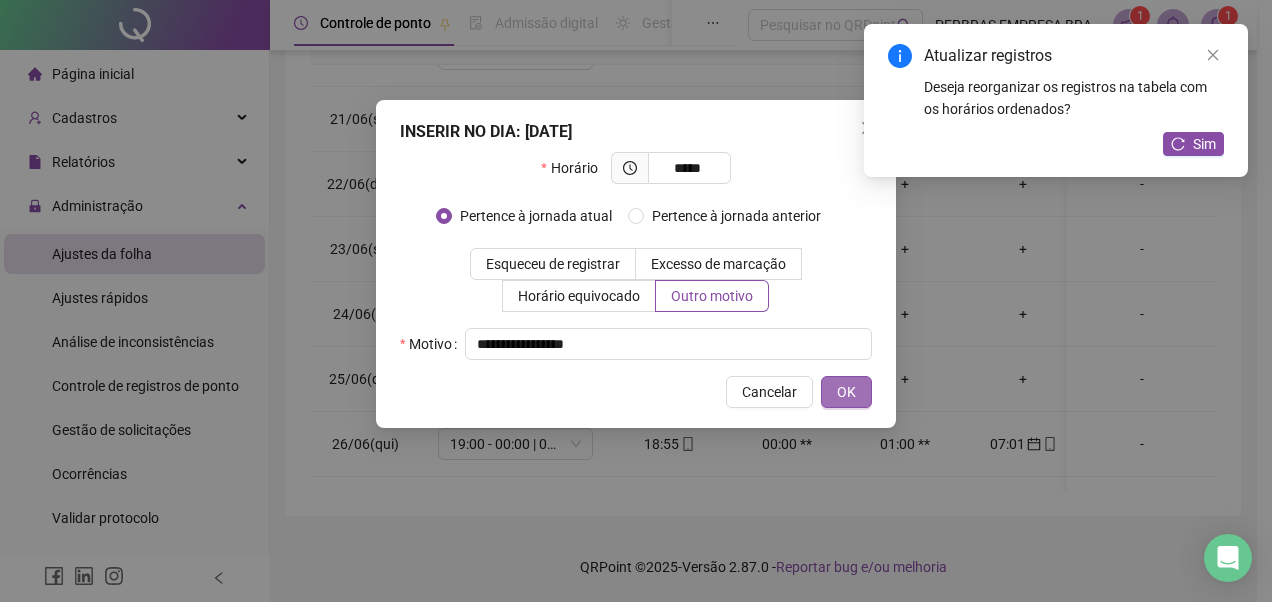 click on "OK" at bounding box center [846, 392] 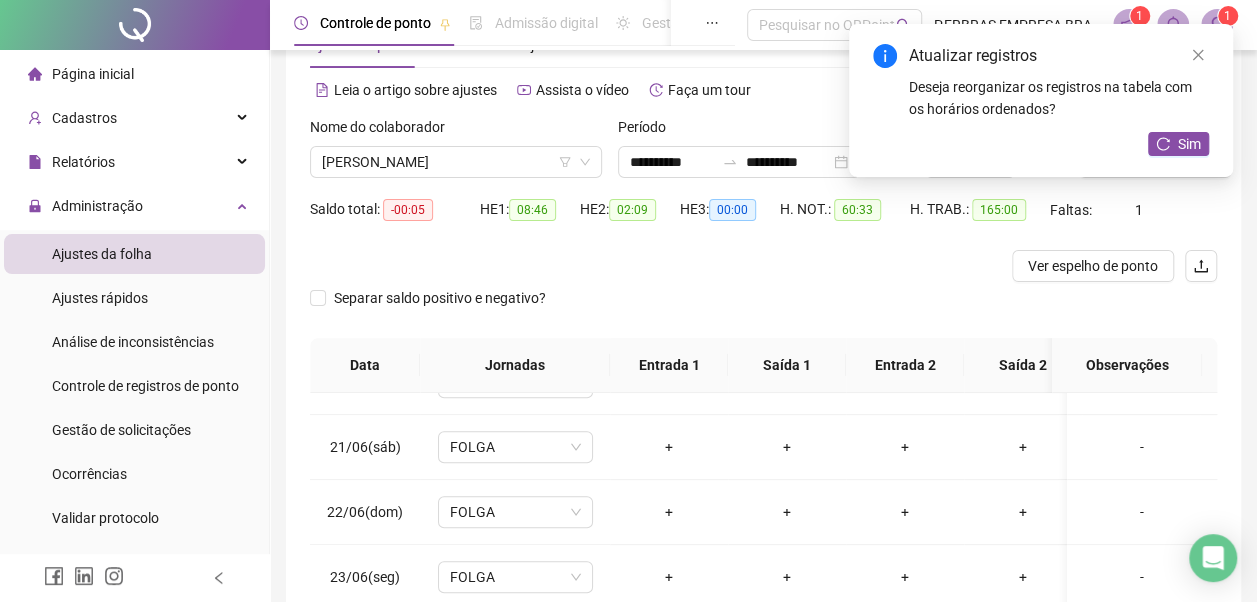 scroll, scrollTop: 100, scrollLeft: 0, axis: vertical 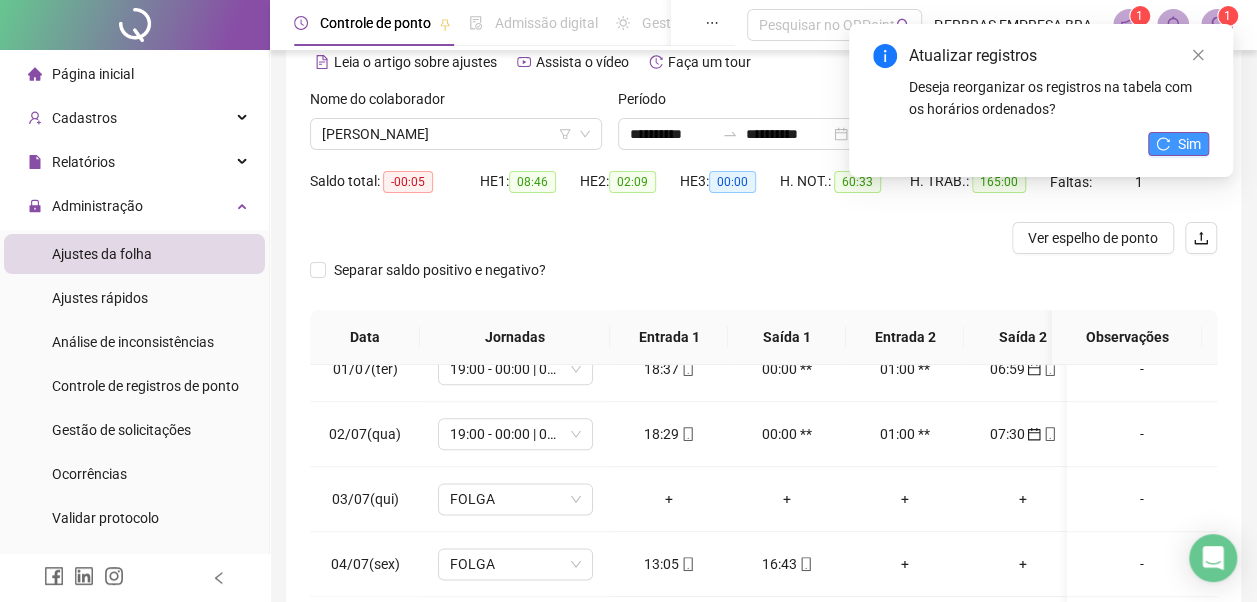 click on "Sim" at bounding box center [1189, 144] 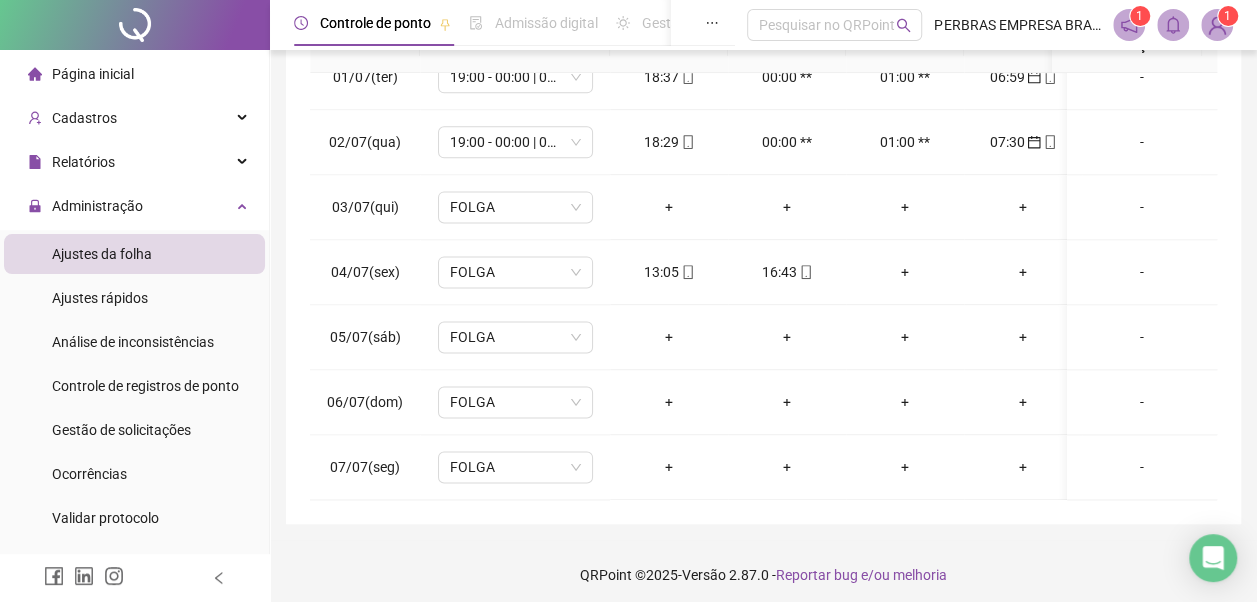 scroll, scrollTop: 396, scrollLeft: 0, axis: vertical 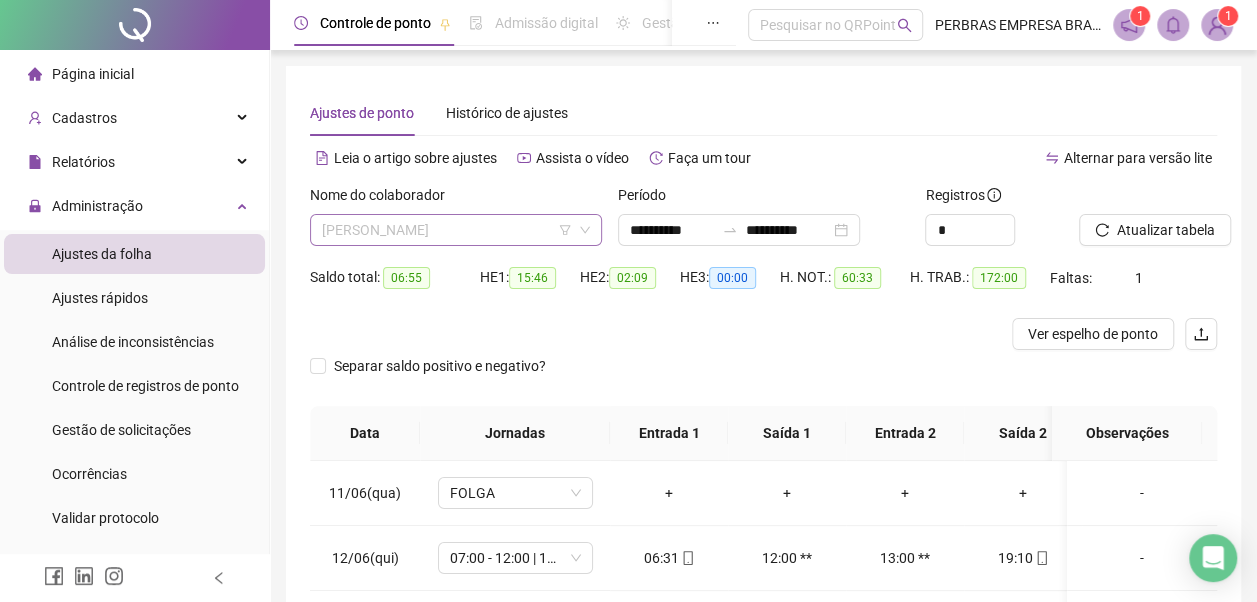 click on "GEILSON DAMASCENO DA SILVA" at bounding box center [456, 230] 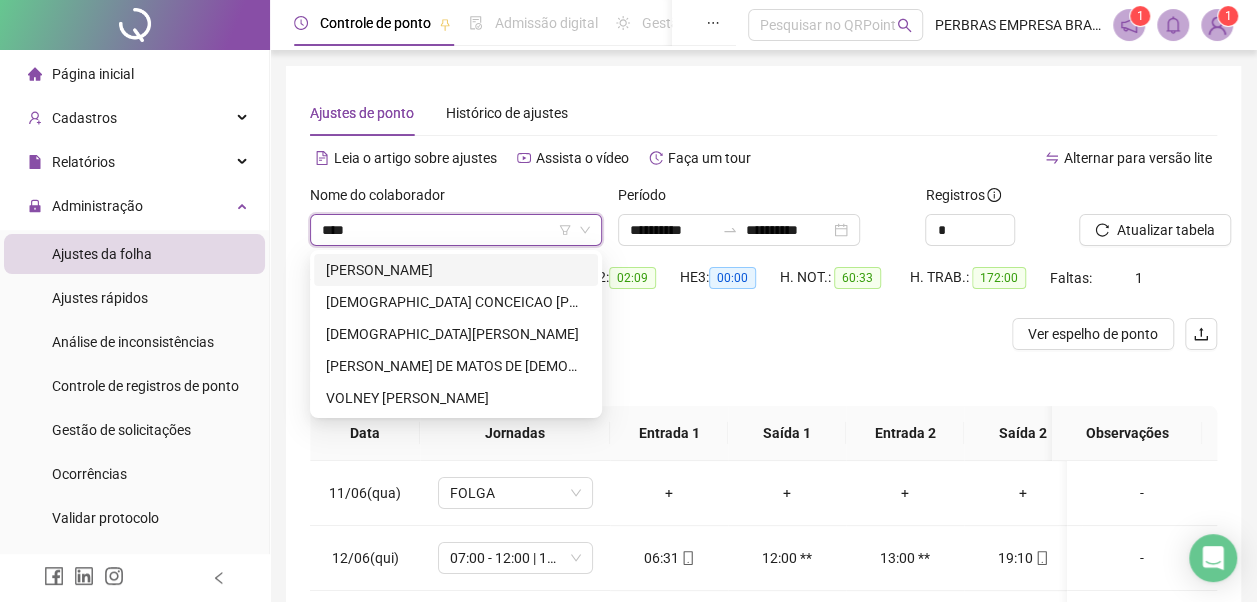scroll, scrollTop: 0, scrollLeft: 0, axis: both 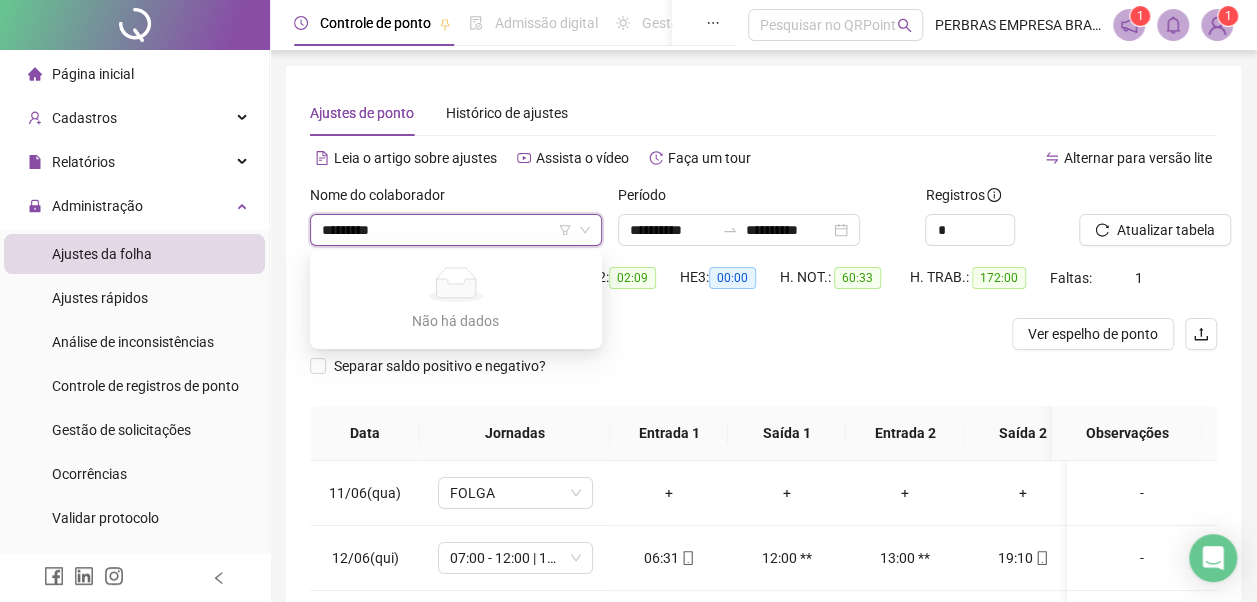 type on "*********" 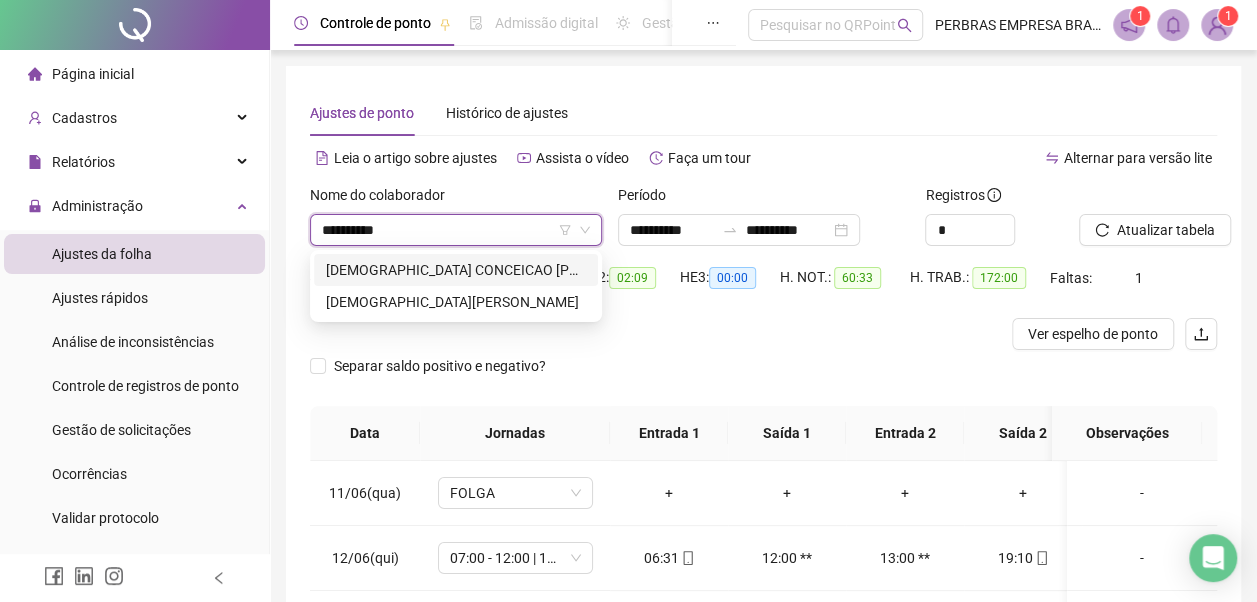 drag, startPoint x: 547, startPoint y: 265, endPoint x: 902, endPoint y: 264, distance: 355.0014 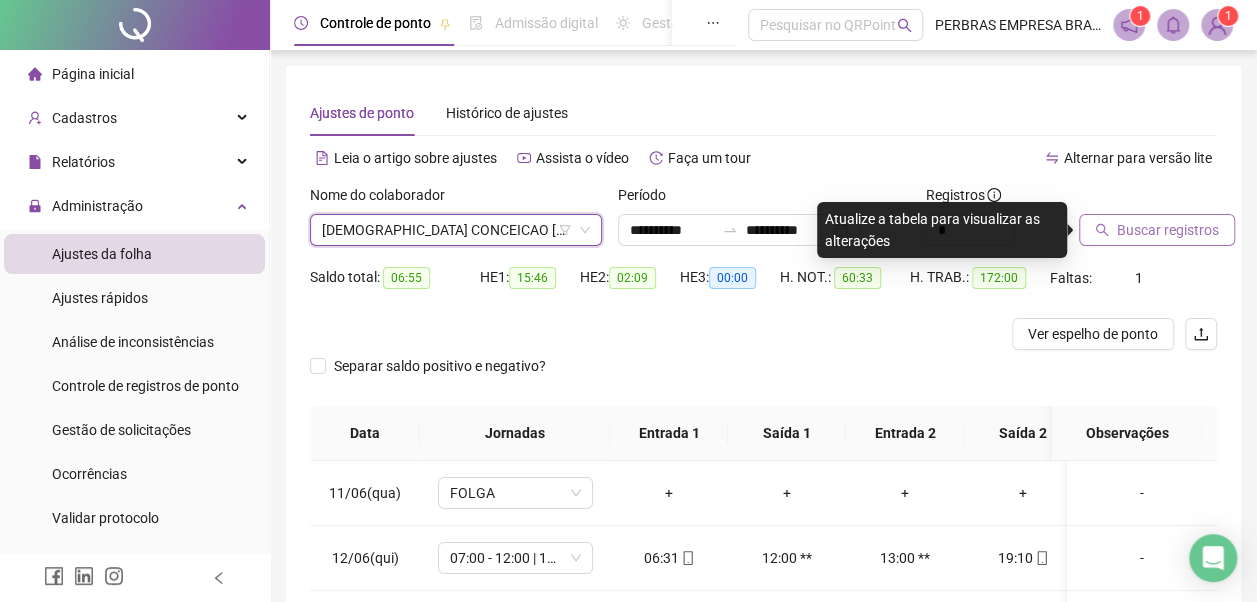 click on "Buscar registros" at bounding box center [1168, 230] 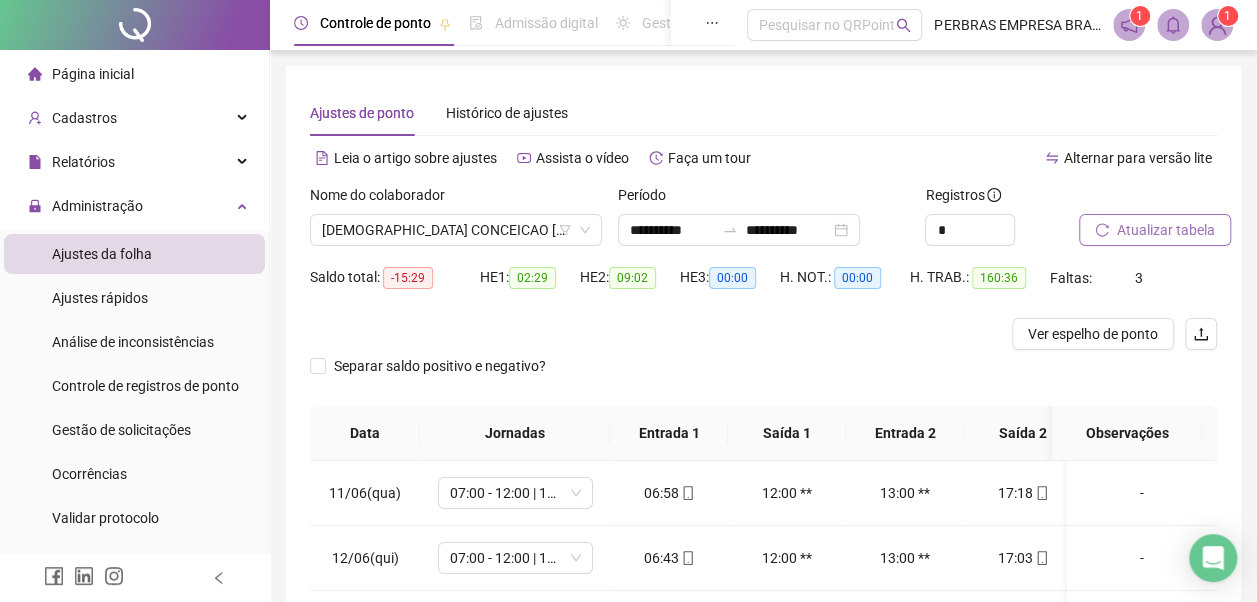 scroll, scrollTop: 396, scrollLeft: 0, axis: vertical 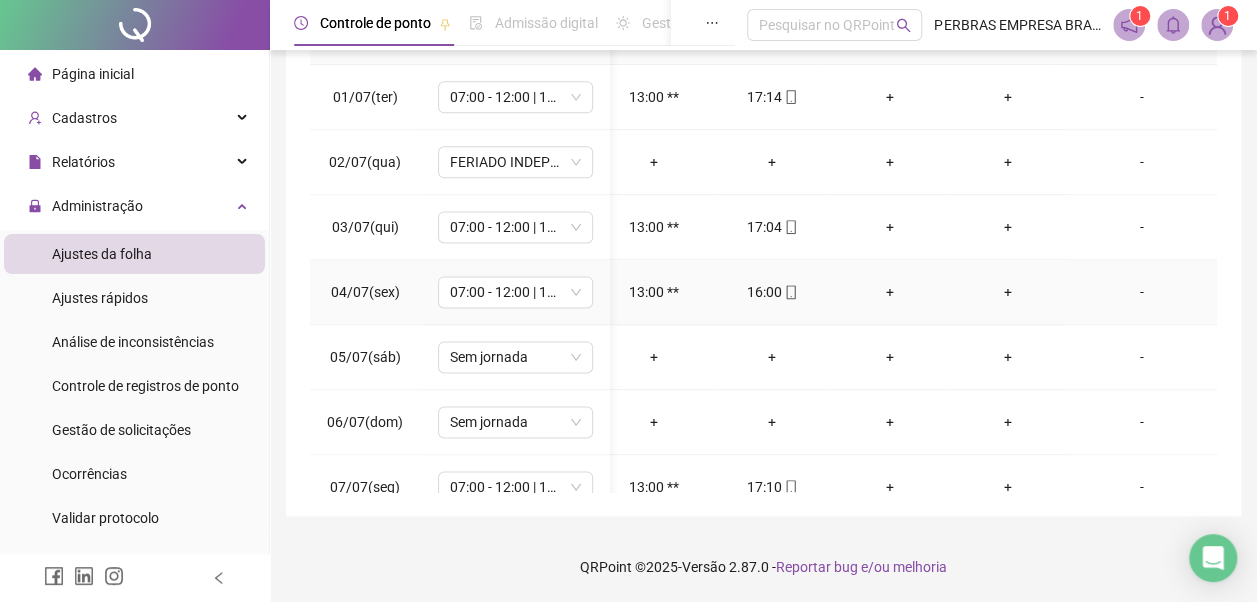 click on "+" at bounding box center (890, 292) 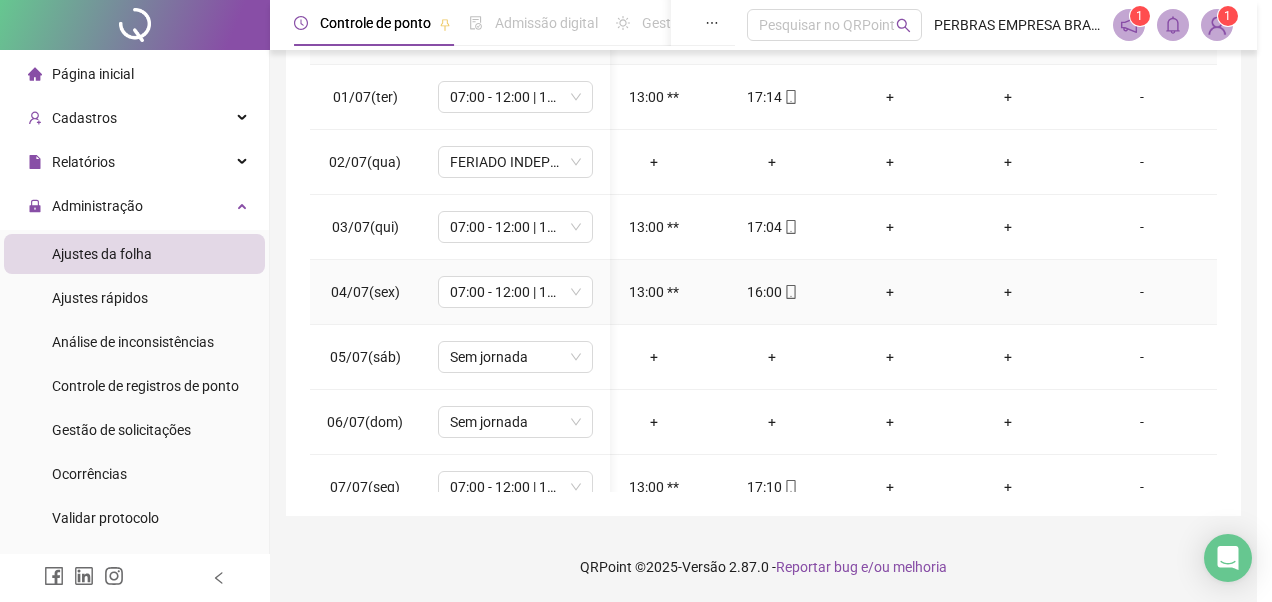 scroll, scrollTop: 0, scrollLeft: 266, axis: horizontal 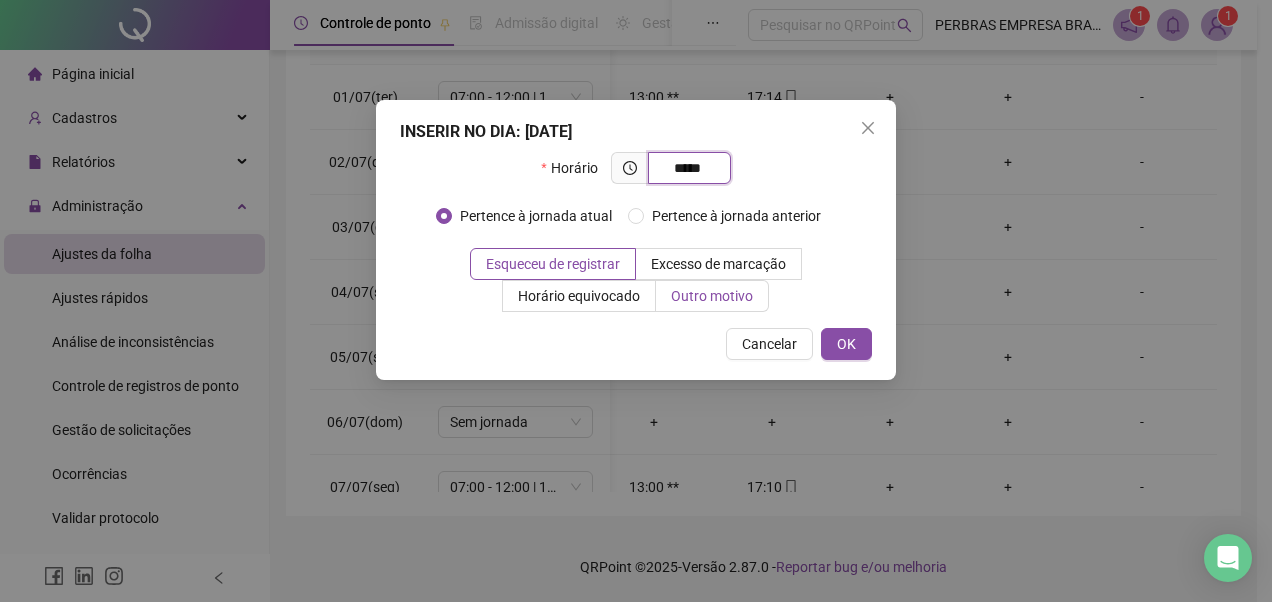 type on "*****" 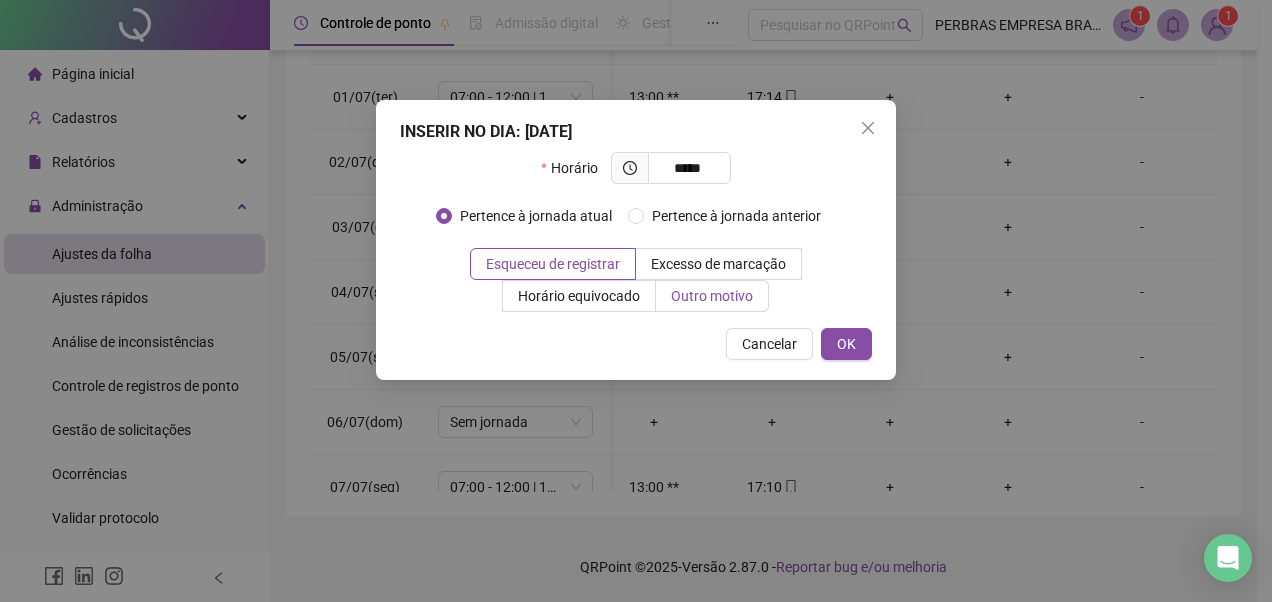 click on "Outro motivo" at bounding box center (712, 296) 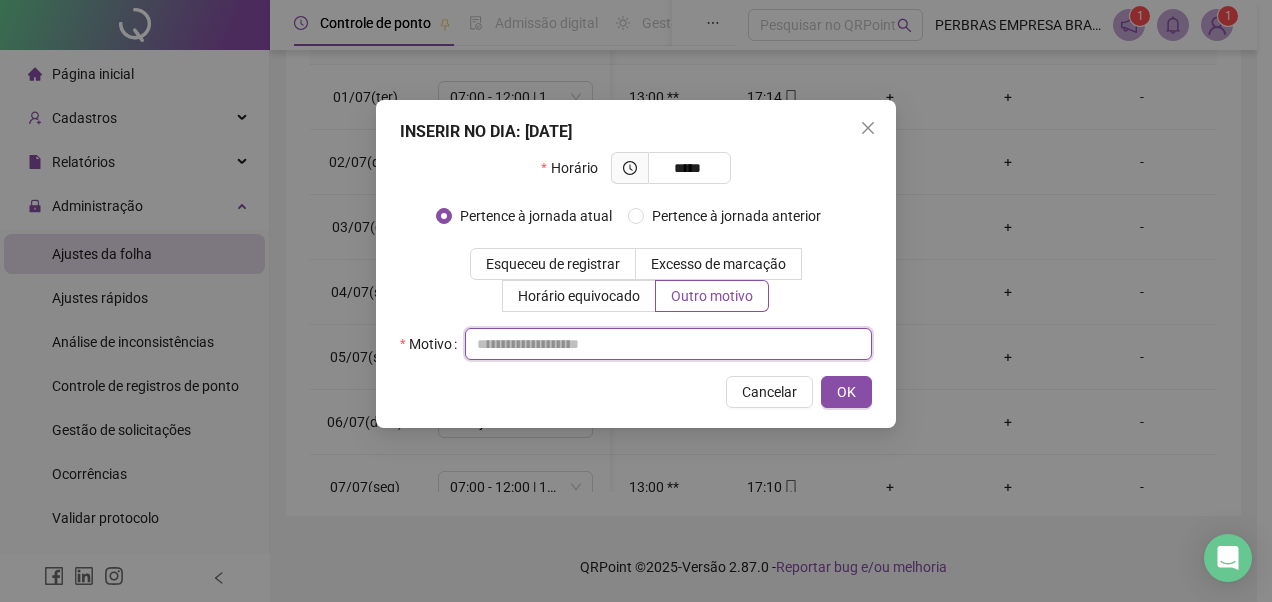 click at bounding box center [668, 344] 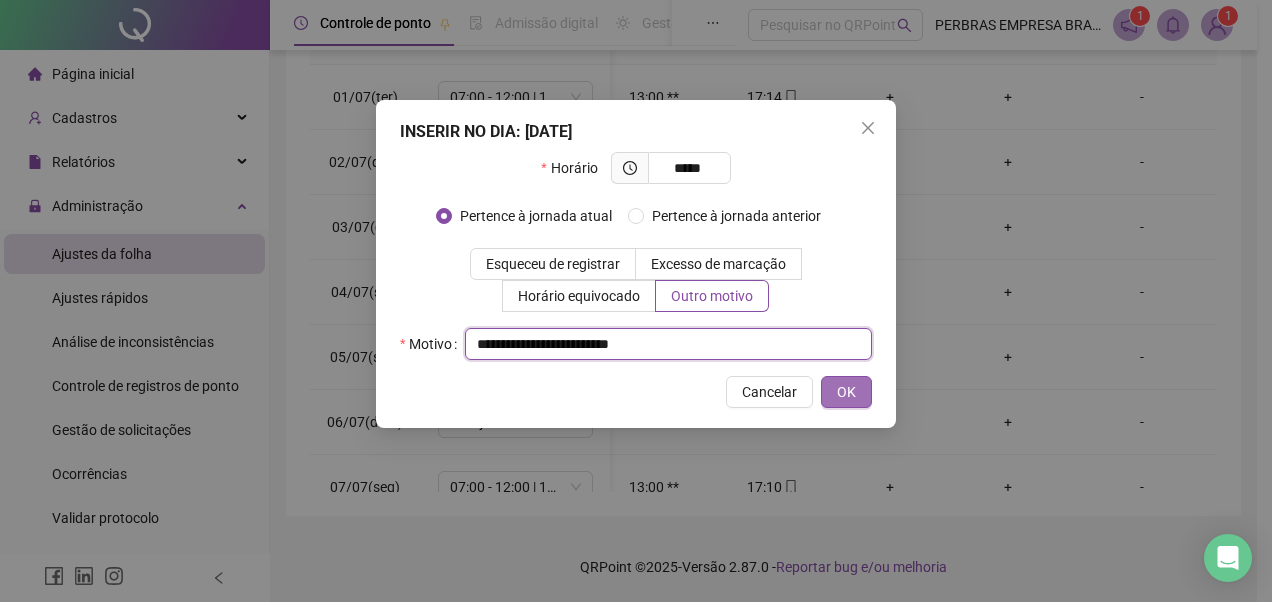 type on "**********" 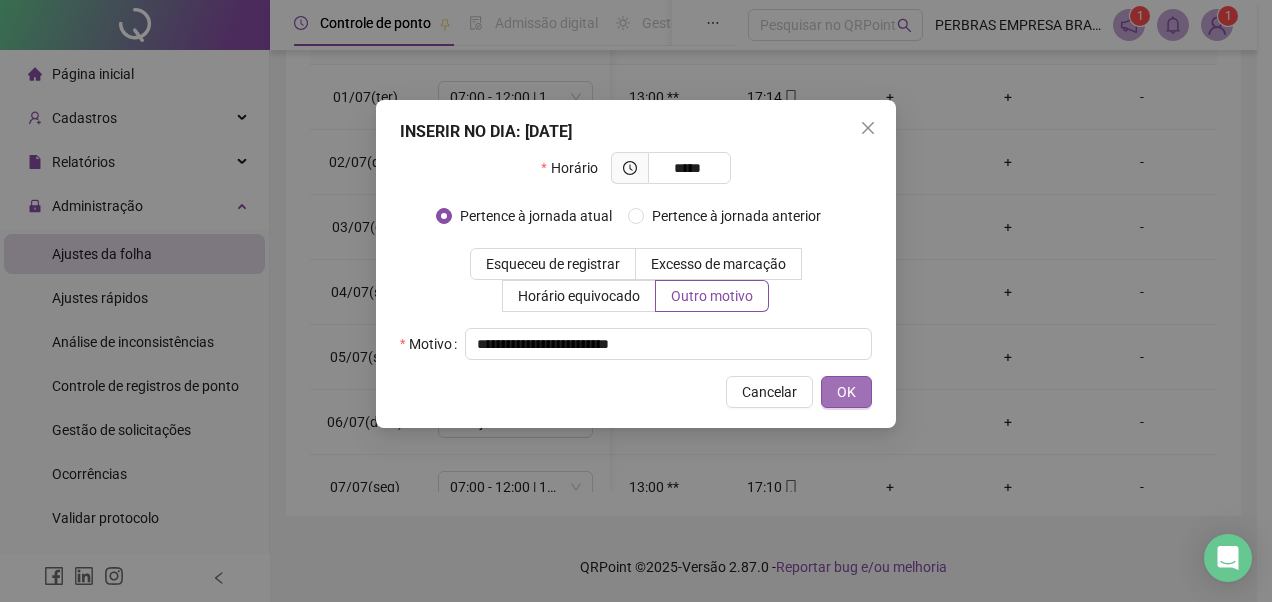click on "OK" at bounding box center (846, 392) 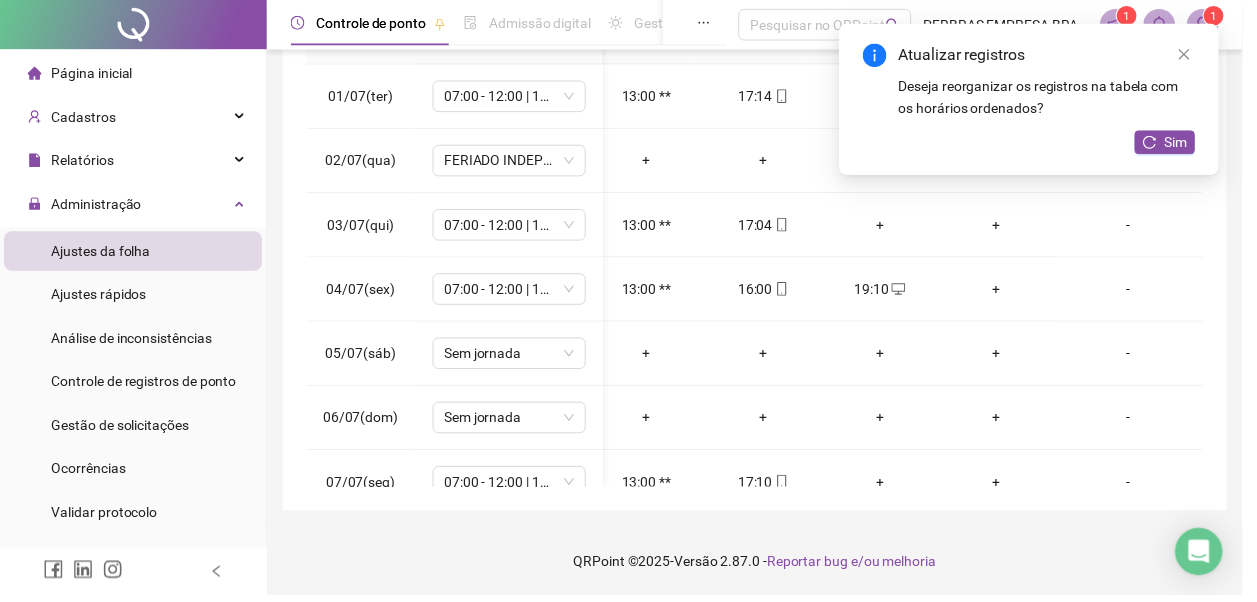 scroll, scrollTop: 0, scrollLeft: 251, axis: horizontal 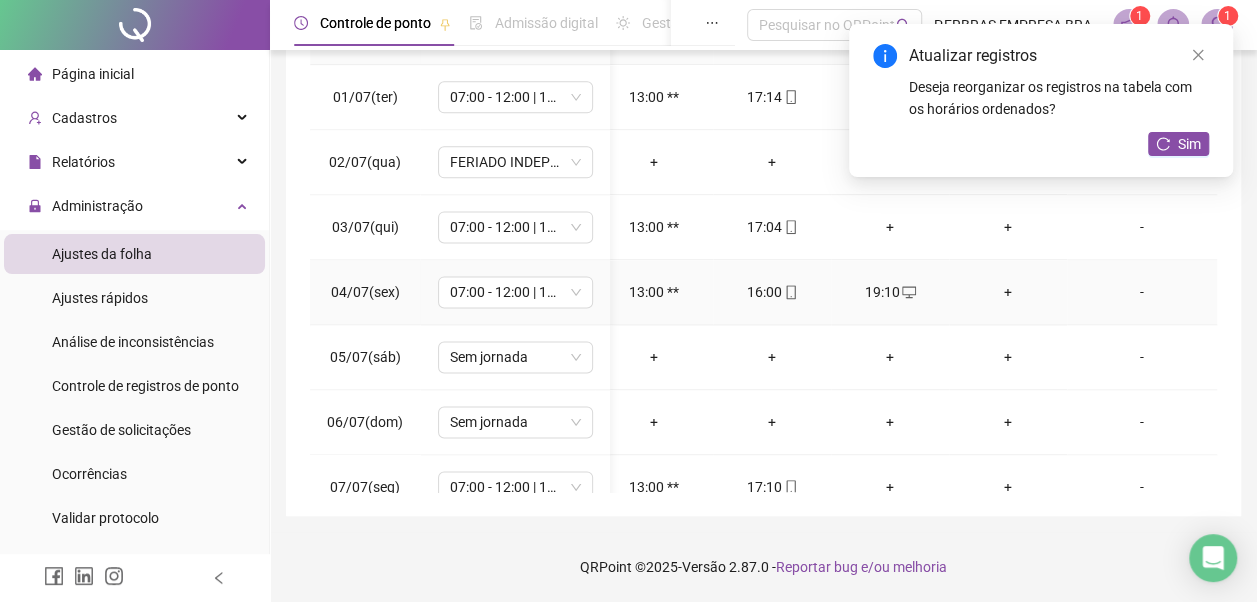 click on "+" at bounding box center (1008, 292) 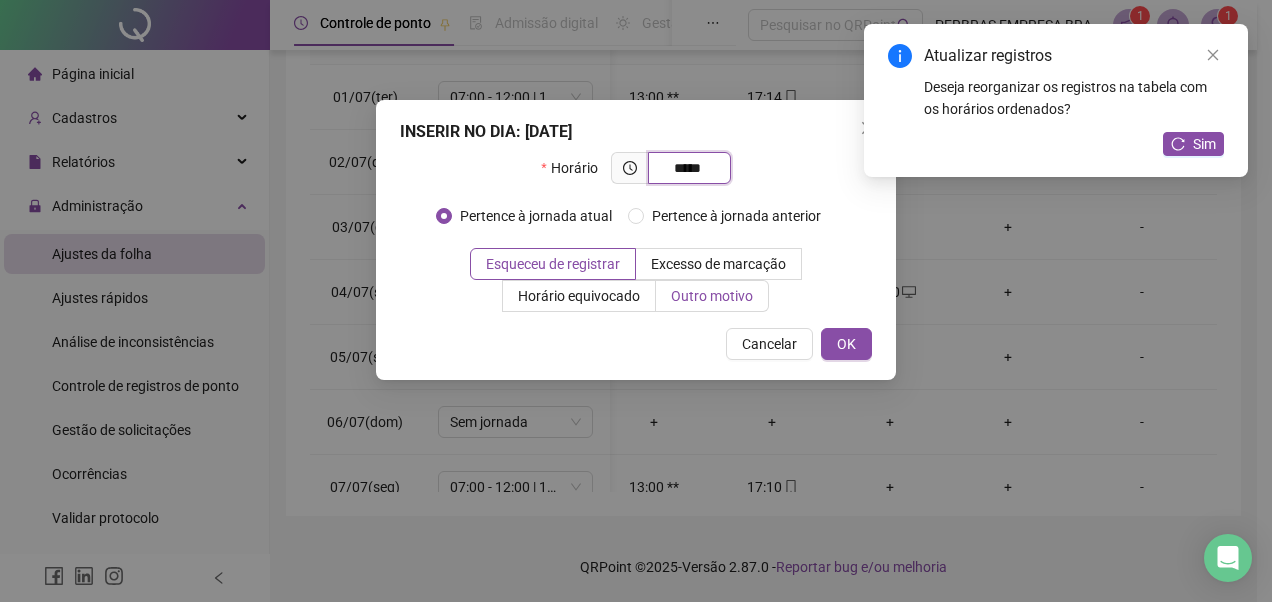 type on "*****" 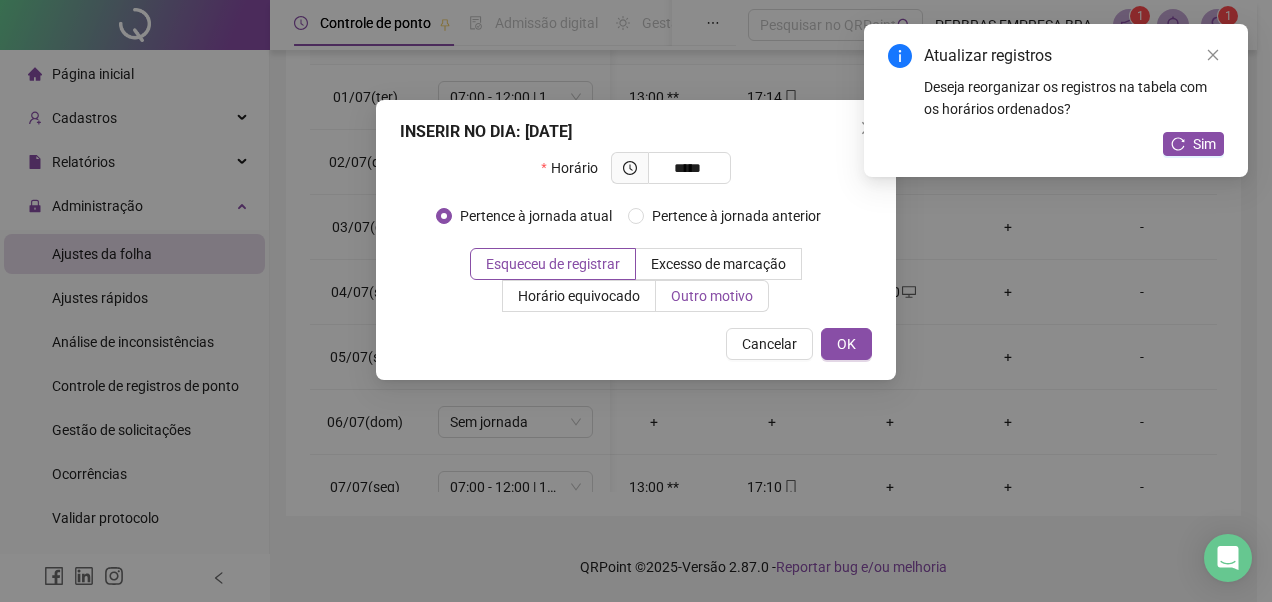click on "Outro motivo" at bounding box center (712, 296) 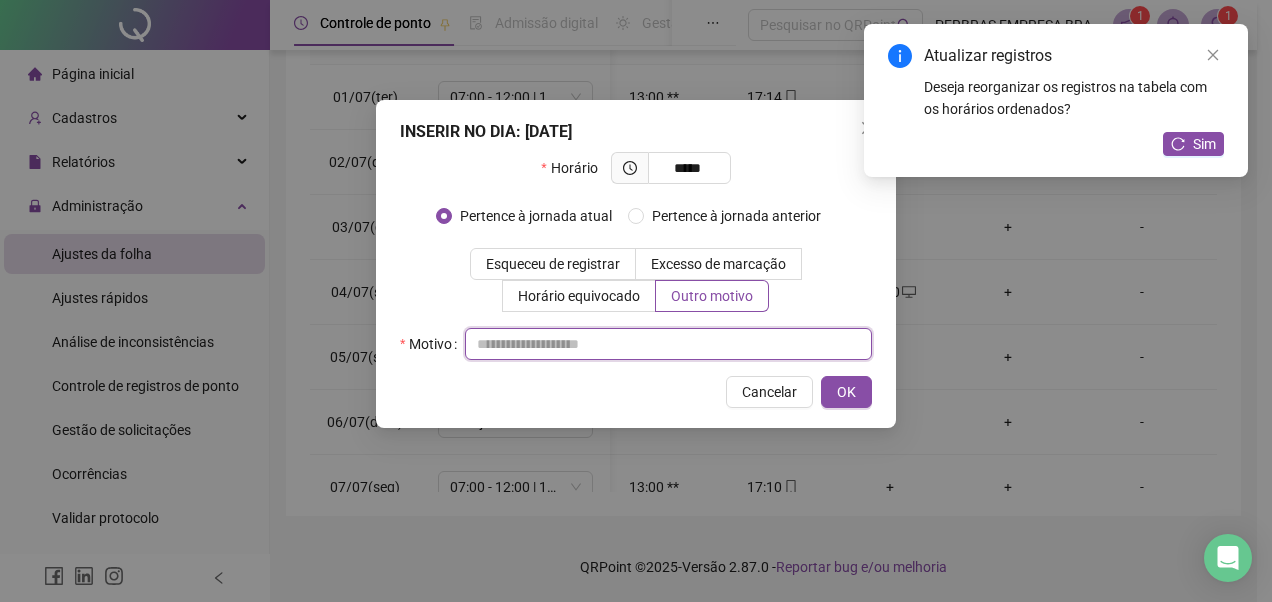 click at bounding box center (668, 344) 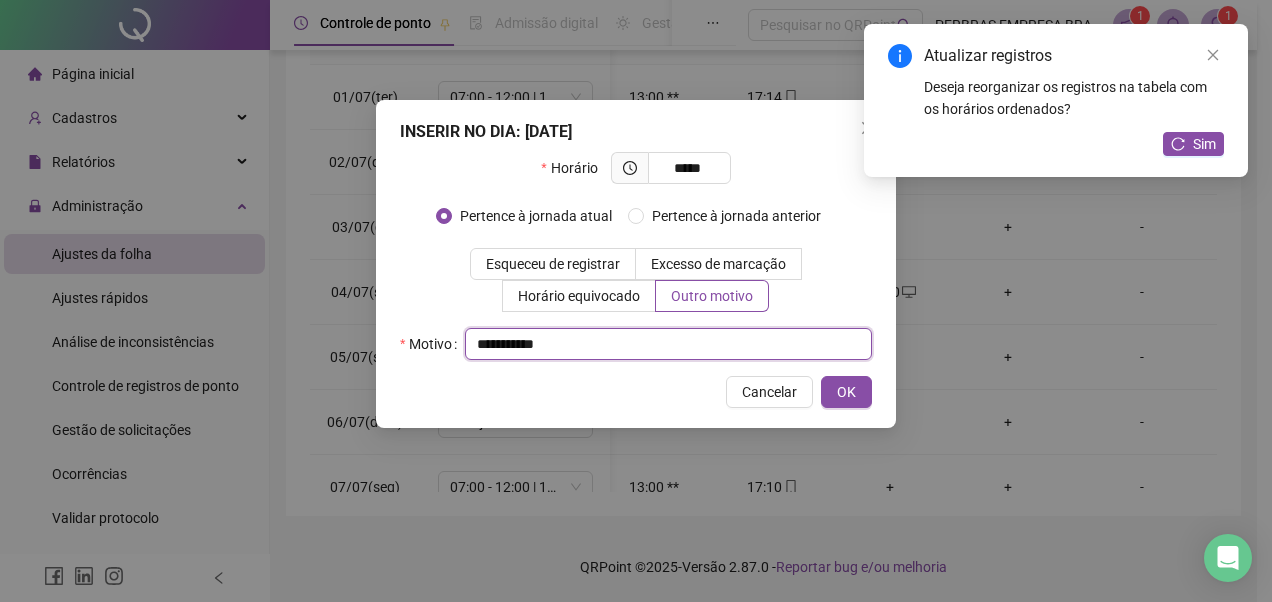 click on "**********" at bounding box center [668, 344] 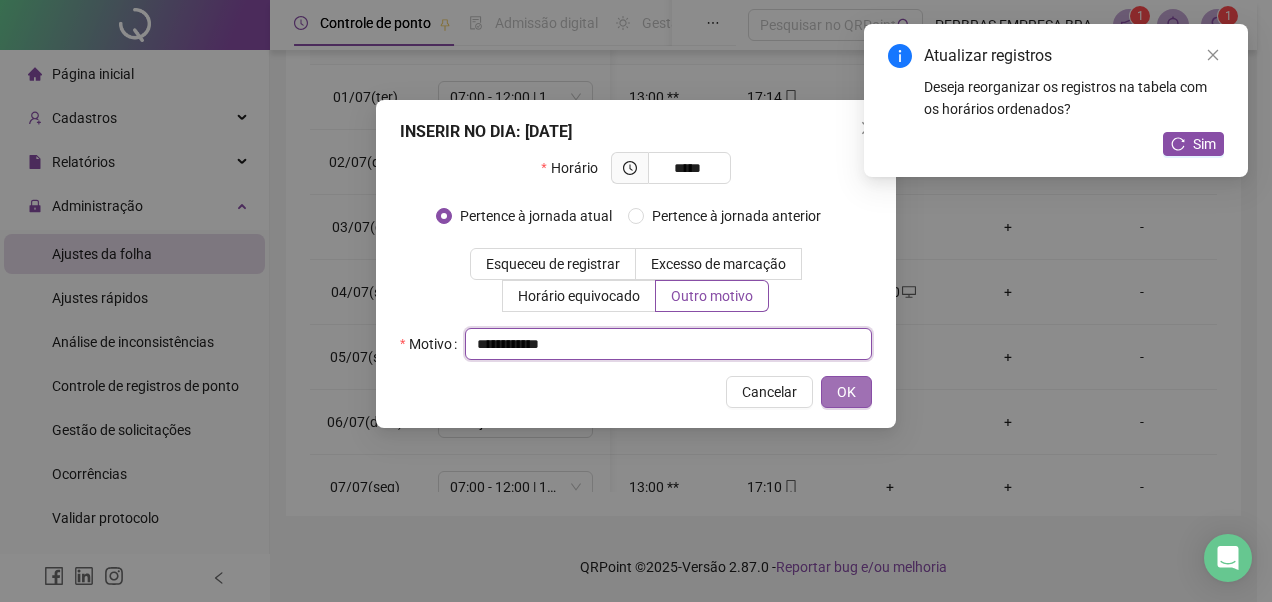 type on "**********" 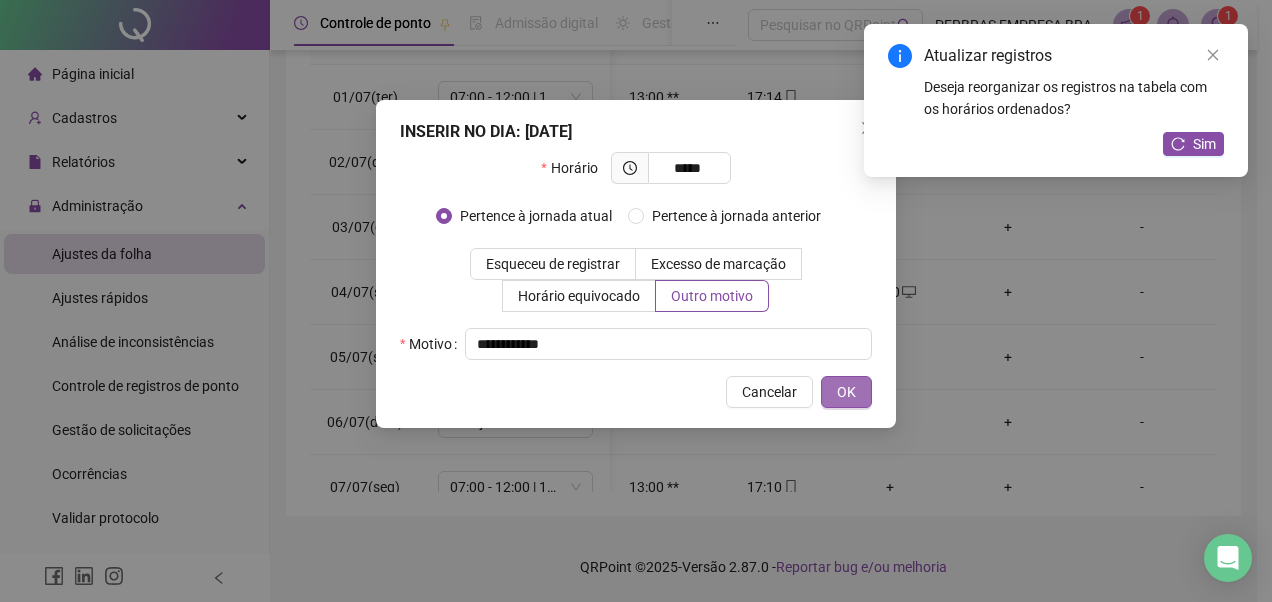 click on "OK" at bounding box center (846, 392) 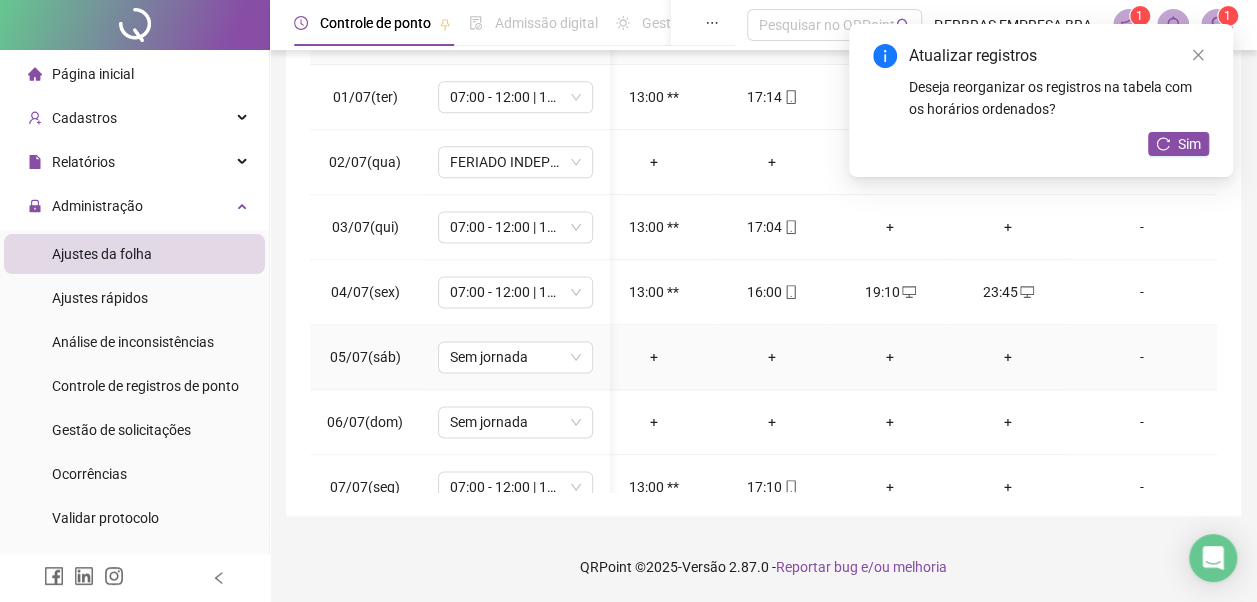 click on "+" at bounding box center (654, 357) 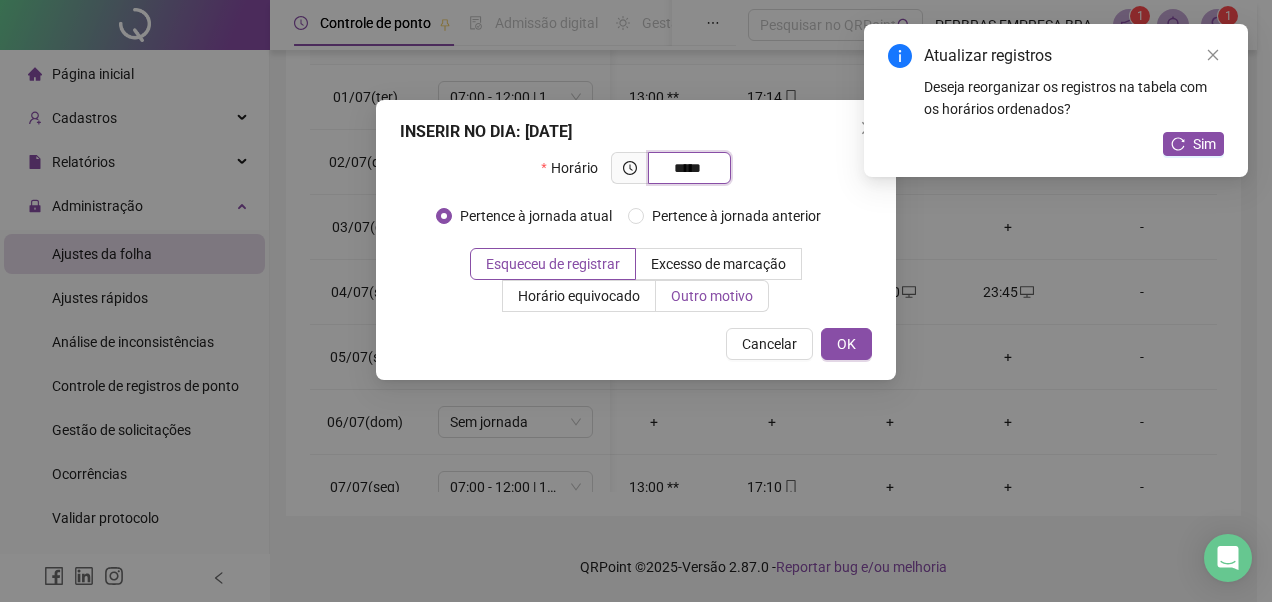 type on "*****" 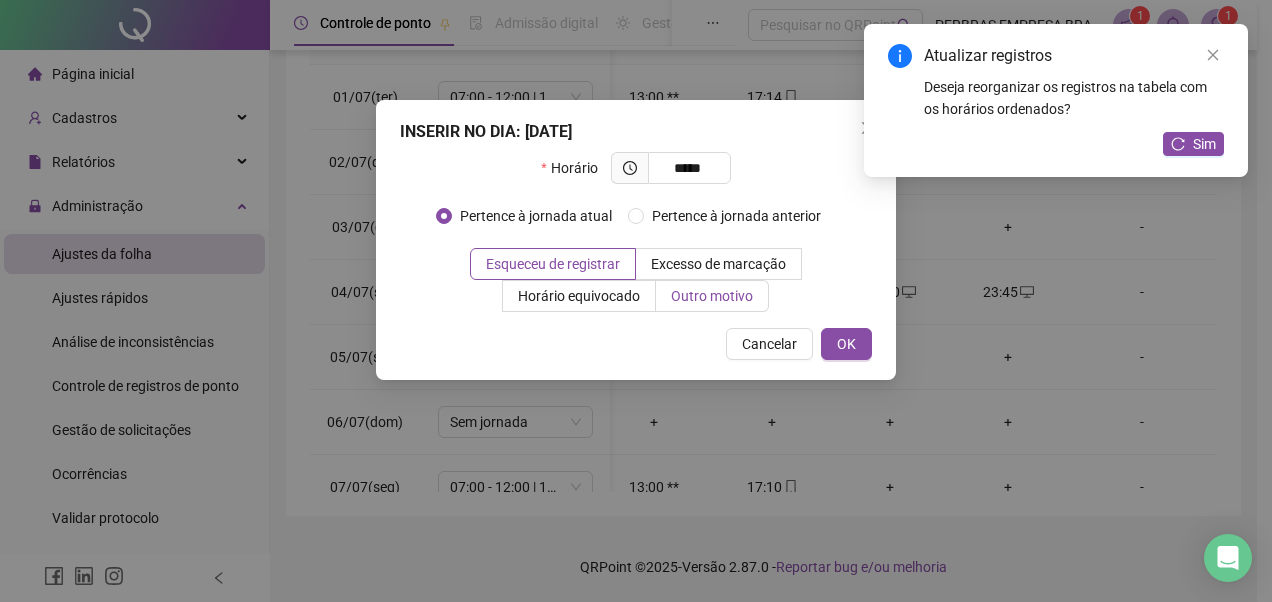 drag, startPoint x: 684, startPoint y: 292, endPoint x: 649, endPoint y: 325, distance: 48.104053 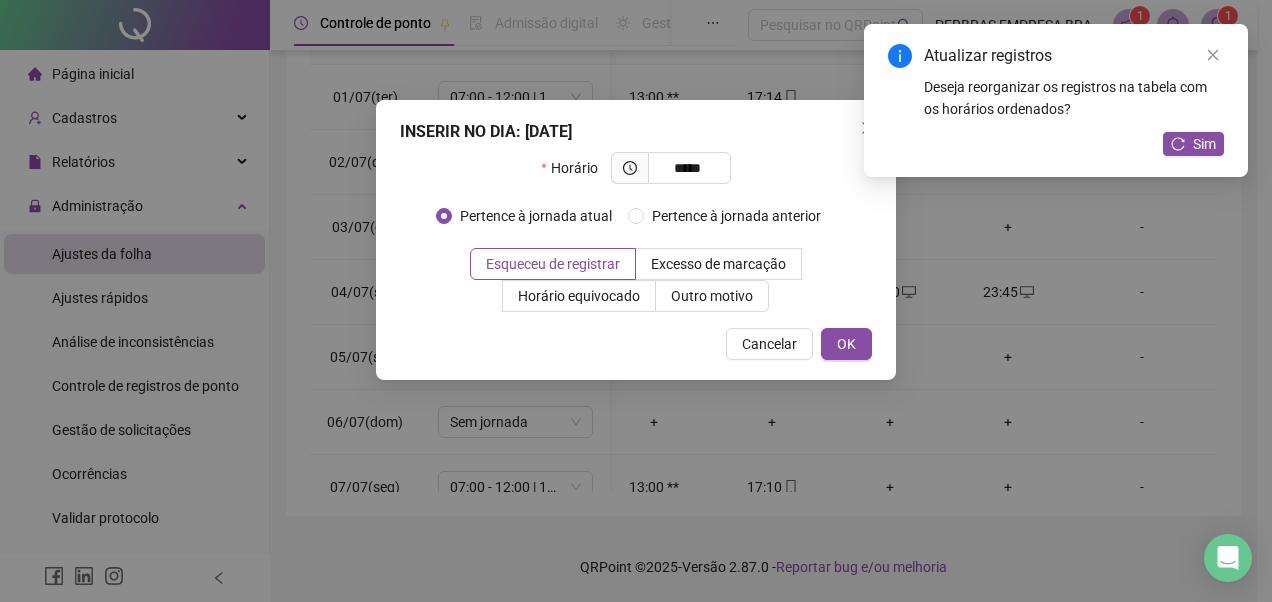 click on "Outro motivo" at bounding box center [712, 296] 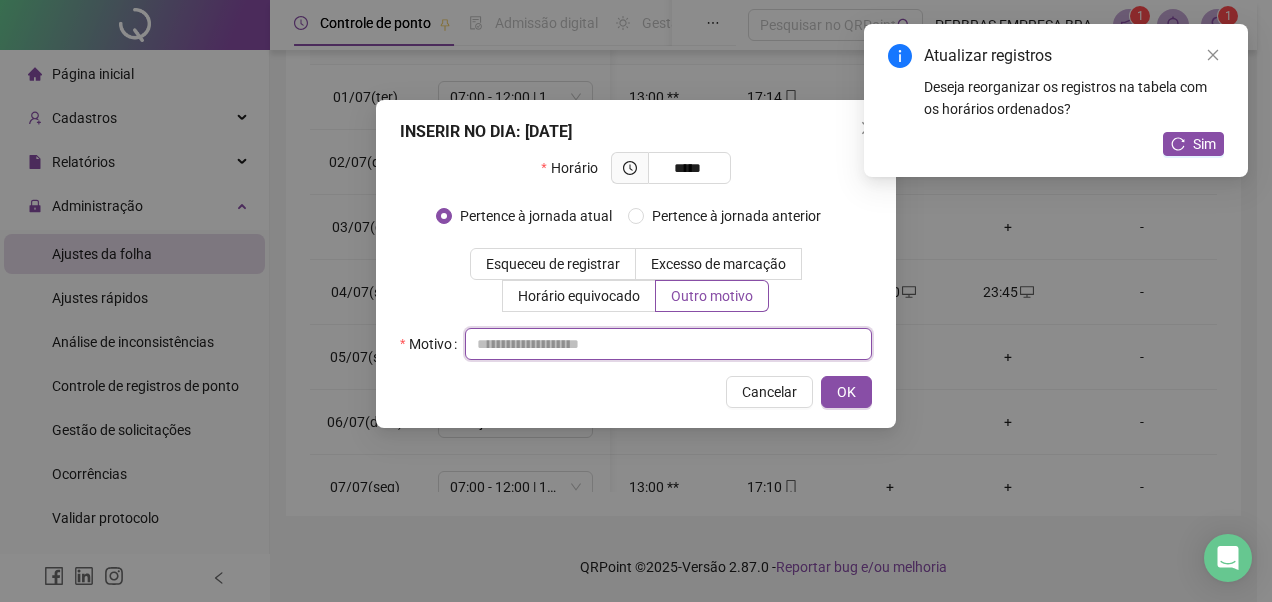 click at bounding box center [668, 344] 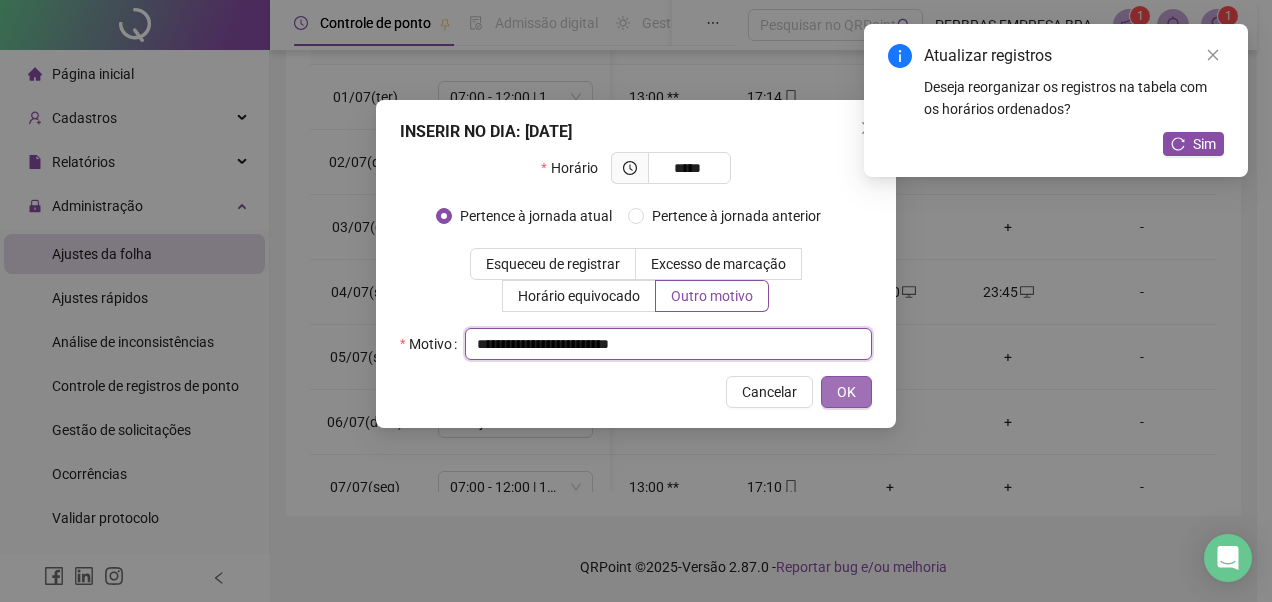 type on "**********" 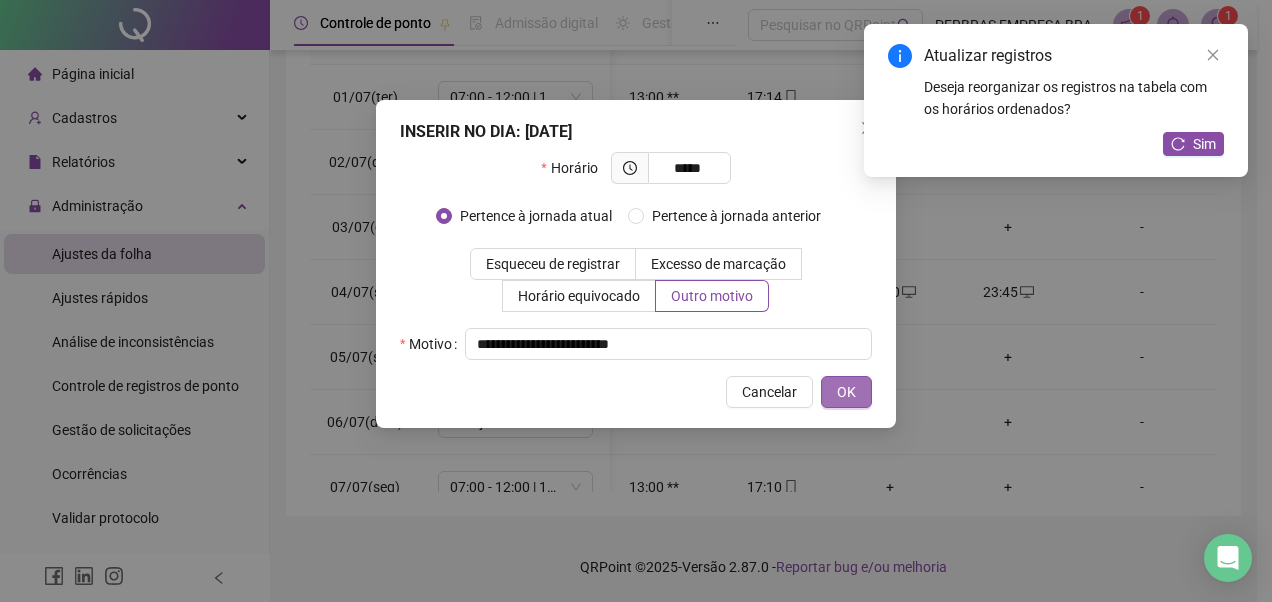 click on "OK" at bounding box center (846, 392) 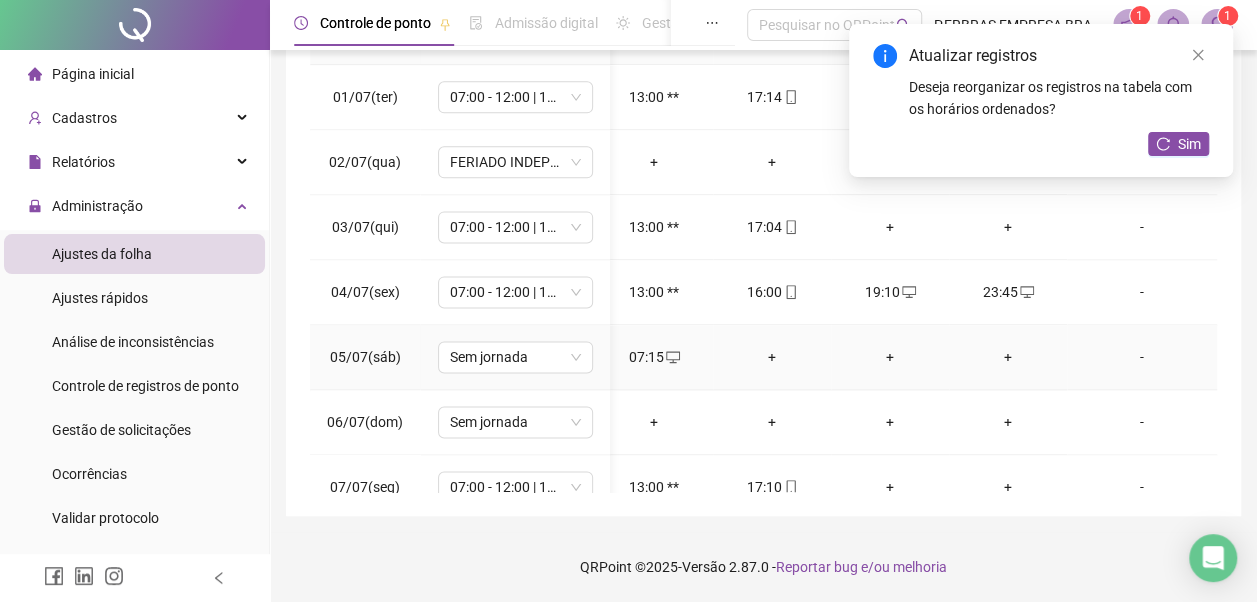 click on "+" at bounding box center [772, 357] 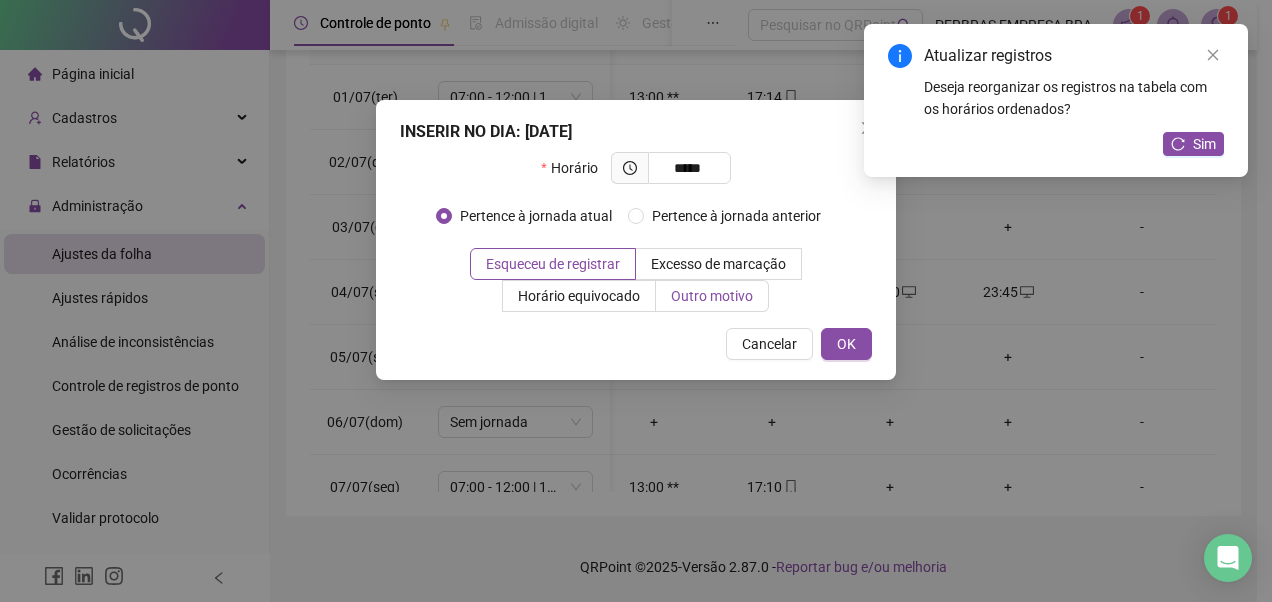 type on "*****" 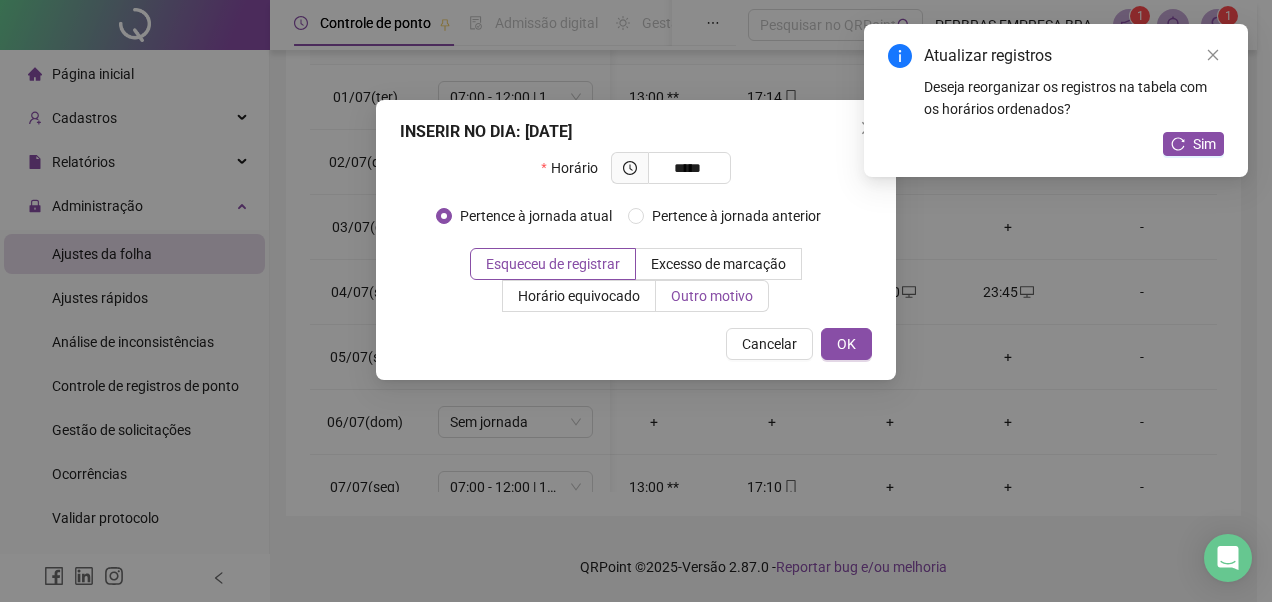 click on "Outro motivo" at bounding box center [712, 296] 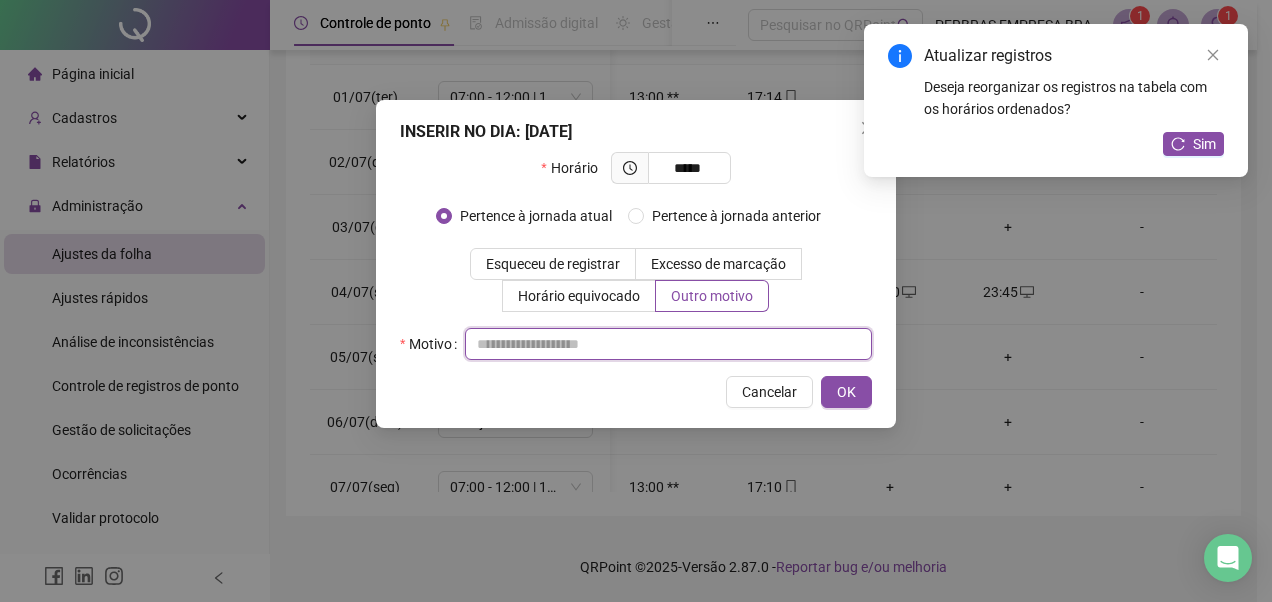 click at bounding box center (668, 344) 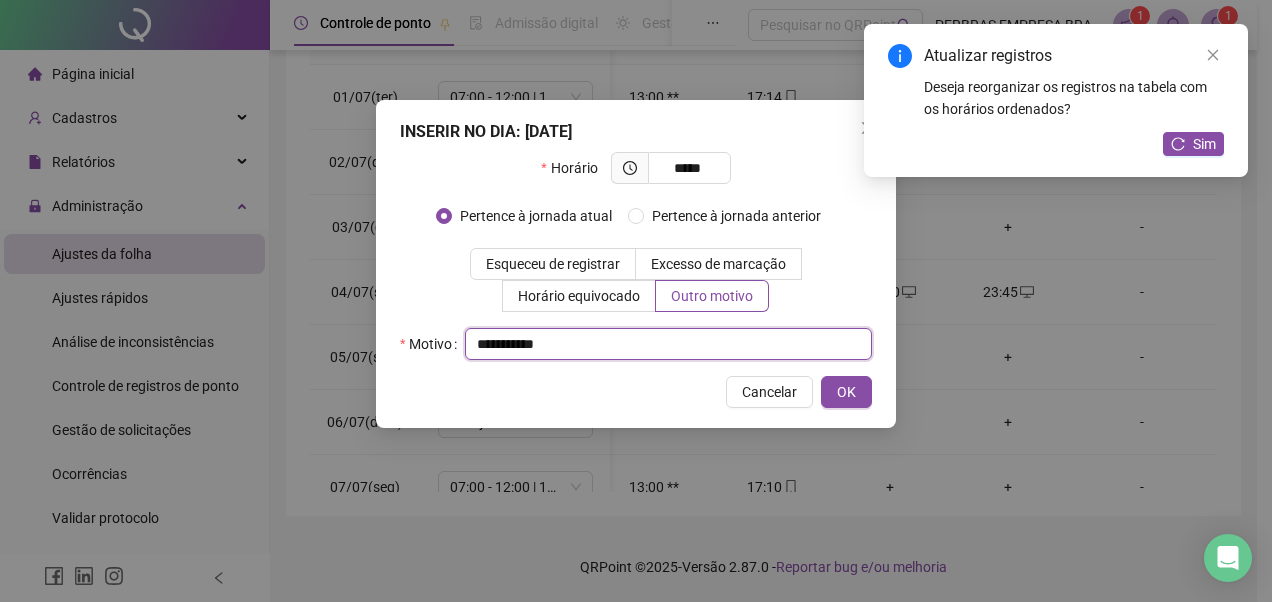 click on "**********" at bounding box center (668, 344) 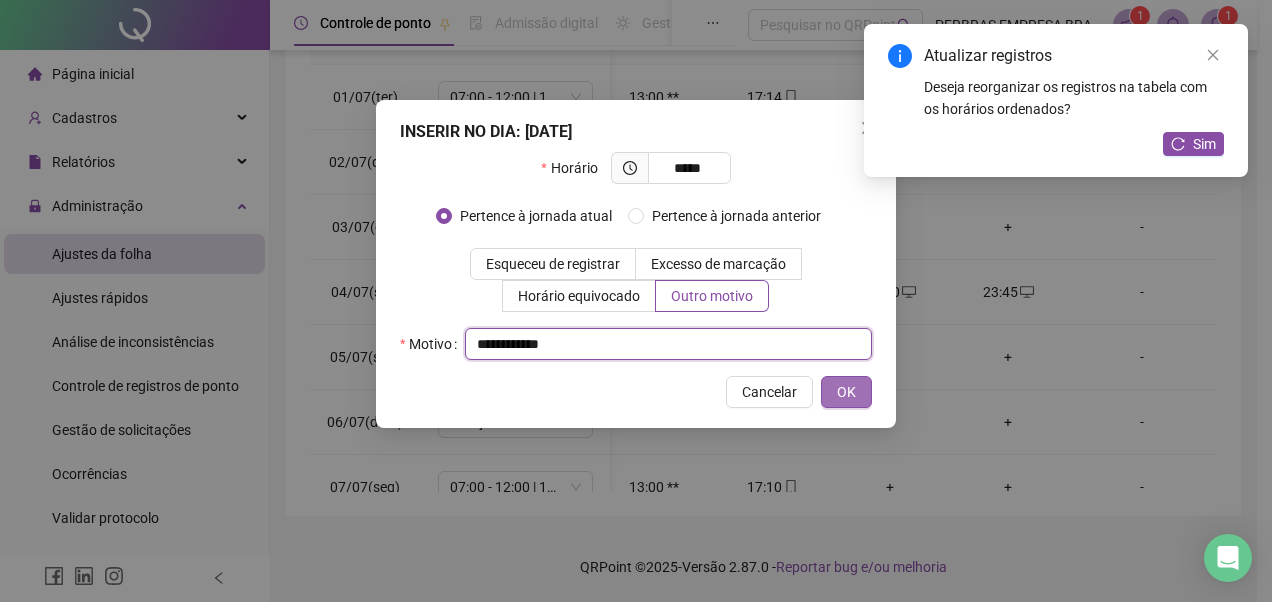 type on "**********" 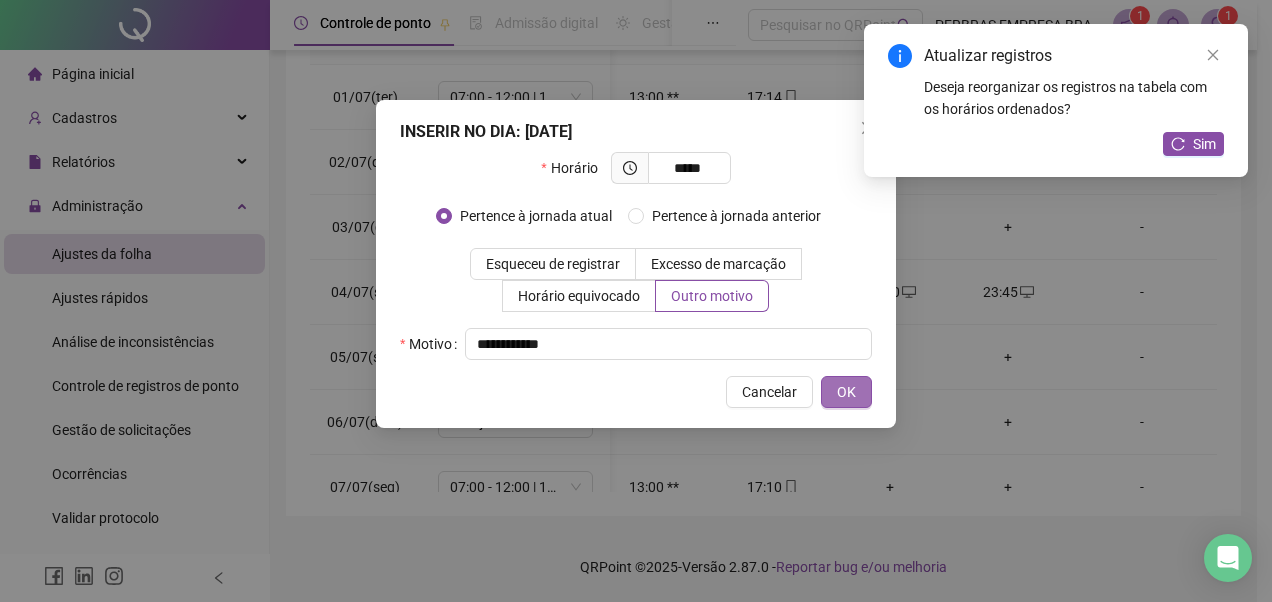 click on "OK" at bounding box center (846, 392) 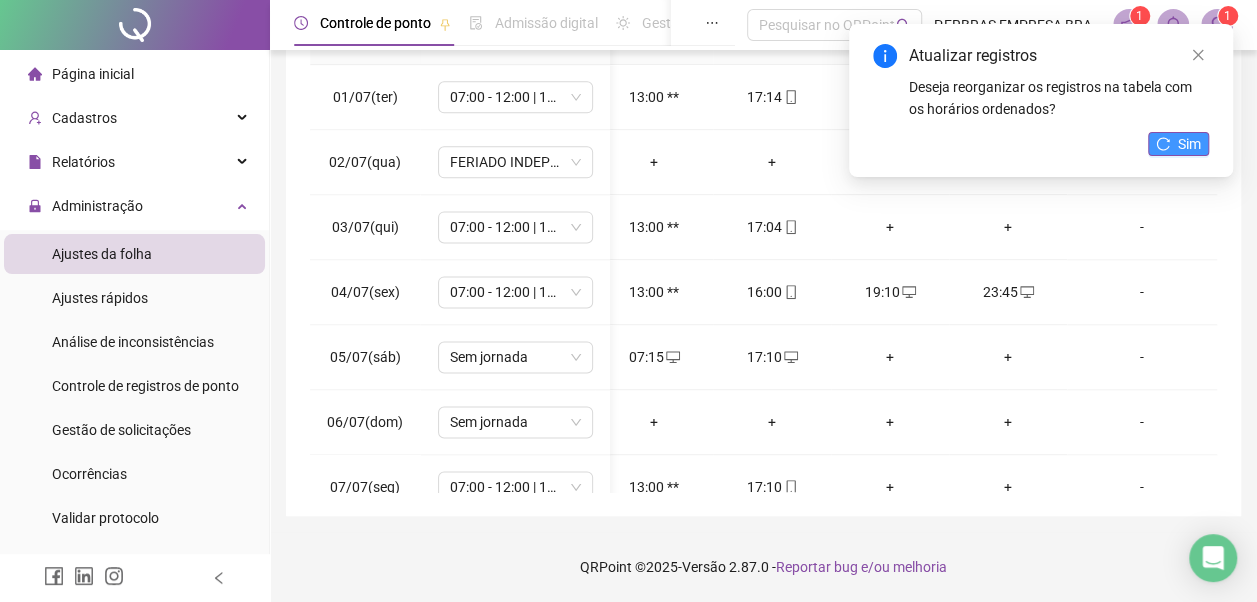 click on "Sim" at bounding box center (1189, 144) 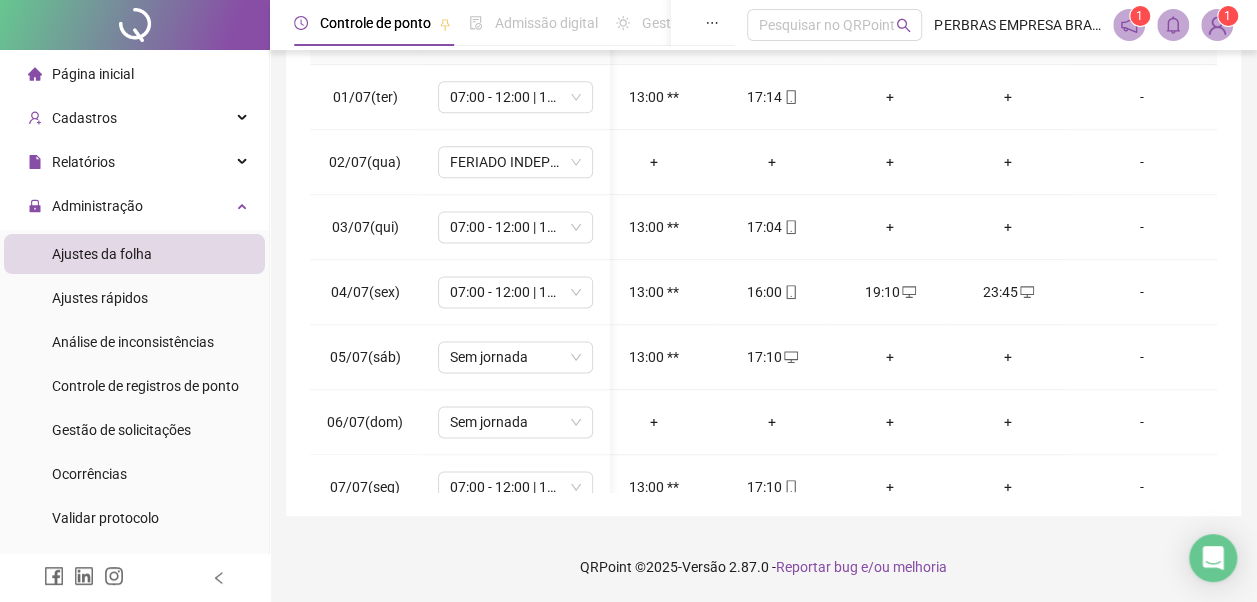 scroll, scrollTop: 1300, scrollLeft: 130, axis: both 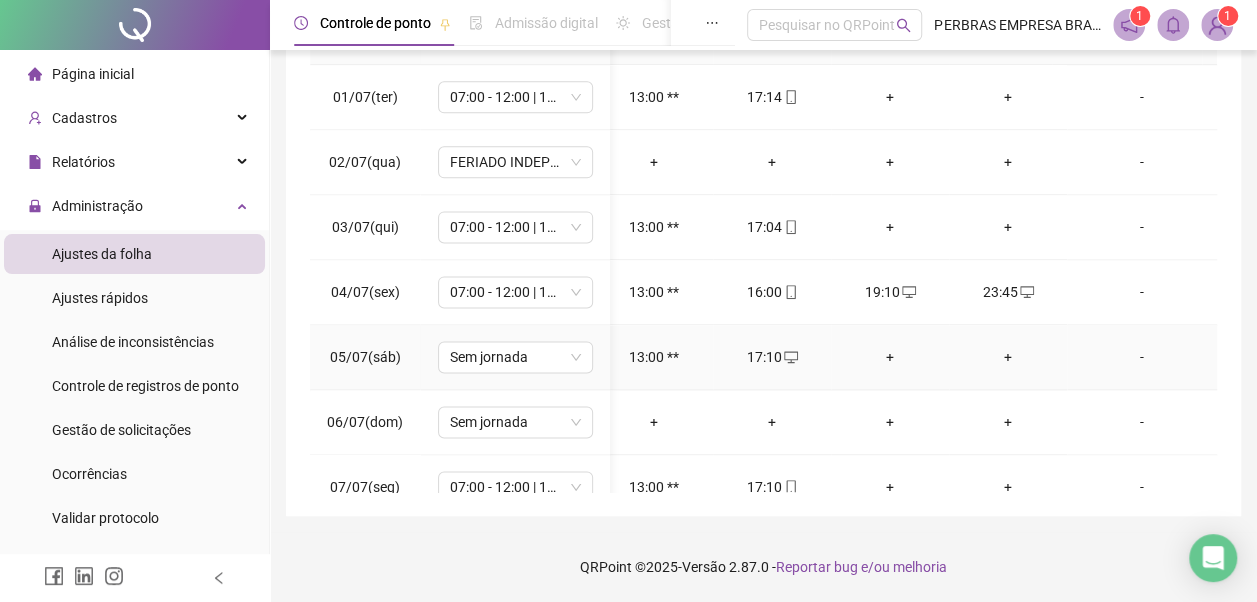 click on "+" at bounding box center (890, 357) 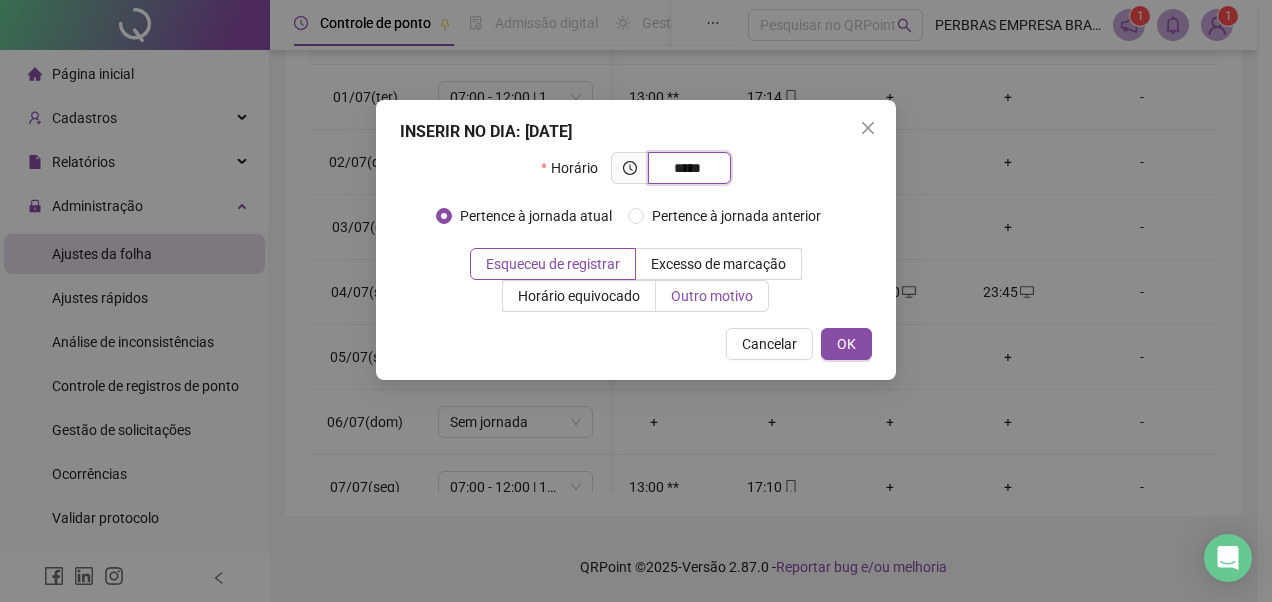 type on "*****" 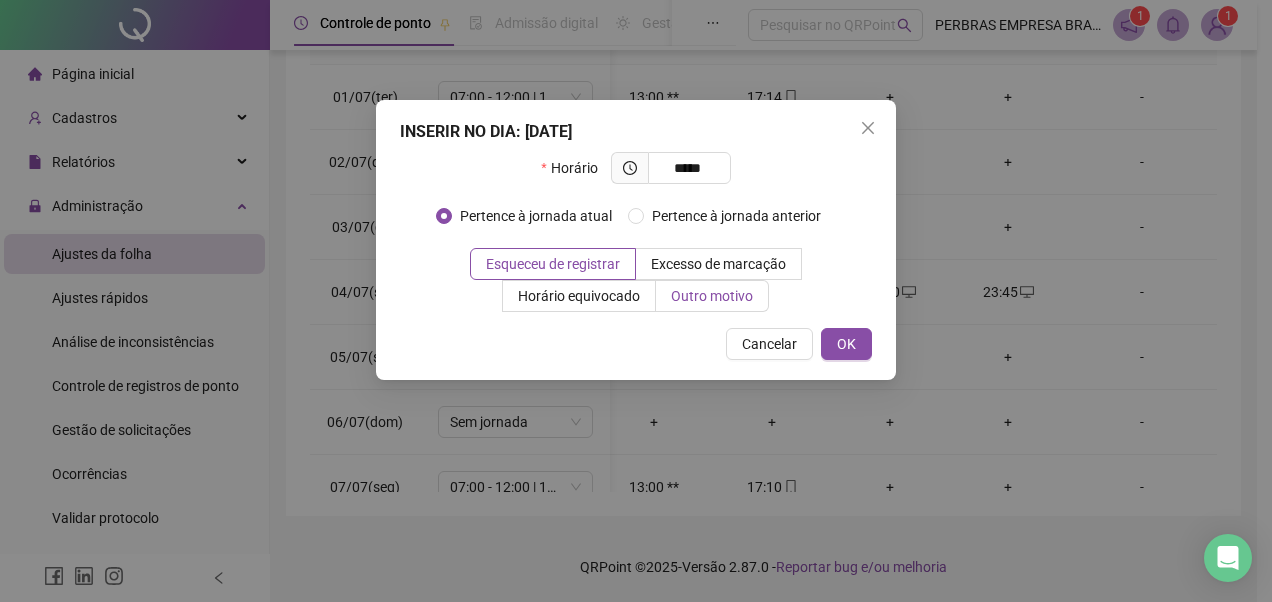 click on "Outro motivo" at bounding box center [712, 296] 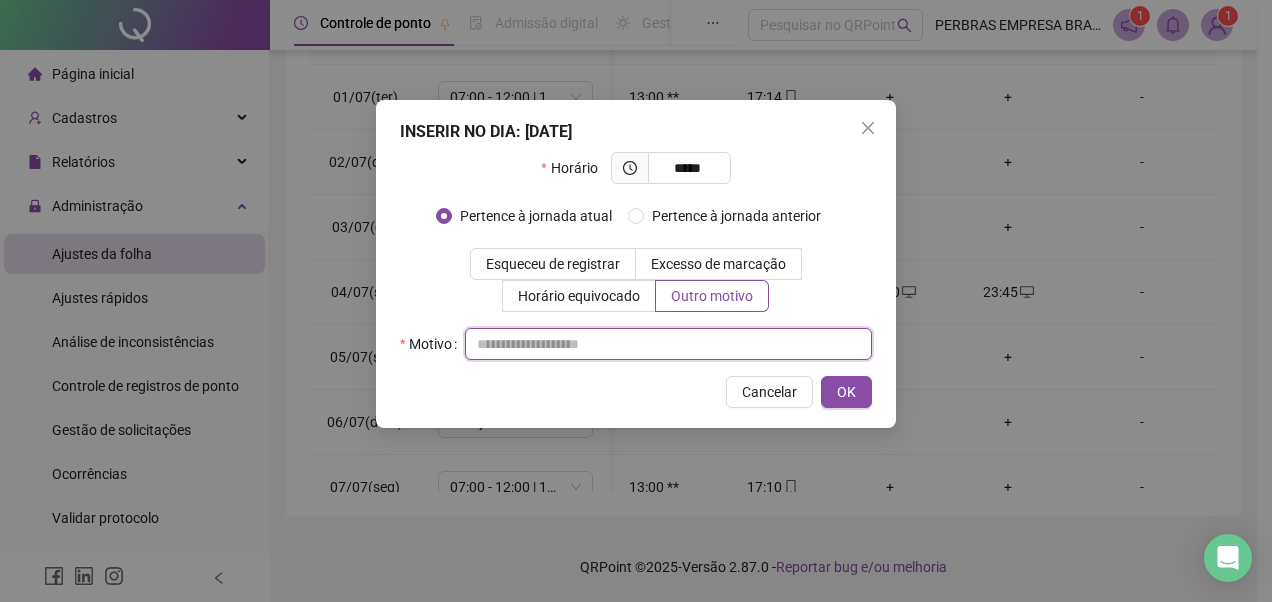 click at bounding box center (668, 344) 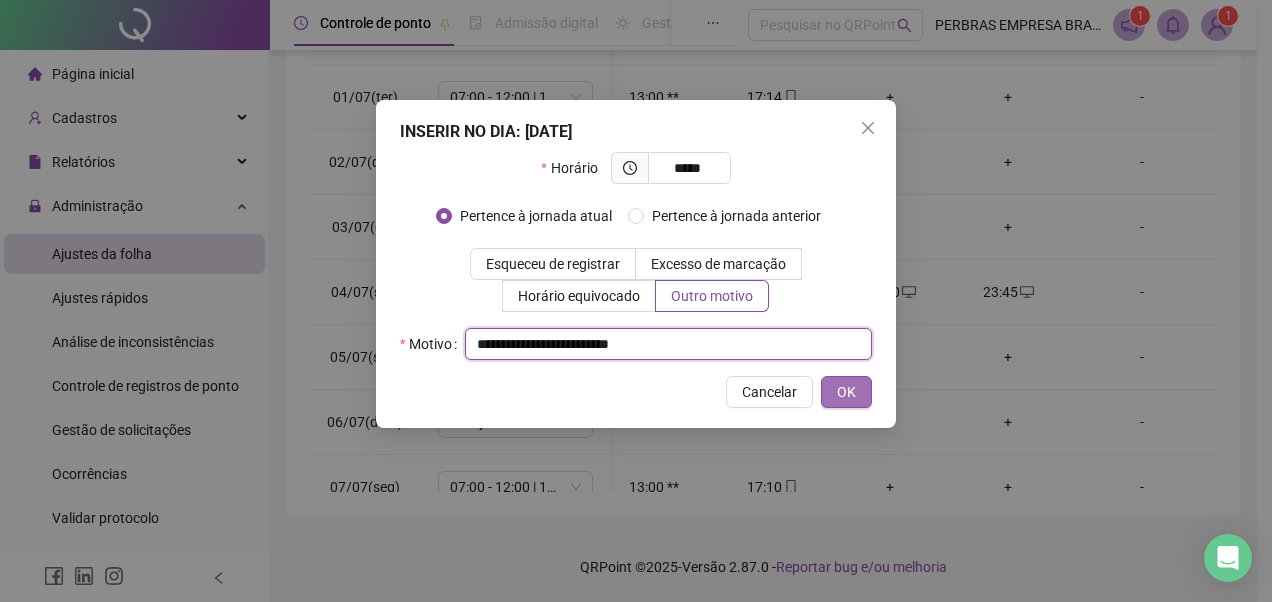 type on "**********" 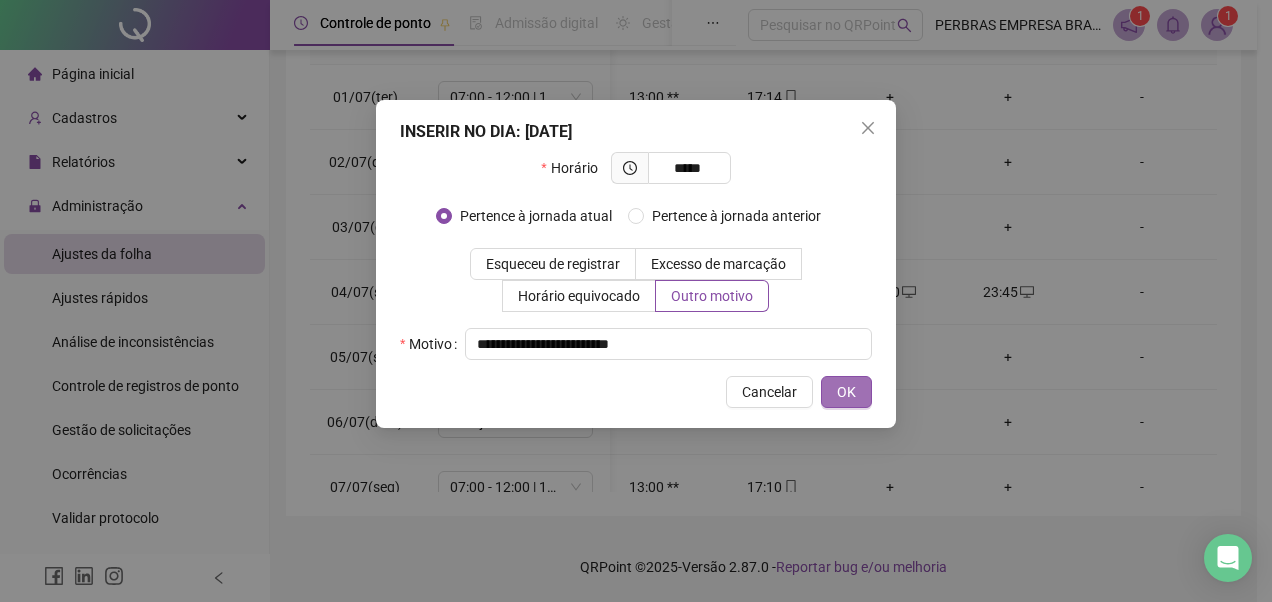 click on "OK" at bounding box center (846, 392) 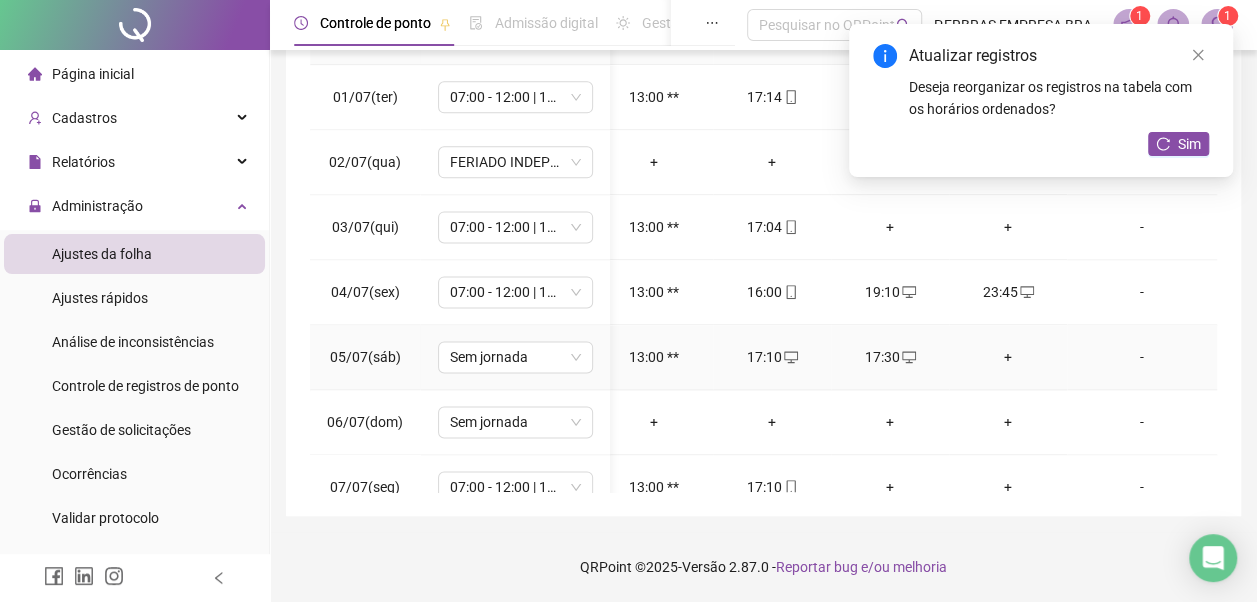 click on "+" at bounding box center (1008, 357) 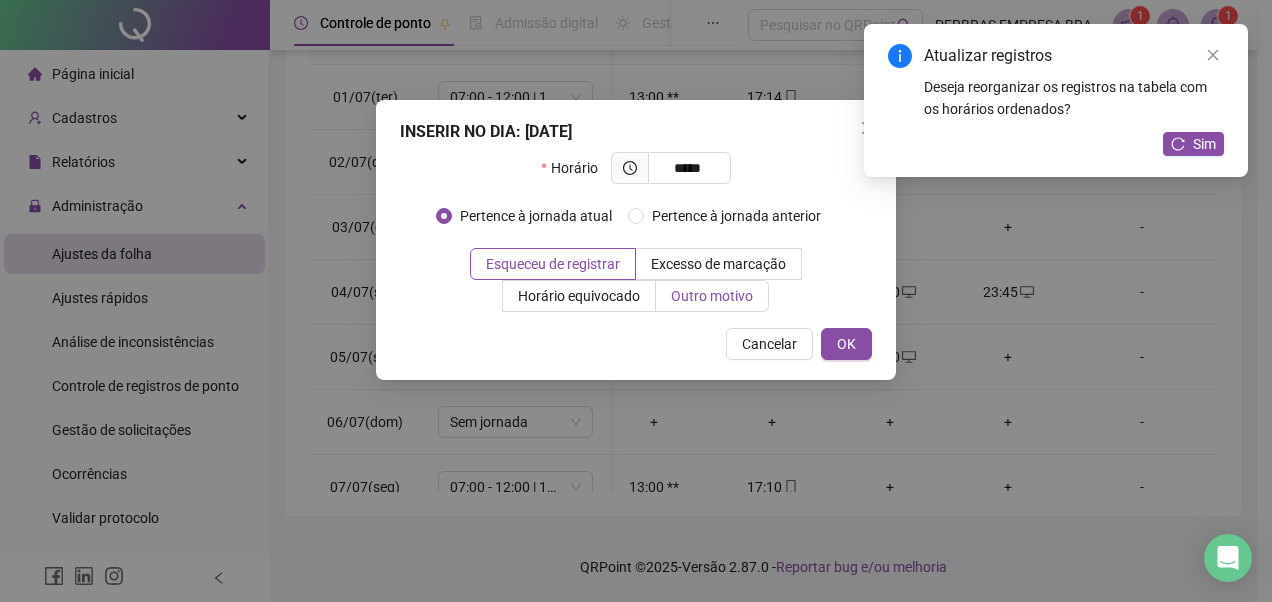 type on "*****" 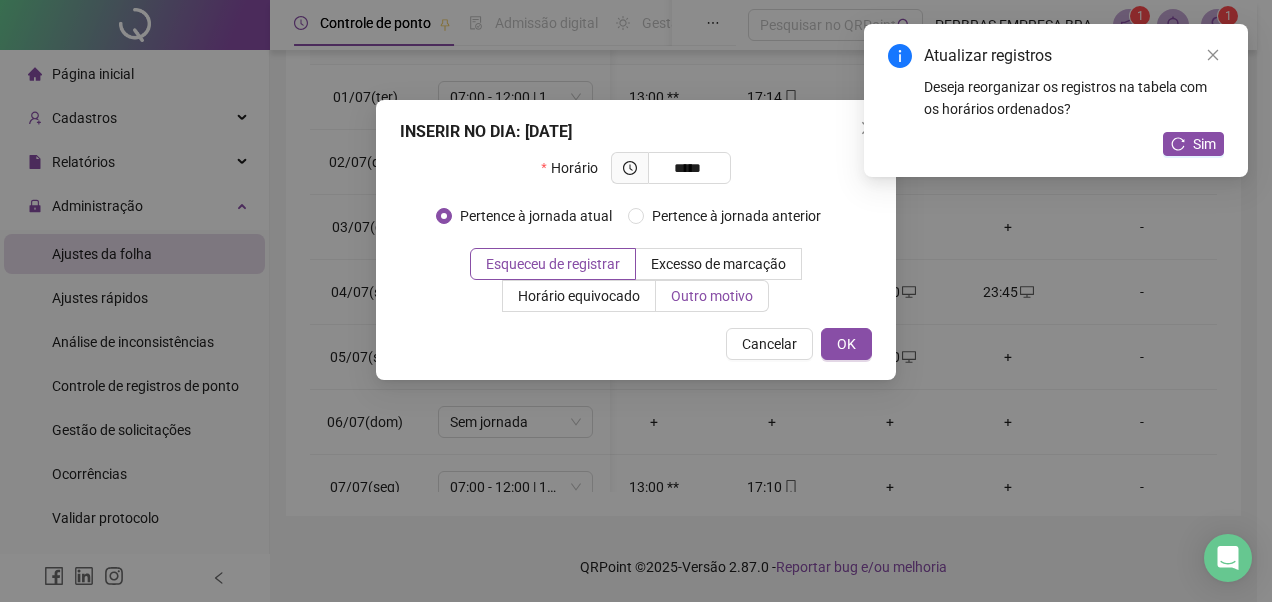 click on "Outro motivo" at bounding box center [712, 296] 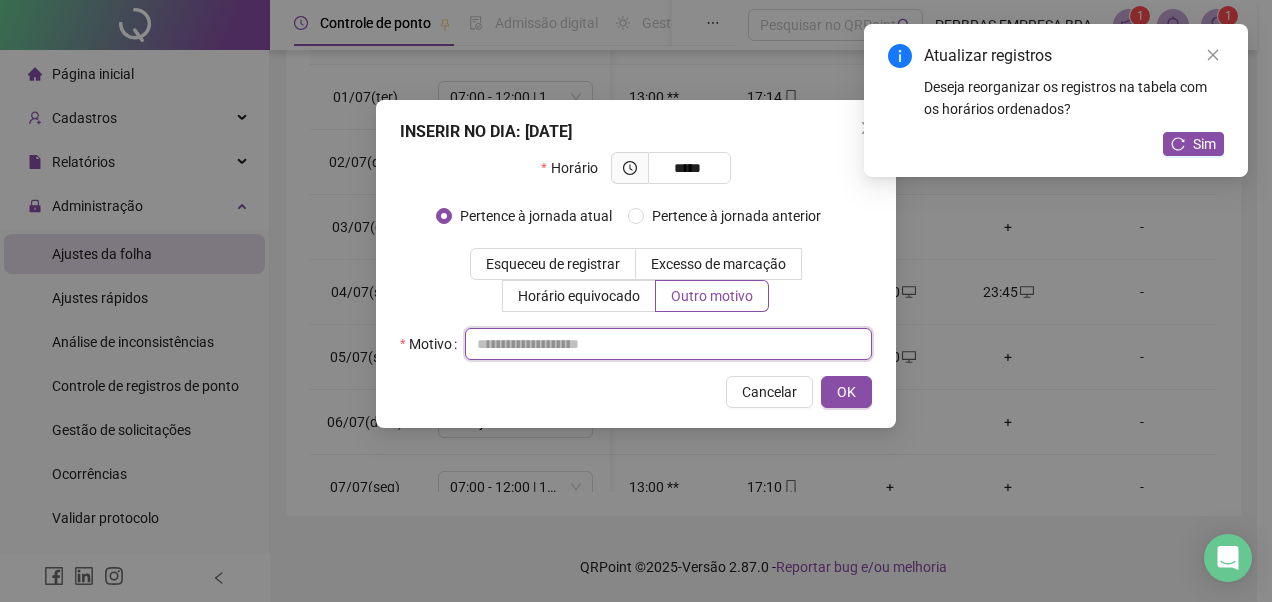 click at bounding box center (668, 344) 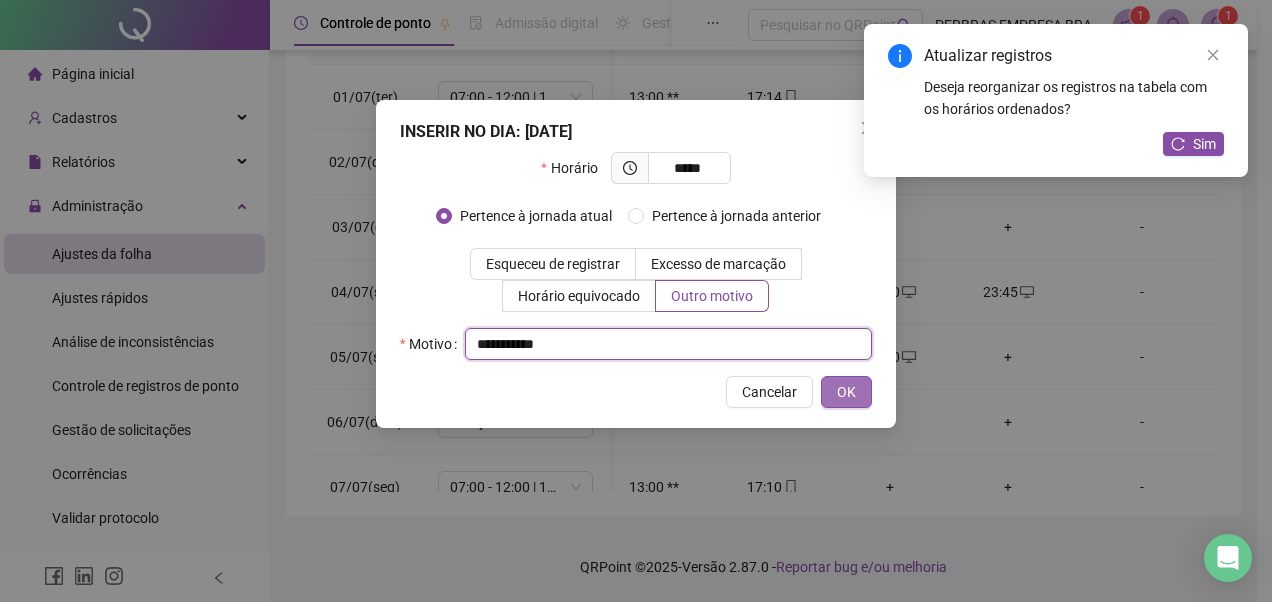 type on "**********" 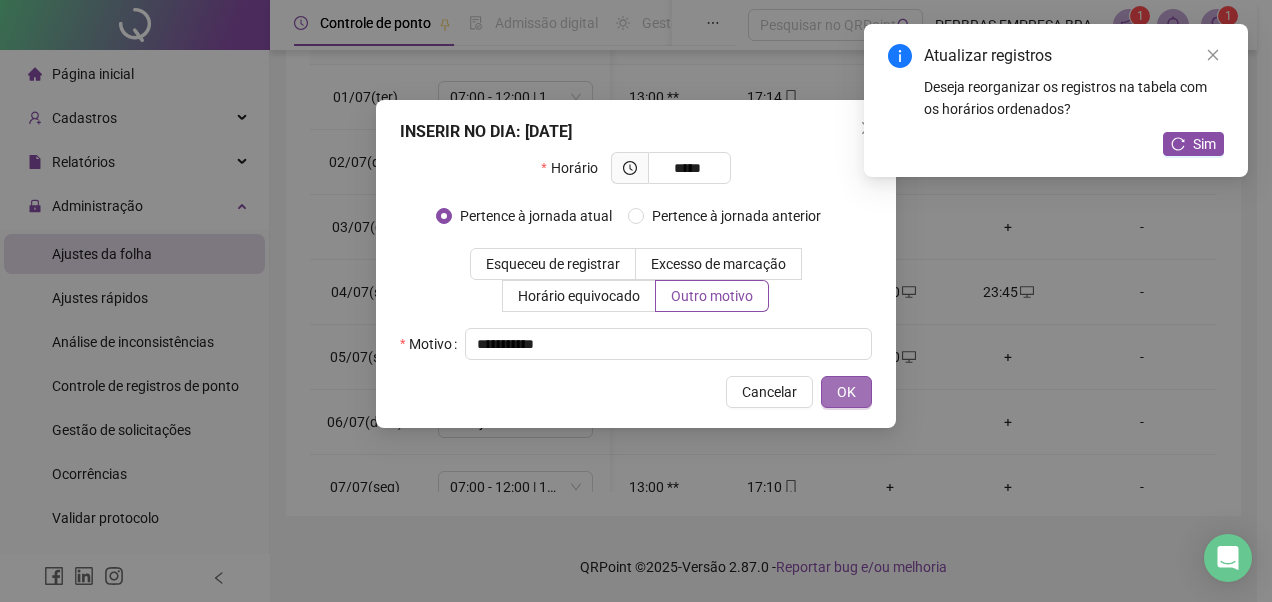click on "OK" at bounding box center [846, 392] 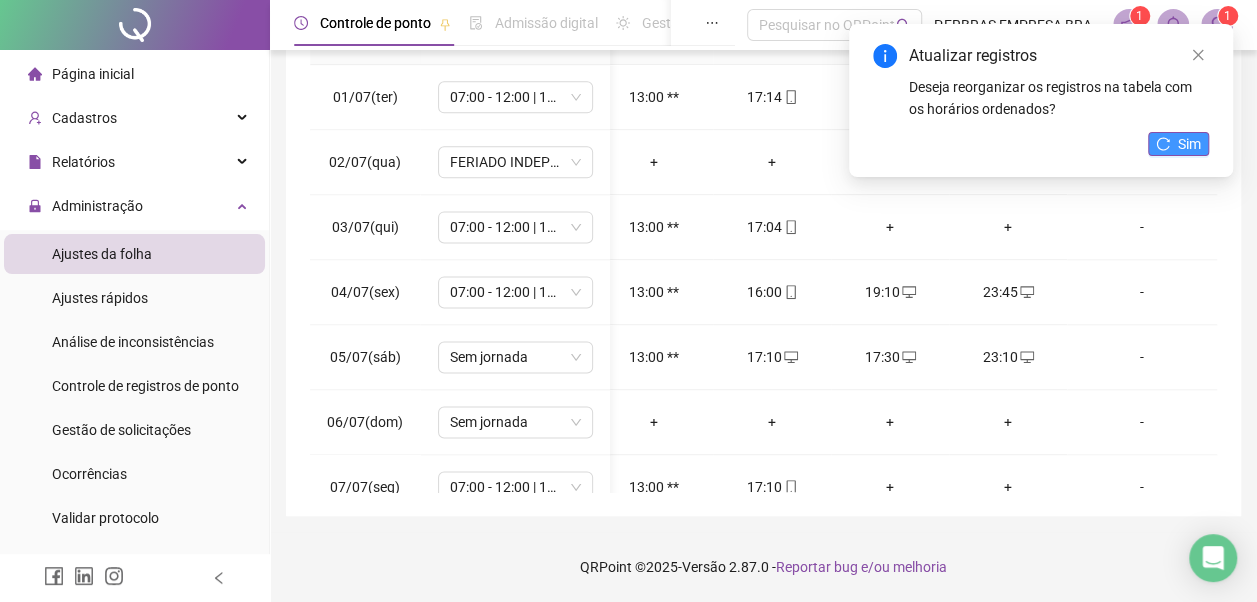 click on "Sim" at bounding box center [1189, 144] 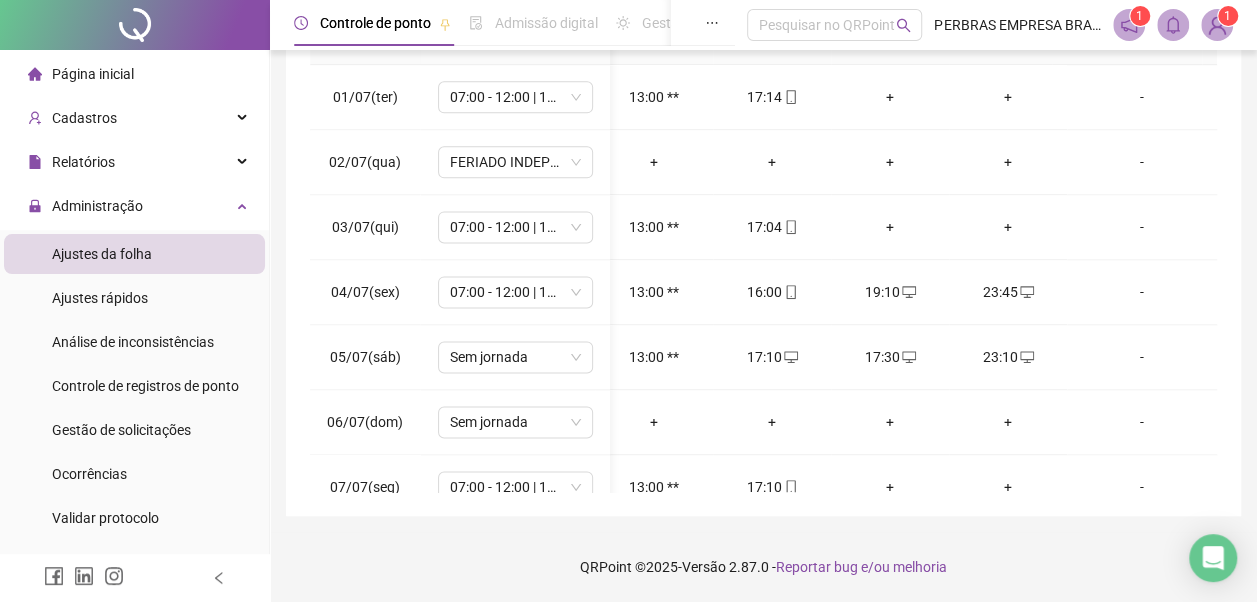 scroll, scrollTop: 1300, scrollLeft: 110, axis: both 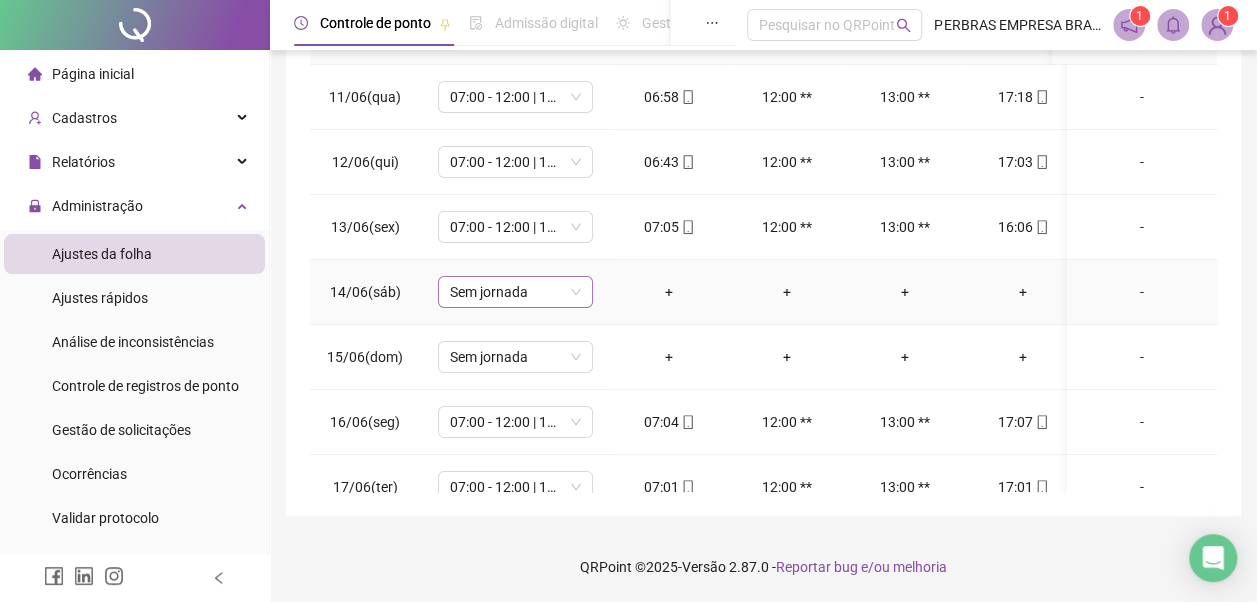 click on "Sem jornada" at bounding box center (515, 292) 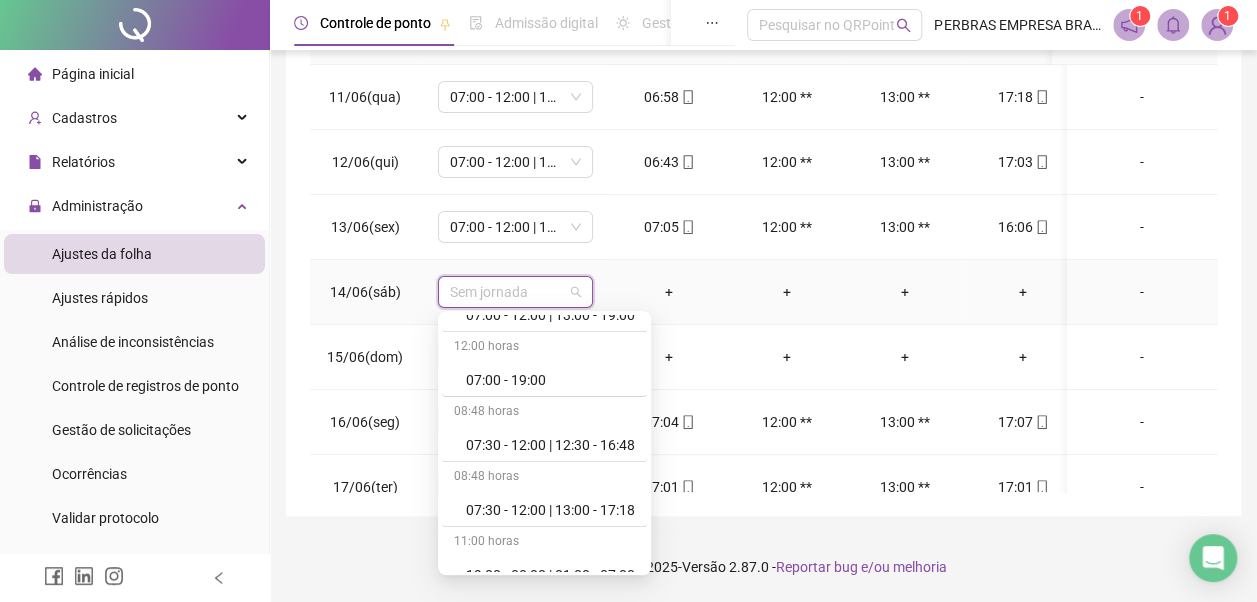 scroll, scrollTop: 778, scrollLeft: 0, axis: vertical 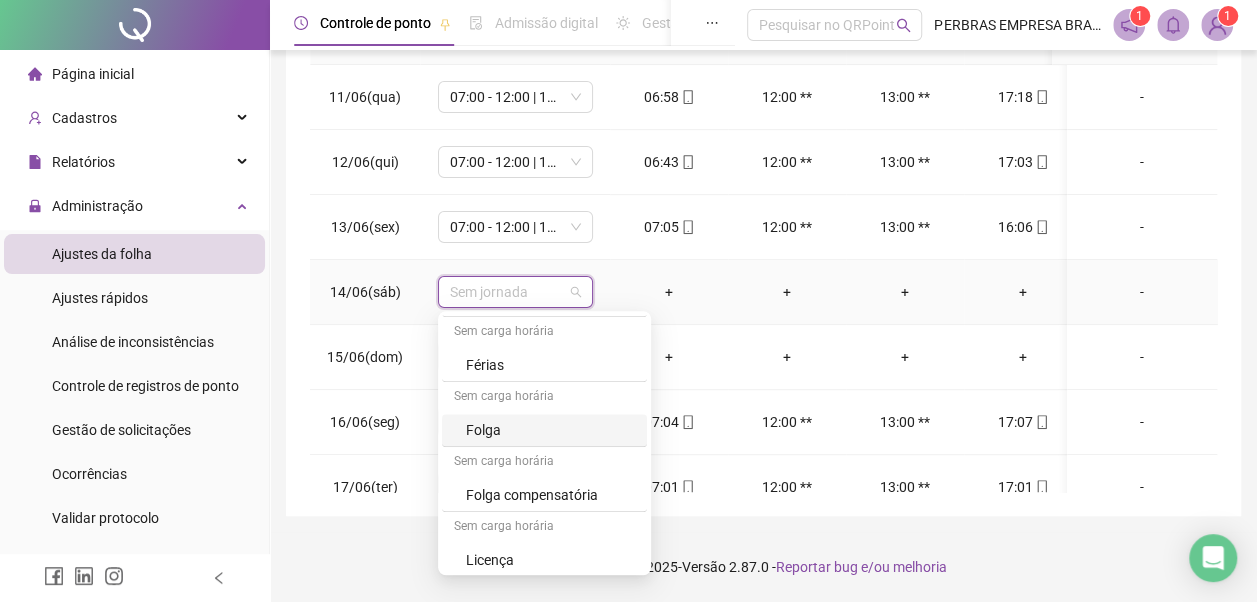 click on "Folga" at bounding box center (550, 430) 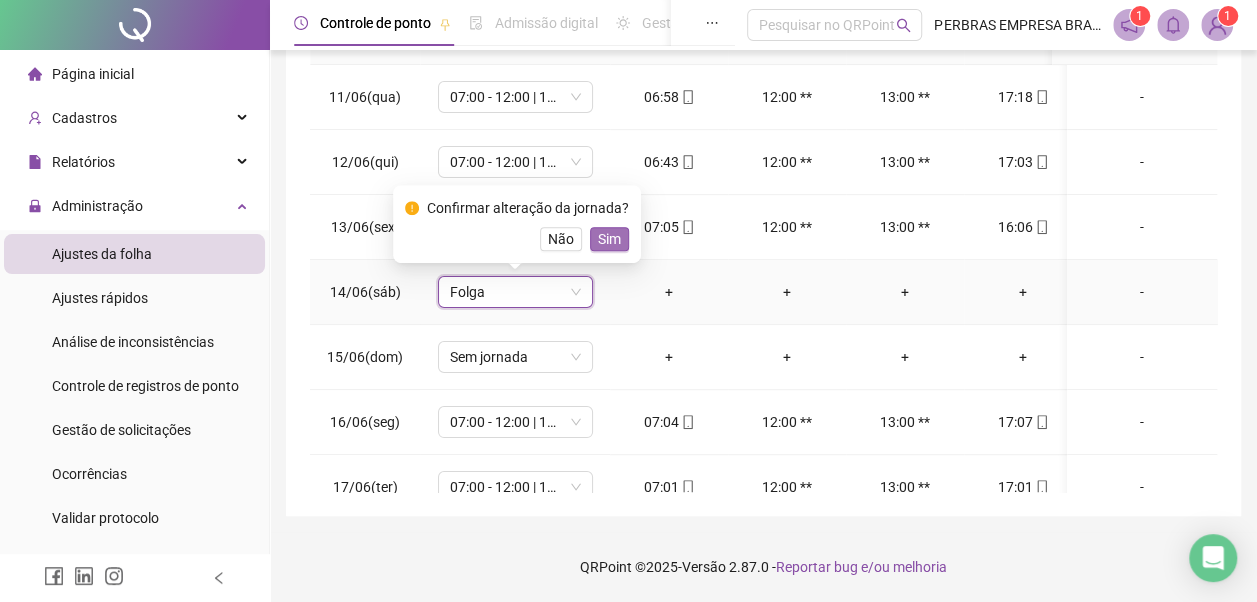 click on "Sim" at bounding box center (609, 239) 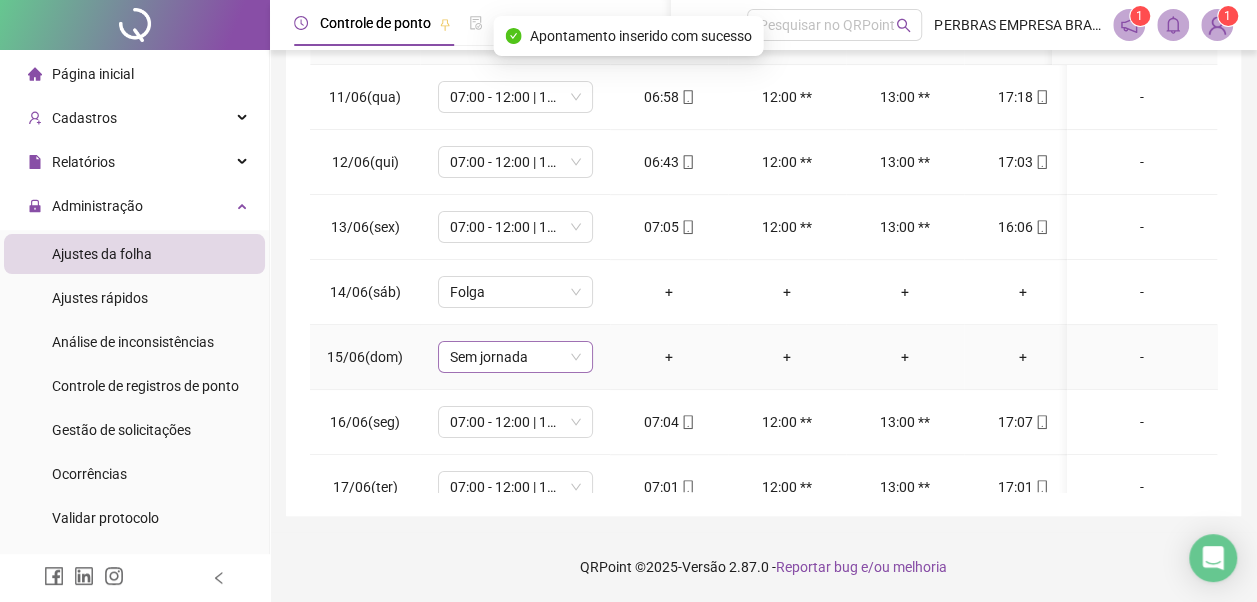 drag, startPoint x: 526, startPoint y: 353, endPoint x: 528, endPoint y: 342, distance: 11.18034 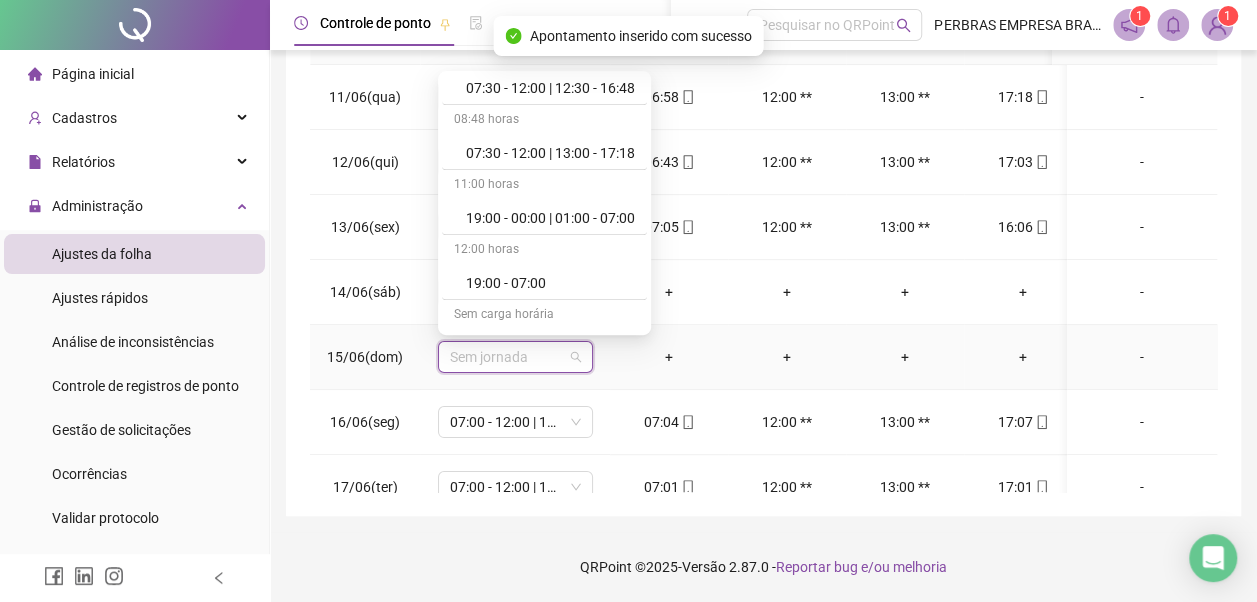 scroll, scrollTop: 778, scrollLeft: 0, axis: vertical 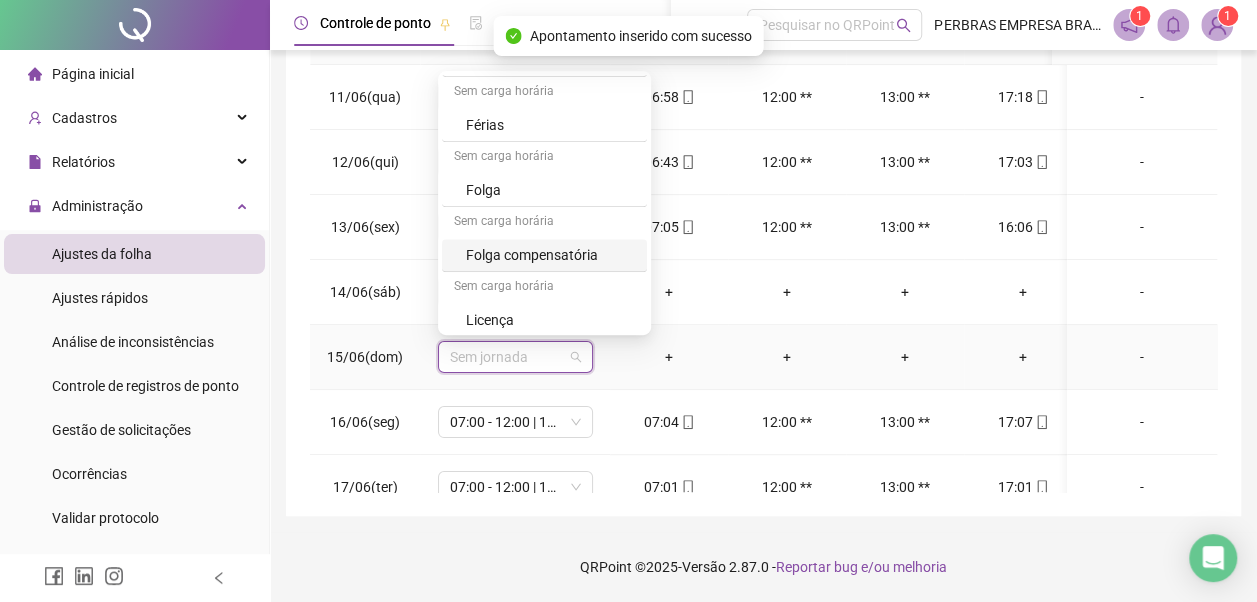 click on "Folga" at bounding box center [550, 190] 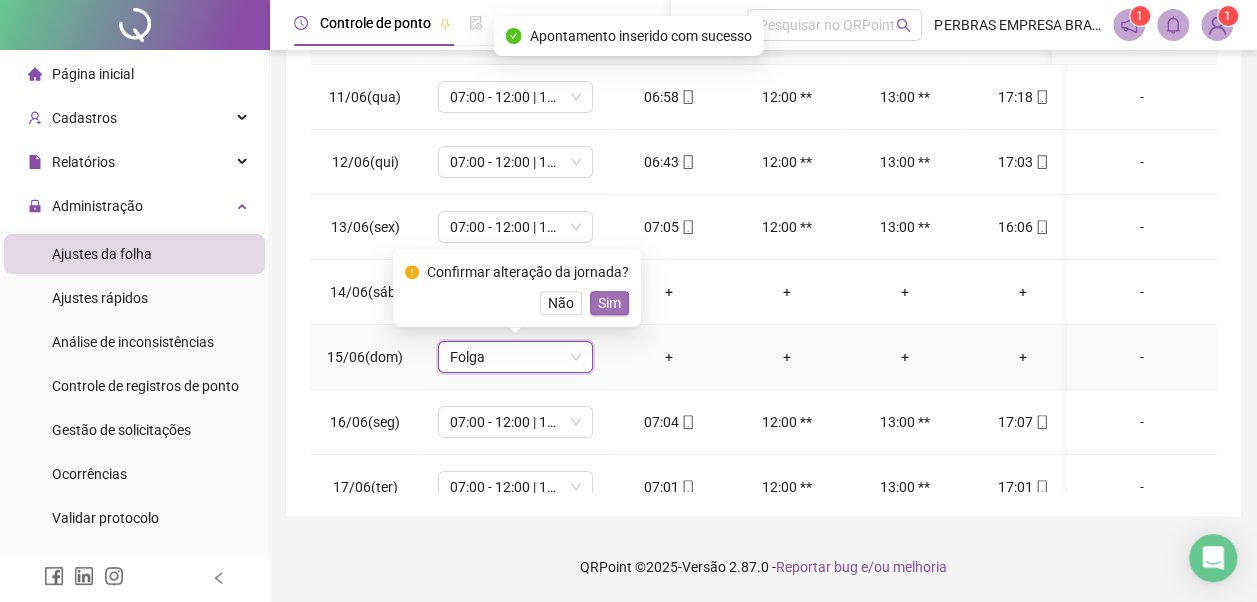 click on "Sim" at bounding box center (609, 303) 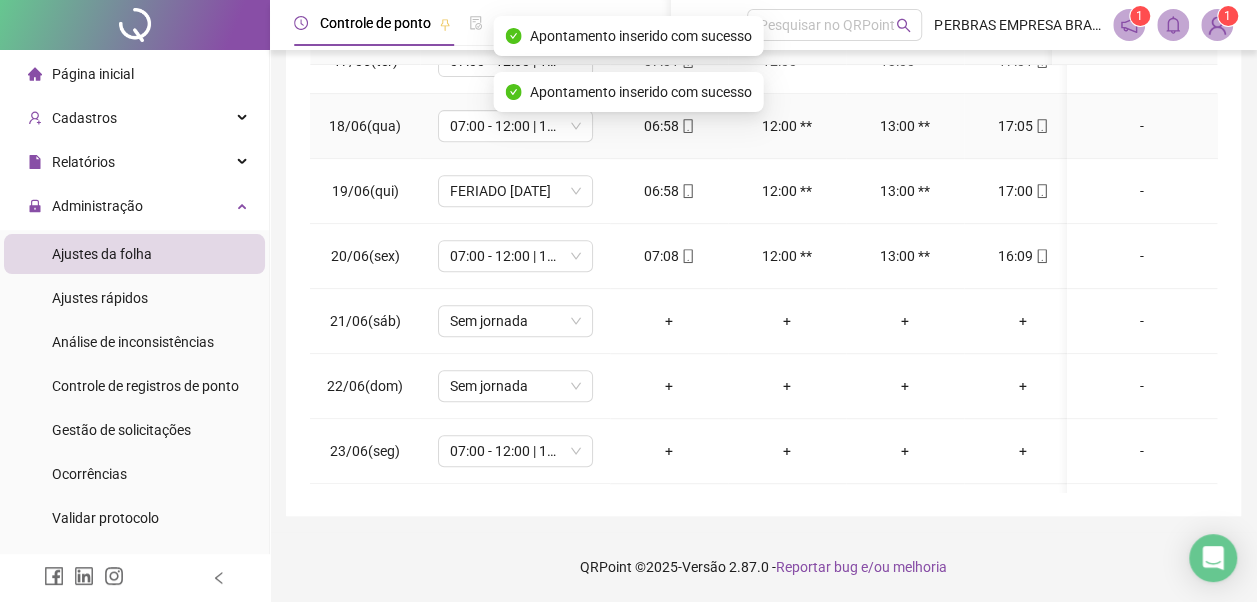 scroll, scrollTop: 500, scrollLeft: 0, axis: vertical 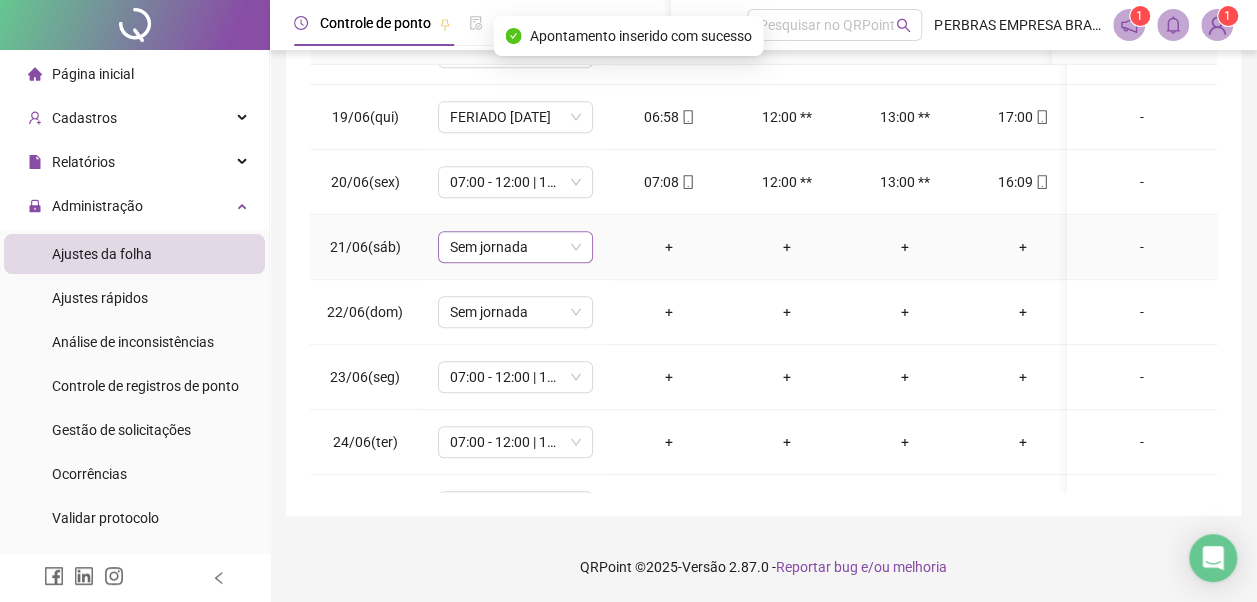 click on "Sem jornada" at bounding box center [515, 247] 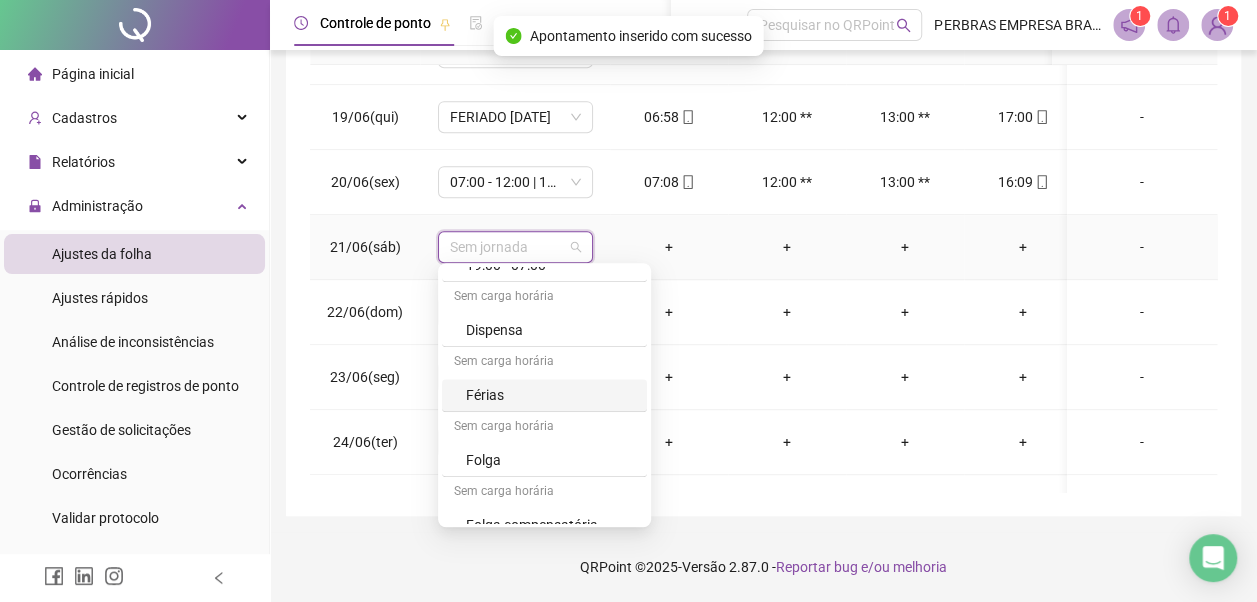 scroll, scrollTop: 778, scrollLeft: 0, axis: vertical 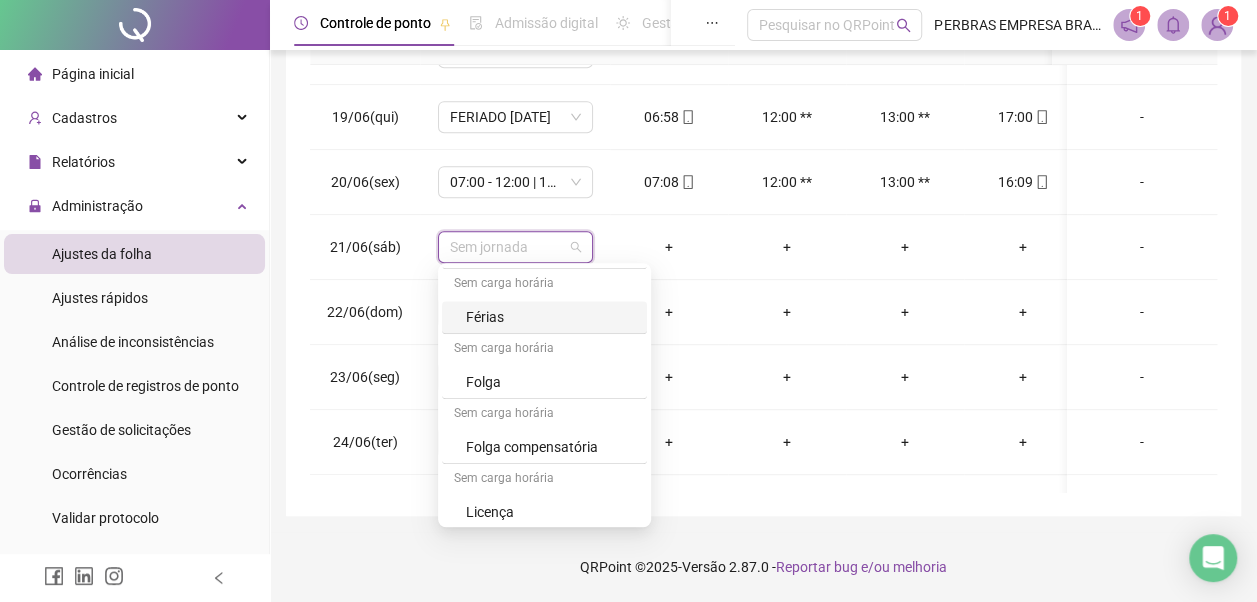 click on "QRPoint © 2025  -  Versão   2.87.0   -  Reportar bug e/ou melhoria" at bounding box center [763, 567] 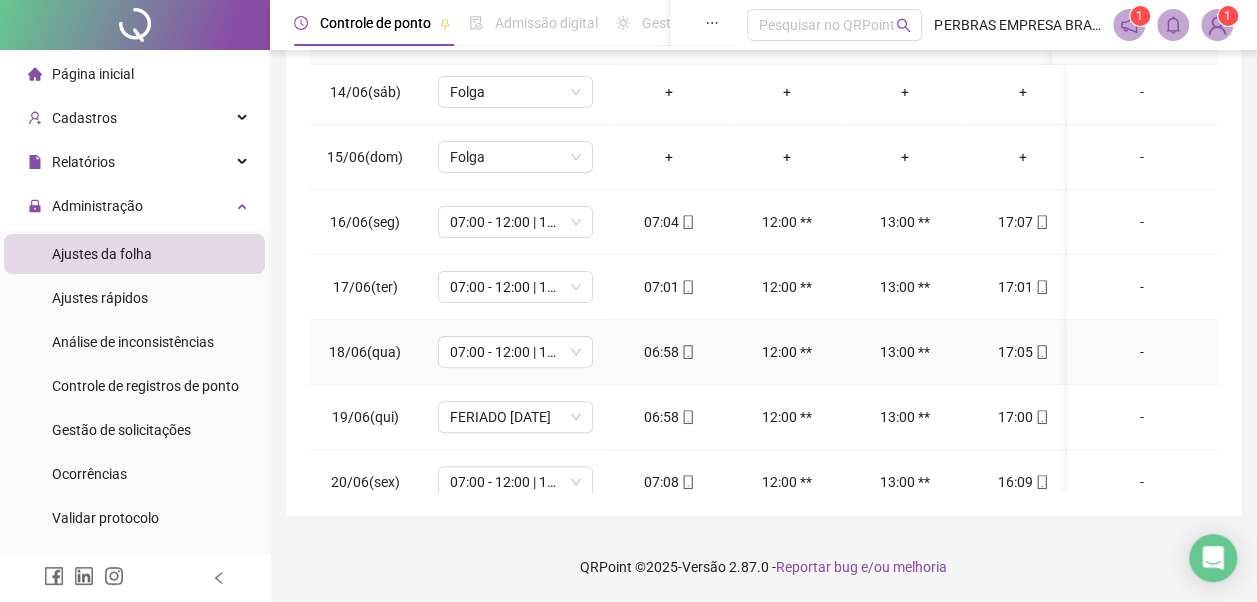 scroll, scrollTop: 300, scrollLeft: 0, axis: vertical 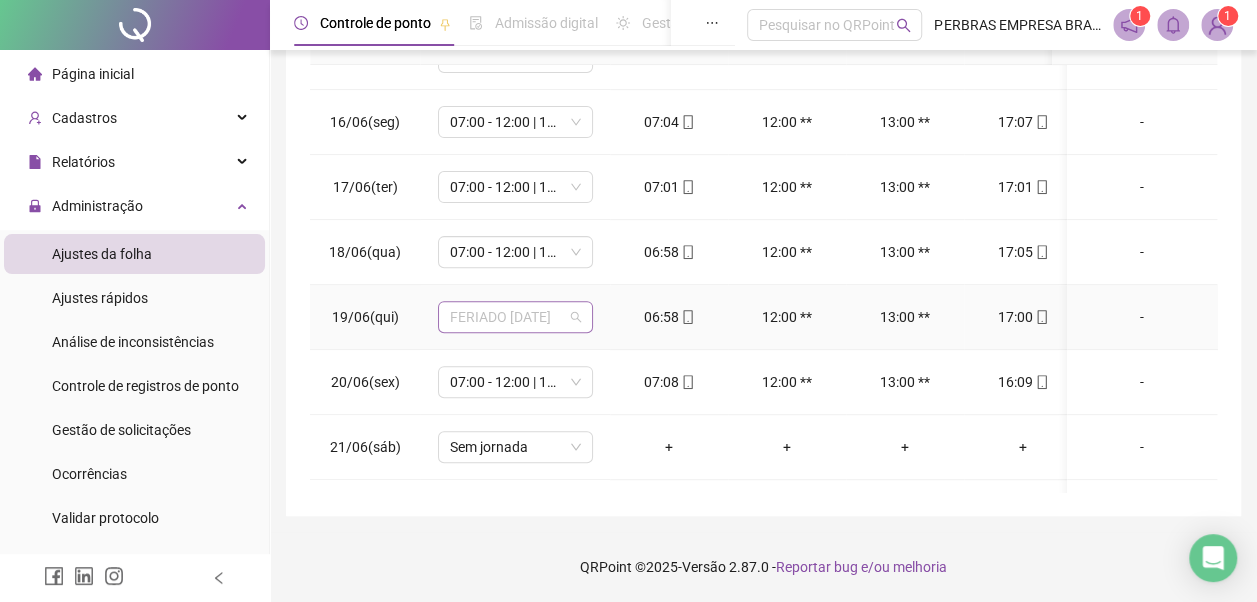 click on "FERIADO CORPUS CHRISTI" at bounding box center [515, 317] 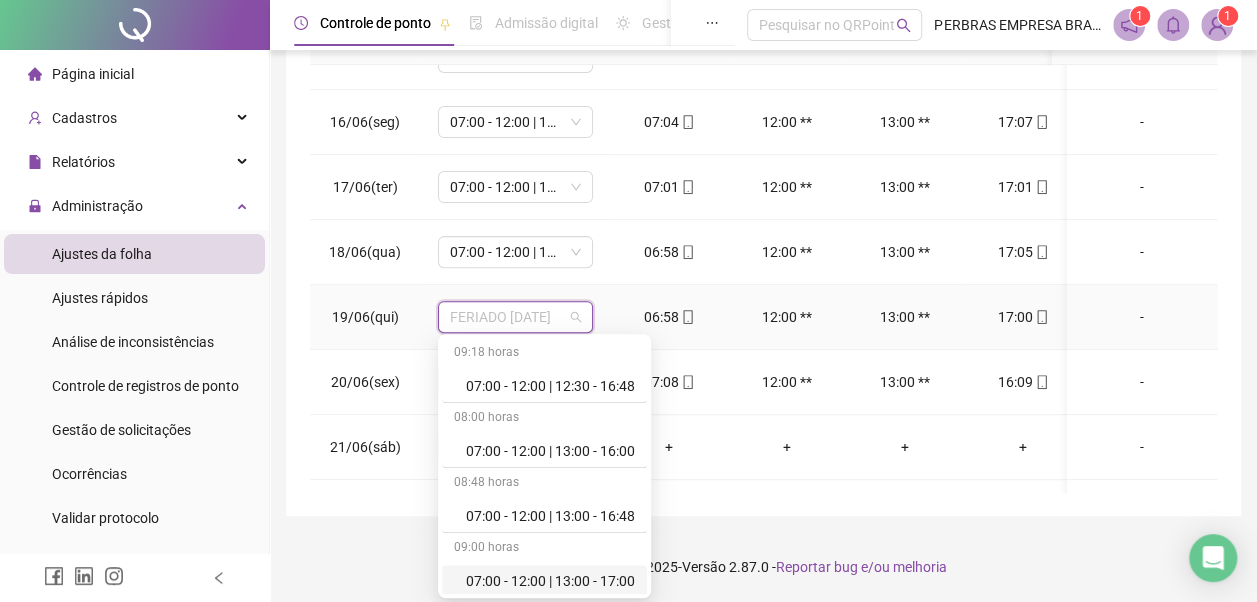 click on "07:00 - 12:00 | 13:00 - 17:00" at bounding box center [550, 581] 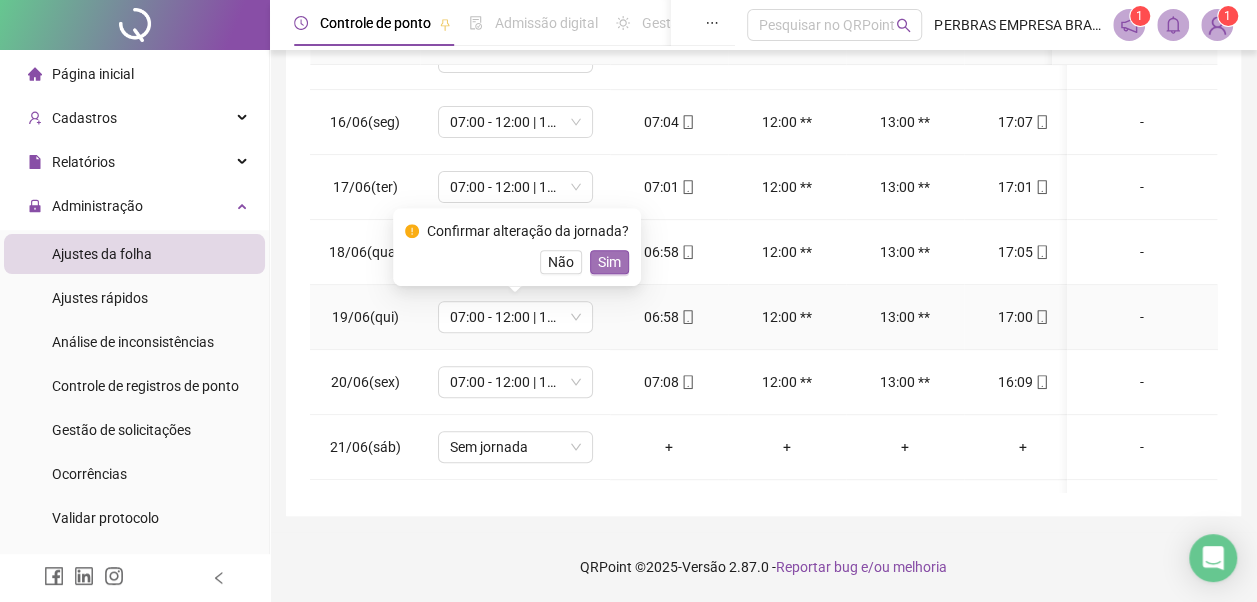 click on "Sim" at bounding box center [609, 262] 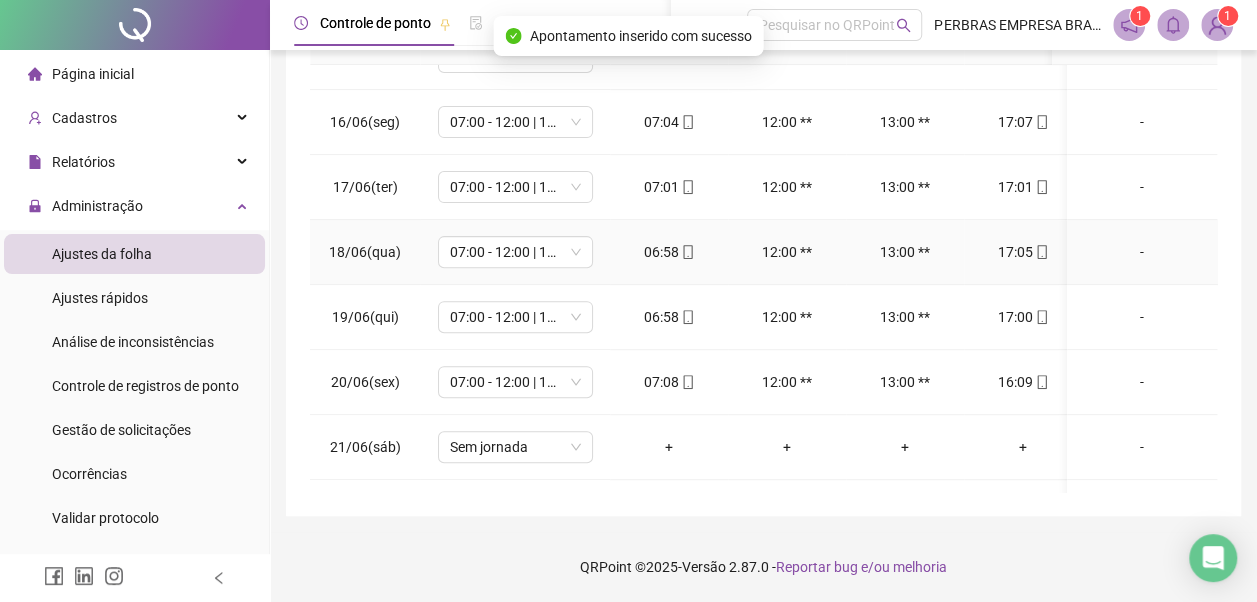 scroll, scrollTop: 500, scrollLeft: 0, axis: vertical 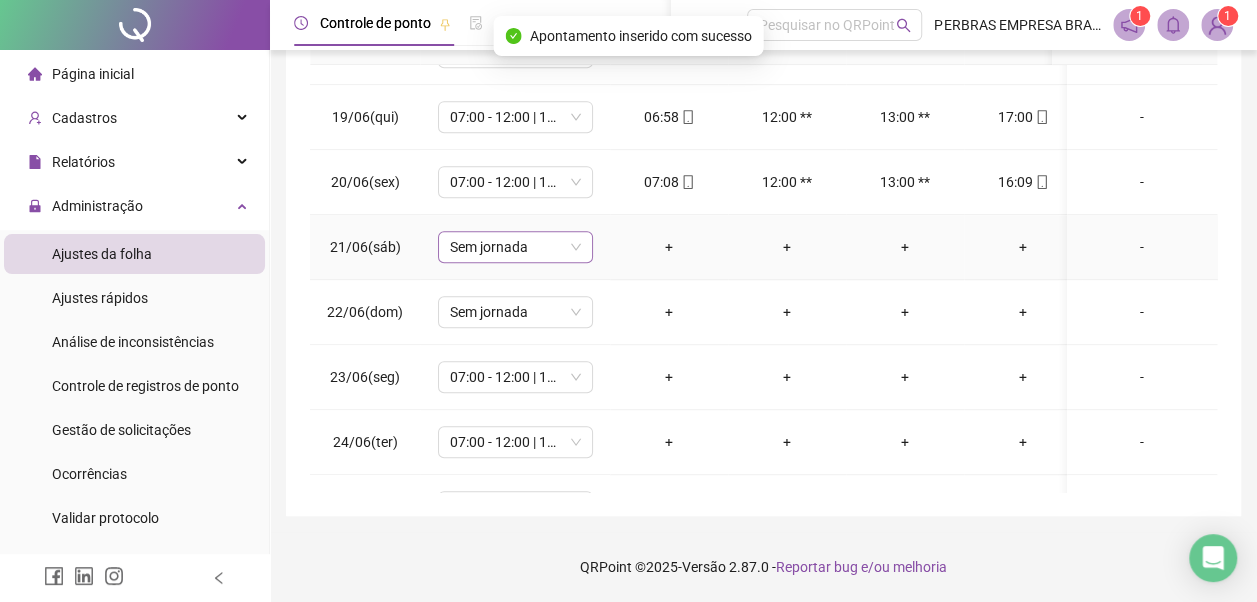click on "Sem jornada" at bounding box center [515, 247] 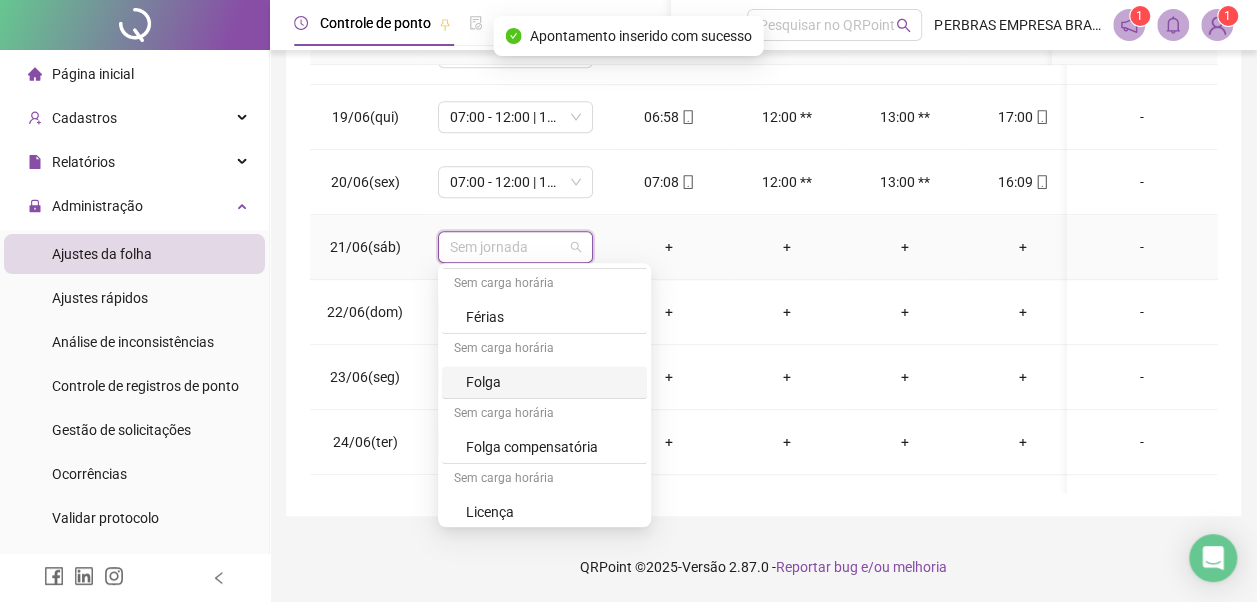 click on "Folga" at bounding box center (550, 382) 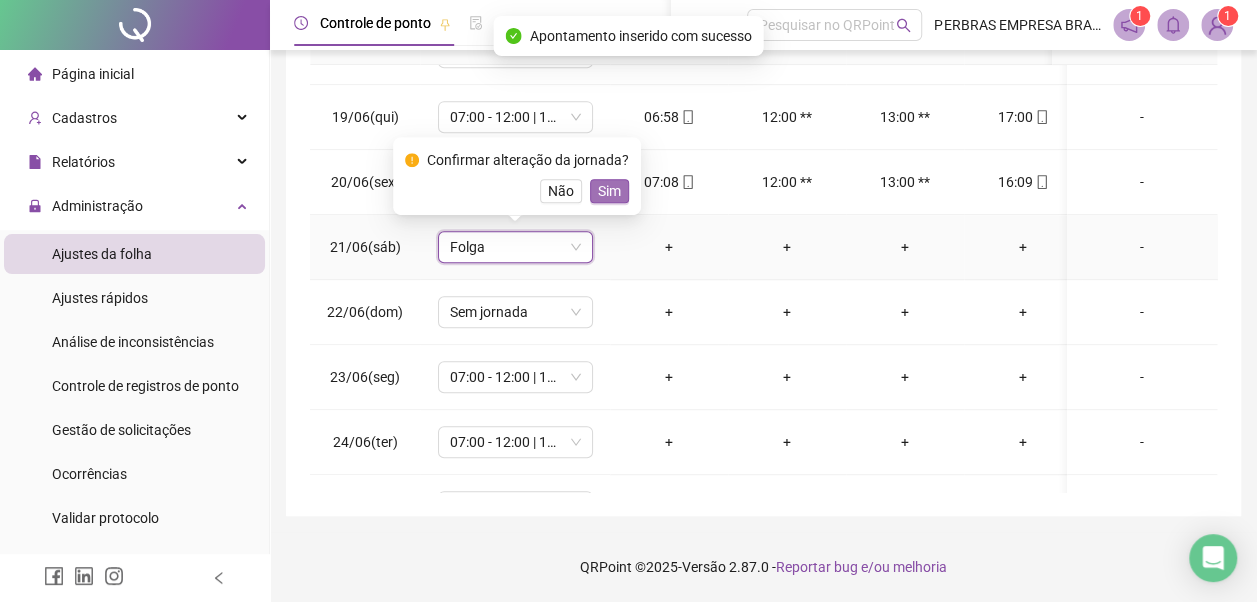 click on "Sim" at bounding box center (609, 191) 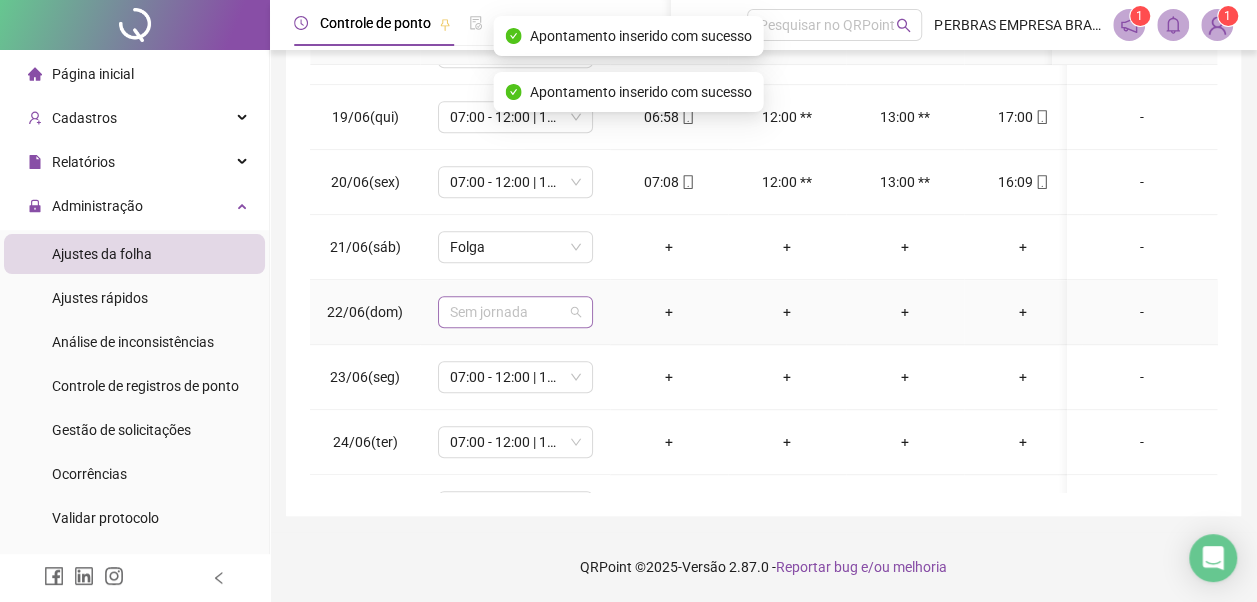 click on "Sem jornada" at bounding box center (515, 312) 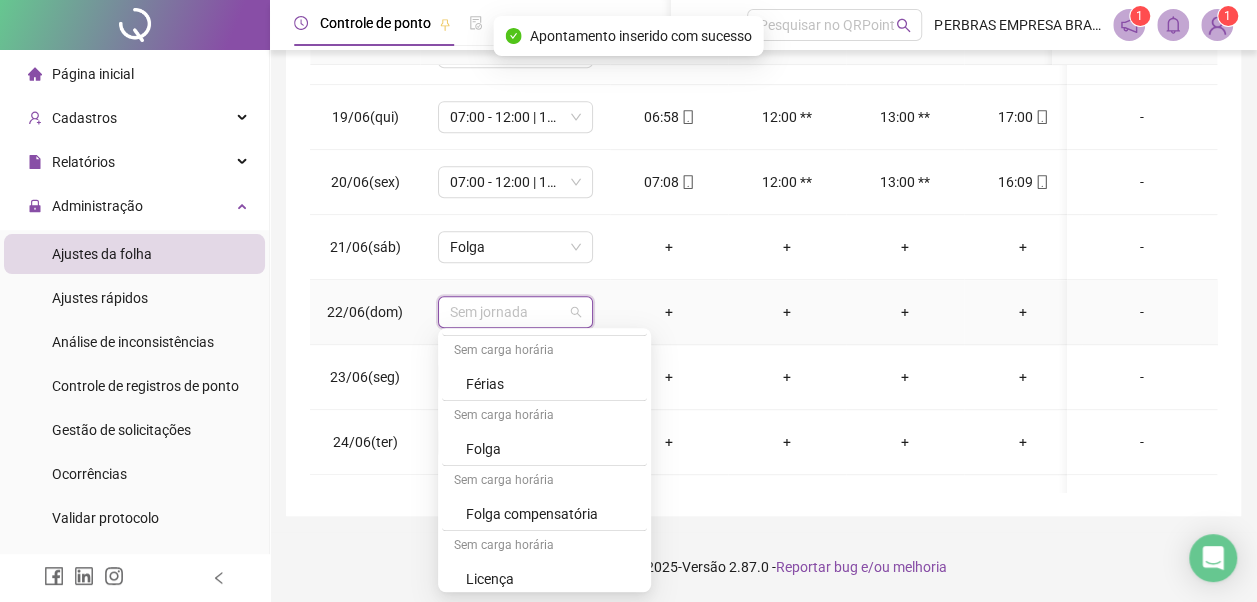 scroll, scrollTop: 778, scrollLeft: 0, axis: vertical 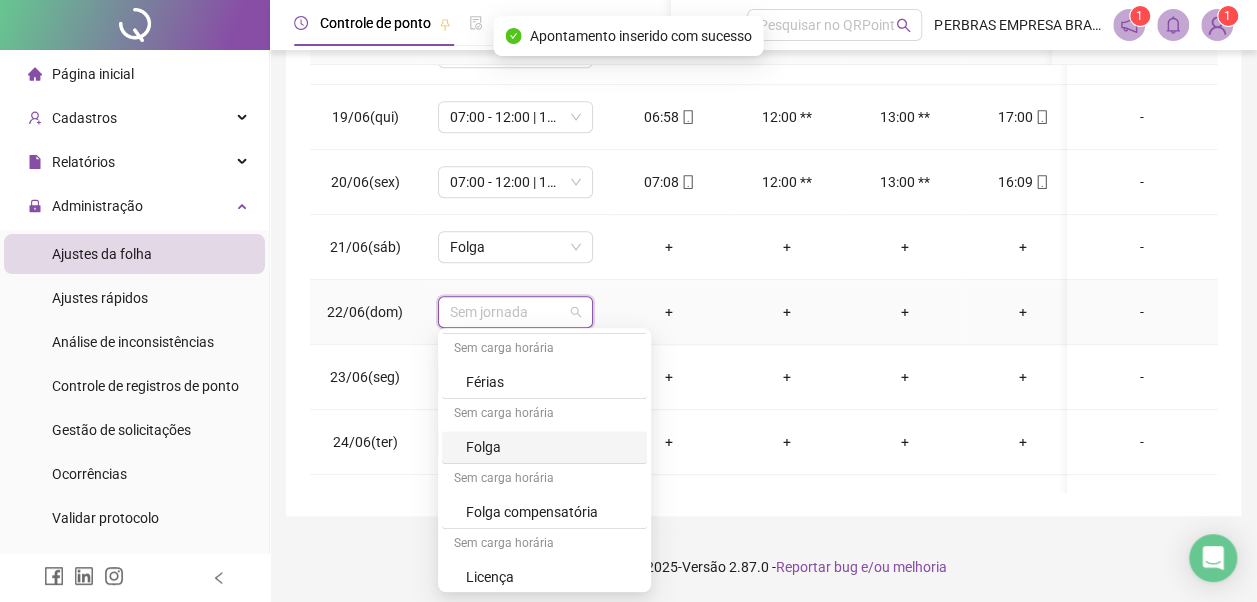 click on "Folga" at bounding box center [550, 447] 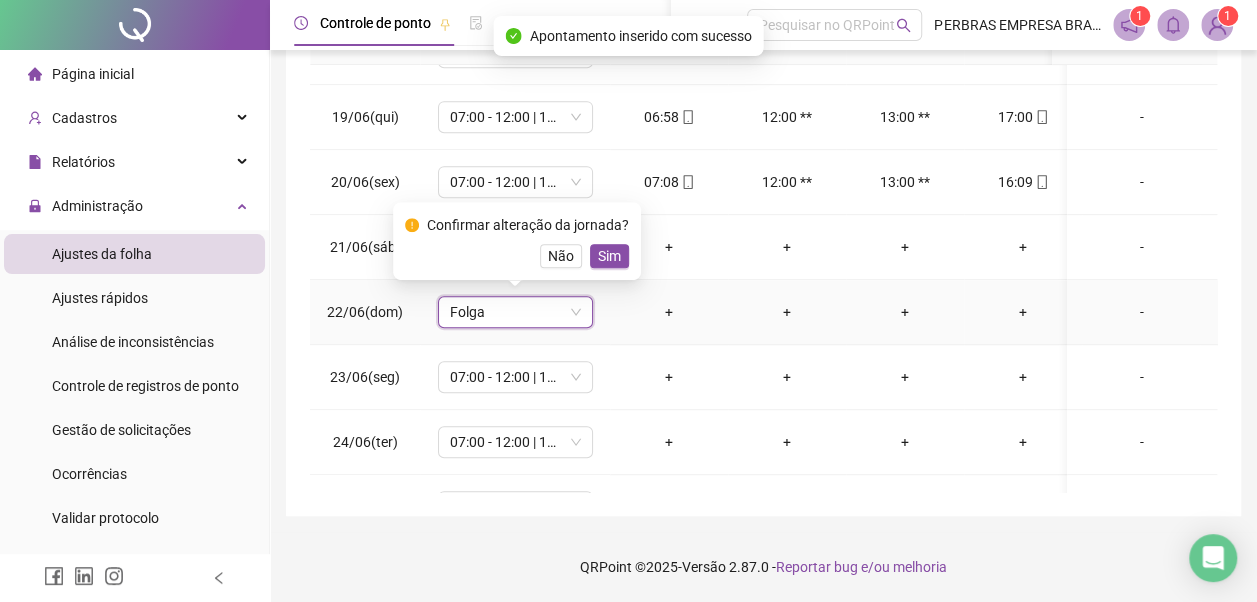 drag, startPoint x: 600, startPoint y: 260, endPoint x: 554, endPoint y: 332, distance: 85.44004 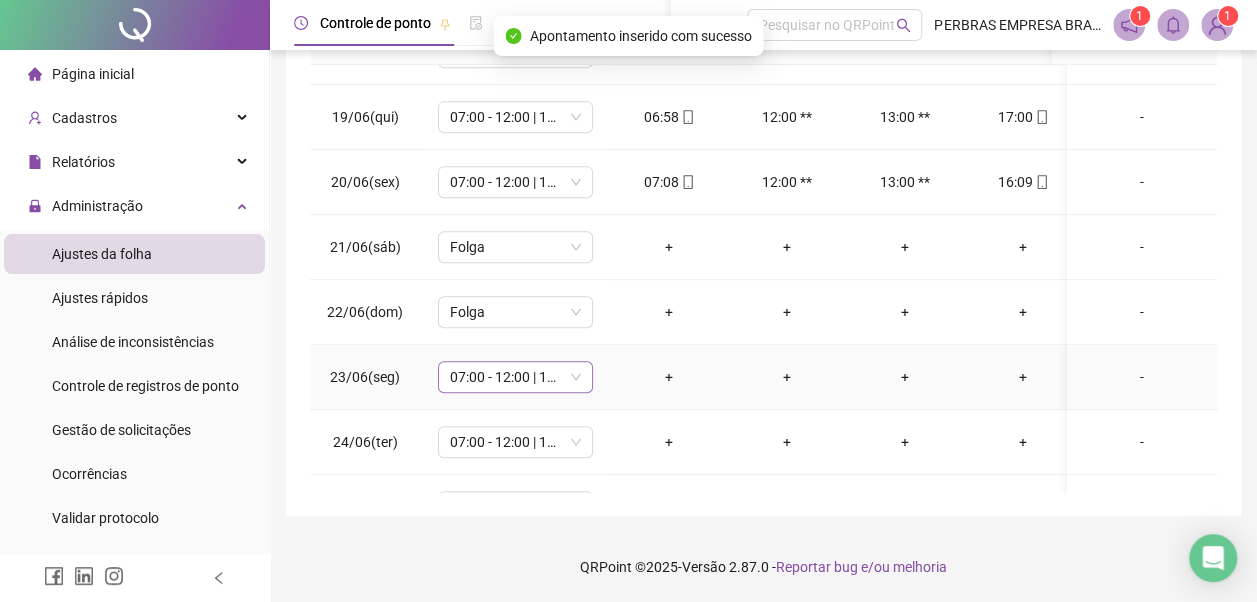 click on "07:00 - 12:00 | 13:00 - 17:00" at bounding box center [515, 377] 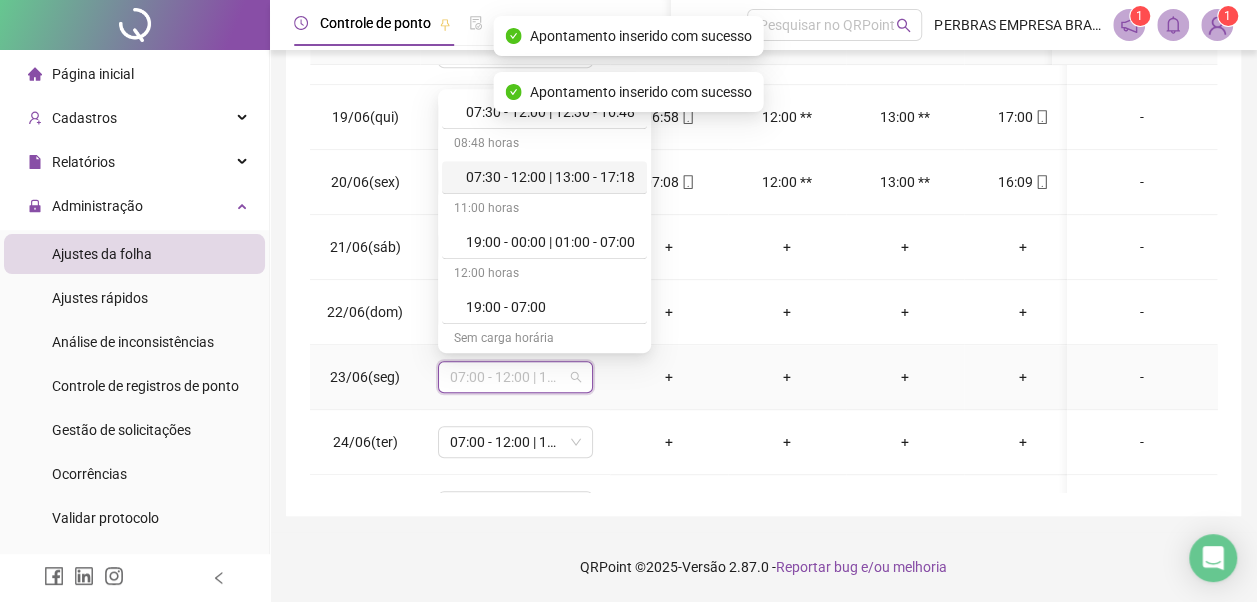 scroll, scrollTop: 700, scrollLeft: 0, axis: vertical 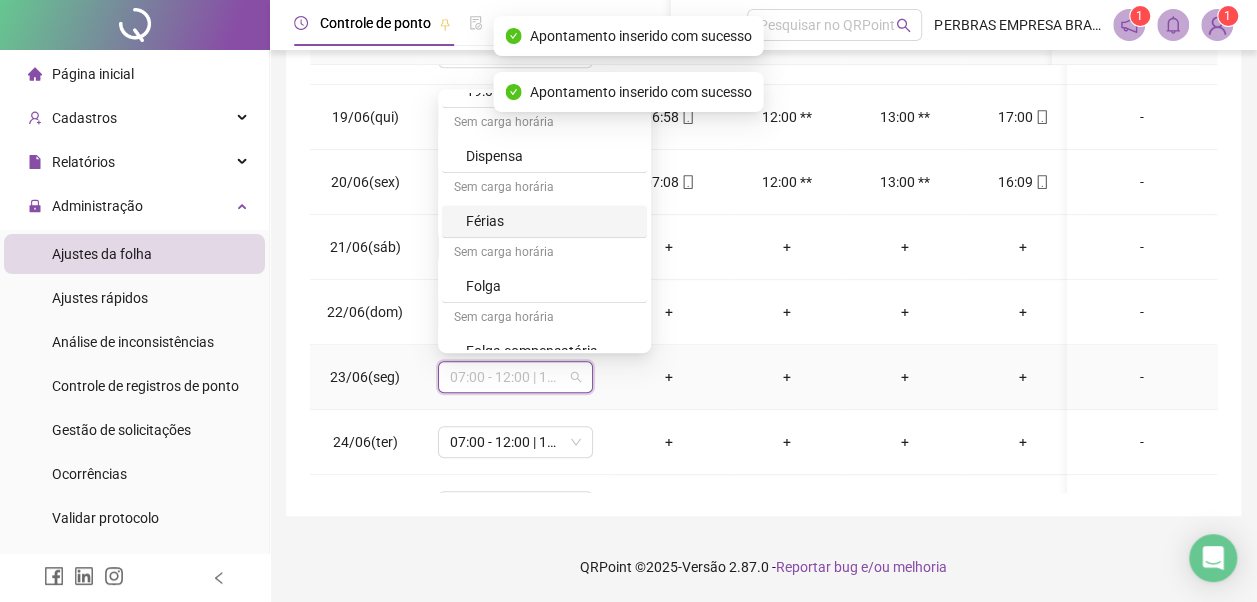 click on "Férias" at bounding box center [550, 221] 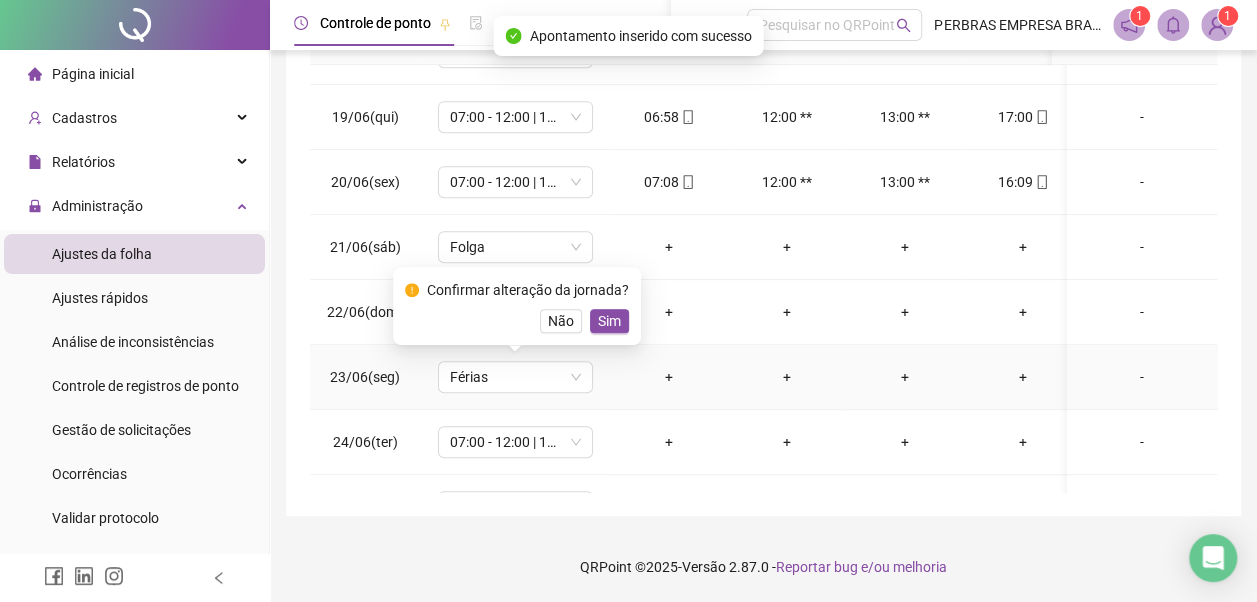 drag, startPoint x: 571, startPoint y: 321, endPoint x: 564, endPoint y: 340, distance: 20.248457 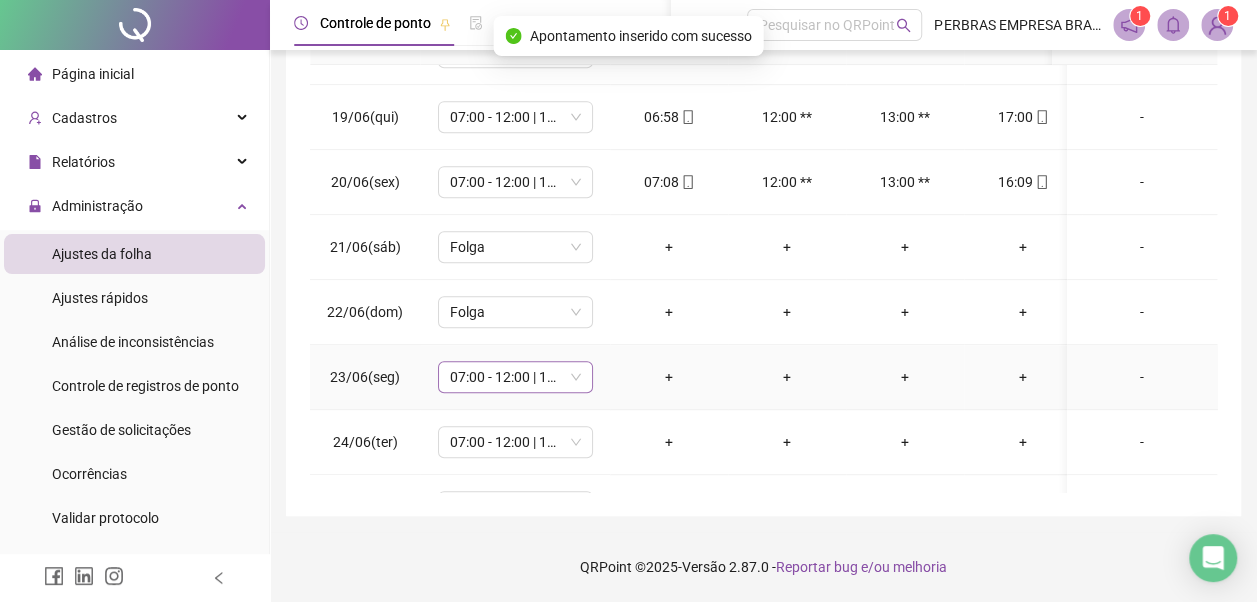 click on "07:00 - 12:00 | 13:00 - 17:00" at bounding box center [515, 377] 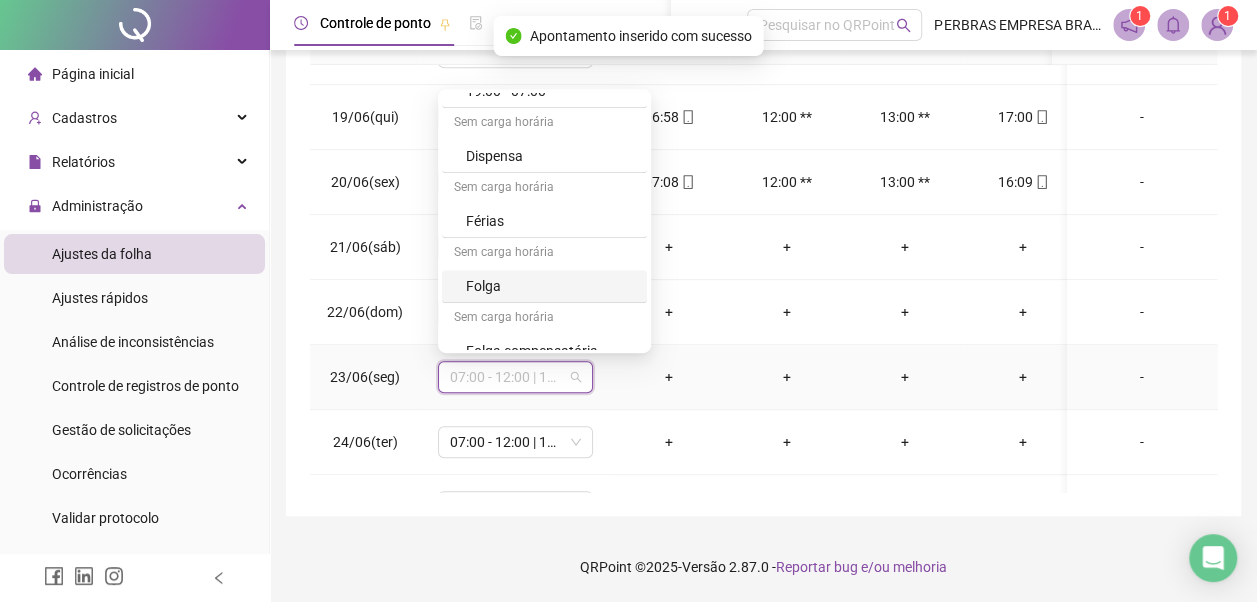 click on "Folga" at bounding box center [550, 286] 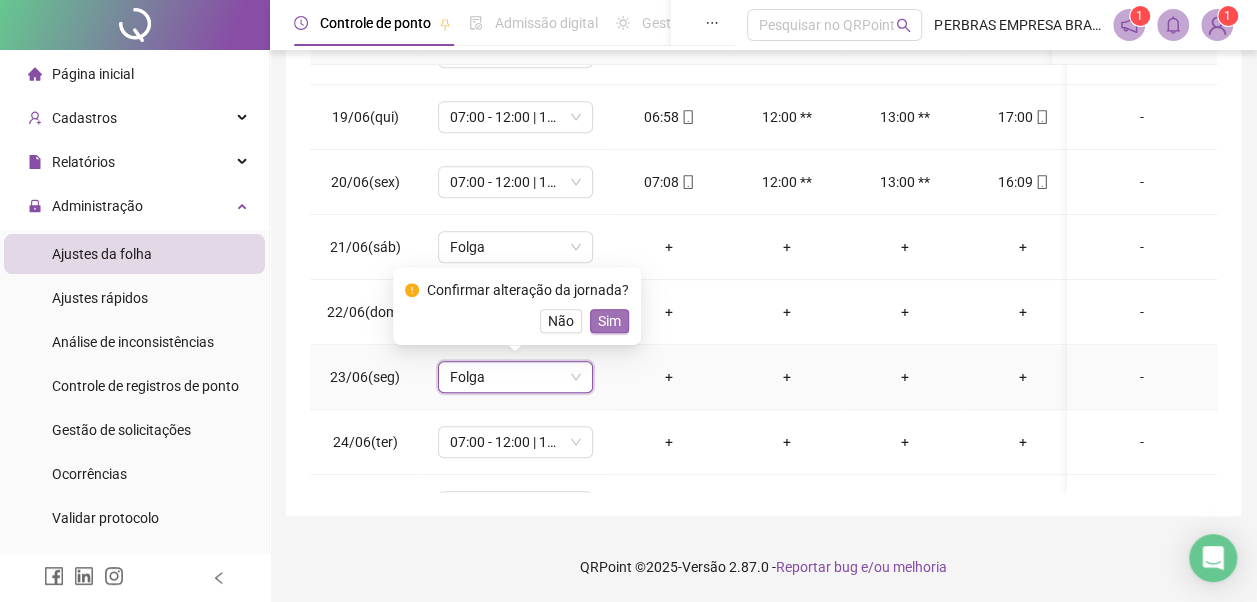 click on "Sim" at bounding box center [609, 321] 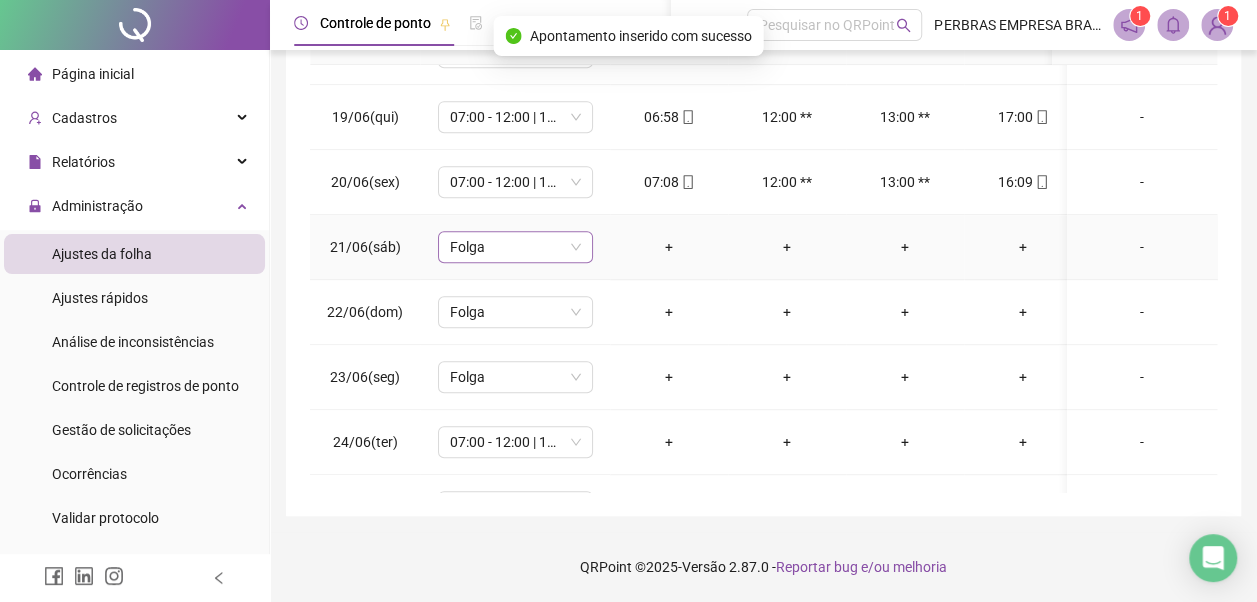 scroll, scrollTop: 600, scrollLeft: 0, axis: vertical 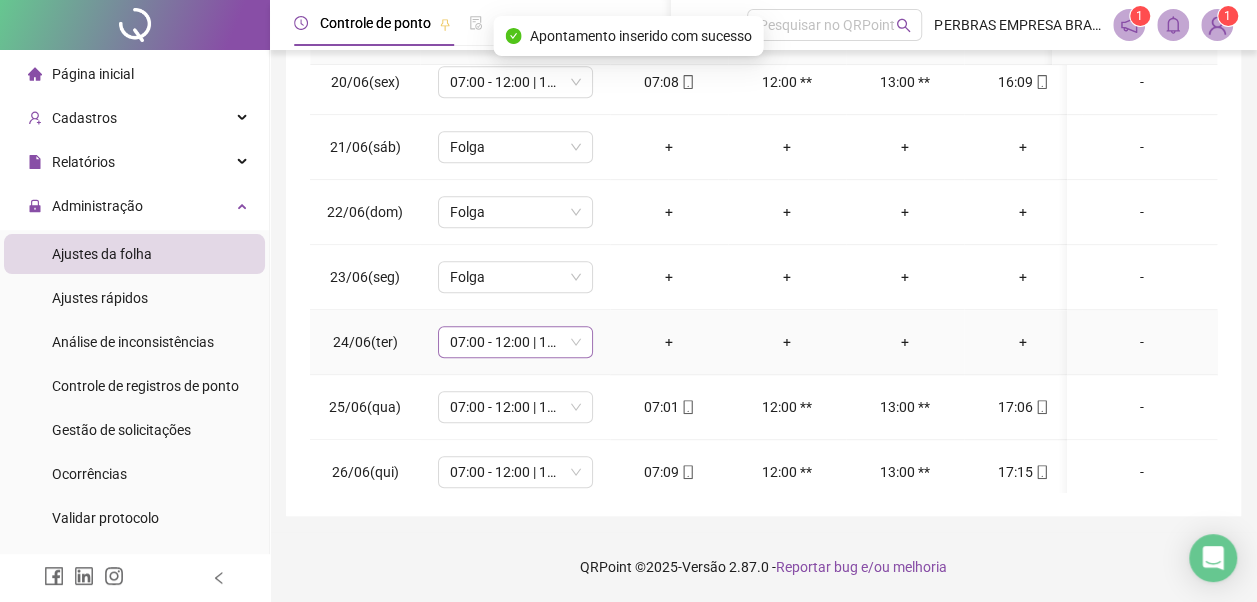 click on "07:00 - 12:00 | 13:00 - 17:00" at bounding box center [515, 342] 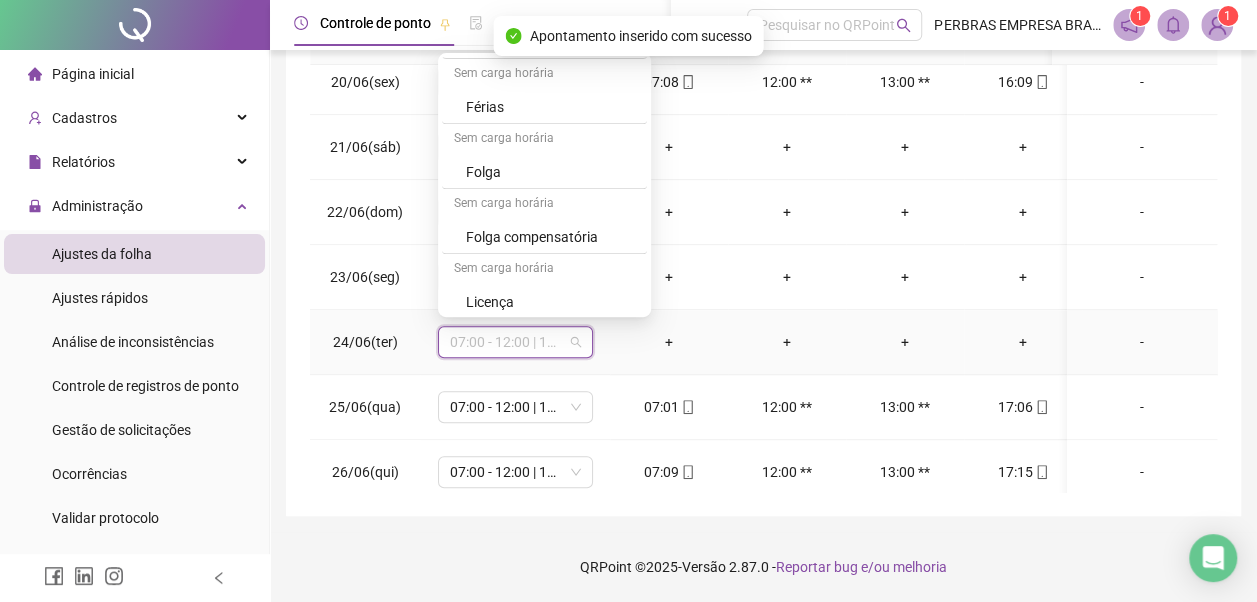 scroll, scrollTop: 778, scrollLeft: 0, axis: vertical 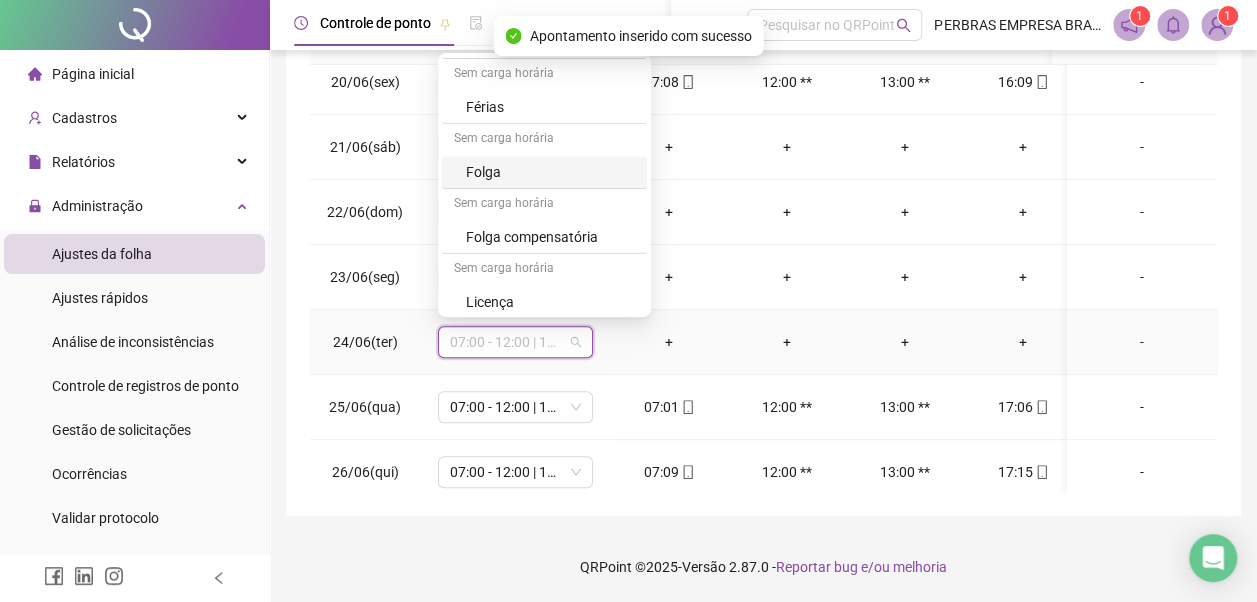 click on "Folga" at bounding box center [550, 172] 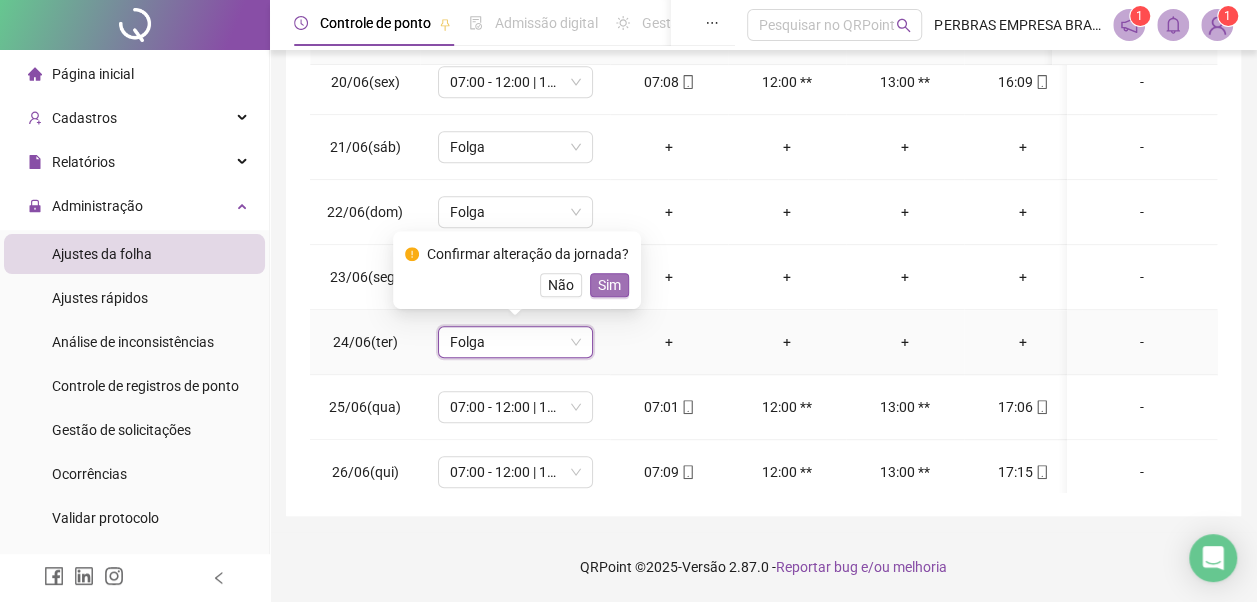 click on "Sim" at bounding box center [609, 285] 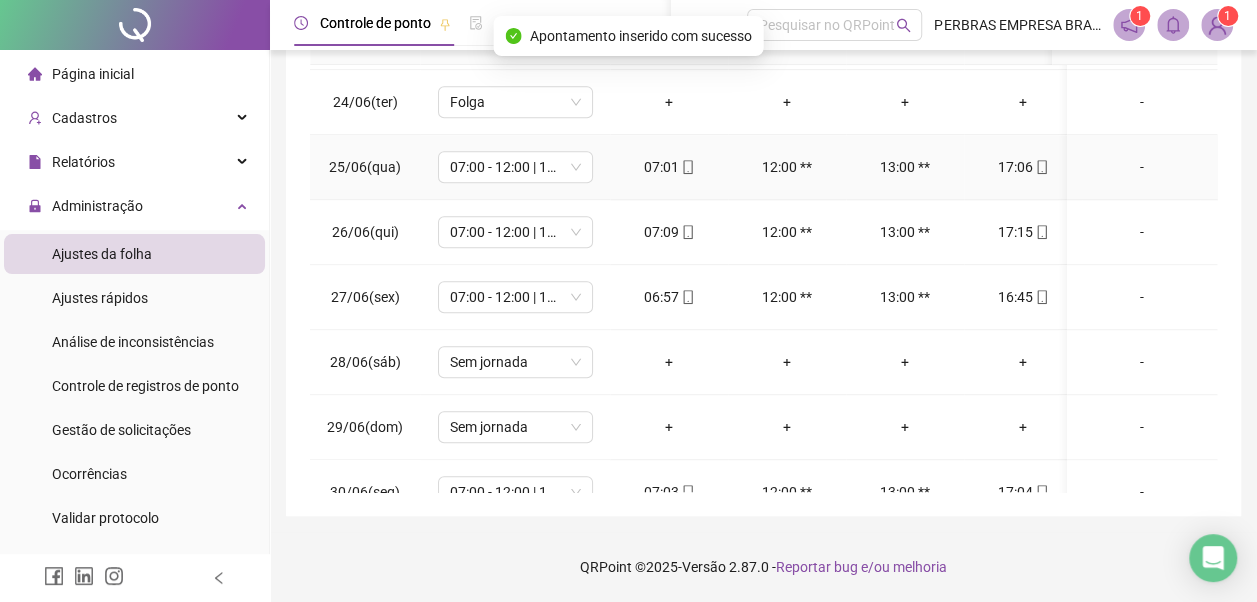 scroll, scrollTop: 900, scrollLeft: 0, axis: vertical 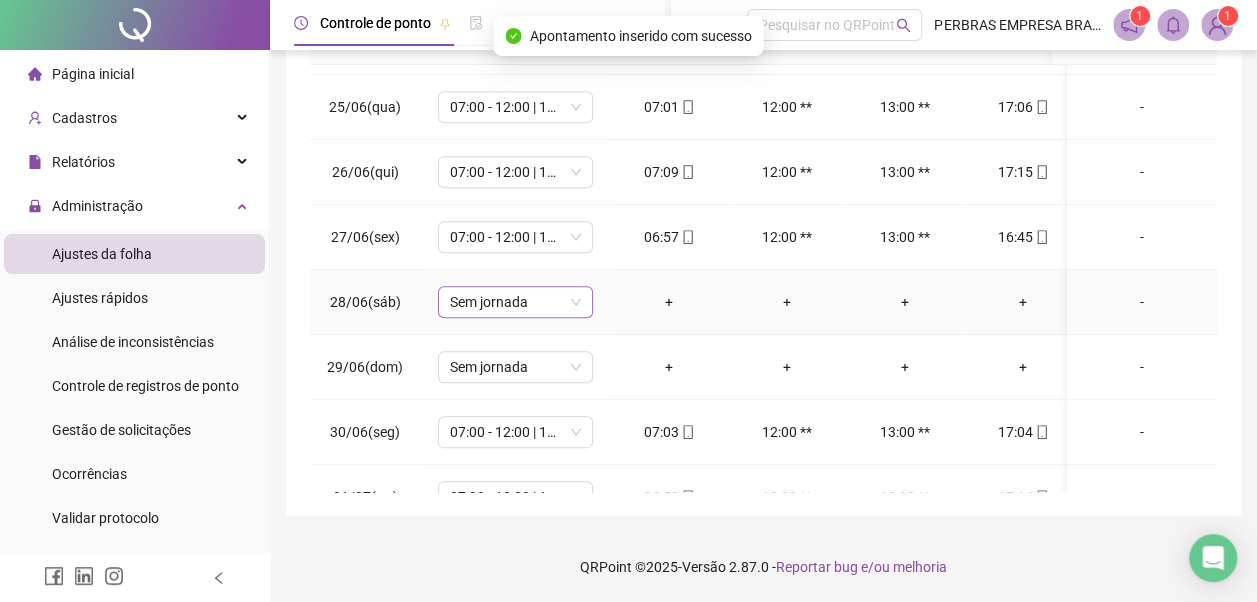 click on "Sem jornada" at bounding box center [515, 302] 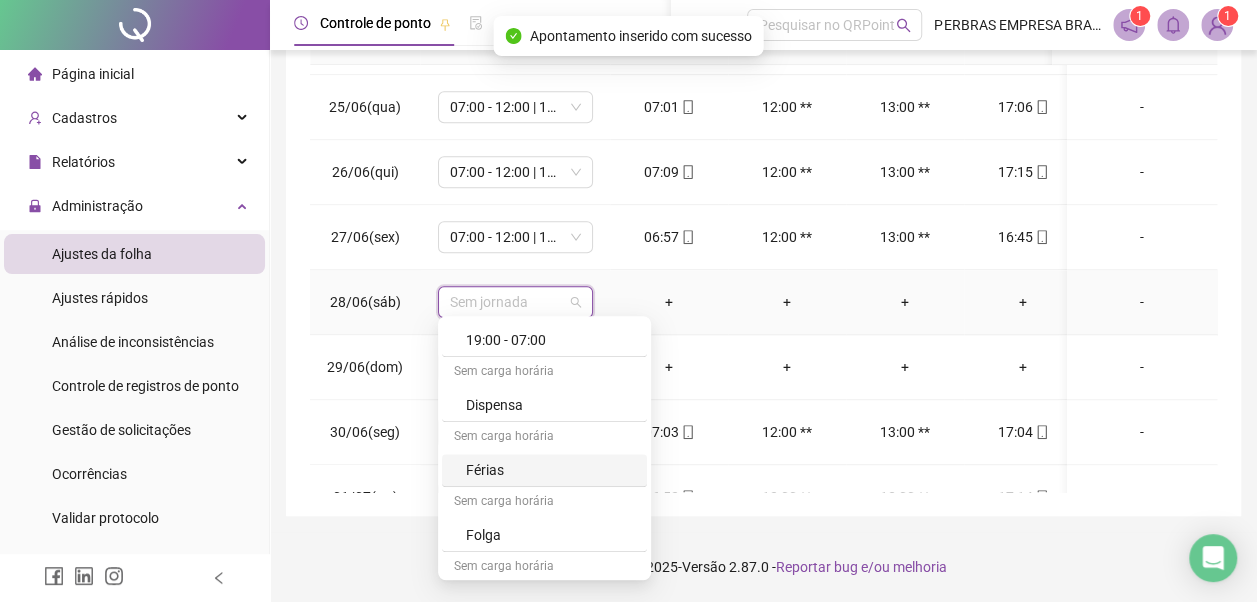 scroll, scrollTop: 700, scrollLeft: 0, axis: vertical 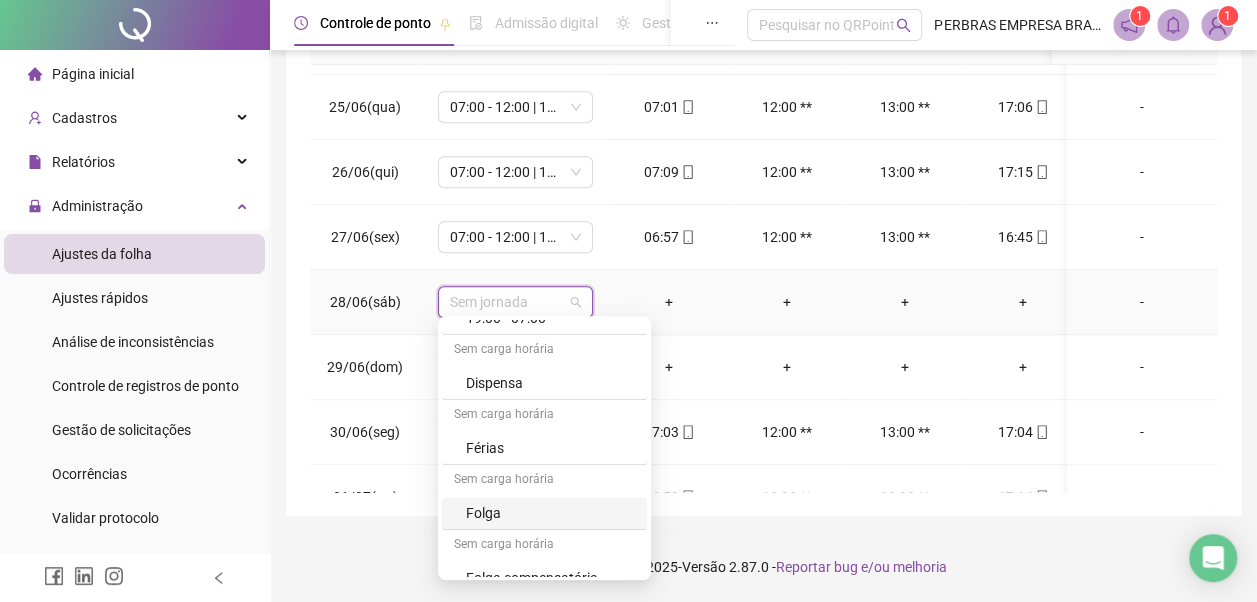 click on "Folga" at bounding box center [544, 513] 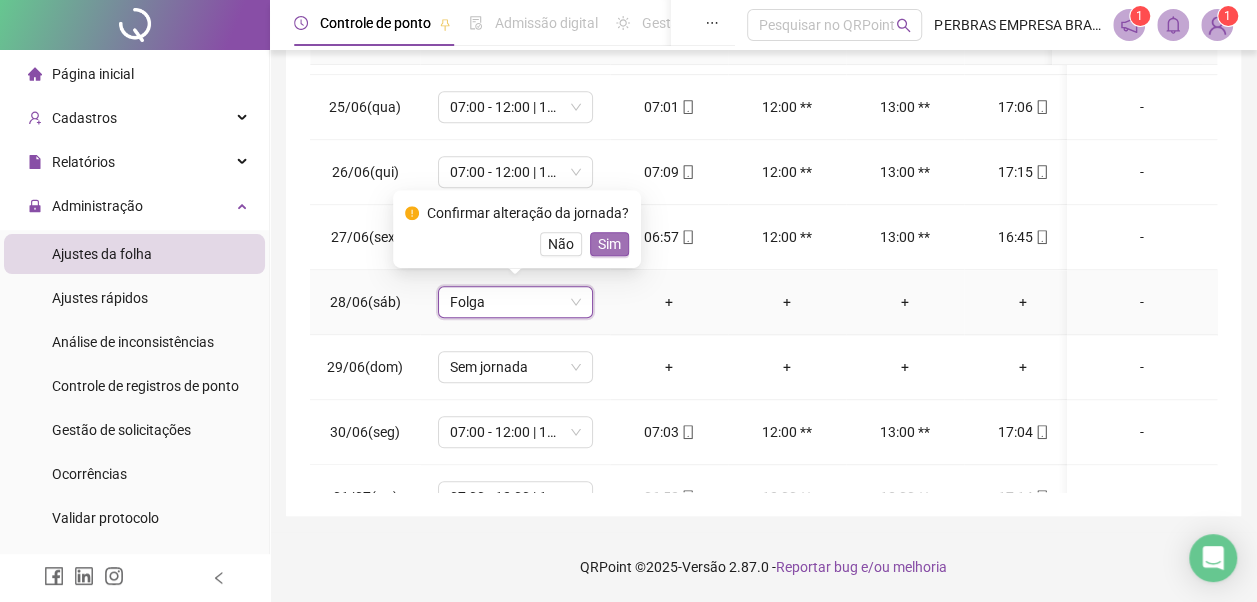 click on "Sim" at bounding box center [609, 244] 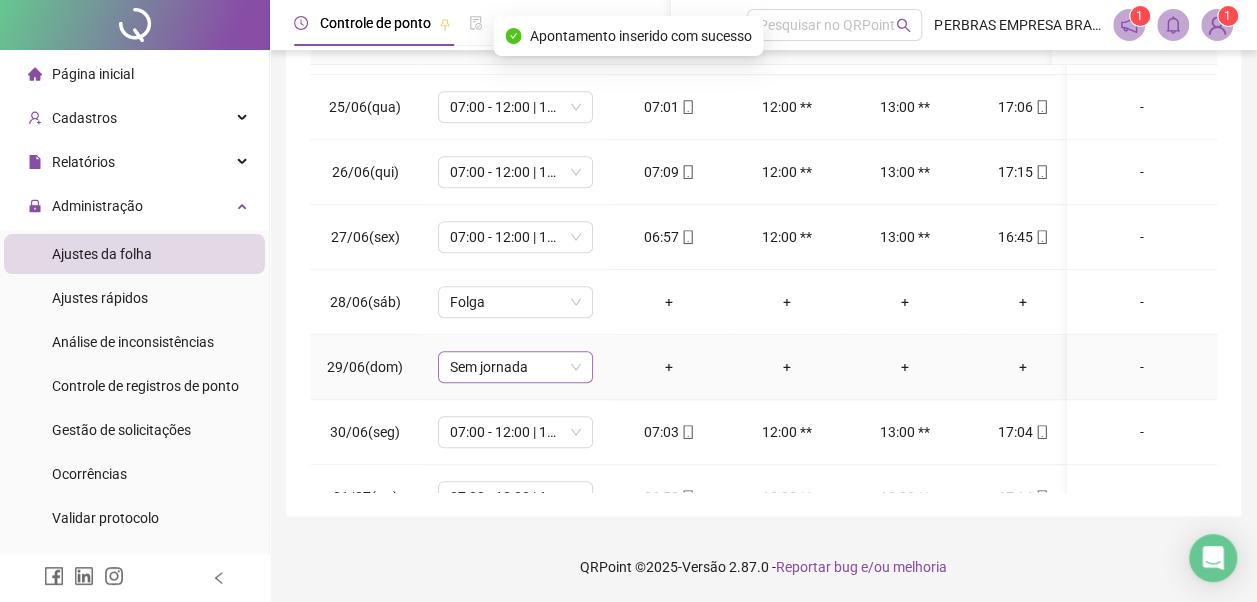 click on "Sem jornada" at bounding box center [515, 367] 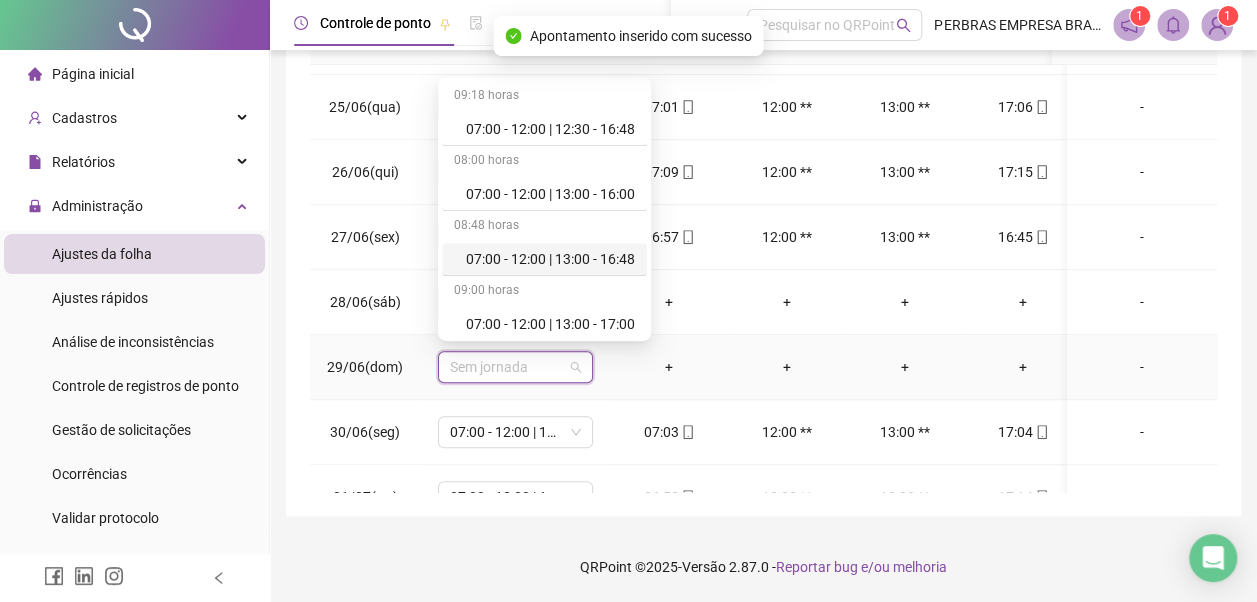 scroll, scrollTop: 778, scrollLeft: 0, axis: vertical 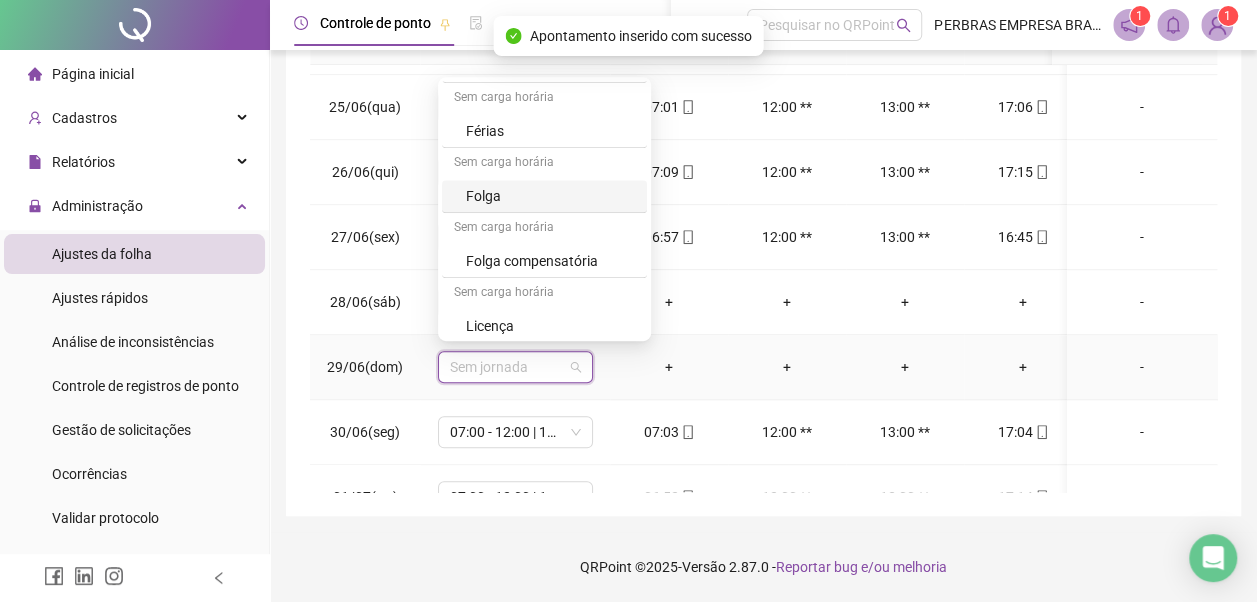 click on "Folga" at bounding box center [550, 196] 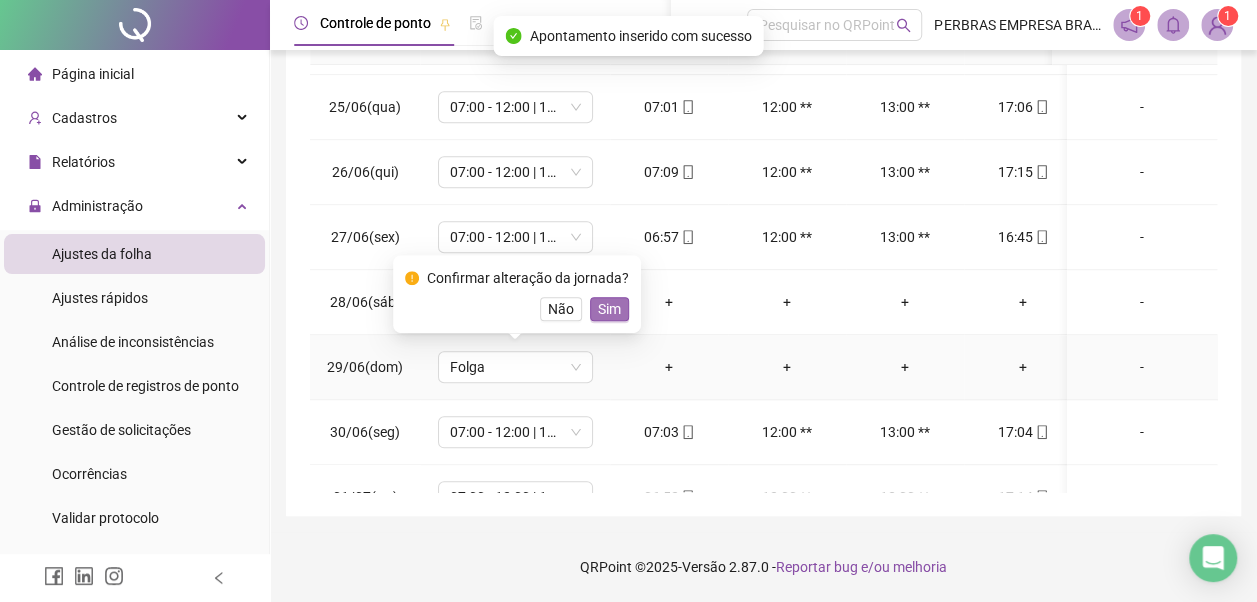 click on "Sim" at bounding box center (609, 309) 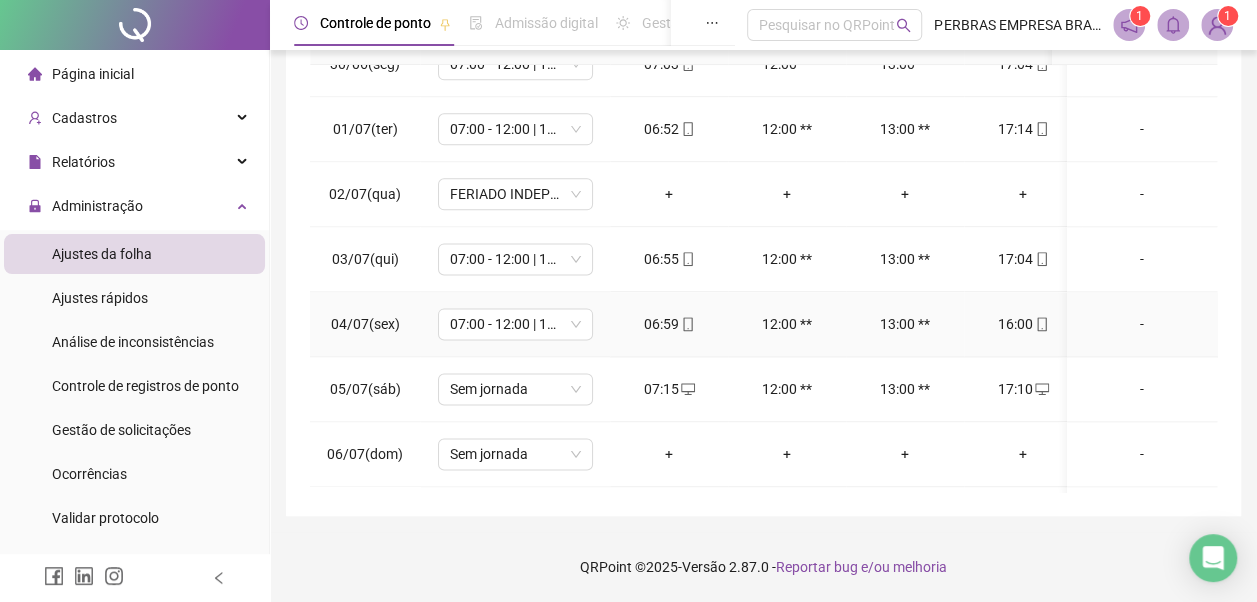 scroll, scrollTop: 1400, scrollLeft: 0, axis: vertical 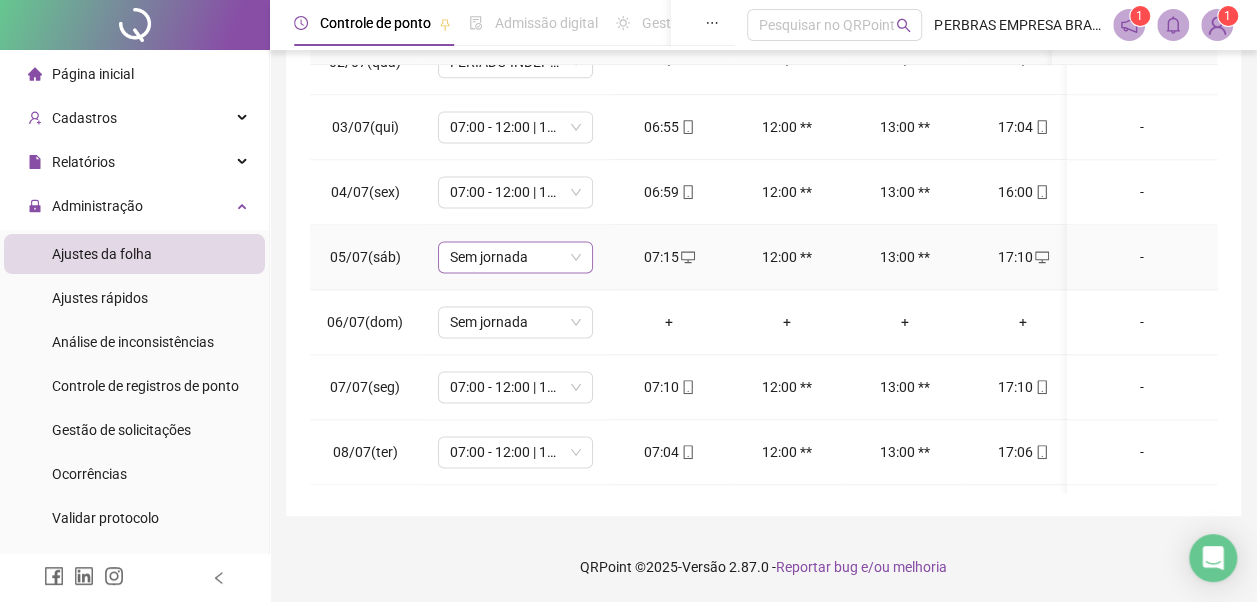 click on "Sem jornada" at bounding box center (515, 257) 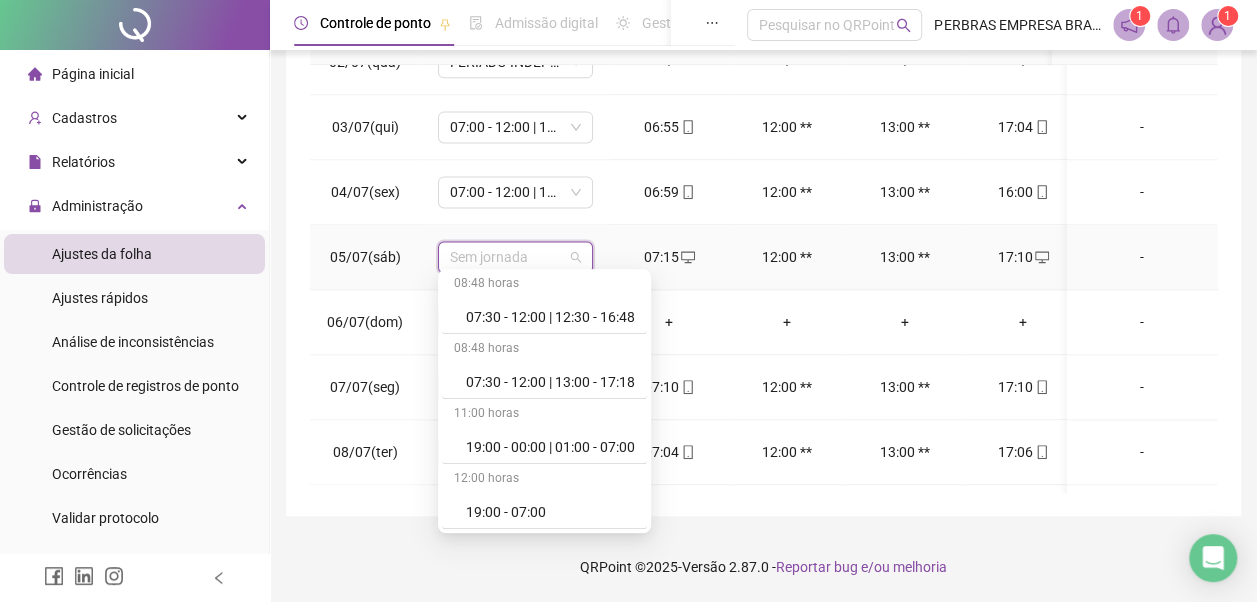 scroll, scrollTop: 778, scrollLeft: 0, axis: vertical 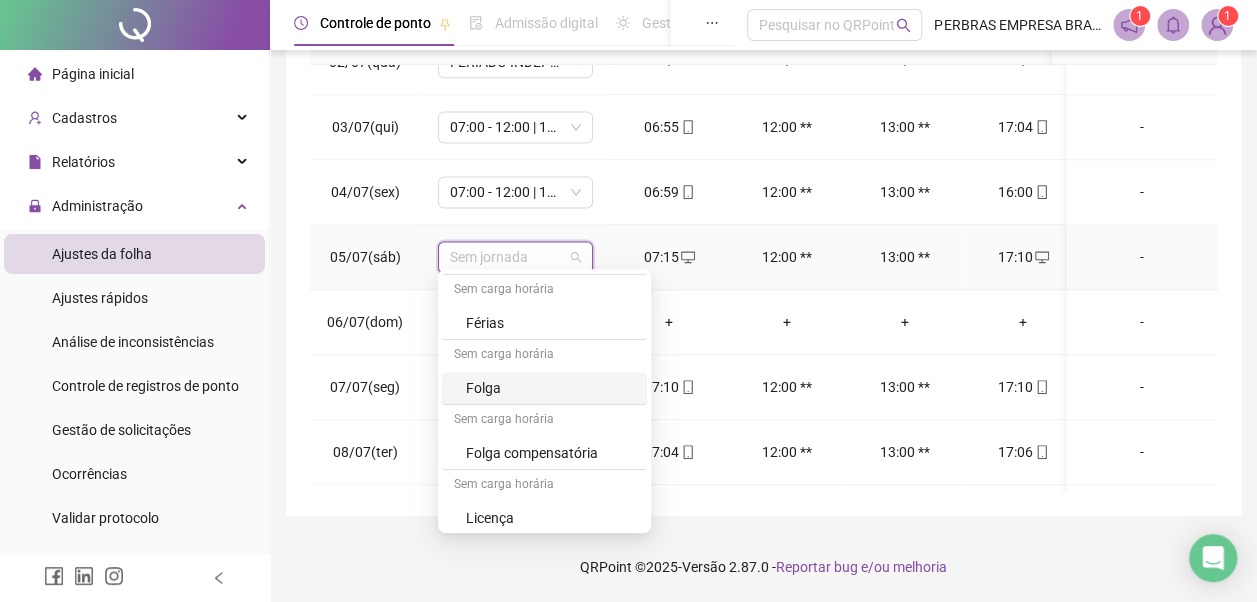 click on "Folga" at bounding box center (550, 388) 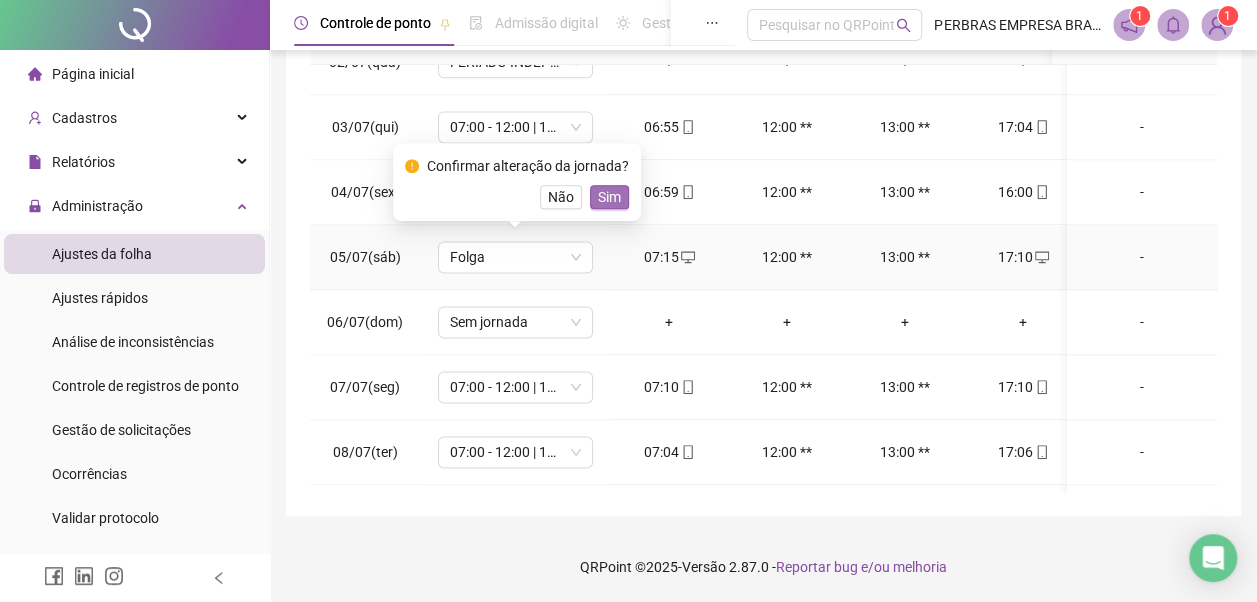 click on "Sim" at bounding box center (609, 197) 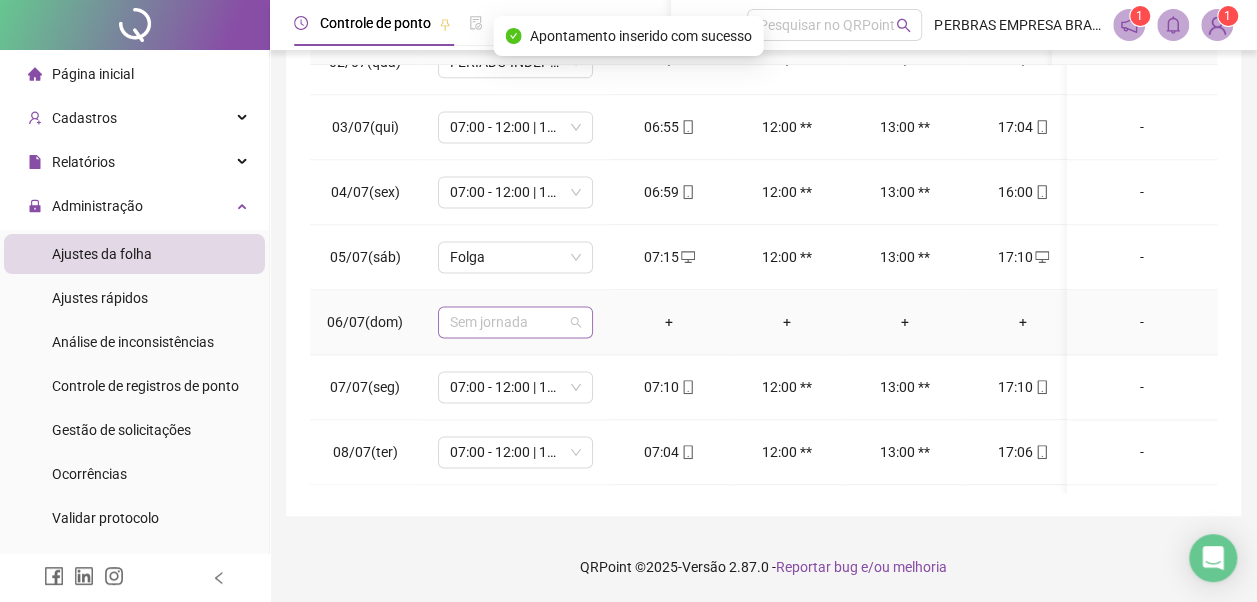 click on "Sem jornada" at bounding box center (515, 322) 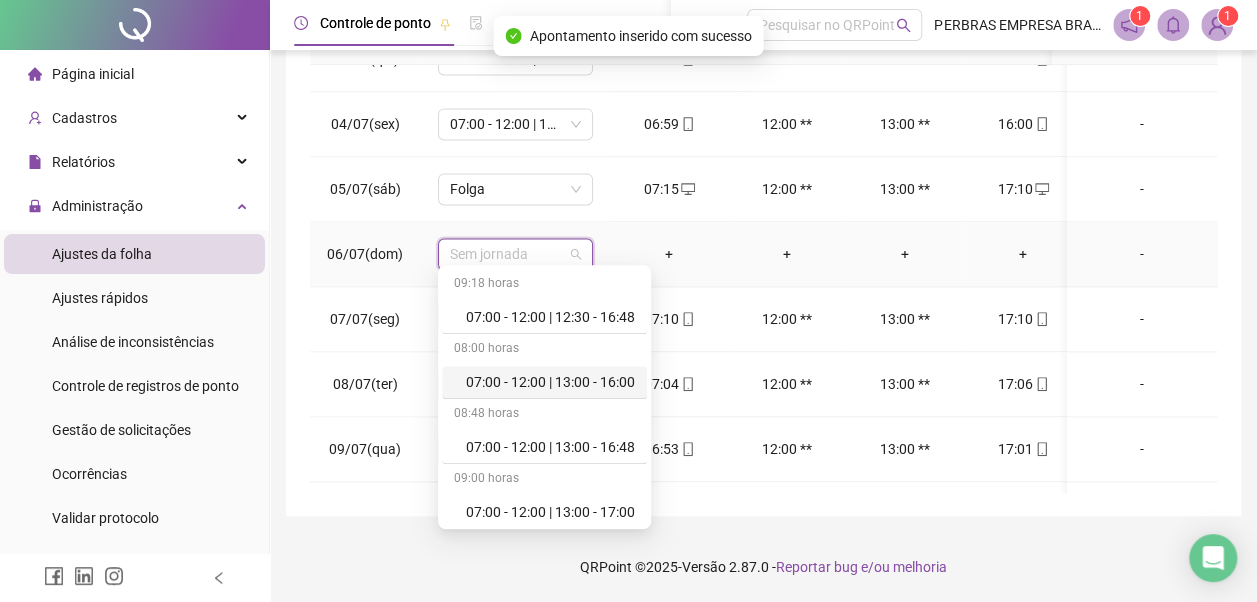 scroll, scrollTop: 1500, scrollLeft: 0, axis: vertical 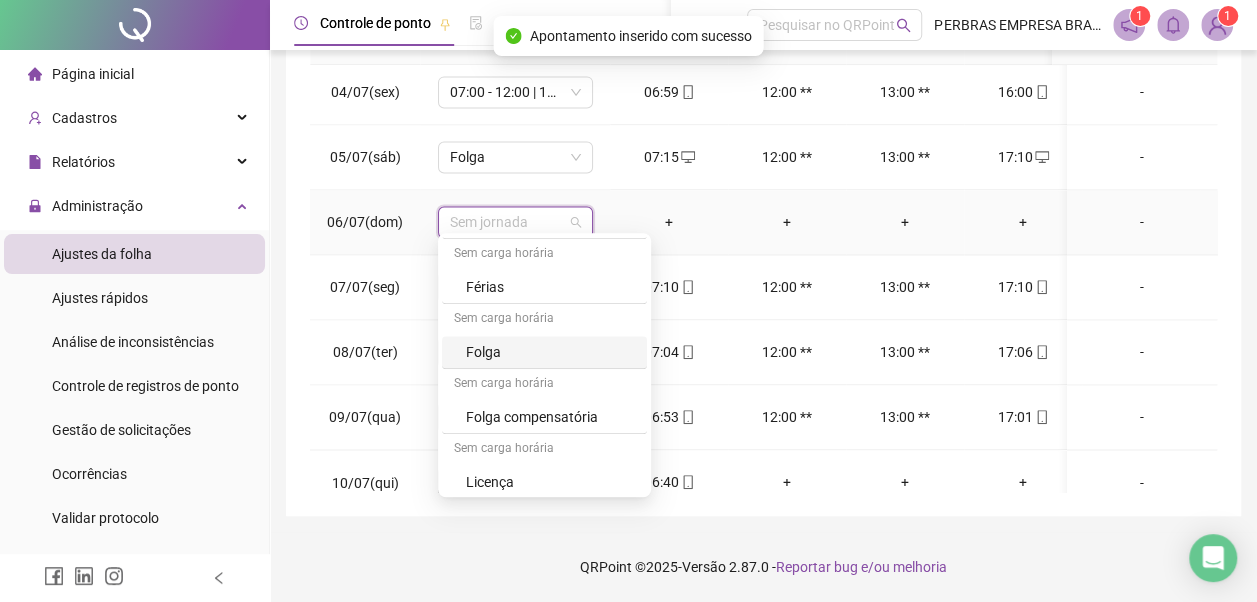 click on "Folga" at bounding box center [550, 352] 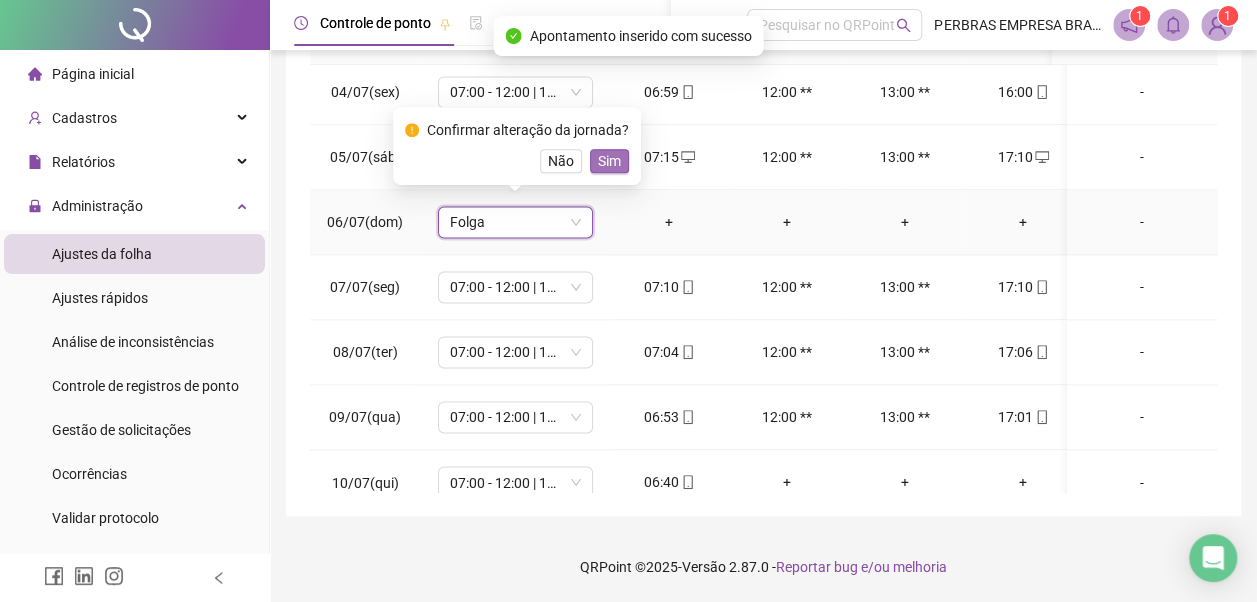 click on "Sim" at bounding box center [609, 161] 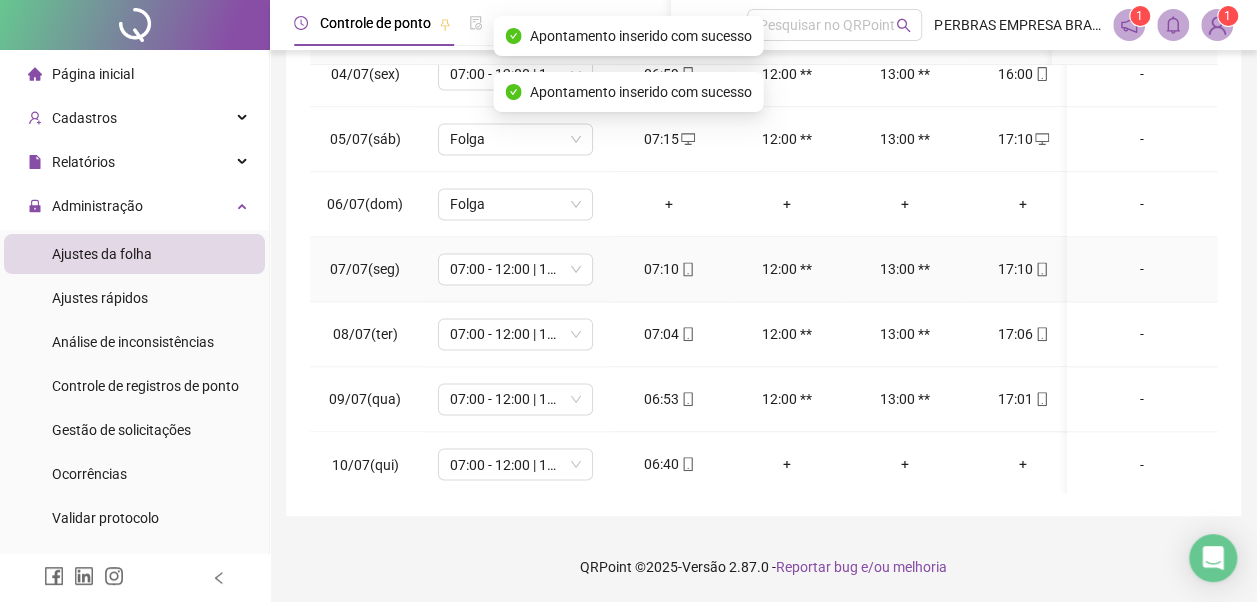 scroll, scrollTop: 1528, scrollLeft: 0, axis: vertical 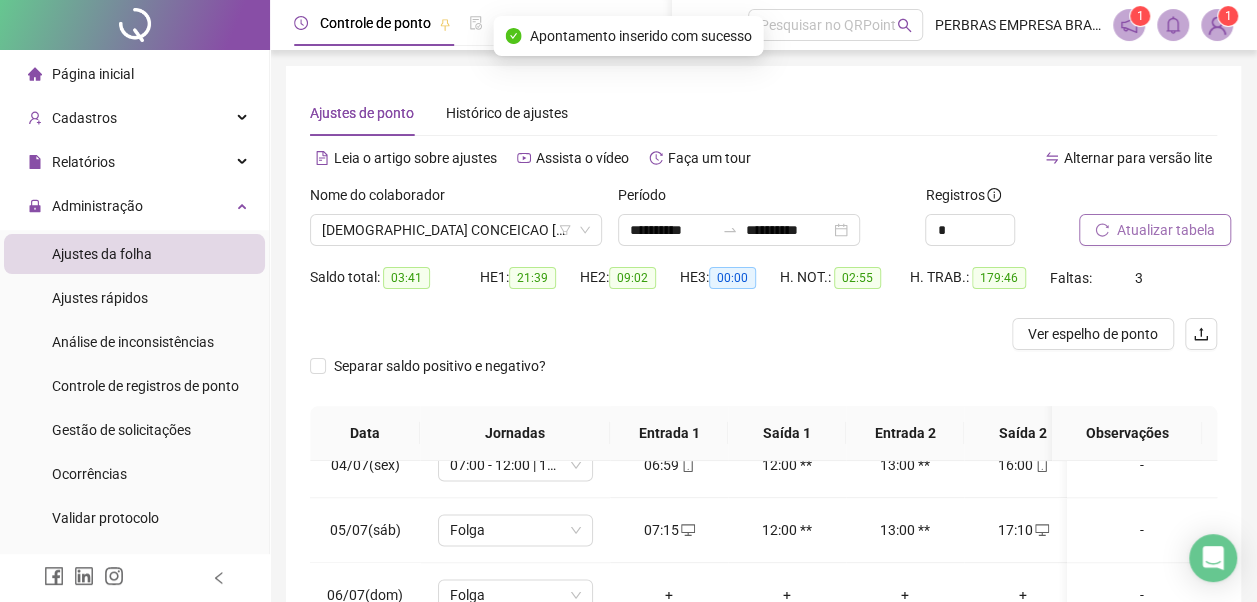 click on "Atualizar tabela" at bounding box center (1155, 230) 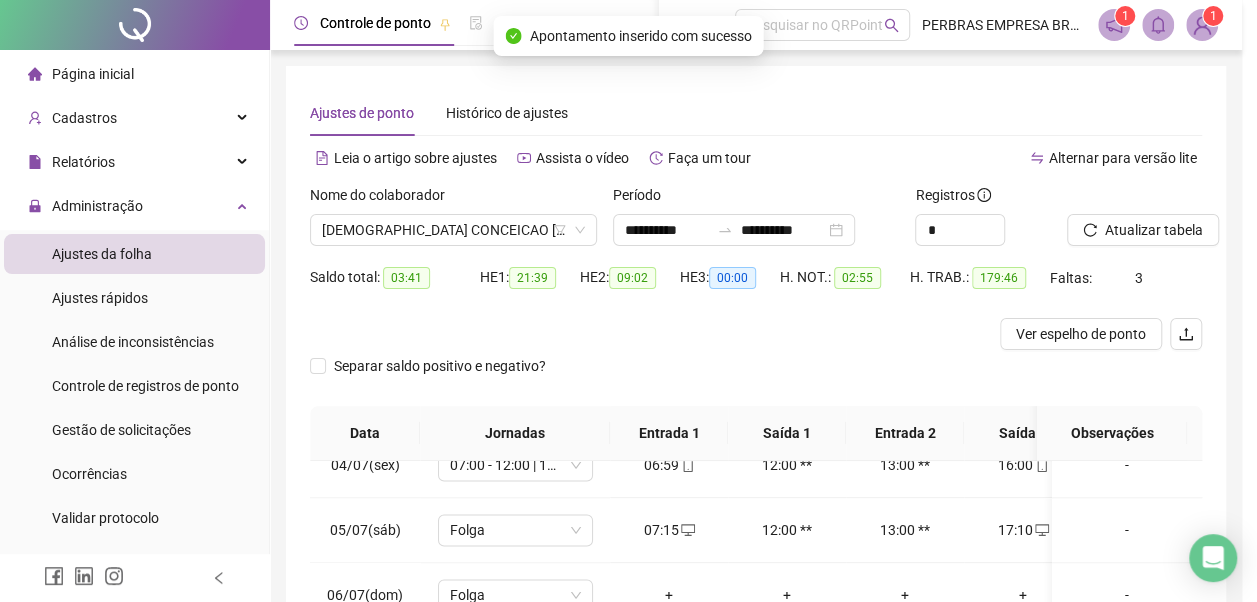 click on "Atualizando tabela Atualizando e reorganizando os registros... OK" at bounding box center (628, 301) 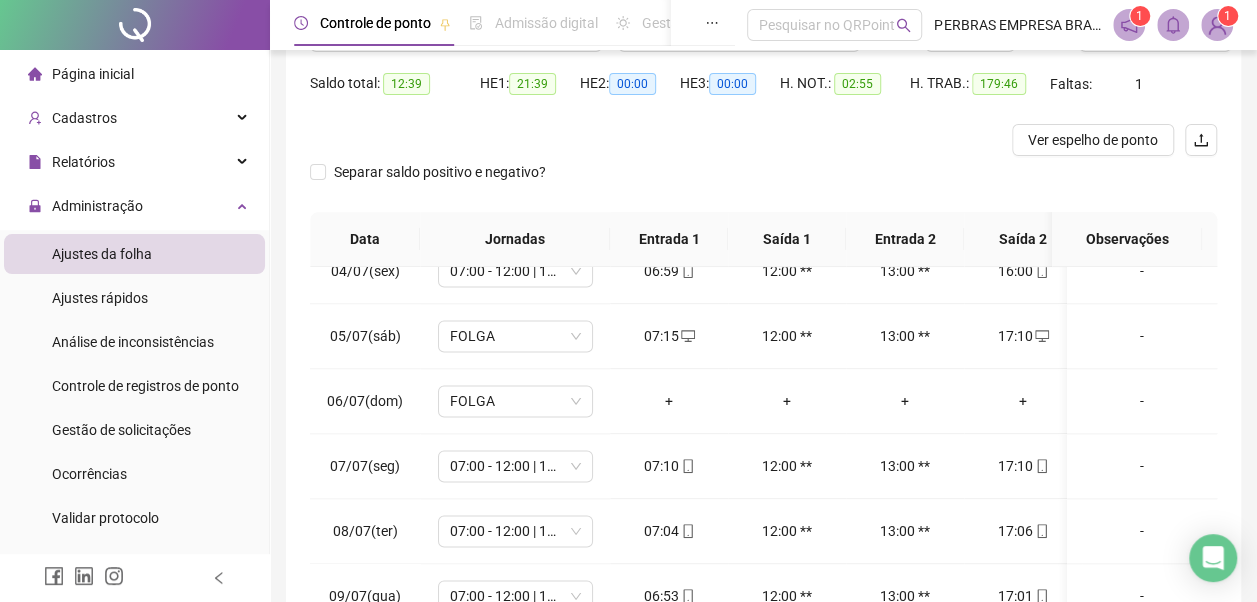 scroll, scrollTop: 396, scrollLeft: 0, axis: vertical 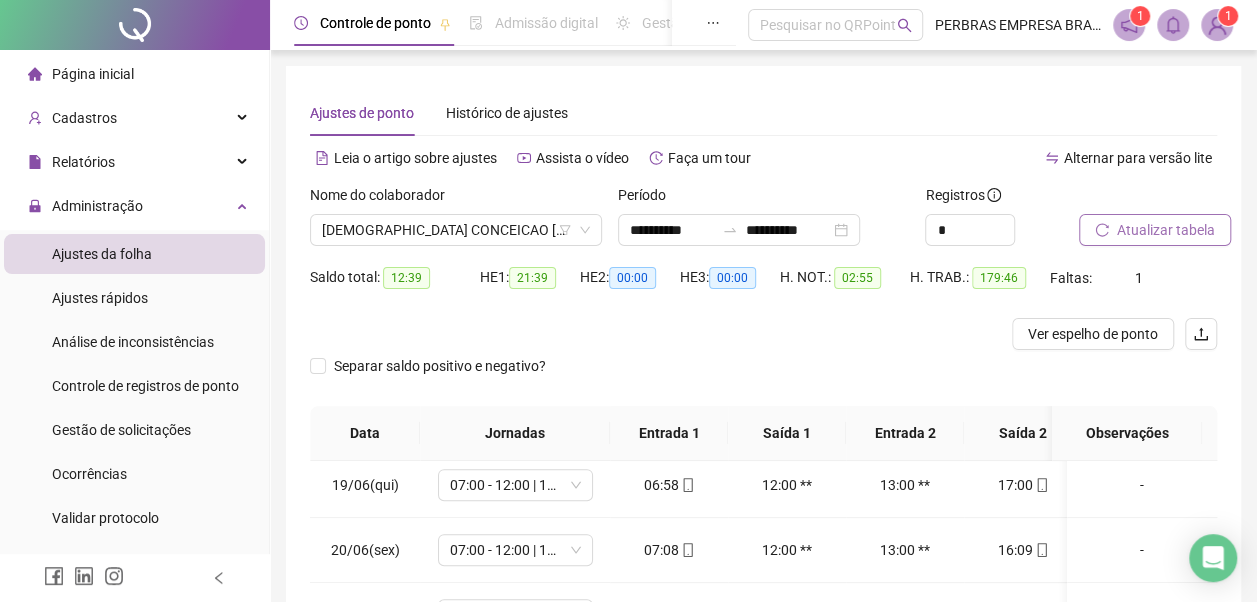 click on "Atualizar tabela" at bounding box center (1155, 230) 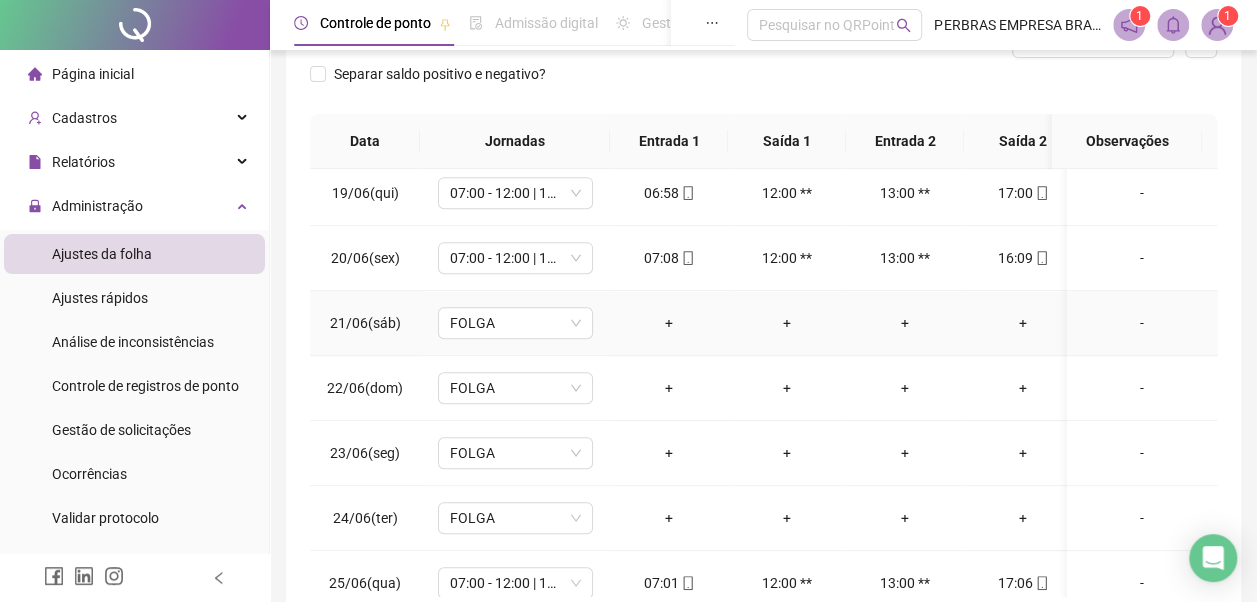 scroll, scrollTop: 396, scrollLeft: 0, axis: vertical 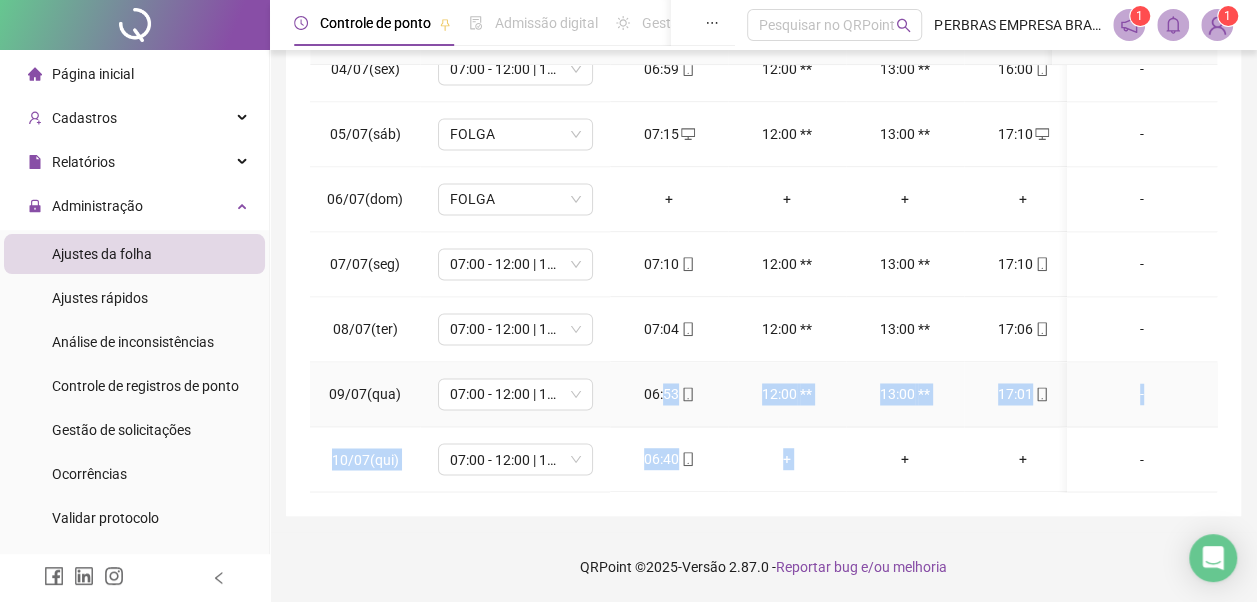 drag, startPoint x: 664, startPoint y: 475, endPoint x: 888, endPoint y: 472, distance: 224.0201 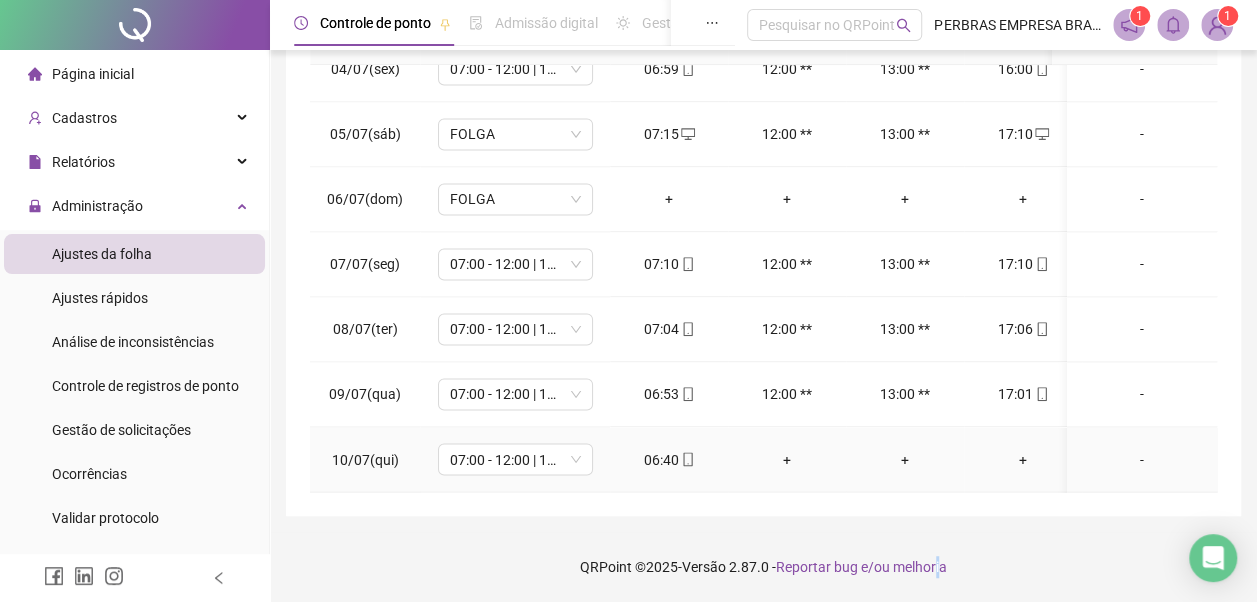 drag, startPoint x: 888, startPoint y: 472, endPoint x: 943, endPoint y: 537, distance: 85.146935 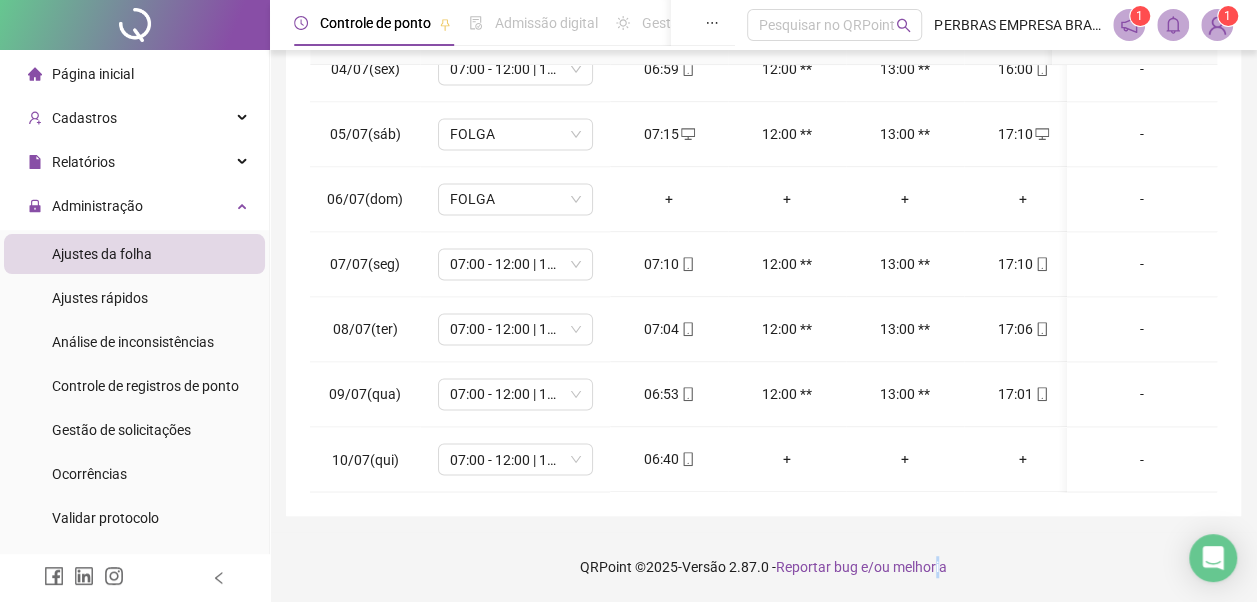 scroll, scrollTop: 1528, scrollLeft: 114, axis: both 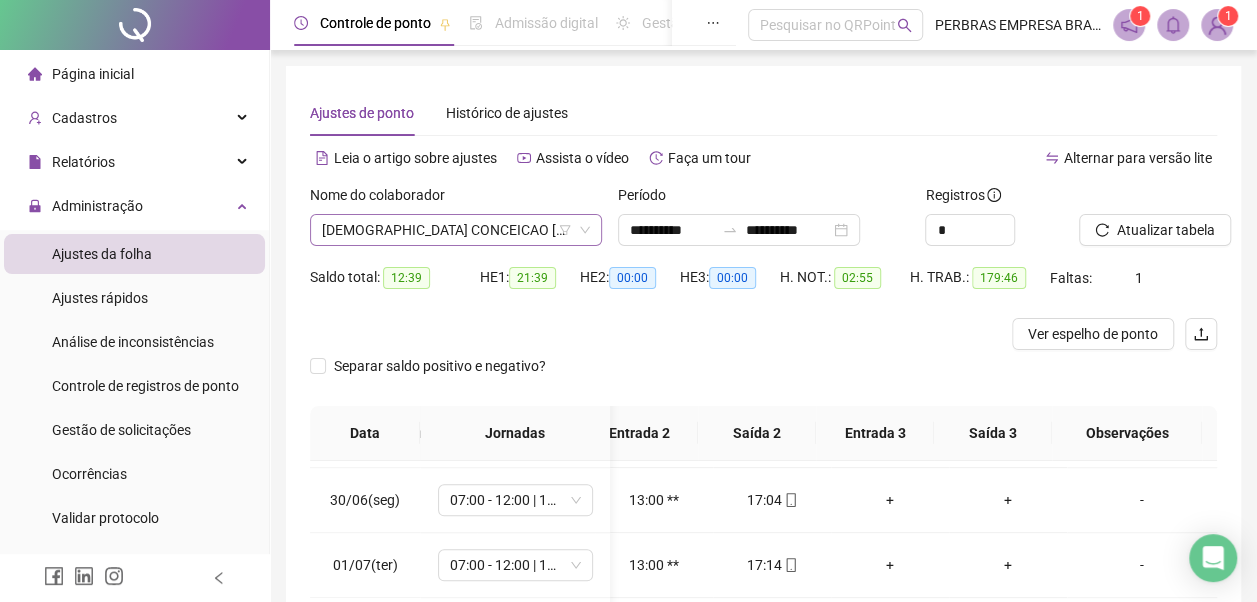 click on "CRISTIANO CONCEICAO SANTOS ARGOLO" at bounding box center [456, 230] 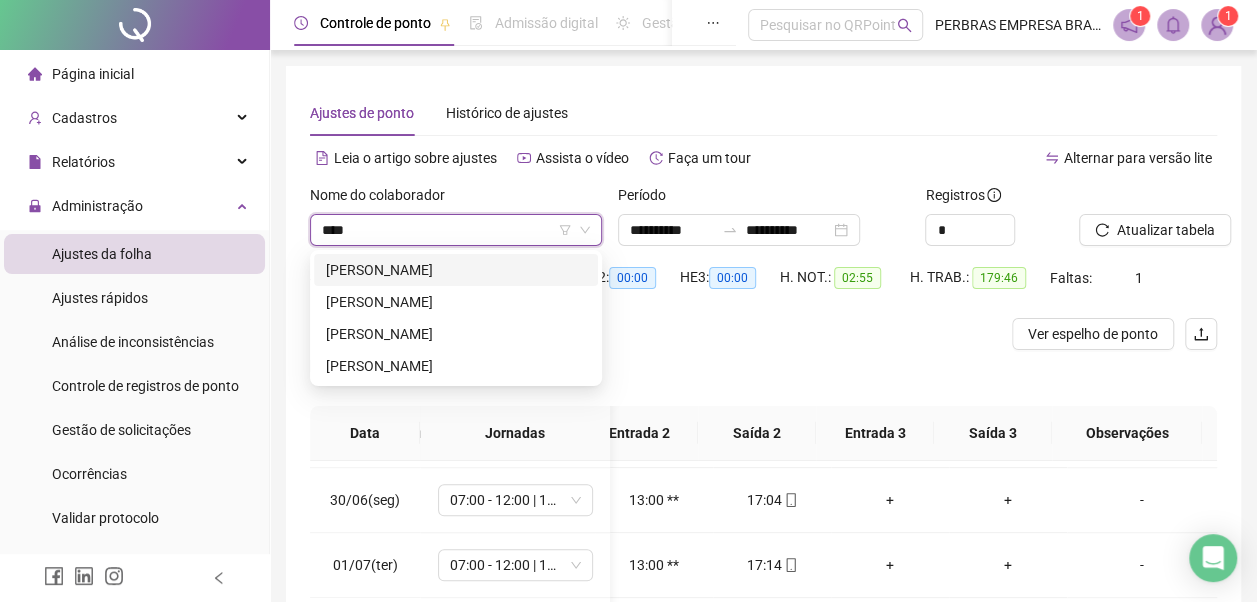 scroll, scrollTop: 0, scrollLeft: 0, axis: both 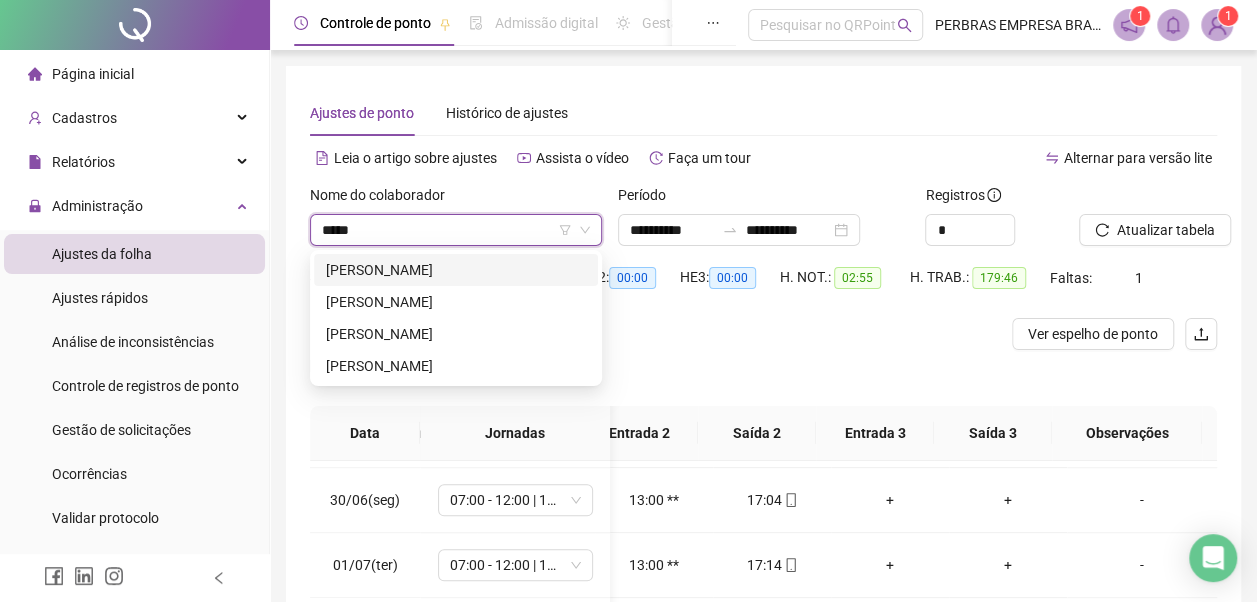 type on "******" 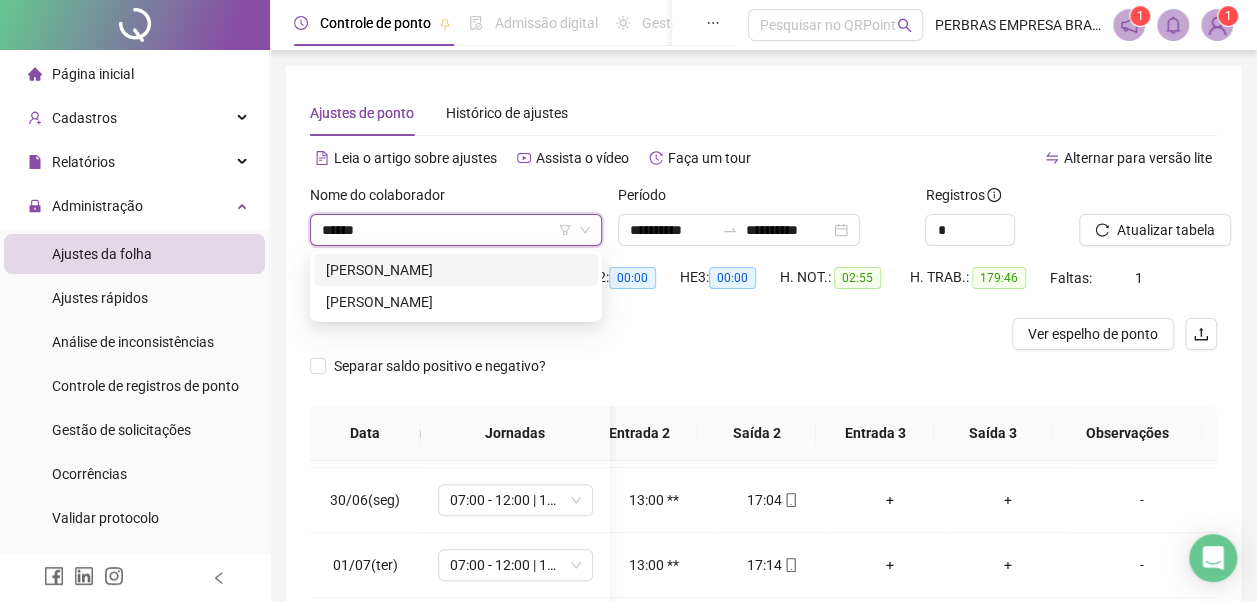click on "[PERSON_NAME]" at bounding box center (456, 270) 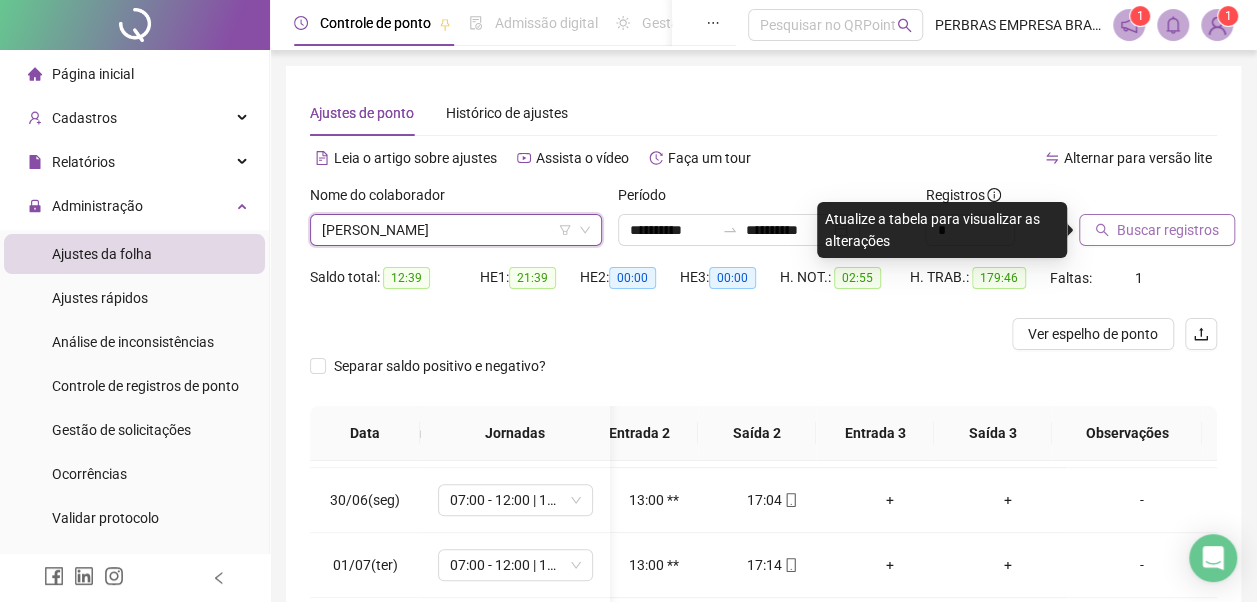 click on "Buscar registros" at bounding box center (1168, 230) 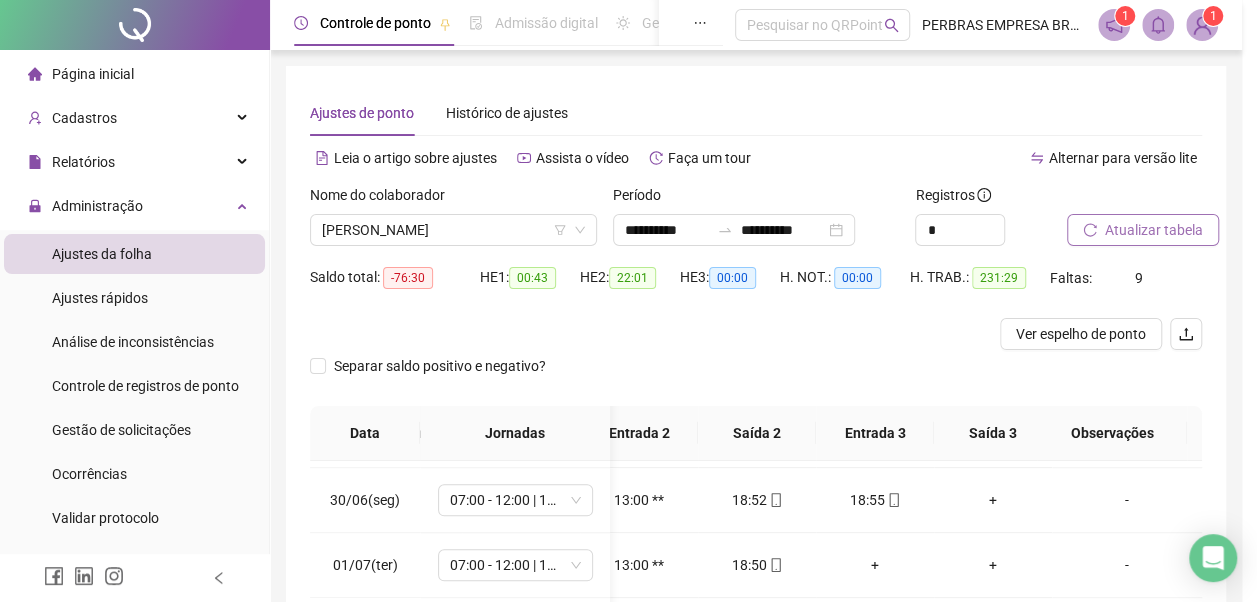 scroll, scrollTop: 0, scrollLeft: 251, axis: horizontal 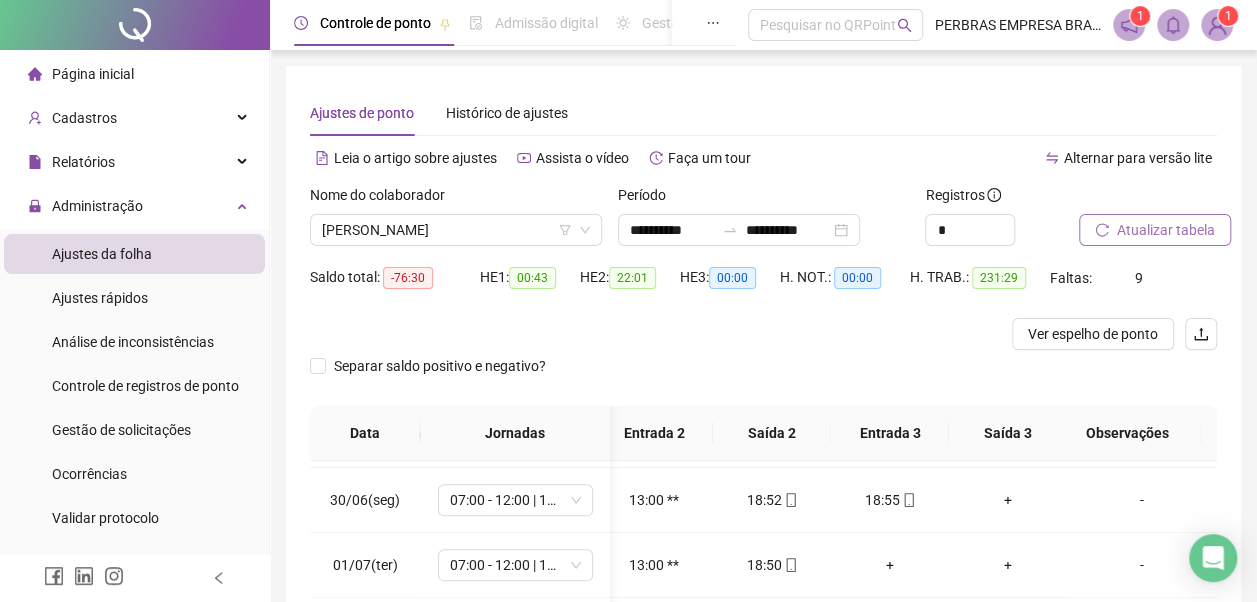 click on "Atualizar tabela" at bounding box center (1148, 223) 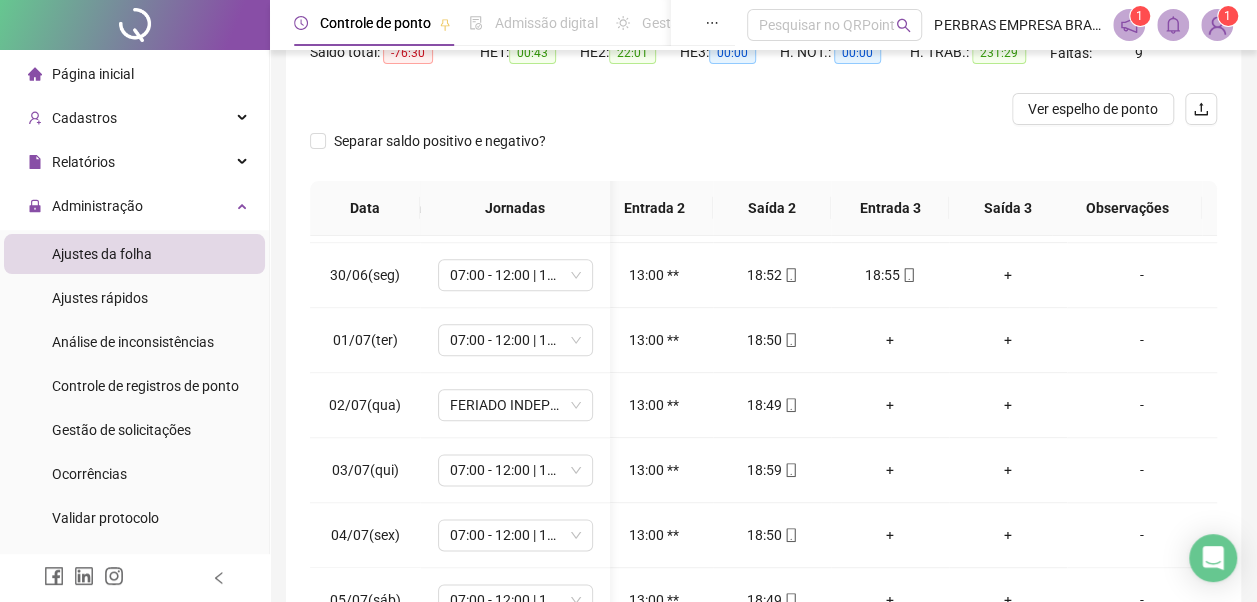 scroll, scrollTop: 396, scrollLeft: 0, axis: vertical 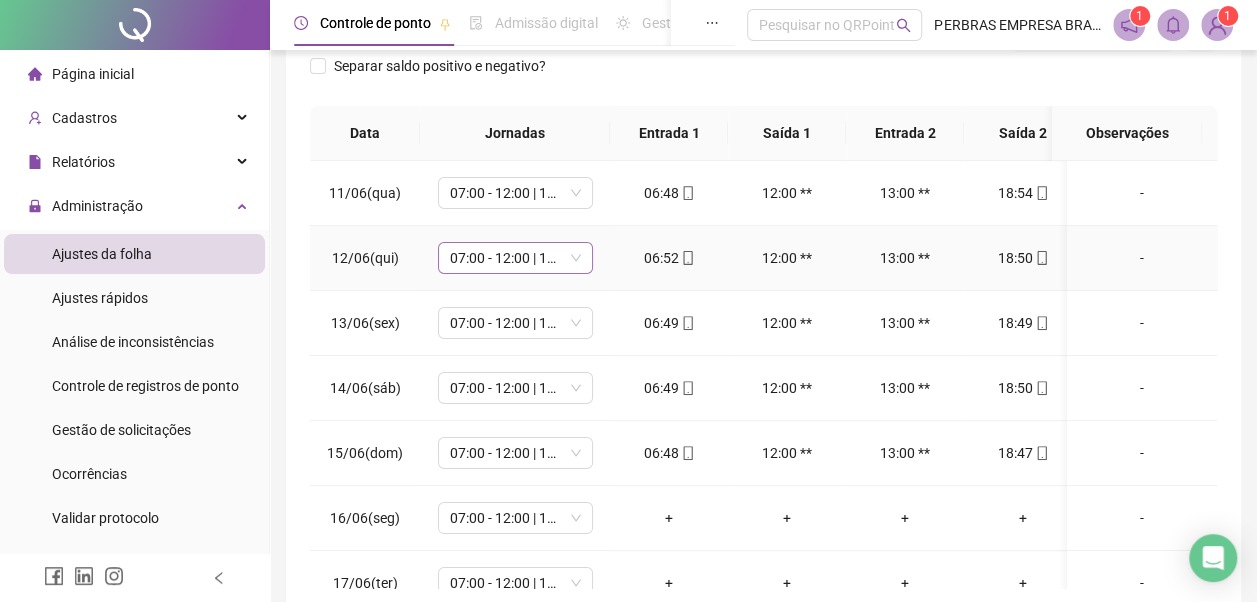 click on "07:00 - 12:00 | 13:00 - 19:00" at bounding box center [515, 258] 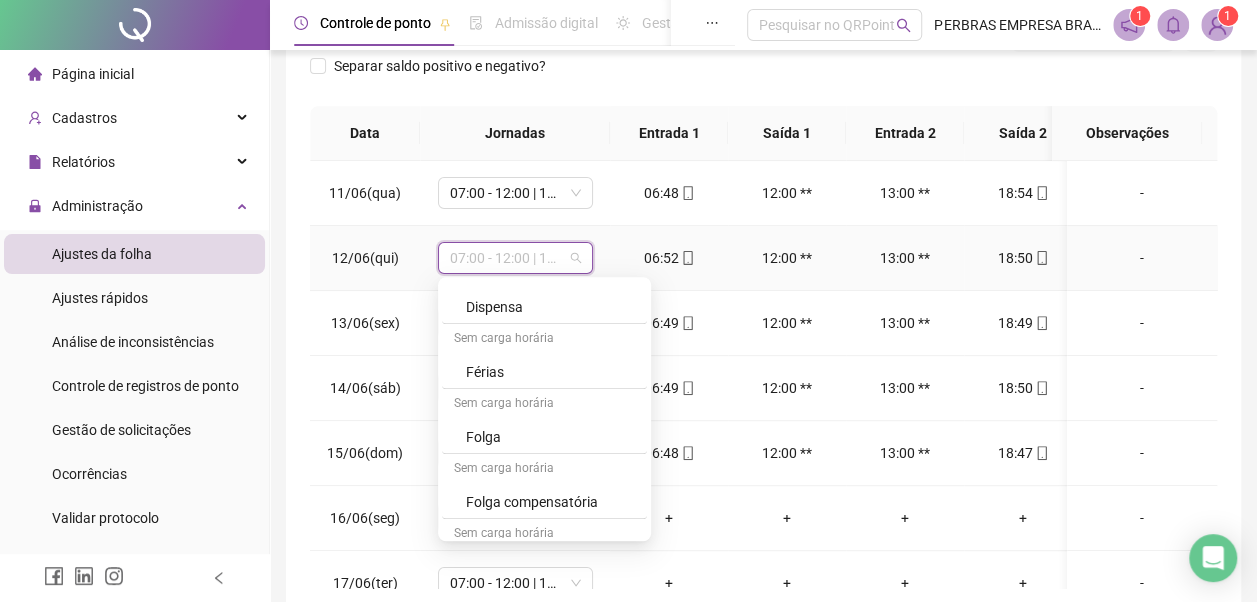 scroll, scrollTop: 778, scrollLeft: 0, axis: vertical 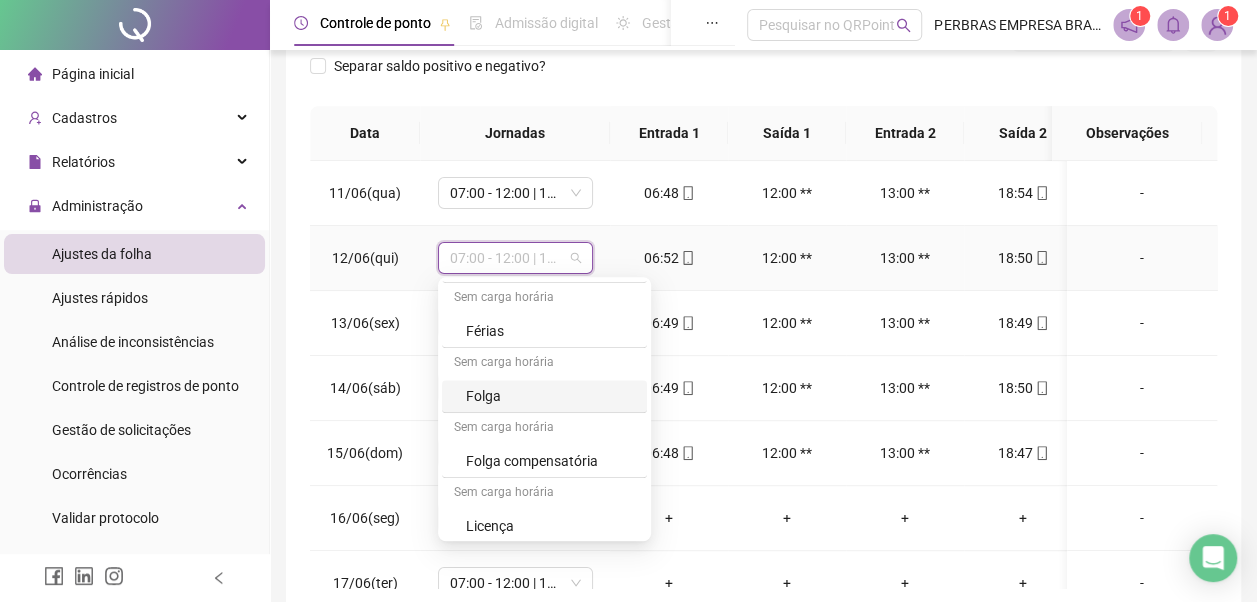 click on "Folga" at bounding box center [550, 396] 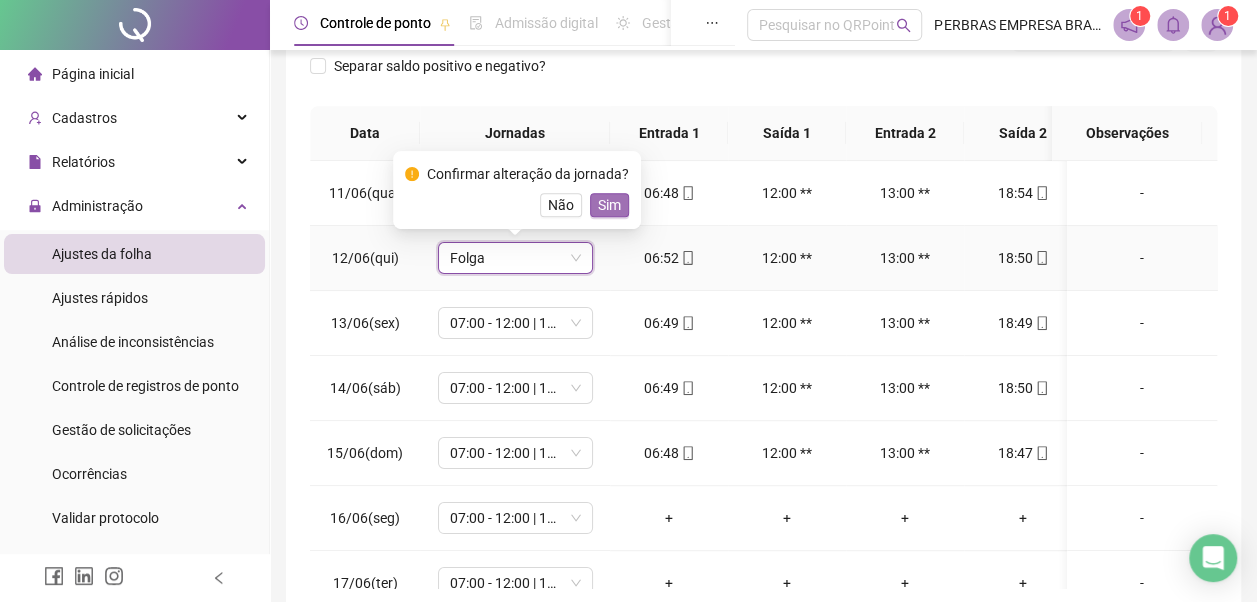 click on "Sim" at bounding box center (609, 205) 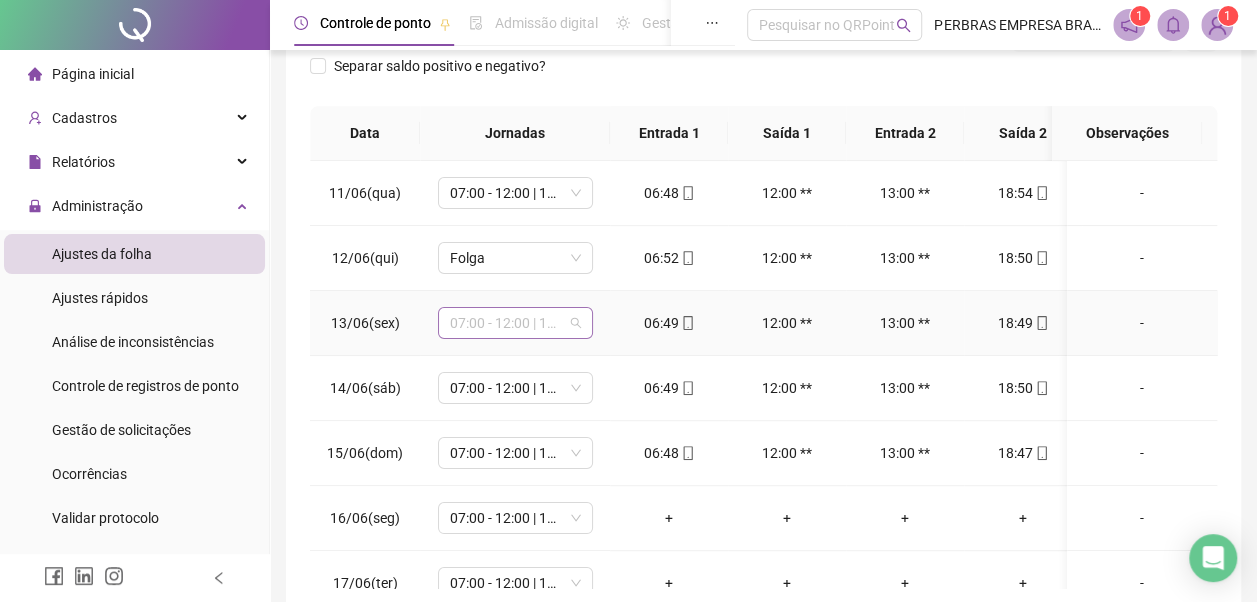 click on "07:00 - 12:00 | 13:00 - 19:00" at bounding box center (515, 323) 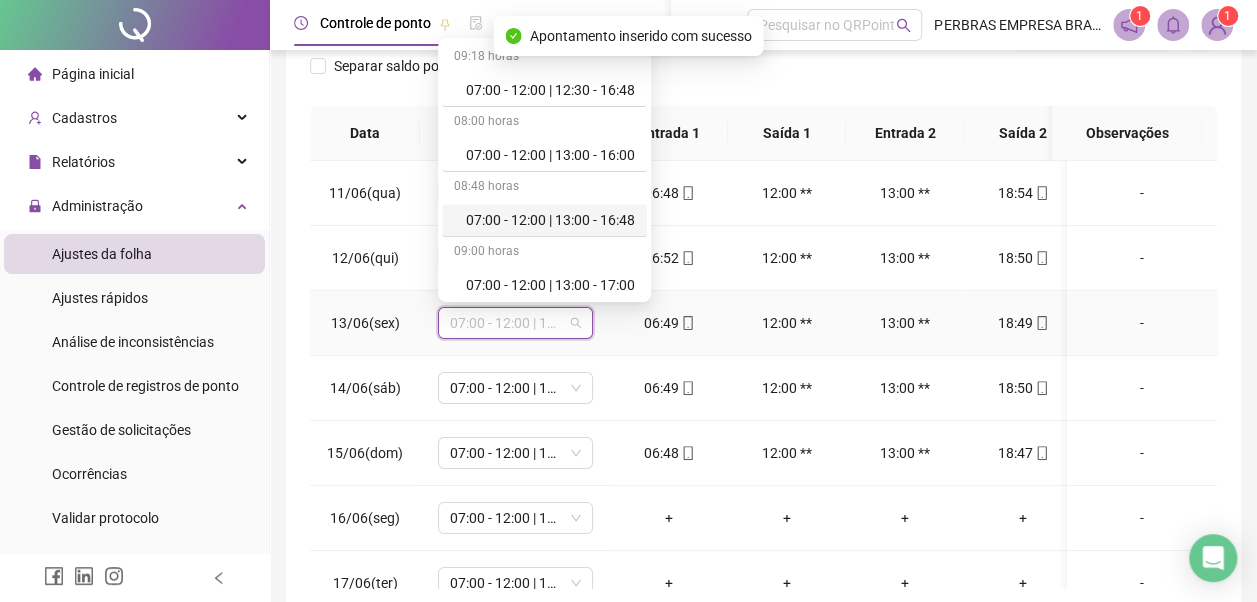 scroll, scrollTop: 778, scrollLeft: 0, axis: vertical 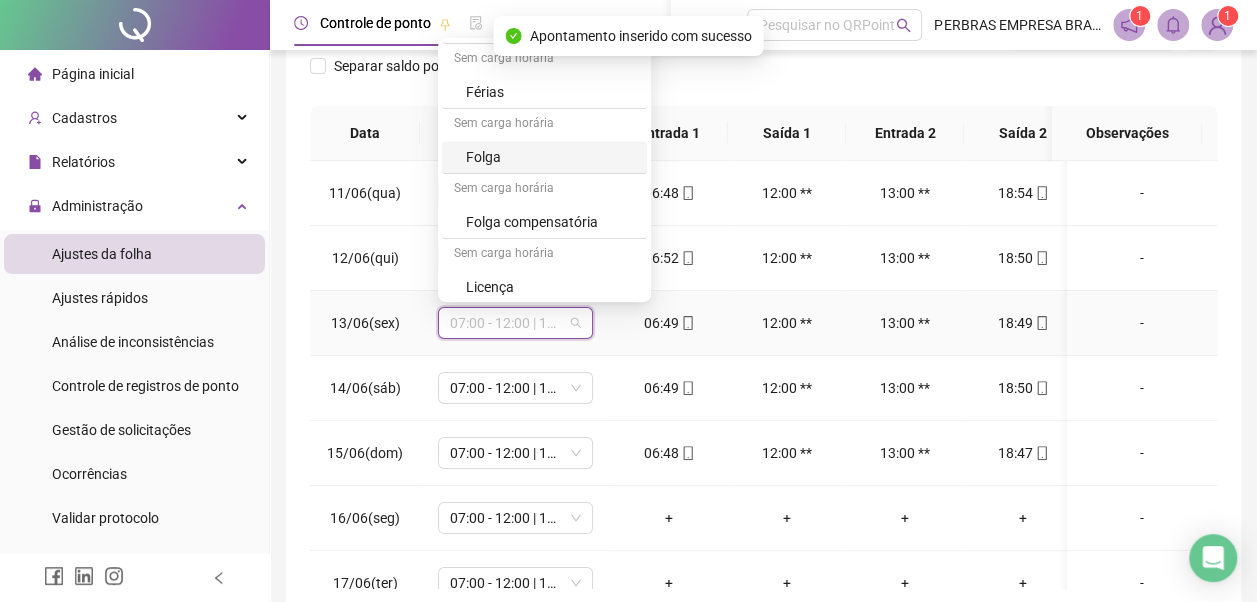 drag, startPoint x: 544, startPoint y: 150, endPoint x: 559, endPoint y: 255, distance: 106.06602 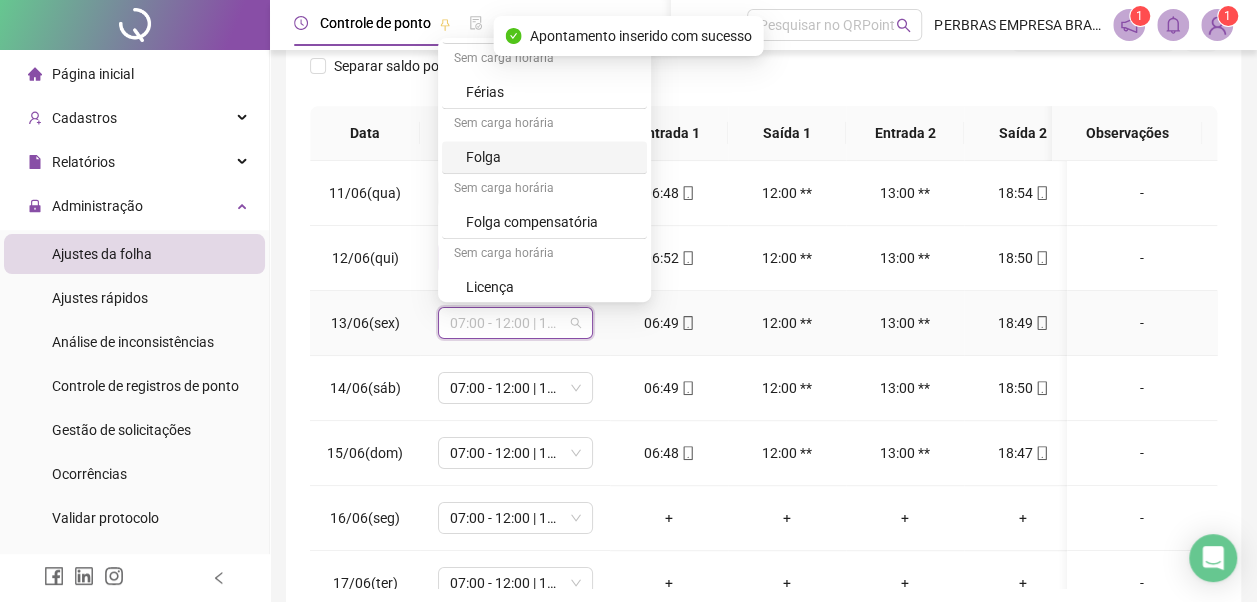 click on "Folga" at bounding box center [550, 157] 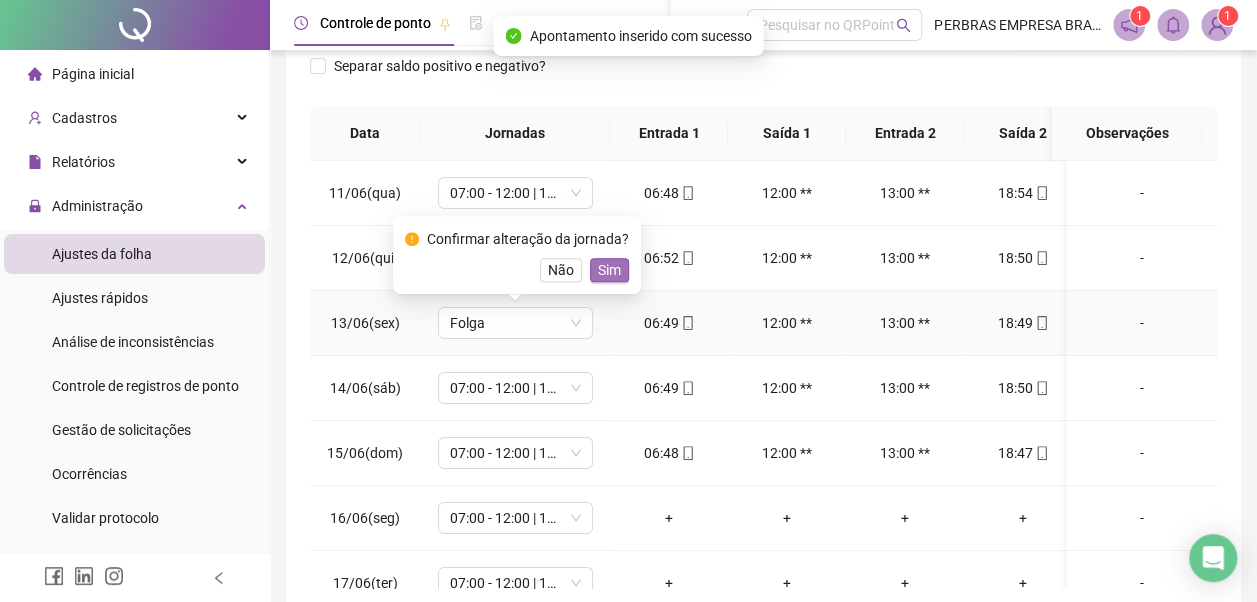 click on "Sim" at bounding box center [609, 270] 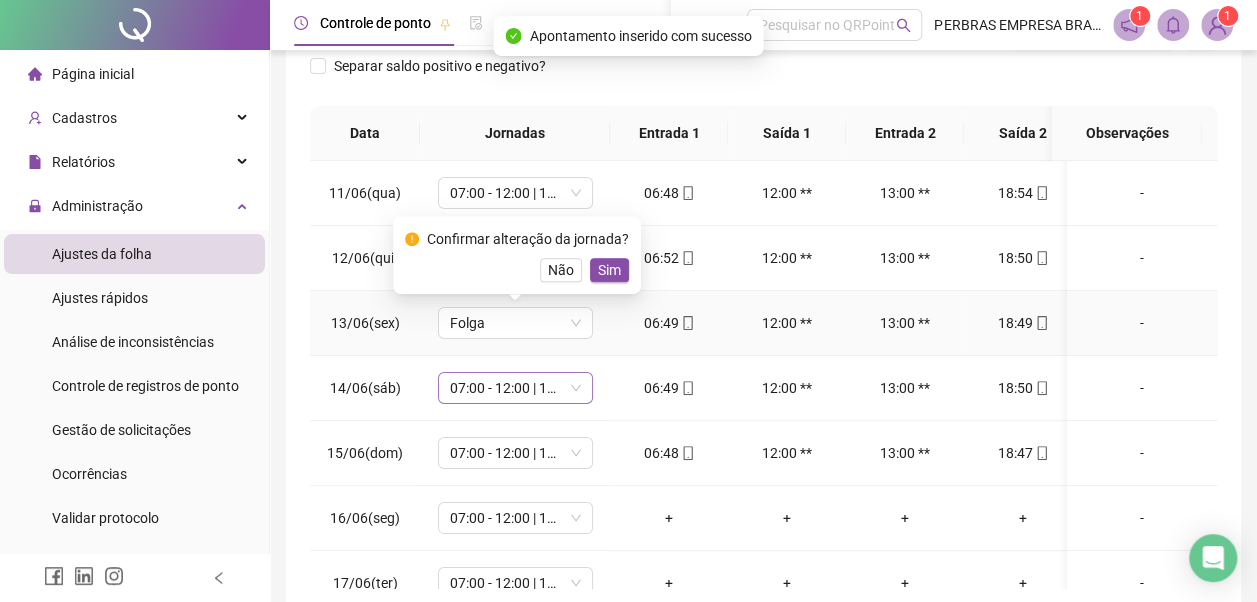 click on "07:00 - 12:00 | 13:00 - 19:00" at bounding box center (515, 388) 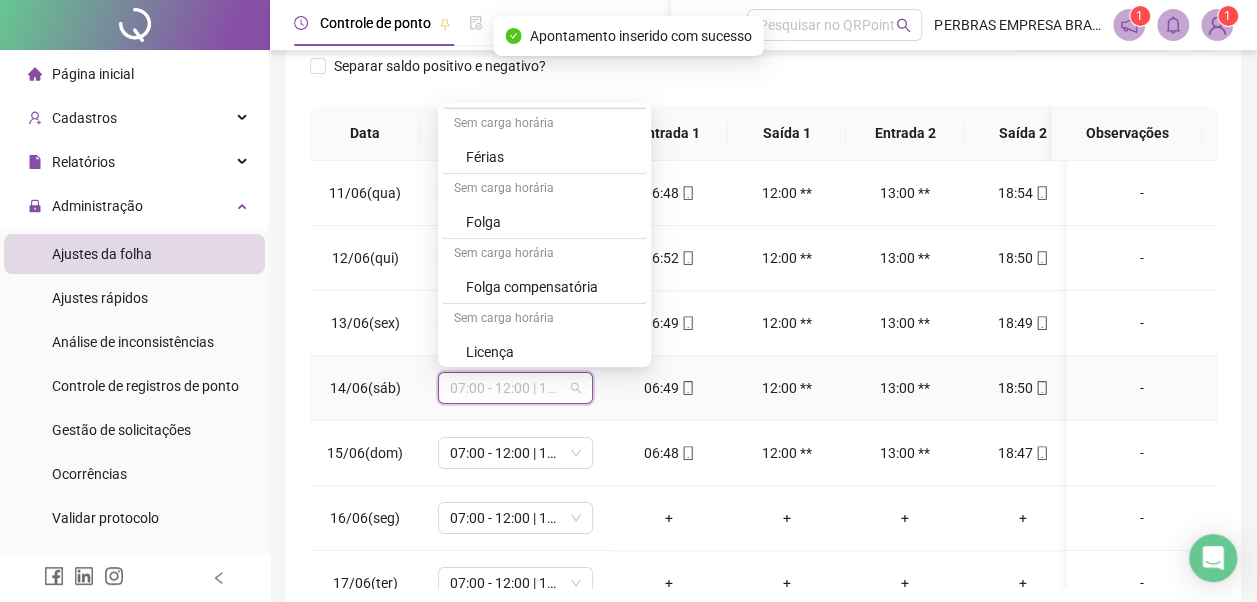 scroll, scrollTop: 778, scrollLeft: 0, axis: vertical 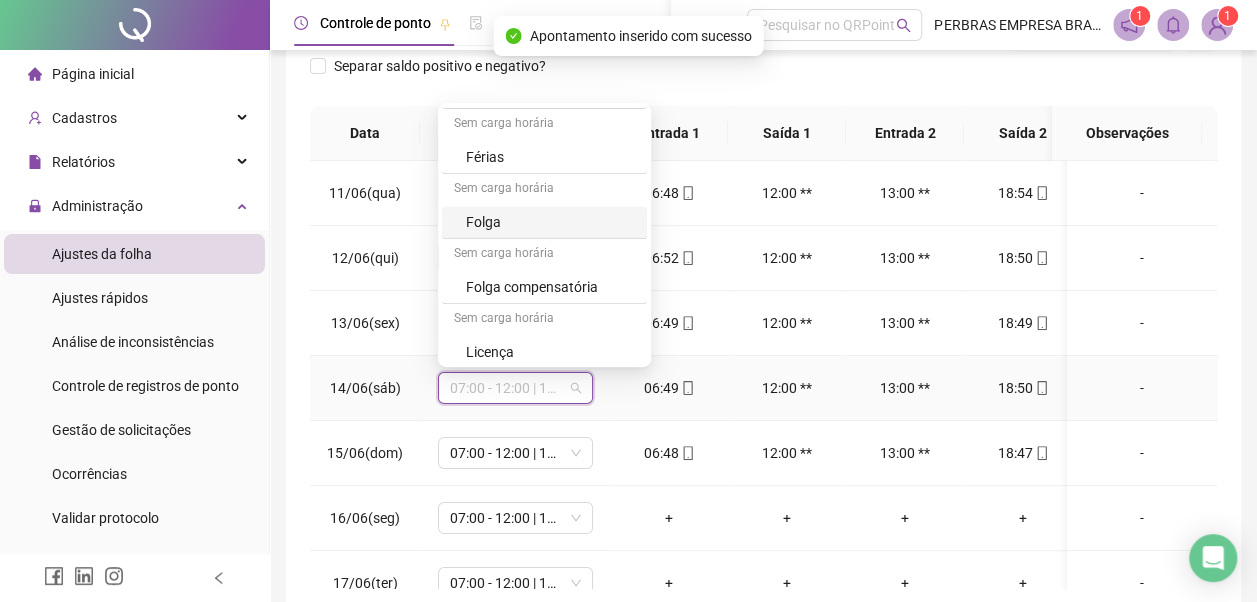 click on "Folga" at bounding box center (550, 222) 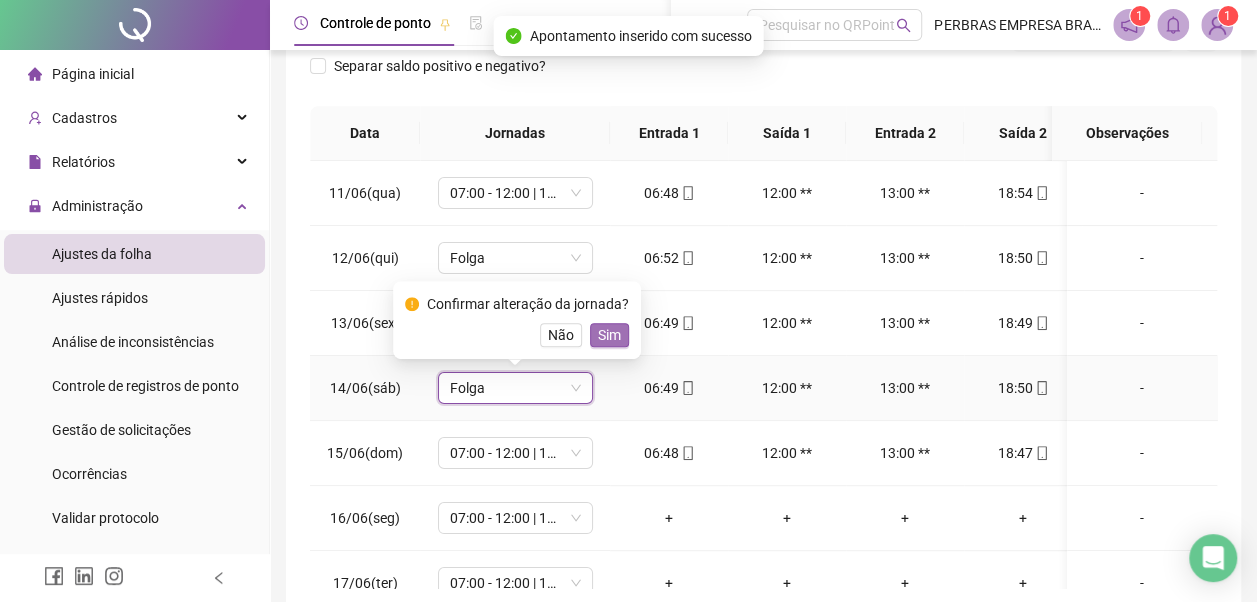 click on "Sim" at bounding box center [609, 335] 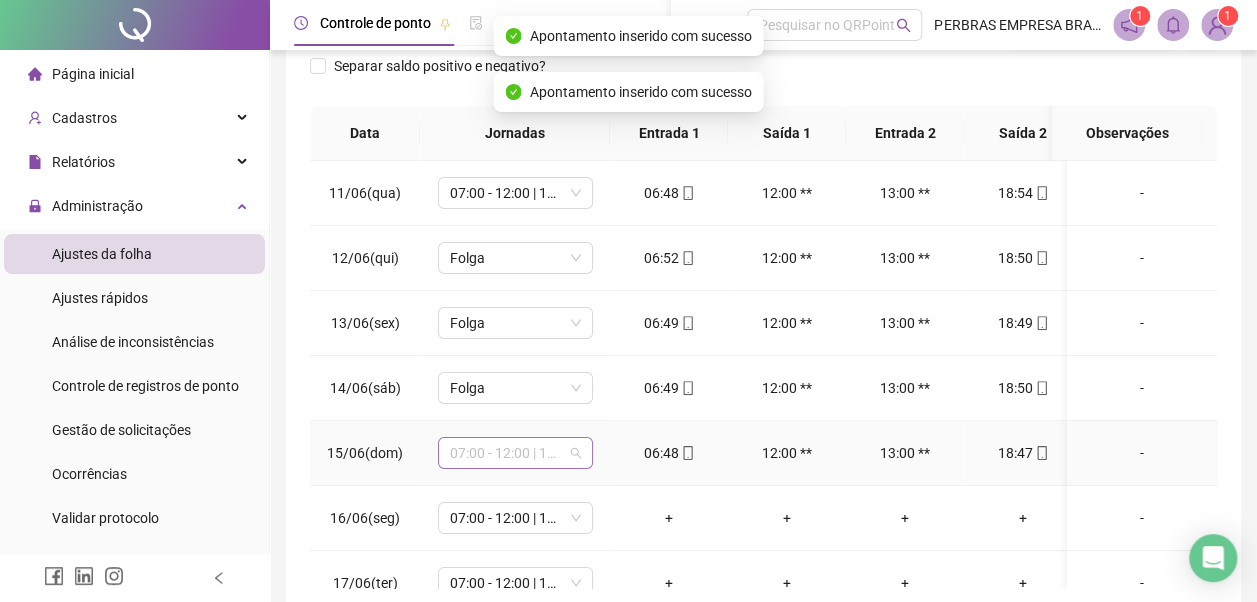 click on "07:00 - 12:00 | 13:00 - 19:00" at bounding box center (515, 453) 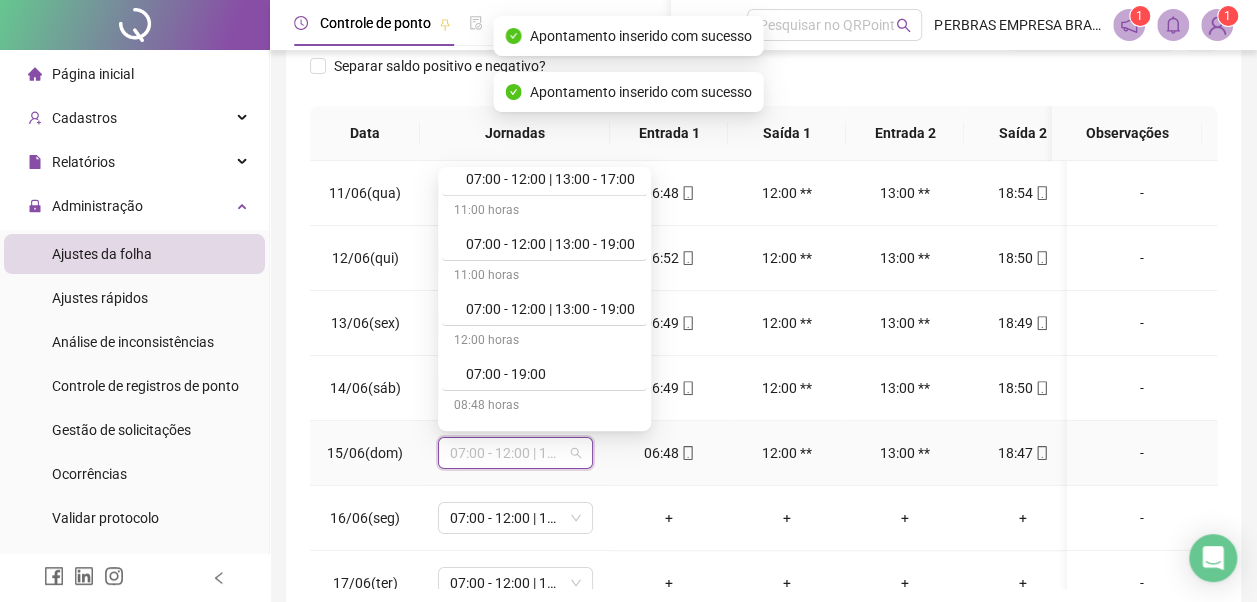 scroll, scrollTop: 778, scrollLeft: 0, axis: vertical 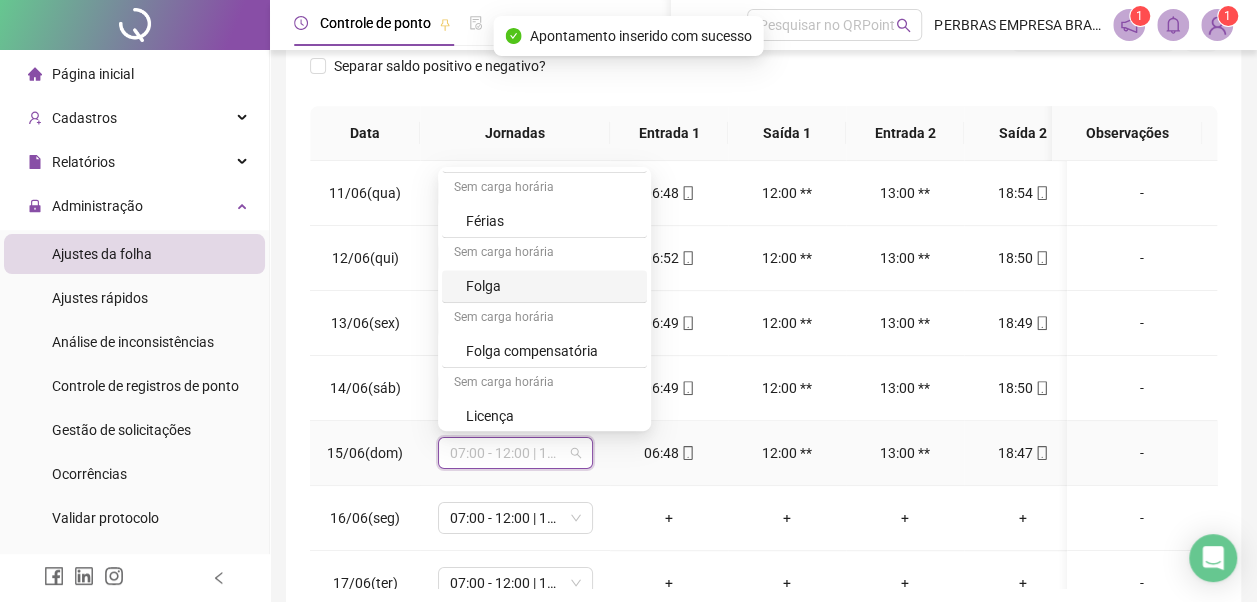 click on "Folga" at bounding box center [550, 286] 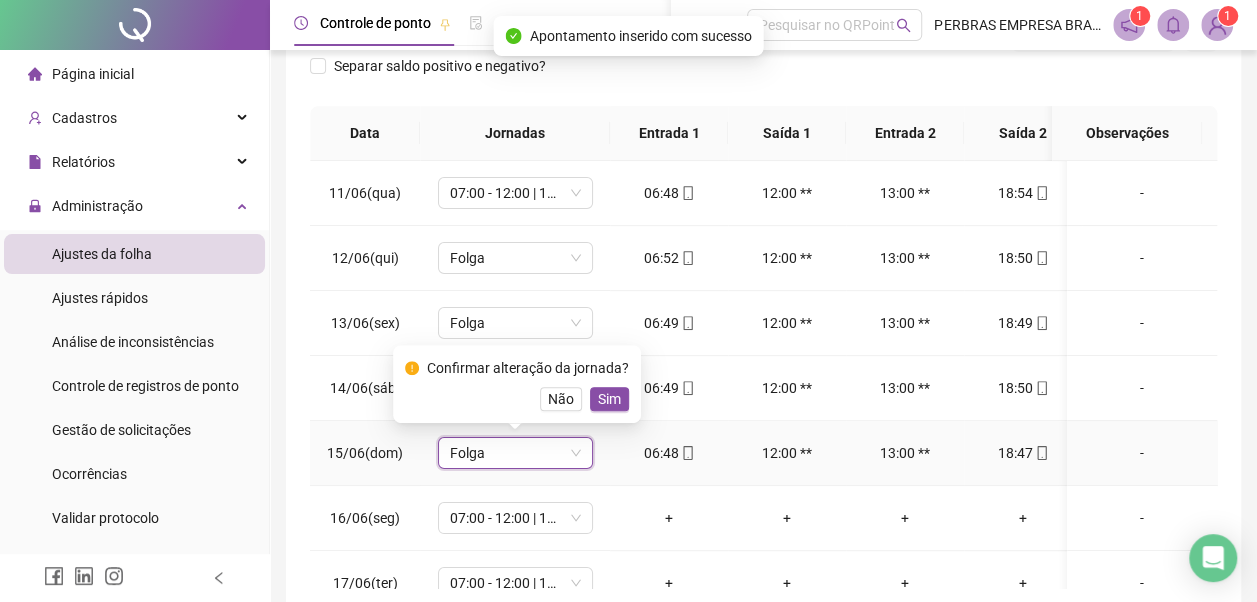 drag, startPoint x: 609, startPoint y: 403, endPoint x: 619, endPoint y: 368, distance: 36.40055 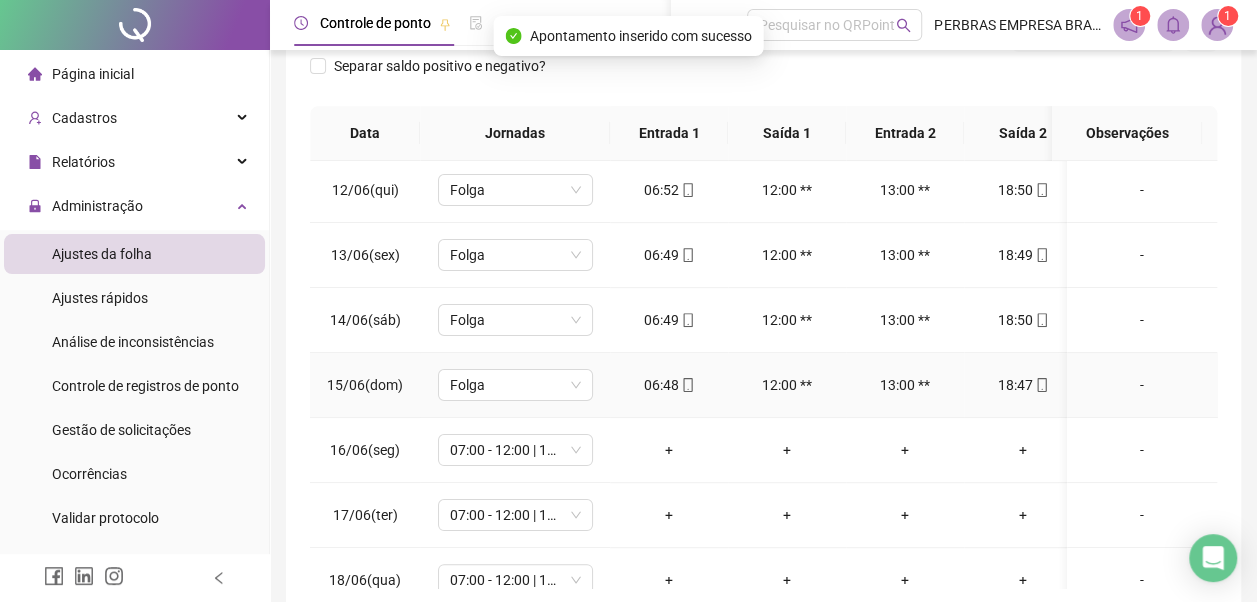 scroll, scrollTop: 100, scrollLeft: 0, axis: vertical 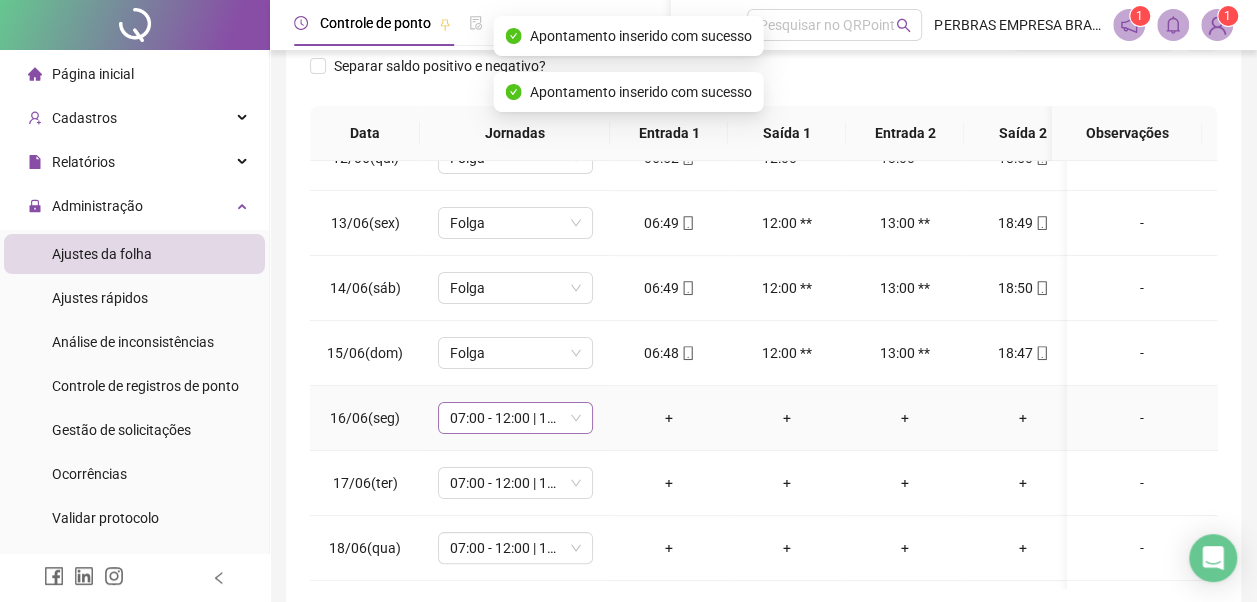 click on "07:00 - 12:00 | 13:00 - 19:00" at bounding box center [515, 418] 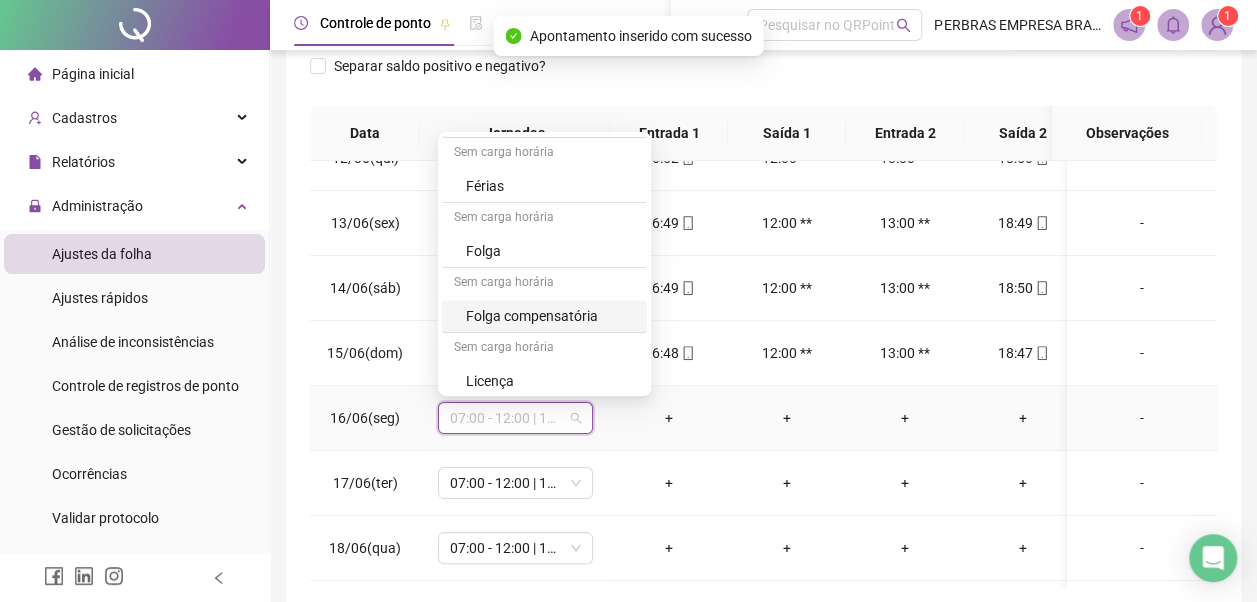 scroll, scrollTop: 778, scrollLeft: 0, axis: vertical 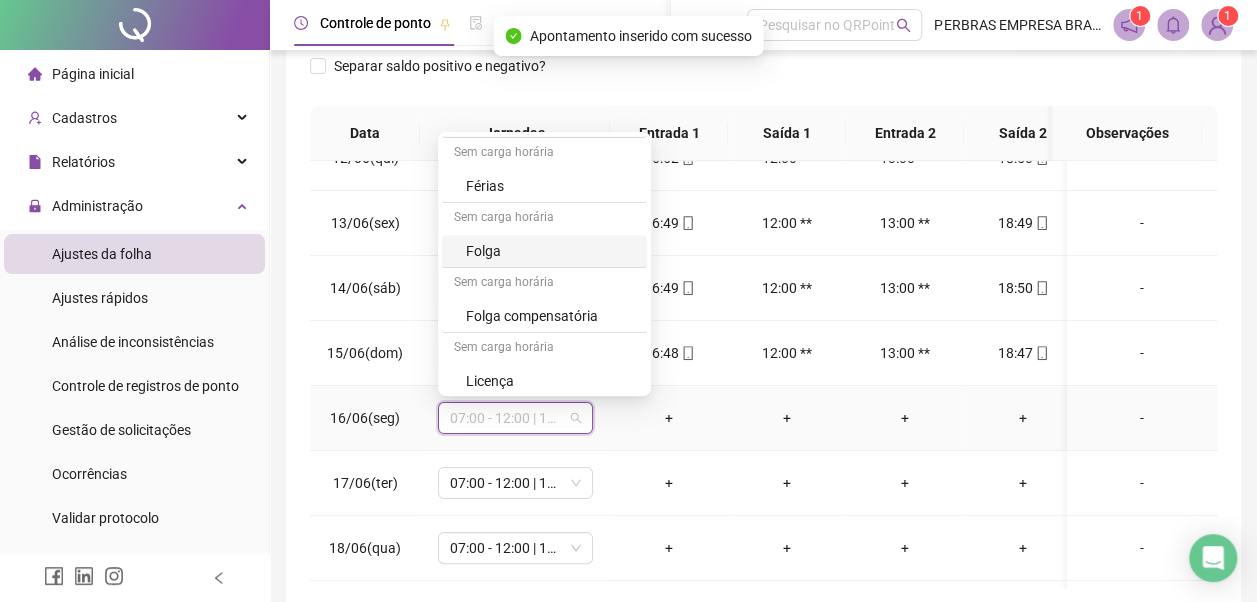 click on "Folga" at bounding box center (550, 251) 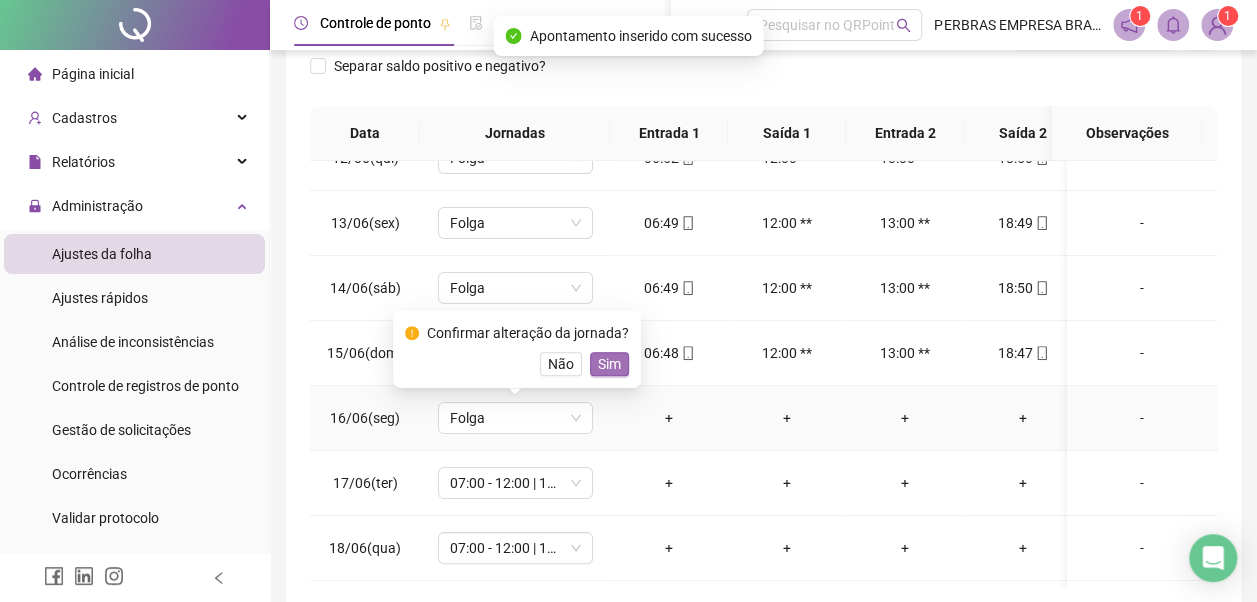 click on "Sim" at bounding box center [609, 364] 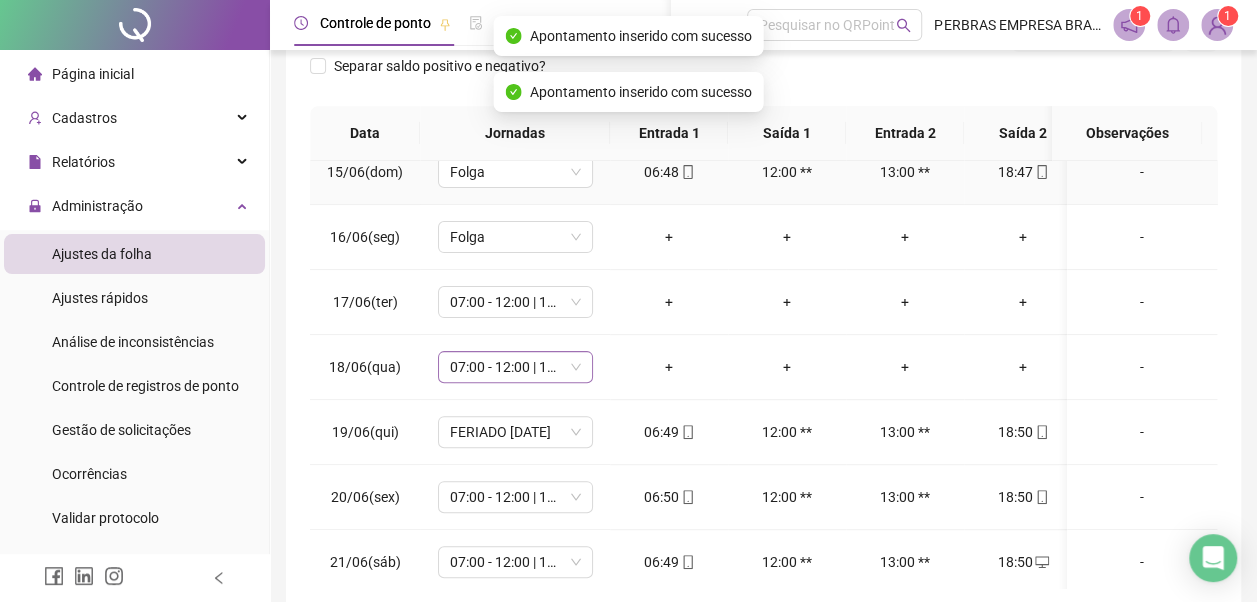 scroll, scrollTop: 300, scrollLeft: 0, axis: vertical 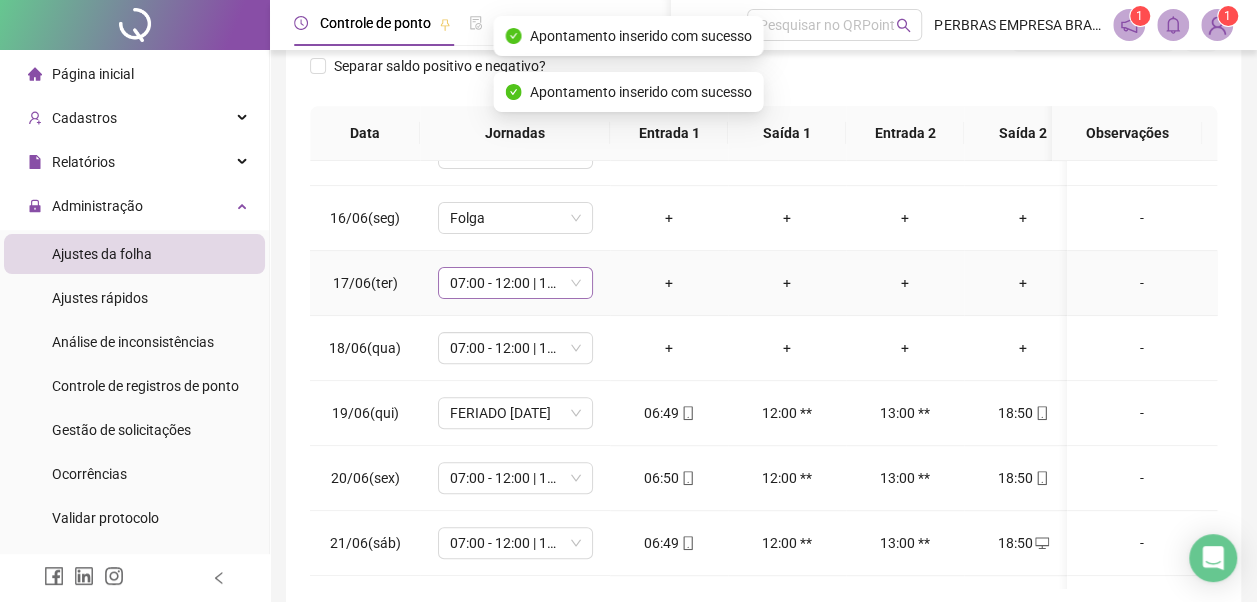 click on "07:00 - 12:00 | 13:00 - 19:00" at bounding box center (515, 283) 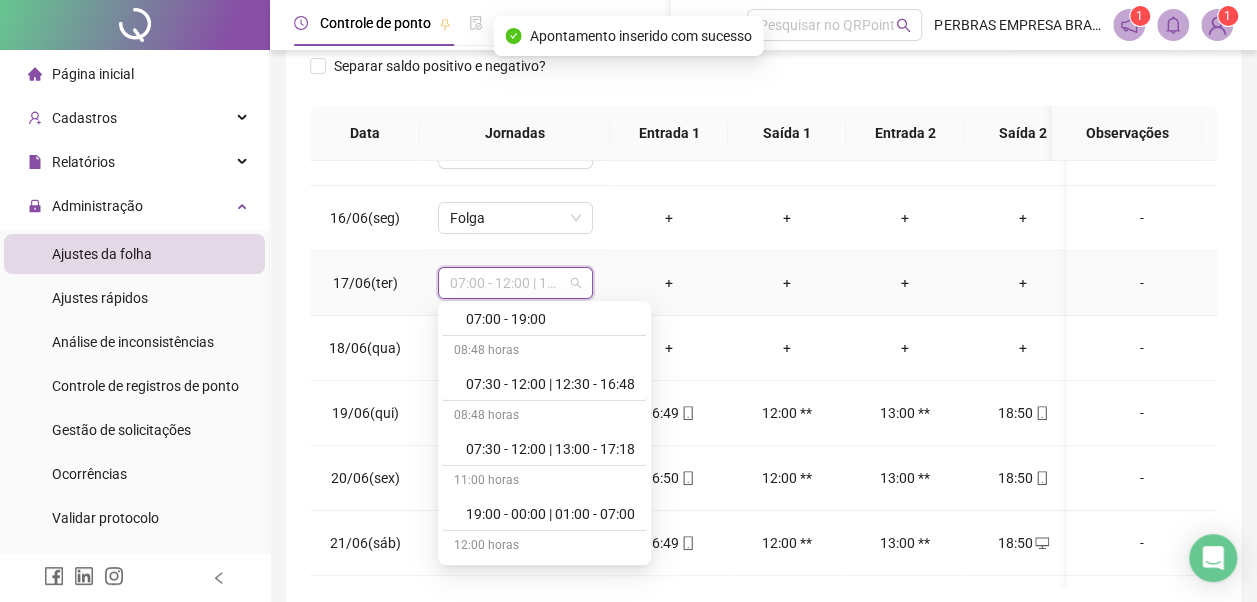scroll, scrollTop: 778, scrollLeft: 0, axis: vertical 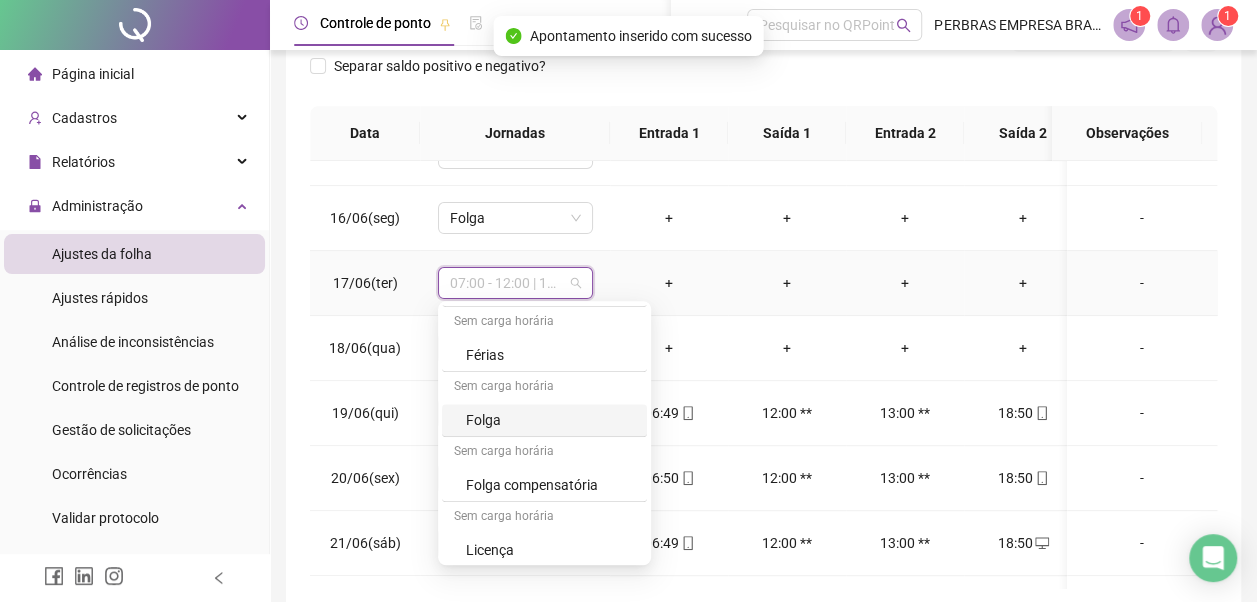 click on "Folga" at bounding box center [550, 420] 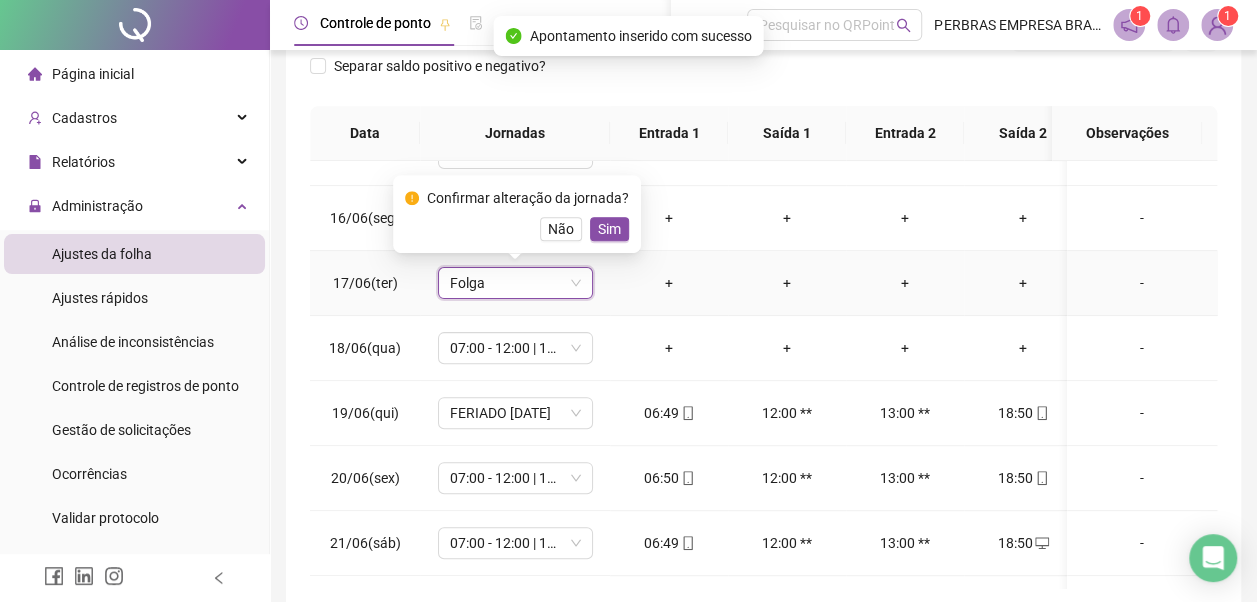 click on "Sim" at bounding box center [609, 229] 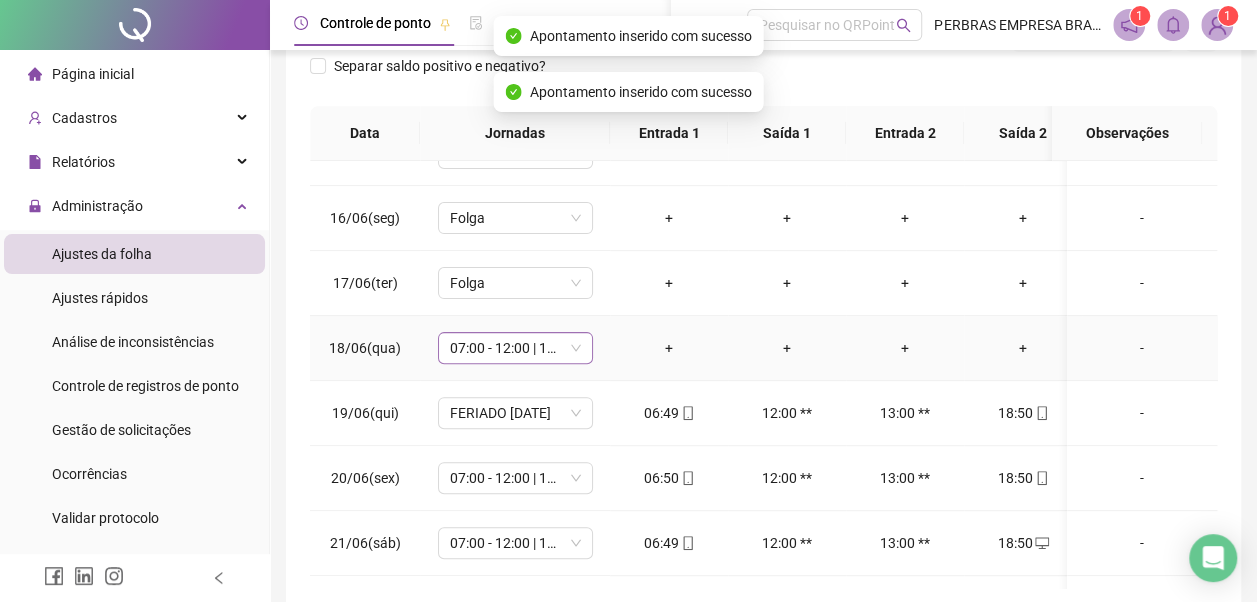 click on "07:00 - 12:00 | 13:00 - 19:00" at bounding box center [515, 348] 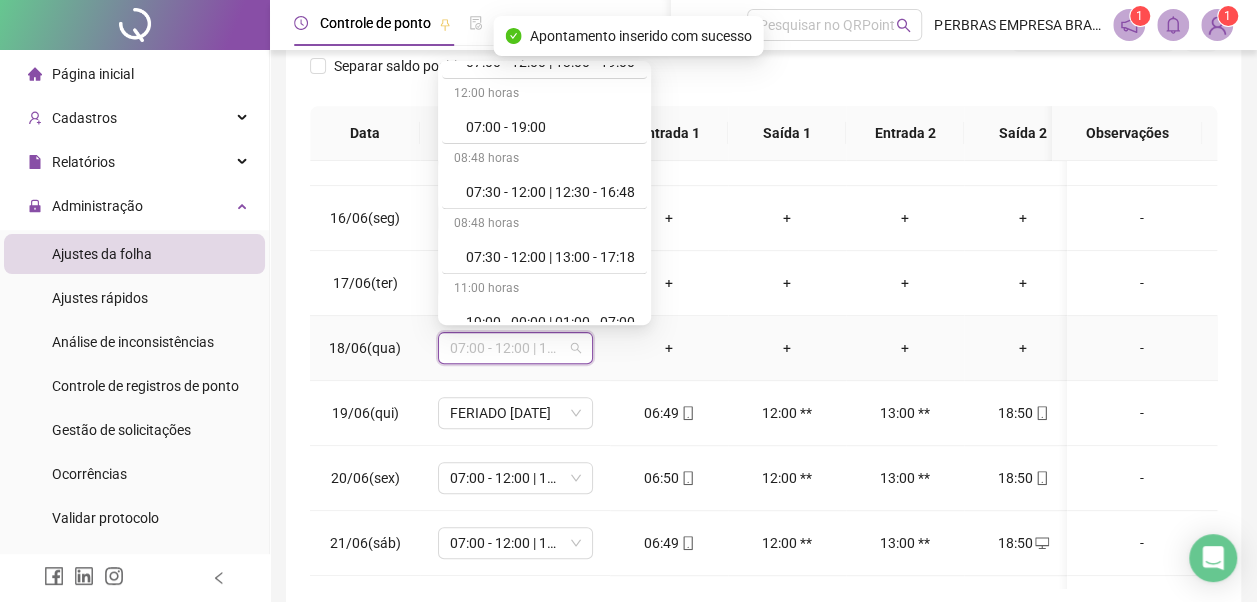 scroll, scrollTop: 778, scrollLeft: 0, axis: vertical 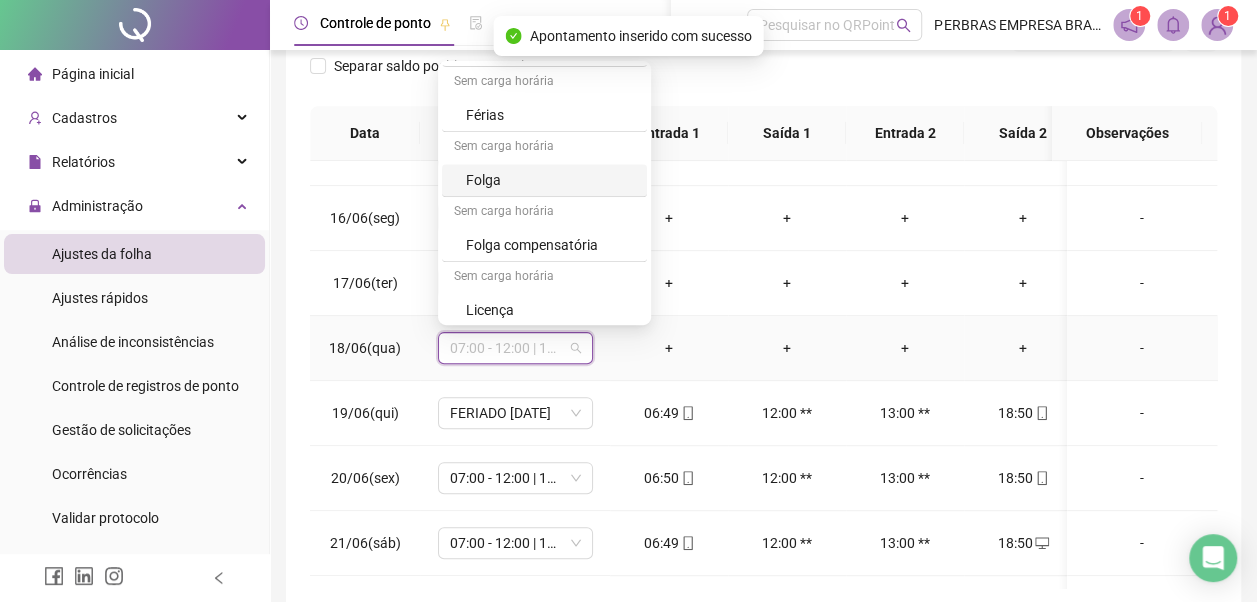 click on "Folga" at bounding box center (550, 180) 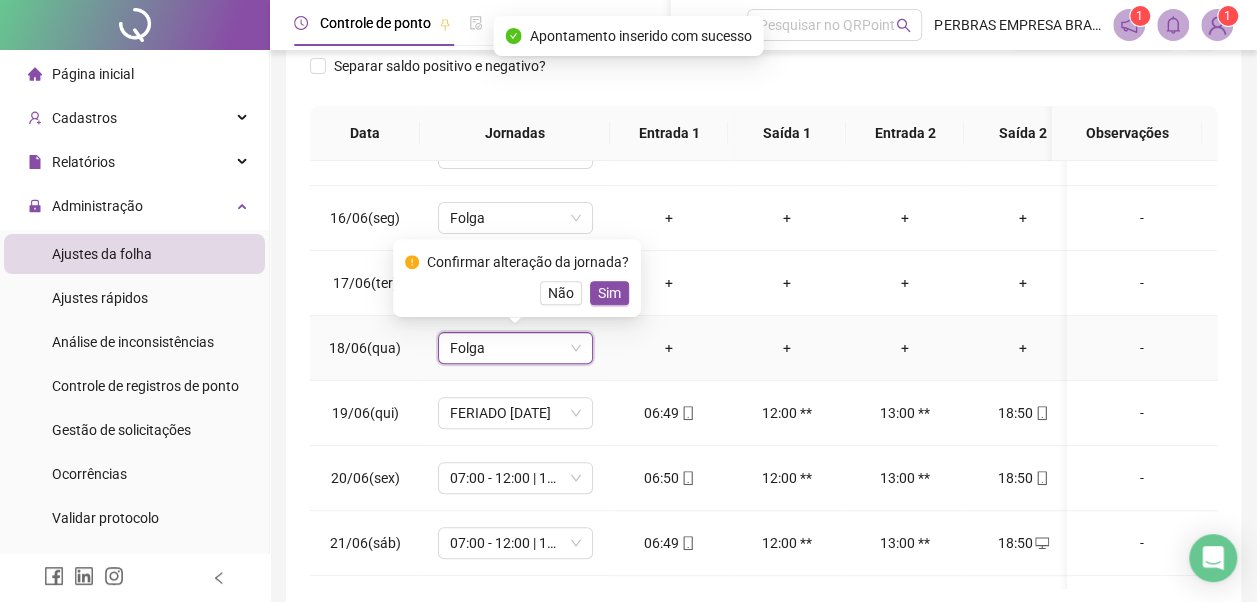 click on "Sim" at bounding box center [609, 293] 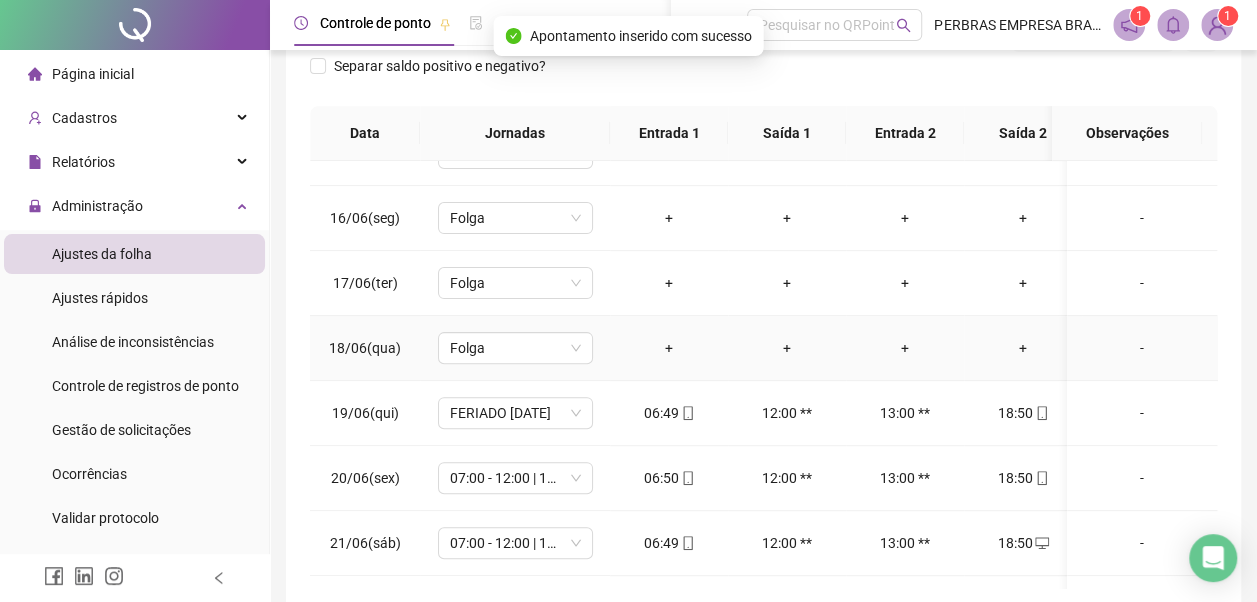 scroll, scrollTop: 400, scrollLeft: 0, axis: vertical 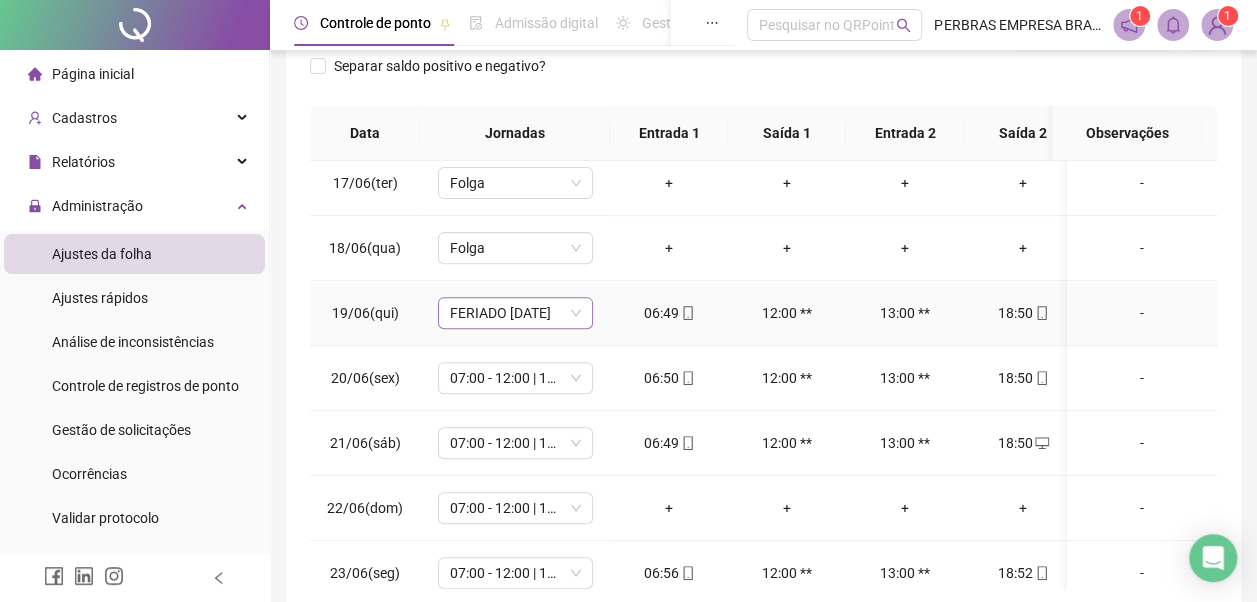 click on "FERIADO CORPUS CHRISTI" at bounding box center (515, 313) 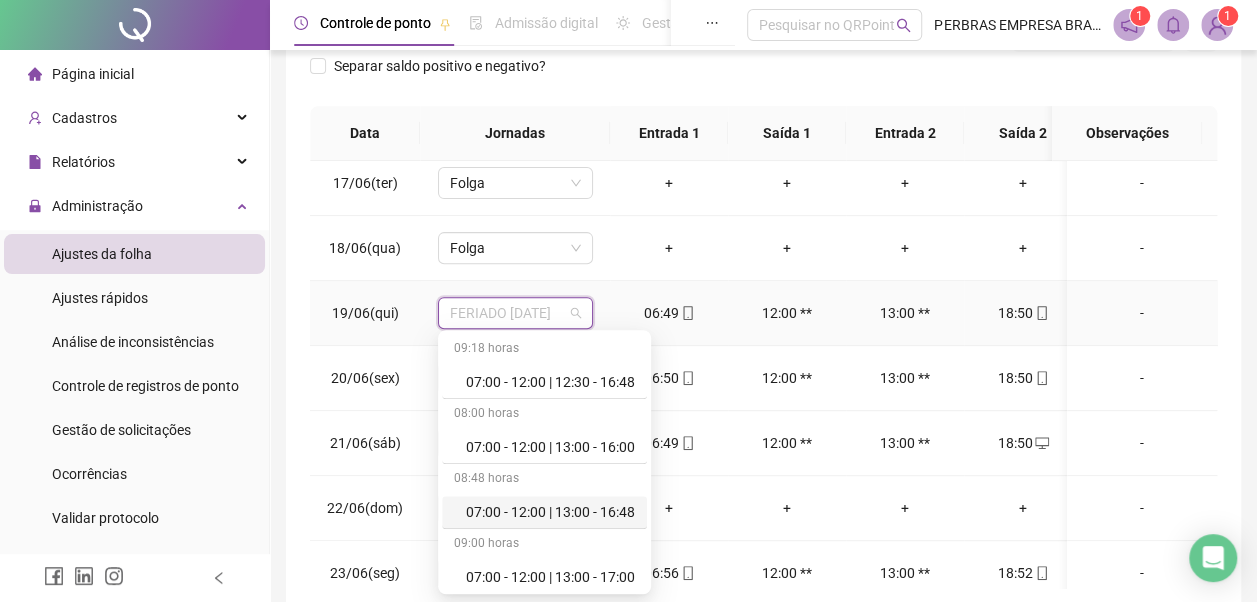 scroll, scrollTop: 100, scrollLeft: 0, axis: vertical 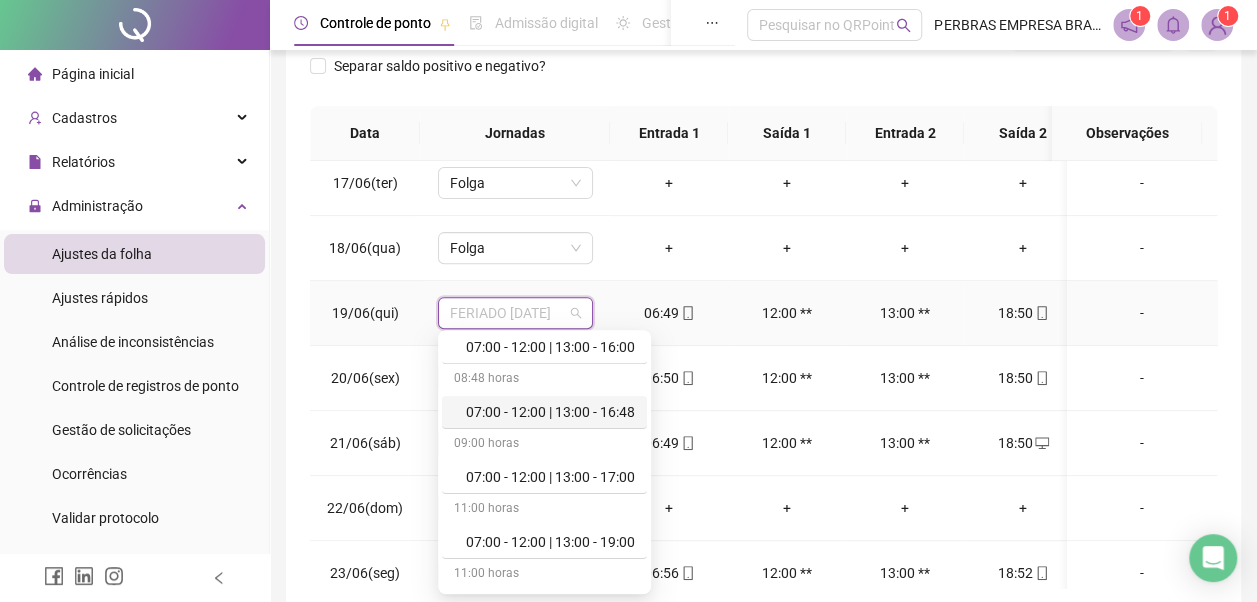 click on "07:00 - 12:00 | 13:00 - 19:00" at bounding box center [550, 542] 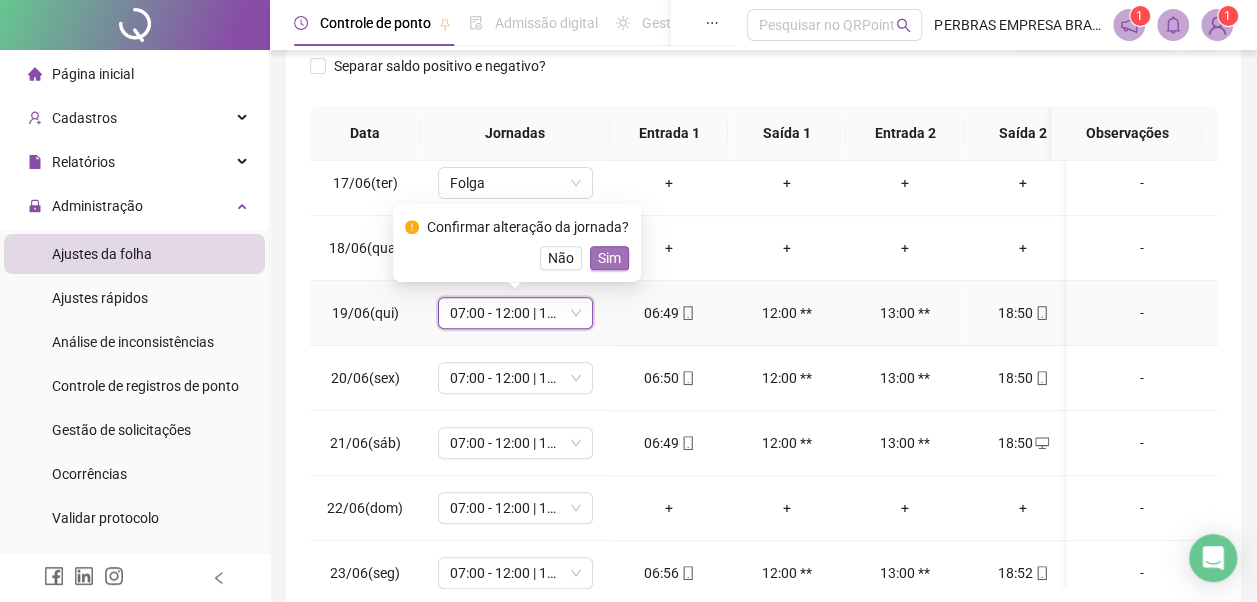 click on "Sim" at bounding box center (609, 258) 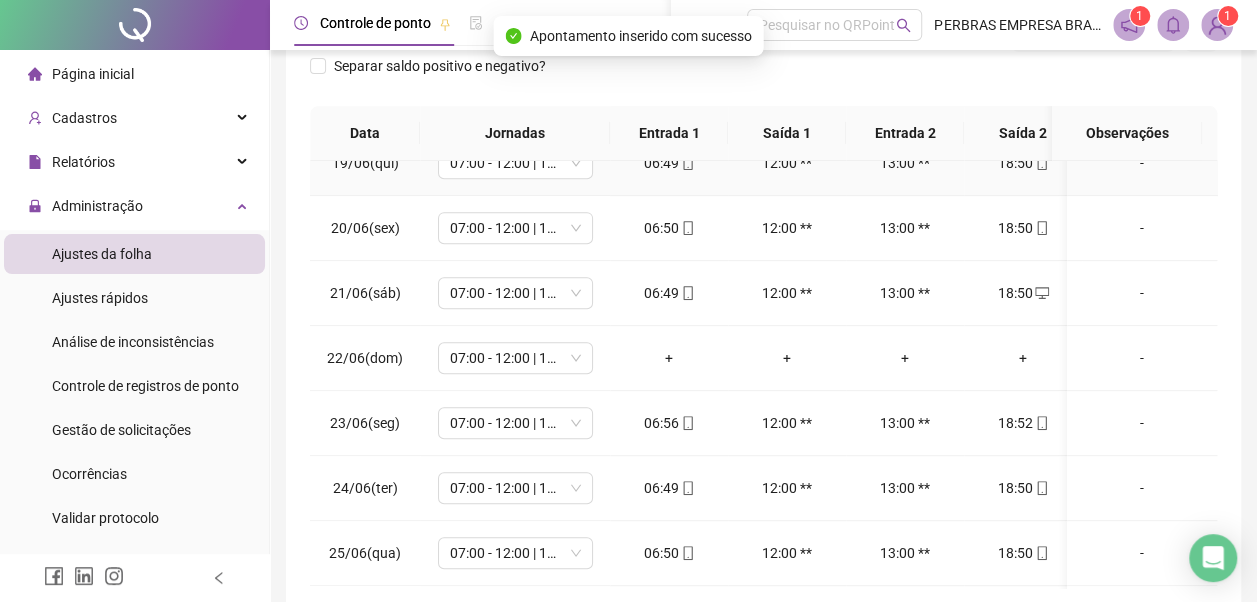 scroll, scrollTop: 600, scrollLeft: 0, axis: vertical 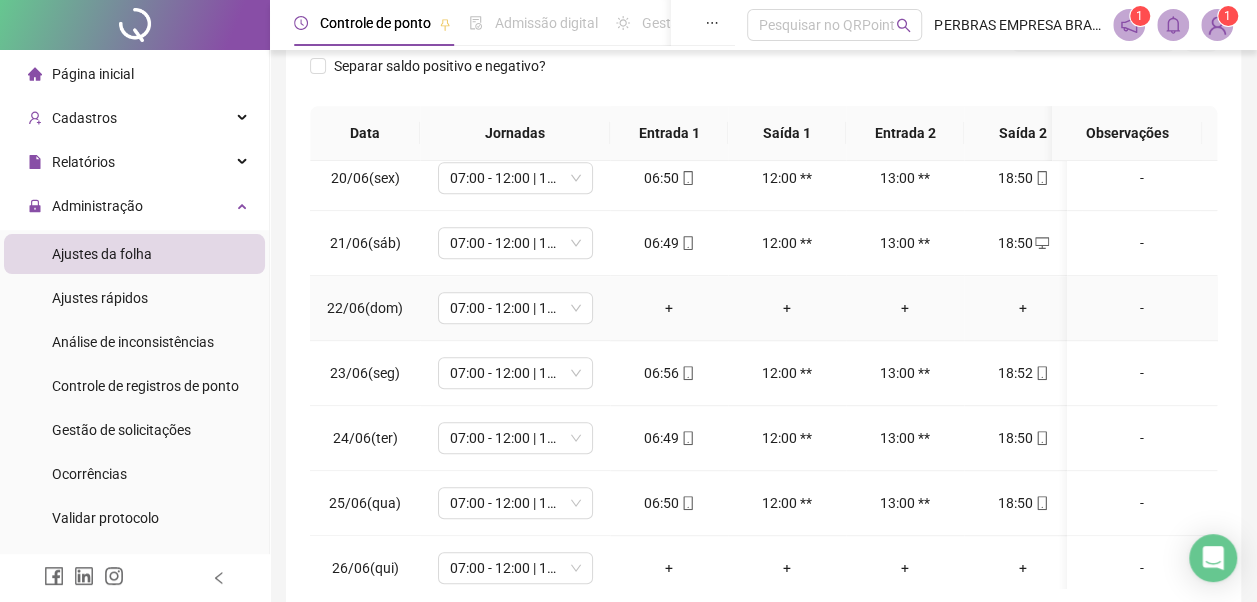 click on "+" at bounding box center (669, 308) 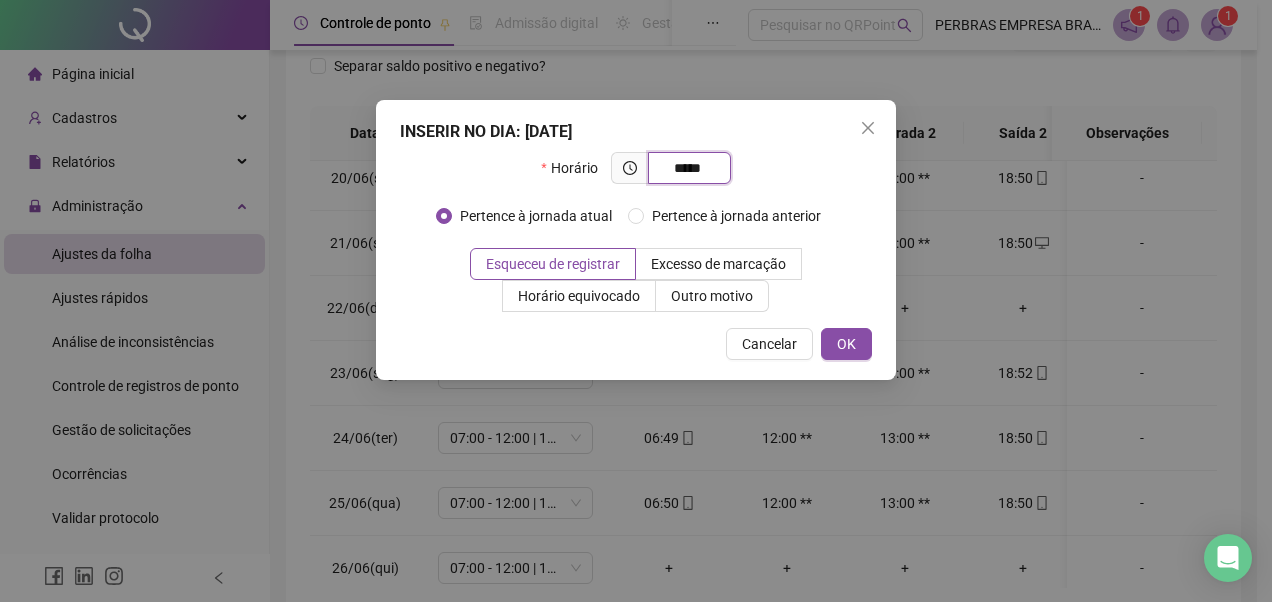 type on "*****" 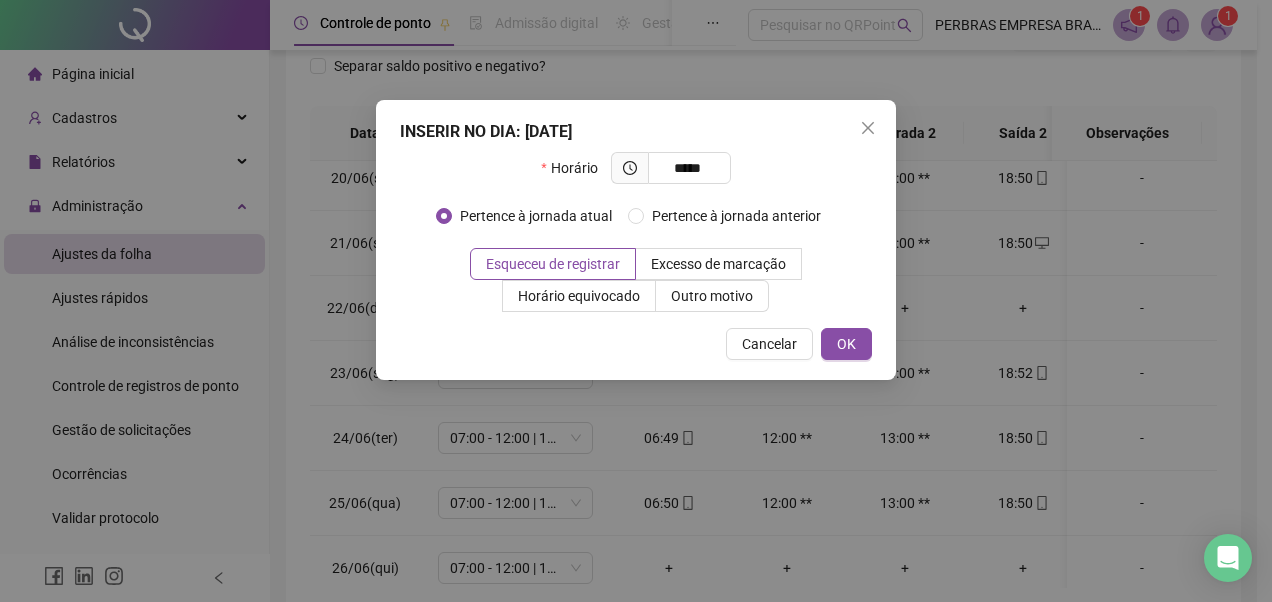 click on "Outro motivo" at bounding box center (712, 296) 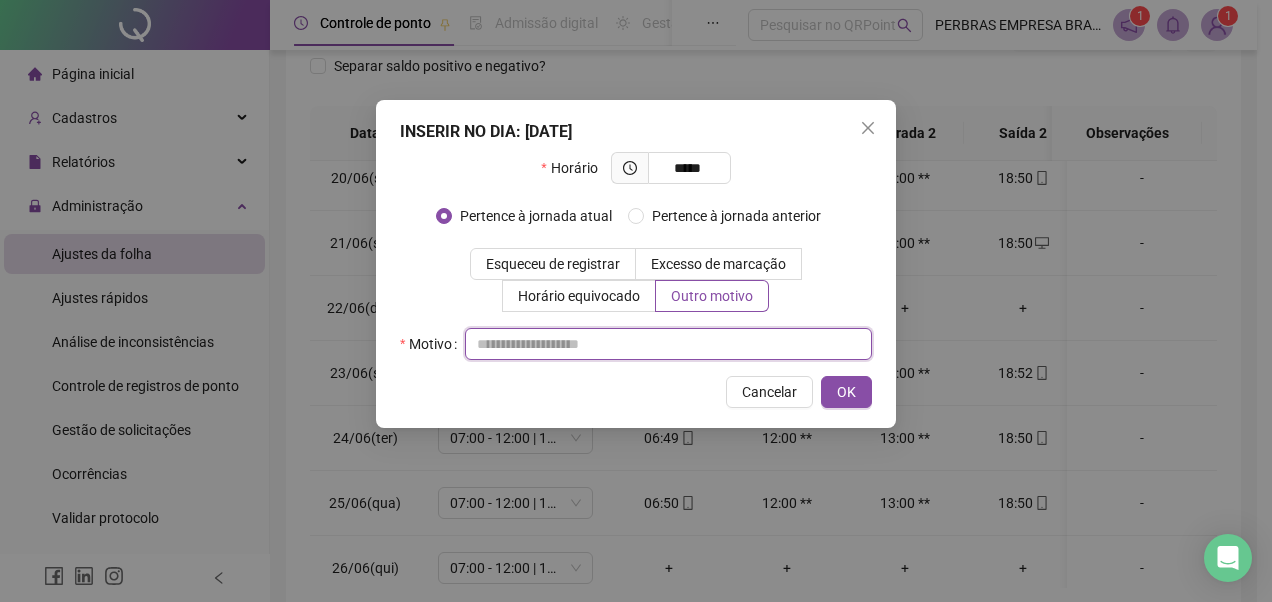 click at bounding box center [668, 344] 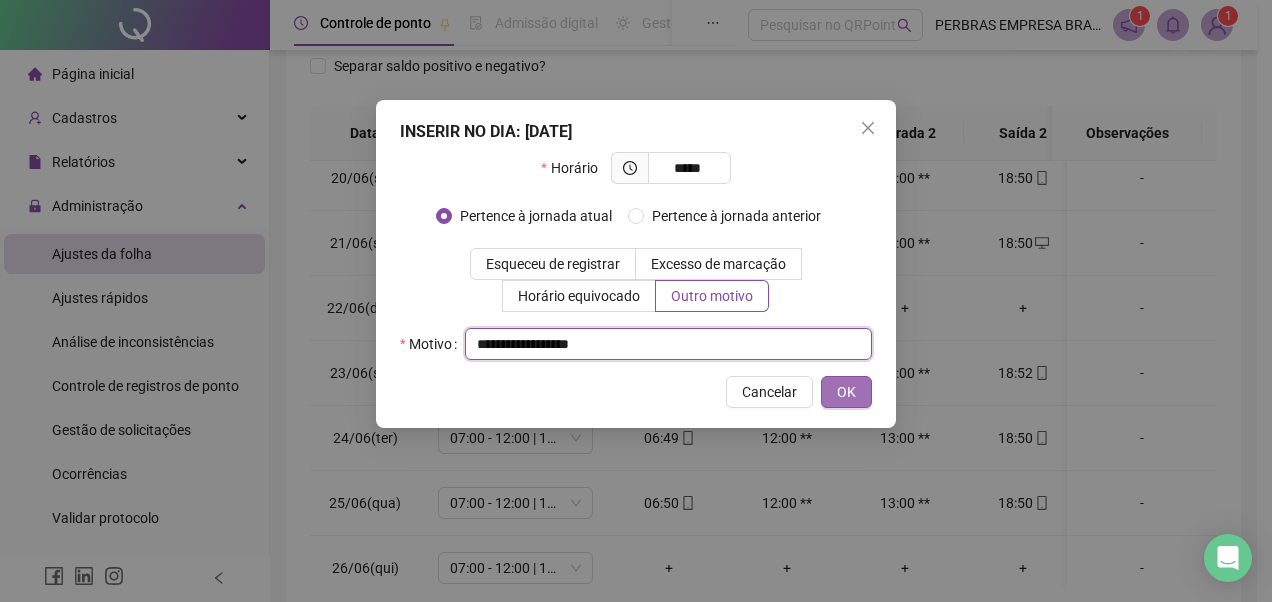 type on "**********" 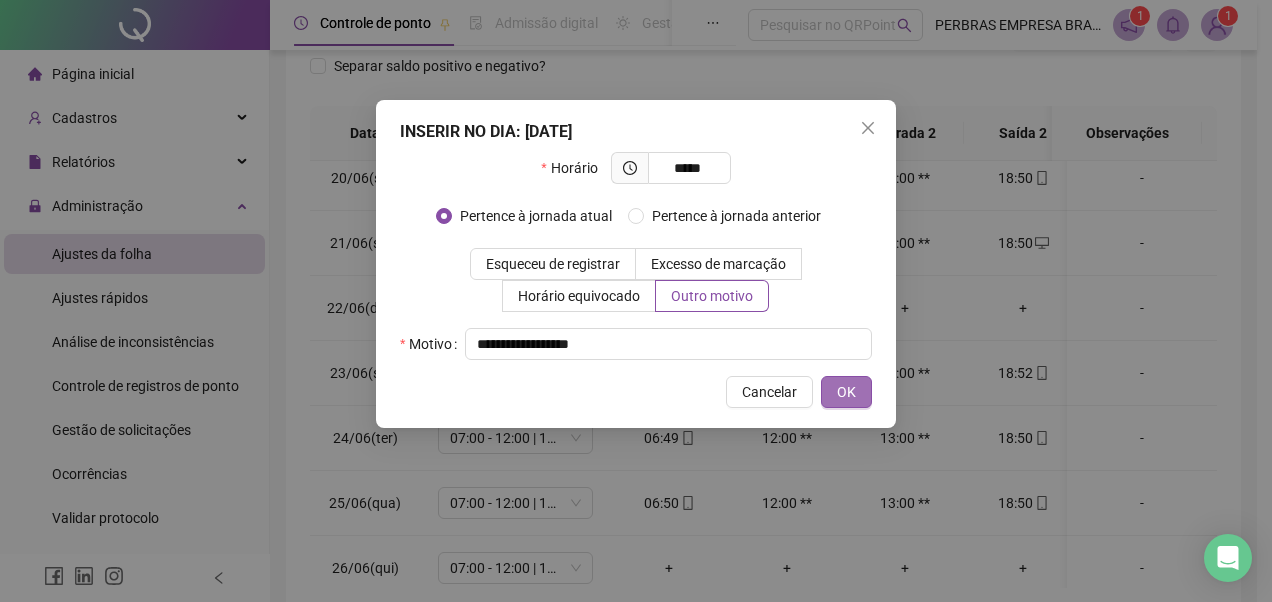 click on "OK" at bounding box center [846, 392] 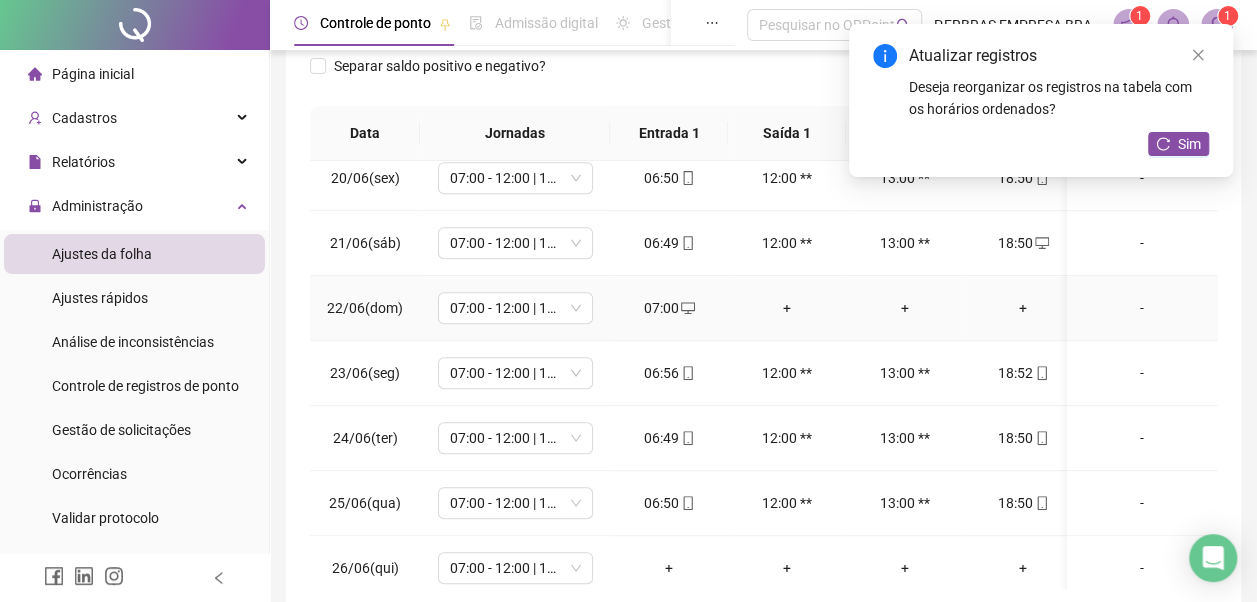 click on "+" at bounding box center [787, 308] 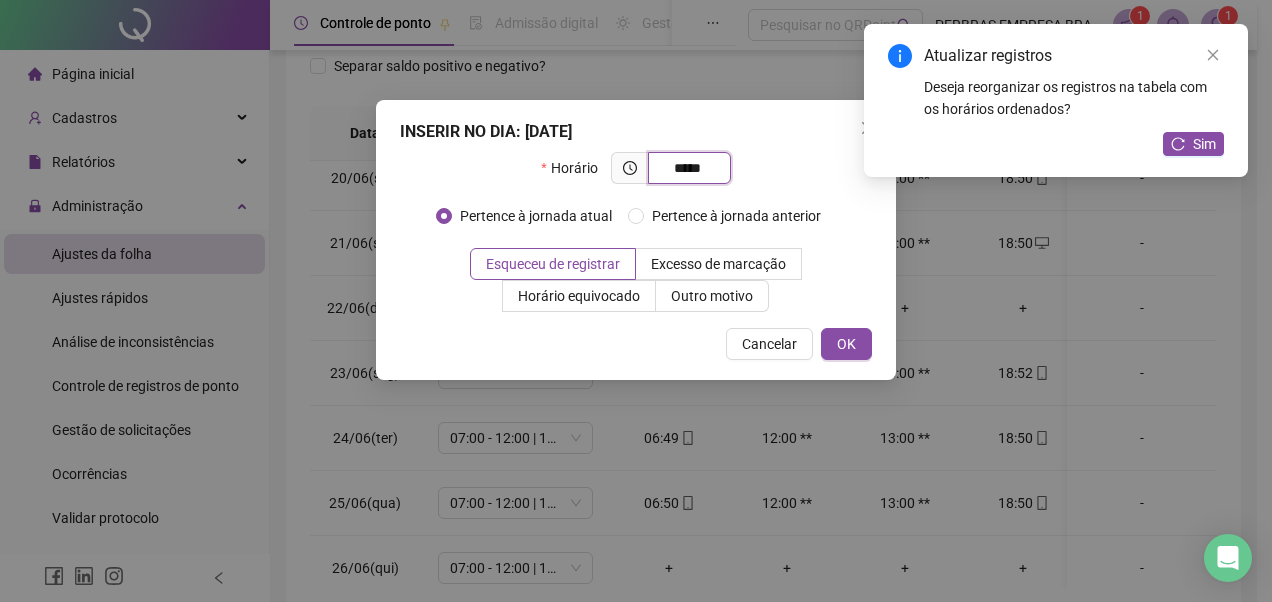 type on "*****" 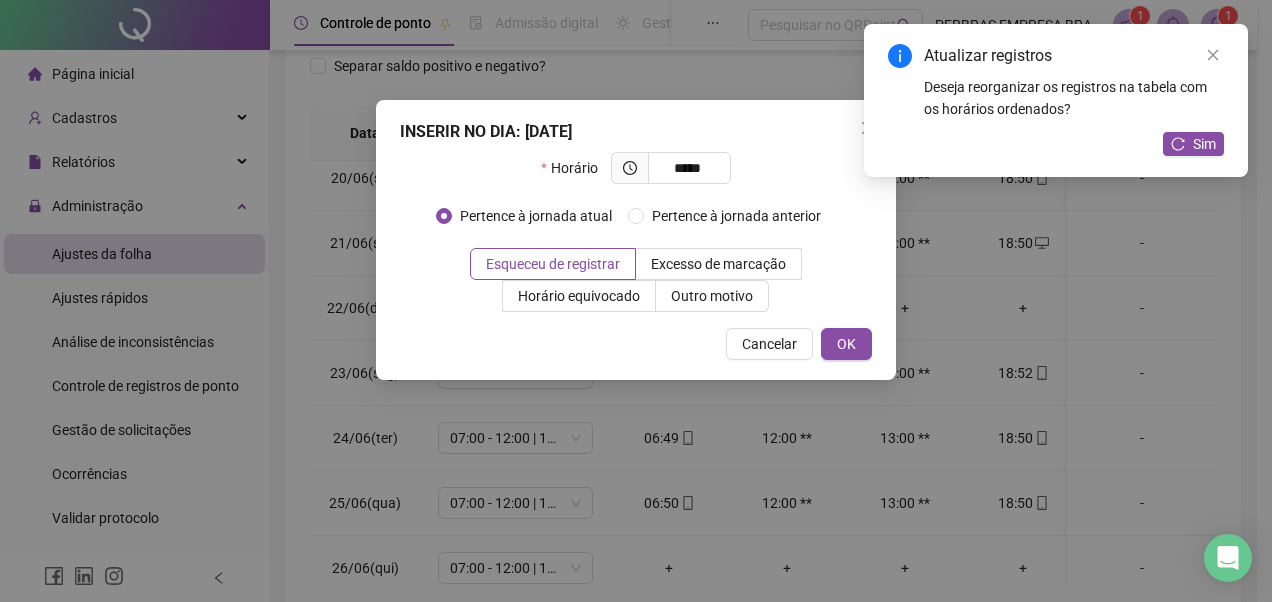 click on "INSERIR NO DIA :   22/06/2025 Horário ***** Pertence à jornada atual Pertence à jornada anterior Esqueceu de registrar Excesso de marcação Horário equivocado Outro motivo Motivo Cancelar OK" at bounding box center (636, 240) 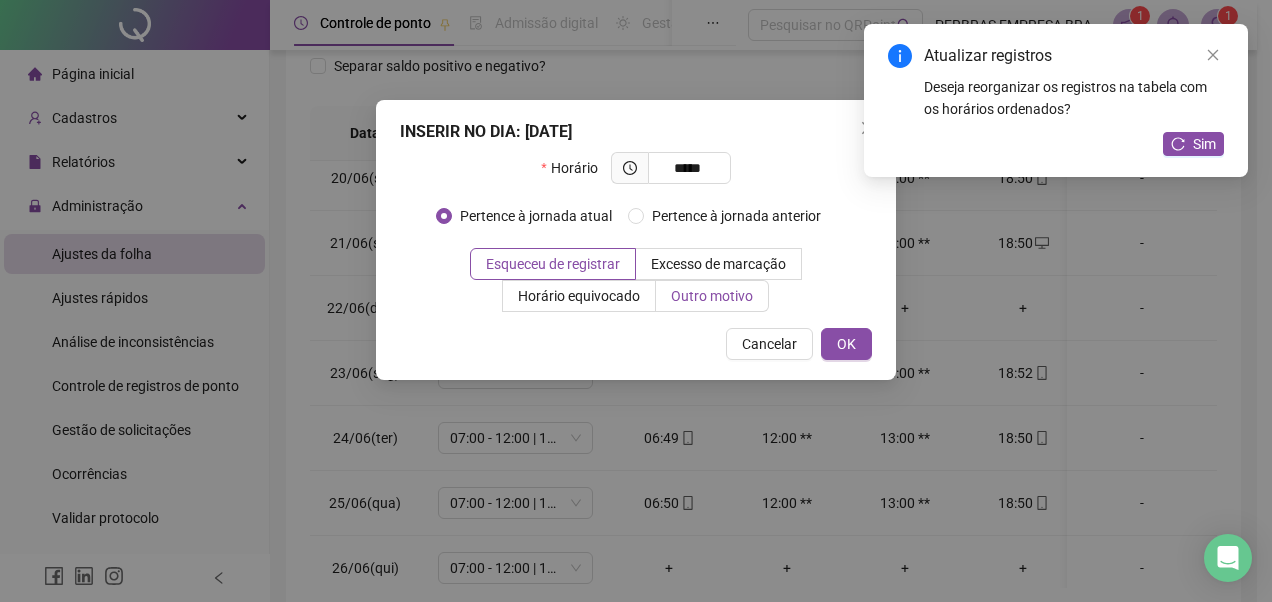 click on "Outro motivo" at bounding box center [712, 296] 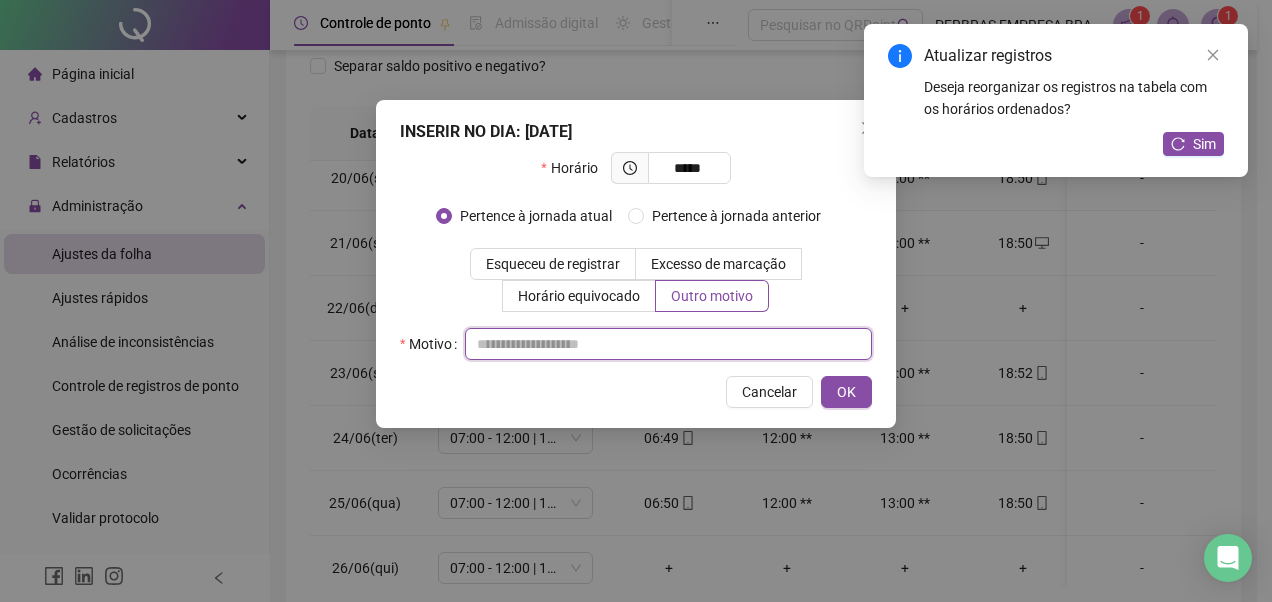 click at bounding box center [668, 344] 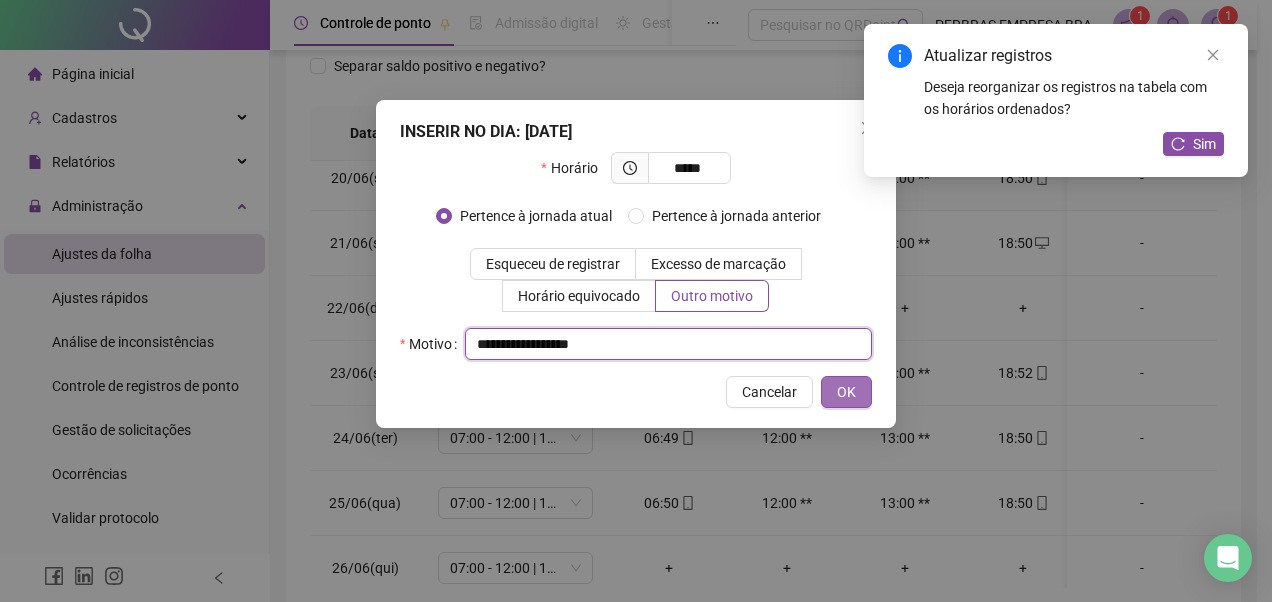 type on "**********" 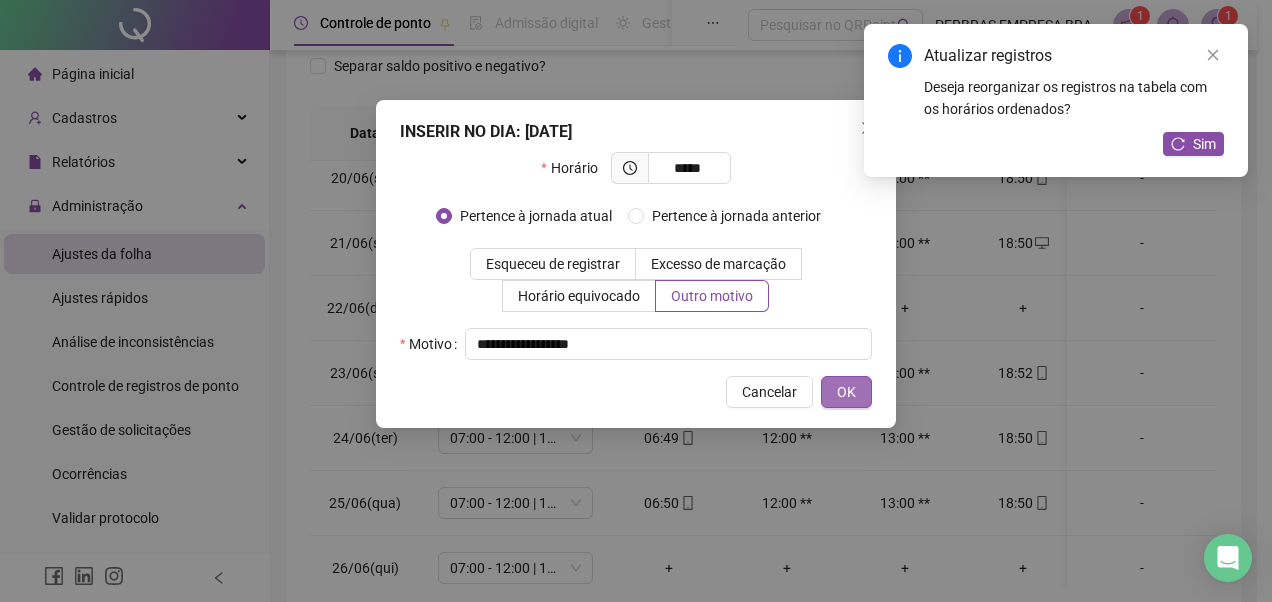 click on "OK" at bounding box center (846, 392) 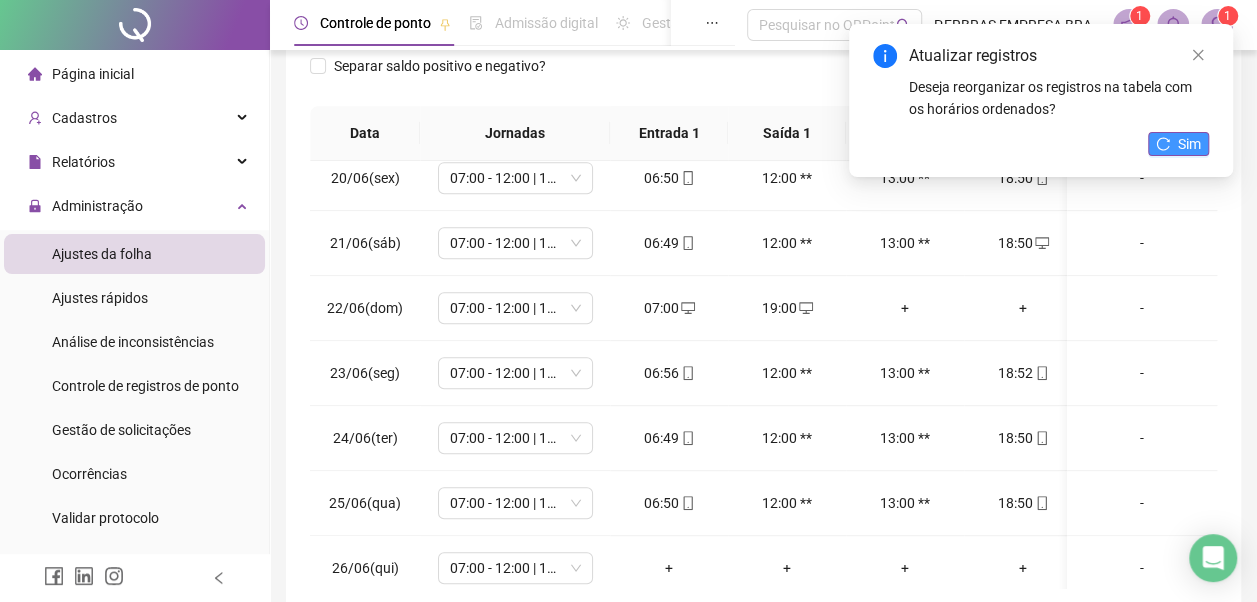 click on "Sim" at bounding box center (1189, 144) 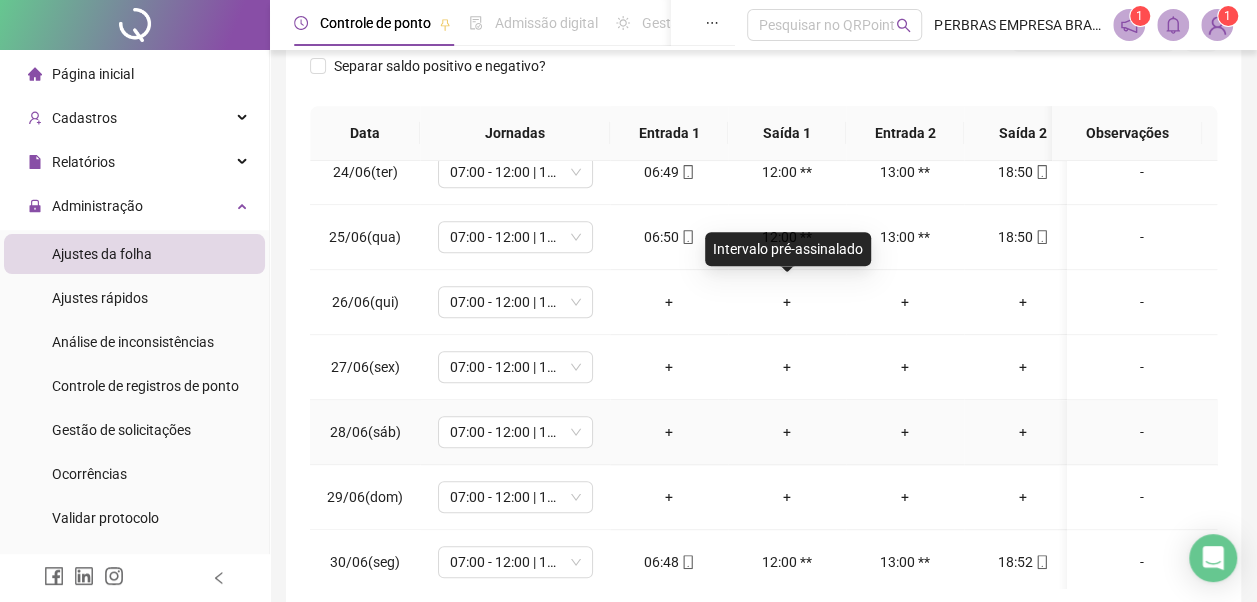 scroll, scrollTop: 900, scrollLeft: 0, axis: vertical 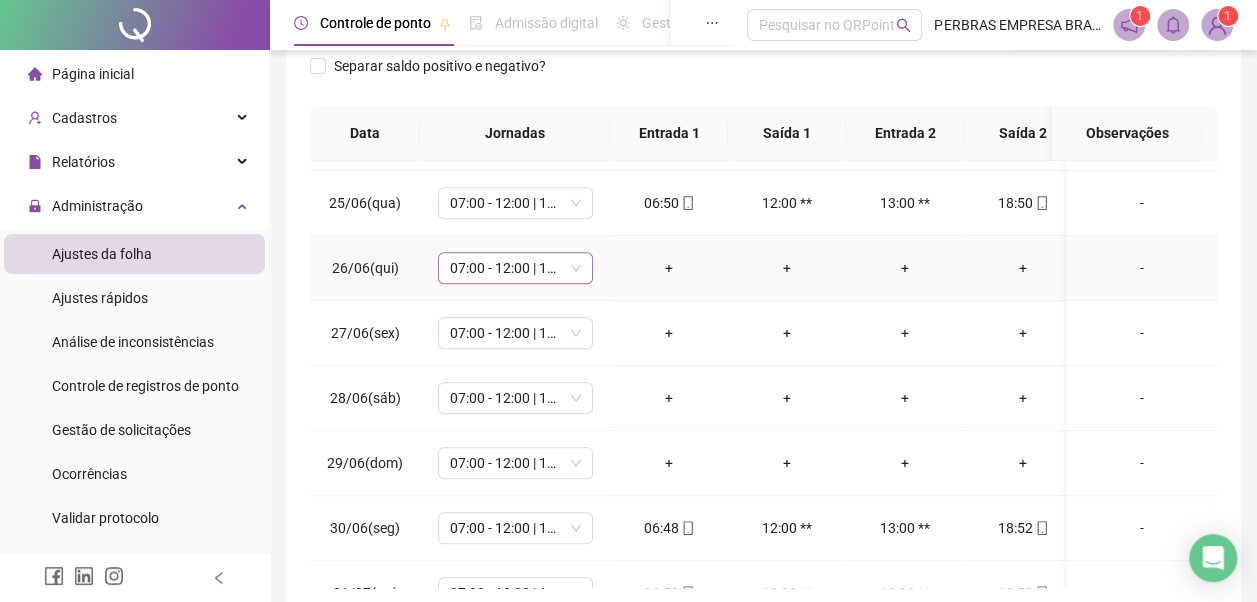 click on "07:00 - 12:00 | 13:00 - 19:00" at bounding box center (515, 268) 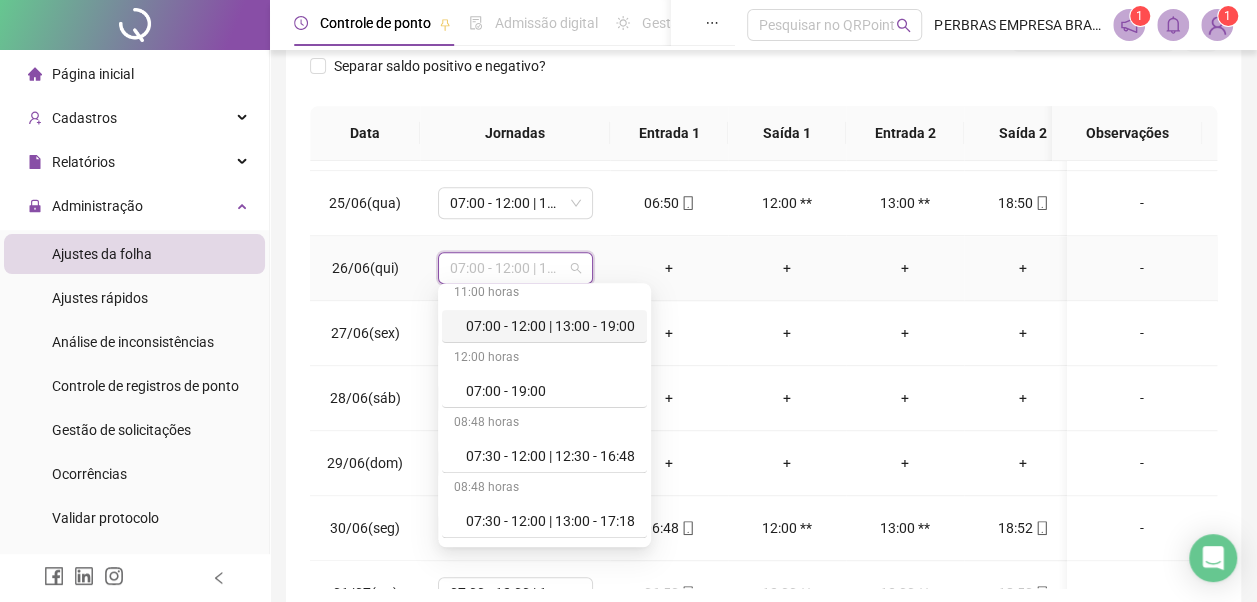 scroll, scrollTop: 778, scrollLeft: 0, axis: vertical 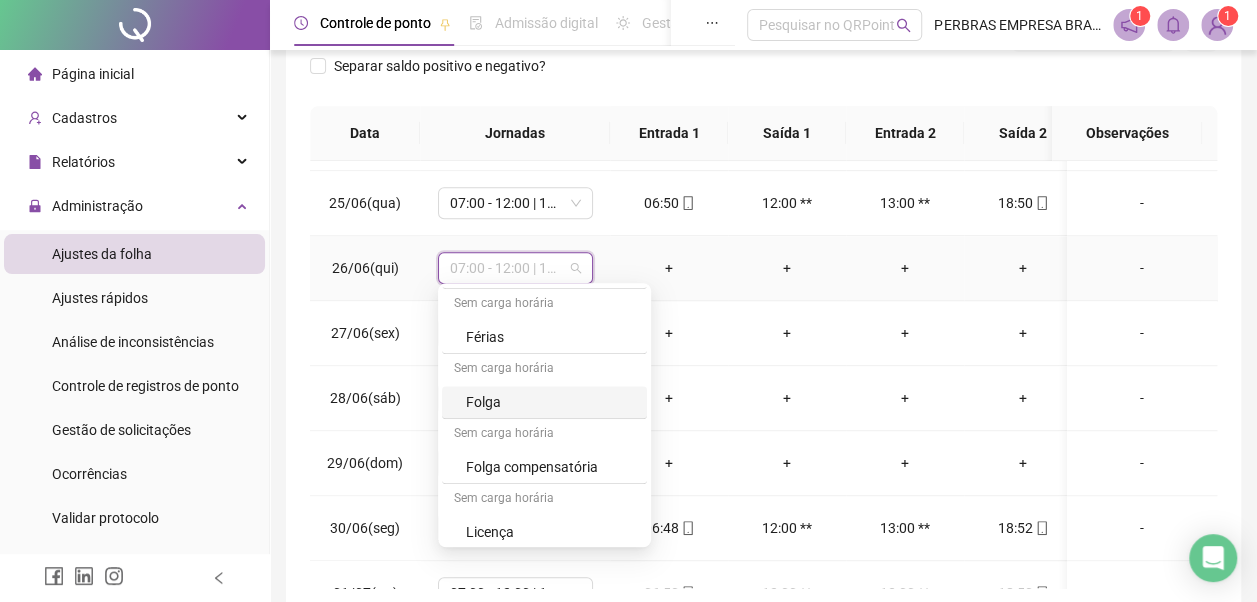 click on "Folga" at bounding box center (550, 402) 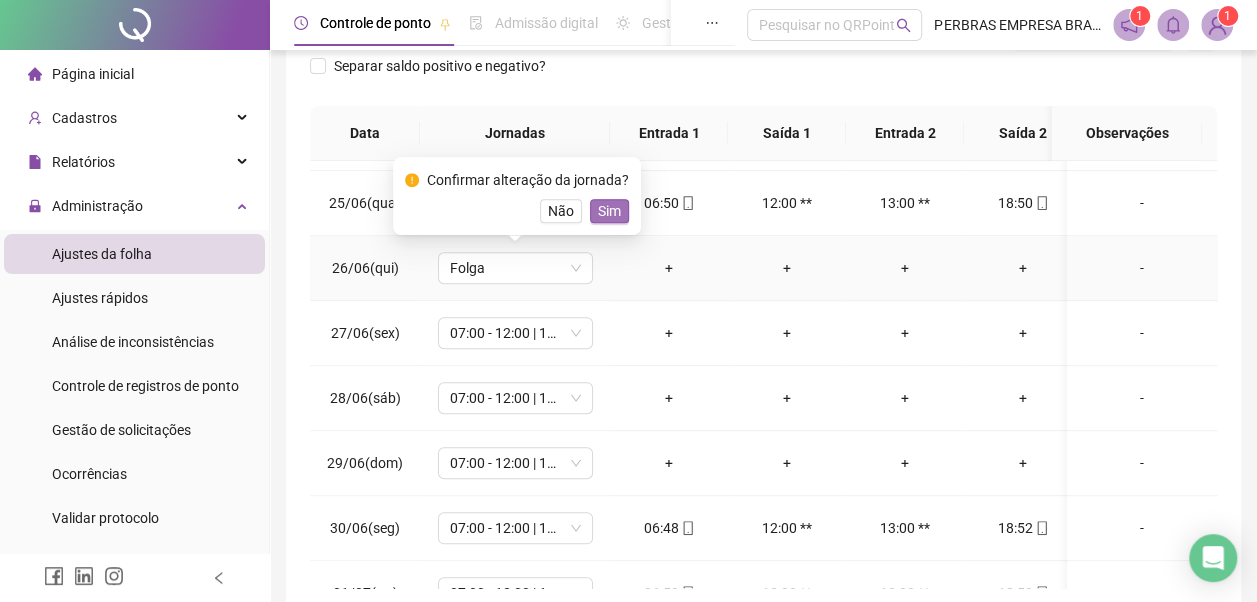 click on "Sim" at bounding box center [609, 211] 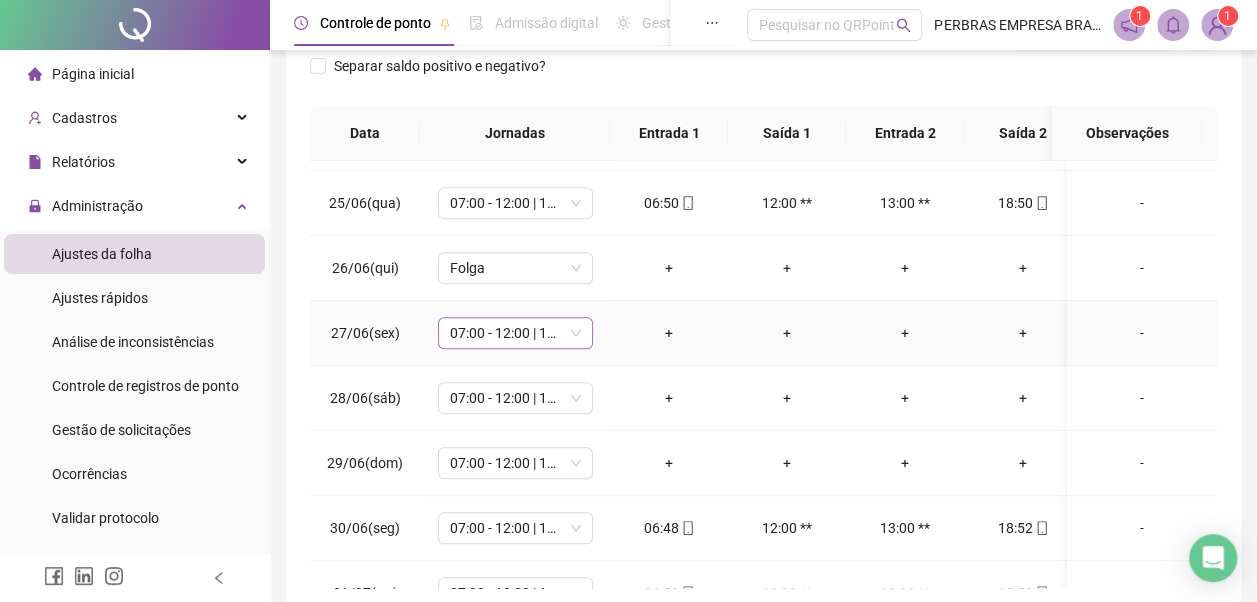 click on "07:00 - 12:00 | 13:00 - 19:00" at bounding box center (515, 333) 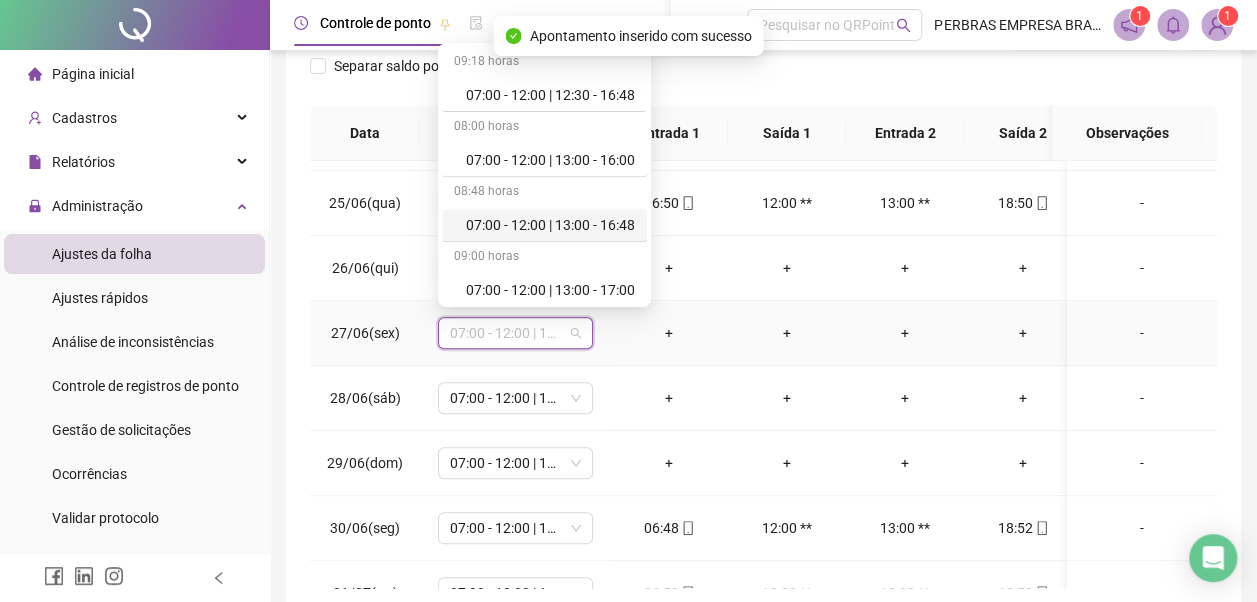 scroll, scrollTop: 778, scrollLeft: 0, axis: vertical 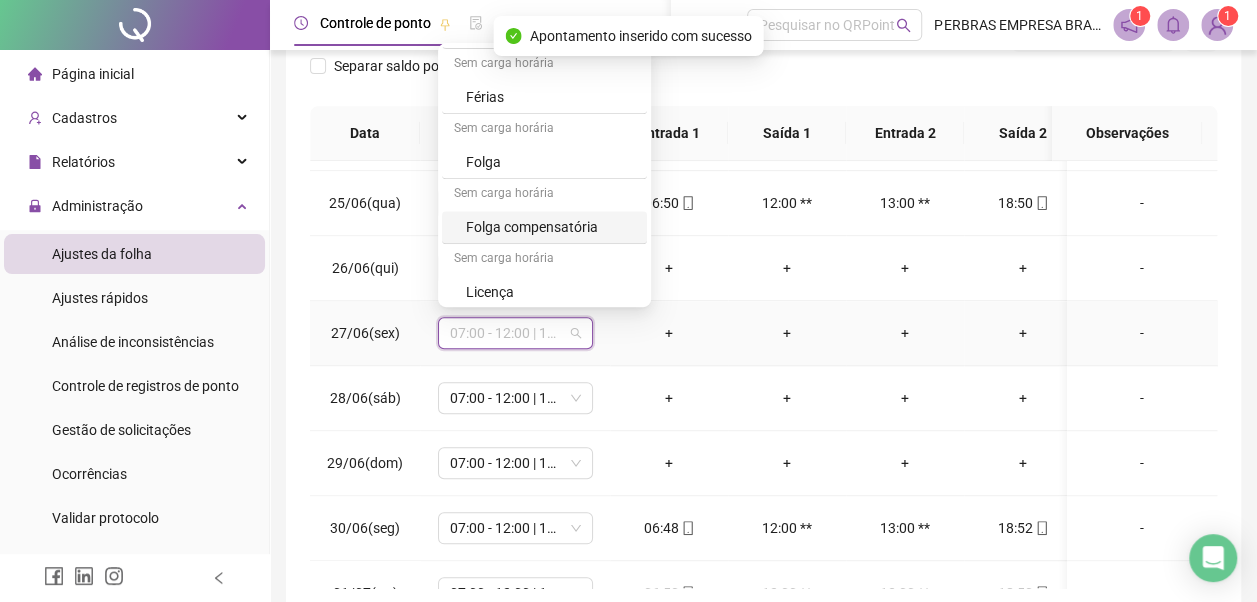 click on "Folga" at bounding box center [550, 162] 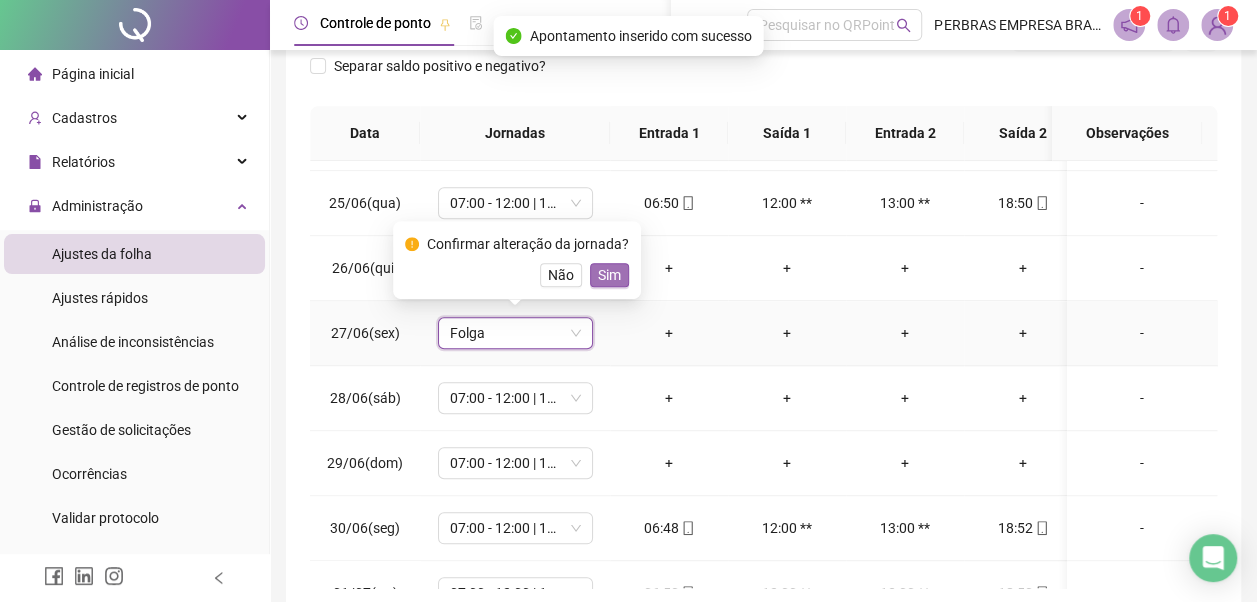 click on "Sim" at bounding box center (609, 275) 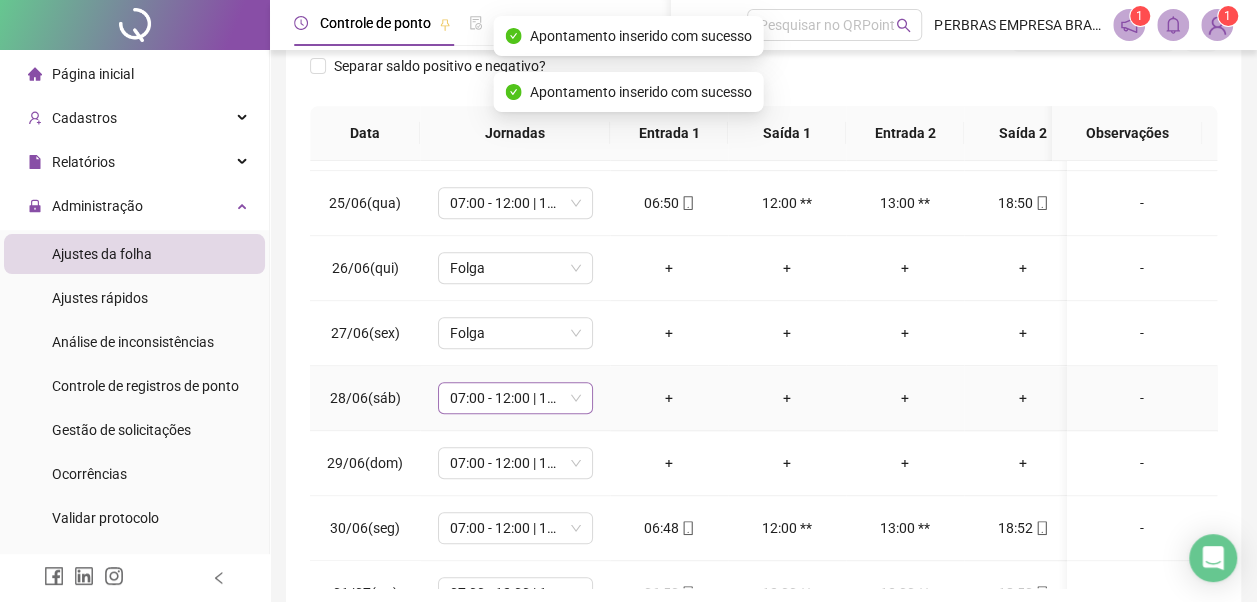 click on "07:00 - 12:00 | 13:00 - 19:00" at bounding box center [515, 398] 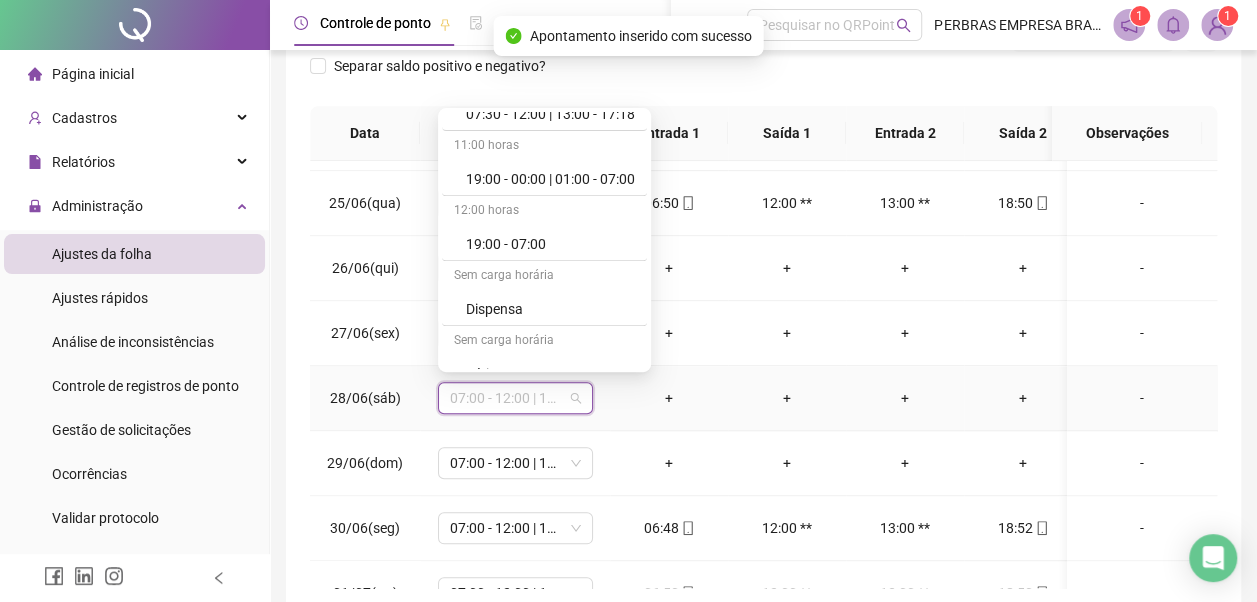 scroll, scrollTop: 778, scrollLeft: 0, axis: vertical 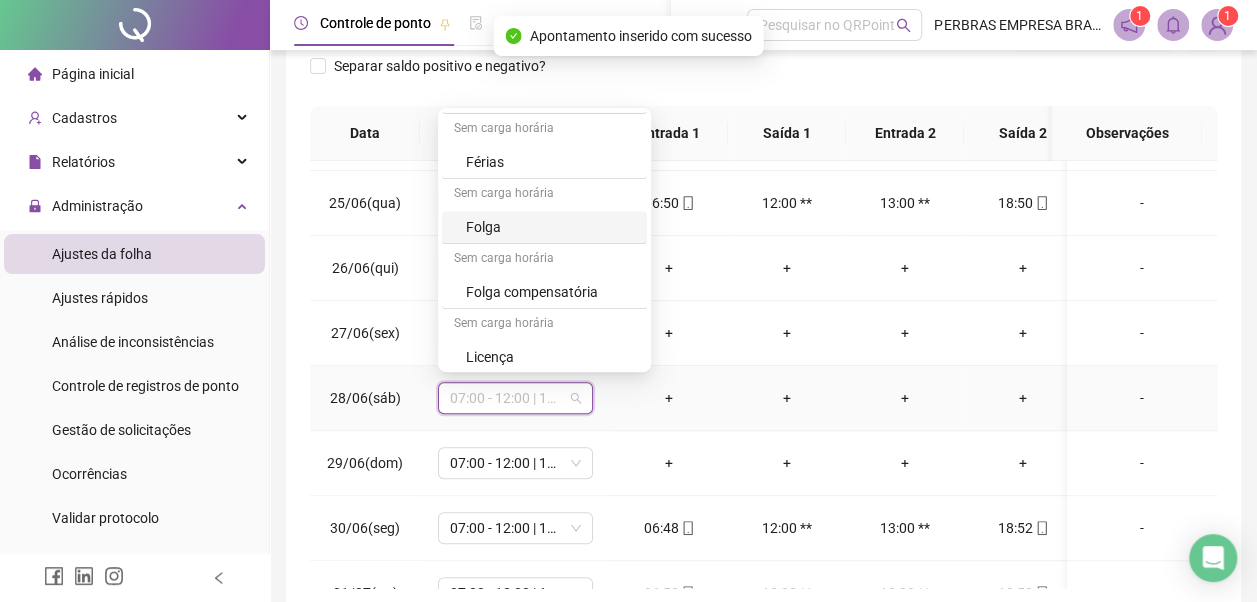 click on "Folga" at bounding box center [550, 227] 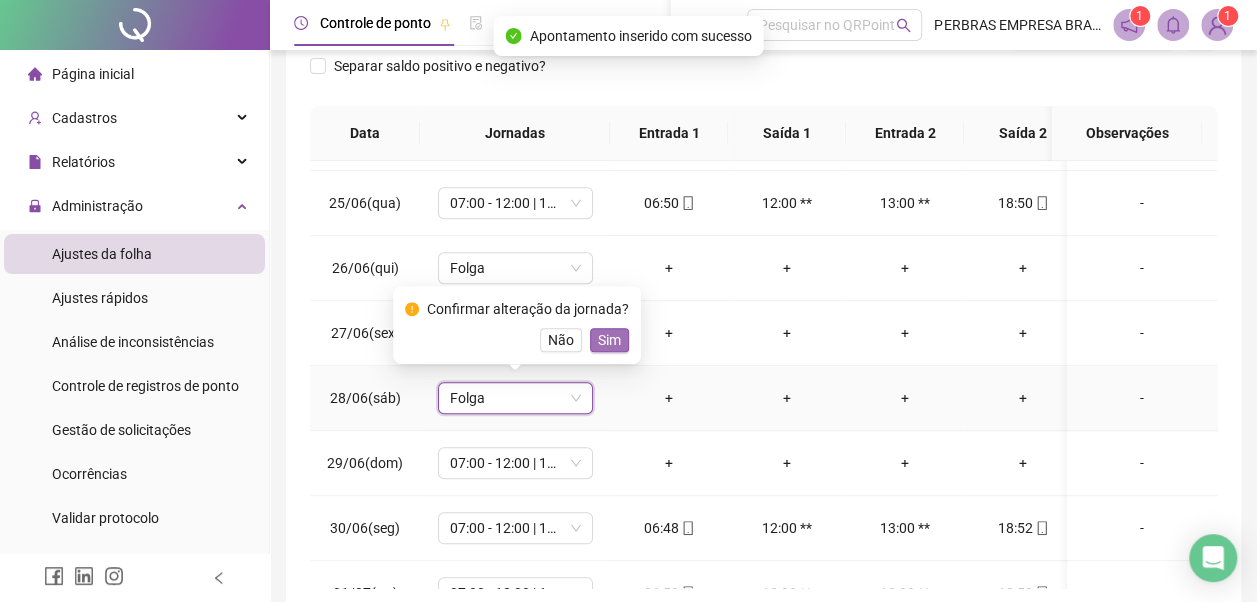 drag, startPoint x: 614, startPoint y: 337, endPoint x: 577, endPoint y: 414, distance: 85.42833 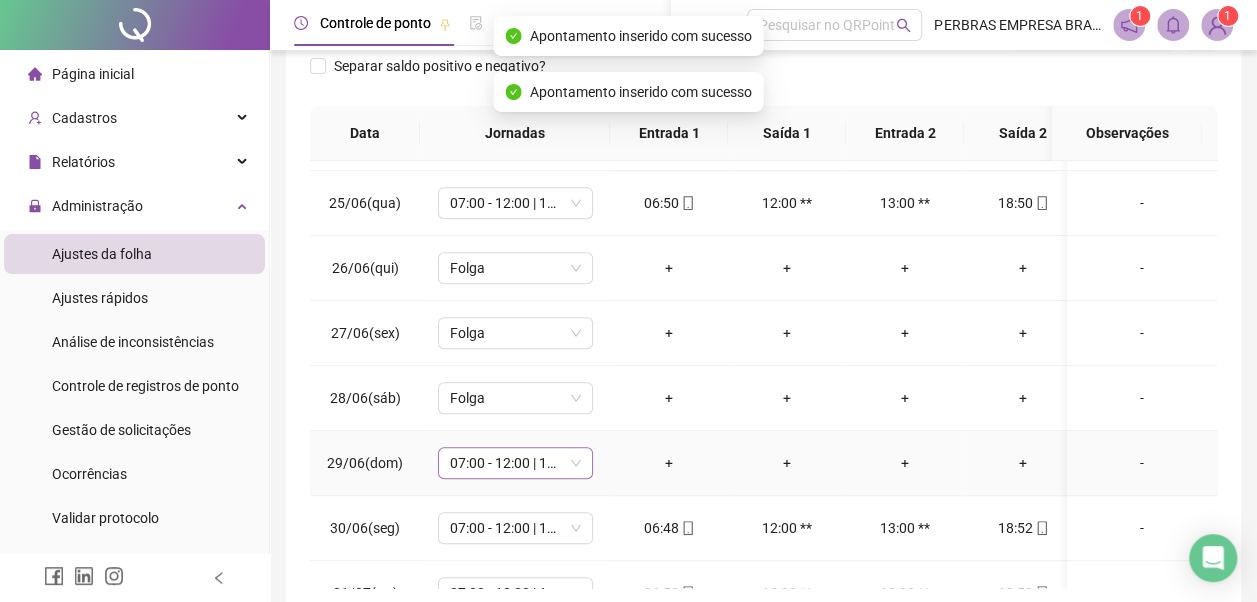 click on "07:00 - 12:00 | 13:00 - 19:00" at bounding box center [515, 463] 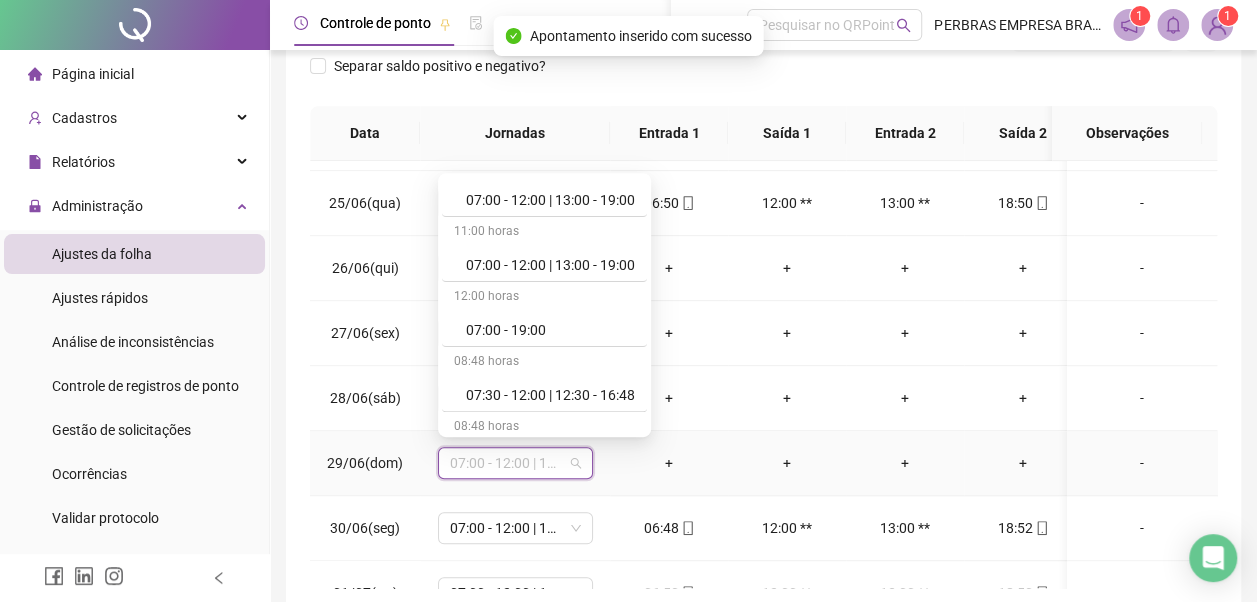 scroll, scrollTop: 778, scrollLeft: 0, axis: vertical 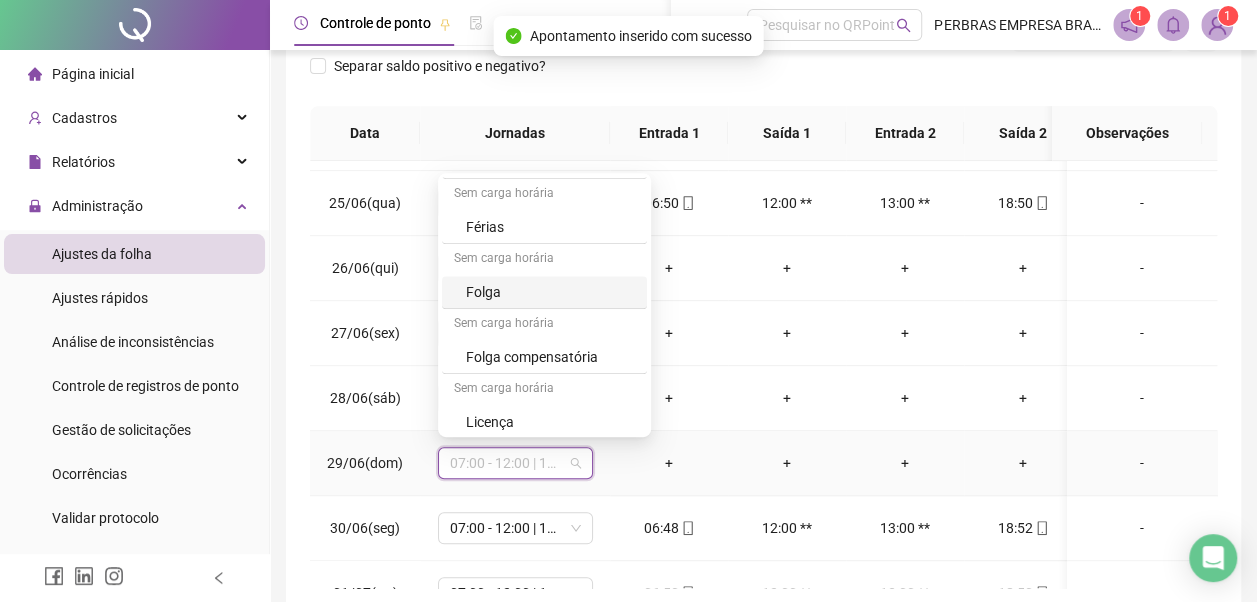 click on "Folga" at bounding box center (550, 292) 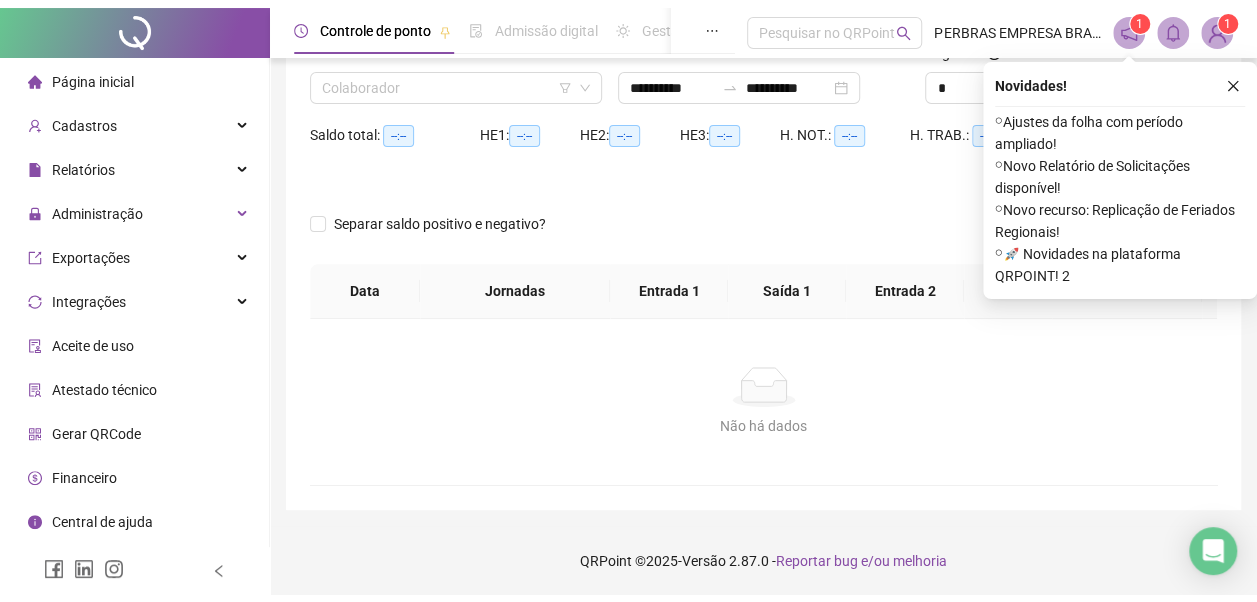 scroll, scrollTop: 0, scrollLeft: 0, axis: both 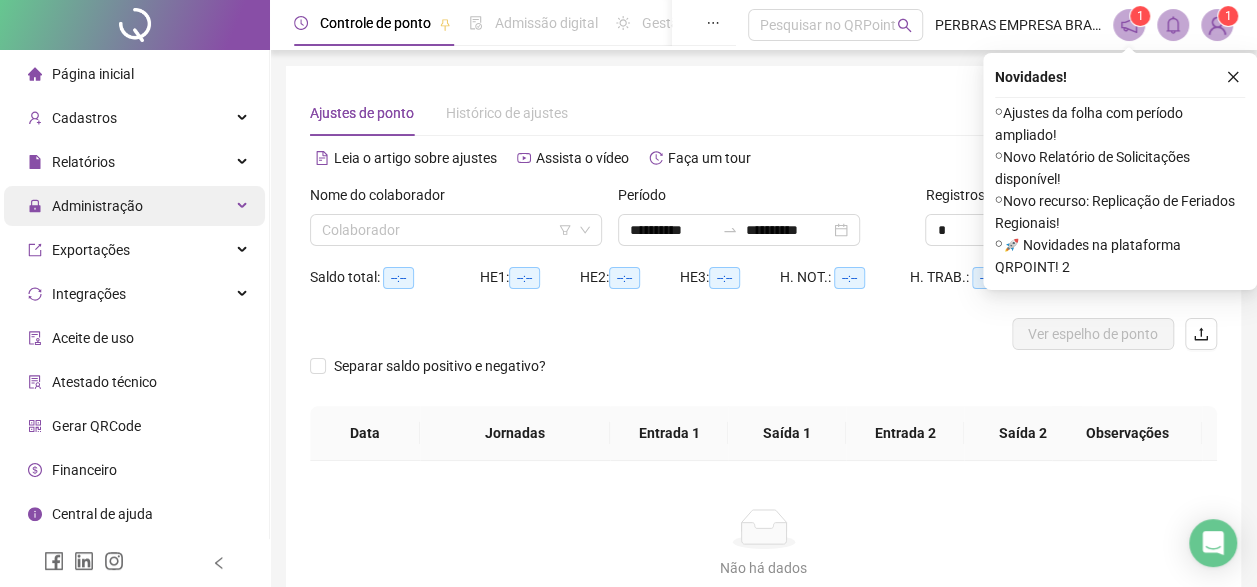 click on "Administração" at bounding box center [134, 206] 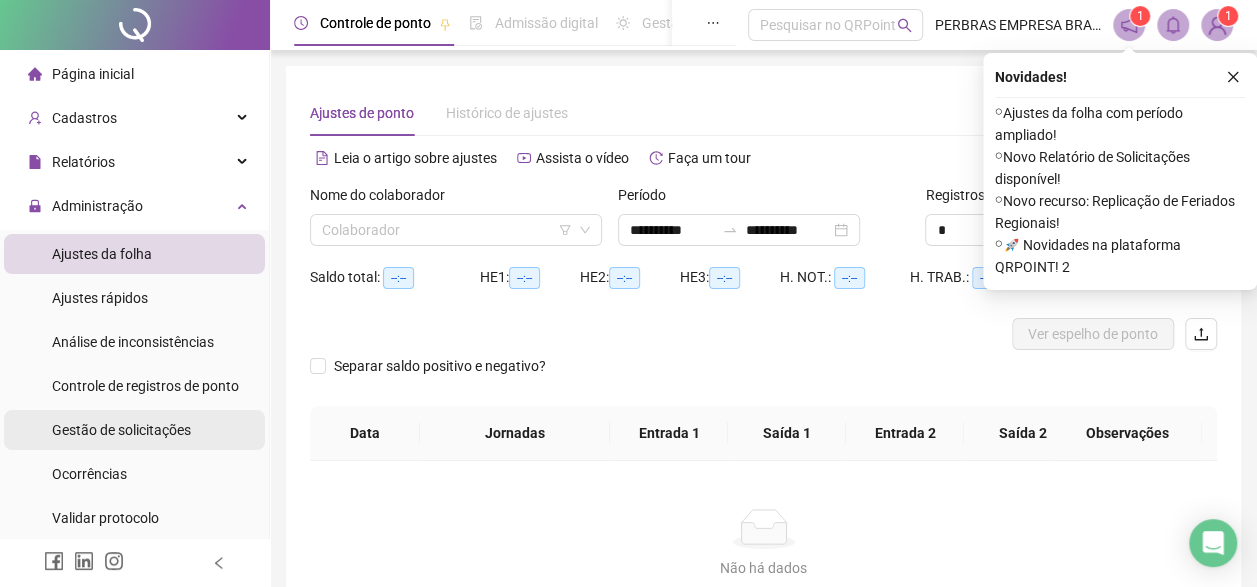 click on "Gestão de solicitações" at bounding box center (121, 430) 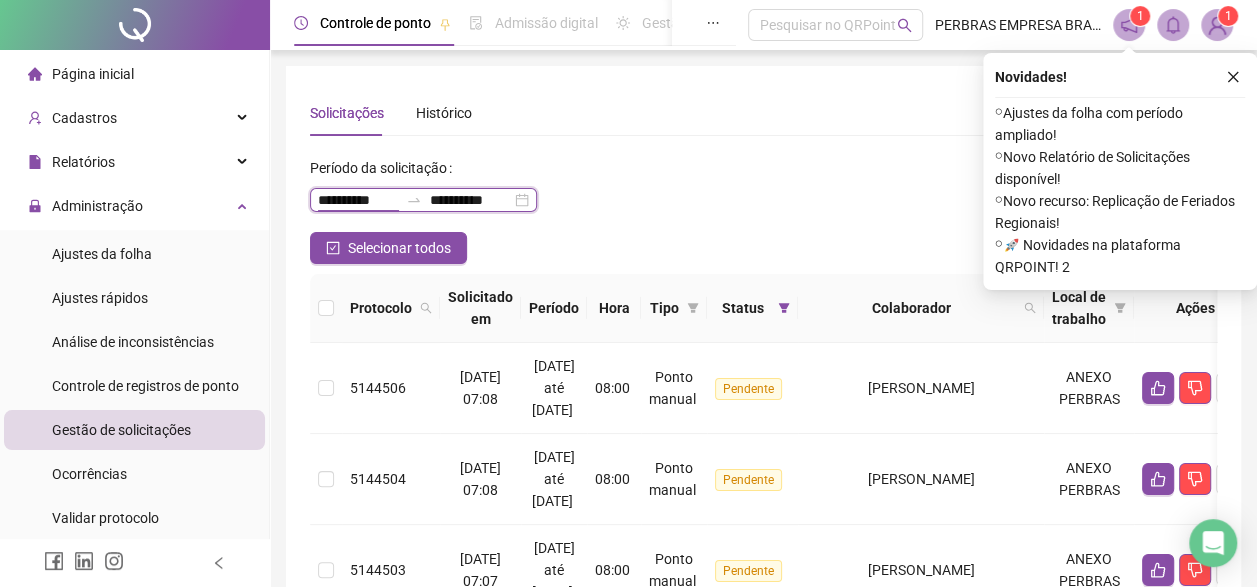 drag, startPoint x: 330, startPoint y: 200, endPoint x: 259, endPoint y: 196, distance: 71.11259 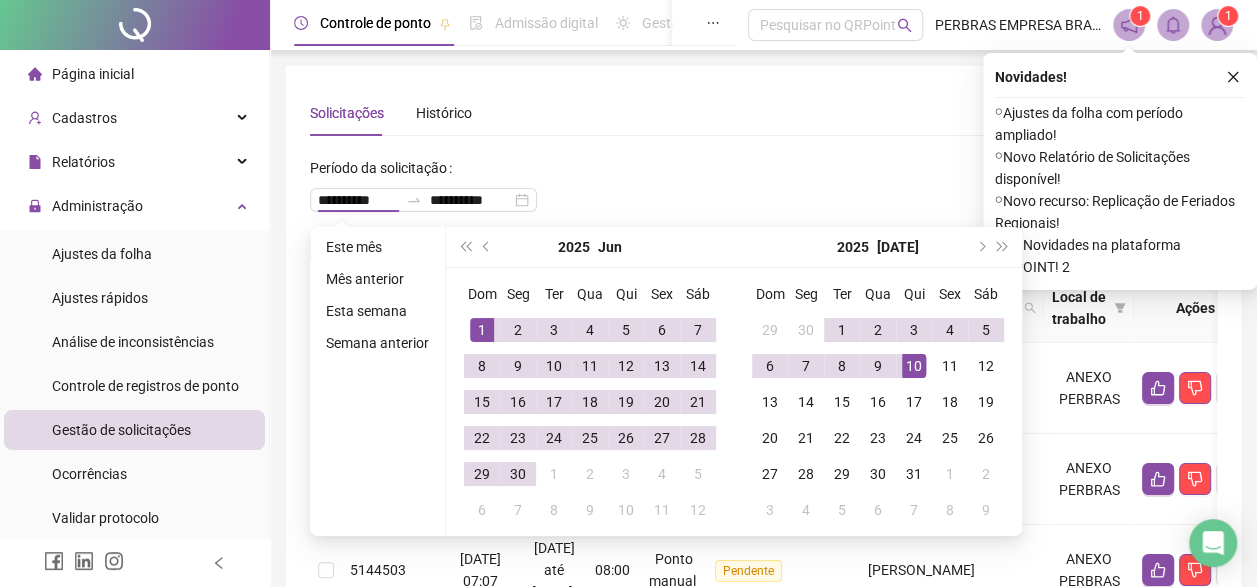 click on "**********" at bounding box center [763, 779] 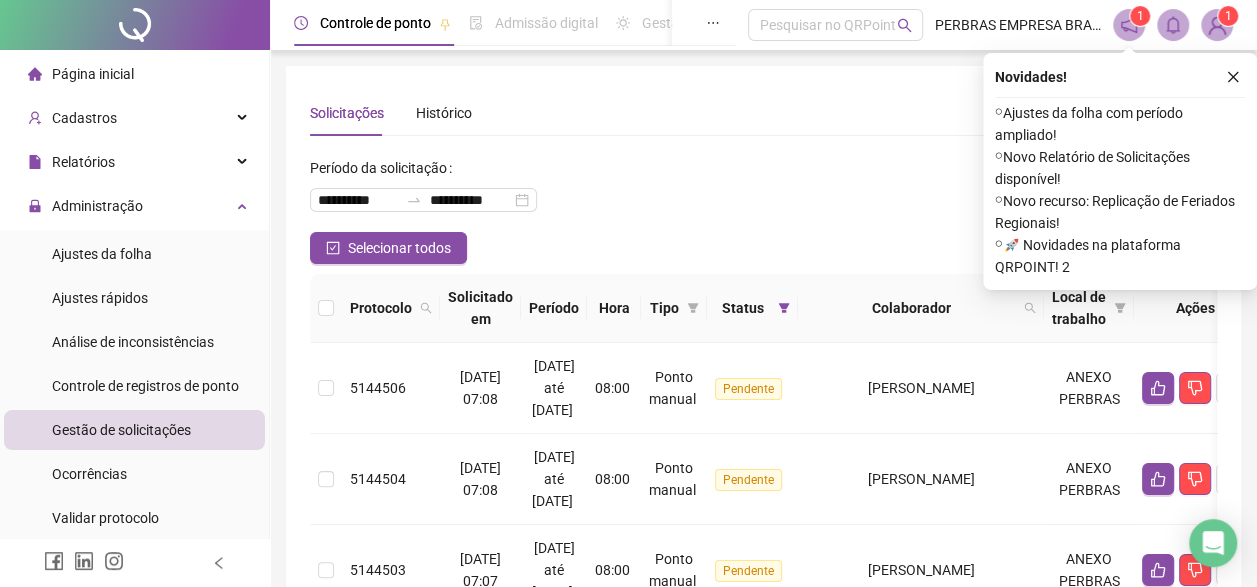 type on "**********" 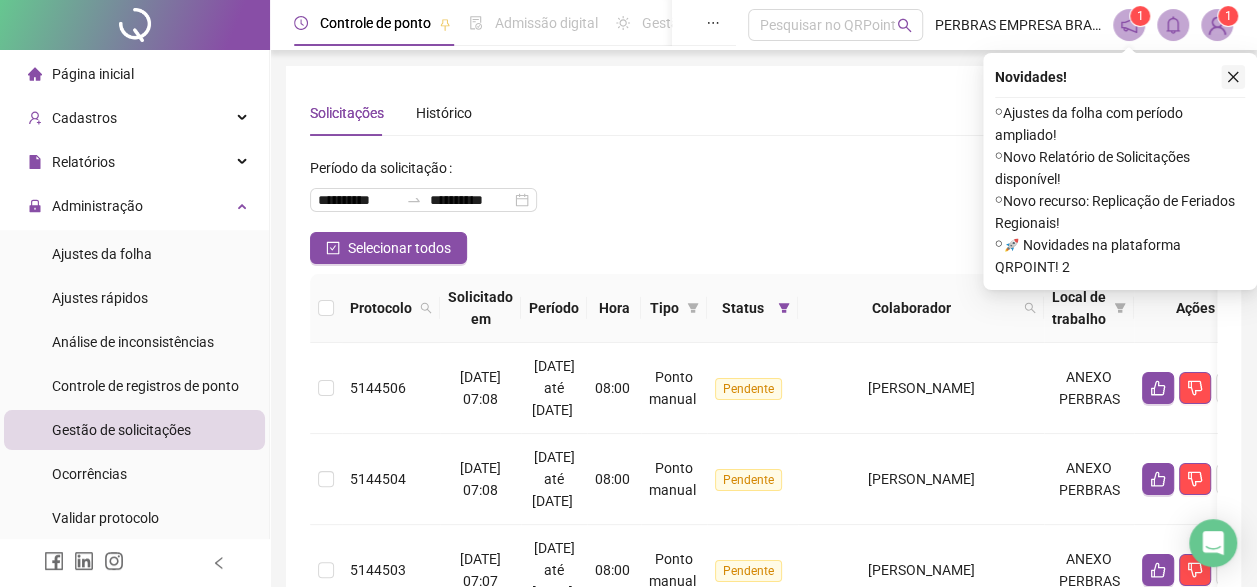click 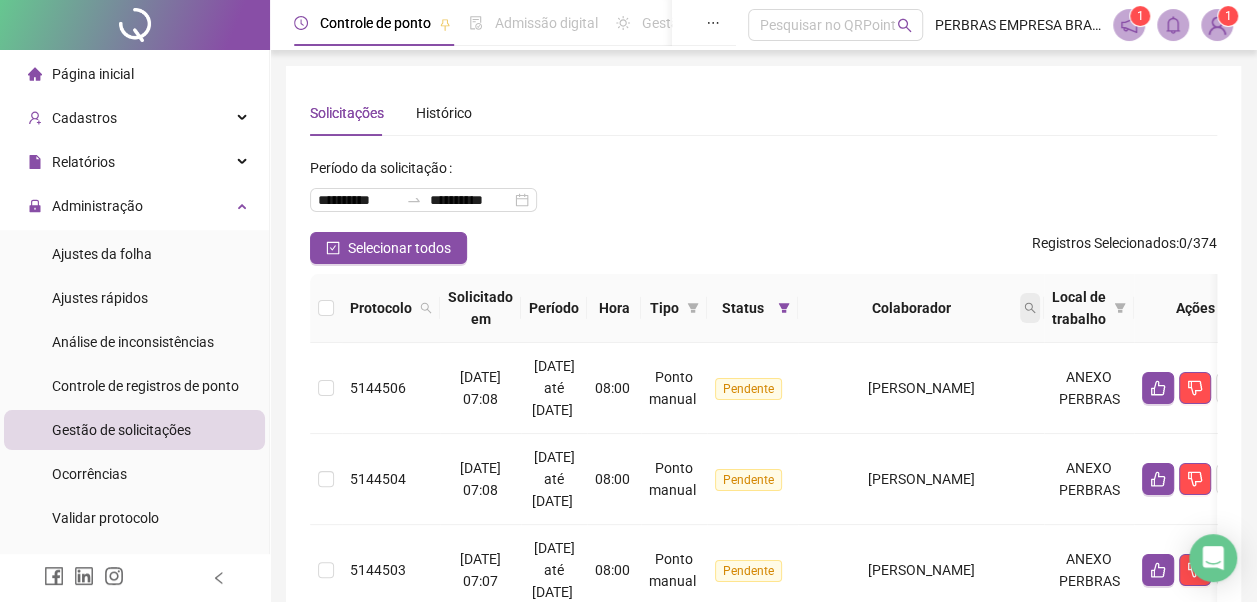 click 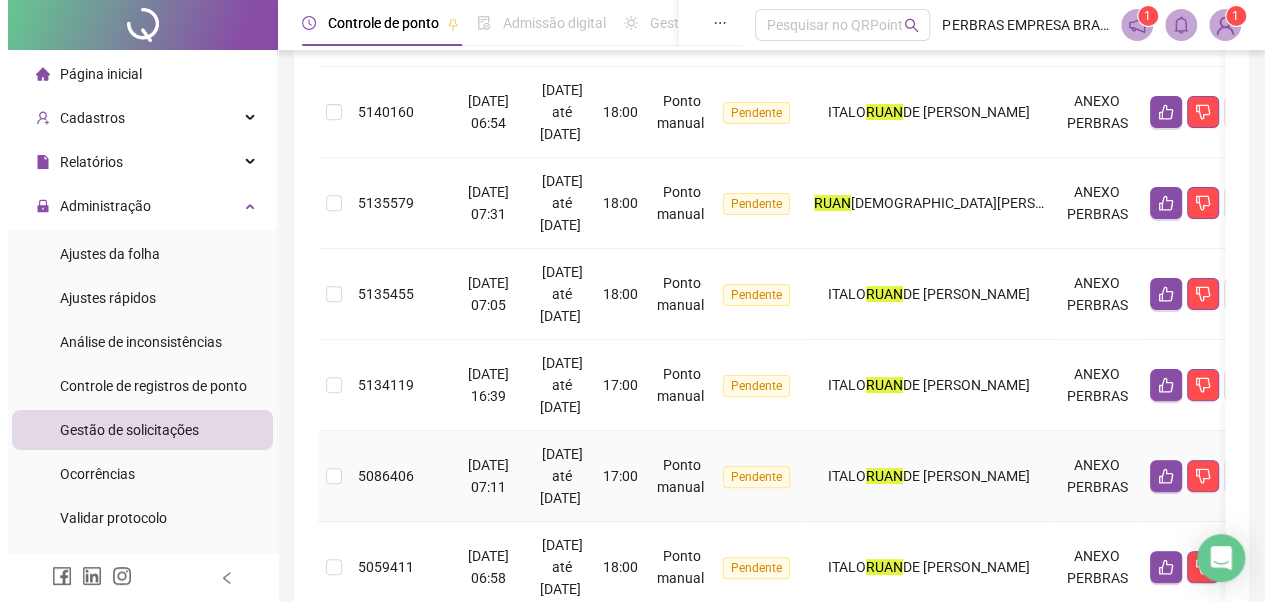 scroll, scrollTop: 0, scrollLeft: 0, axis: both 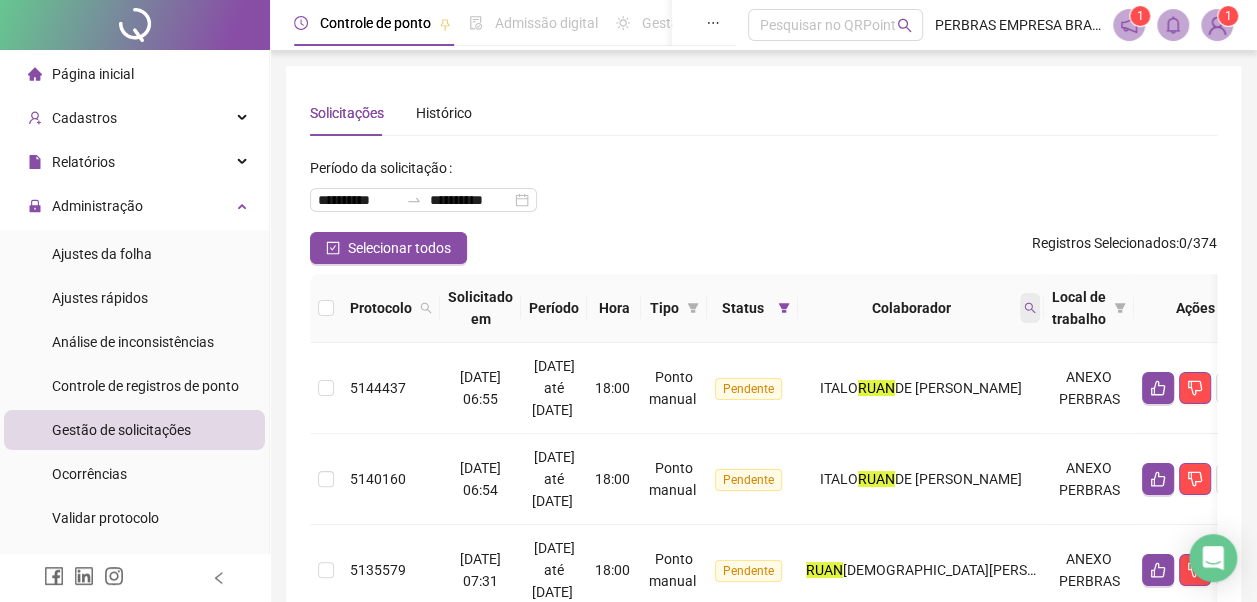 click at bounding box center (1030, 308) 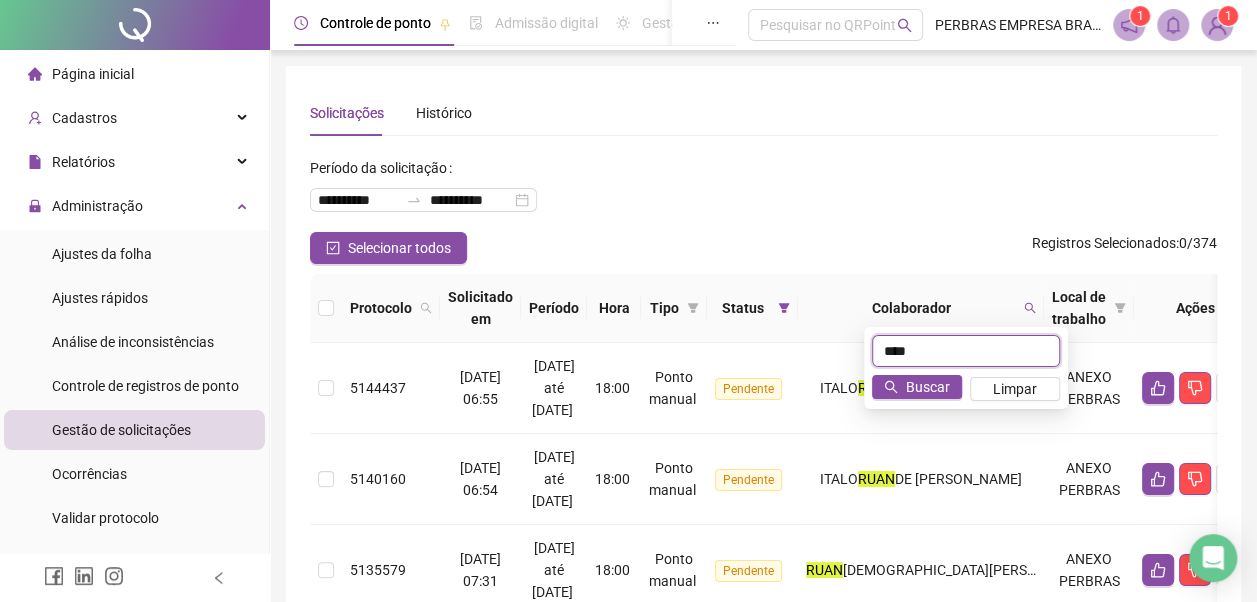 click on "****" at bounding box center (966, 351) 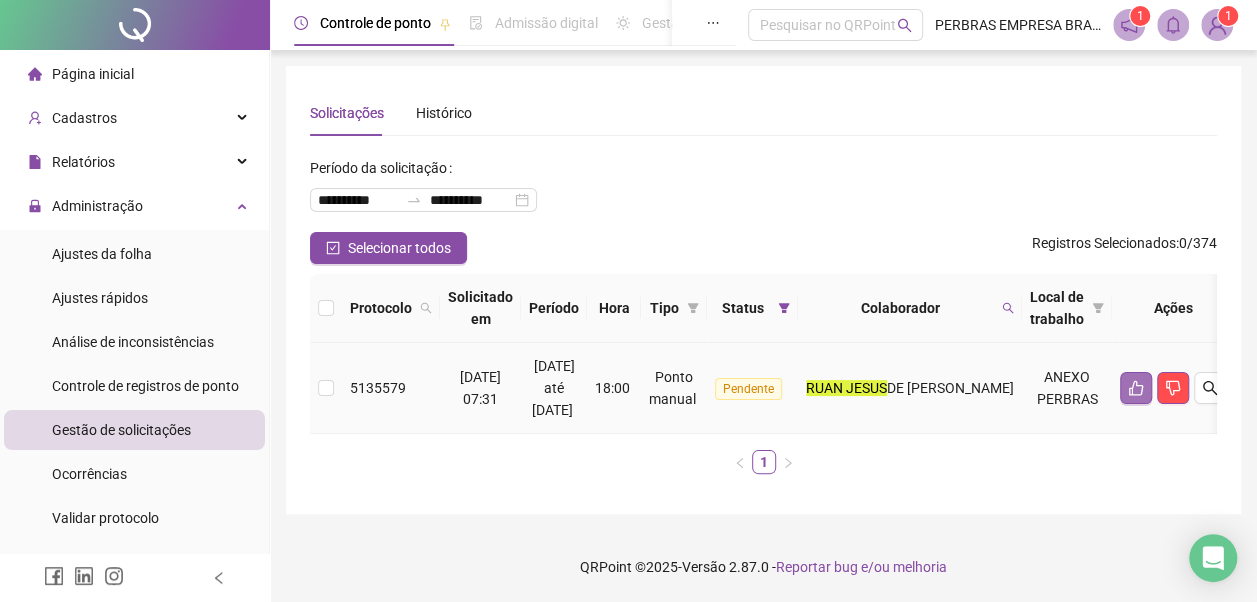 click 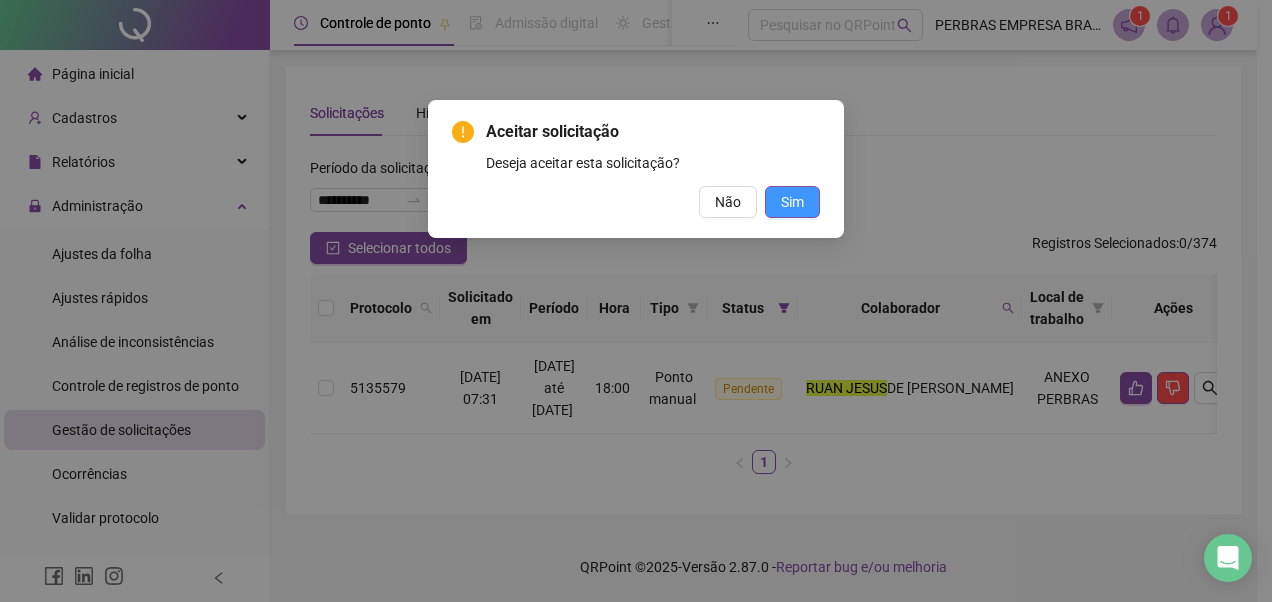 click on "Sim" at bounding box center (792, 202) 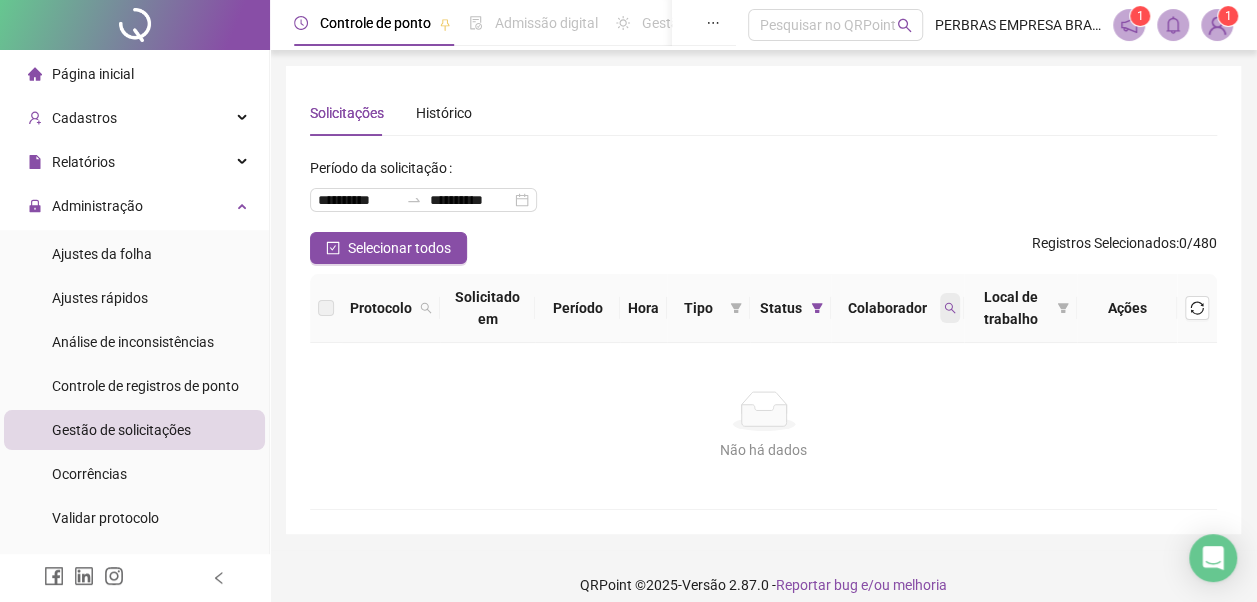 click 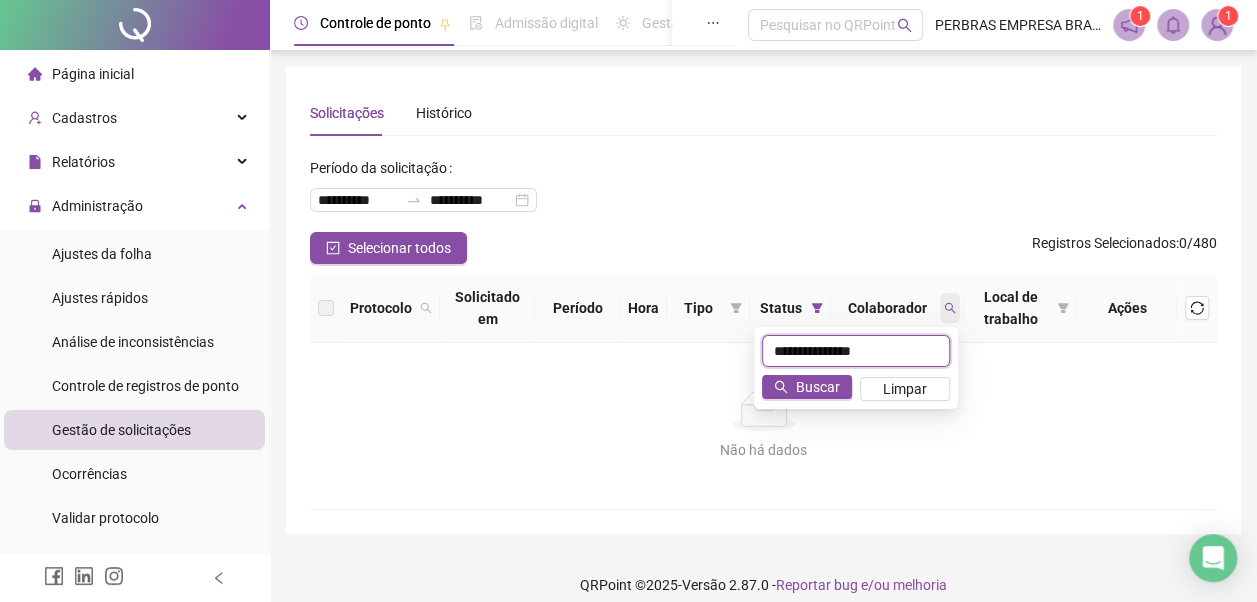 type on "**********" 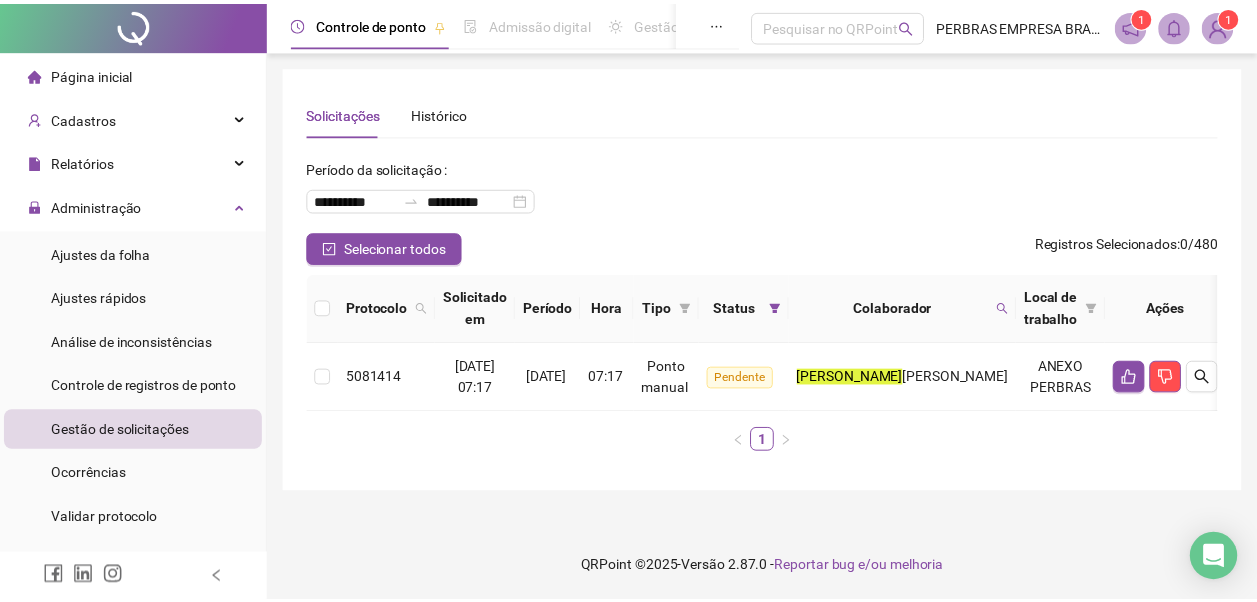 scroll, scrollTop: 0, scrollLeft: 87, axis: horizontal 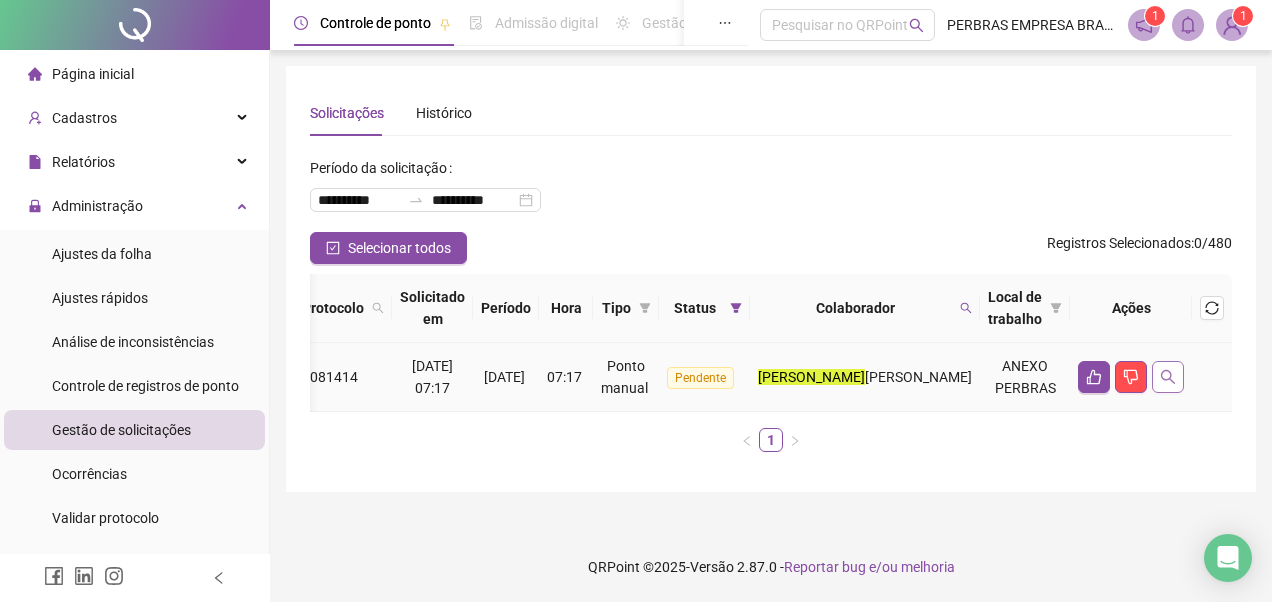 click 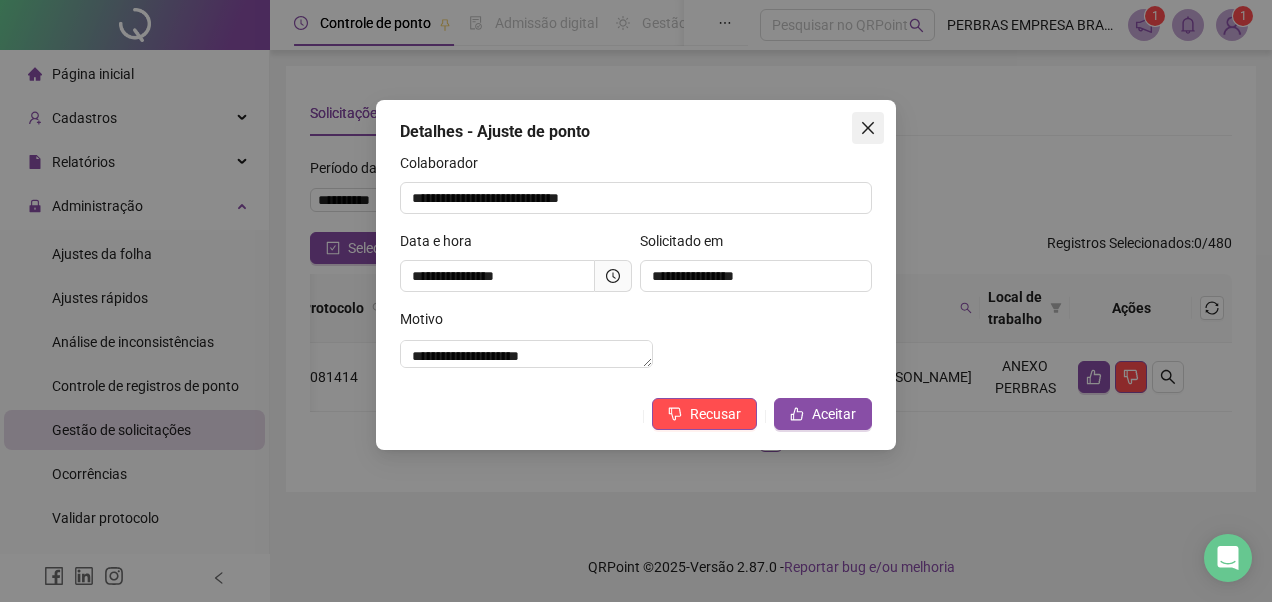 click 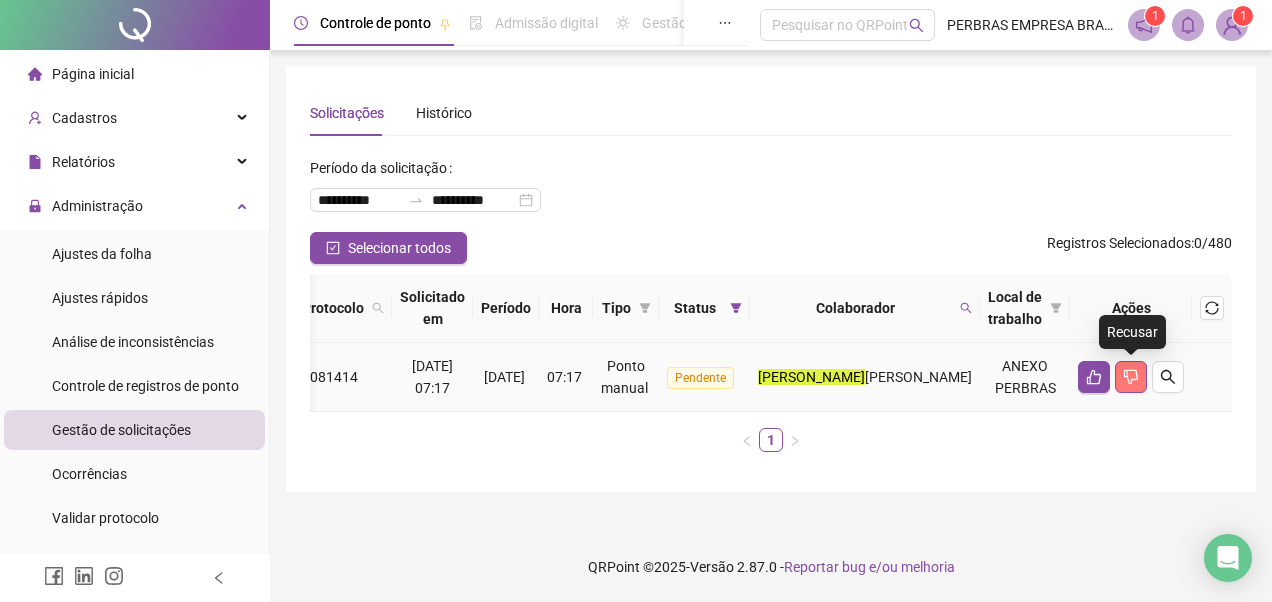 click 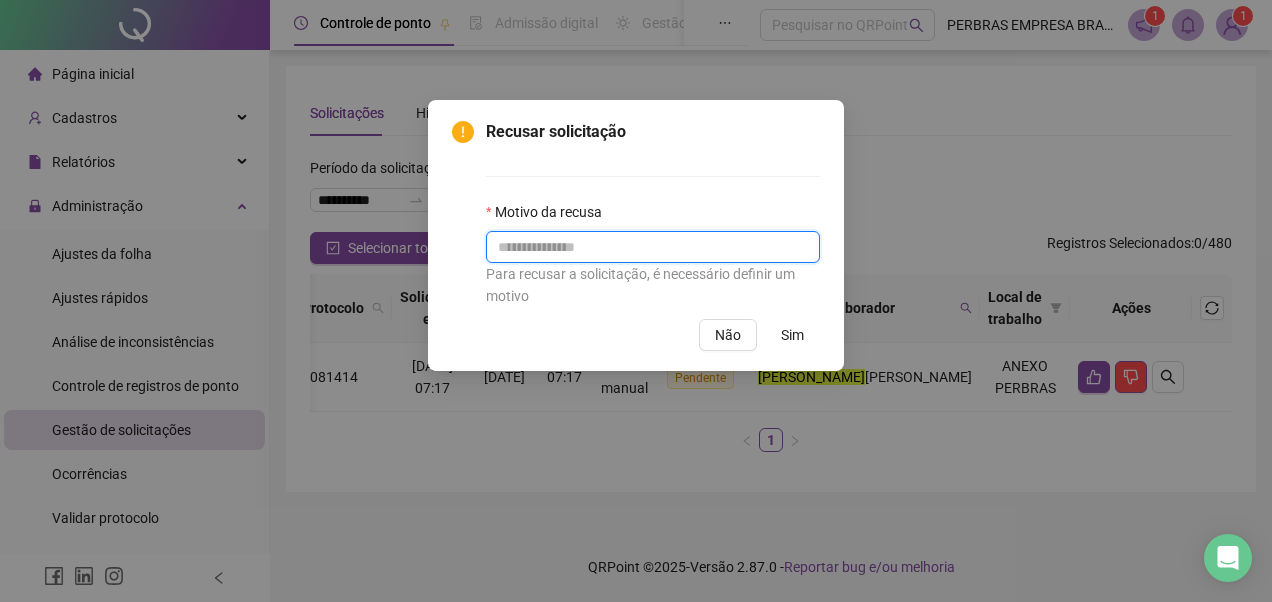 click at bounding box center (653, 247) 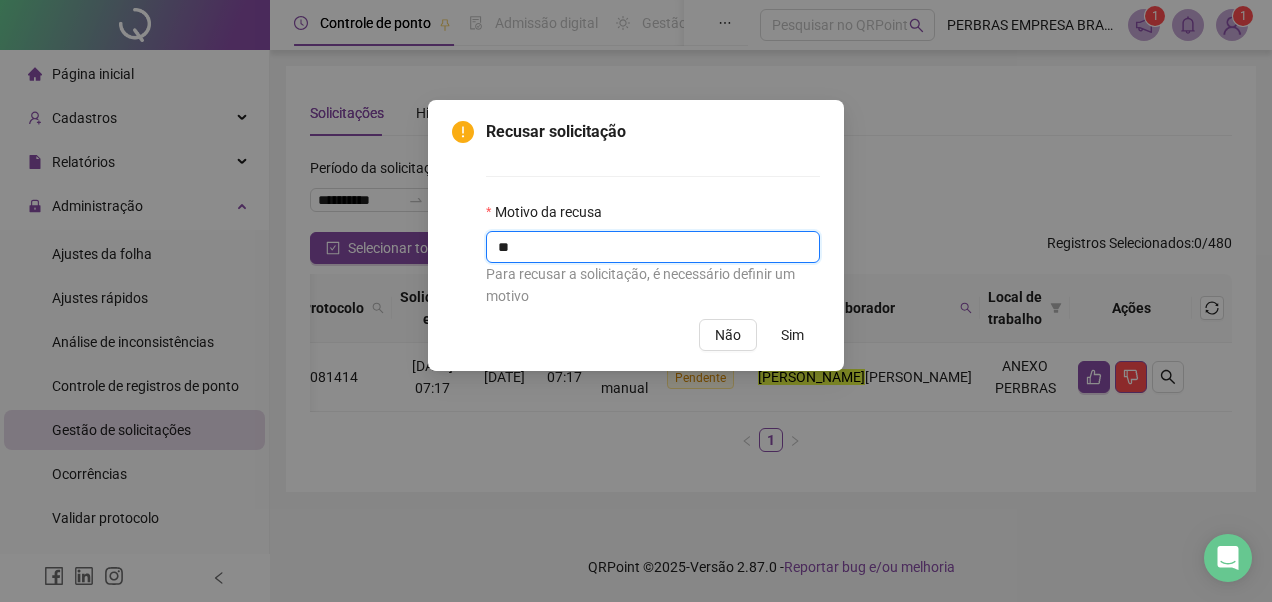 type on "*" 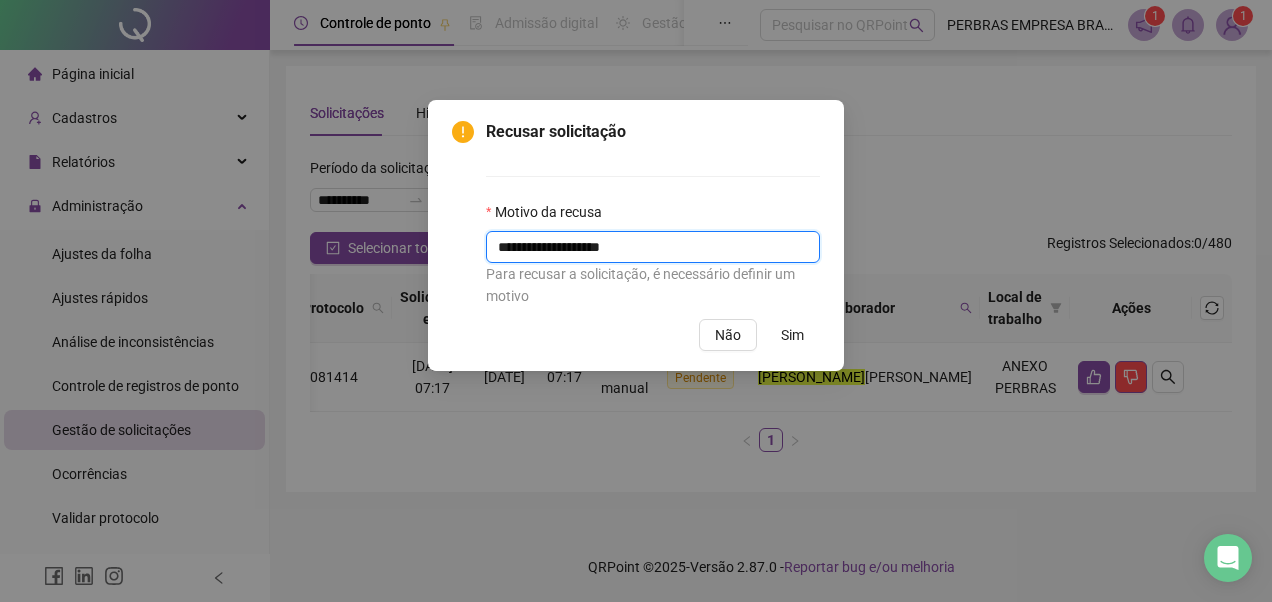 type on "**********" 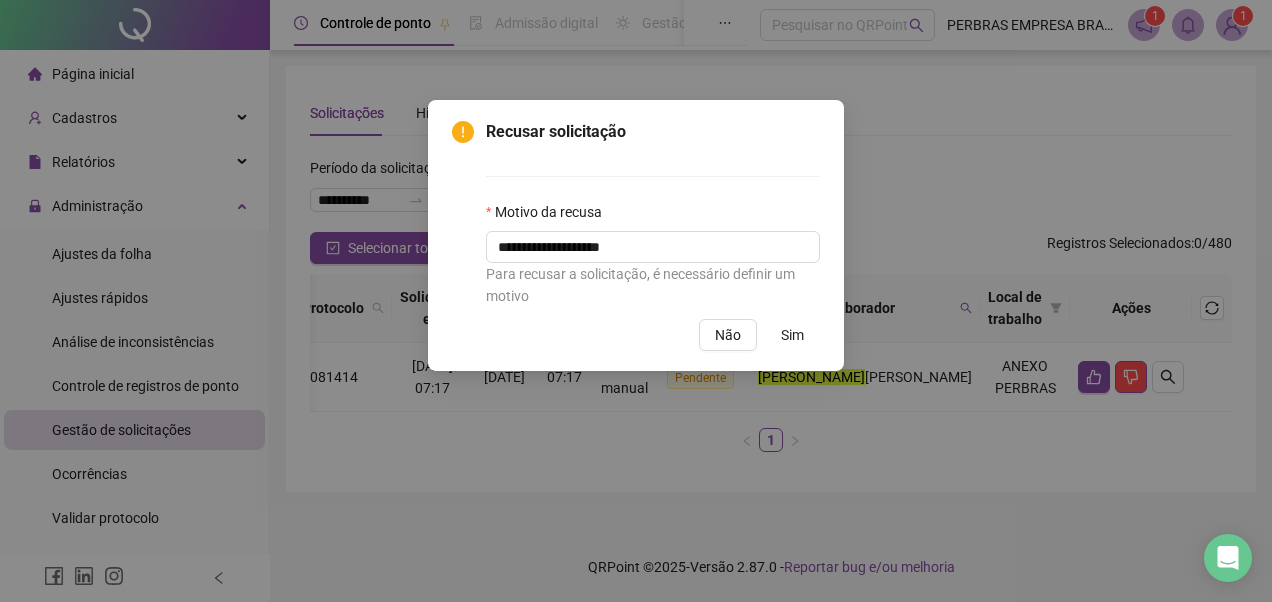 click on "Sim" at bounding box center (792, 335) 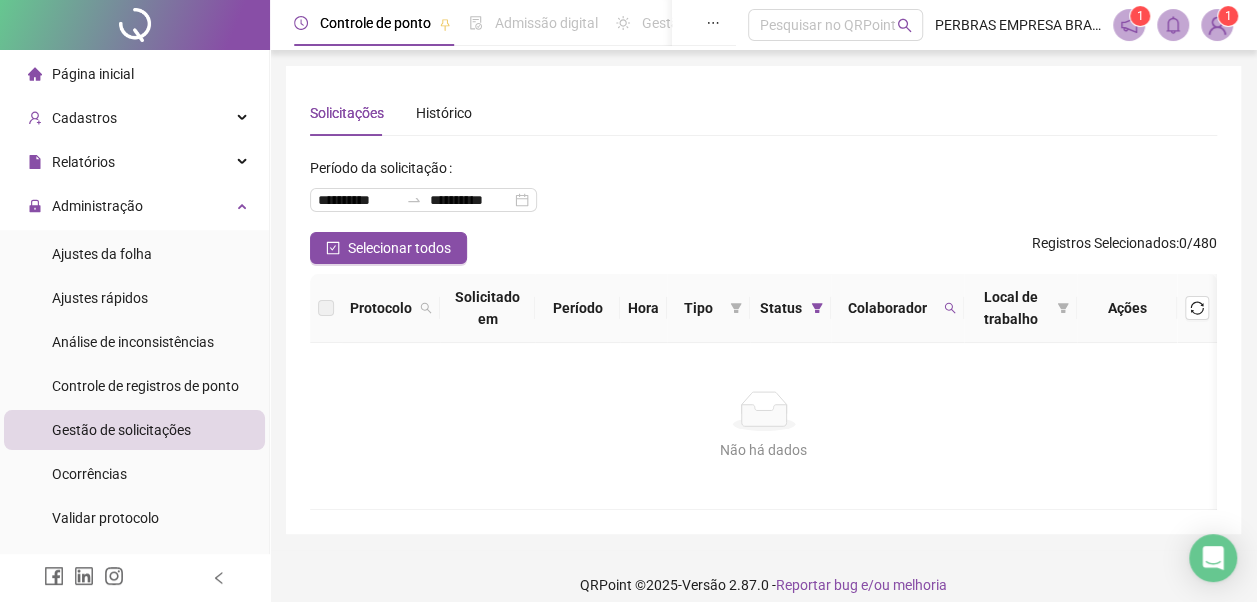 scroll, scrollTop: 0, scrollLeft: 0, axis: both 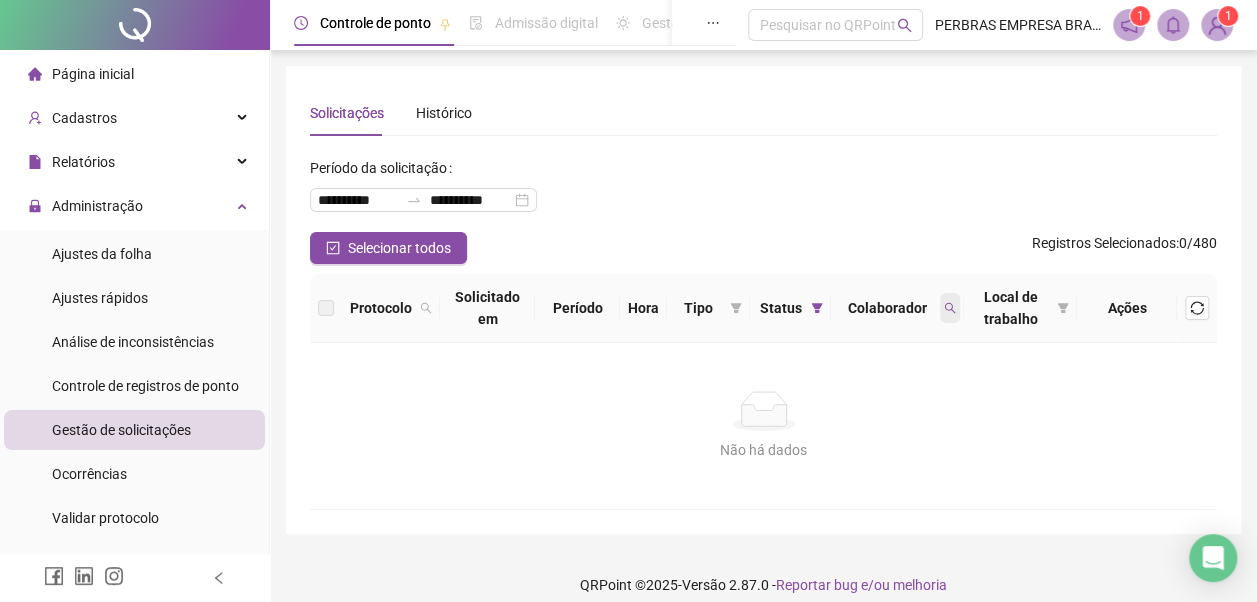 click at bounding box center [950, 308] 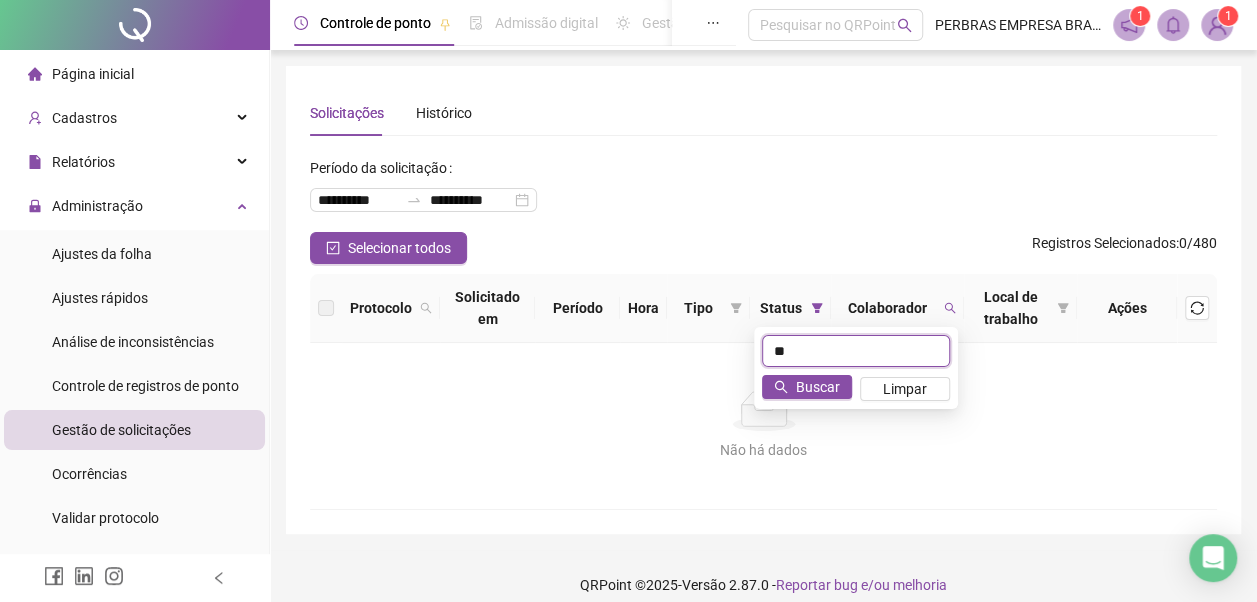 type on "*" 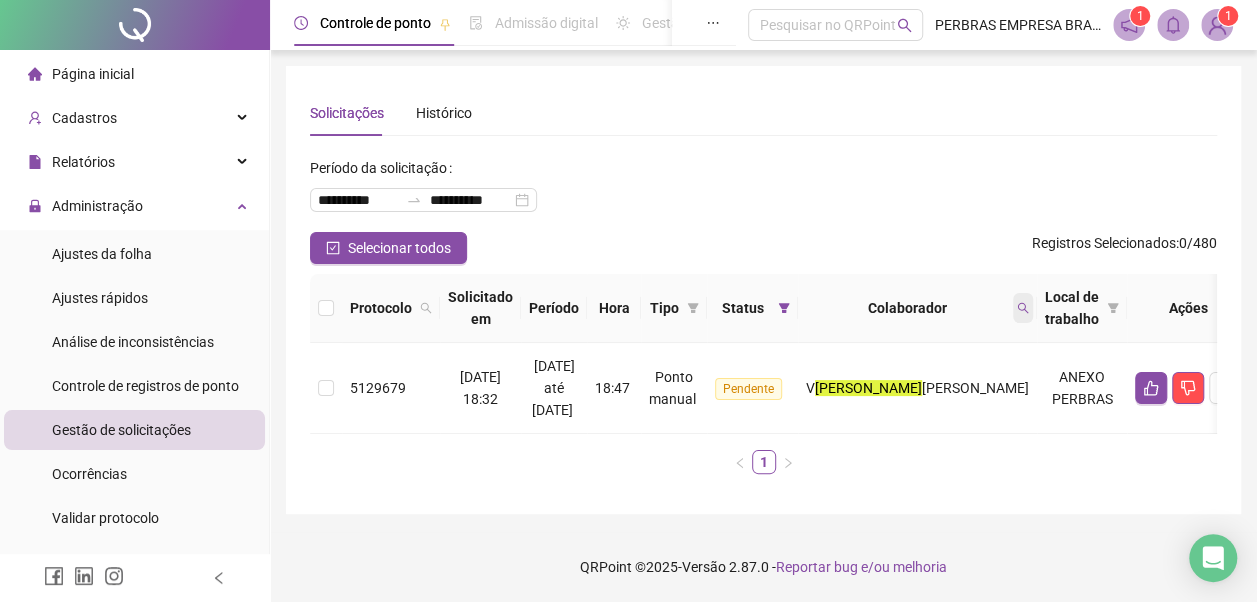 drag, startPoint x: 1022, startPoint y: 312, endPoint x: 1034, endPoint y: 304, distance: 14.422205 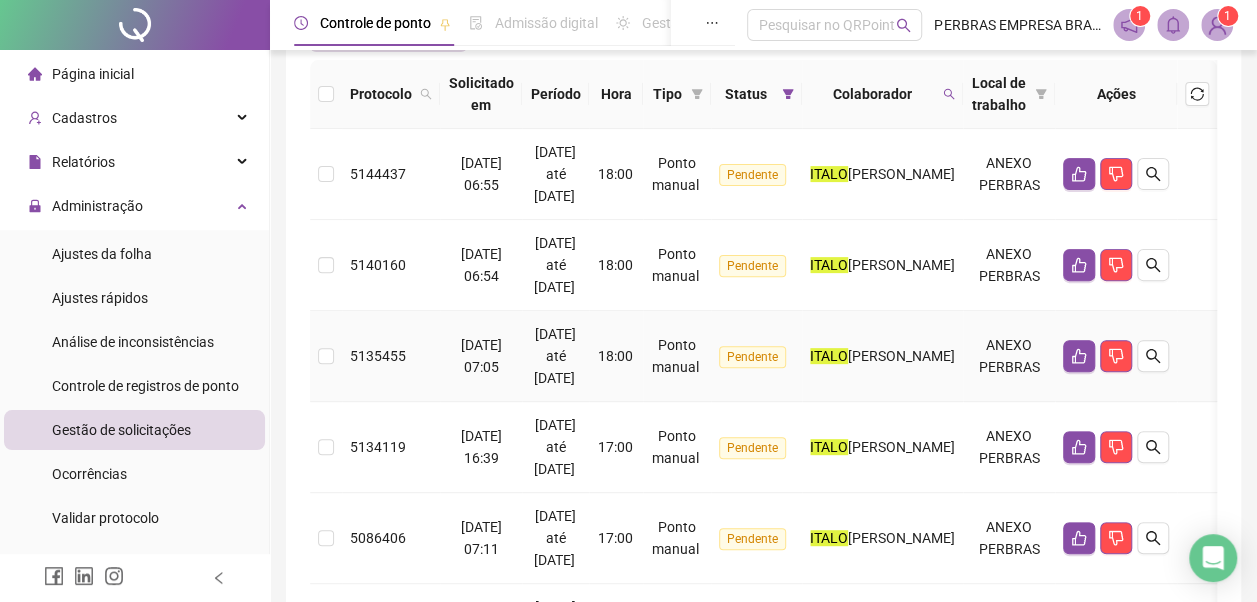 scroll, scrollTop: 647, scrollLeft: 0, axis: vertical 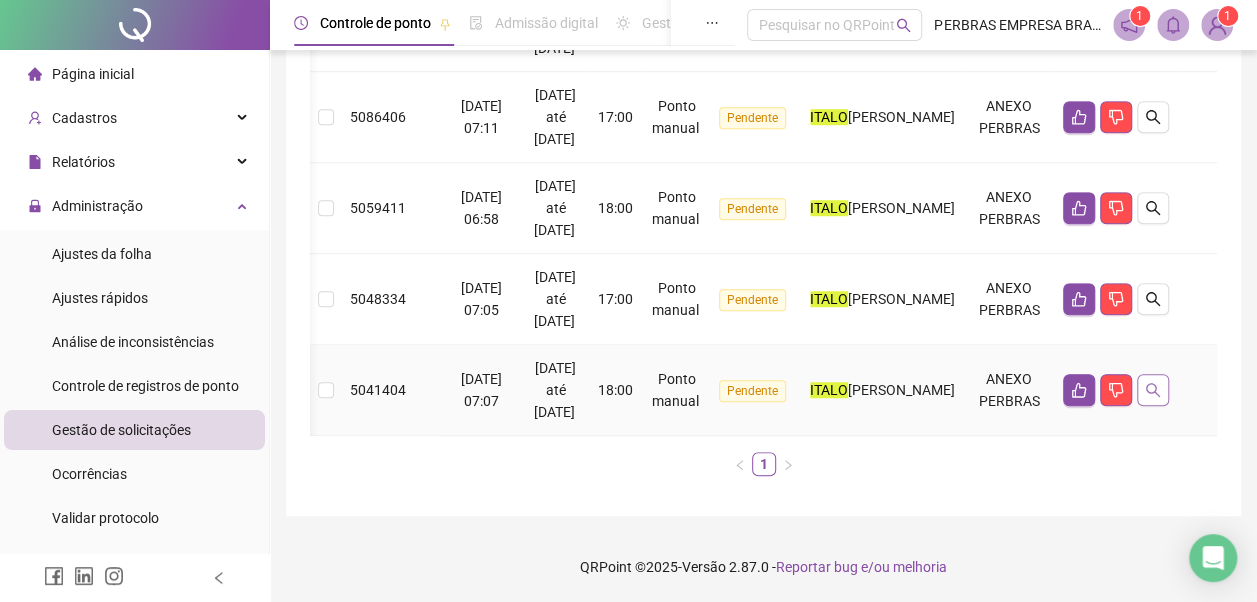 click 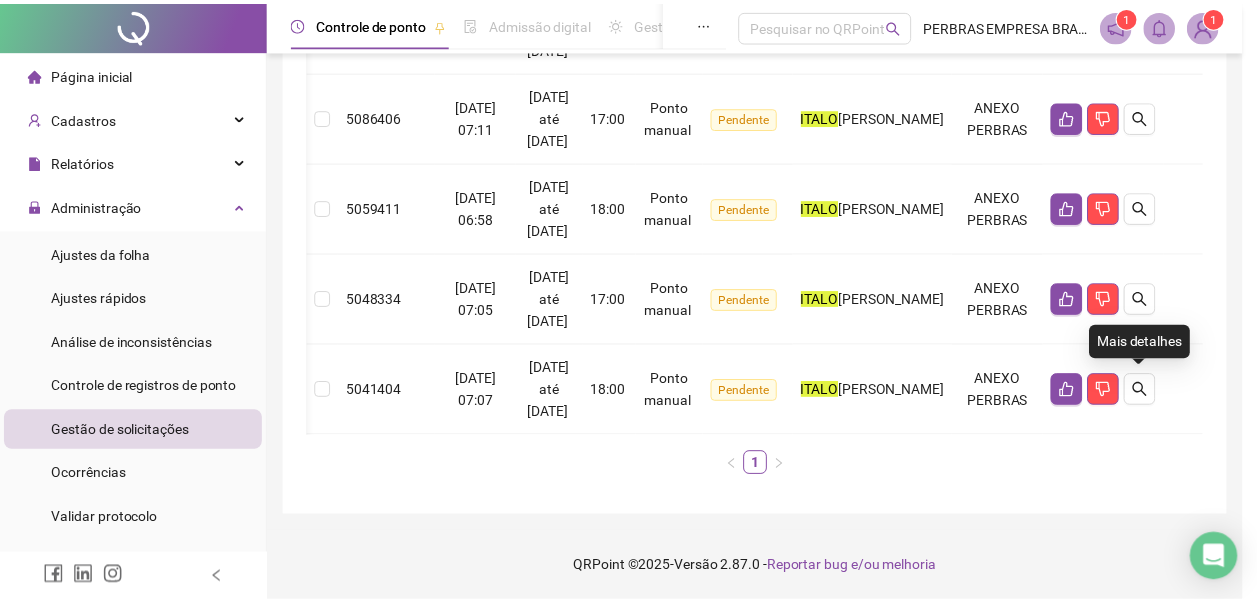scroll, scrollTop: 0, scrollLeft: 106, axis: horizontal 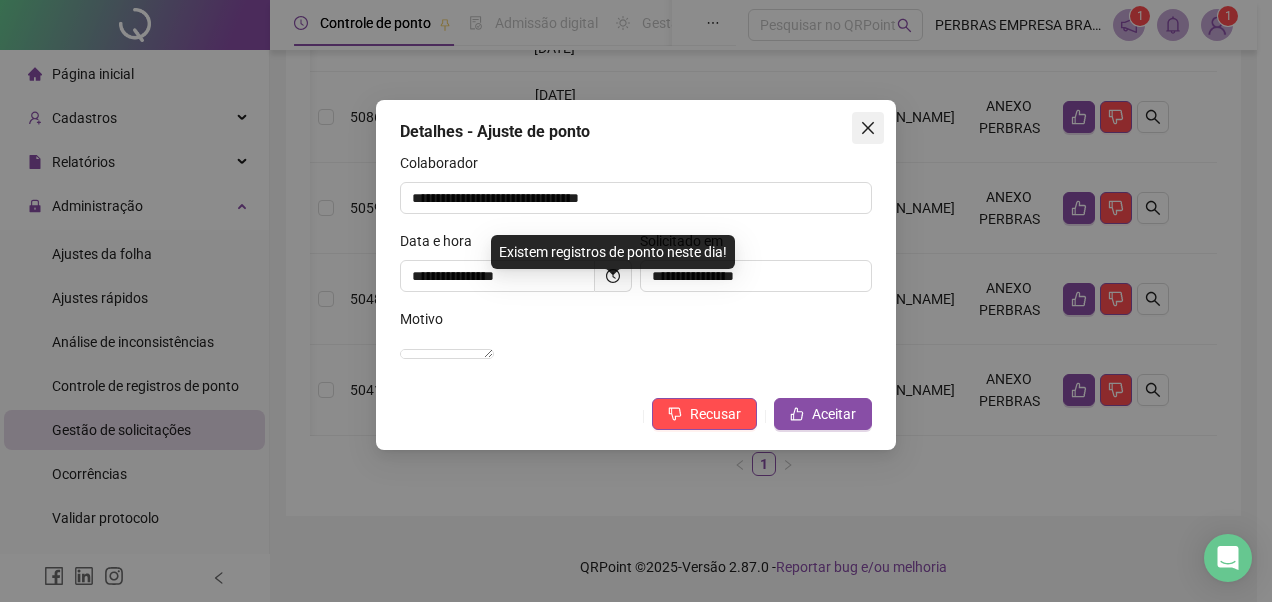 click 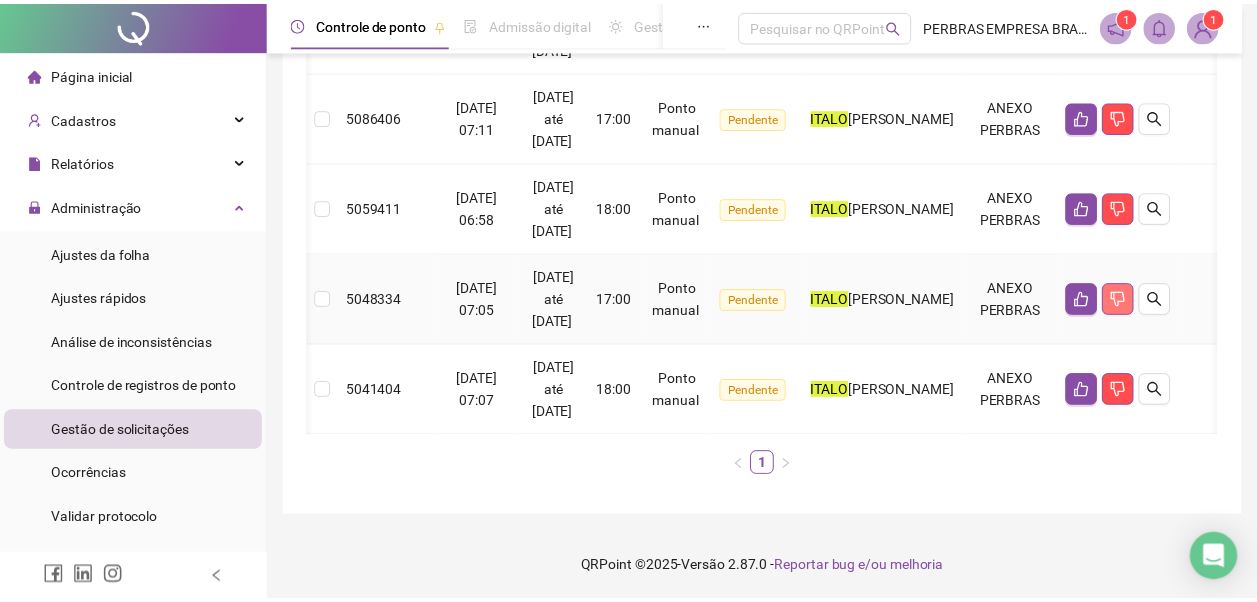scroll, scrollTop: 0, scrollLeft: 91, axis: horizontal 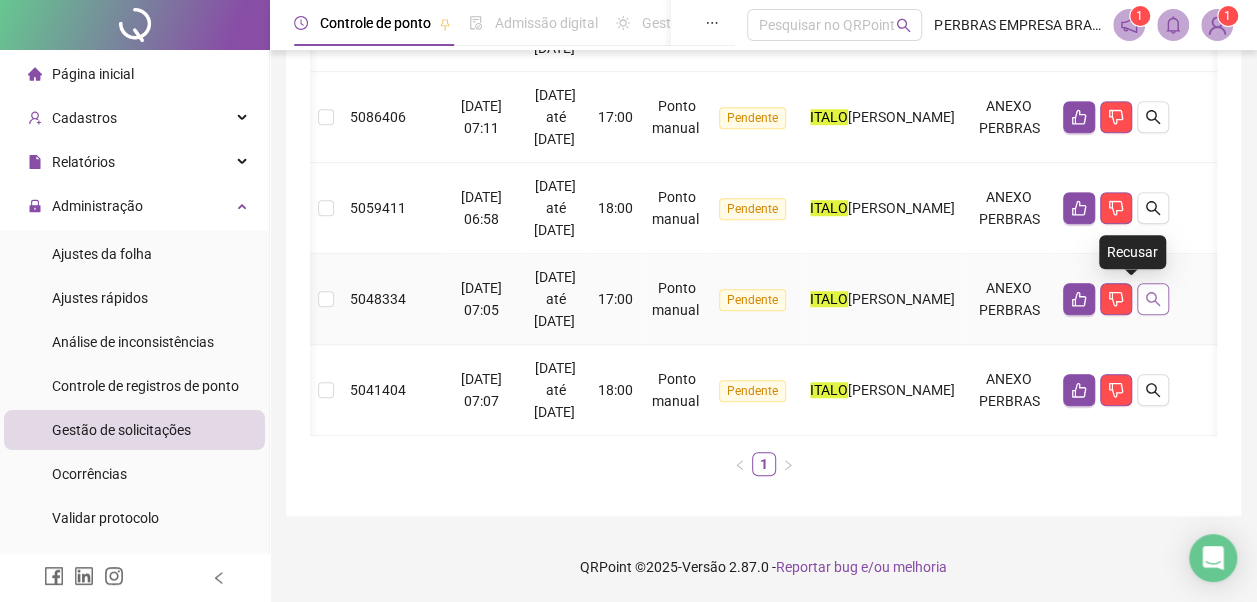 click at bounding box center (1153, 299) 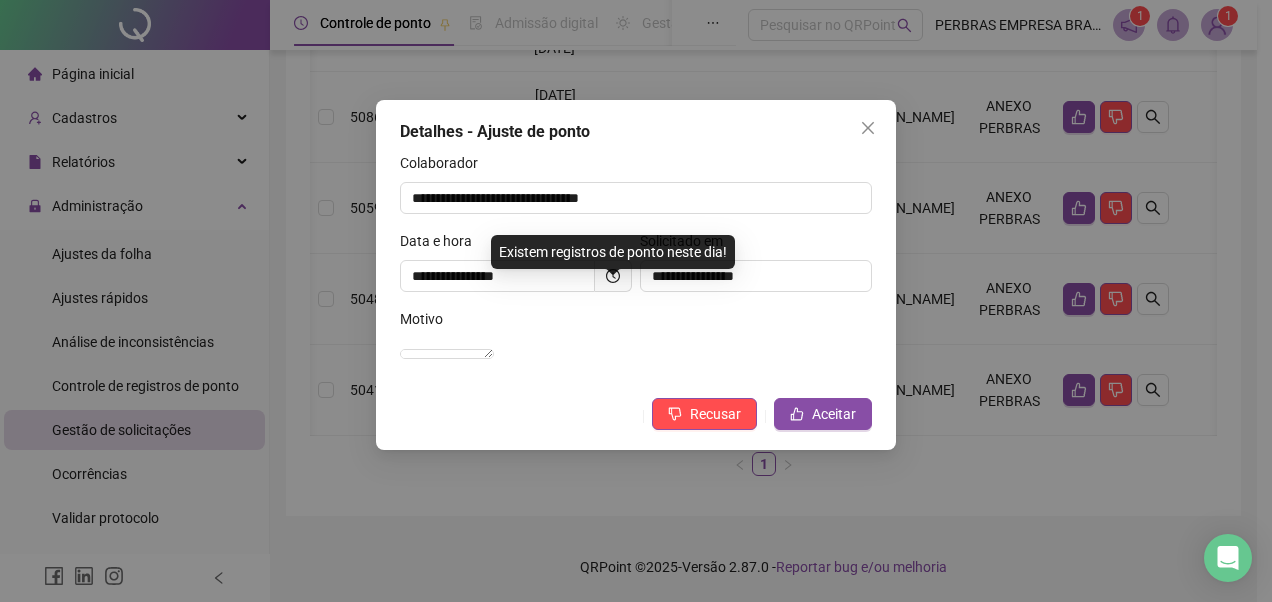 click 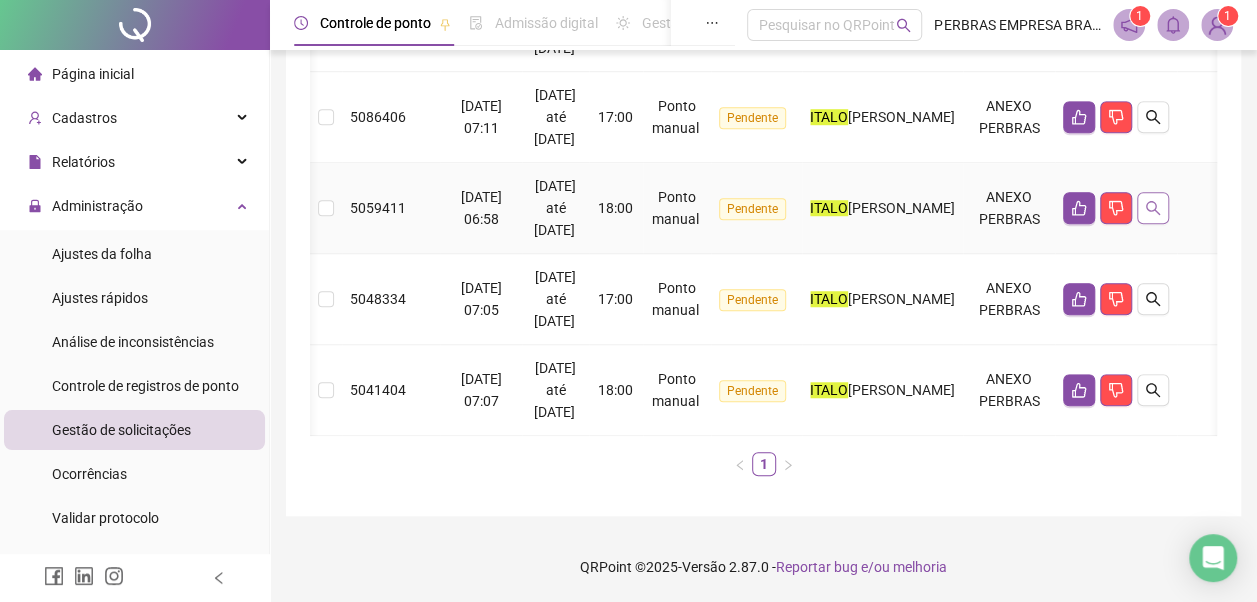 click 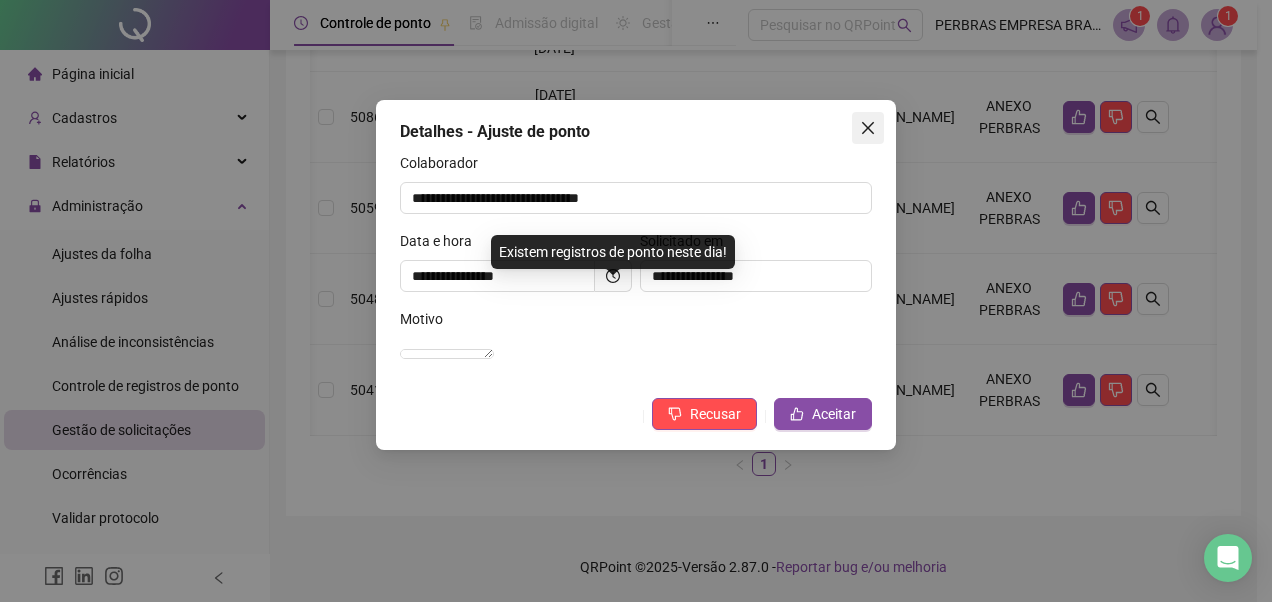 click 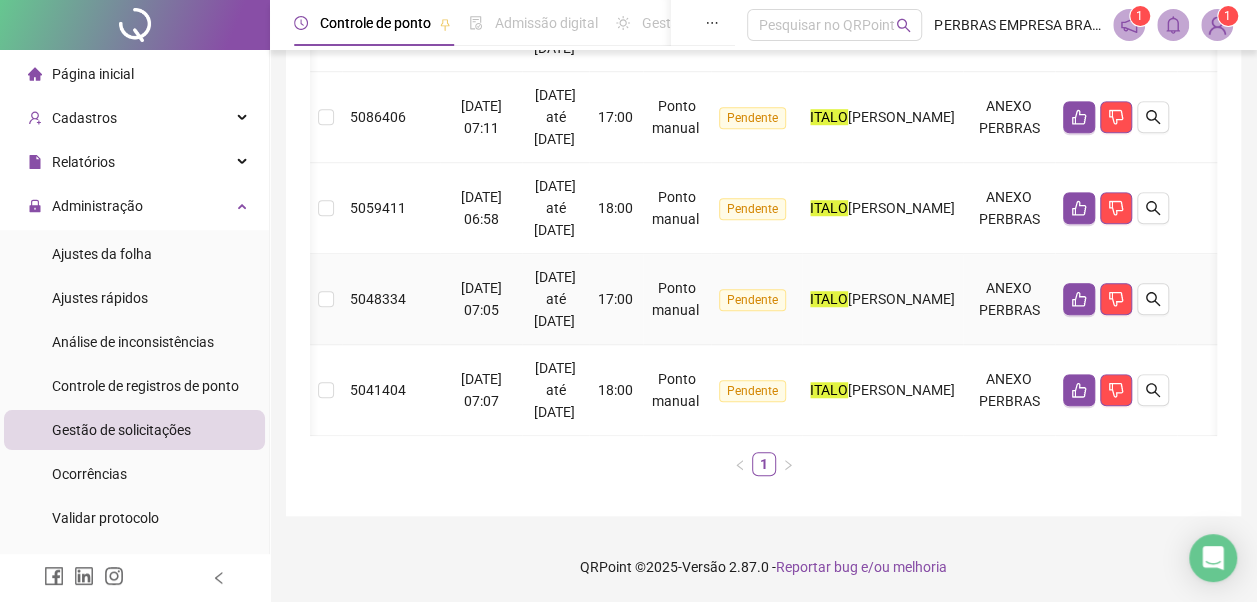 scroll, scrollTop: 447, scrollLeft: 0, axis: vertical 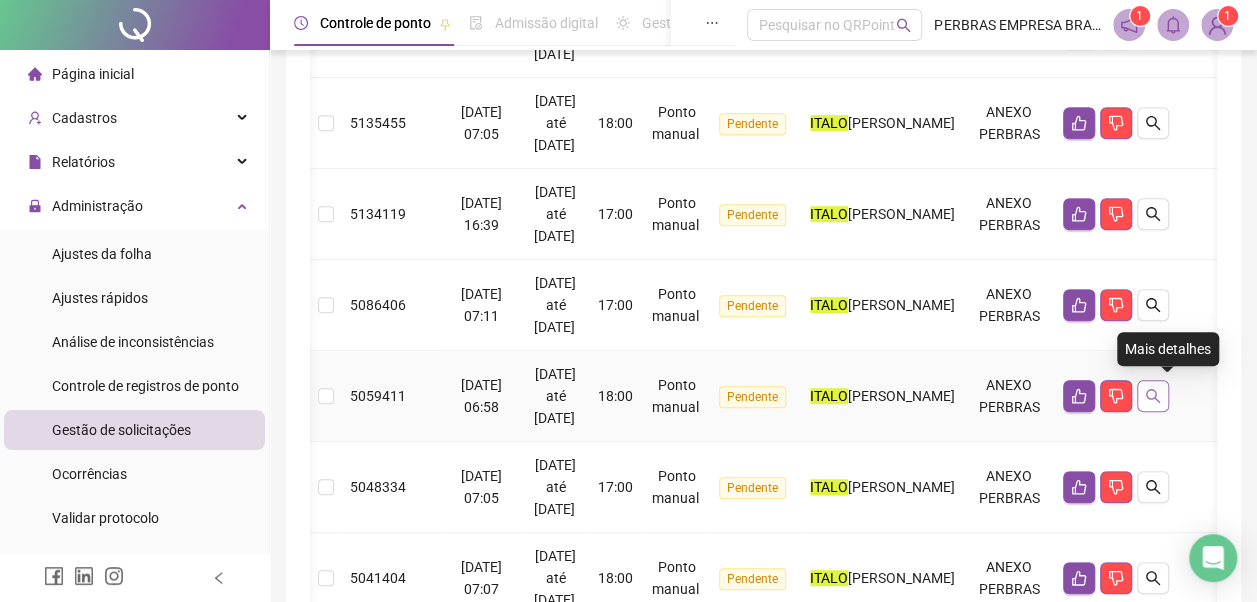 click at bounding box center [1153, 396] 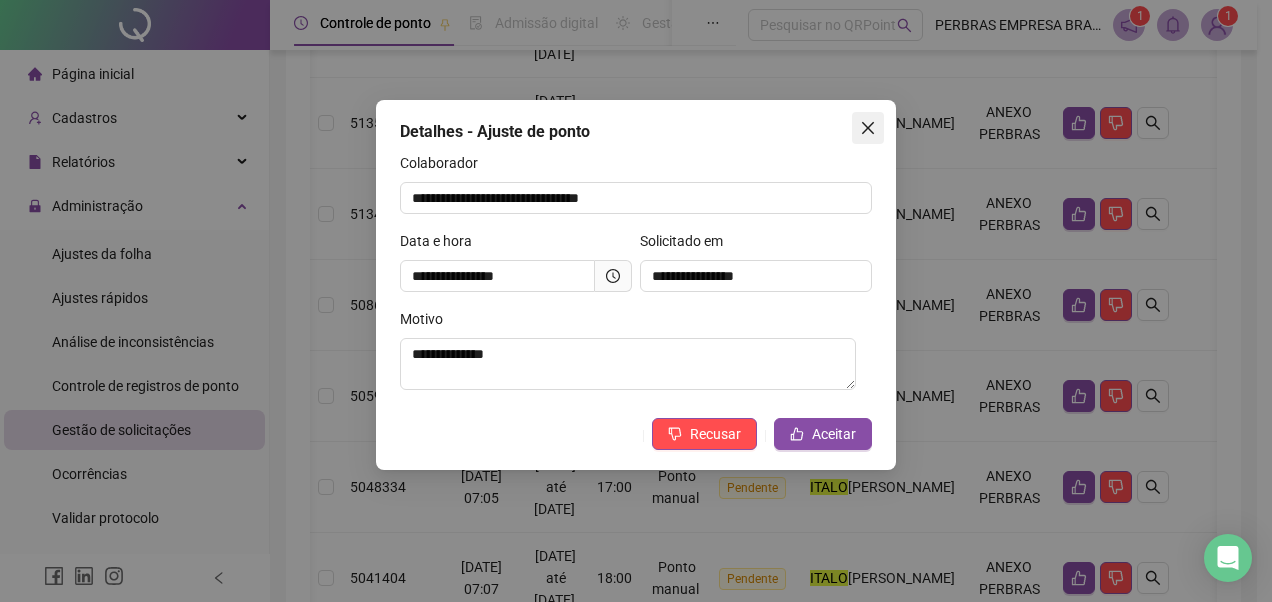 click 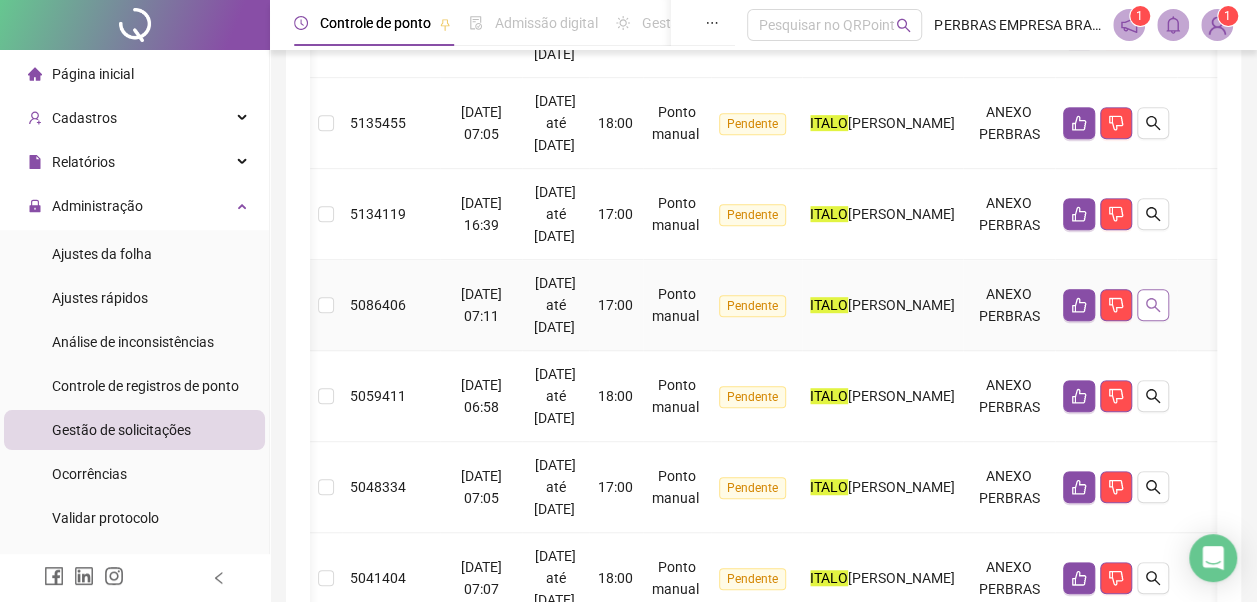 click 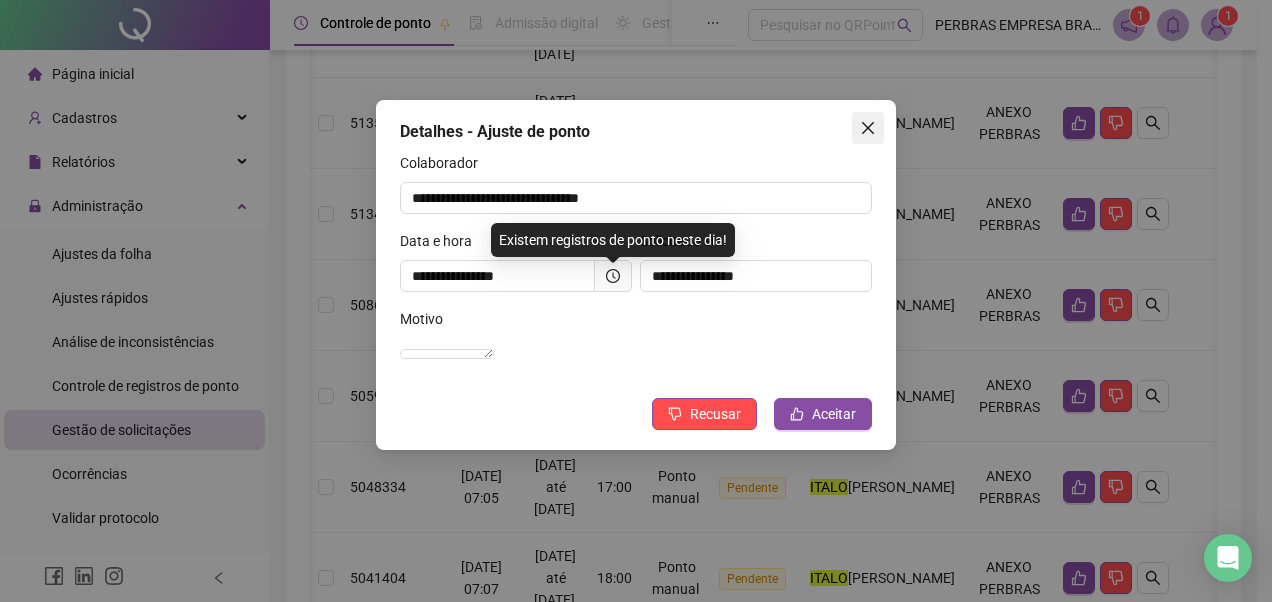 click 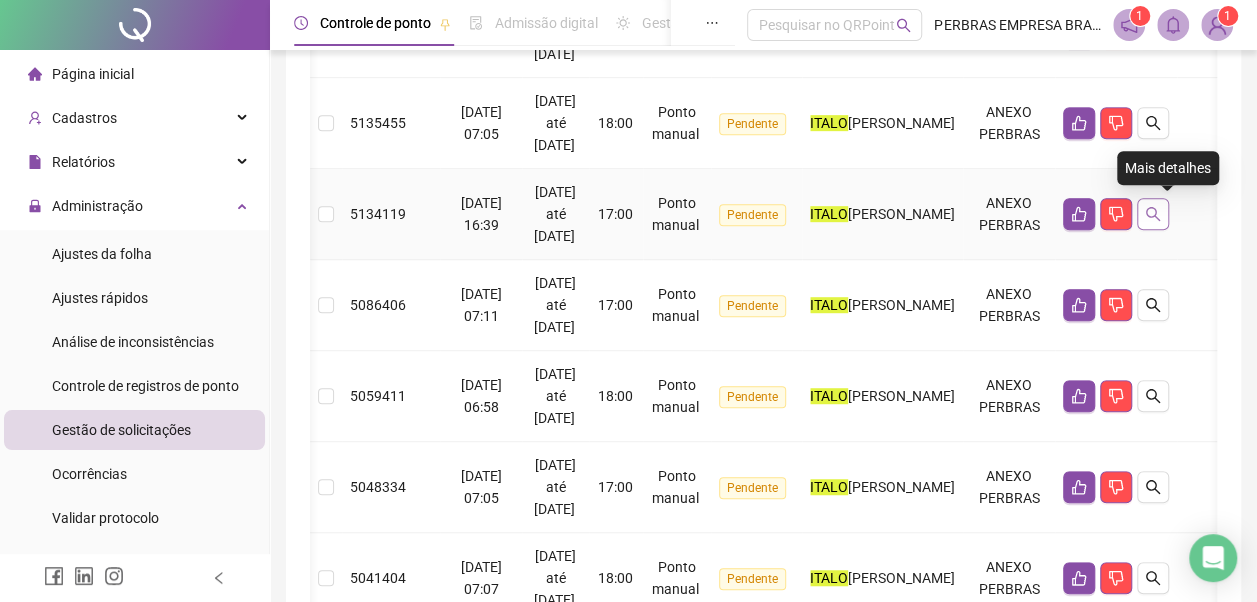click 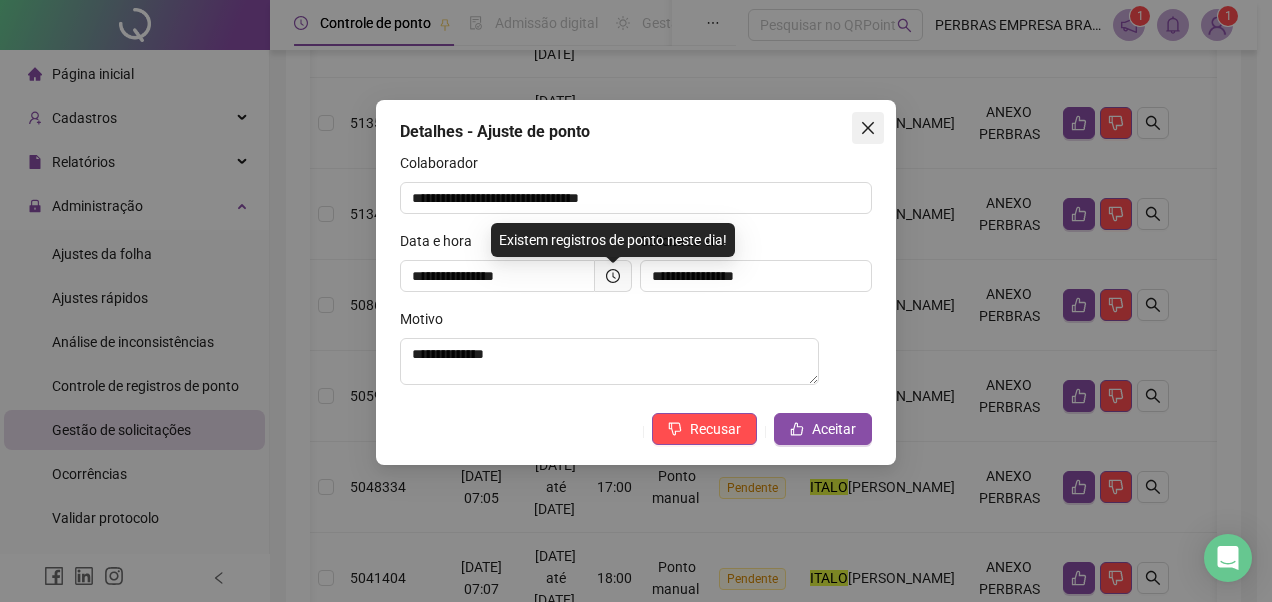 click at bounding box center [868, 128] 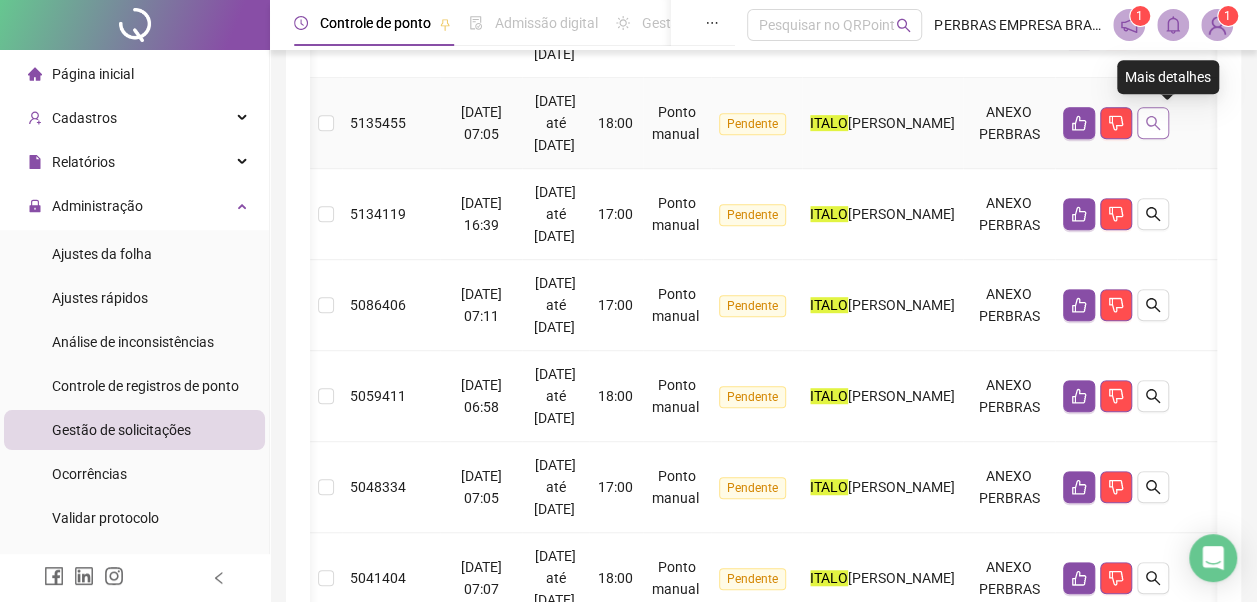 click 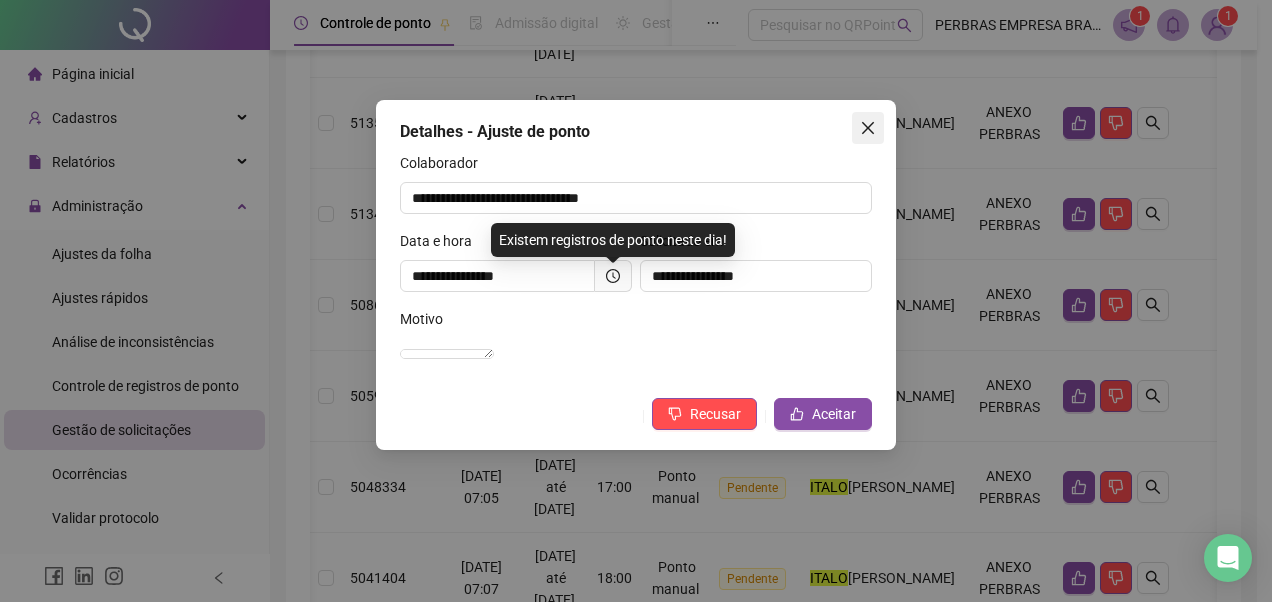 click 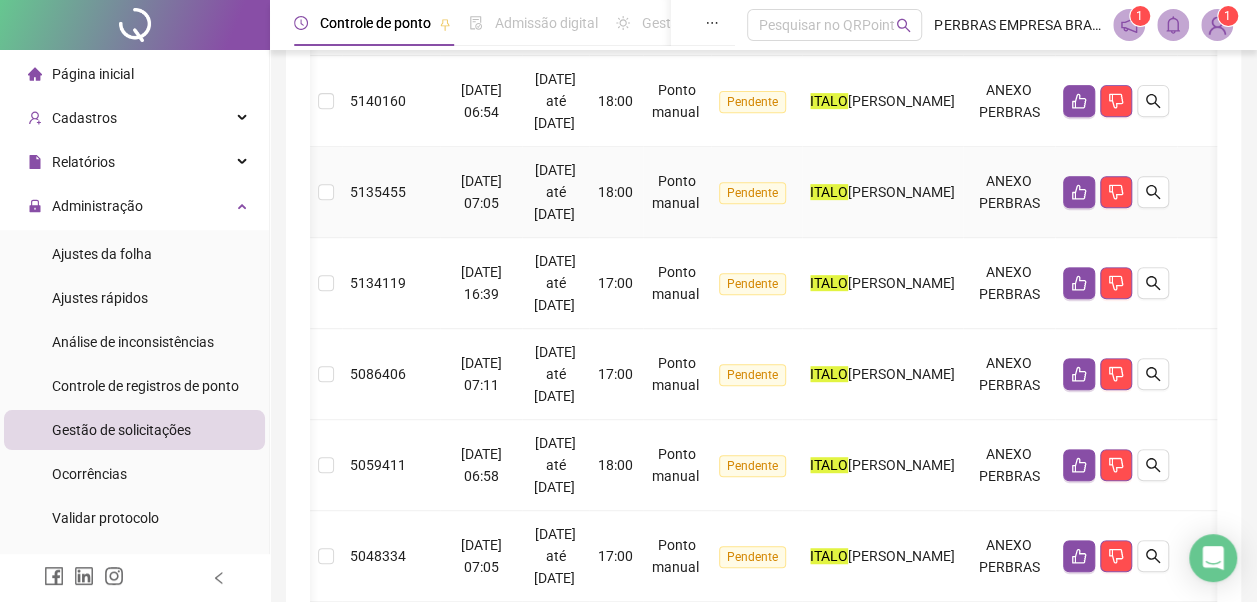 scroll, scrollTop: 347, scrollLeft: 0, axis: vertical 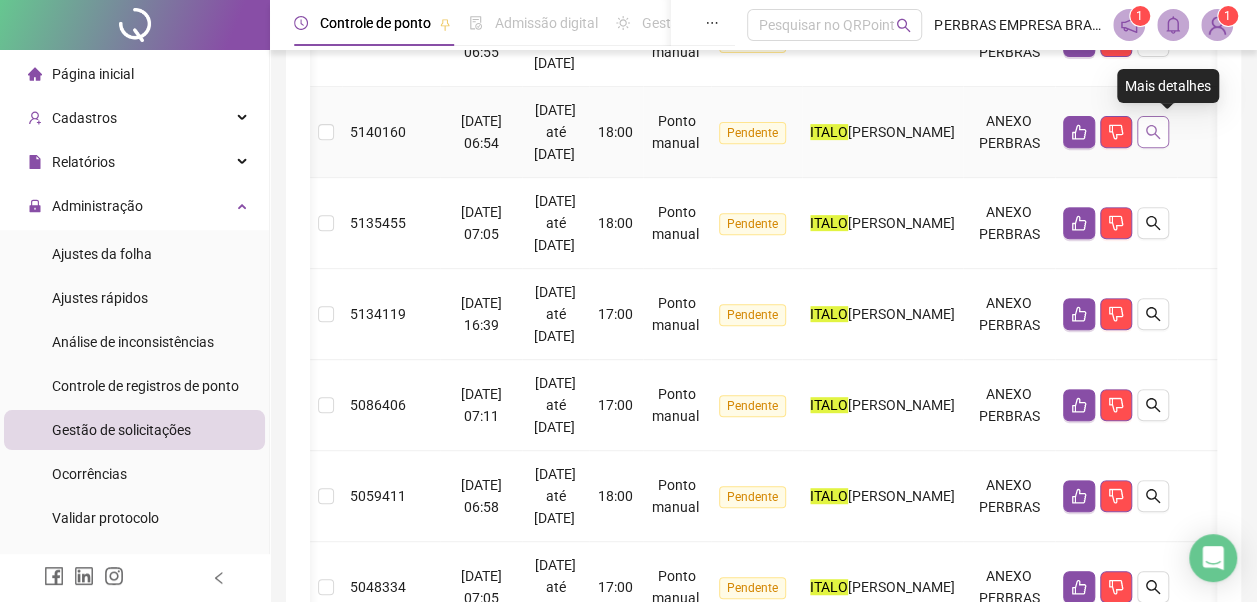 click 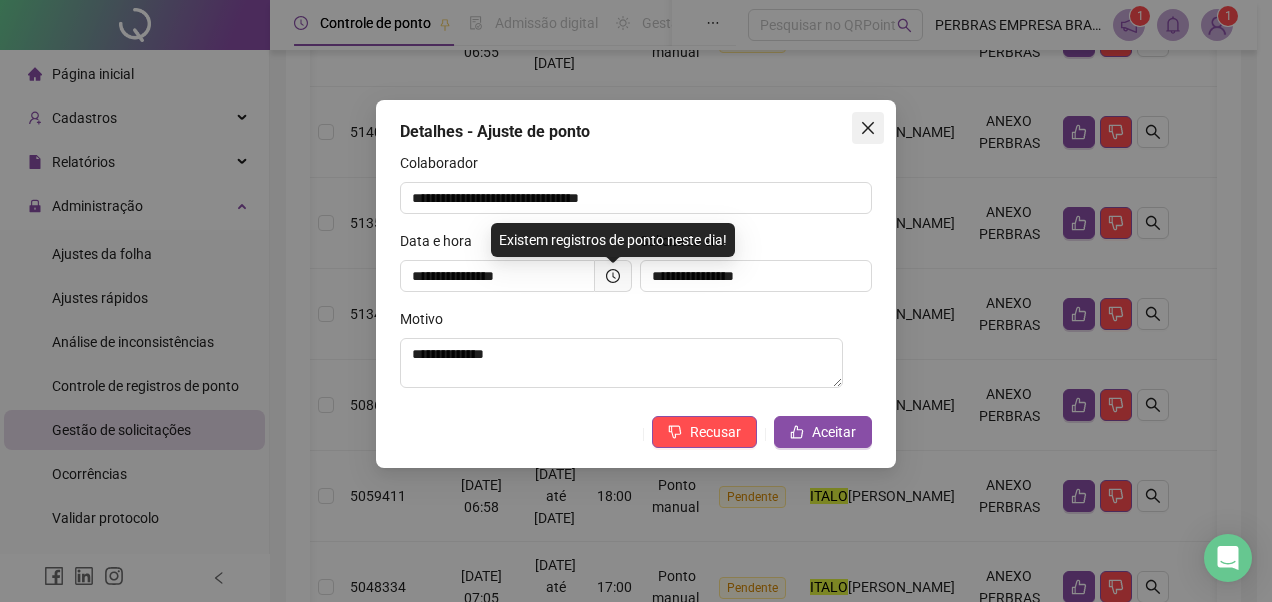 click 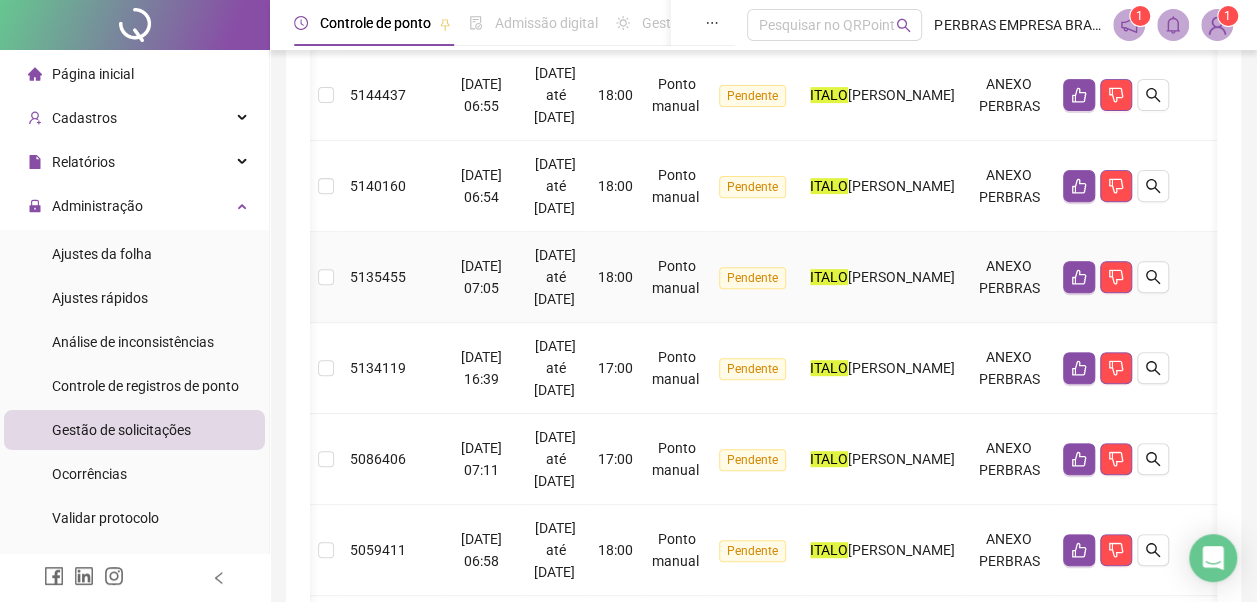scroll, scrollTop: 247, scrollLeft: 0, axis: vertical 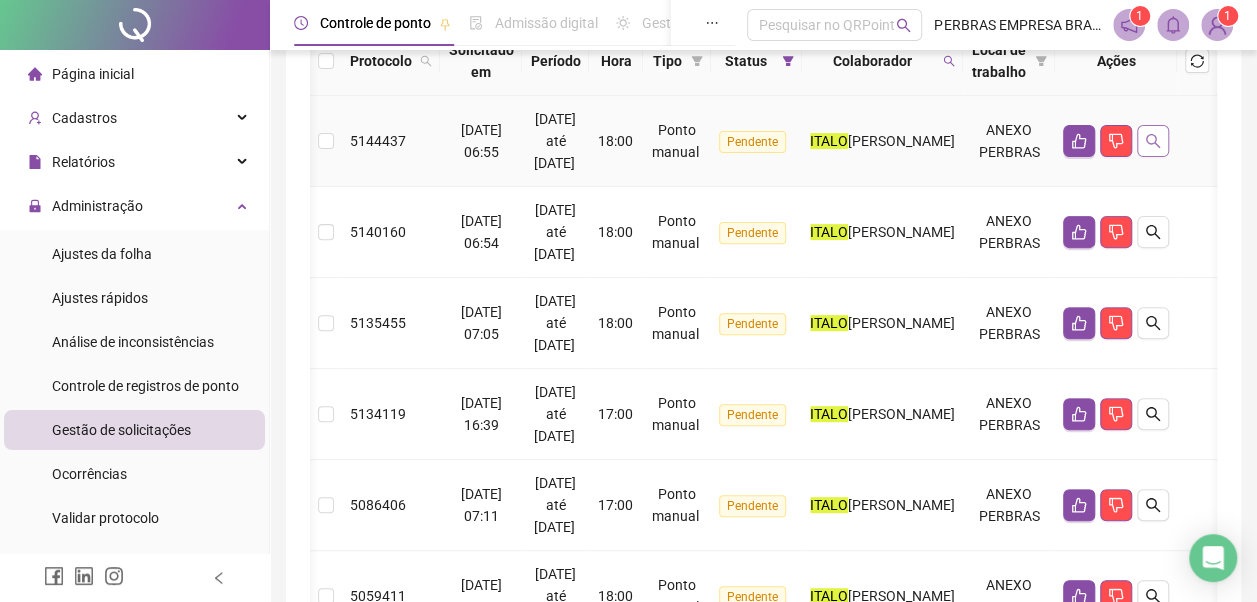 click 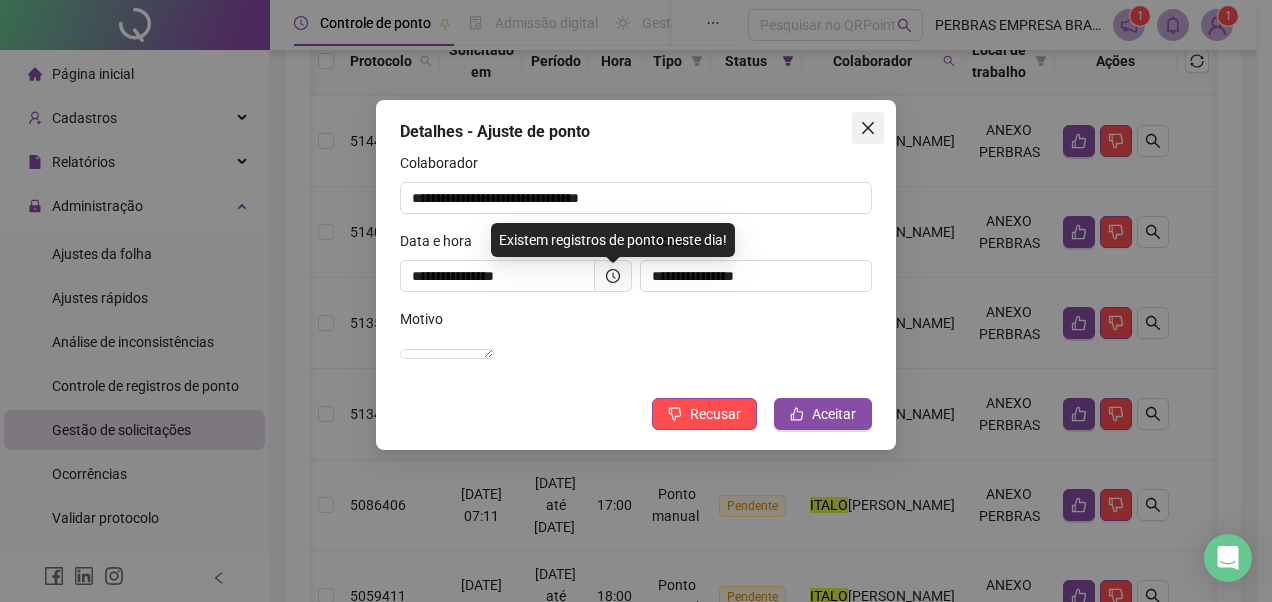 click 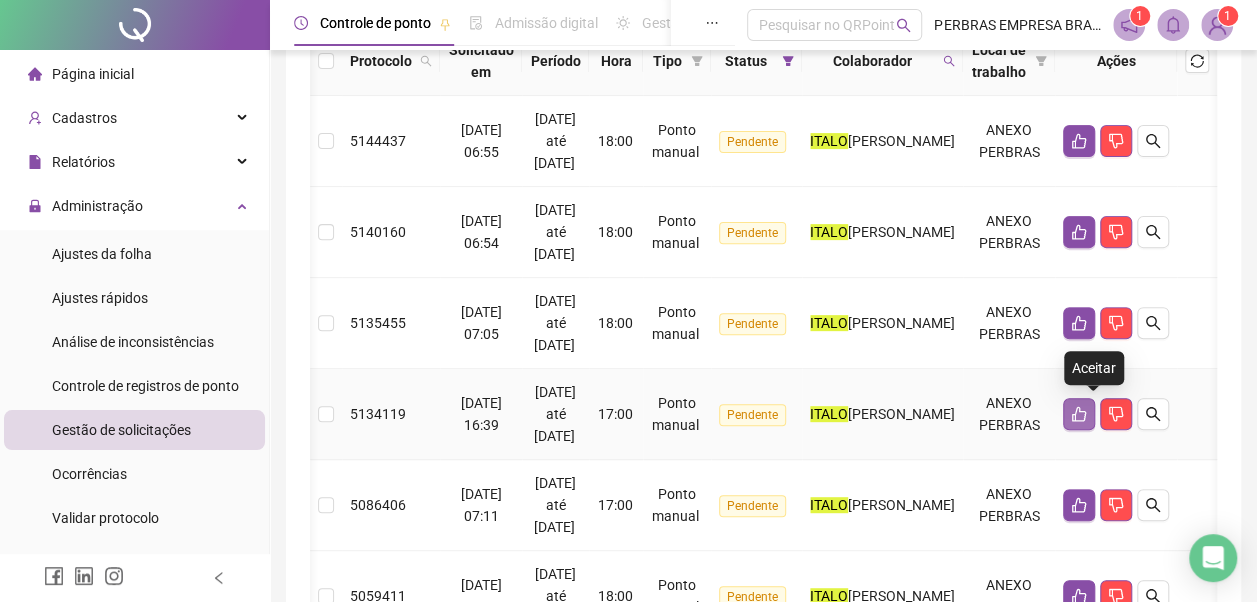 click 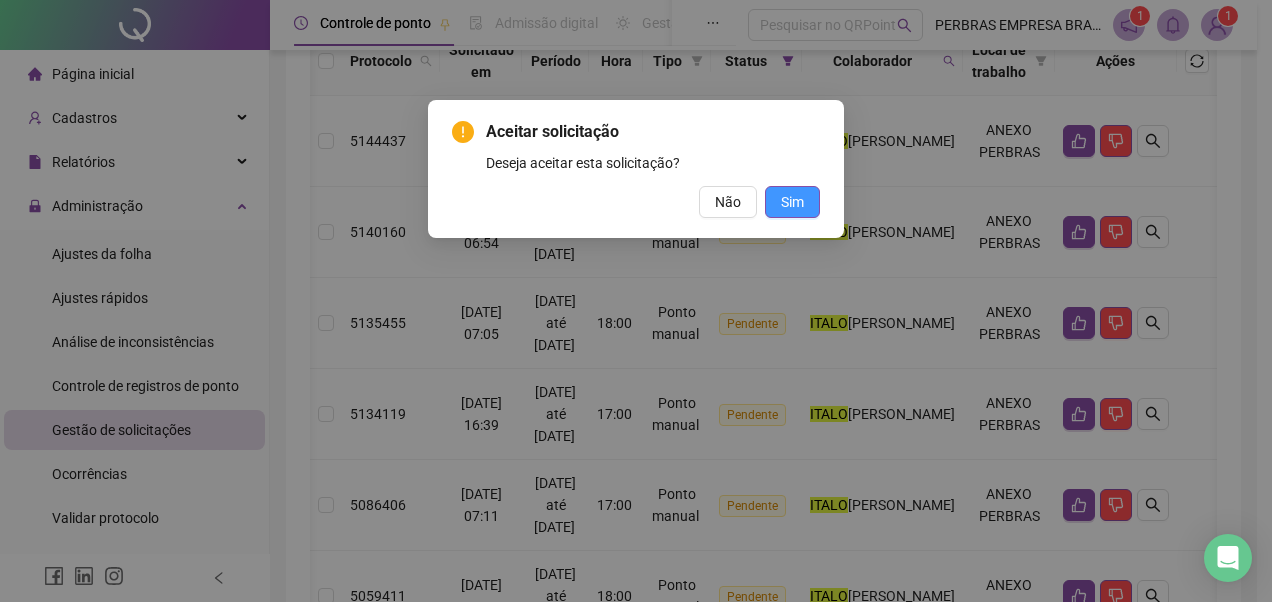 click on "Sim" at bounding box center (792, 202) 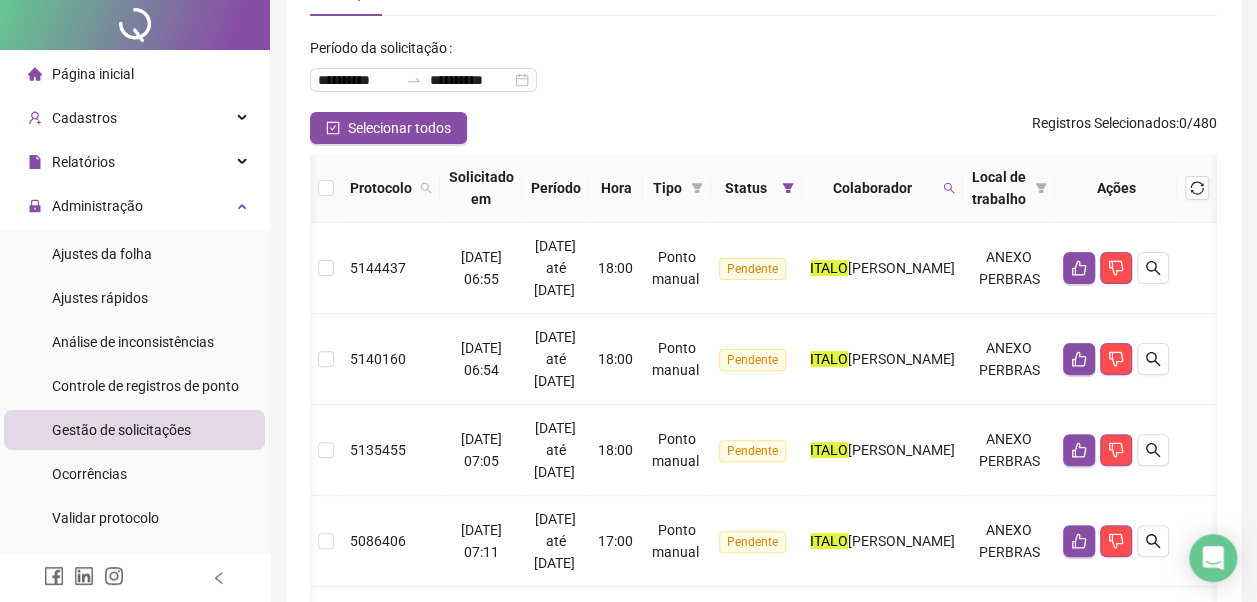 scroll, scrollTop: 0, scrollLeft: 0, axis: both 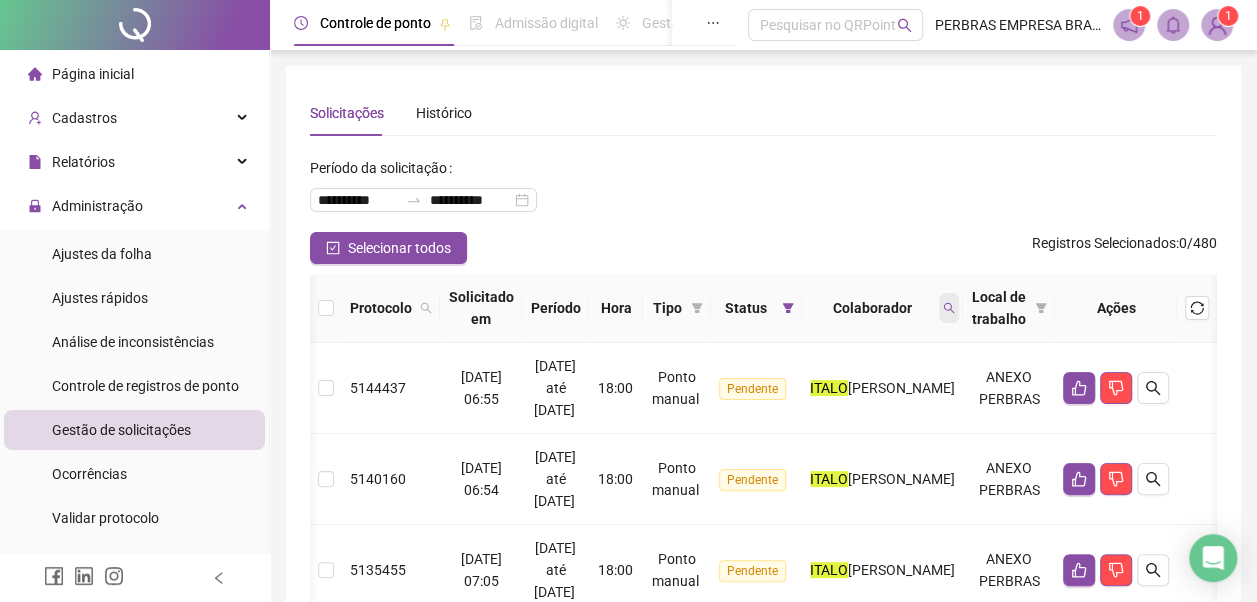 click at bounding box center (949, 308) 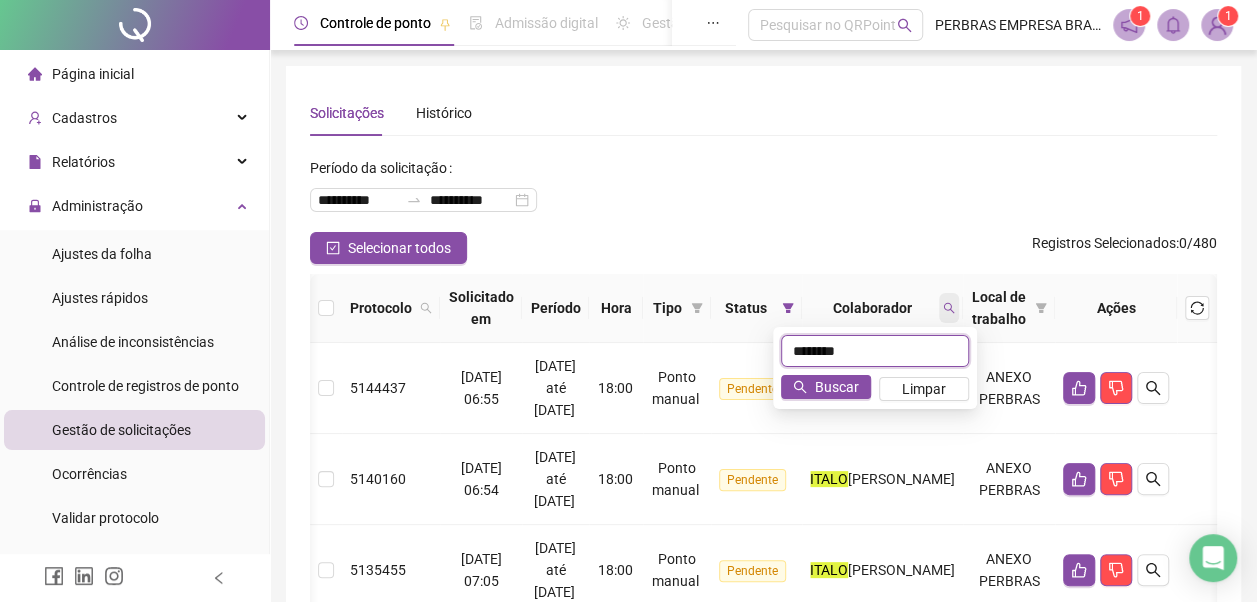 scroll, scrollTop: 0, scrollLeft: 0, axis: both 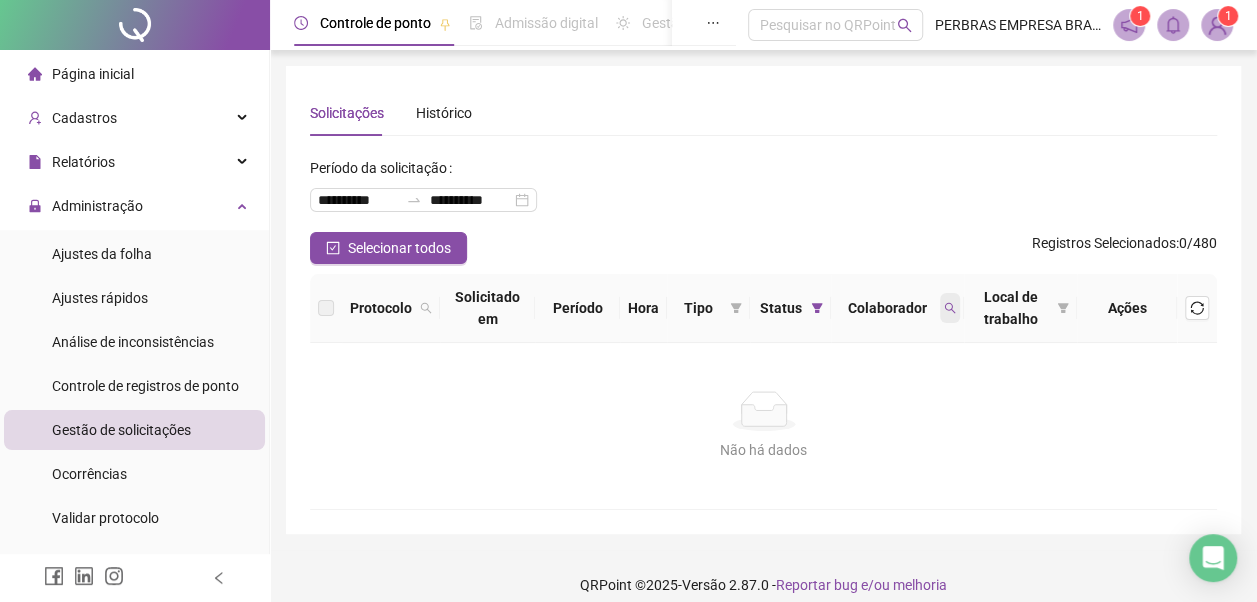 click 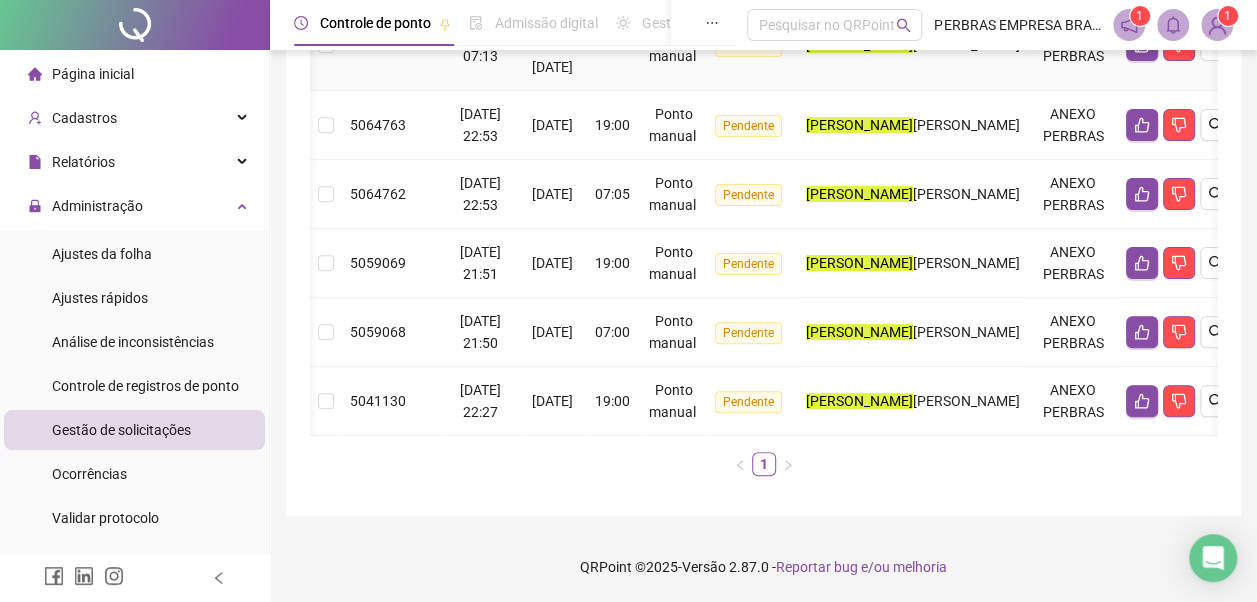 scroll, scrollTop: 446, scrollLeft: 0, axis: vertical 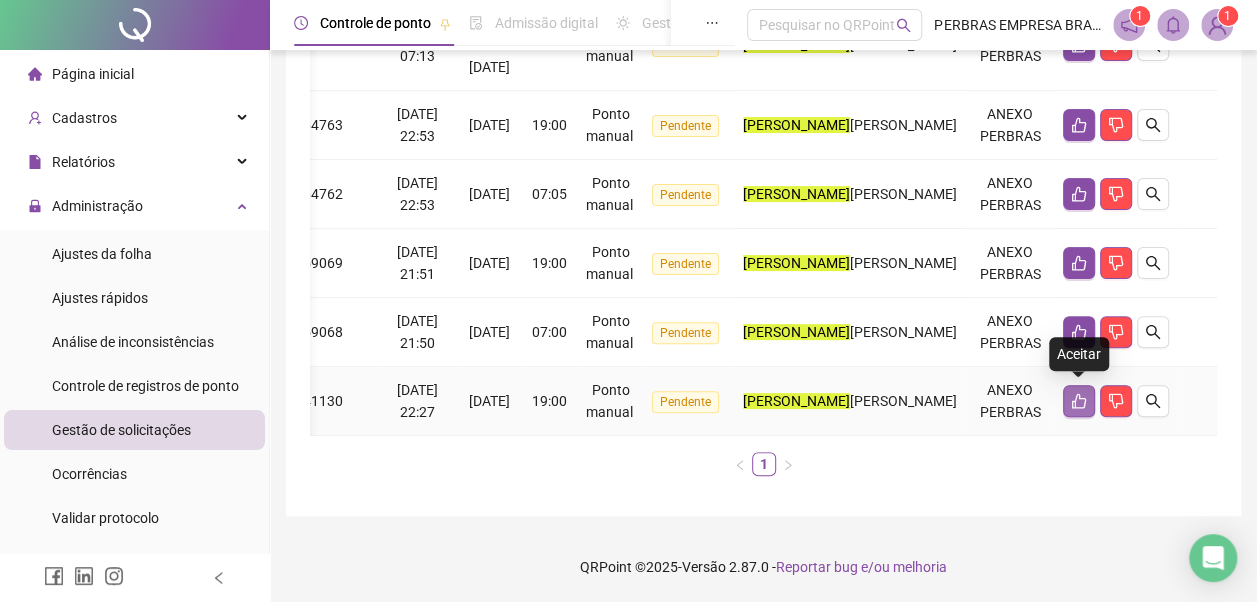click 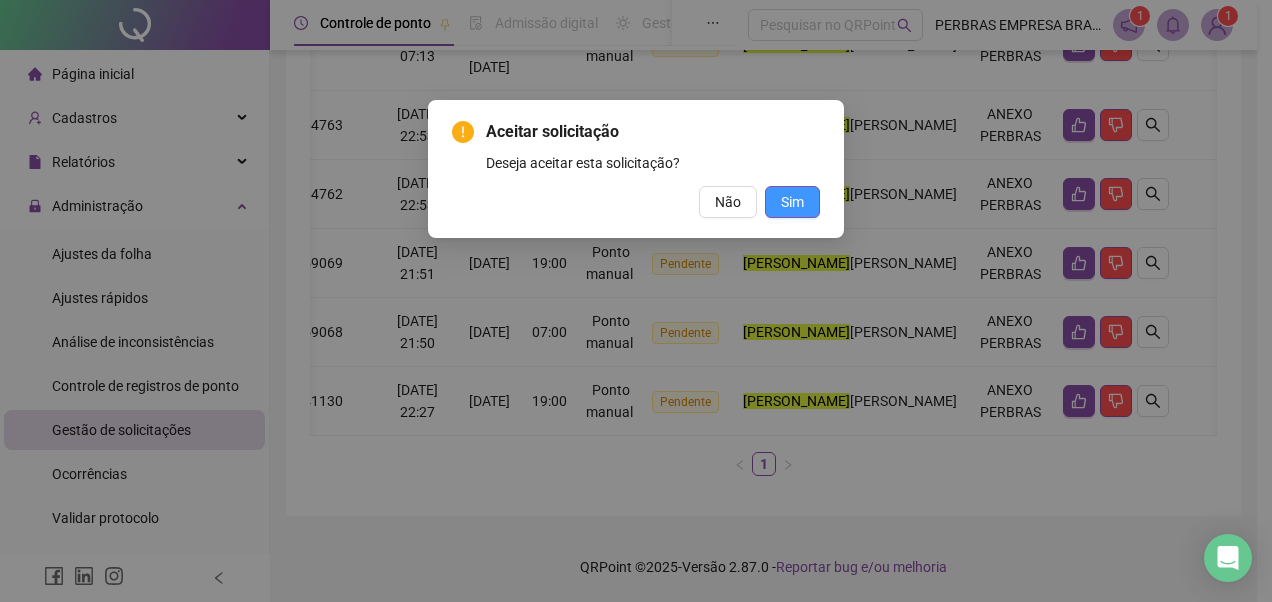 click on "Sim" at bounding box center (792, 202) 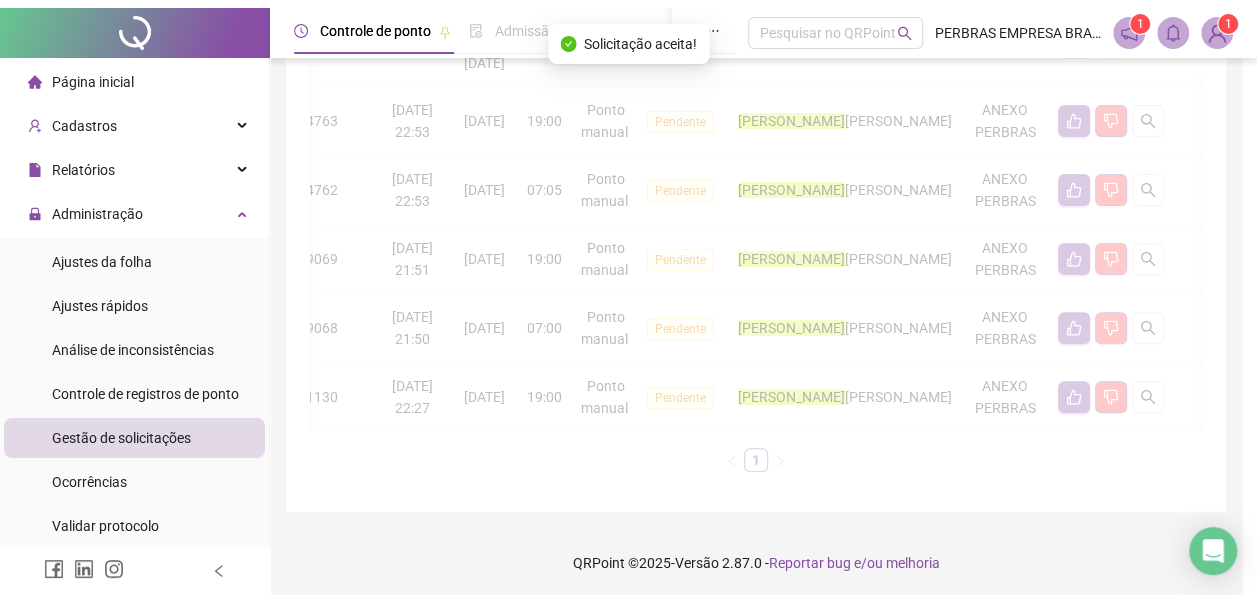 scroll, scrollTop: 0, scrollLeft: 54, axis: horizontal 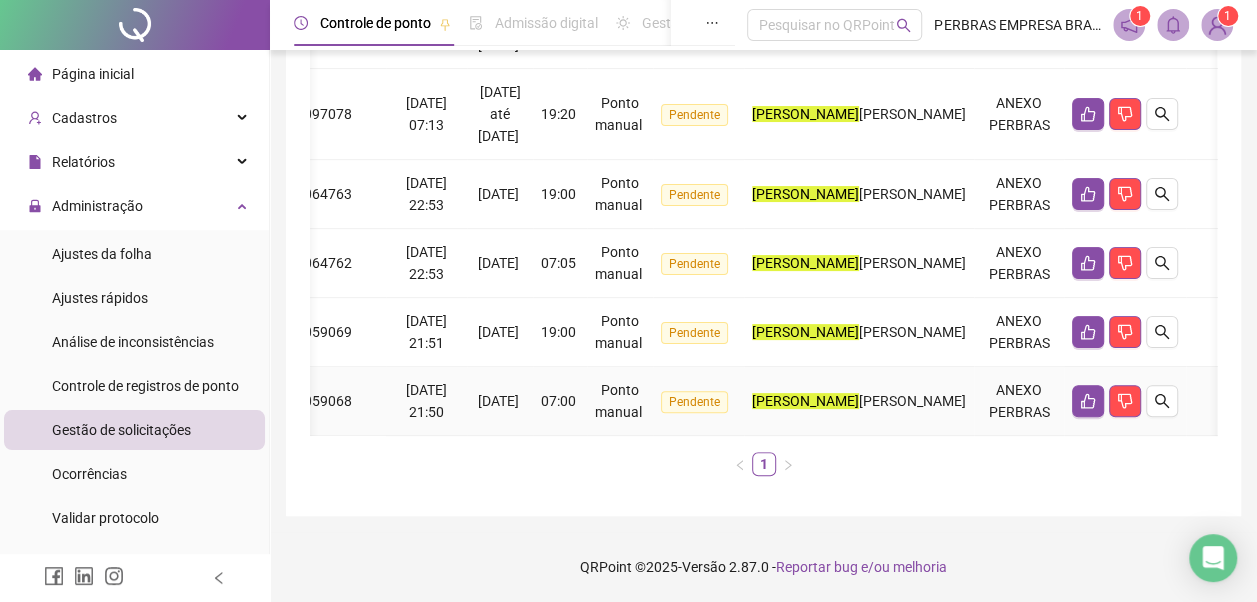 click on "07:00" at bounding box center [560, 401] 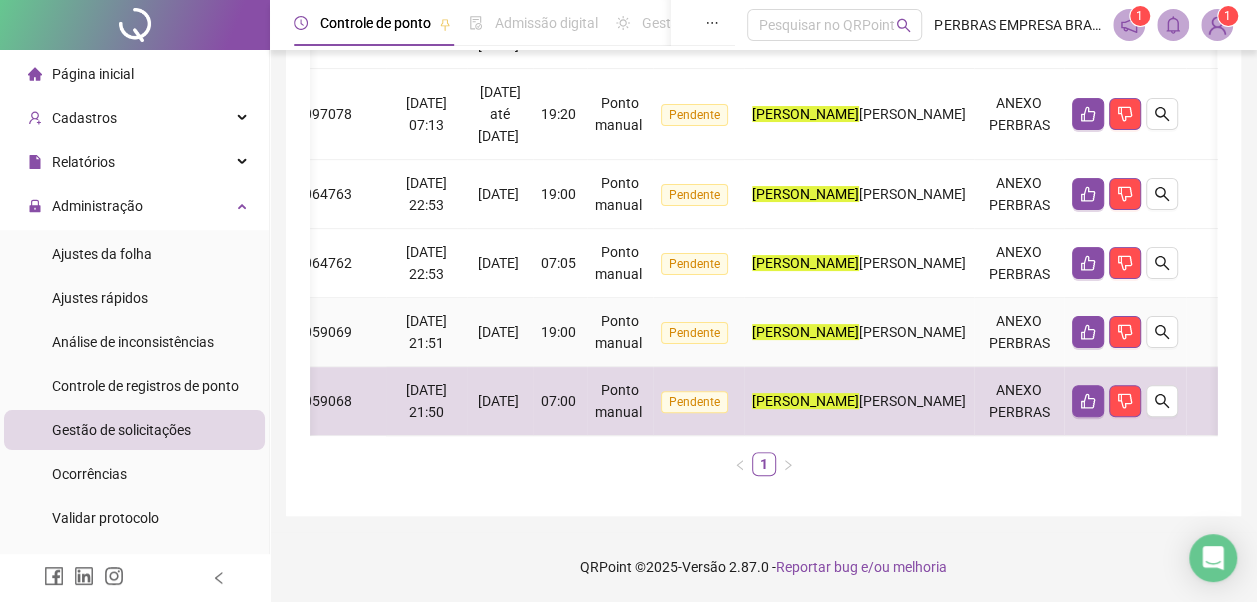 click on "19:00" at bounding box center [558, 332] 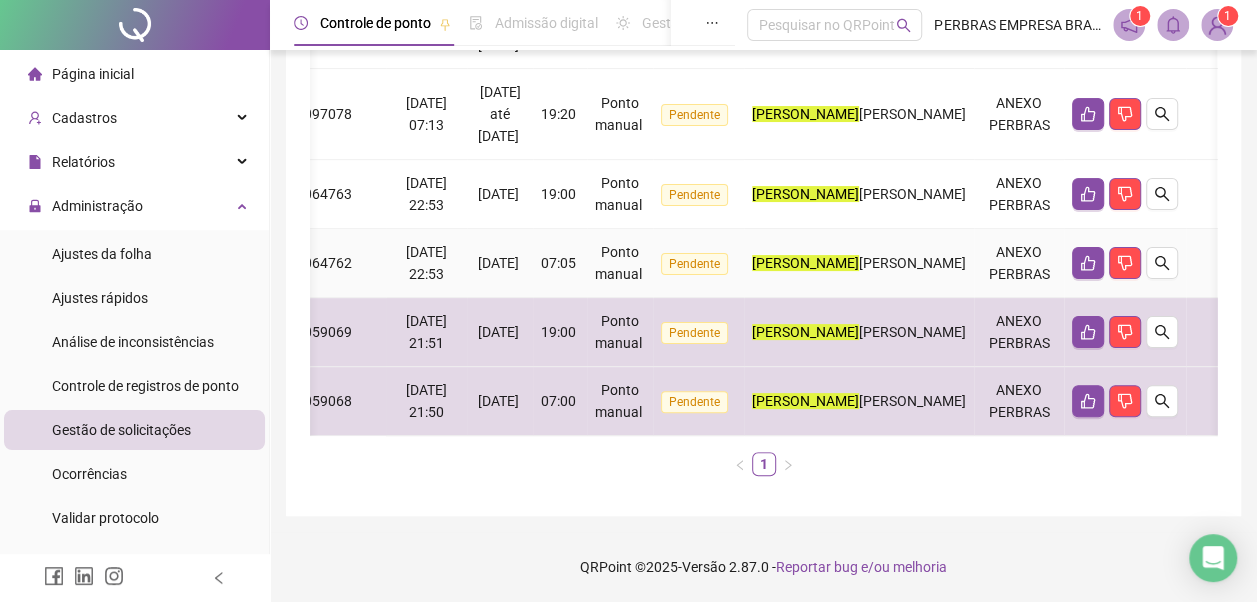 click on "18/06/2025" at bounding box center [500, 263] 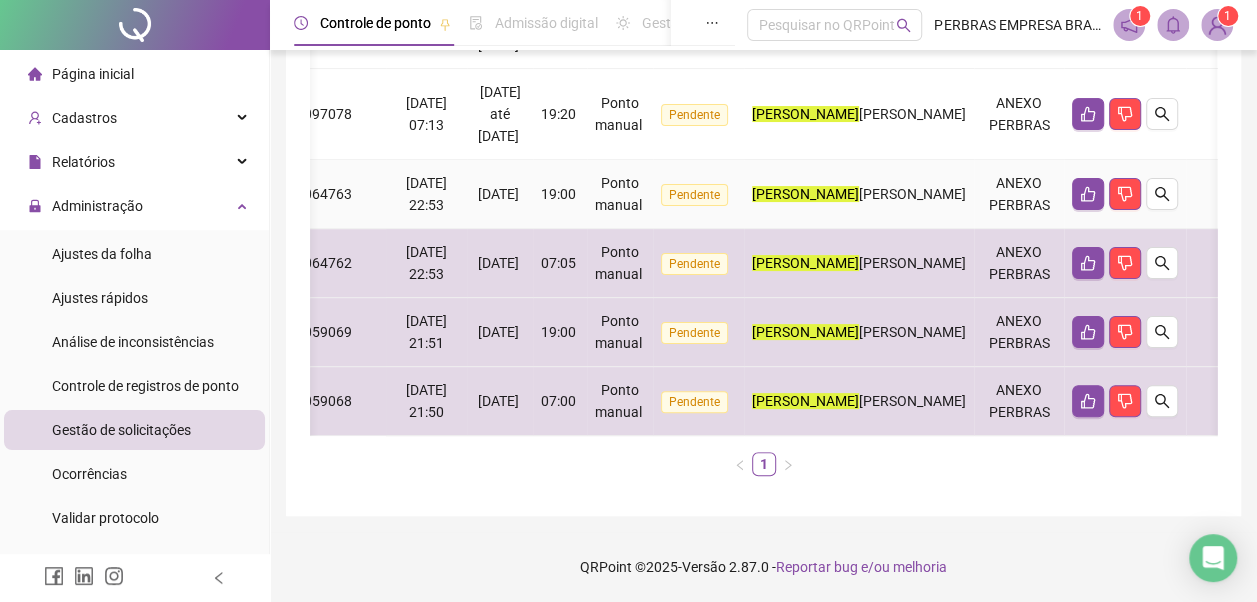 click on "18/06/2025" at bounding box center (498, 194) 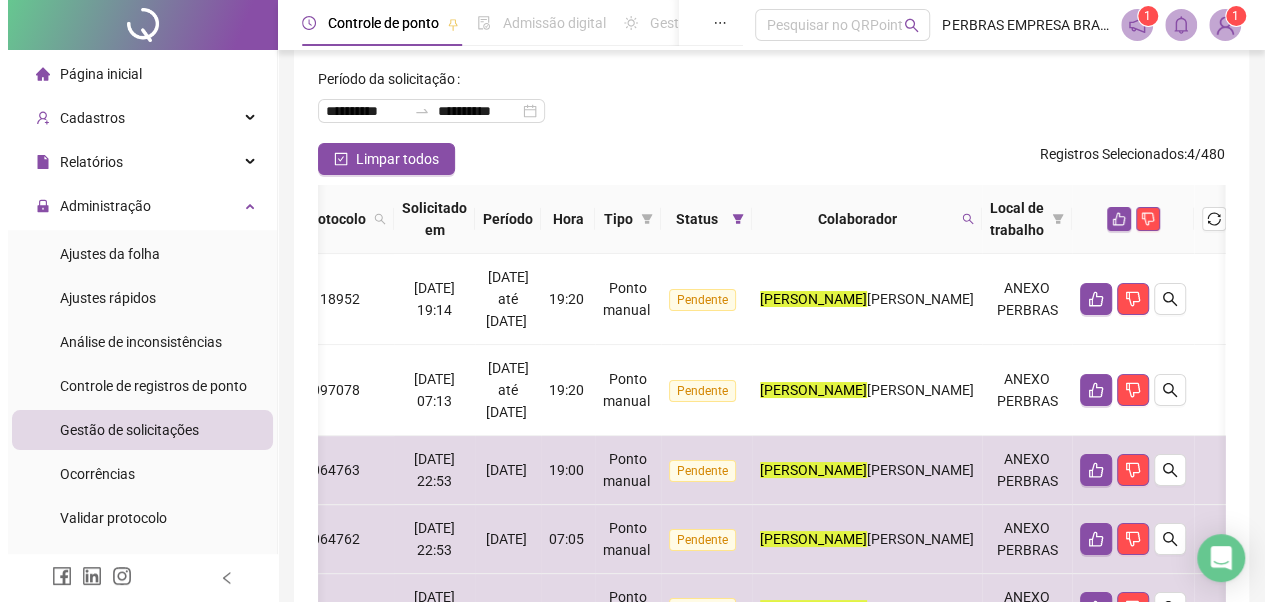 scroll, scrollTop: 0, scrollLeft: 0, axis: both 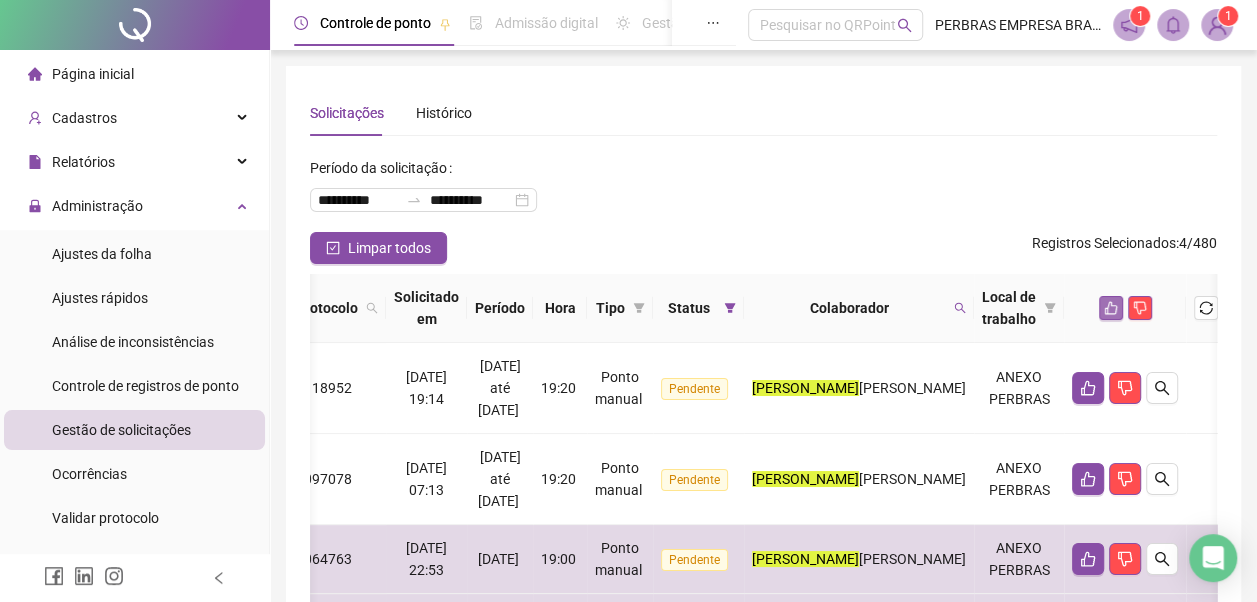 click 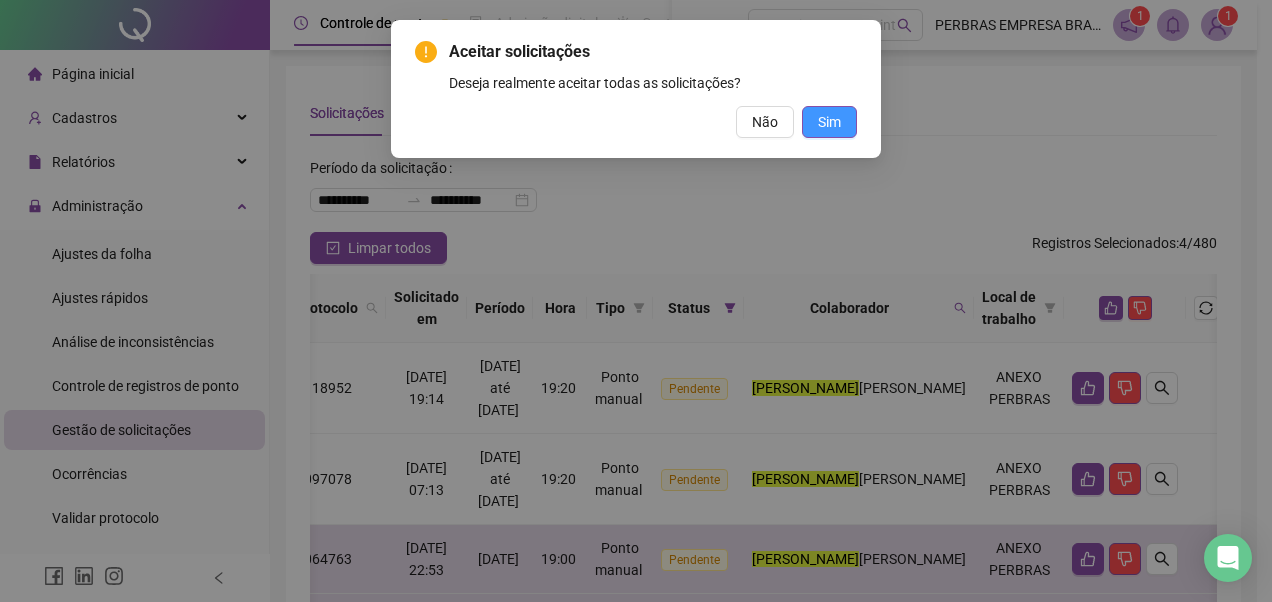 click on "Sim" at bounding box center [829, 122] 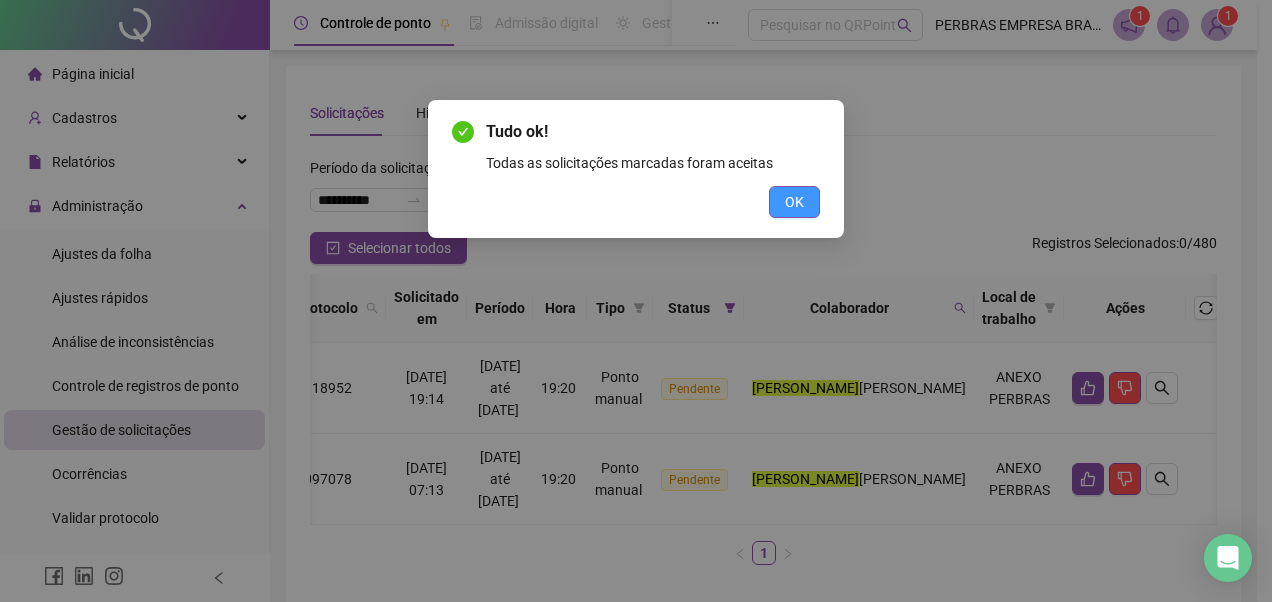 click on "OK" at bounding box center [794, 202] 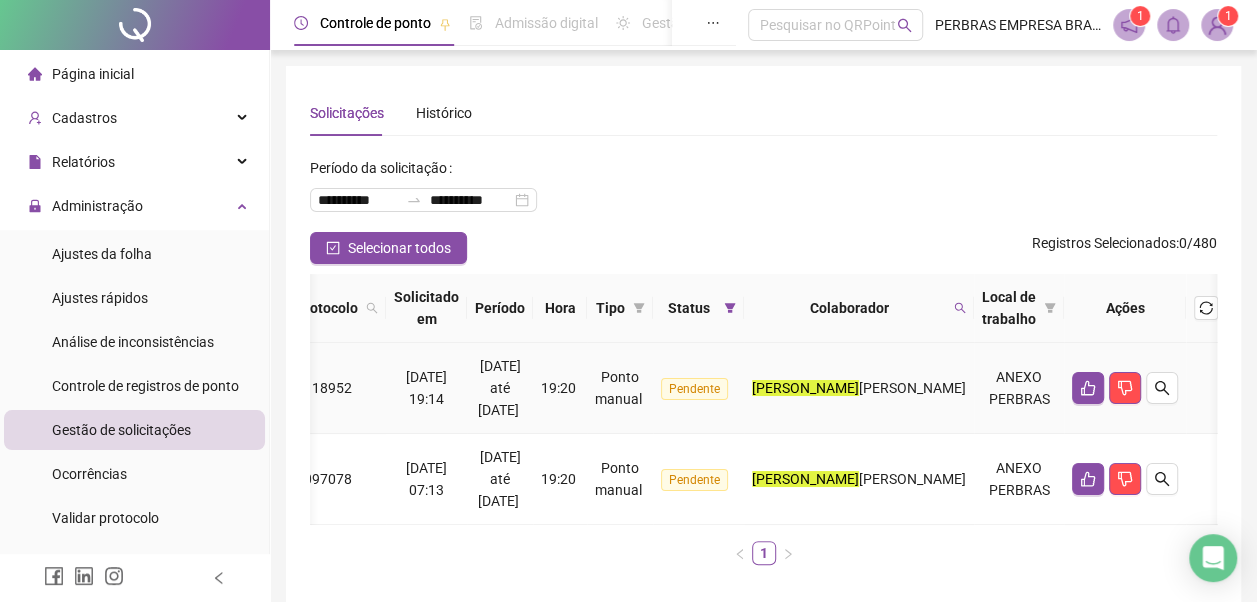 click on "27/06/2025 até 28/06/2025" at bounding box center [499, 479] 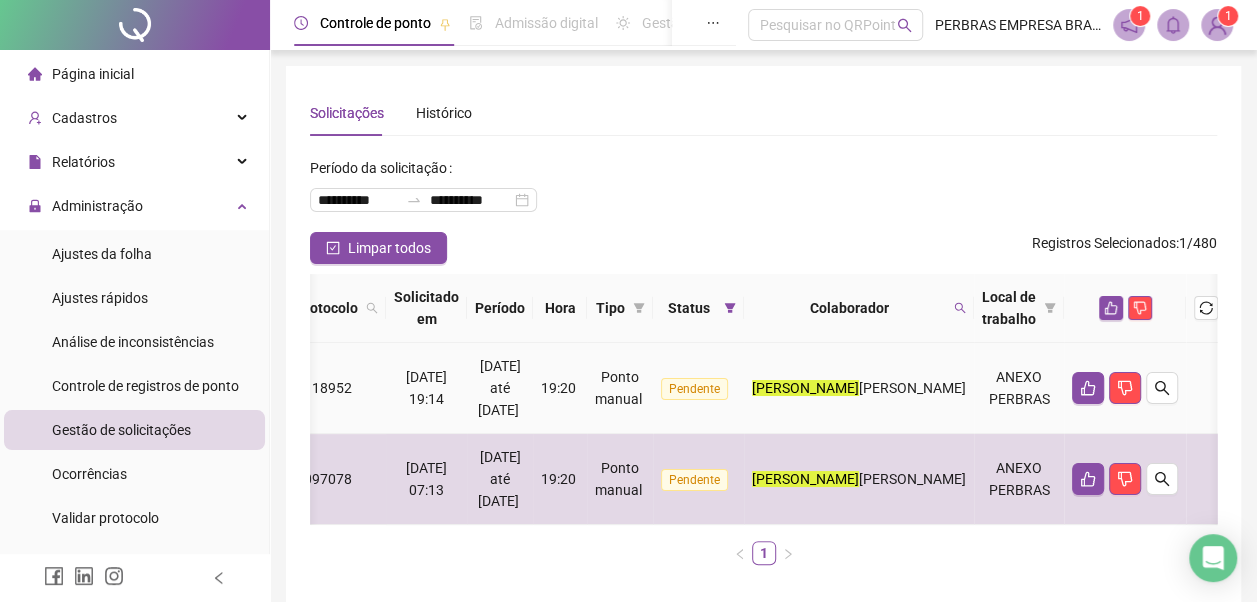 drag, startPoint x: 540, startPoint y: 382, endPoint x: 940, endPoint y: 287, distance: 411.1265 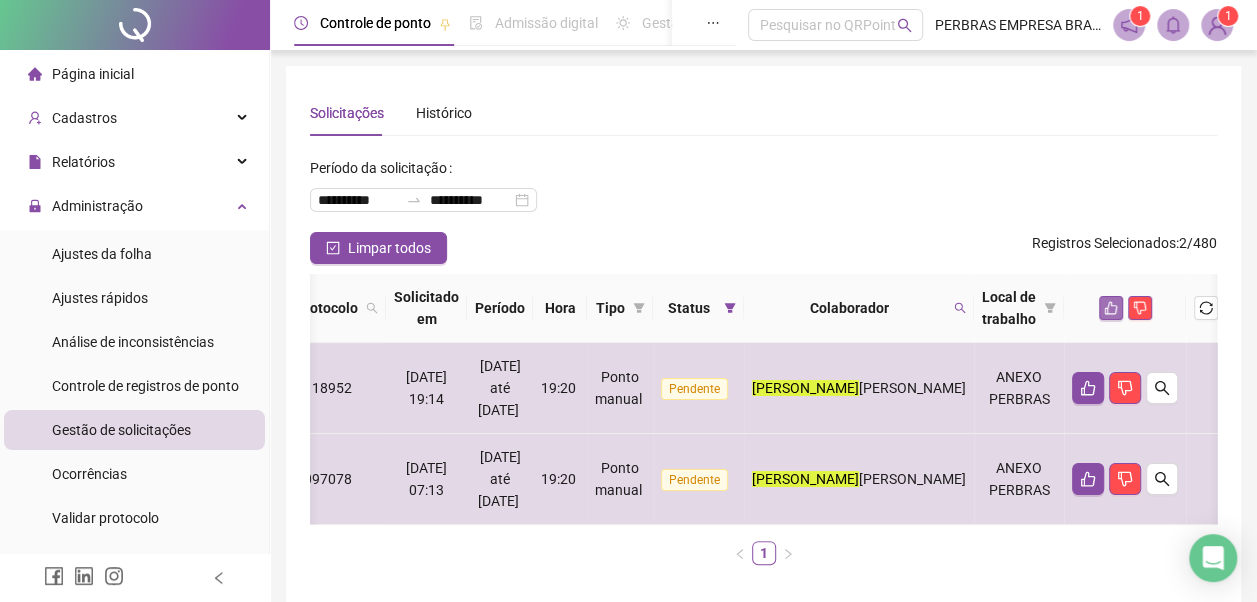 click 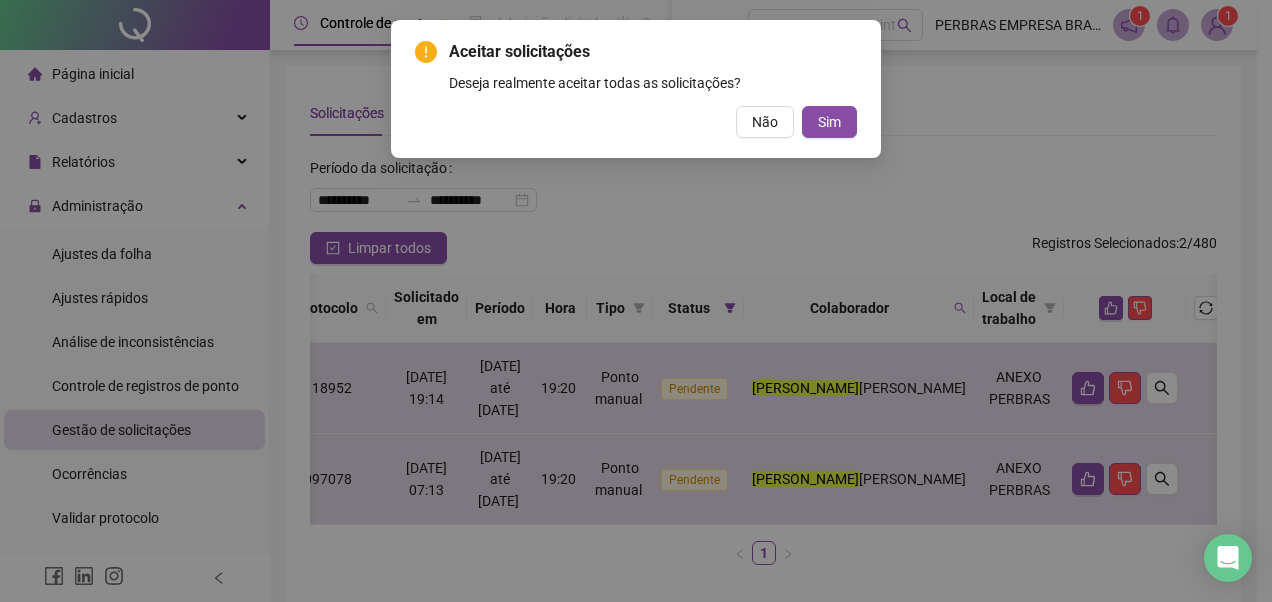 click on "Sim" at bounding box center (829, 122) 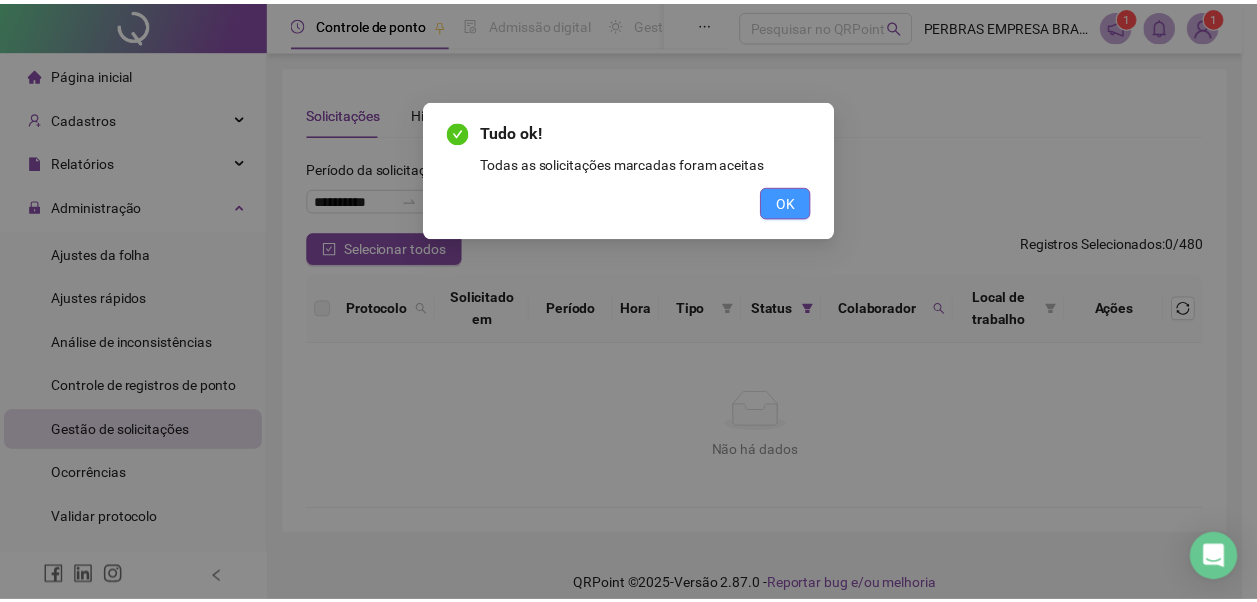 scroll, scrollTop: 0, scrollLeft: 0, axis: both 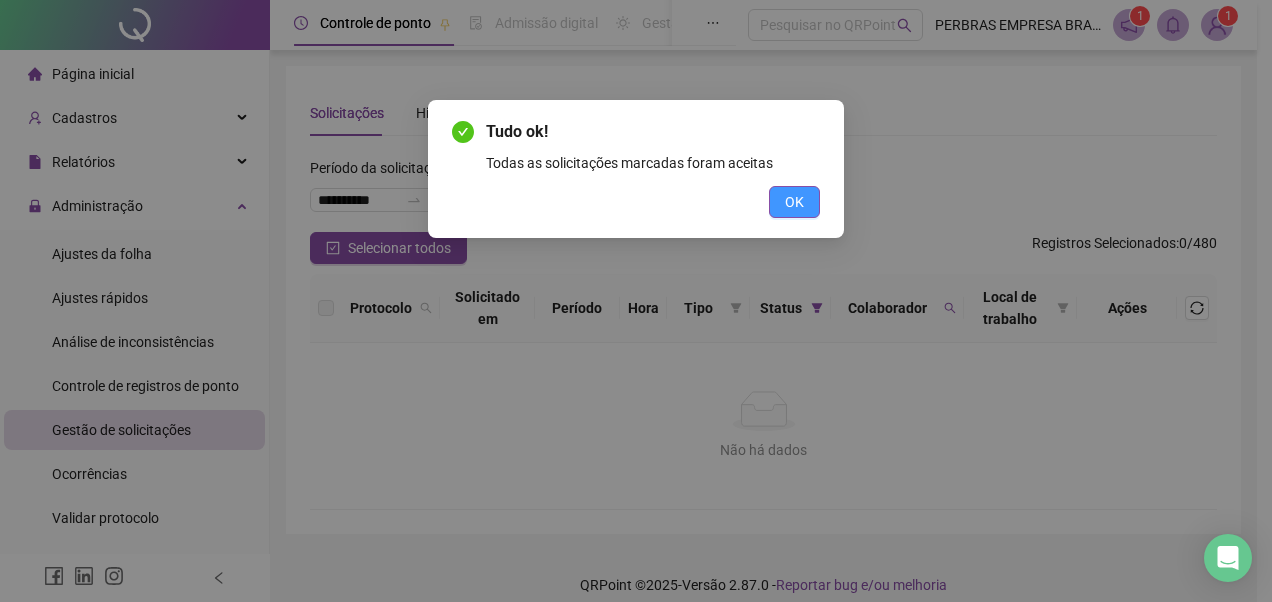click on "OK" at bounding box center (794, 202) 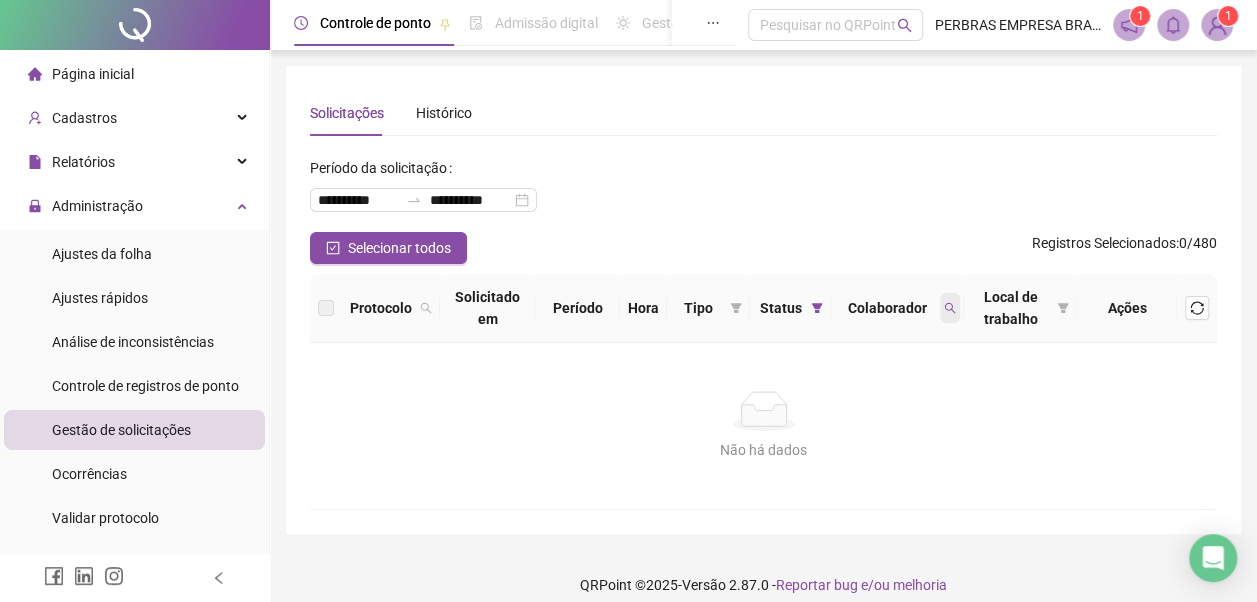 click at bounding box center [950, 308] 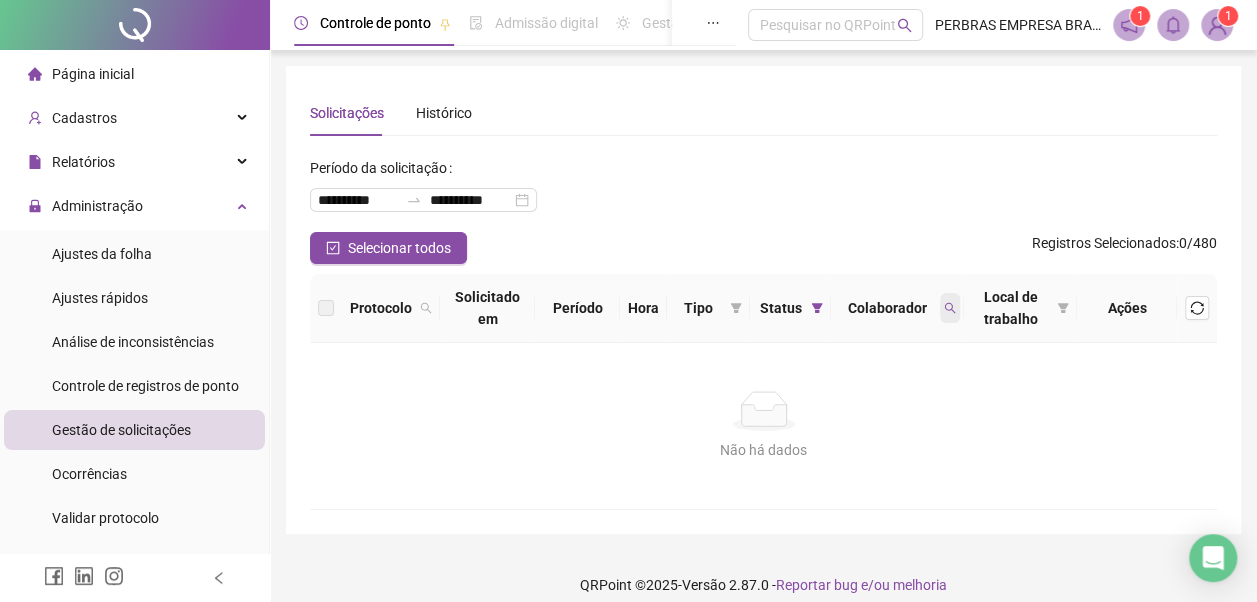 click at bounding box center (950, 308) 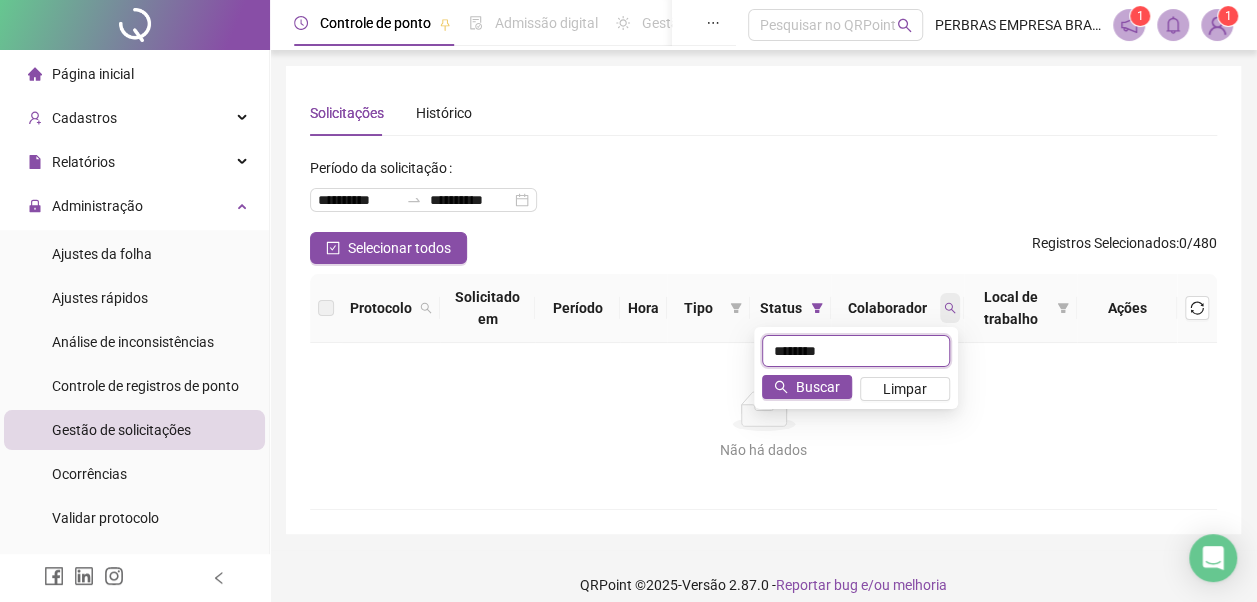 type on "********" 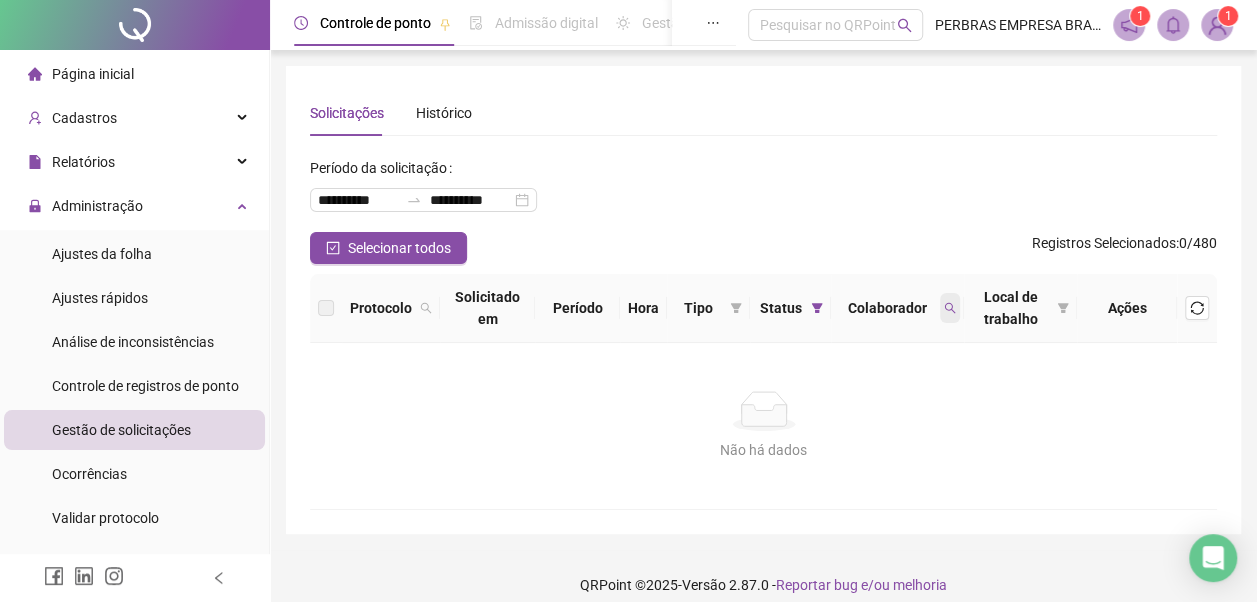 click at bounding box center [950, 308] 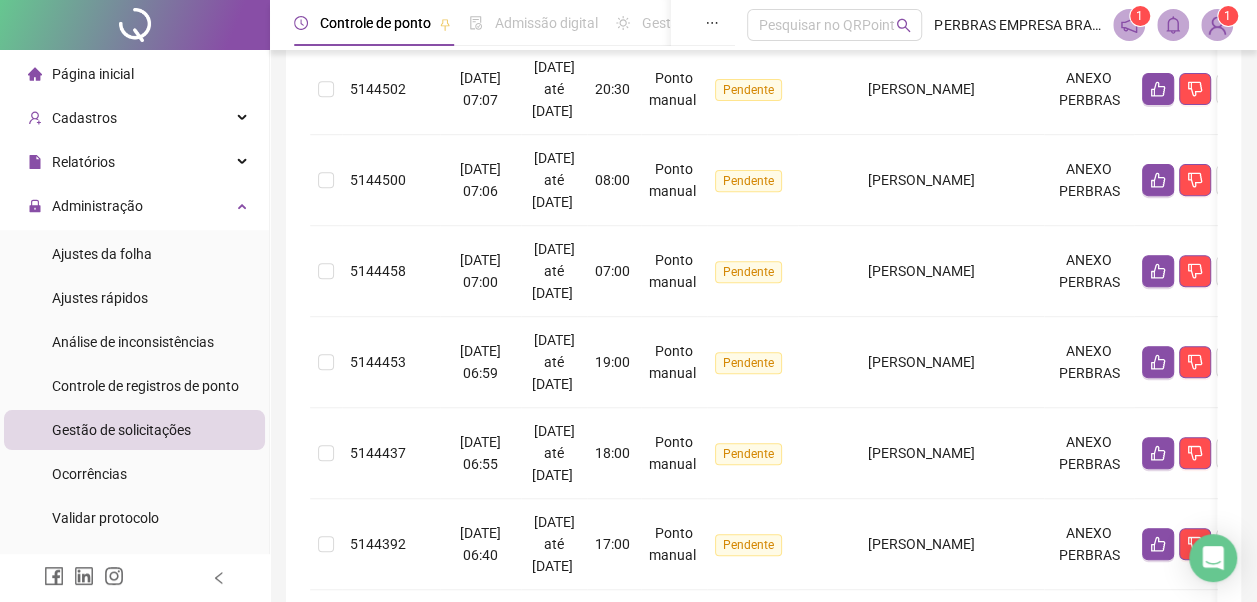 scroll, scrollTop: 988, scrollLeft: 0, axis: vertical 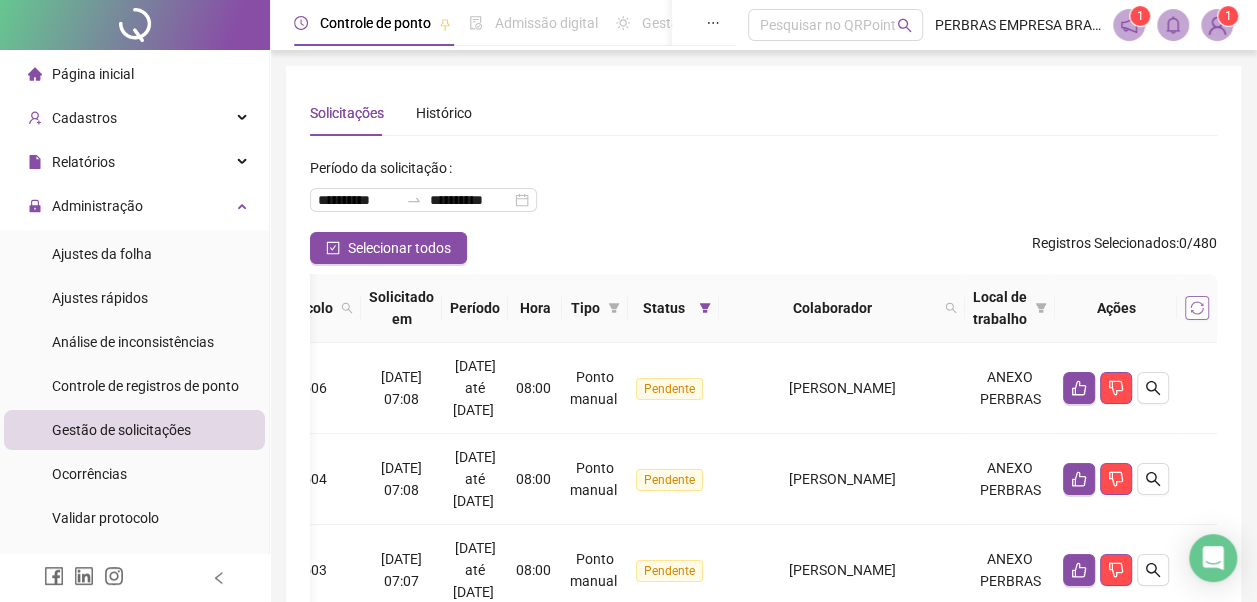 click 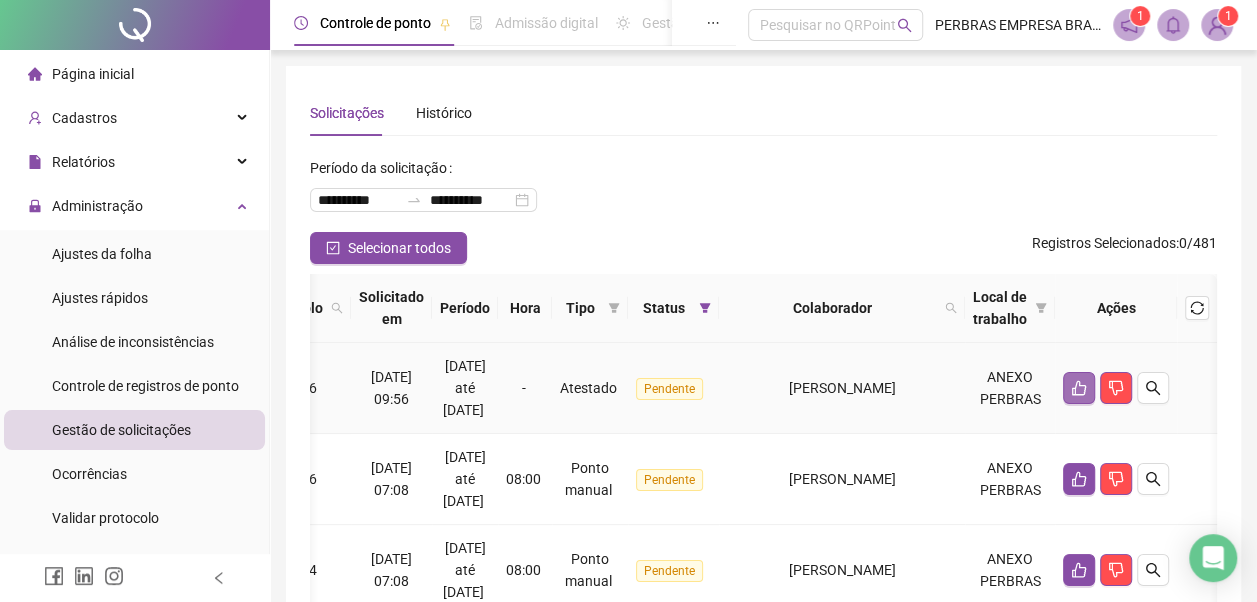 click 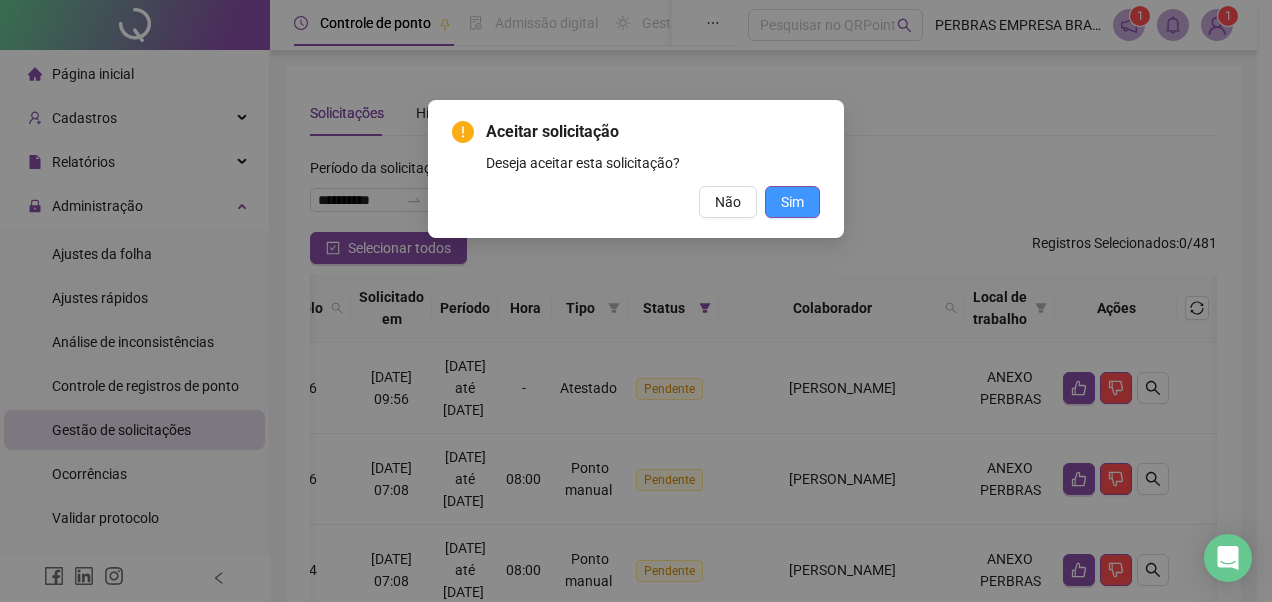click on "Sim" at bounding box center [792, 202] 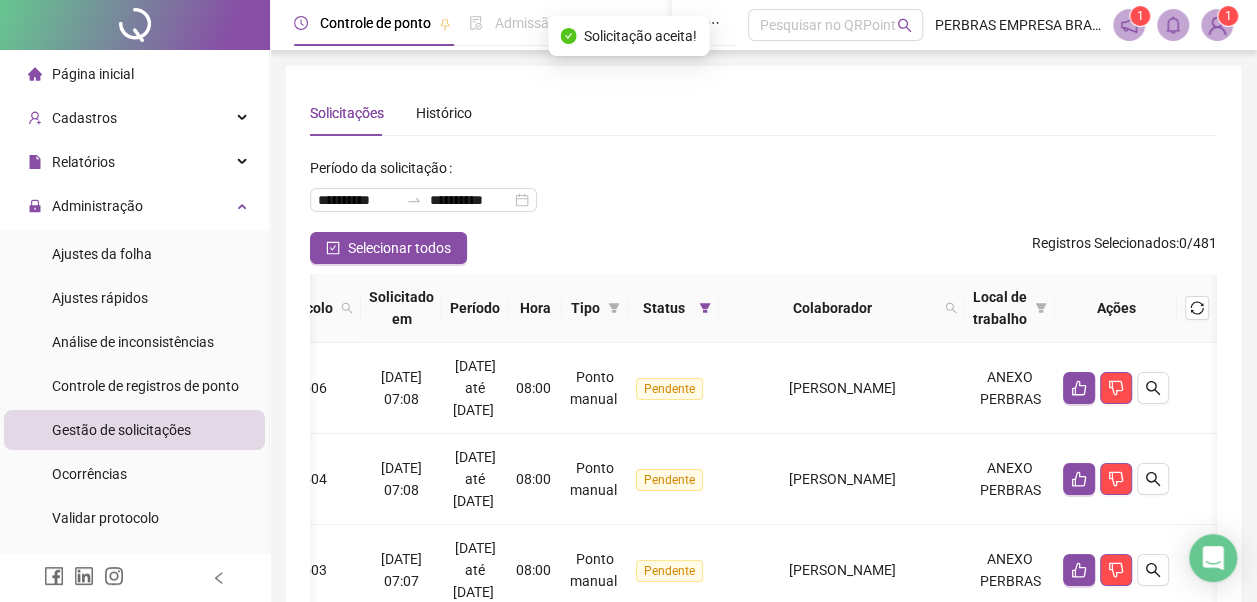 scroll, scrollTop: 0, scrollLeft: 101, axis: horizontal 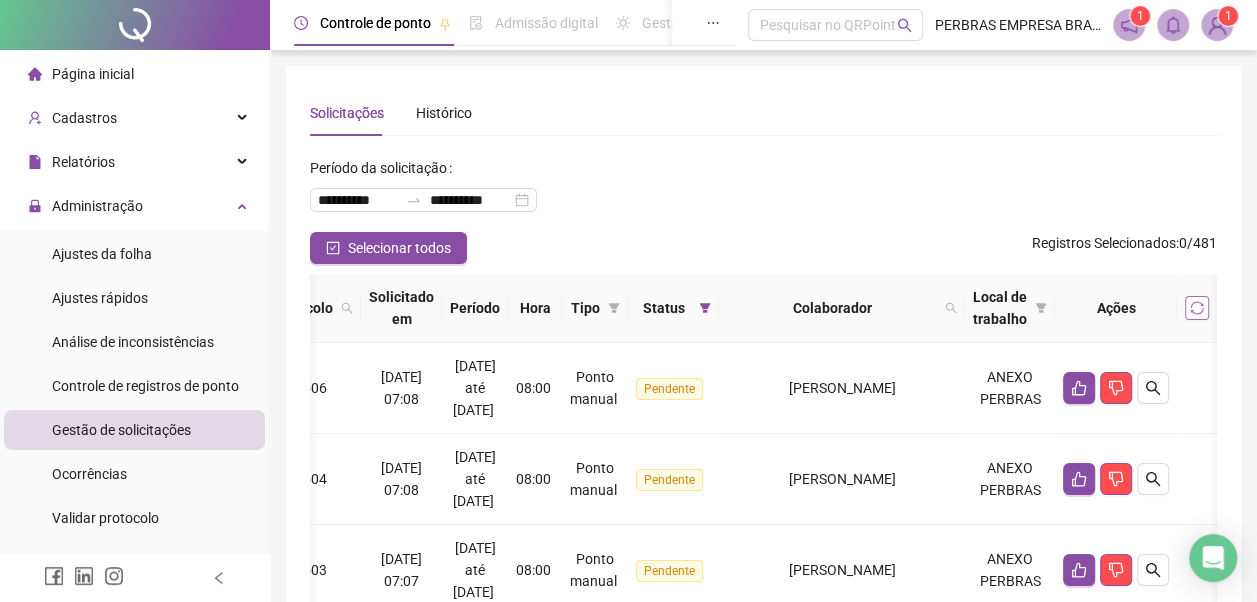 click 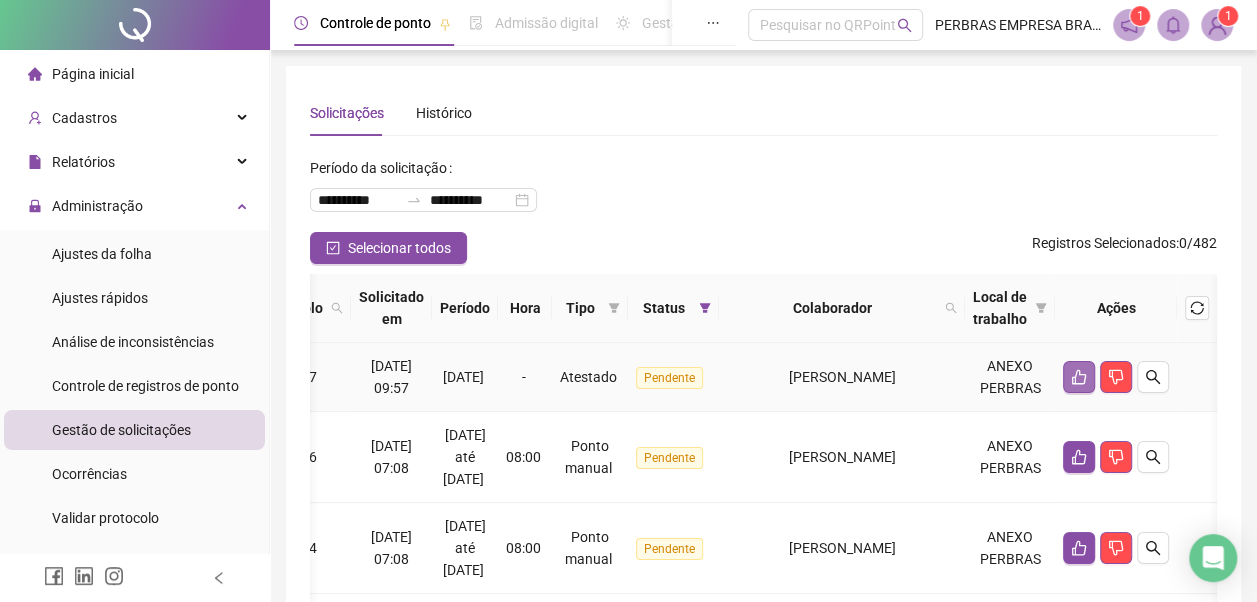 click at bounding box center (1079, 377) 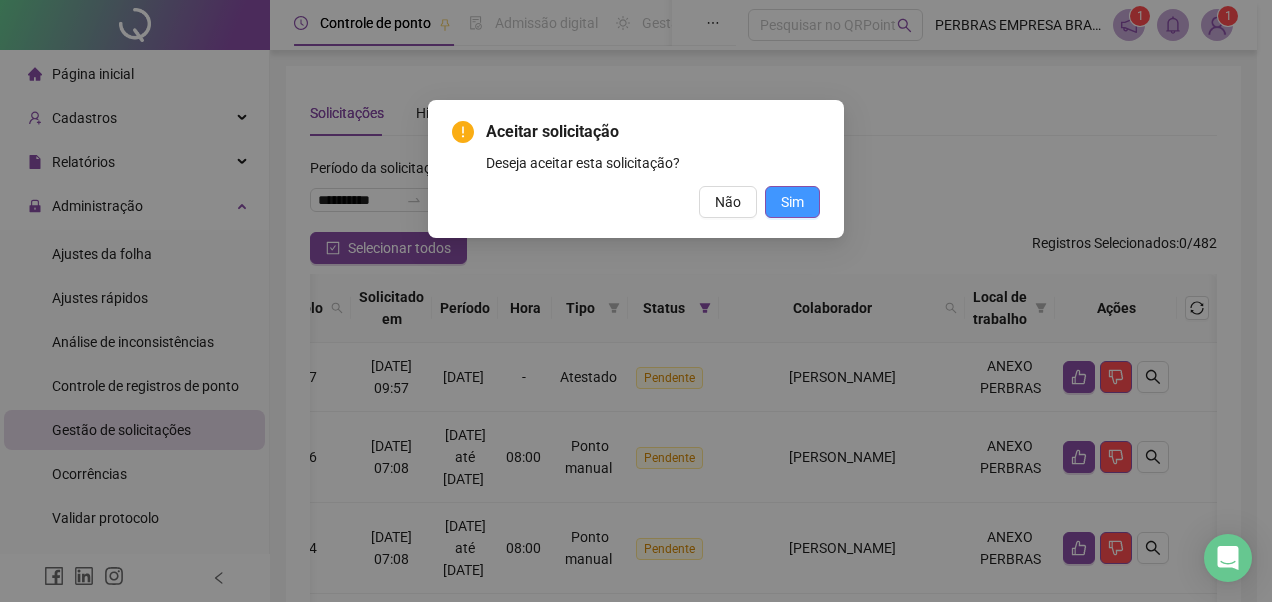 click on "Sim" at bounding box center [792, 202] 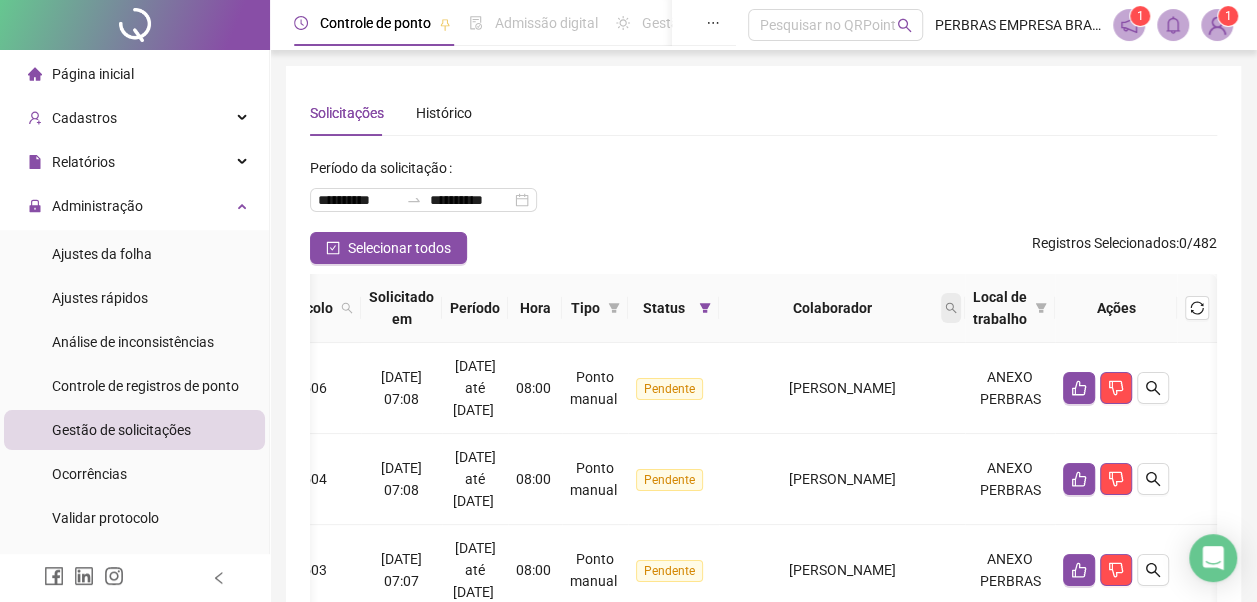 click 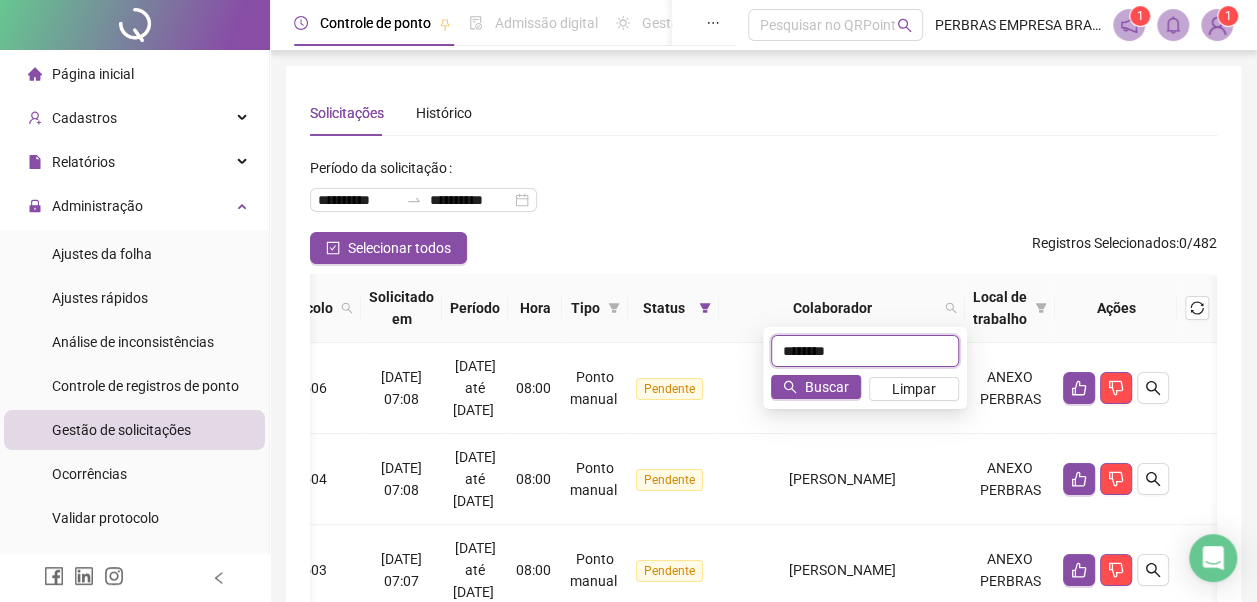 type on "********" 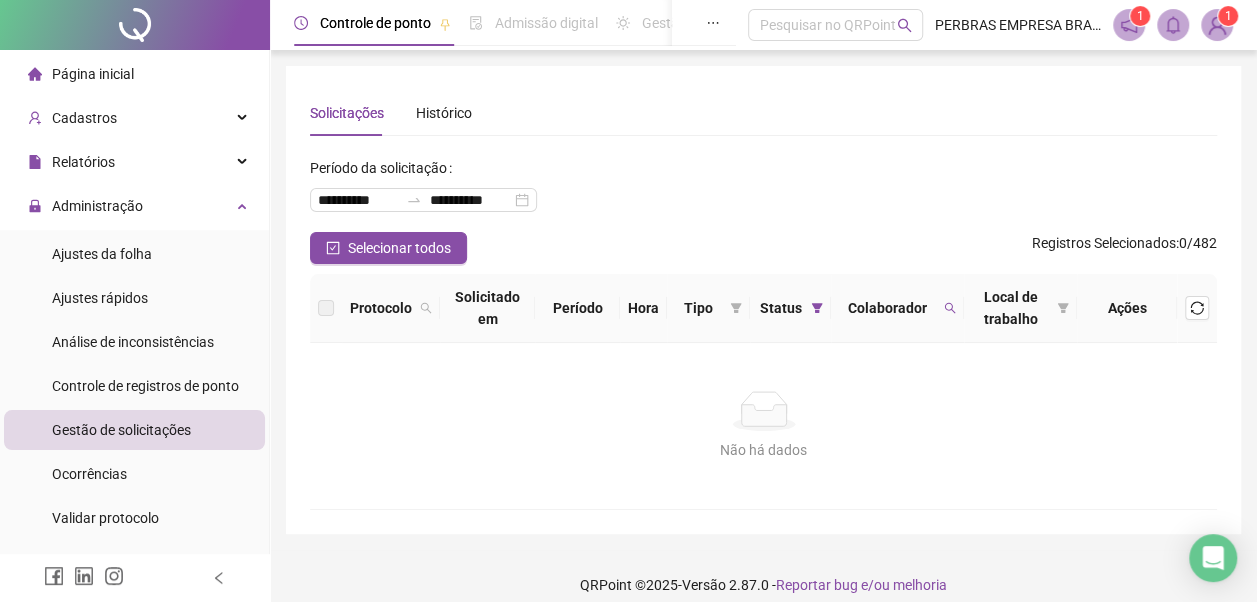 scroll, scrollTop: 0, scrollLeft: 0, axis: both 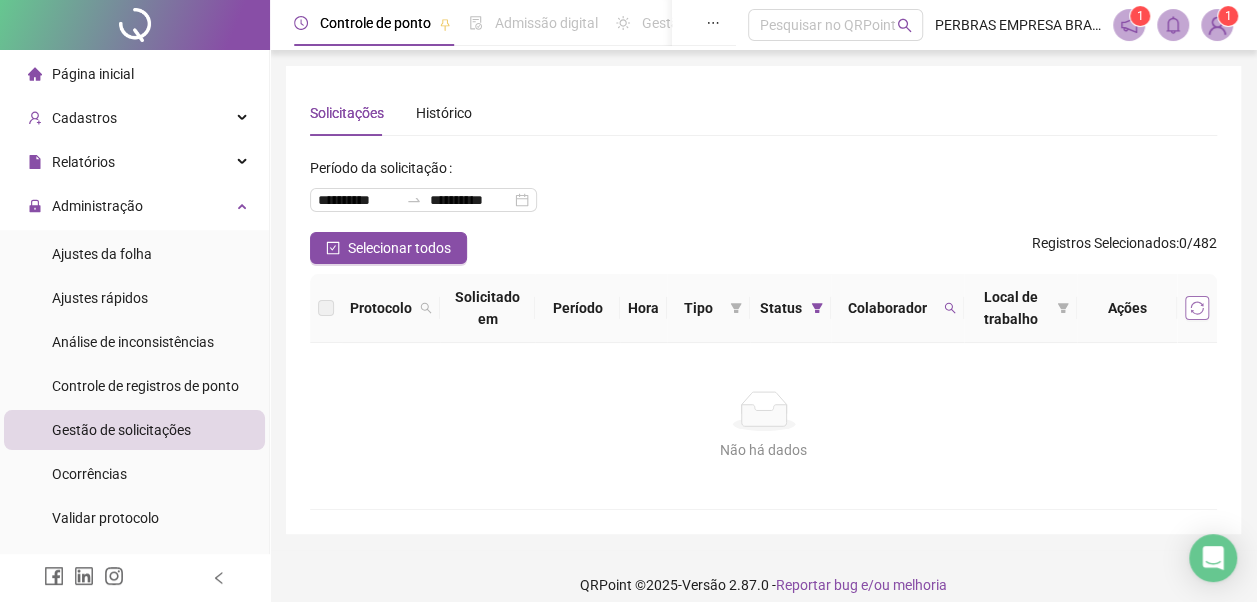 click 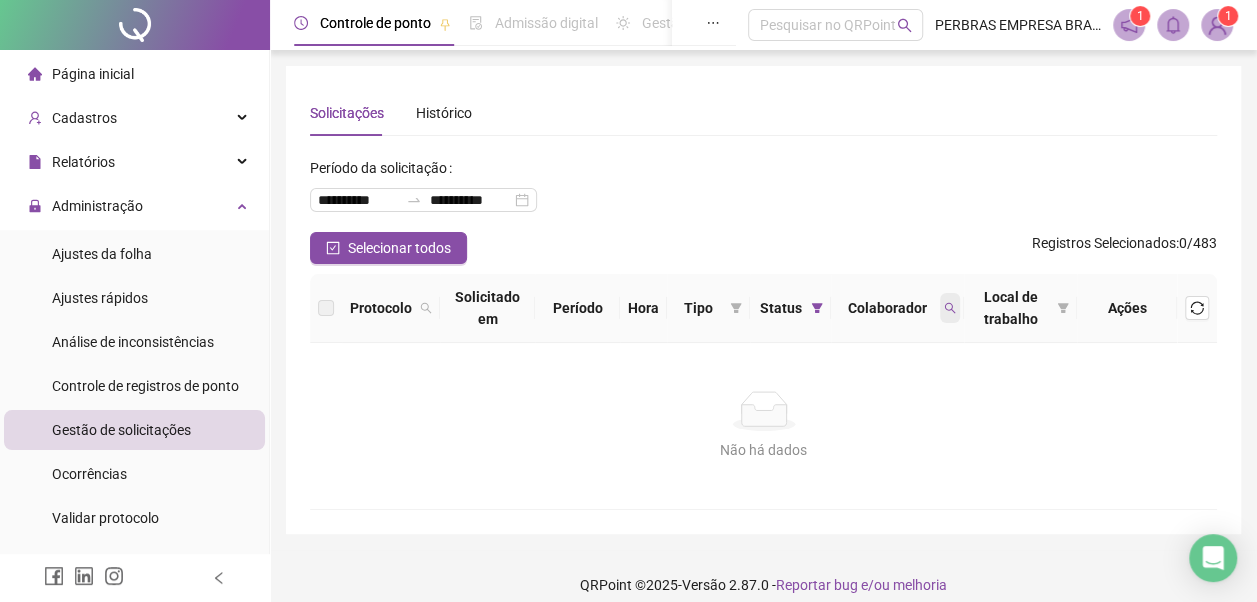 click 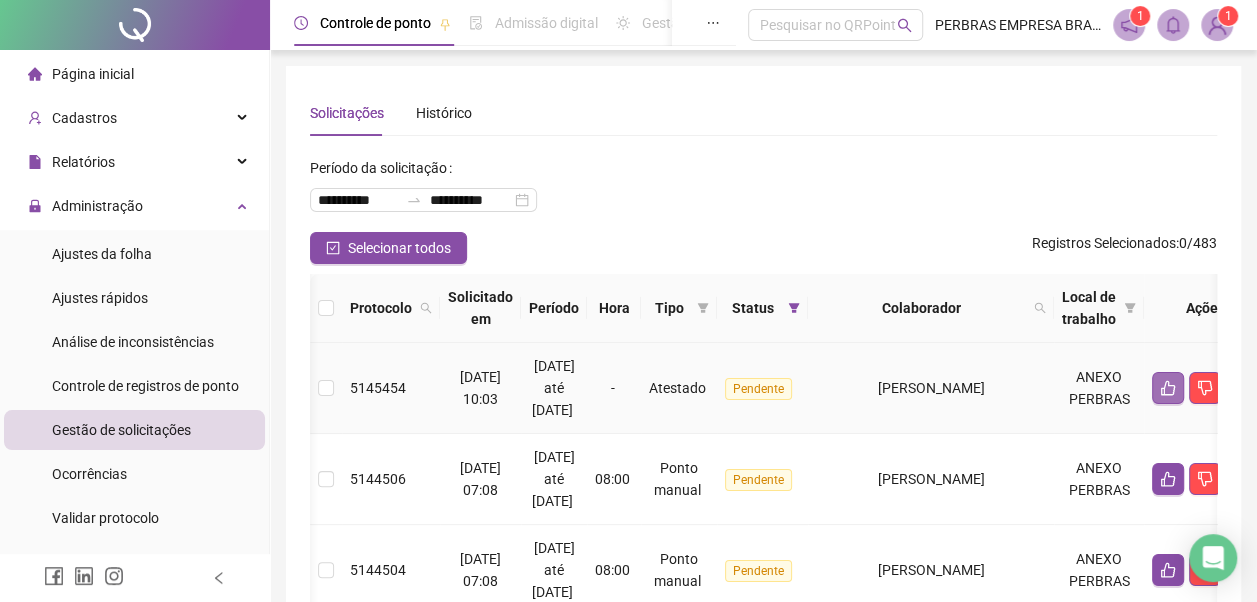 click at bounding box center (1168, 388) 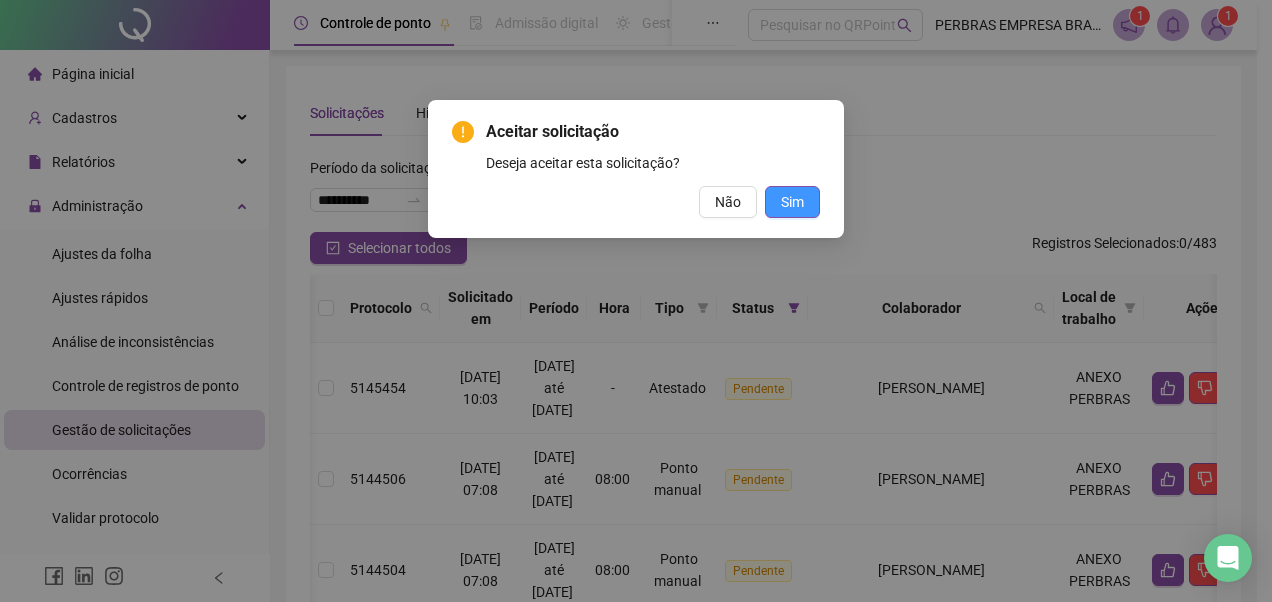 click on "Sim" at bounding box center (792, 202) 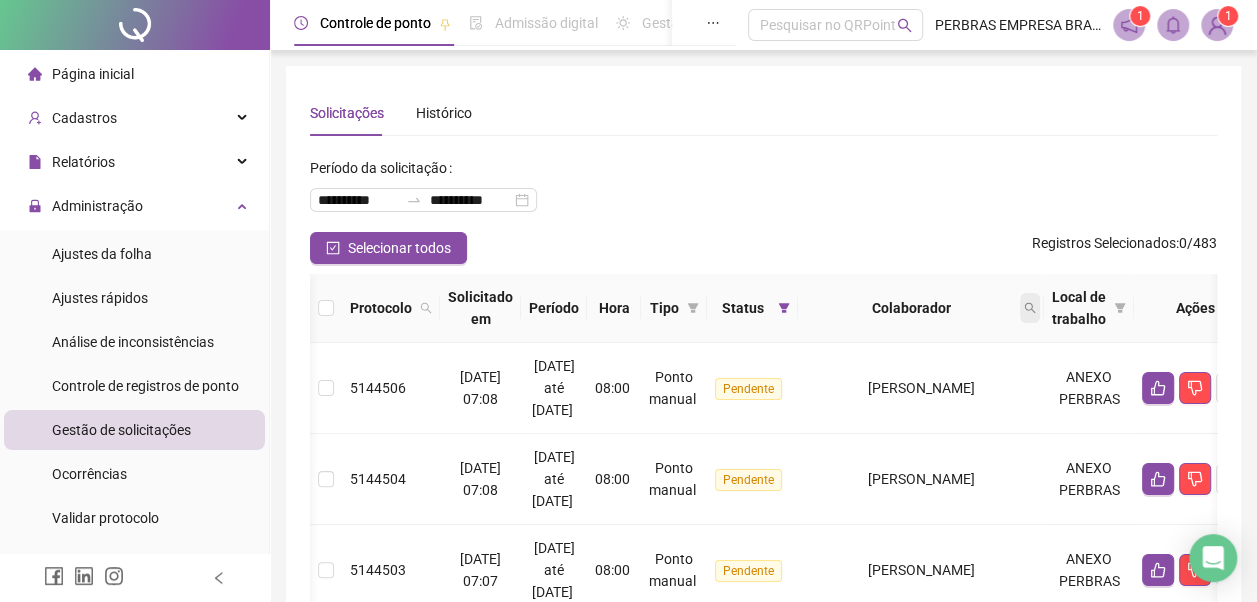 click at bounding box center [1030, 308] 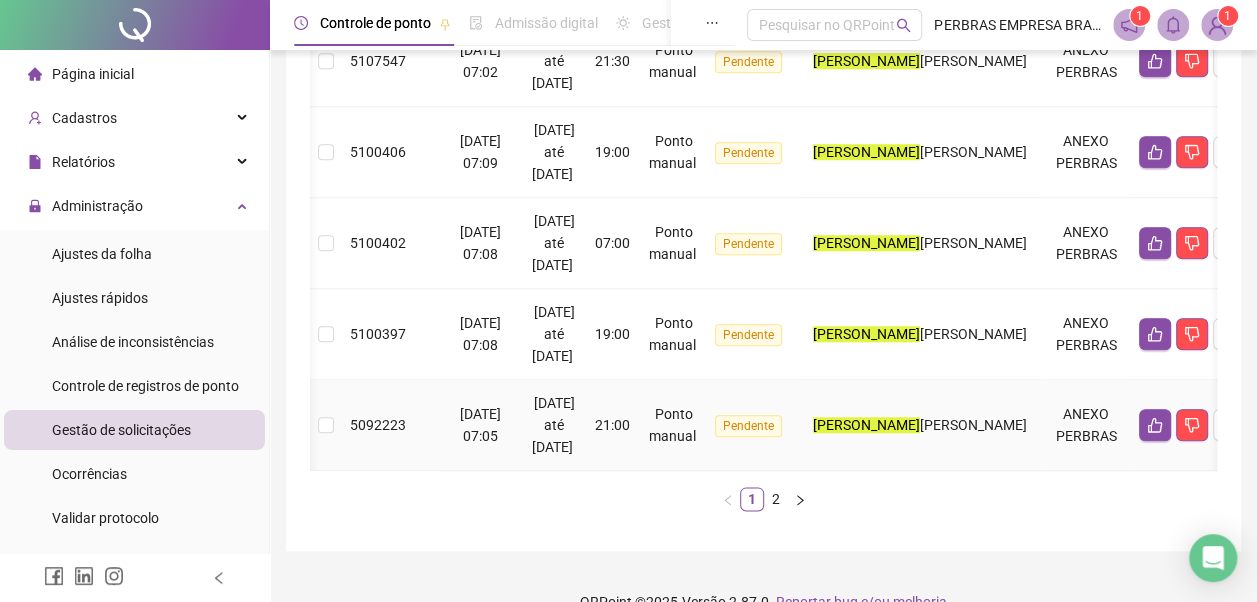 scroll, scrollTop: 988, scrollLeft: 0, axis: vertical 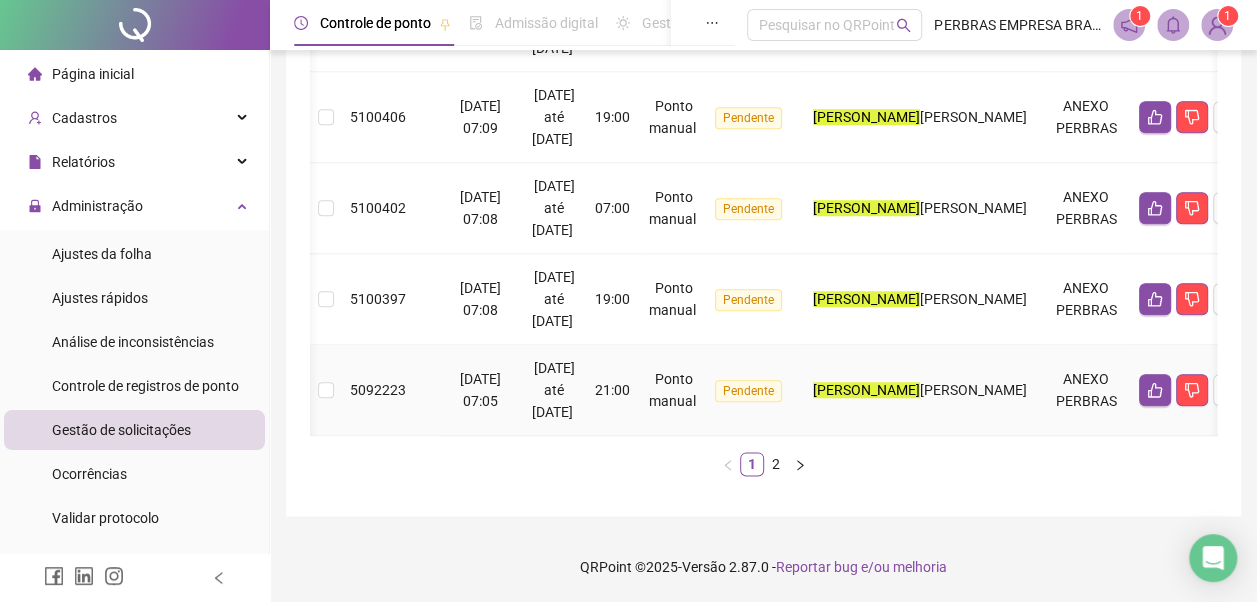 click on "21:00" at bounding box center [614, 390] 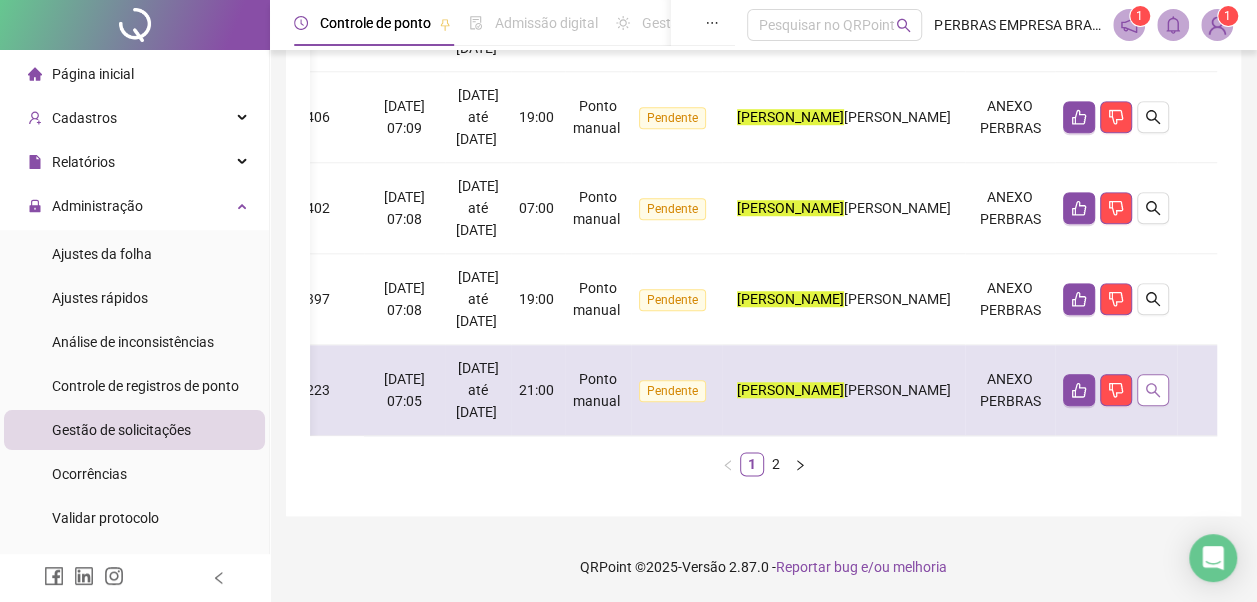 click 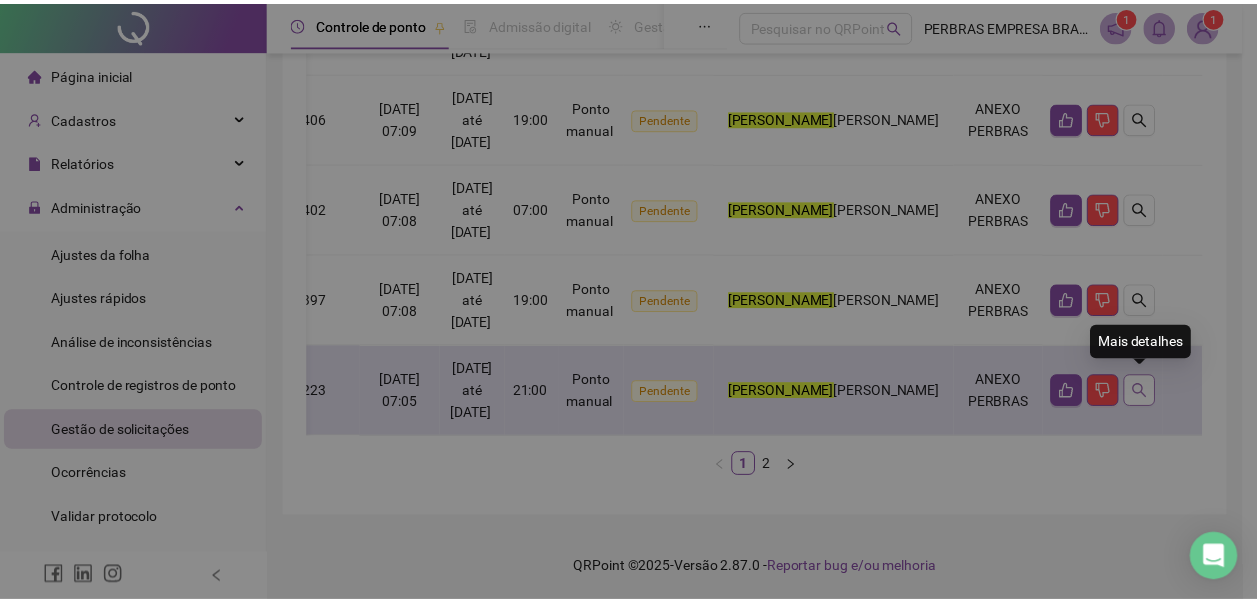 scroll, scrollTop: 0, scrollLeft: 106, axis: horizontal 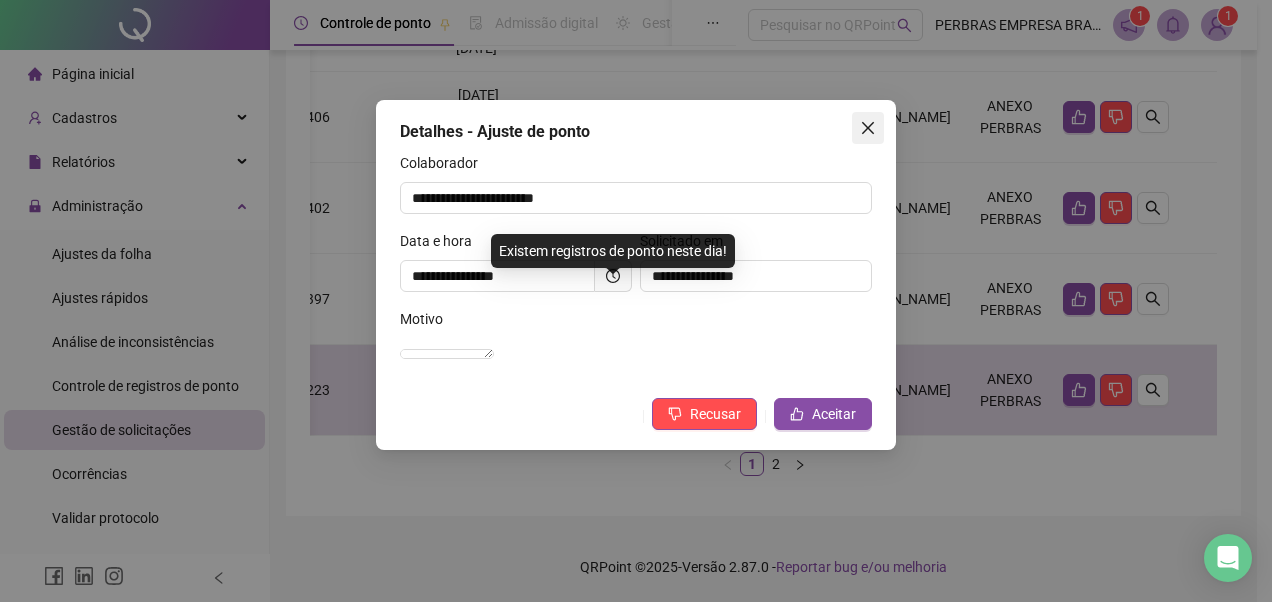 click 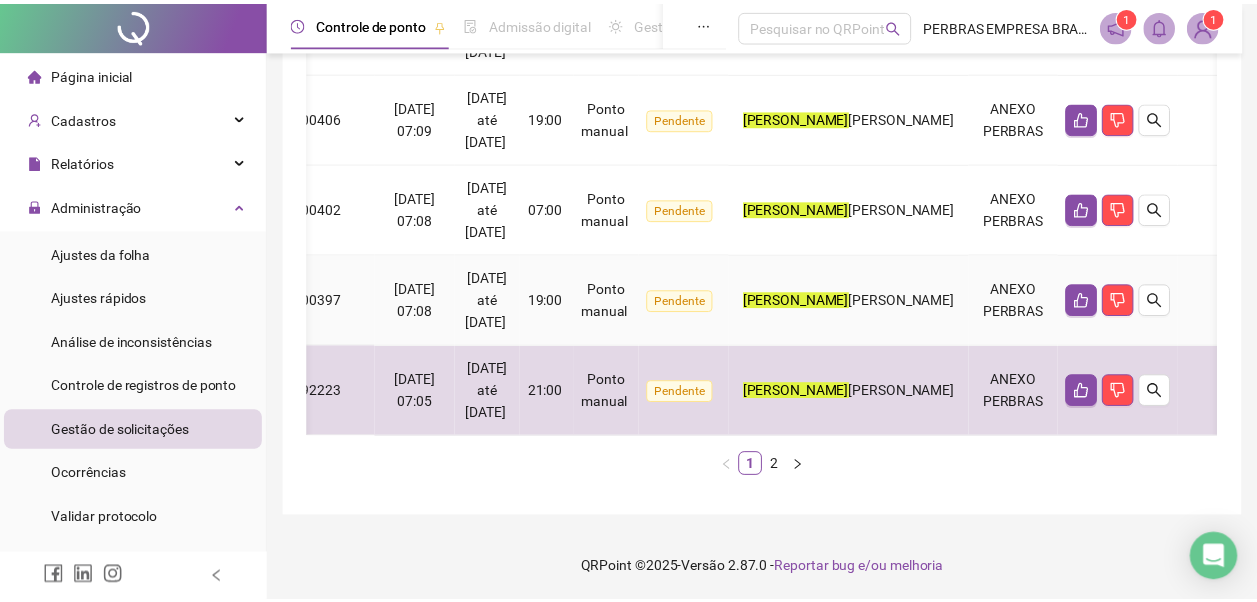 scroll, scrollTop: 0, scrollLeft: 91, axis: horizontal 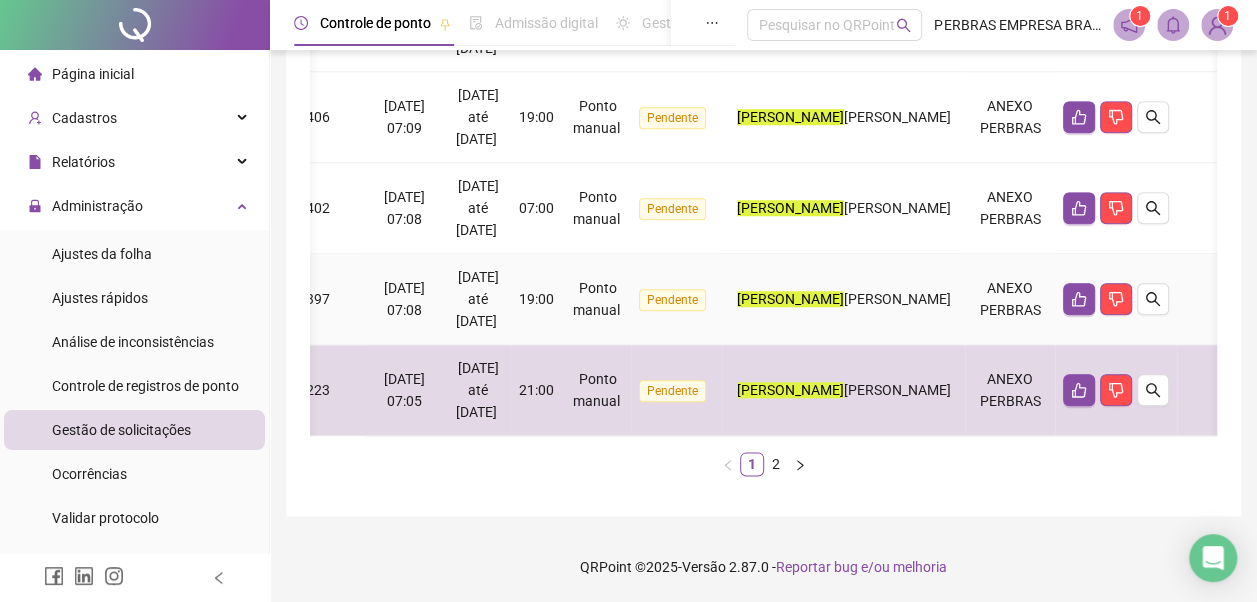click on "Pendente" at bounding box center [676, 299] 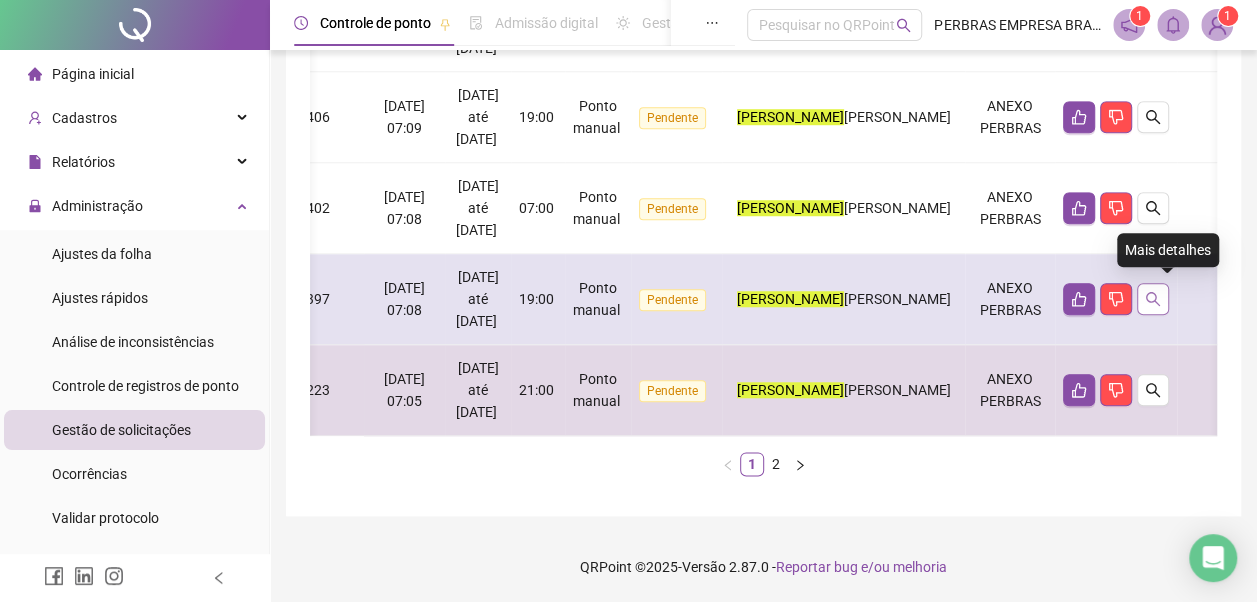 click at bounding box center [1153, 299] 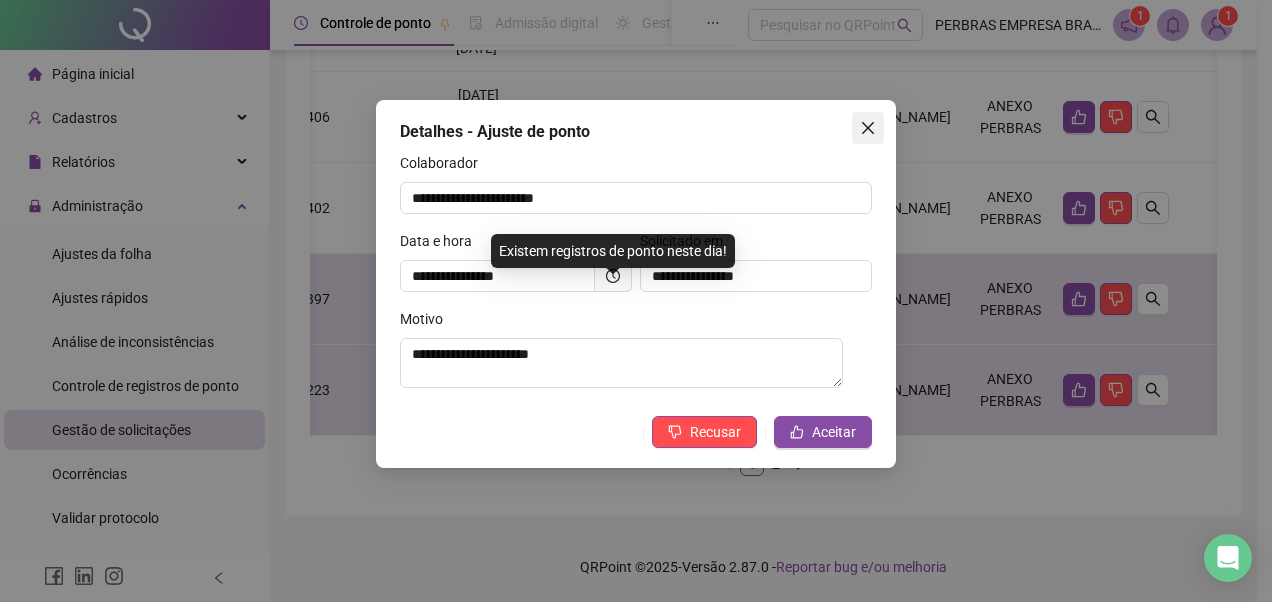 click 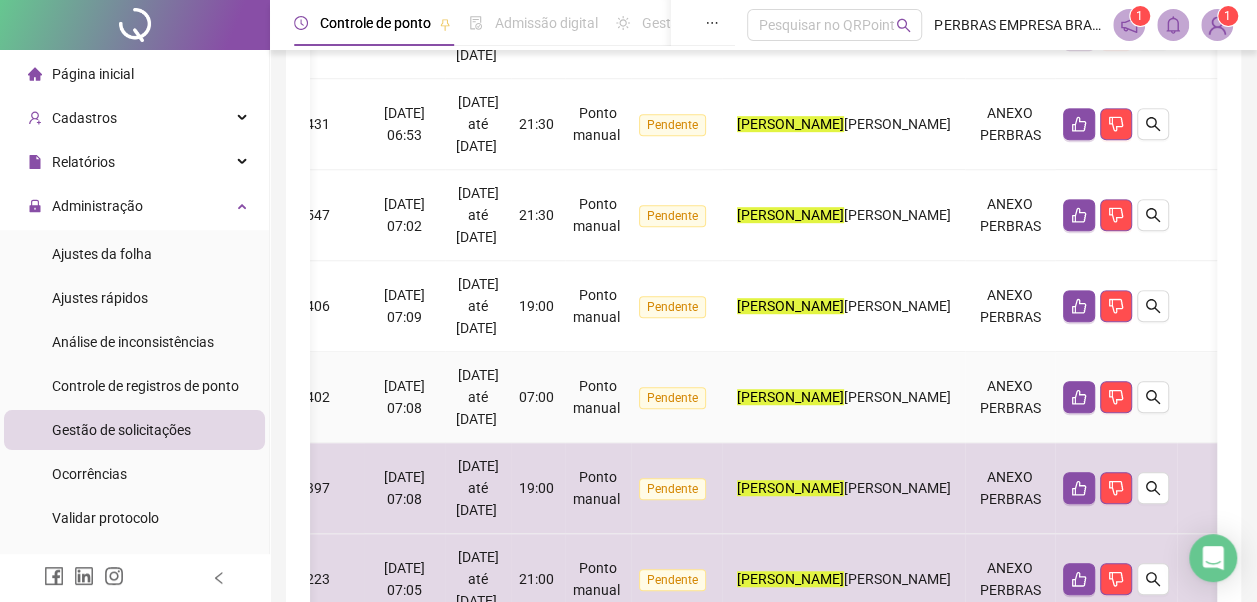 scroll, scrollTop: 788, scrollLeft: 0, axis: vertical 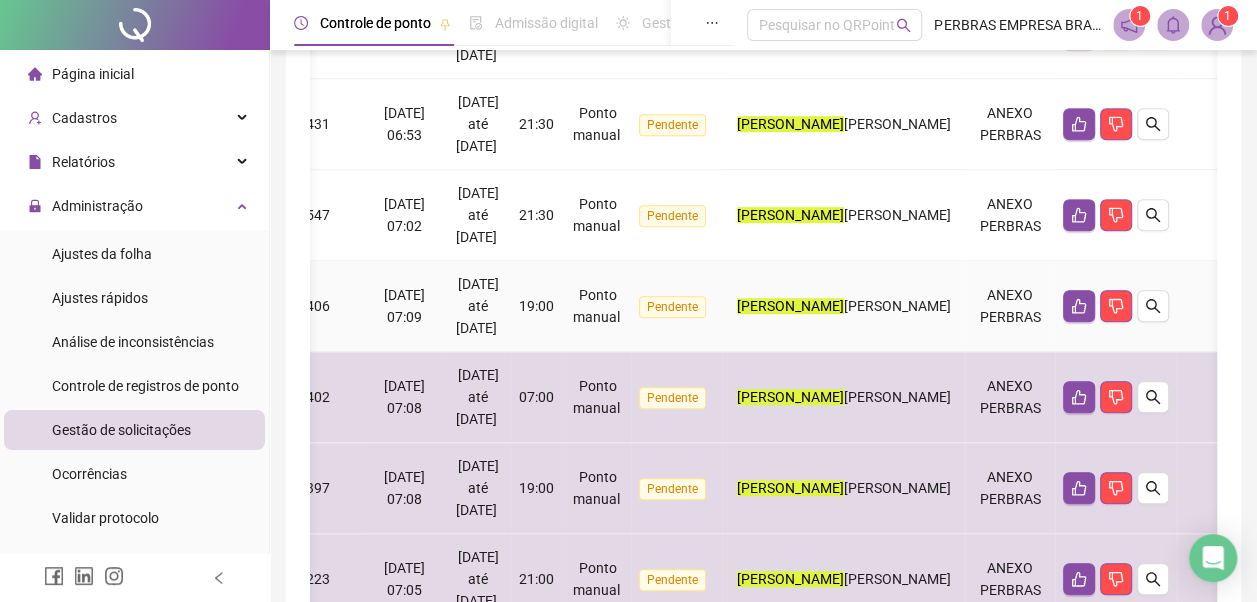 click on "Ponto manual" at bounding box center [598, 306] 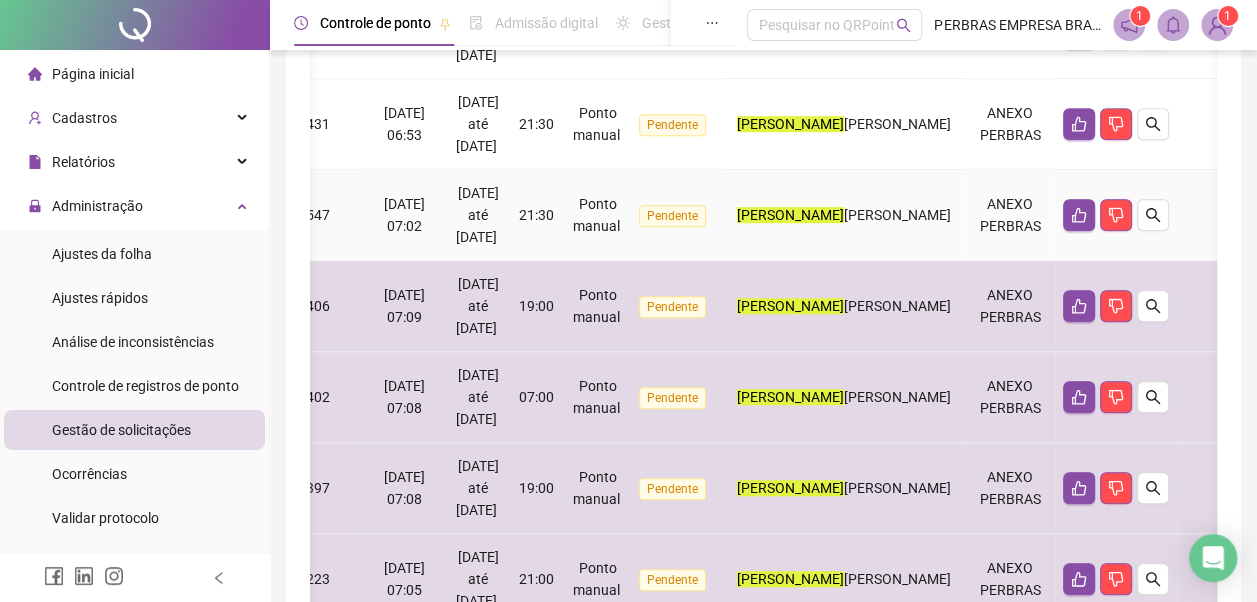 click on "21:30" at bounding box center [538, 215] 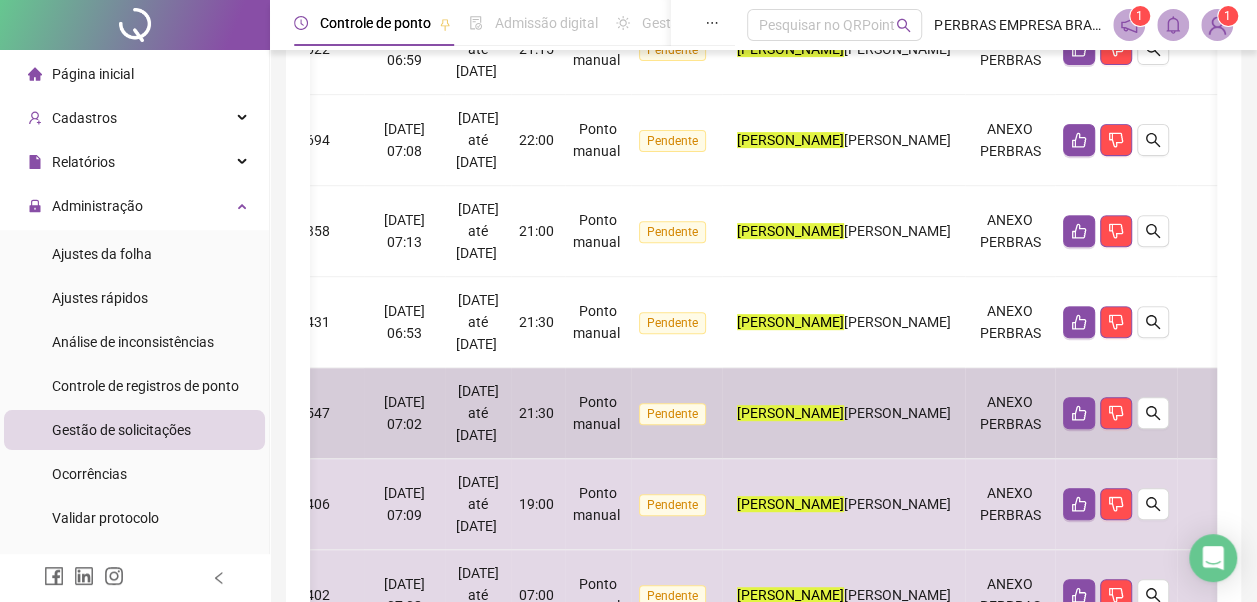 scroll, scrollTop: 588, scrollLeft: 0, axis: vertical 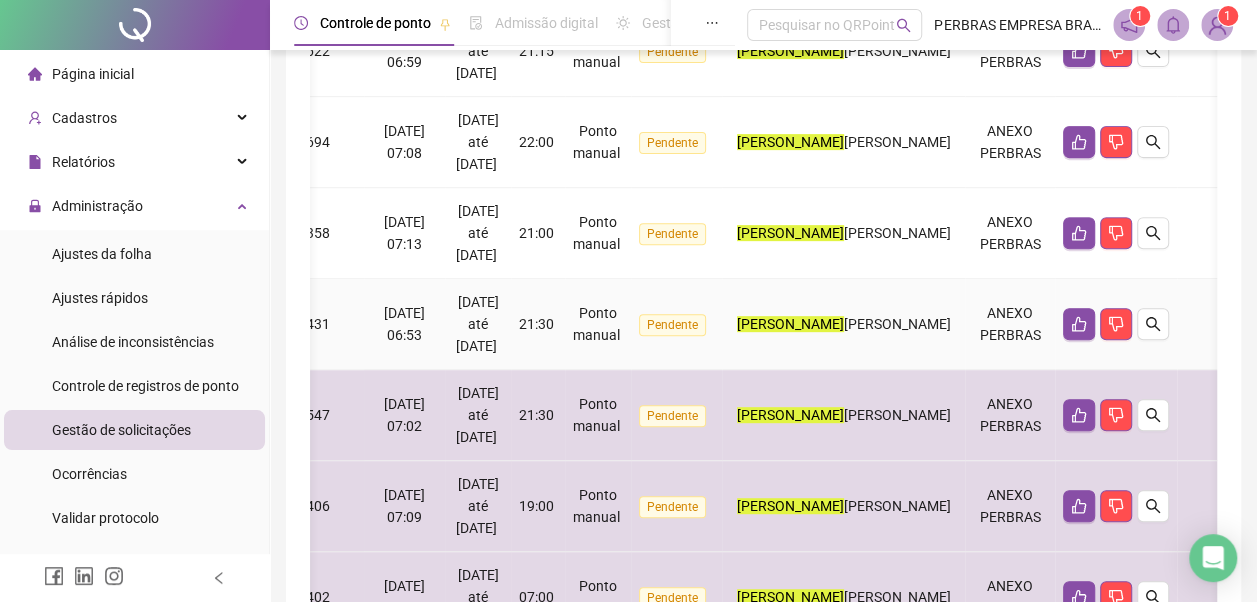 click on "01/07/2025 até 03/07/2025" at bounding box center (478, 324) 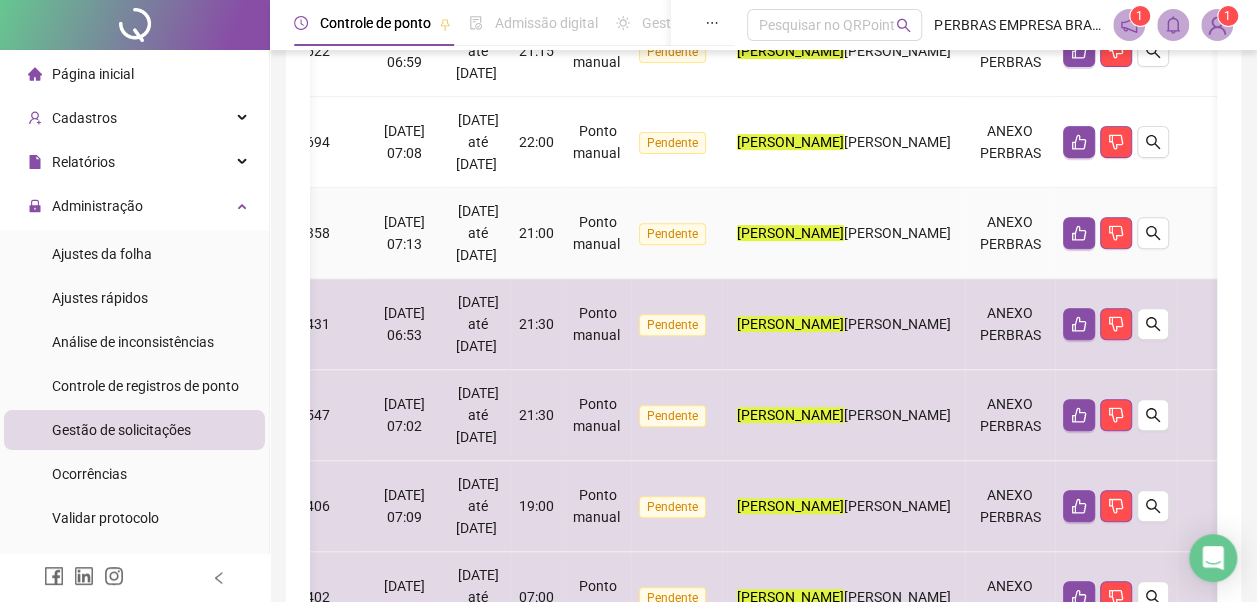 click on "03/07/2025 até 04/07/2025" at bounding box center (477, 233) 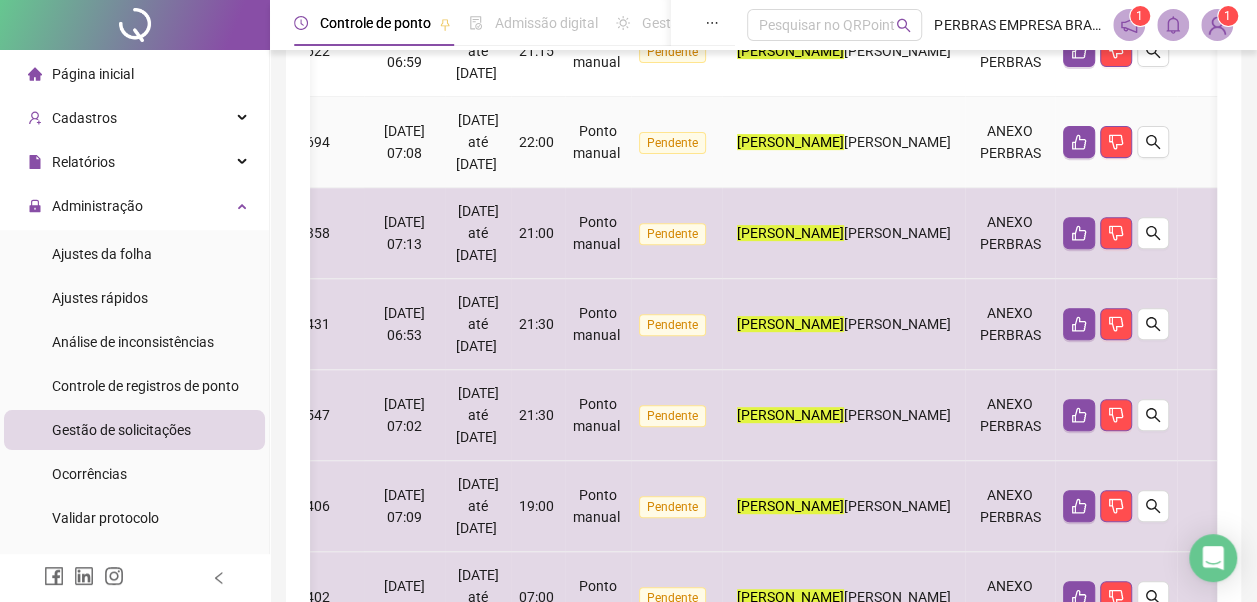 click on "04/07/2025 até 05/07/2025" at bounding box center [478, 142] 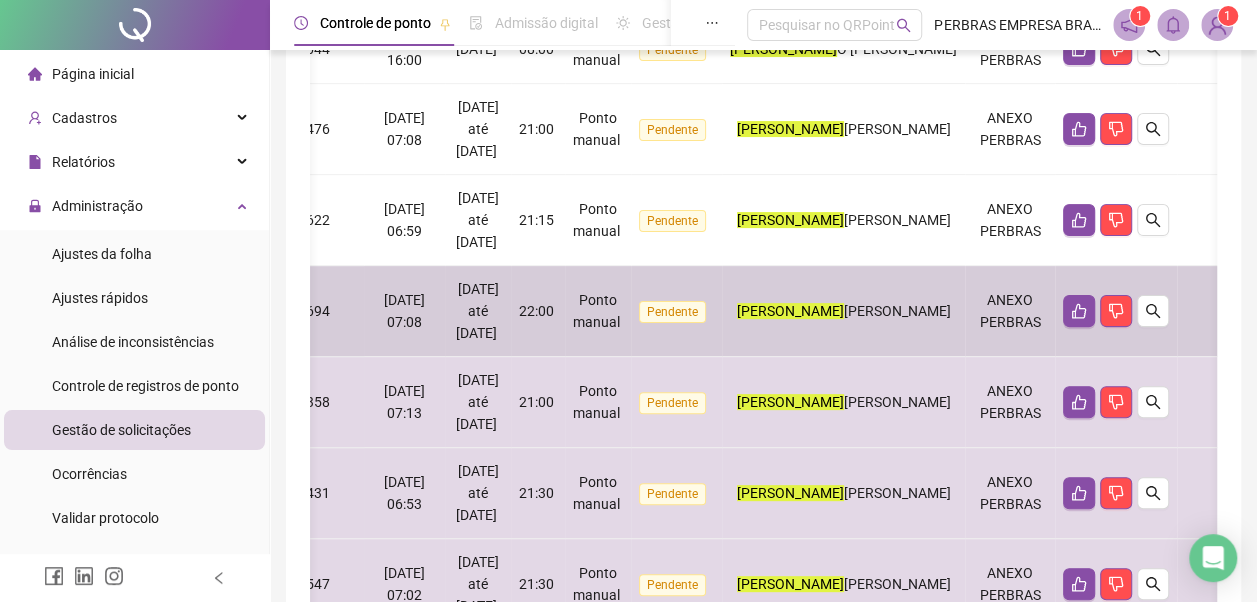 scroll, scrollTop: 388, scrollLeft: 0, axis: vertical 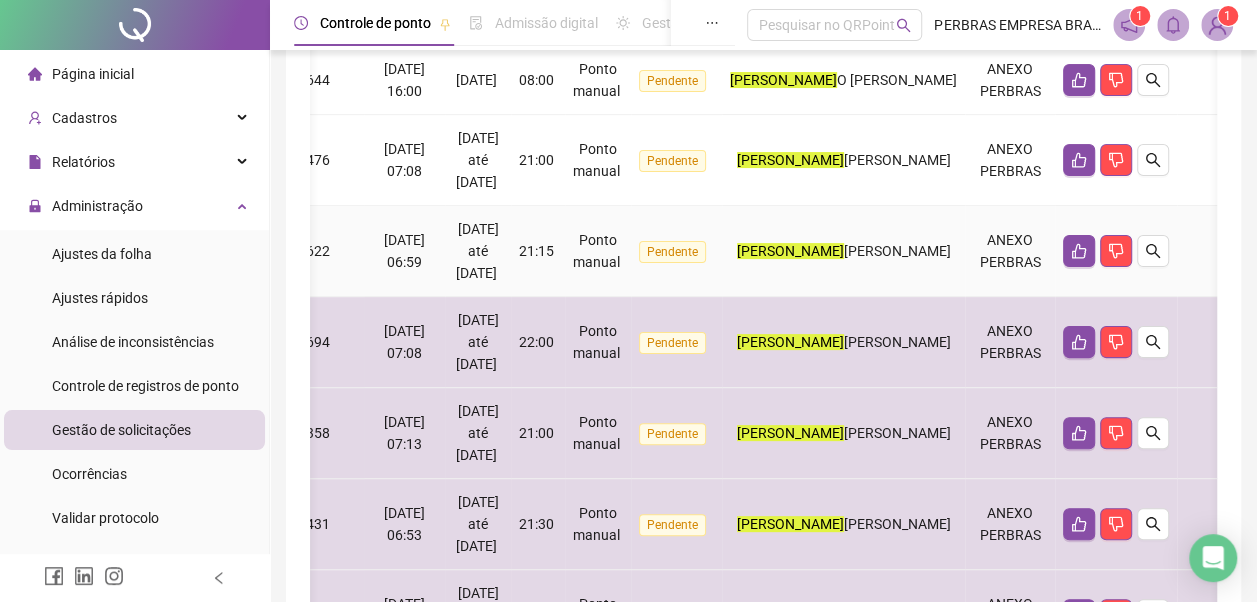 click on "05/07/2025 até 07/07/2025" at bounding box center [477, 251] 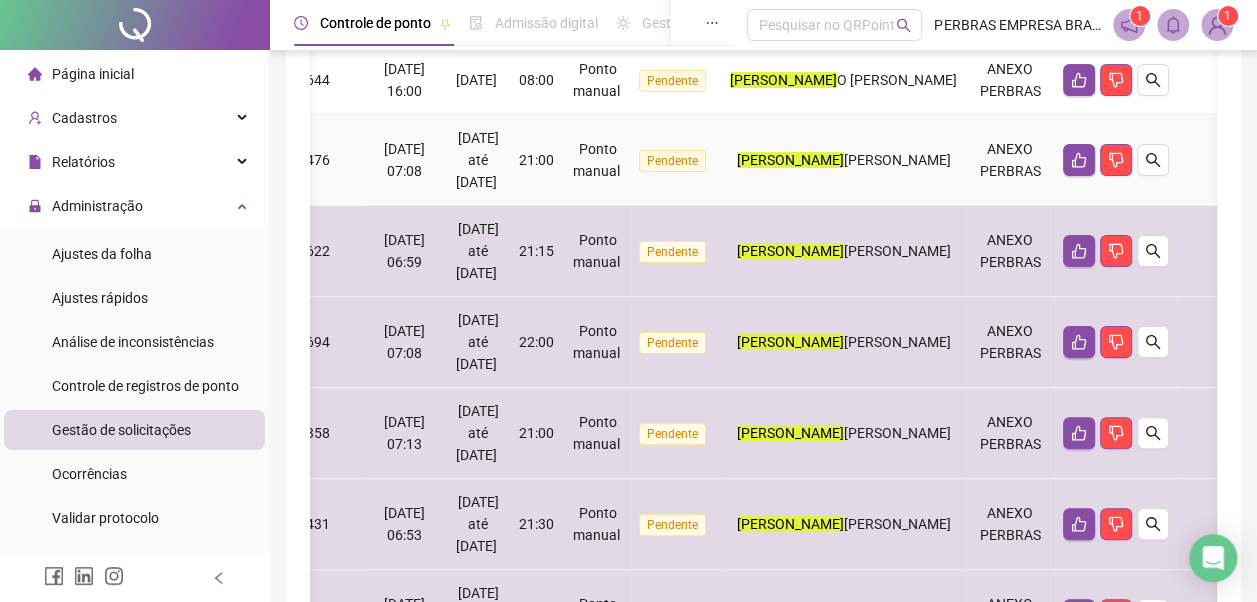click on "07/07/2025 até 08/07/2025" at bounding box center [477, 160] 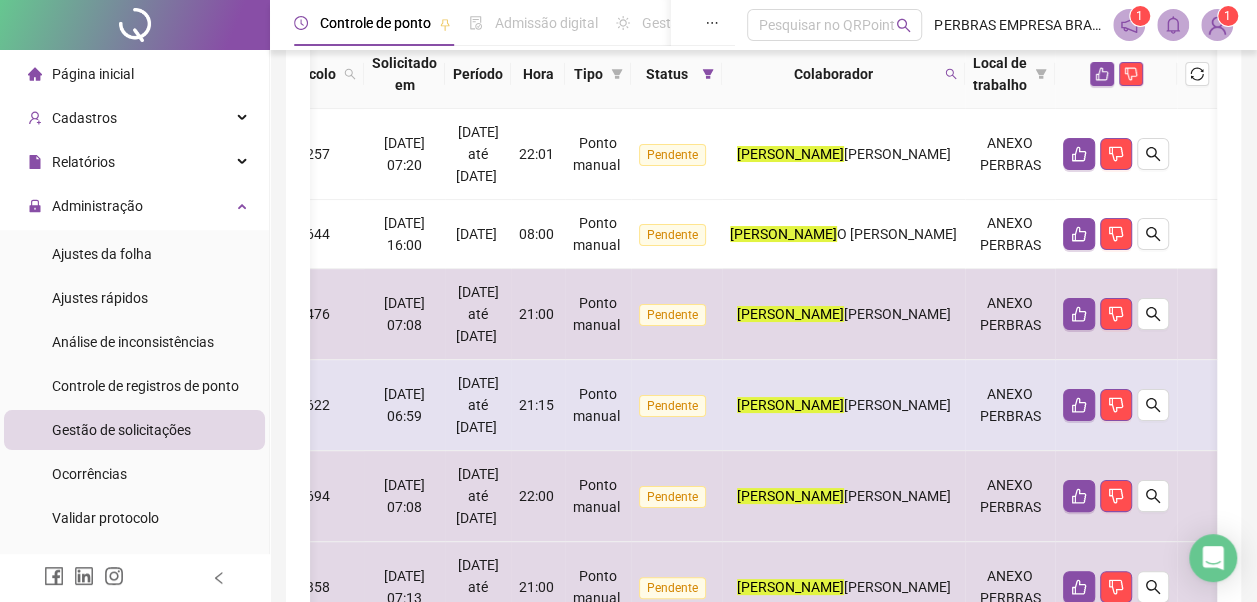 scroll, scrollTop: 188, scrollLeft: 0, axis: vertical 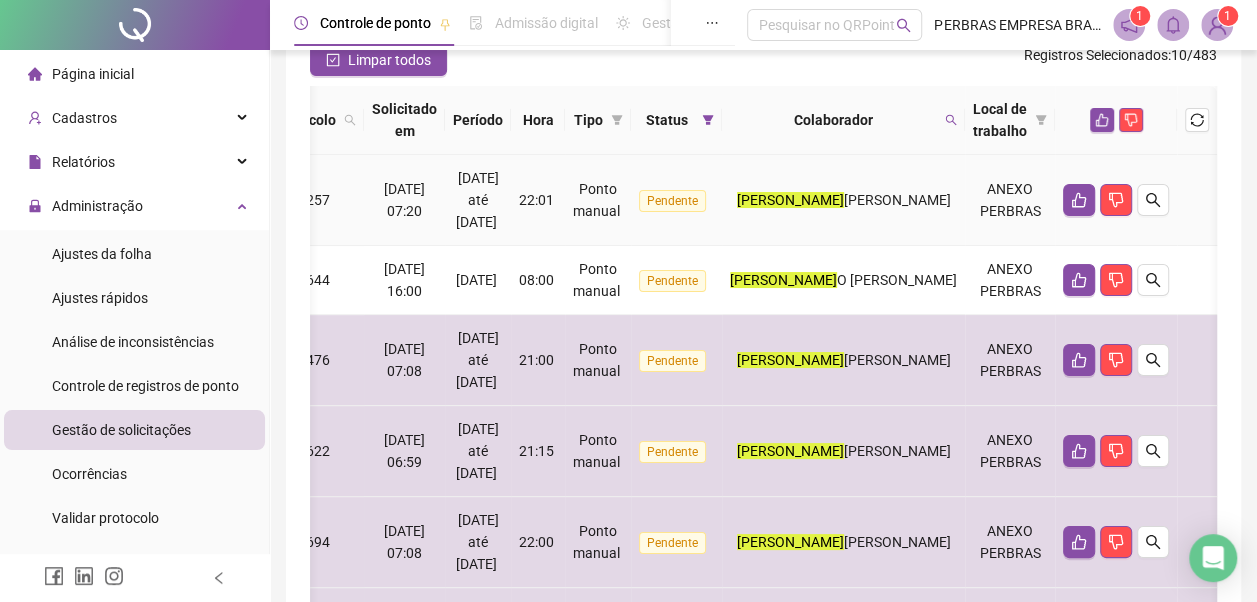 click on "22:01" at bounding box center (538, 200) 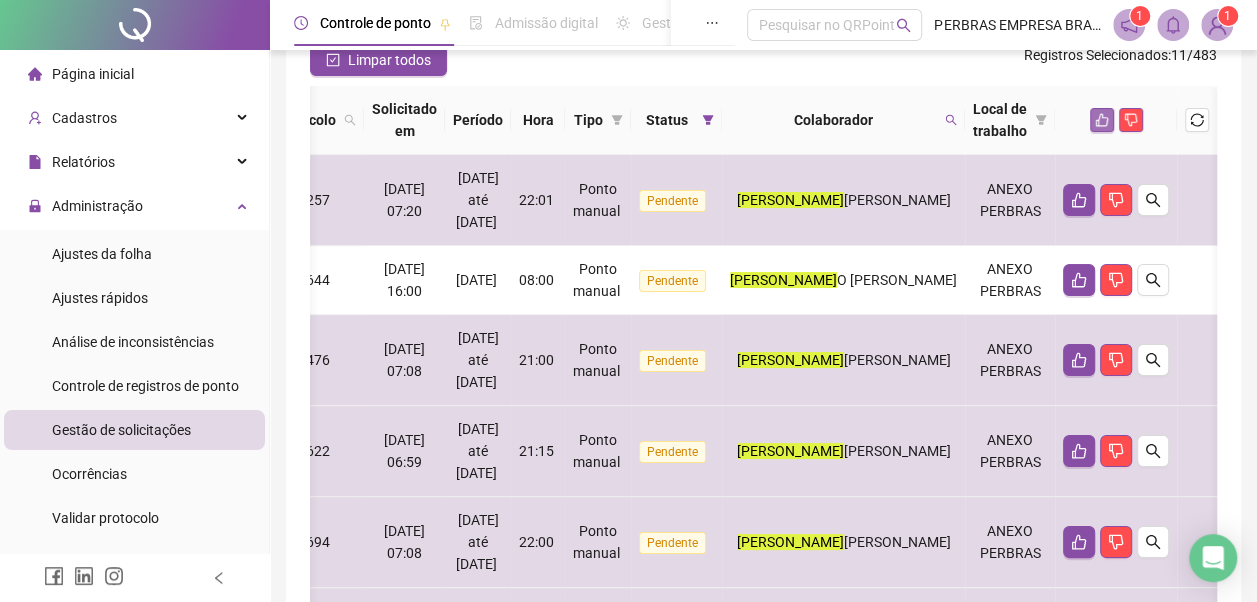 click 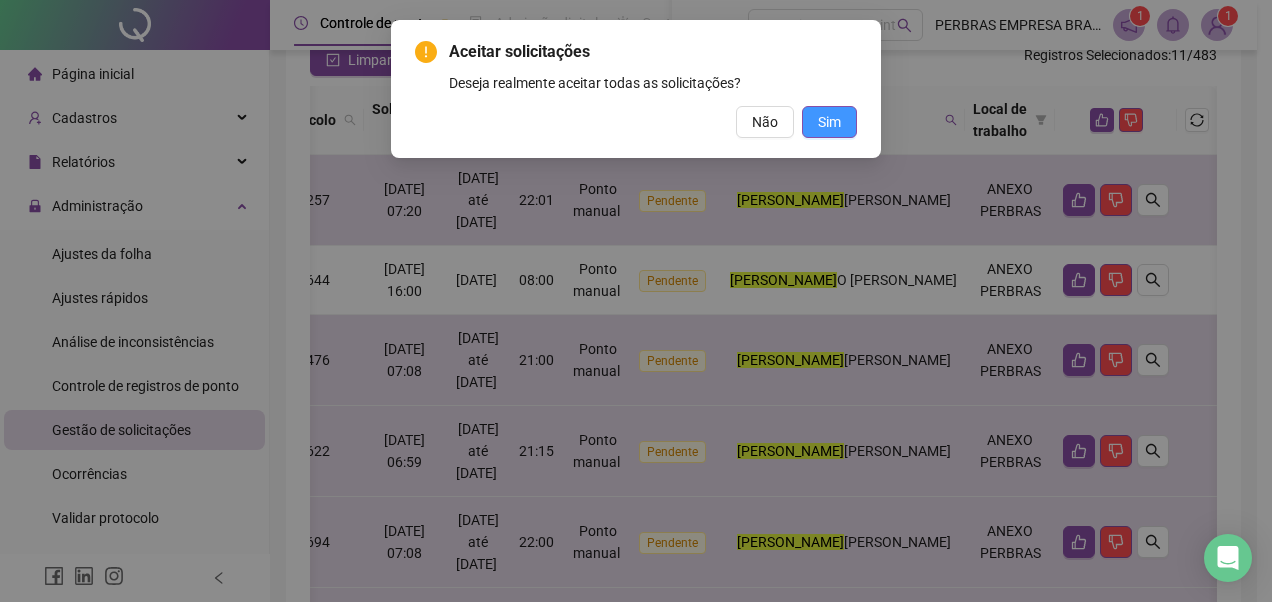 click on "Sim" at bounding box center (829, 122) 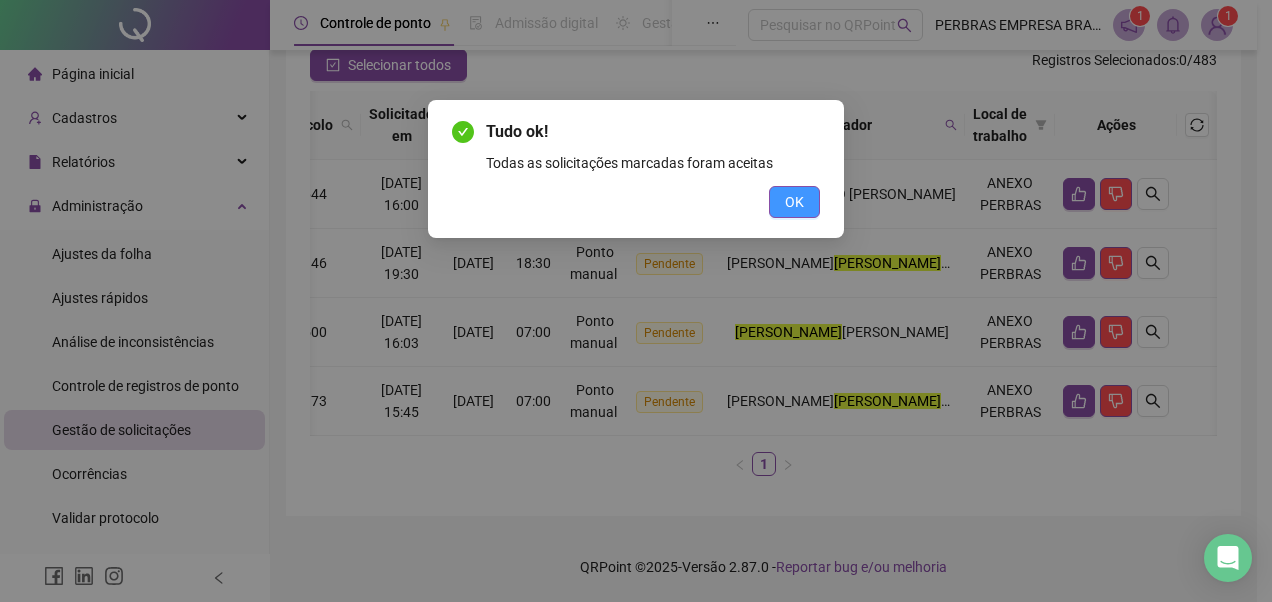 click on "OK" at bounding box center [794, 202] 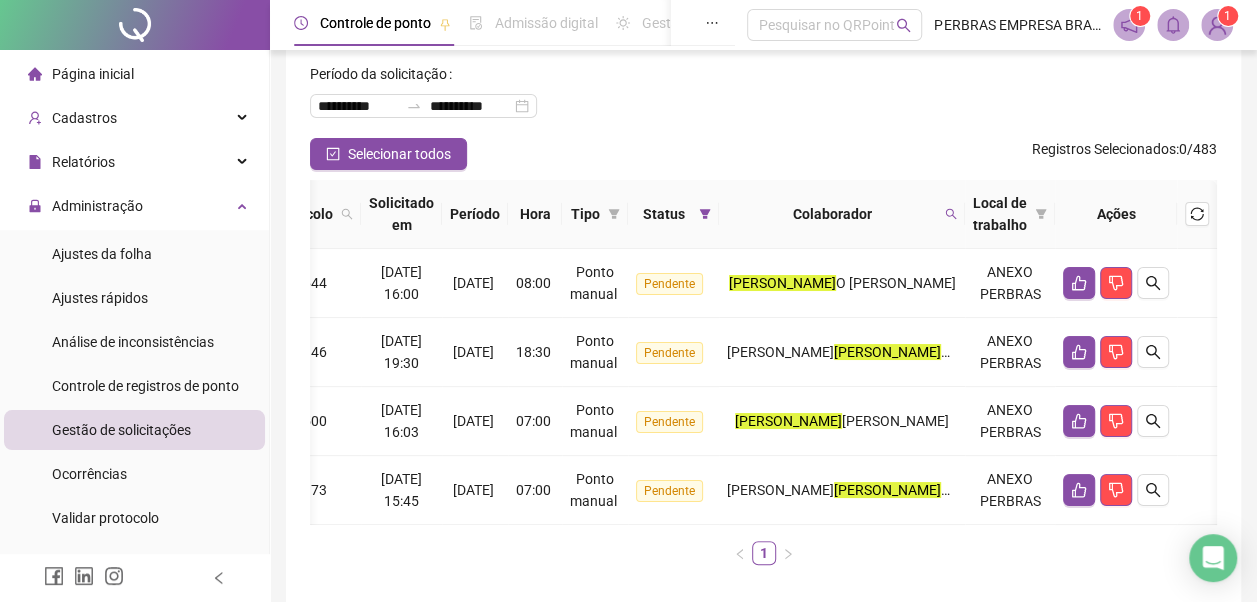 scroll, scrollTop: 0, scrollLeft: 0, axis: both 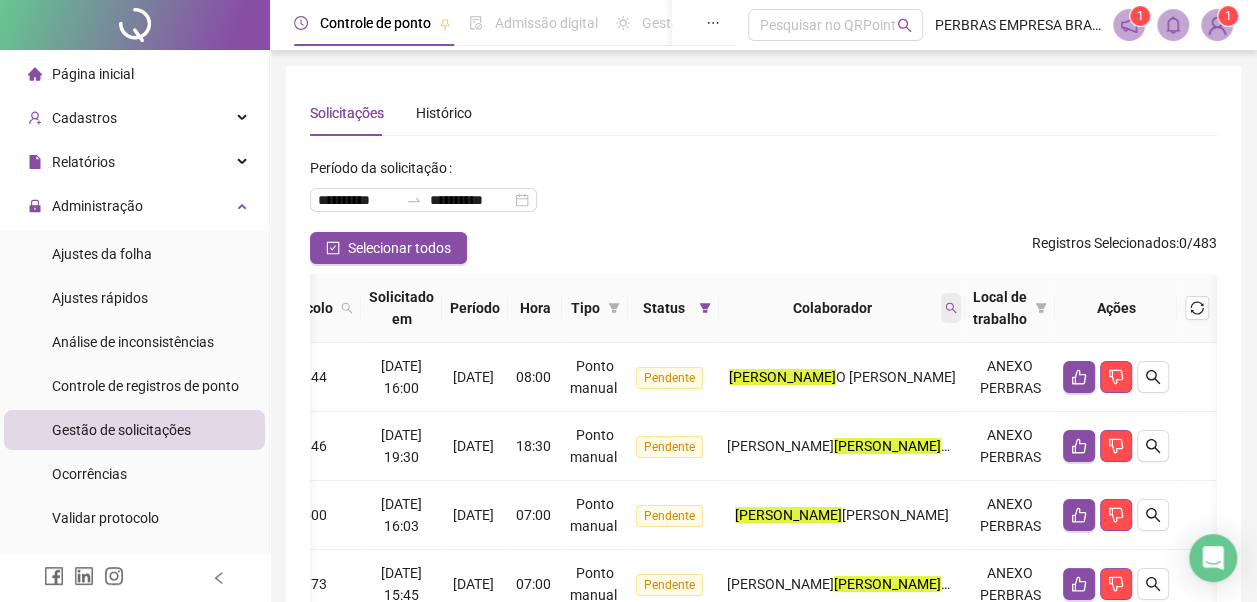 click at bounding box center (951, 308) 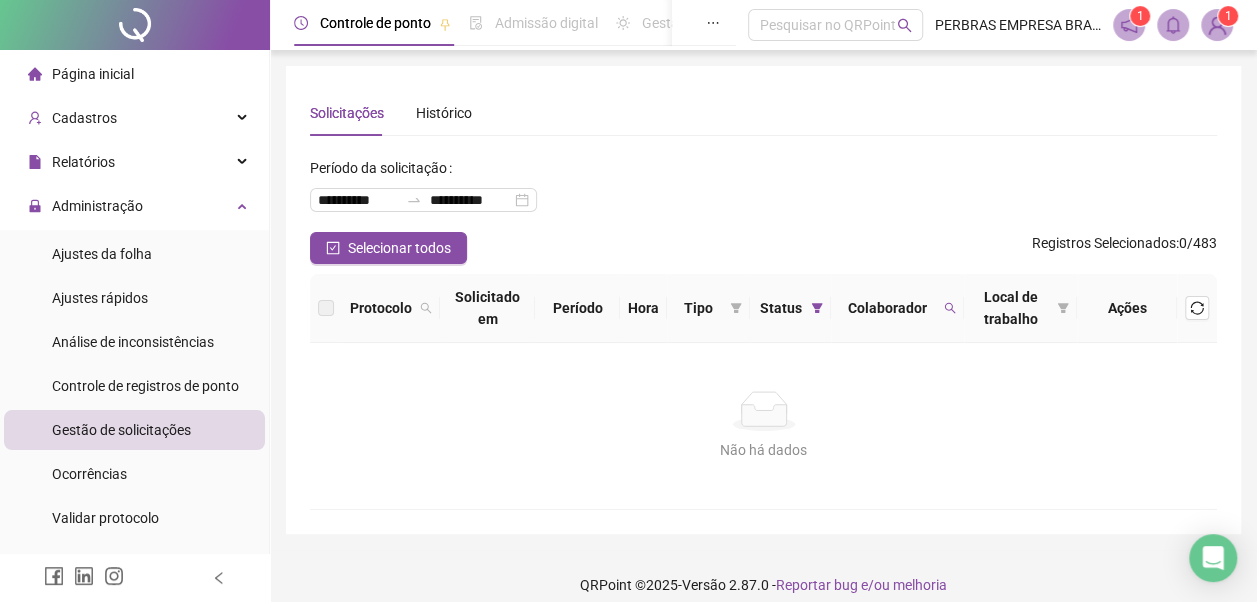scroll, scrollTop: 0, scrollLeft: 0, axis: both 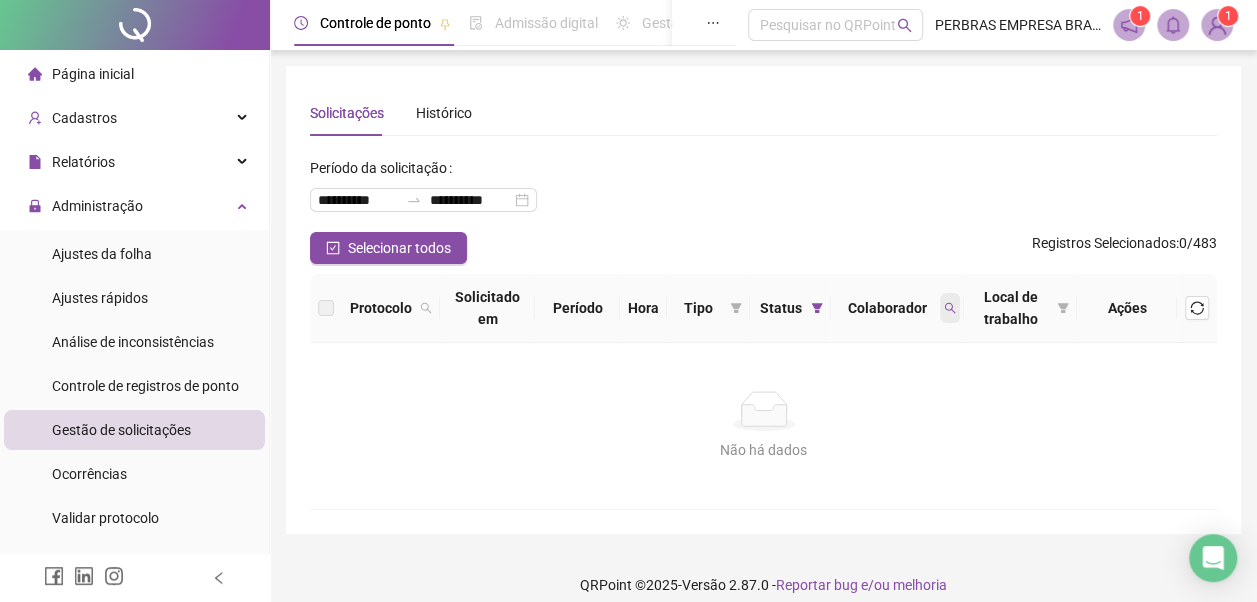 click at bounding box center [950, 308] 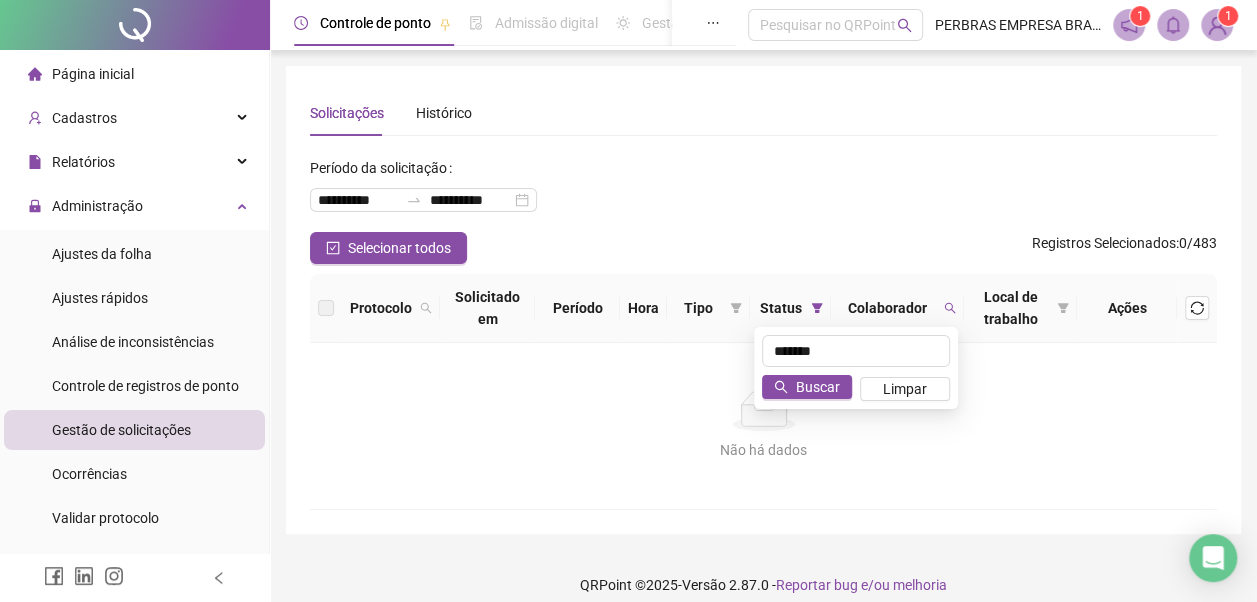 click on "**********" at bounding box center (763, 192) 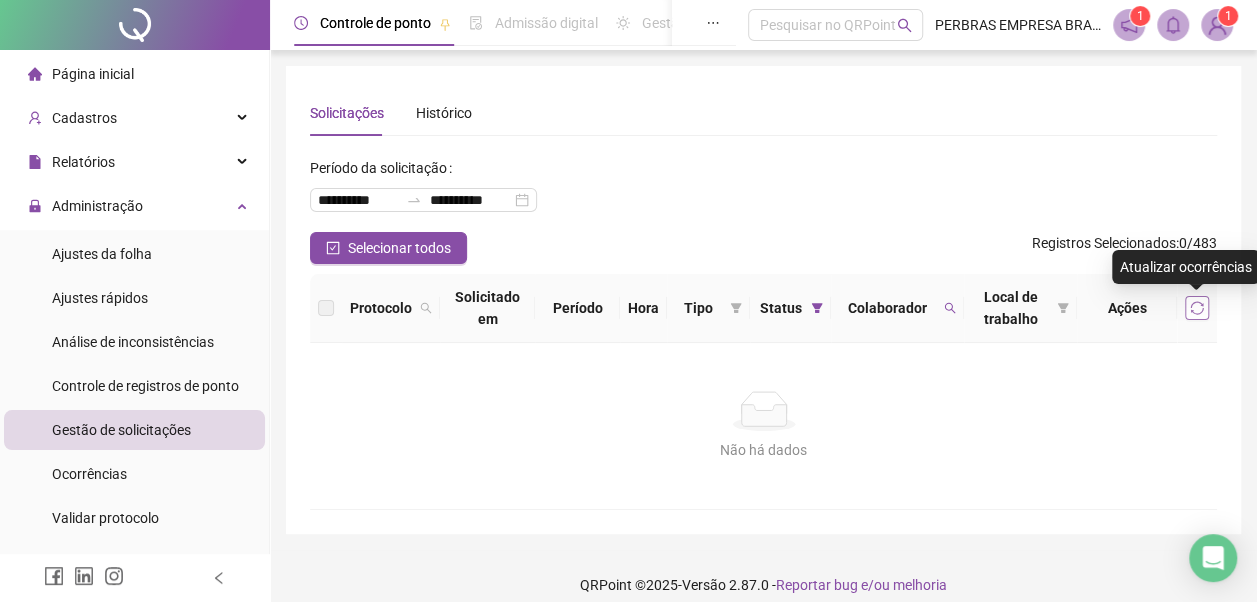 click 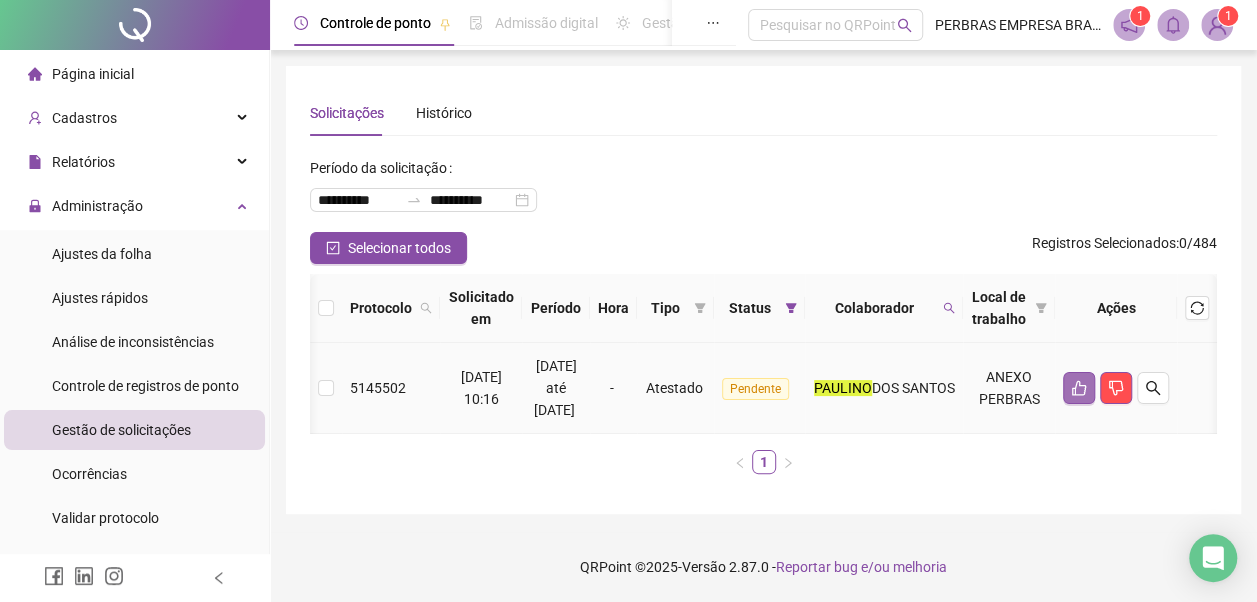 click 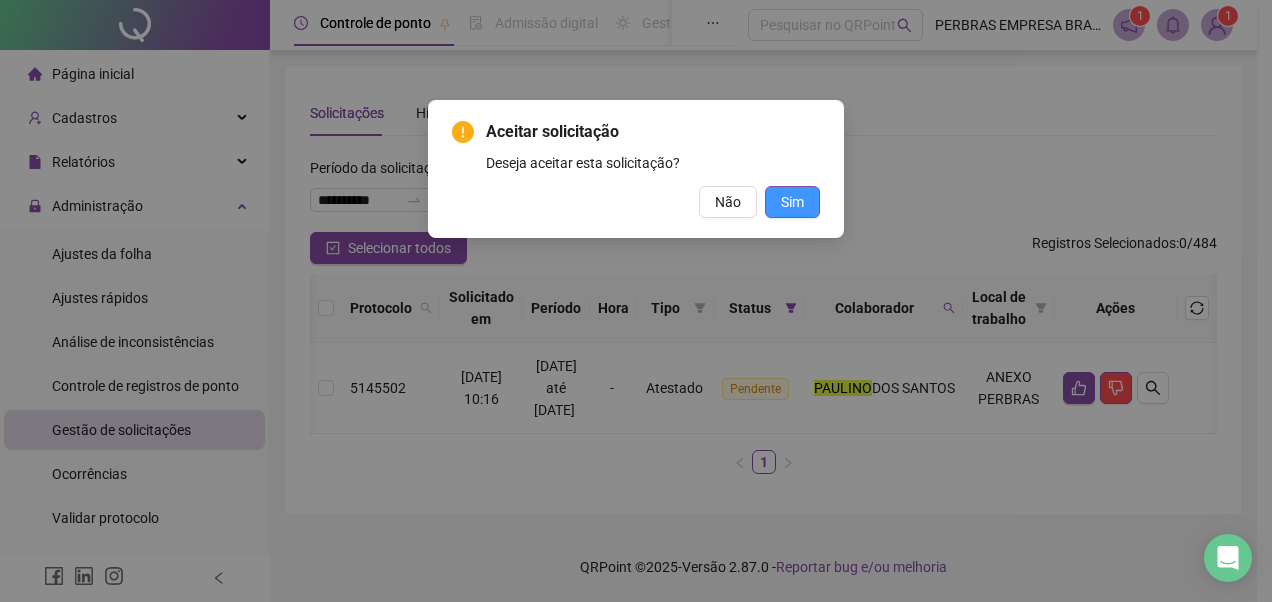 click on "Sim" at bounding box center (792, 202) 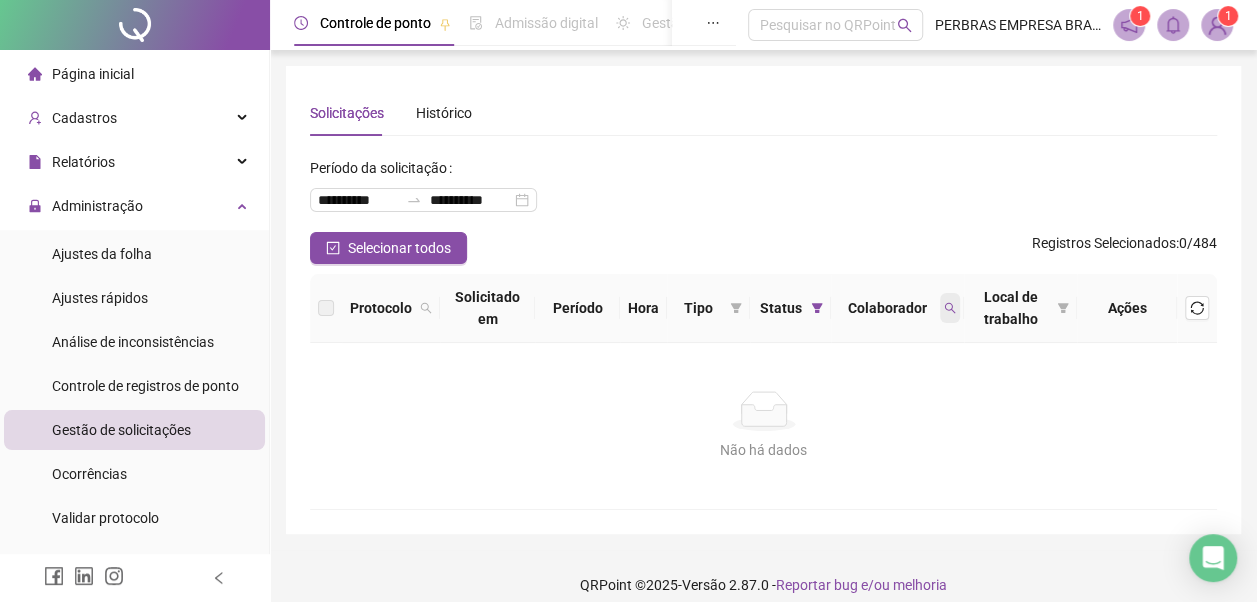 click at bounding box center (950, 308) 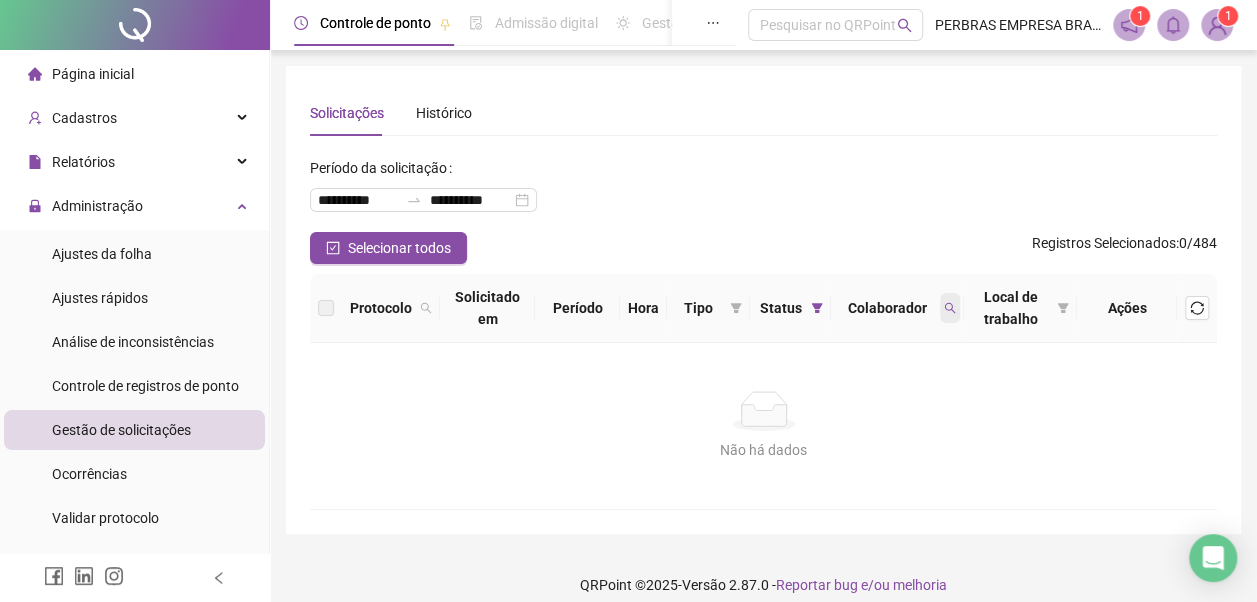 click 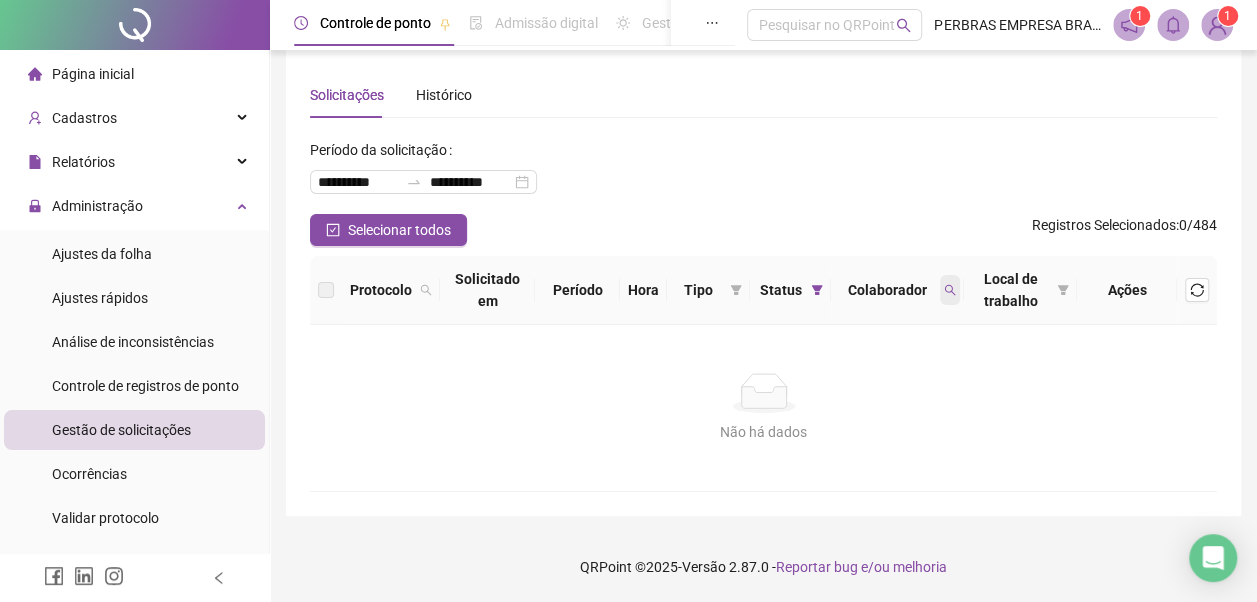 click at bounding box center (950, 290) 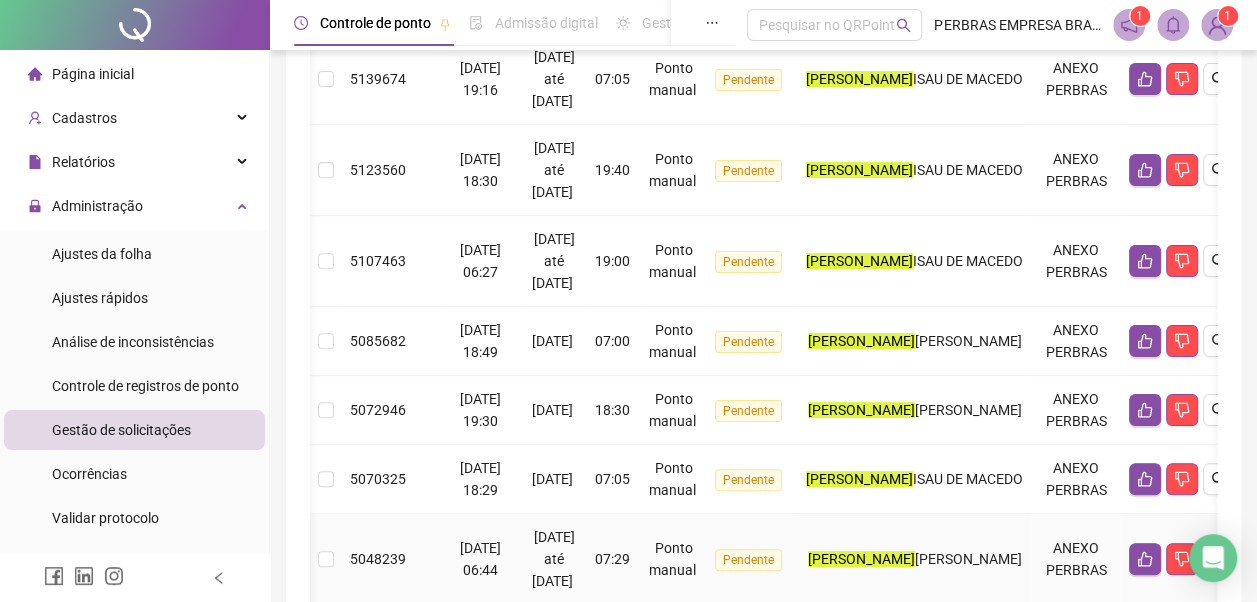 scroll, scrollTop: 0, scrollLeft: 0, axis: both 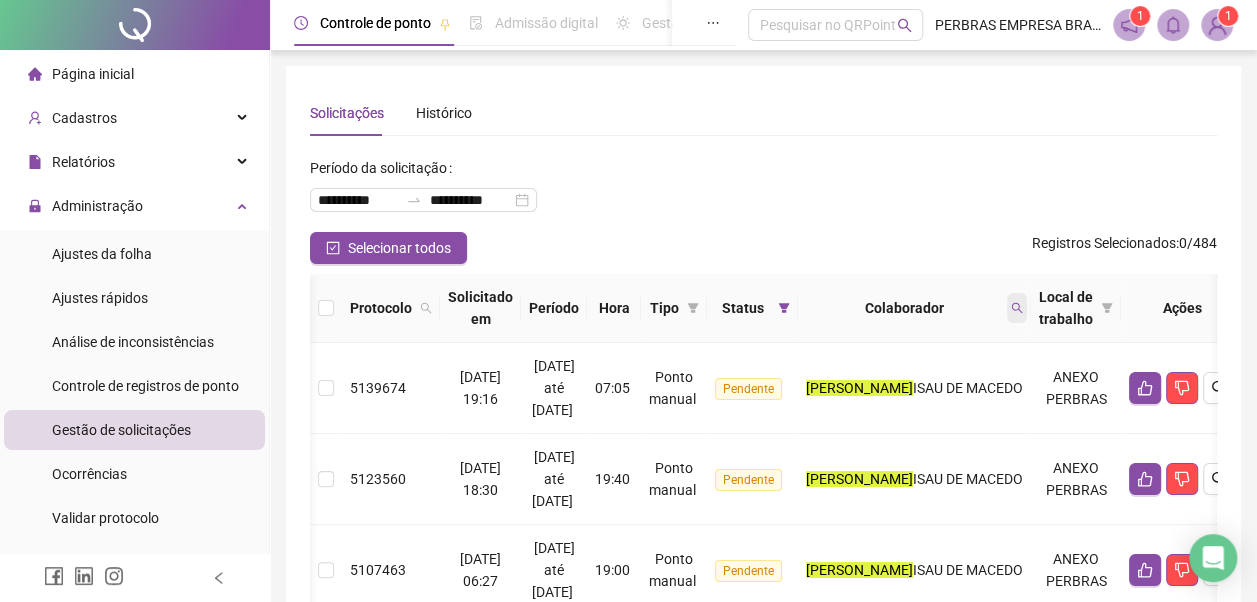 click at bounding box center [1017, 308] 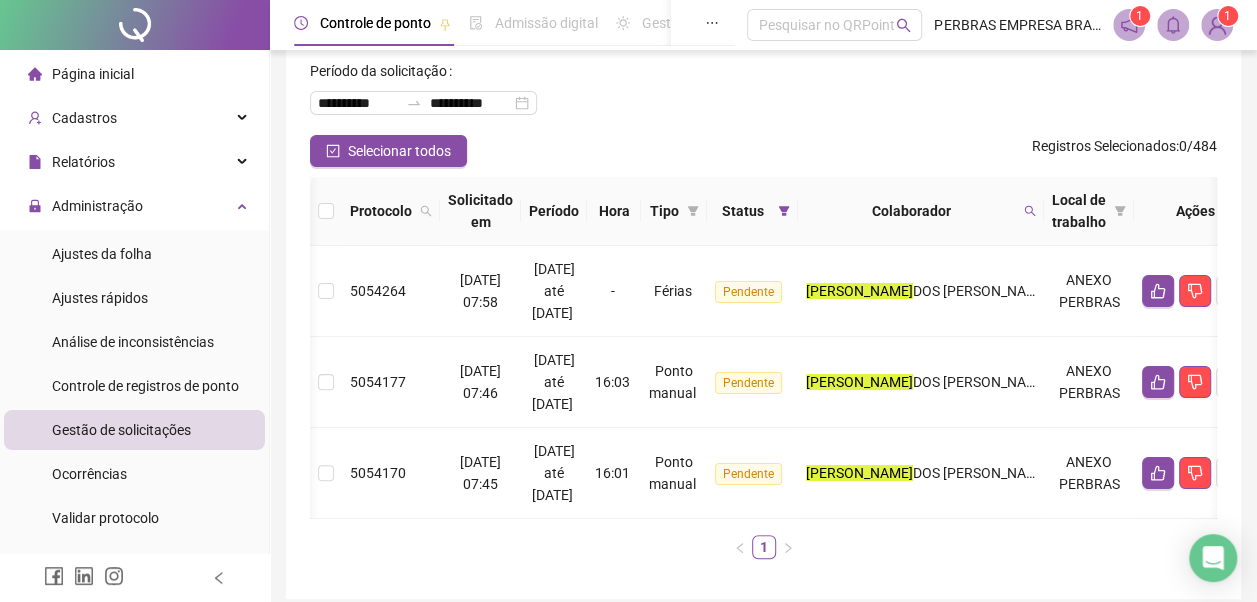 scroll, scrollTop: 194, scrollLeft: 0, axis: vertical 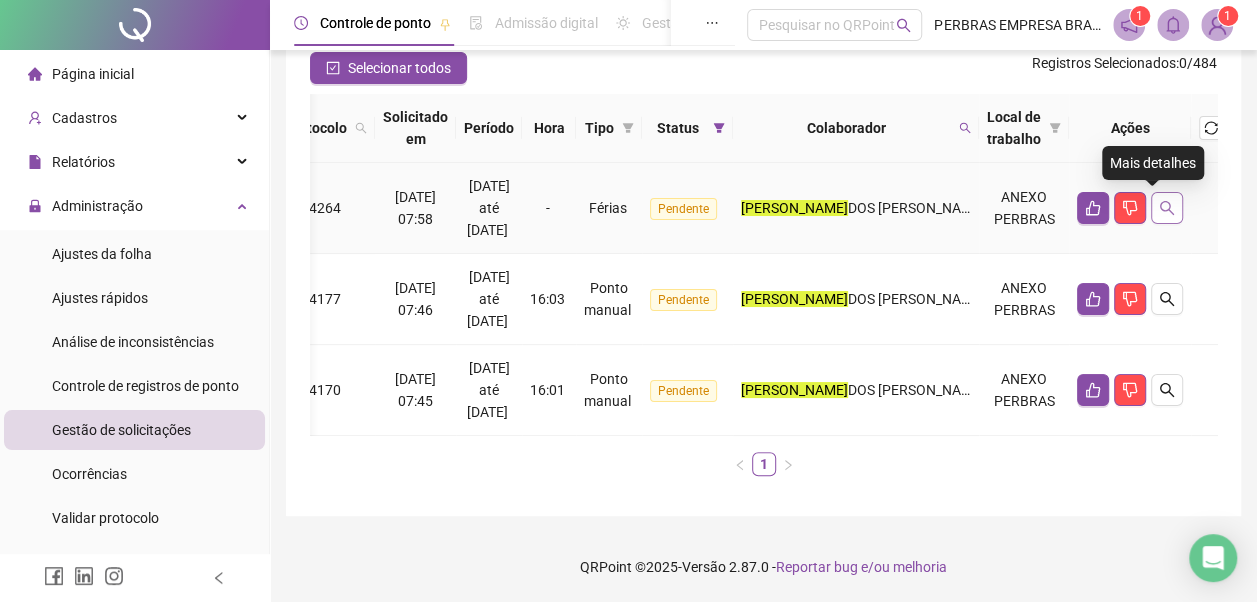 click 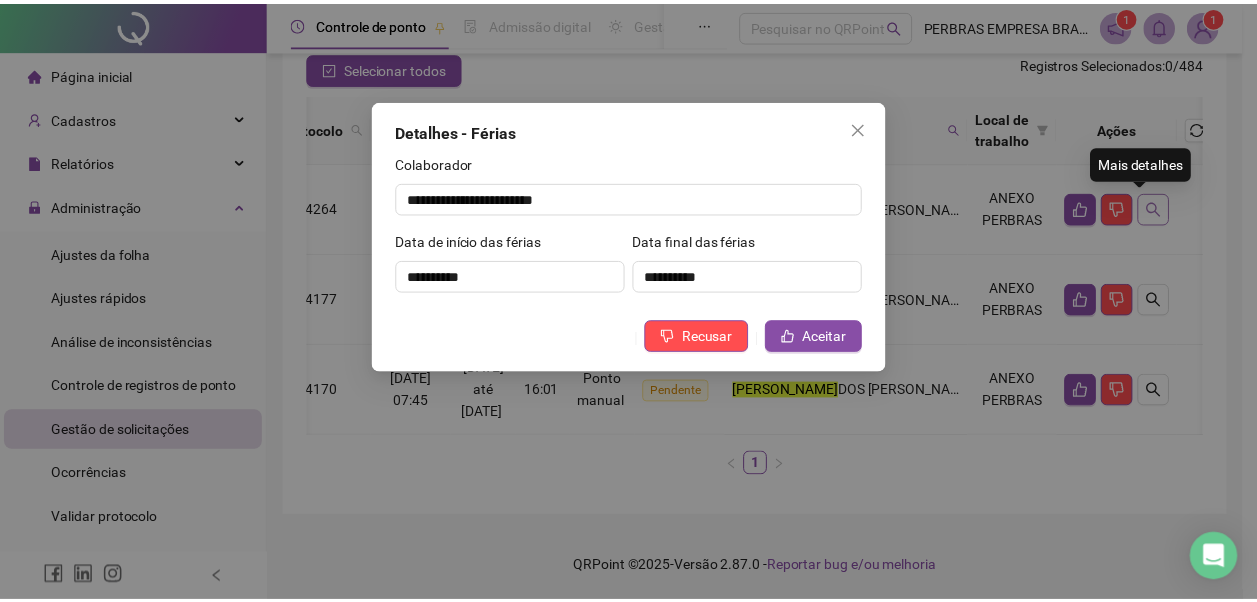 scroll, scrollTop: 0, scrollLeft: 64, axis: horizontal 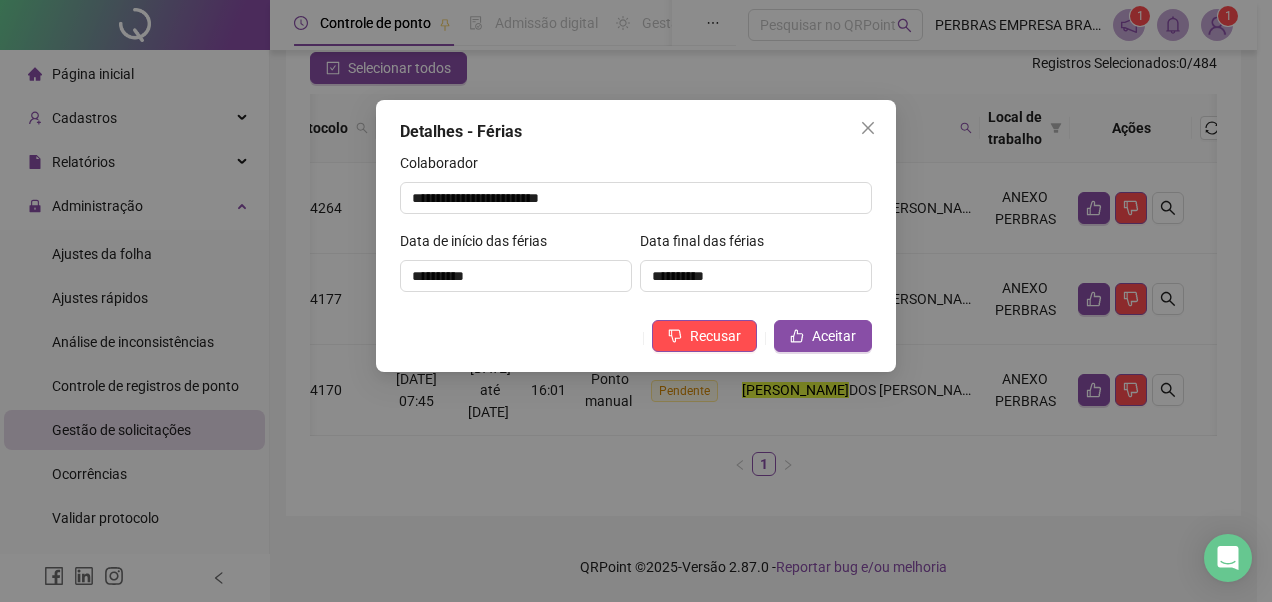 click 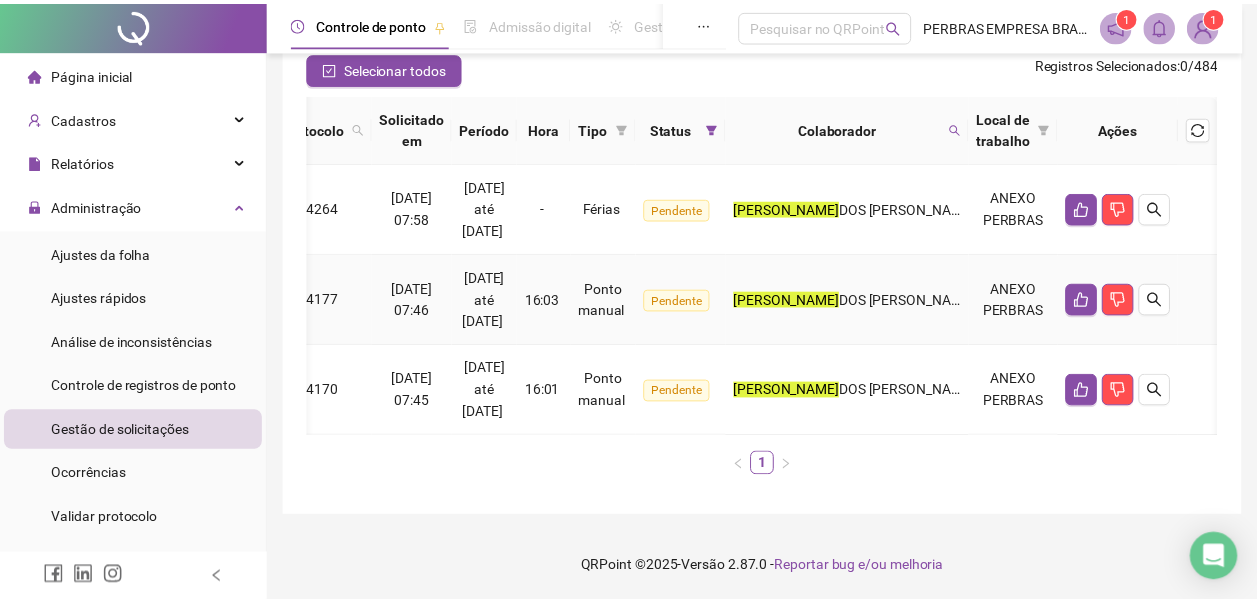 scroll, scrollTop: 0, scrollLeft: 50, axis: horizontal 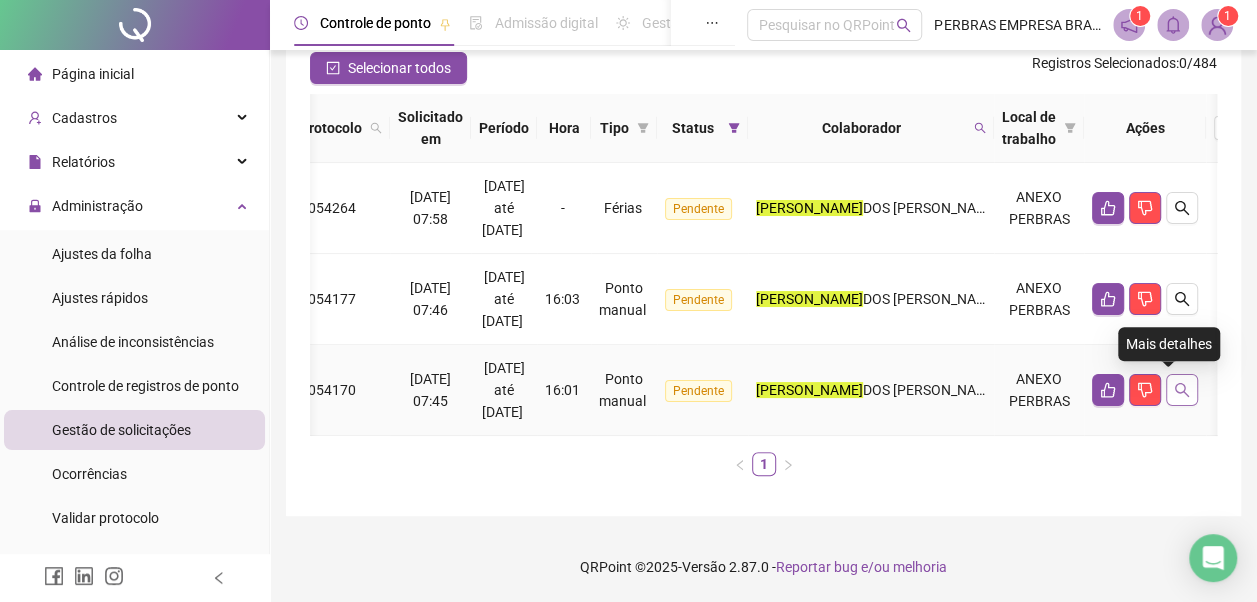 click 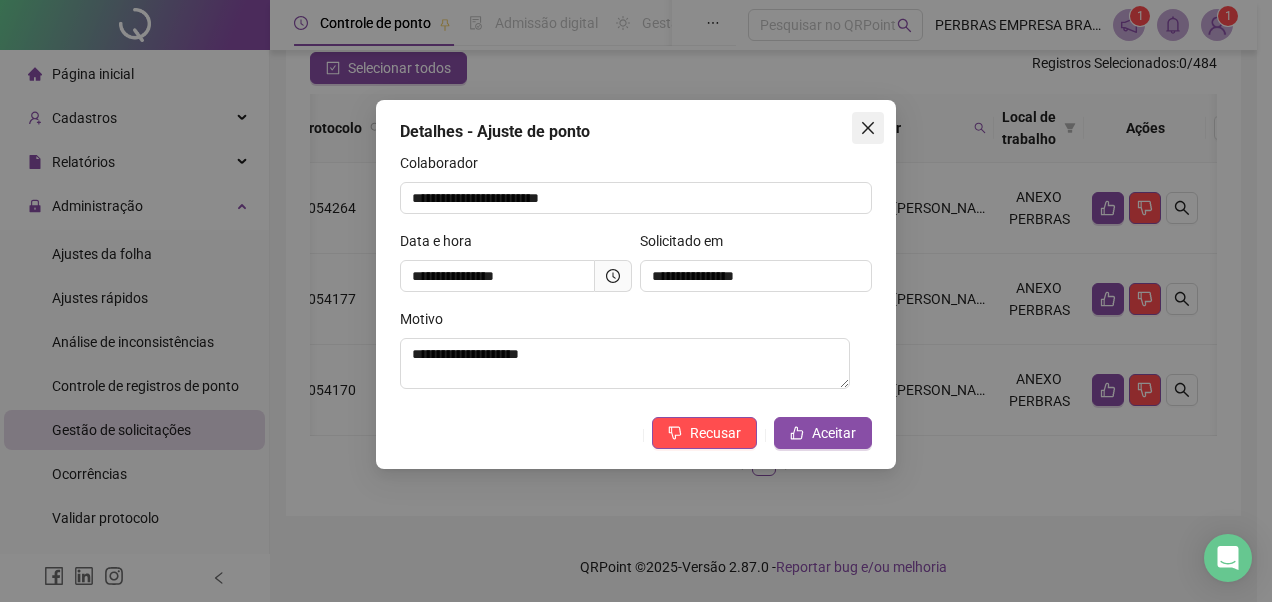 click 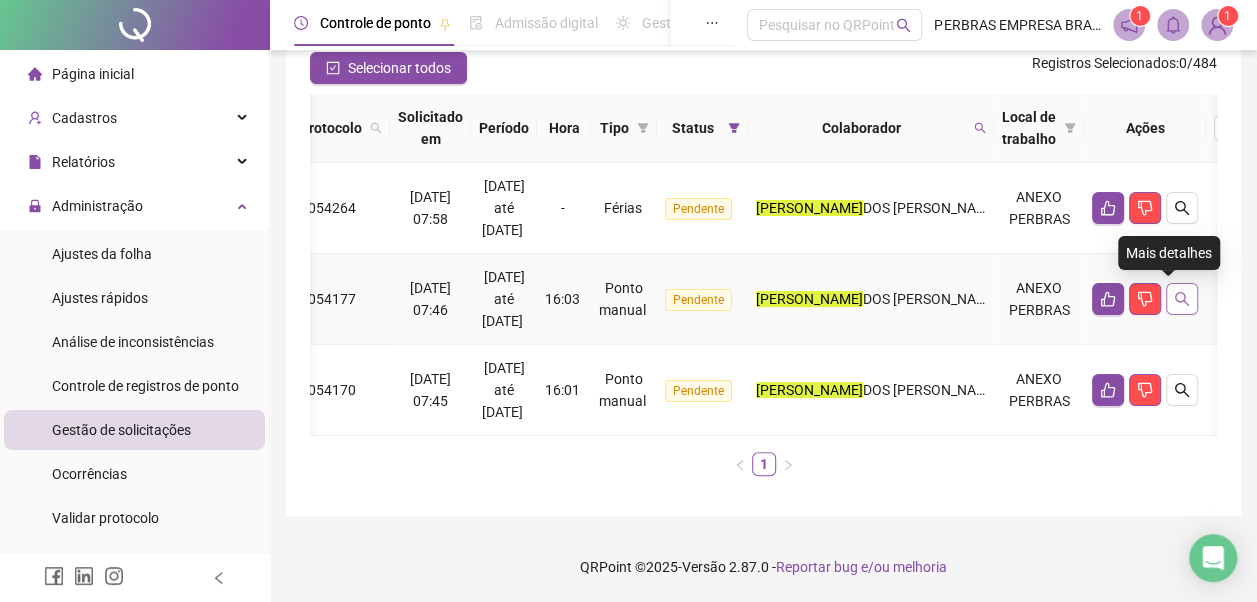 click 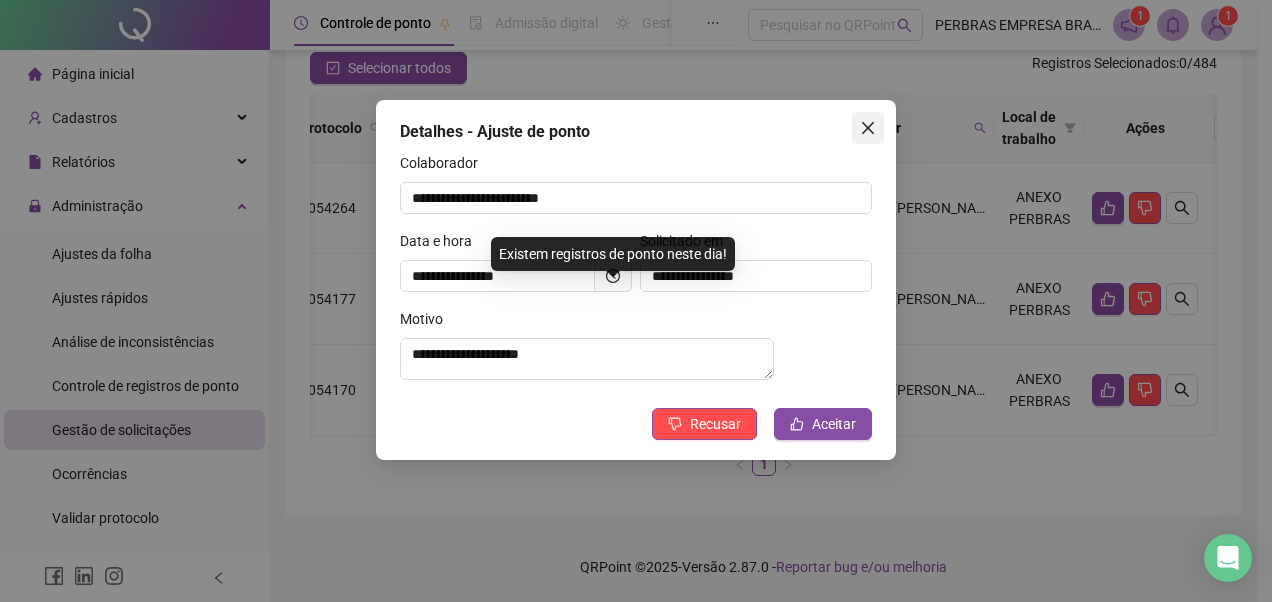 click at bounding box center [868, 128] 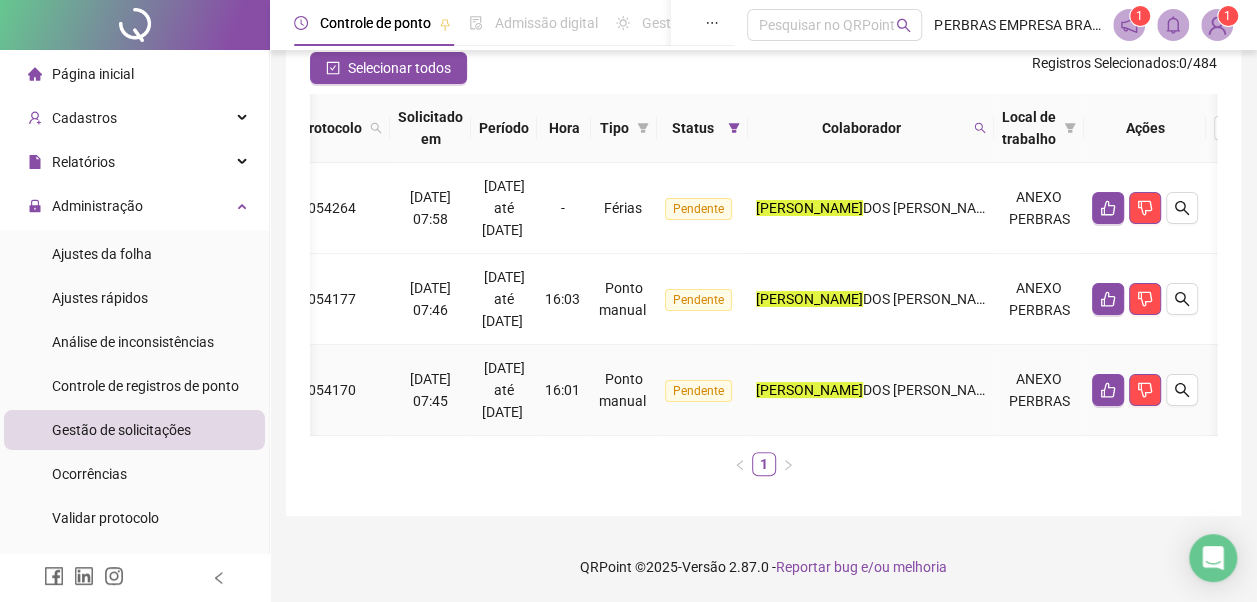 click on "Pendente" at bounding box center [702, 390] 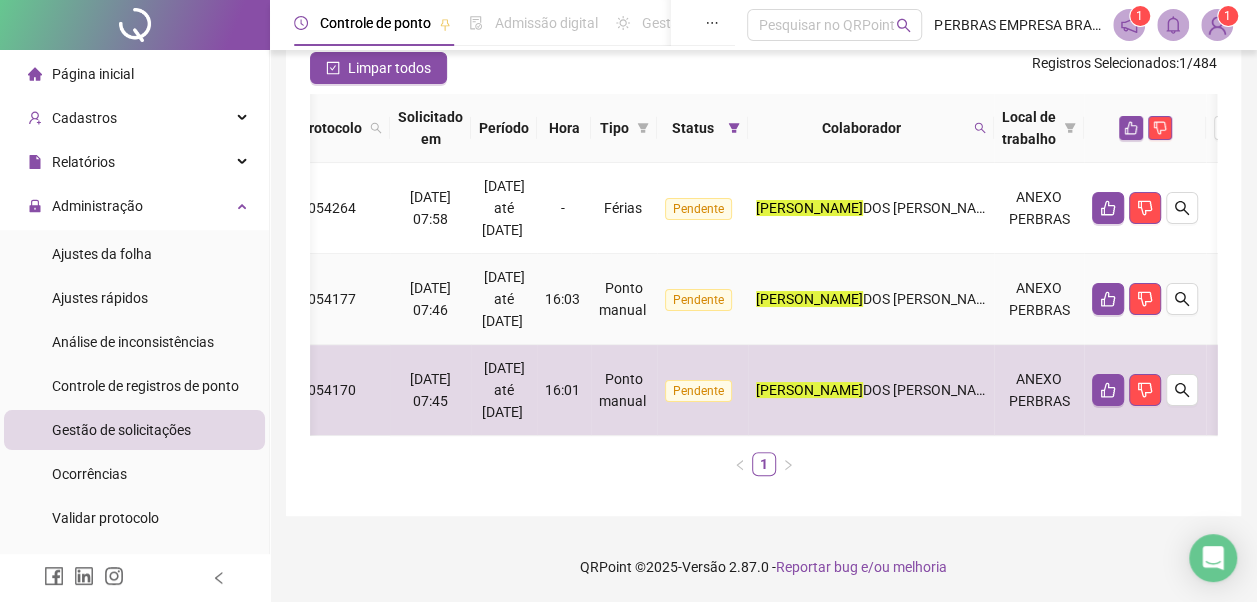click on "Ponto manual" at bounding box center [622, 299] 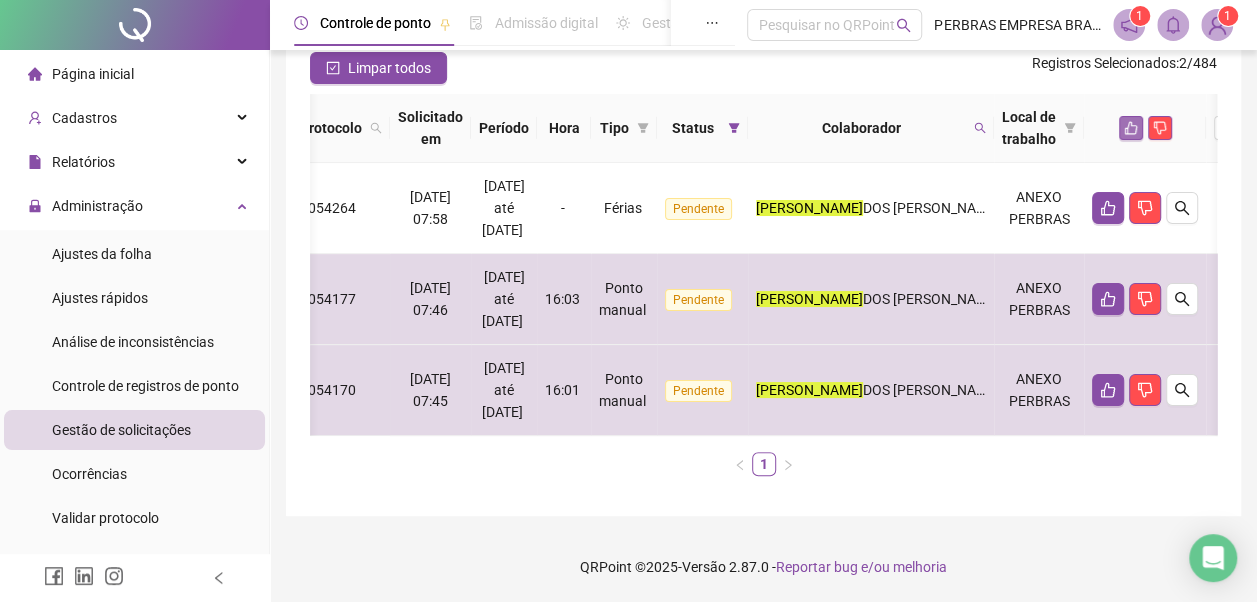 click 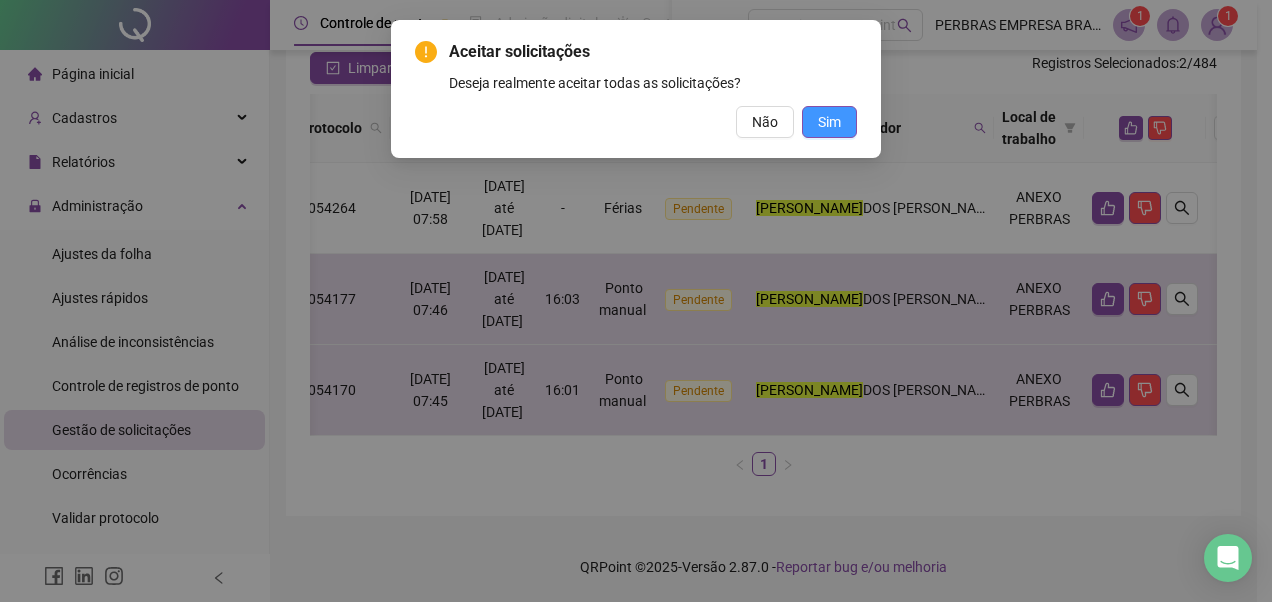 click on "Sim" at bounding box center (829, 122) 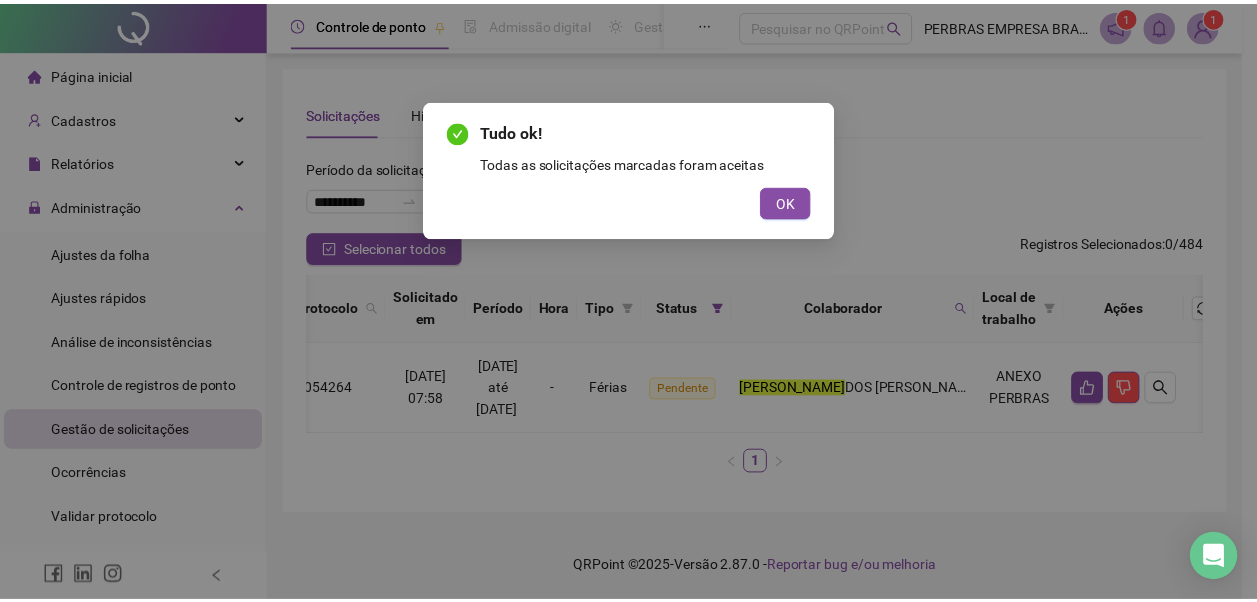 scroll, scrollTop: 12, scrollLeft: 0, axis: vertical 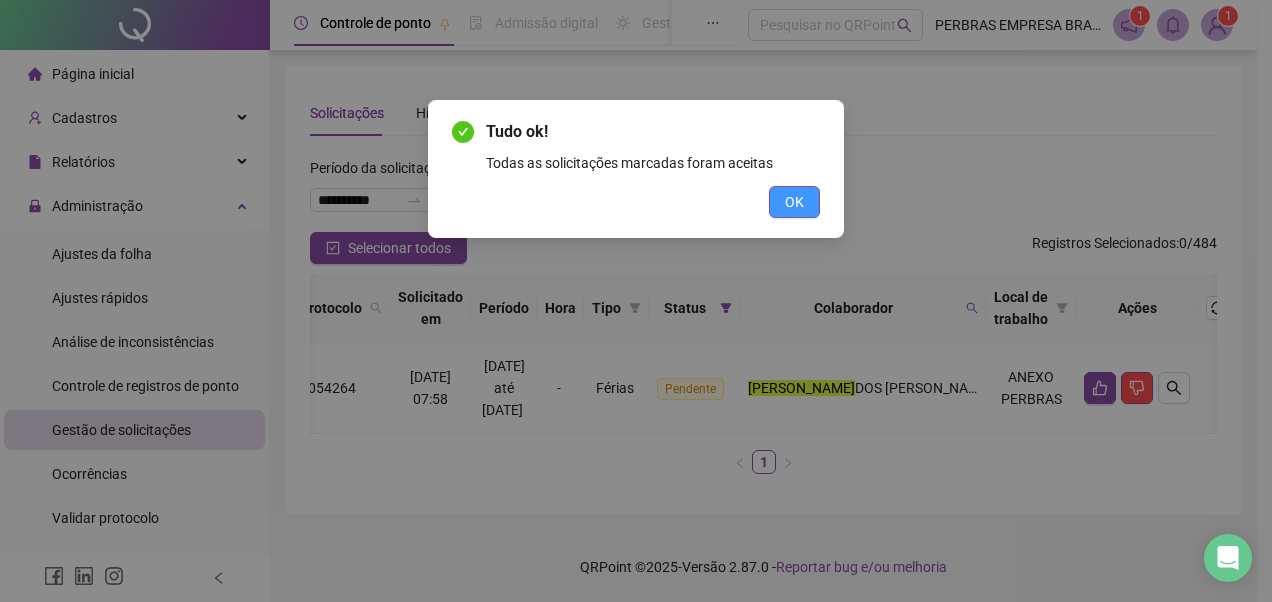 click on "OK" at bounding box center (794, 202) 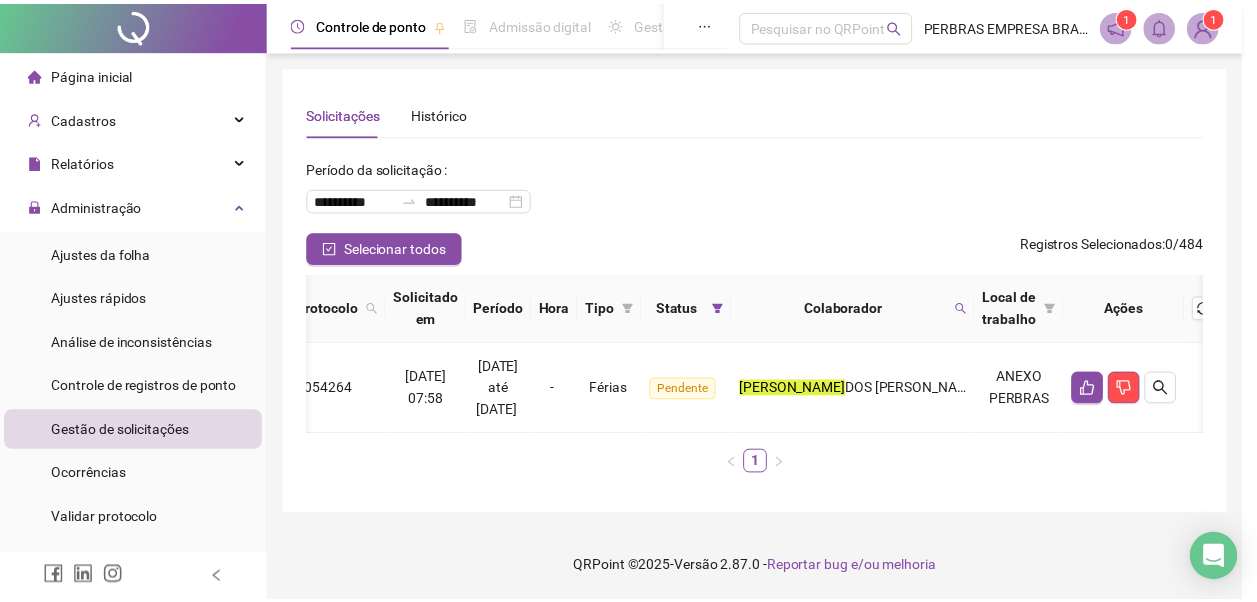 scroll, scrollTop: 0, scrollLeft: 43, axis: horizontal 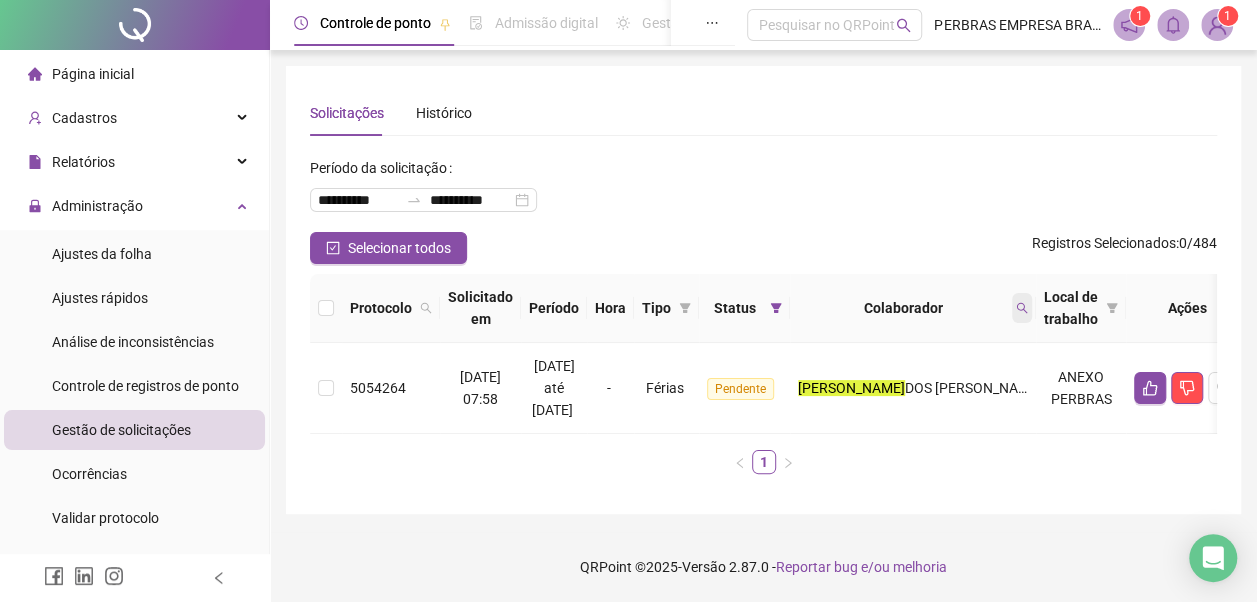 click at bounding box center [1022, 308] 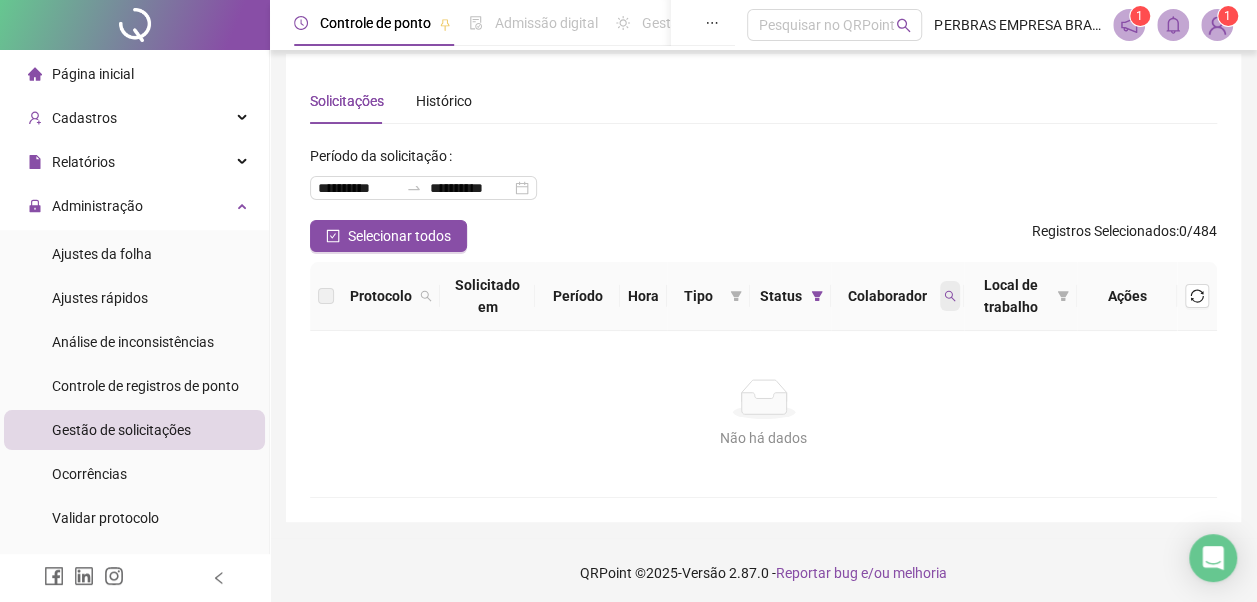 click 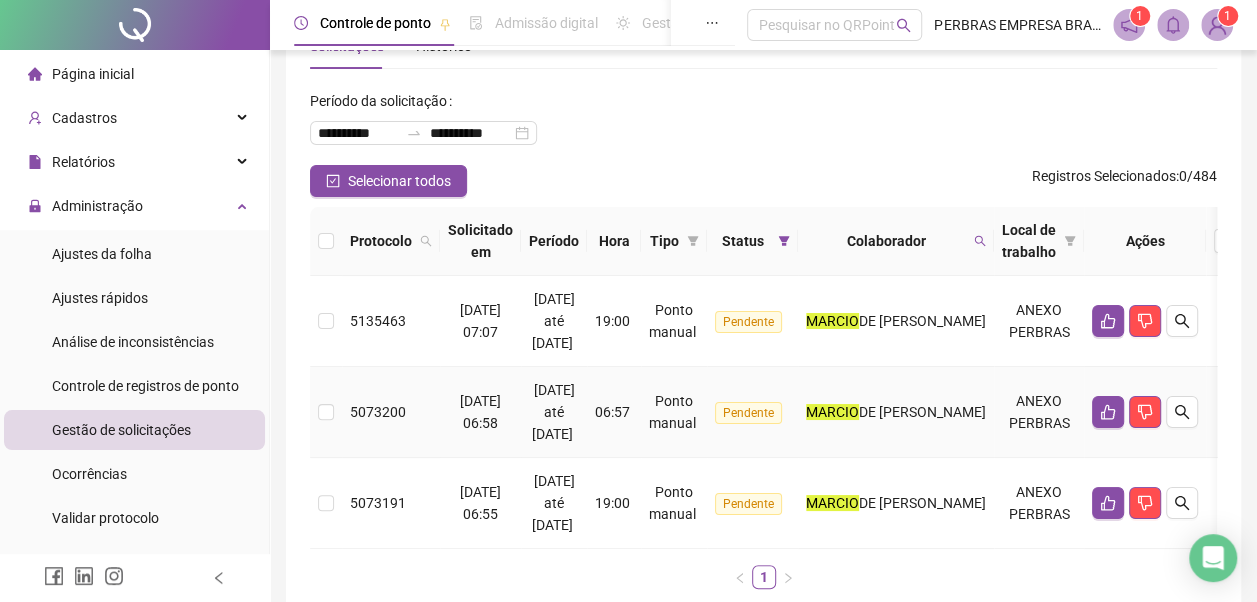 scroll, scrollTop: 0, scrollLeft: 0, axis: both 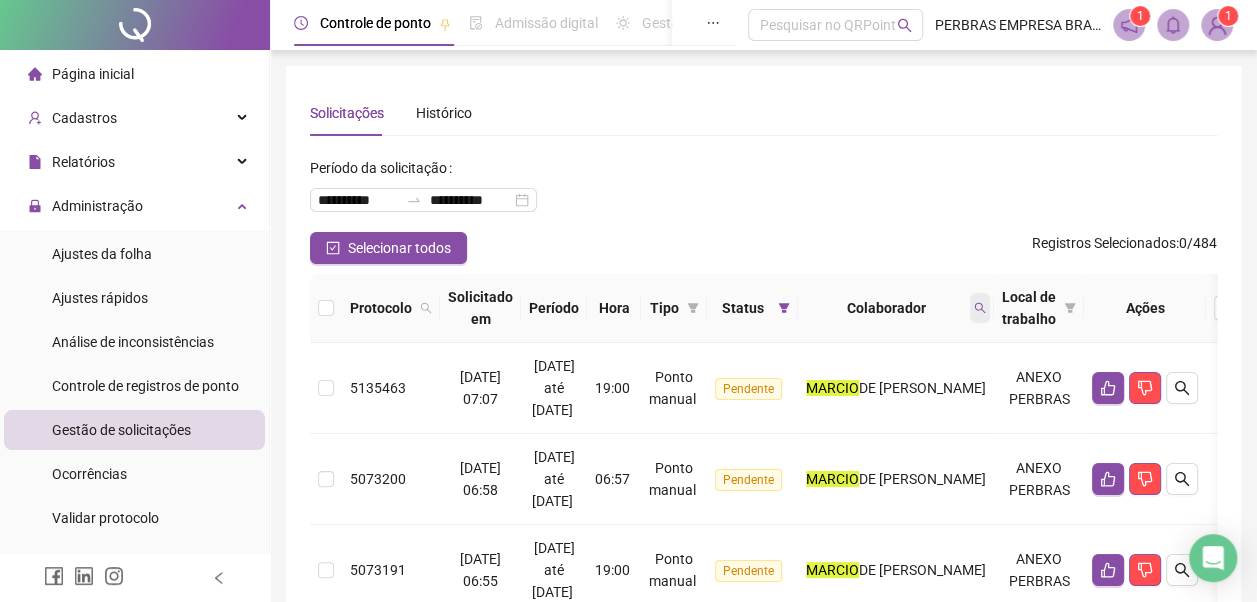 click at bounding box center (980, 308) 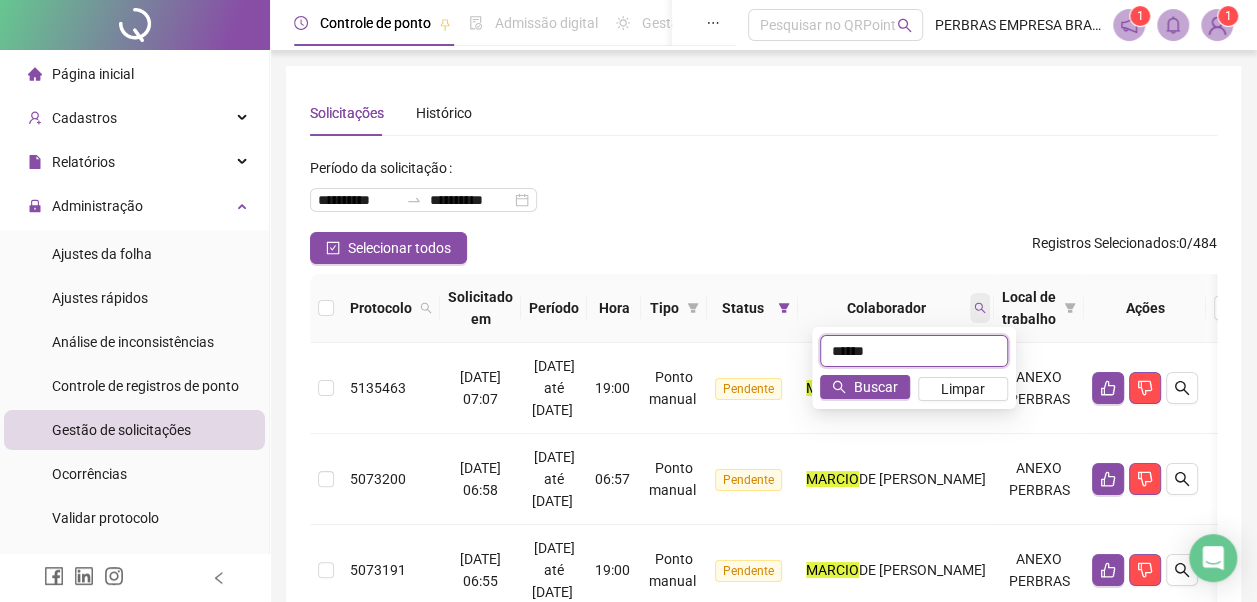 type on "******" 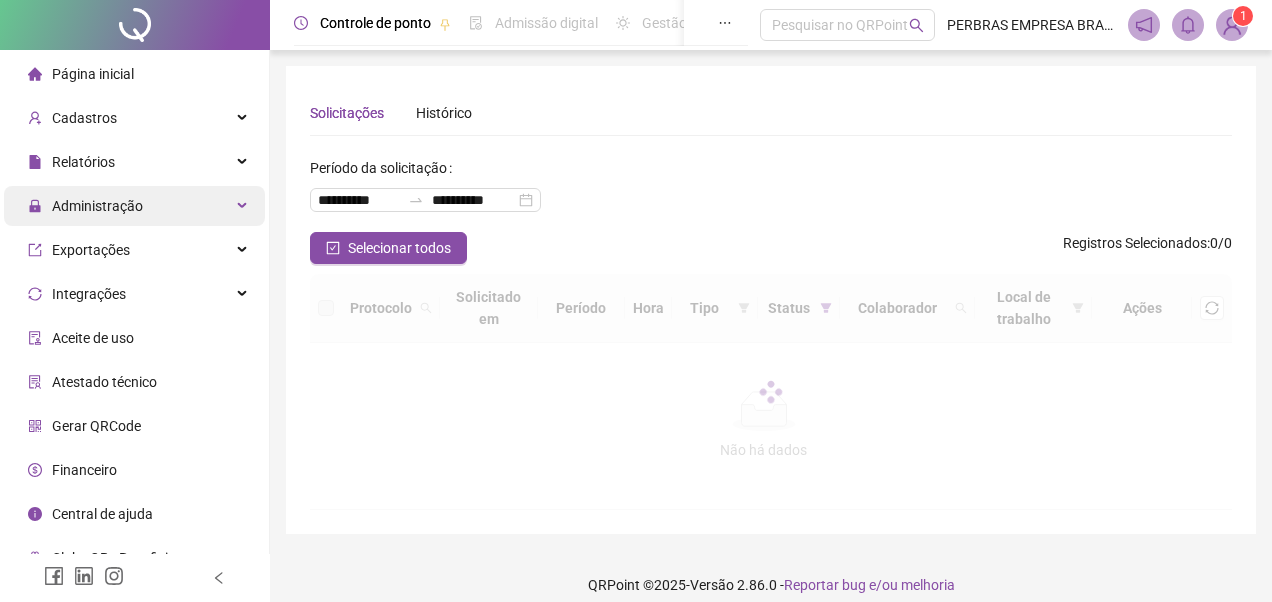 click on "Administração" at bounding box center [134, 206] 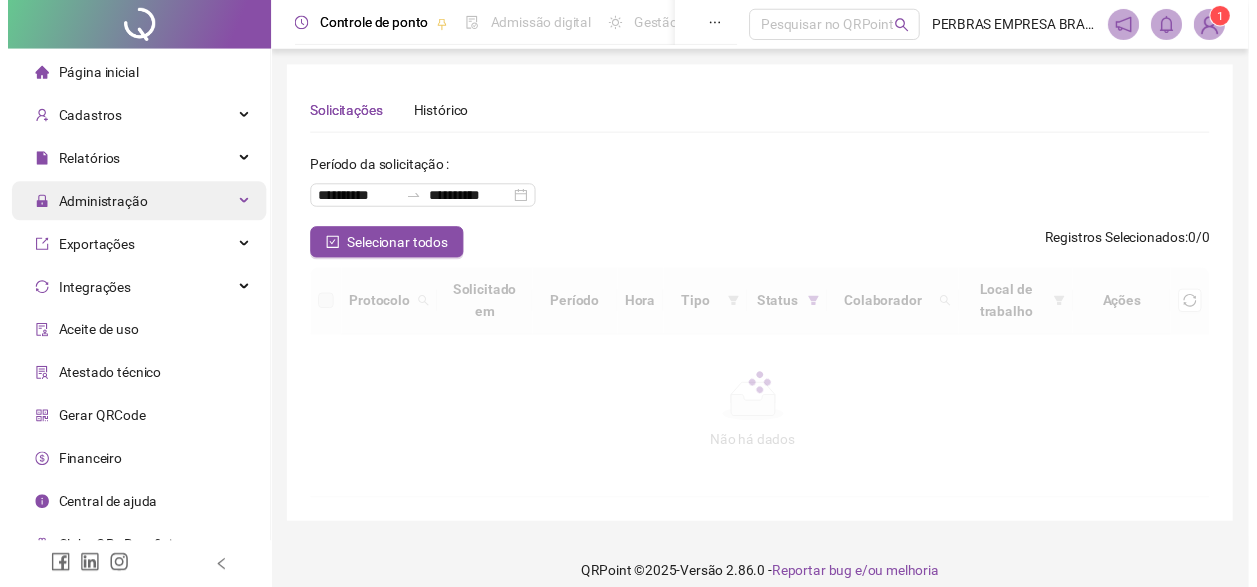 scroll, scrollTop: 0, scrollLeft: 0, axis: both 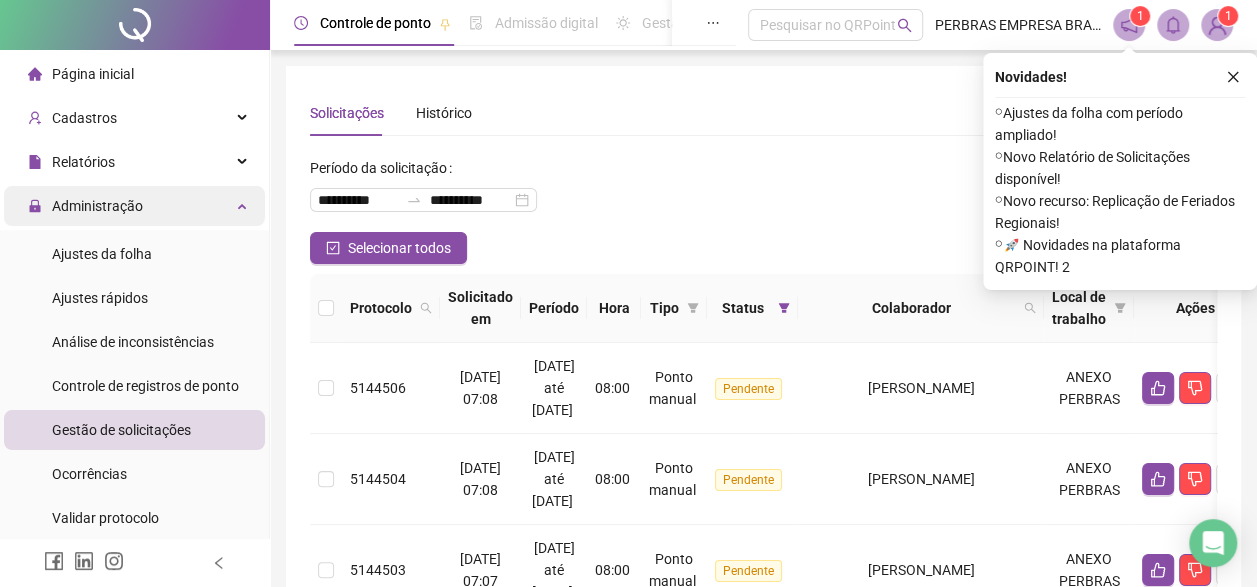 click on "Administração" at bounding box center [134, 206] 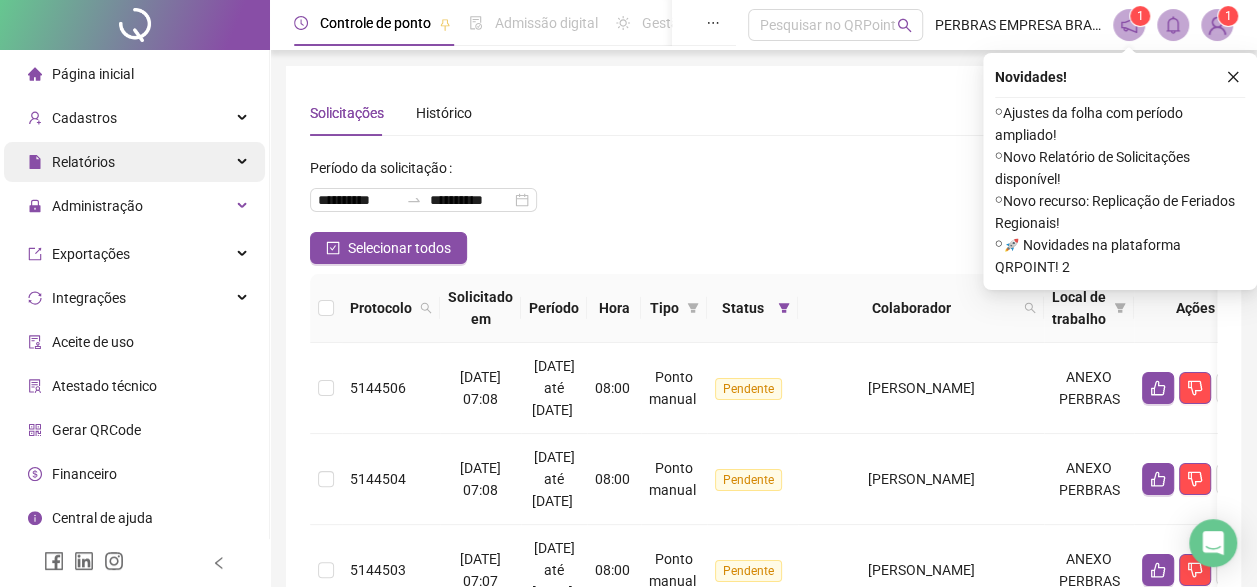 click on "Relatórios" at bounding box center [134, 162] 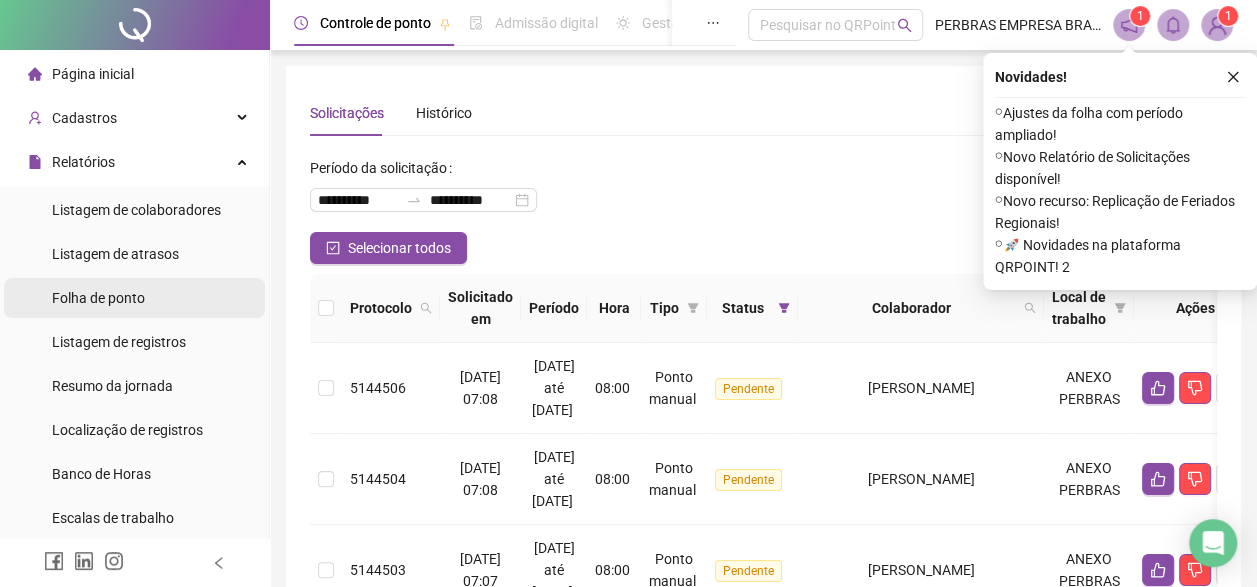 click on "Folha de ponto" at bounding box center (134, 298) 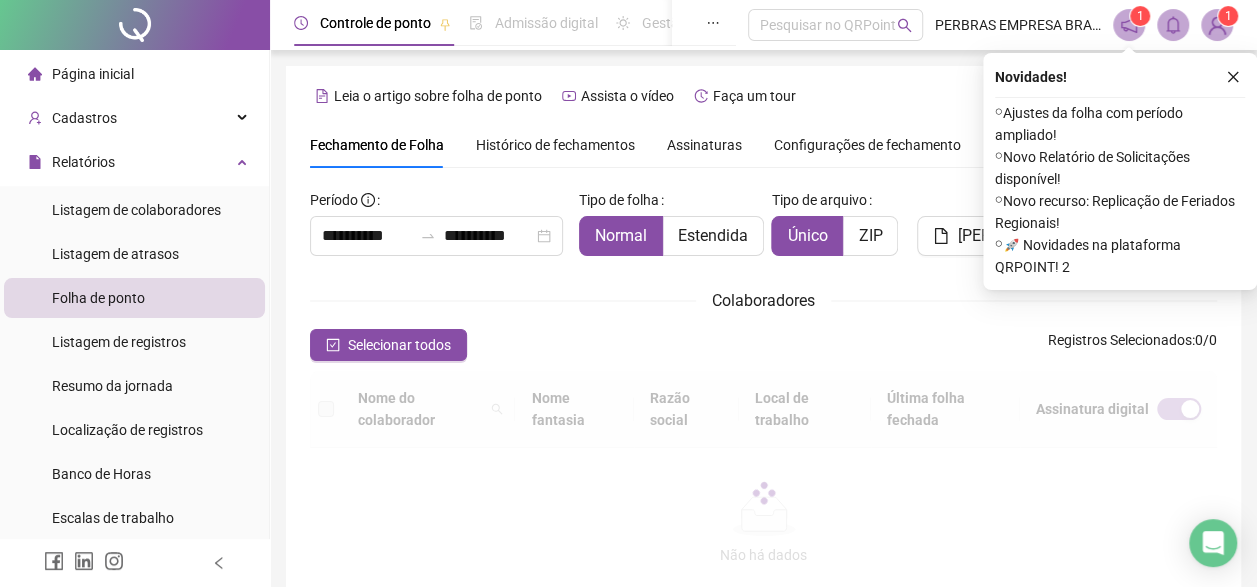 scroll, scrollTop: 116, scrollLeft: 0, axis: vertical 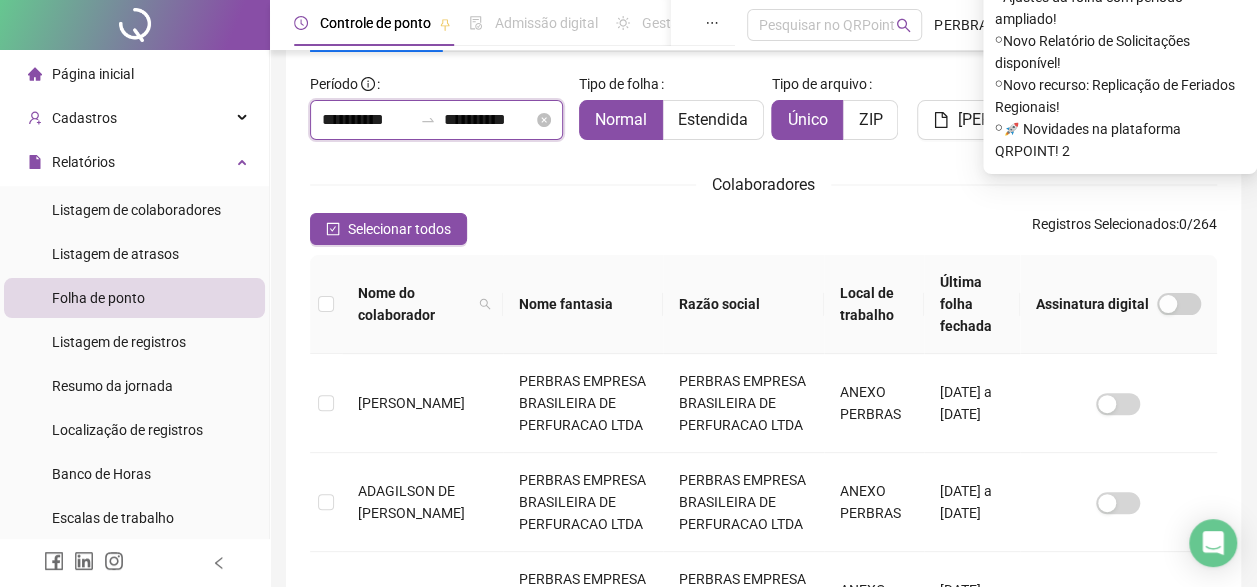 click on "**********" at bounding box center [367, 120] 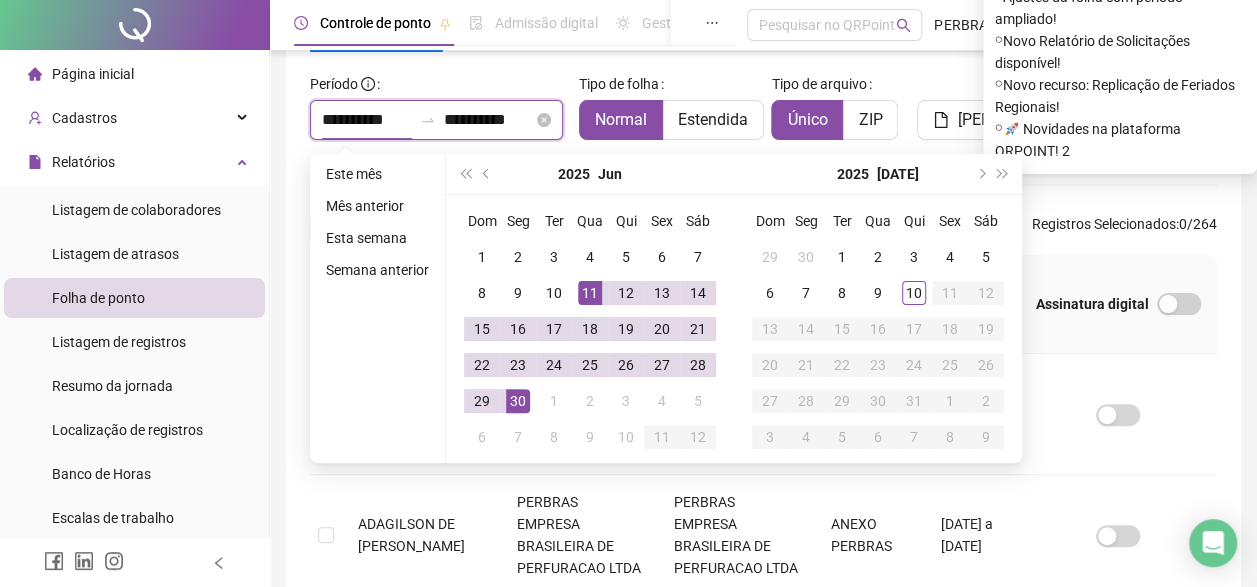 type on "**********" 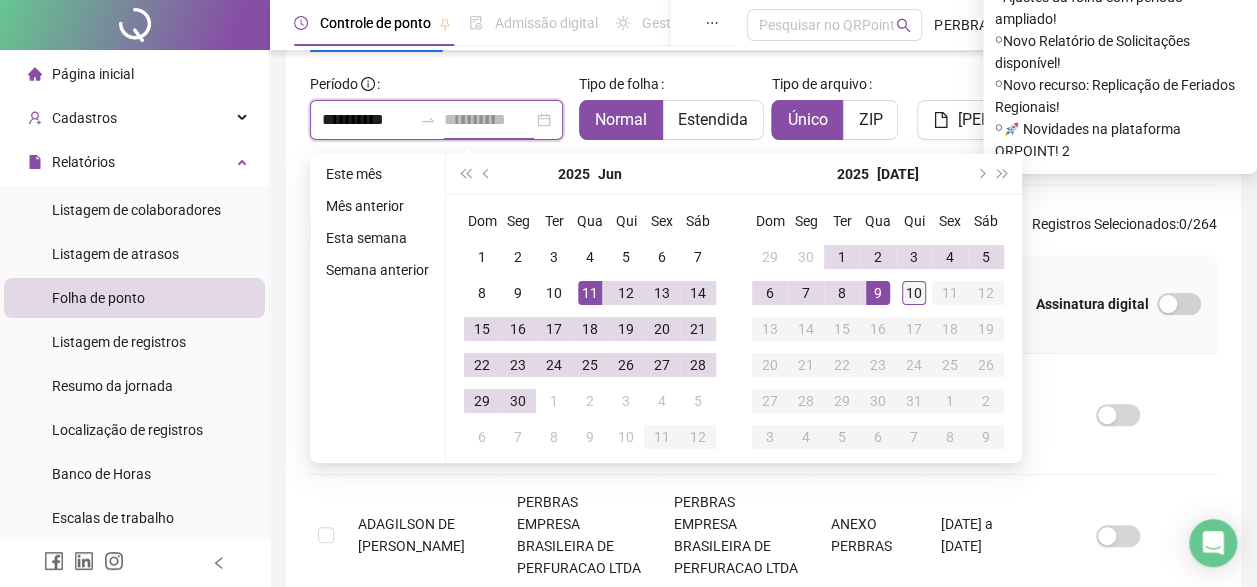 type on "**********" 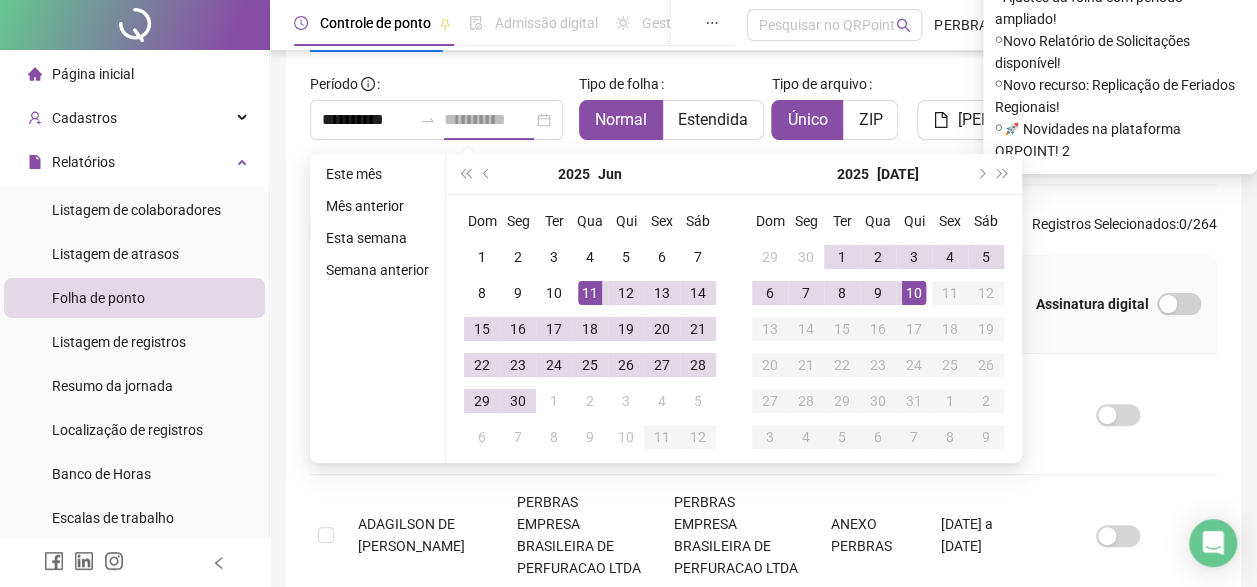 click on "10" at bounding box center [914, 293] 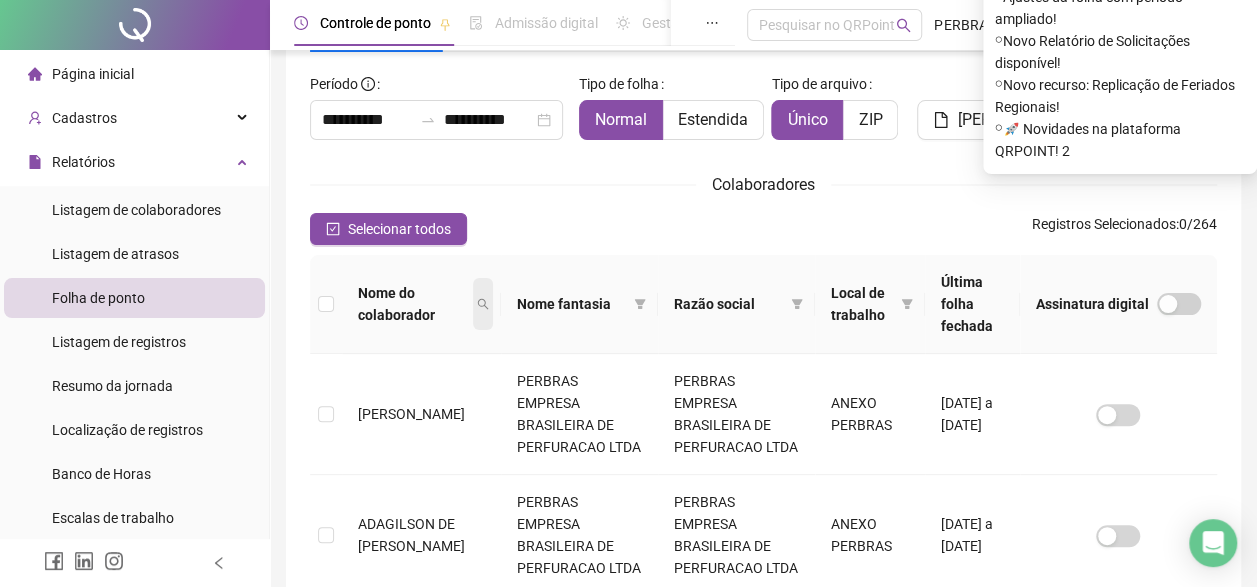 click at bounding box center (483, 304) 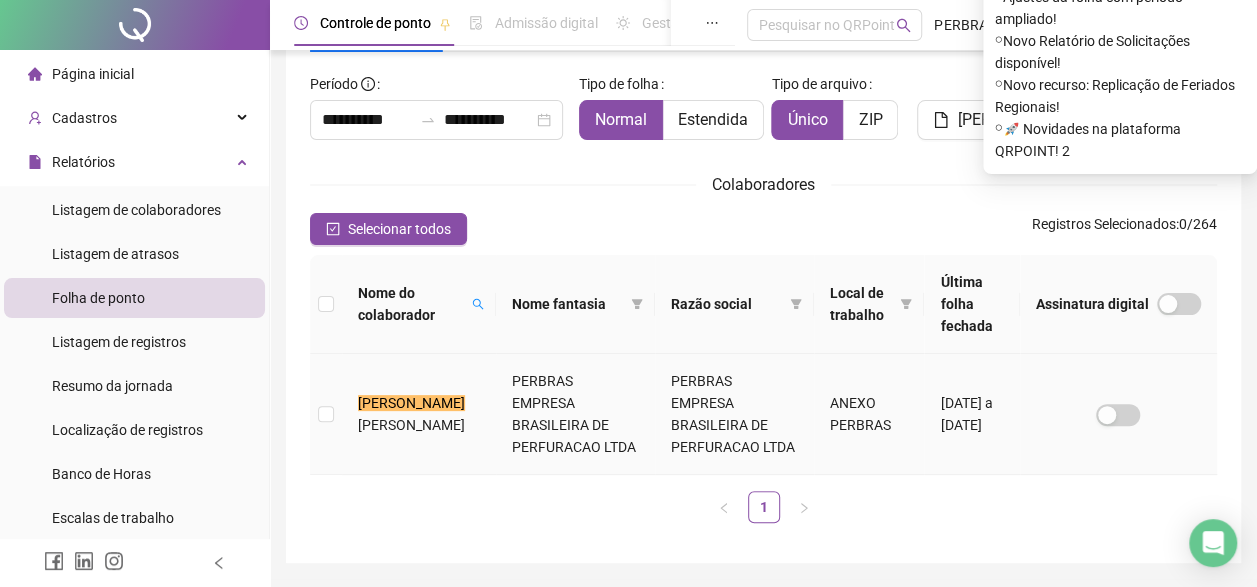 click on "PERBRAS EMPRESA BRASILEIRA DE PERFURACAO LTDA" at bounding box center [575, 414] 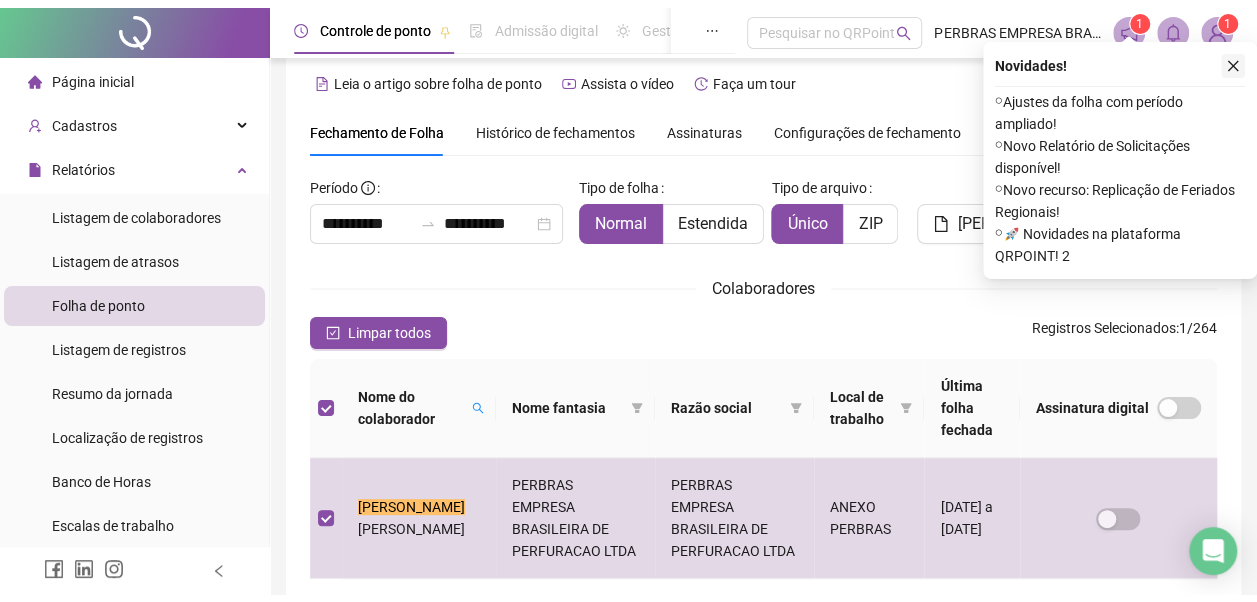 scroll, scrollTop: 0, scrollLeft: 0, axis: both 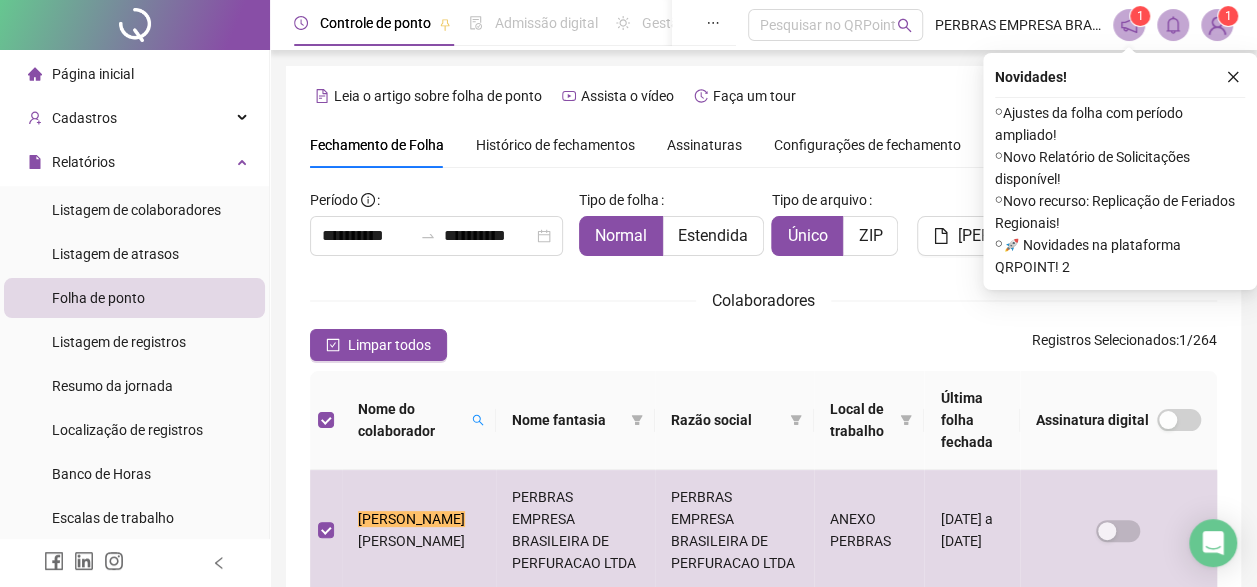 drag, startPoint x: 1230, startPoint y: 70, endPoint x: 1228, endPoint y: 82, distance: 12.165525 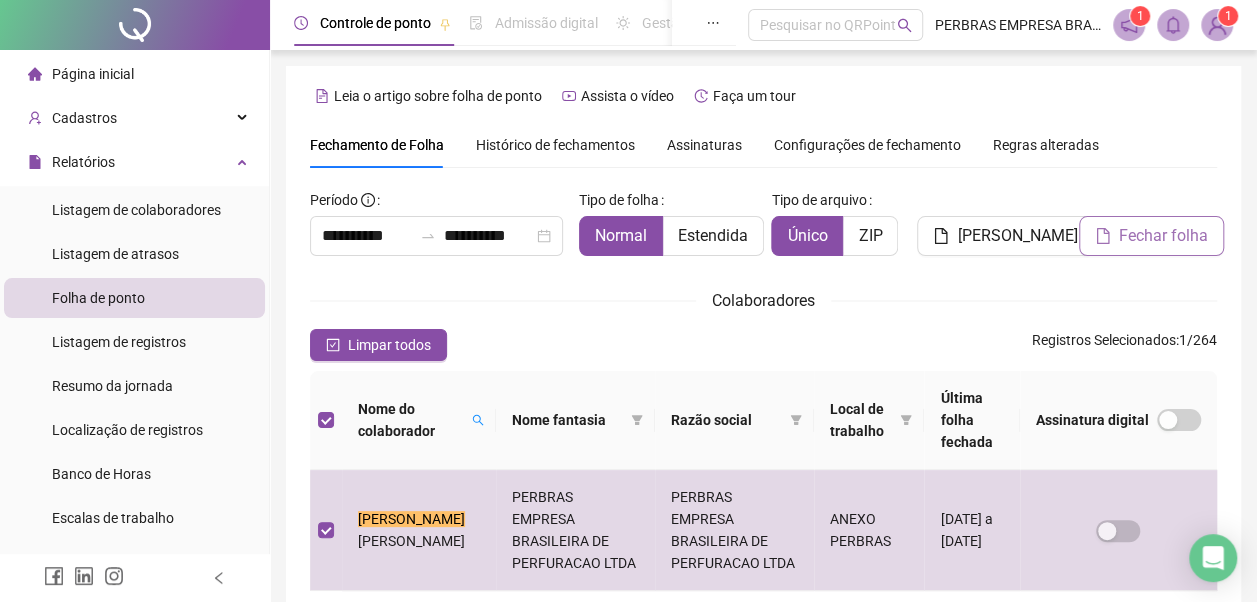 click on "Fechar folha" at bounding box center [1163, 236] 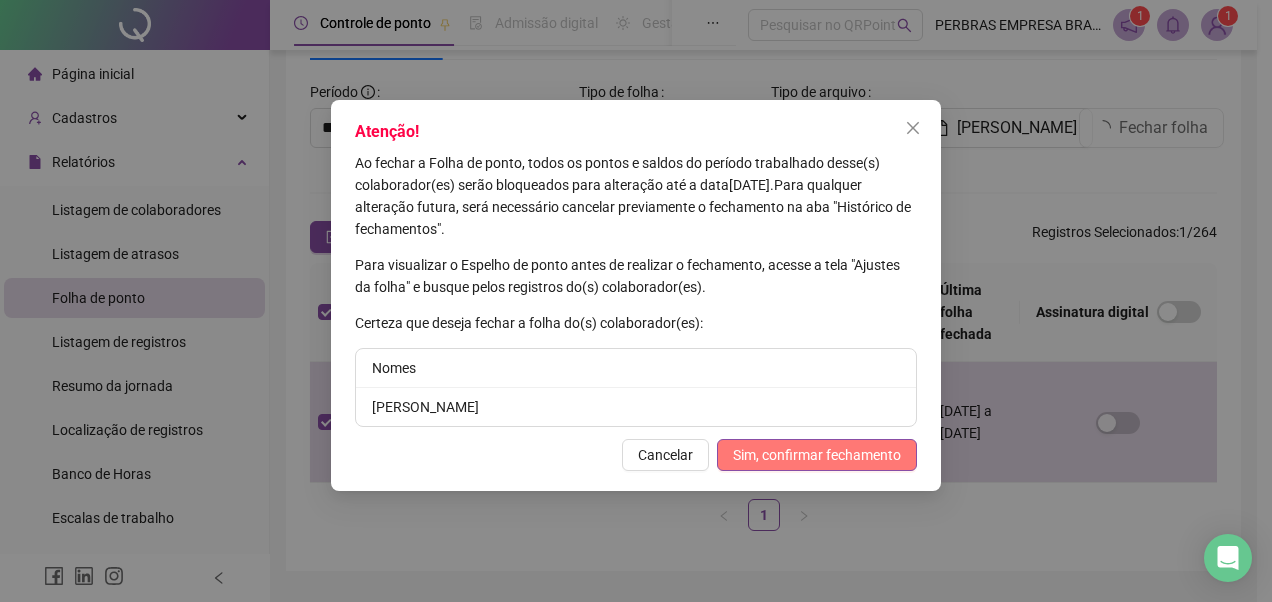 click on "Sim, confirmar fechamento" at bounding box center [817, 455] 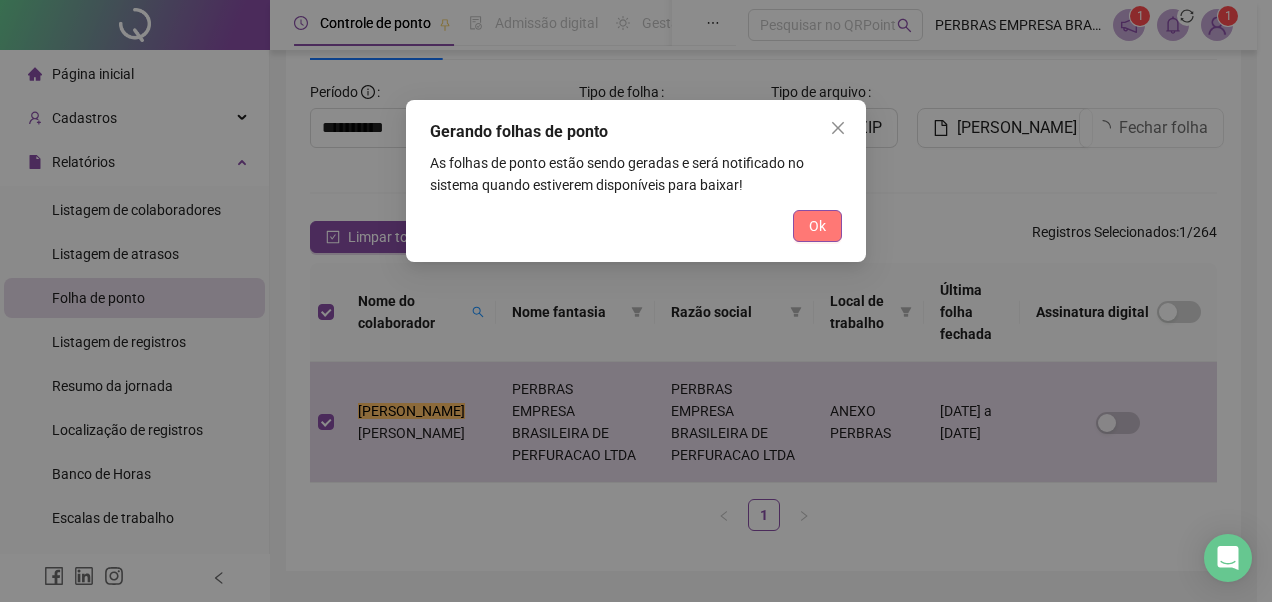 click on "Ok" at bounding box center (817, 226) 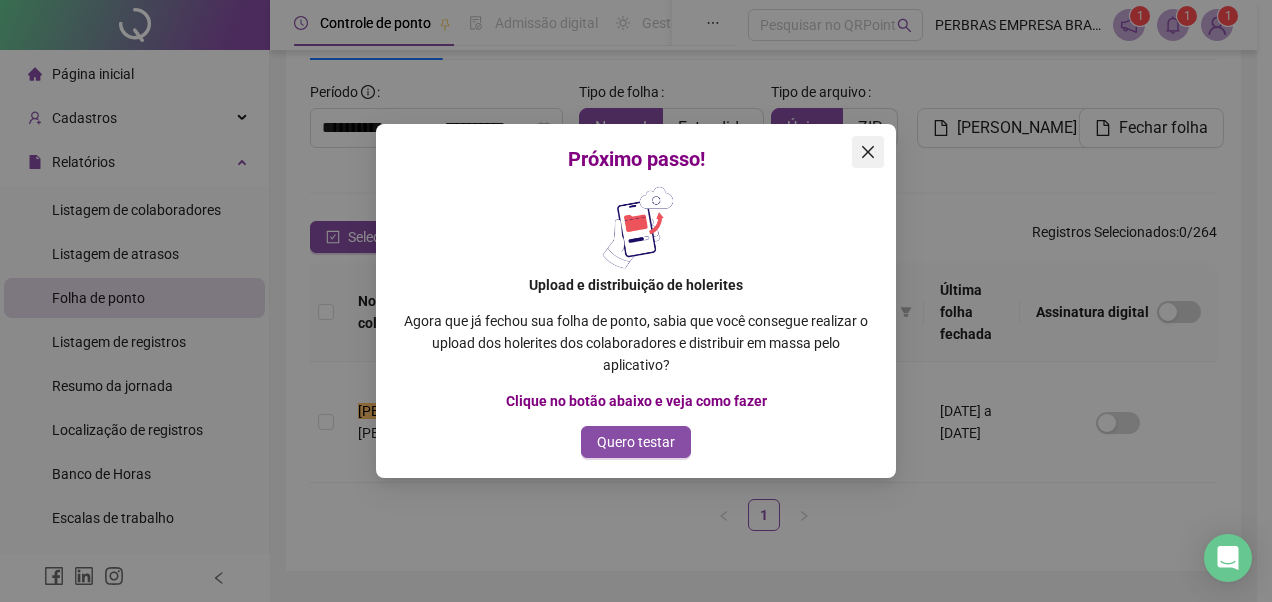 click 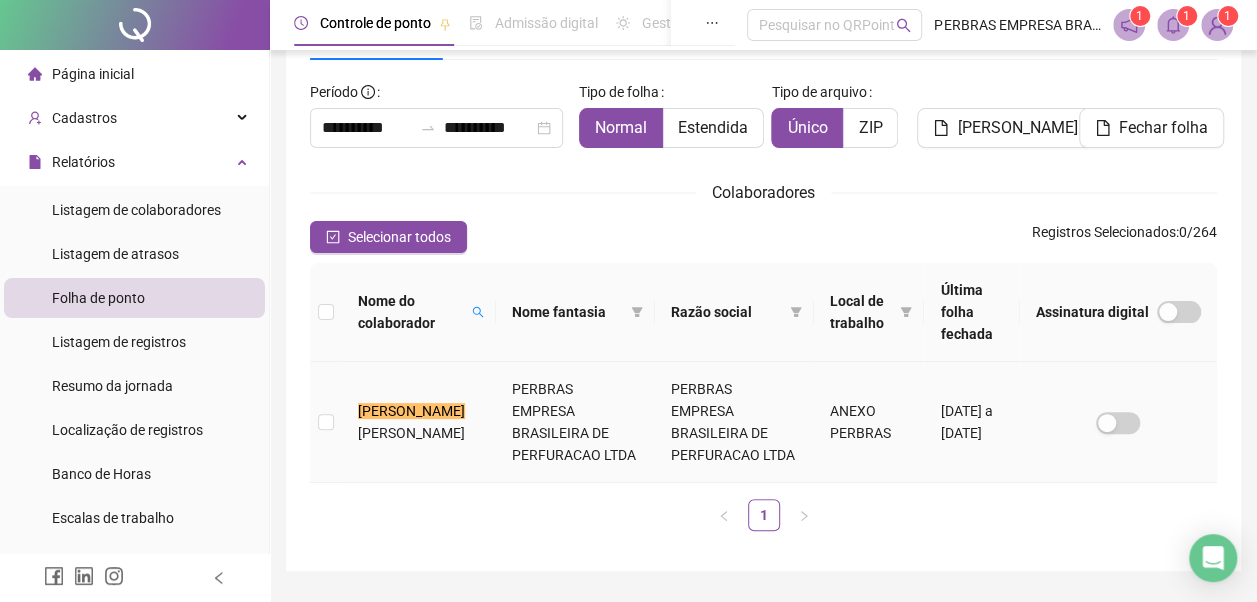 click on "PERBRAS EMPRESA BRASILEIRA DE PERFURACAO LTDA" at bounding box center [734, 422] 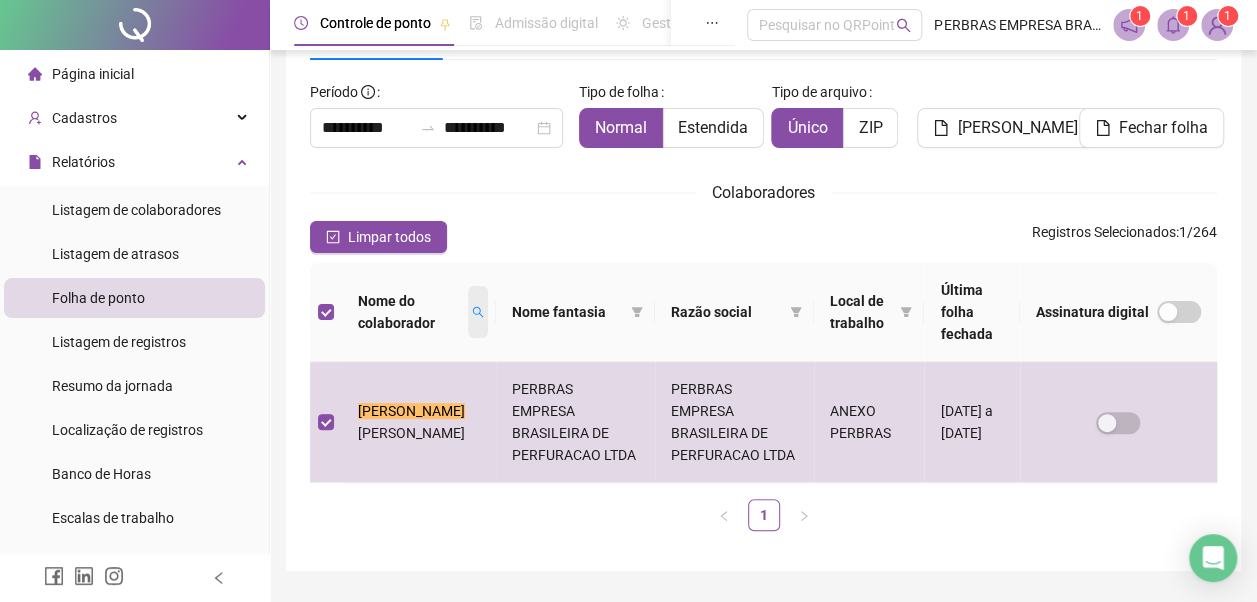 click at bounding box center (478, 312) 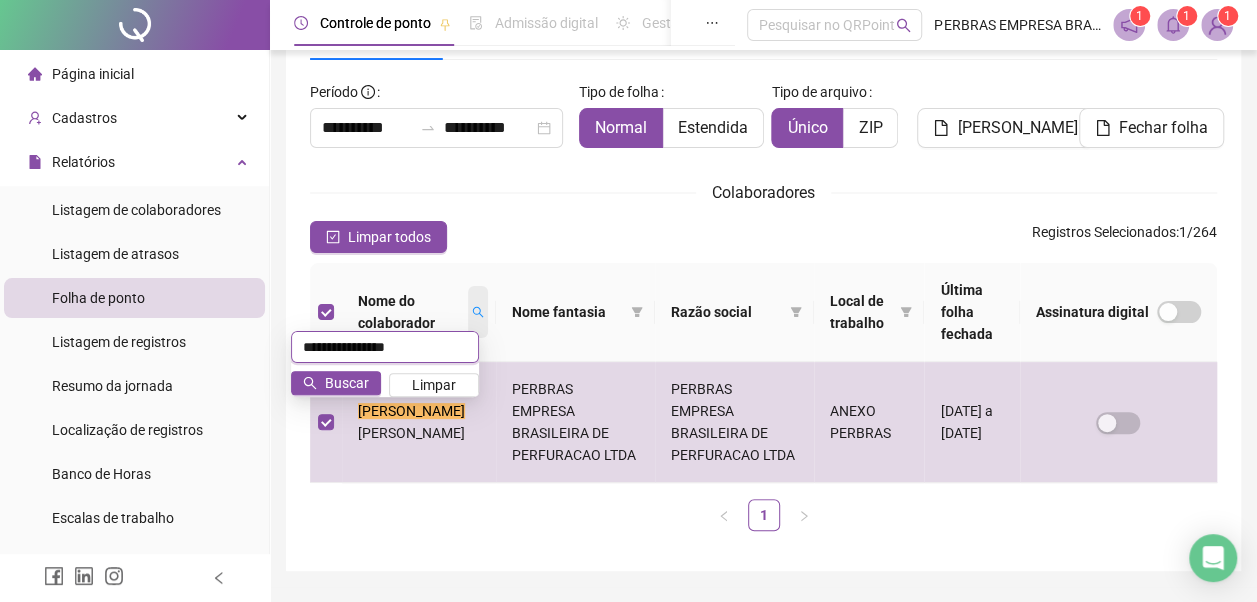 type on "**********" 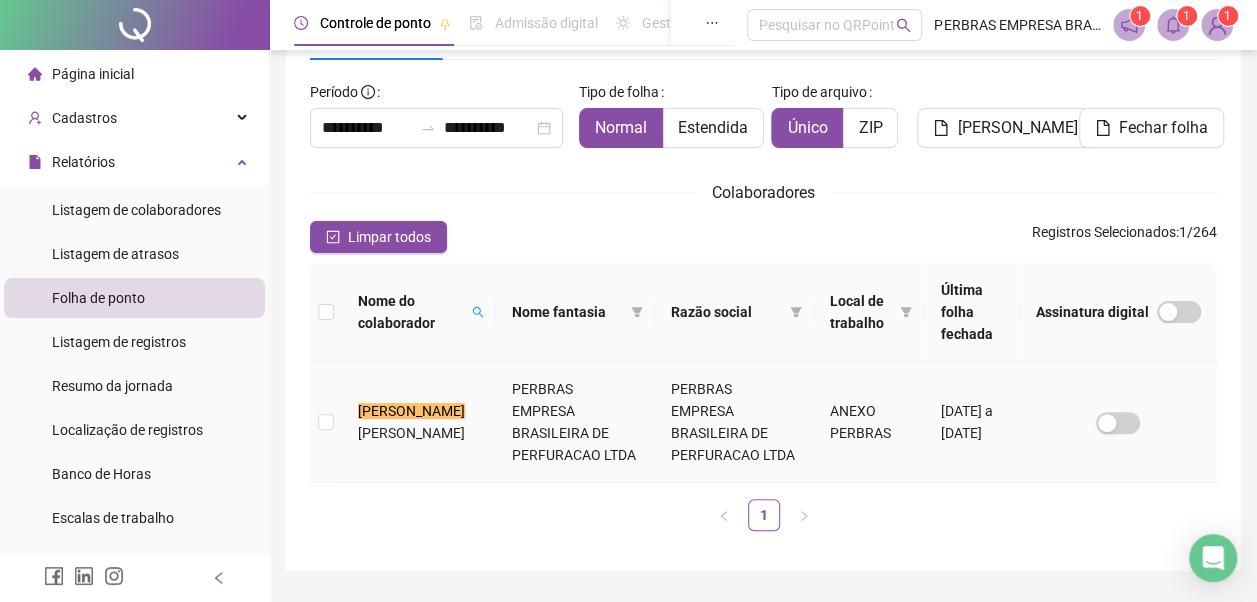 drag, startPoint x: 674, startPoint y: 404, endPoint x: 735, endPoint y: 399, distance: 61.204575 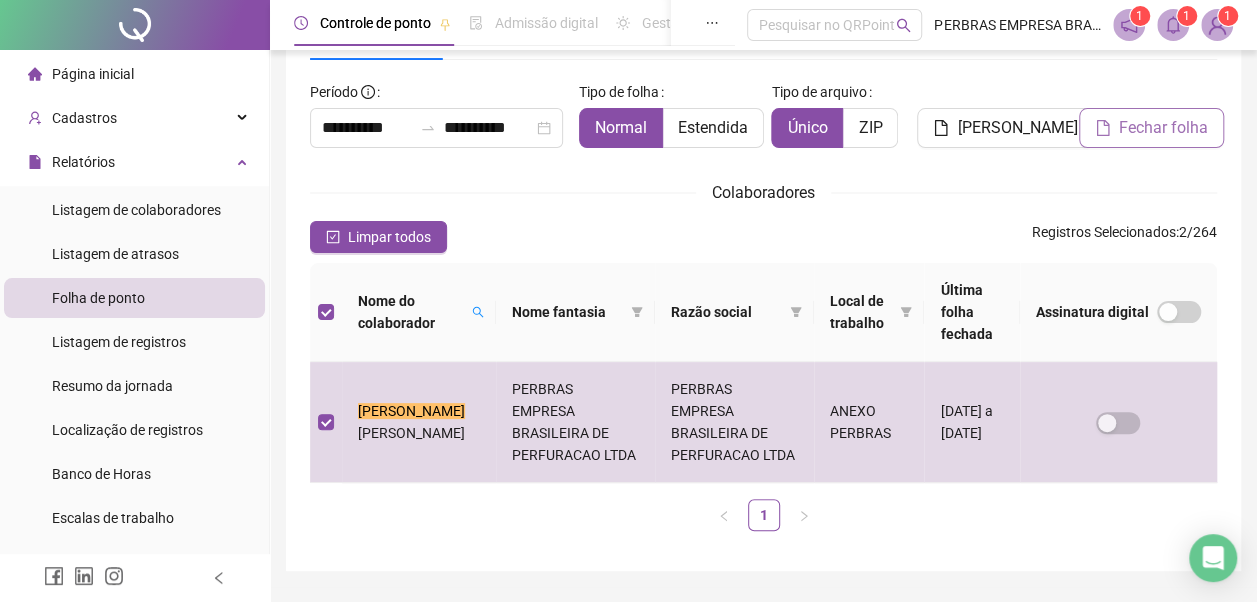 click on "Fechar folha" at bounding box center (1163, 128) 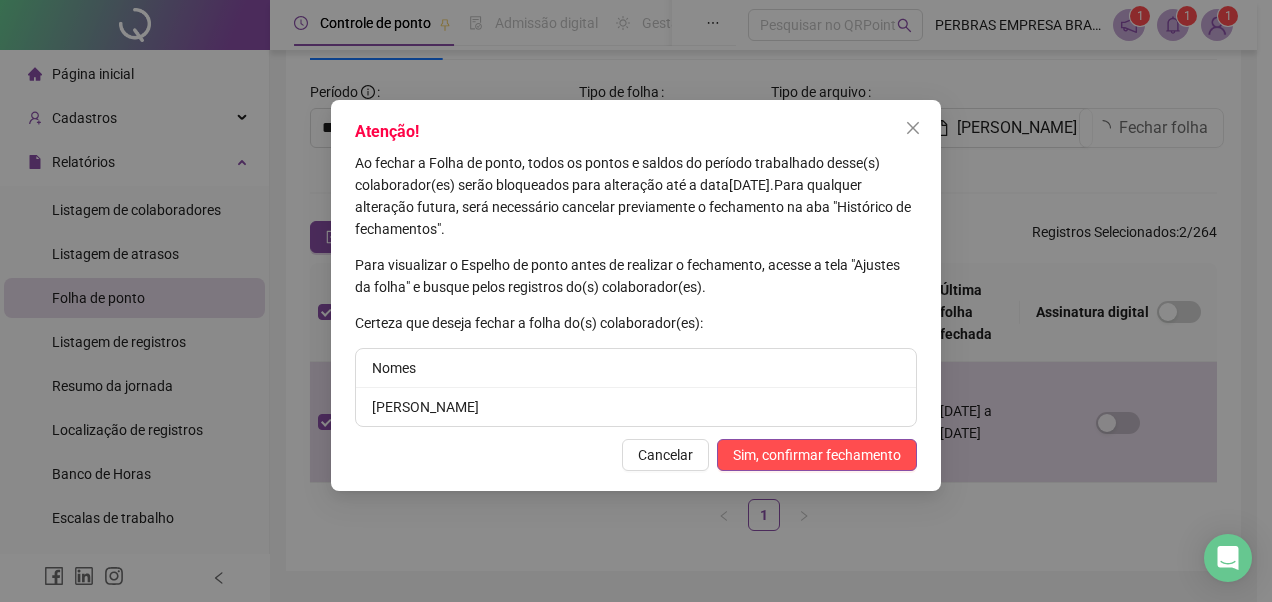 drag, startPoint x: 864, startPoint y: 451, endPoint x: 862, endPoint y: 471, distance: 20.09975 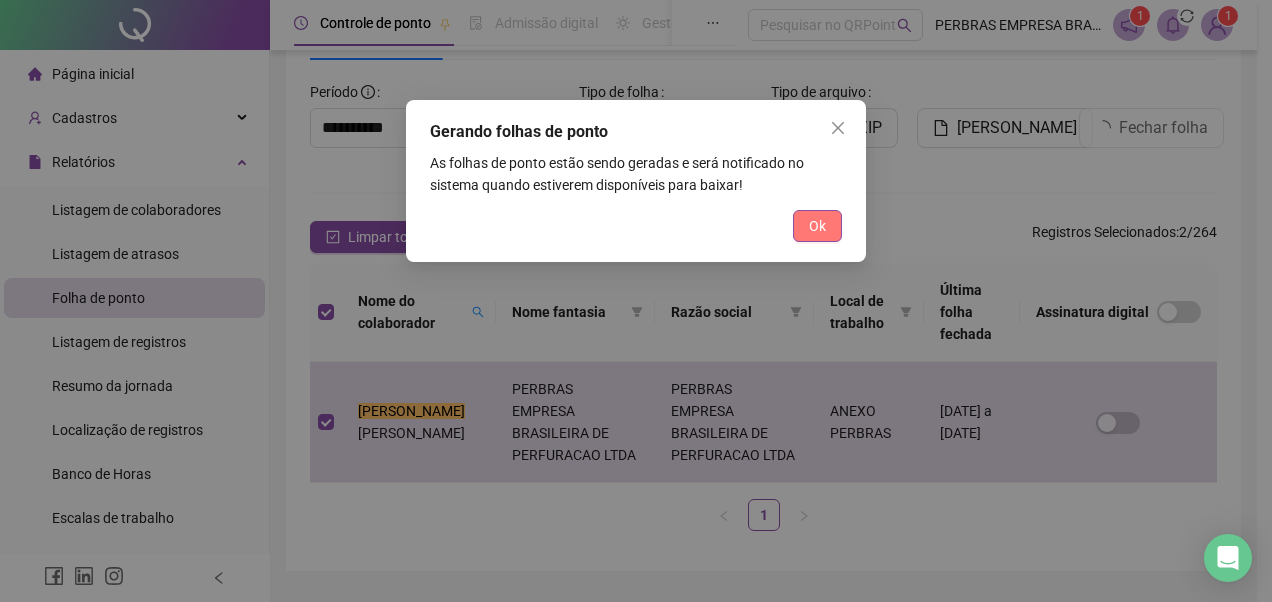 click on "Ok" at bounding box center (817, 226) 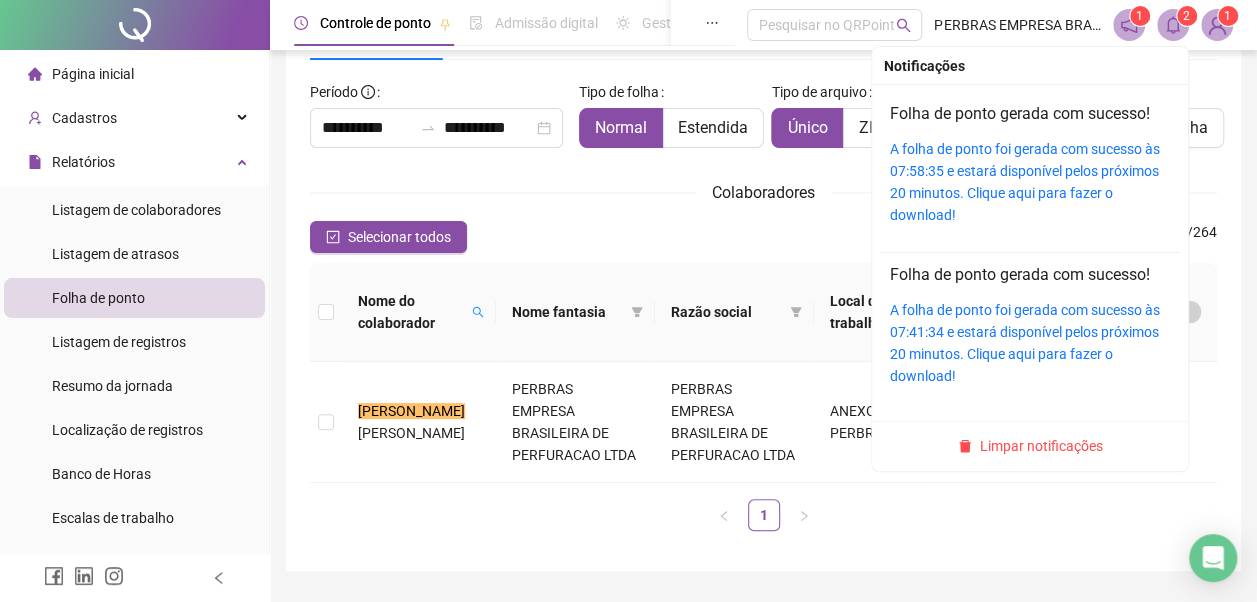 click at bounding box center [1173, 25] 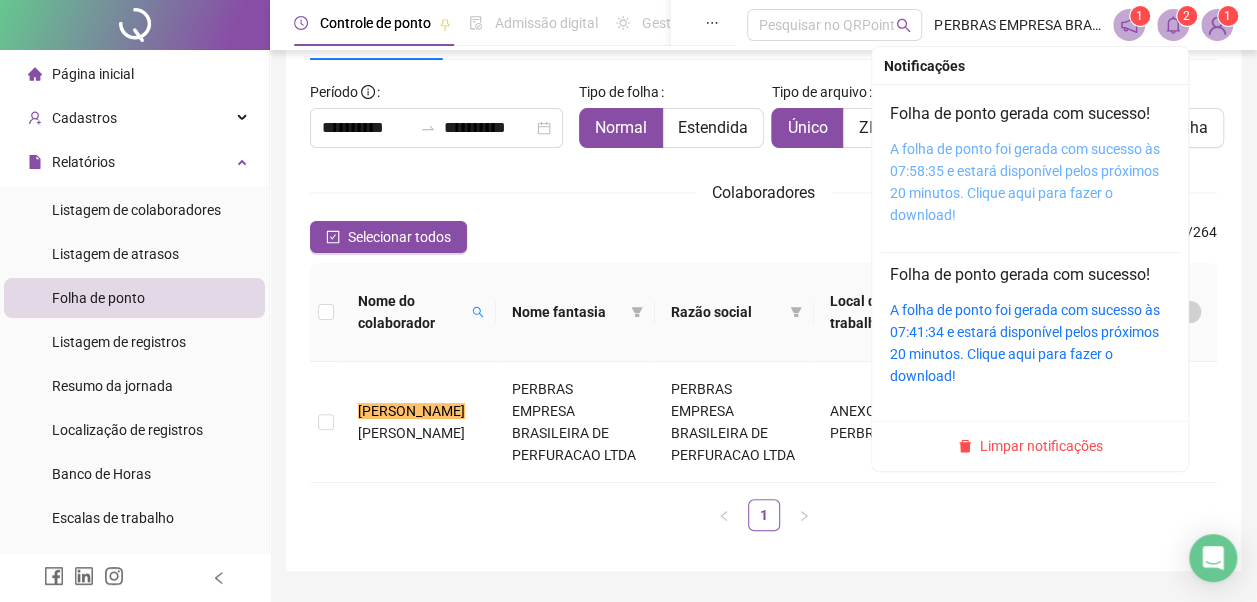 click on "A folha de ponto foi gerada com sucesso às 07:58:35 e estará disponível pelos próximos 20 minutos.
Clique aqui para fazer o download!" at bounding box center (1025, 182) 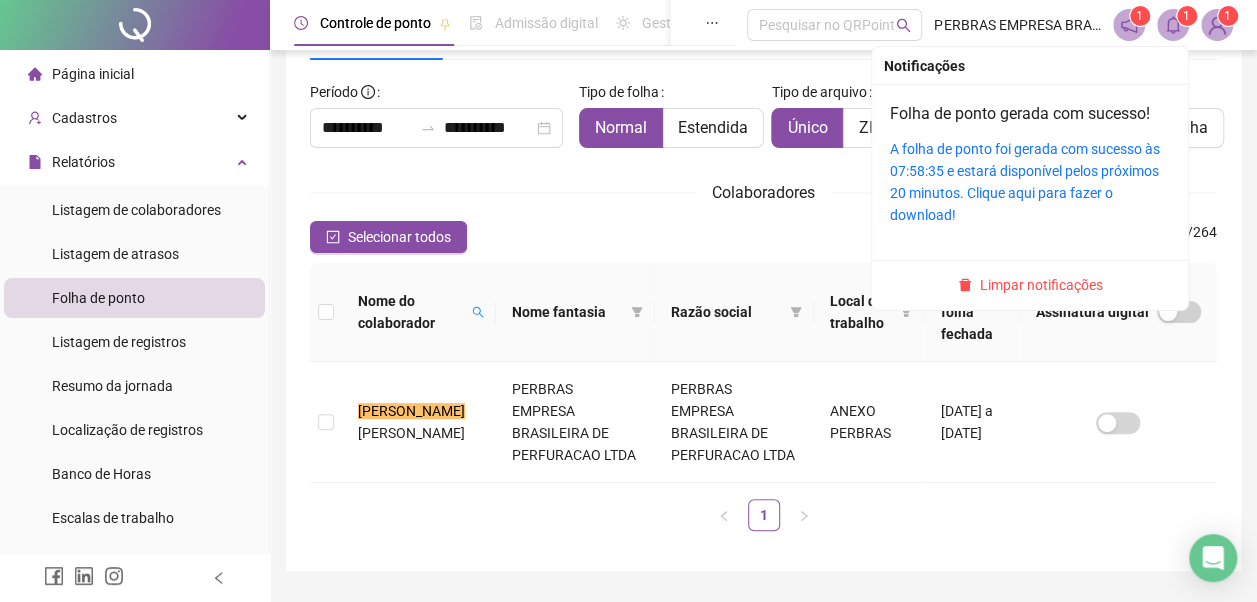 click 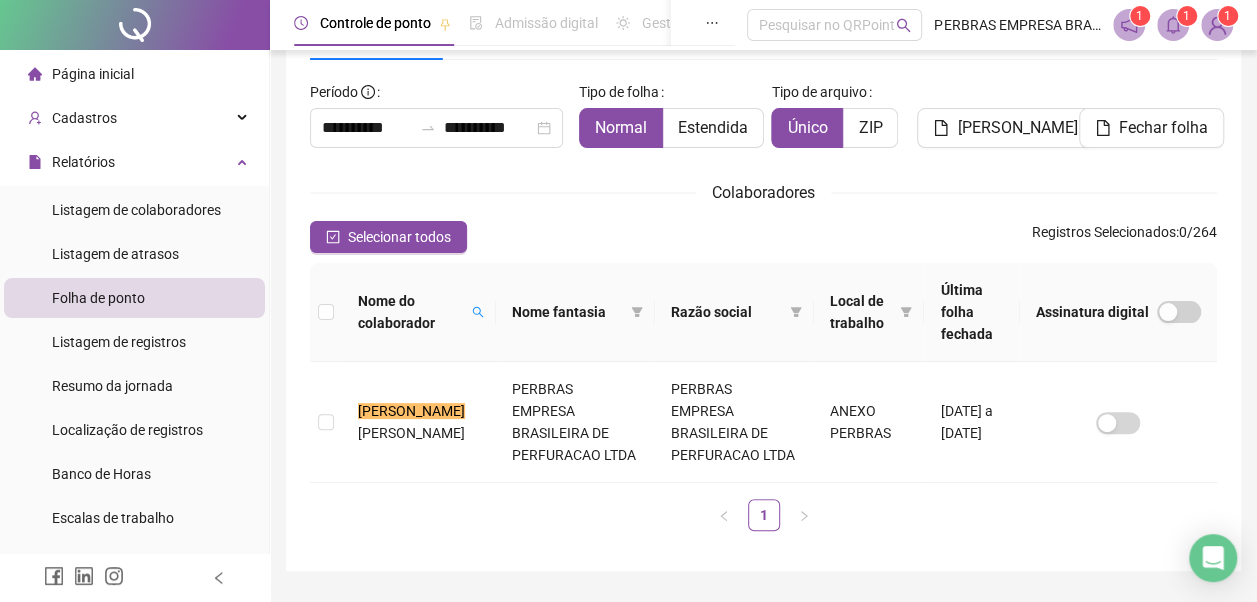 click 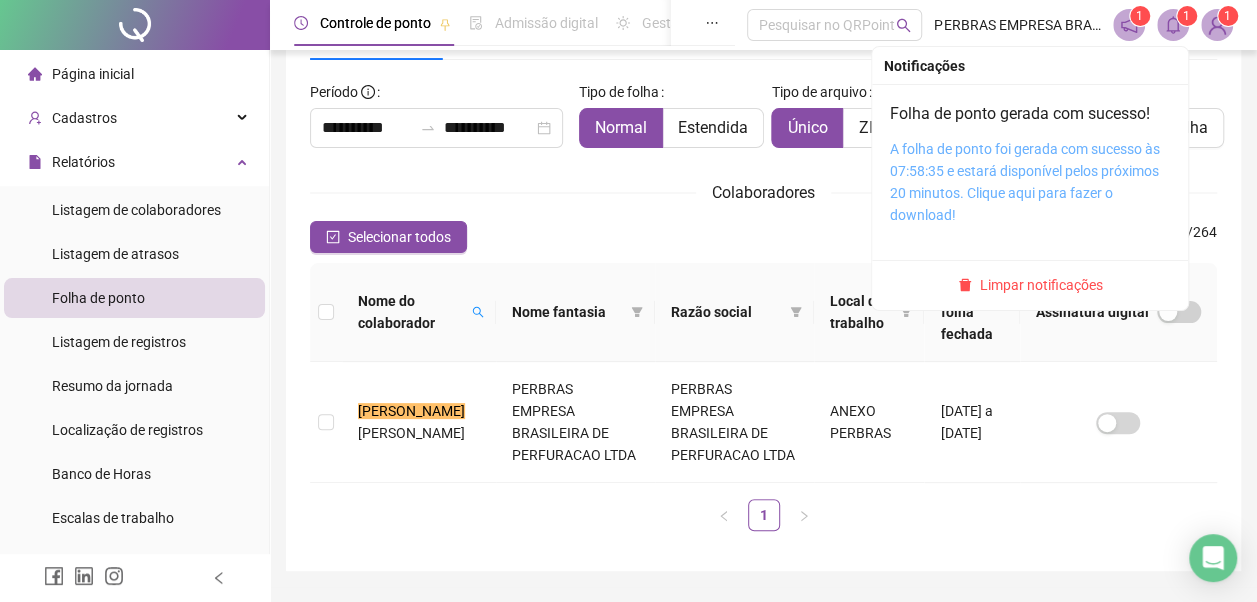click on "A folha de ponto foi gerada com sucesso às 07:58:35 e estará disponível pelos próximos 20 minutos.
Clique aqui para fazer o download!" at bounding box center (1025, 182) 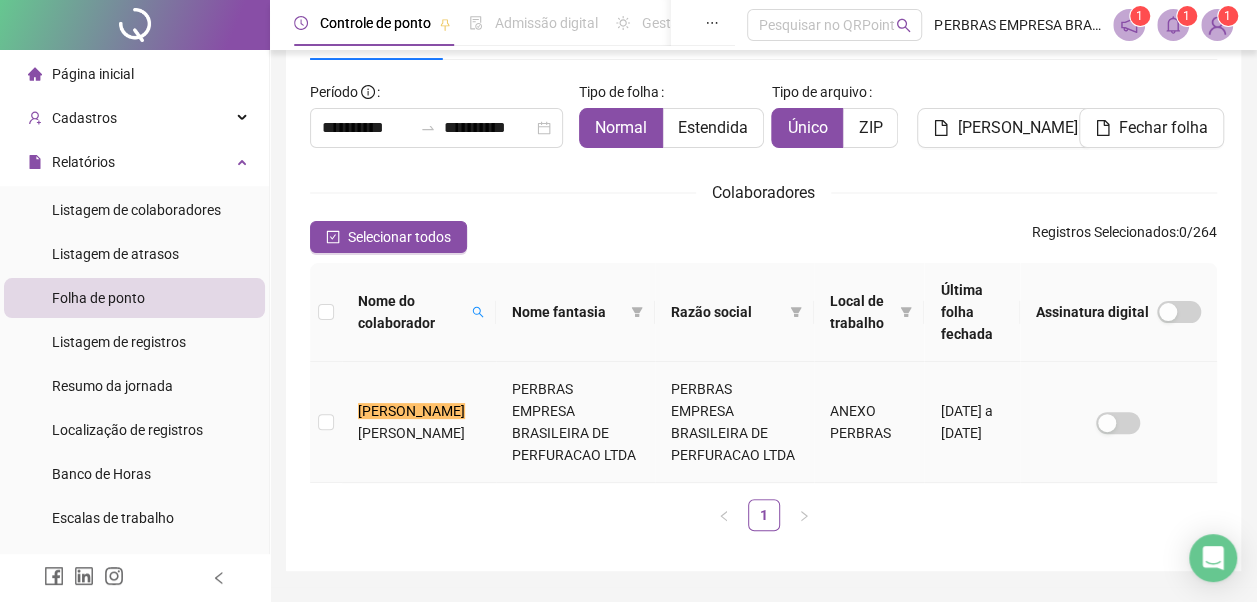click on "PERBRAS EMPRESA BRASILEIRA DE PERFURACAO LTDA" at bounding box center (734, 422) 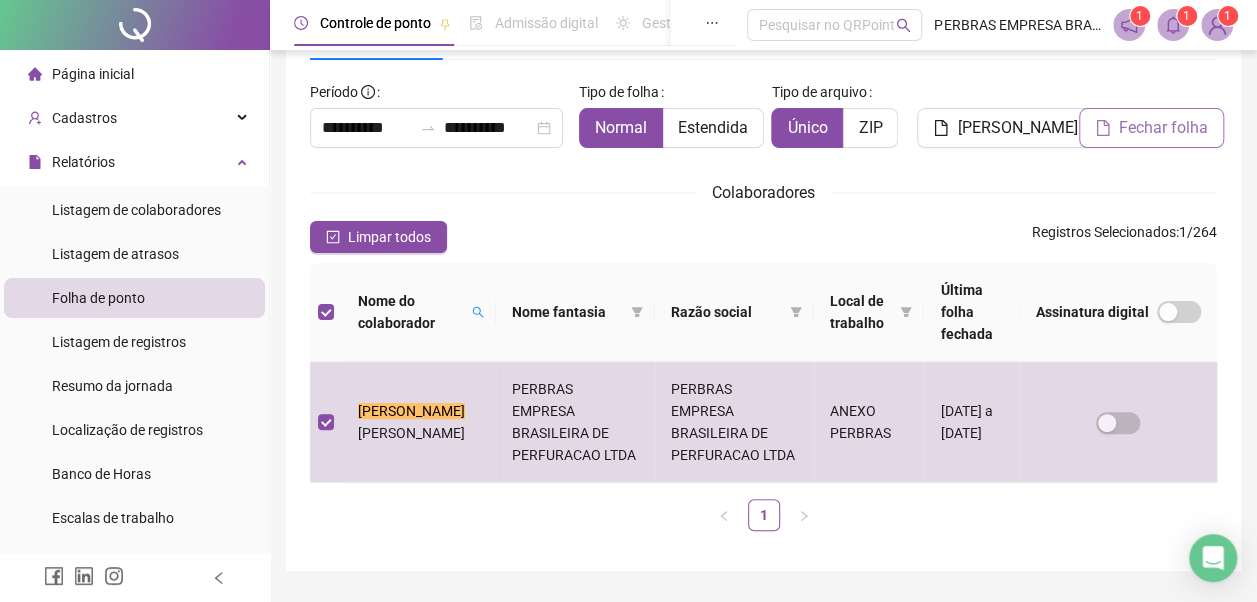 click on "Fechar folha" at bounding box center (1163, 128) 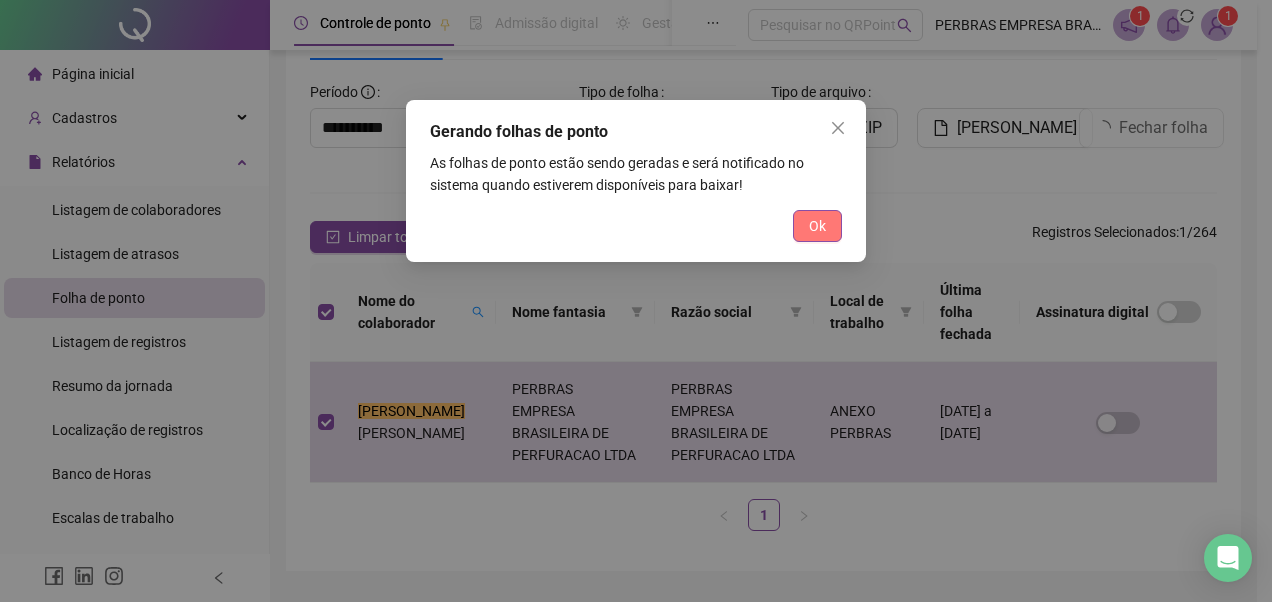 click on "Ok" at bounding box center [817, 226] 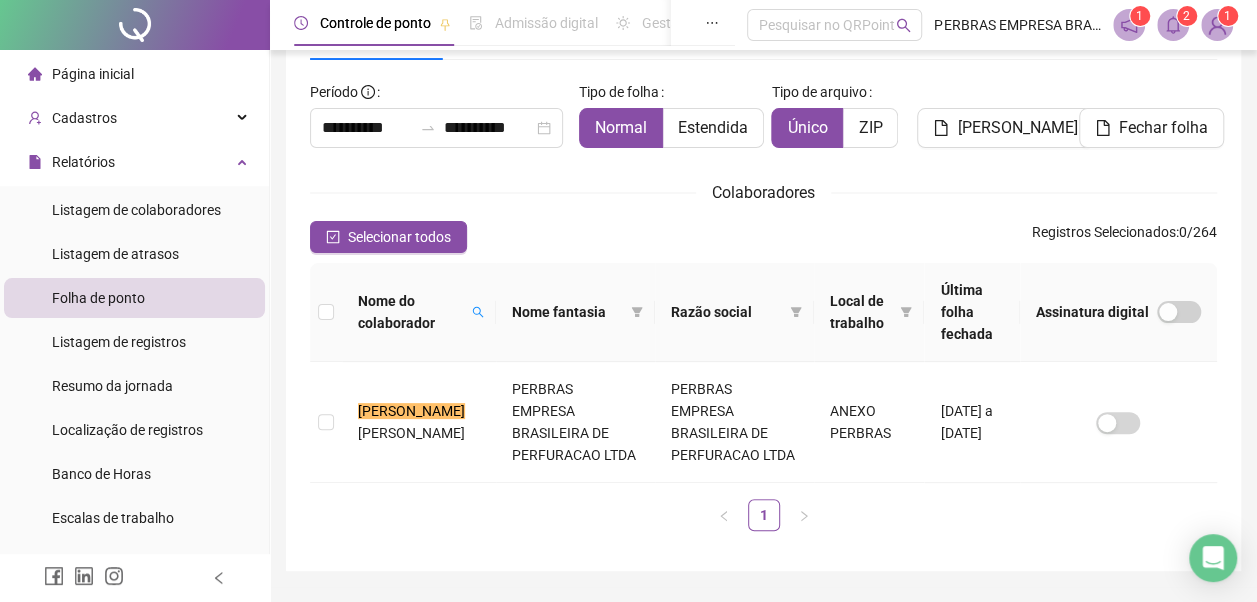 click 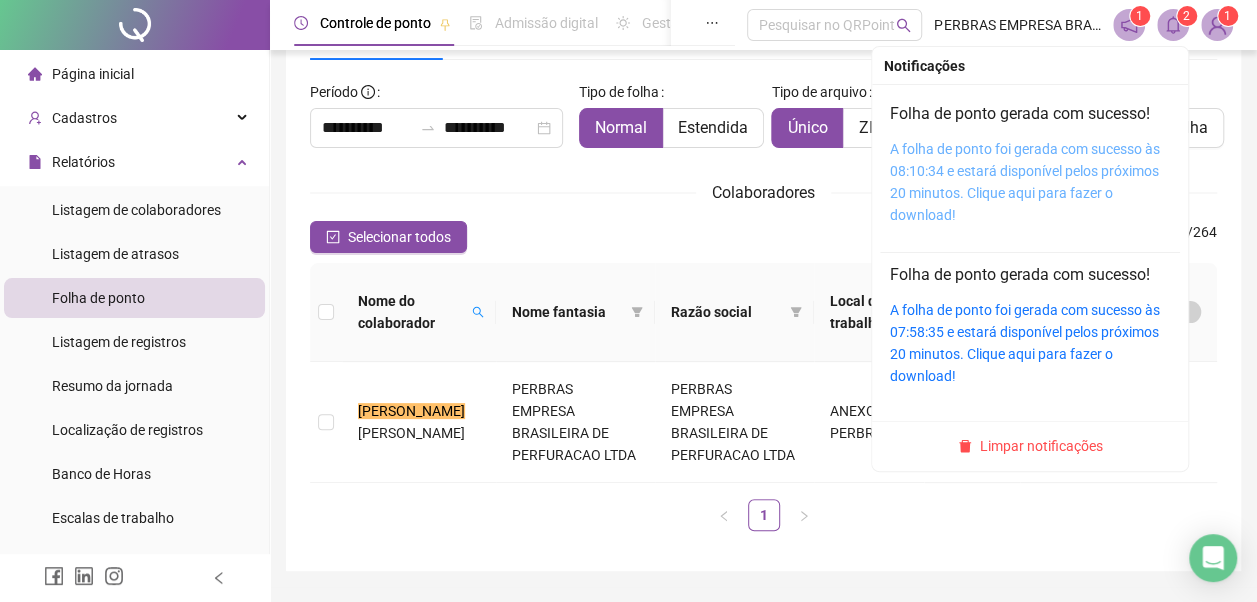 click on "A folha de ponto foi gerada com sucesso às 08:10:34 e estará disponível pelos próximos 20 minutos.
Clique aqui para fazer o download!" at bounding box center (1025, 182) 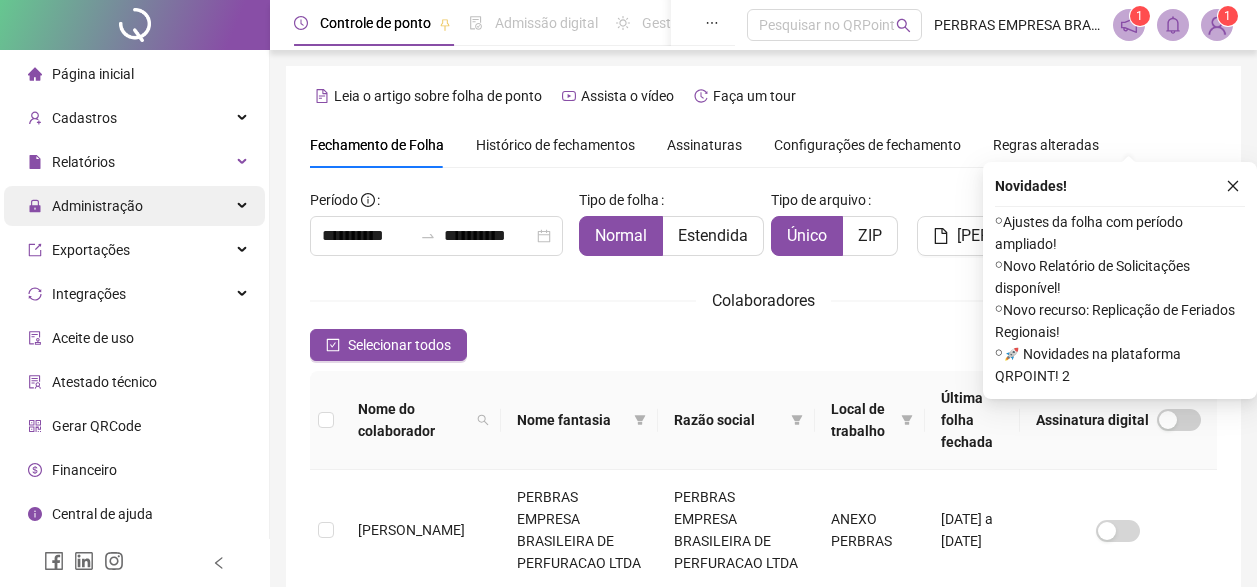 click on "Administração" at bounding box center (134, 206) 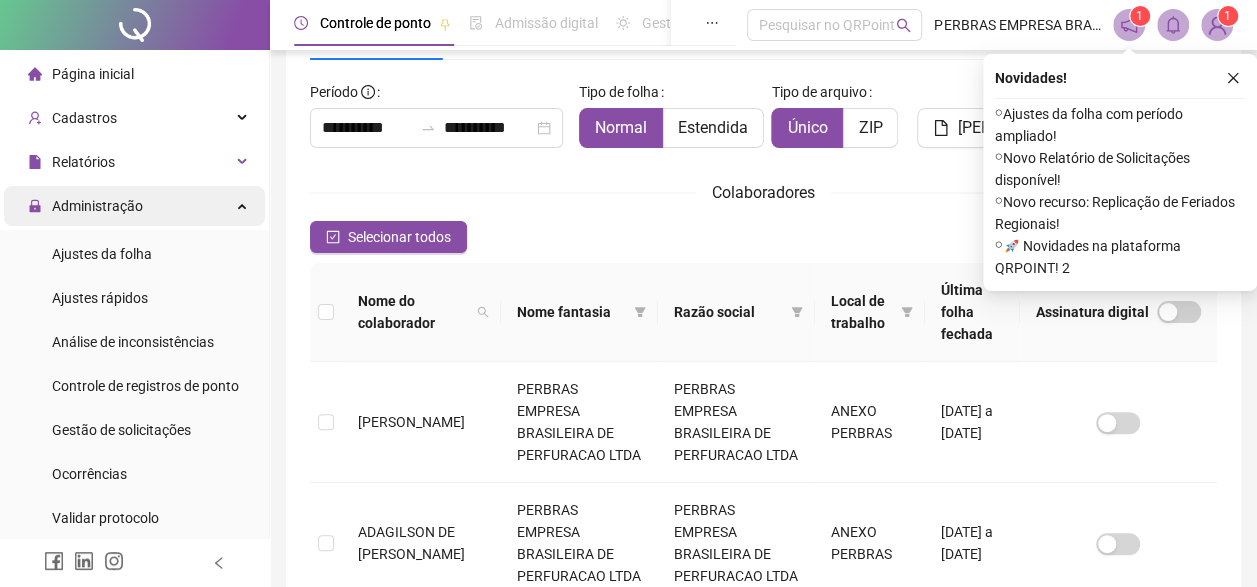 scroll, scrollTop: 108, scrollLeft: 0, axis: vertical 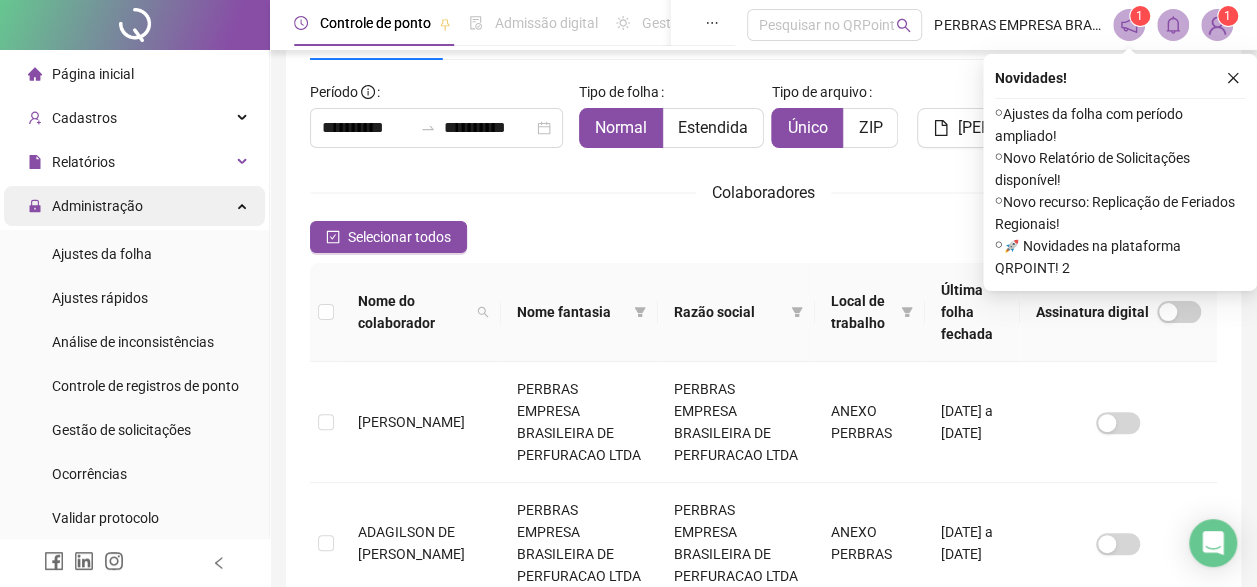 click on "Administração" at bounding box center [134, 206] 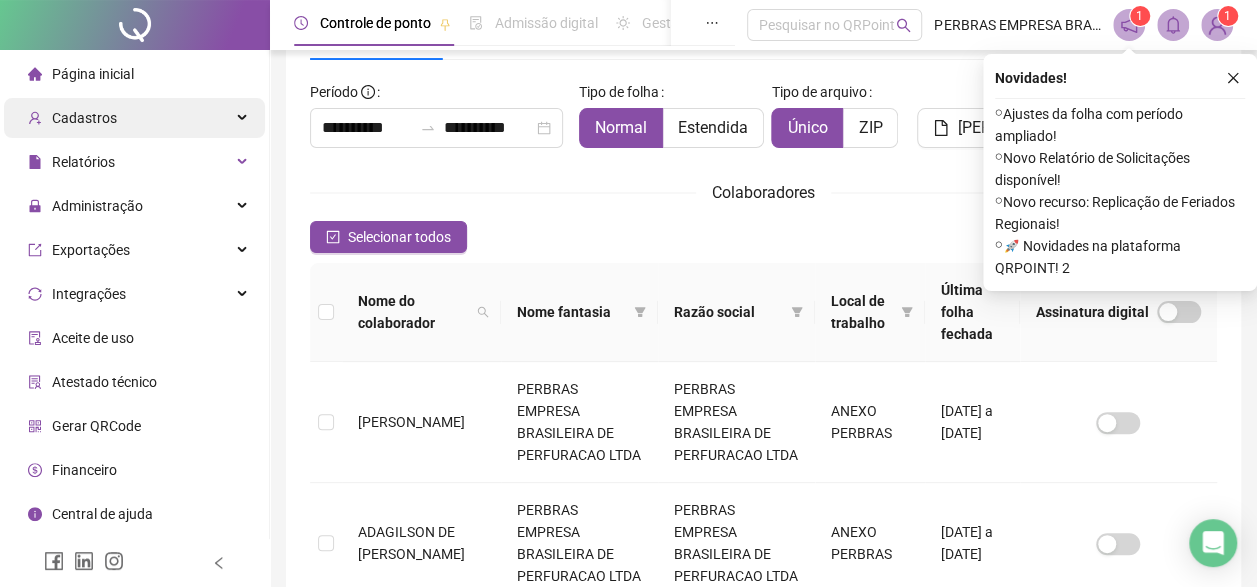 click on "Cadastros" at bounding box center [134, 118] 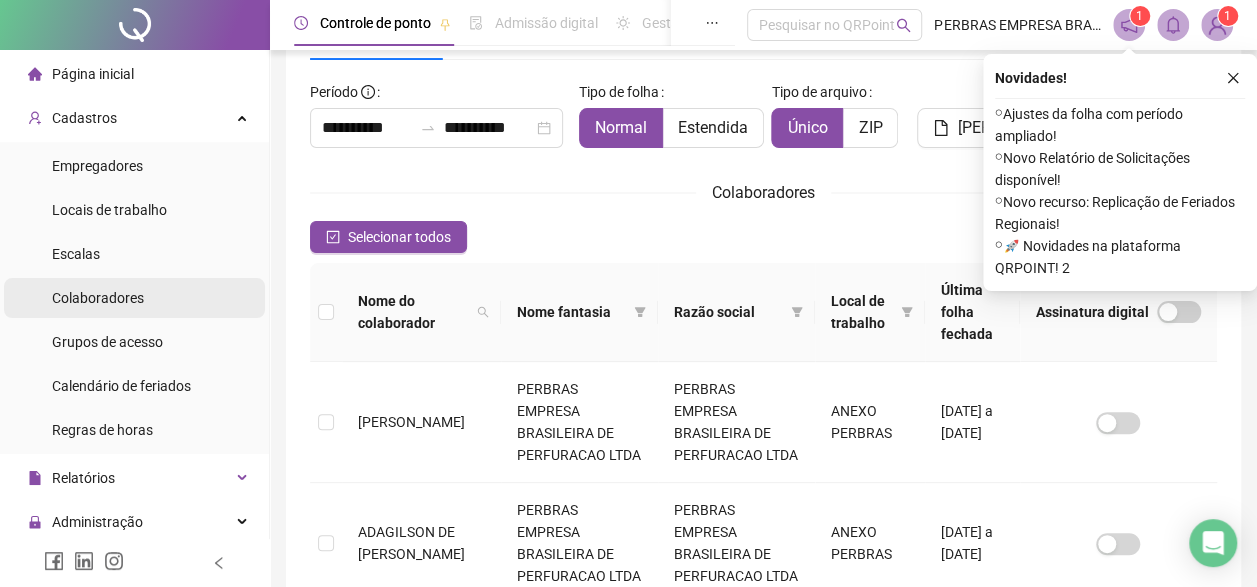 click on "Colaboradores" at bounding box center [98, 298] 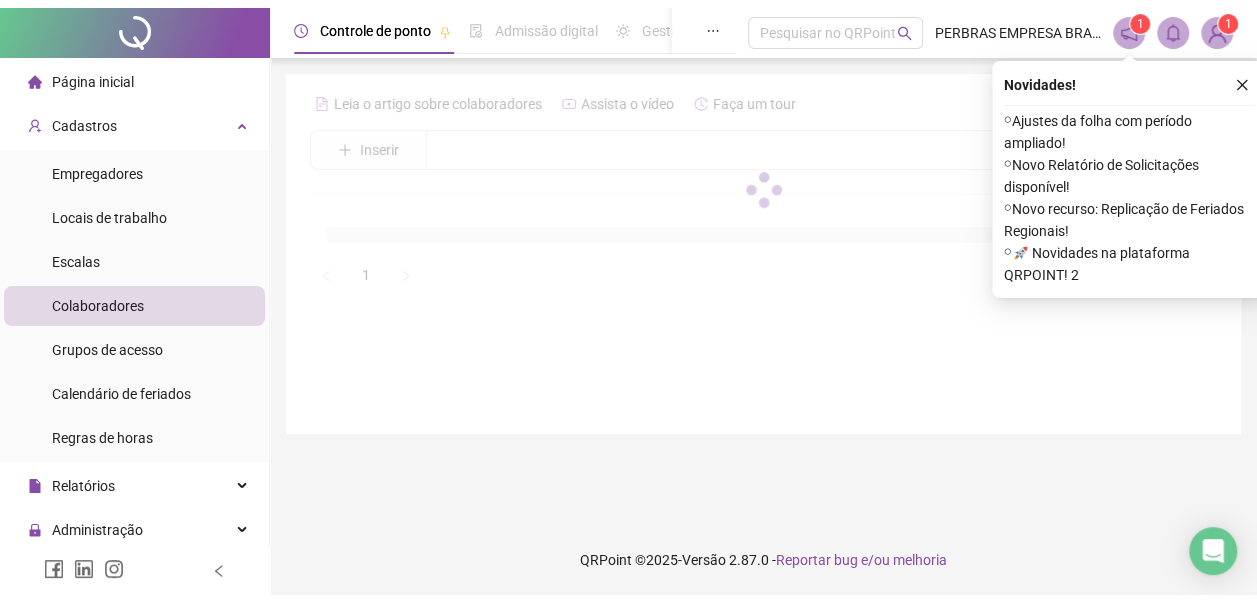 scroll, scrollTop: 0, scrollLeft: 0, axis: both 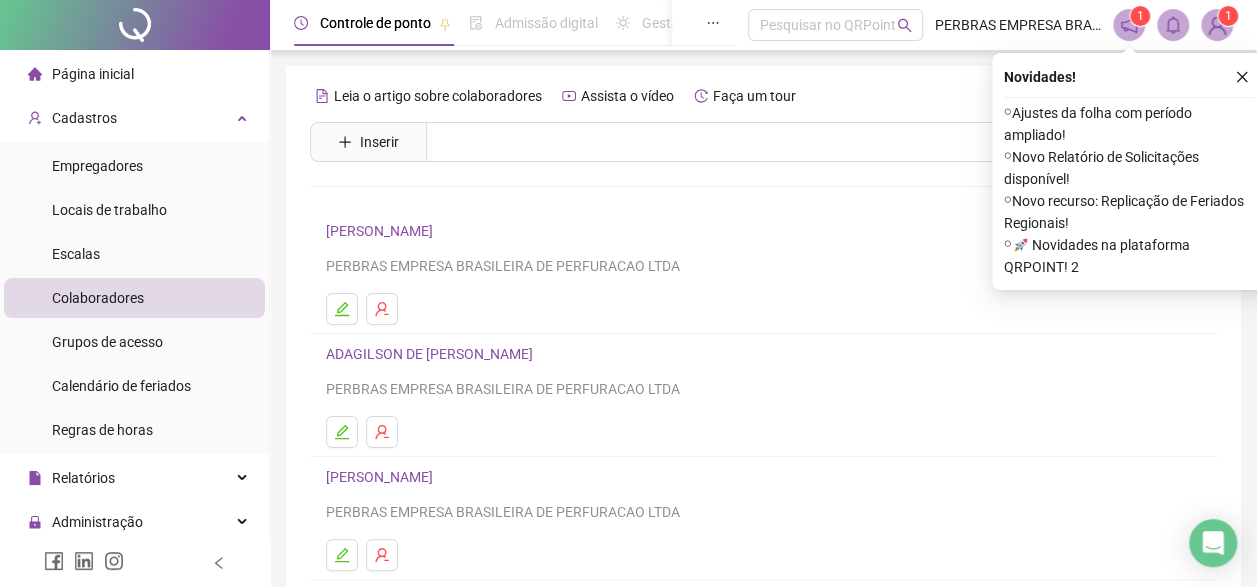 drag, startPoint x: 1248, startPoint y: 68, endPoint x: 1239, endPoint y: 75, distance: 11.401754 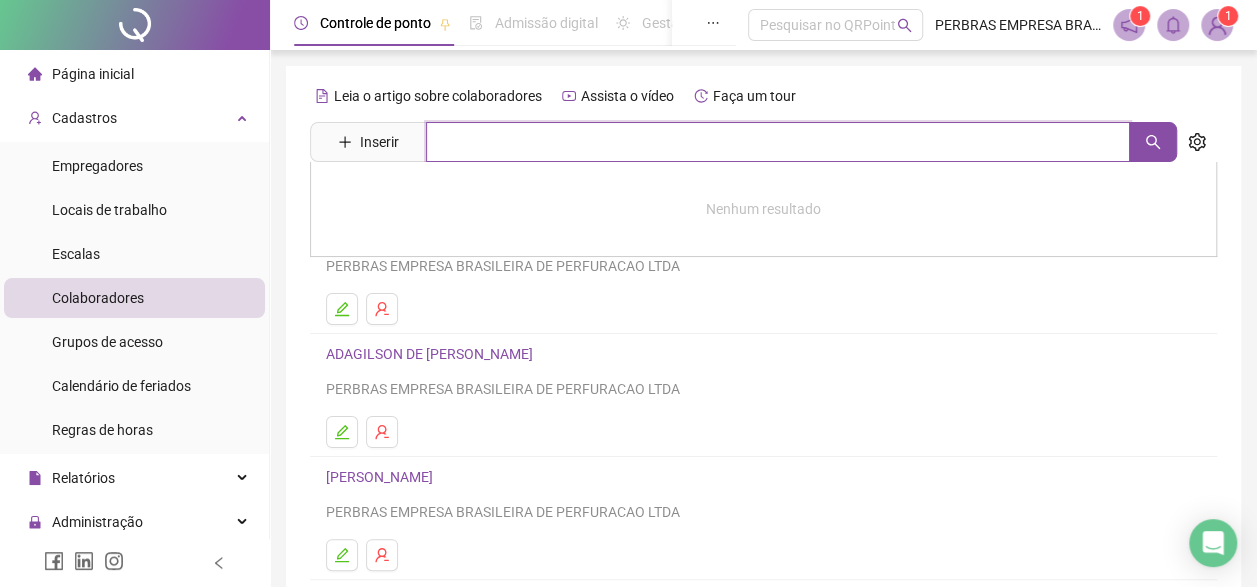 click at bounding box center [778, 142] 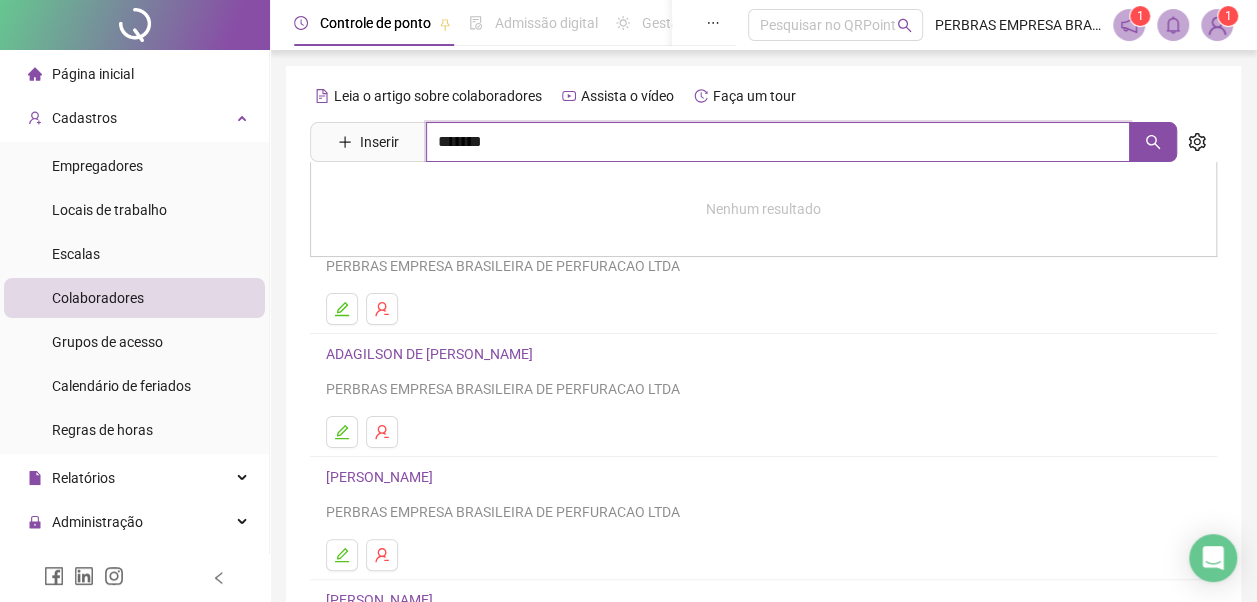 type on "*******" 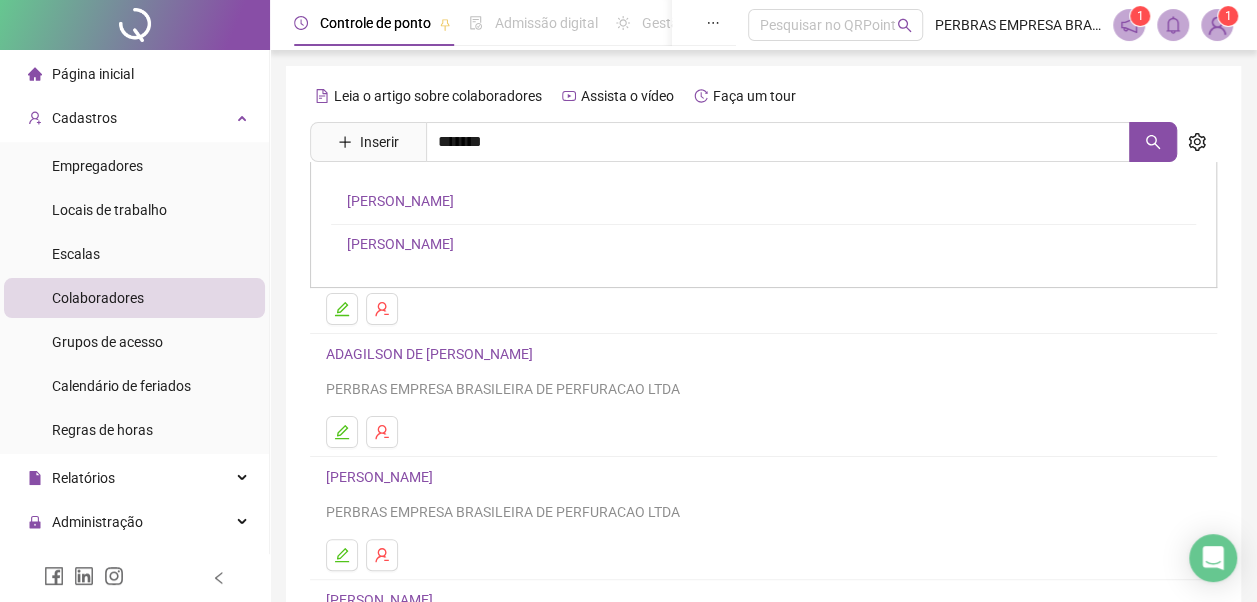click on "[PERSON_NAME]" at bounding box center (400, 244) 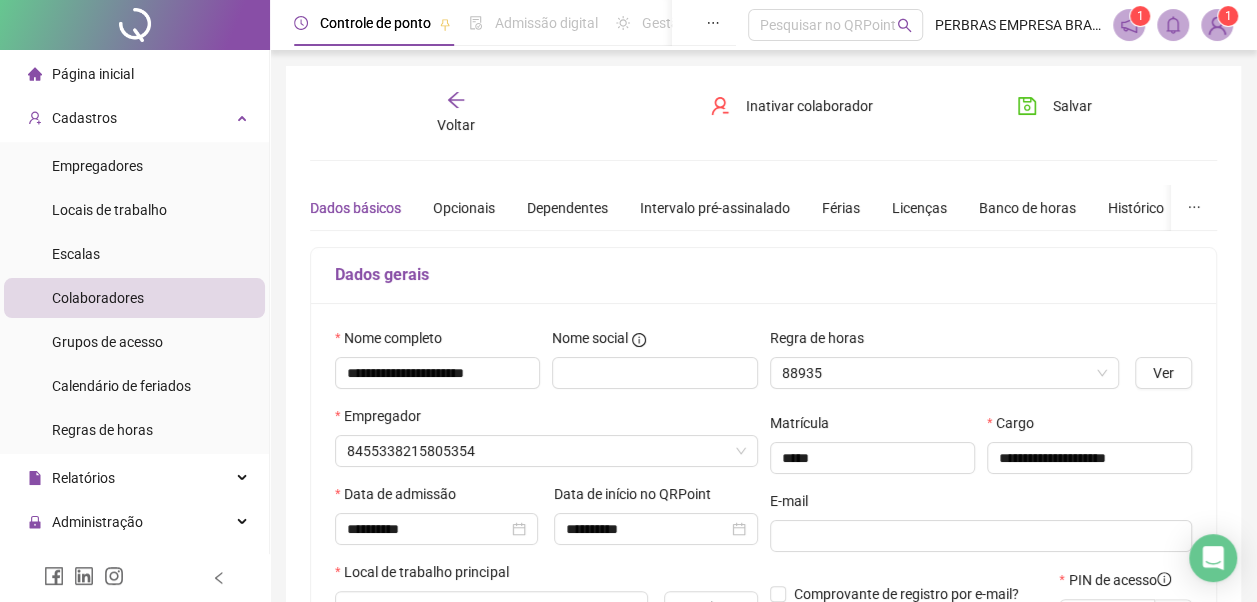 type on "**********" 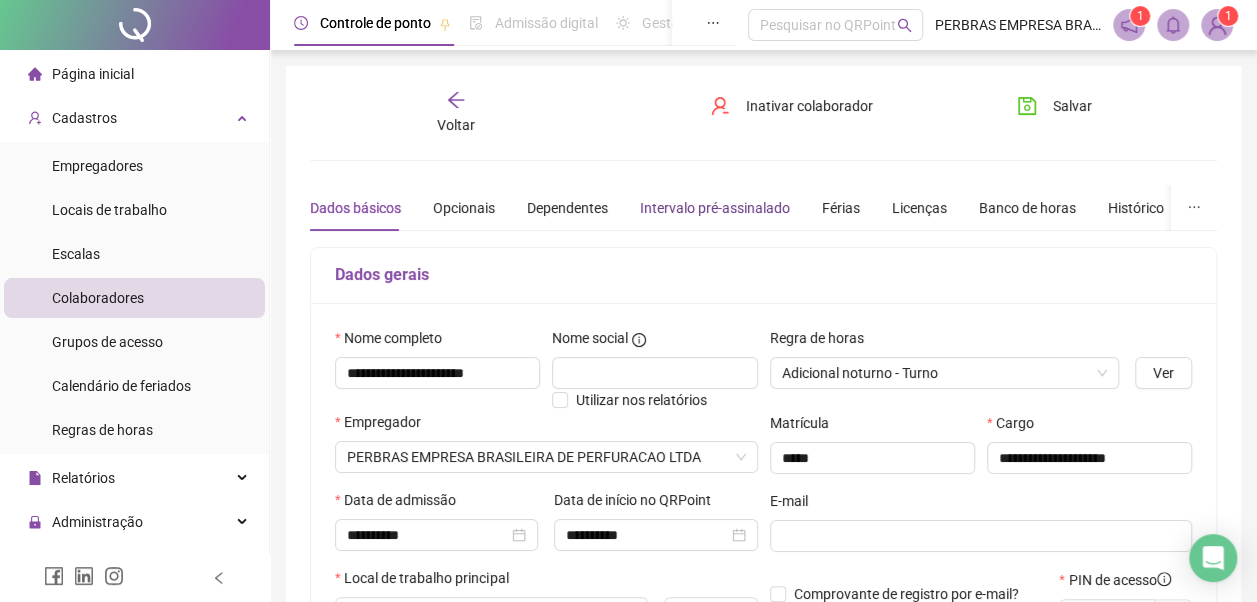 click on "Intervalo pré-assinalado" at bounding box center (715, 208) 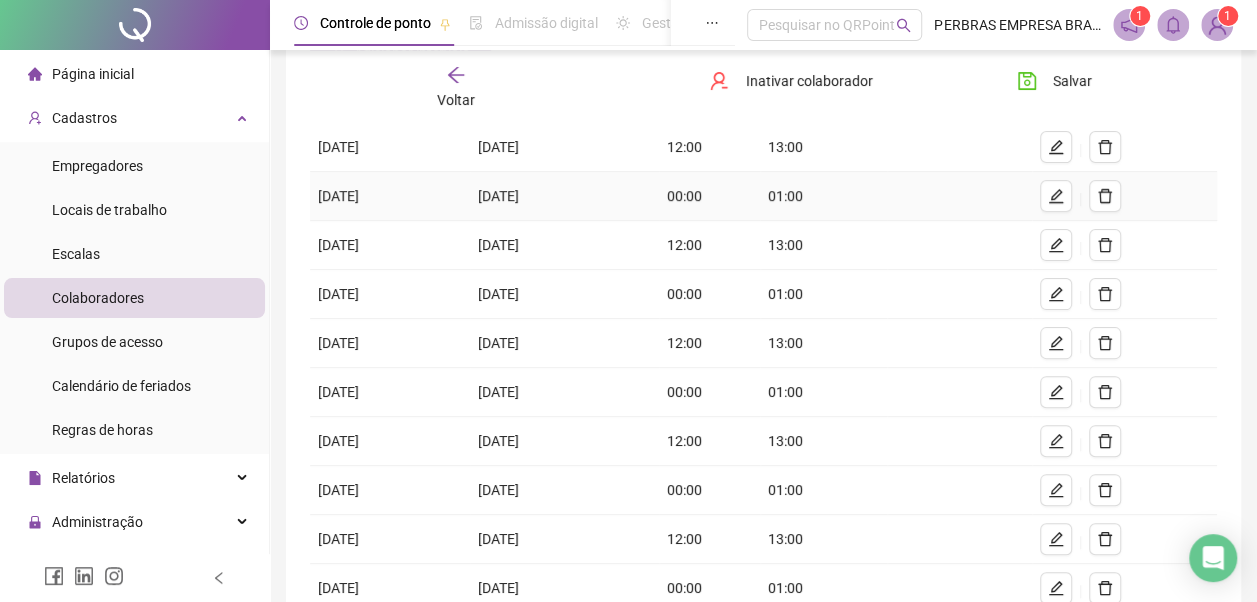 scroll, scrollTop: 382, scrollLeft: 0, axis: vertical 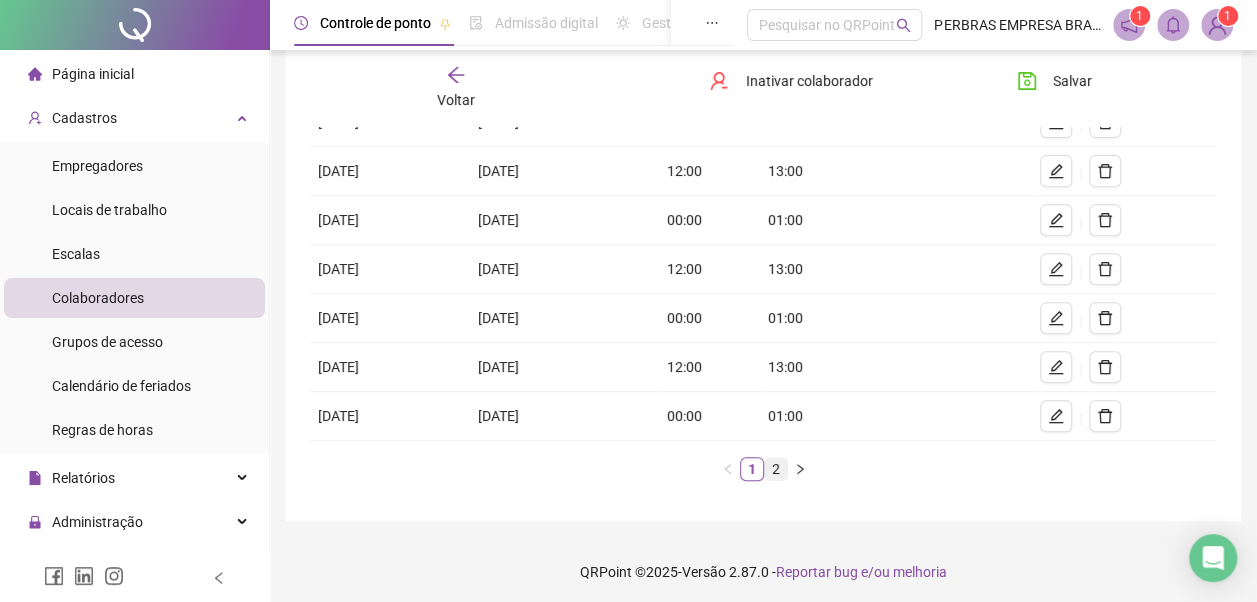 click on "2" at bounding box center [776, 469] 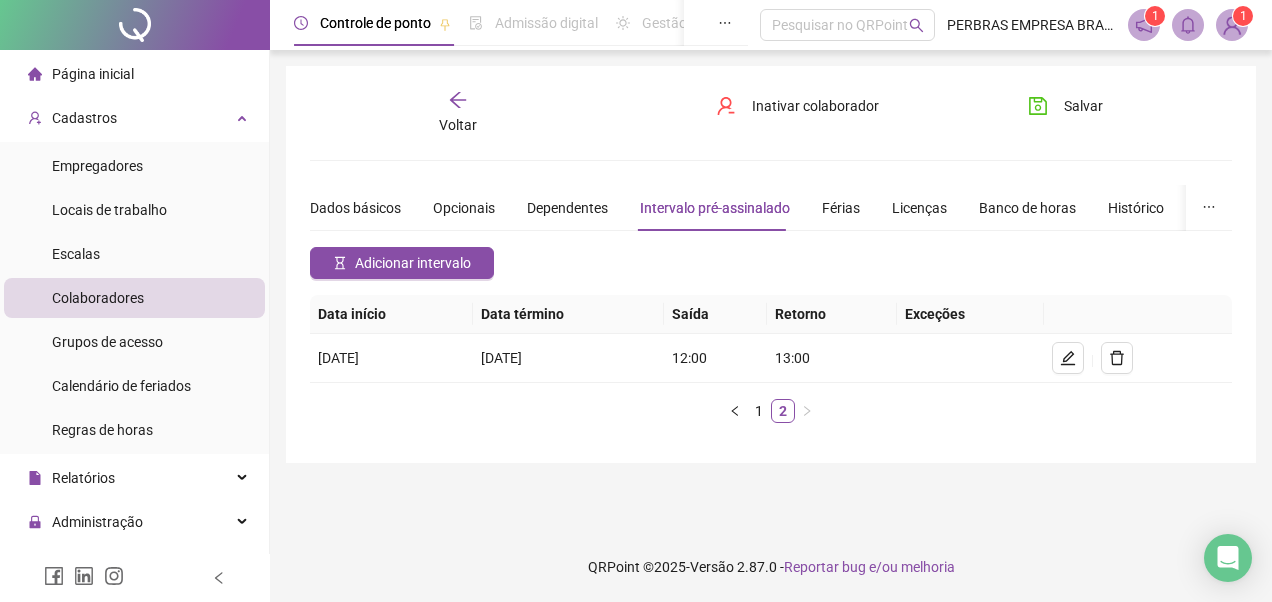 click on "Voltar" at bounding box center (458, 125) 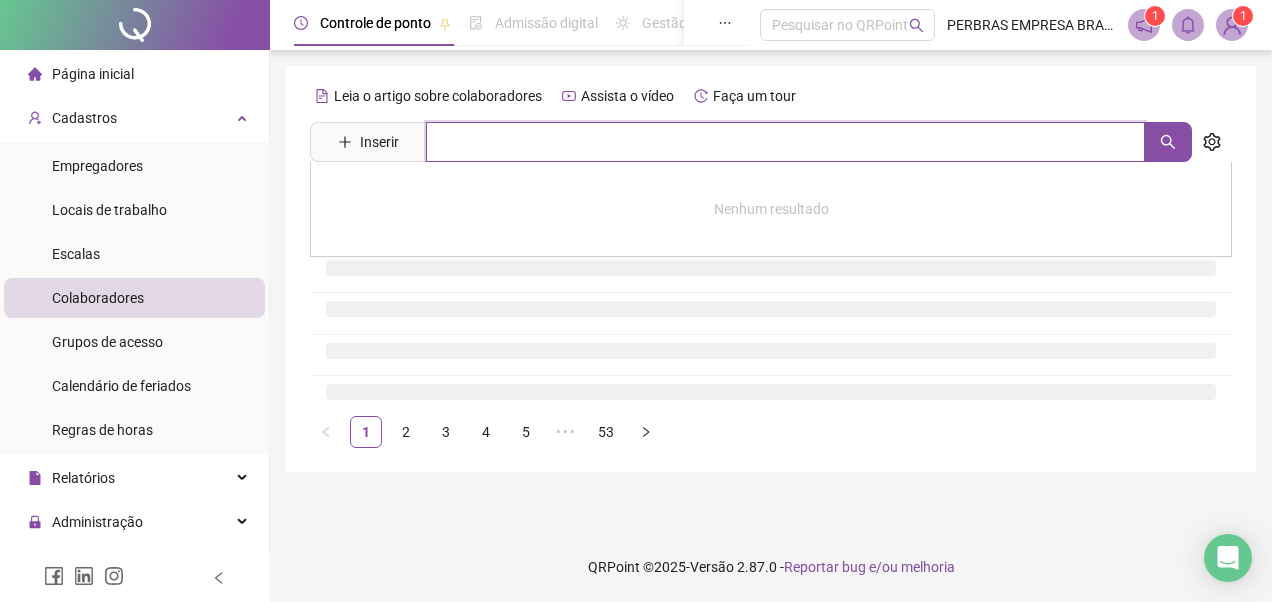 click at bounding box center [785, 142] 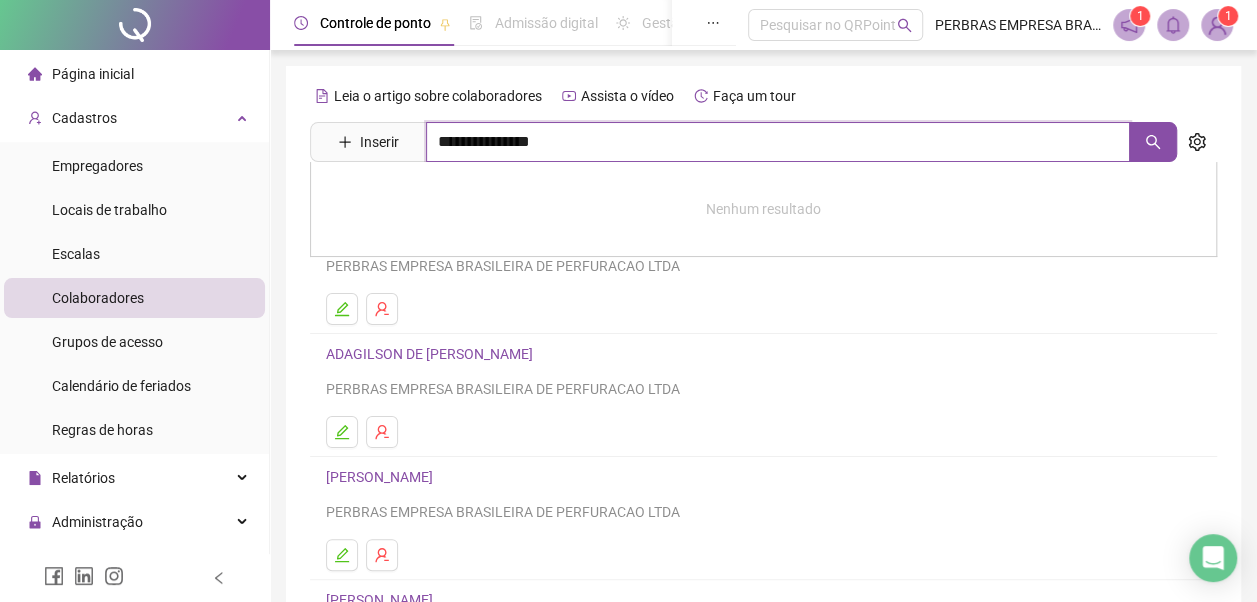 type on "**********" 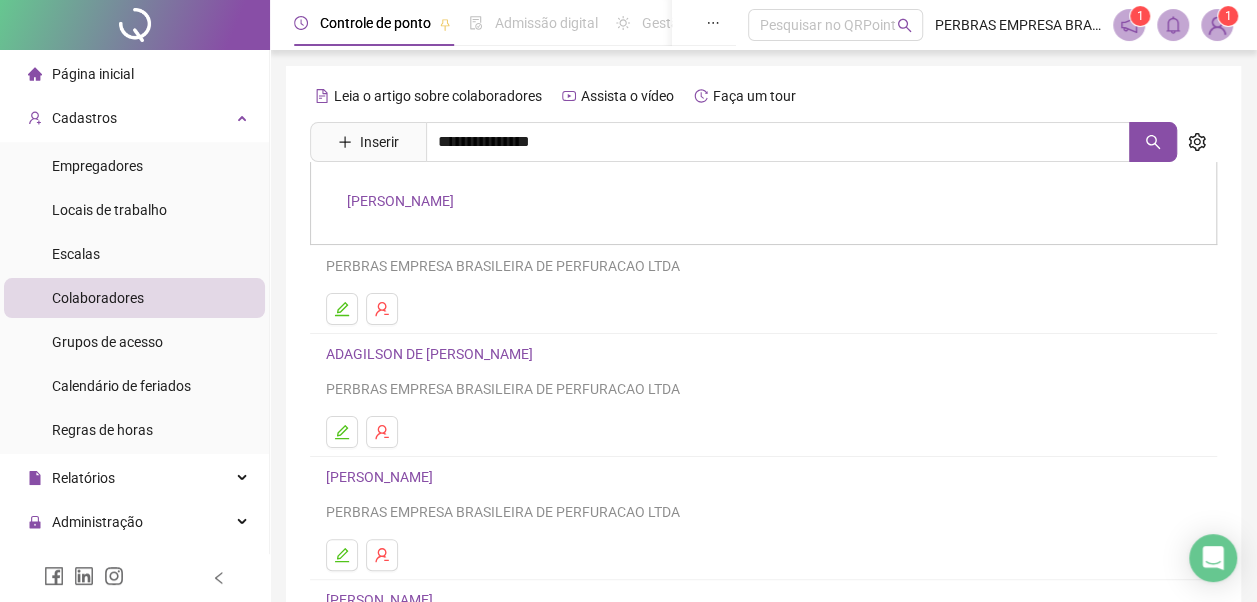 click on "[PERSON_NAME]" at bounding box center [400, 201] 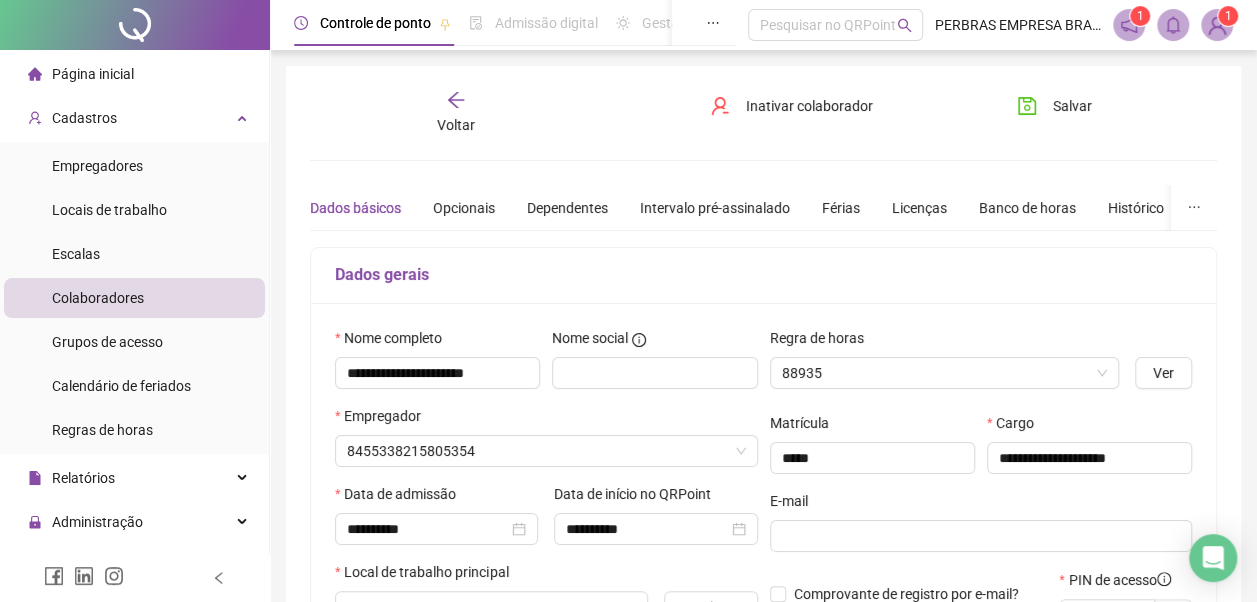 type on "**********" 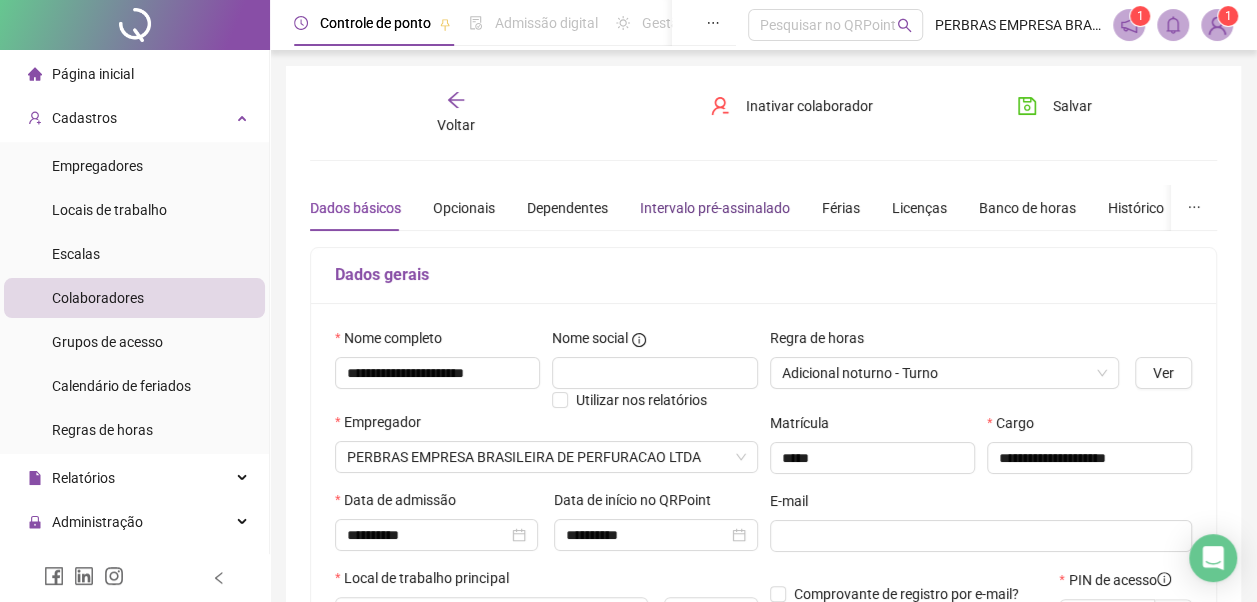 click on "Intervalo pré-assinalado" at bounding box center [715, 208] 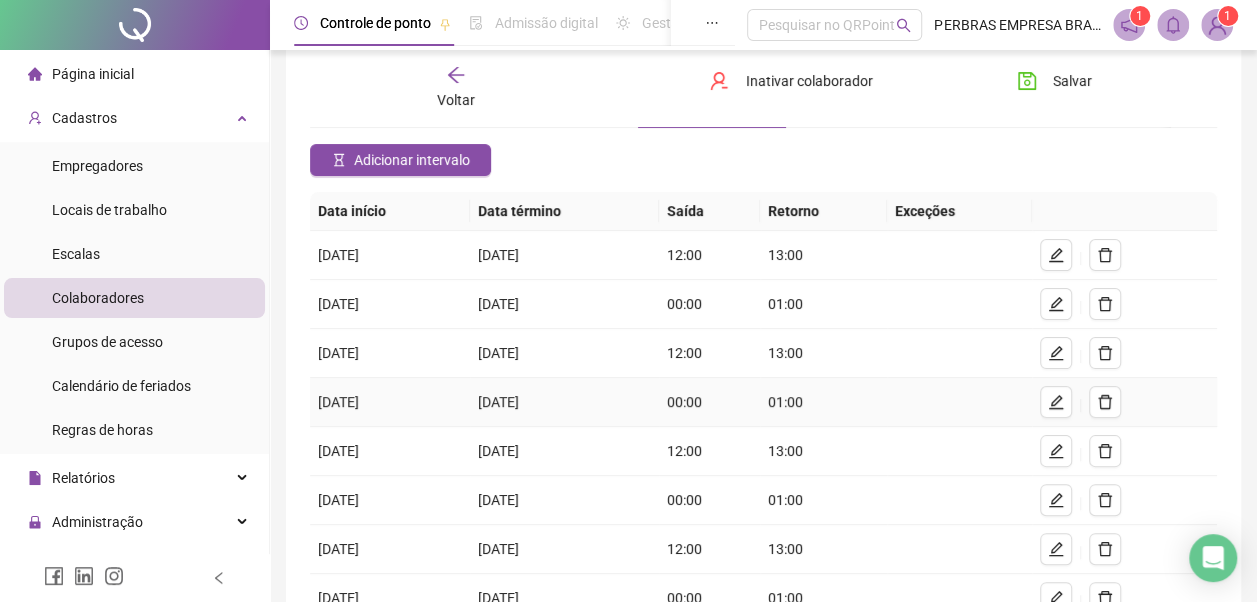 scroll, scrollTop: 82, scrollLeft: 0, axis: vertical 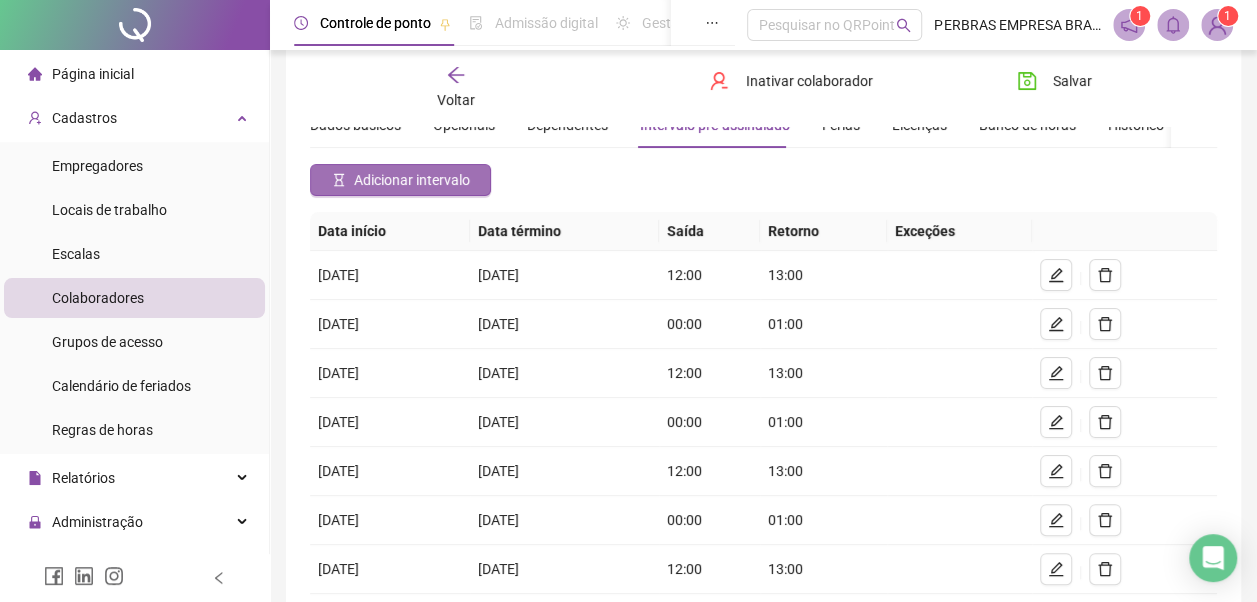 click on "Adicionar intervalo" at bounding box center [412, 180] 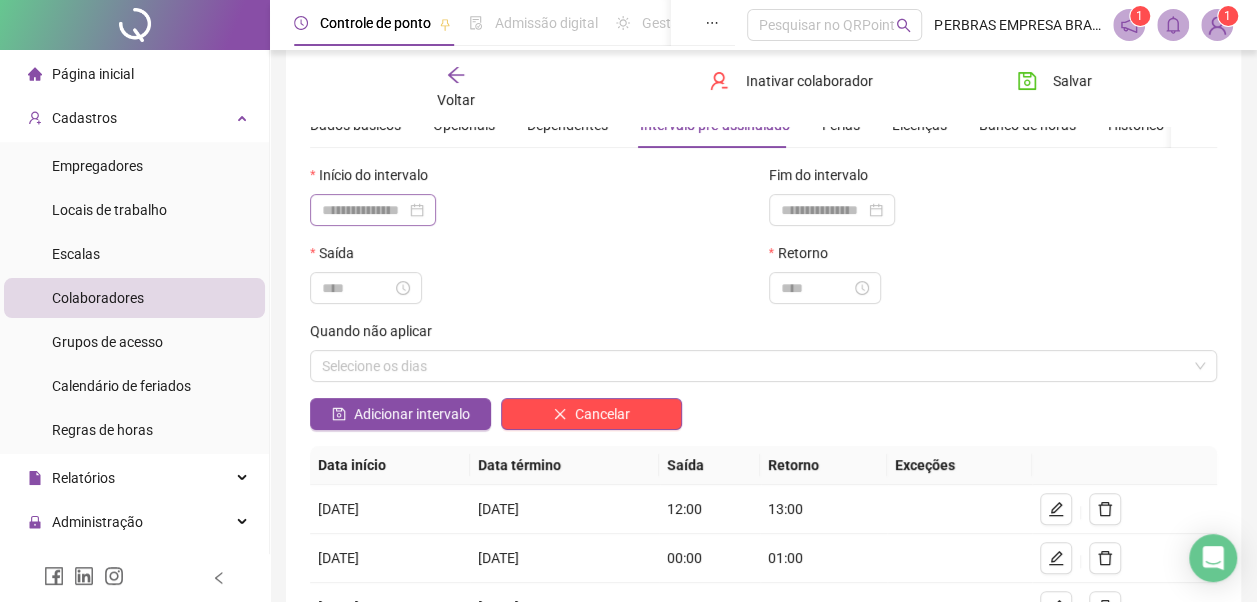 click at bounding box center [534, 210] 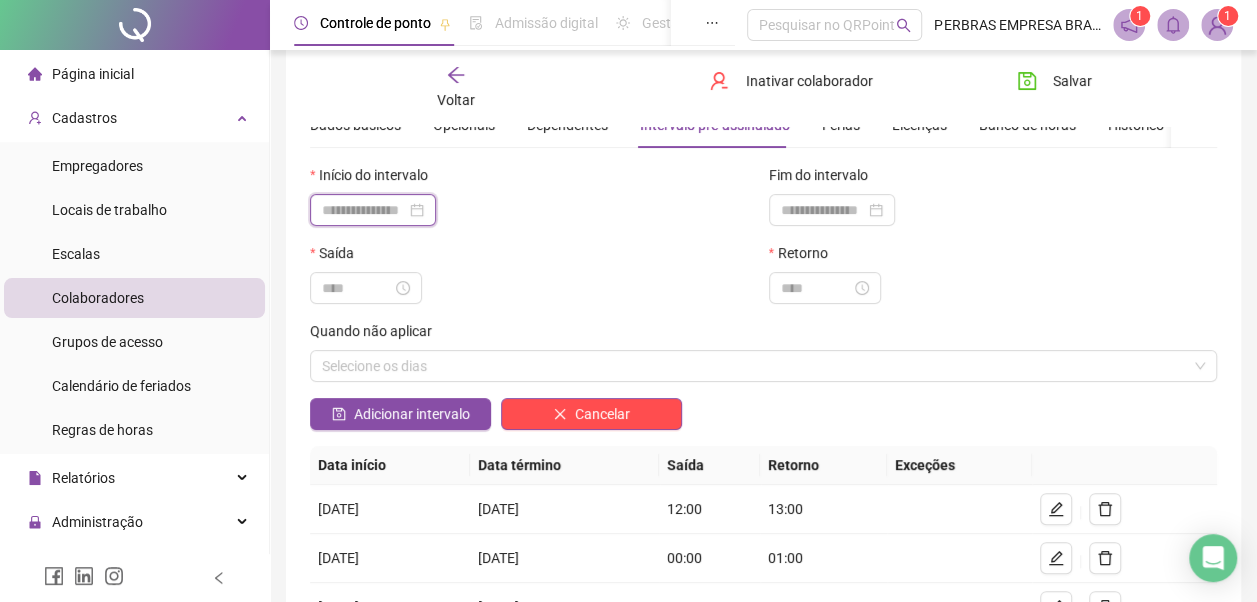 click at bounding box center [364, 210] 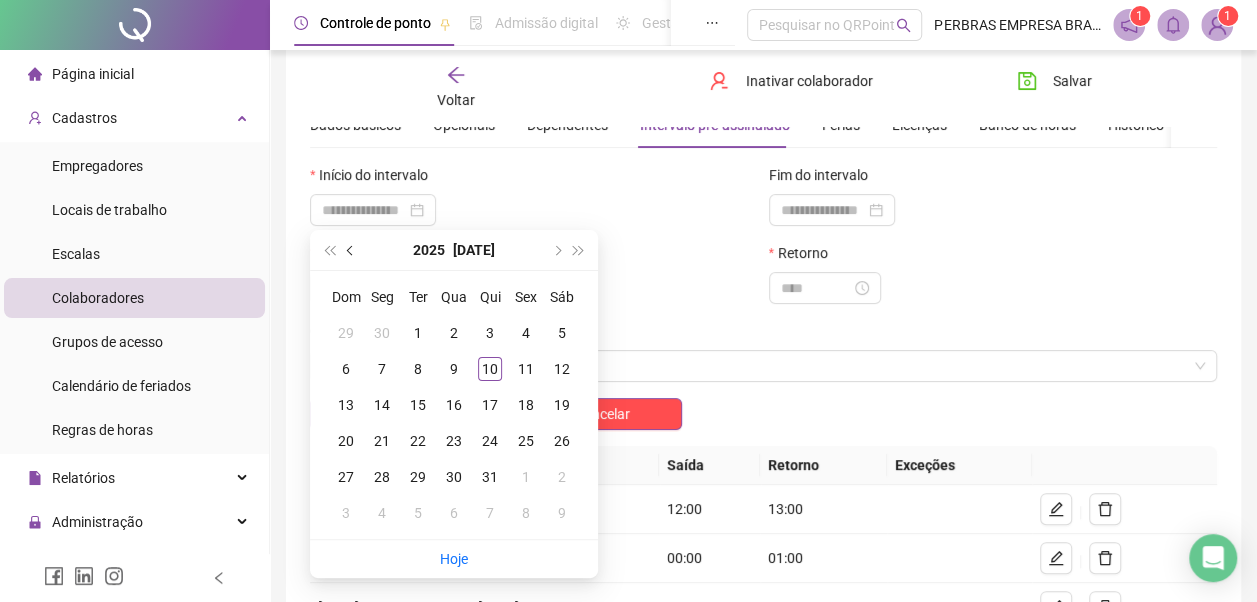 click at bounding box center (351, 250) 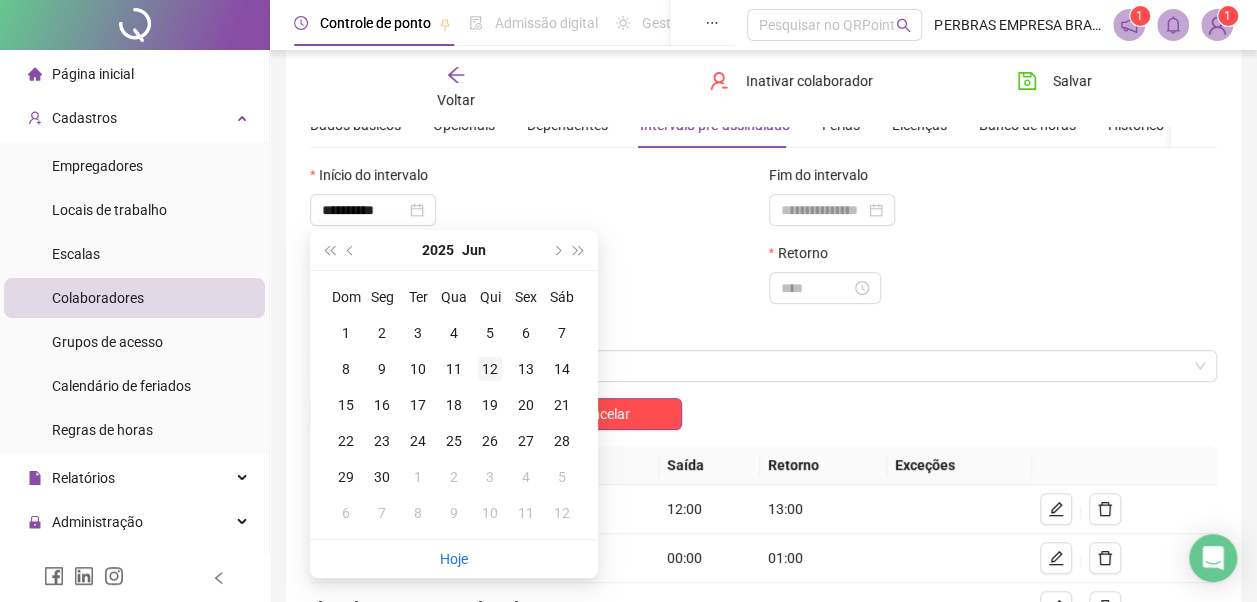 type on "**********" 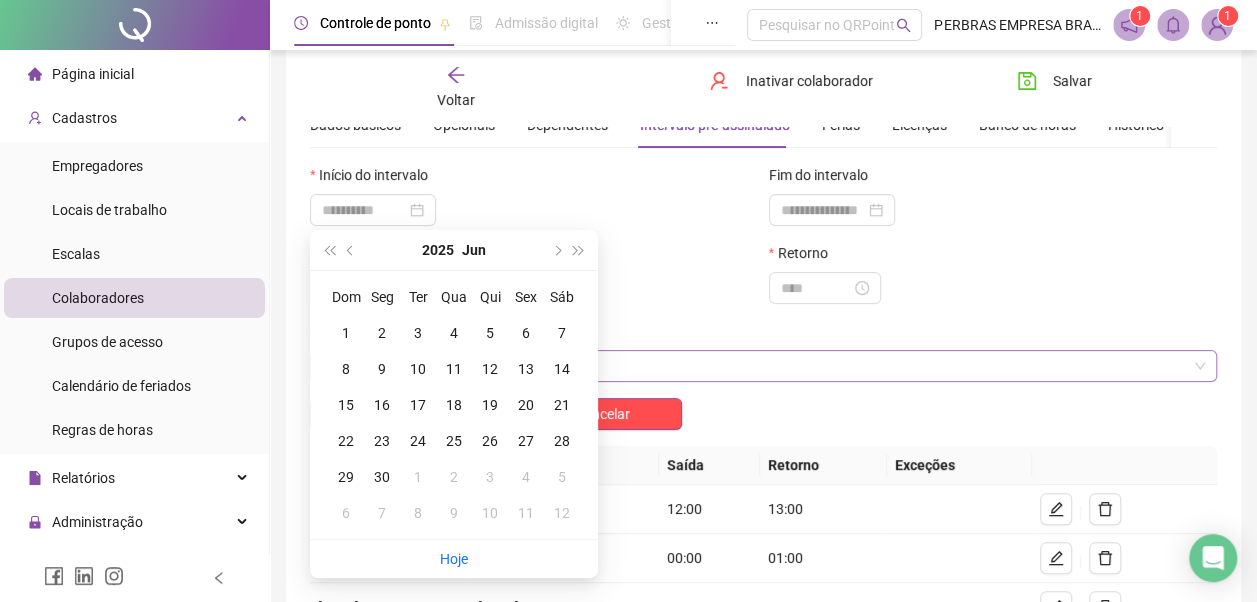 click on "12" at bounding box center (490, 369) 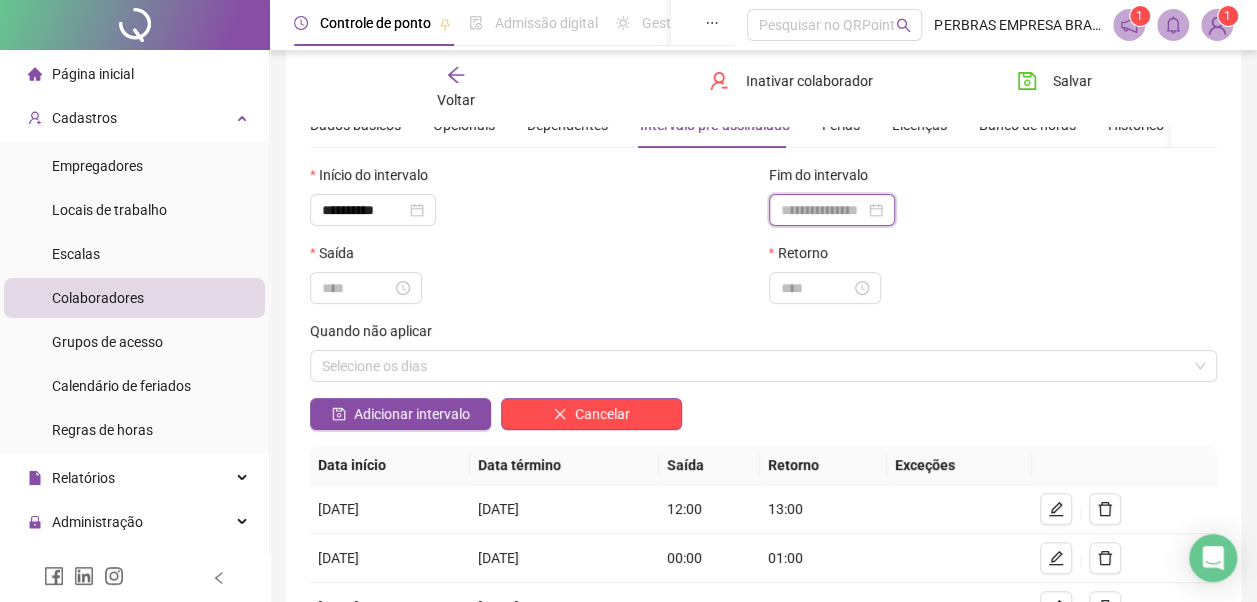 click at bounding box center [823, 210] 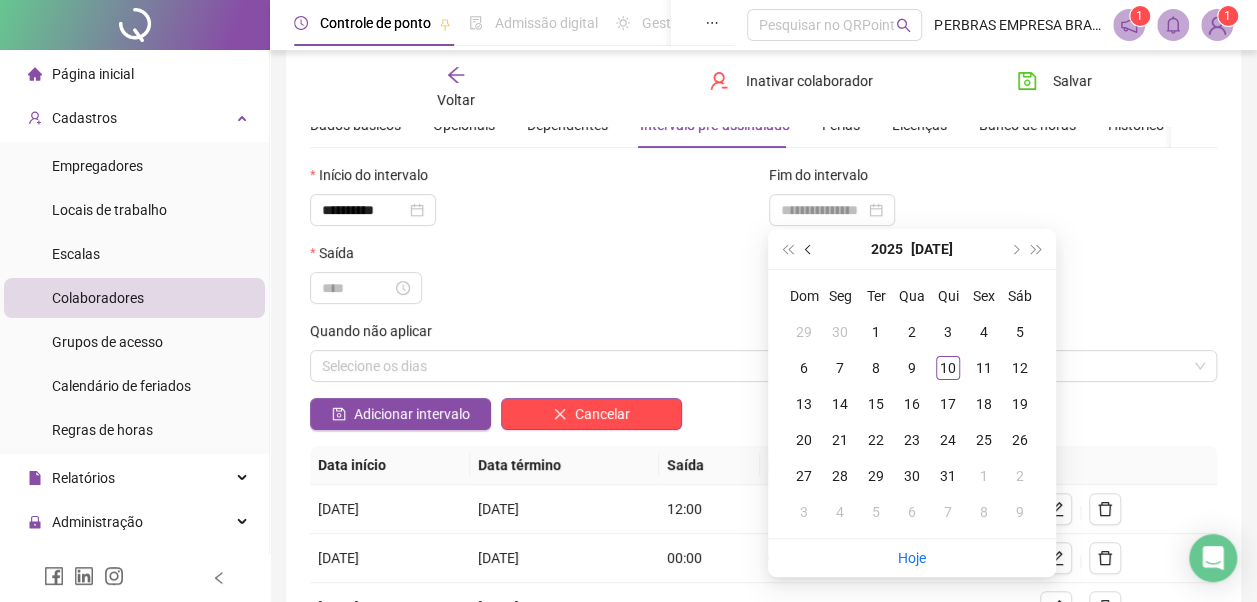 click at bounding box center (809, 249) 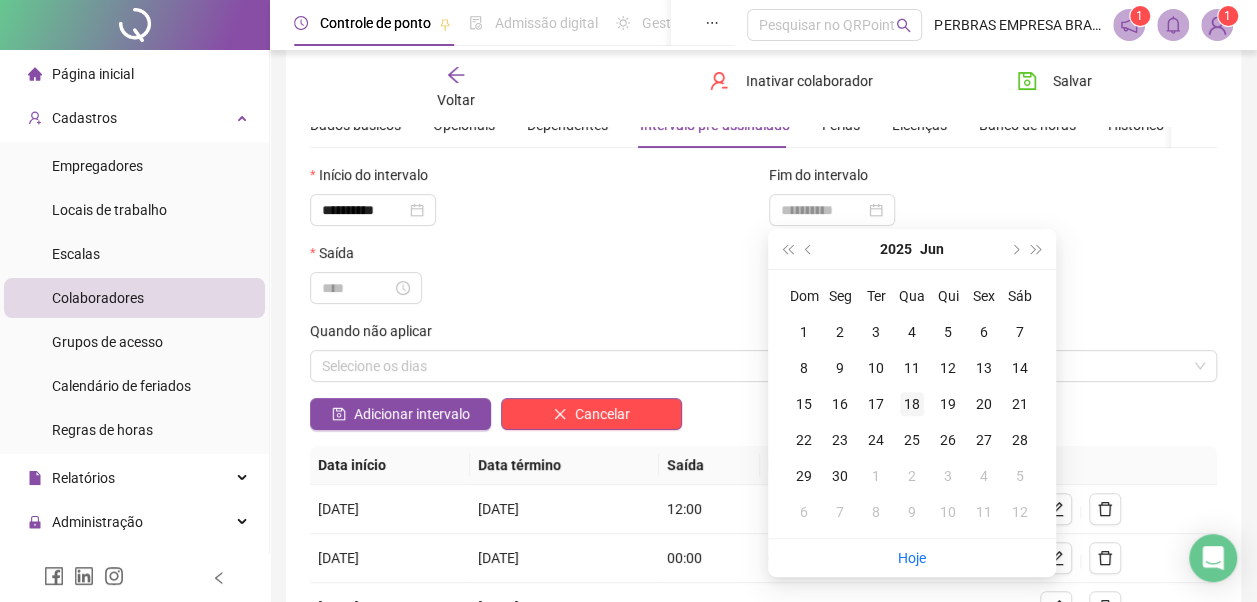 type on "**********" 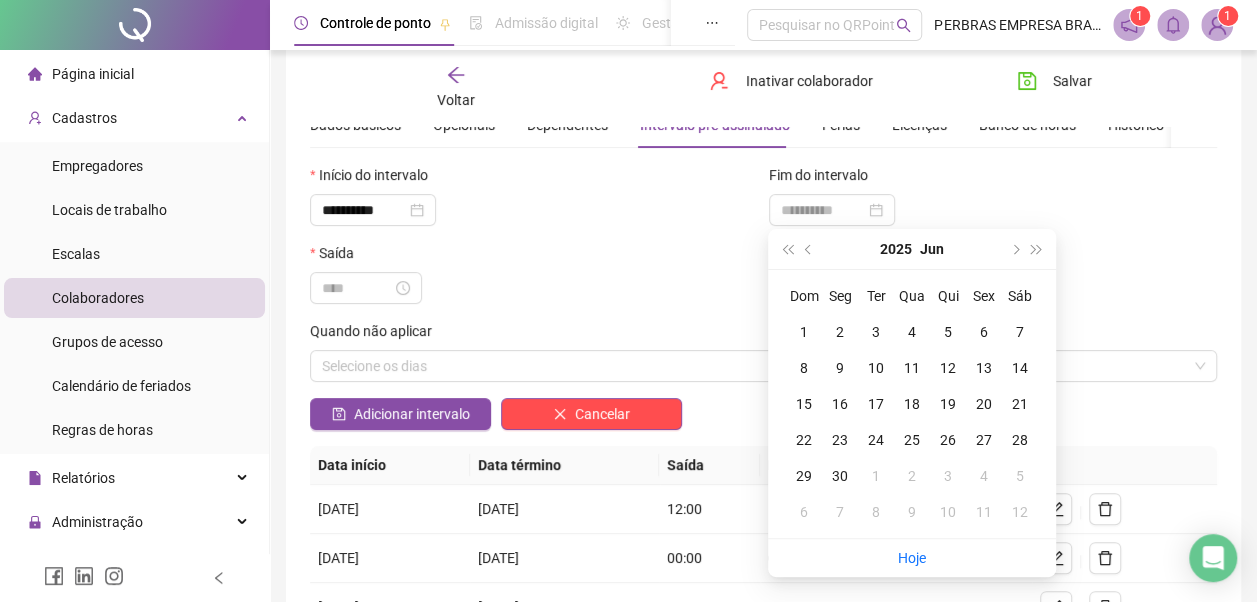 click on "18" at bounding box center (912, 404) 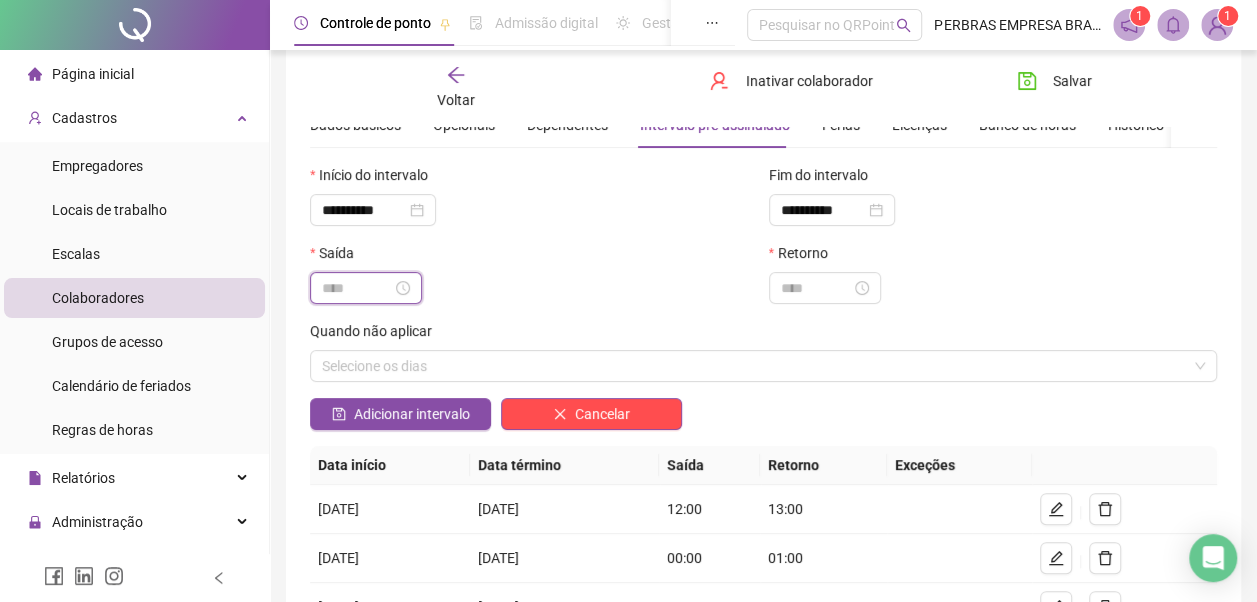 click at bounding box center (357, 288) 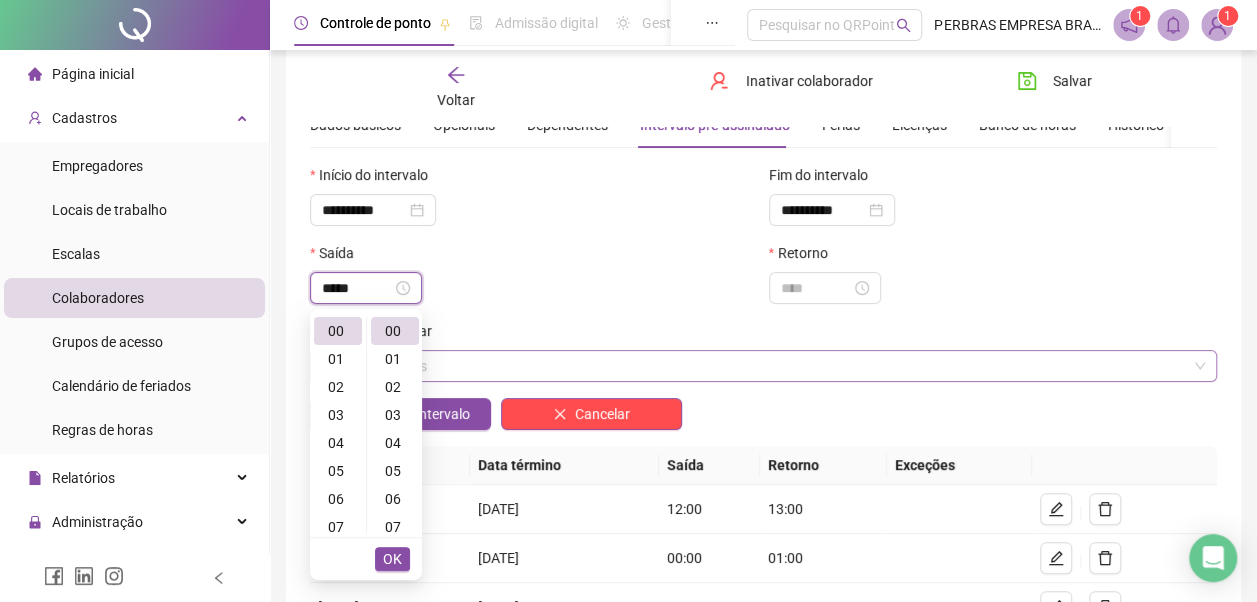 type on "*****" 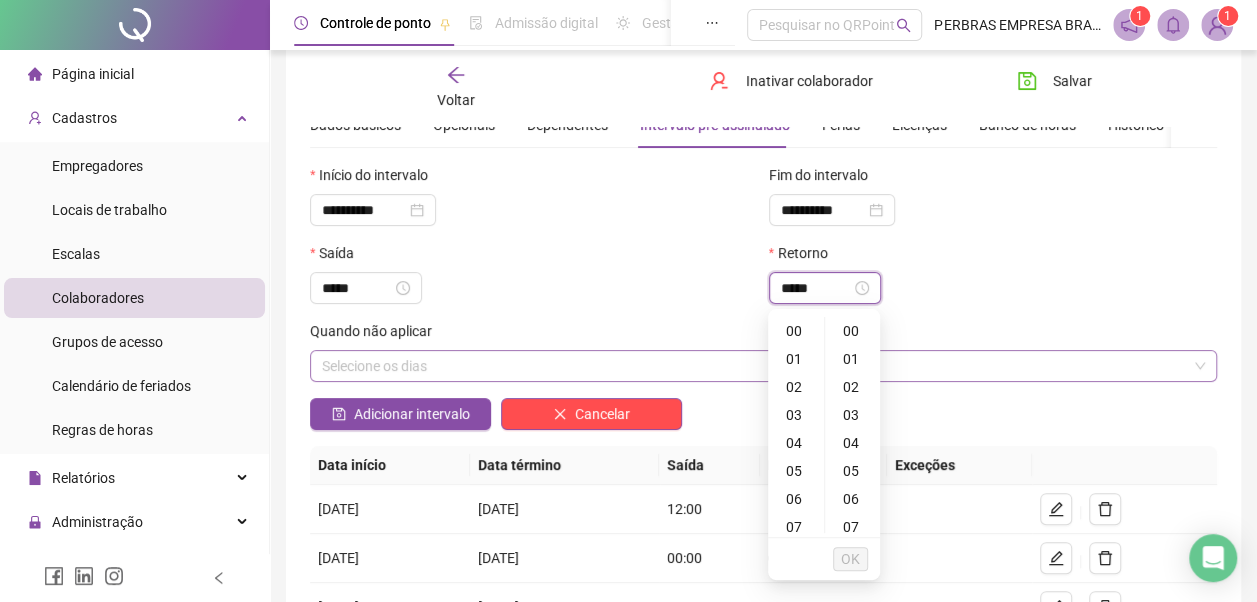 scroll, scrollTop: 28, scrollLeft: 0, axis: vertical 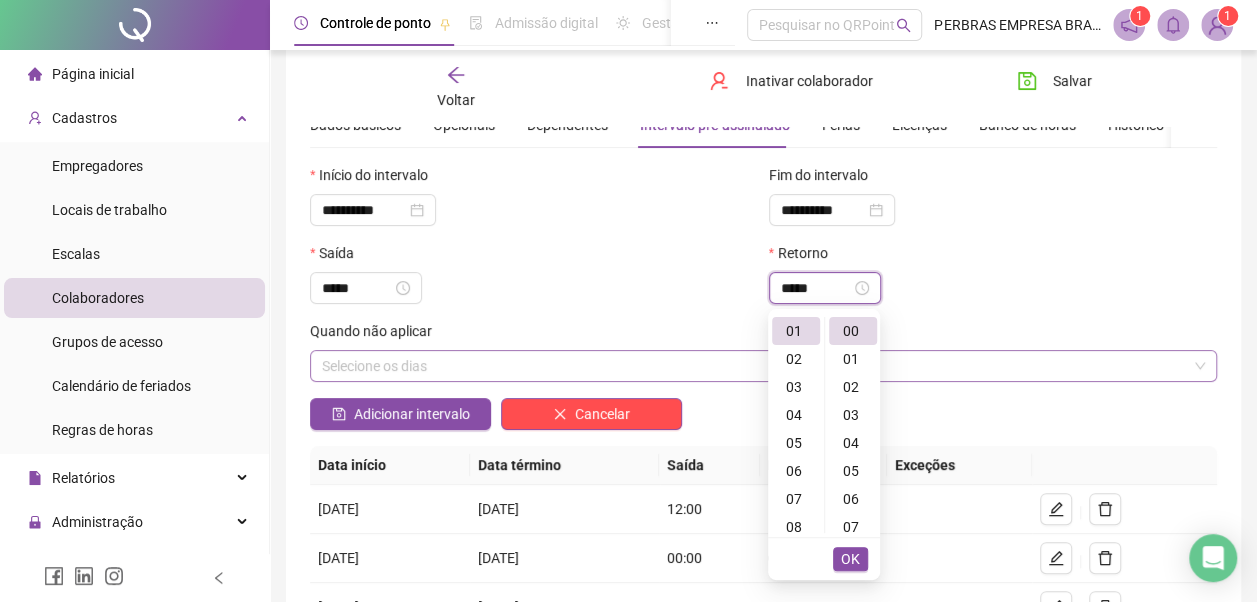 type on "*****" 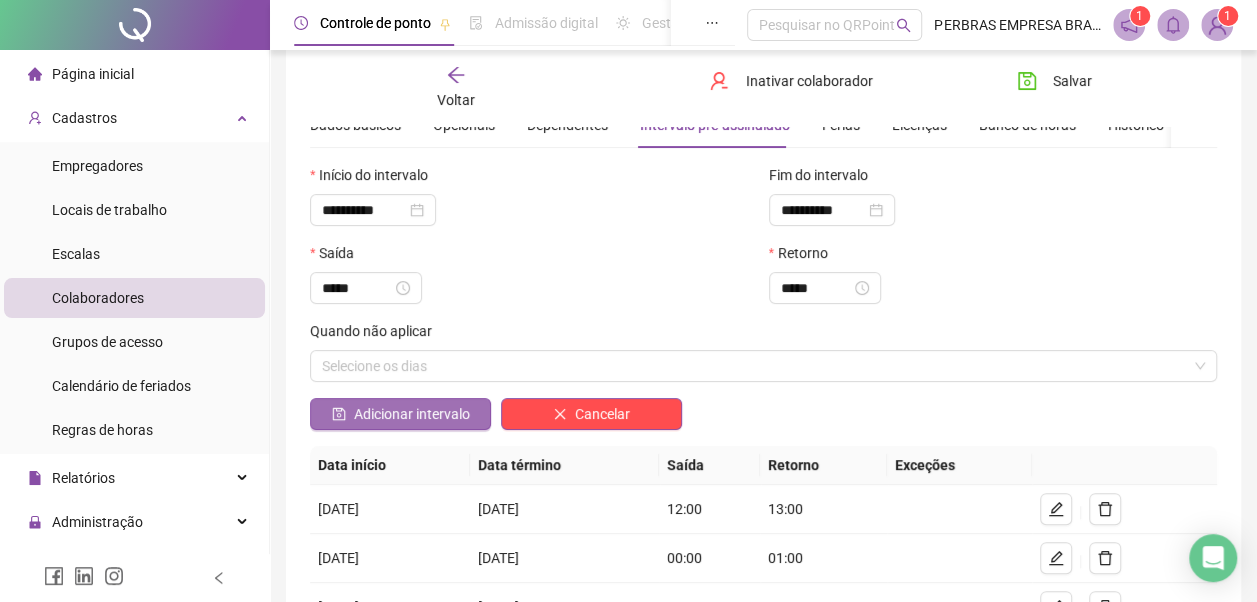 click on "Adicionar intervalo" at bounding box center (412, 414) 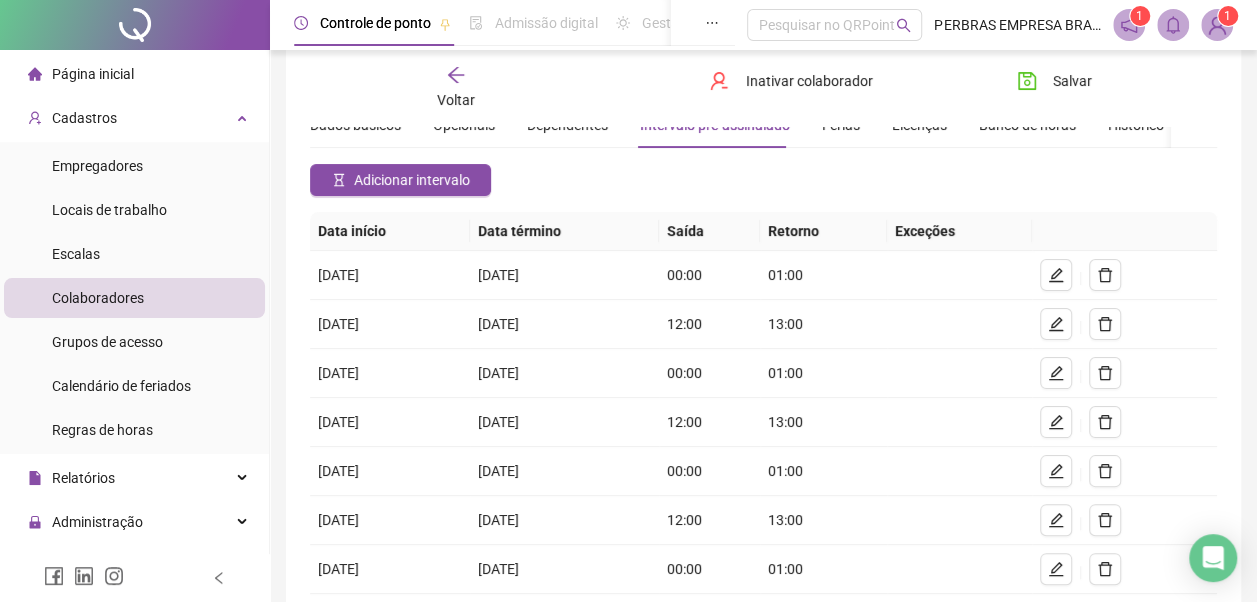 click on "Adicionar intervalo" at bounding box center [412, 180] 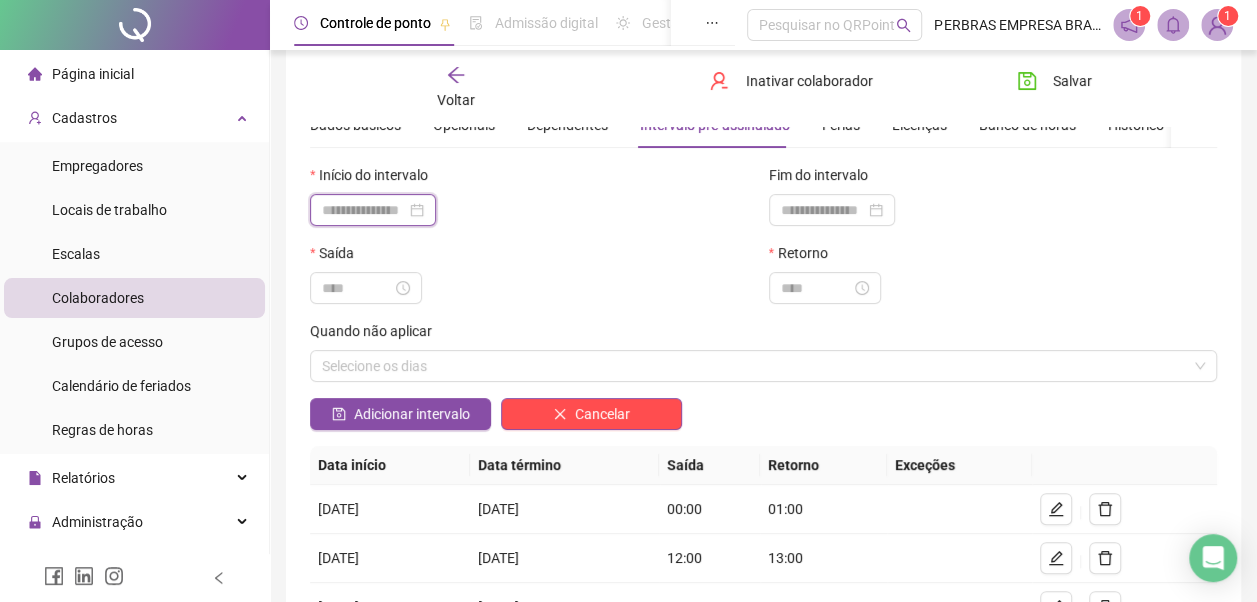 click at bounding box center (364, 210) 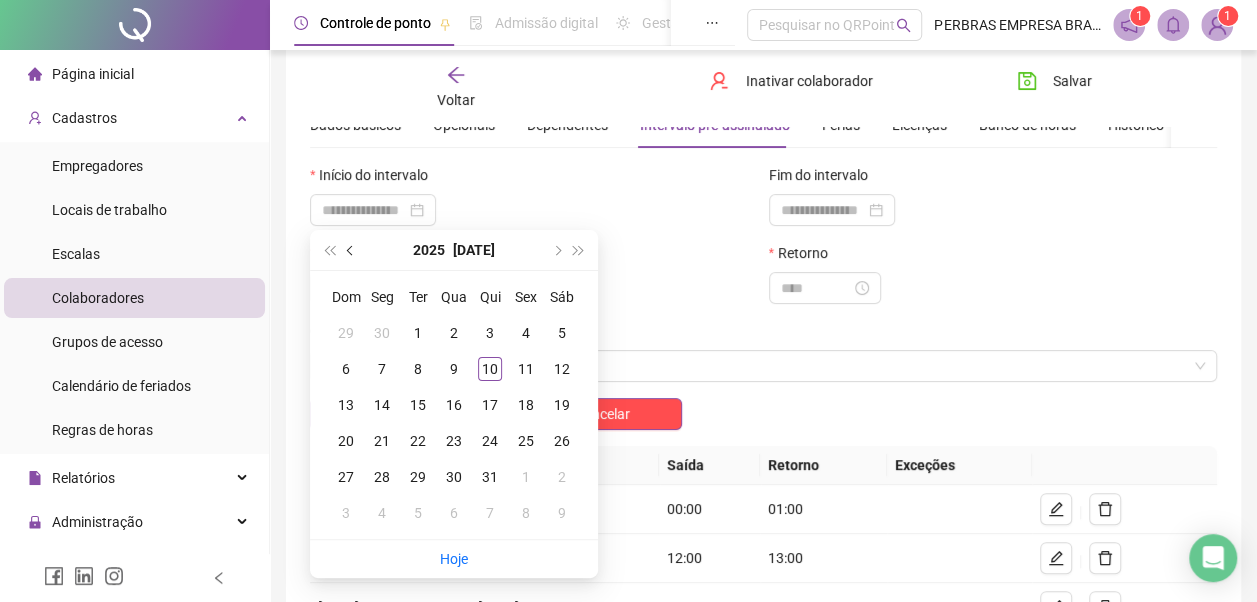 click at bounding box center (351, 250) 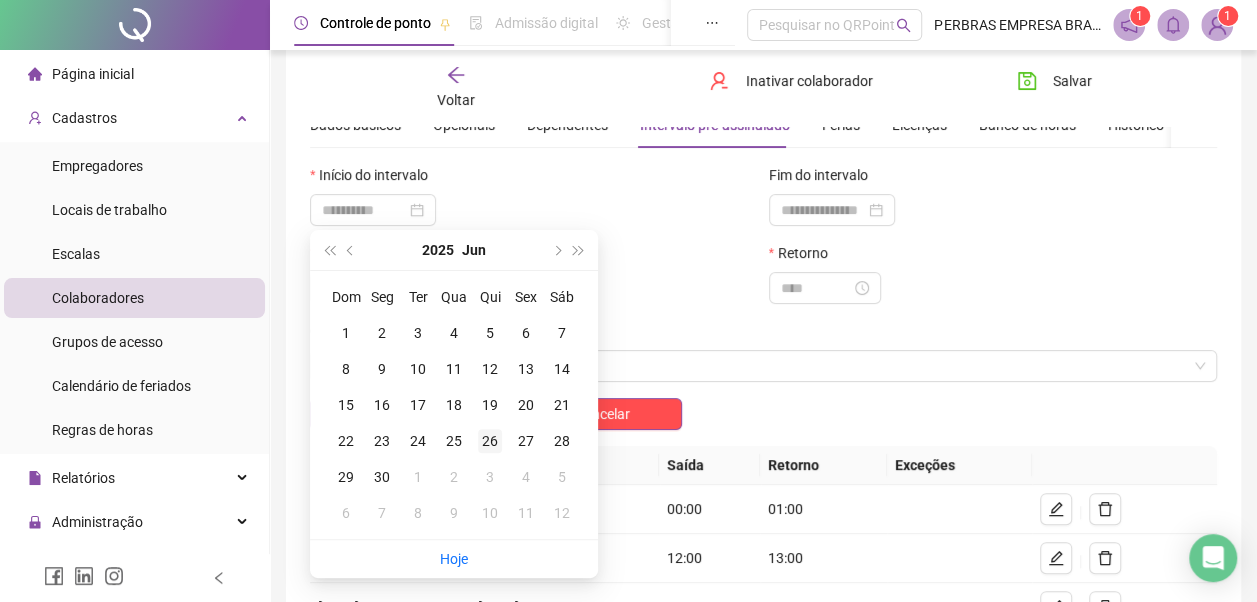 type on "**********" 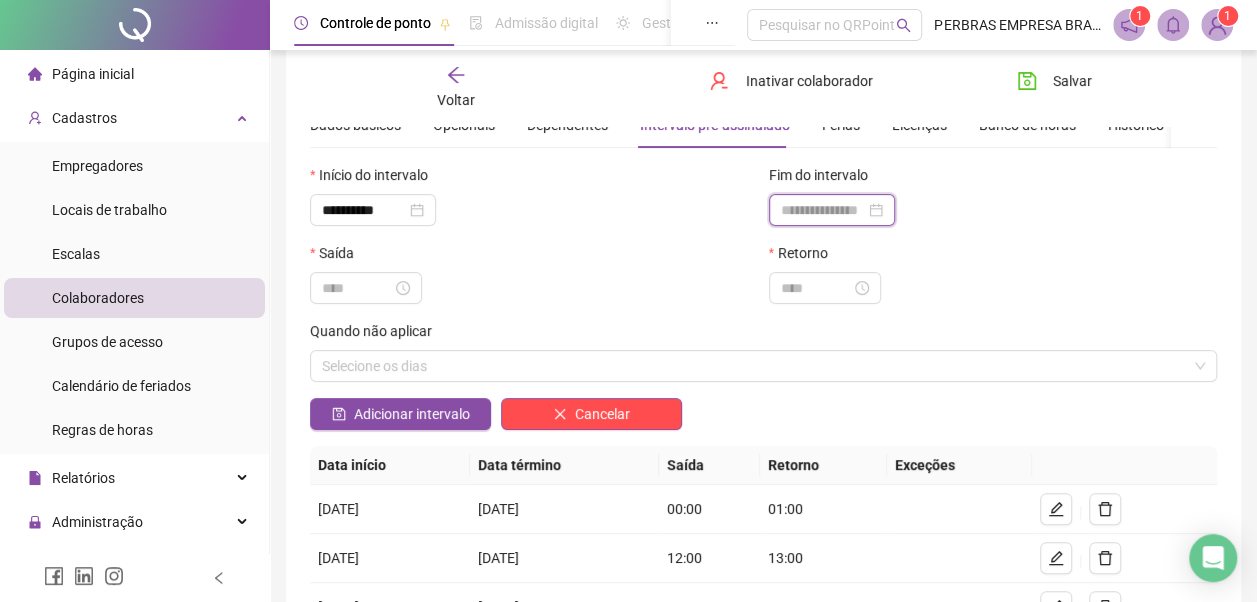 drag, startPoint x: 829, startPoint y: 201, endPoint x: 844, endPoint y: 222, distance: 25.806976 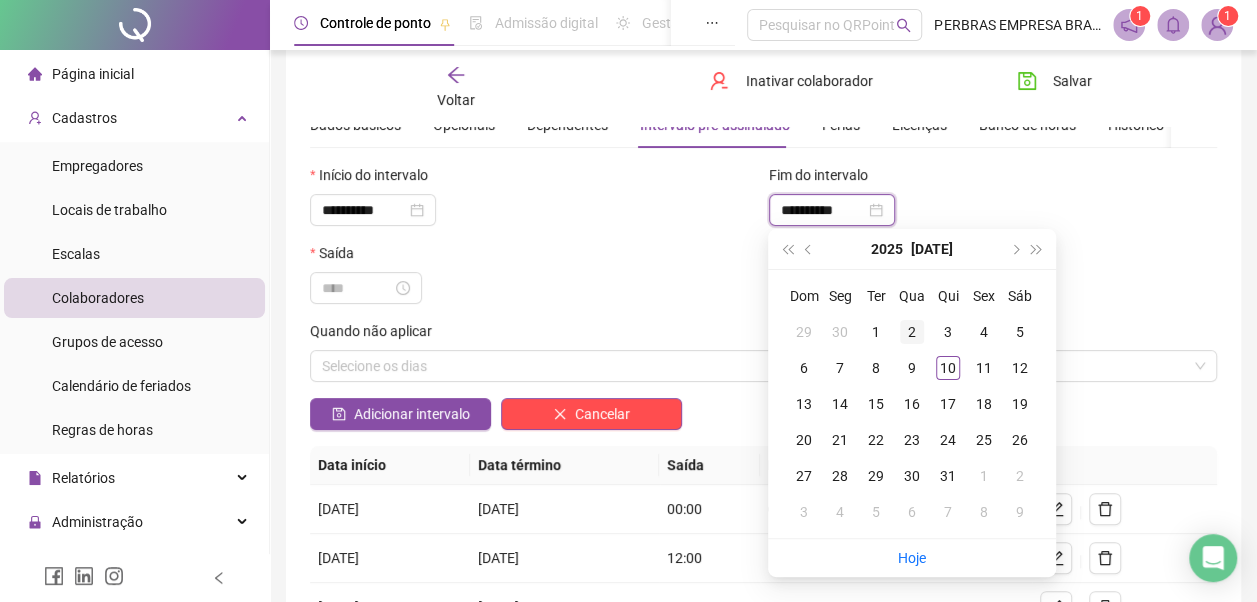 type on "**********" 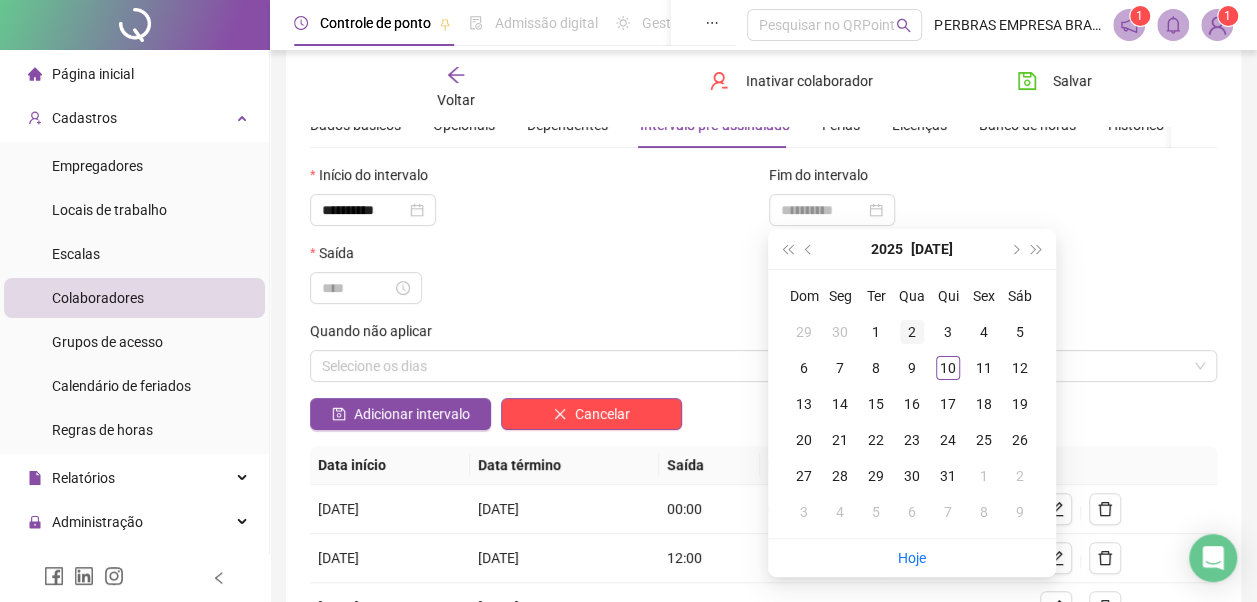 click on "2" at bounding box center [912, 332] 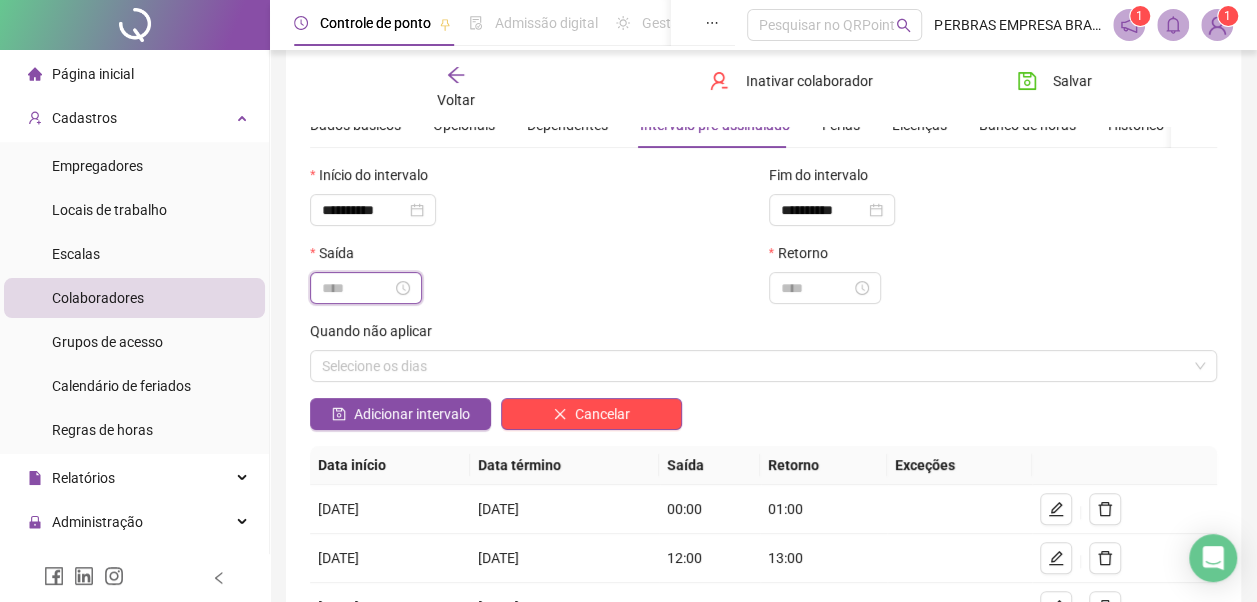 click at bounding box center [357, 288] 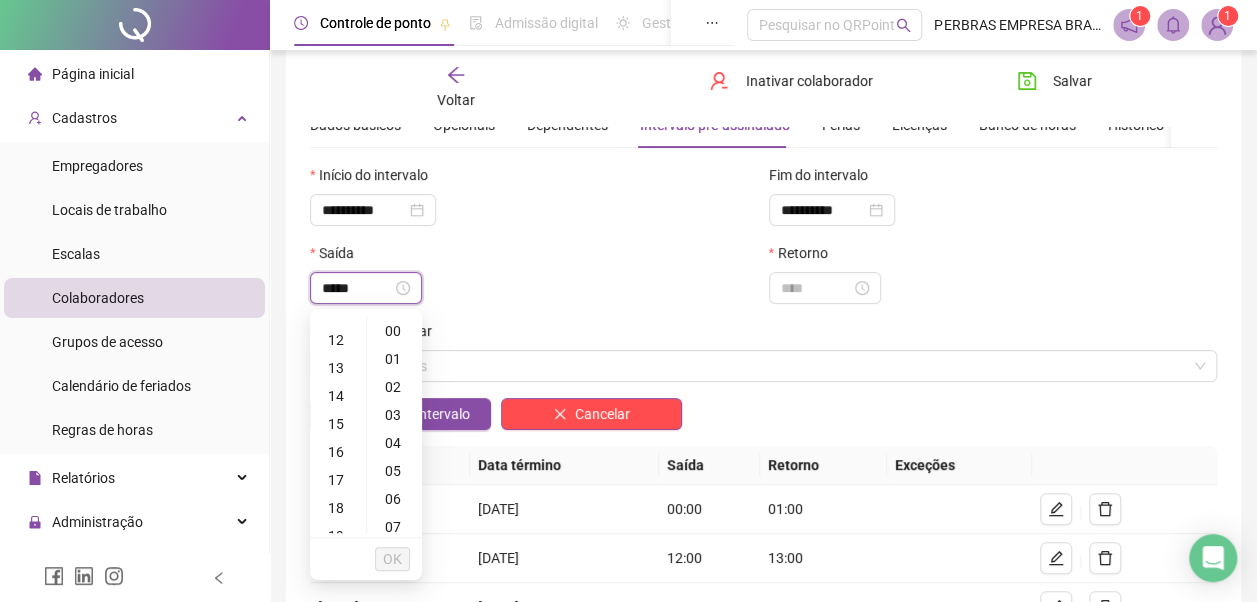 type on "*****" 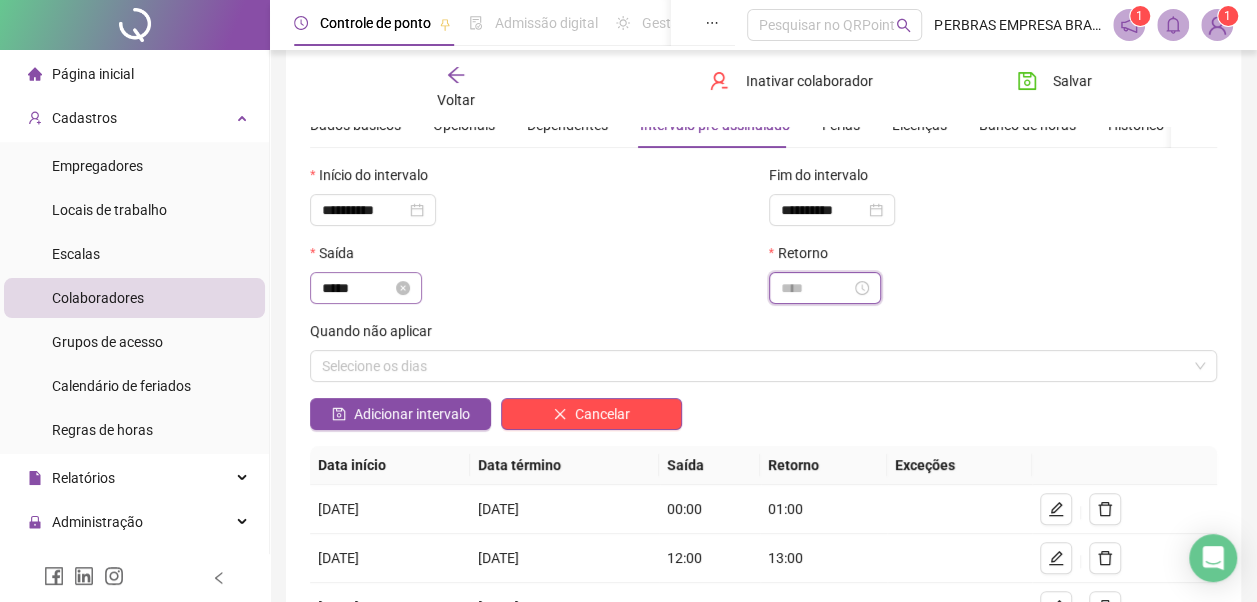 scroll, scrollTop: 336, scrollLeft: 0, axis: vertical 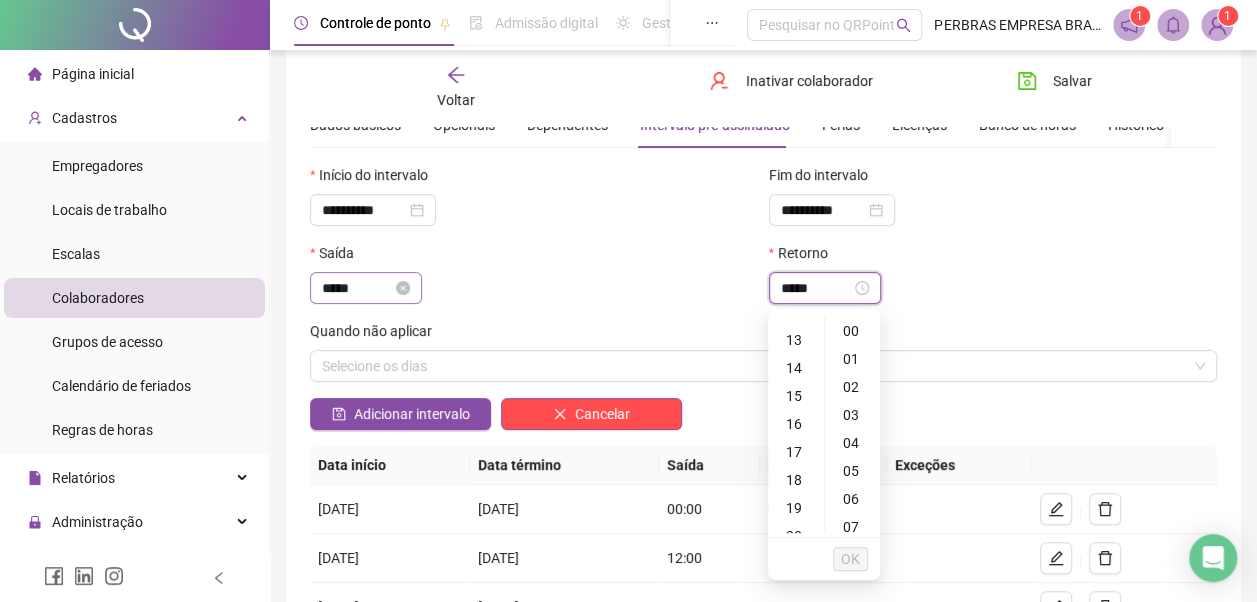 type on "*****" 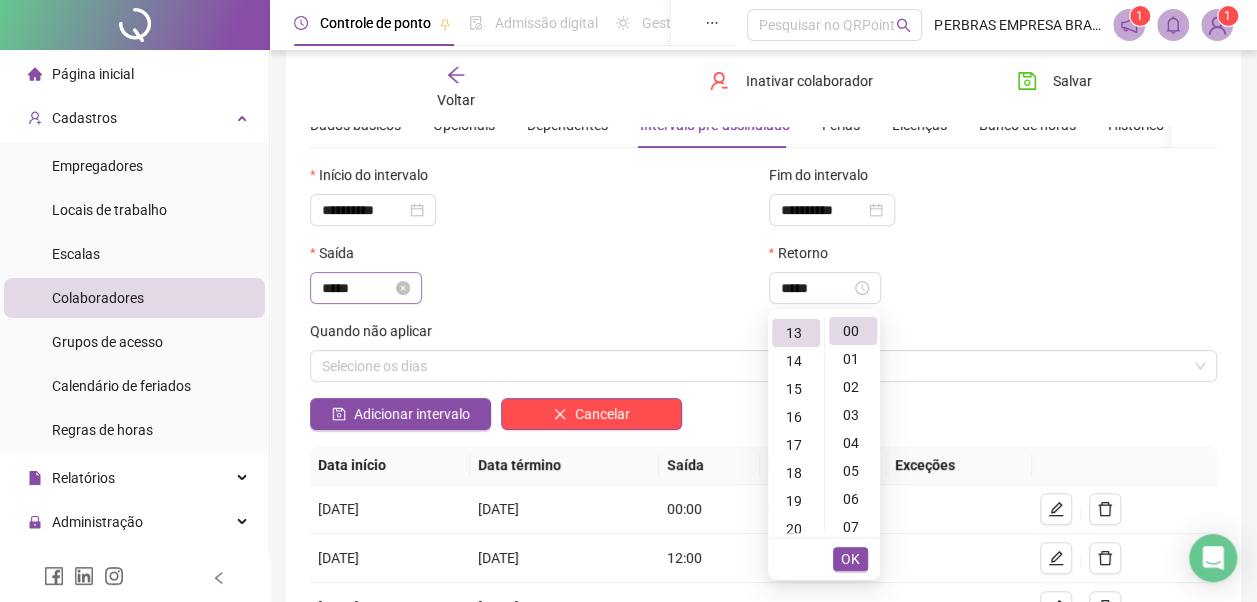 scroll, scrollTop: 364, scrollLeft: 0, axis: vertical 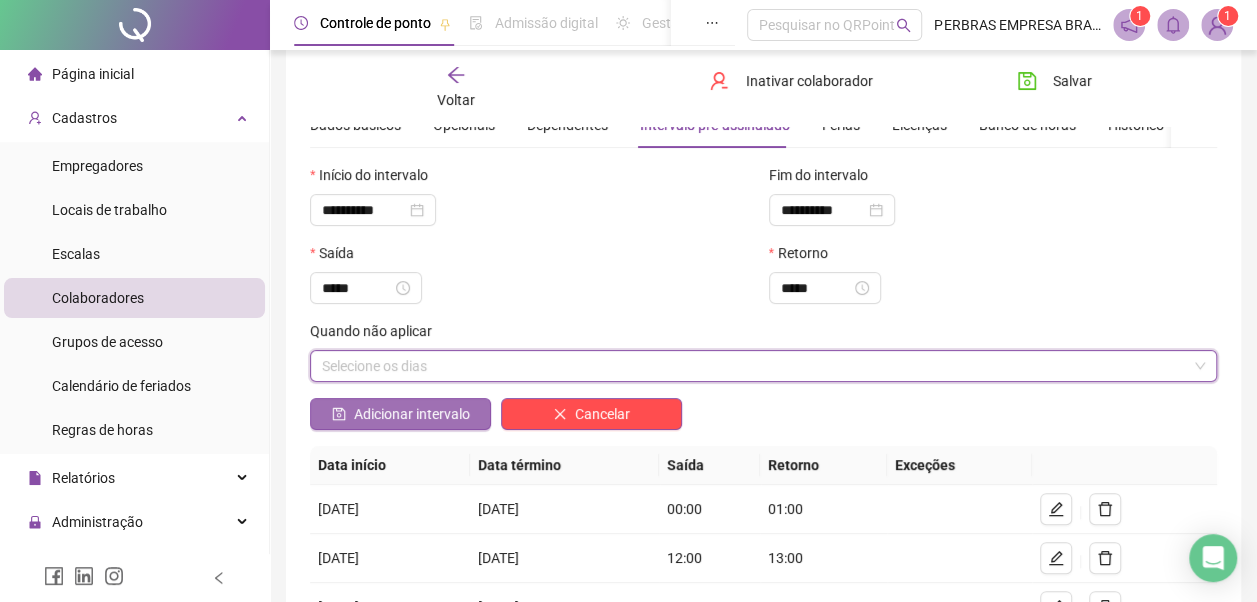 click on "Adicionar intervalo" at bounding box center (412, 414) 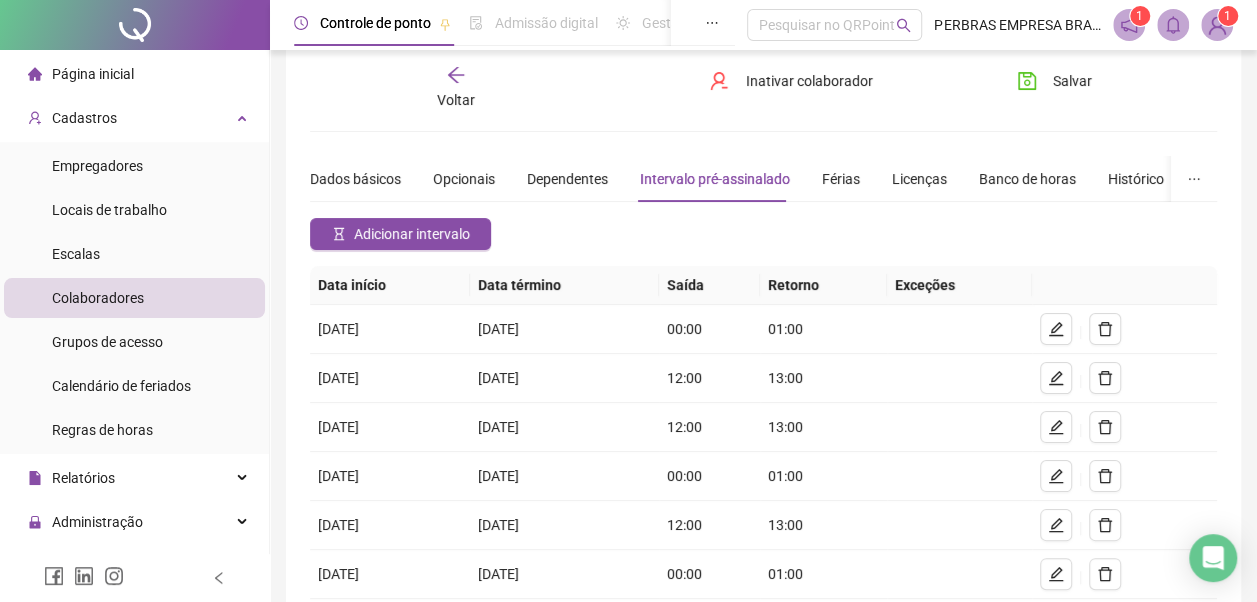 scroll, scrollTop: 0, scrollLeft: 0, axis: both 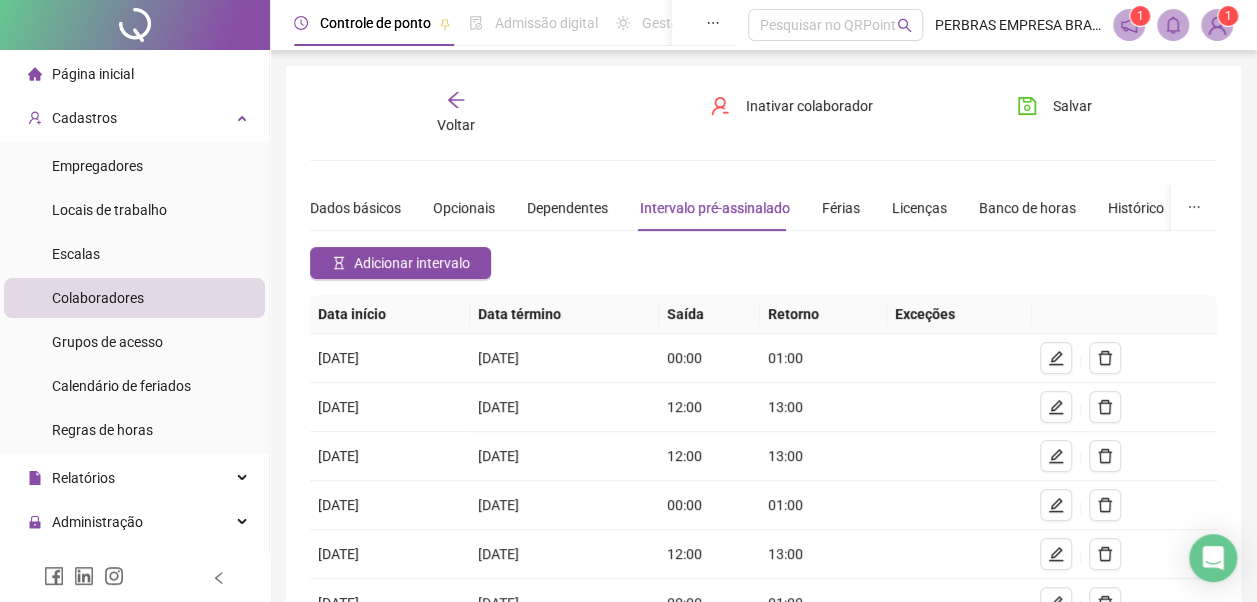 click on "Voltar" at bounding box center [456, 113] 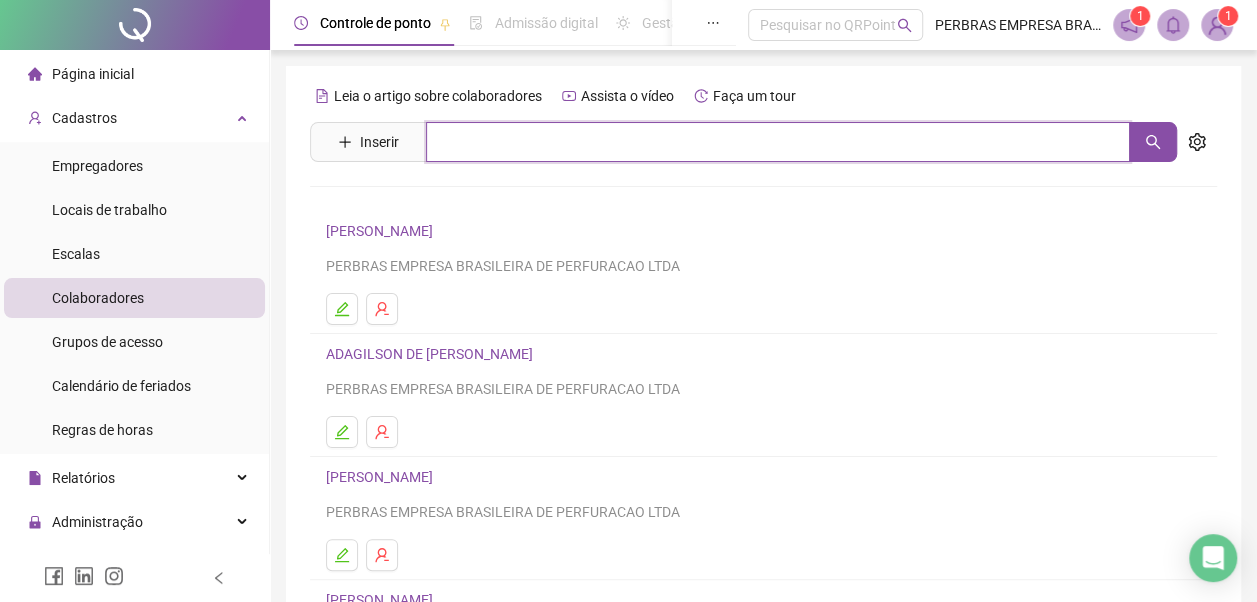 click at bounding box center (778, 142) 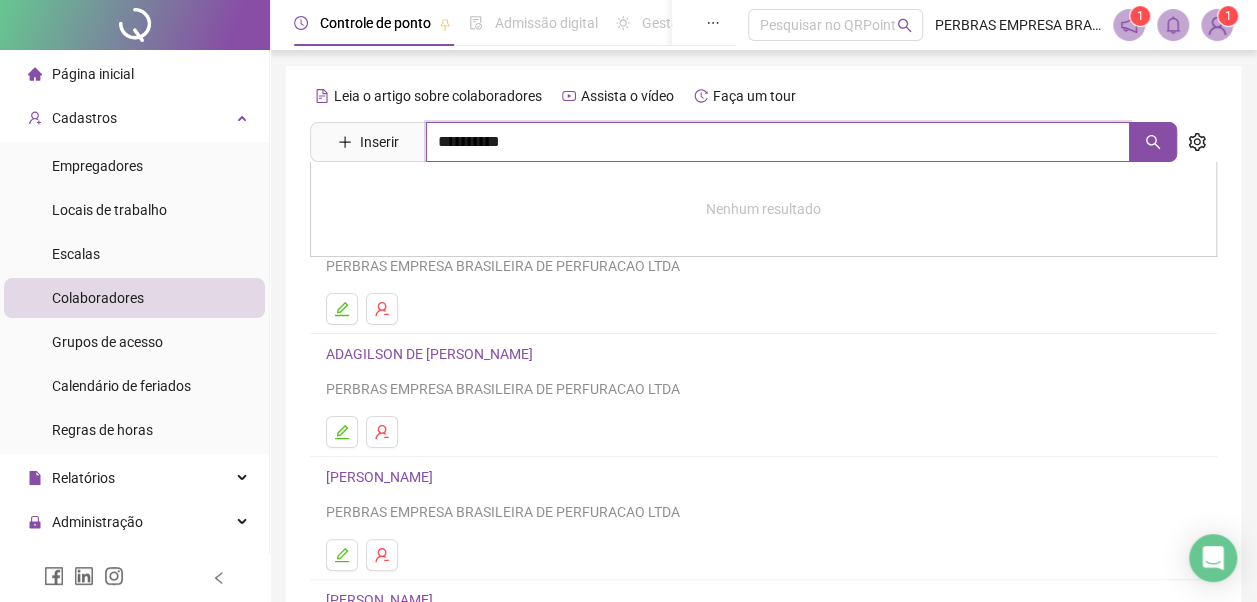 type on "**********" 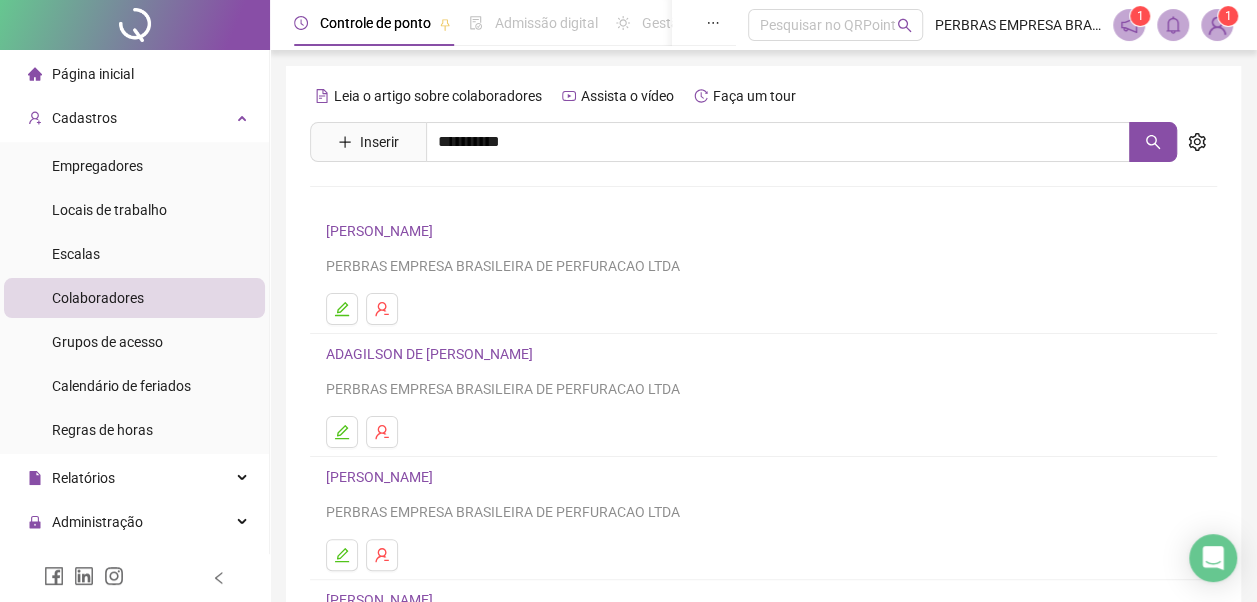 click on "ALESSANDRO DE SOUZA SANTANA" at bounding box center (763, 203) 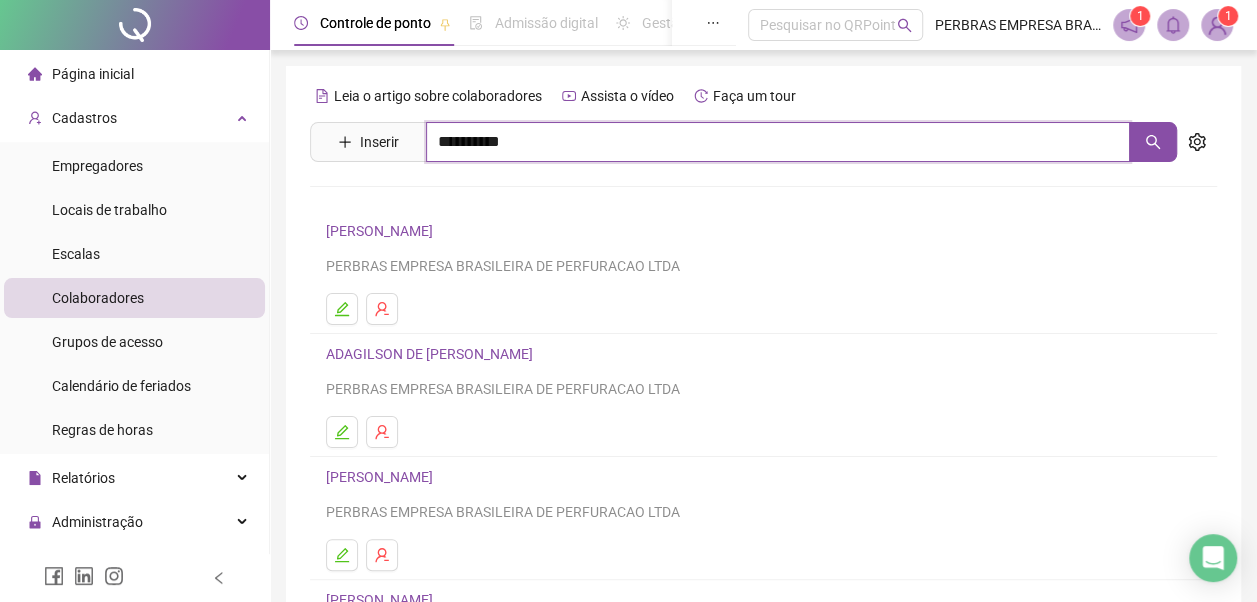 click on "**********" at bounding box center (778, 142) 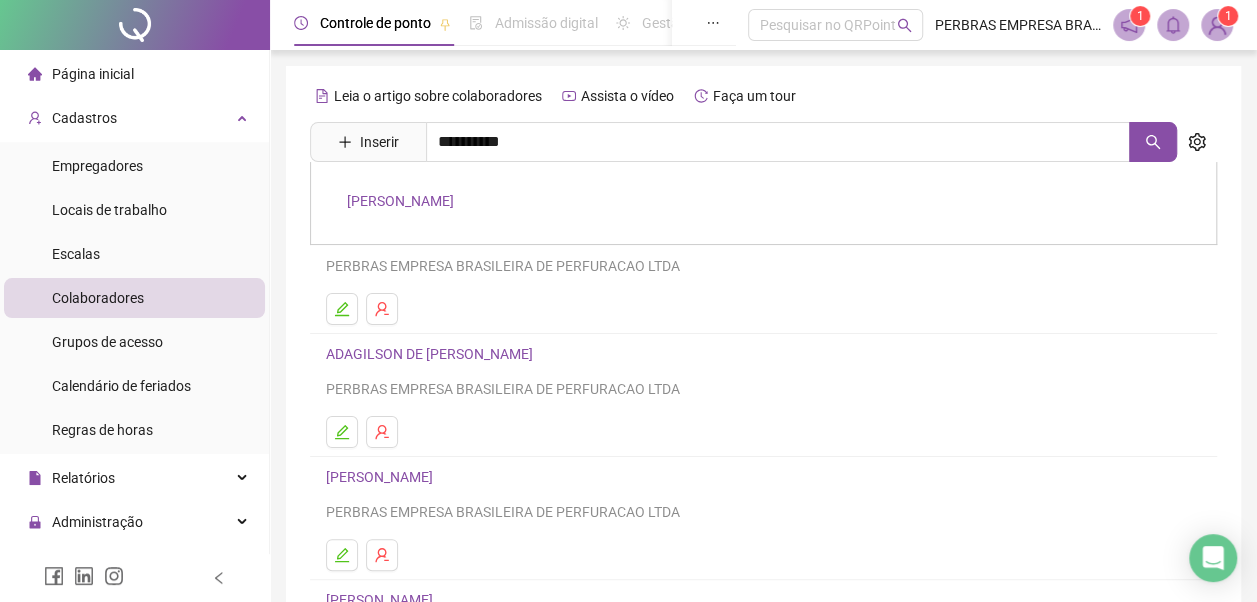click on "ALESSANDRO DE SOUZA SANTANA" at bounding box center (400, 201) 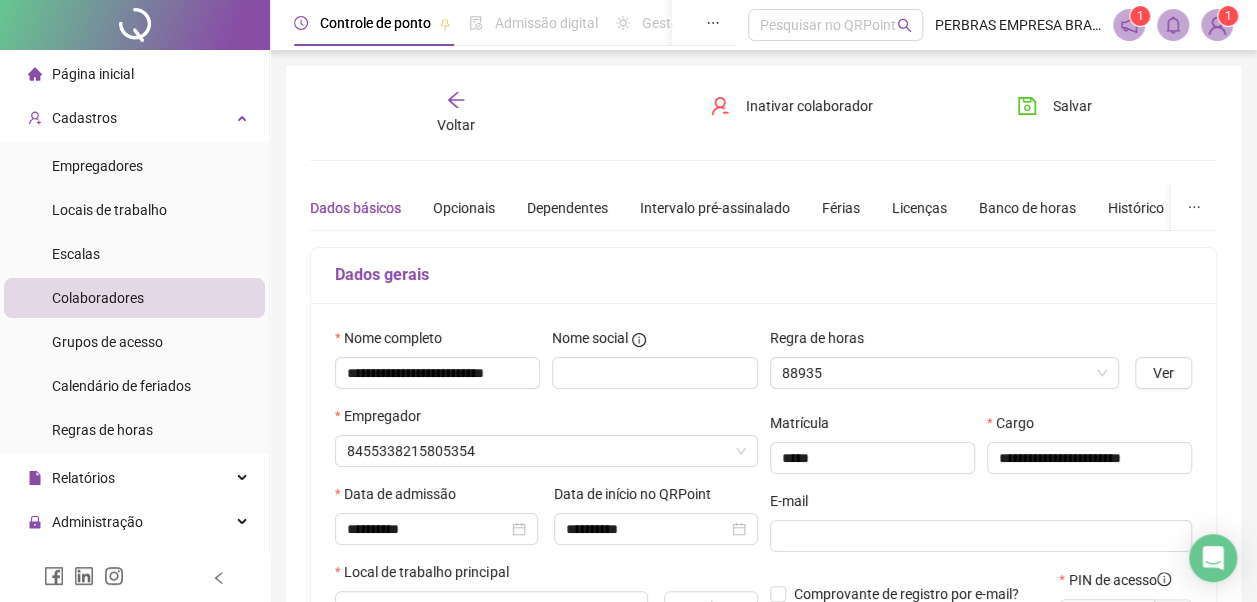 type on "**********" 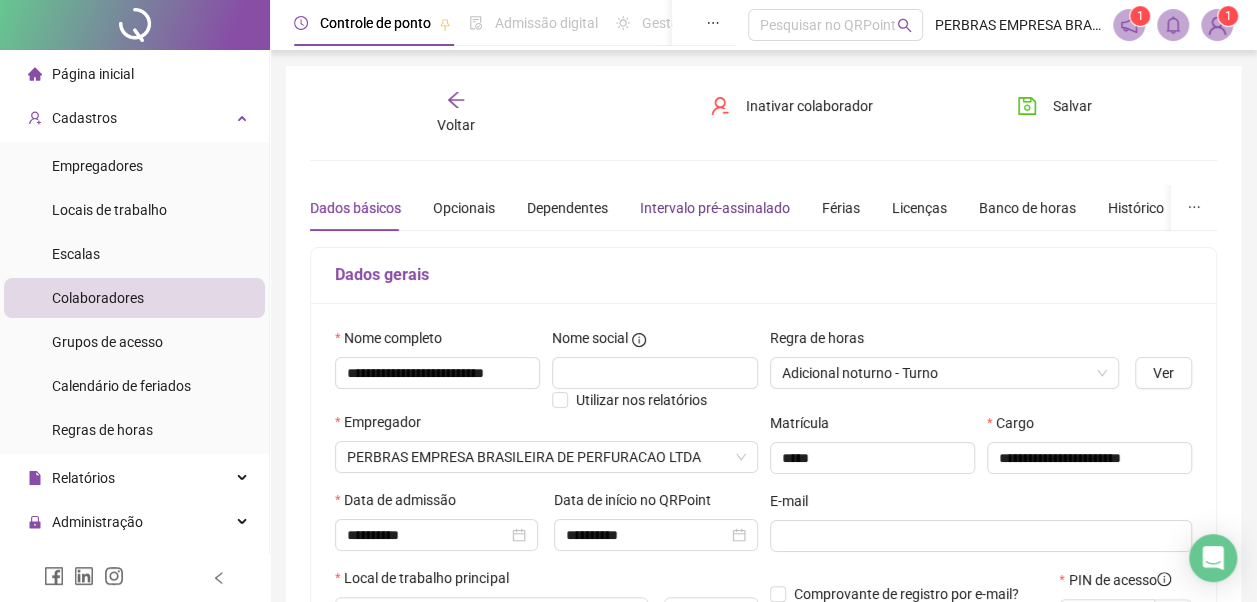 click on "Intervalo pré-assinalado" at bounding box center (715, 208) 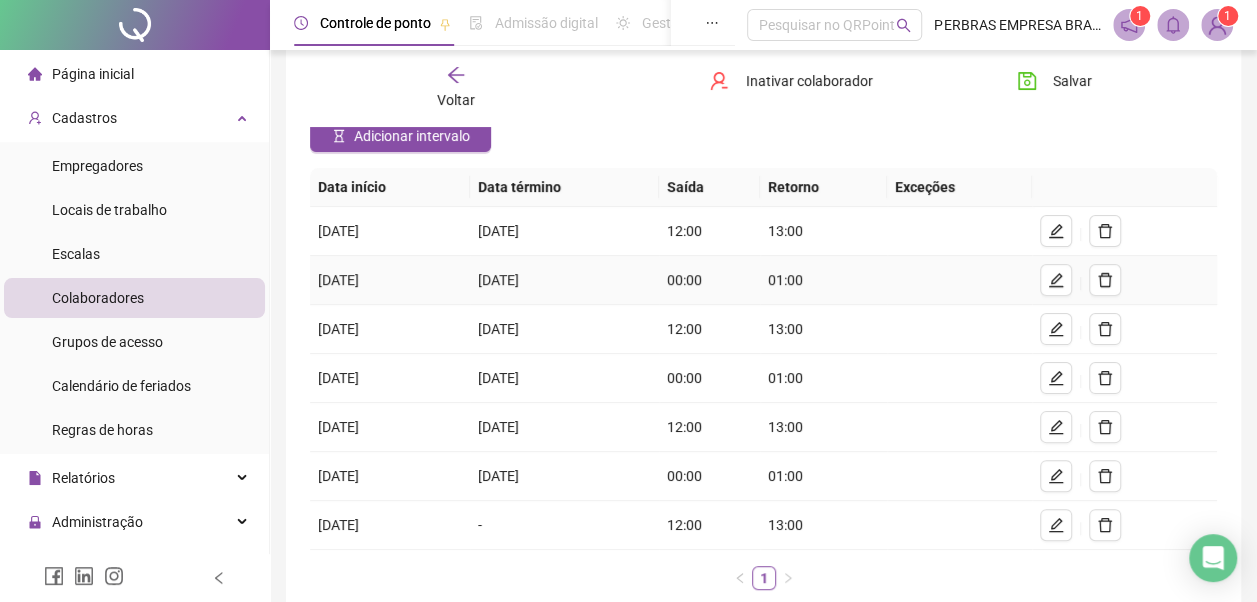 scroll, scrollTop: 236, scrollLeft: 0, axis: vertical 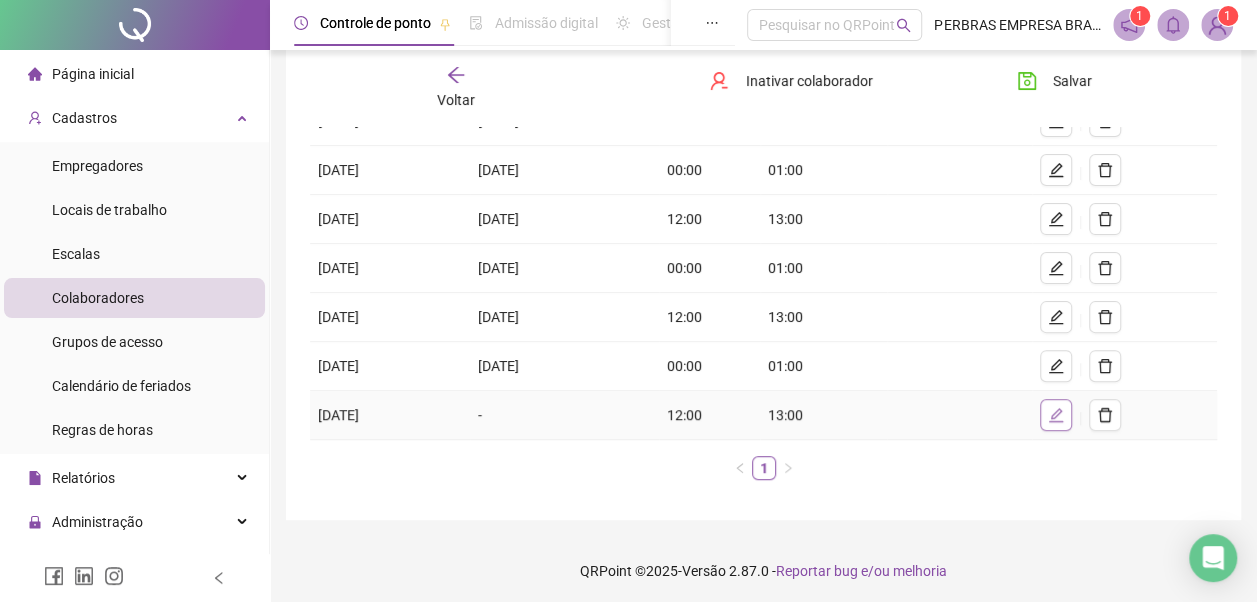 click 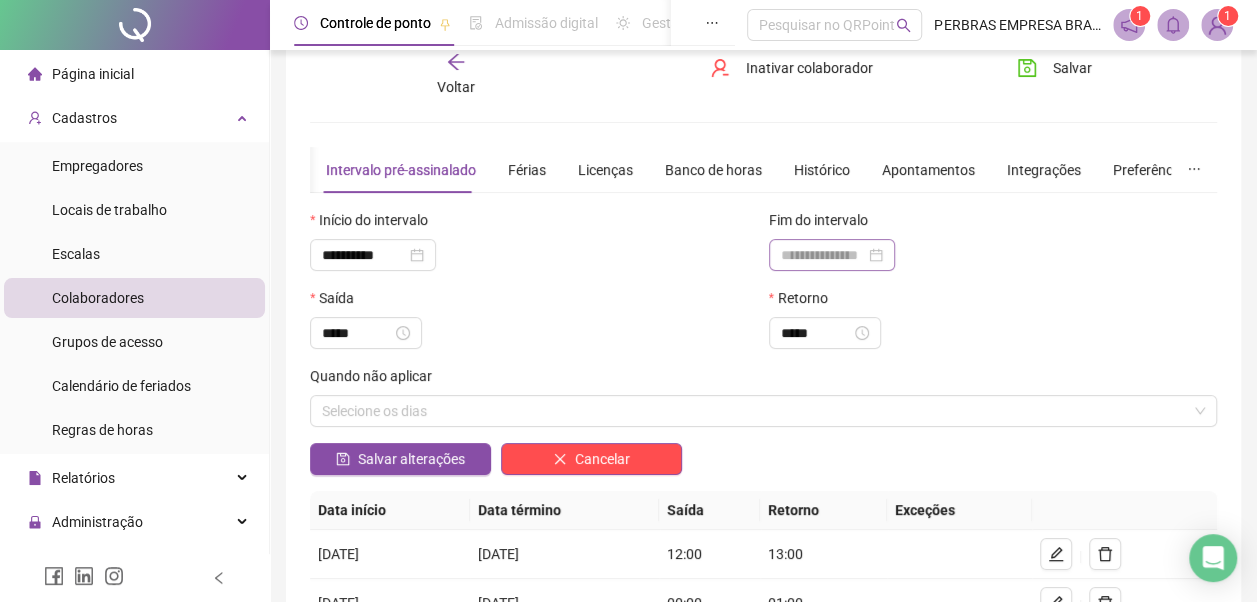 scroll, scrollTop: 36, scrollLeft: 0, axis: vertical 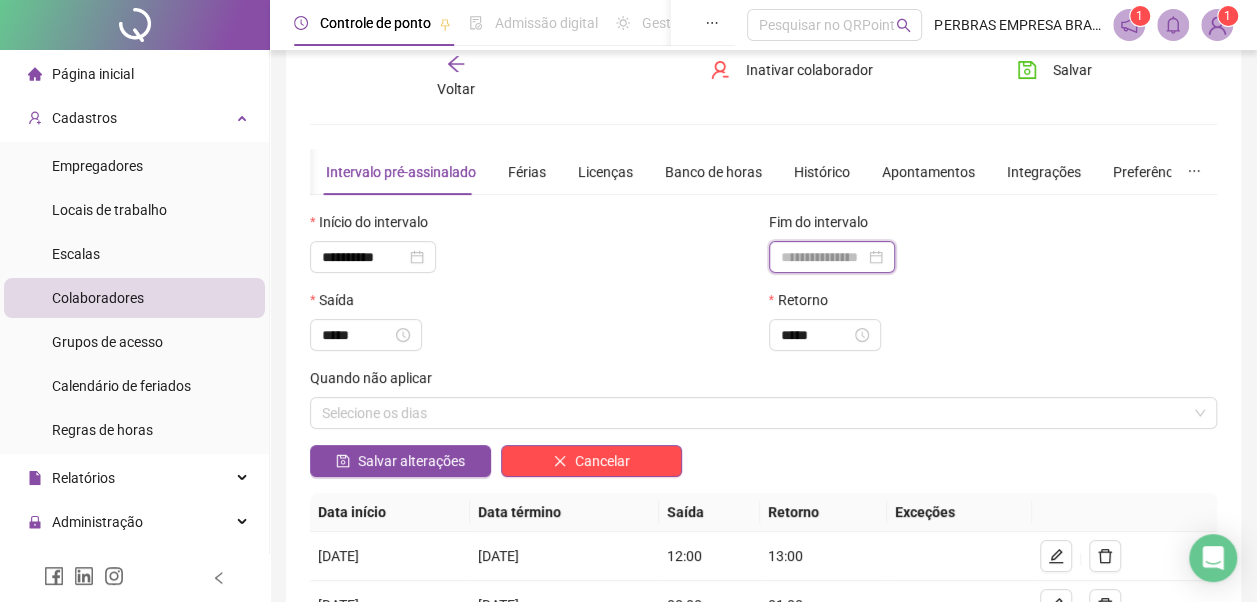 click at bounding box center [823, 257] 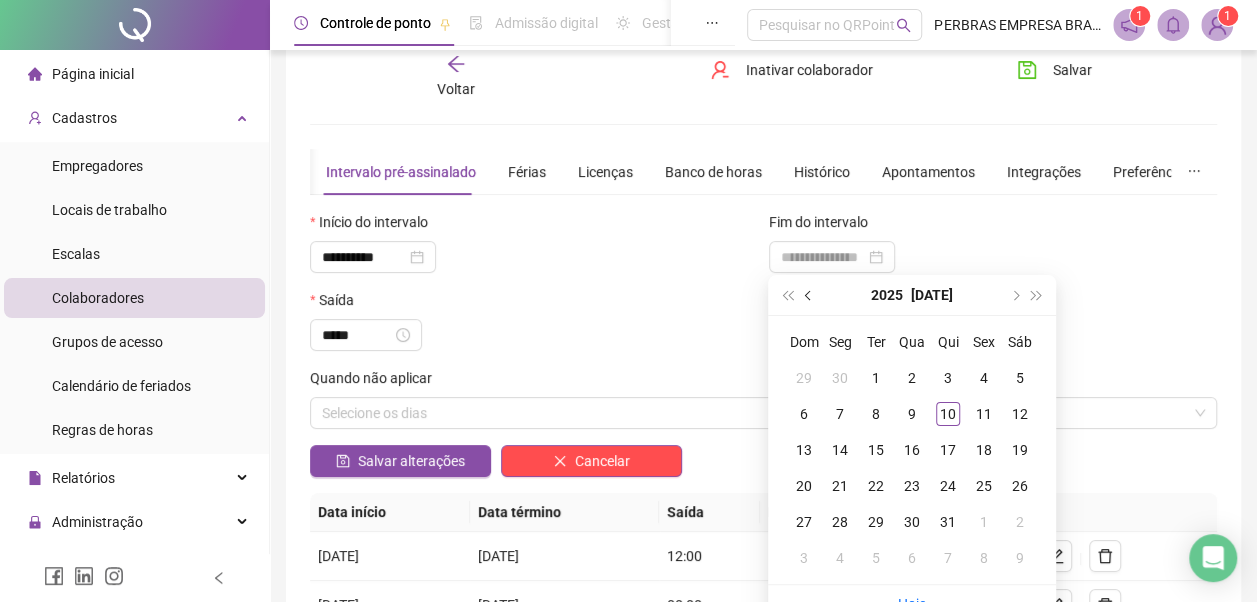 click at bounding box center [809, 295] 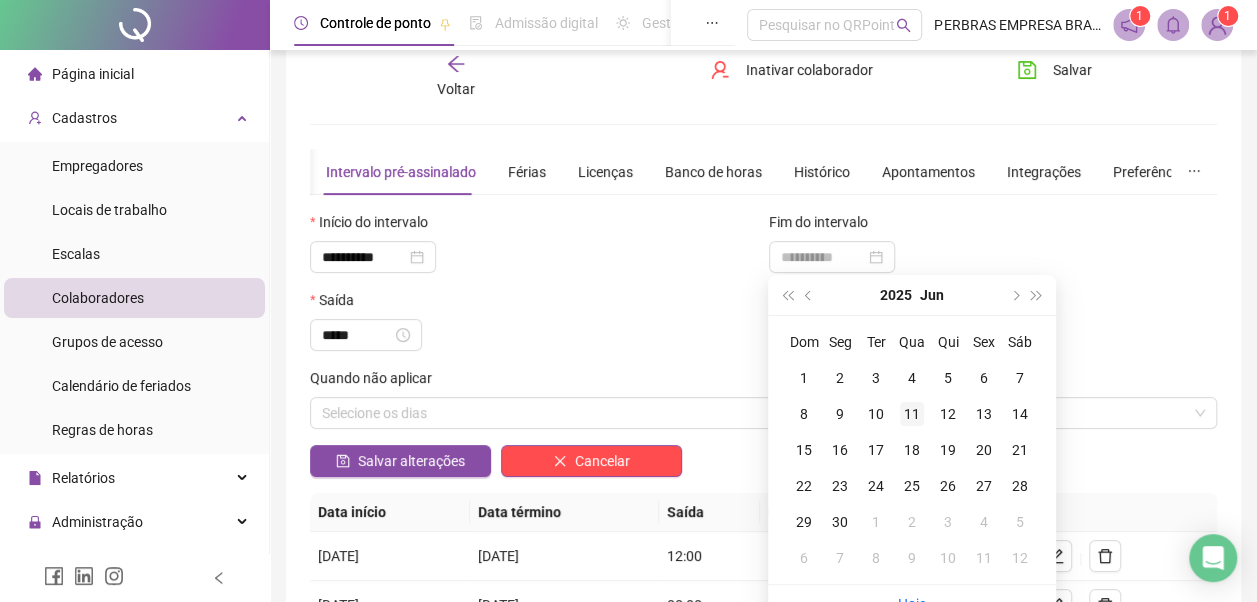 type on "**********" 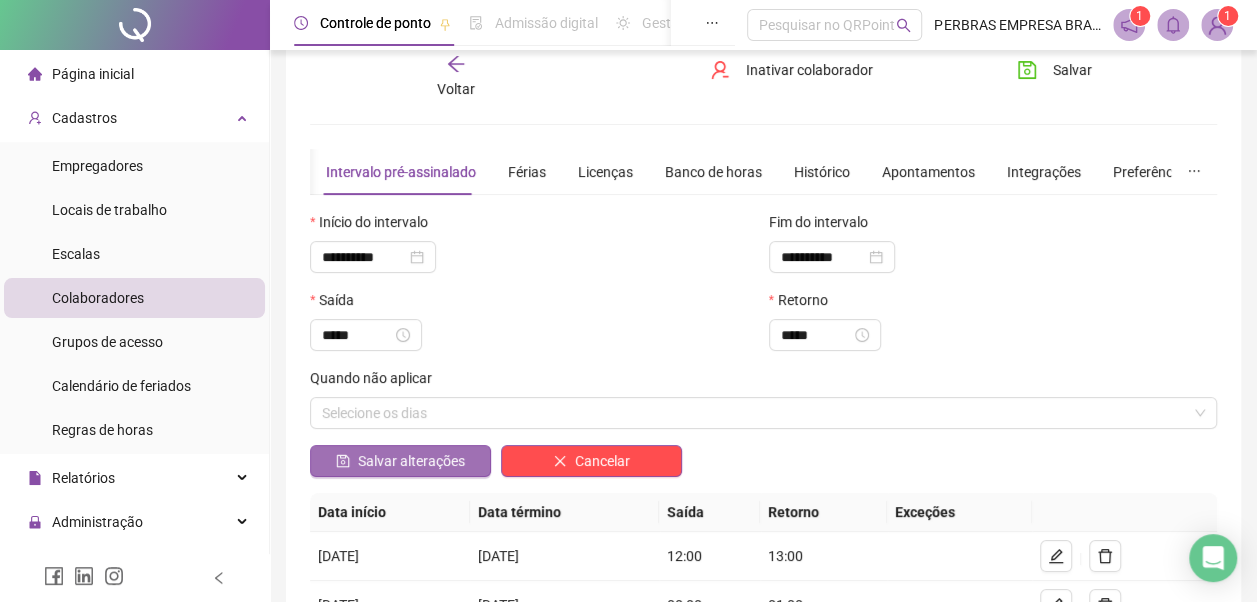 click on "Salvar alterações" at bounding box center (411, 461) 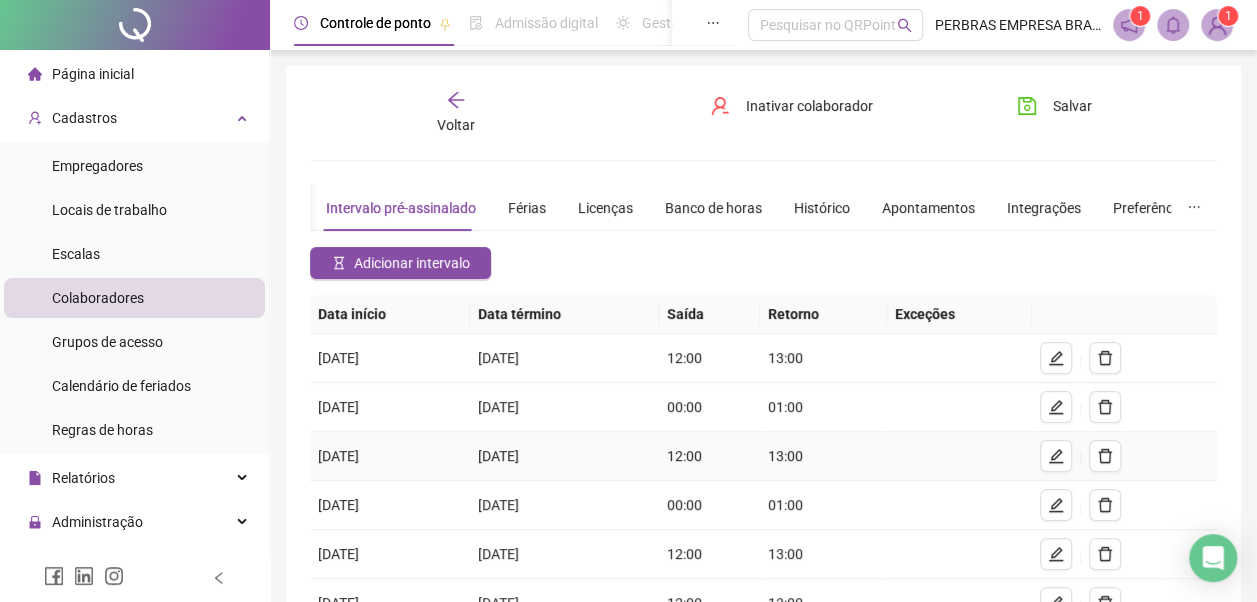 scroll, scrollTop: 0, scrollLeft: 0, axis: both 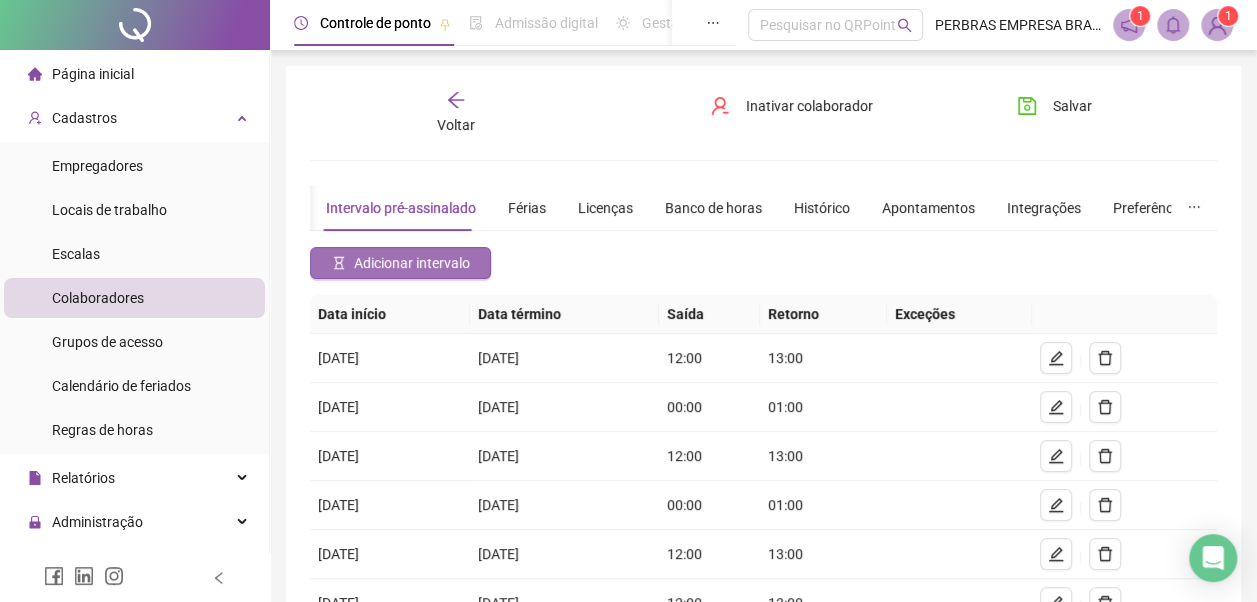 click on "Adicionar intervalo" at bounding box center [412, 263] 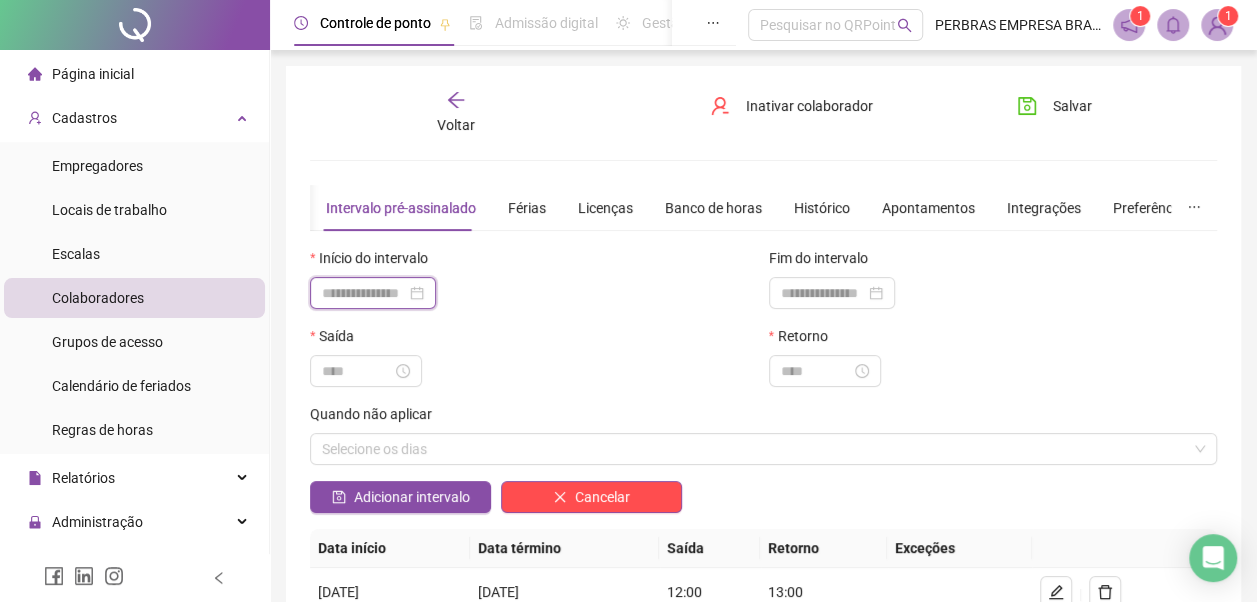 click at bounding box center [364, 293] 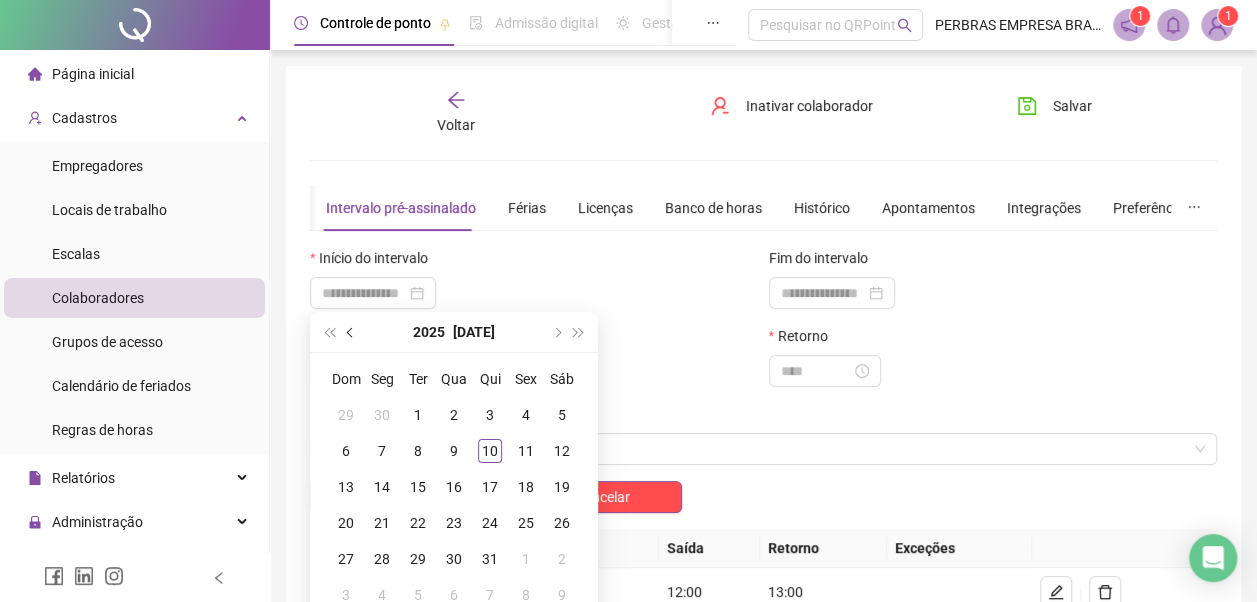 click at bounding box center (352, 332) 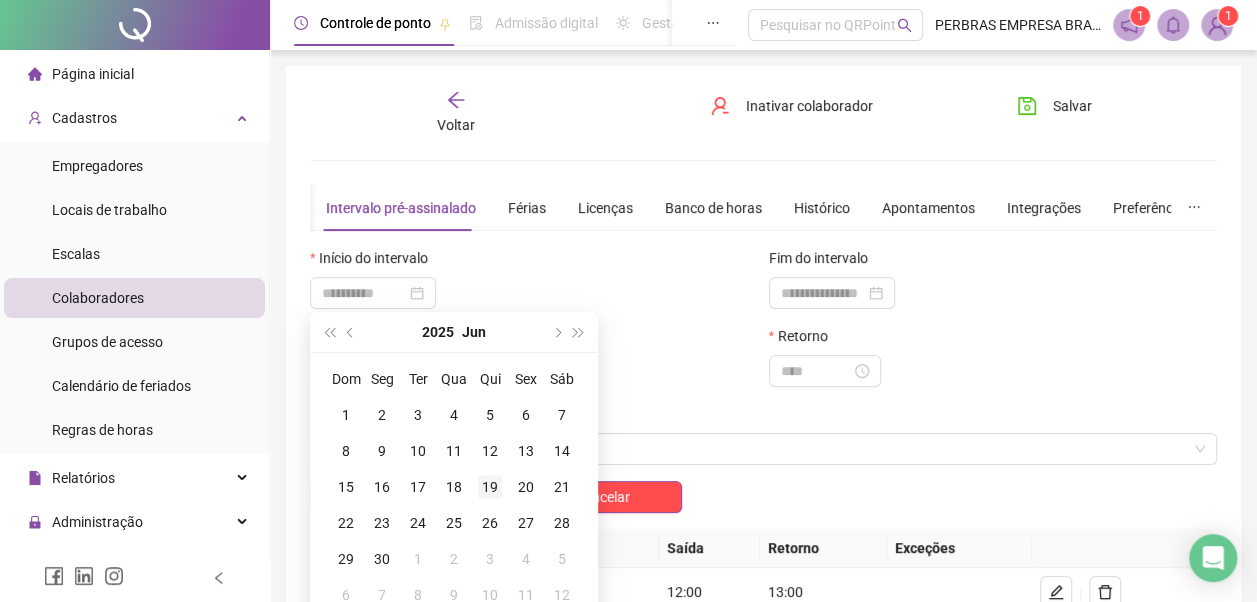 type on "**********" 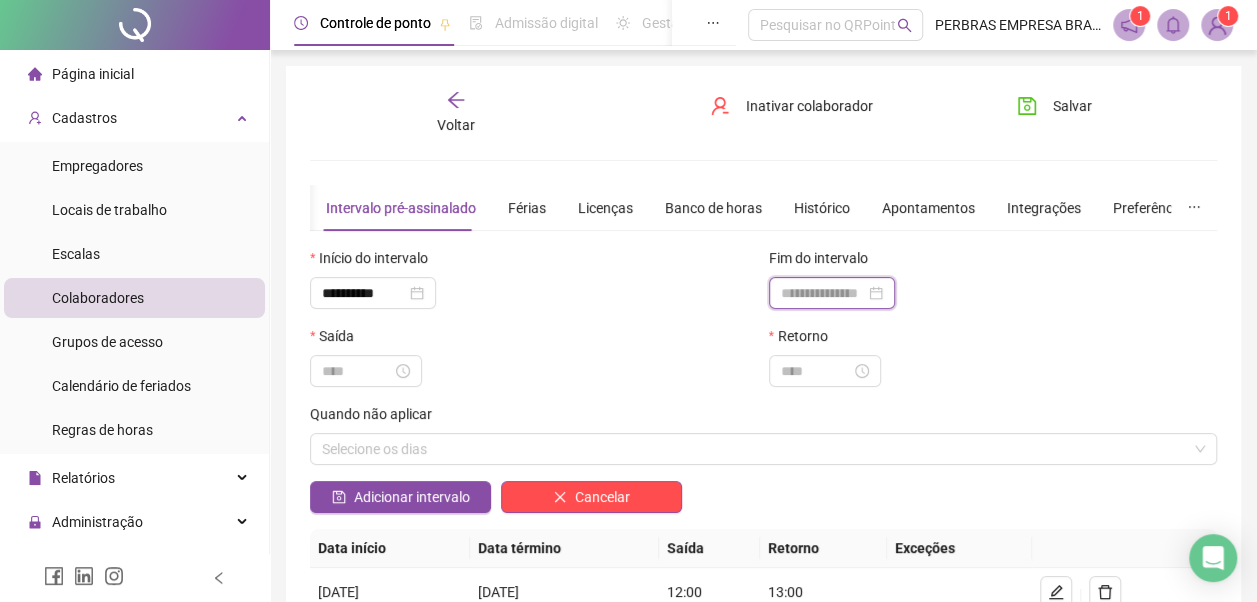 click at bounding box center (823, 293) 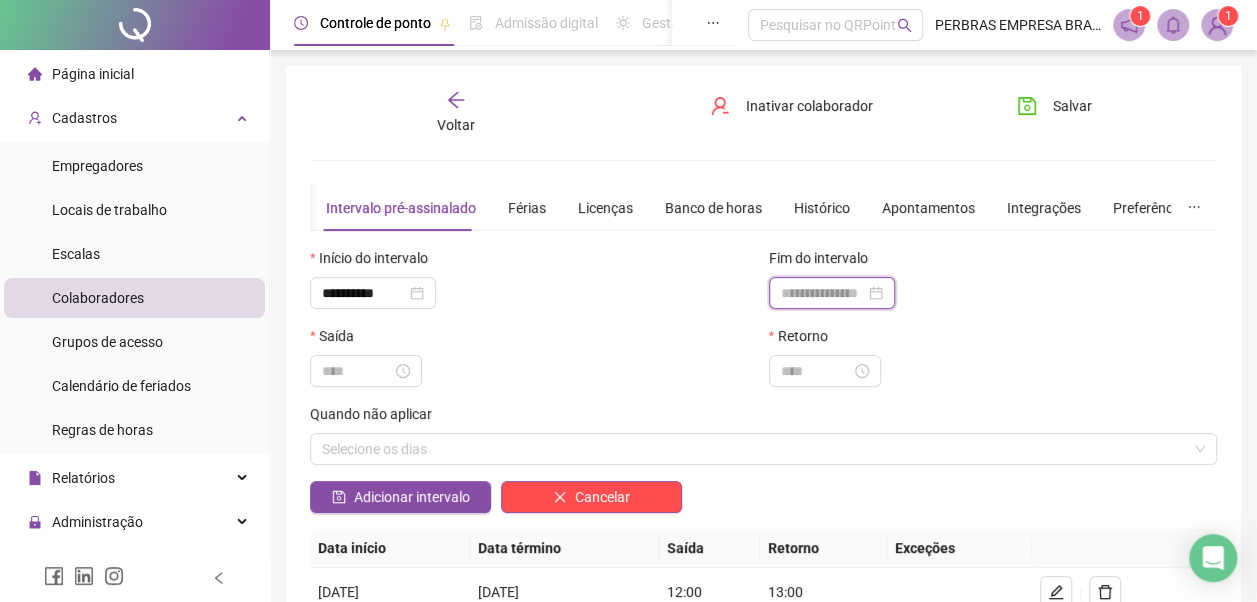 click at bounding box center [823, 293] 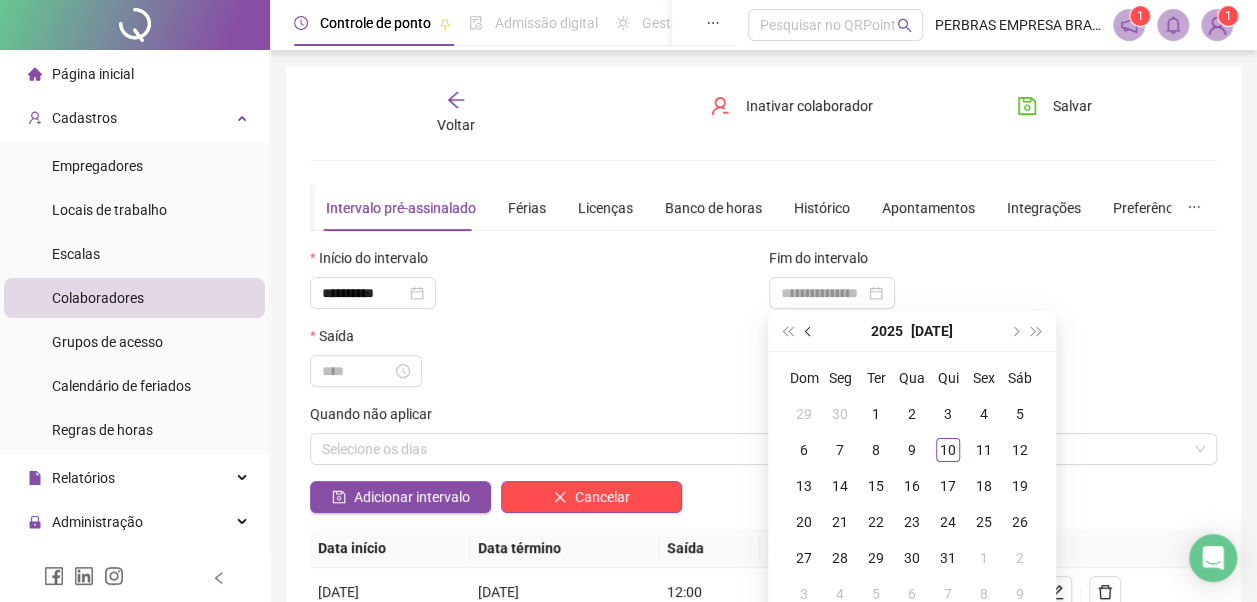 click at bounding box center (809, 331) 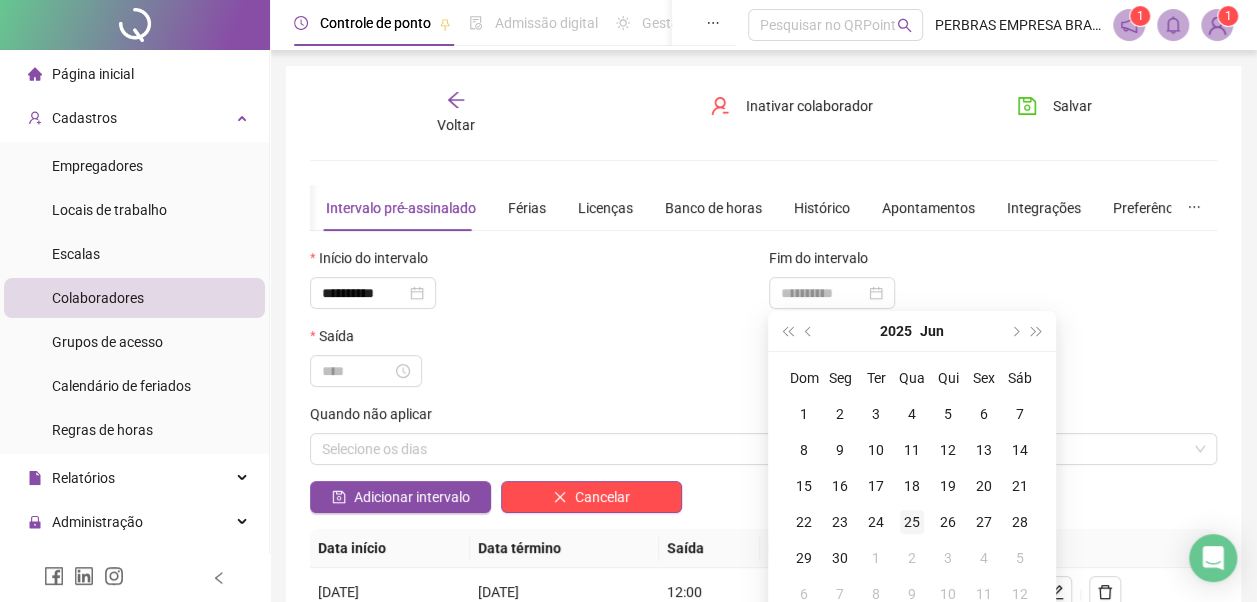 type on "**********" 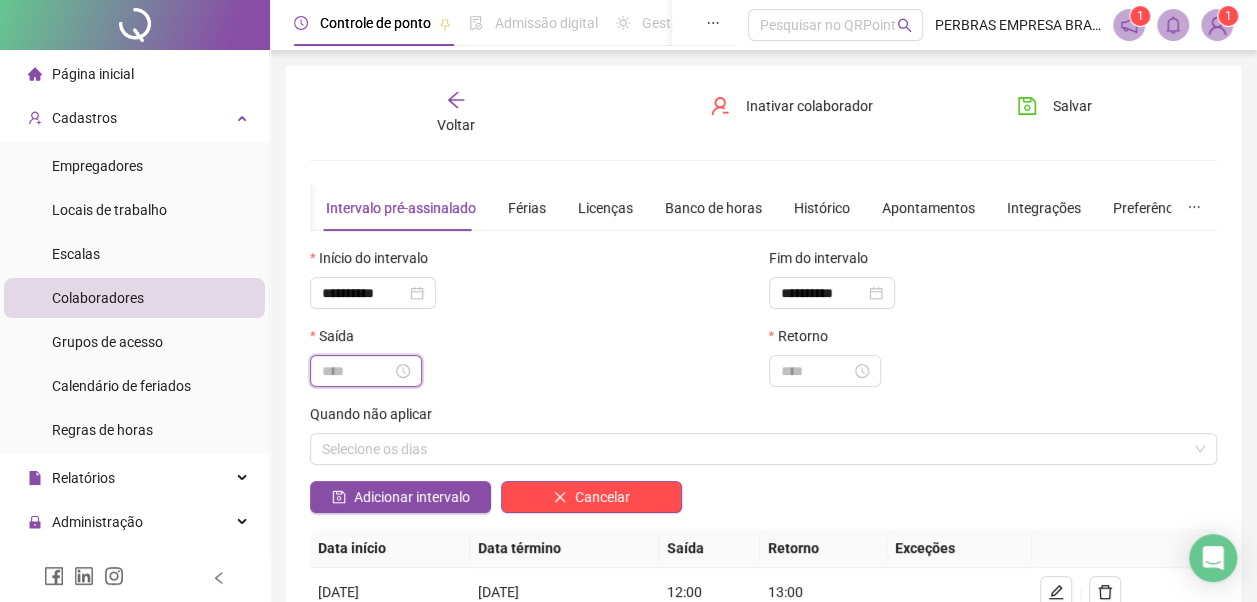 click at bounding box center (357, 371) 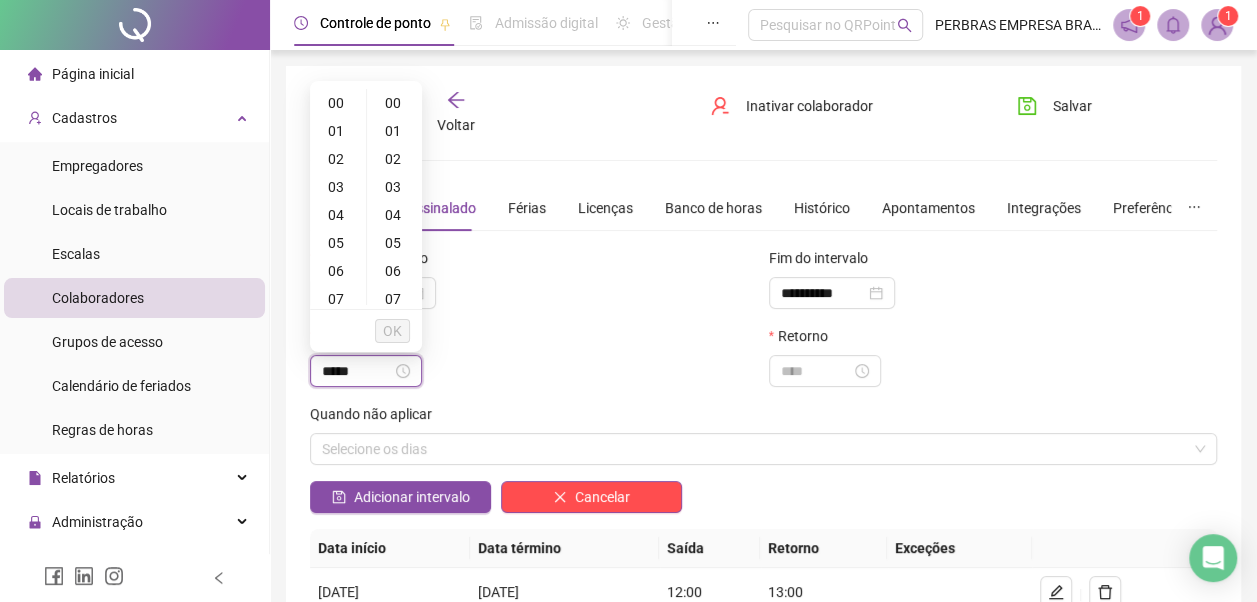 type on "*****" 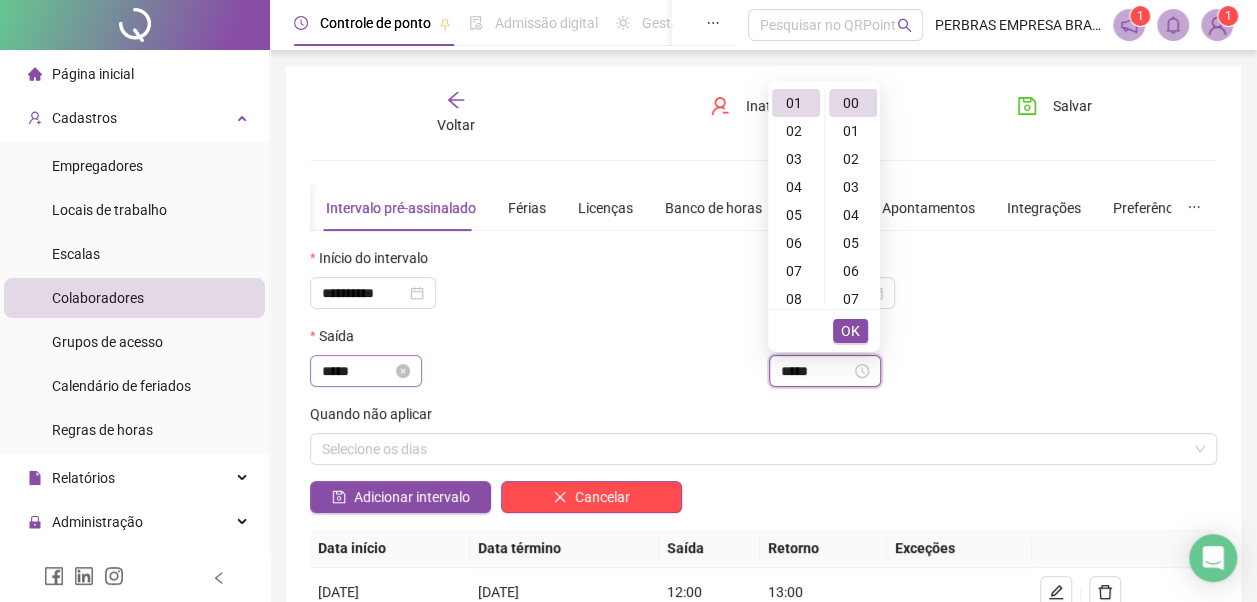 type on "*****" 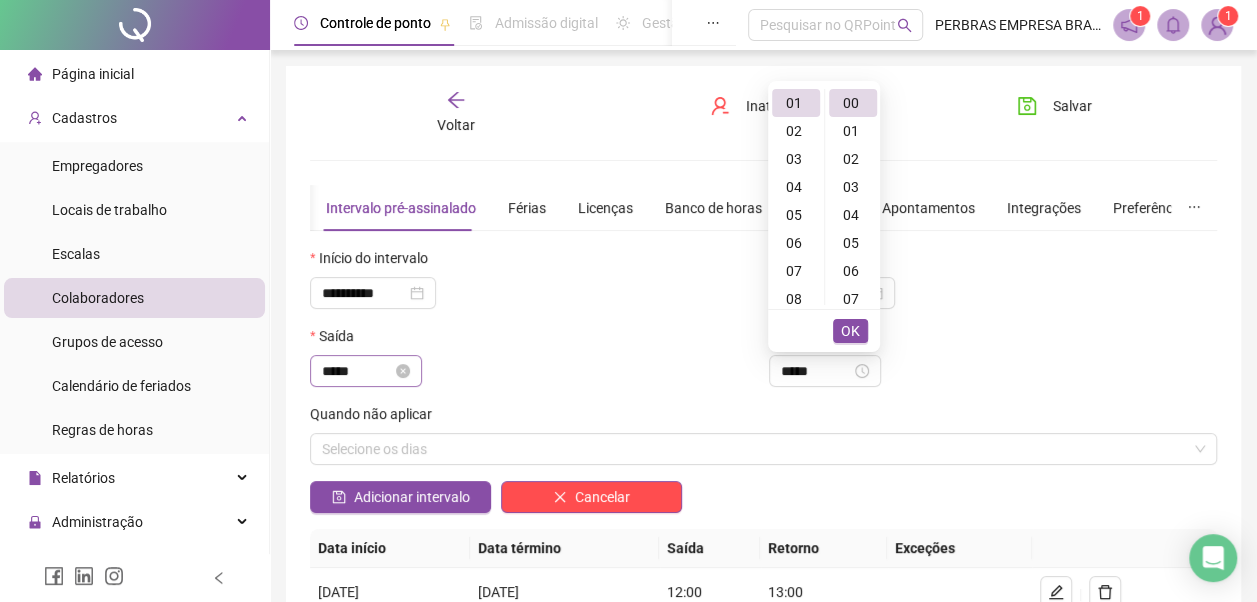 scroll, scrollTop: 28, scrollLeft: 0, axis: vertical 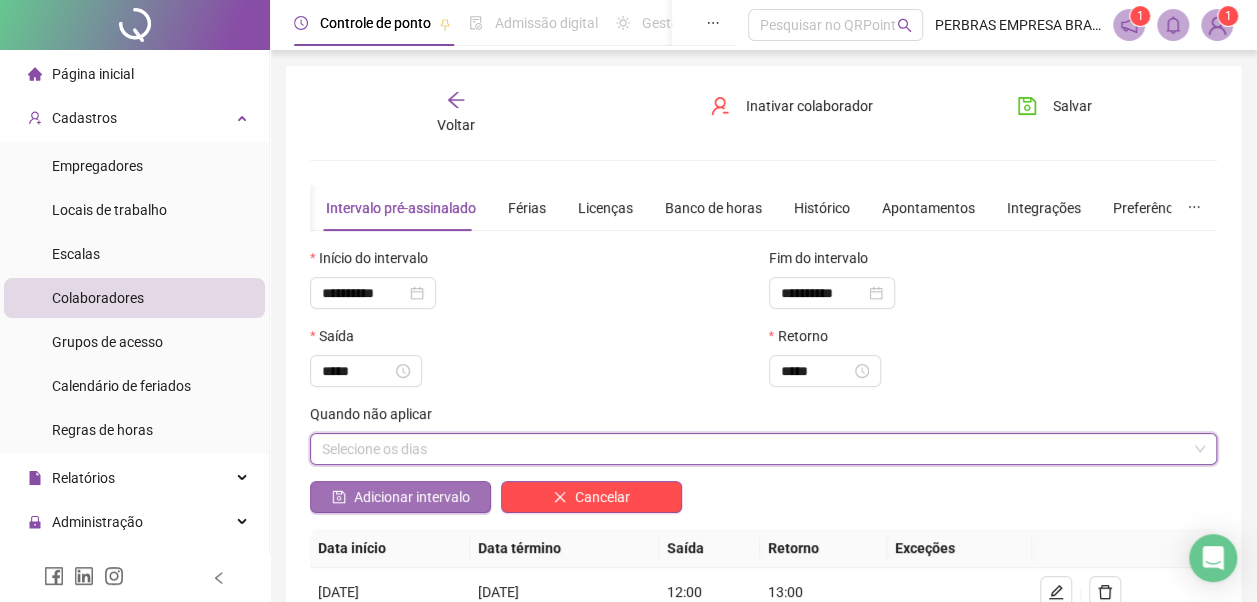 click on "Adicionar intervalo" at bounding box center [412, 497] 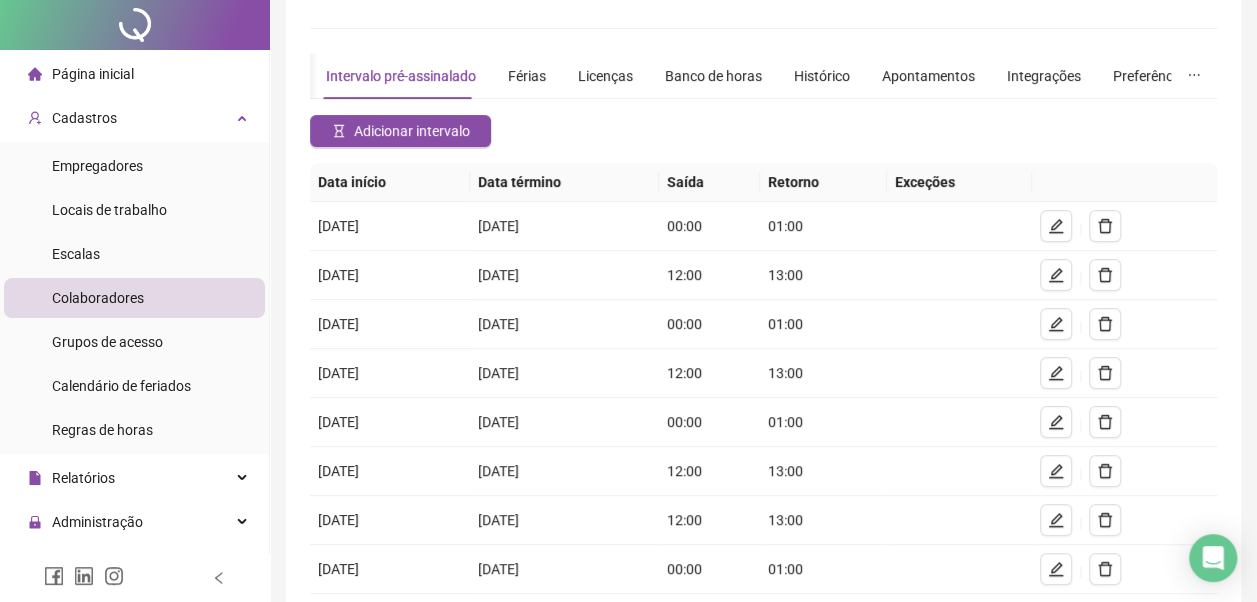 scroll, scrollTop: 0, scrollLeft: 0, axis: both 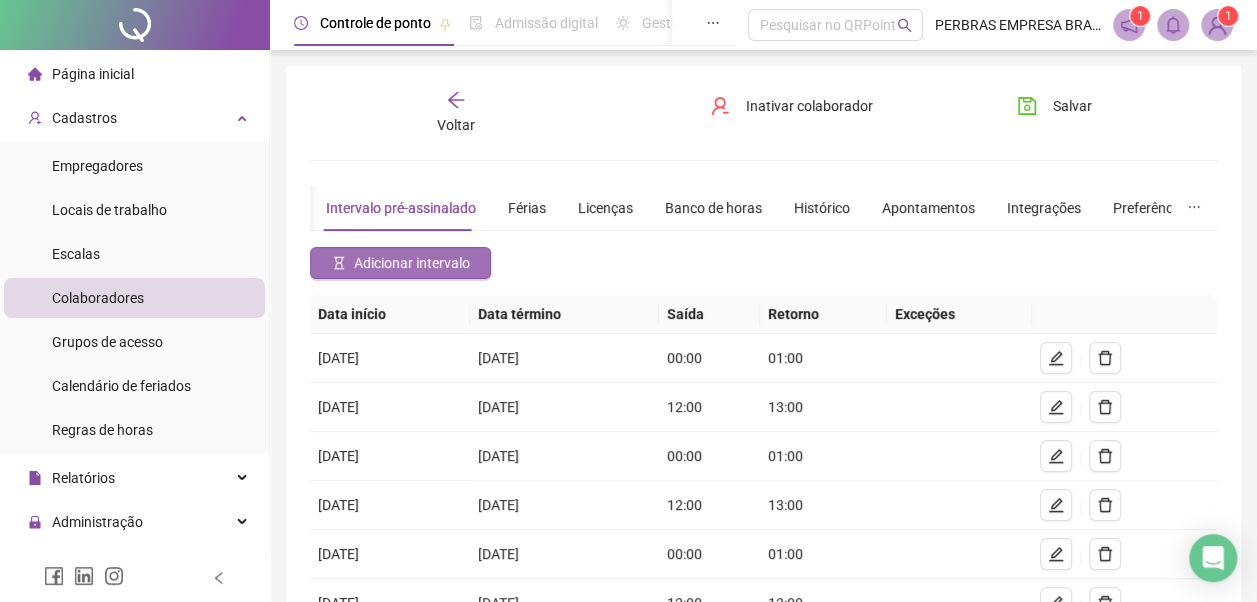 click on "Adicionar intervalo" at bounding box center [412, 263] 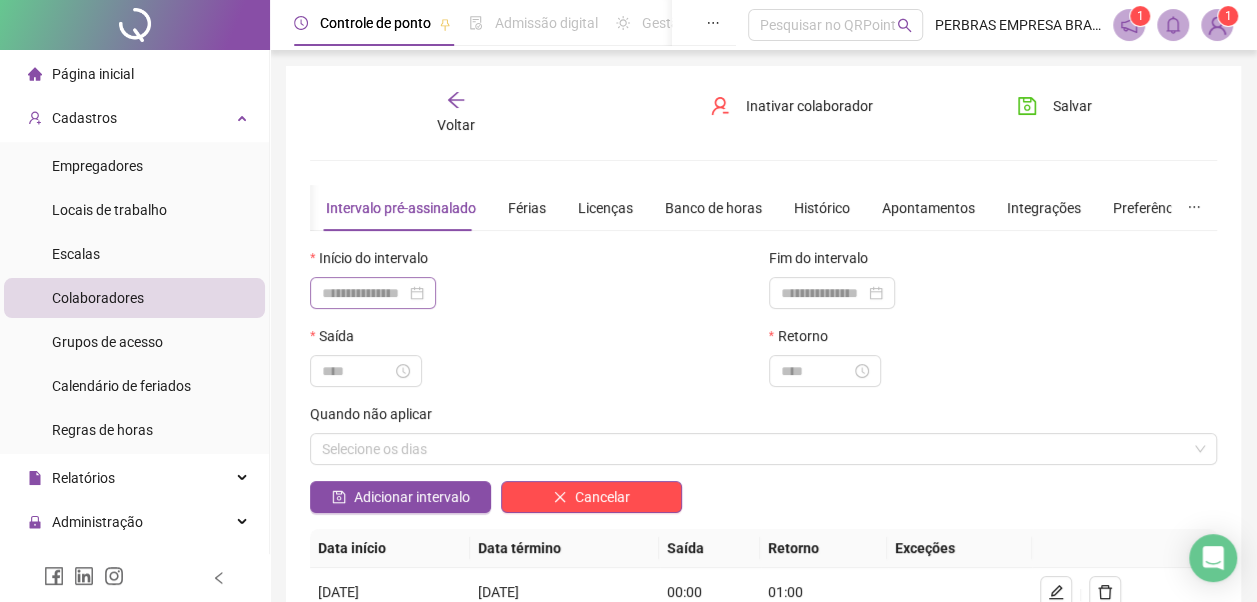 click on "Início do intervalo" at bounding box center (534, 262) 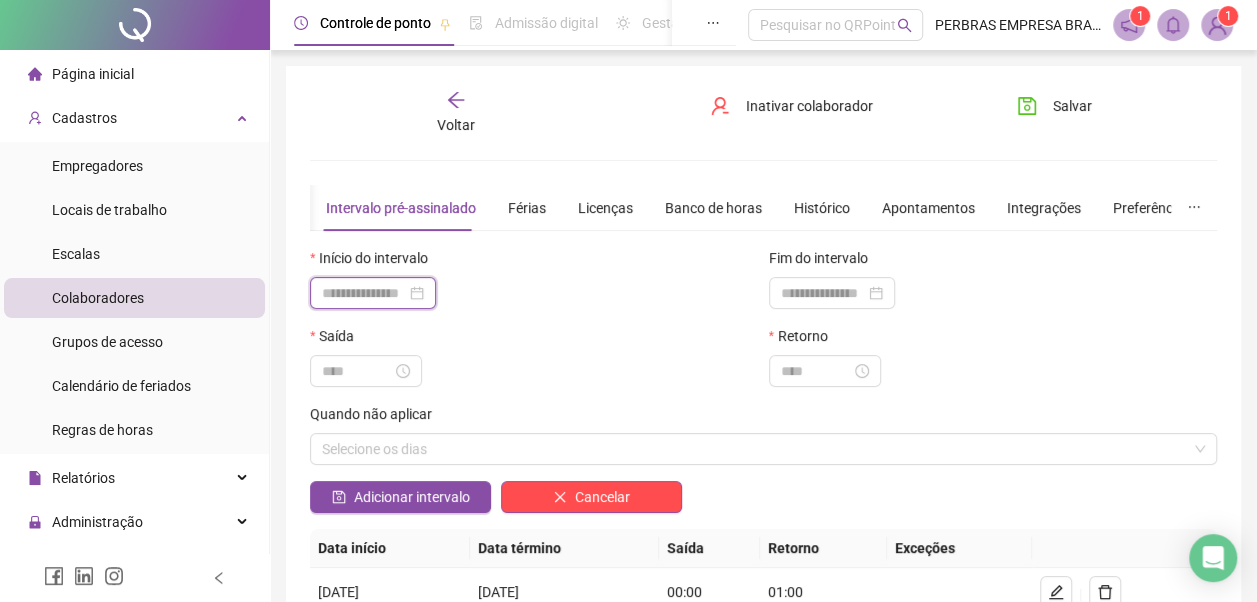 click at bounding box center (364, 293) 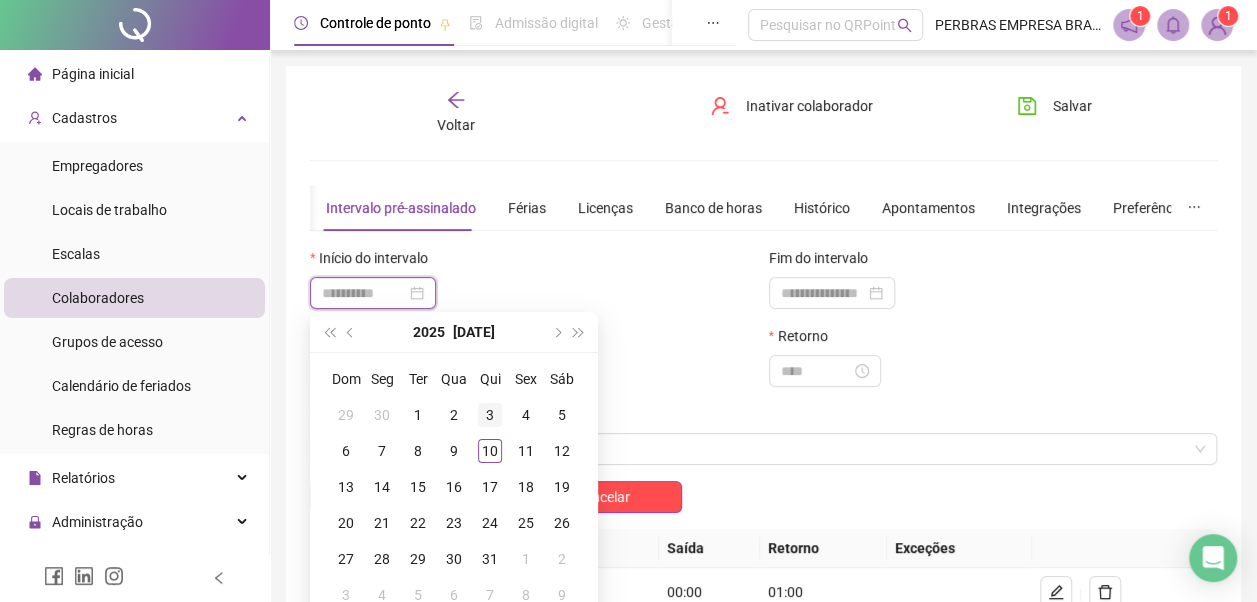 type on "**********" 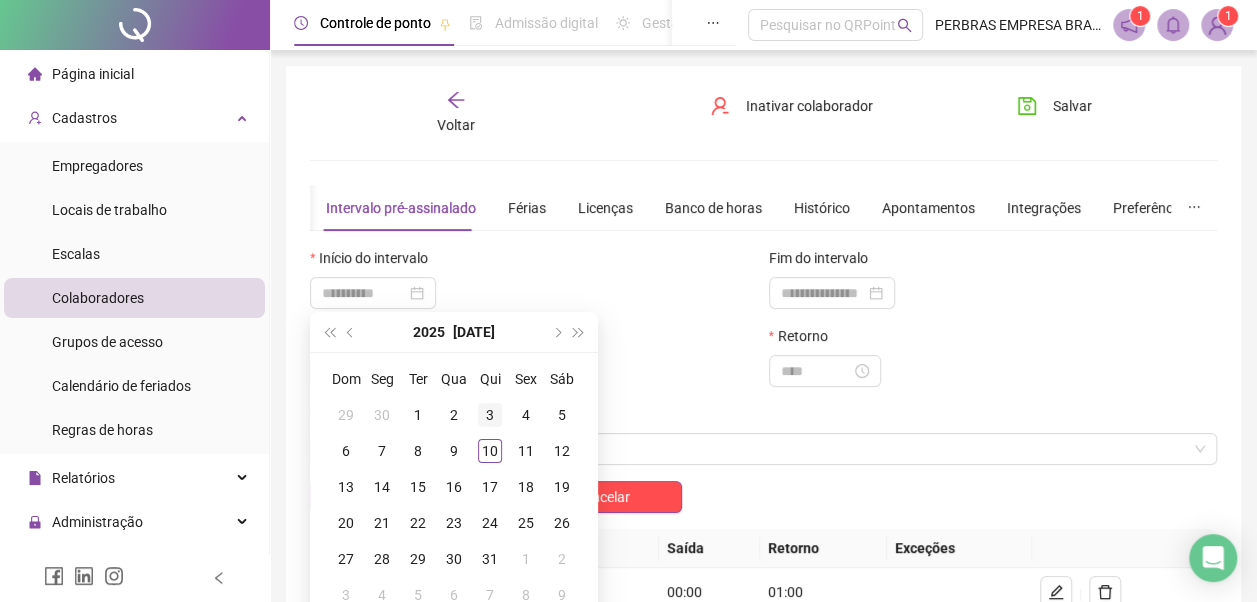 click on "3" at bounding box center [490, 415] 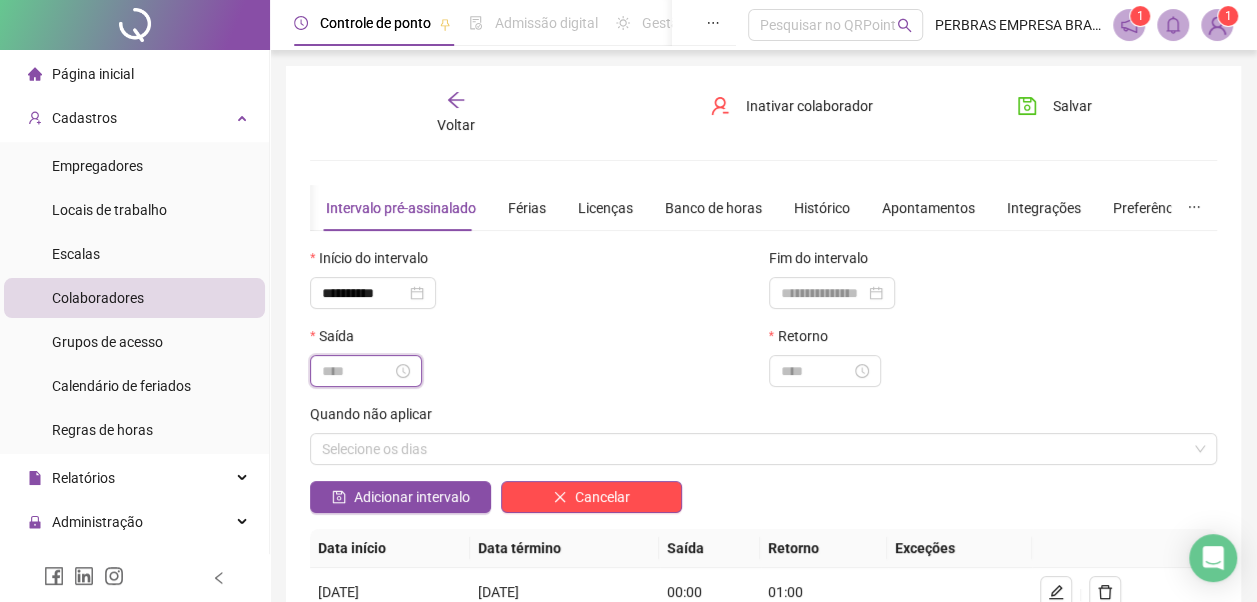 click at bounding box center (357, 371) 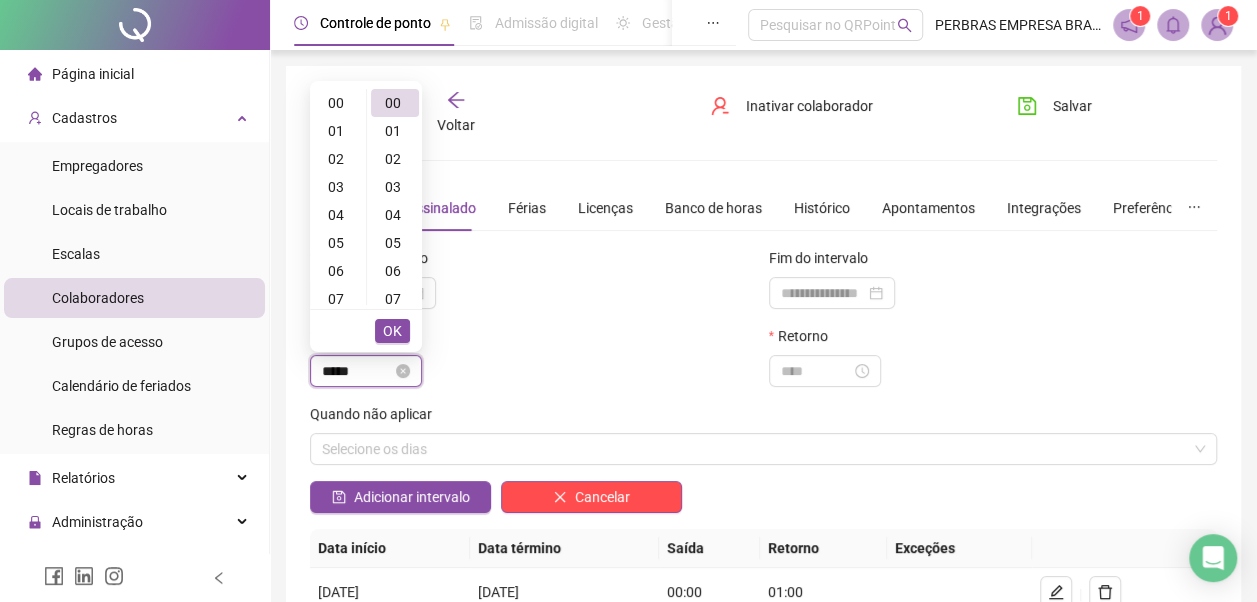 scroll, scrollTop: 336, scrollLeft: 0, axis: vertical 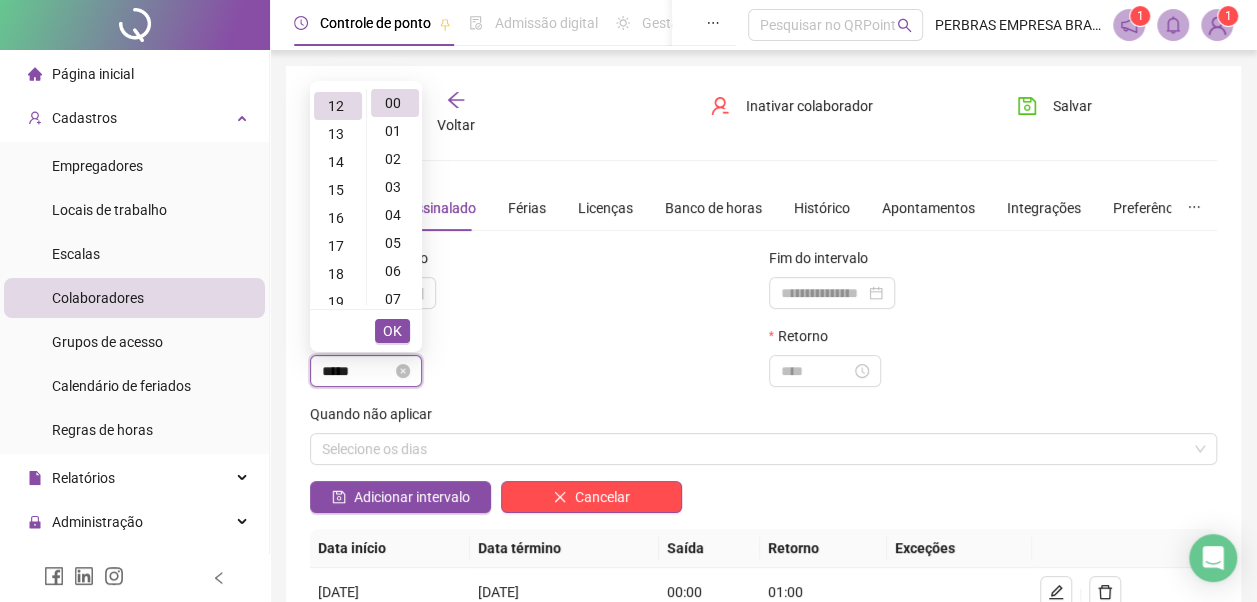 type on "*****" 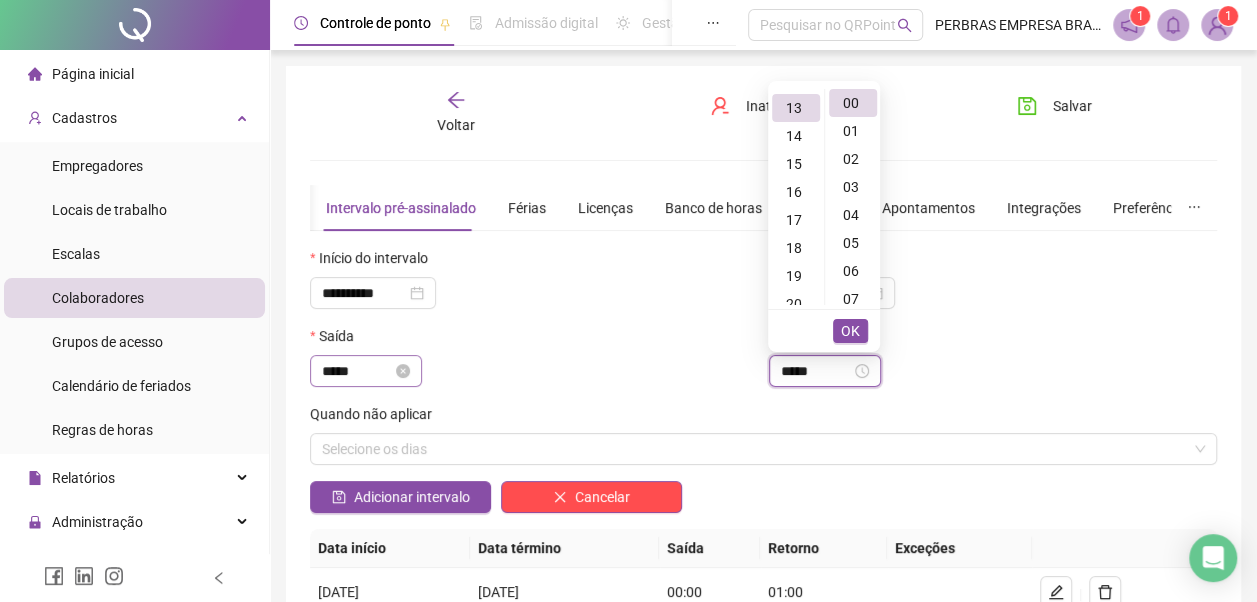 type on "*****" 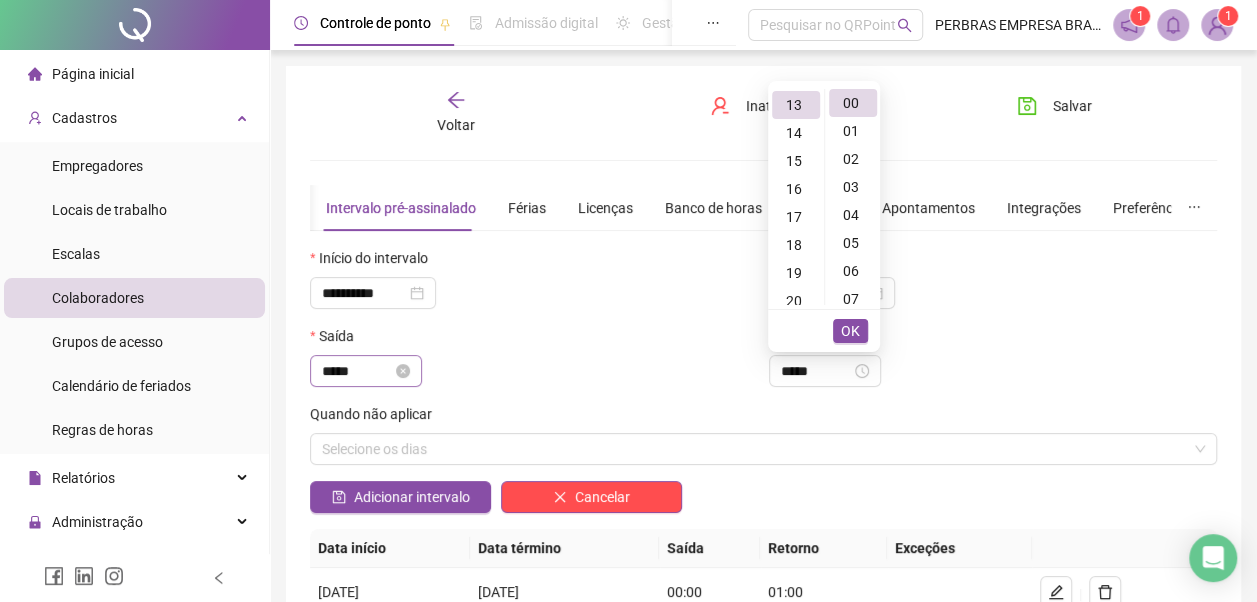 scroll, scrollTop: 364, scrollLeft: 0, axis: vertical 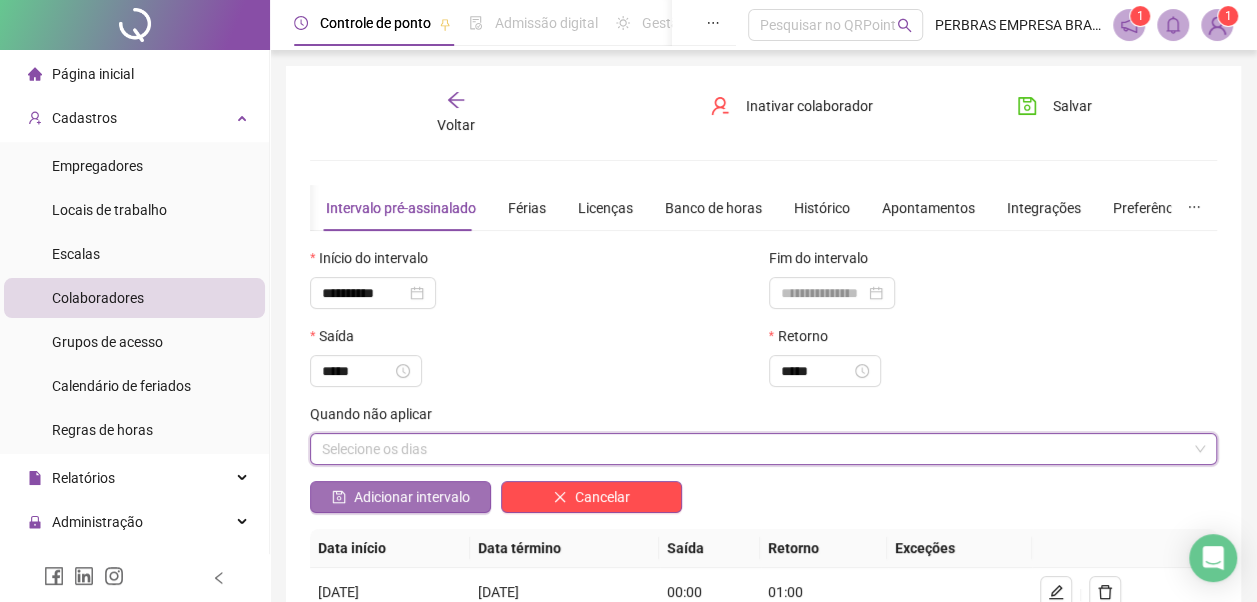 click on "Adicionar intervalo" at bounding box center (412, 497) 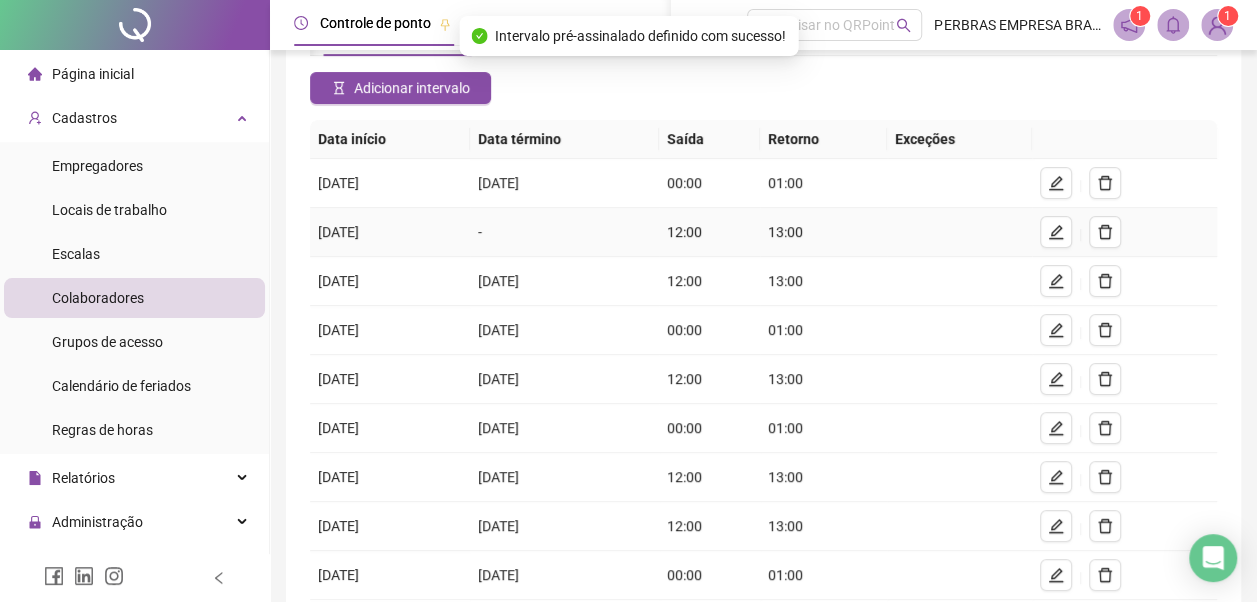 scroll, scrollTop: 0, scrollLeft: 0, axis: both 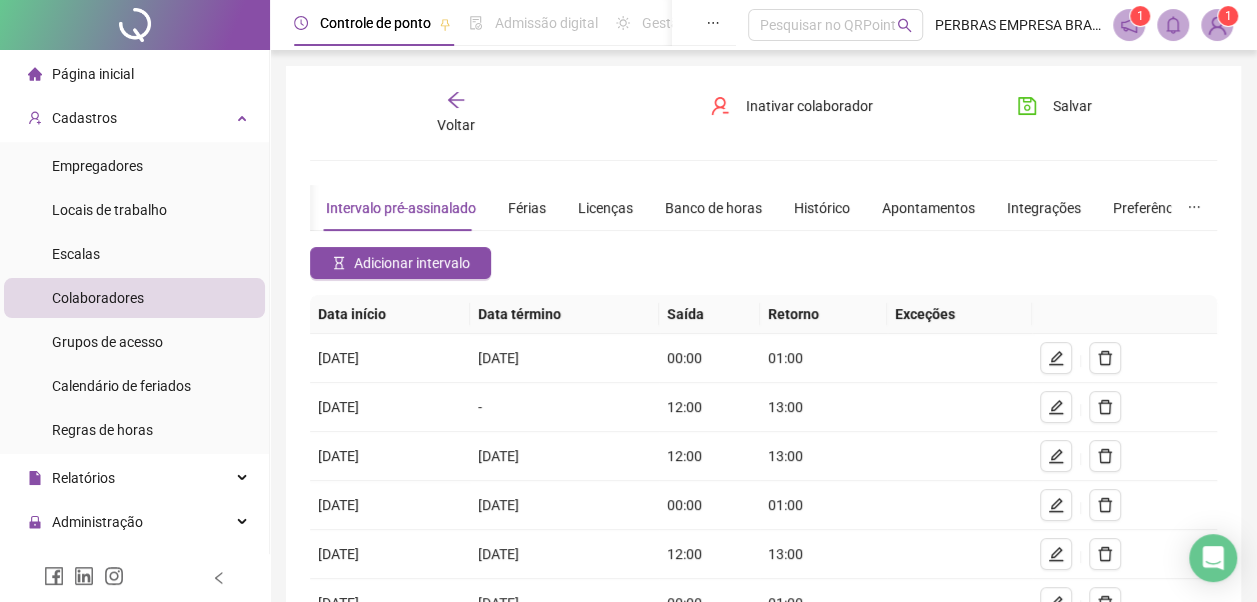 click 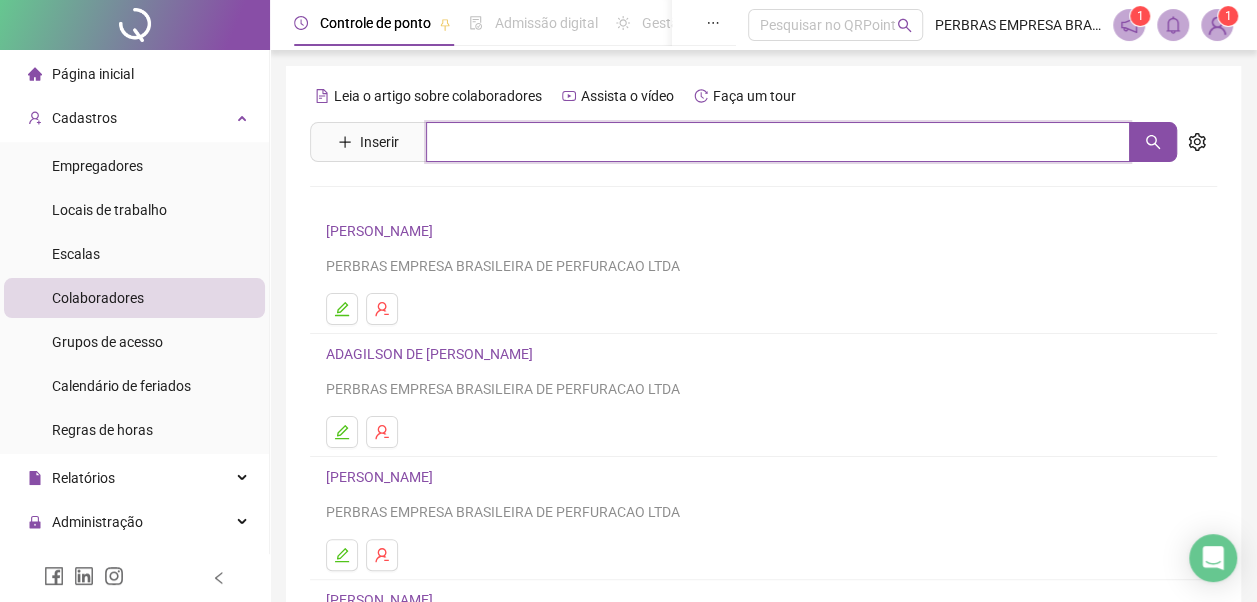 click at bounding box center [778, 142] 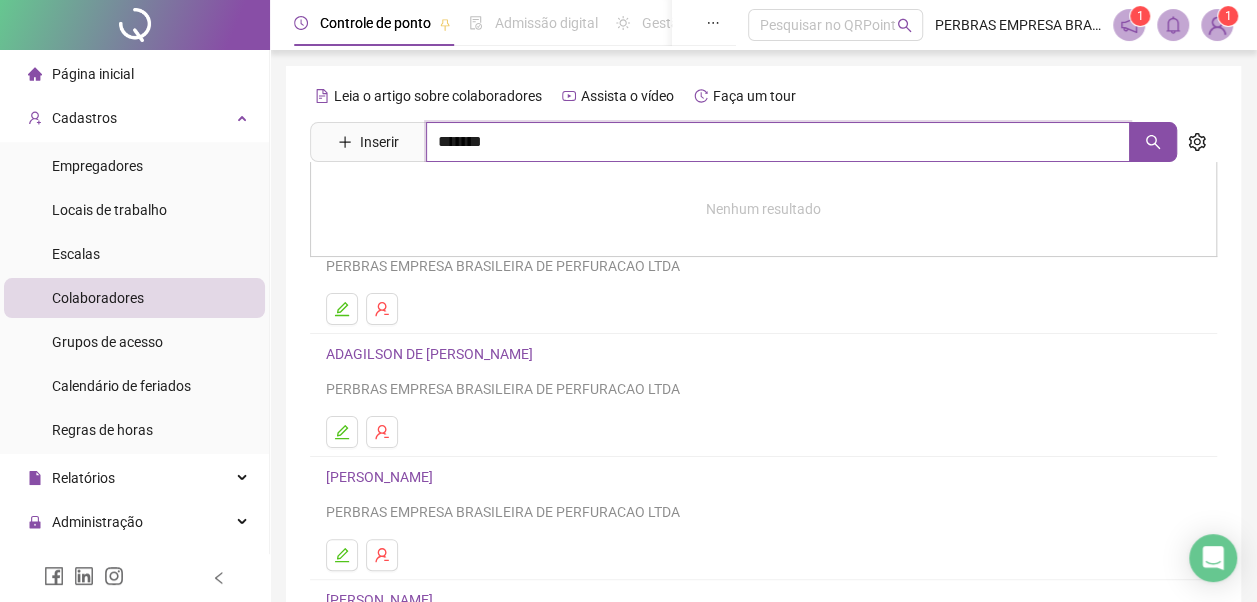 type on "*******" 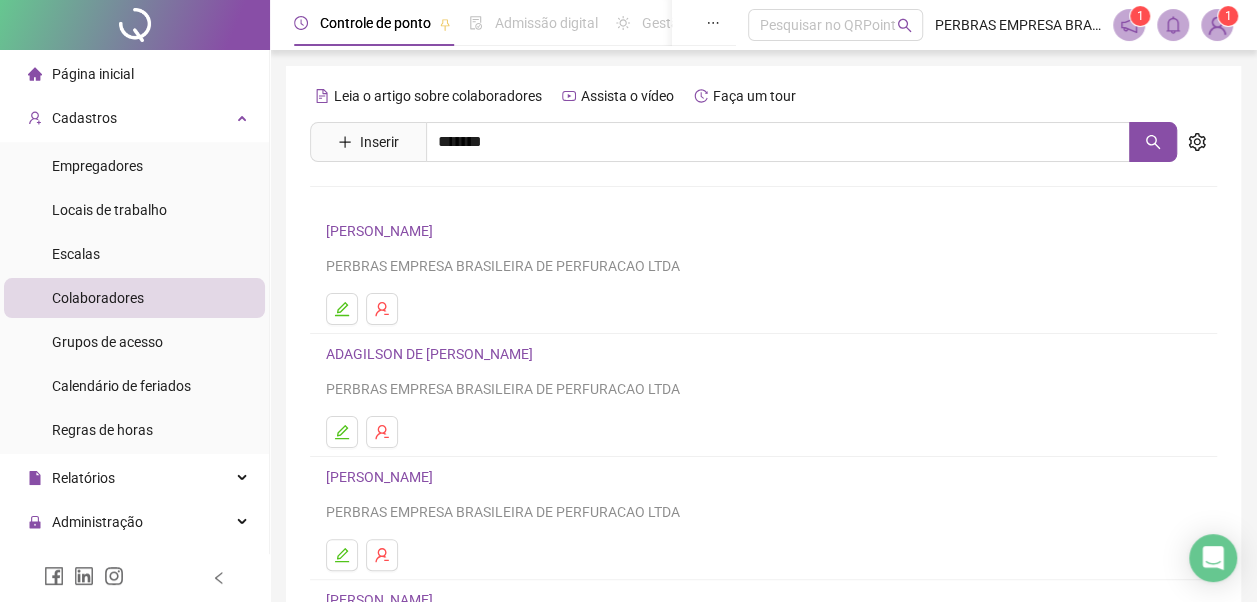 click on "[PERSON_NAME]" at bounding box center [400, 201] 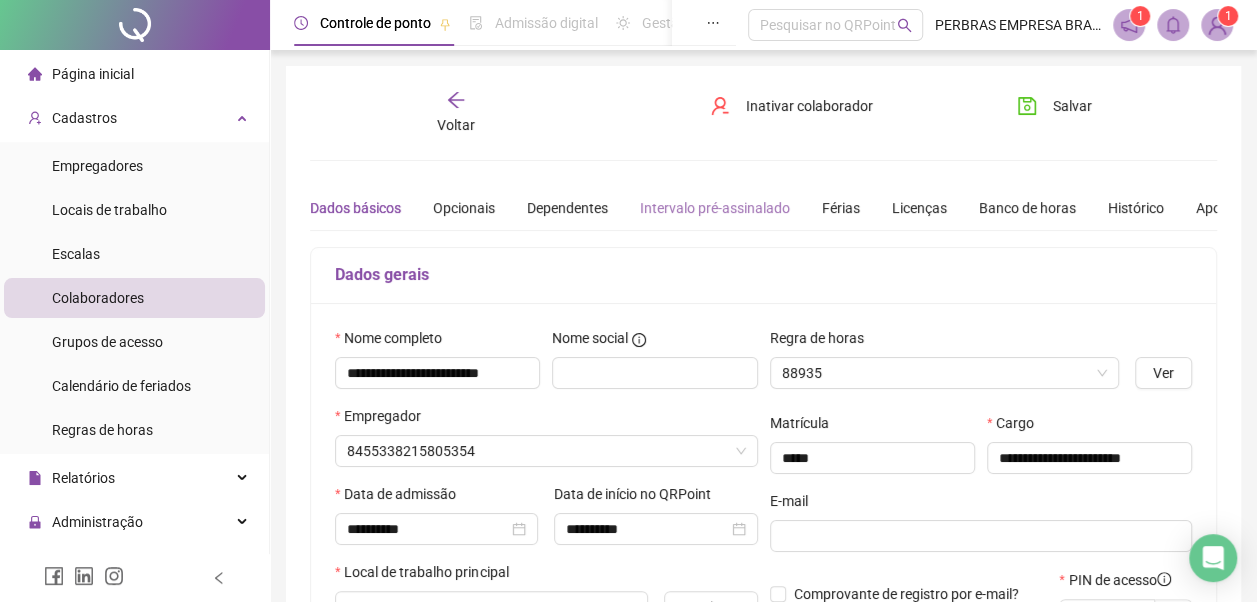 type on "**********" 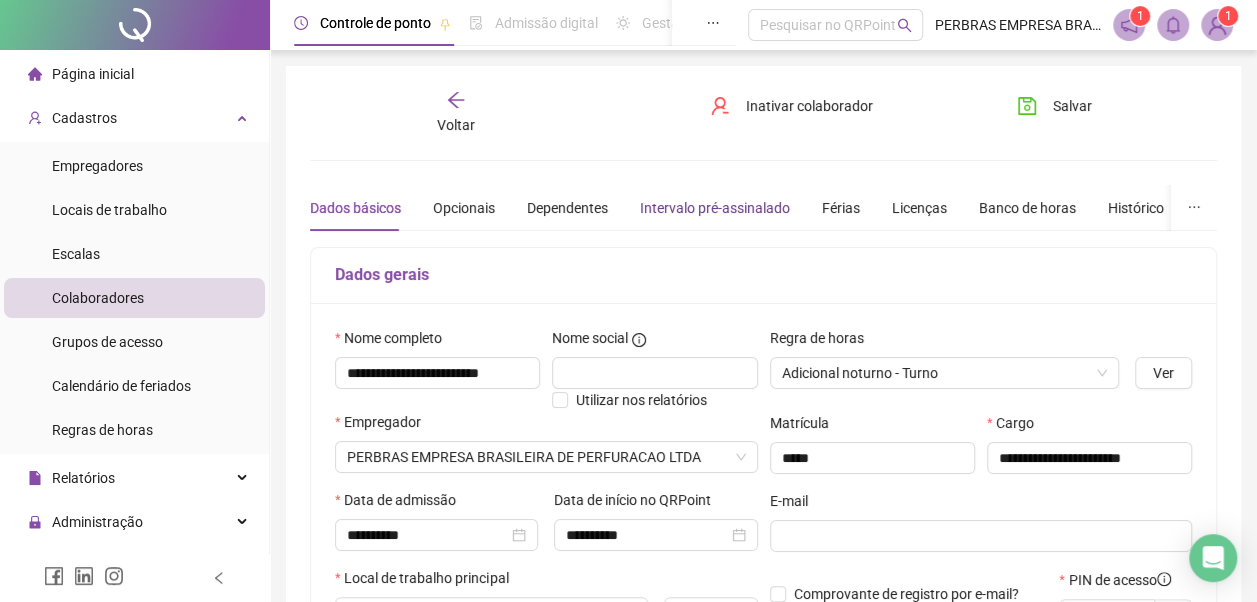 click on "Intervalo pré-assinalado" at bounding box center [715, 208] 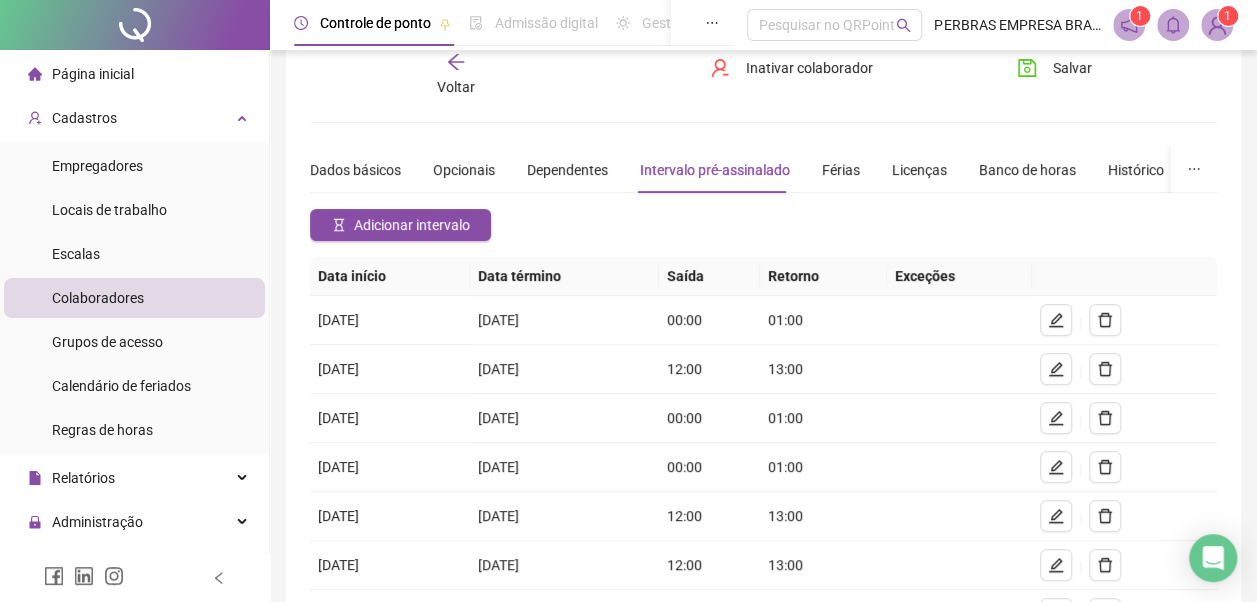 scroll, scrollTop: 36, scrollLeft: 0, axis: vertical 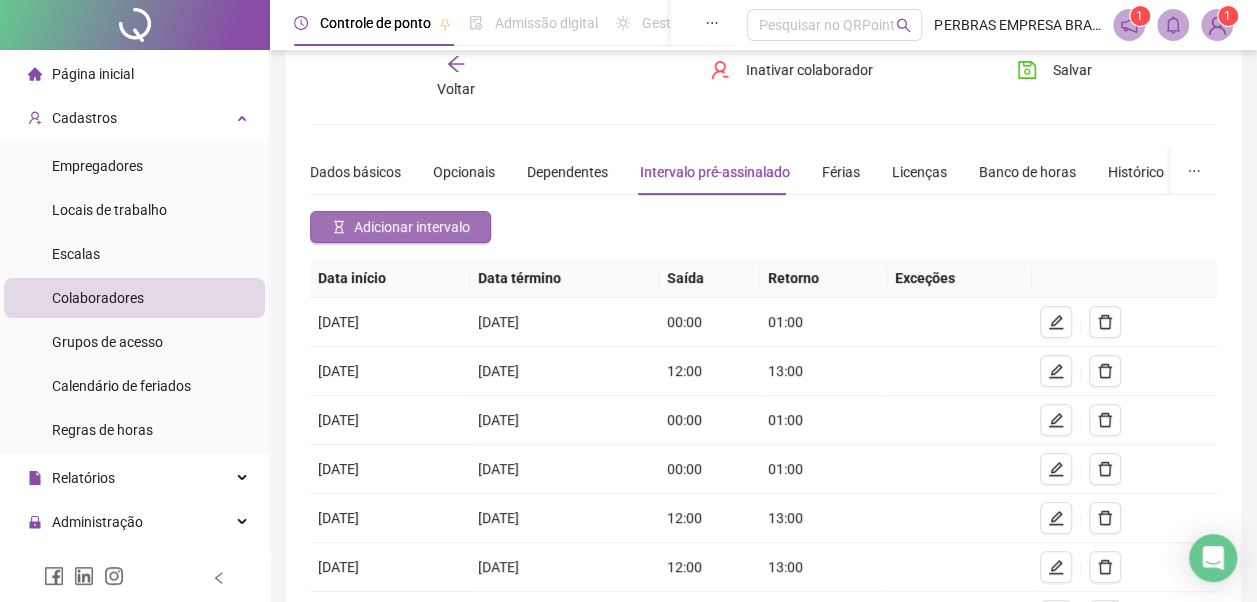 click on "Adicionar intervalo" at bounding box center (412, 227) 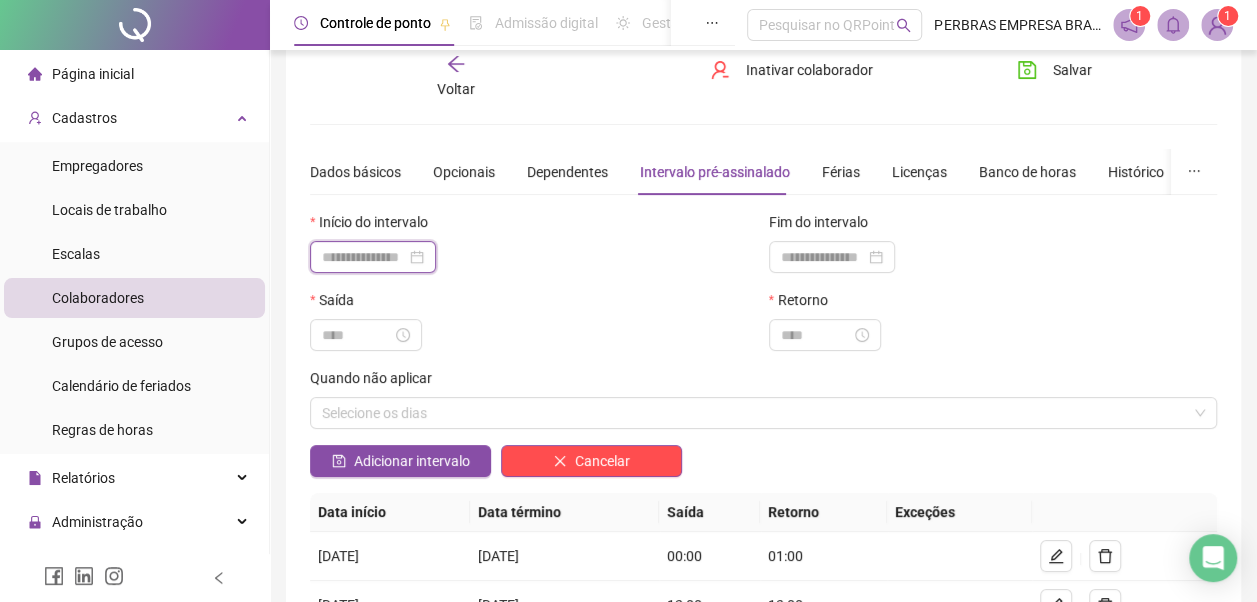 click at bounding box center [364, 257] 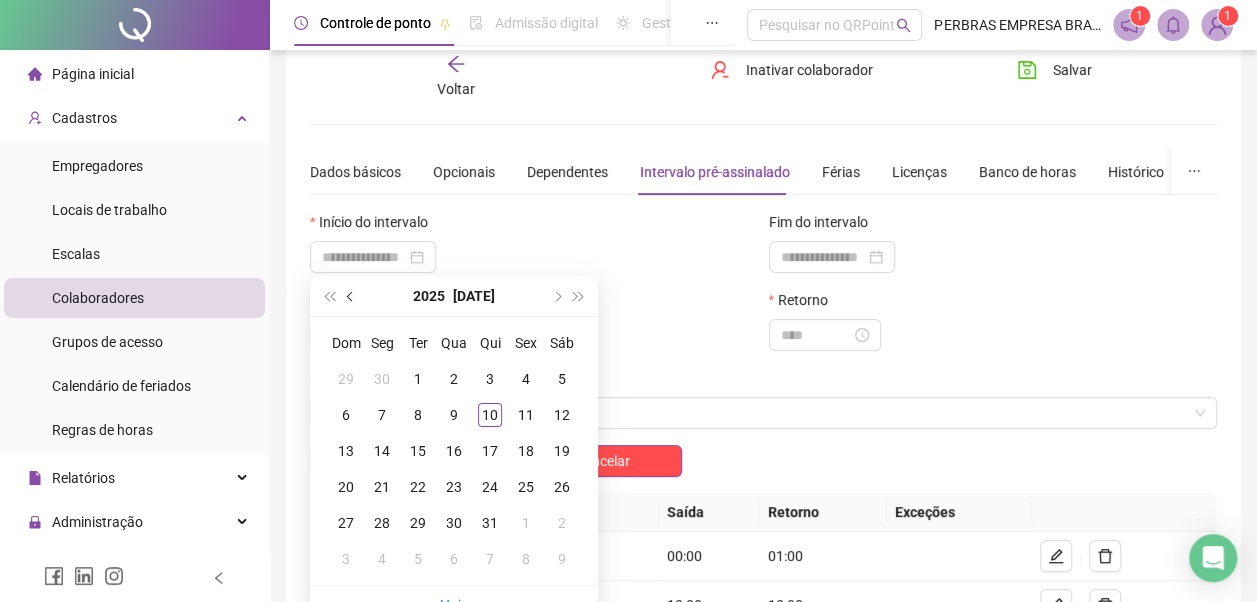 click at bounding box center (352, 296) 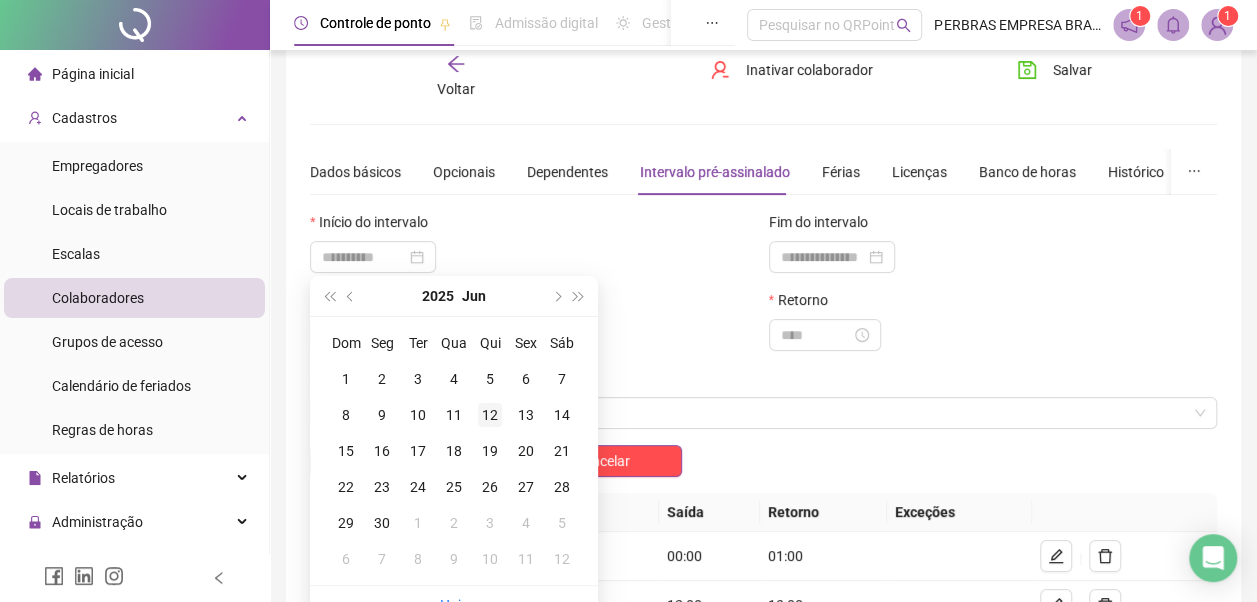 type on "**********" 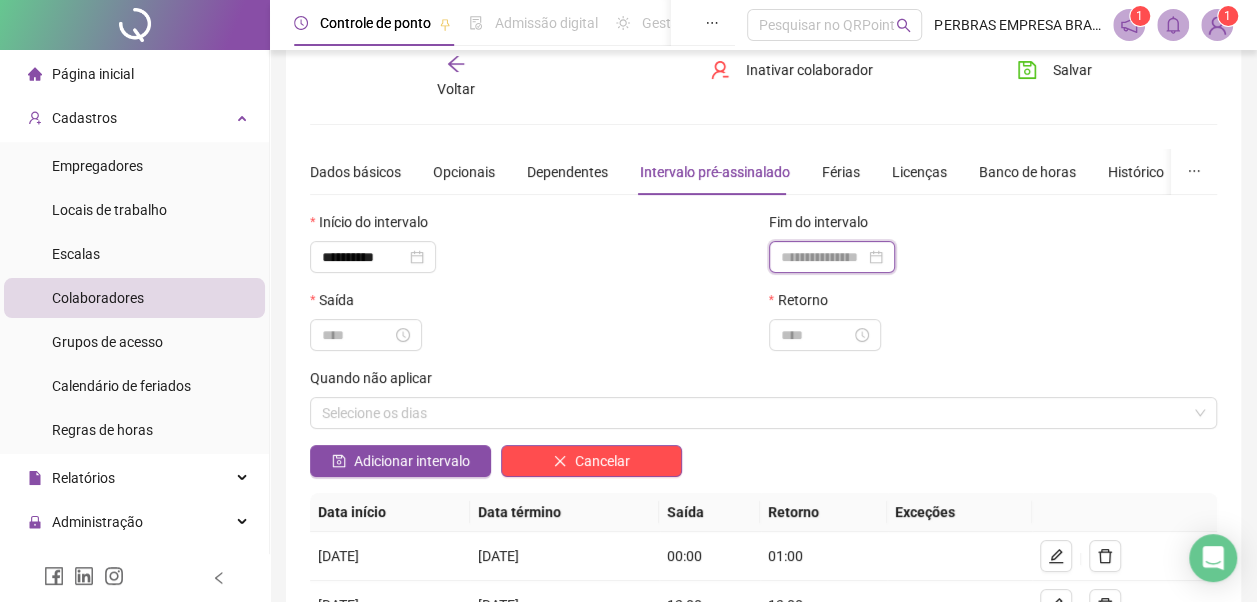 click at bounding box center [823, 257] 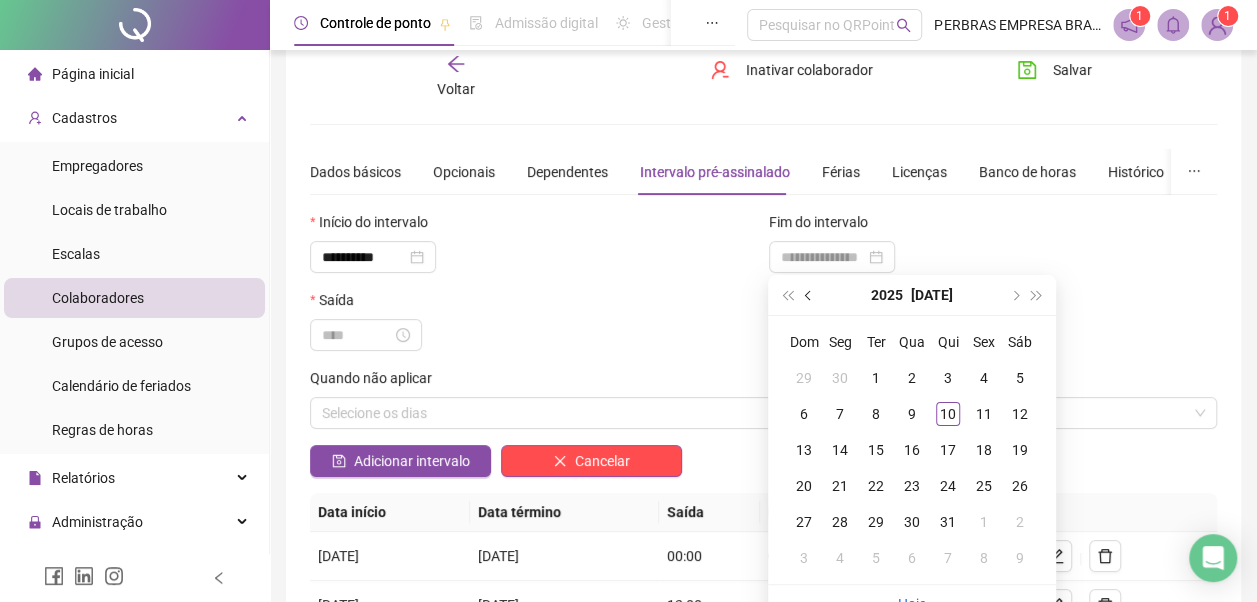 click at bounding box center [809, 295] 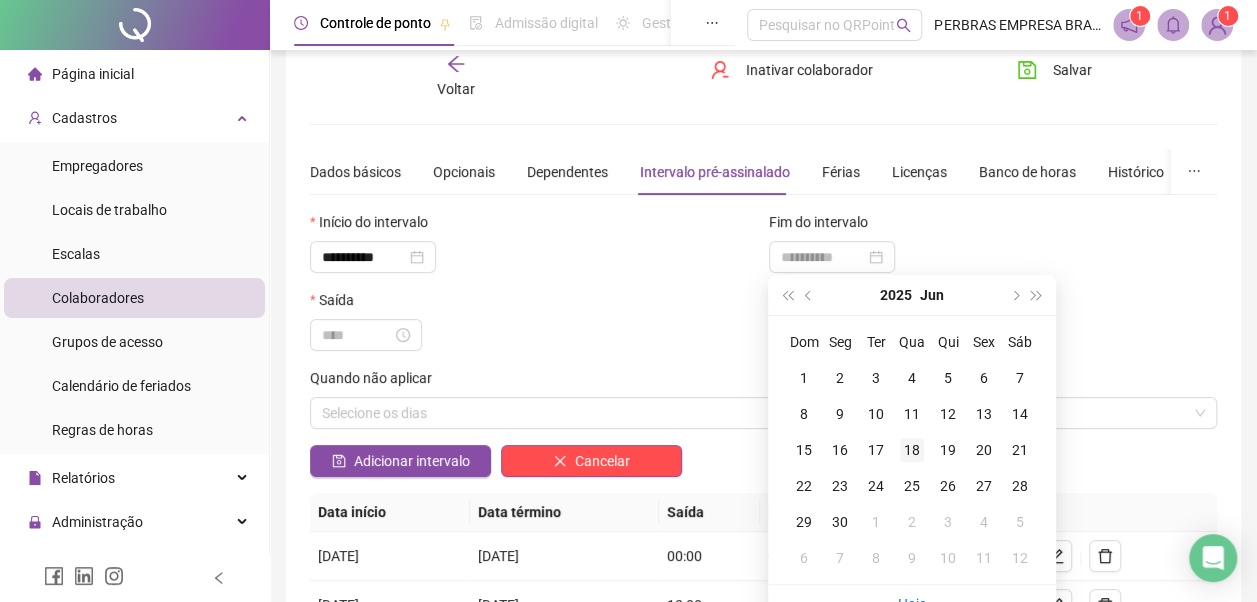 type on "**********" 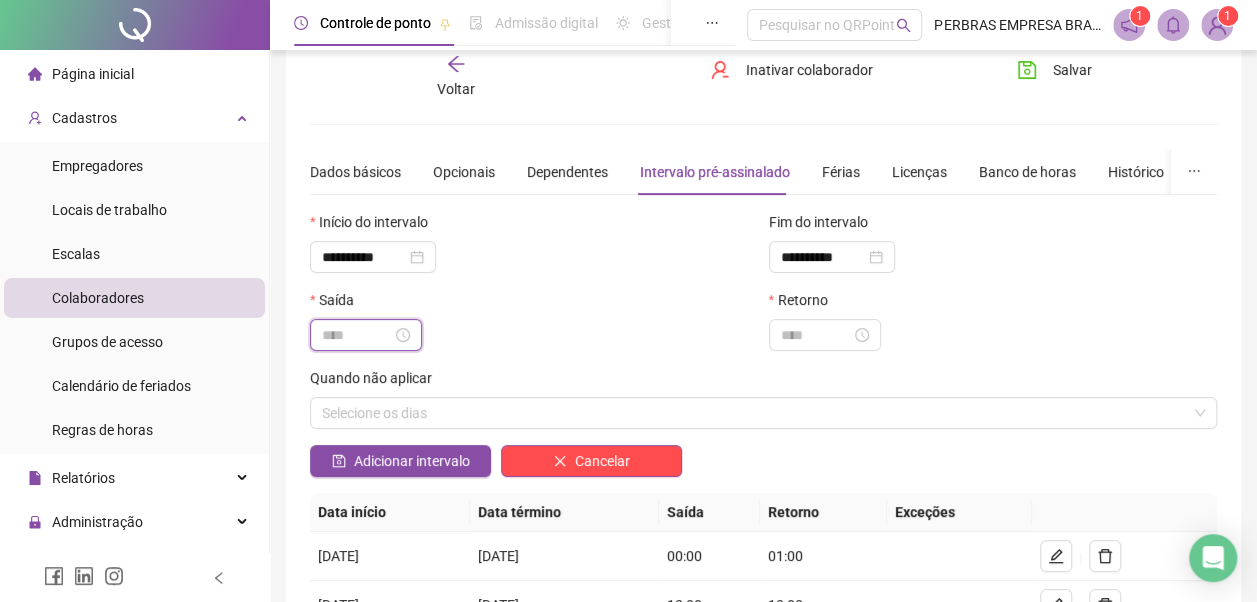 click at bounding box center [357, 335] 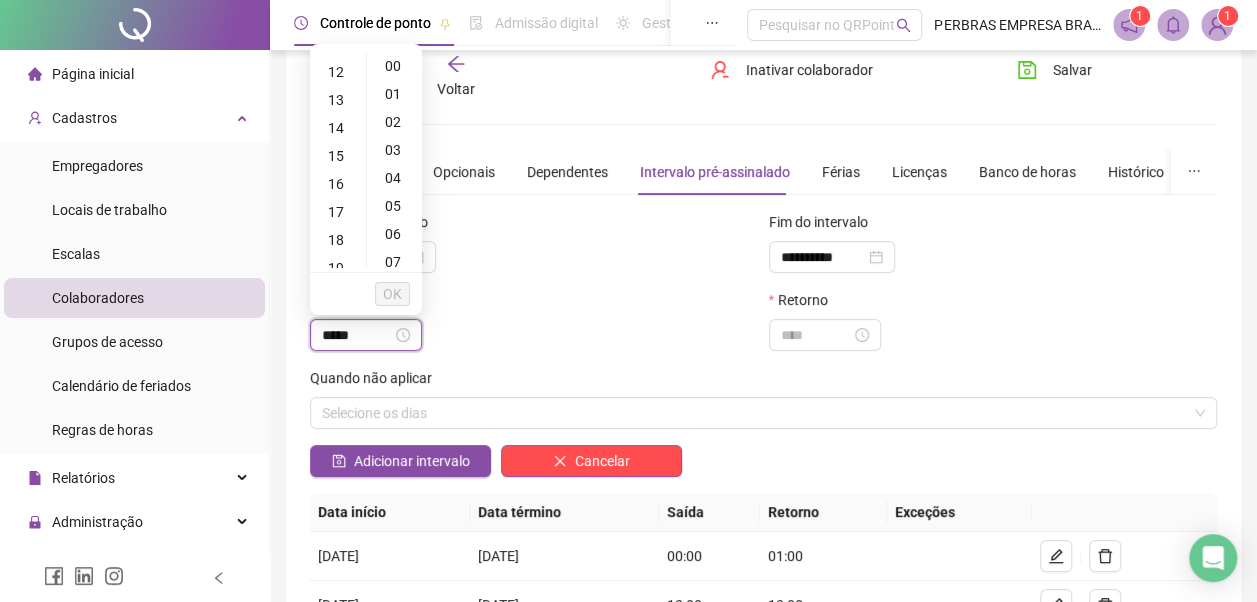 type on "*****" 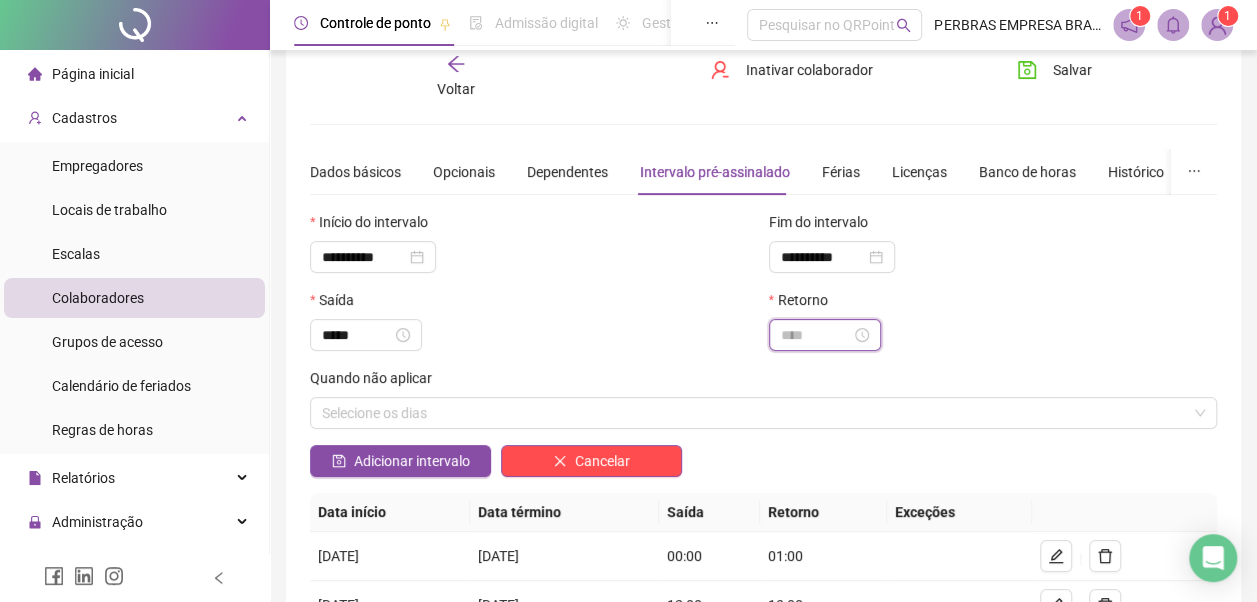 scroll, scrollTop: 336, scrollLeft: 0, axis: vertical 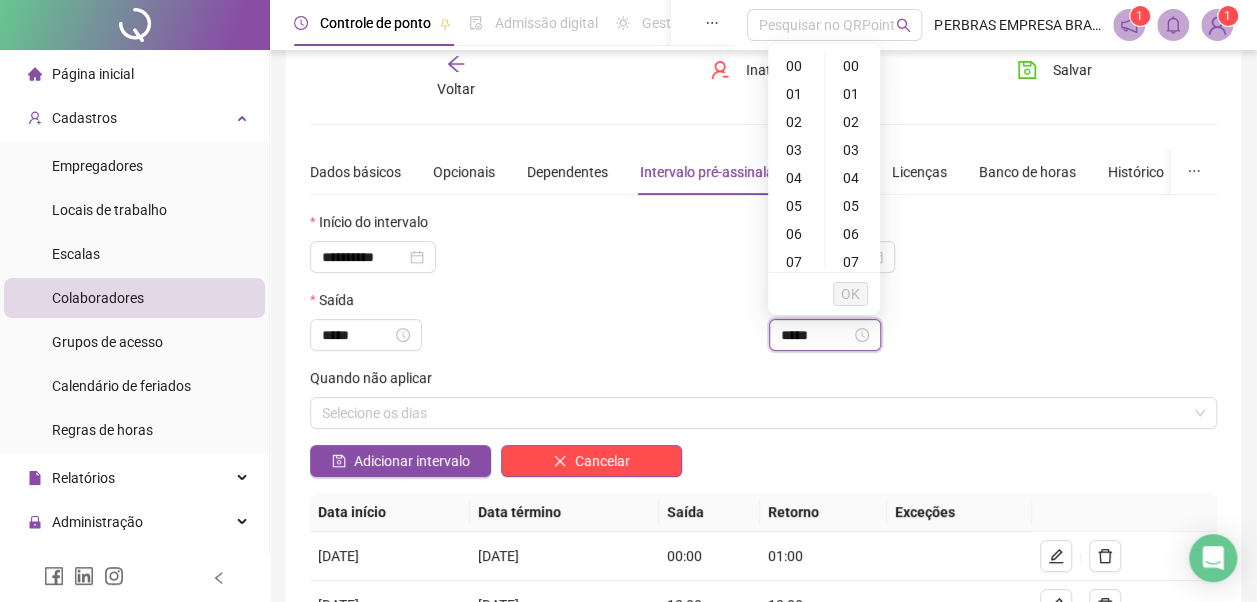 type on "*****" 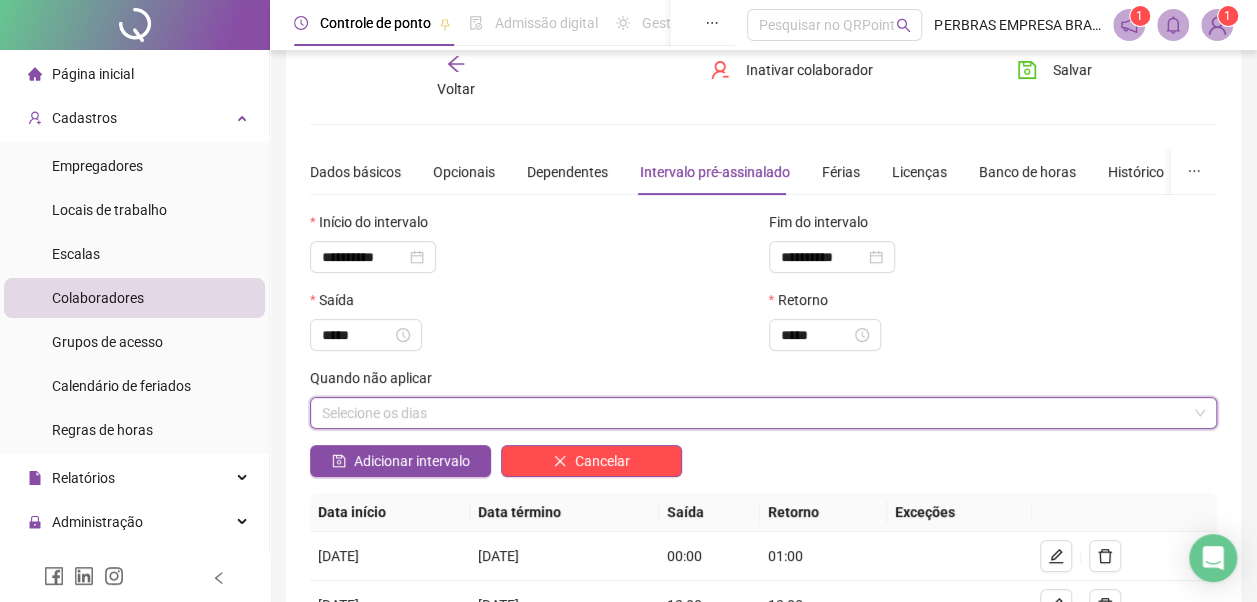 scroll, scrollTop: 364, scrollLeft: 0, axis: vertical 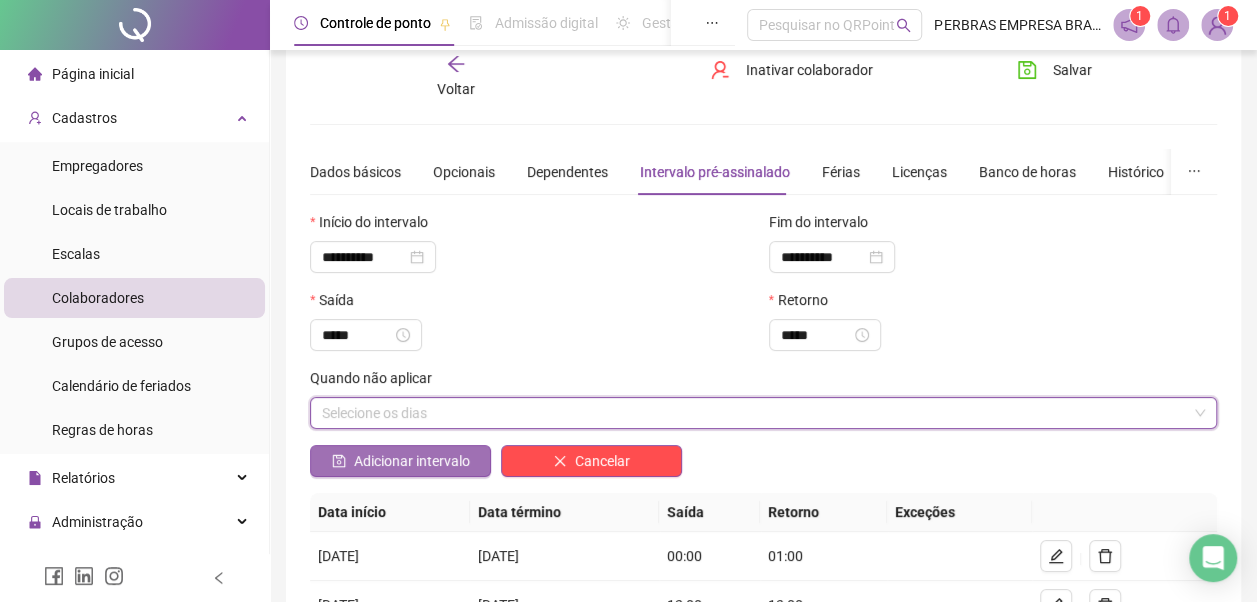 click on "Adicionar intervalo" at bounding box center [412, 461] 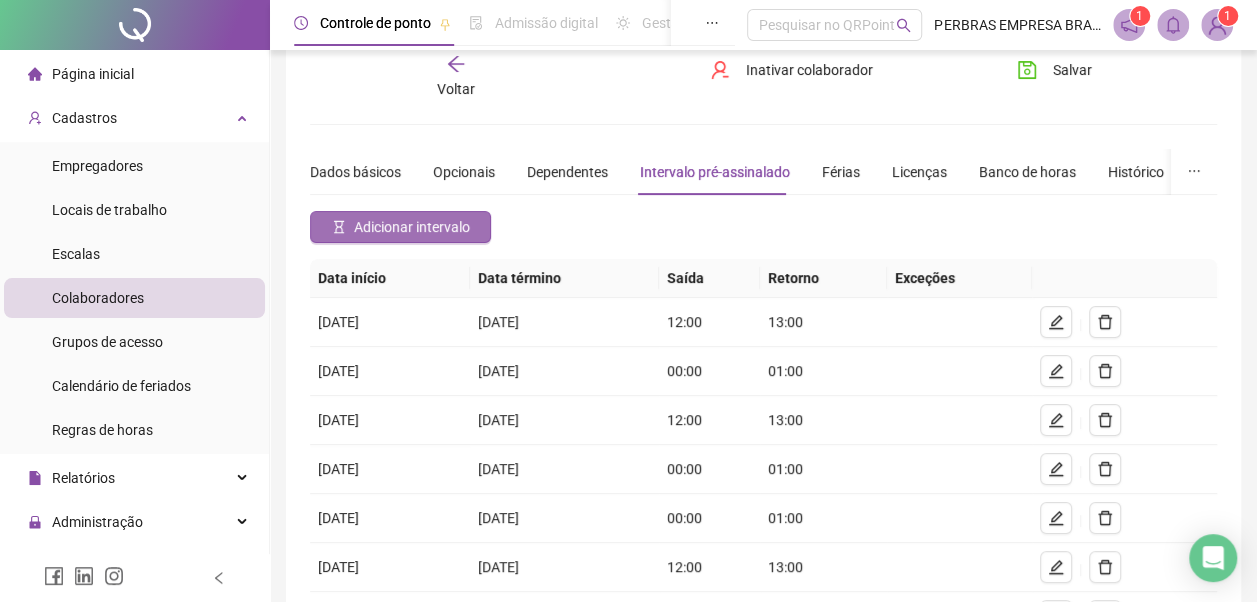 click on "Adicionar intervalo" at bounding box center [412, 227] 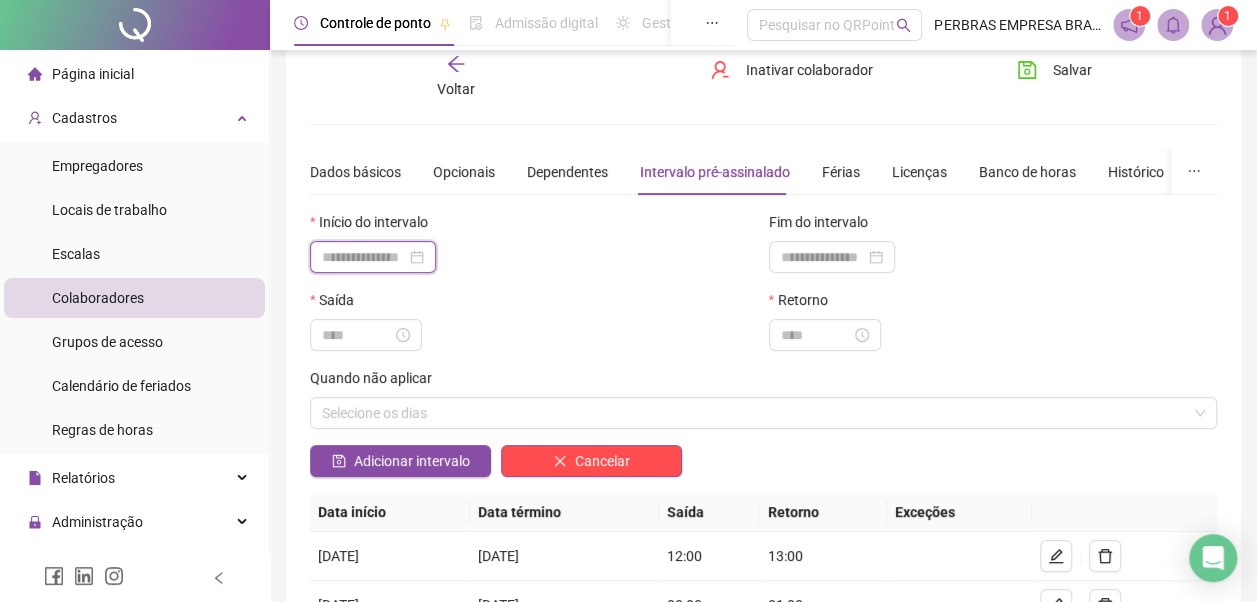 click at bounding box center (364, 257) 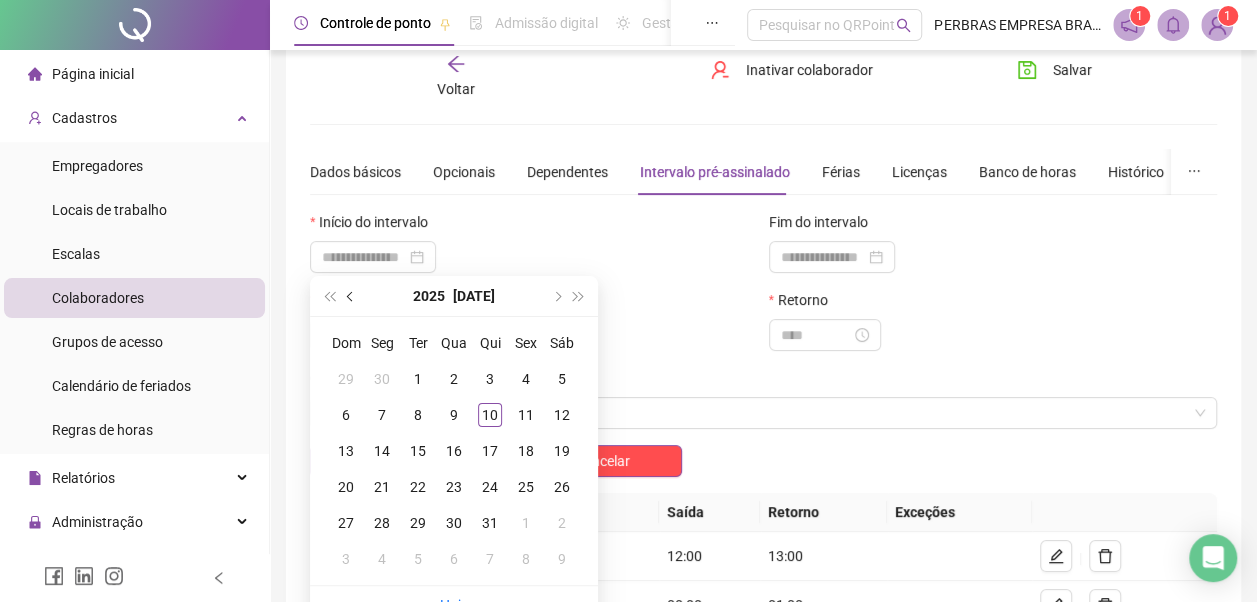 click at bounding box center [351, 296] 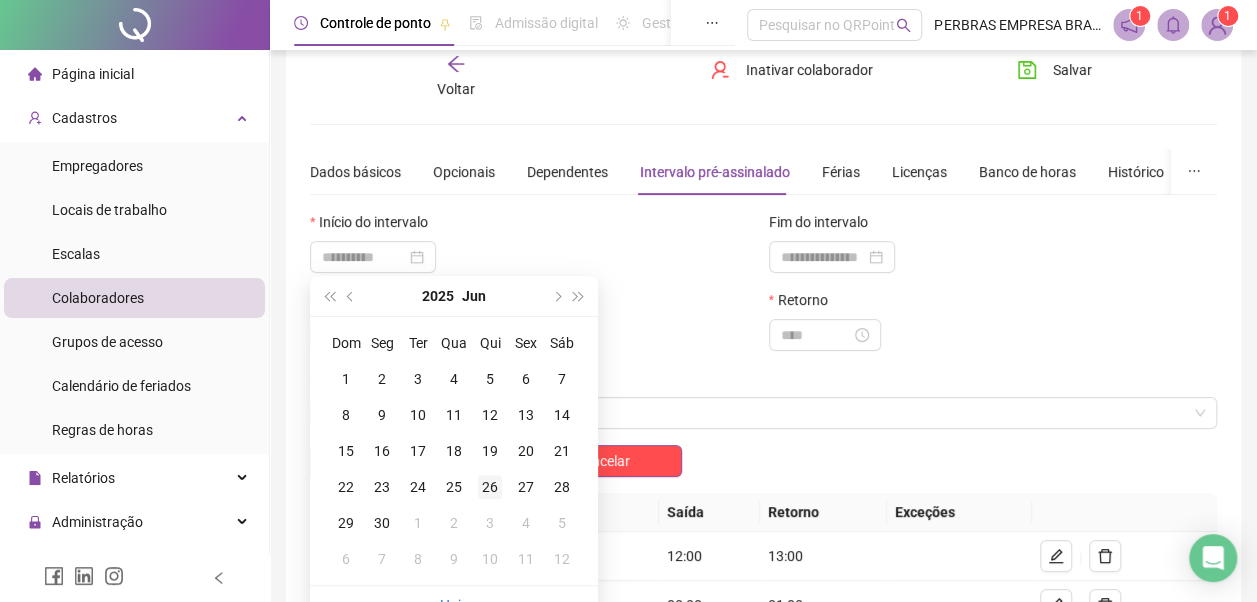 type on "**********" 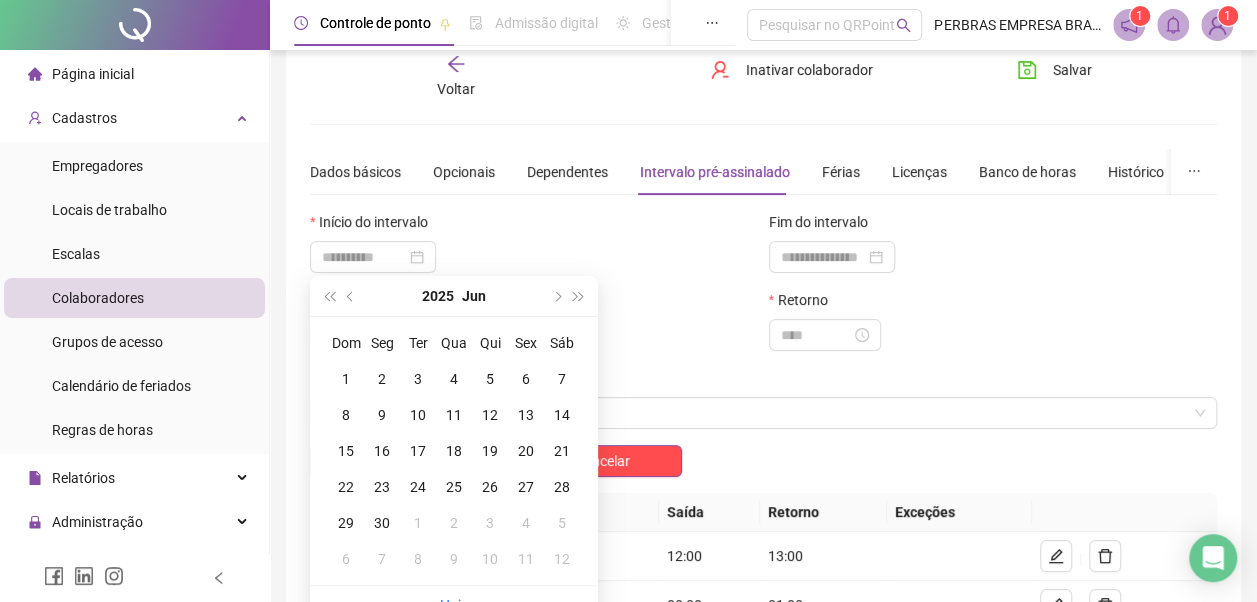 click on "26" at bounding box center (490, 487) 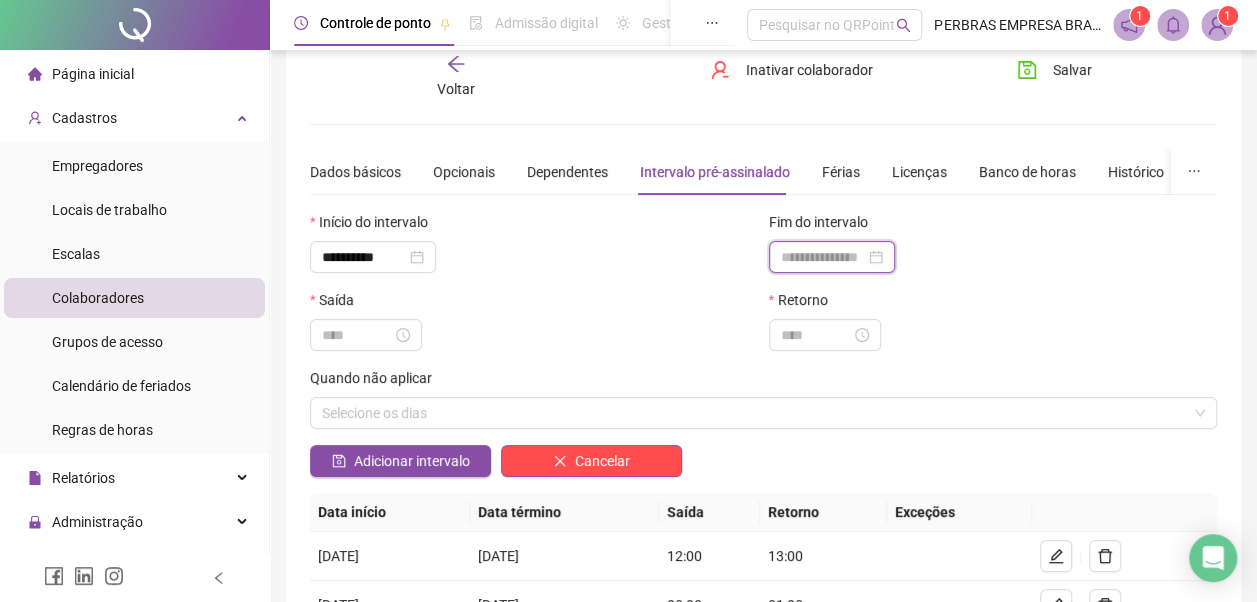 click at bounding box center (823, 257) 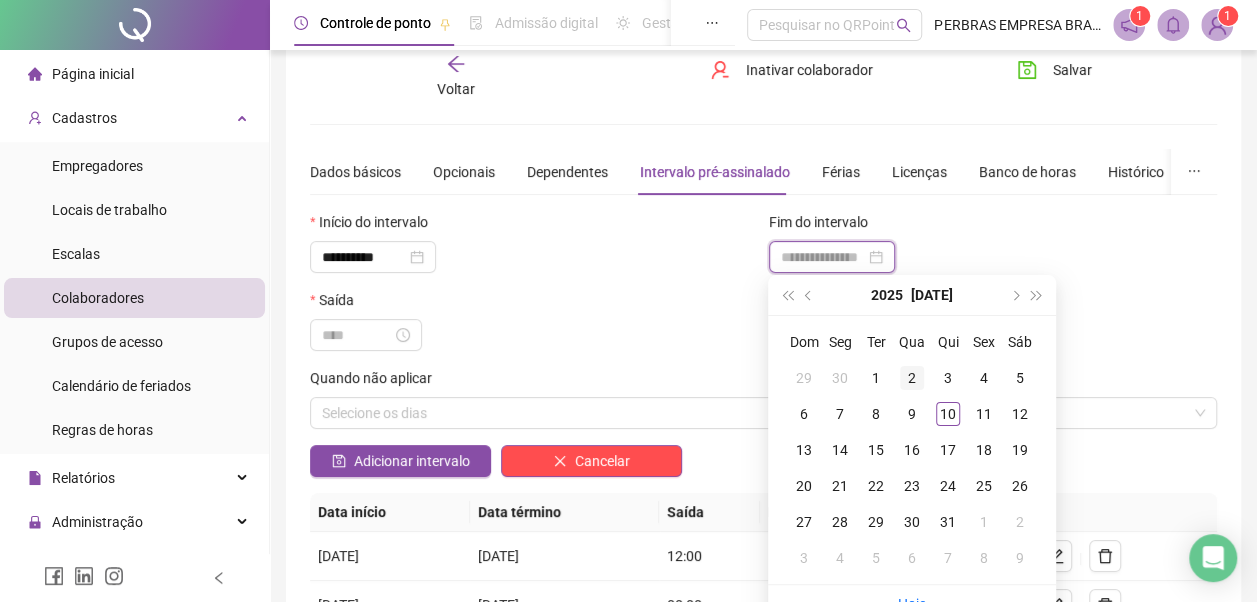 type on "**********" 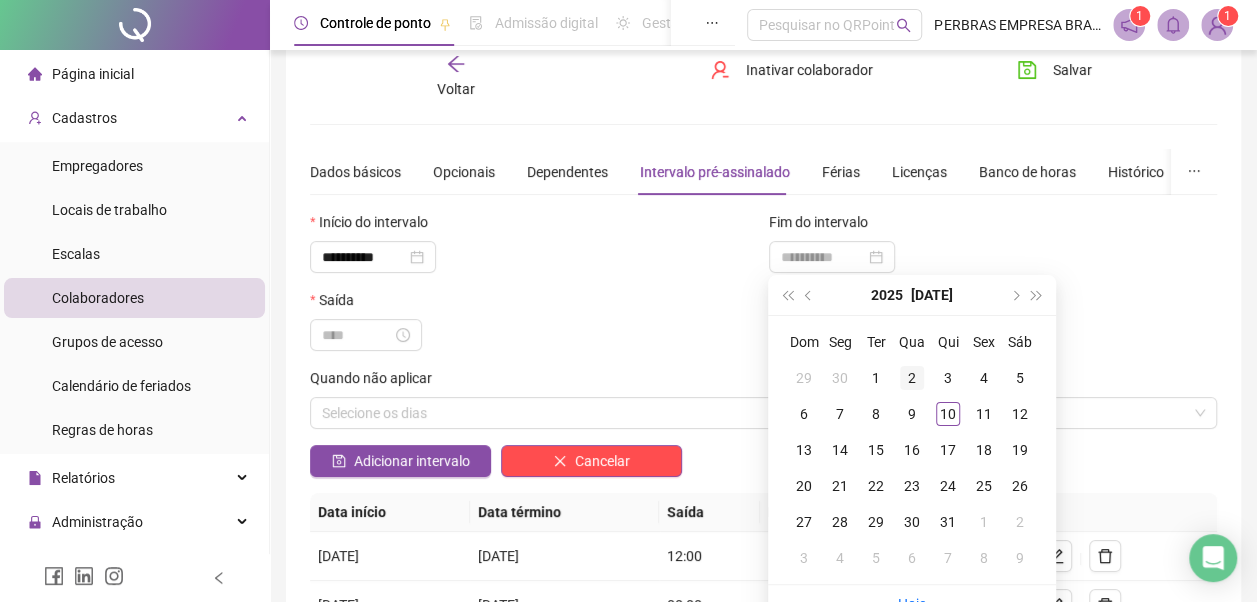 click on "2" at bounding box center [912, 378] 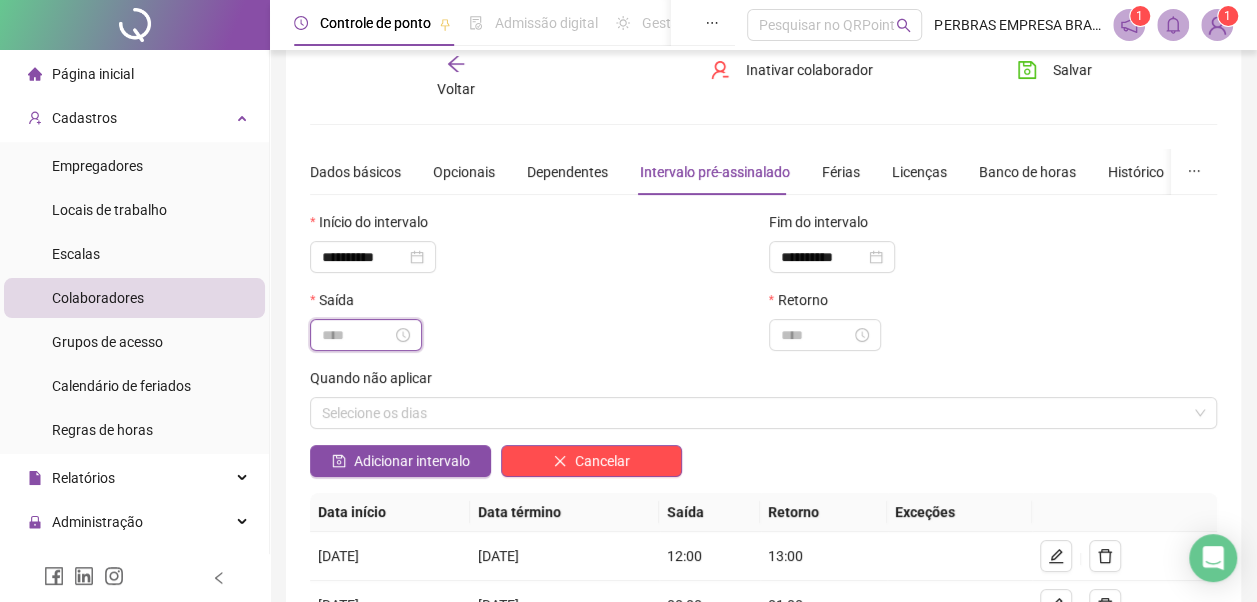 click at bounding box center [357, 335] 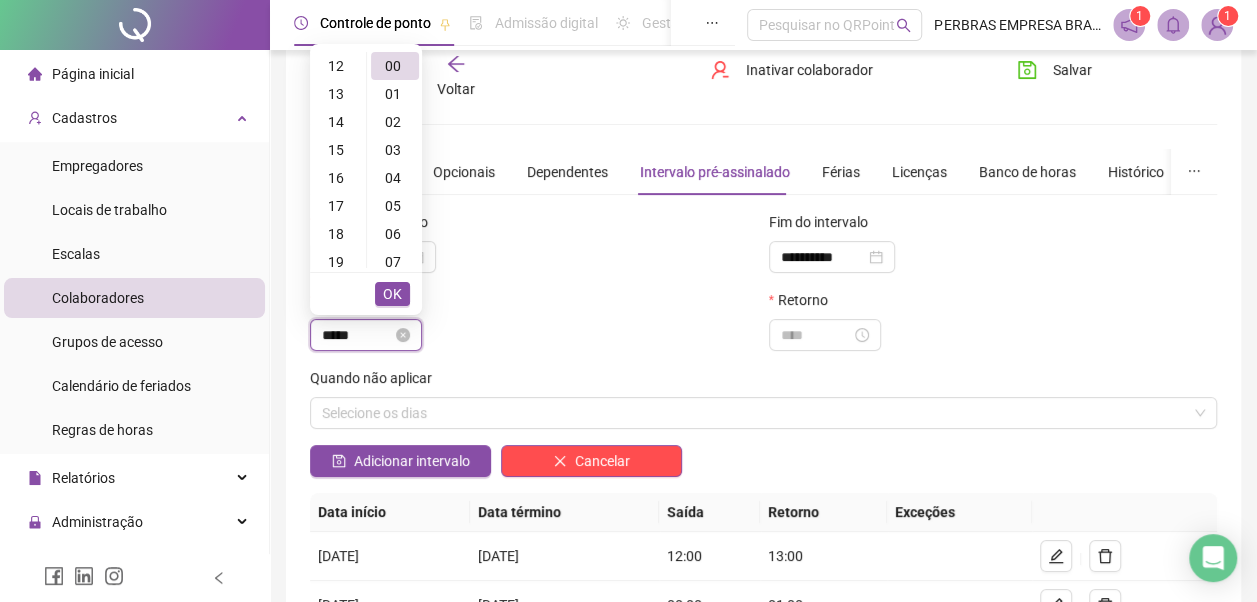 type on "*****" 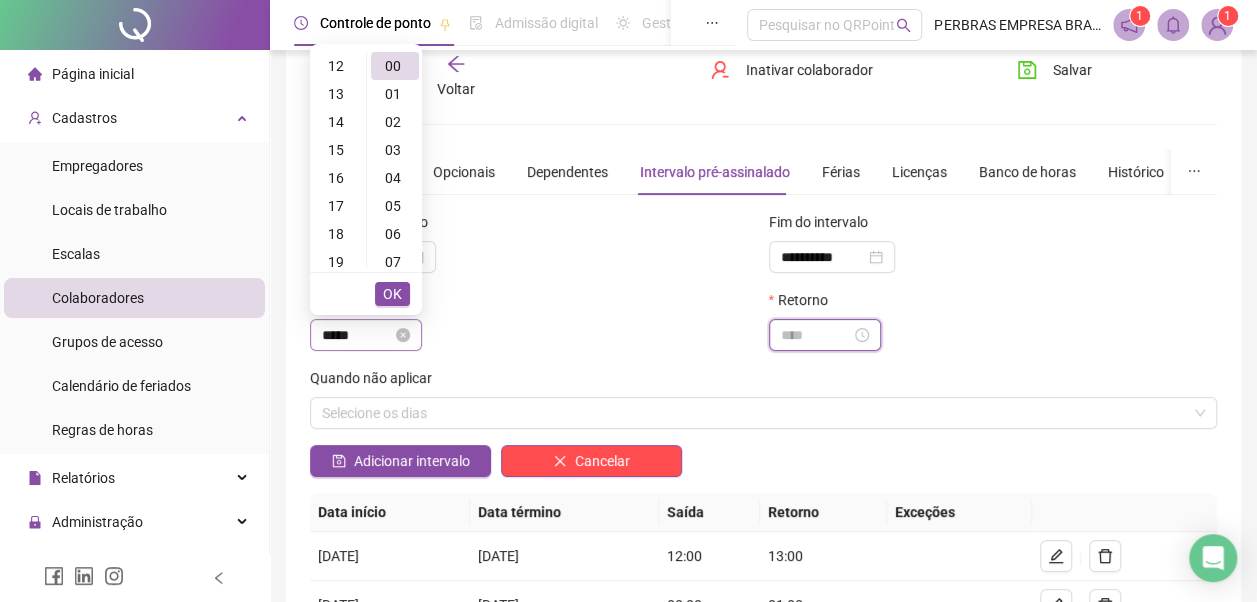 scroll, scrollTop: 0, scrollLeft: 0, axis: both 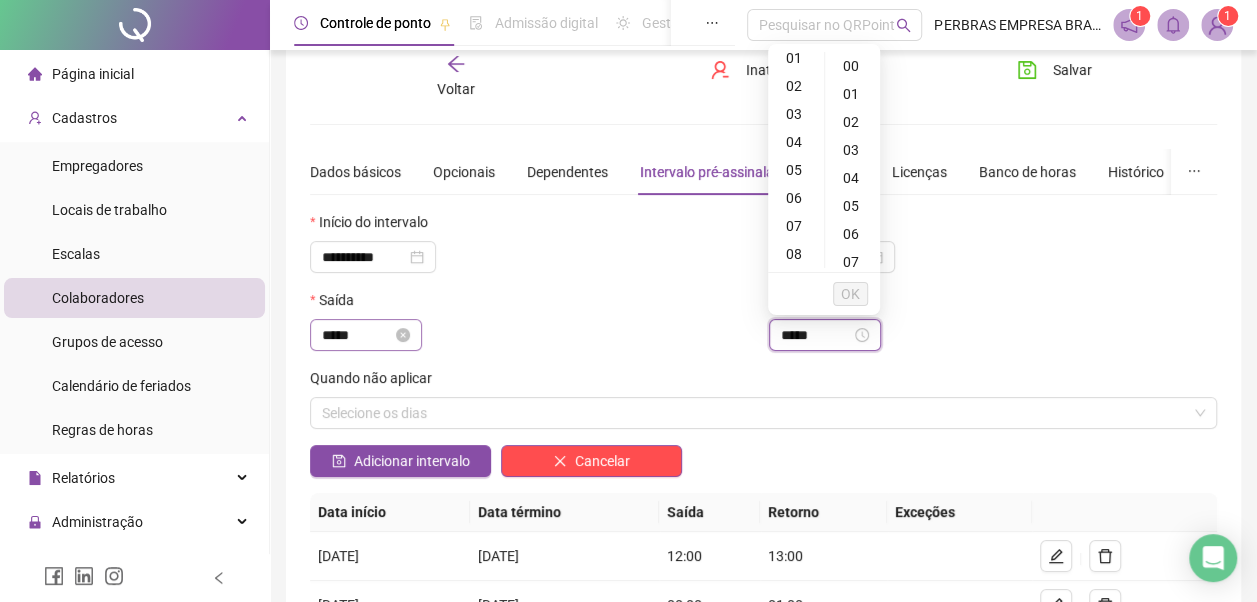 type on "*****" 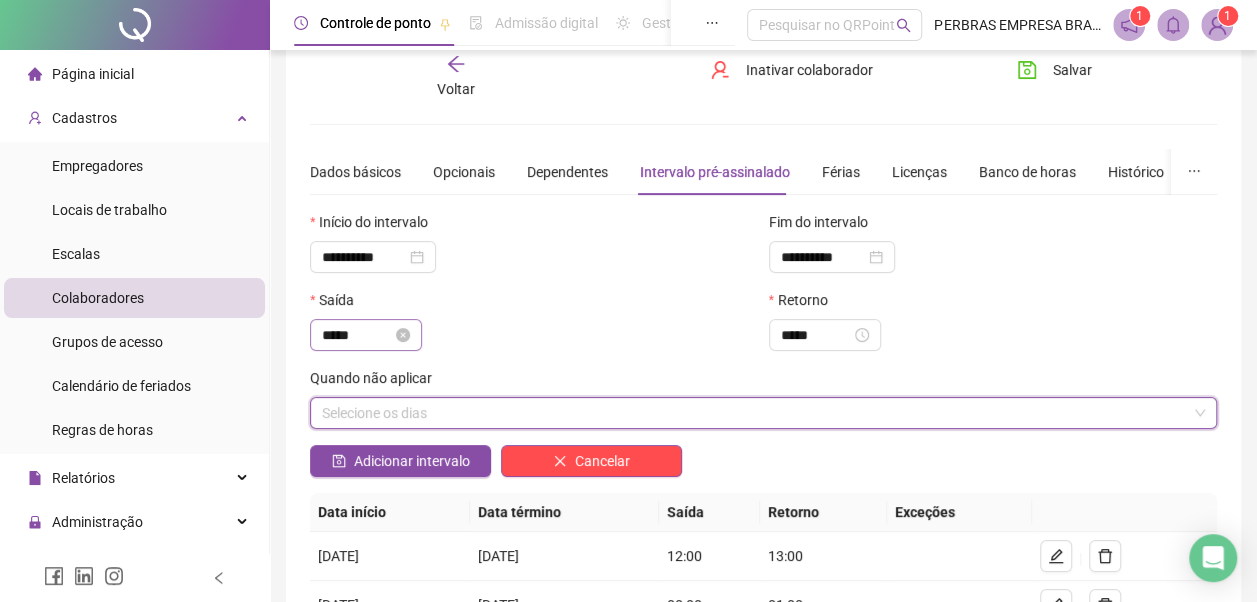scroll, scrollTop: 28, scrollLeft: 0, axis: vertical 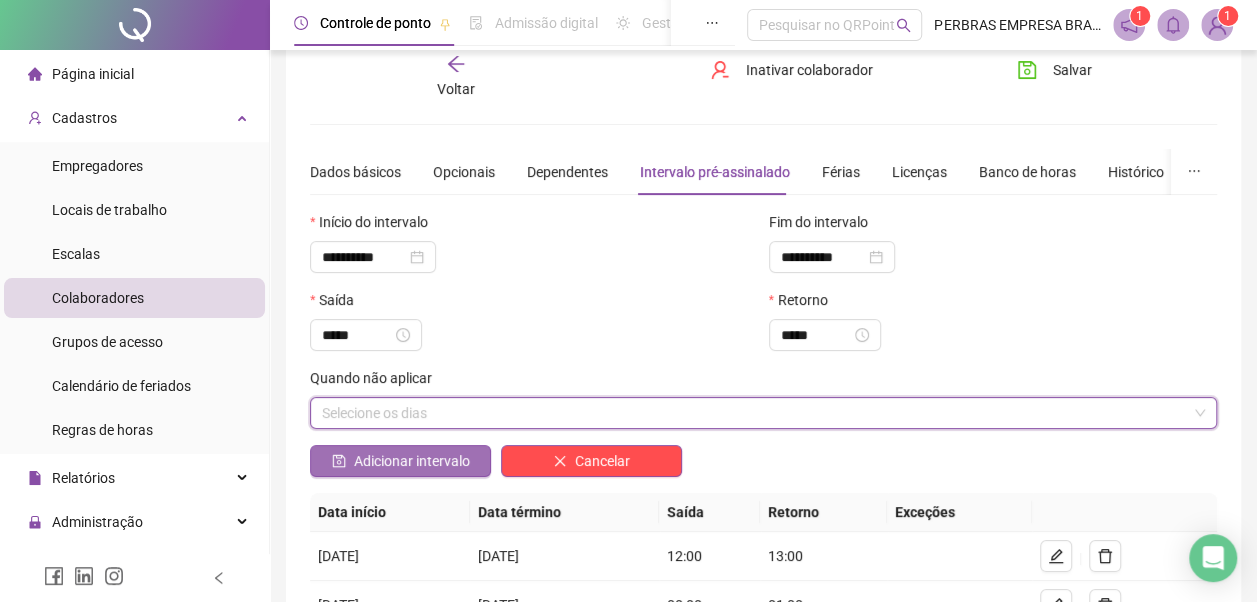 click on "Adicionar intervalo" at bounding box center [412, 461] 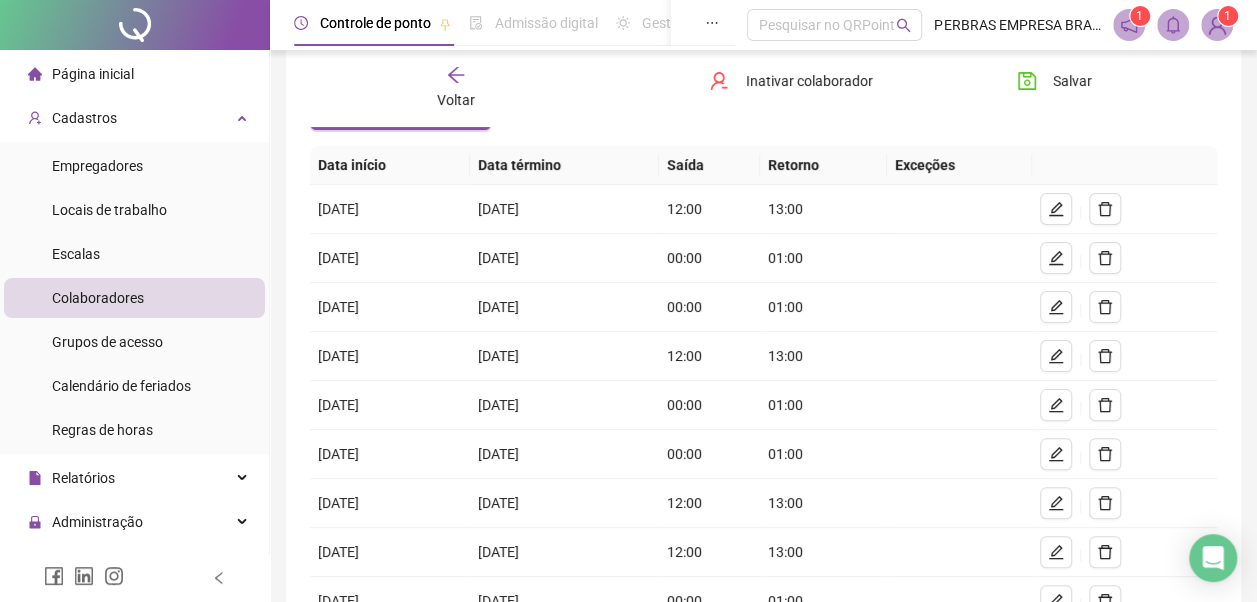 scroll, scrollTop: 134, scrollLeft: 0, axis: vertical 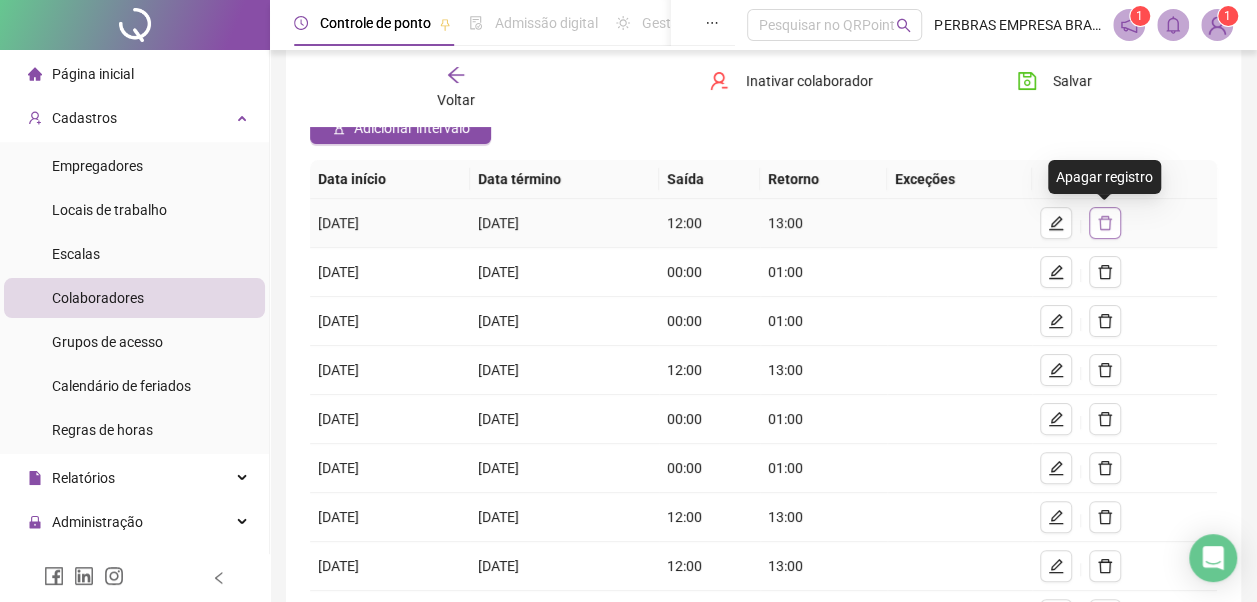 click at bounding box center (1105, 223) 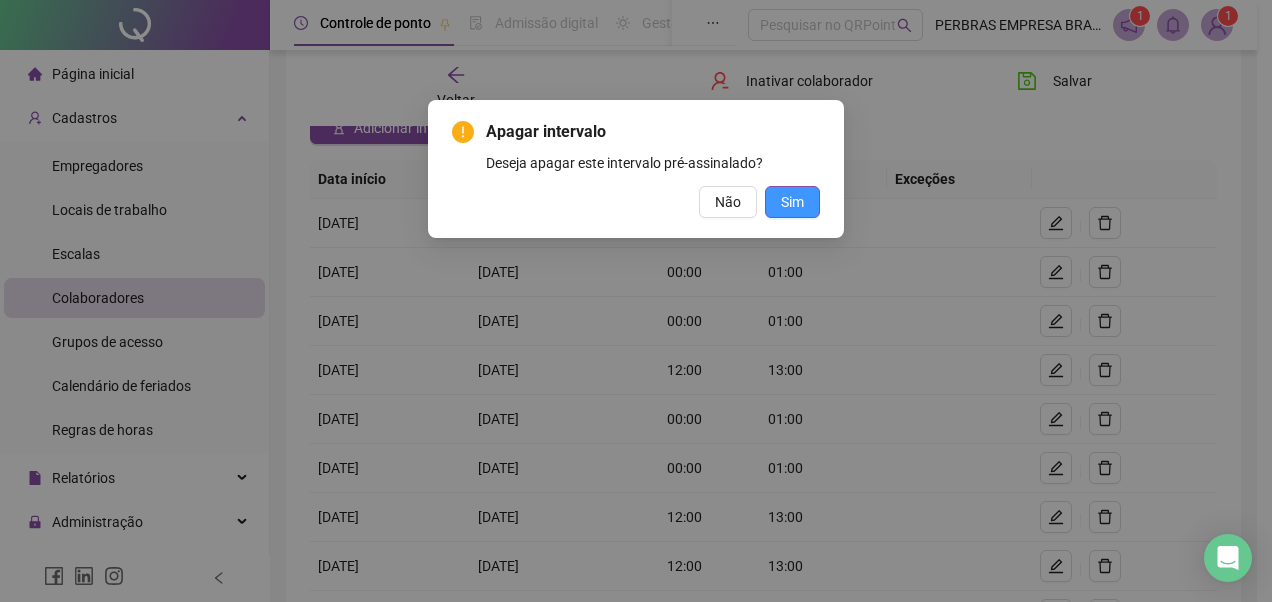 click on "Sim" at bounding box center [792, 202] 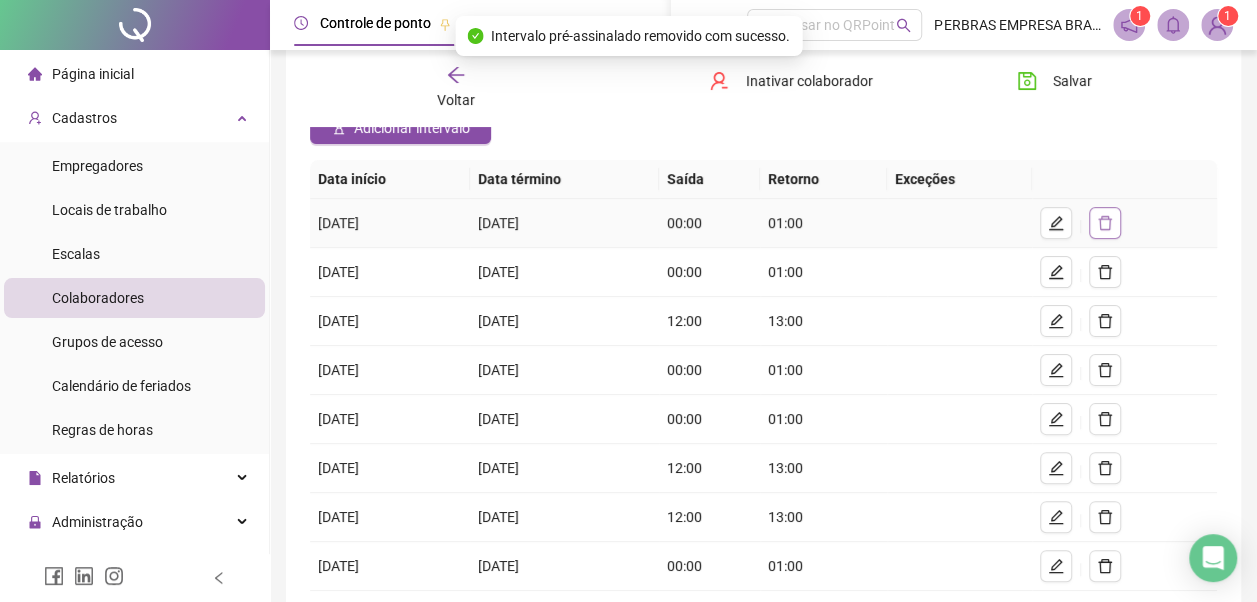 click 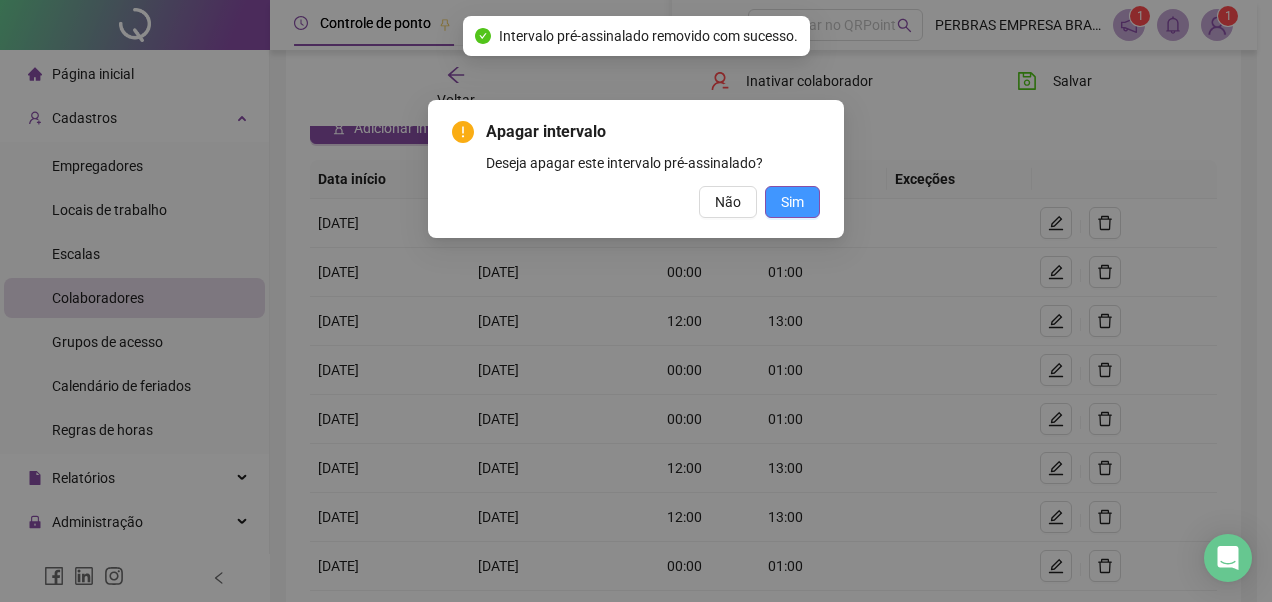 click on "Sim" at bounding box center [792, 202] 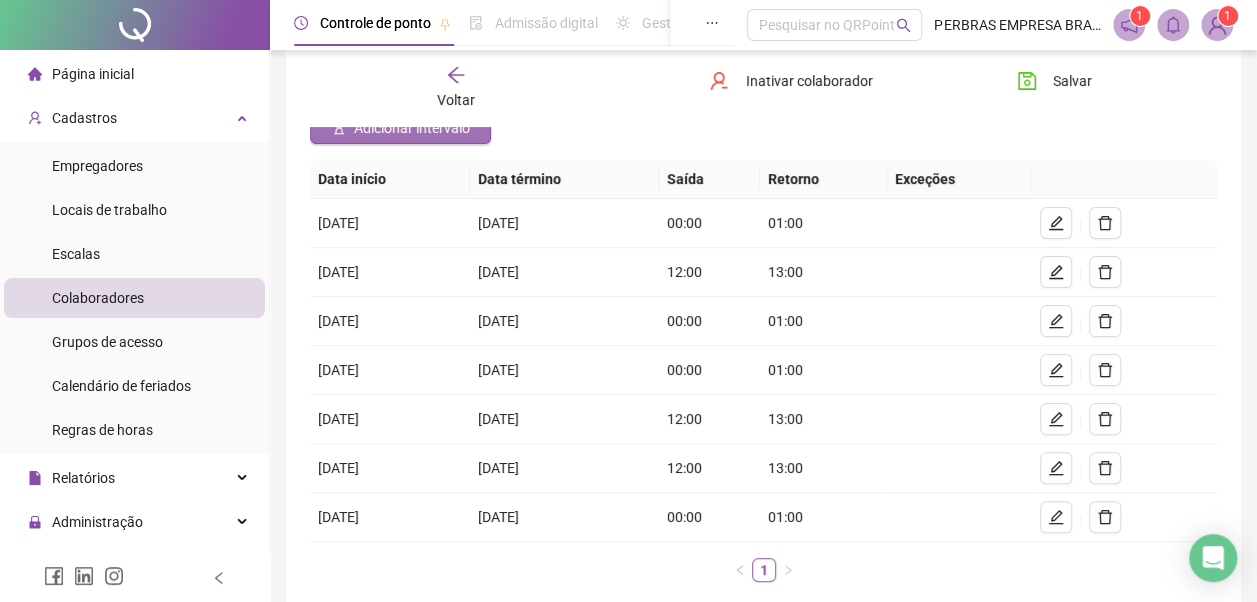 click on "Adicionar intervalo" at bounding box center [412, 128] 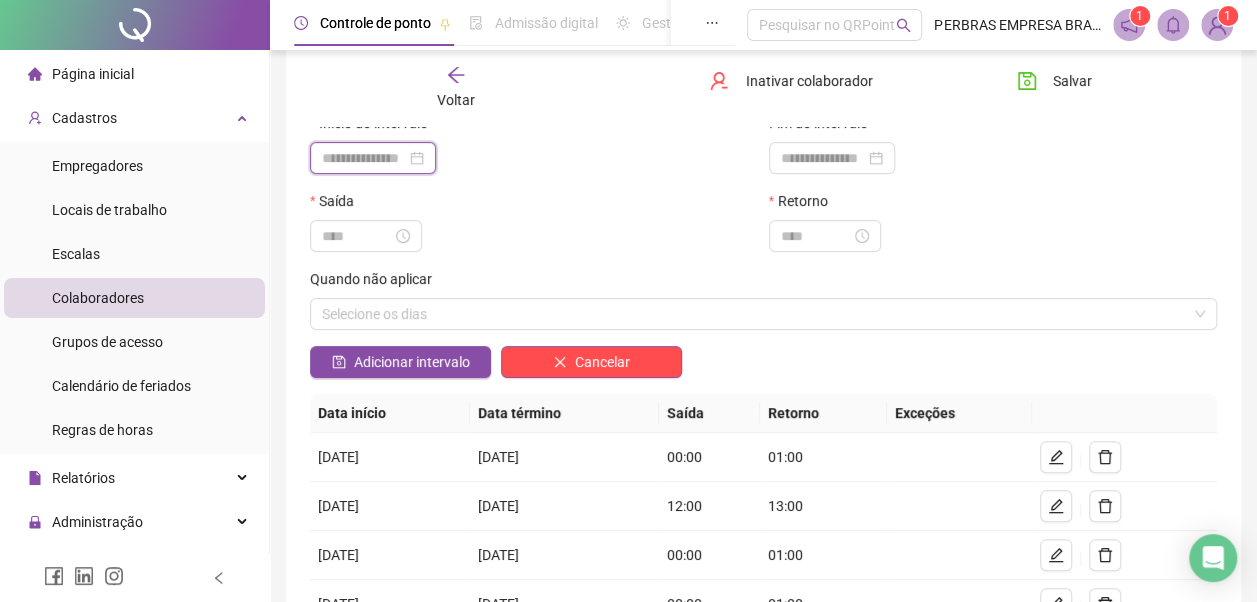 click at bounding box center (364, 158) 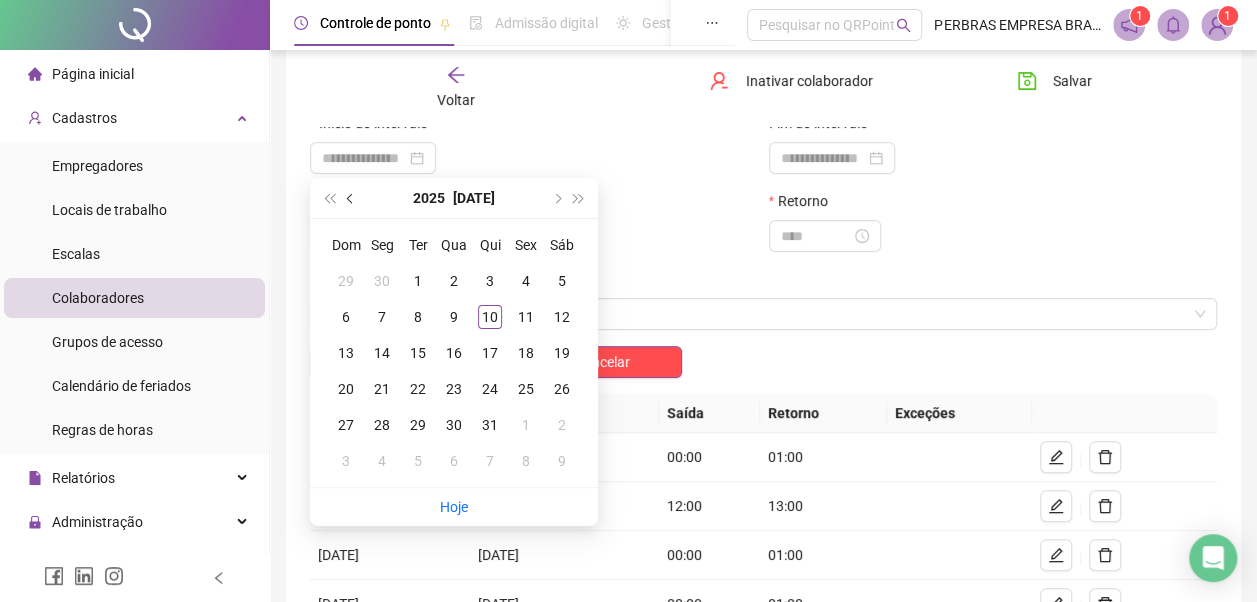 click at bounding box center (351, 198) 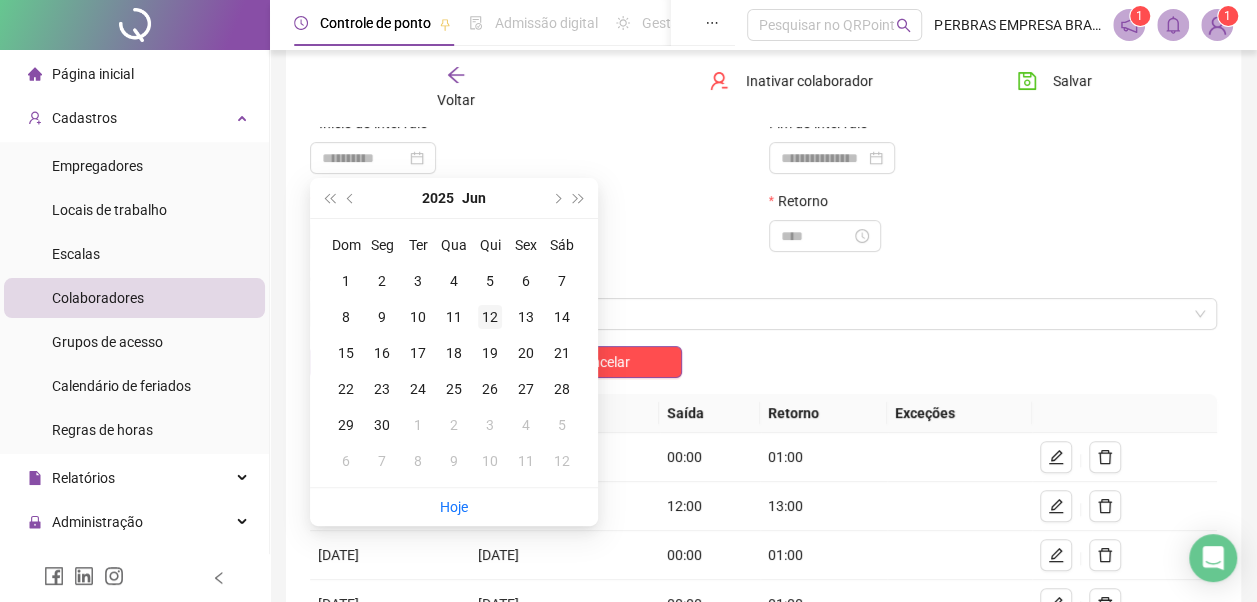 type on "**********" 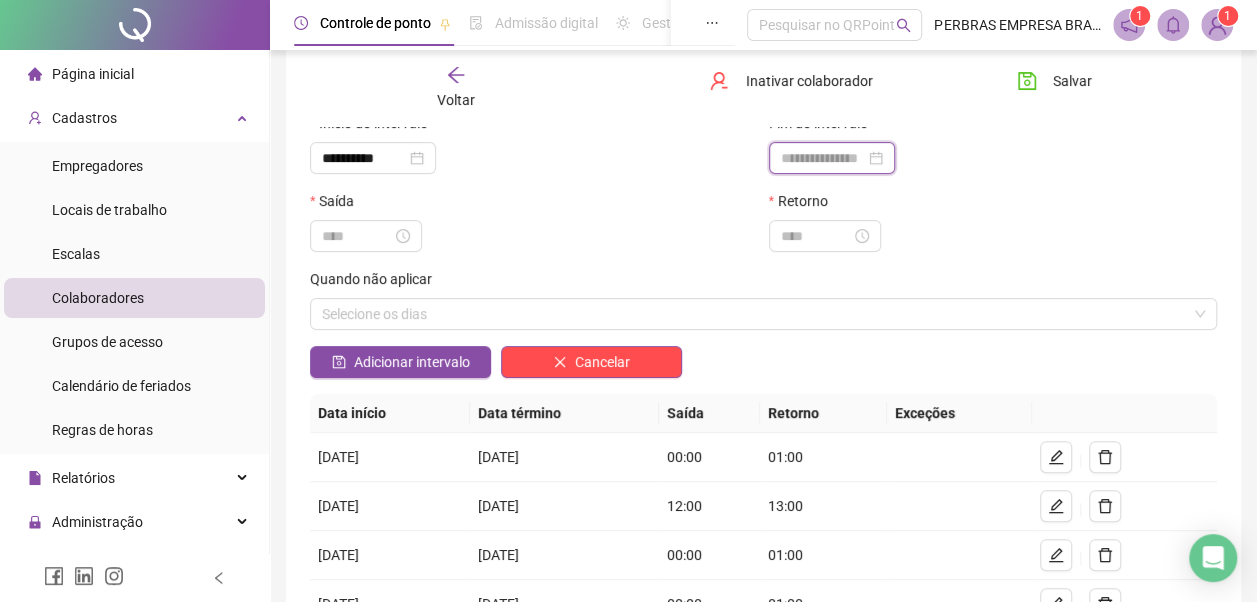 click at bounding box center [823, 158] 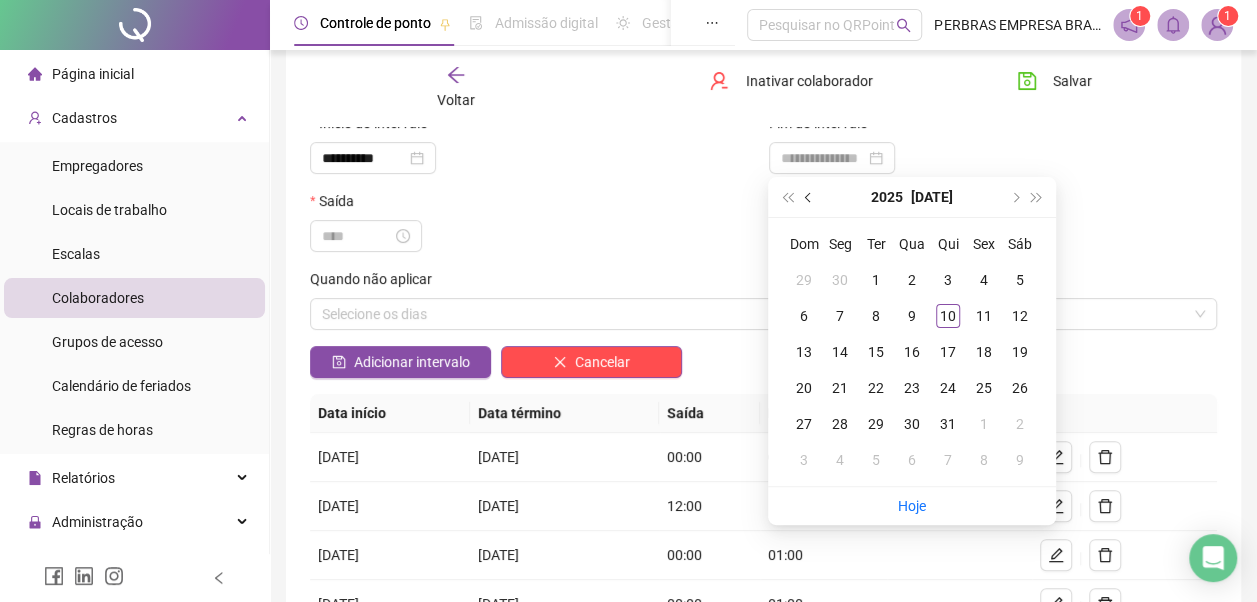 click at bounding box center (810, 197) 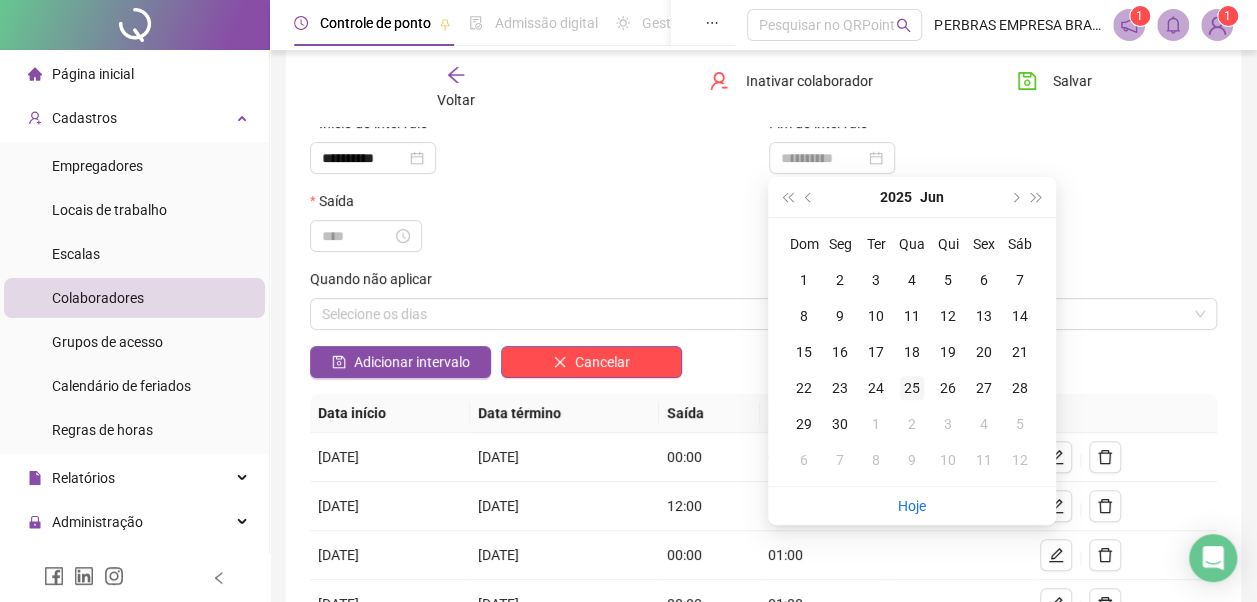 type on "**********" 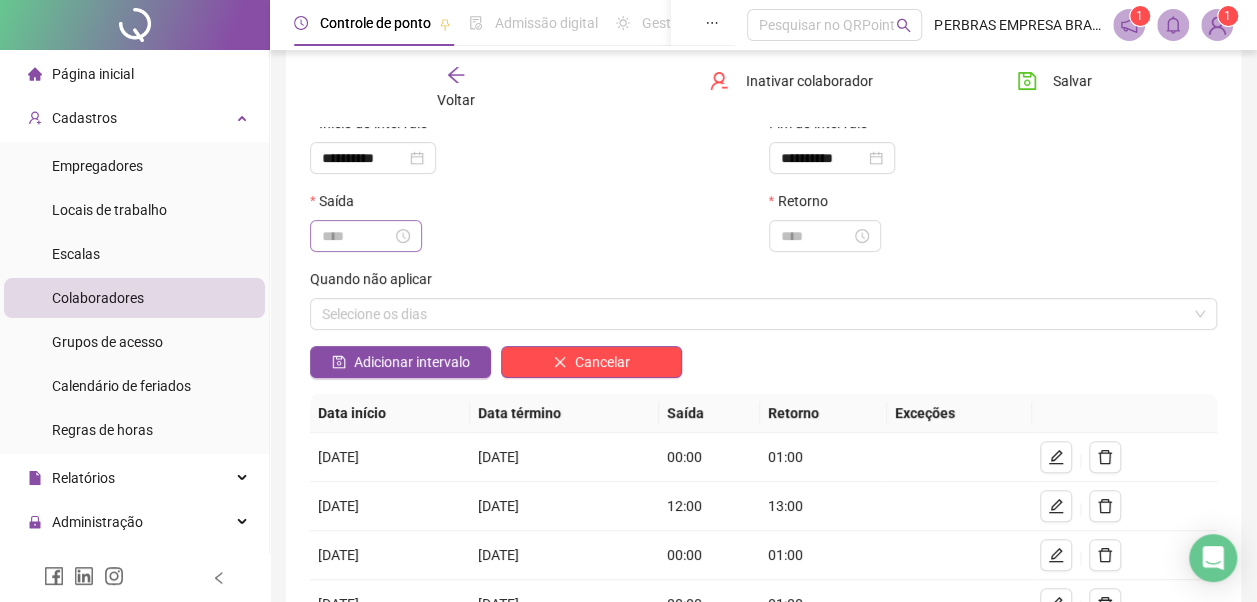 click at bounding box center [366, 236] 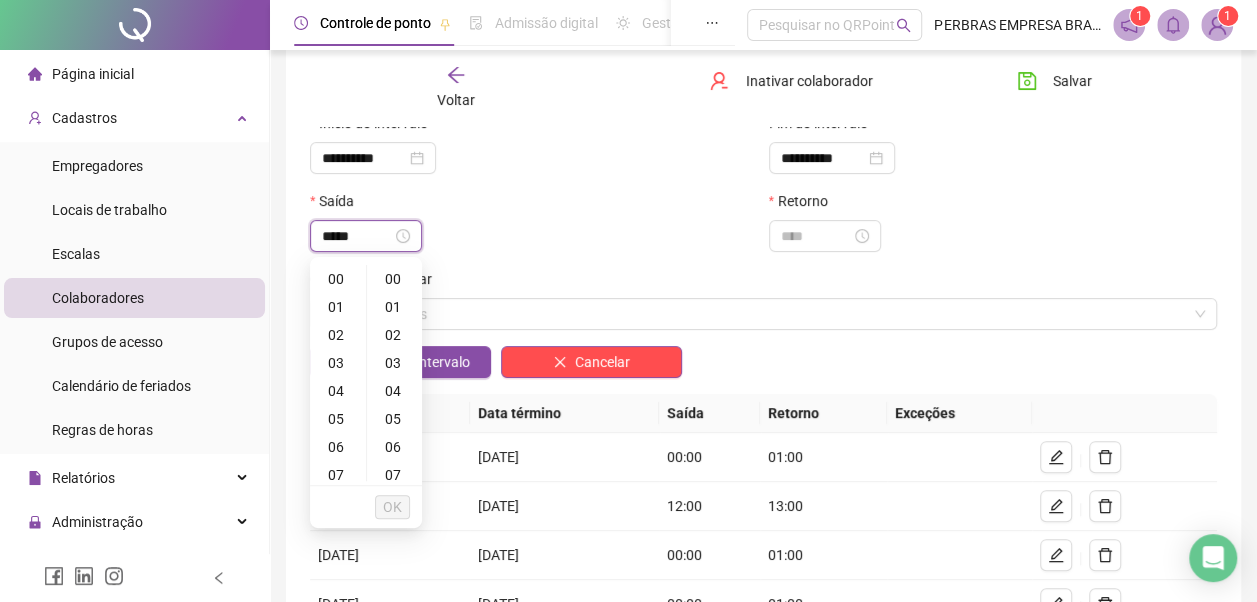 type on "*****" 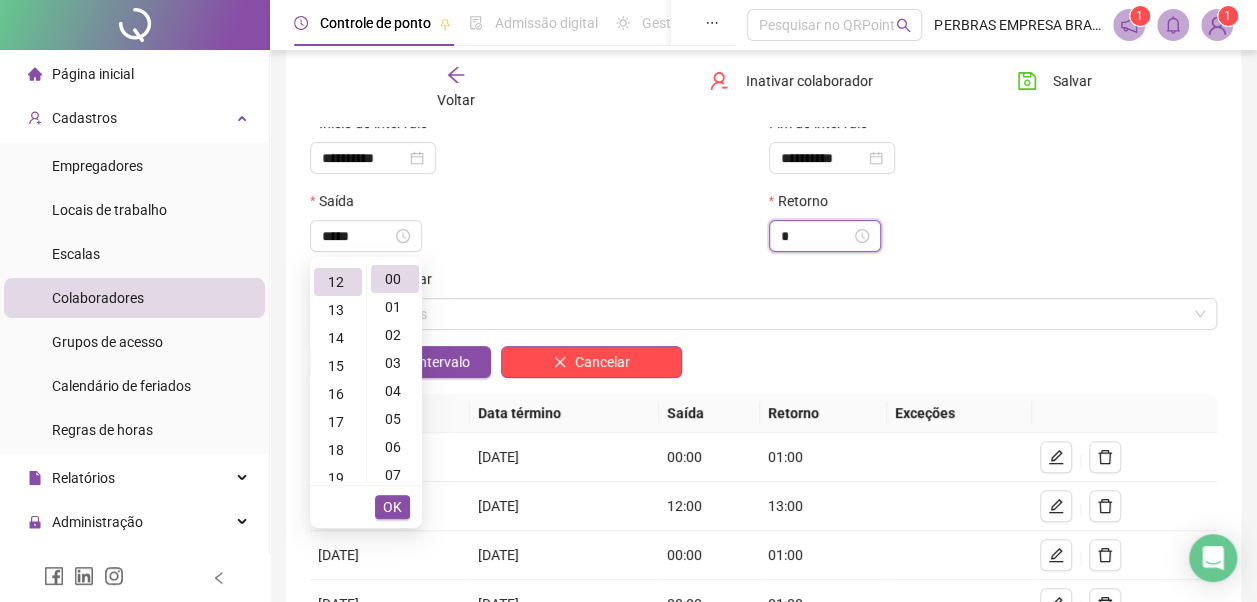 scroll, scrollTop: 336, scrollLeft: 0, axis: vertical 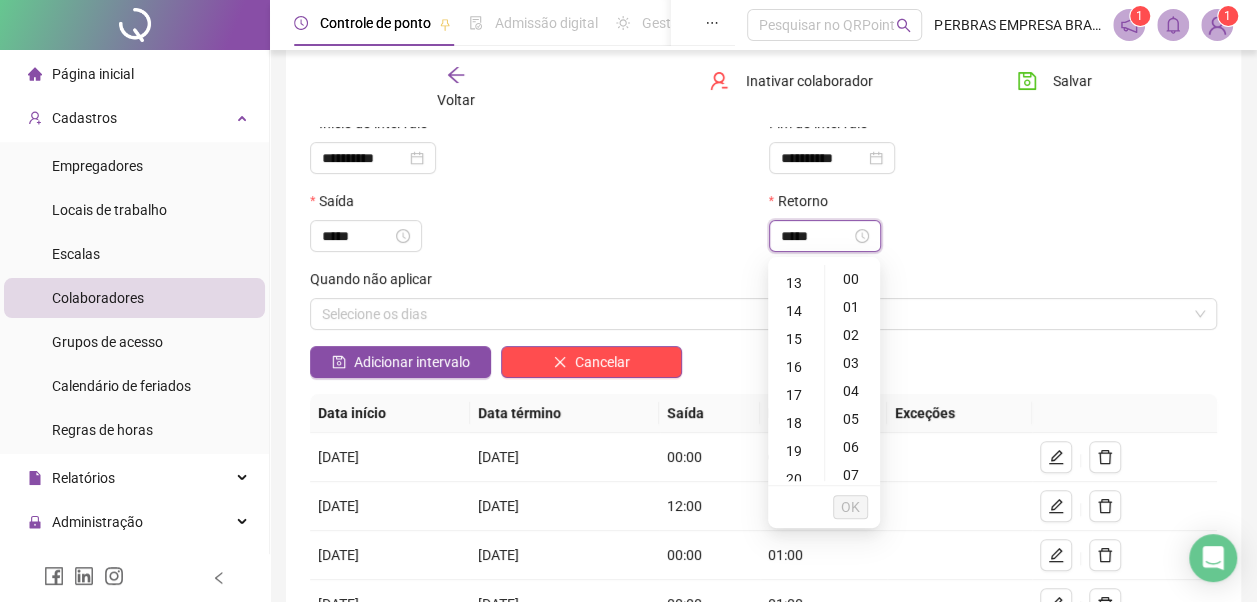 type on "*****" 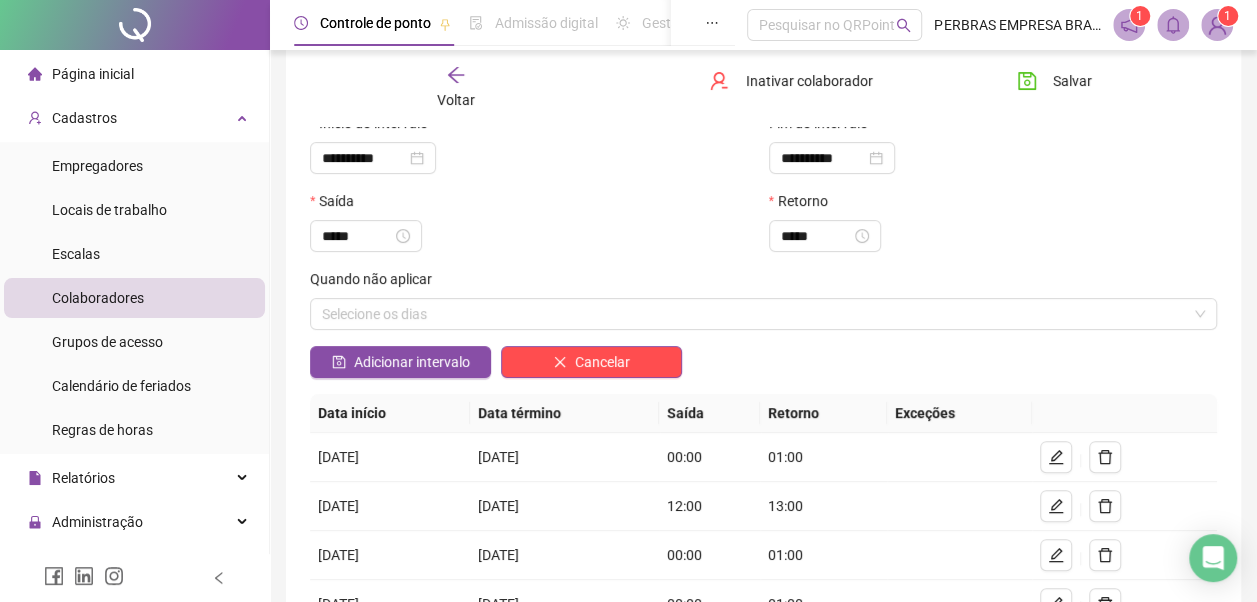 scroll, scrollTop: 364, scrollLeft: 0, axis: vertical 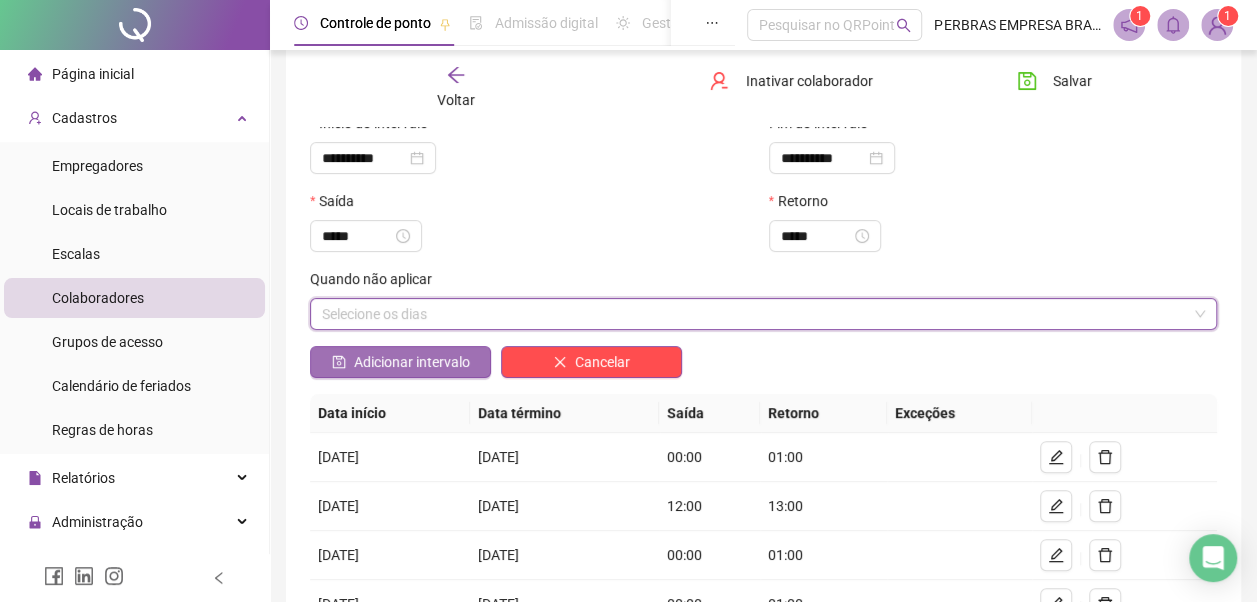 click on "Adicionar intervalo" at bounding box center (412, 362) 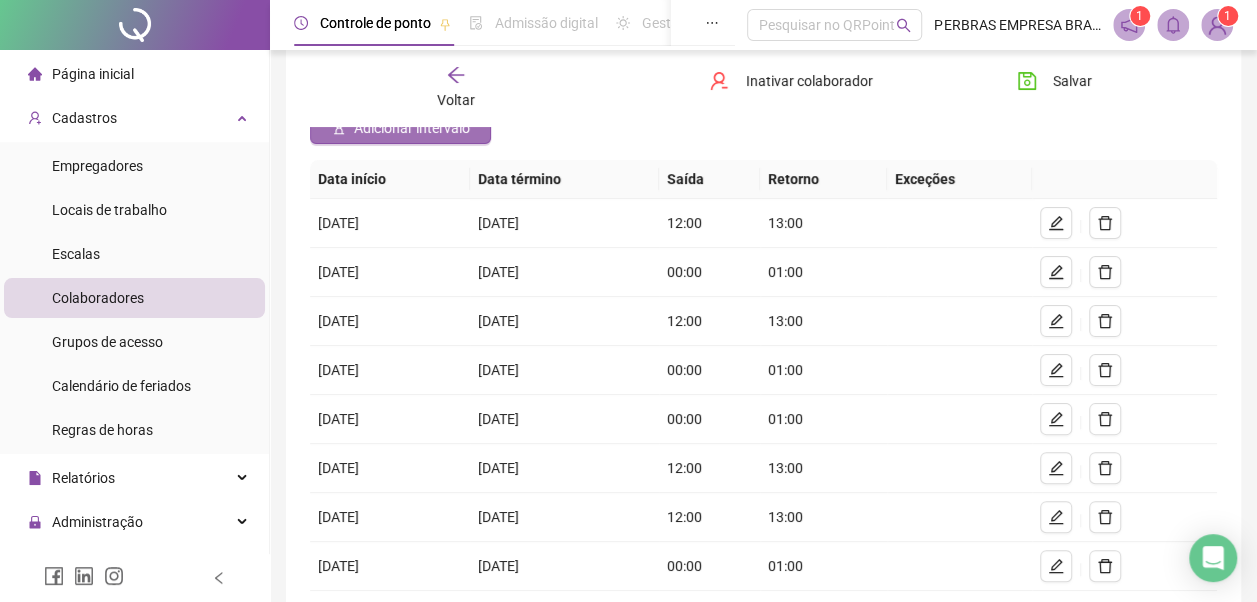 click on "Adicionar intervalo" at bounding box center [412, 128] 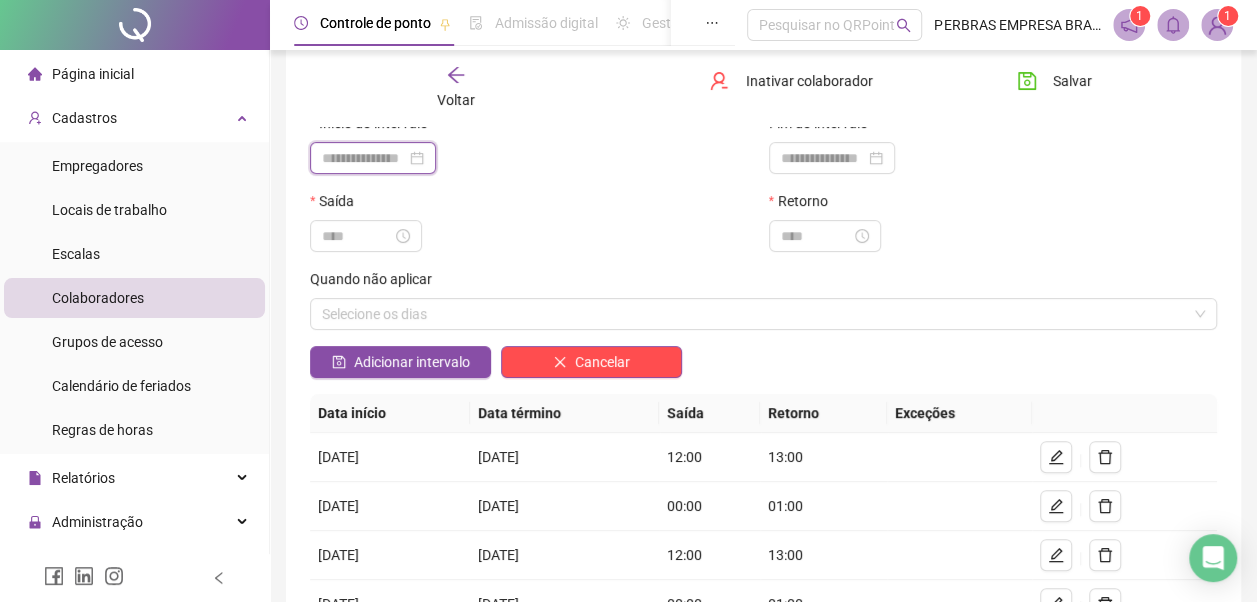 click at bounding box center (364, 158) 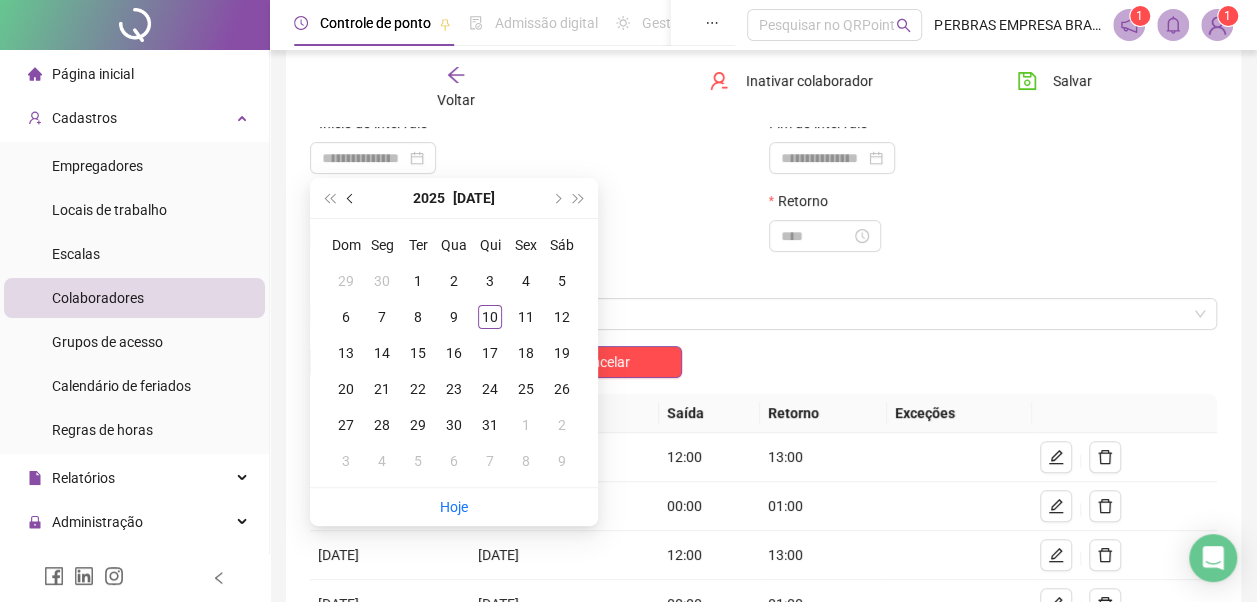 click at bounding box center (351, 198) 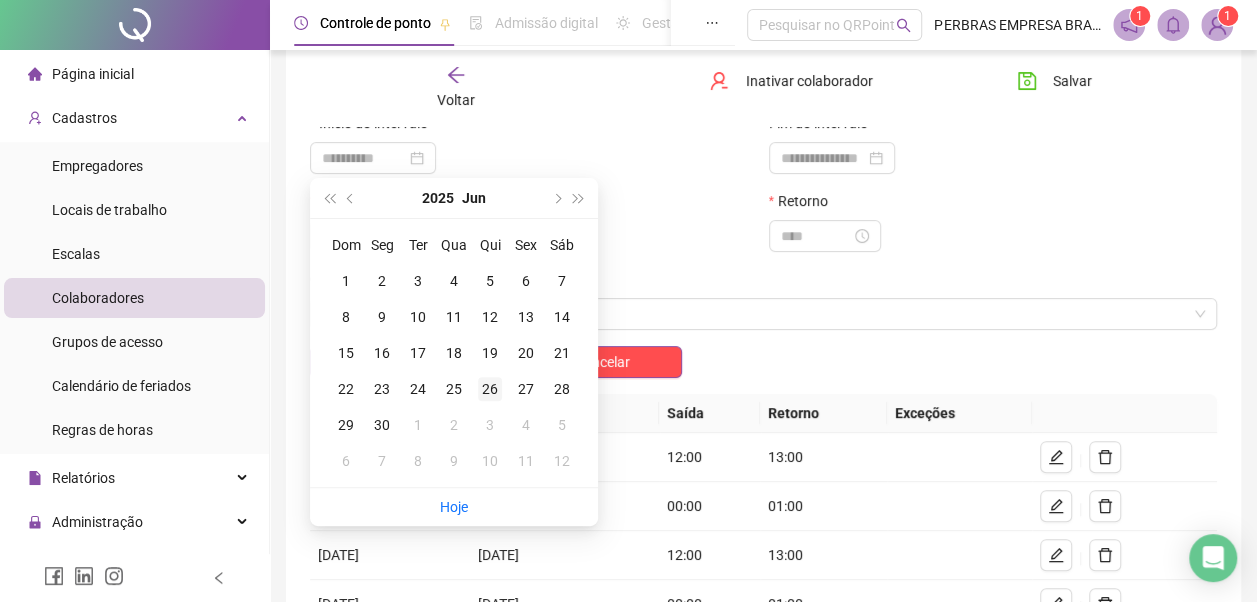 type on "**********" 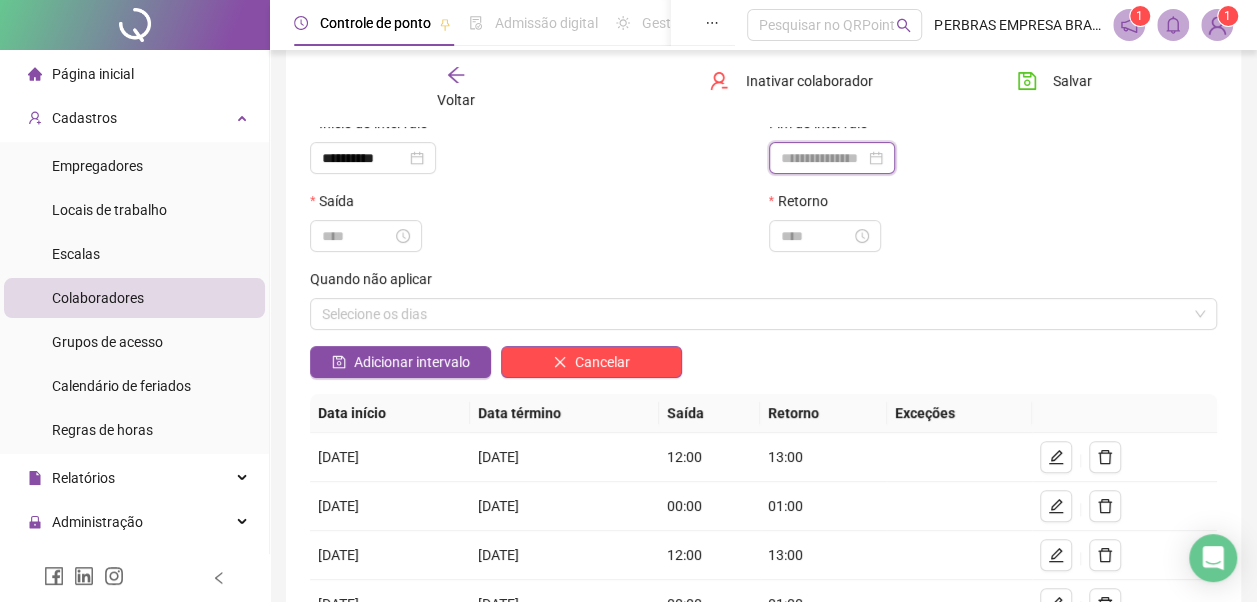 drag, startPoint x: 825, startPoint y: 154, endPoint x: 830, endPoint y: 164, distance: 11.18034 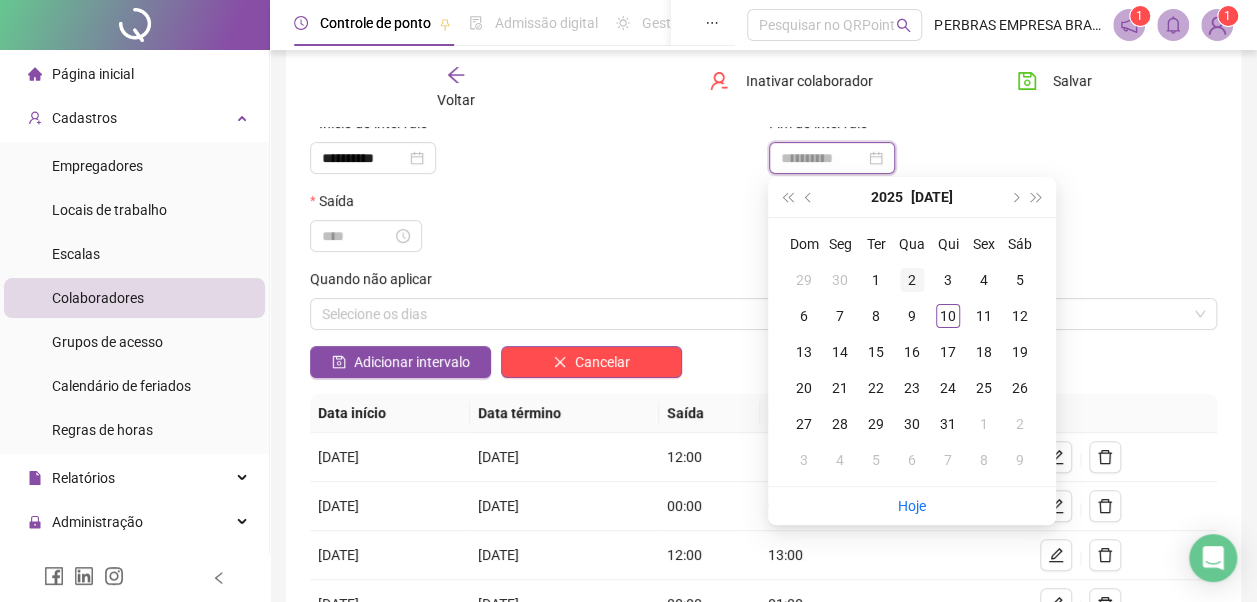 type on "**********" 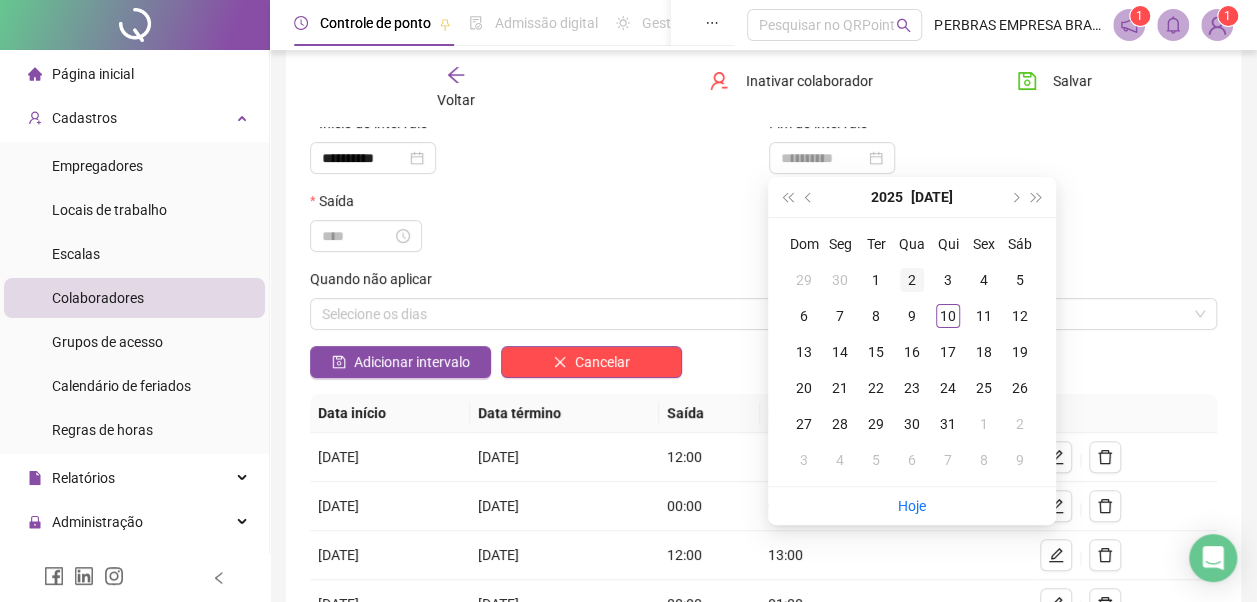 click on "2" at bounding box center (912, 280) 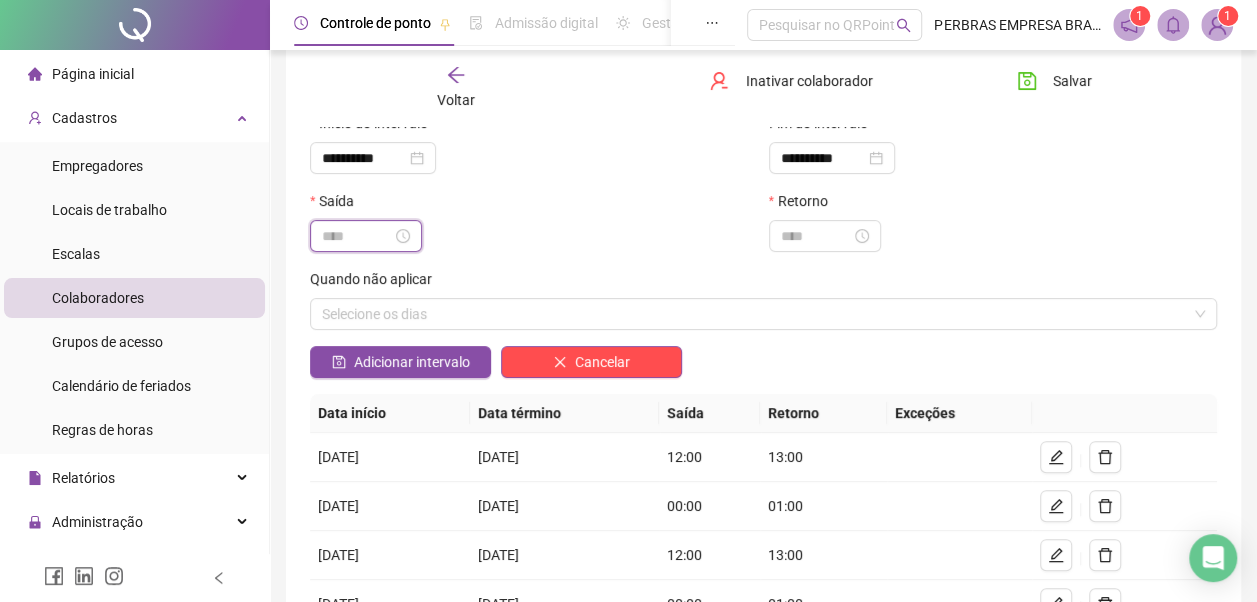 click at bounding box center [357, 236] 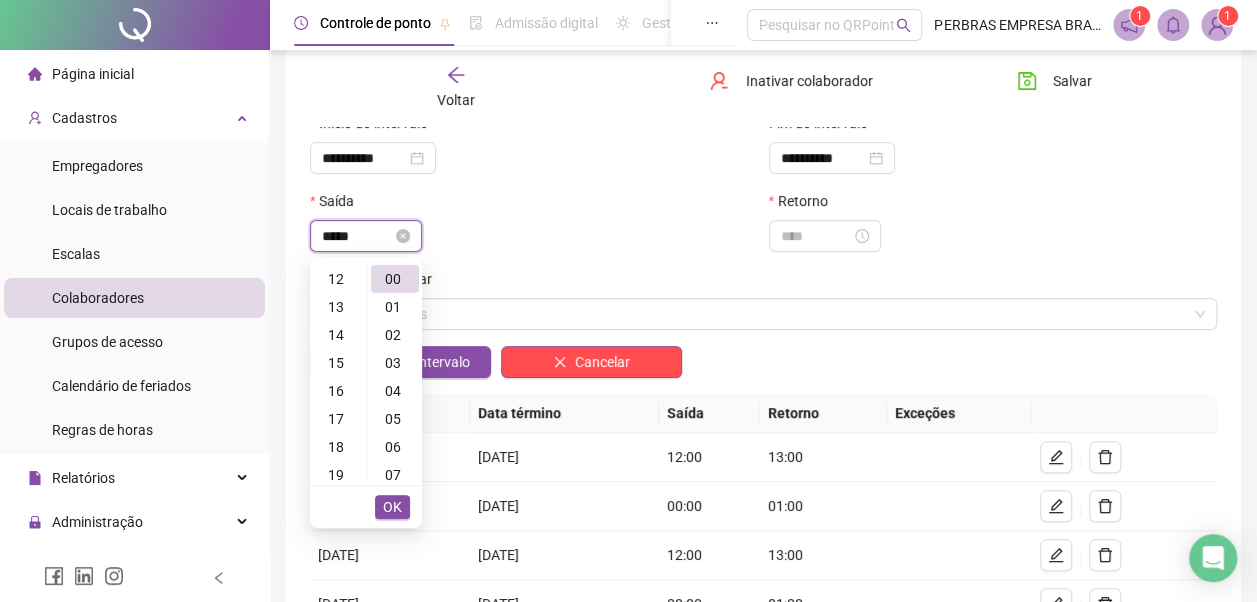 scroll, scrollTop: 8, scrollLeft: 0, axis: vertical 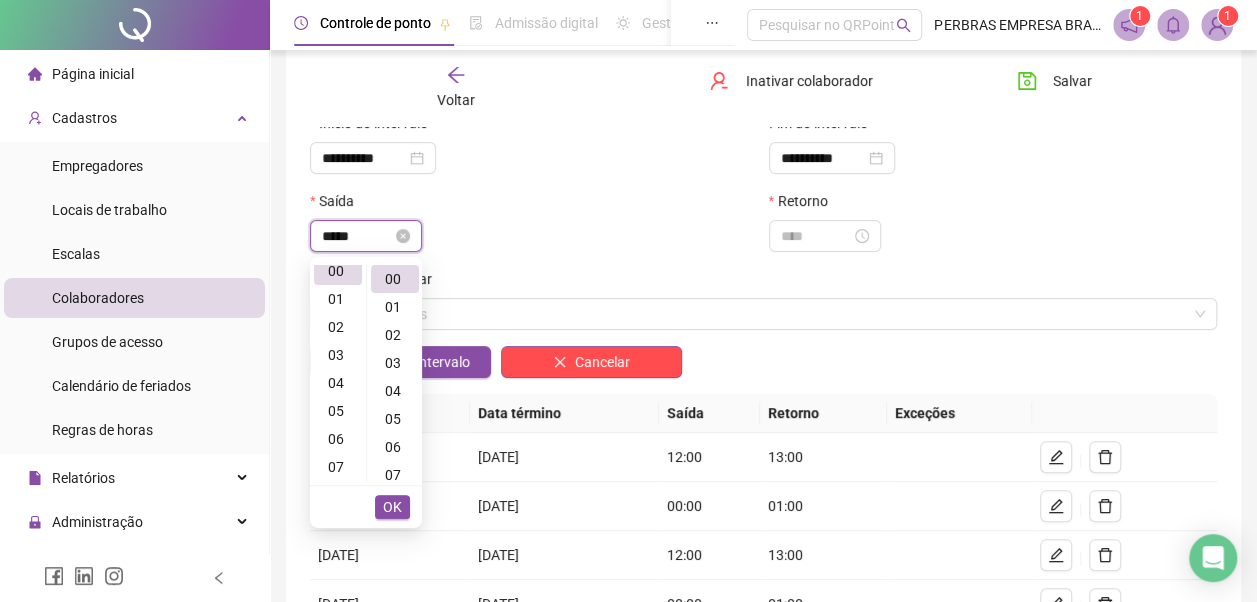 type on "*****" 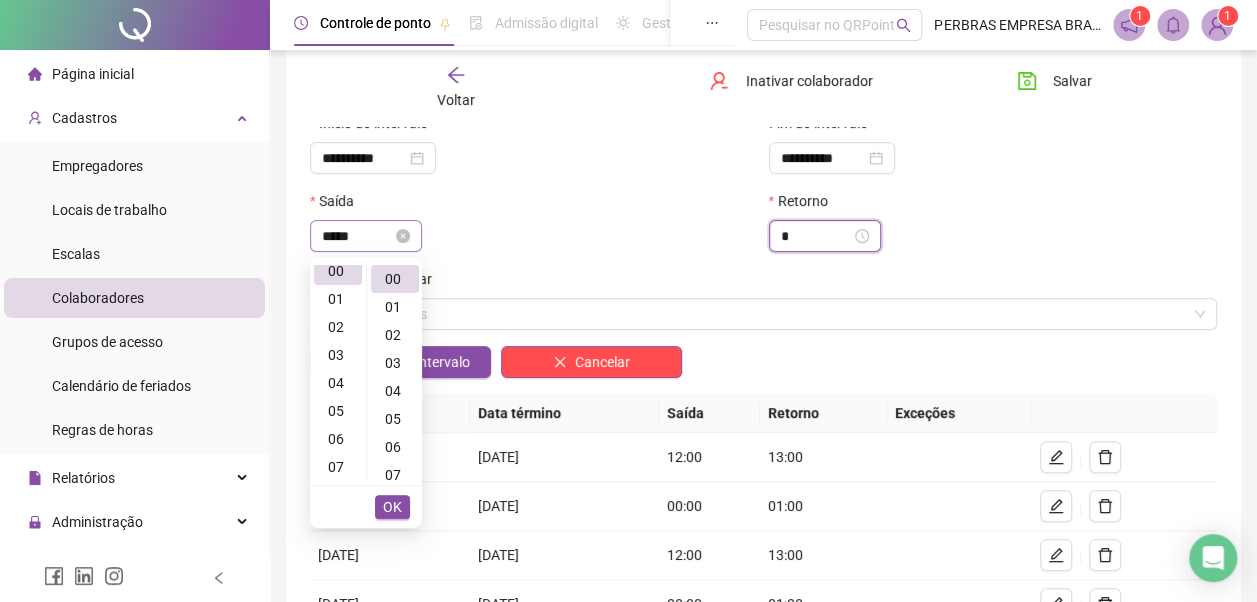 scroll, scrollTop: 0, scrollLeft: 0, axis: both 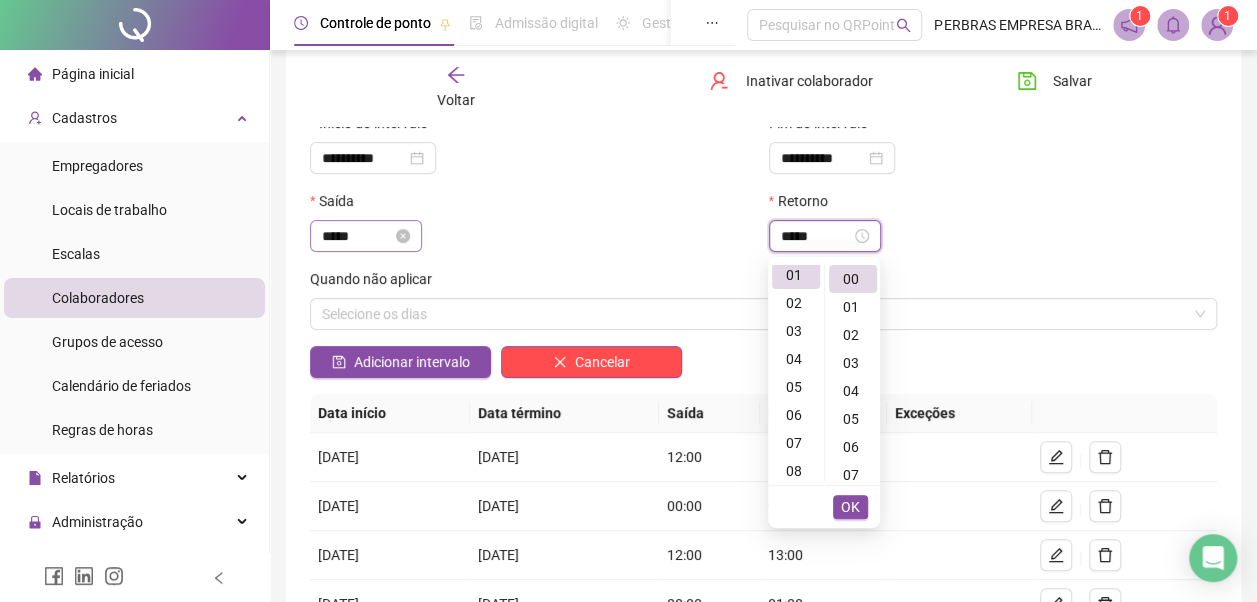 type on "*****" 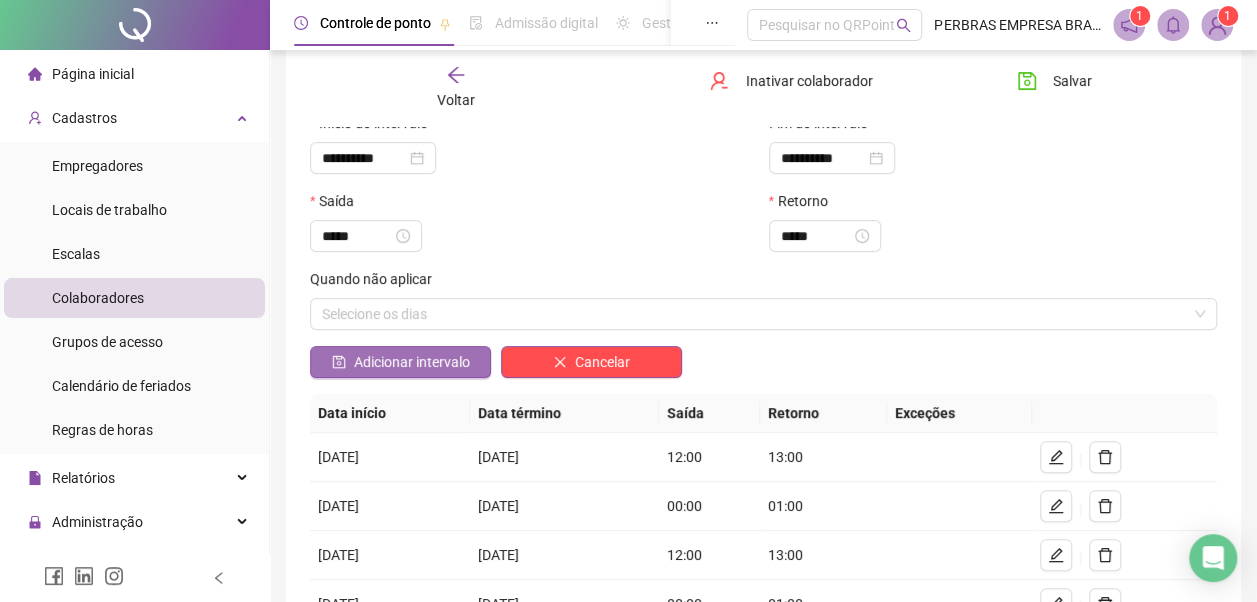 click on "Adicionar intervalo" at bounding box center [412, 362] 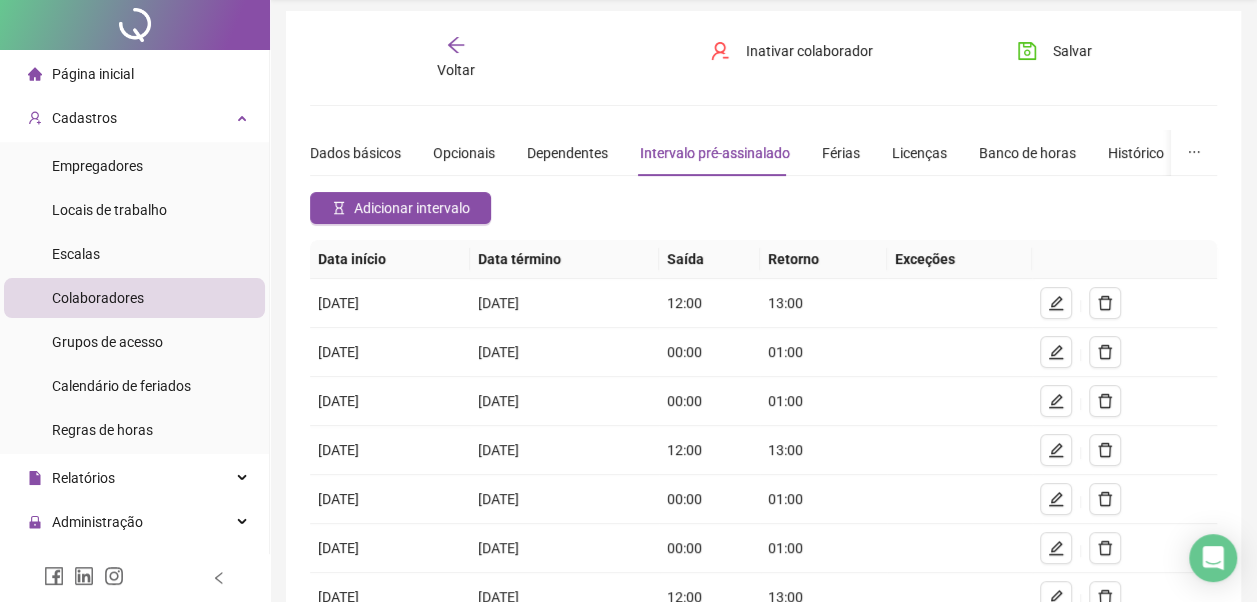 scroll, scrollTop: 0, scrollLeft: 0, axis: both 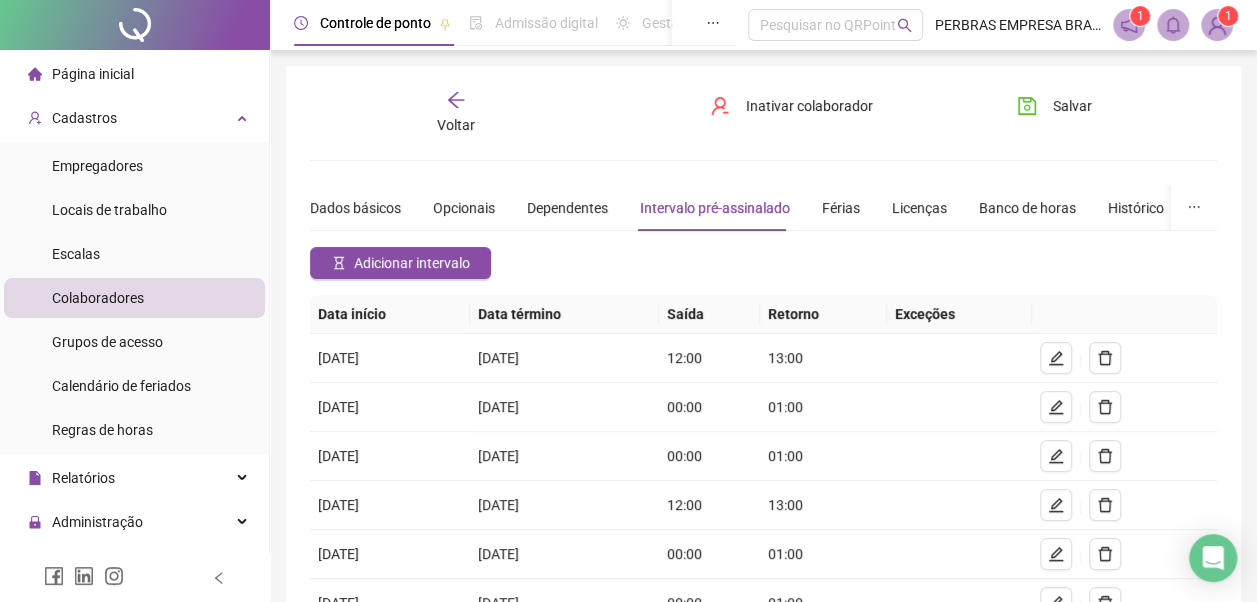 click on "Voltar" at bounding box center (456, 113) 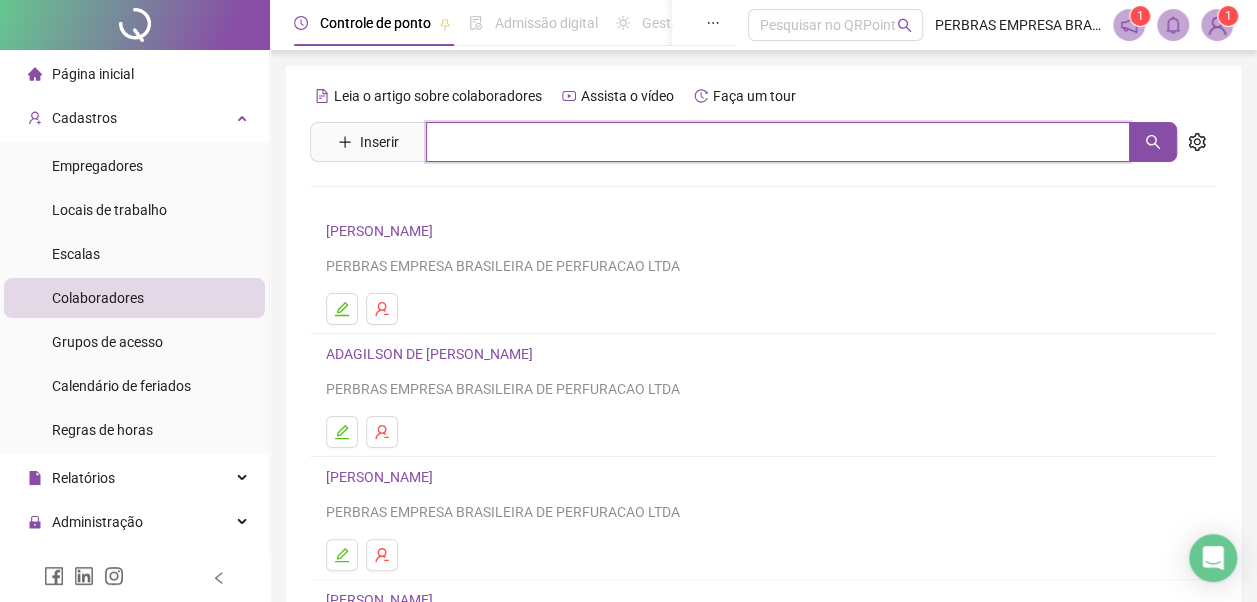 click at bounding box center [778, 142] 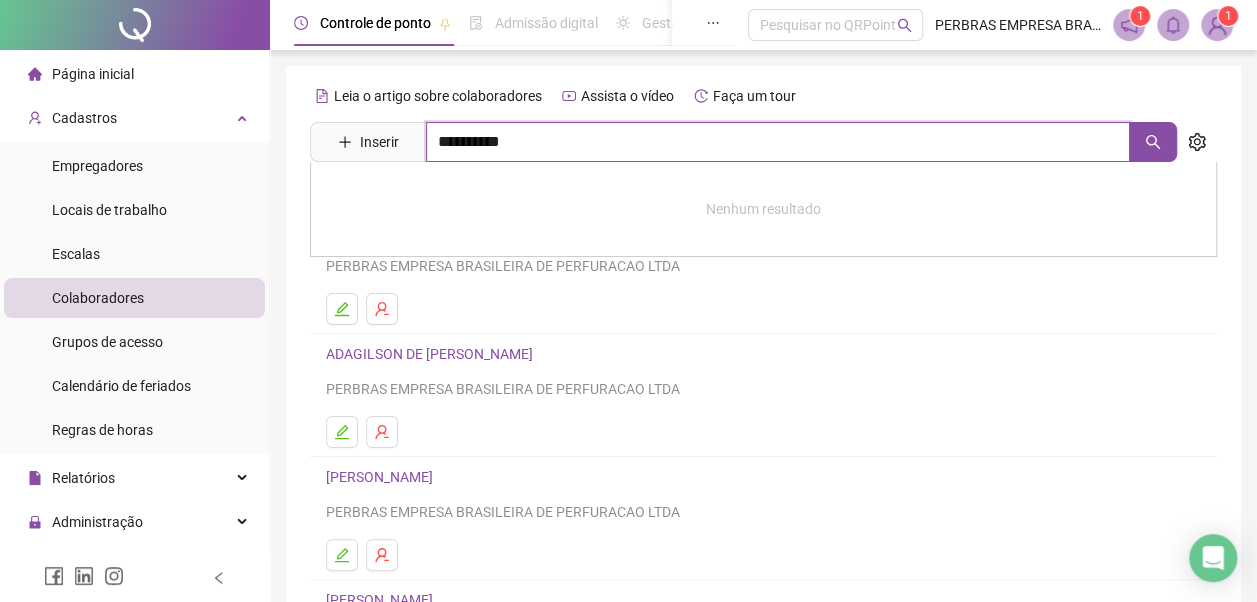 type on "*********" 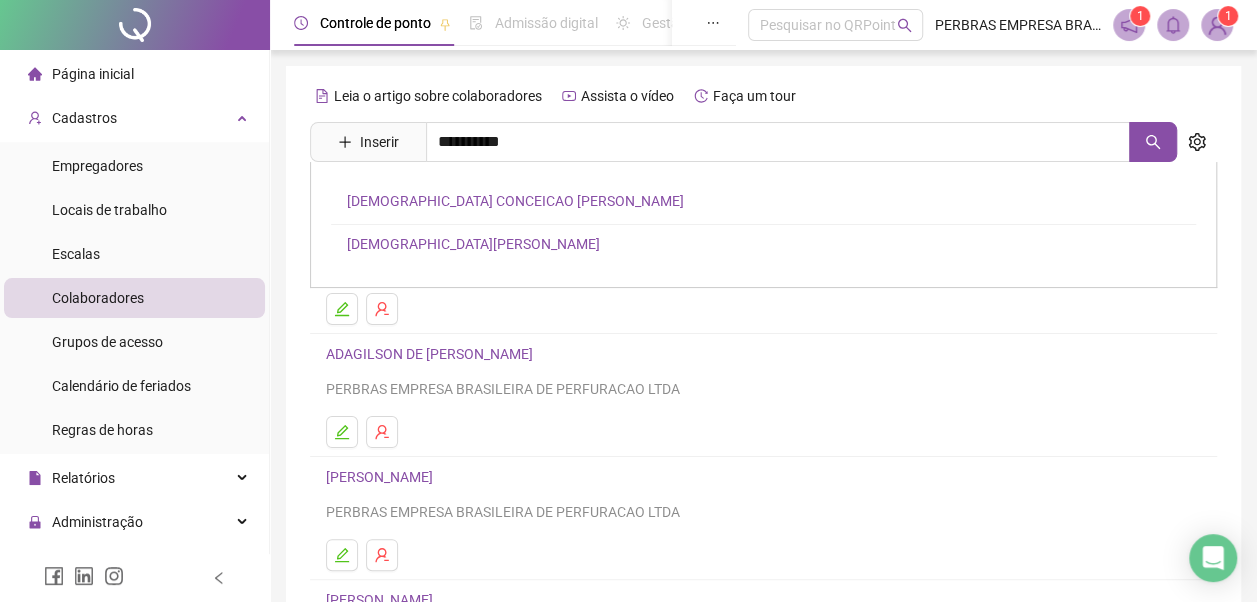 click on "CRISTIANO CONCEICAO SANTOS ARGOLO" at bounding box center [515, 201] 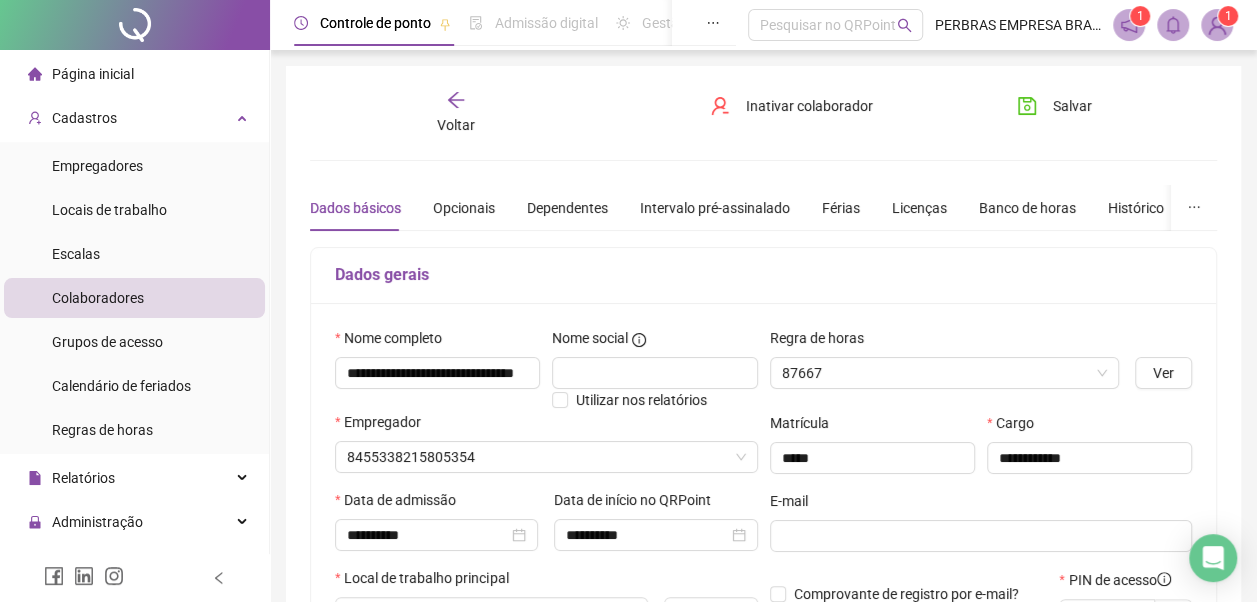 type on "*********" 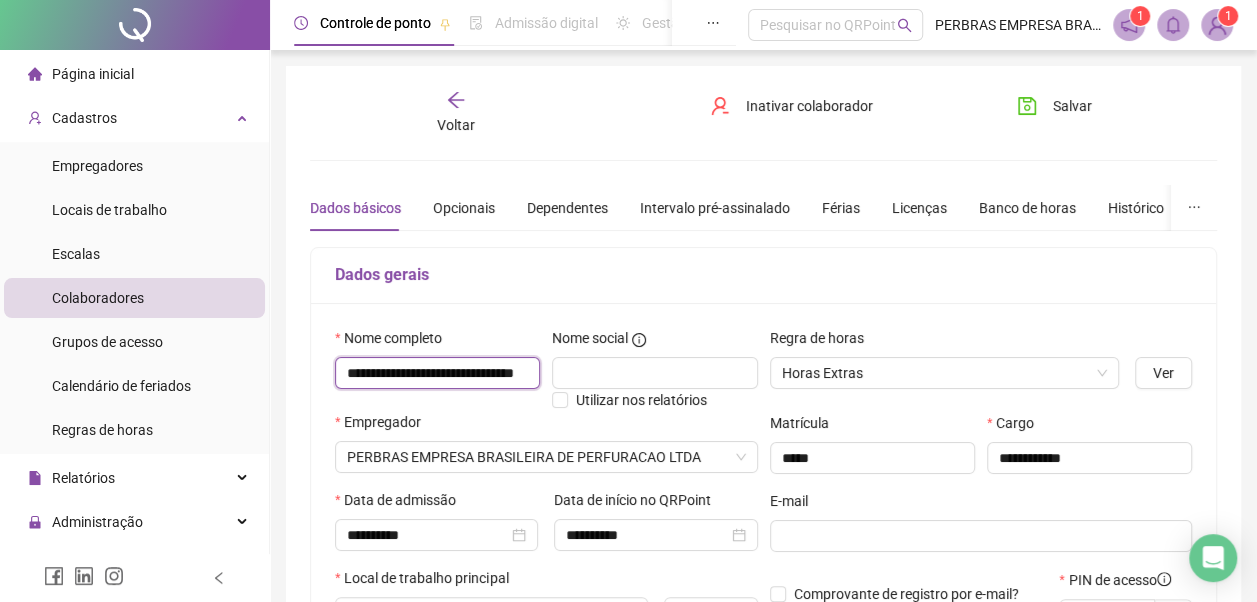 click on "**********" at bounding box center [437, 373] 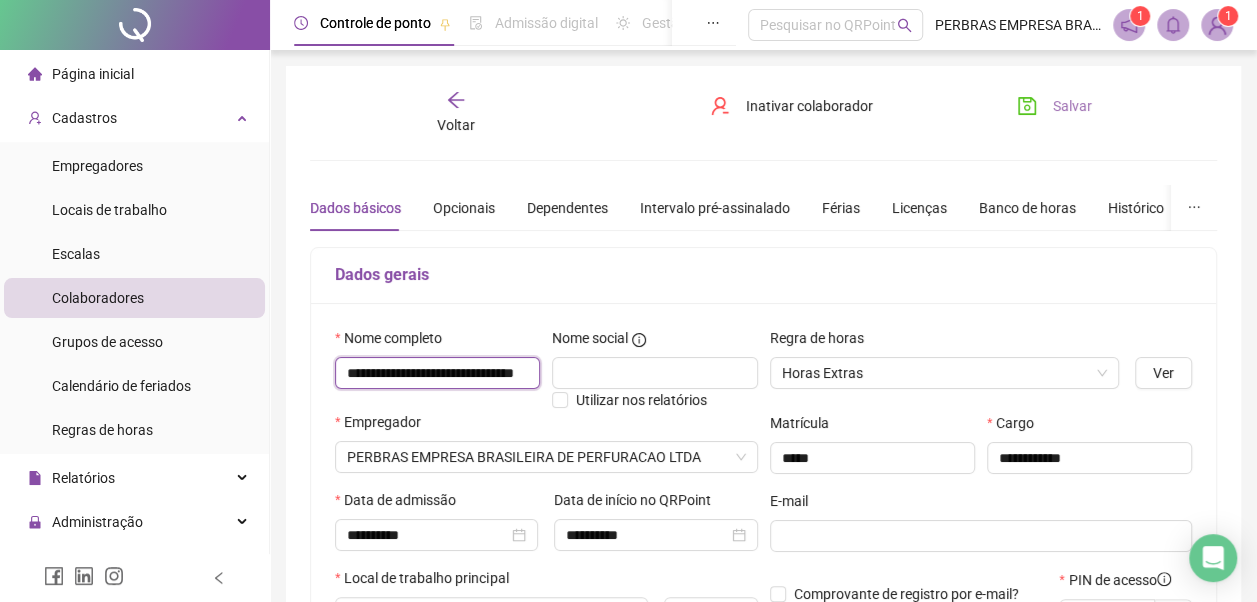 type on "**********" 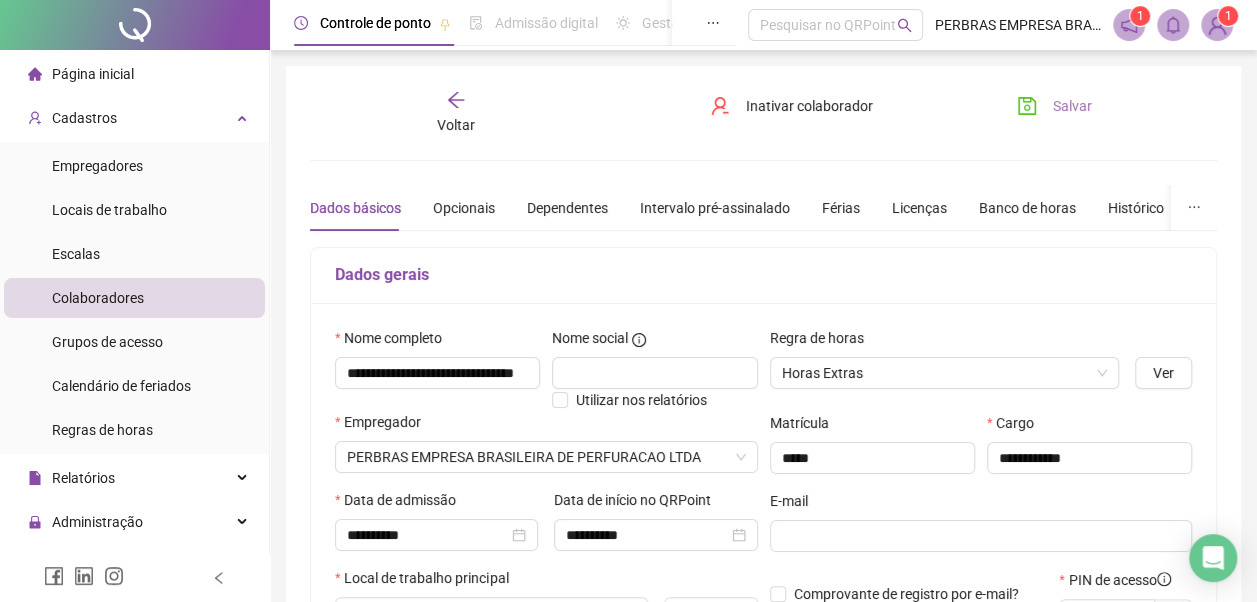 click on "Salvar" at bounding box center [1054, 106] 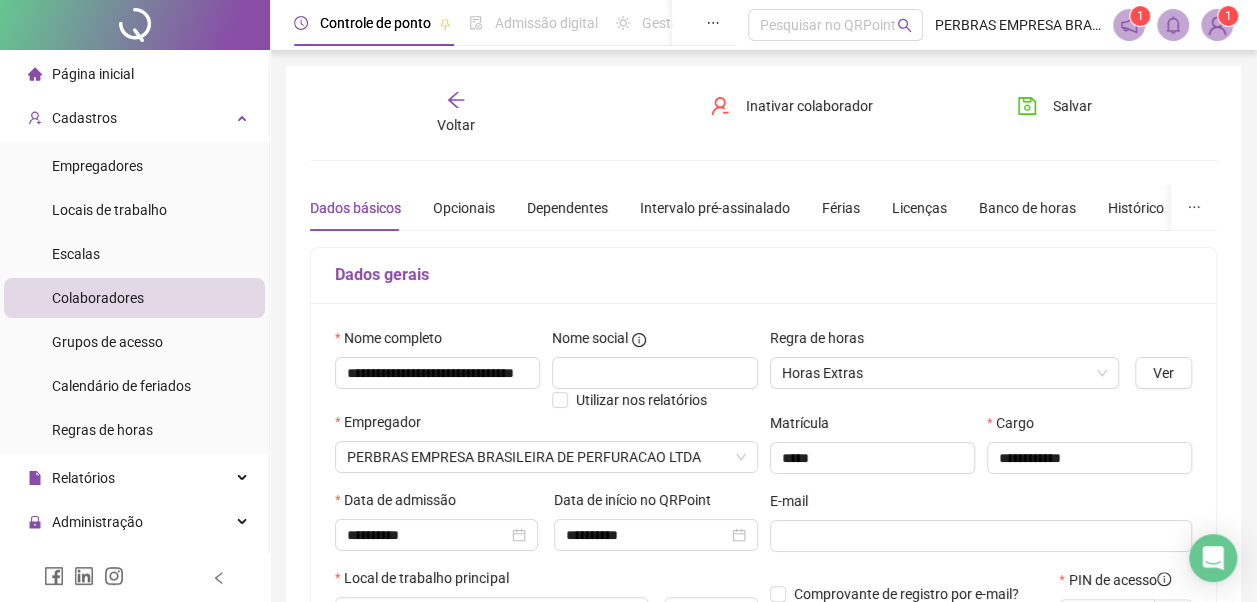 click 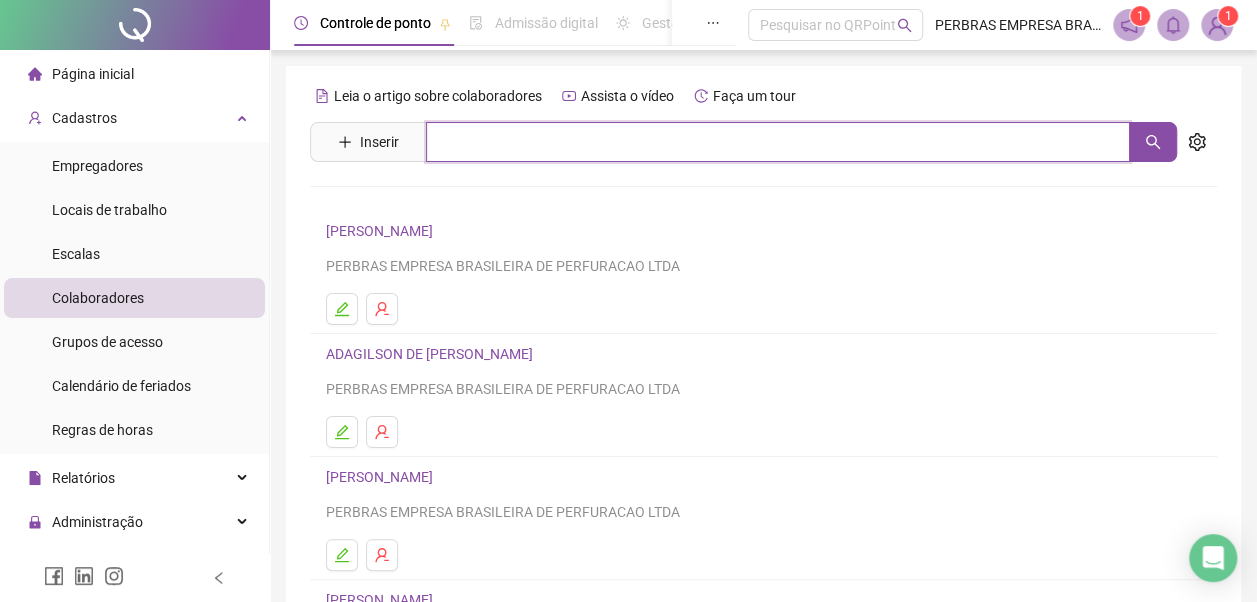 click at bounding box center (778, 142) 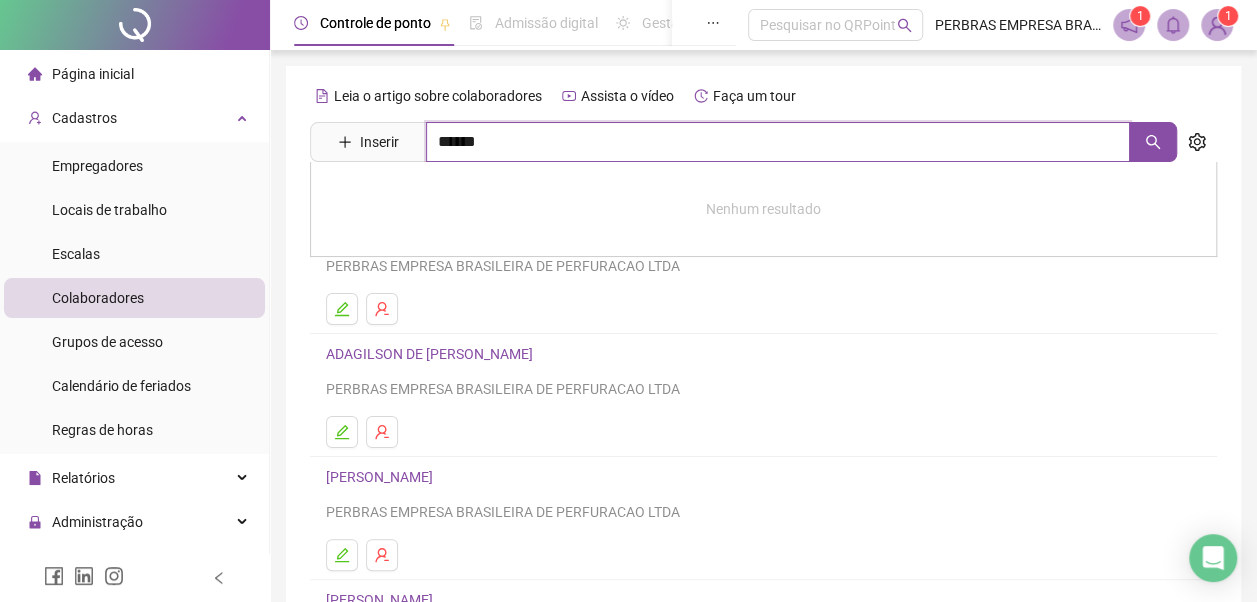 type on "******" 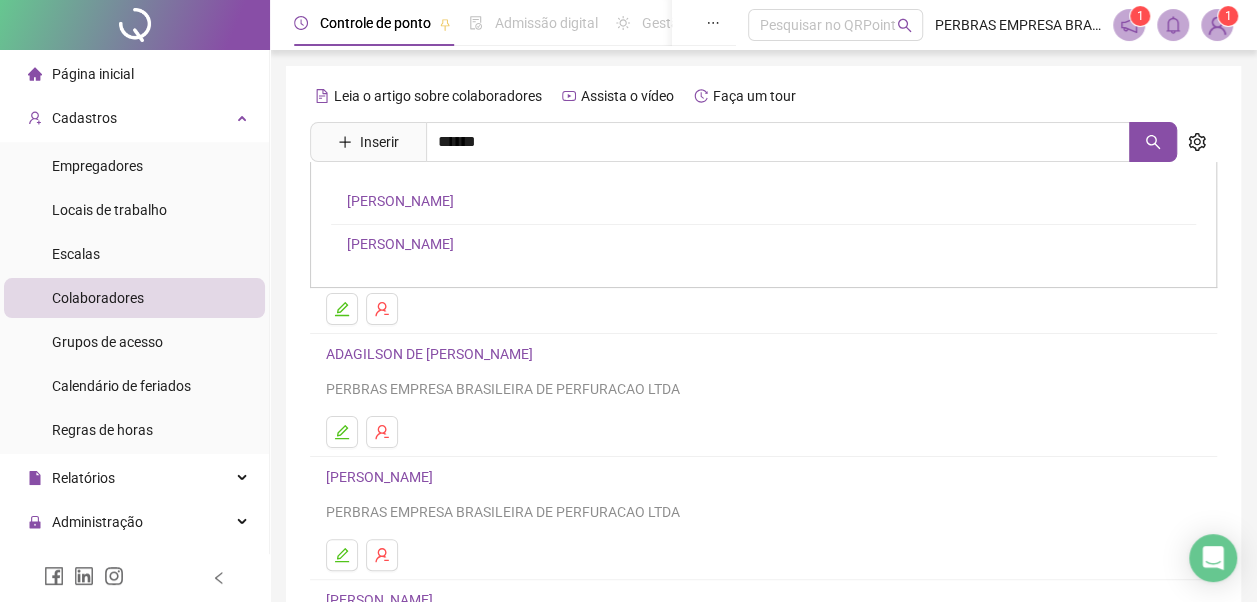 click on "[PERSON_NAME]" at bounding box center (400, 201) 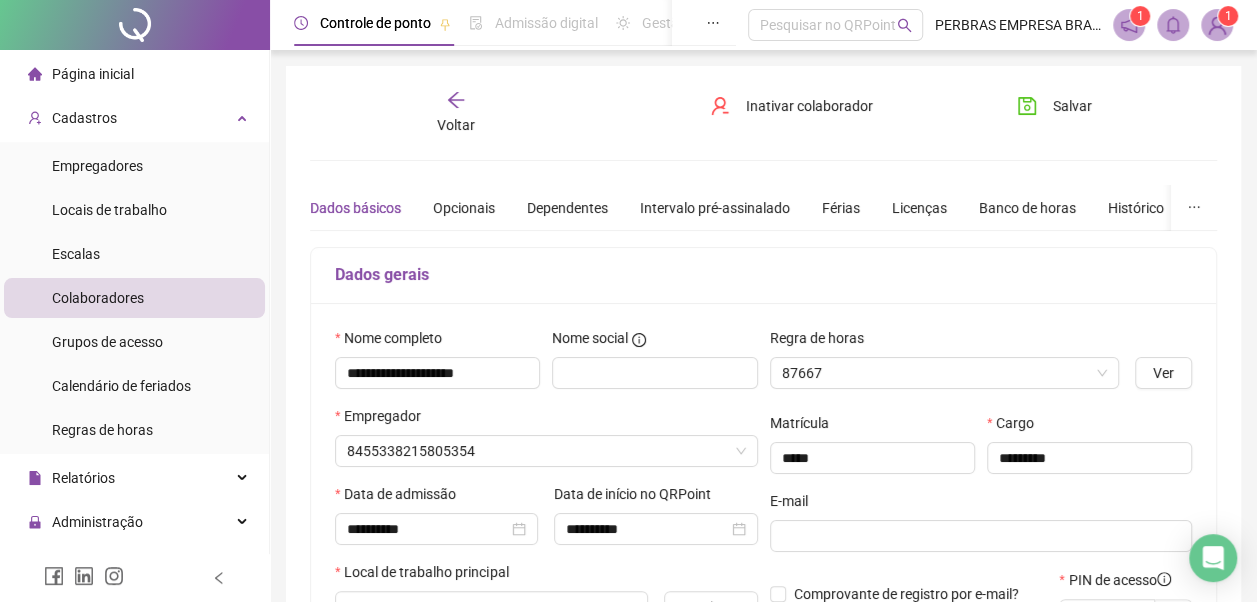 type on "**********" 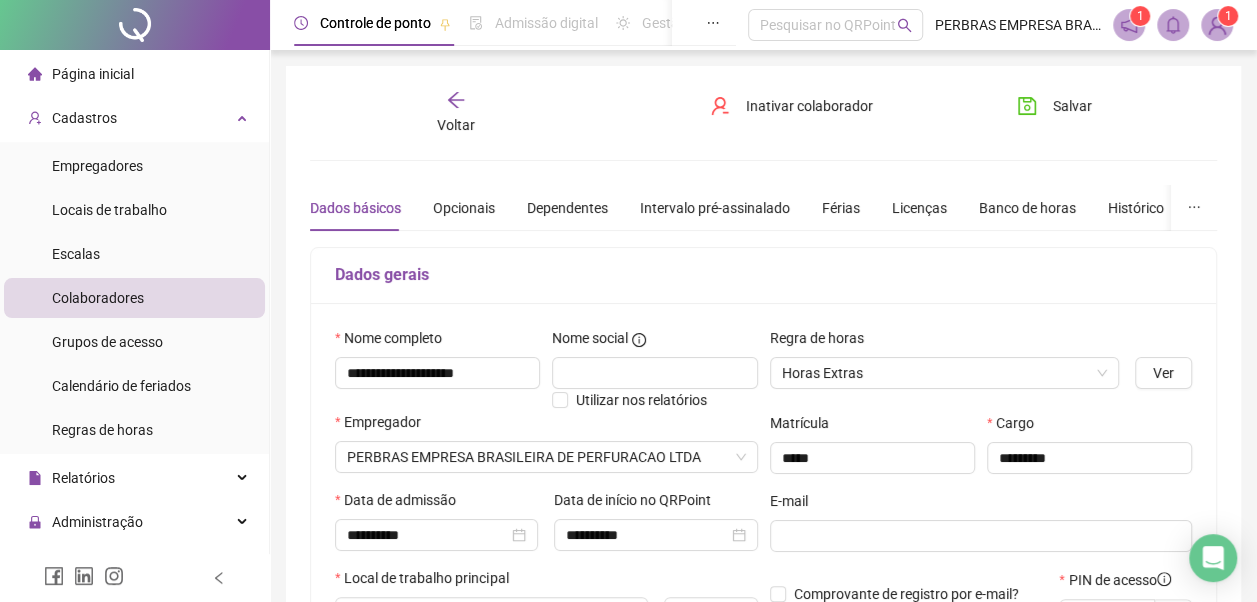 click on "Voltar" at bounding box center (456, 125) 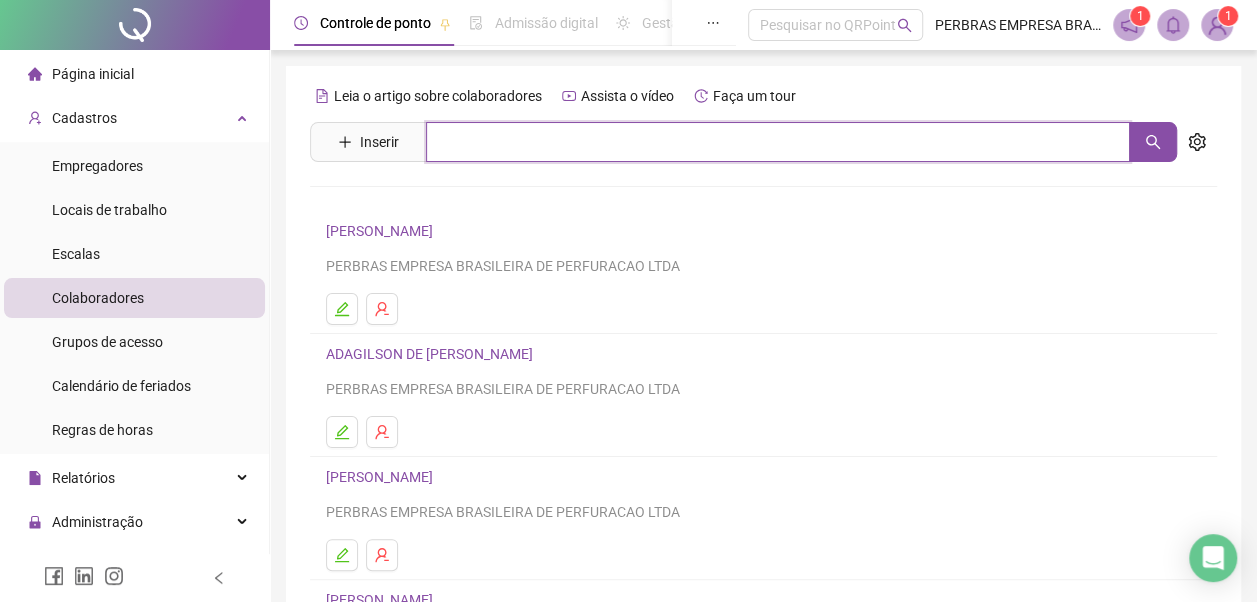 click at bounding box center (778, 142) 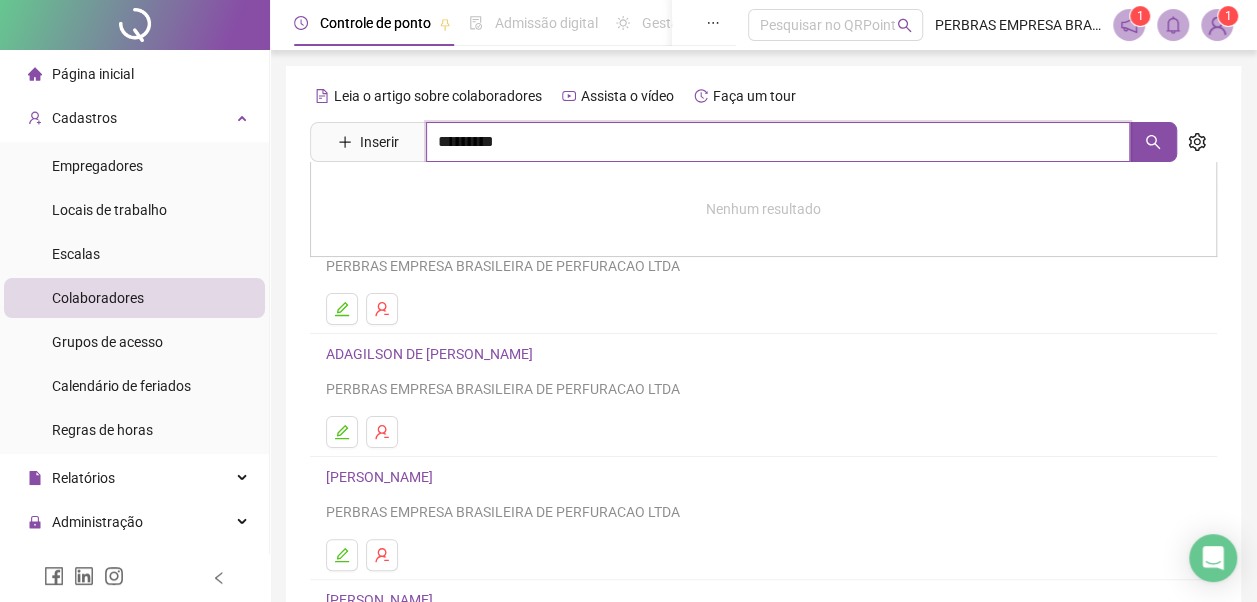 type on "*********" 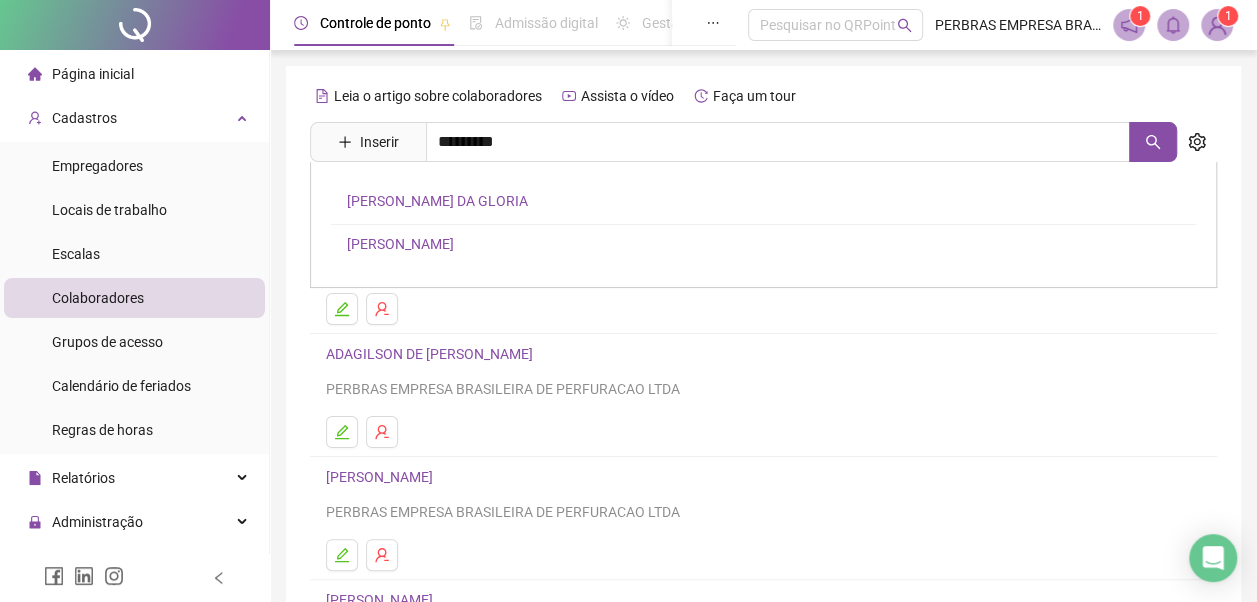 click on "[PERSON_NAME]" at bounding box center [400, 244] 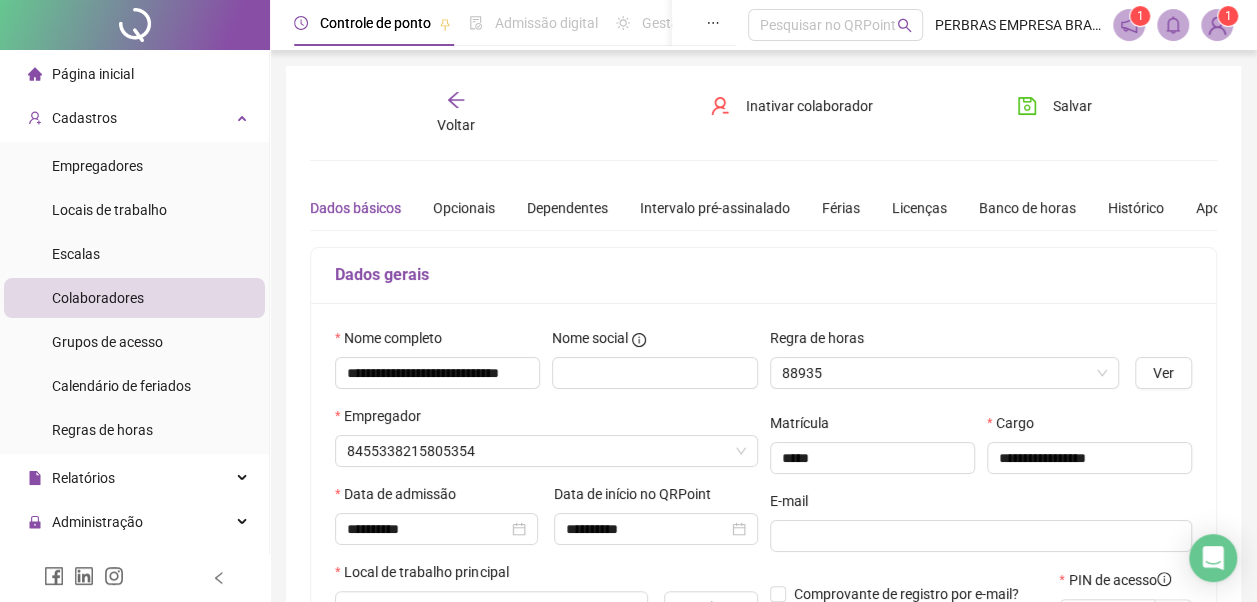 click on "**********" at bounding box center (763, 554) 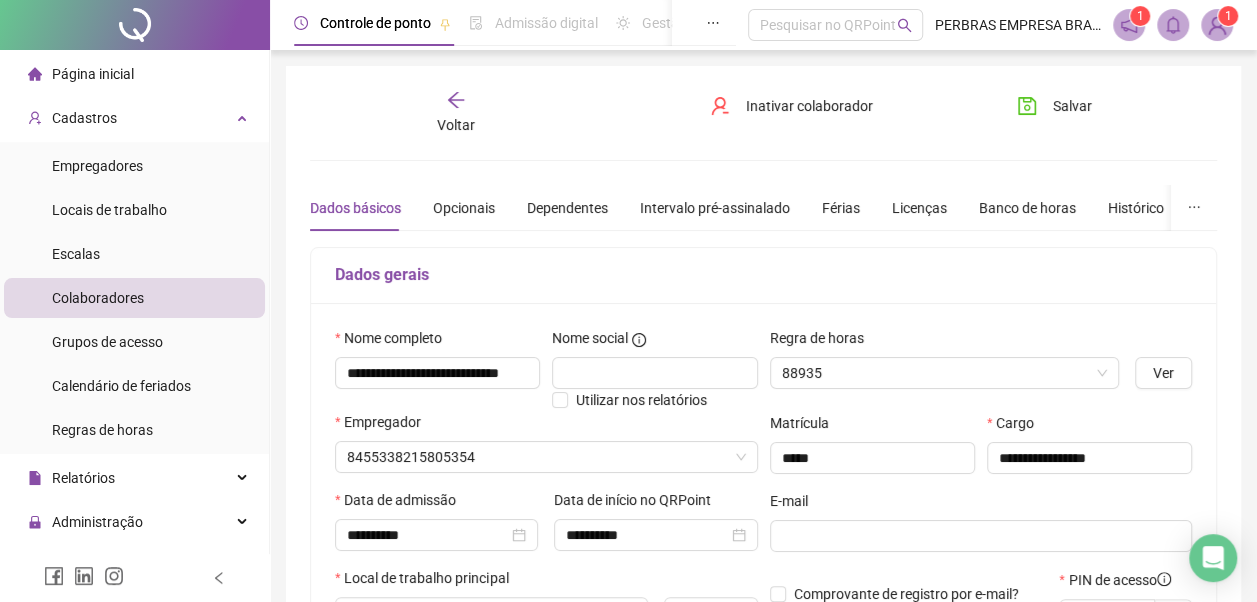 type on "**********" 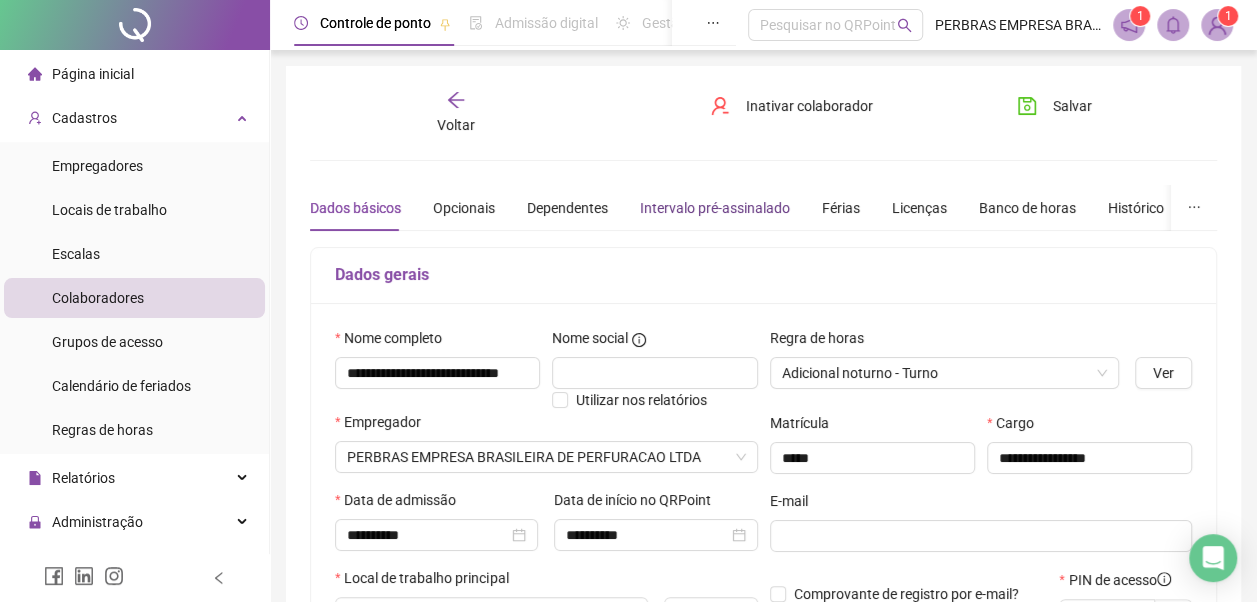 click on "Intervalo pré-assinalado" at bounding box center (715, 208) 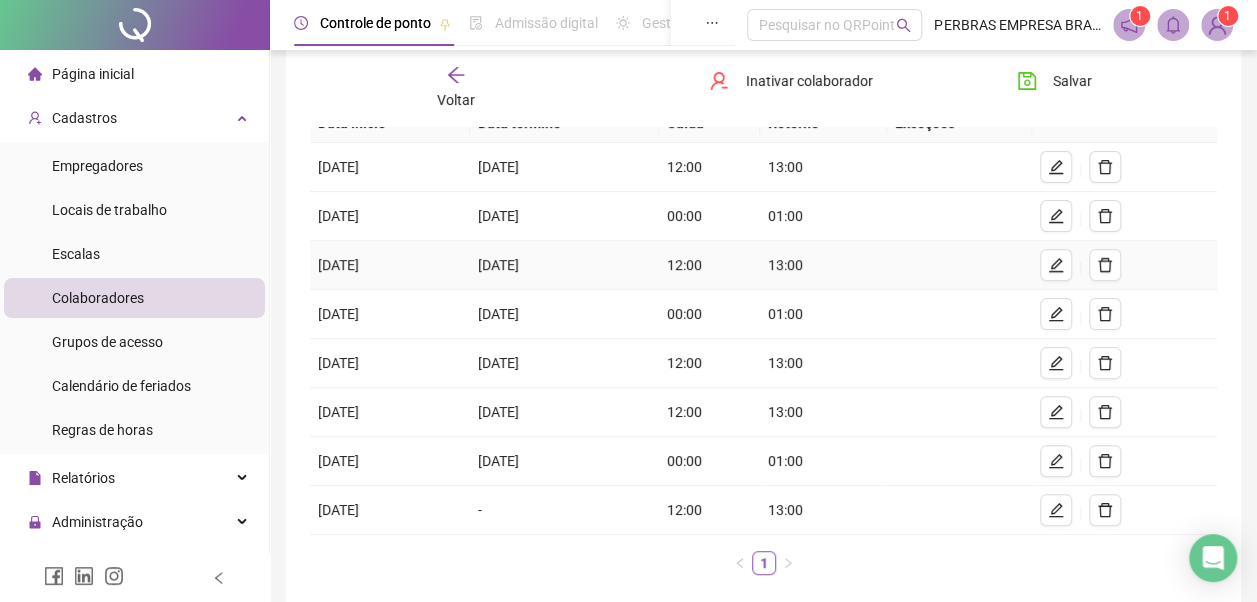 scroll, scrollTop: 285, scrollLeft: 0, axis: vertical 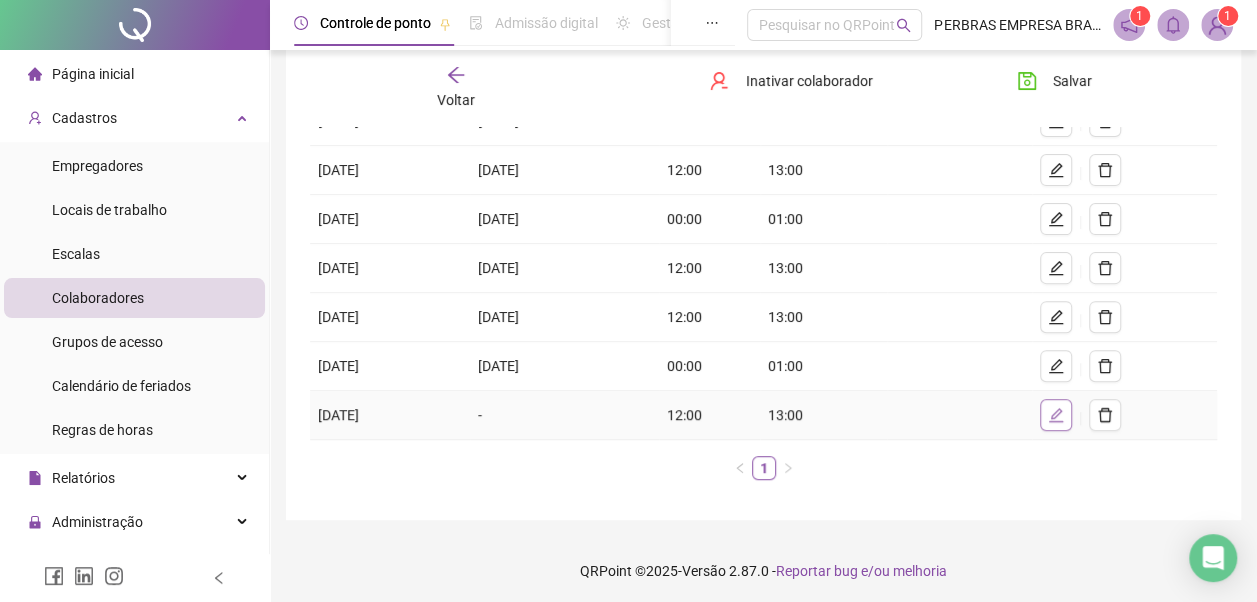 click at bounding box center (1056, 415) 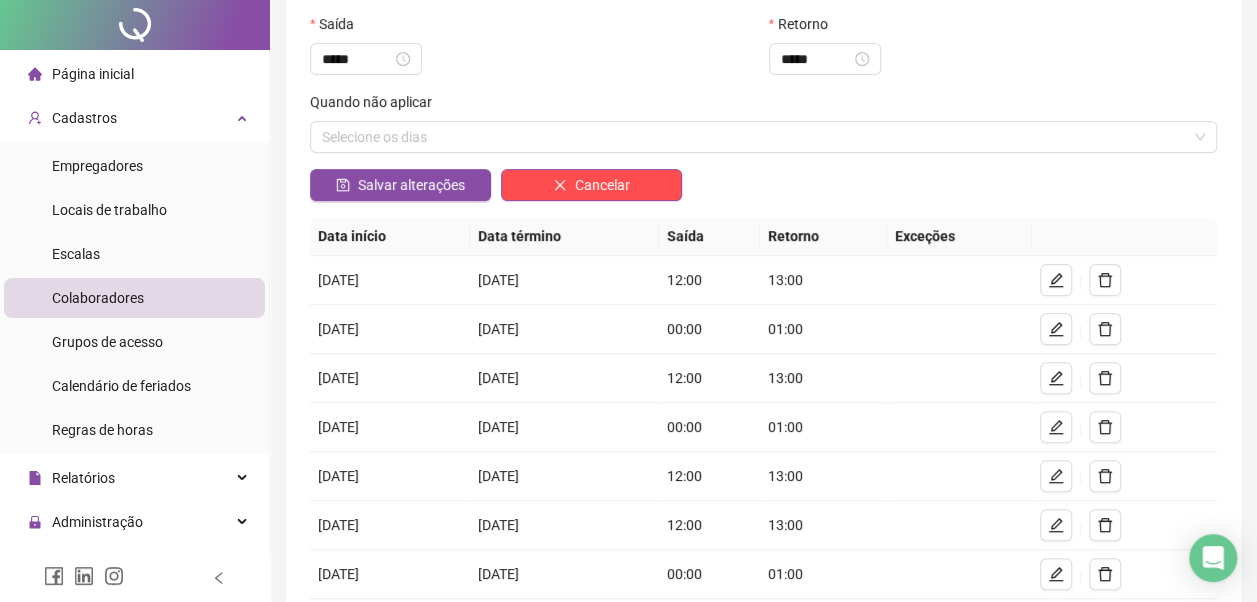 scroll, scrollTop: 0, scrollLeft: 0, axis: both 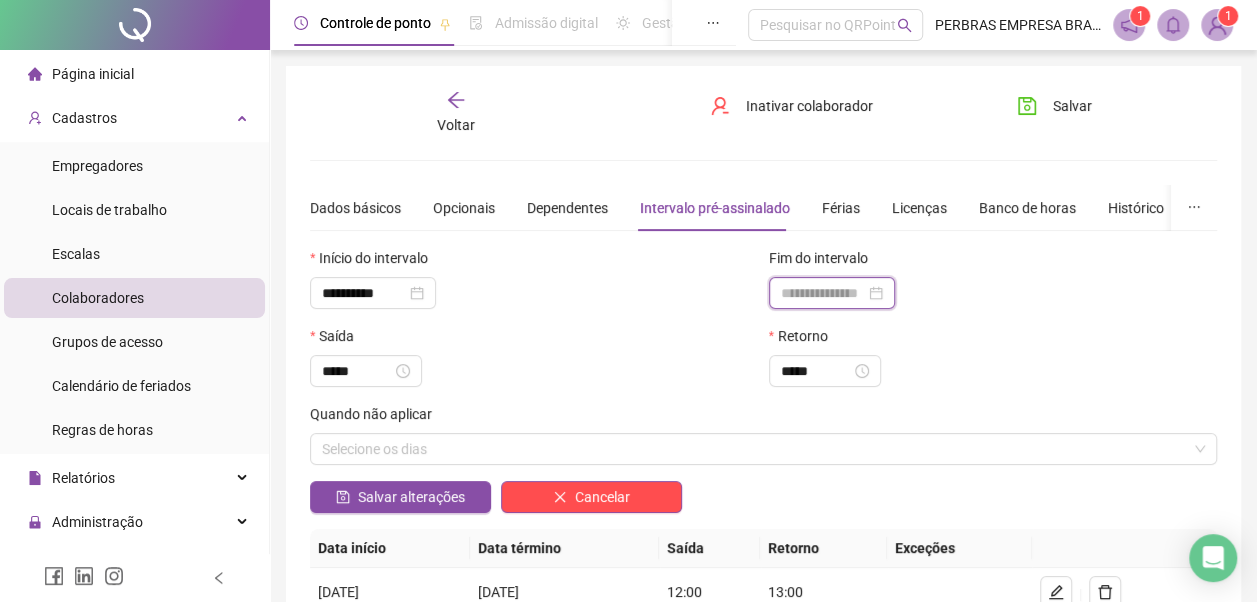 click at bounding box center [823, 293] 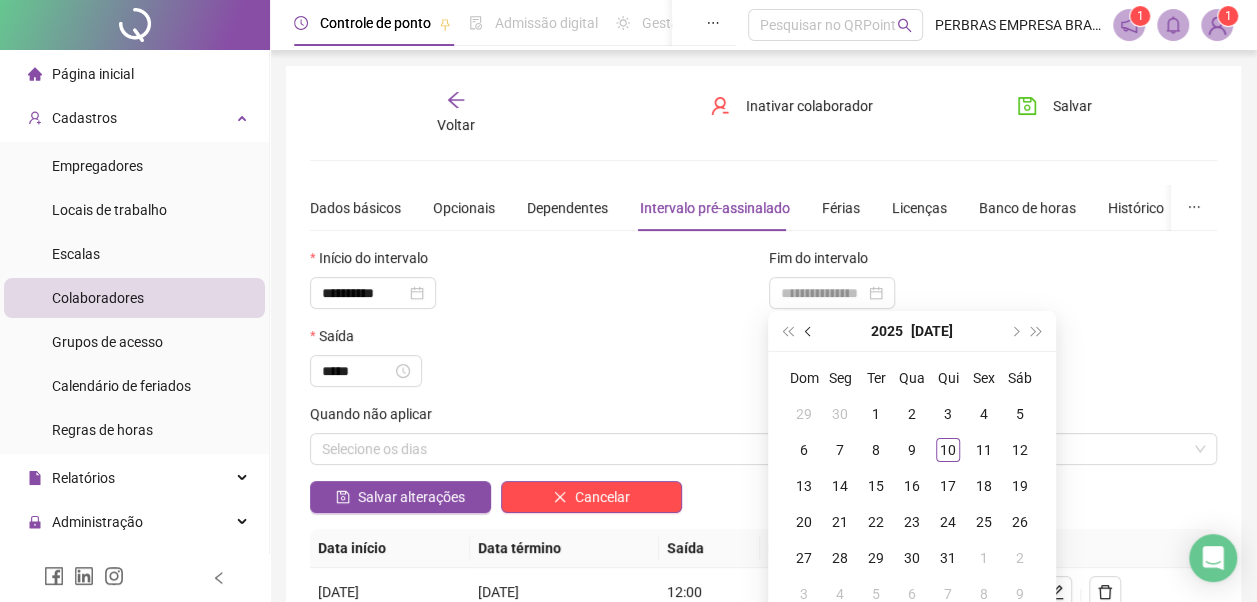 click at bounding box center [809, 331] 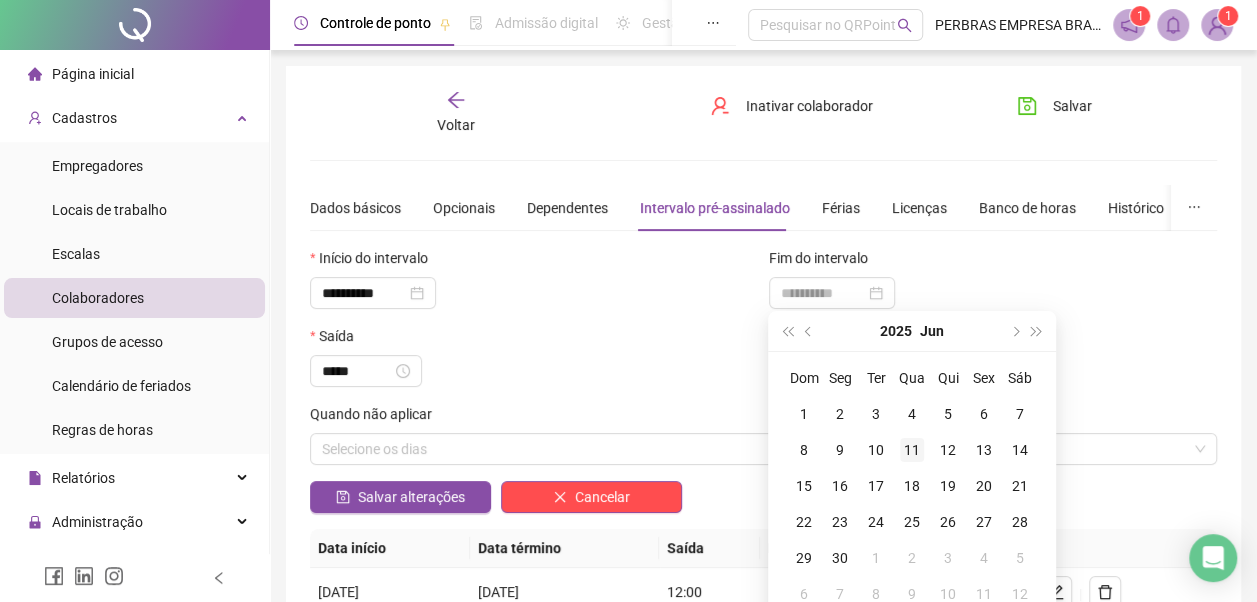 type on "**********" 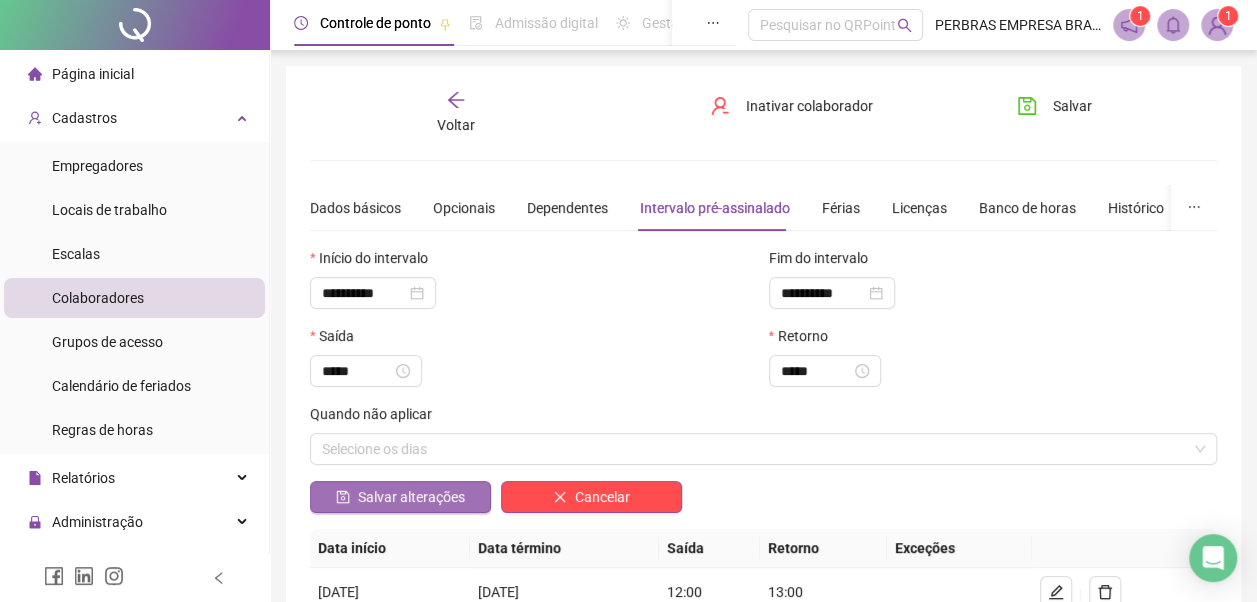 click on "Salvar alterações" at bounding box center [411, 497] 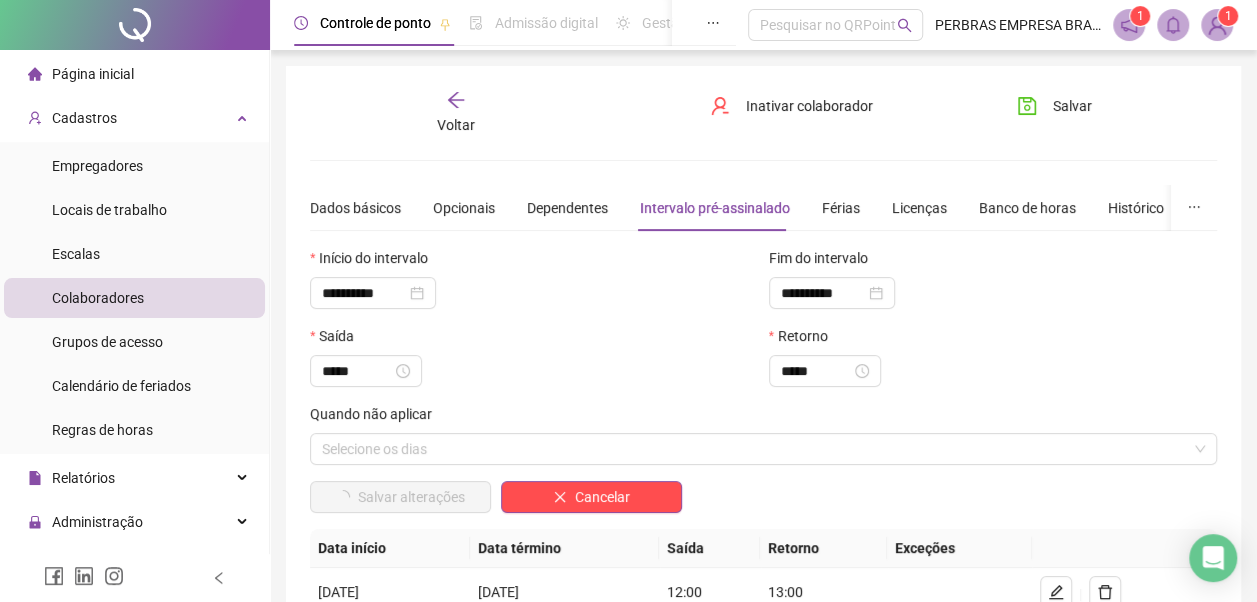 type 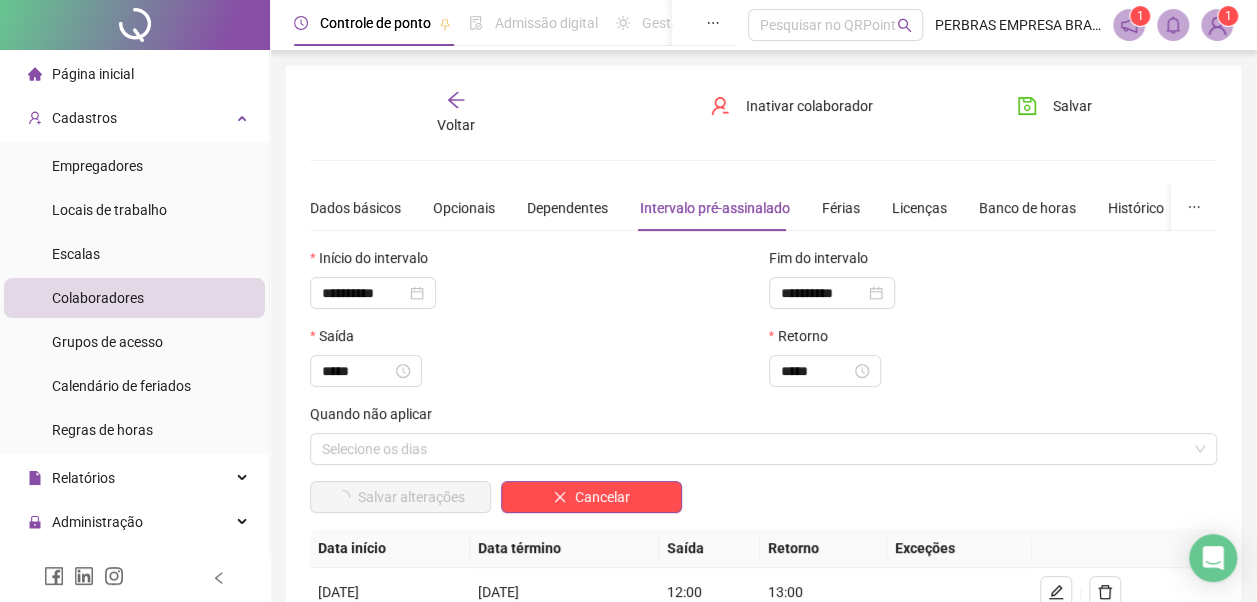 type 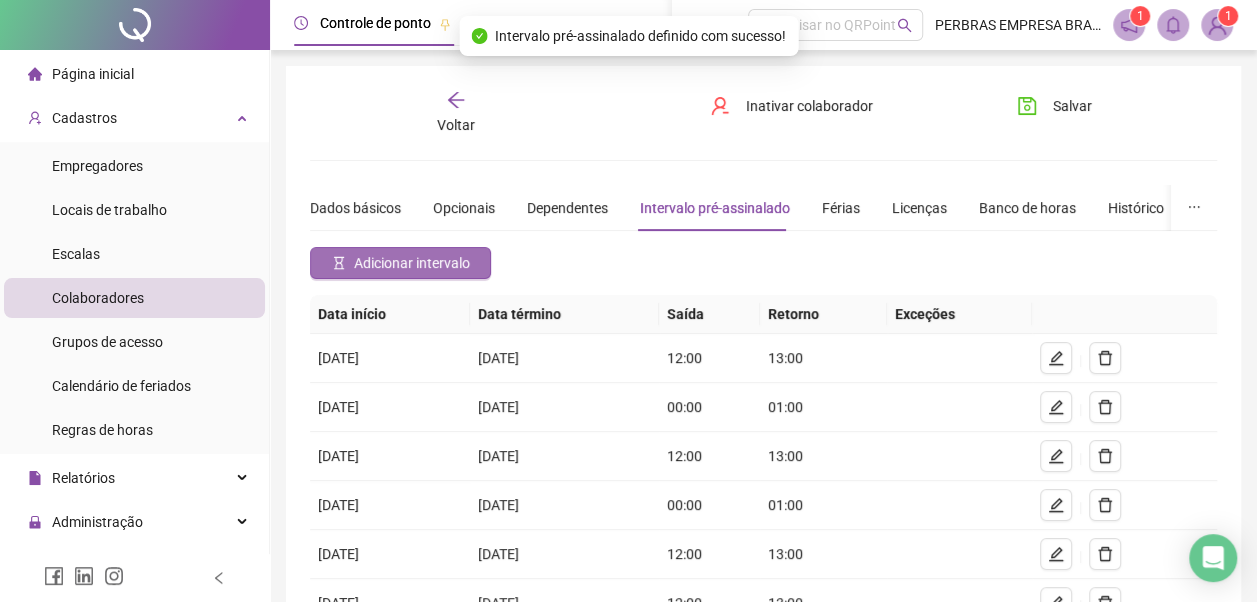 click on "Adicionar intervalo" at bounding box center [412, 263] 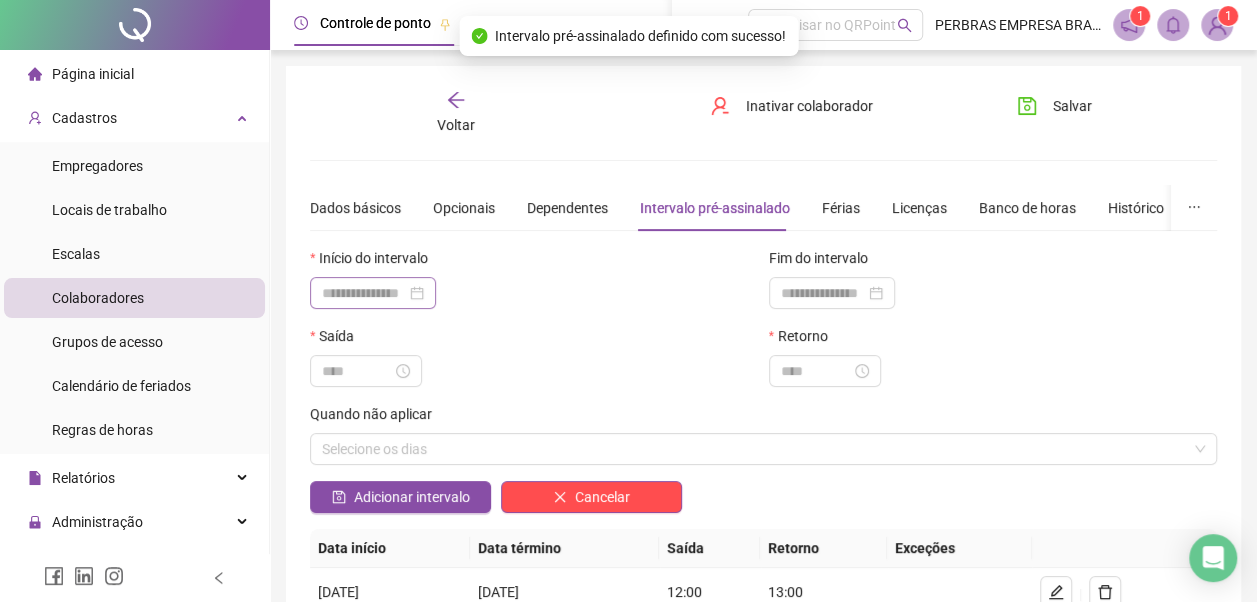 click at bounding box center (373, 293) 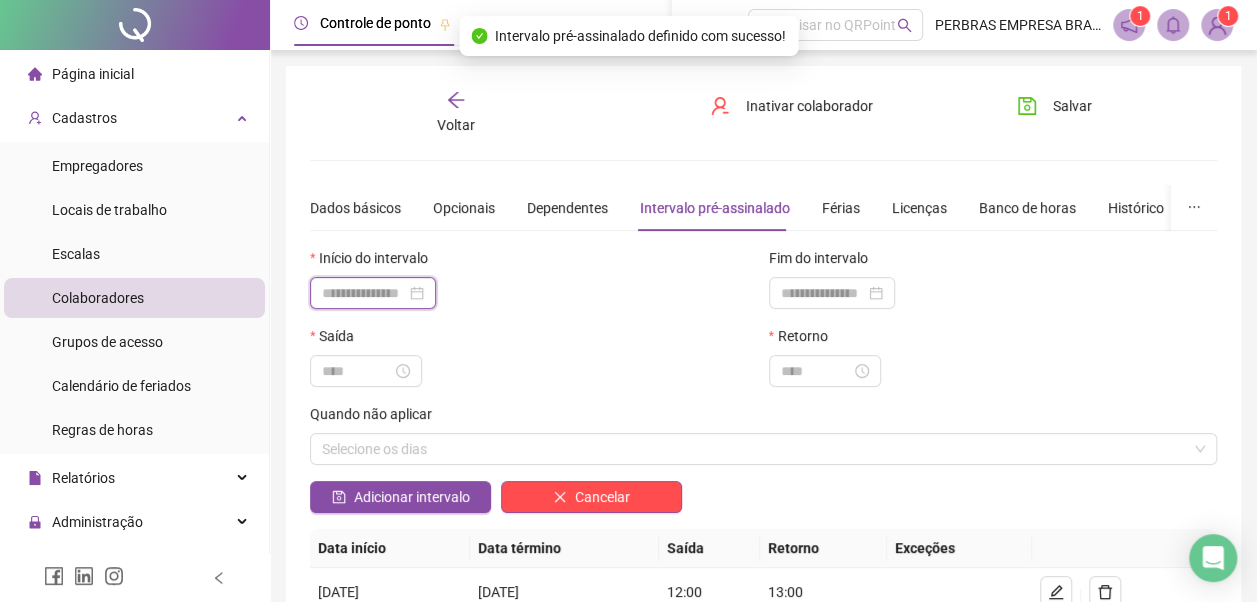 click at bounding box center [364, 293] 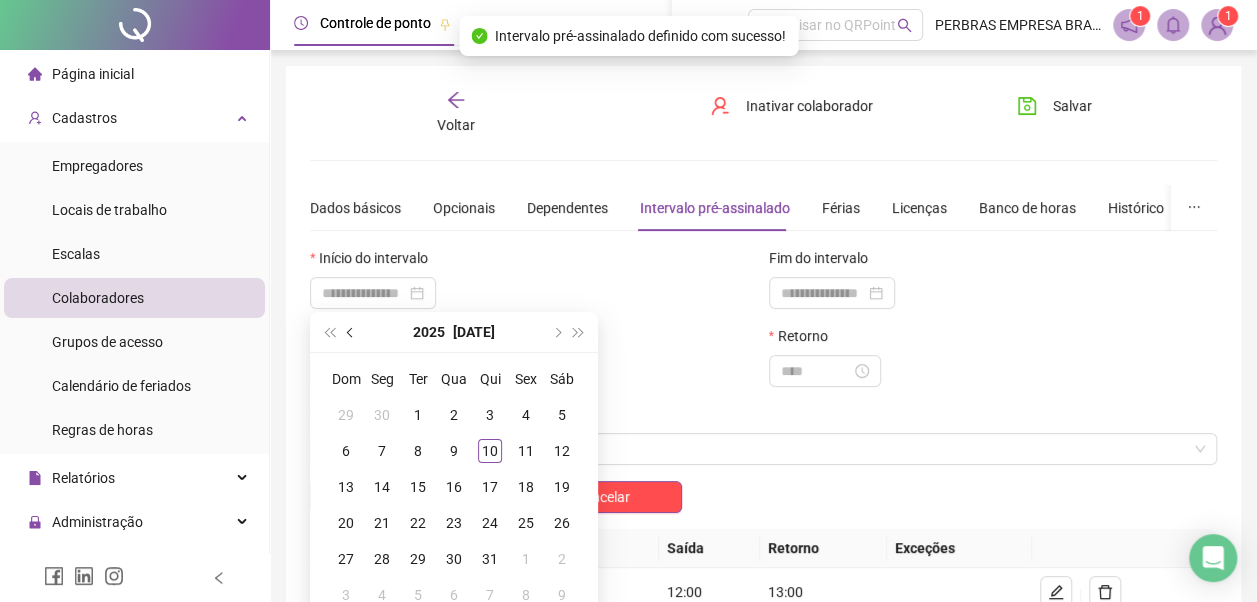 click at bounding box center (352, 332) 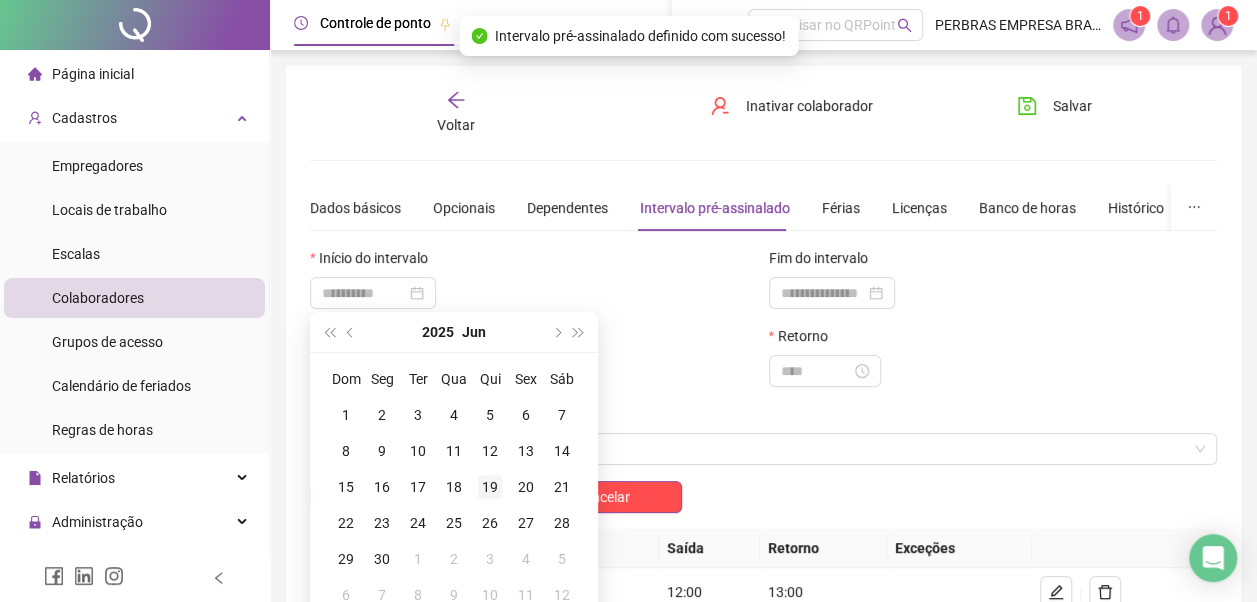 type on "**********" 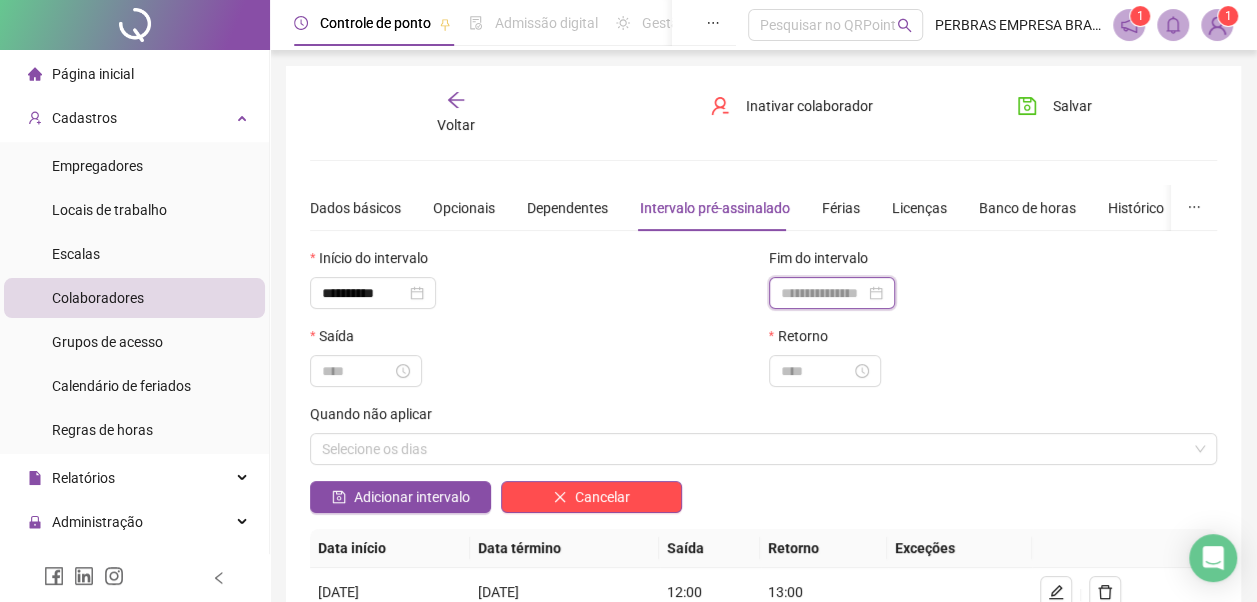 click at bounding box center (823, 293) 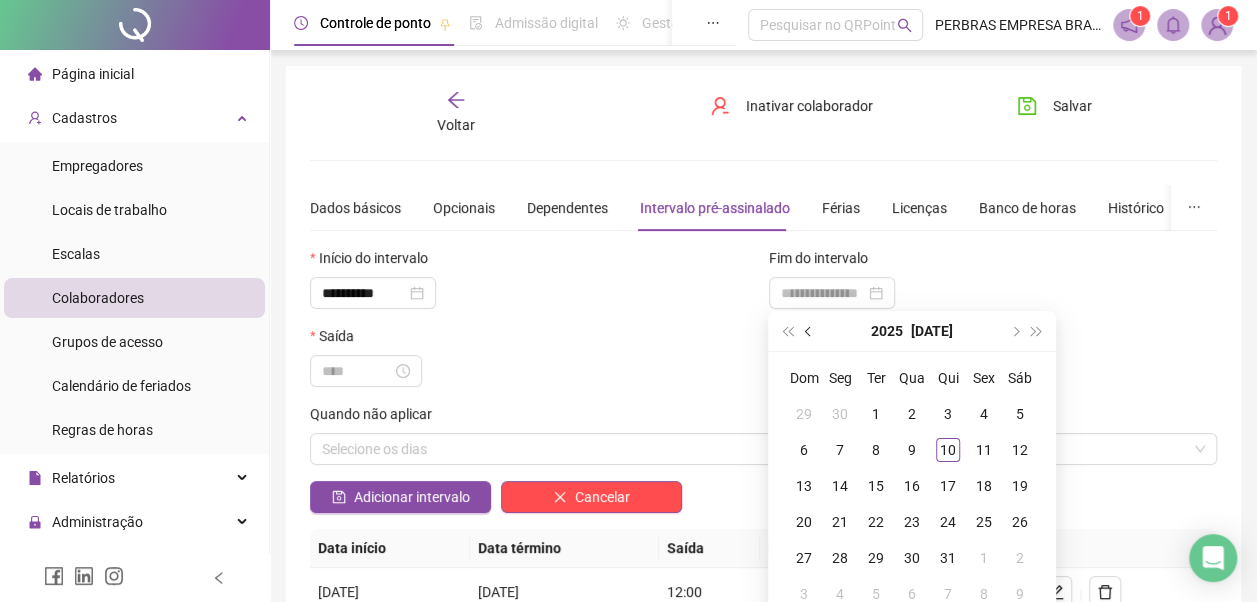 click at bounding box center [809, 331] 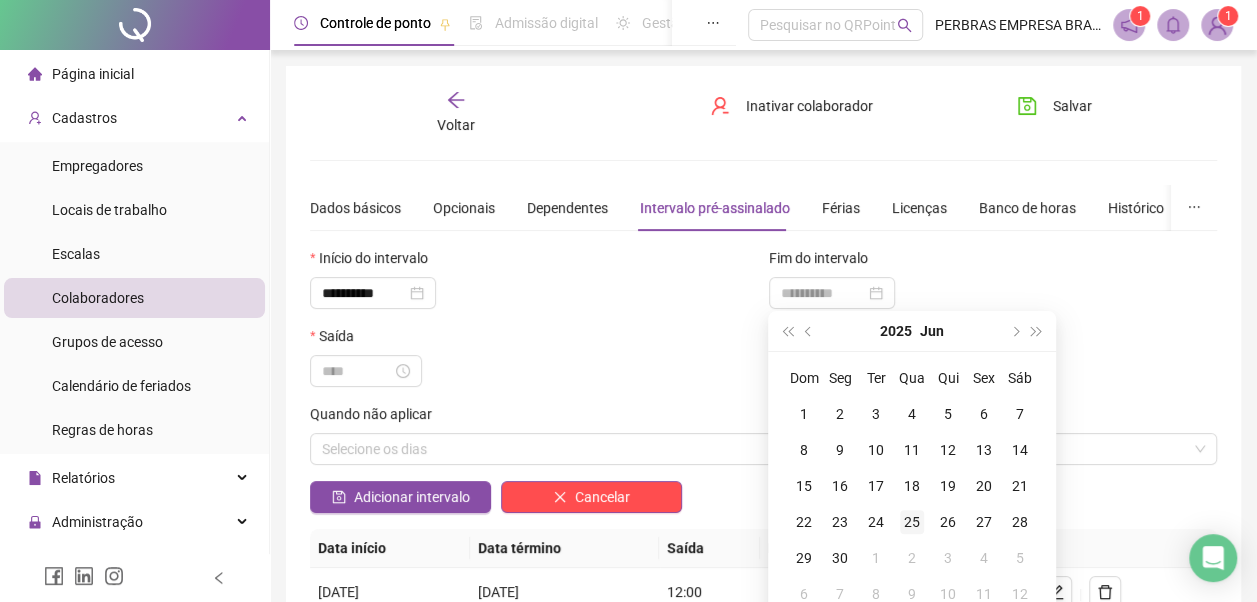 type on "**********" 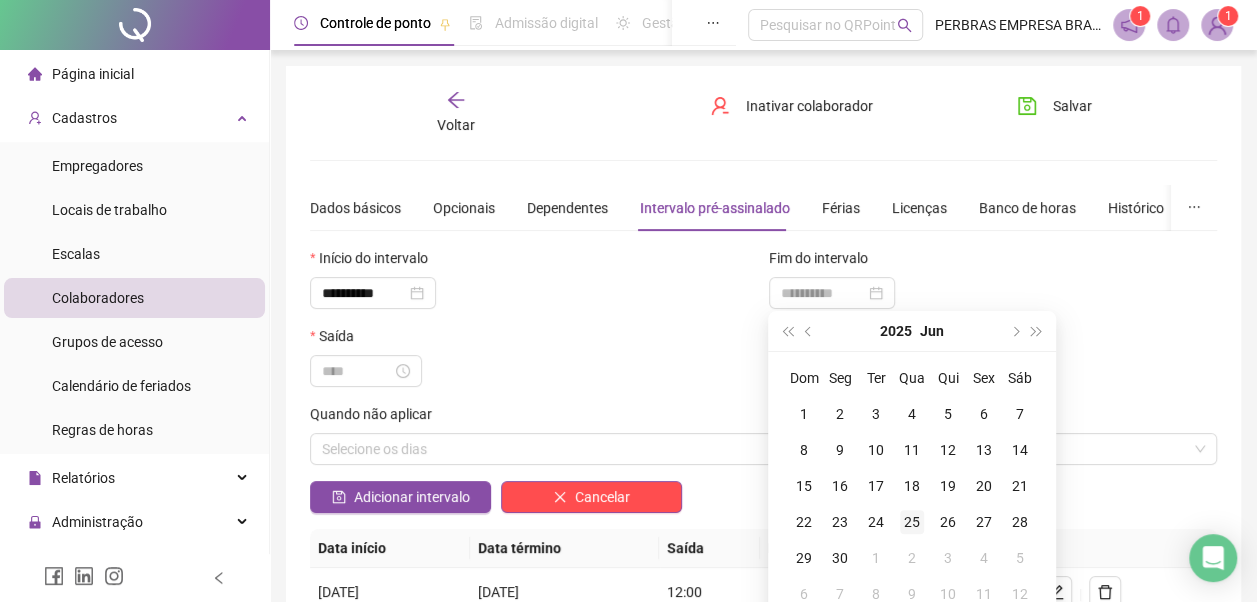 click on "25" at bounding box center (912, 522) 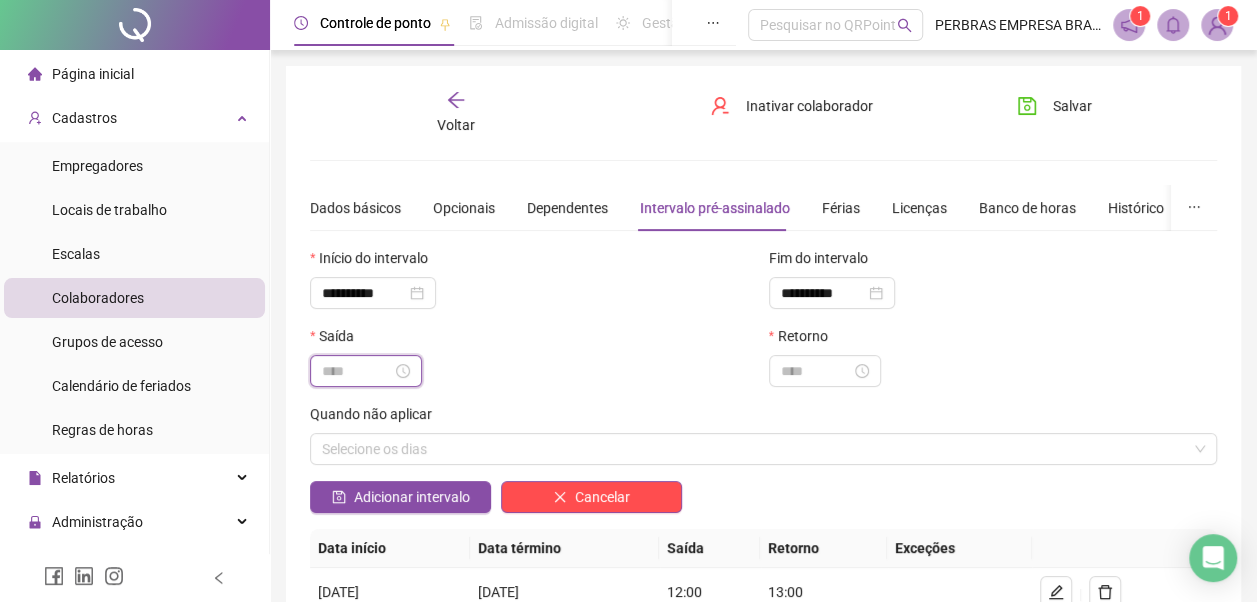 click at bounding box center [357, 371] 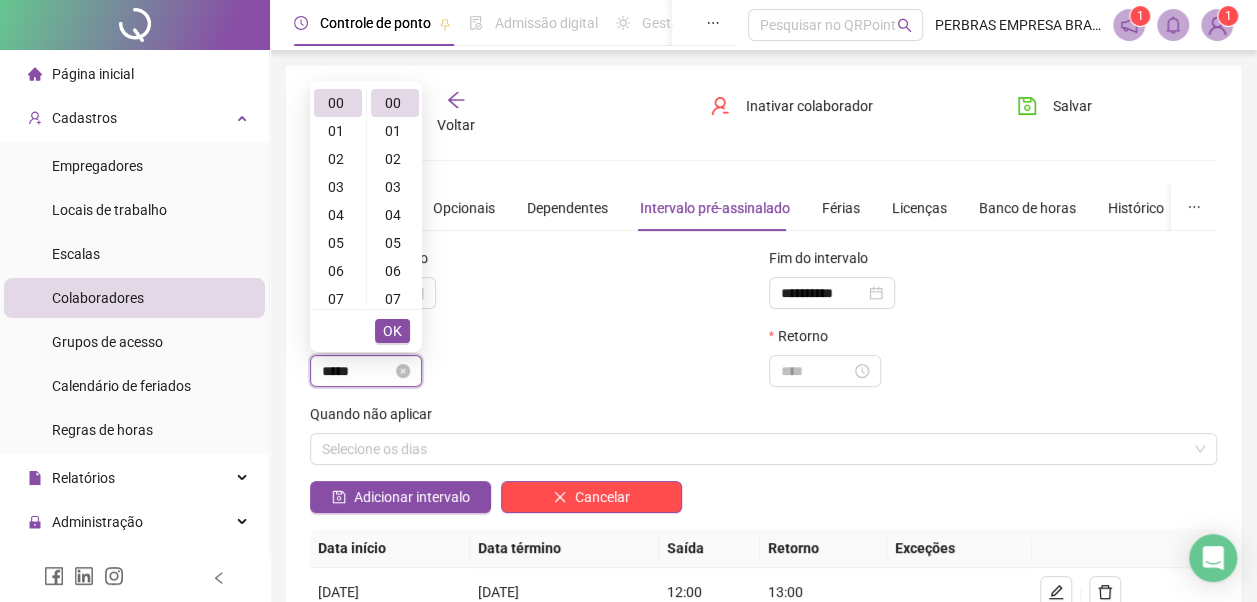 type on "*****" 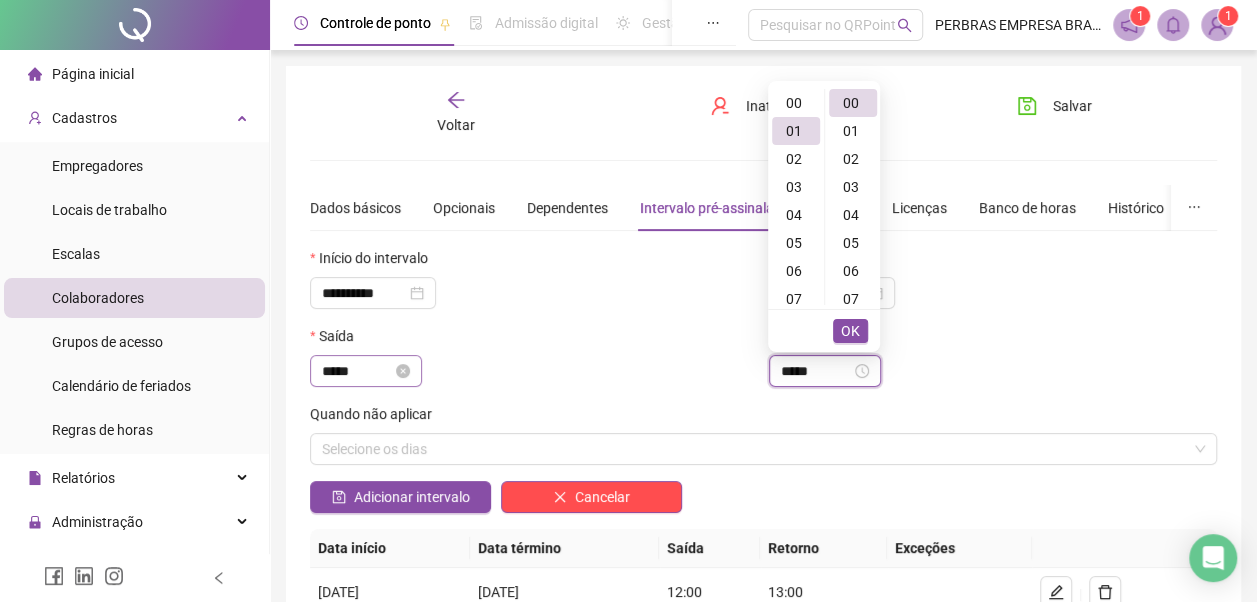 type on "*****" 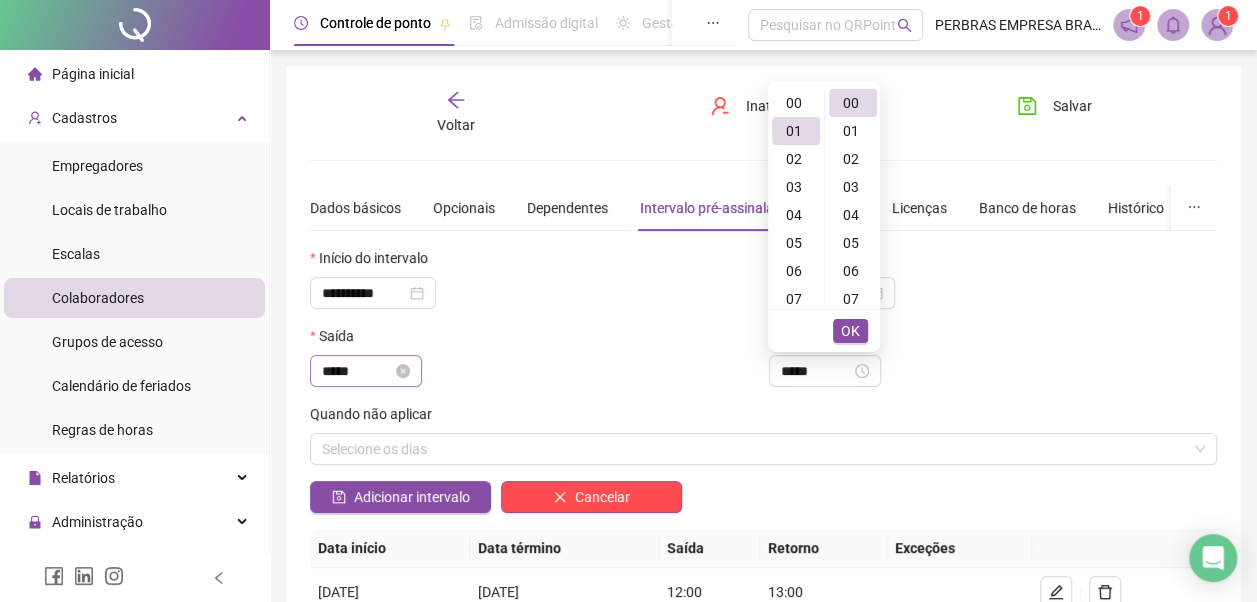 scroll, scrollTop: 28, scrollLeft: 0, axis: vertical 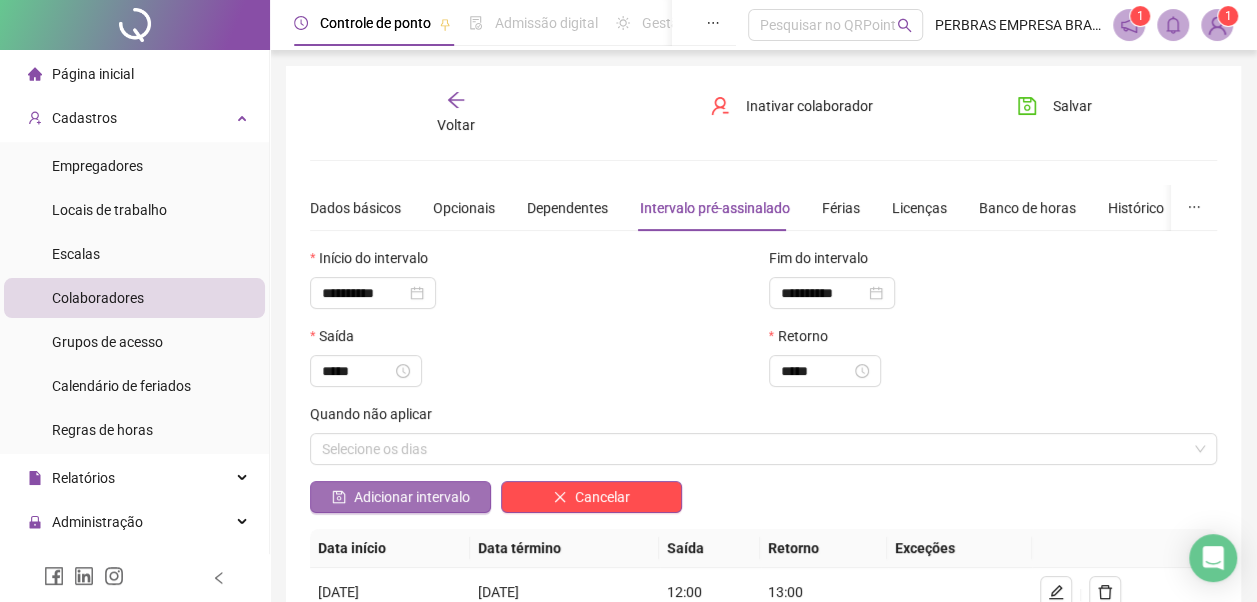 drag, startPoint x: 405, startPoint y: 485, endPoint x: 408, endPoint y: 498, distance: 13.341664 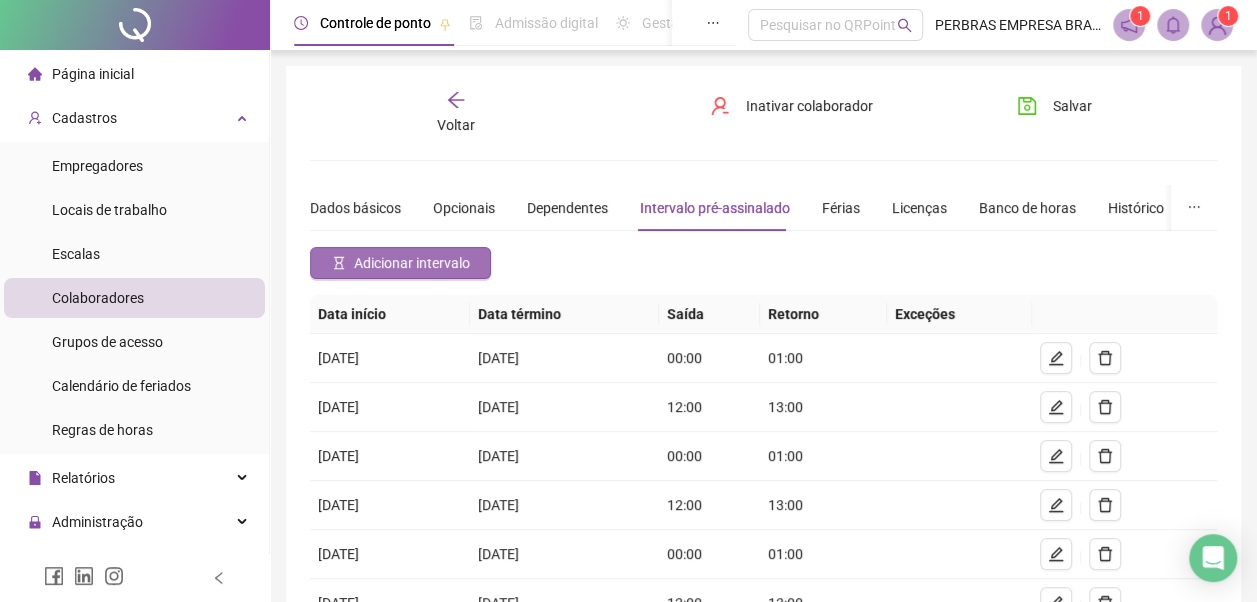 click on "Adicionar intervalo" at bounding box center (412, 263) 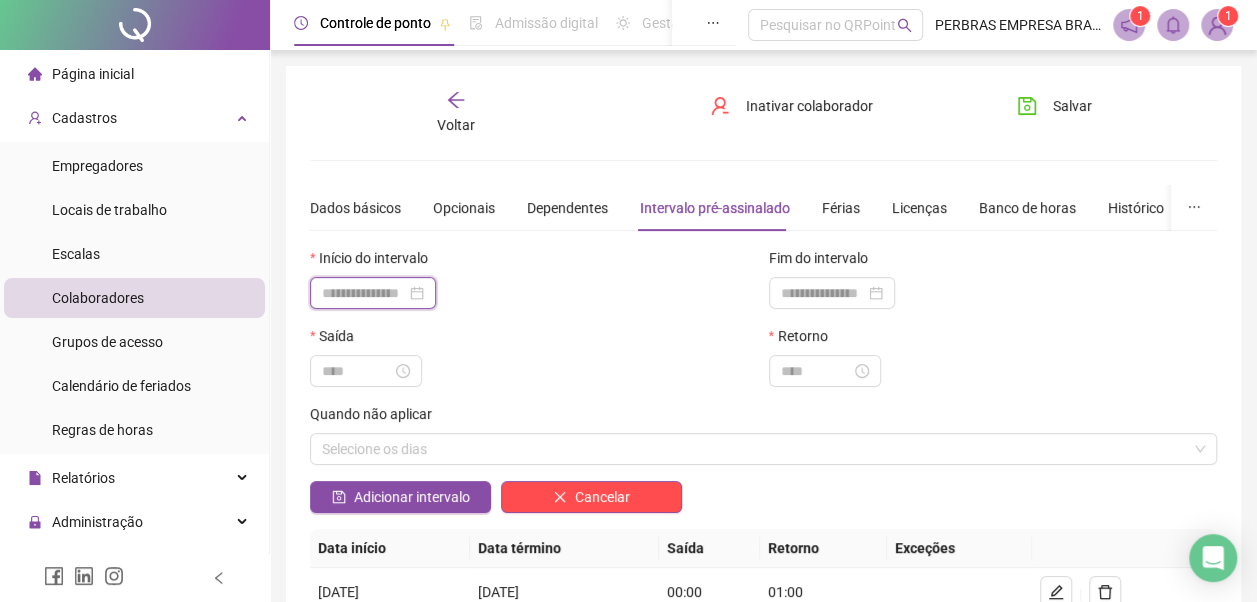 click at bounding box center (364, 293) 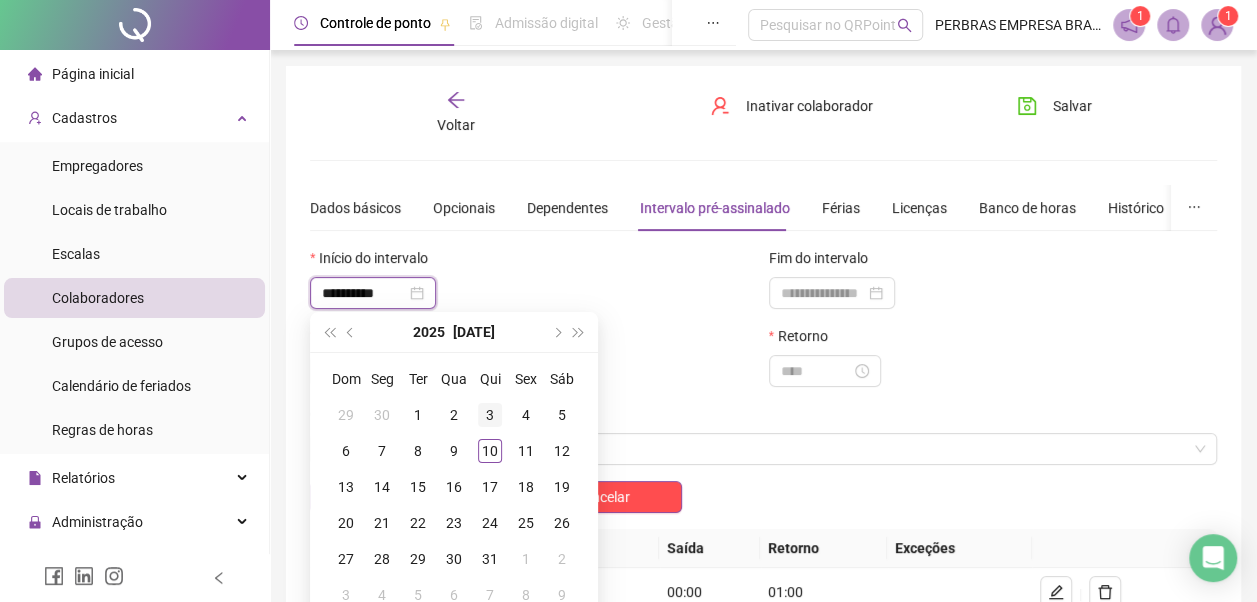 type on "**********" 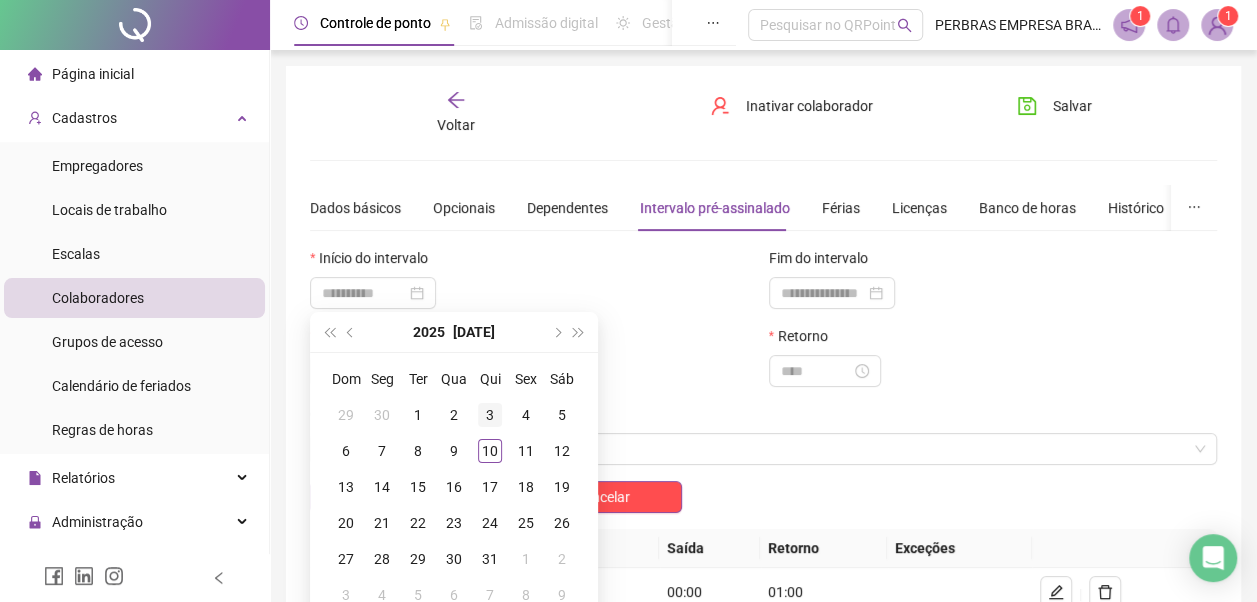 click on "3" at bounding box center [490, 415] 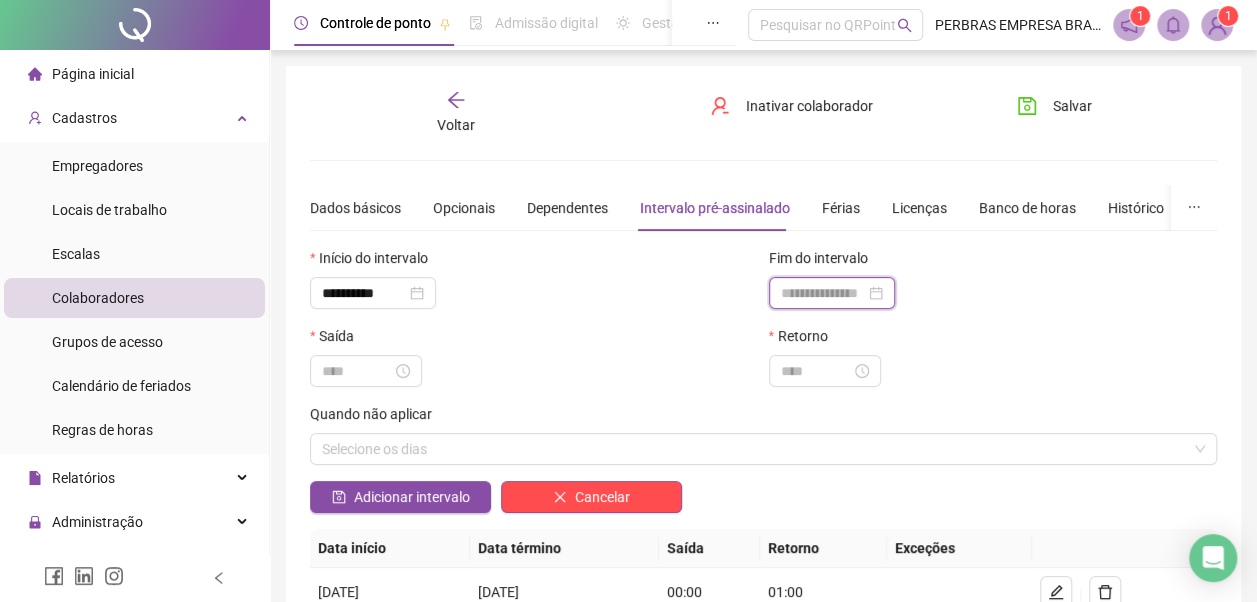 click at bounding box center (823, 293) 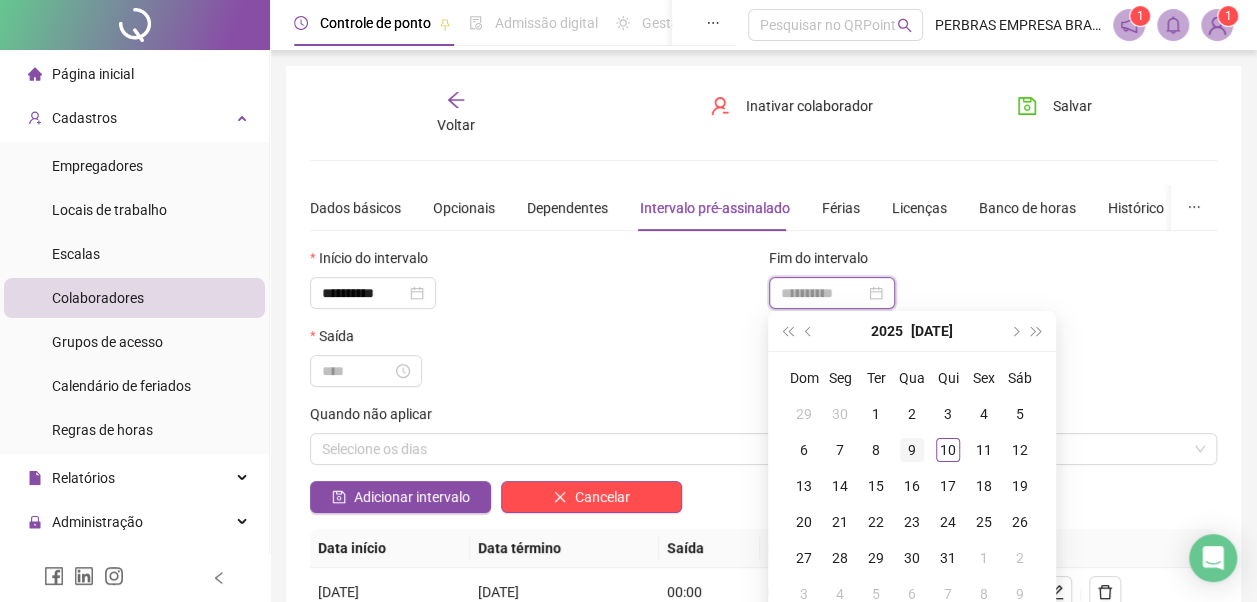 type on "**********" 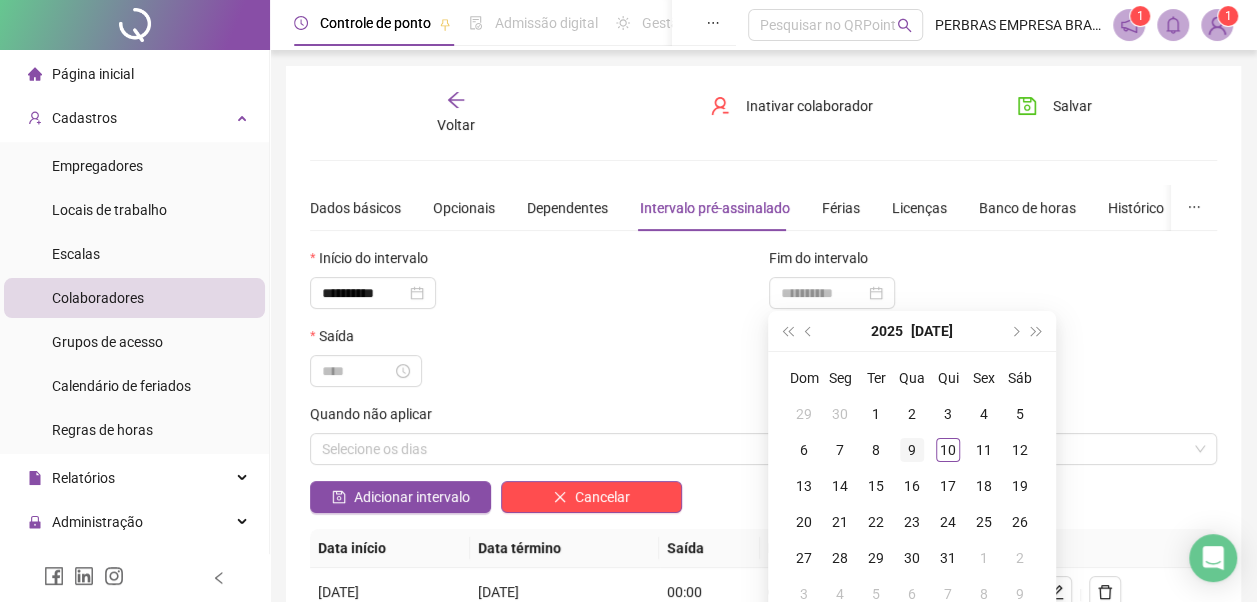 click on "9" at bounding box center [912, 450] 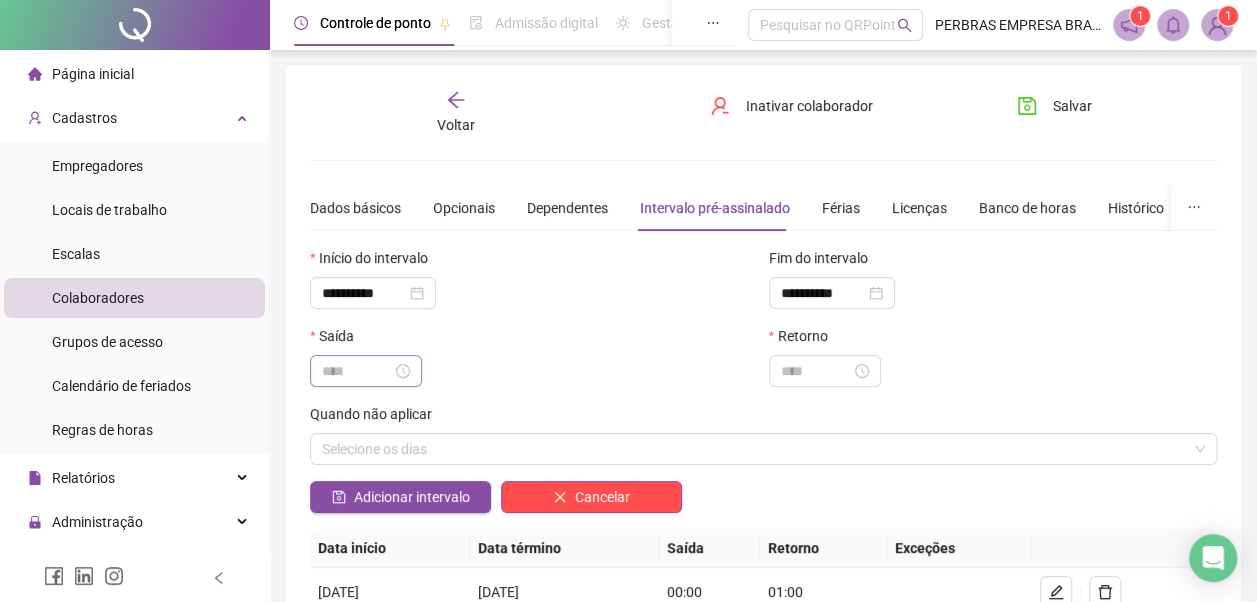 click at bounding box center (366, 371) 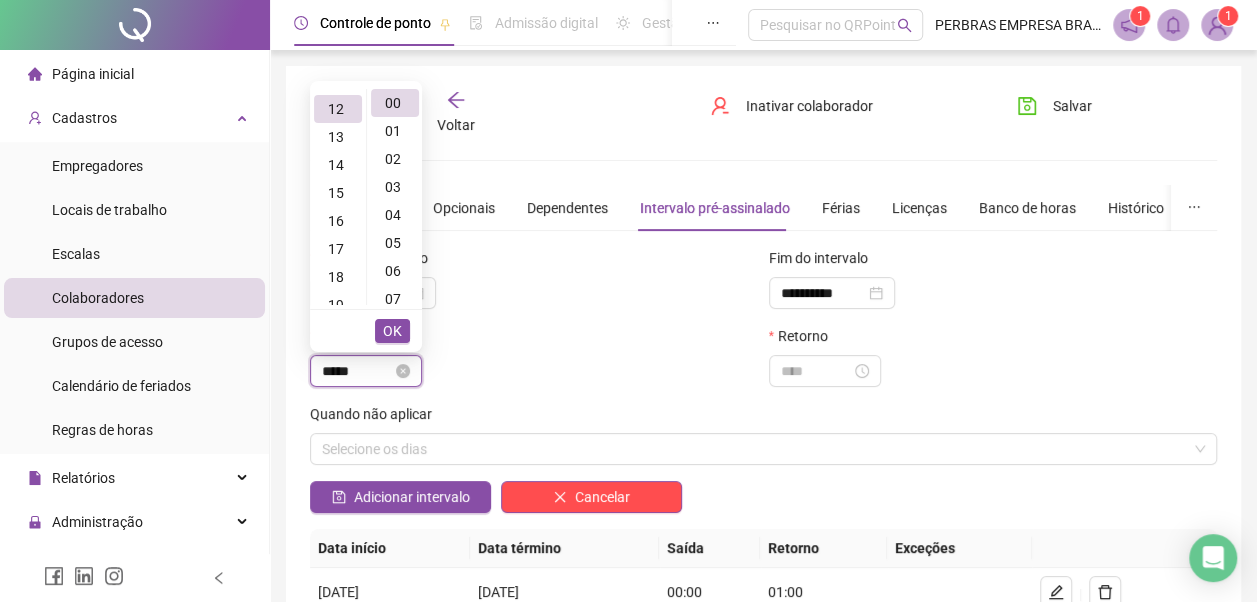 type on "*****" 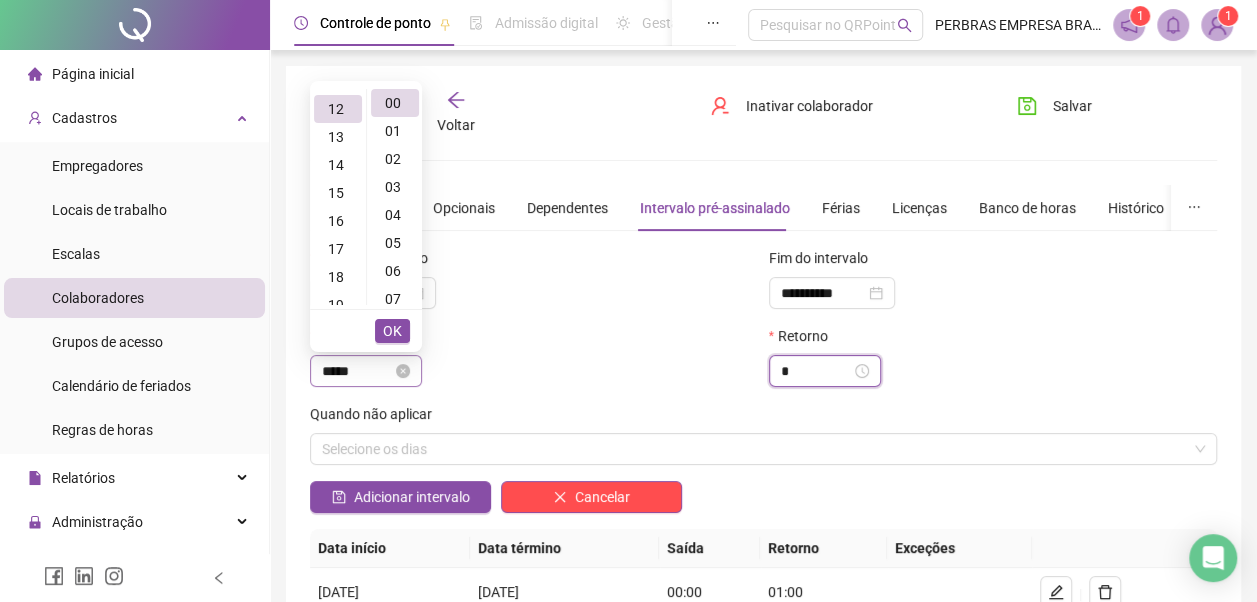 scroll, scrollTop: 336, scrollLeft: 0, axis: vertical 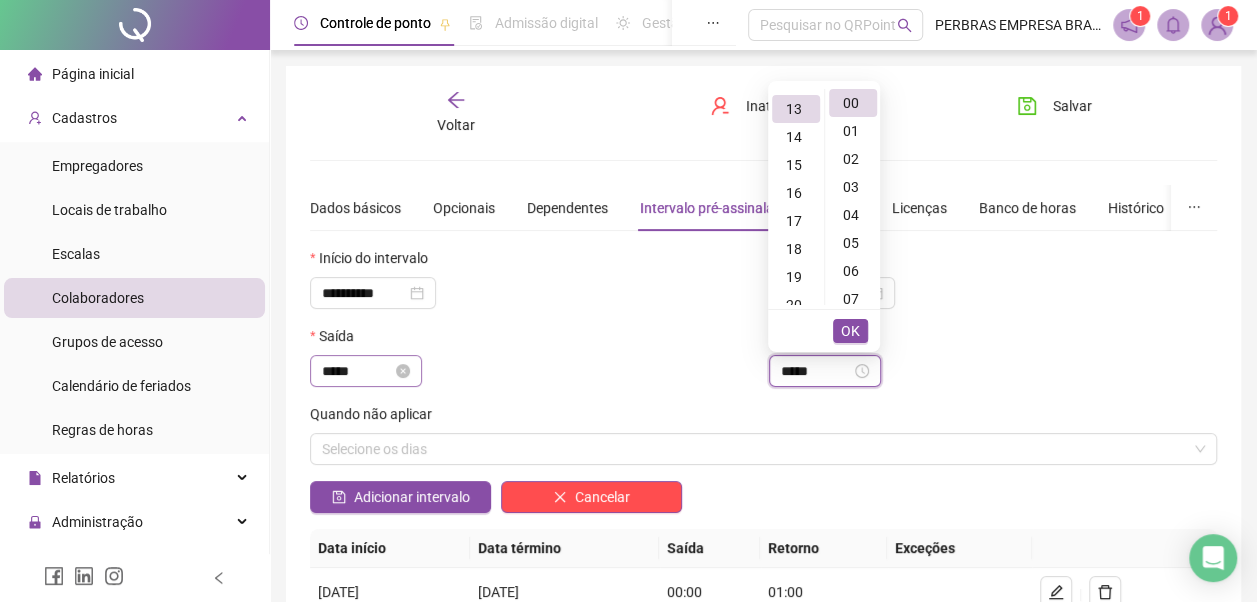 type on "*****" 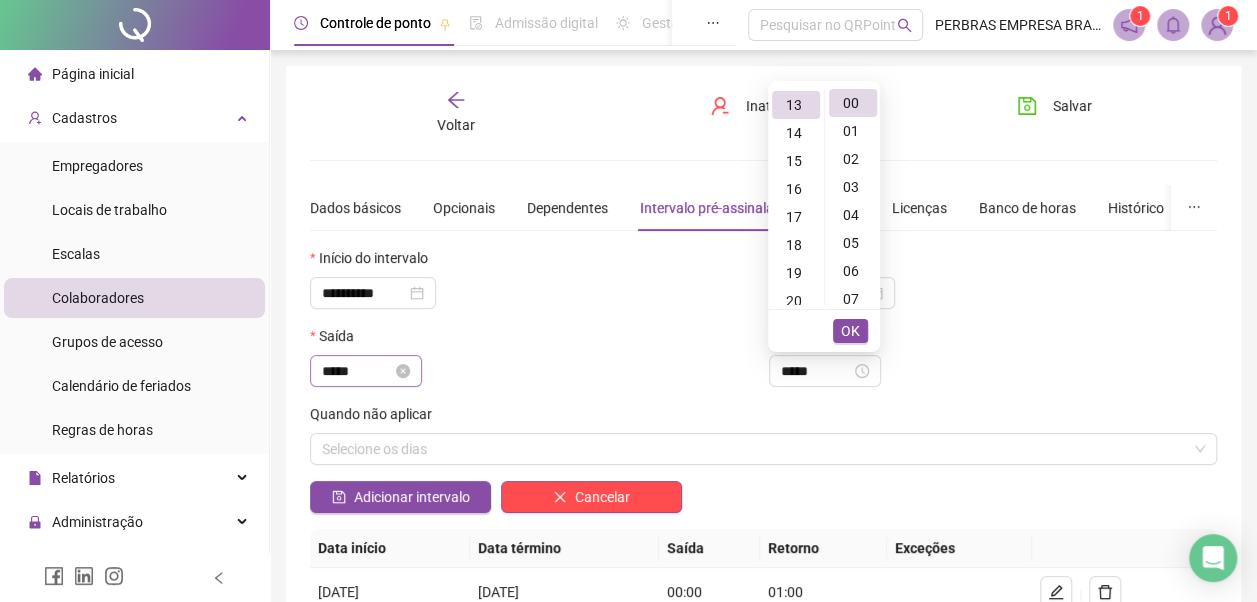 scroll, scrollTop: 364, scrollLeft: 0, axis: vertical 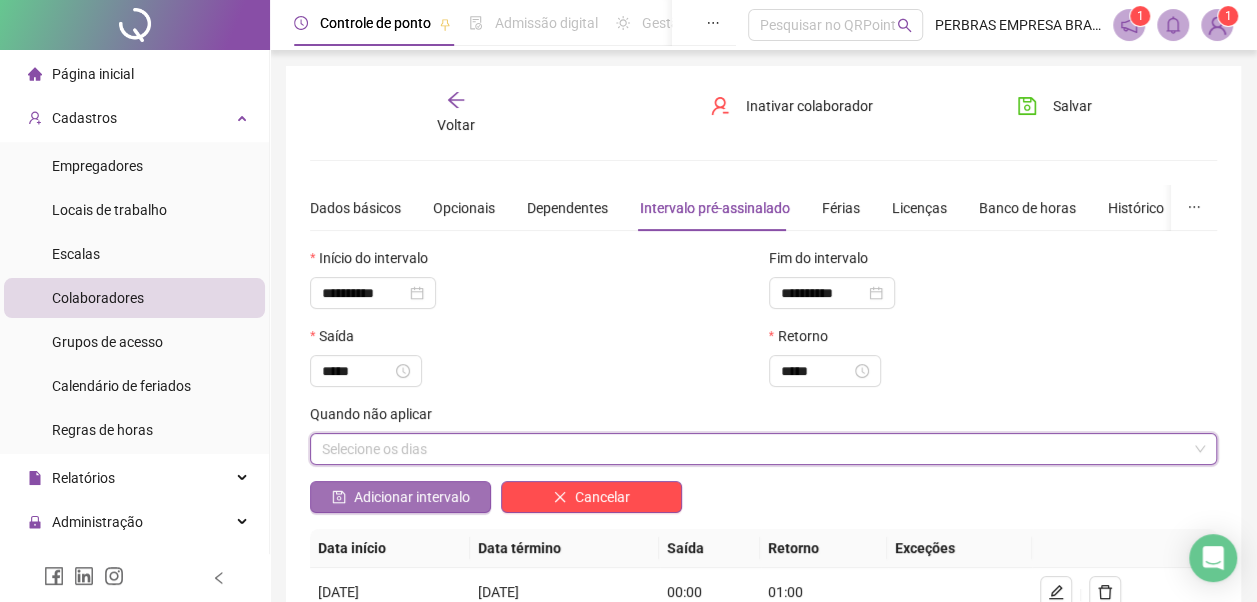 click on "Adicionar intervalo" at bounding box center (412, 497) 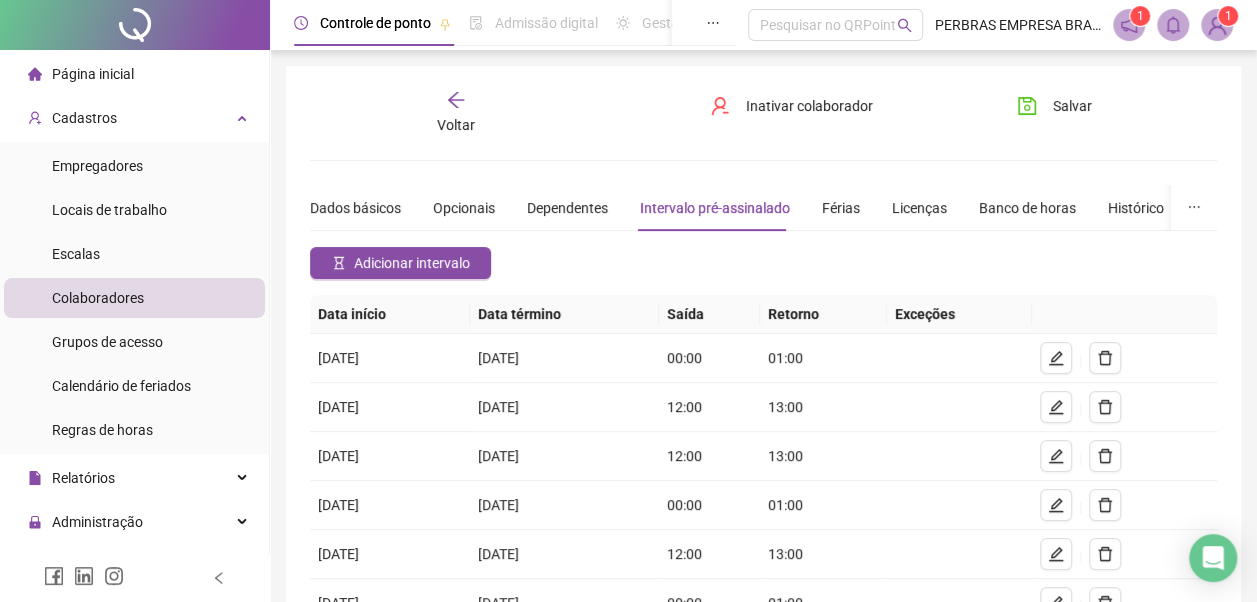 click on "Voltar" at bounding box center [456, 125] 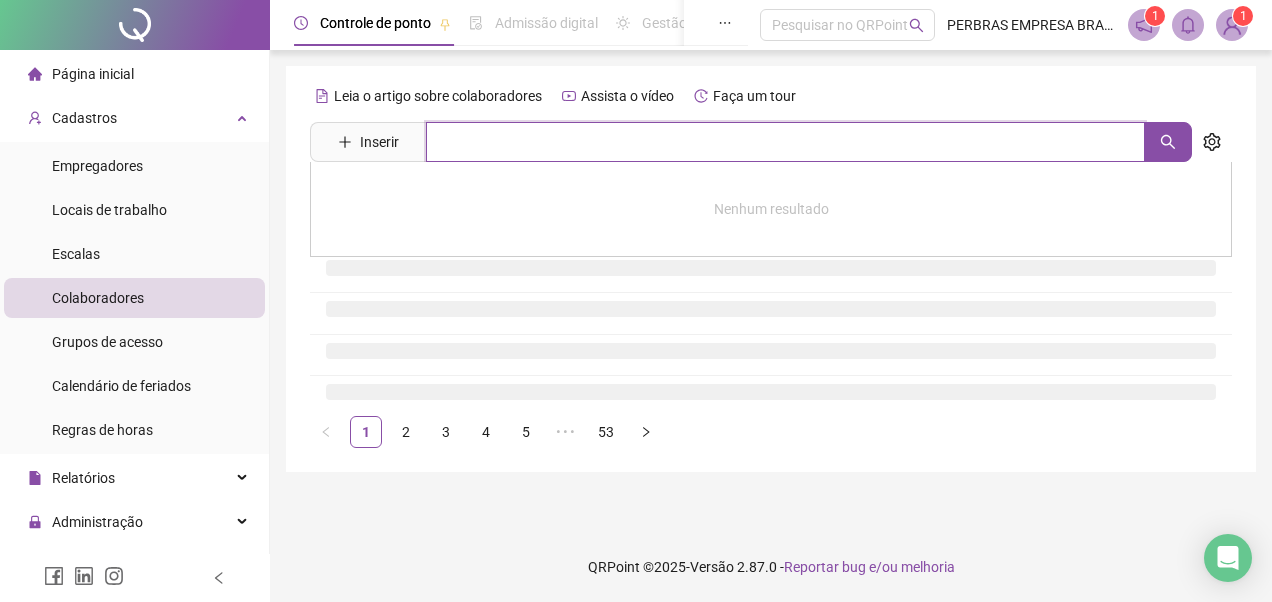 click at bounding box center (785, 142) 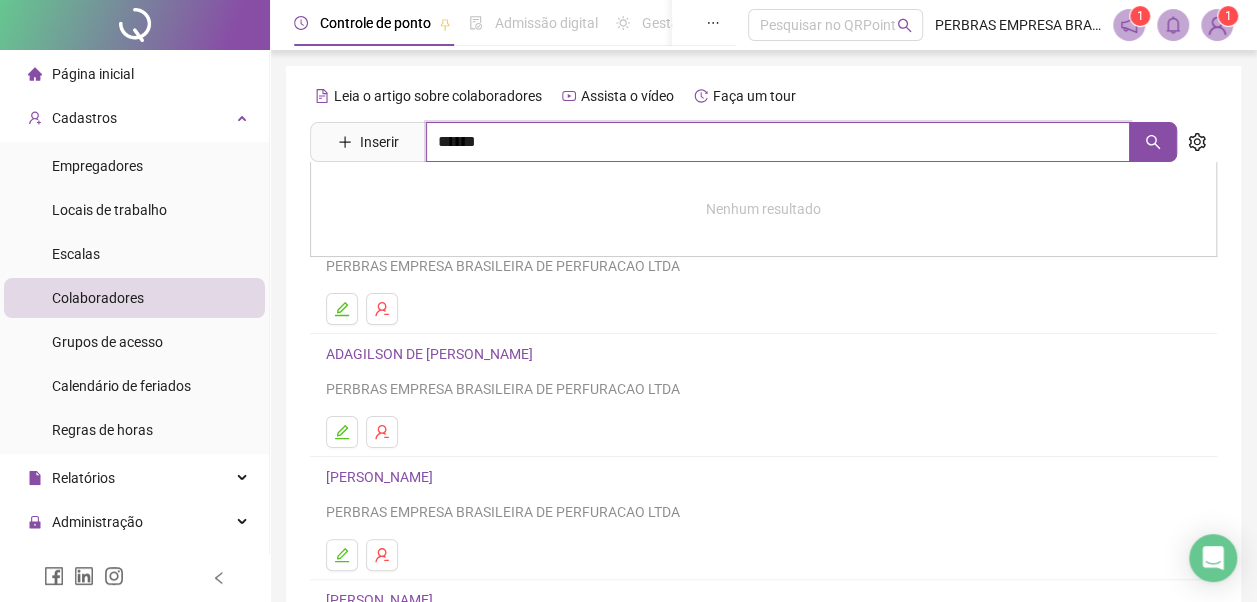 type on "******" 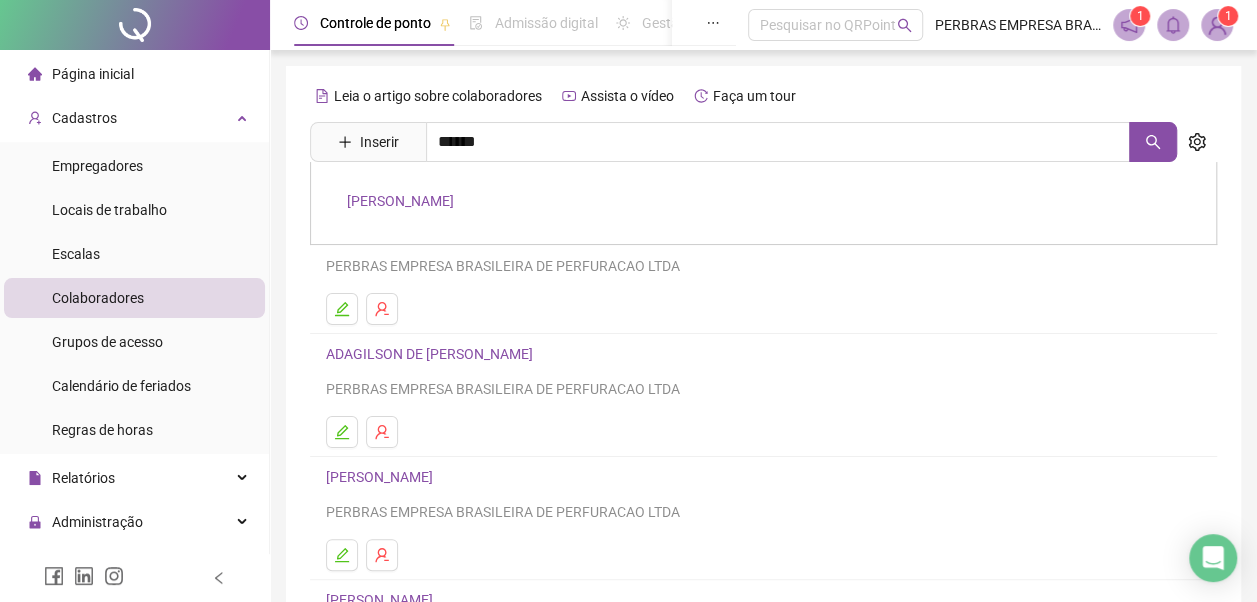 click on "[PERSON_NAME]" at bounding box center [400, 201] 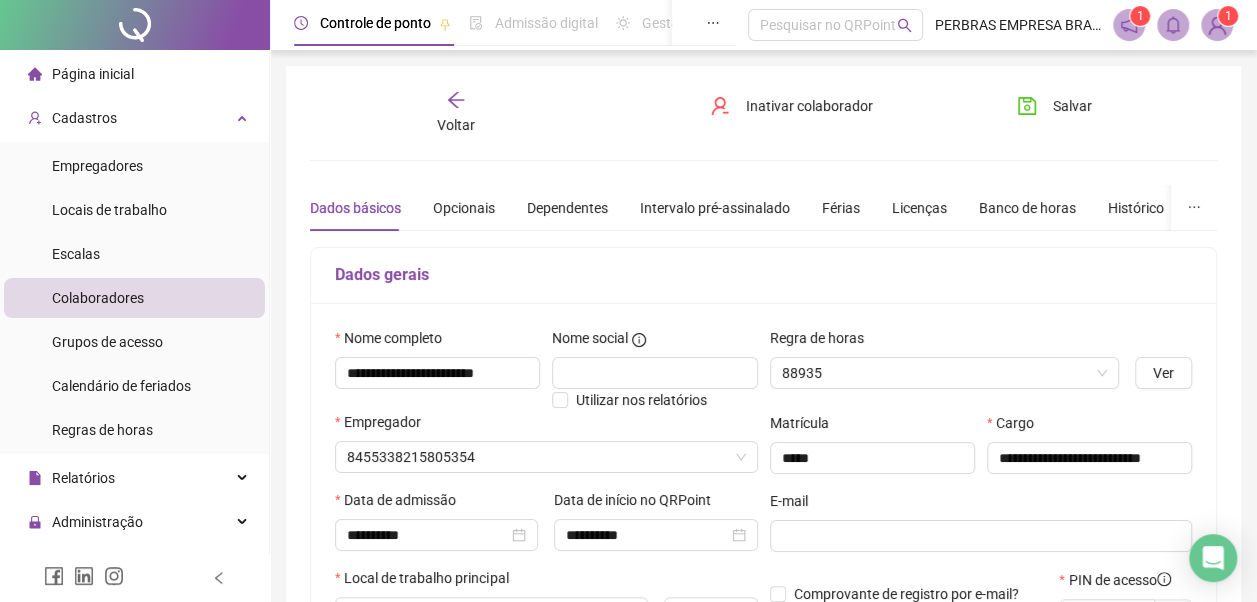 type on "**********" 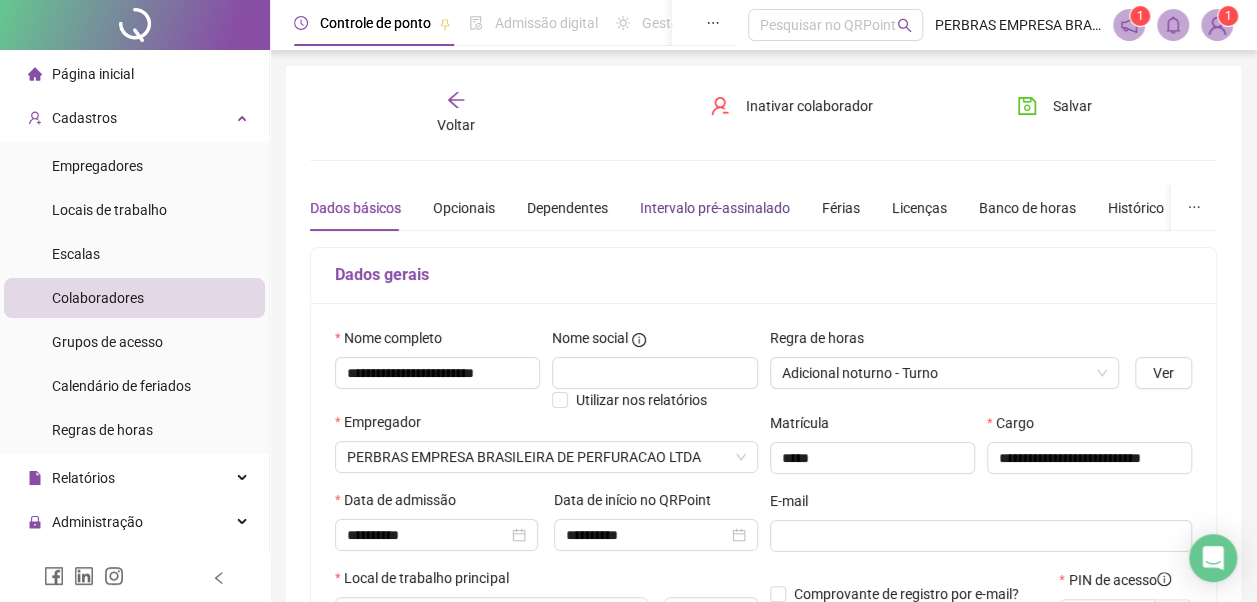 click on "Intervalo pré-assinalado" at bounding box center (715, 208) 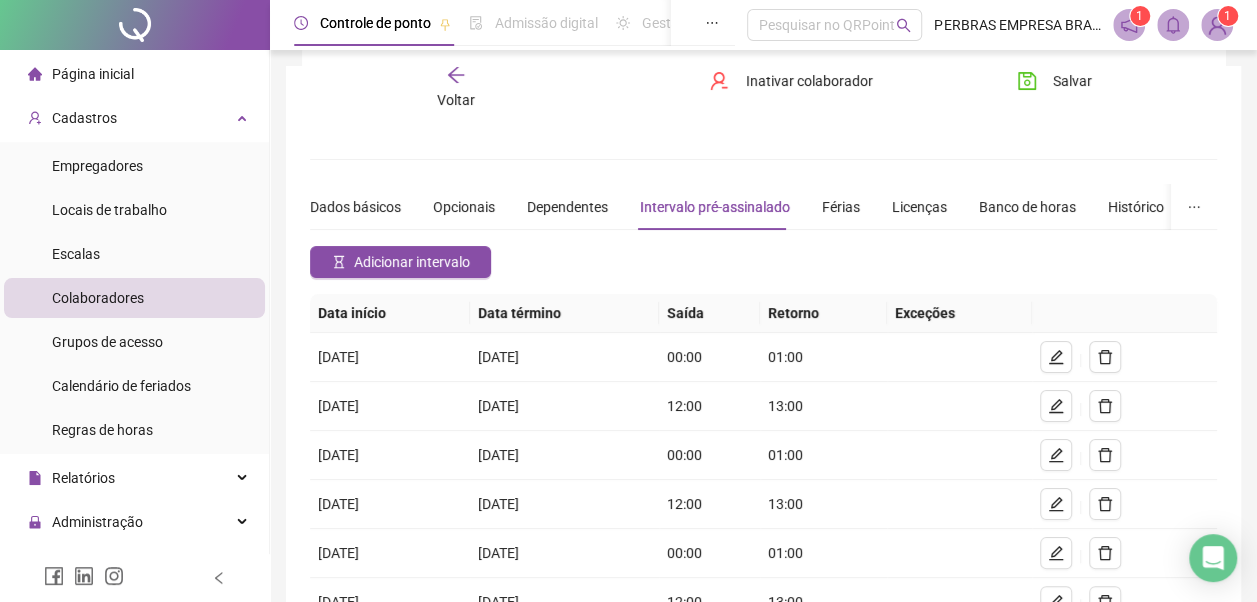 scroll, scrollTop: 236, scrollLeft: 0, axis: vertical 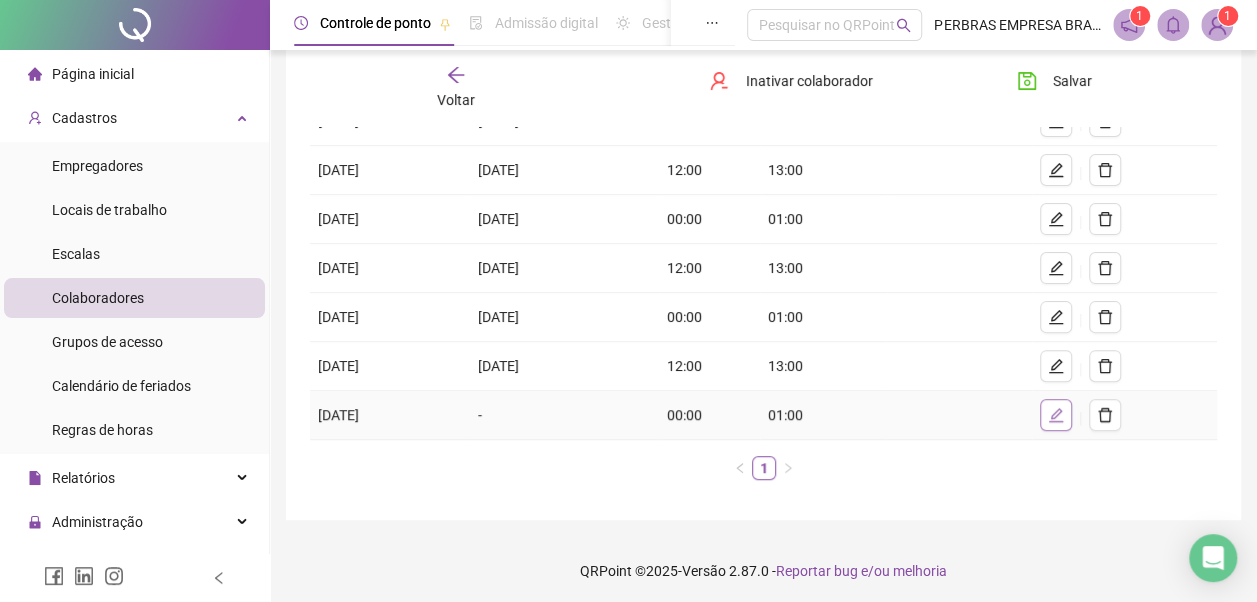 click 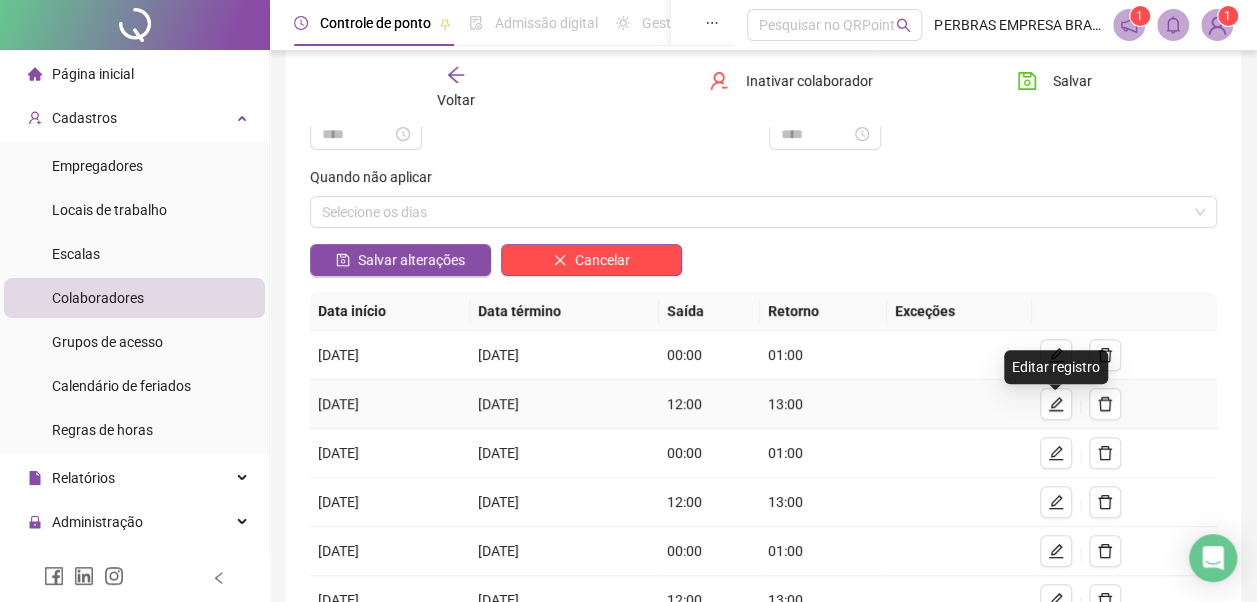 type on "**********" 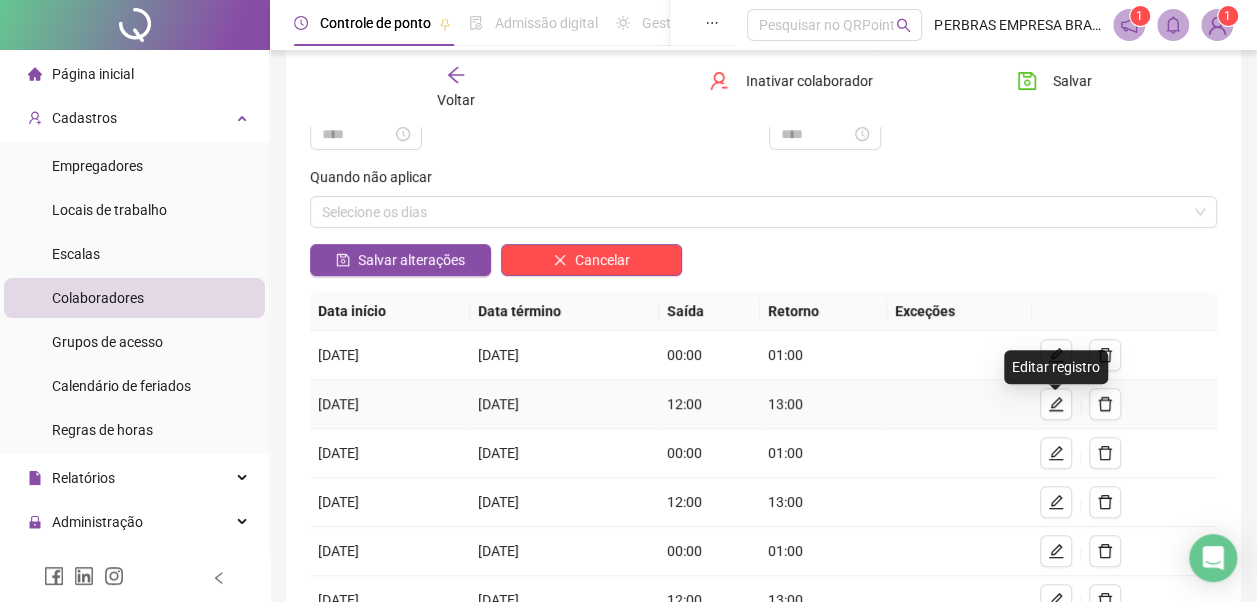 type on "*****" 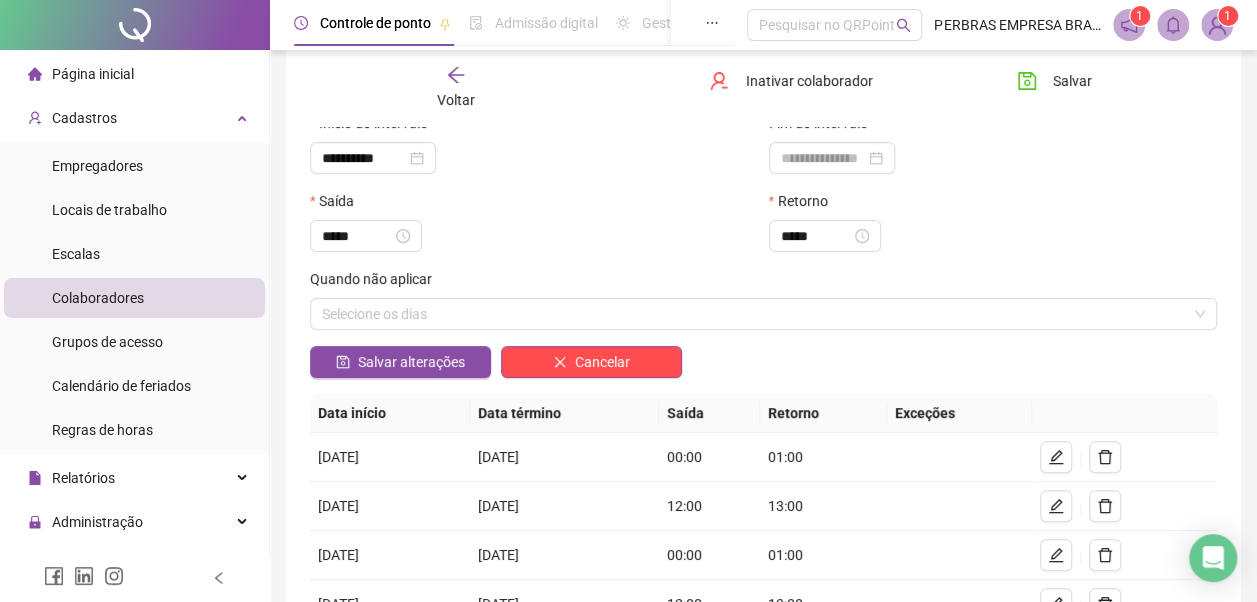 scroll, scrollTop: 36, scrollLeft: 0, axis: vertical 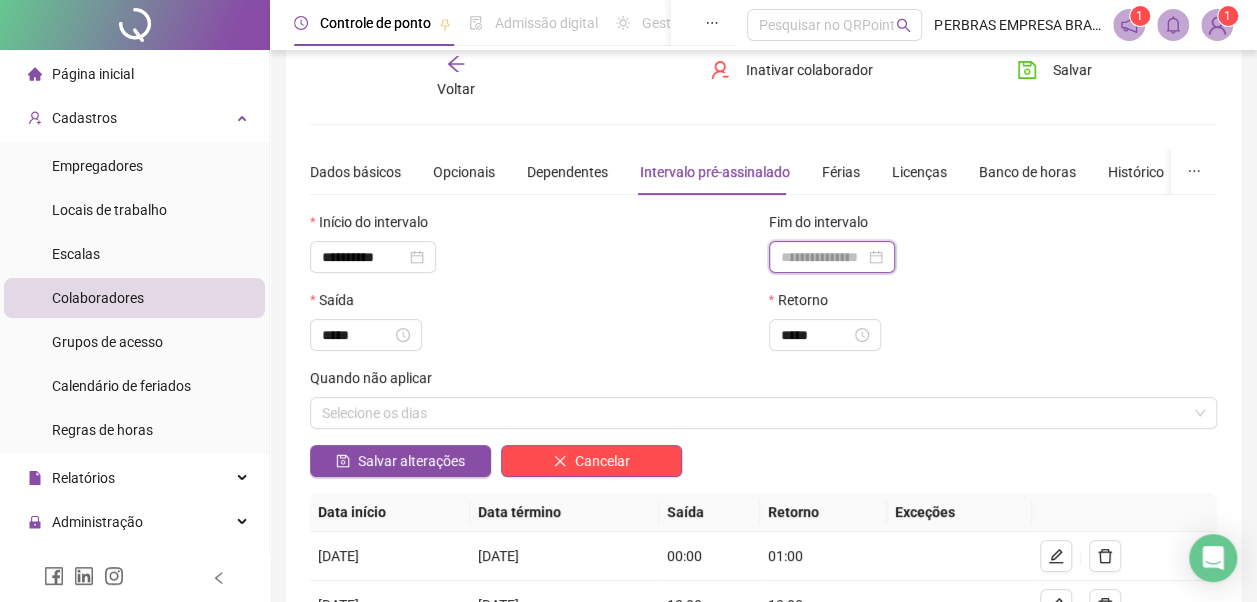 click at bounding box center (823, 257) 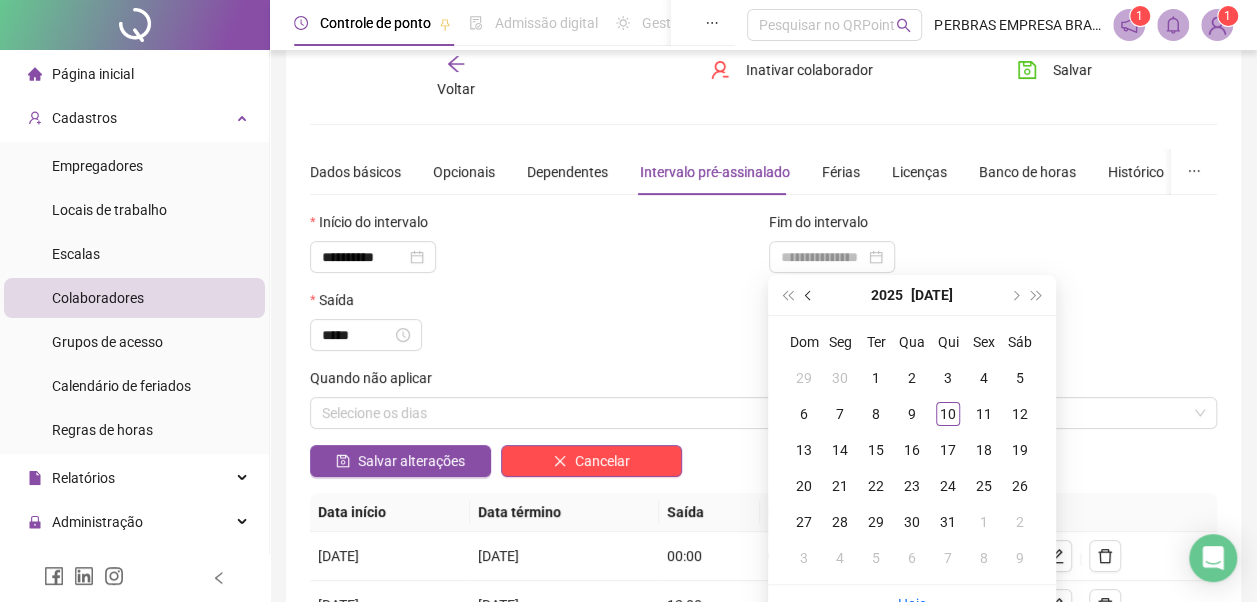 click at bounding box center (809, 295) 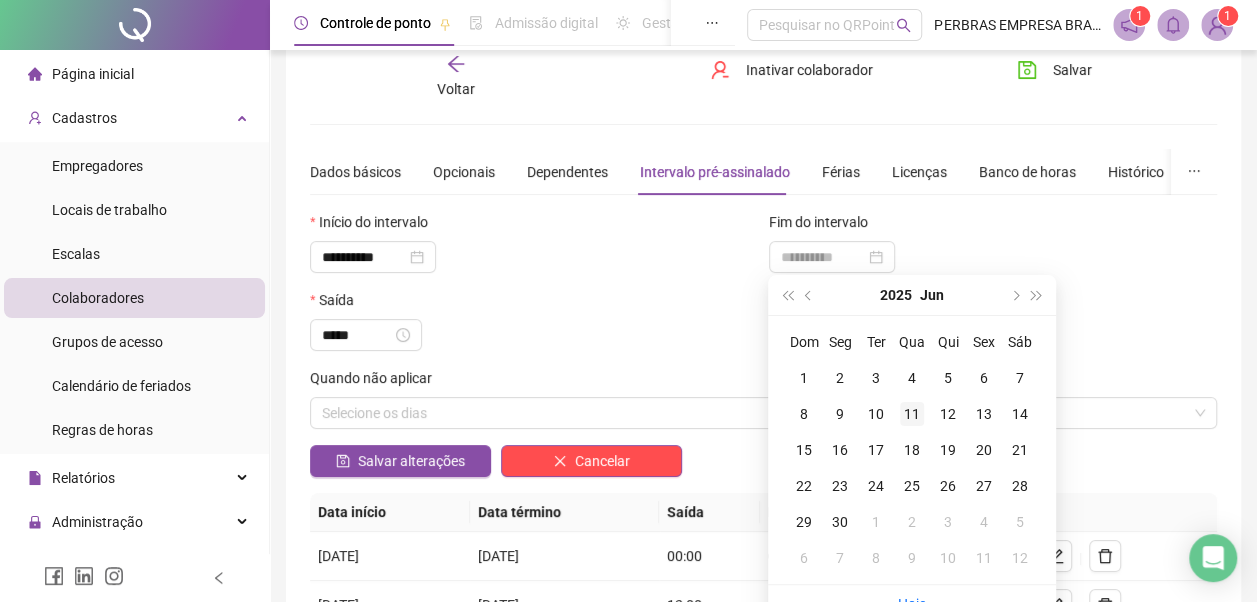 type on "**********" 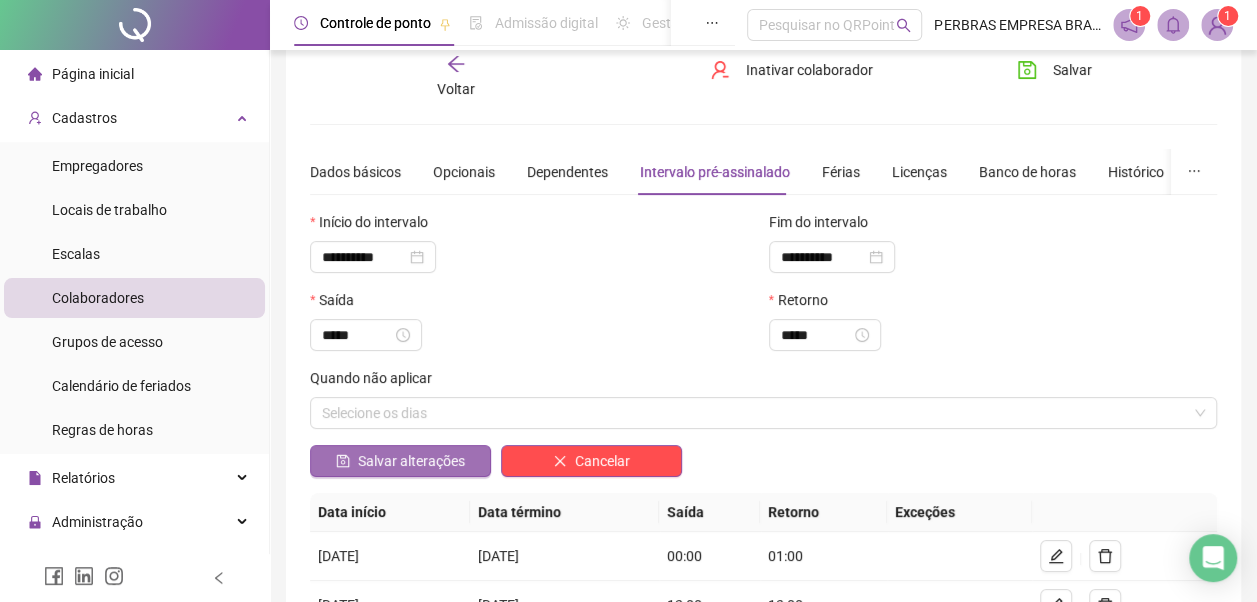 click on "Salvar alterações" at bounding box center (400, 461) 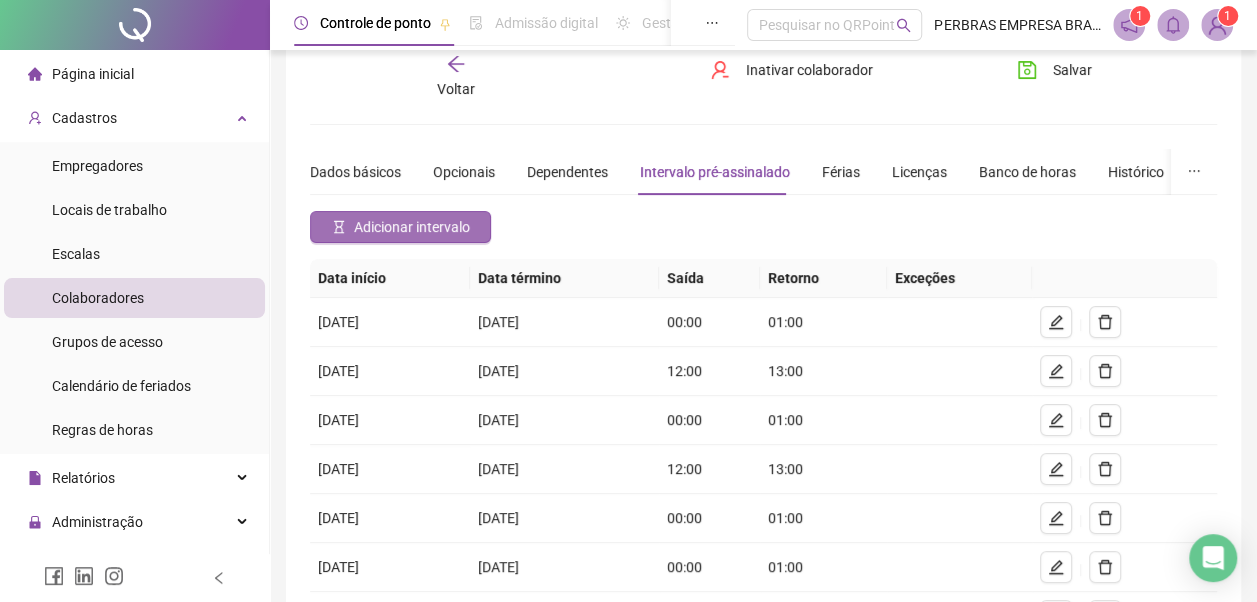 click on "Adicionar intervalo" at bounding box center [400, 227] 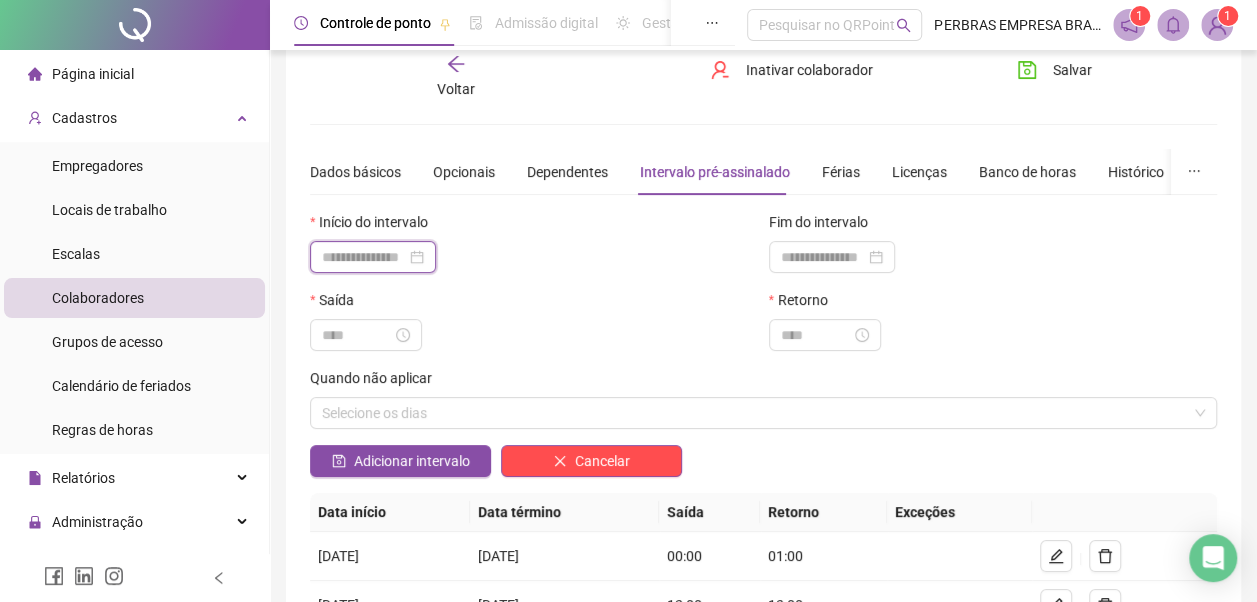 click at bounding box center (364, 257) 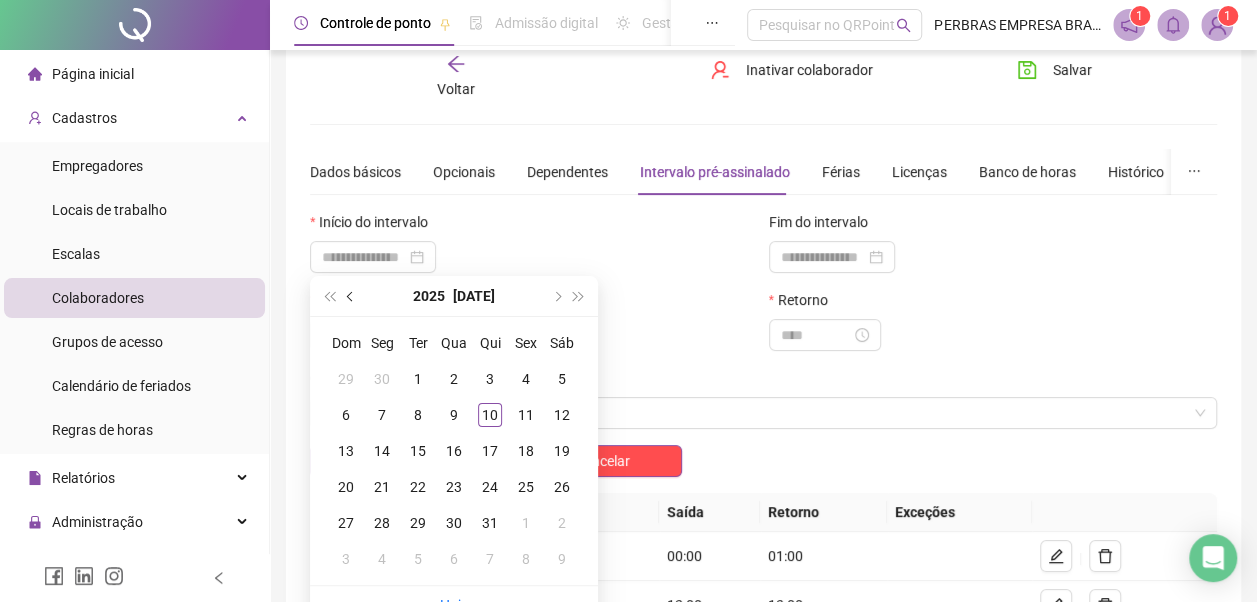 drag, startPoint x: 354, startPoint y: 290, endPoint x: 383, endPoint y: 358, distance: 73.92564 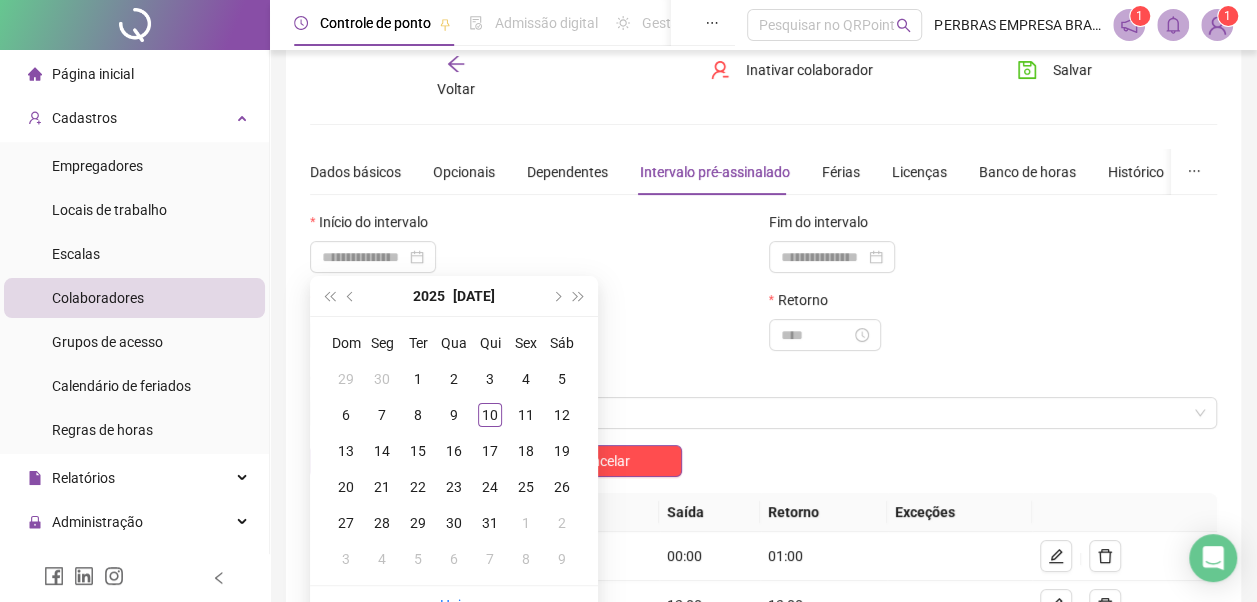 click at bounding box center [351, 296] 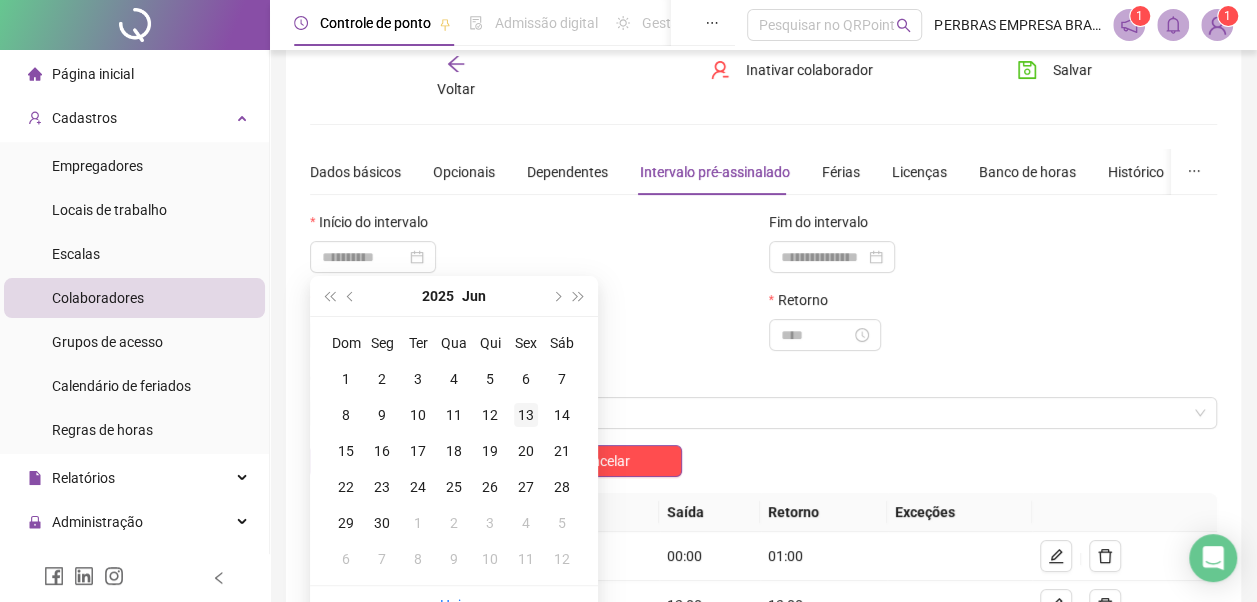 type on "**********" 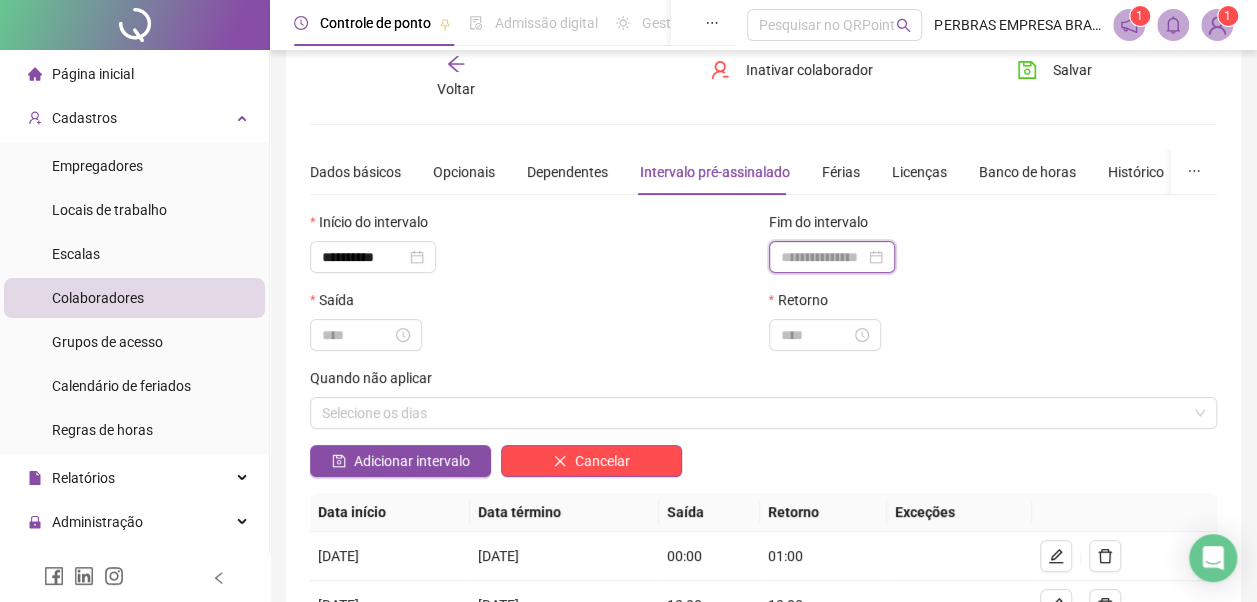 click at bounding box center [823, 257] 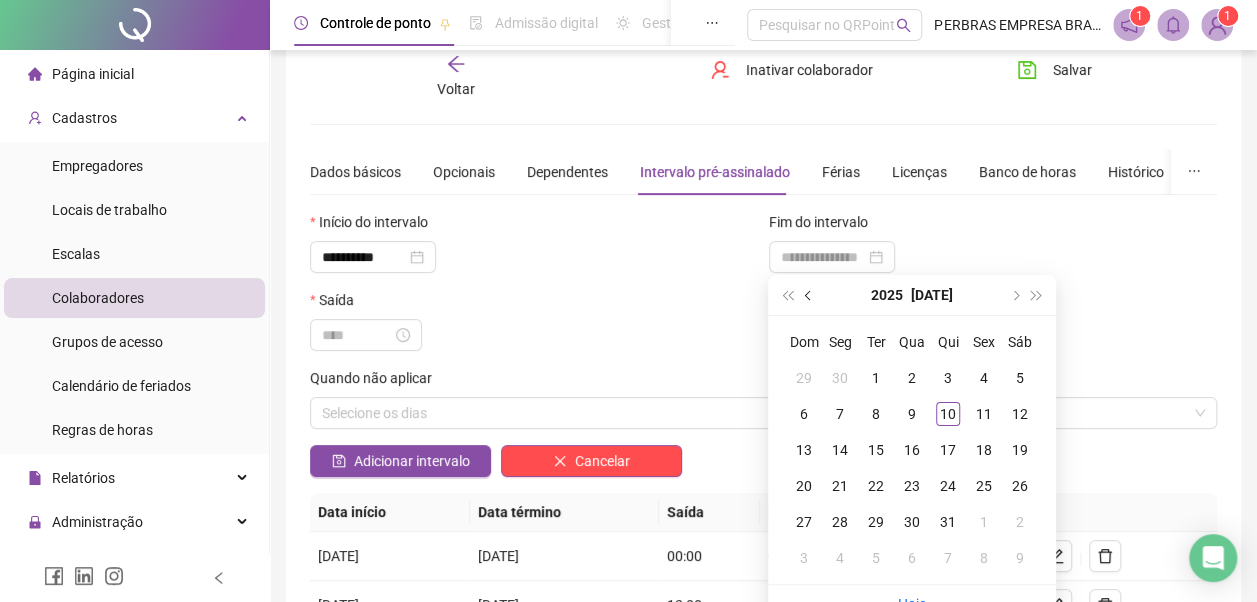 drag, startPoint x: 807, startPoint y: 291, endPoint x: 808, endPoint y: 302, distance: 11.045361 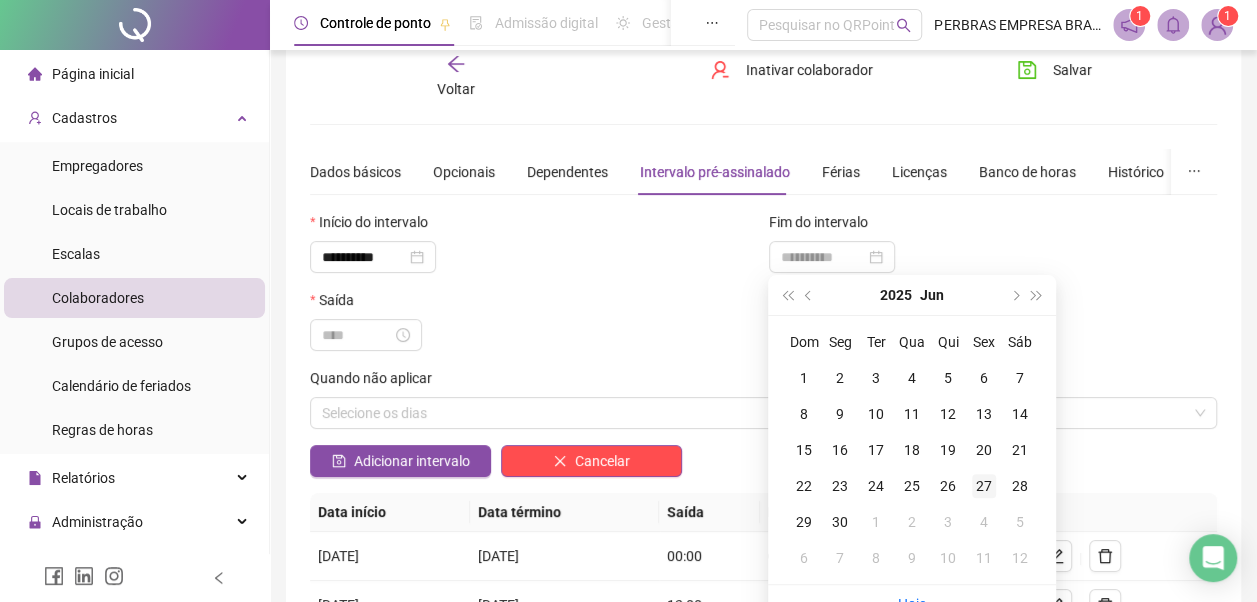 type on "**********" 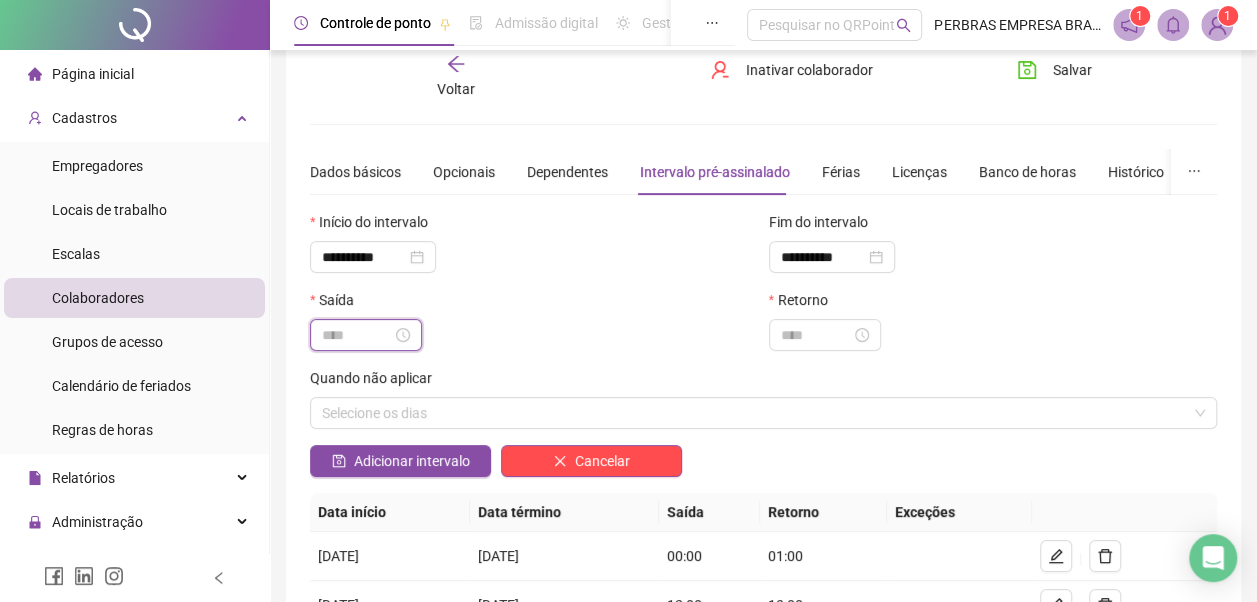 drag, startPoint x: 377, startPoint y: 336, endPoint x: 495, endPoint y: 343, distance: 118.20744 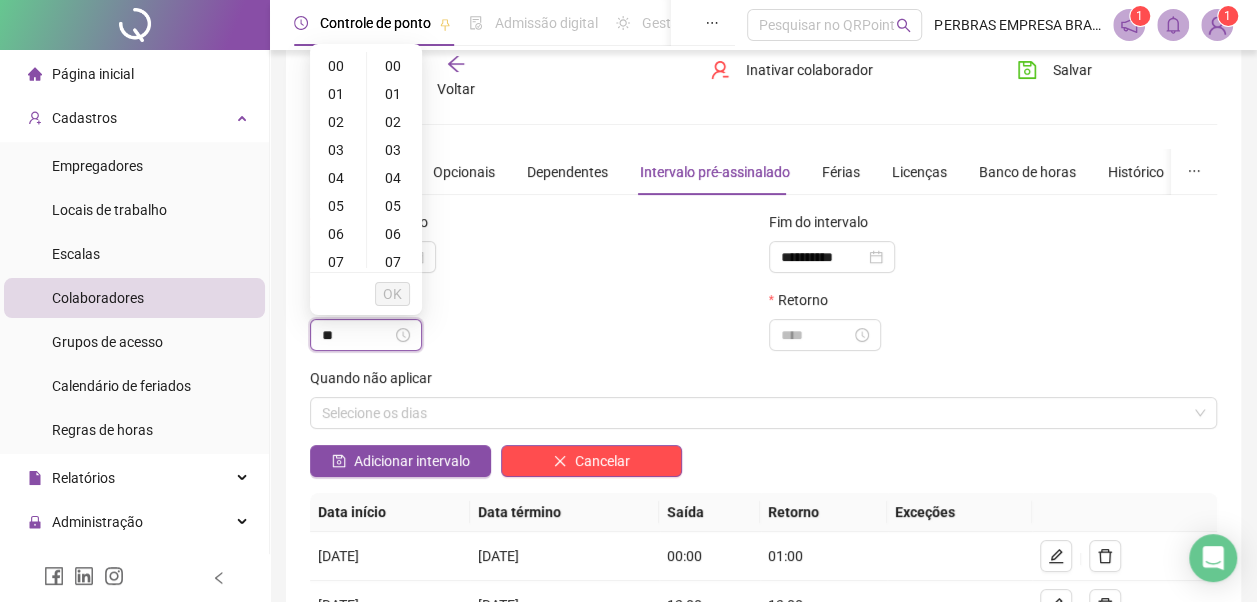 type on "*" 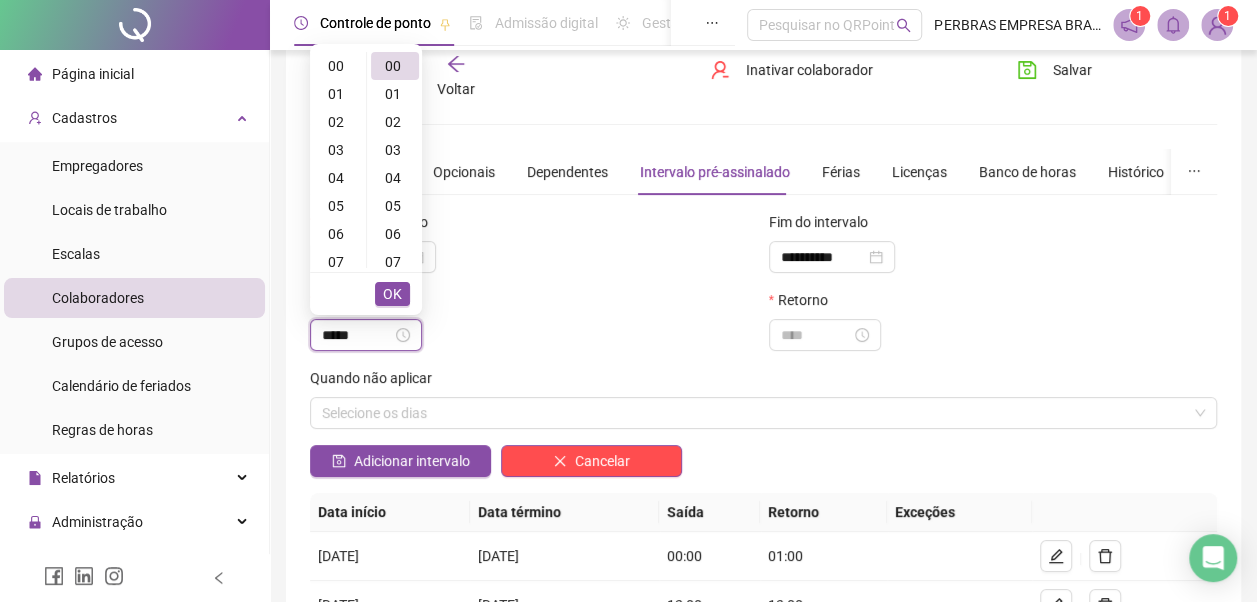 scroll, scrollTop: 336, scrollLeft: 0, axis: vertical 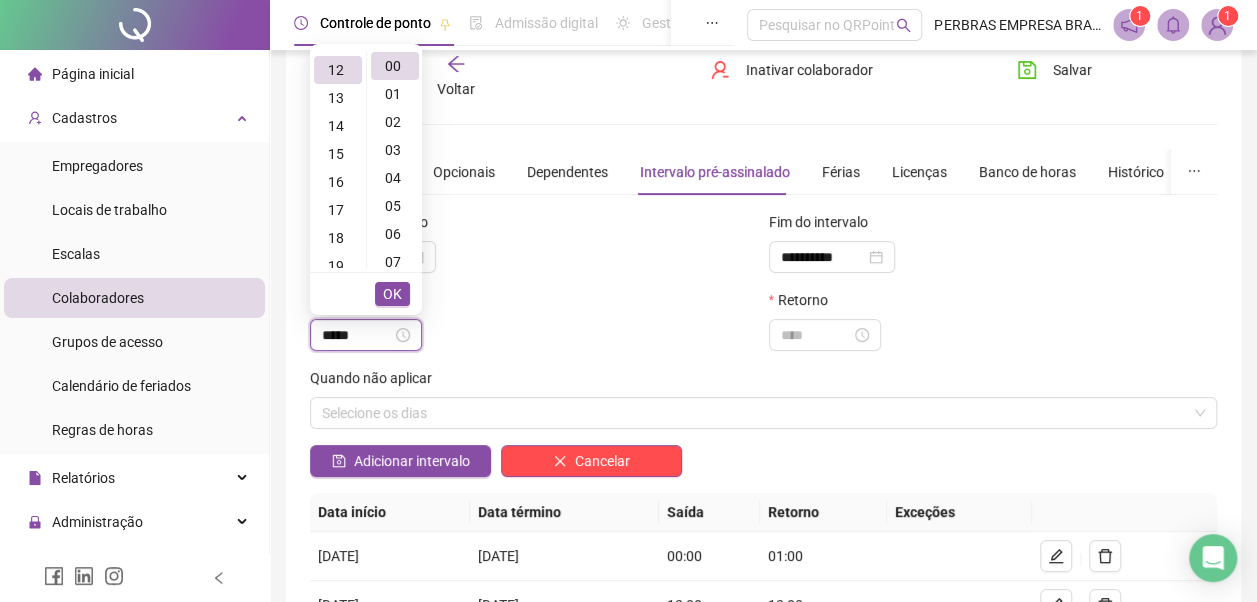 type on "*****" 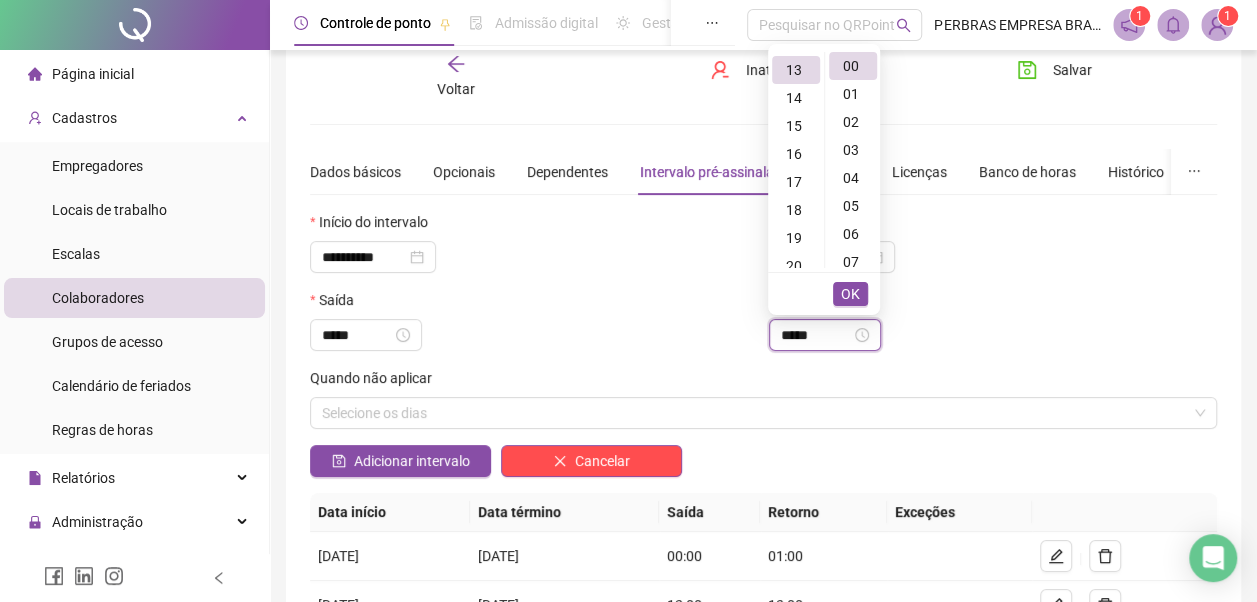 type on "*****" 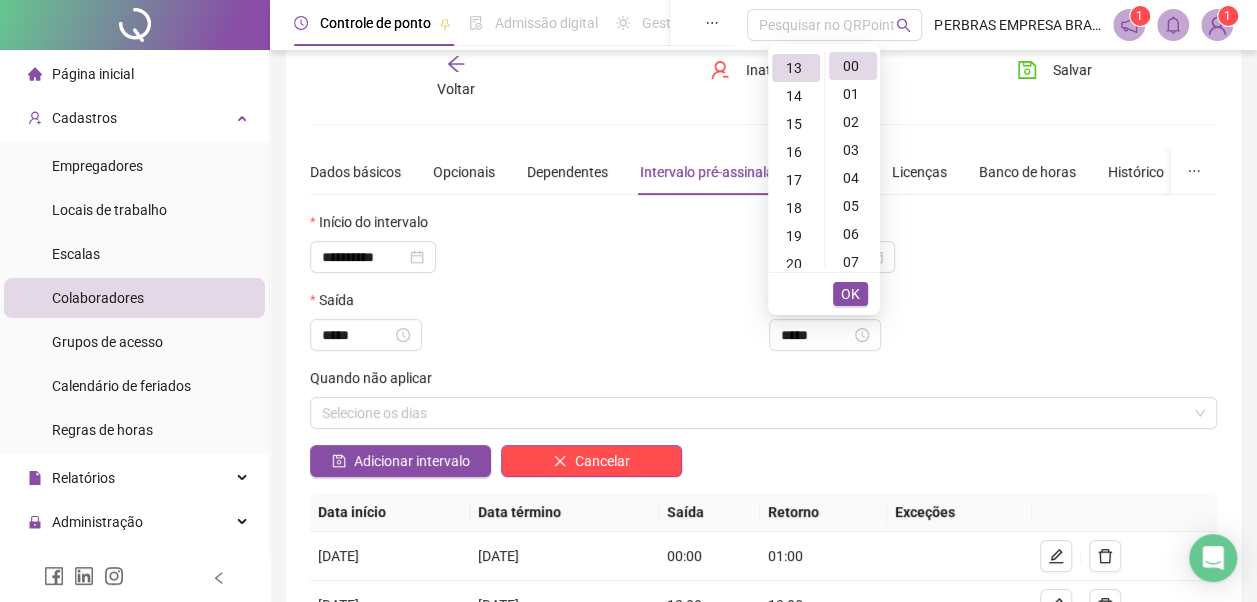 scroll, scrollTop: 364, scrollLeft: 0, axis: vertical 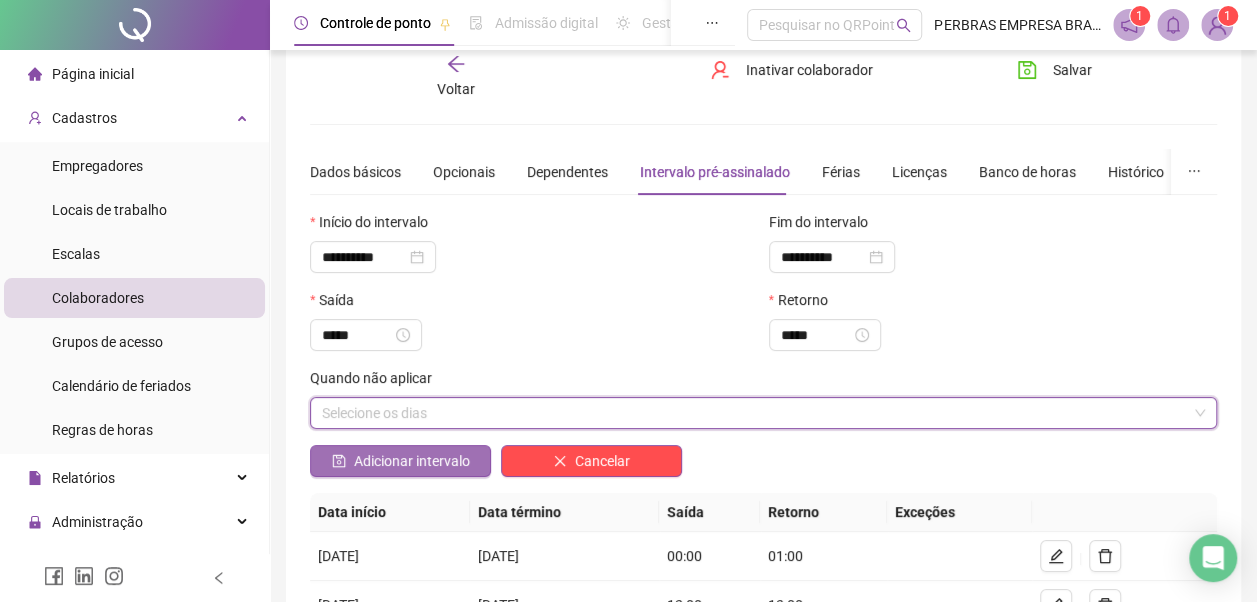 click on "Adicionar intervalo" at bounding box center (412, 461) 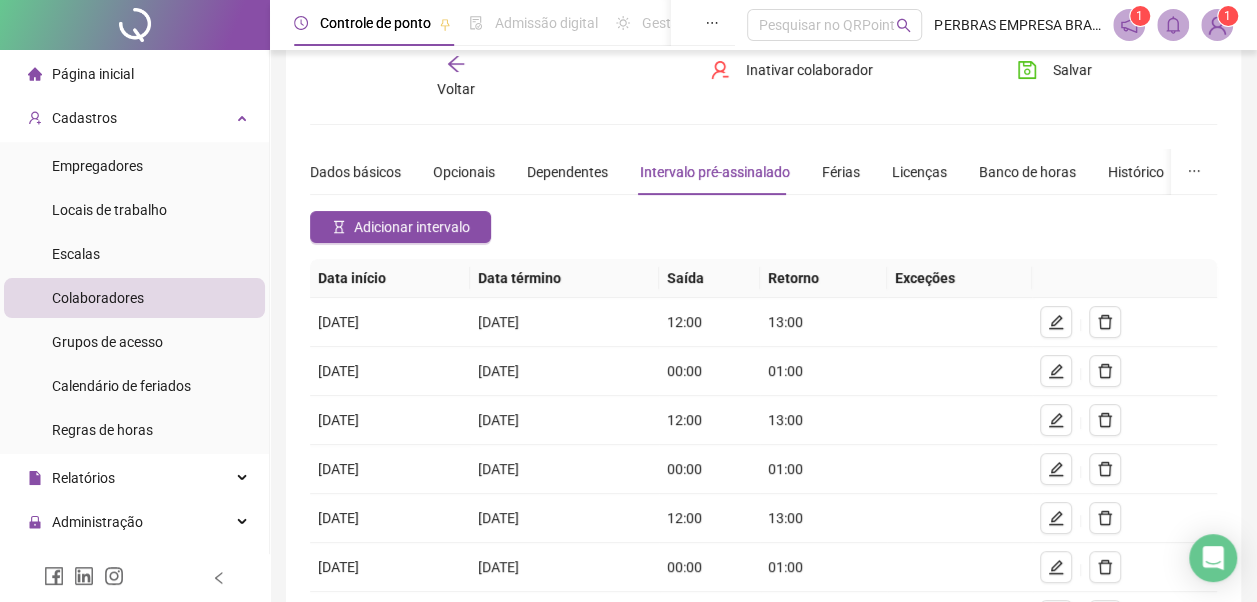 click on "Adicionar intervalo" at bounding box center [412, 227] 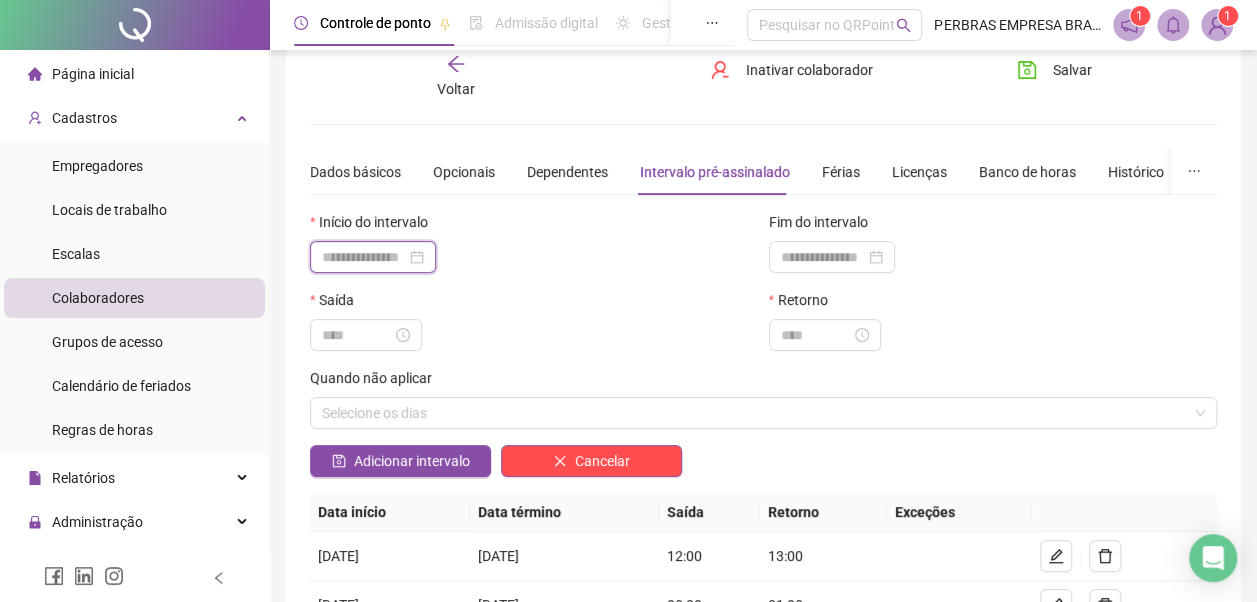 click at bounding box center [364, 257] 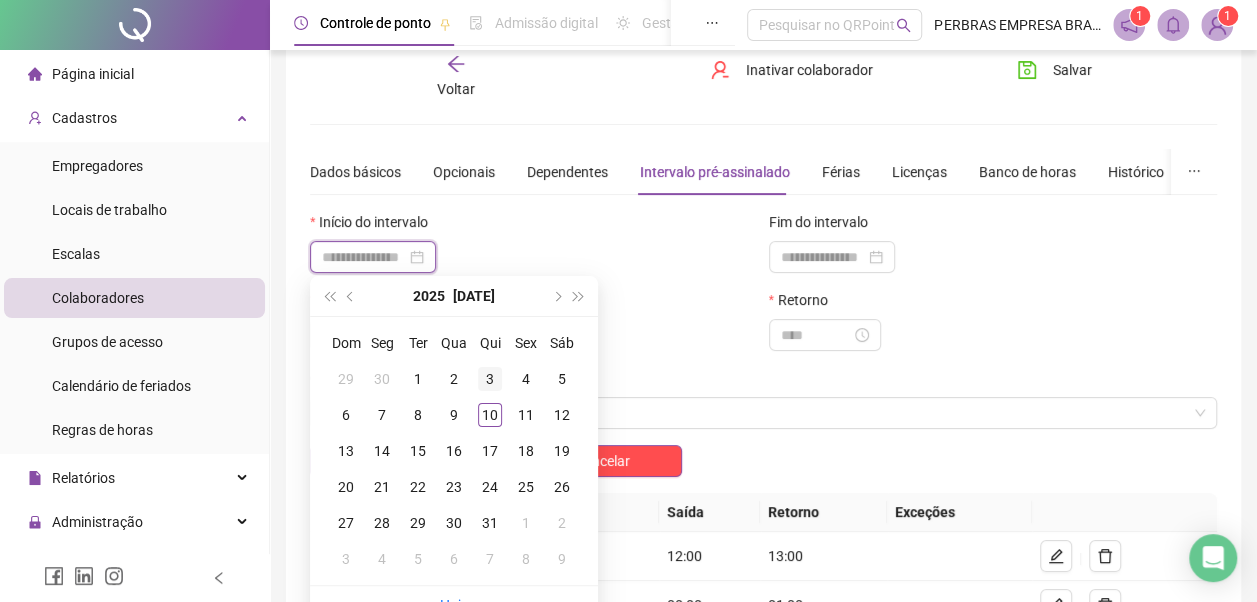 type on "**********" 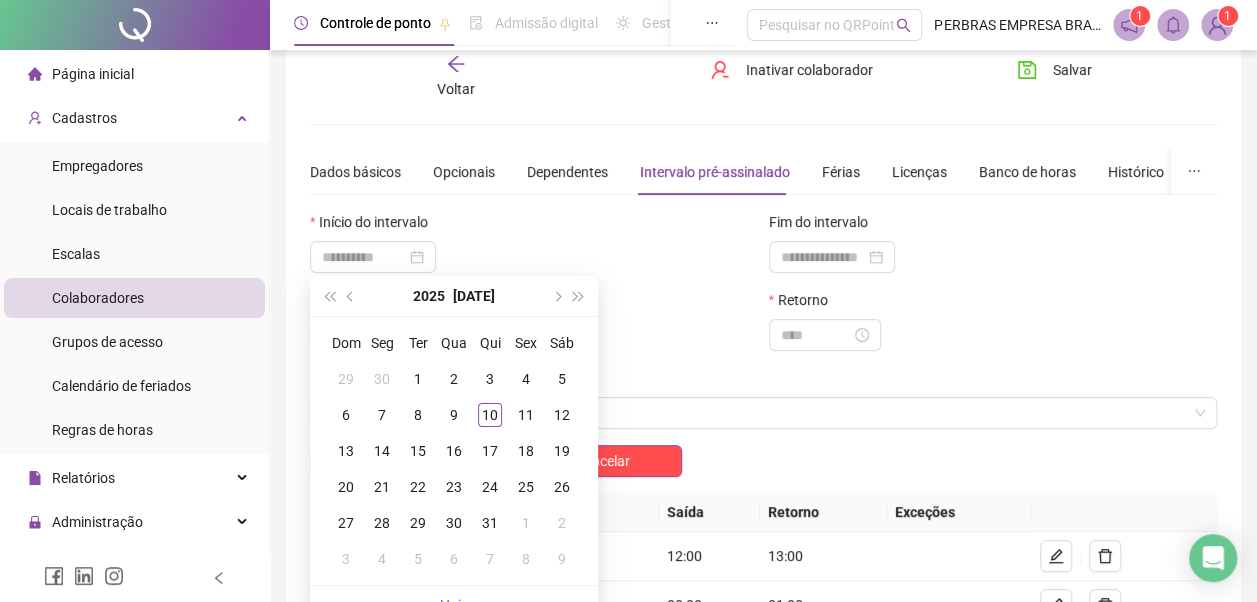drag, startPoint x: 490, startPoint y: 380, endPoint x: 537, endPoint y: 367, distance: 48.76474 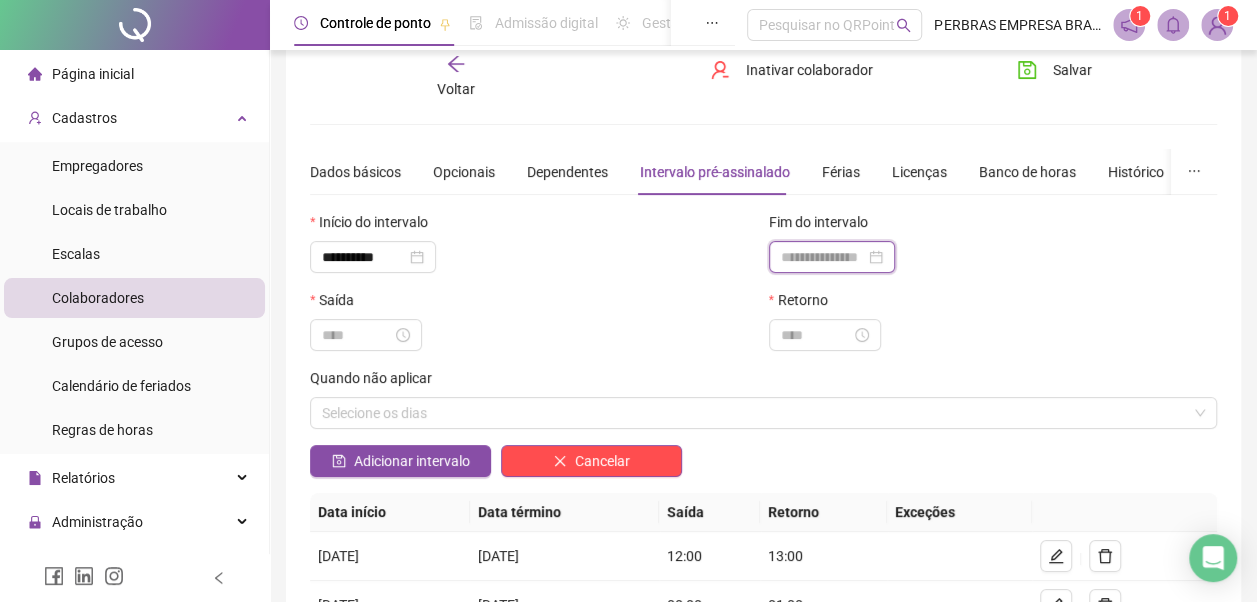click at bounding box center [823, 257] 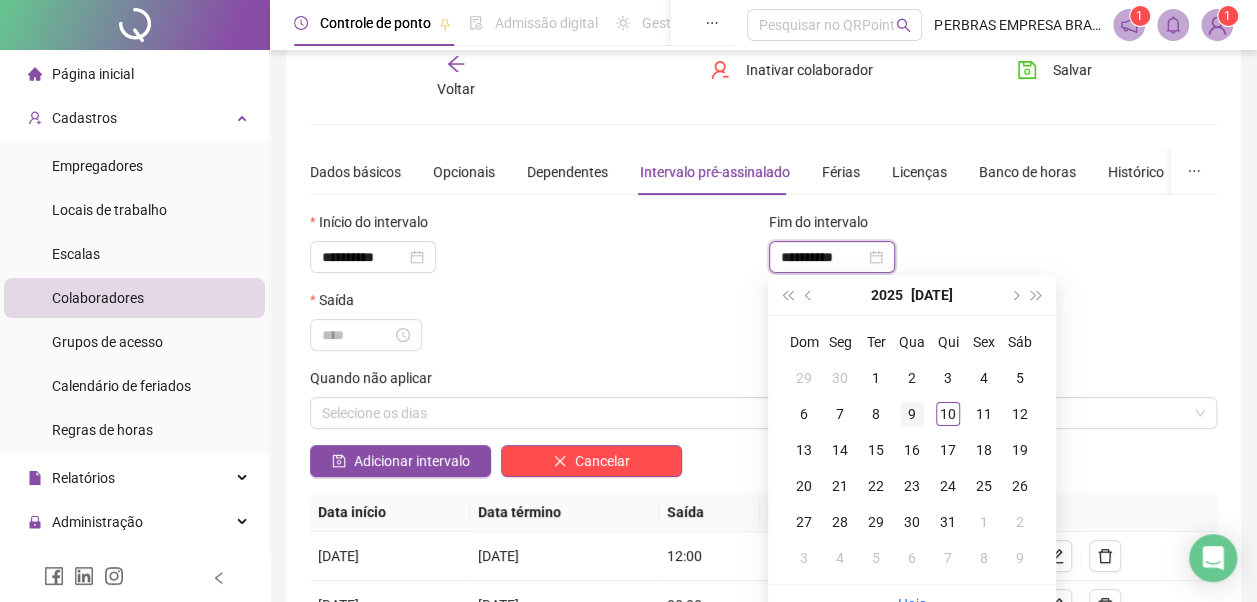 type on "**********" 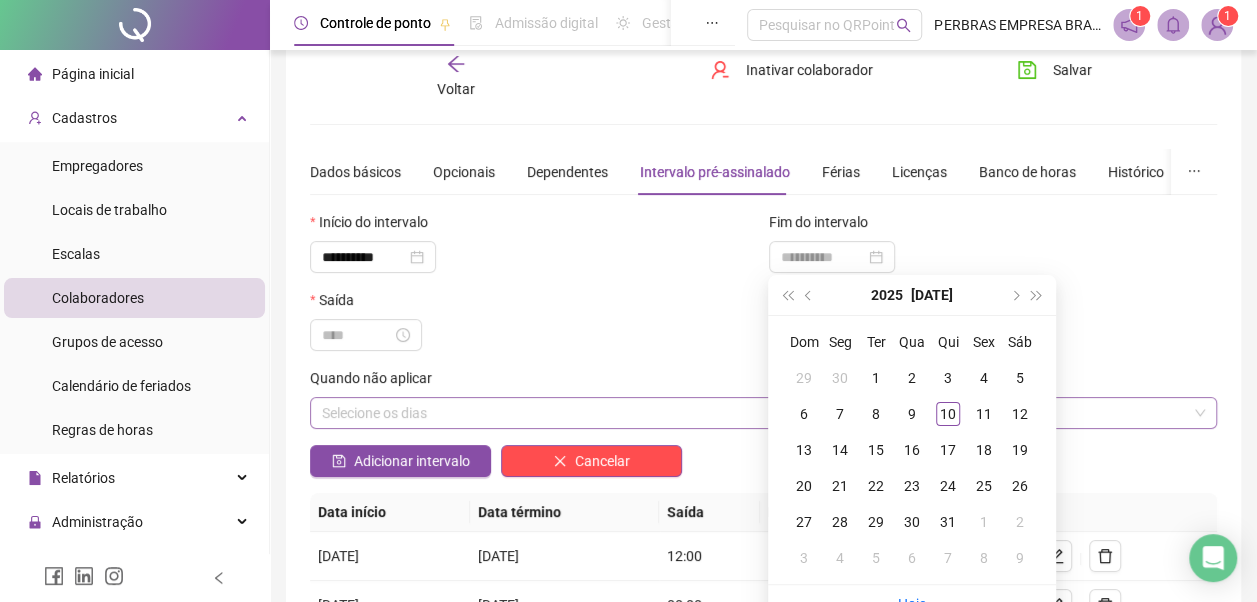 drag, startPoint x: 911, startPoint y: 406, endPoint x: 852, endPoint y: 414, distance: 59.5399 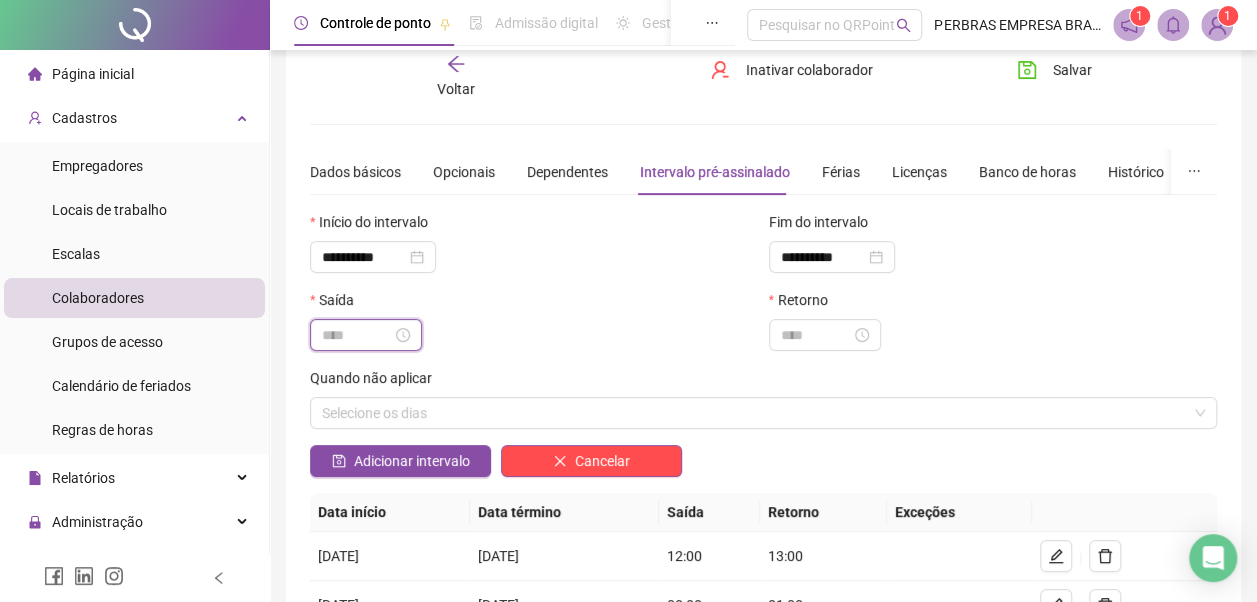 click at bounding box center (357, 335) 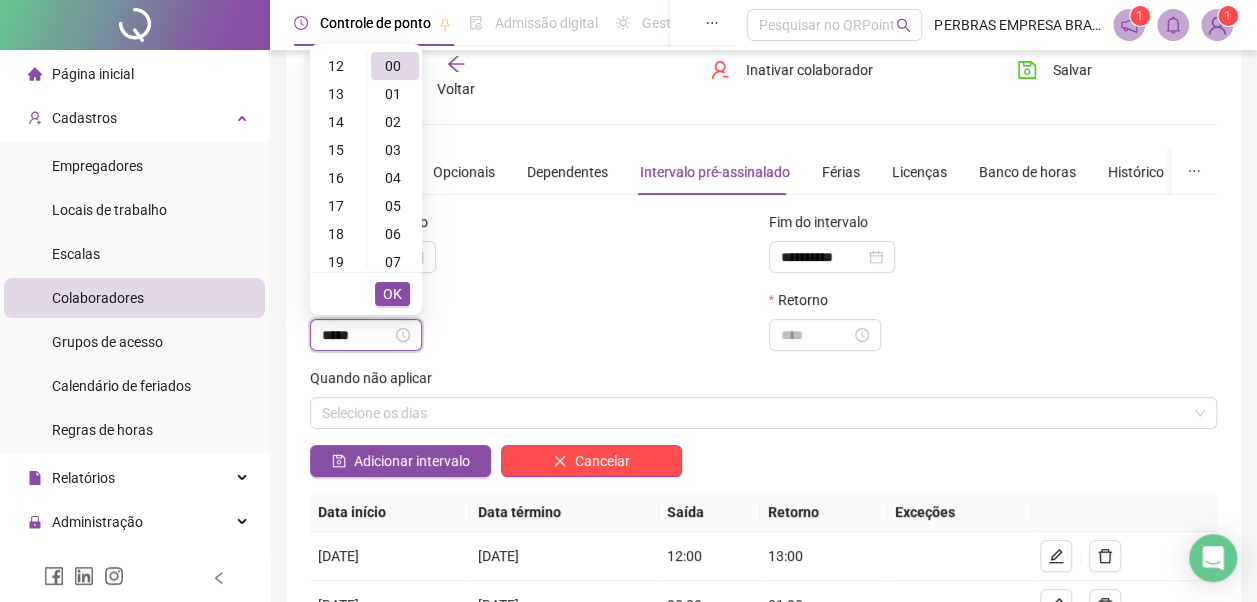 type on "*****" 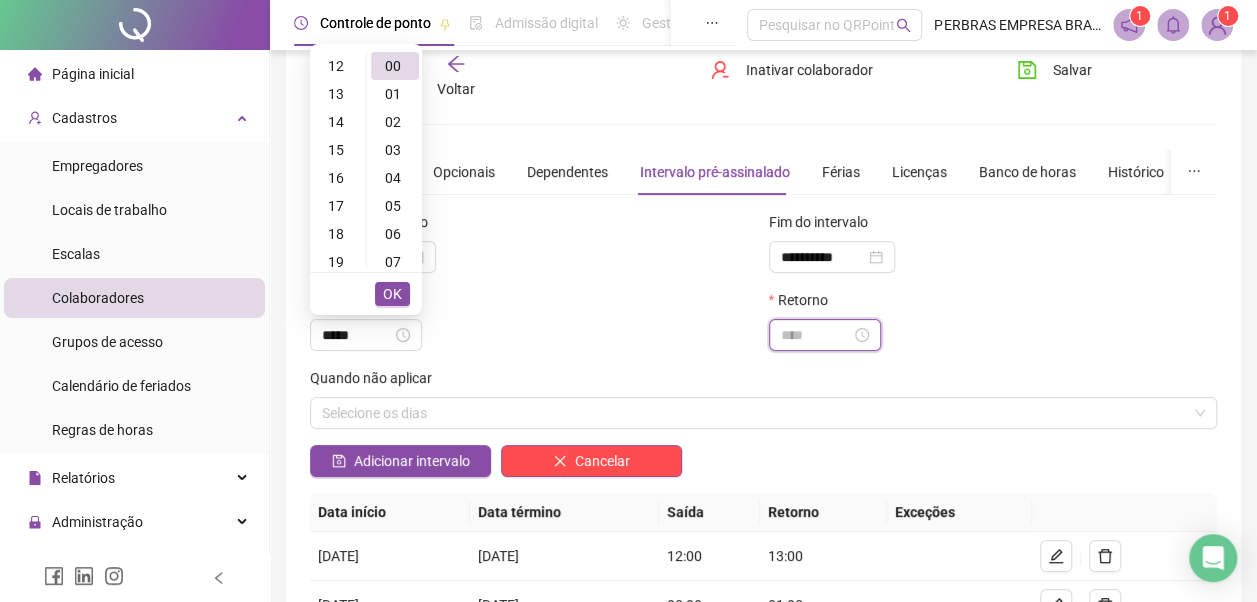 scroll, scrollTop: 0, scrollLeft: 0, axis: both 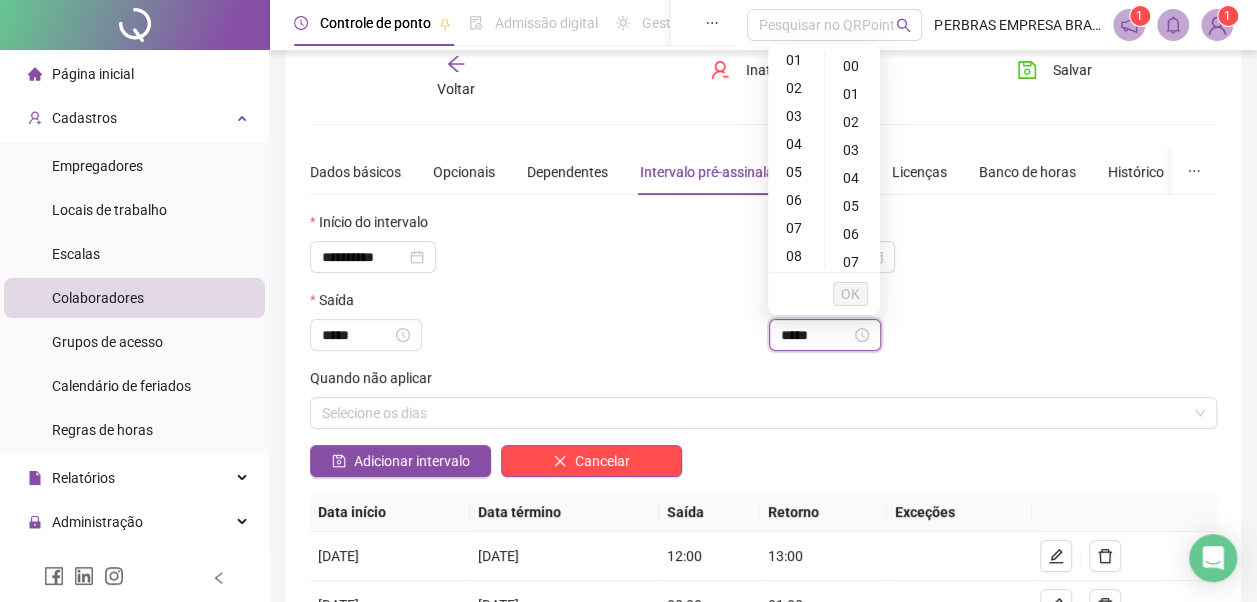 type on "*****" 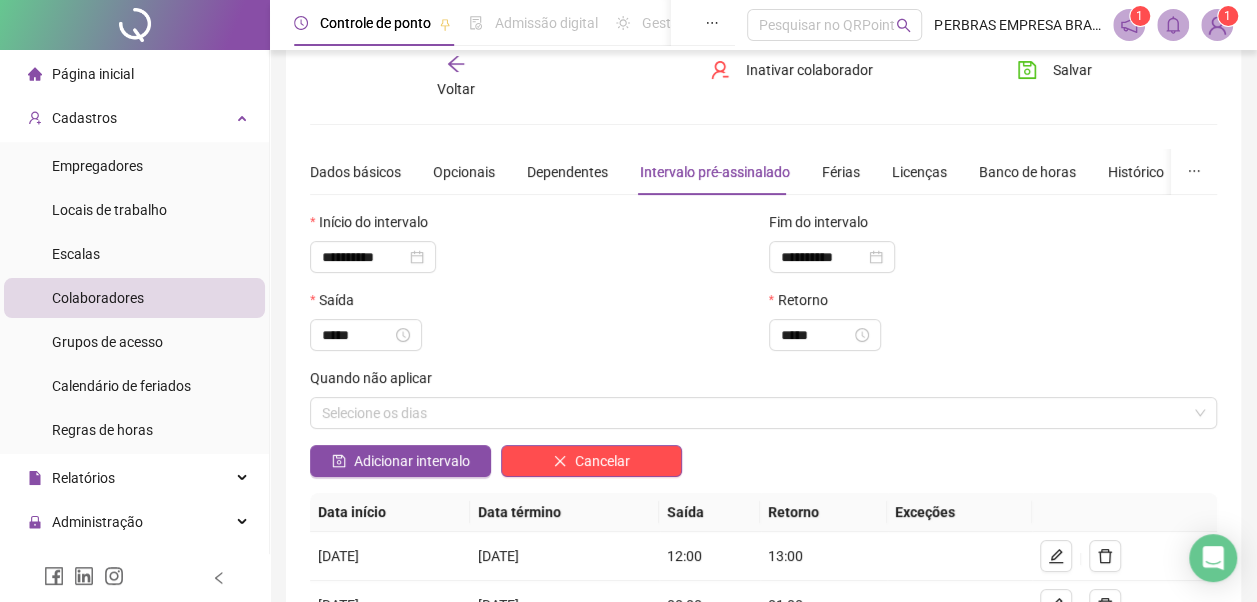 scroll, scrollTop: 28, scrollLeft: 0, axis: vertical 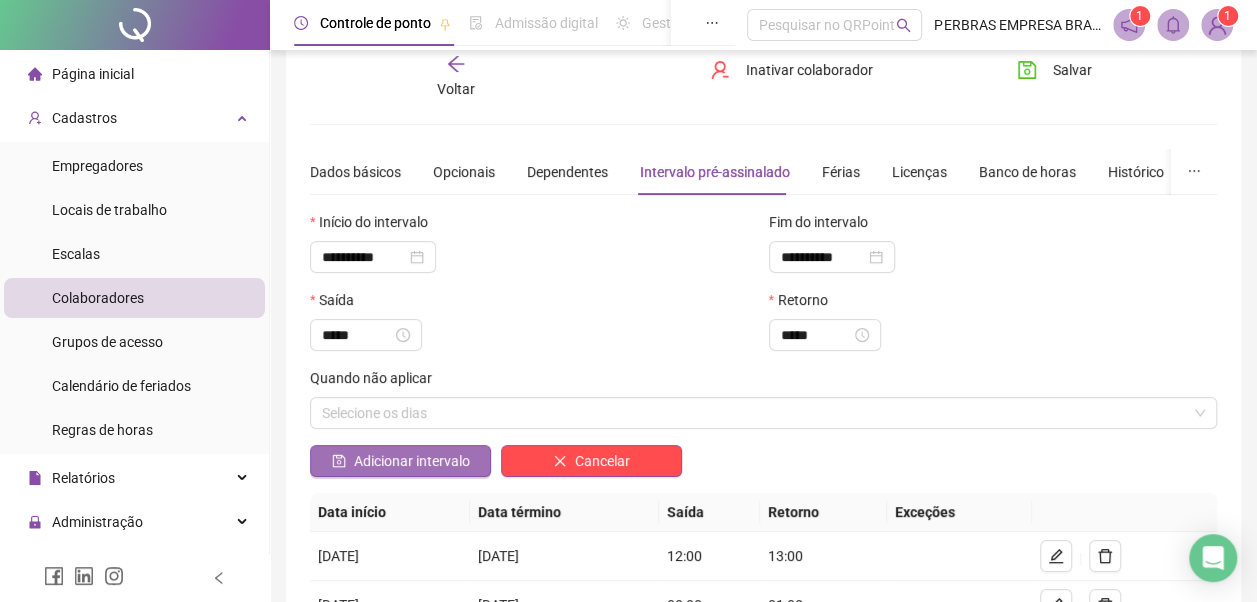 click on "Adicionar intervalo" at bounding box center [412, 461] 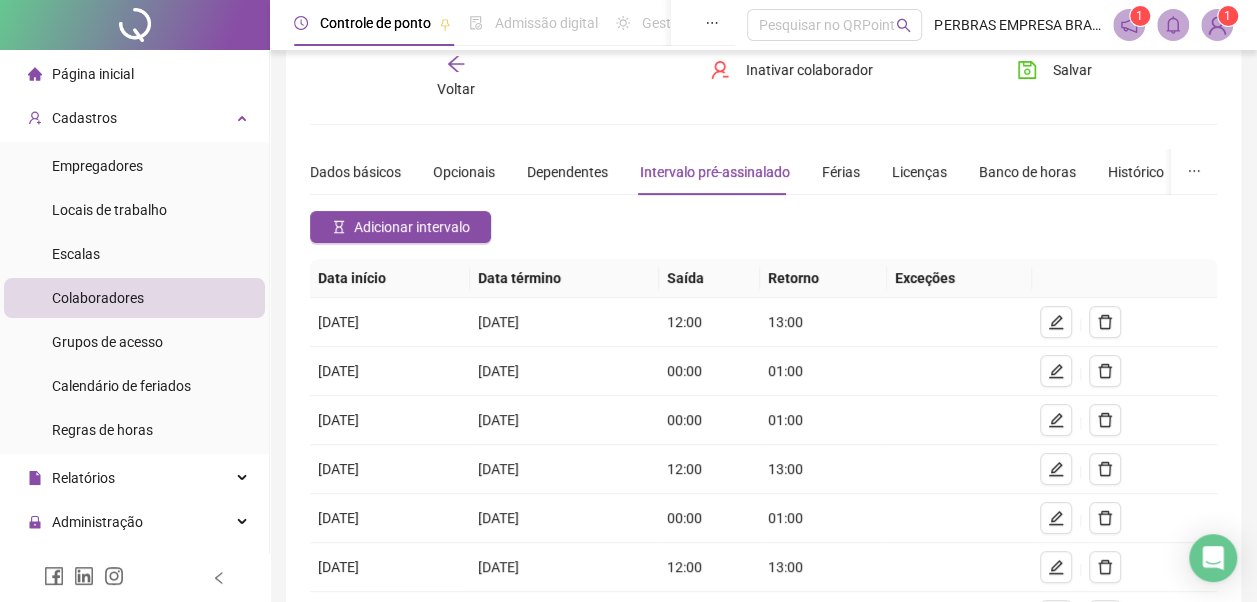 click on "Voltar" at bounding box center [456, 89] 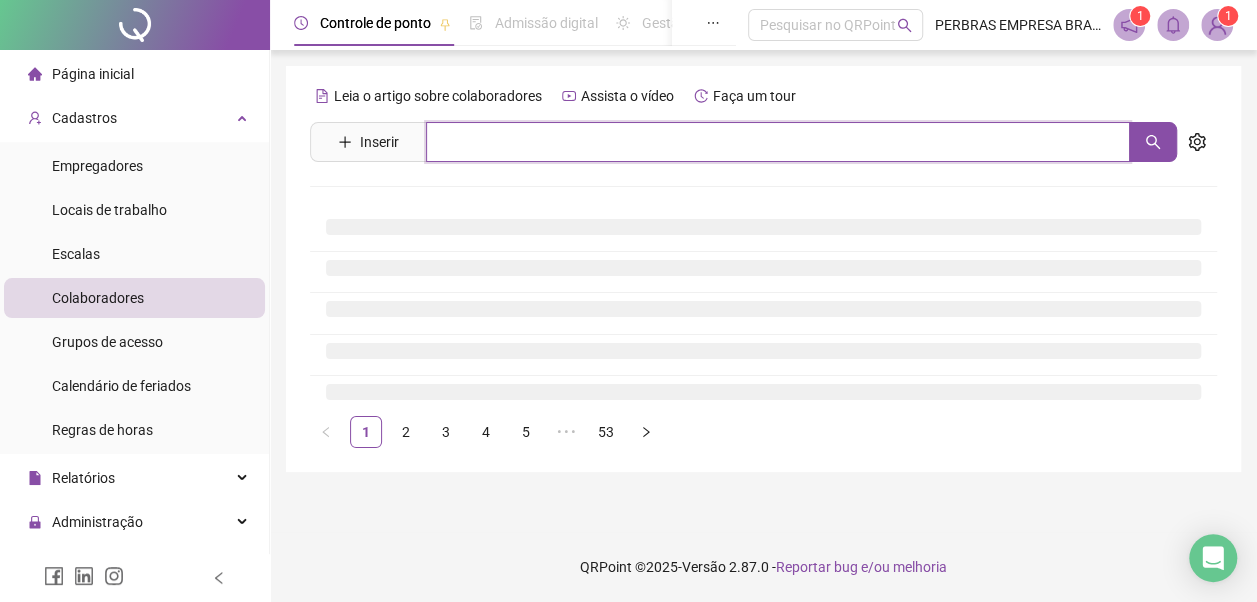 click at bounding box center (778, 142) 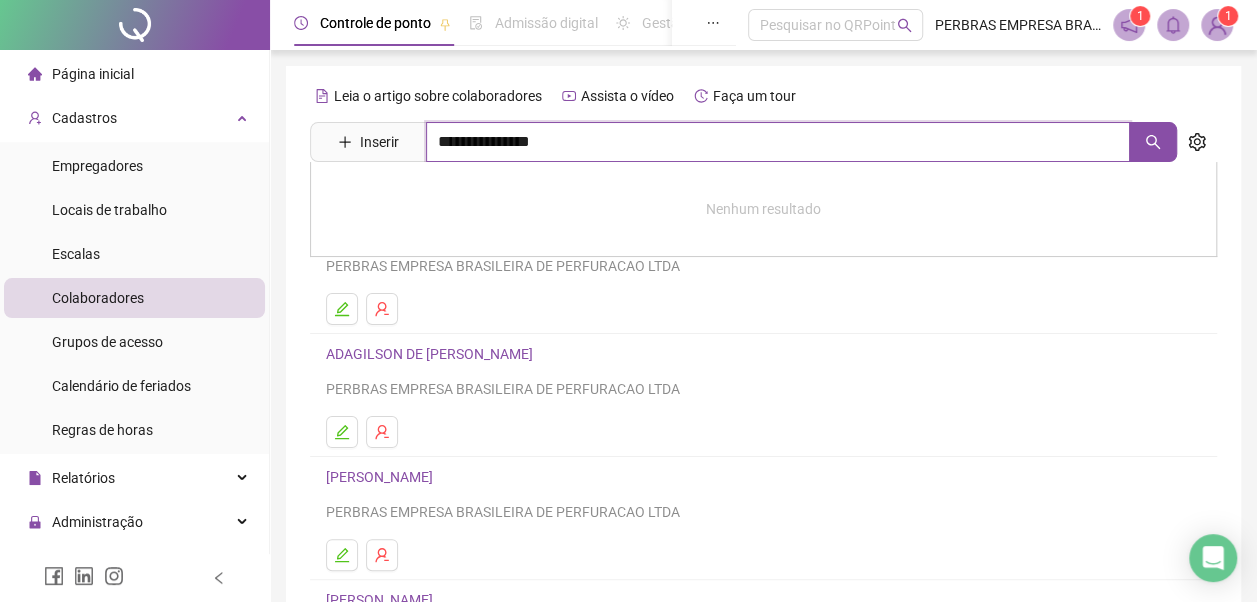 type on "**********" 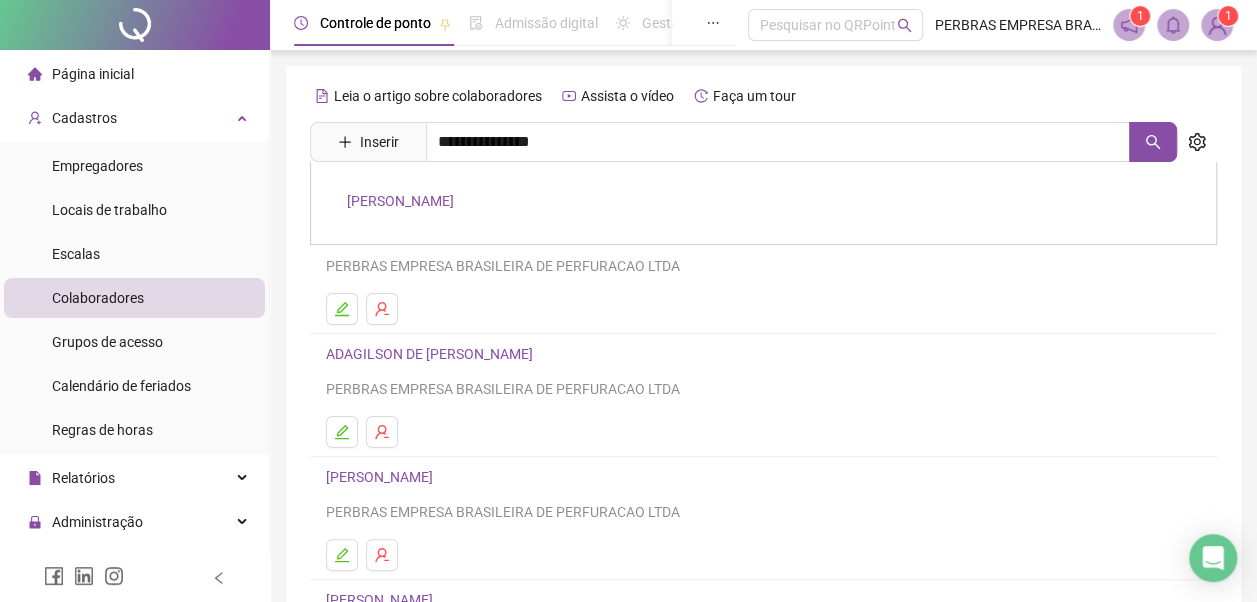 click on "RODRIGO MACHADO DOS SANTOS" at bounding box center [763, 203] 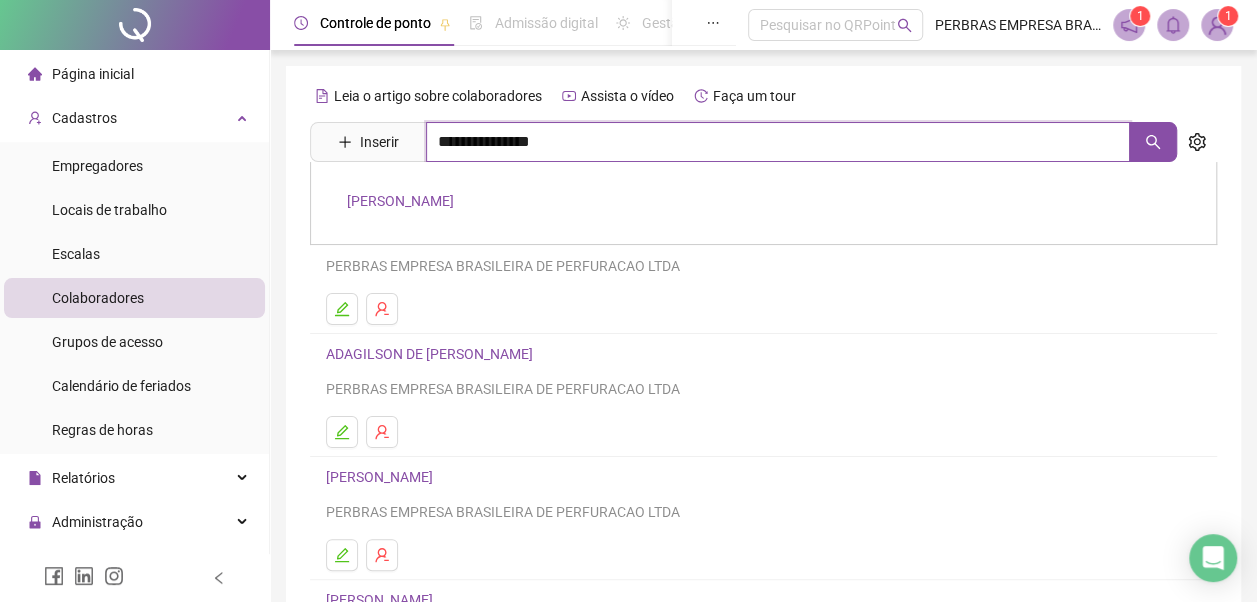 click on "**********" at bounding box center (778, 142) 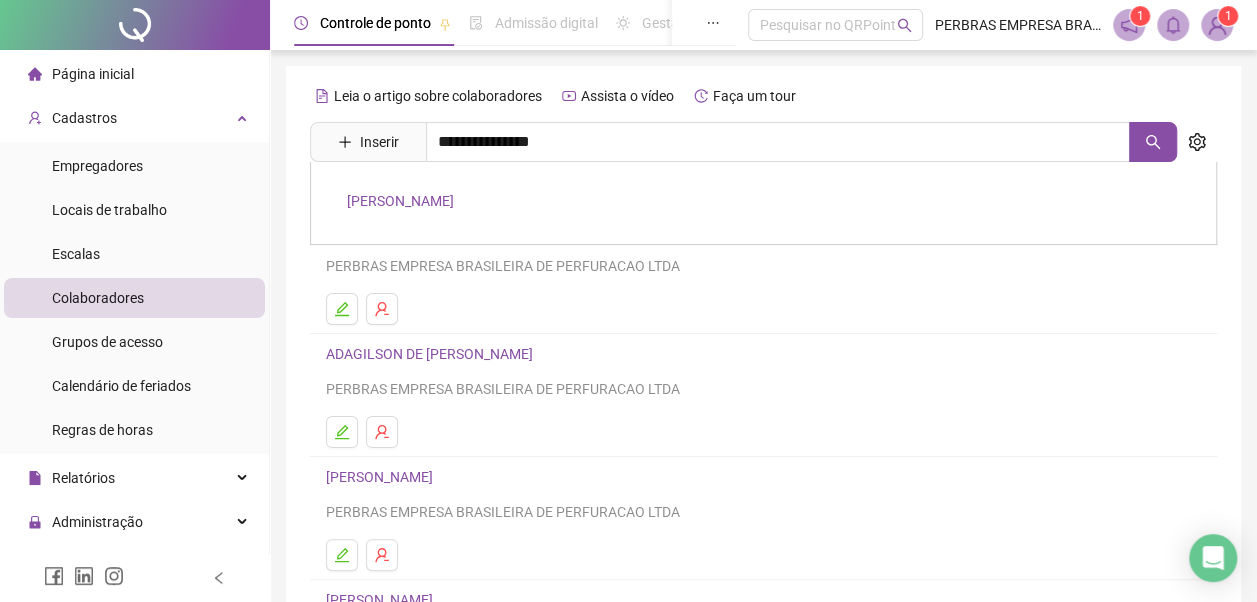 click on "RODRIGO MACHADO DOS SANTOS" at bounding box center [400, 201] 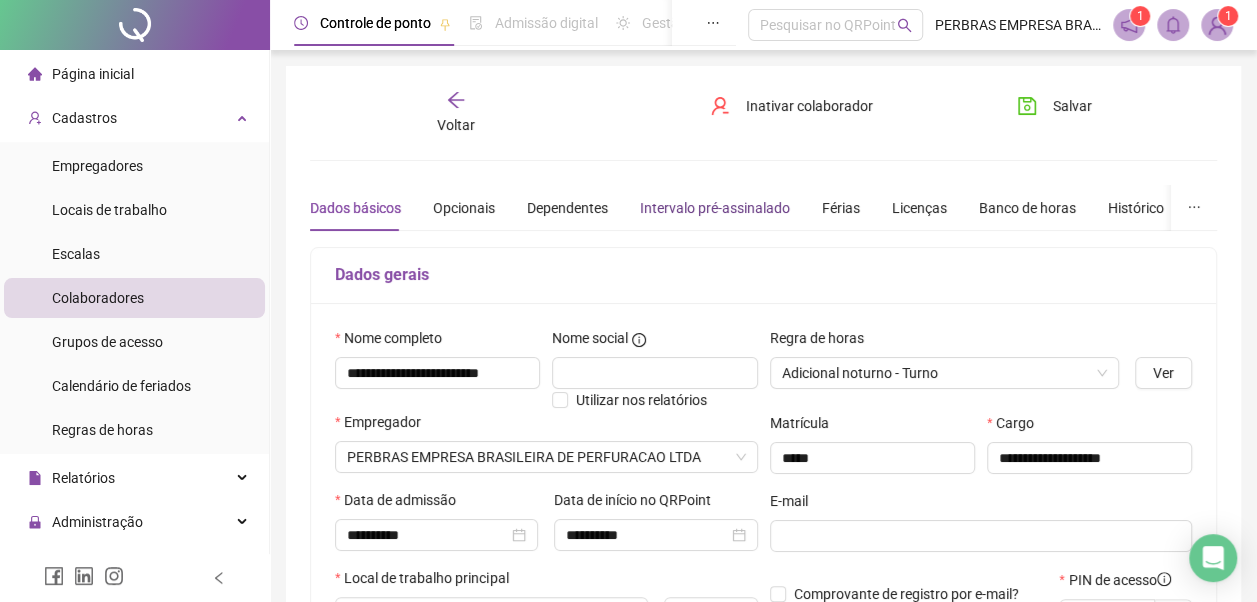 click on "Intervalo pré-assinalado" at bounding box center [715, 208] 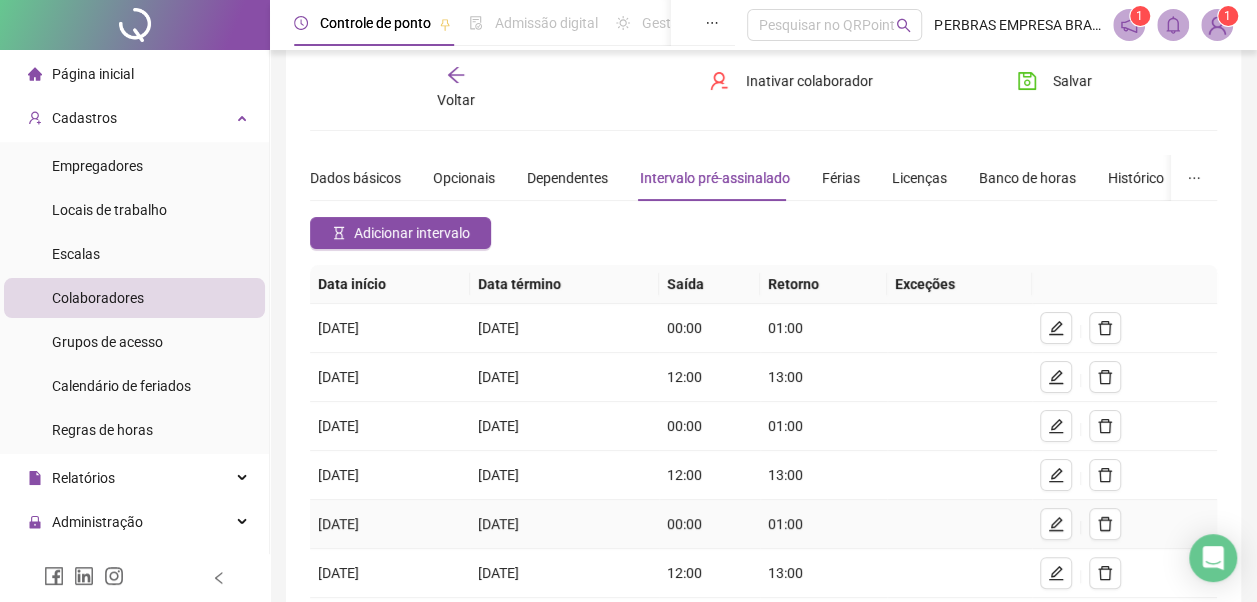 scroll, scrollTop: 0, scrollLeft: 0, axis: both 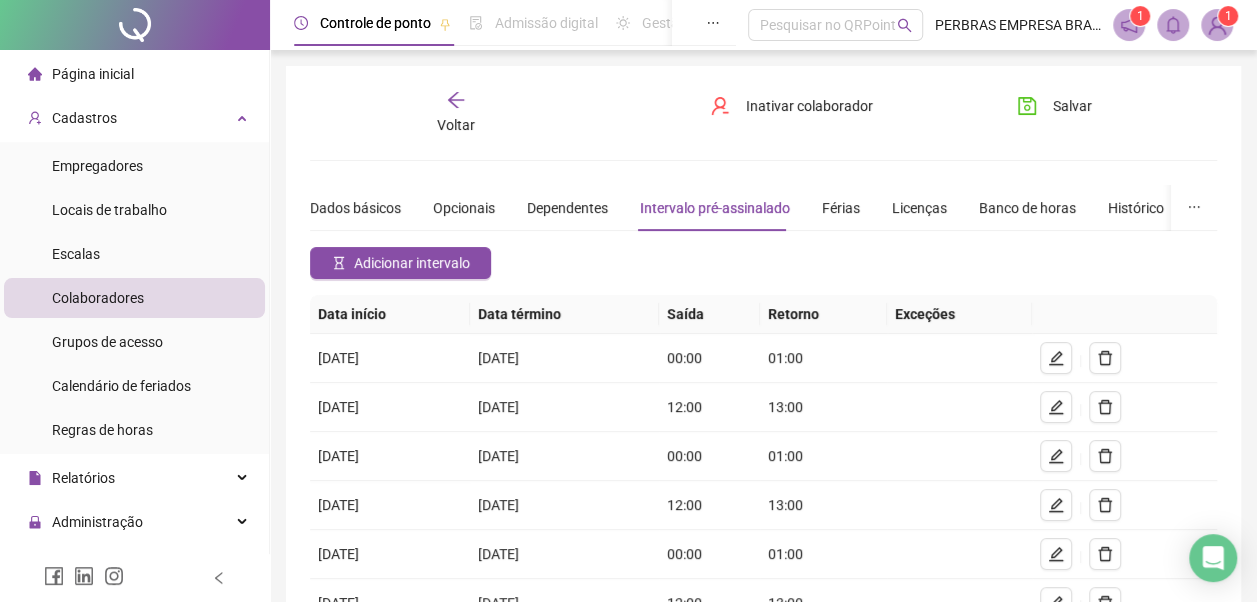 click on "Adicionar intervalo" at bounding box center [412, 263] 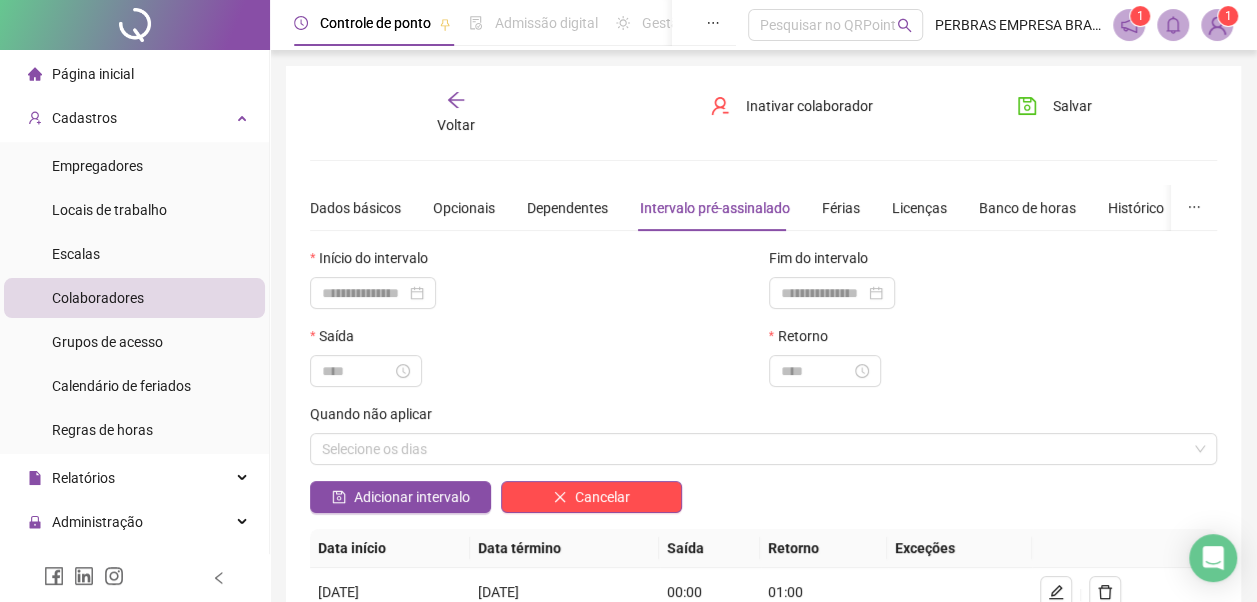 click on "Início do intervalo" at bounding box center (534, 262) 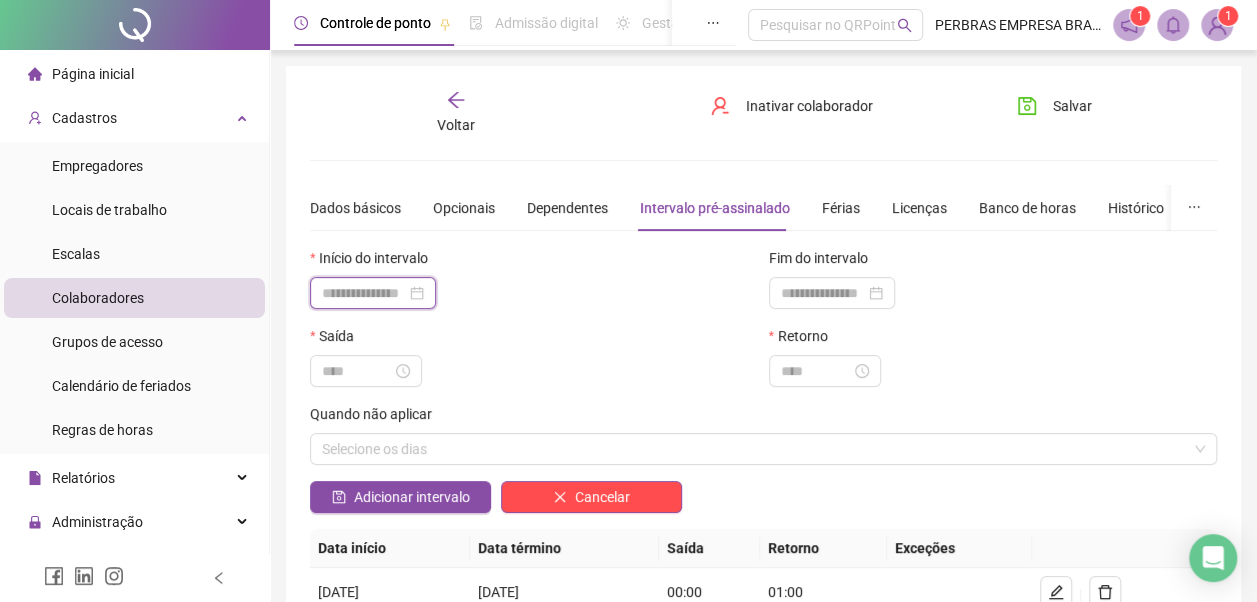 click at bounding box center [364, 293] 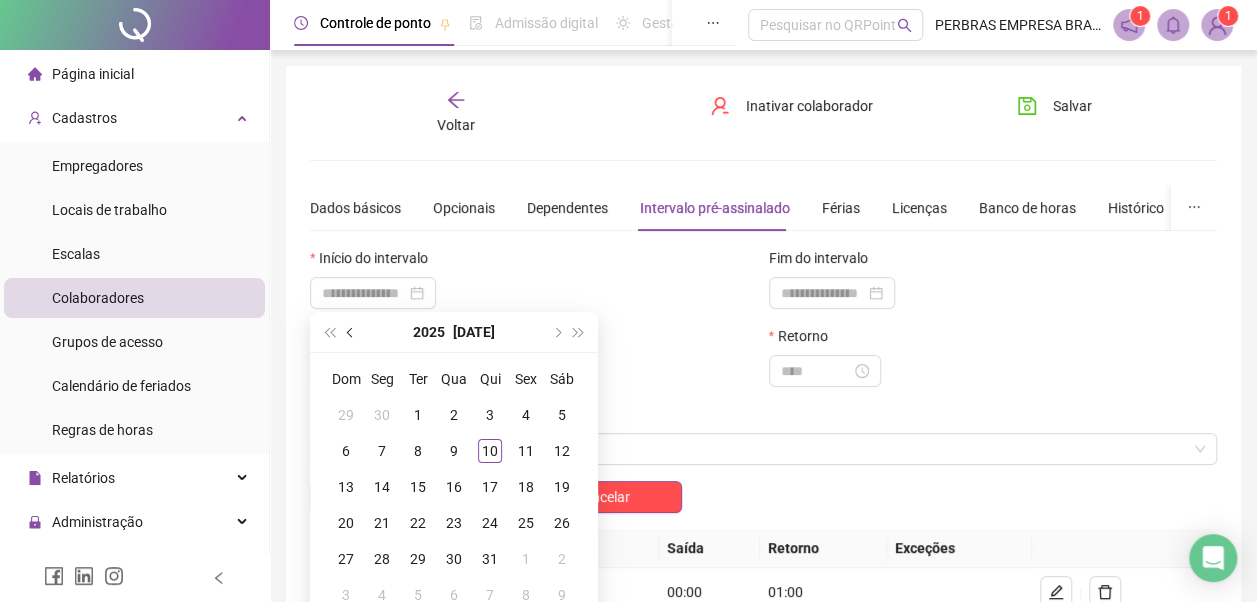click at bounding box center (351, 332) 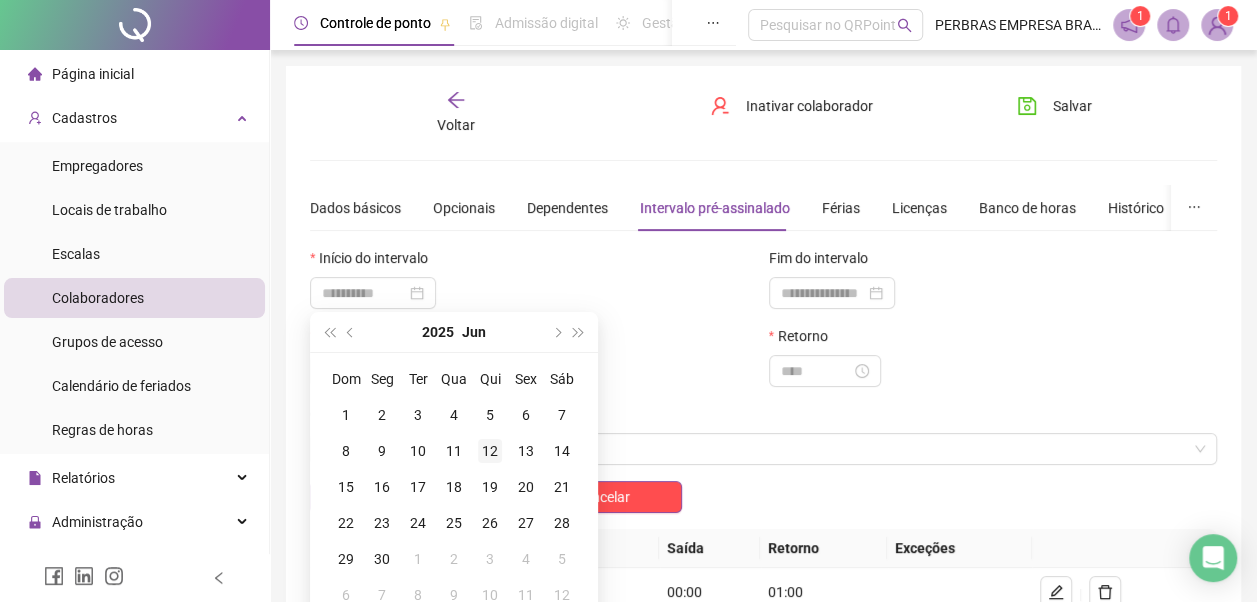 type on "**********" 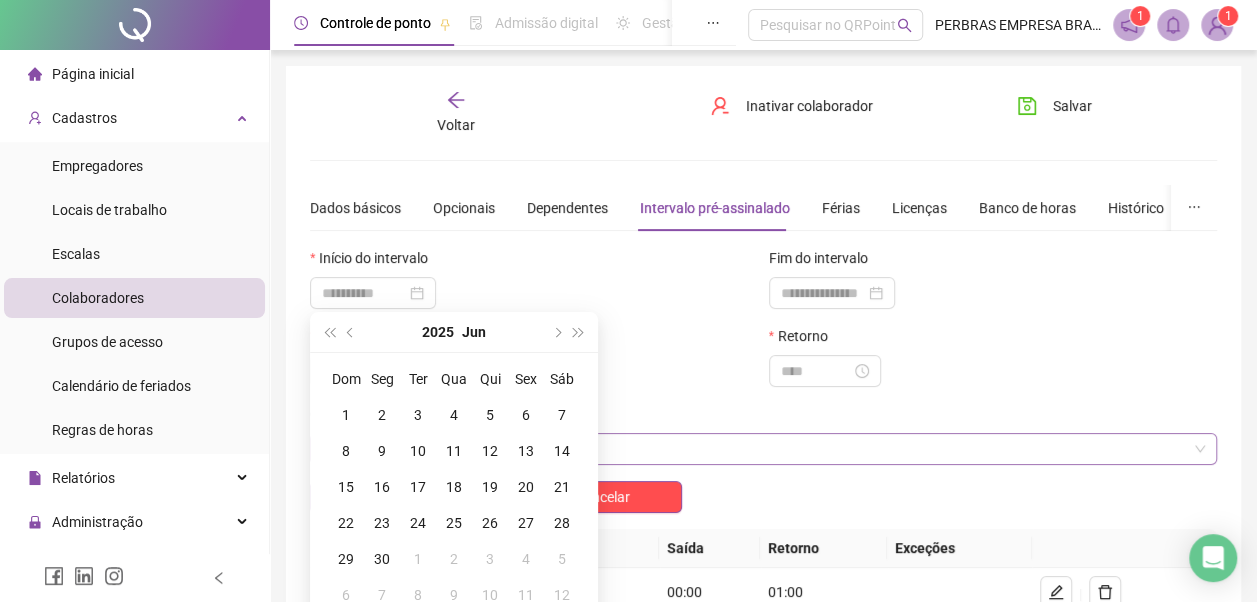 click on "12" at bounding box center (490, 451) 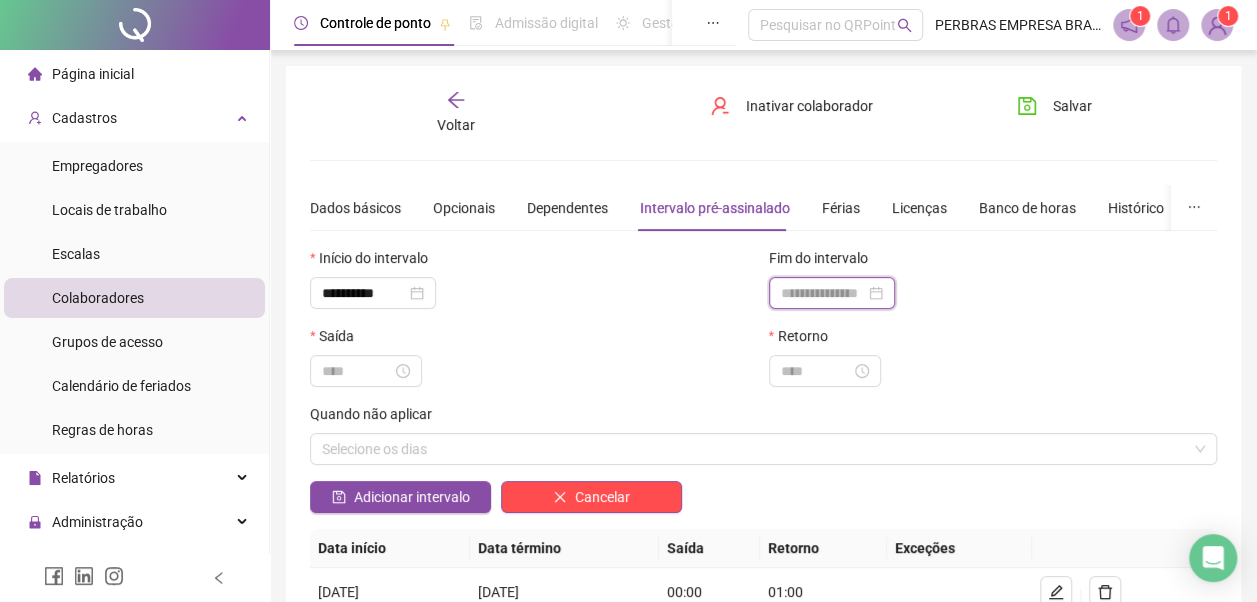 click at bounding box center [823, 293] 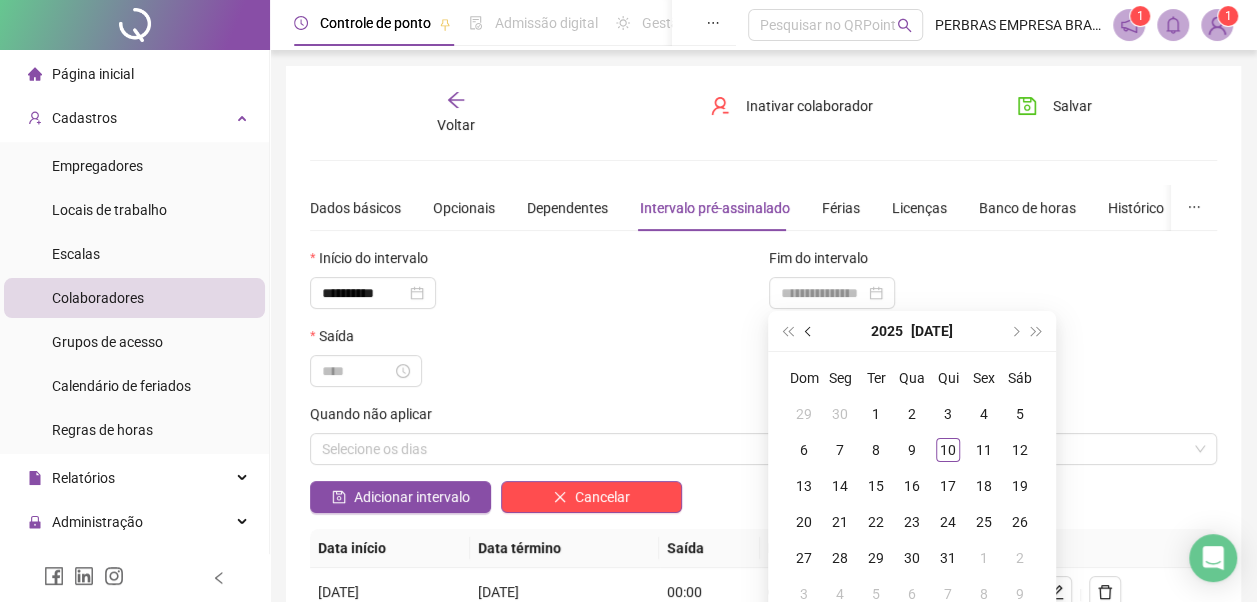 click at bounding box center (809, 331) 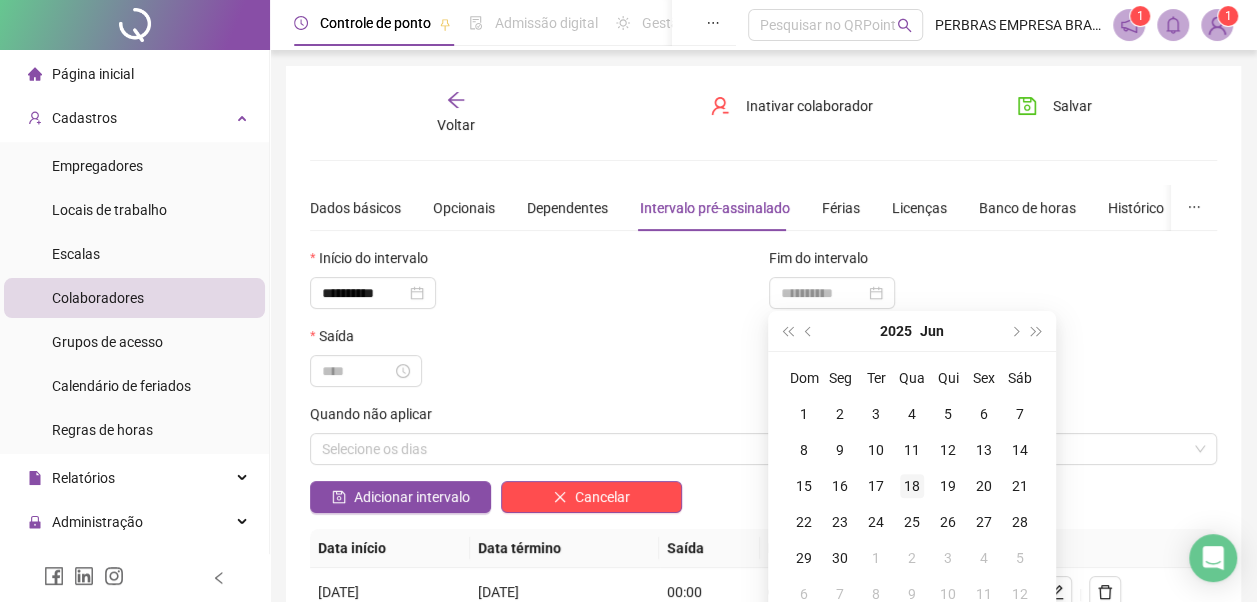 type on "**********" 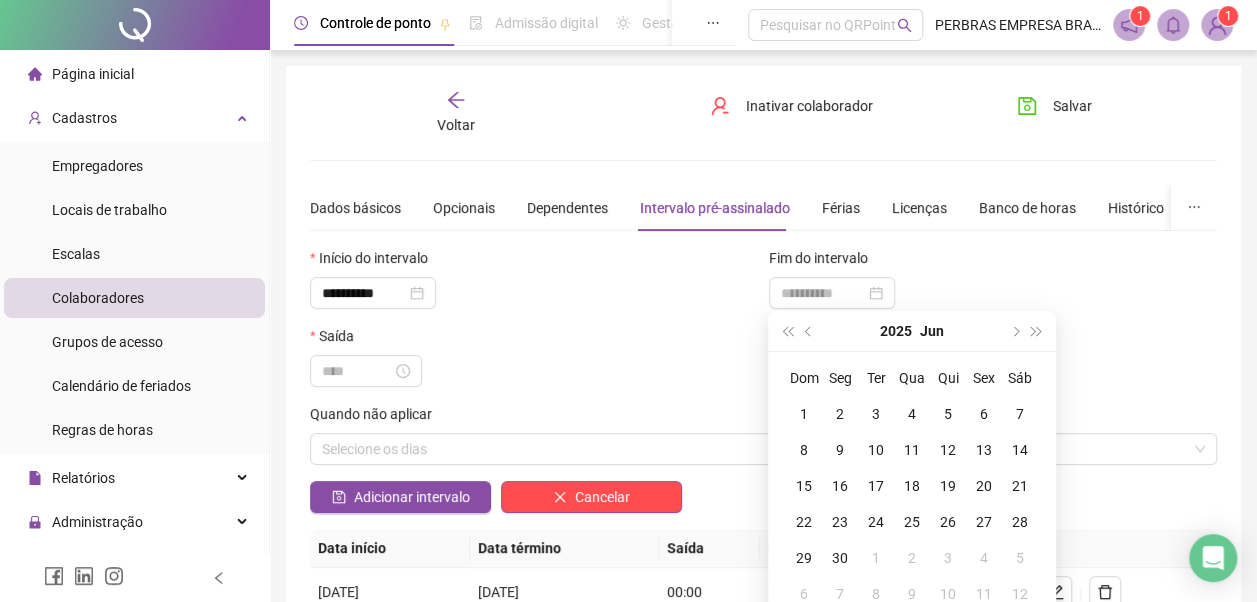 click on "18" at bounding box center (912, 486) 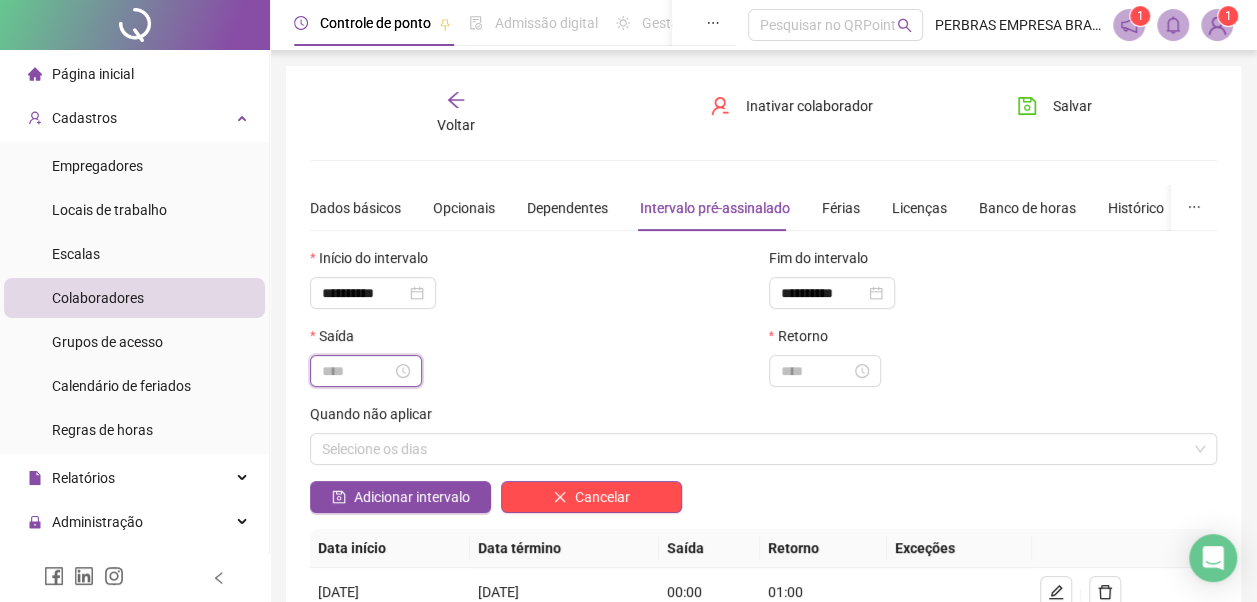 drag, startPoint x: 389, startPoint y: 376, endPoint x: 632, endPoint y: 456, distance: 255.83002 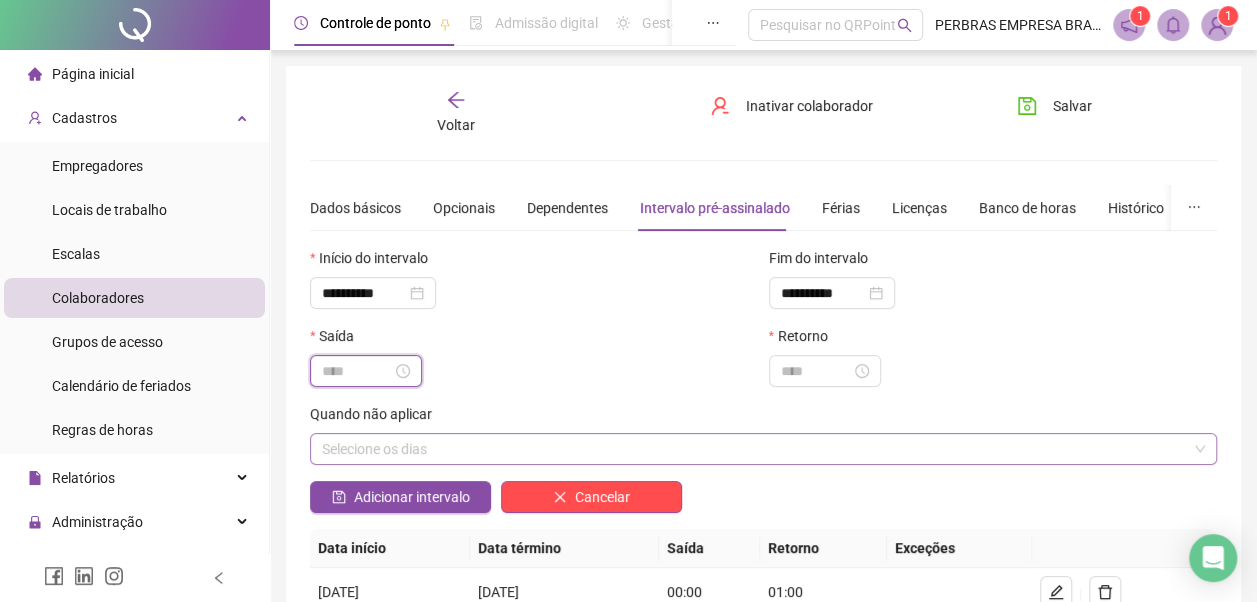 click at bounding box center [357, 371] 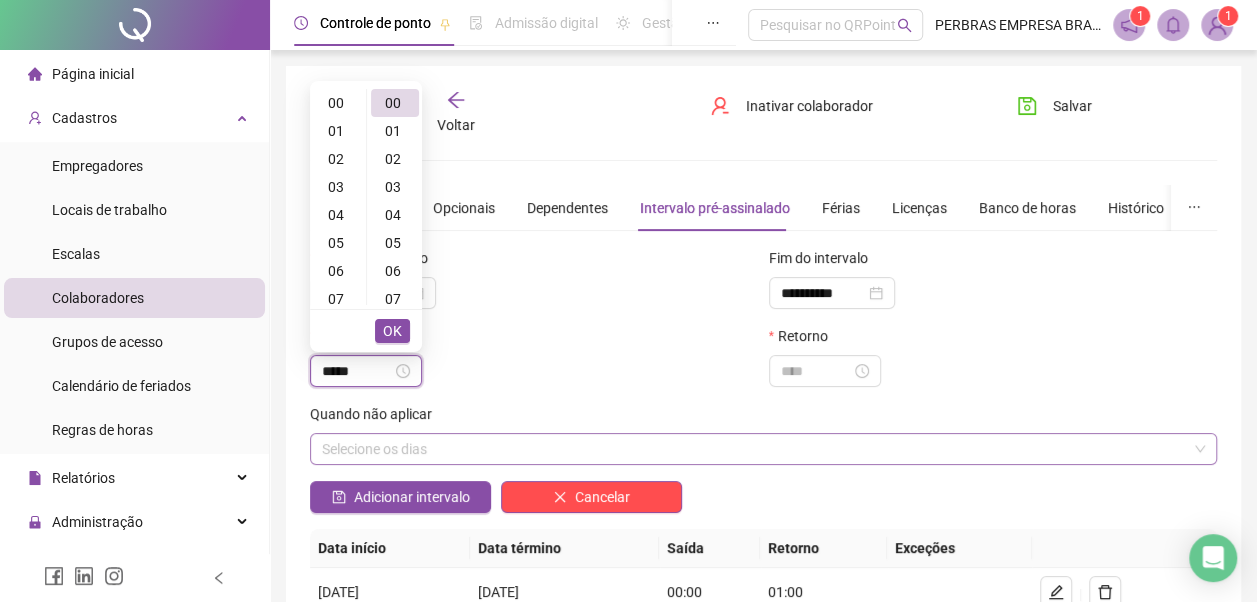 scroll, scrollTop: 336, scrollLeft: 0, axis: vertical 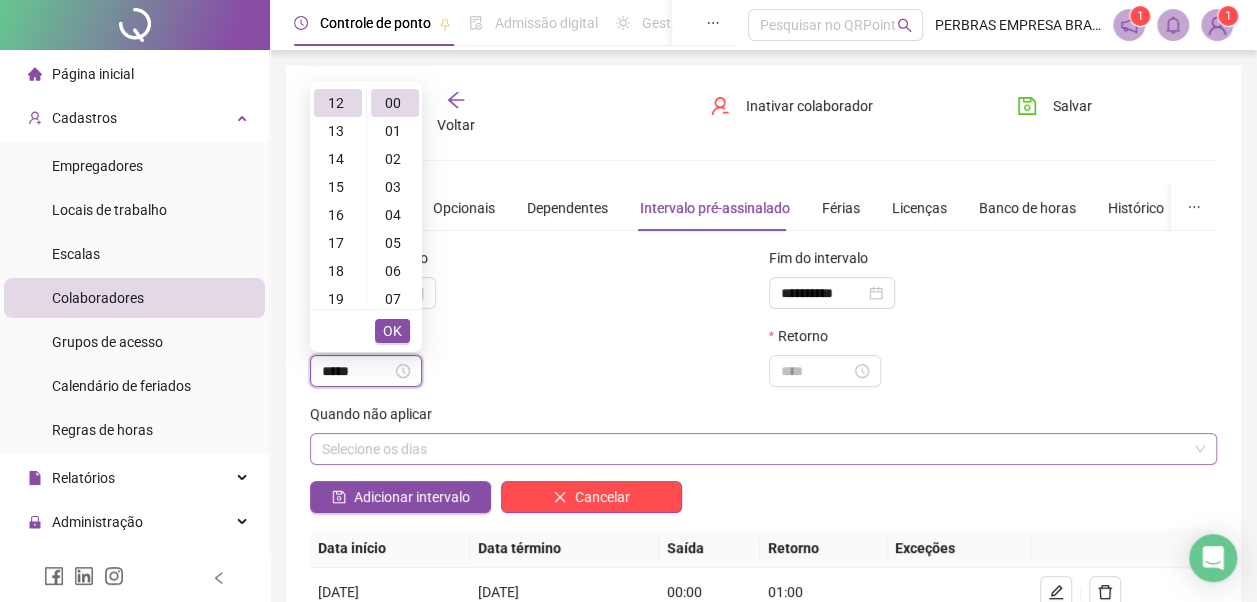 type on "*****" 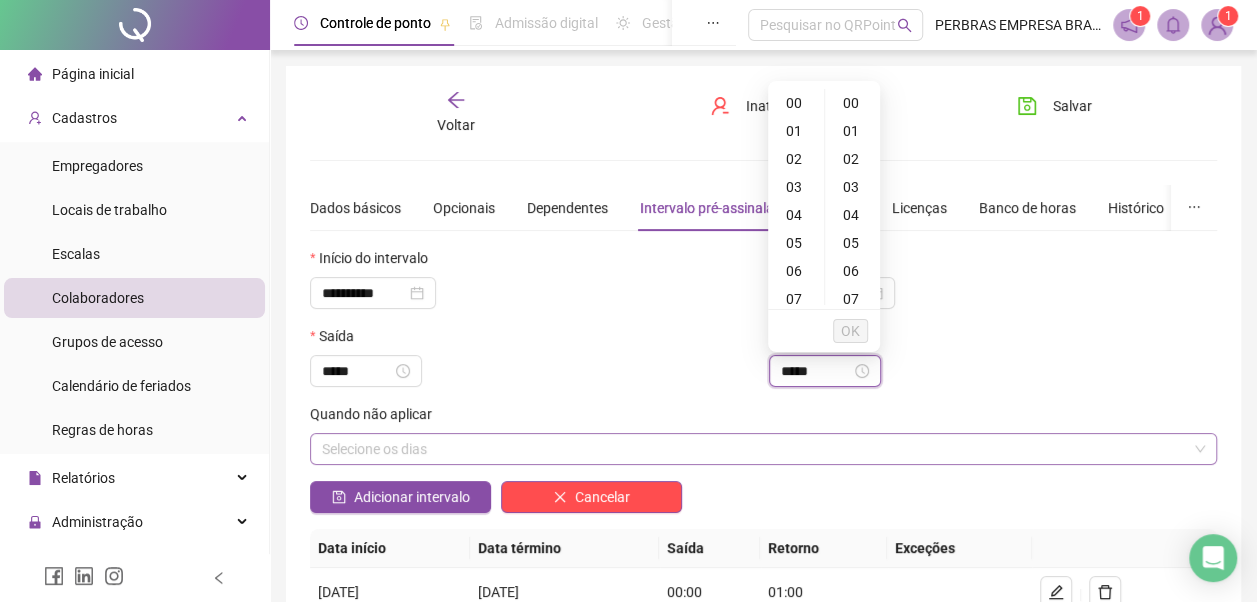 type on "*****" 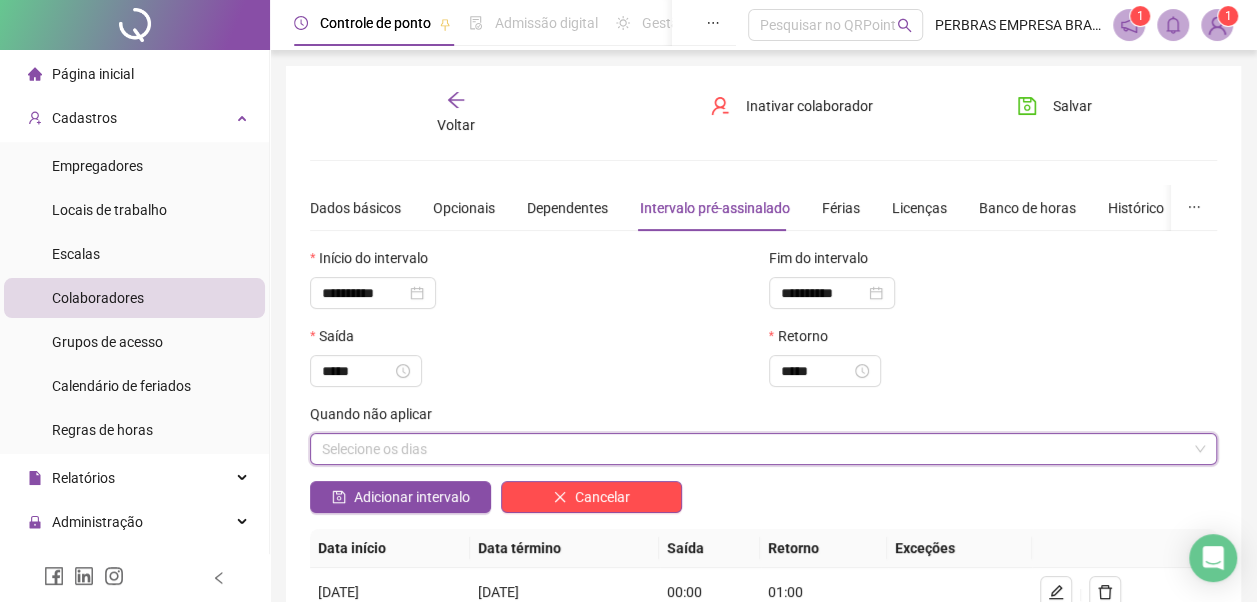 scroll, scrollTop: 364, scrollLeft: 0, axis: vertical 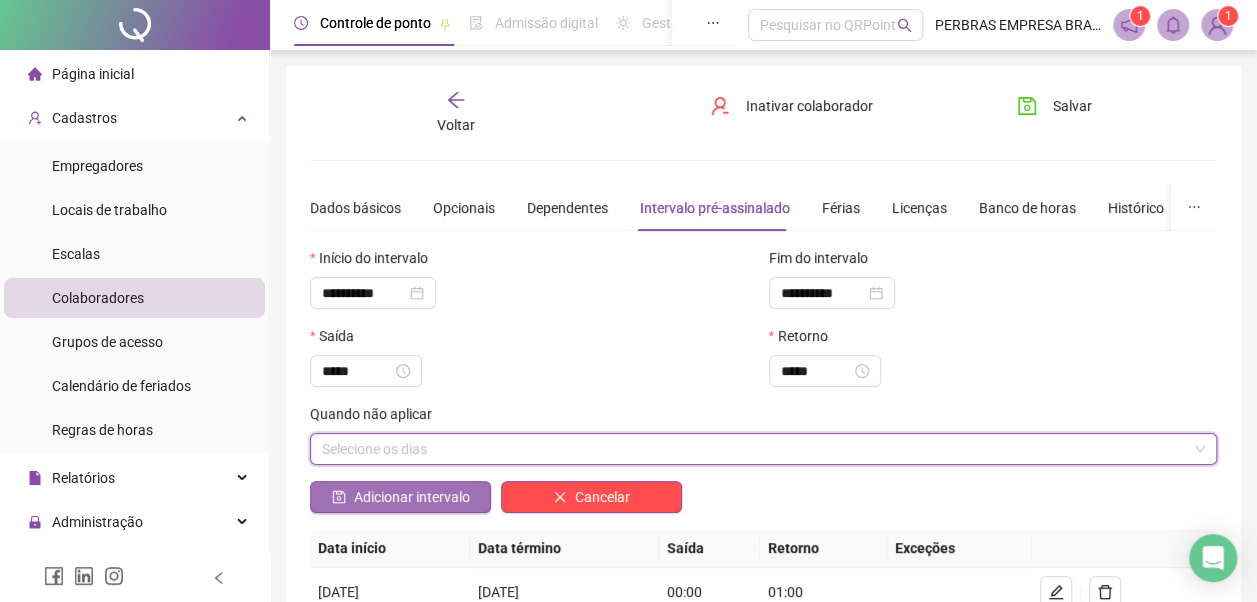 click on "Adicionar intervalo" at bounding box center [412, 497] 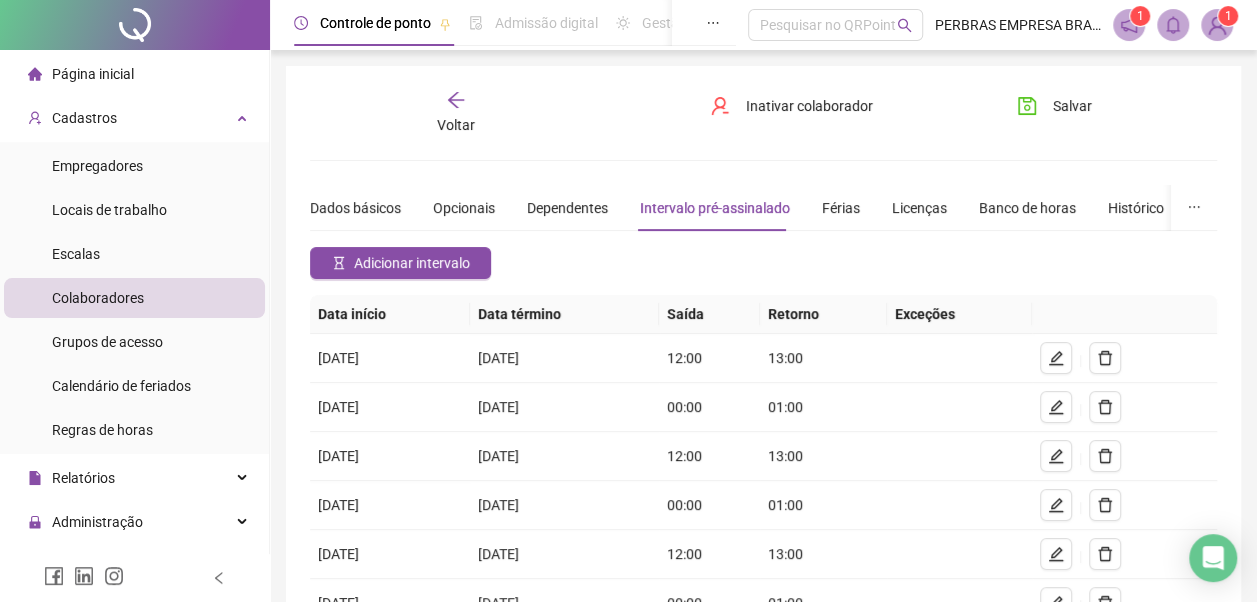 click on "Adicionar intervalo" at bounding box center [412, 263] 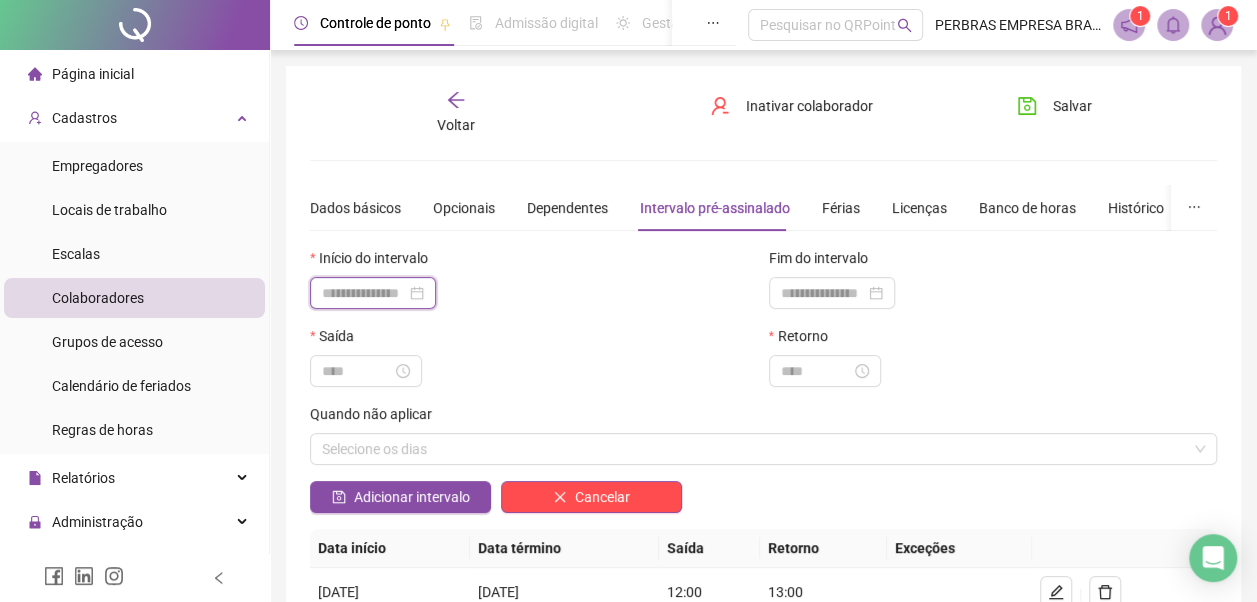 click at bounding box center [364, 293] 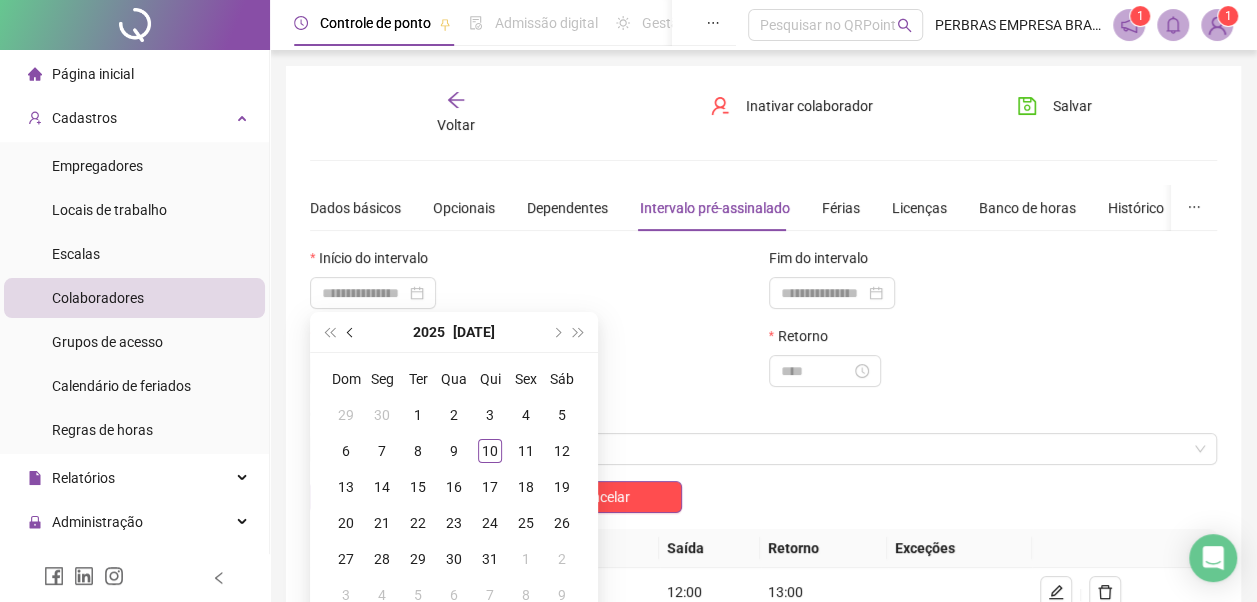 click at bounding box center [351, 332] 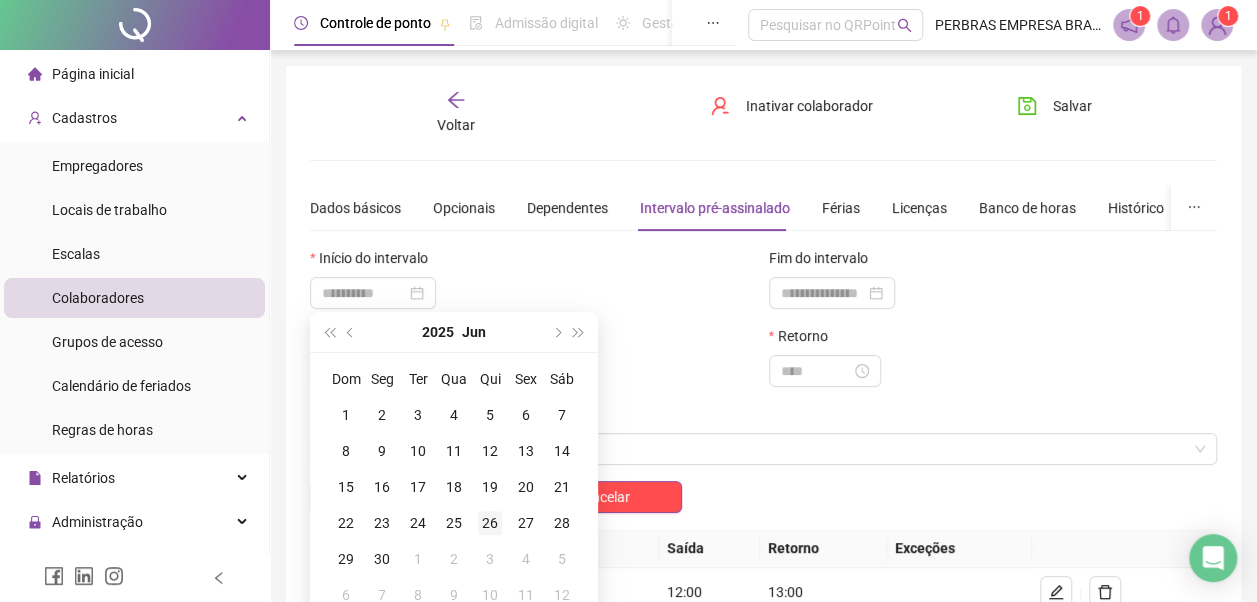 type on "**********" 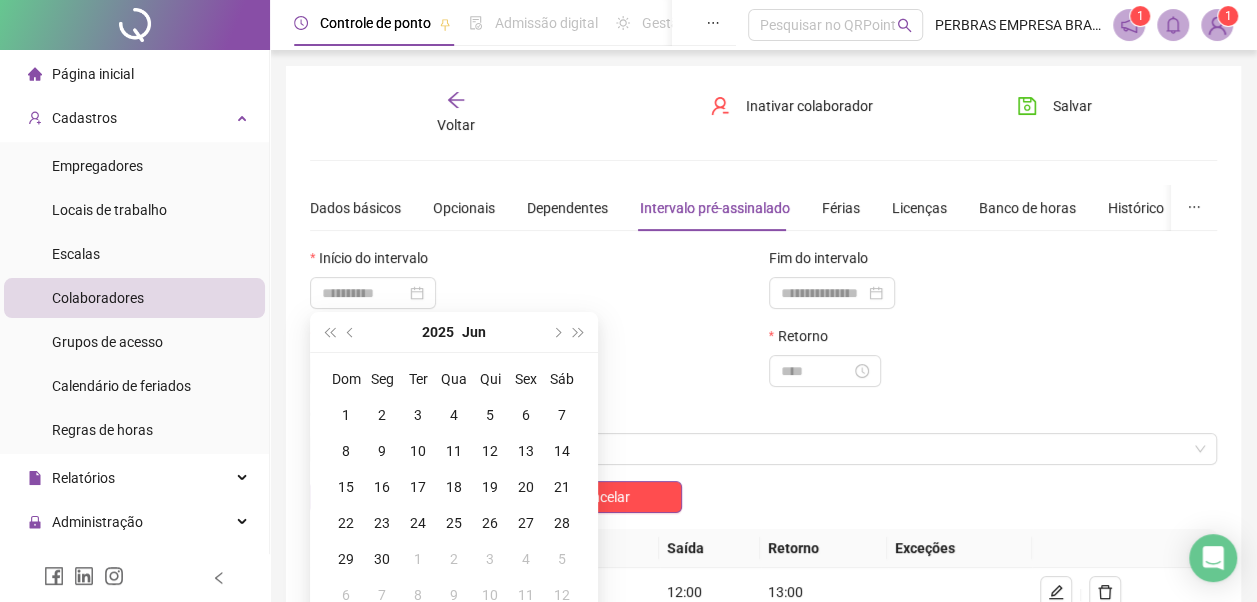 click on "26" at bounding box center (490, 523) 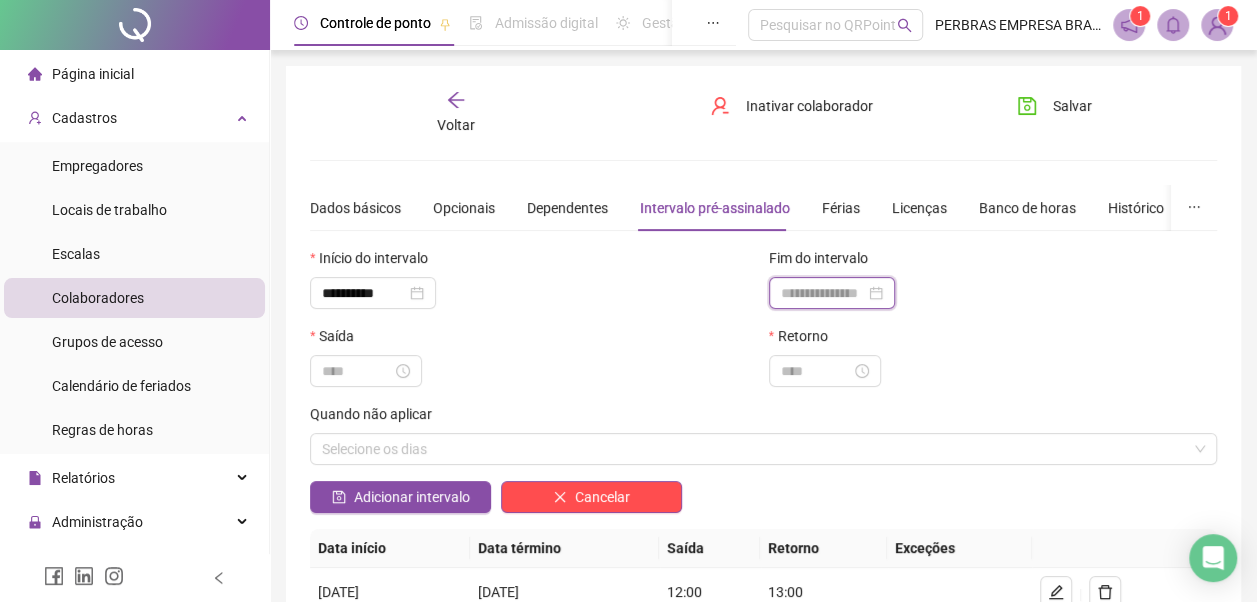 click at bounding box center [823, 293] 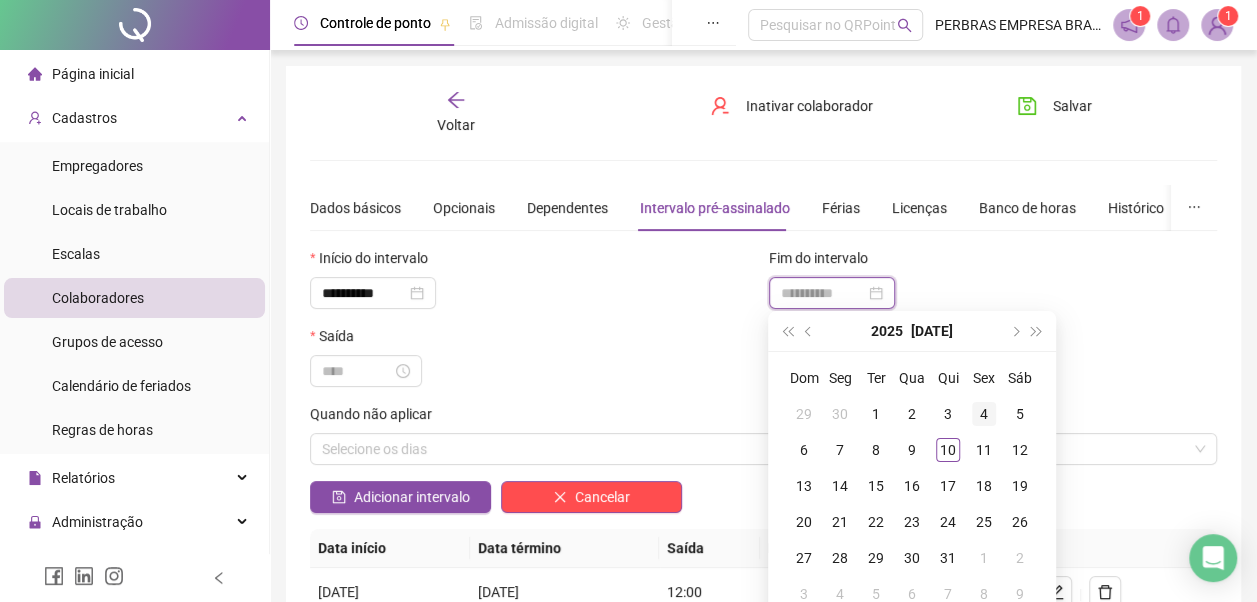 type on "**********" 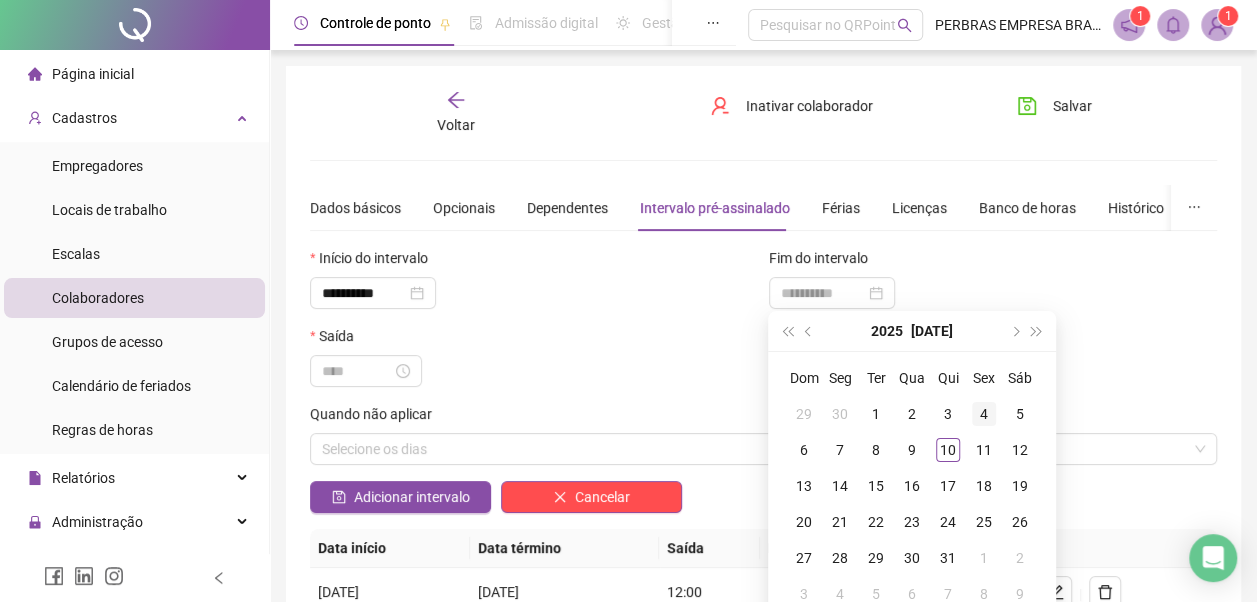 click on "4" at bounding box center (984, 414) 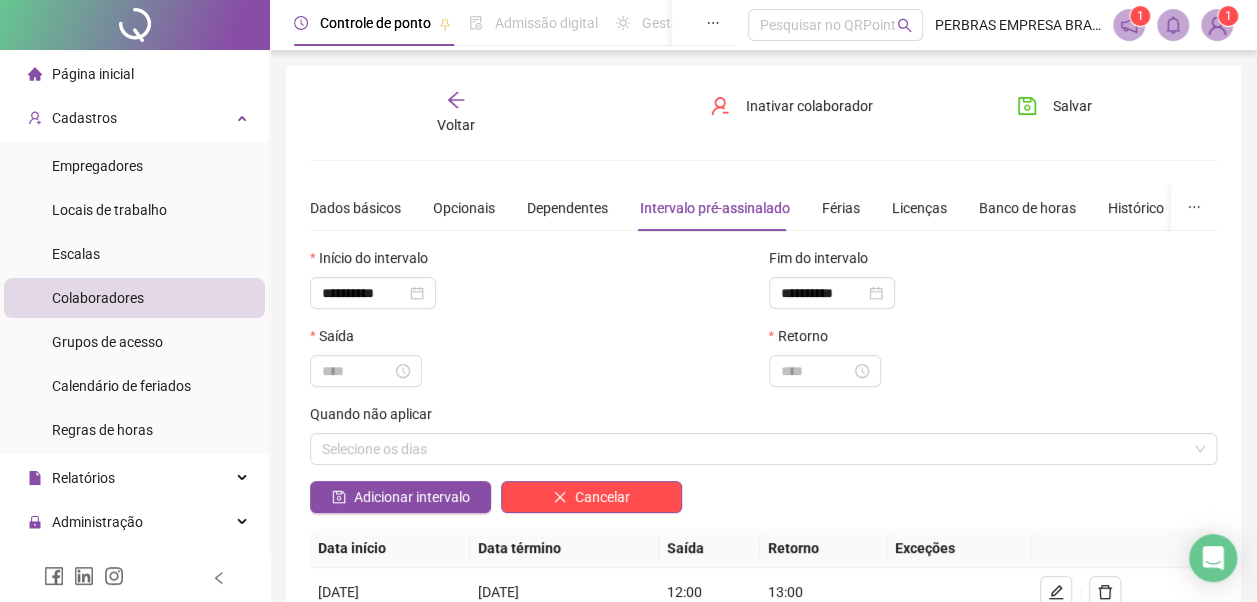 click on "Saída" at bounding box center [534, 340] 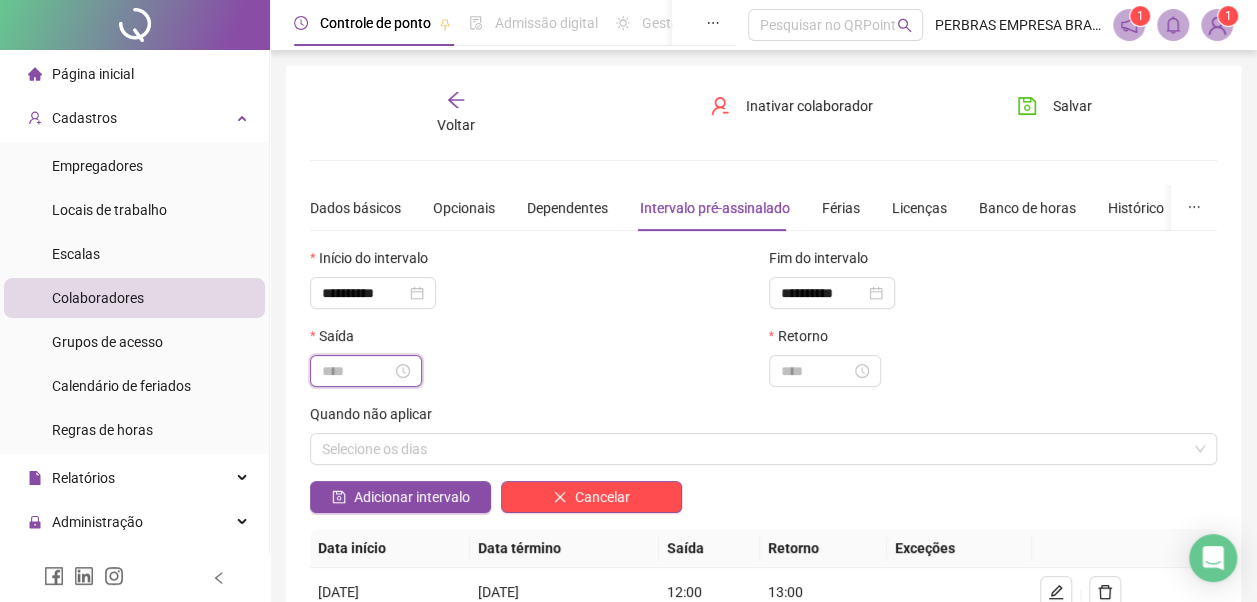 click at bounding box center (357, 371) 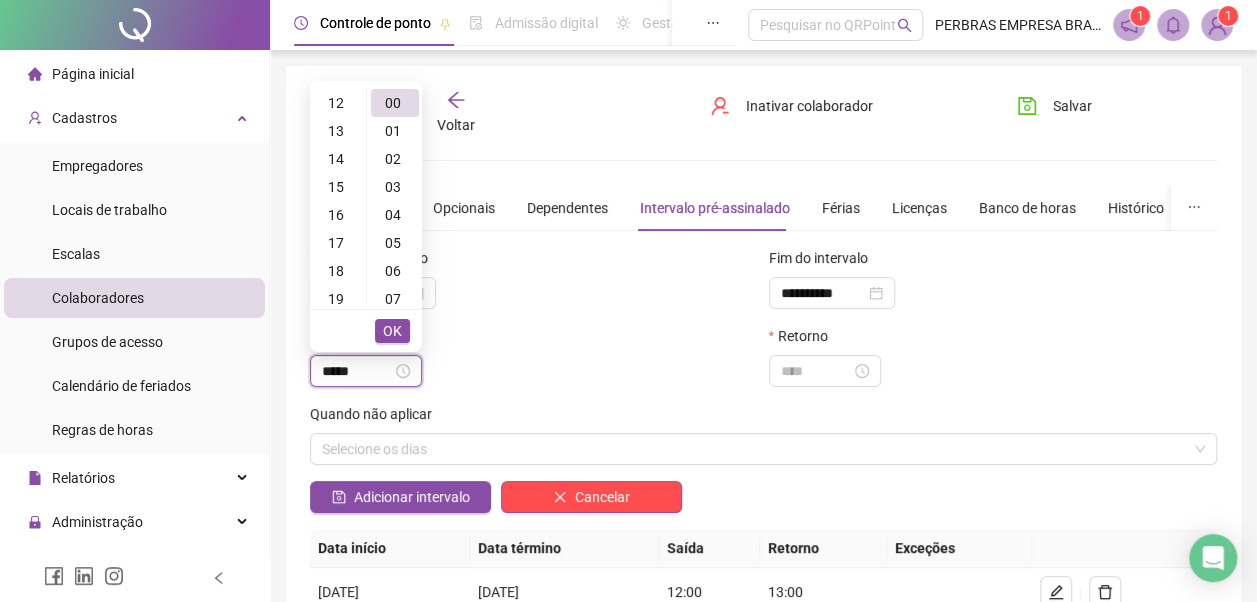 scroll, scrollTop: 0, scrollLeft: 0, axis: both 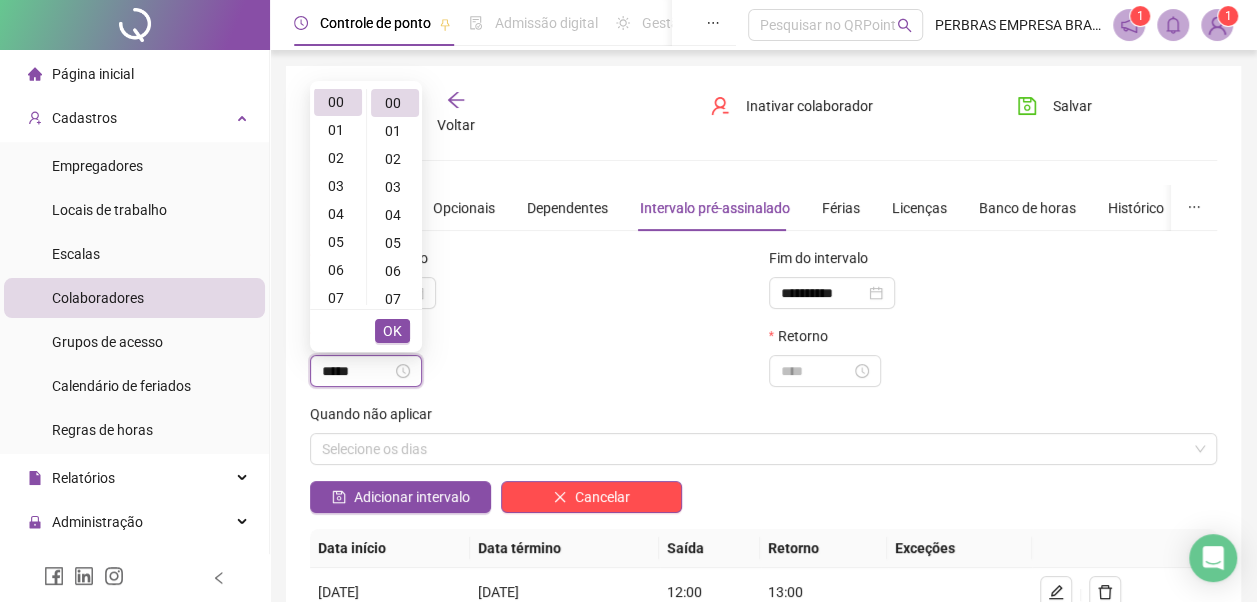 type on "*****" 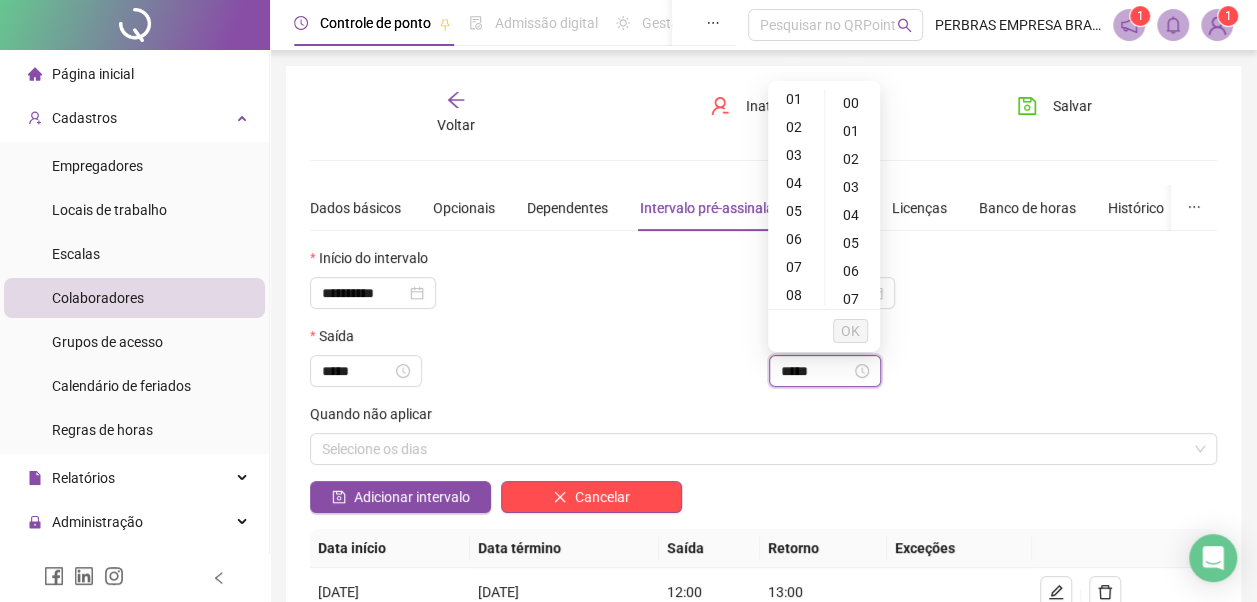 type on "*****" 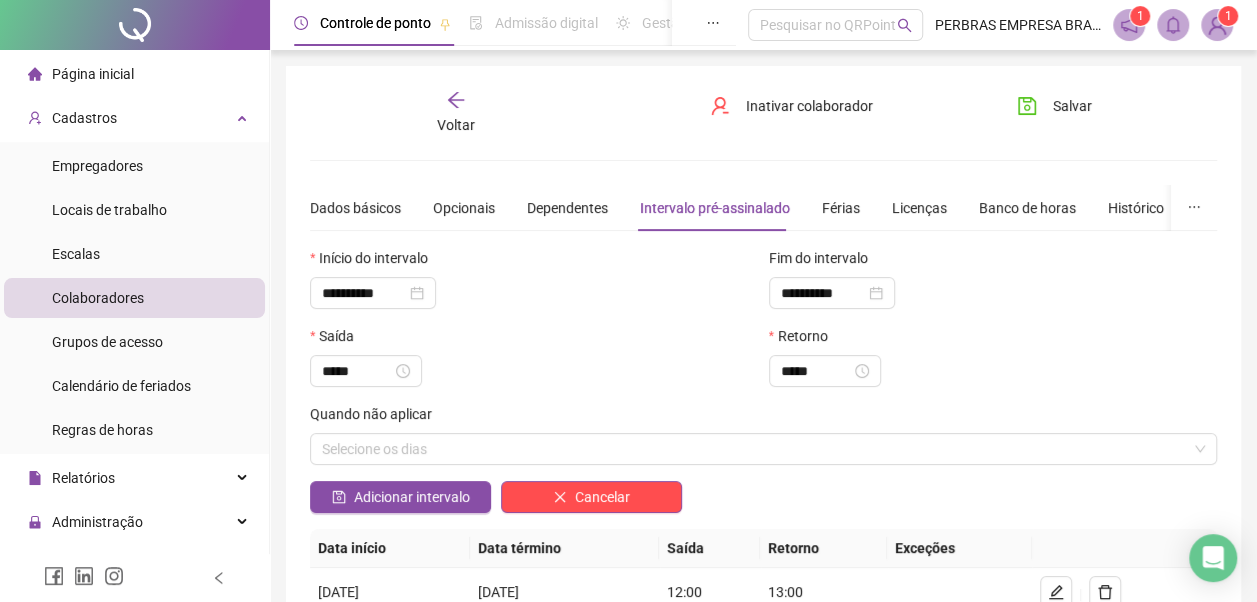 scroll, scrollTop: 28, scrollLeft: 0, axis: vertical 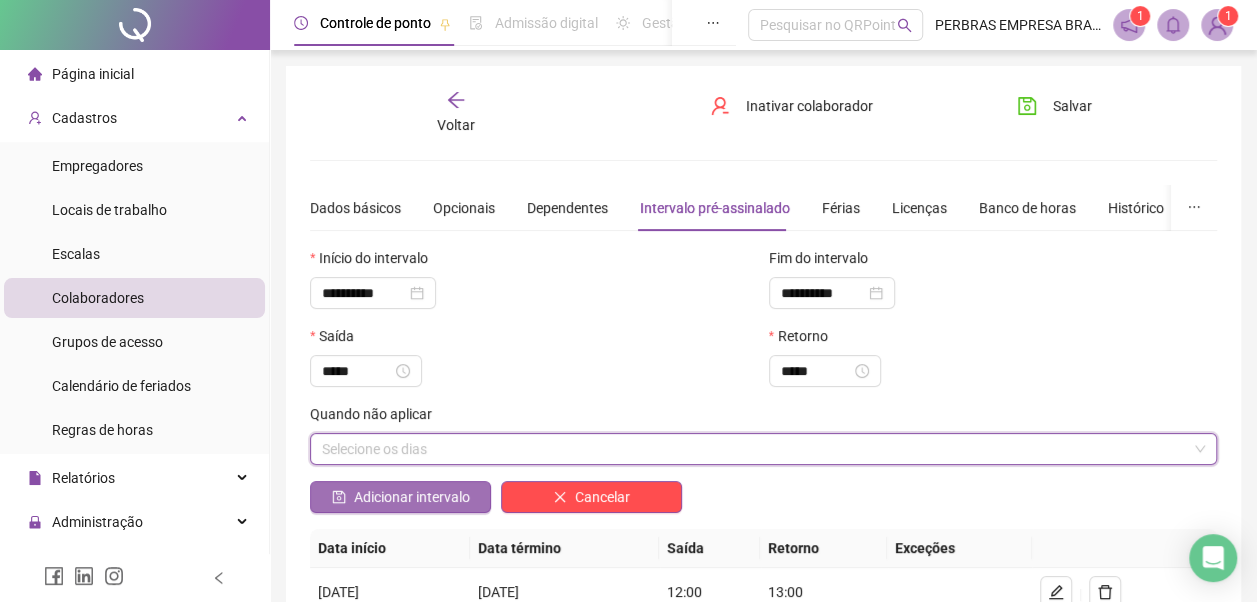 click on "Adicionar intervalo" at bounding box center [412, 497] 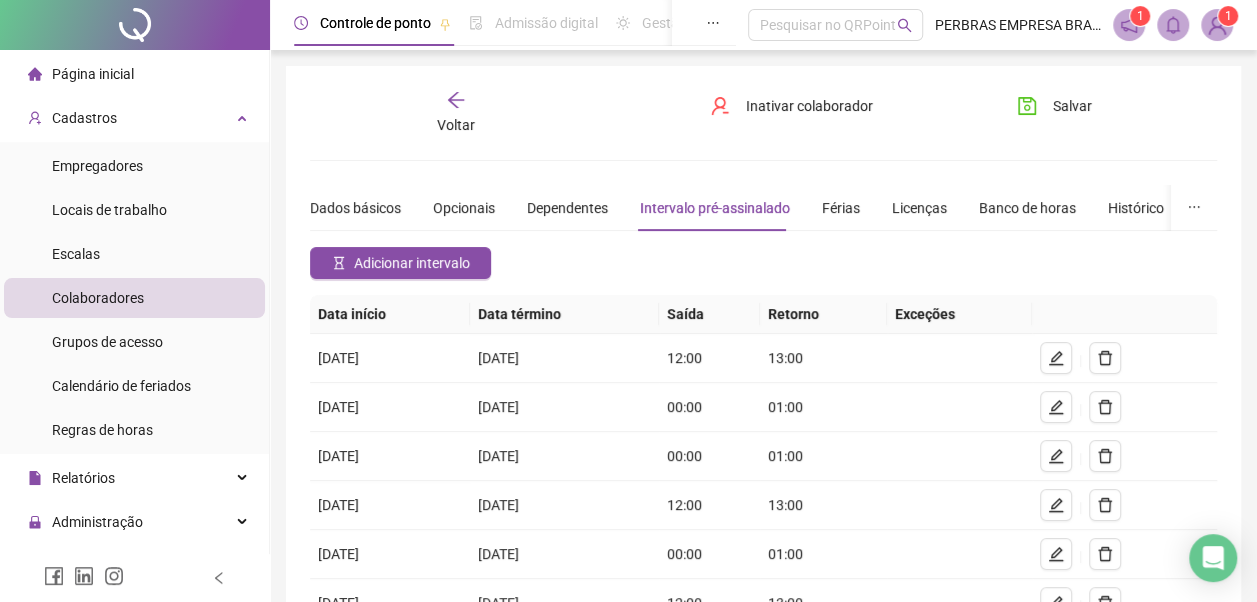 click on "Adicionar intervalo" at bounding box center (412, 263) 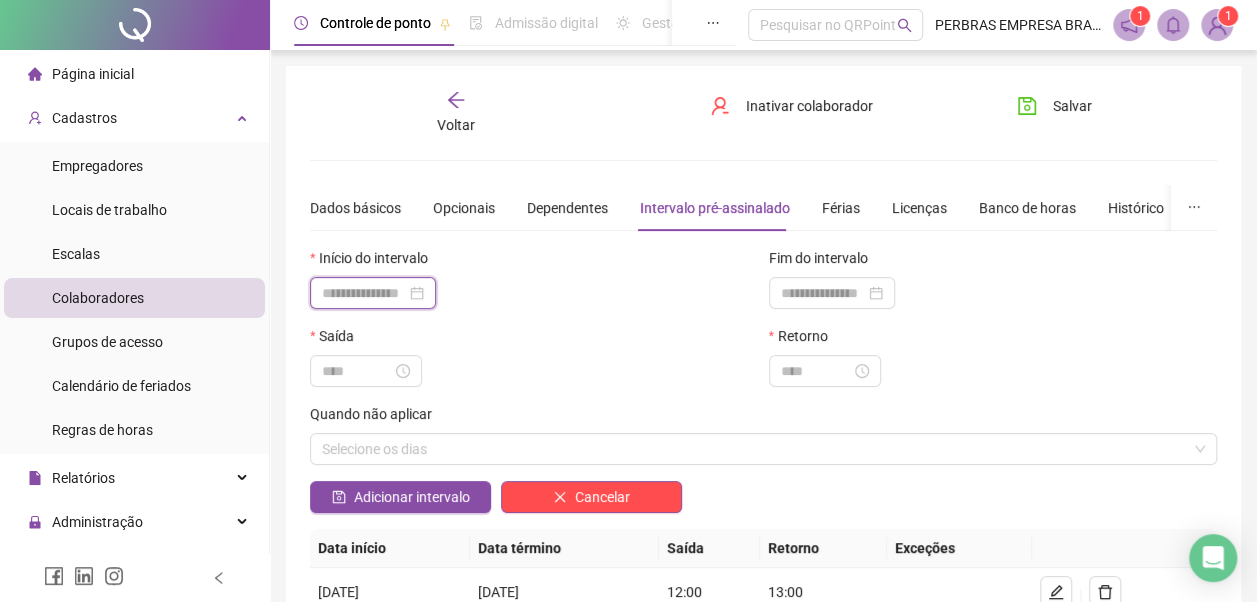 drag, startPoint x: 366, startPoint y: 296, endPoint x: 368, endPoint y: 307, distance: 11.18034 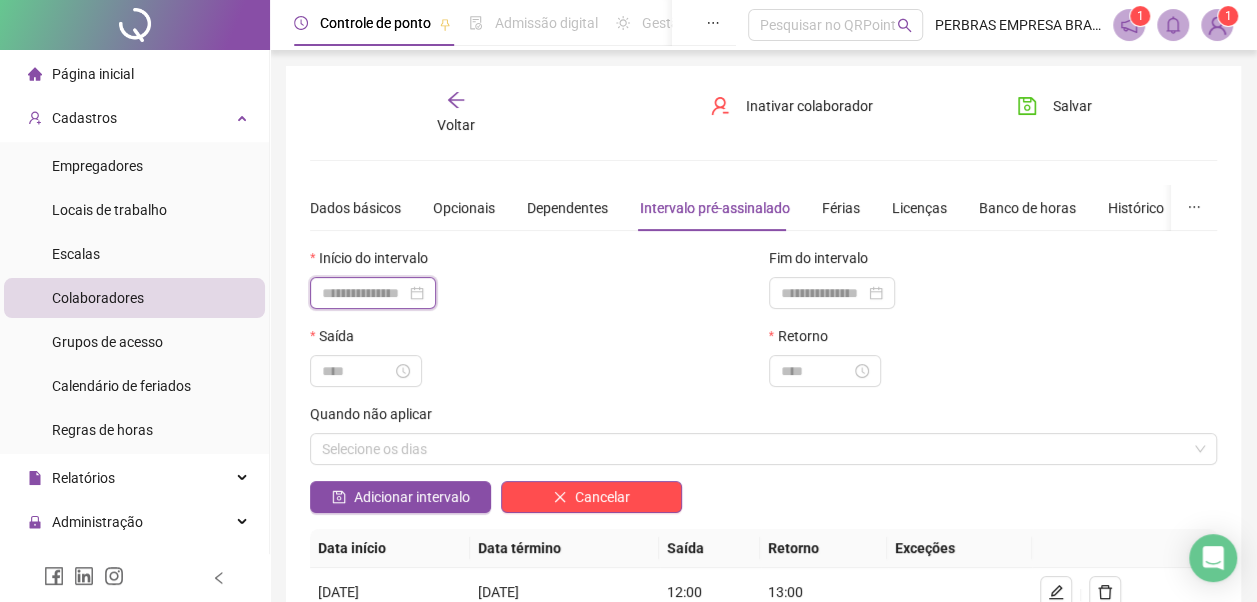 click at bounding box center [364, 293] 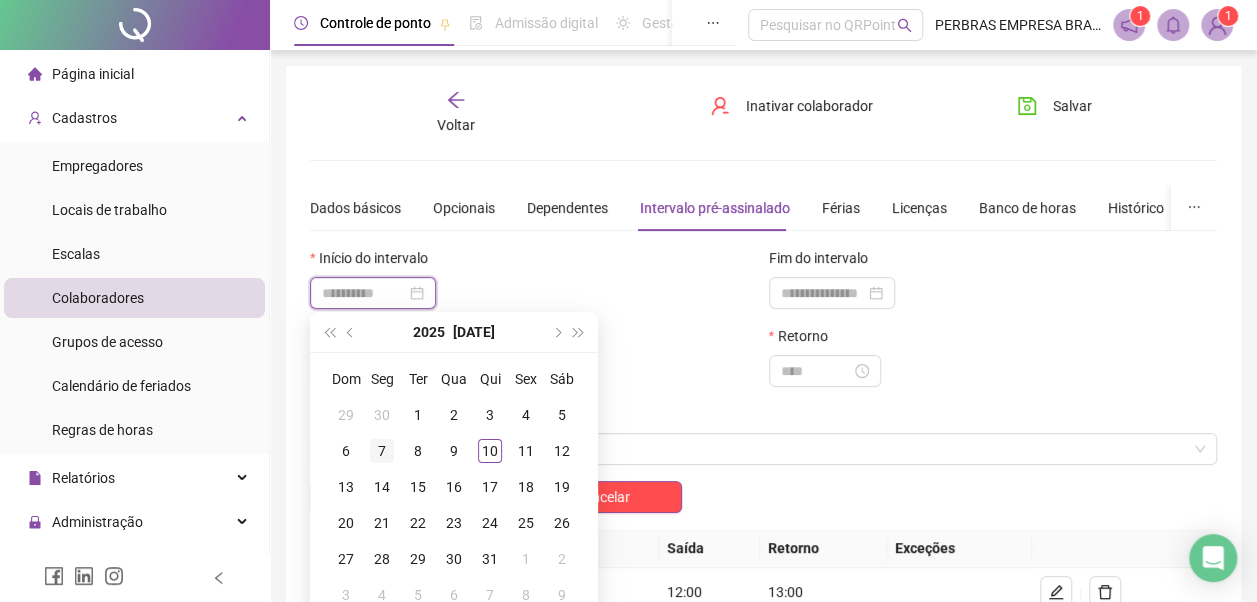 type on "**********" 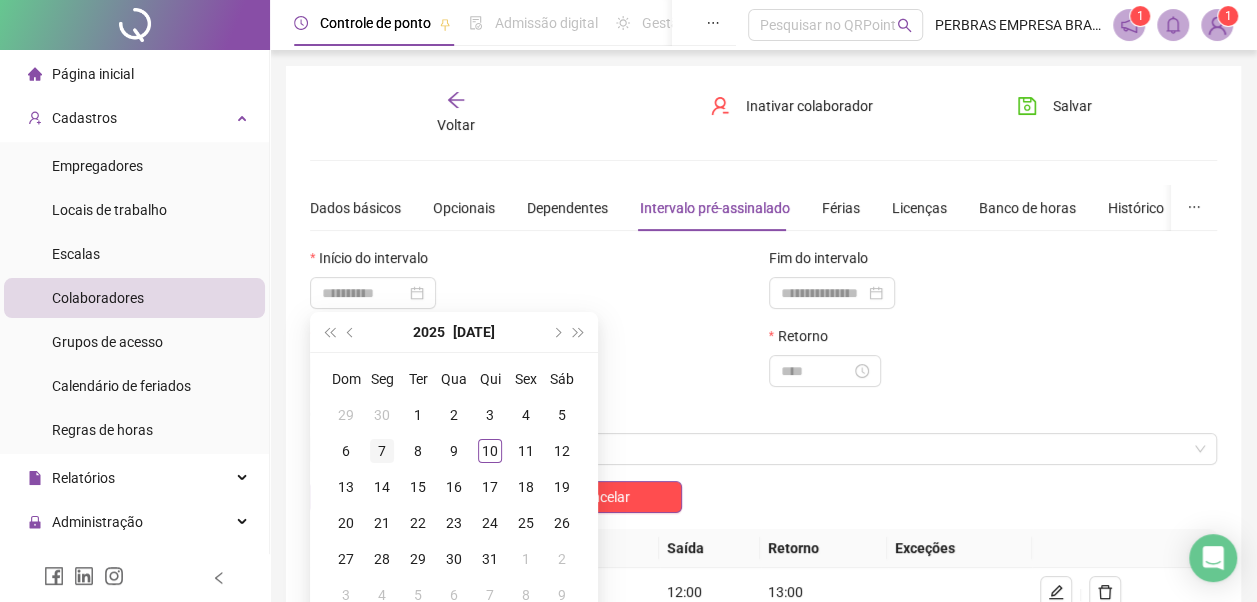 click on "7" at bounding box center [382, 451] 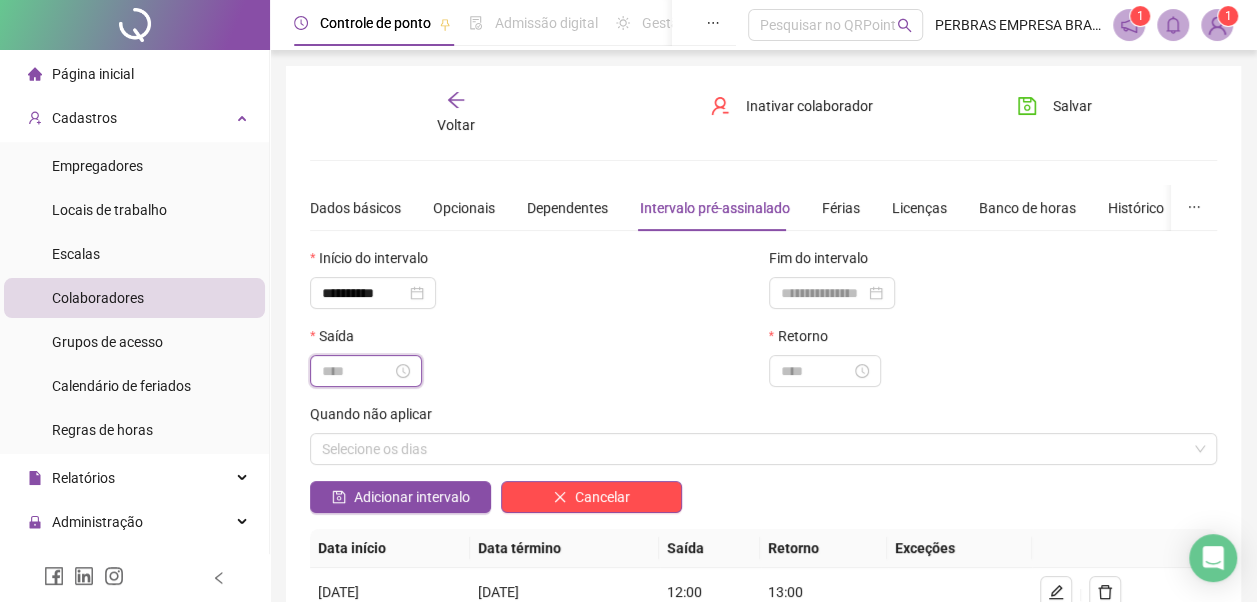 drag, startPoint x: 382, startPoint y: 372, endPoint x: 401, endPoint y: 376, distance: 19.416489 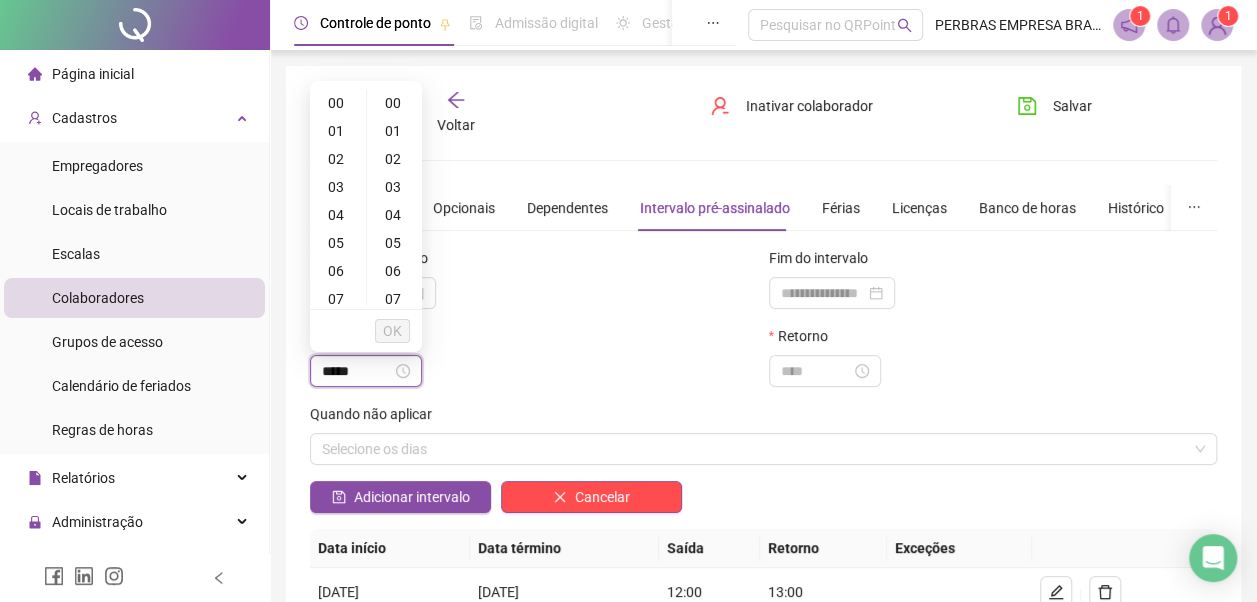 type on "*****" 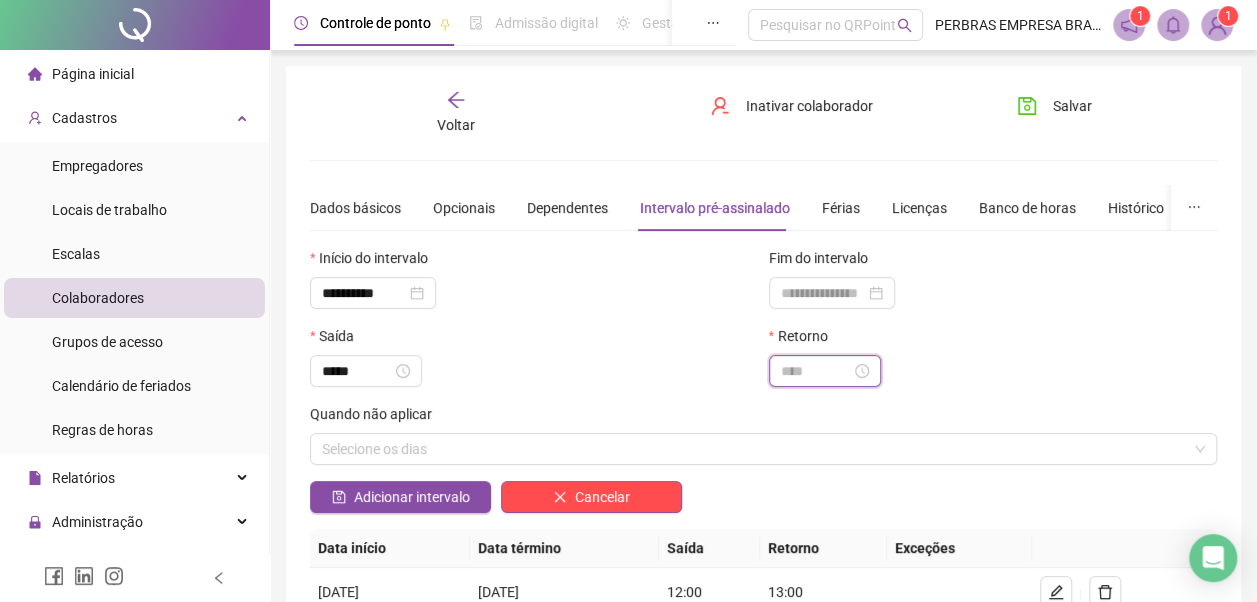 scroll, scrollTop: 336, scrollLeft: 0, axis: vertical 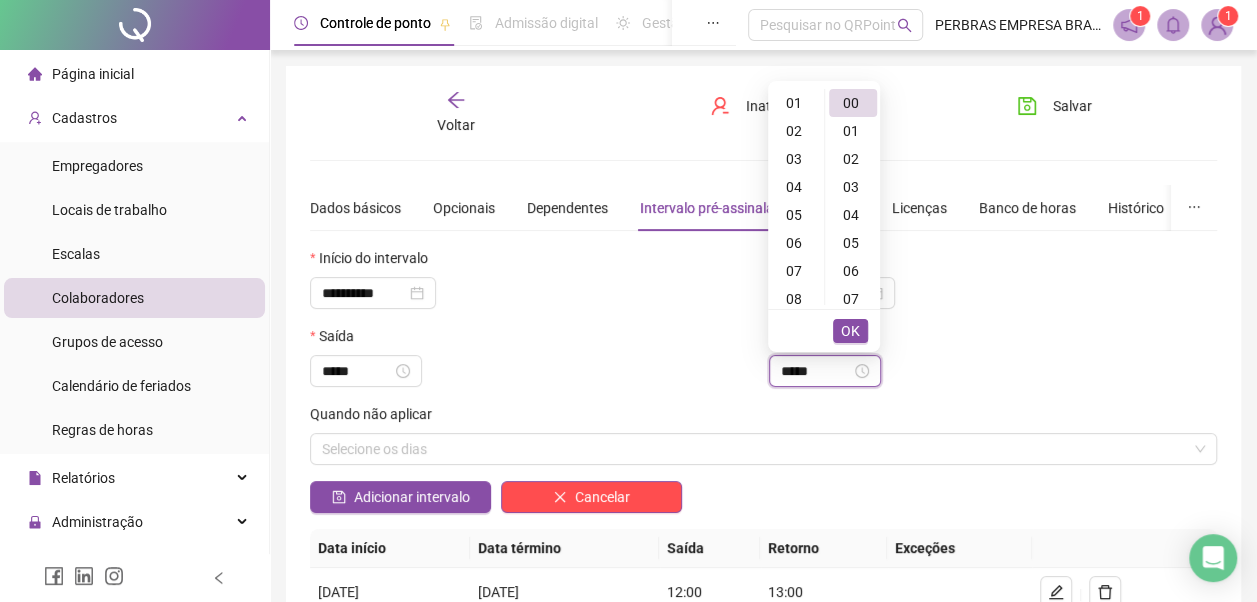 type on "*****" 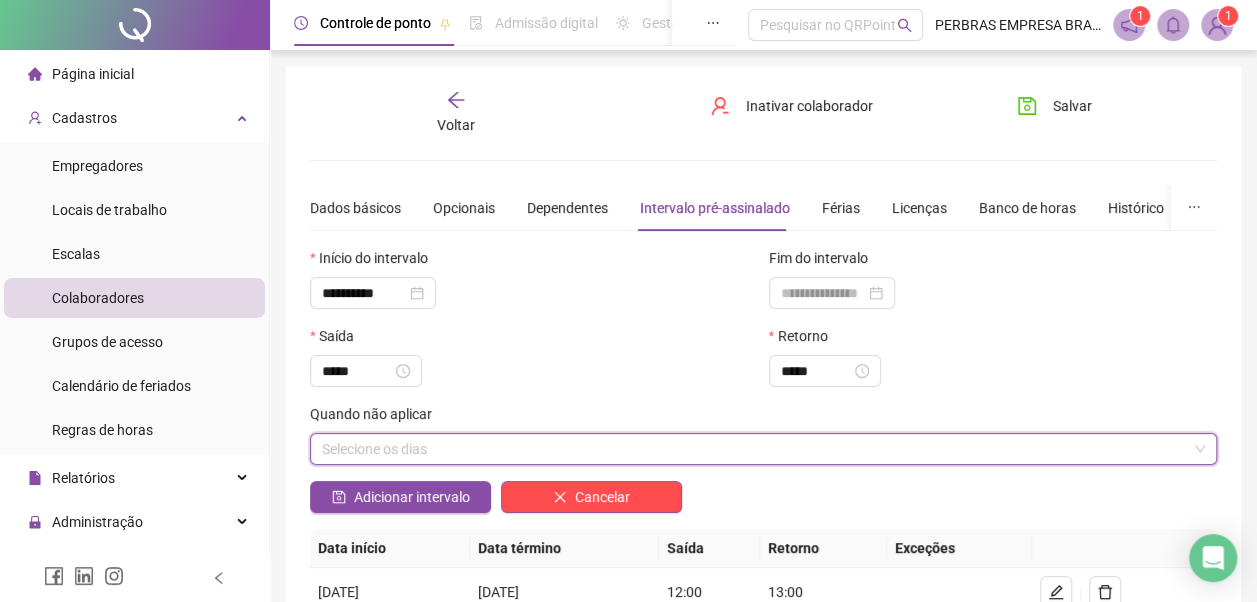 scroll, scrollTop: 364, scrollLeft: 0, axis: vertical 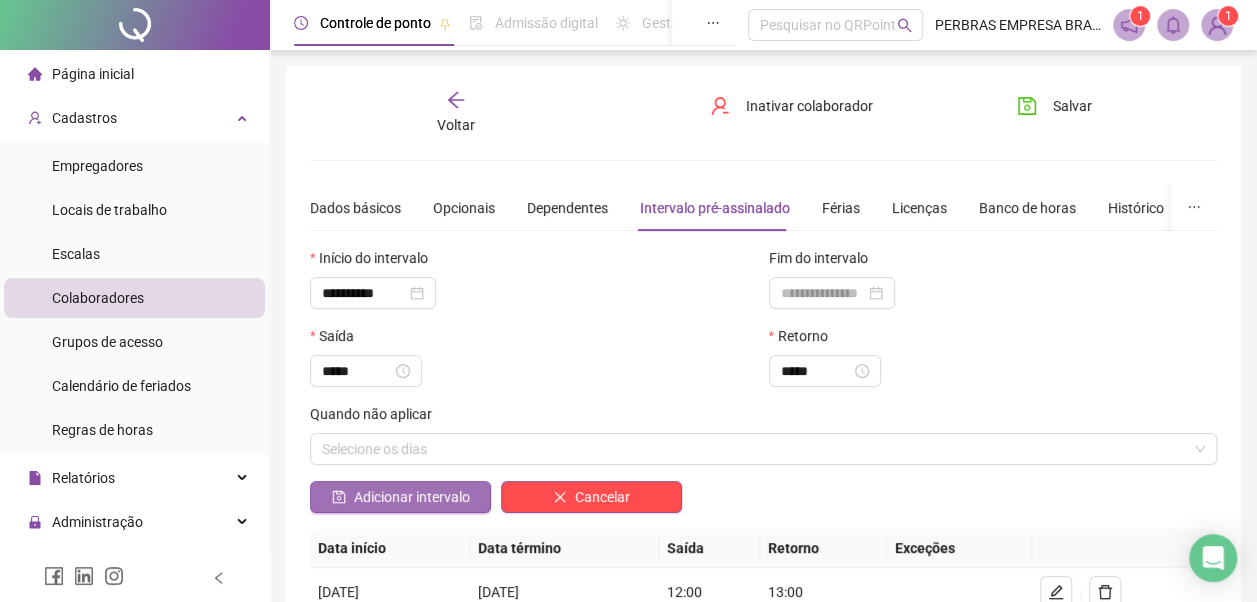 click on "Adicionar intervalo" at bounding box center [412, 497] 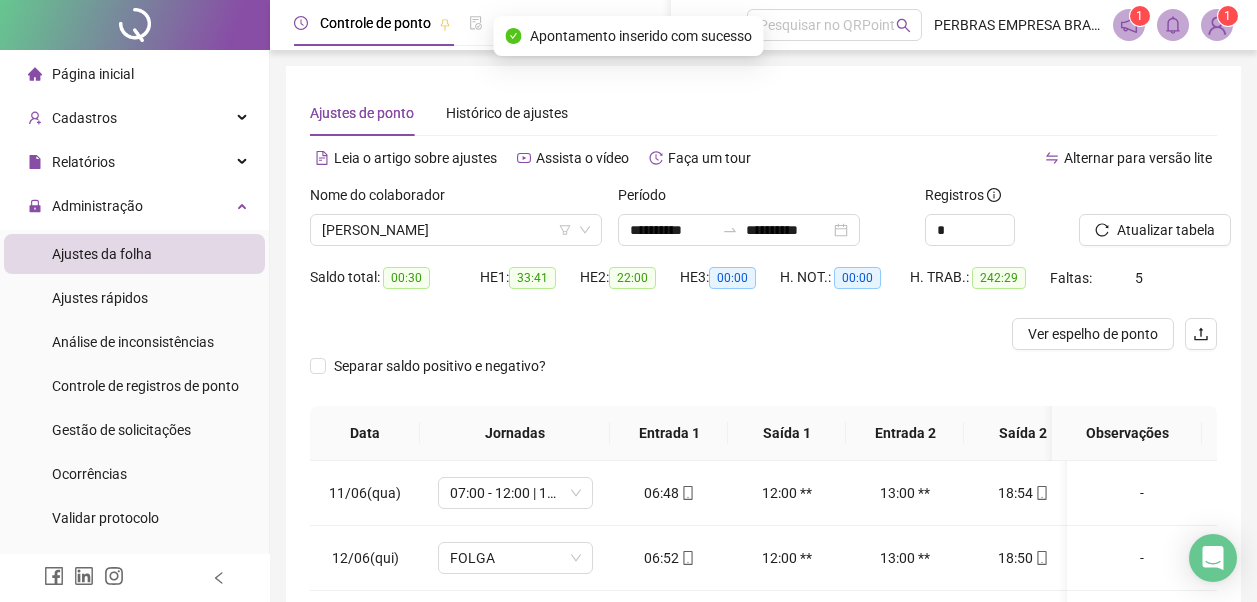 click on "07:00 - 12:00 | 13:00 - 19:00" at bounding box center [515, 1728] 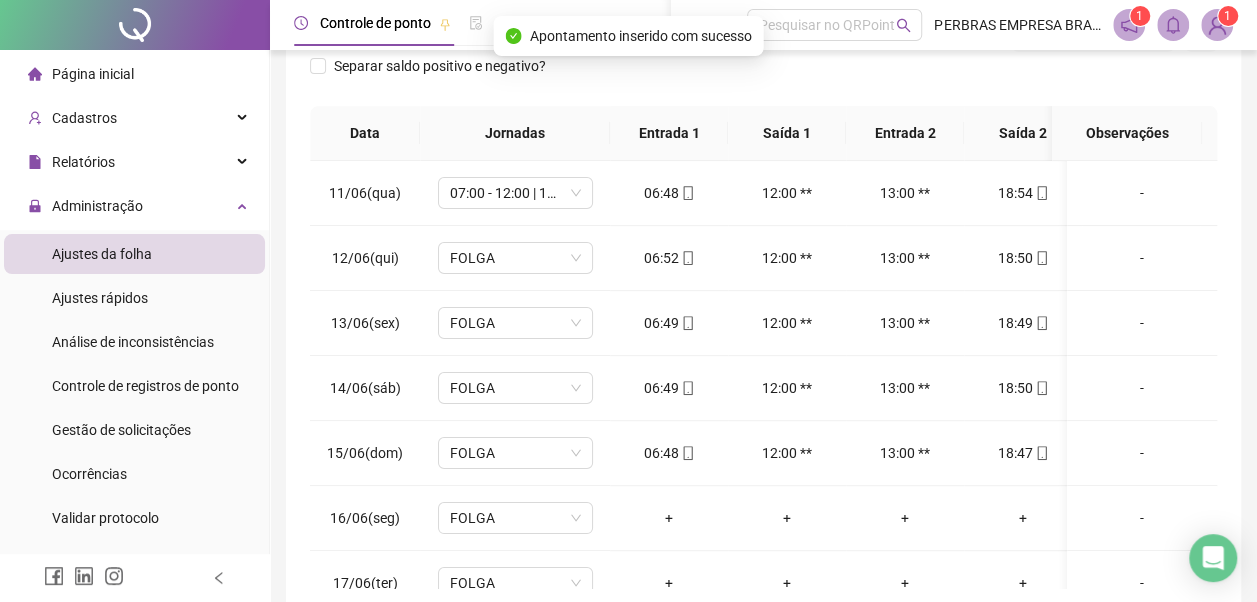 scroll, scrollTop: 1100, scrollLeft: 0, axis: vertical 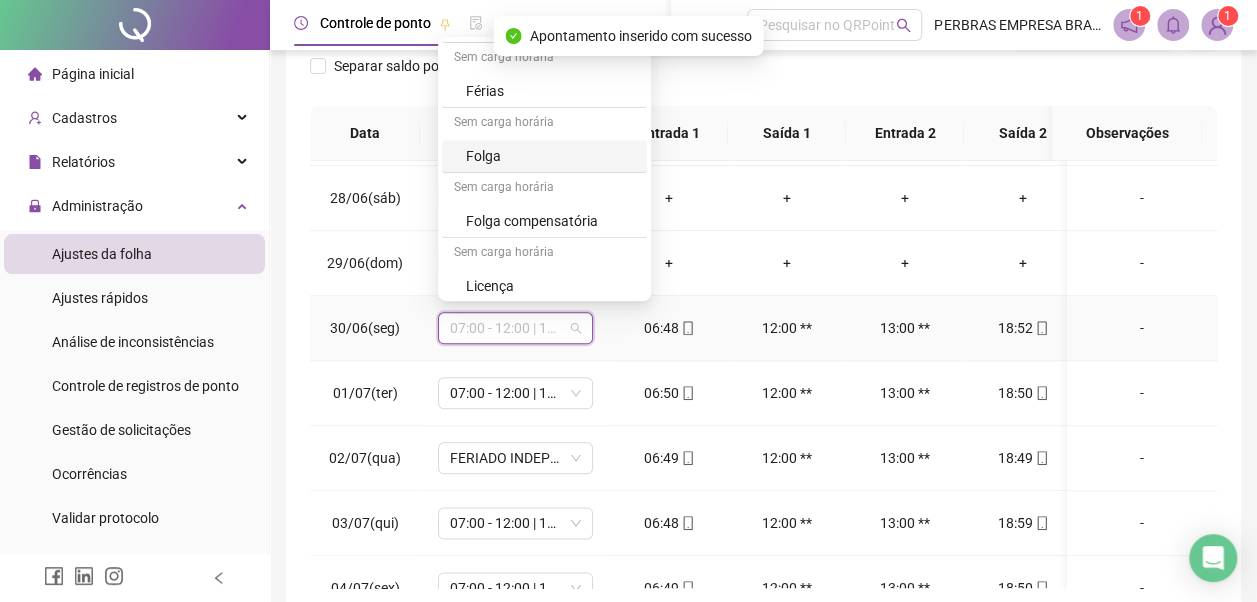 click on "Folga" at bounding box center [550, 156] 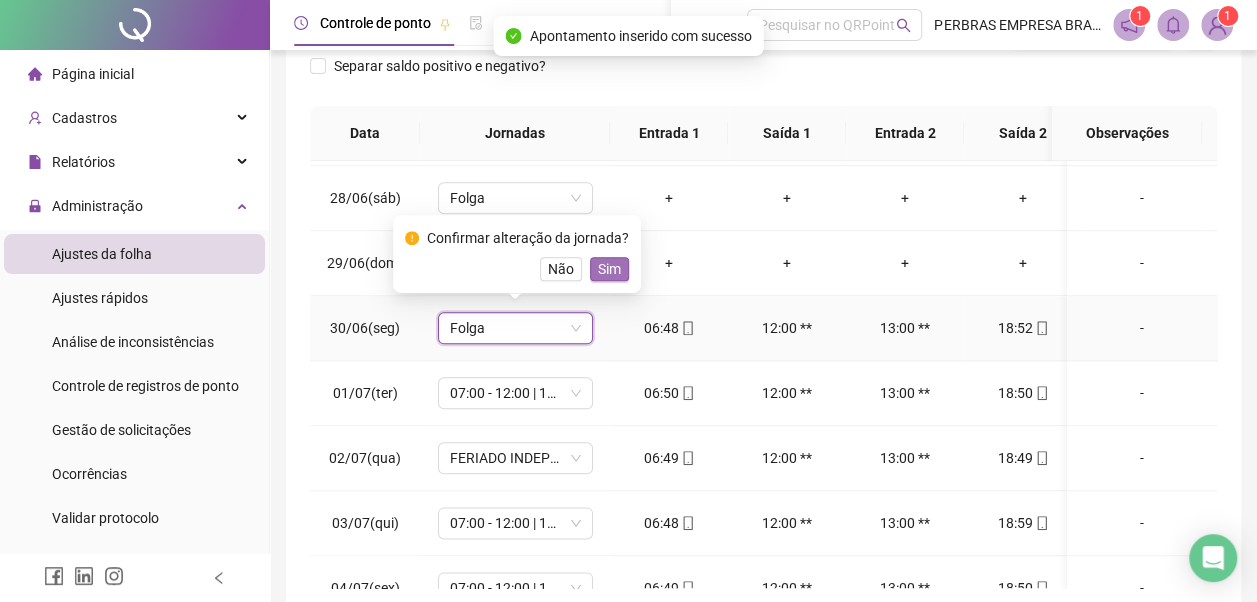 click on "Sim" at bounding box center (609, 269) 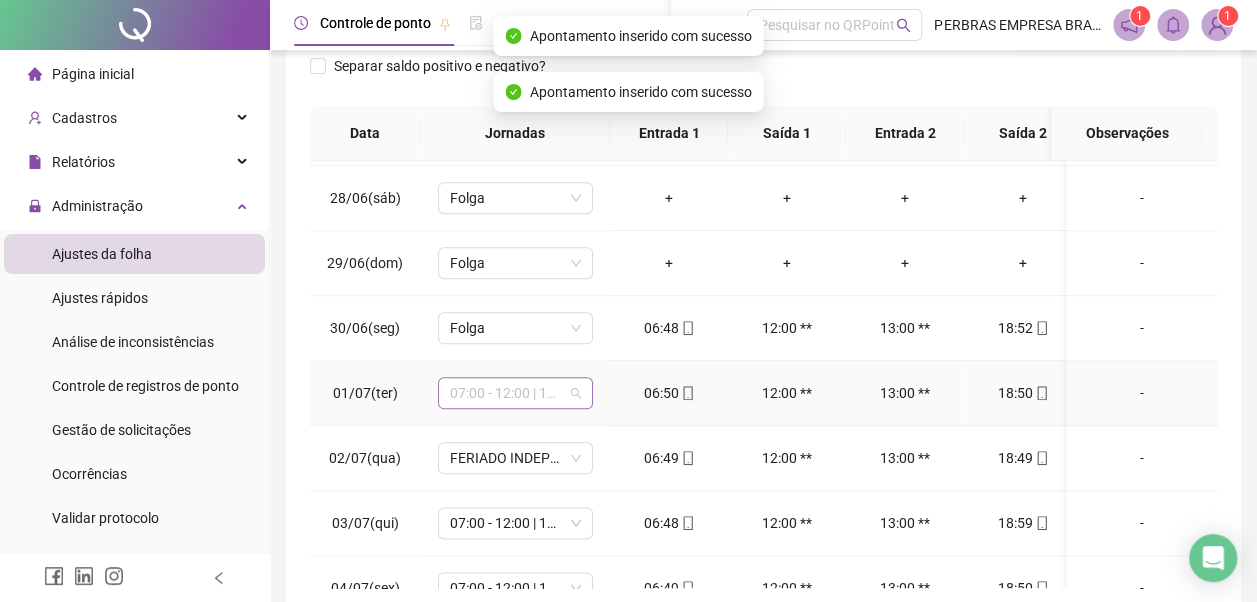 click on "07:00 - 12:00 | 13:00 - 19:00" at bounding box center (515, 393) 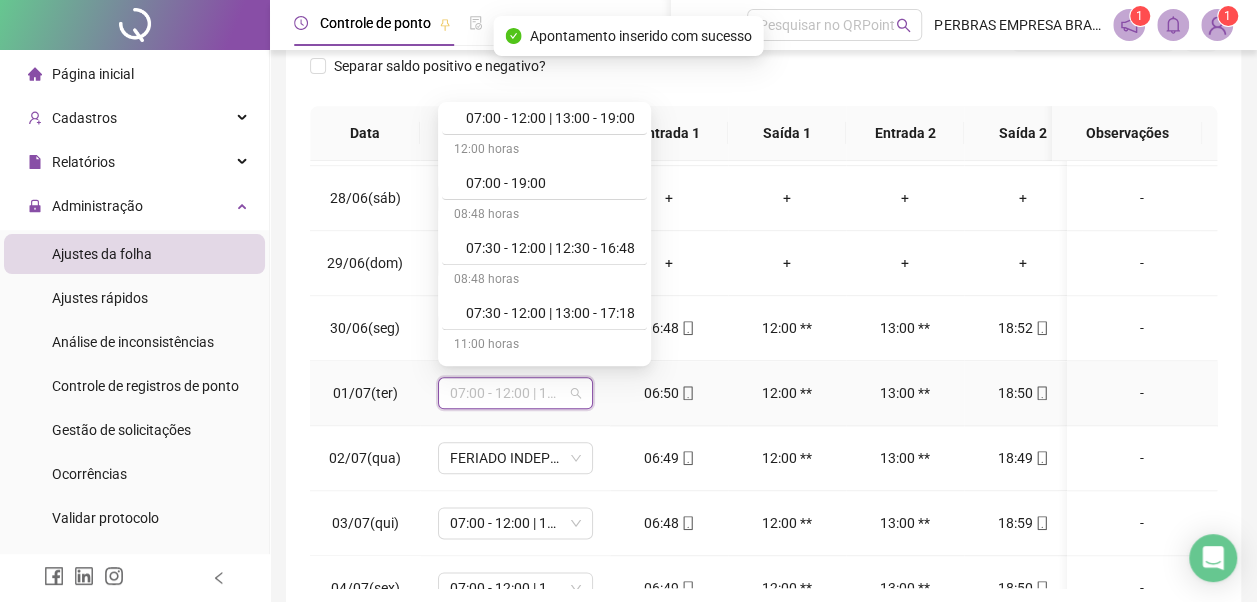 scroll, scrollTop: 778, scrollLeft: 0, axis: vertical 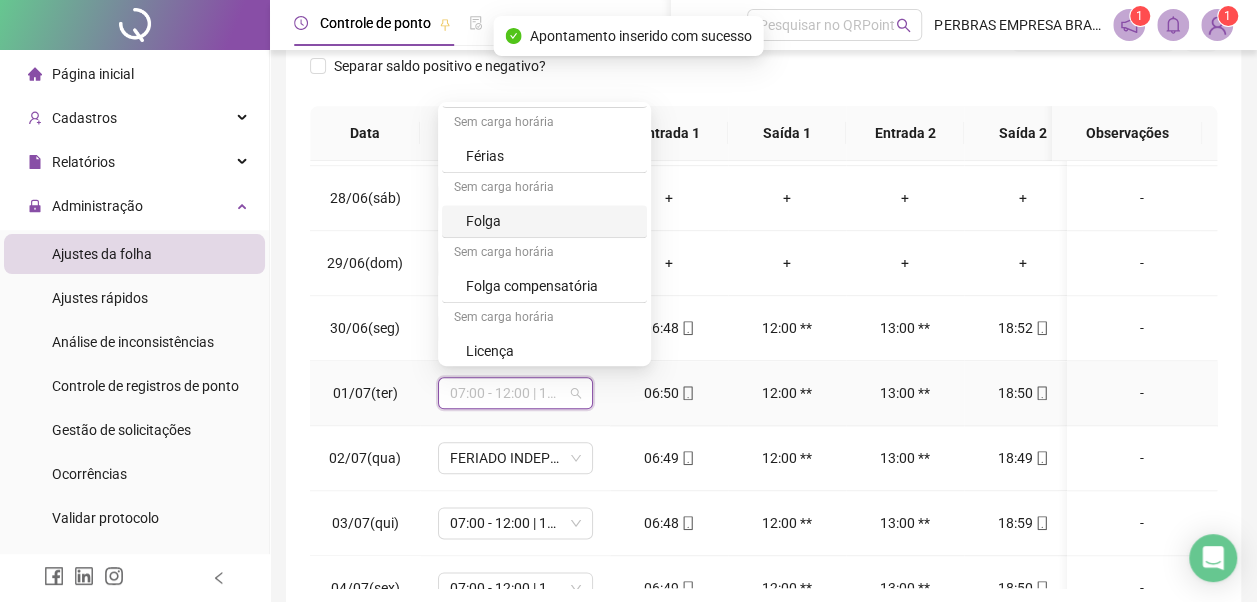 click on "Folga" at bounding box center [550, 221] 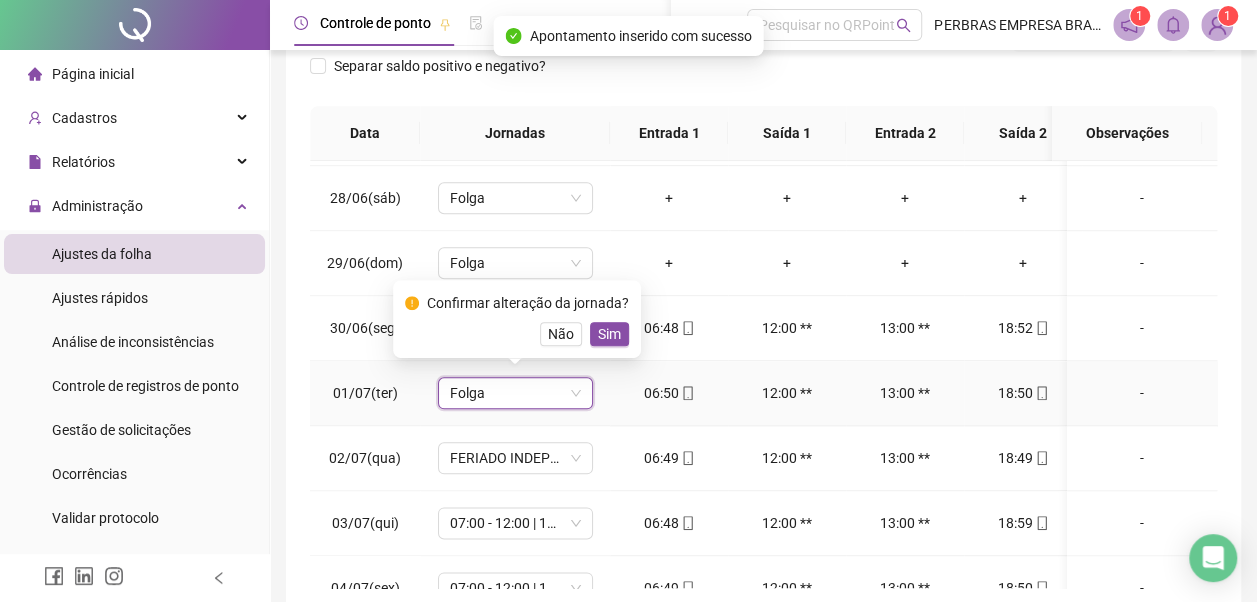 click on "Sim" at bounding box center (609, 334) 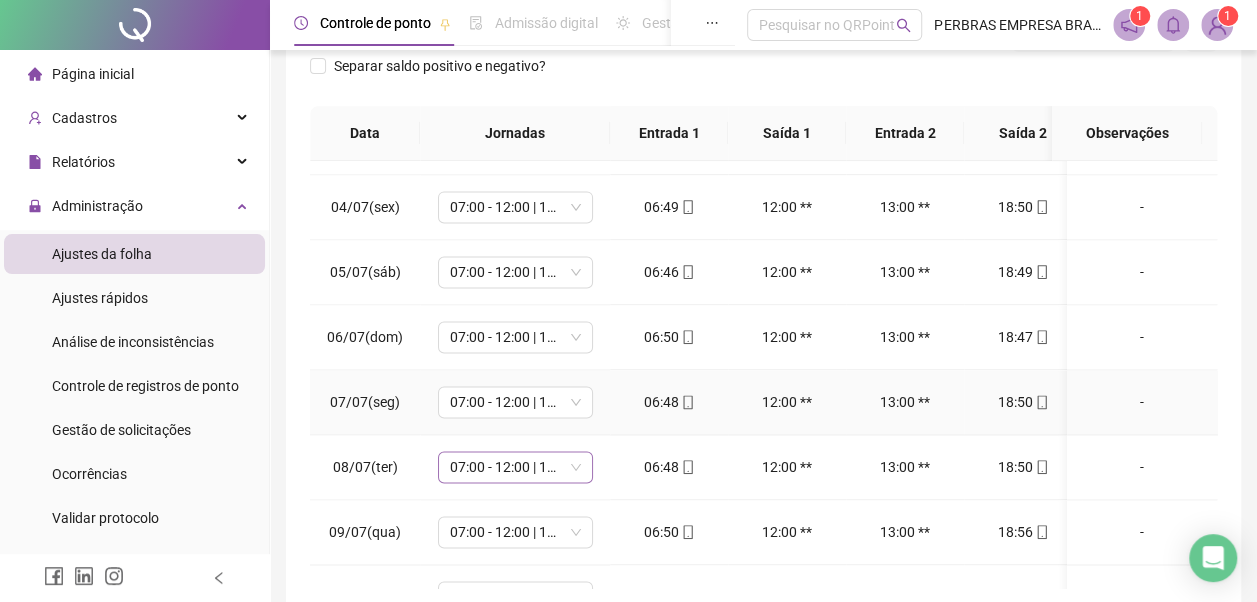 scroll, scrollTop: 1528, scrollLeft: 0, axis: vertical 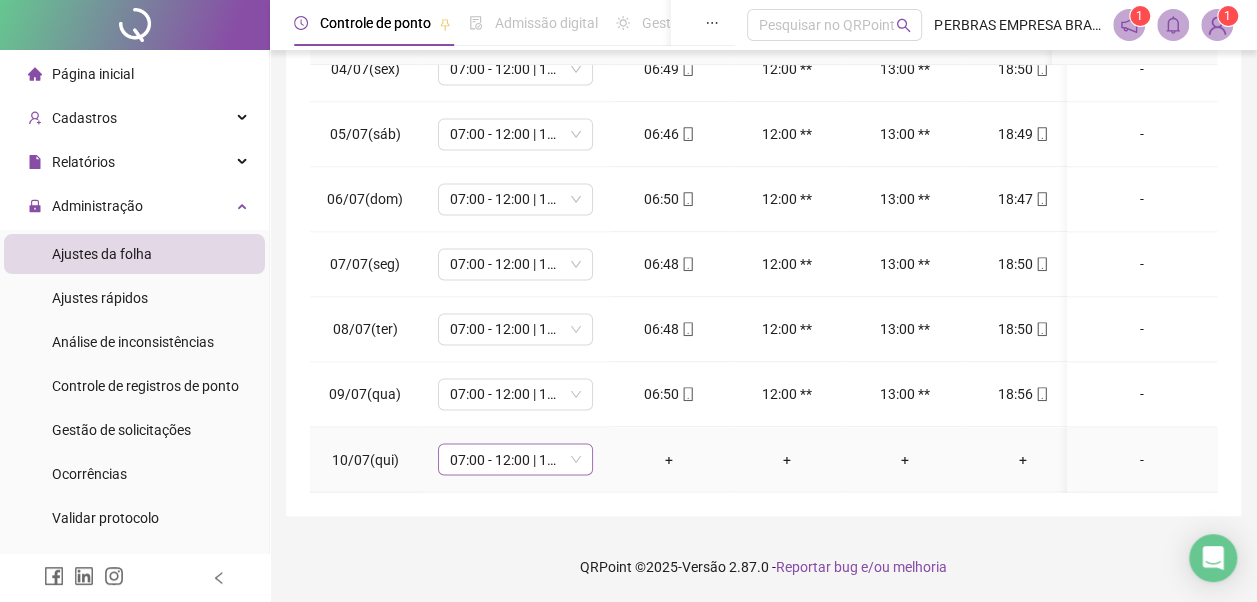 click on "07:00 - 12:00 | 13:00 - 19:00" at bounding box center (515, 459) 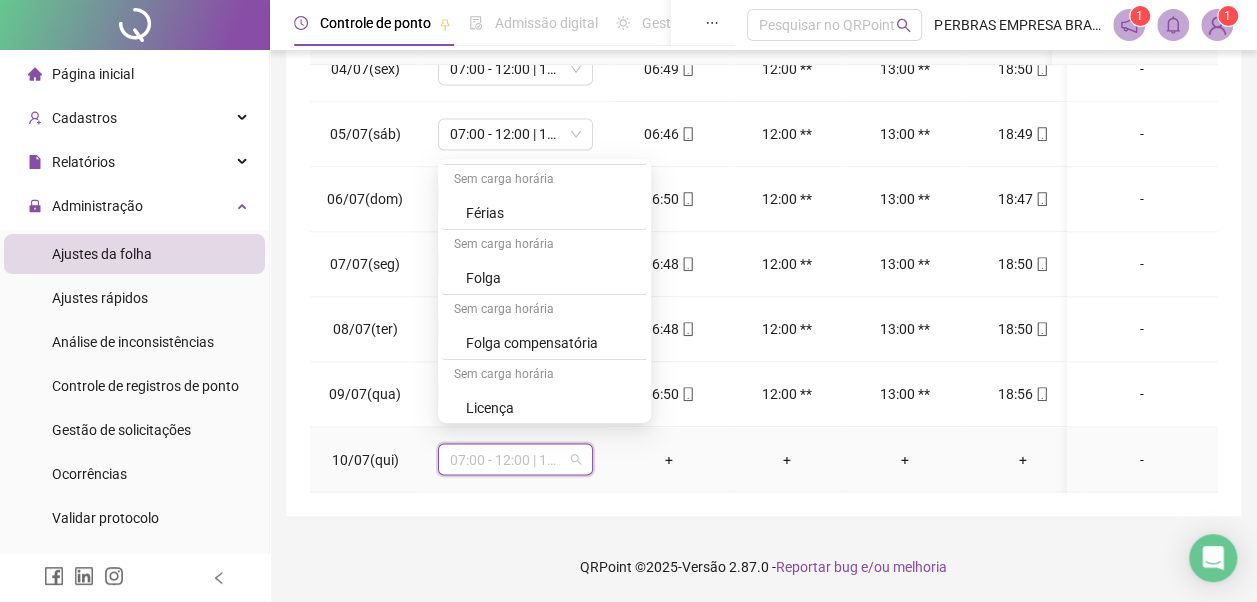 scroll, scrollTop: 778, scrollLeft: 0, axis: vertical 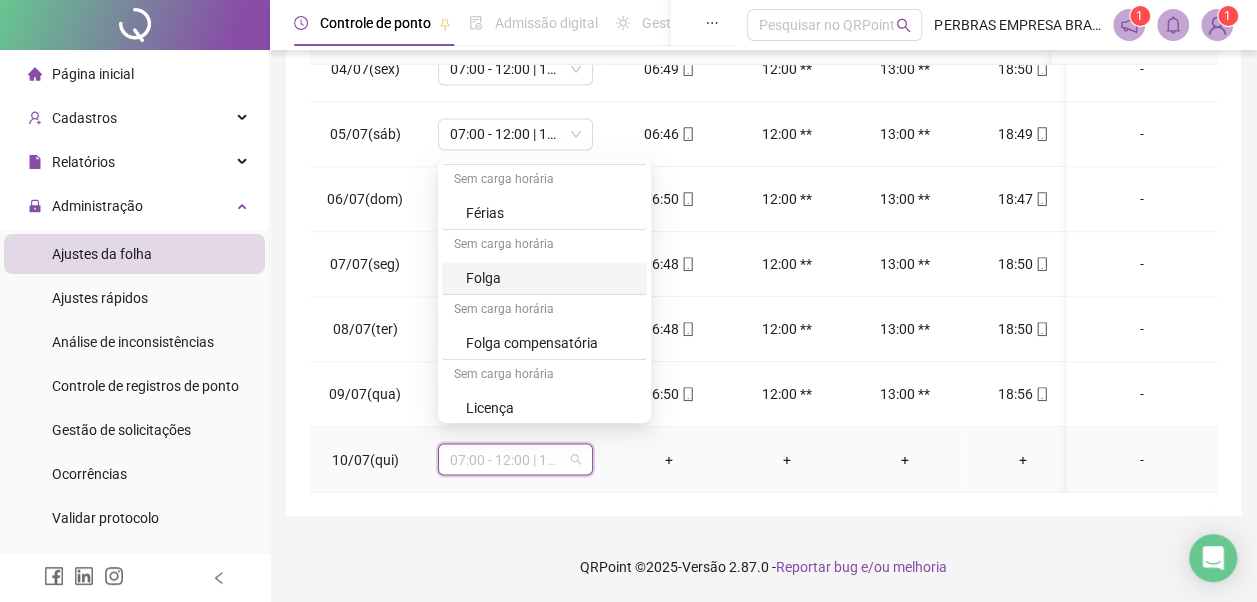 click on "Folga" at bounding box center (550, 278) 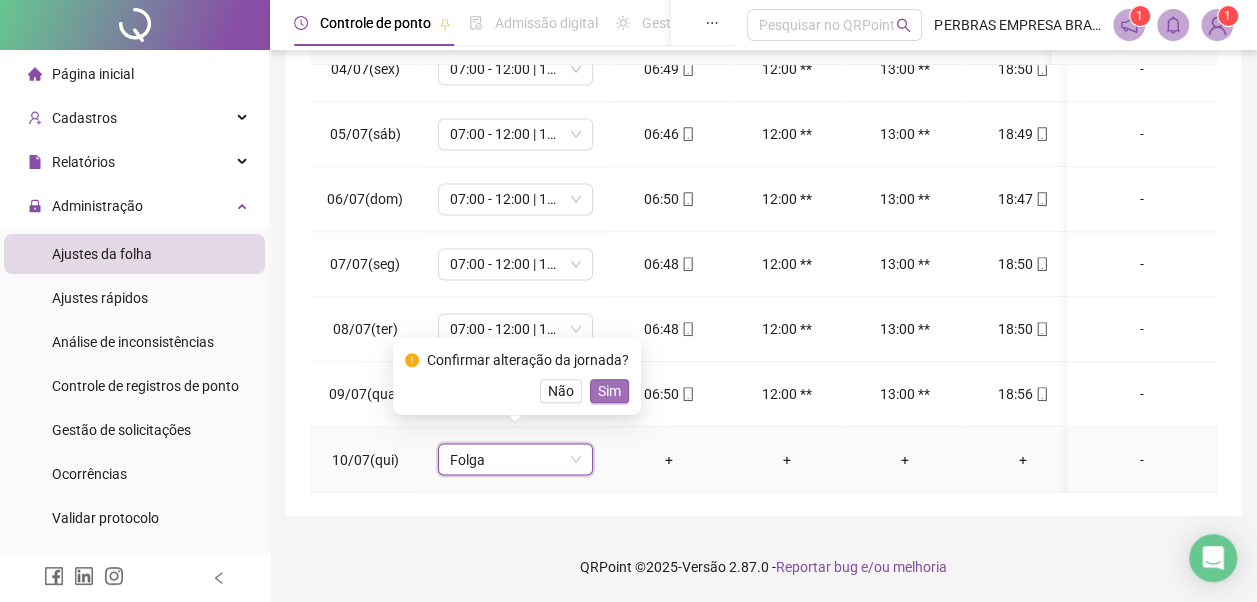 click on "Sim" at bounding box center (609, 391) 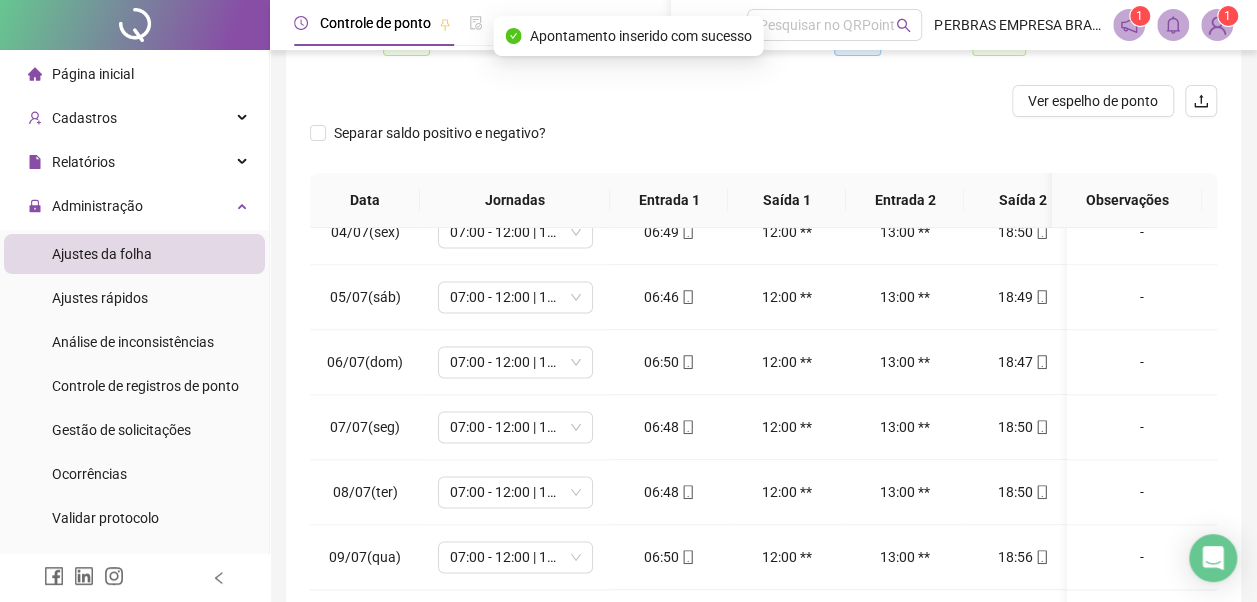 scroll, scrollTop: 0, scrollLeft: 0, axis: both 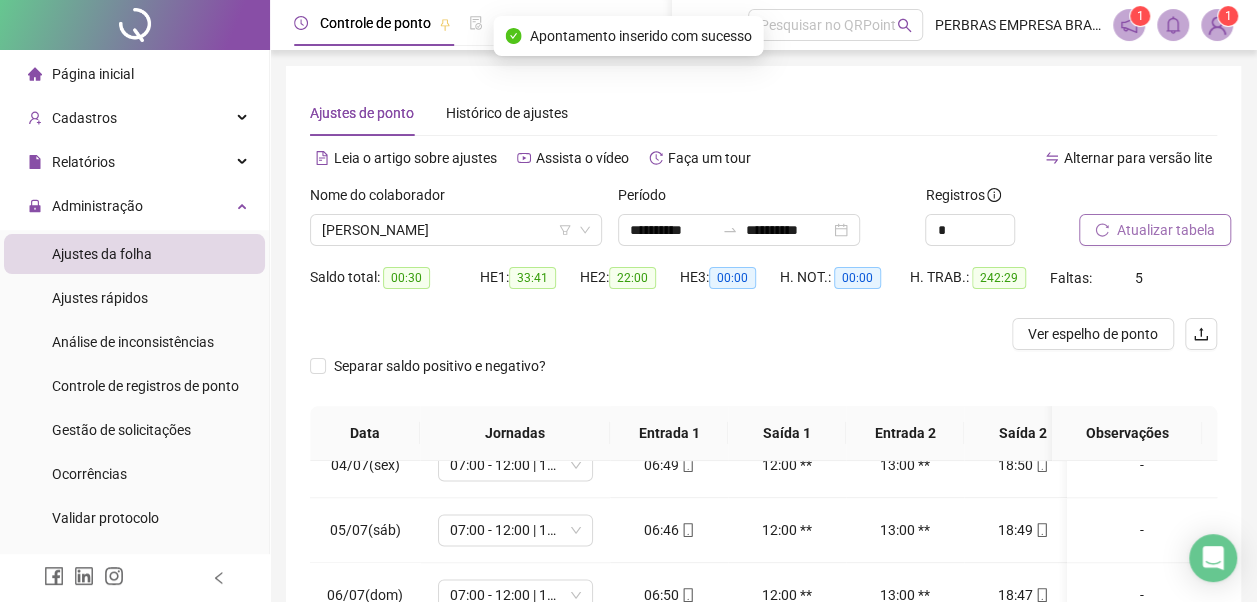 click on "Atualizar tabela" at bounding box center (1166, 230) 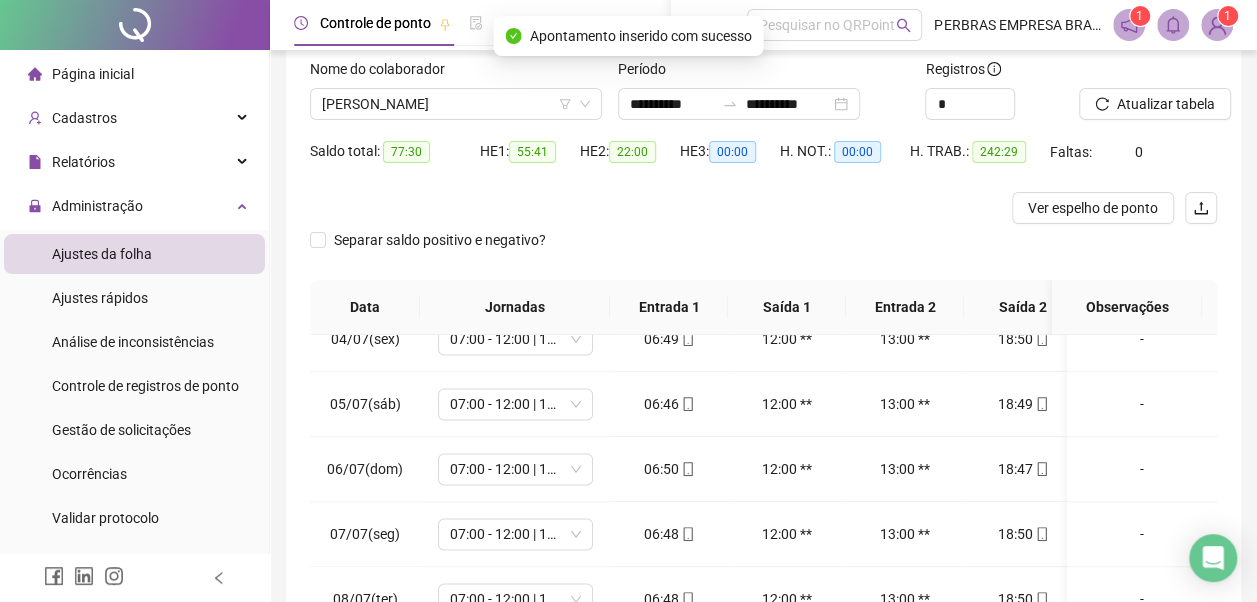 scroll, scrollTop: 396, scrollLeft: 0, axis: vertical 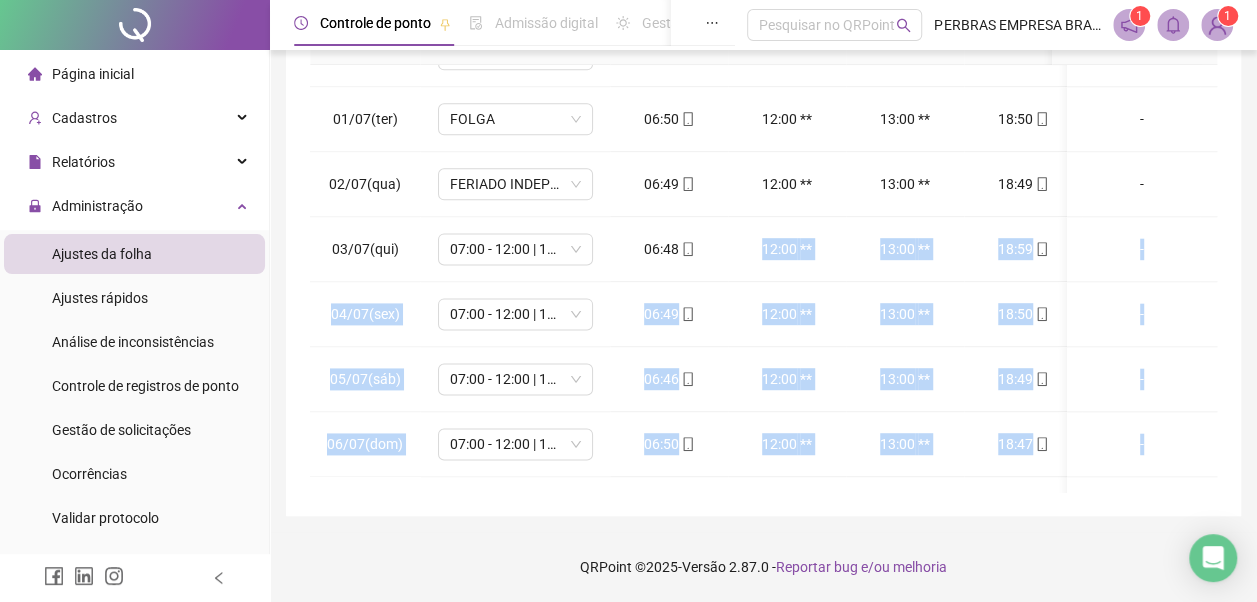 drag, startPoint x: 726, startPoint y: 475, endPoint x: 901, endPoint y: 480, distance: 175.07141 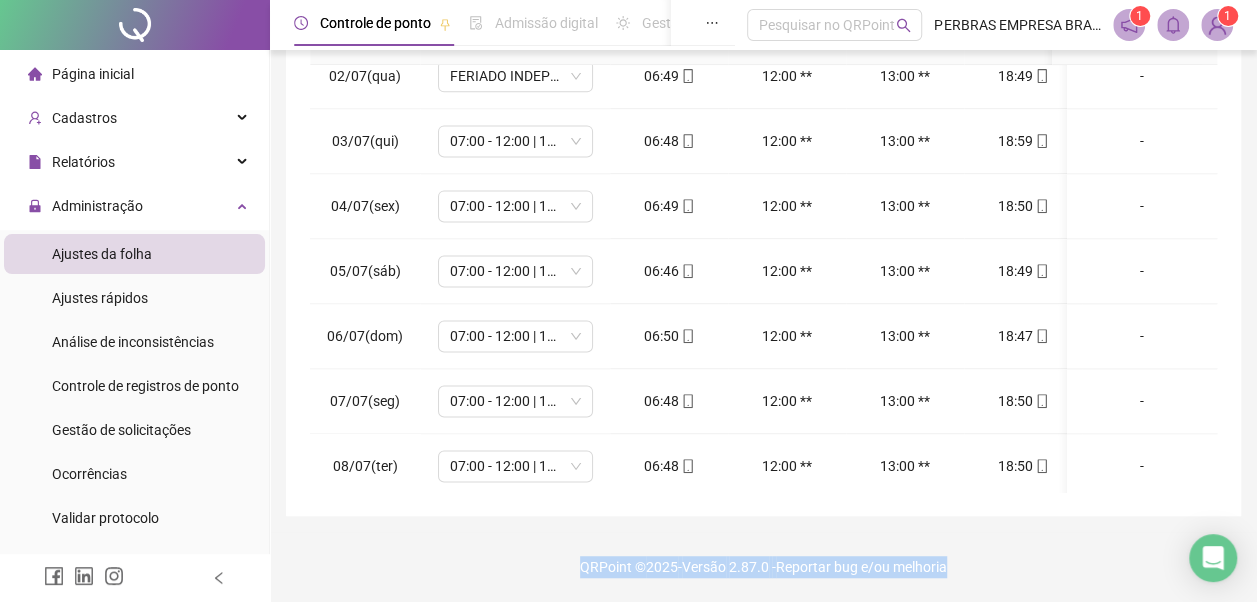 drag, startPoint x: 901, startPoint y: 480, endPoint x: 1062, endPoint y: 525, distance: 167.17058 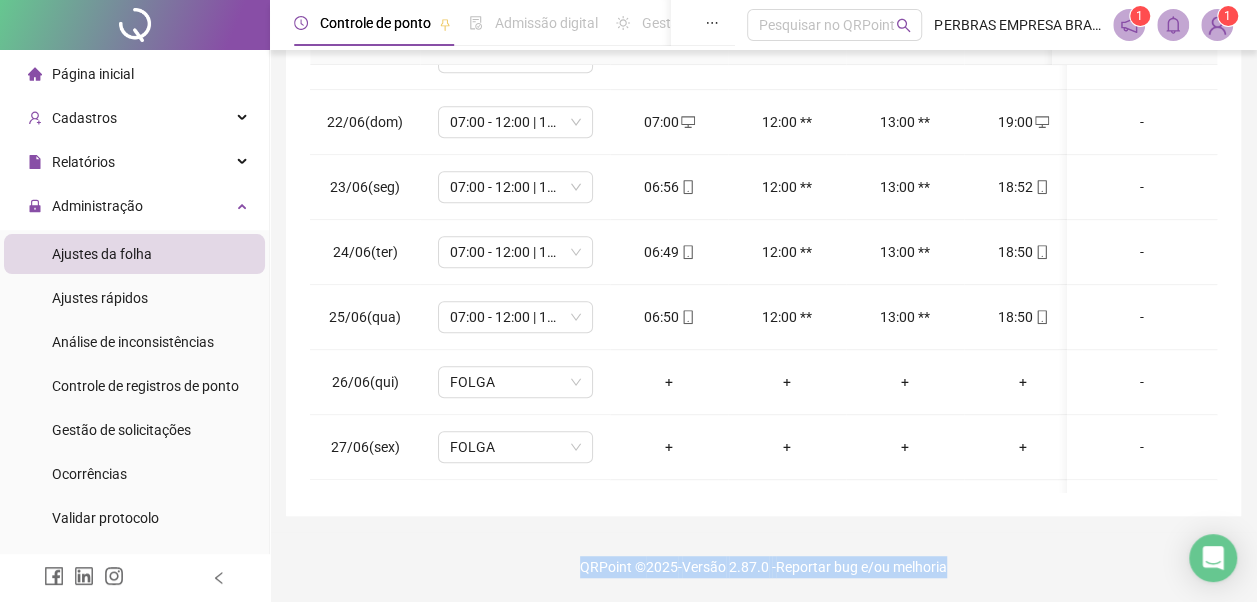 scroll, scrollTop: 686, scrollLeft: 0, axis: vertical 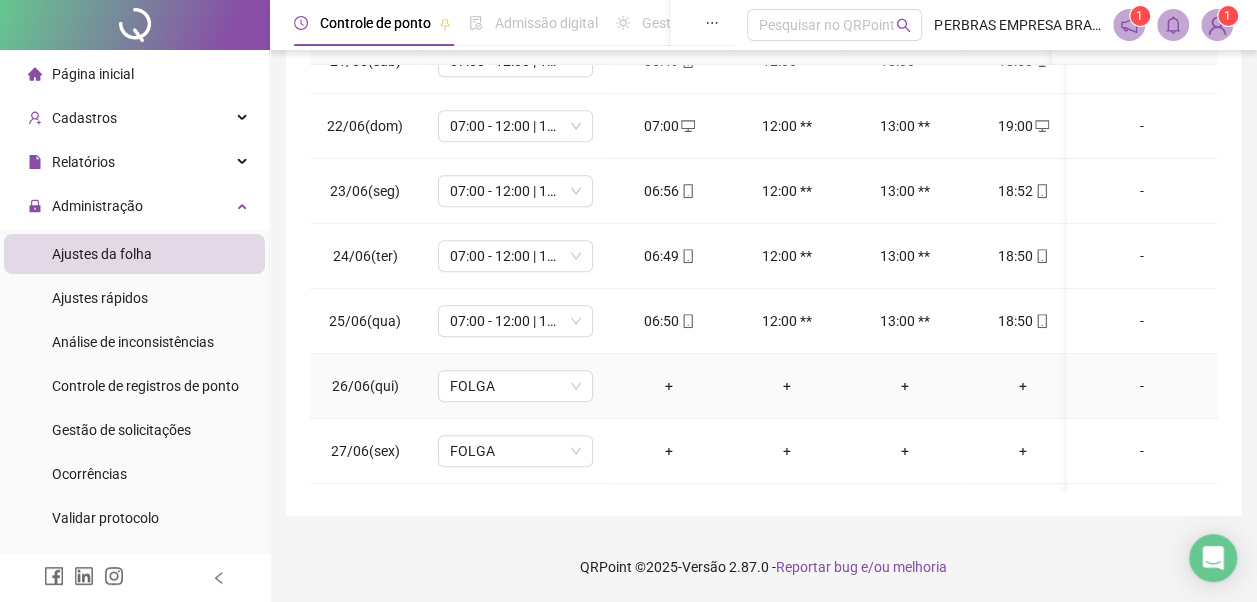 click on "+" at bounding box center [669, 386] 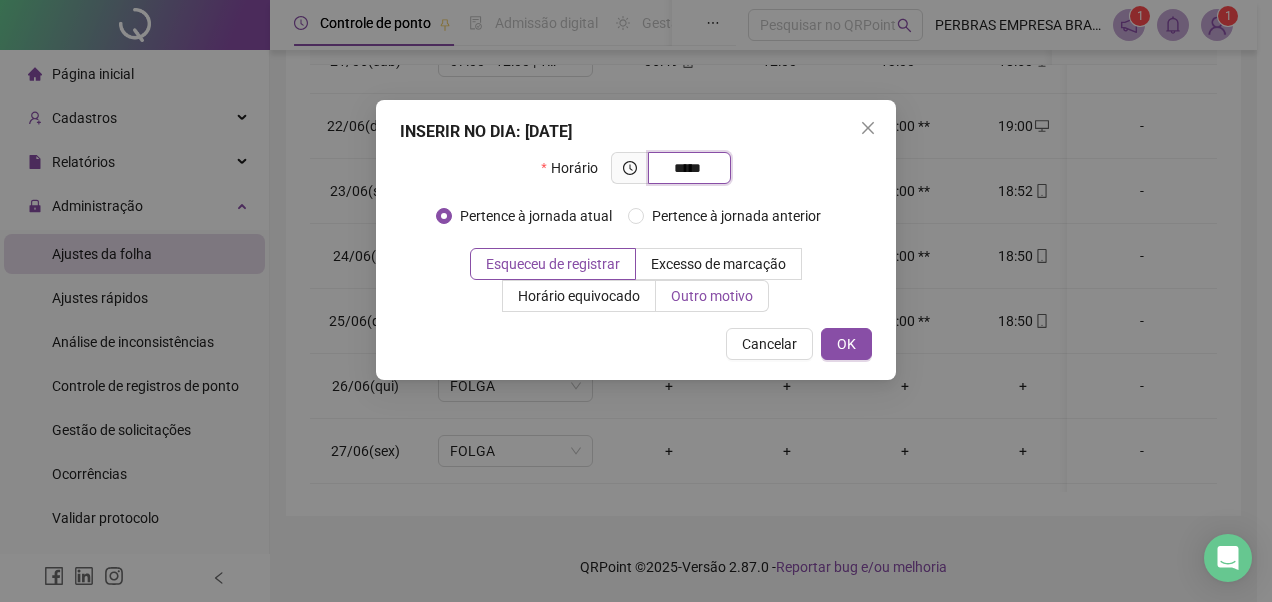 type on "*****" 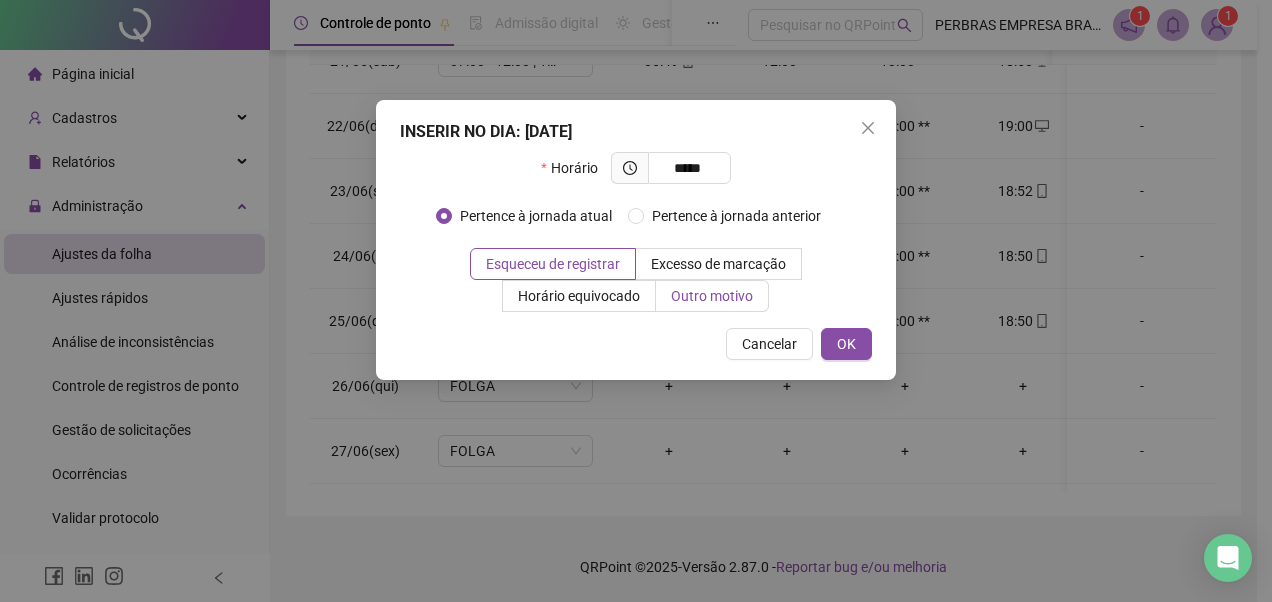 click on "Outro motivo" at bounding box center (712, 296) 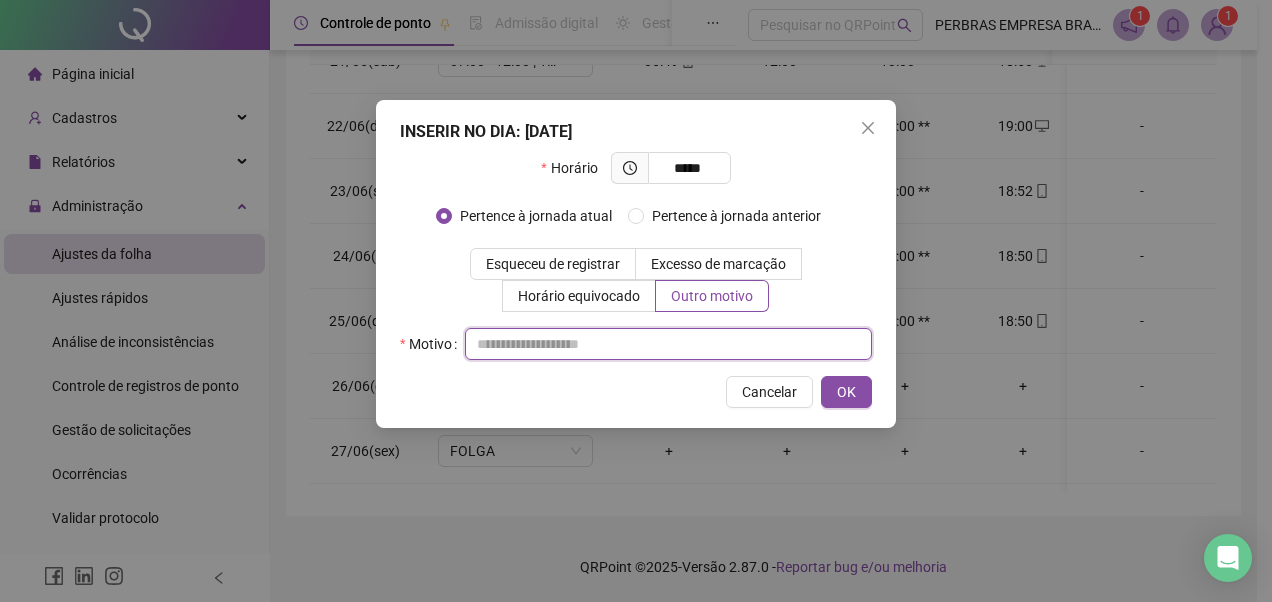click at bounding box center (668, 344) 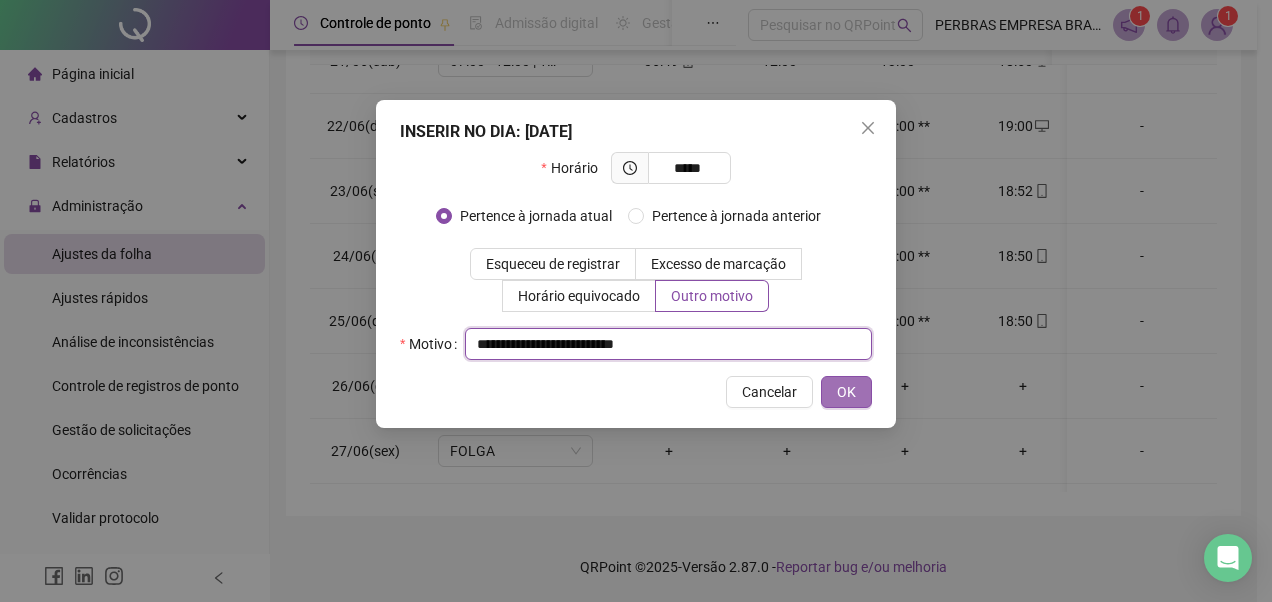 type on "**********" 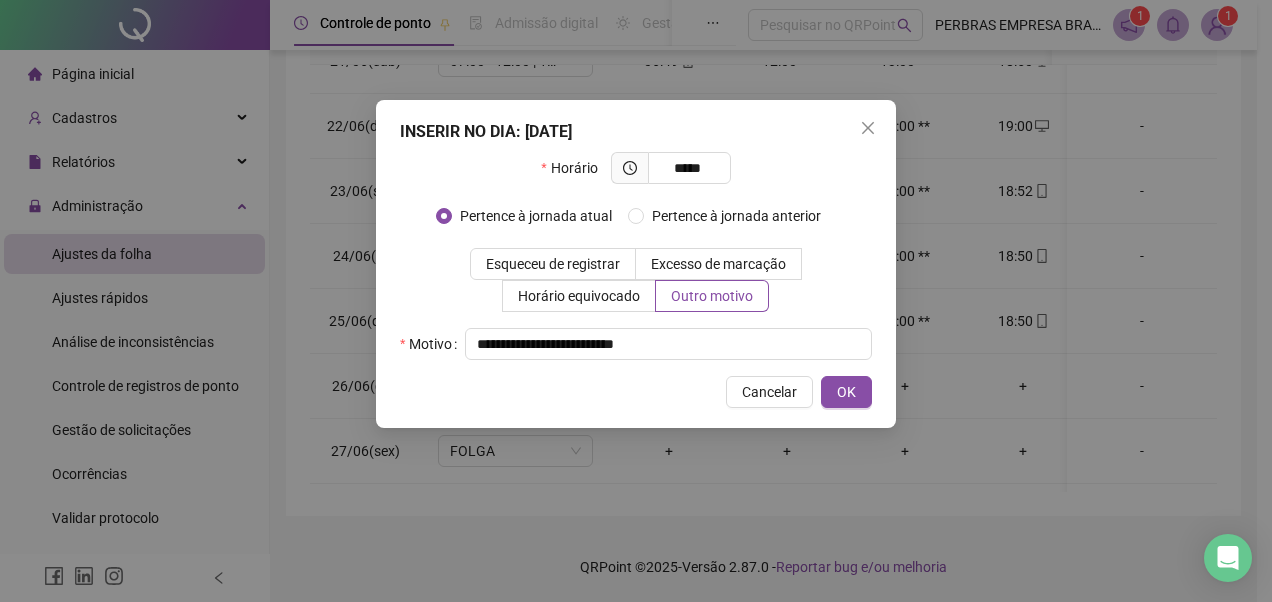 drag, startPoint x: 858, startPoint y: 394, endPoint x: 858, endPoint y: 416, distance: 22 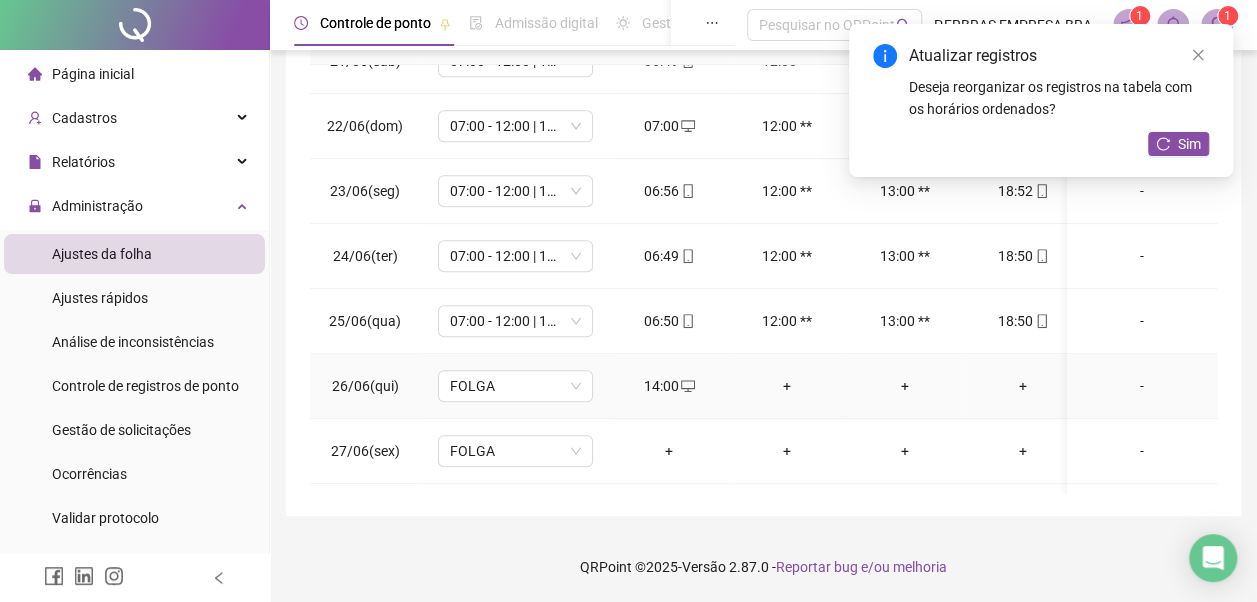 click on "+" at bounding box center (787, 386) 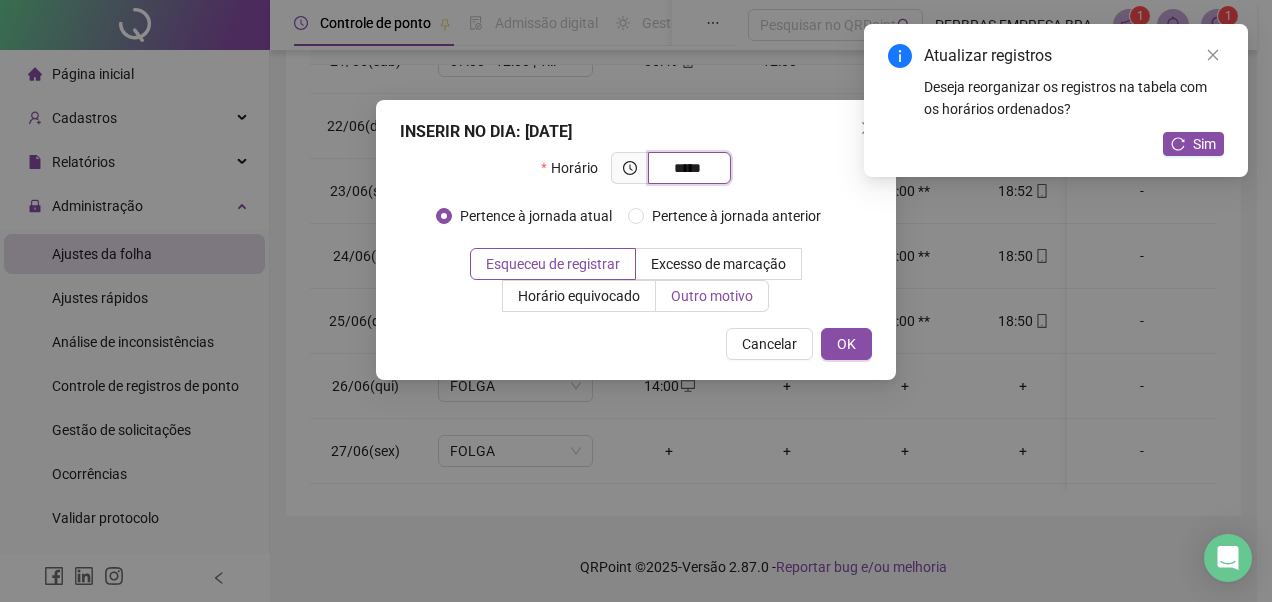 type on "*****" 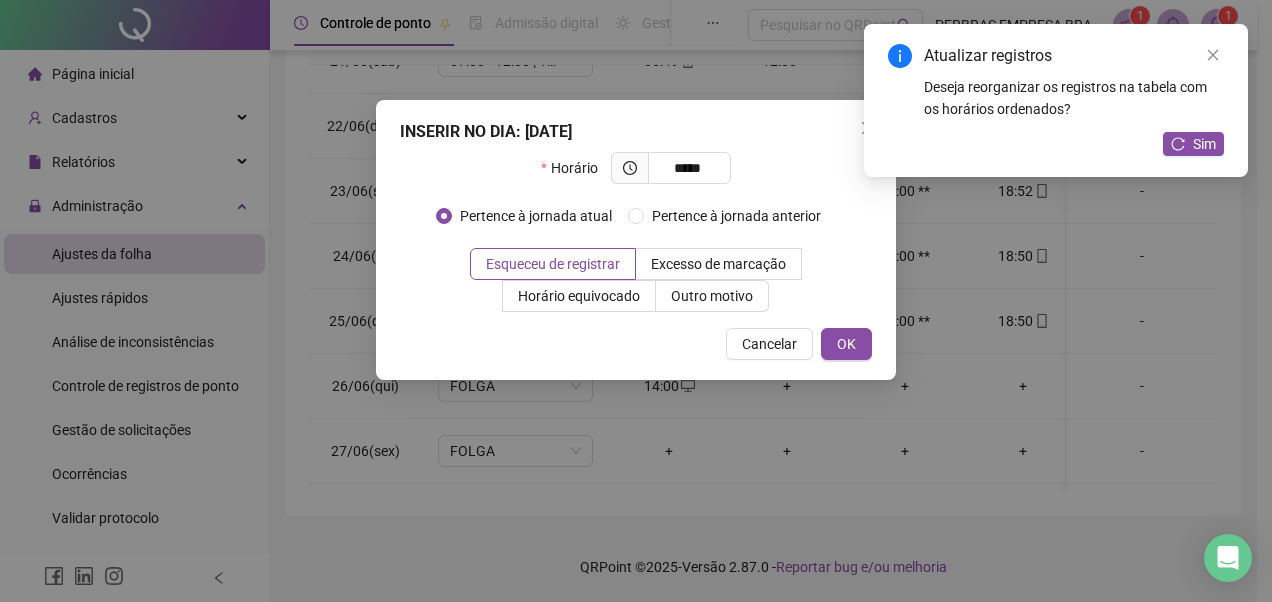 drag, startPoint x: 698, startPoint y: 308, endPoint x: 660, endPoint y: 320, distance: 39.849716 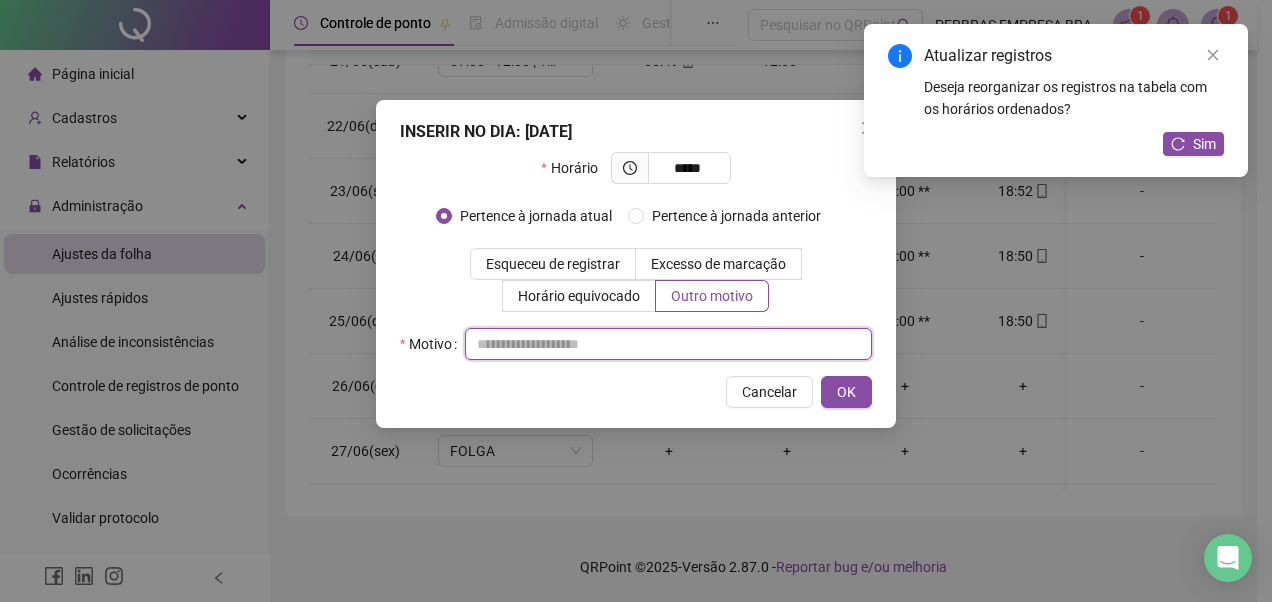 click at bounding box center [668, 344] 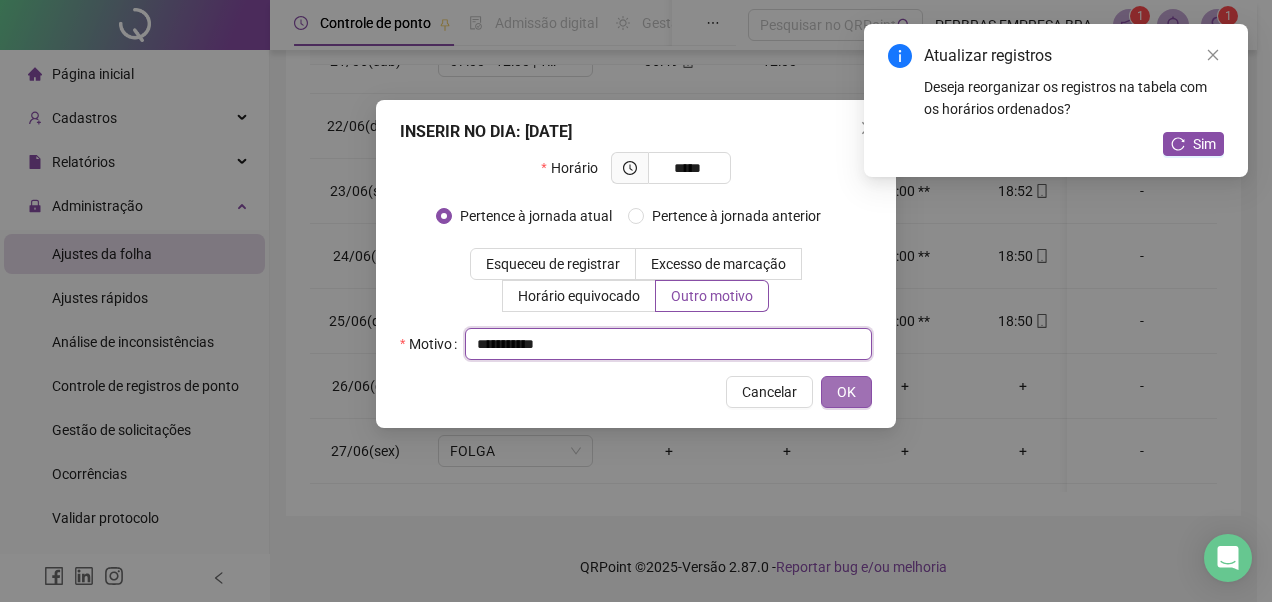 type on "**********" 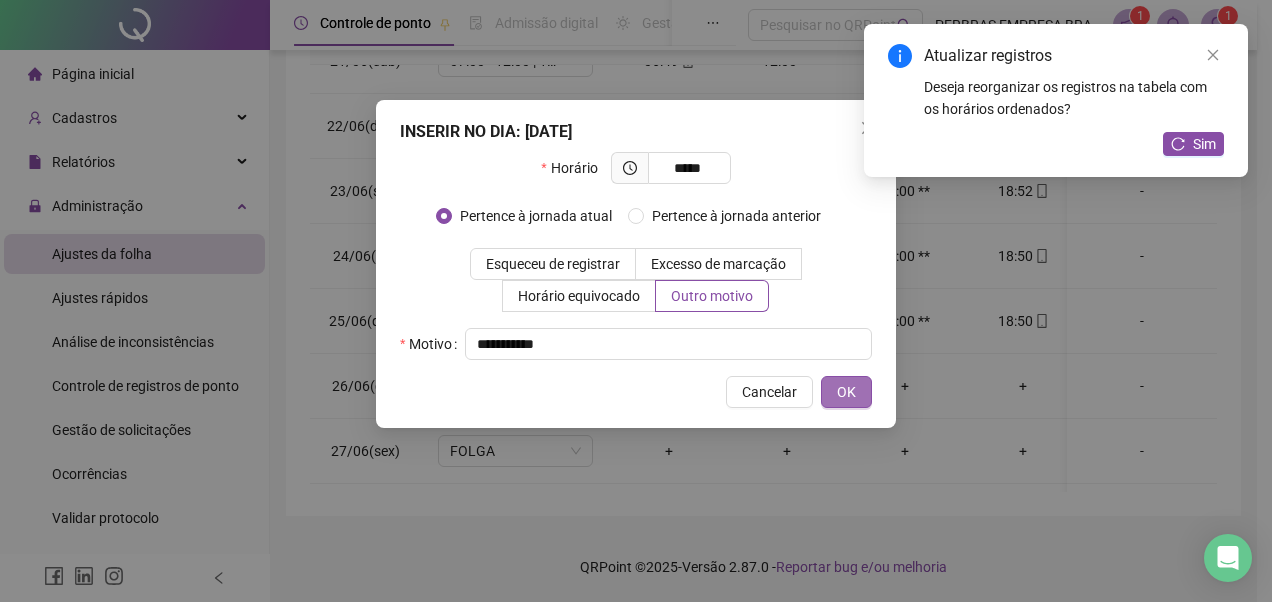 click on "OK" at bounding box center (846, 392) 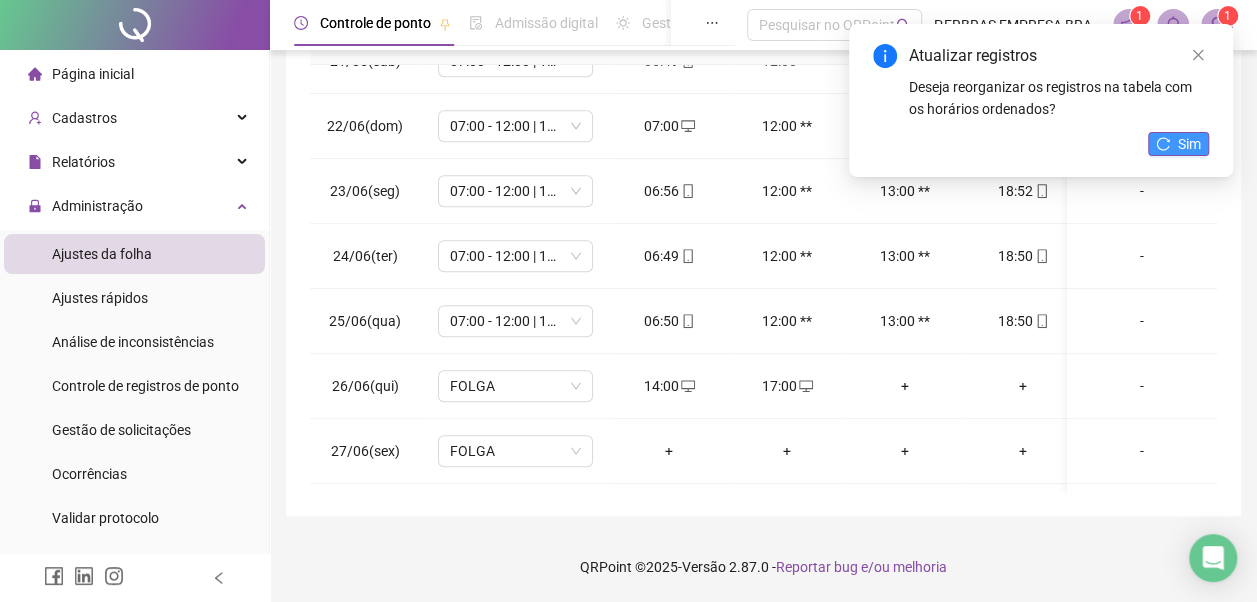 click on "Sim" at bounding box center (1178, 144) 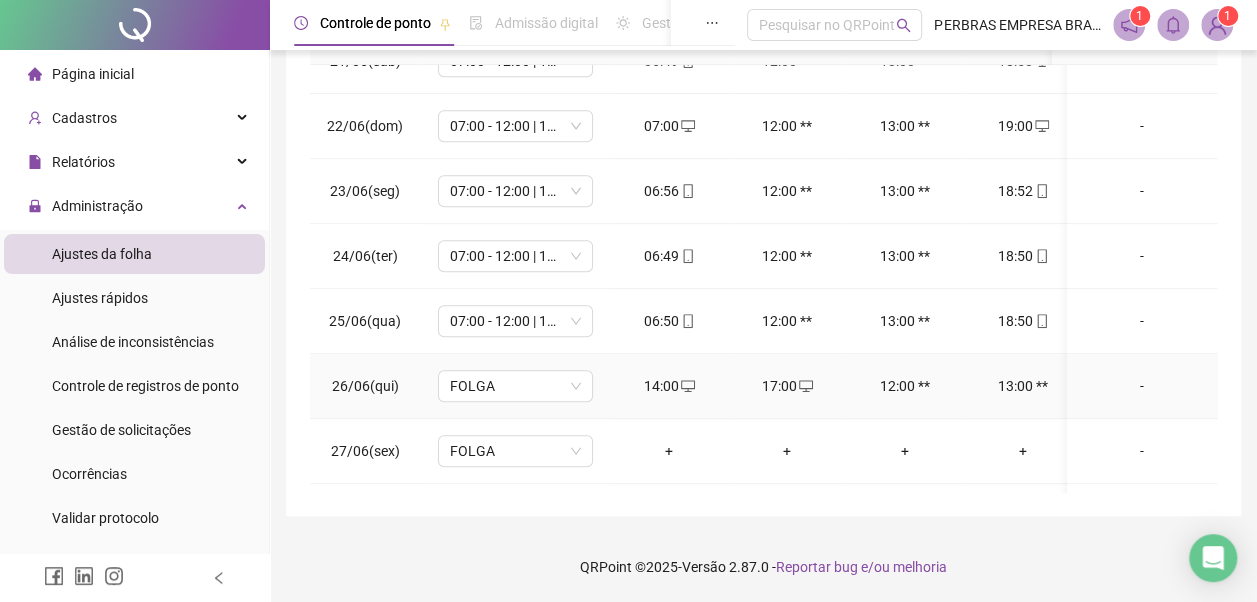 click on "-" at bounding box center (1142, 386) 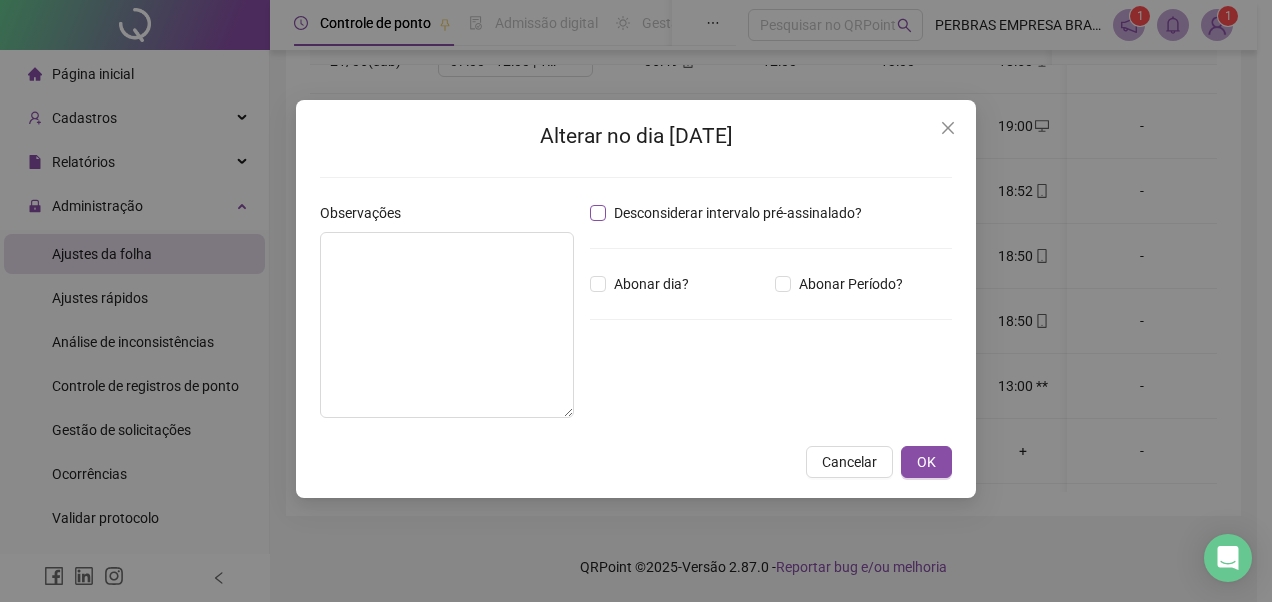 click on "Desconsiderar intervalo pré-assinalado?" at bounding box center [738, 213] 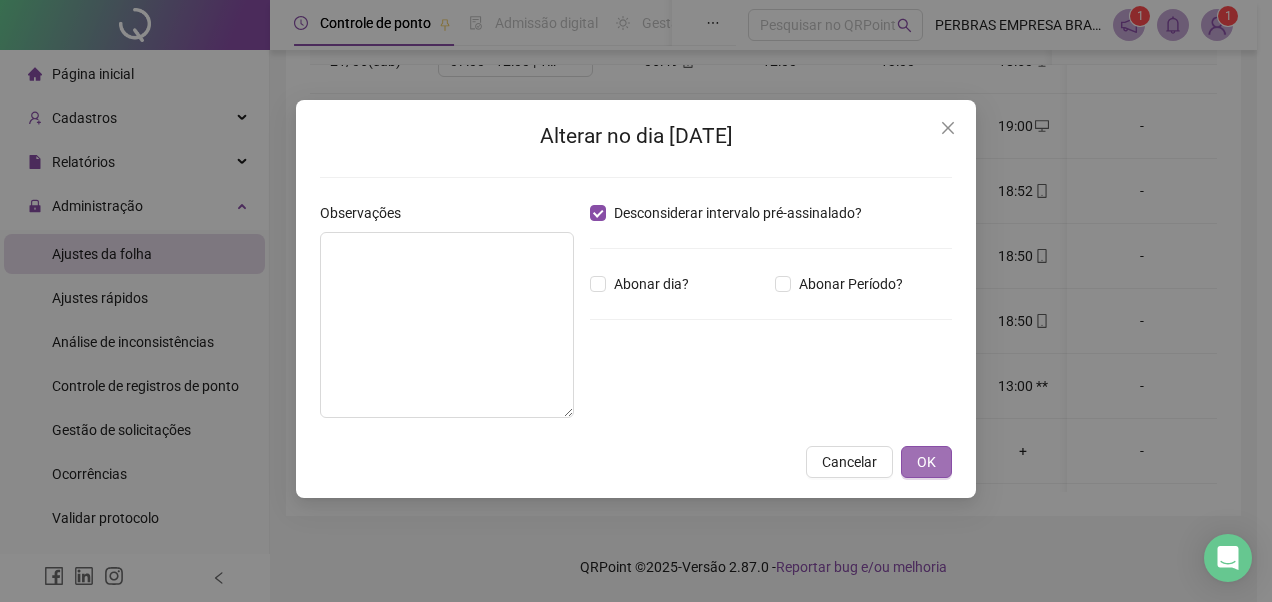 click on "OK" at bounding box center [926, 462] 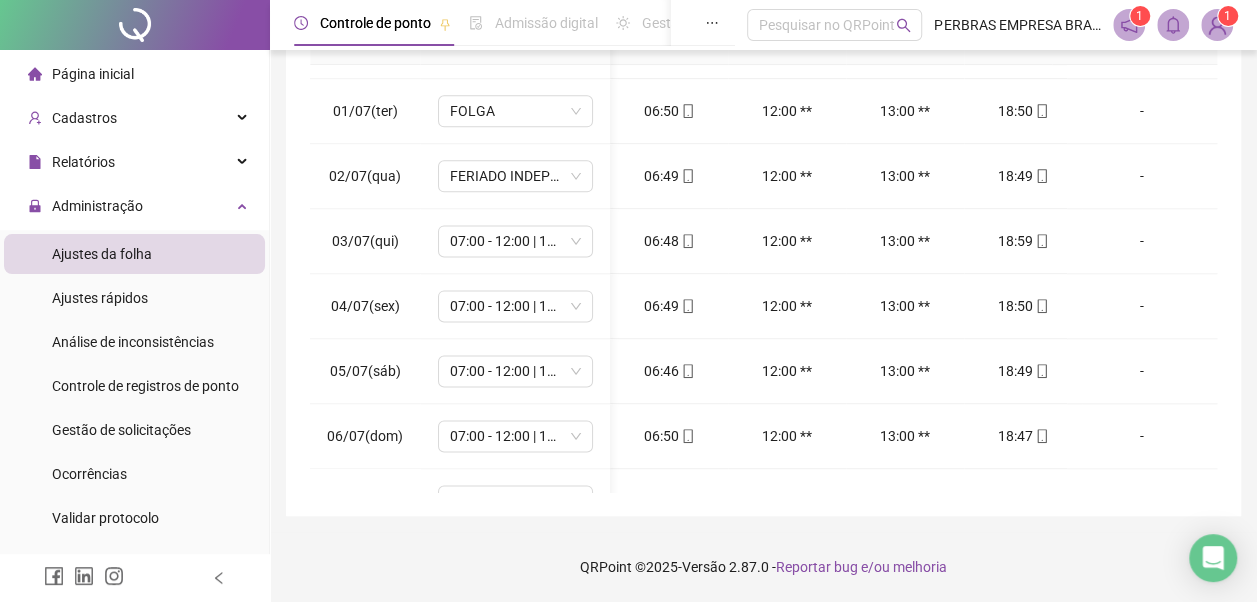 scroll, scrollTop: 1286, scrollLeft: 225, axis: both 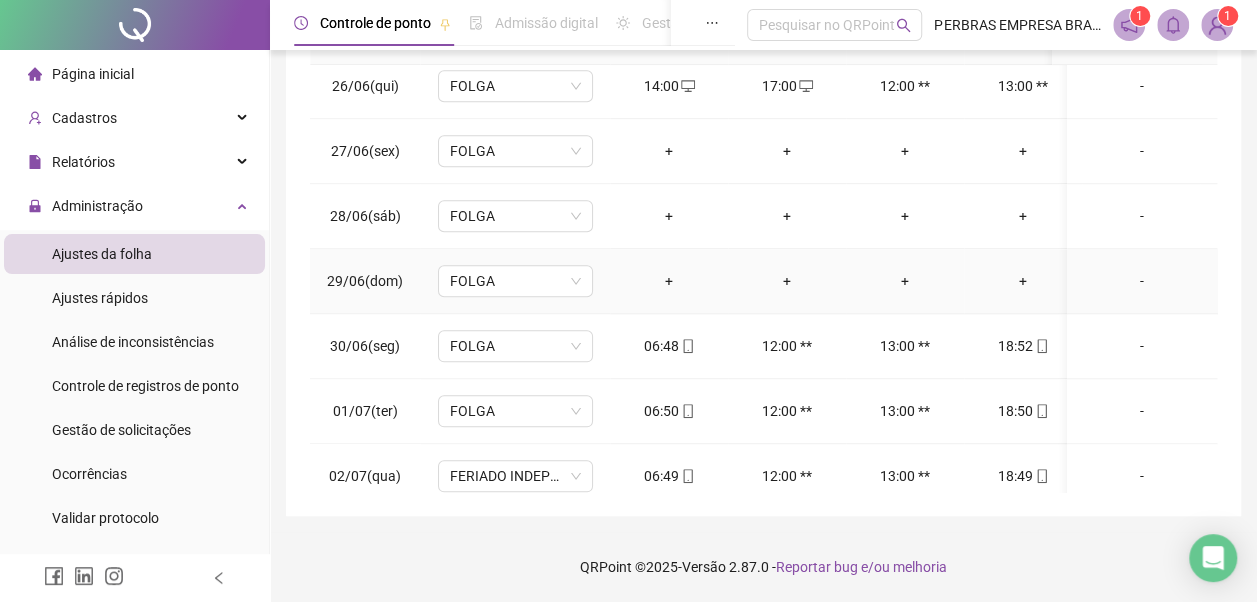 click on "+" at bounding box center (669, 281) 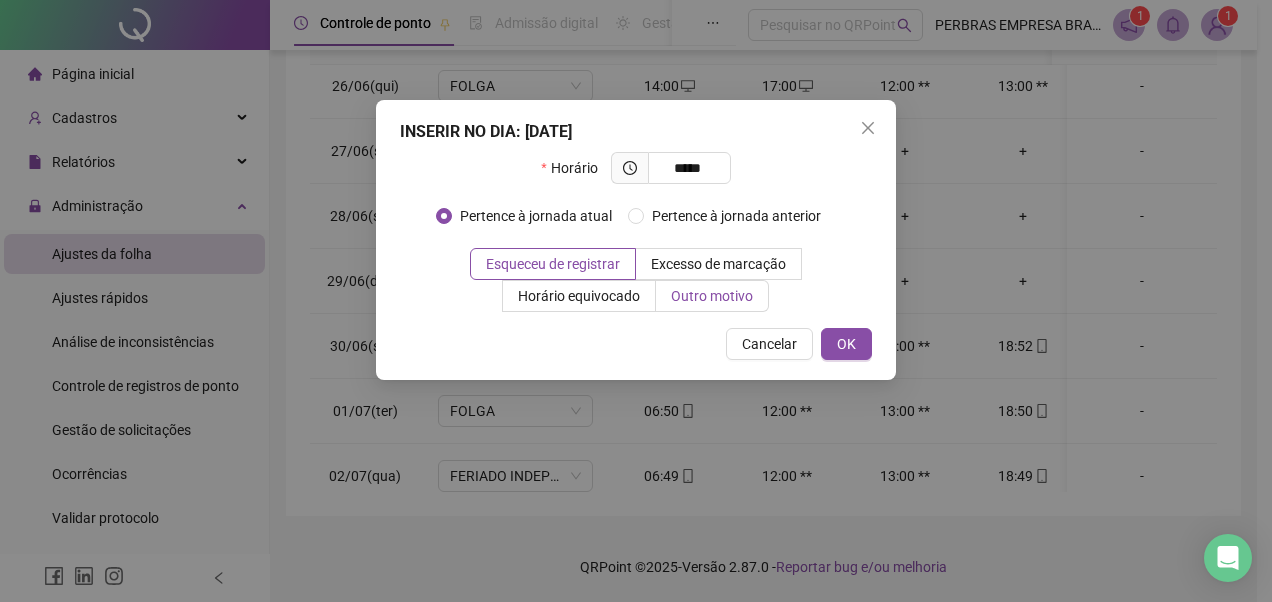 type on "*****" 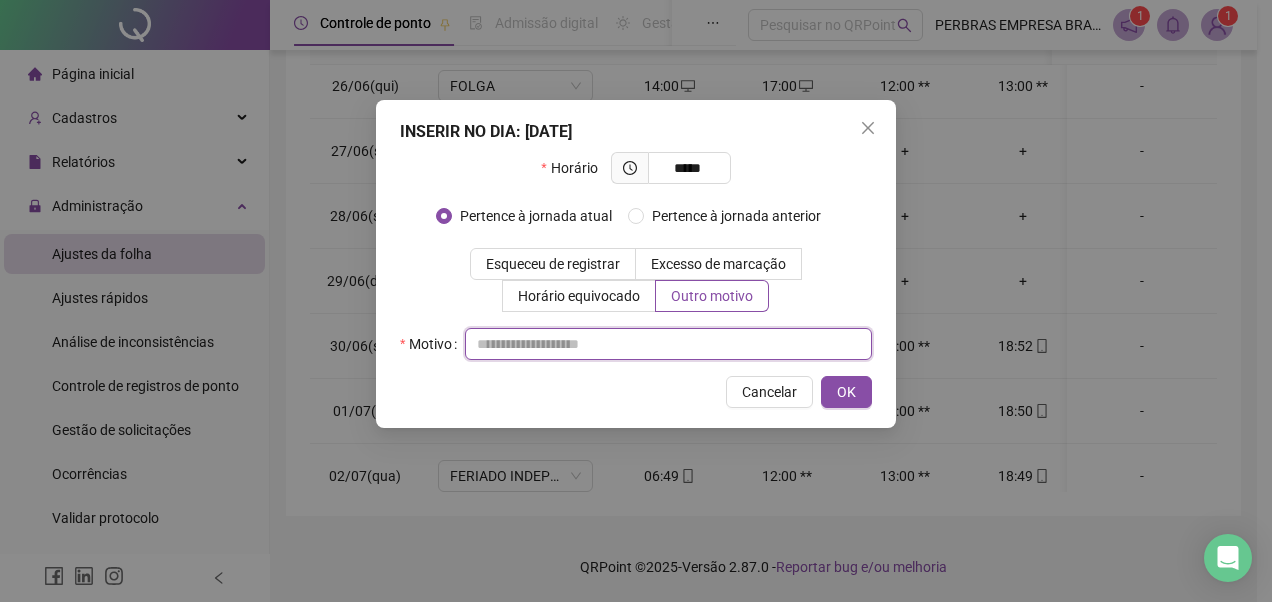 click at bounding box center (668, 344) 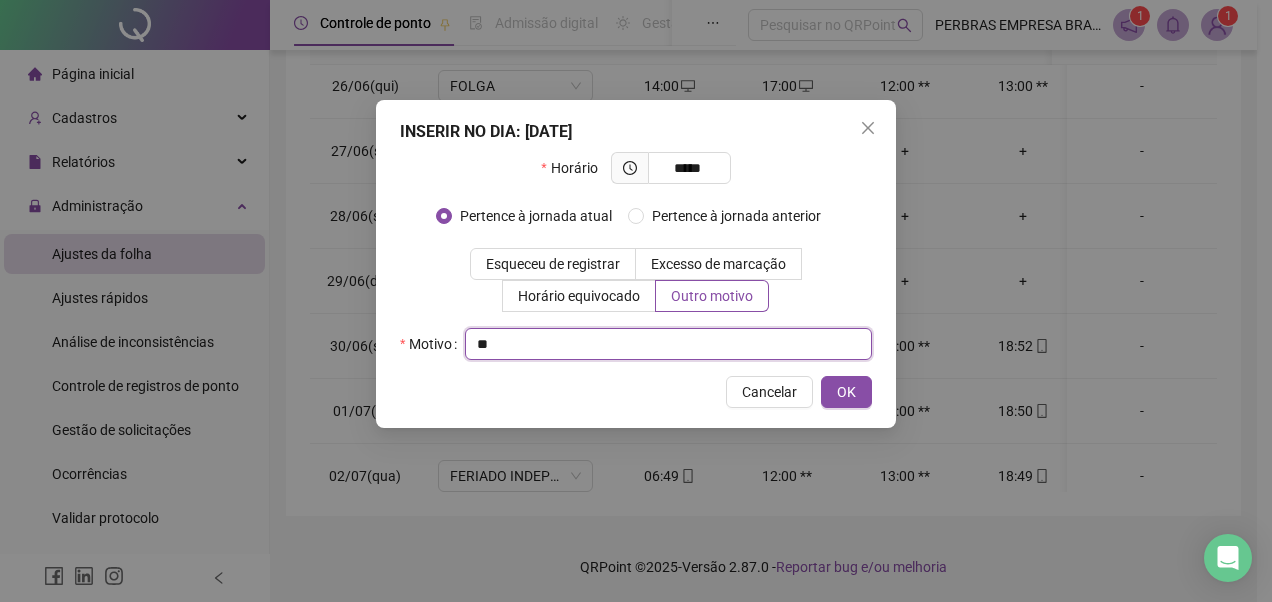 type on "*" 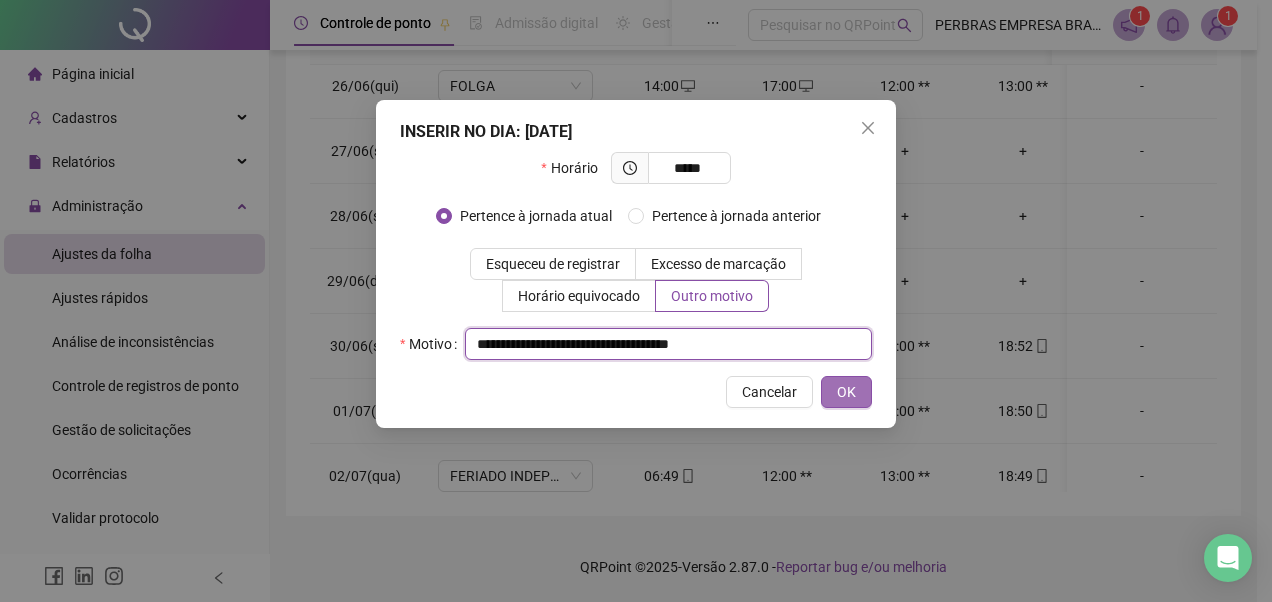 type on "**********" 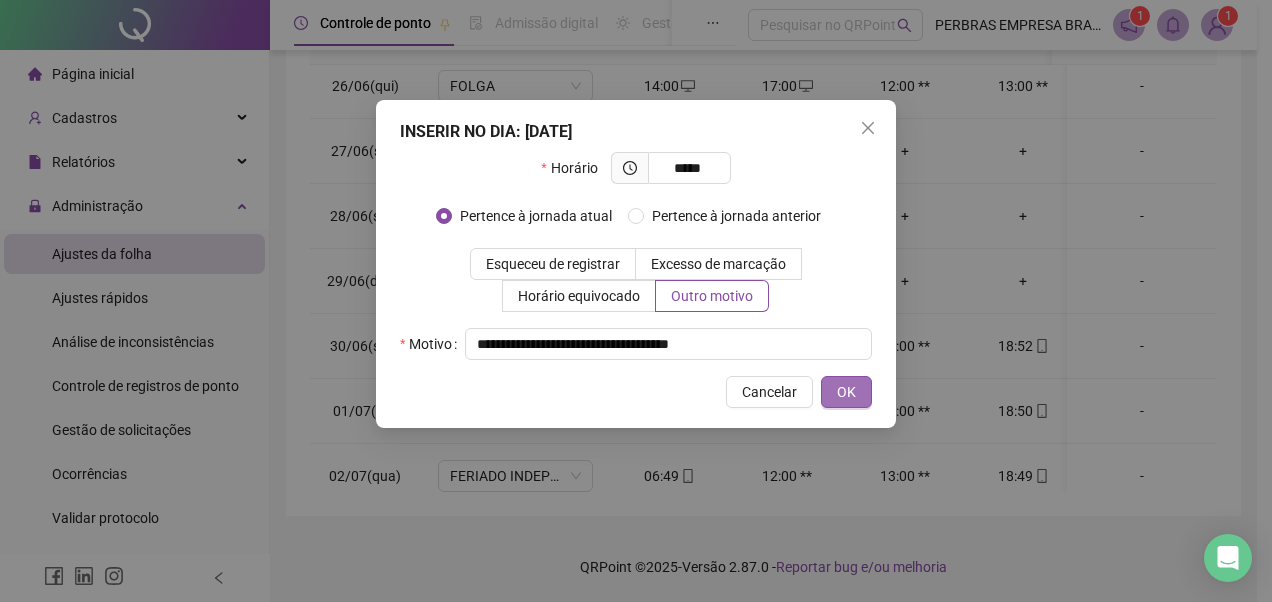 click on "OK" at bounding box center [846, 392] 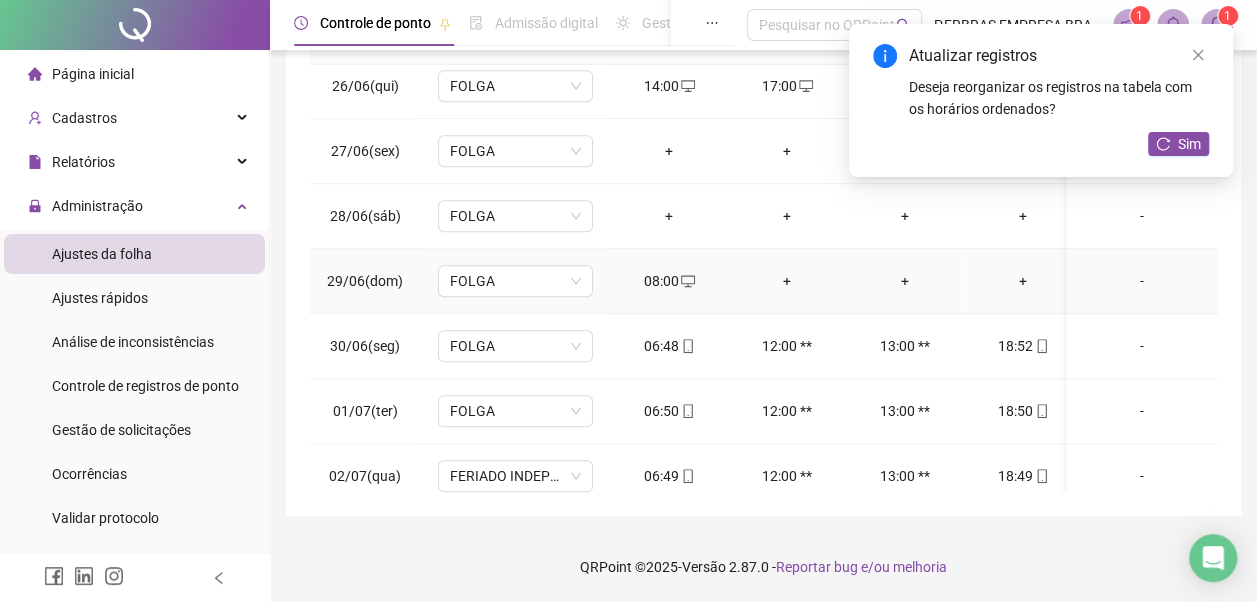 click on "+" at bounding box center (787, 281) 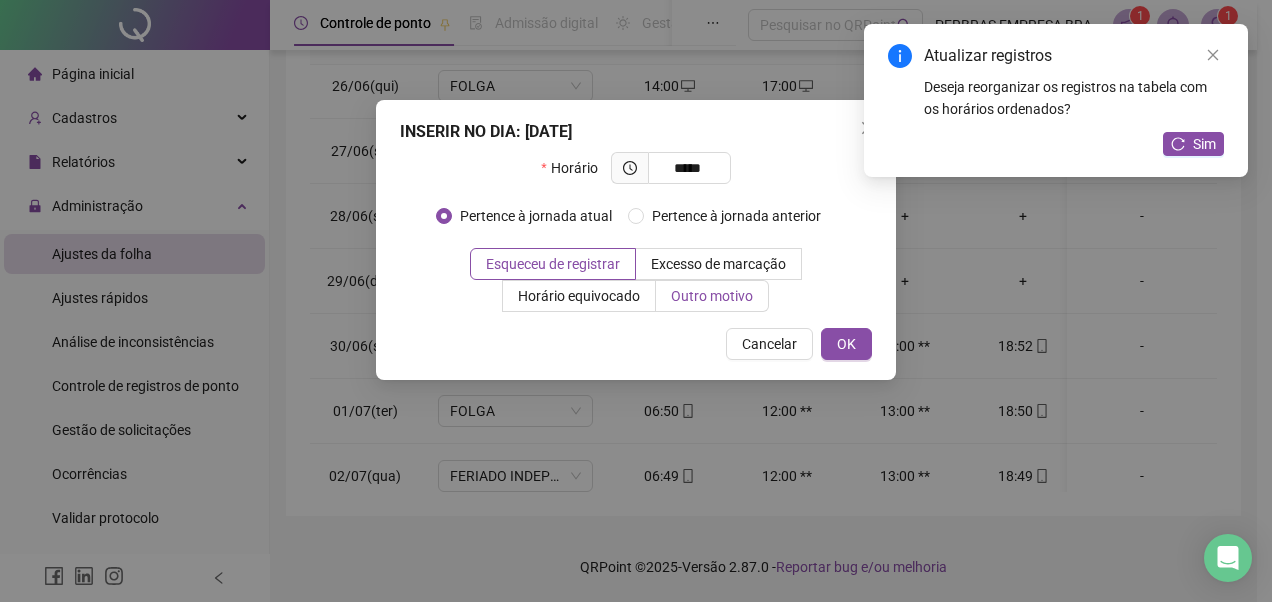 type on "*****" 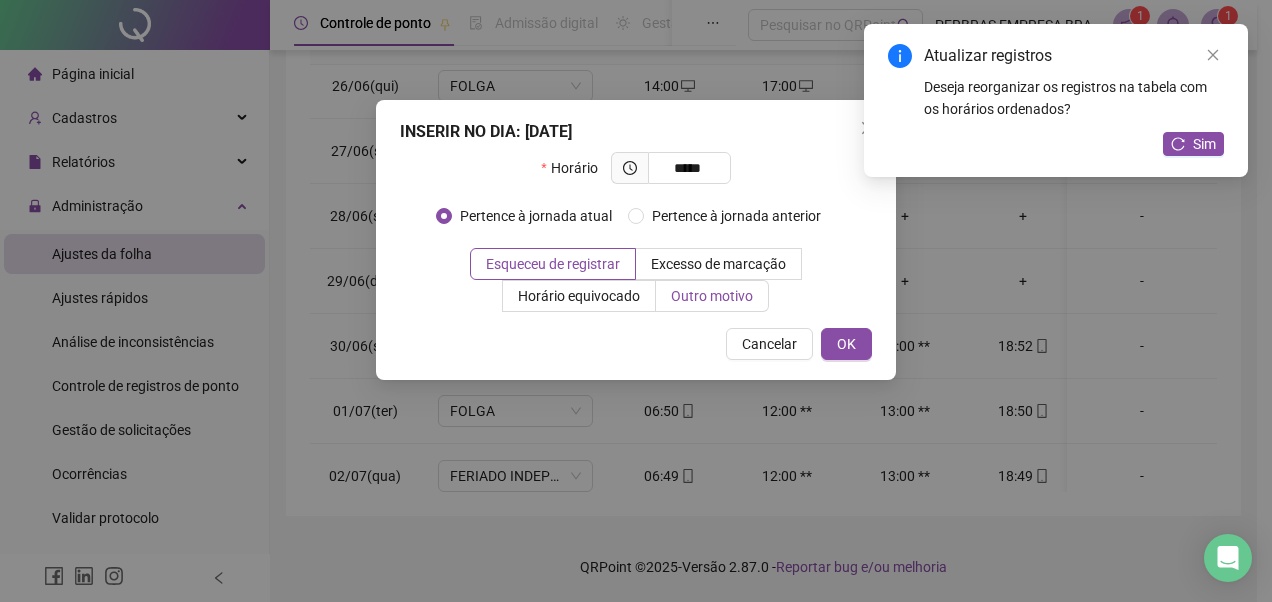 click on "Outro motivo" at bounding box center [712, 296] 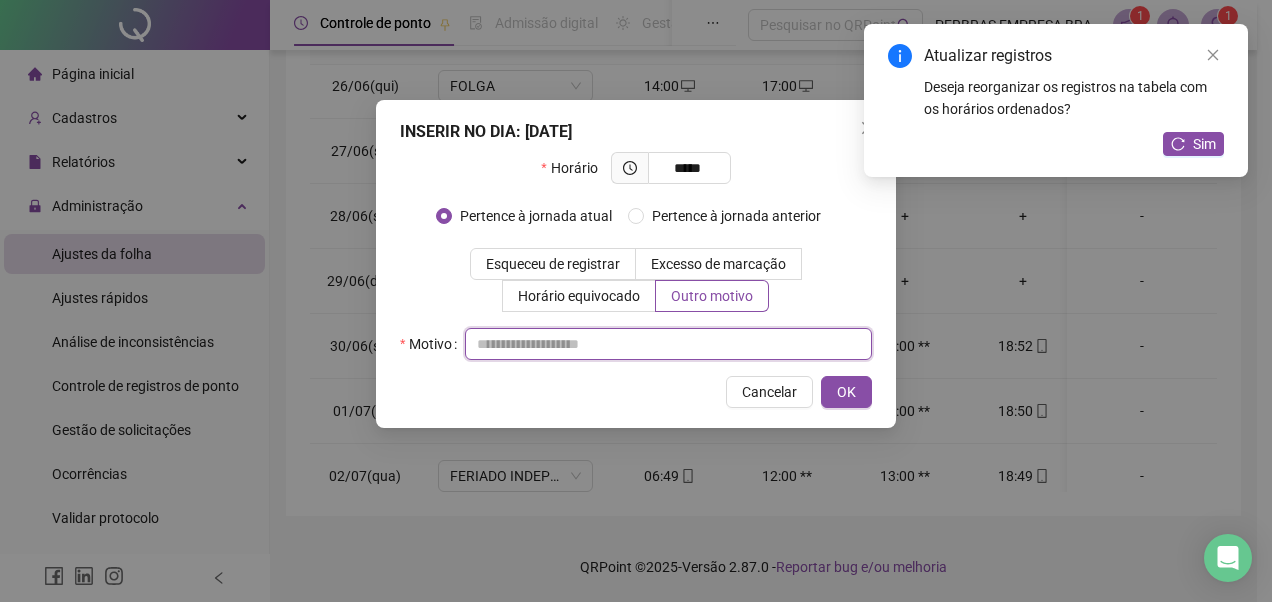 click at bounding box center [668, 344] 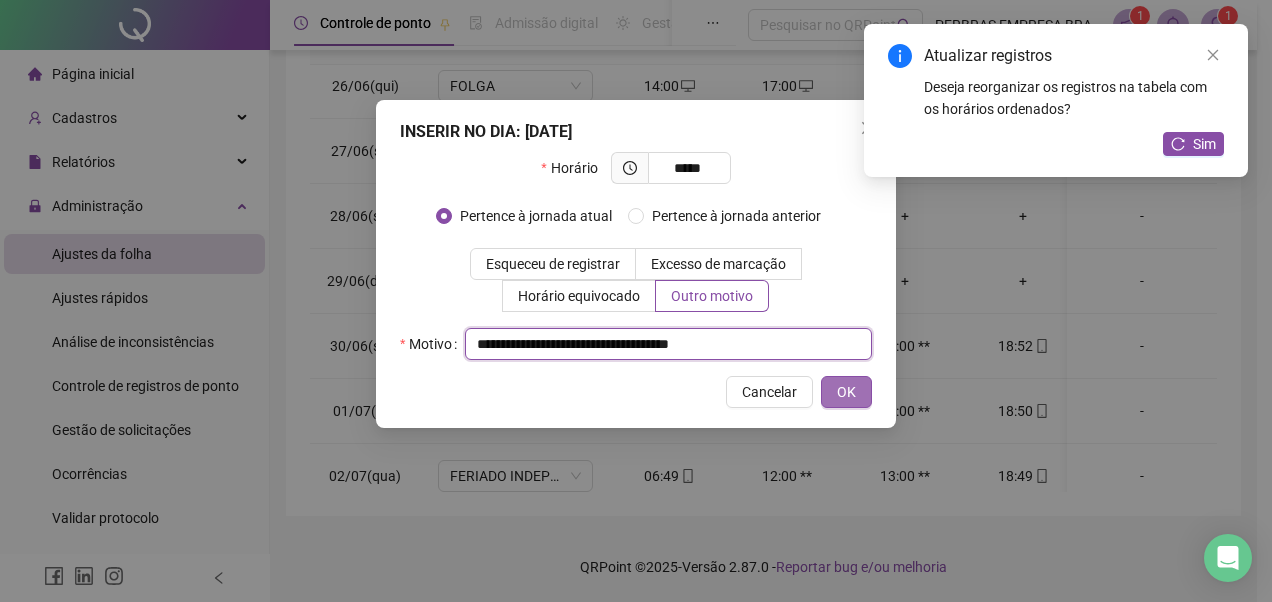 type on "**********" 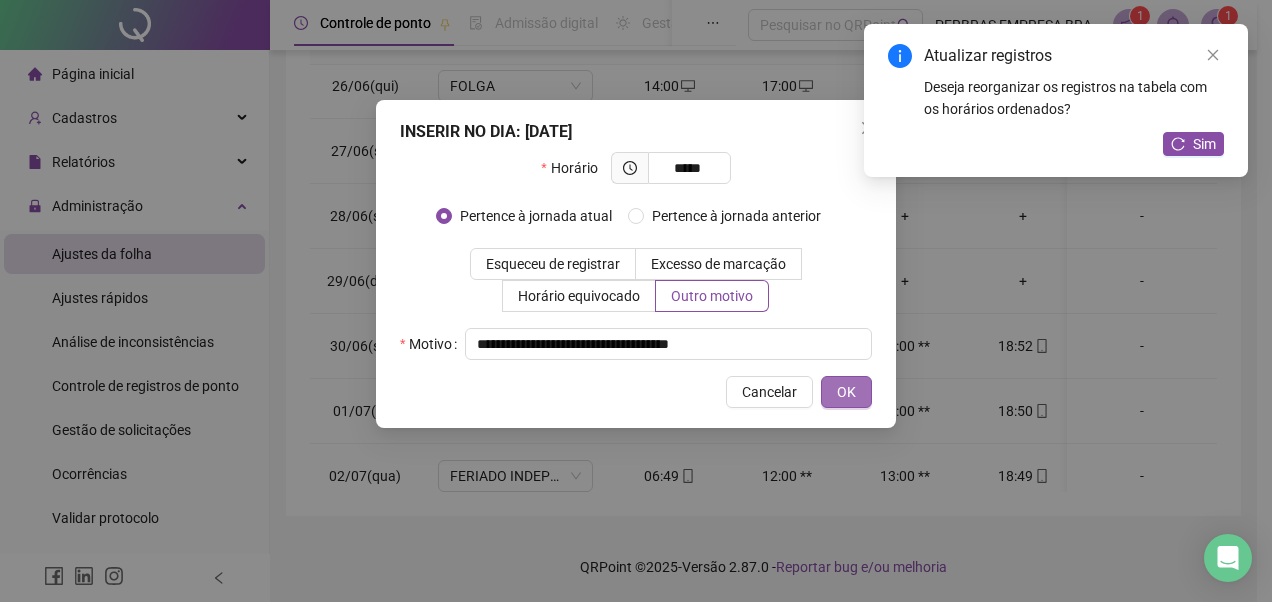 click on "OK" at bounding box center [846, 392] 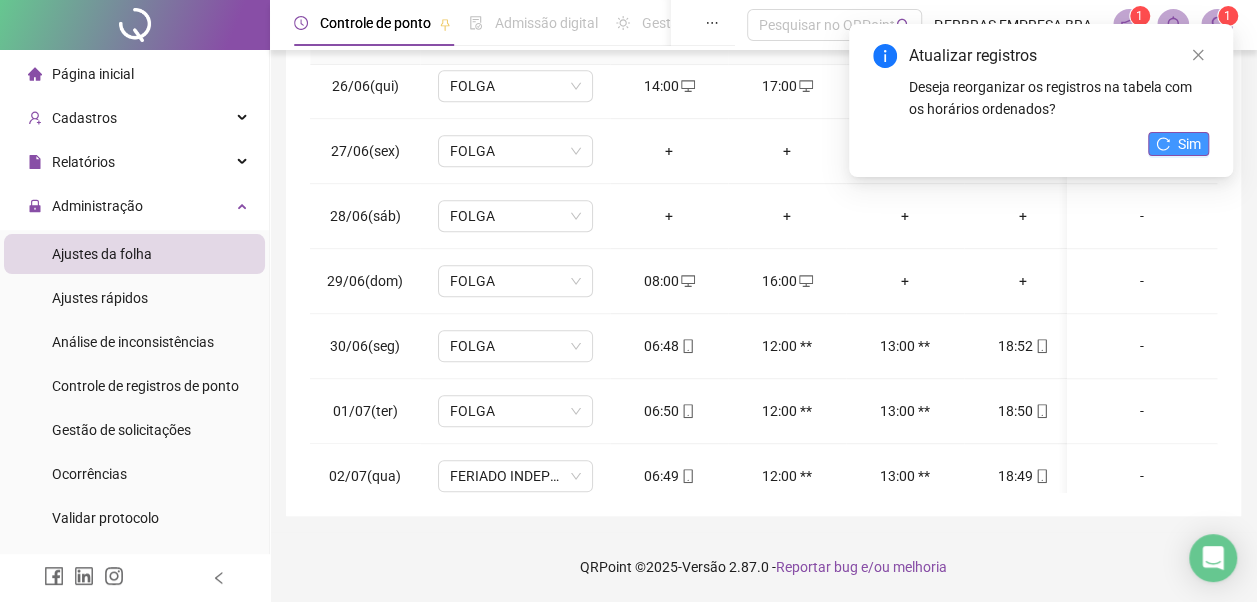 click on "Sim" at bounding box center (1189, 144) 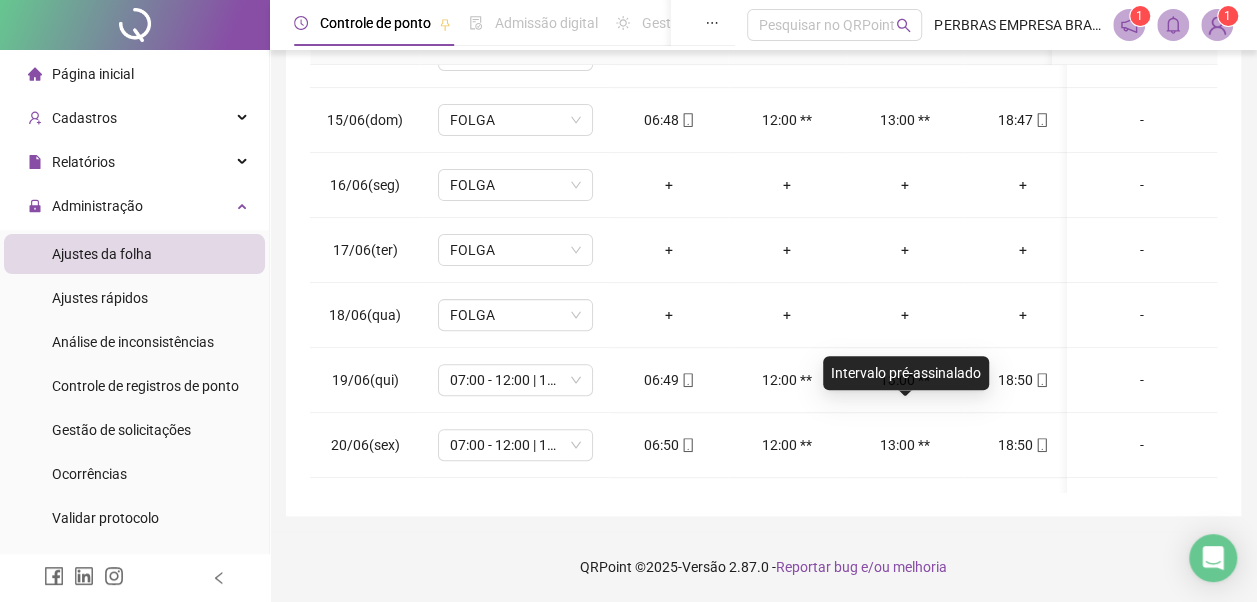 scroll, scrollTop: 228, scrollLeft: 0, axis: vertical 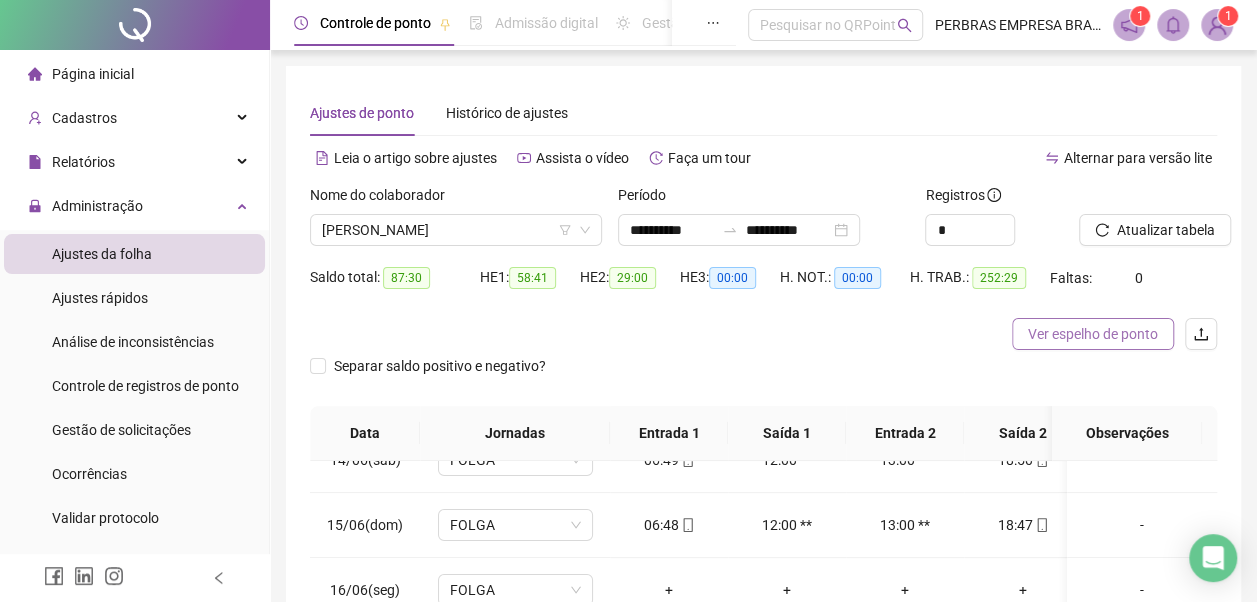 click on "Ver espelho de ponto" at bounding box center [1093, 334] 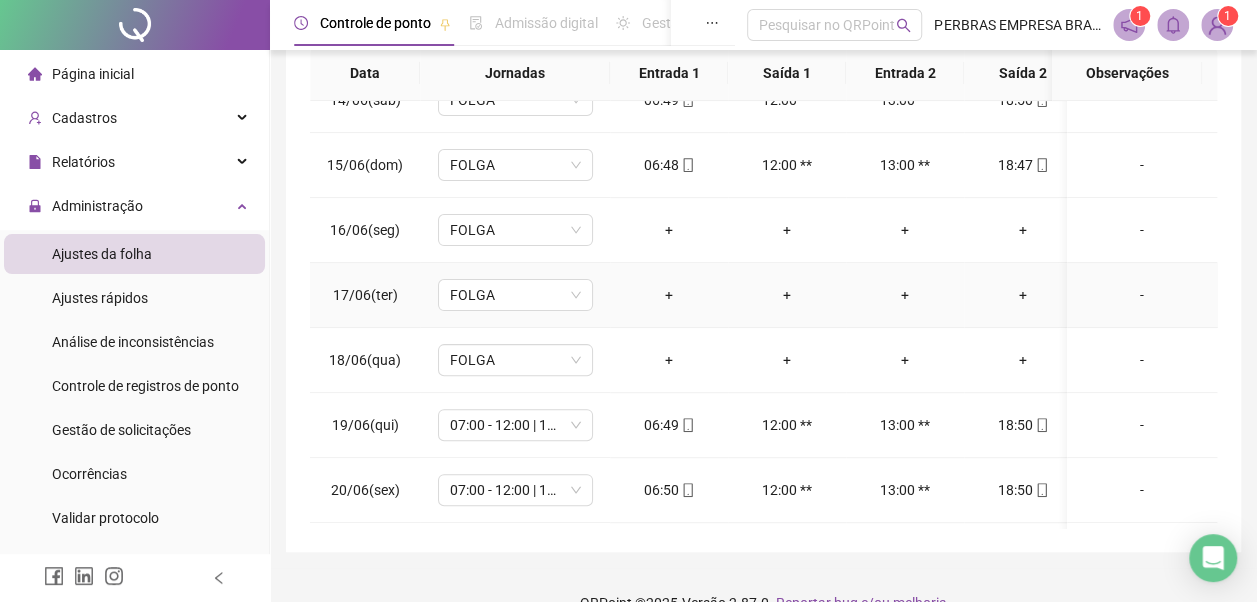 scroll, scrollTop: 396, scrollLeft: 0, axis: vertical 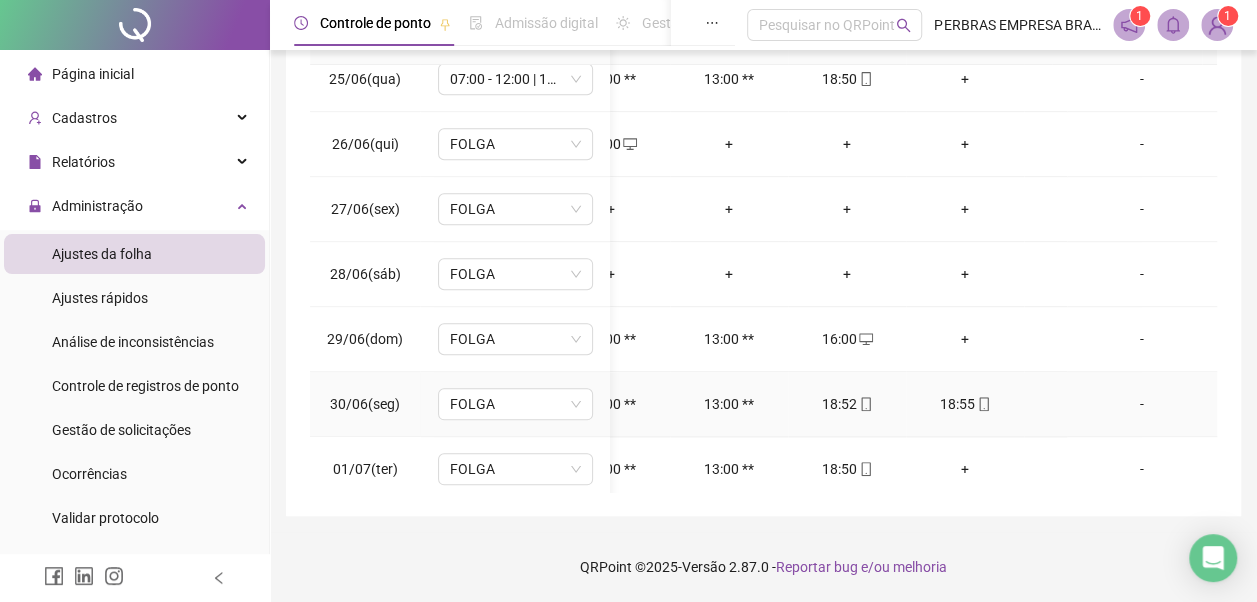 click on "18:52" at bounding box center [847, 404] 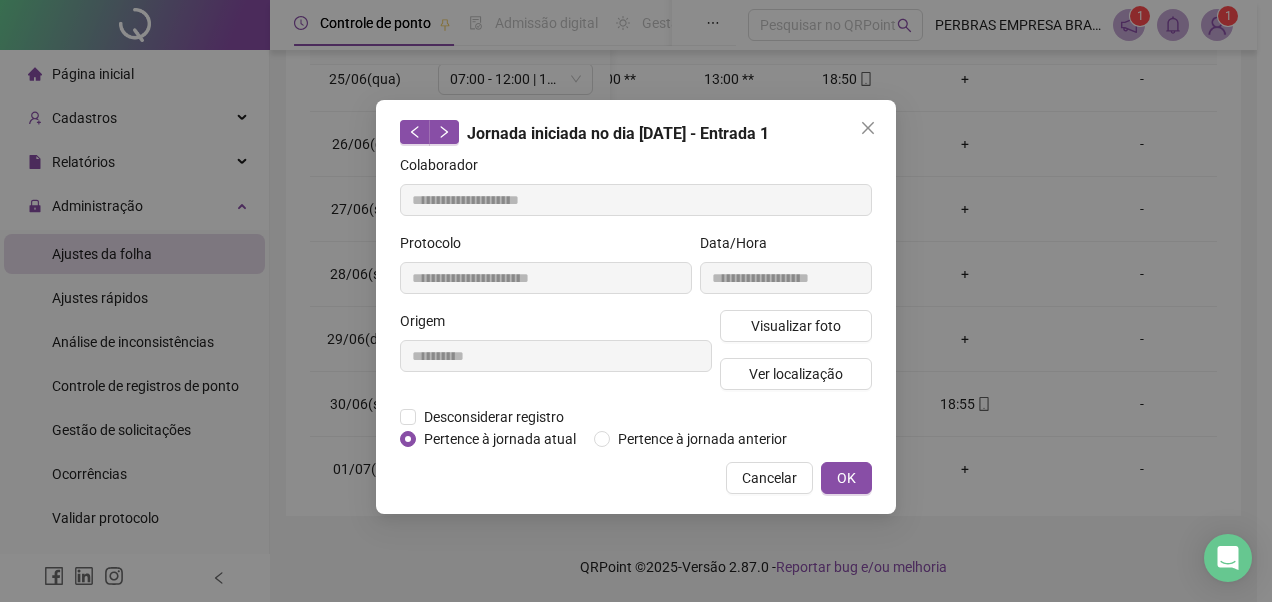 type on "**********" 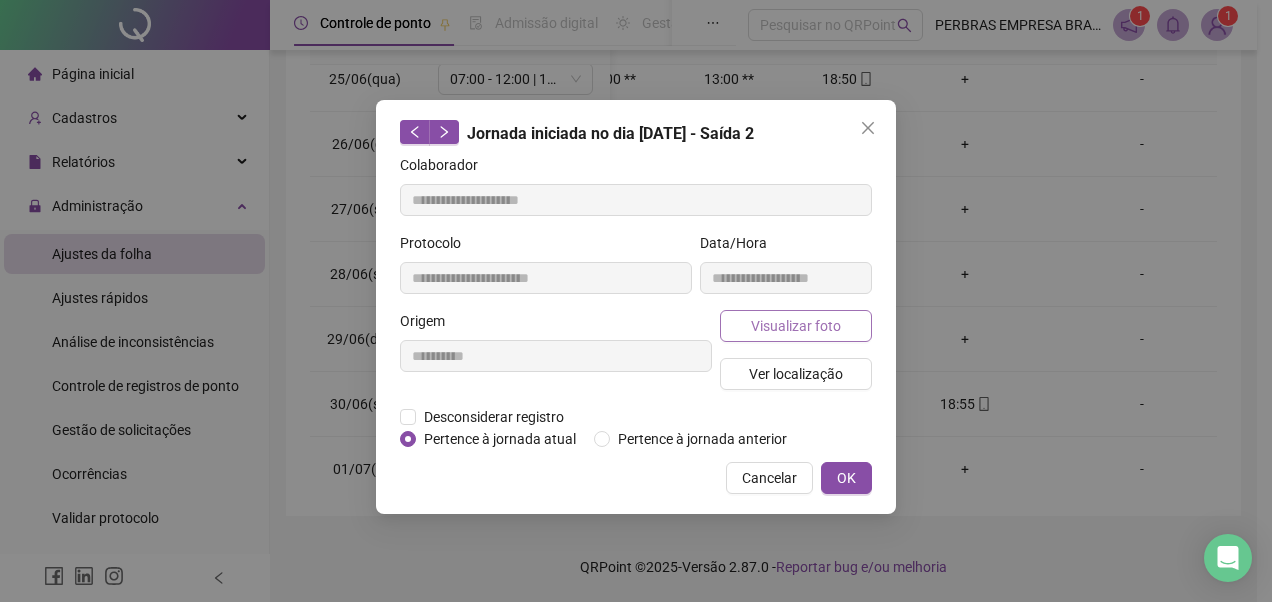 click on "Visualizar foto" at bounding box center [796, 326] 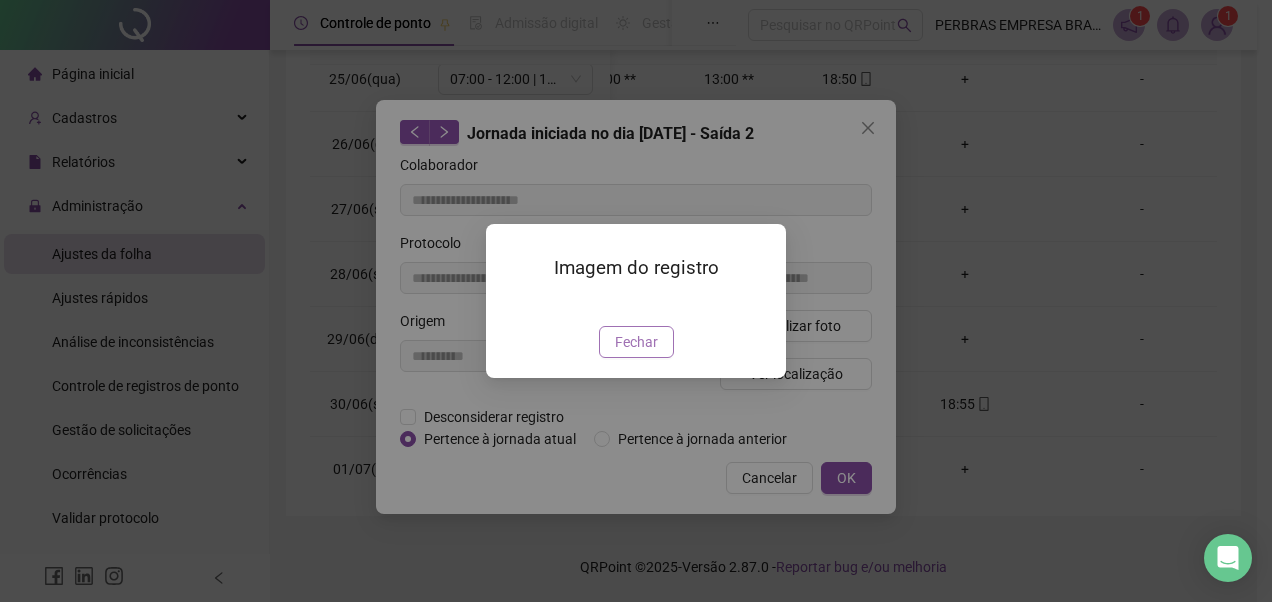 click on "Fechar" at bounding box center (636, 342) 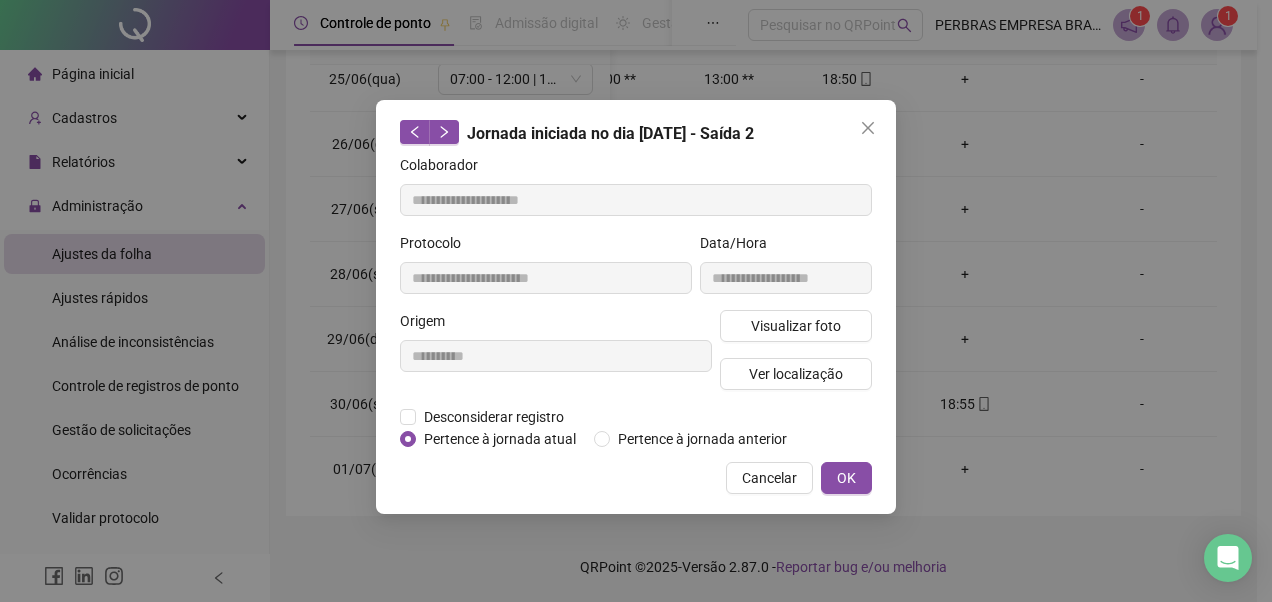 drag, startPoint x: 862, startPoint y: 120, endPoint x: 1008, endPoint y: 380, distance: 298.18787 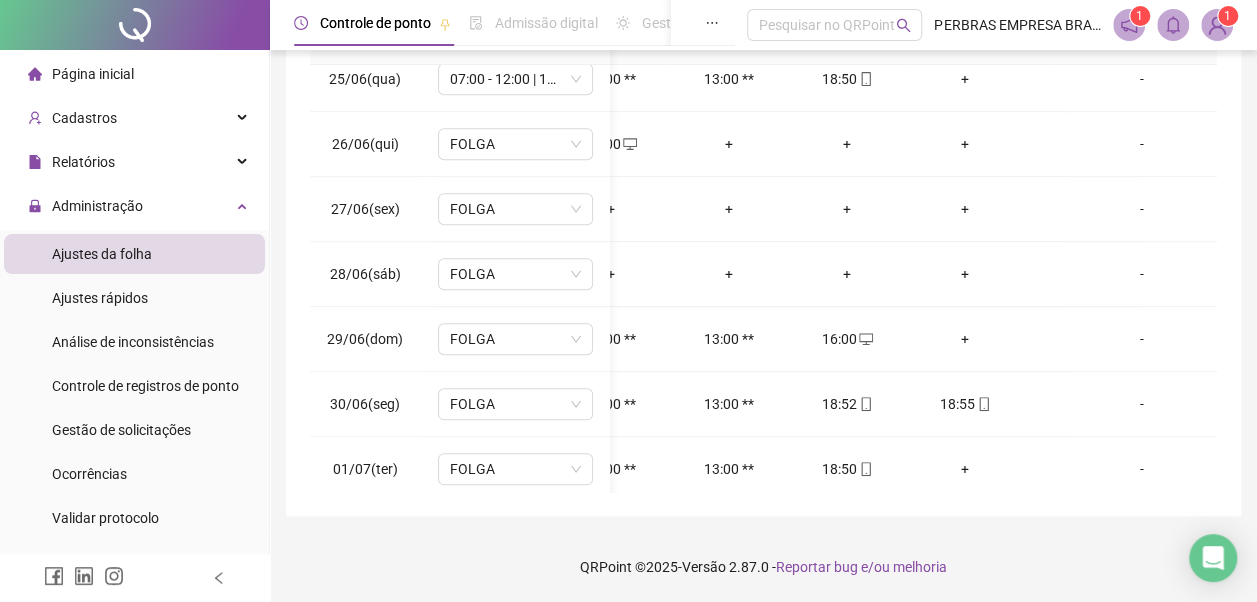 click on "18:55" at bounding box center [965, 404] 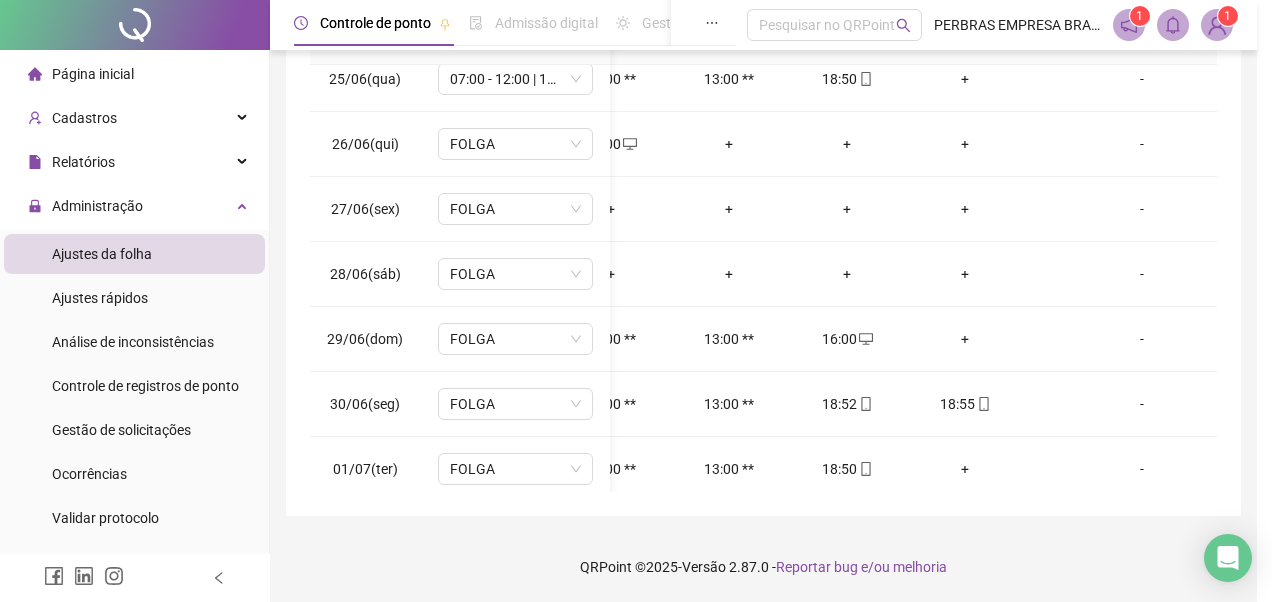 type on "**********" 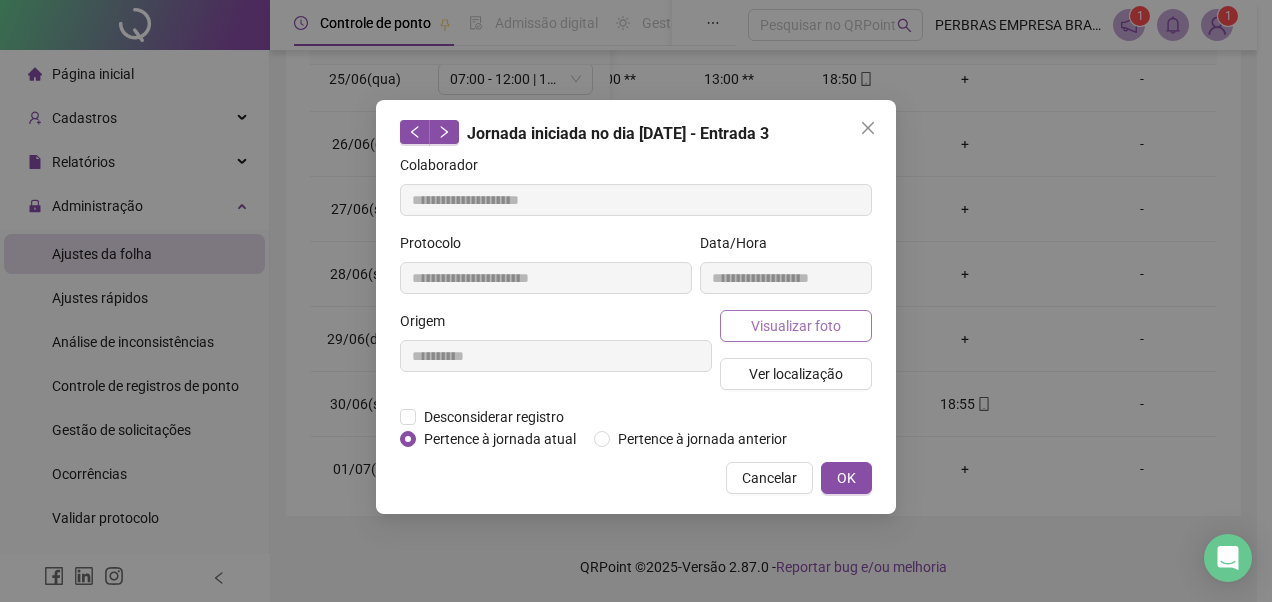 click on "Visualizar foto" at bounding box center (796, 326) 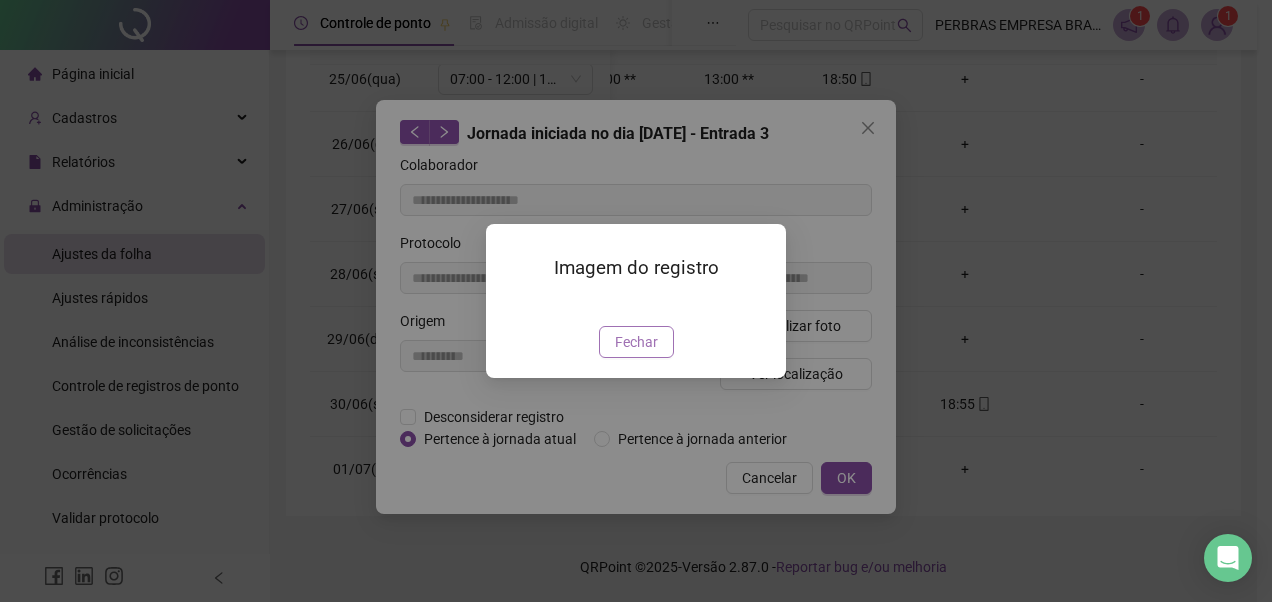drag, startPoint x: 648, startPoint y: 448, endPoint x: 818, endPoint y: 484, distance: 173.76996 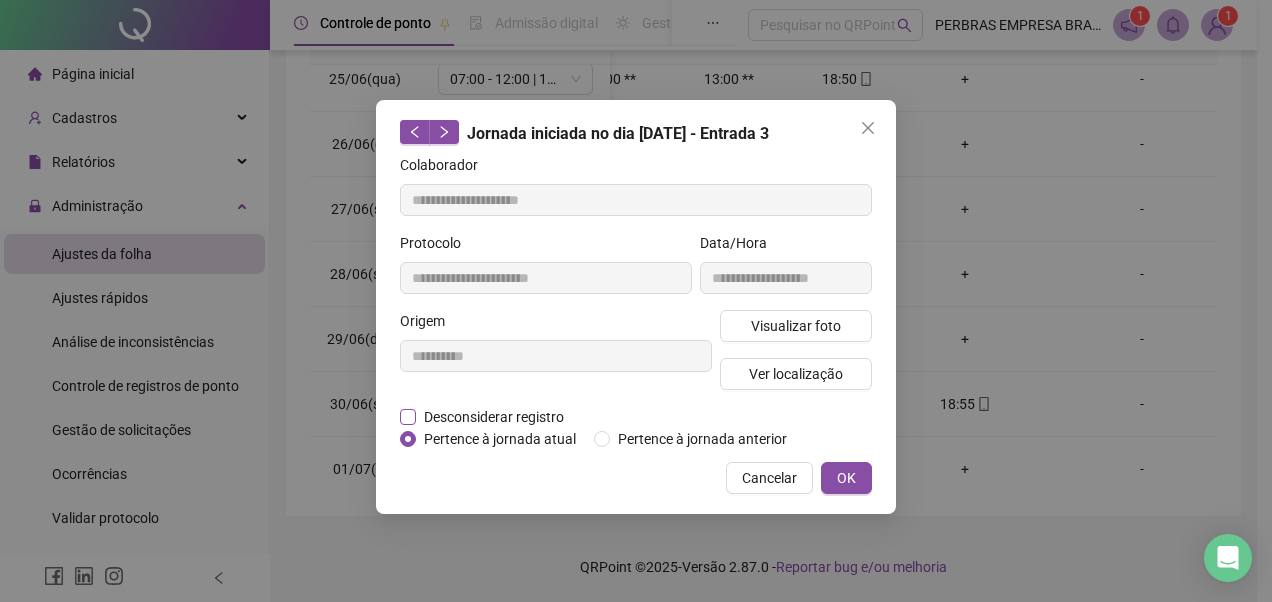 click on "Desconsiderar registro" at bounding box center (494, 417) 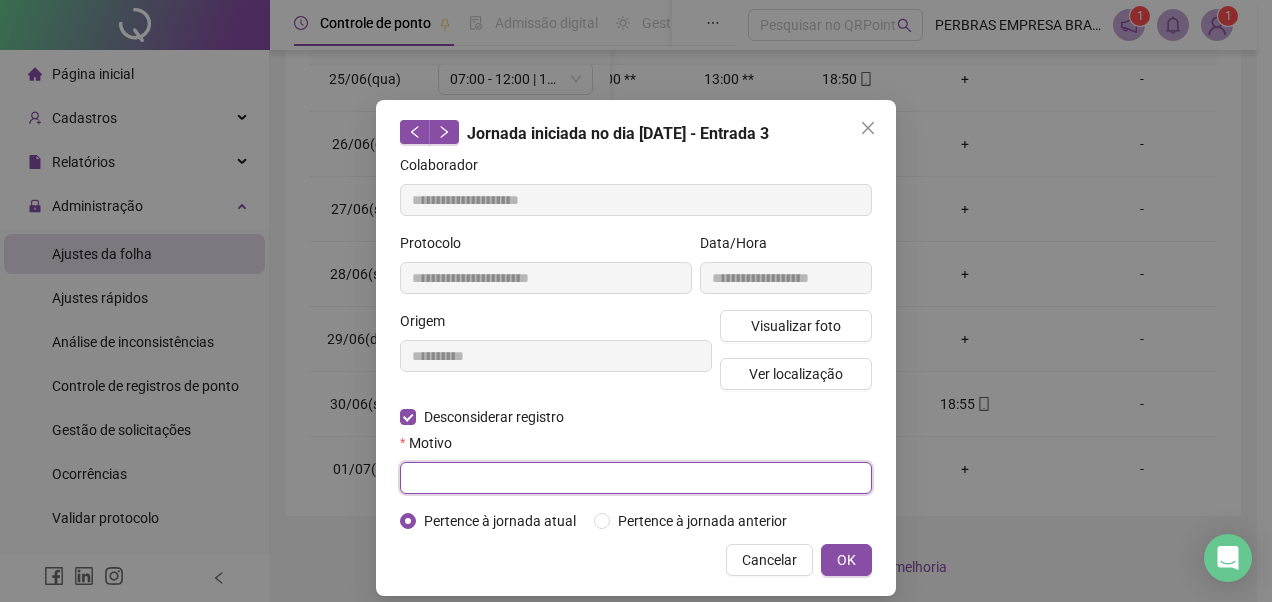 click at bounding box center [636, 478] 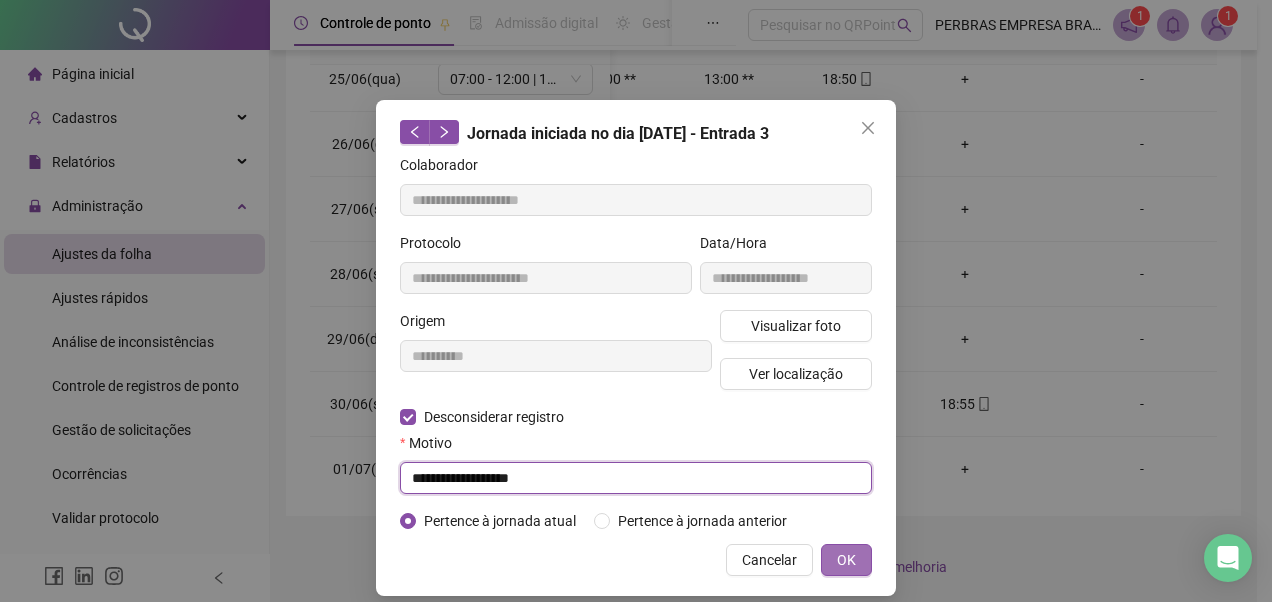 type on "**********" 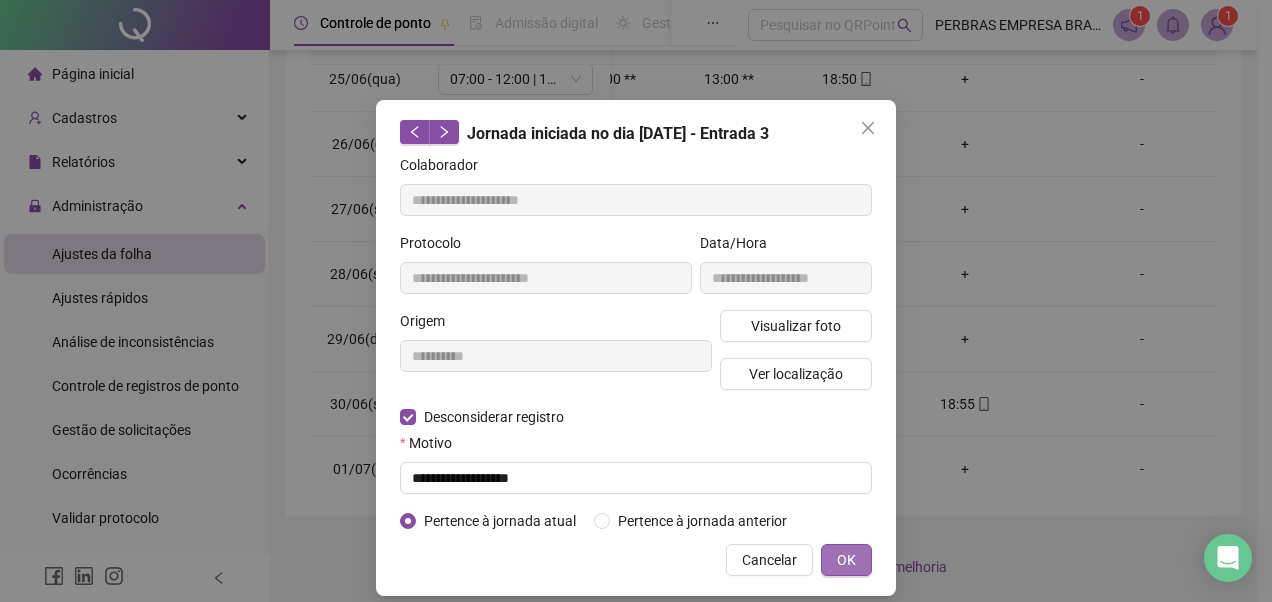 click on "OK" at bounding box center (846, 560) 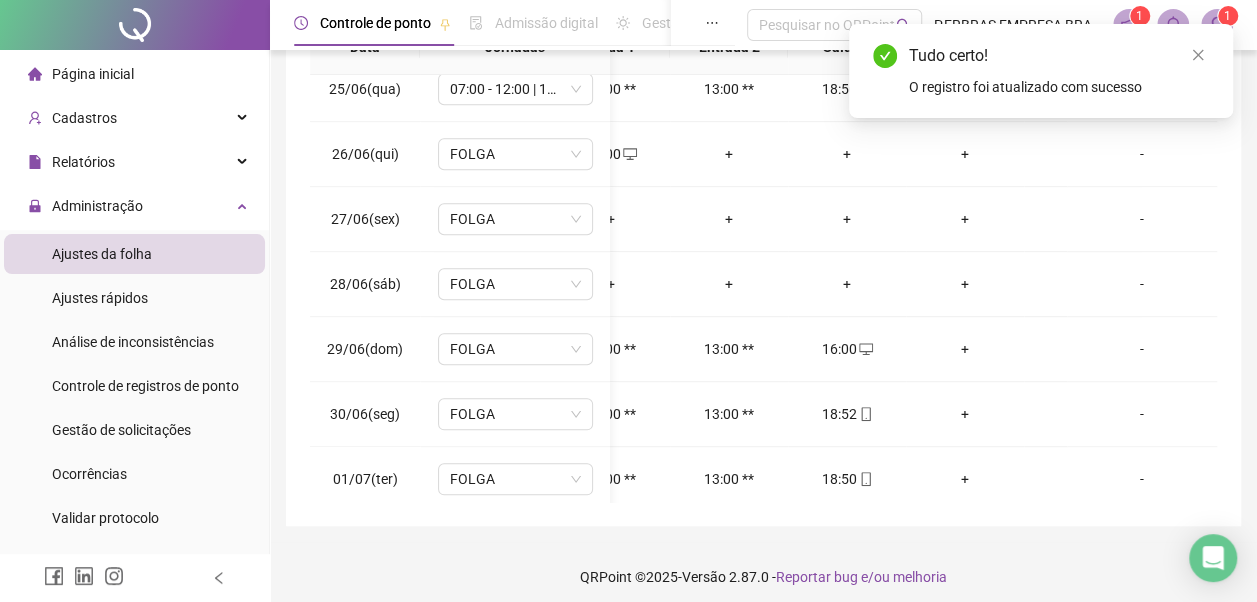 scroll, scrollTop: 0, scrollLeft: 0, axis: both 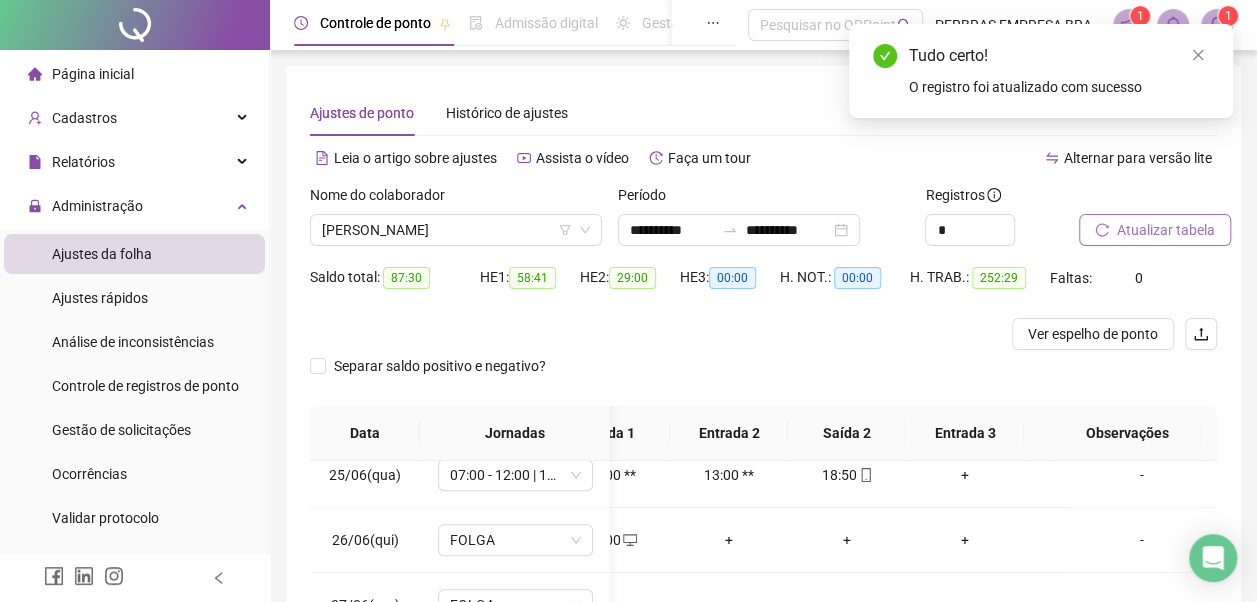 click on "Atualizar tabela" at bounding box center (1166, 230) 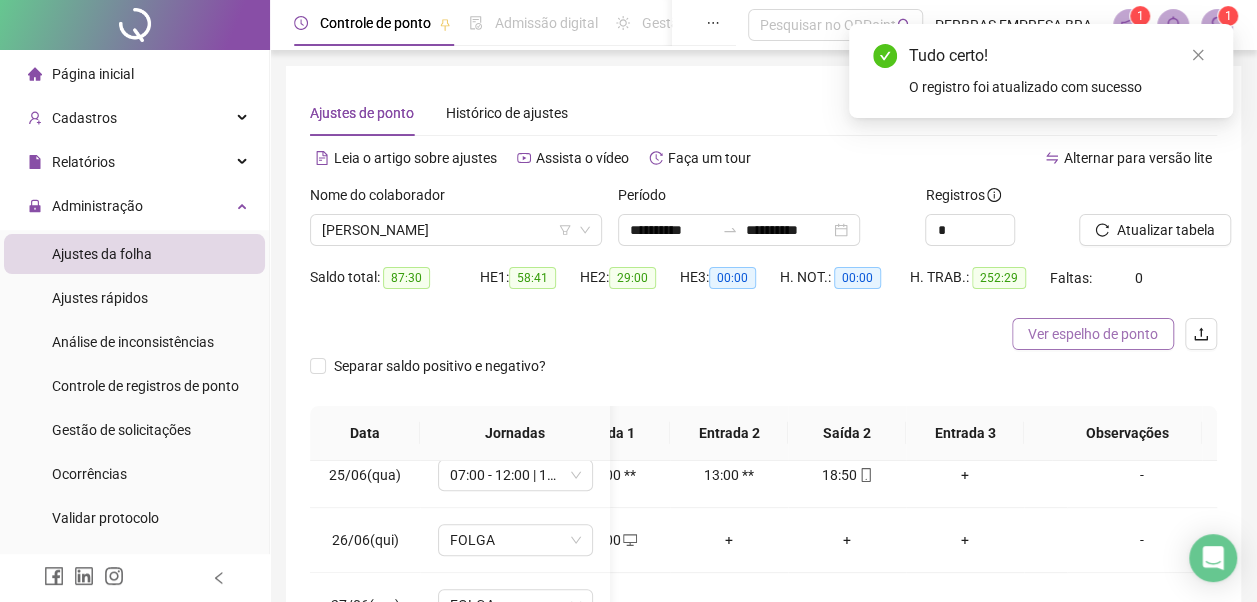 click on "Ver espelho de ponto" at bounding box center (1093, 334) 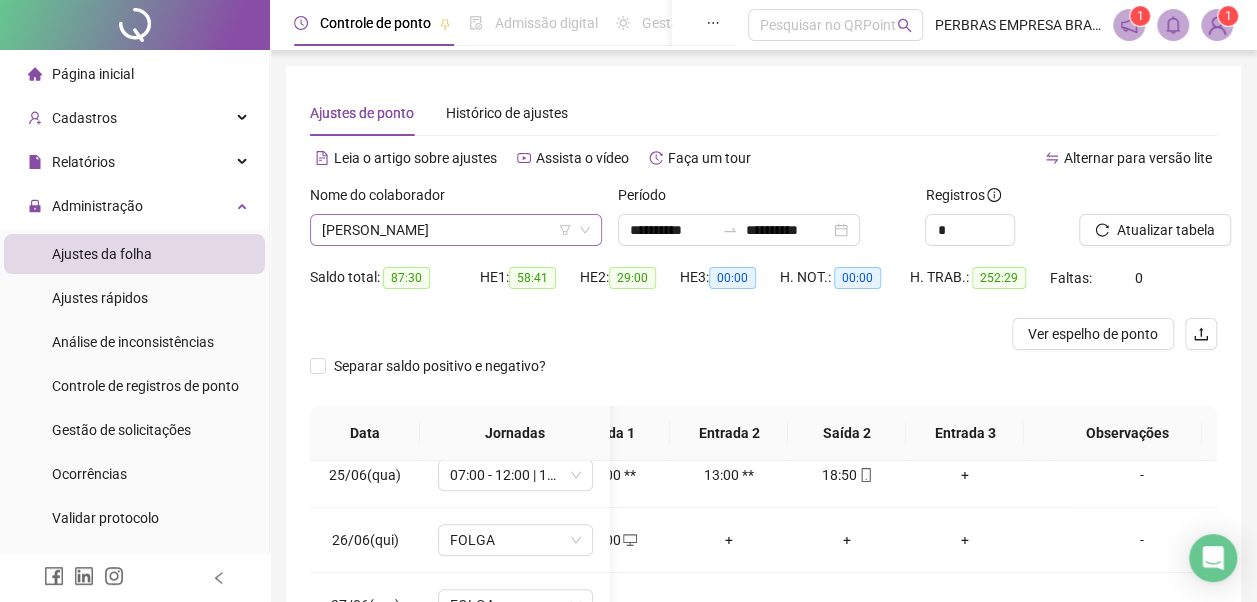 click on "[PERSON_NAME]" at bounding box center (456, 230) 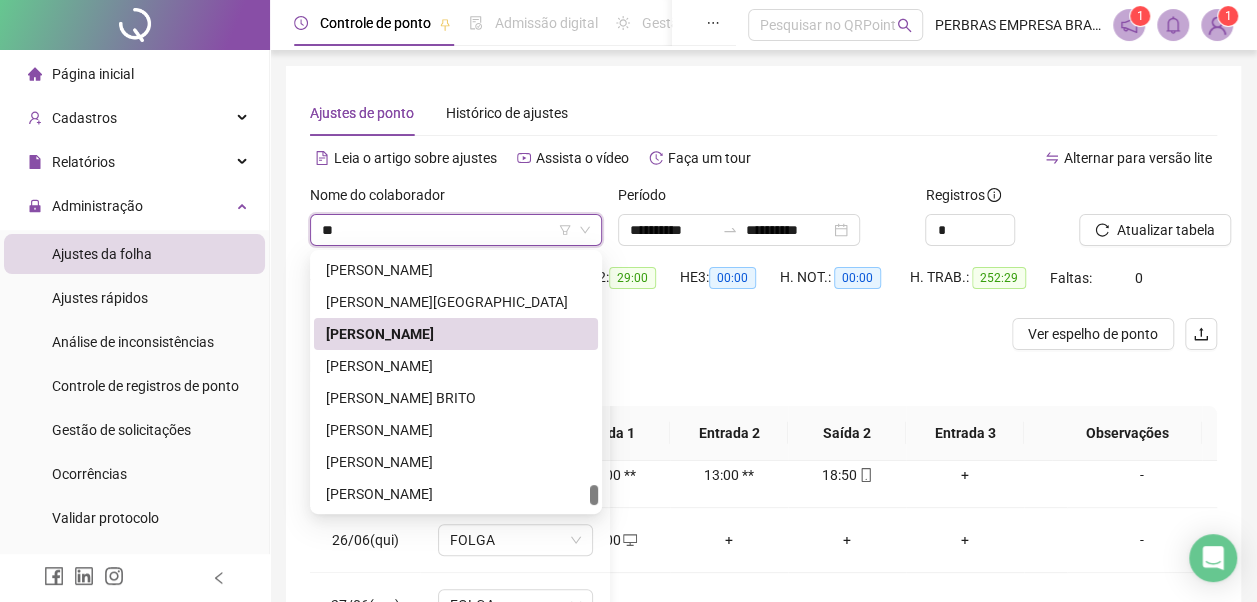 scroll, scrollTop: 0, scrollLeft: 0, axis: both 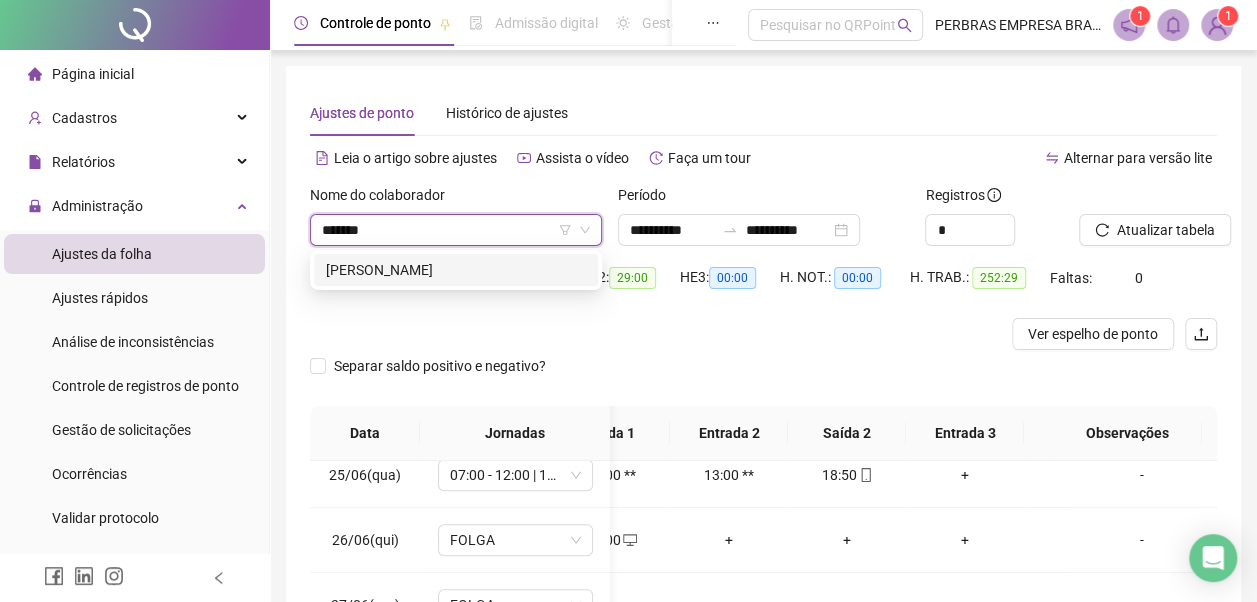 type on "********" 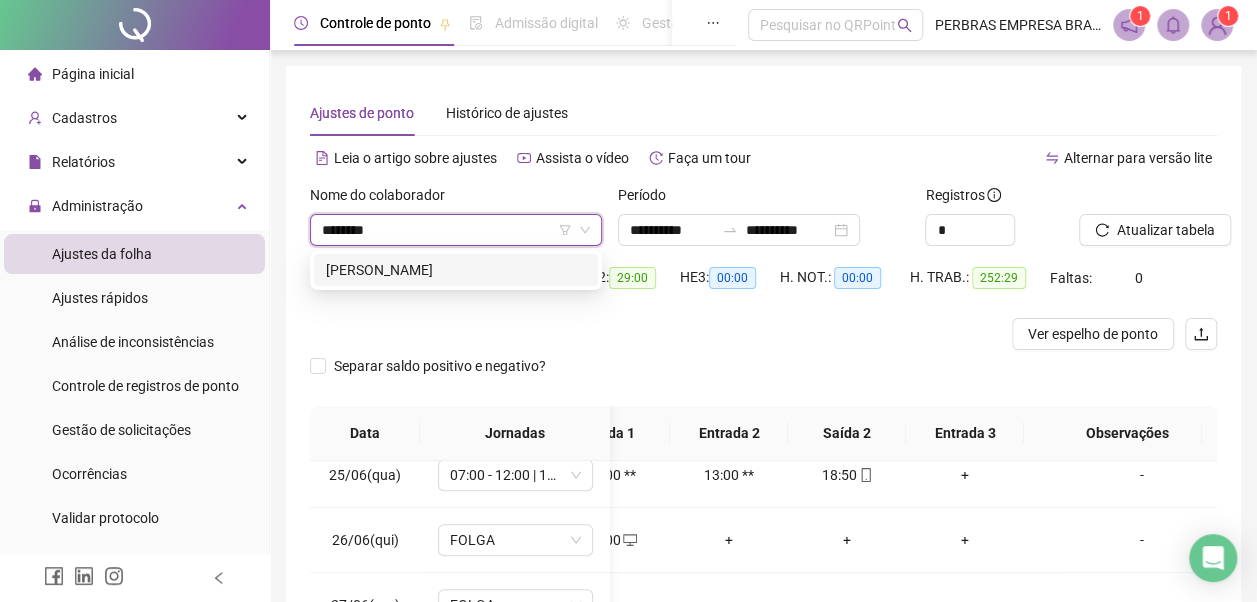 type 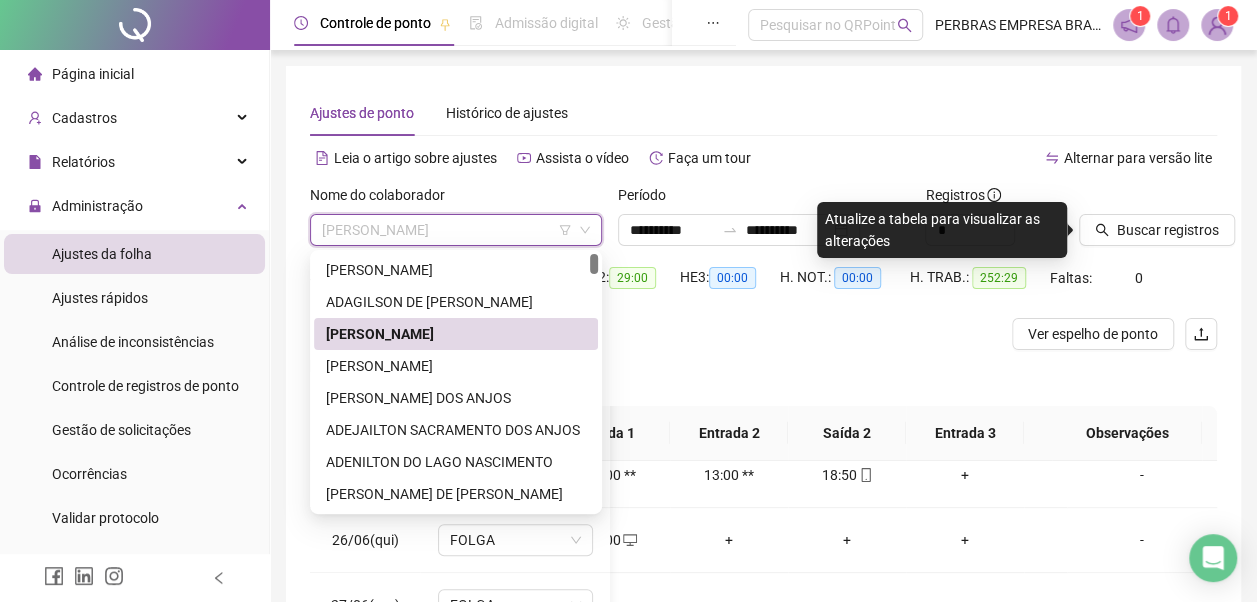 click on "[PERSON_NAME]" at bounding box center [456, 334] 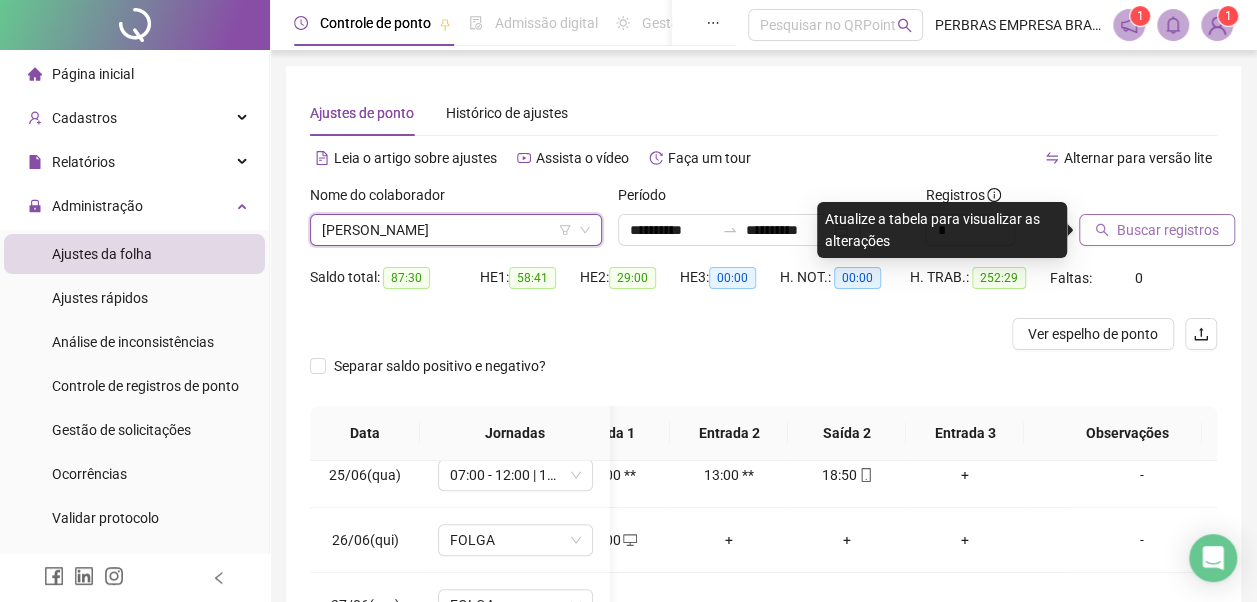 click on "Buscar registros" at bounding box center [1168, 230] 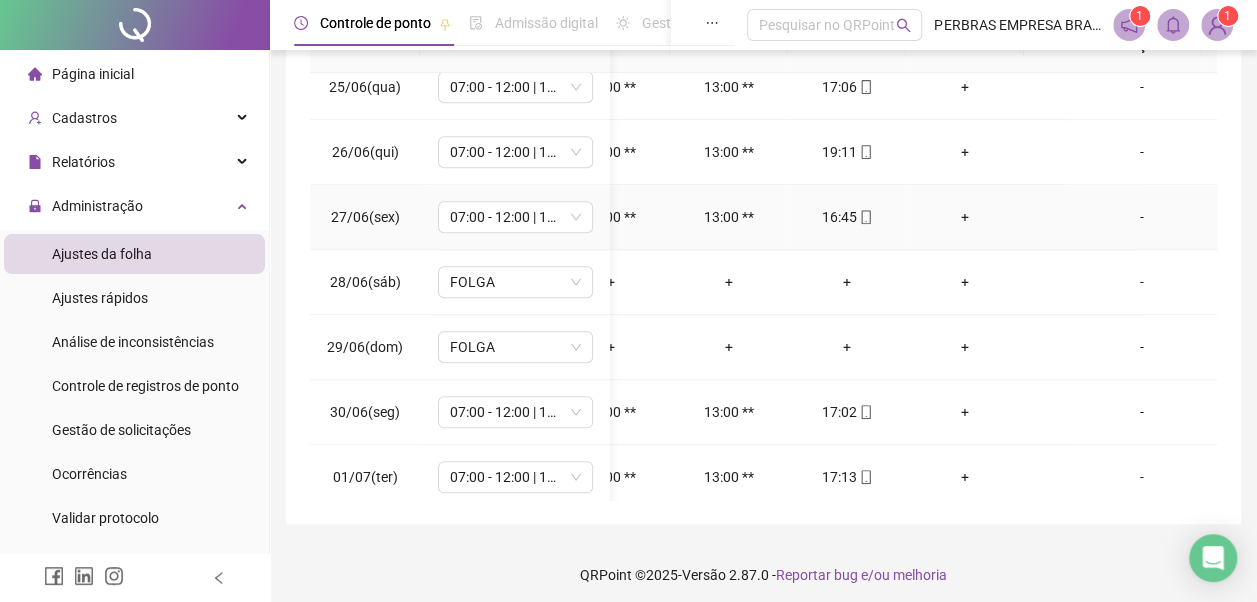 scroll, scrollTop: 396, scrollLeft: 0, axis: vertical 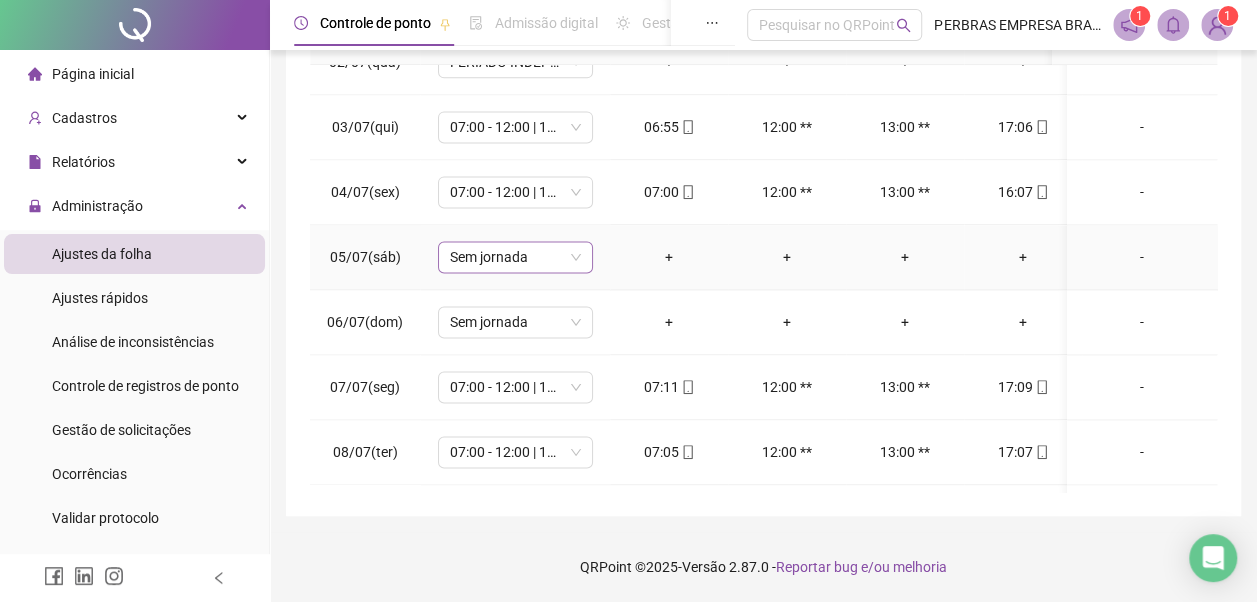 click on "Sem jornada" at bounding box center [515, 257] 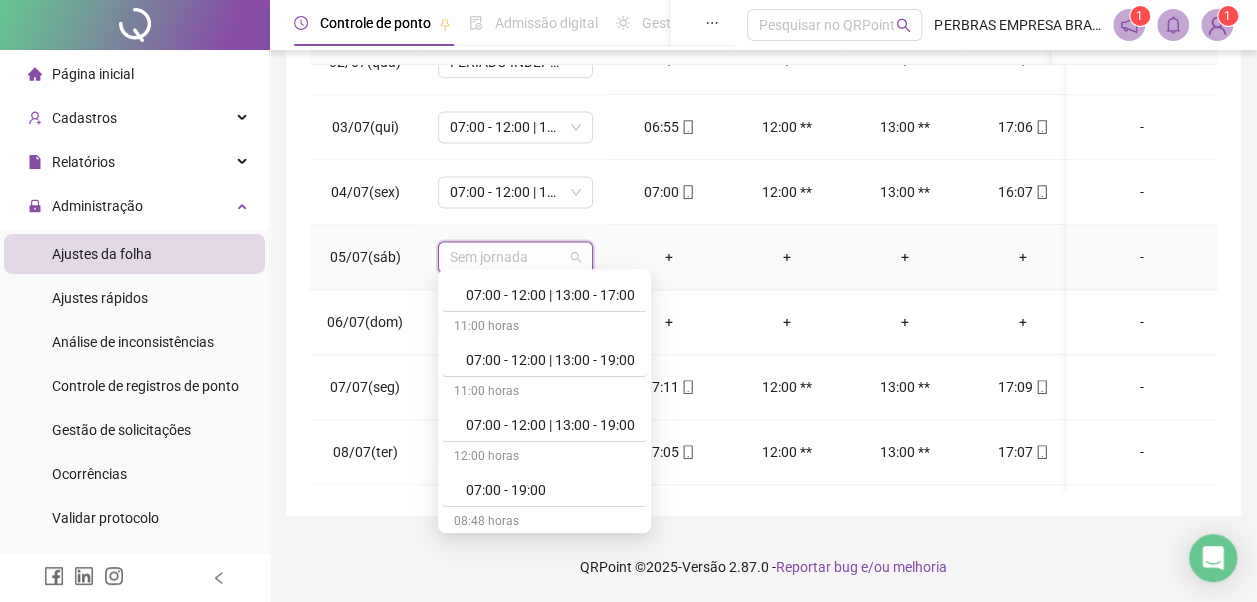 scroll, scrollTop: 778, scrollLeft: 0, axis: vertical 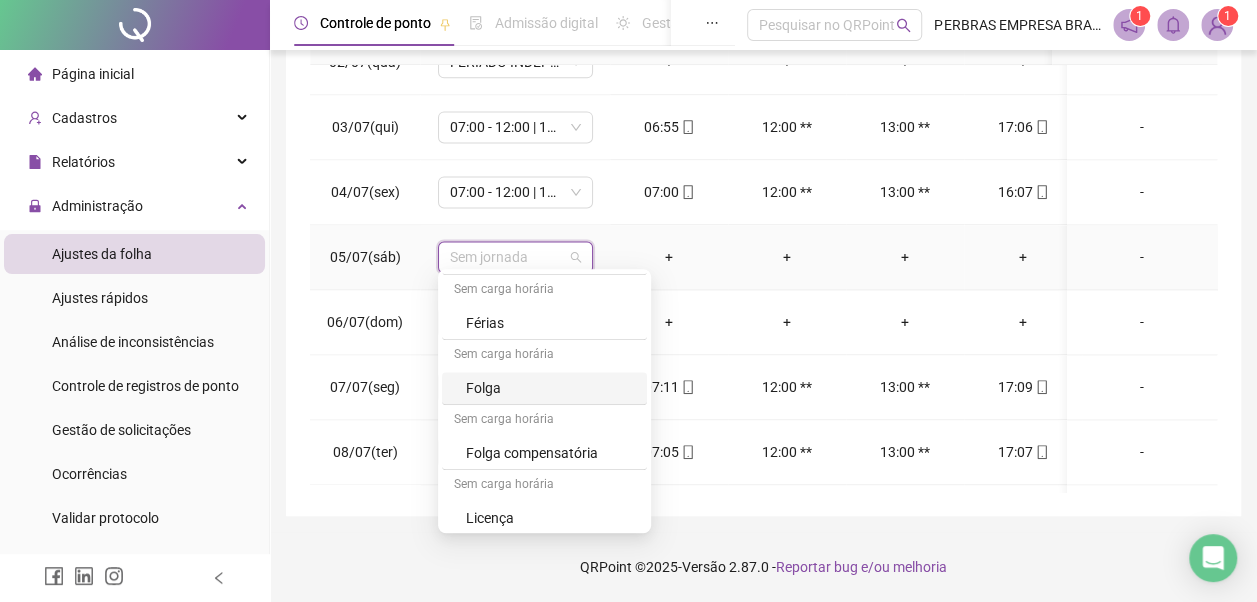 drag, startPoint x: 520, startPoint y: 374, endPoint x: 549, endPoint y: 340, distance: 44.687805 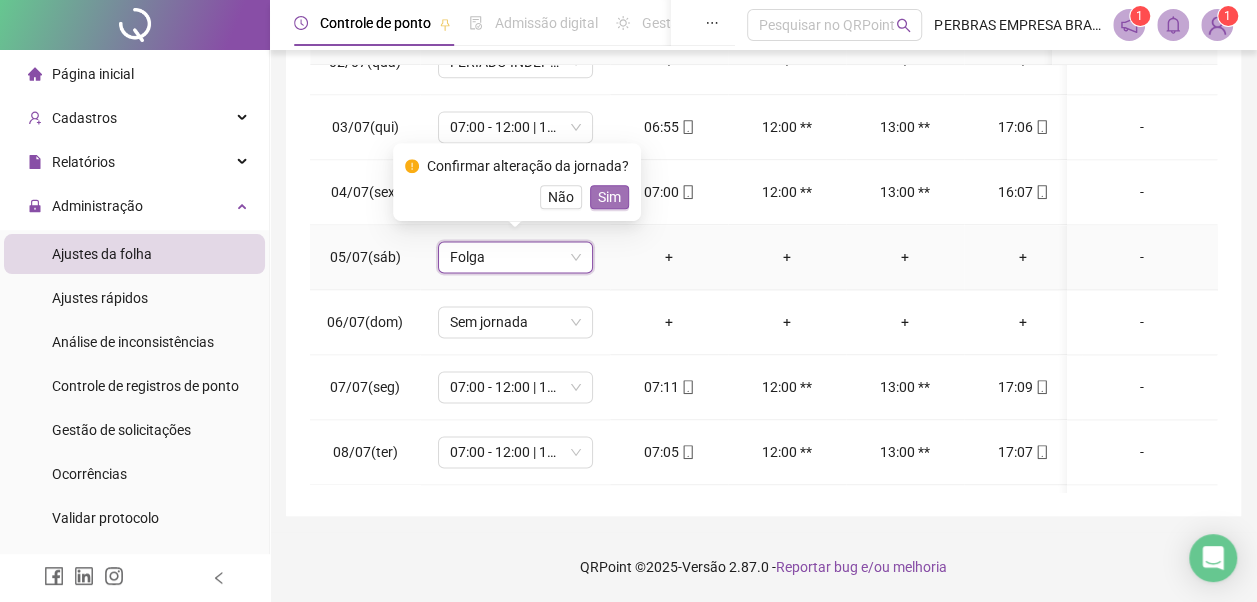 click on "Sim" at bounding box center [609, 197] 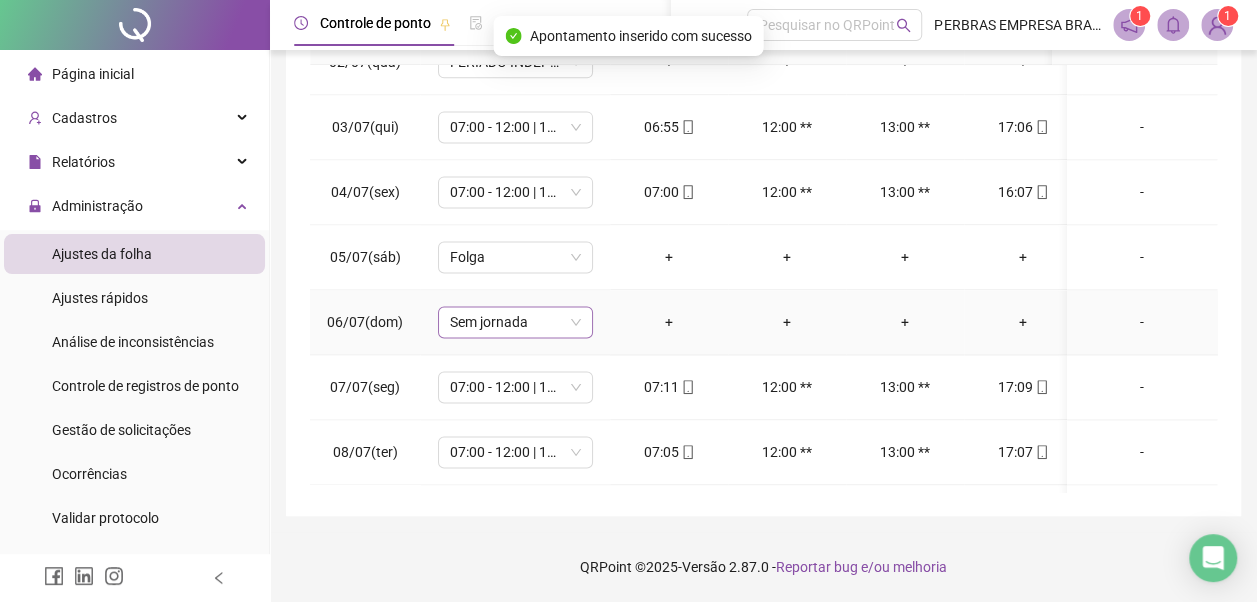 click on "Sem jornada" at bounding box center (515, 322) 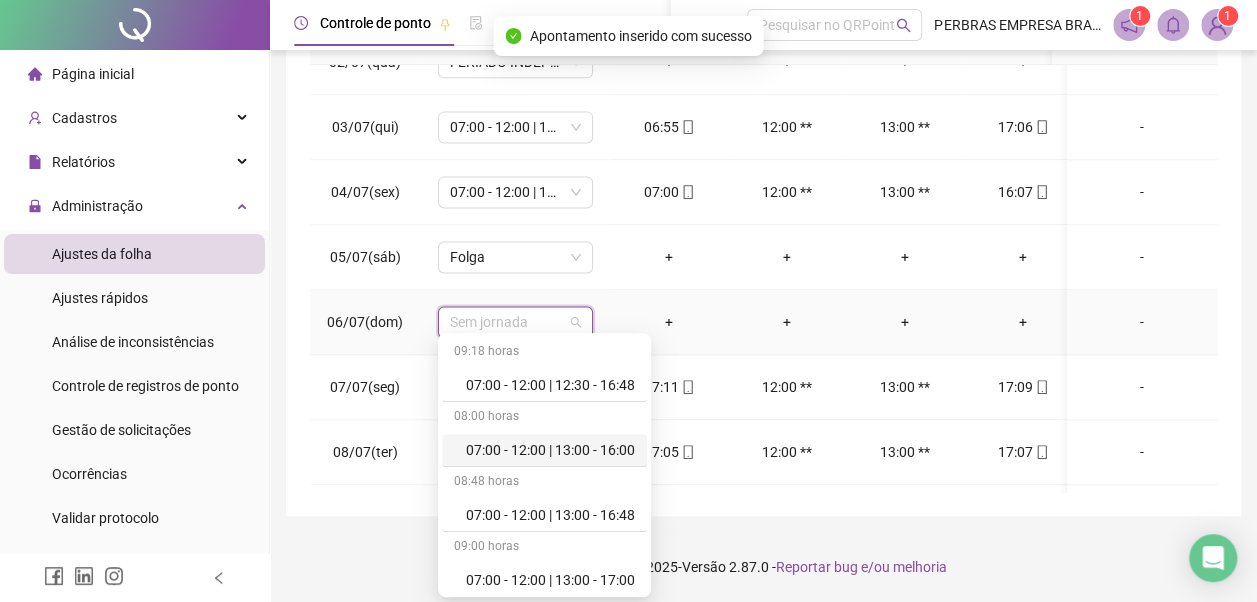 scroll, scrollTop: 778, scrollLeft: 0, axis: vertical 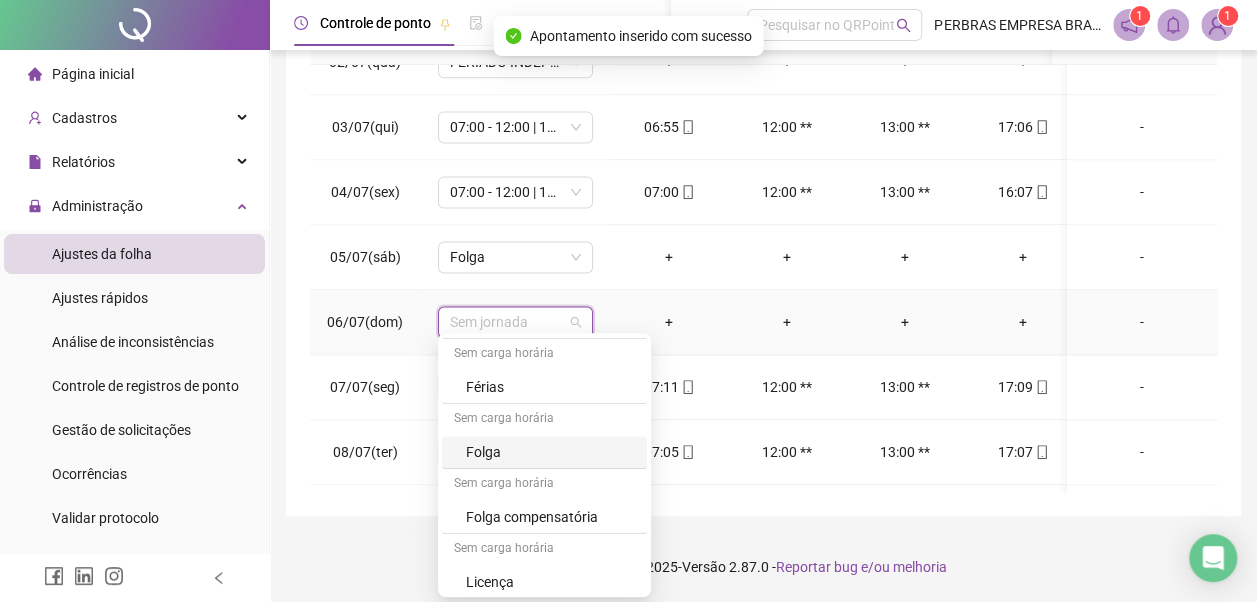 click on "Folga" at bounding box center [550, 452] 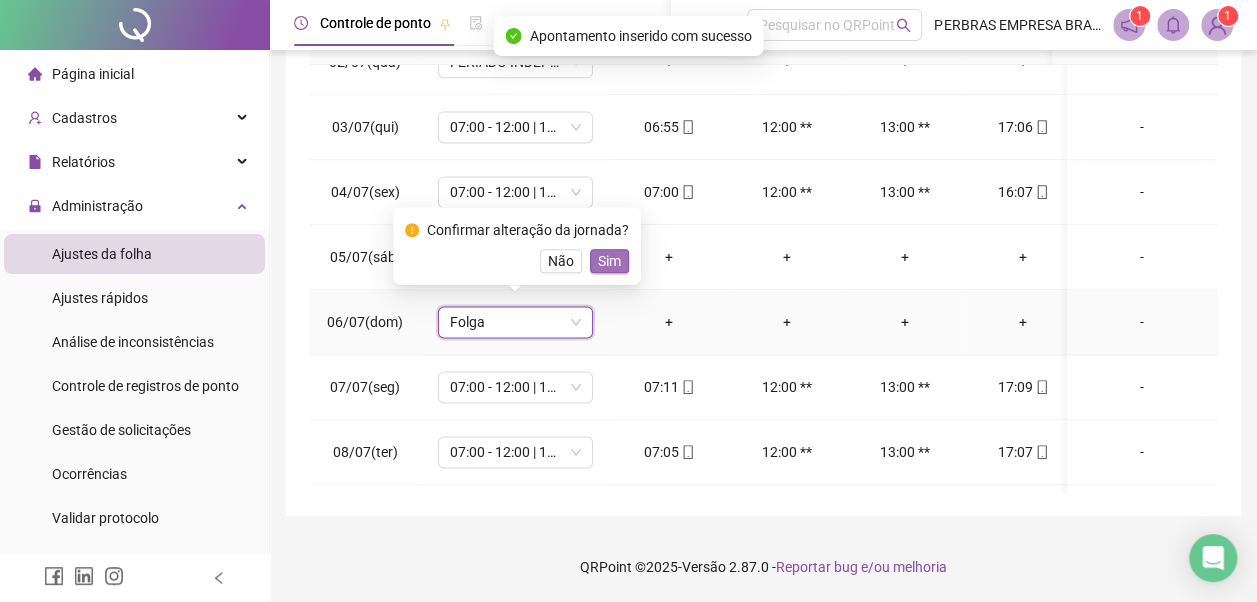 click on "Sim" at bounding box center [609, 261] 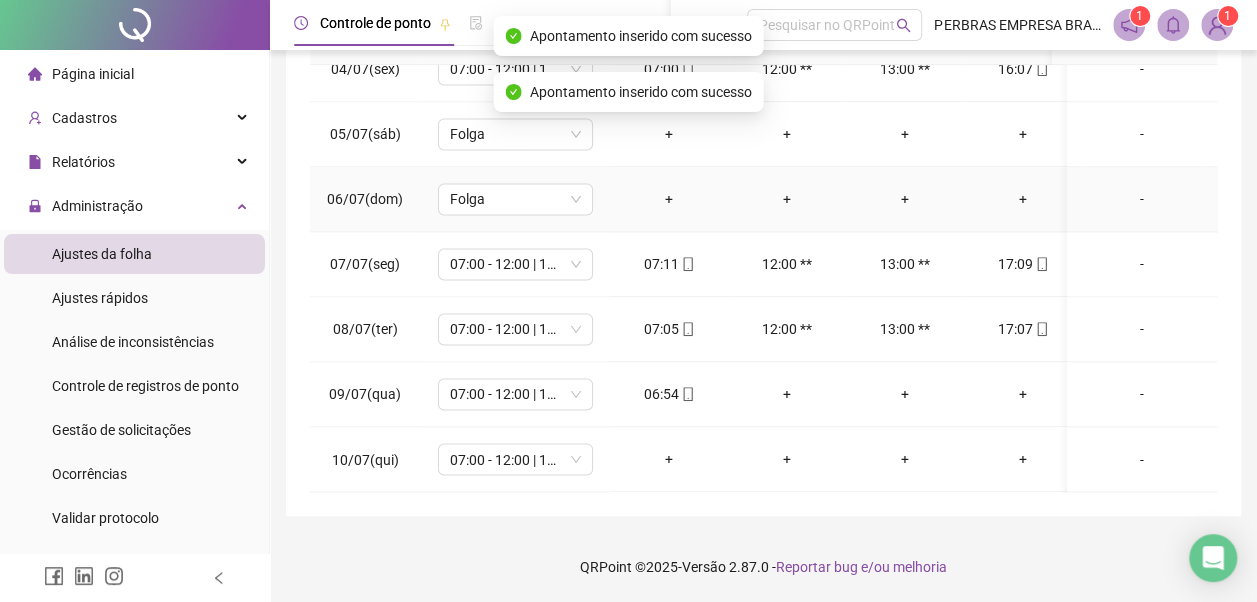scroll, scrollTop: 1528, scrollLeft: 0, axis: vertical 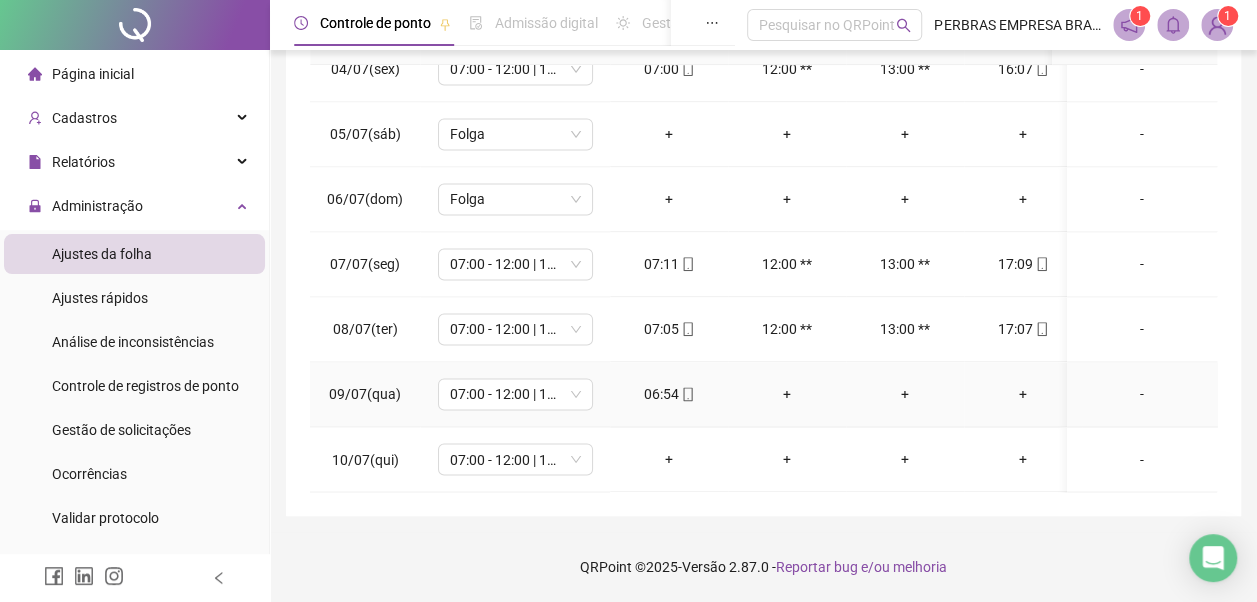 click on "+" at bounding box center [787, 394] 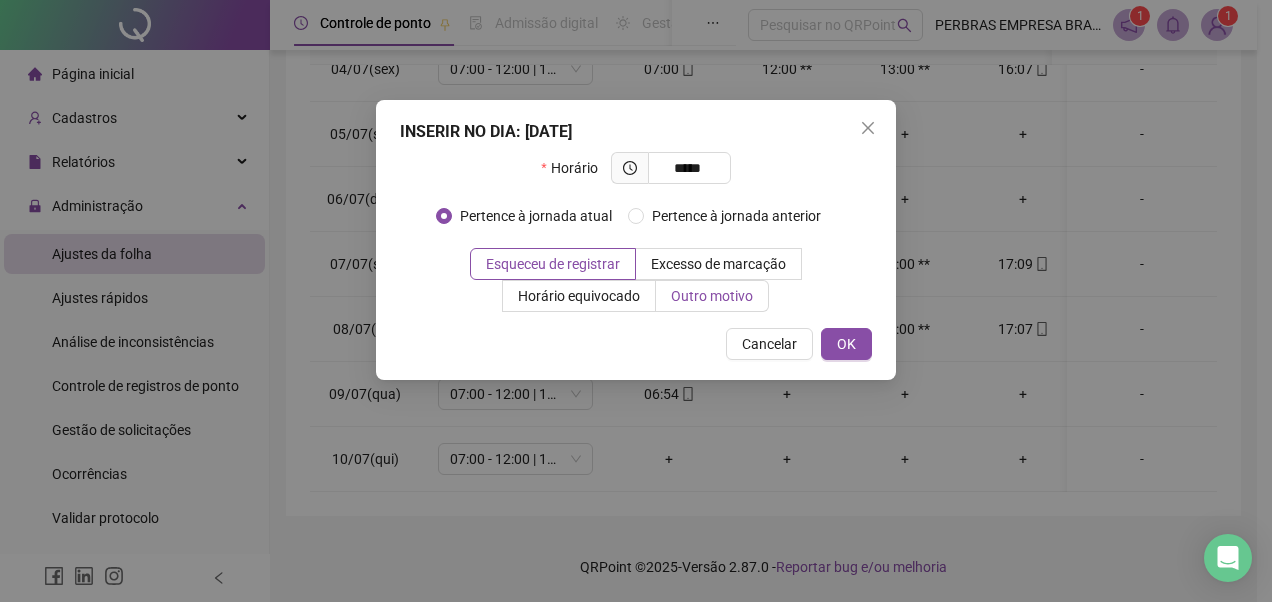 type on "*****" 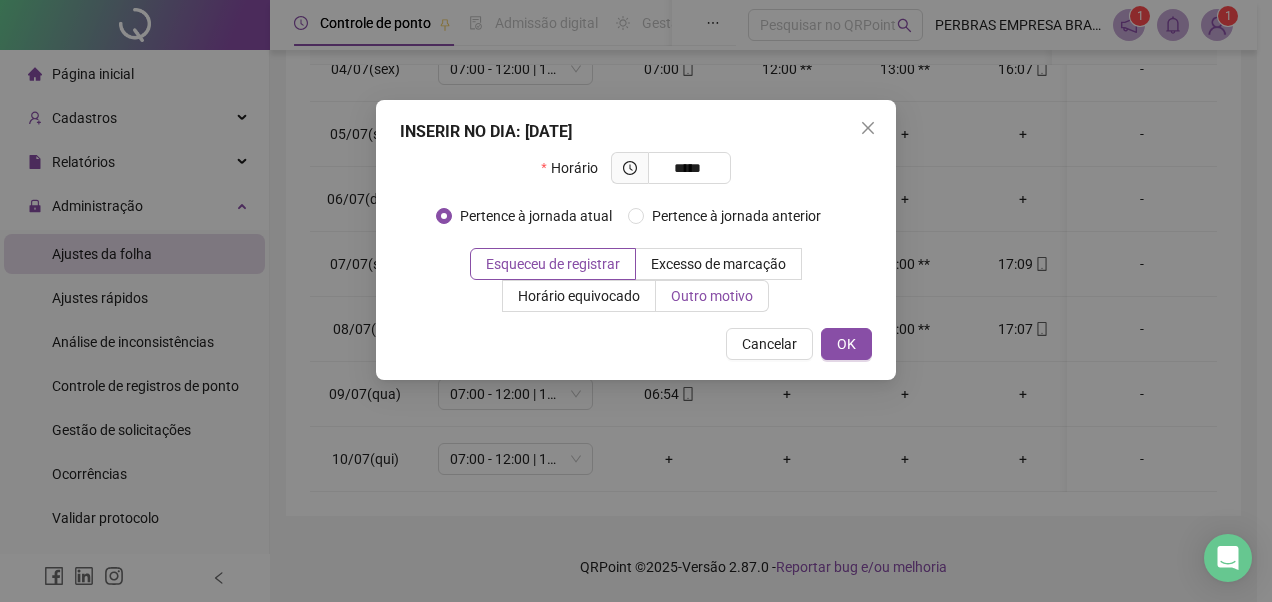 click on "Outro motivo" at bounding box center (712, 296) 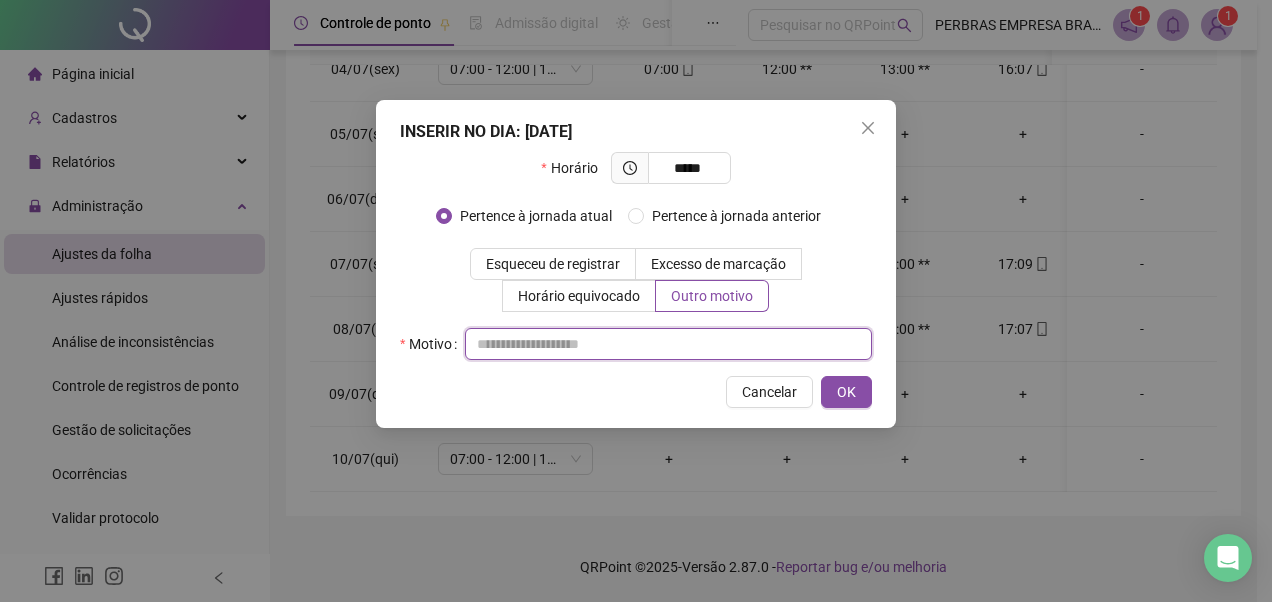 click at bounding box center (668, 344) 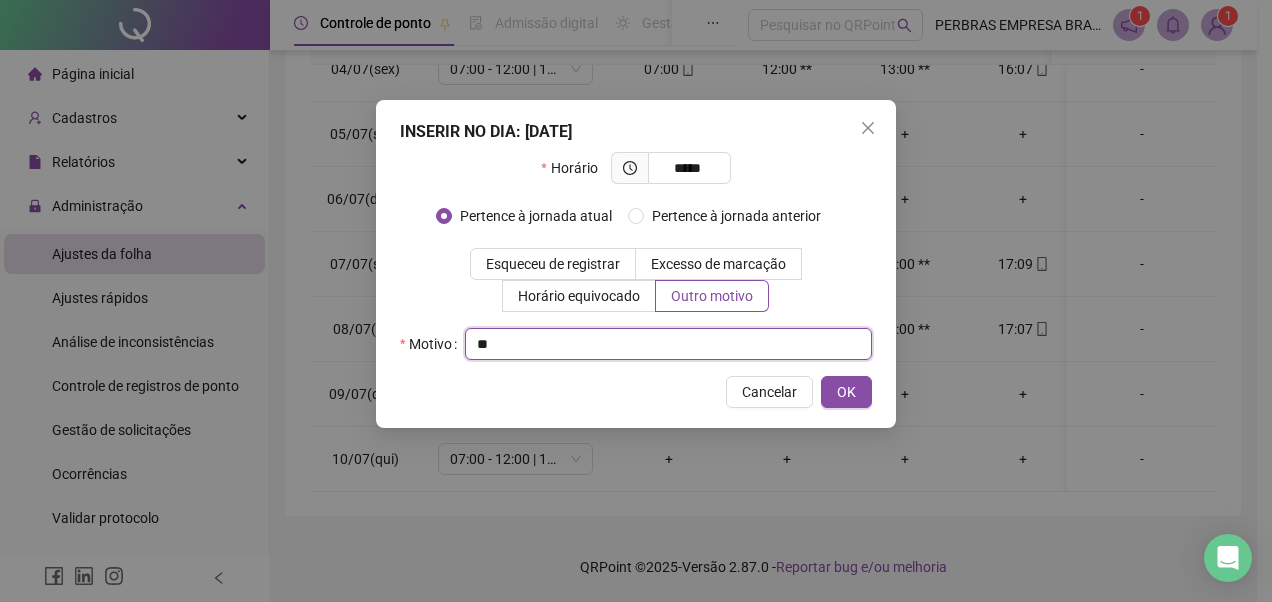 type on "*" 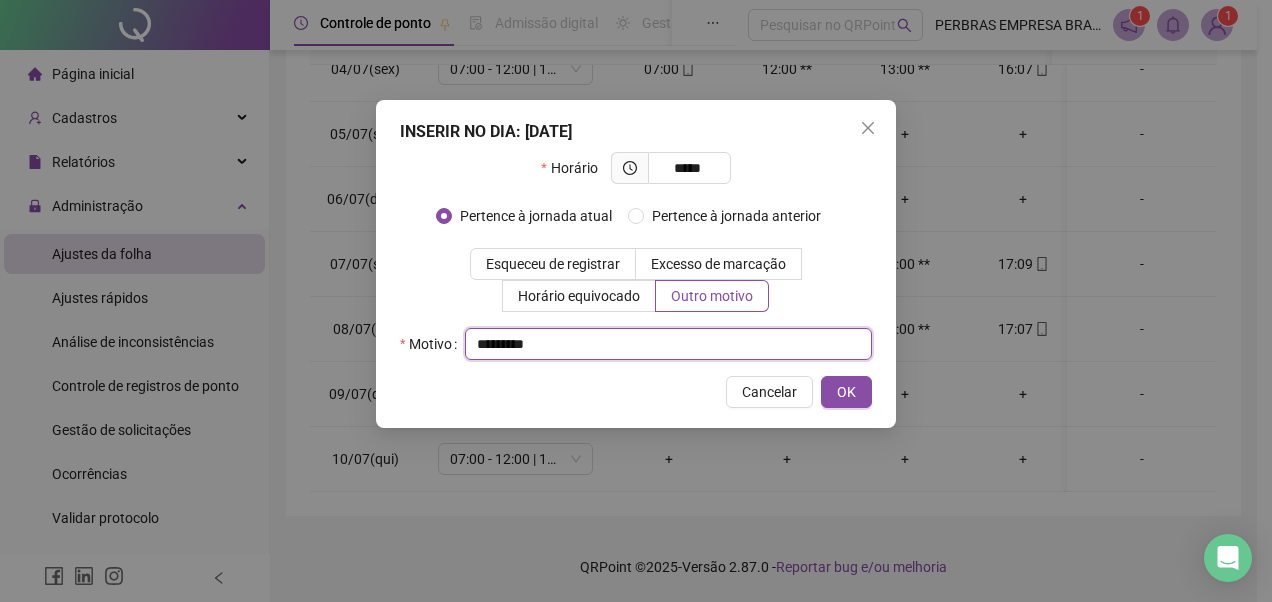 click on "*********" at bounding box center [668, 344] 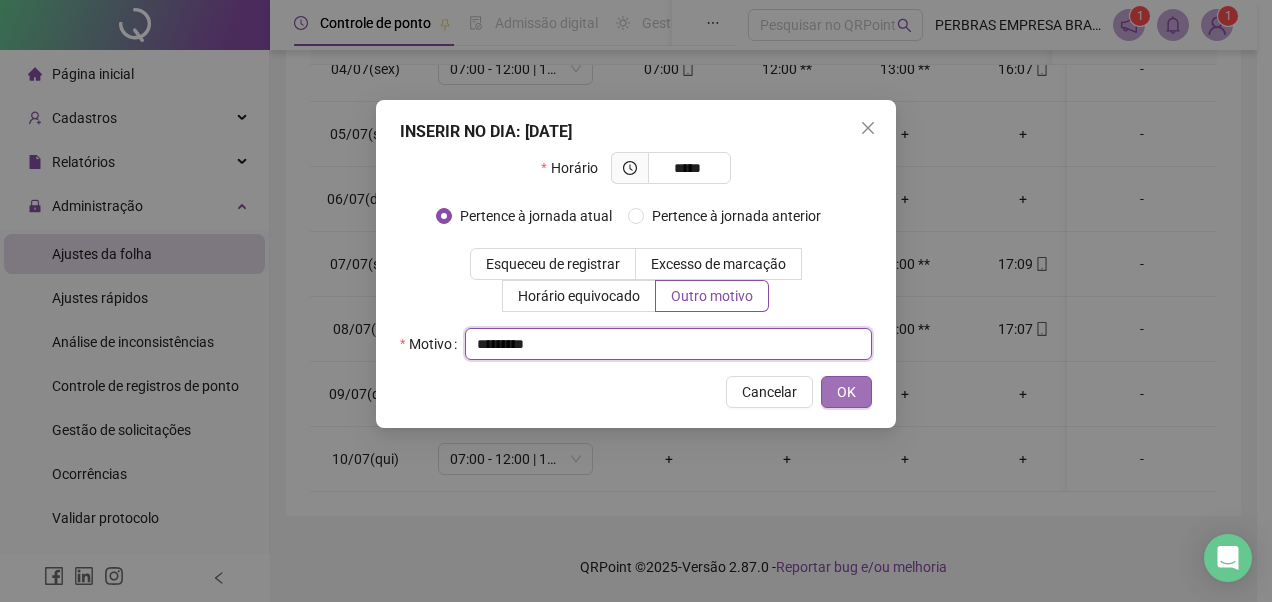 type on "*********" 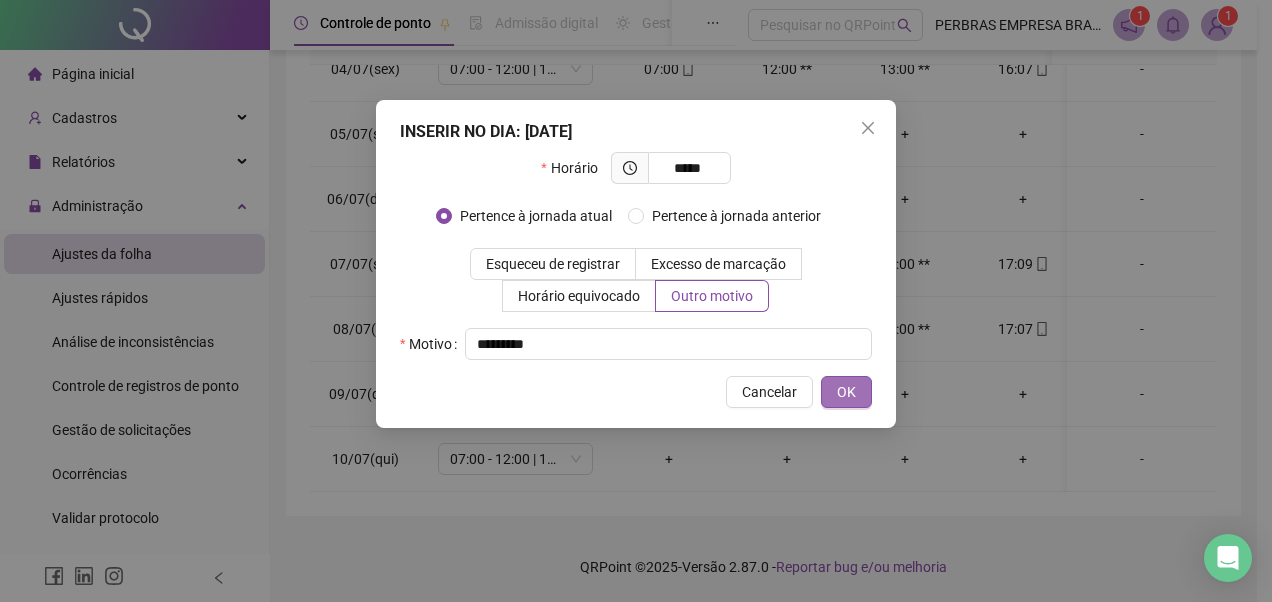 click on "OK" at bounding box center [846, 392] 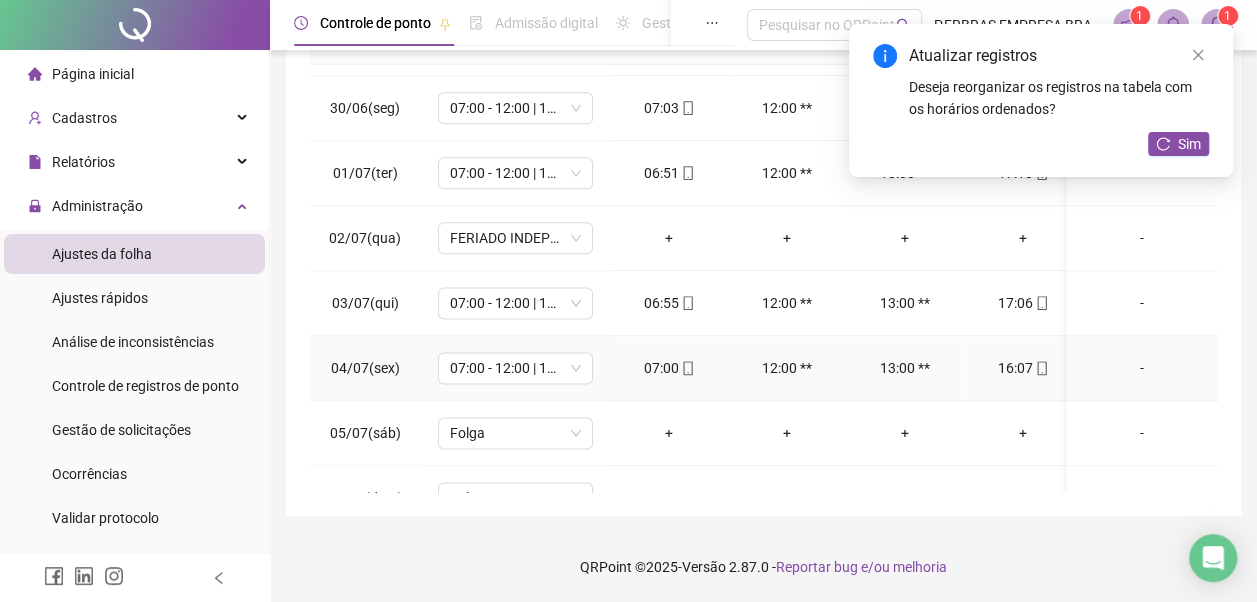 scroll, scrollTop: 1128, scrollLeft: 0, axis: vertical 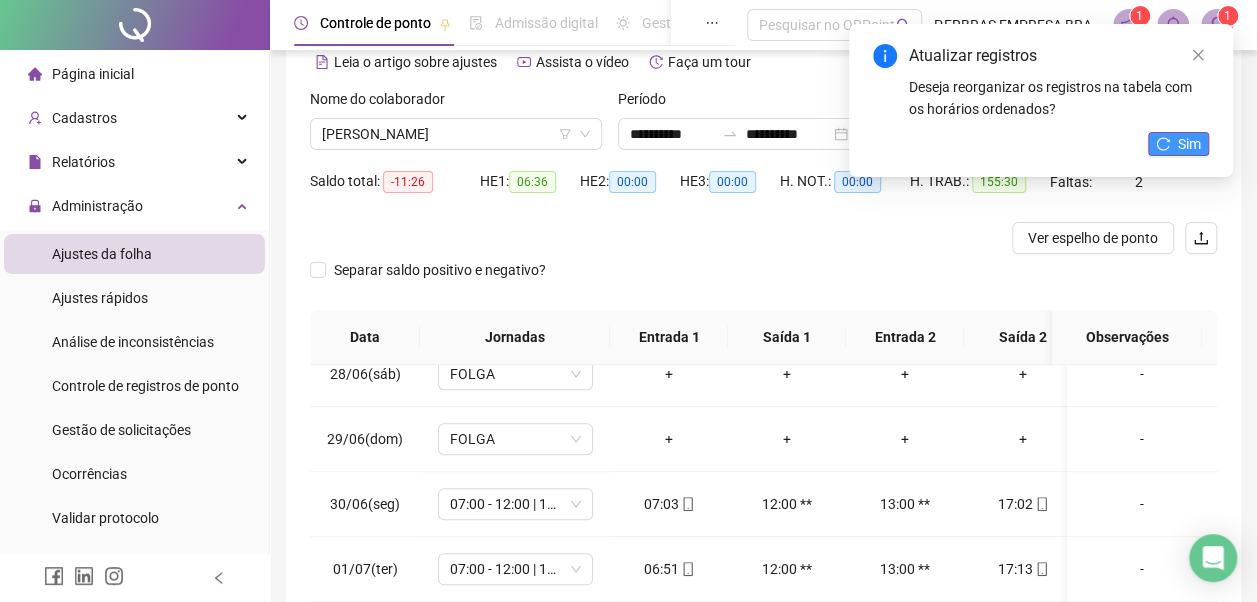 click on "Sim" at bounding box center (1189, 144) 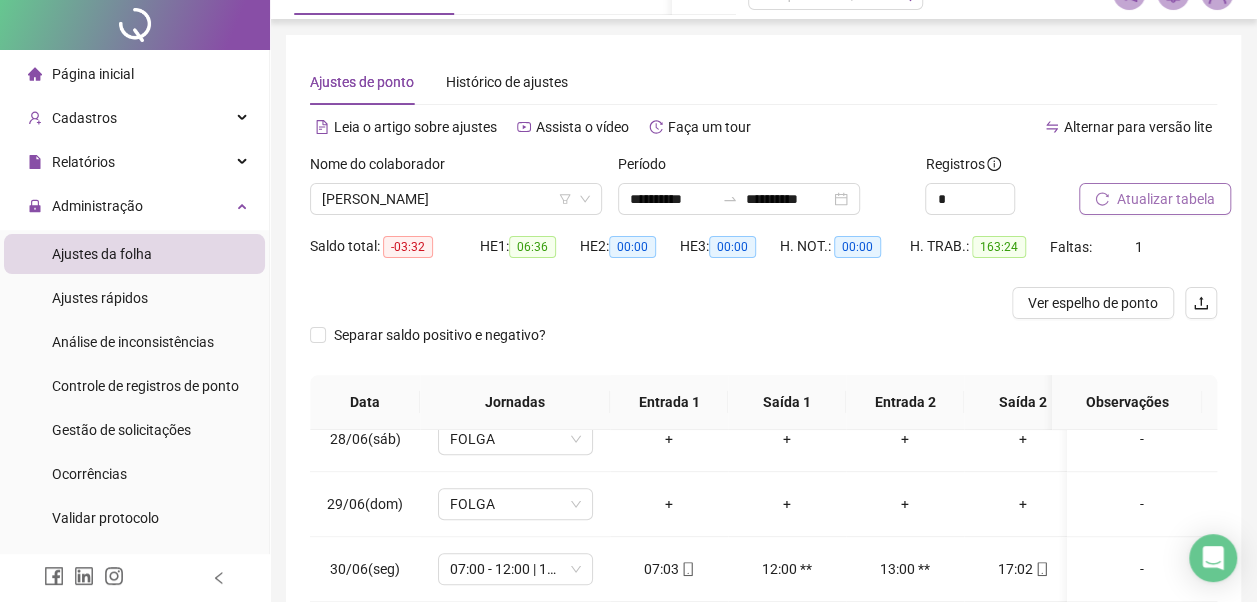scroll, scrollTop: 0, scrollLeft: 0, axis: both 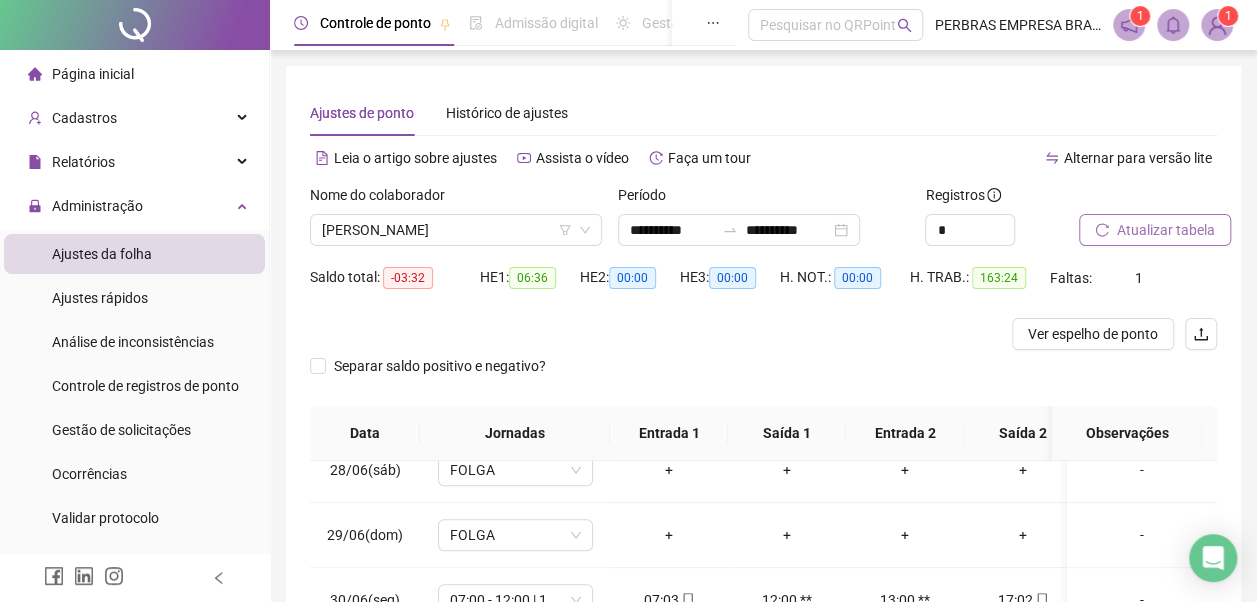 click on "Atualizar tabela" at bounding box center (1166, 230) 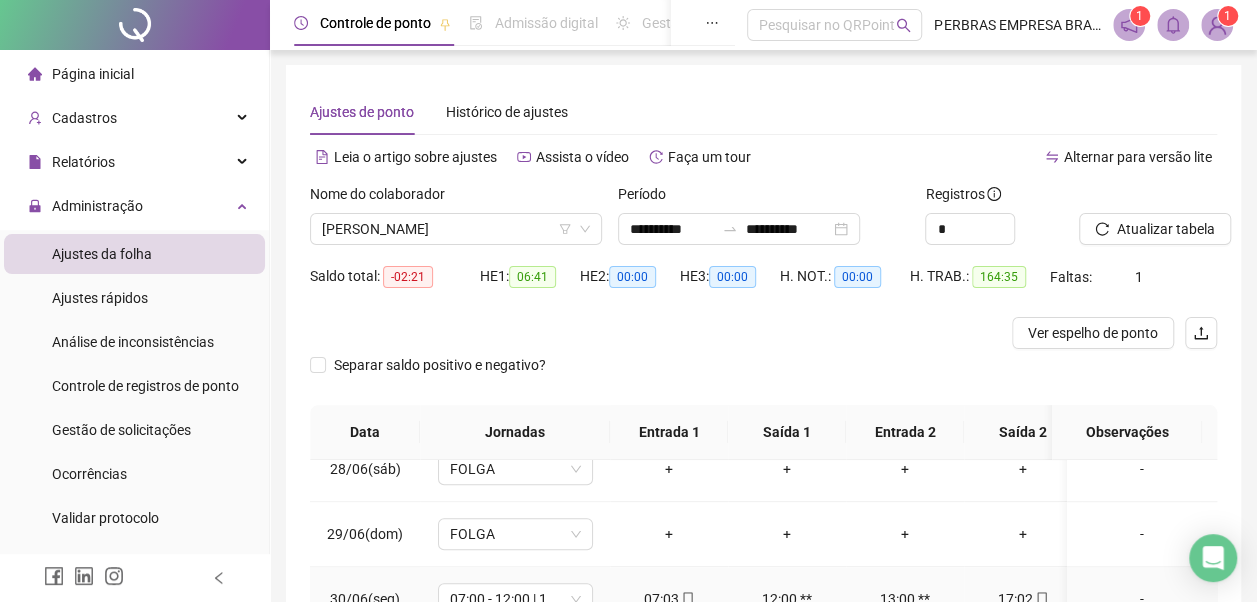 scroll, scrollTop: 396, scrollLeft: 0, axis: vertical 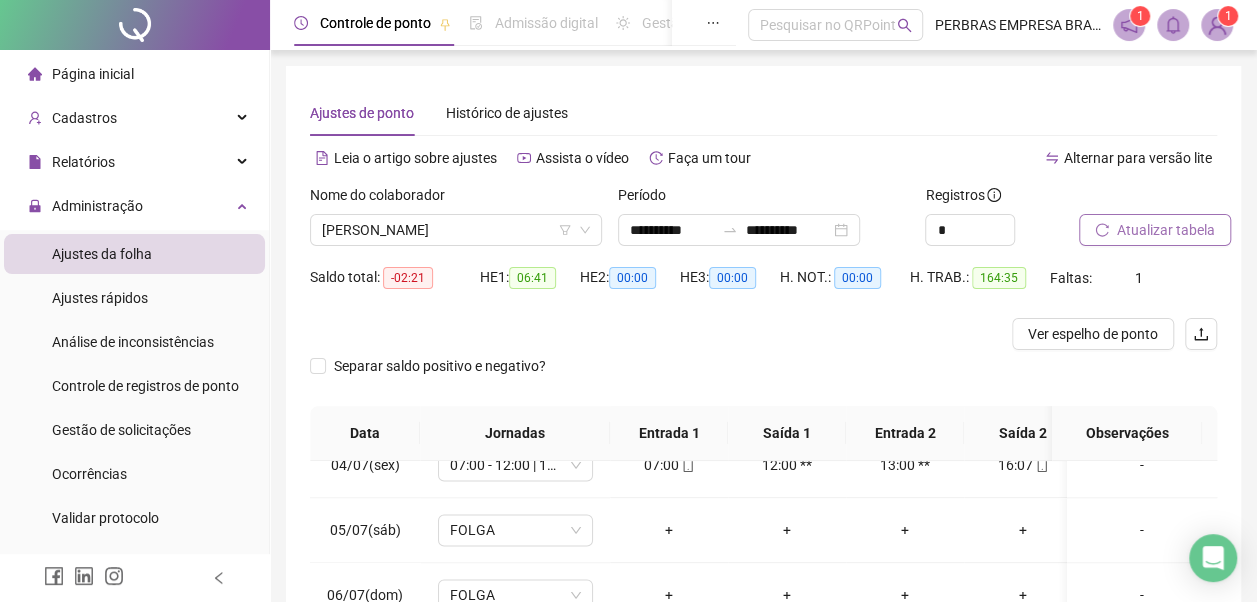 click on "Atualizar tabela" at bounding box center (1166, 230) 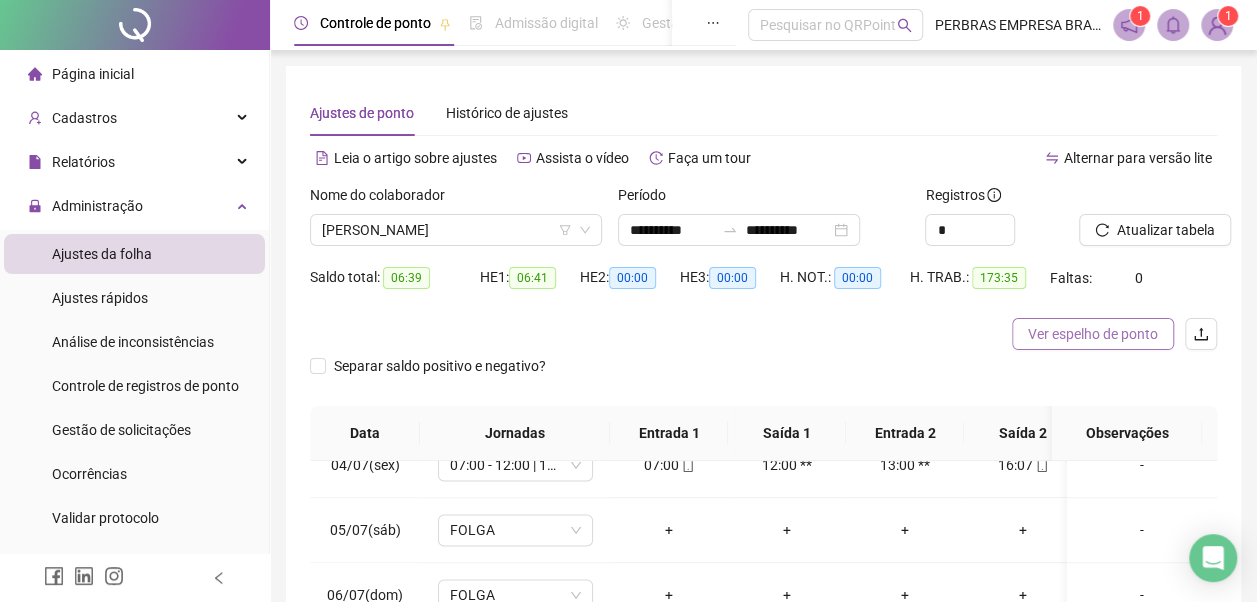 click on "Ver espelho de ponto" at bounding box center [1093, 334] 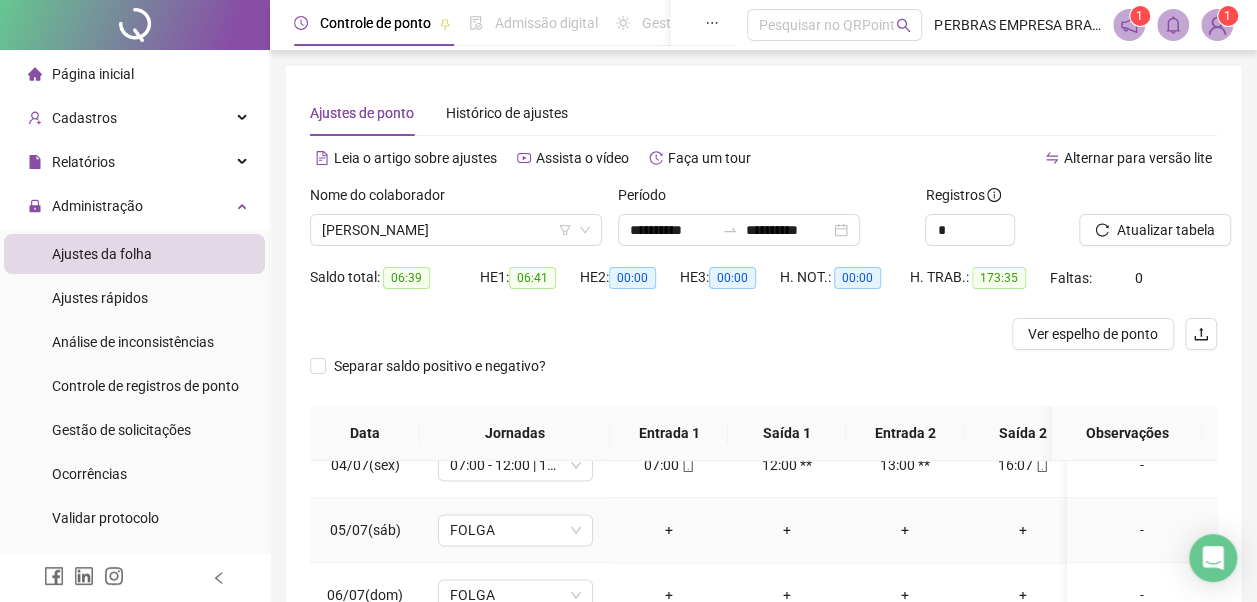 scroll, scrollTop: 300, scrollLeft: 0, axis: vertical 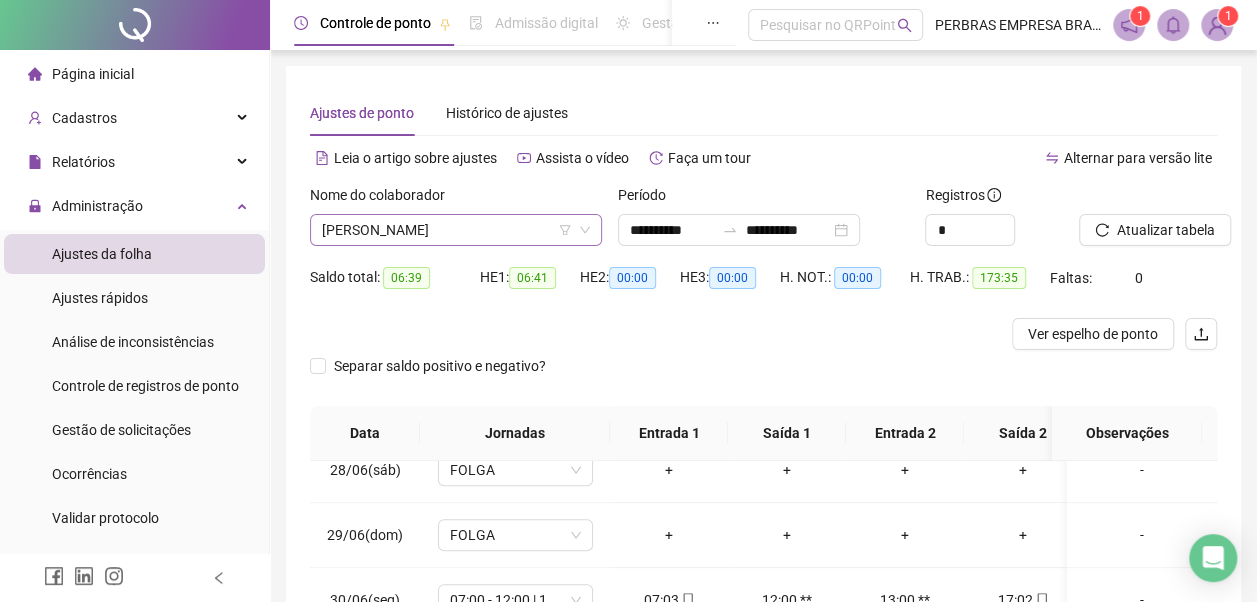 click on "[PERSON_NAME]" at bounding box center (456, 230) 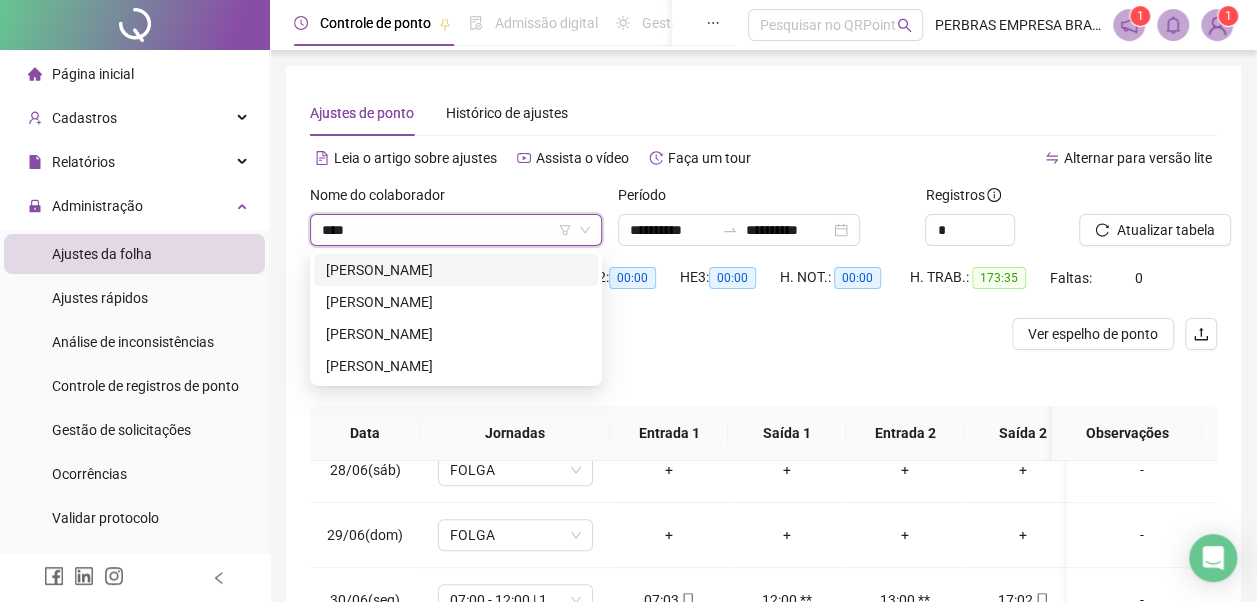 type on "*****" 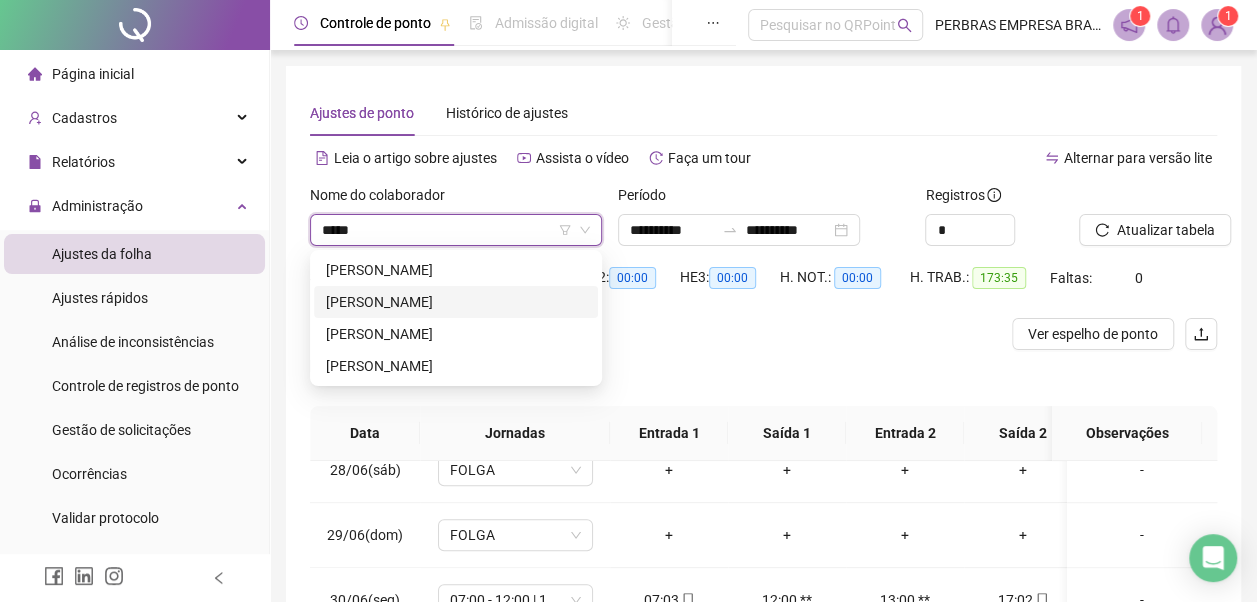 click on "ALBERT TEIXEIRA DOS REIS" at bounding box center [456, 302] 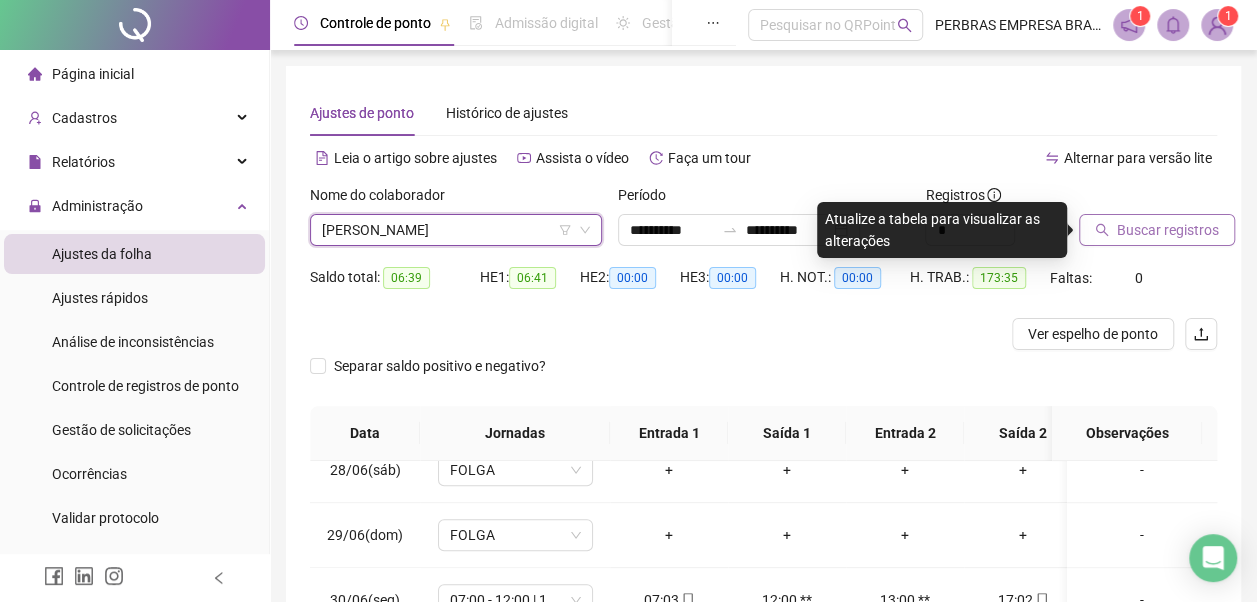 click on "Buscar registros" at bounding box center [1168, 230] 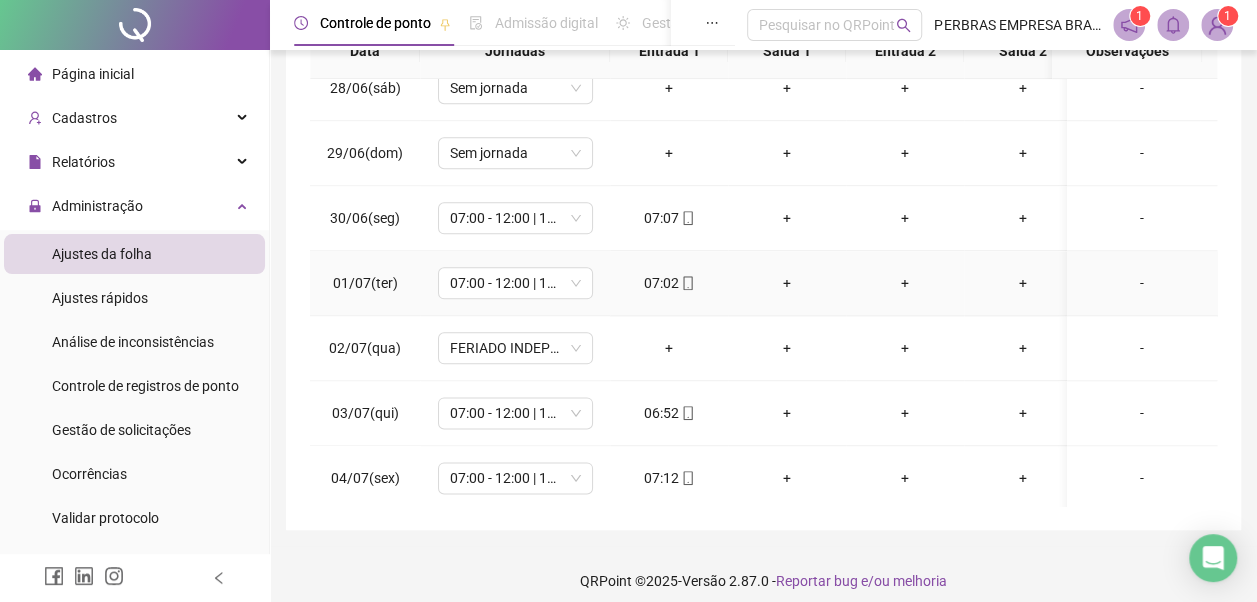 scroll, scrollTop: 396, scrollLeft: 0, axis: vertical 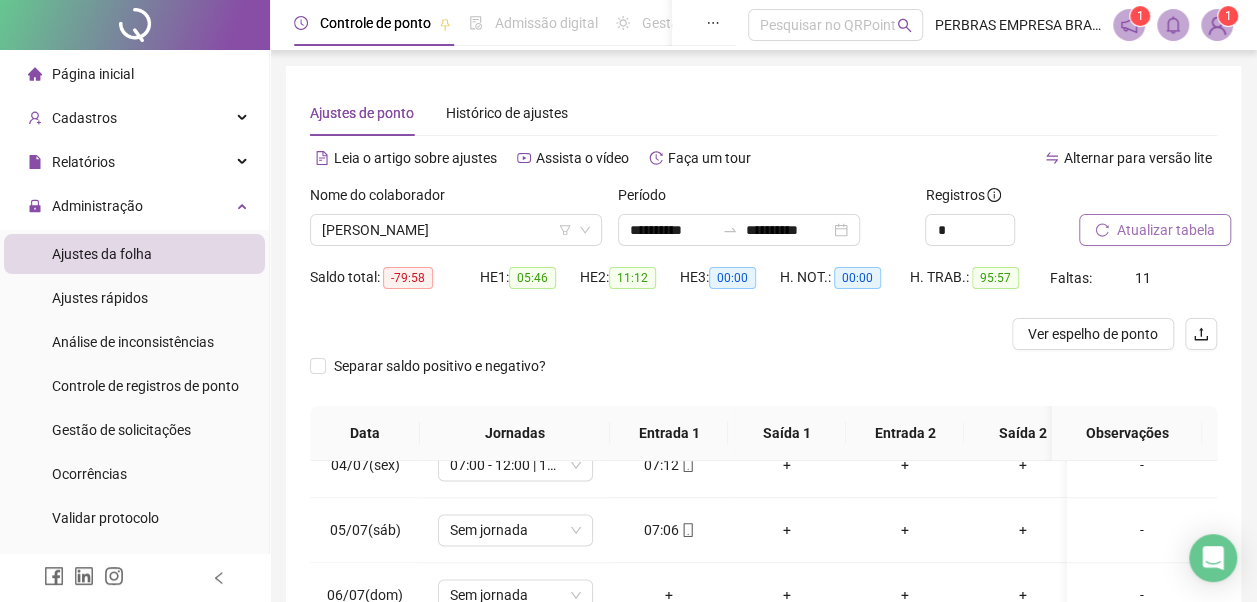 click on "Atualizar tabela" at bounding box center [1166, 230] 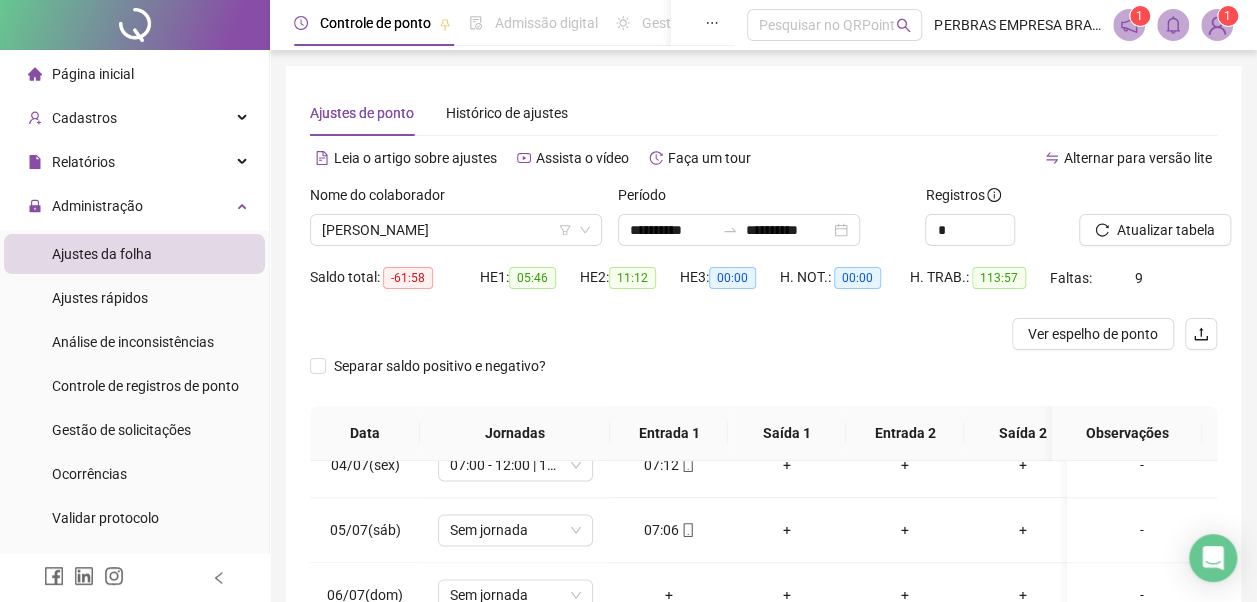 scroll, scrollTop: 396, scrollLeft: 0, axis: vertical 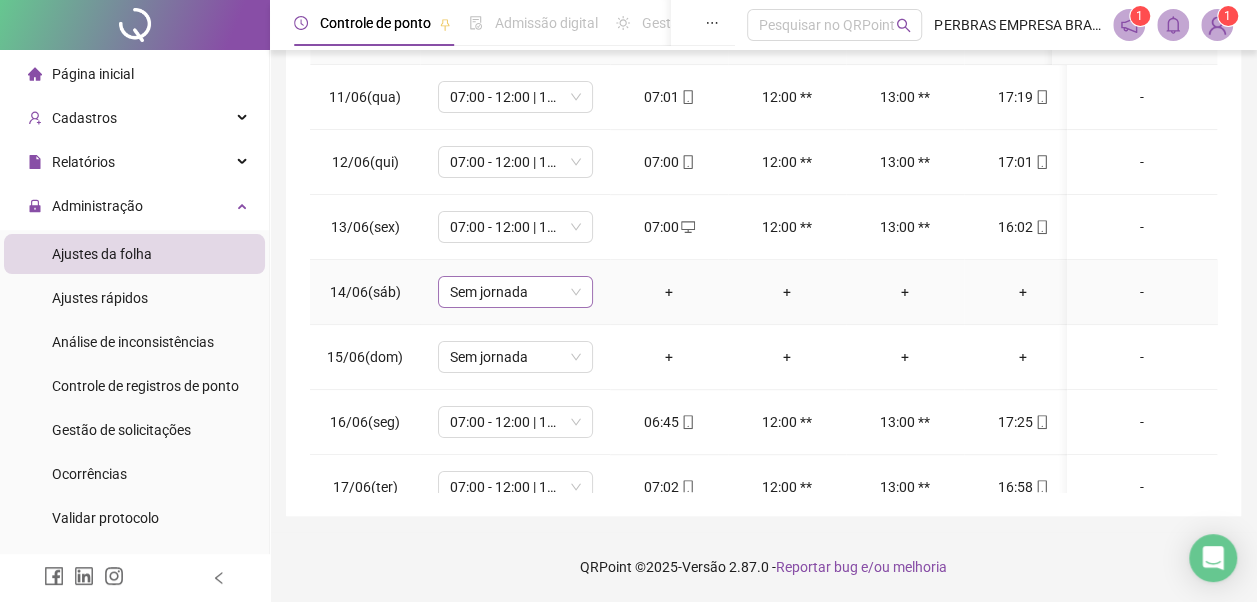 click on "Sem jornada" at bounding box center [515, 292] 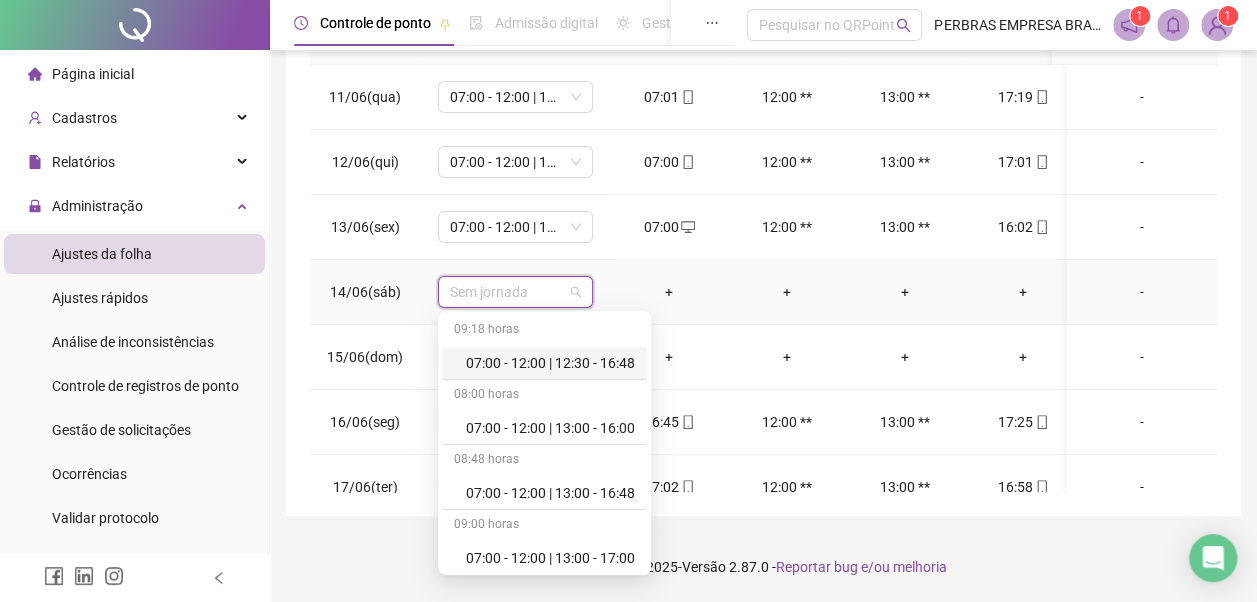 scroll, scrollTop: 778, scrollLeft: 0, axis: vertical 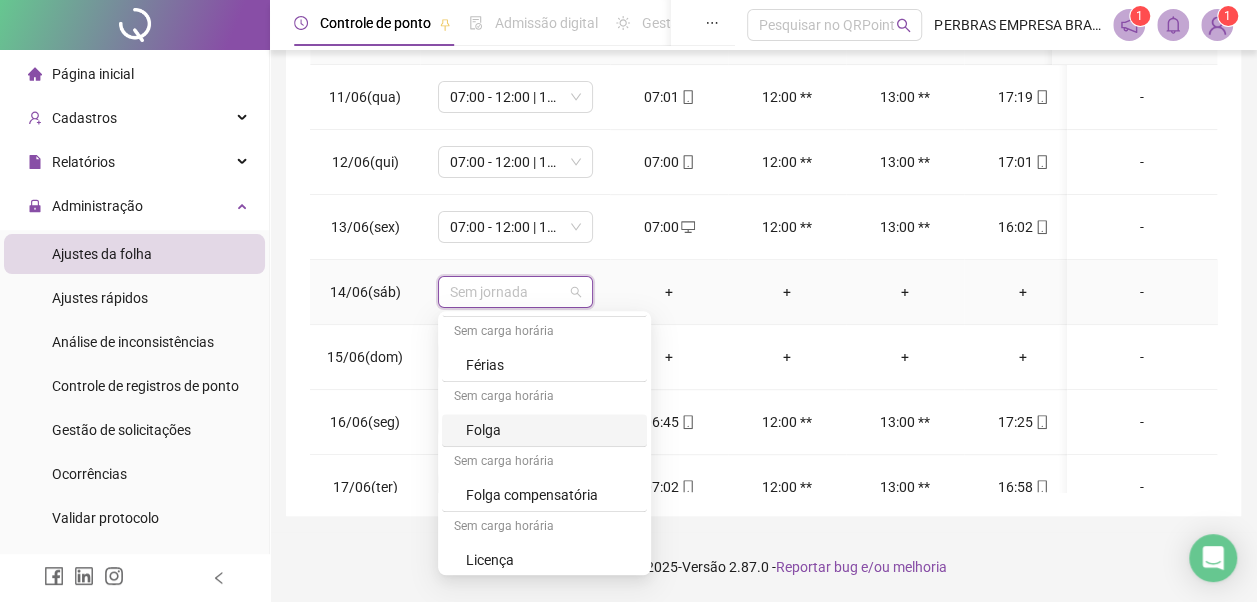 click on "Folga" at bounding box center (550, 430) 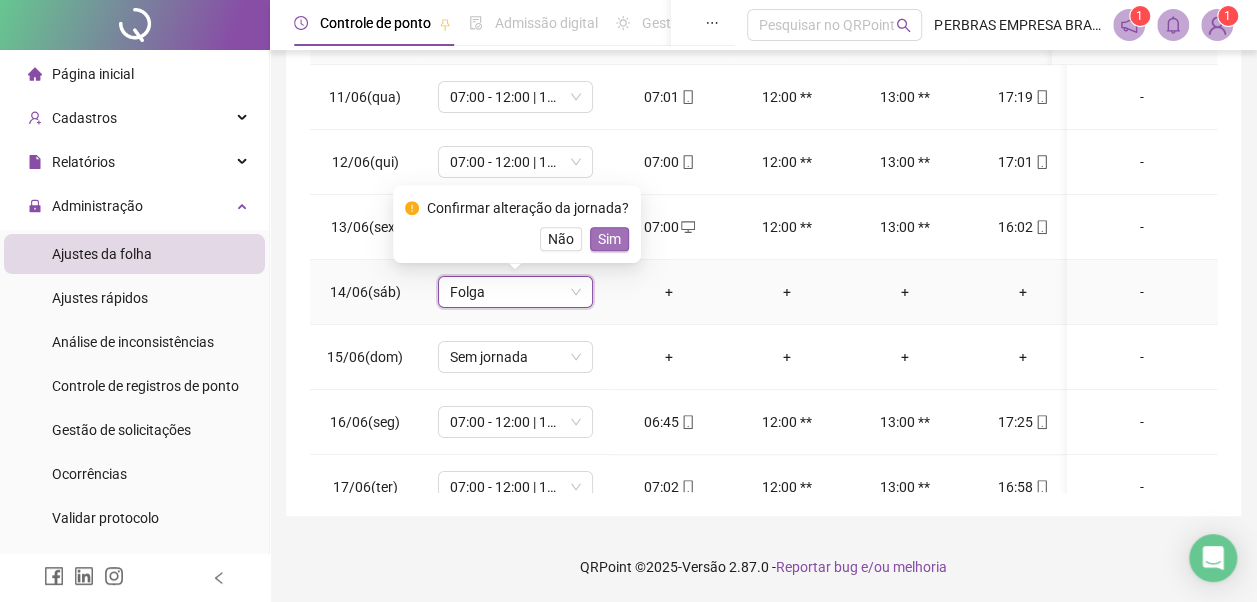 click on "Sim" at bounding box center (609, 239) 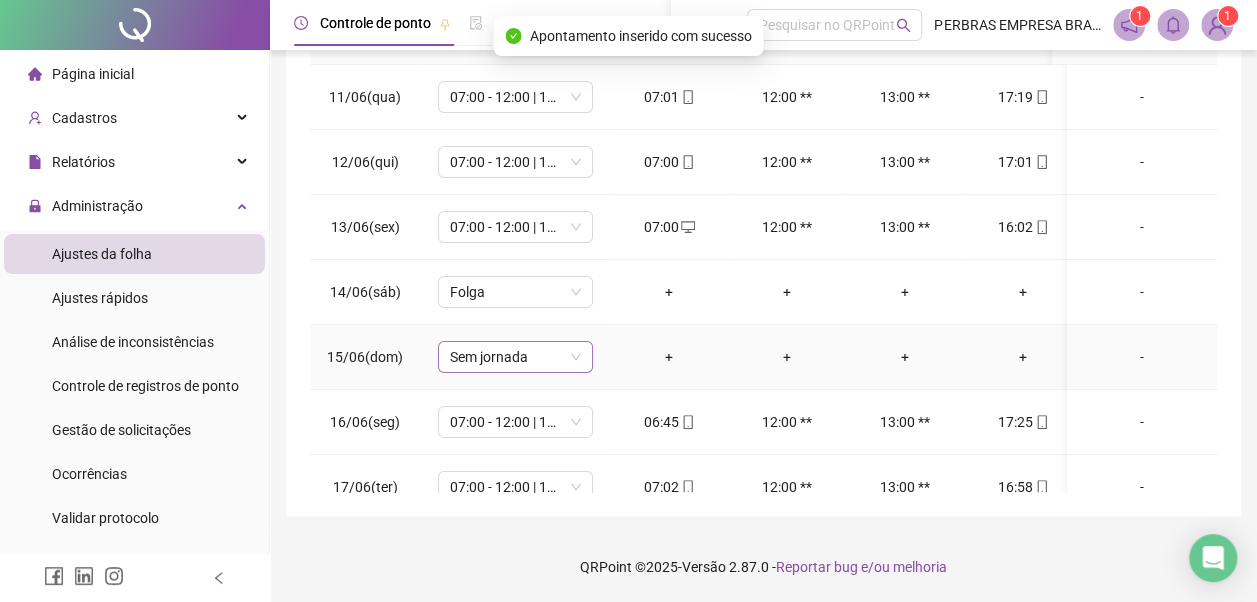 click on "Sem jornada" at bounding box center (515, 357) 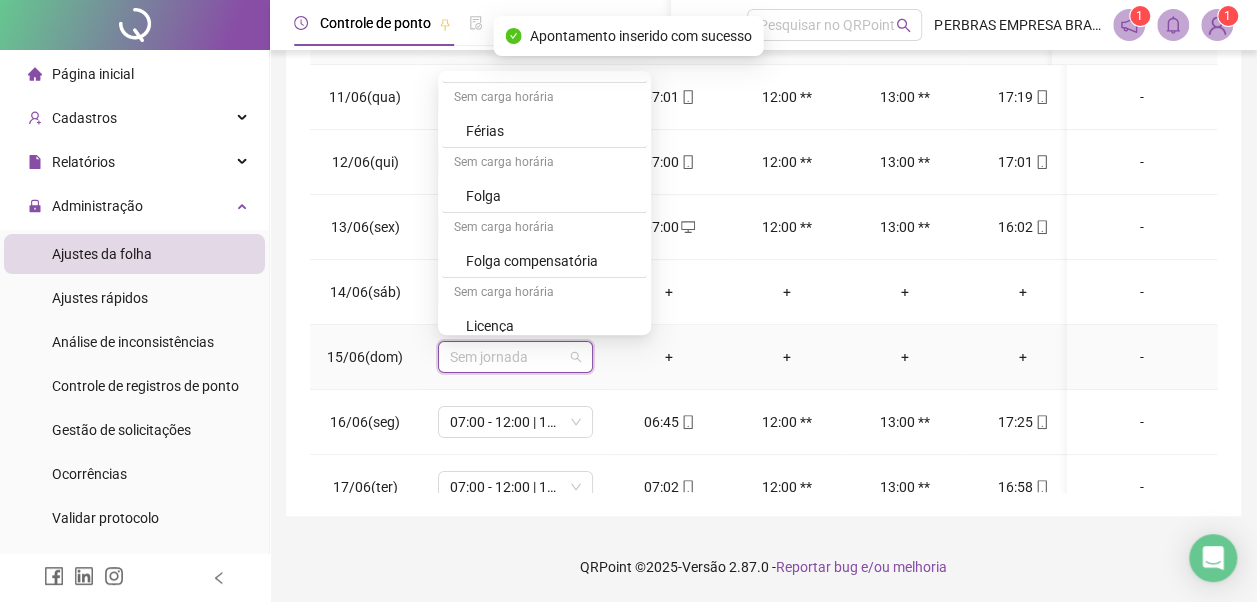 scroll, scrollTop: 778, scrollLeft: 0, axis: vertical 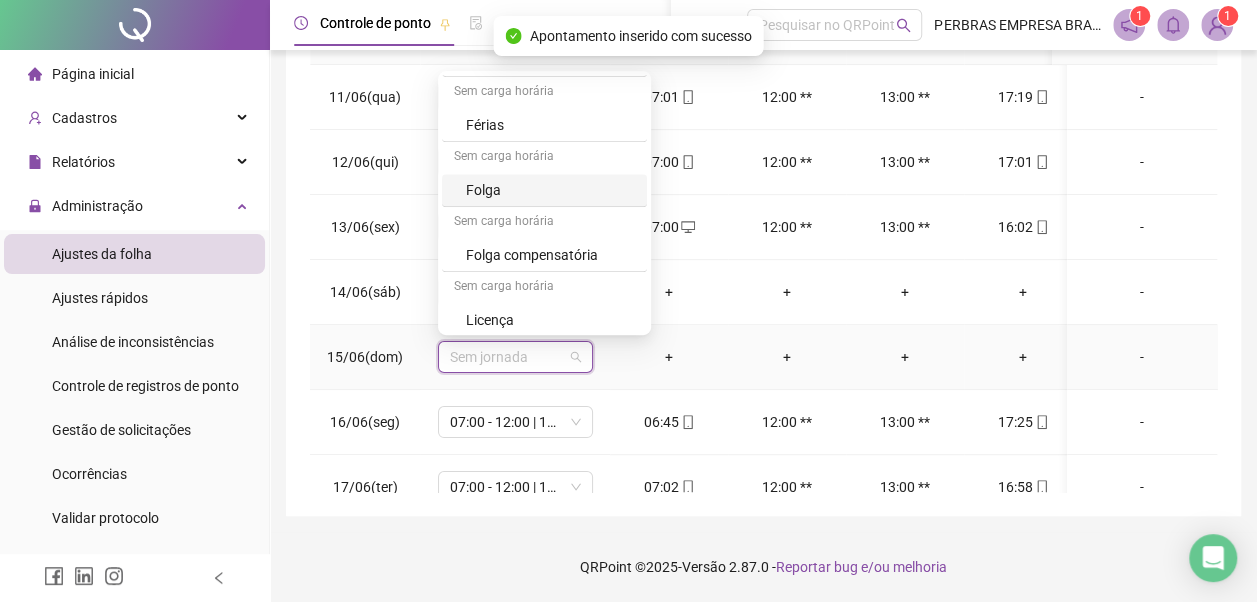 drag, startPoint x: 526, startPoint y: 191, endPoint x: 564, endPoint y: 266, distance: 84.07735 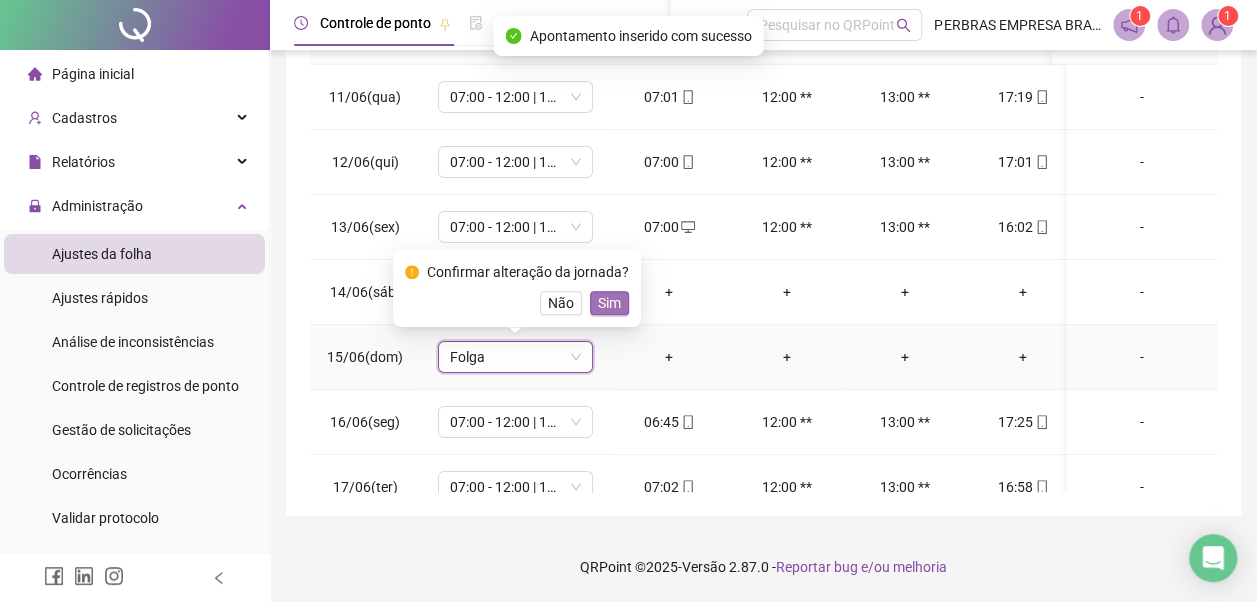 click on "Sim" at bounding box center (609, 303) 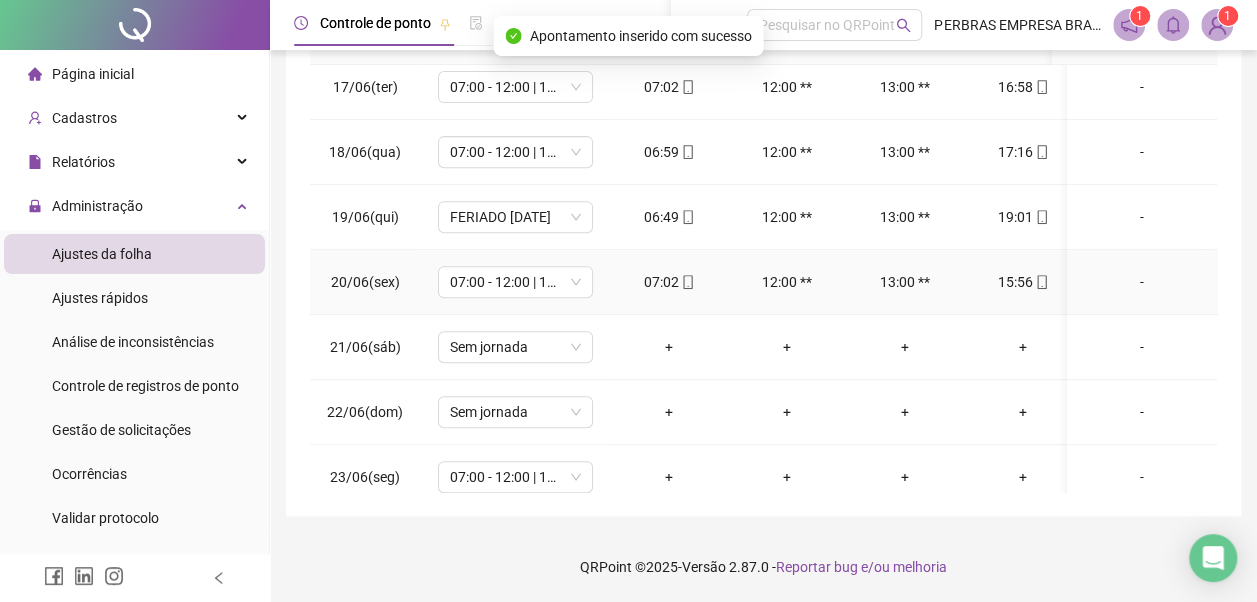scroll, scrollTop: 500, scrollLeft: 0, axis: vertical 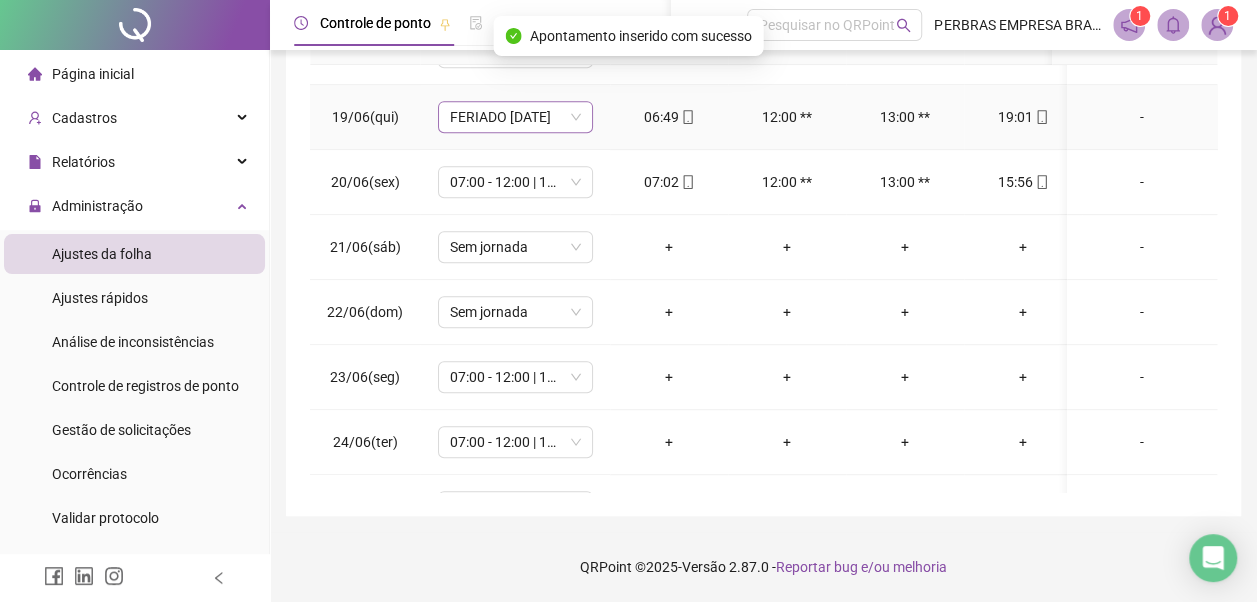 click on "FERIADO CORPUS CHRISTI" at bounding box center (515, 117) 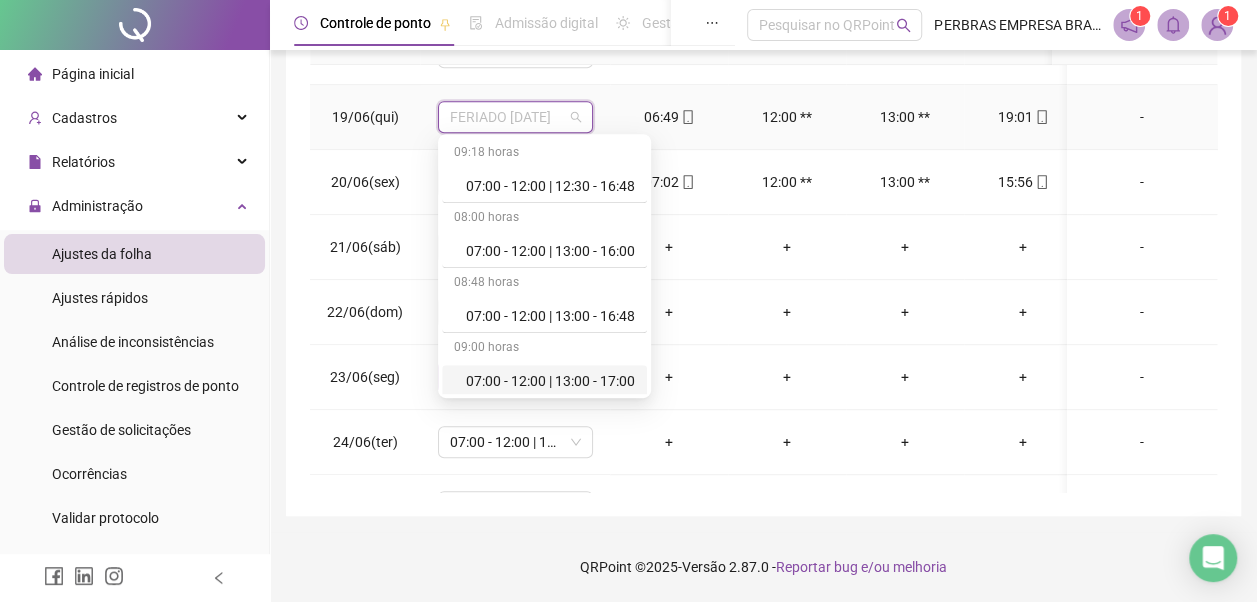 click on "07:00 - 12:00 | 13:00 - 17:00" at bounding box center [550, 381] 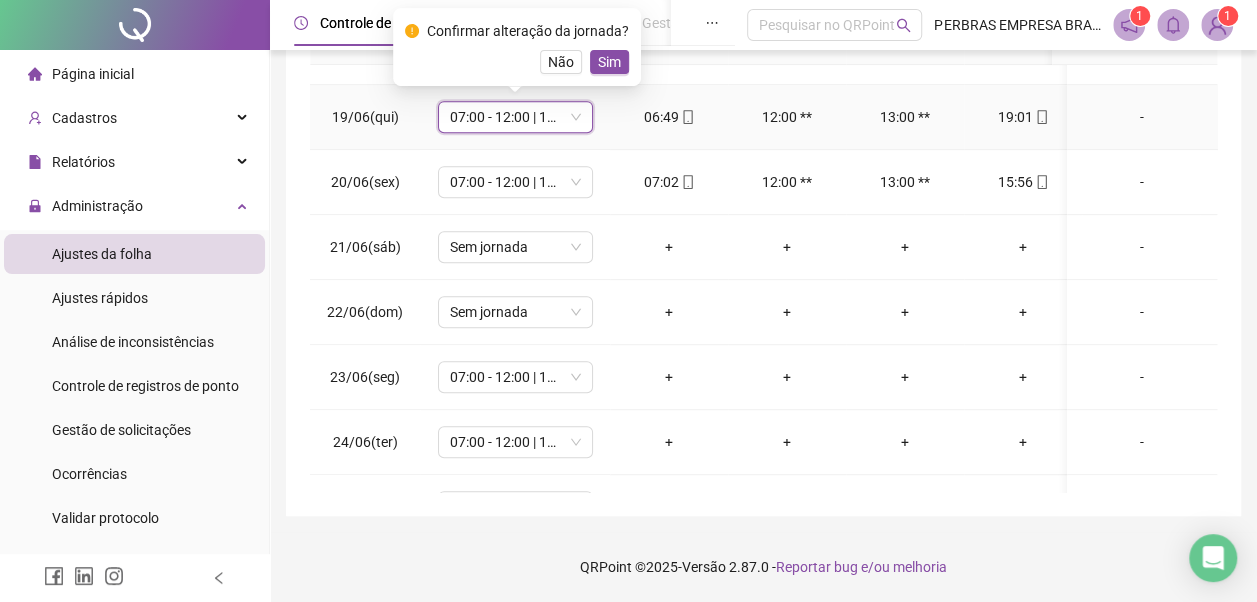click on "Sim" at bounding box center [609, 62] 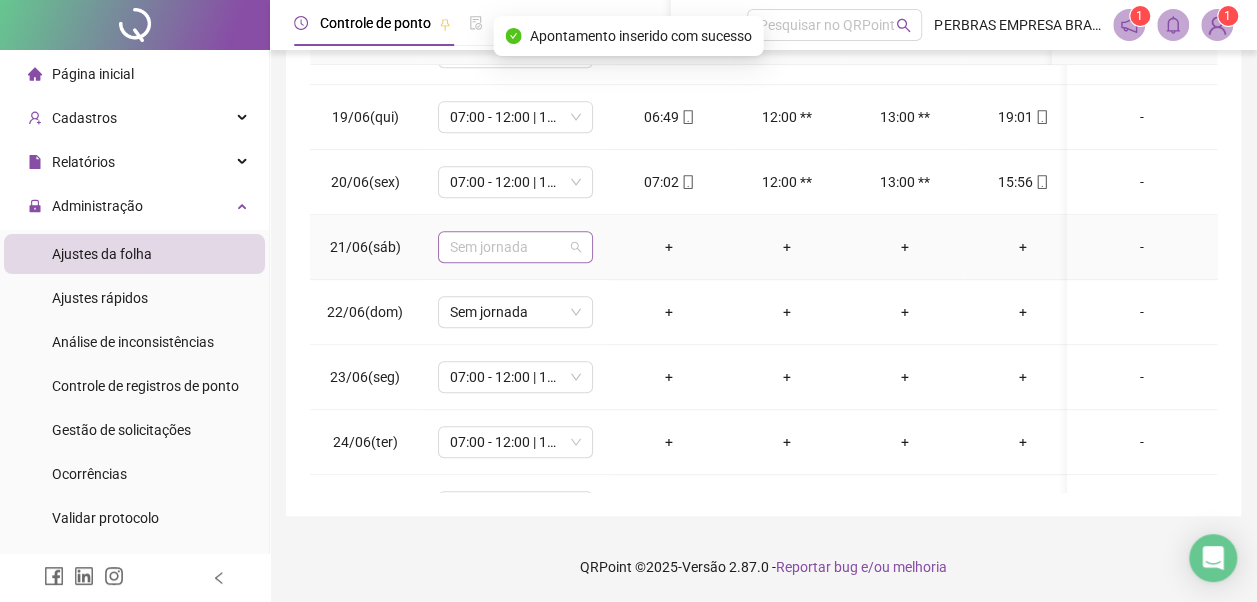 click on "Sem jornada" at bounding box center (515, 247) 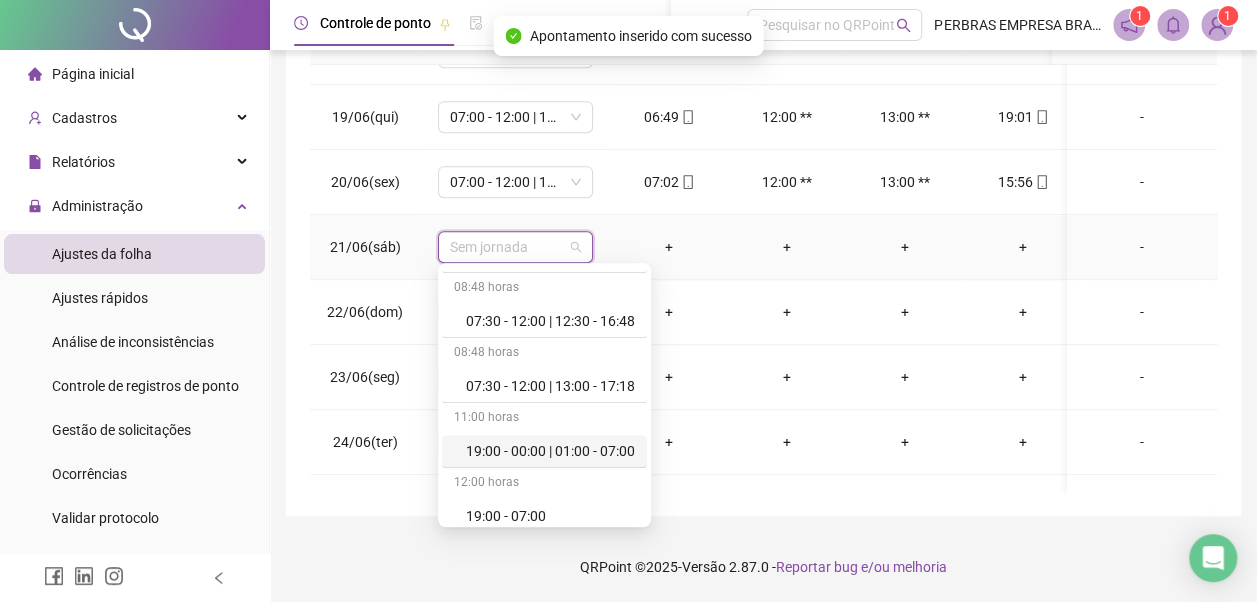 scroll, scrollTop: 778, scrollLeft: 0, axis: vertical 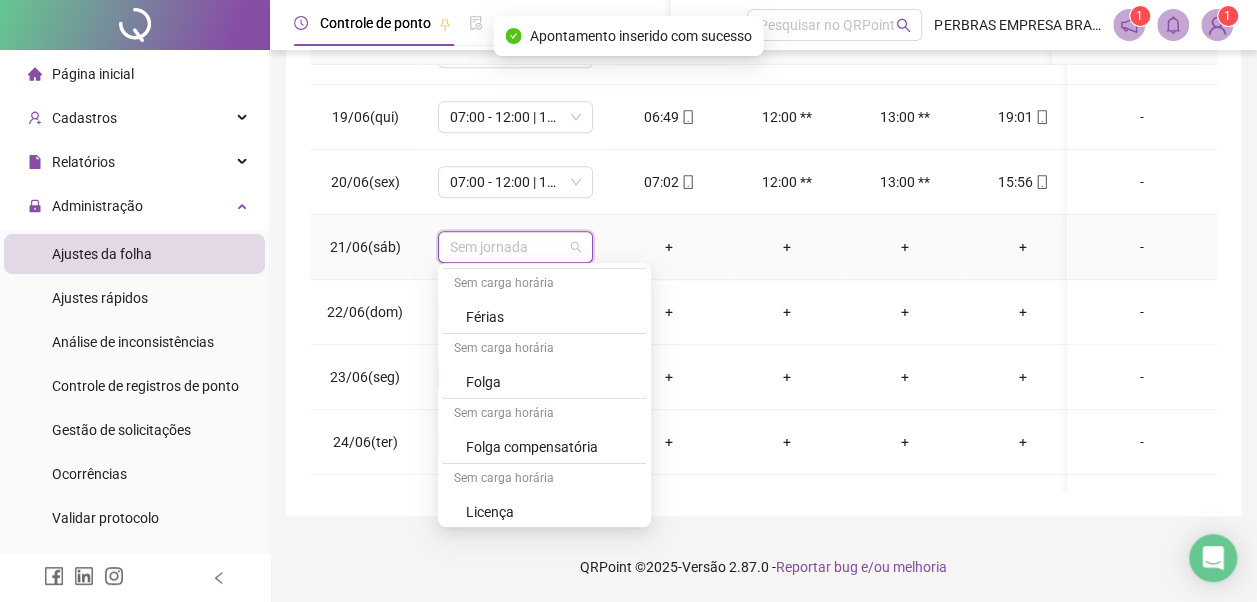 click on "Folga" at bounding box center [544, 382] 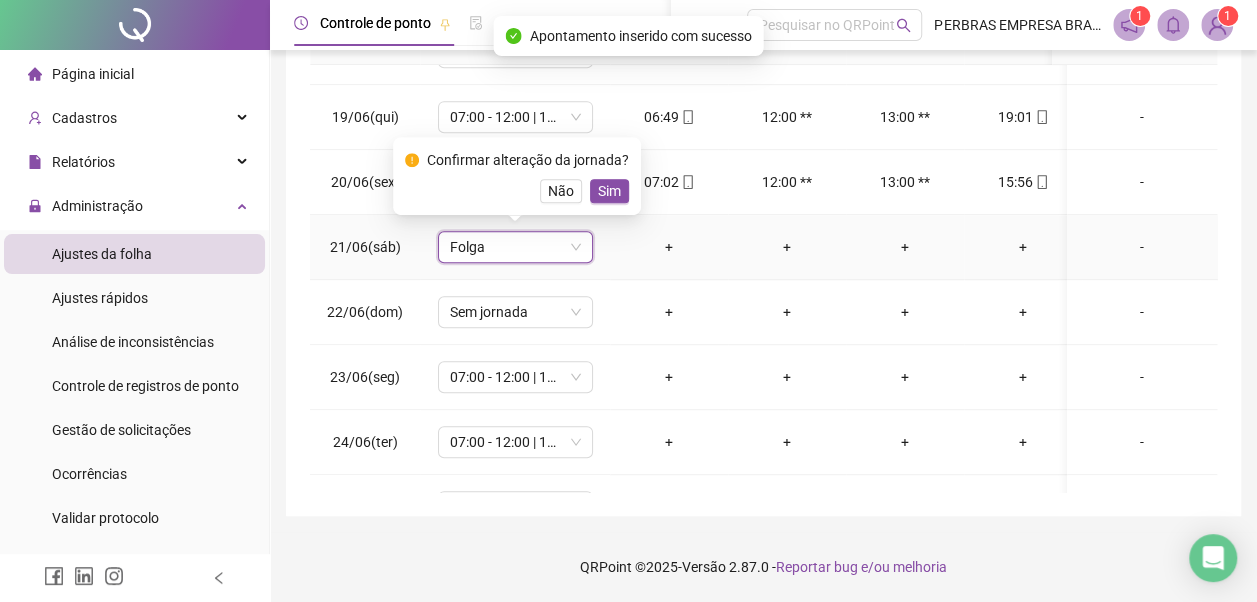 click on "Sim" at bounding box center (609, 191) 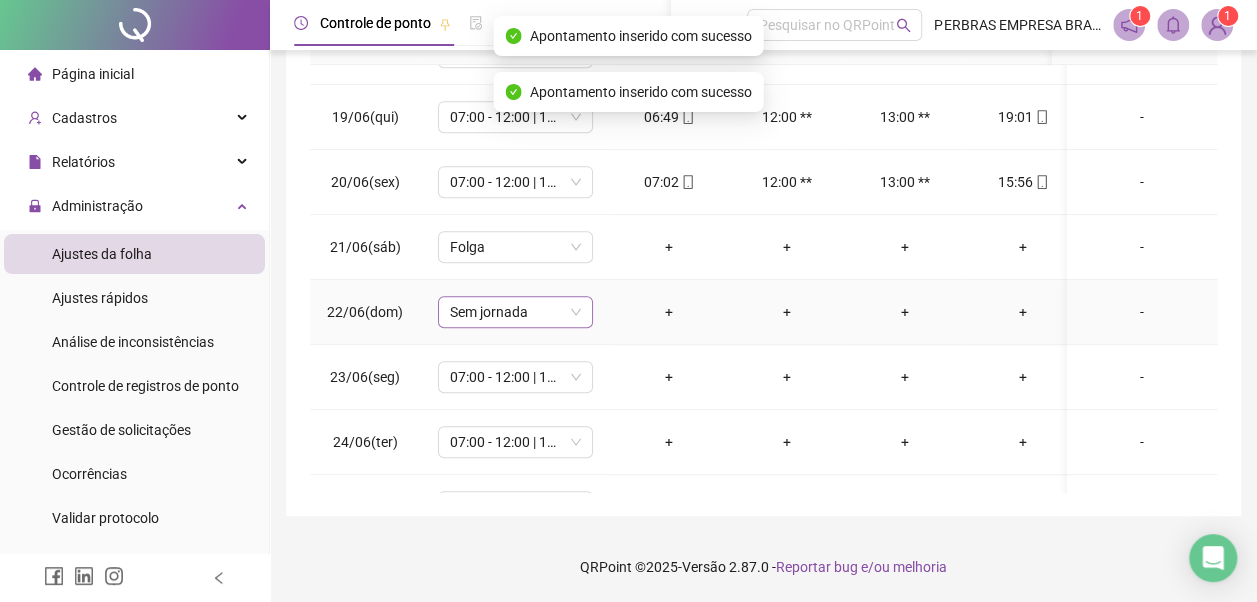 click on "Sem jornada" at bounding box center (515, 312) 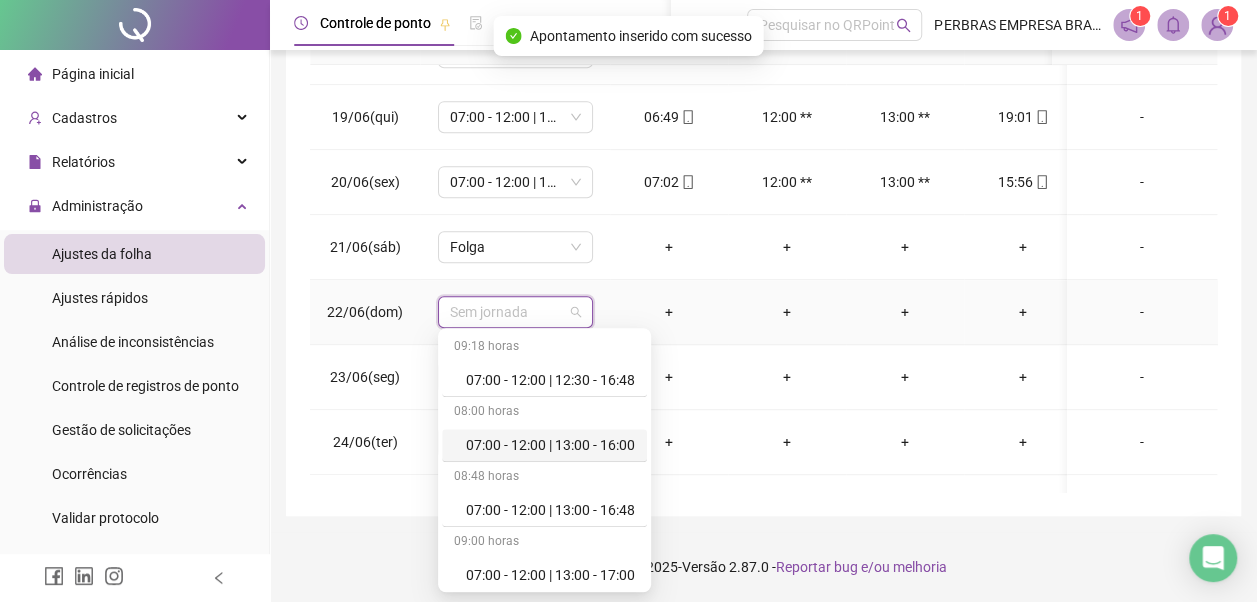 scroll, scrollTop: 778, scrollLeft: 0, axis: vertical 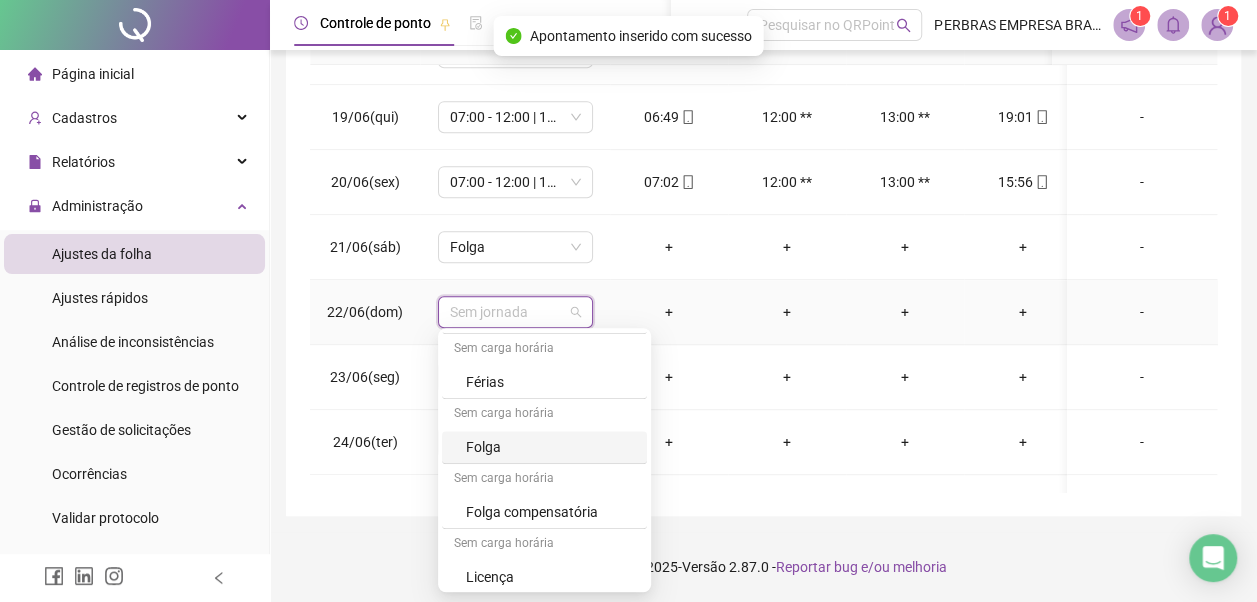 click on "Folga" at bounding box center (550, 447) 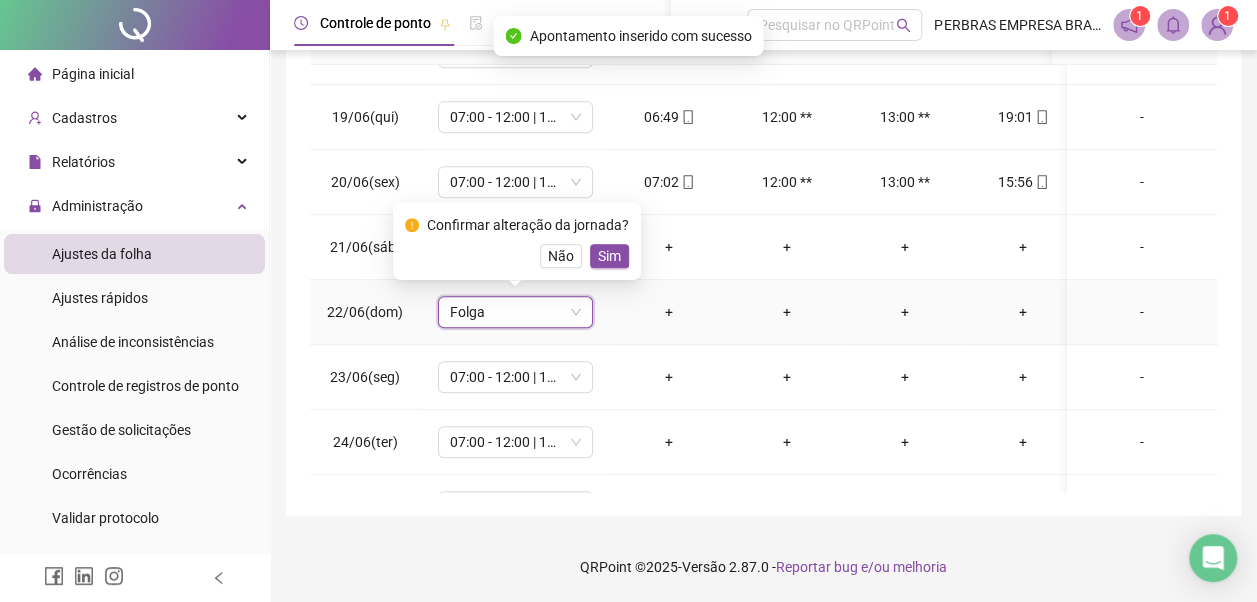 click on "Sim" at bounding box center (609, 256) 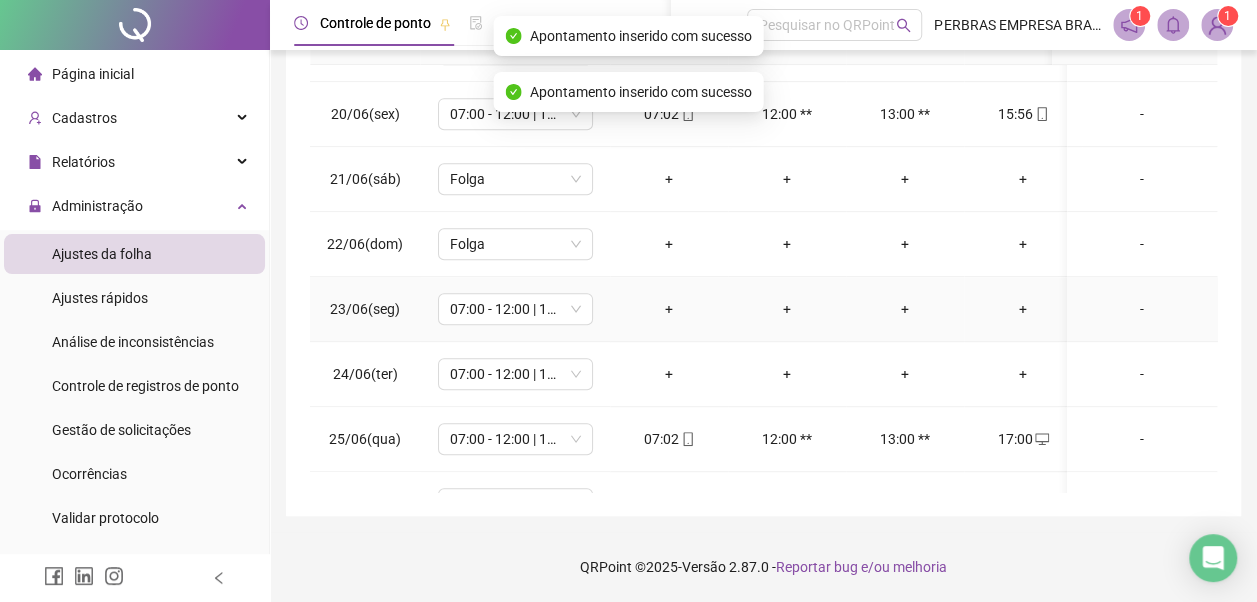 scroll, scrollTop: 600, scrollLeft: 0, axis: vertical 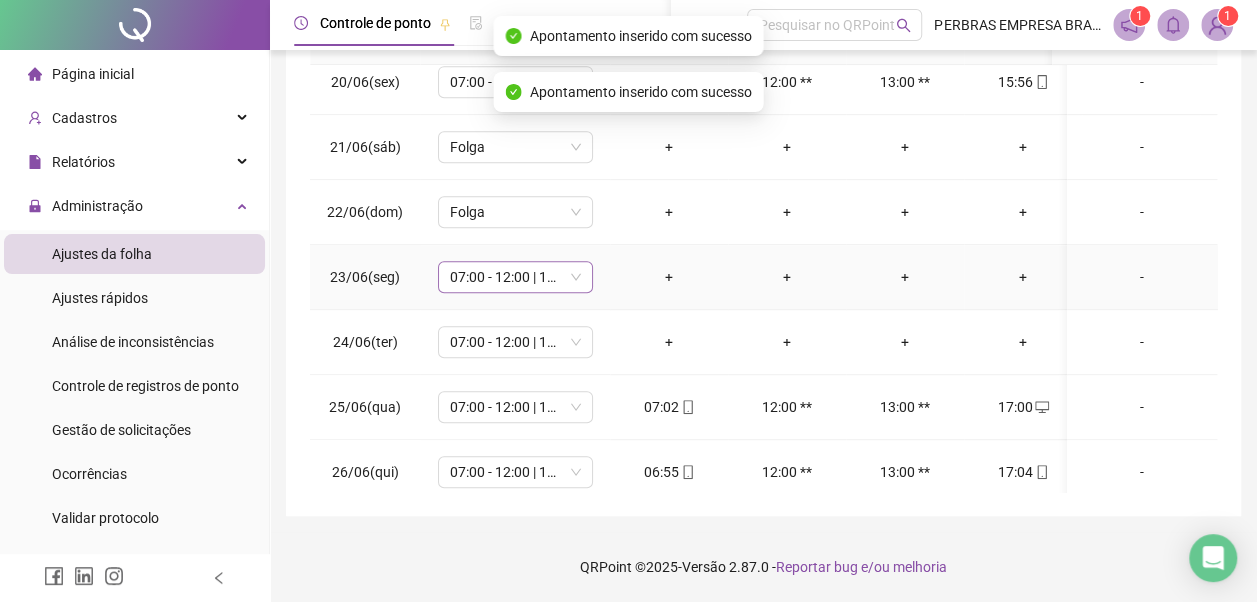 click on "07:00 - 12:00 | 13:00 - 17:00" at bounding box center (515, 277) 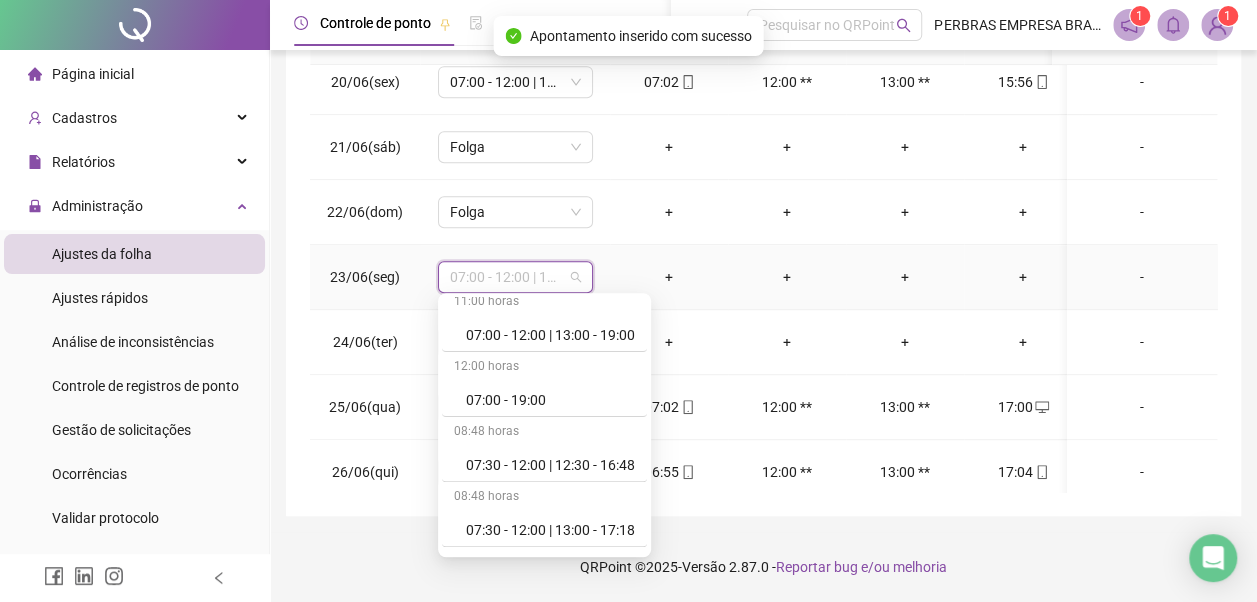 scroll, scrollTop: 778, scrollLeft: 0, axis: vertical 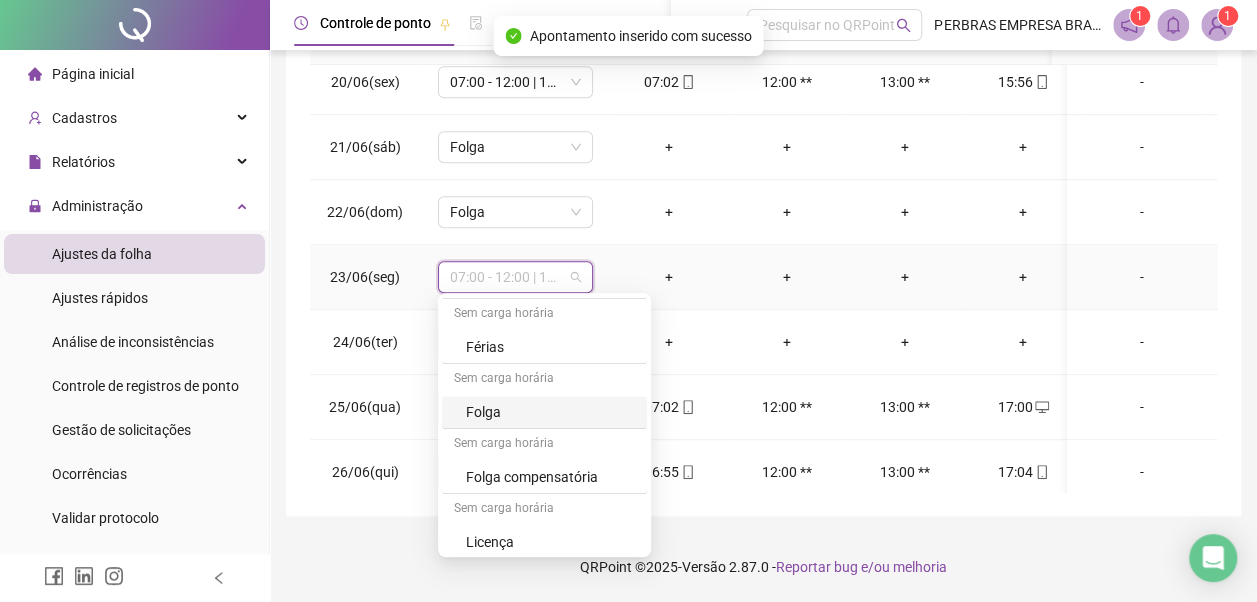 click on "Folga" at bounding box center (544, 412) 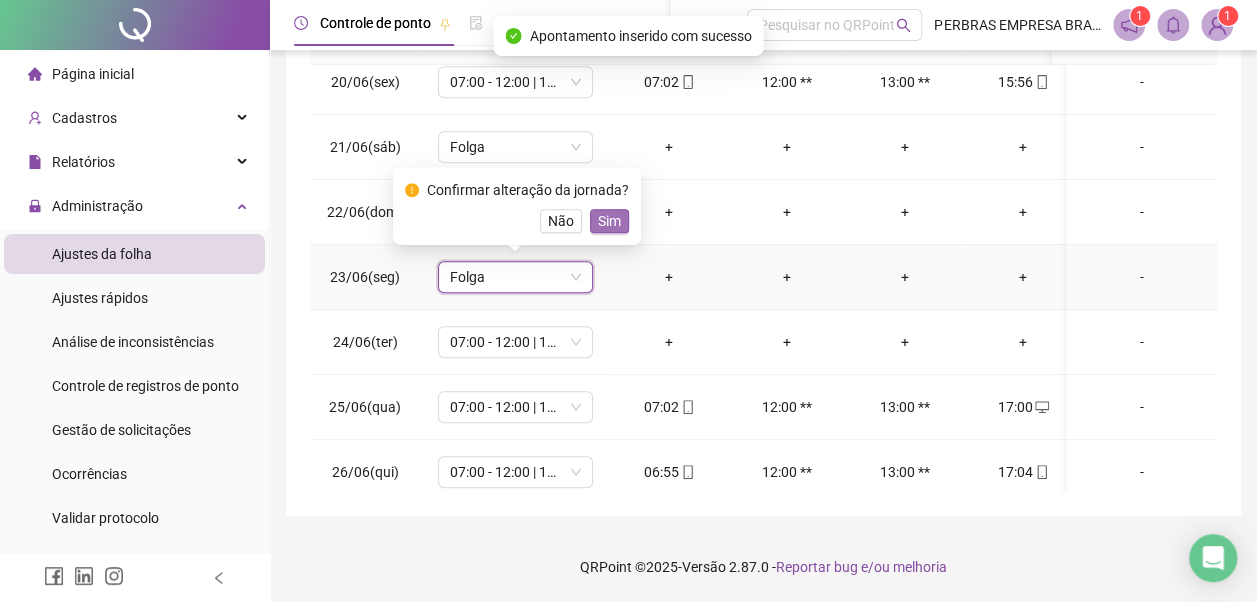 click on "Sim" at bounding box center [609, 221] 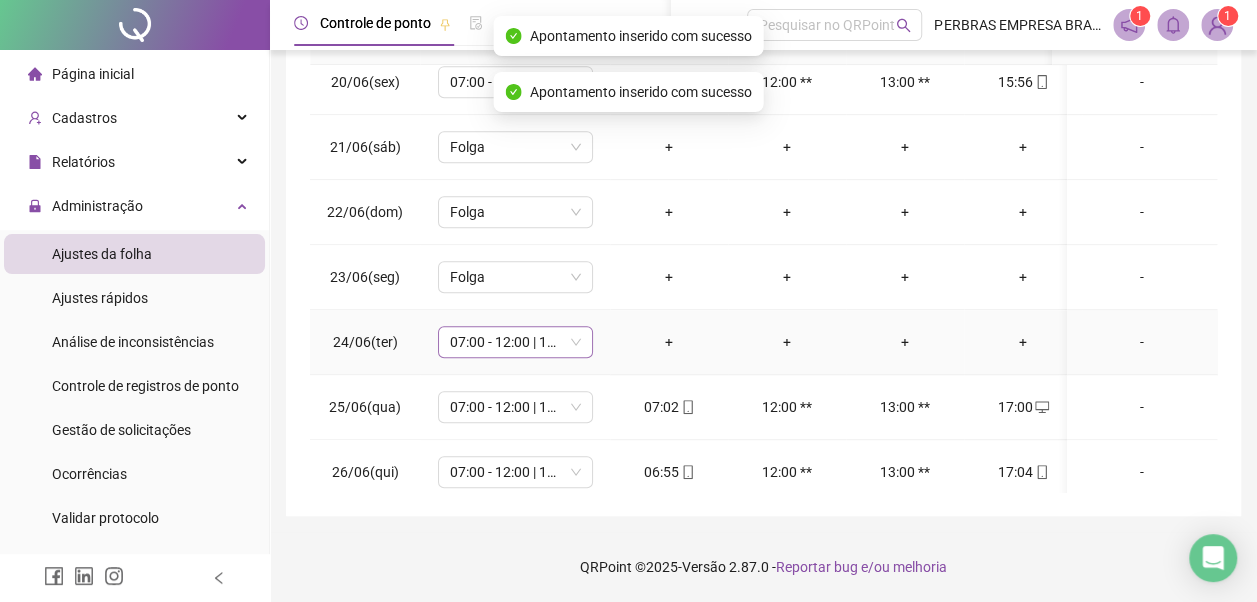 click on "07:00 - 12:00 | 13:00 - 17:00" at bounding box center [515, 342] 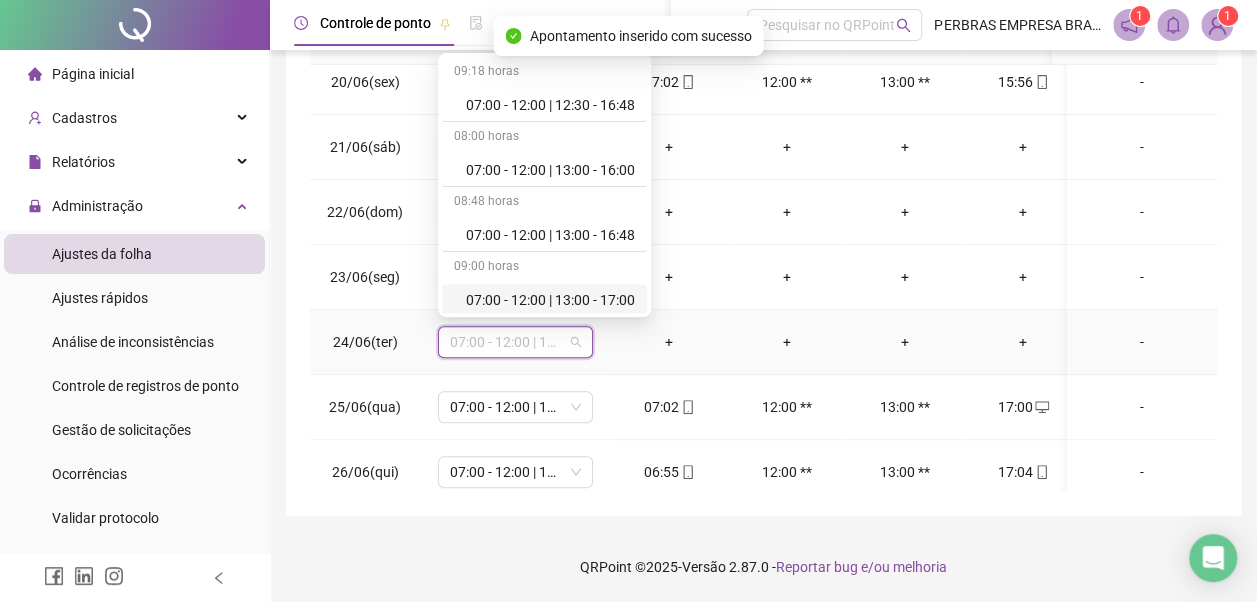 scroll, scrollTop: 778, scrollLeft: 0, axis: vertical 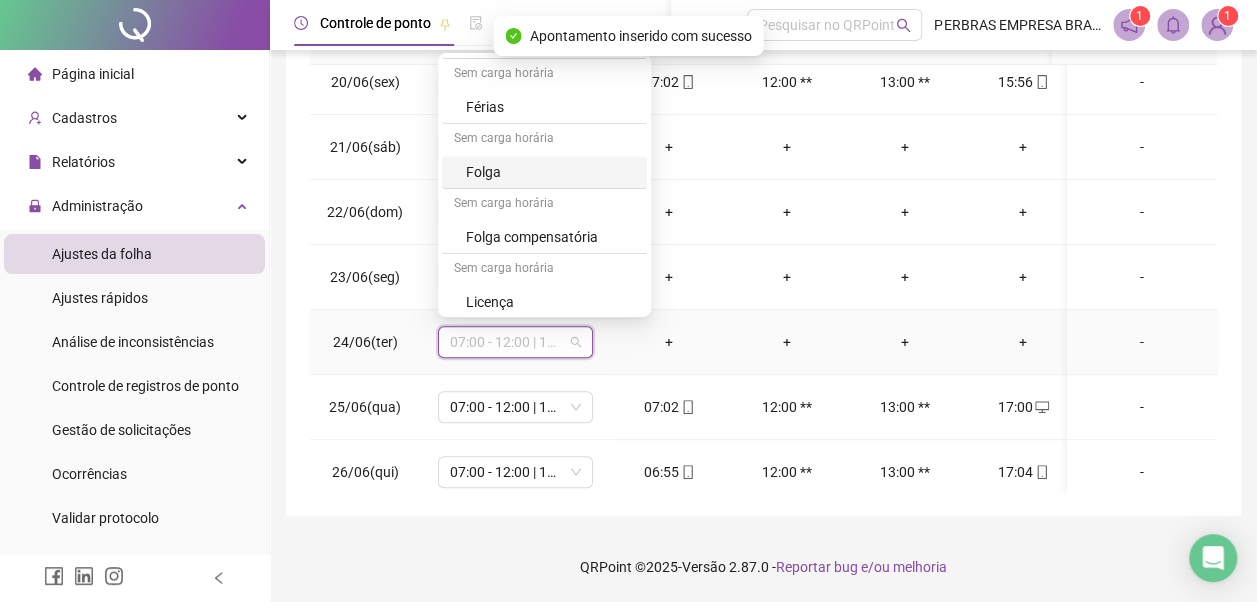 click on "Folga" at bounding box center [550, 172] 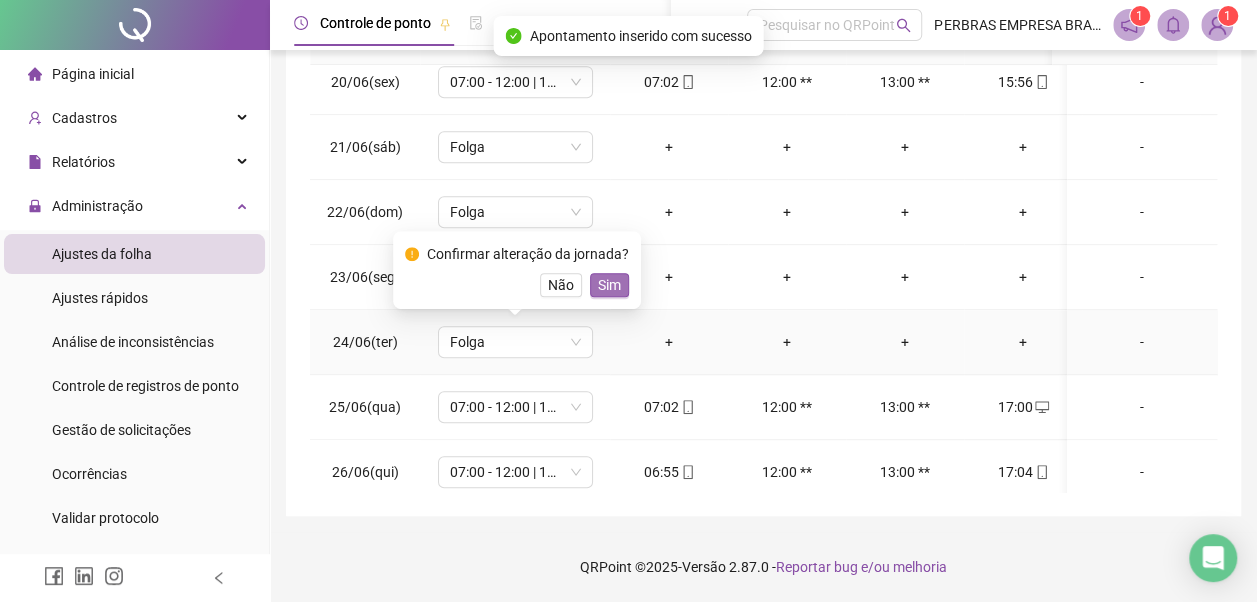click on "Sim" at bounding box center [609, 285] 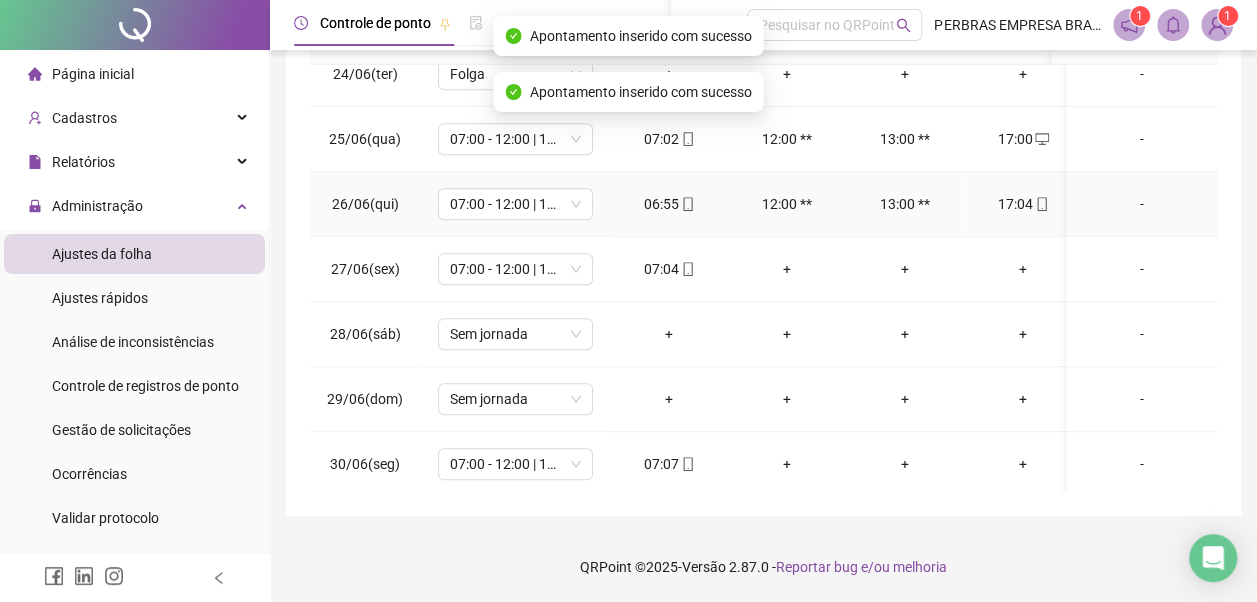scroll, scrollTop: 900, scrollLeft: 0, axis: vertical 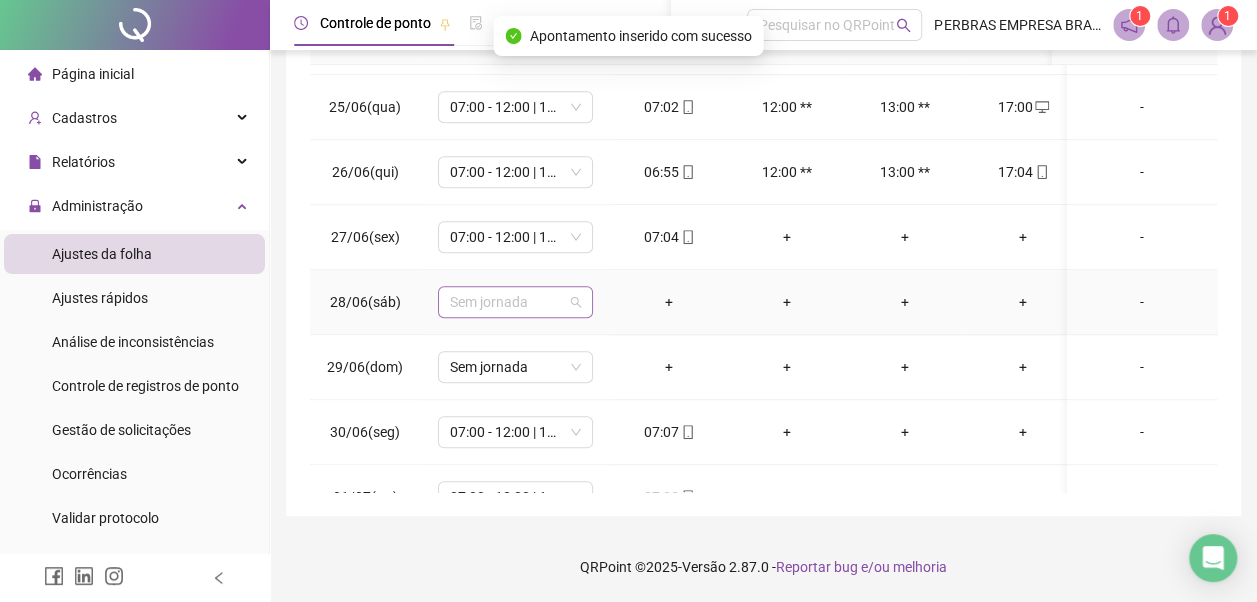 click on "Sem jornada" at bounding box center [515, 302] 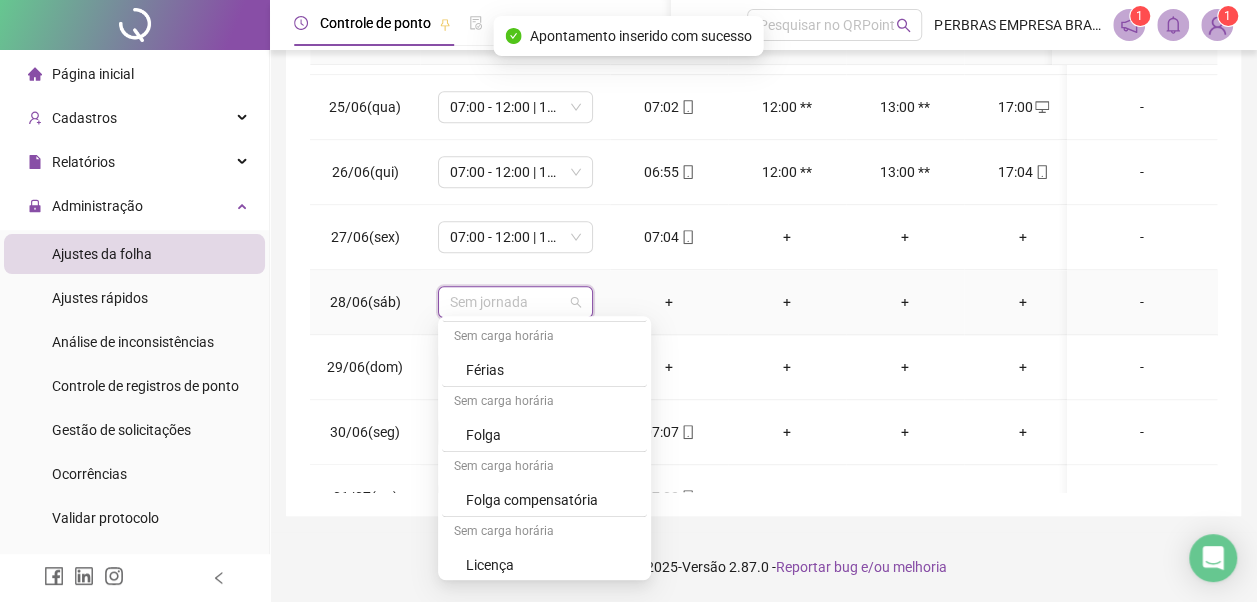 scroll, scrollTop: 778, scrollLeft: 0, axis: vertical 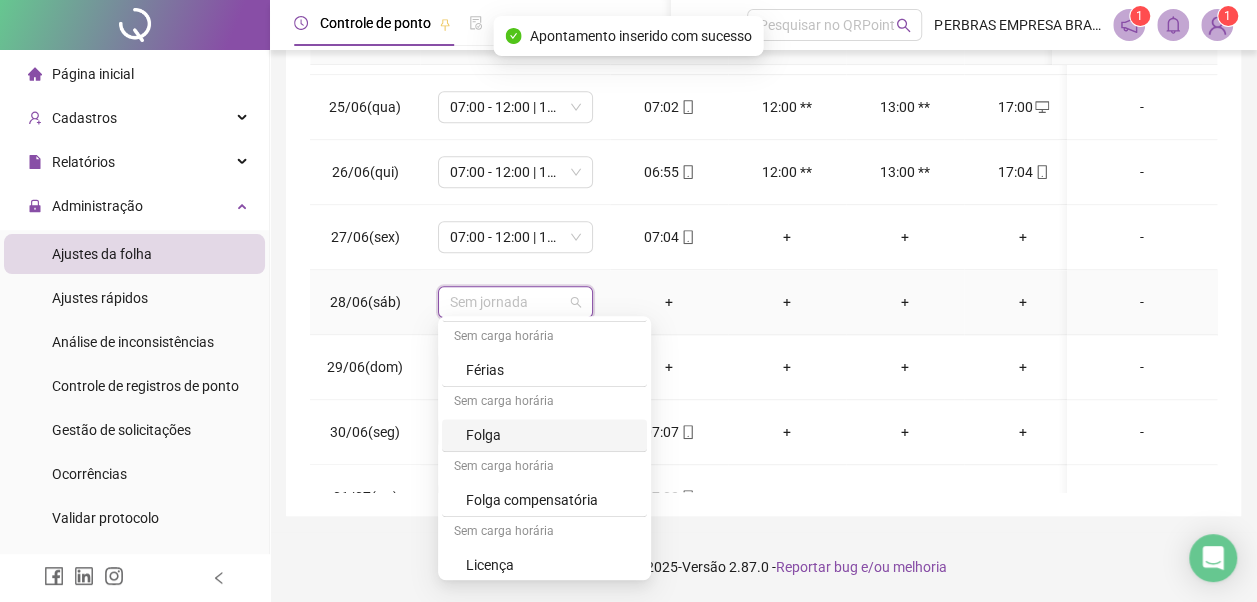 click on "Folga" at bounding box center (550, 435) 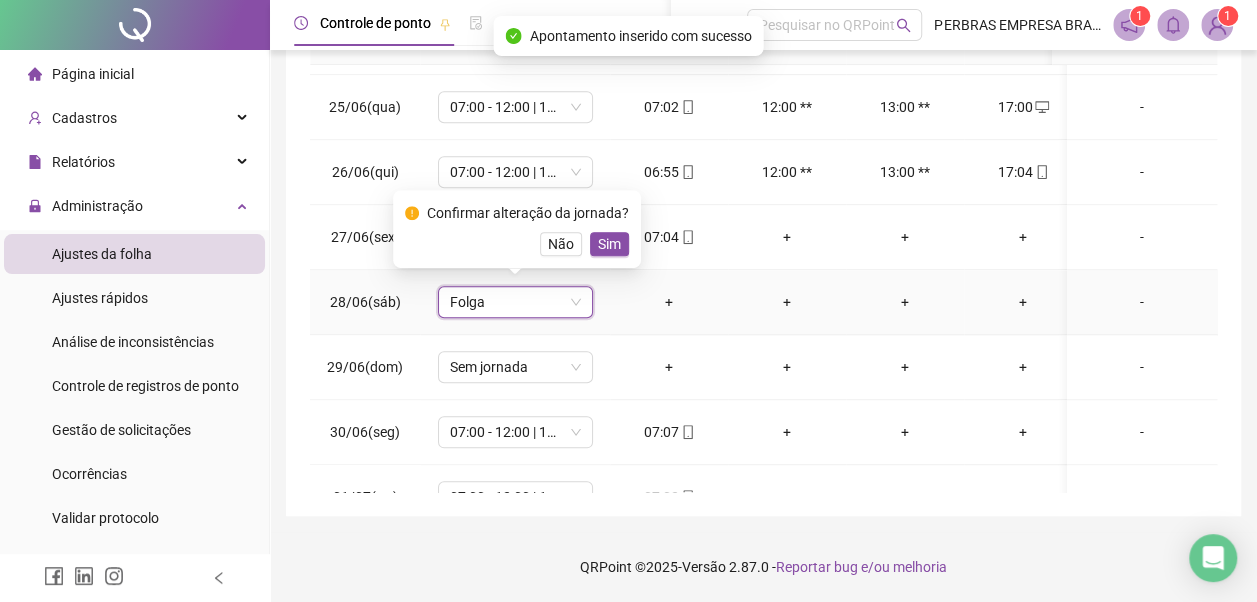 click on "Sim" at bounding box center [609, 244] 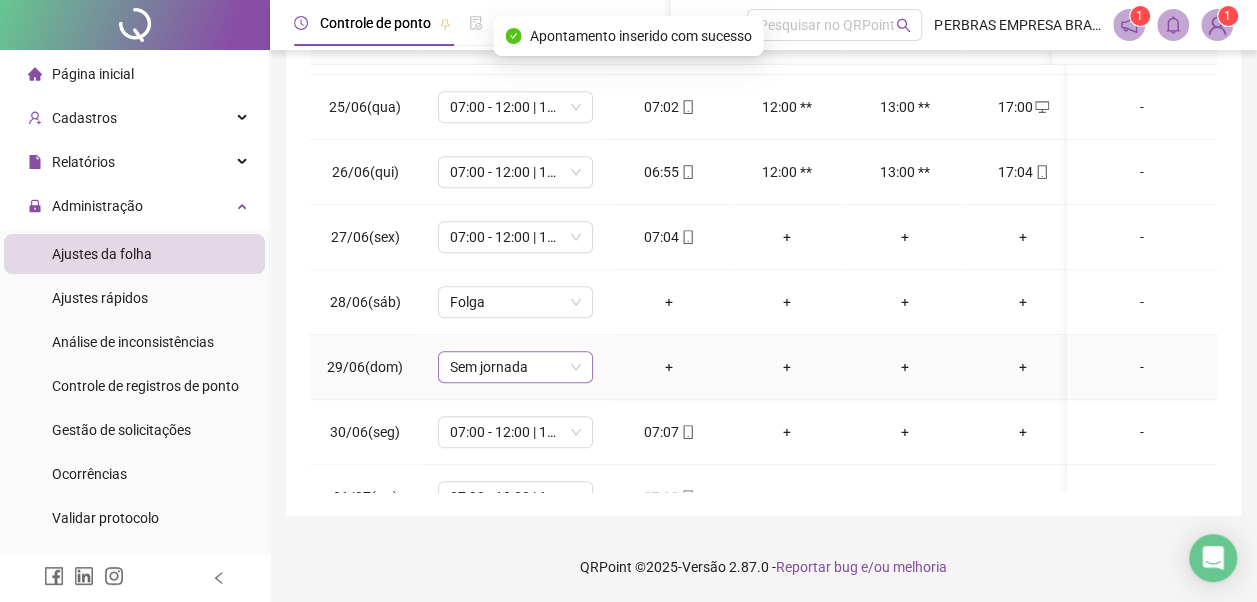 click on "Sem jornada" at bounding box center (515, 367) 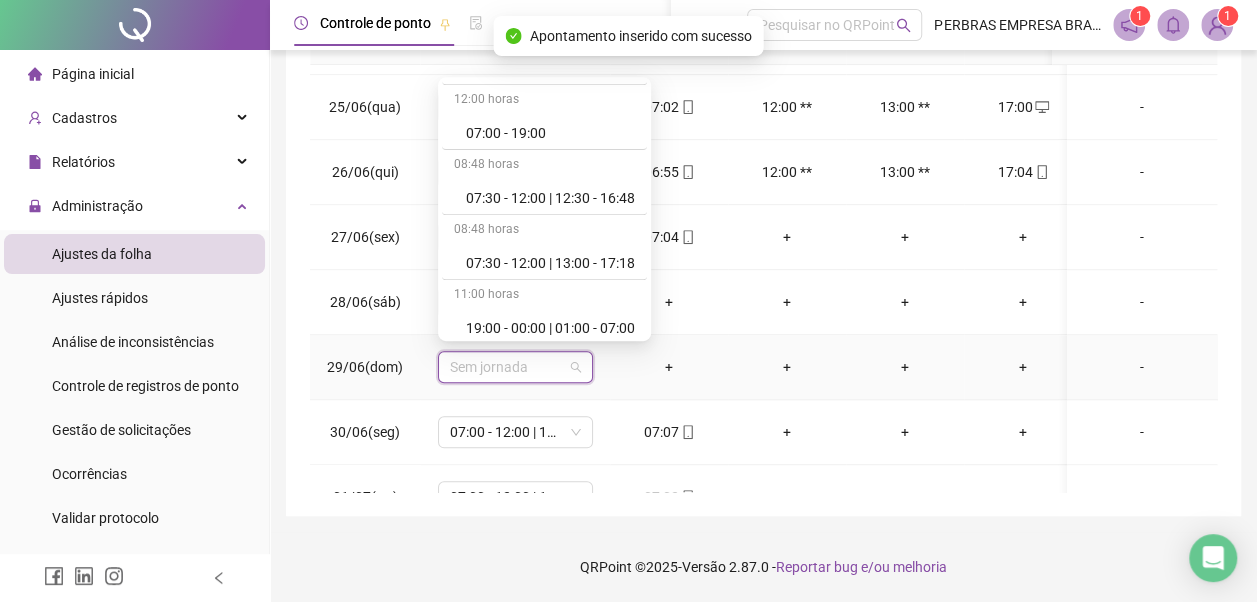 scroll, scrollTop: 778, scrollLeft: 0, axis: vertical 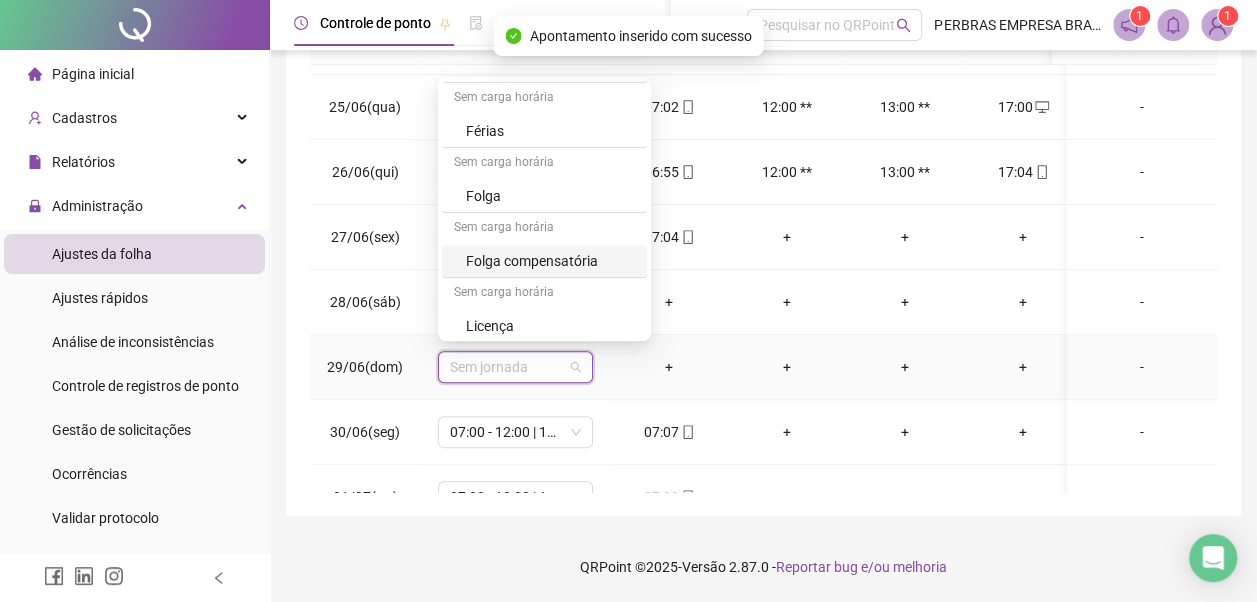 click on "Folga" at bounding box center [550, 196] 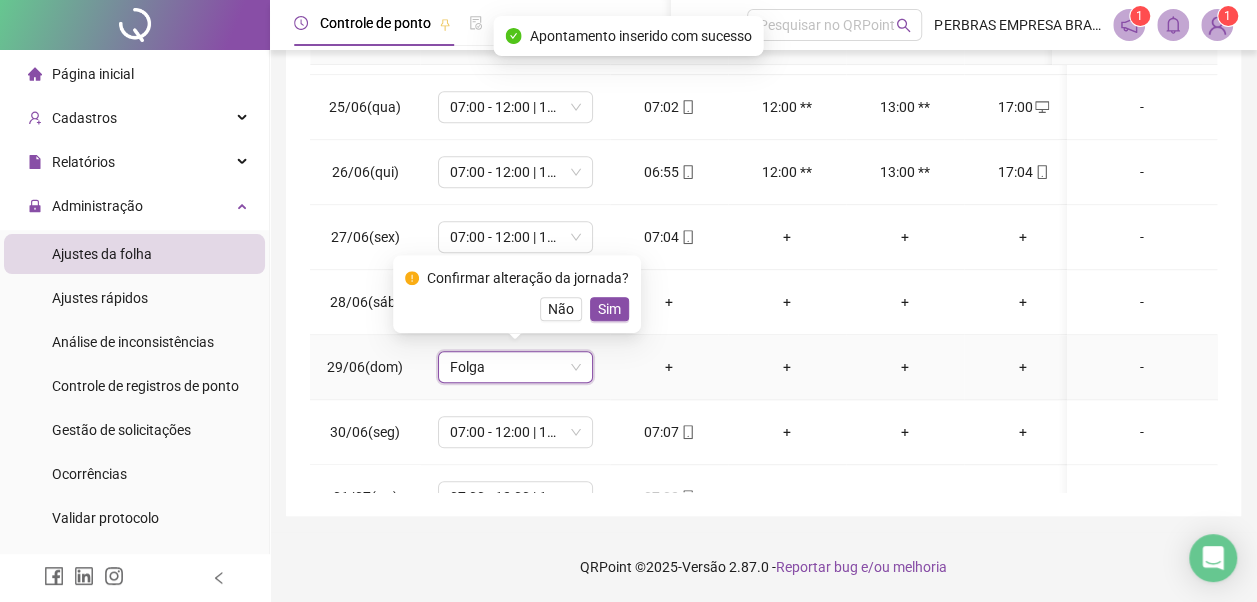 click on "Sim" at bounding box center (609, 309) 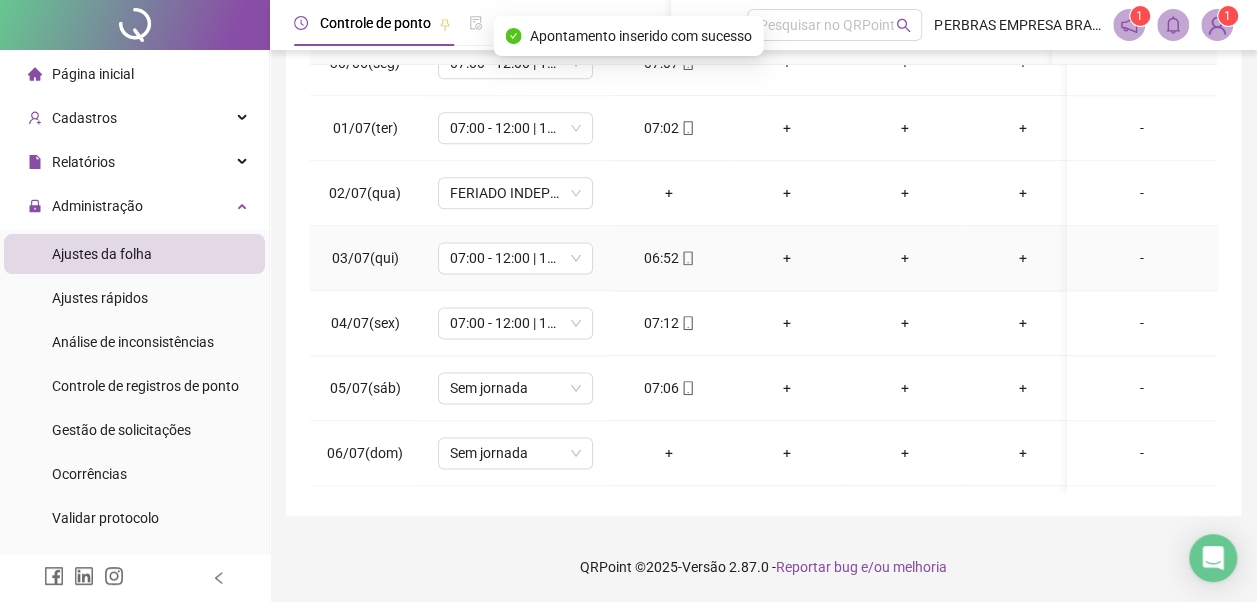 scroll, scrollTop: 1300, scrollLeft: 0, axis: vertical 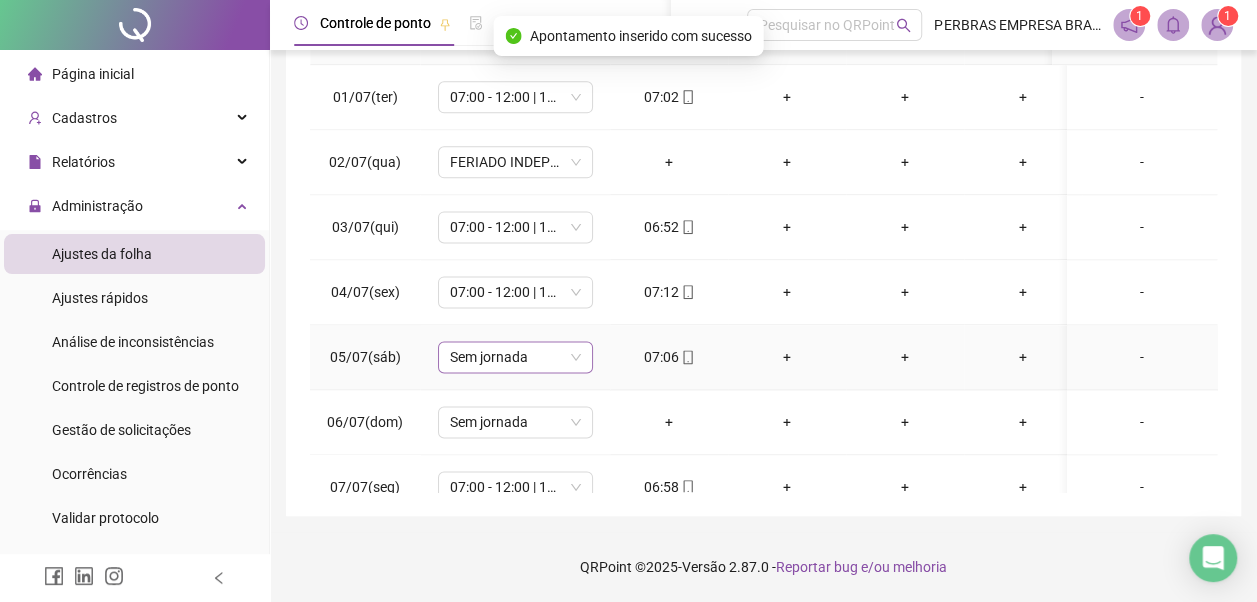 click on "Sem jornada" at bounding box center [515, 357] 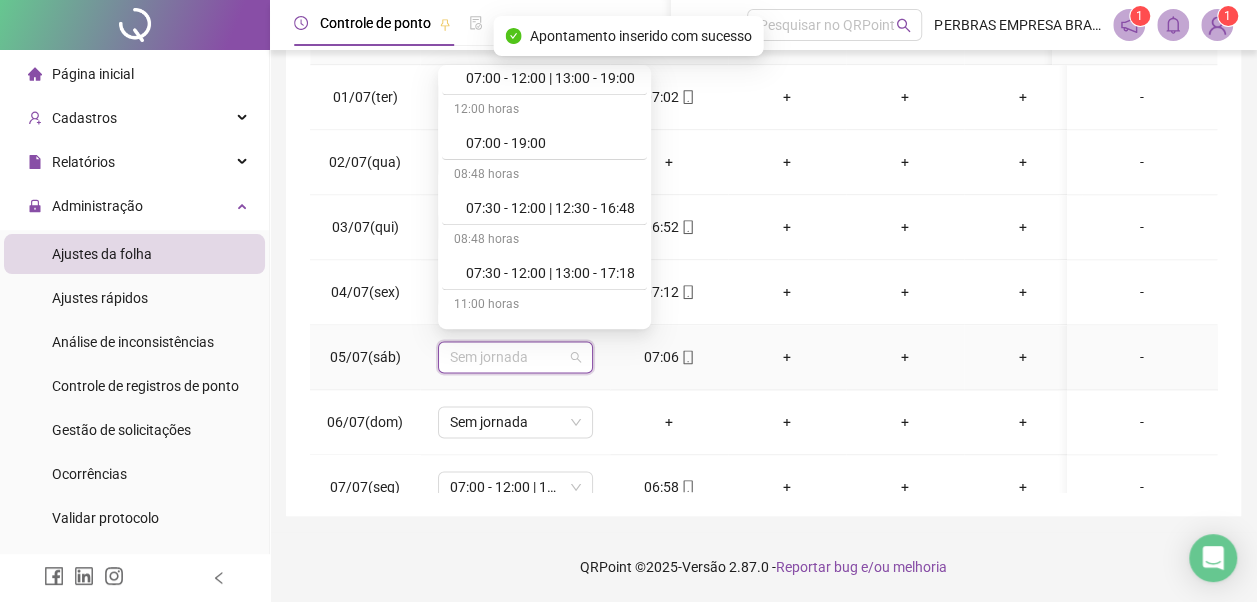 scroll, scrollTop: 700, scrollLeft: 0, axis: vertical 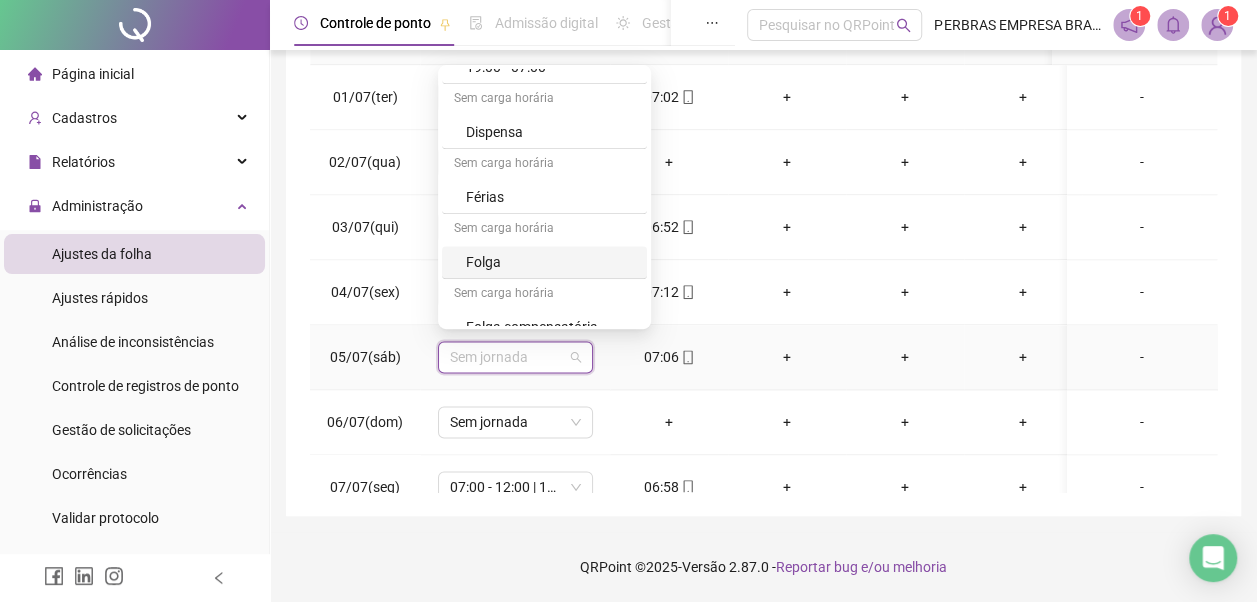 click on "Folga" at bounding box center [550, 262] 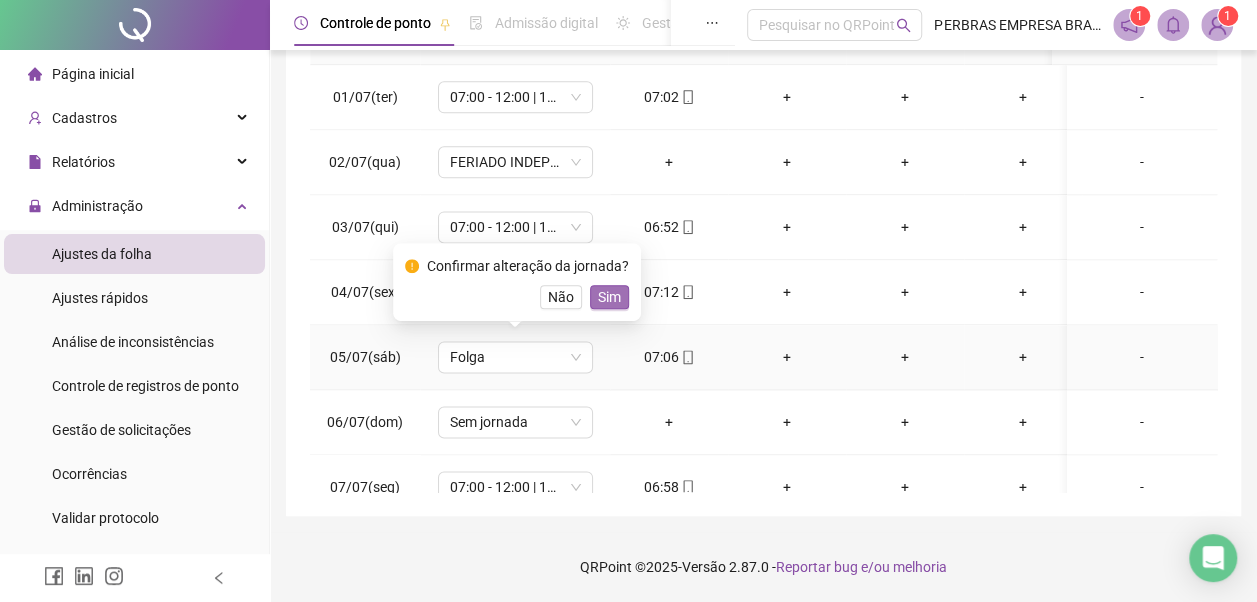 click on "Sim" at bounding box center (609, 297) 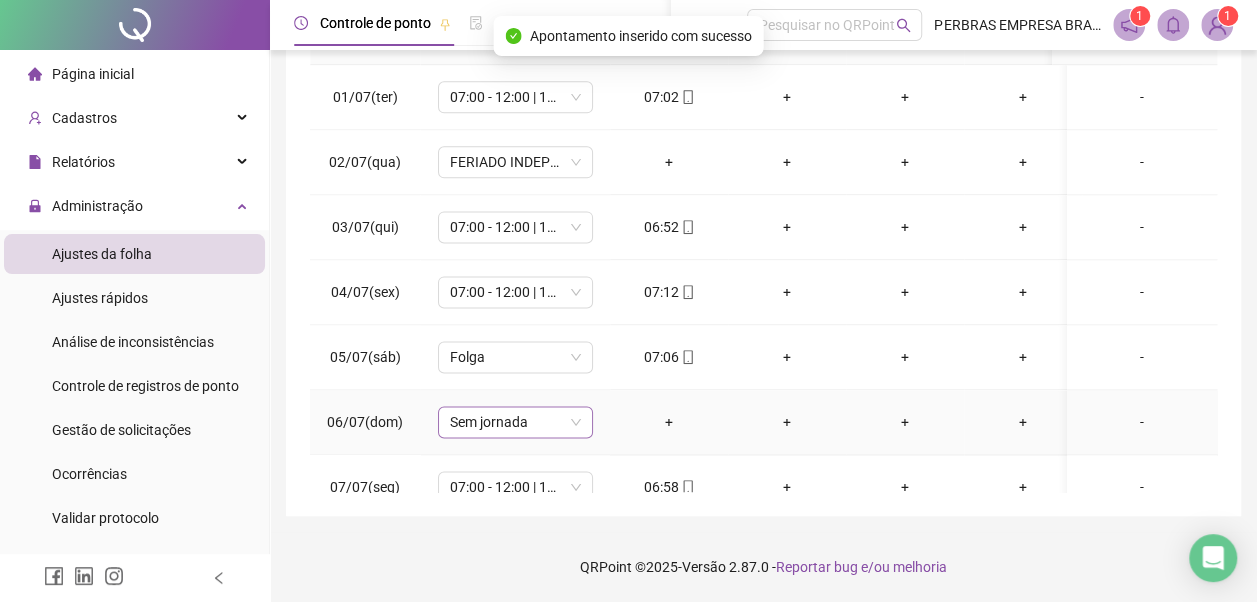 click on "Sem jornada" at bounding box center (515, 422) 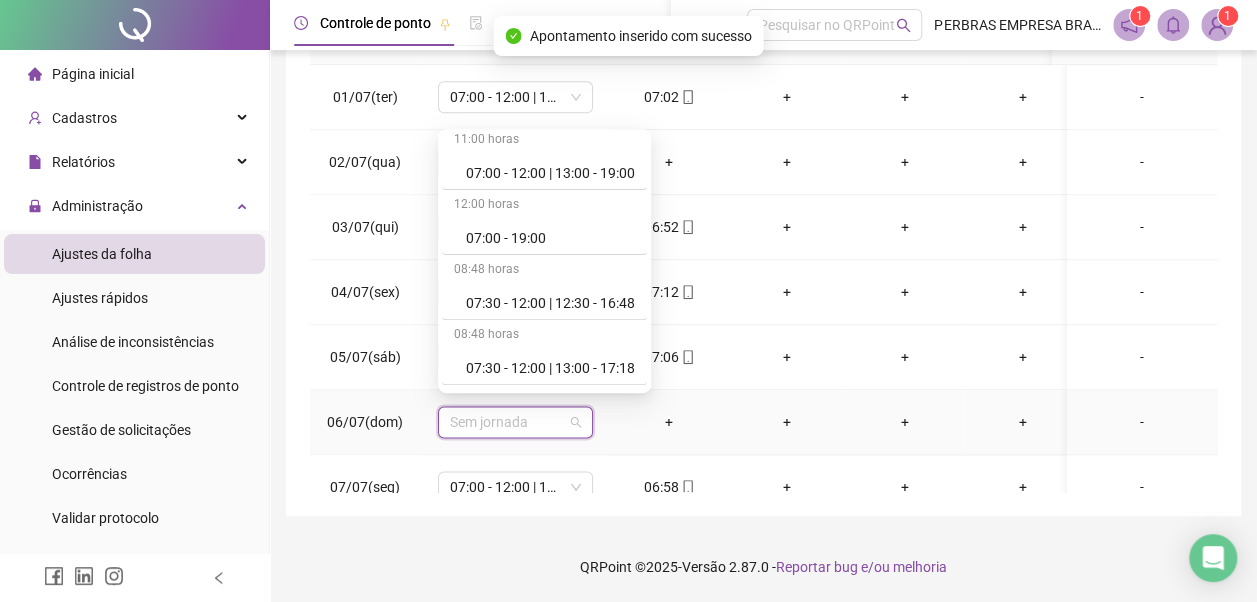 scroll, scrollTop: 778, scrollLeft: 0, axis: vertical 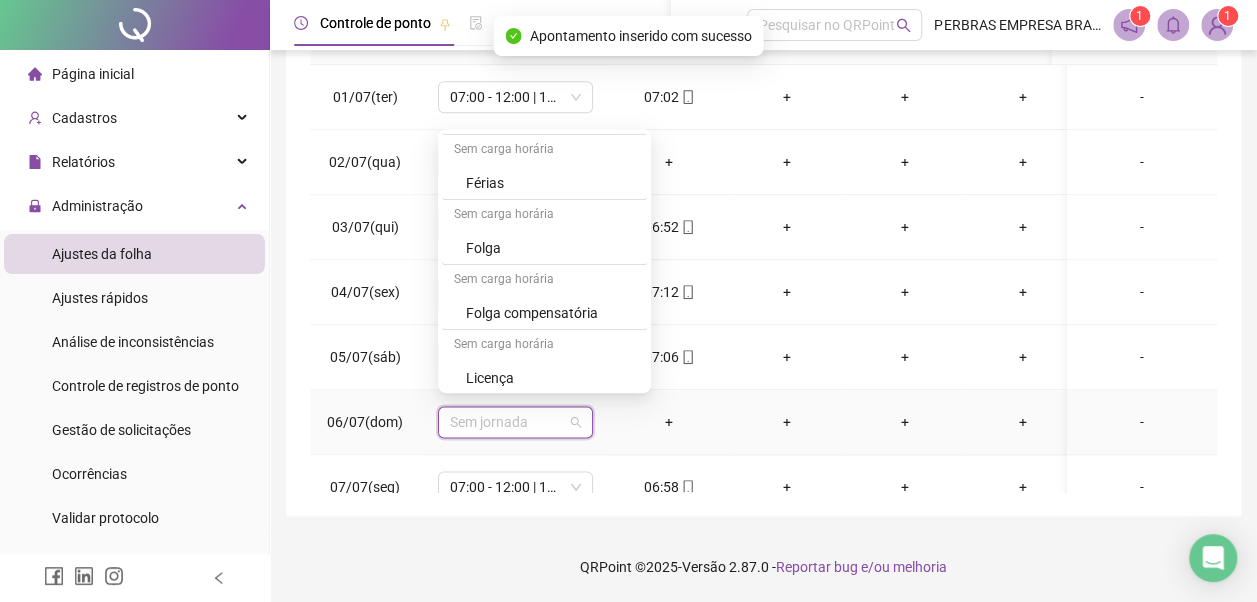 click on "Folga" at bounding box center [550, 248] 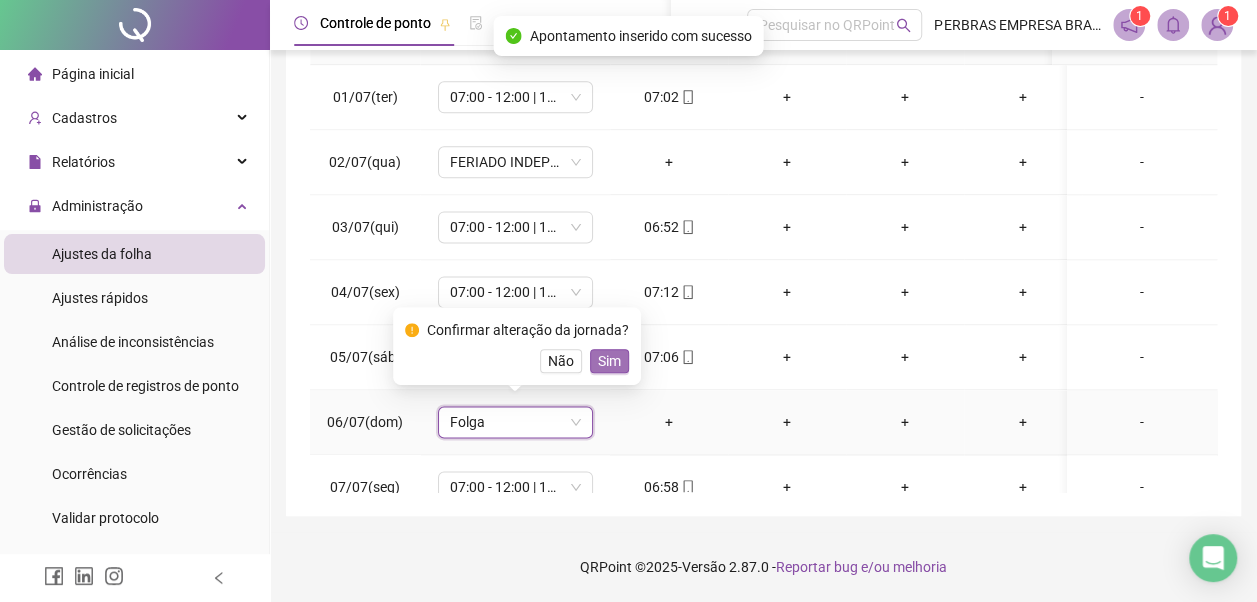 click on "Sim" at bounding box center (609, 361) 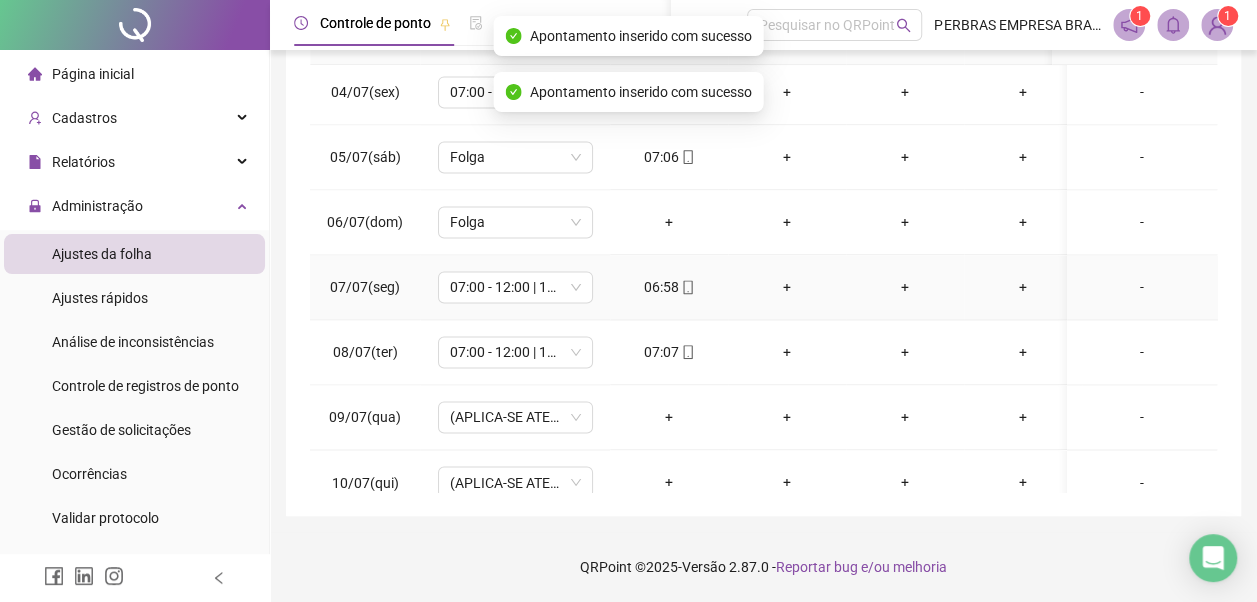 scroll, scrollTop: 1528, scrollLeft: 0, axis: vertical 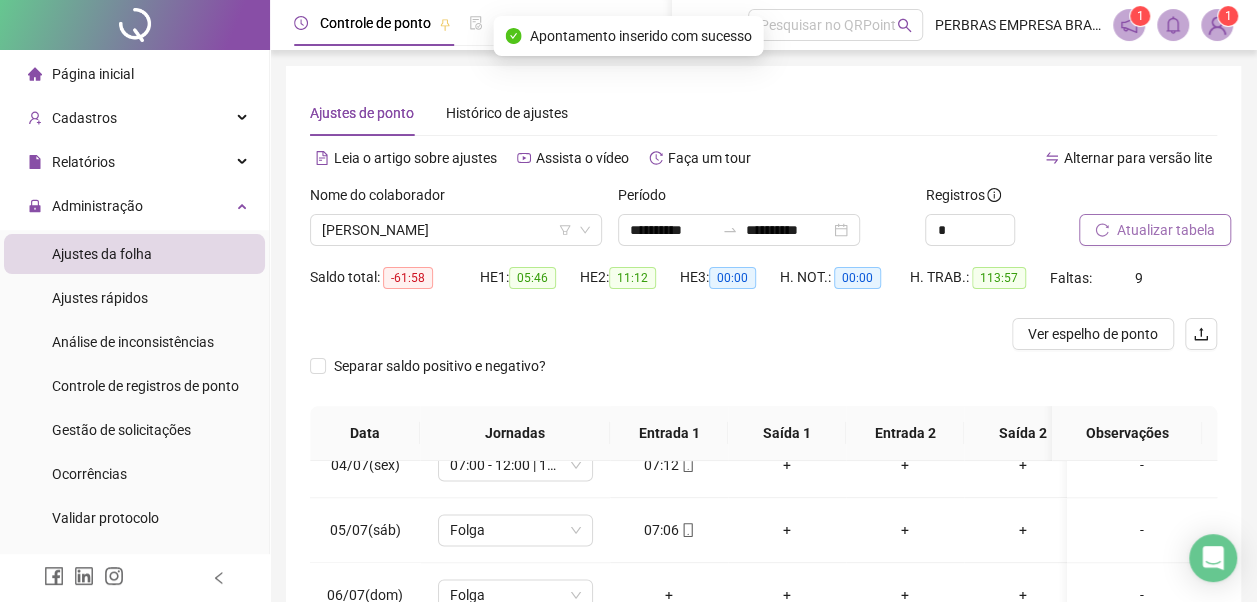 click on "Atualizar tabela" at bounding box center [1166, 230] 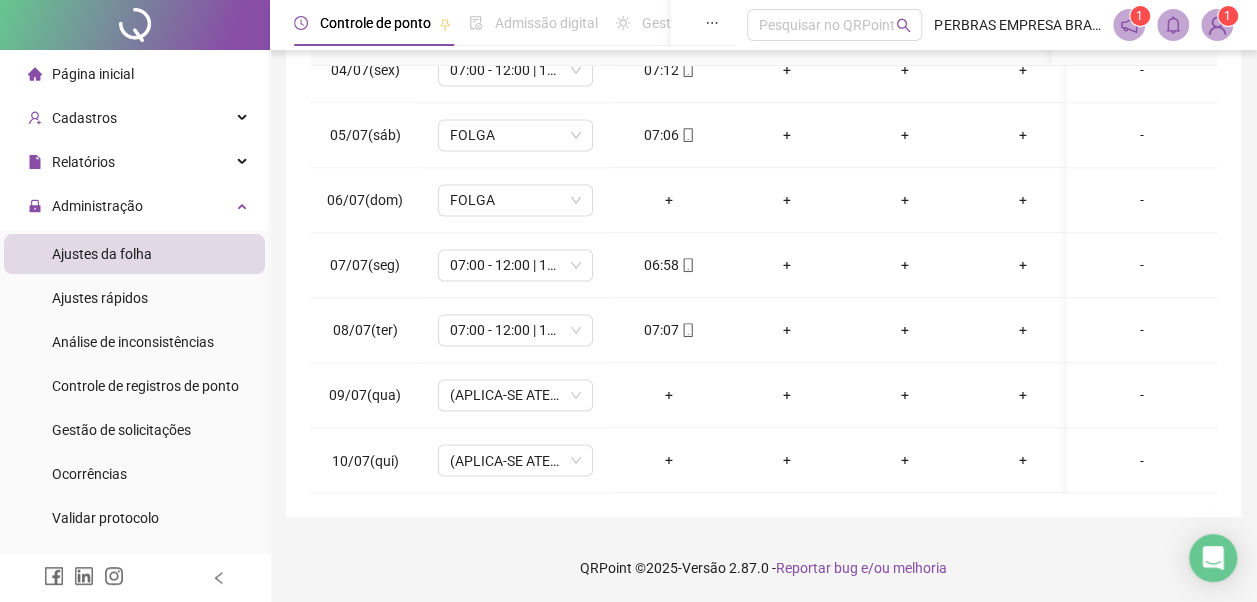 scroll, scrollTop: 396, scrollLeft: 0, axis: vertical 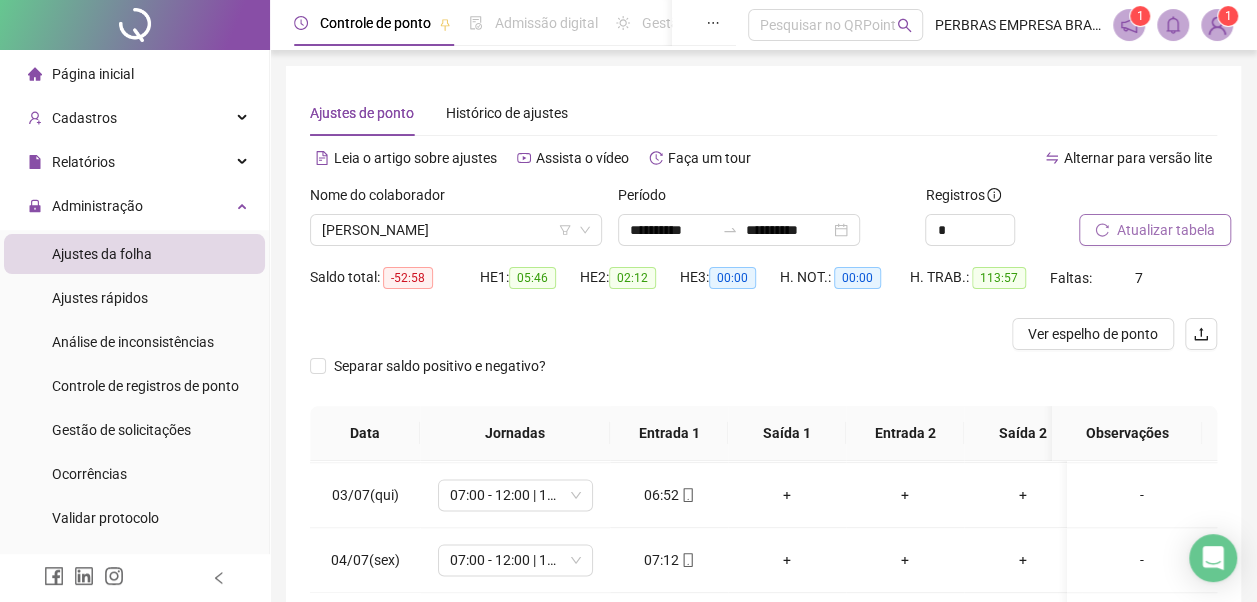 click on "Atualizar tabela" at bounding box center (1166, 230) 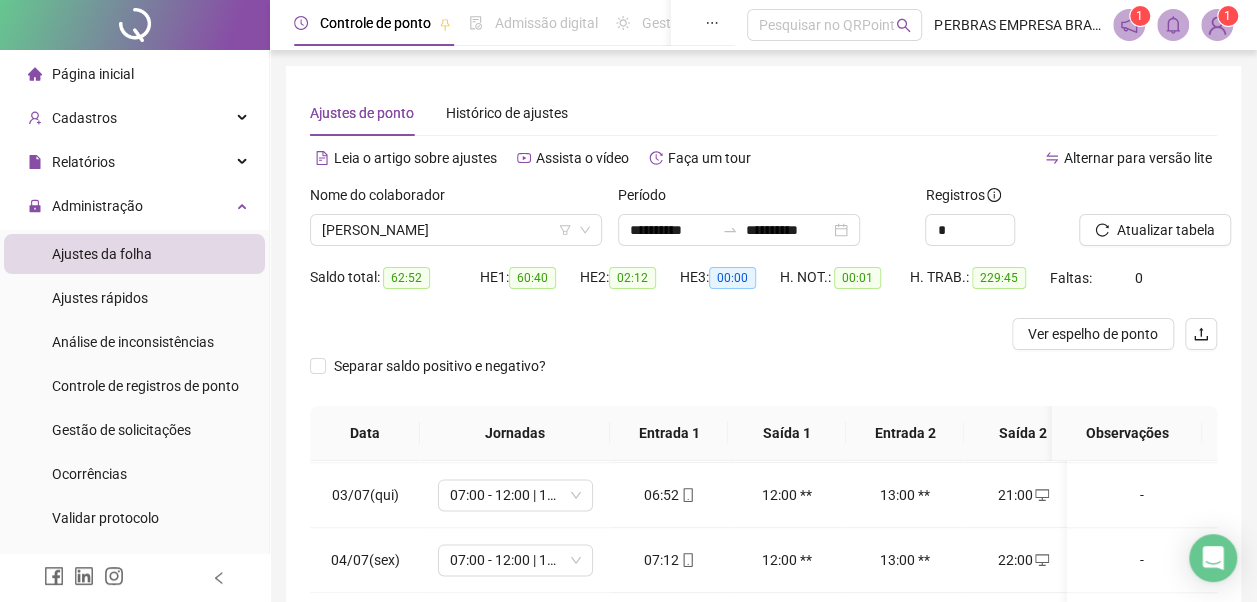 scroll, scrollTop: 396, scrollLeft: 0, axis: vertical 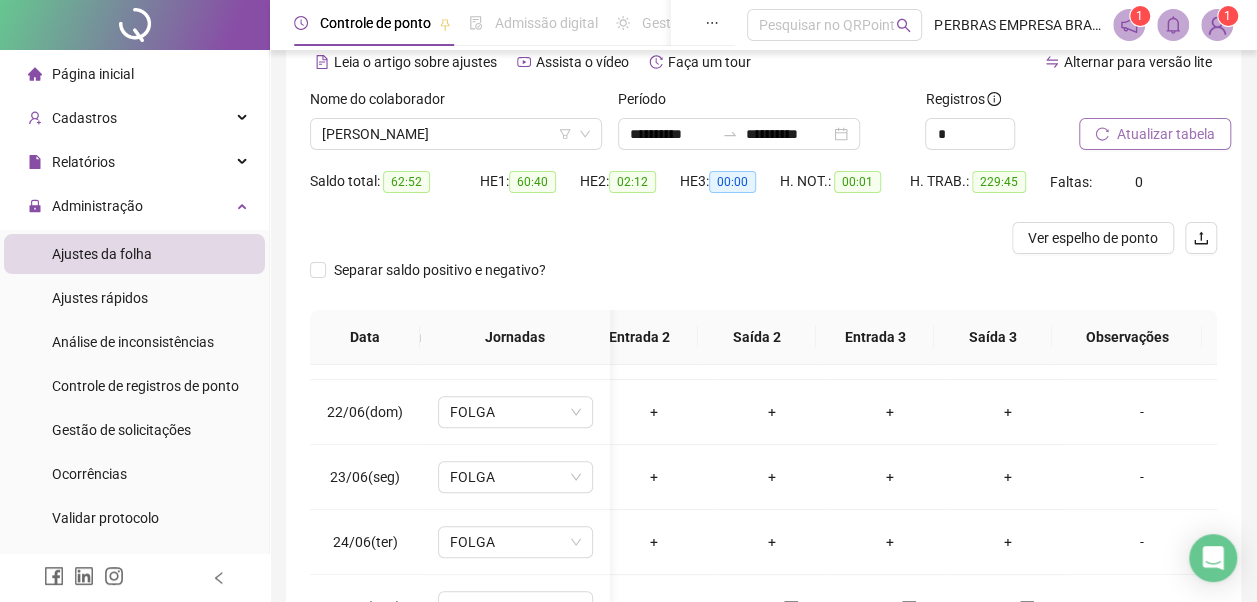 click on "Atualizar tabela" at bounding box center (1166, 134) 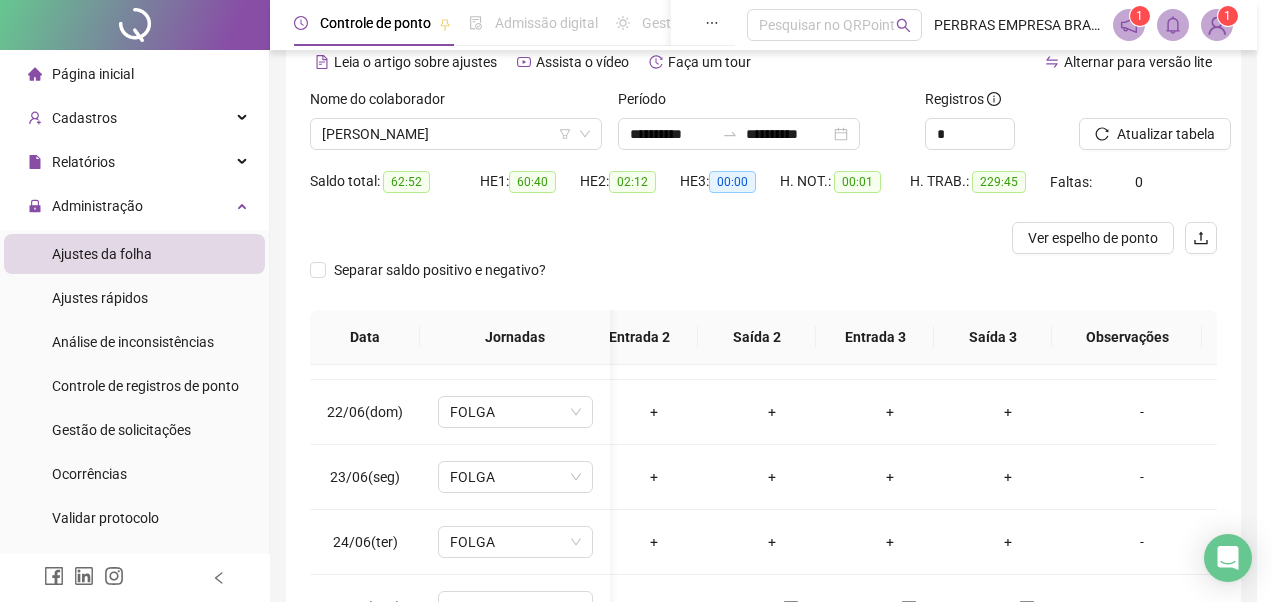 scroll, scrollTop: 0, scrollLeft: 266, axis: horizontal 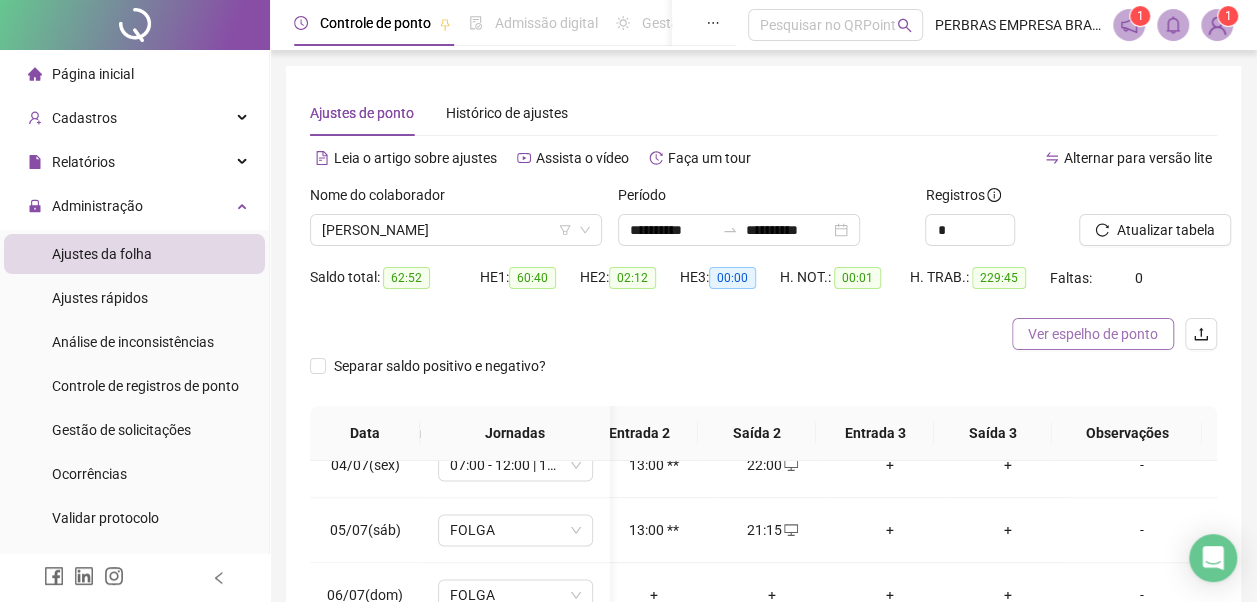 click on "Ver espelho de ponto" at bounding box center [1093, 334] 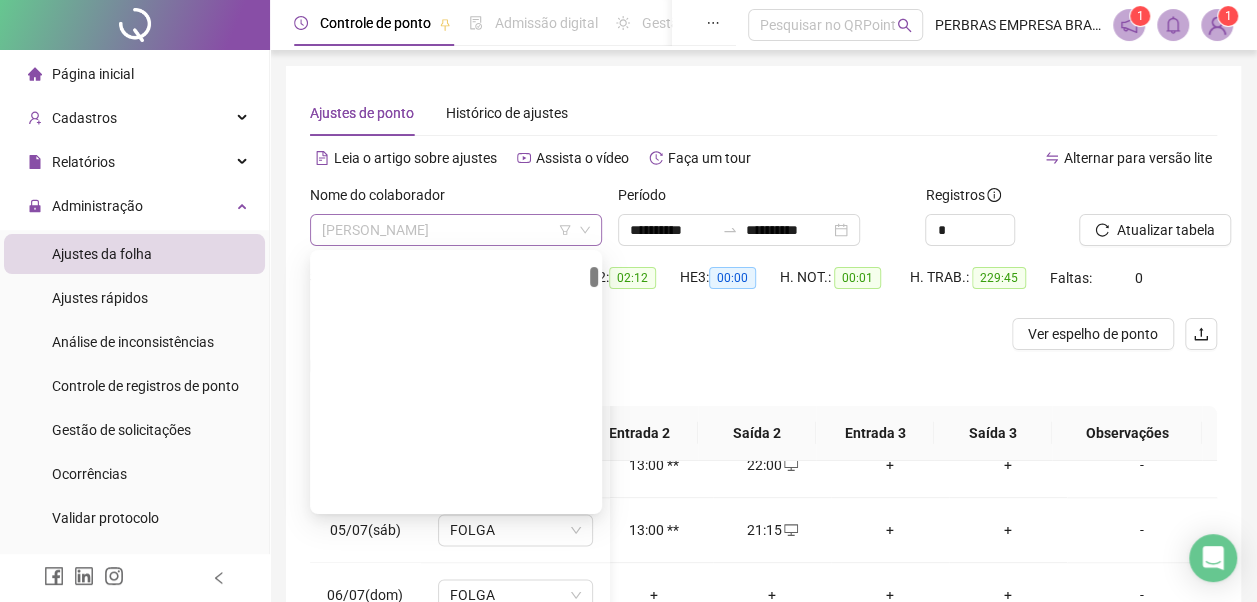 click on "ALBERT TEIXEIRA DOS REIS" at bounding box center [456, 230] 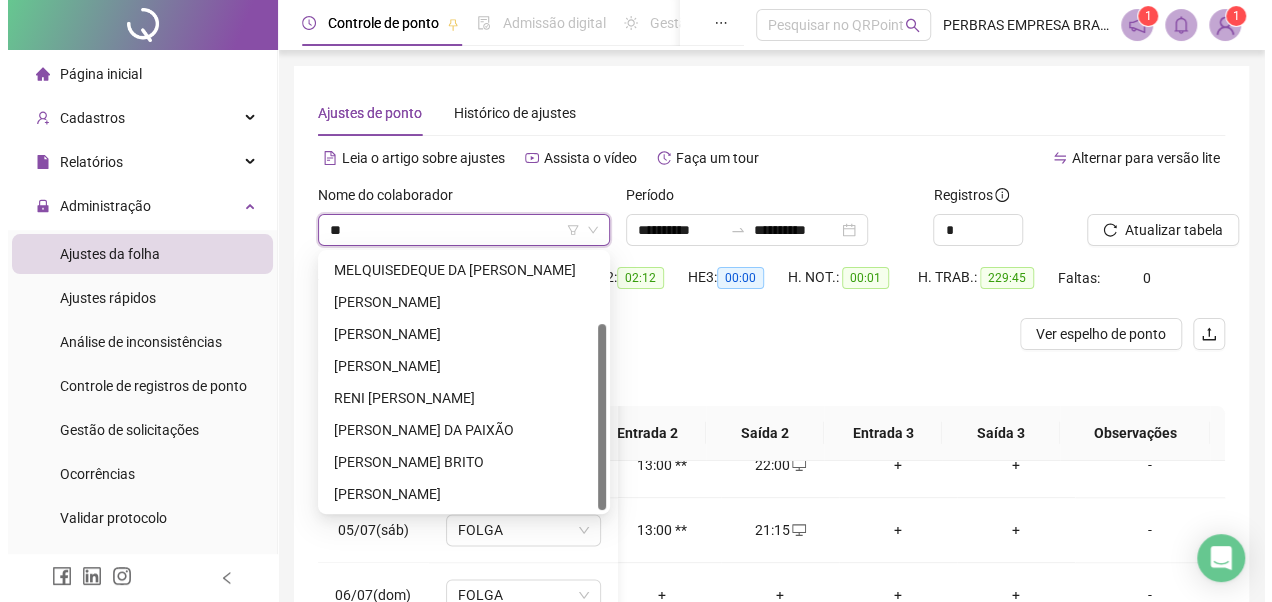 scroll, scrollTop: 0, scrollLeft: 0, axis: both 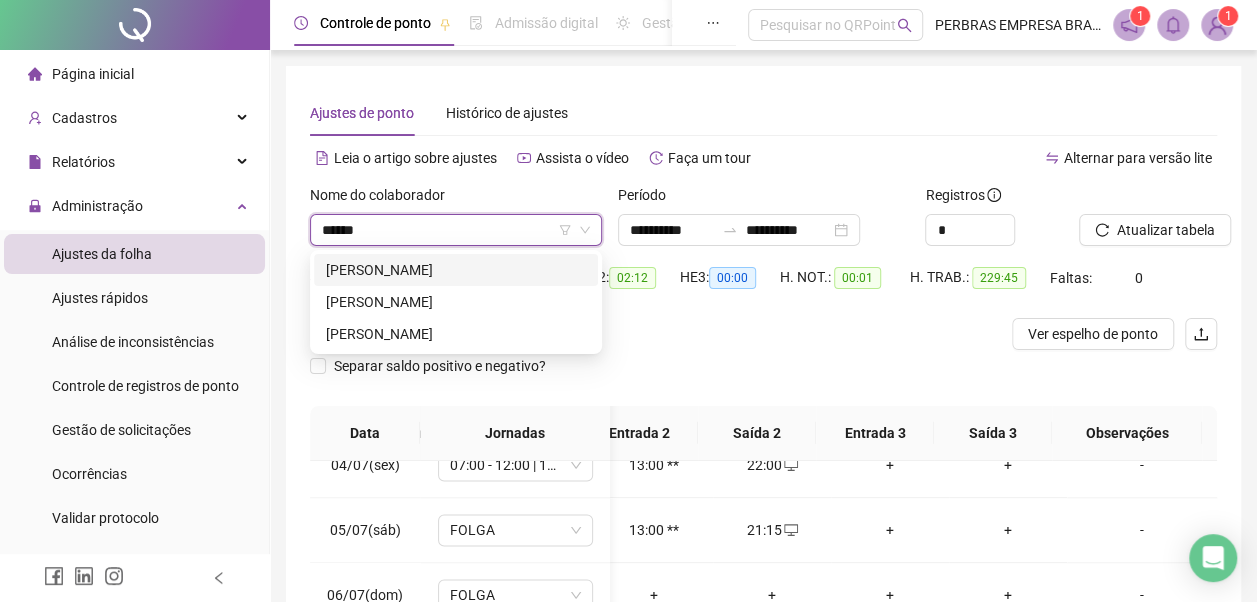 type on "*******" 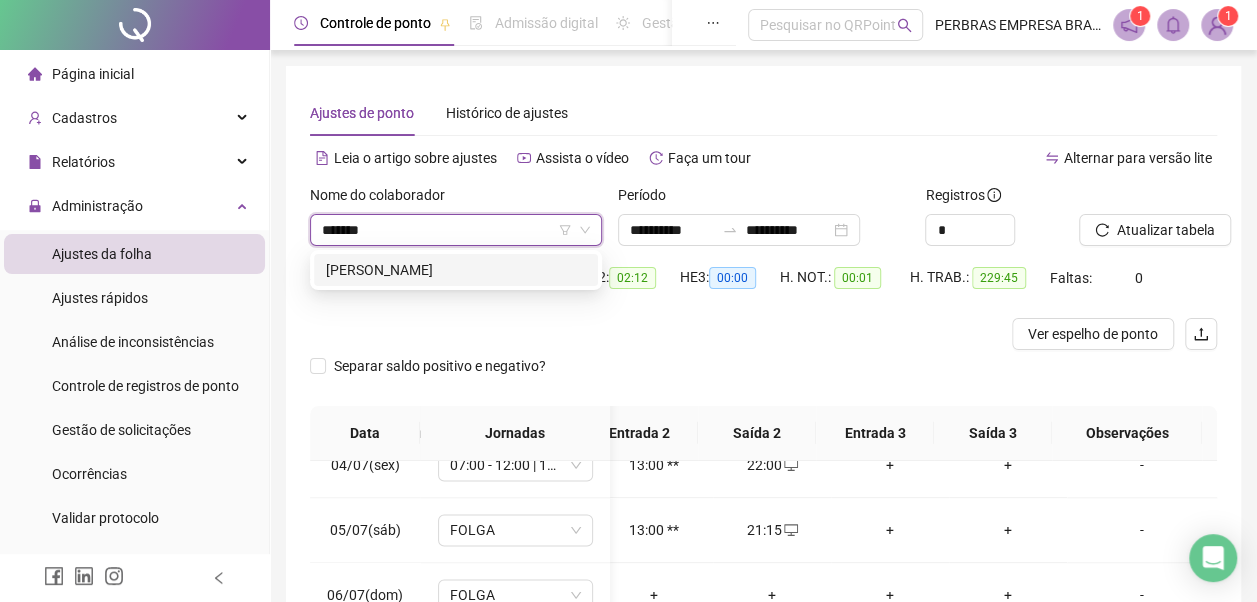 type 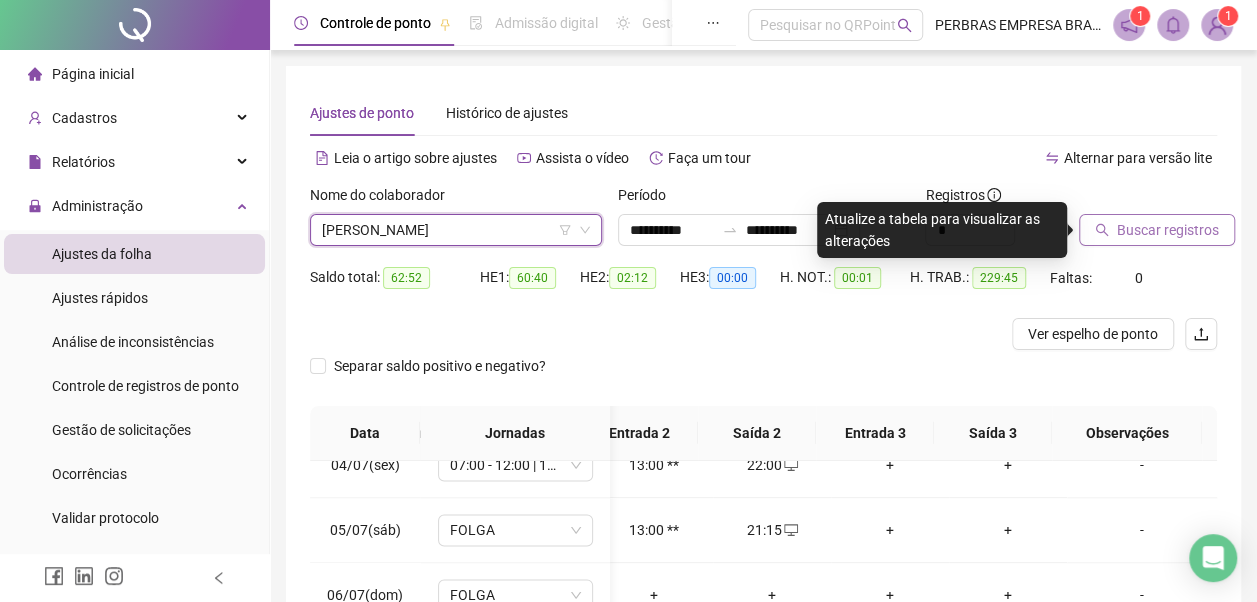 click on "Buscar registros" at bounding box center (1168, 230) 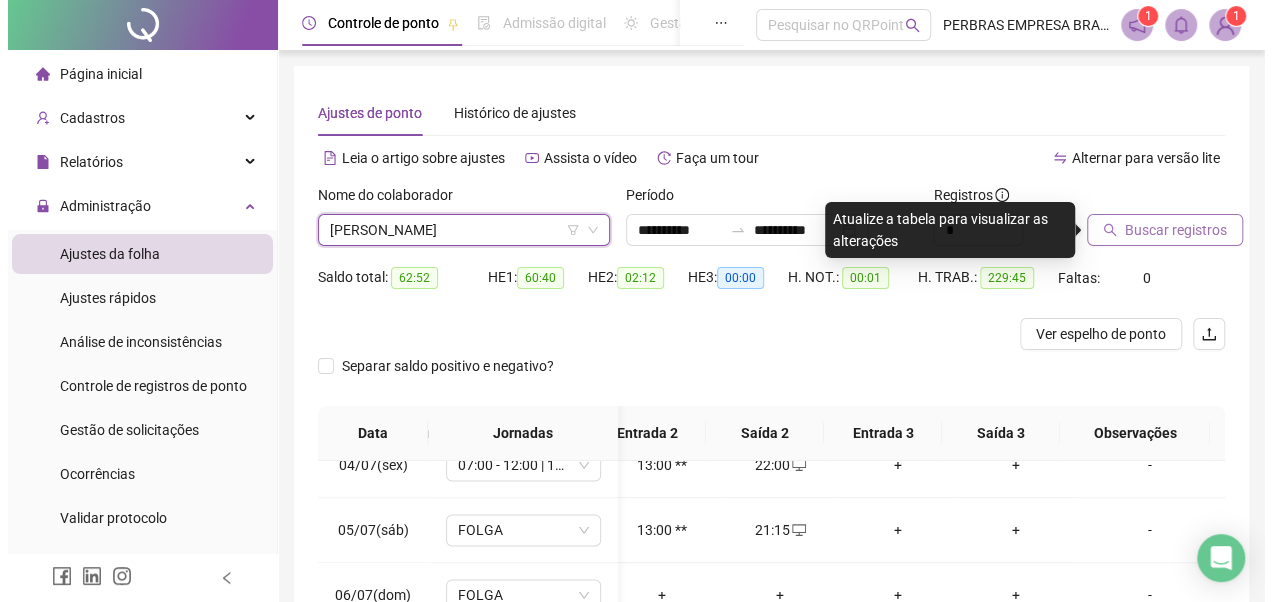 scroll, scrollTop: 0, scrollLeft: 266, axis: horizontal 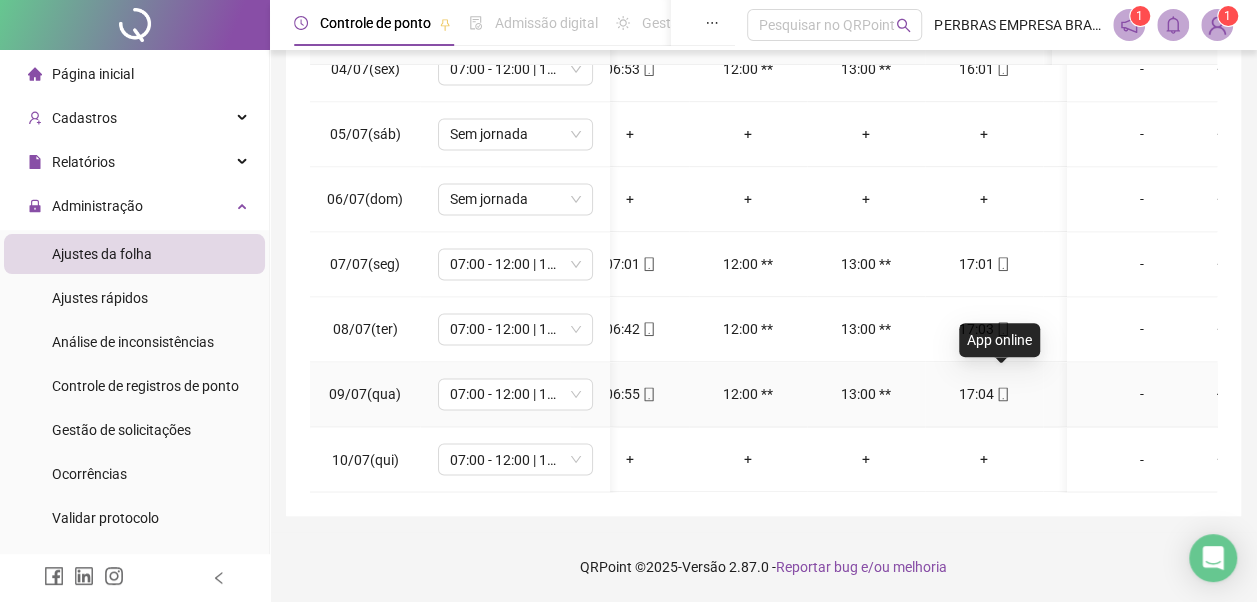 click 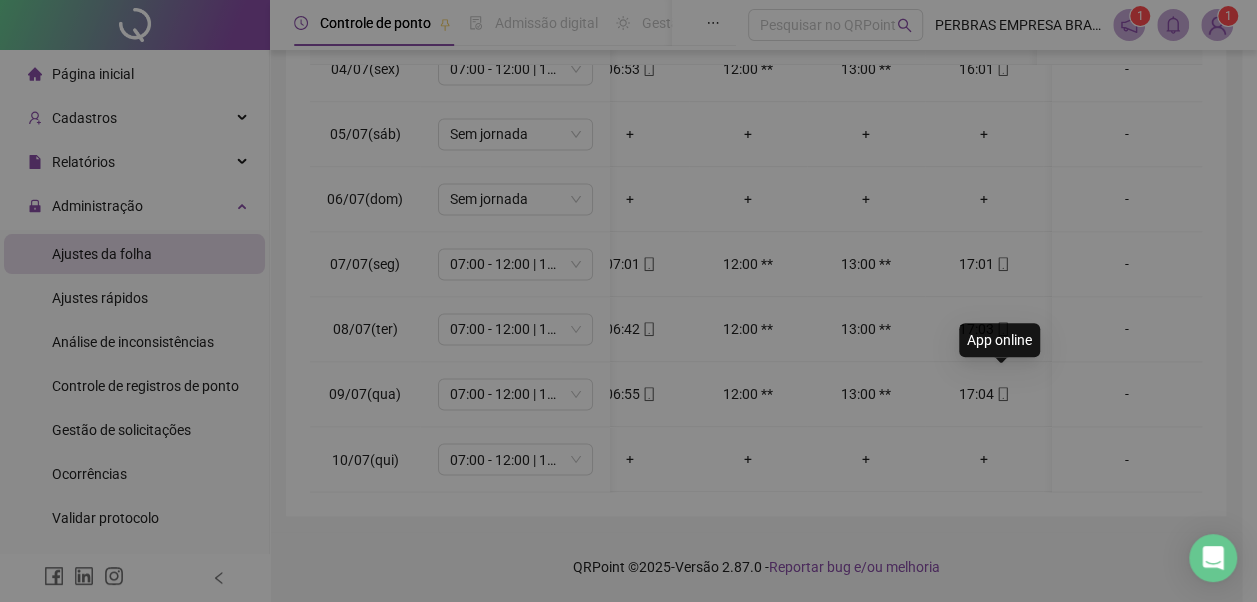 type on "**********" 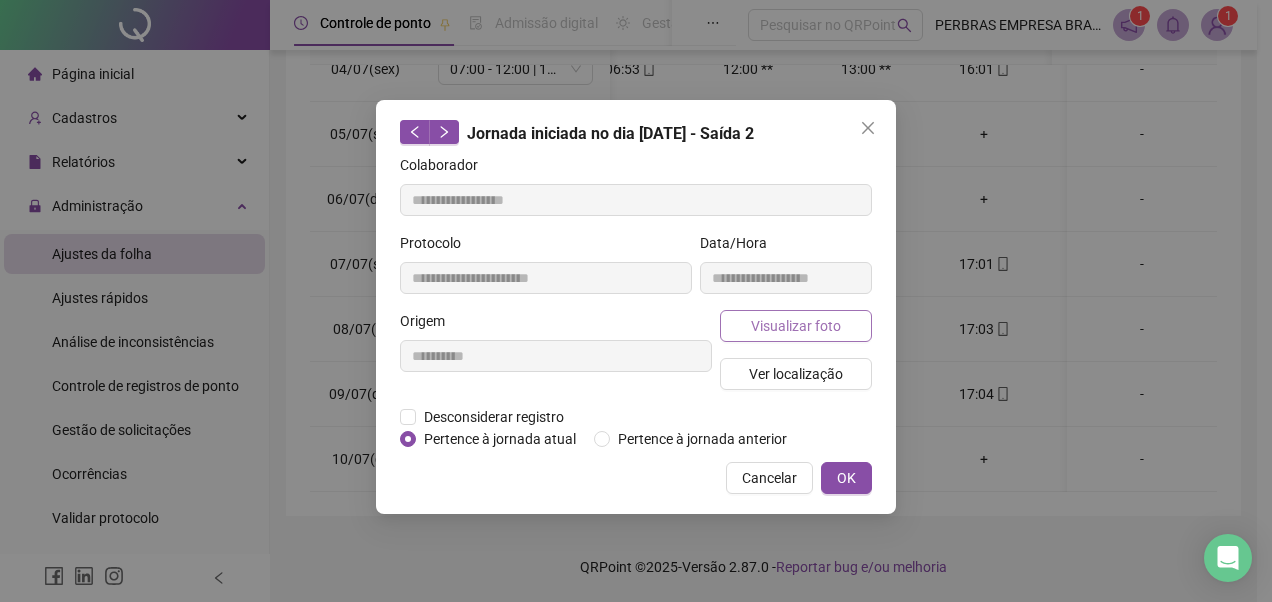 click on "Visualizar foto" at bounding box center (796, 326) 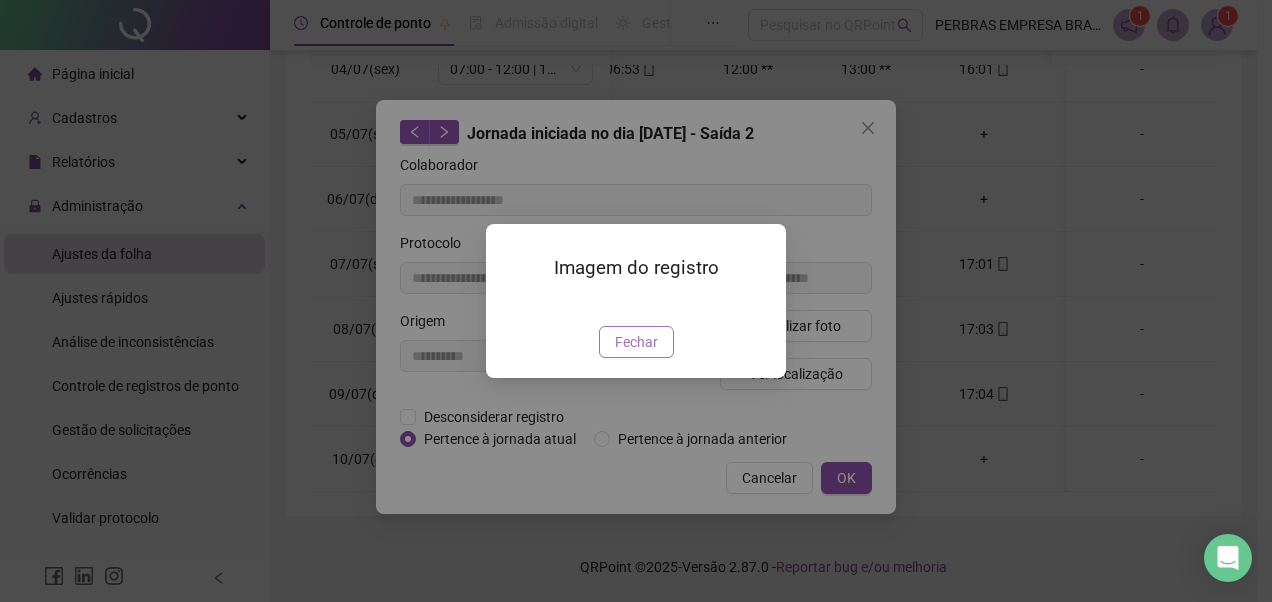 click on "Fechar" at bounding box center (636, 342) 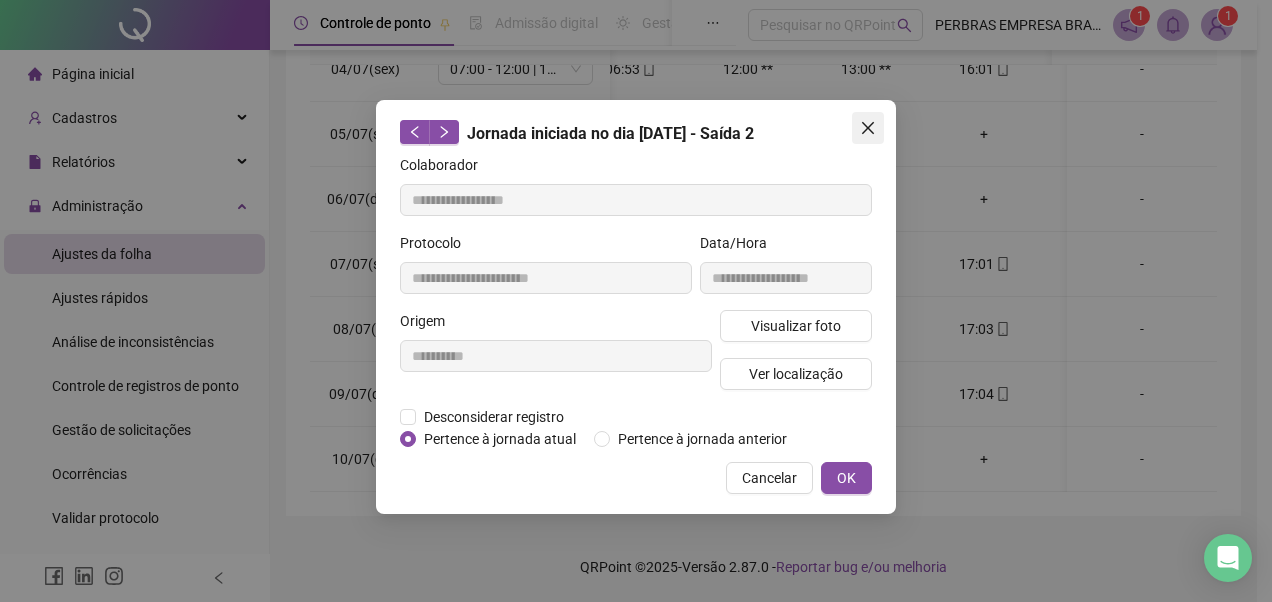 click 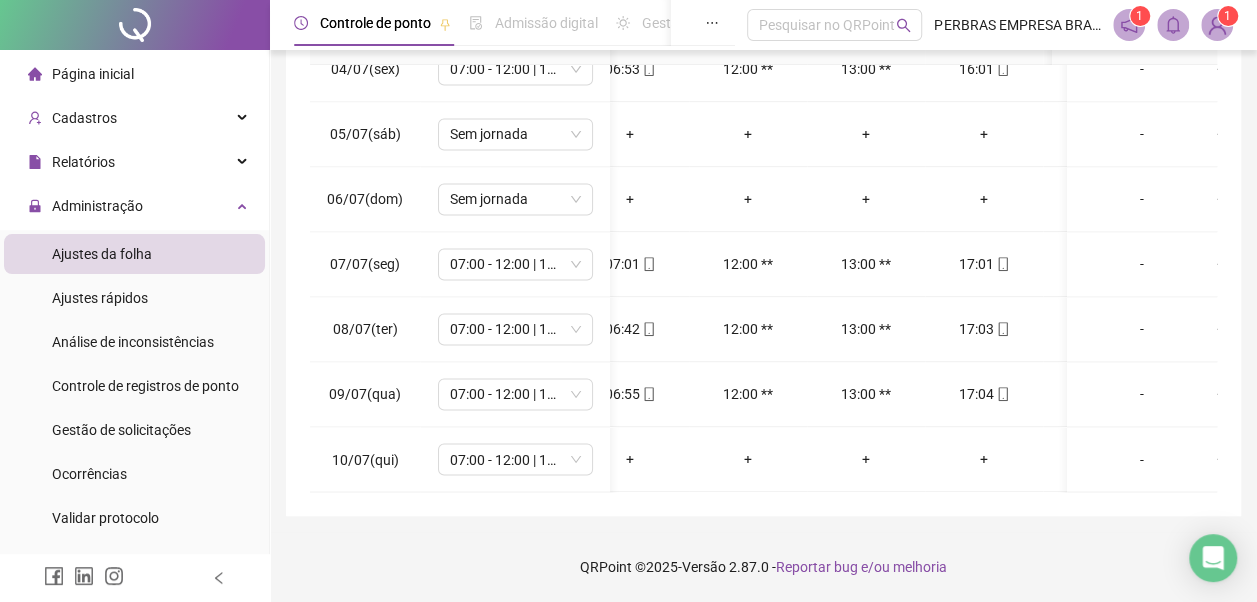 scroll, scrollTop: 1528, scrollLeft: 5, axis: both 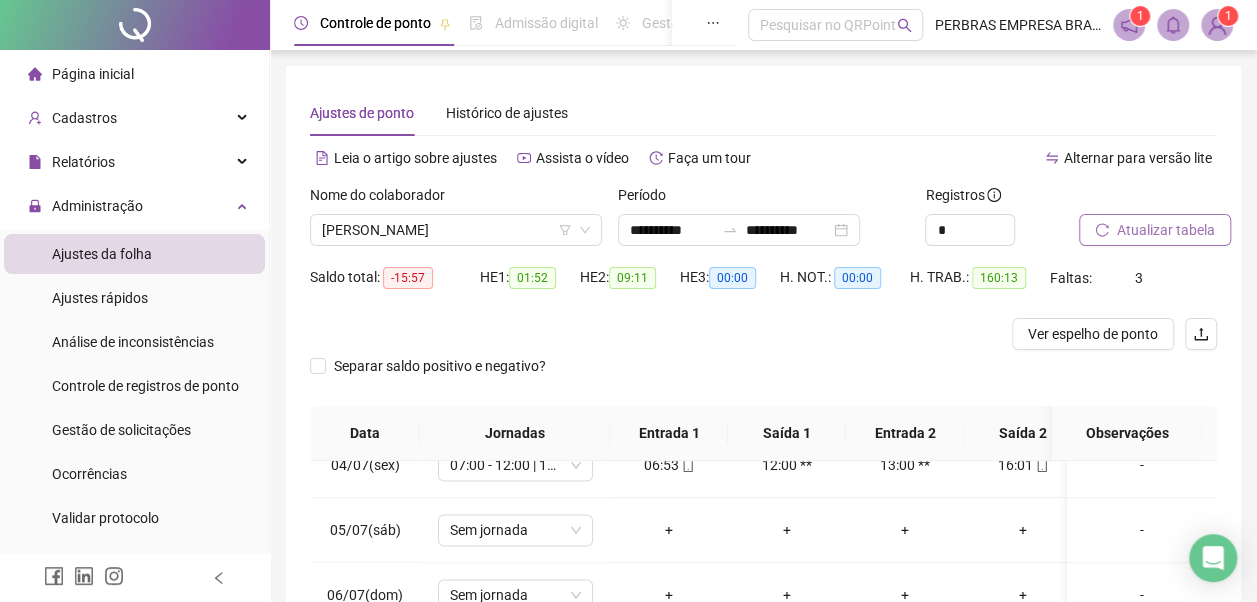 click on "Atualizar tabela" at bounding box center [1155, 230] 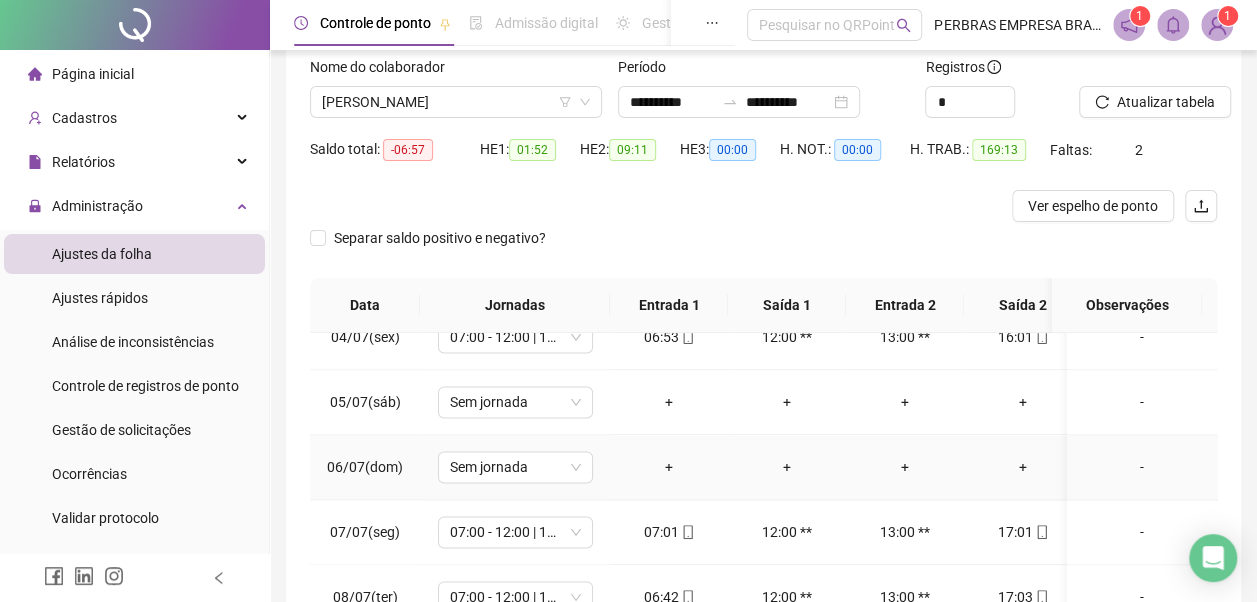 scroll, scrollTop: 396, scrollLeft: 0, axis: vertical 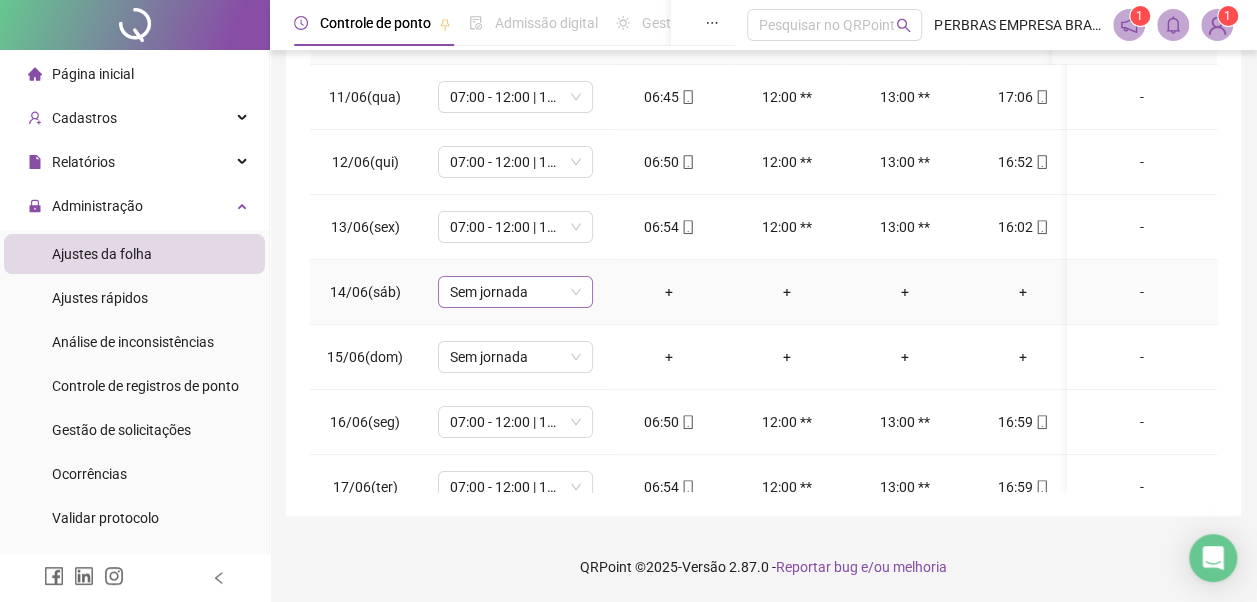 click on "Sem jornada" at bounding box center [515, 292] 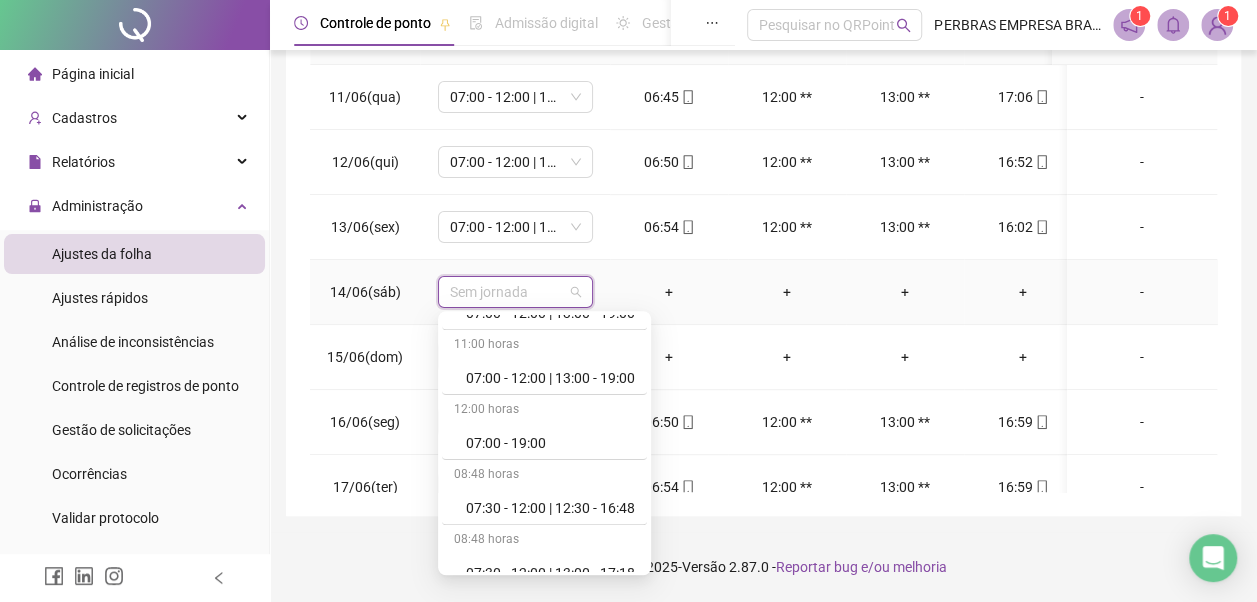 scroll, scrollTop: 778, scrollLeft: 0, axis: vertical 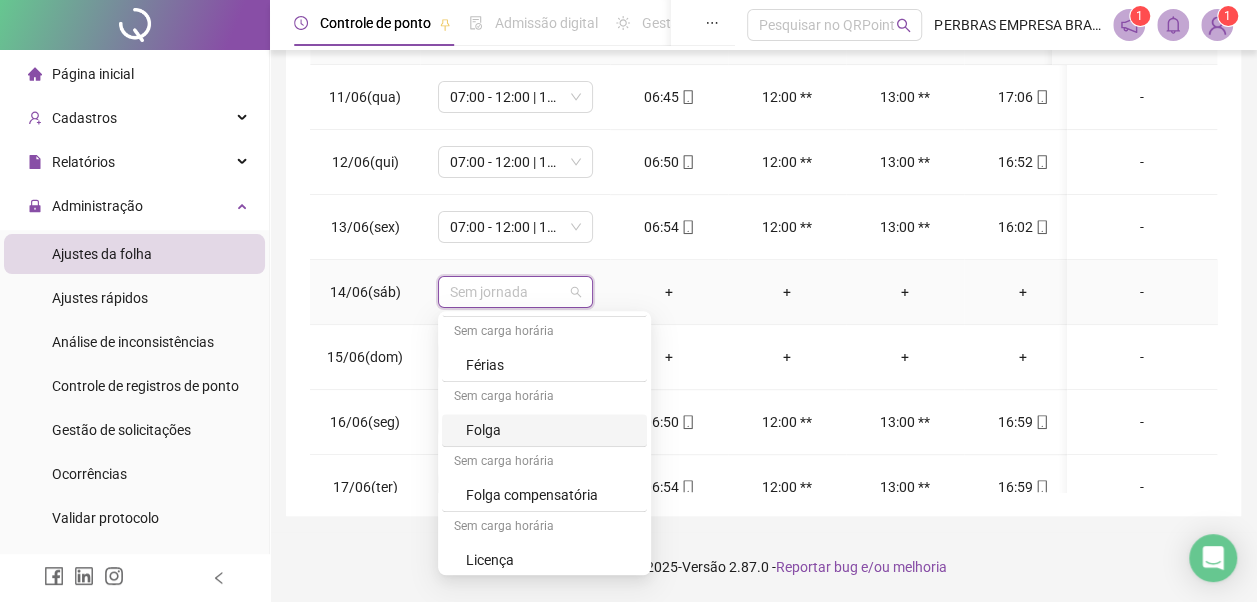click on "Folga" at bounding box center (550, 430) 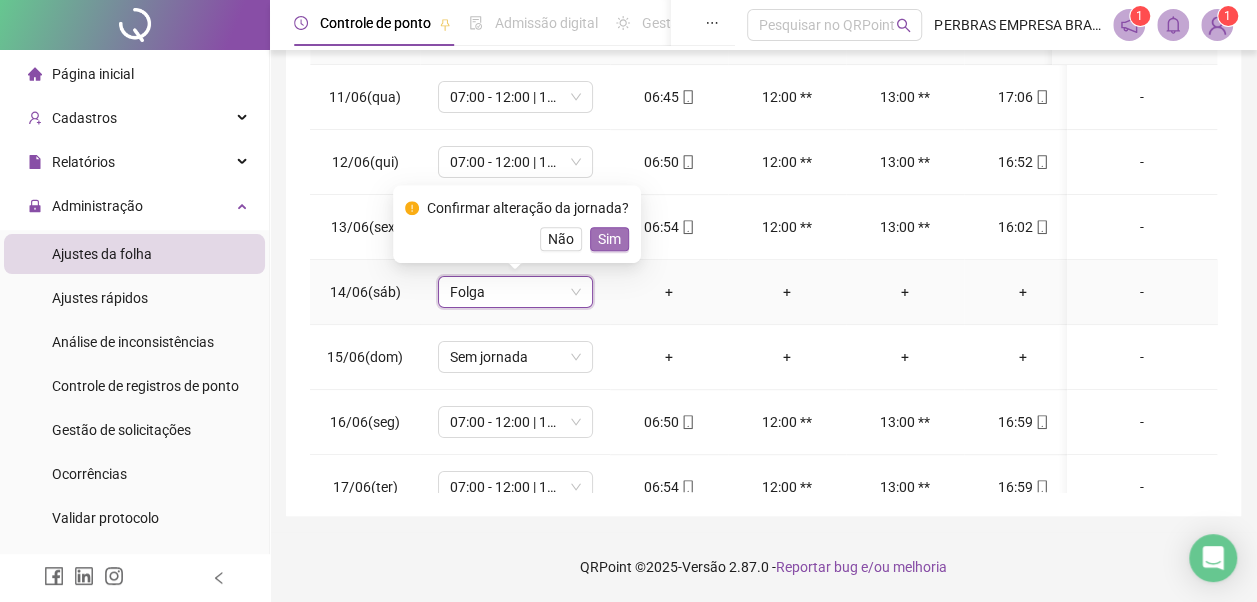 click on "Sim" at bounding box center (609, 239) 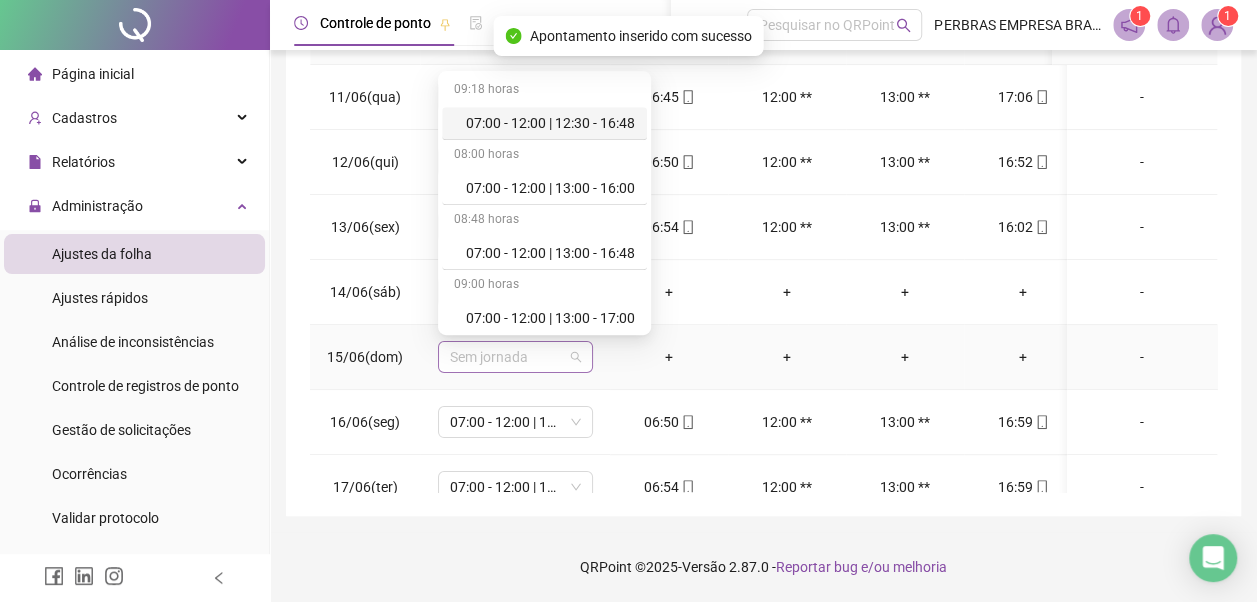 click on "Sem jornada" at bounding box center [515, 357] 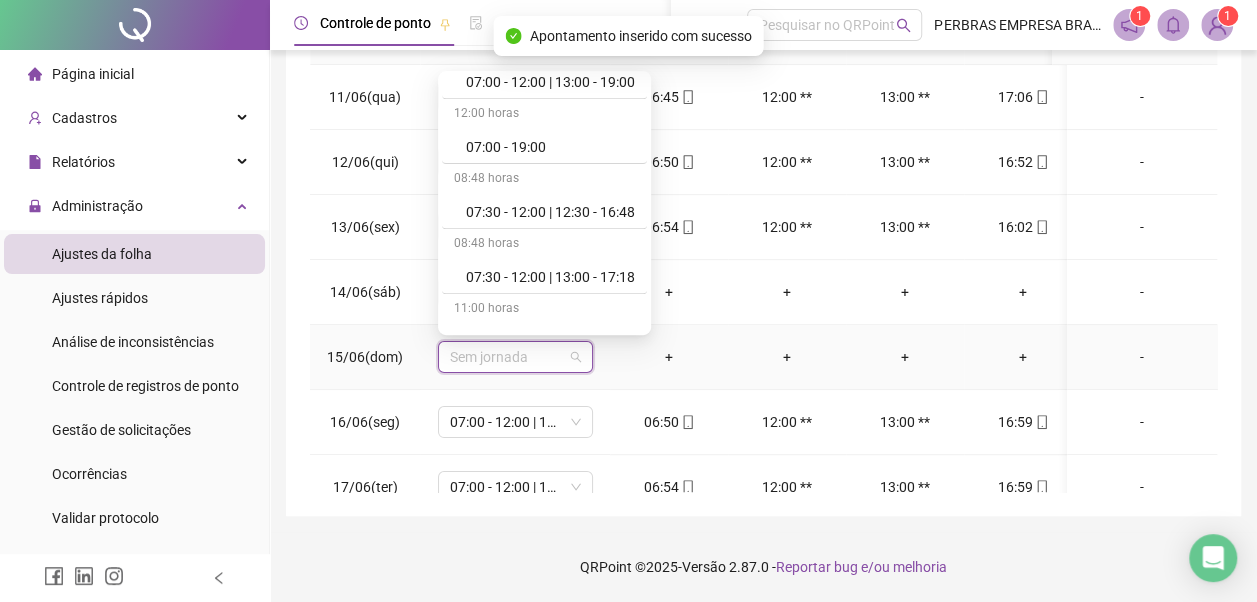 scroll, scrollTop: 778, scrollLeft: 0, axis: vertical 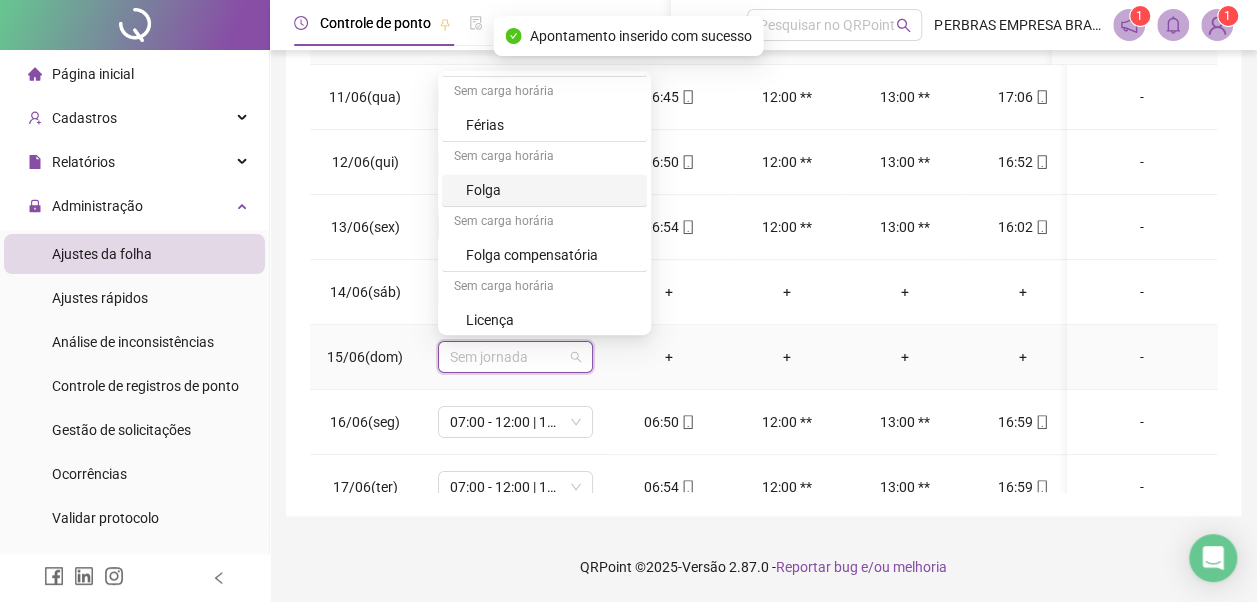 drag, startPoint x: 526, startPoint y: 174, endPoint x: 542, endPoint y: 222, distance: 50.596443 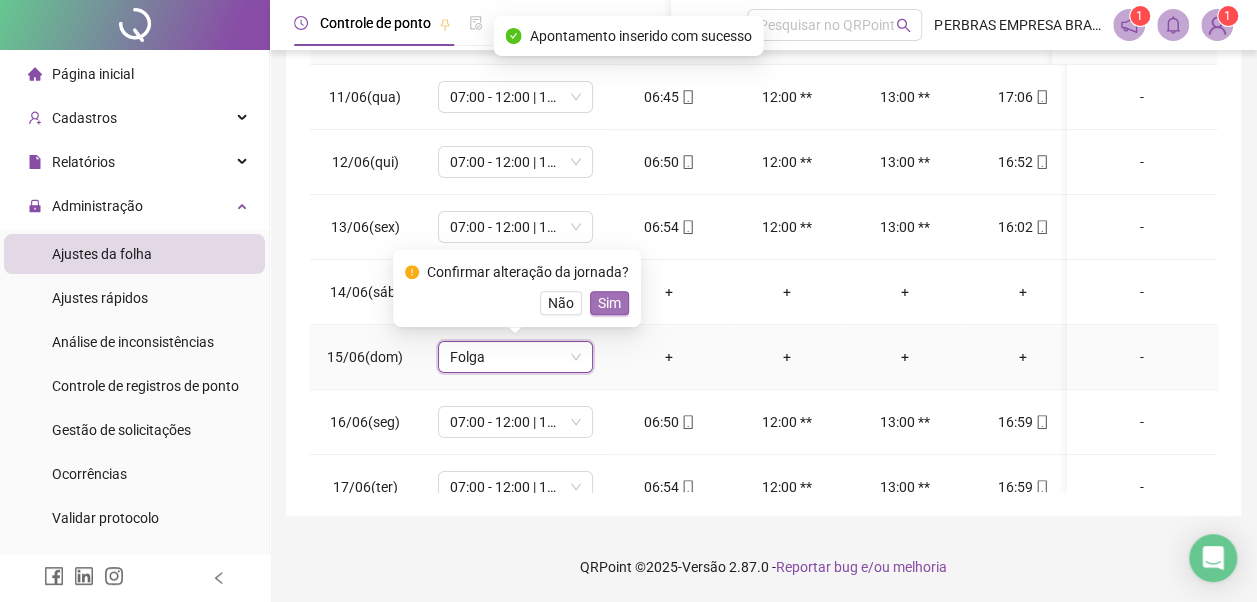 click on "Sim" at bounding box center (609, 303) 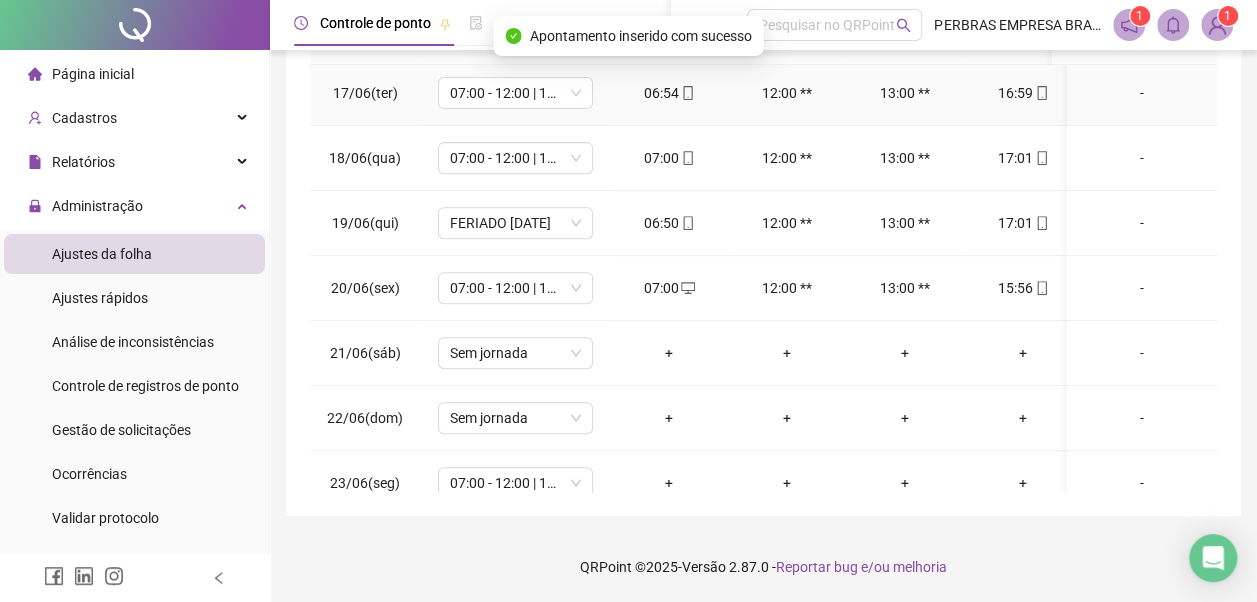 scroll, scrollTop: 400, scrollLeft: 0, axis: vertical 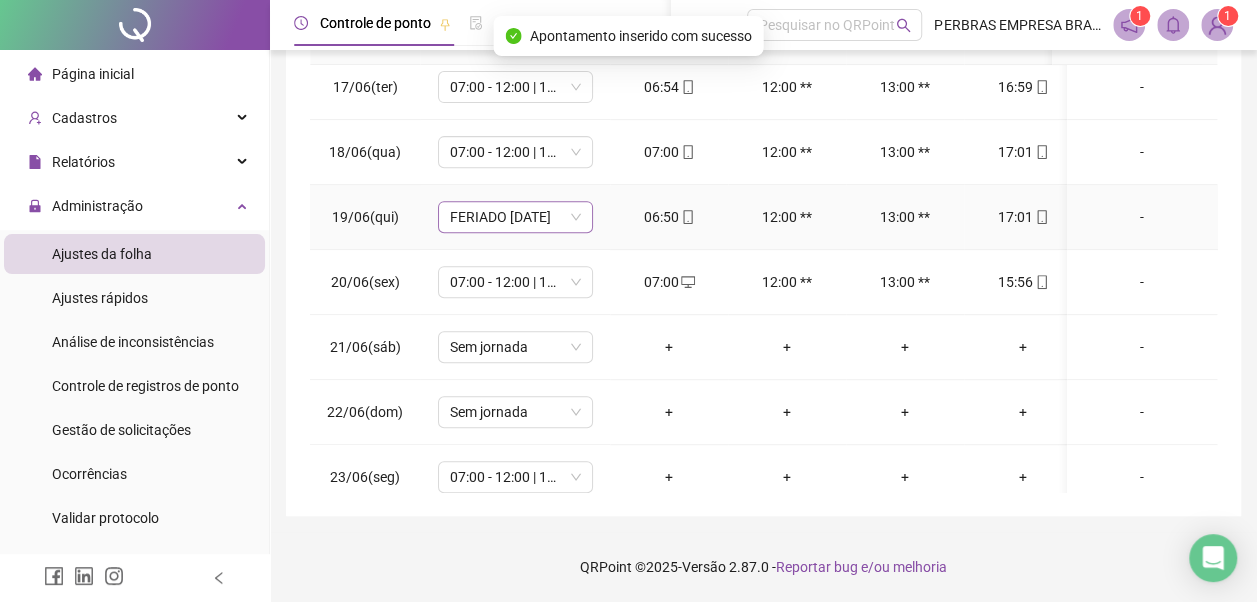 click on "FERIADO CORPUS CHRISTI" at bounding box center [515, 217] 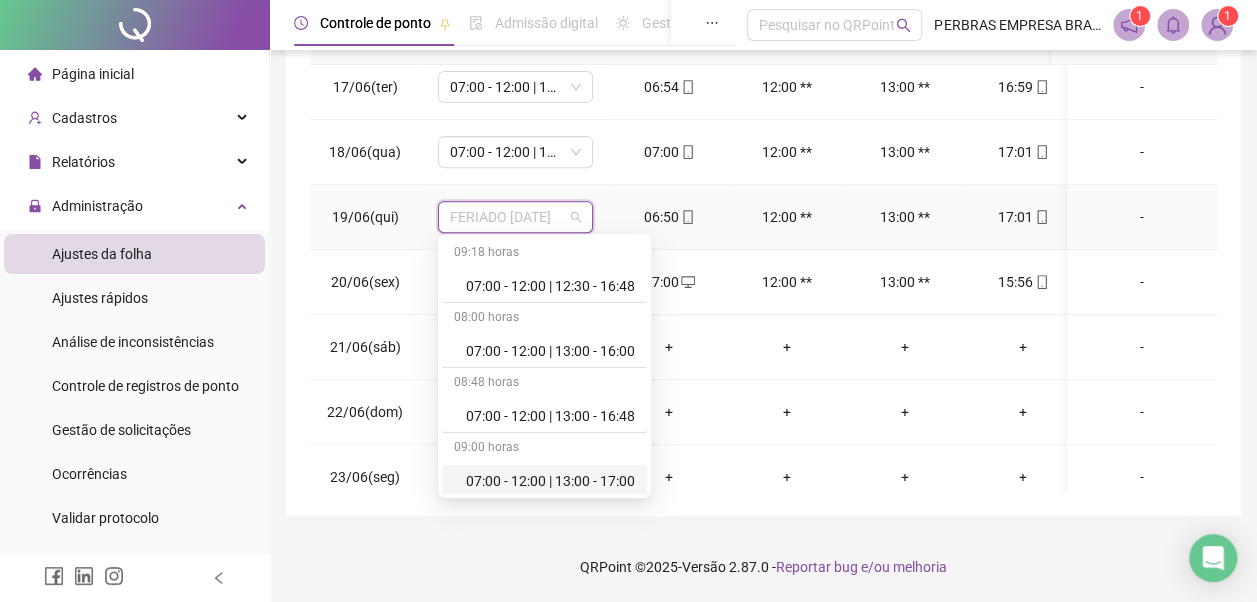 click on "07:00 - 12:00 | 13:00 - 17:00" at bounding box center [550, 481] 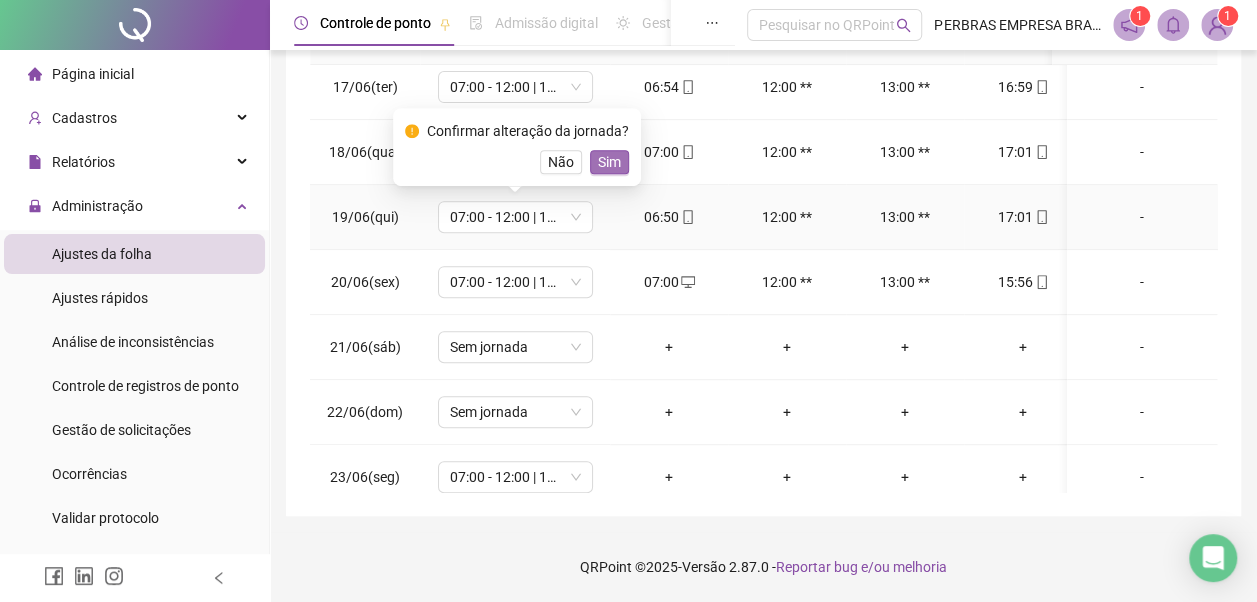 click on "Sim" at bounding box center [609, 162] 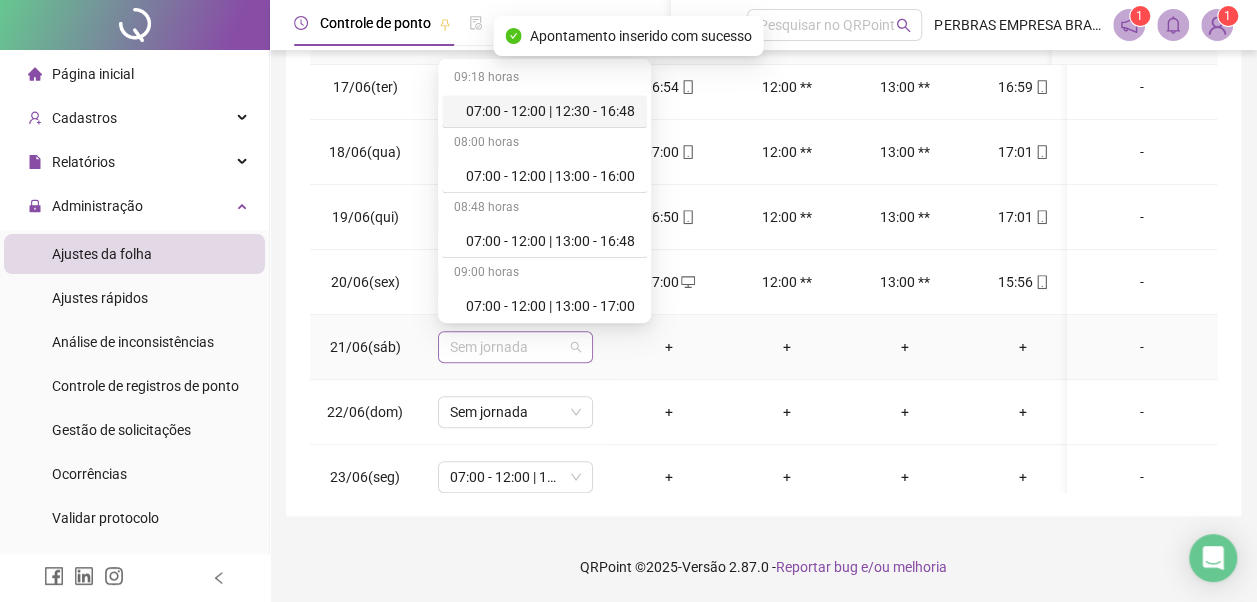 click on "Sem jornada" at bounding box center (515, 347) 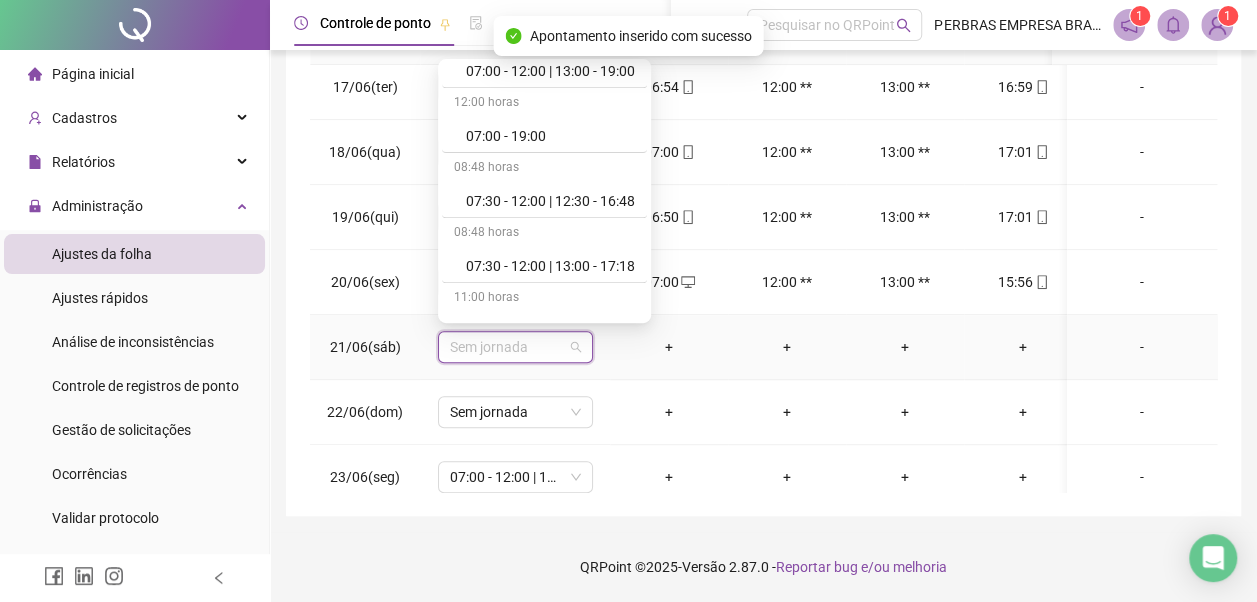 scroll, scrollTop: 778, scrollLeft: 0, axis: vertical 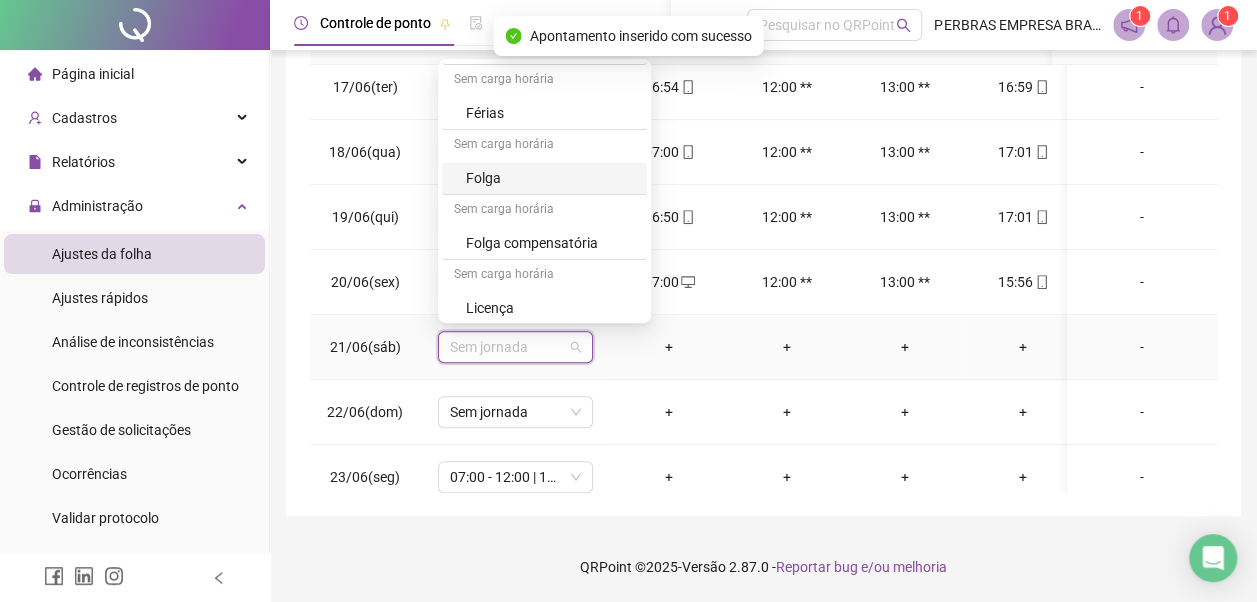 click on "Folga" at bounding box center (550, 178) 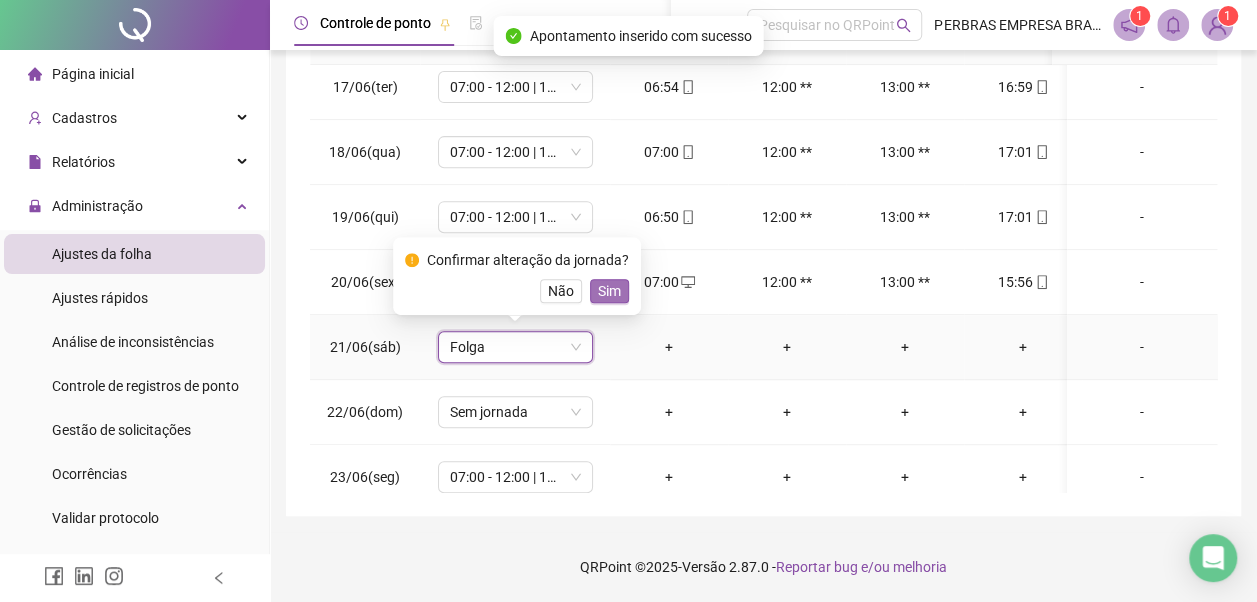 click on "Sim" at bounding box center [609, 291] 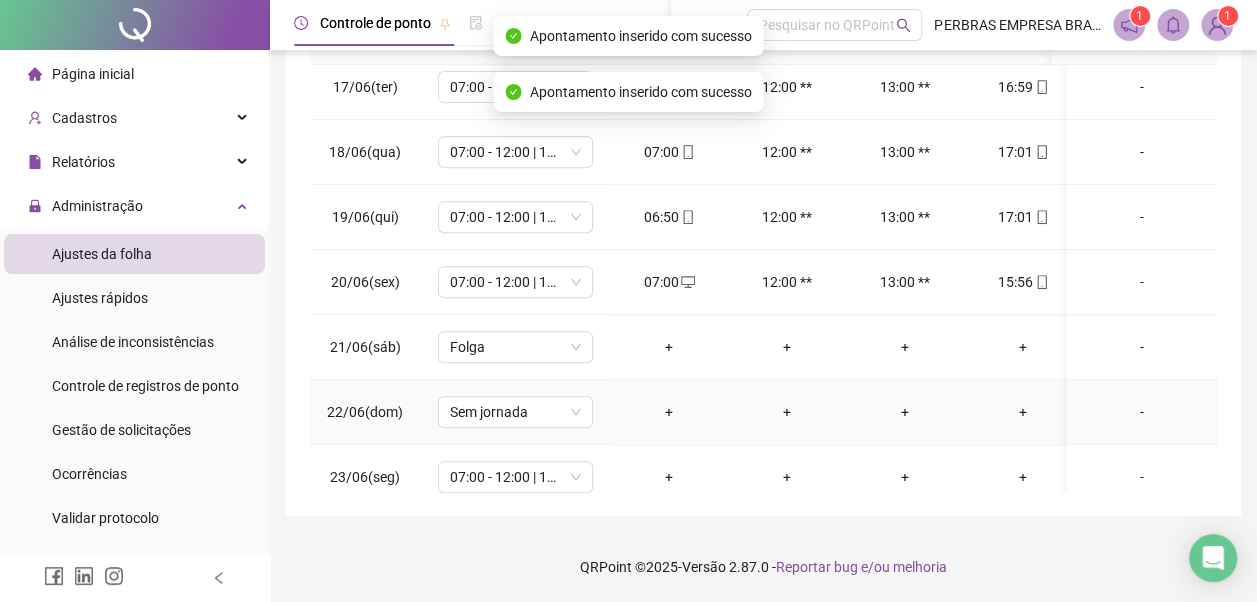 drag, startPoint x: 524, startPoint y: 406, endPoint x: 521, endPoint y: 390, distance: 16.27882 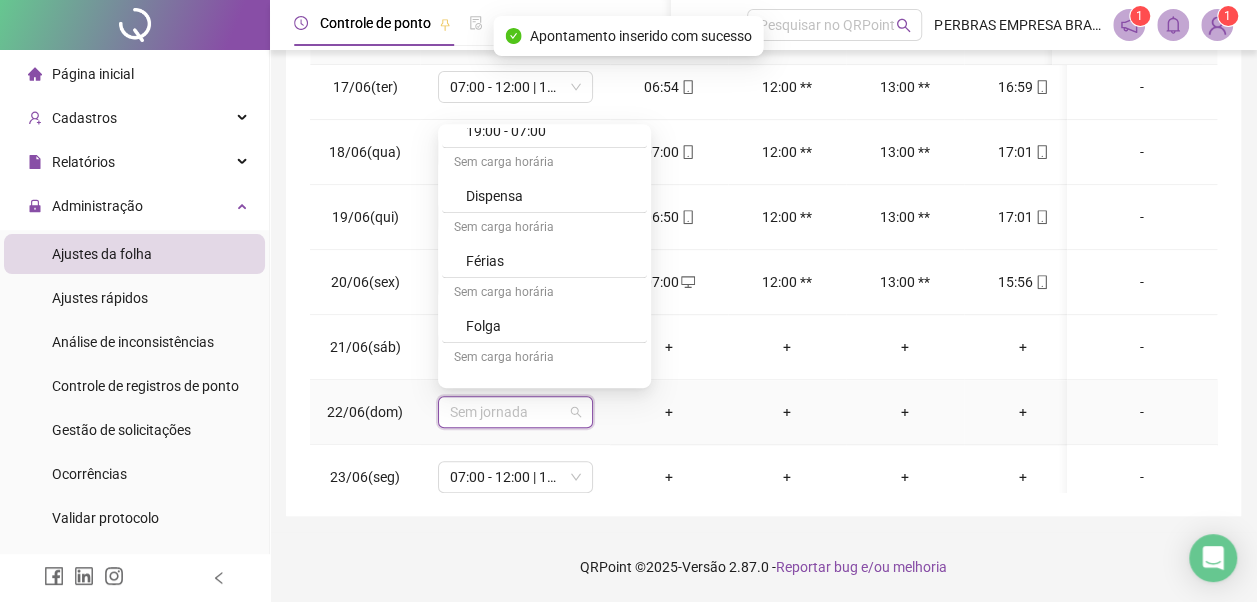 scroll, scrollTop: 700, scrollLeft: 0, axis: vertical 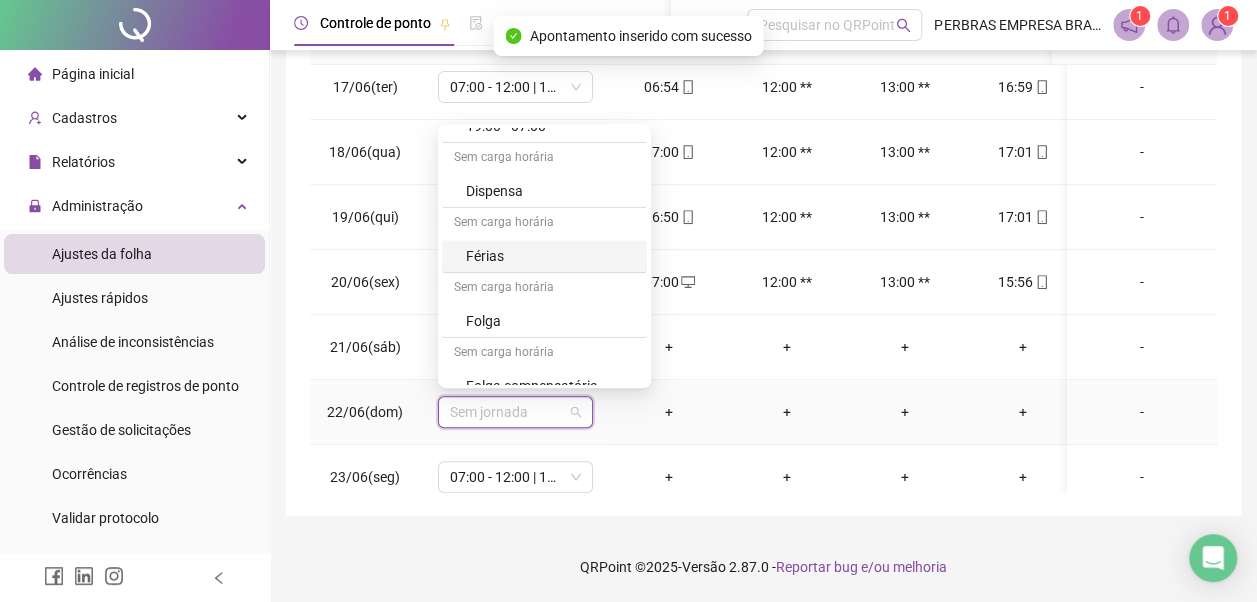 click on "Férias" at bounding box center [550, 256] 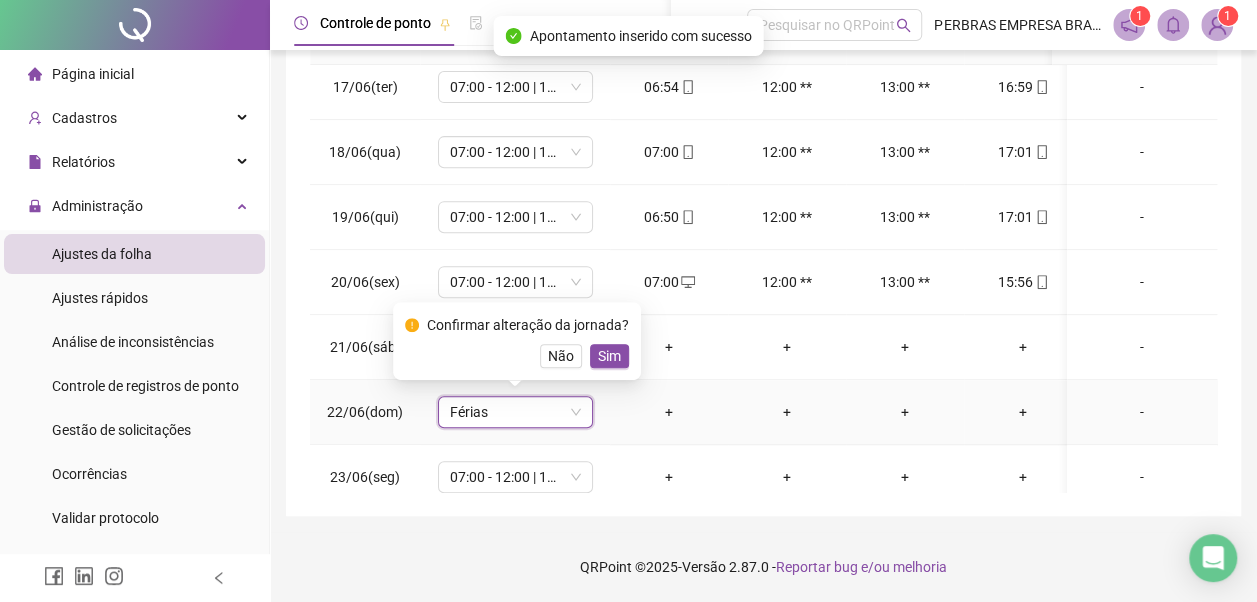 click on "Não" at bounding box center [561, 356] 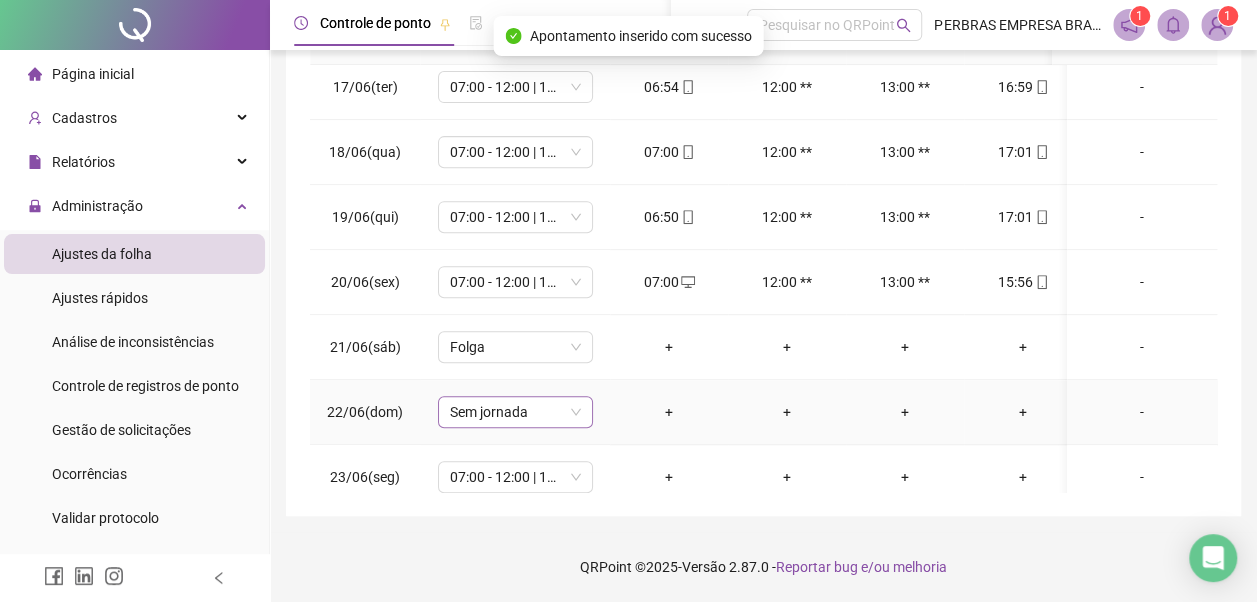 click on "Sem jornada" at bounding box center (515, 412) 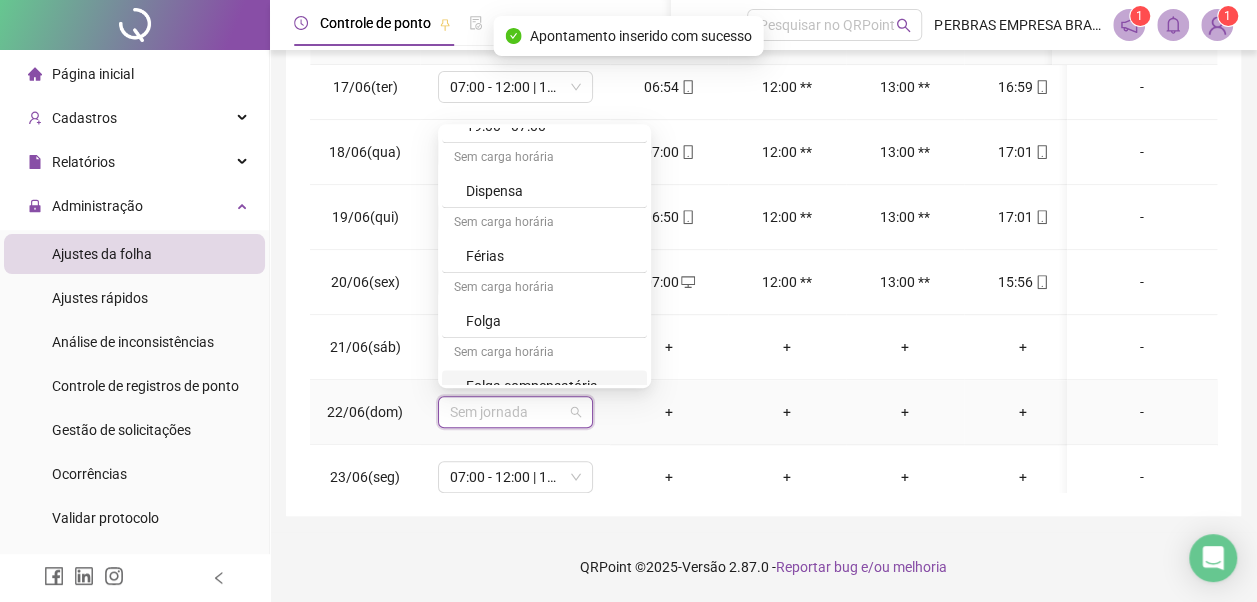 click on "Folga" at bounding box center [550, 321] 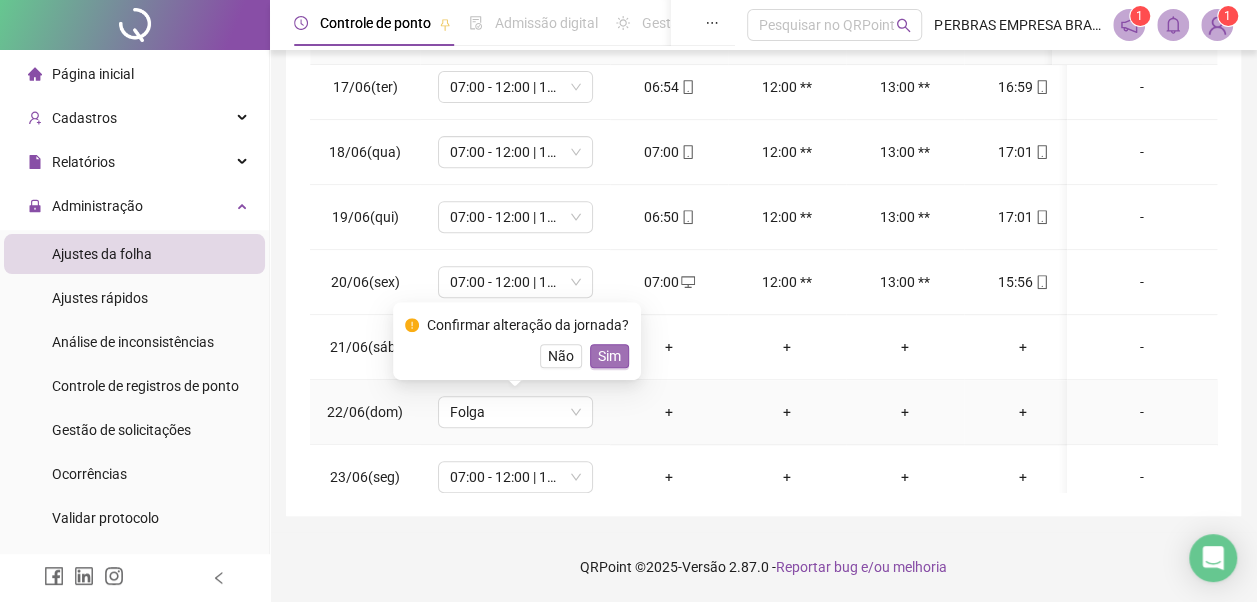 click on "Sim" at bounding box center [609, 356] 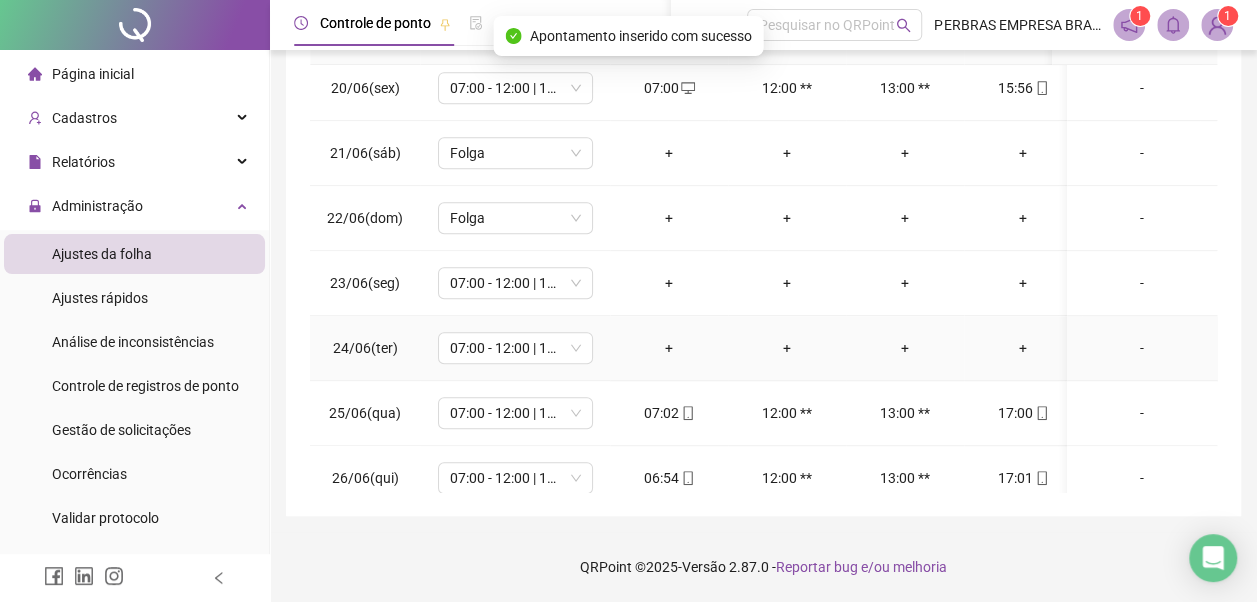 scroll, scrollTop: 600, scrollLeft: 0, axis: vertical 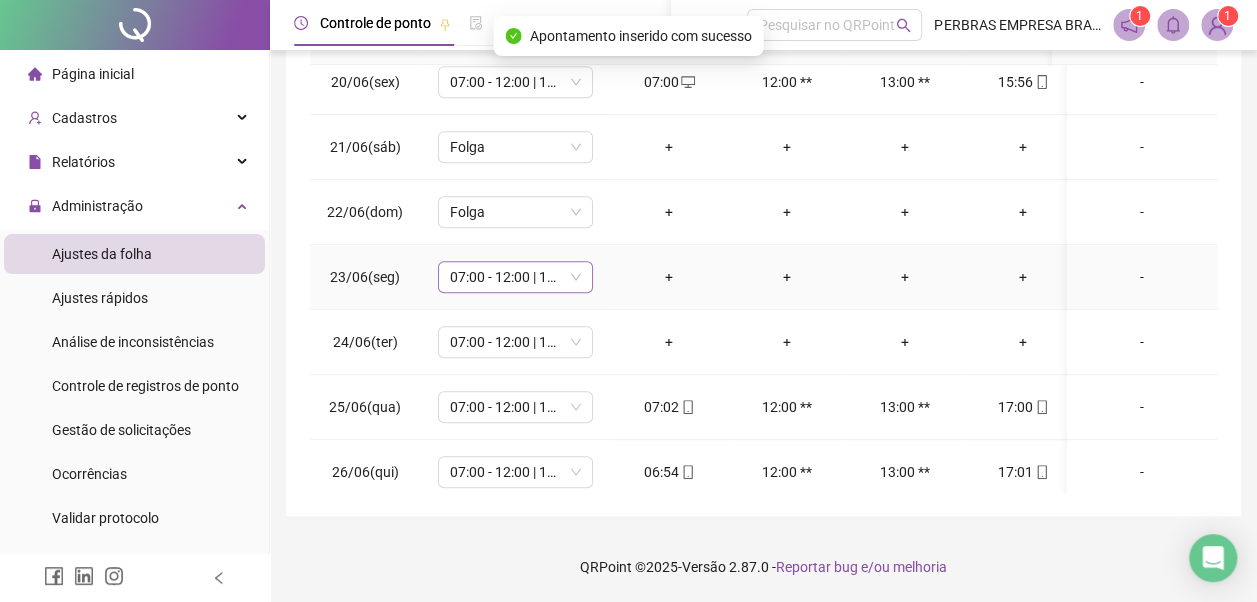 click on "07:00 - 12:00 | 13:00 - 17:00" at bounding box center [515, 277] 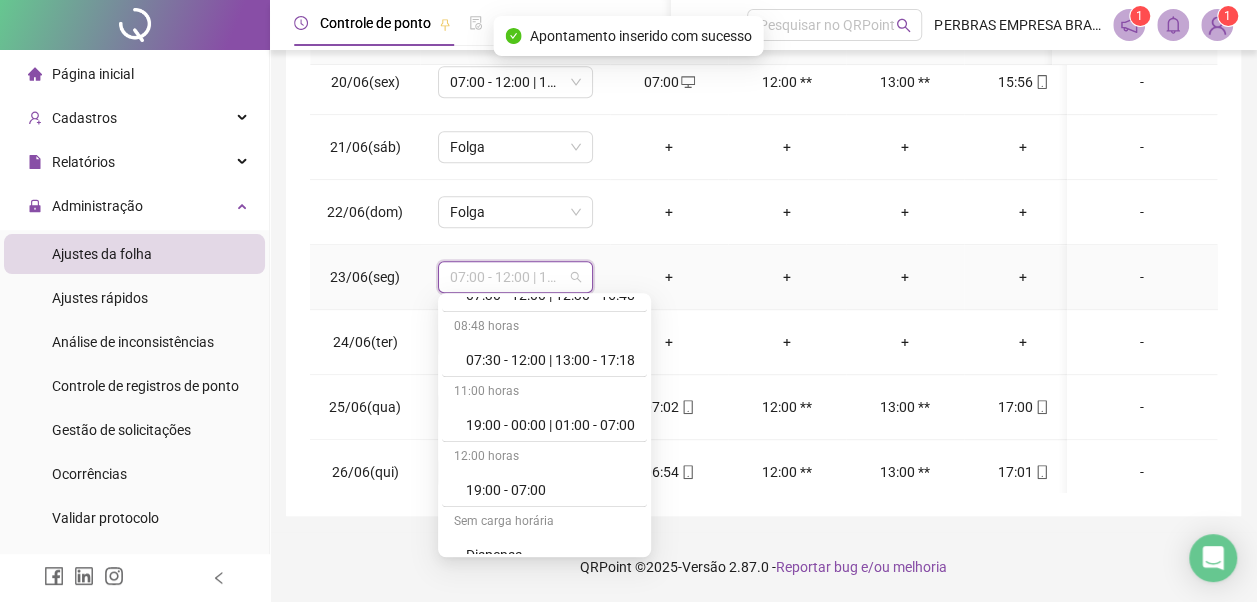 scroll, scrollTop: 778, scrollLeft: 0, axis: vertical 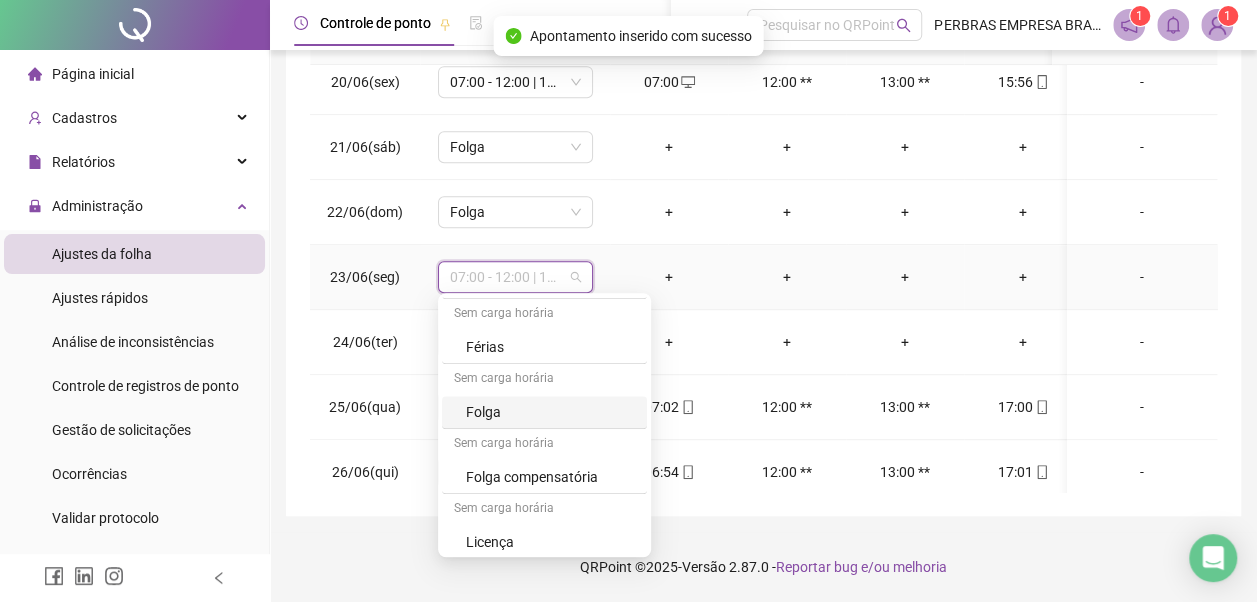 click on "Folga" at bounding box center [550, 412] 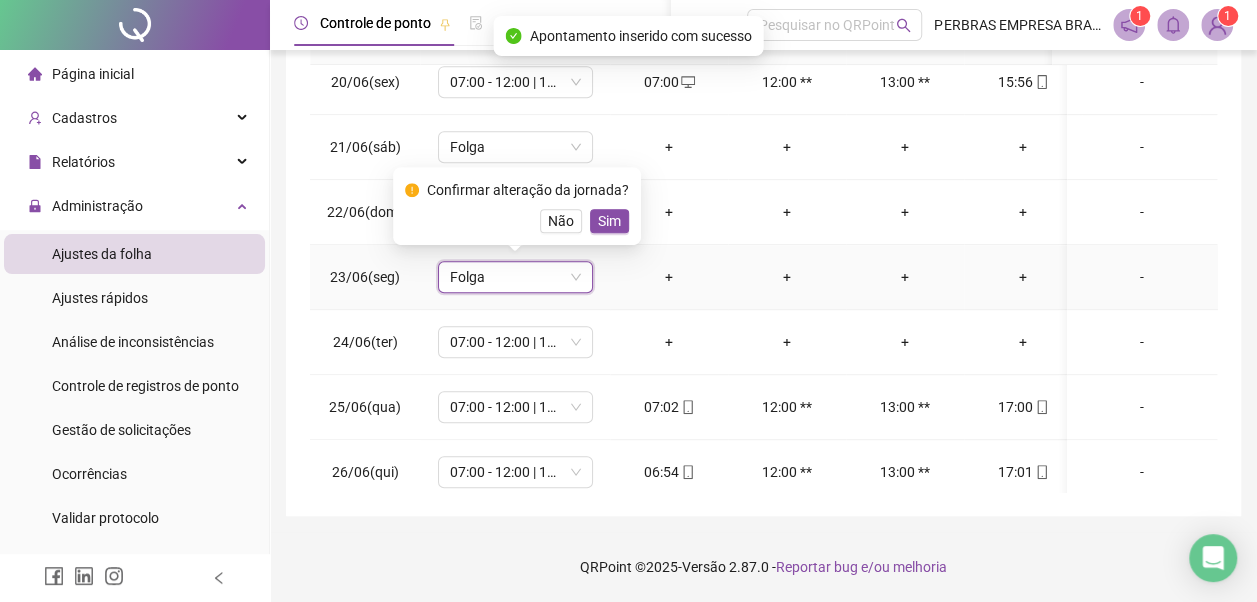 click on "Sim" at bounding box center (609, 221) 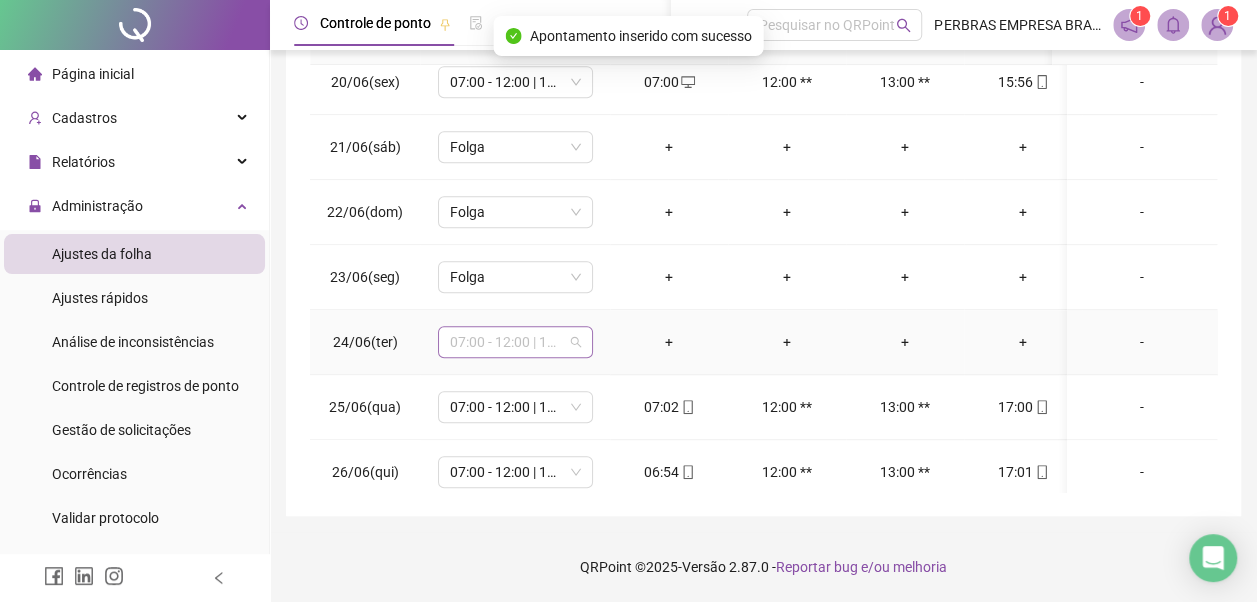 click on "07:00 - 12:00 | 13:00 - 17:00" at bounding box center [515, 342] 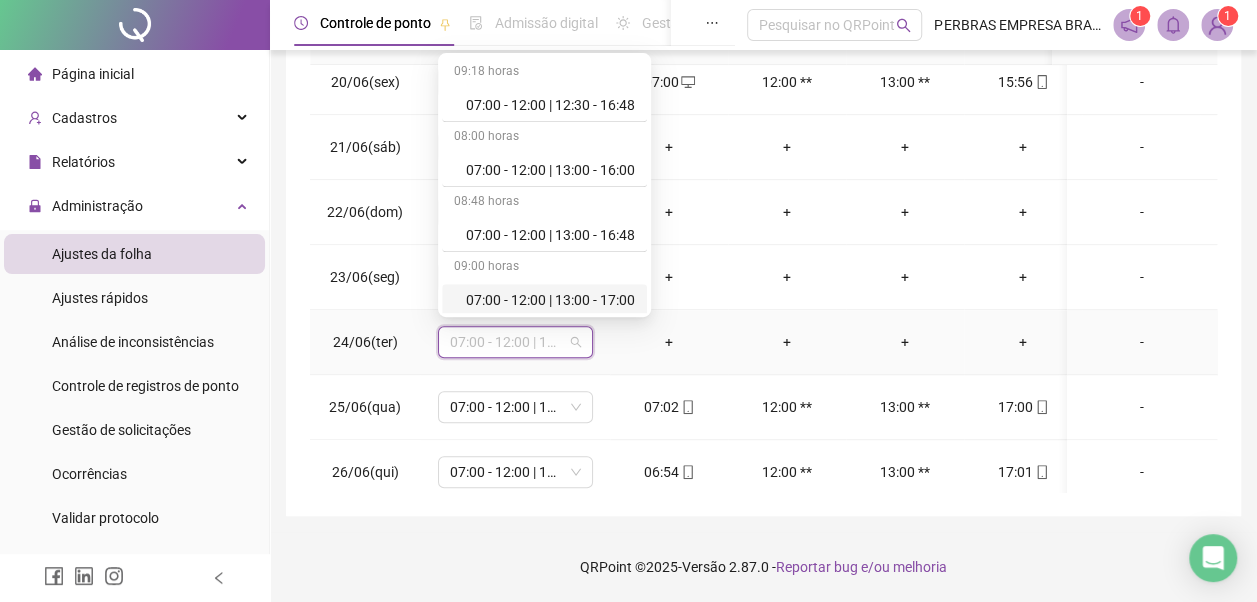scroll, scrollTop: 778, scrollLeft: 0, axis: vertical 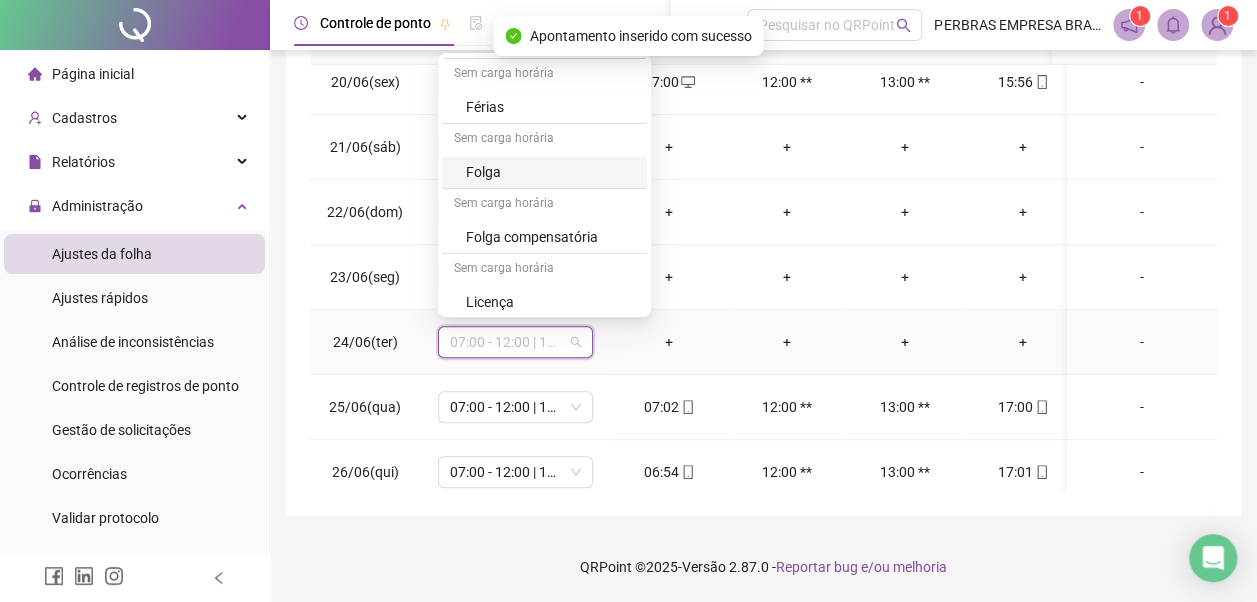 click on "Folga" at bounding box center (550, 172) 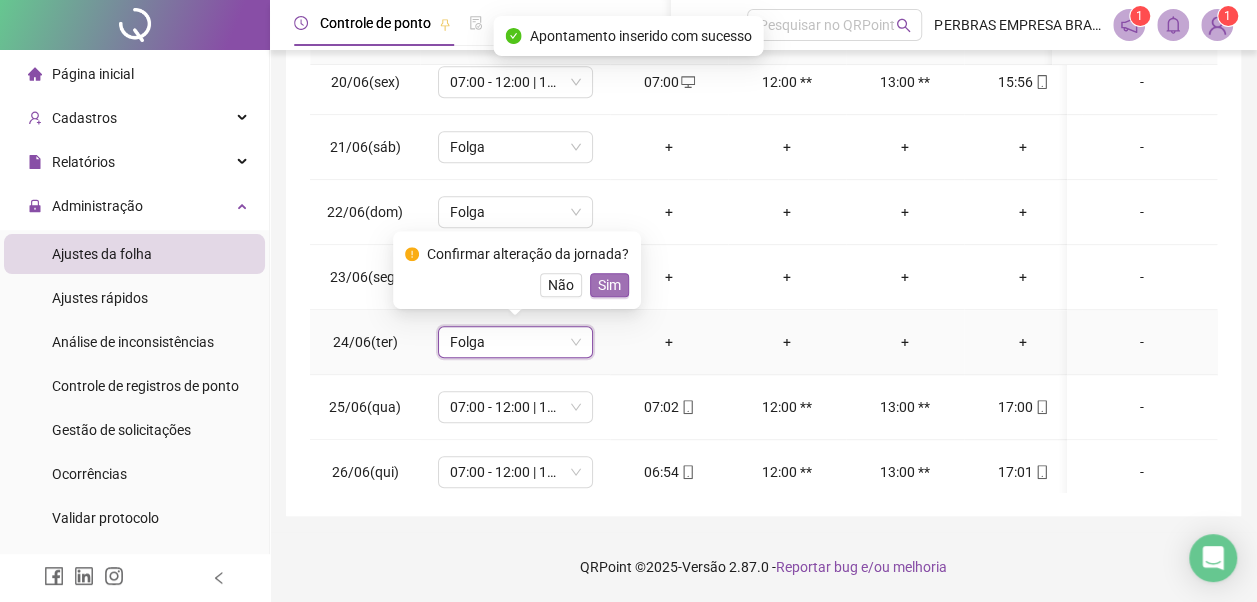 click on "Sim" at bounding box center [609, 285] 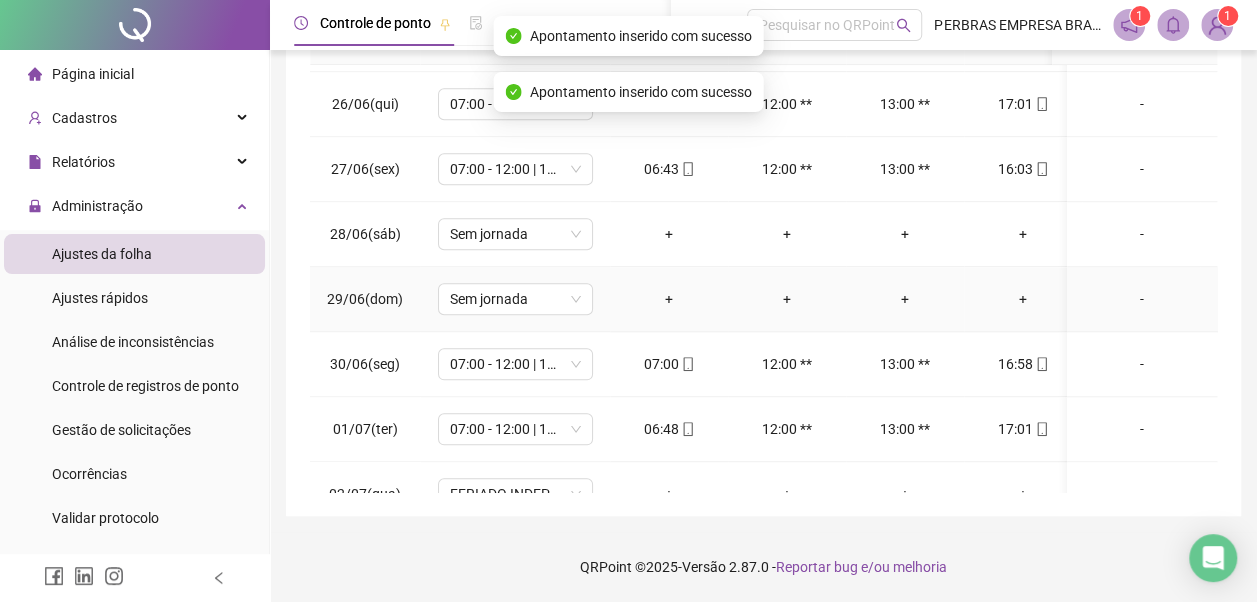 scroll, scrollTop: 1000, scrollLeft: 0, axis: vertical 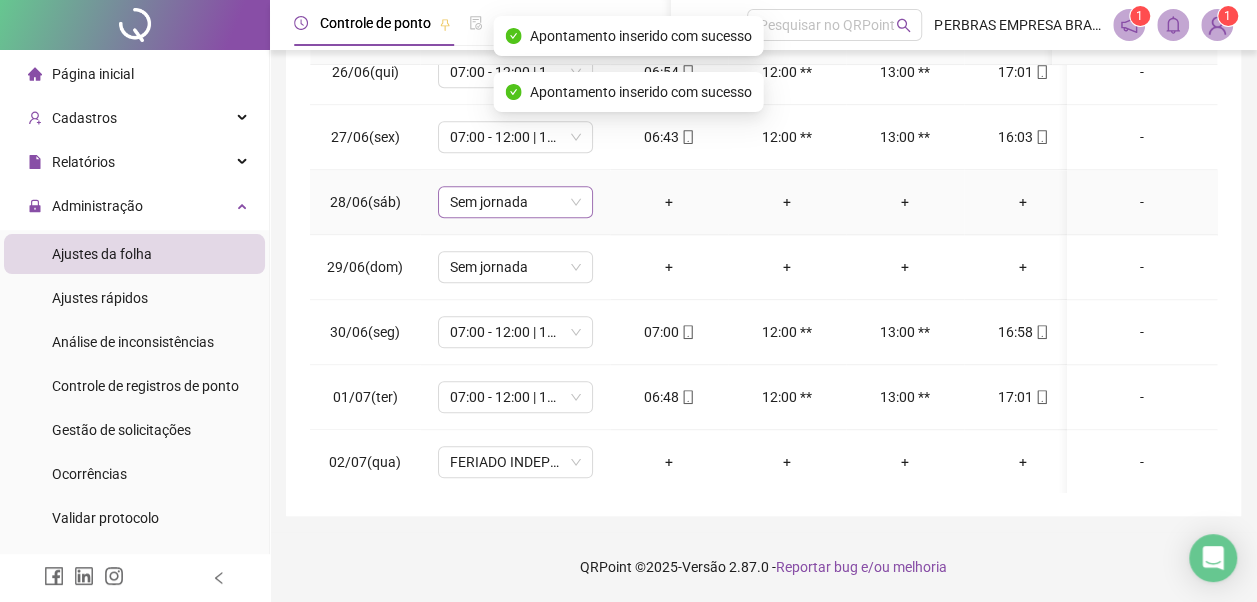click on "Sem jornada" at bounding box center (515, 202) 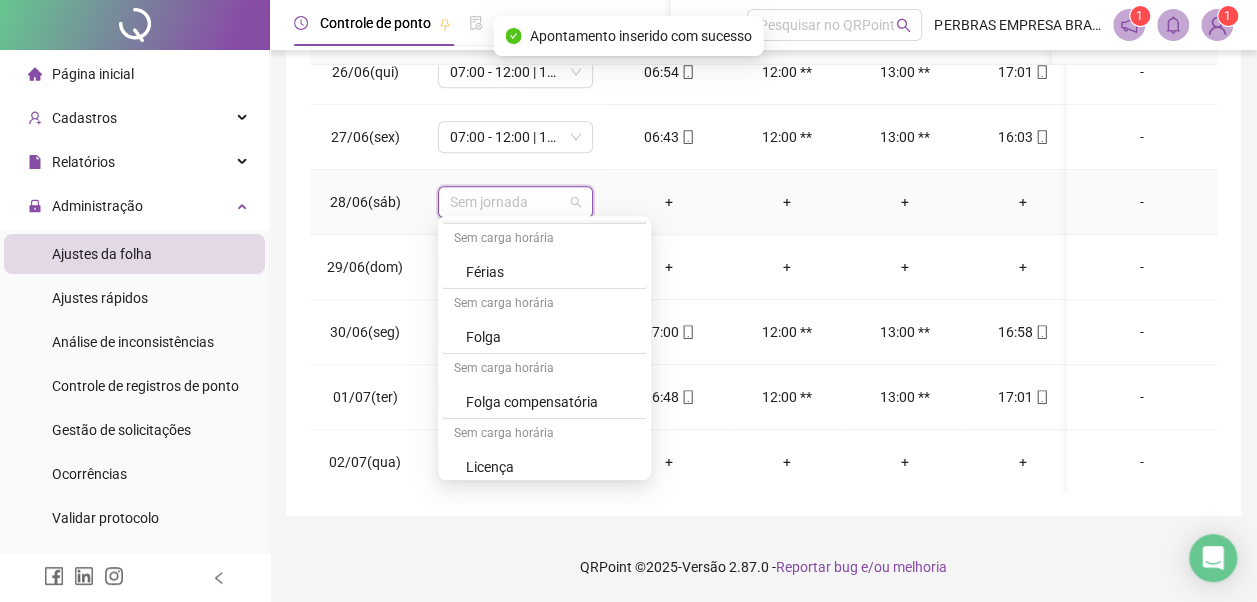 scroll, scrollTop: 778, scrollLeft: 0, axis: vertical 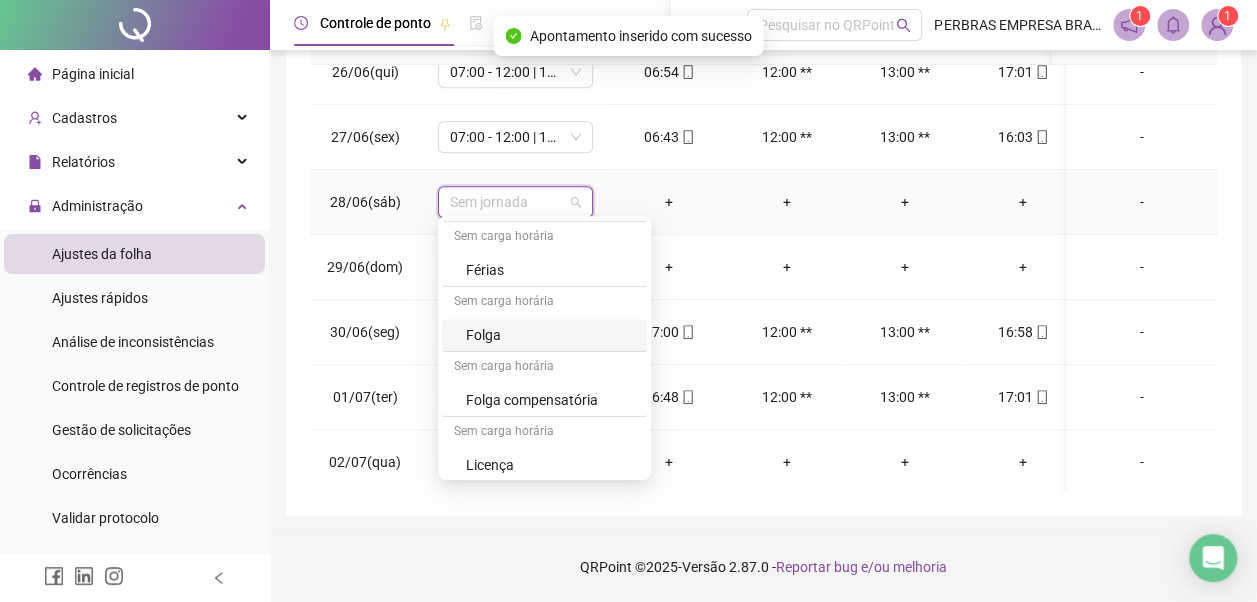 click on "Folga" at bounding box center (550, 335) 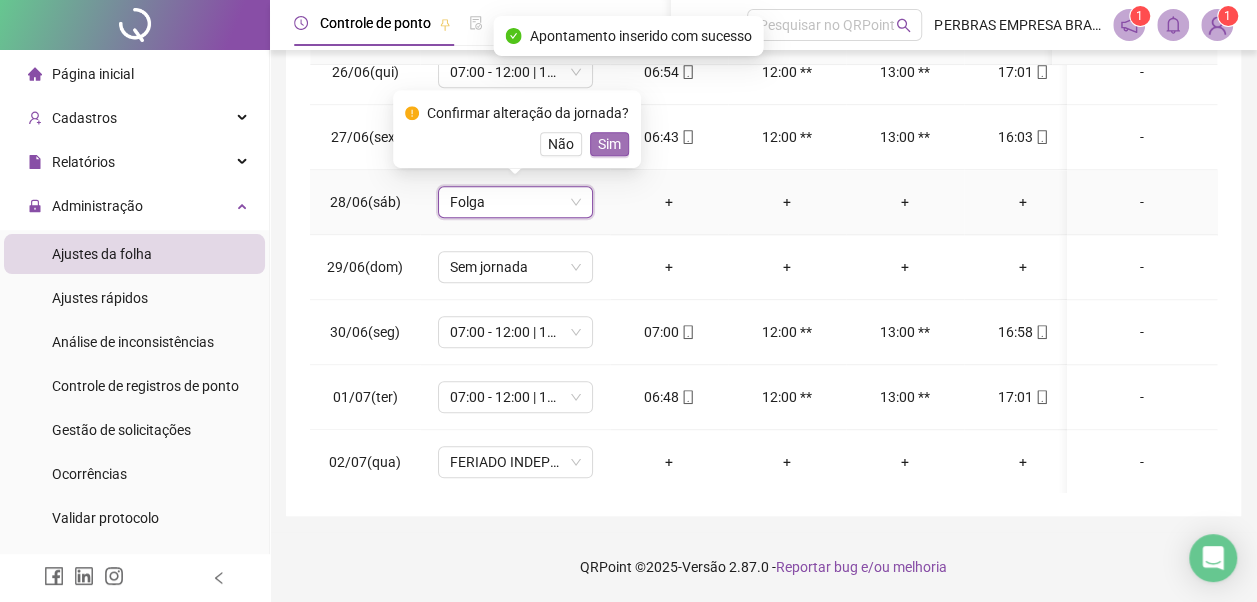 click on "Sim" at bounding box center [609, 144] 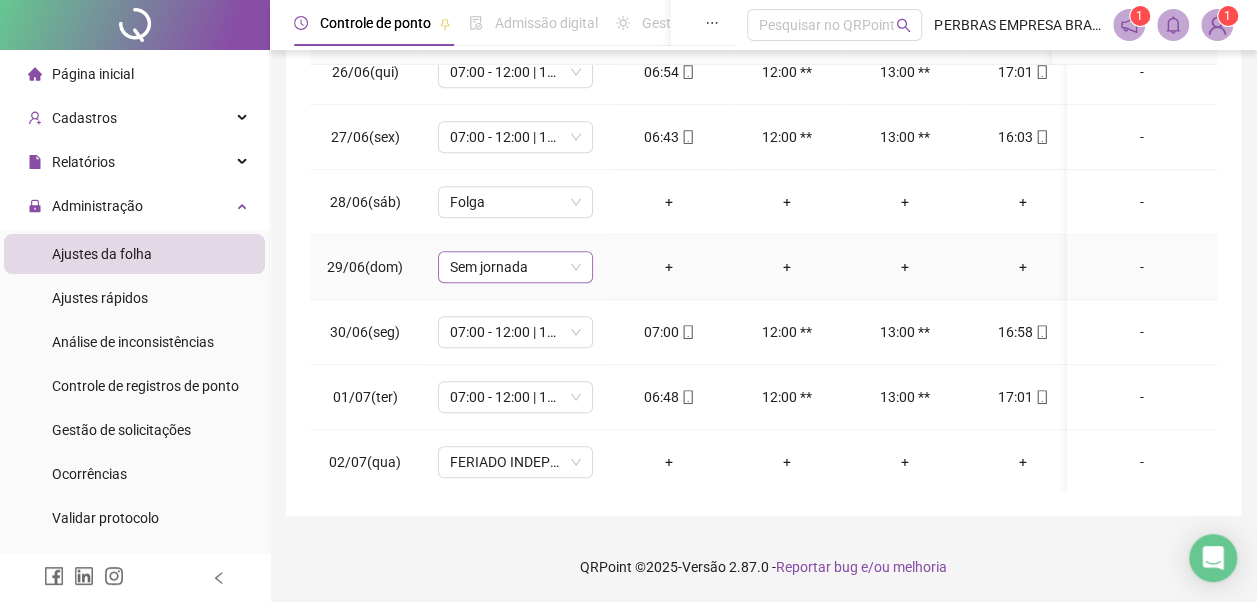 click on "Sem jornada" at bounding box center (515, 267) 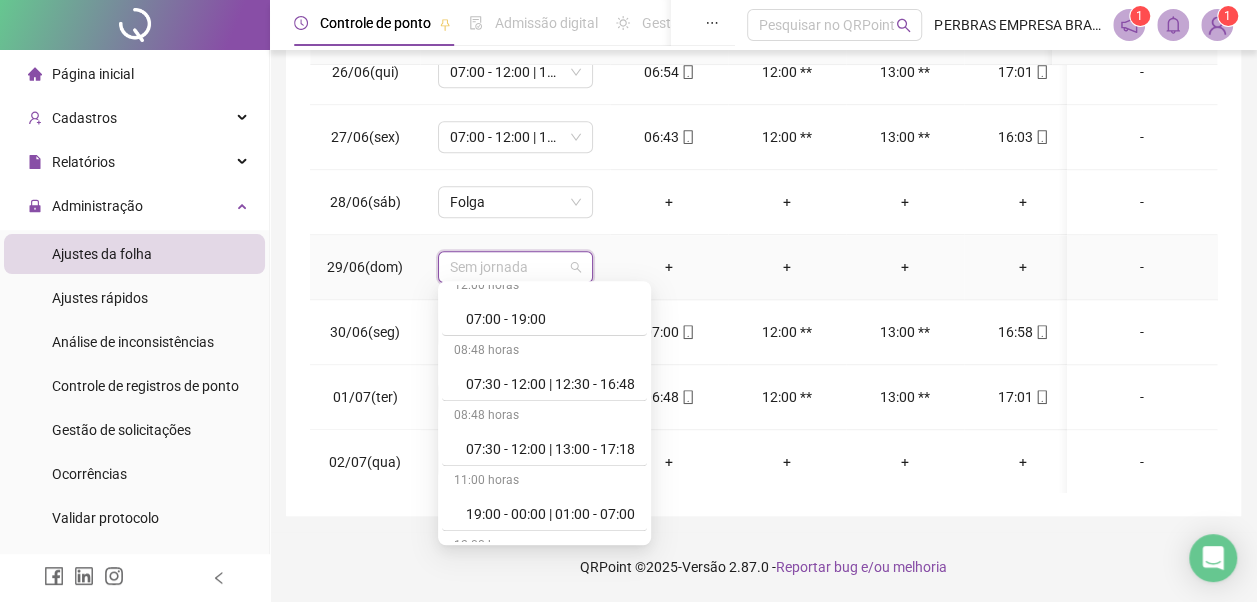 scroll, scrollTop: 778, scrollLeft: 0, axis: vertical 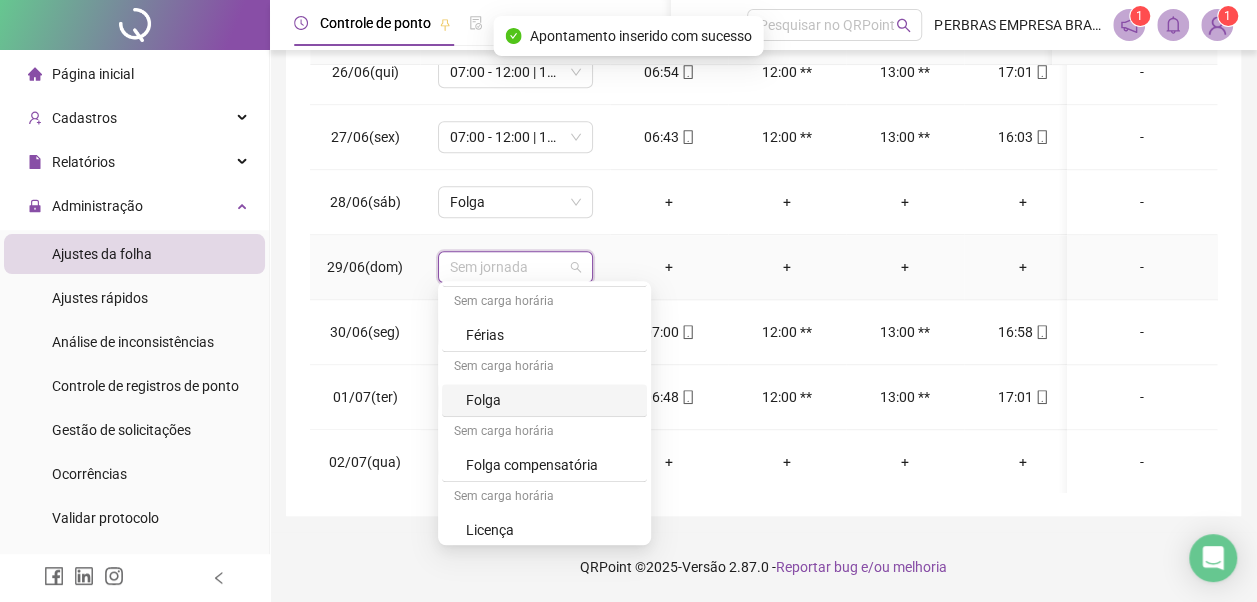 click on "Folga" at bounding box center [544, 400] 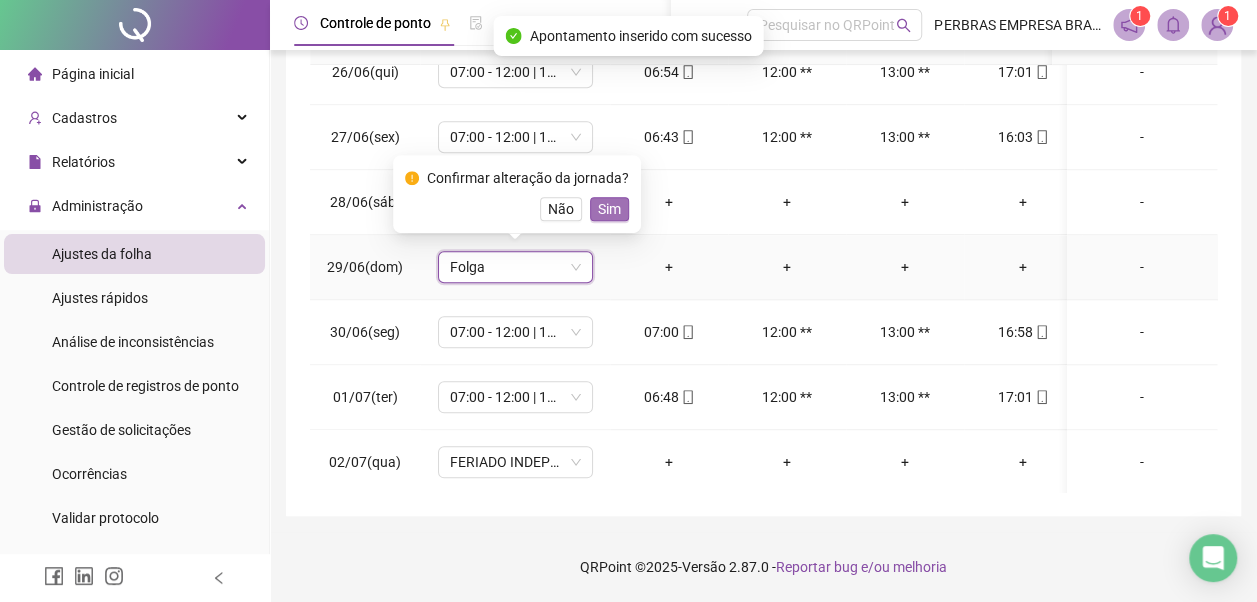 click on "Sim" at bounding box center [609, 209] 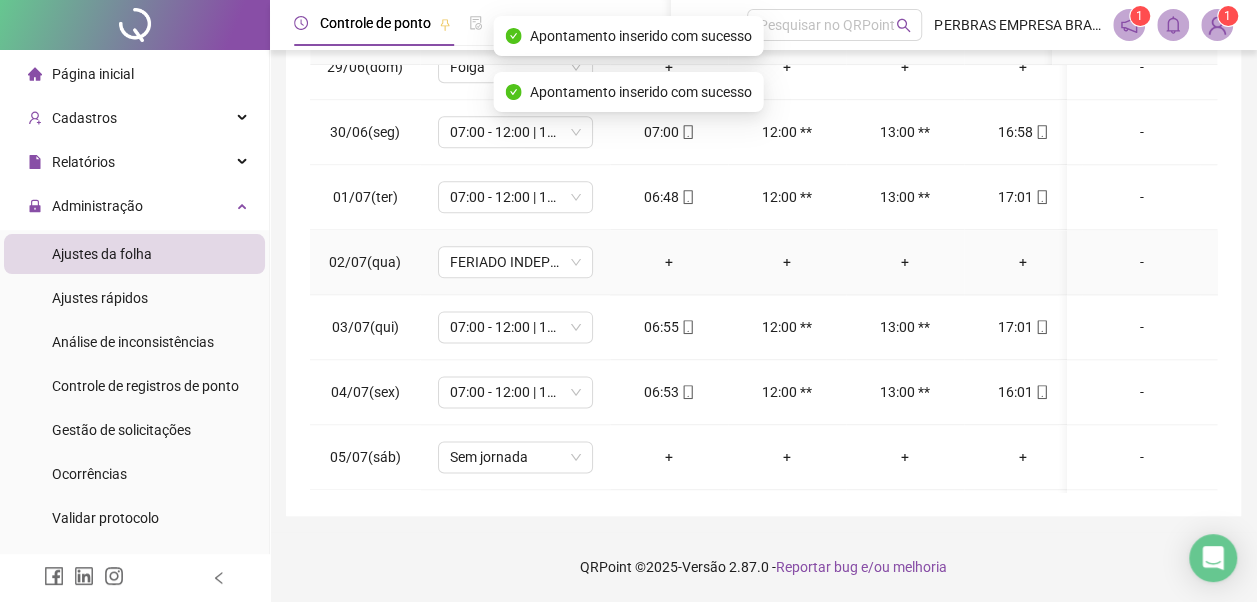 scroll, scrollTop: 1300, scrollLeft: 0, axis: vertical 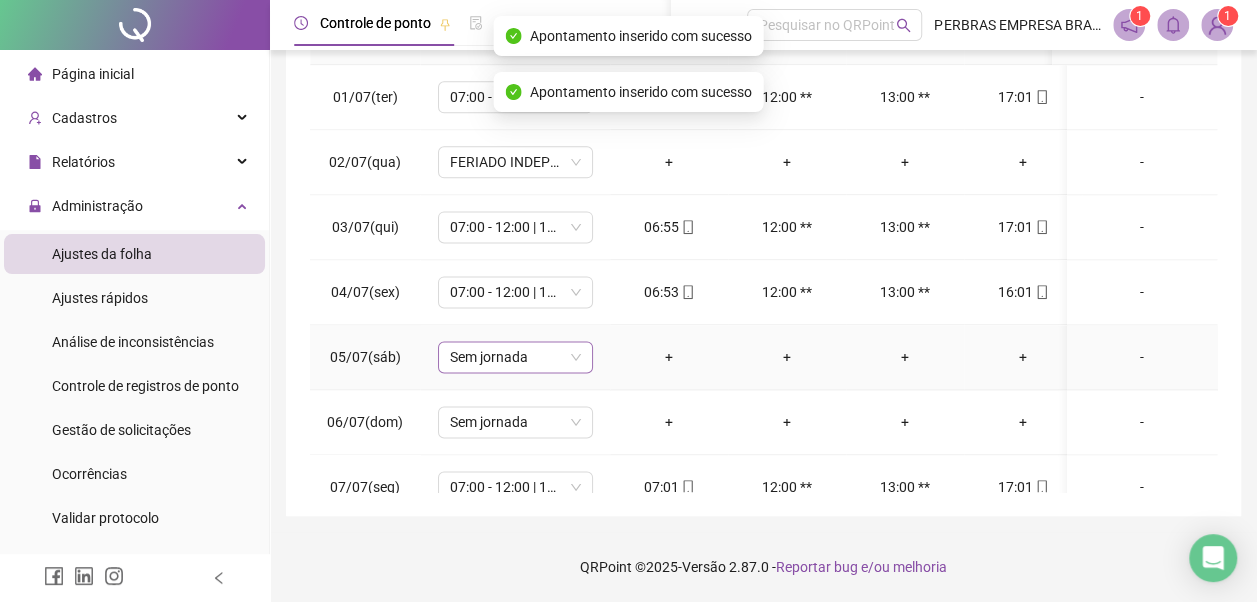 click on "Sem jornada" at bounding box center (515, 357) 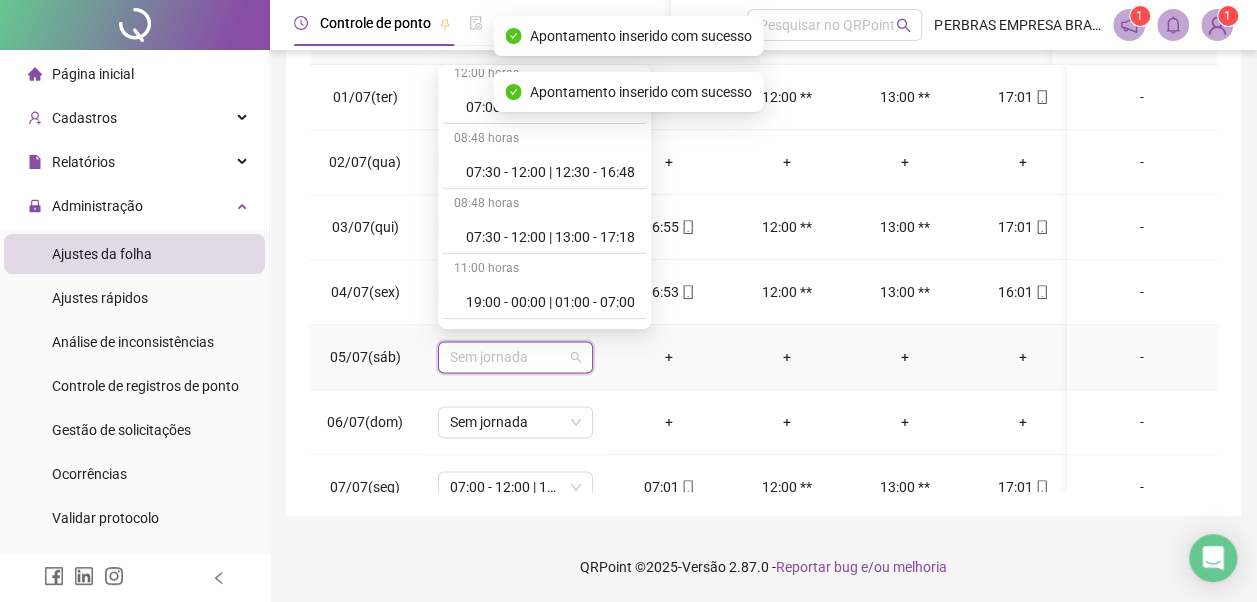 scroll, scrollTop: 778, scrollLeft: 0, axis: vertical 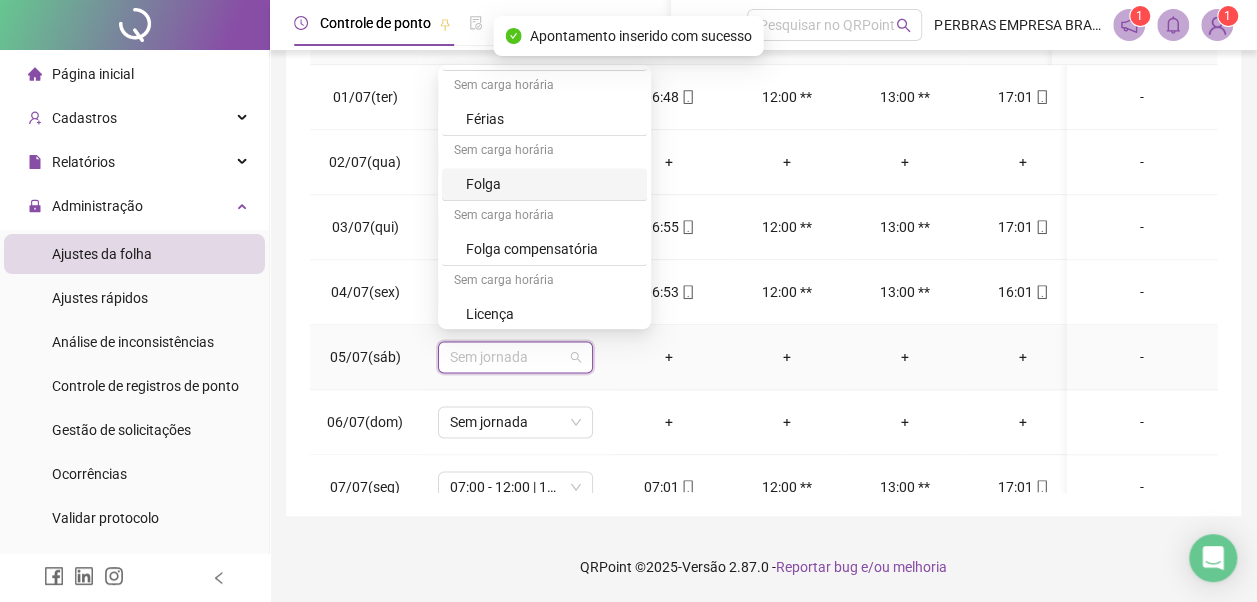 click on "Folga" at bounding box center [550, 184] 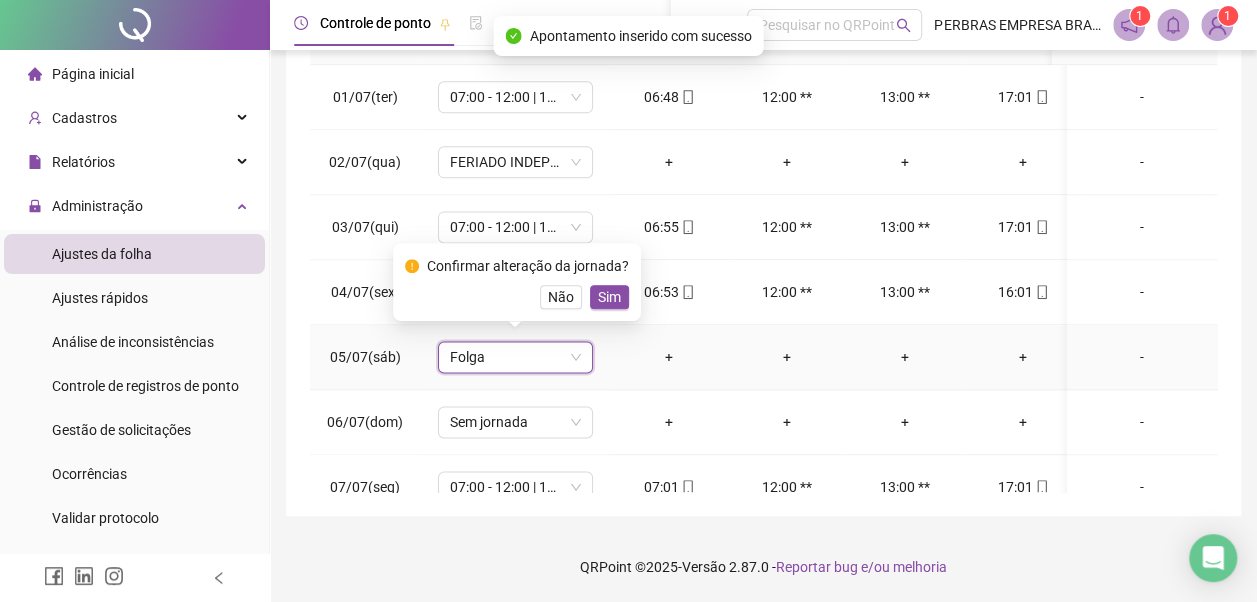 drag, startPoint x: 611, startPoint y: 292, endPoint x: 552, endPoint y: 374, distance: 101.0198 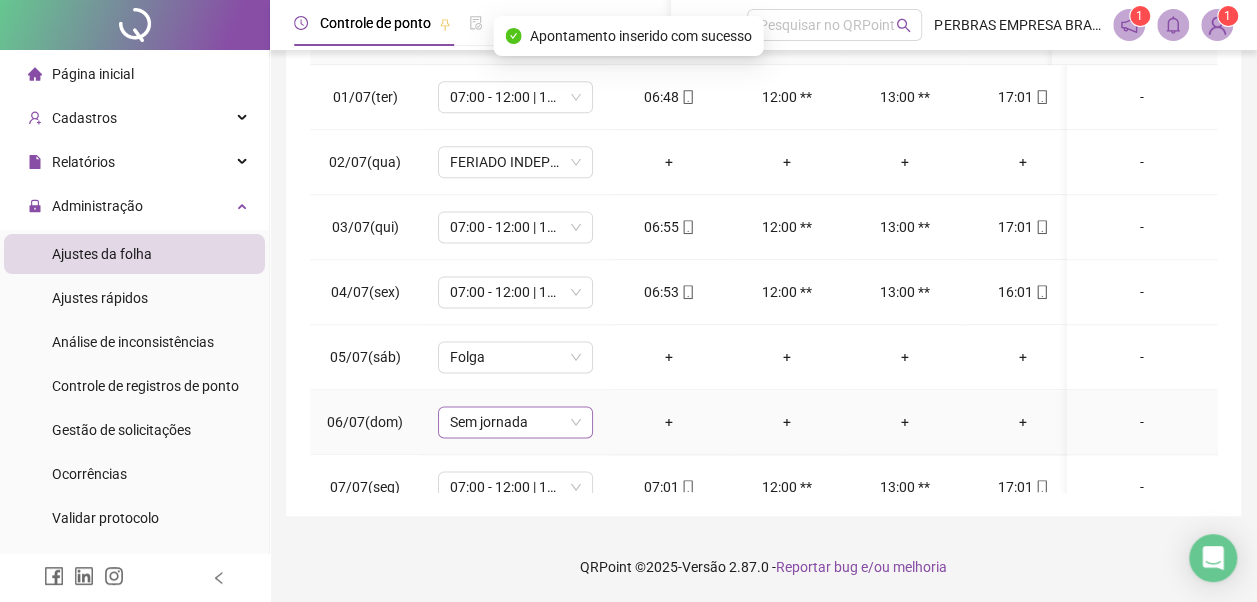 drag, startPoint x: 508, startPoint y: 414, endPoint x: 509, endPoint y: 398, distance: 16.03122 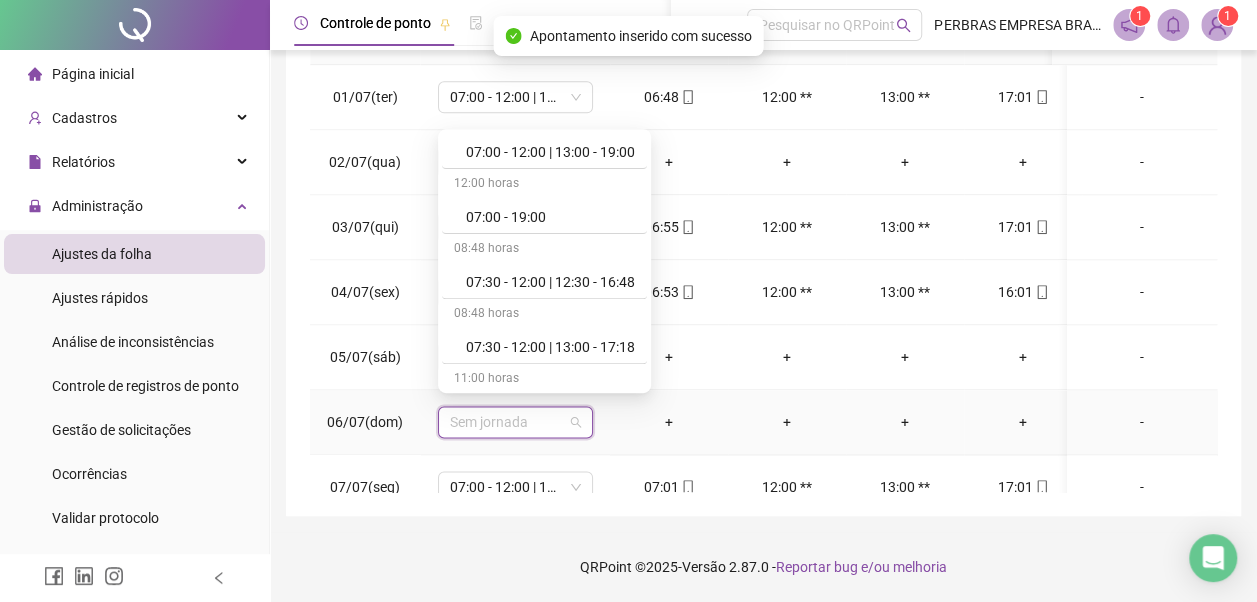 scroll, scrollTop: 778, scrollLeft: 0, axis: vertical 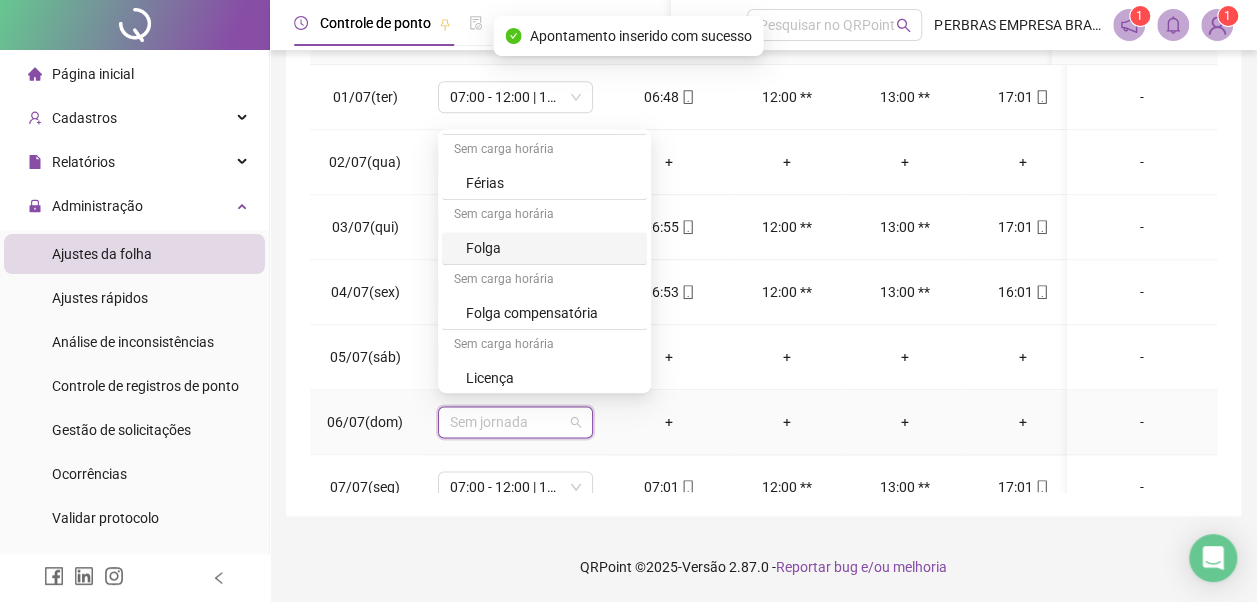 drag, startPoint x: 488, startPoint y: 250, endPoint x: 678, endPoint y: 370, distance: 224.72205 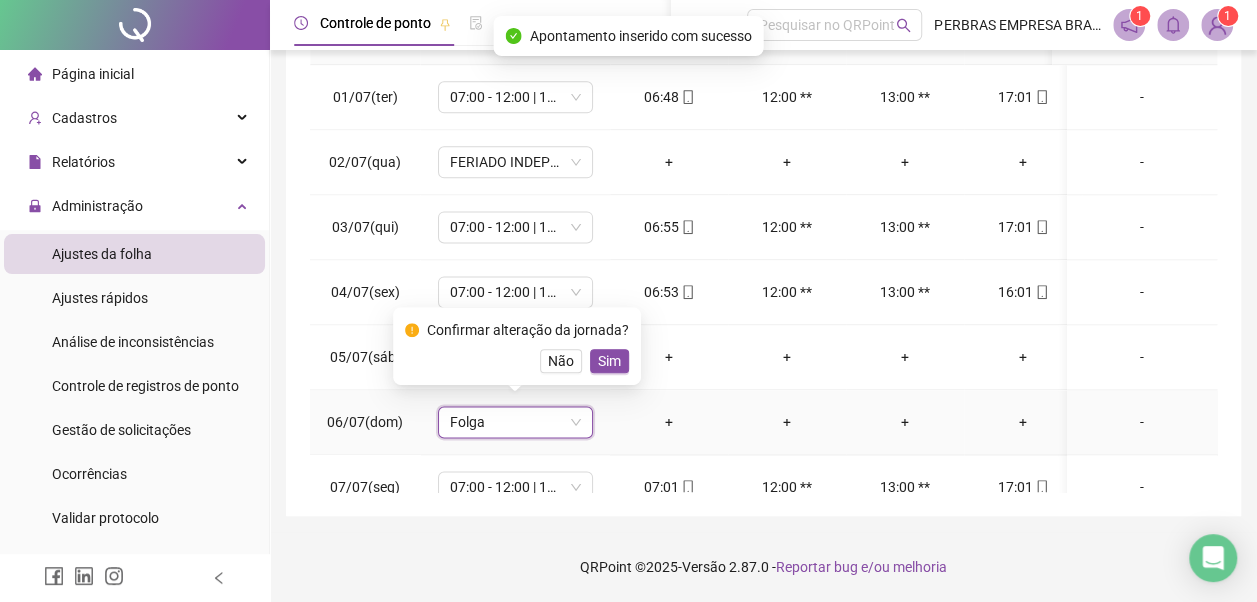 click on "Sim" at bounding box center [609, 361] 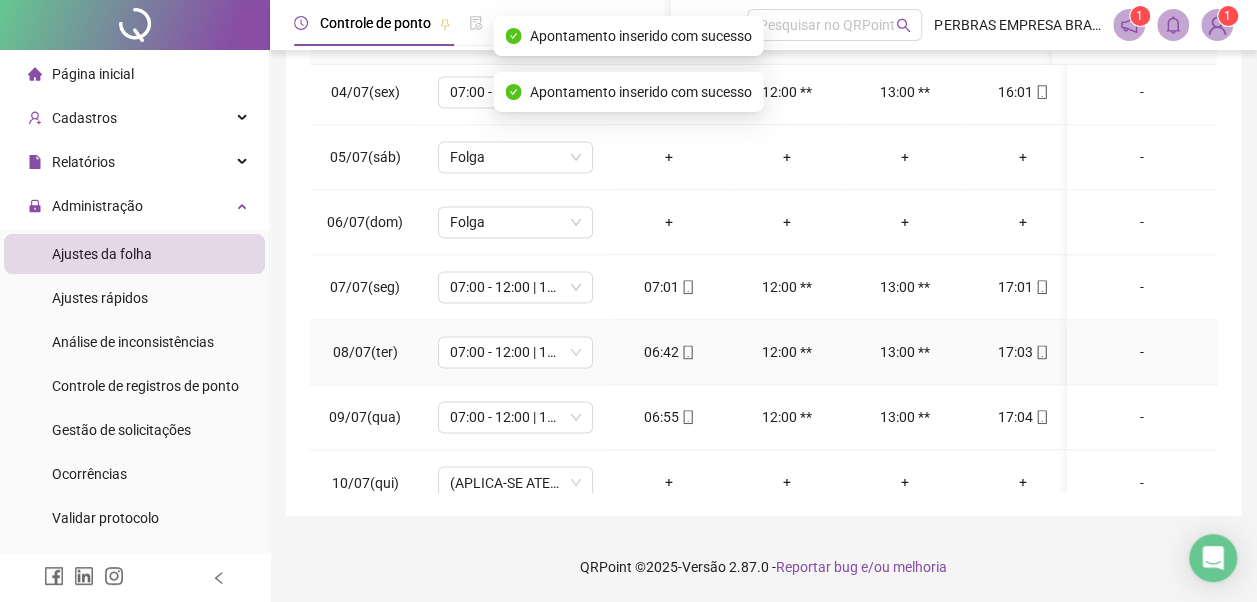 scroll, scrollTop: 1528, scrollLeft: 0, axis: vertical 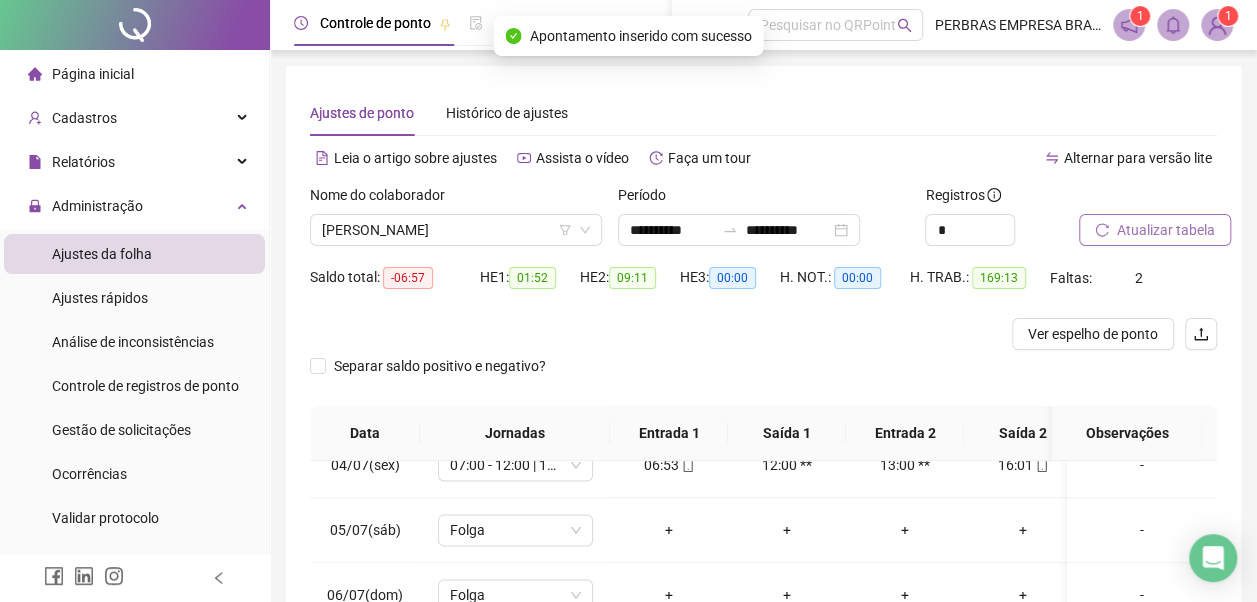 click on "Atualizar tabela" at bounding box center (1166, 230) 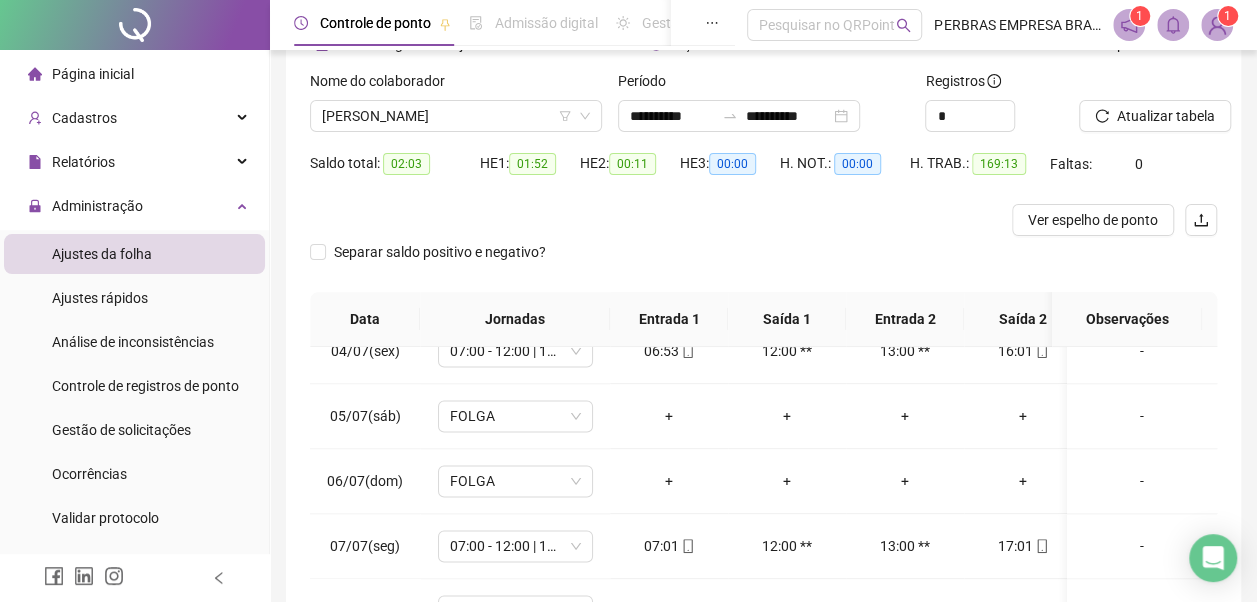 scroll, scrollTop: 396, scrollLeft: 0, axis: vertical 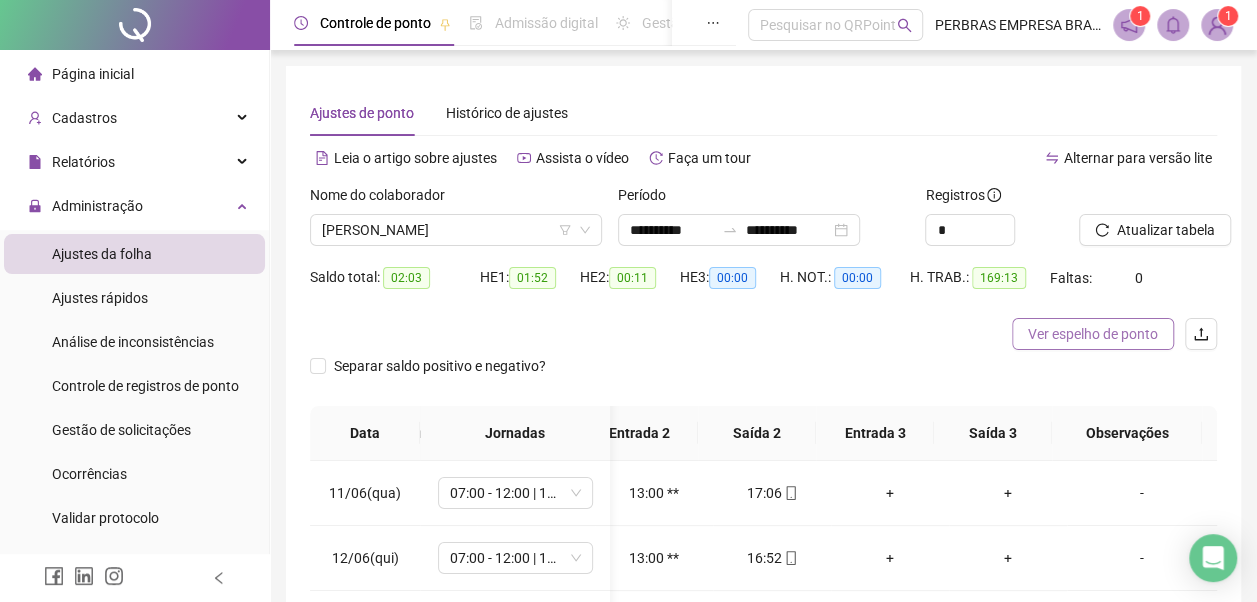 click on "Ver espelho de ponto" at bounding box center (1093, 334) 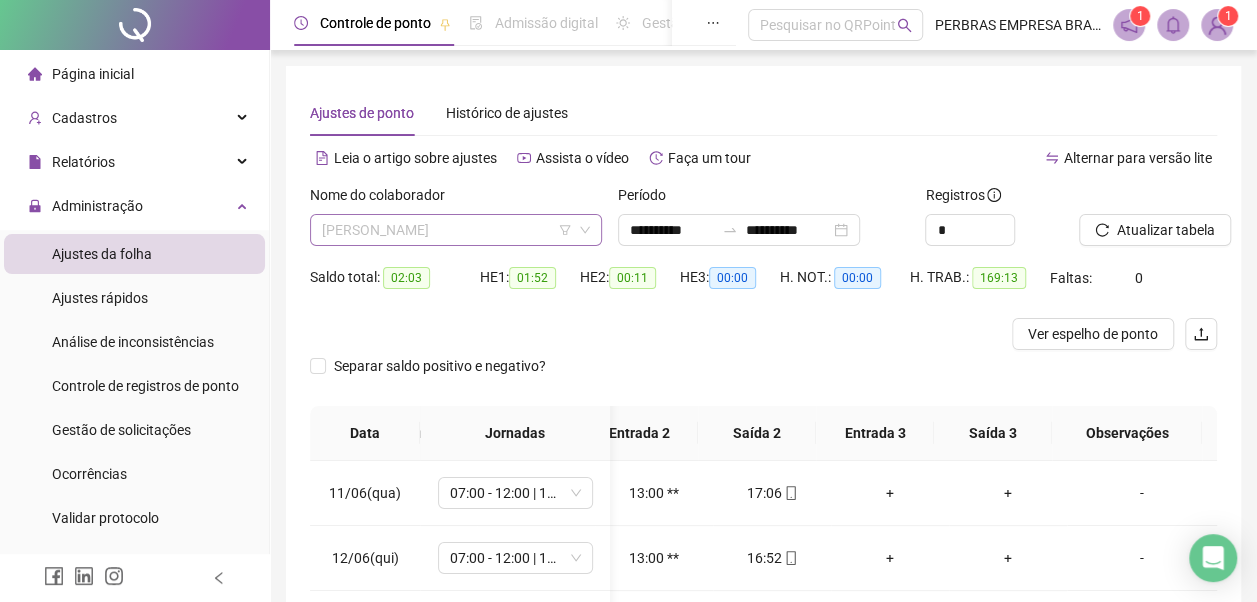 click on "[PERSON_NAME]" at bounding box center [456, 230] 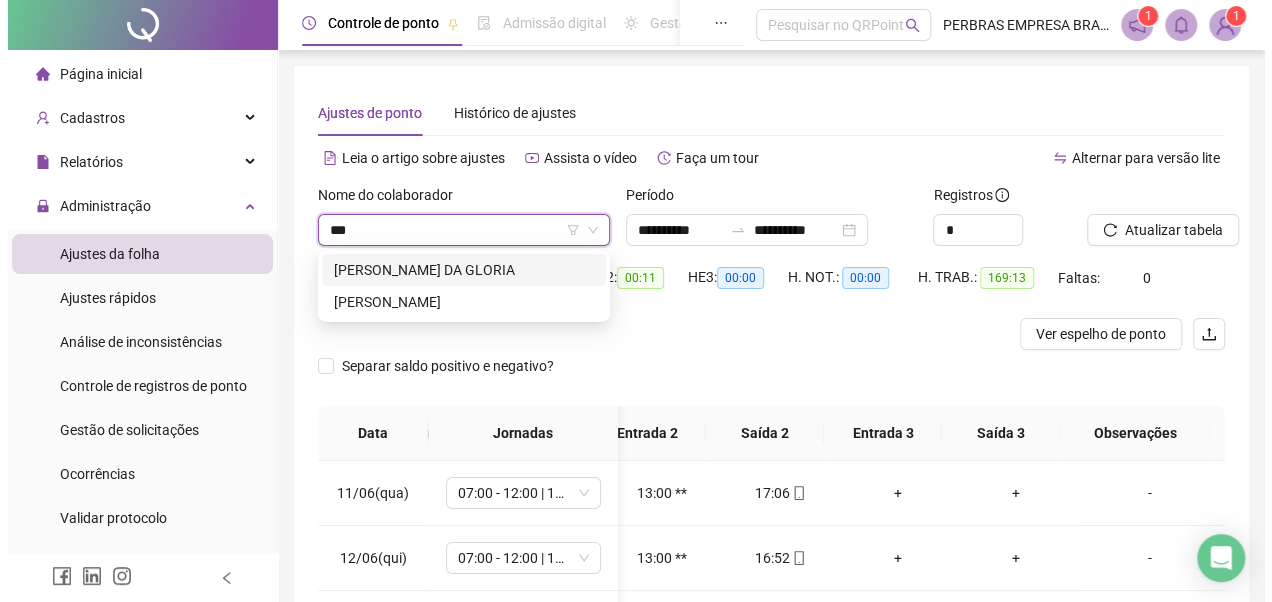 scroll, scrollTop: 0, scrollLeft: 0, axis: both 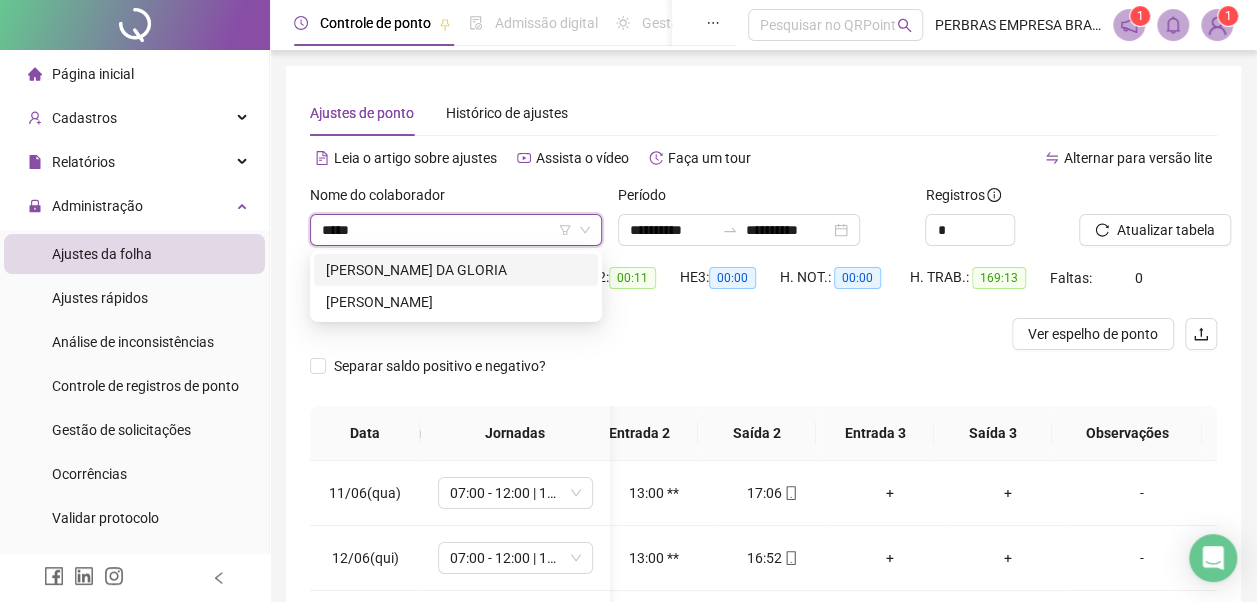 type on "******" 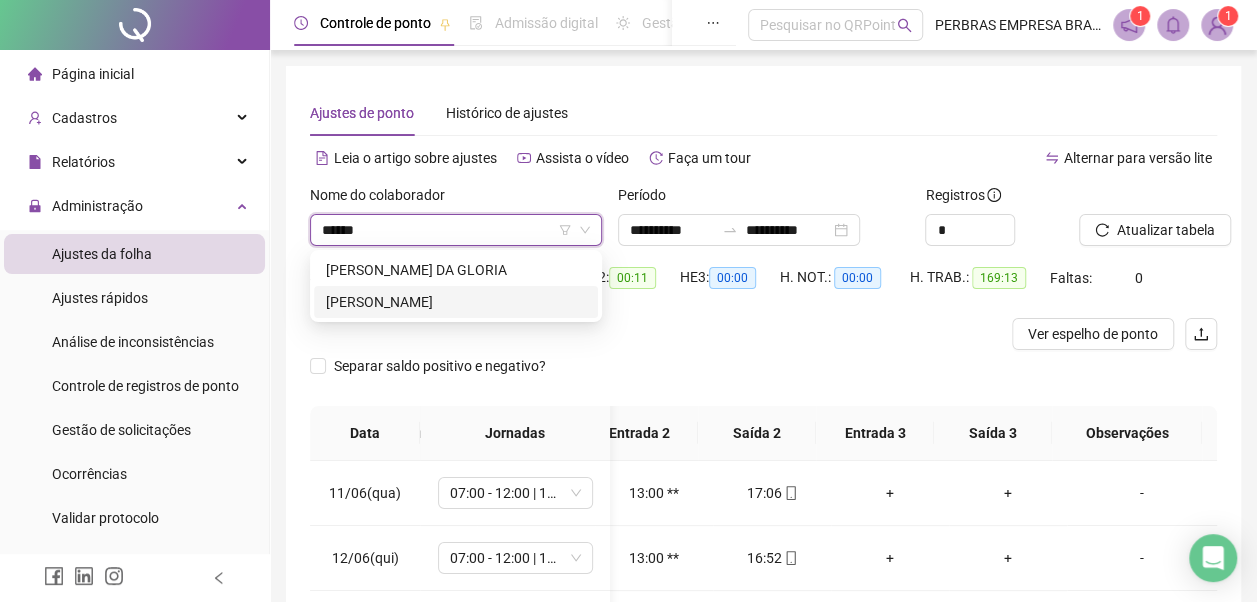 type 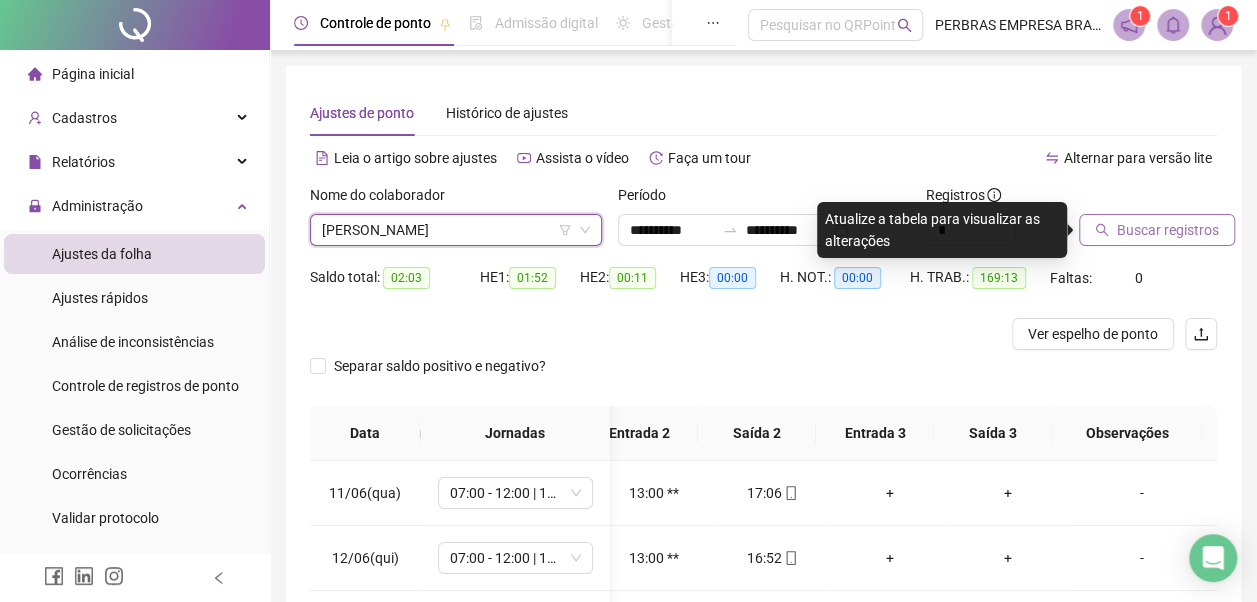 click on "Buscar registros" at bounding box center [1168, 230] 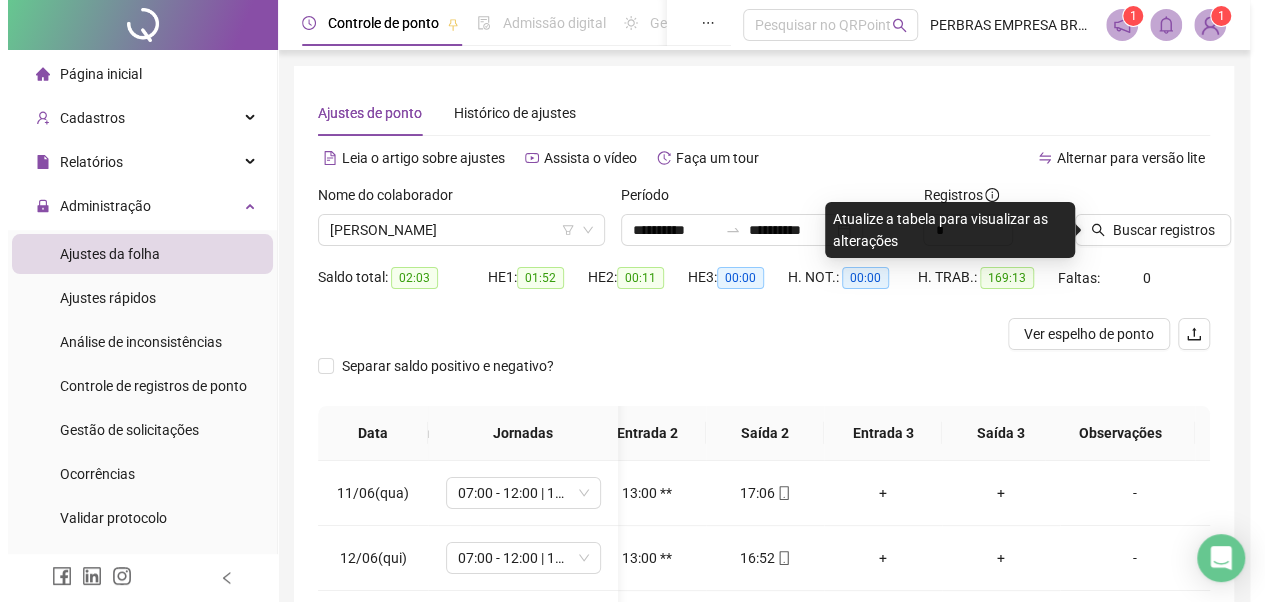 scroll, scrollTop: 0, scrollLeft: 266, axis: horizontal 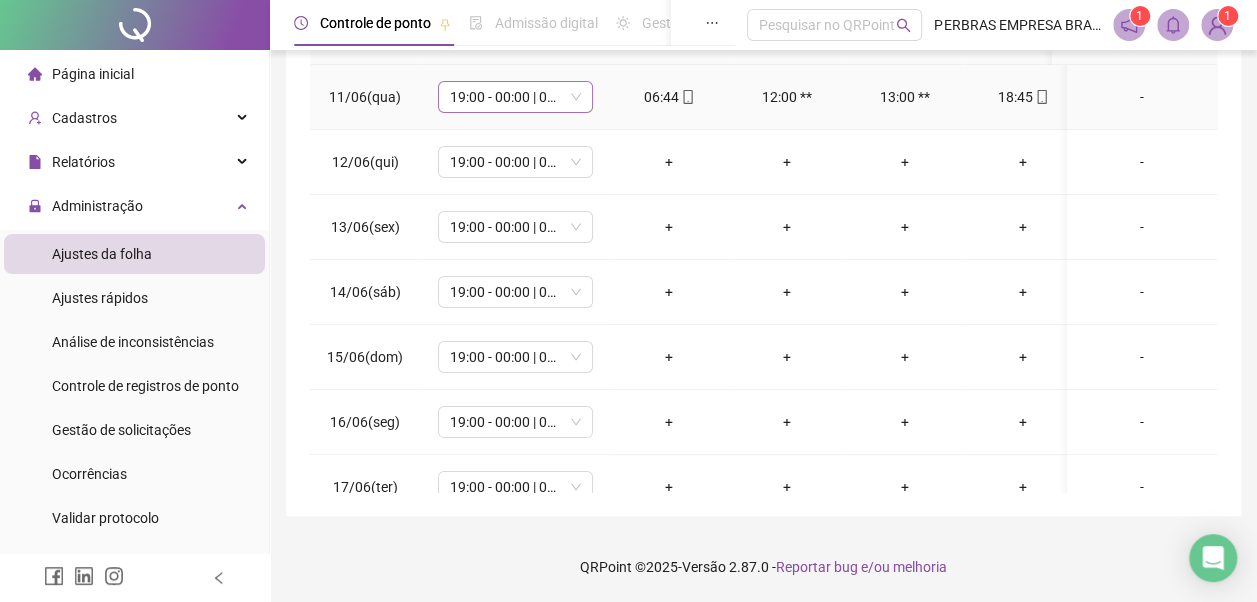 click on "19:00 - 00:00 | 01:00 - 07:00" at bounding box center [515, 97] 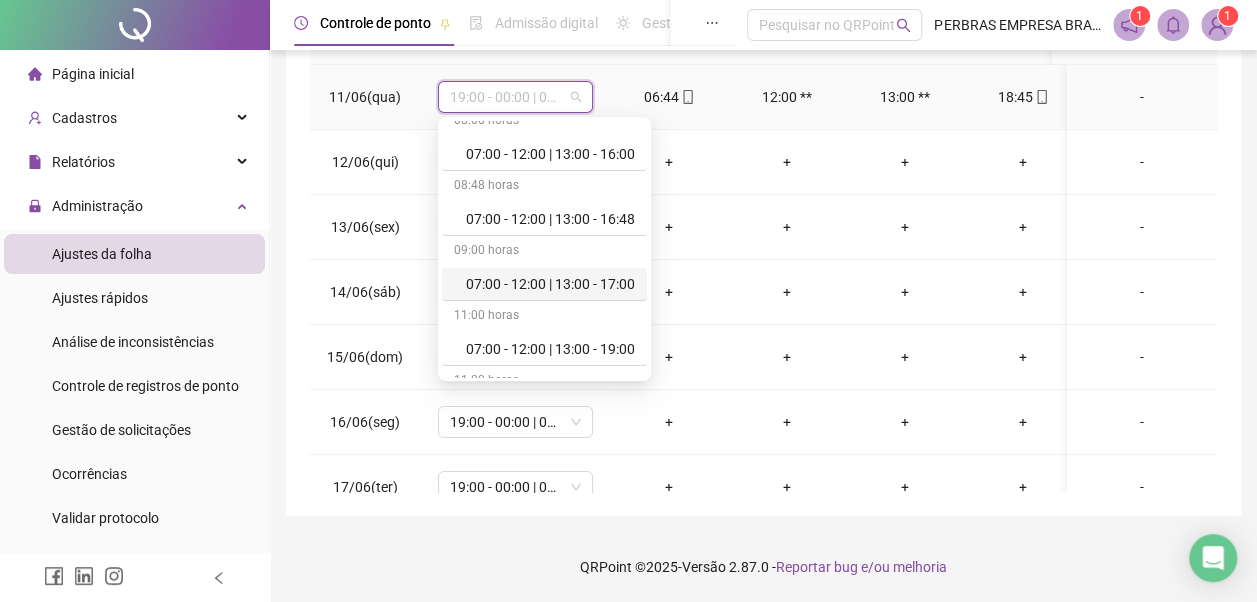 scroll, scrollTop: 100, scrollLeft: 0, axis: vertical 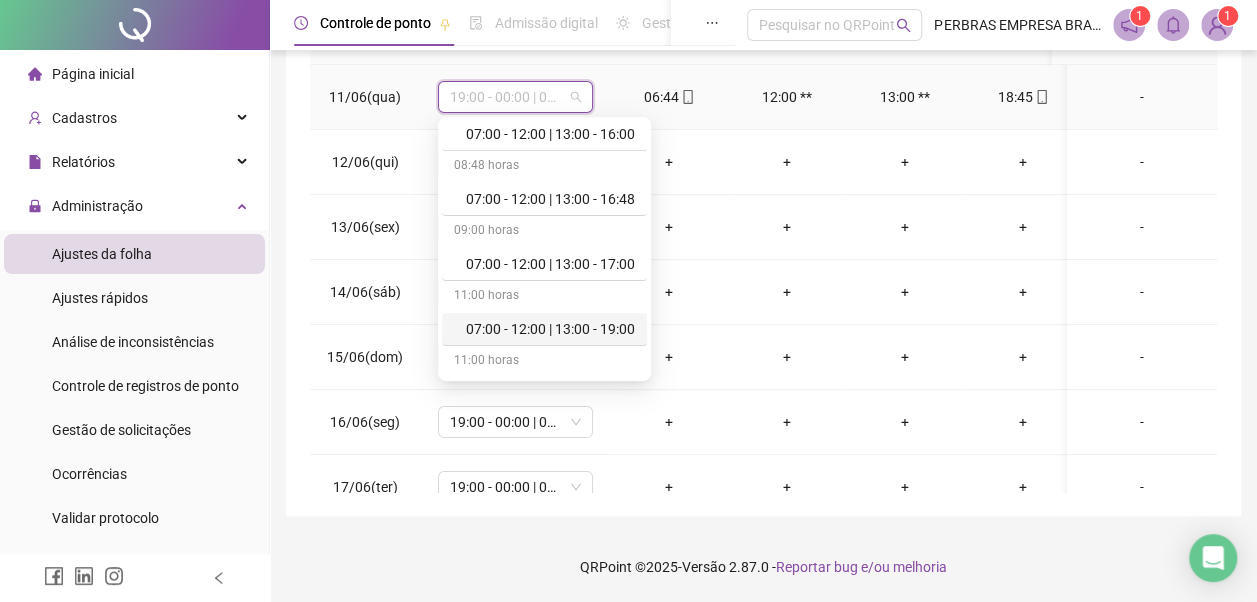 click on "07:00 - 12:00 | 13:00 - 19:00" at bounding box center (544, 329) 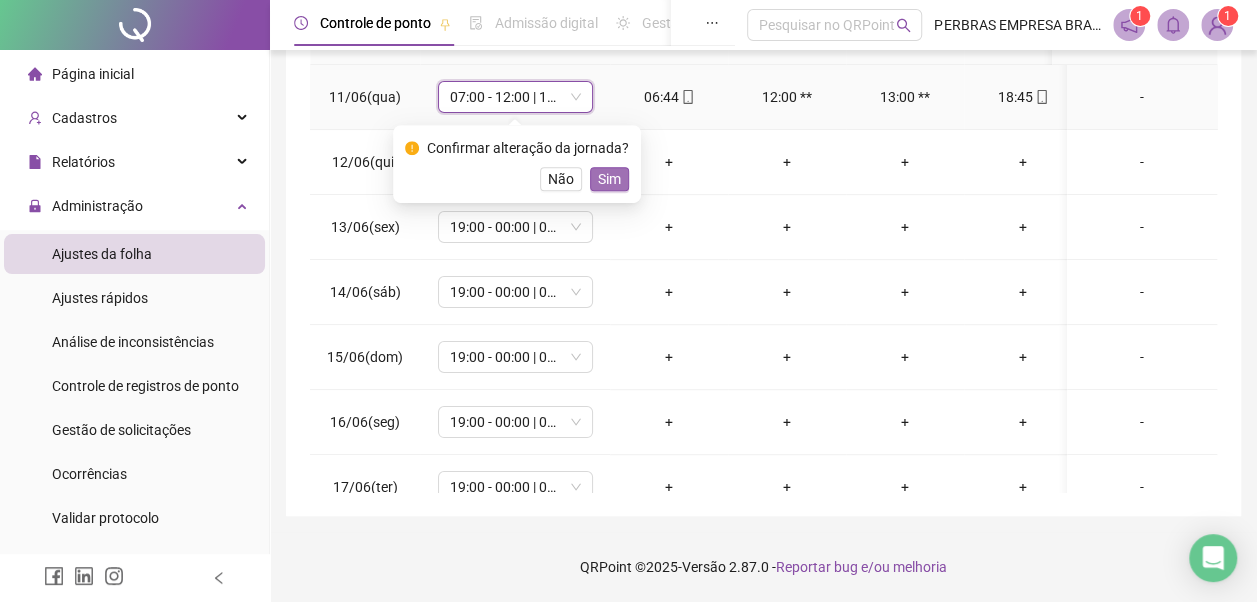 click on "Sim" at bounding box center (609, 179) 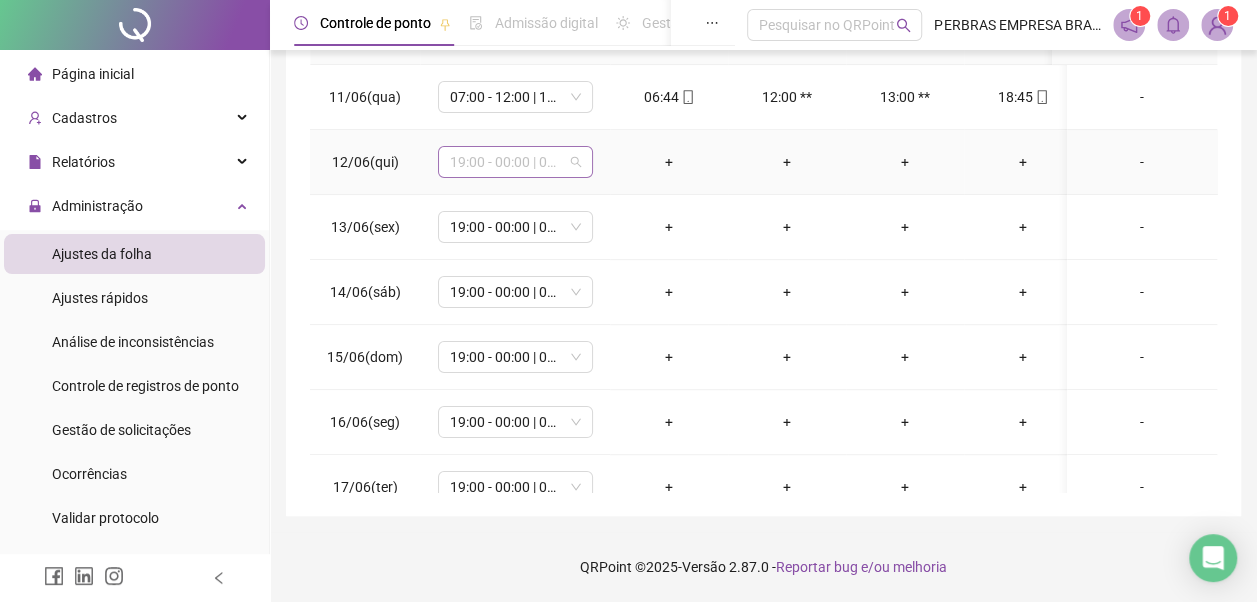 click on "19:00 - 00:00 | 01:00 - 07:00" at bounding box center [515, 162] 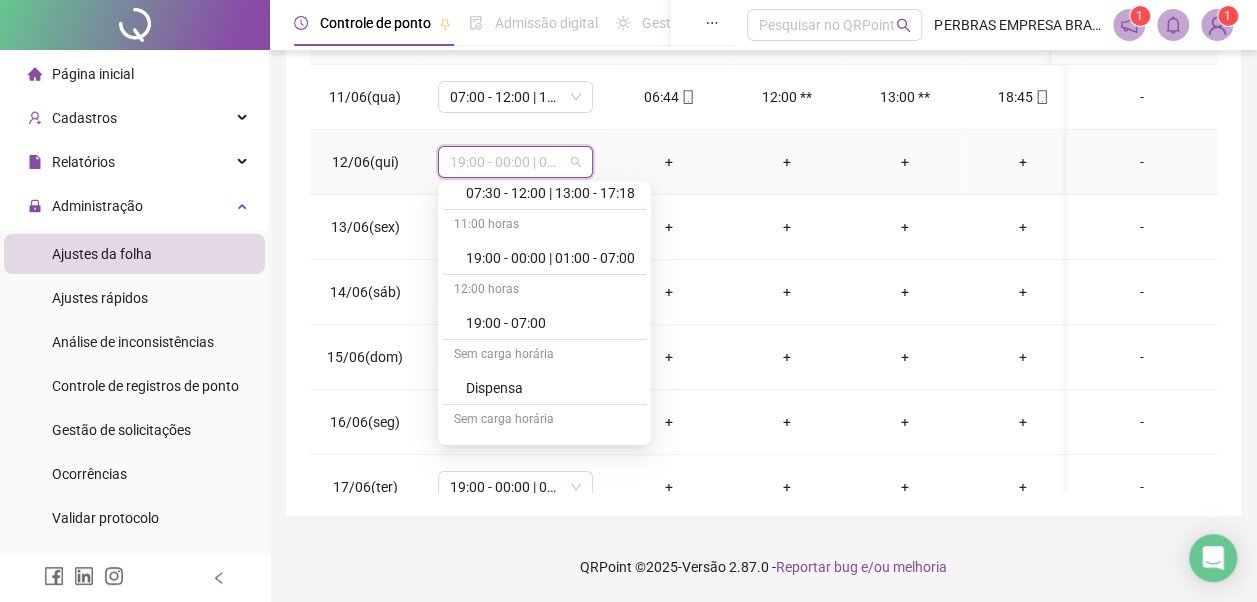 scroll, scrollTop: 778, scrollLeft: 0, axis: vertical 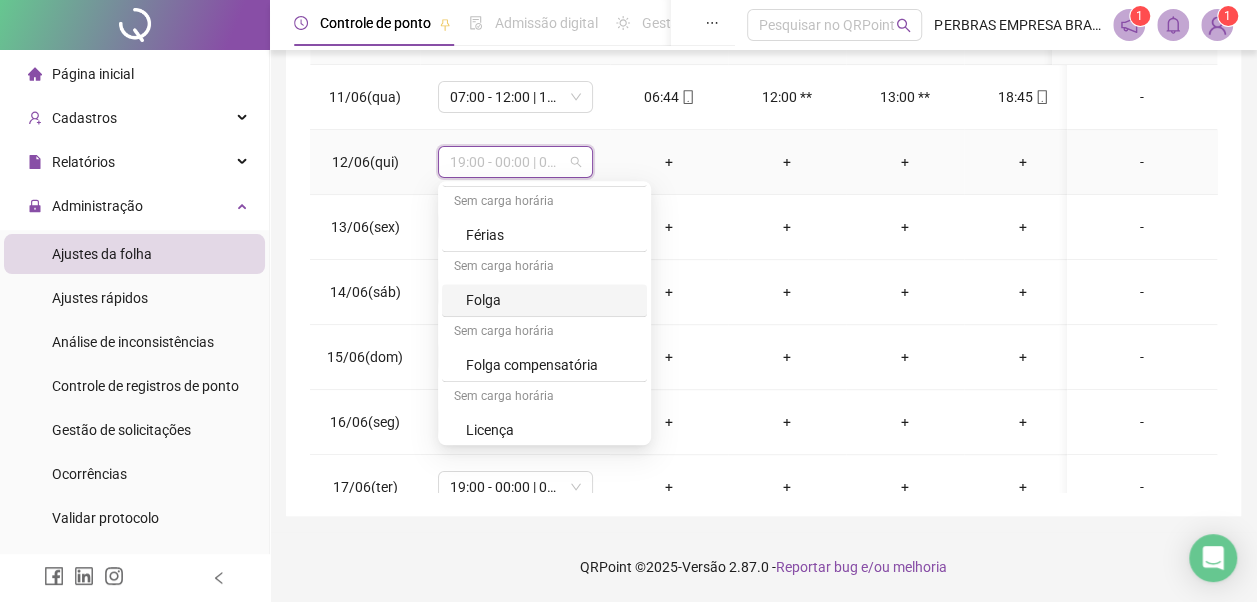 drag, startPoint x: 532, startPoint y: 298, endPoint x: 540, endPoint y: 174, distance: 124.2578 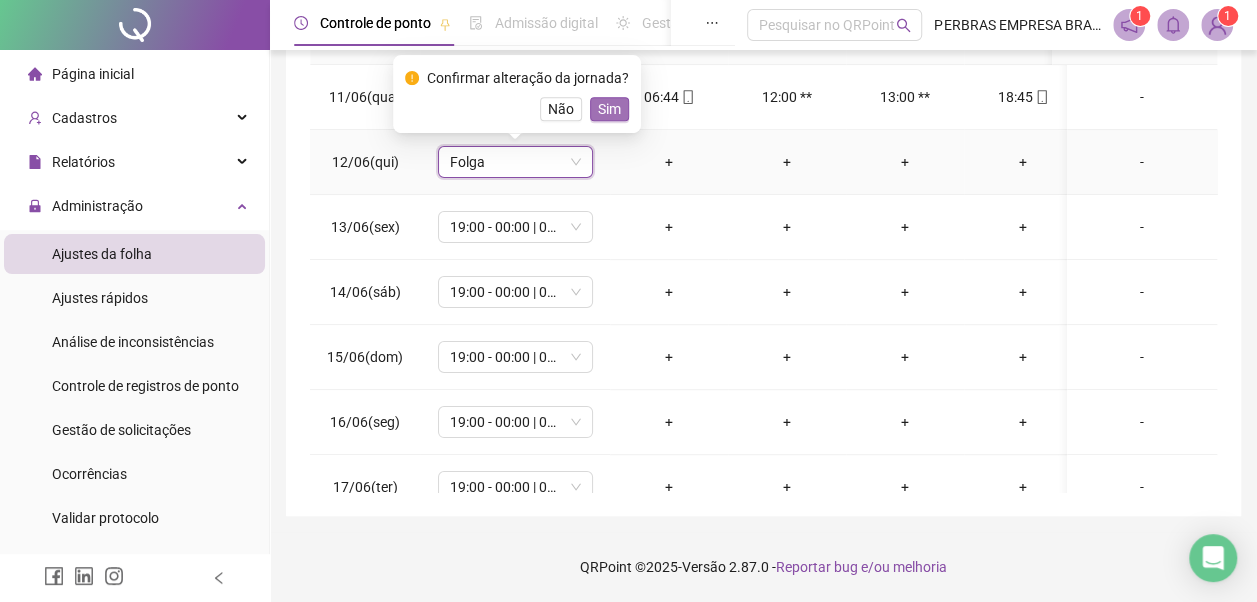 click on "Sim" at bounding box center (609, 109) 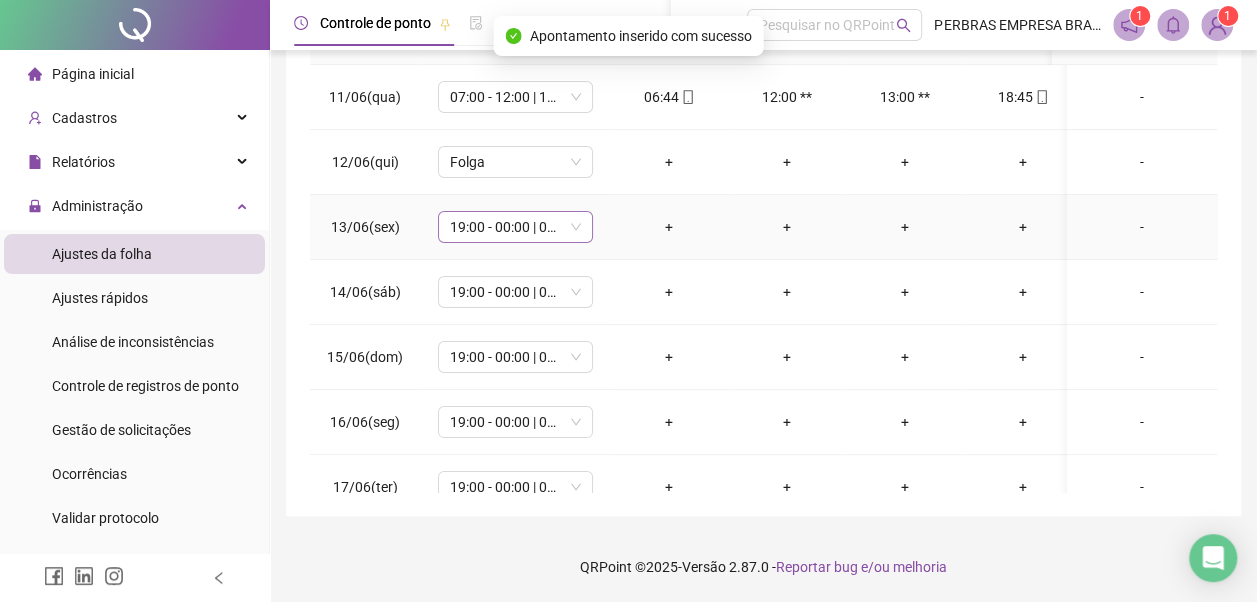 click on "19:00 - 00:00 | 01:00 - 07:00" at bounding box center (515, 227) 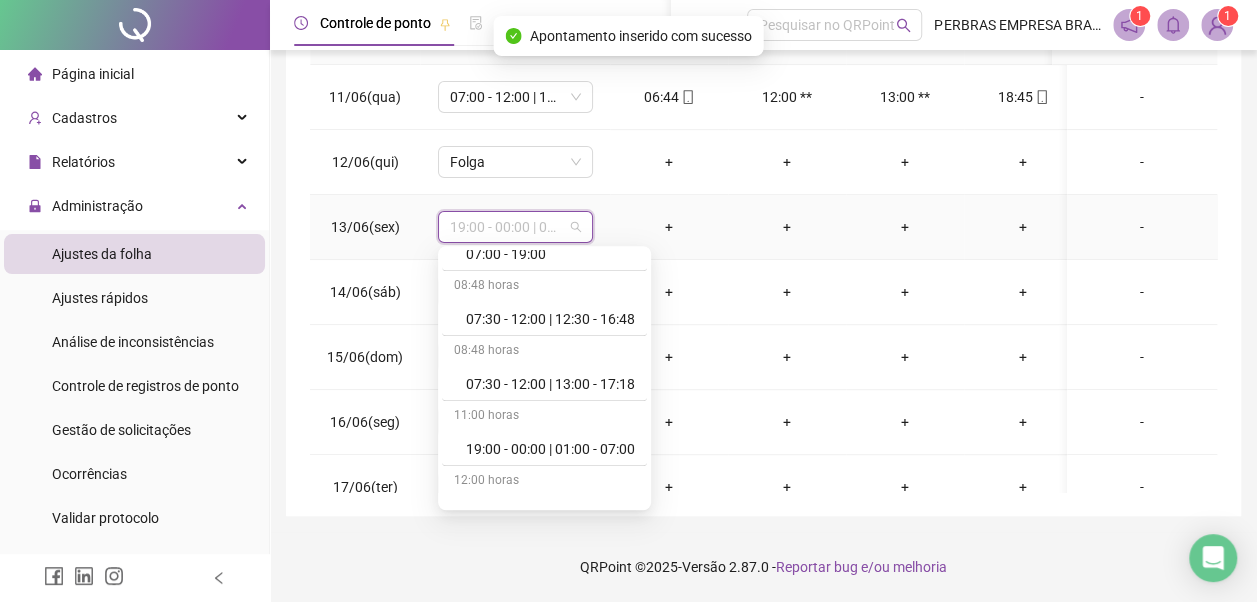 scroll, scrollTop: 778, scrollLeft: 0, axis: vertical 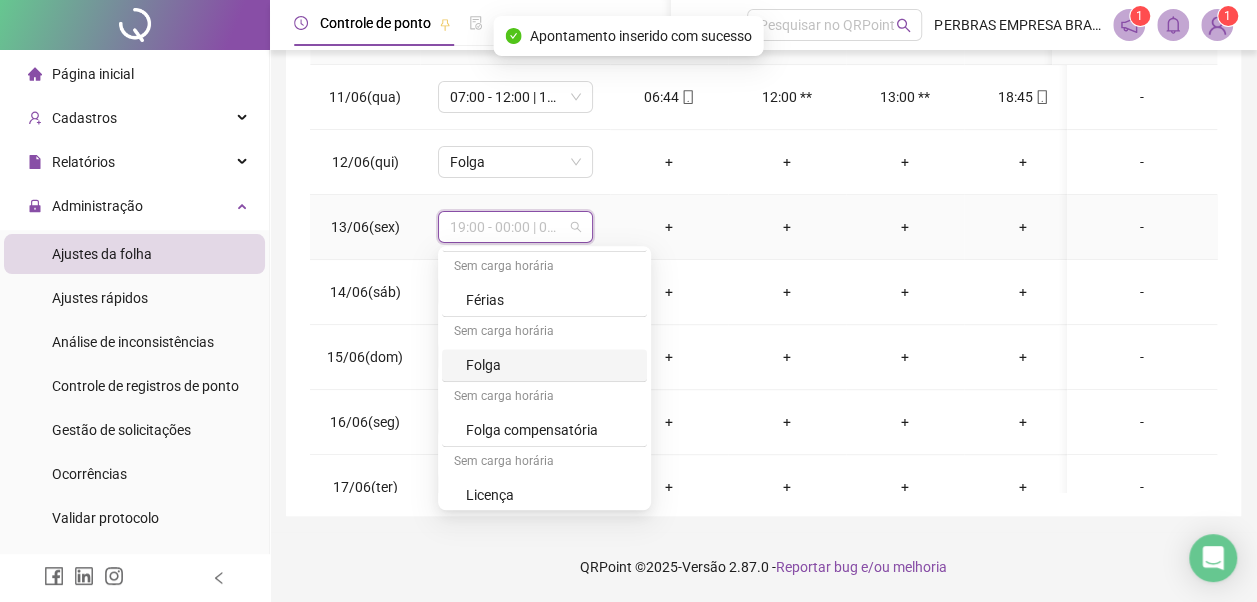 click on "Folga" at bounding box center (550, 365) 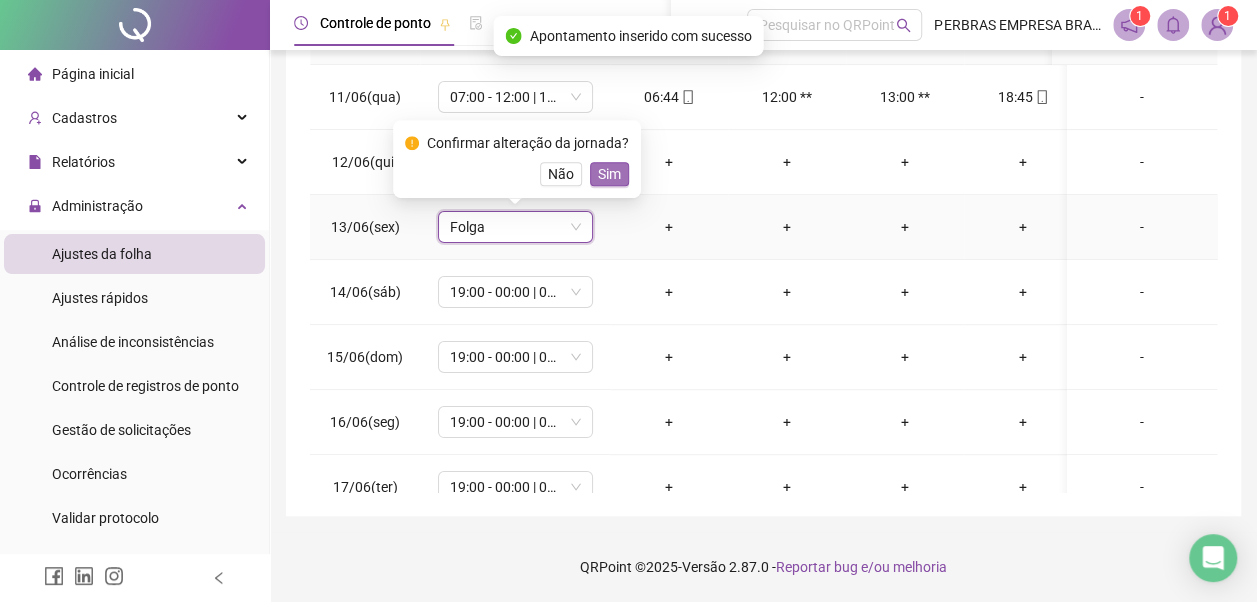 click on "Sim" at bounding box center (609, 174) 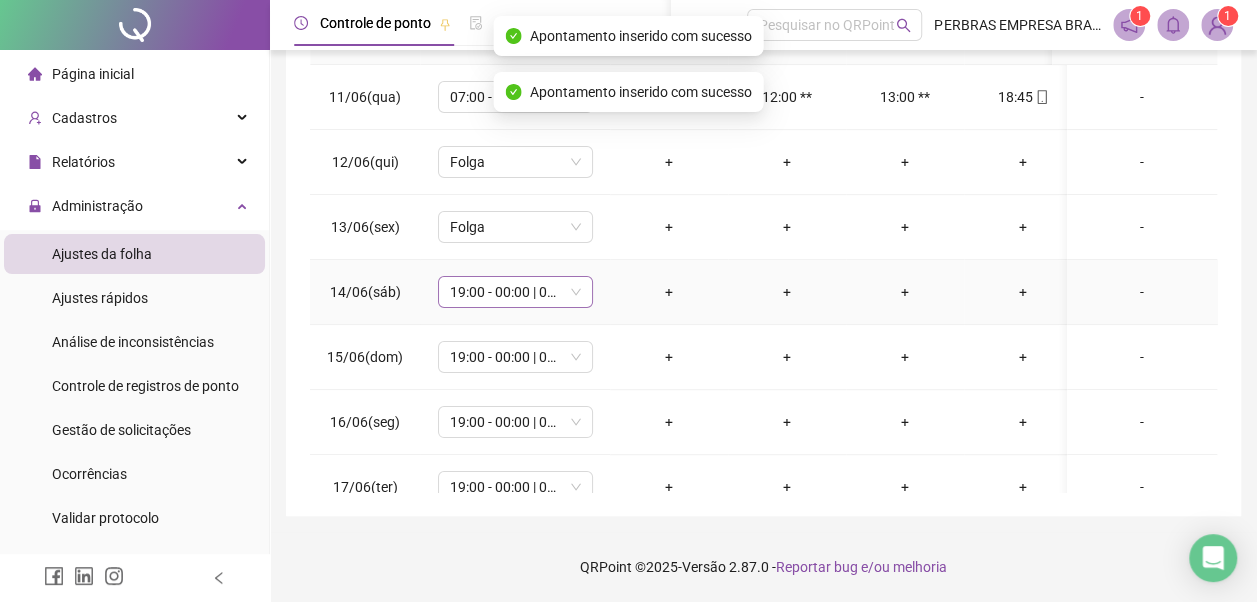 click on "19:00 - 00:00 | 01:00 - 07:00" at bounding box center [515, 292] 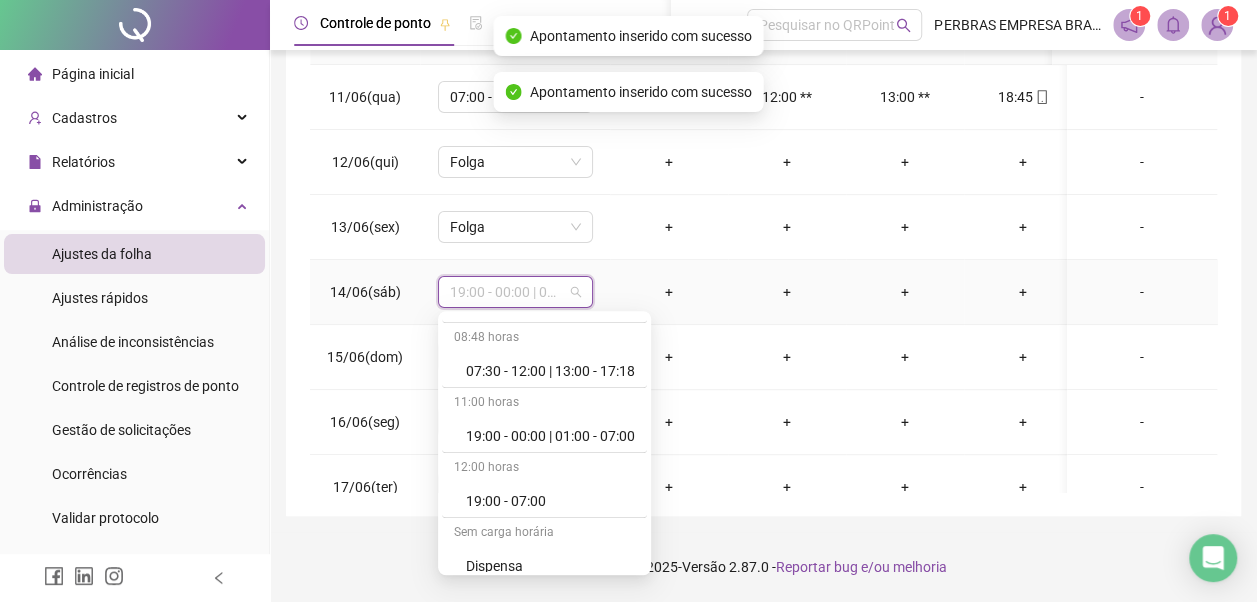 scroll, scrollTop: 778, scrollLeft: 0, axis: vertical 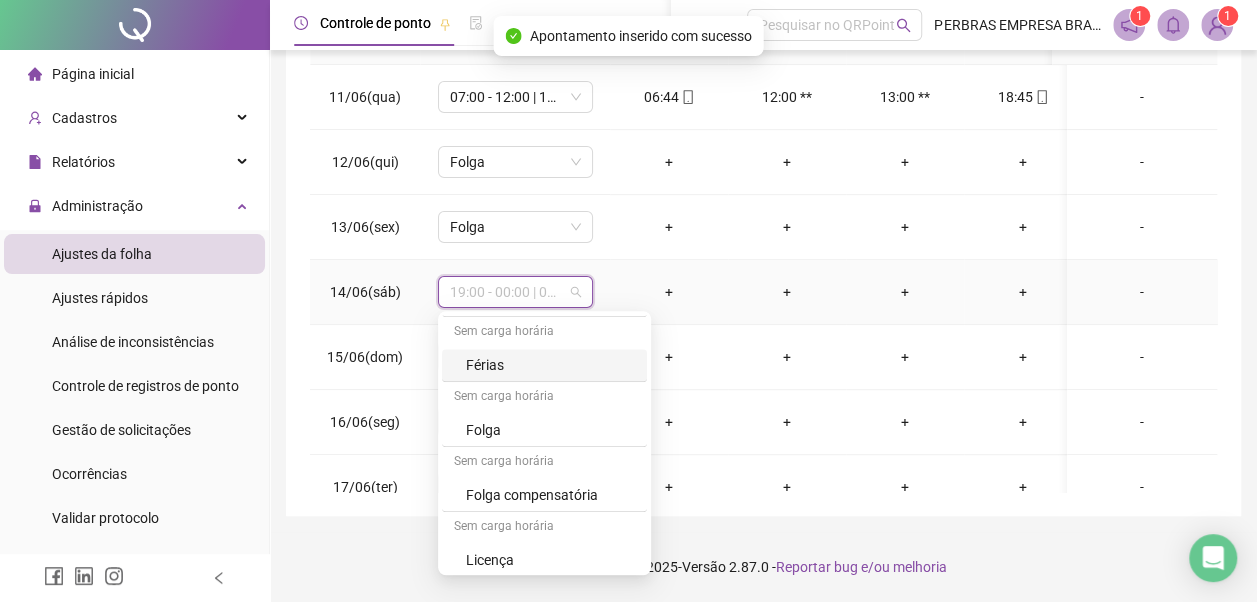 drag, startPoint x: 516, startPoint y: 415, endPoint x: 547, endPoint y: 336, distance: 84.8646 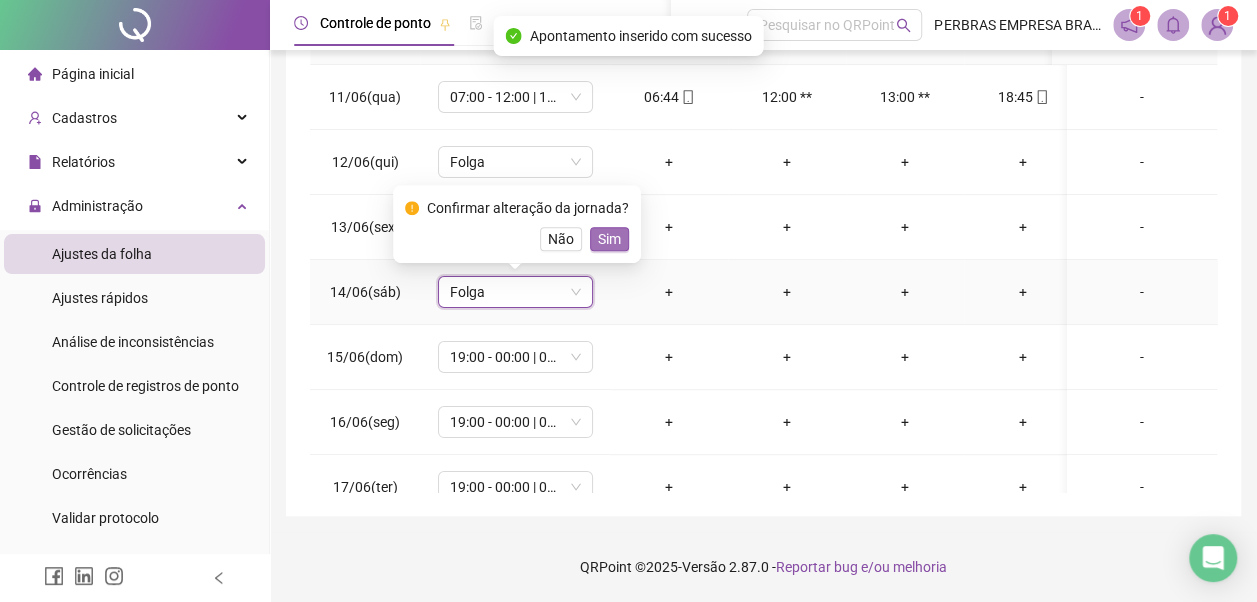 click on "Sim" at bounding box center [609, 239] 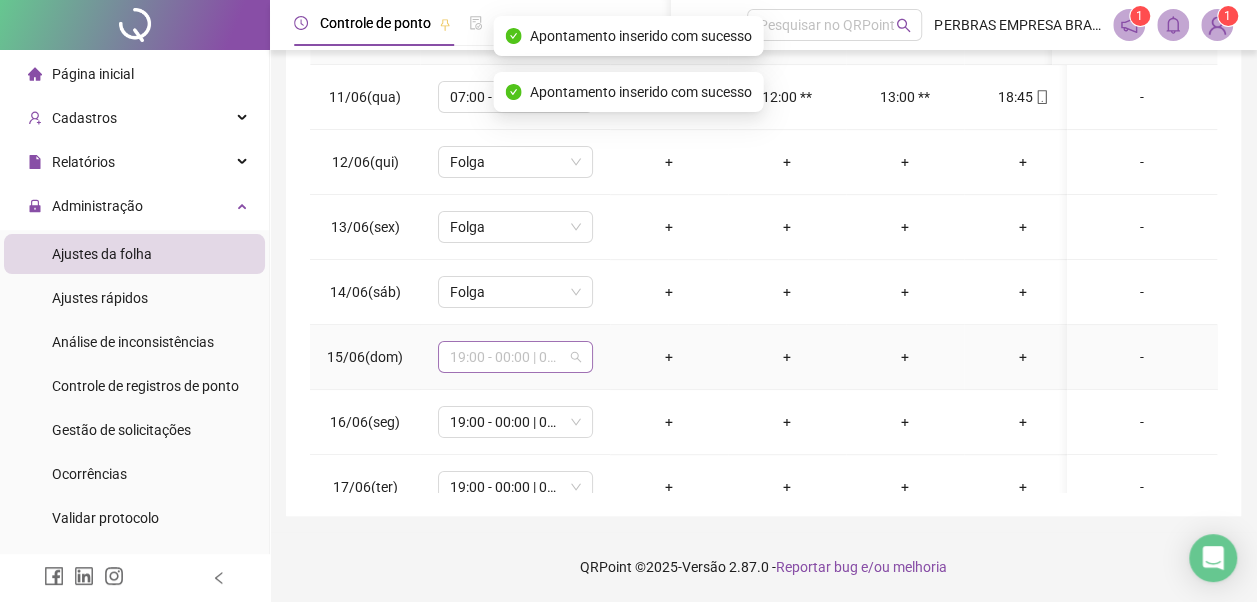 click on "19:00 - 00:00 | 01:00 - 07:00" at bounding box center (515, 357) 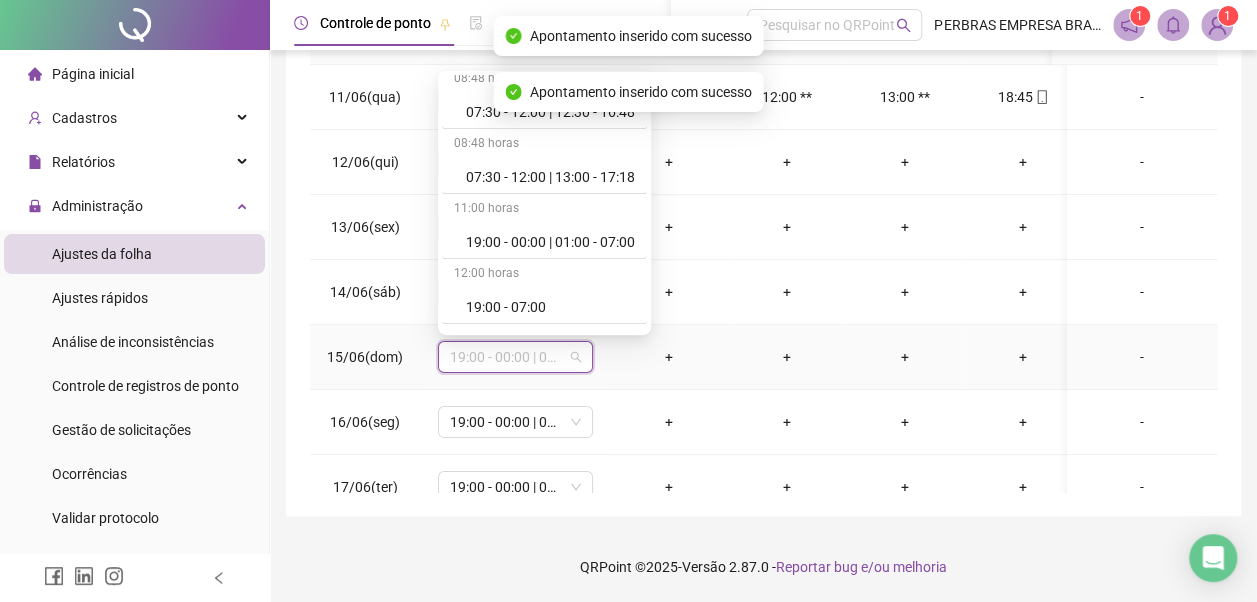 scroll, scrollTop: 778, scrollLeft: 0, axis: vertical 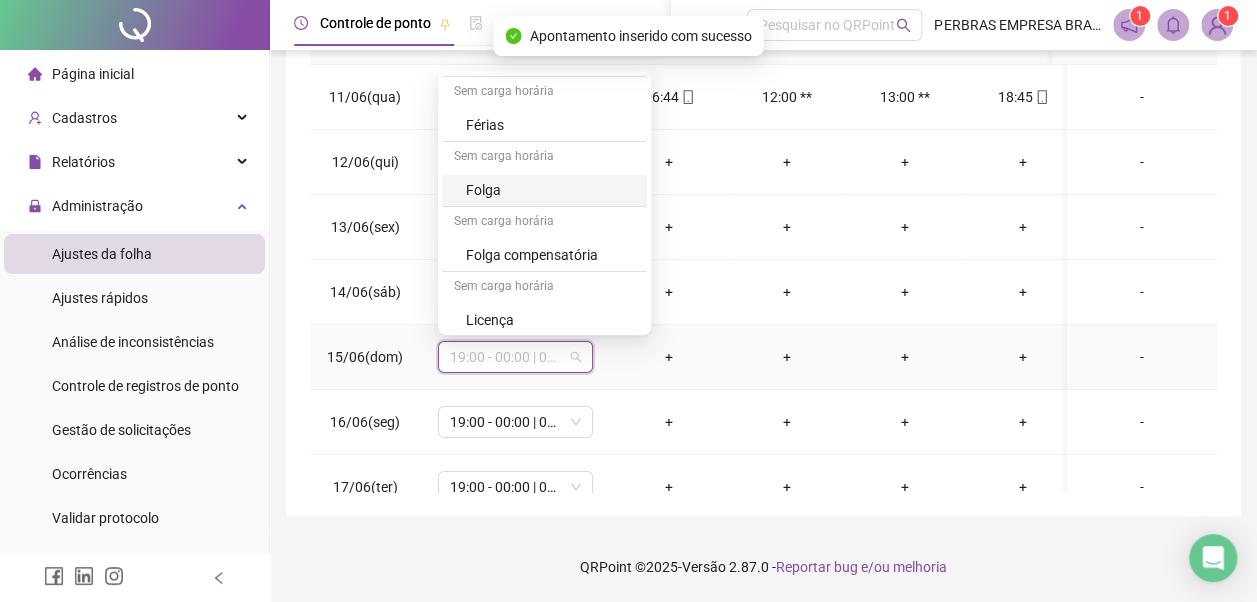 click on "Folga" at bounding box center (550, 190) 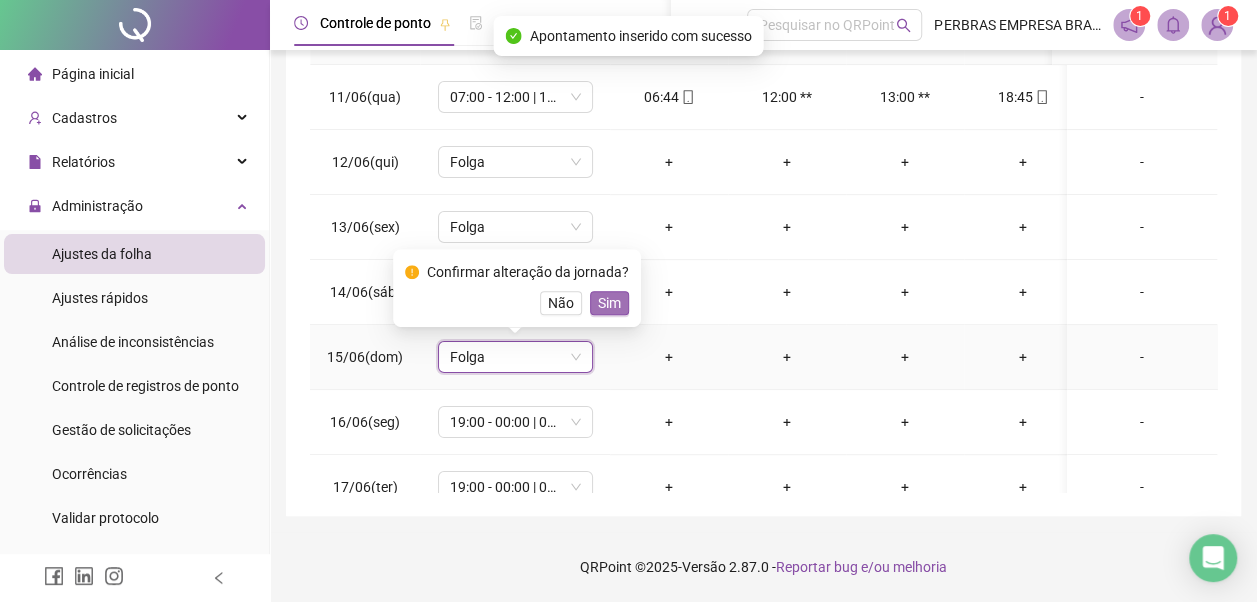 click on "Sim" at bounding box center [609, 303] 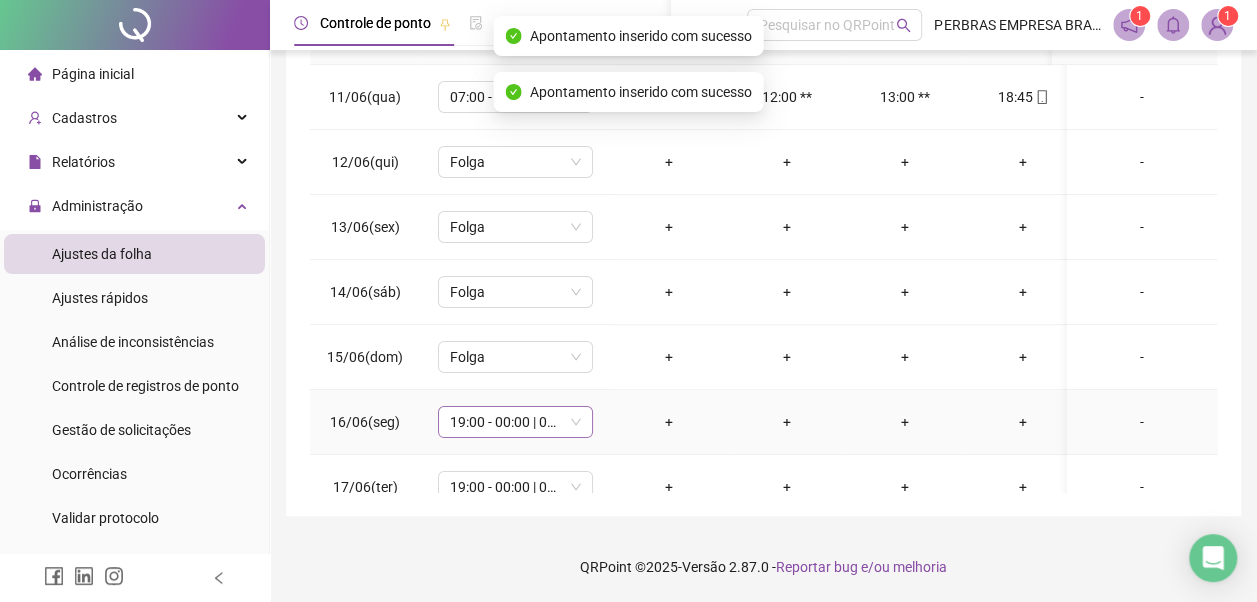 click on "19:00 - 00:00 | 01:00 - 07:00" at bounding box center (515, 422) 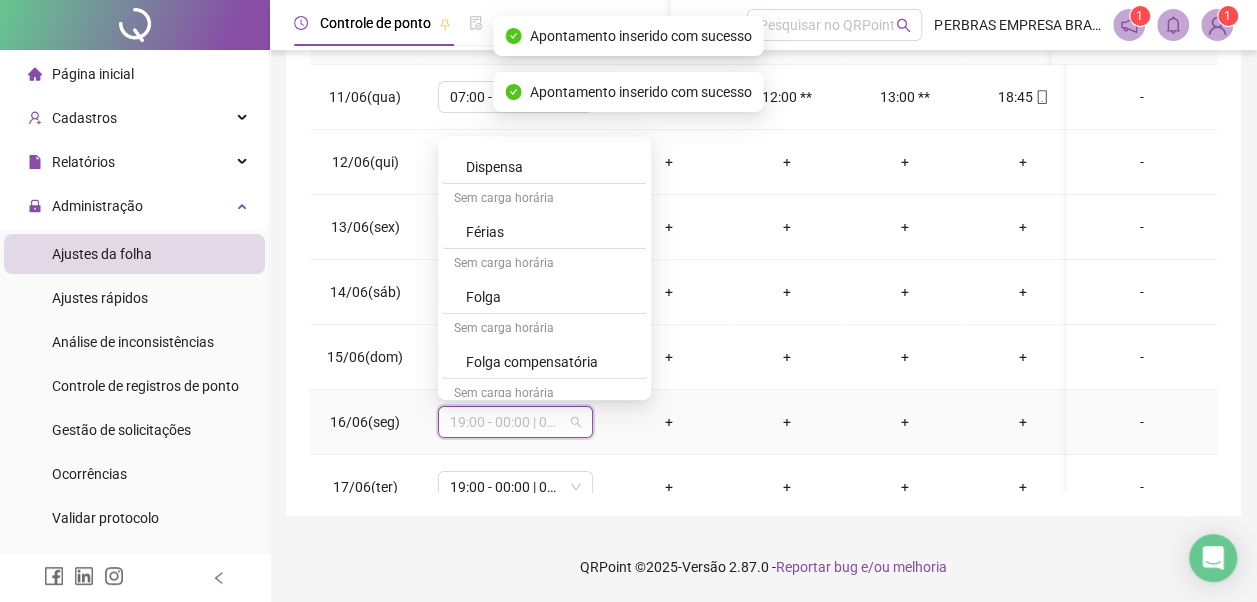 scroll, scrollTop: 778, scrollLeft: 0, axis: vertical 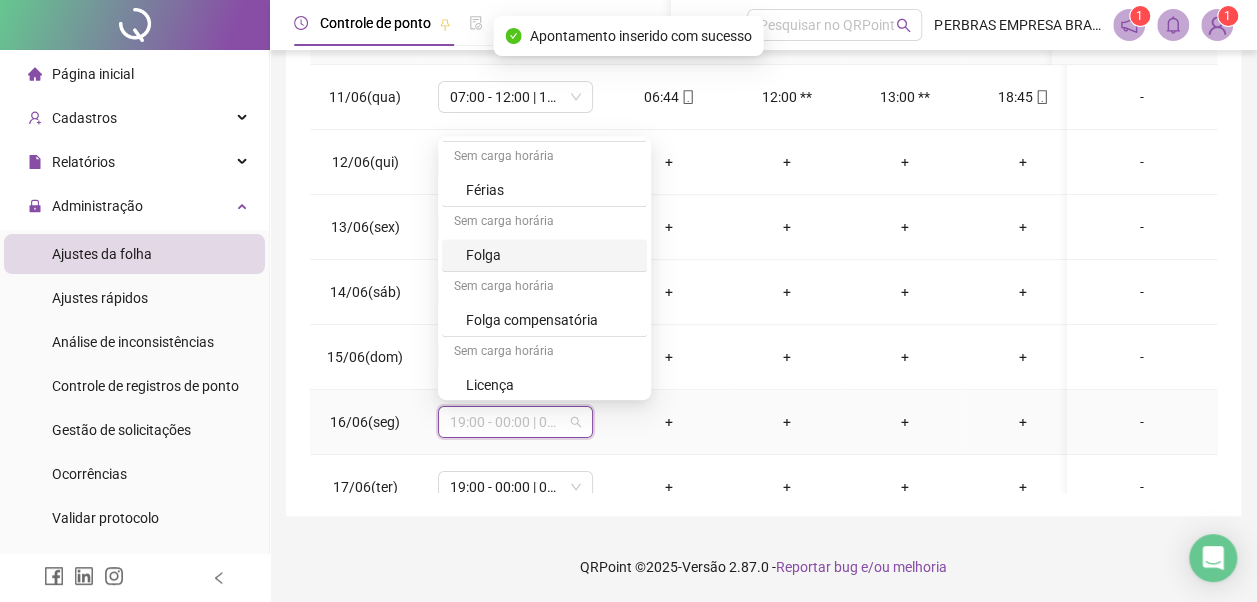 click on "Folga" at bounding box center [550, 255] 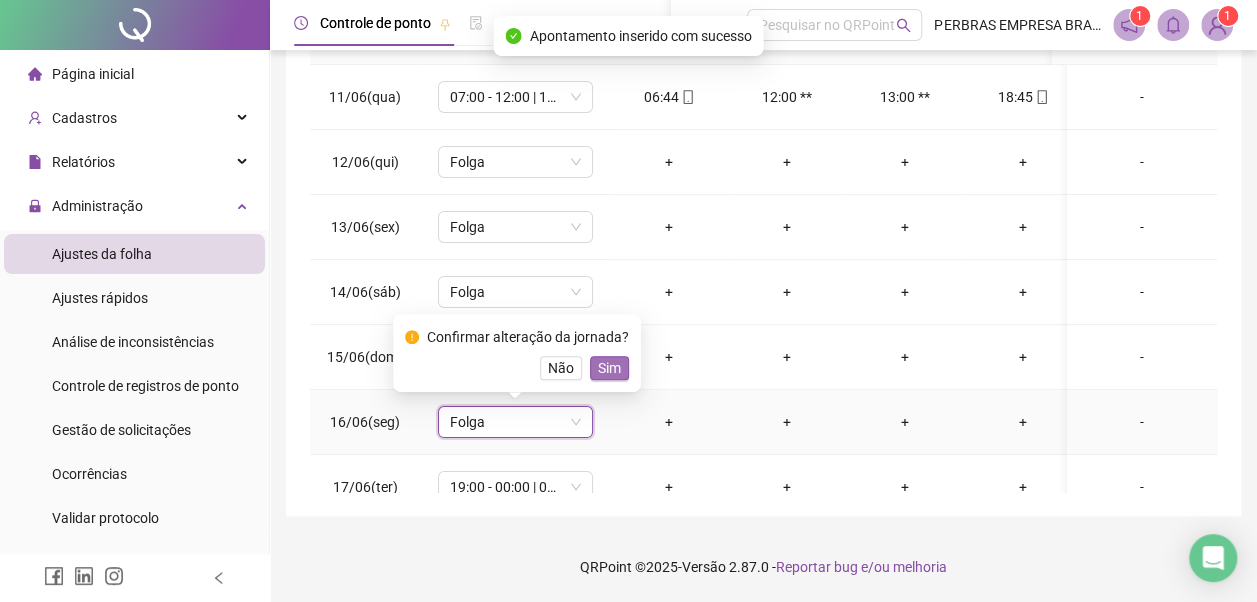 click on "Sim" at bounding box center (609, 368) 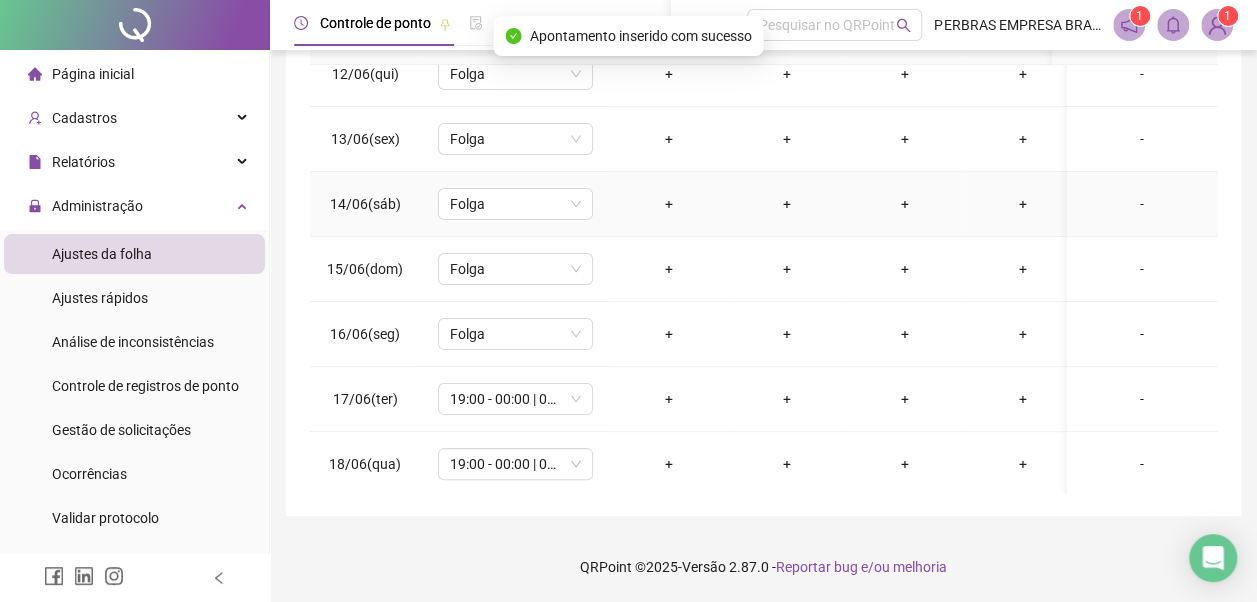 scroll, scrollTop: 200, scrollLeft: 0, axis: vertical 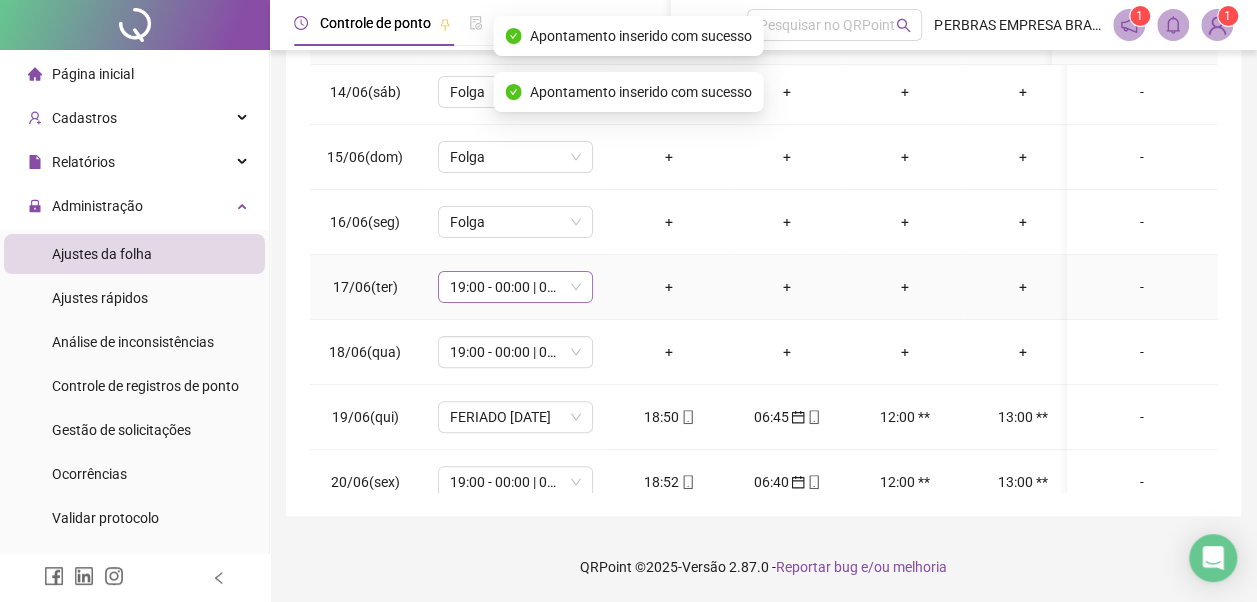 click on "19:00 - 00:00 | 01:00 - 07:00" at bounding box center [515, 287] 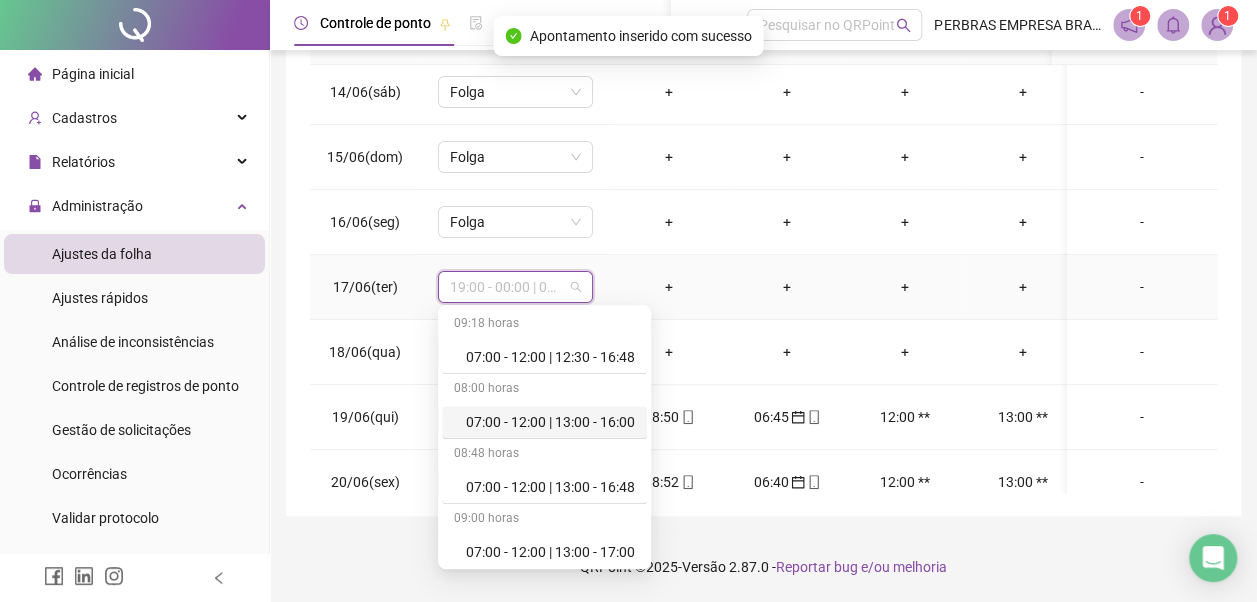 scroll, scrollTop: 778, scrollLeft: 0, axis: vertical 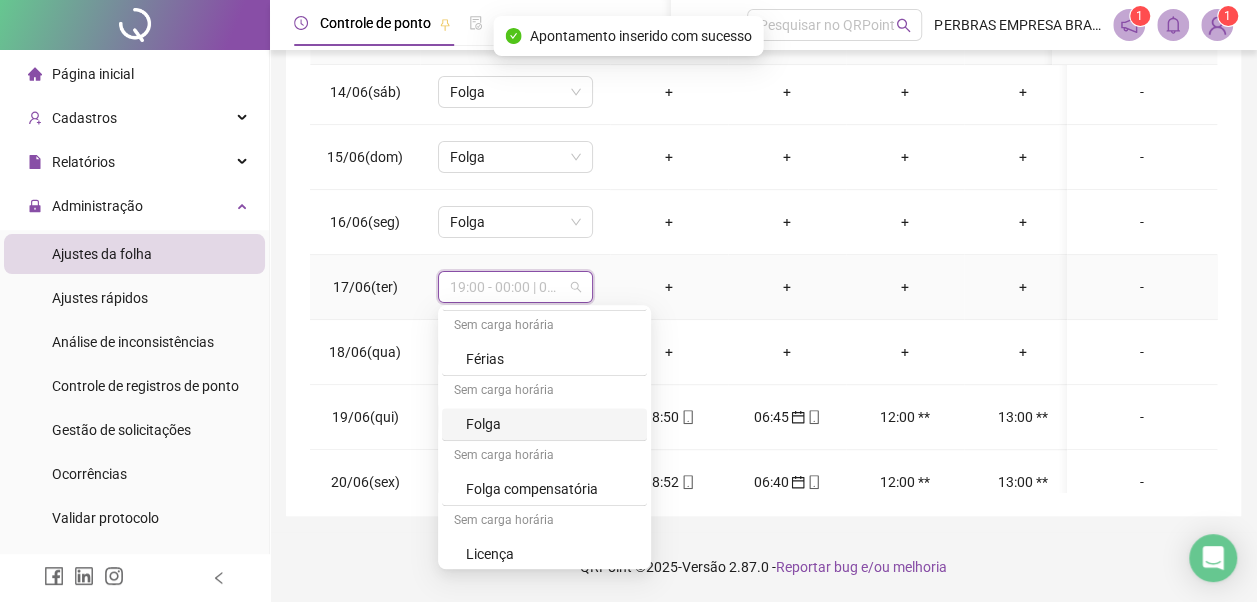 click on "Folga" at bounding box center [550, 424] 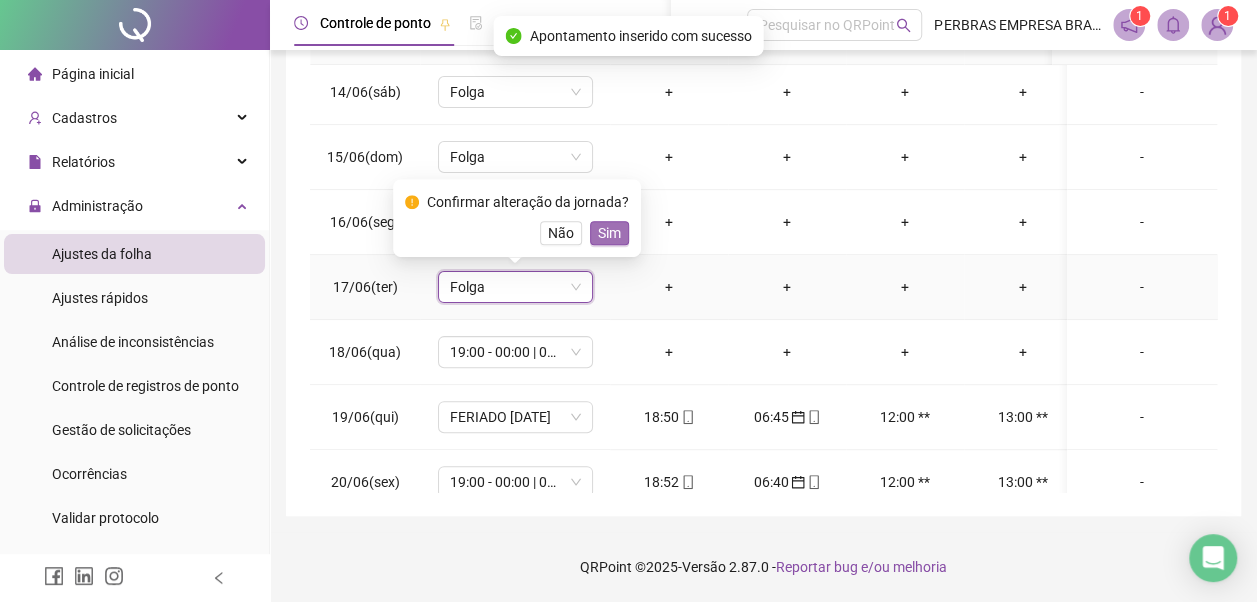 click on "Sim" at bounding box center (609, 233) 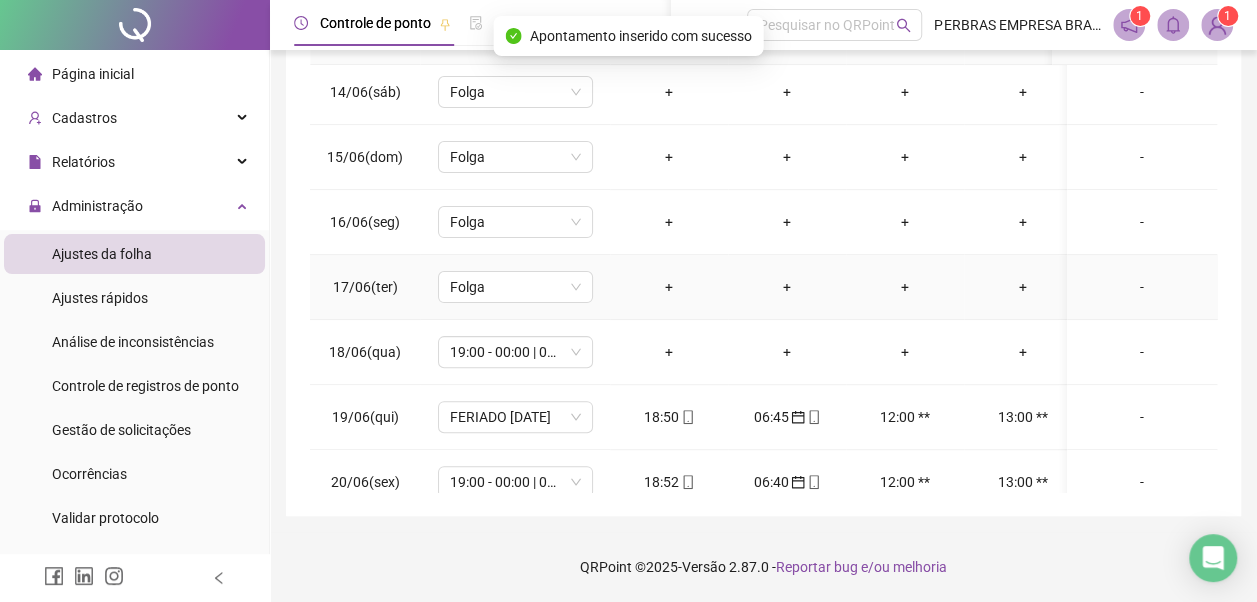 drag, startPoint x: 534, startPoint y: 343, endPoint x: 520, endPoint y: 261, distance: 83.18654 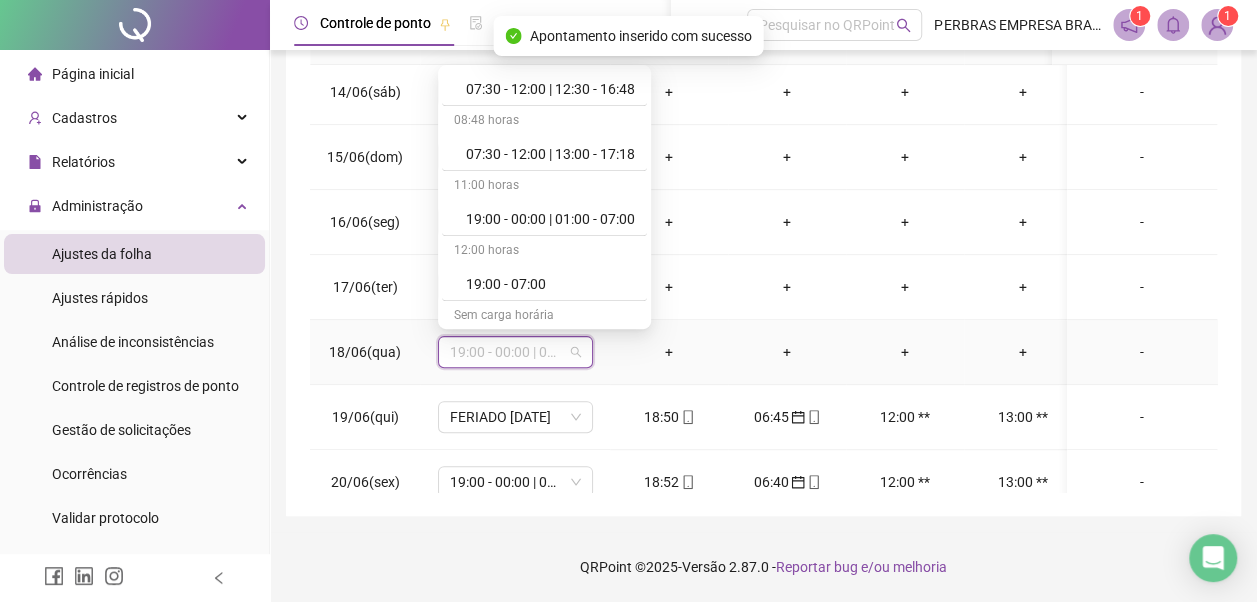 scroll, scrollTop: 778, scrollLeft: 0, axis: vertical 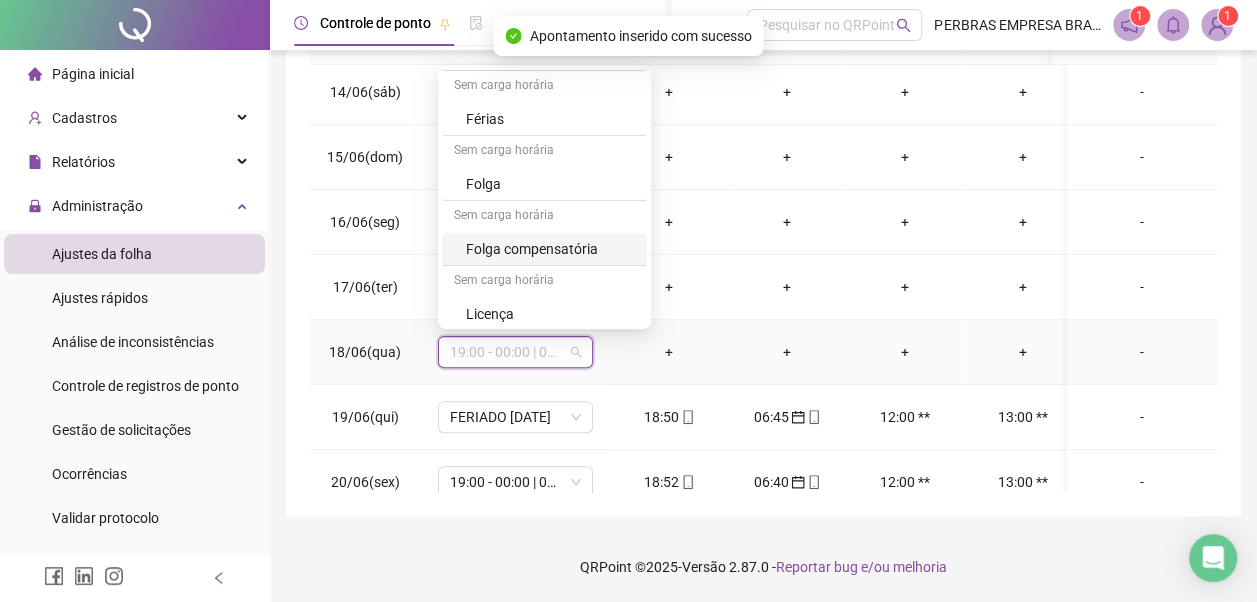 click on "Sem carga horária" at bounding box center (544, 152) 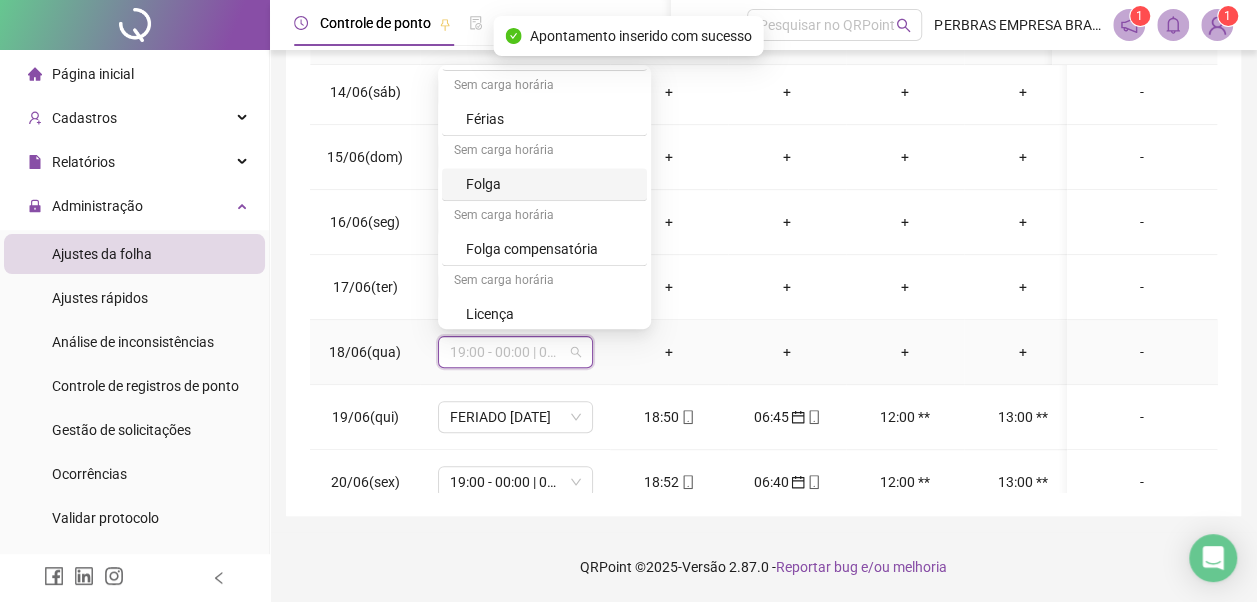 click on "Folga" at bounding box center (550, 184) 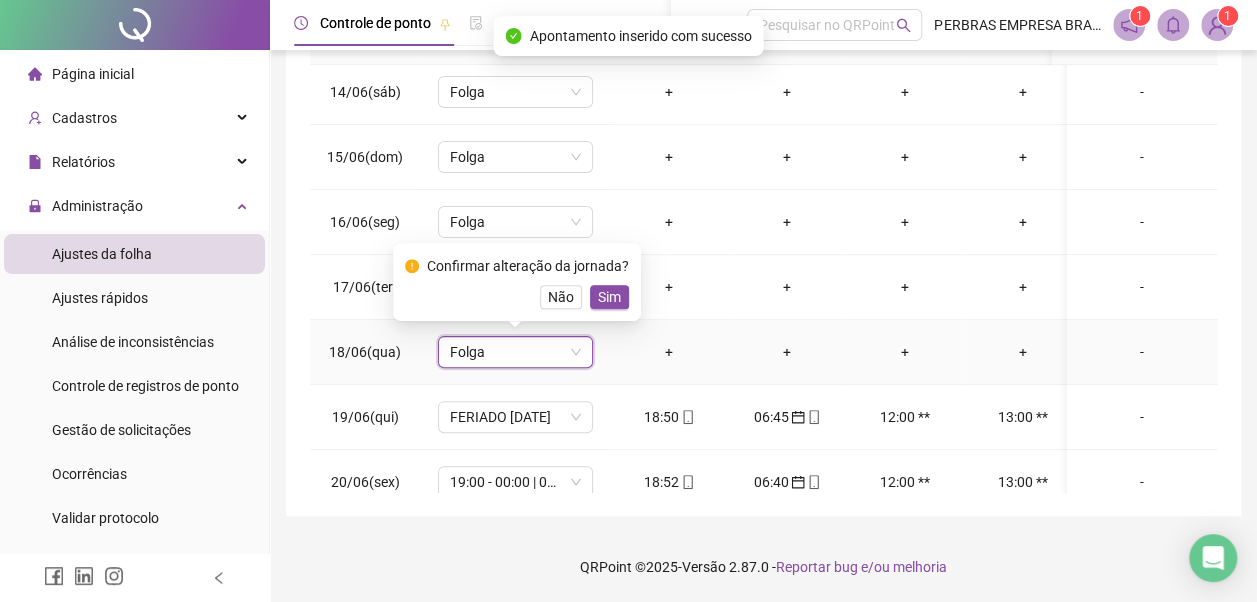 click on "Sim" at bounding box center [609, 297] 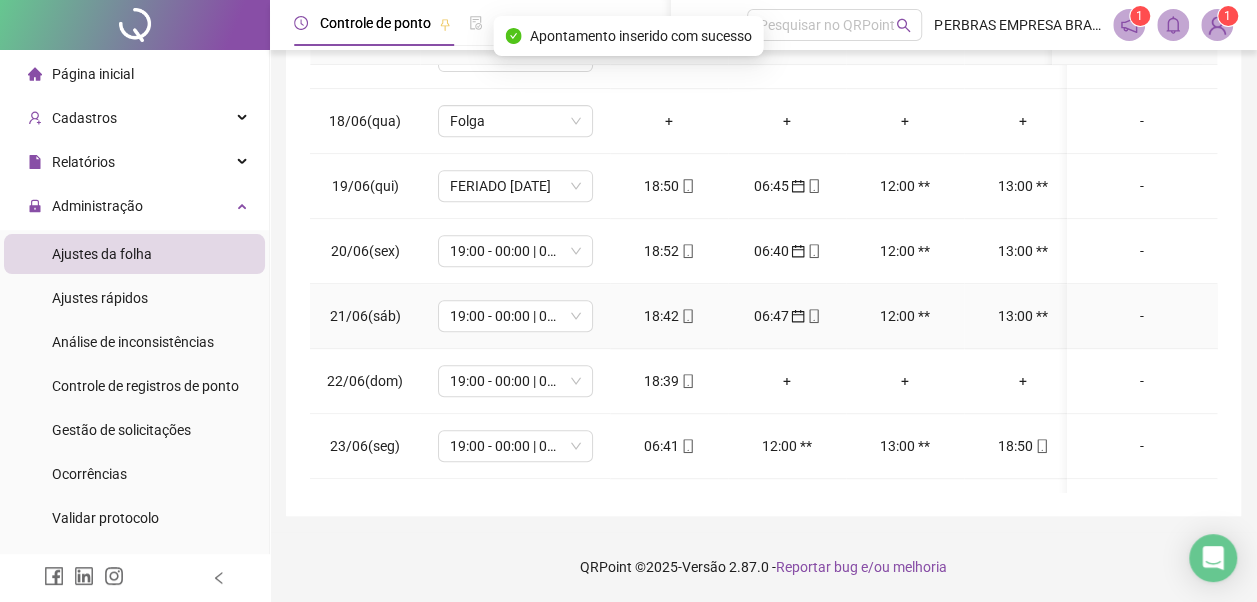scroll, scrollTop: 500, scrollLeft: 0, axis: vertical 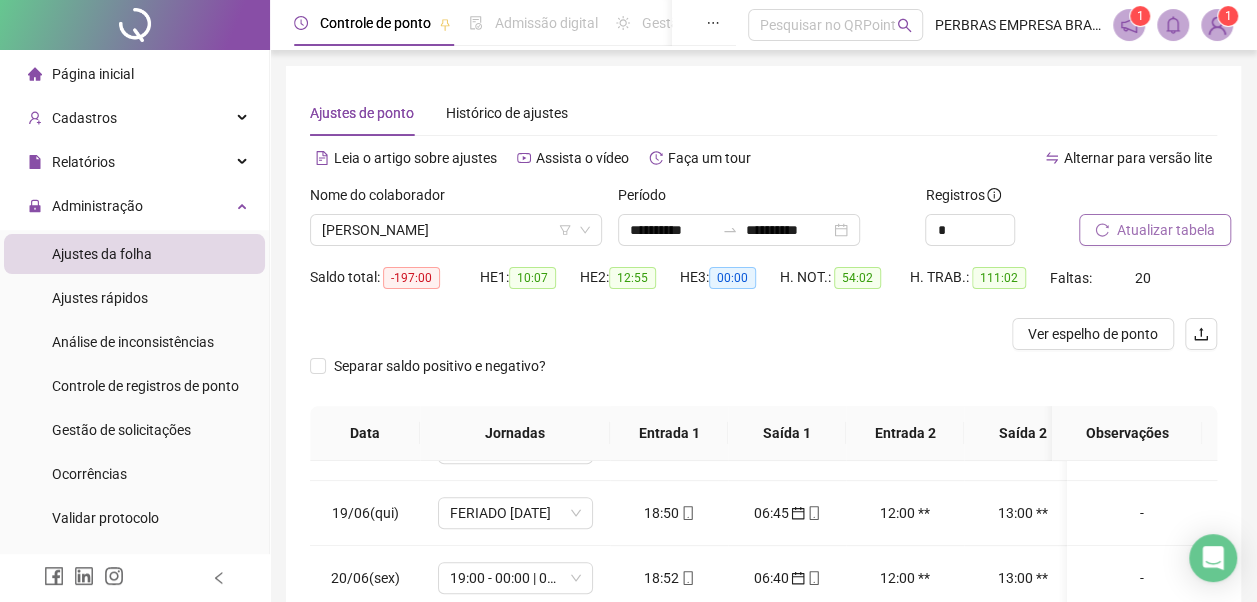 click on "Atualizar tabela" at bounding box center [1166, 230] 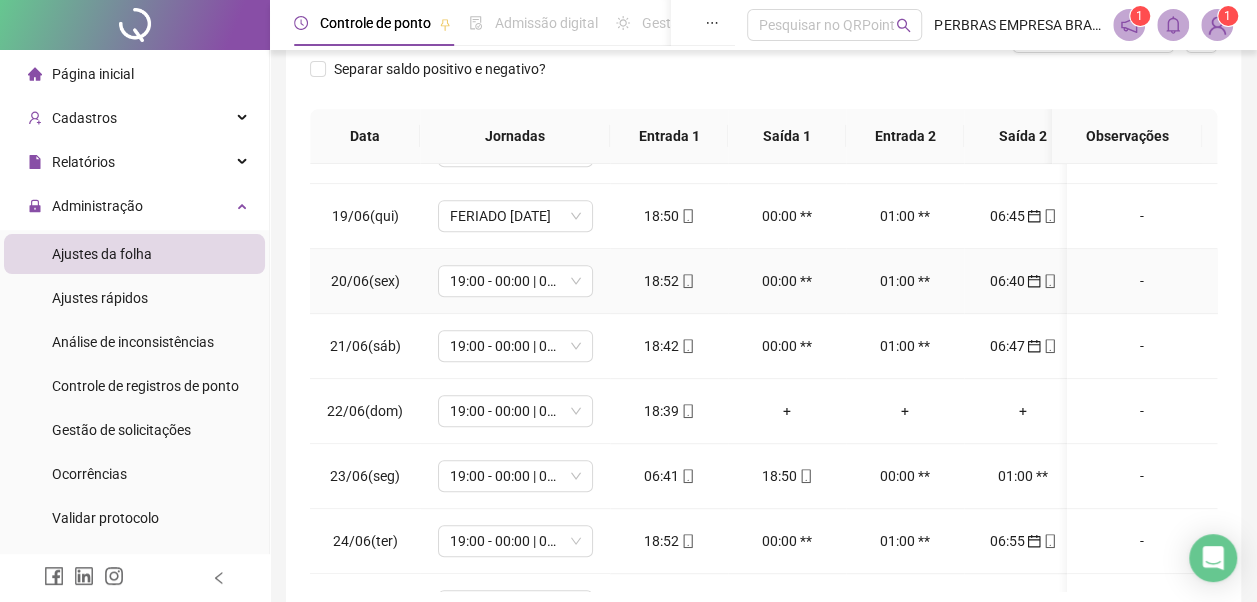 scroll, scrollTop: 300, scrollLeft: 0, axis: vertical 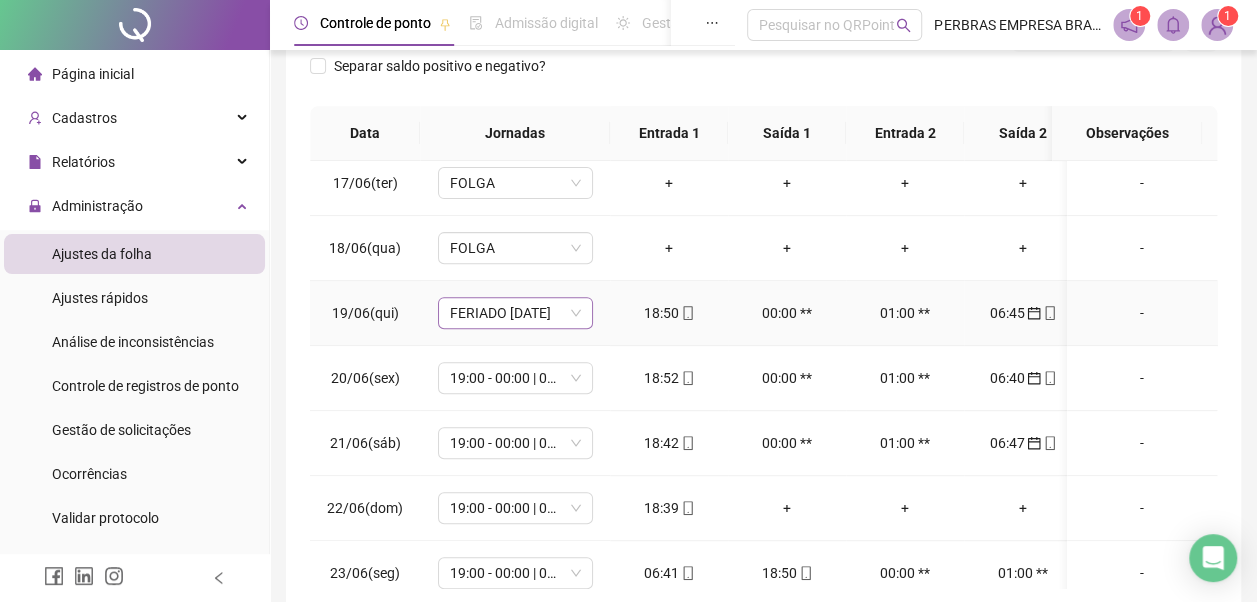 click on "FERIADO CORPUS CHRISTI" at bounding box center [515, 313] 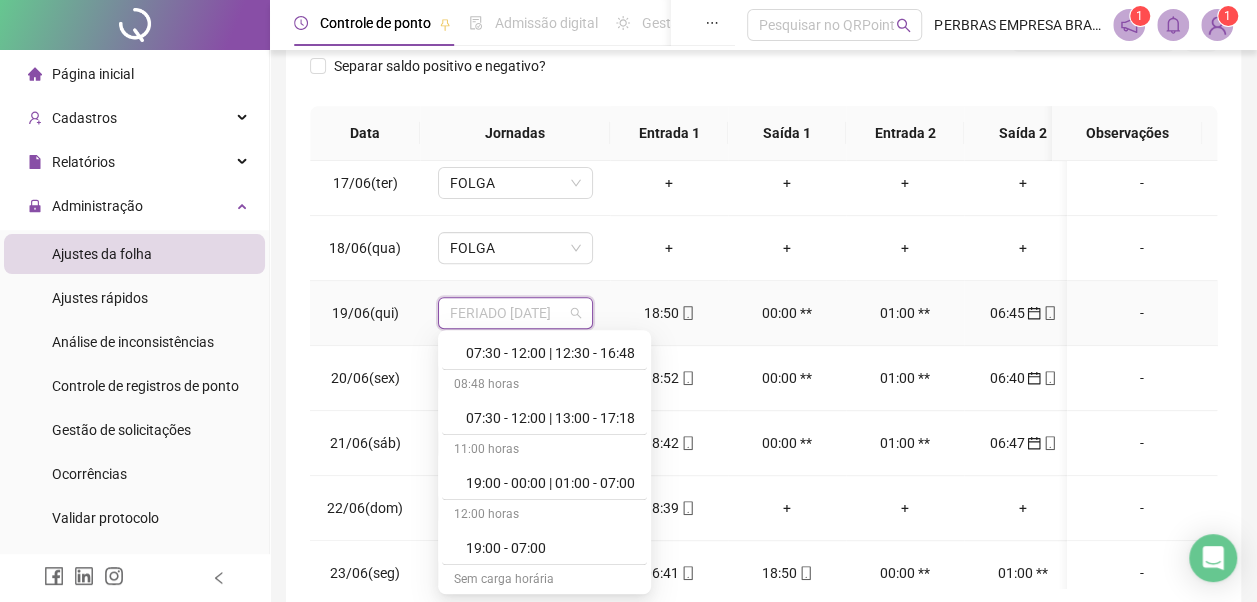 scroll, scrollTop: 500, scrollLeft: 0, axis: vertical 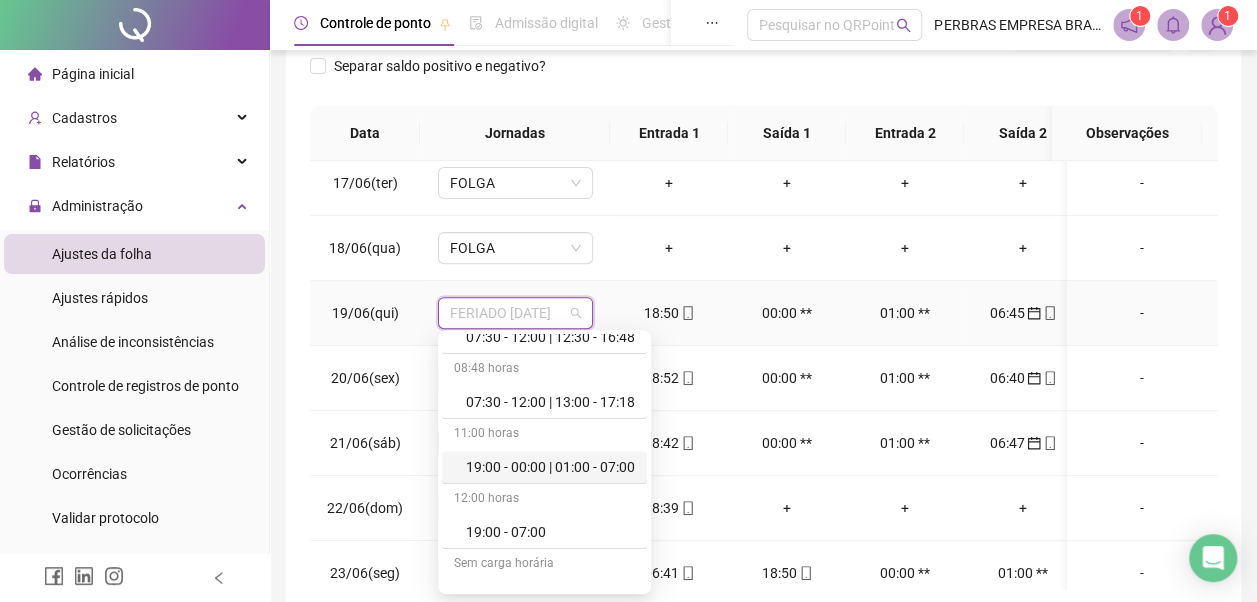 click on "19:00 - 00:00 | 01:00 - 07:00" at bounding box center [550, 467] 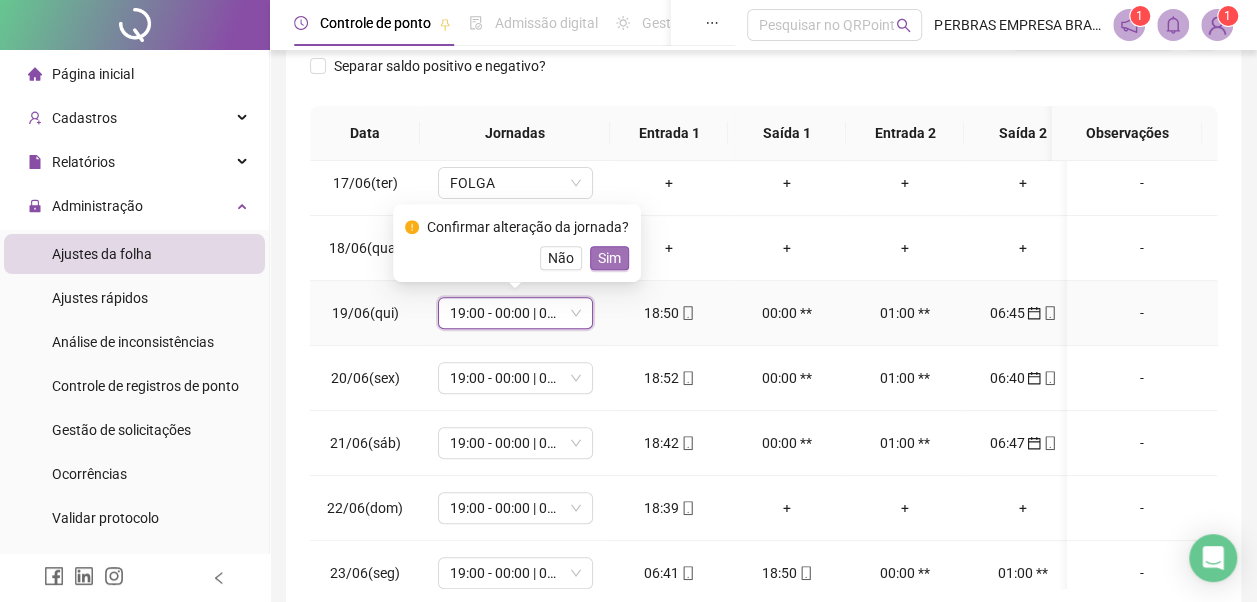 click on "Sim" at bounding box center (609, 258) 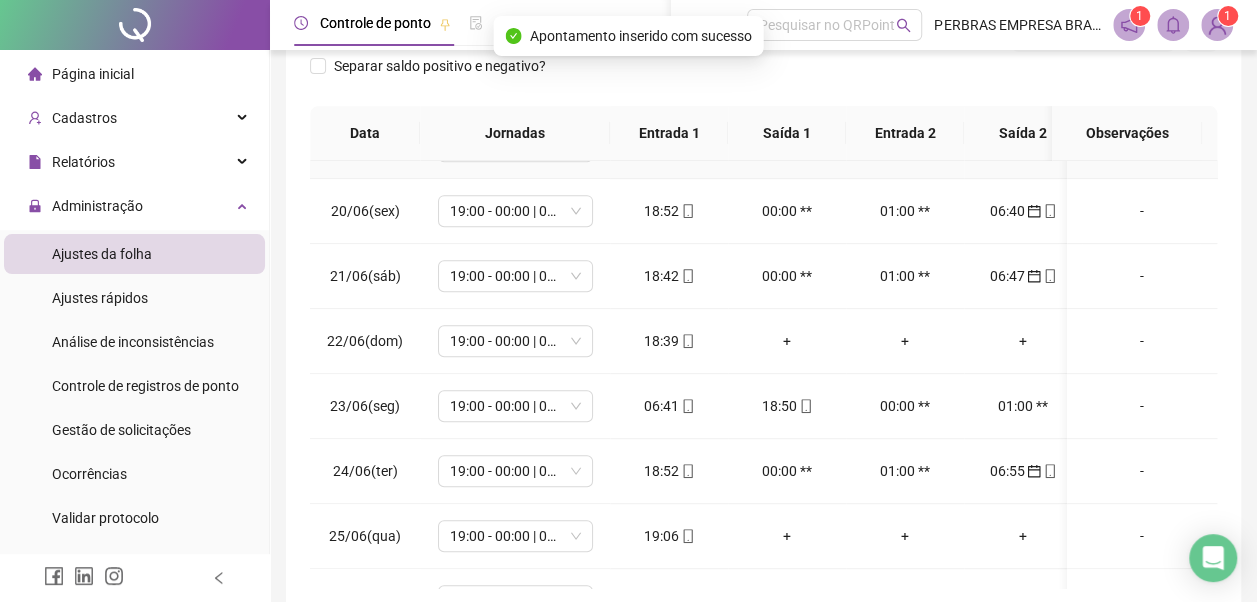 scroll, scrollTop: 600, scrollLeft: 0, axis: vertical 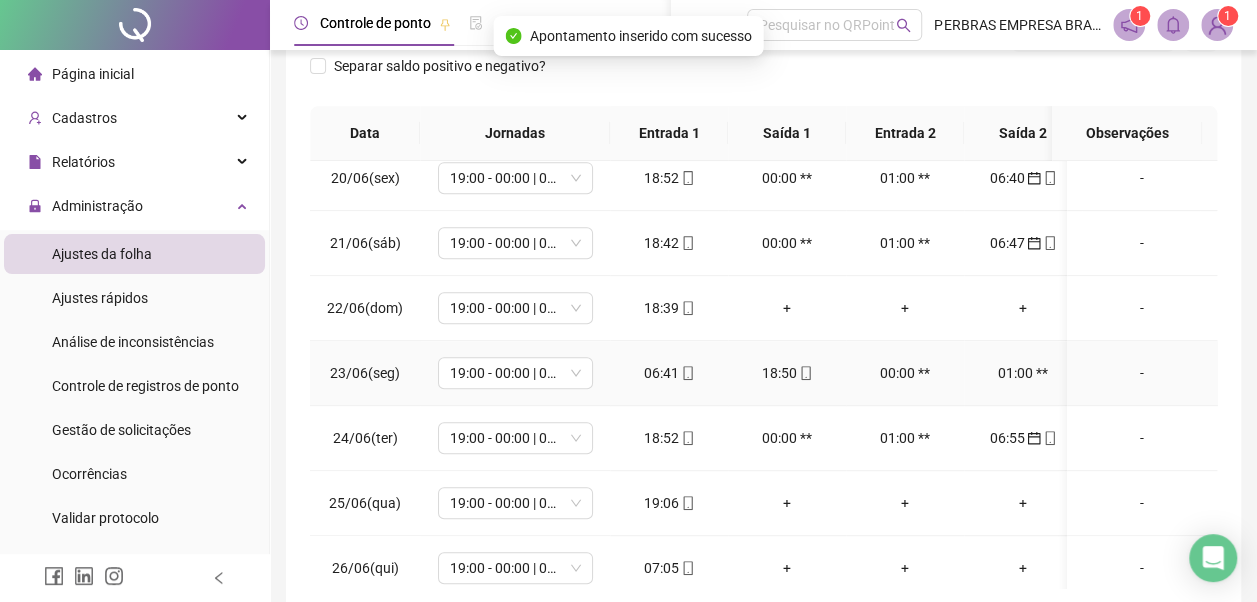 drag, startPoint x: 688, startPoint y: 366, endPoint x: 651, endPoint y: 526, distance: 164.22241 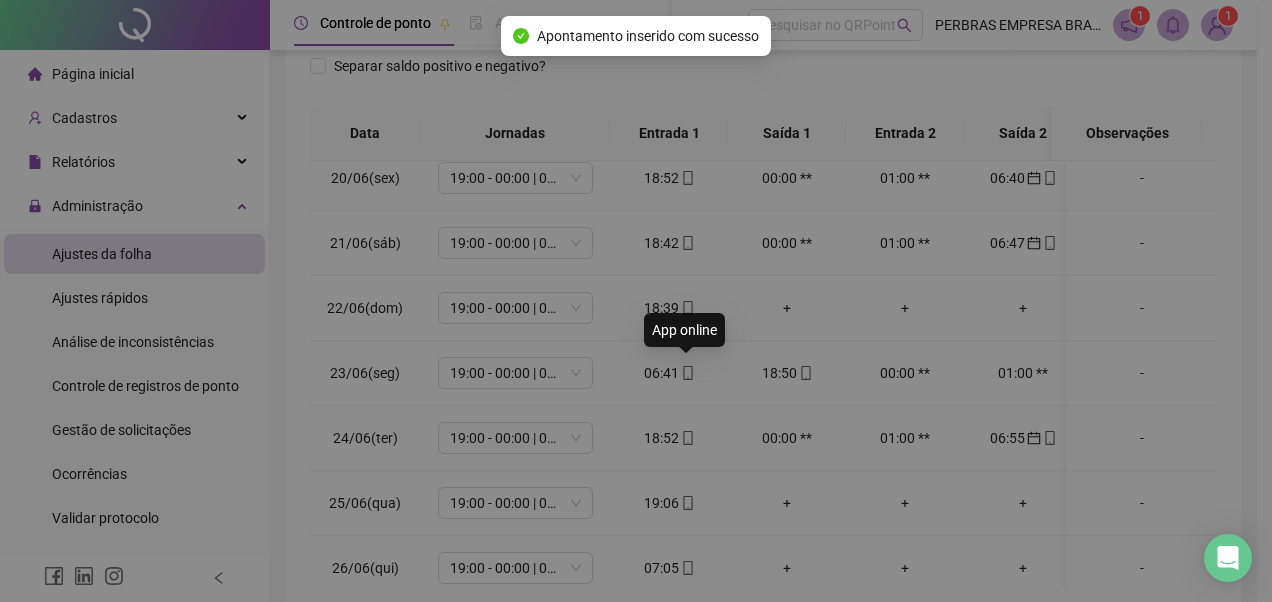 type on "**********" 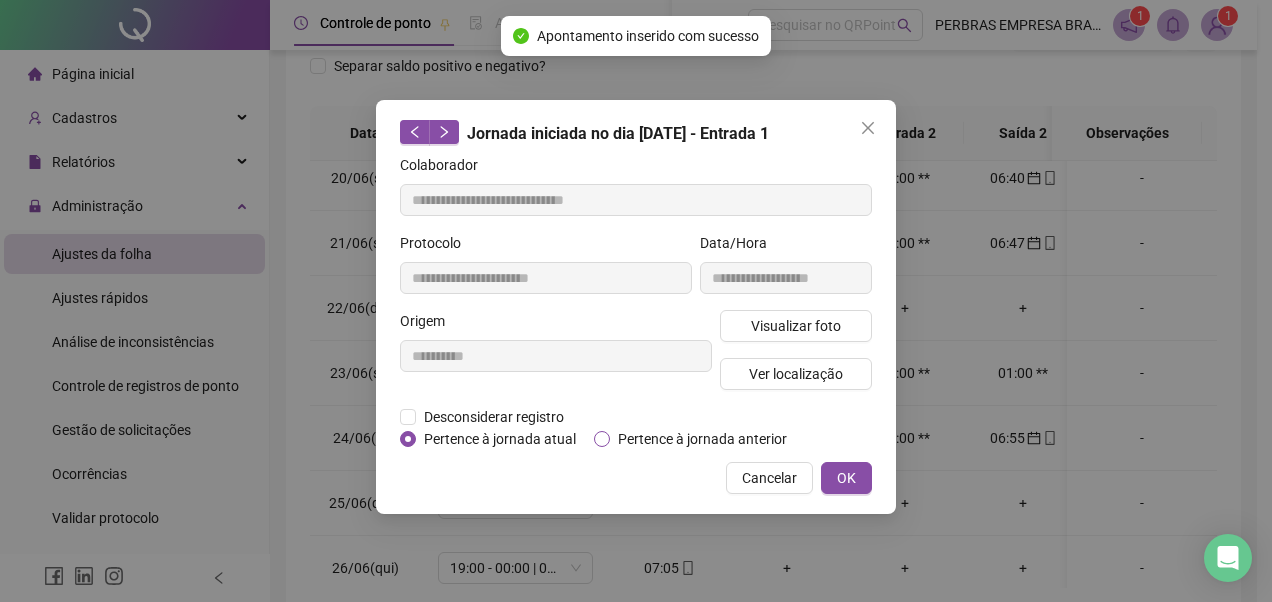 click on "Pertence à jornada anterior" at bounding box center (702, 439) 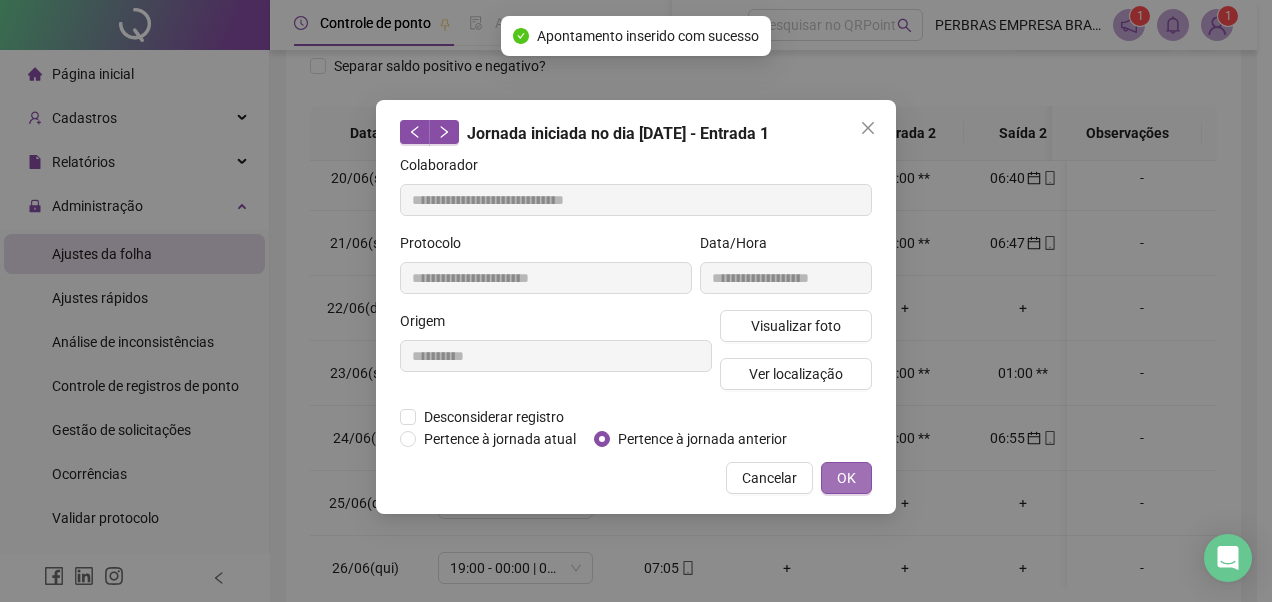 click on "OK" at bounding box center (846, 478) 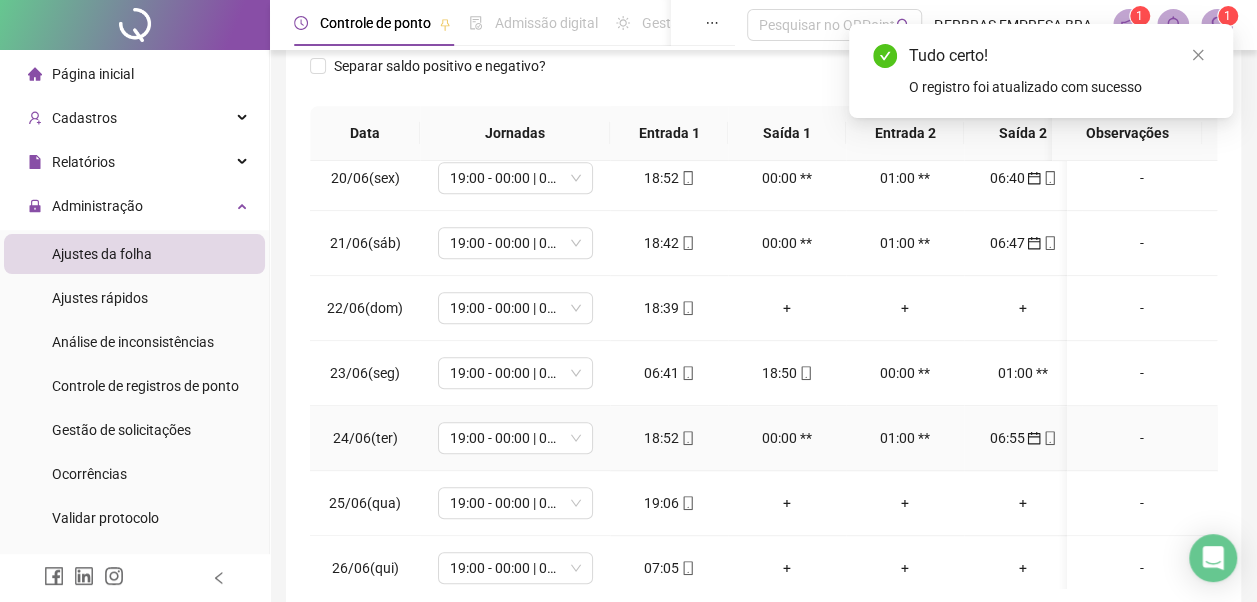 scroll, scrollTop: 700, scrollLeft: 0, axis: vertical 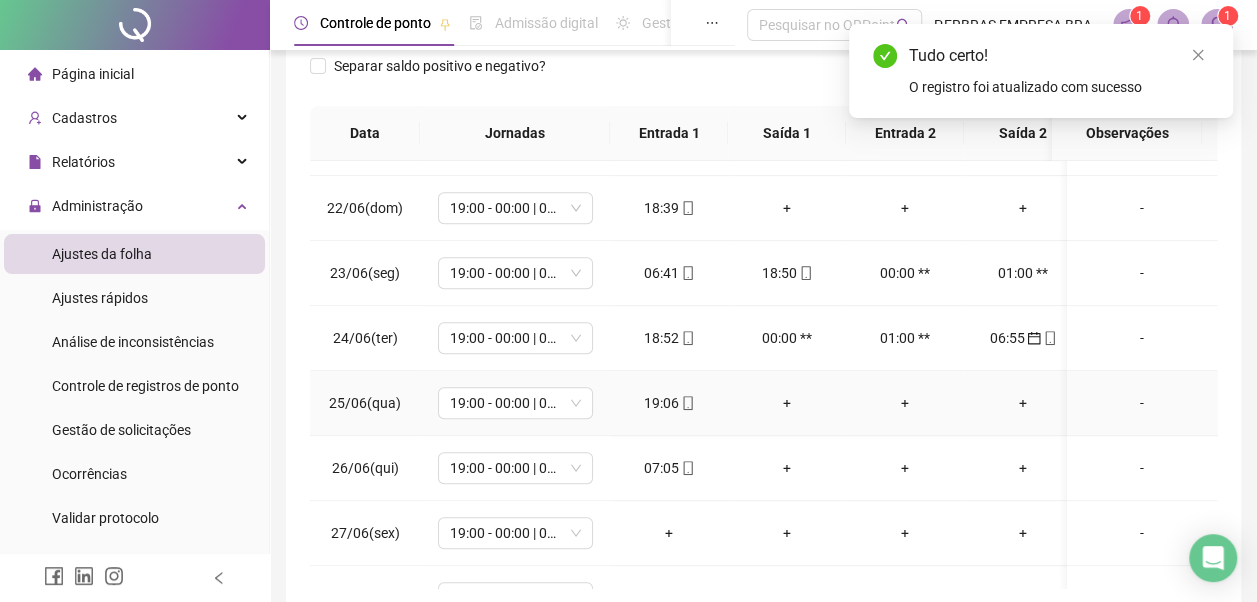 click 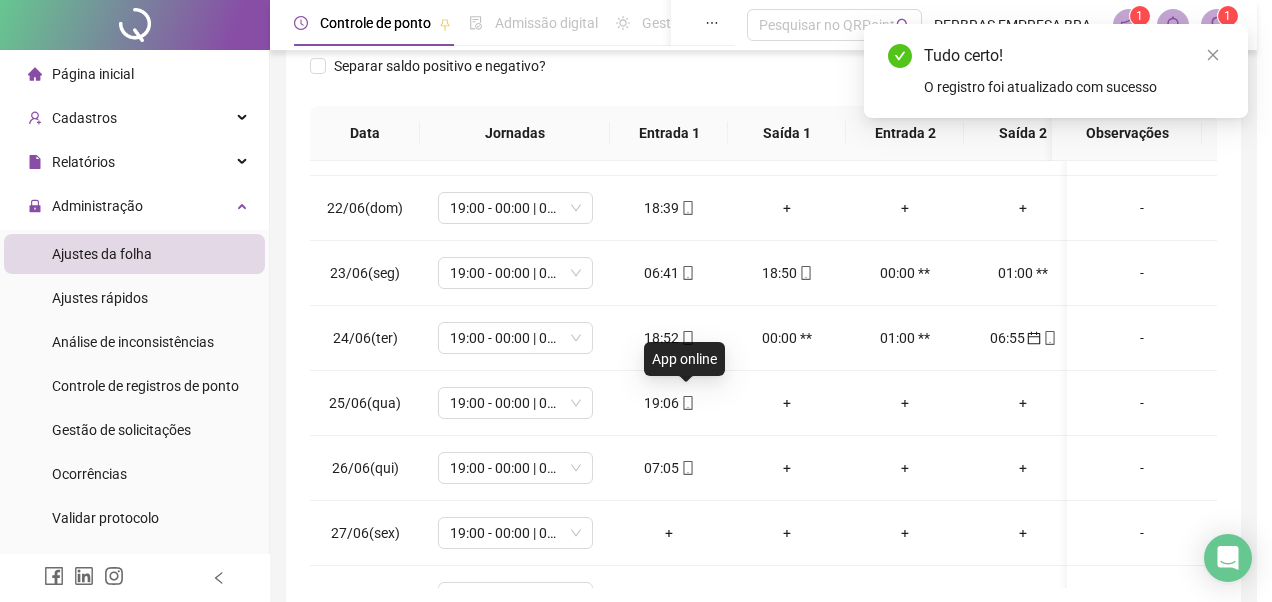 type on "**********" 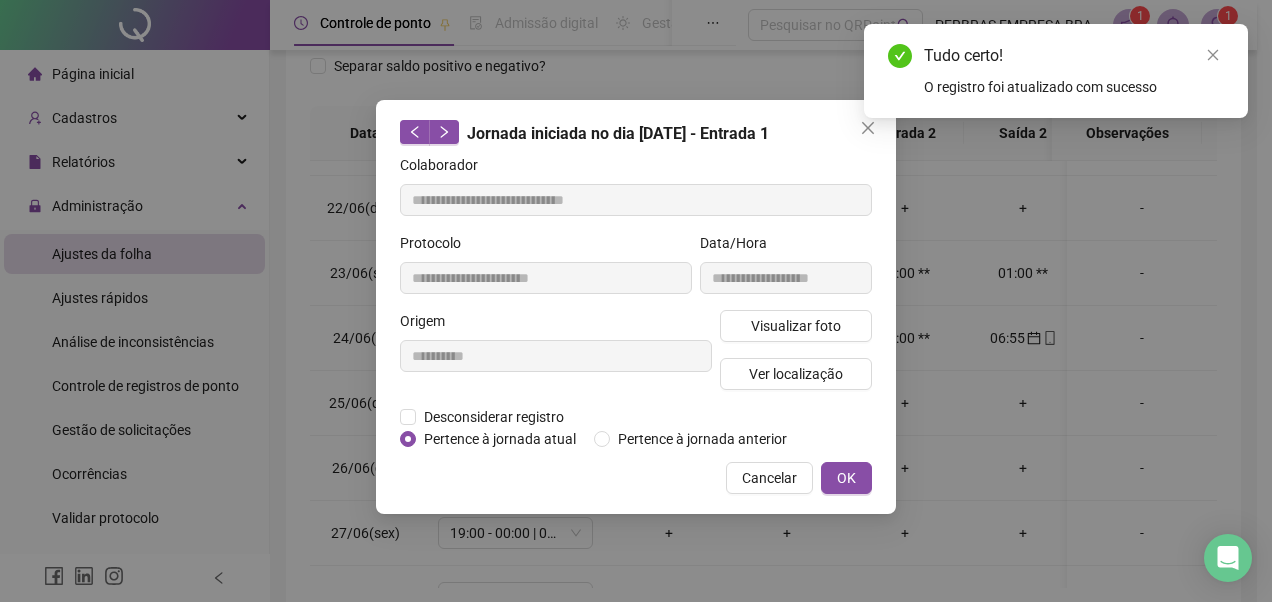 click on "Tudo certo! O registro foi atualizado com sucesso" at bounding box center [1056, 71] 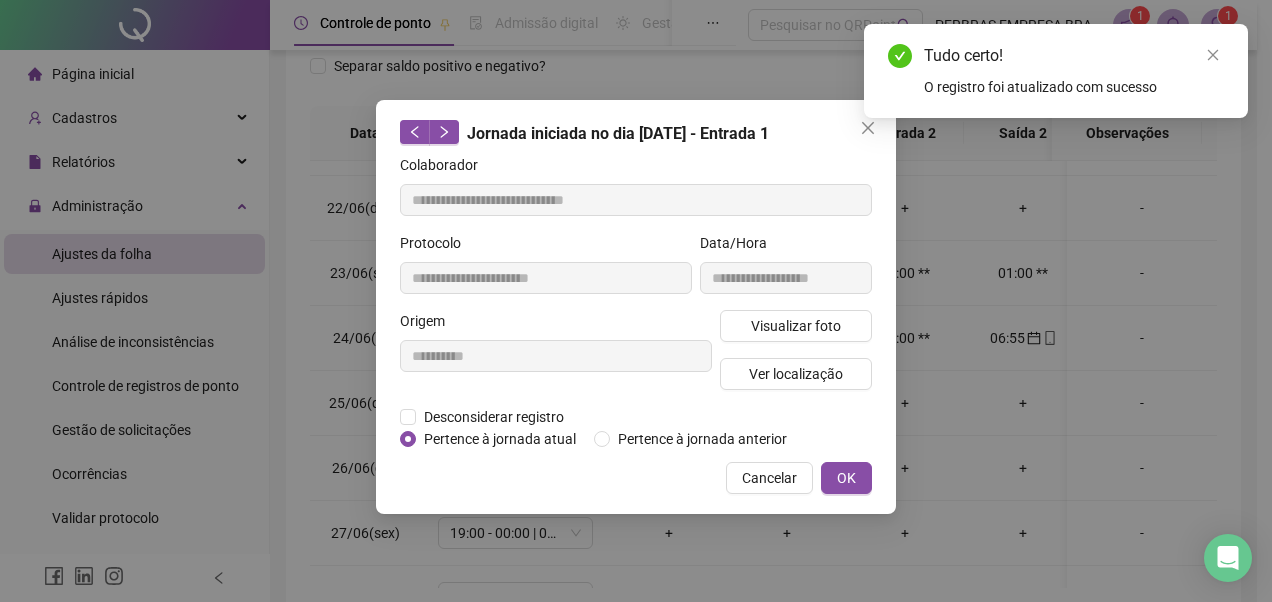 click 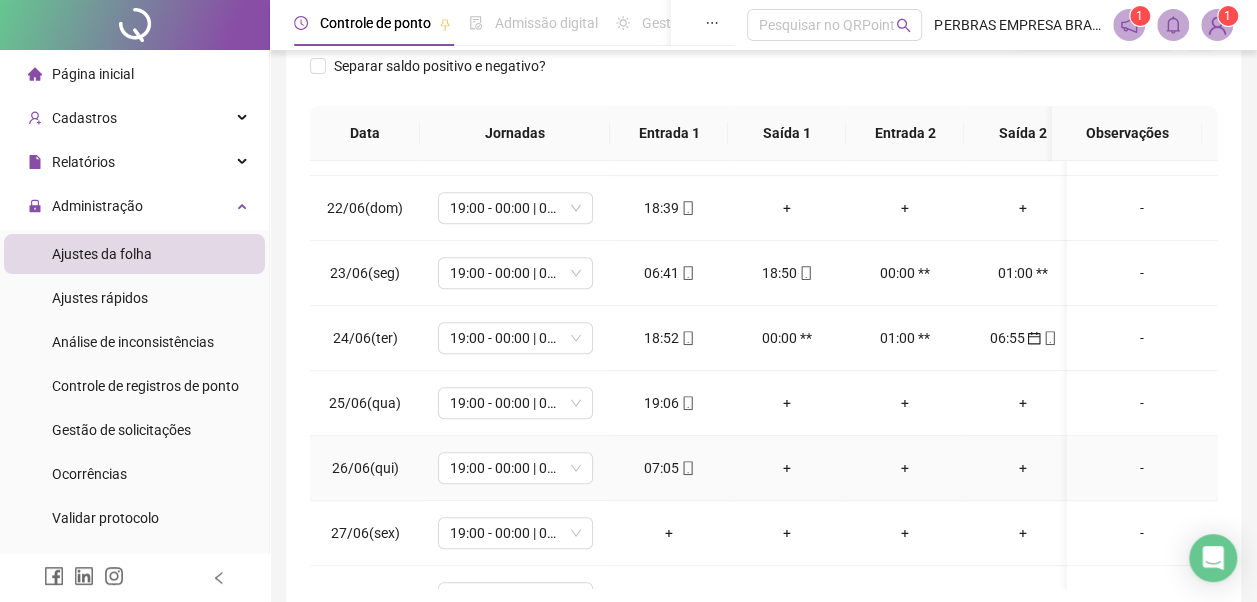 click at bounding box center [687, 468] 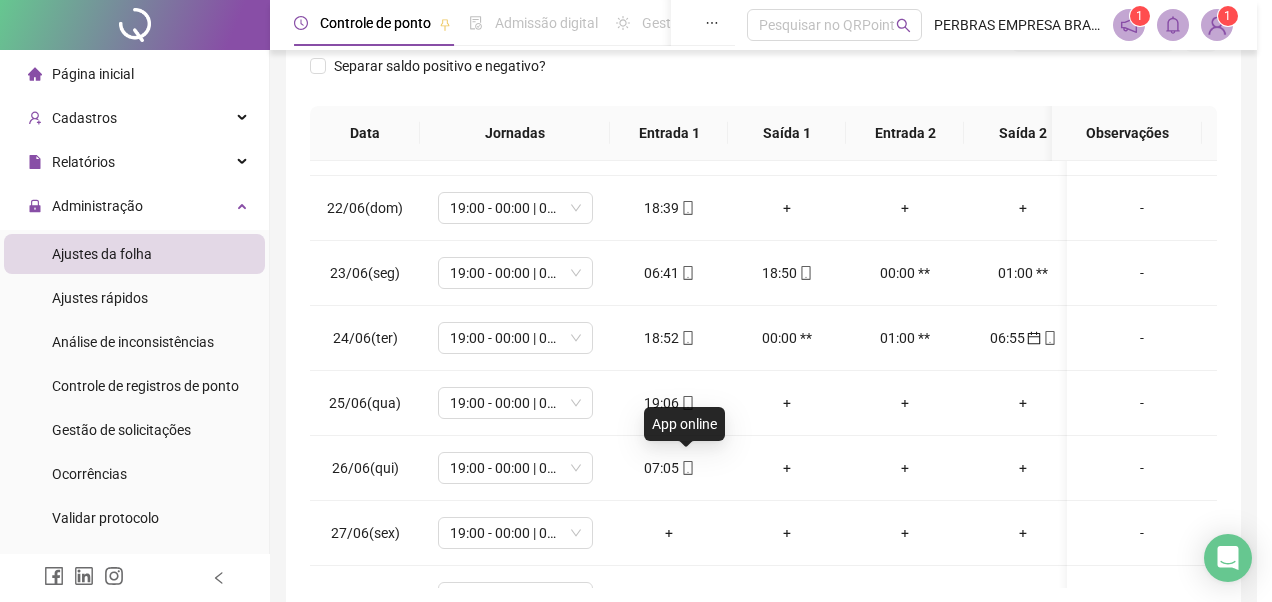 type on "**********" 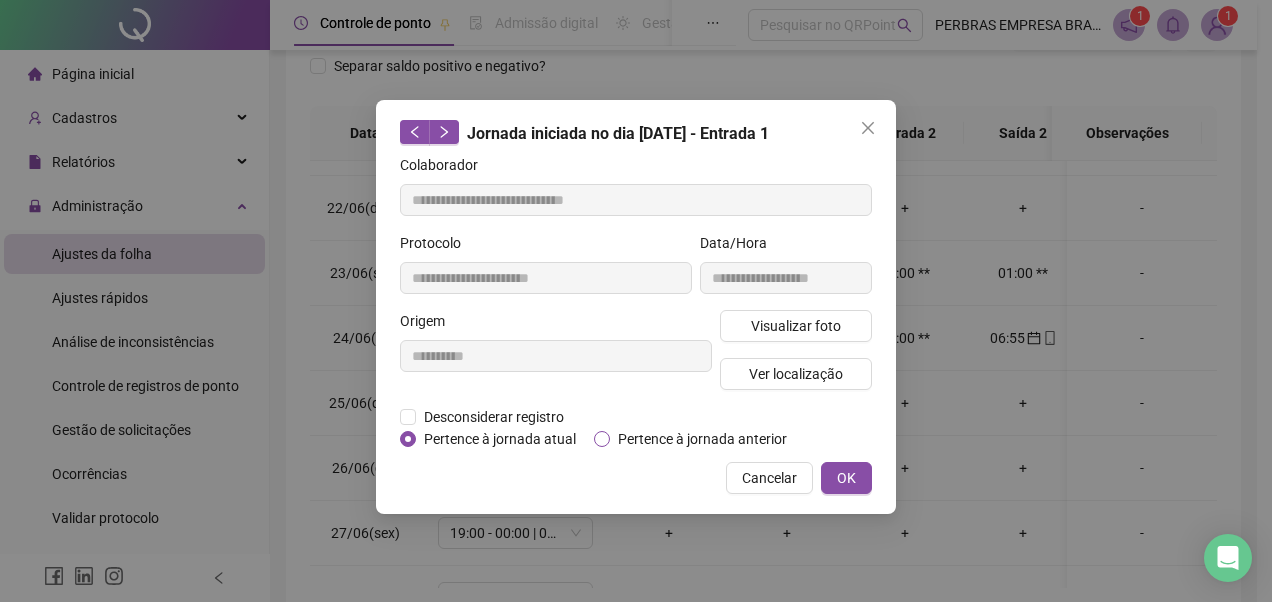 click on "Pertence à jornada anterior" at bounding box center [702, 439] 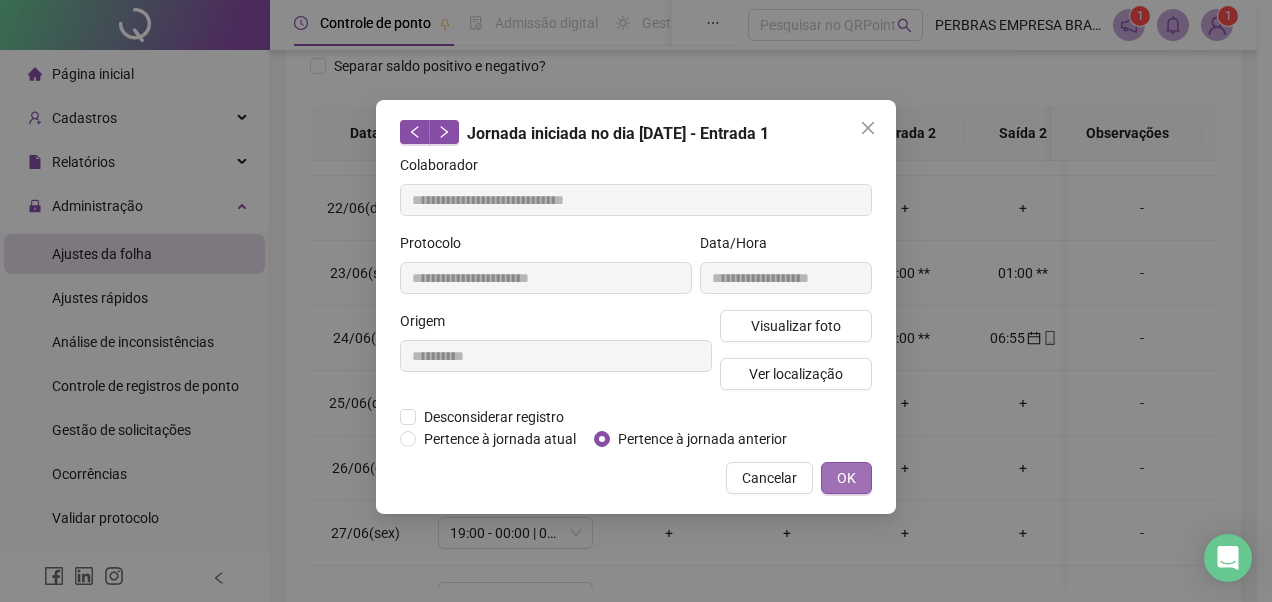 click on "OK" at bounding box center [846, 478] 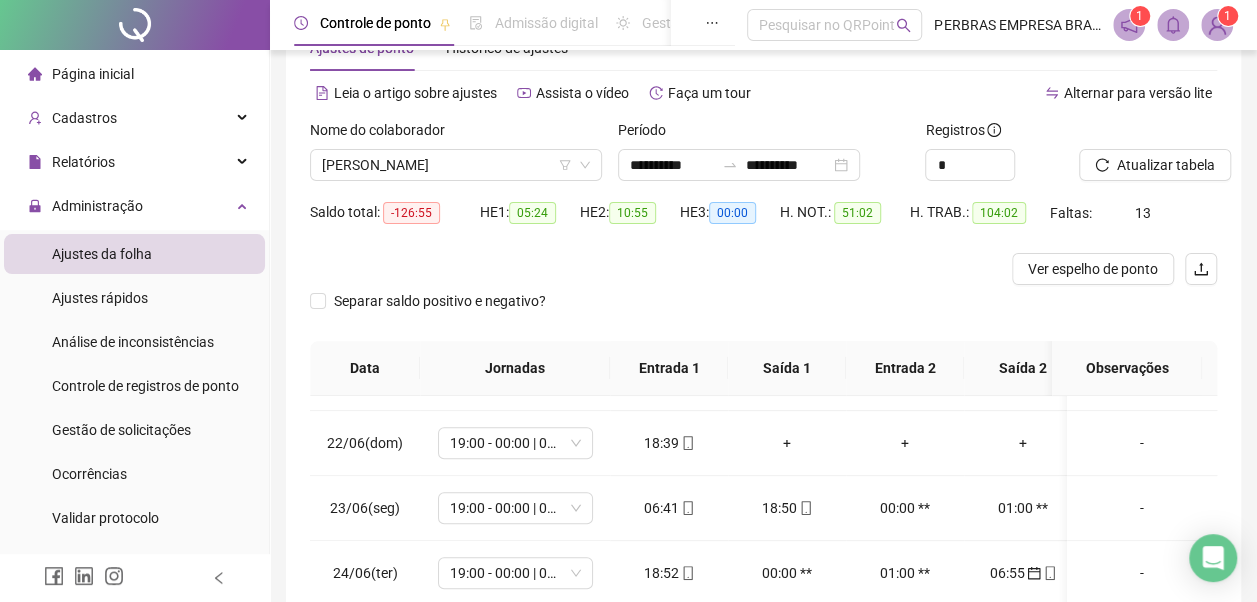 scroll, scrollTop: 0, scrollLeft: 0, axis: both 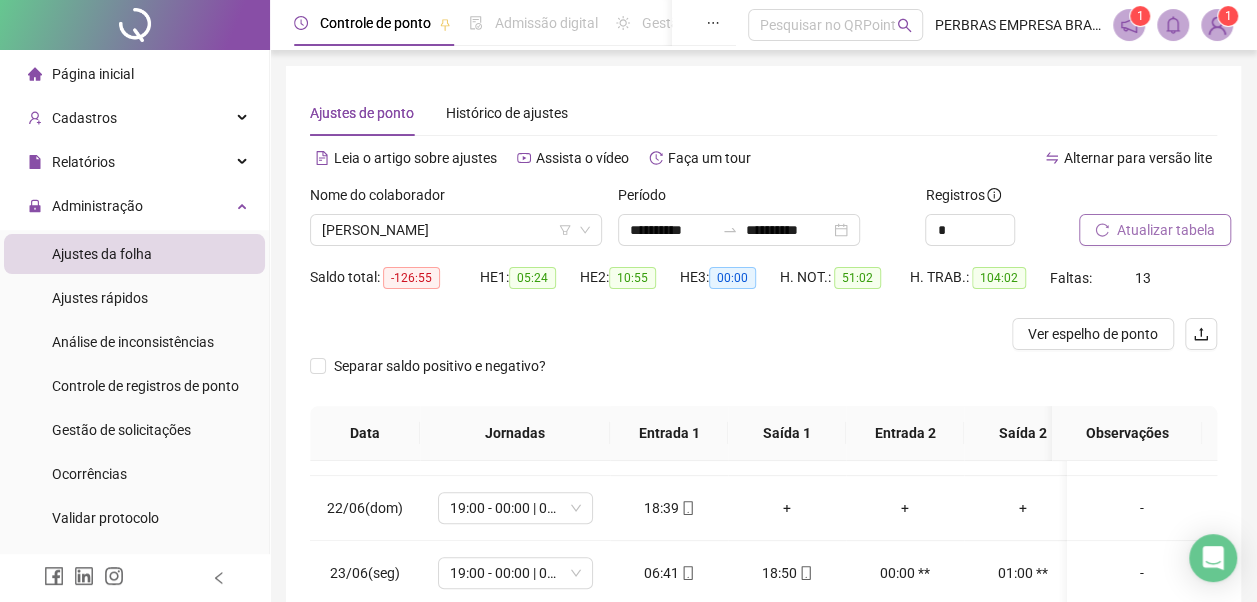 click on "Atualizar tabela" at bounding box center [1166, 230] 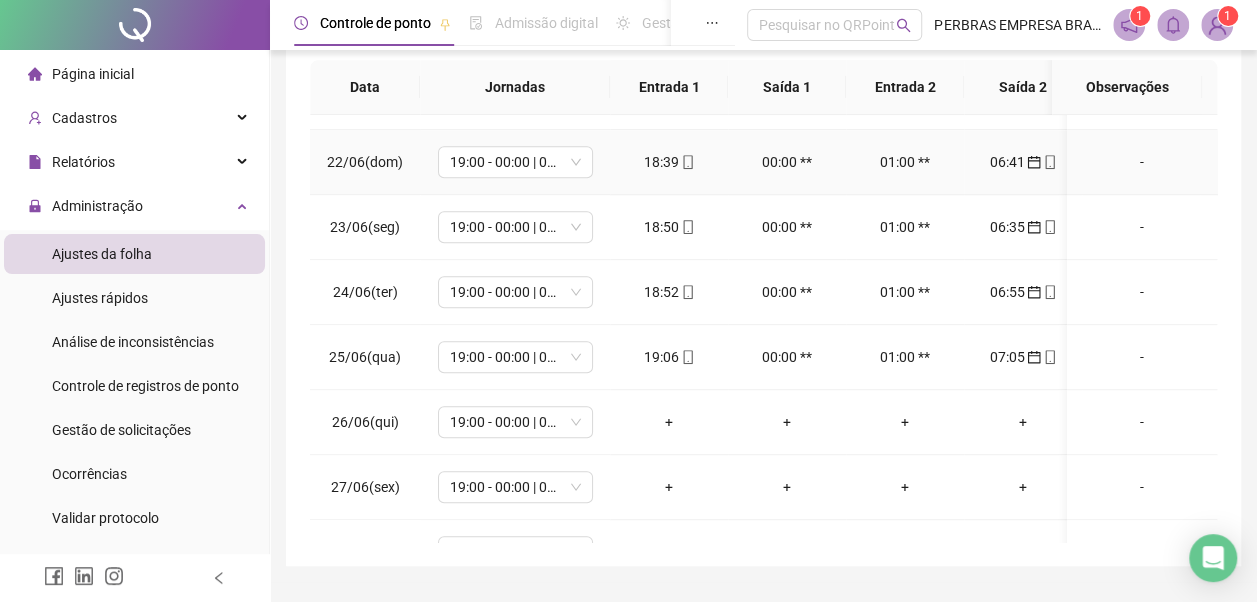 scroll, scrollTop: 396, scrollLeft: 0, axis: vertical 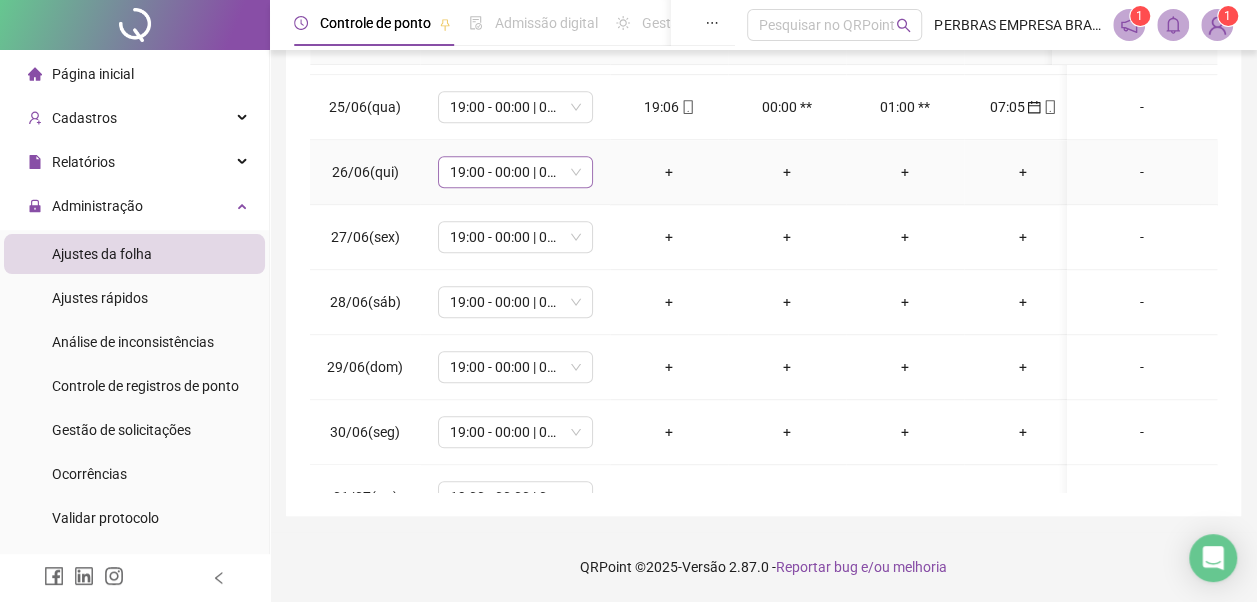 click on "19:00 - 00:00 | 01:00 - 07:00" at bounding box center (515, 172) 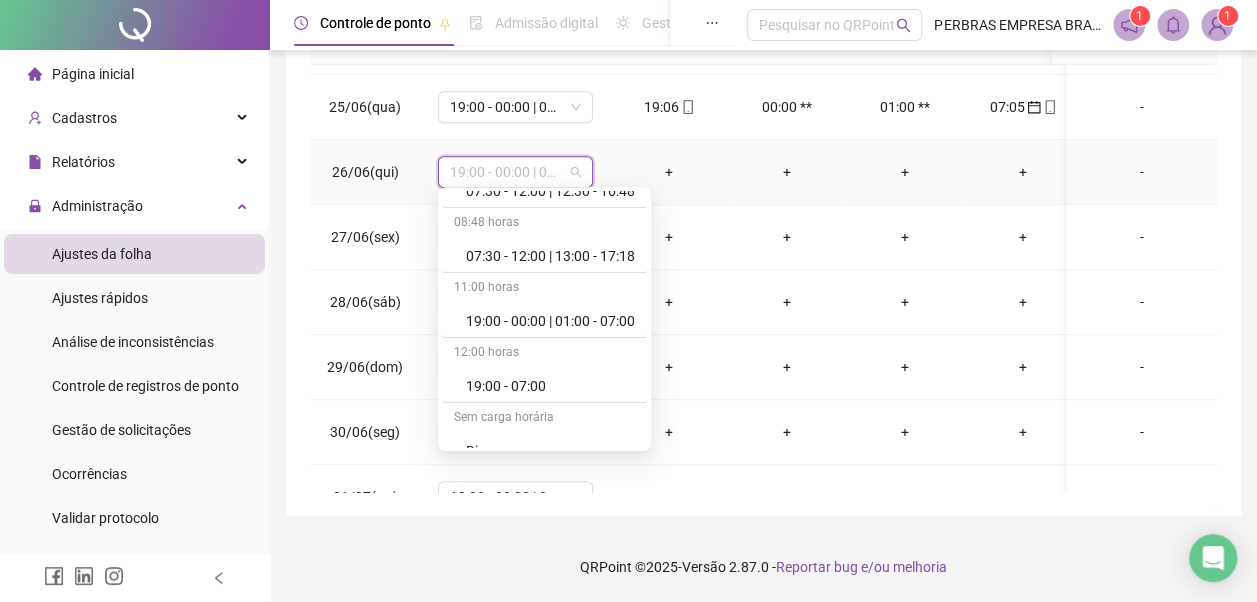 scroll, scrollTop: 778, scrollLeft: 0, axis: vertical 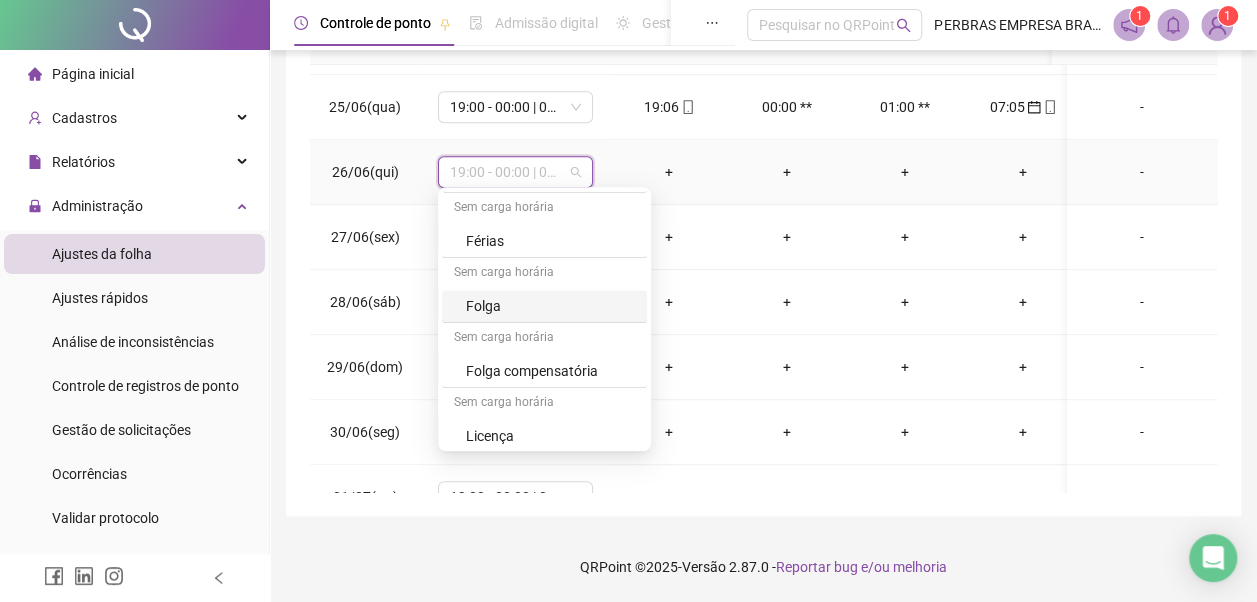 drag, startPoint x: 524, startPoint y: 287, endPoint x: 612, endPoint y: 178, distance: 140.08926 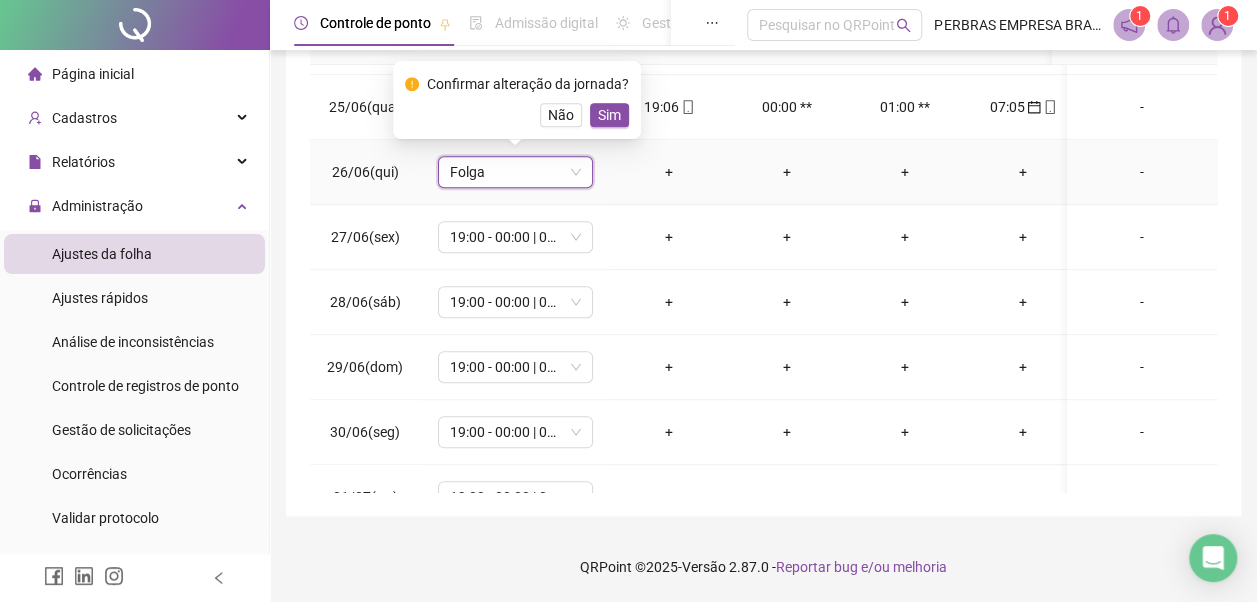click on "Sim" at bounding box center [609, 115] 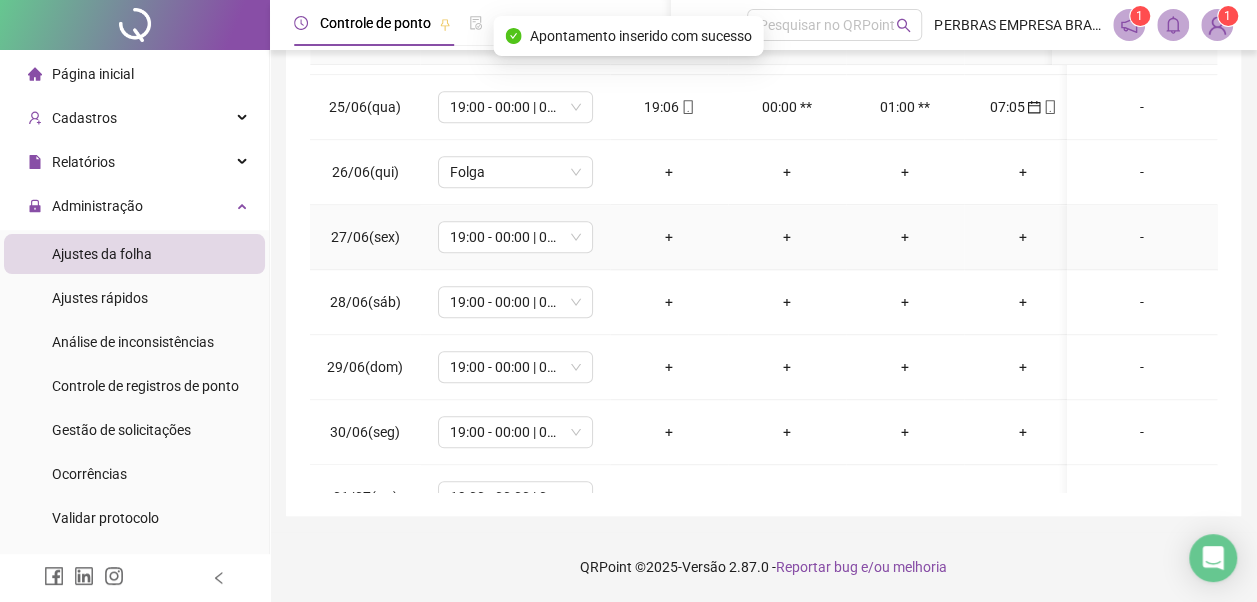 click on "19:00 - 00:00 | 01:00 - 07:00" at bounding box center (515, 237) 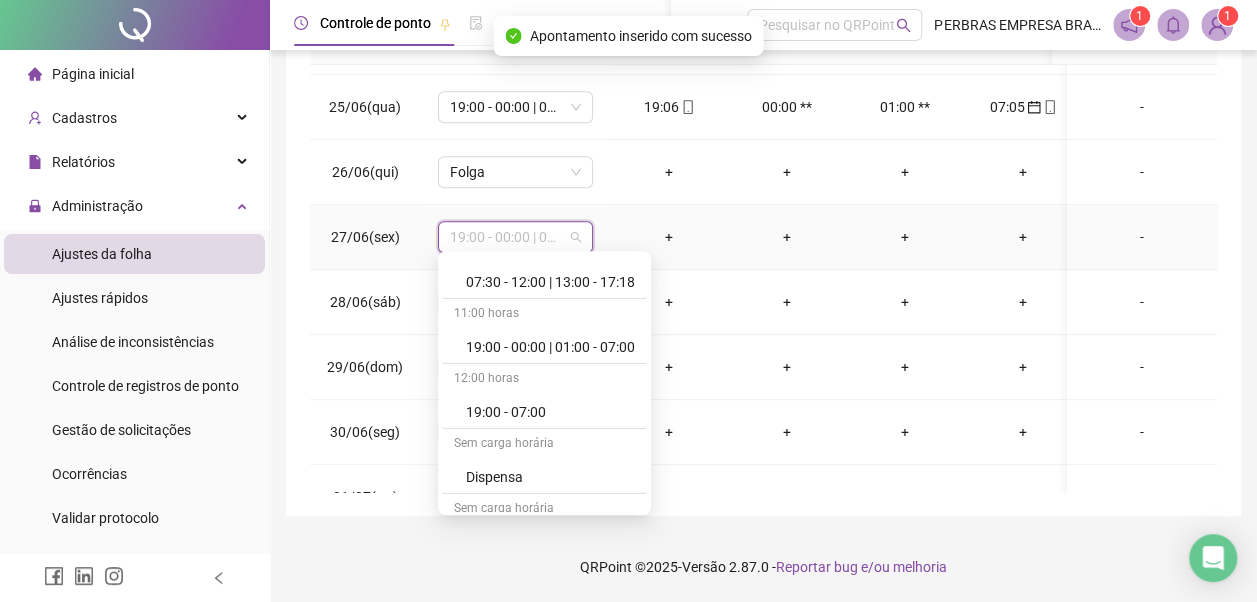 scroll, scrollTop: 778, scrollLeft: 0, axis: vertical 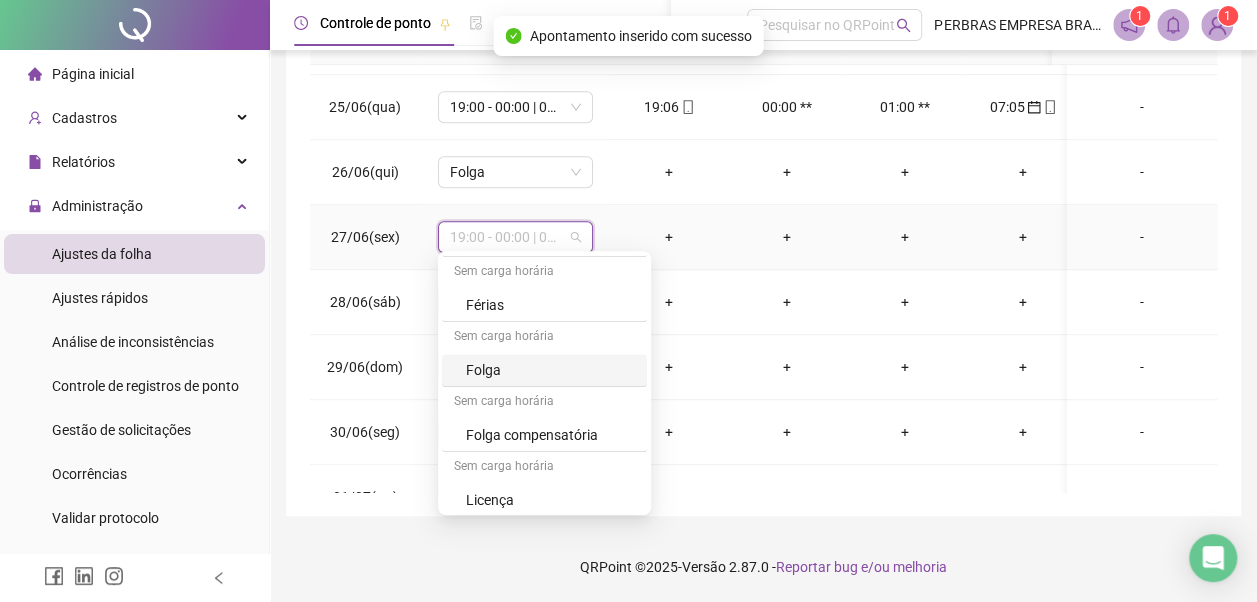 drag, startPoint x: 526, startPoint y: 355, endPoint x: 547, endPoint y: 316, distance: 44.294468 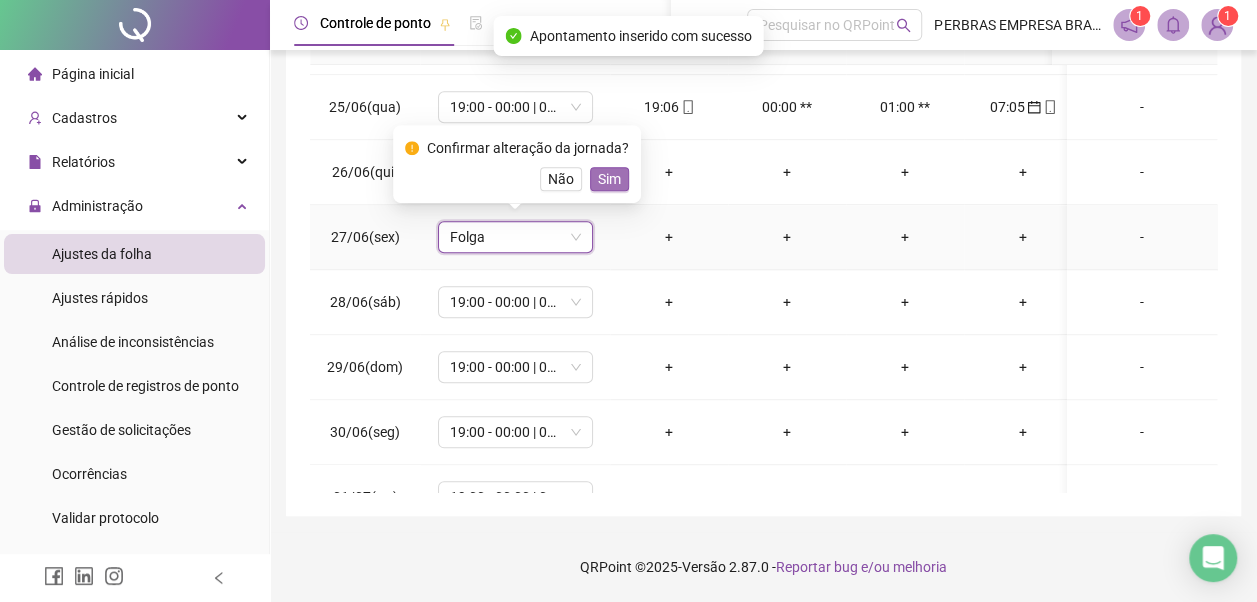 click on "Sim" at bounding box center [609, 179] 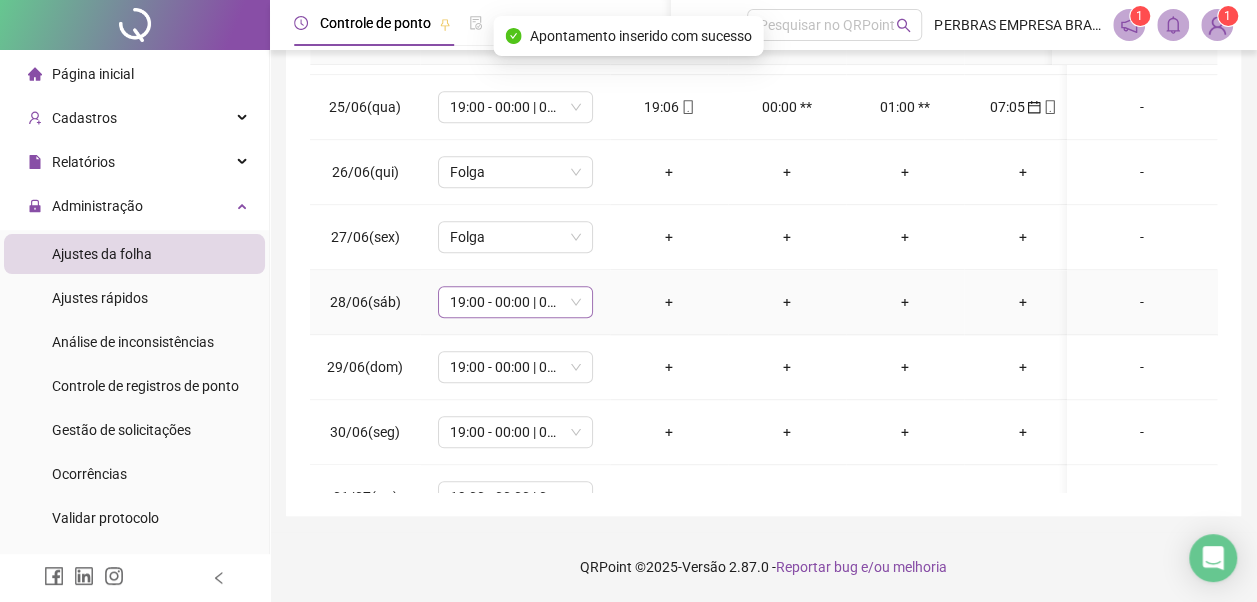 click on "19:00 - 00:00 | 01:00 - 07:00" at bounding box center [515, 302] 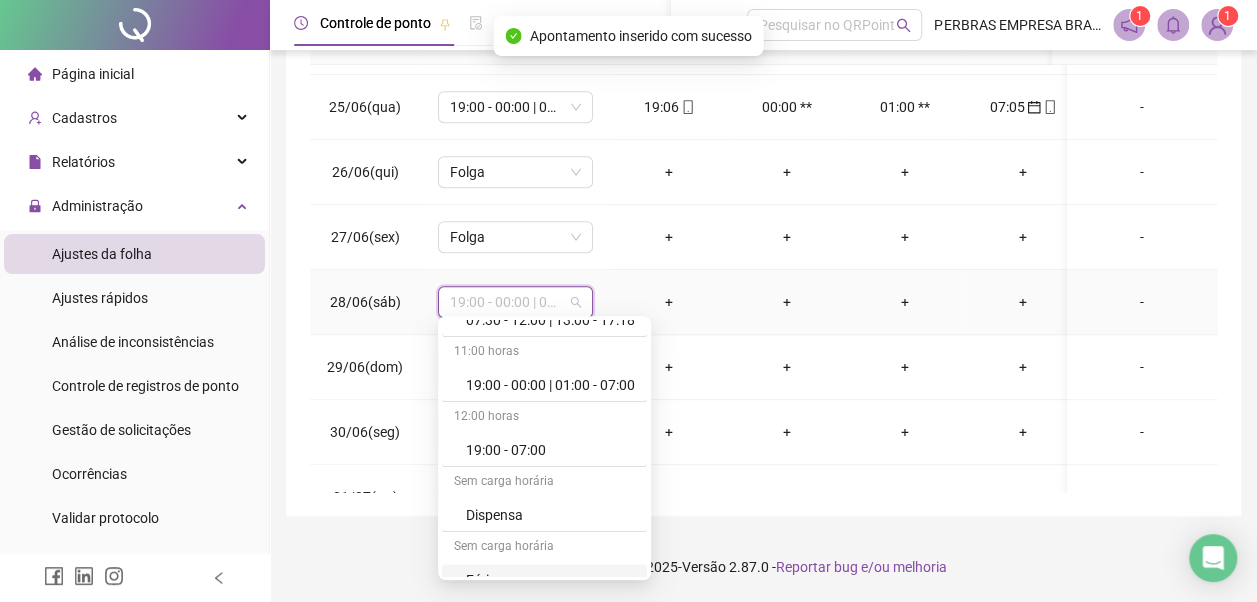scroll, scrollTop: 778, scrollLeft: 0, axis: vertical 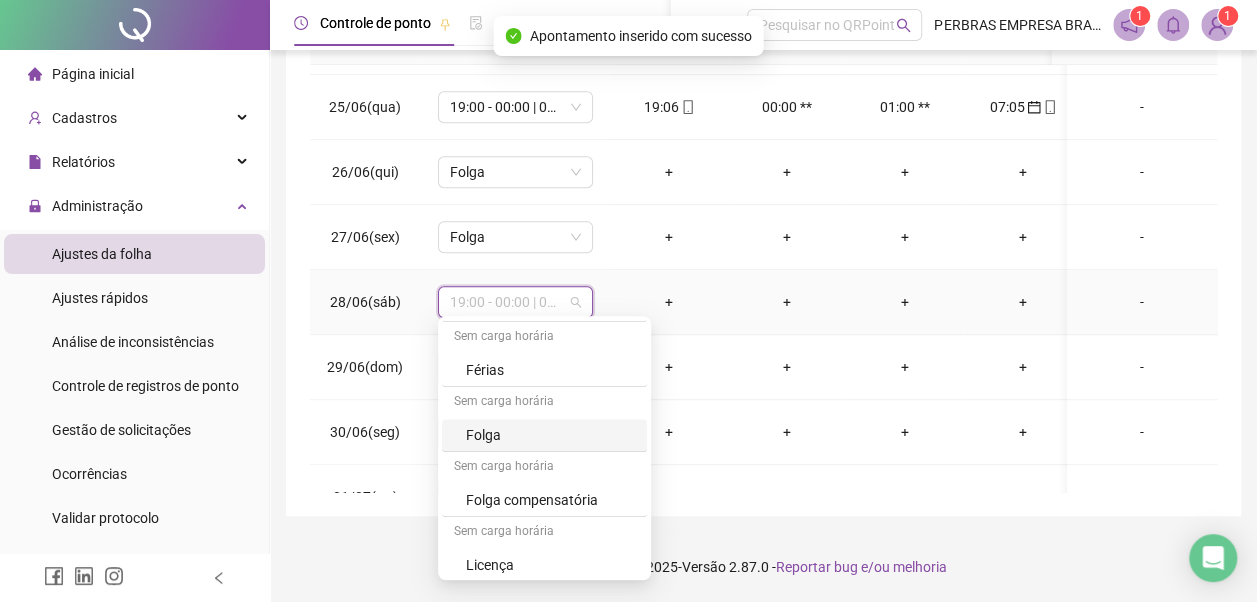 click on "Folga" at bounding box center (544, 435) 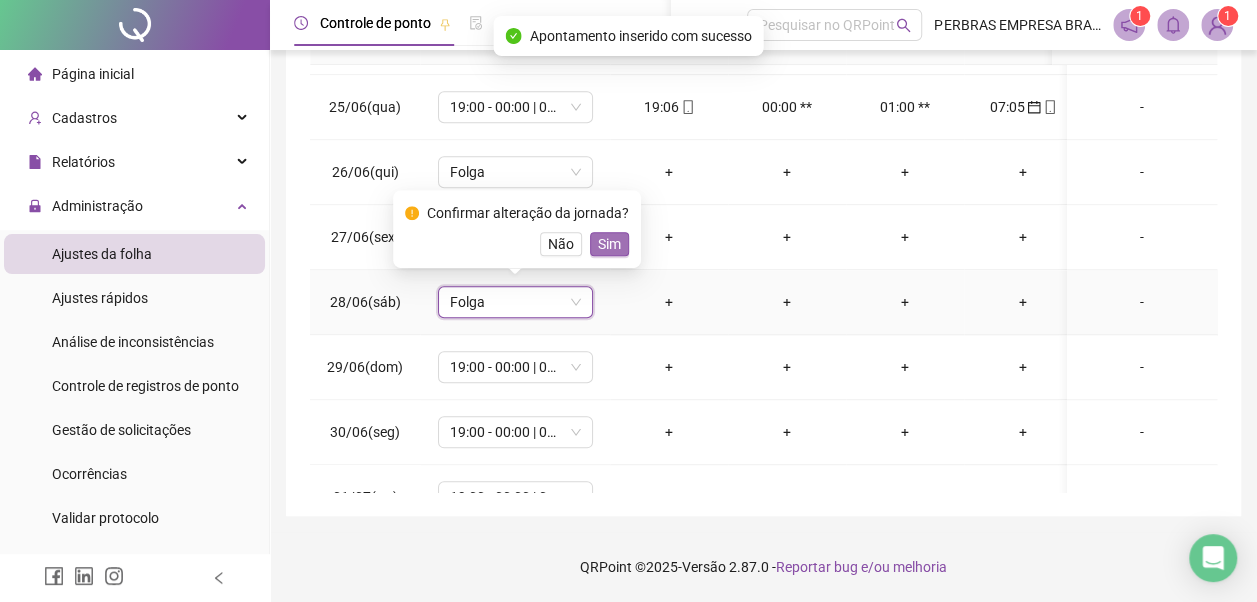 click on "Sim" at bounding box center [609, 244] 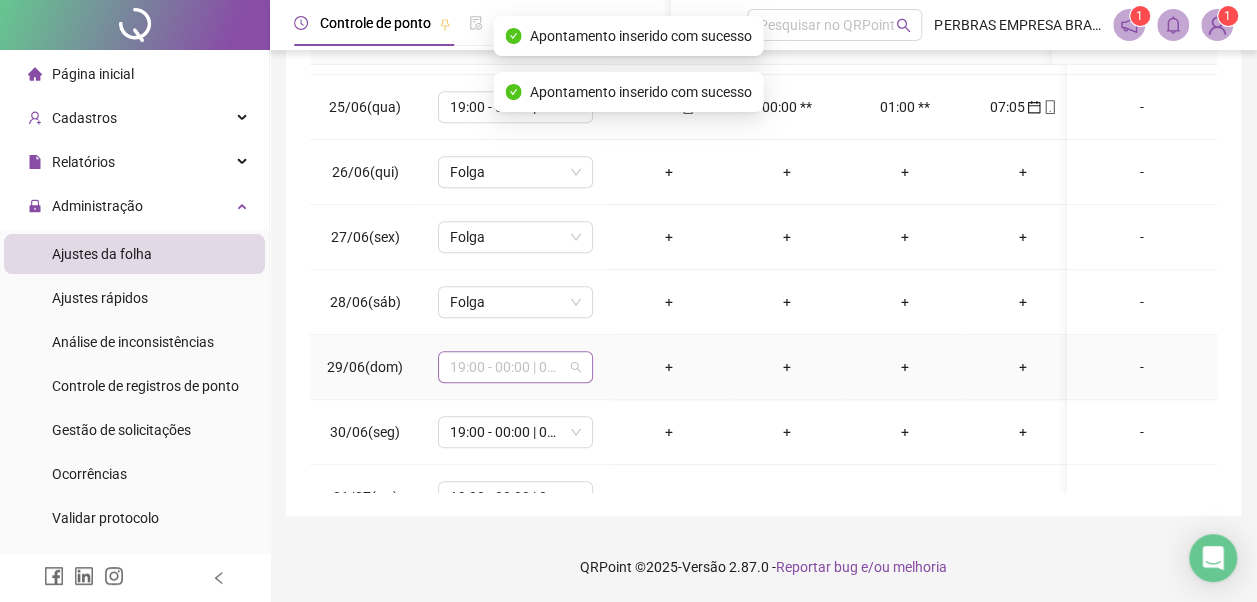 click on "19:00 - 00:00 | 01:00 - 07:00" at bounding box center (515, 367) 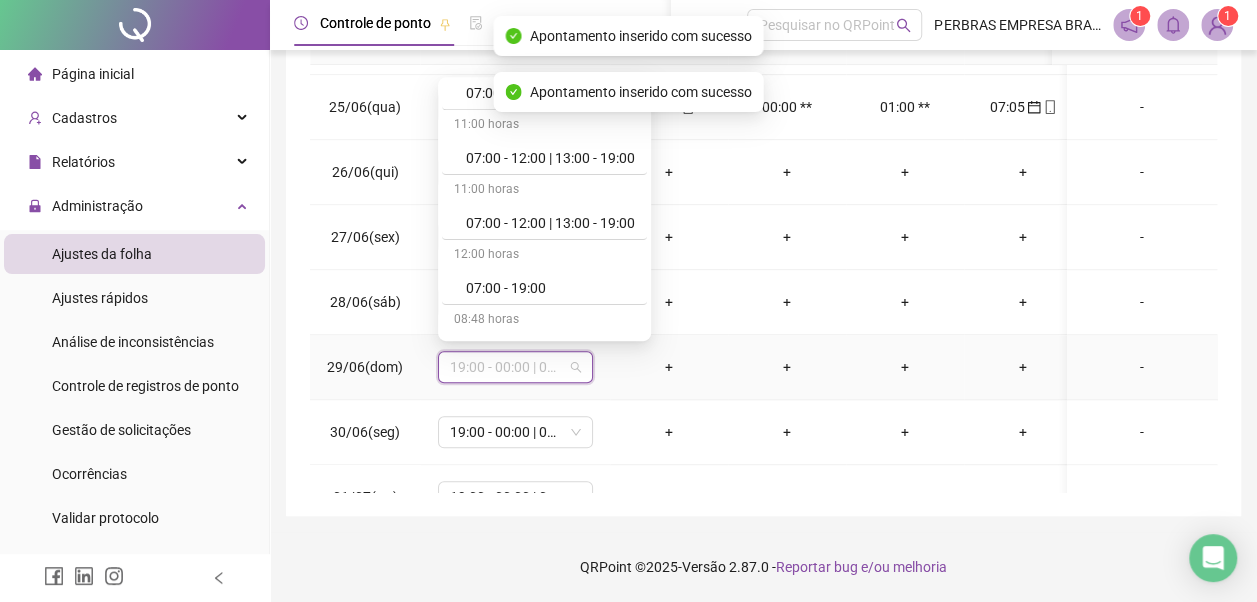 scroll, scrollTop: 778, scrollLeft: 0, axis: vertical 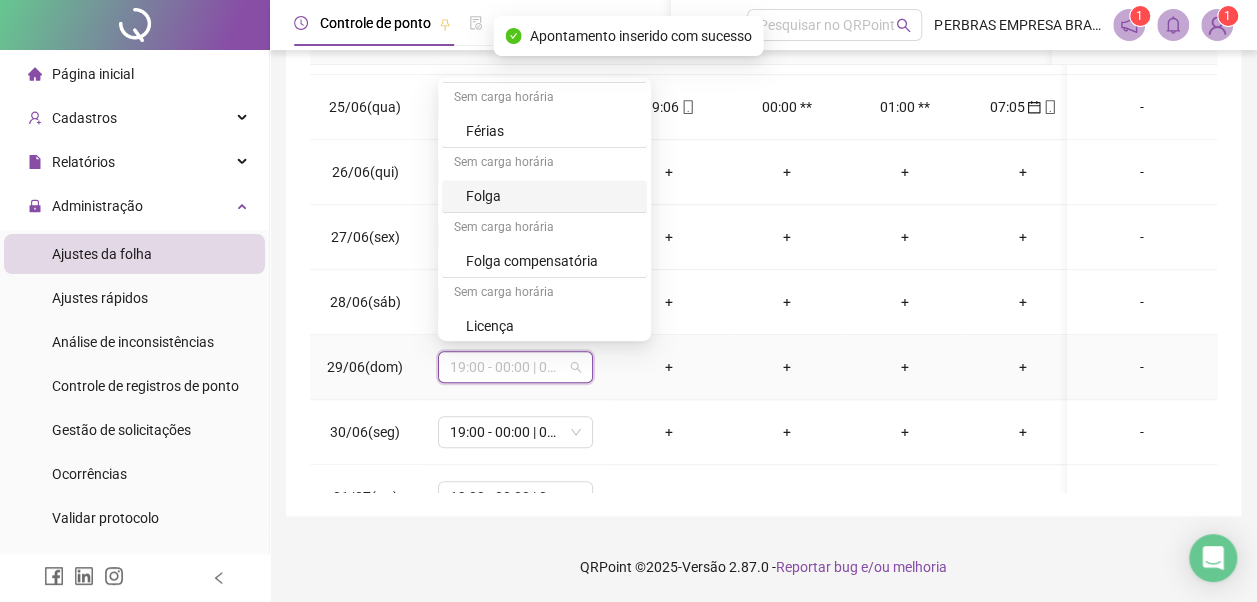 click on "Folga" at bounding box center (550, 196) 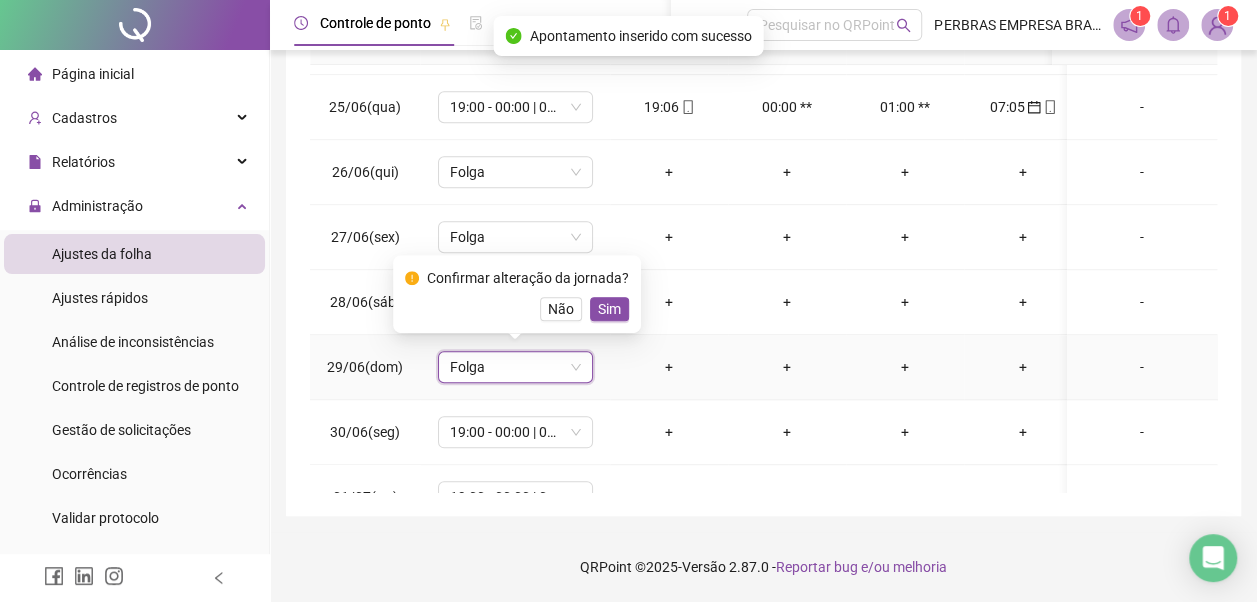 drag, startPoint x: 600, startPoint y: 306, endPoint x: 603, endPoint y: 289, distance: 17.262676 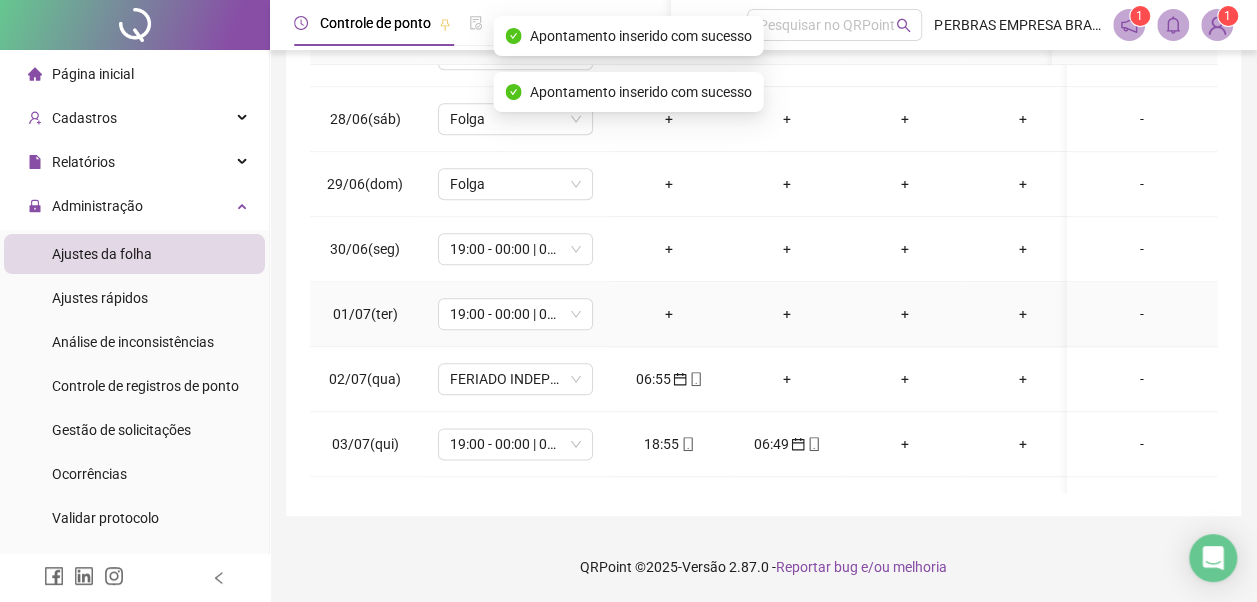 scroll, scrollTop: 1100, scrollLeft: 0, axis: vertical 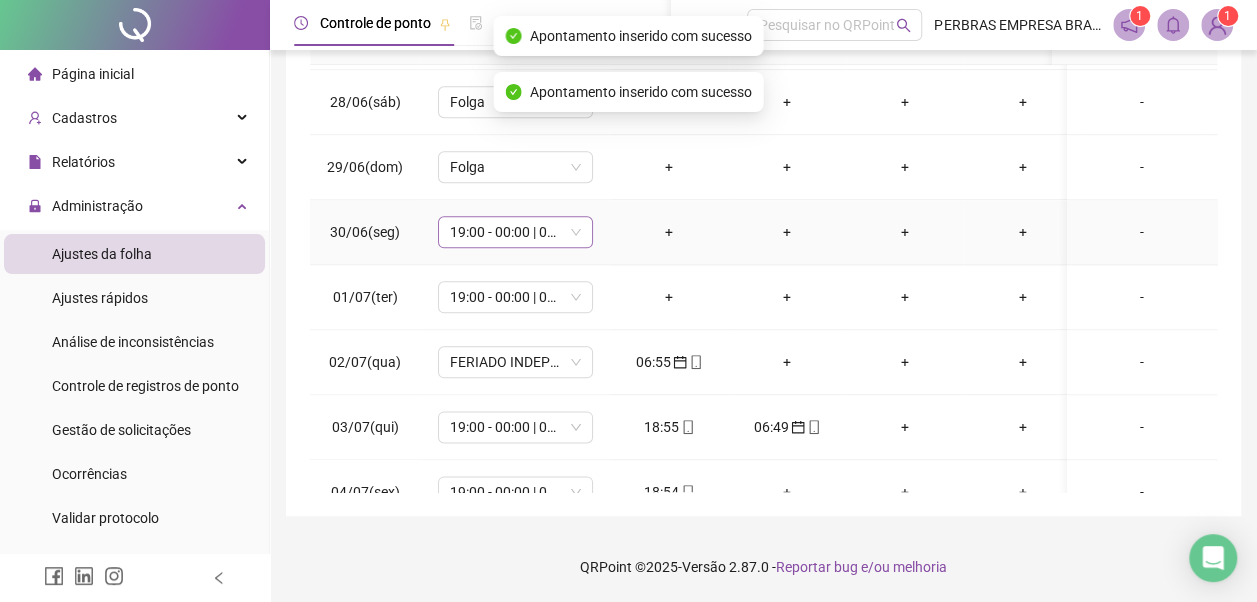 click on "19:00 - 00:00 | 01:00 - 07:00" at bounding box center (515, 232) 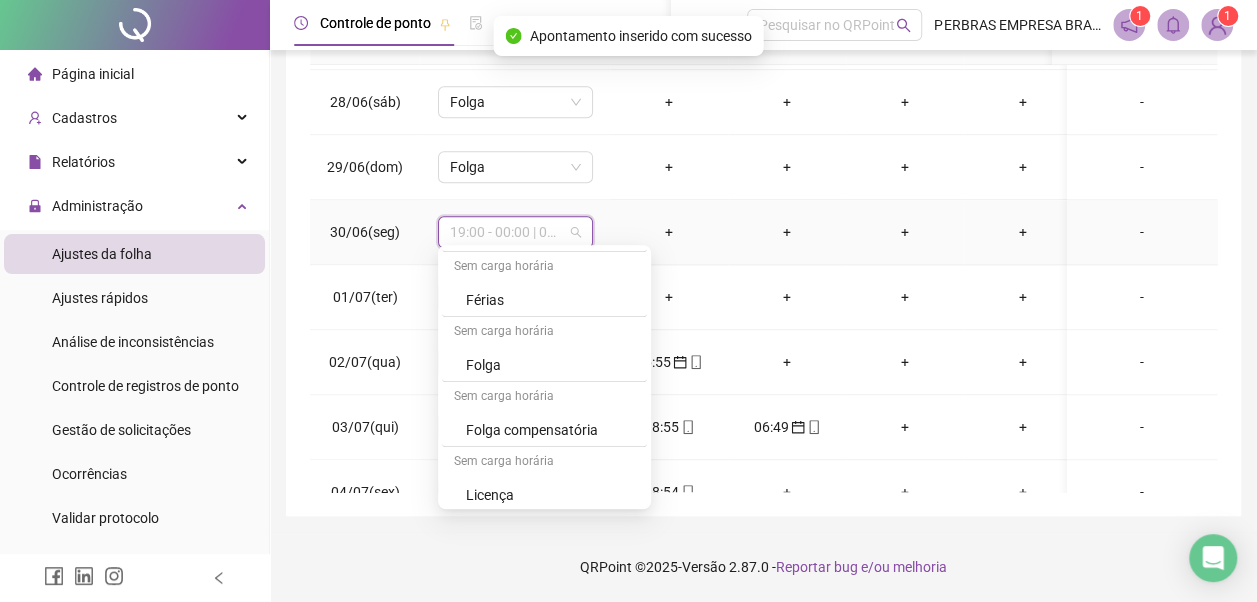 scroll, scrollTop: 778, scrollLeft: 0, axis: vertical 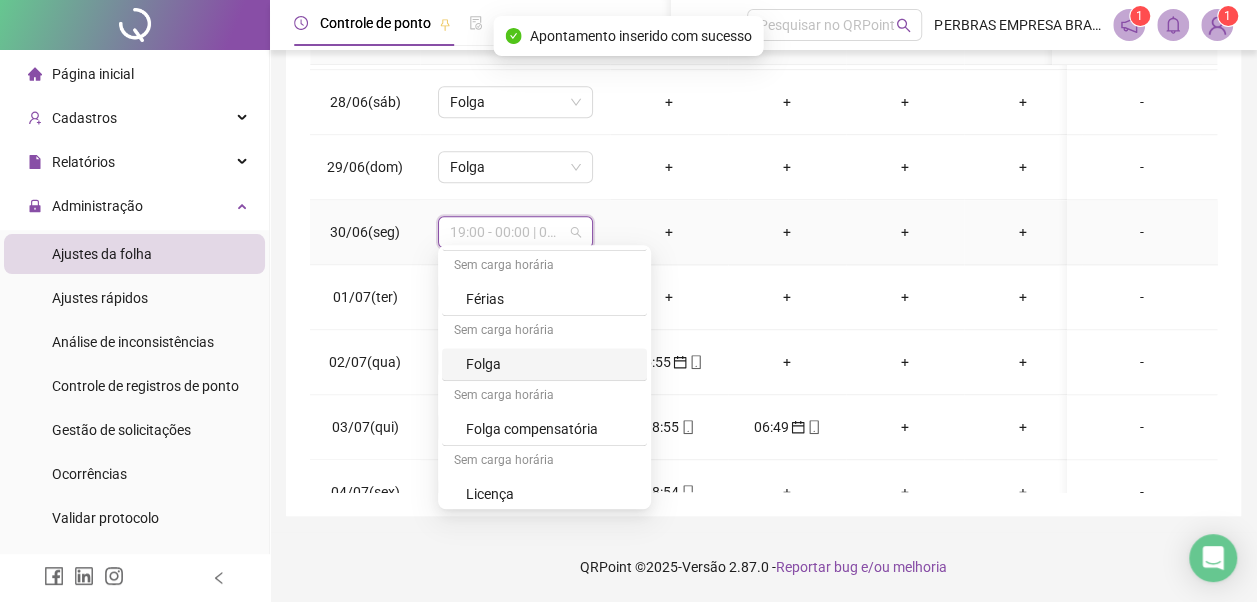 click on "Folga" at bounding box center (550, 364) 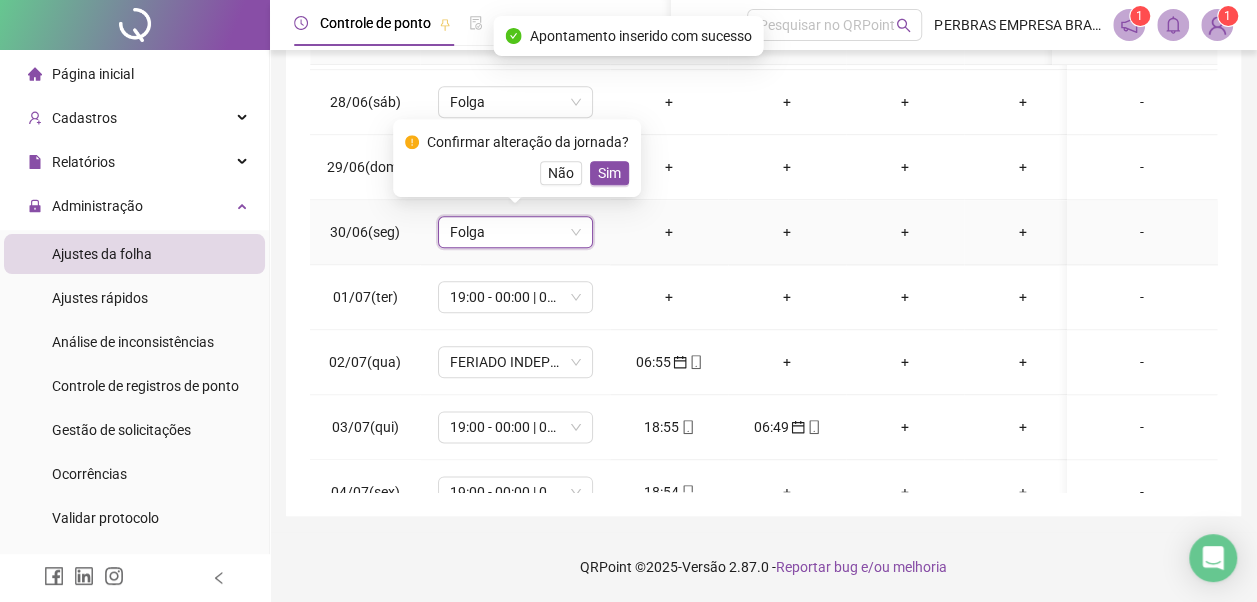 click on "Sim" at bounding box center [609, 173] 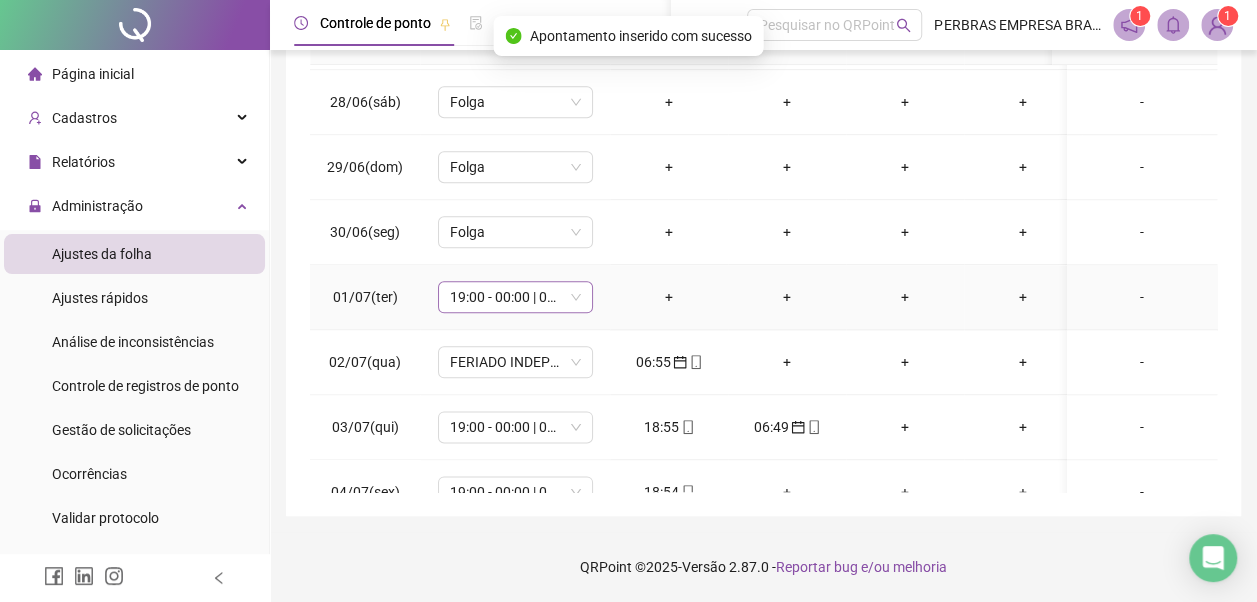 click on "19:00 - 00:00 | 01:00 - 07:00" at bounding box center (515, 297) 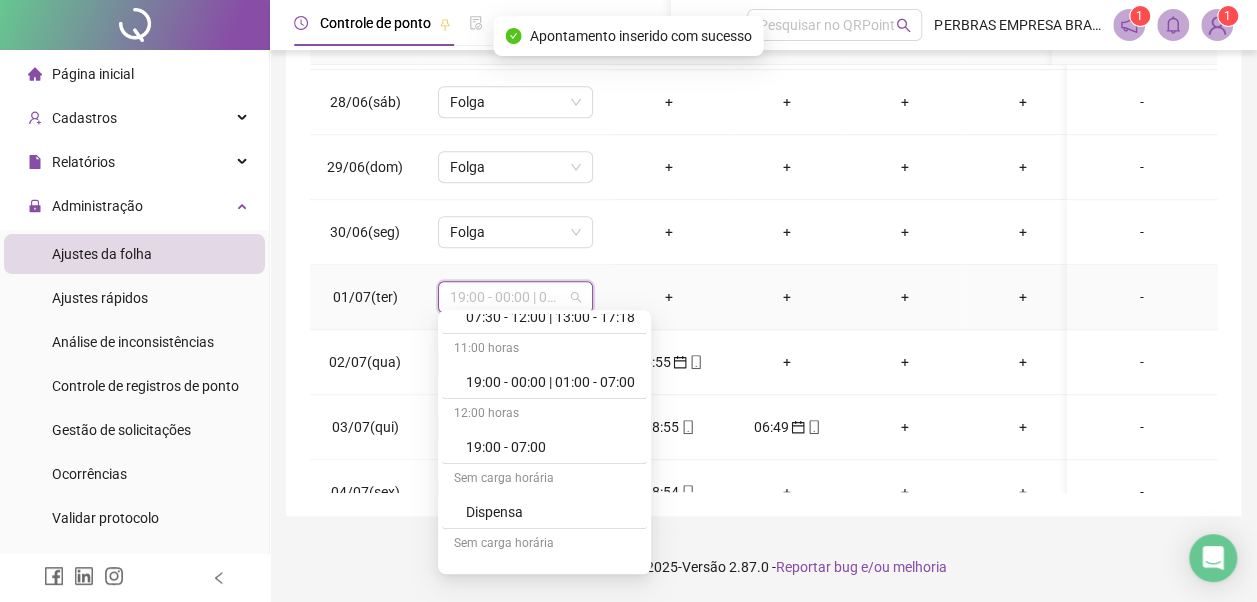 scroll, scrollTop: 778, scrollLeft: 0, axis: vertical 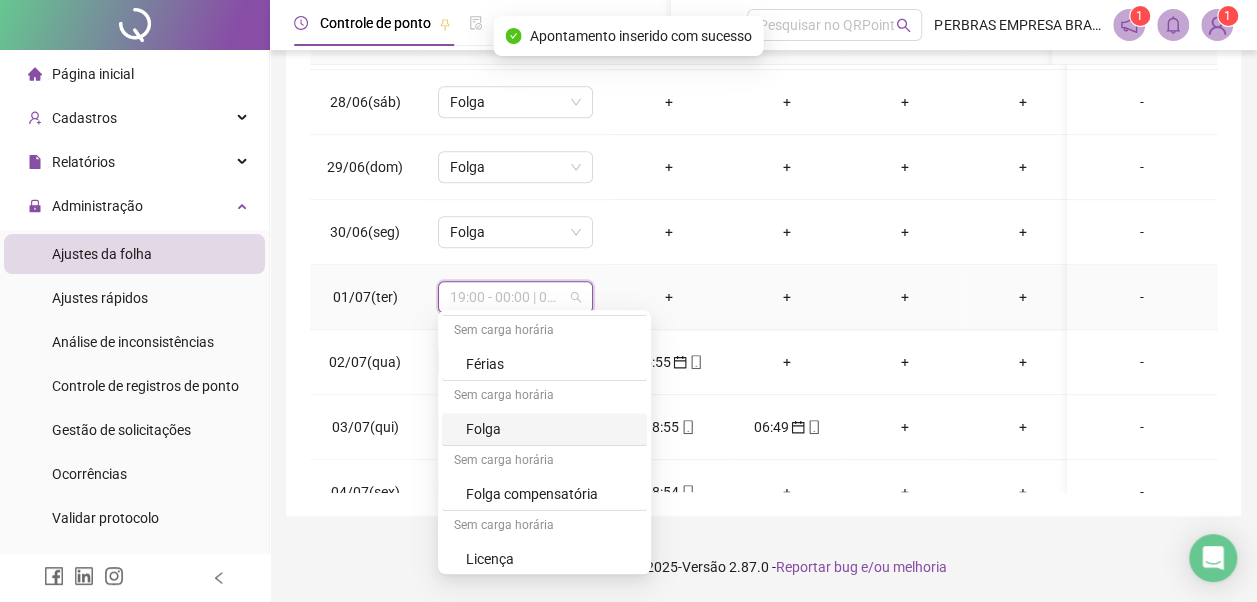 drag, startPoint x: 522, startPoint y: 424, endPoint x: 555, endPoint y: 348, distance: 82.85529 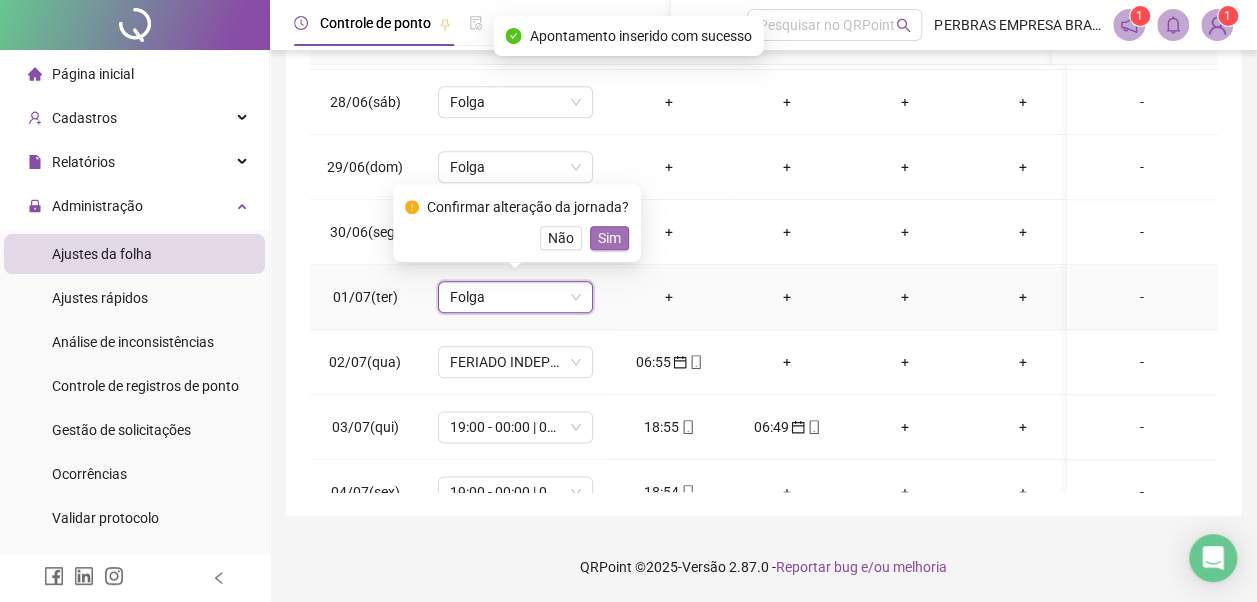 click on "Sim" at bounding box center (609, 238) 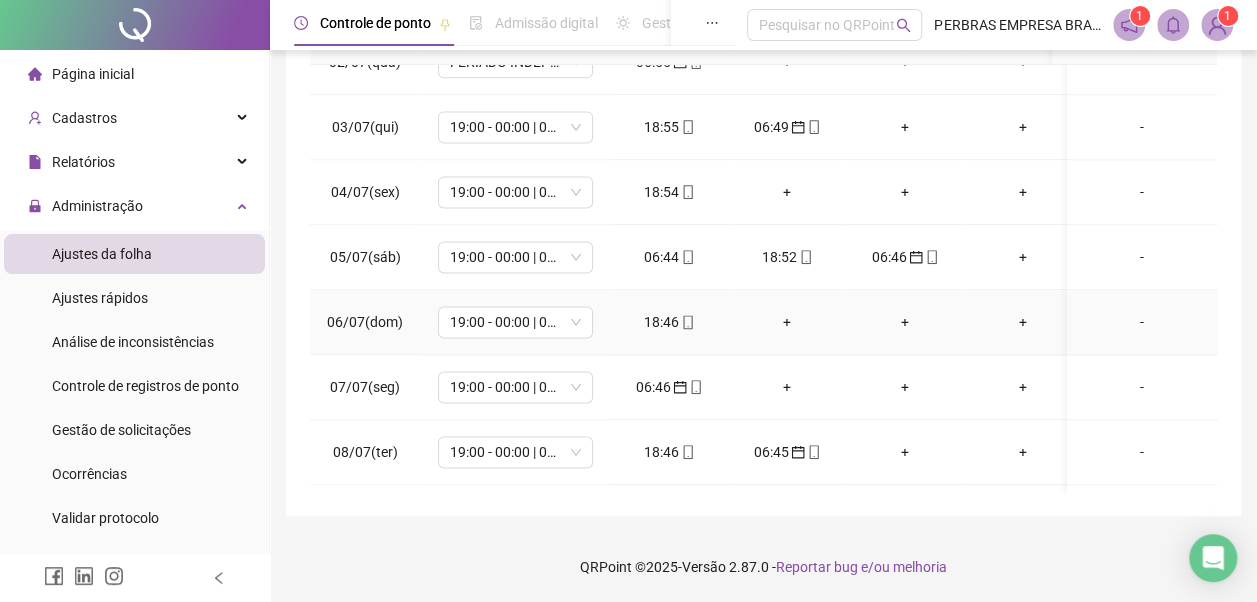 scroll, scrollTop: 1300, scrollLeft: 0, axis: vertical 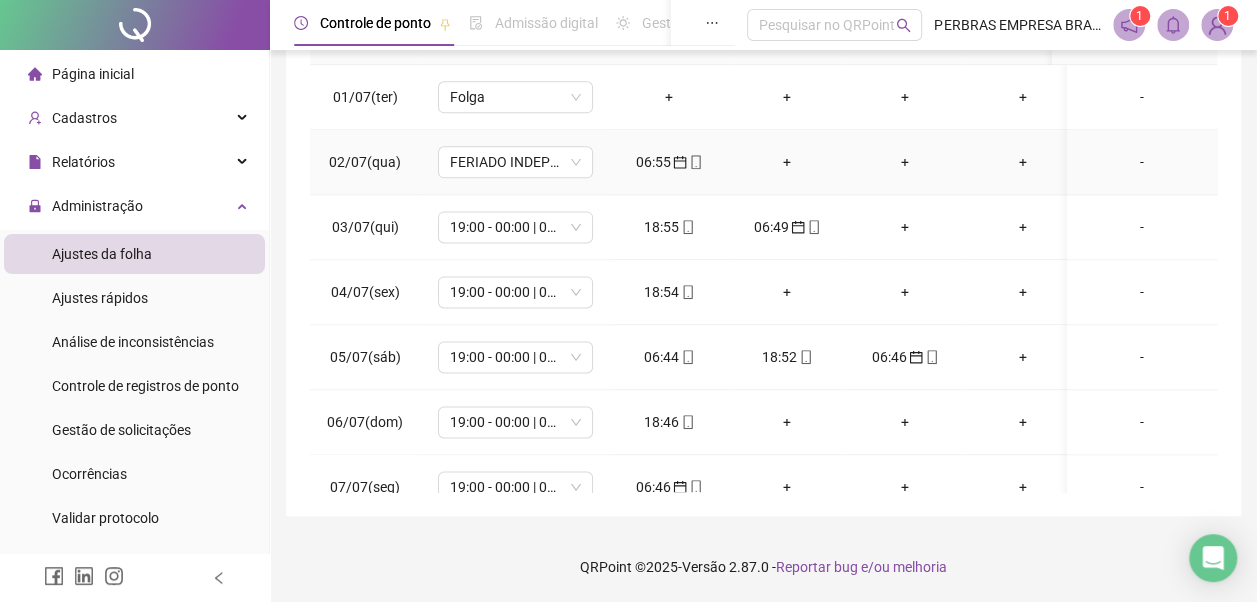 click 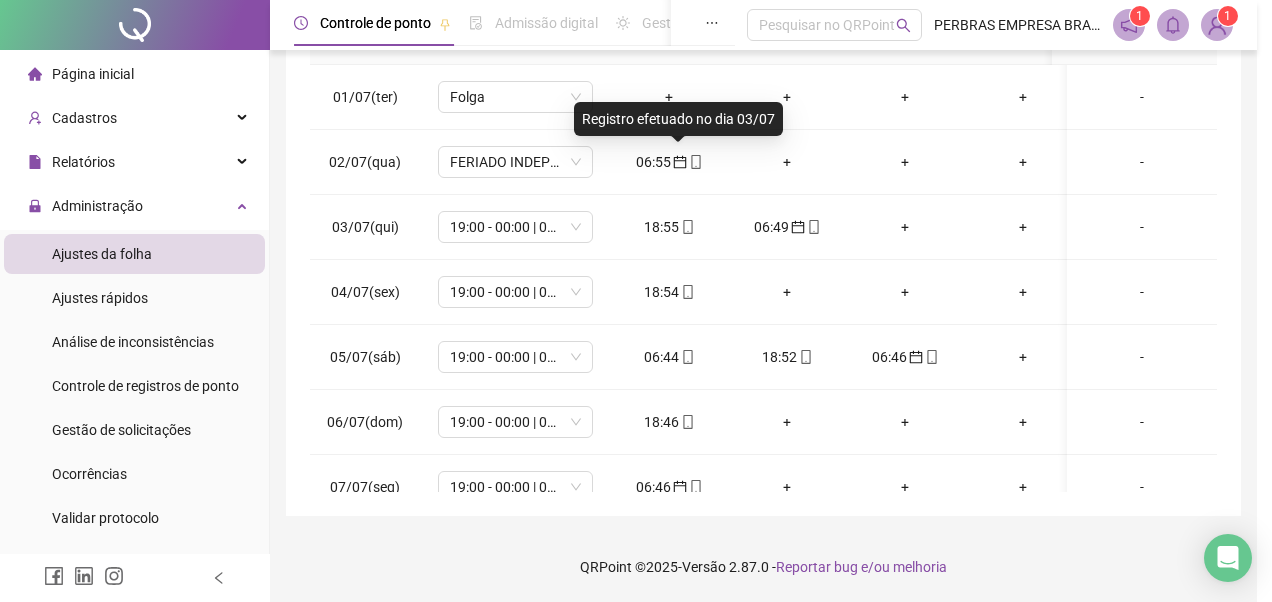 type on "**********" 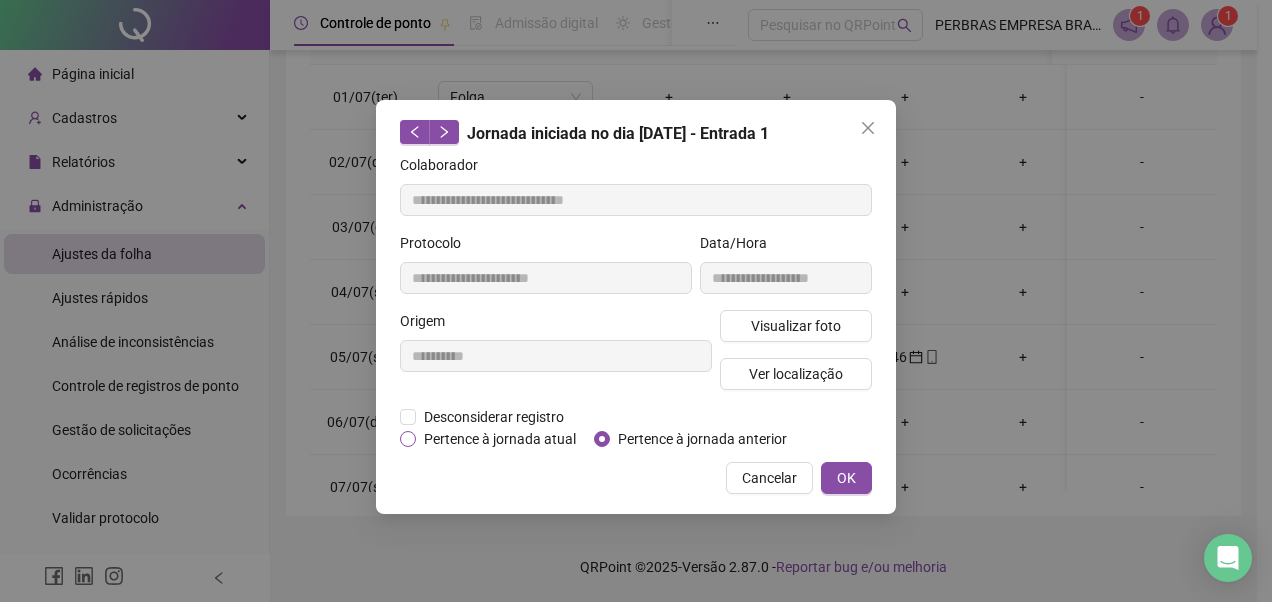 click on "Pertence à jornada atual" at bounding box center [500, 439] 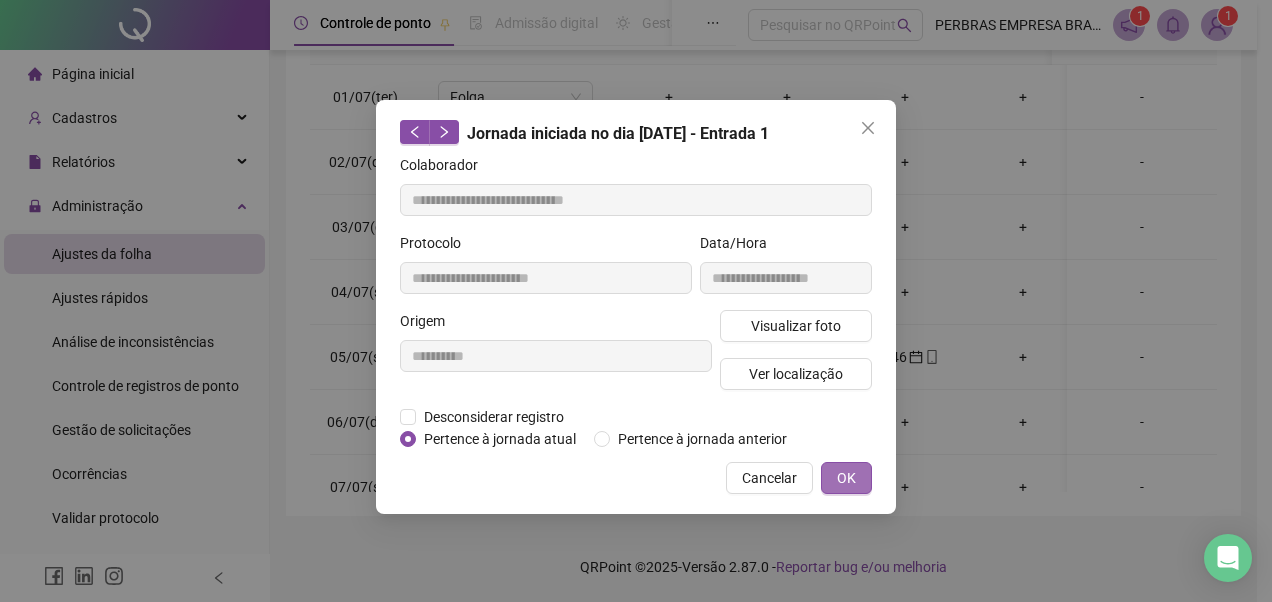 click on "OK" at bounding box center [846, 478] 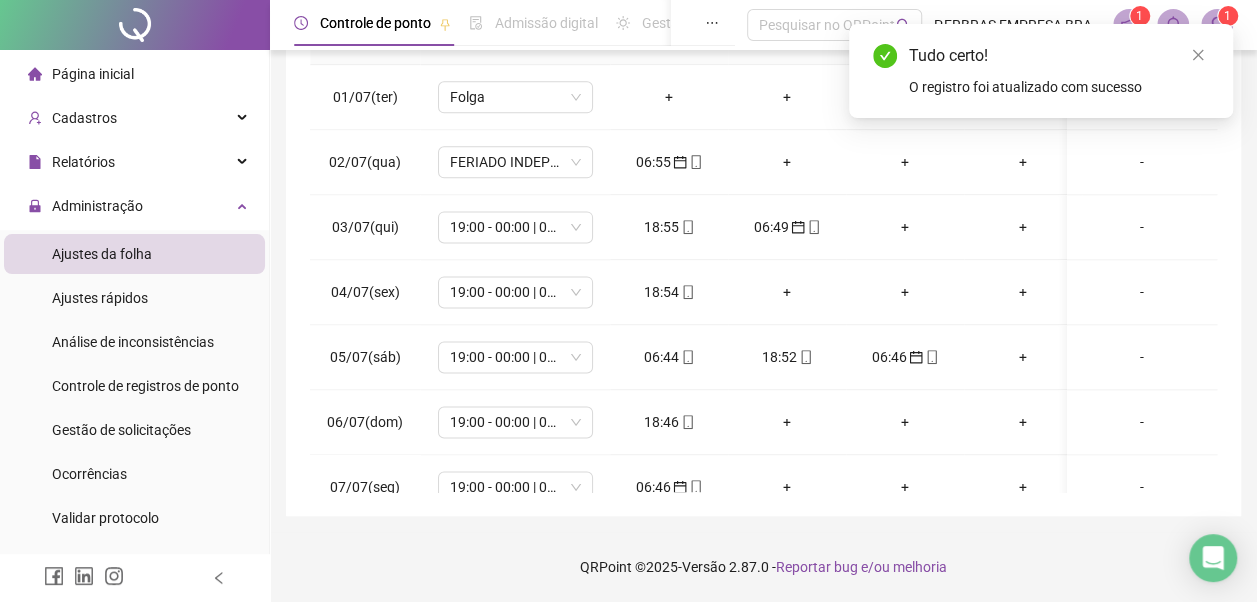 scroll, scrollTop: 0, scrollLeft: 0, axis: both 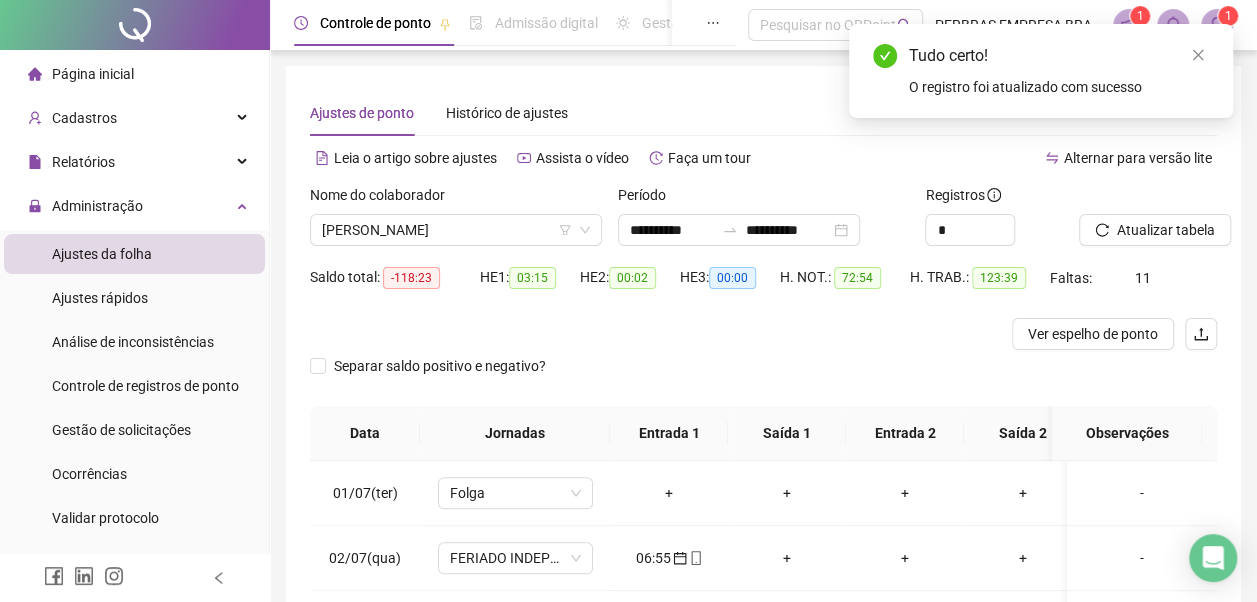 click on "Atualizar tabela" at bounding box center [1148, 223] 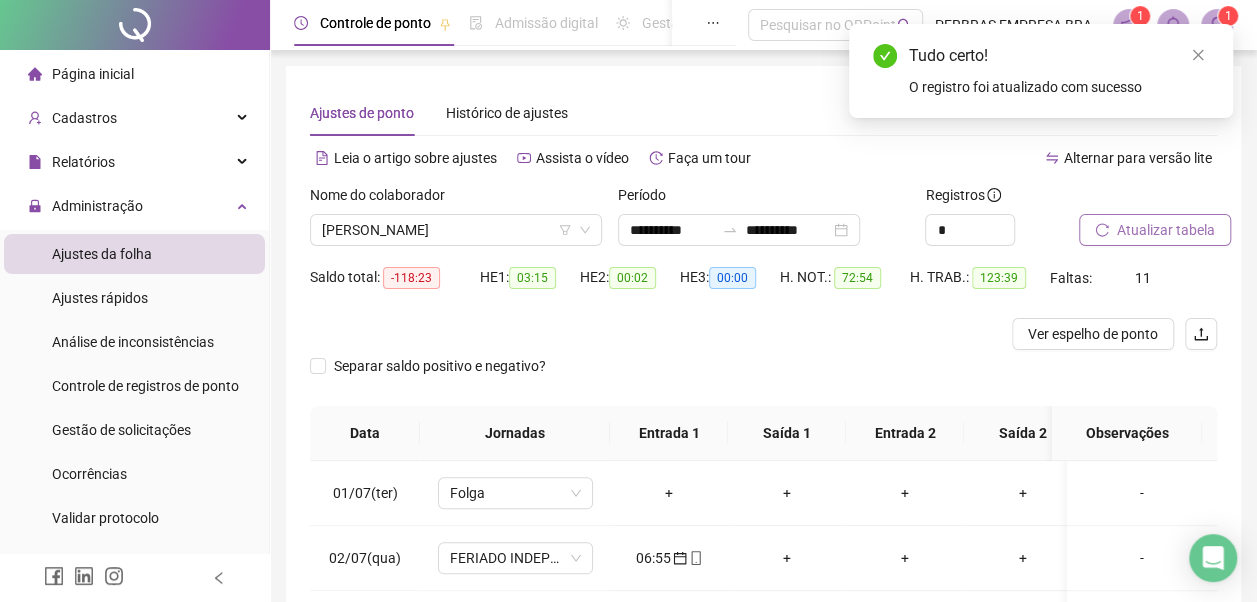 click on "Atualizar tabela" at bounding box center (1166, 230) 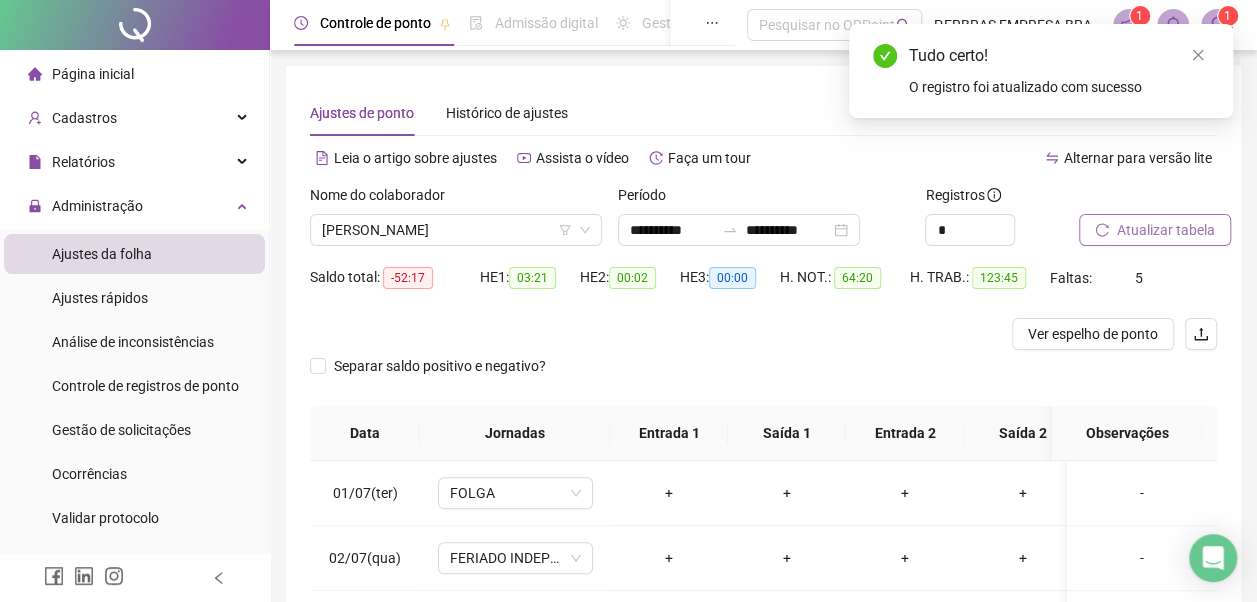 scroll, scrollTop: 396, scrollLeft: 0, axis: vertical 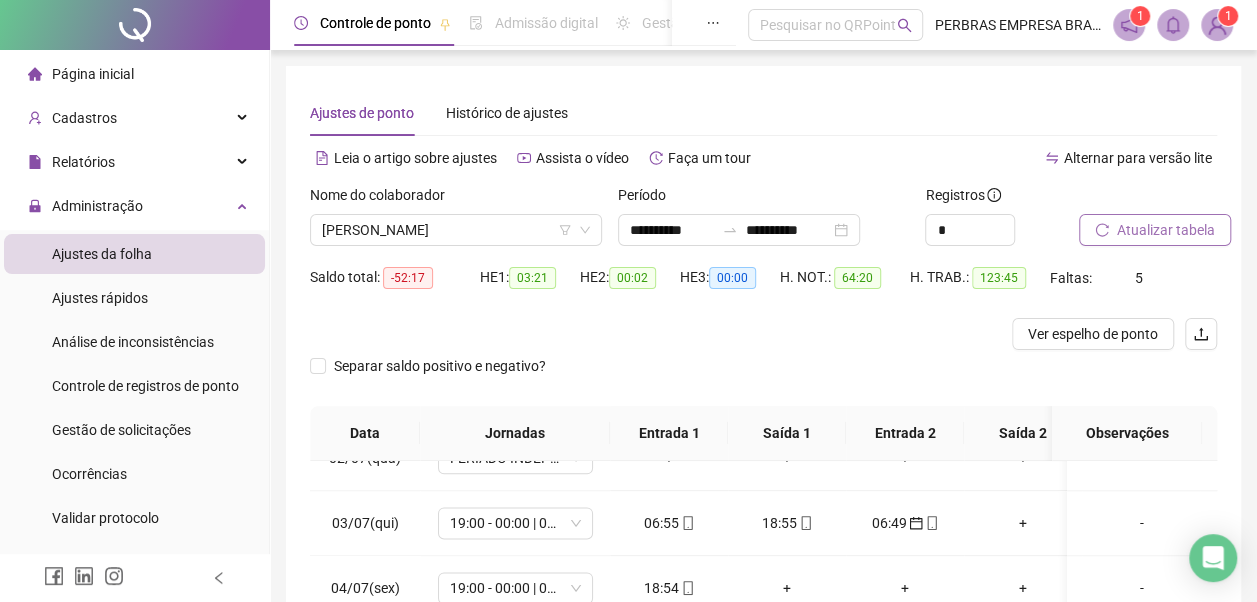 click on "Atualizar tabela" at bounding box center (1166, 230) 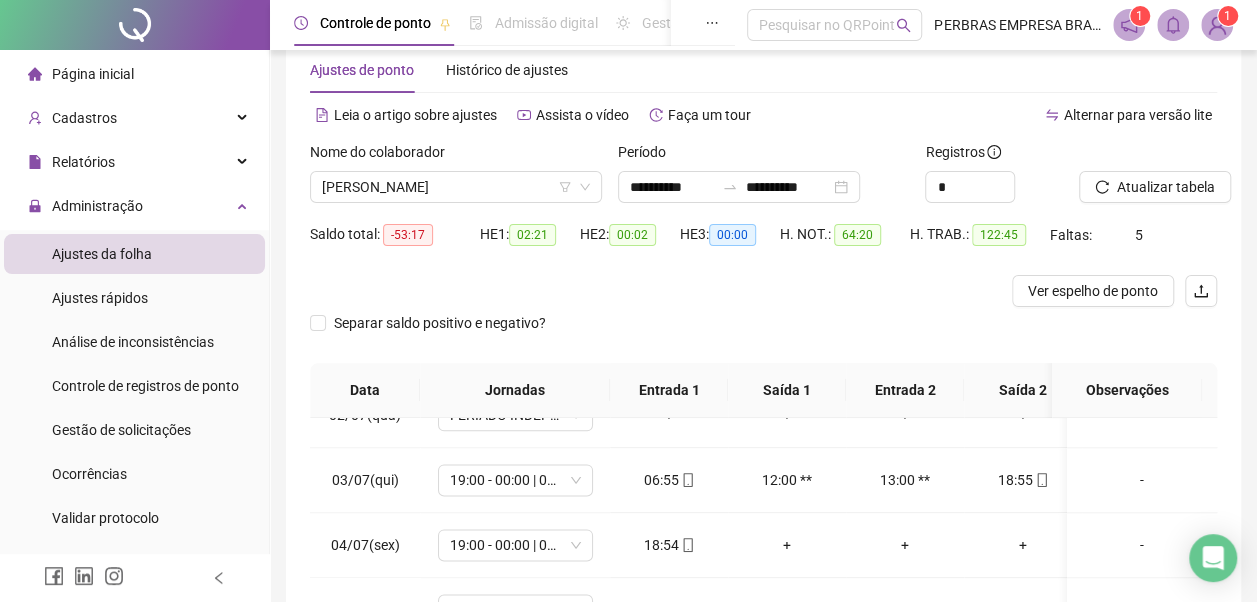 scroll, scrollTop: 396, scrollLeft: 0, axis: vertical 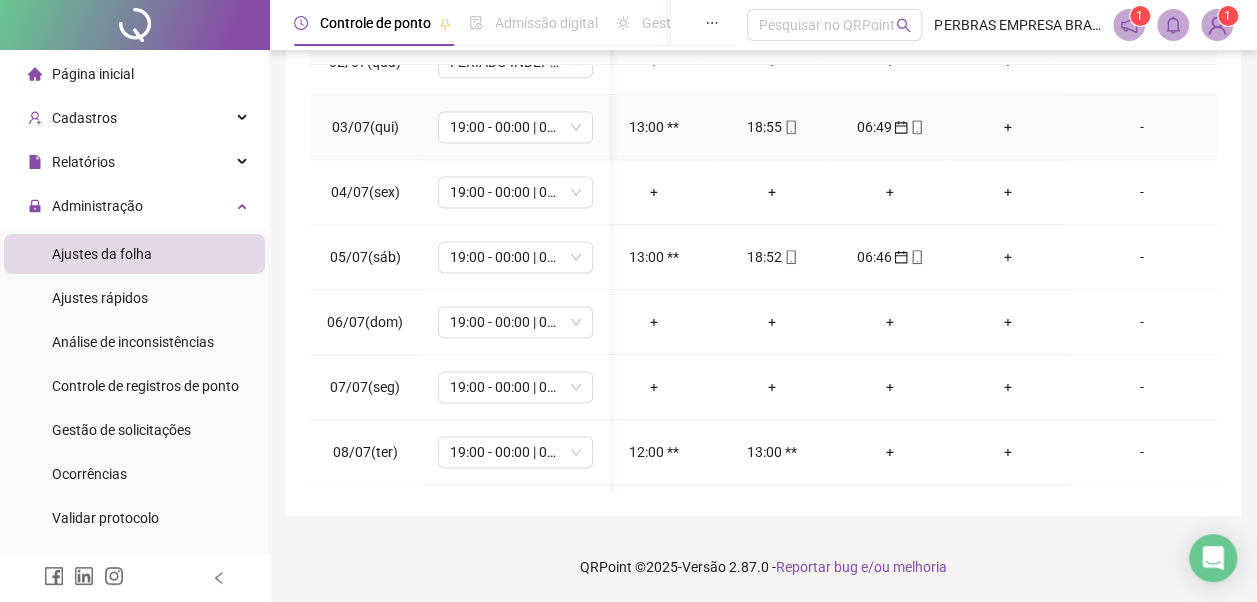 click 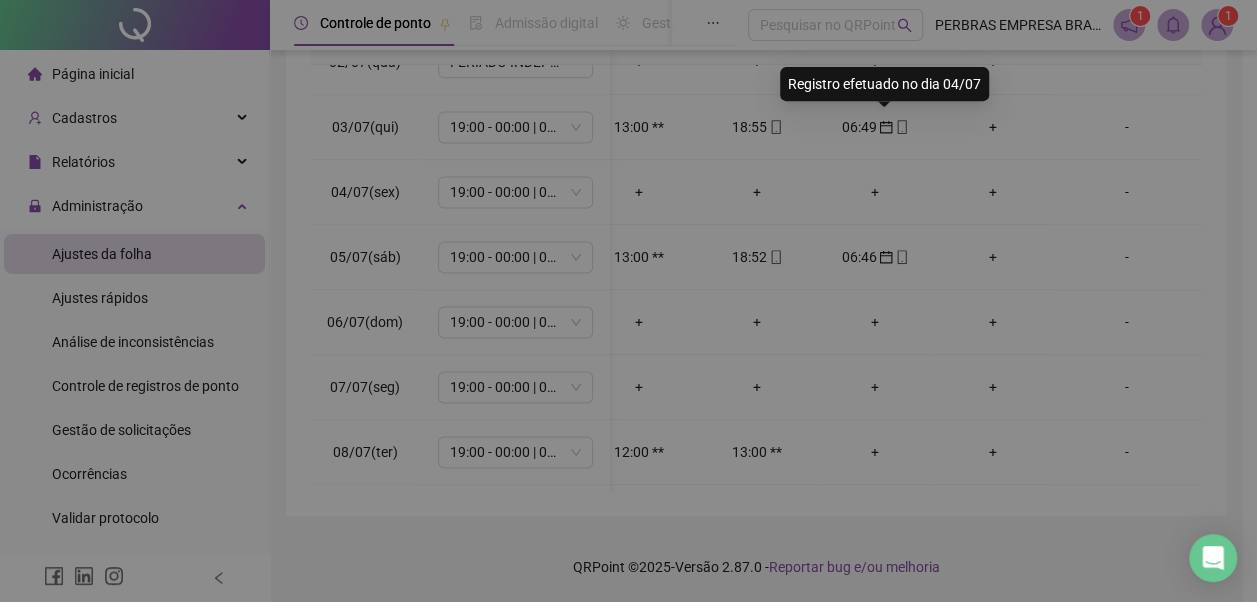 type on "**********" 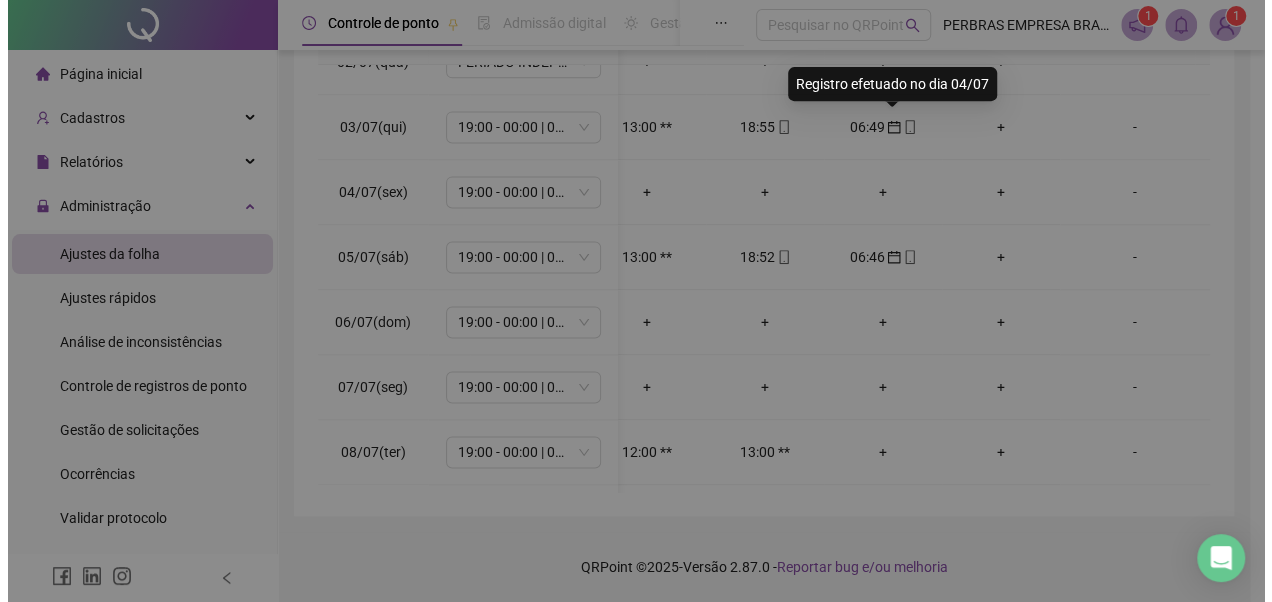 scroll, scrollTop: 0, scrollLeft: 266, axis: horizontal 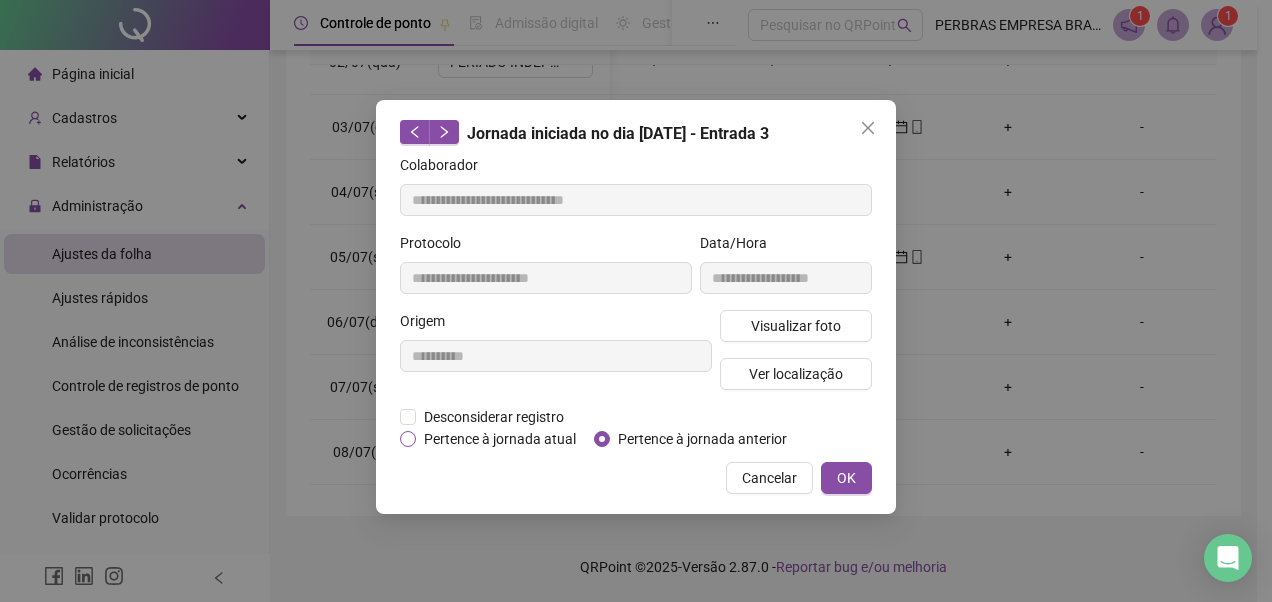 click on "Pertence à jornada atual" at bounding box center (500, 439) 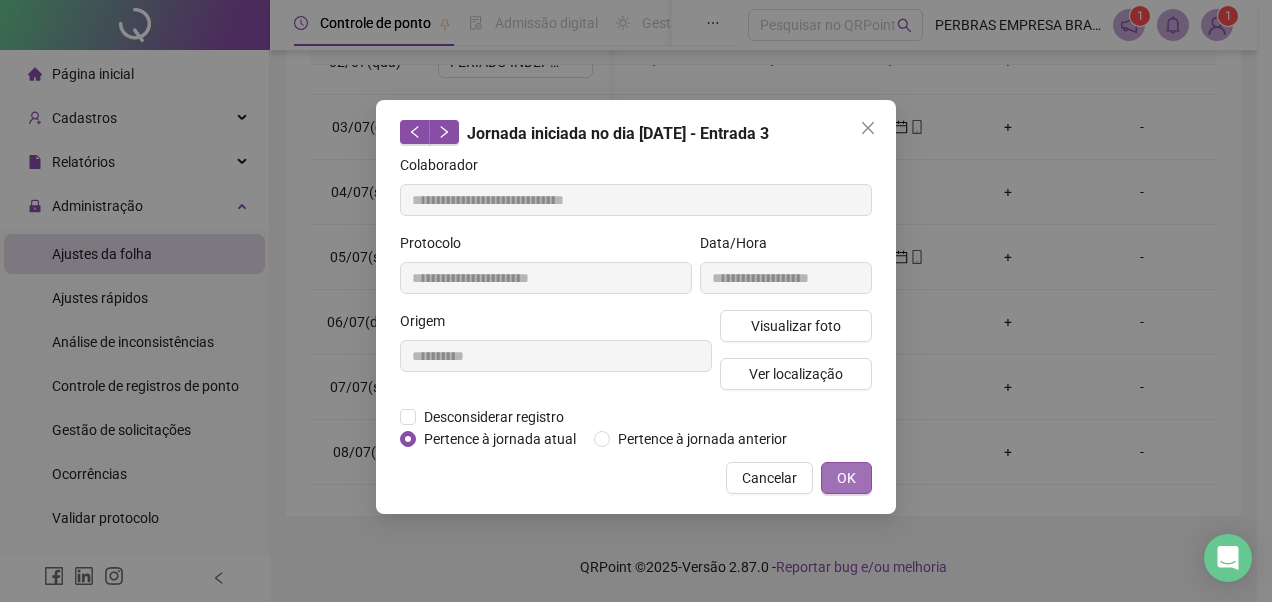 click on "OK" at bounding box center (846, 478) 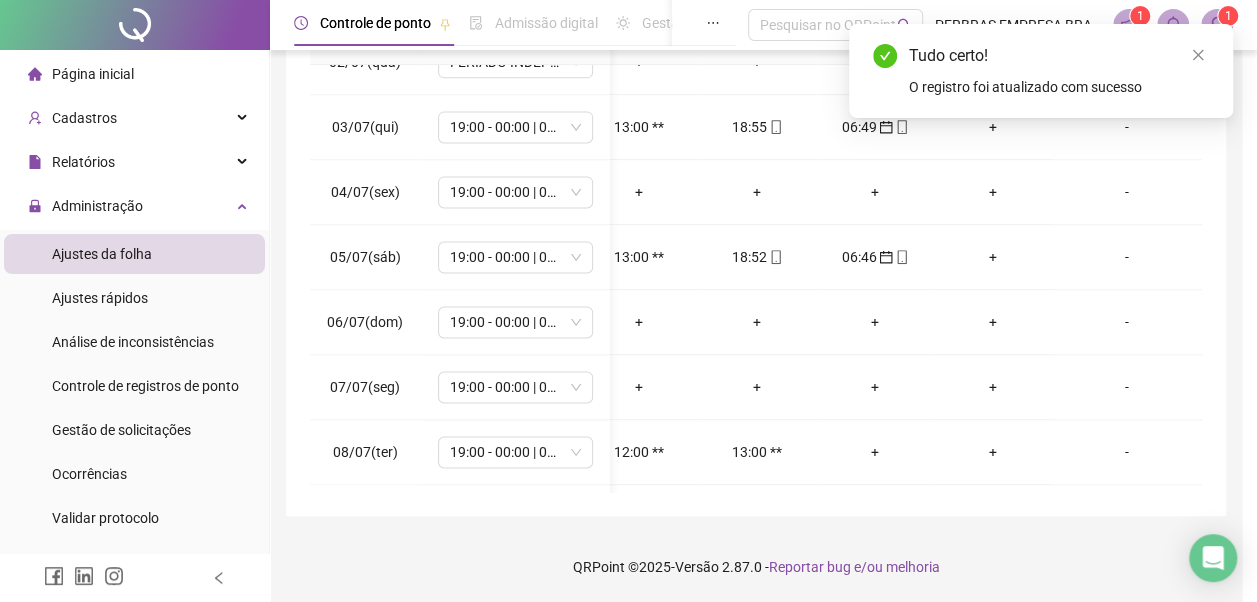 scroll, scrollTop: 0, scrollLeft: 251, axis: horizontal 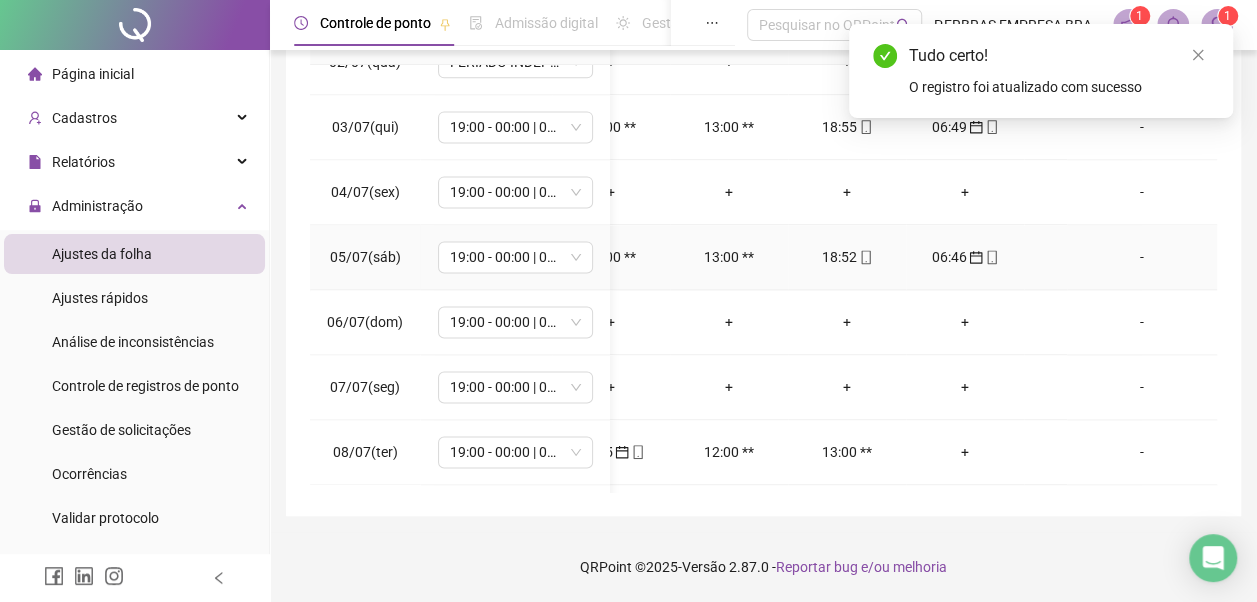 click 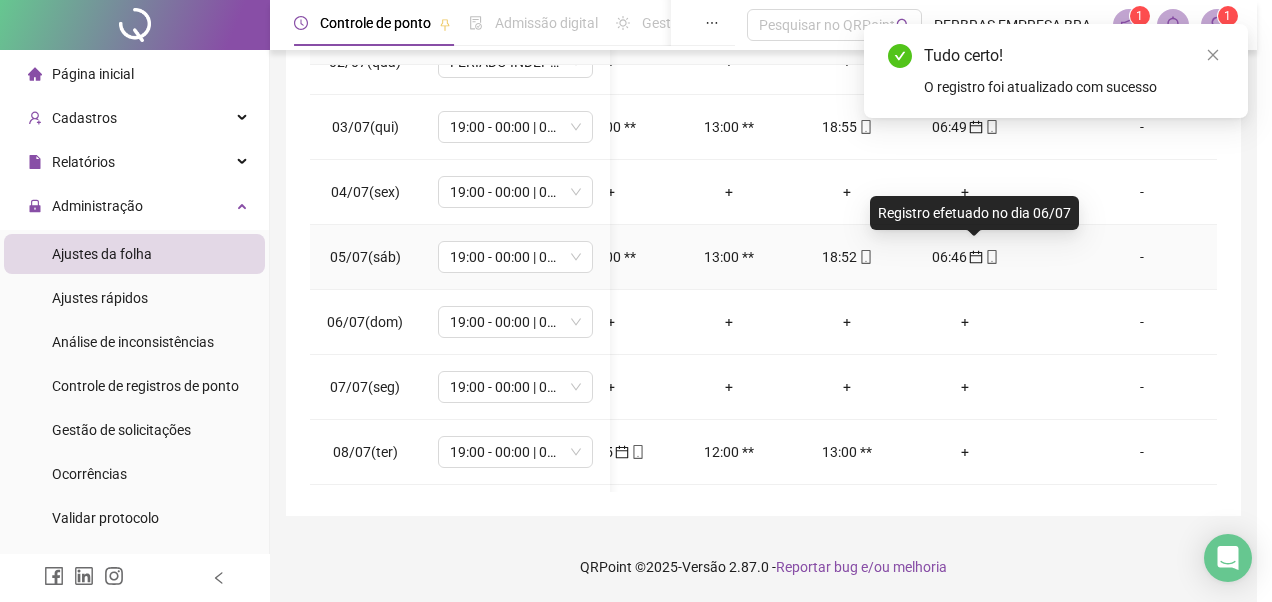 type on "**********" 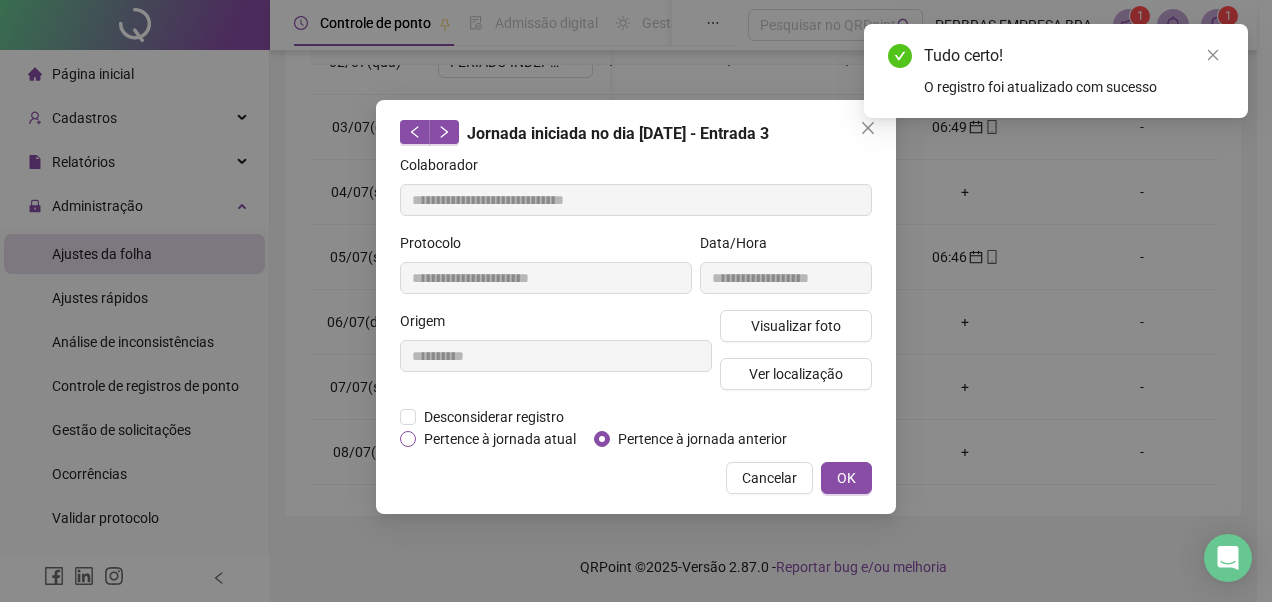 click on "Pertence à jornada atual" at bounding box center (500, 439) 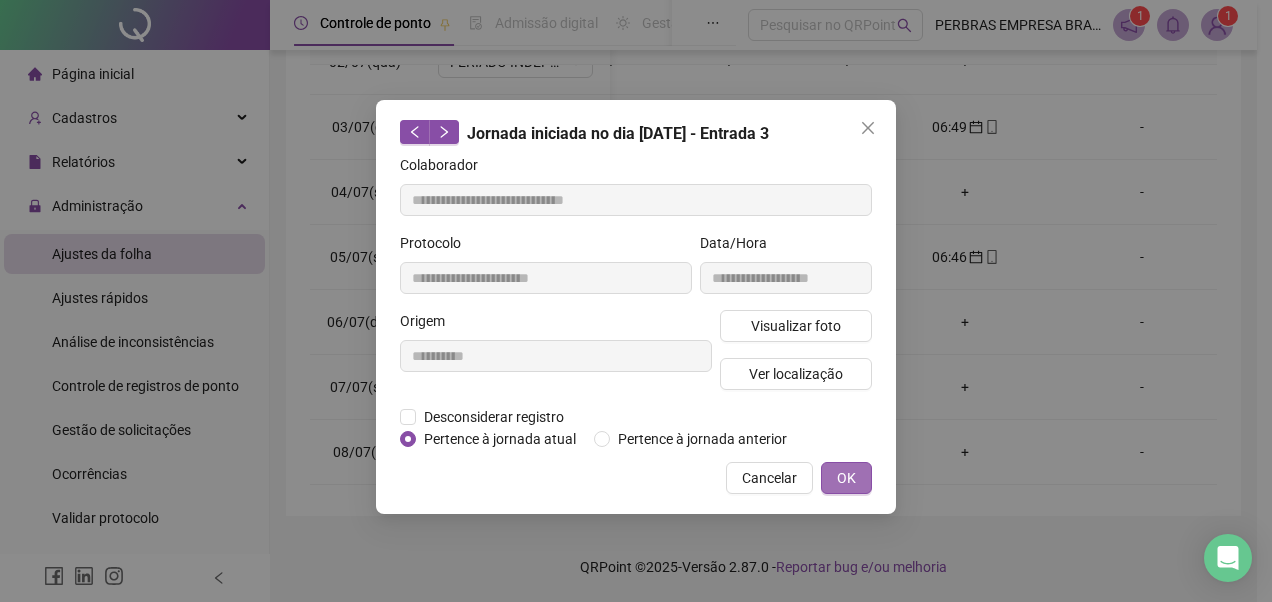 click on "OK" at bounding box center (846, 478) 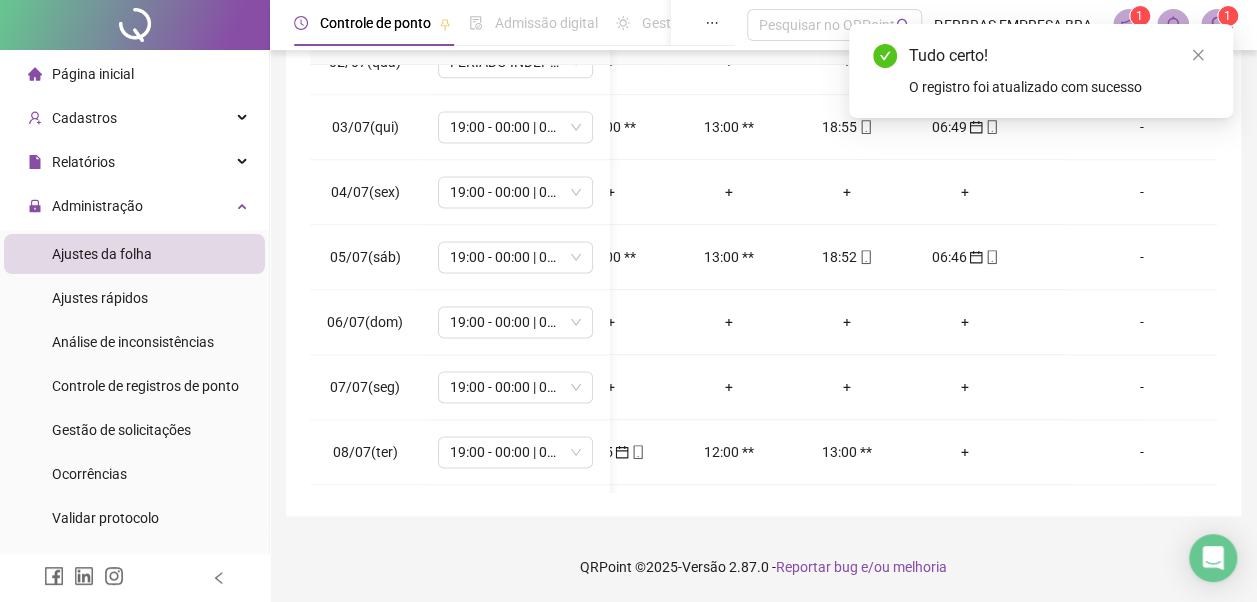 drag, startPoint x: 851, startPoint y: 498, endPoint x: 553, endPoint y: 518, distance: 298.67038 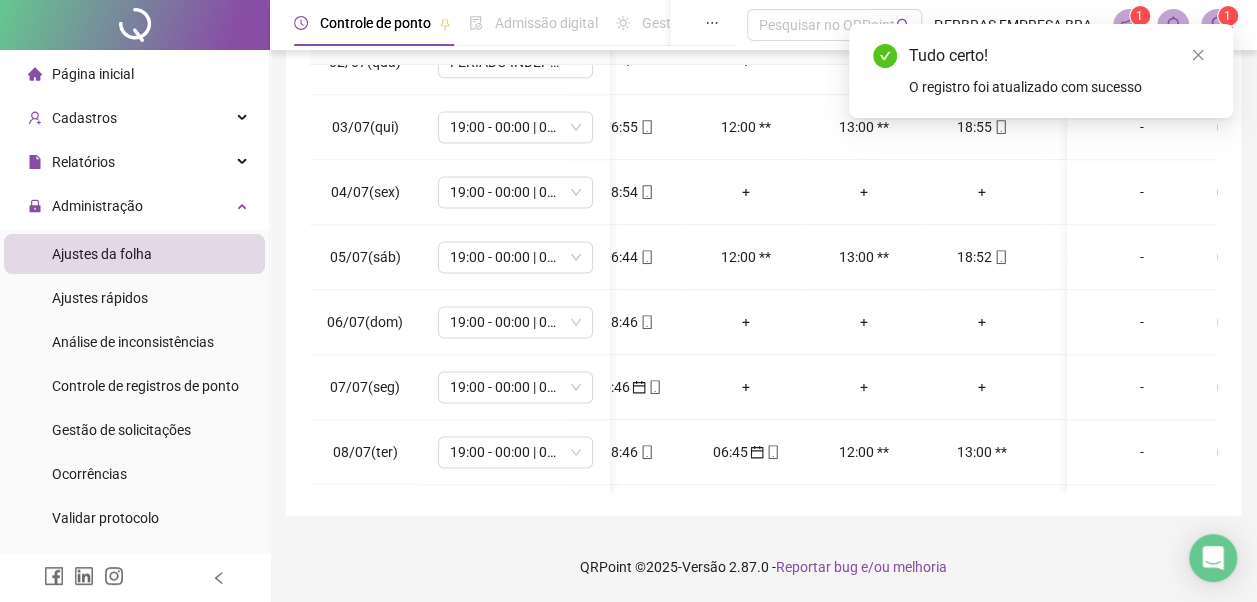 scroll, scrollTop: 1400, scrollLeft: 0, axis: vertical 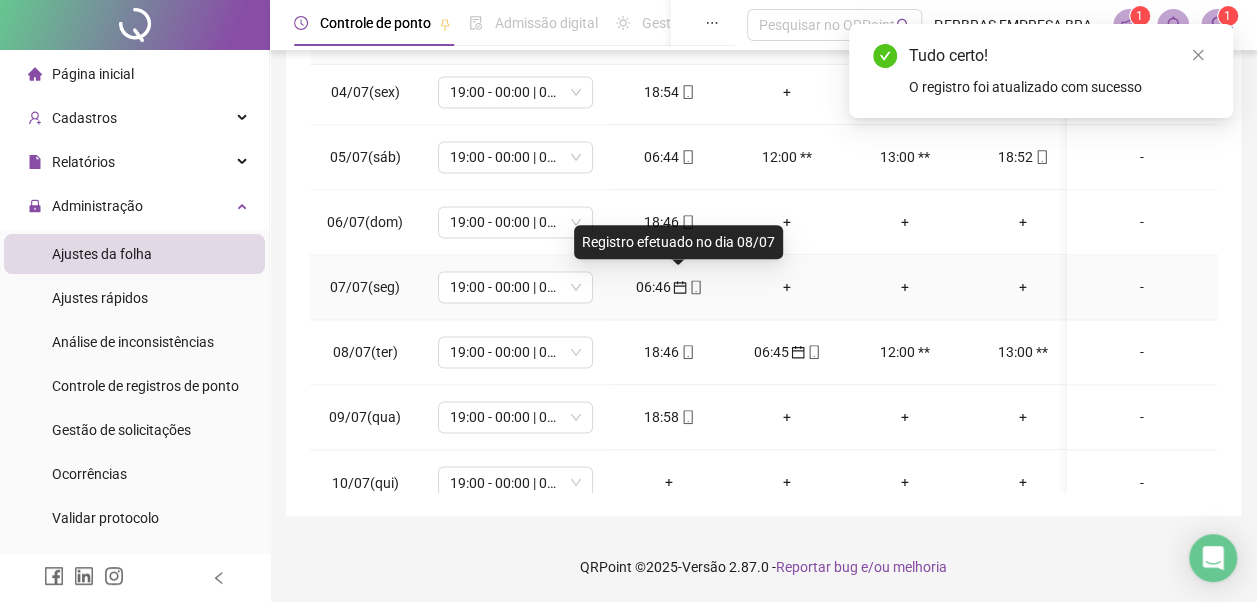 click 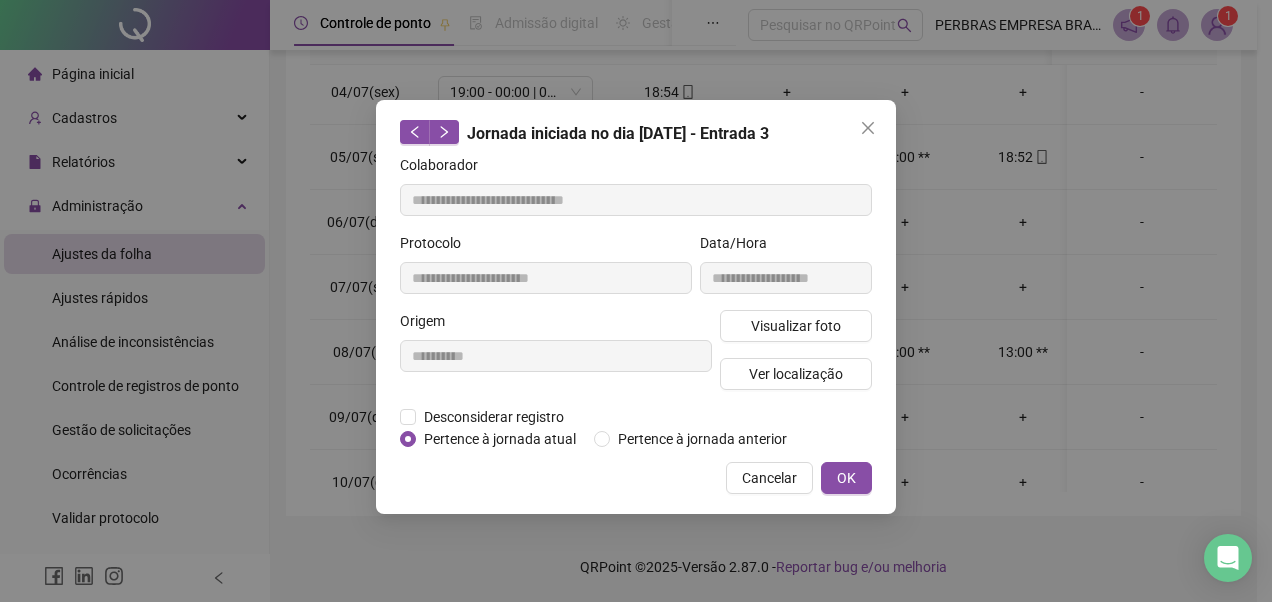 type on "**********" 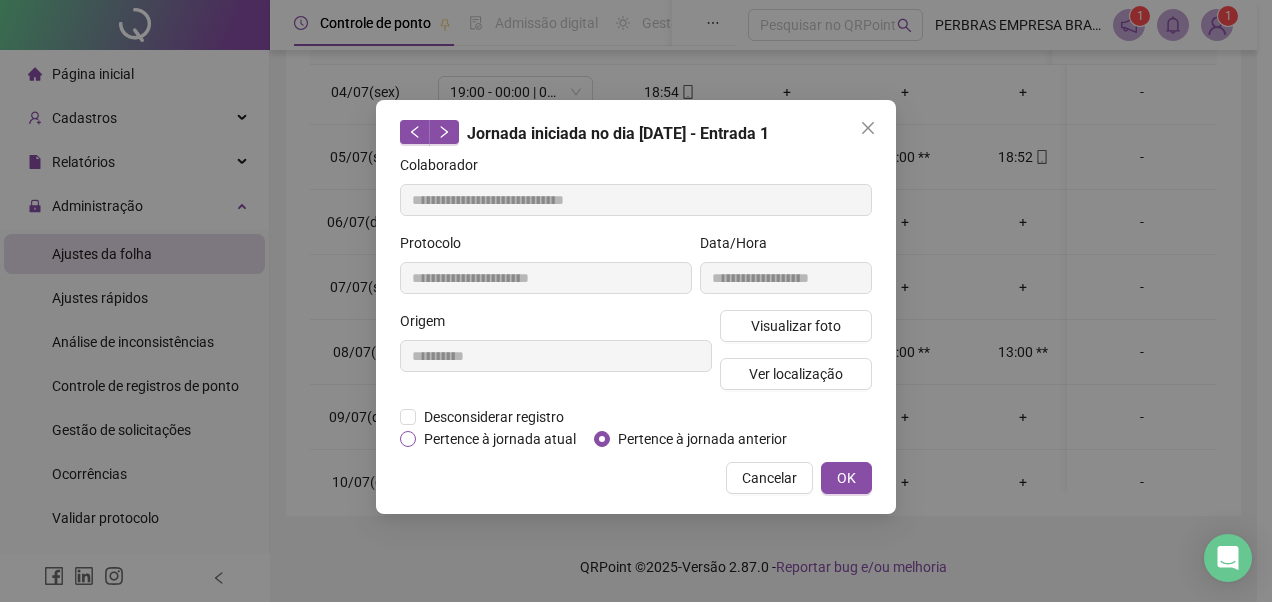 click on "Pertence à jornada atual" at bounding box center (500, 439) 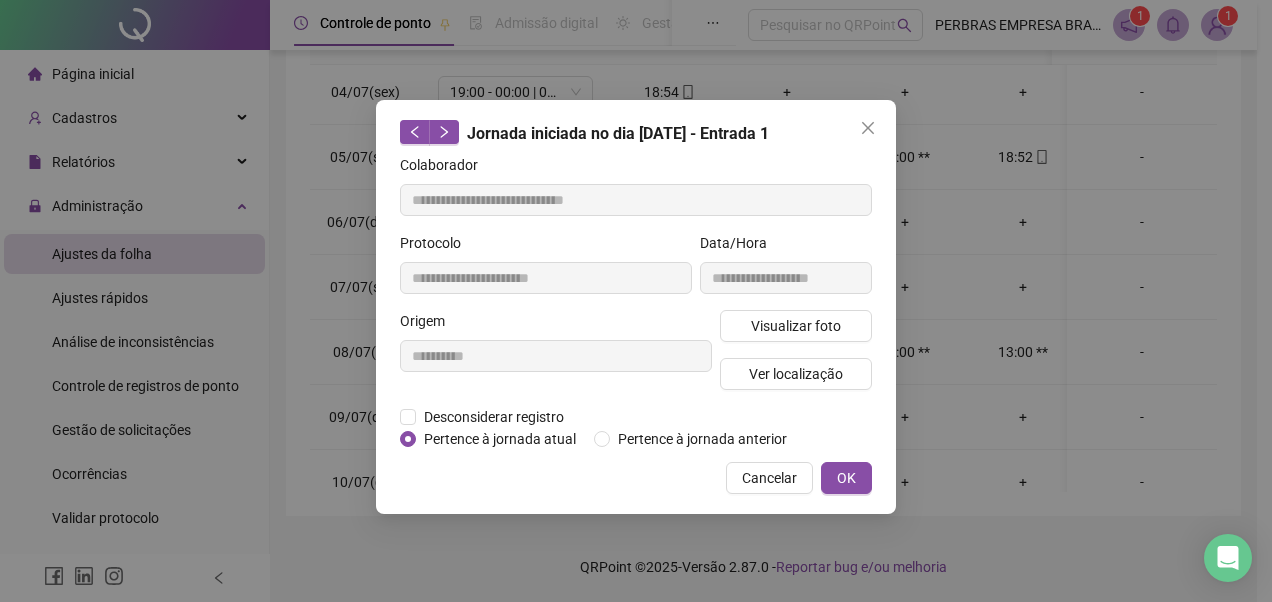 click on "**********" at bounding box center [636, 307] 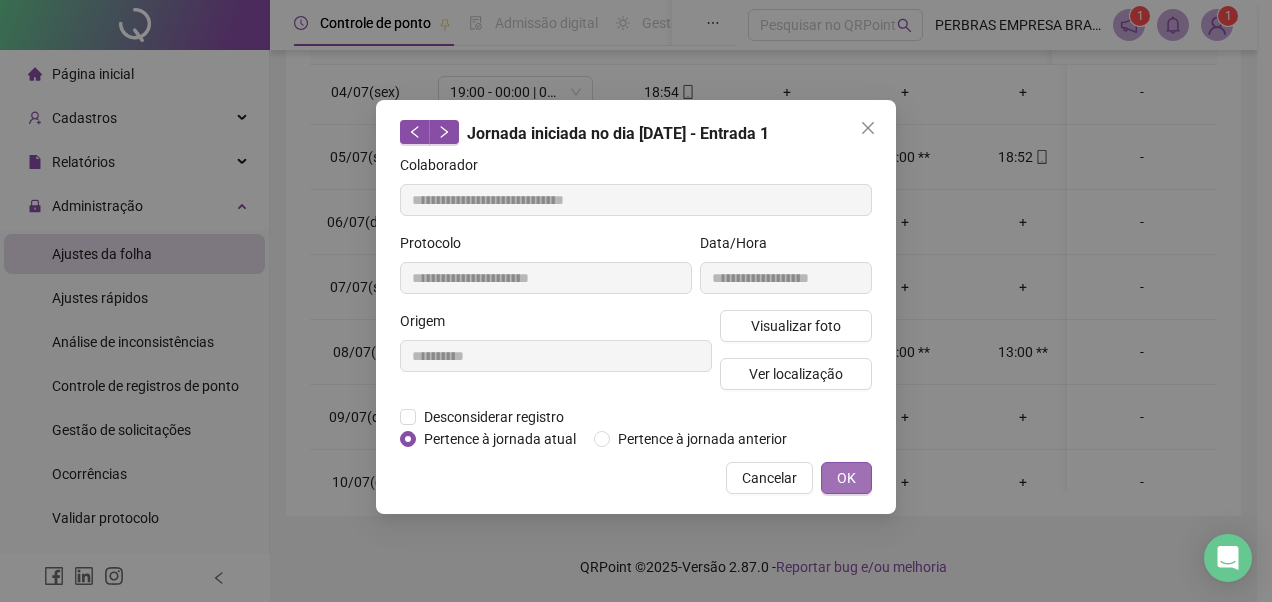 click on "OK" at bounding box center (846, 478) 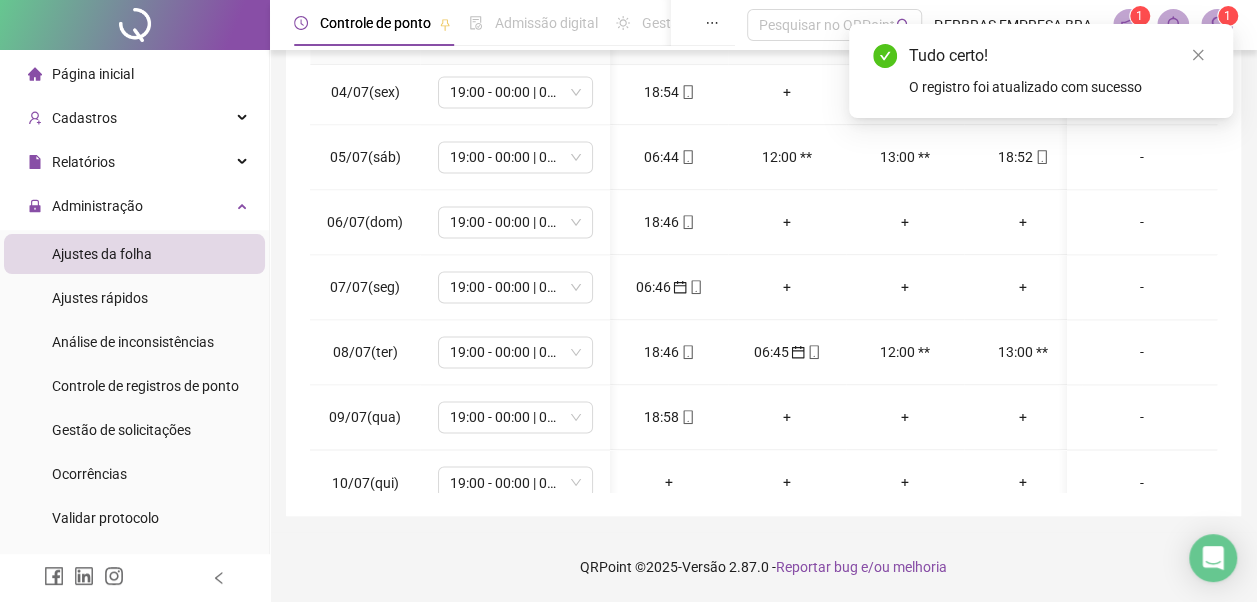 scroll, scrollTop: 1500, scrollLeft: 138, axis: both 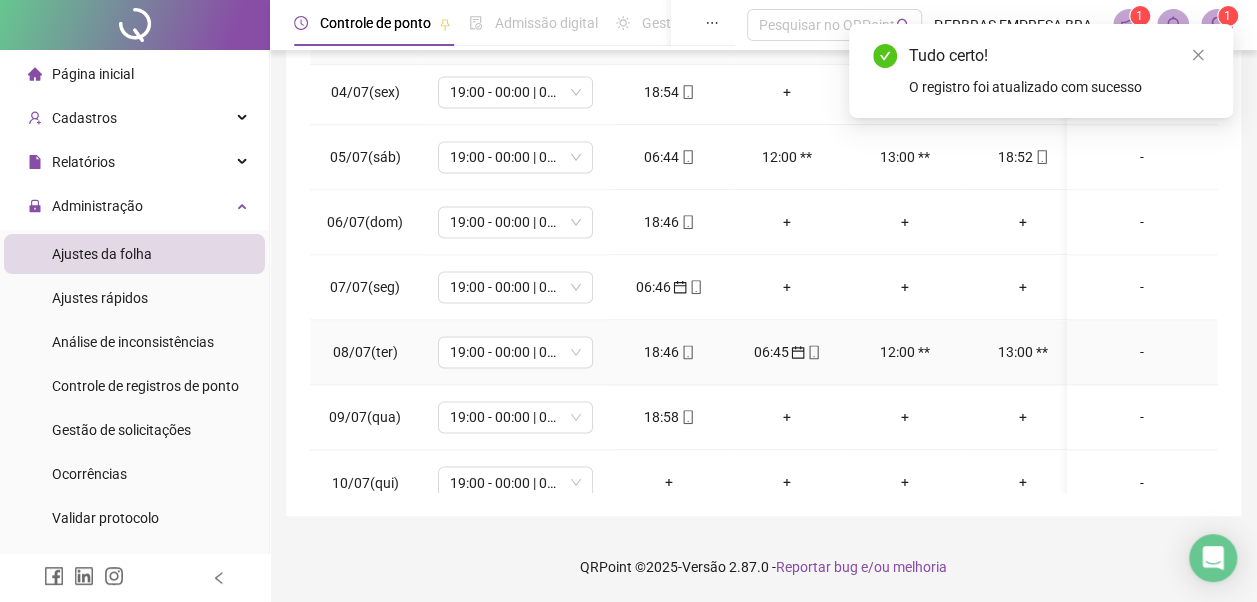 click 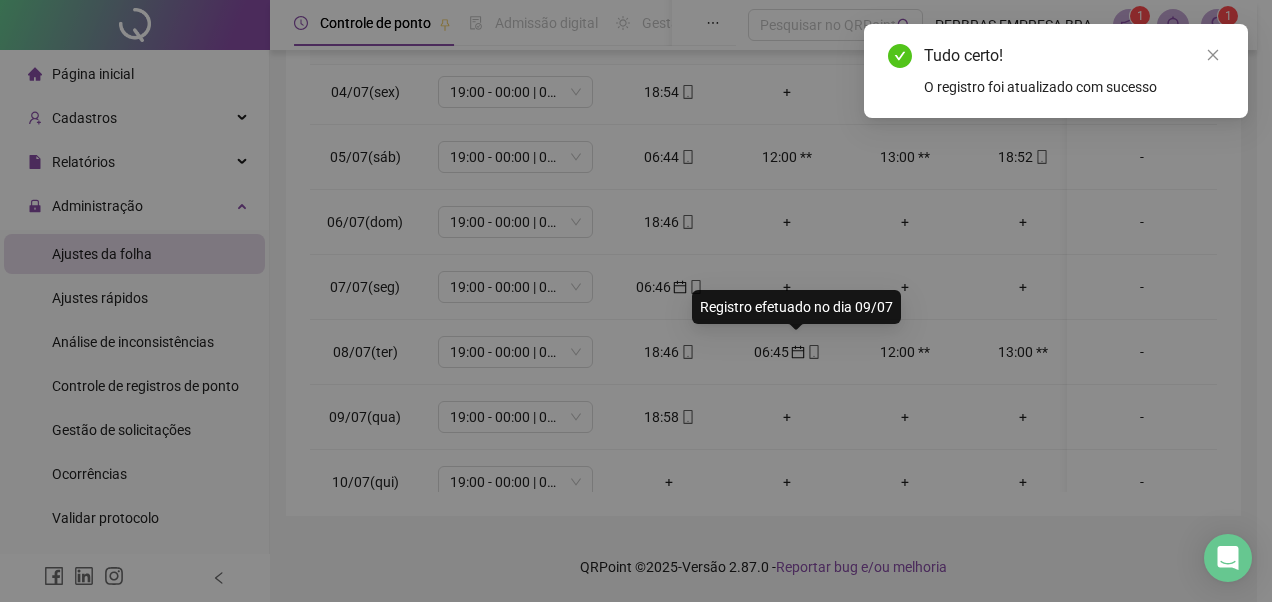 type on "**********" 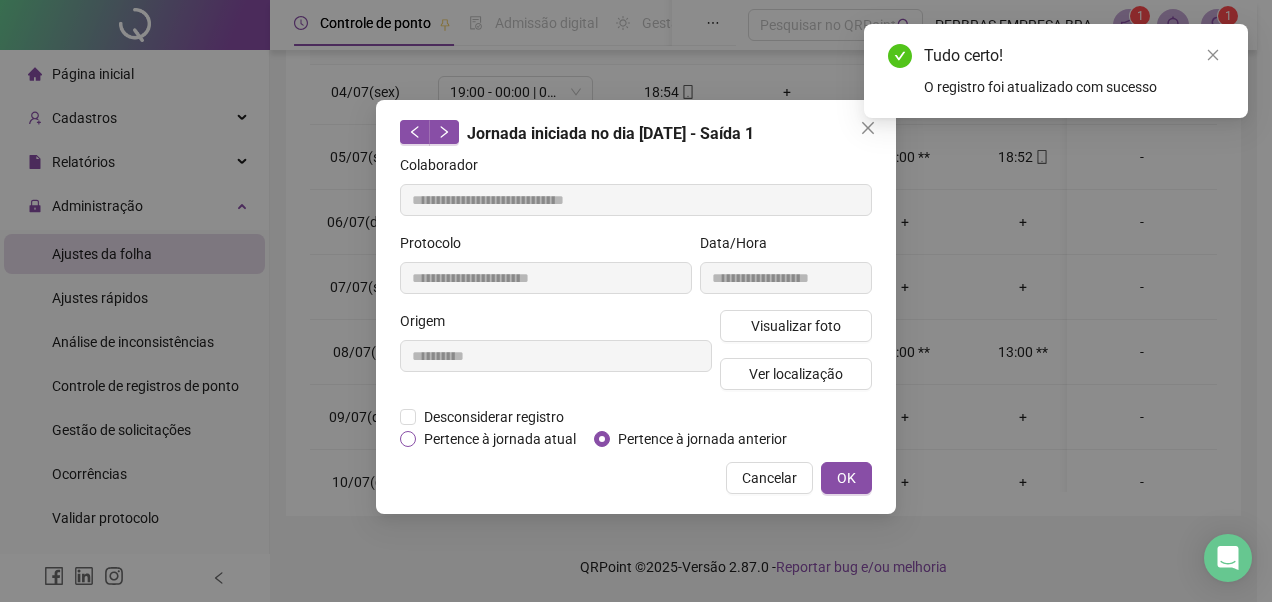 click on "Pertence à jornada atual" at bounding box center [500, 439] 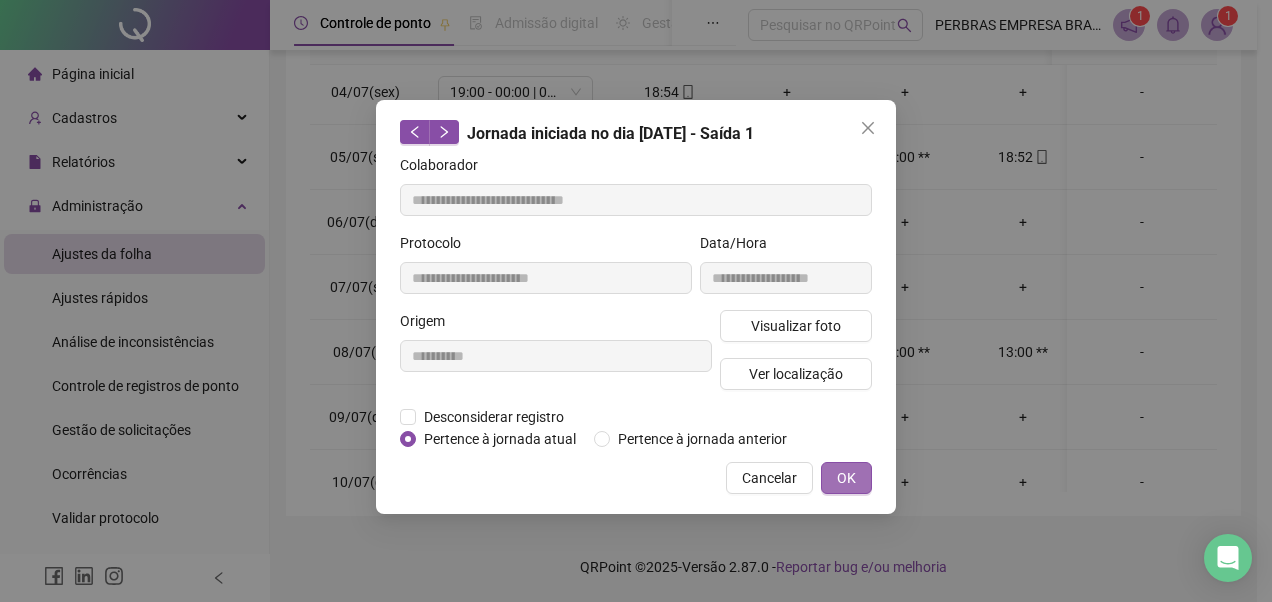 click on "OK" at bounding box center (846, 478) 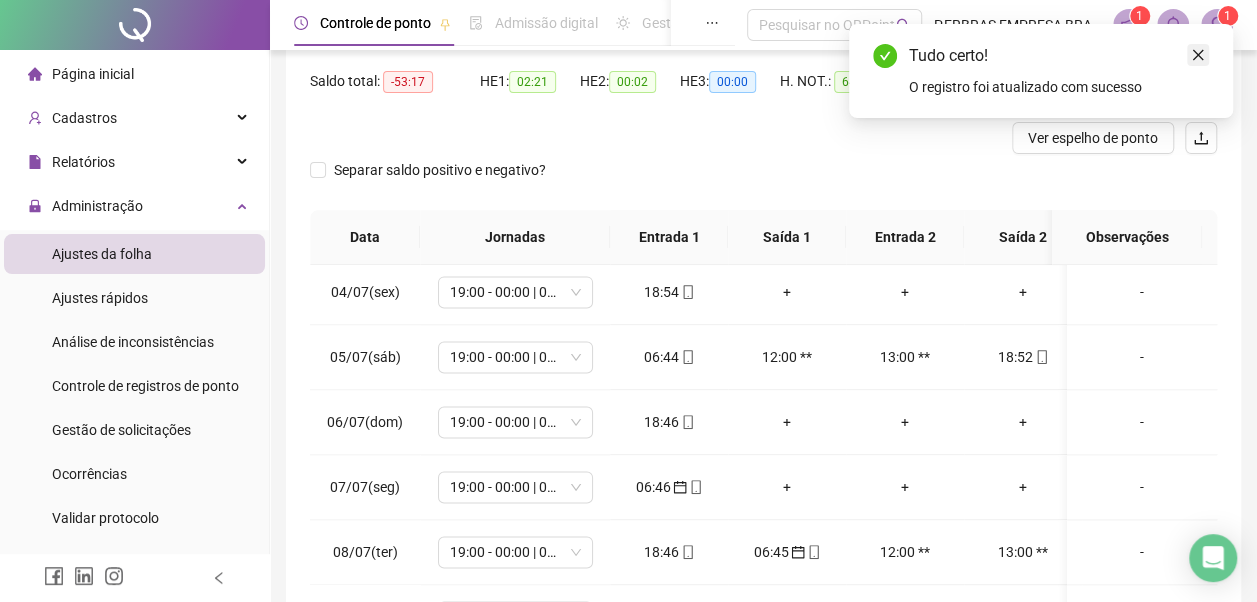 click 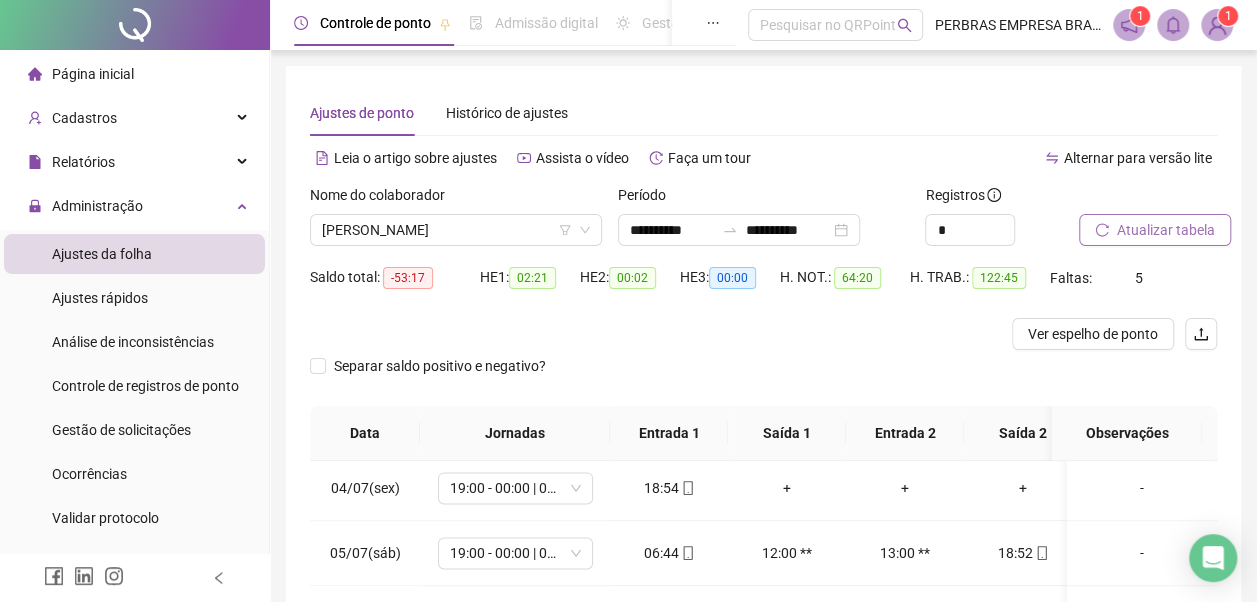click on "Atualizar tabela" at bounding box center (1166, 230) 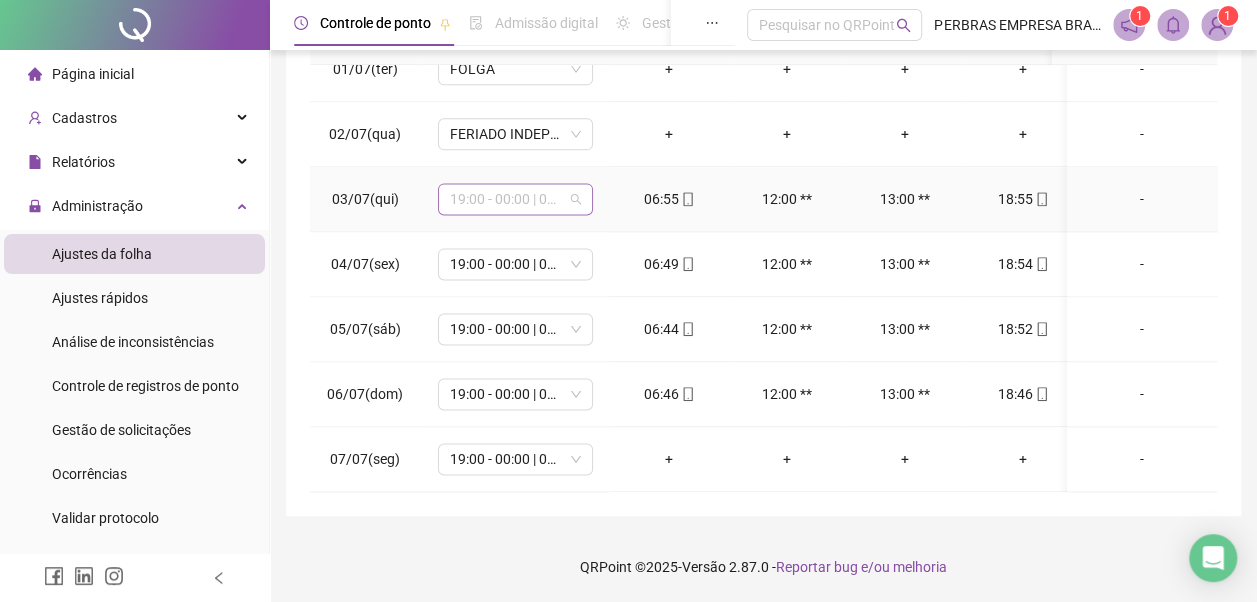 click on "19:00 - 00:00 | 01:00 - 07:00" at bounding box center [515, 199] 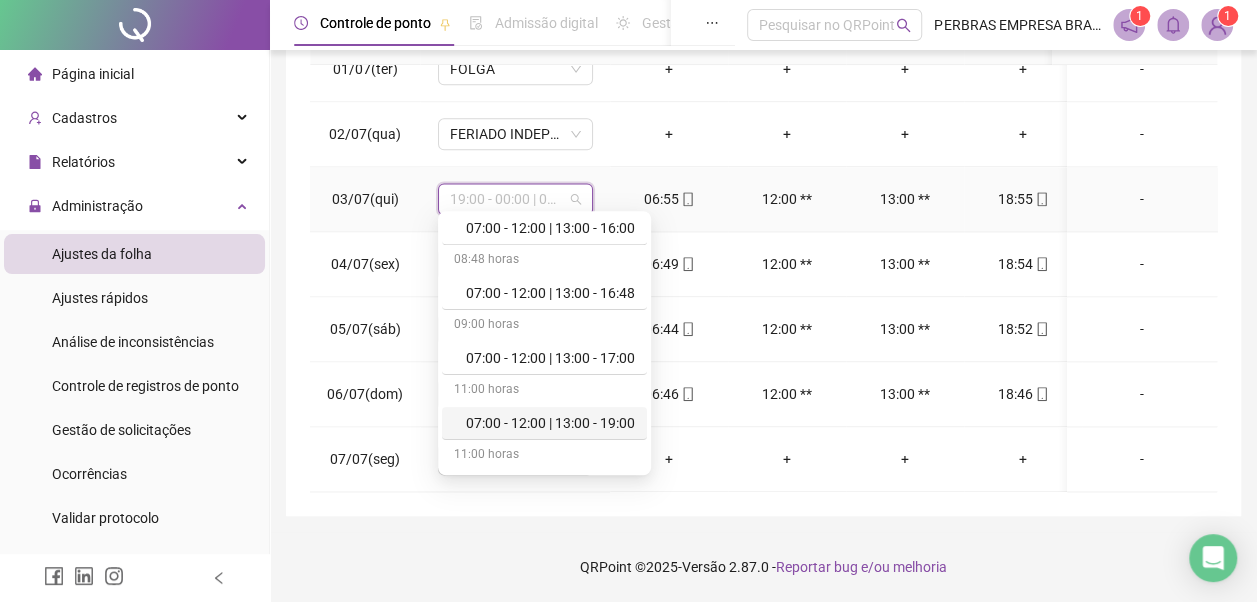 click on "07:00 - 12:00 | 13:00 - 19:00" at bounding box center (544, 423) 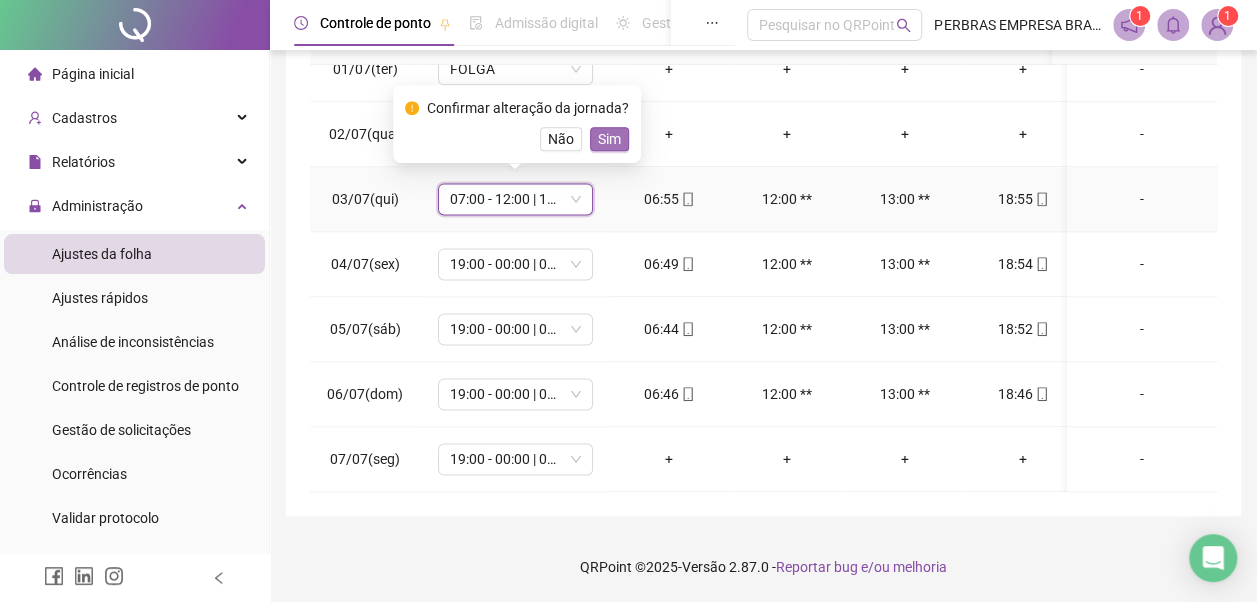 click on "Sim" at bounding box center [609, 139] 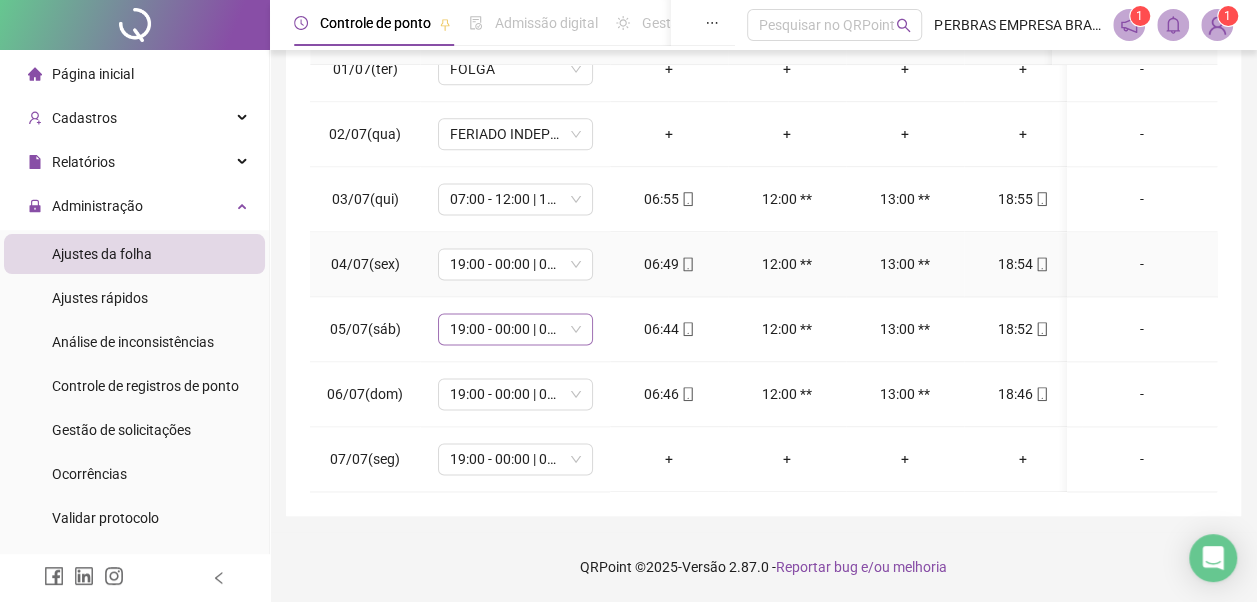 click on "19:00 - 00:00 | 01:00 - 07:00" at bounding box center (515, 264) 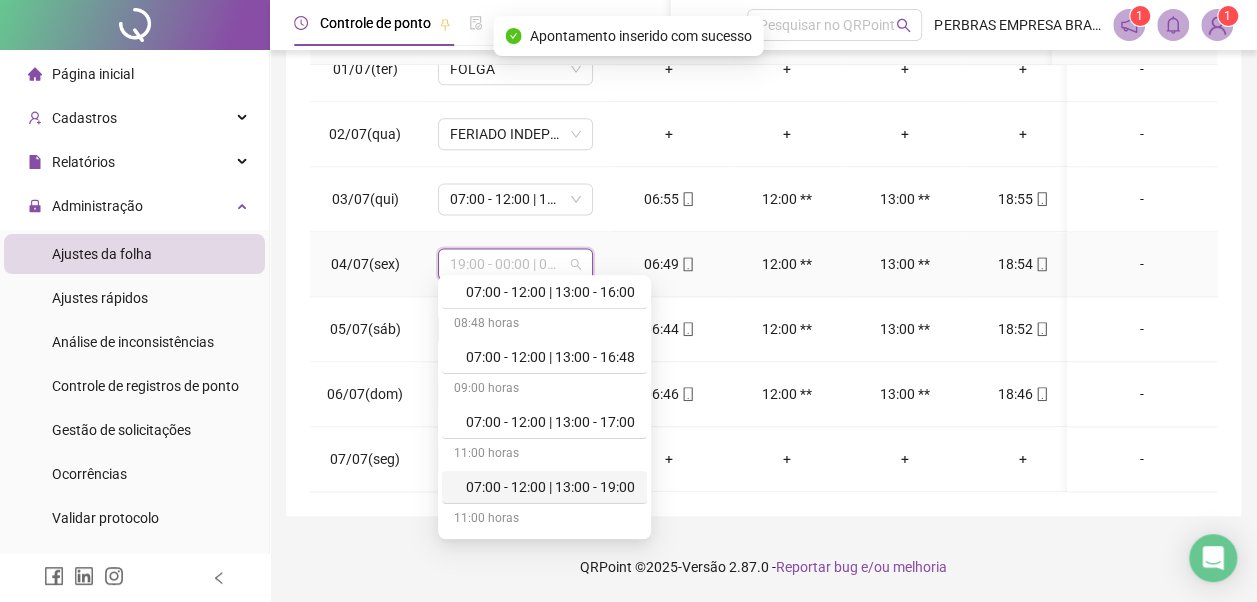 click on "07:00 - 12:00 | 13:00 - 19:00" at bounding box center (550, 487) 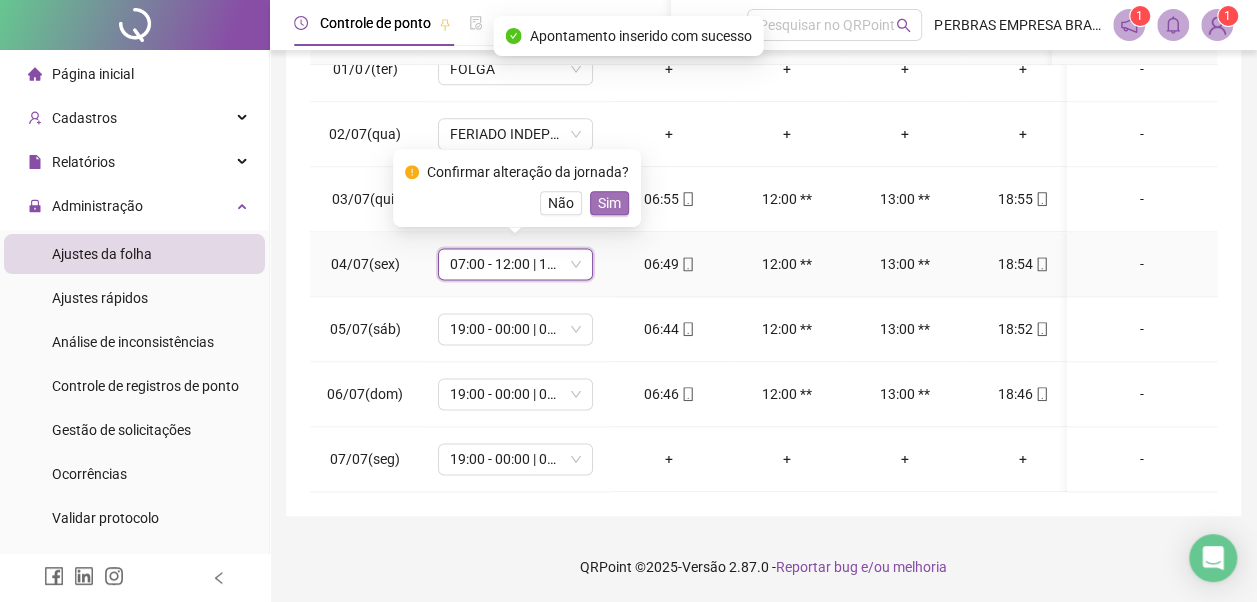 click on "Sim" at bounding box center [609, 203] 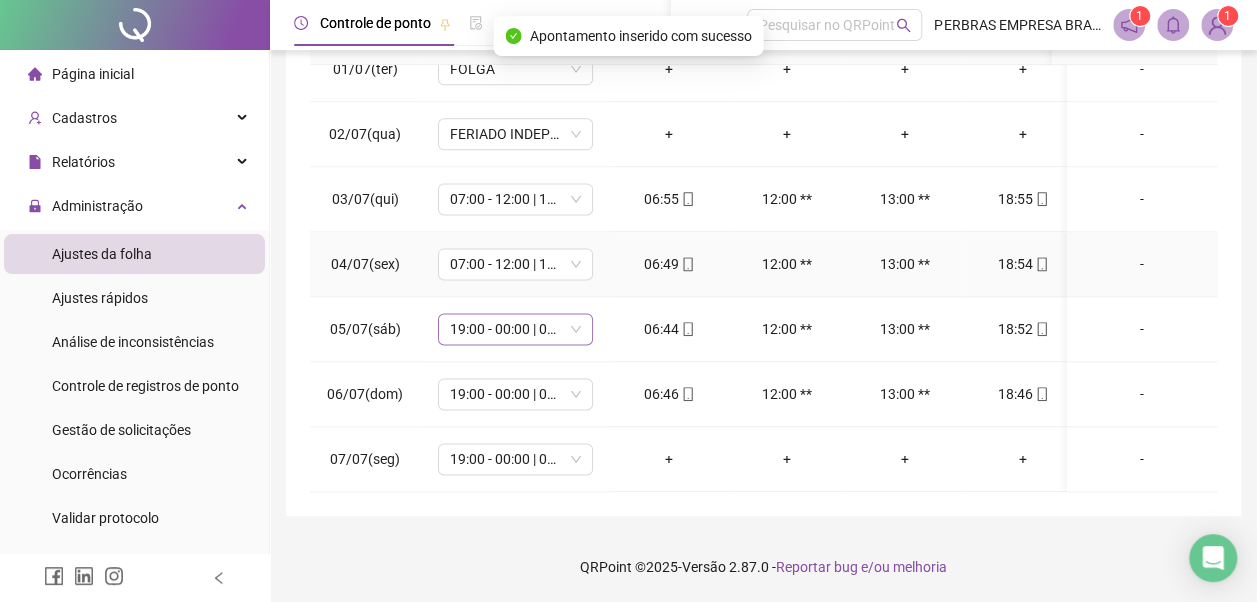 click on "19:00 - 00:00 | 01:00 - 07:00" at bounding box center (515, 329) 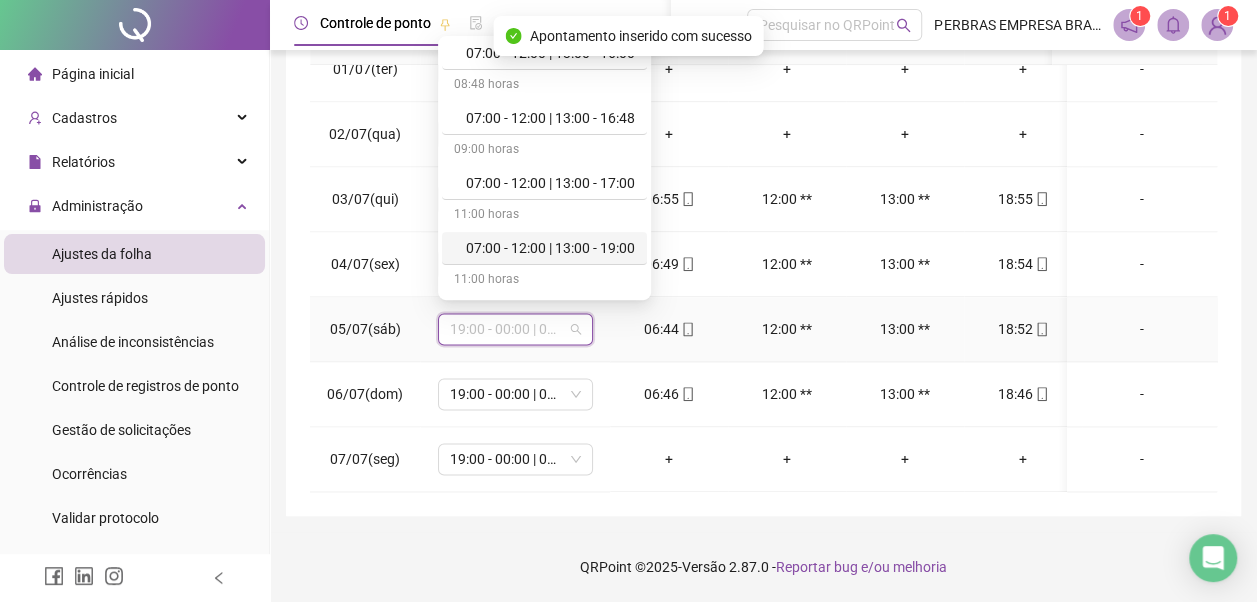 click on "07:00 - 12:00 | 13:00 - 19:00" at bounding box center [550, 248] 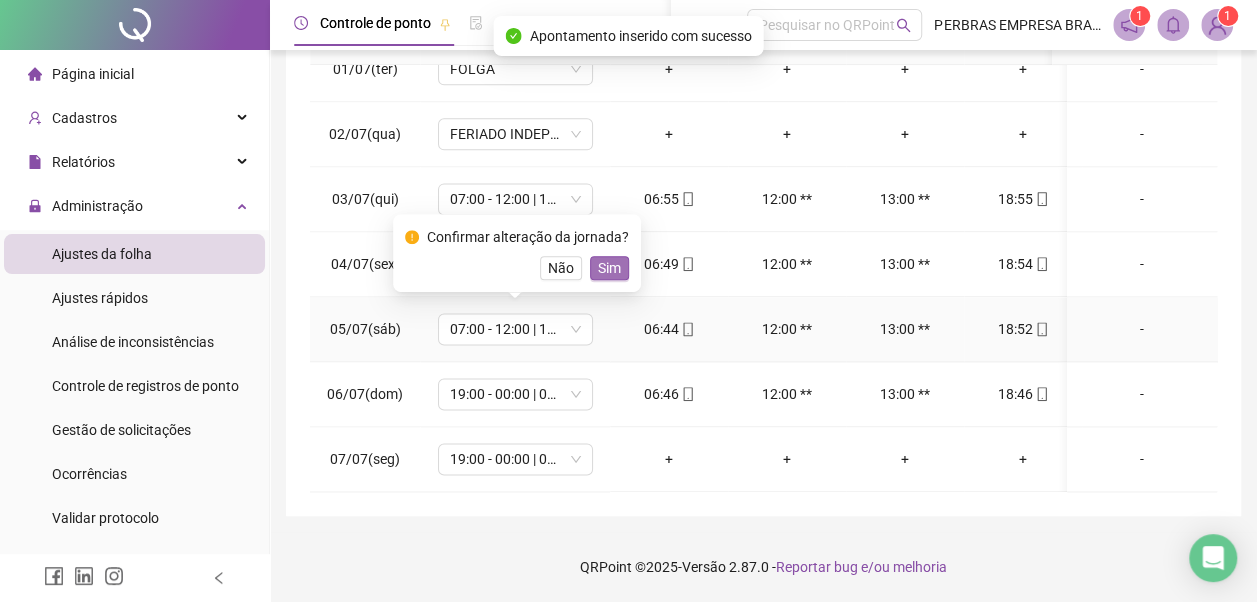 click on "Sim" at bounding box center [609, 268] 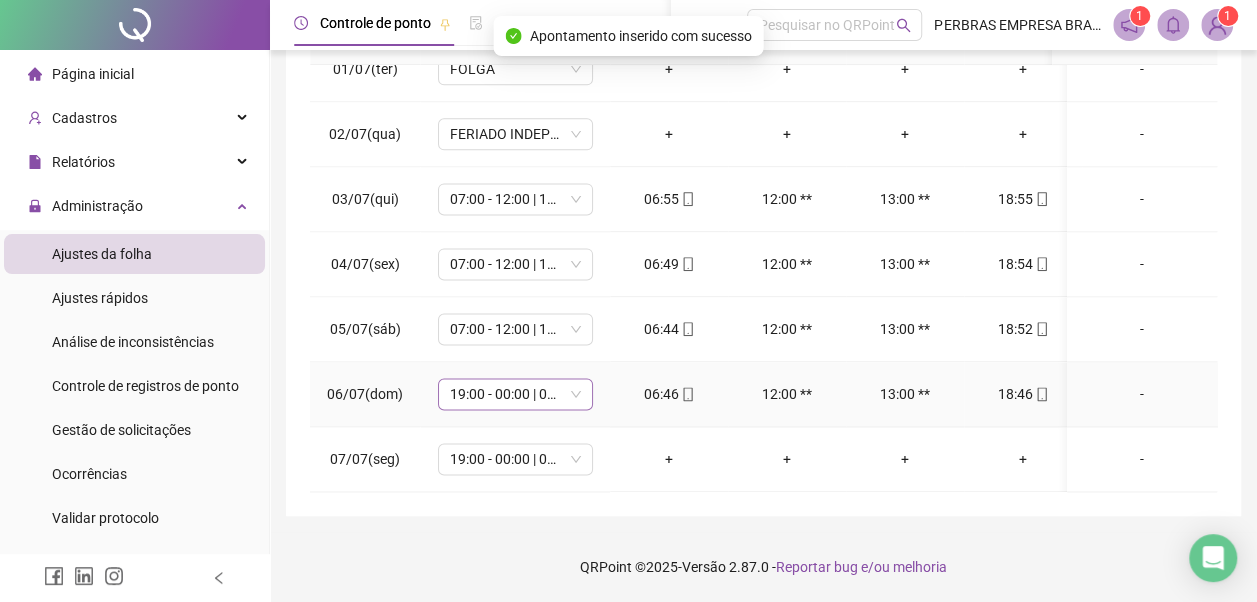 click on "19:00 - 00:00 | 01:00 - 07:00" at bounding box center (515, 394) 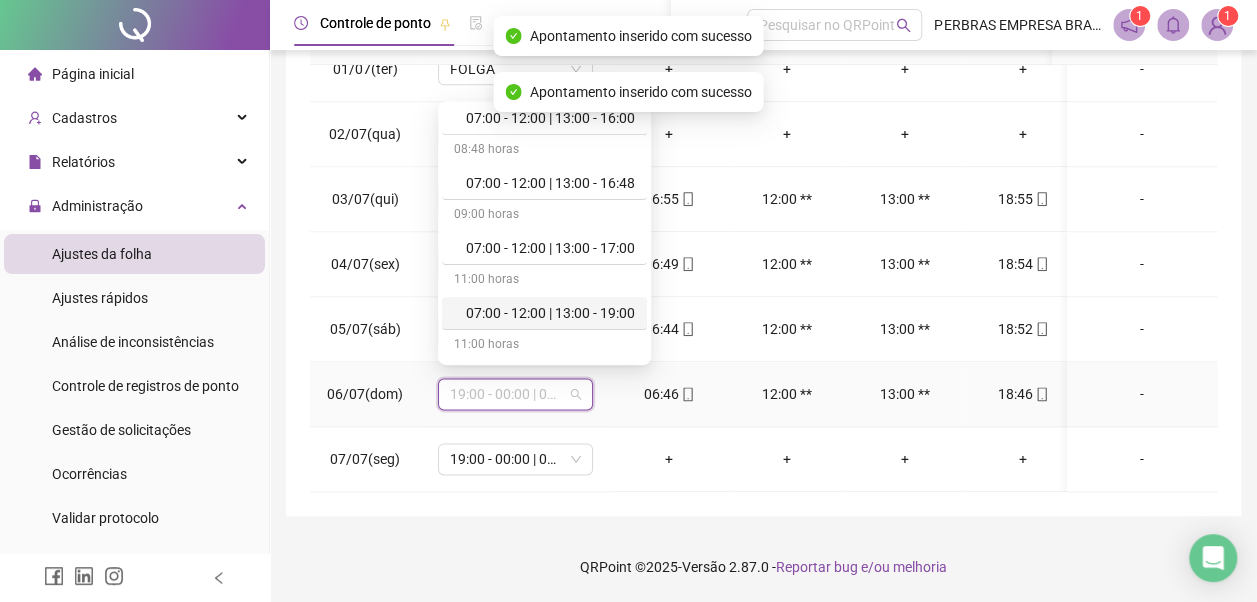click on "07:00 - 12:00 | 13:00 - 19:00" at bounding box center (550, 313) 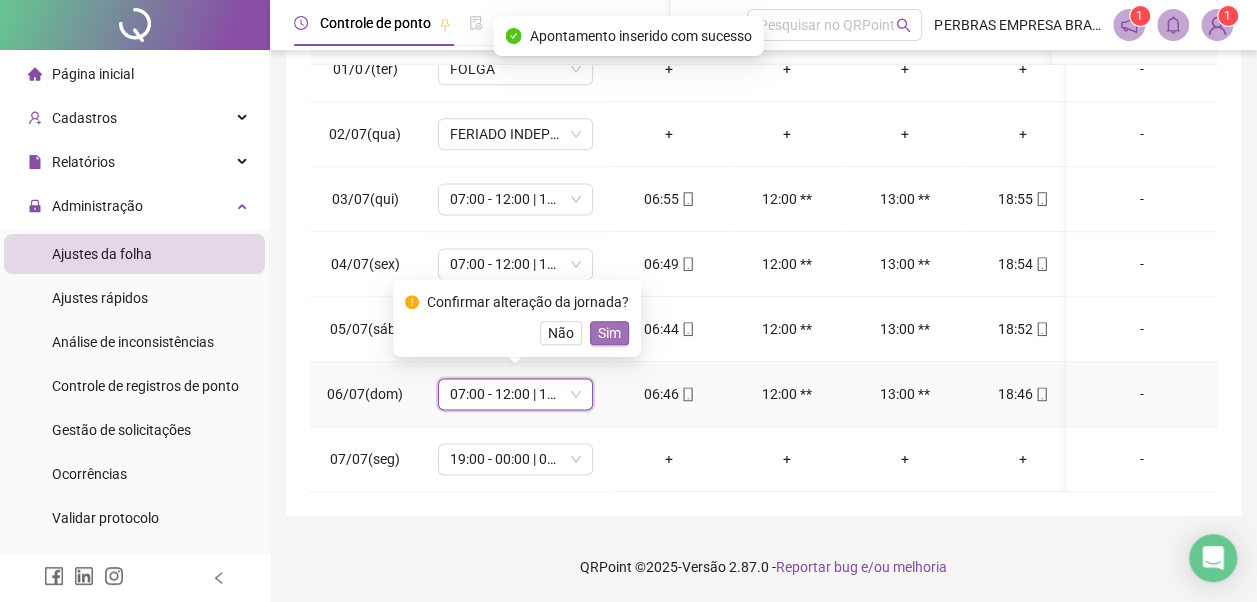 click on "Sim" at bounding box center (609, 333) 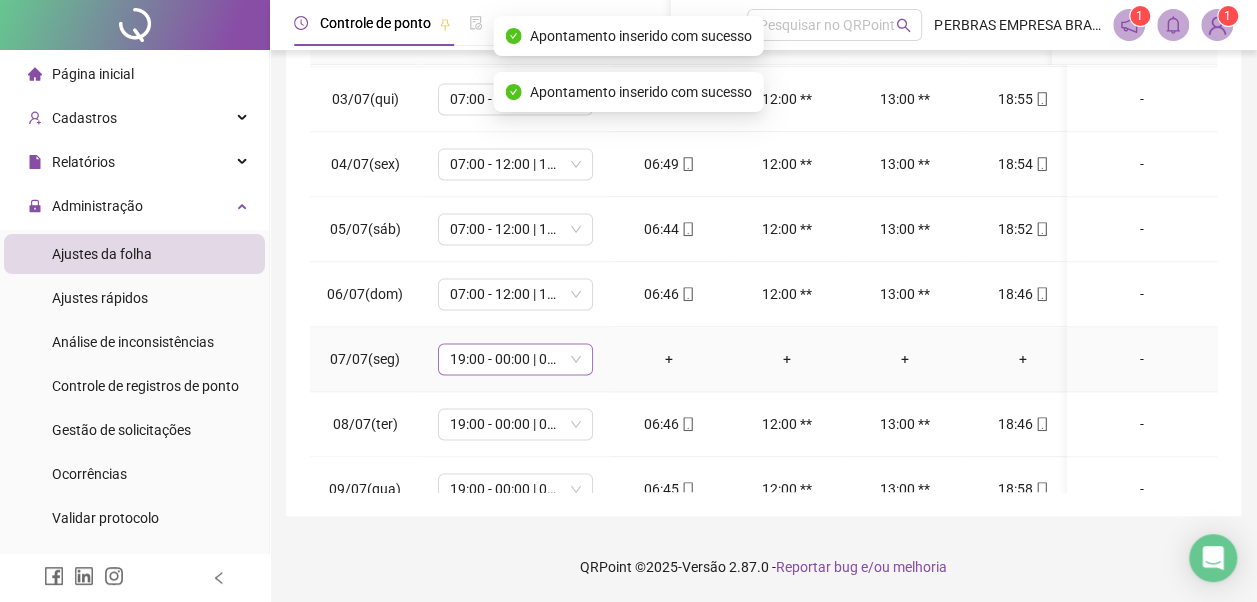 click on "19:00 - 00:00 | 01:00 - 07:00" at bounding box center (515, 359) 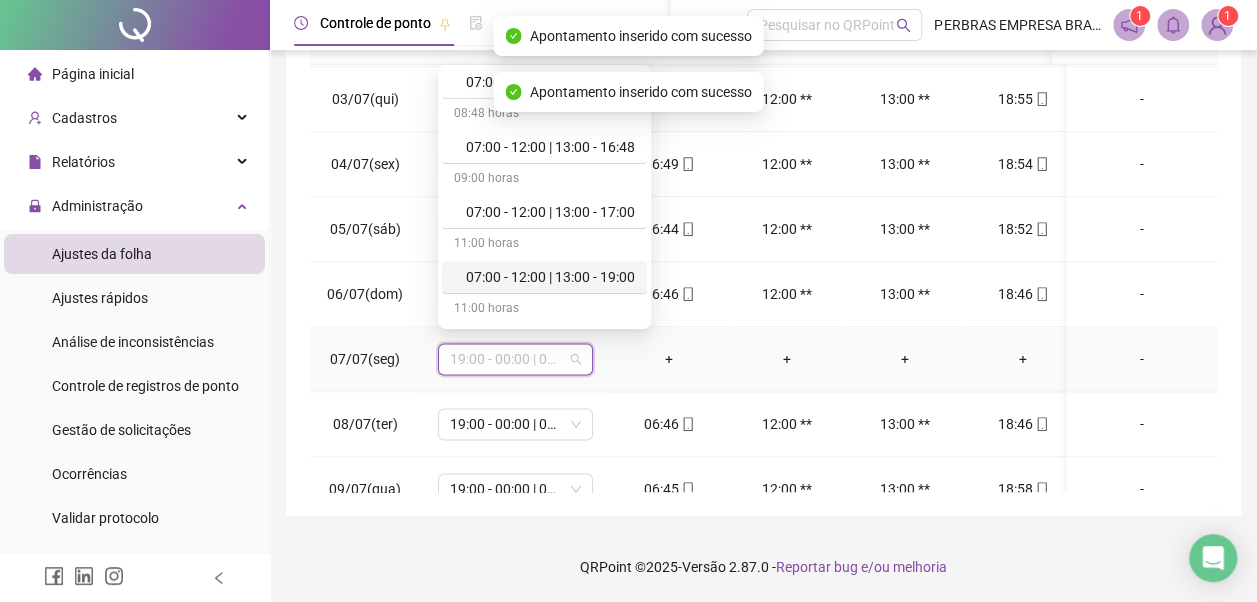 click on "07:00 - 12:00 | 13:00 - 19:00" at bounding box center [550, 277] 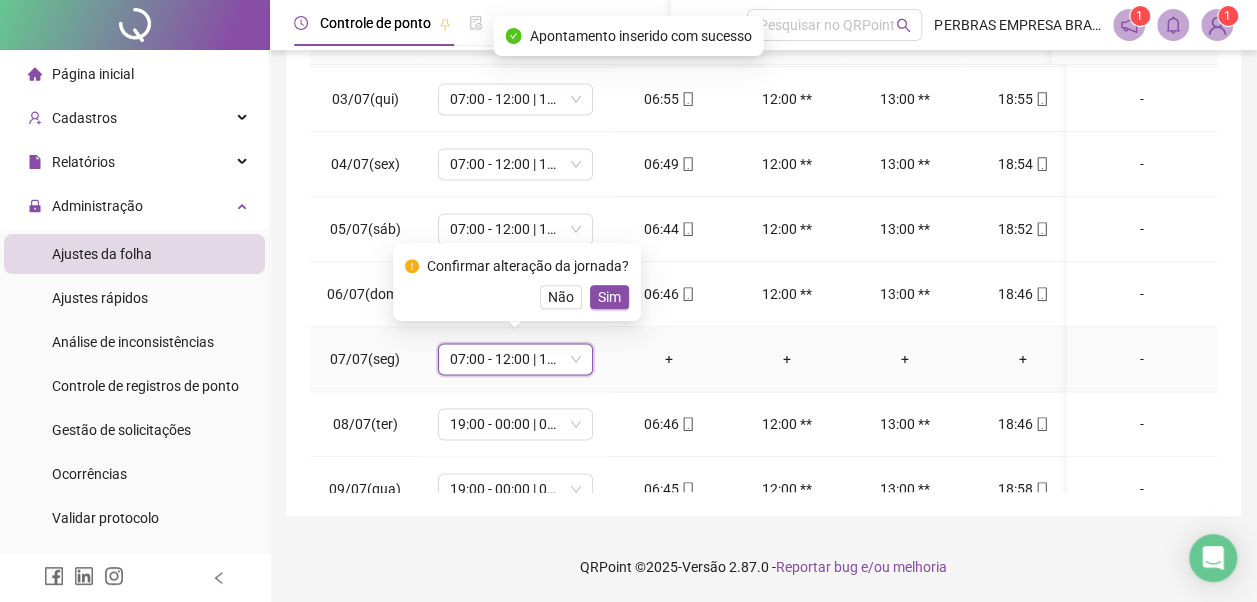 click on "Não Sim" at bounding box center (517, 297) 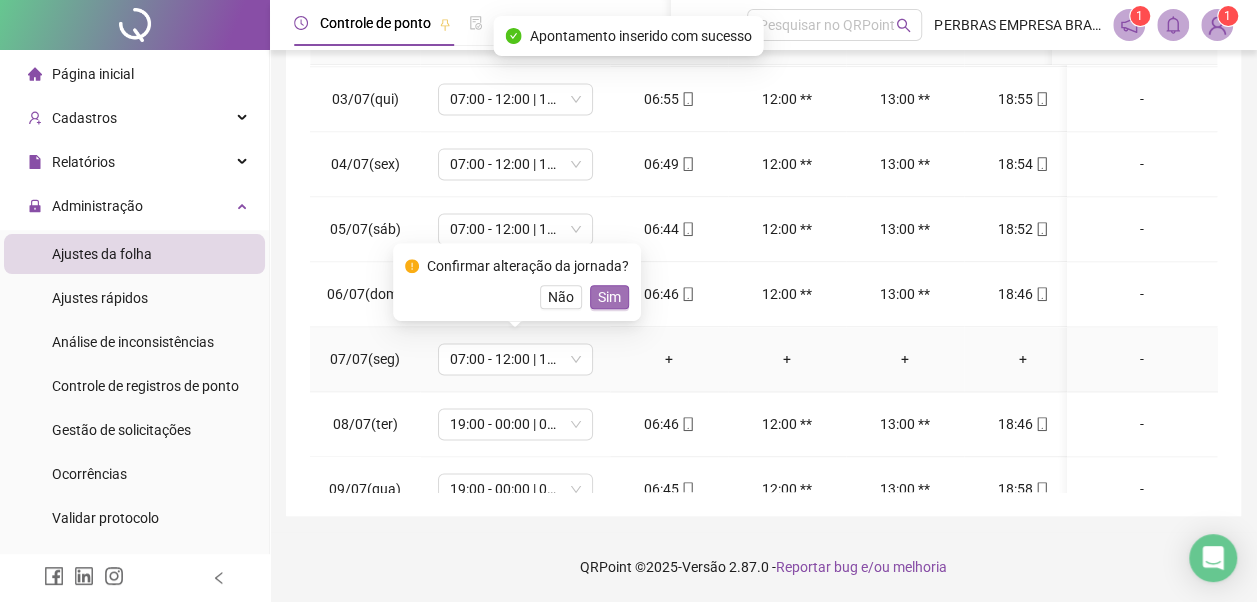 click on "Sim" at bounding box center (609, 297) 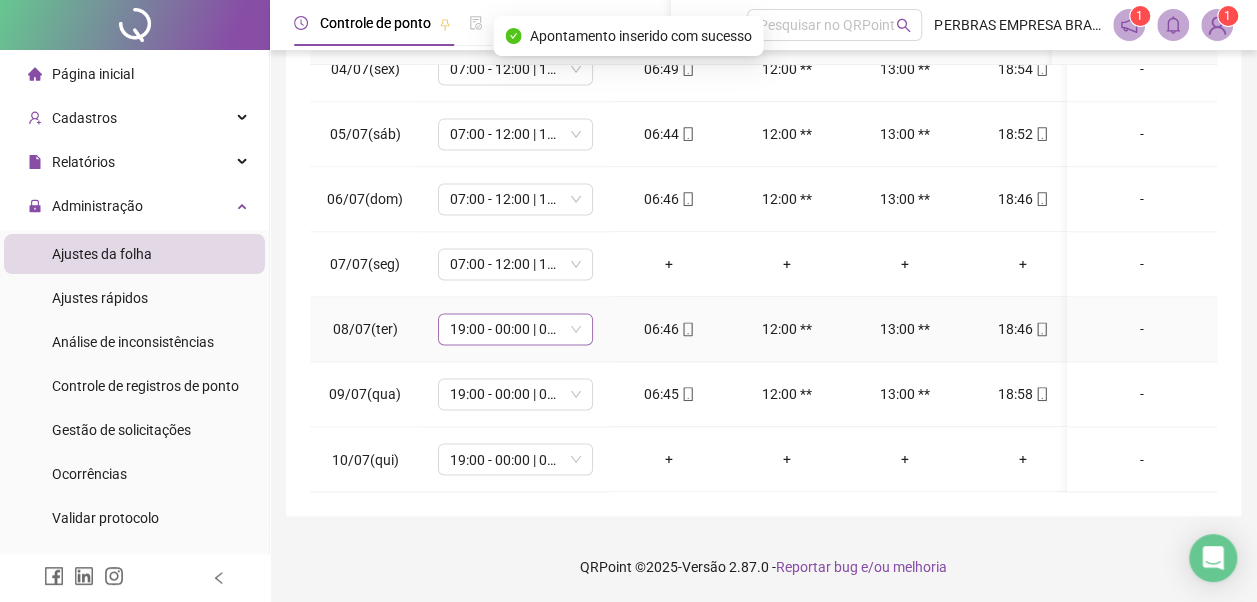 click on "19:00 - 00:00 | 01:00 - 07:00" at bounding box center [515, 329] 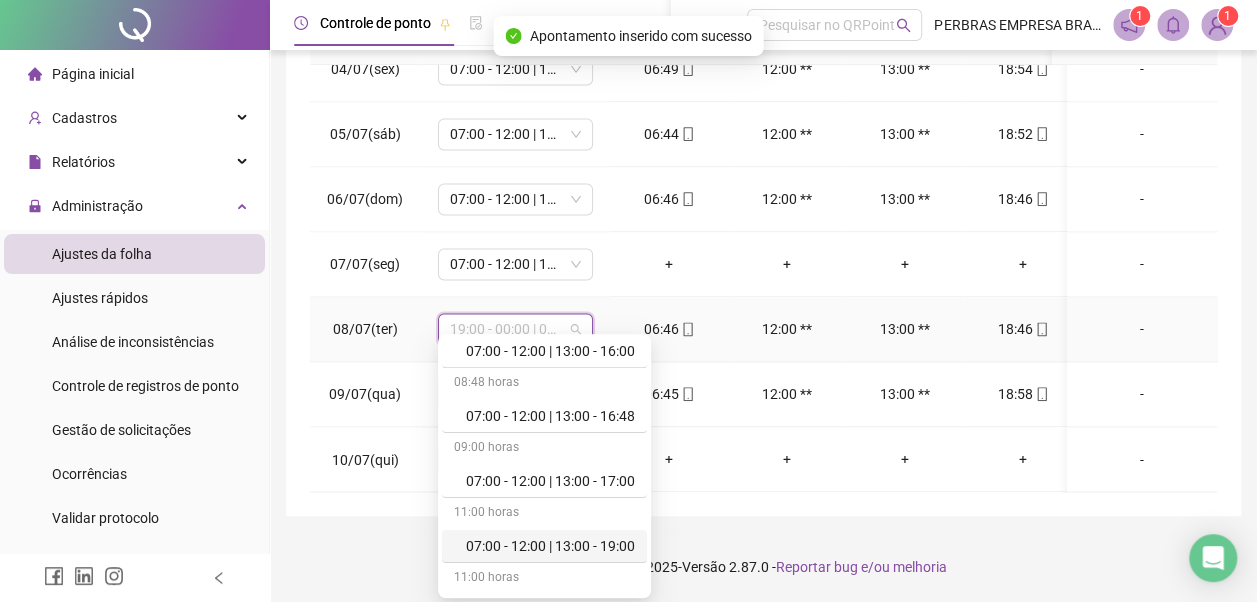 click on "07:00 - 12:00 | 13:00 - 19:00" at bounding box center [550, 546] 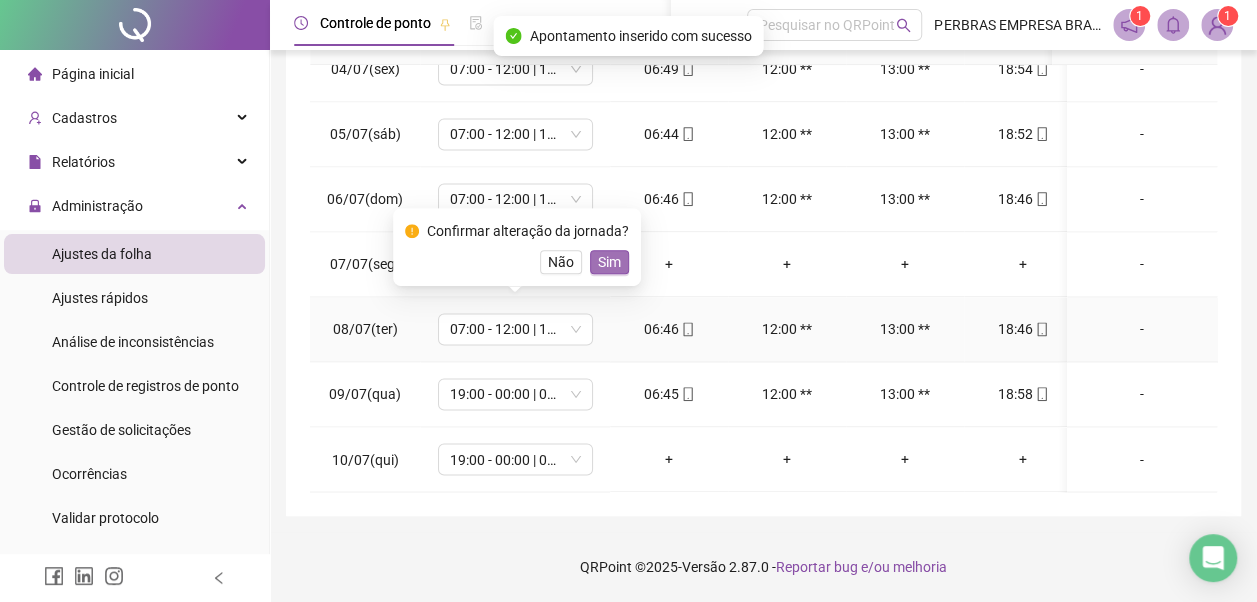click on "Sim" at bounding box center (609, 262) 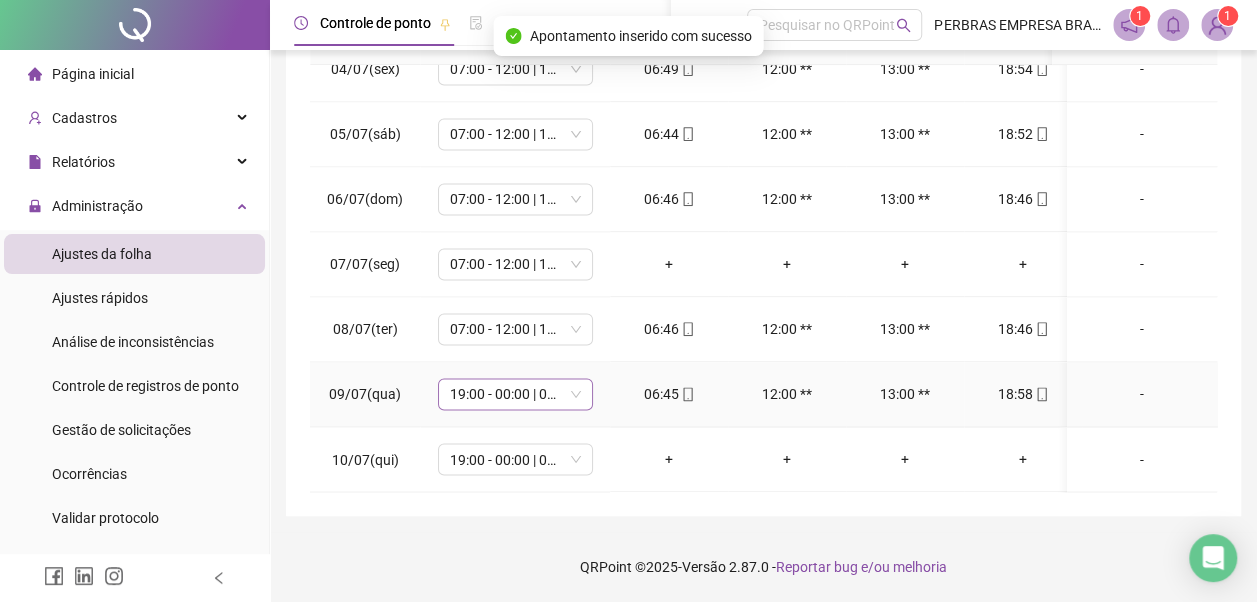 click on "19:00 - 00:00 | 01:00 - 07:00" at bounding box center [515, 394] 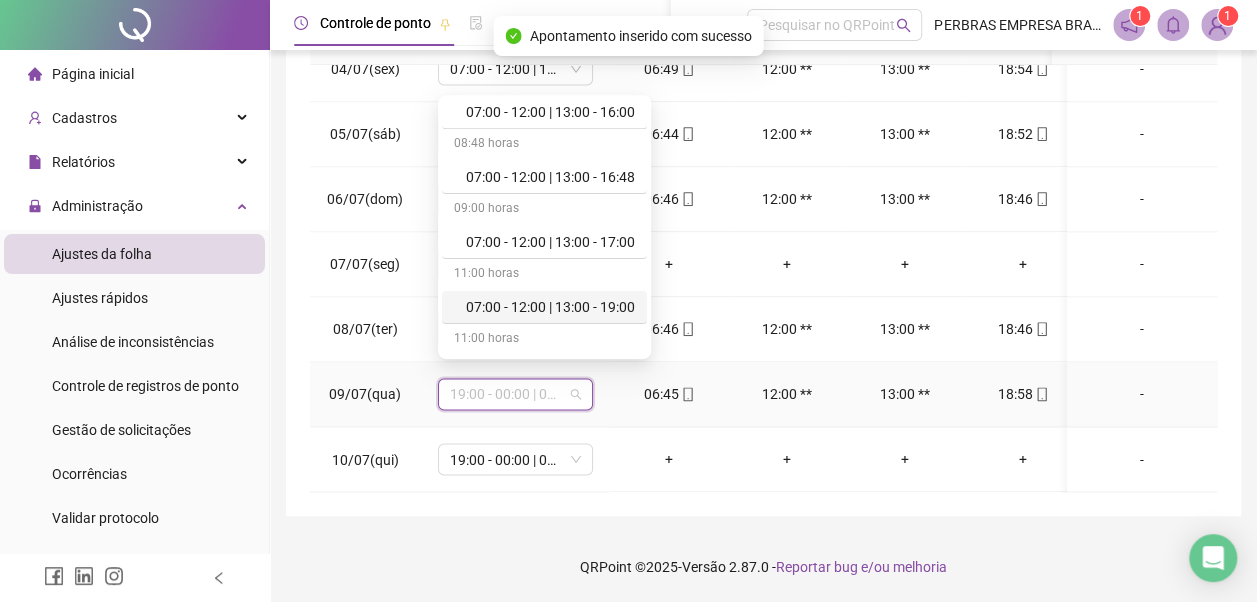 click on "07:00 - 12:00 | 13:00 - 19:00" at bounding box center [550, 307] 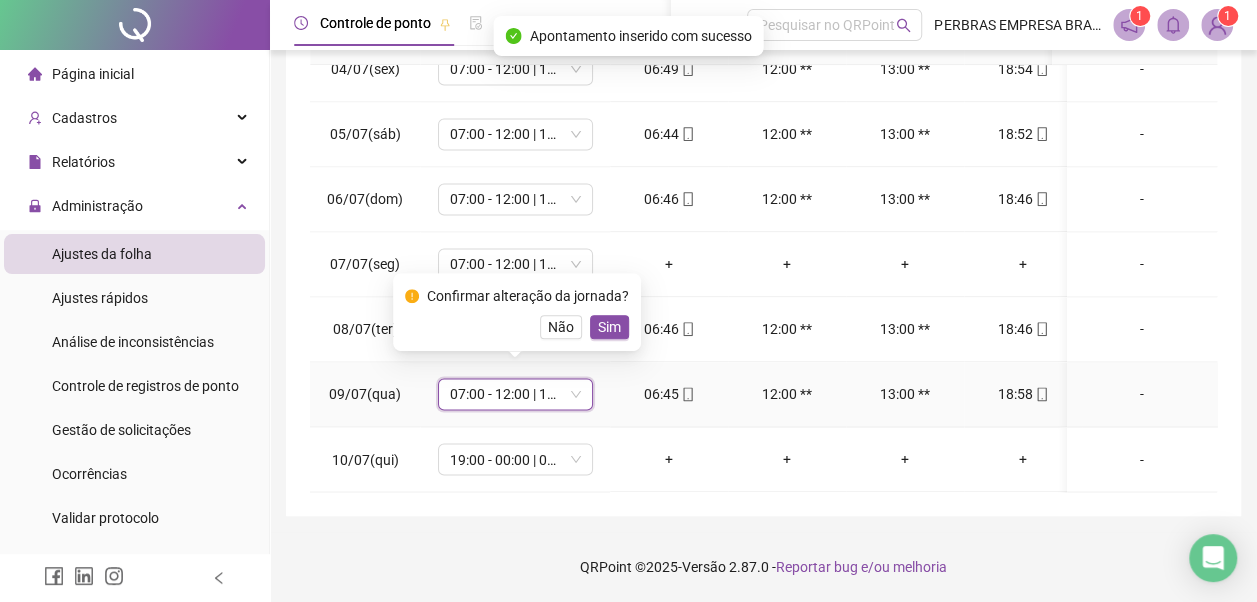 click on "Sim" at bounding box center [609, 327] 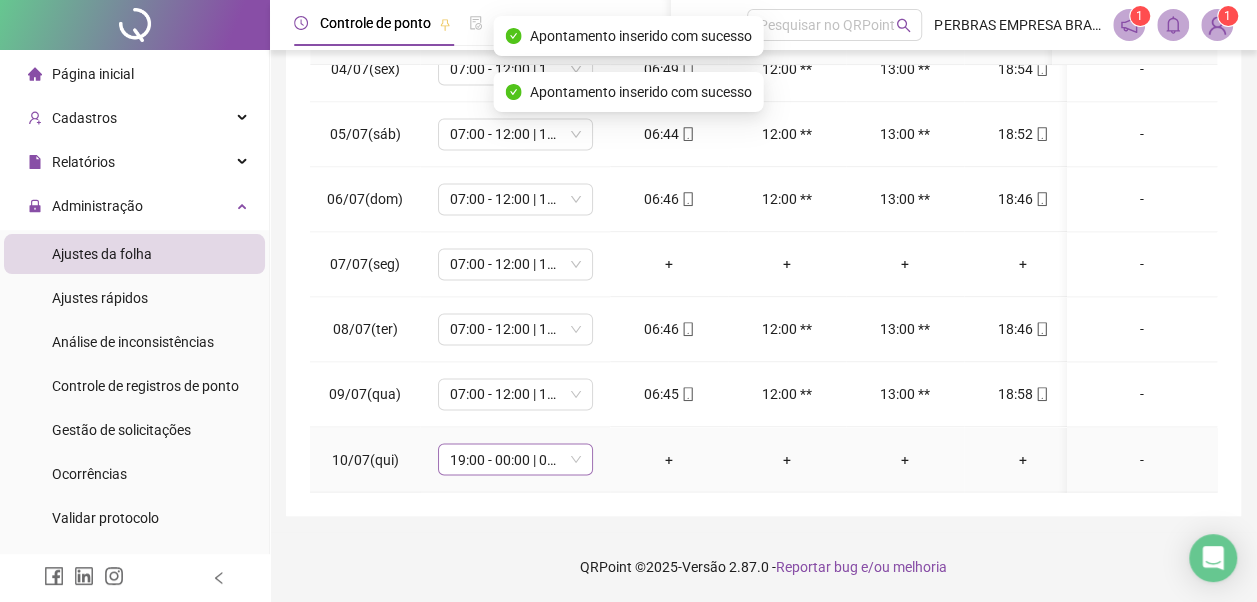 click on "19:00 - 00:00 | 01:00 - 07:00" at bounding box center [515, 459] 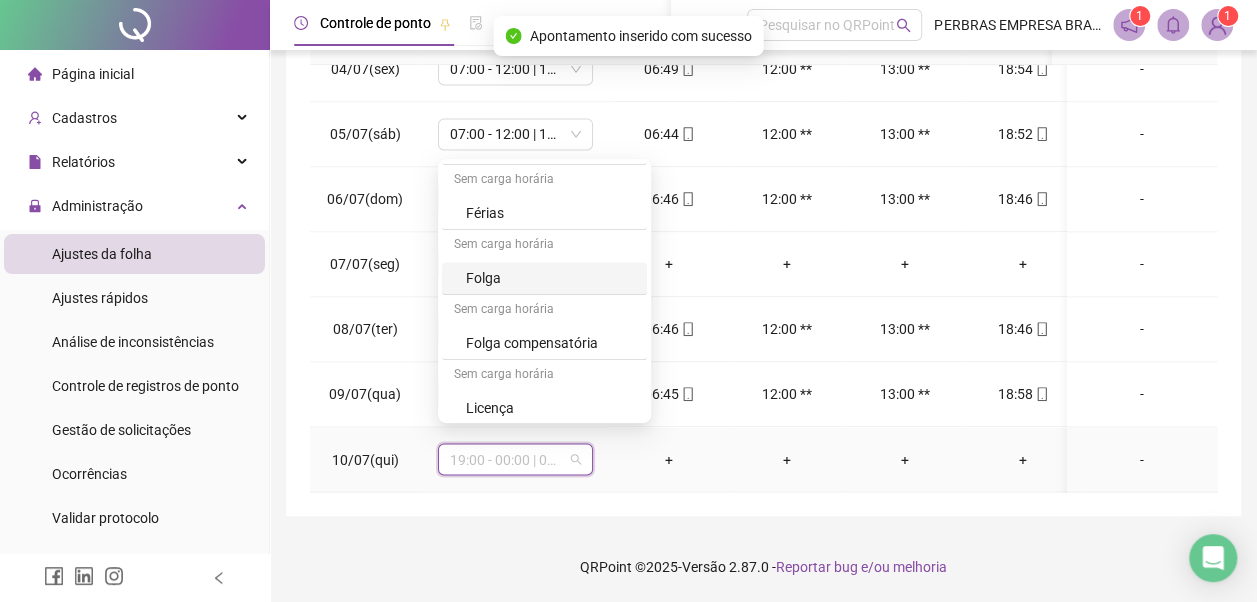 click on "Folga" at bounding box center [550, 278] 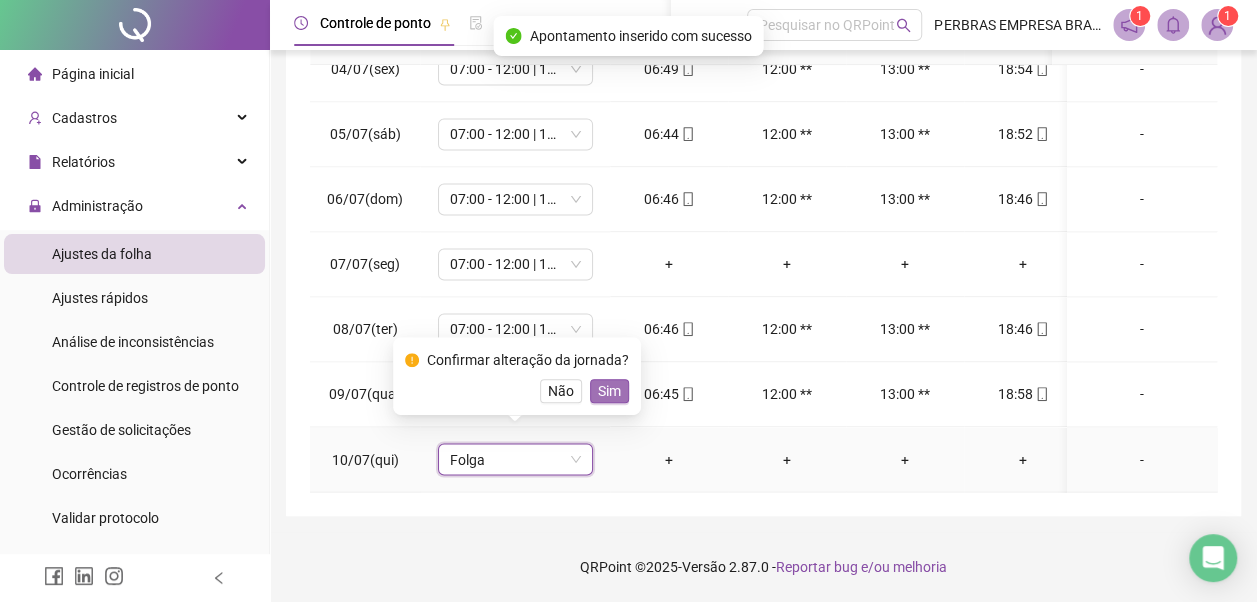 click on "Sim" at bounding box center (609, 391) 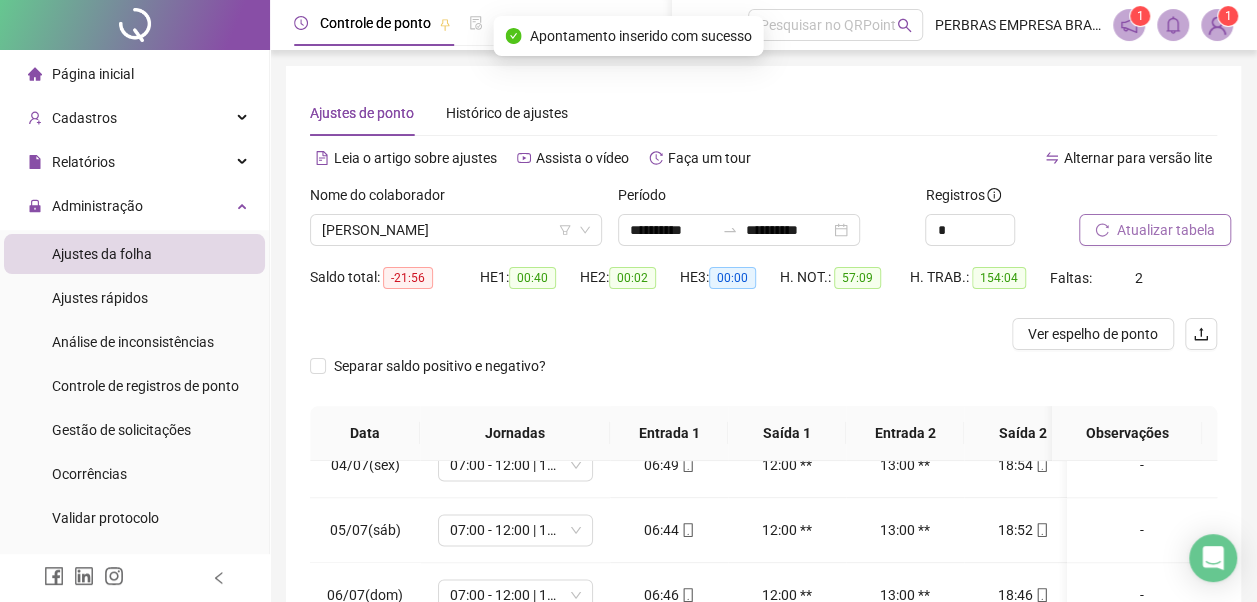 click on "Atualizar tabela" at bounding box center (1166, 230) 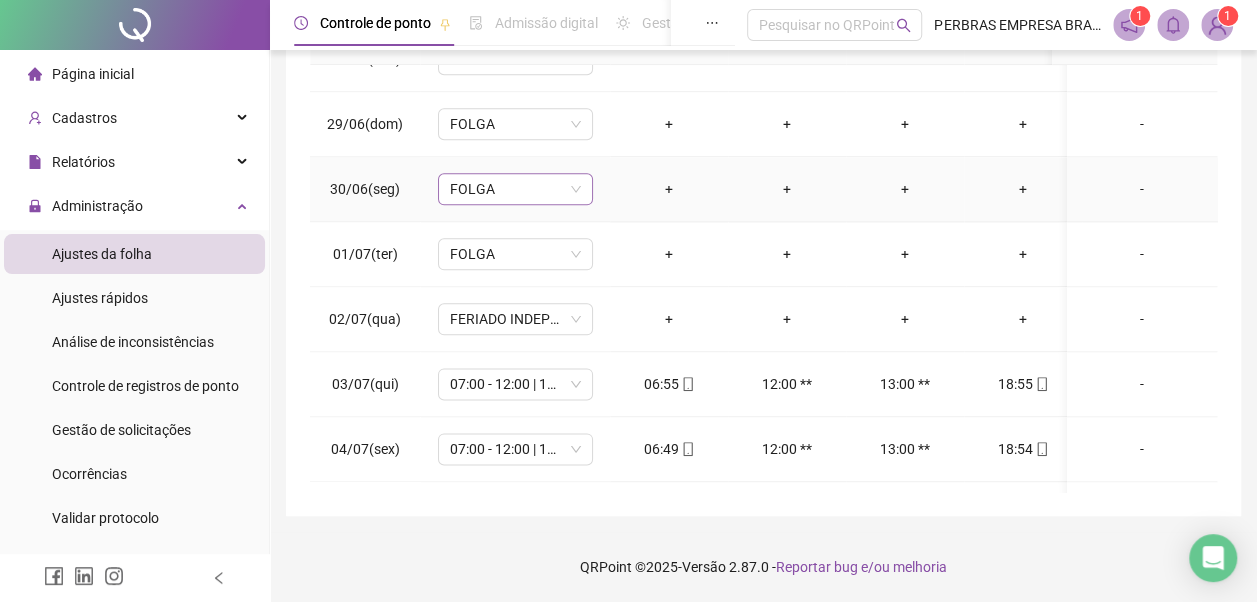scroll, scrollTop: 1528, scrollLeft: 0, axis: vertical 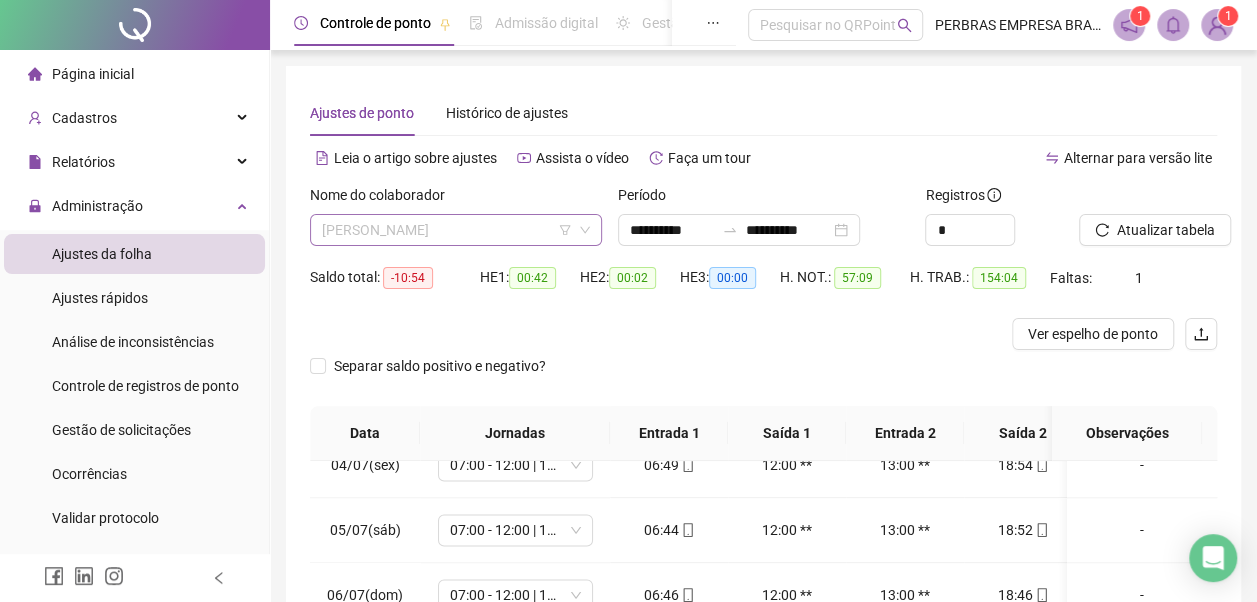 click on "JEFFERSON CONCEIÇÃO DOS SANTOS" at bounding box center [456, 230] 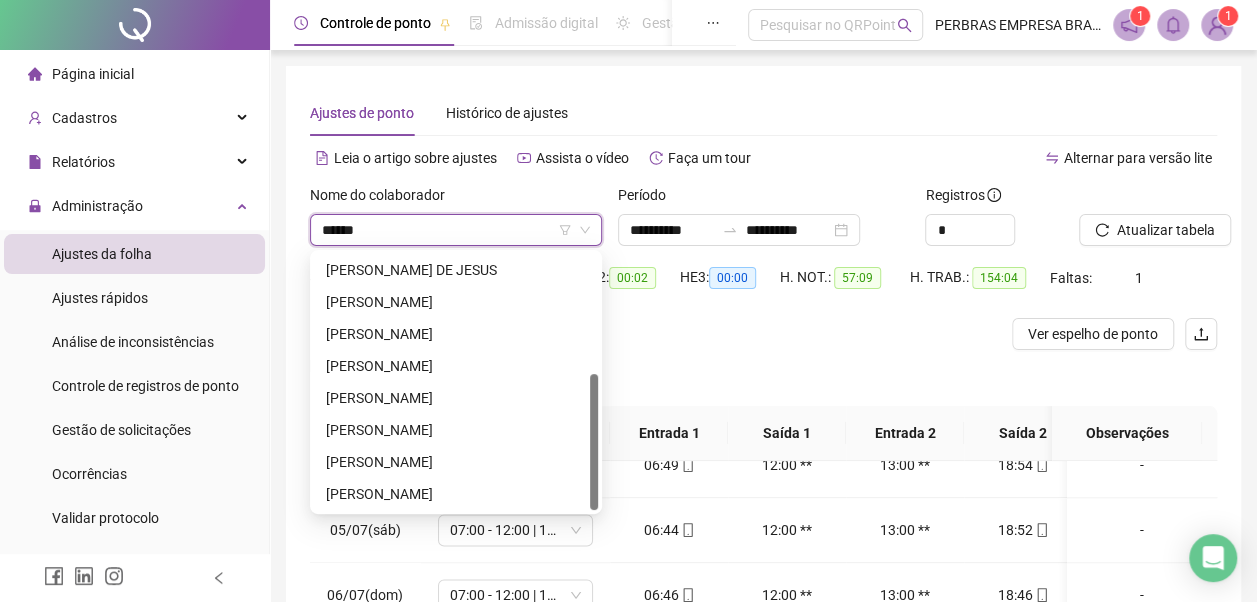 scroll, scrollTop: 0, scrollLeft: 0, axis: both 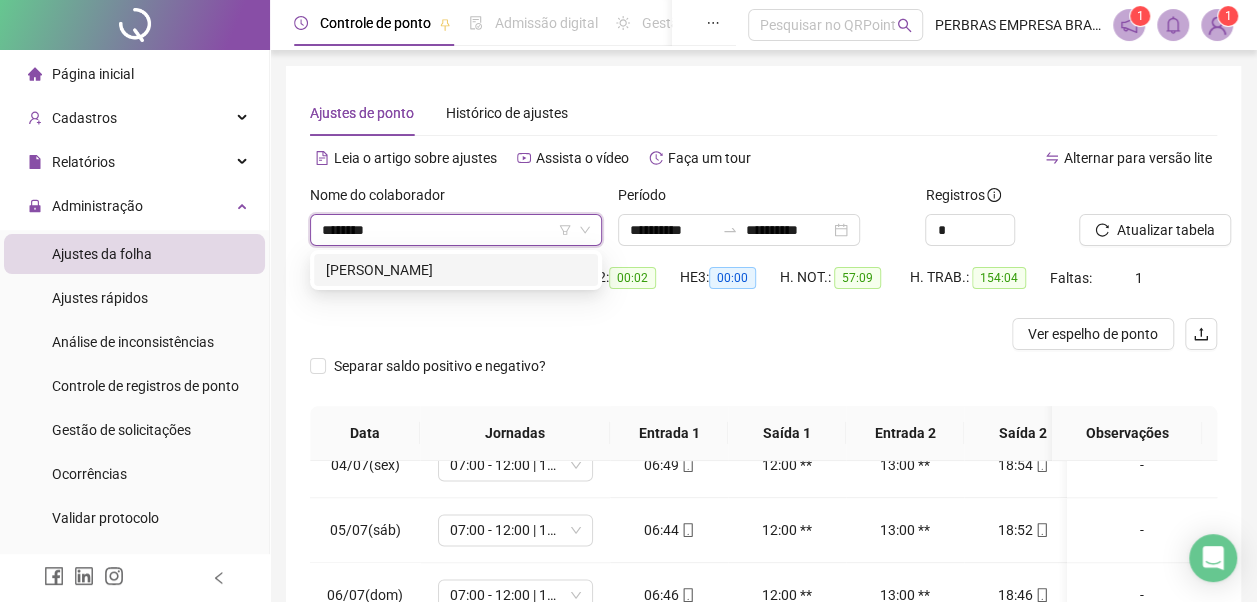 type on "*********" 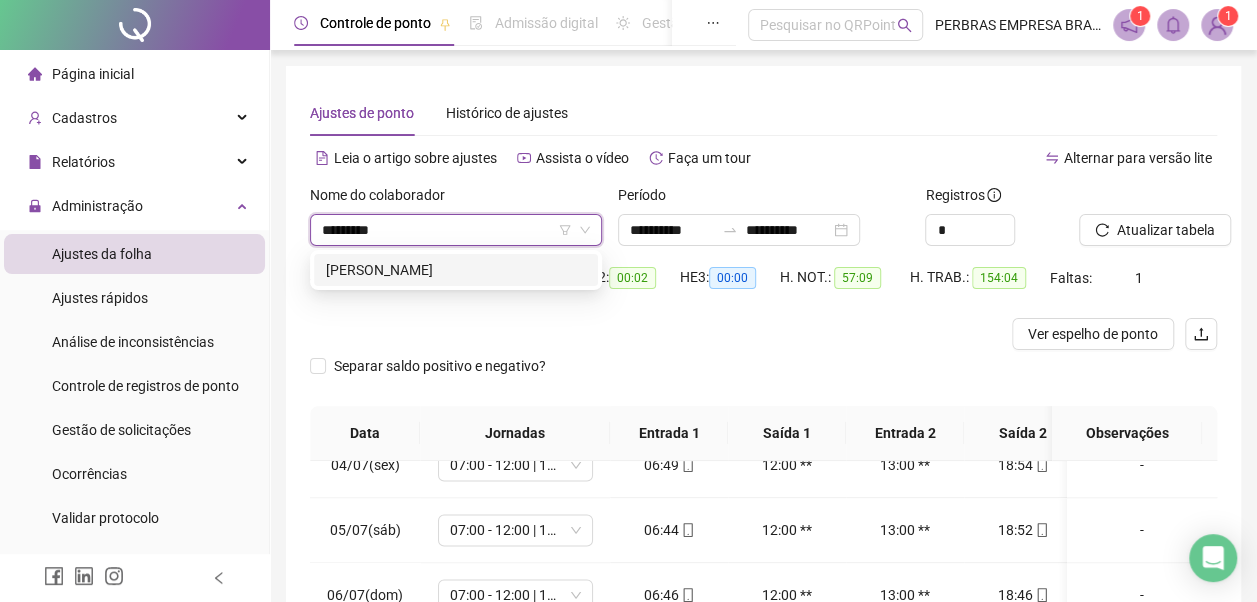 type 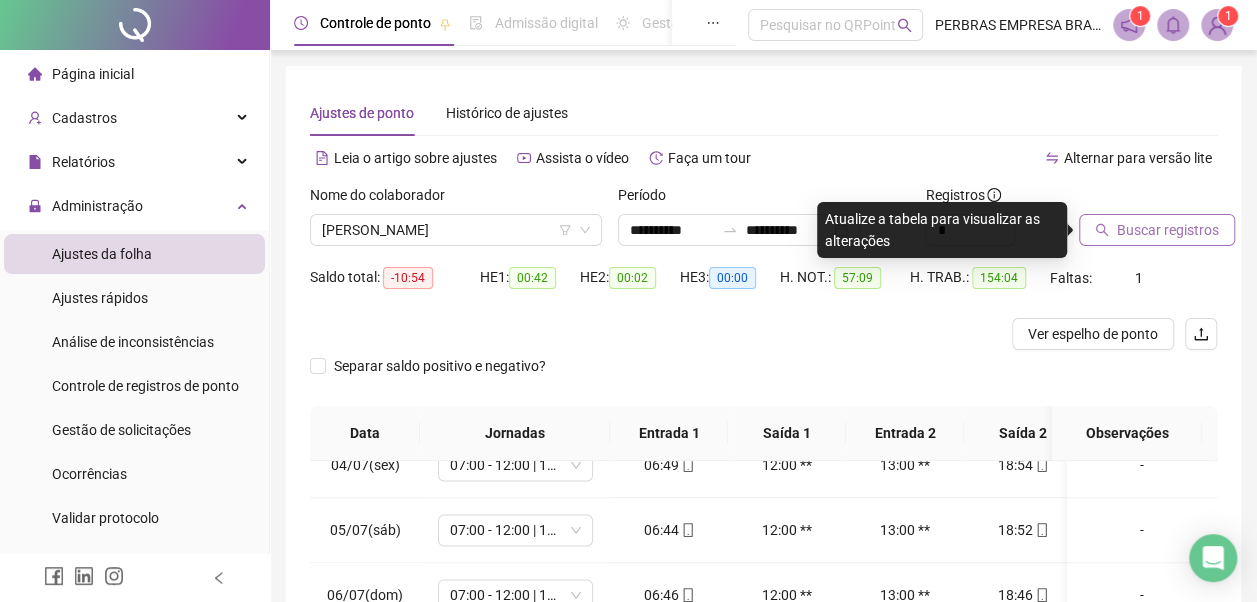 click on "Buscar registros" at bounding box center (1168, 230) 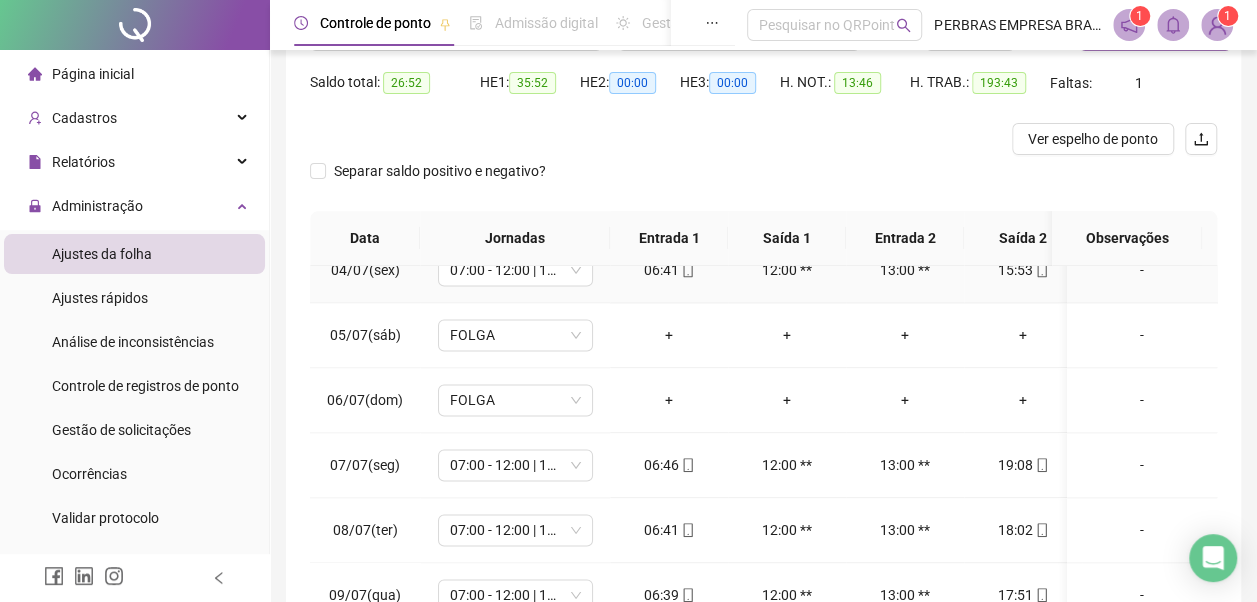 scroll, scrollTop: 396, scrollLeft: 0, axis: vertical 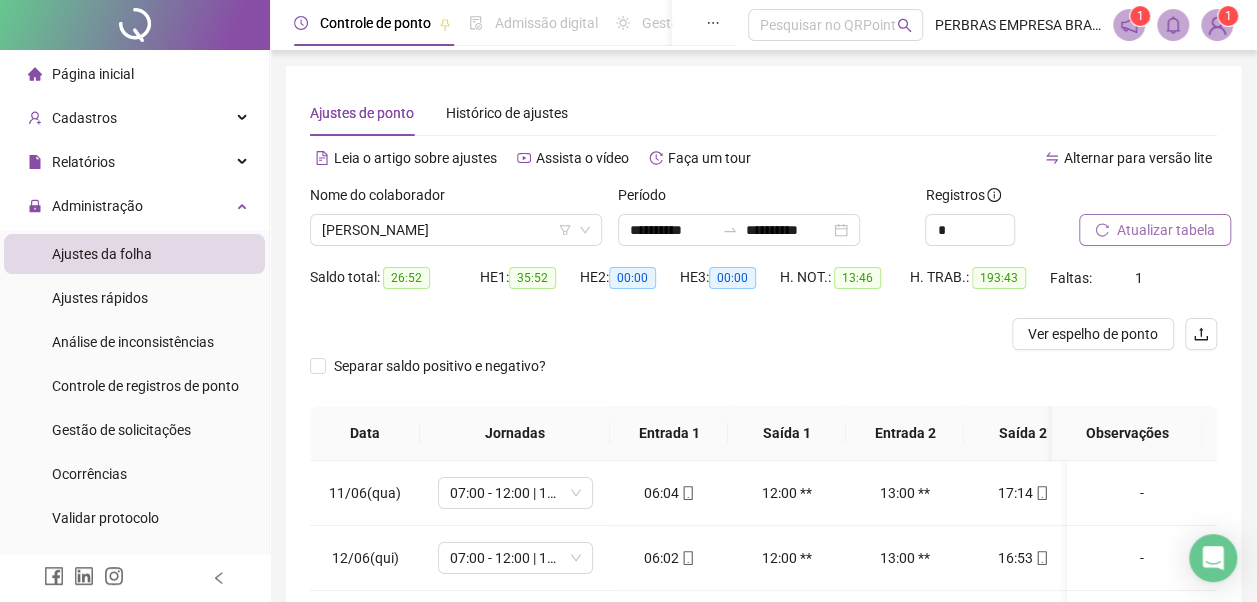 type 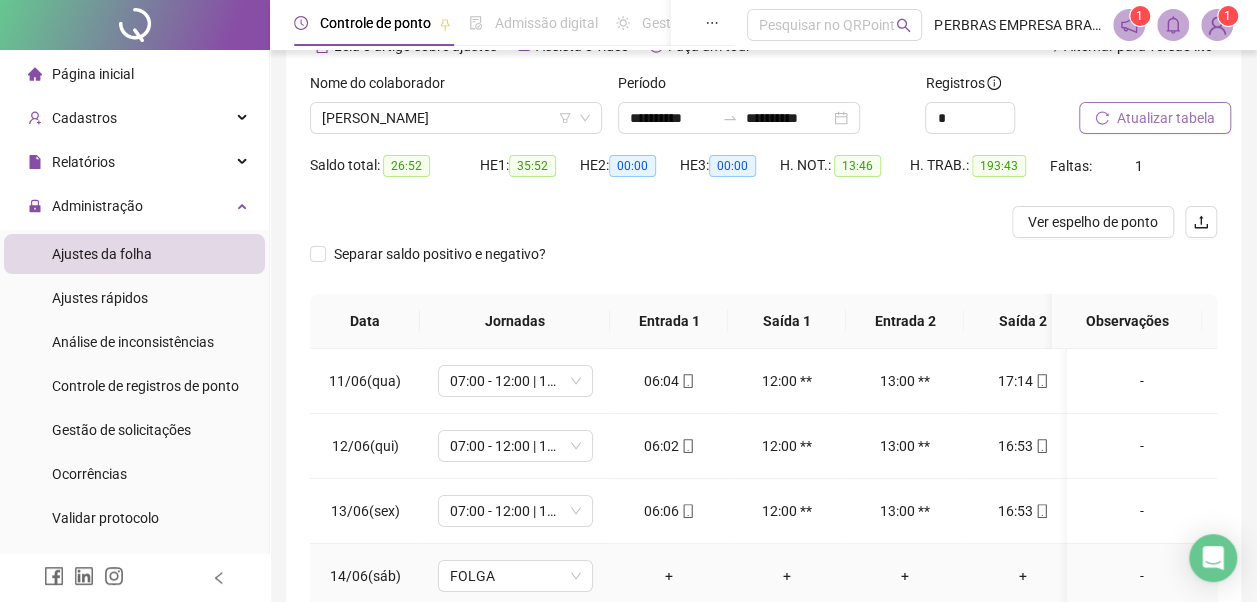 scroll, scrollTop: 396, scrollLeft: 0, axis: vertical 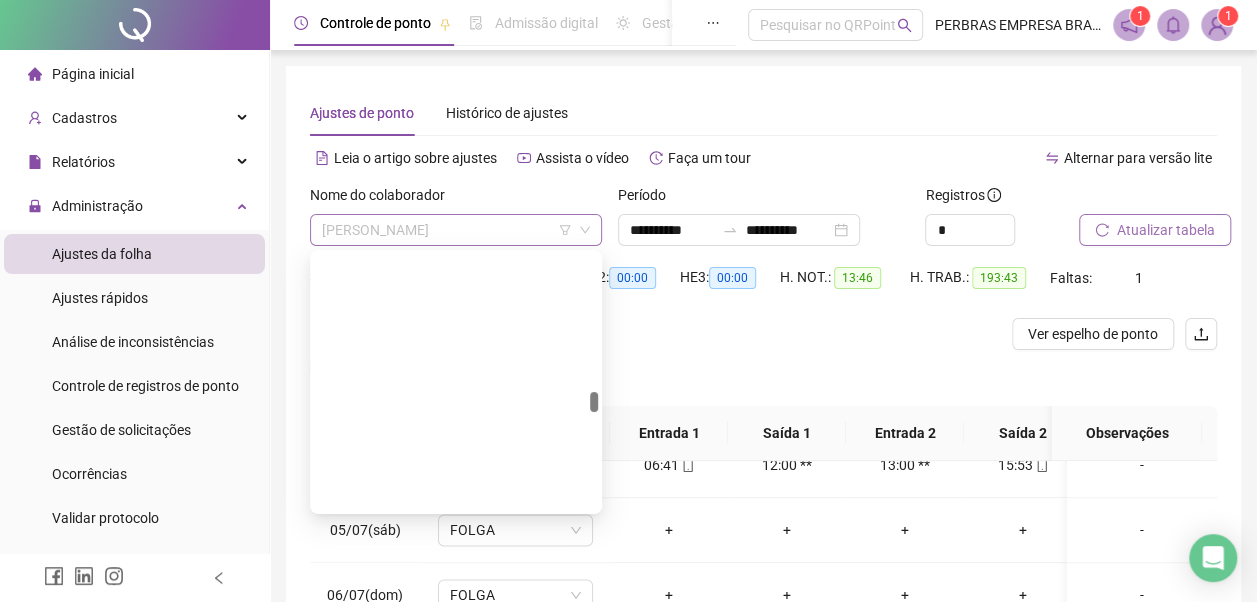 click on "JOSÉ RENATO DO NASCIMENTO MENEZES" at bounding box center [456, 230] 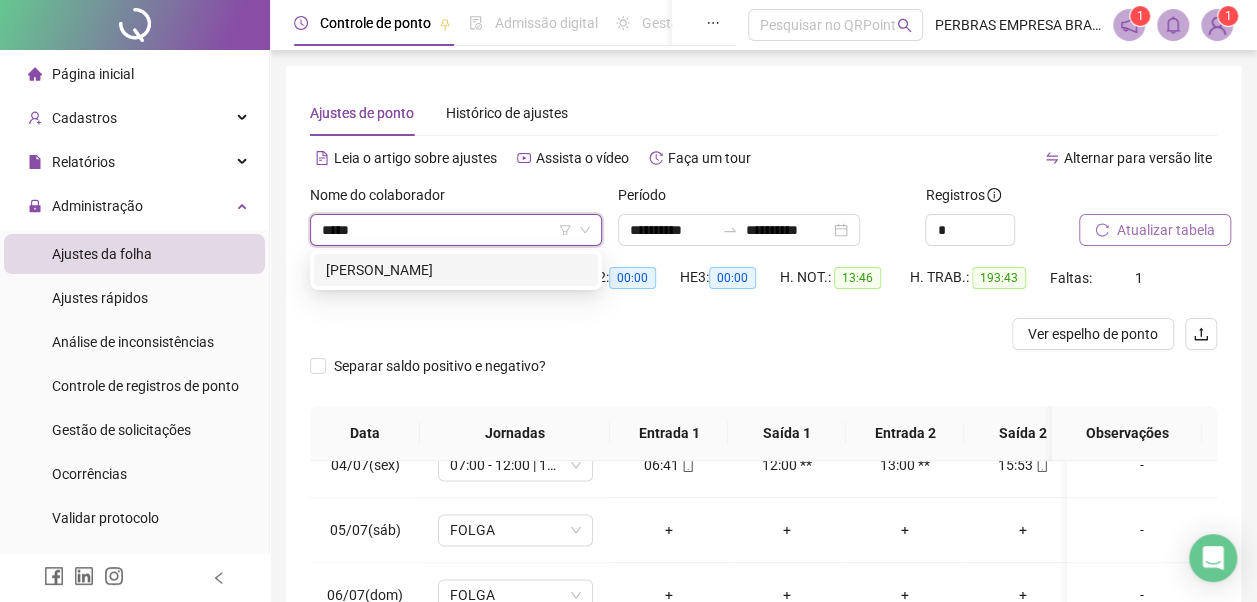 type on "******" 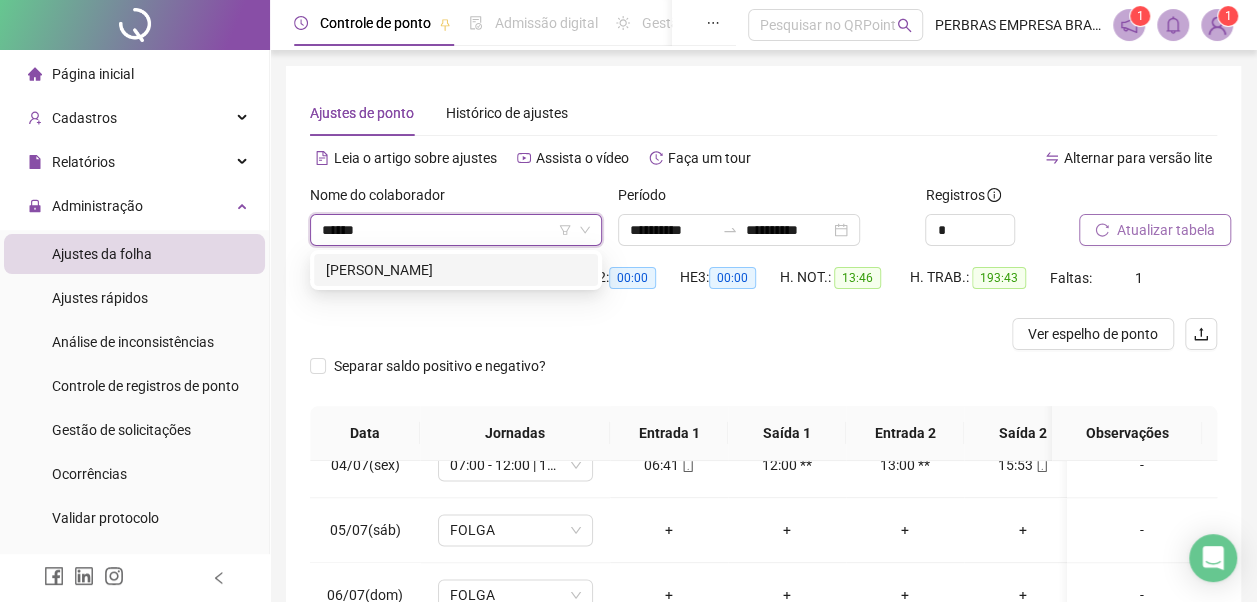 type 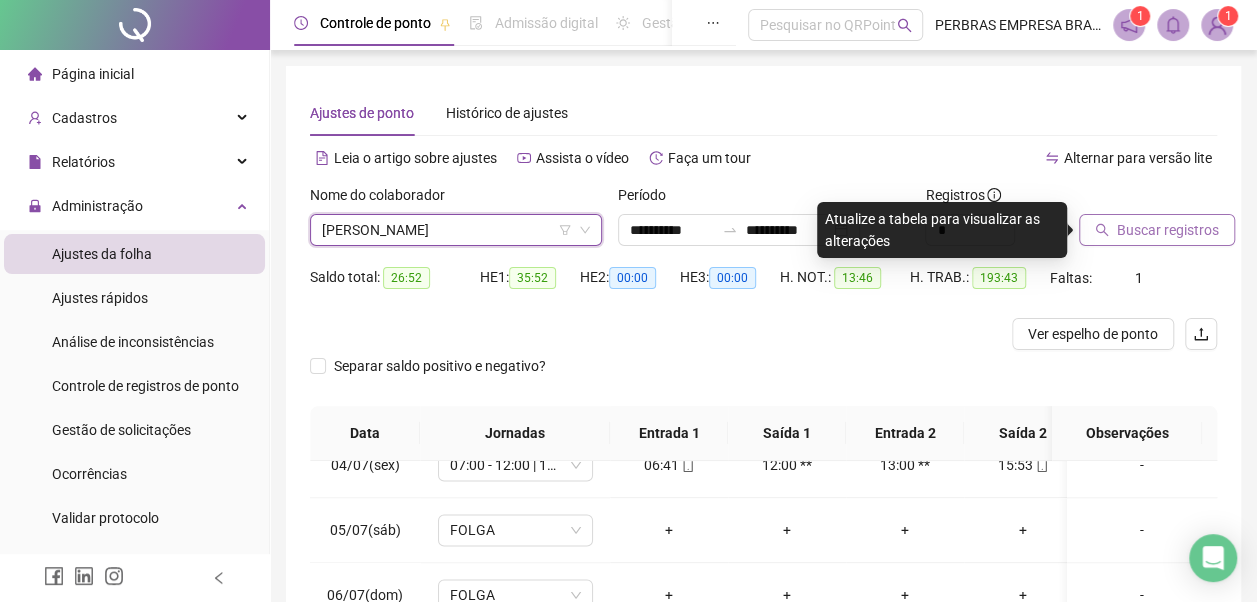 click on "Buscar registros" at bounding box center [1168, 230] 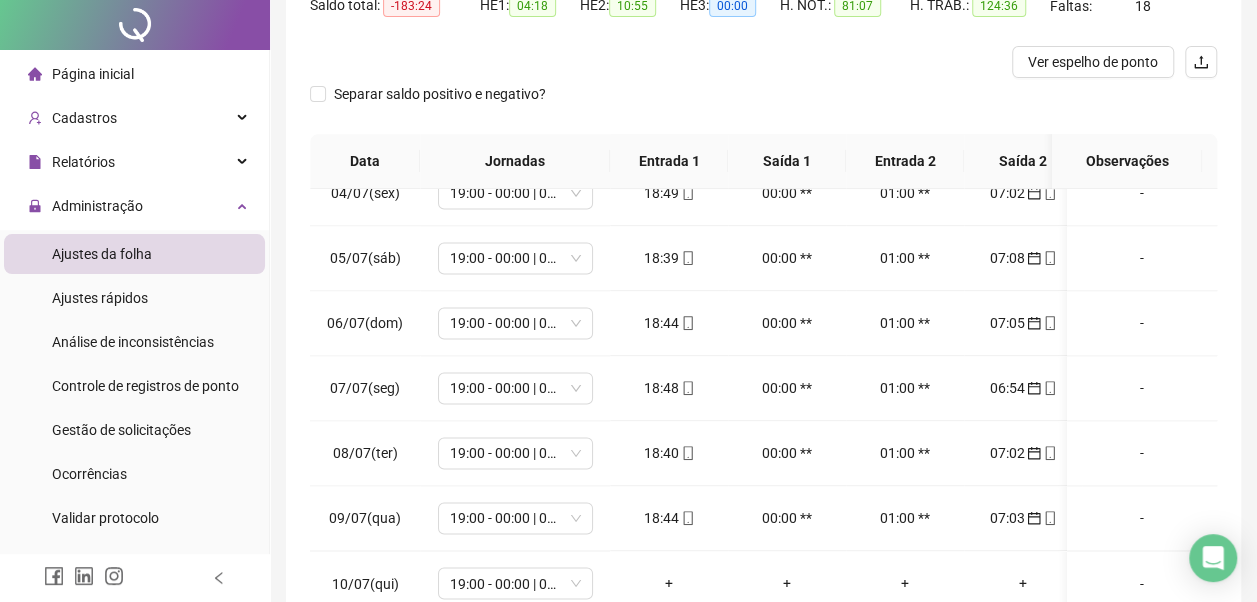 scroll, scrollTop: 396, scrollLeft: 0, axis: vertical 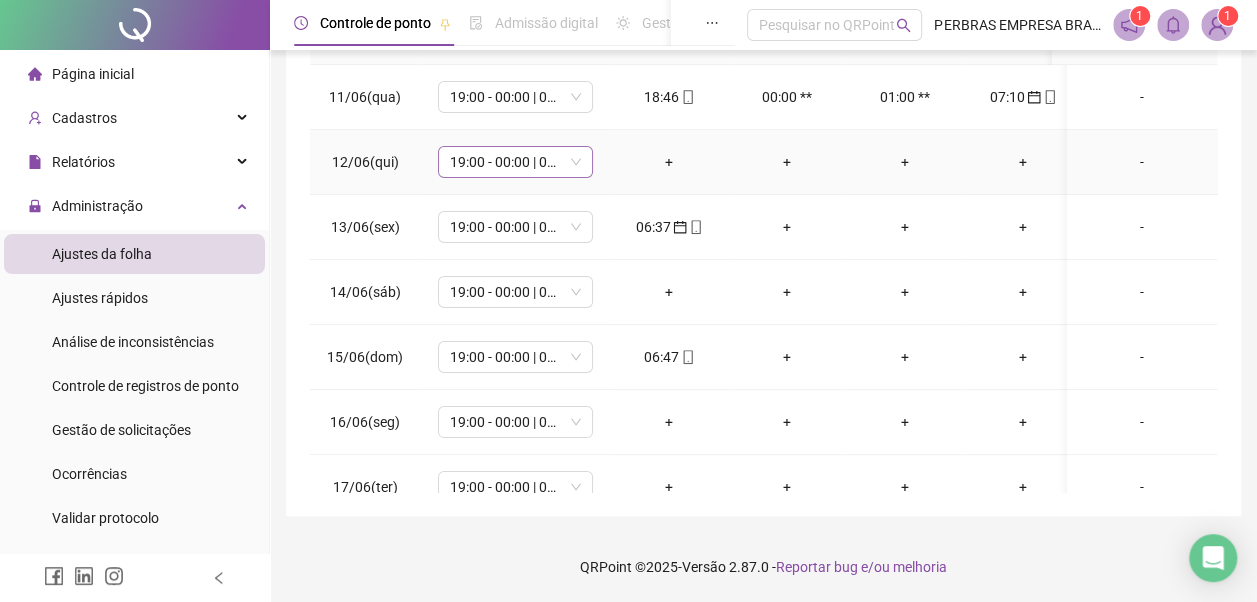 click on "19:00 - 00:00 | 01:00 - 07:00" at bounding box center [515, 162] 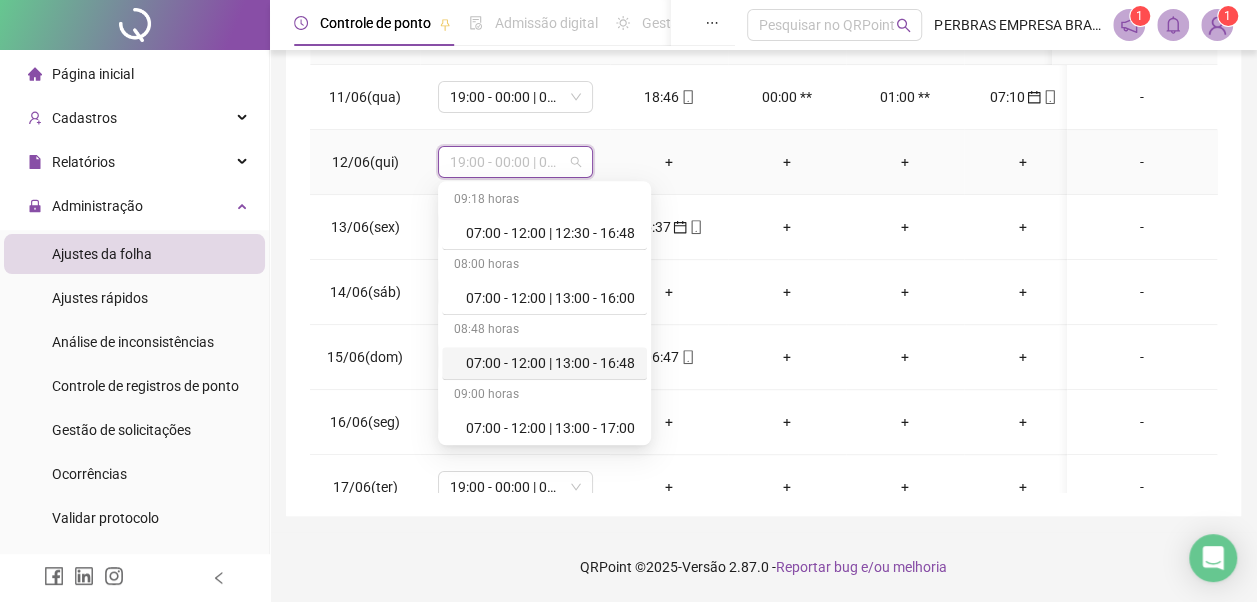 scroll, scrollTop: 778, scrollLeft: 0, axis: vertical 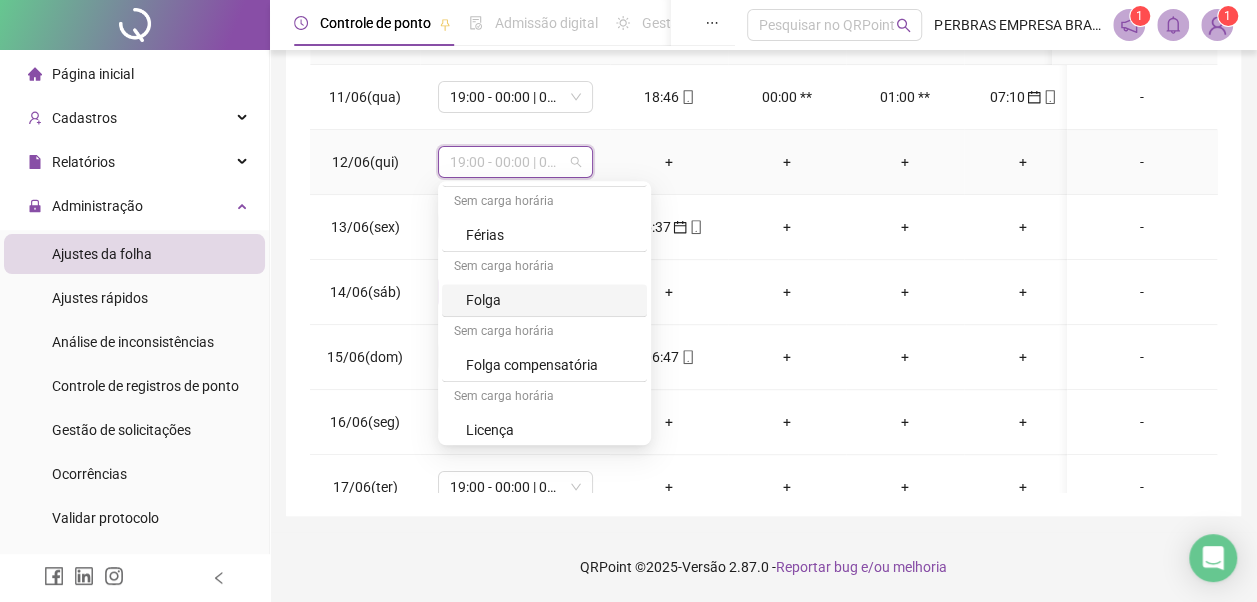 drag, startPoint x: 542, startPoint y: 298, endPoint x: 557, endPoint y: 293, distance: 15.811388 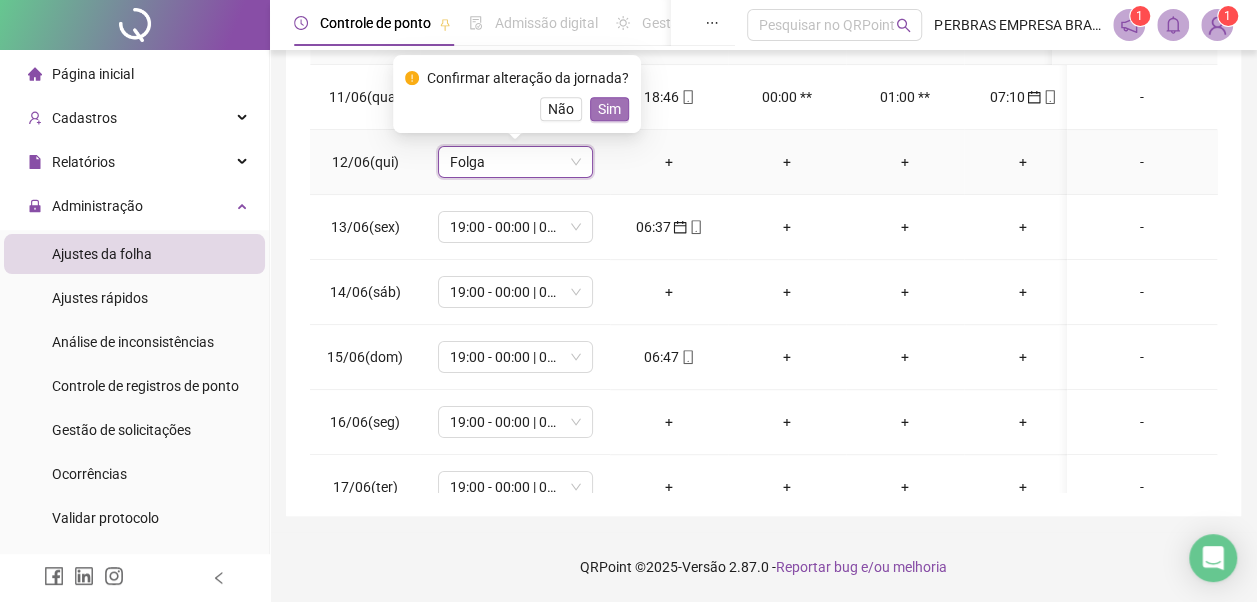 click on "Sim" at bounding box center [609, 109] 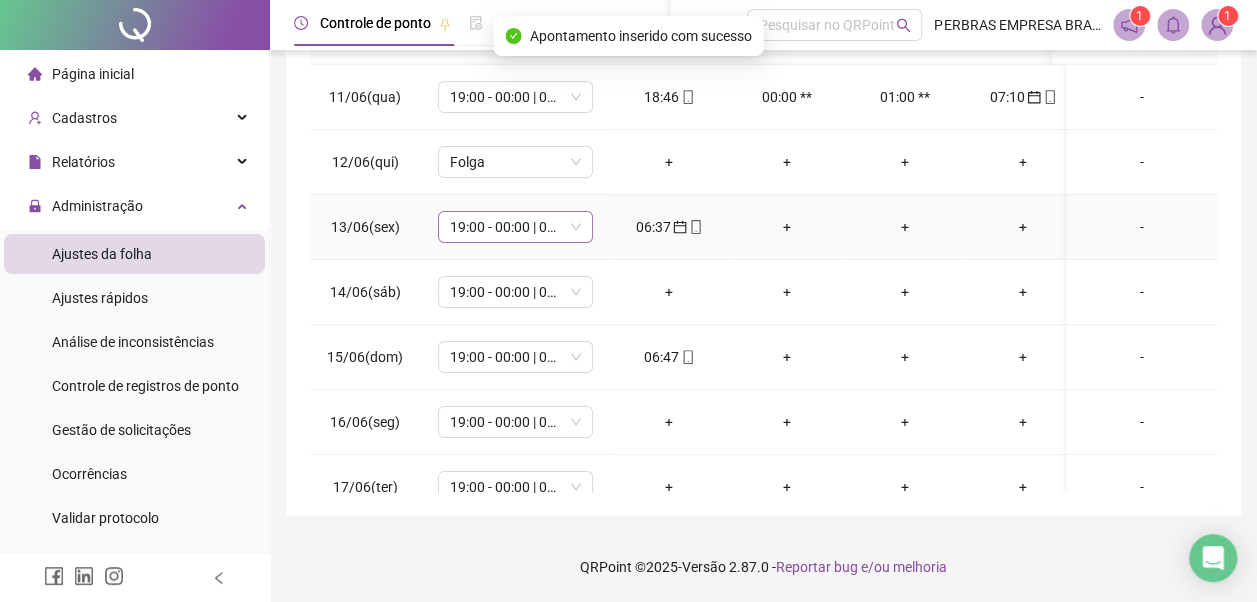click on "19:00 - 00:00 | 01:00 - 07:00" at bounding box center (515, 227) 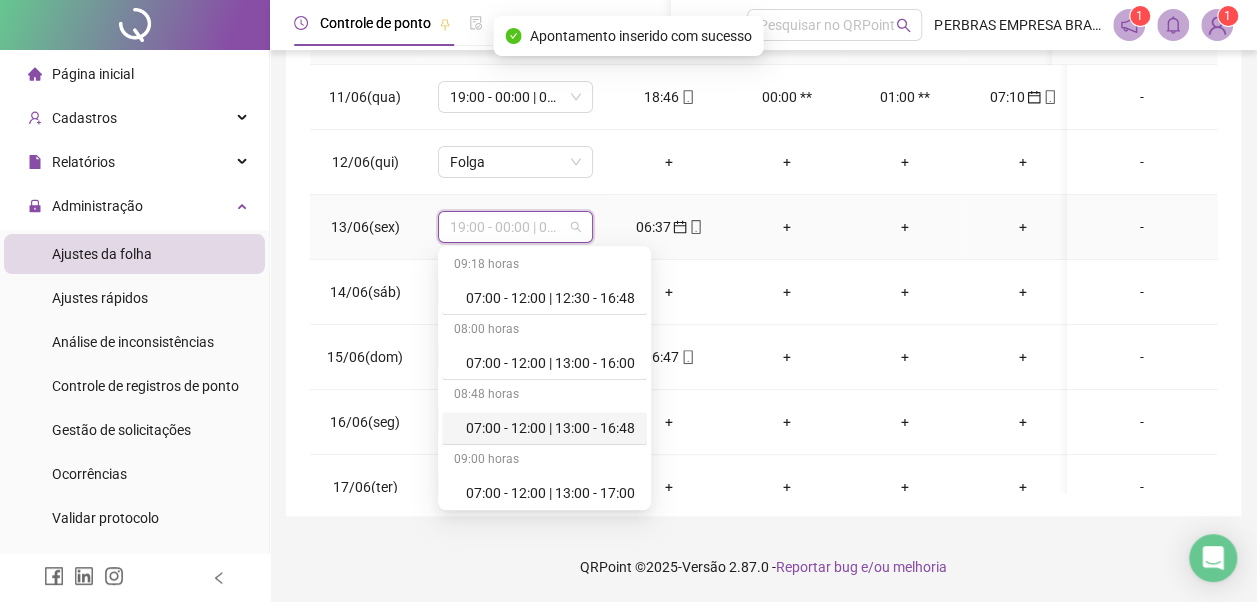 scroll, scrollTop: 778, scrollLeft: 0, axis: vertical 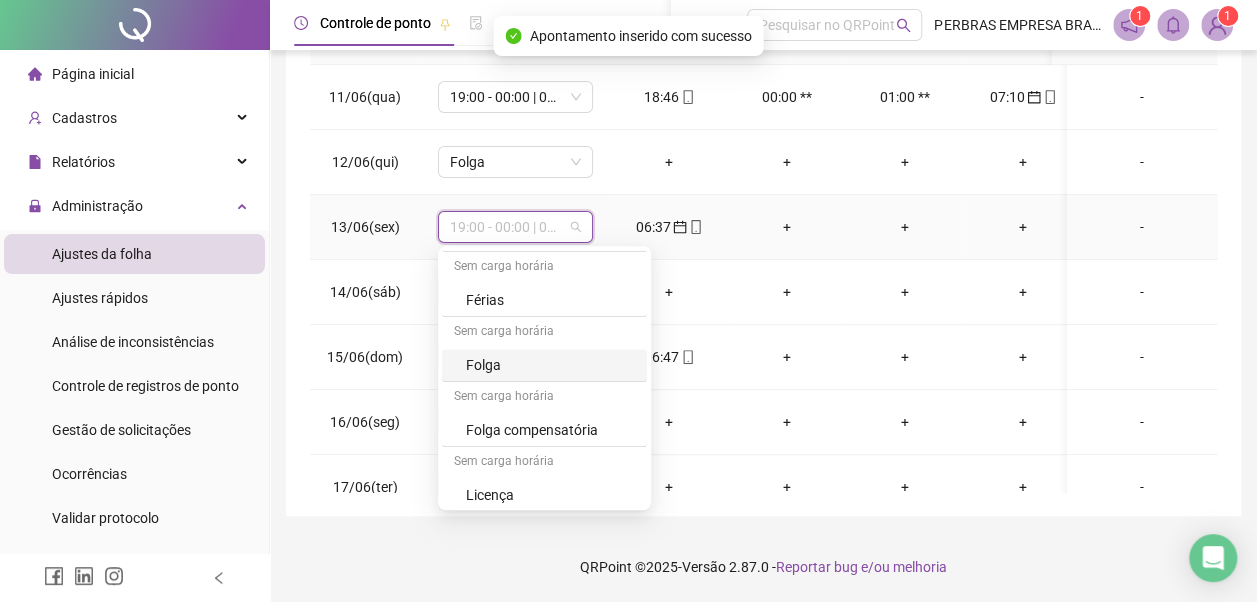 click on "Folga" at bounding box center [550, 365] 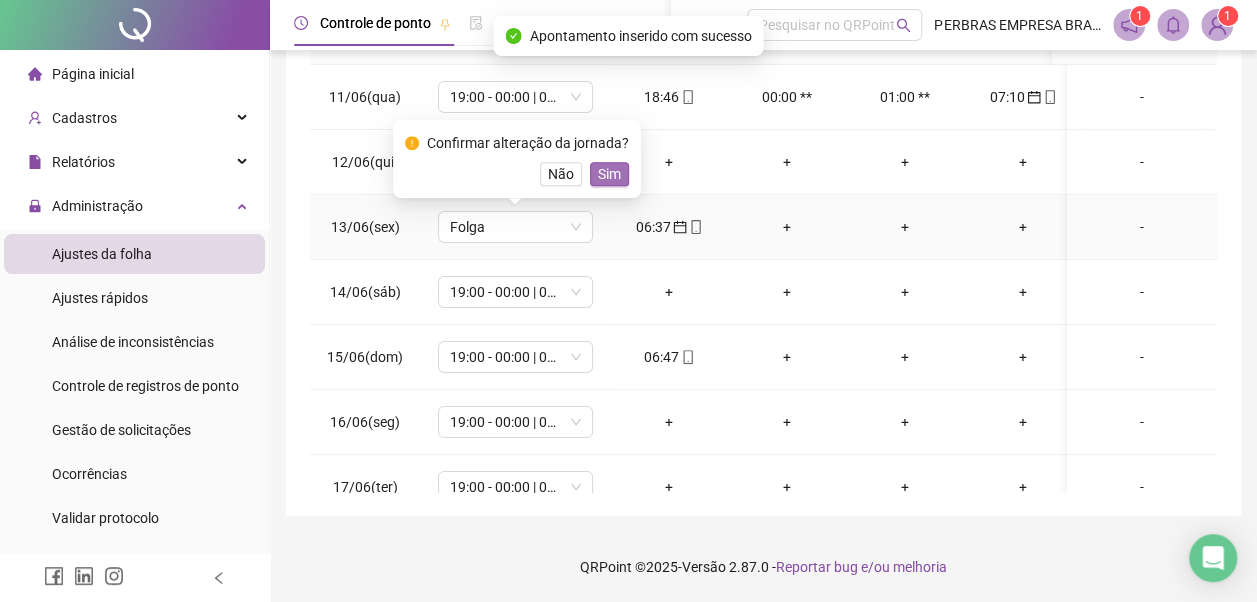 click on "Sim" at bounding box center (609, 174) 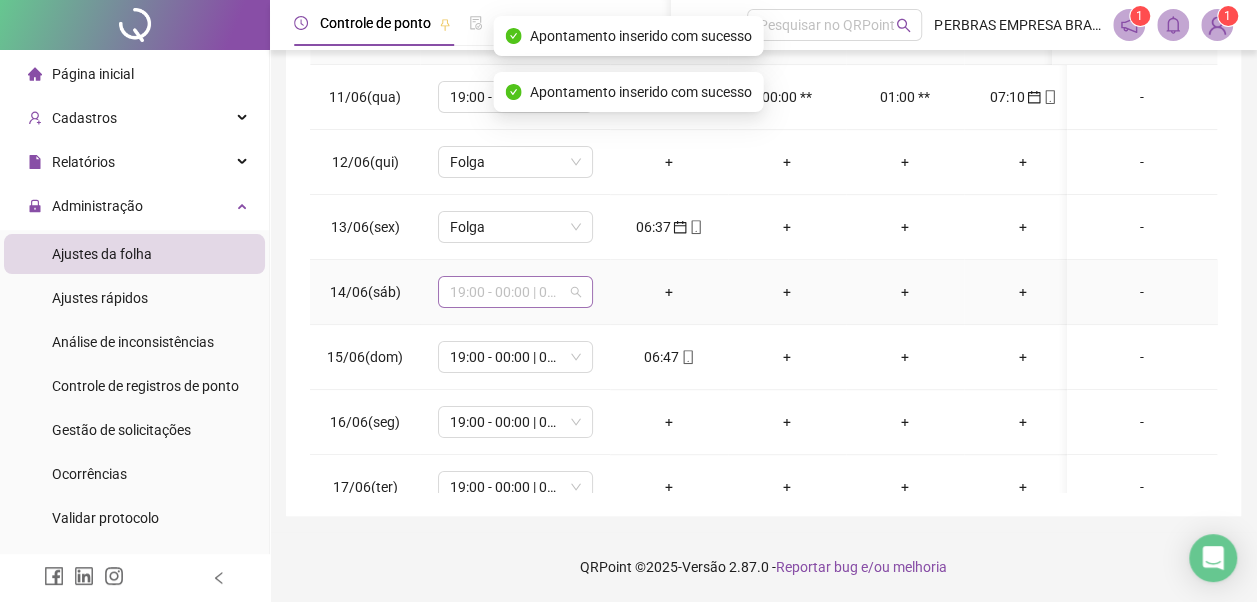 click on "19:00 - 00:00 | 01:00 - 07:00" at bounding box center (515, 292) 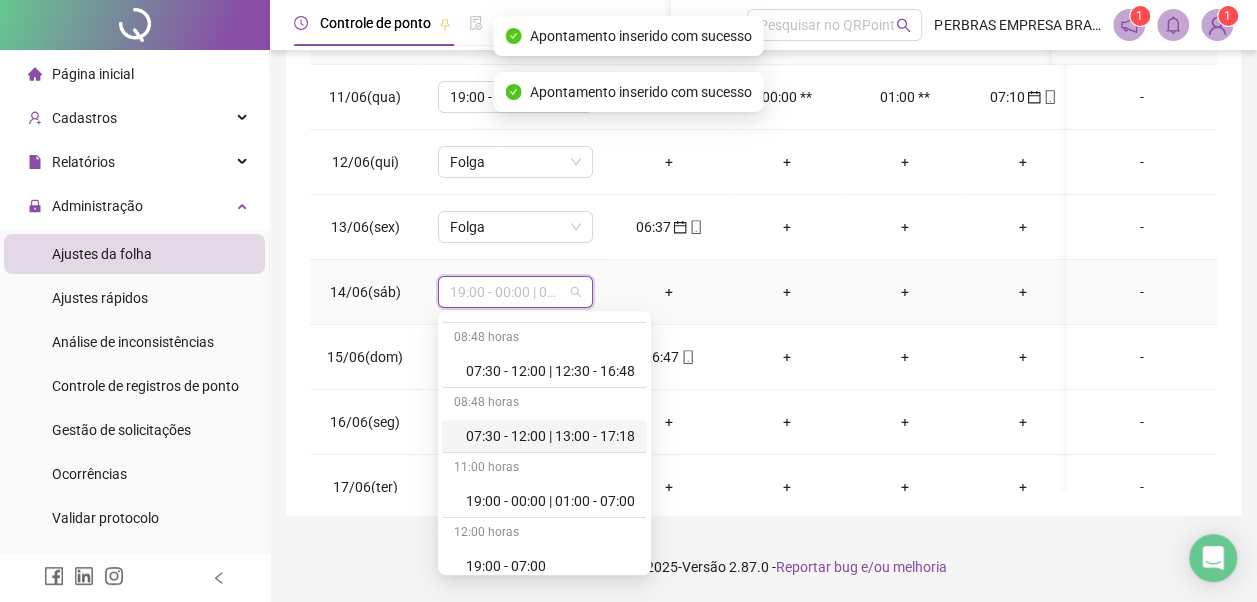 scroll, scrollTop: 778, scrollLeft: 0, axis: vertical 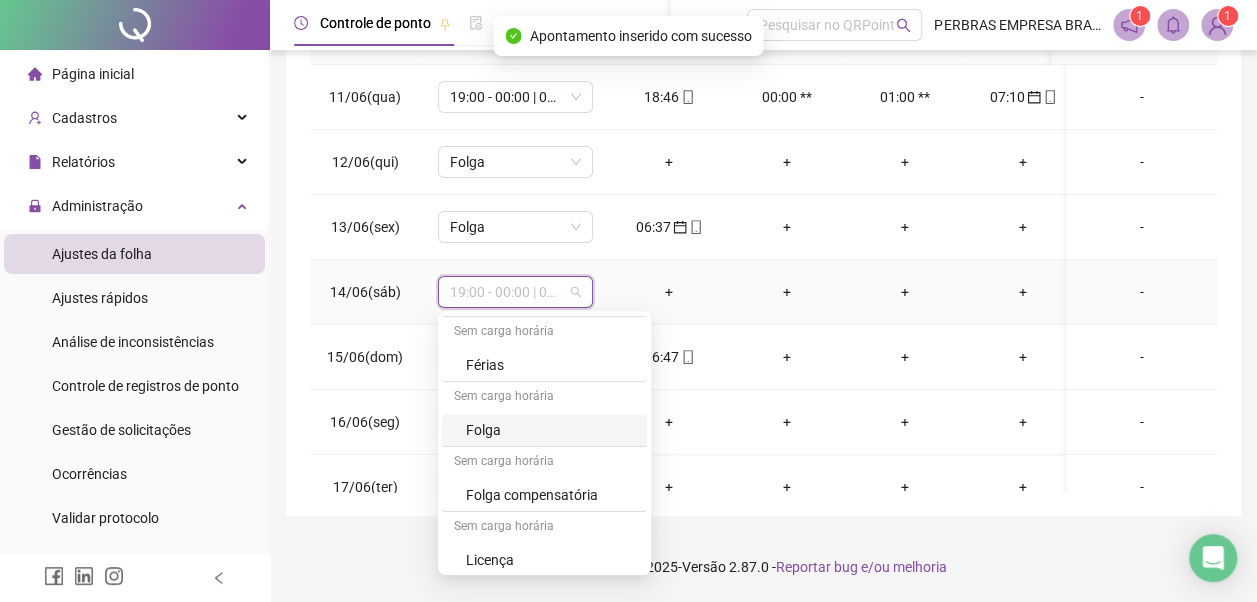 click on "Folga" at bounding box center [550, 430] 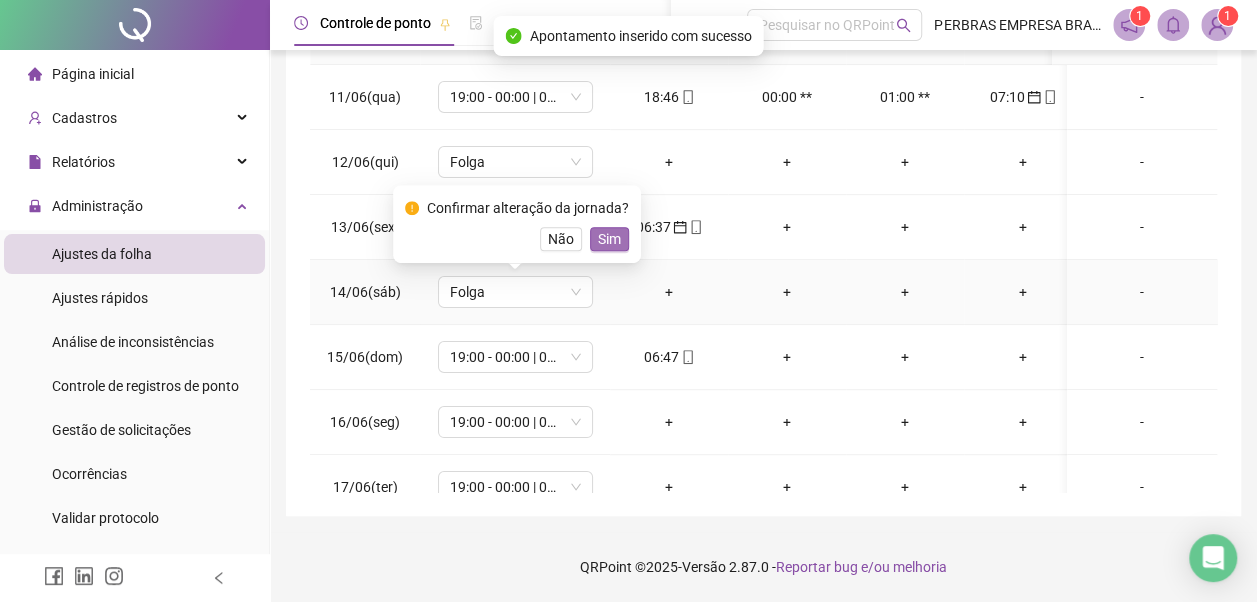 click on "Sim" at bounding box center (609, 239) 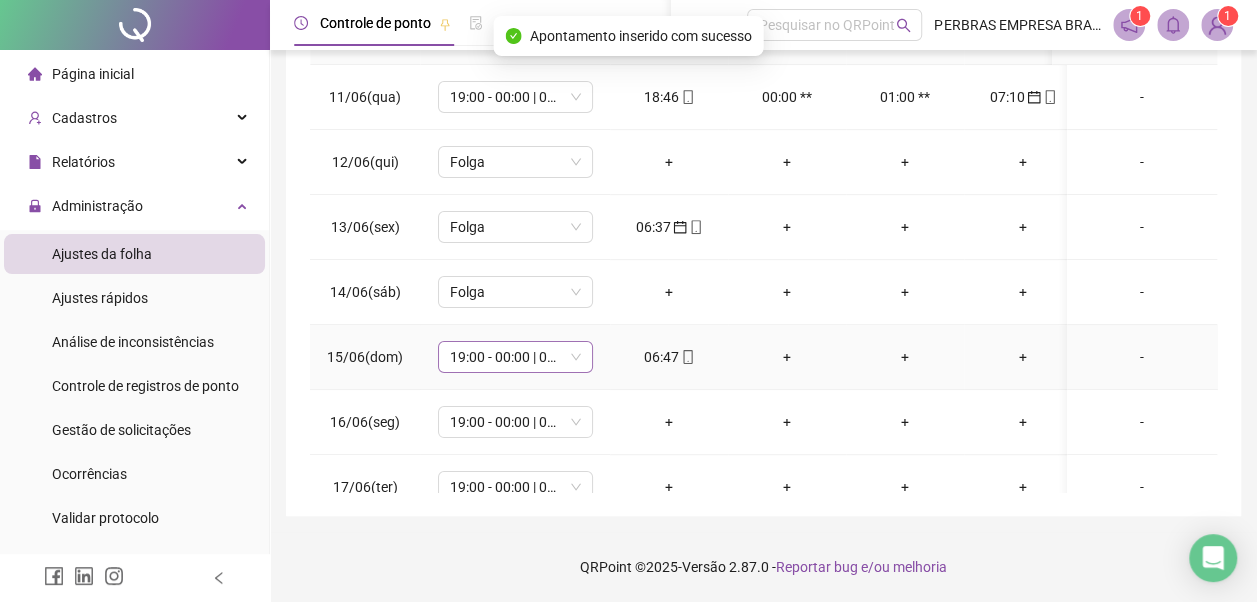 click on "19:00 - 00:00 | 01:00 - 07:00" at bounding box center [515, 357] 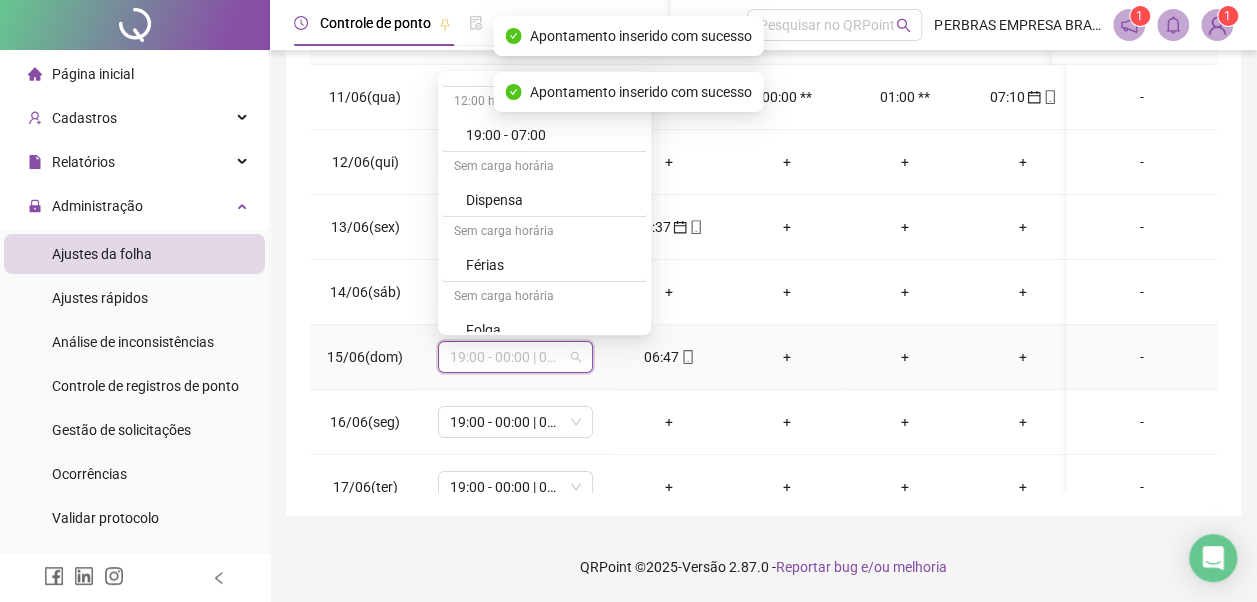 scroll, scrollTop: 778, scrollLeft: 0, axis: vertical 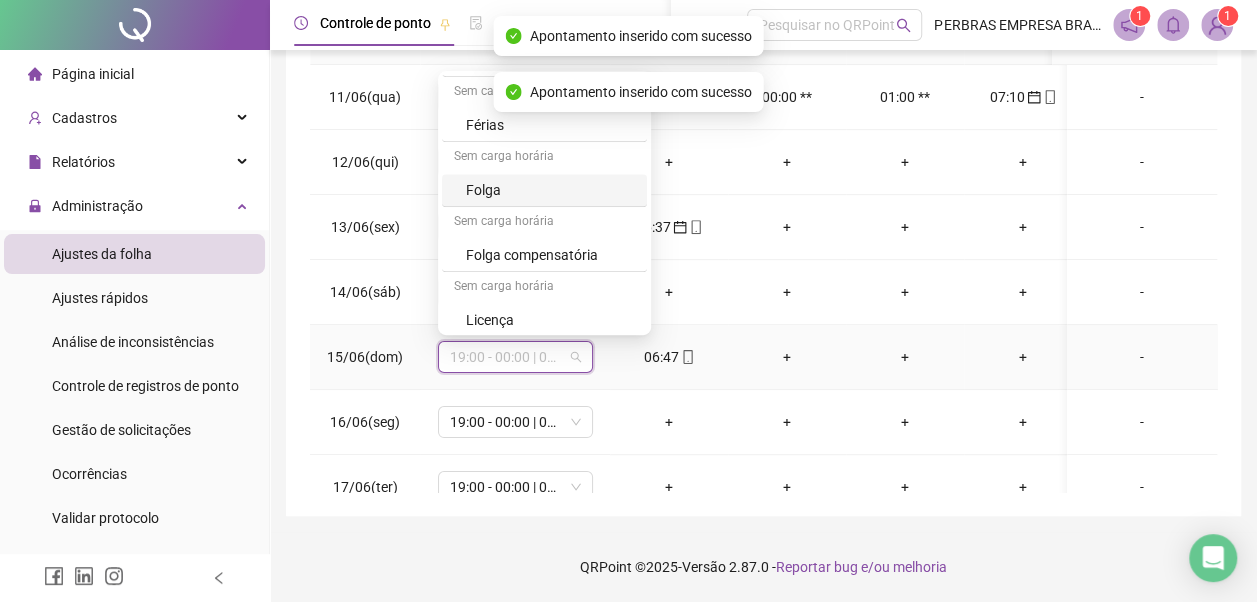 click on "Folga" at bounding box center (550, 190) 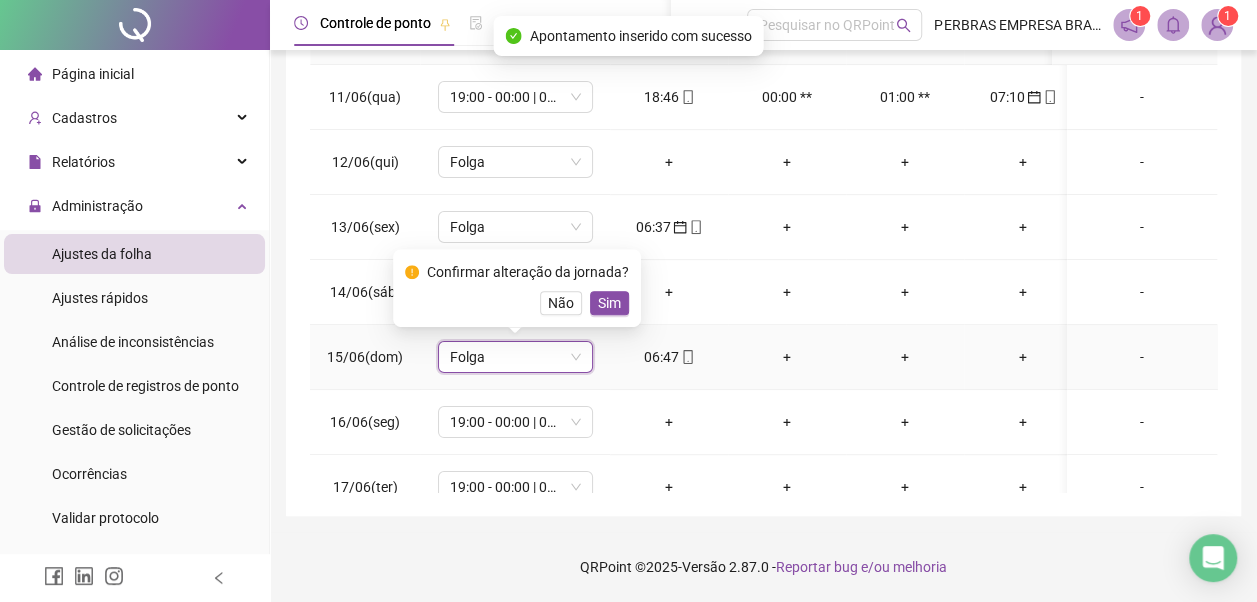 drag, startPoint x: 591, startPoint y: 304, endPoint x: 595, endPoint y: 294, distance: 10.770329 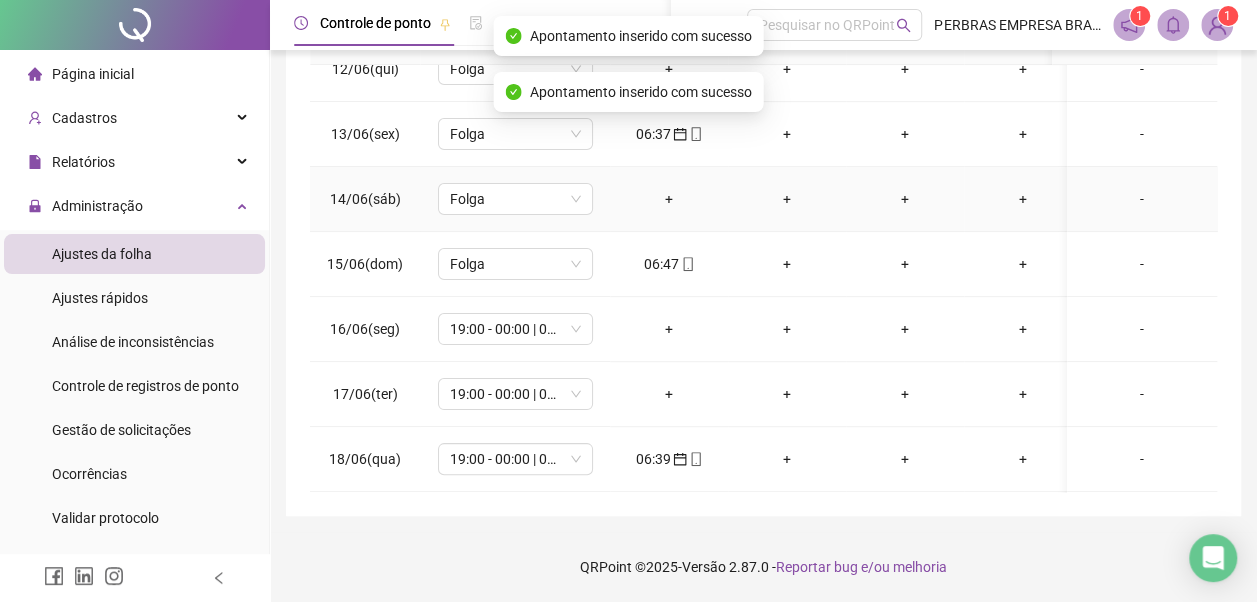 scroll, scrollTop: 200, scrollLeft: 0, axis: vertical 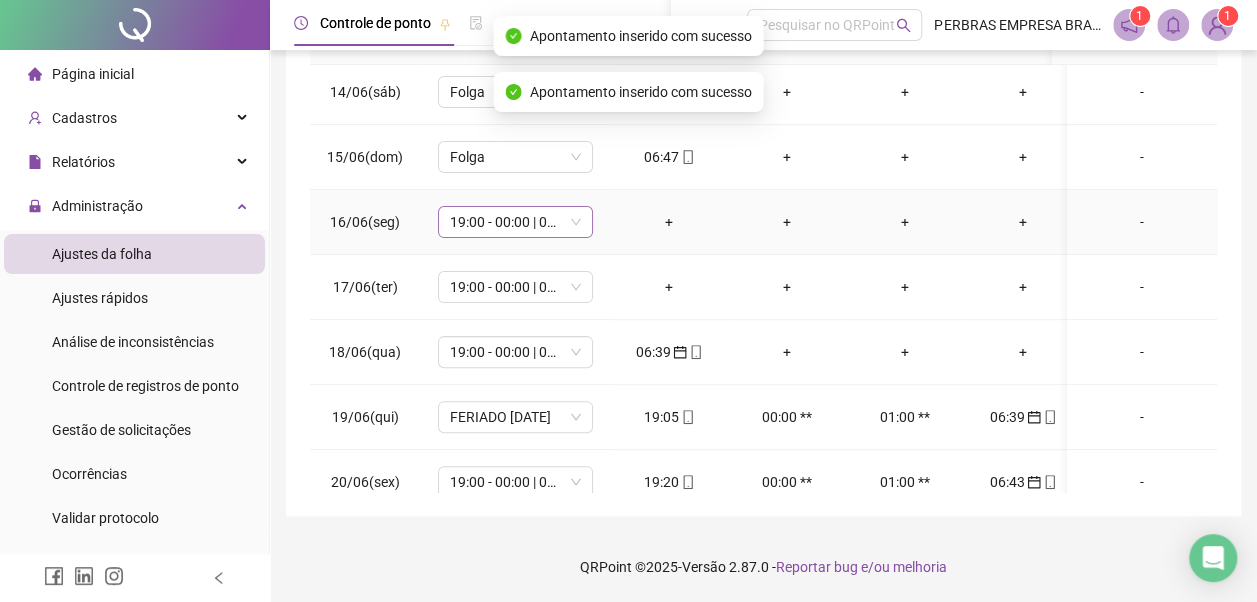 click on "19:00 - 00:00 | 01:00 - 07:00" at bounding box center [515, 222] 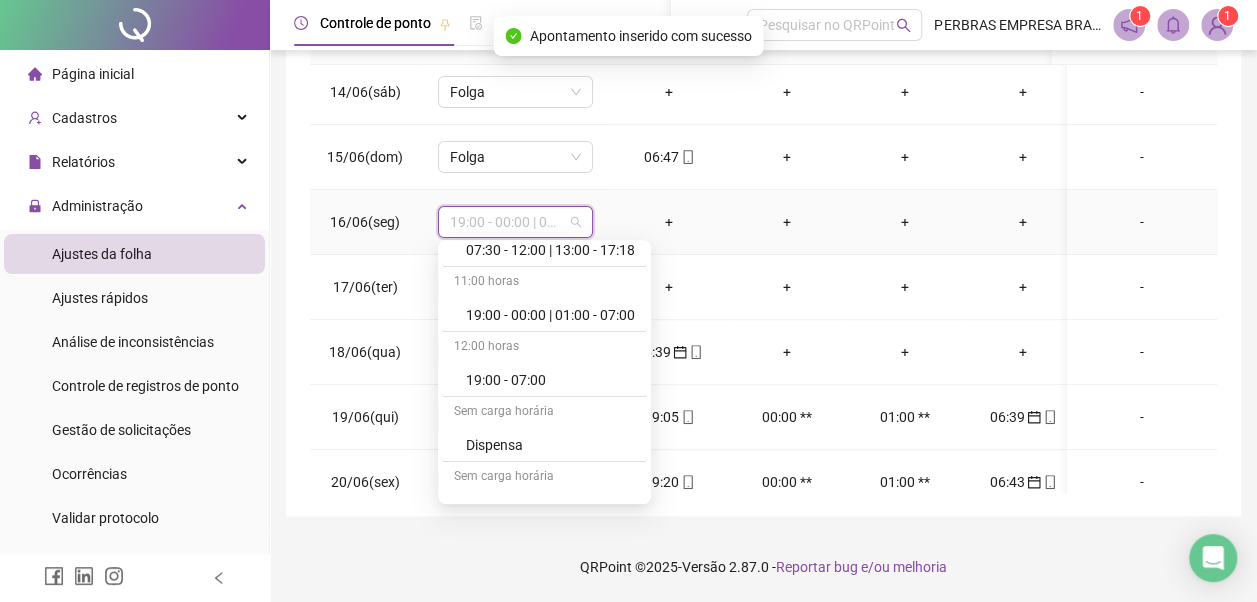 scroll, scrollTop: 778, scrollLeft: 0, axis: vertical 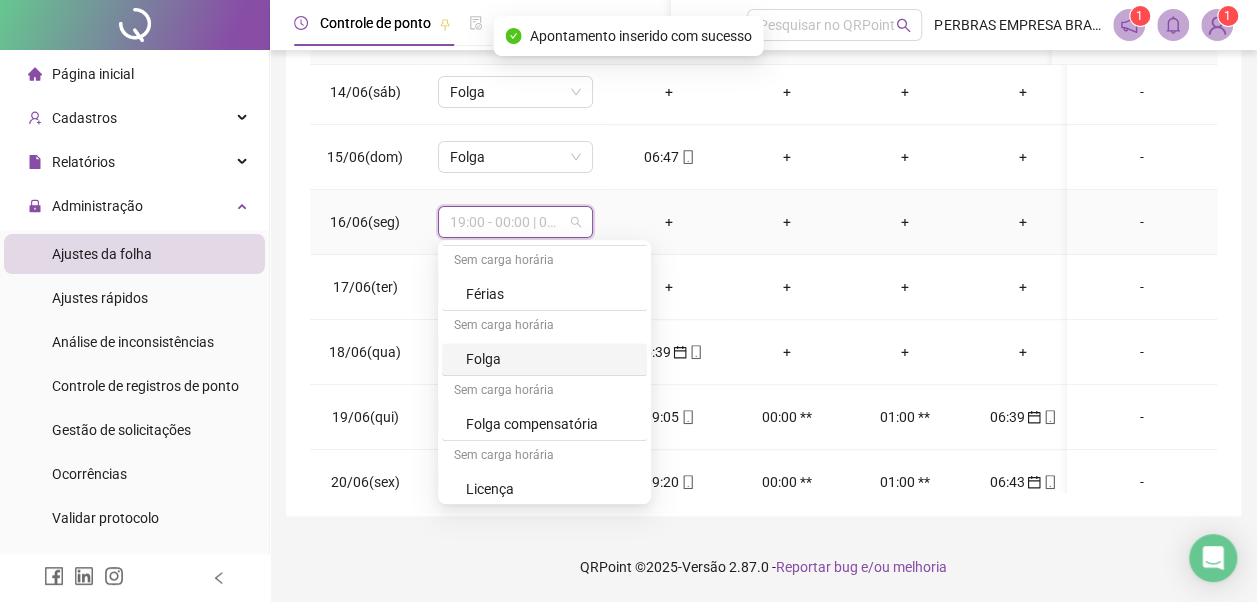 drag, startPoint x: 522, startPoint y: 351, endPoint x: 577, endPoint y: 252, distance: 113.25193 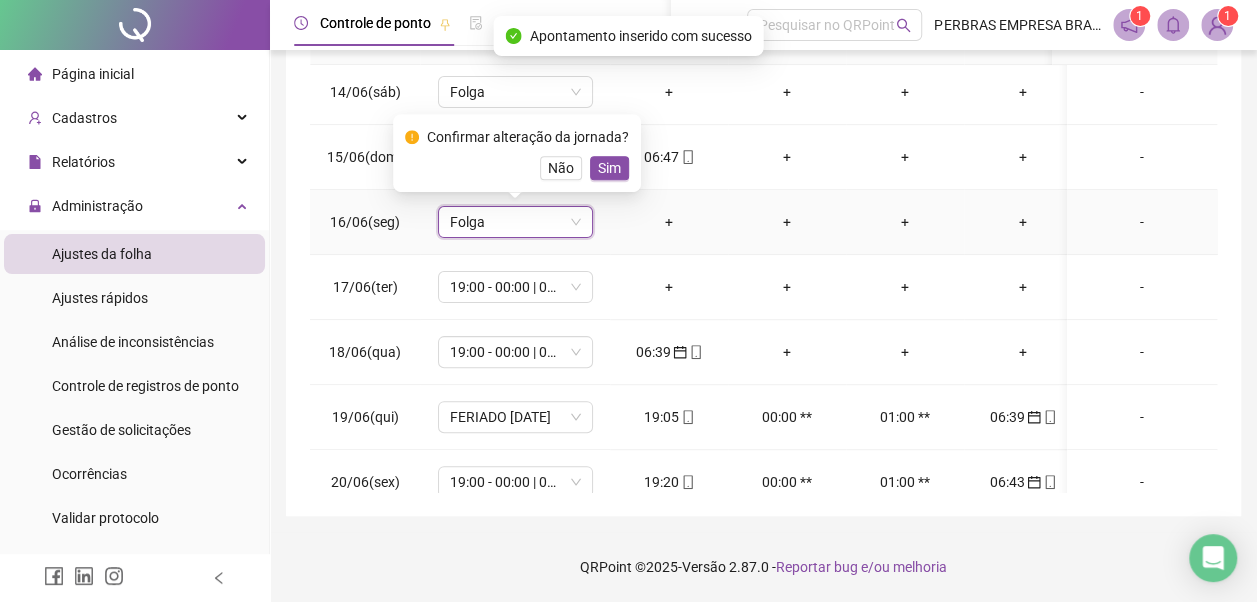 click on "Confirmar alteração da jornada? Não Sim" at bounding box center (517, 153) 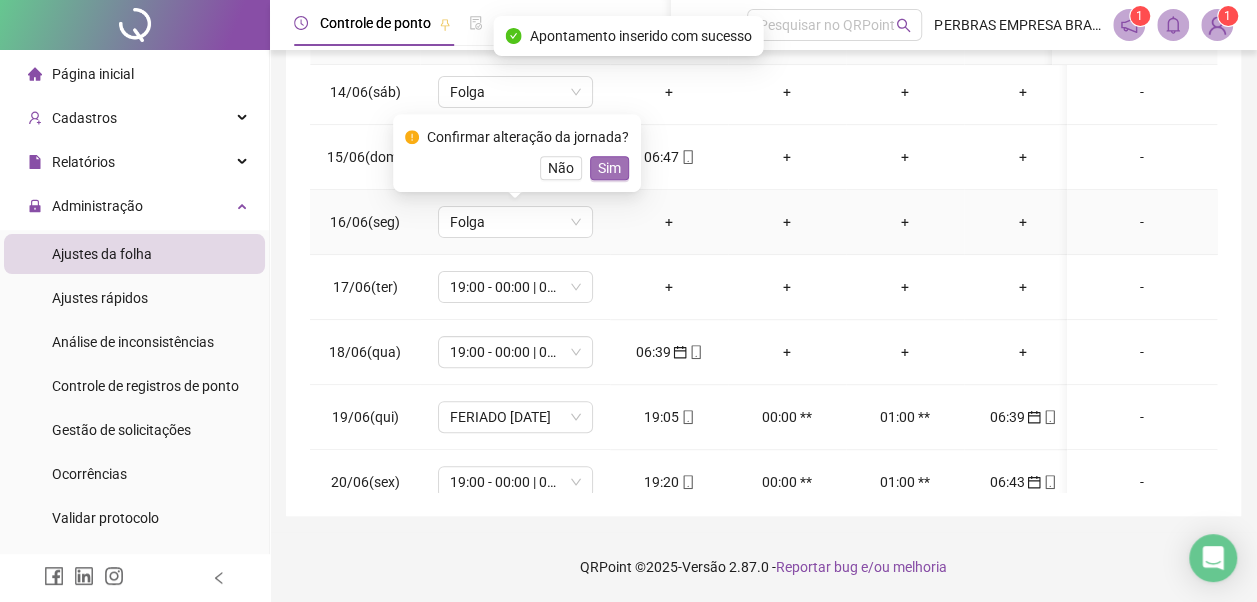click on "Sim" at bounding box center (609, 168) 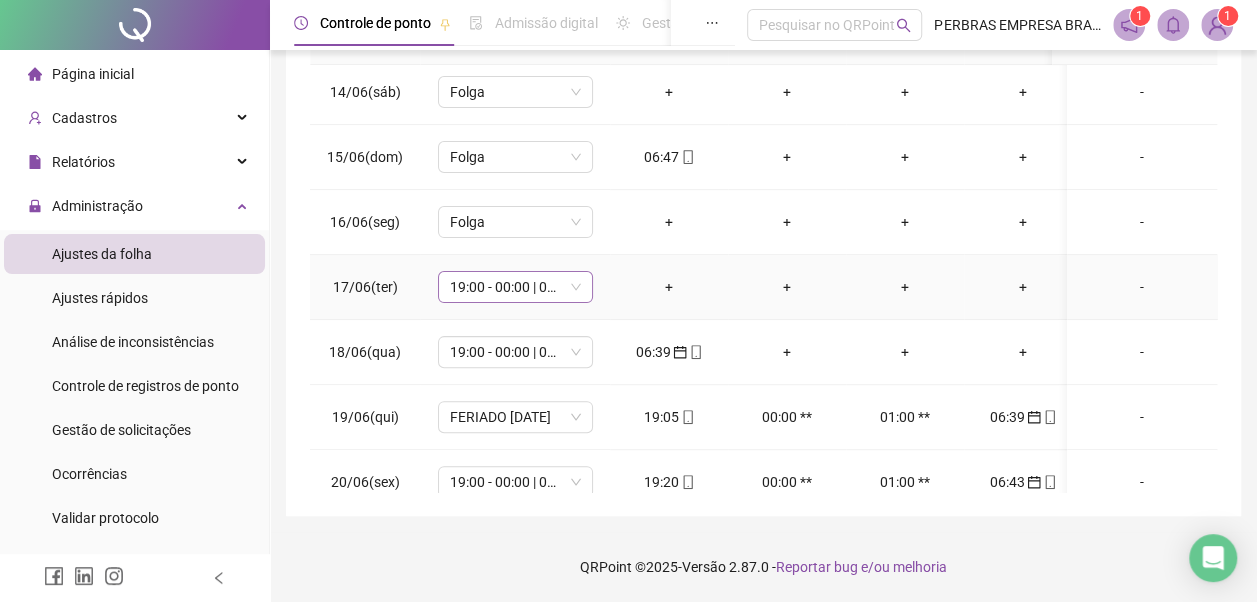 click on "19:00 - 00:00 | 01:00 - 07:00" at bounding box center [515, 287] 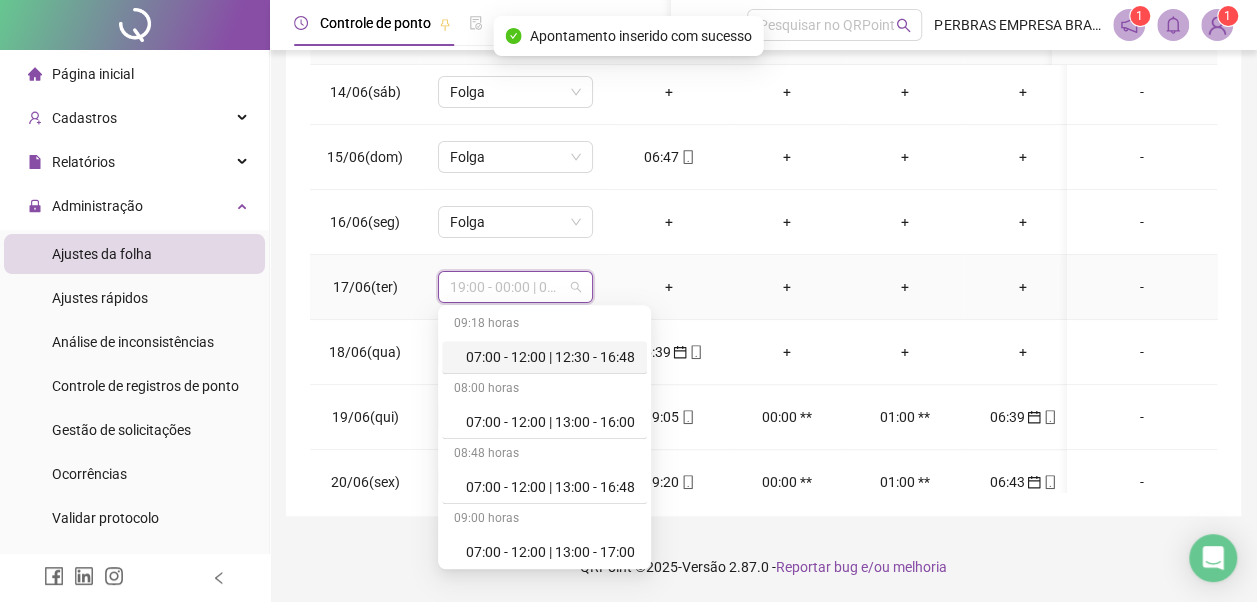scroll, scrollTop: 778, scrollLeft: 0, axis: vertical 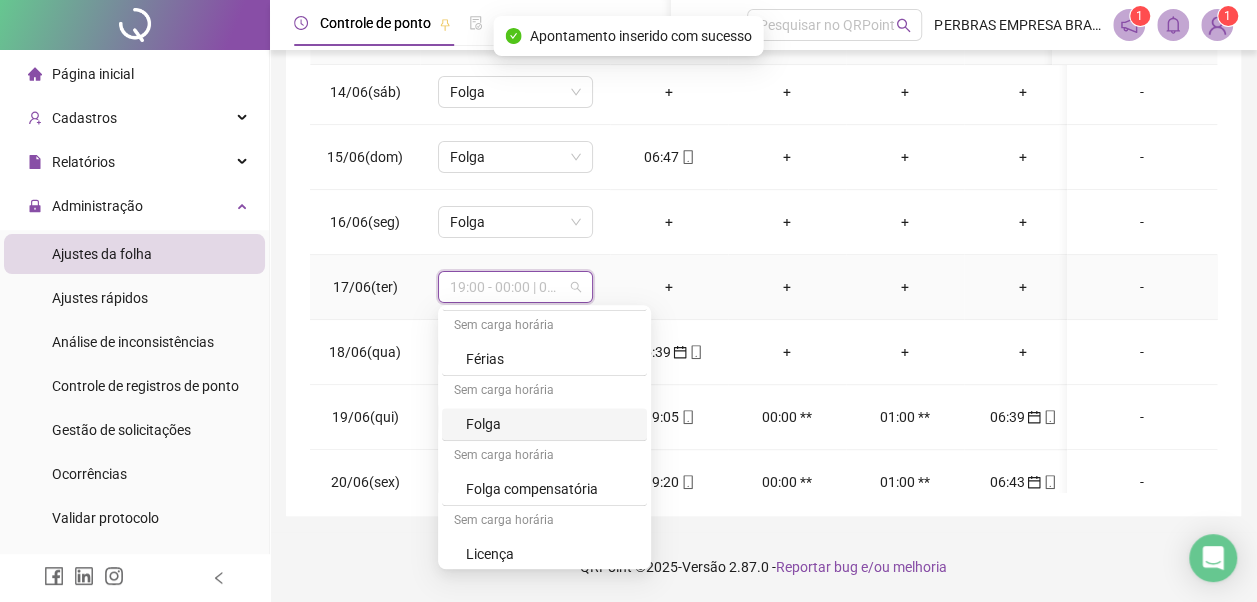 drag, startPoint x: 506, startPoint y: 416, endPoint x: 558, endPoint y: 280, distance: 145.6022 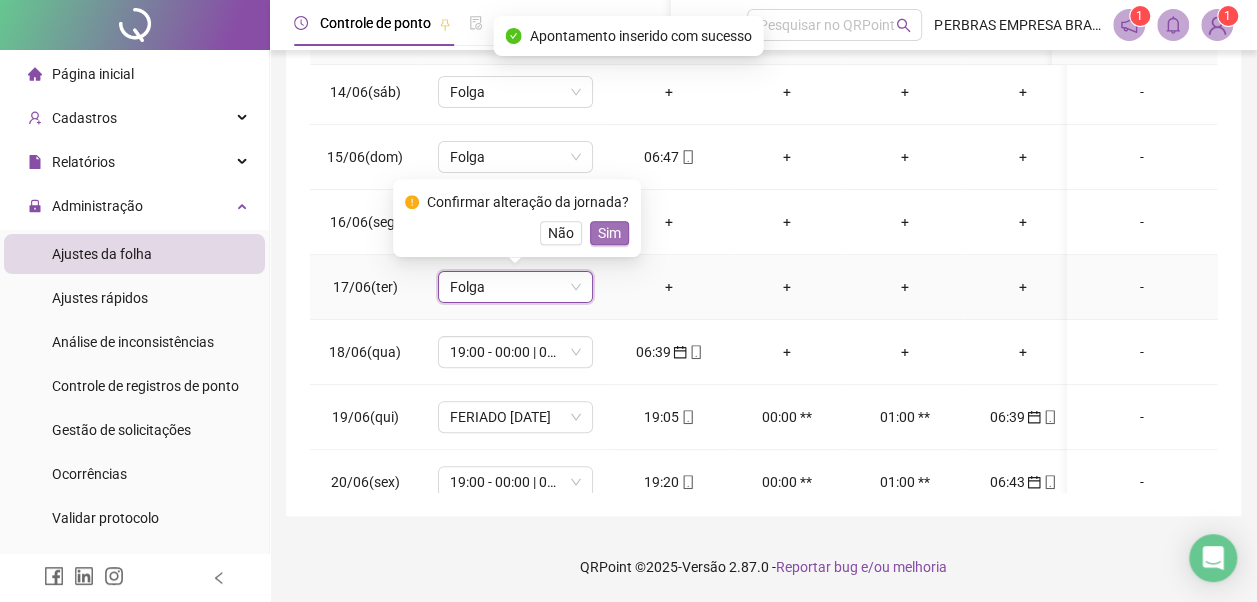 click on "Sim" at bounding box center (609, 233) 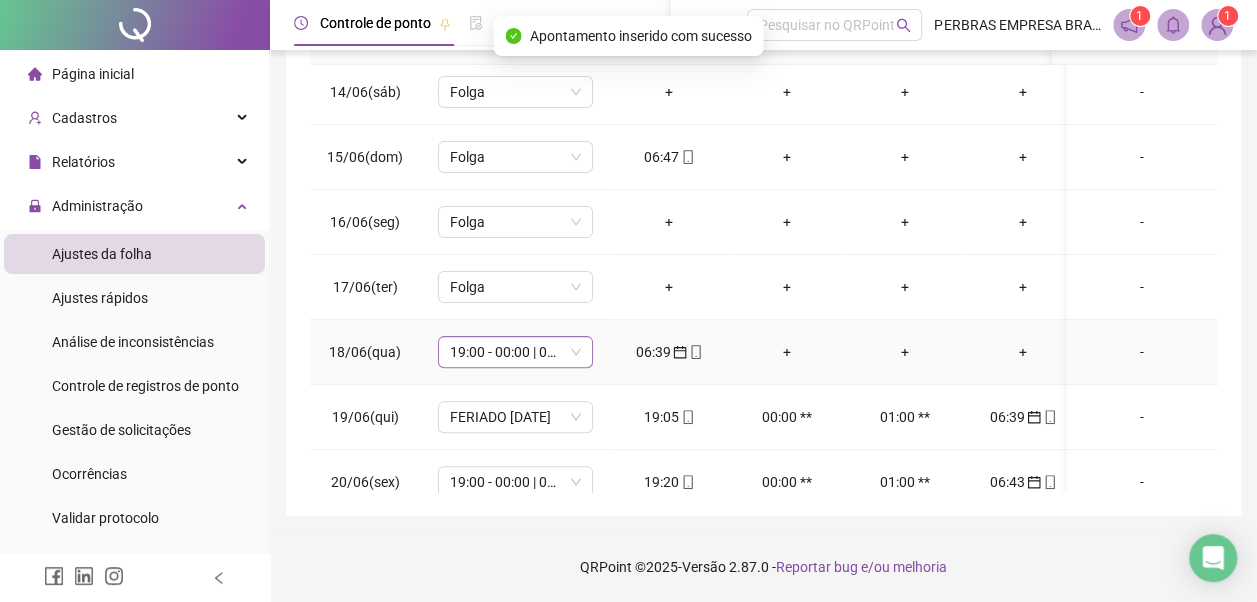 click on "19:00 - 00:00 | 01:00 - 07:00" at bounding box center [515, 352] 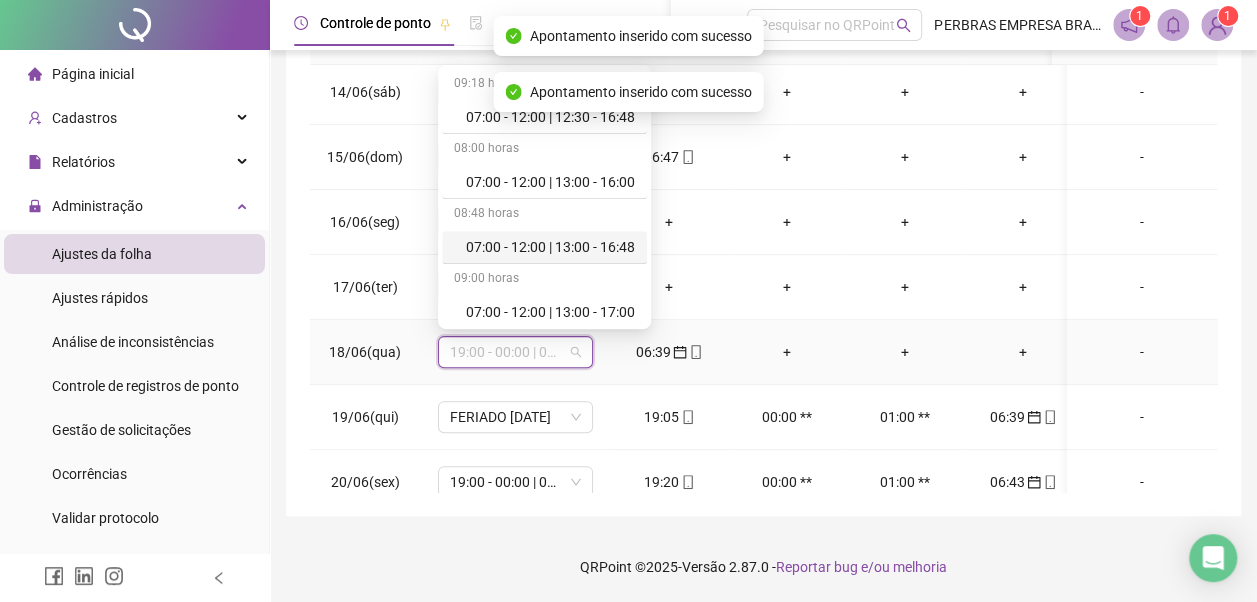 scroll, scrollTop: 778, scrollLeft: 0, axis: vertical 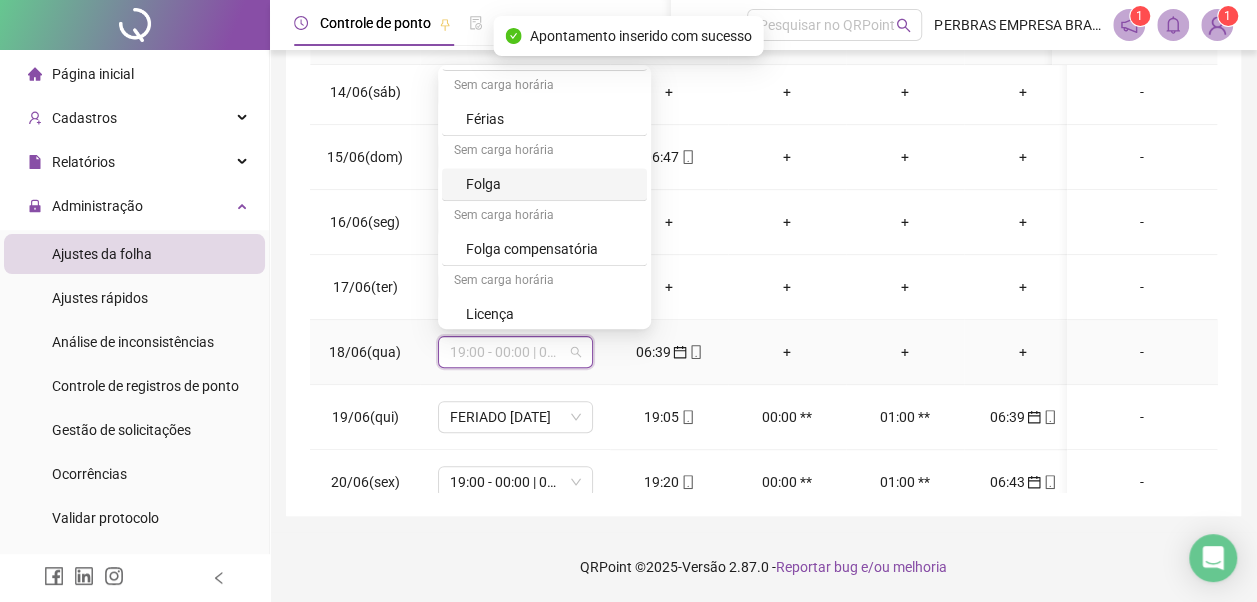 click on "Folga" at bounding box center [550, 184] 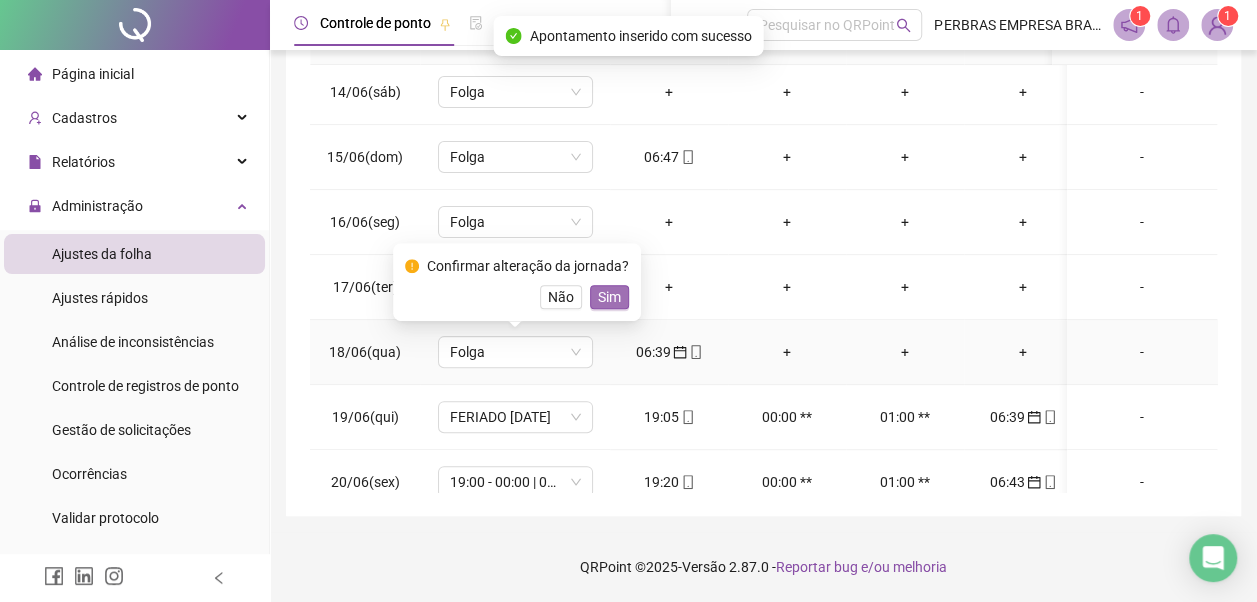 click on "Sim" at bounding box center [609, 297] 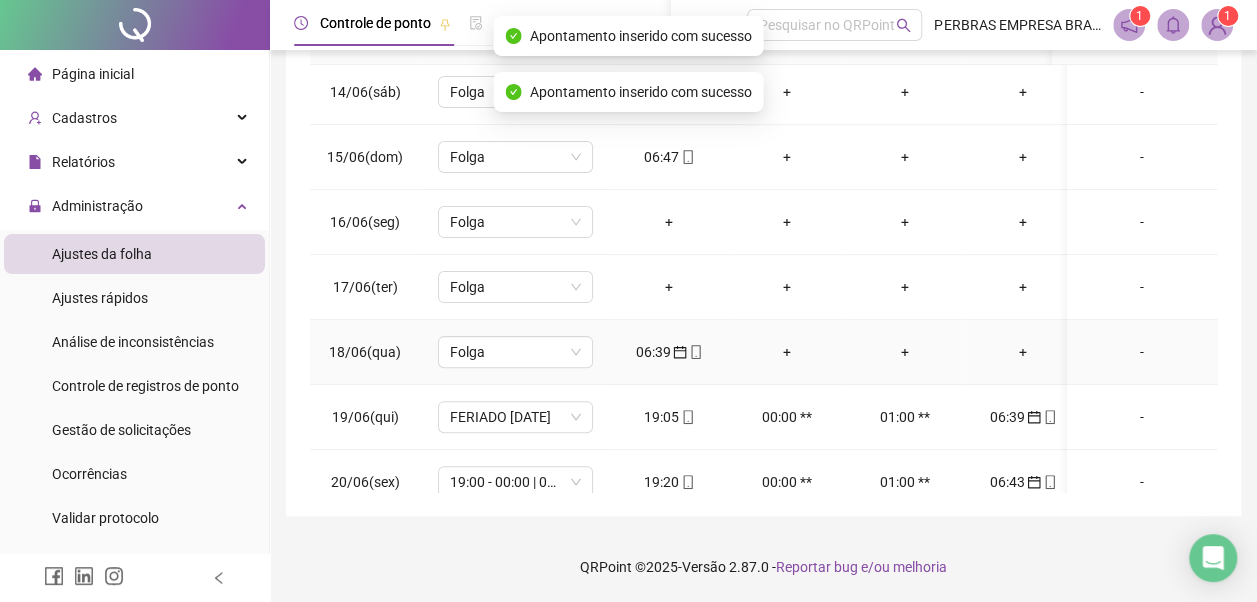 scroll, scrollTop: 0, scrollLeft: 0, axis: both 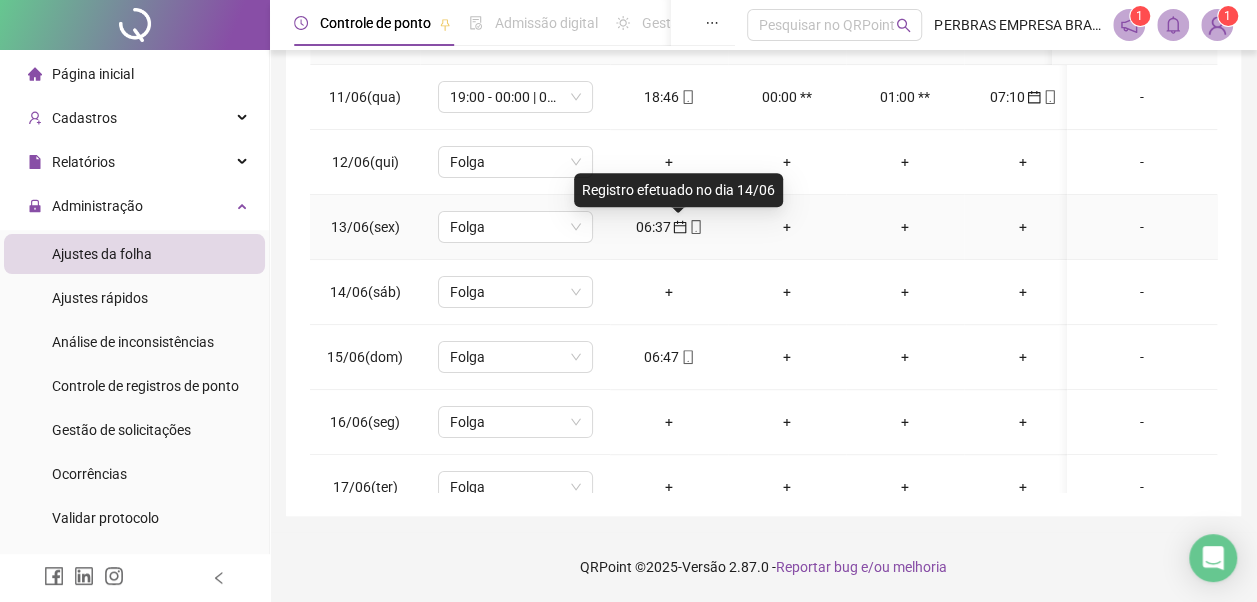 click 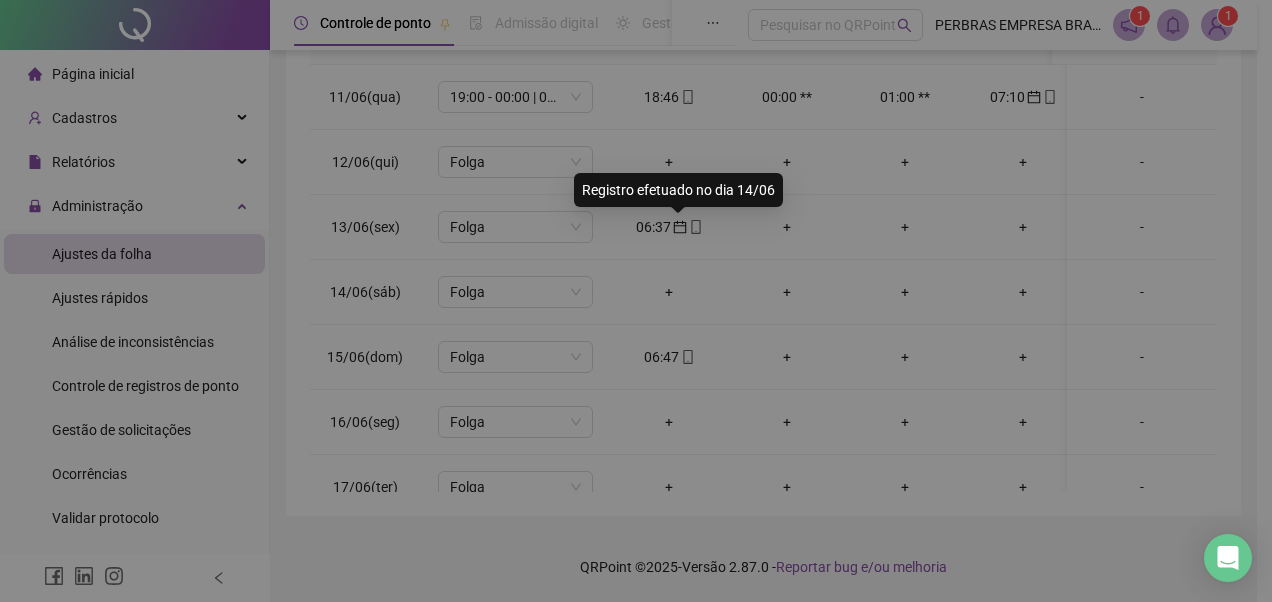 type on "**********" 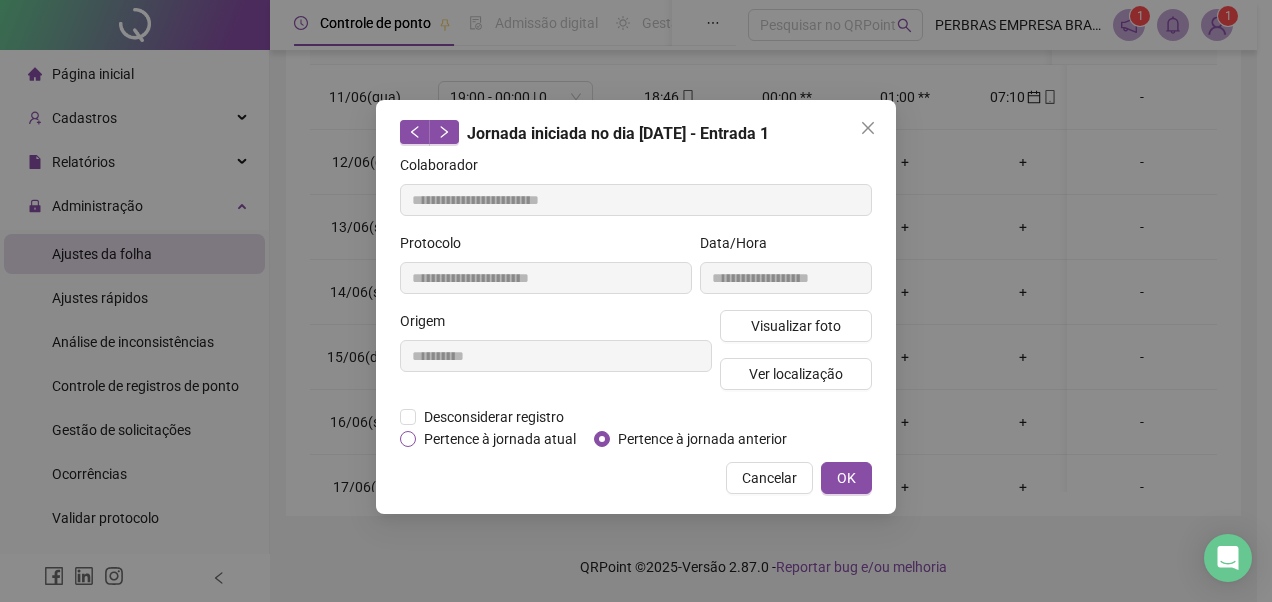 click on "Pertence à jornada atual" at bounding box center (500, 439) 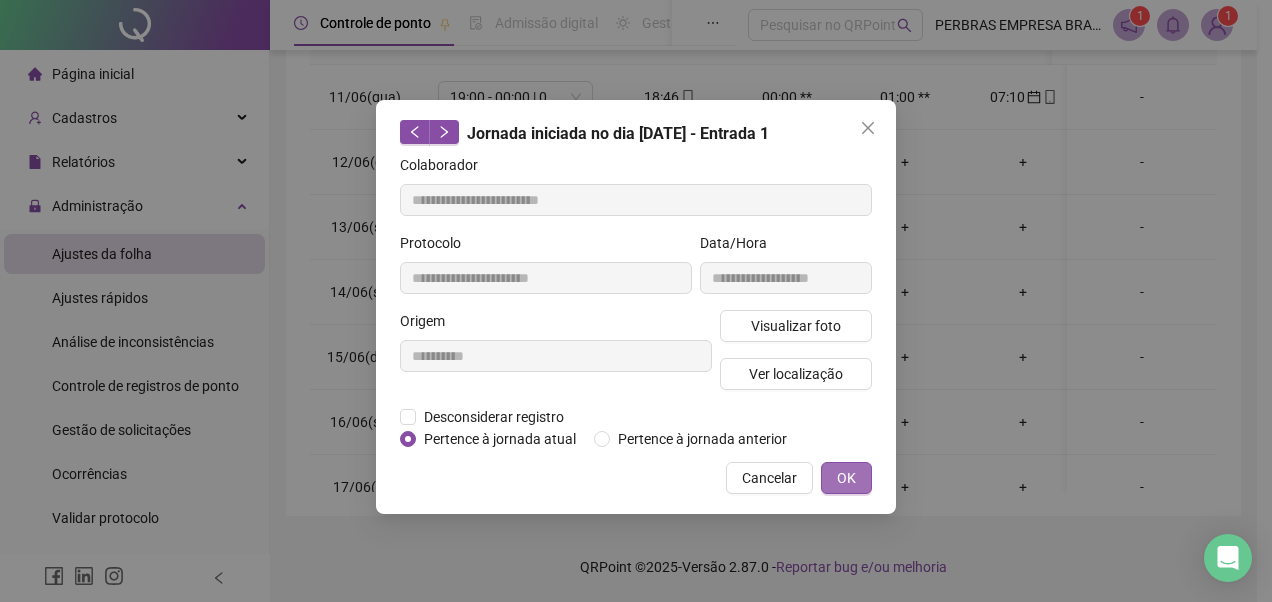 click on "OK" at bounding box center [846, 478] 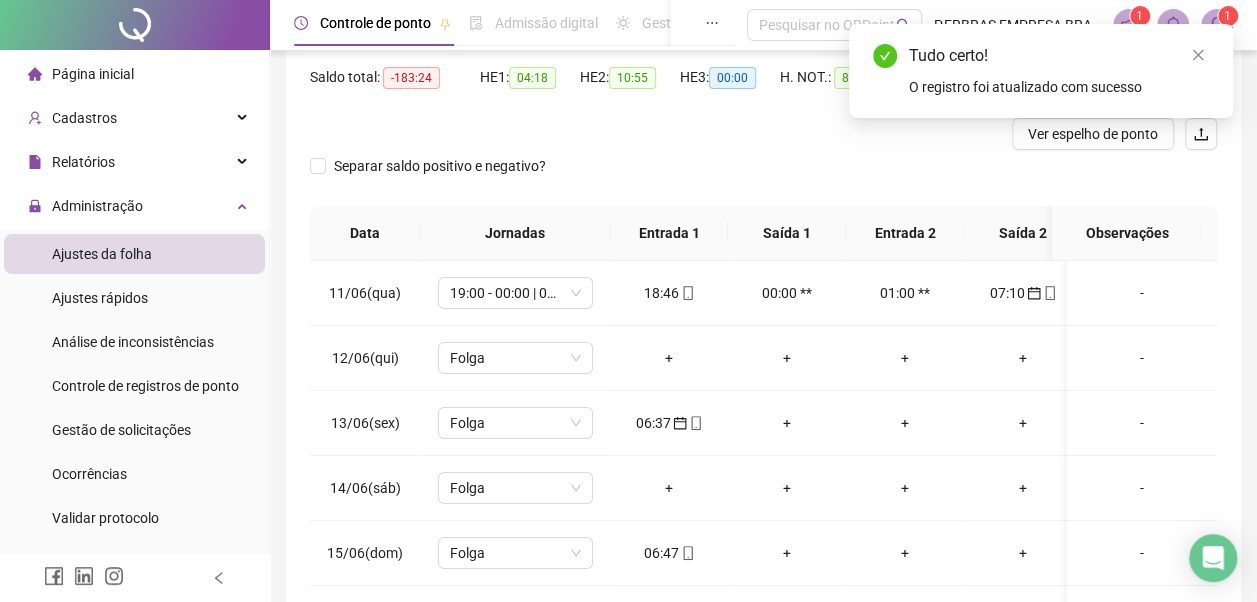 scroll, scrollTop: 0, scrollLeft: 0, axis: both 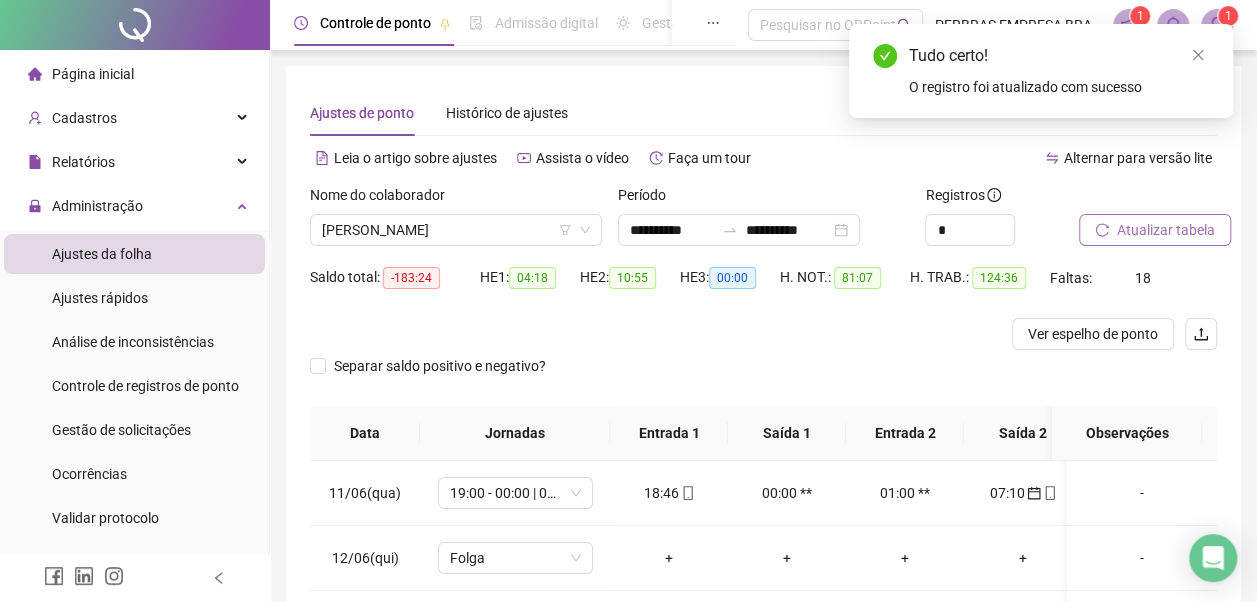 click on "Atualizar tabela" at bounding box center [1166, 230] 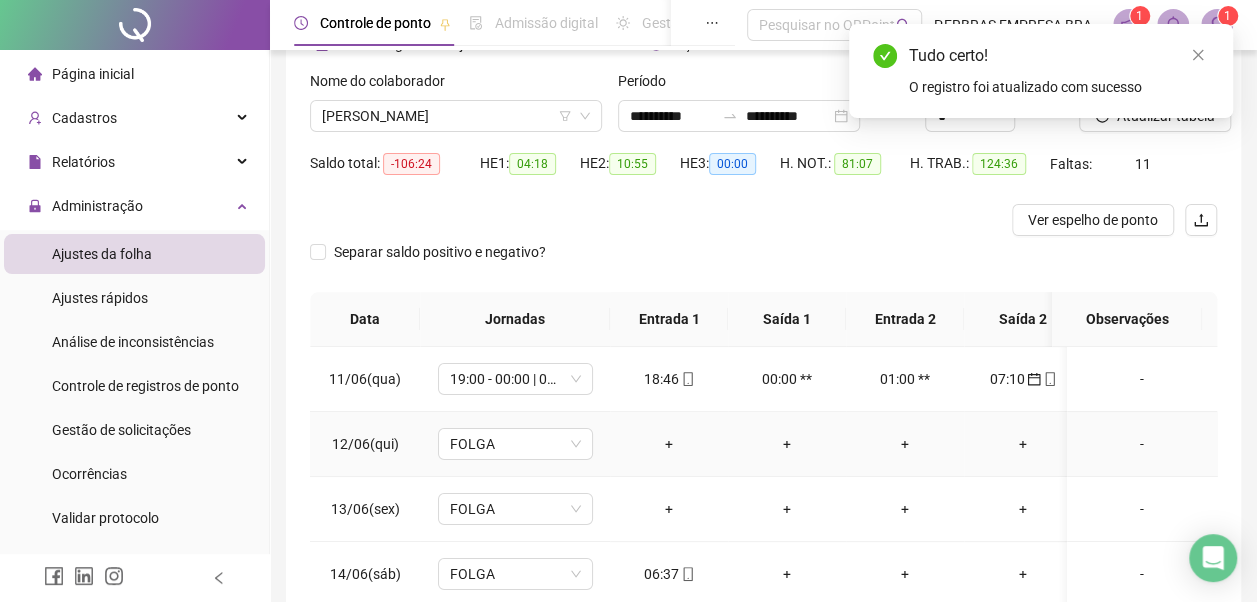 scroll, scrollTop: 300, scrollLeft: 0, axis: vertical 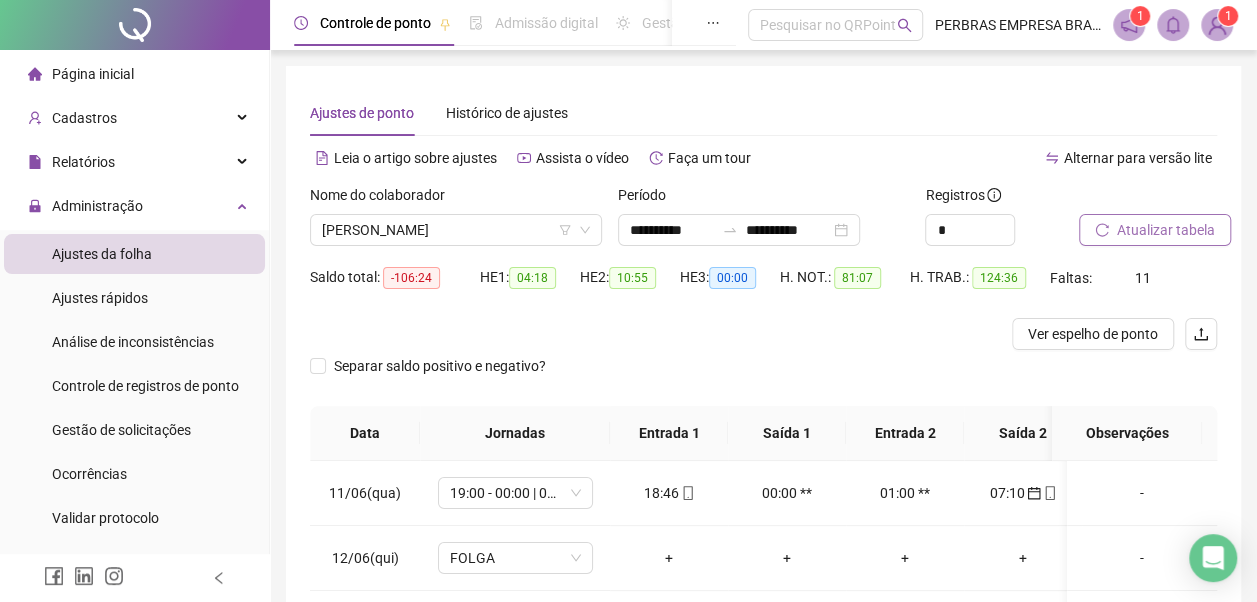 click on "Atualizar tabela" at bounding box center [1166, 230] 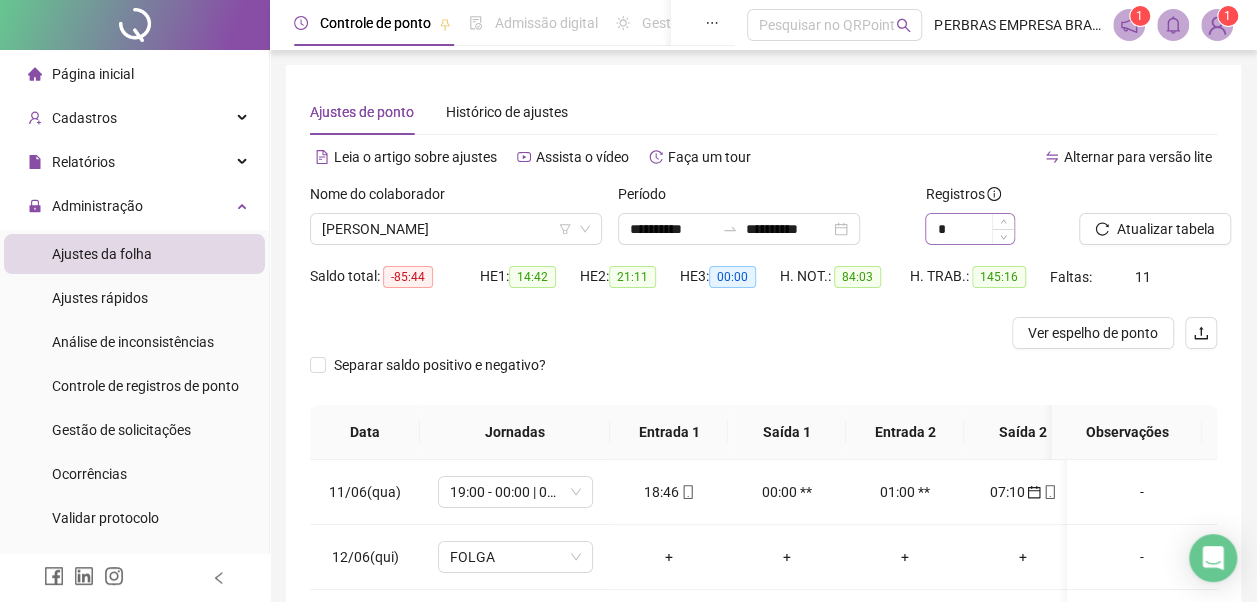 scroll, scrollTop: 396, scrollLeft: 0, axis: vertical 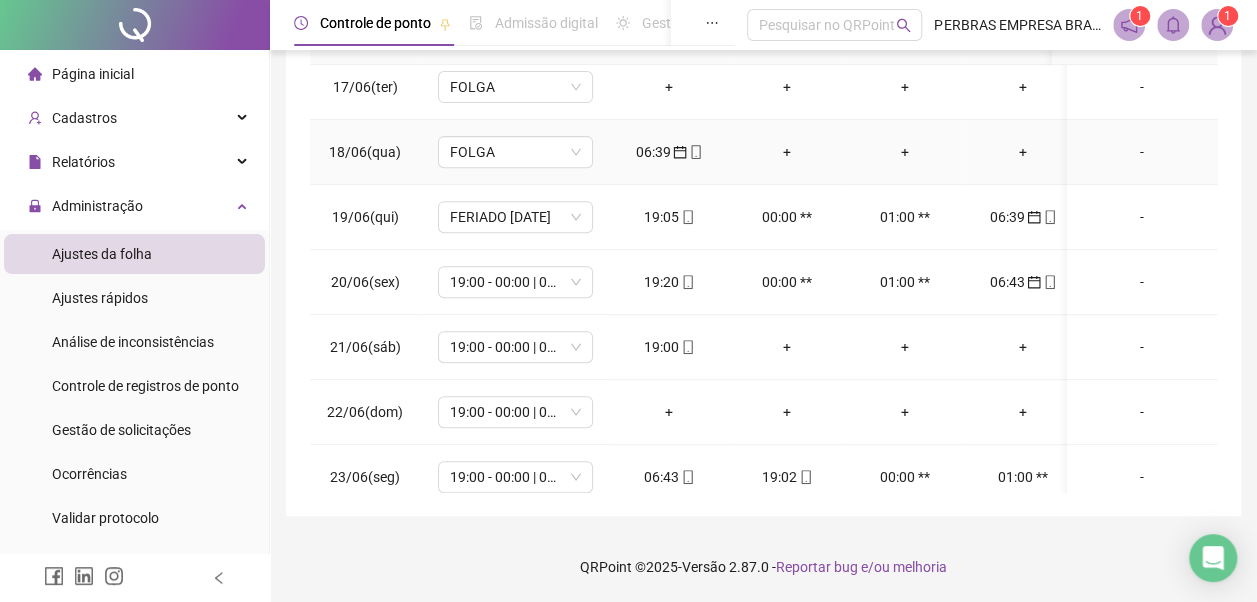 click 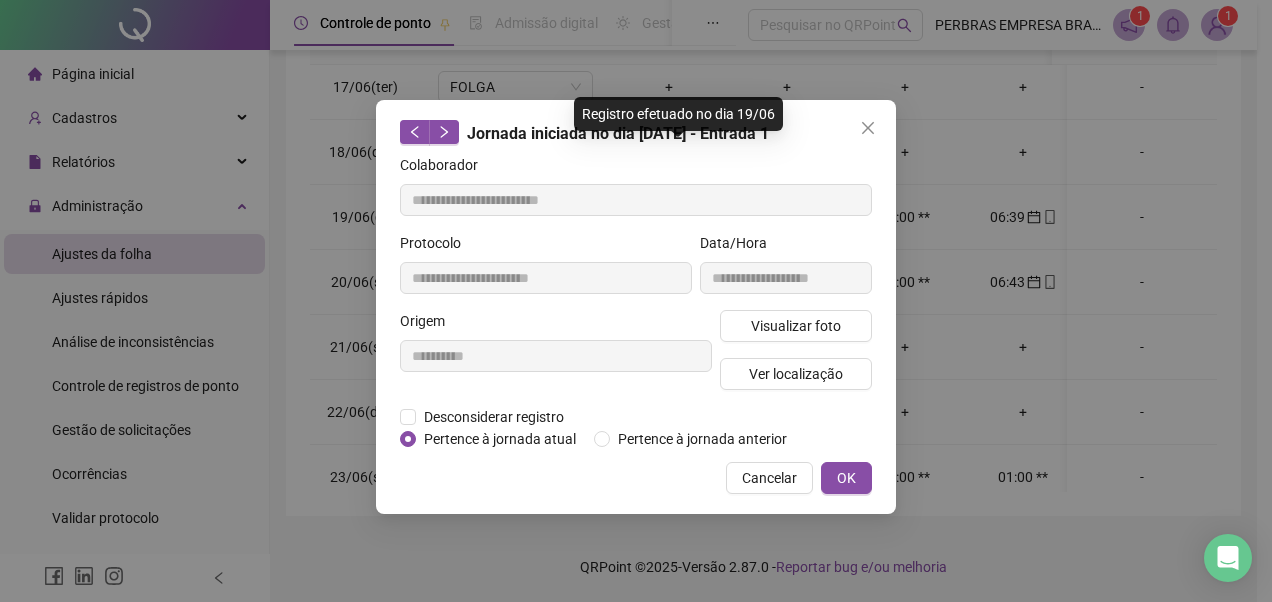 type on "**********" 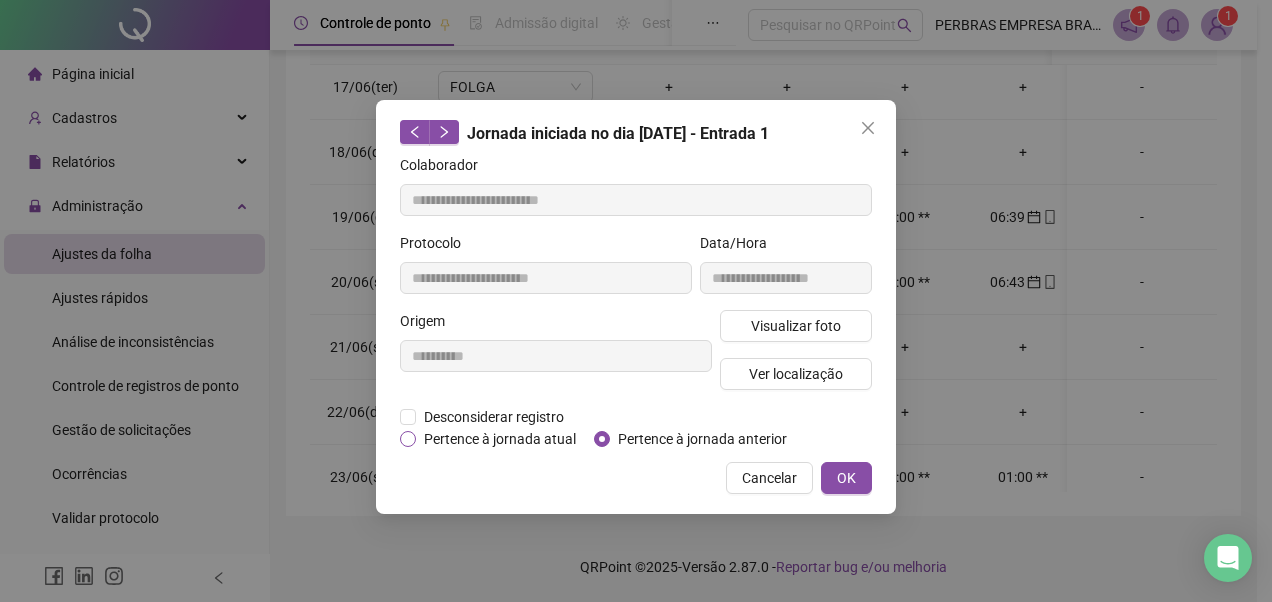 drag, startPoint x: 498, startPoint y: 440, endPoint x: 578, endPoint y: 445, distance: 80.1561 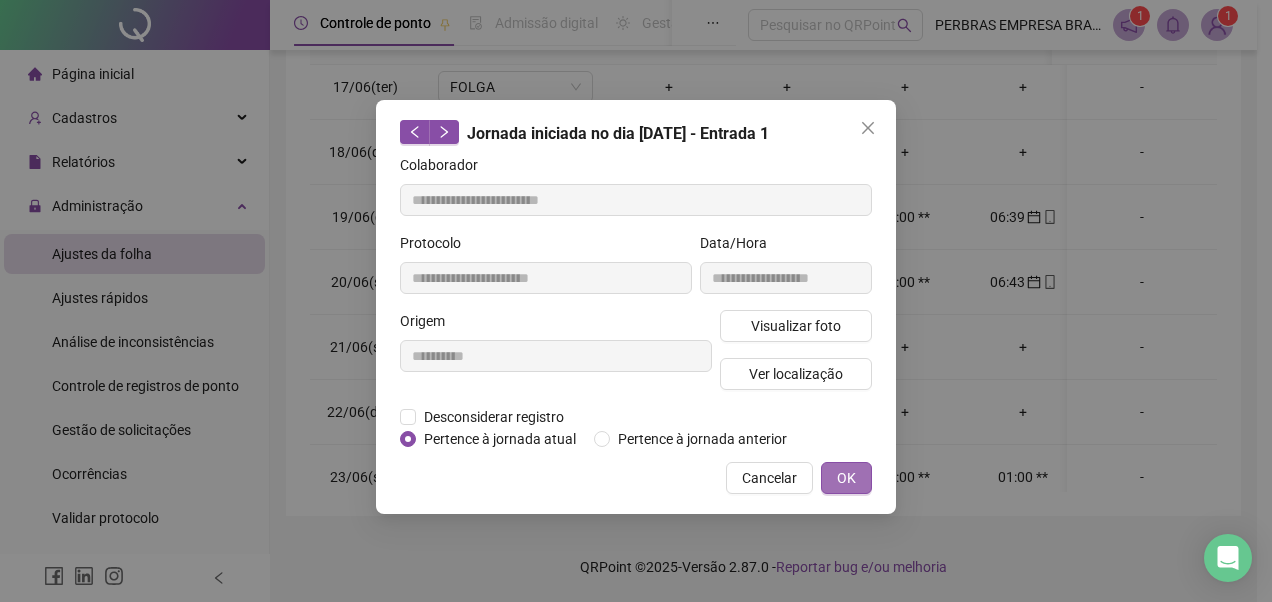 click on "OK" at bounding box center (846, 478) 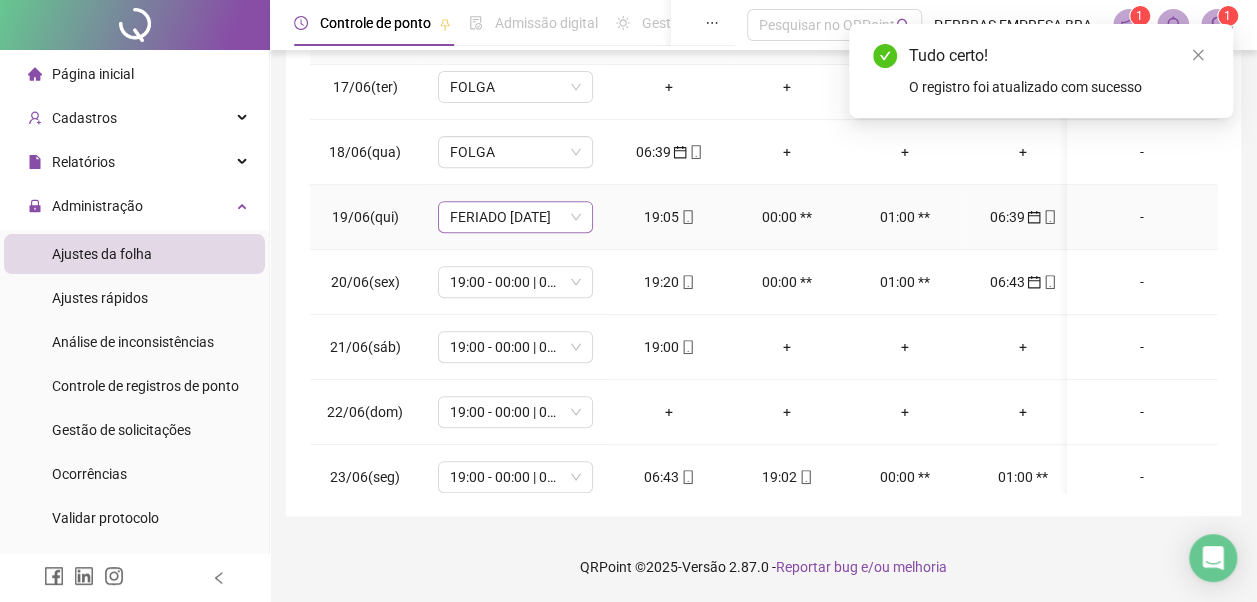 click on "FERIADO CORPUS CHRISTI" at bounding box center (515, 217) 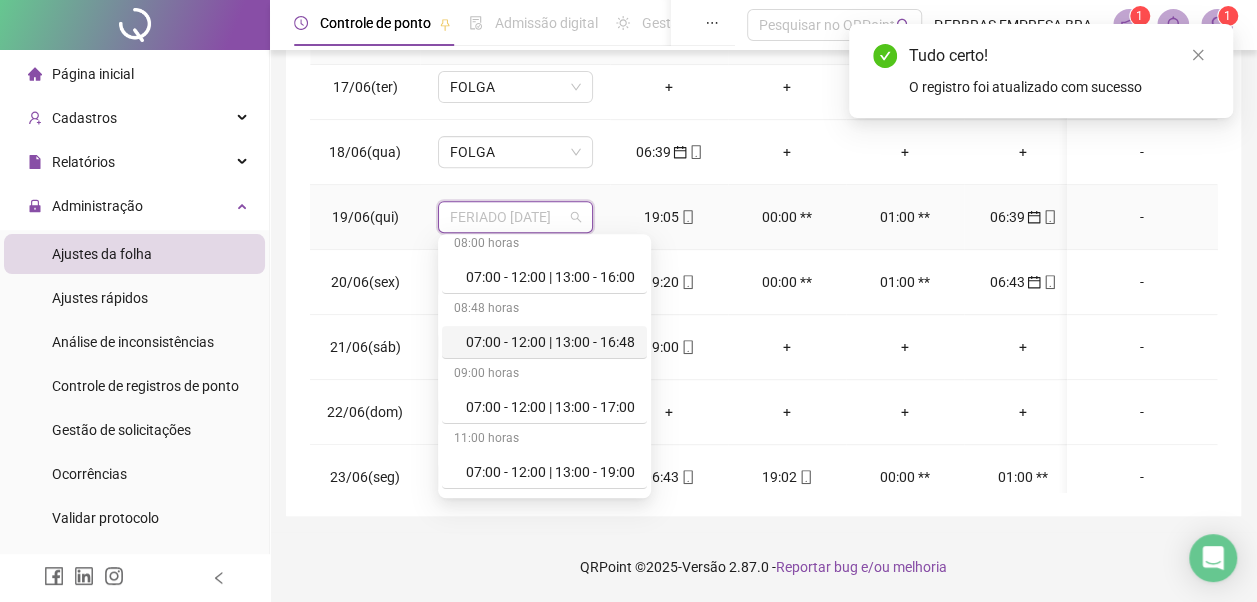 scroll, scrollTop: 100, scrollLeft: 0, axis: vertical 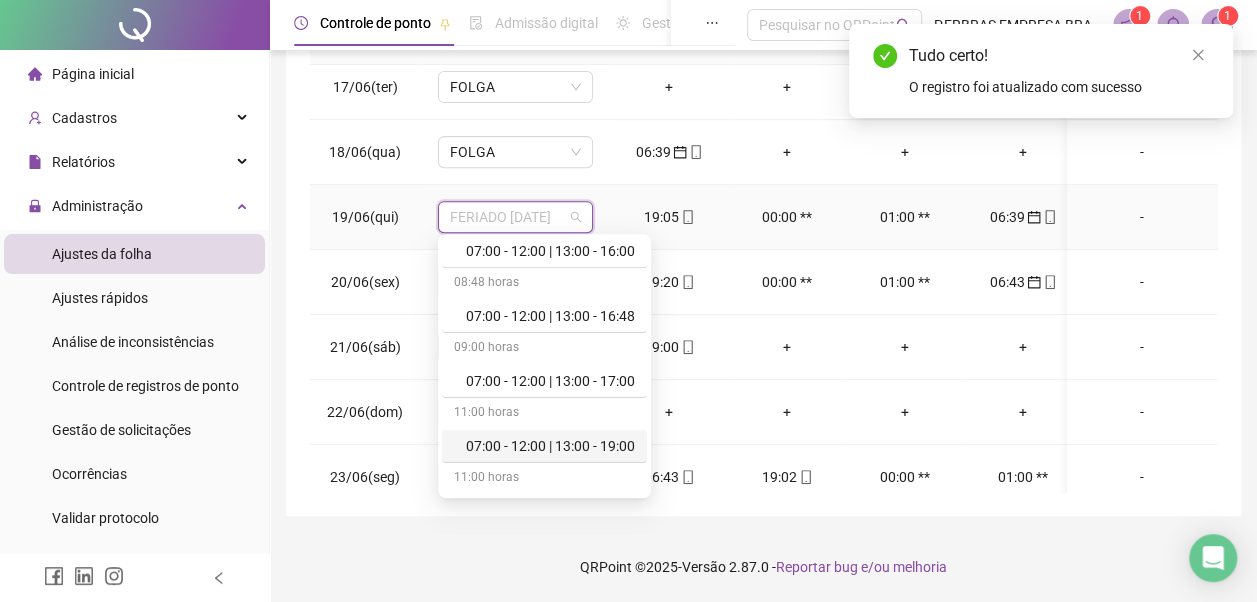 click on "07:00 - 12:00 | 13:00 - 19:00" at bounding box center (550, 446) 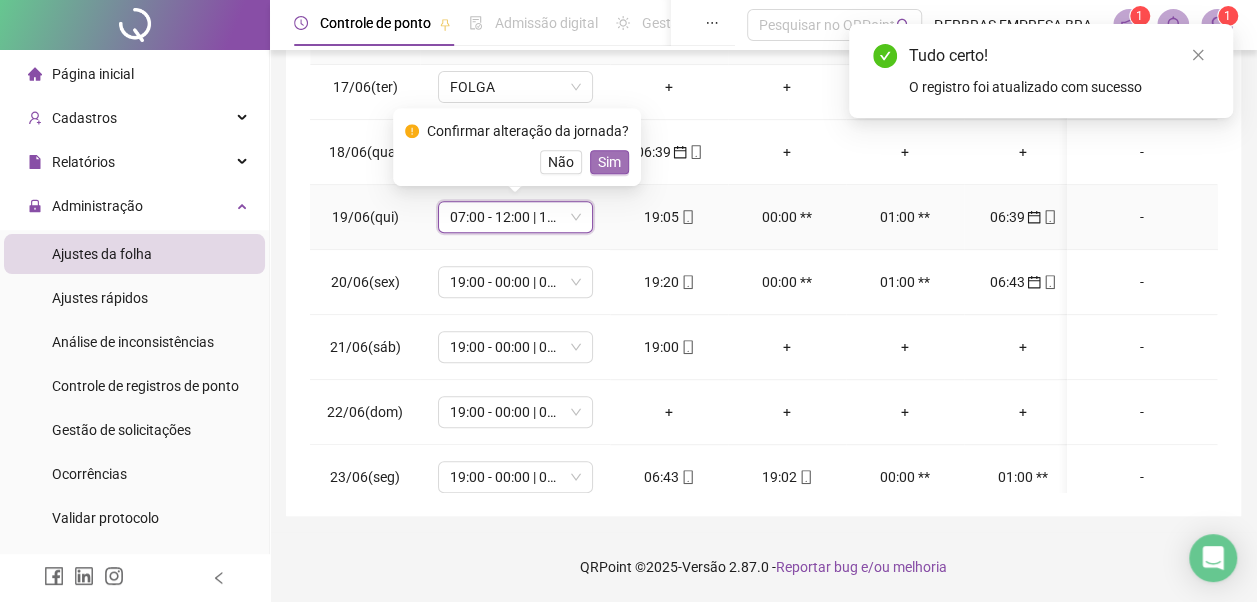 click on "Sim" at bounding box center (609, 162) 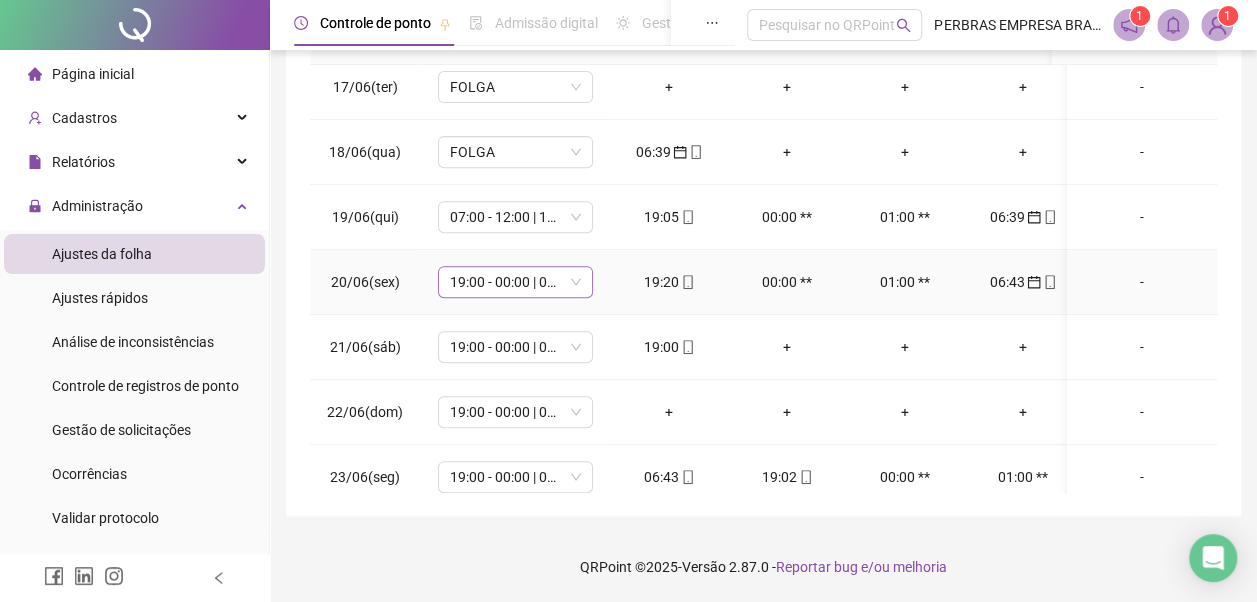 click on "19:00 - 00:00 | 01:00 - 07:00" at bounding box center [515, 282] 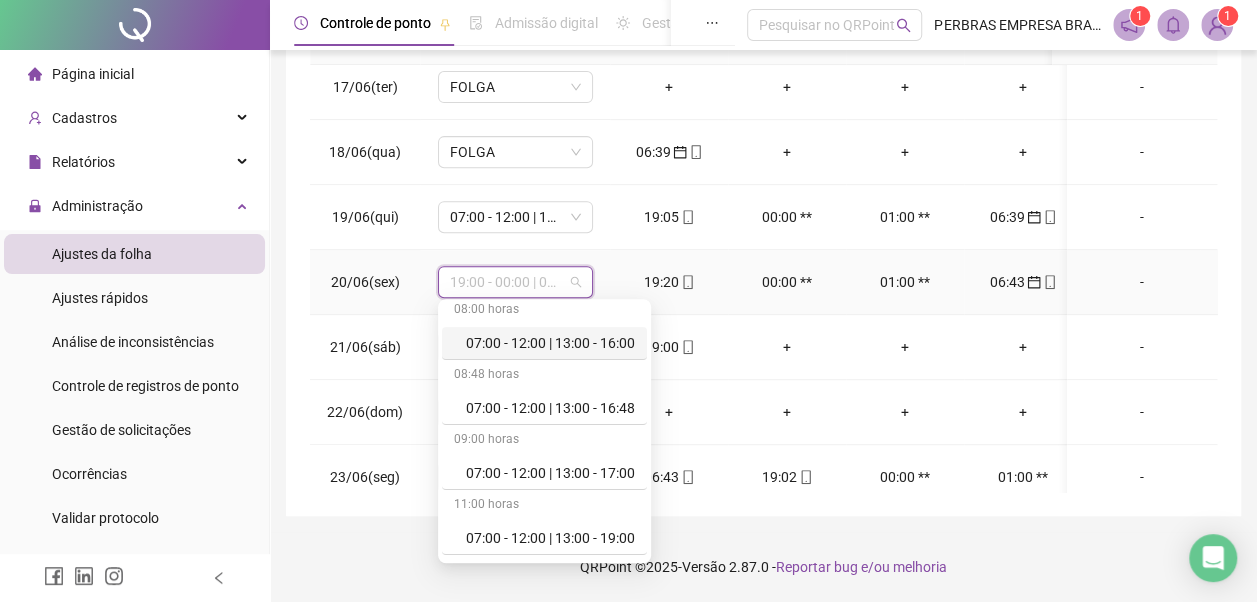 scroll, scrollTop: 100, scrollLeft: 0, axis: vertical 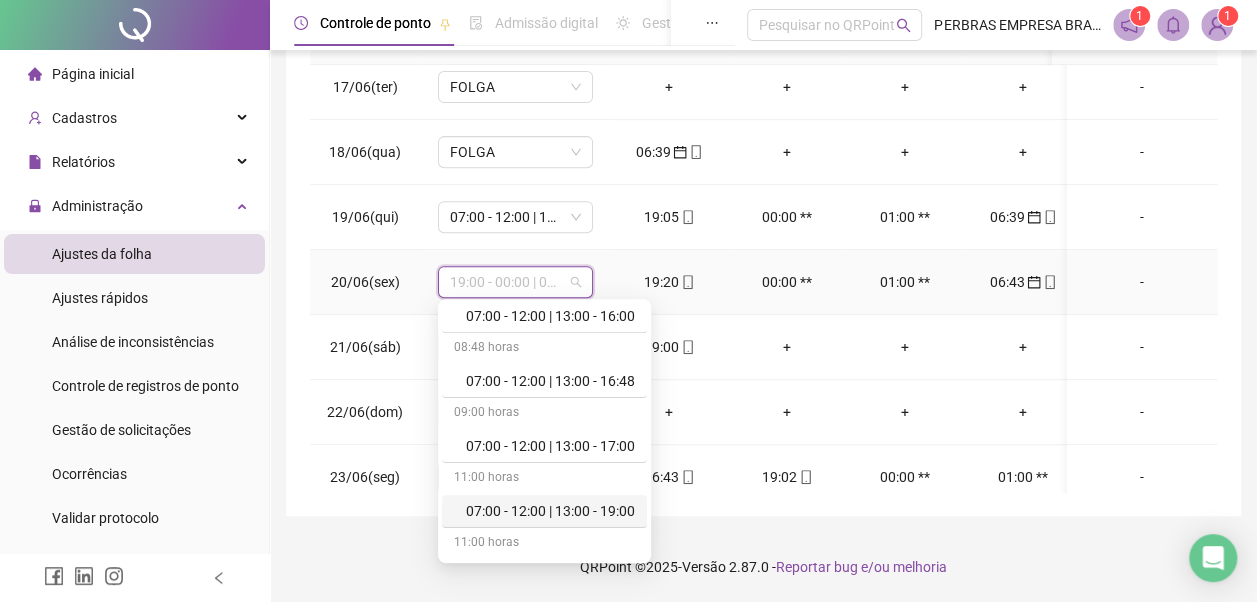 drag, startPoint x: 559, startPoint y: 520, endPoint x: 560, endPoint y: 470, distance: 50.01 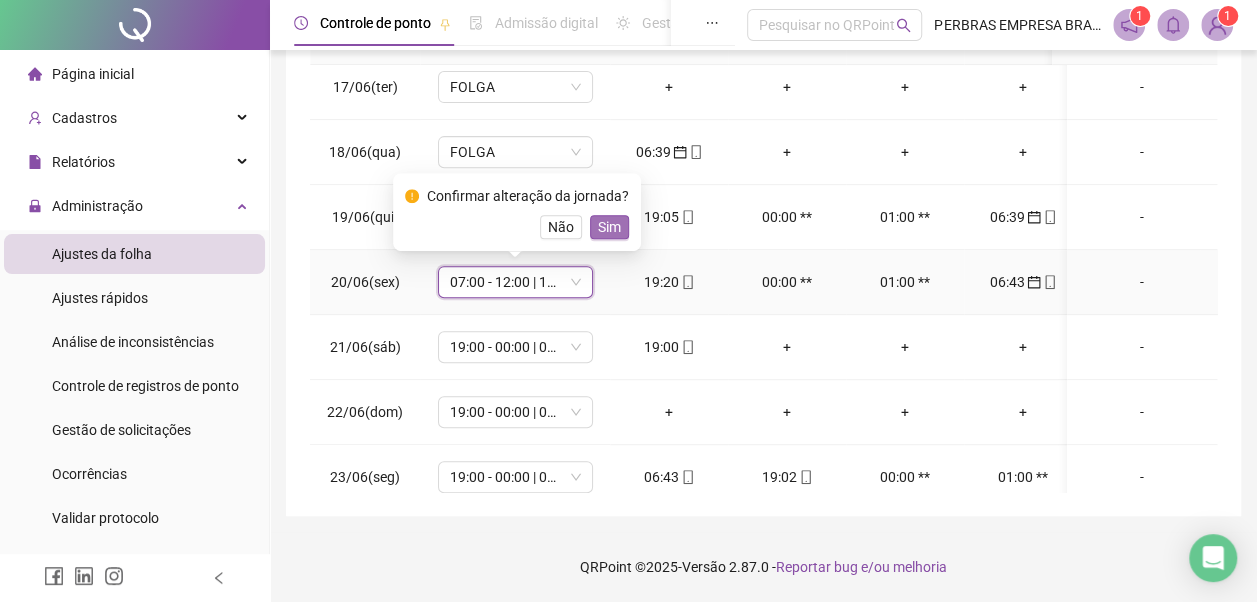 click on "Sim" at bounding box center [609, 227] 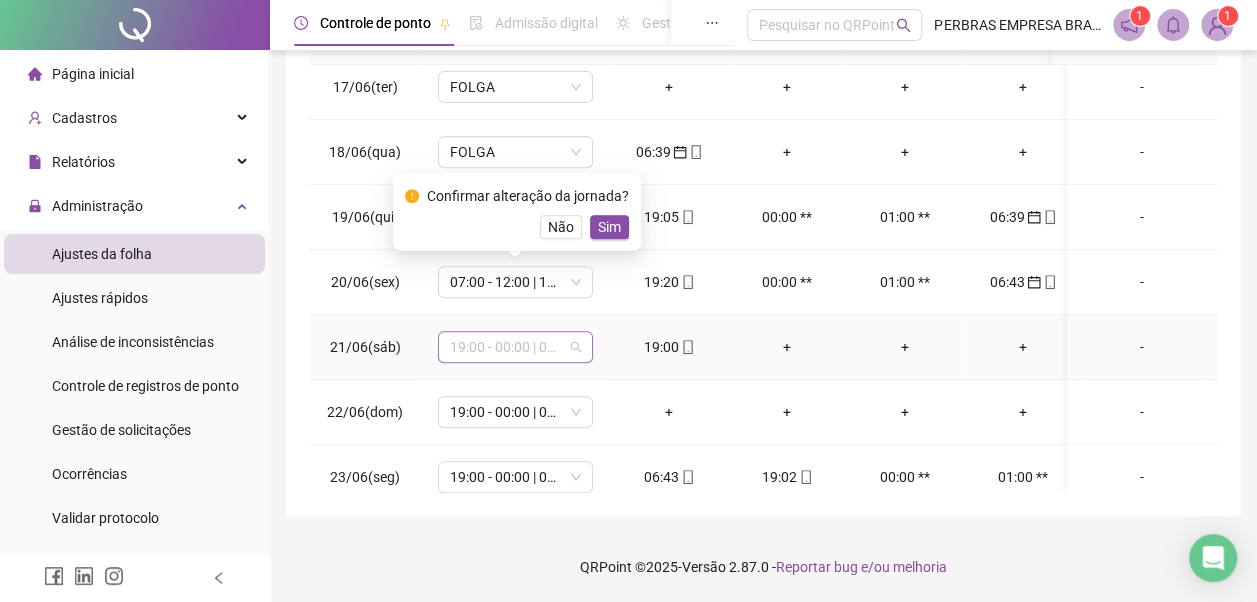 click on "19:00 - 00:00 | 01:00 - 07:00" at bounding box center [515, 347] 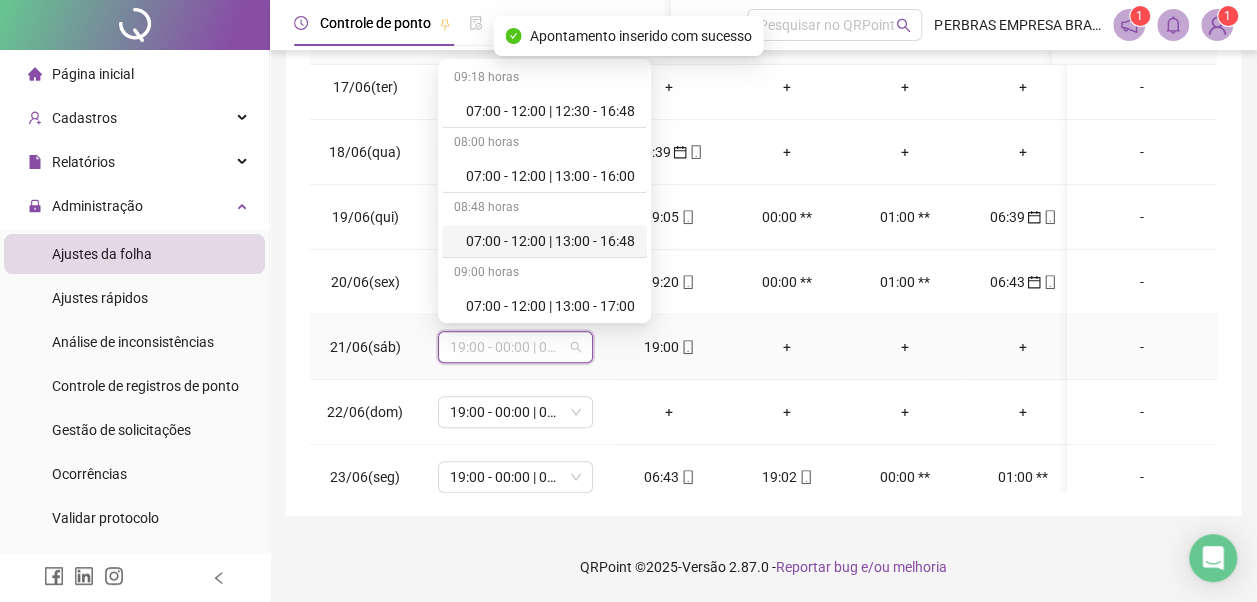 scroll, scrollTop: 100, scrollLeft: 0, axis: vertical 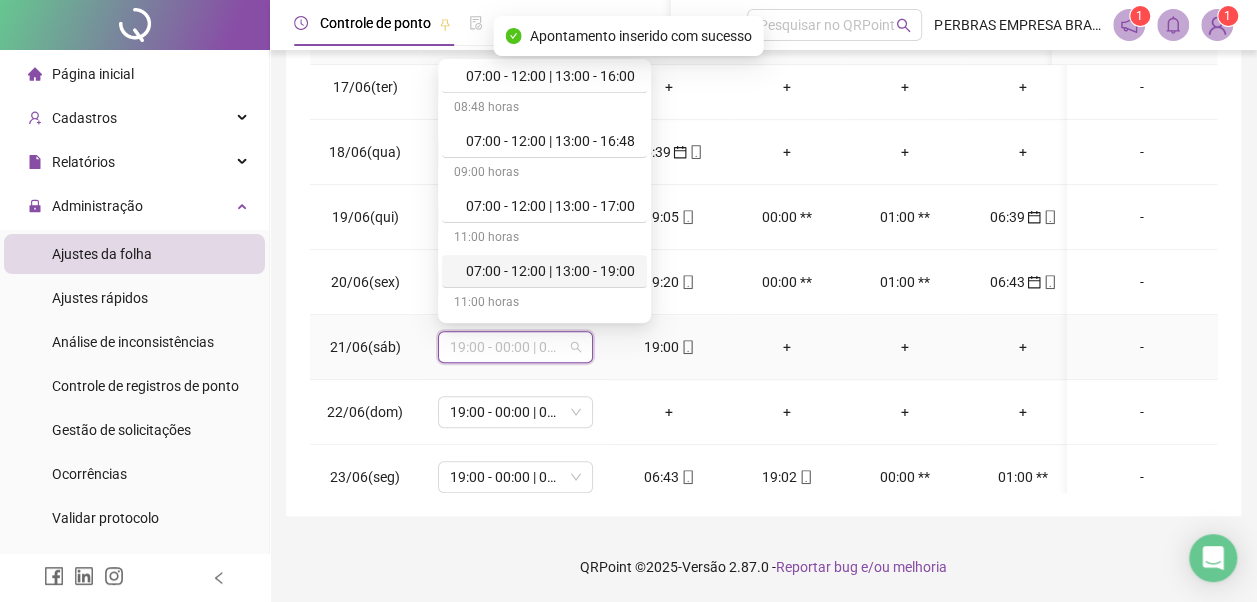 click on "07:00 - 12:00 | 13:00 - 19:00" at bounding box center [550, 271] 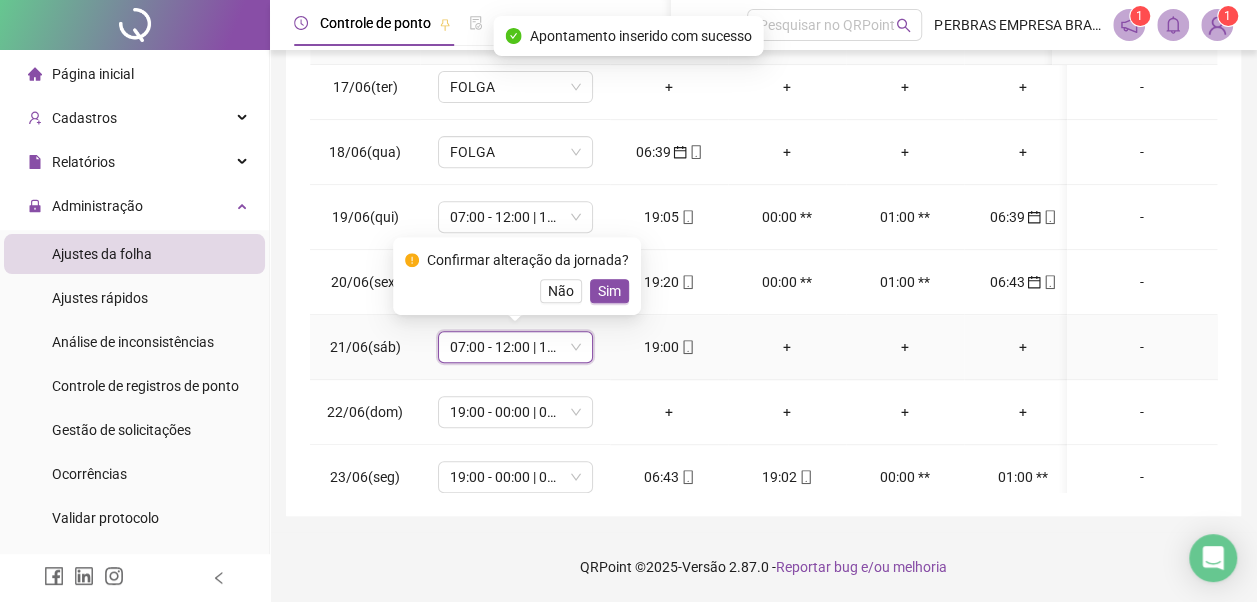 click on "Sim" at bounding box center (609, 291) 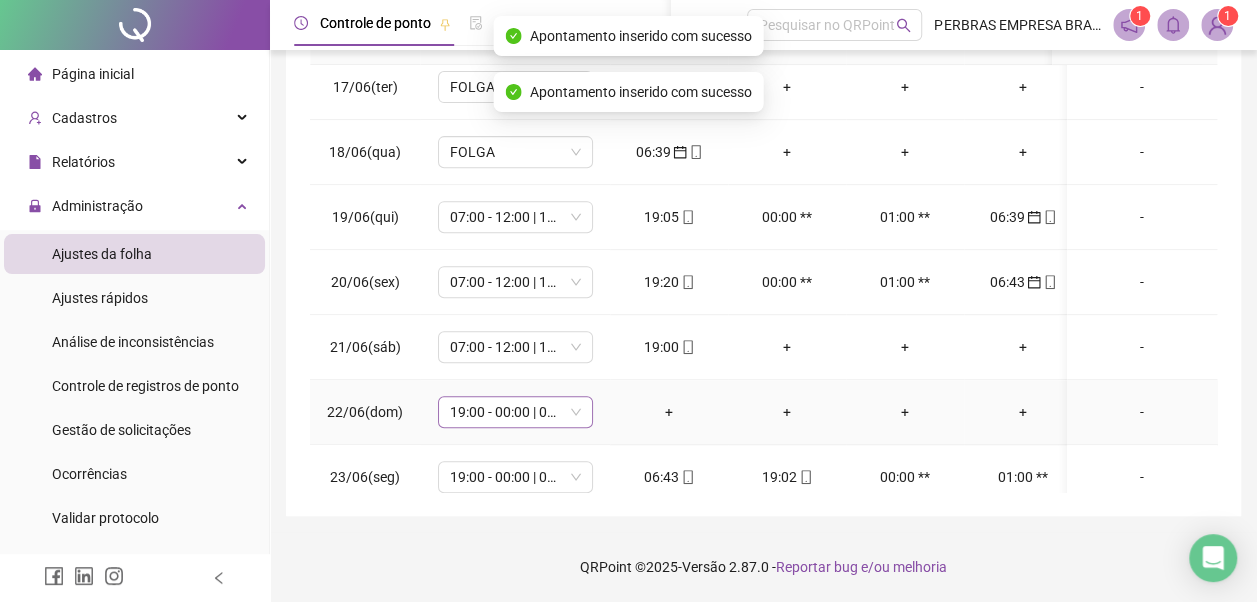click on "19:00 - 00:00 | 01:00 - 07:00" at bounding box center (515, 412) 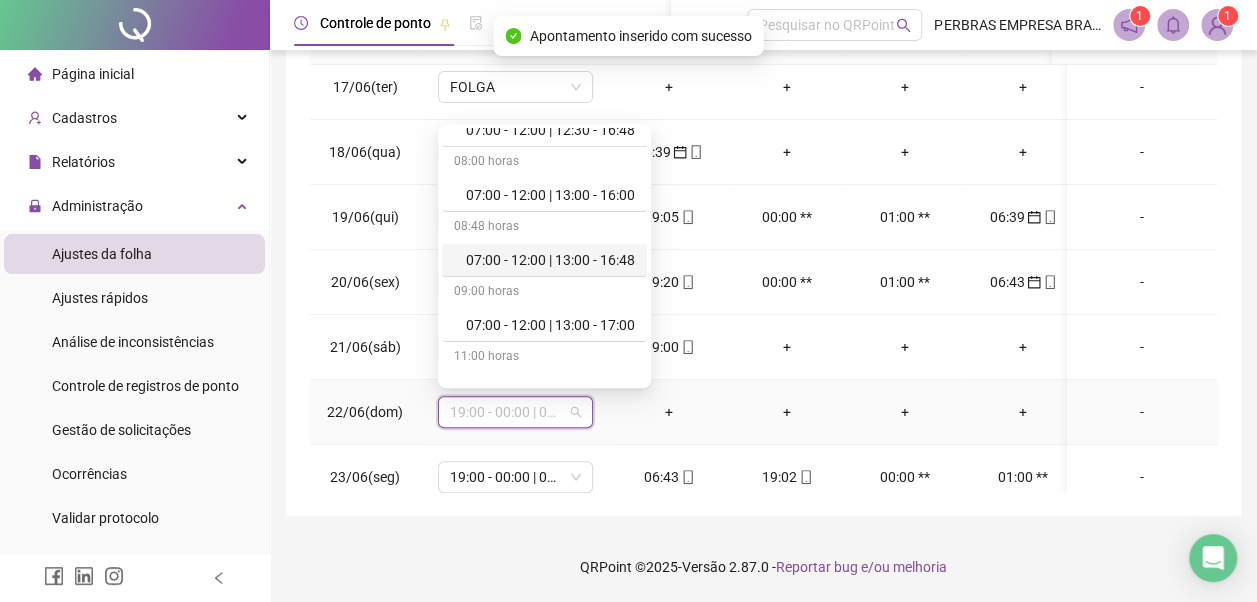 scroll, scrollTop: 100, scrollLeft: 0, axis: vertical 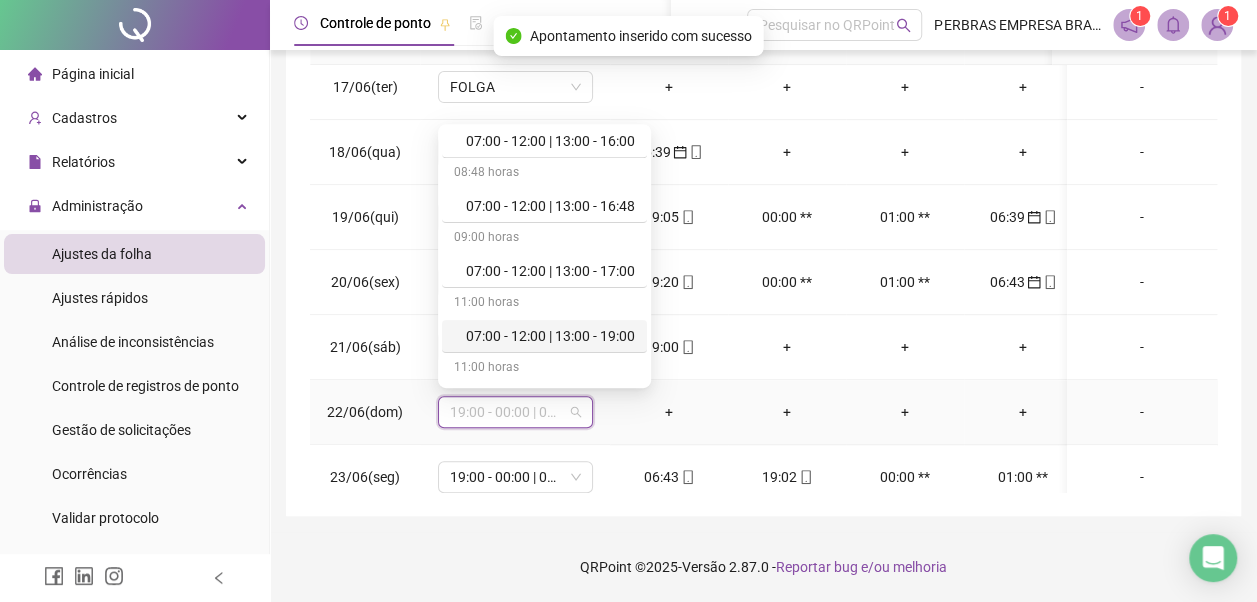 click on "07:00 - 12:00 | 13:00 - 19:00" at bounding box center (550, 336) 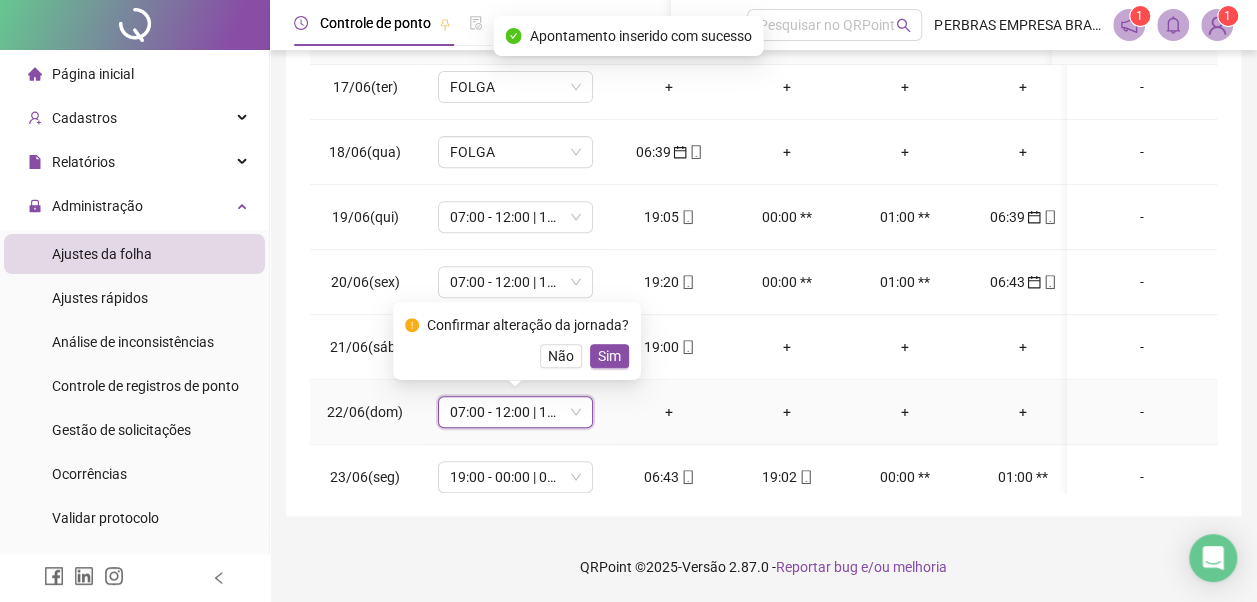 click on "Sim" at bounding box center (609, 356) 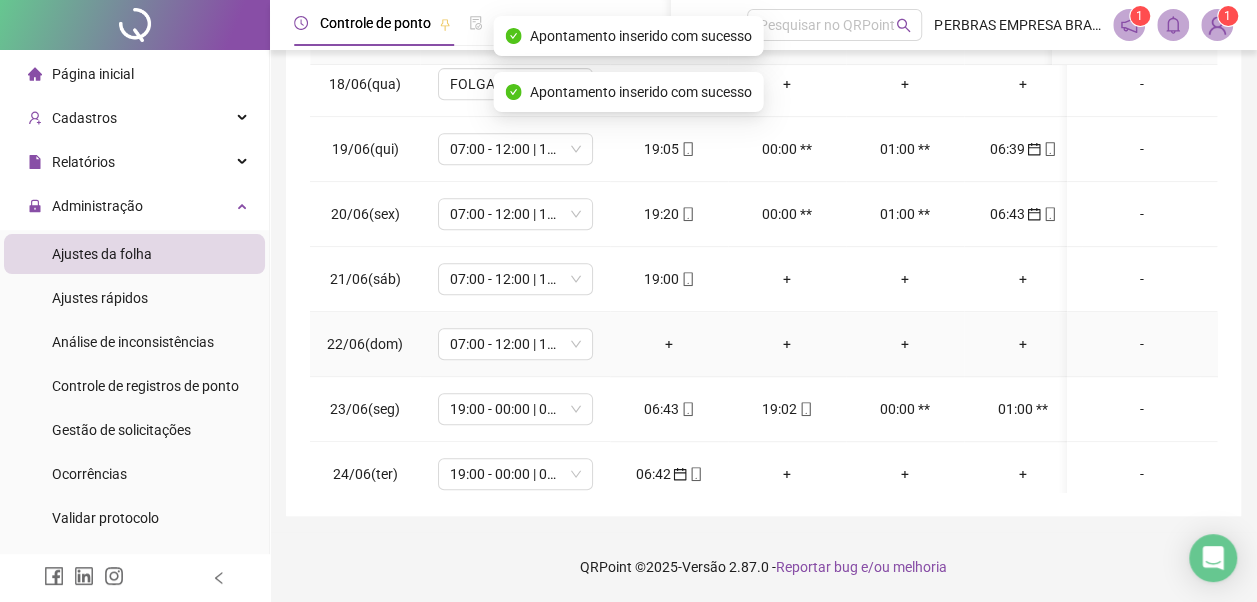 scroll, scrollTop: 500, scrollLeft: 0, axis: vertical 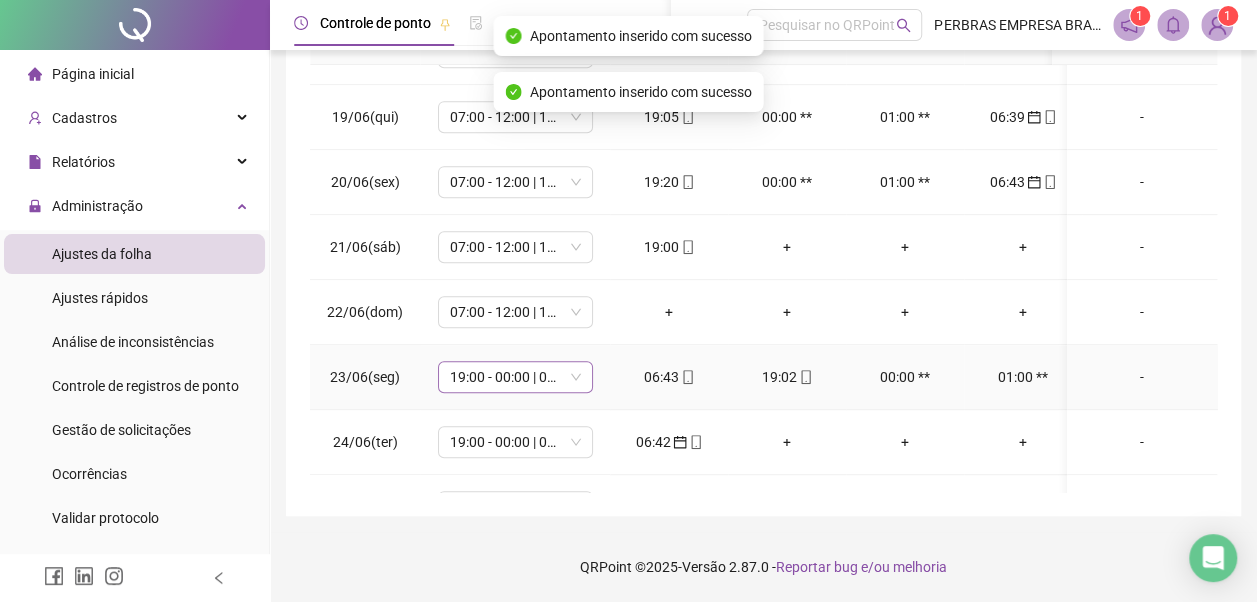 click on "19:00 - 00:00 | 01:00 - 07:00" at bounding box center [515, 377] 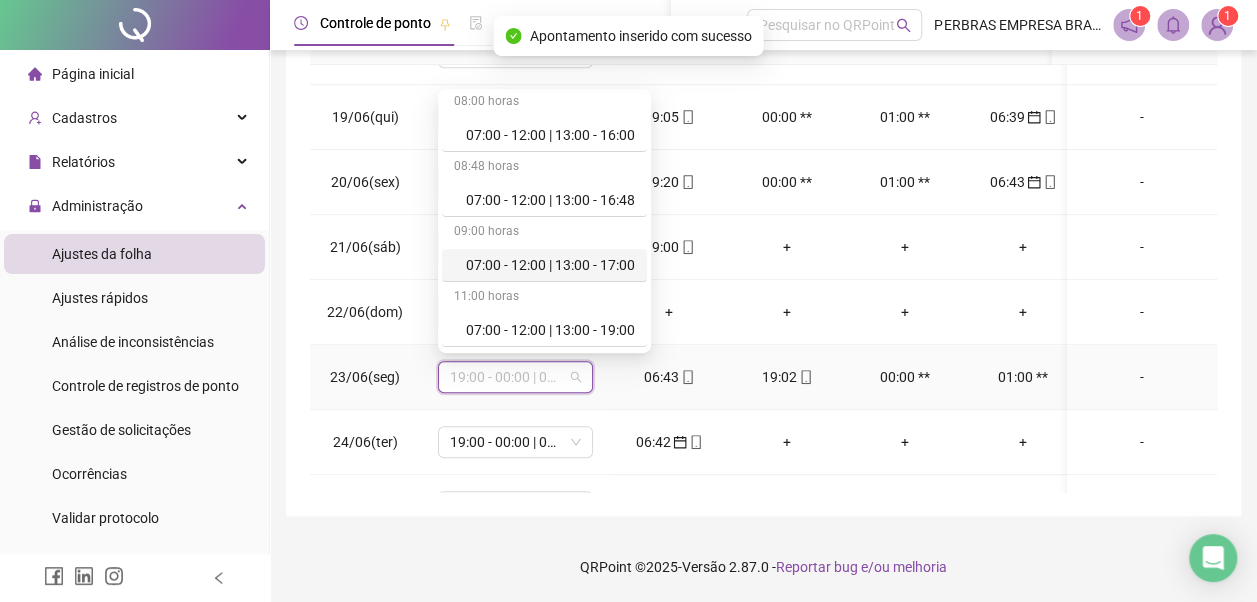 scroll, scrollTop: 100, scrollLeft: 0, axis: vertical 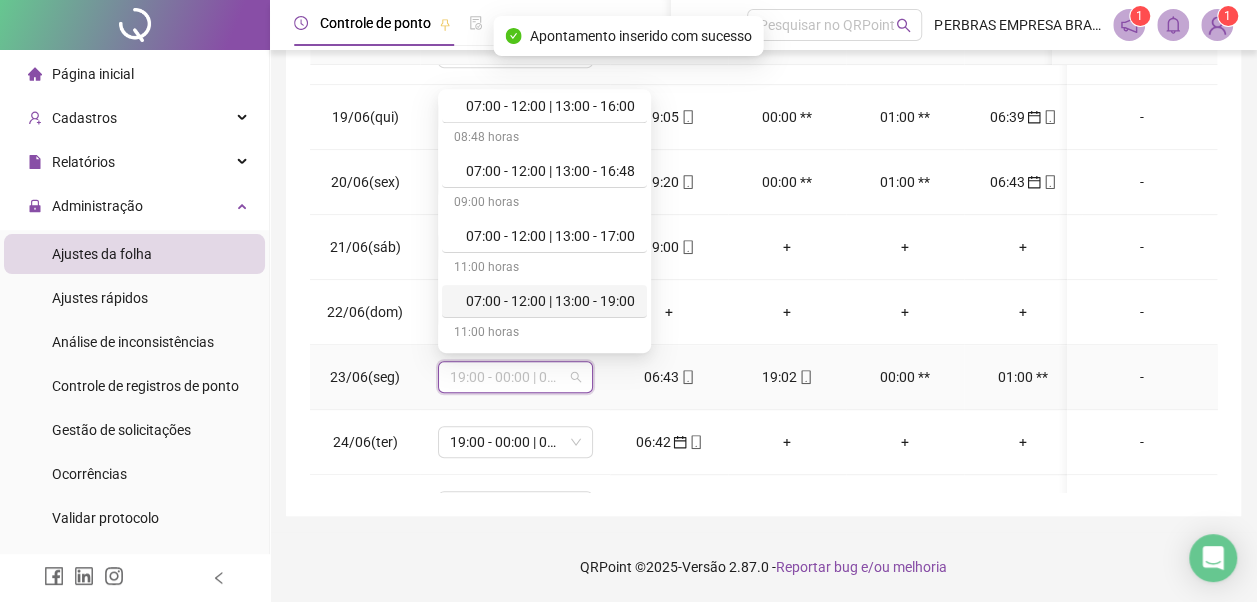 click on "07:00 - 12:00 | 13:00 - 19:00" at bounding box center [550, 301] 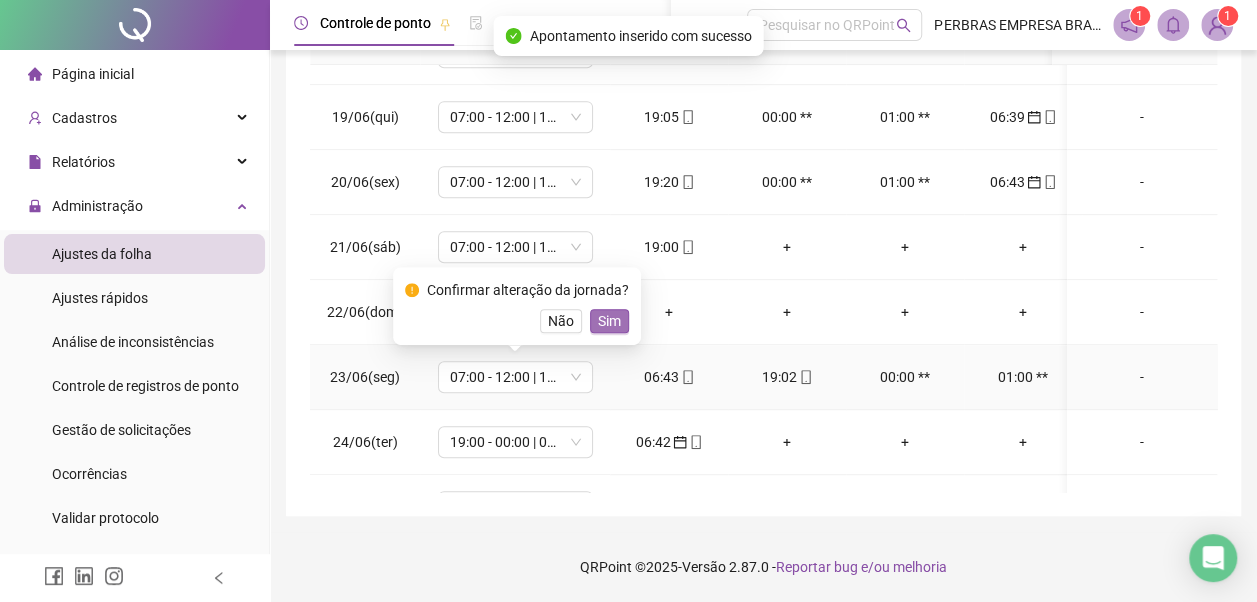 click on "Sim" at bounding box center (609, 321) 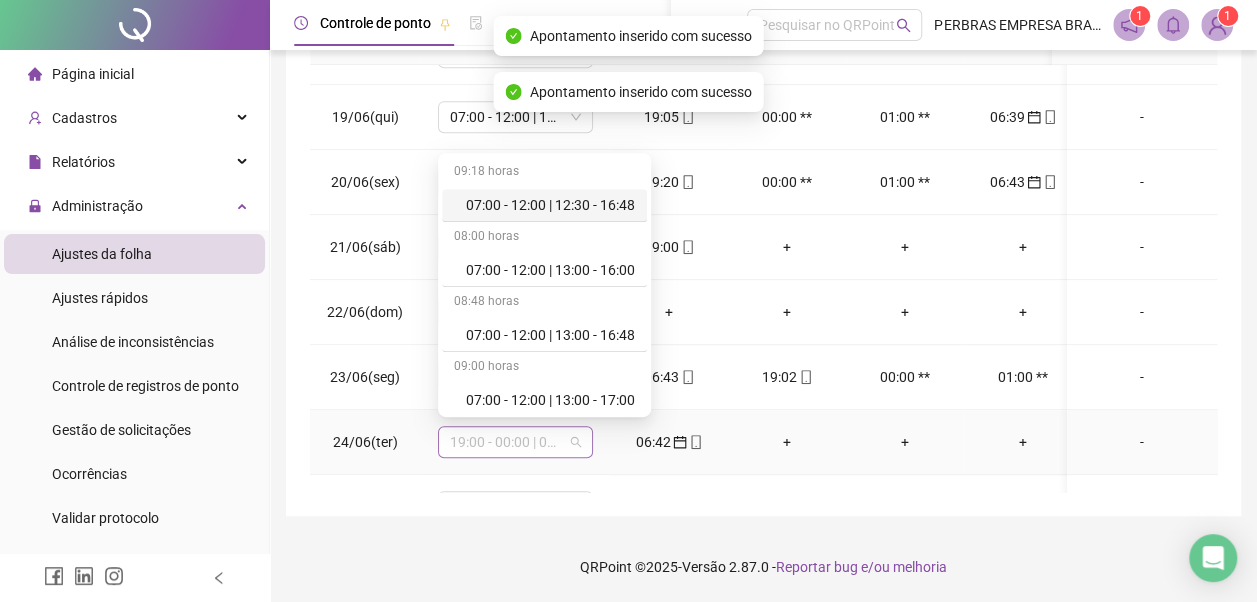 drag, startPoint x: 529, startPoint y: 438, endPoint x: 526, endPoint y: 414, distance: 24.186773 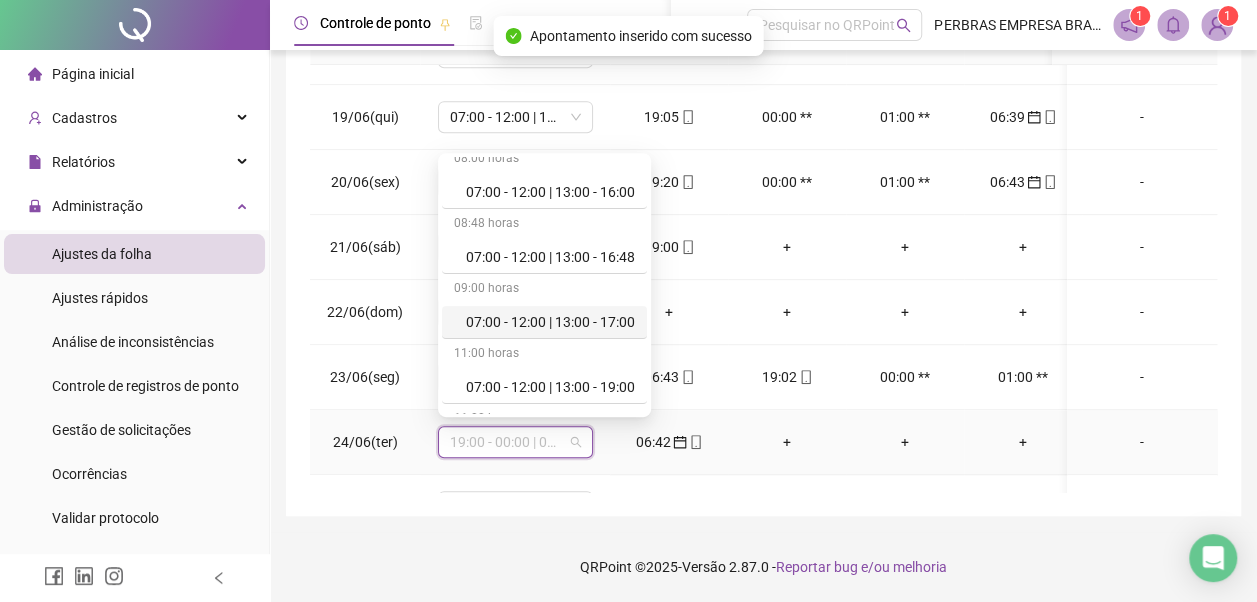 scroll, scrollTop: 100, scrollLeft: 0, axis: vertical 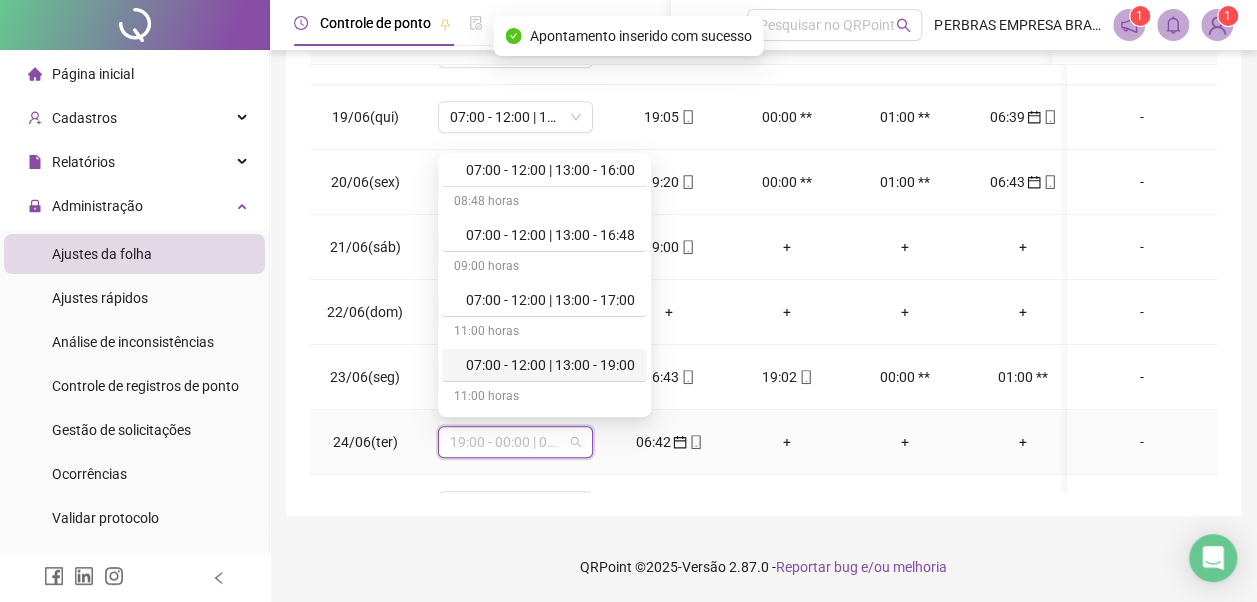 click on "07:00 - 12:00 | 13:00 - 19:00" at bounding box center [550, 365] 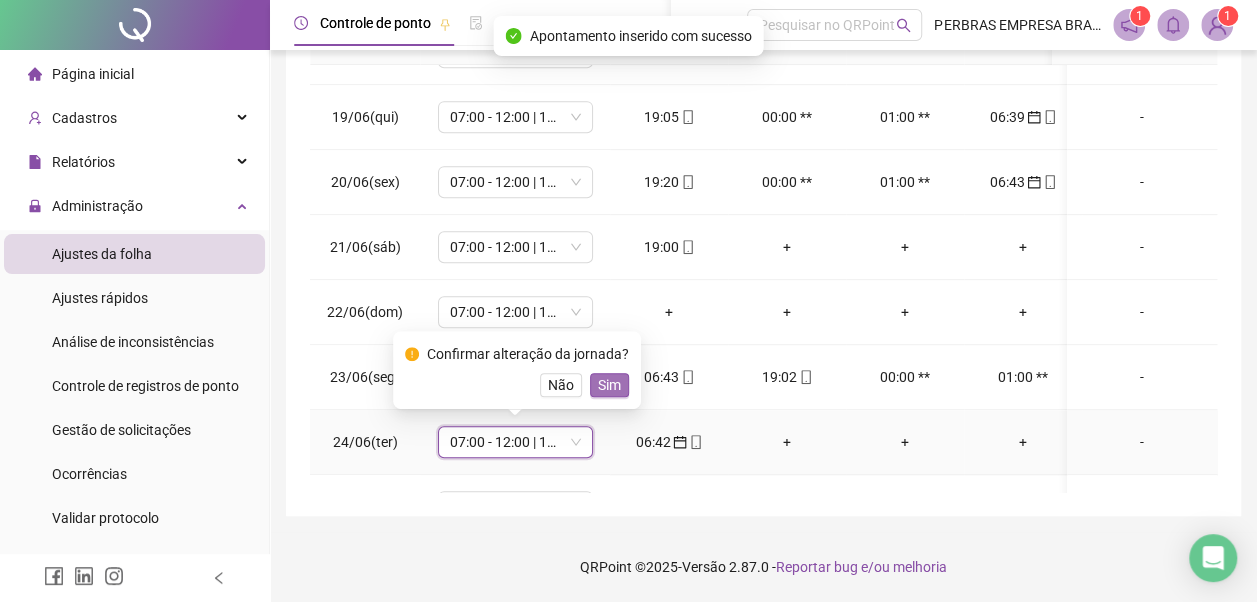 click on "Sim" at bounding box center (609, 385) 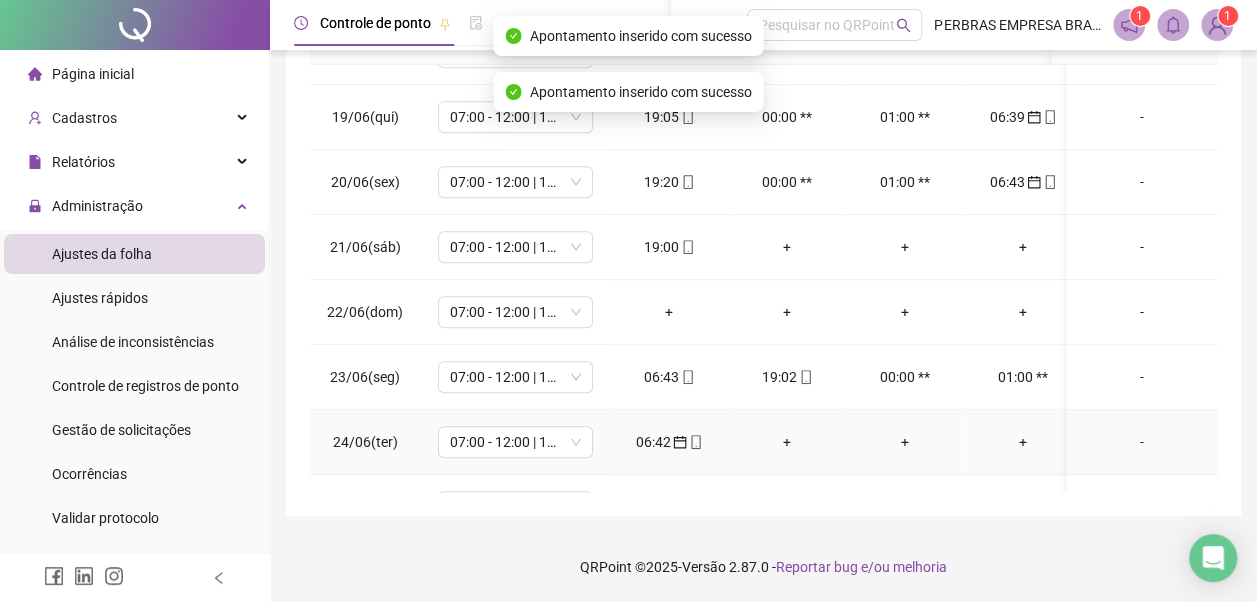 scroll, scrollTop: 600, scrollLeft: 0, axis: vertical 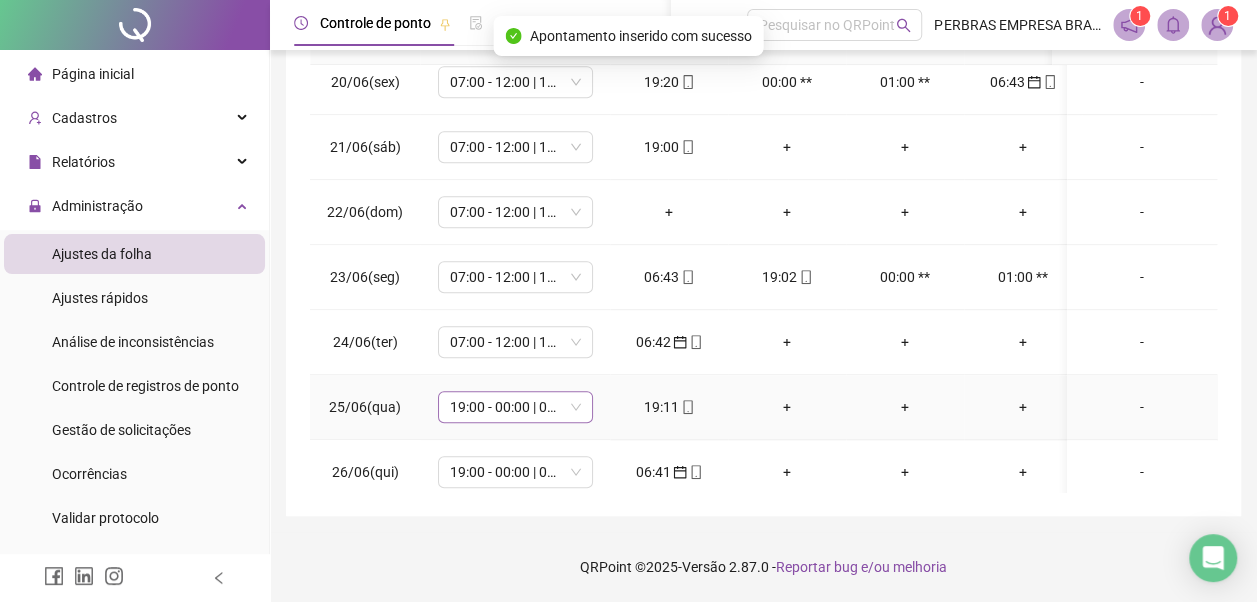 click on "19:00 - 00:00 | 01:00 - 07:00" at bounding box center (515, 407) 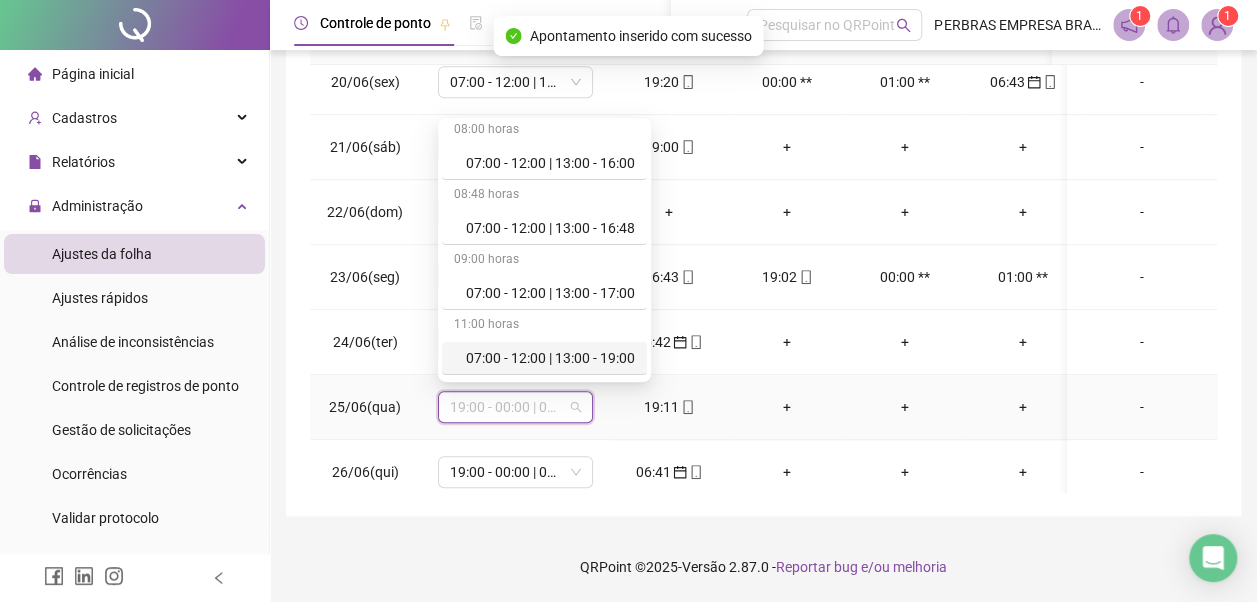 scroll, scrollTop: 100, scrollLeft: 0, axis: vertical 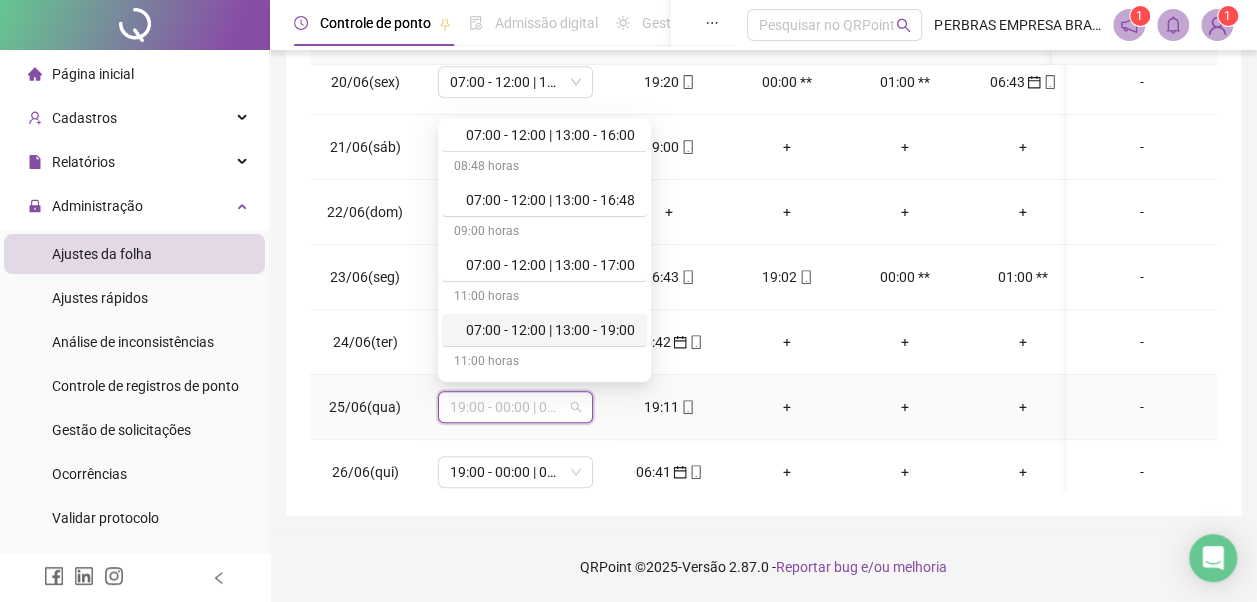 click on "07:00 - 12:00 | 13:00 - 19:00" at bounding box center (550, 330) 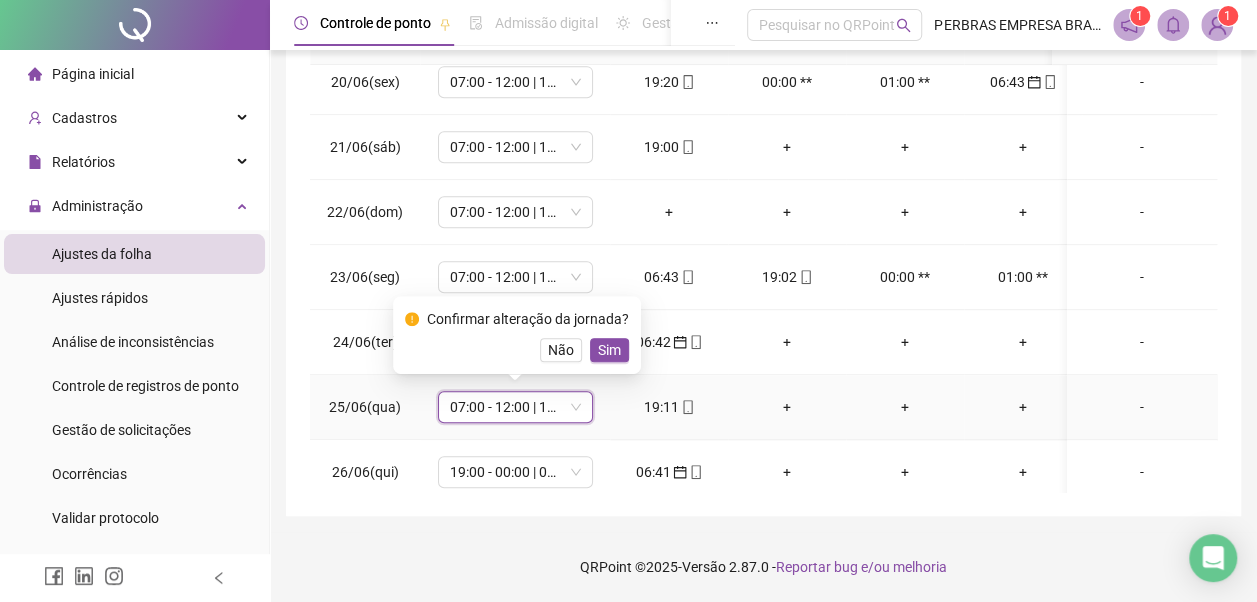click on "Sim" at bounding box center [609, 350] 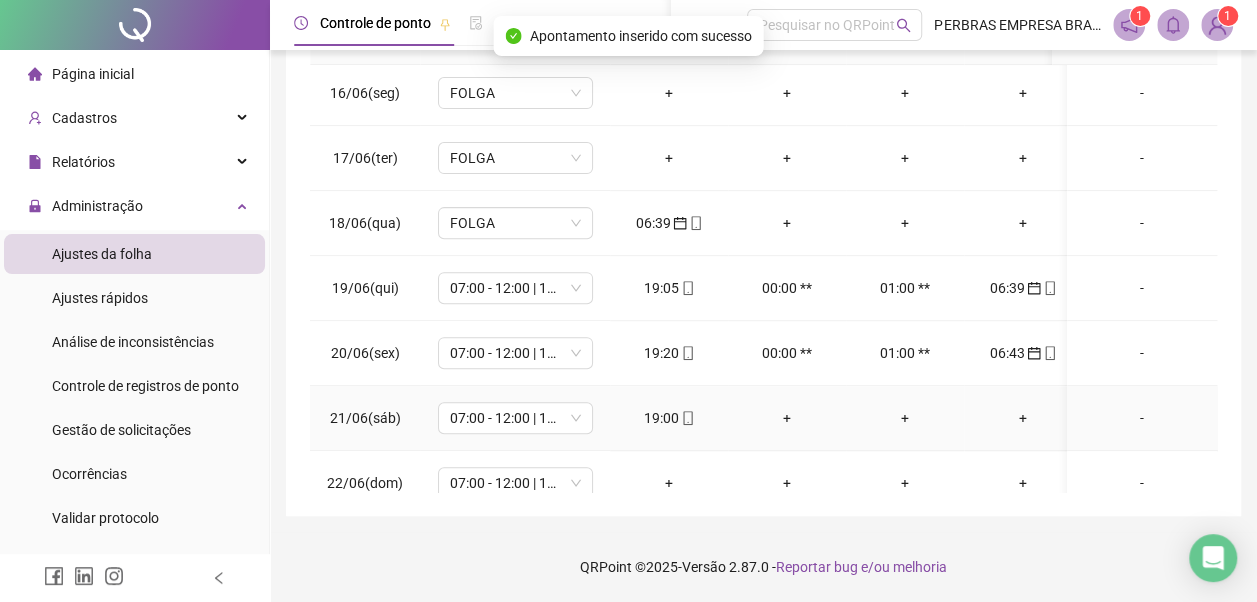 scroll, scrollTop: 300, scrollLeft: 0, axis: vertical 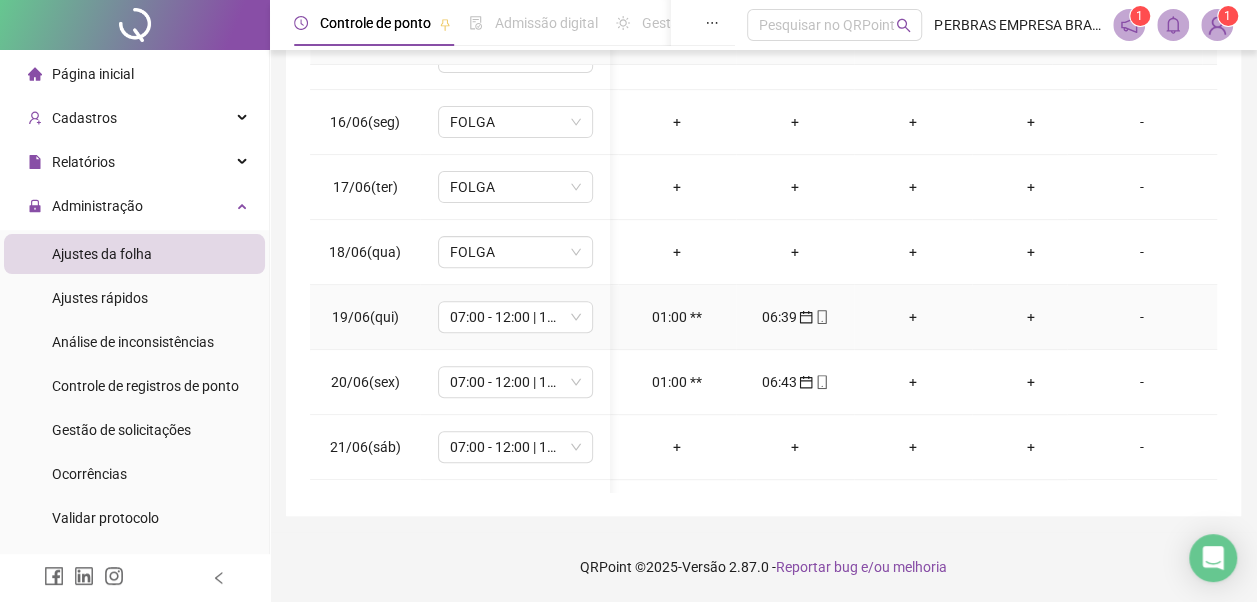 click on "06:39" at bounding box center [795, 317] 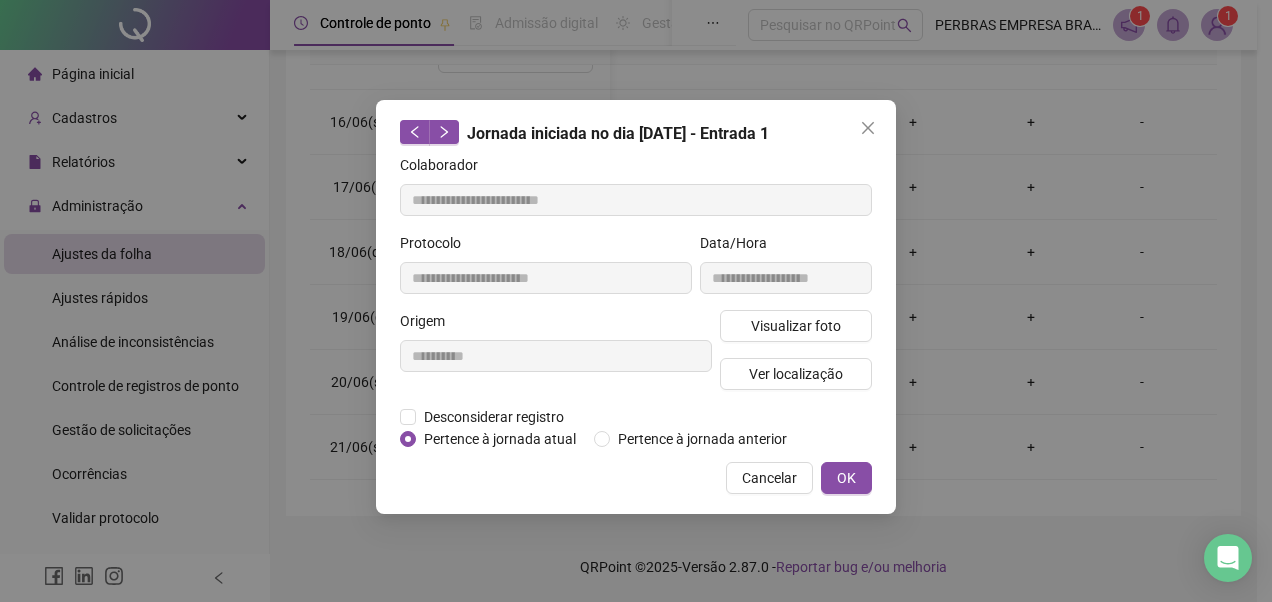 type on "**********" 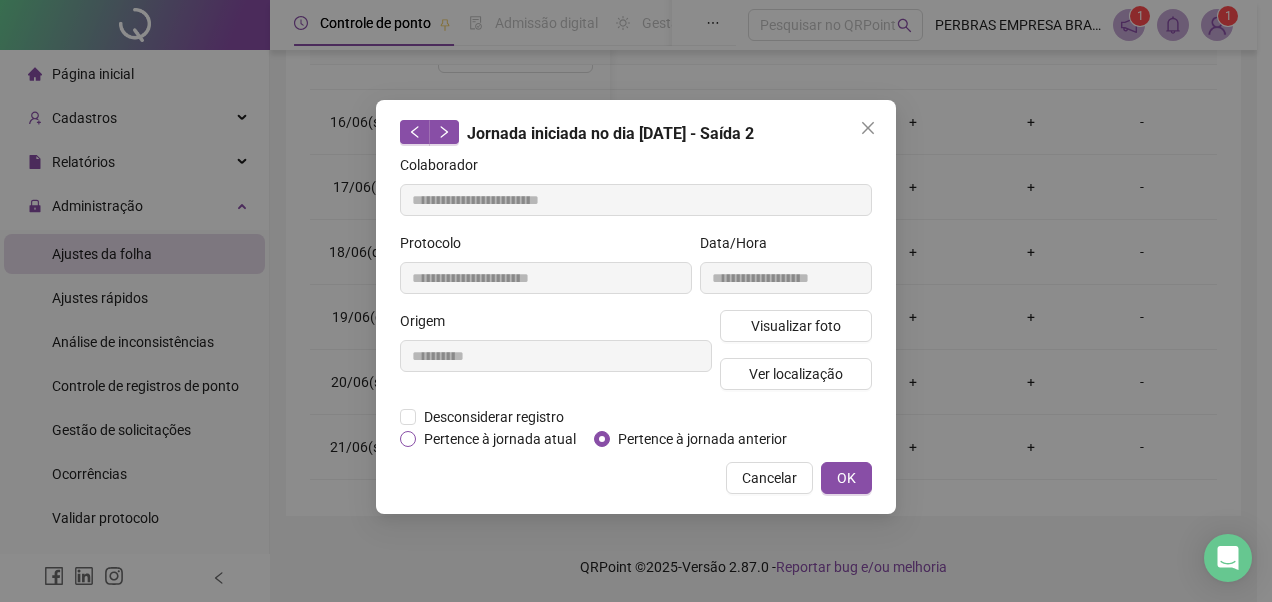 click on "Pertence à jornada atual" at bounding box center [500, 439] 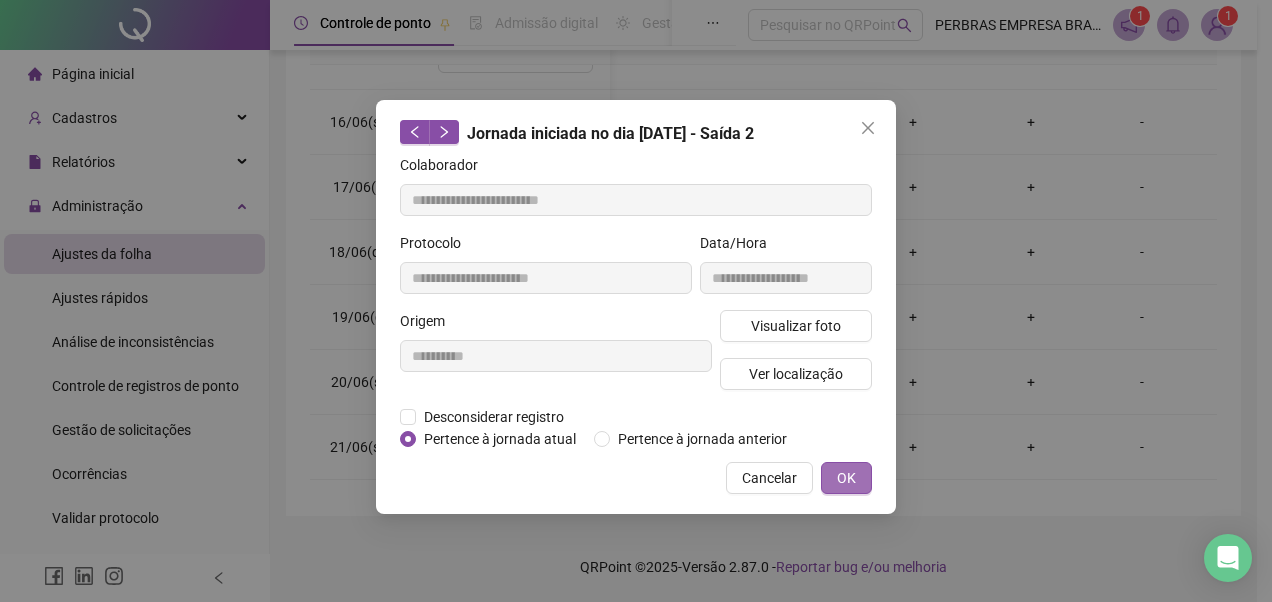 click on "OK" at bounding box center (846, 478) 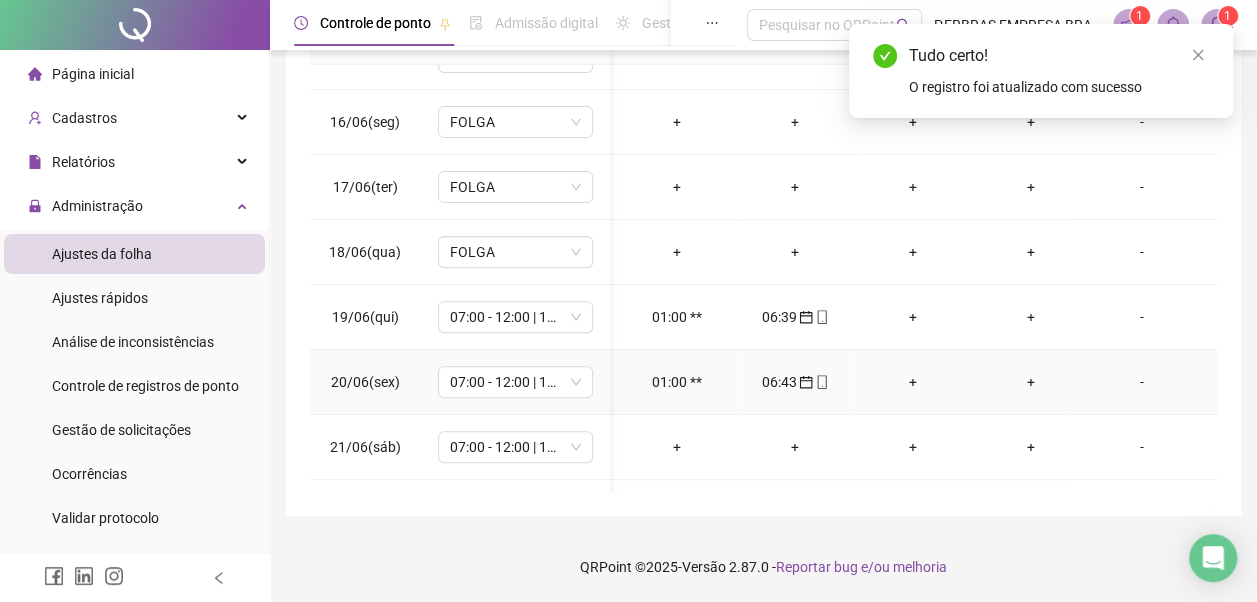 click 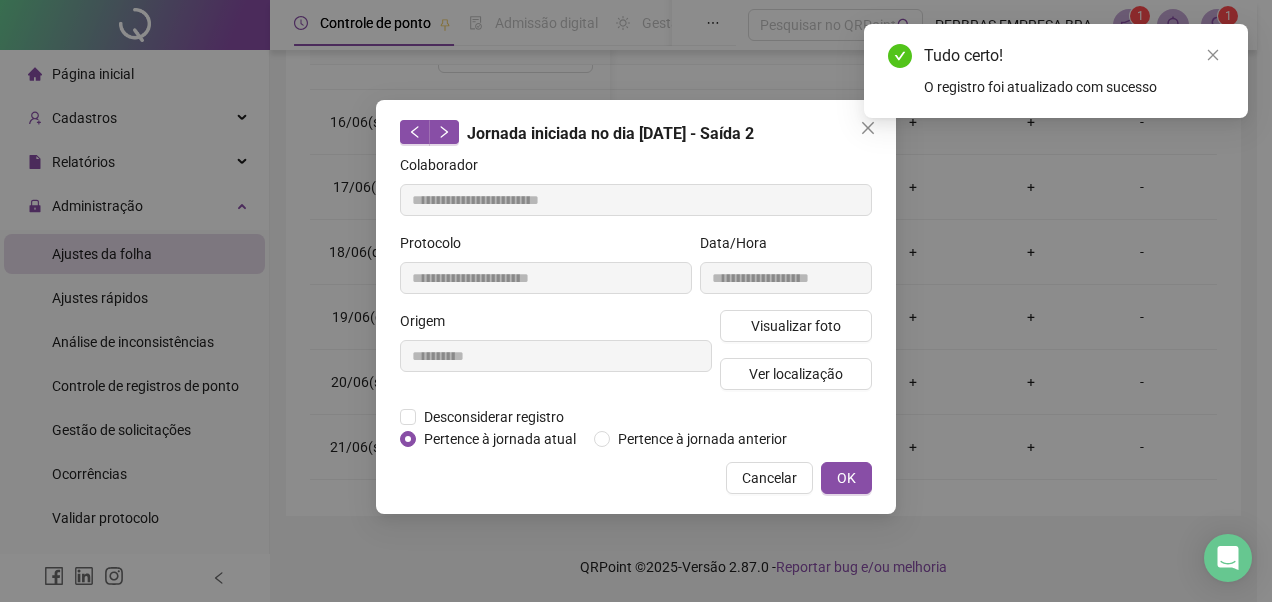 type on "**********" 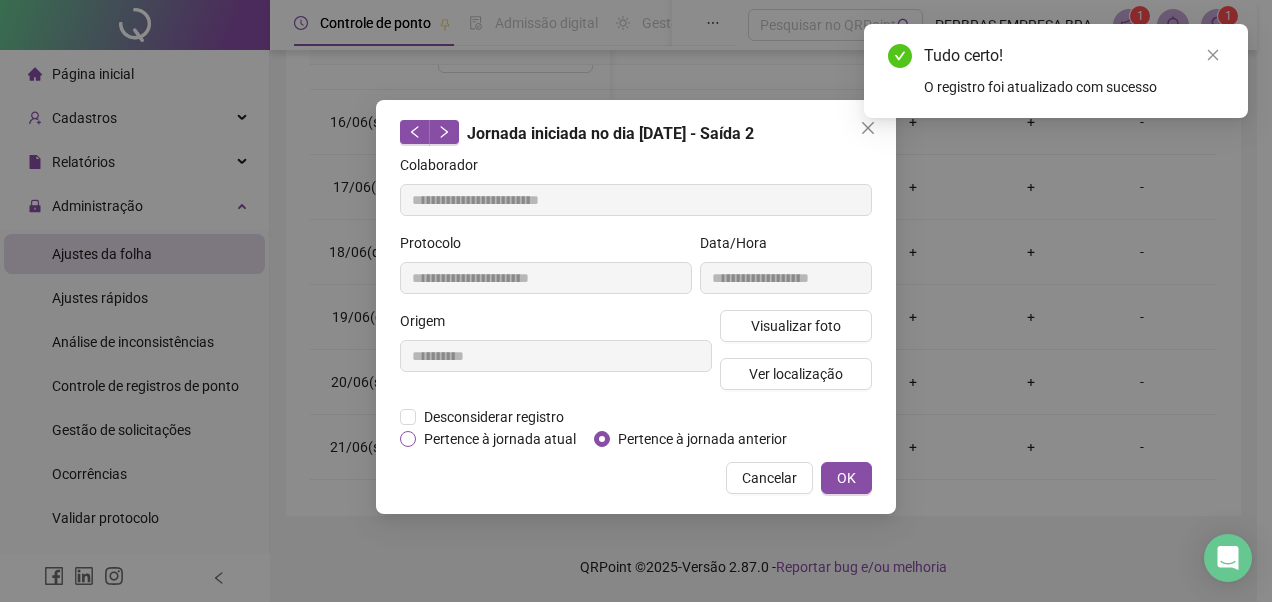 click on "Pertence à jornada atual" at bounding box center [500, 439] 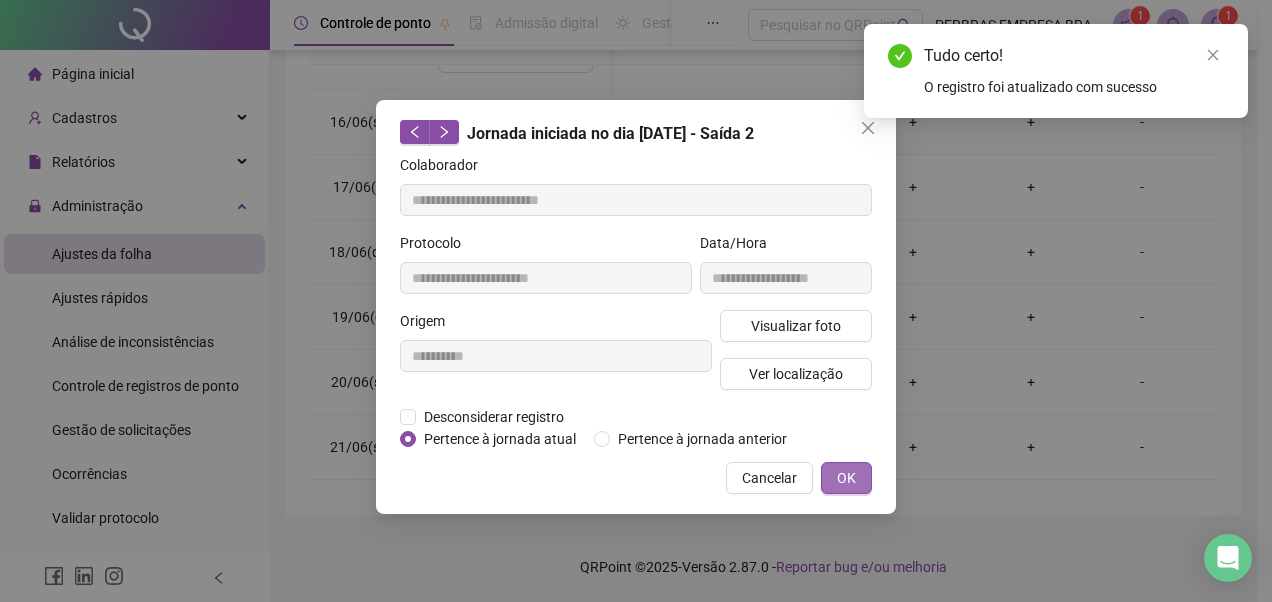 click on "OK" at bounding box center (846, 478) 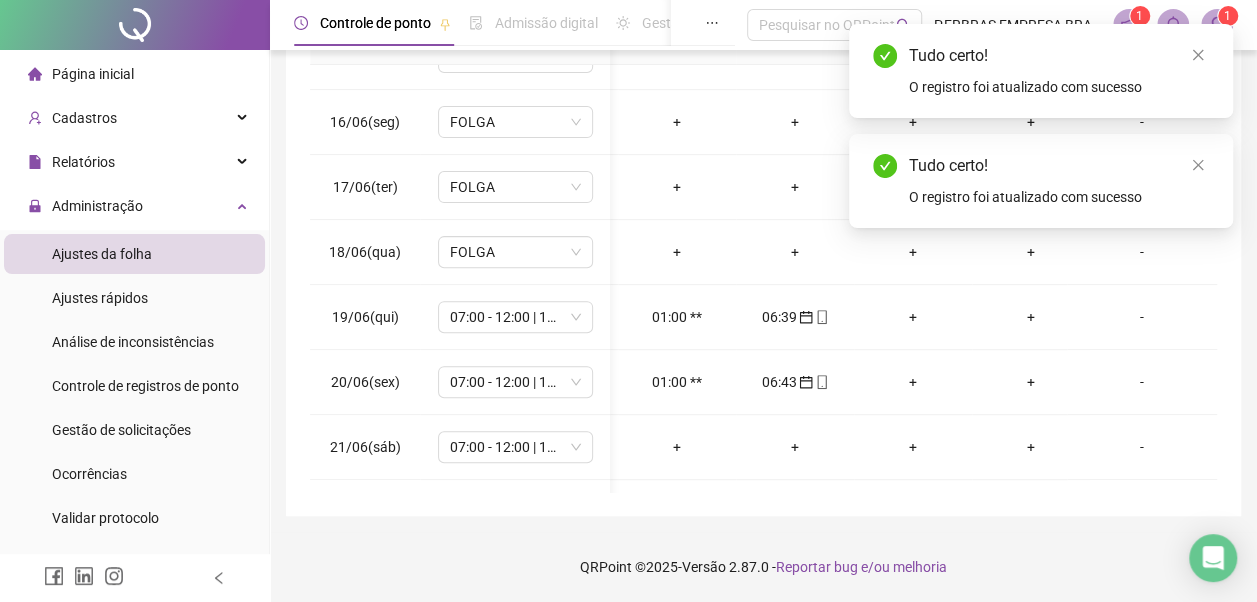 scroll, scrollTop: 300, scrollLeft: 0, axis: vertical 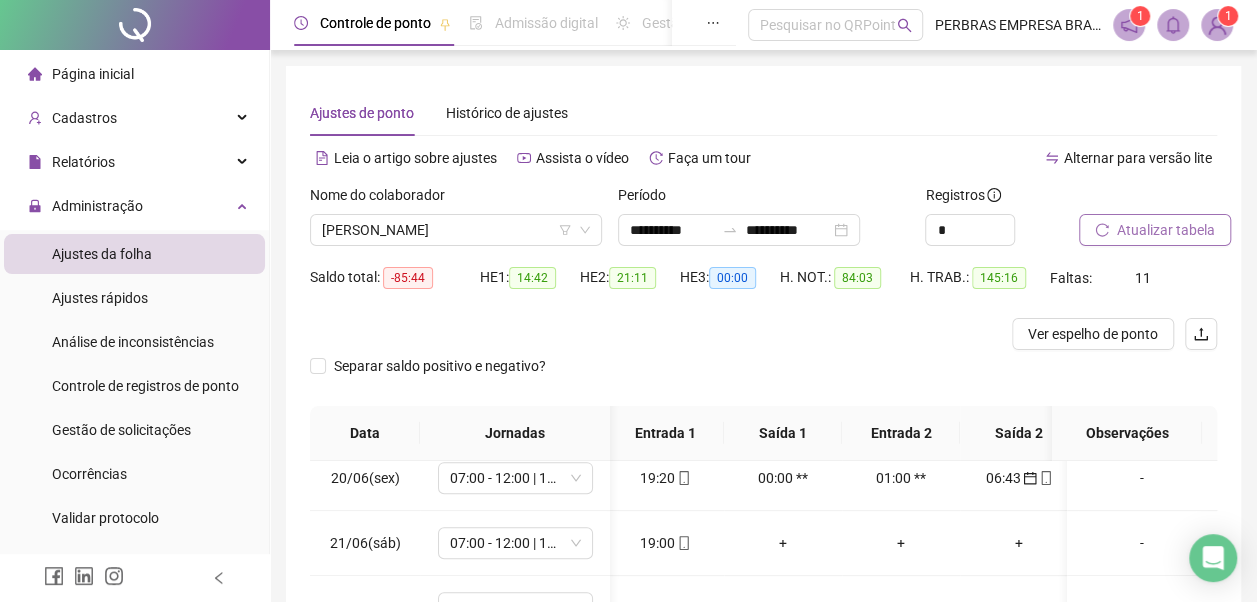 click on "Atualizar tabela" at bounding box center [1166, 230] 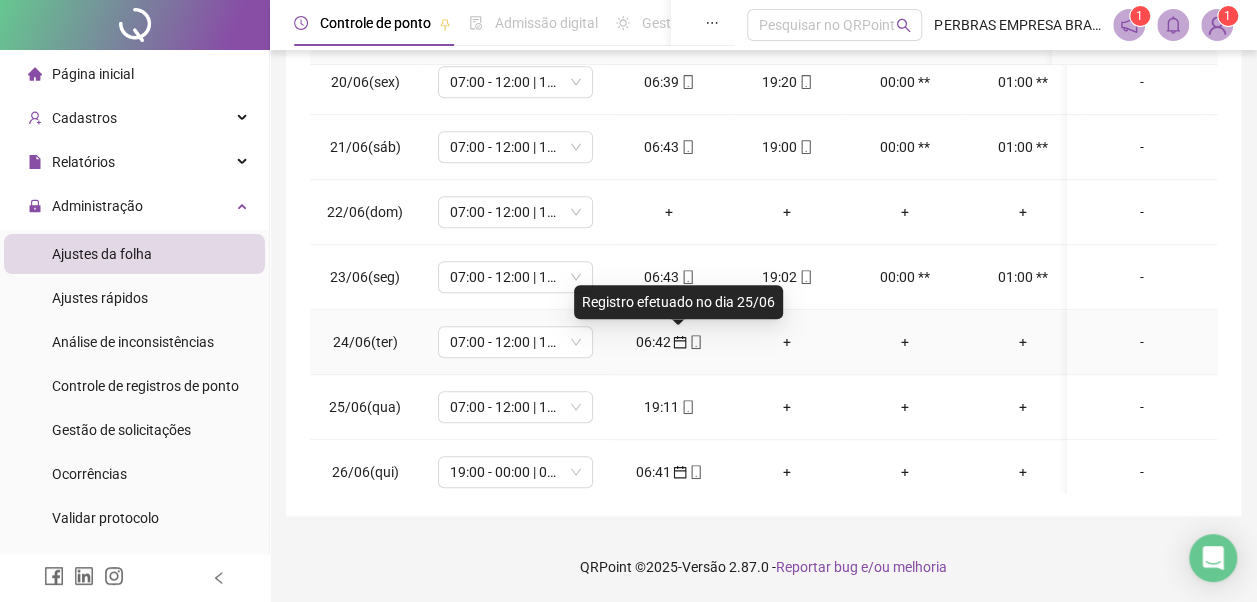 click 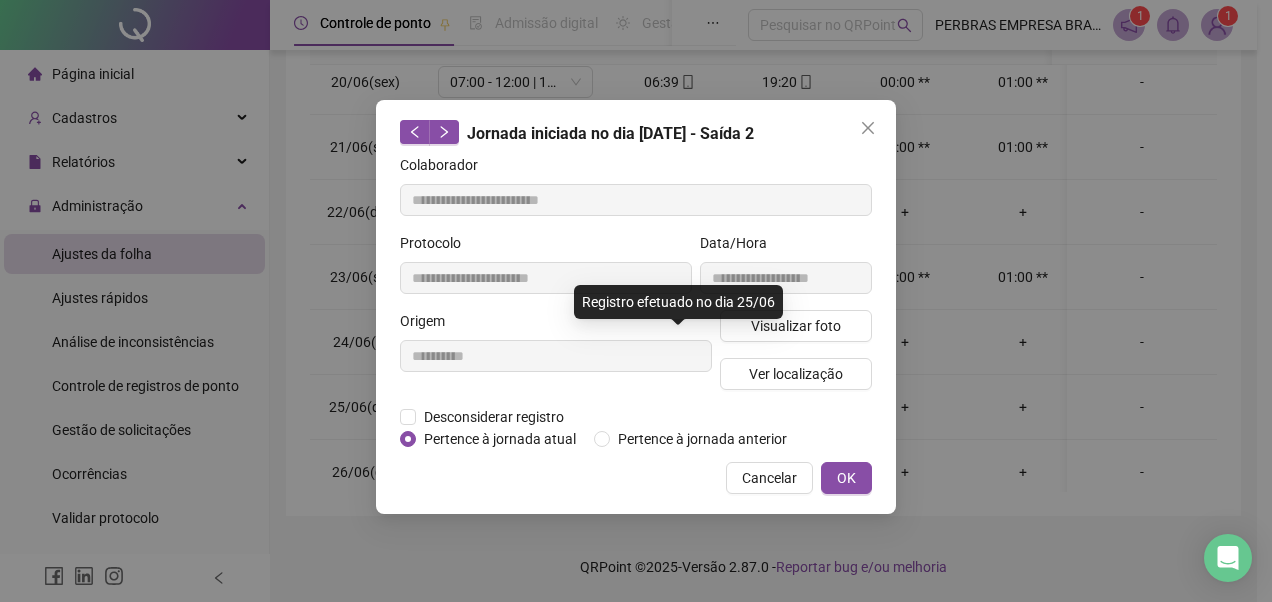 type on "**********" 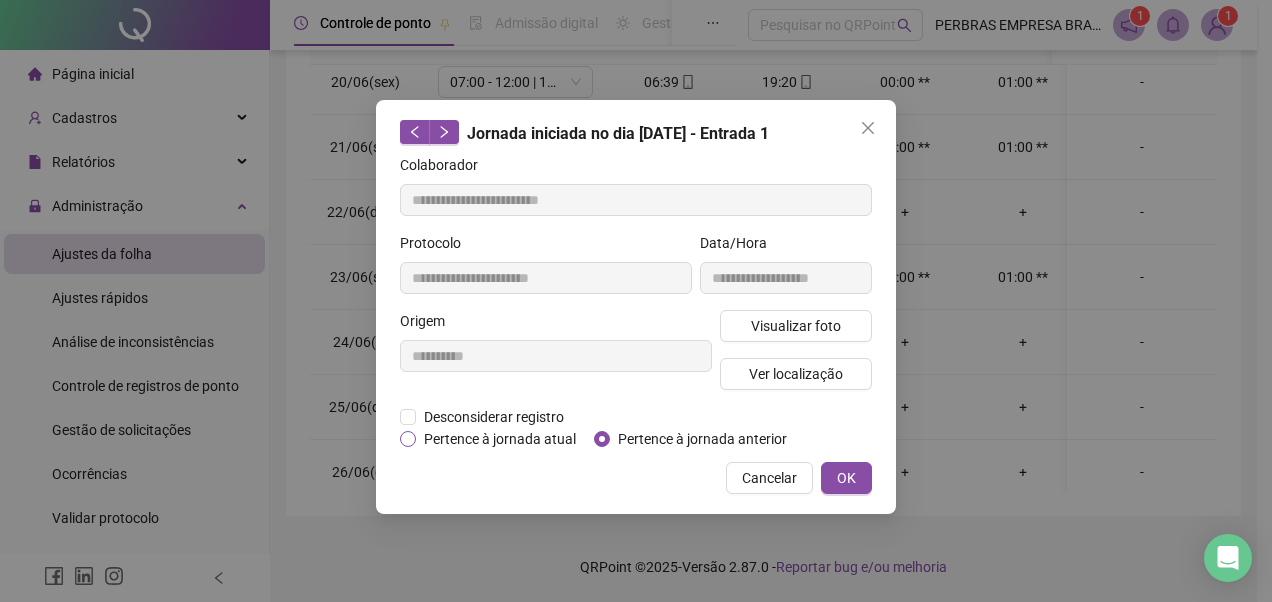 click on "Pertence à jornada atual" at bounding box center (500, 439) 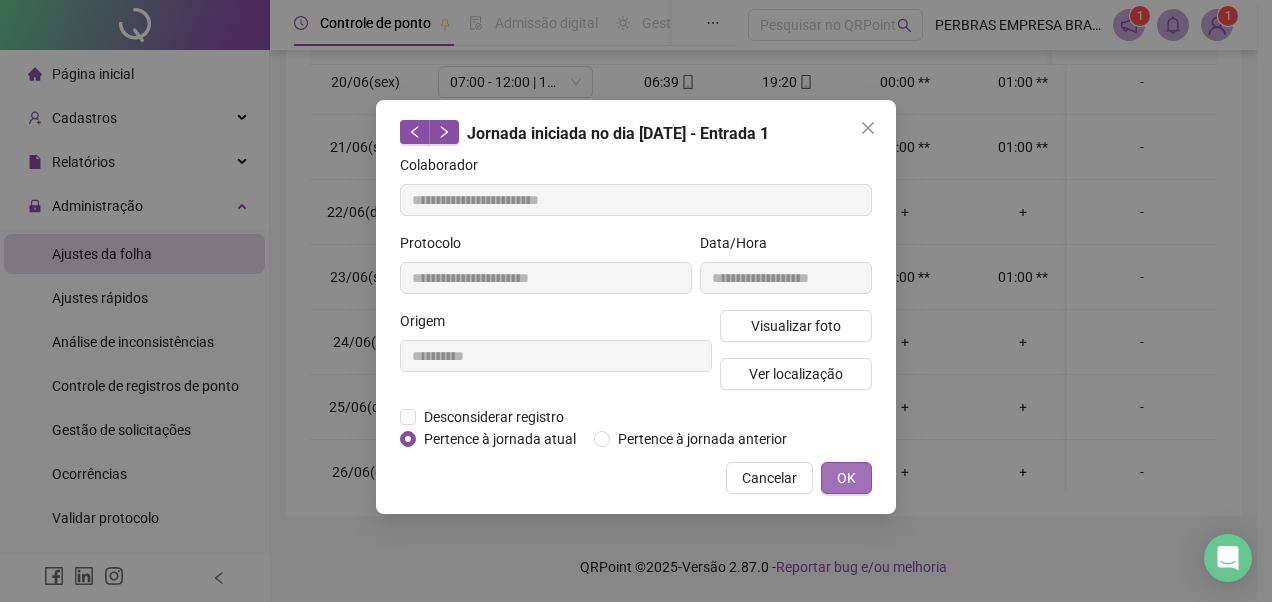 click on "OK" at bounding box center [846, 478] 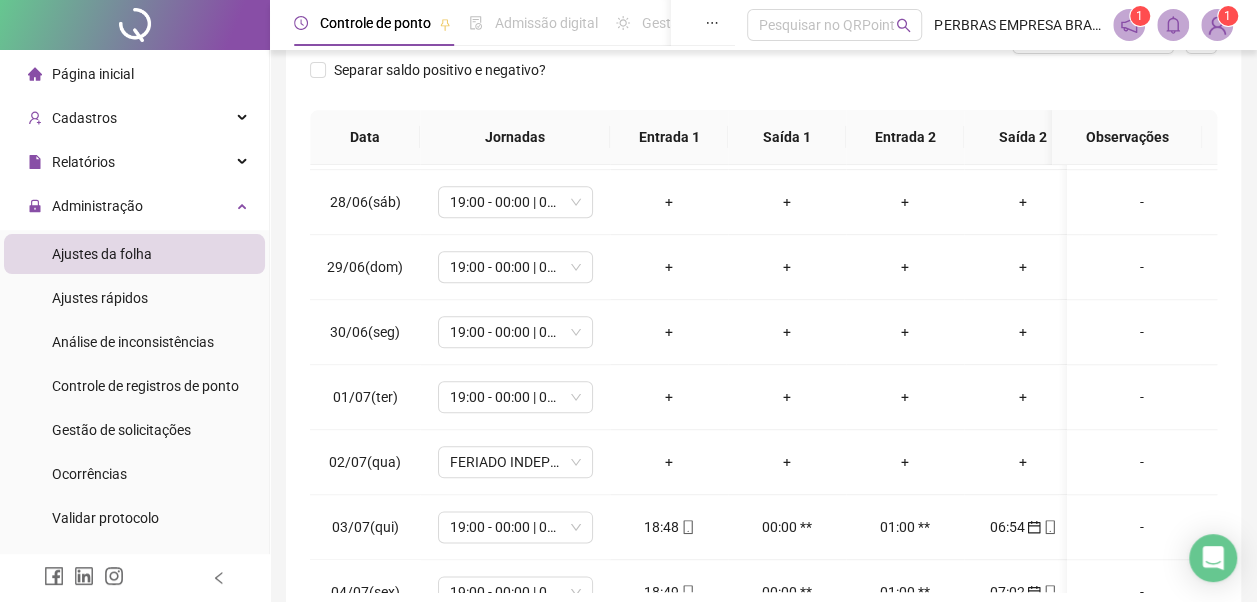 scroll, scrollTop: 0, scrollLeft: 0, axis: both 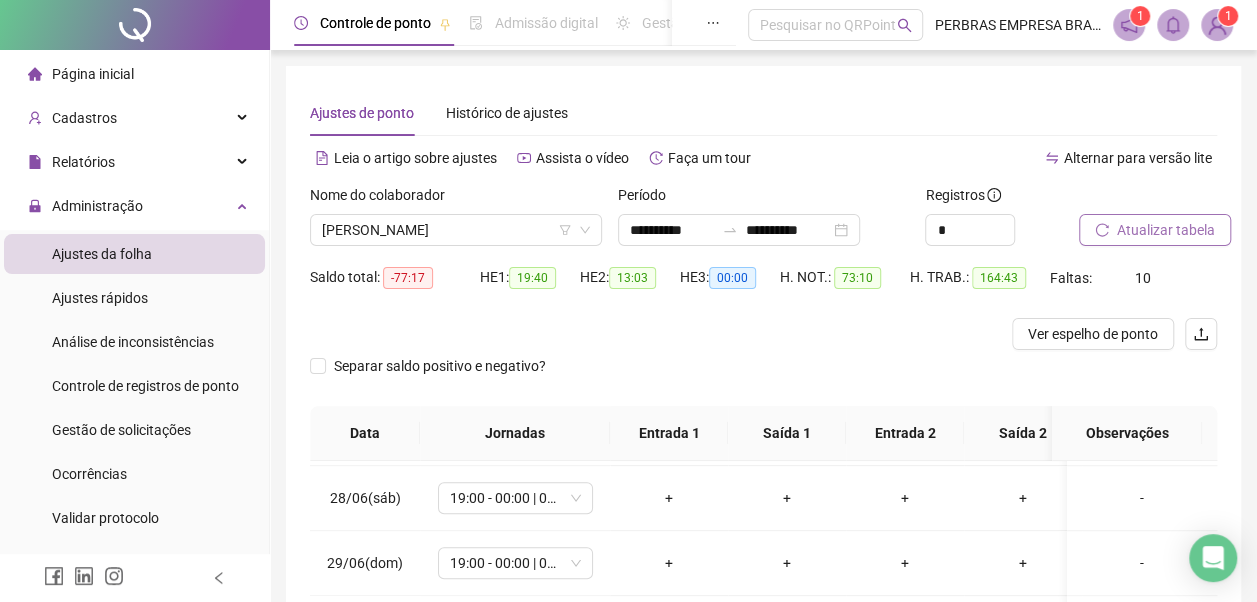 click on "Atualizar tabela" at bounding box center (1166, 230) 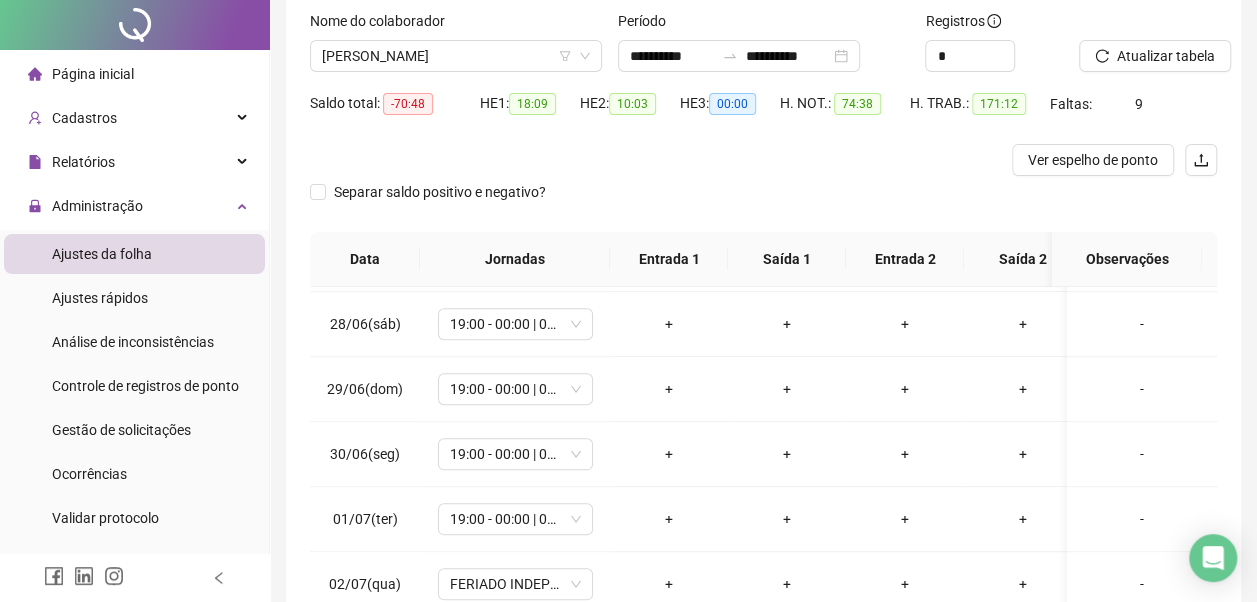 scroll, scrollTop: 396, scrollLeft: 0, axis: vertical 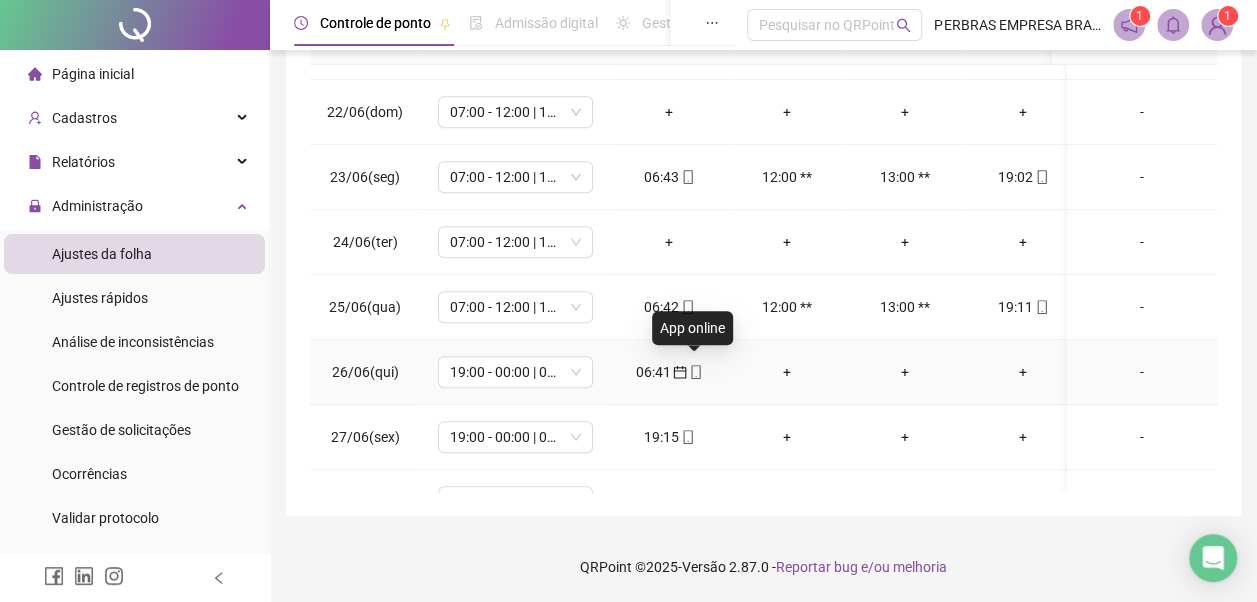 click 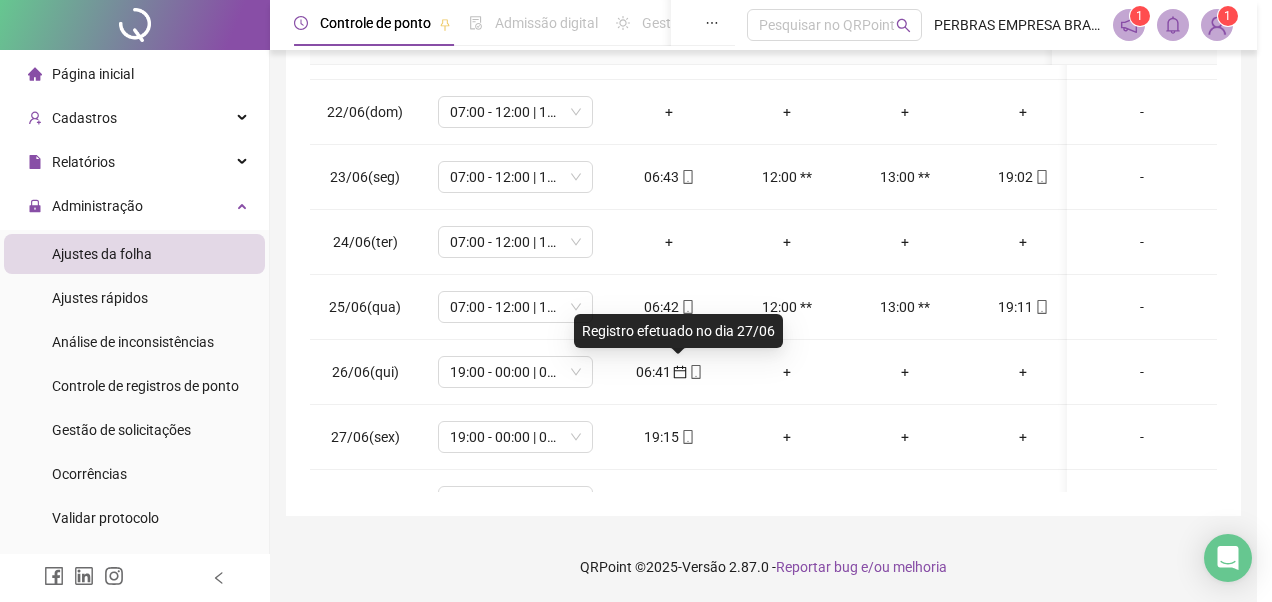 type on "**********" 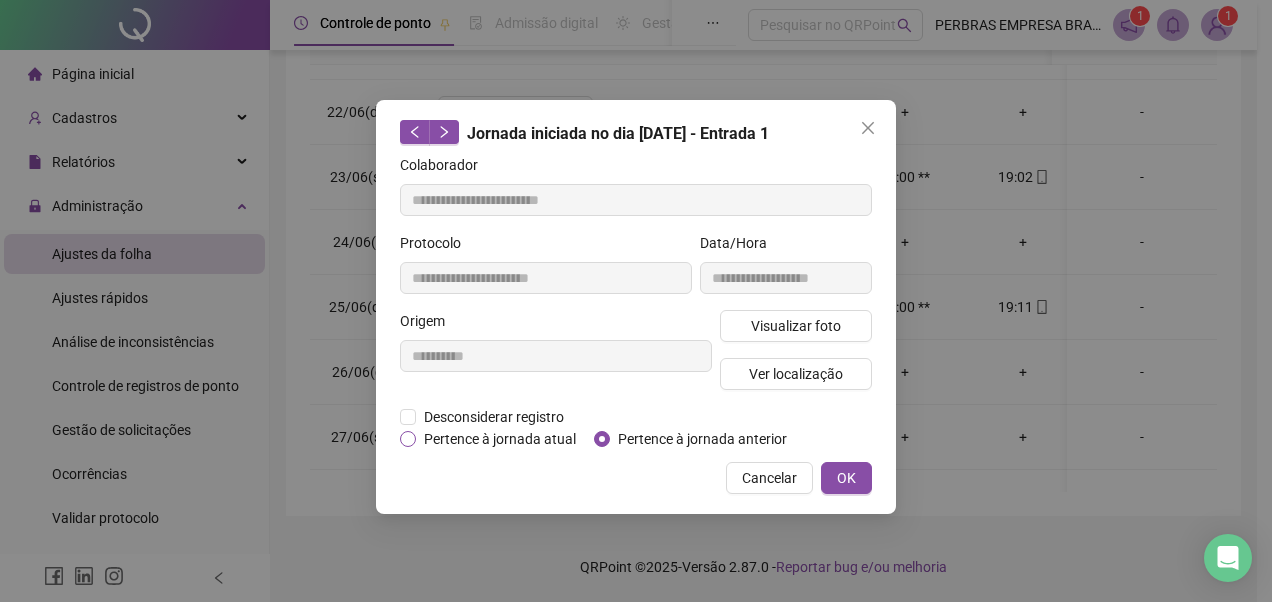 click on "Pertence à jornada atual" at bounding box center [500, 439] 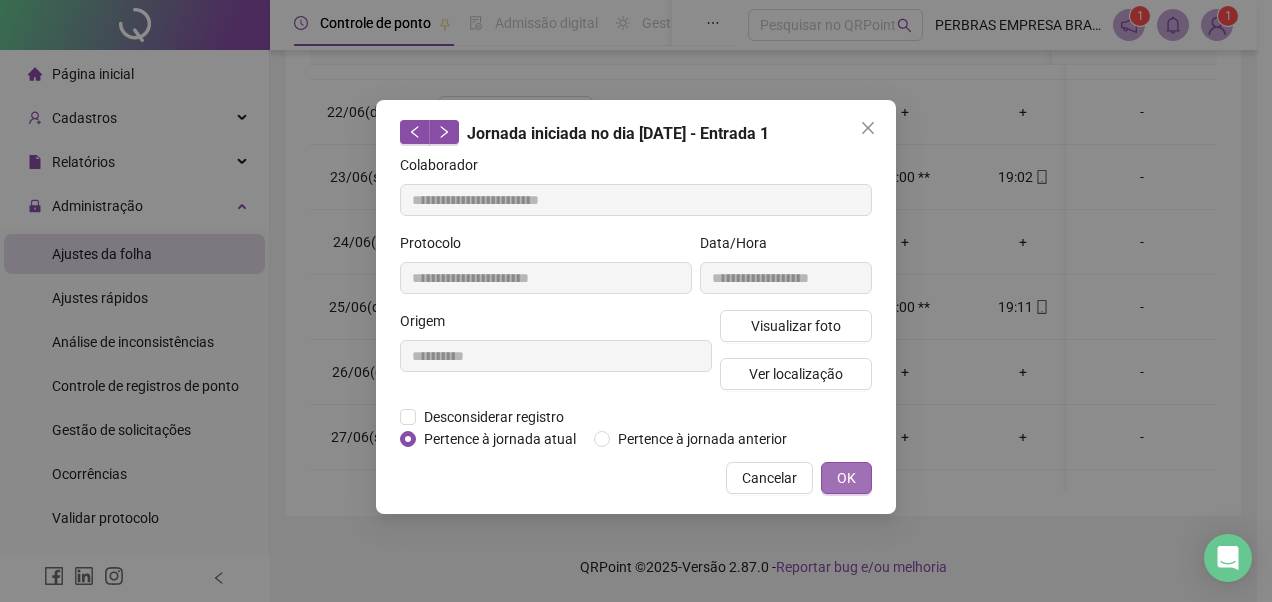 click on "OK" at bounding box center (846, 478) 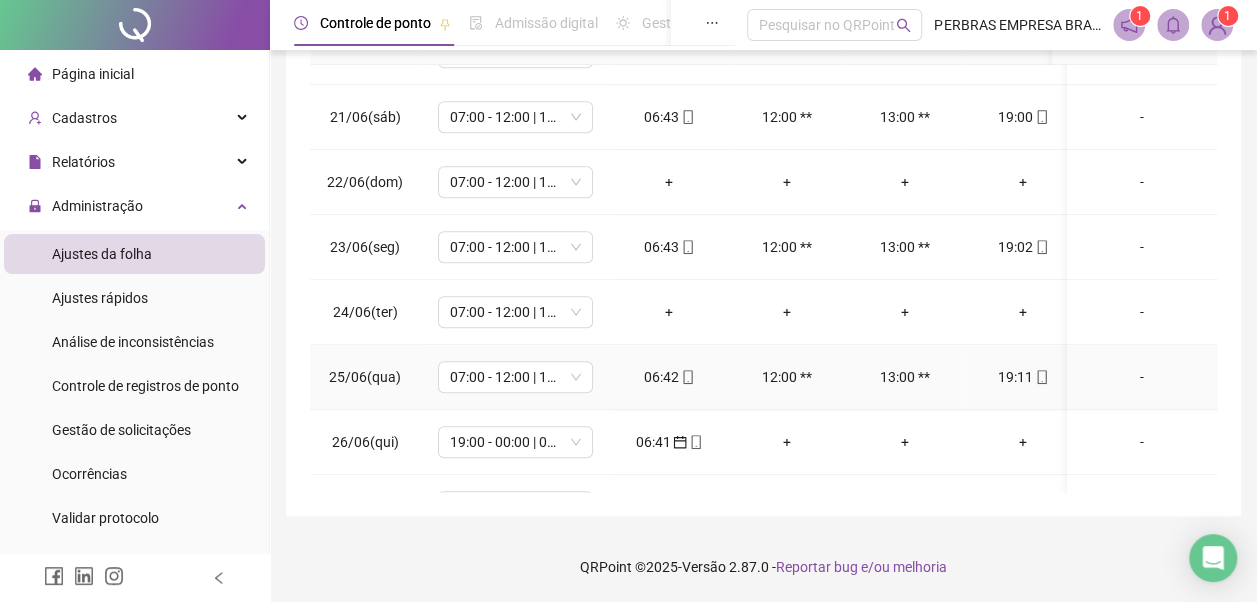 scroll, scrollTop: 600, scrollLeft: 0, axis: vertical 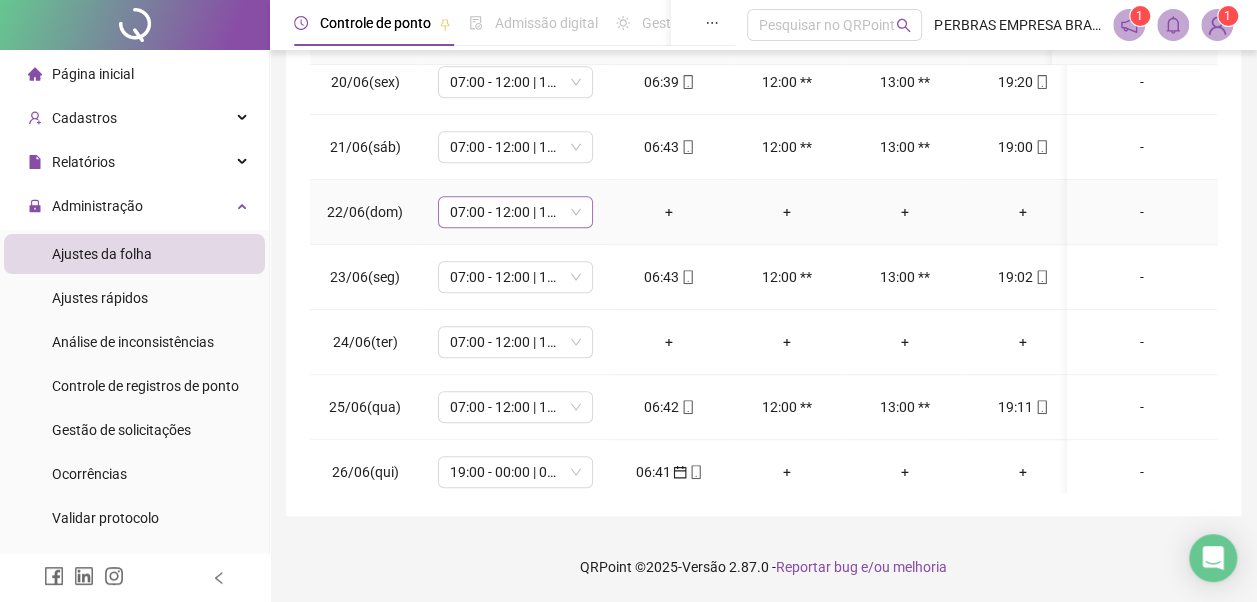 click on "07:00 - 12:00 | 13:00 - 19:00" at bounding box center [515, 212] 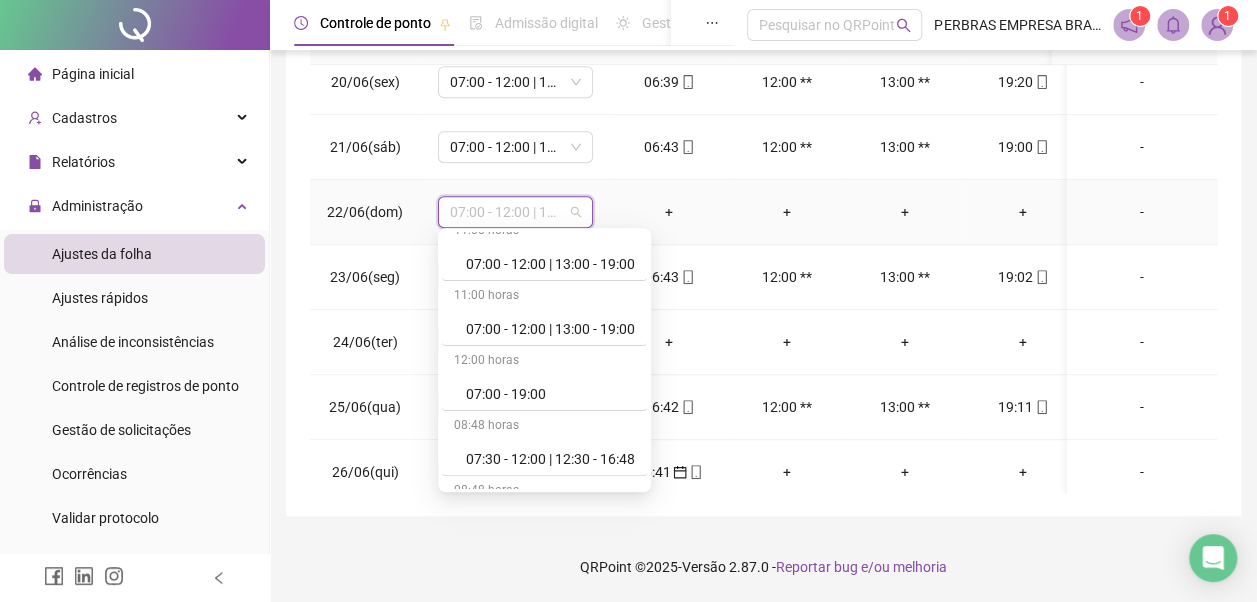 scroll, scrollTop: 778, scrollLeft: 0, axis: vertical 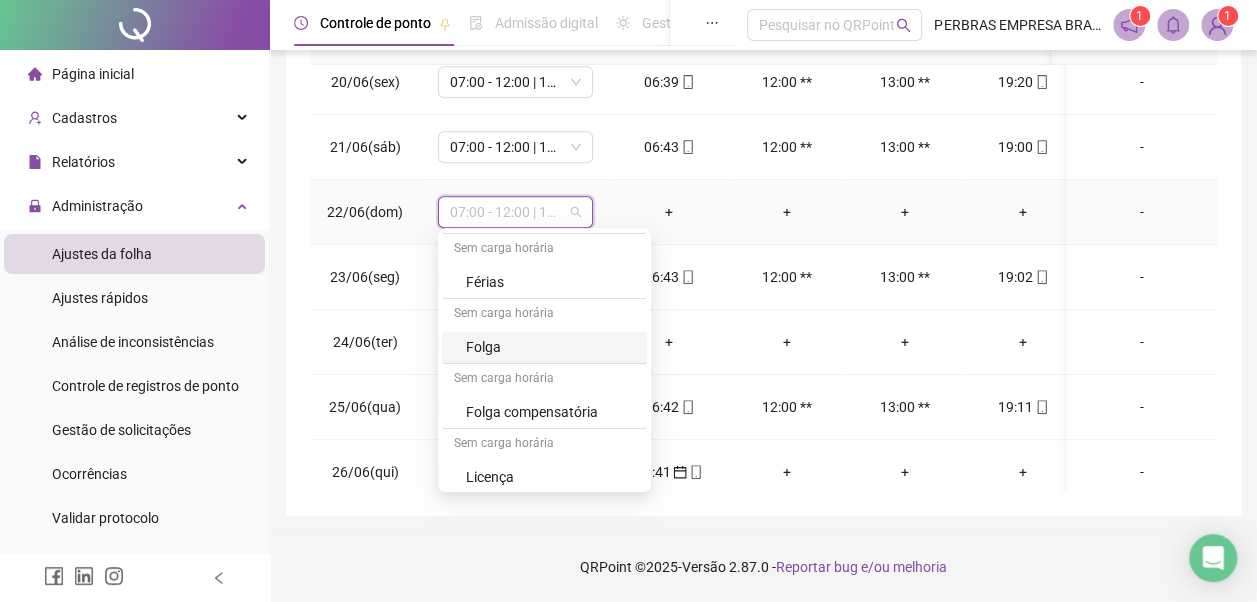 click on "Folga" at bounding box center [550, 347] 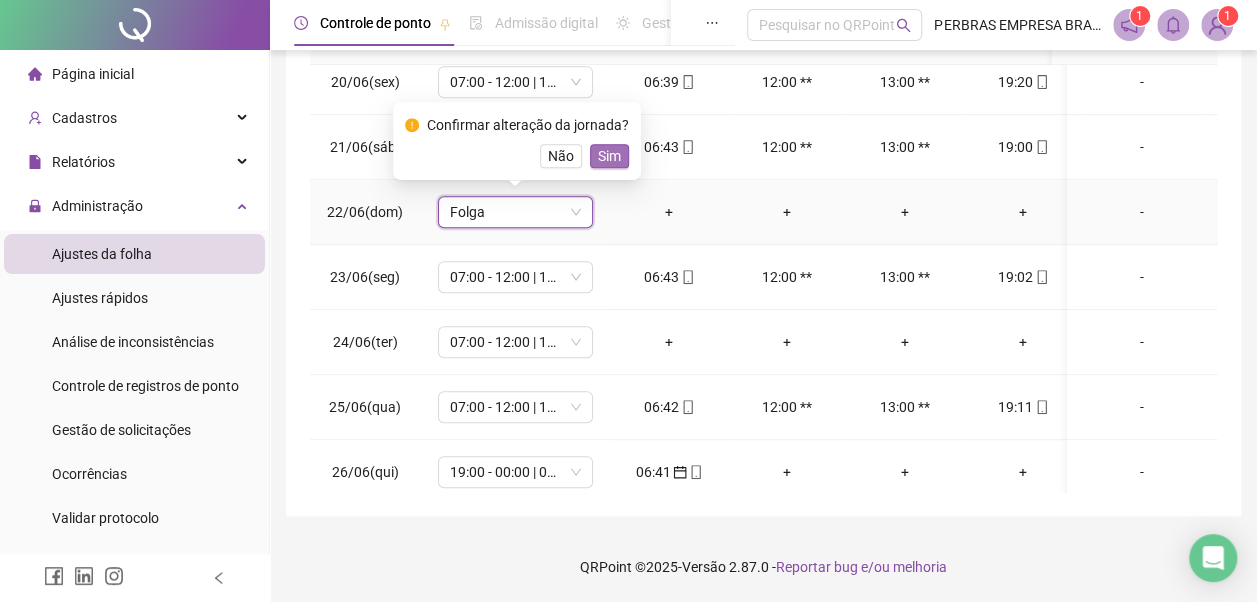 click on "Sim" at bounding box center (609, 156) 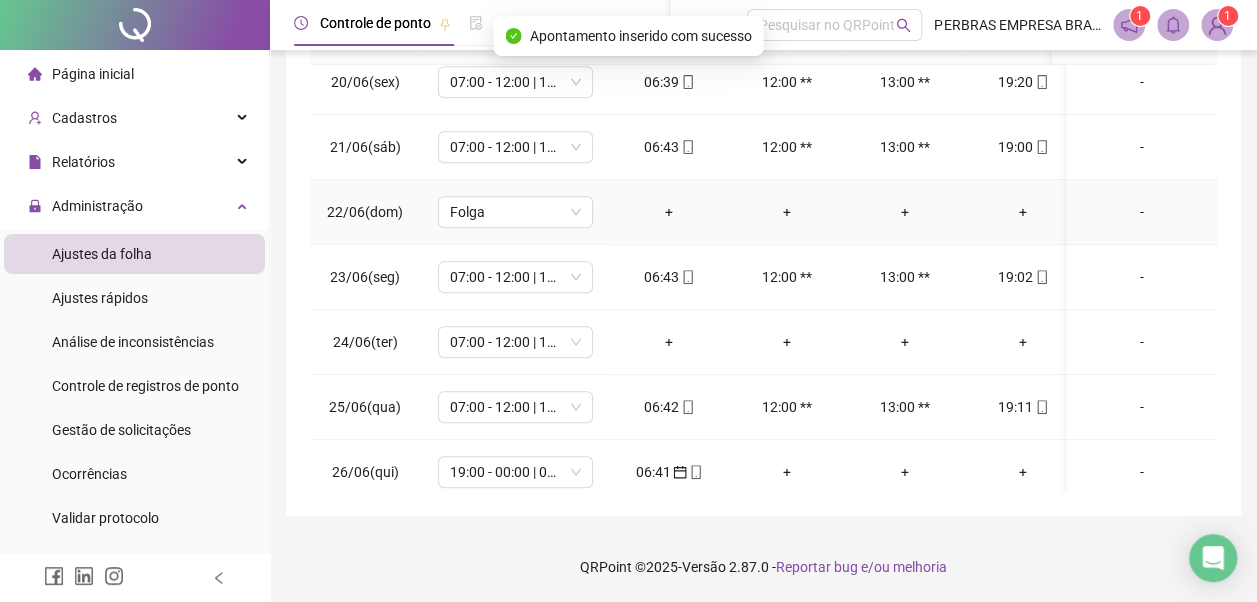 click on "-" at bounding box center [1142, 212] 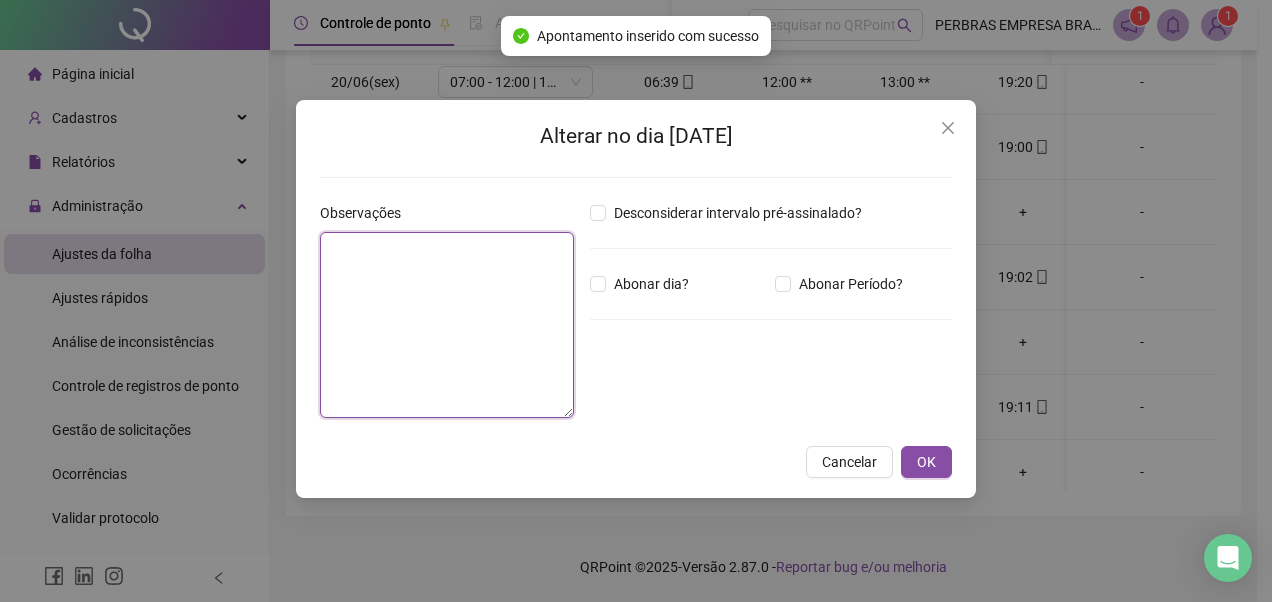 click at bounding box center (447, 325) 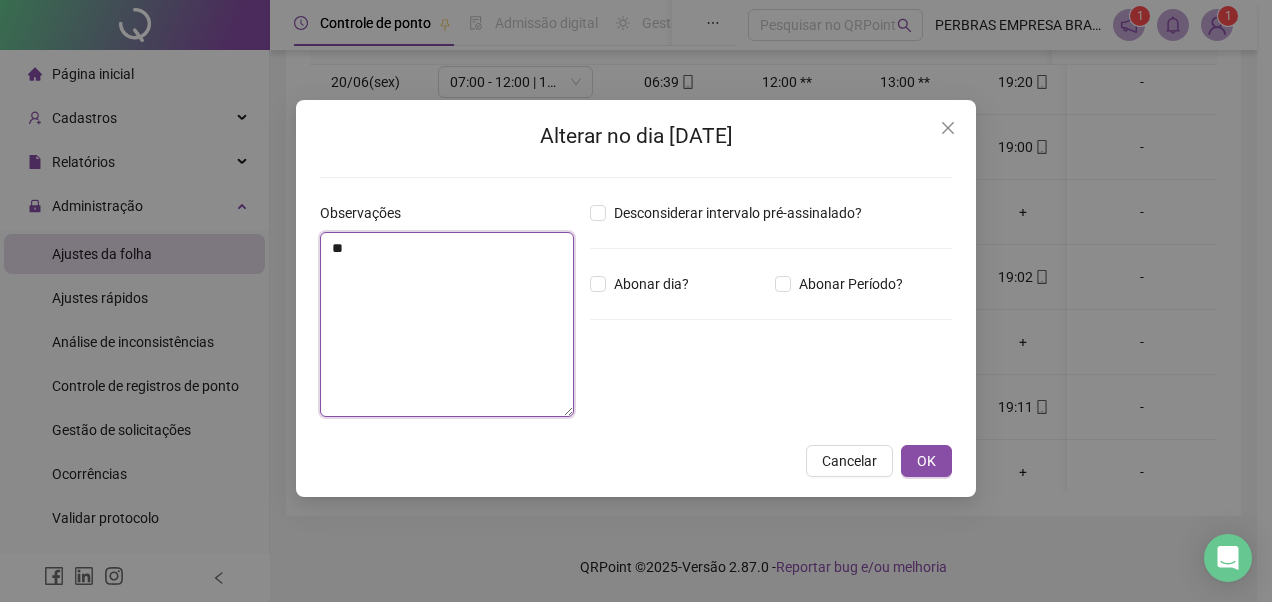 type on "*" 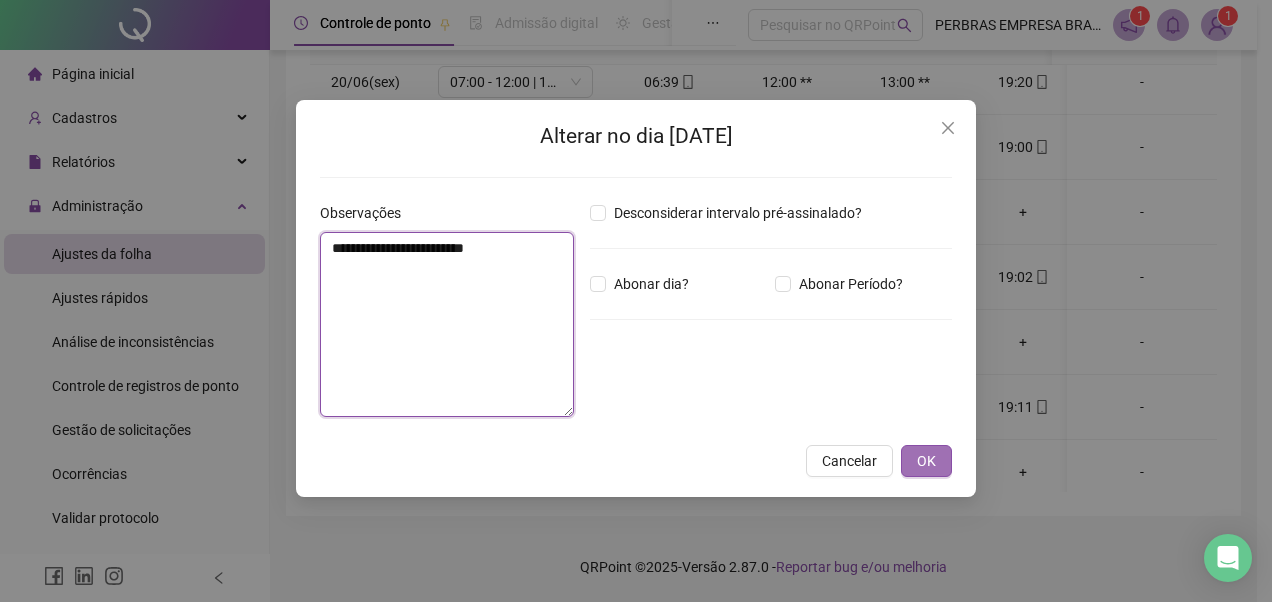 type on "**********" 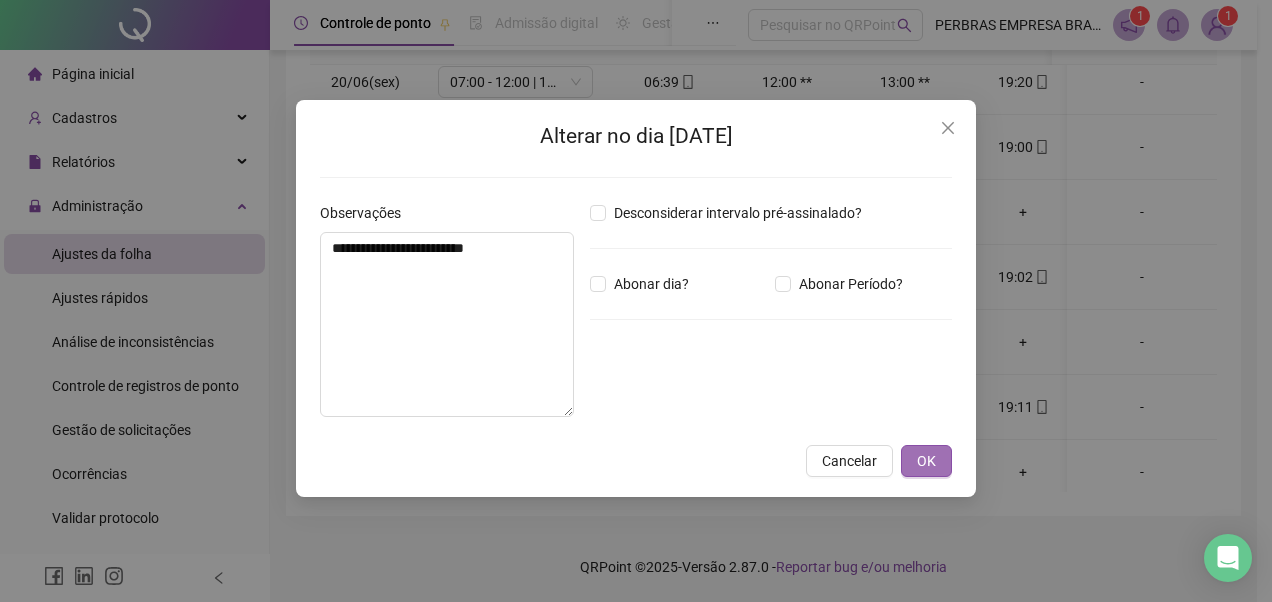 click on "OK" at bounding box center (926, 461) 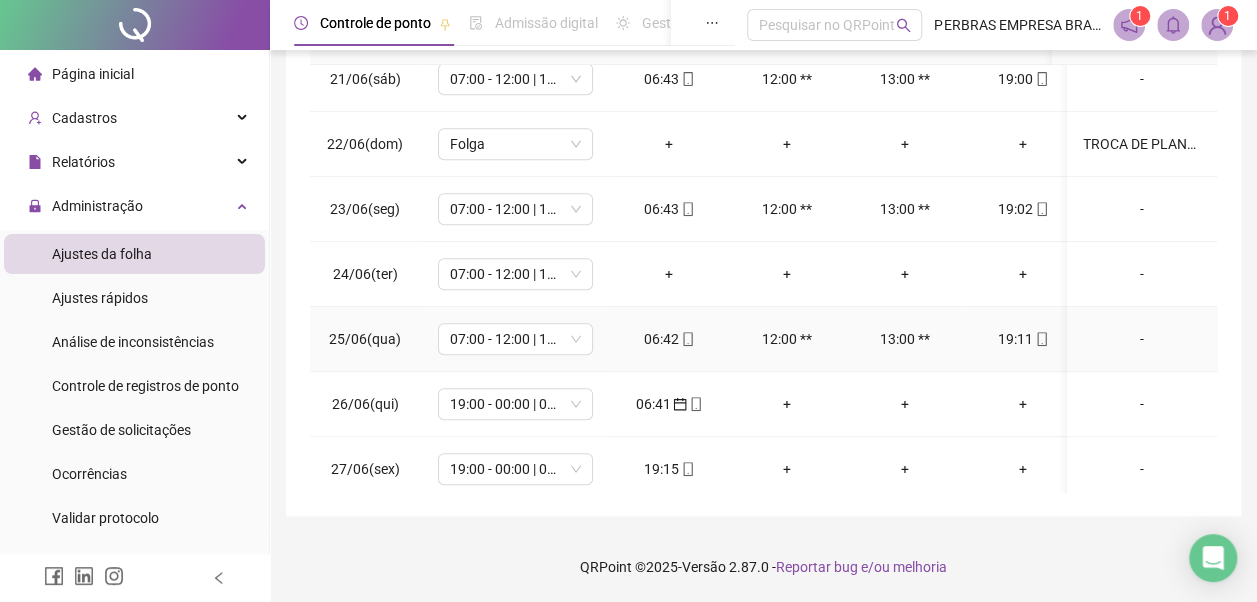scroll, scrollTop: 700, scrollLeft: 0, axis: vertical 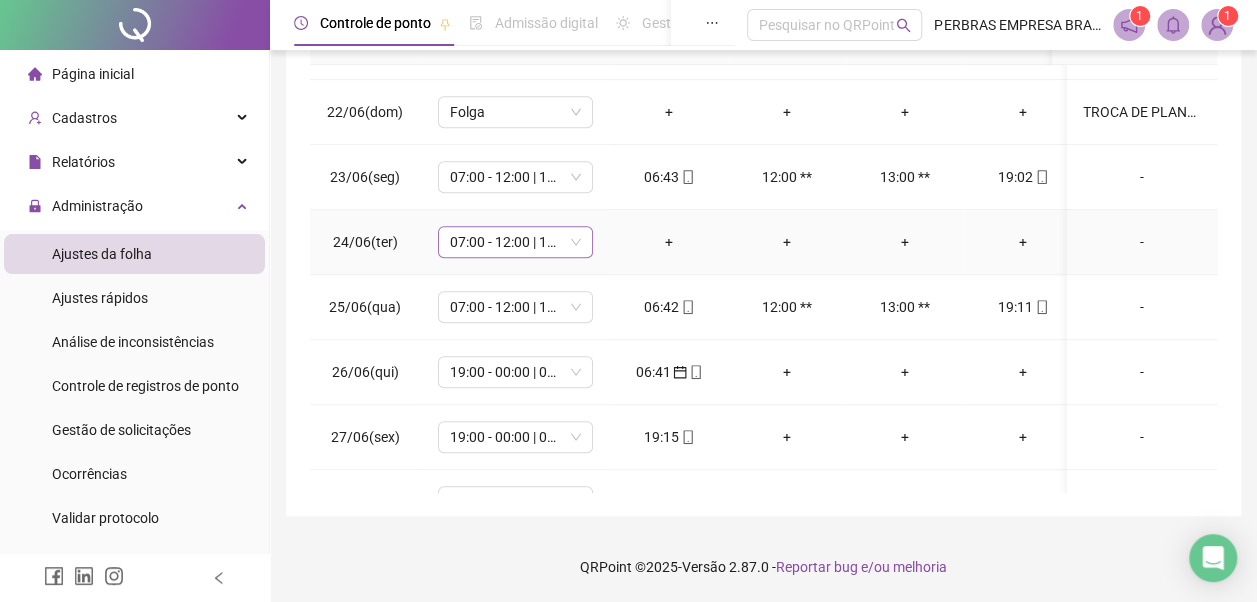 click on "07:00 - 12:00 | 13:00 - 19:00" at bounding box center [515, 242] 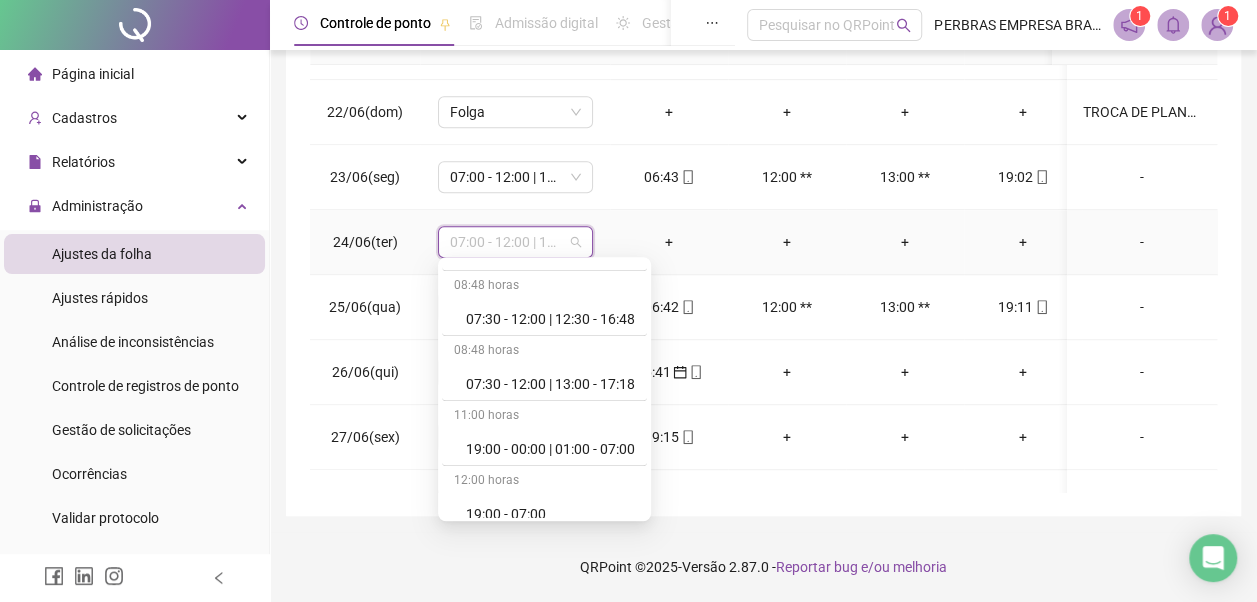 scroll, scrollTop: 778, scrollLeft: 0, axis: vertical 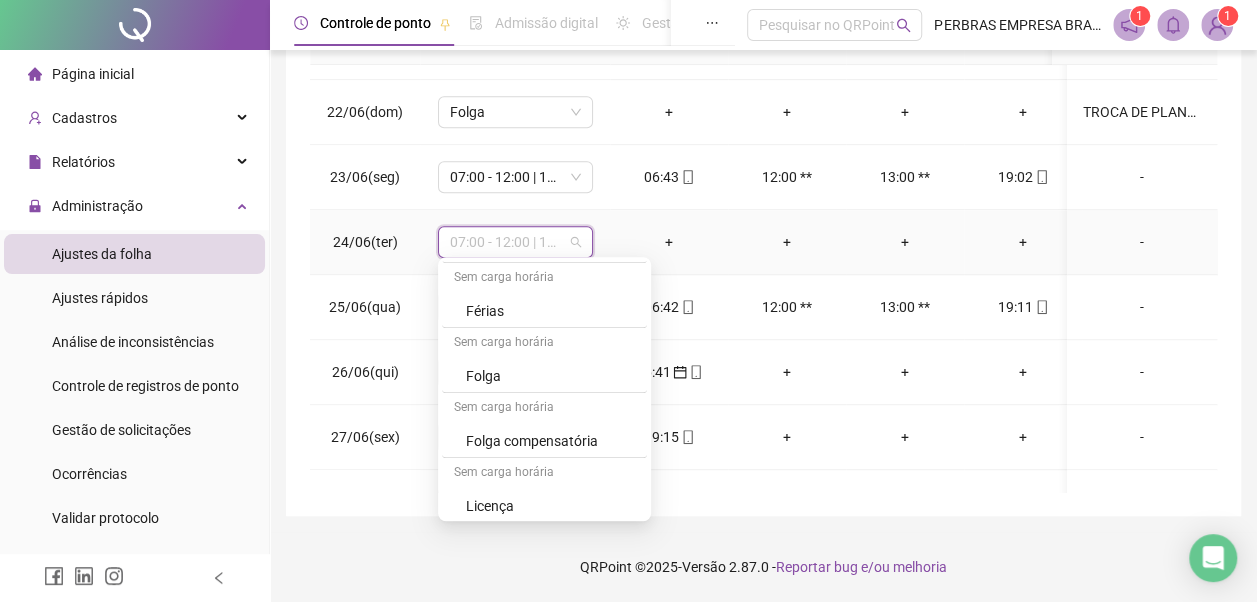 click on "Folga" at bounding box center [550, 376] 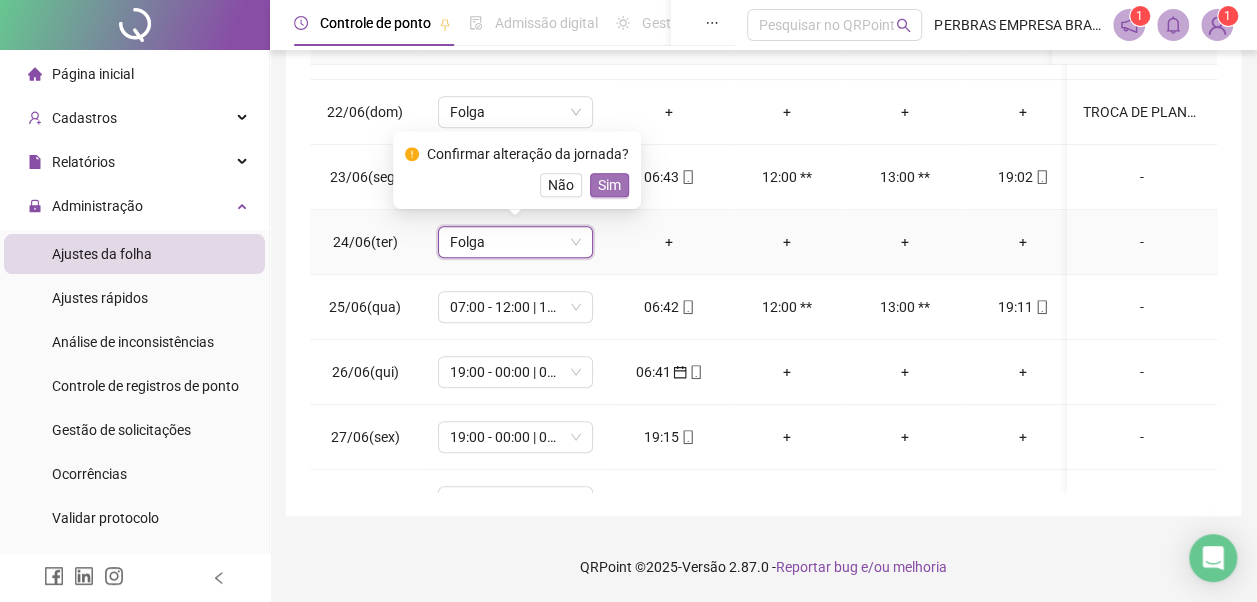 click on "Sim" at bounding box center [609, 185] 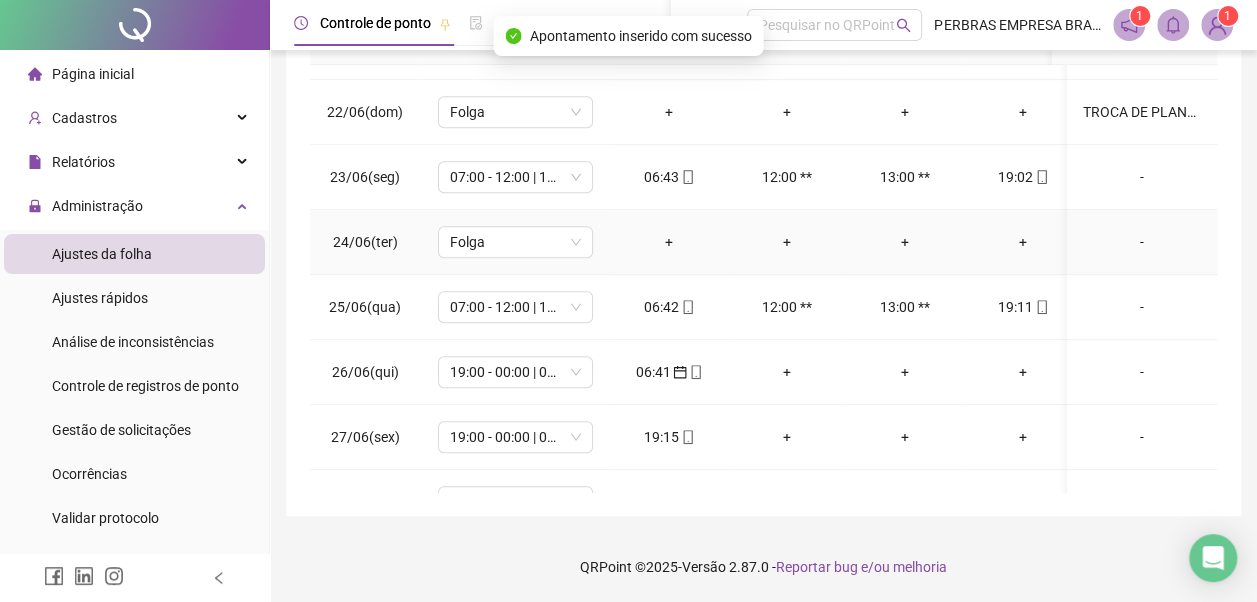 click on "-" at bounding box center (1142, 242) 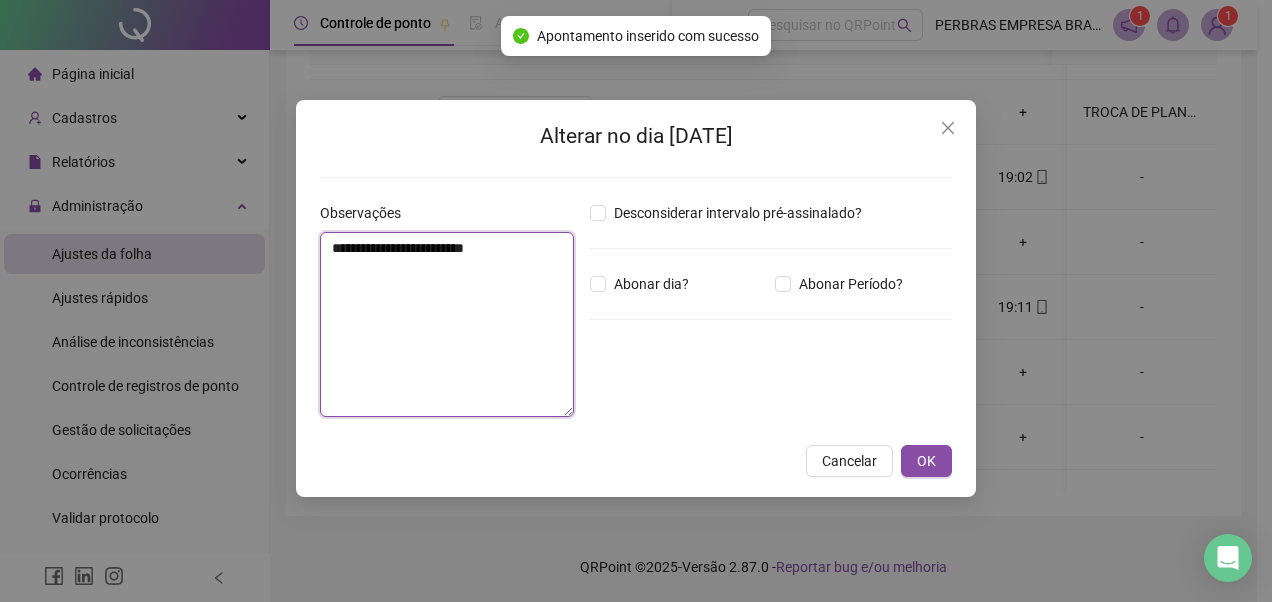 click on "**********" at bounding box center (447, 324) 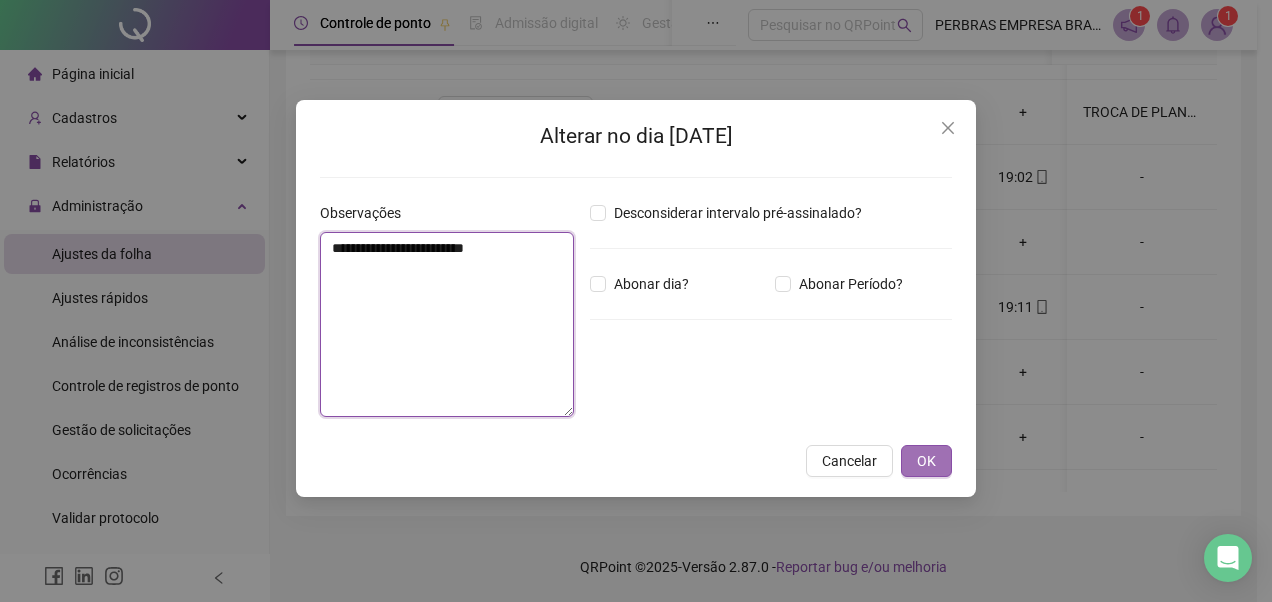 type on "**********" 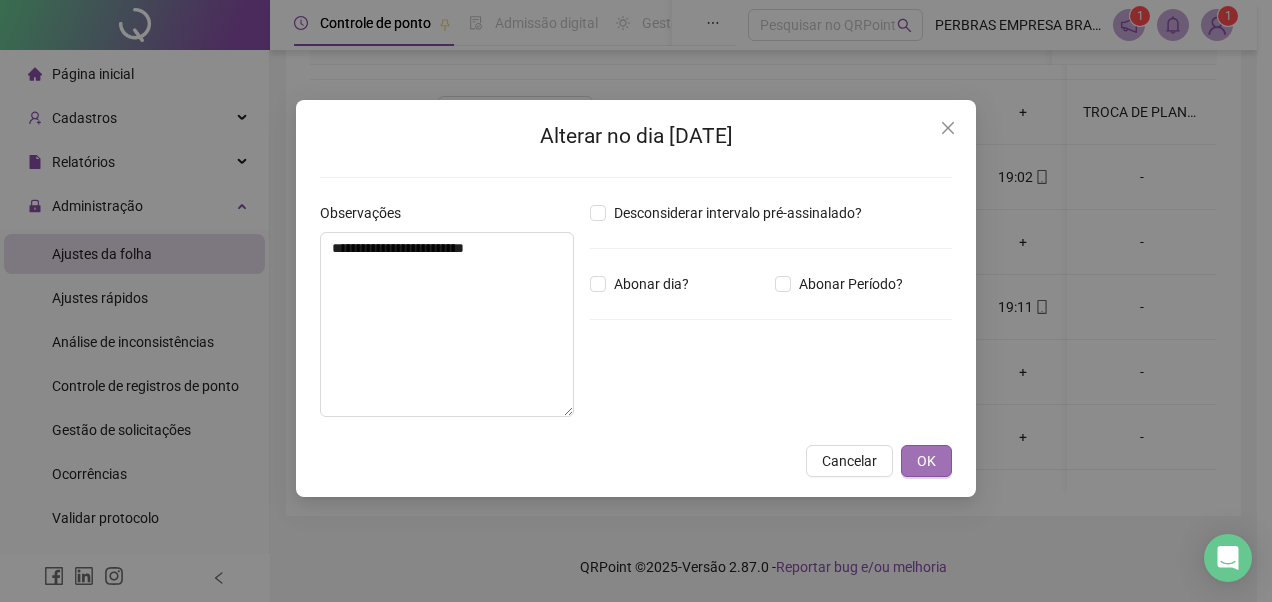 click on "OK" at bounding box center [926, 461] 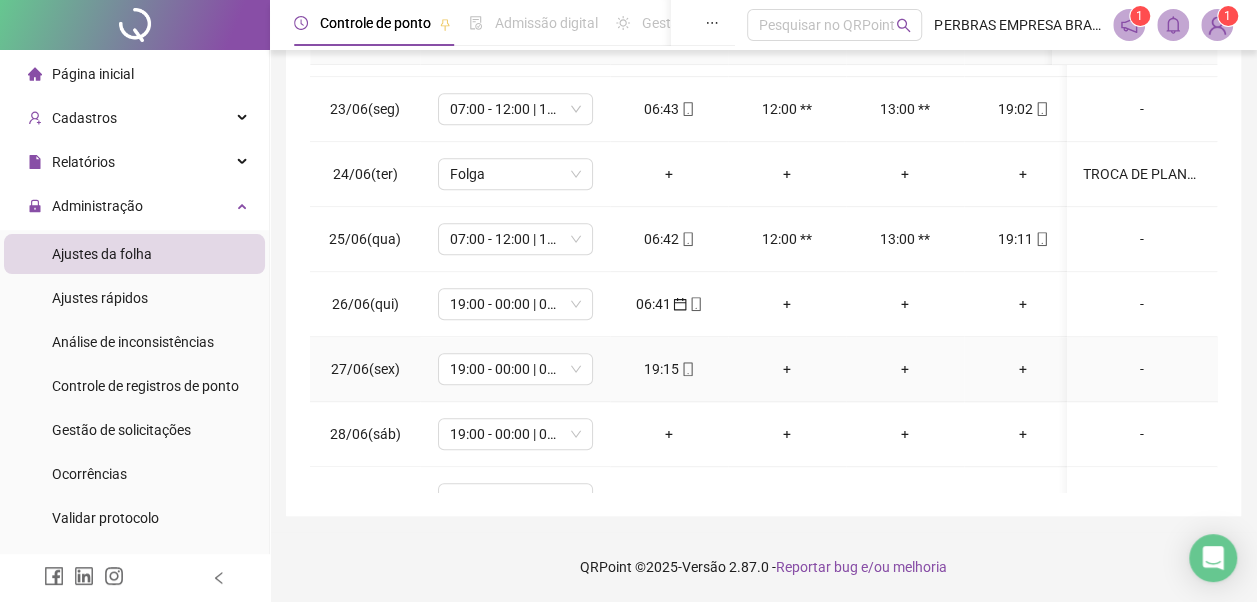 scroll, scrollTop: 800, scrollLeft: 0, axis: vertical 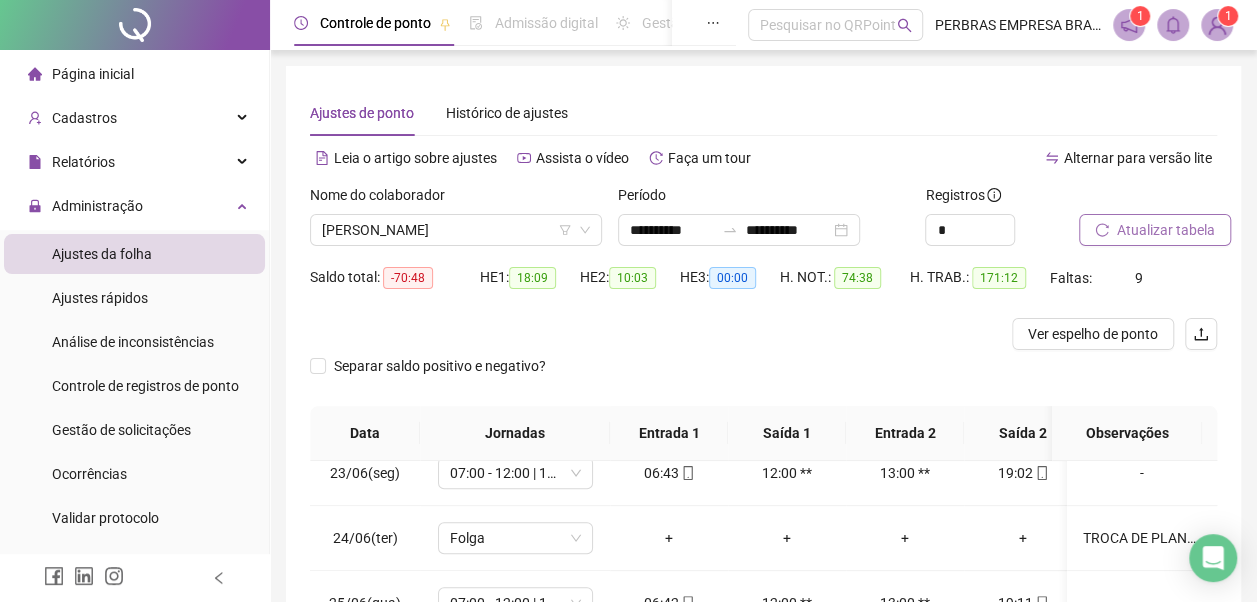 click on "Atualizar tabela" at bounding box center (1166, 230) 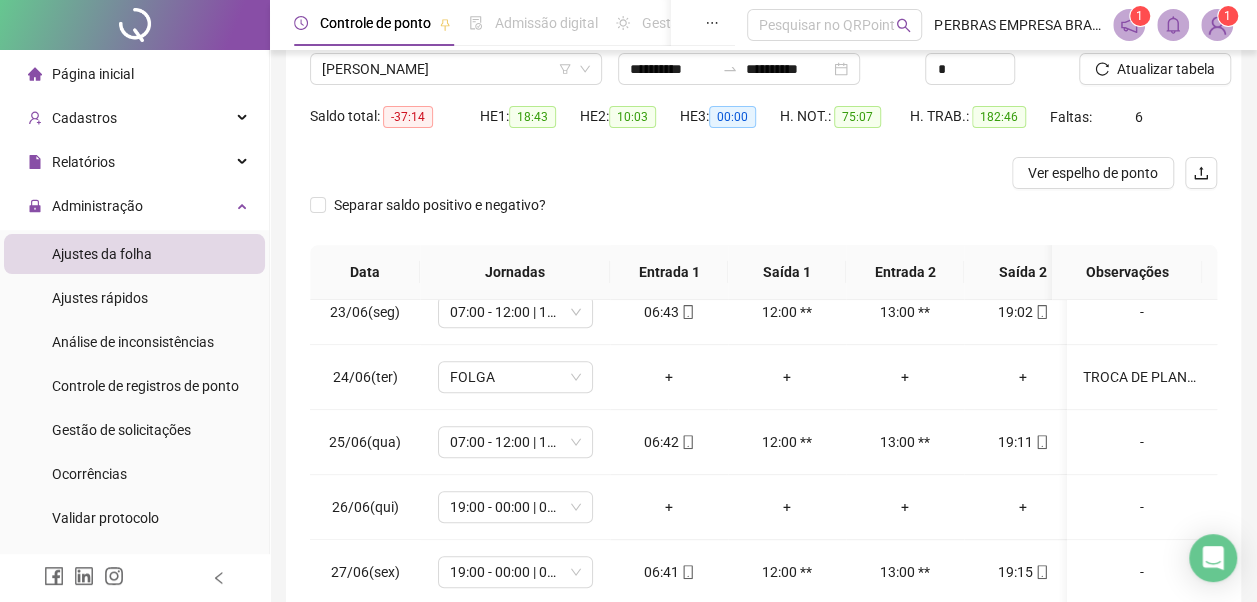 scroll, scrollTop: 396, scrollLeft: 0, axis: vertical 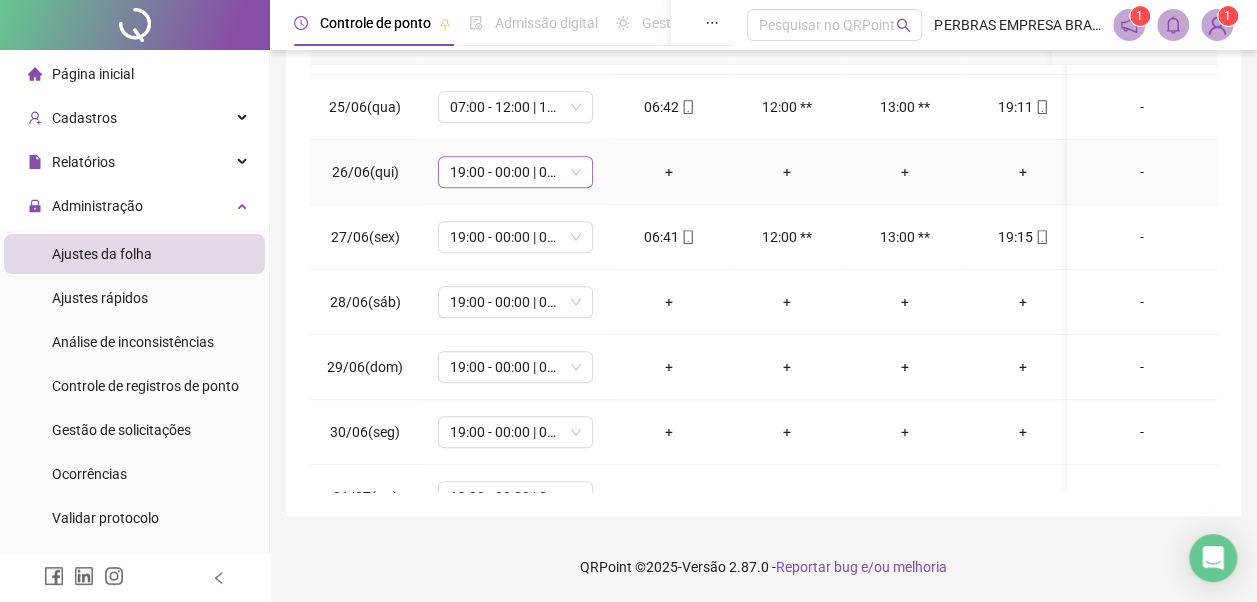 click on "19:00 - 00:00 | 01:00 - 07:00" at bounding box center [515, 172] 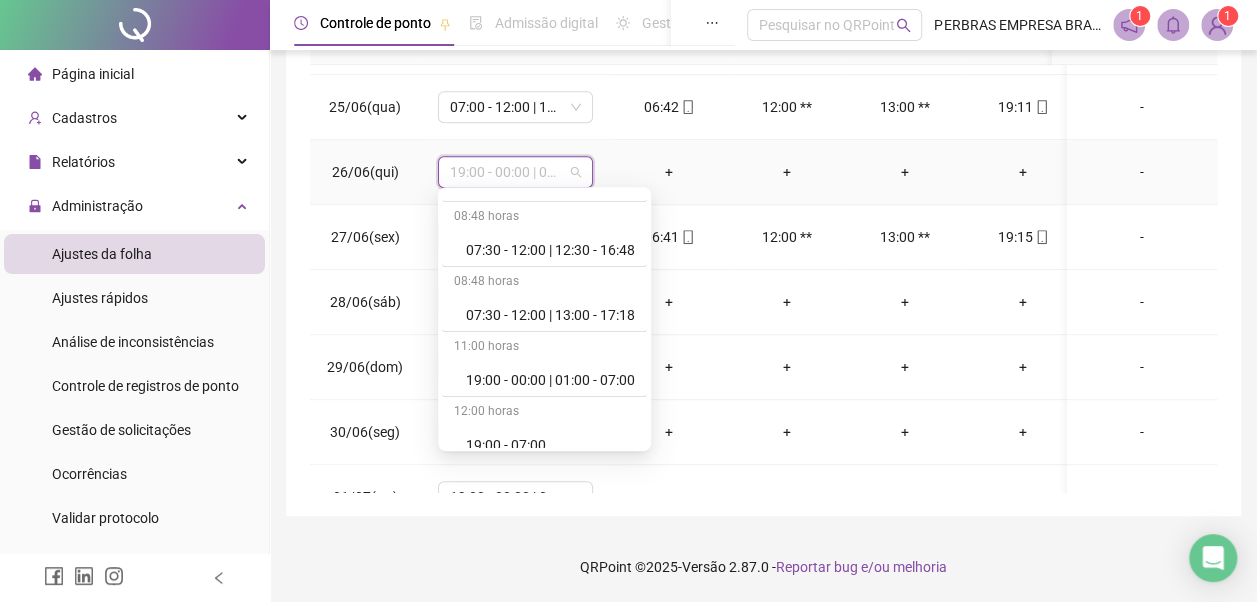 scroll, scrollTop: 778, scrollLeft: 0, axis: vertical 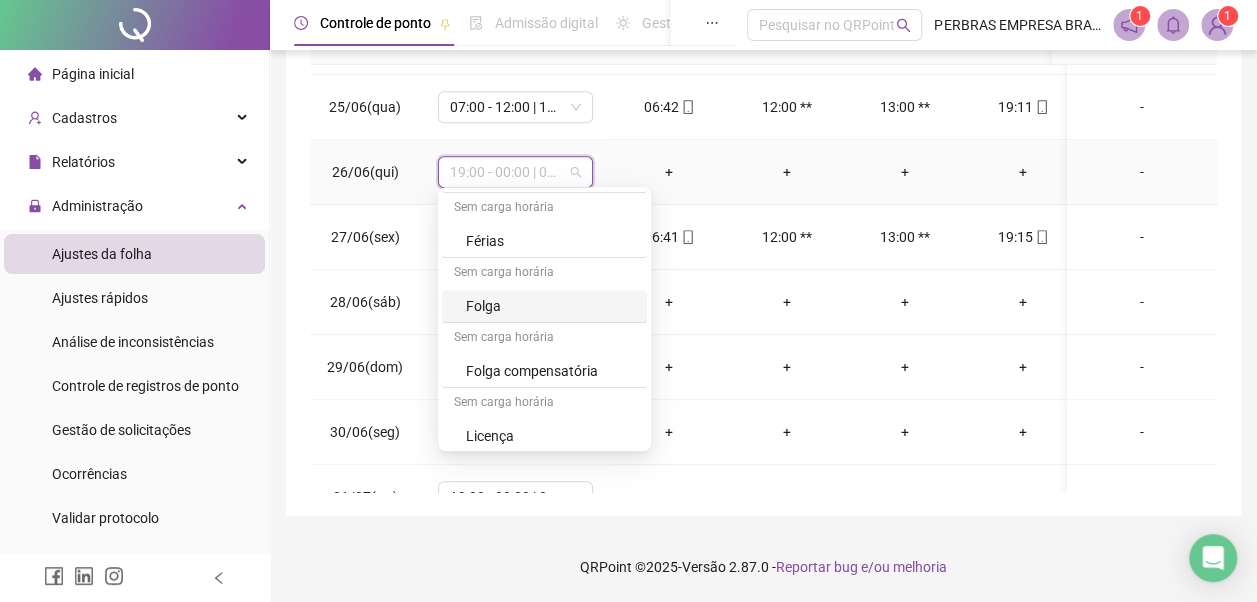 click on "Folga" at bounding box center (550, 306) 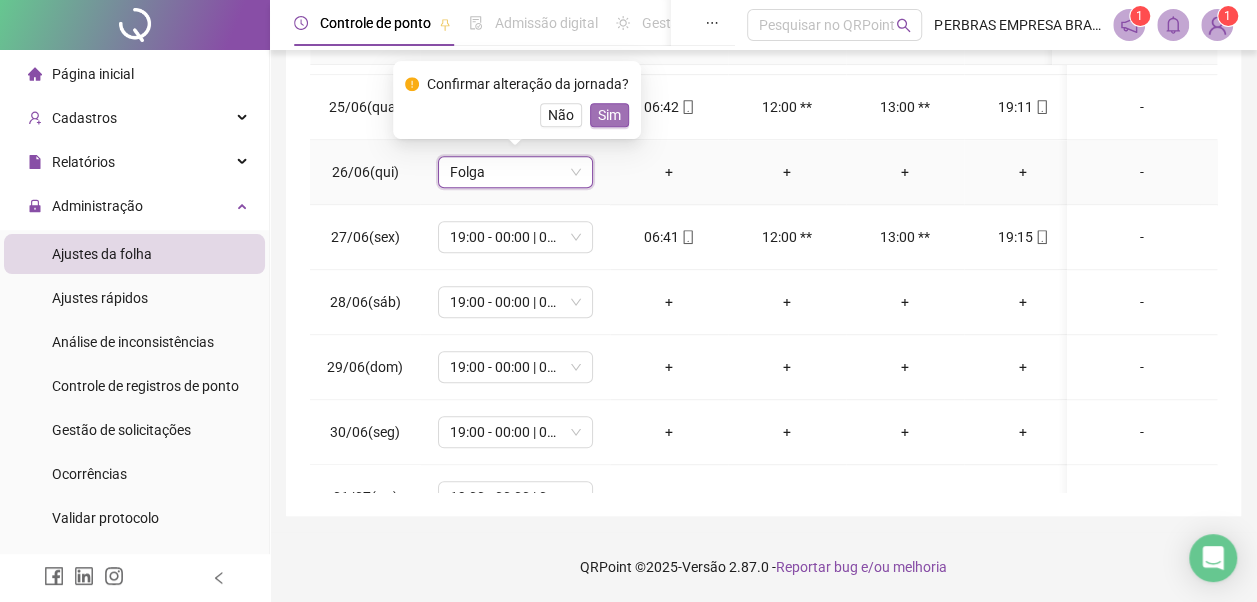 click on "Sim" at bounding box center [609, 115] 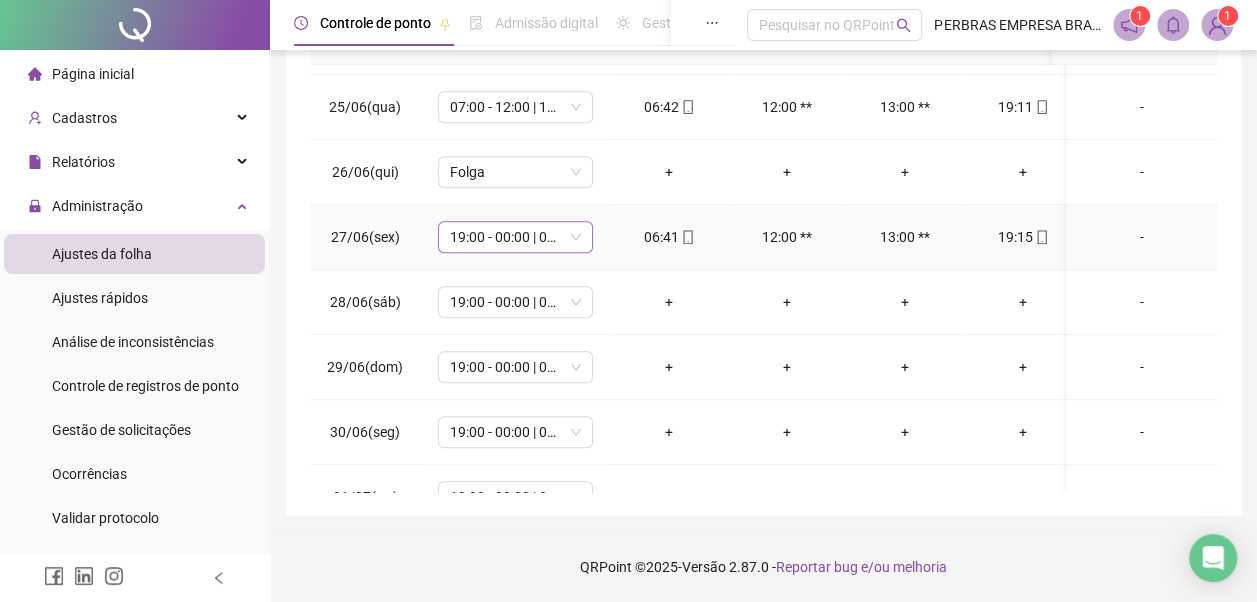 click on "19:00 - 00:00 | 01:00 - 07:00" at bounding box center [515, 237] 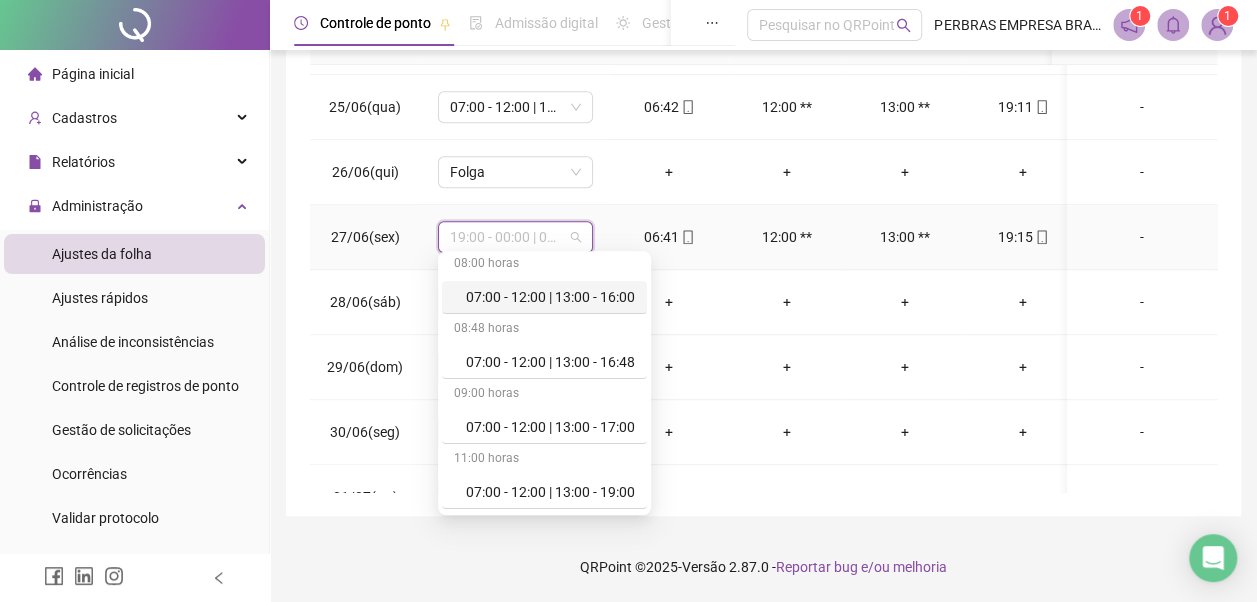 scroll, scrollTop: 100, scrollLeft: 0, axis: vertical 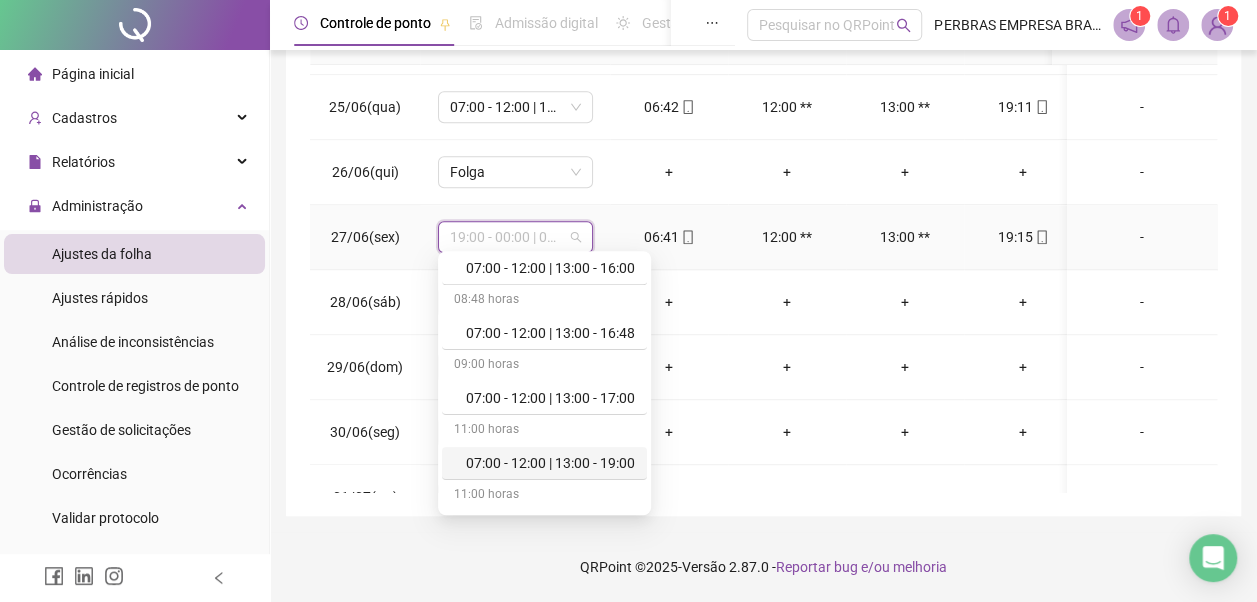 click on "07:00 - 12:00 | 13:00 - 19:00" at bounding box center [550, 463] 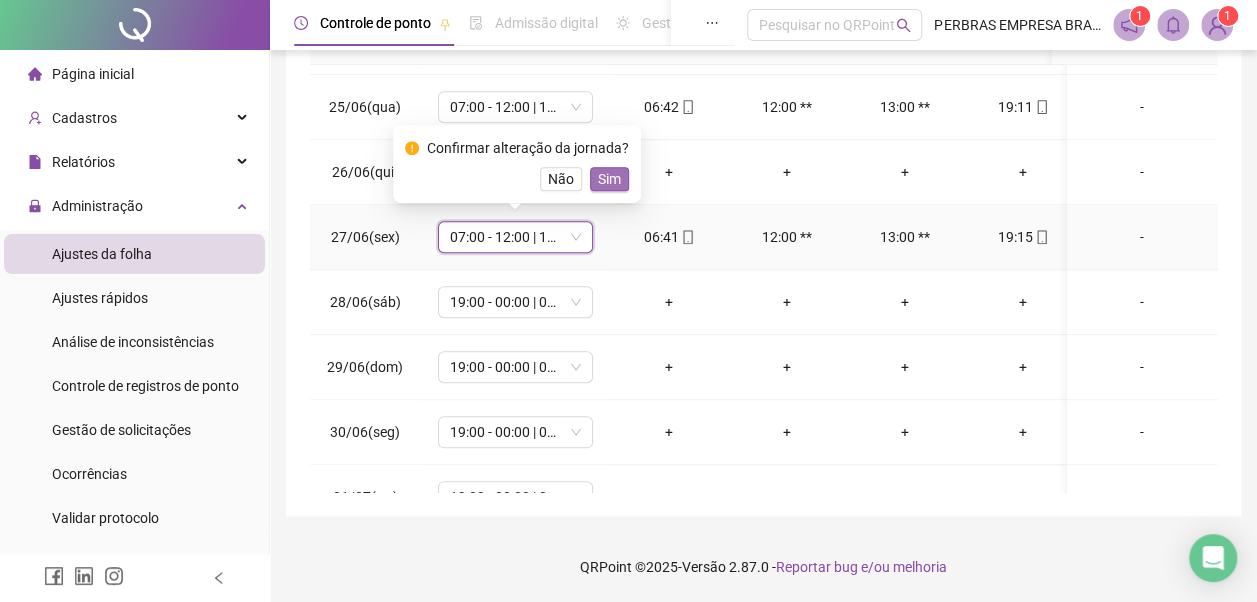 click on "Sim" at bounding box center (609, 179) 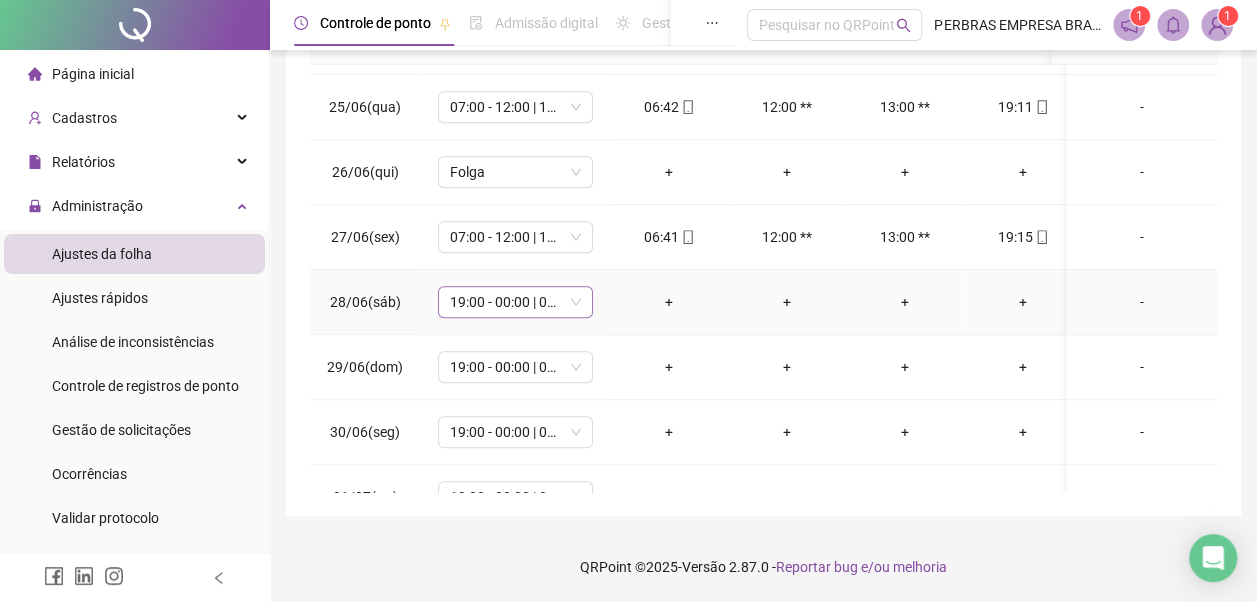 click on "19:00 - 00:00 | 01:00 - 07:00" at bounding box center [515, 302] 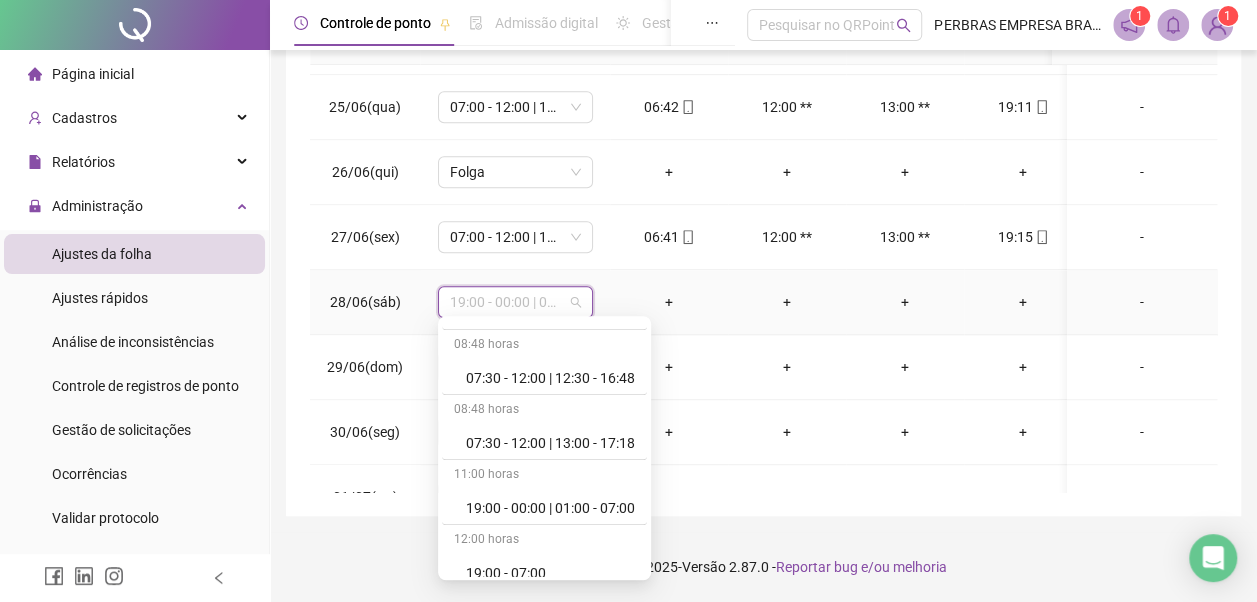 scroll, scrollTop: 778, scrollLeft: 0, axis: vertical 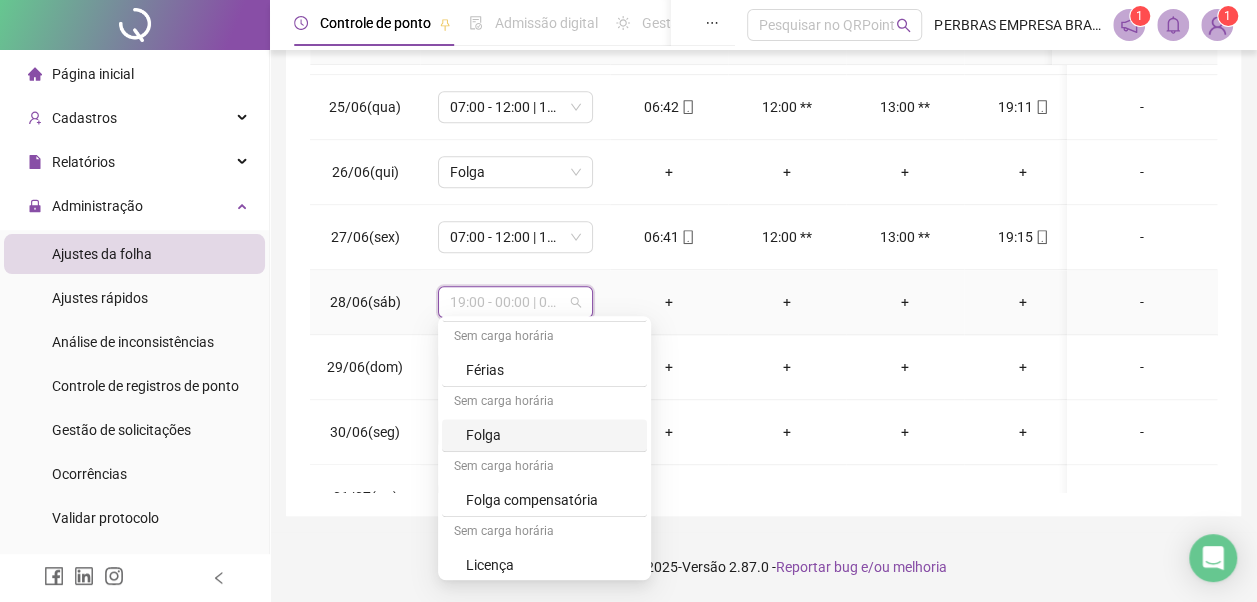 click on "Folga" at bounding box center [550, 435] 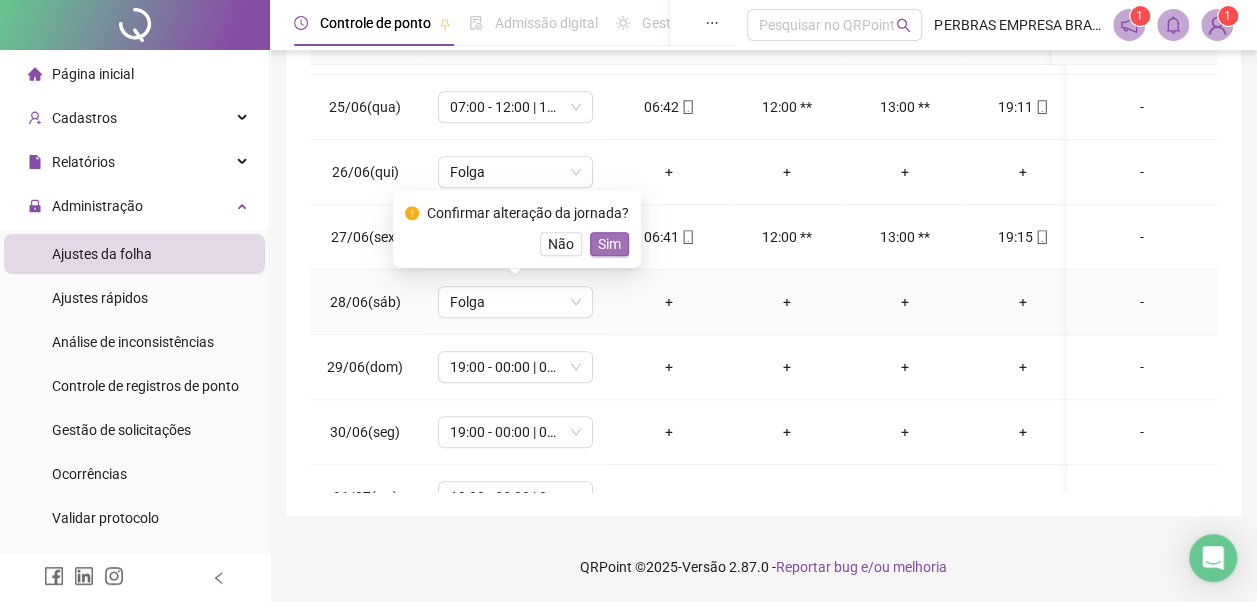 click on "Sim" at bounding box center [609, 244] 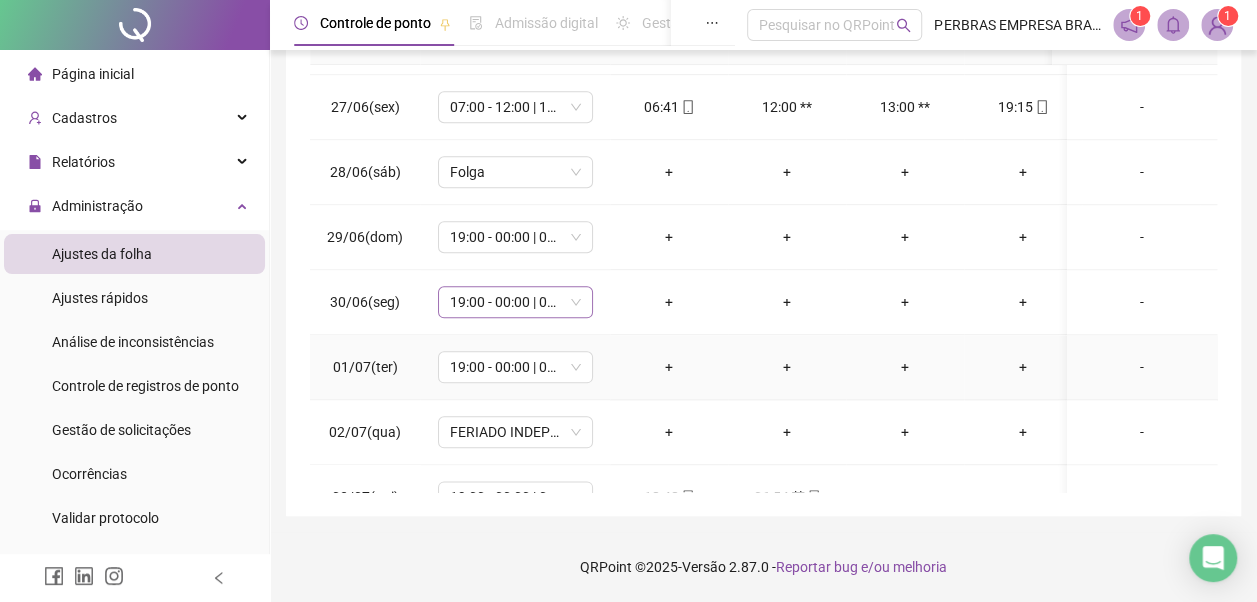 scroll, scrollTop: 1000, scrollLeft: 0, axis: vertical 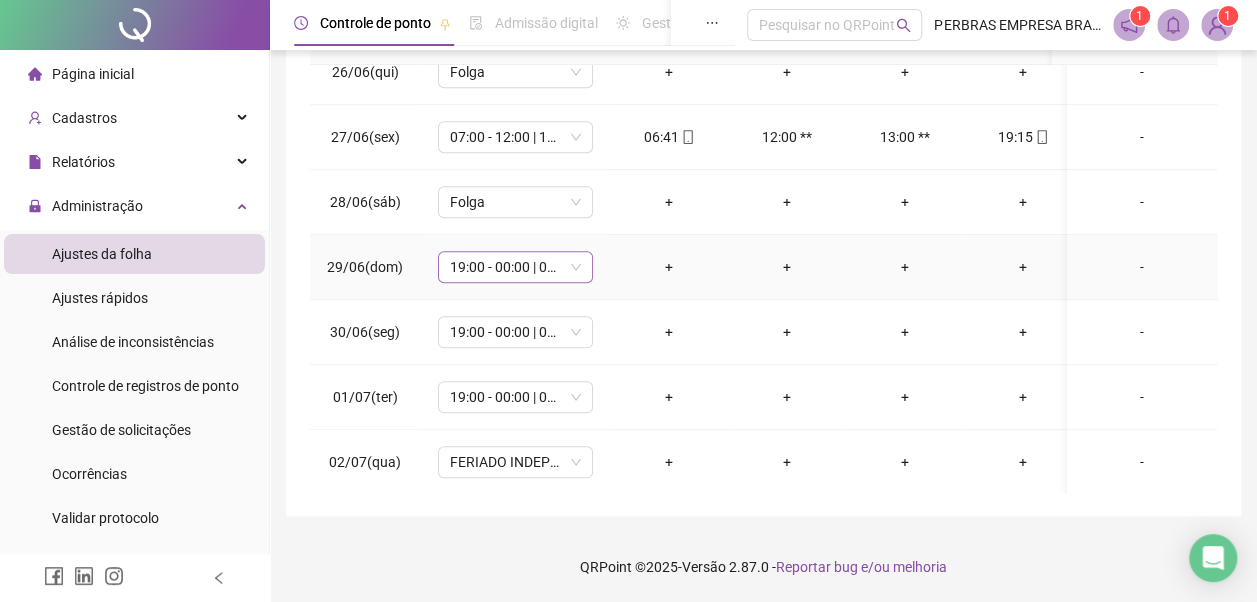 click on "19:00 - 00:00 | 01:00 - 07:00" at bounding box center (515, 267) 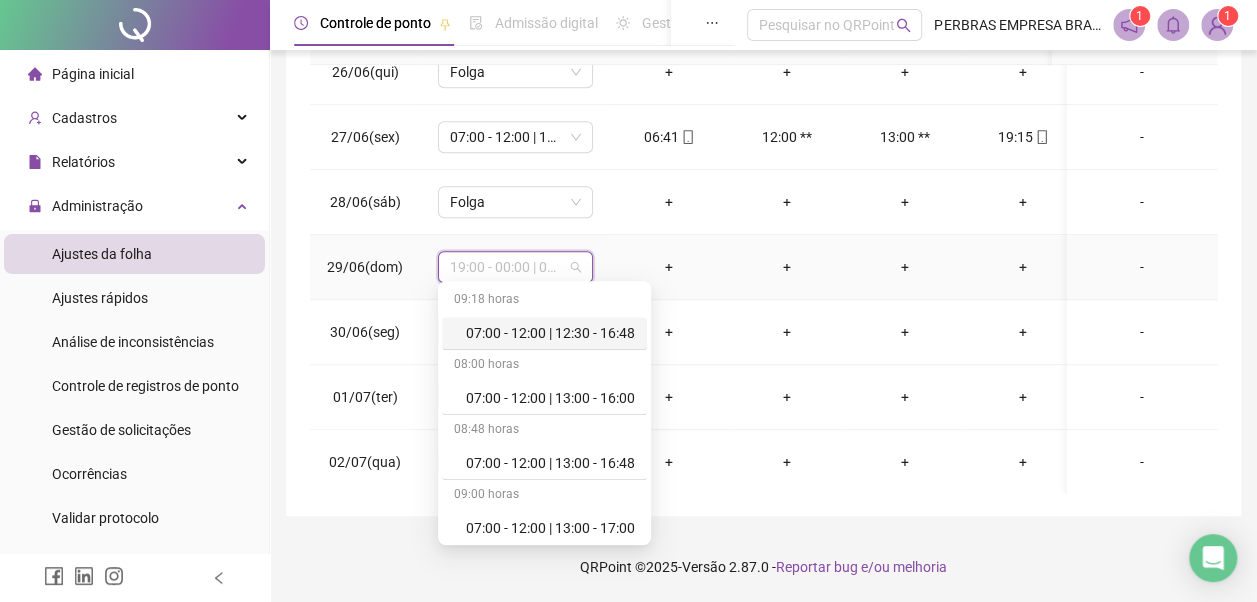 scroll, scrollTop: 778, scrollLeft: 0, axis: vertical 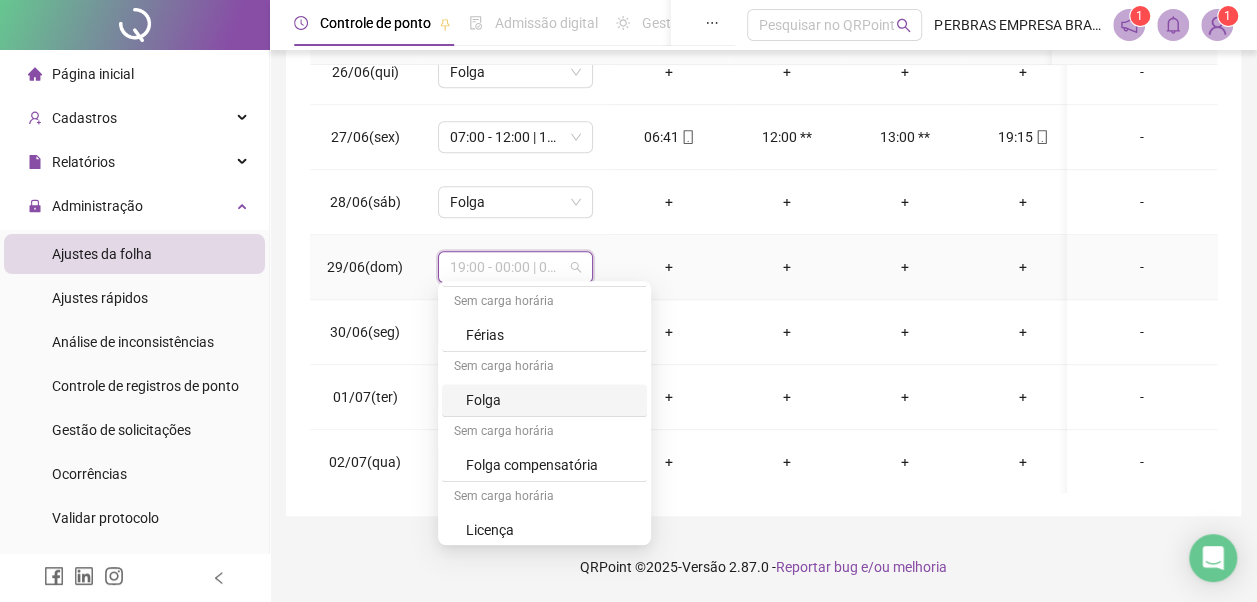 click on "Folga" at bounding box center [550, 400] 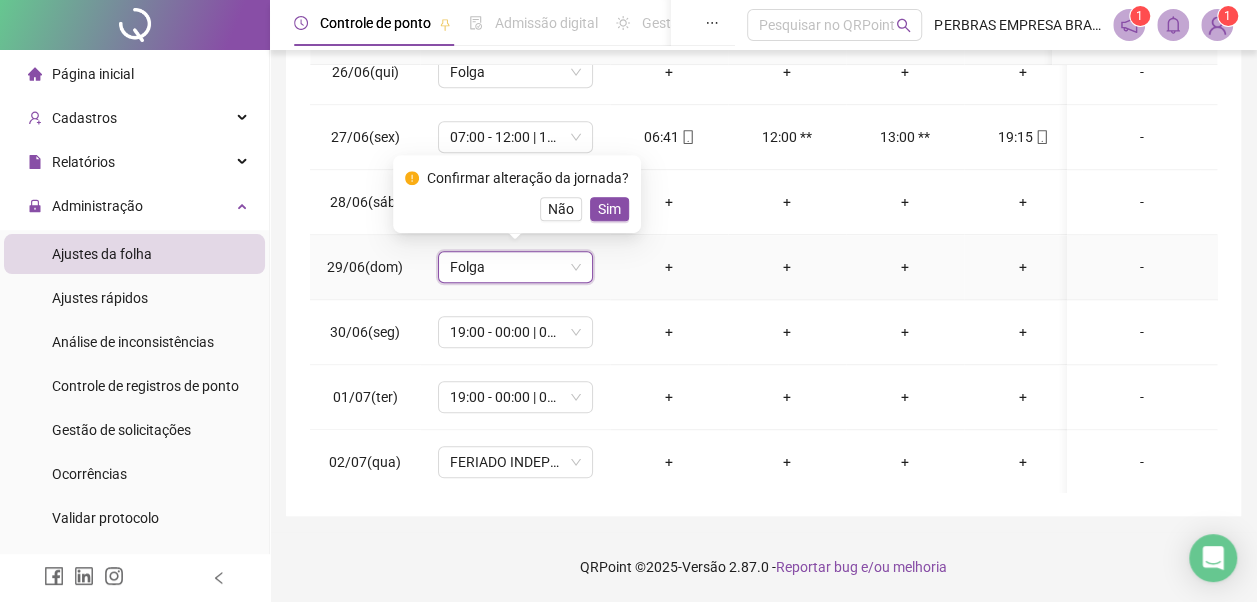 drag, startPoint x: 604, startPoint y: 201, endPoint x: 590, endPoint y: 241, distance: 42.379242 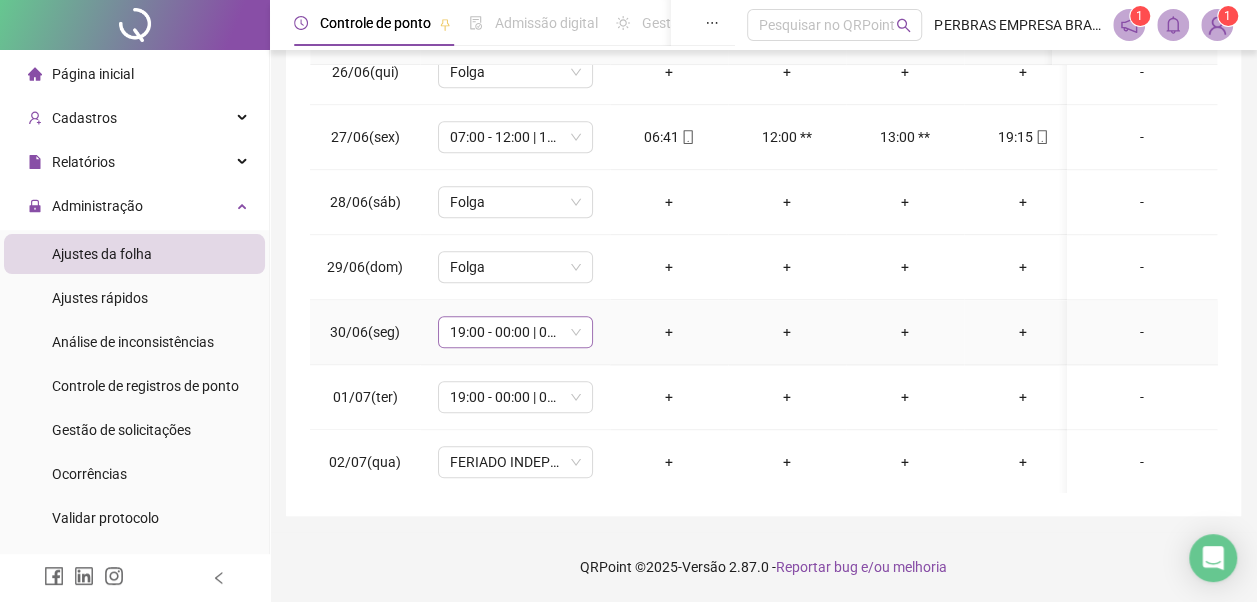 click on "19:00 - 00:00 | 01:00 - 07:00" at bounding box center (515, 332) 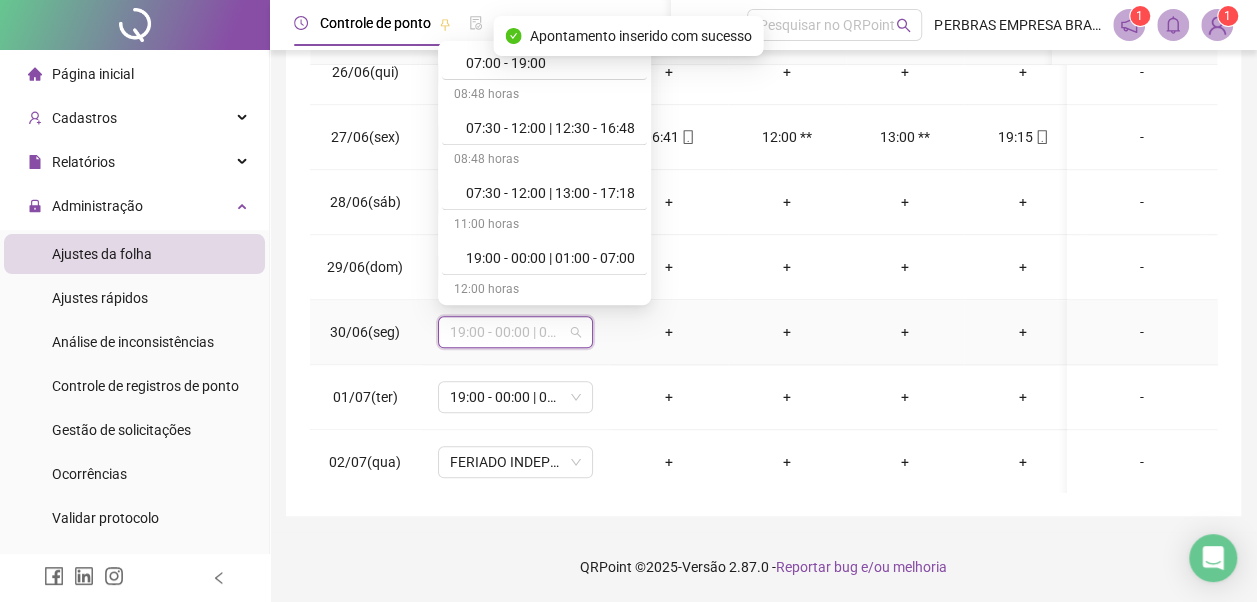 scroll, scrollTop: 778, scrollLeft: 0, axis: vertical 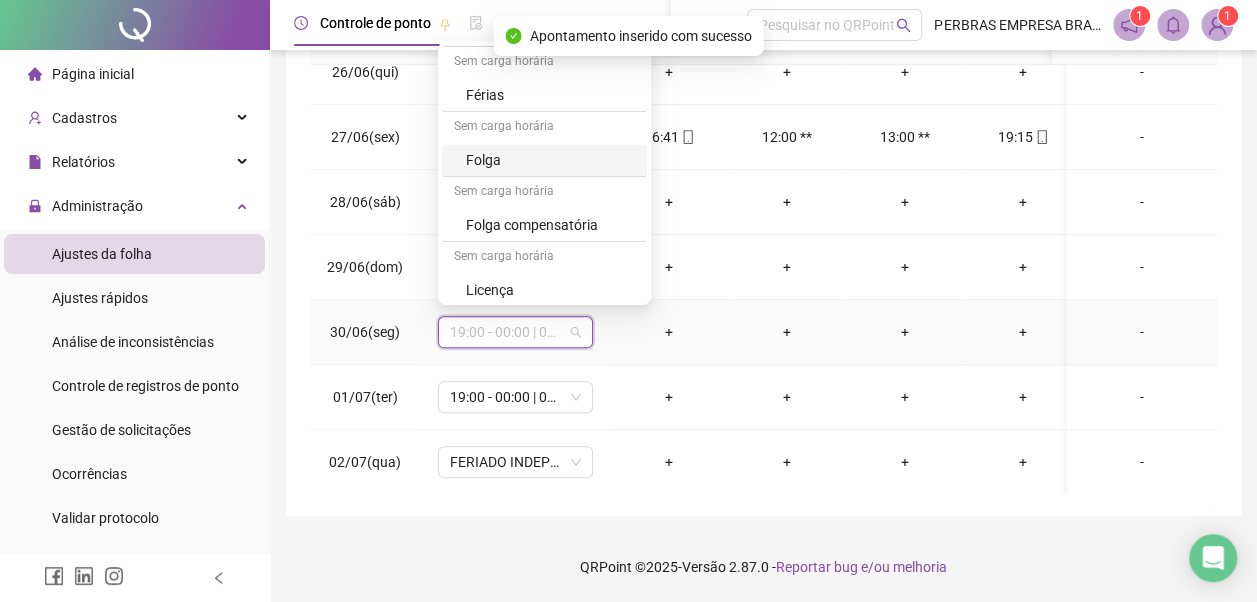 click on "Folga" at bounding box center (544, 160) 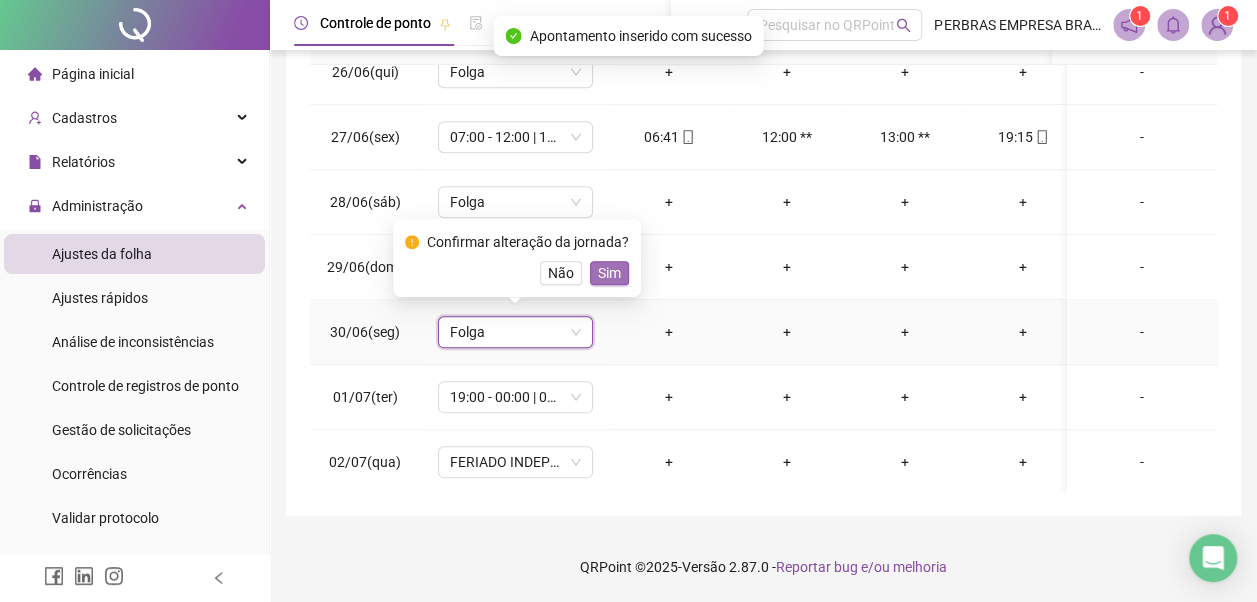 click on "Sim" at bounding box center [609, 273] 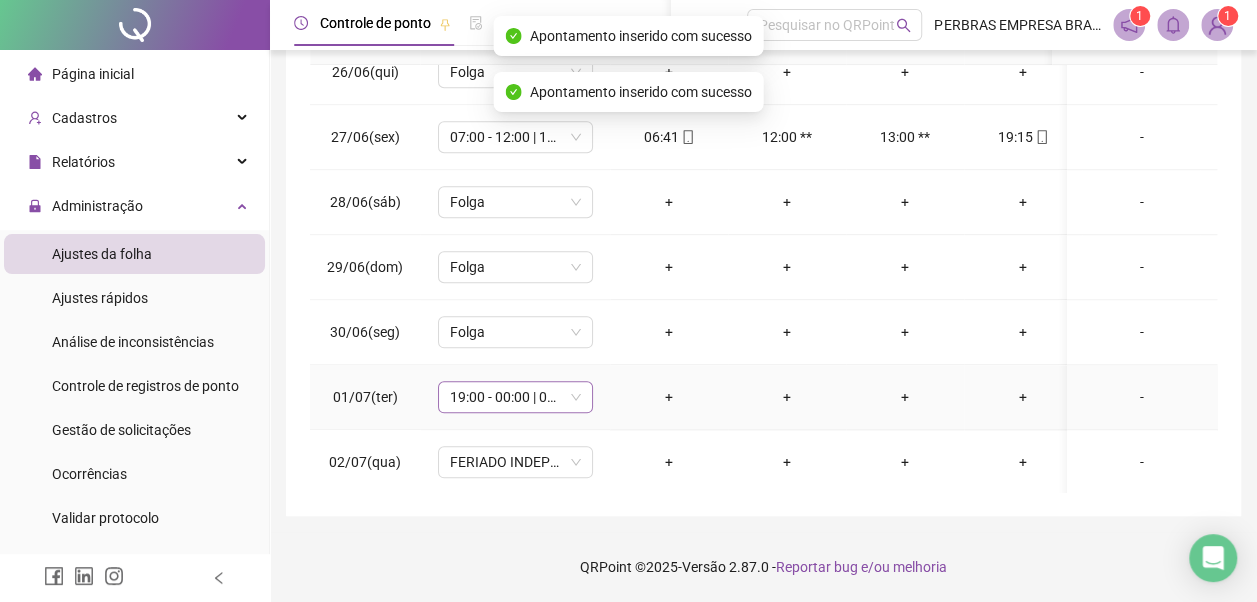 click on "19:00 - 00:00 | 01:00 - 07:00" at bounding box center [515, 397] 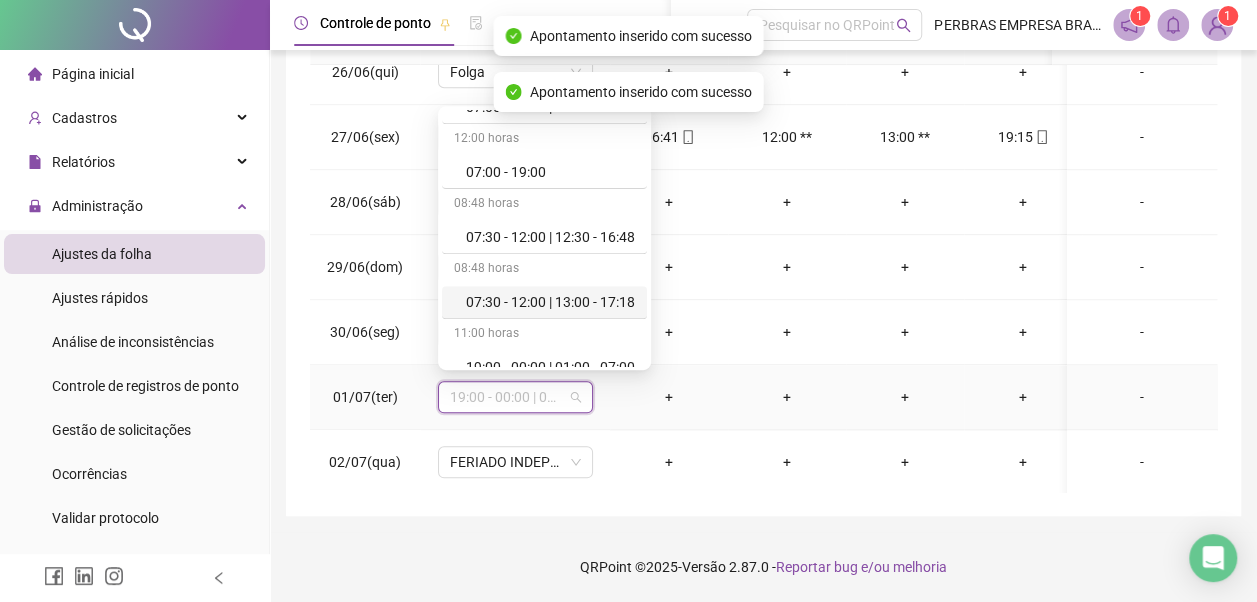 scroll, scrollTop: 778, scrollLeft: 0, axis: vertical 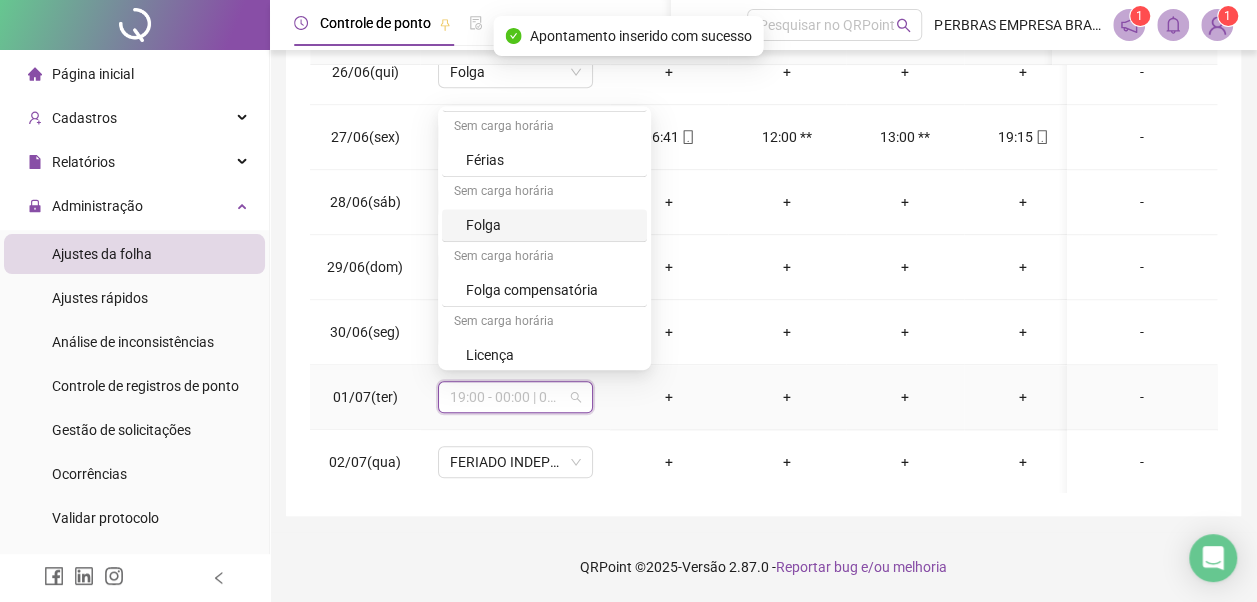 click on "Folga" at bounding box center (550, 225) 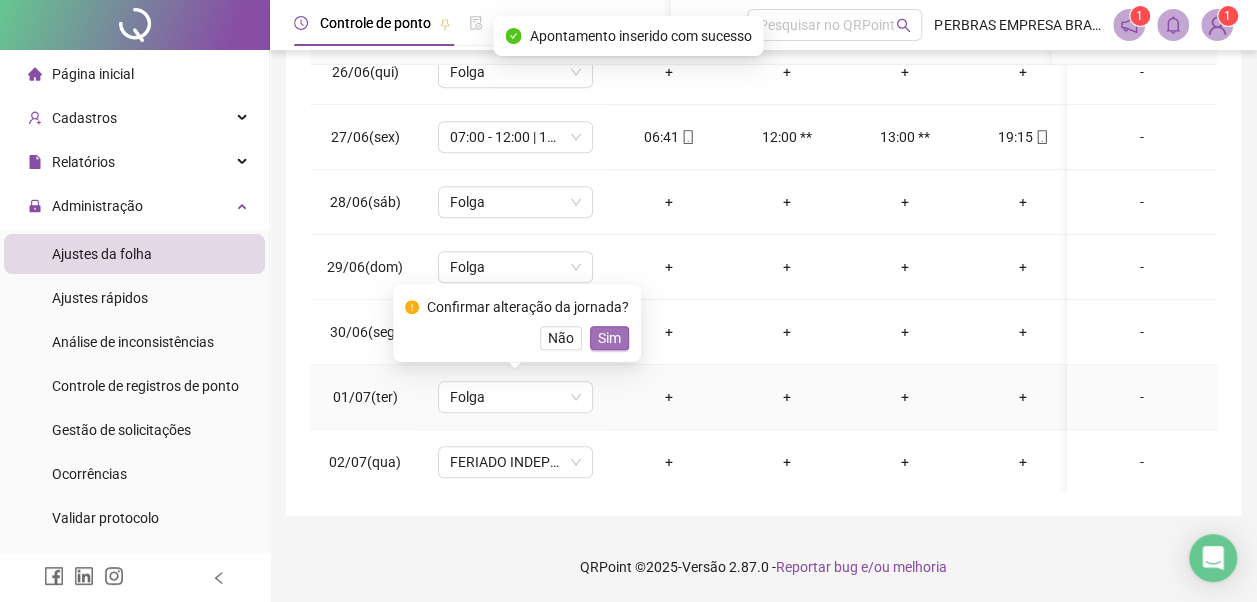 click on "Sim" at bounding box center [609, 338] 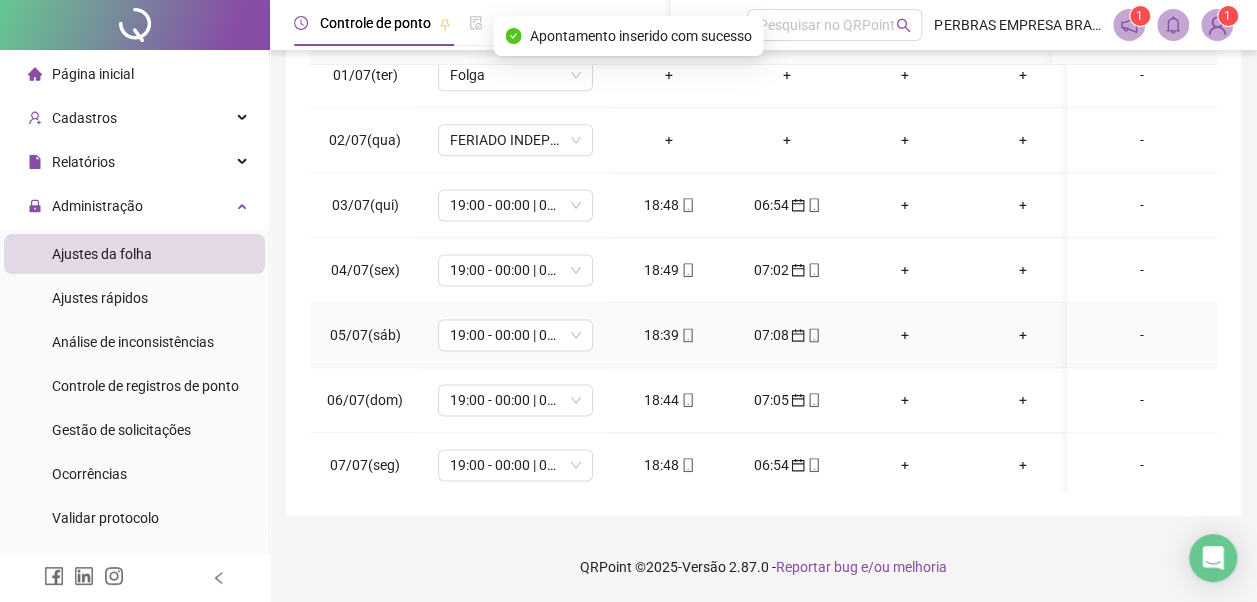 scroll, scrollTop: 1400, scrollLeft: 0, axis: vertical 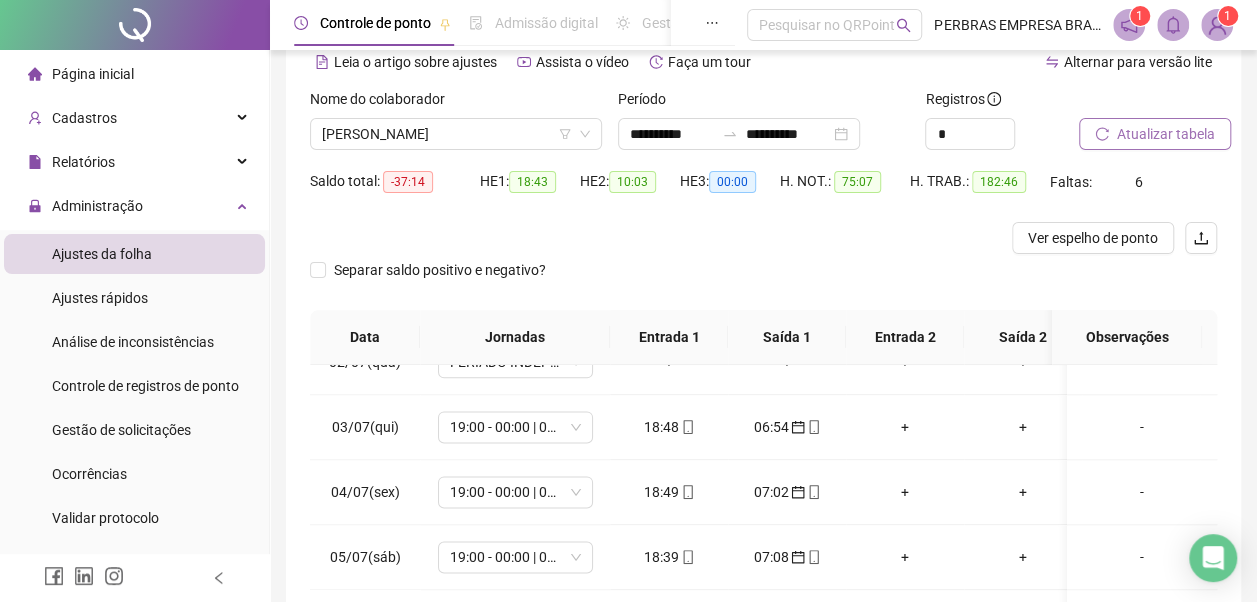 click on "Atualizar tabela" at bounding box center (1155, 134) 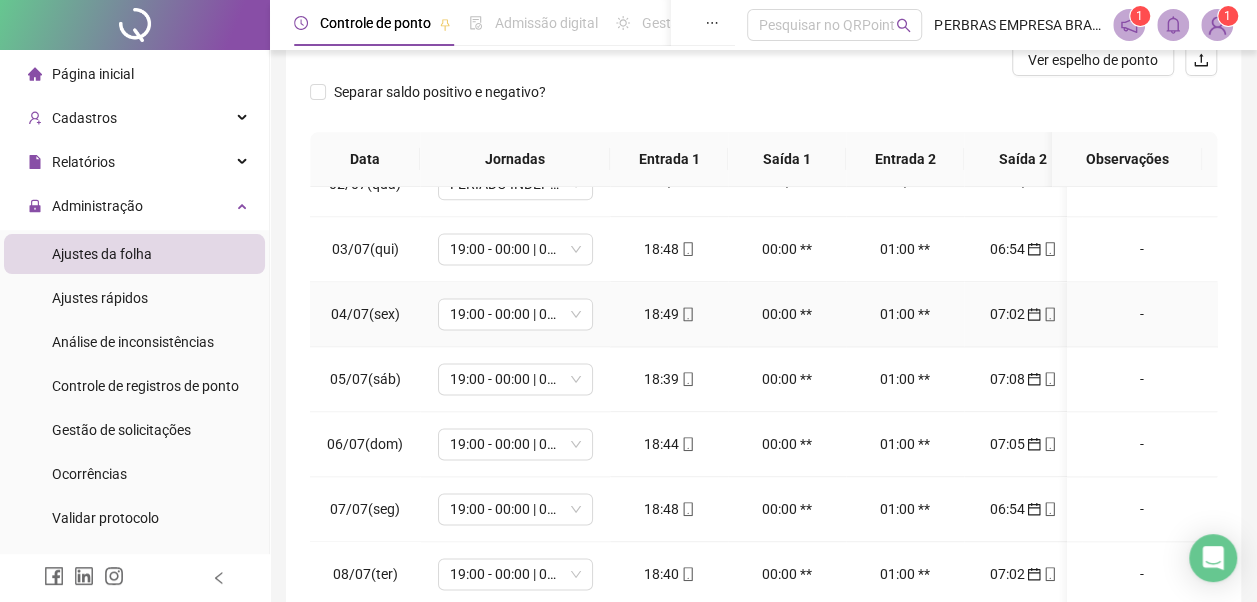 scroll, scrollTop: 396, scrollLeft: 0, axis: vertical 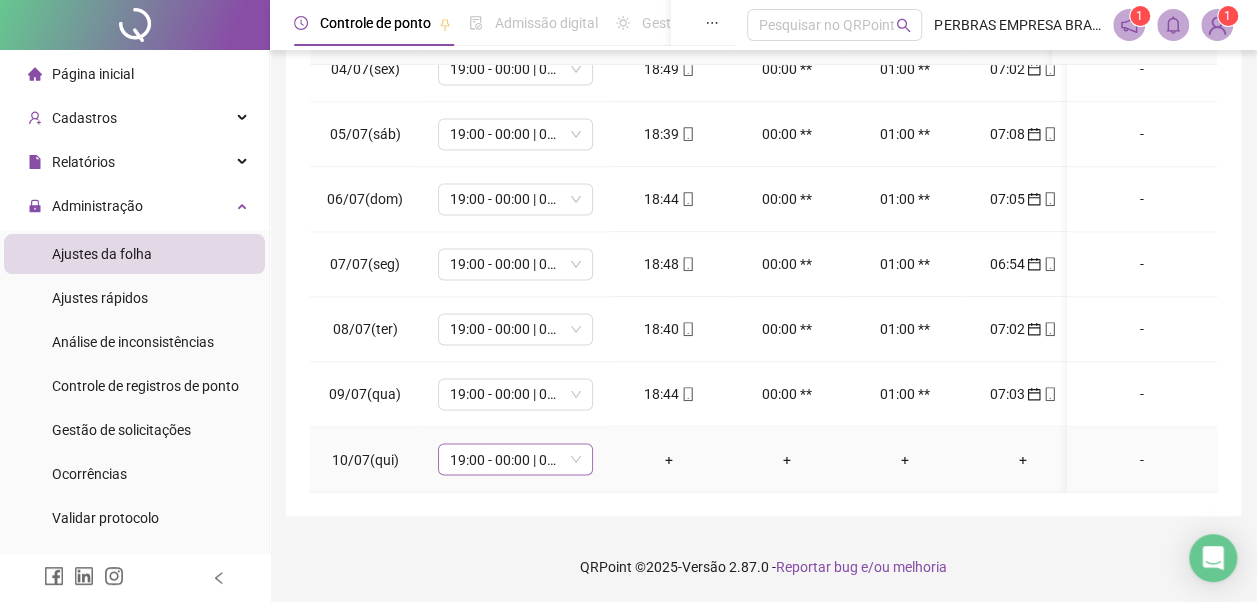 click on "19:00 - 00:00 | 01:00 - 07:00" at bounding box center (515, 459) 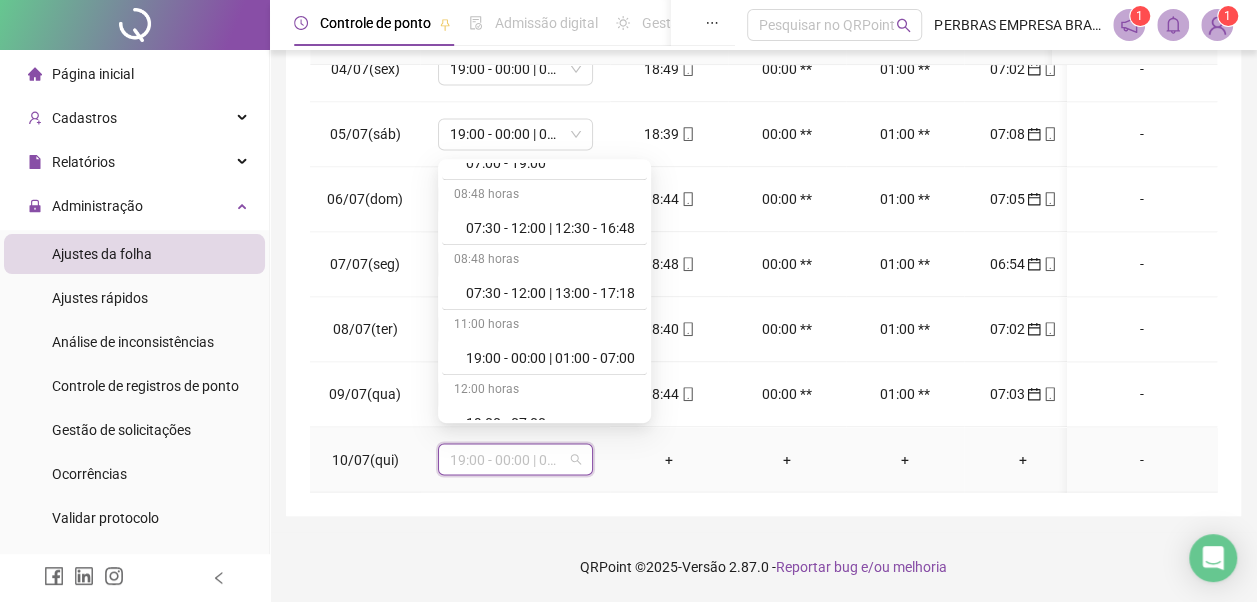 scroll, scrollTop: 778, scrollLeft: 0, axis: vertical 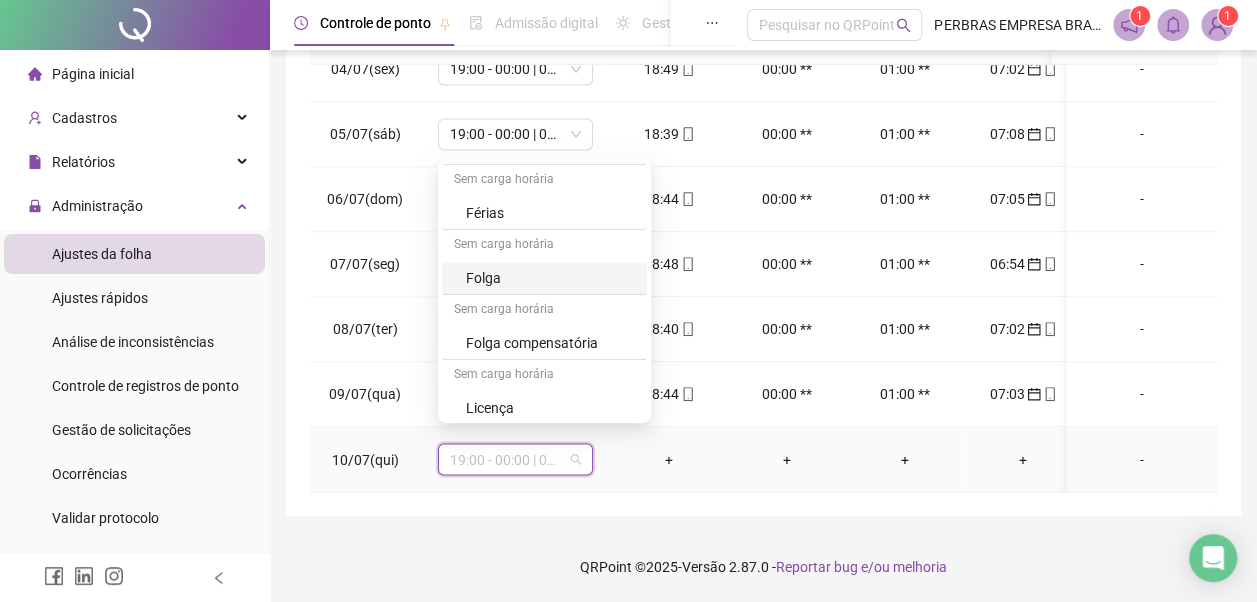 click on "Folga" at bounding box center [550, 278] 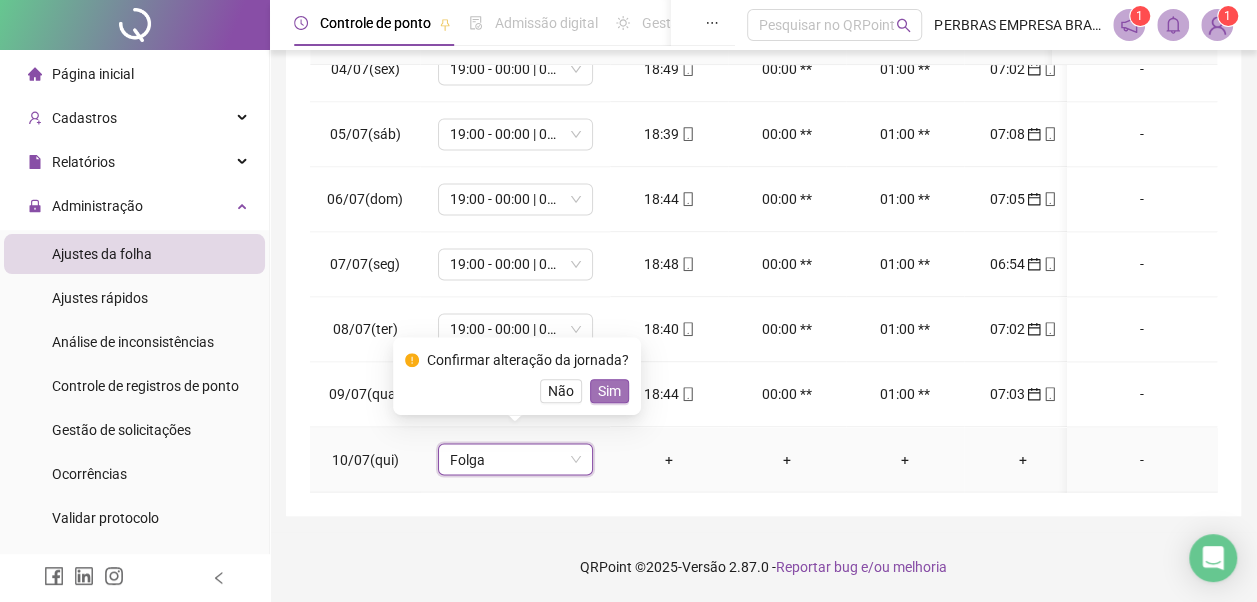 click on "Sim" at bounding box center (609, 391) 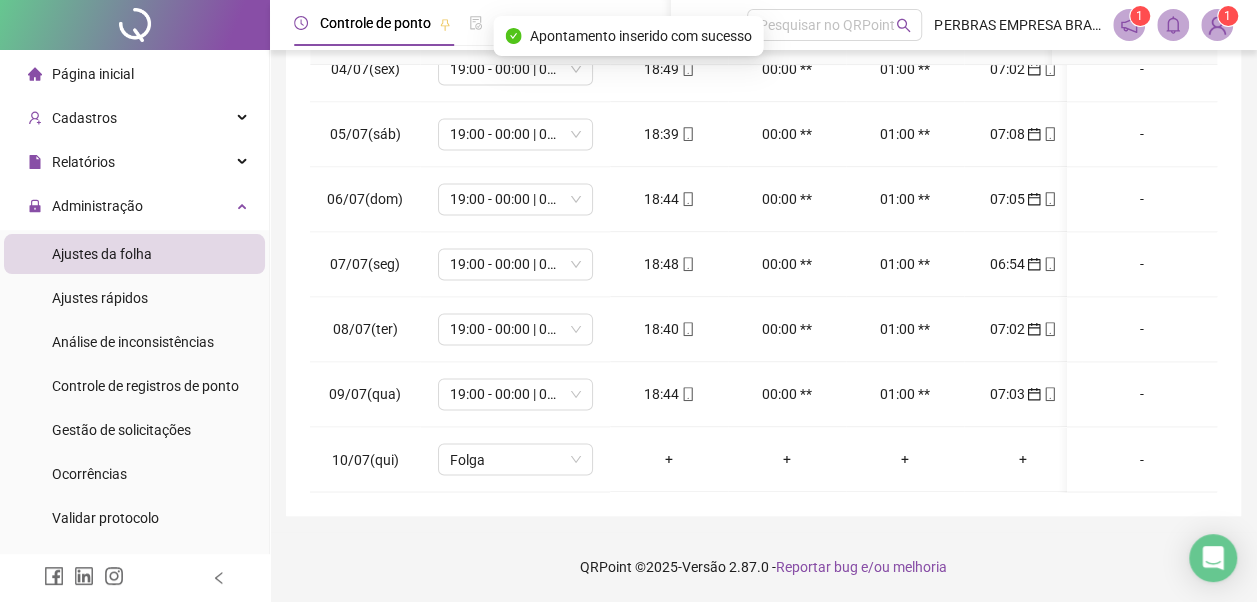 scroll, scrollTop: 0, scrollLeft: 0, axis: both 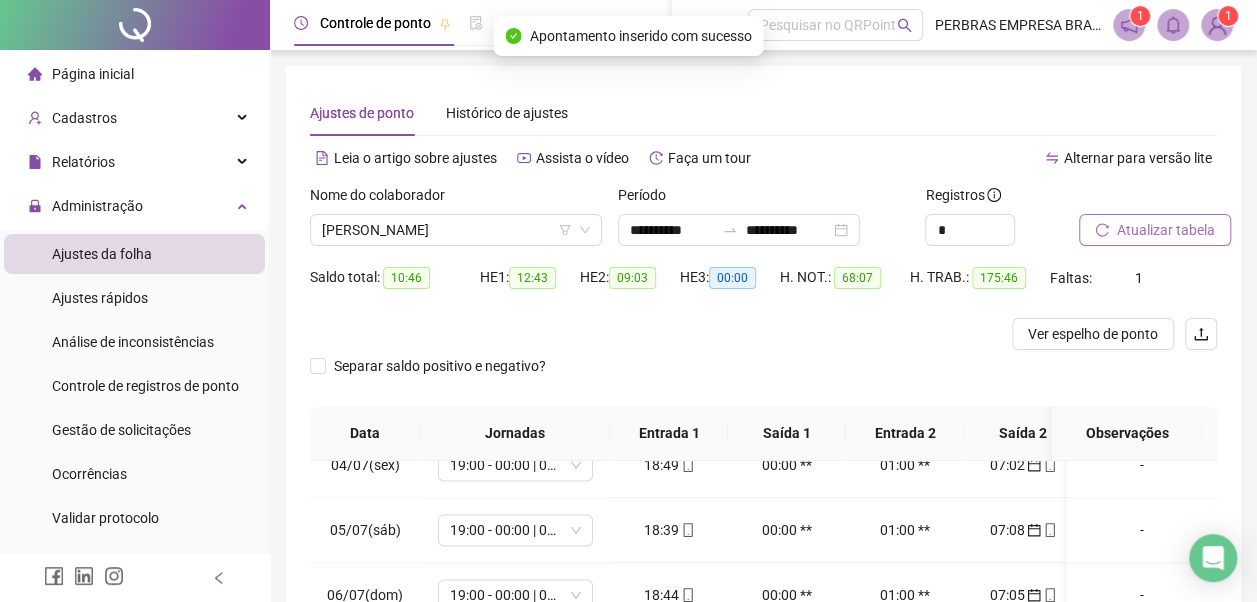click on "Atualizar tabela" at bounding box center [1166, 230] 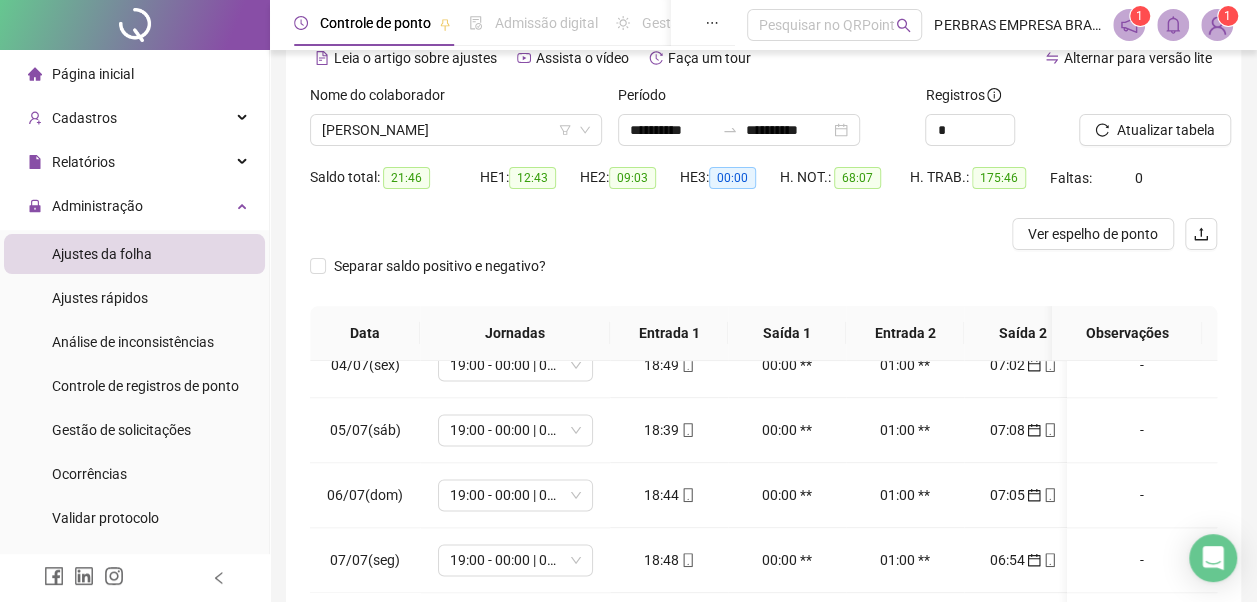 scroll, scrollTop: 396, scrollLeft: 0, axis: vertical 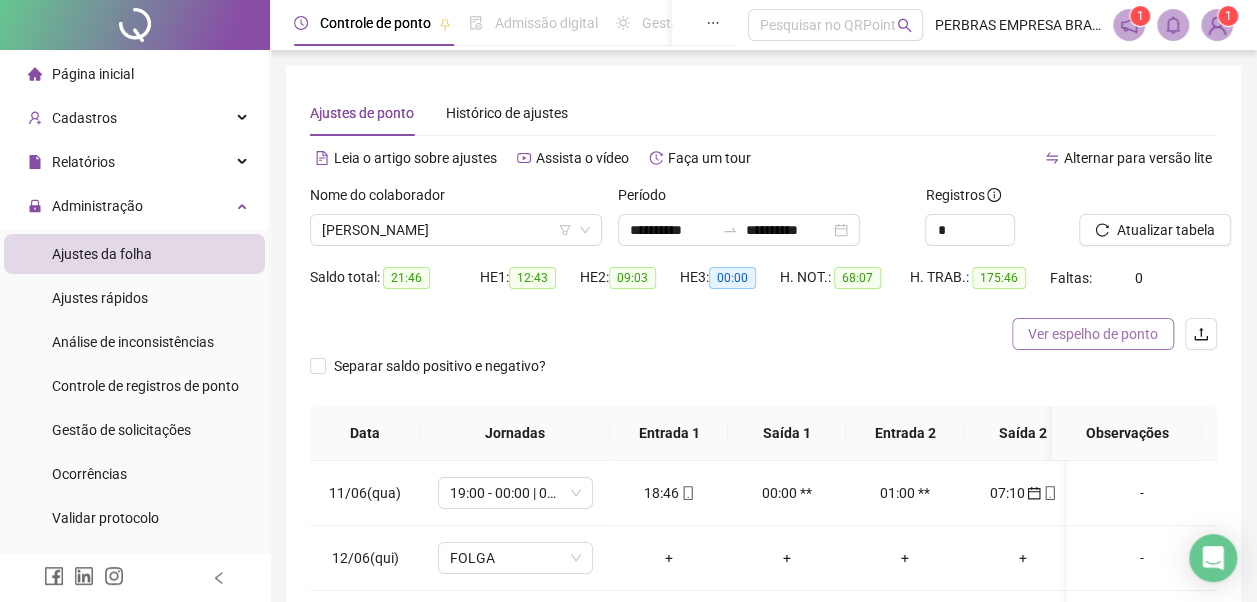 click on "Ver espelho de ponto" at bounding box center [1093, 334] 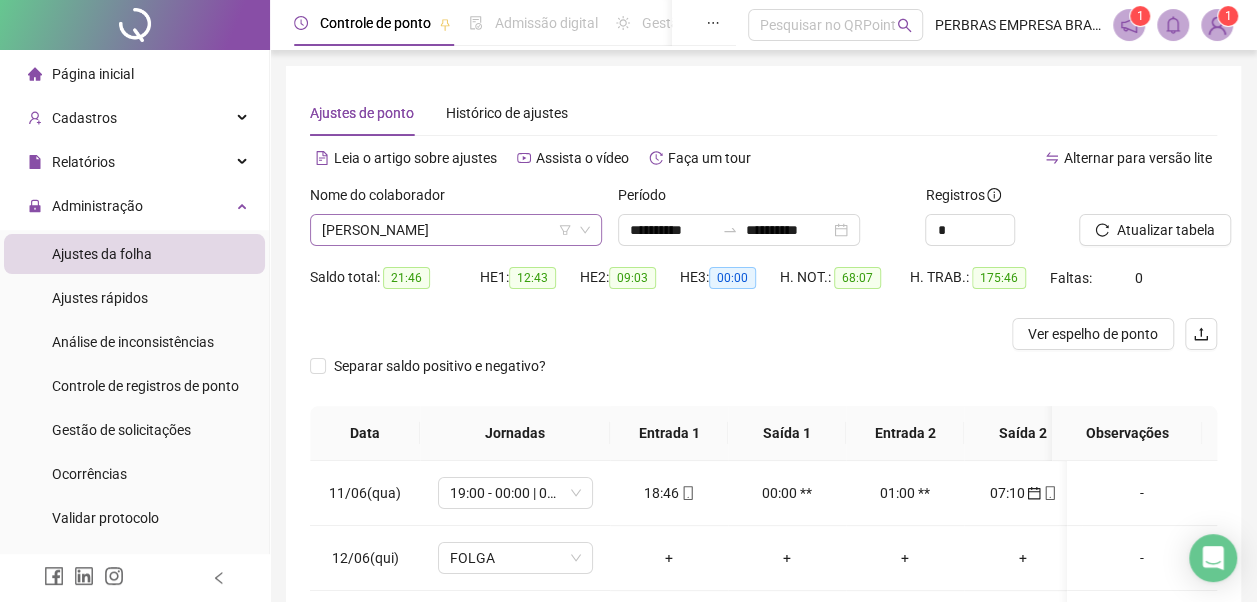 click on "[PERSON_NAME]" at bounding box center (456, 230) 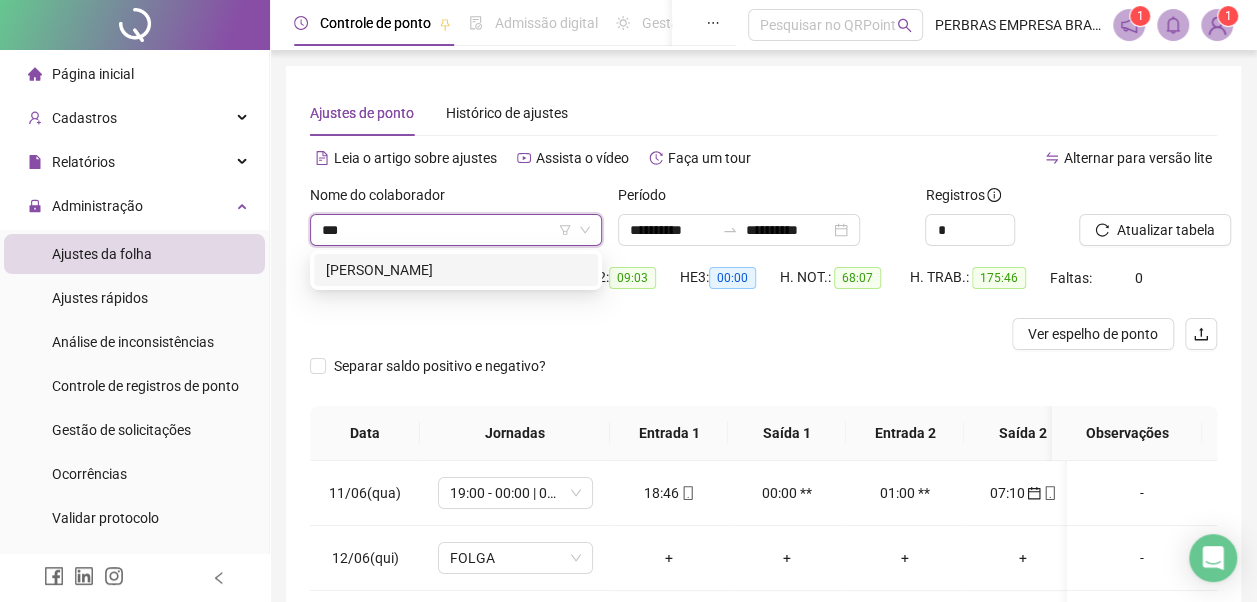 scroll, scrollTop: 0, scrollLeft: 0, axis: both 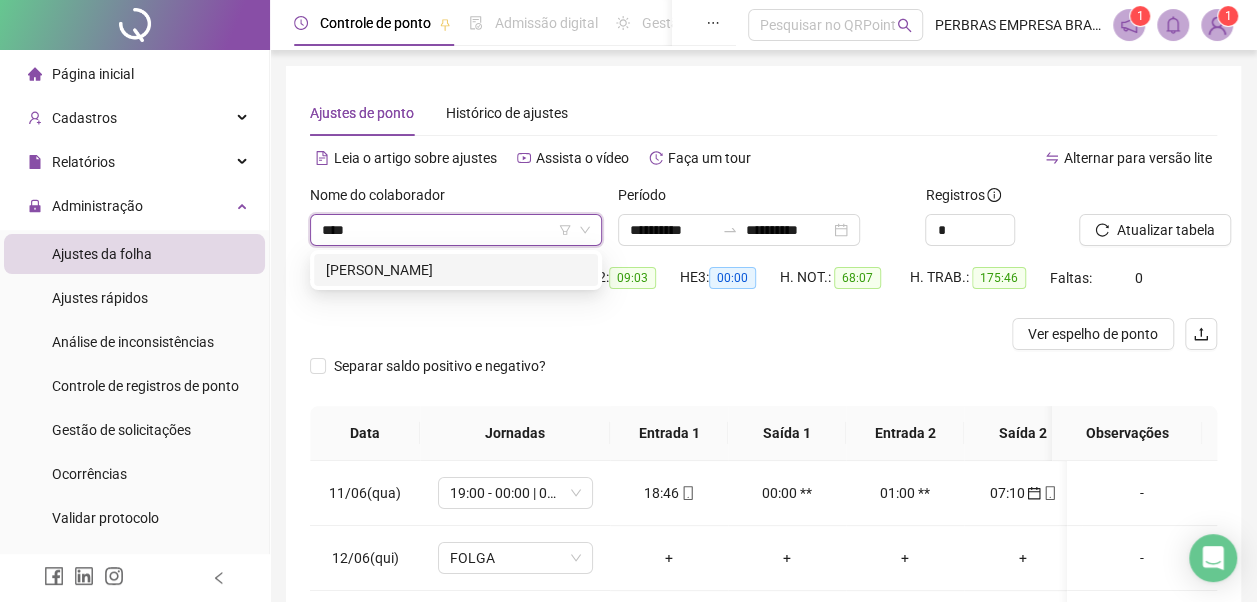 type on "*****" 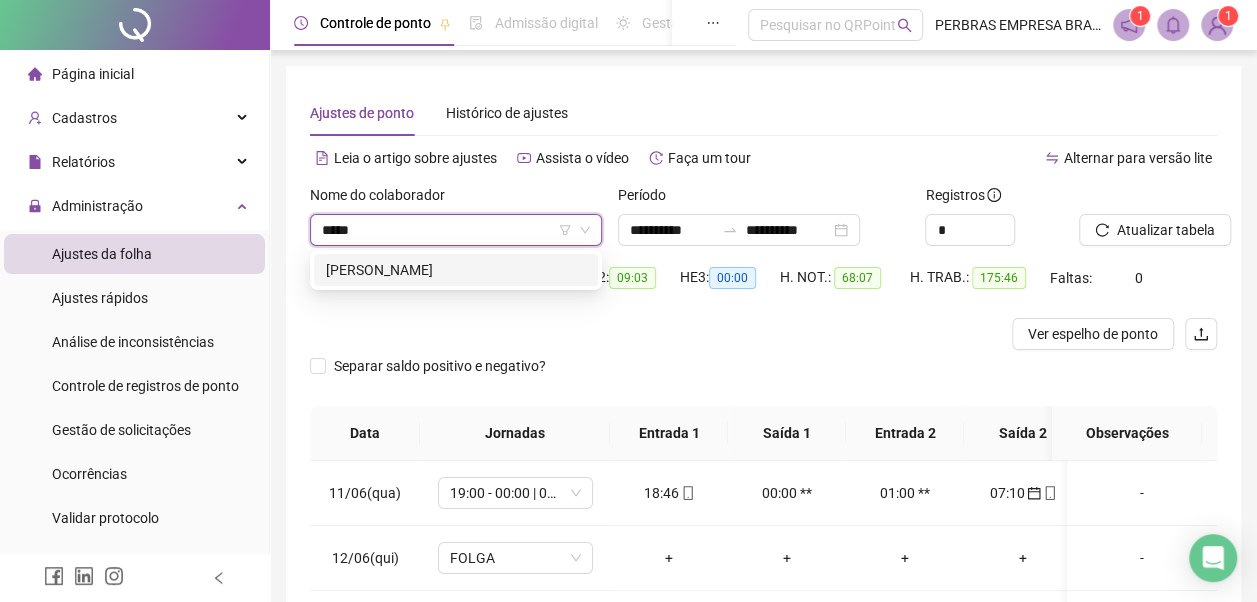 type 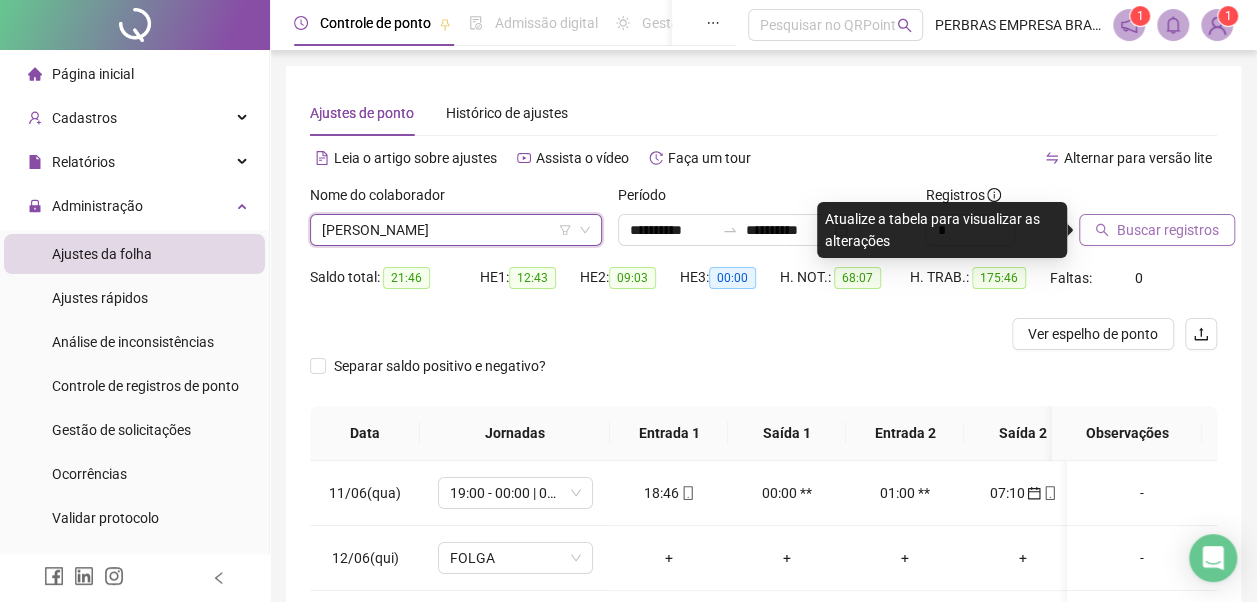 click on "Buscar registros" at bounding box center (1168, 230) 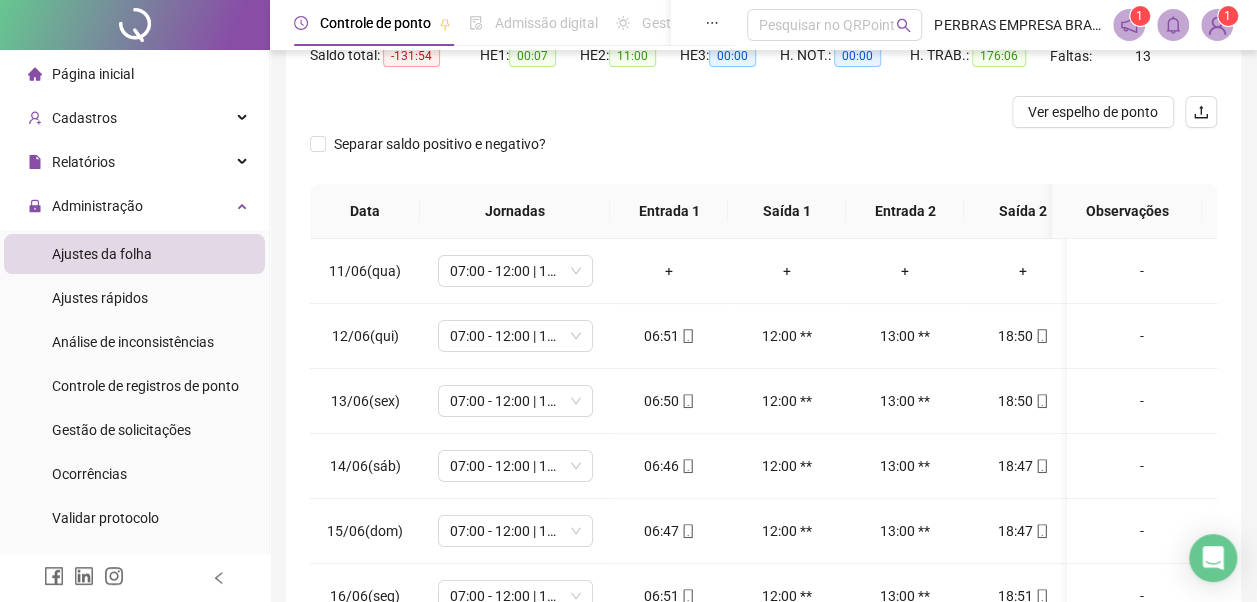 scroll, scrollTop: 396, scrollLeft: 0, axis: vertical 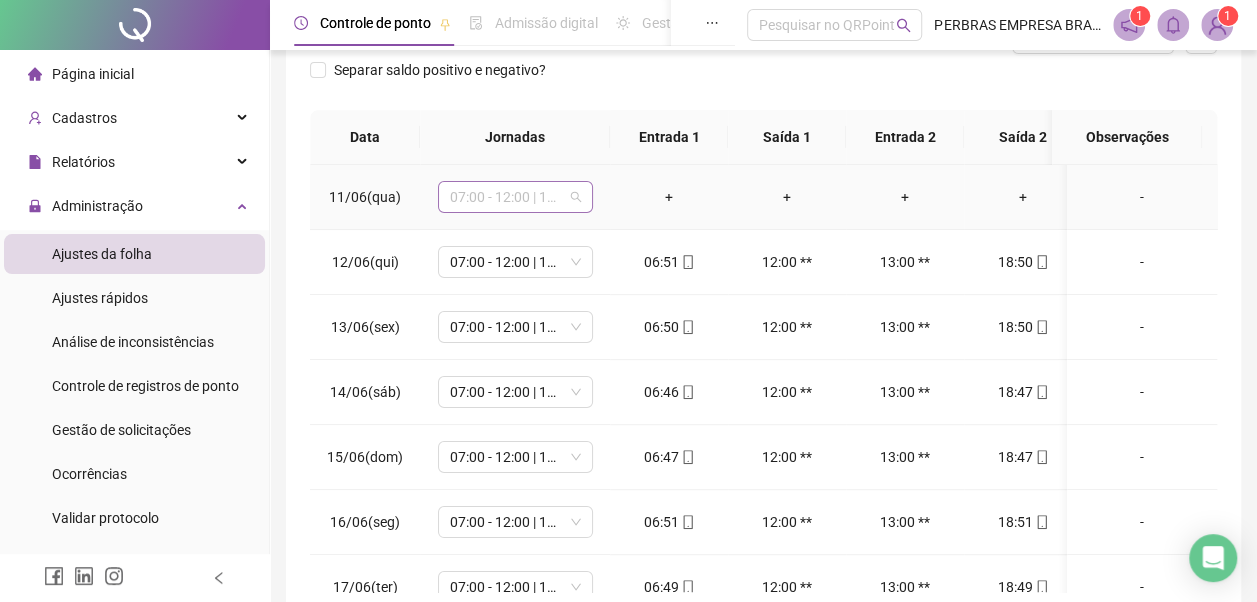 click on "07:00 - 12:00 | 13:00 - 19:00" at bounding box center [515, 197] 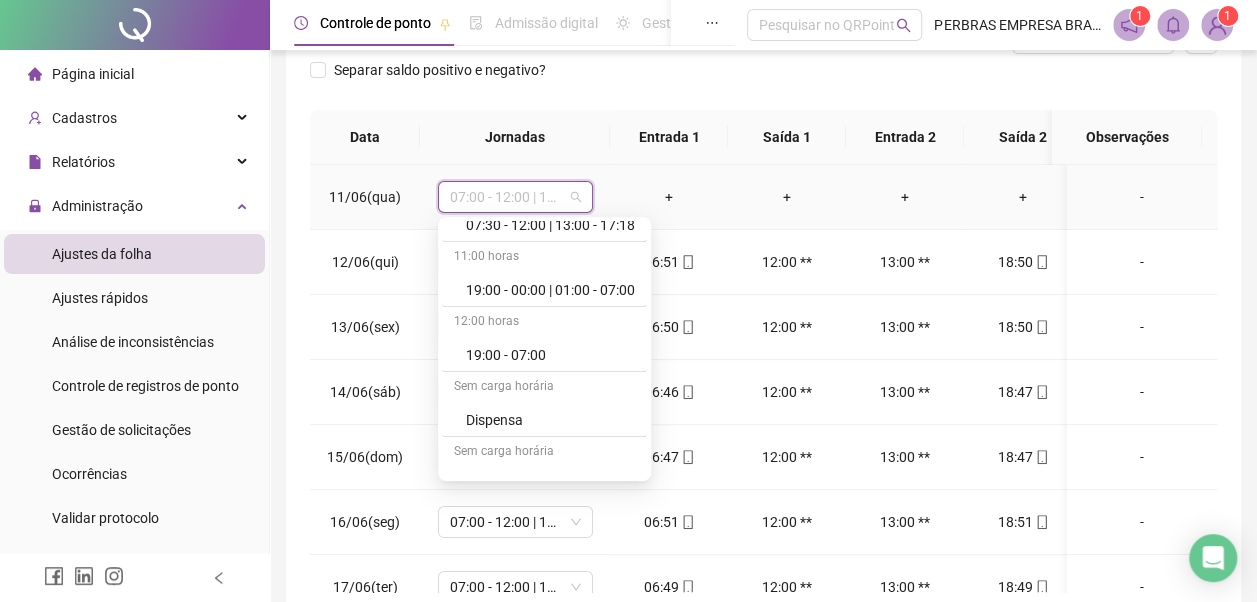 scroll, scrollTop: 778, scrollLeft: 0, axis: vertical 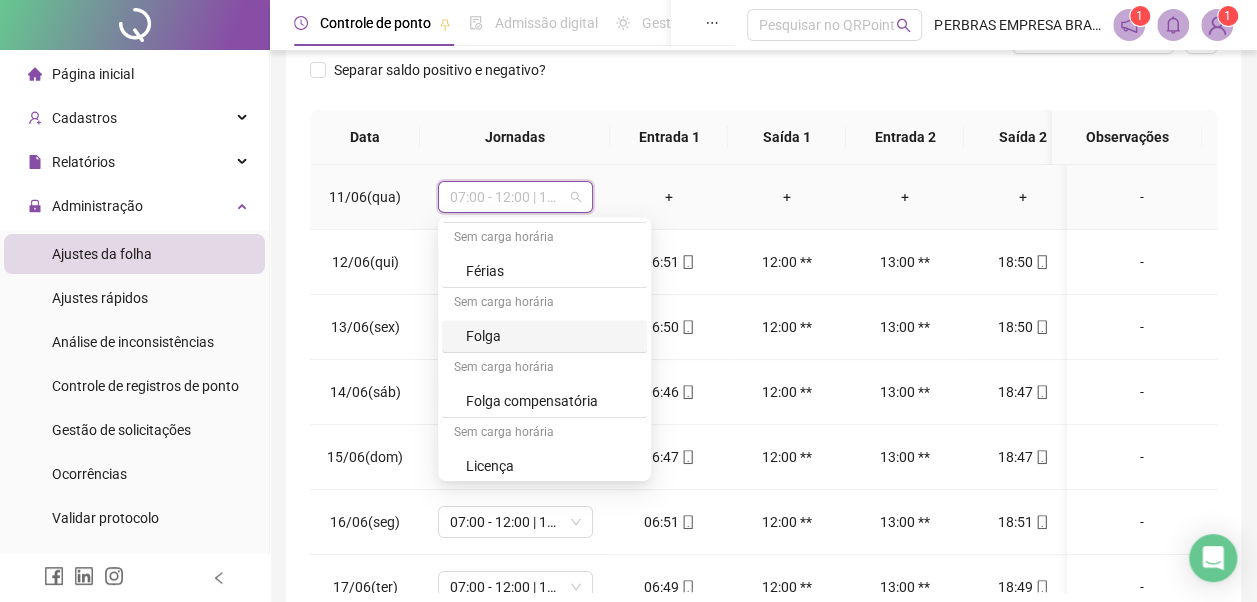 click on "Sem carga horária" at bounding box center [544, 304] 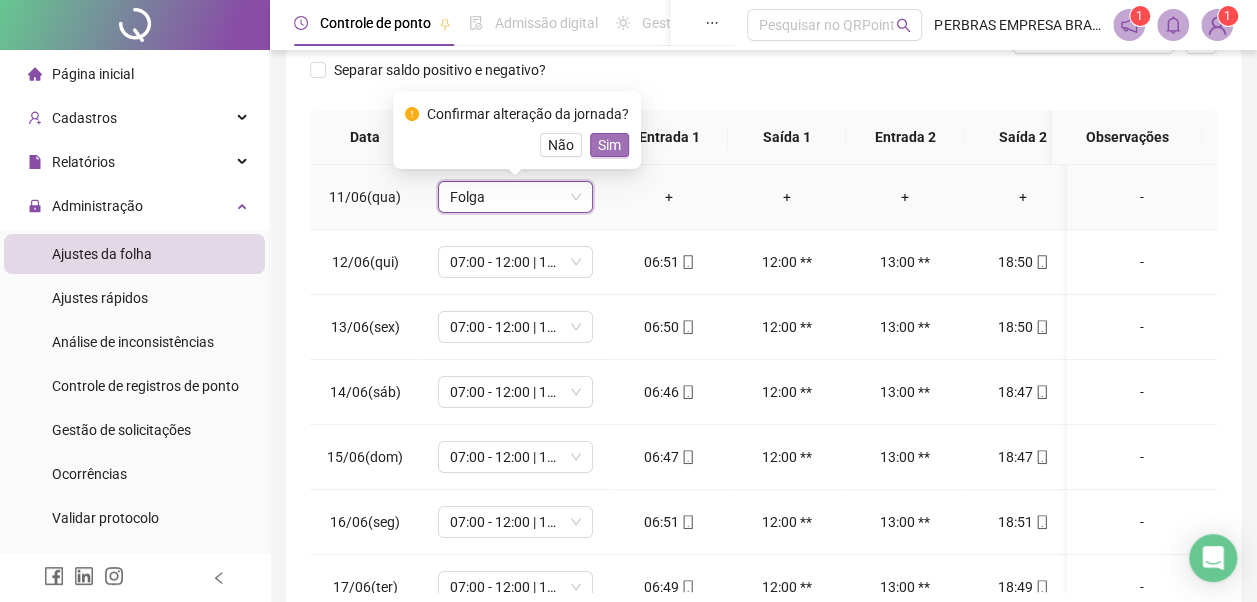 click on "Sim" at bounding box center (609, 145) 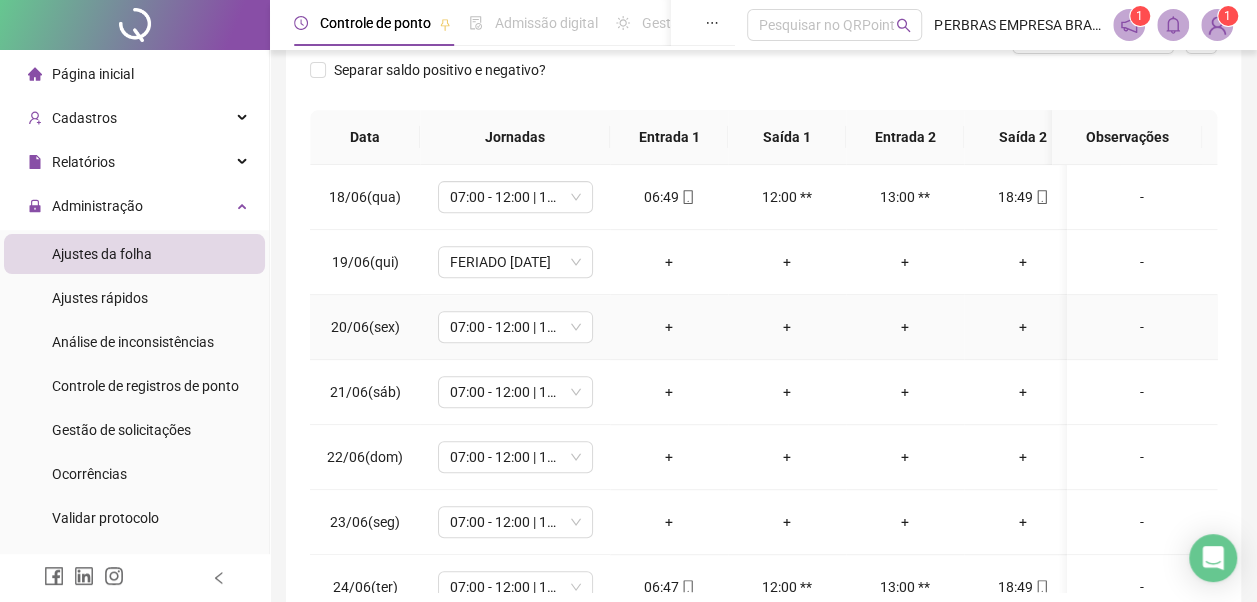 scroll, scrollTop: 500, scrollLeft: 0, axis: vertical 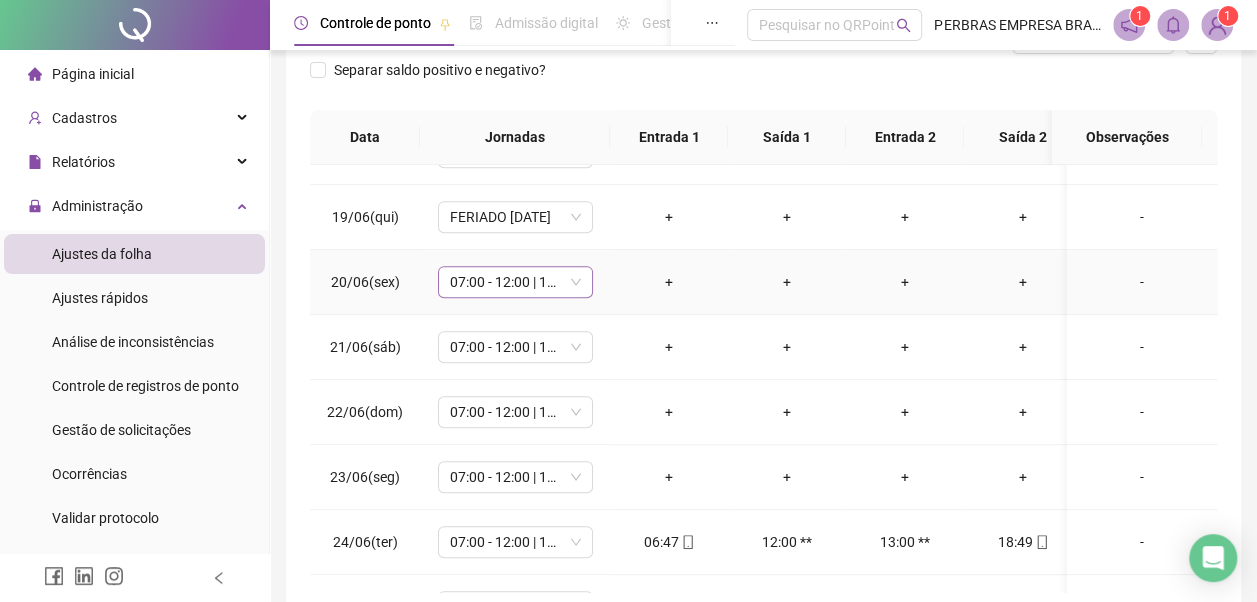 click on "07:00 - 12:00 | 13:00 - 19:00" at bounding box center (515, 282) 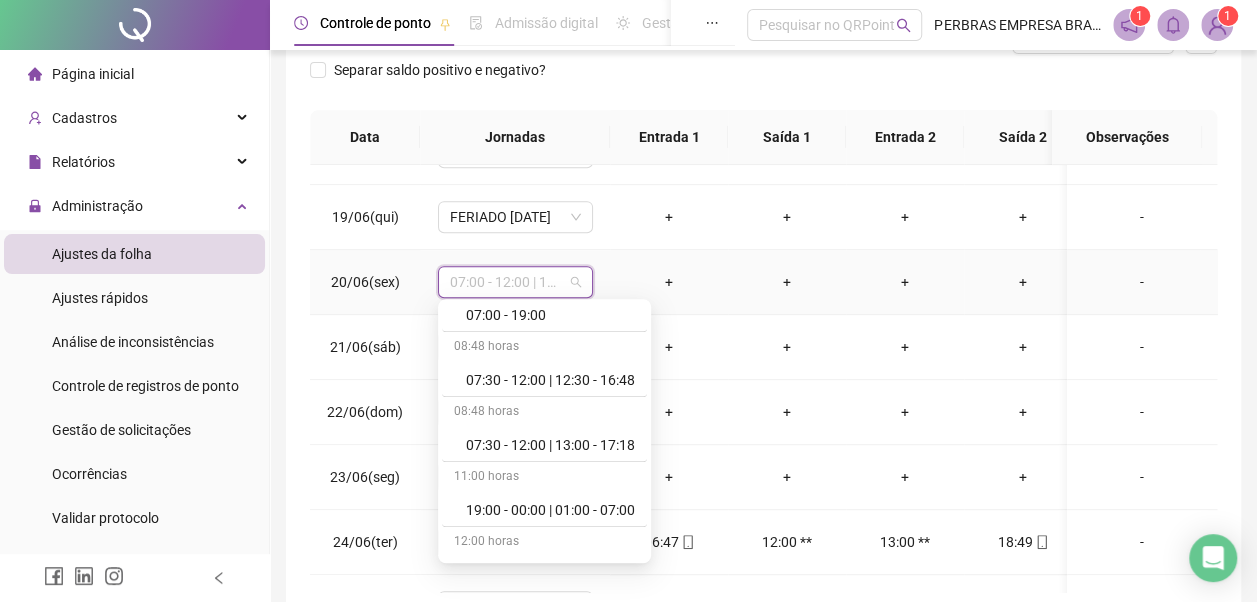 scroll, scrollTop: 778, scrollLeft: 0, axis: vertical 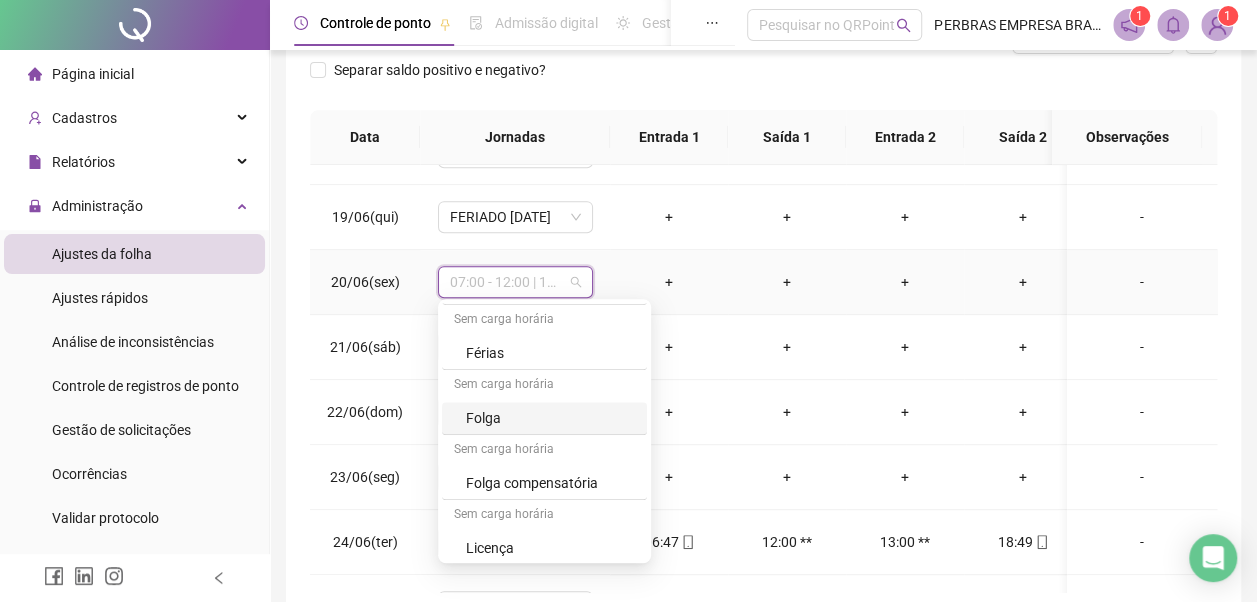 click on "Folga" at bounding box center [550, 418] 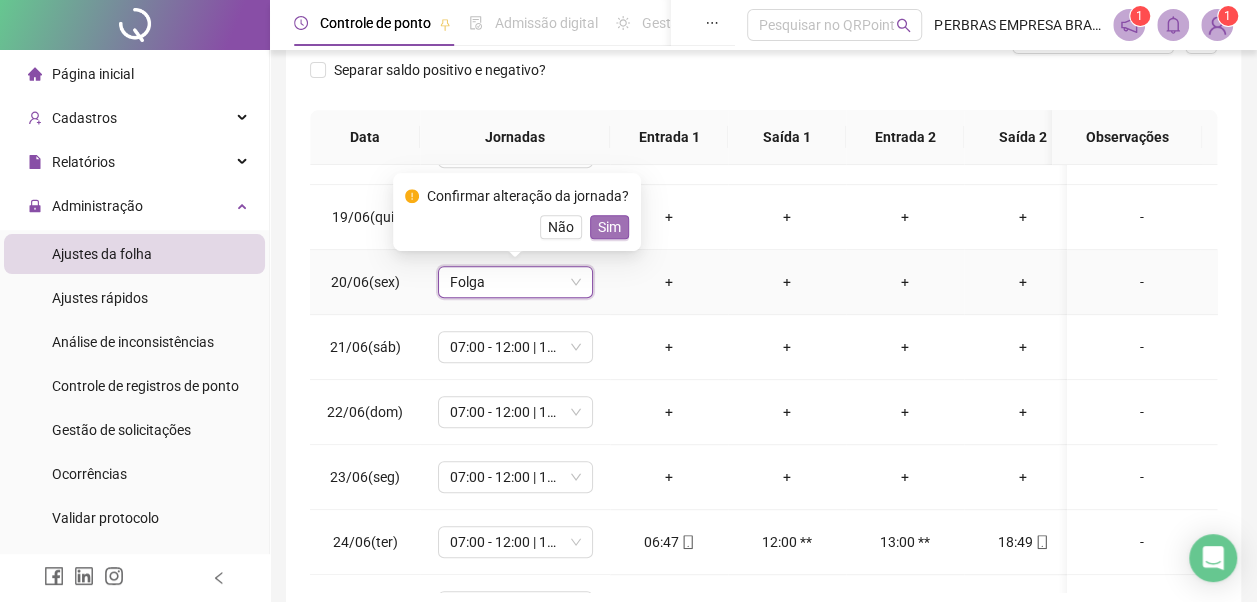 click on "Sim" at bounding box center (609, 227) 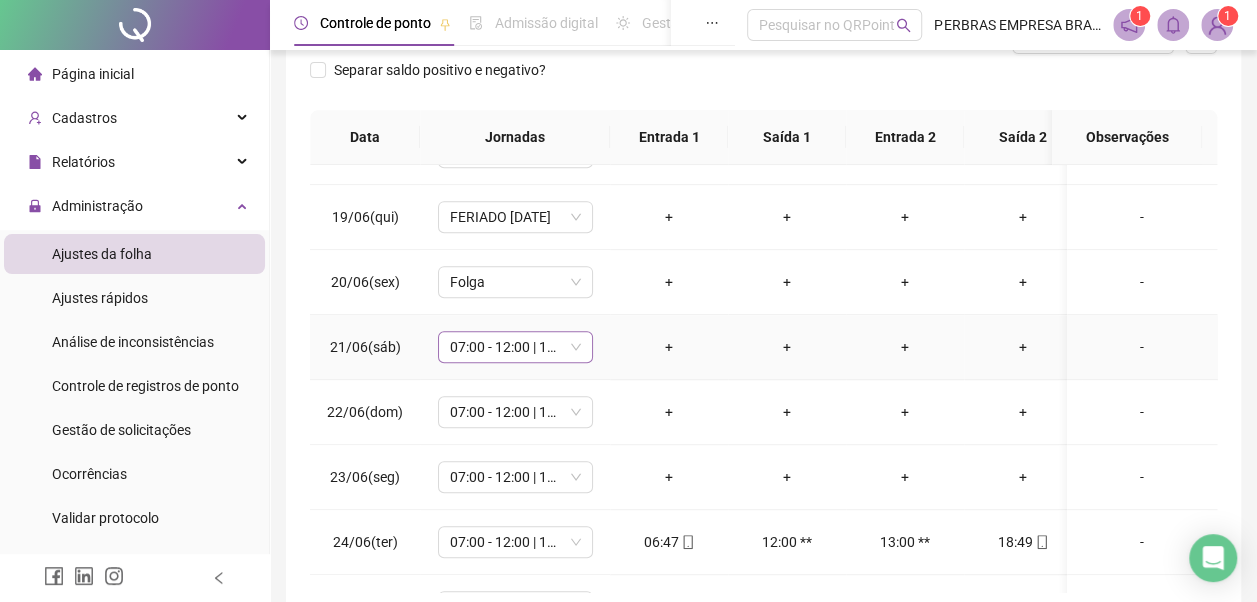 click on "07:00 - 12:00 | 13:00 - 19:00" at bounding box center [515, 347] 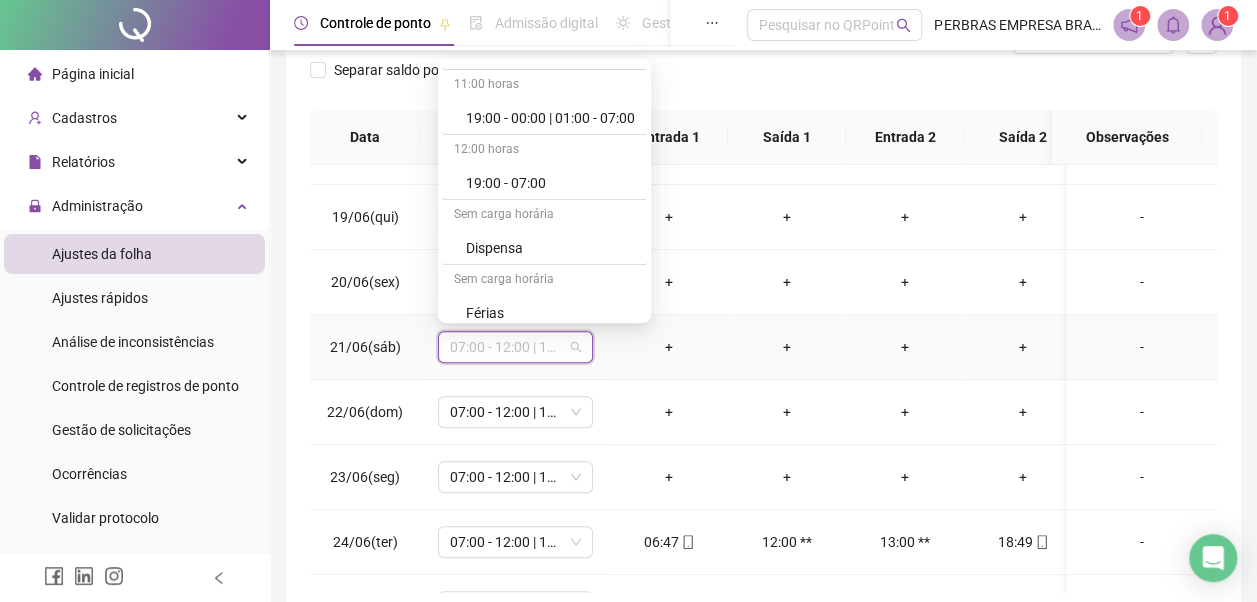 scroll, scrollTop: 778, scrollLeft: 0, axis: vertical 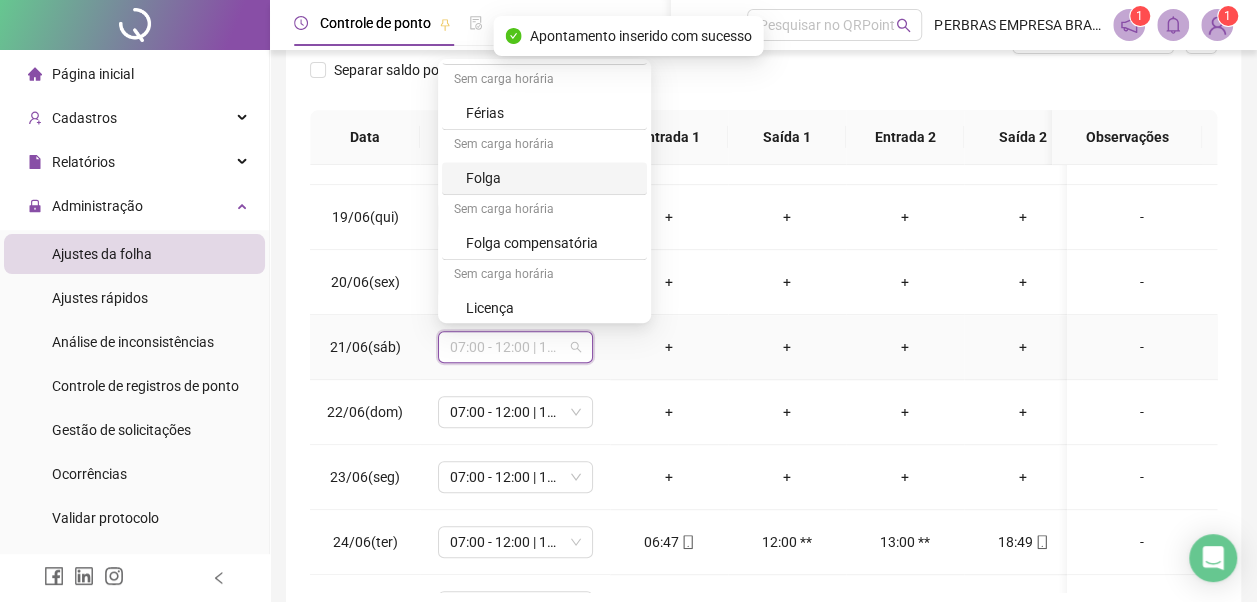 click on "Folga" at bounding box center [550, 178] 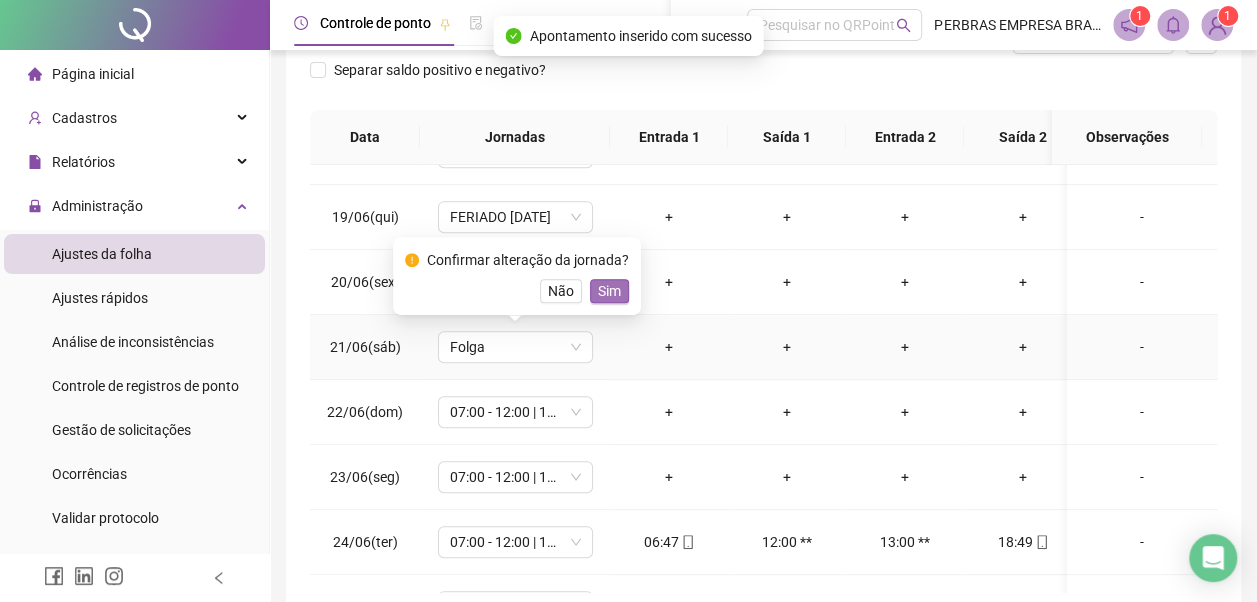 click on "Sim" at bounding box center [609, 291] 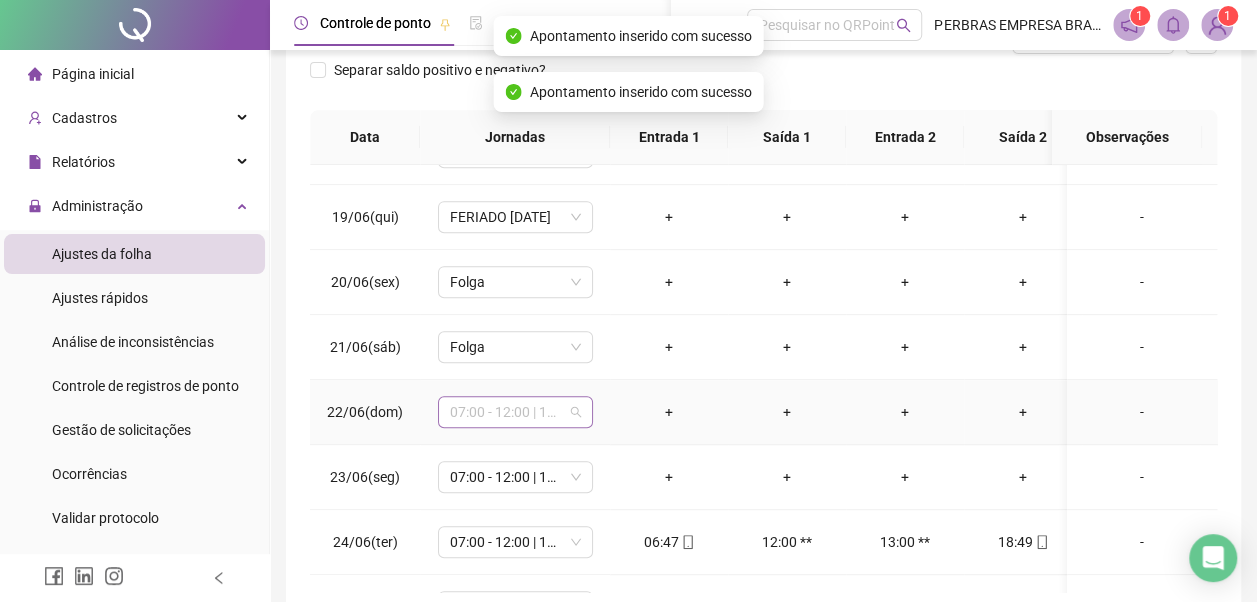 click on "07:00 - 12:00 | 13:00 - 19:00" at bounding box center [515, 412] 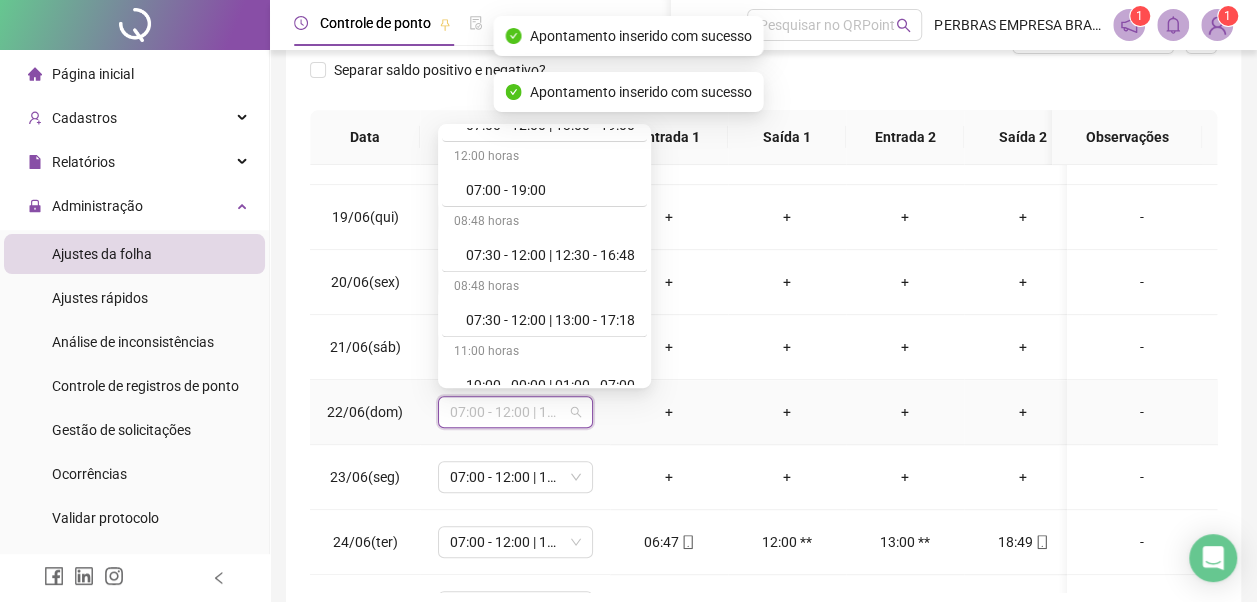 scroll, scrollTop: 778, scrollLeft: 0, axis: vertical 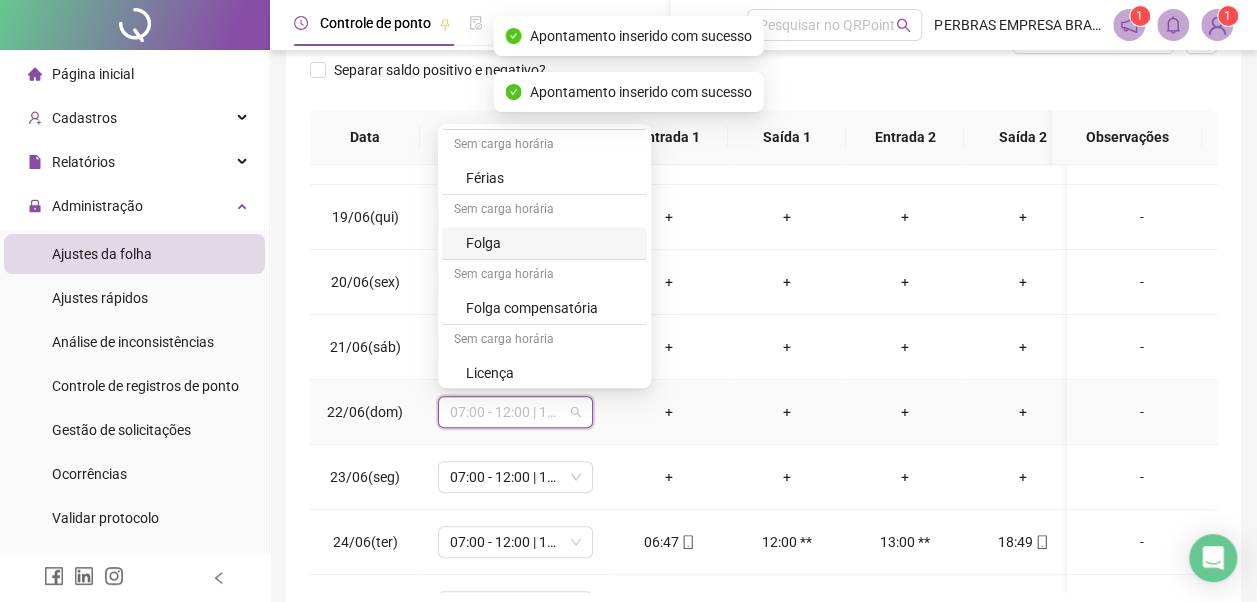 click on "Folga" at bounding box center [550, 243] 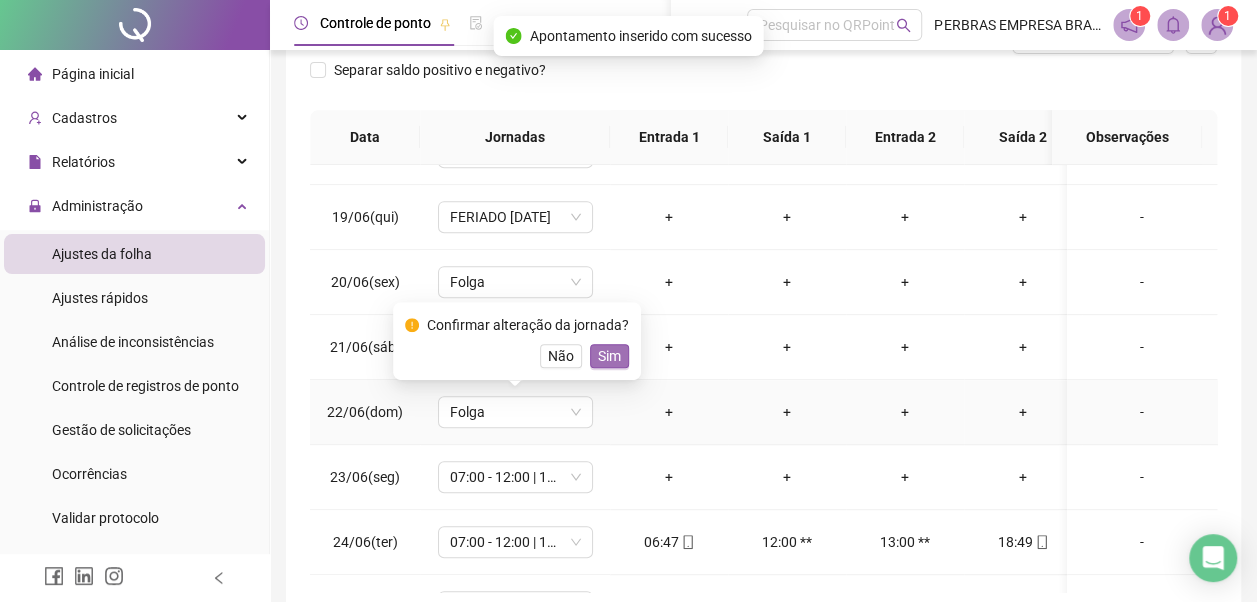 click on "Sim" at bounding box center [609, 356] 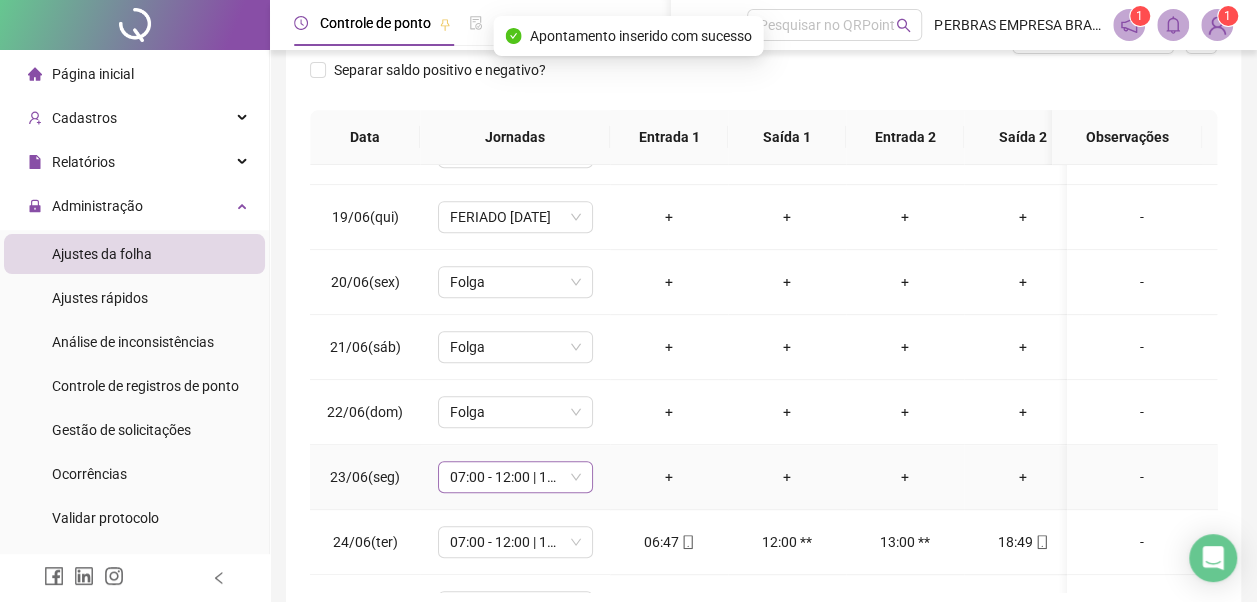 click on "07:00 - 12:00 | 13:00 - 19:00" at bounding box center [515, 477] 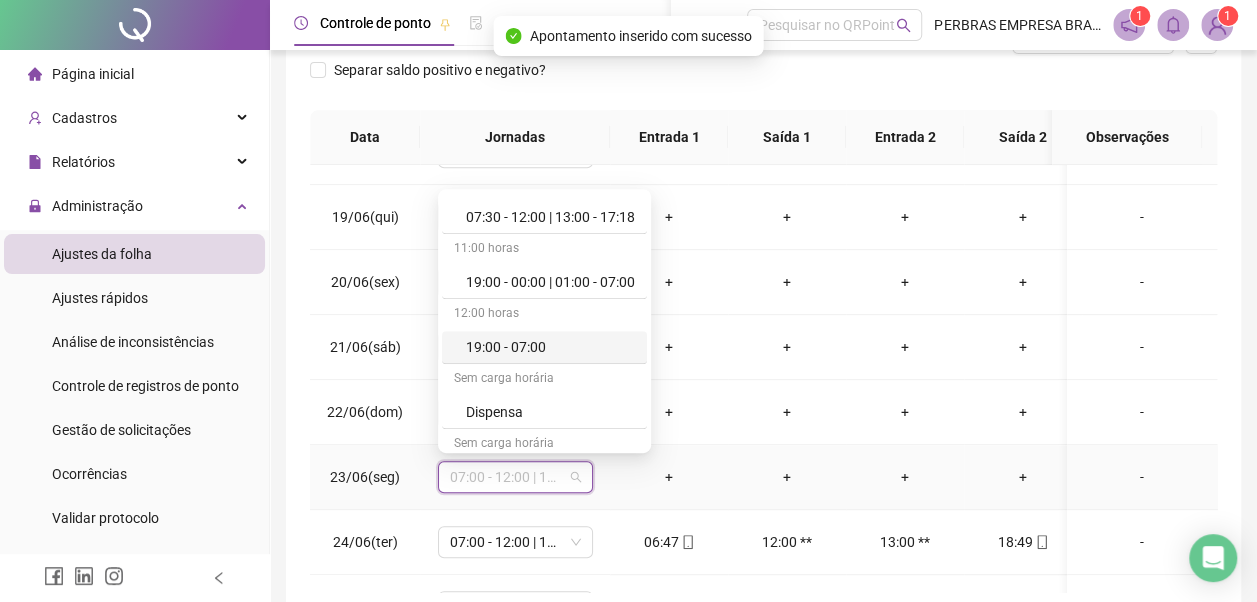 scroll, scrollTop: 778, scrollLeft: 0, axis: vertical 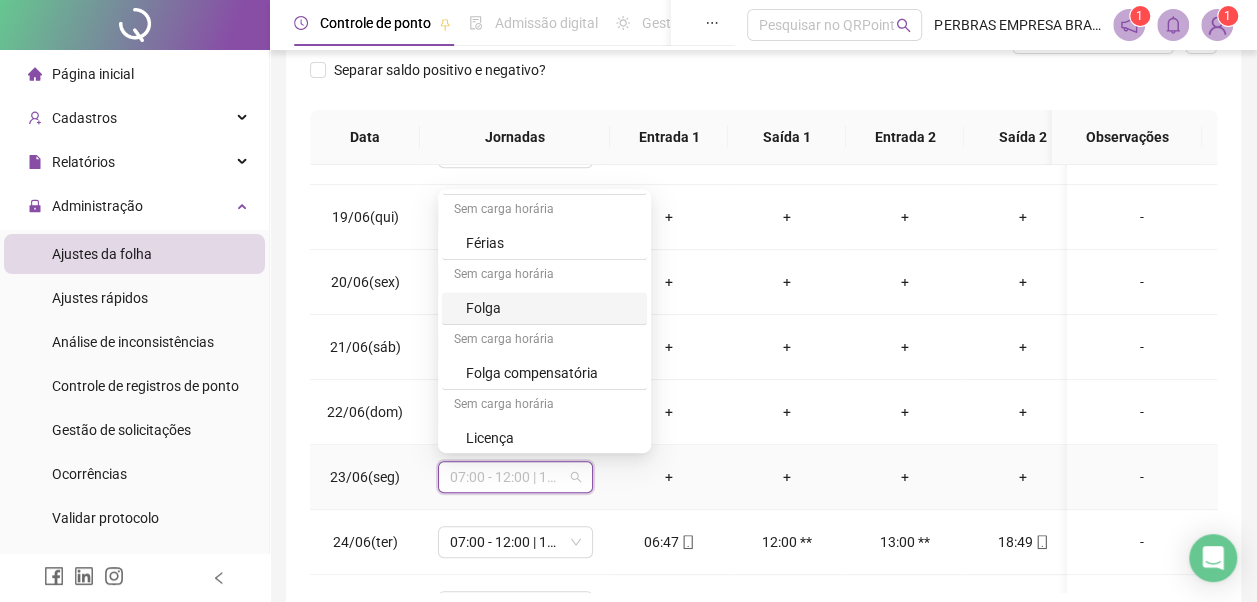click on "Folga" at bounding box center (550, 308) 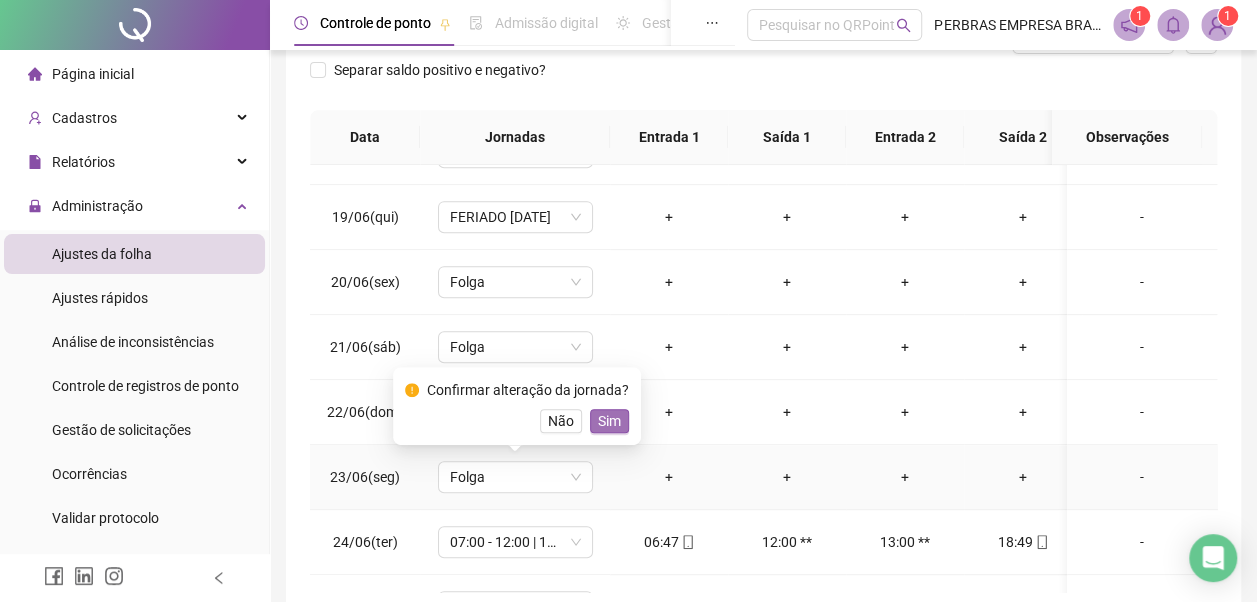 click on "Sim" at bounding box center (609, 421) 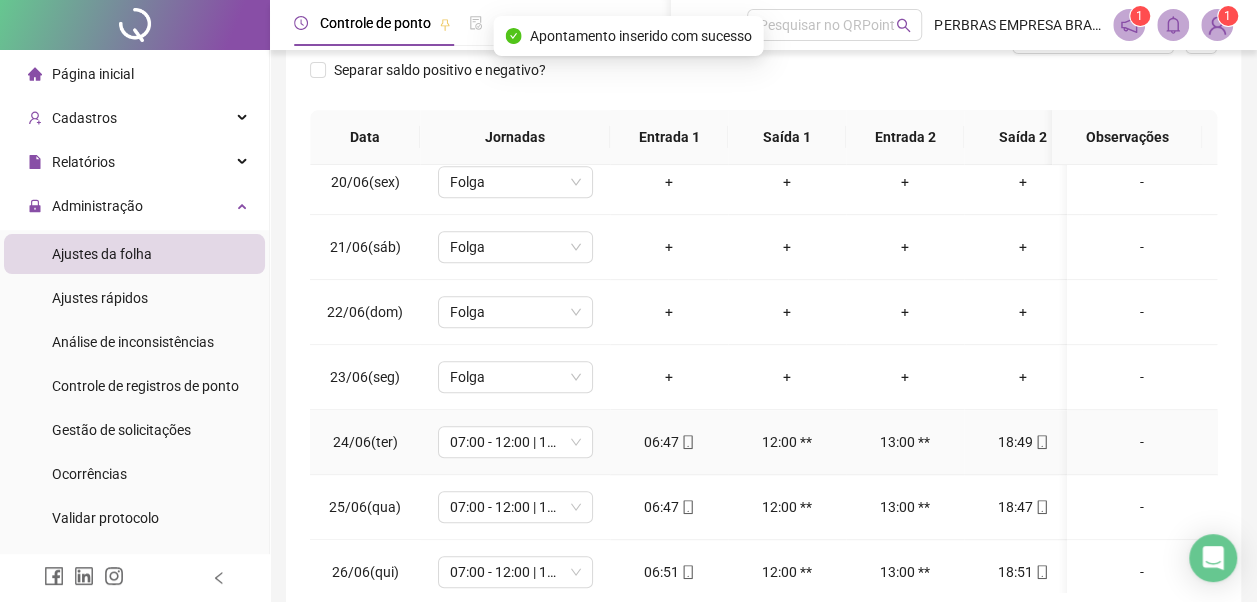 scroll, scrollTop: 700, scrollLeft: 0, axis: vertical 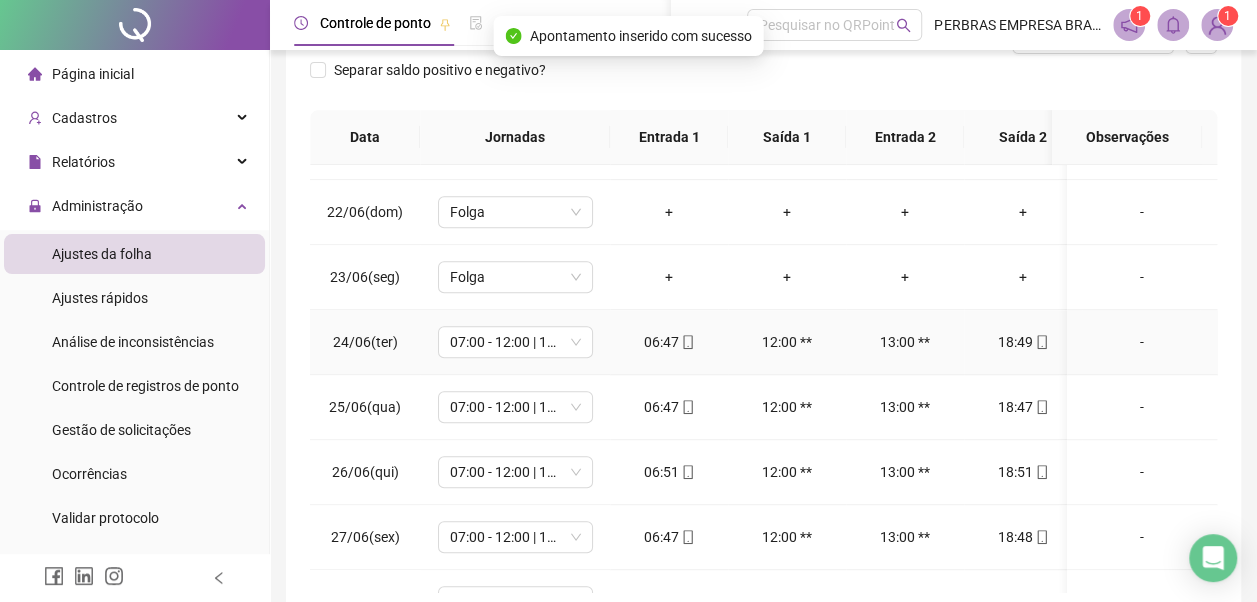 click on "-" at bounding box center (1142, 342) 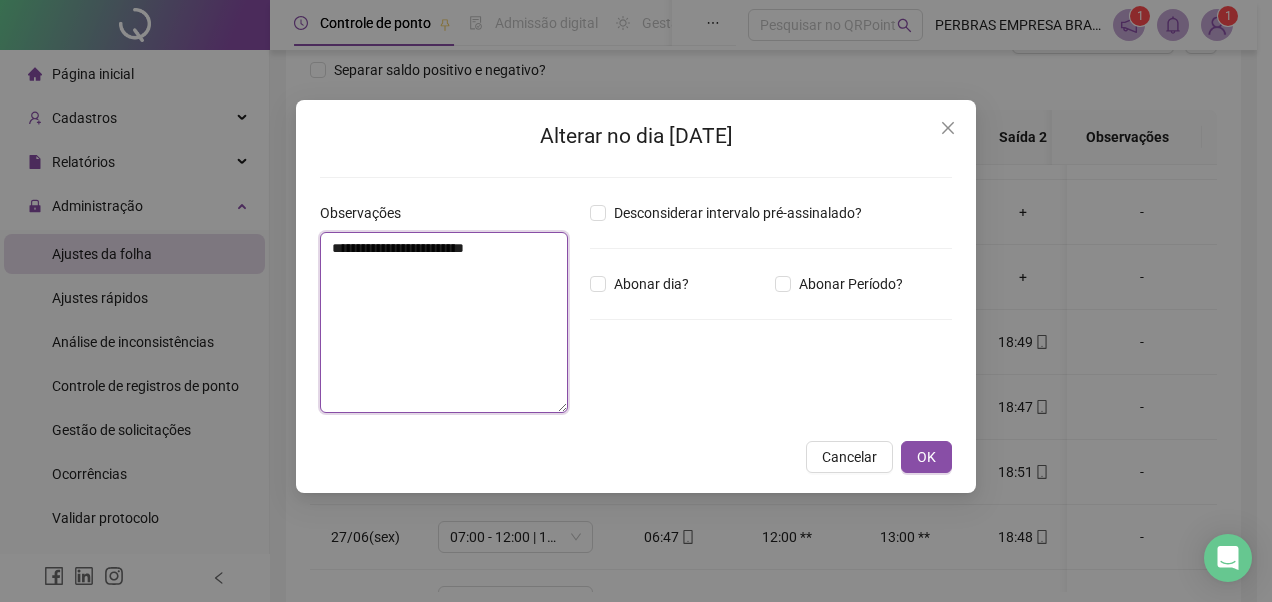 click on "**********" at bounding box center (444, 322) 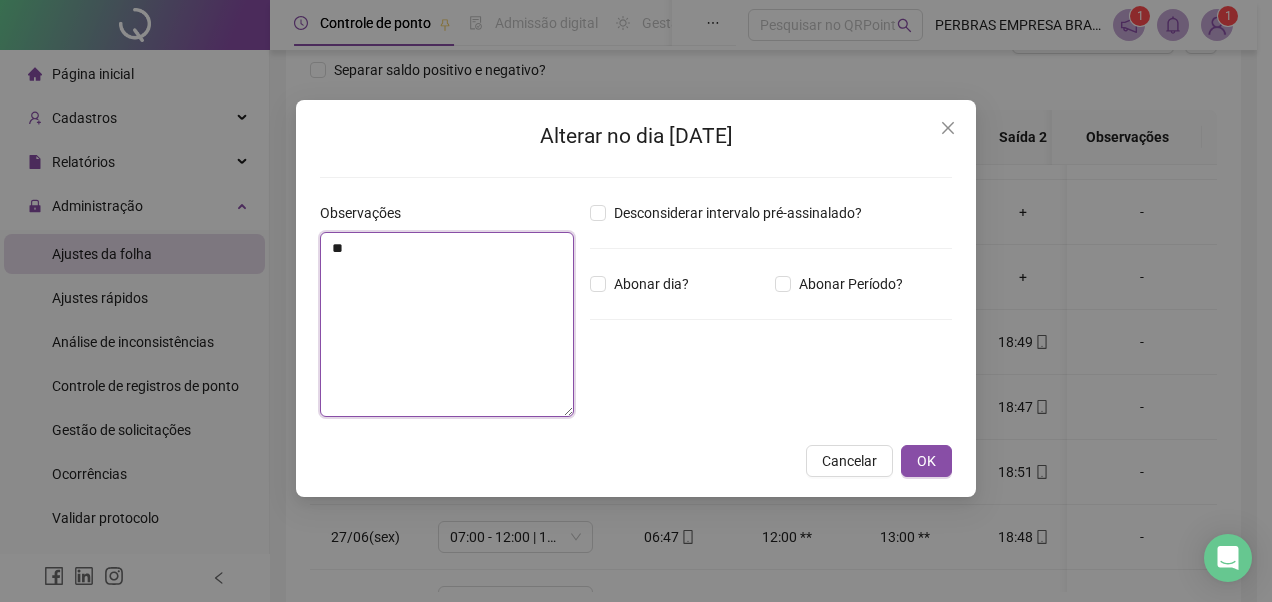 type on "*" 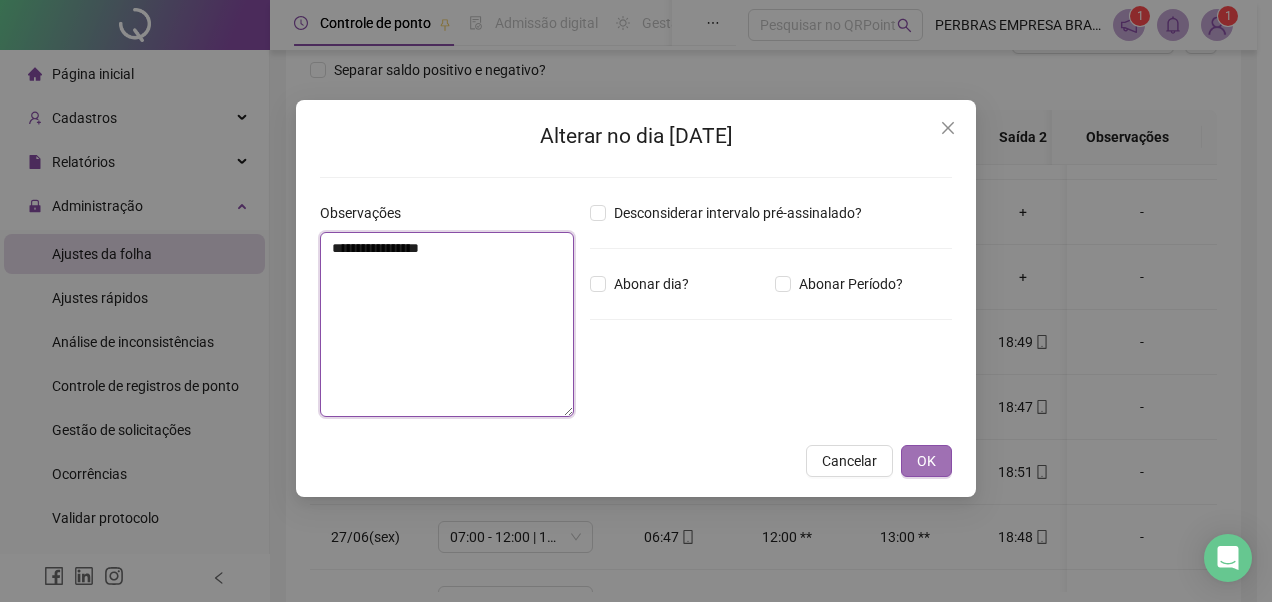 type on "**********" 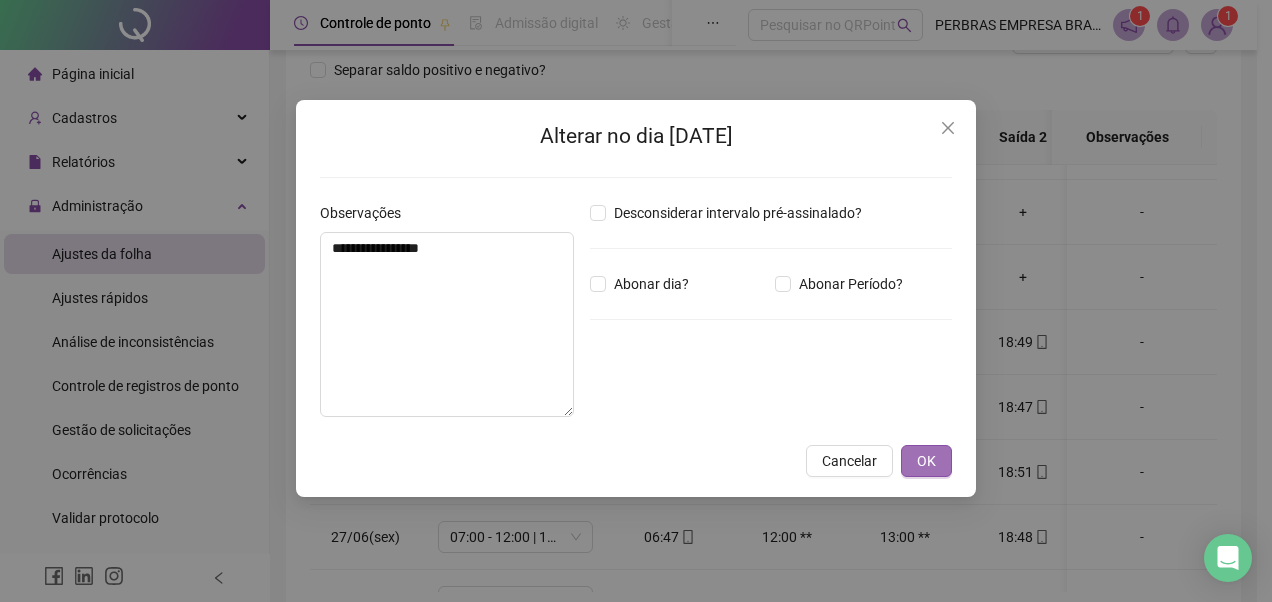 click on "OK" at bounding box center (926, 461) 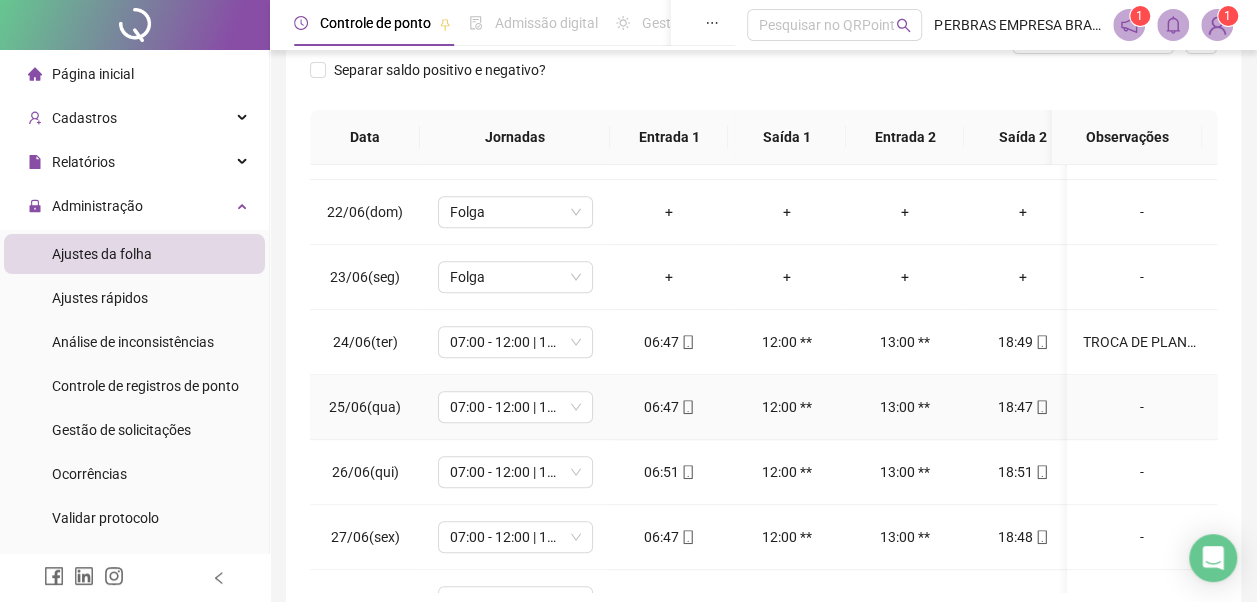 click on "-" at bounding box center [1142, 407] 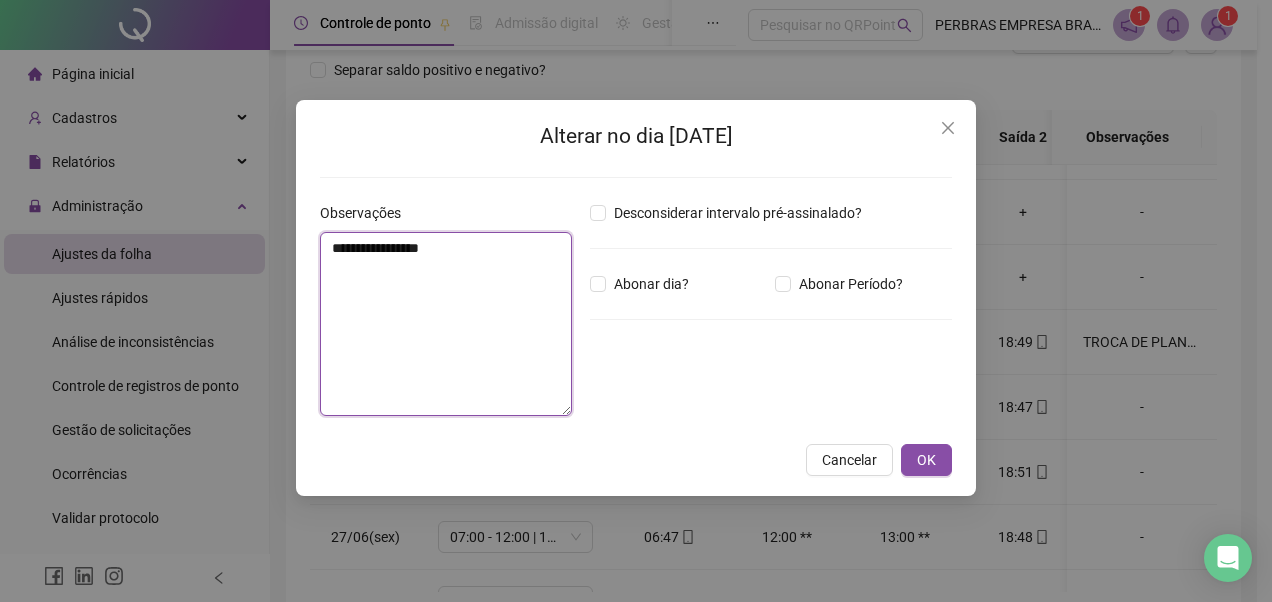 click on "**********" at bounding box center (446, 324) 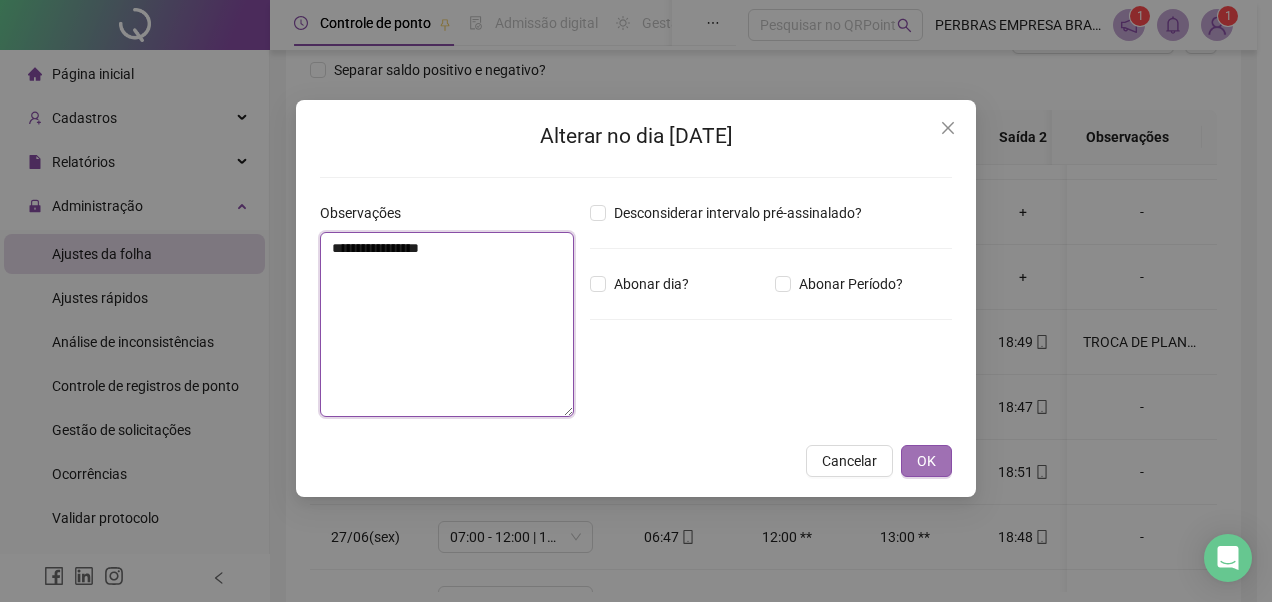 type on "**********" 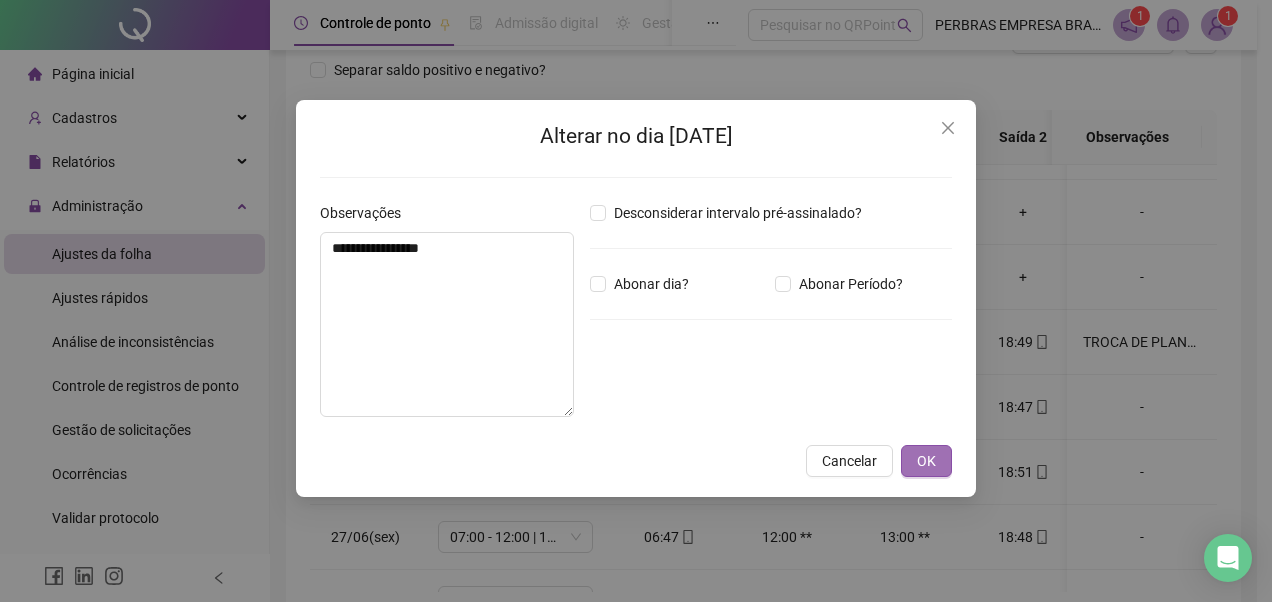 click on "OK" at bounding box center (926, 461) 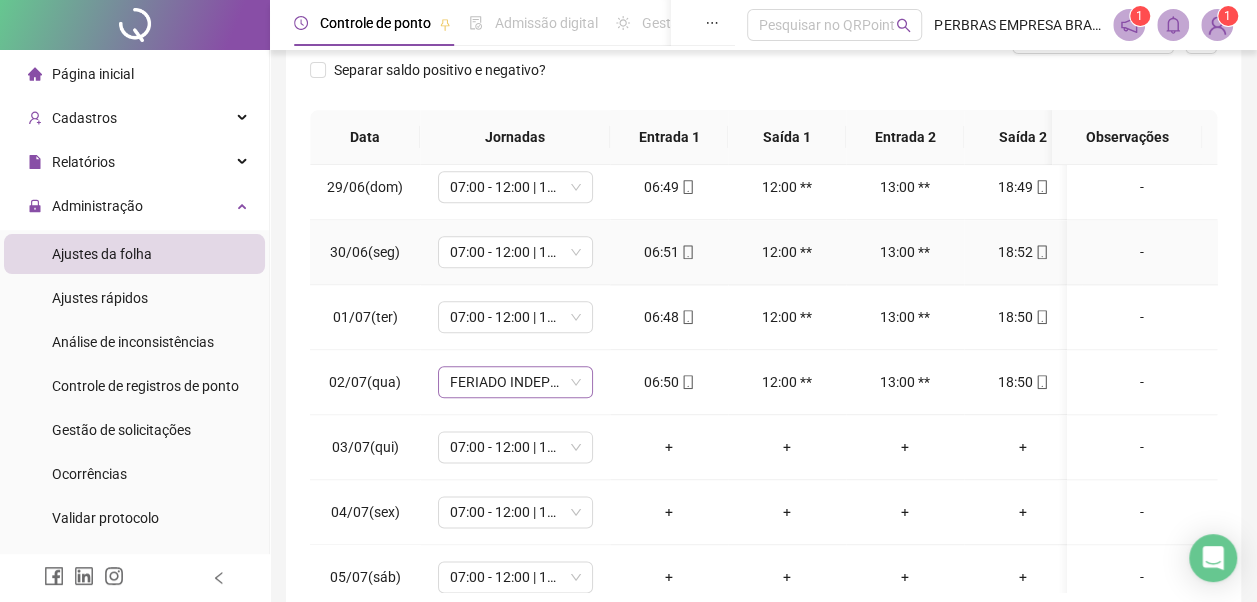 scroll, scrollTop: 1200, scrollLeft: 0, axis: vertical 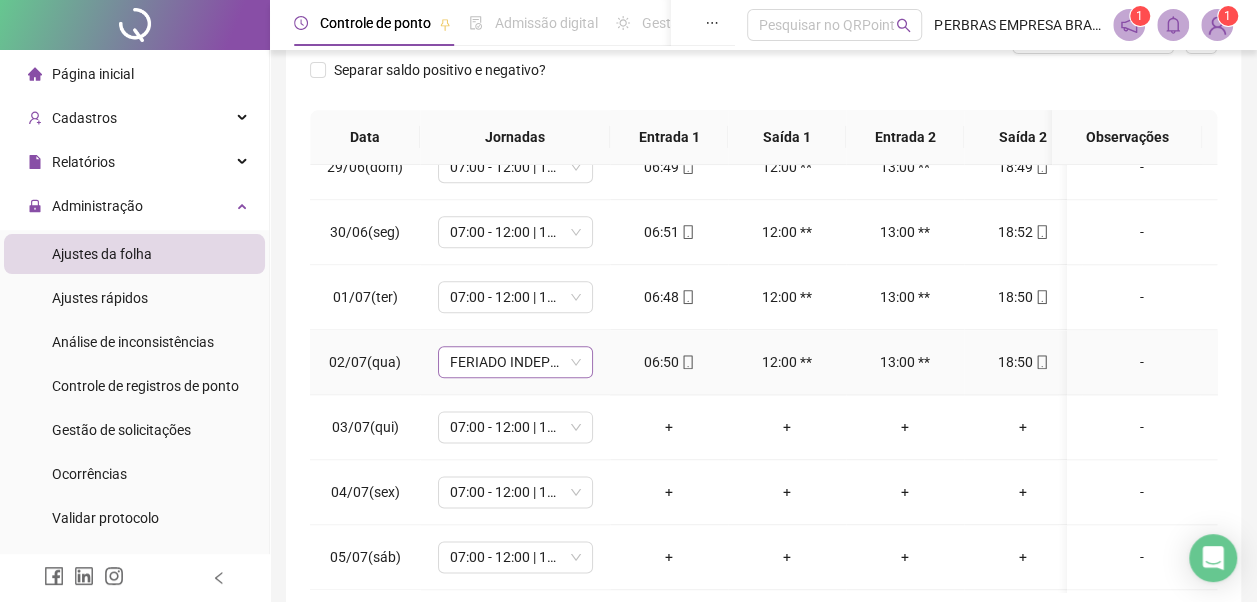 click on "FERIADO INDEPENDÊNCIA DA BAHIA" at bounding box center (515, 362) 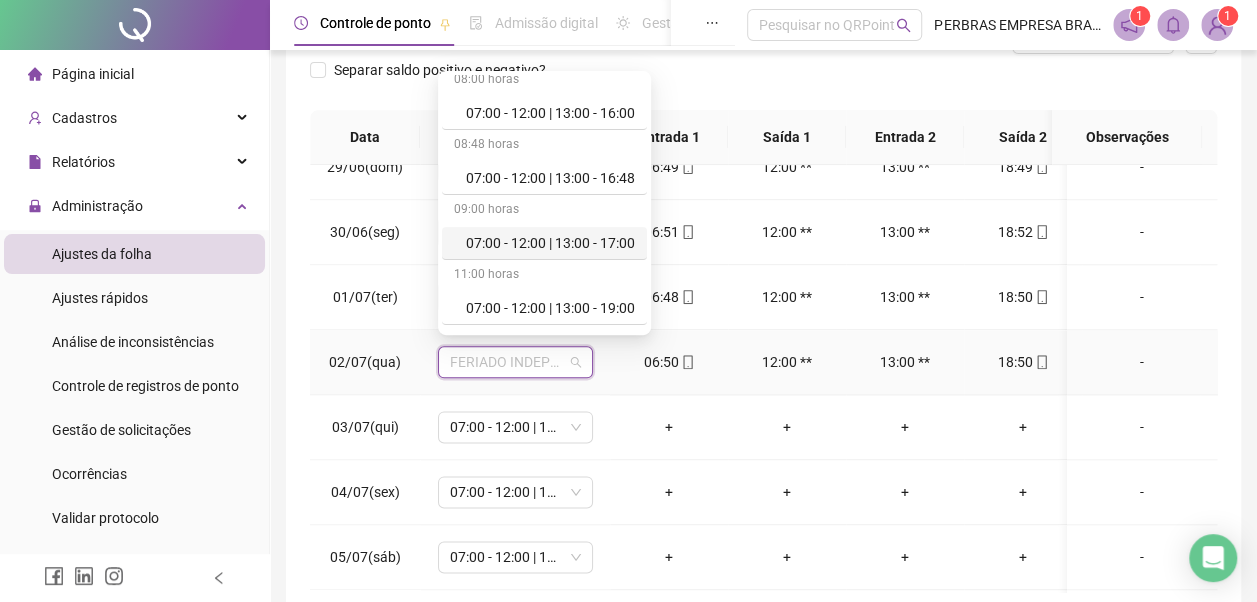 scroll, scrollTop: 100, scrollLeft: 0, axis: vertical 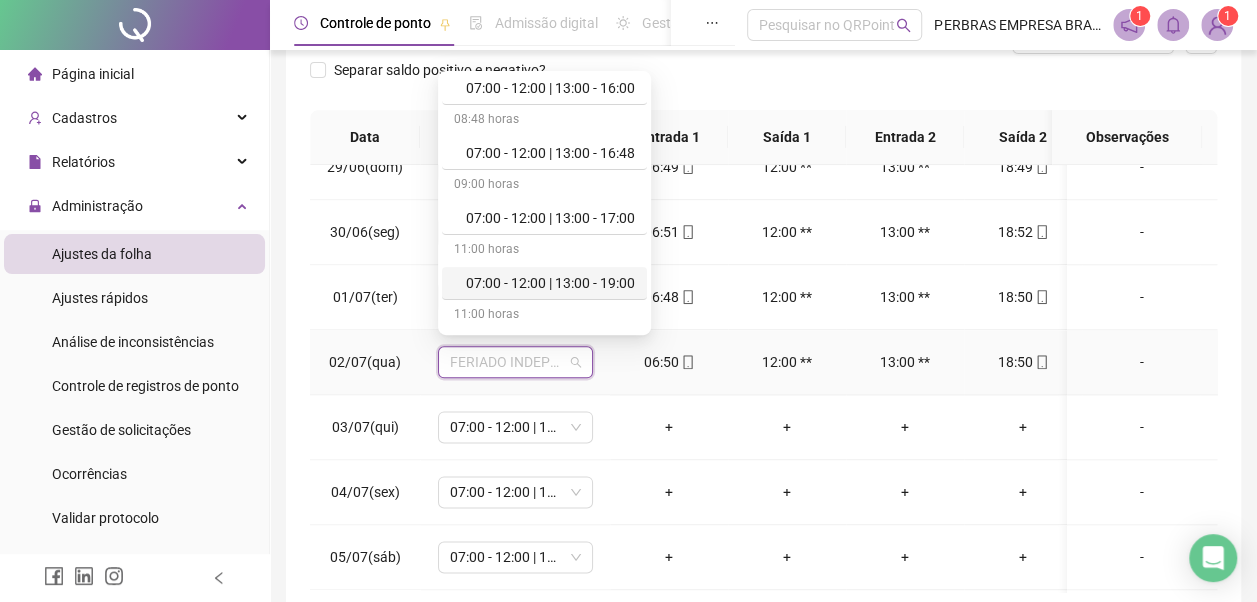 click on "07:00 - 12:00 | 13:00 - 19:00" at bounding box center [550, 283] 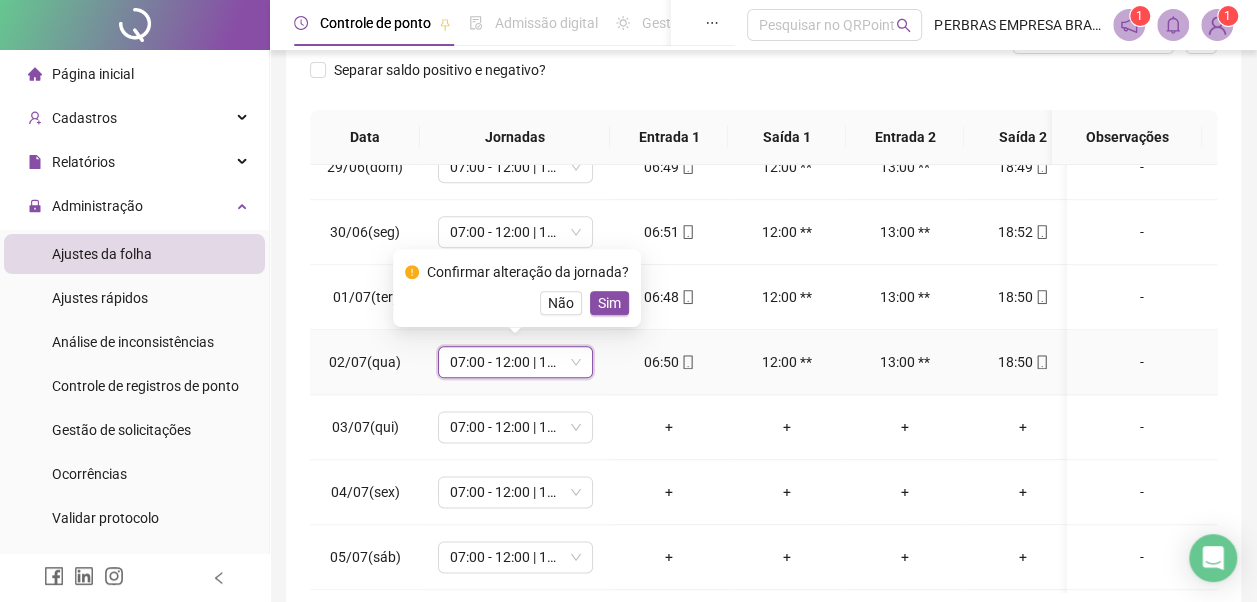 click on "Sim" at bounding box center [609, 303] 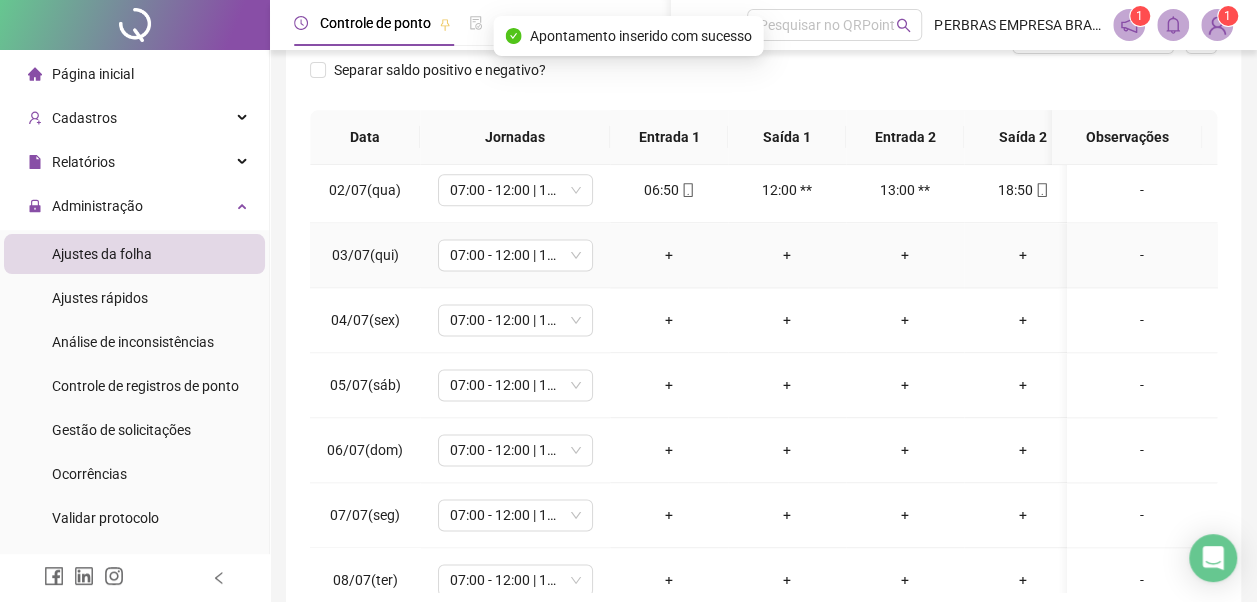 scroll, scrollTop: 1400, scrollLeft: 0, axis: vertical 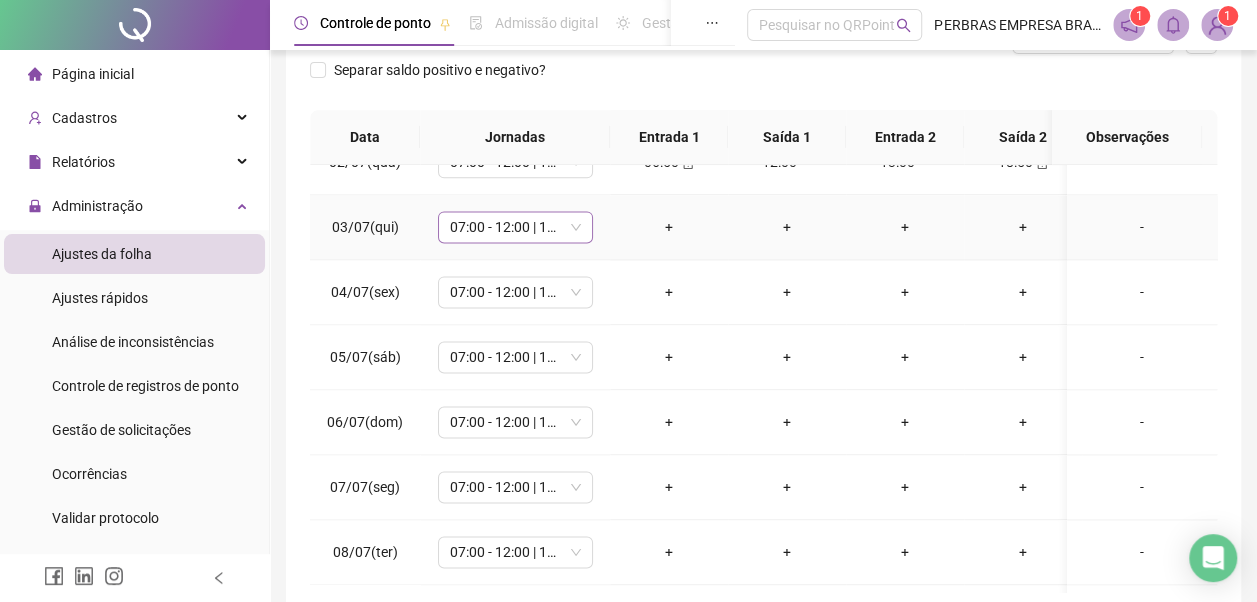 click on "07:00 - 12:00 | 13:00 - 19:00" at bounding box center (515, 227) 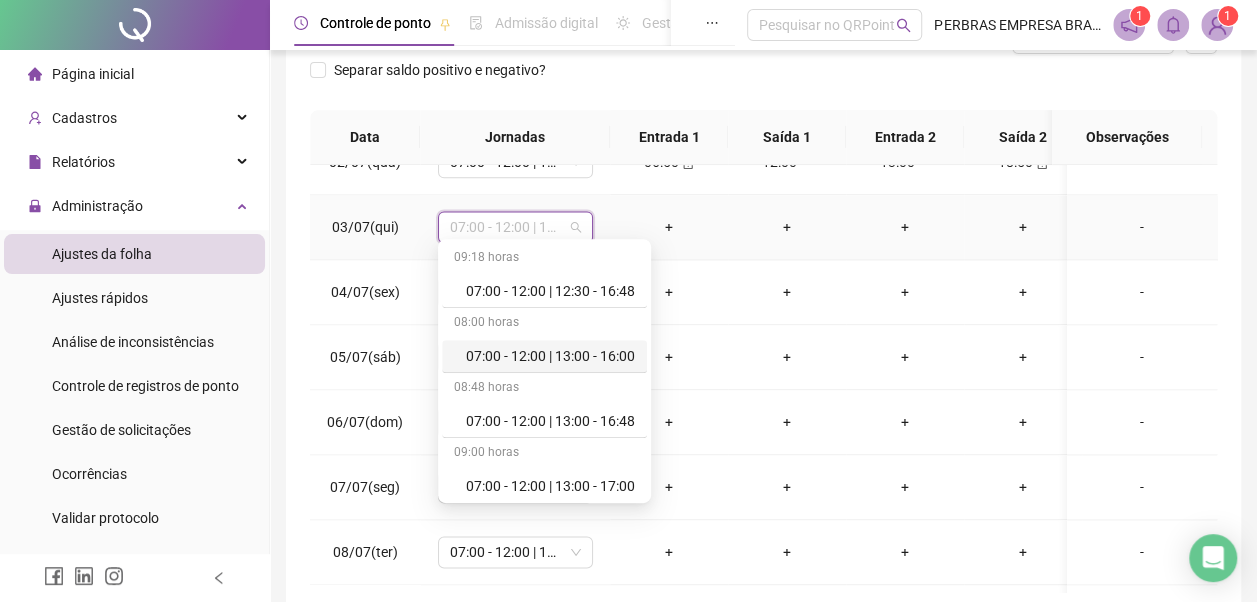 scroll, scrollTop: 778, scrollLeft: 0, axis: vertical 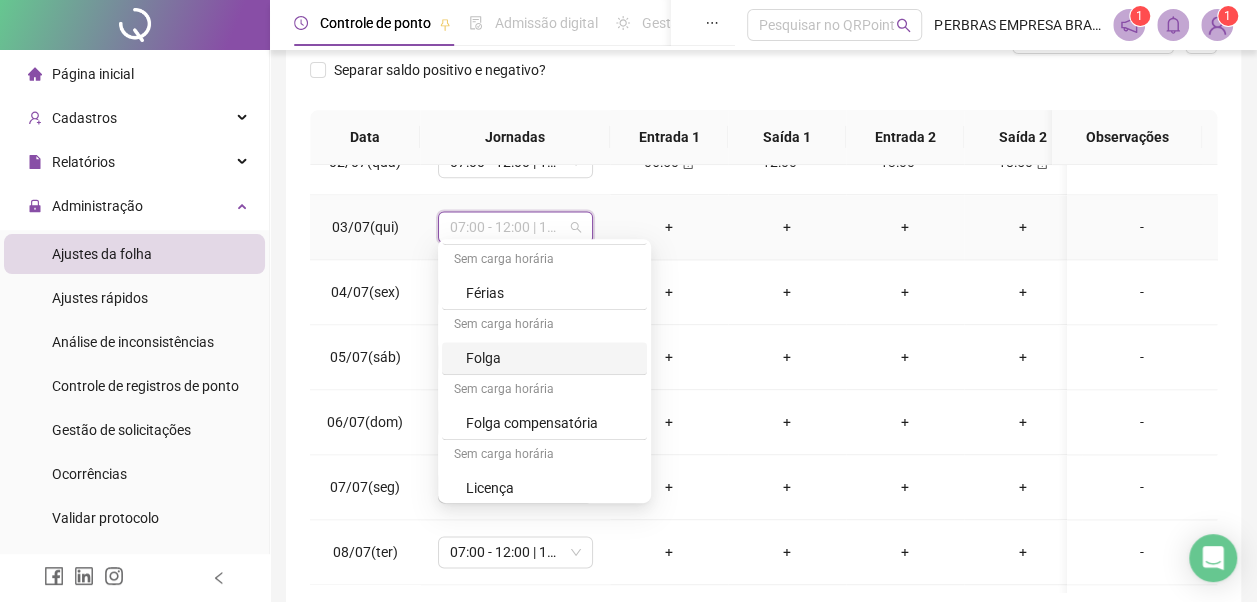 click on "Folga" at bounding box center [550, 358] 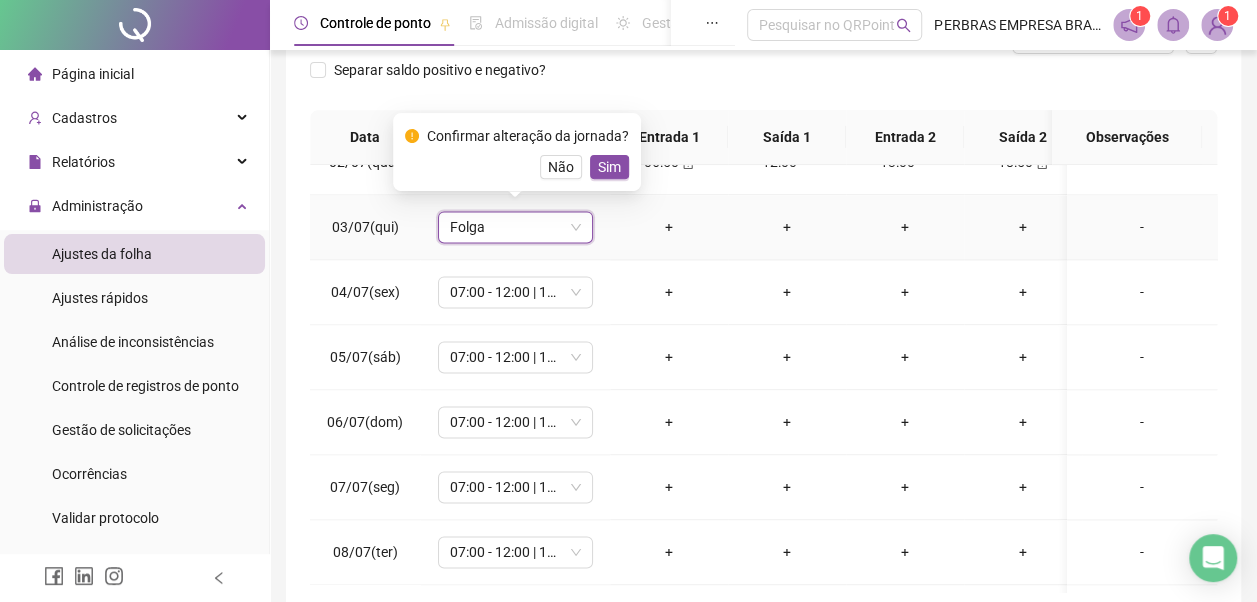 click on "Sim" at bounding box center (609, 167) 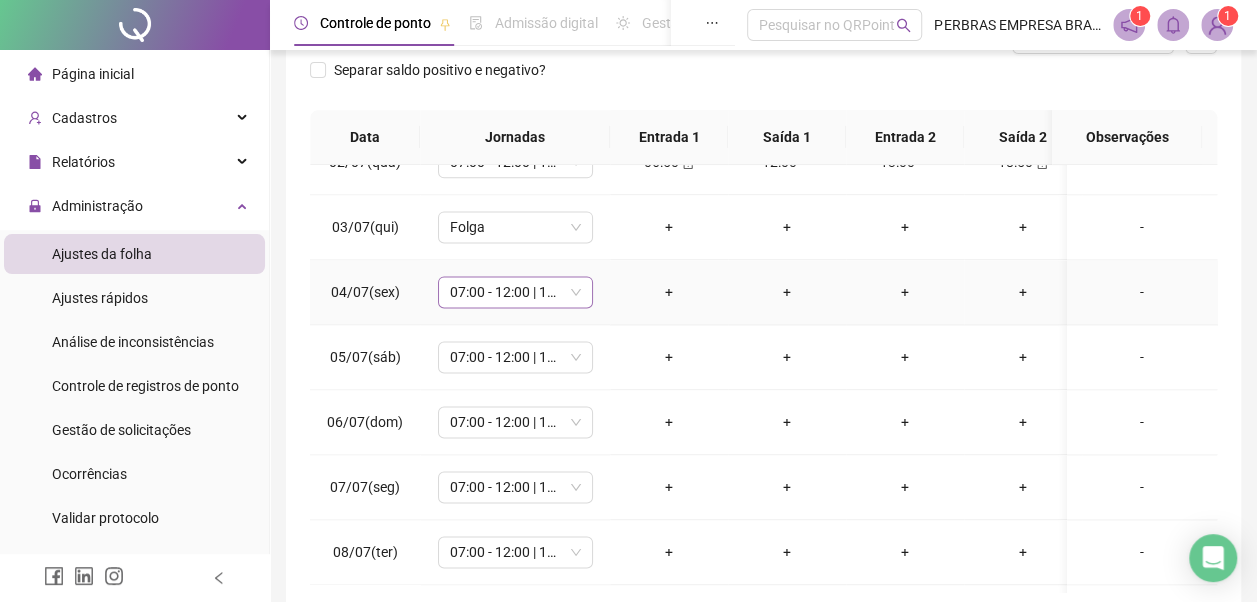 click on "07:00 - 12:00 | 13:00 - 19:00" at bounding box center [515, 292] 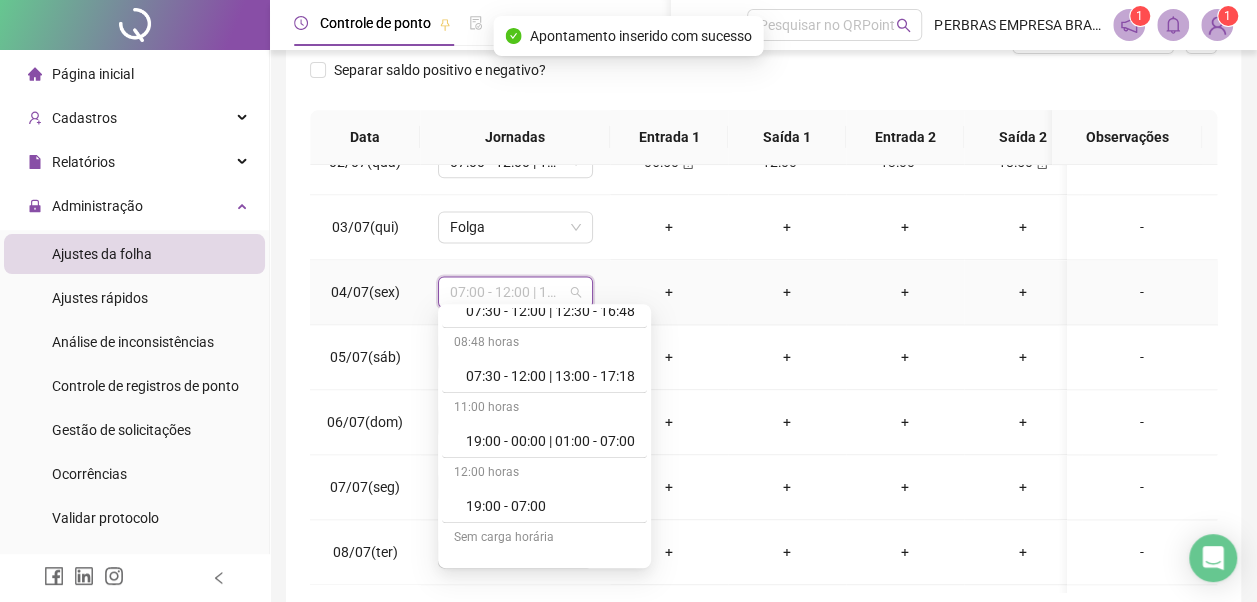 scroll, scrollTop: 778, scrollLeft: 0, axis: vertical 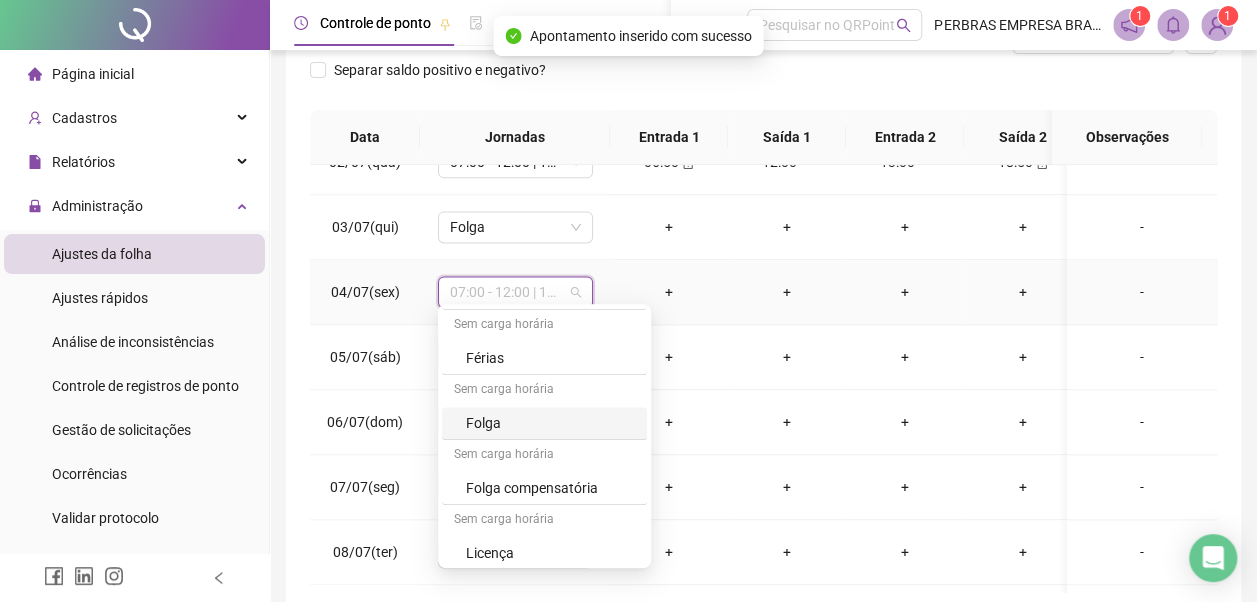 click on "Folga" at bounding box center [550, 423] 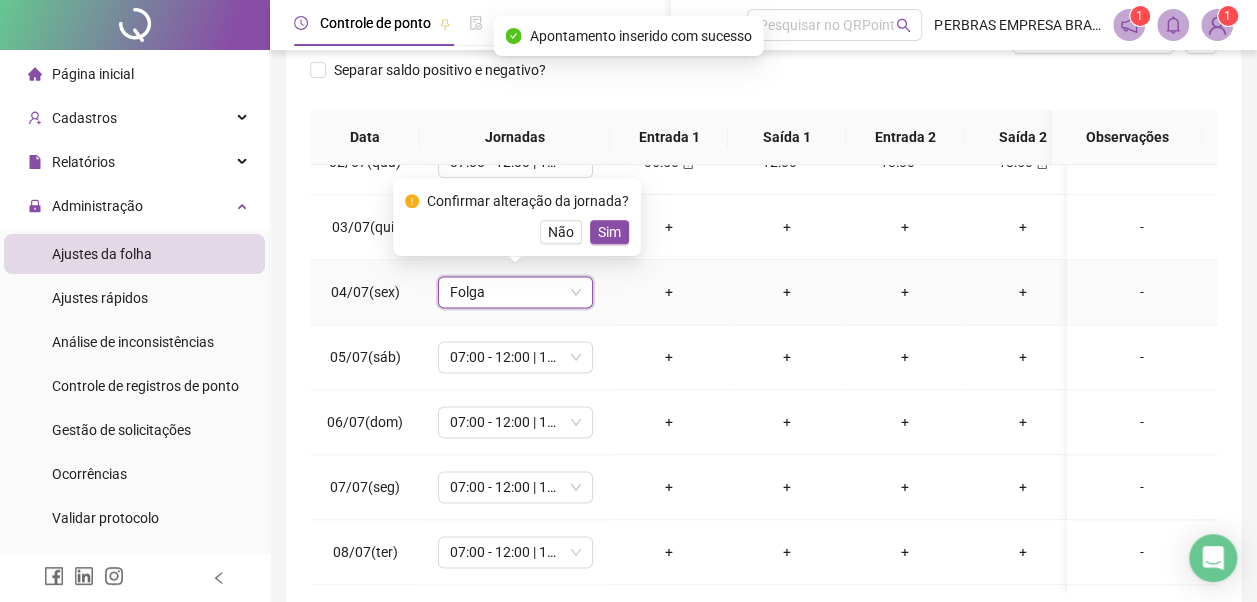 click on "Sim" at bounding box center [609, 232] 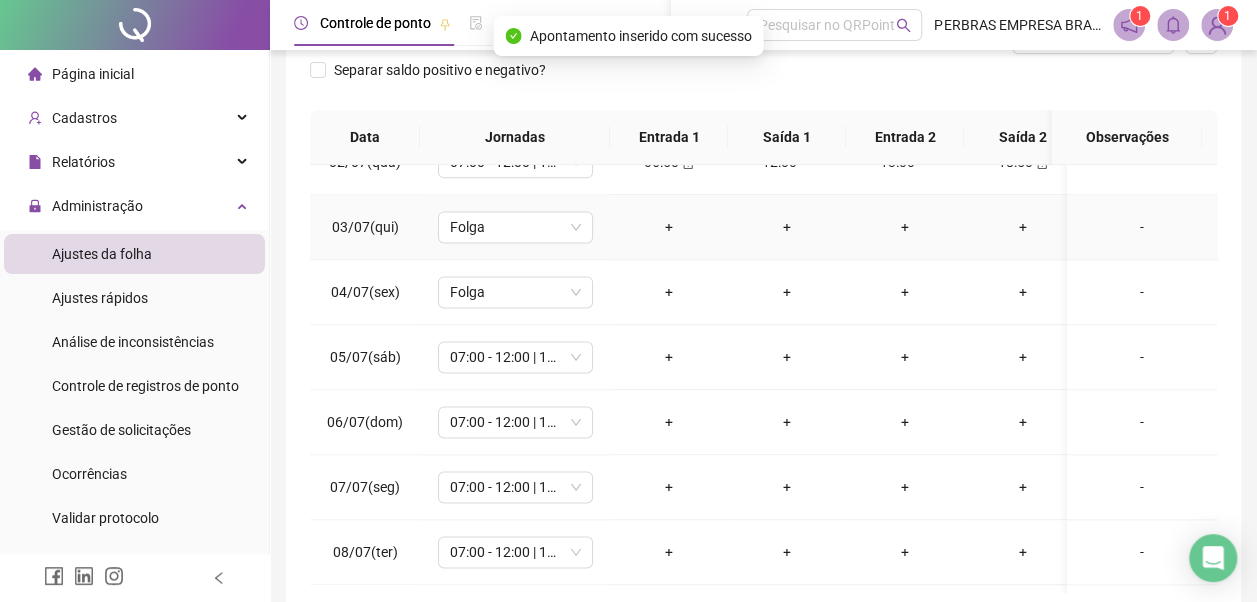 click on "Folga" at bounding box center [515, 227] 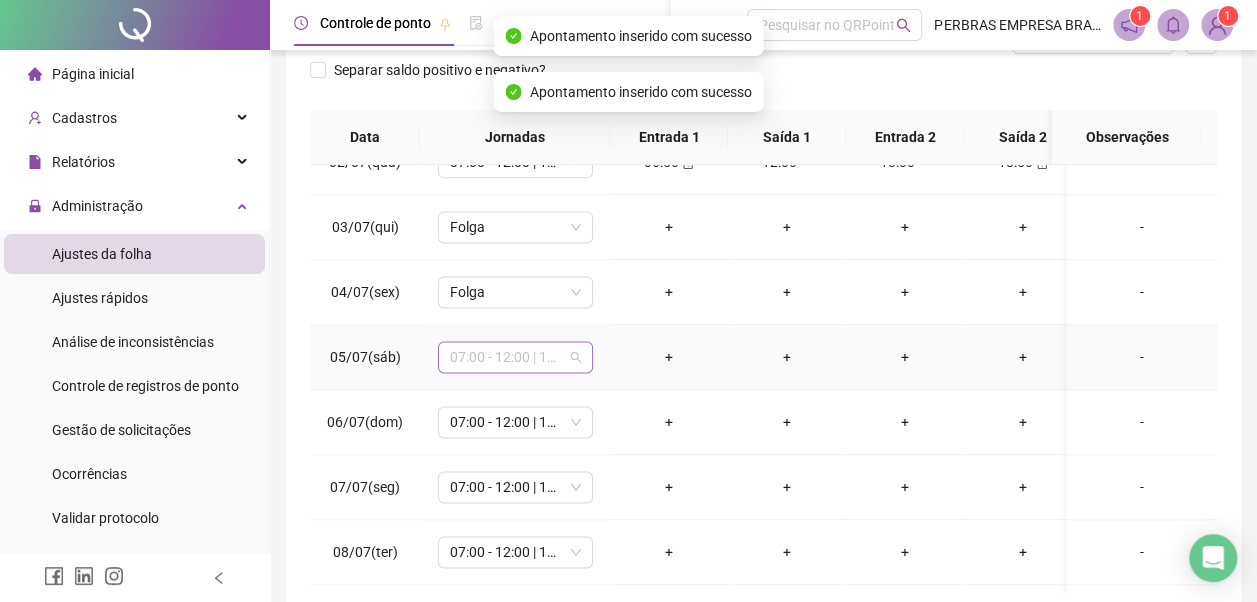 click on "07:00 - 12:00 | 13:00 - 19:00" at bounding box center (515, 357) 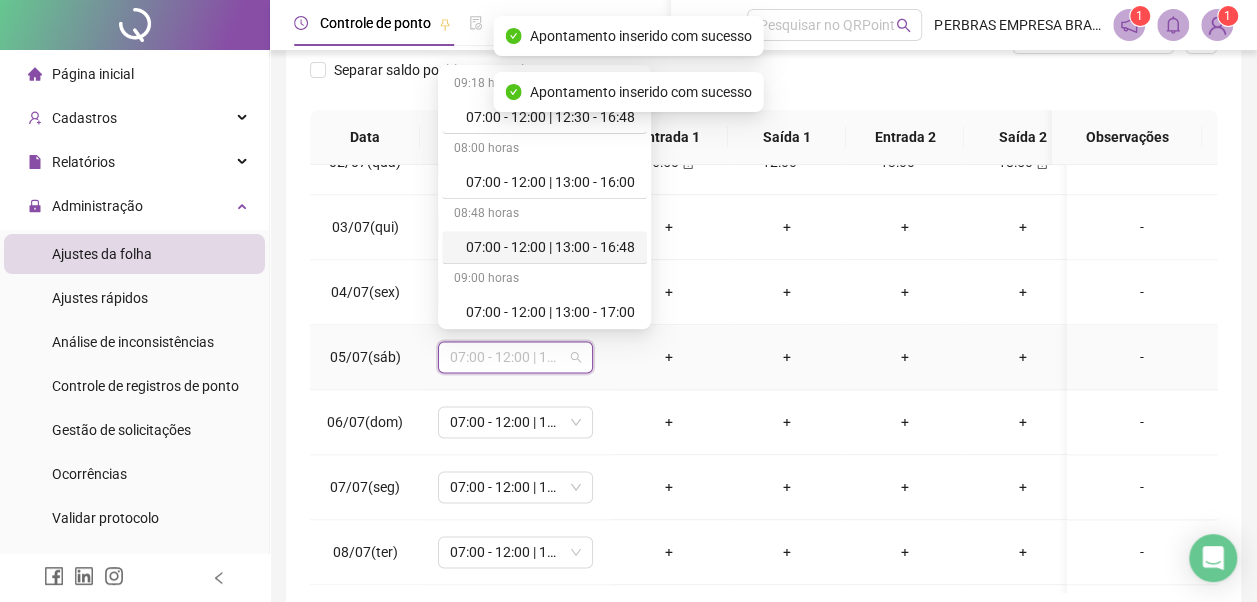 scroll, scrollTop: 778, scrollLeft: 0, axis: vertical 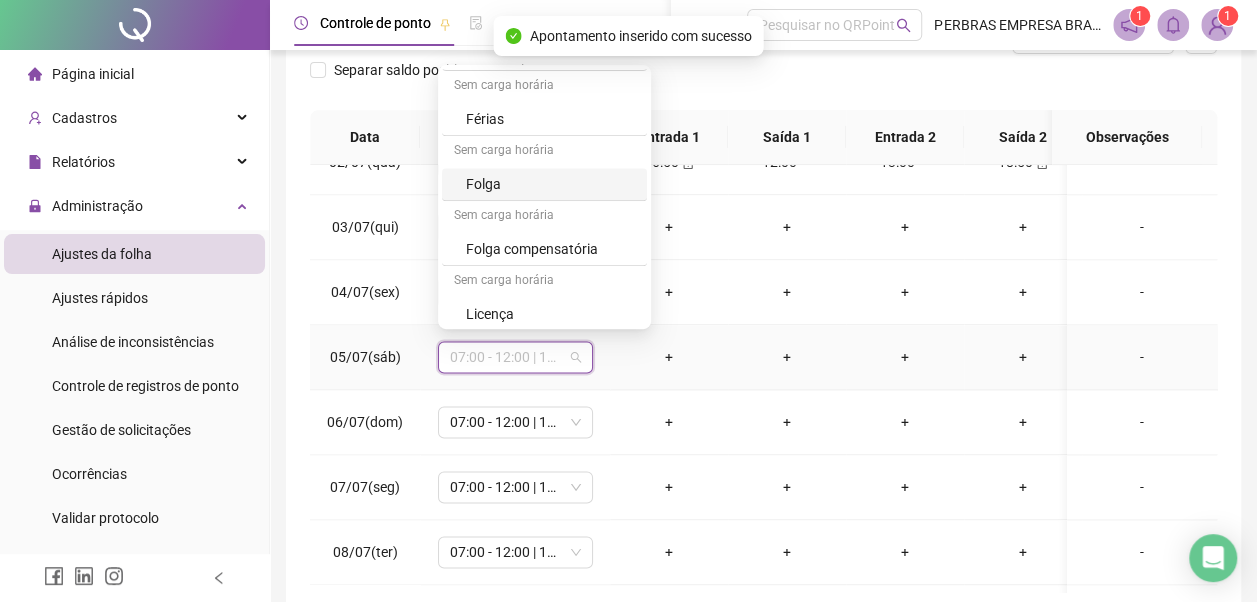 click on "Folga" at bounding box center (550, 184) 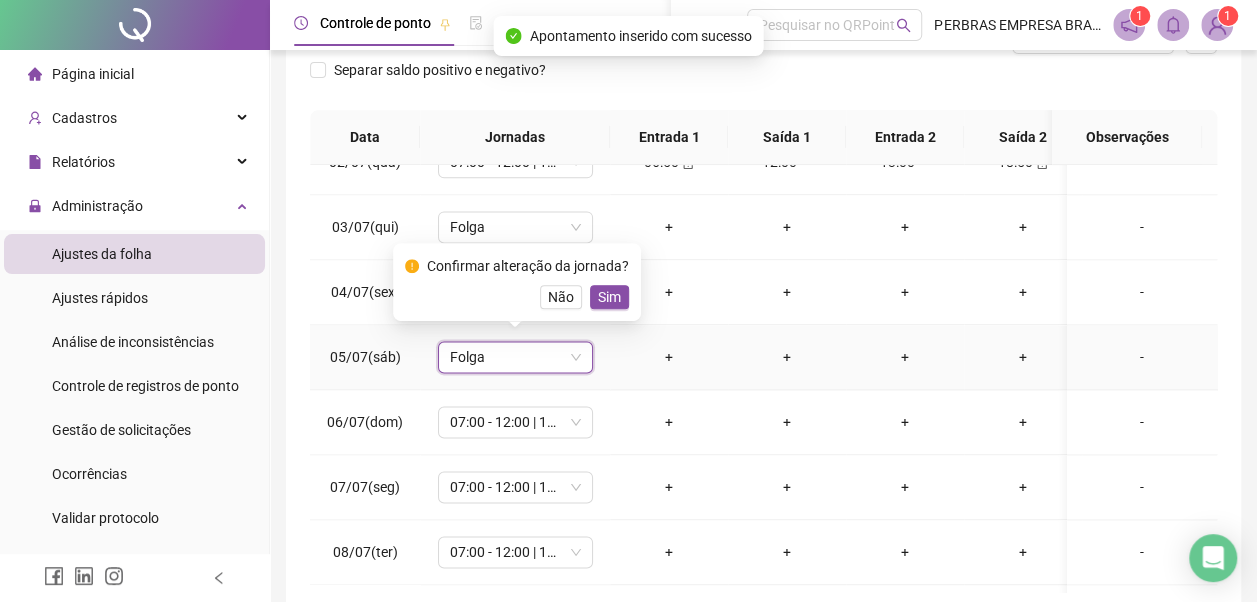 click on "Sim" at bounding box center [609, 297] 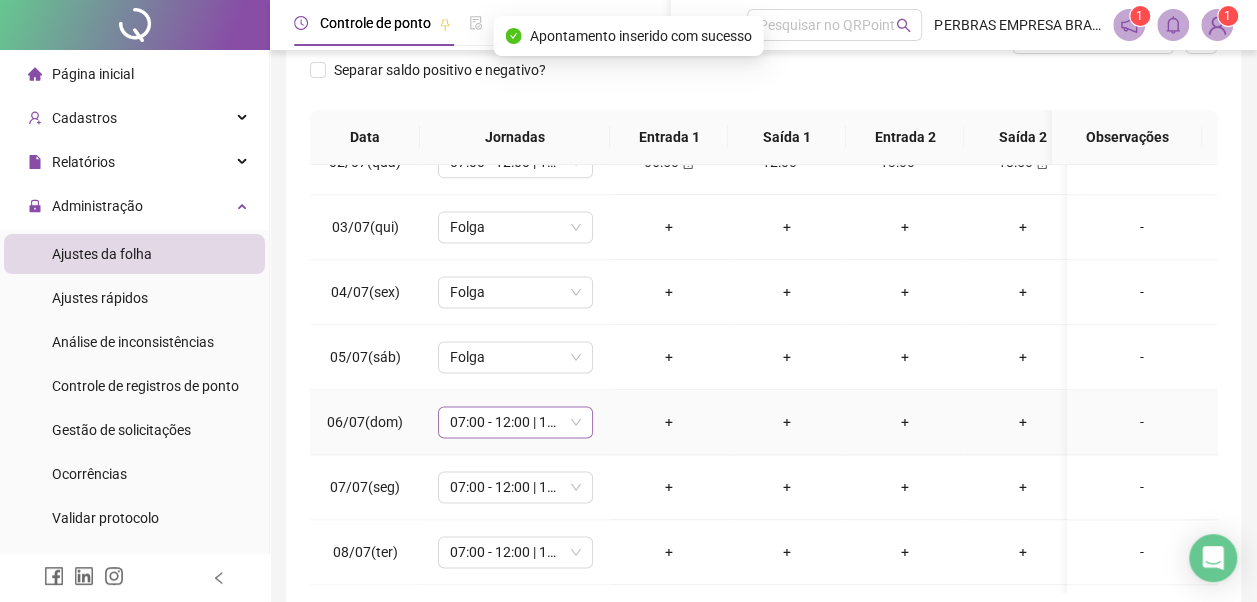 click on "07:00 - 12:00 | 13:00 - 19:00" at bounding box center [515, 422] 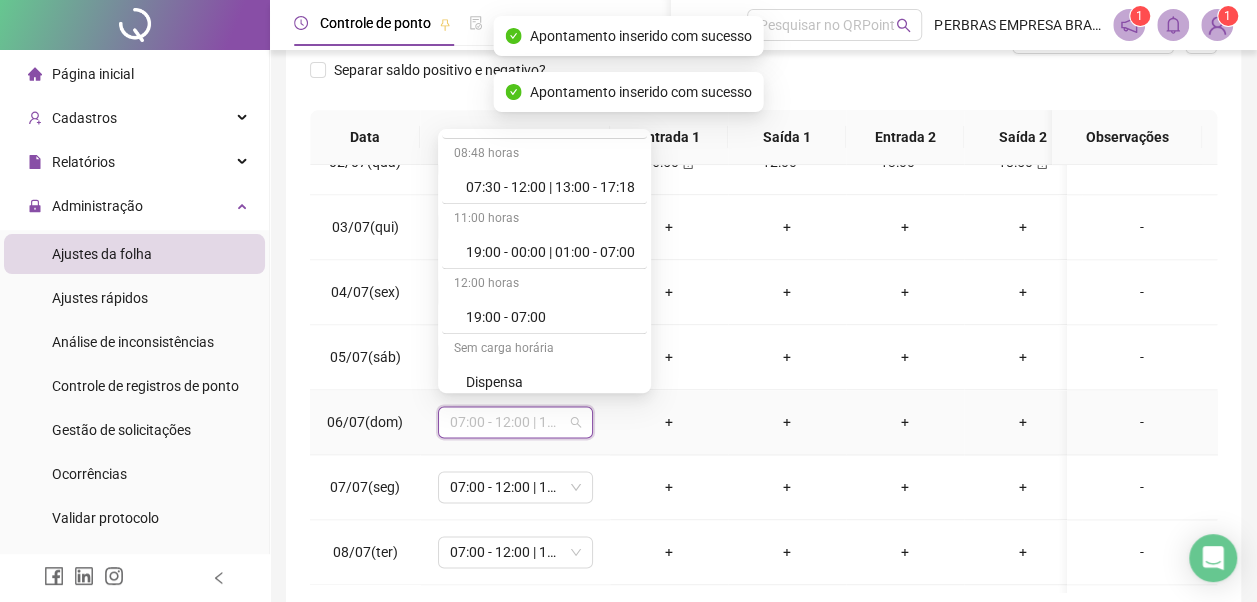 scroll, scrollTop: 778, scrollLeft: 0, axis: vertical 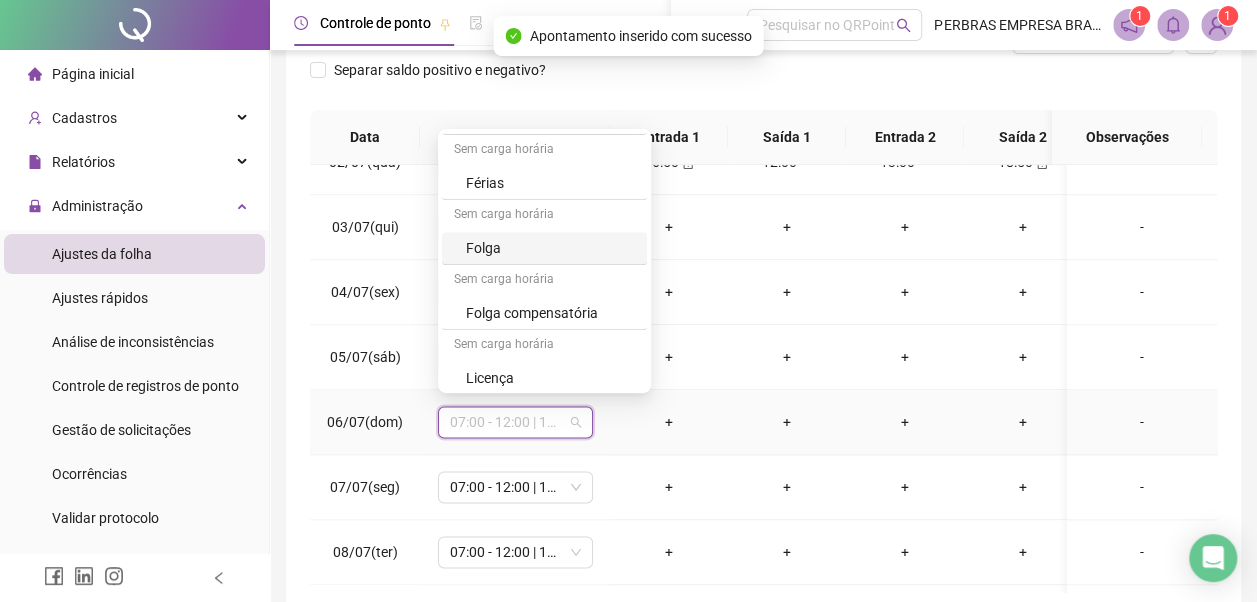 click on "Folga" at bounding box center (550, 248) 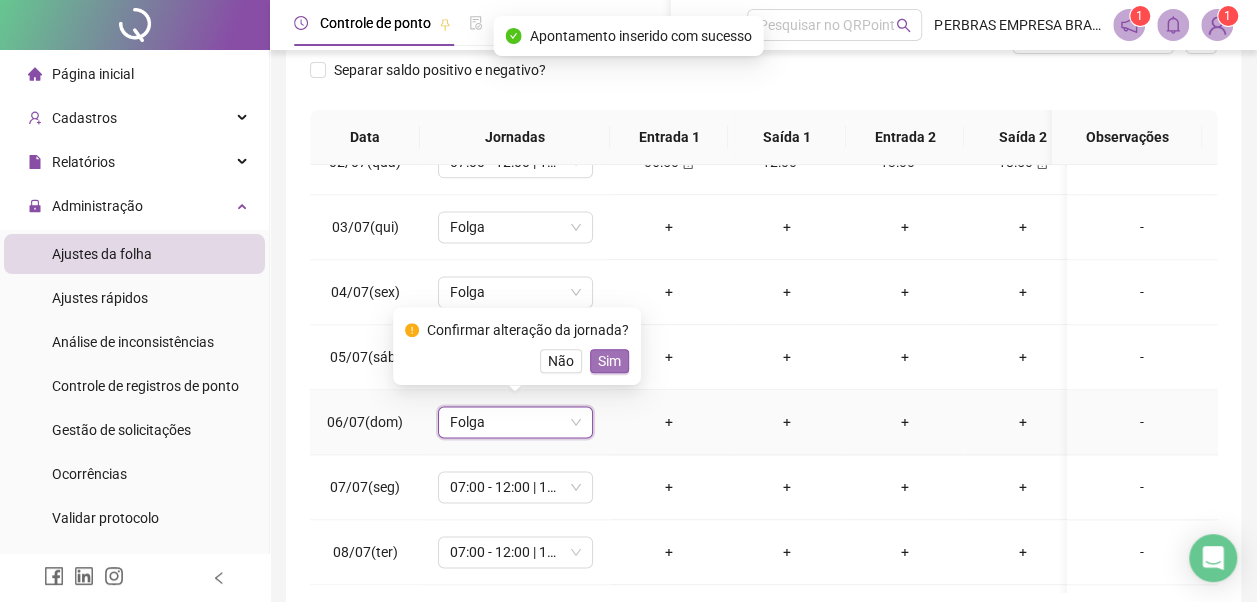 click on "Sim" at bounding box center [609, 361] 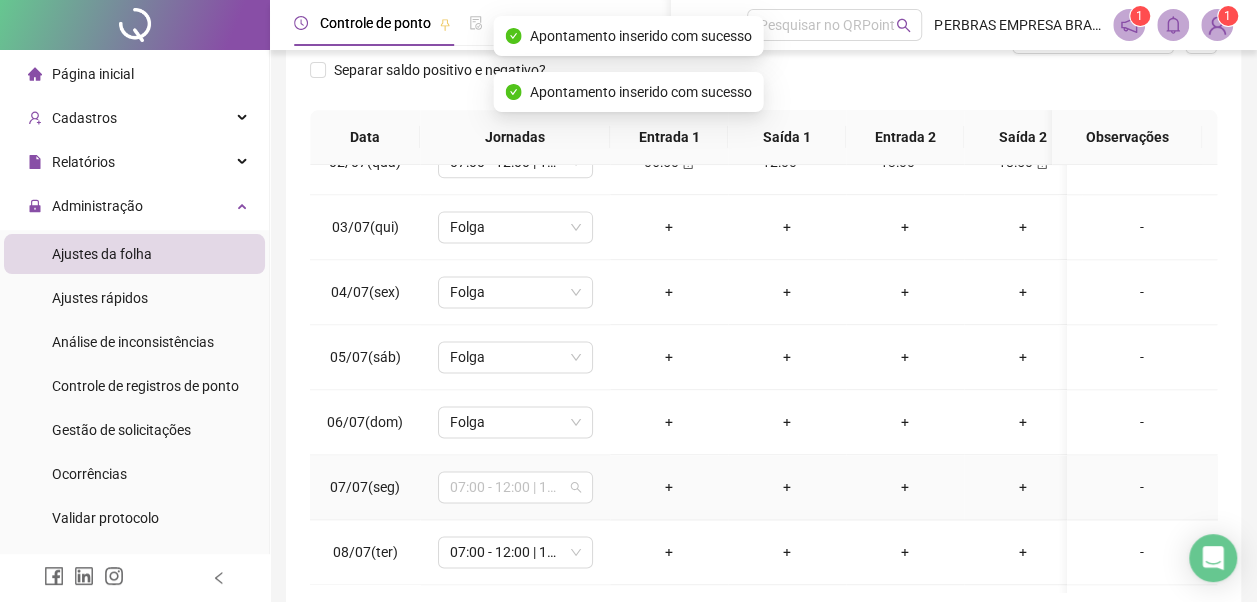 drag, startPoint x: 532, startPoint y: 486, endPoint x: 514, endPoint y: 400, distance: 87.86353 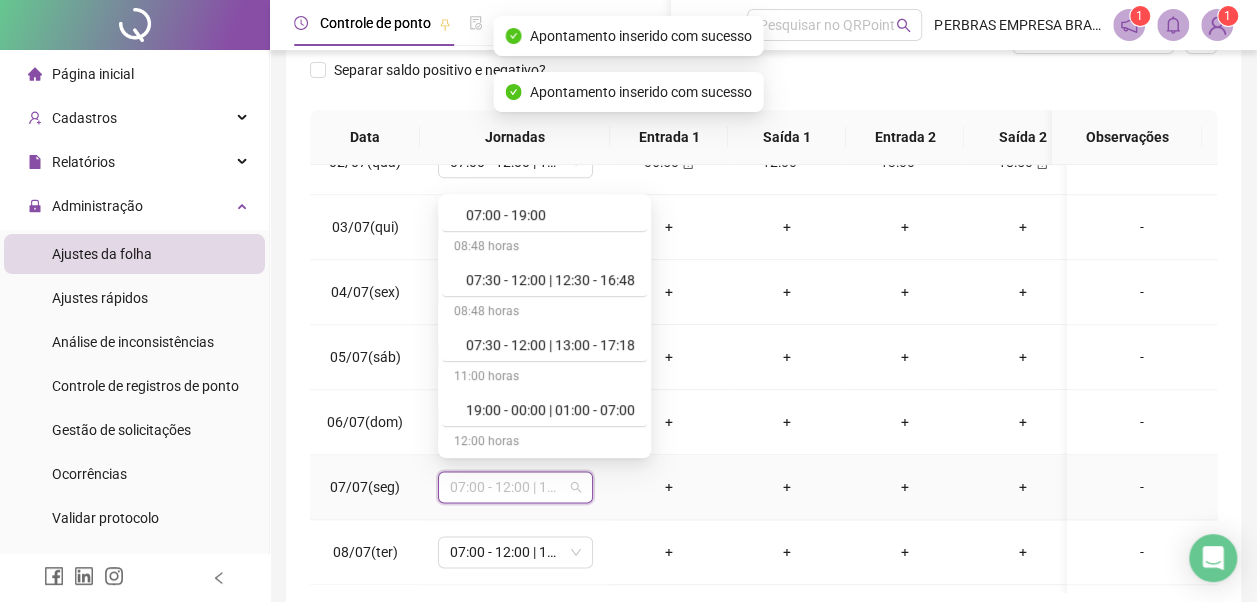 scroll, scrollTop: 778, scrollLeft: 0, axis: vertical 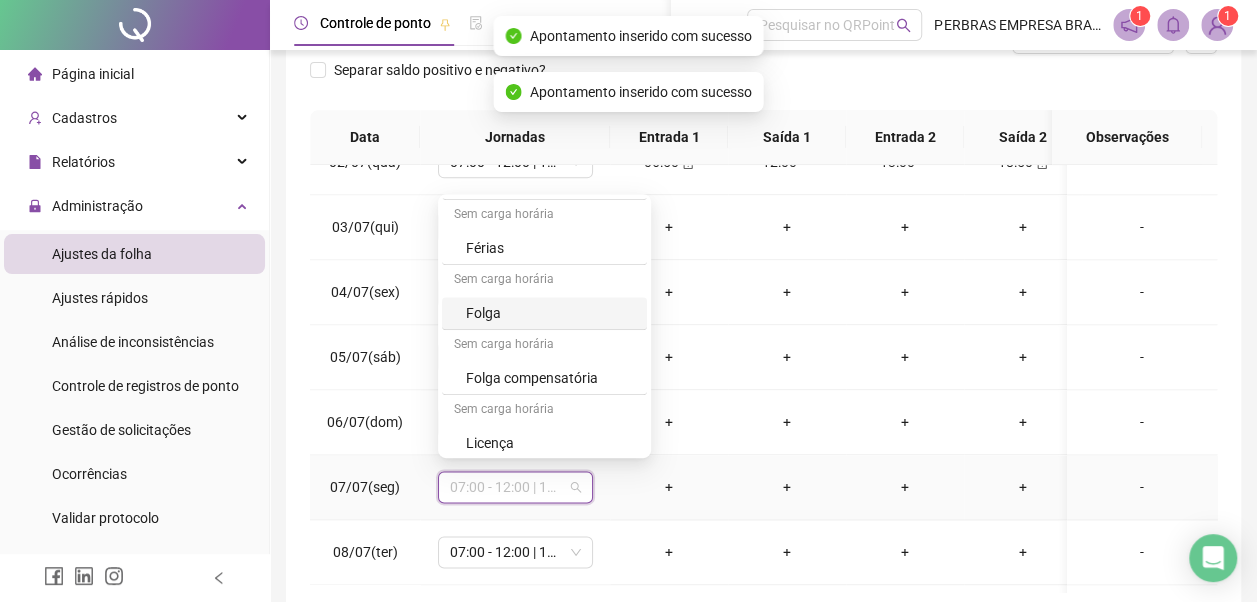 click on "Folga" at bounding box center [550, 313] 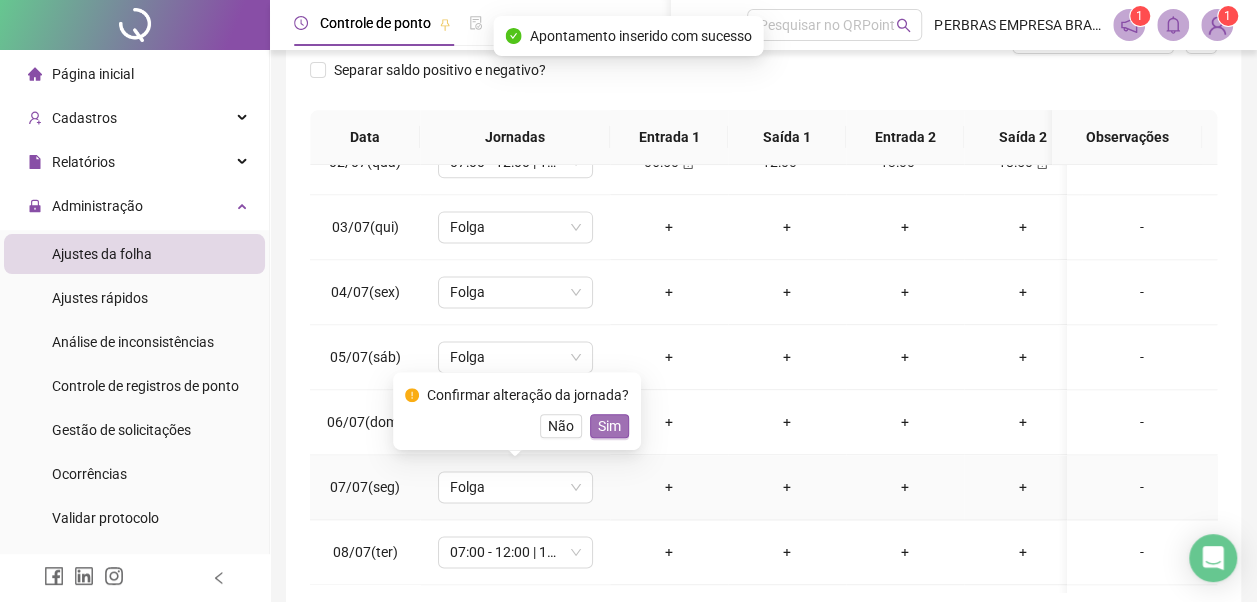 click on "Sim" at bounding box center (609, 426) 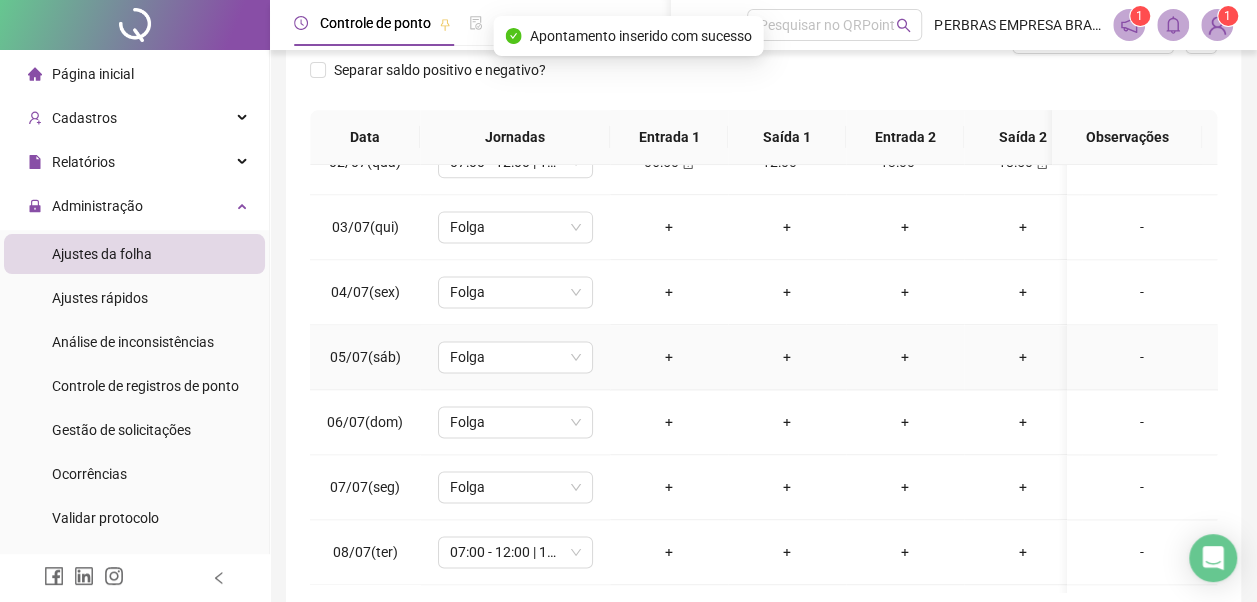 scroll, scrollTop: 1500, scrollLeft: 0, axis: vertical 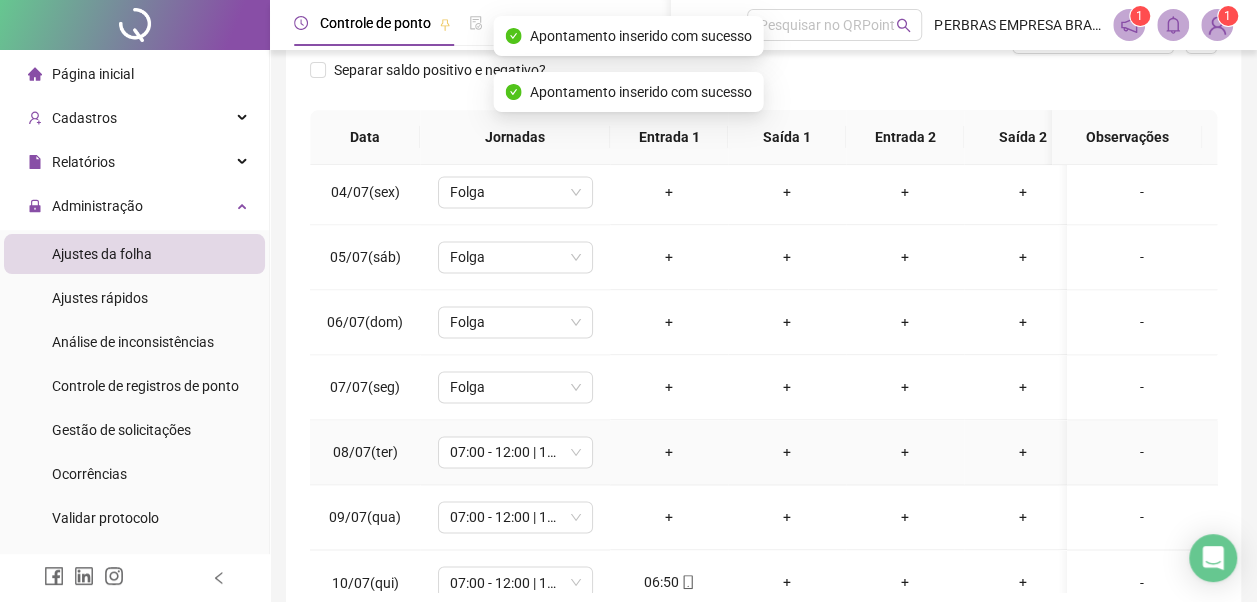 click on "07:00 - 12:00 | 13:00 - 19:00" at bounding box center [515, 452] 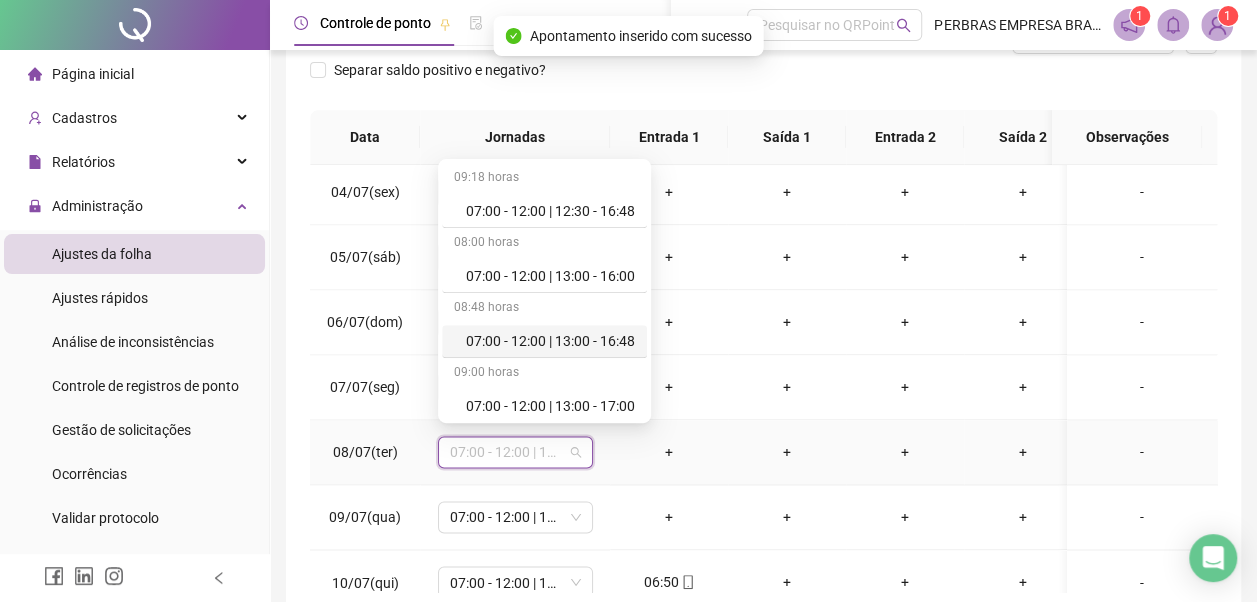 scroll, scrollTop: 778, scrollLeft: 0, axis: vertical 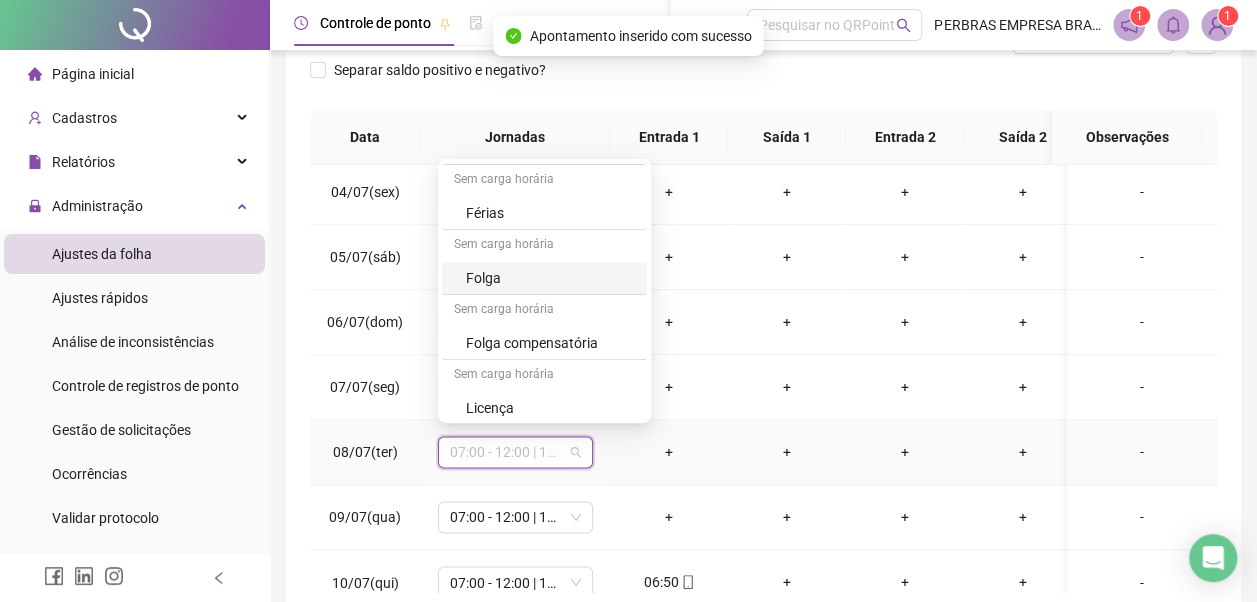 drag, startPoint x: 530, startPoint y: 273, endPoint x: 598, endPoint y: 378, distance: 125.09596 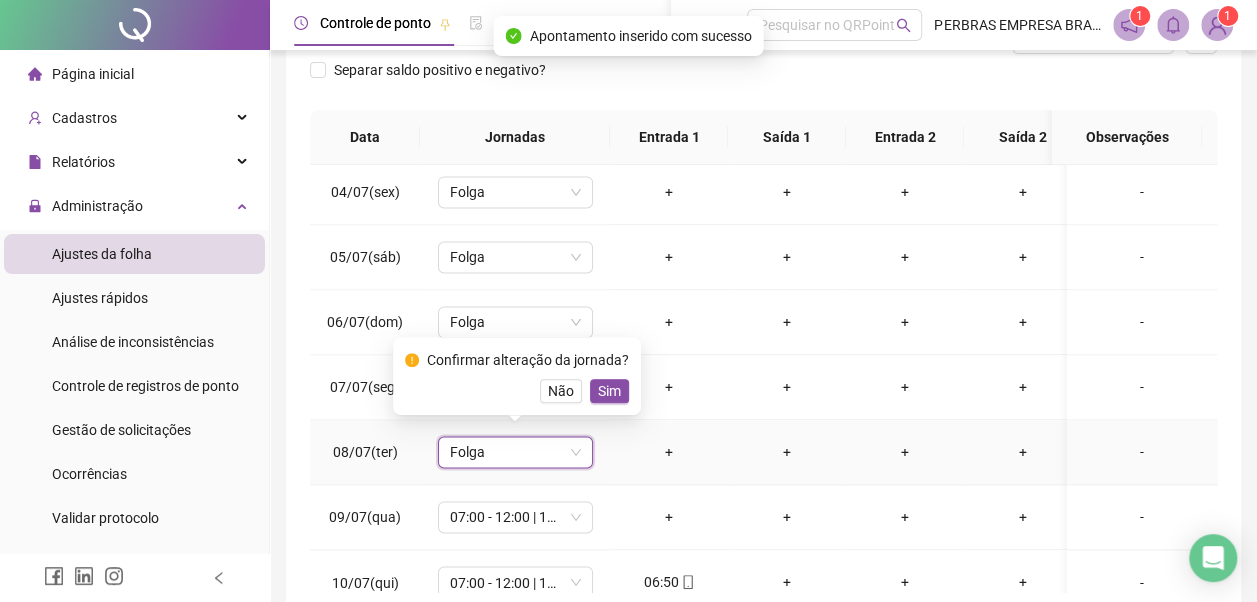 click on "Sim" at bounding box center (609, 391) 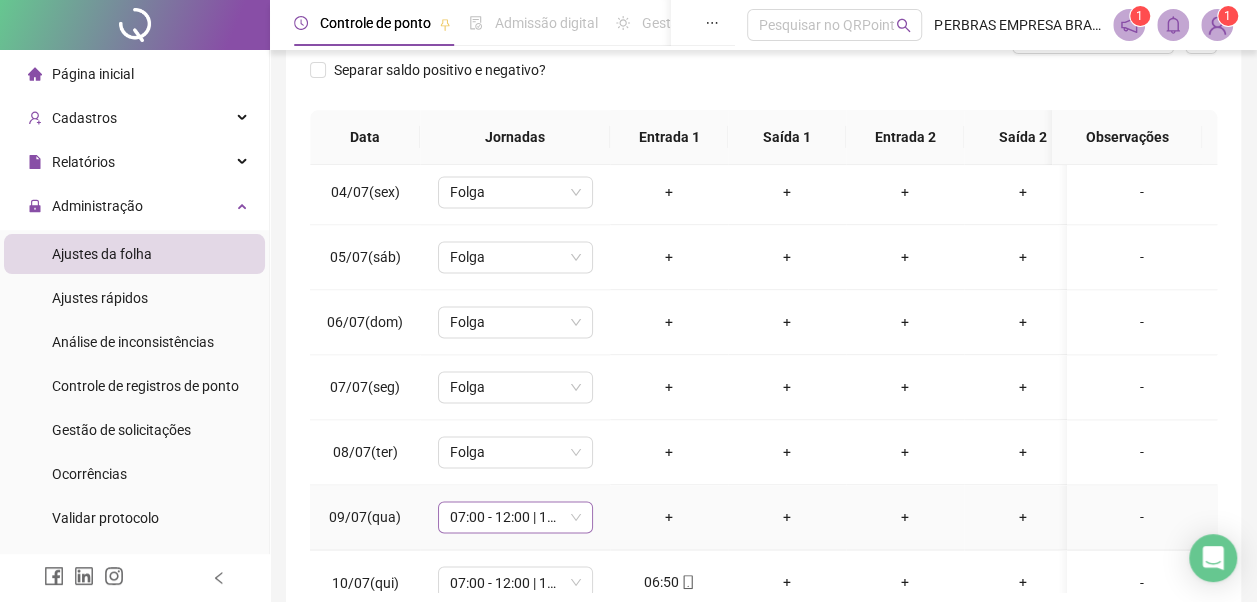 click on "07:00 - 12:00 | 13:00 - 19:00" at bounding box center [515, 517] 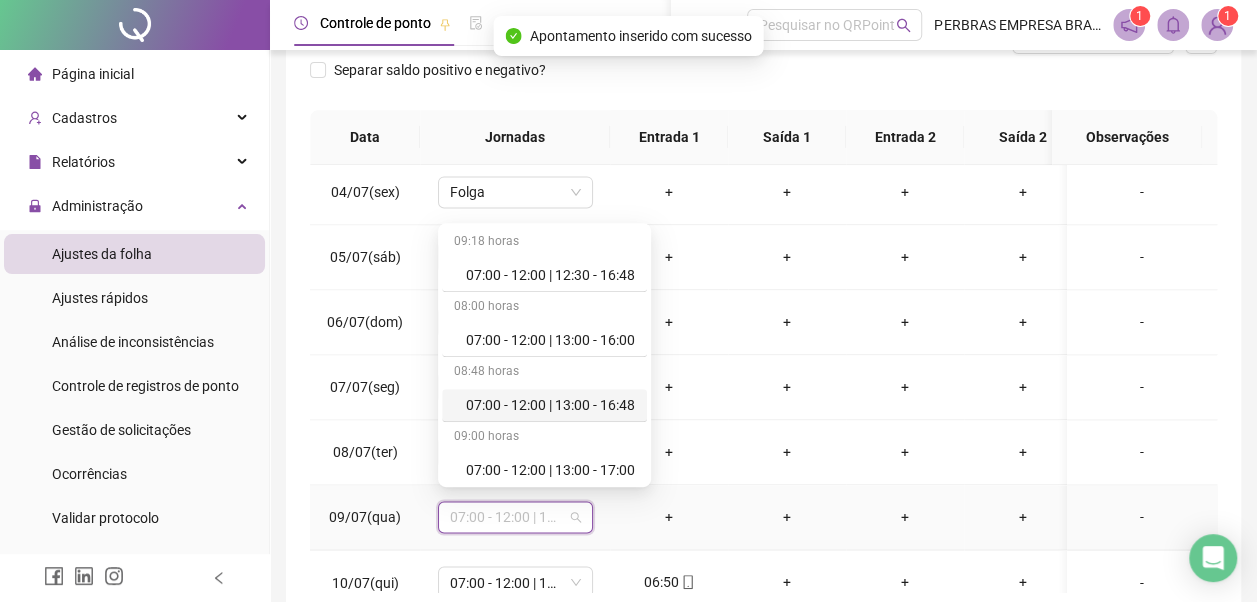 scroll, scrollTop: 778, scrollLeft: 0, axis: vertical 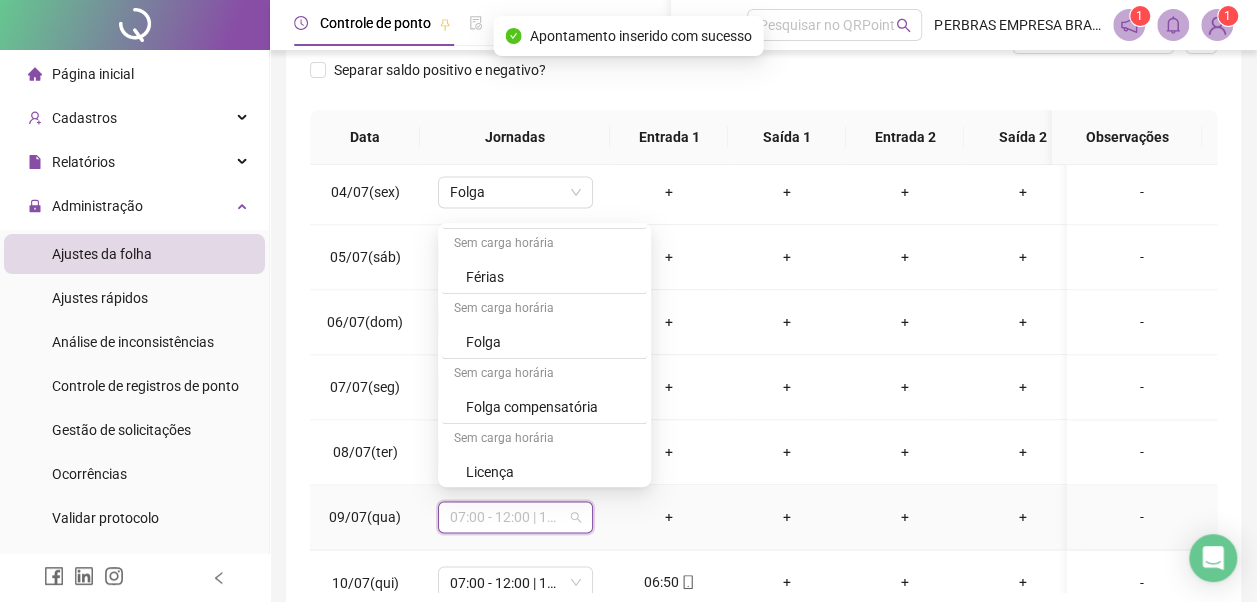 click on "Folga" at bounding box center [550, 342] 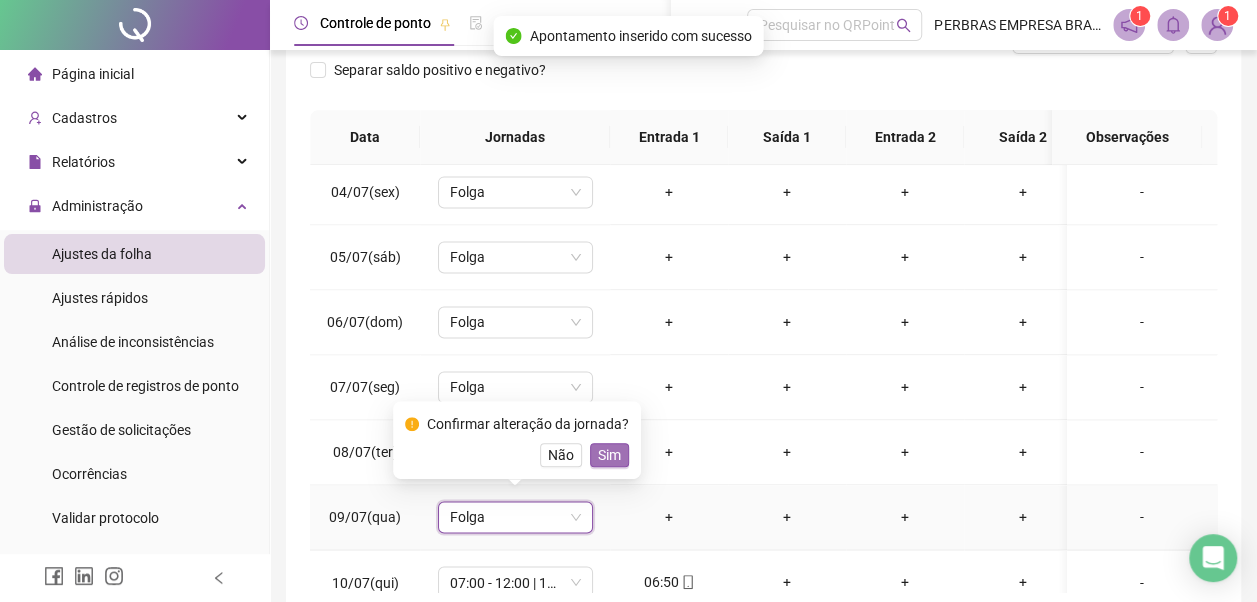 click on "Sim" at bounding box center (609, 455) 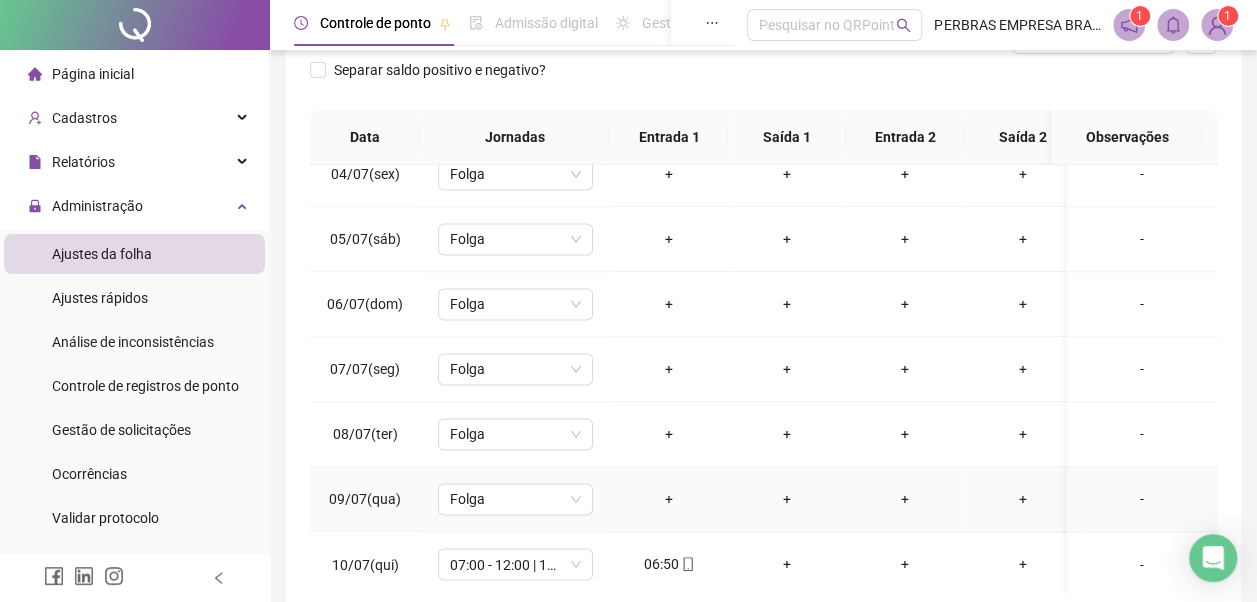 scroll, scrollTop: 1528, scrollLeft: 0, axis: vertical 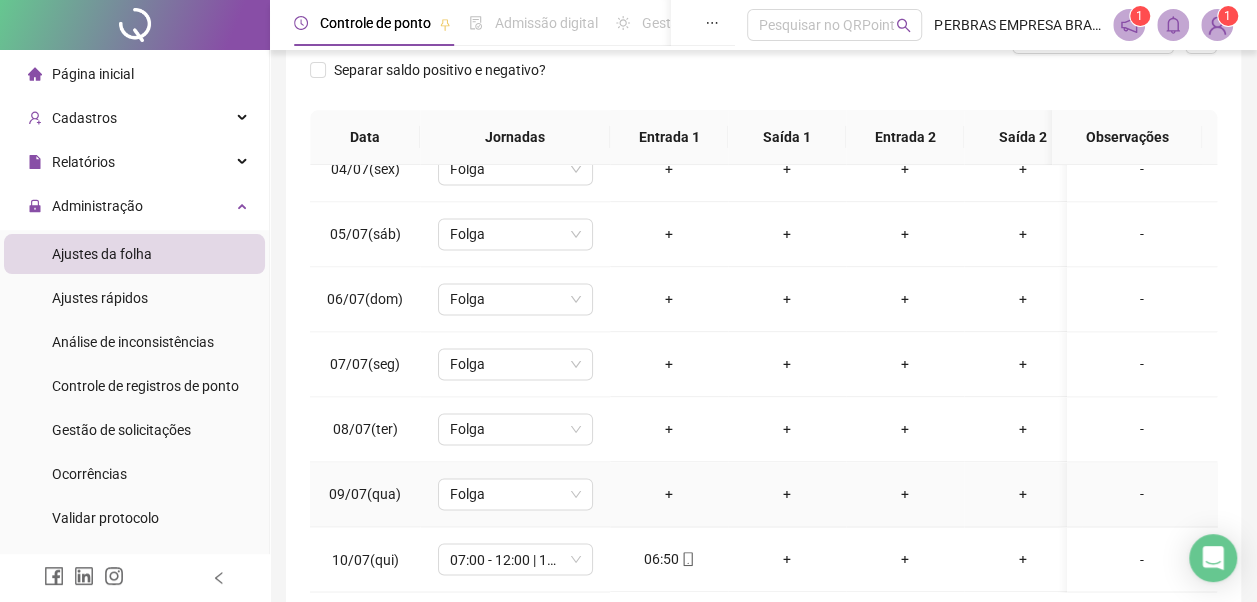 click on "+" at bounding box center (669, 494) 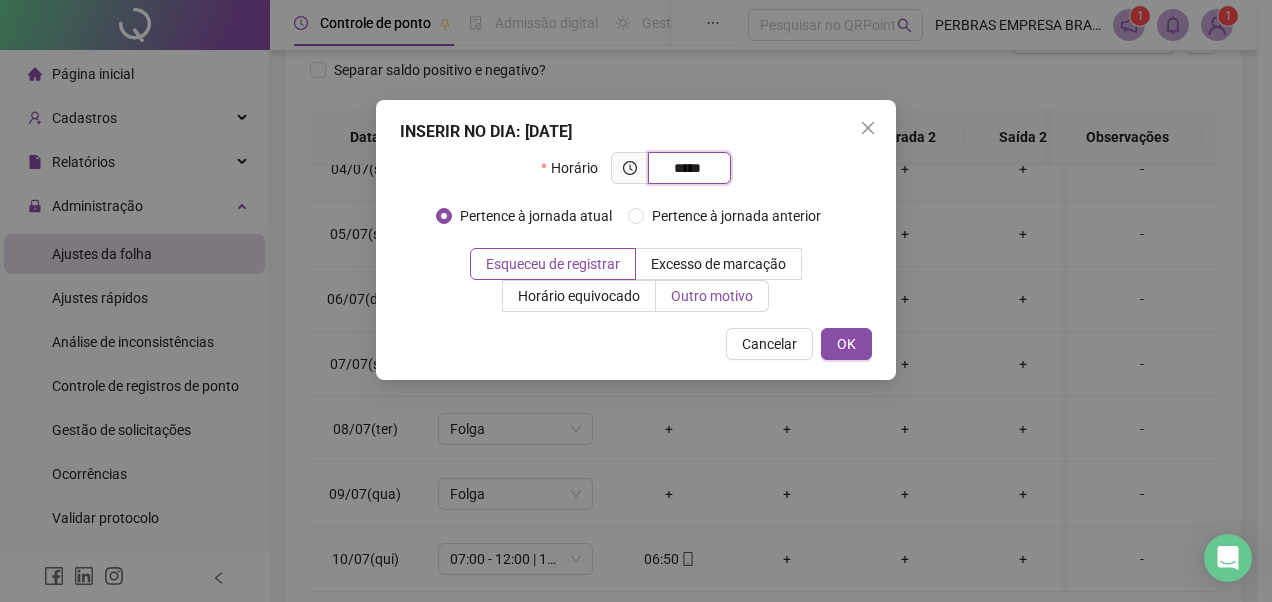 type on "*****" 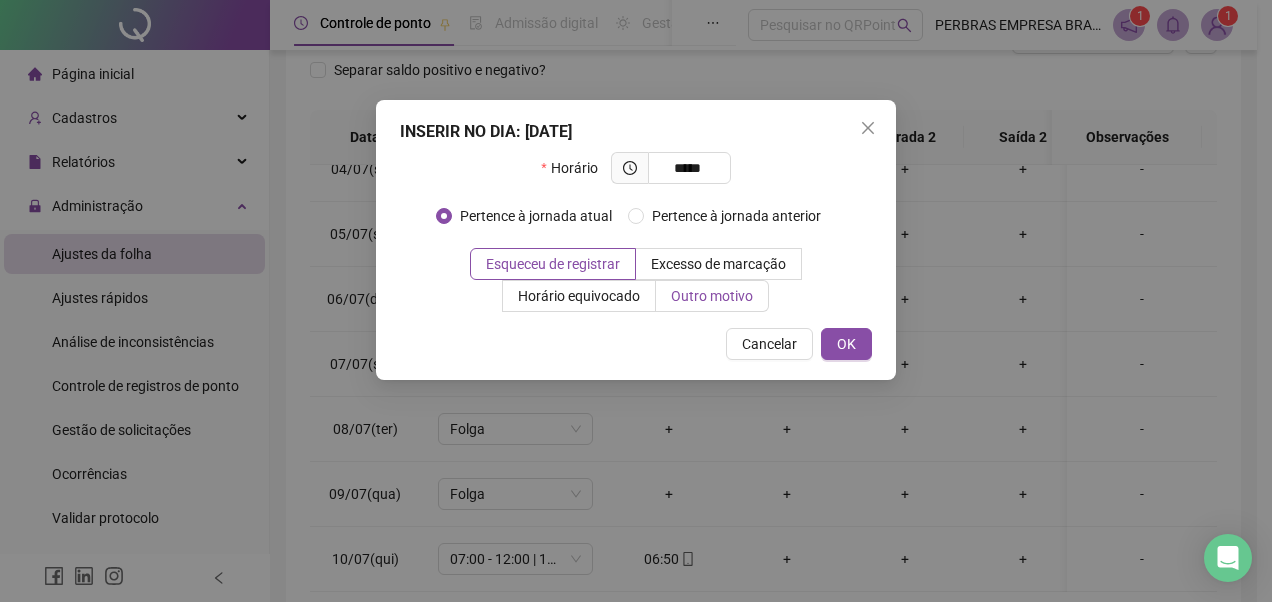 click on "Outro motivo" at bounding box center (712, 296) 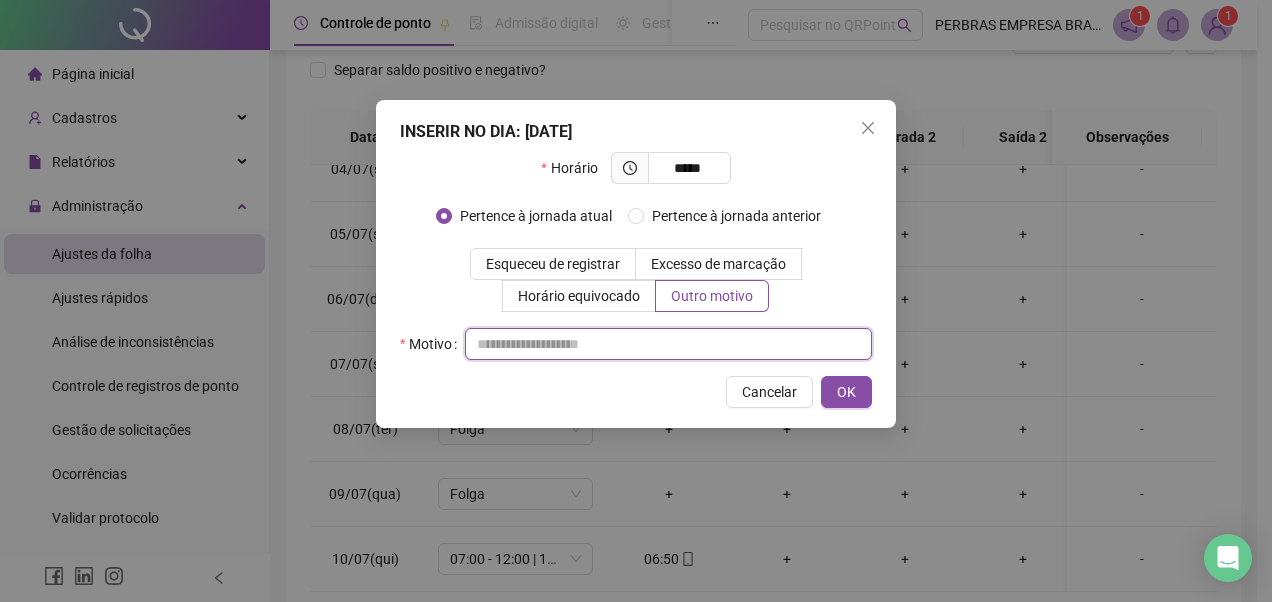 click at bounding box center (668, 344) 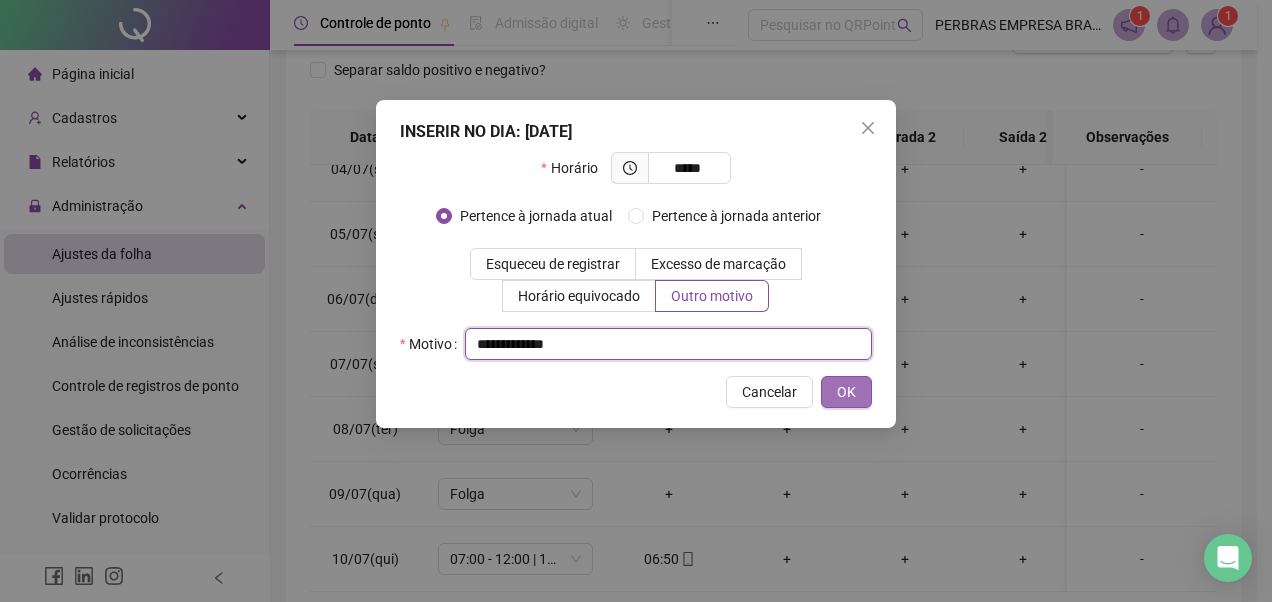 type on "**********" 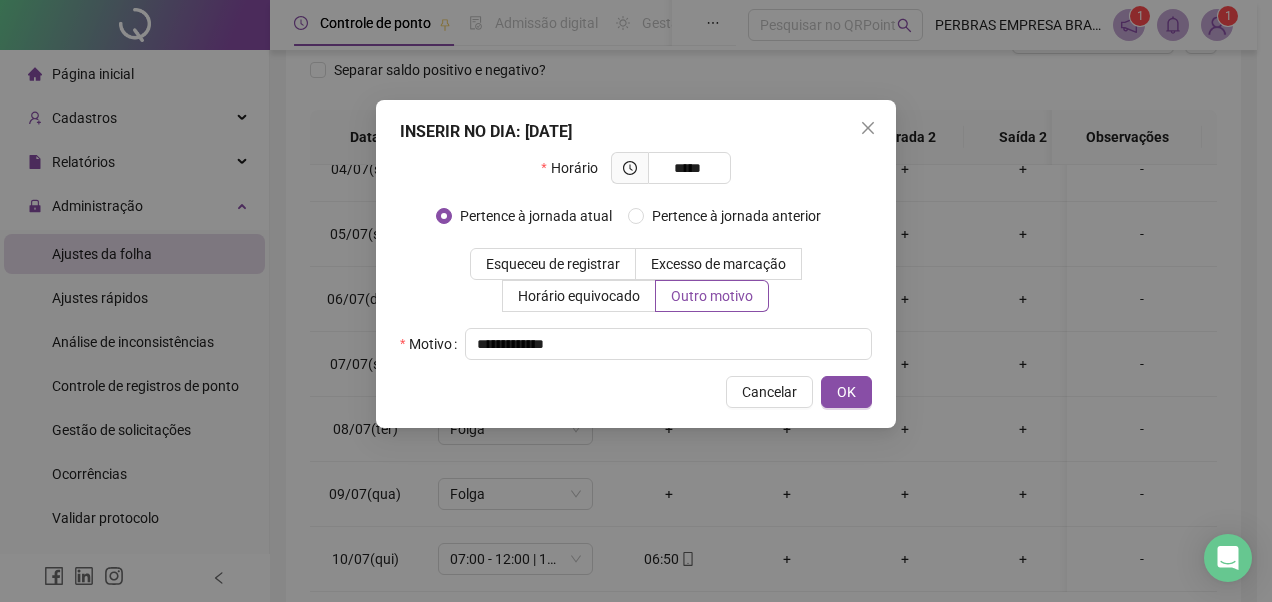 drag, startPoint x: 850, startPoint y: 392, endPoint x: 783, endPoint y: 534, distance: 157.01274 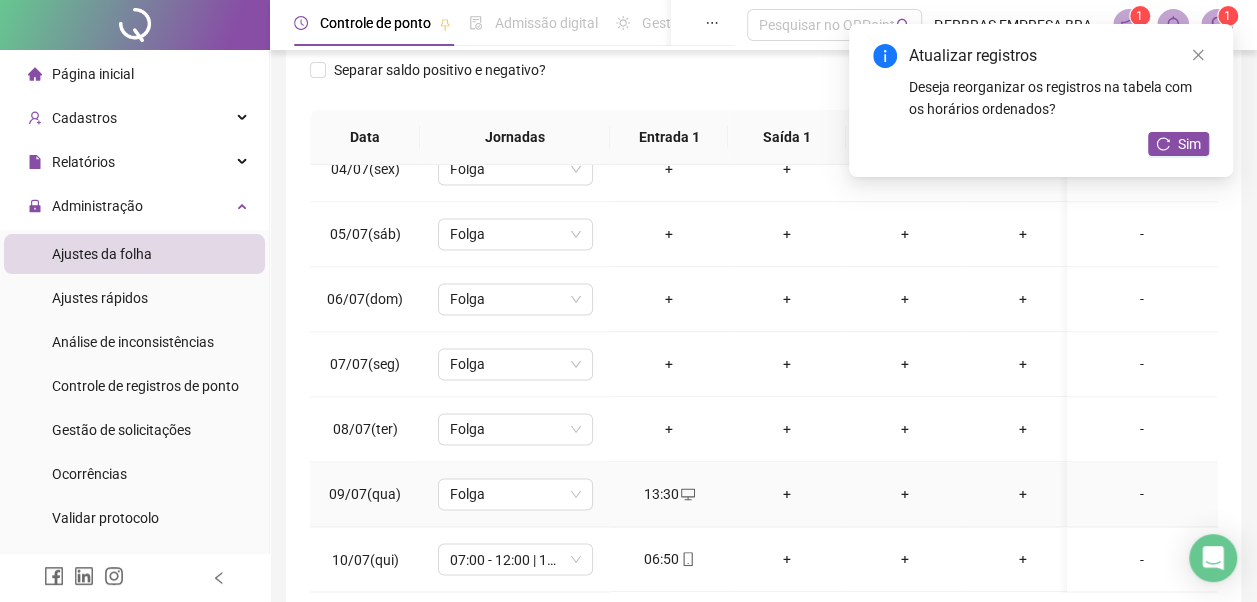 click on "+" at bounding box center [787, 494] 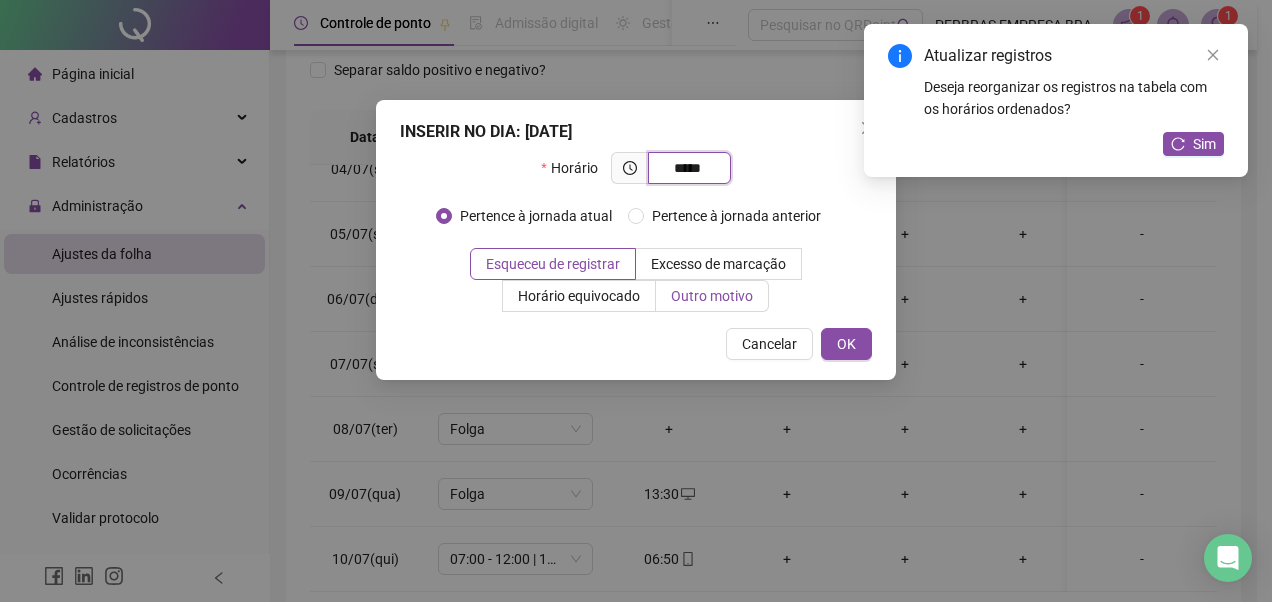 type on "*****" 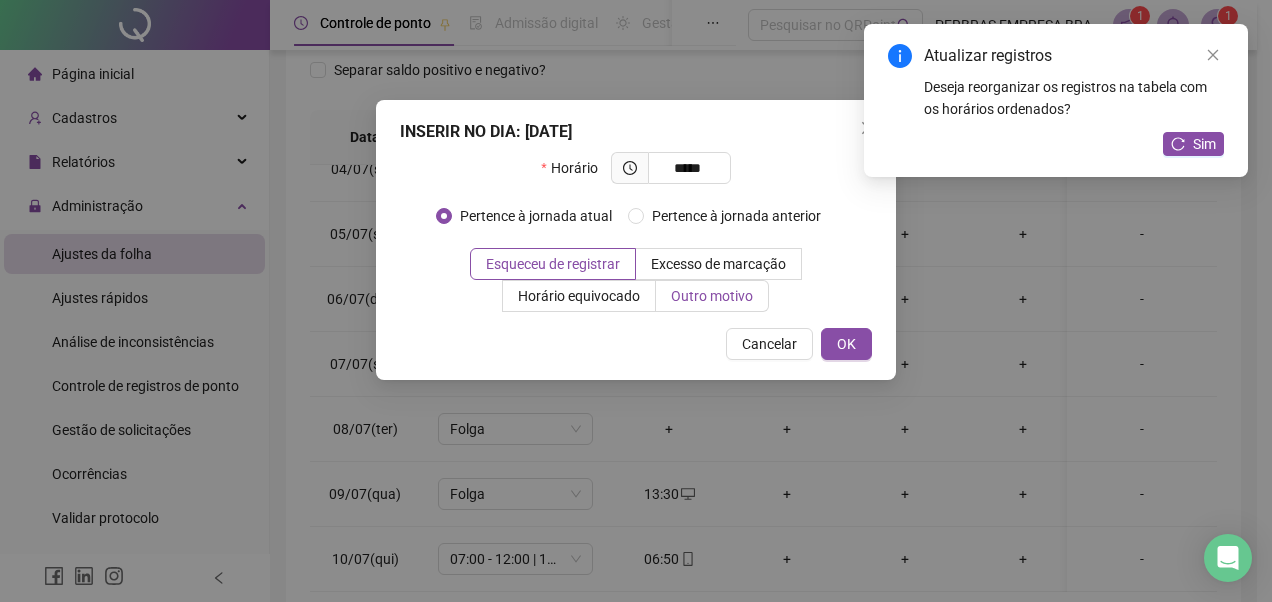 click on "Outro motivo" at bounding box center [712, 296] 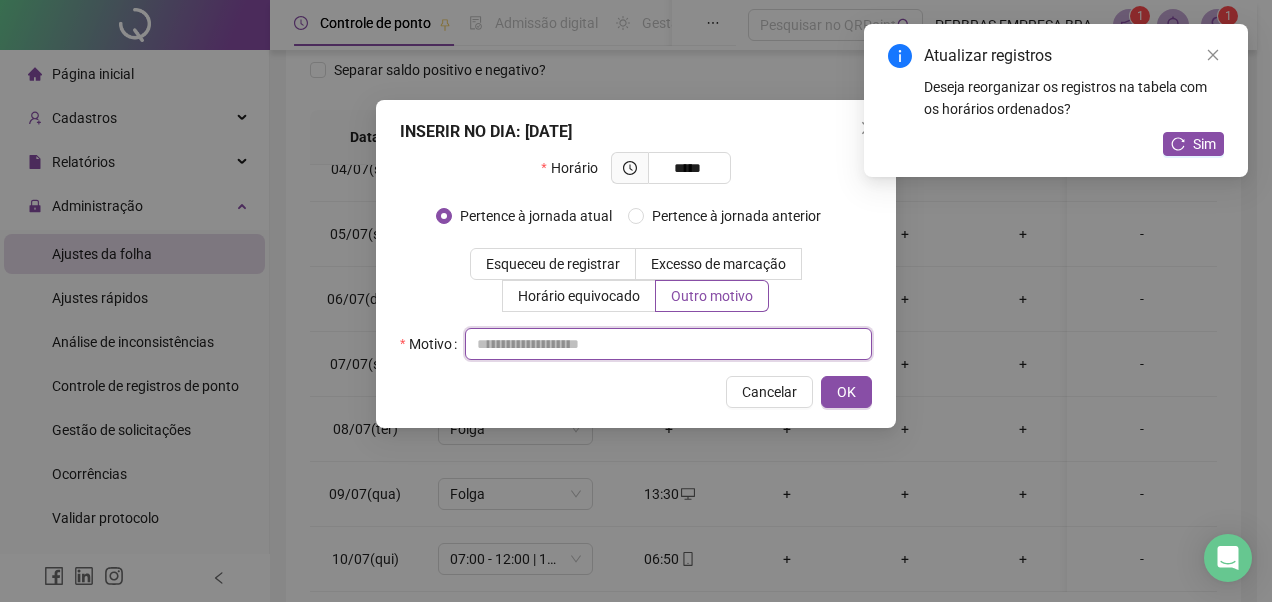 click at bounding box center [668, 344] 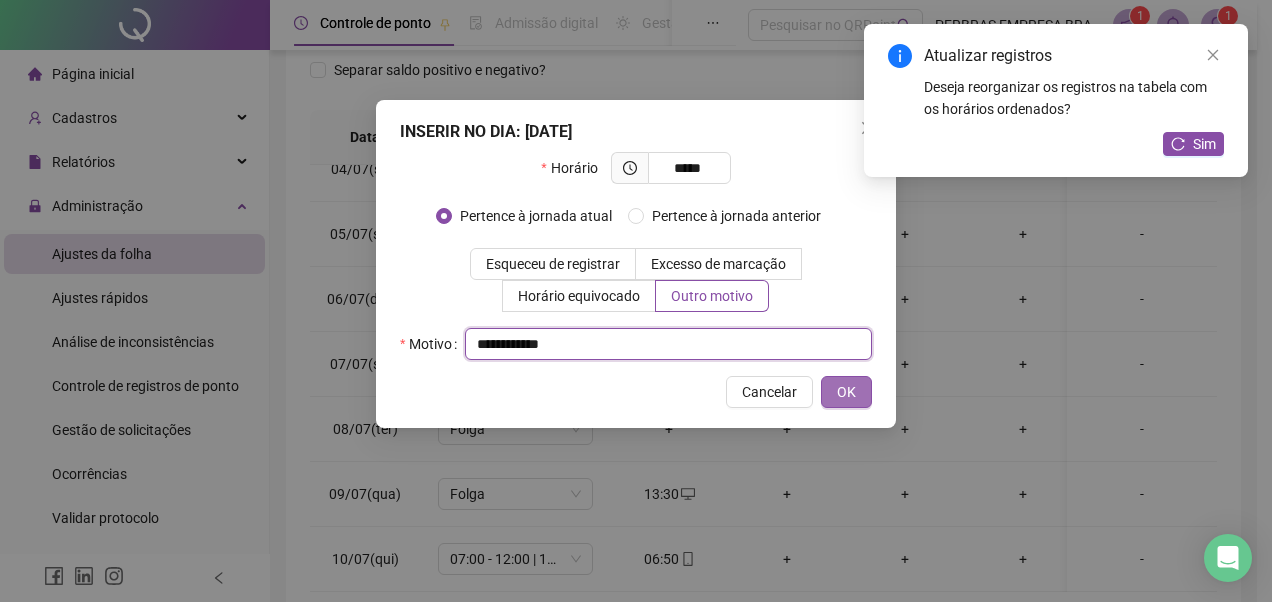 type on "**********" 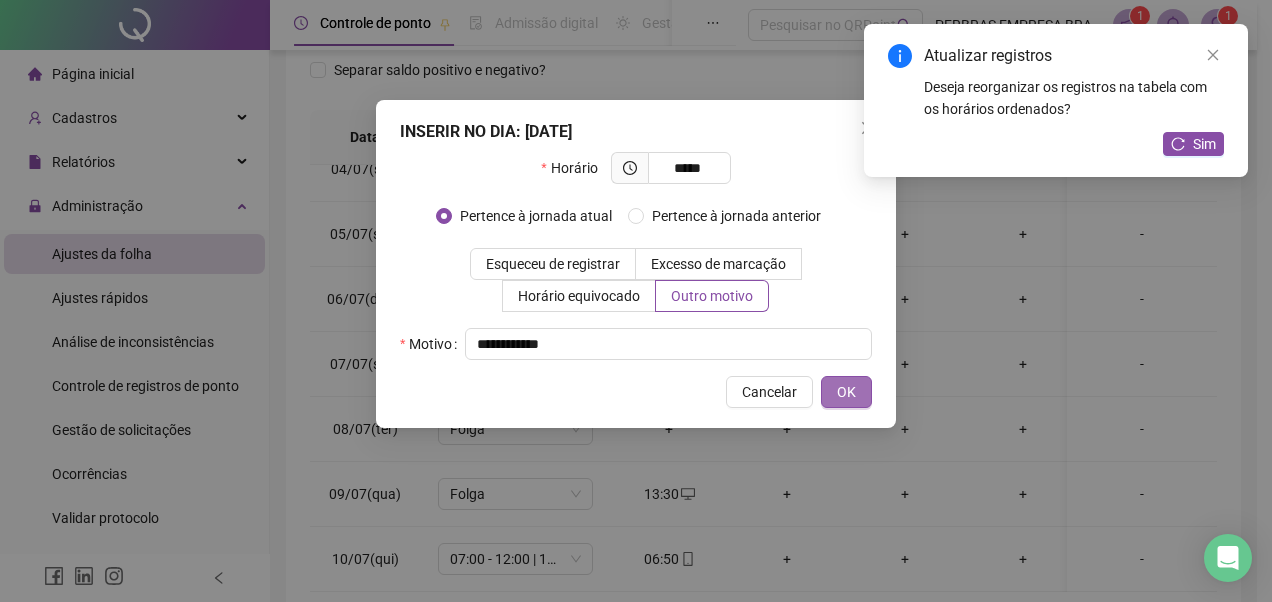 click on "OK" at bounding box center [846, 392] 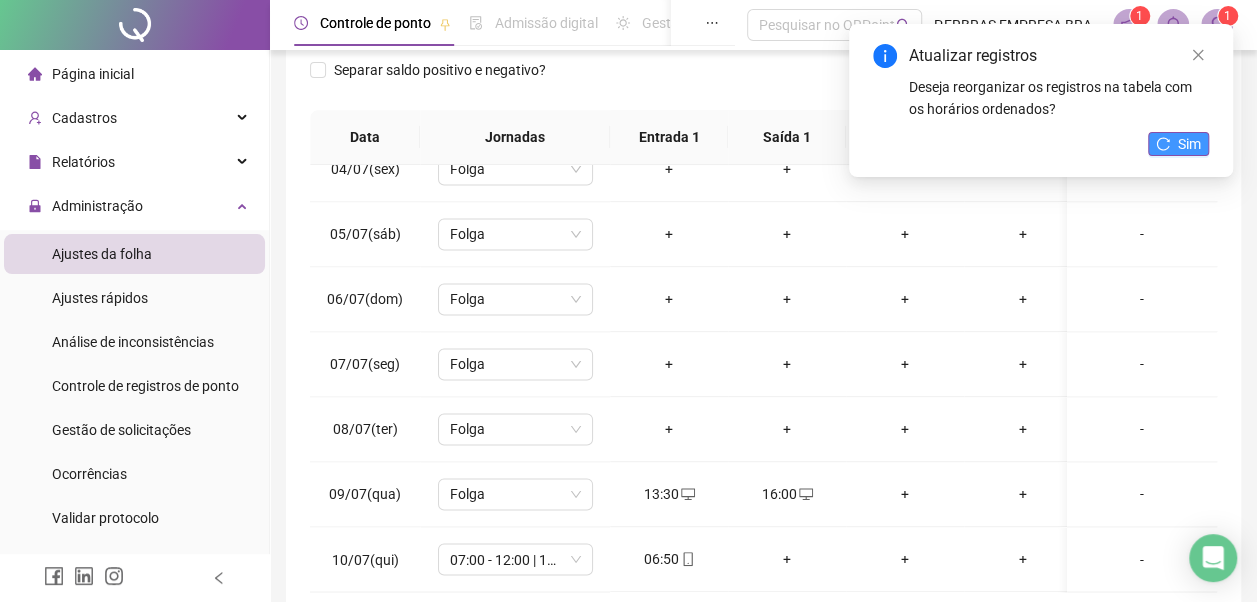 click on "Sim" at bounding box center (1189, 144) 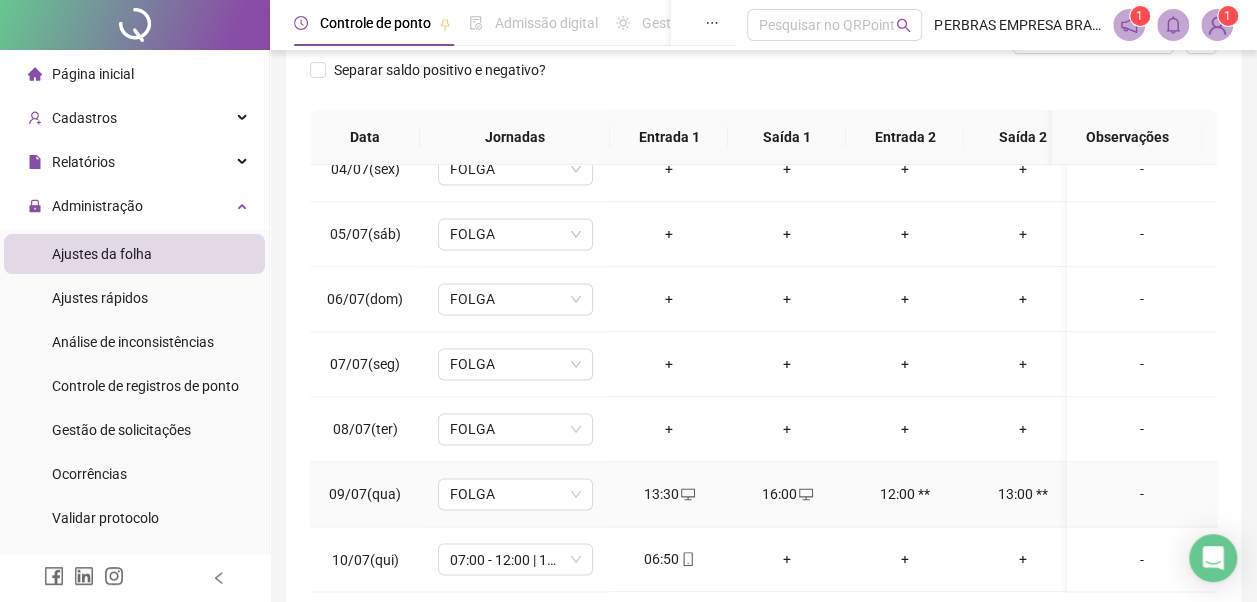 click on "-" at bounding box center (1142, 494) 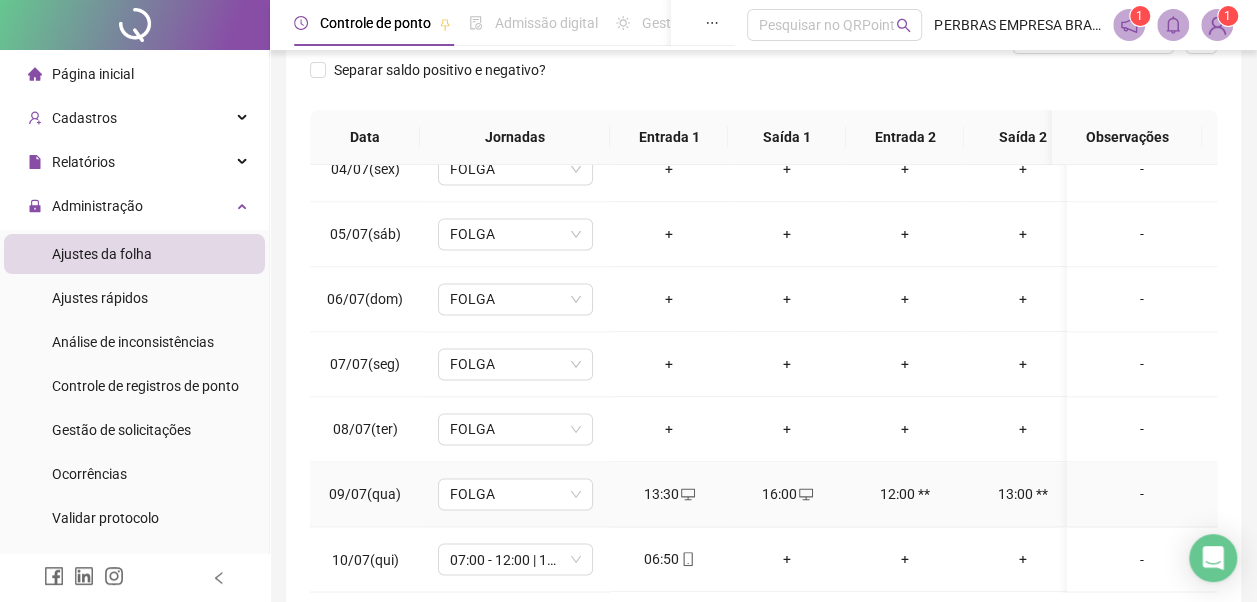 click on "-" at bounding box center [1142, 494] 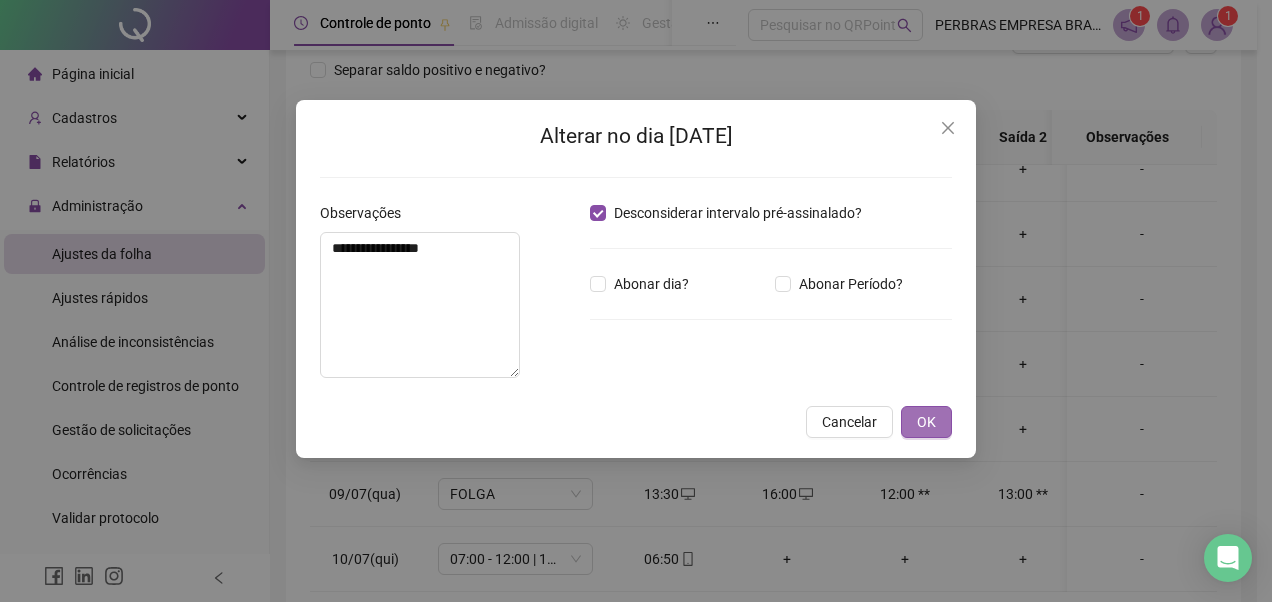 click on "OK" at bounding box center (926, 422) 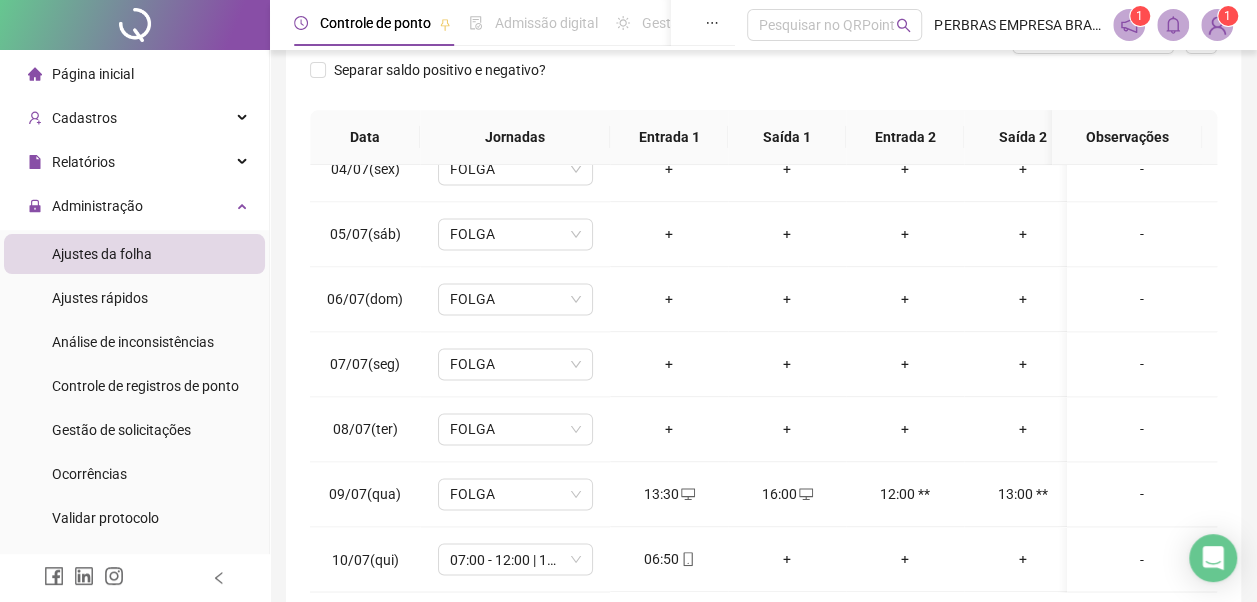 scroll, scrollTop: 0, scrollLeft: 0, axis: both 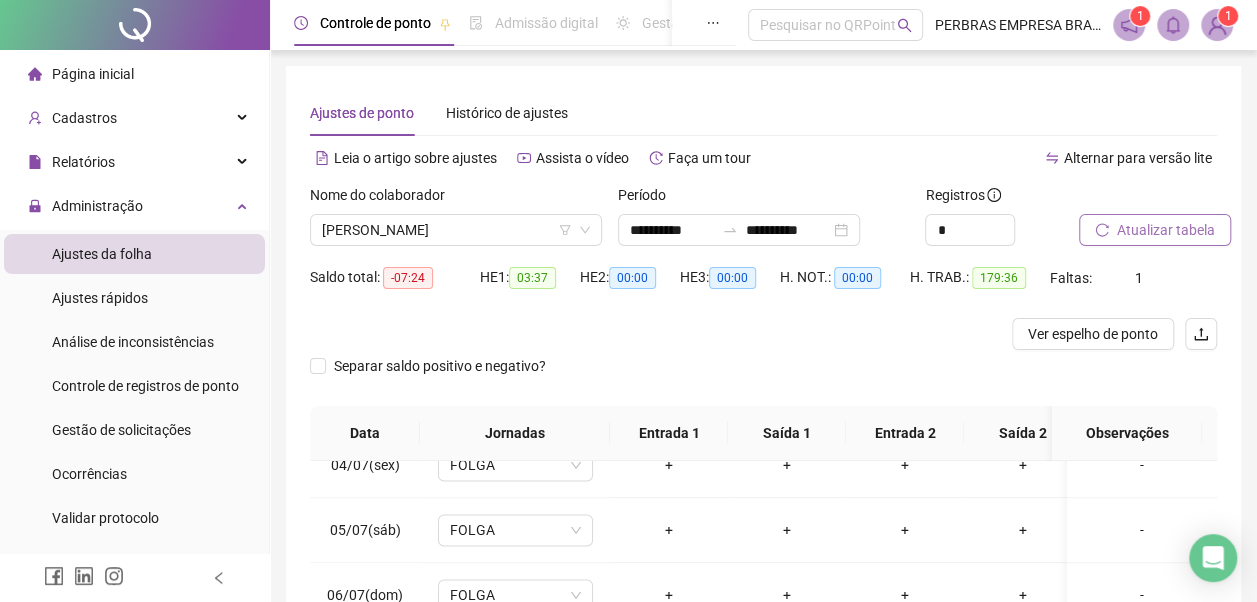 click on "Atualizar tabela" at bounding box center [1166, 230] 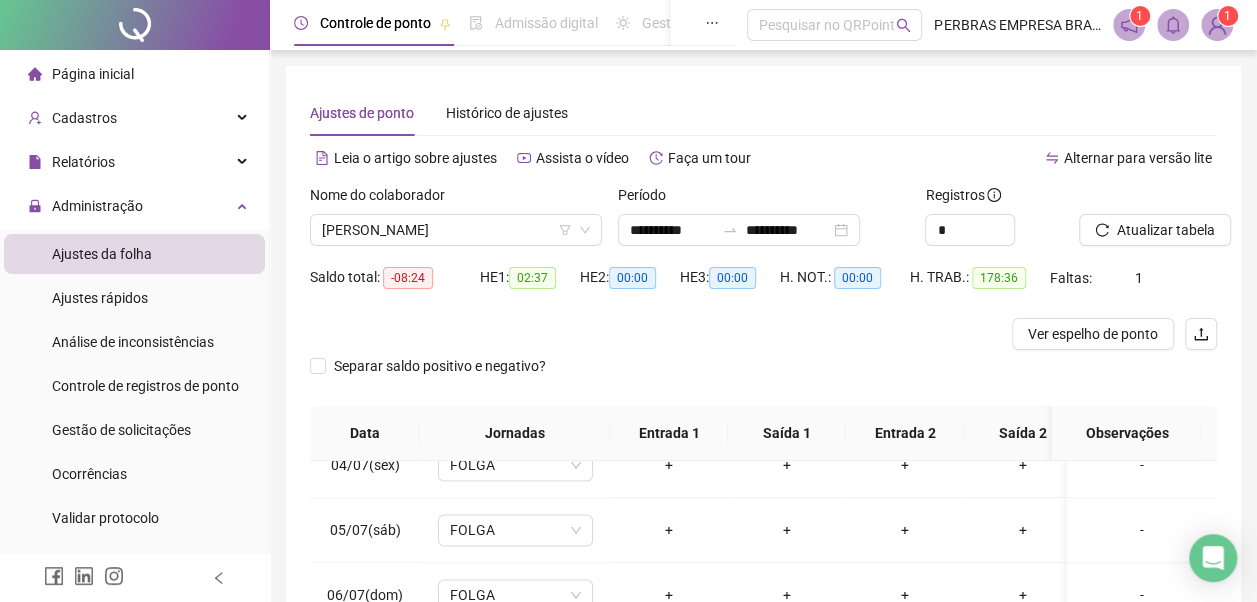 scroll, scrollTop: 396, scrollLeft: 0, axis: vertical 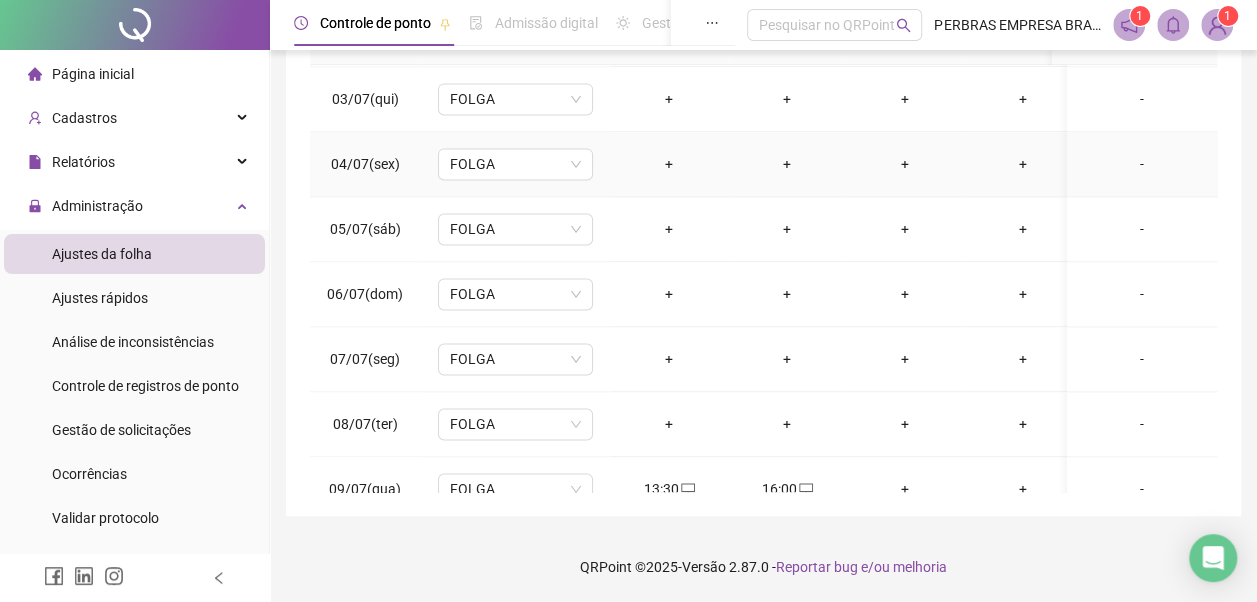 click on "+" at bounding box center [669, 164] 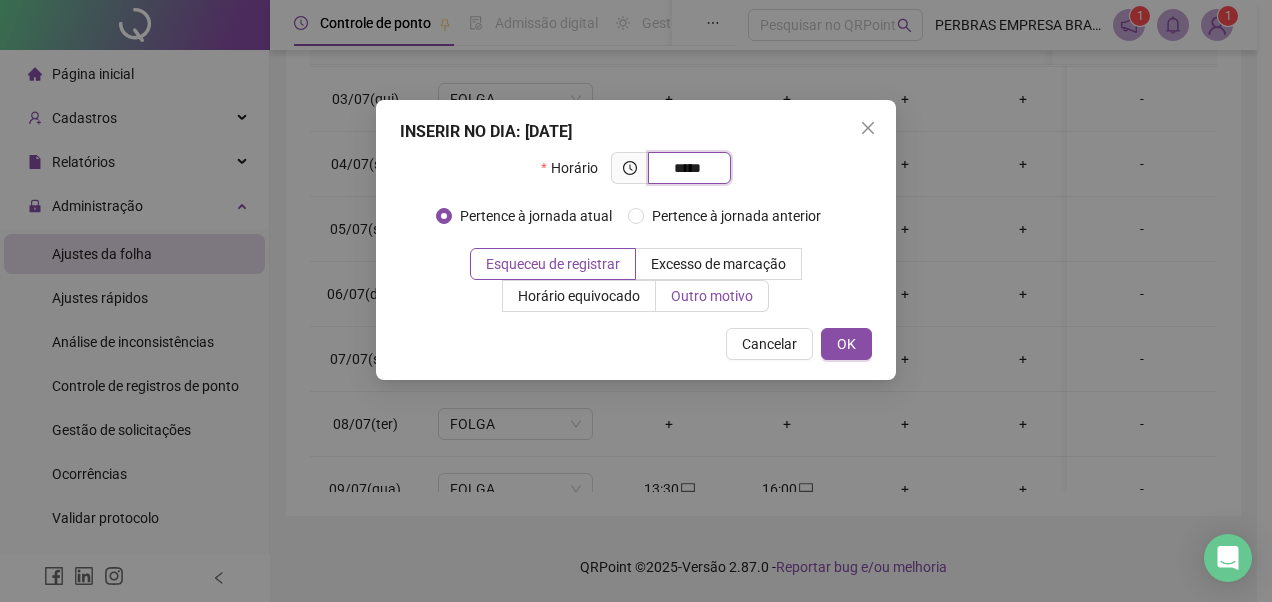 type on "*****" 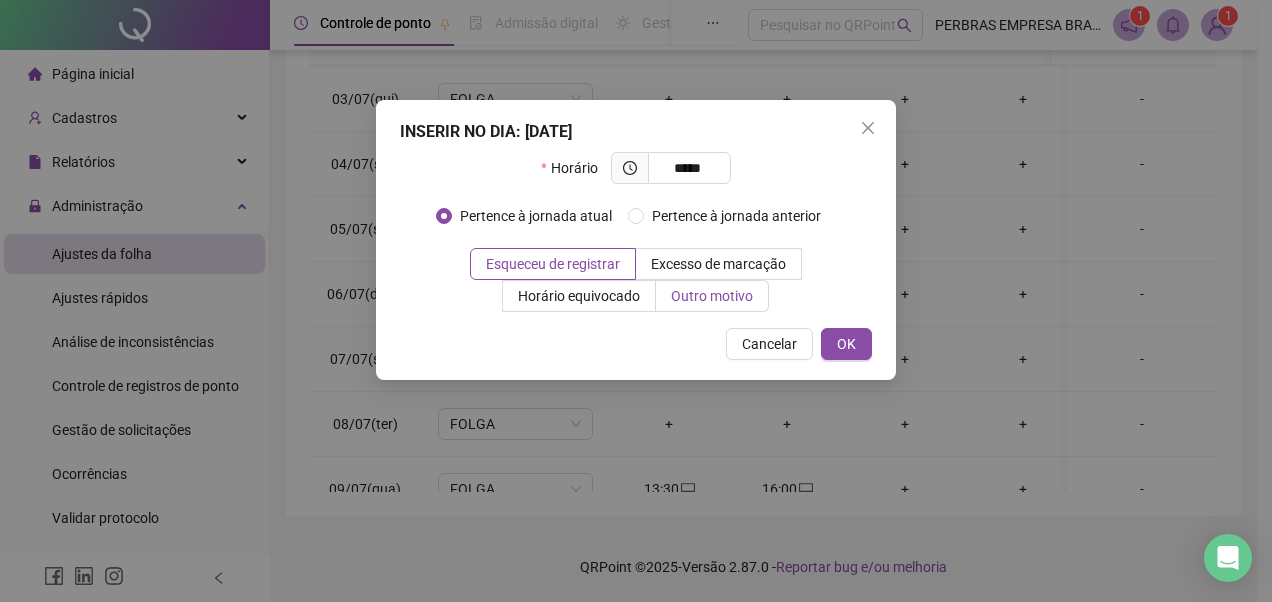 click on "Outro motivo" at bounding box center (712, 296) 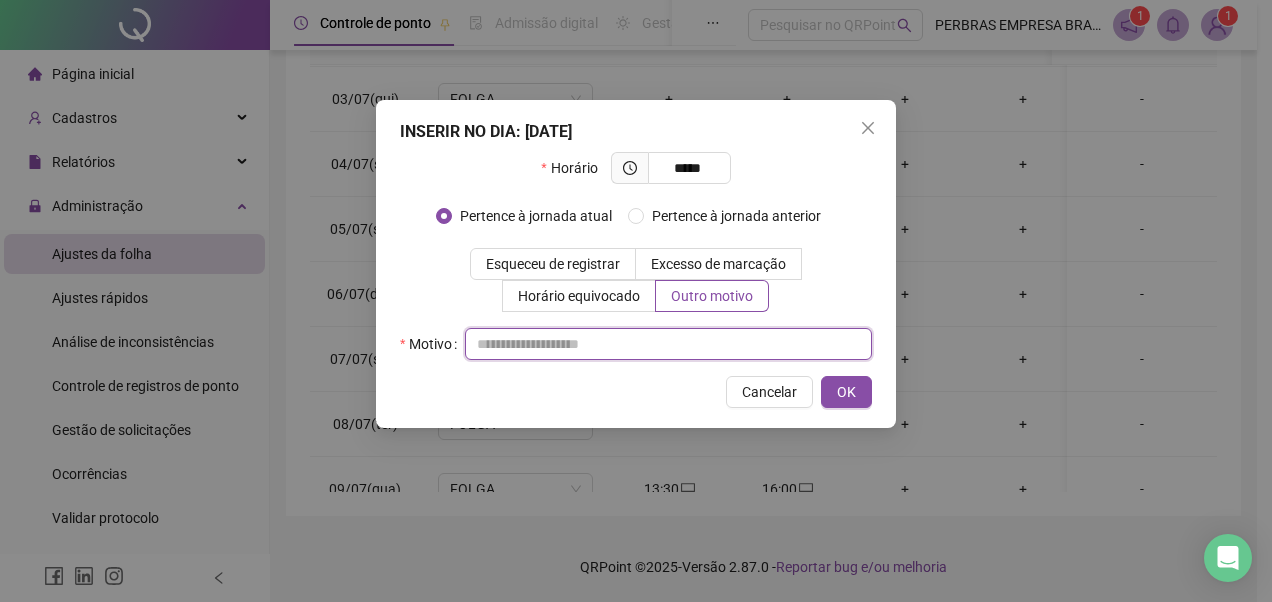 click at bounding box center [668, 344] 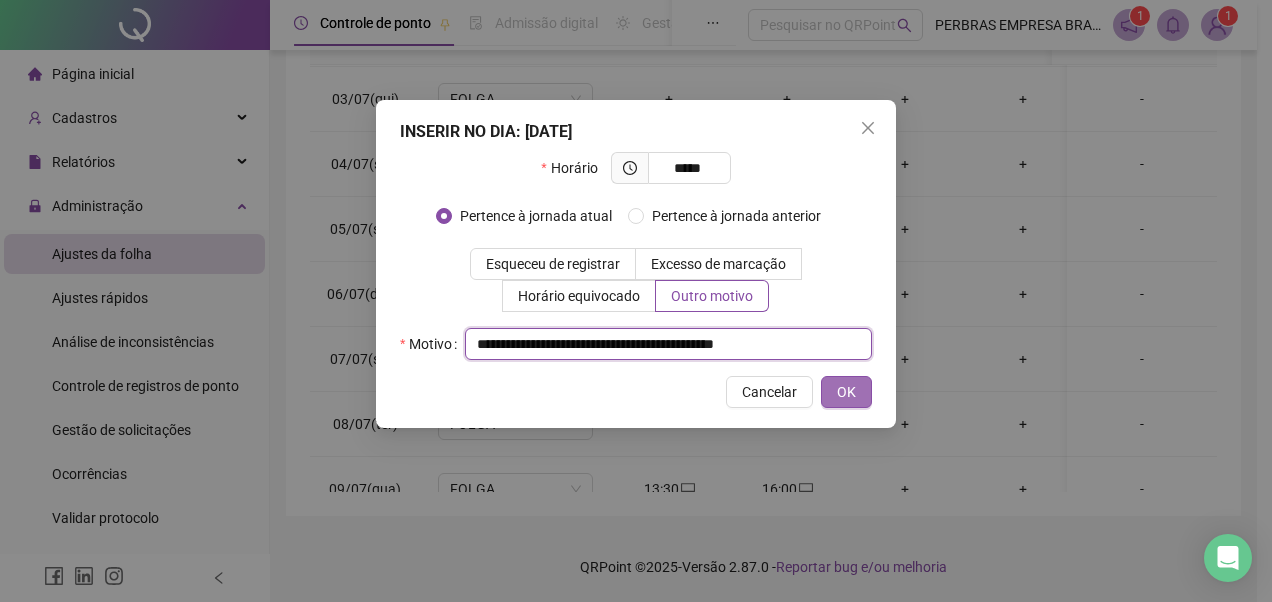 type on "**********" 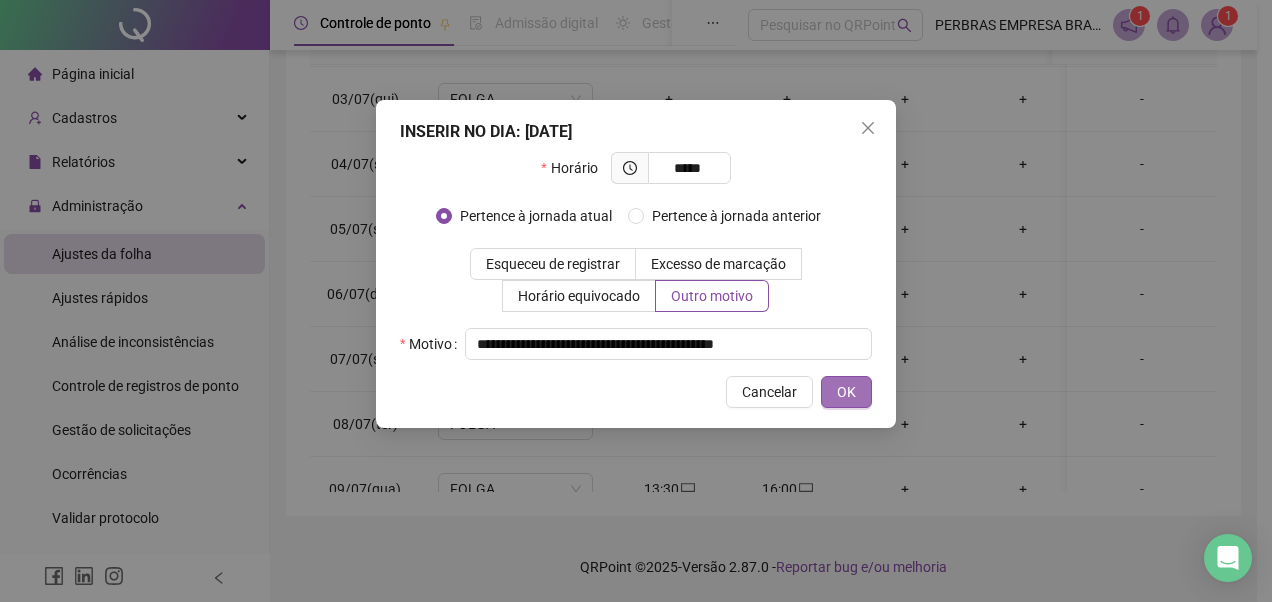click on "OK" at bounding box center [846, 392] 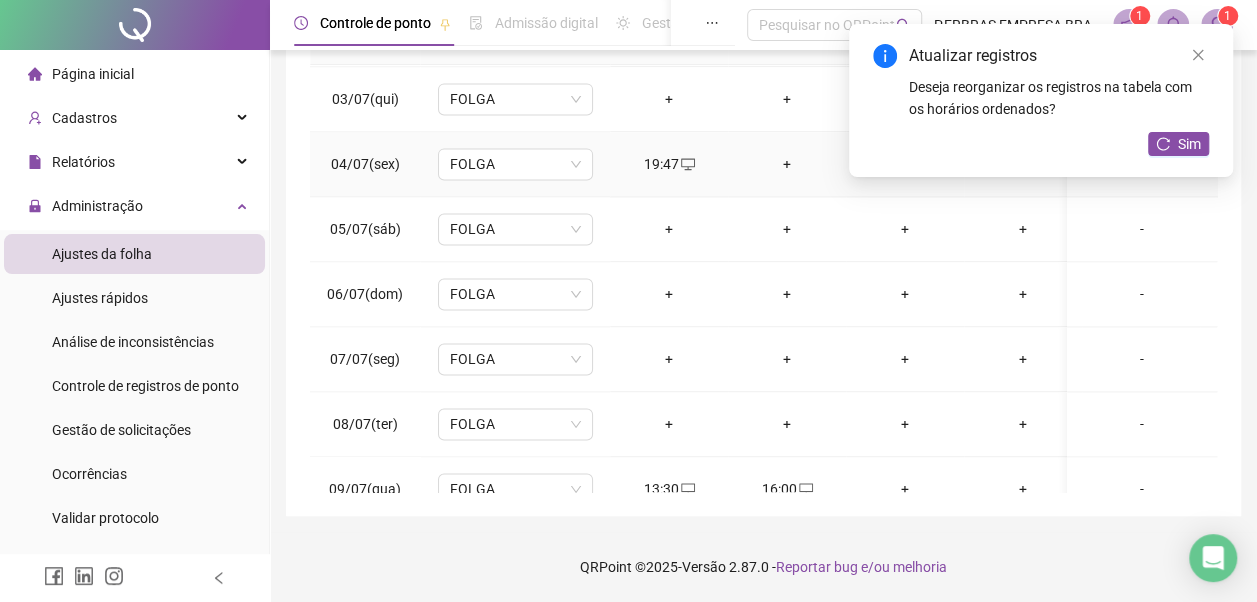 click on "+" at bounding box center [787, 164] 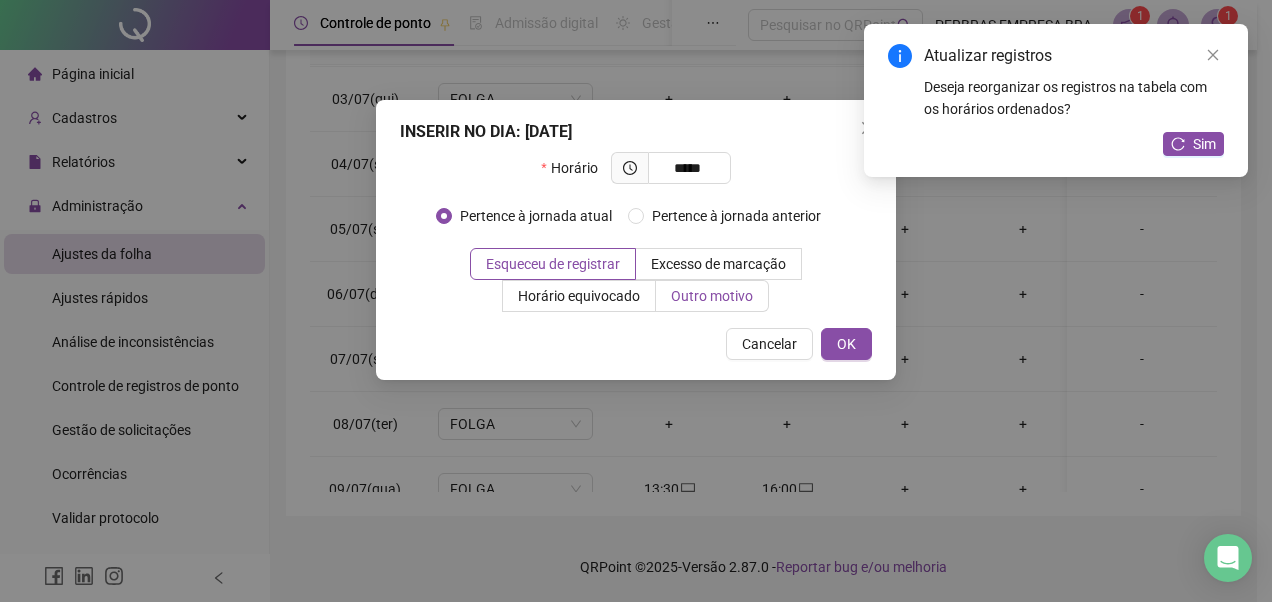 type on "*****" 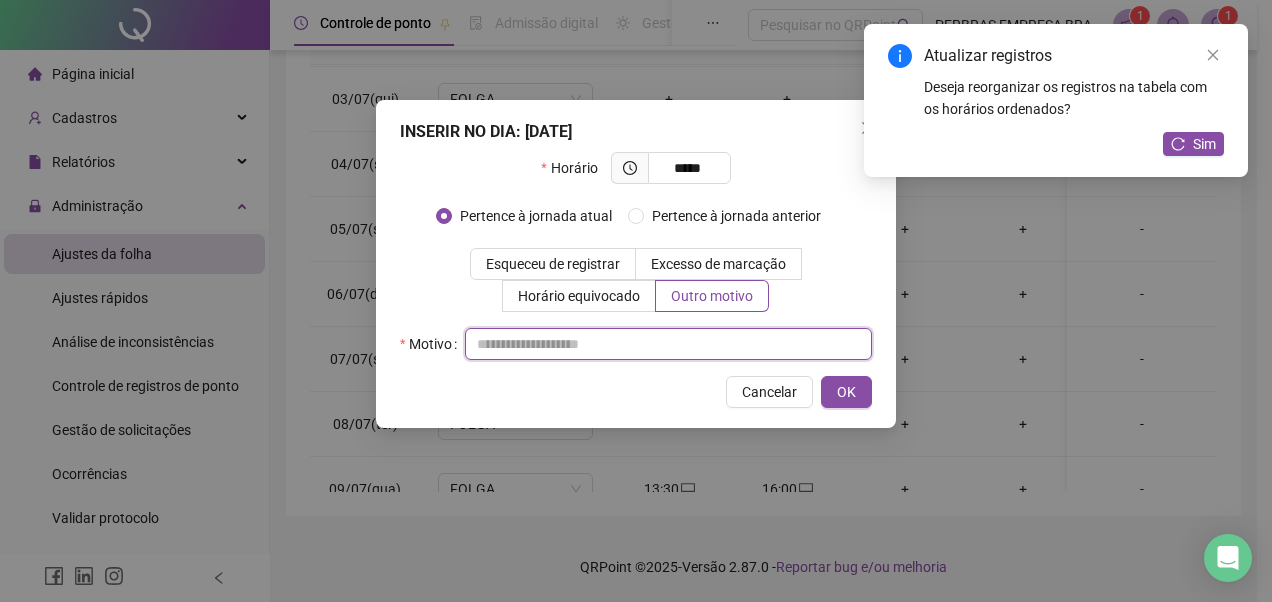 click at bounding box center [668, 344] 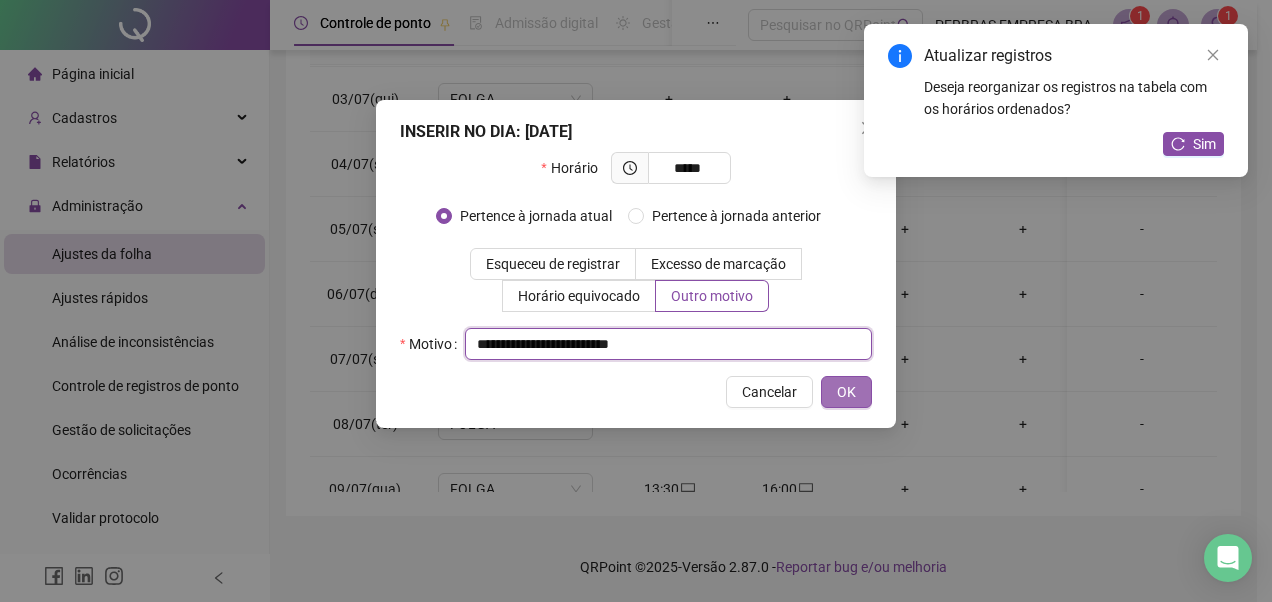 type on "**********" 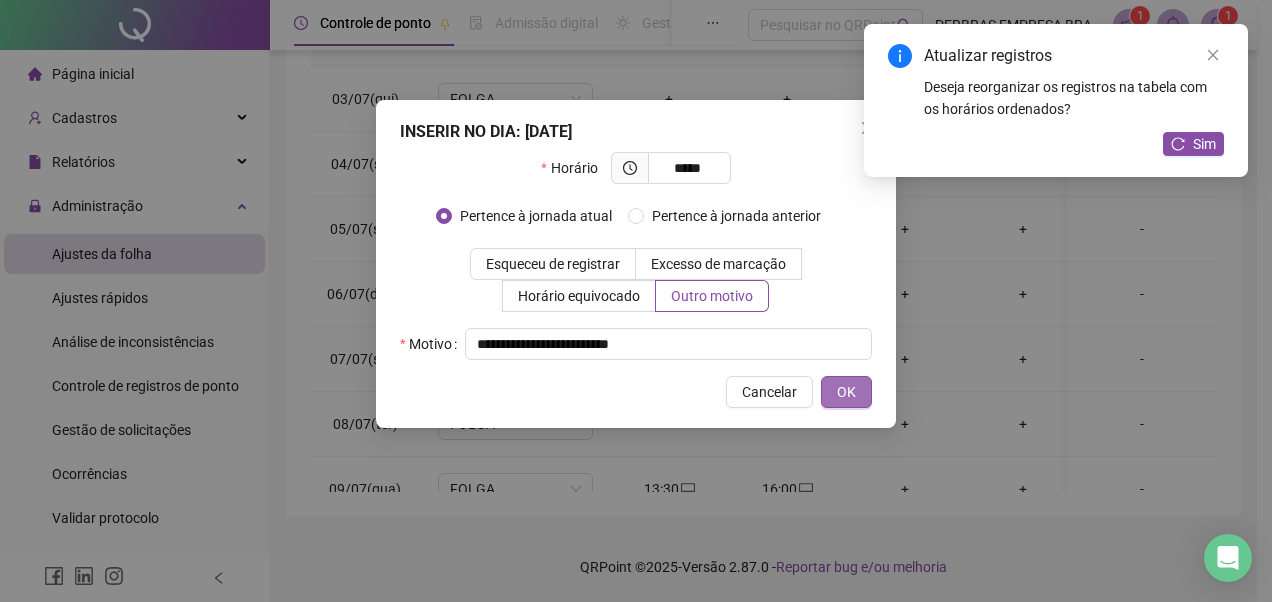 click on "OK" at bounding box center [846, 392] 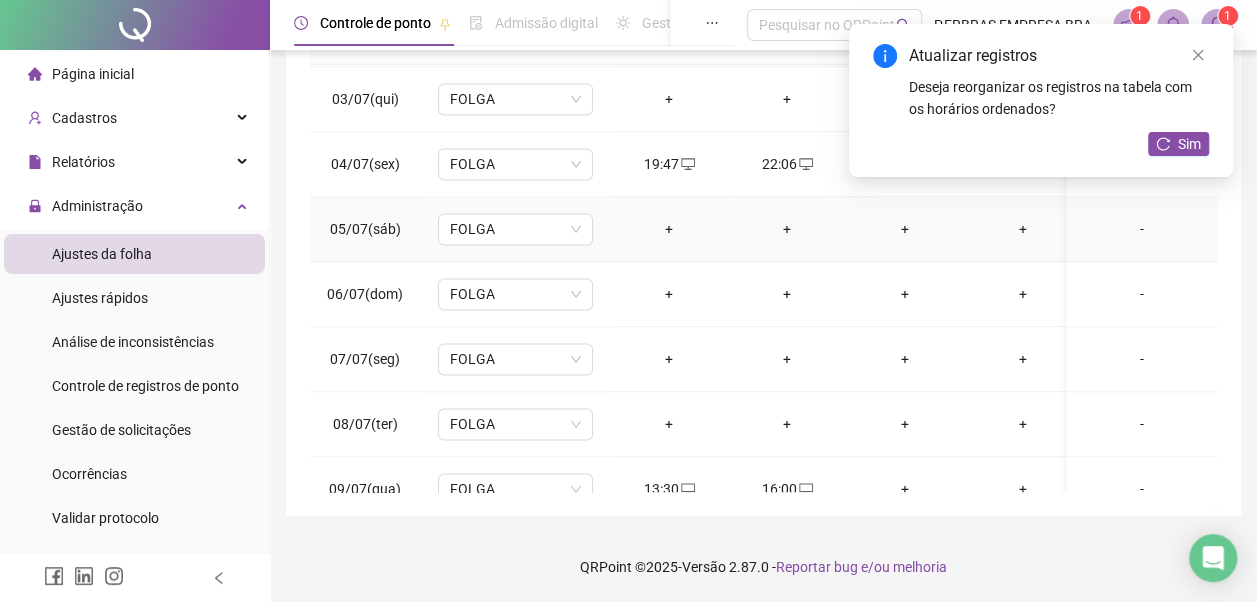 click on "+" at bounding box center (669, 229) 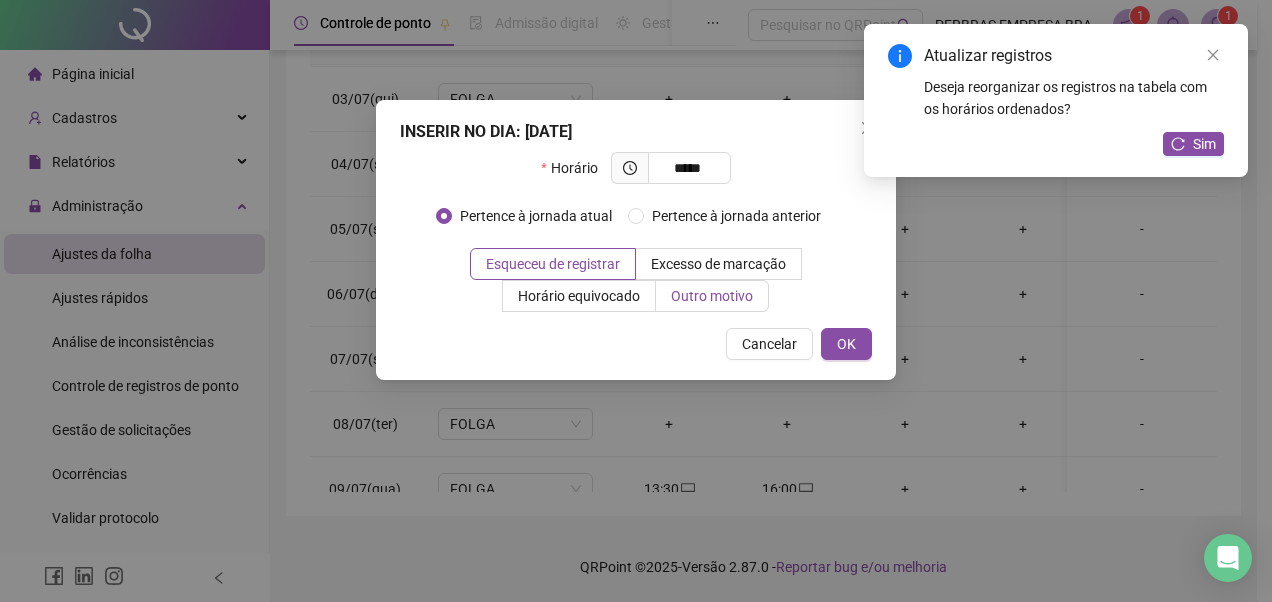 type on "*****" 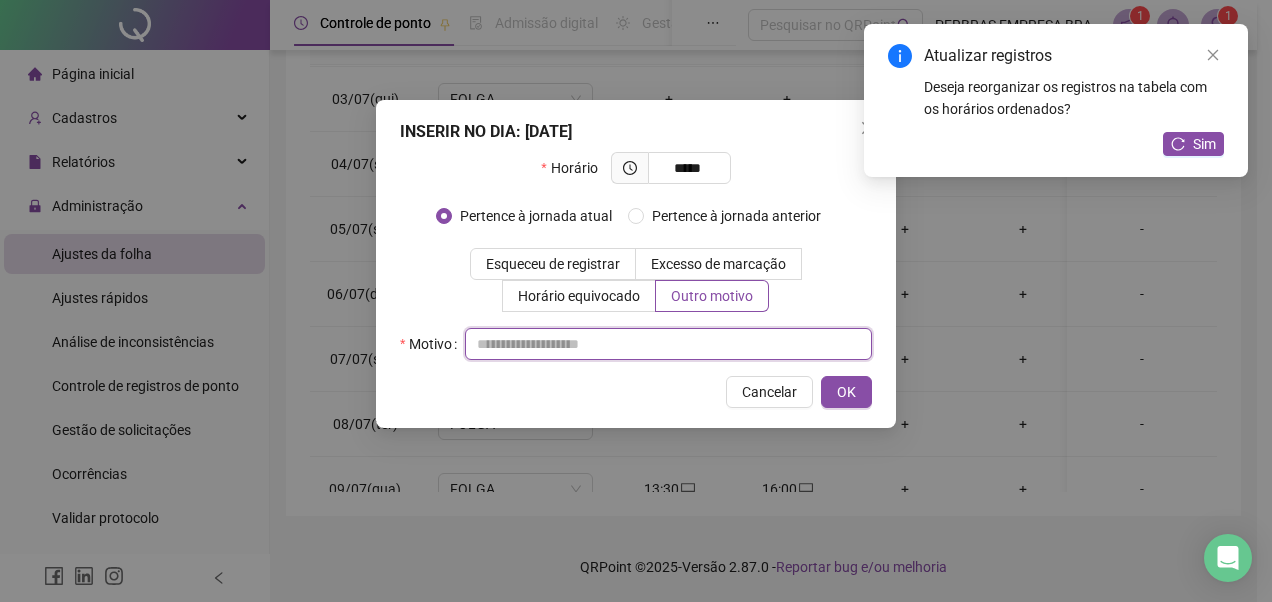click at bounding box center [668, 344] 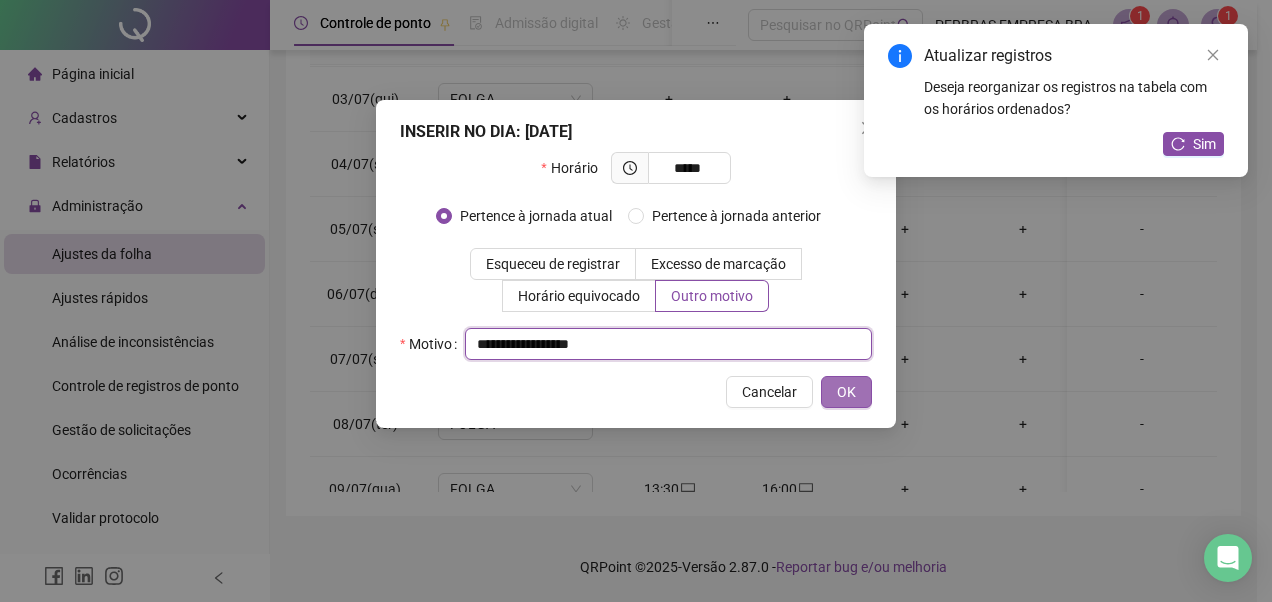 type on "**********" 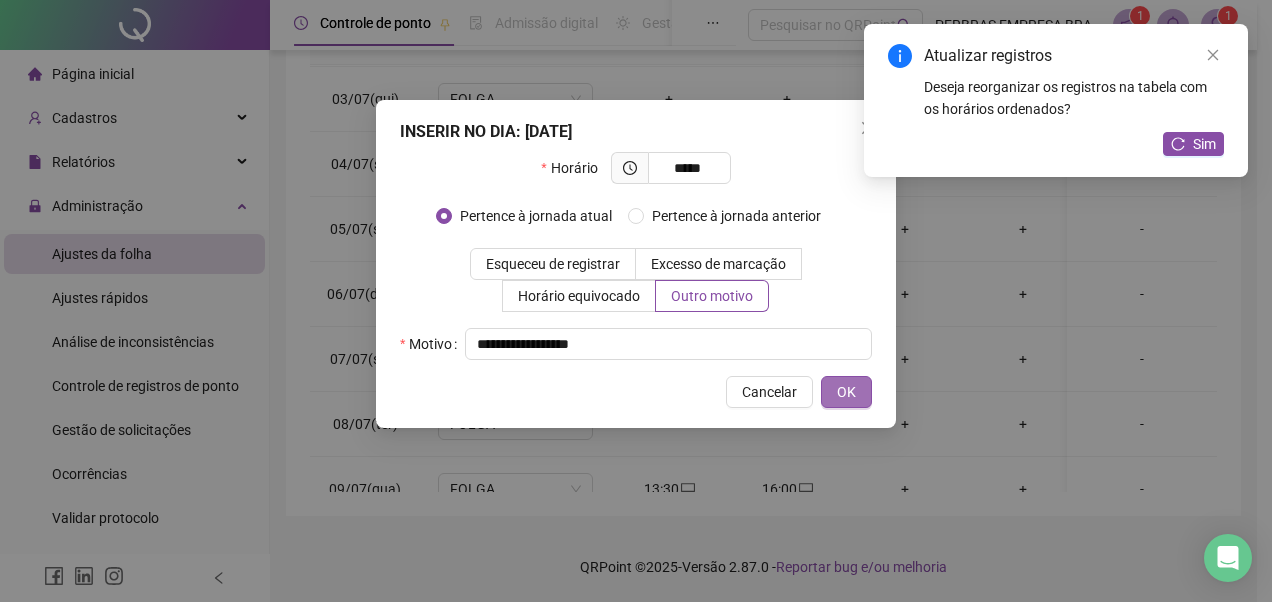 click on "OK" at bounding box center [846, 392] 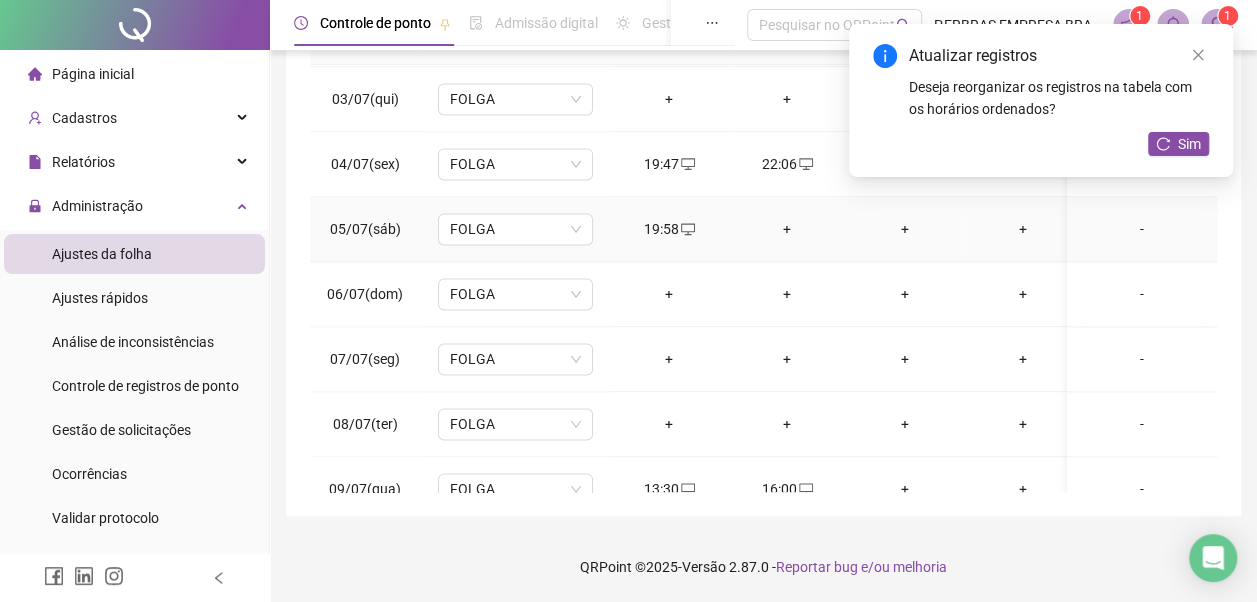 click on "+" at bounding box center [787, 229] 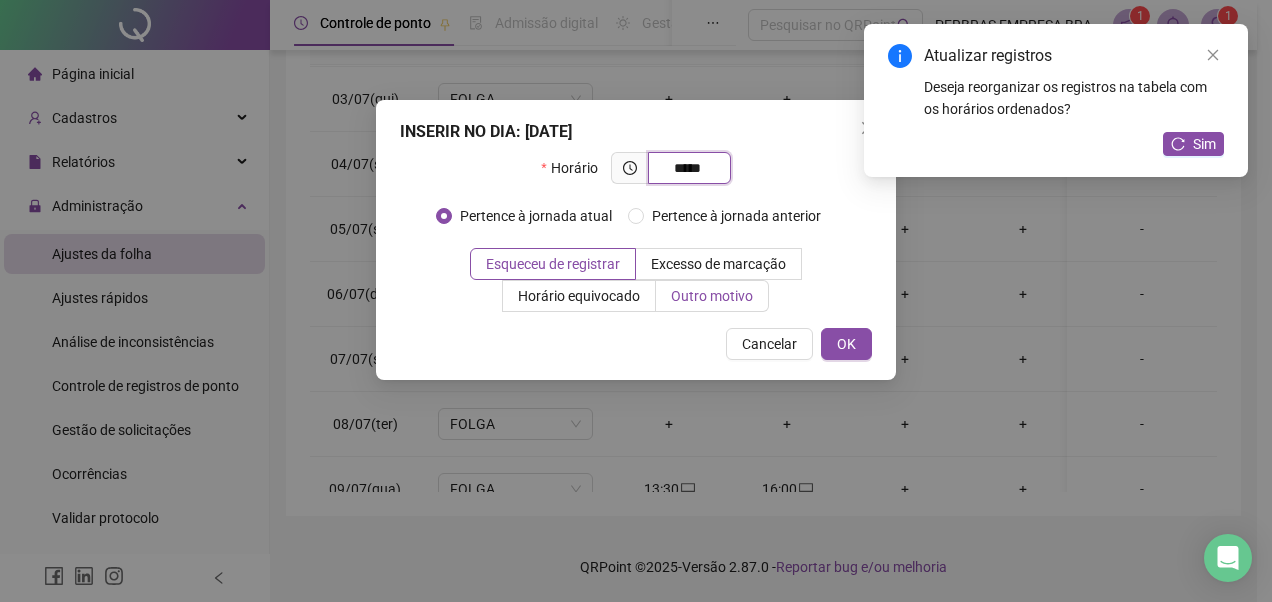 type on "*****" 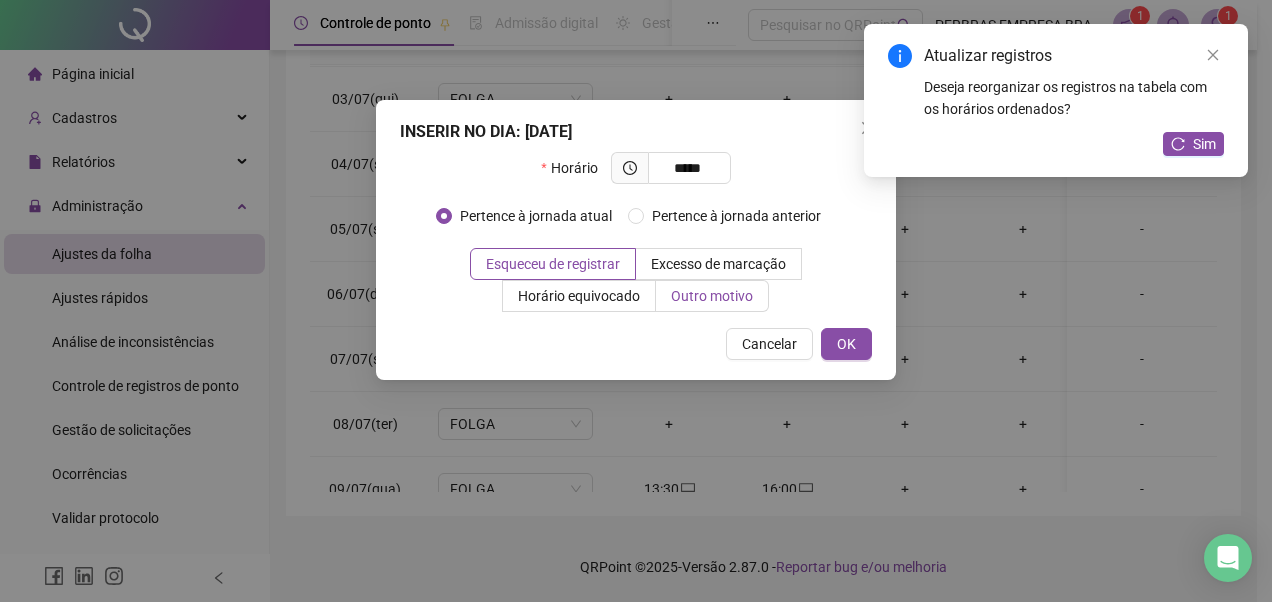 click on "Outro motivo" at bounding box center [712, 296] 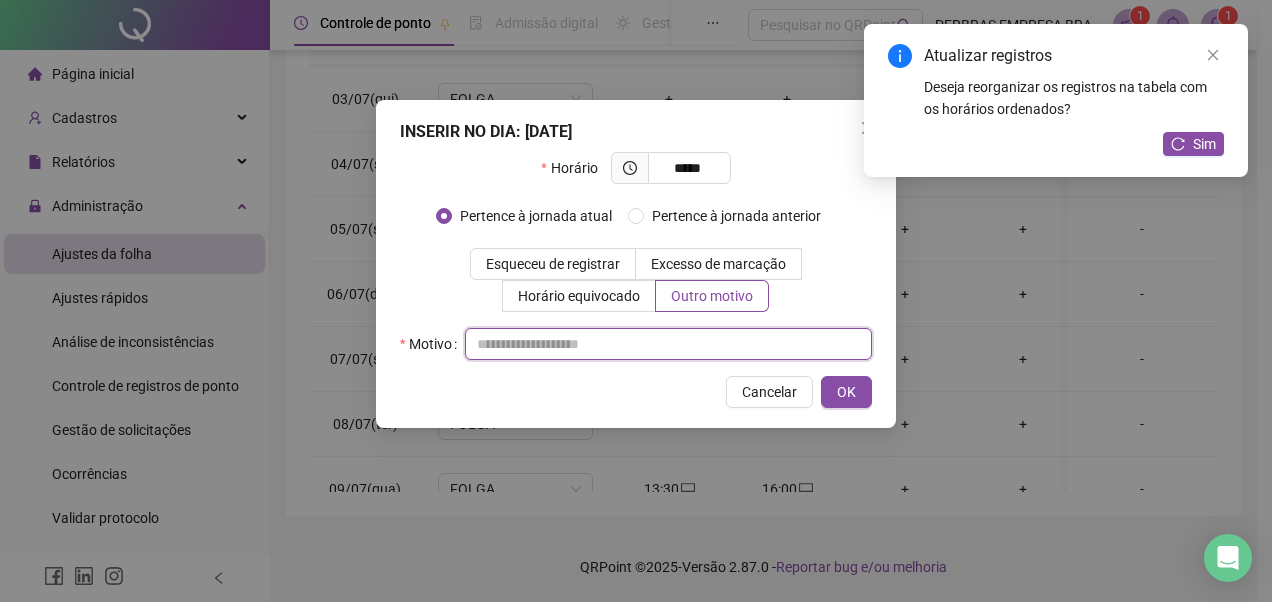 click at bounding box center [668, 344] 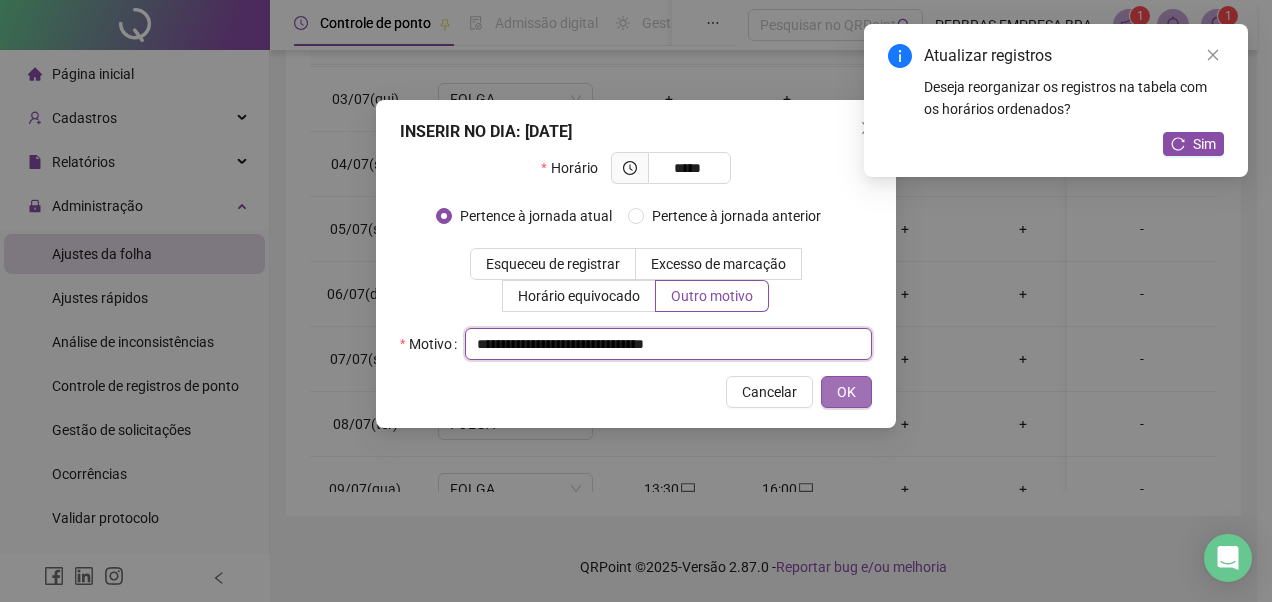 type on "**********" 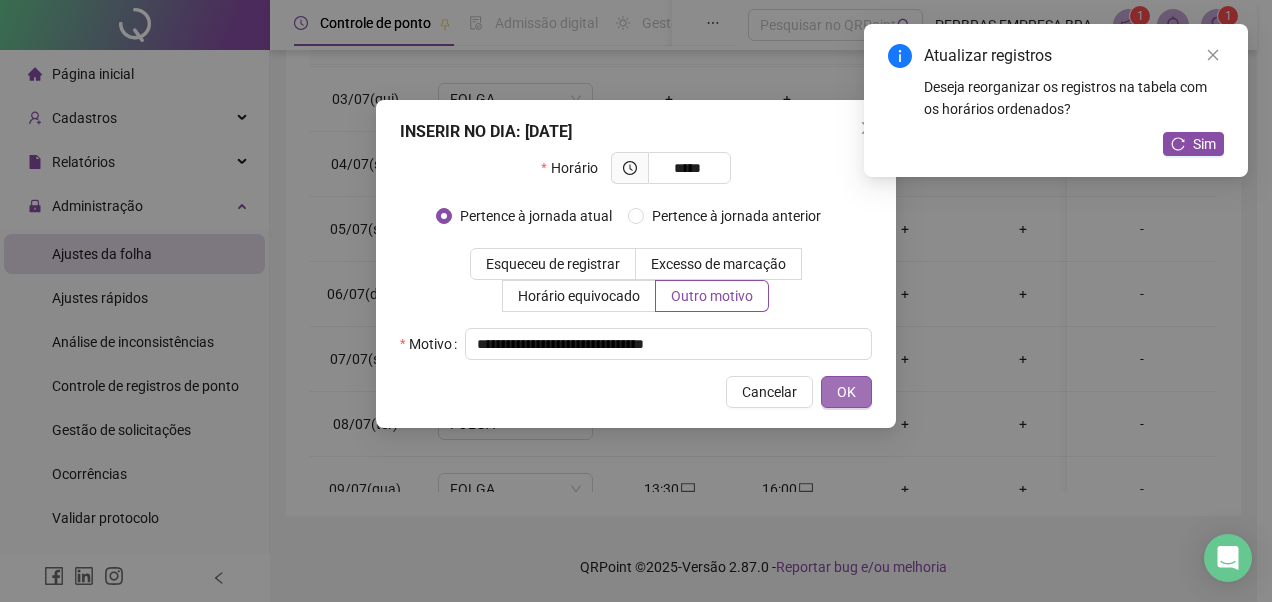 click on "OK" at bounding box center [846, 392] 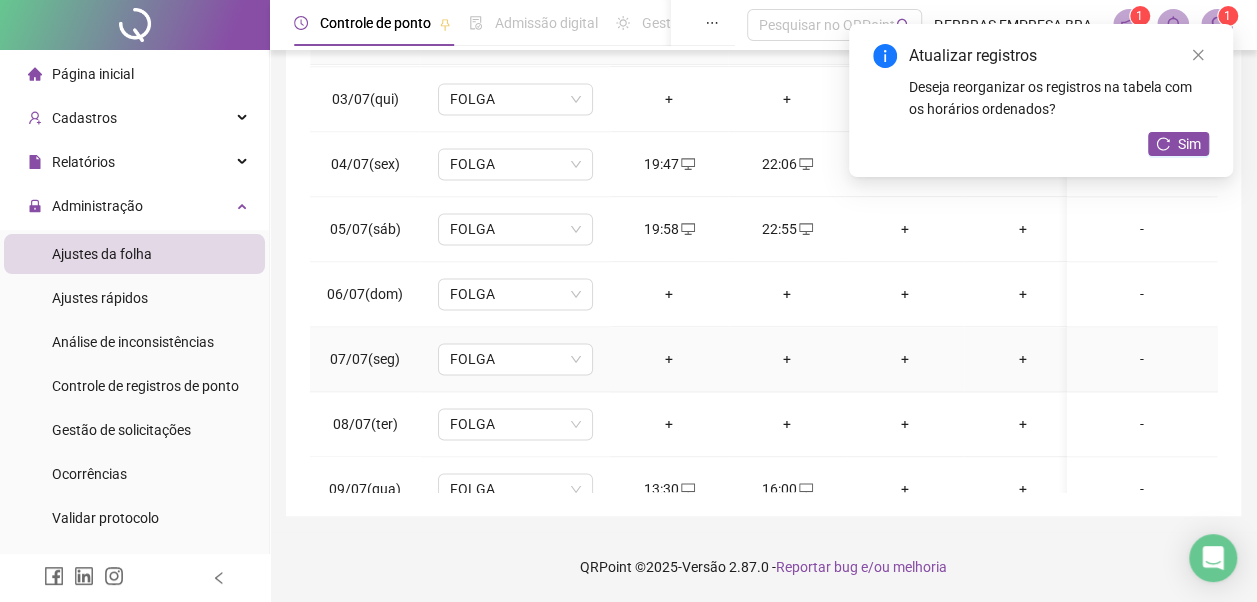 click on "+" at bounding box center [669, 359] 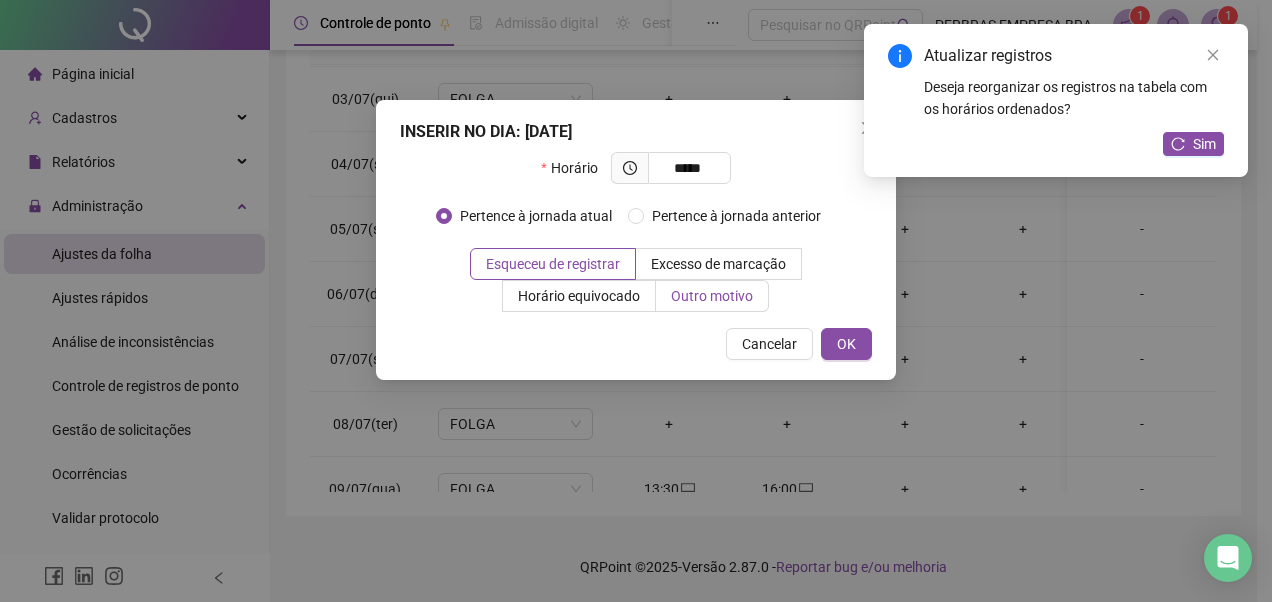 type on "*****" 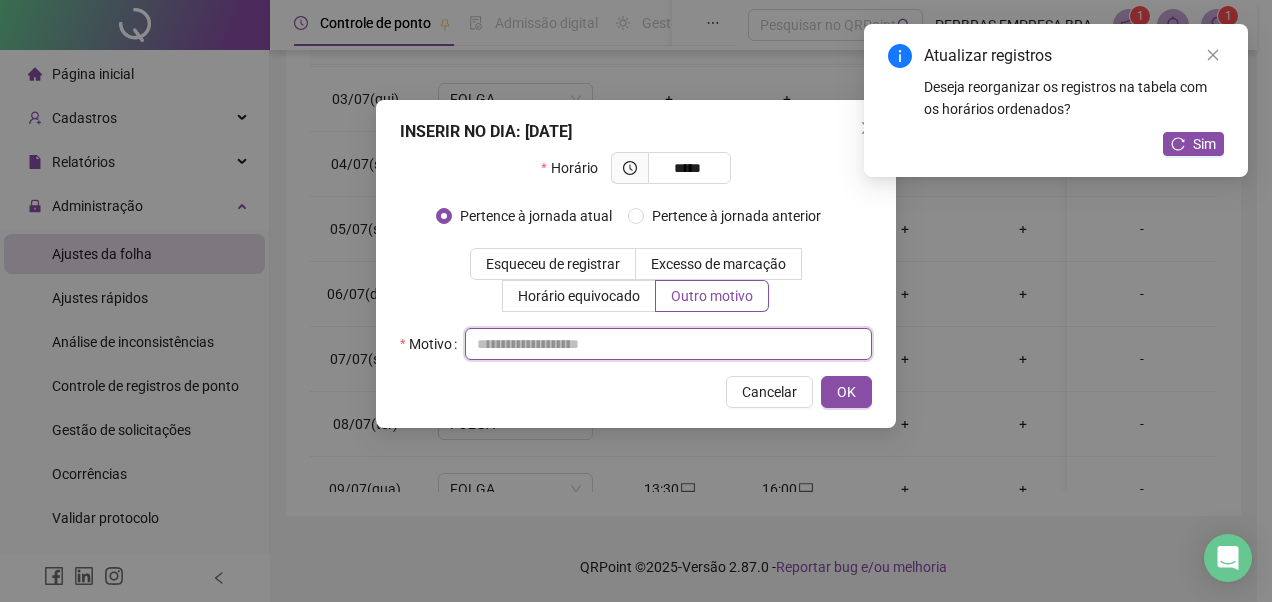 click at bounding box center [668, 344] 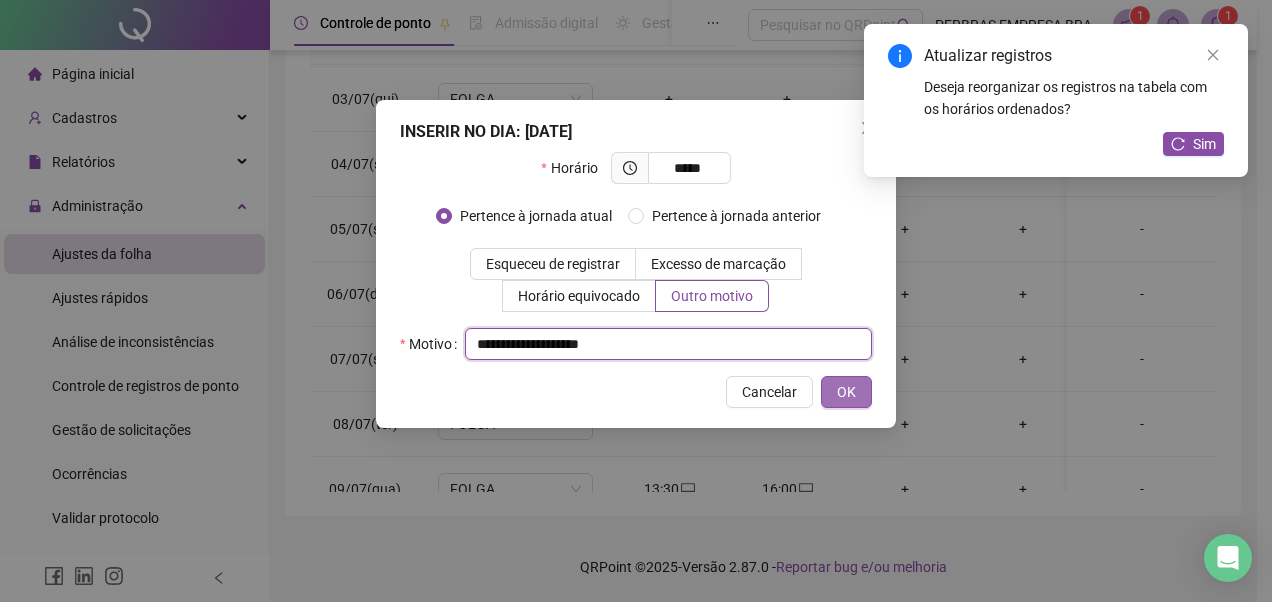 type on "**********" 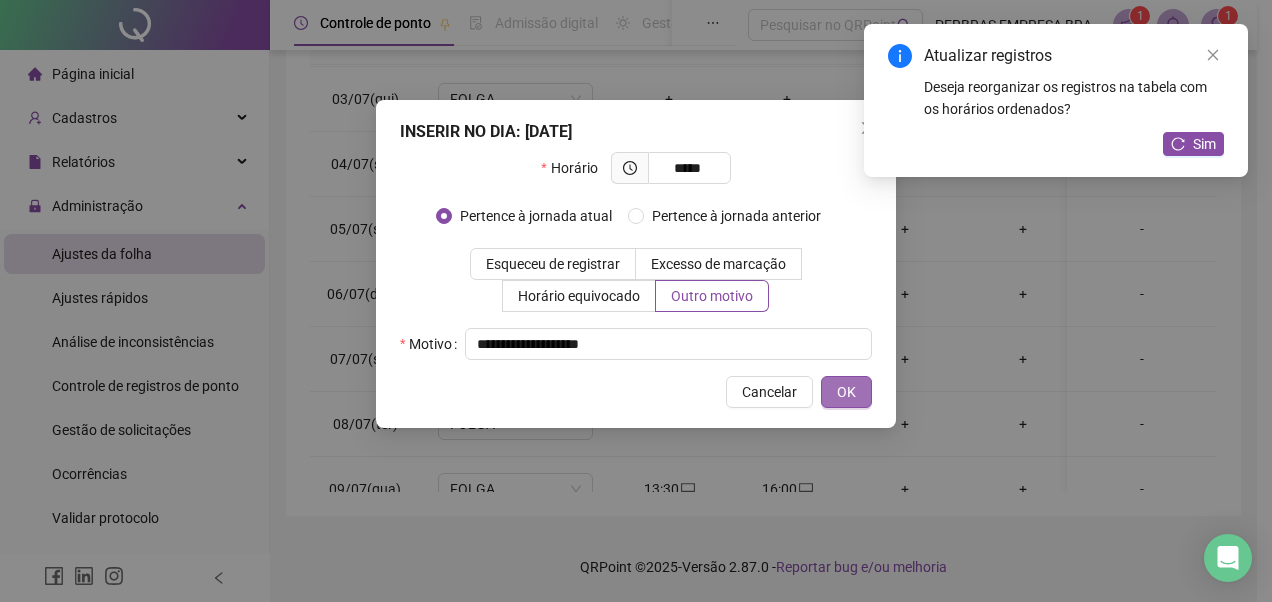 click on "OK" at bounding box center [846, 392] 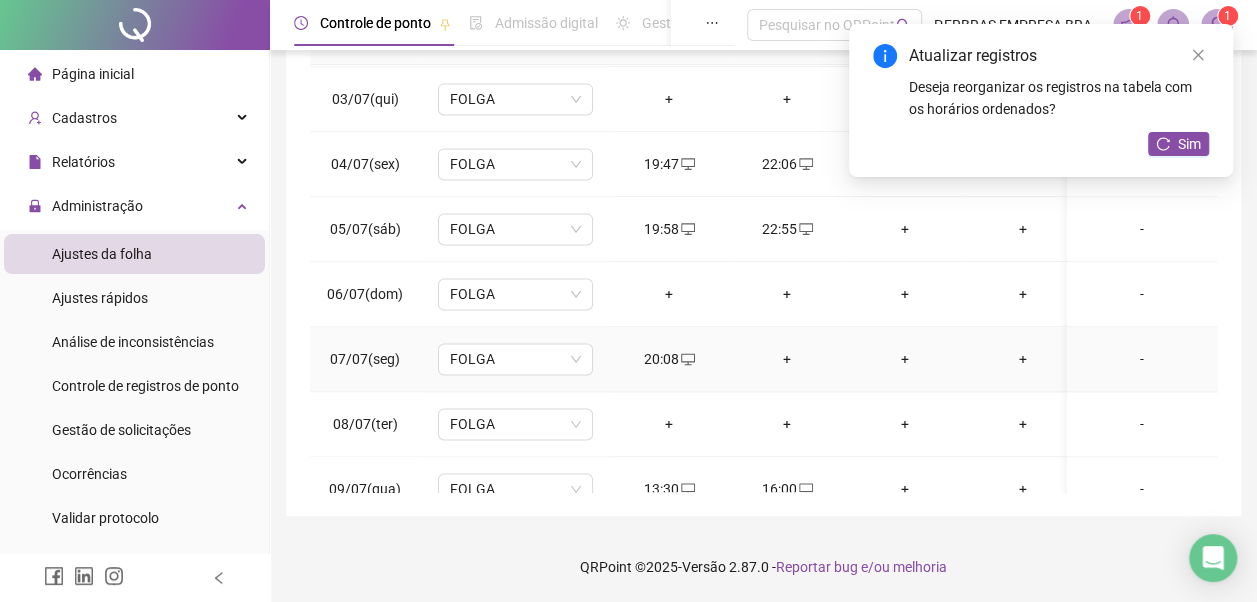 click on "+" at bounding box center [787, 359] 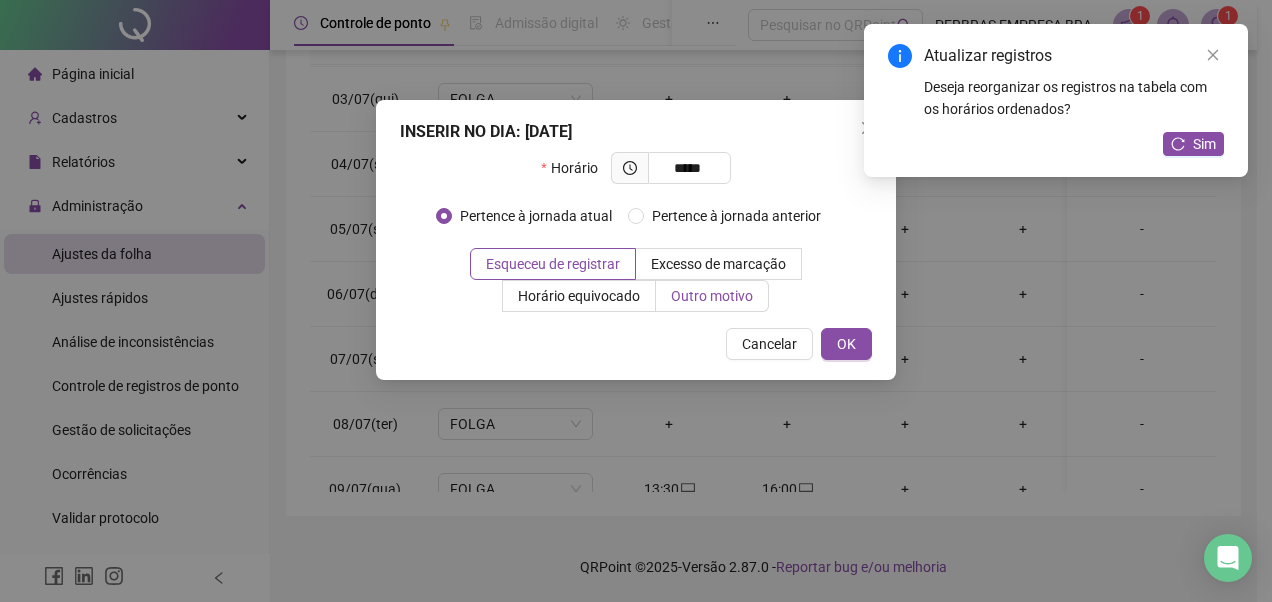 type on "*****" 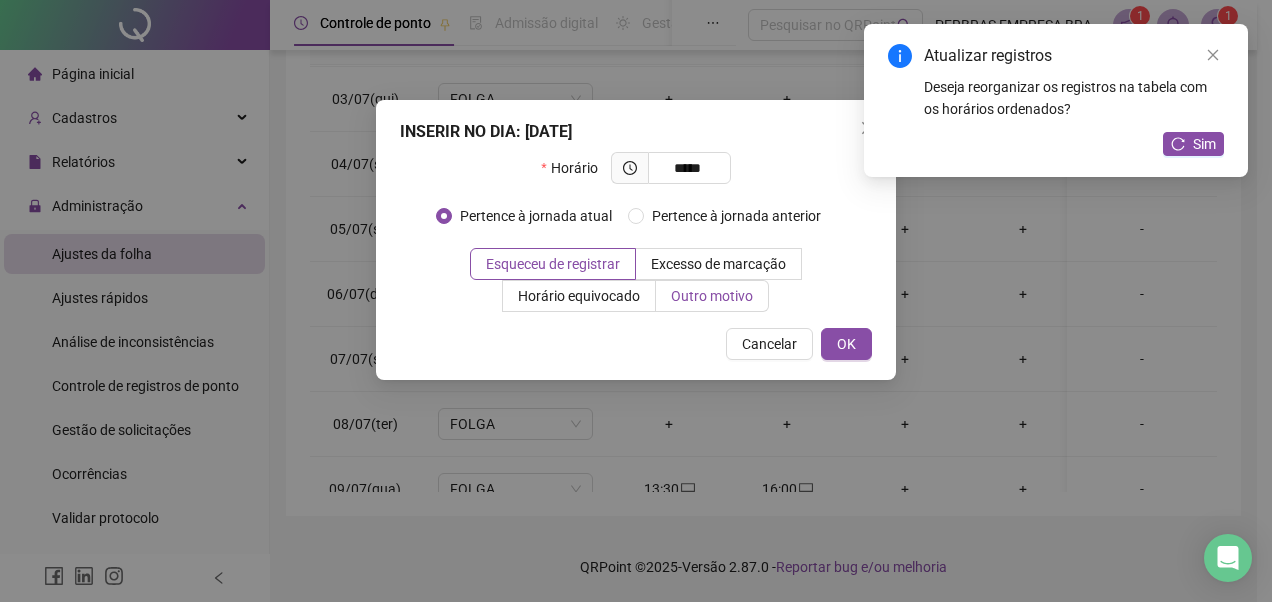 click on "Outro motivo" at bounding box center [712, 296] 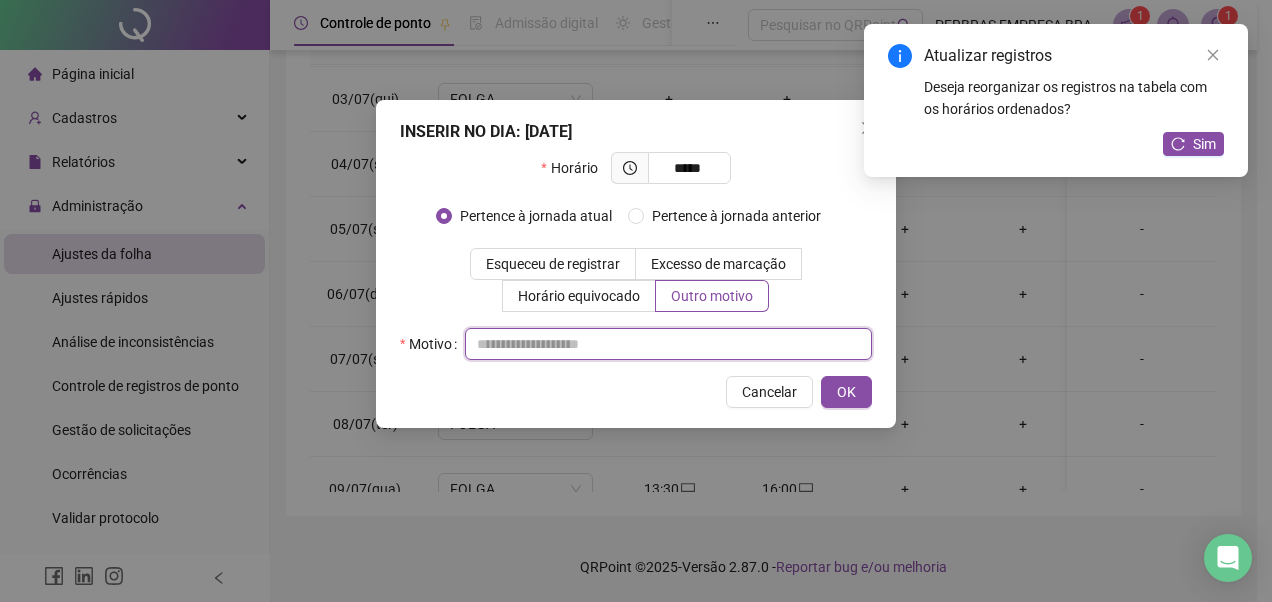 click at bounding box center [668, 344] 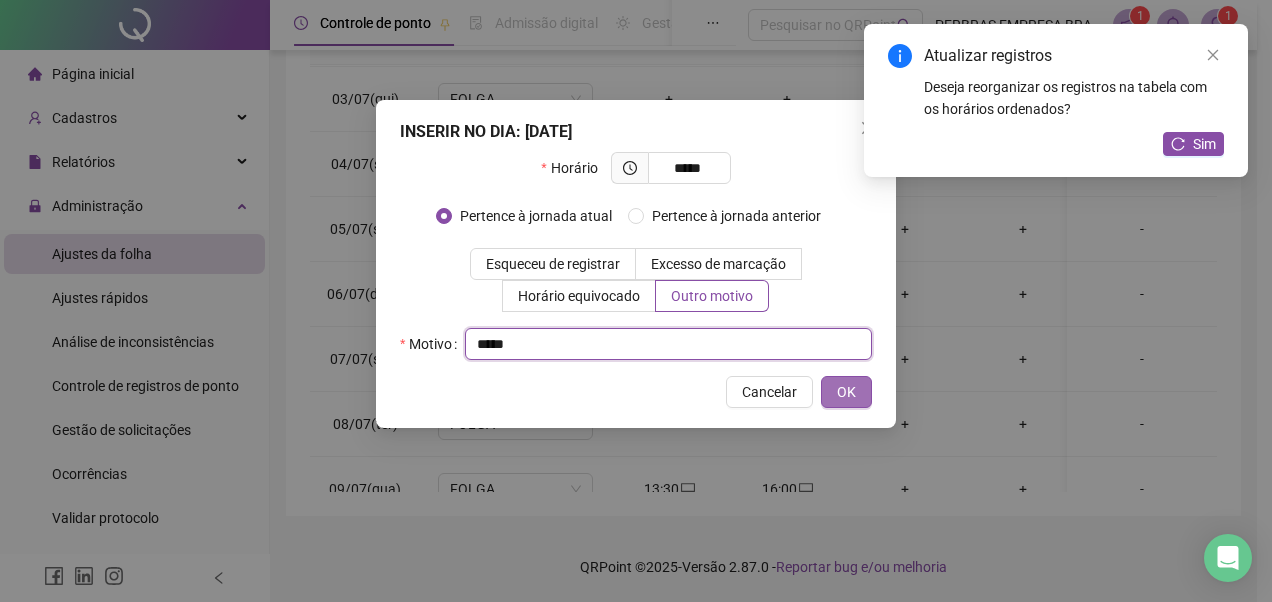 type on "*****" 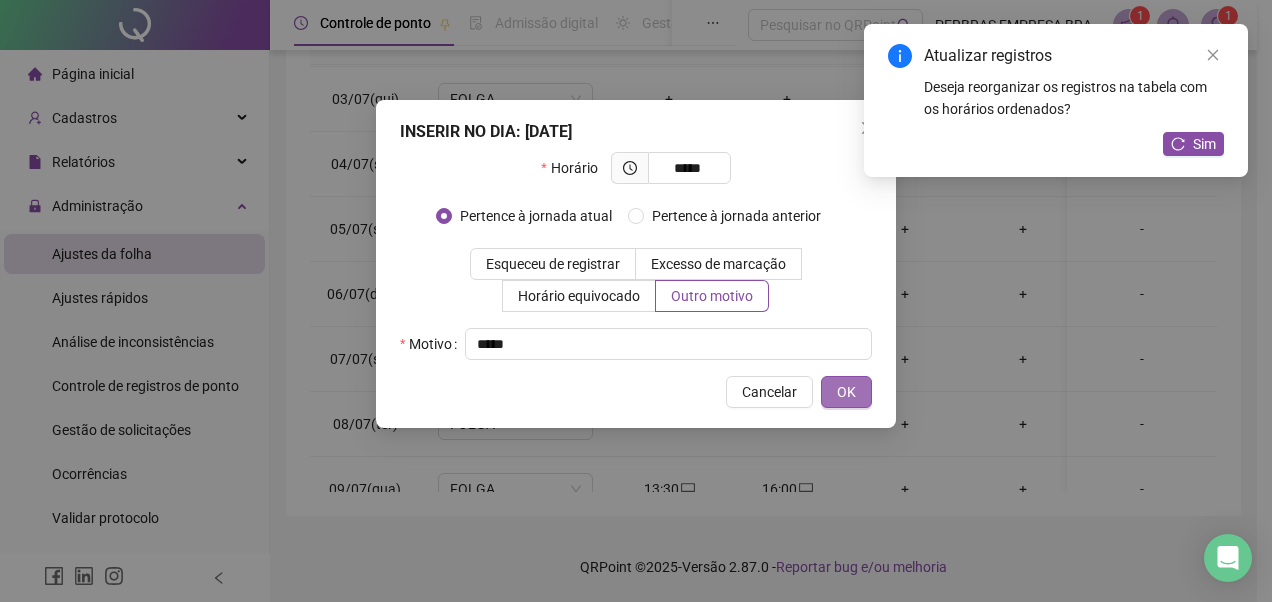 click on "OK" at bounding box center [846, 392] 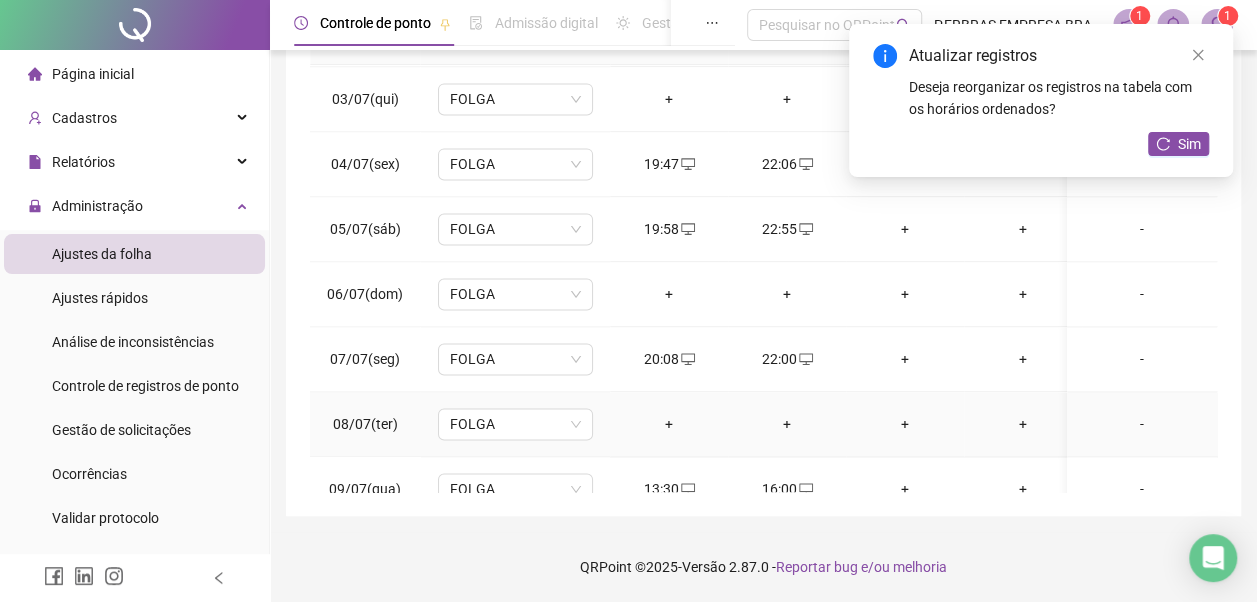 click on "+" at bounding box center [669, 424] 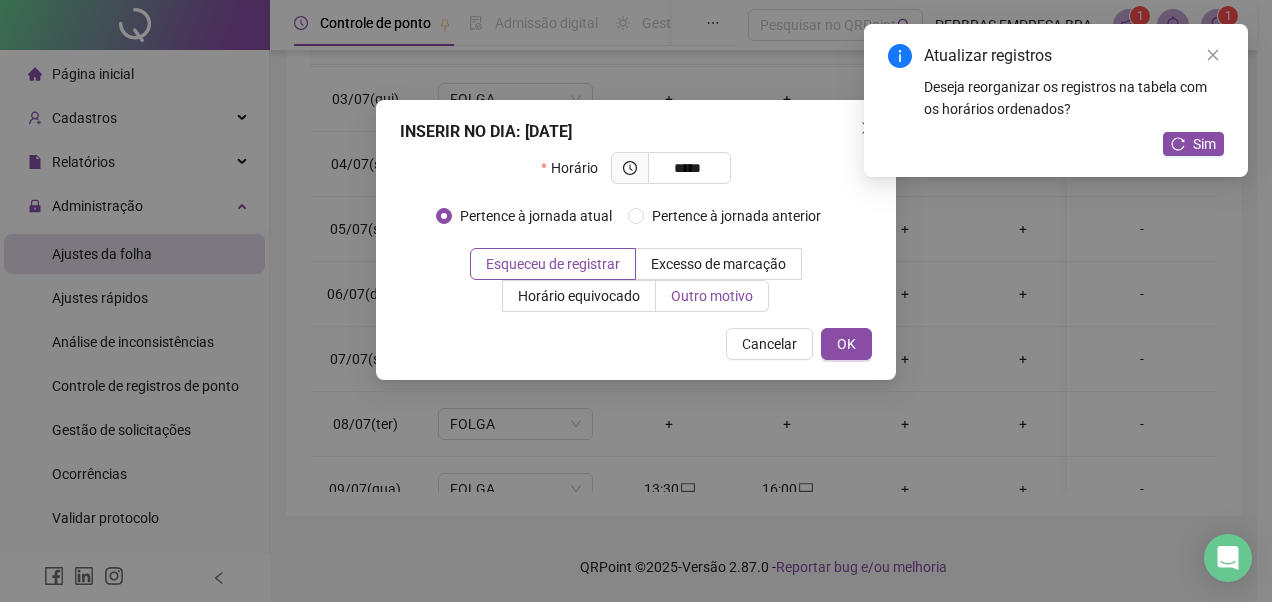 type on "*****" 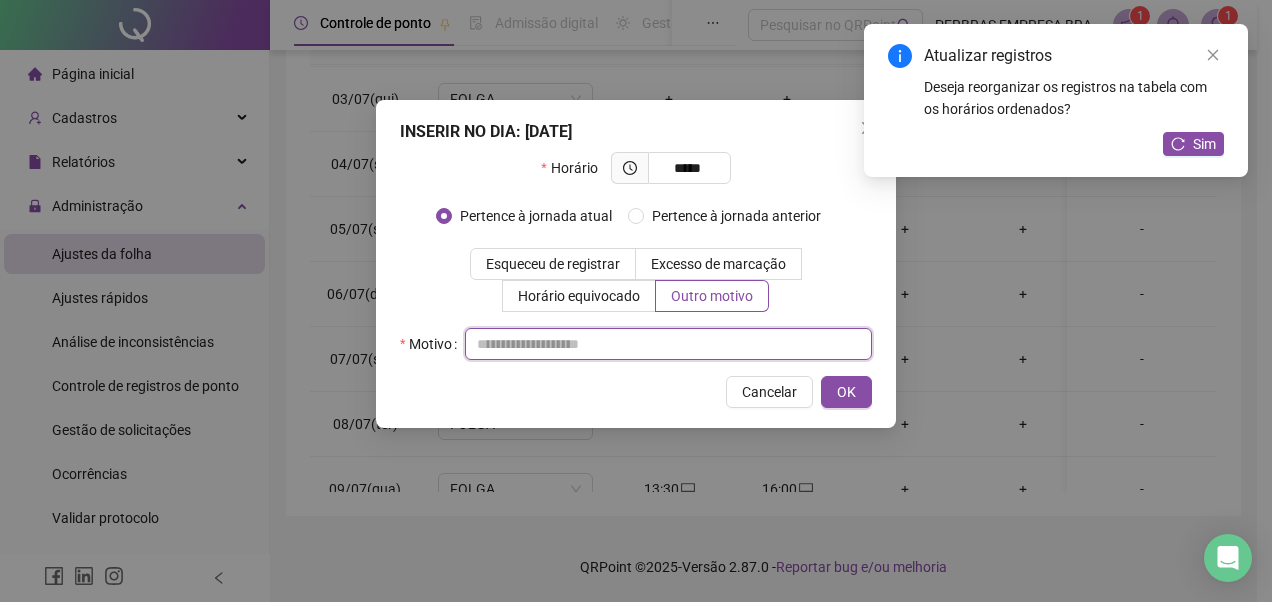 click at bounding box center [668, 344] 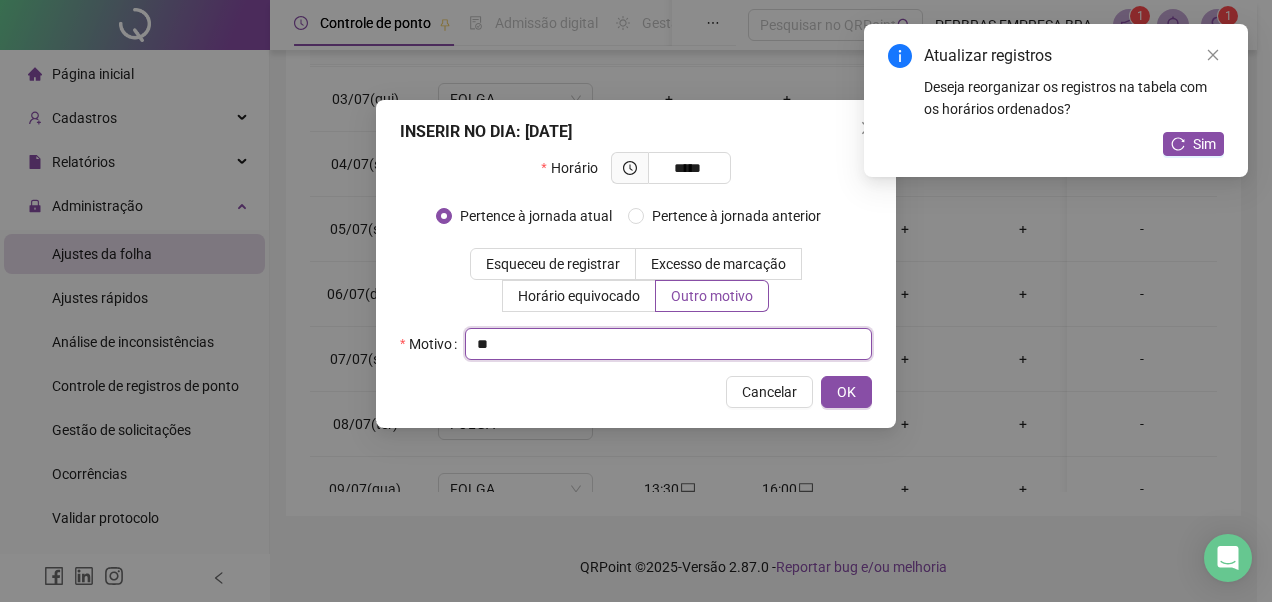 type on "*" 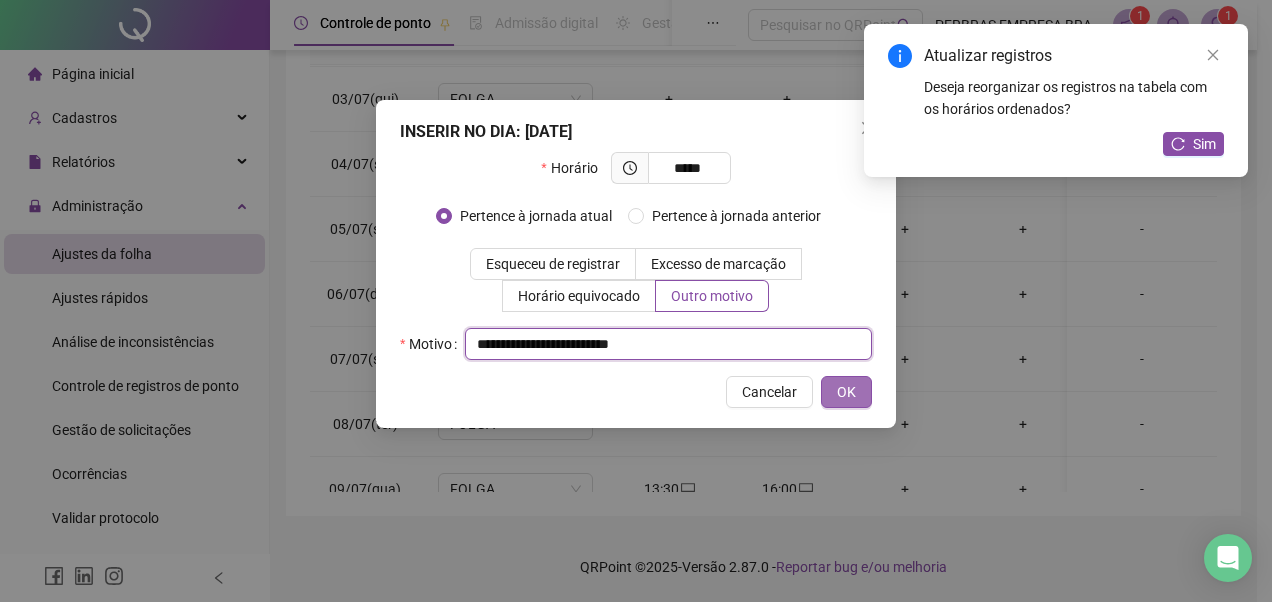 type on "**********" 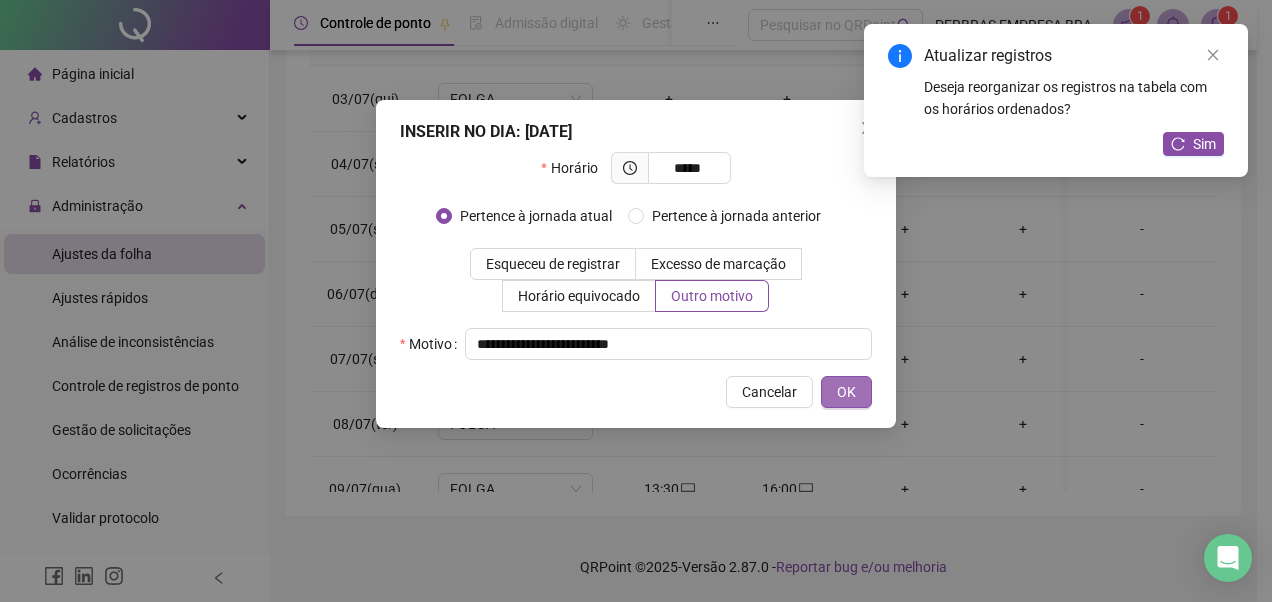 click on "OK" at bounding box center [846, 392] 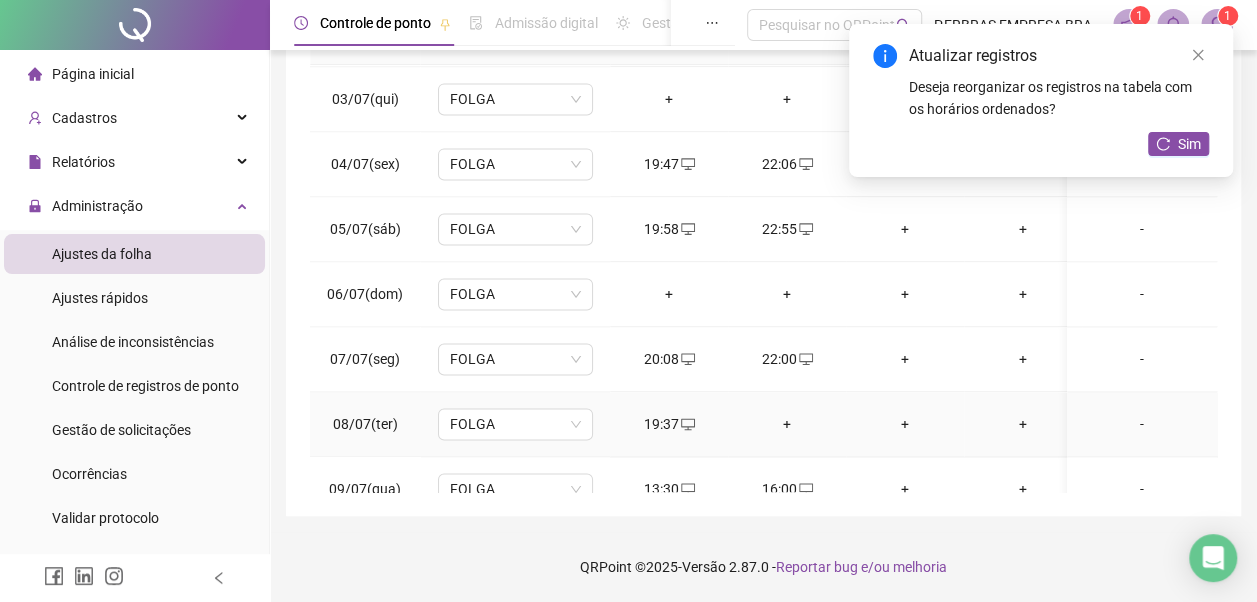 click on "+" at bounding box center [787, 424] 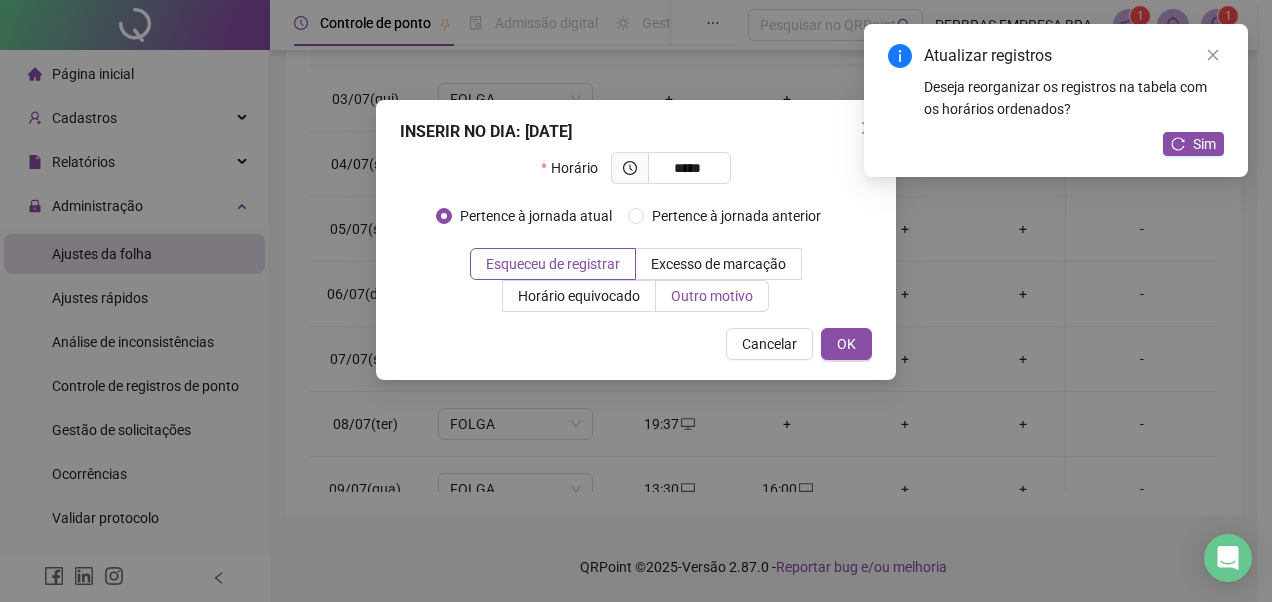 type on "*****" 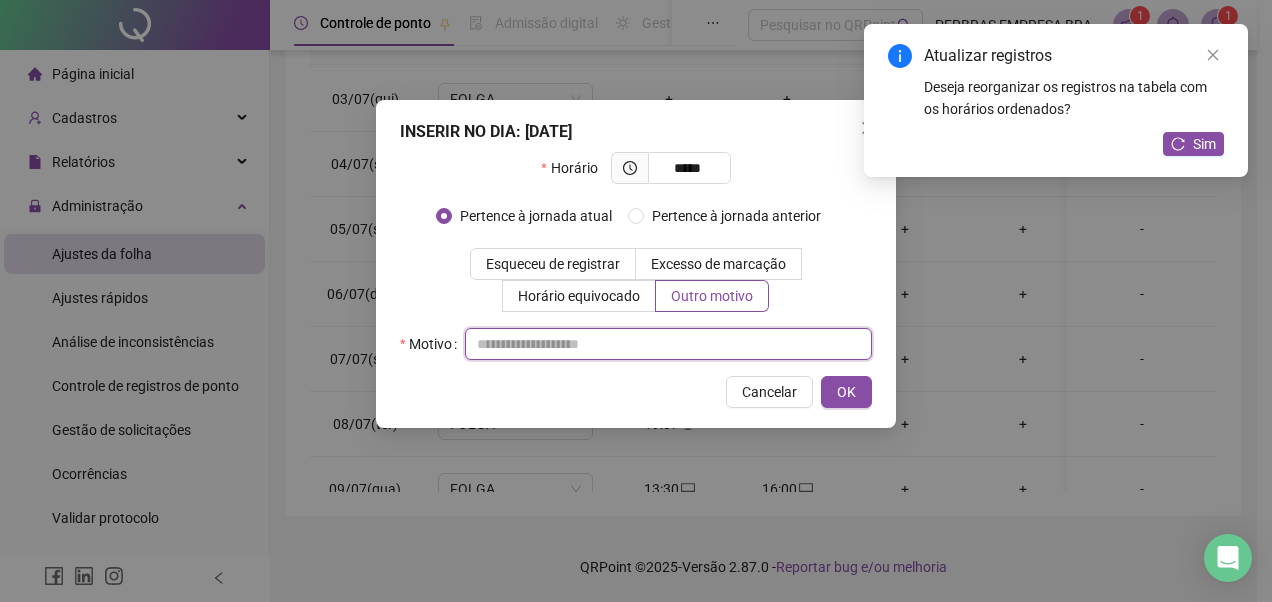 click at bounding box center [668, 344] 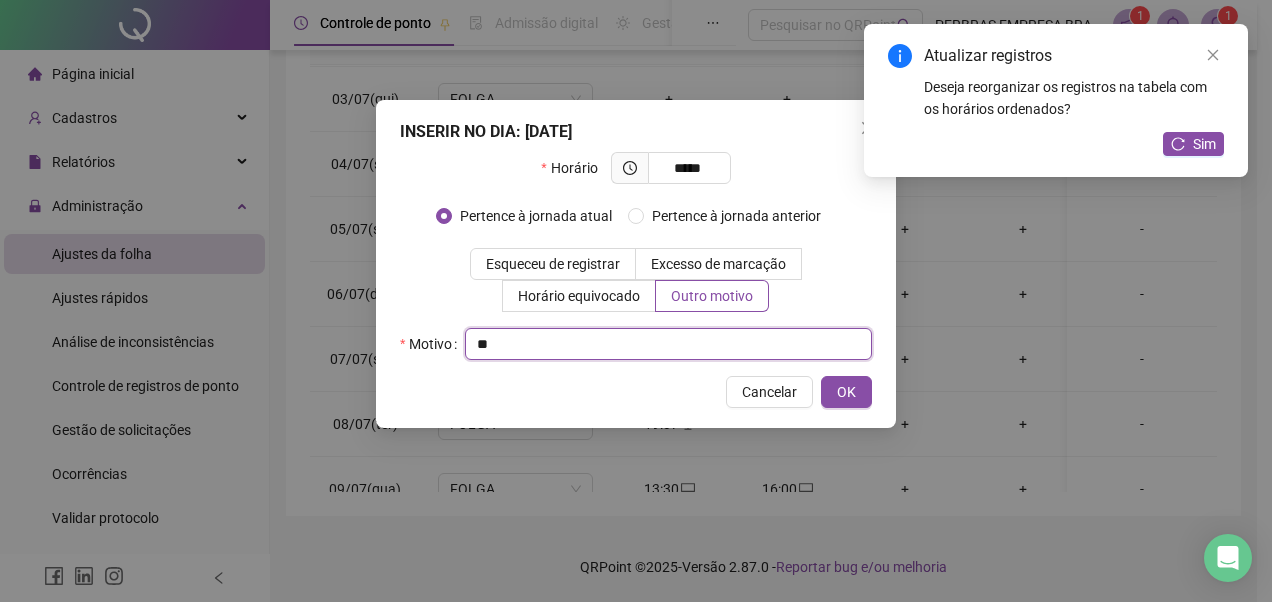 type on "*" 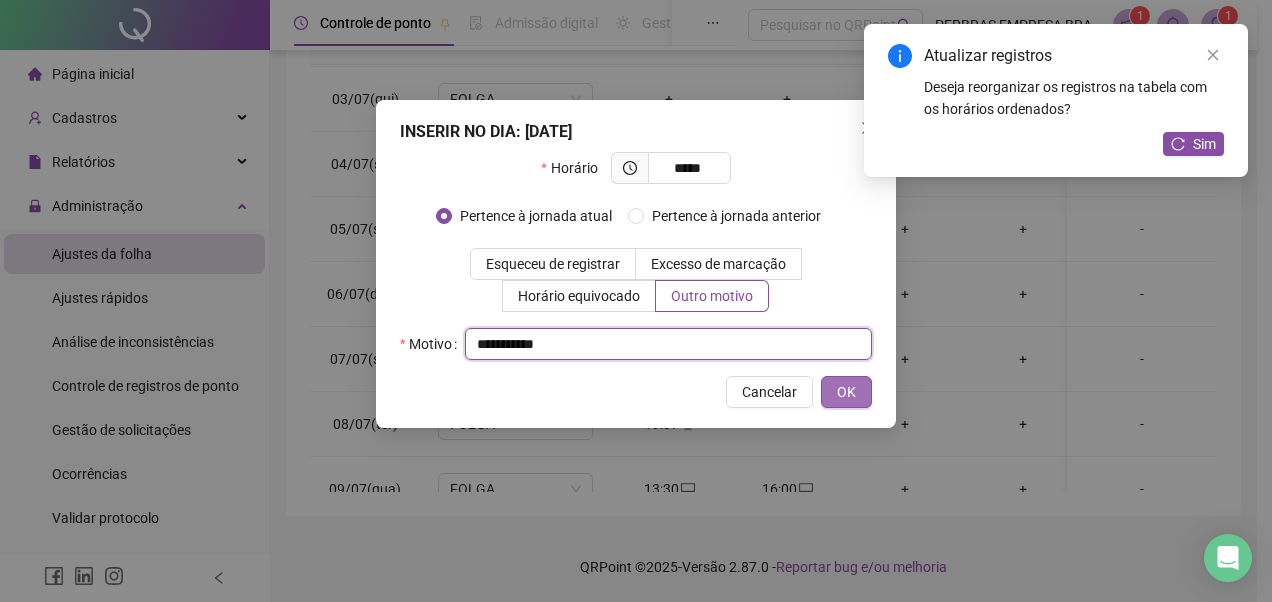 type on "**********" 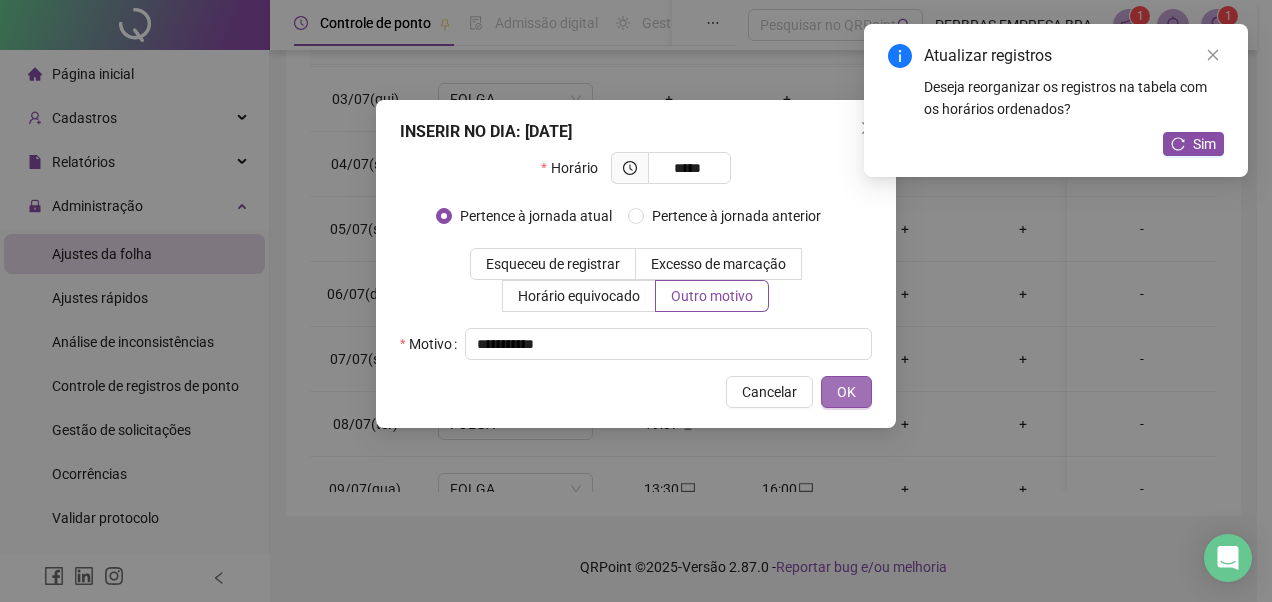 click on "OK" at bounding box center [846, 392] 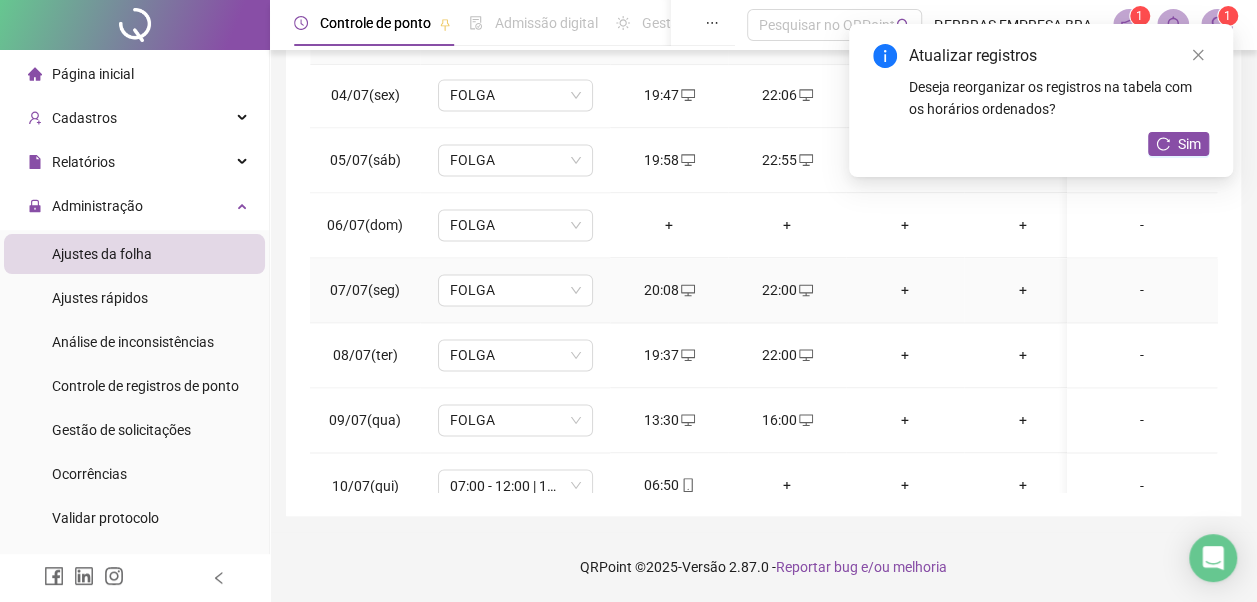 scroll, scrollTop: 1528, scrollLeft: 0, axis: vertical 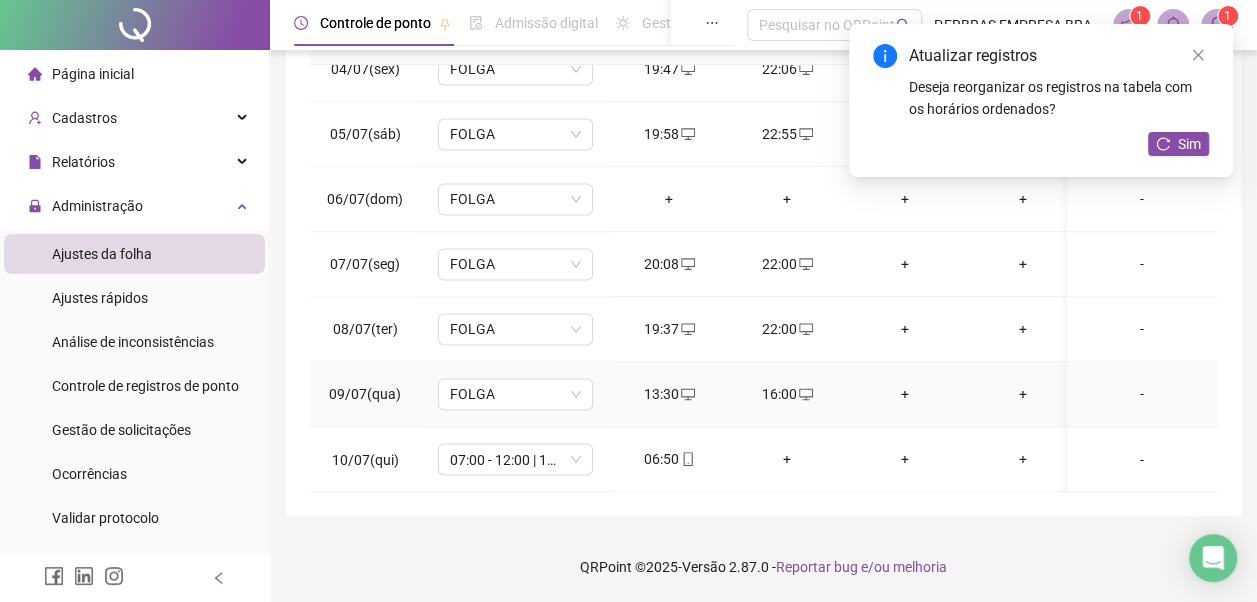 click on "+" at bounding box center [905, 394] 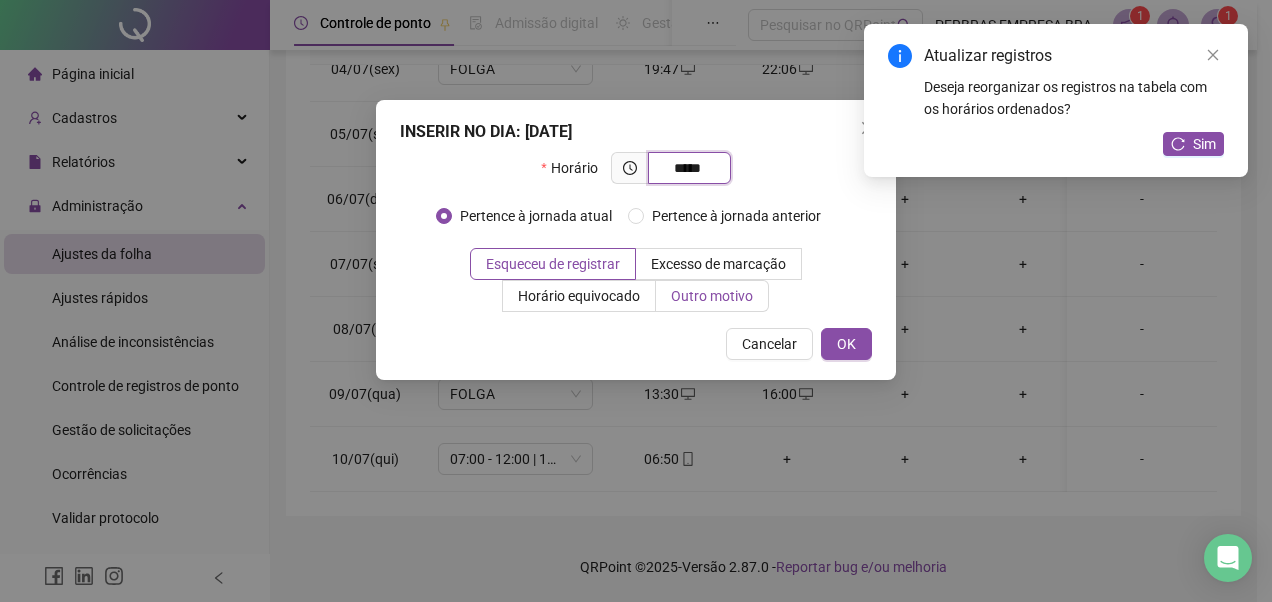 type on "*****" 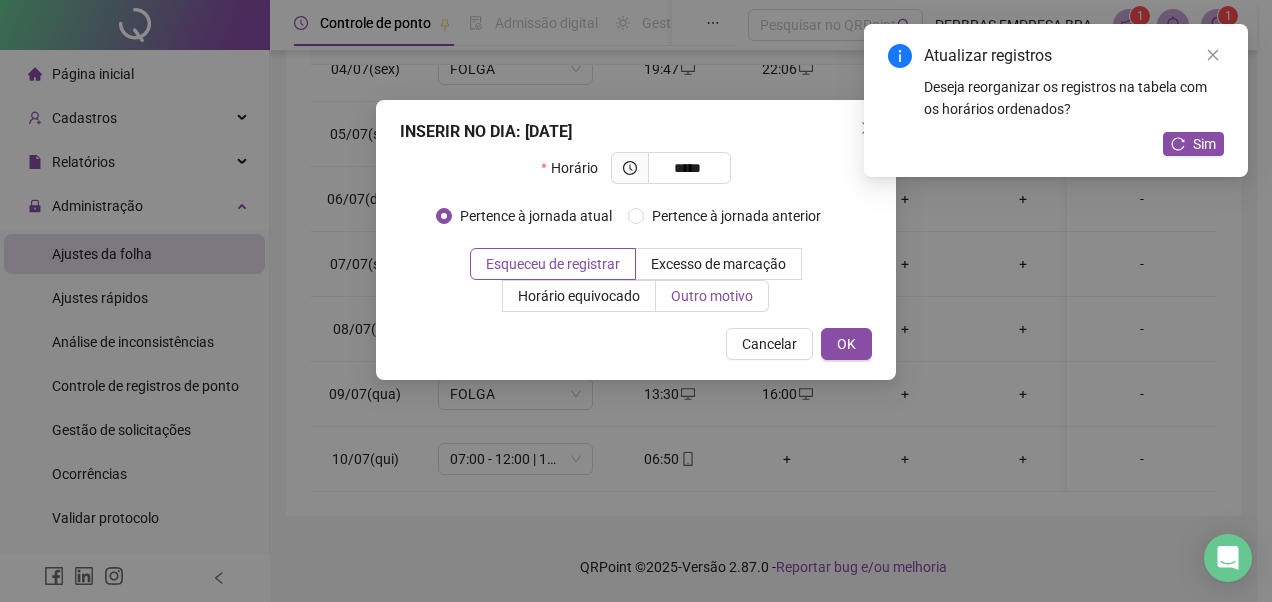click on "Outro motivo" at bounding box center (712, 296) 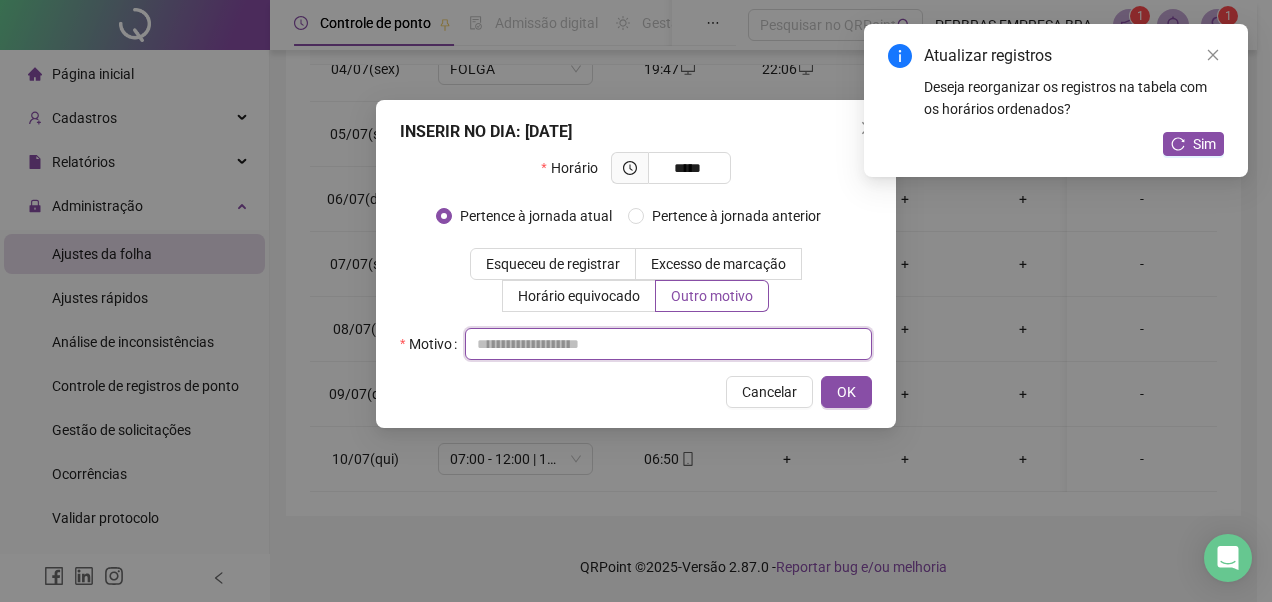 click at bounding box center (668, 344) 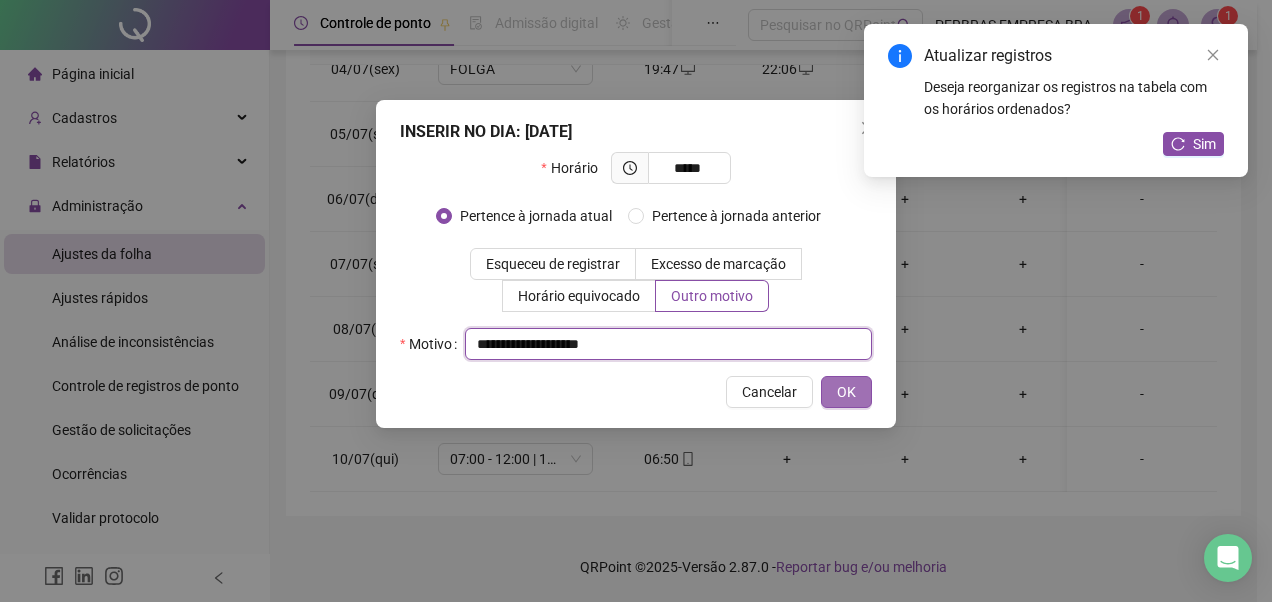 type on "**********" 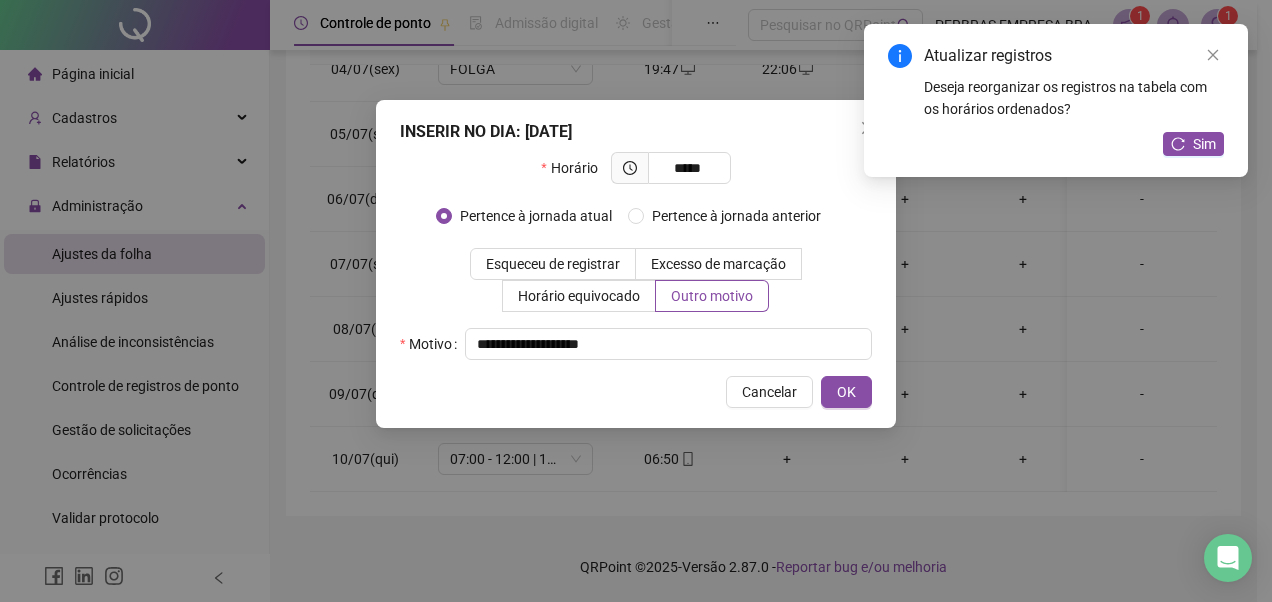 drag, startPoint x: 858, startPoint y: 396, endPoint x: 809, endPoint y: 498, distance: 113.15918 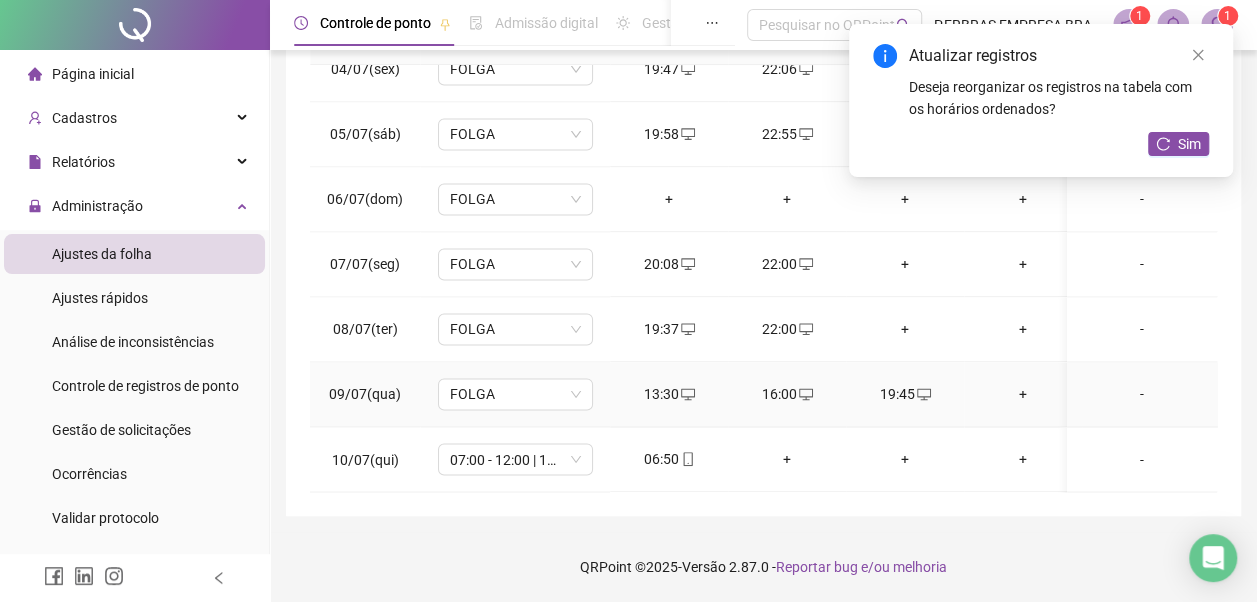 click on "+" at bounding box center (1023, 394) 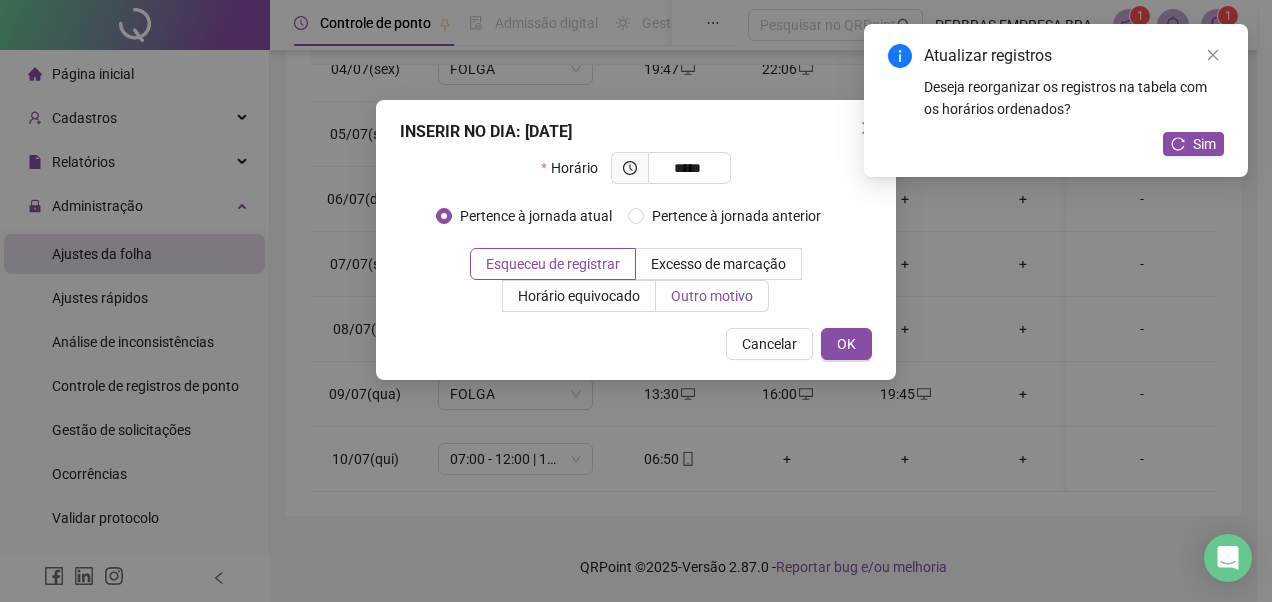 type on "*****" 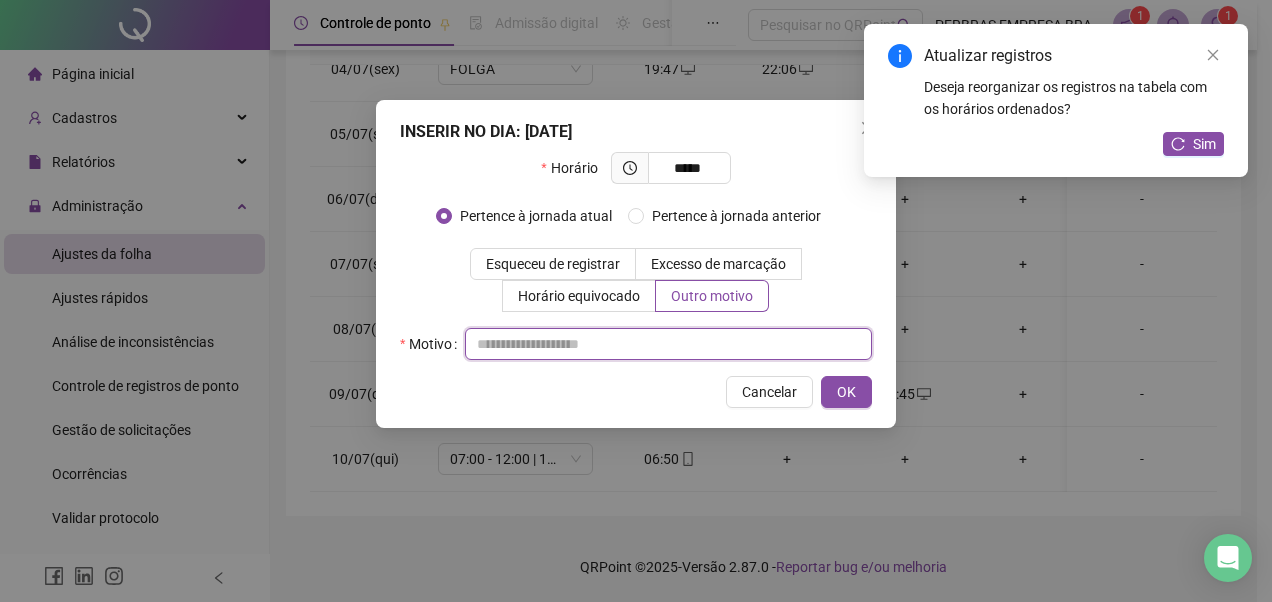 click at bounding box center [668, 344] 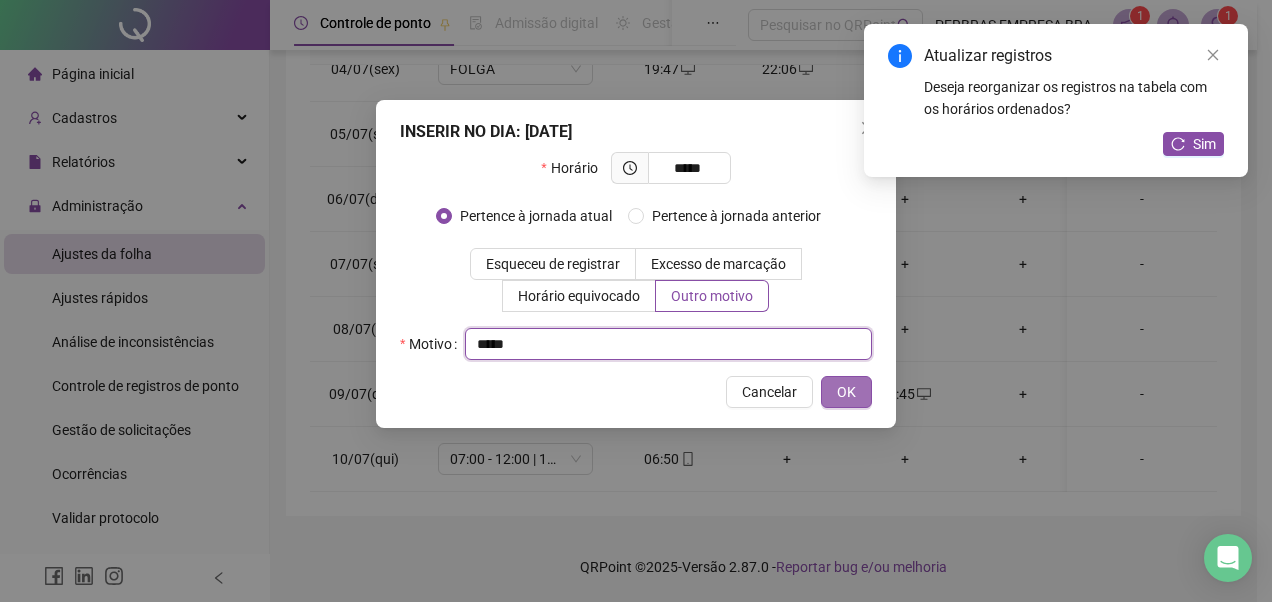 type on "*****" 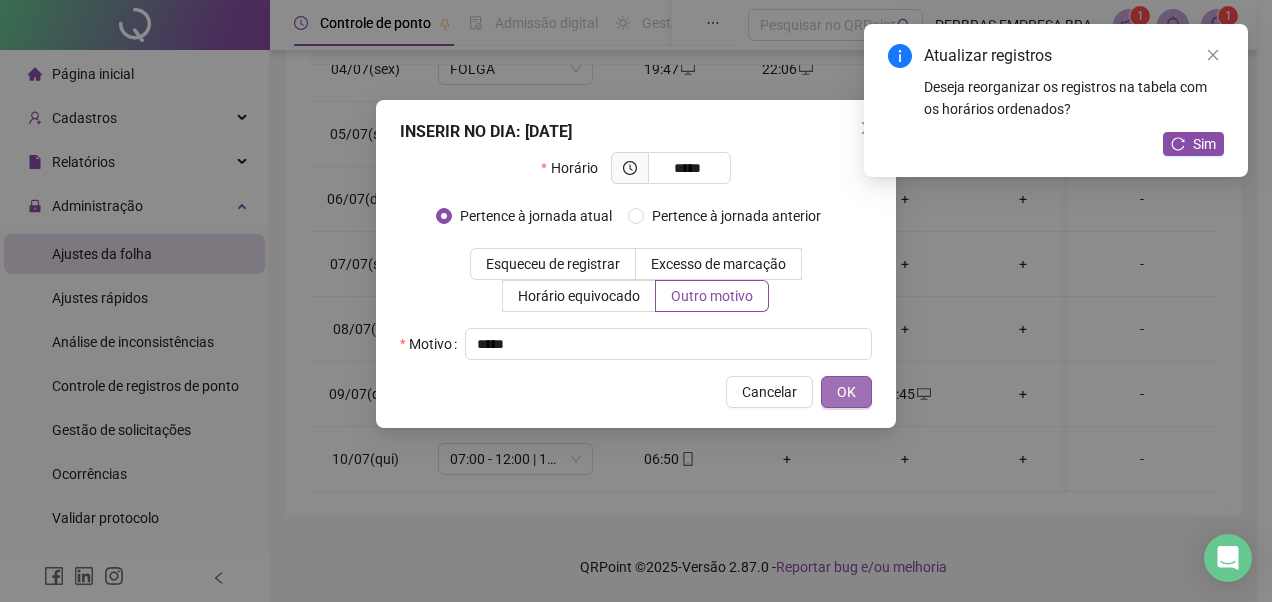 click on "OK" at bounding box center (846, 392) 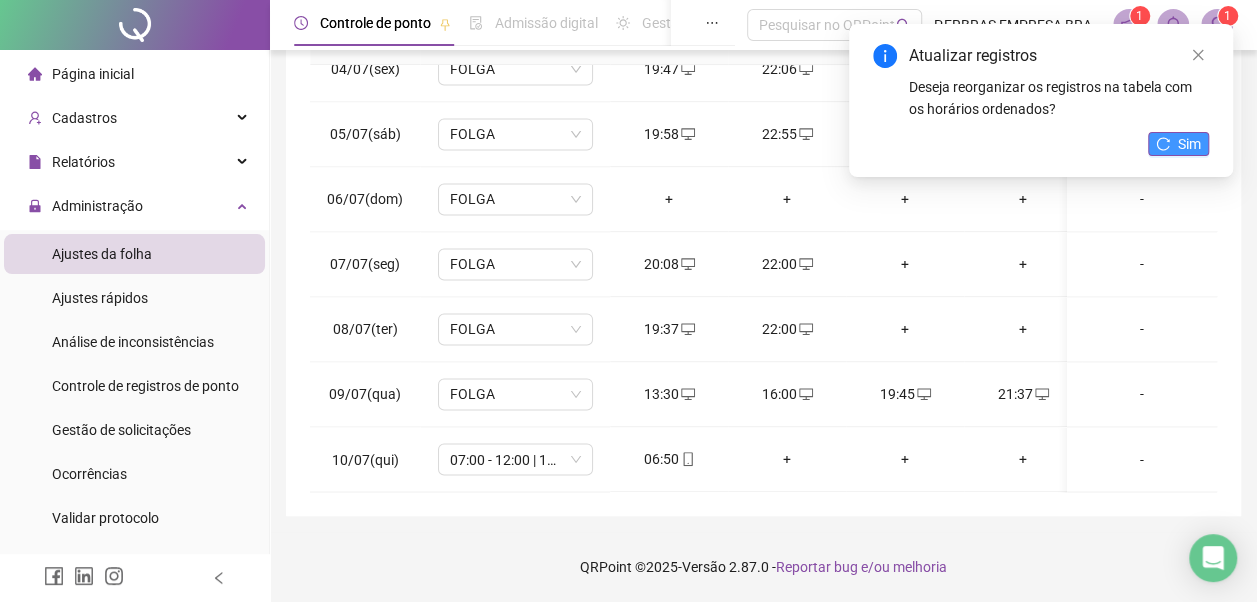 click on "Sim" at bounding box center (1189, 144) 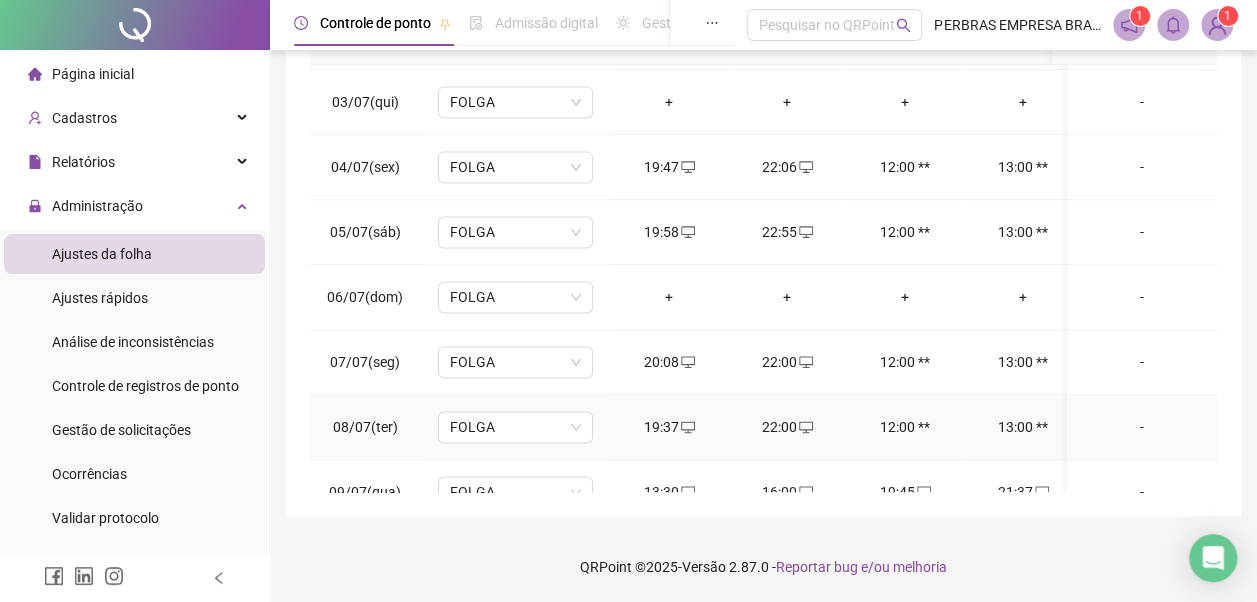 scroll, scrollTop: 1328, scrollLeft: 0, axis: vertical 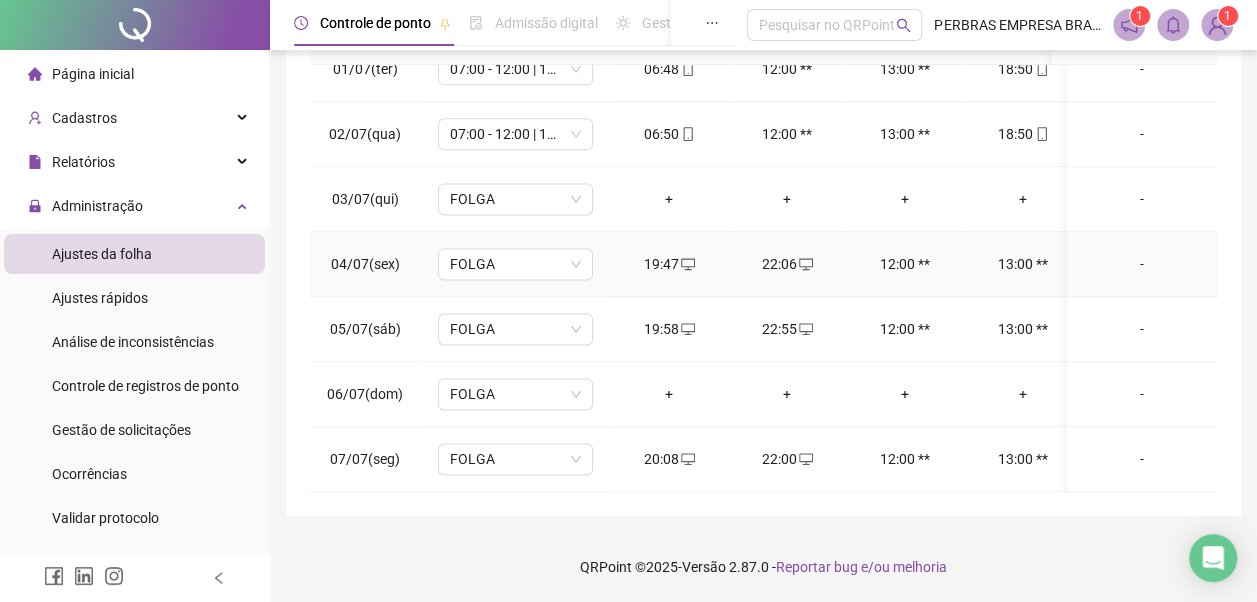 click on "-" at bounding box center [1142, 264] 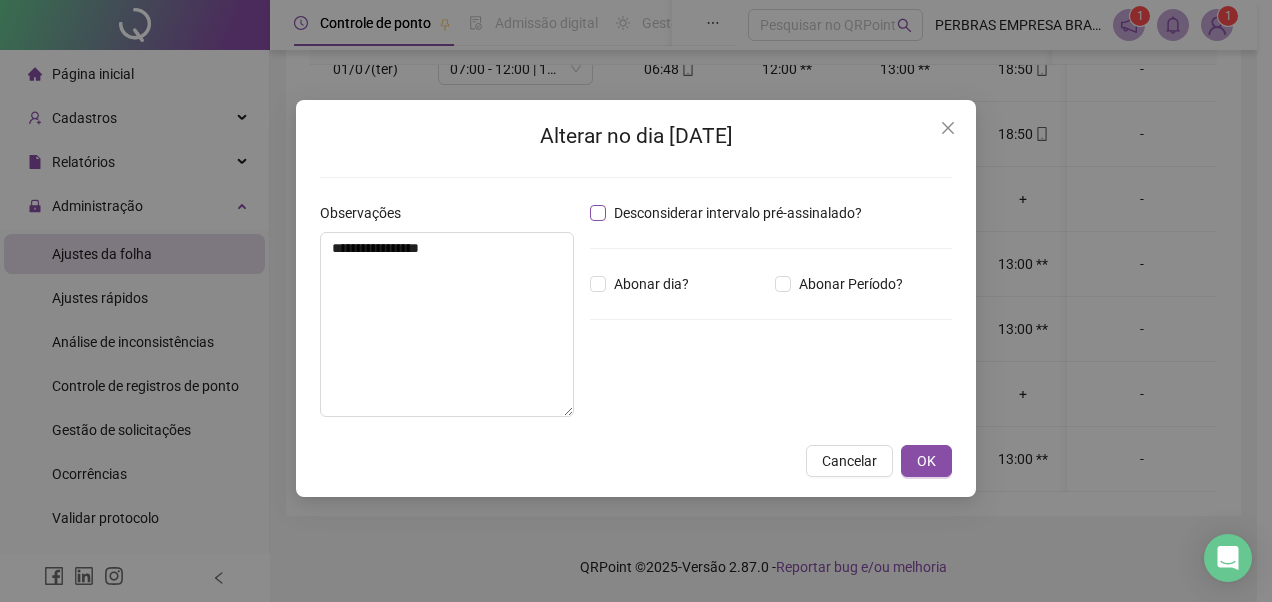 click on "Desconsiderar intervalo pré-assinalado?" at bounding box center (738, 213) 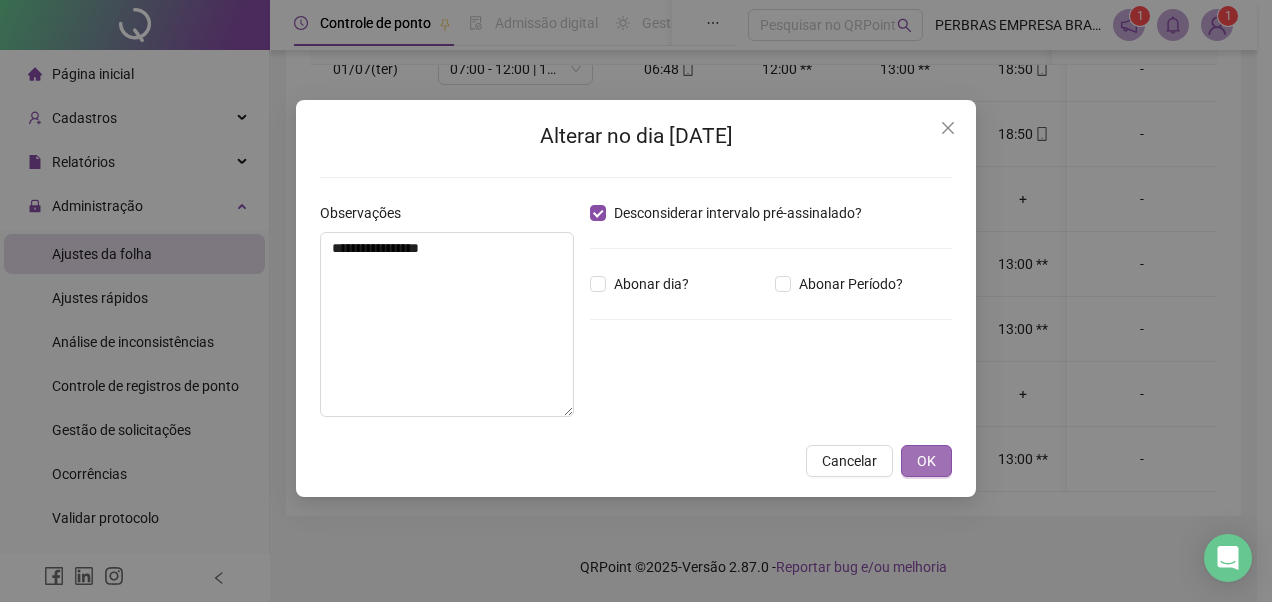 click on "OK" at bounding box center (926, 461) 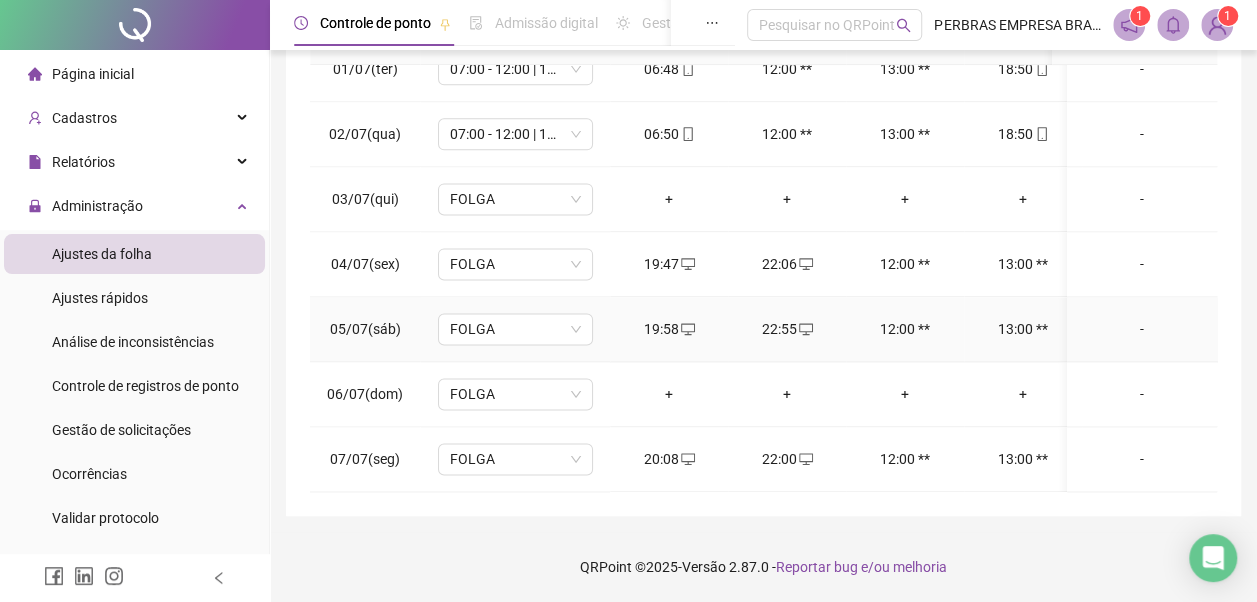 click on "-" at bounding box center [1142, 329] 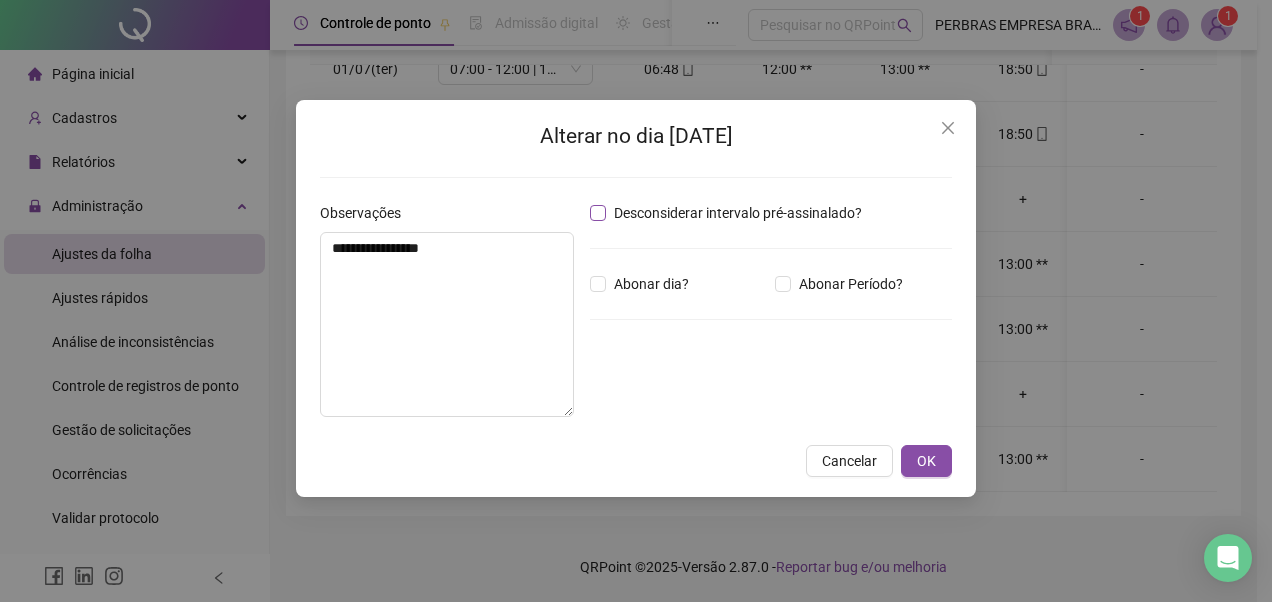 click on "Desconsiderar intervalo pré-assinalado?" at bounding box center (738, 213) 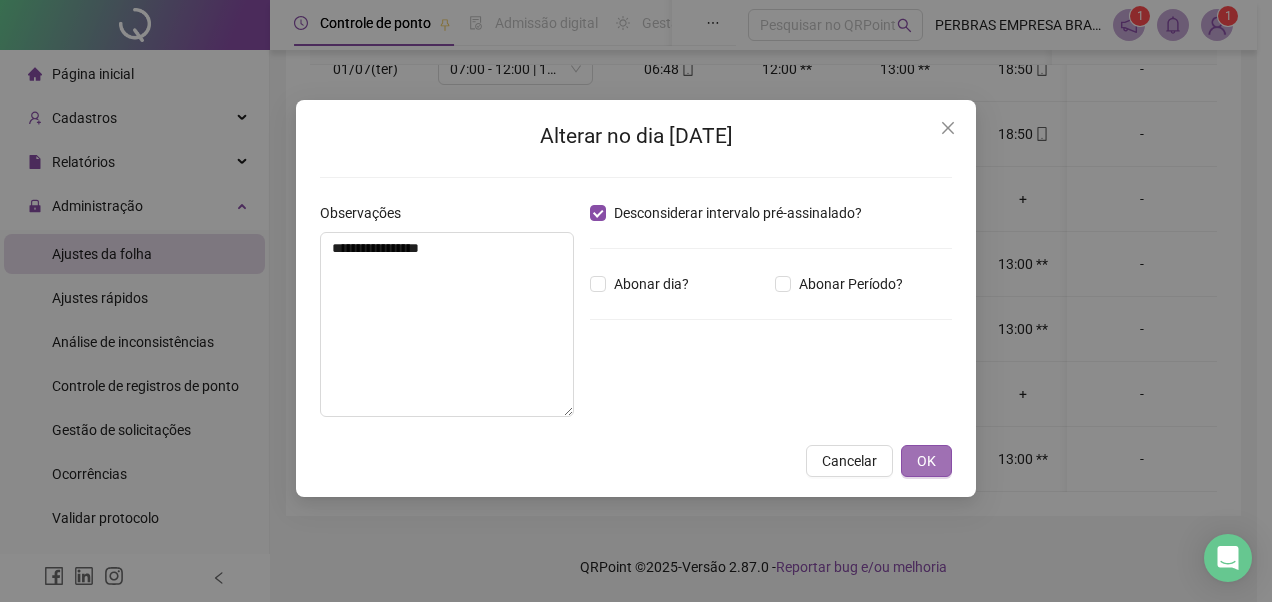 click on "OK" at bounding box center [926, 461] 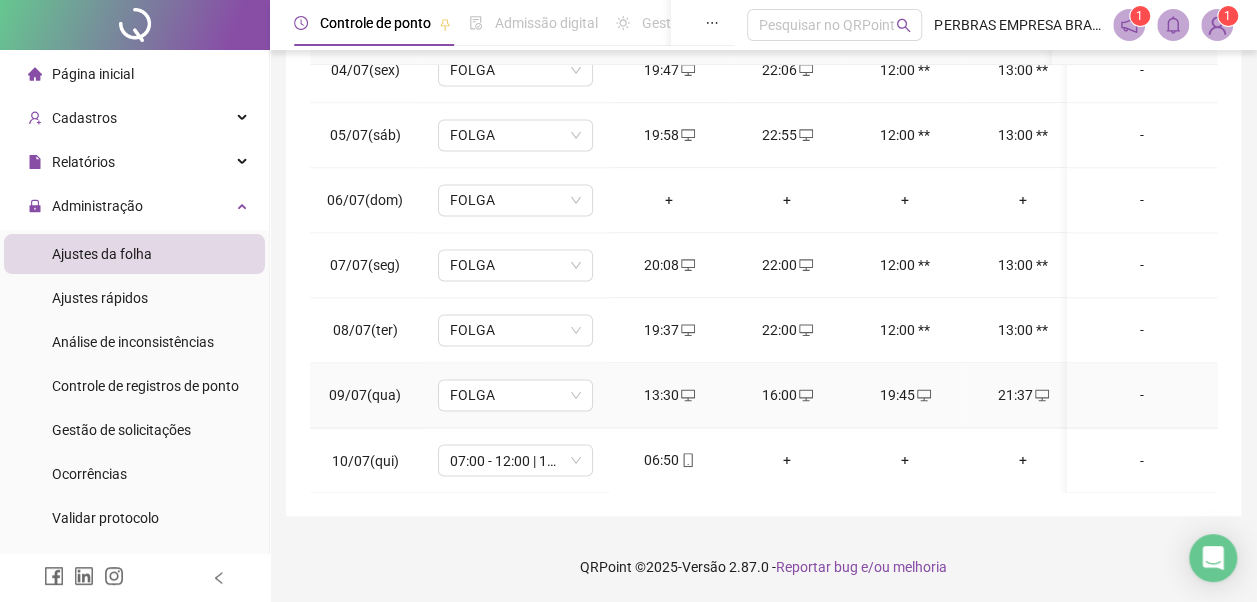 scroll, scrollTop: 1528, scrollLeft: 0, axis: vertical 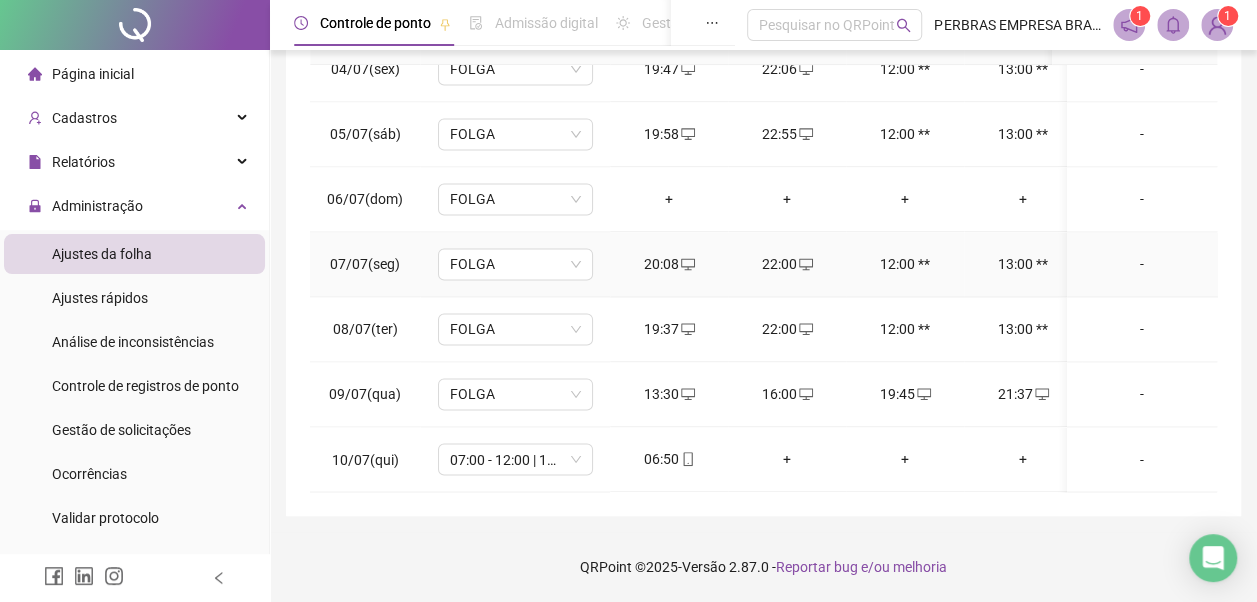 click on "-" at bounding box center (1142, 264) 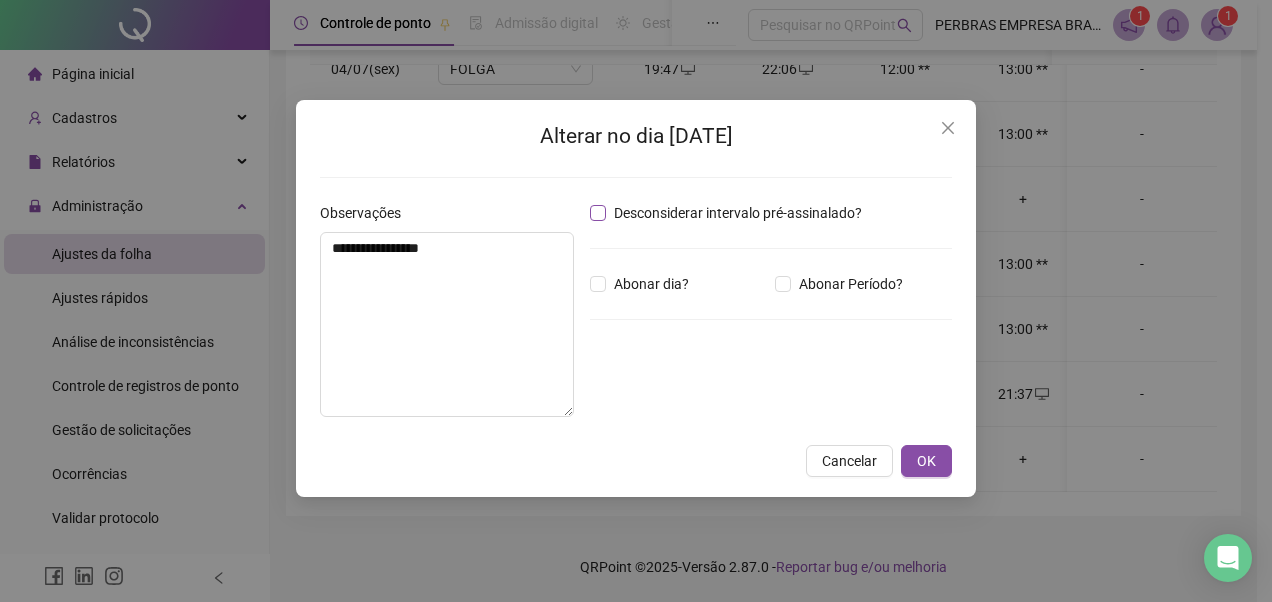 click on "Desconsiderar intervalo pré-assinalado?" at bounding box center (738, 213) 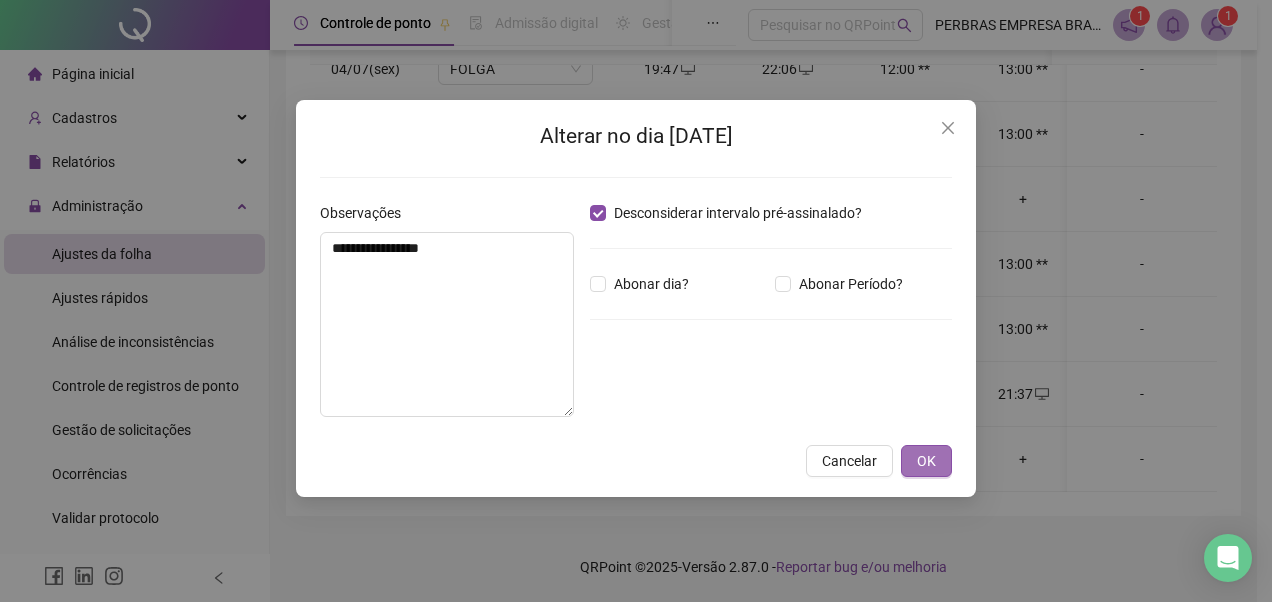 click on "OK" at bounding box center [926, 461] 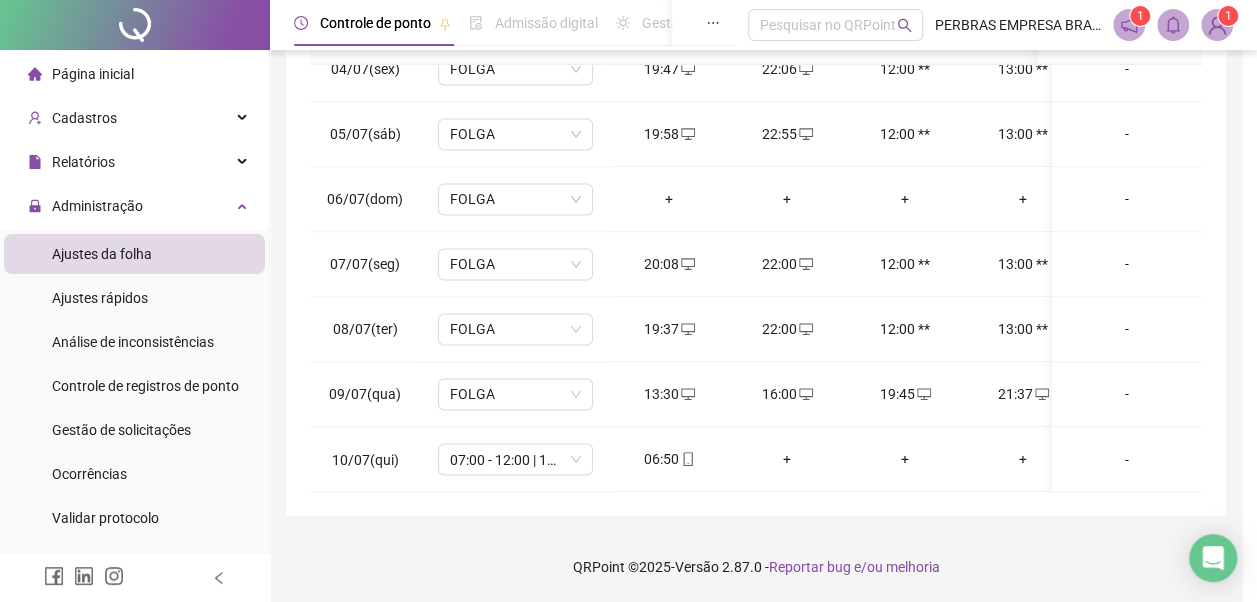 click on "-" at bounding box center (1127, 329) 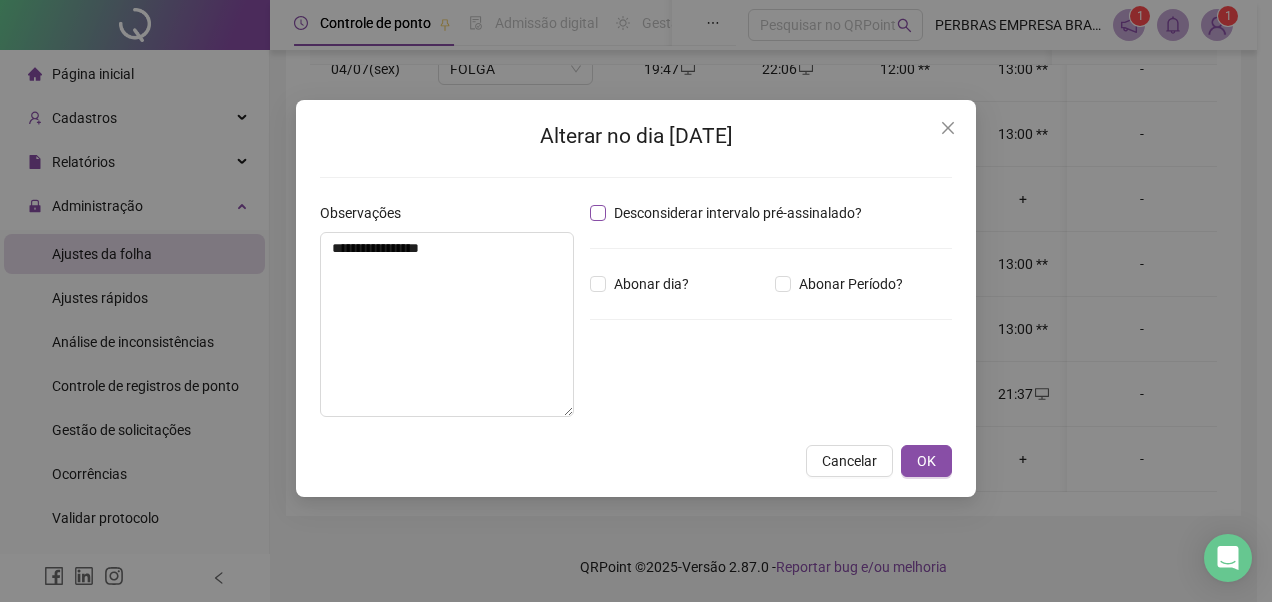 click on "Desconsiderar intervalo pré-assinalado?" at bounding box center (738, 213) 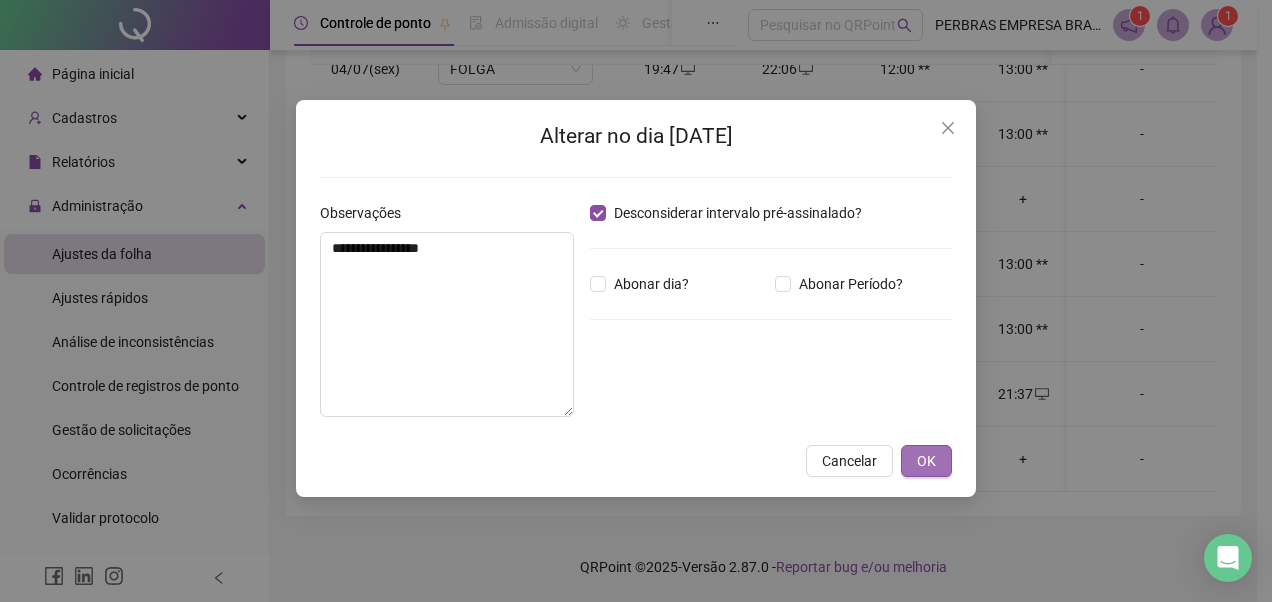 click on "OK" at bounding box center [926, 461] 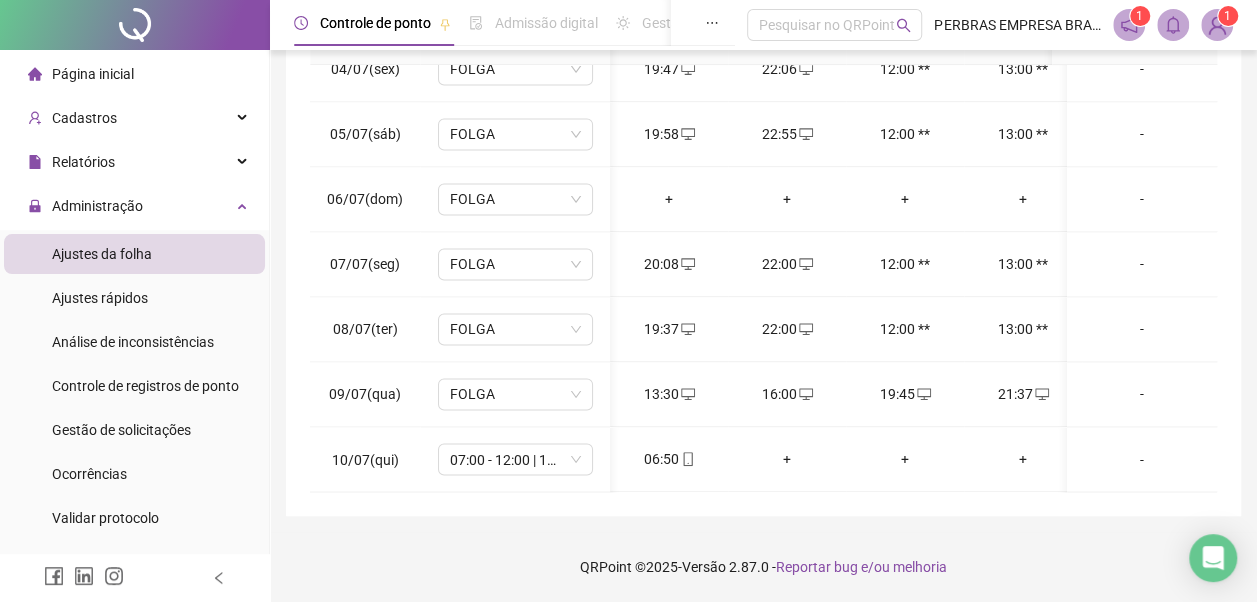 scroll, scrollTop: 1528, scrollLeft: 130, axis: both 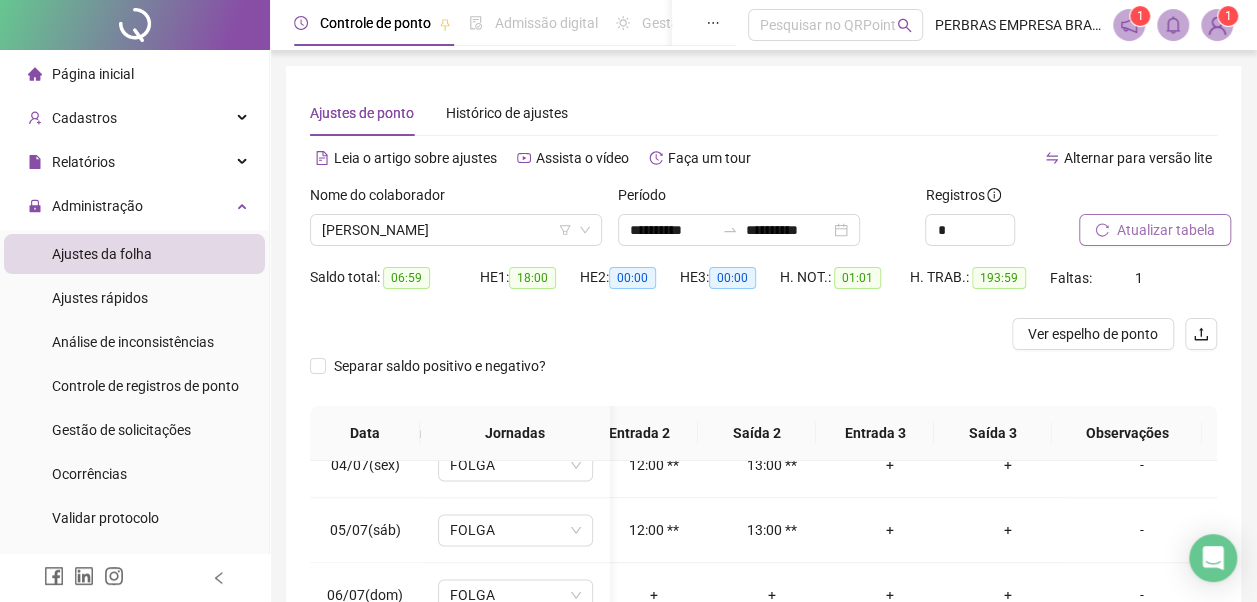 click on "Atualizar tabela" at bounding box center (1166, 230) 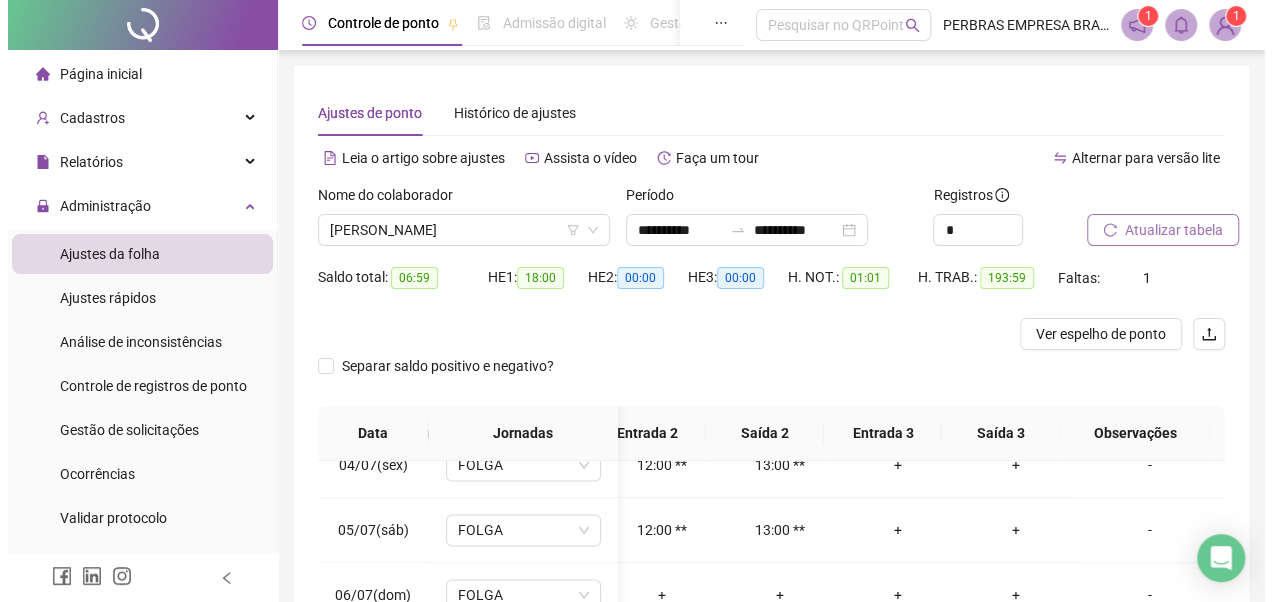 scroll, scrollTop: 0, scrollLeft: 266, axis: horizontal 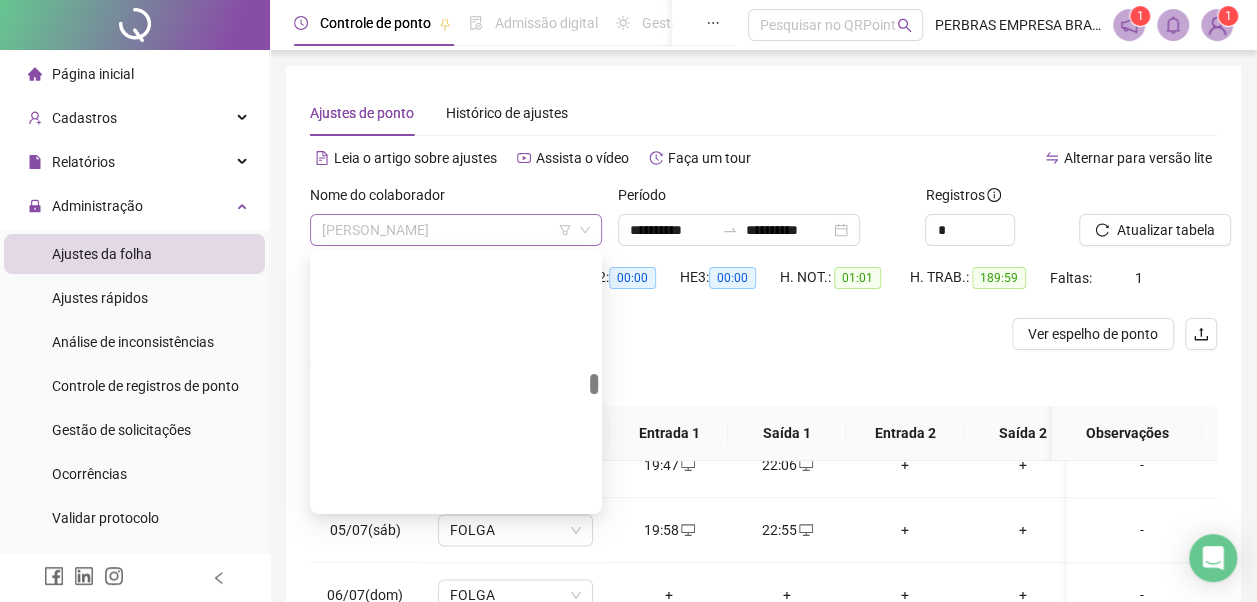 click on "JOECI TEIXEIRA DOS SANTOS" at bounding box center [456, 230] 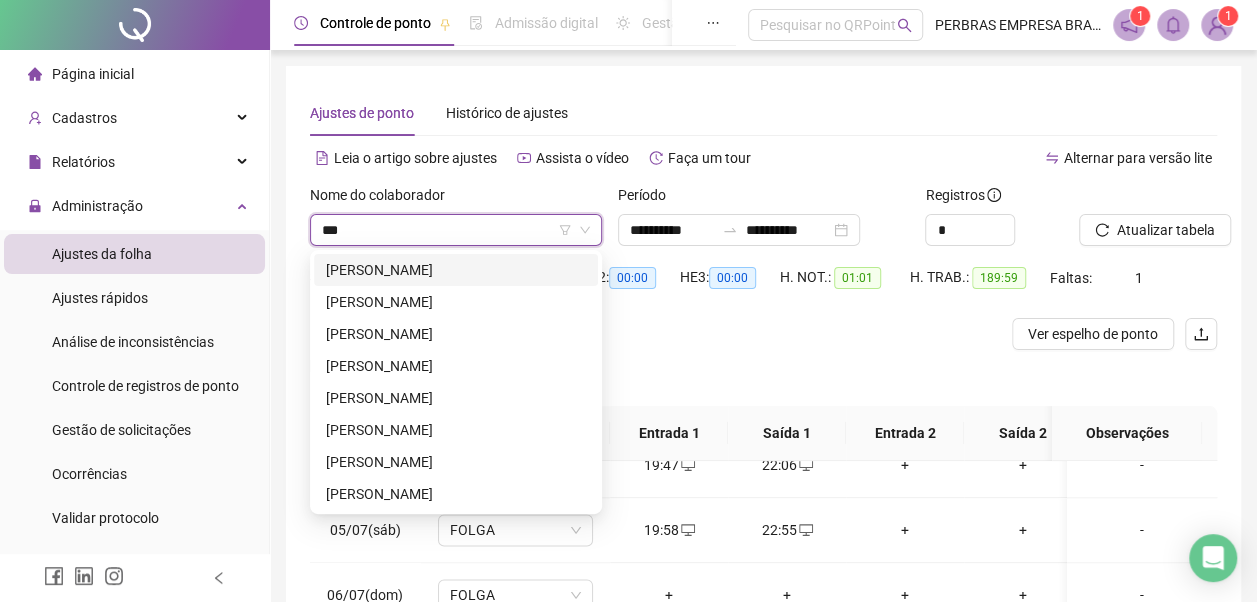 scroll, scrollTop: 0, scrollLeft: 0, axis: both 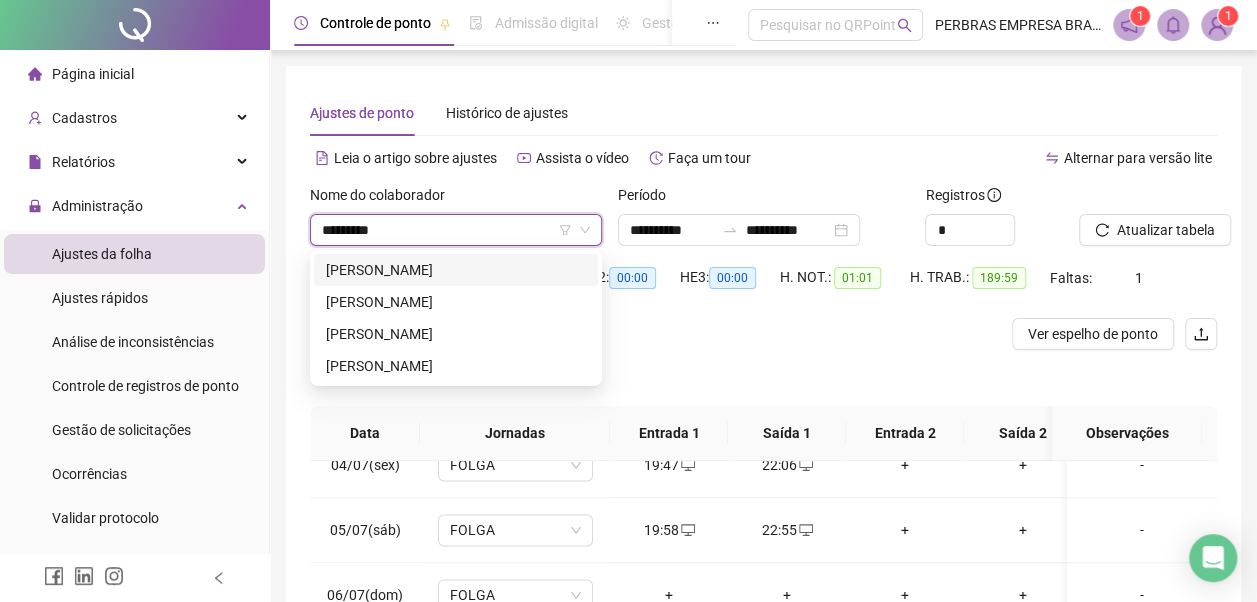 type on "**********" 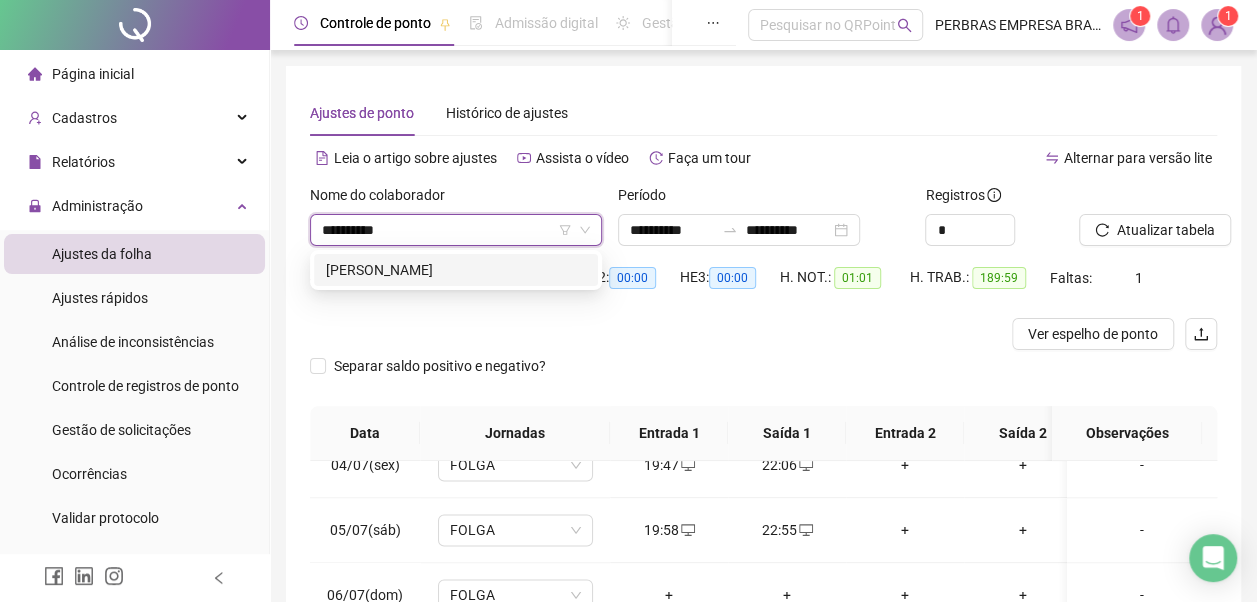 drag, startPoint x: 485, startPoint y: 266, endPoint x: 863, endPoint y: 275, distance: 378.10712 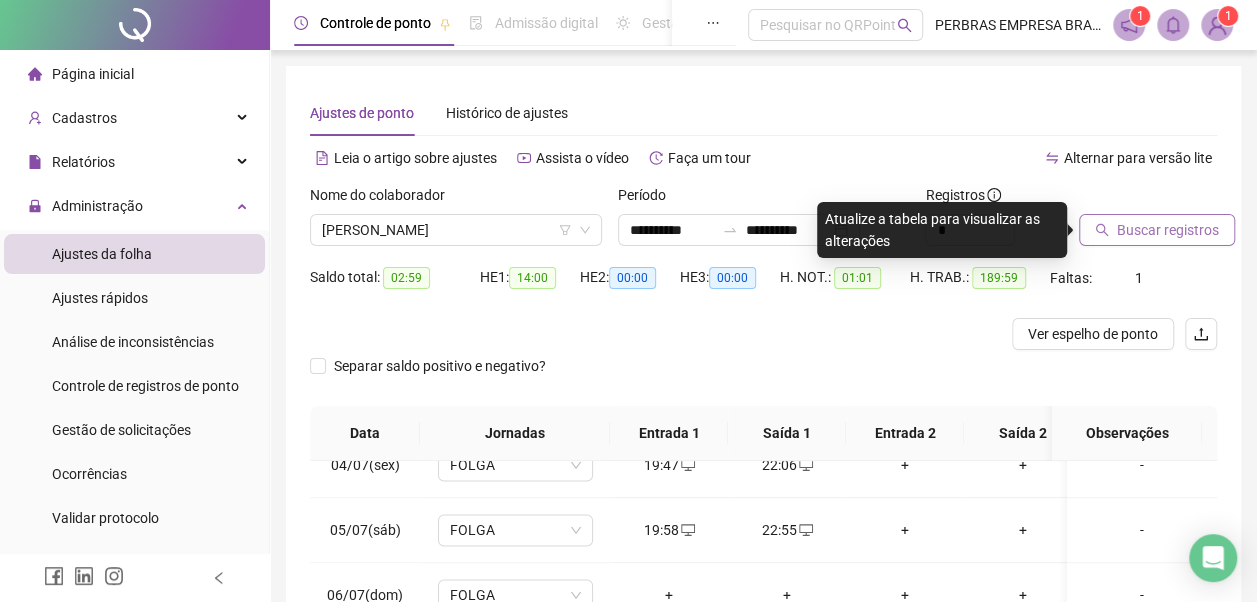 drag, startPoint x: 1142, startPoint y: 232, endPoint x: 1150, endPoint y: 240, distance: 11.313708 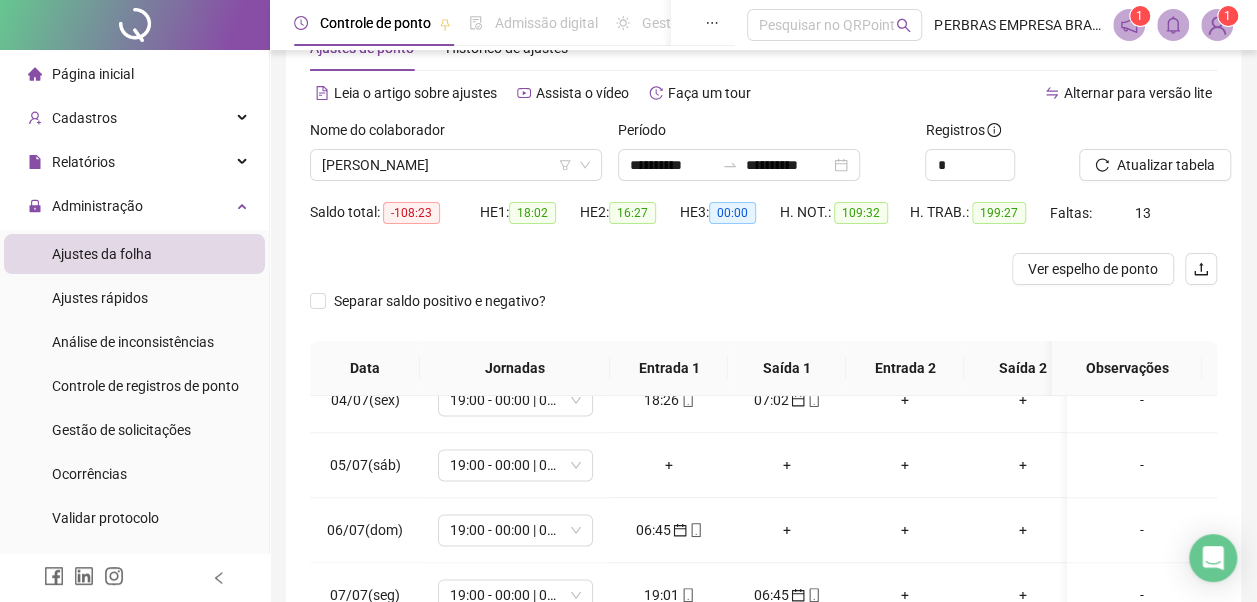 scroll, scrollTop: 396, scrollLeft: 0, axis: vertical 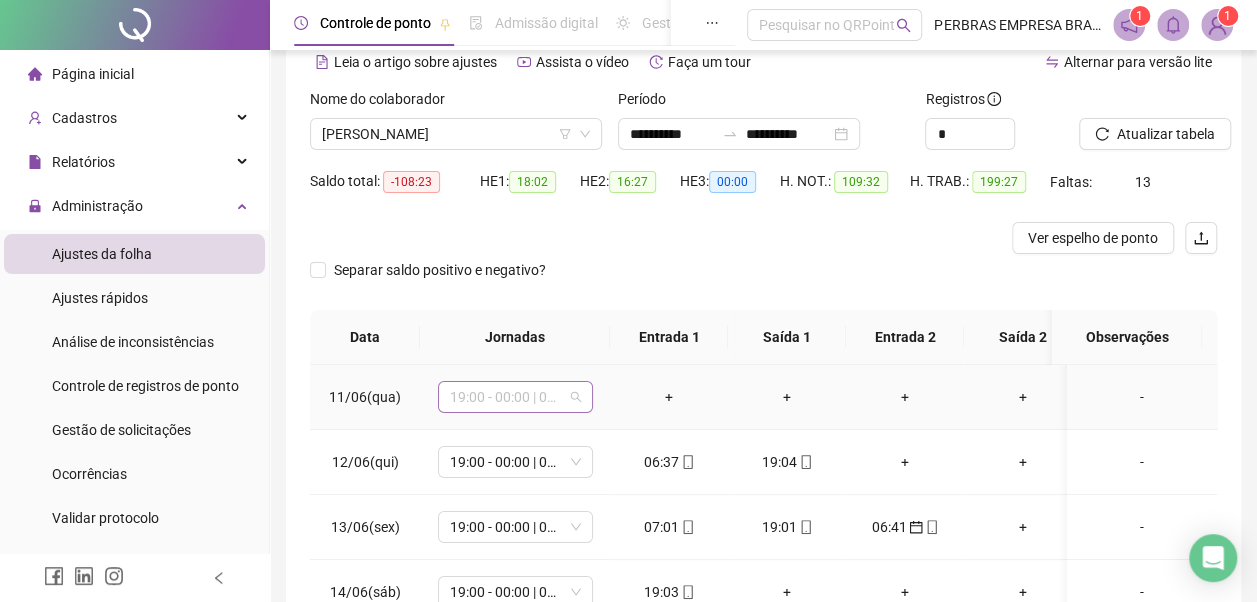 drag, startPoint x: 521, startPoint y: 403, endPoint x: 520, endPoint y: 386, distance: 17.029387 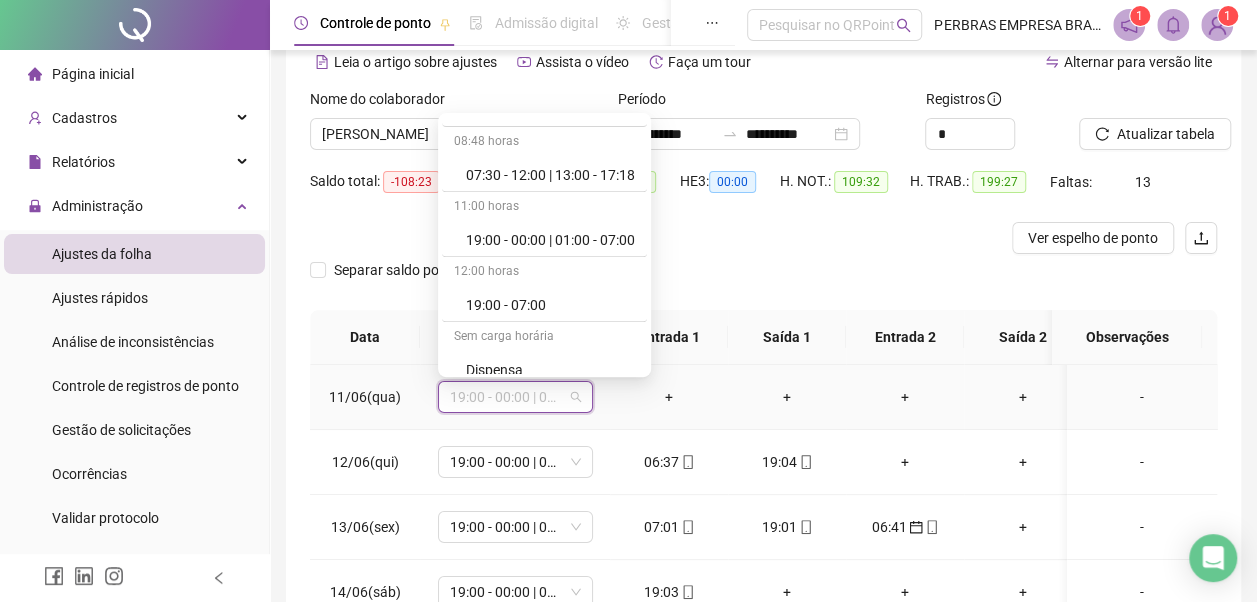 scroll, scrollTop: 778, scrollLeft: 0, axis: vertical 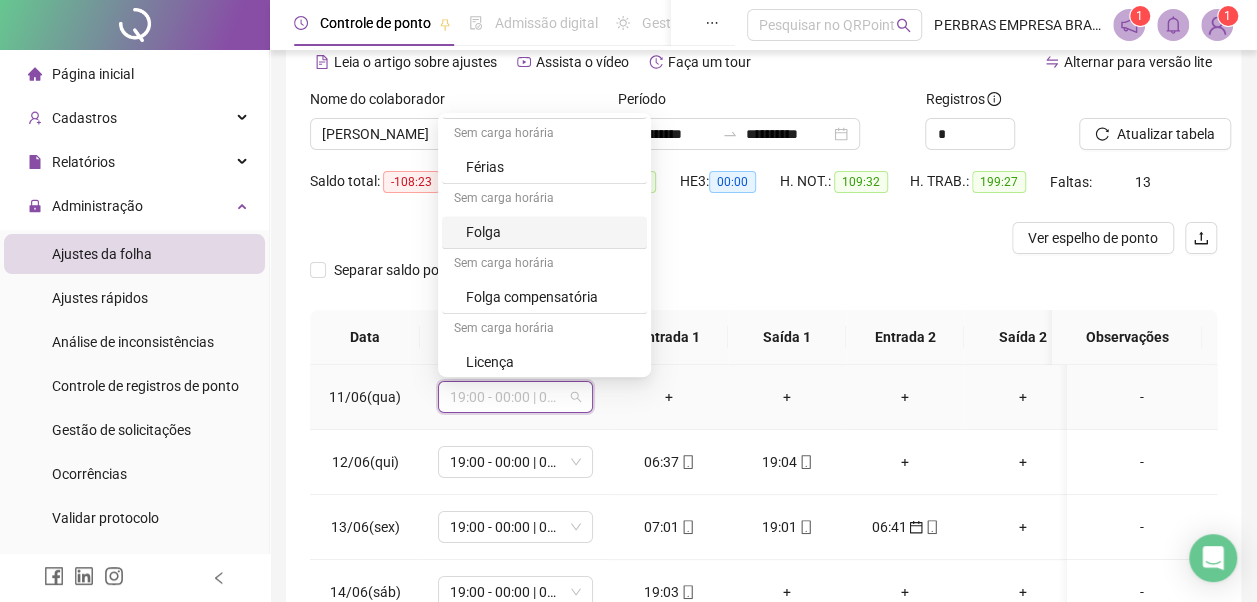 click on "Folga" at bounding box center (550, 232) 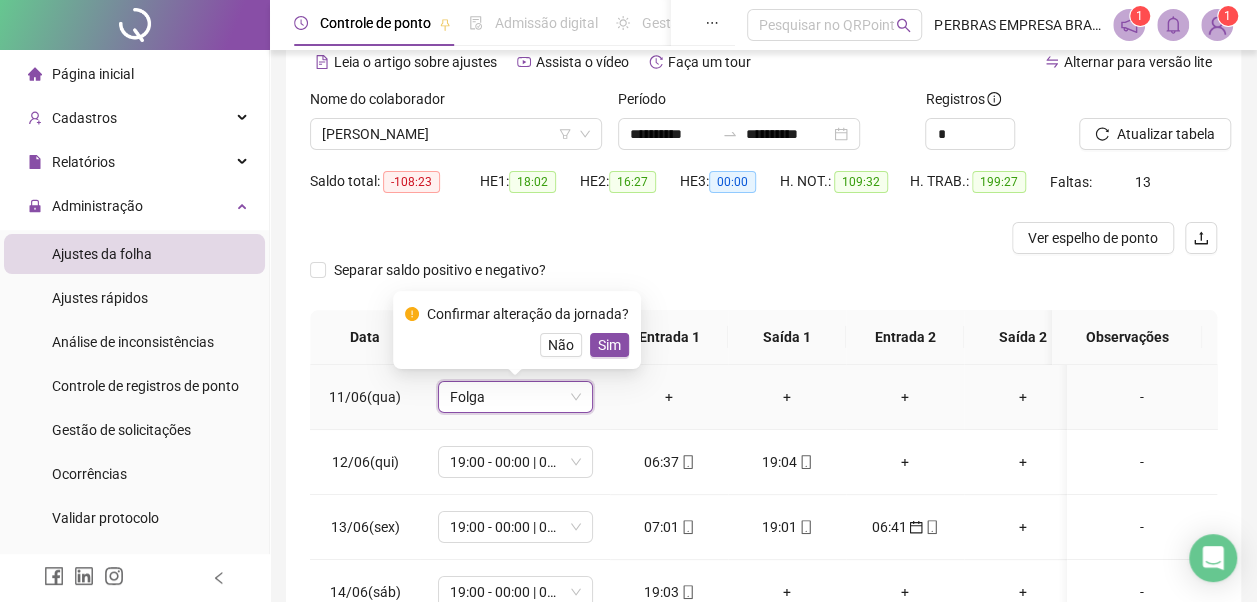drag, startPoint x: 613, startPoint y: 340, endPoint x: 662, endPoint y: 311, distance: 56.938564 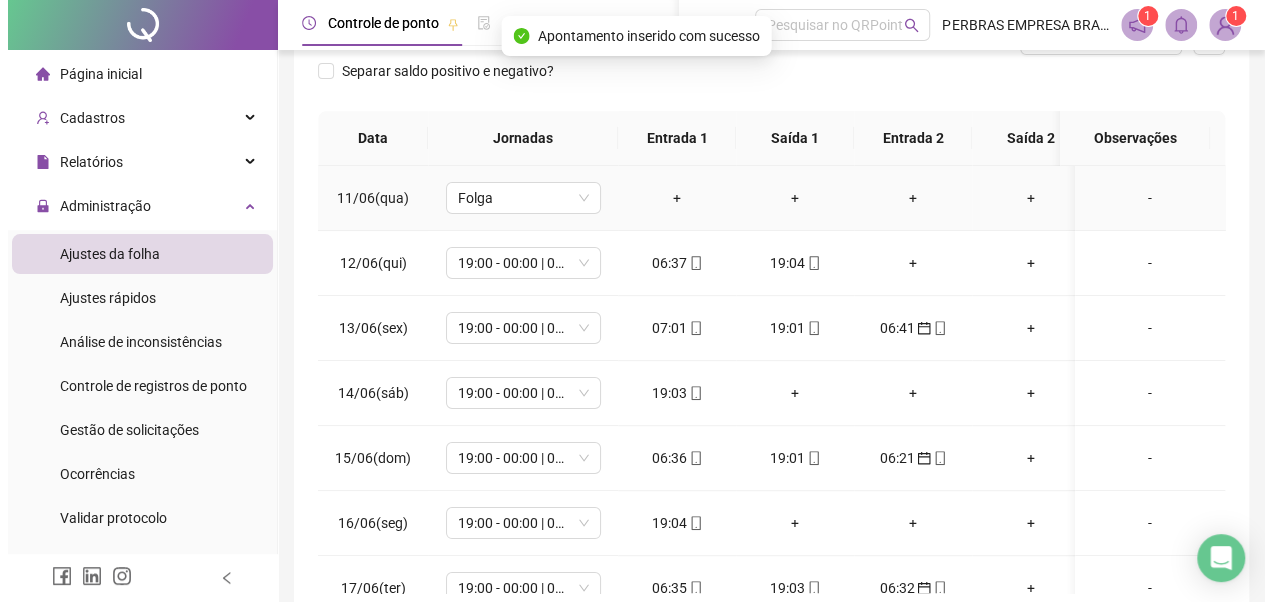 scroll, scrollTop: 296, scrollLeft: 0, axis: vertical 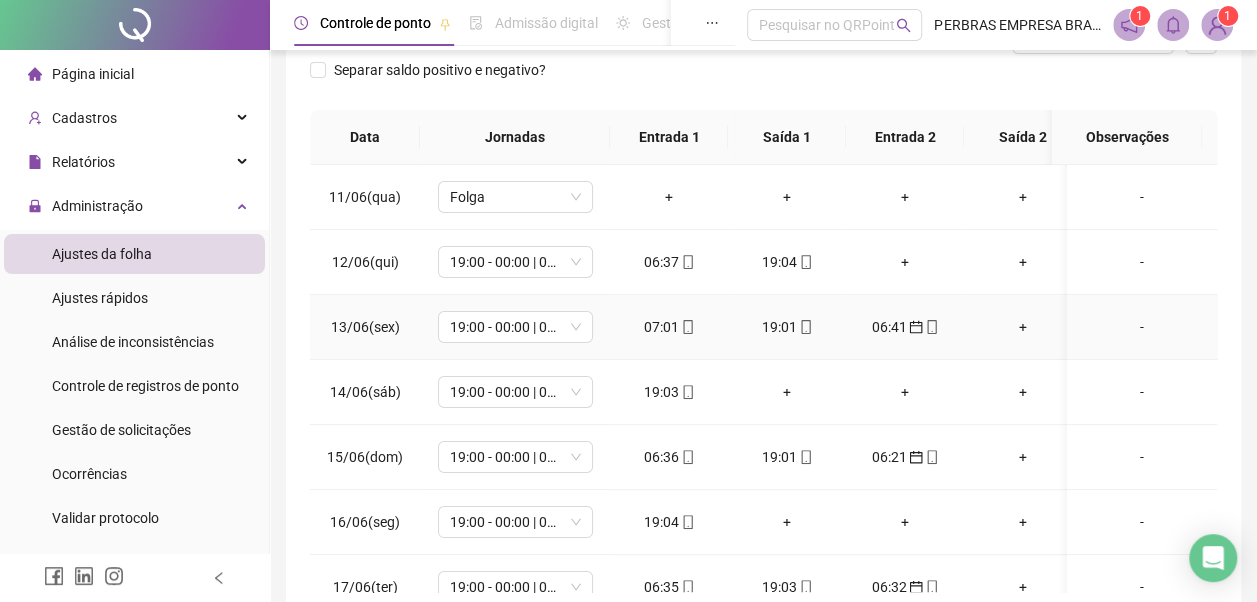 click 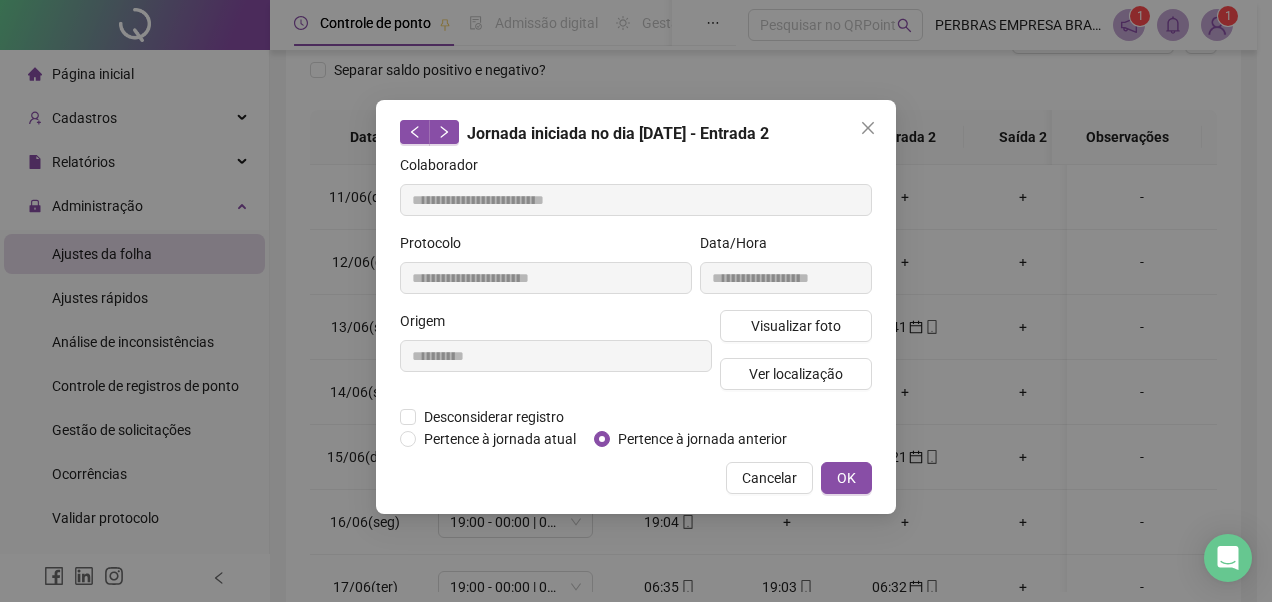 type on "**********" 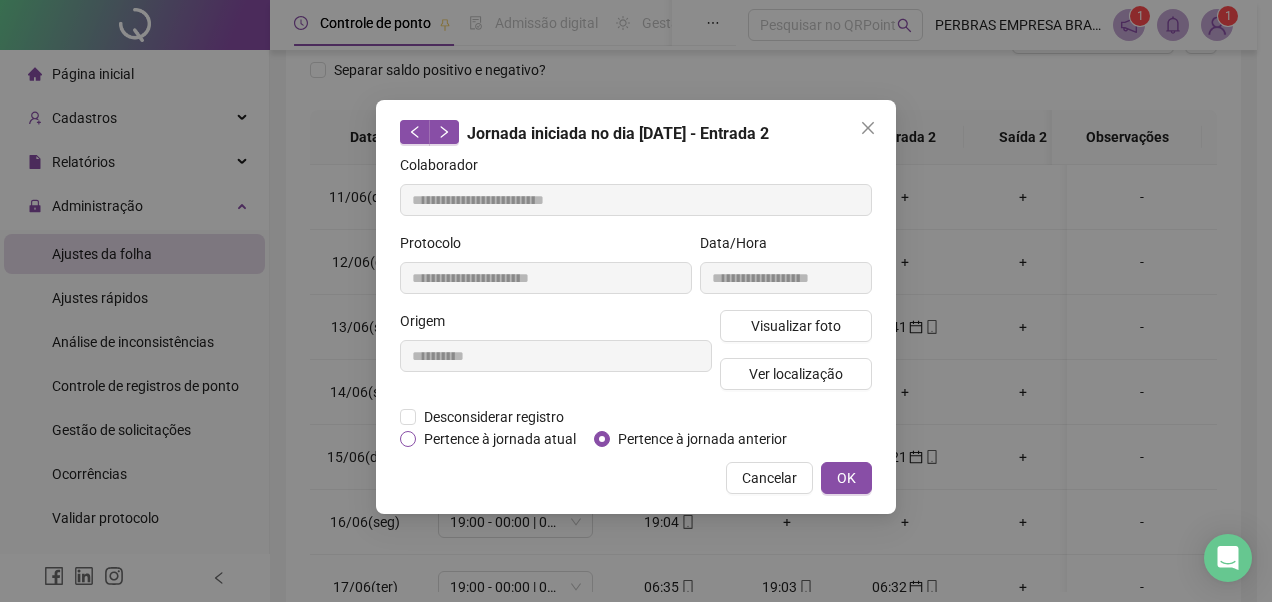 click on "Pertence à jornada atual" at bounding box center (500, 439) 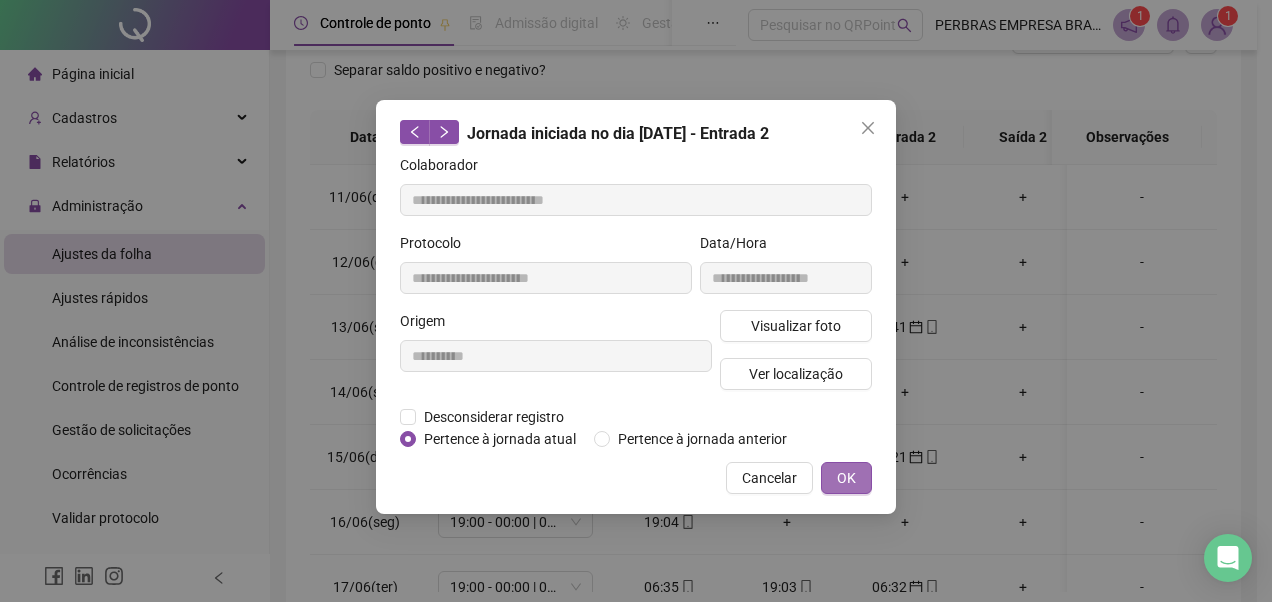 click on "OK" at bounding box center [846, 478] 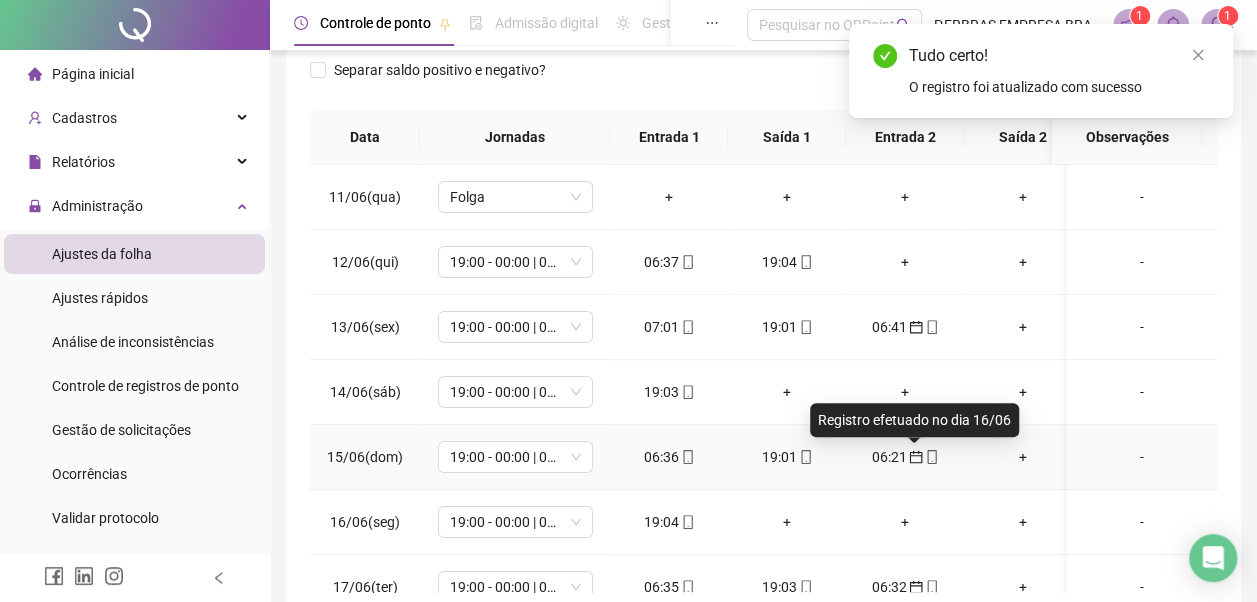 click 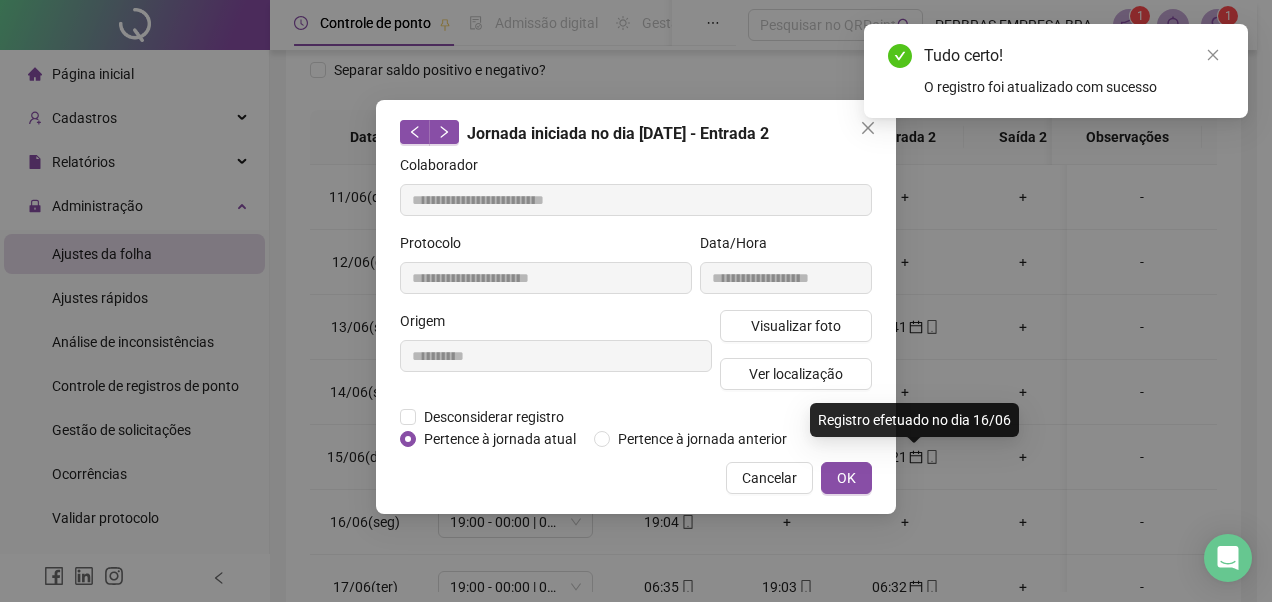 type on "**********" 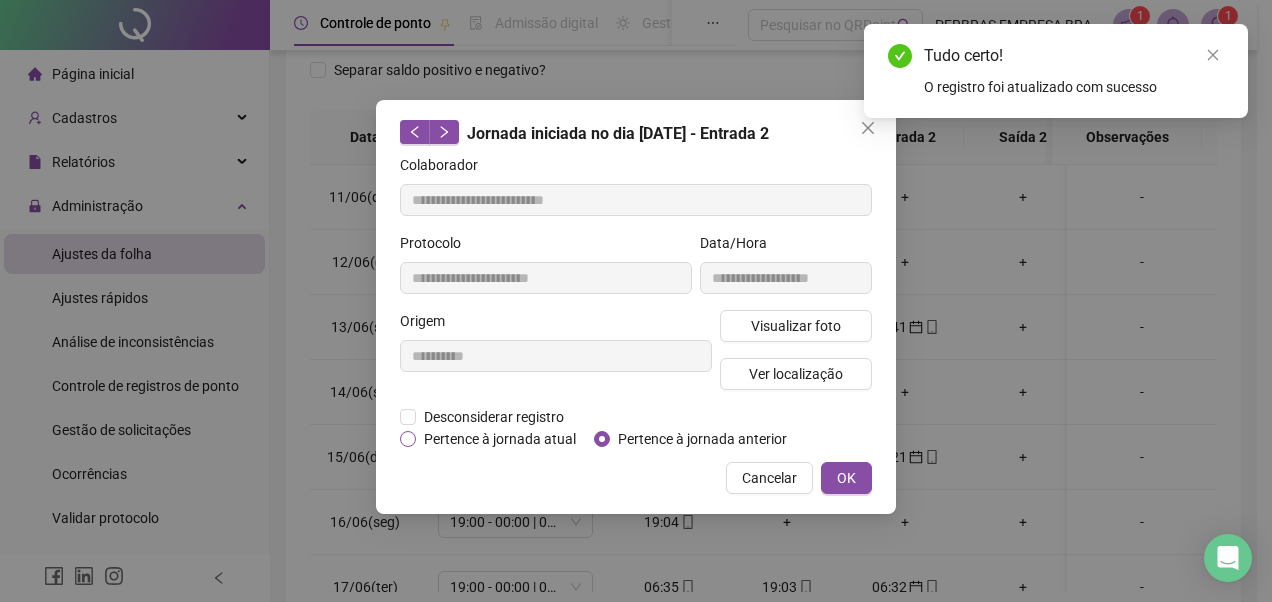 click on "Pertence à jornada atual" at bounding box center [500, 439] 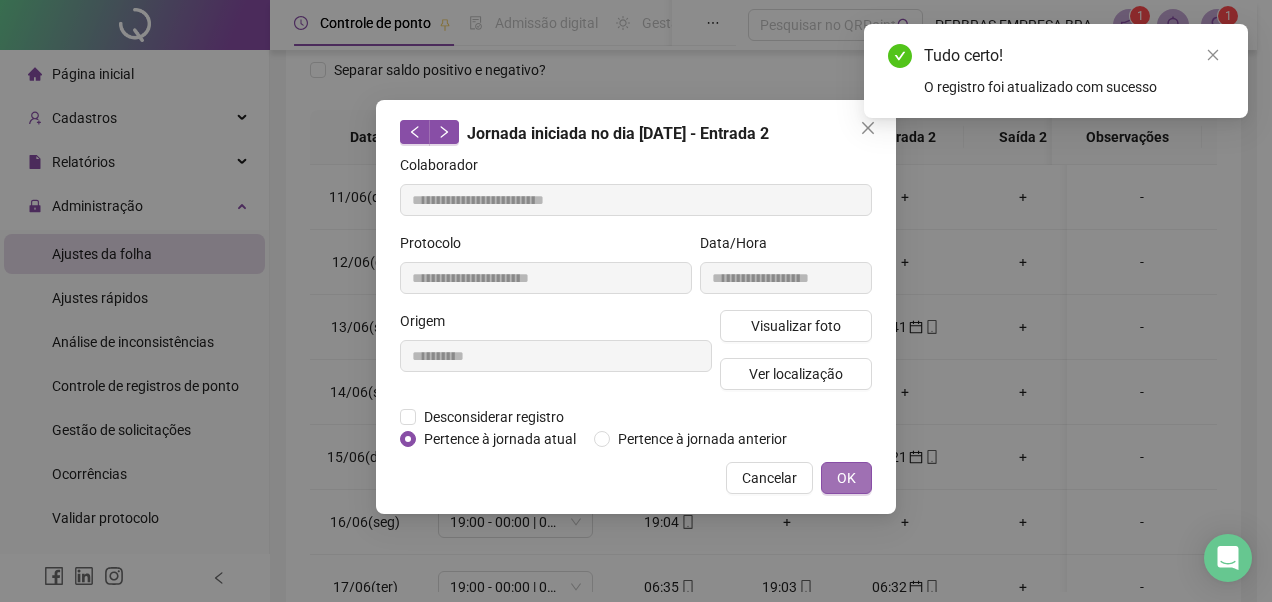 click on "OK" at bounding box center [846, 478] 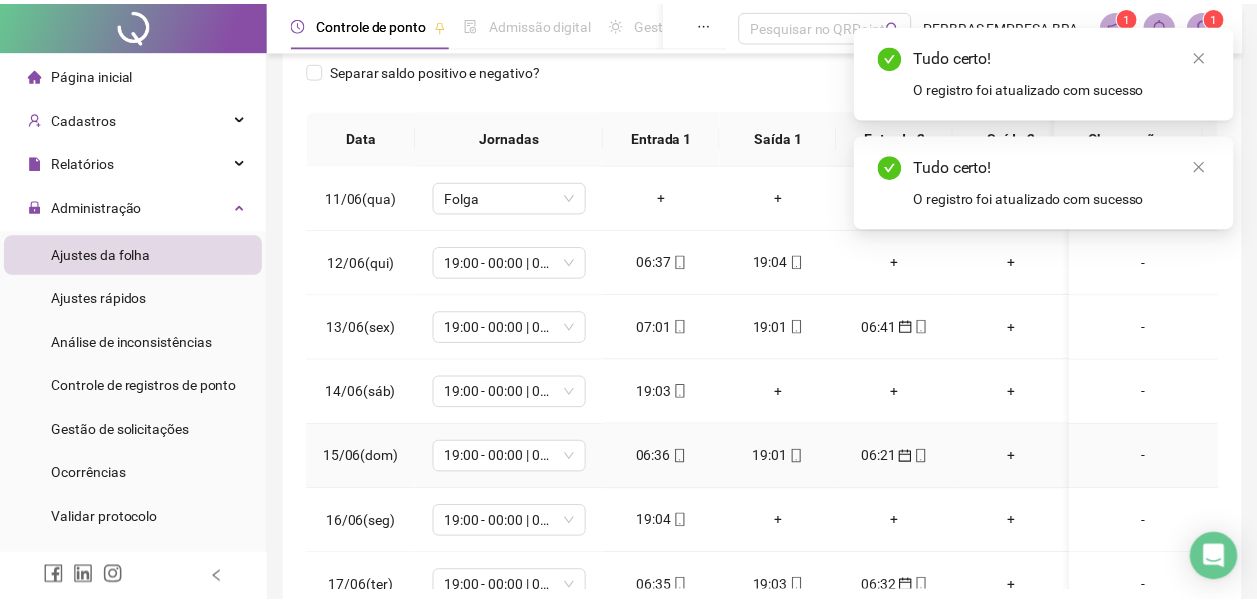 scroll, scrollTop: 396, scrollLeft: 0, axis: vertical 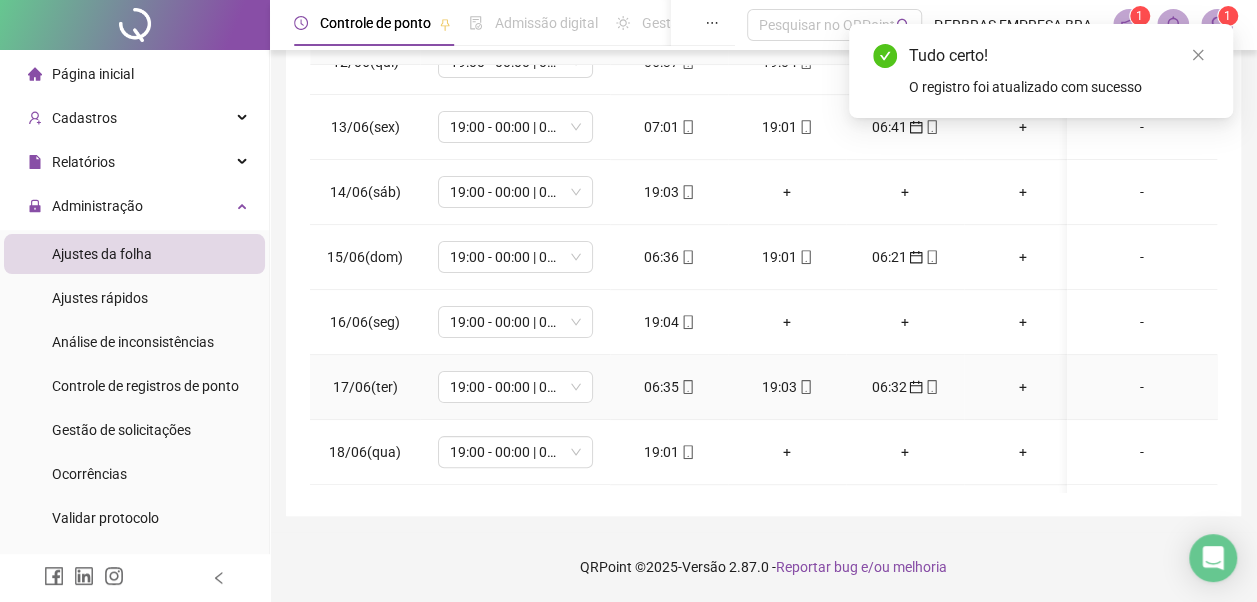 click on "06:32" at bounding box center (905, 387) 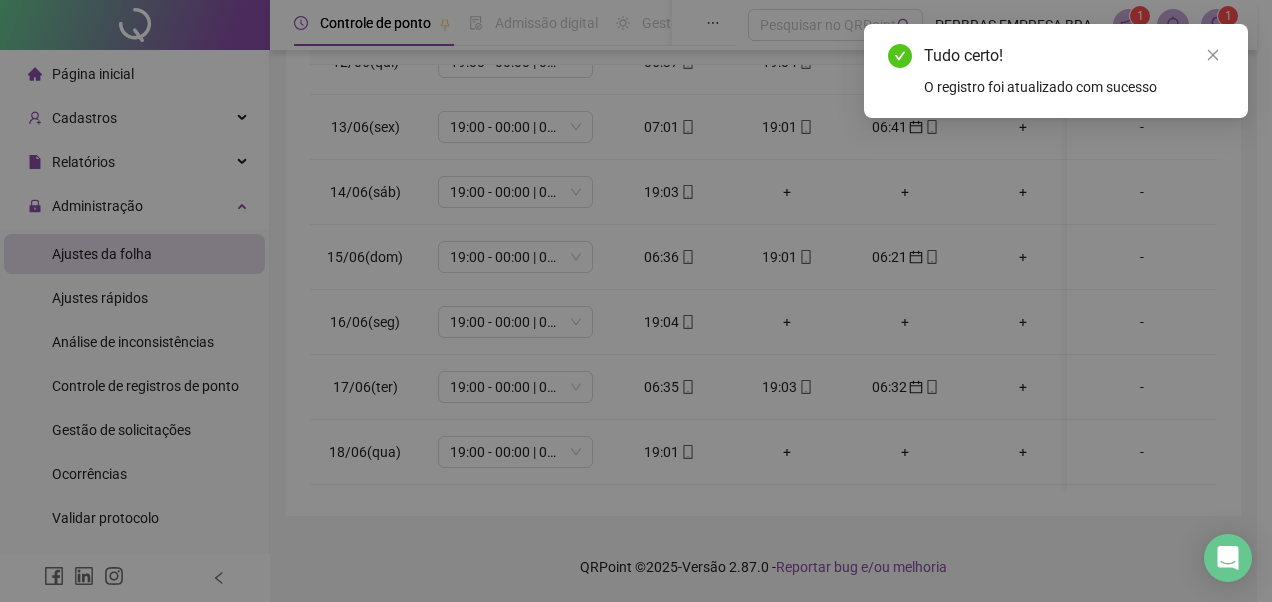 type on "**********" 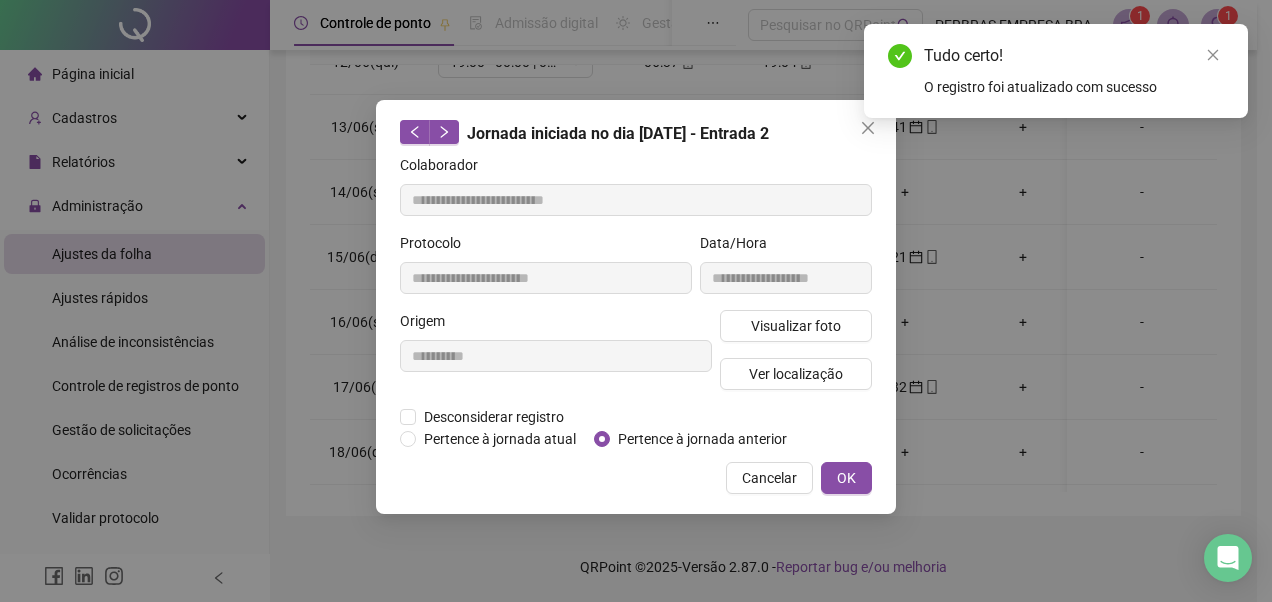 drag, startPoint x: 523, startPoint y: 442, endPoint x: 610, endPoint y: 463, distance: 89.498604 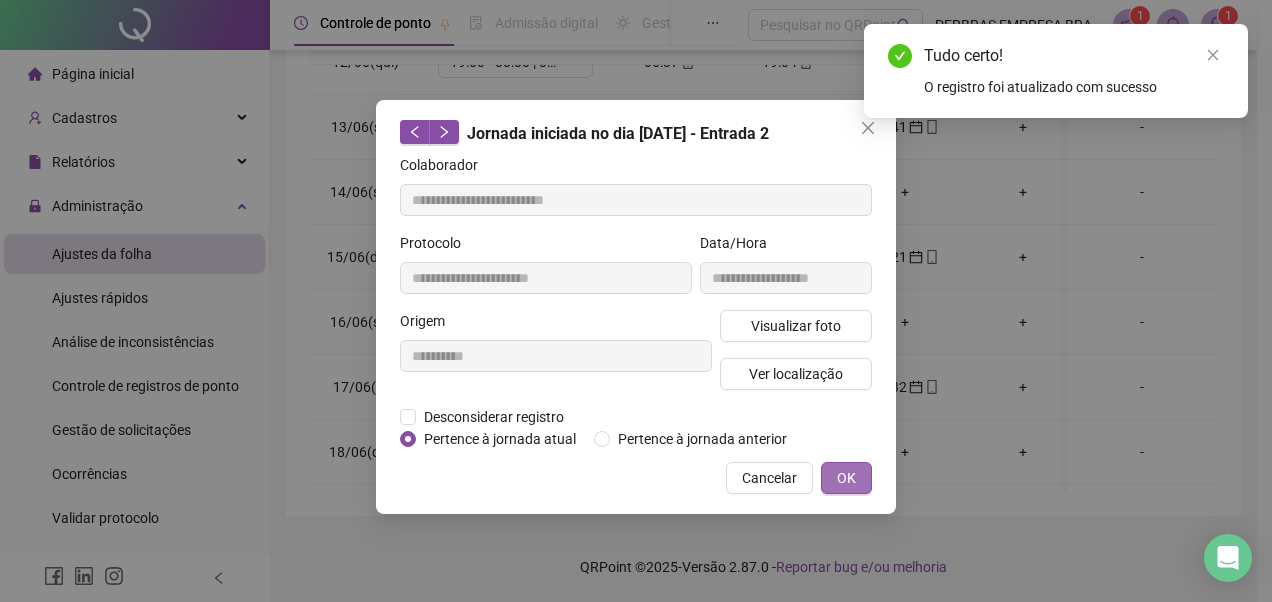 click on "OK" at bounding box center [846, 478] 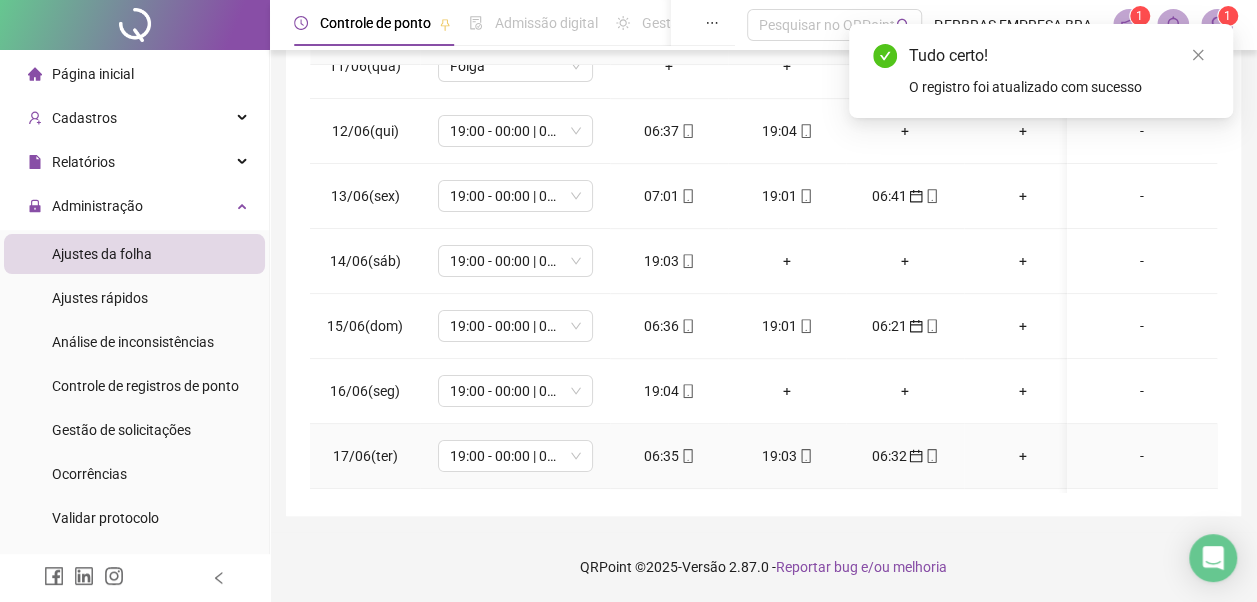 scroll, scrollTop: 0, scrollLeft: 0, axis: both 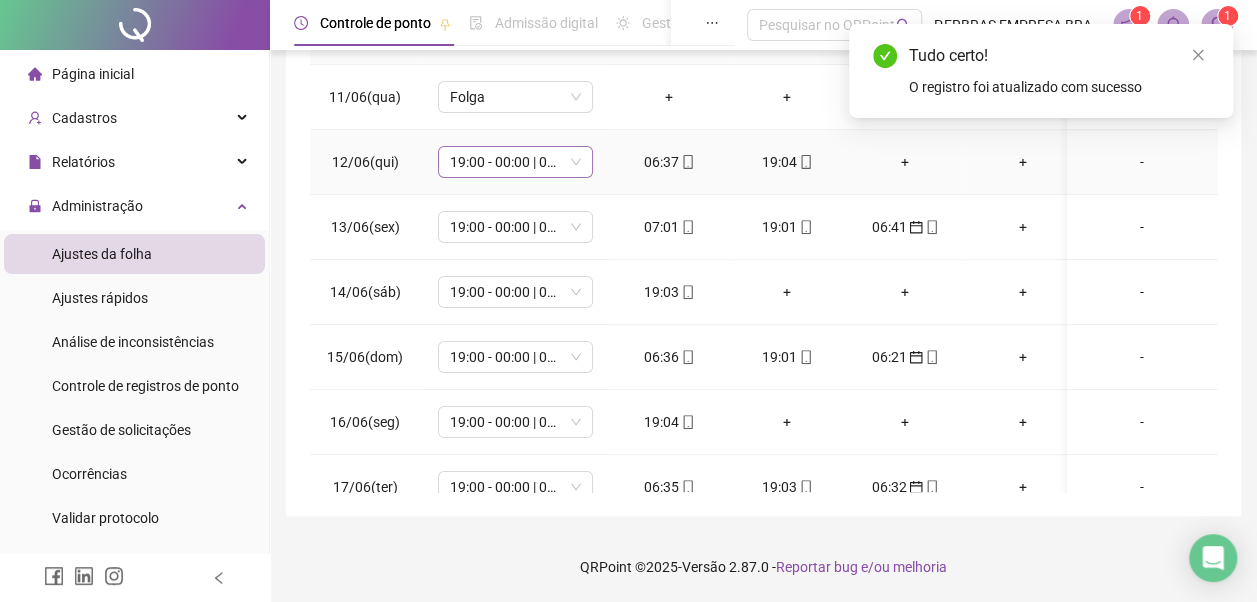 click on "19:00 - 00:00 | 01:00 - 07:00" at bounding box center (515, 162) 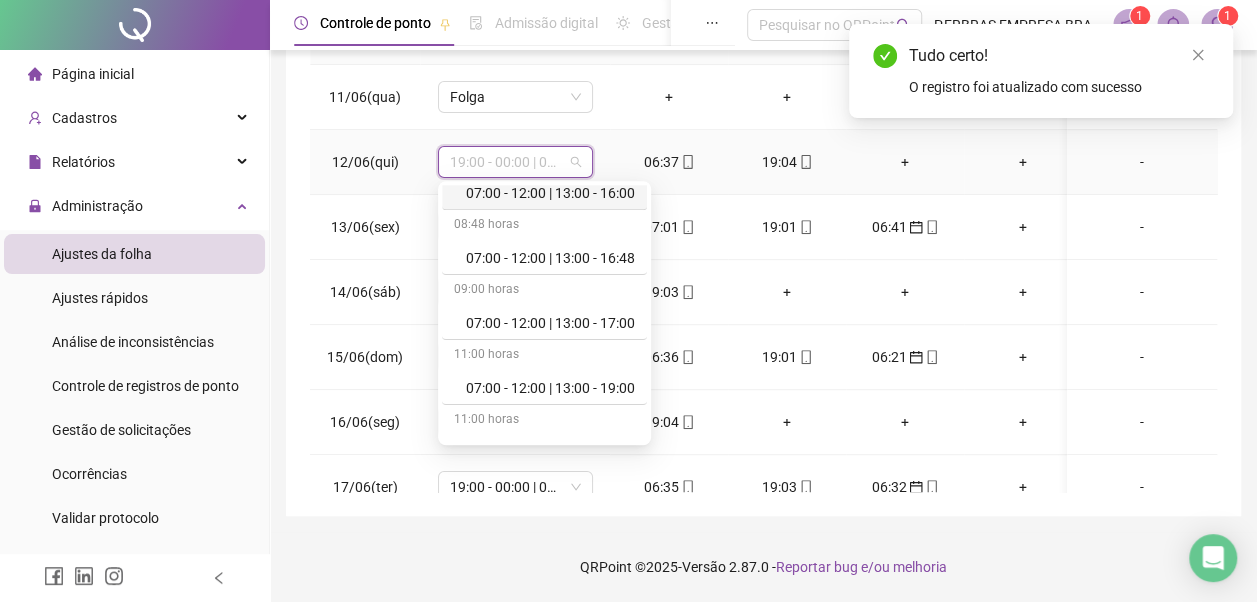 scroll, scrollTop: 200, scrollLeft: 0, axis: vertical 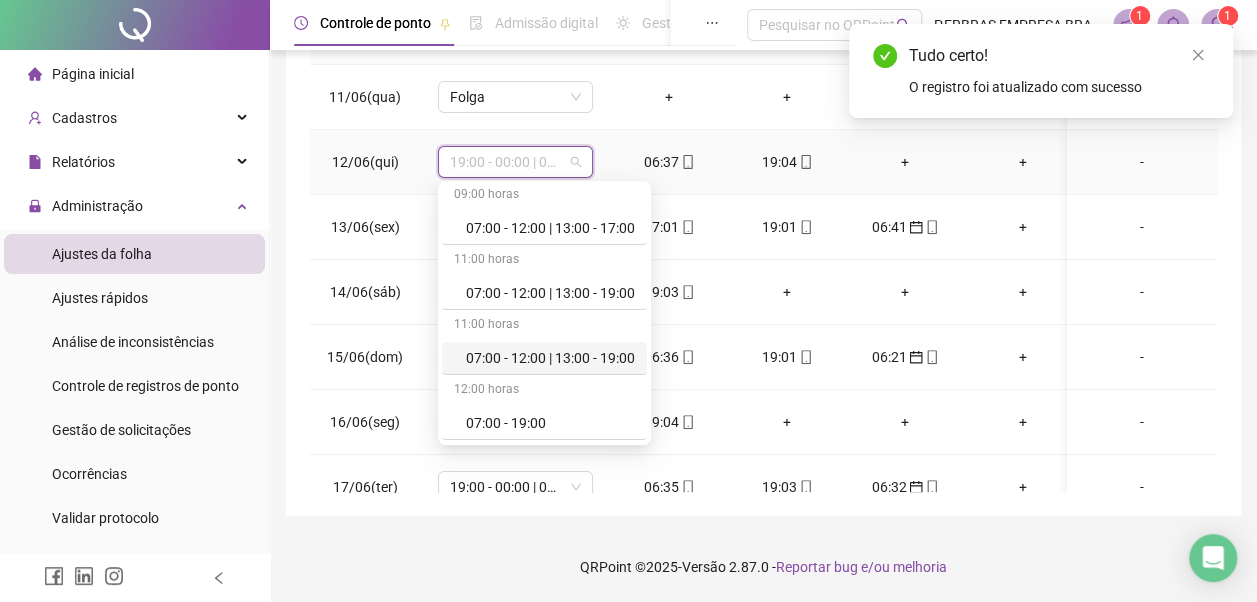 click on "07:00 - 12:00 | 13:00 - 19:00" at bounding box center (550, 293) 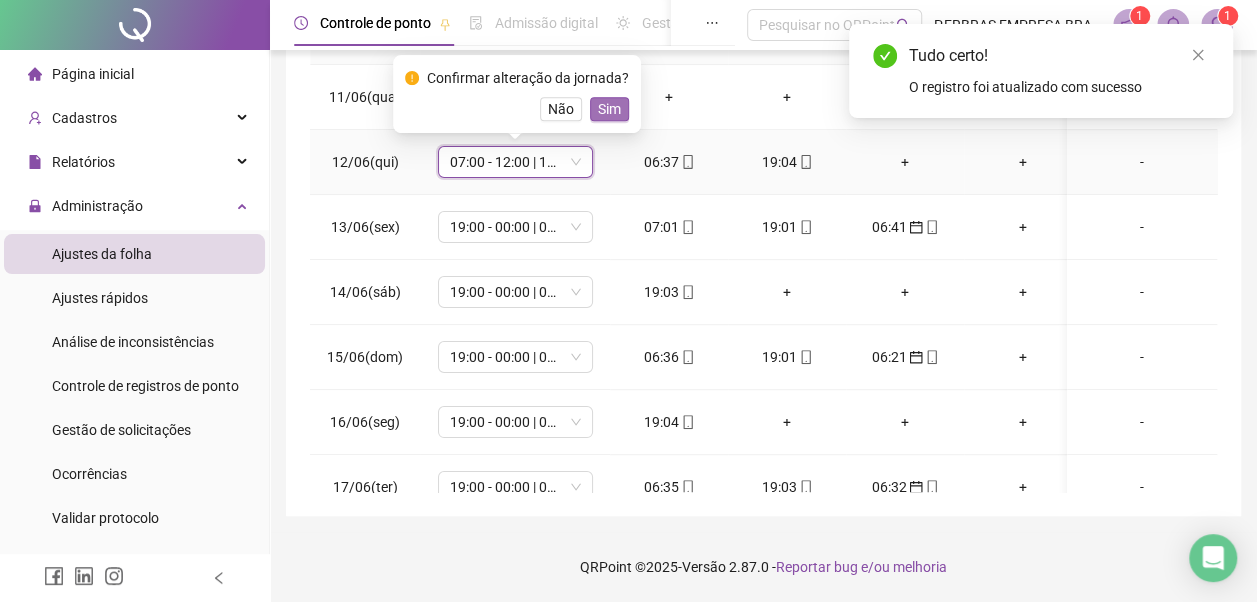 click on "Sim" at bounding box center (609, 109) 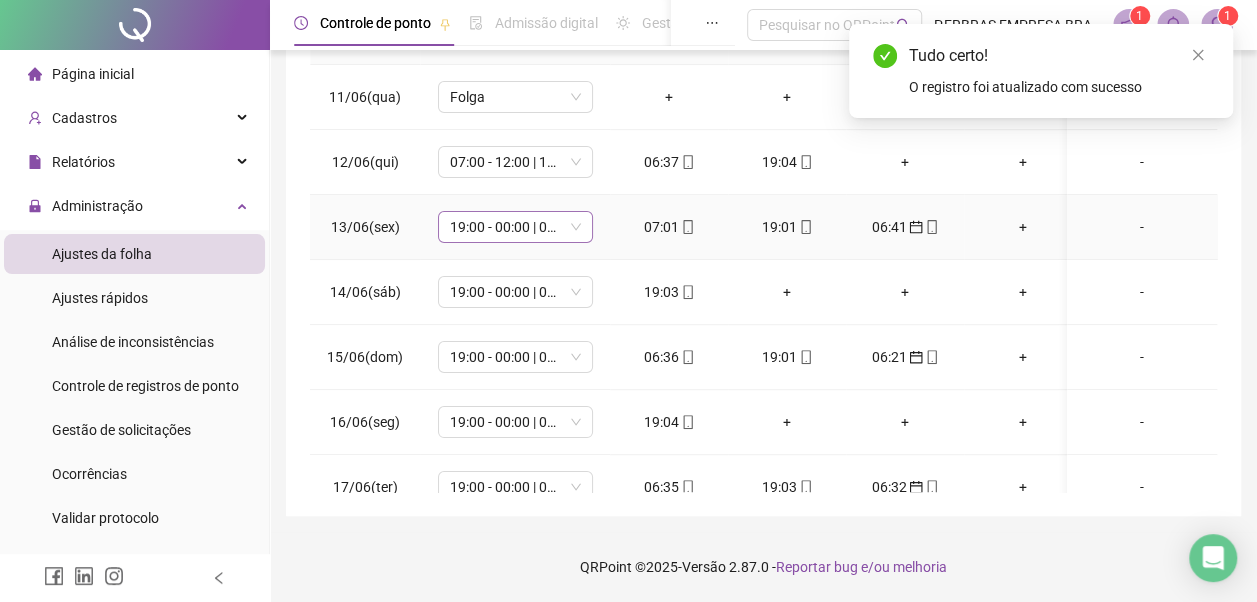 click on "19:00 - 00:00 | 01:00 - 07:00" at bounding box center (515, 227) 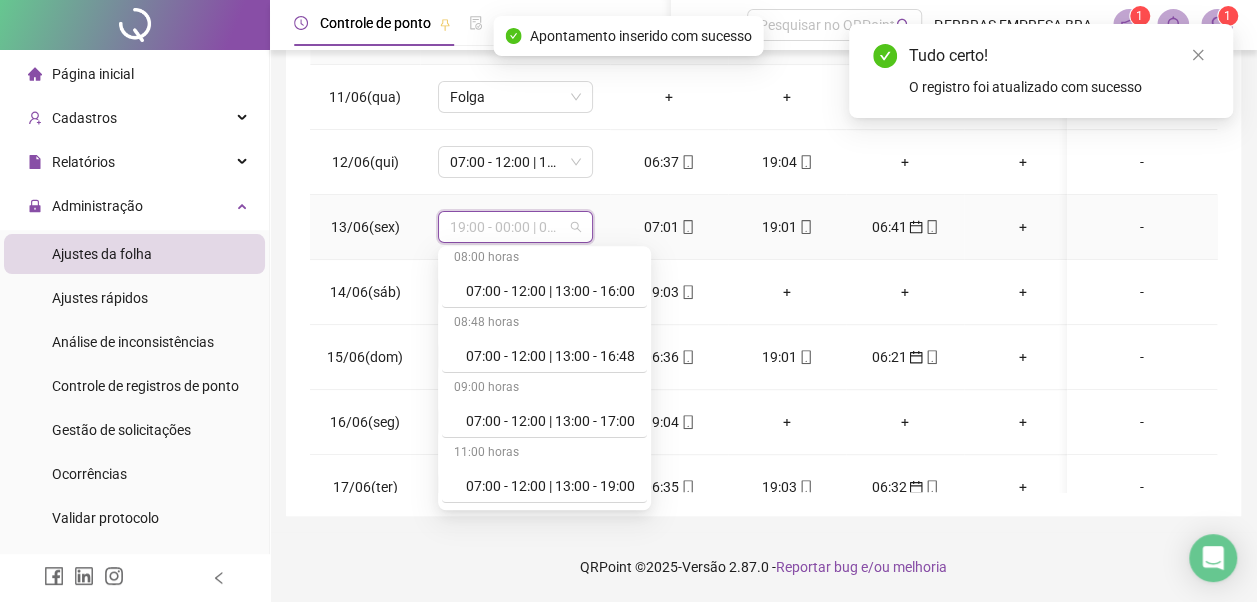 scroll, scrollTop: 100, scrollLeft: 0, axis: vertical 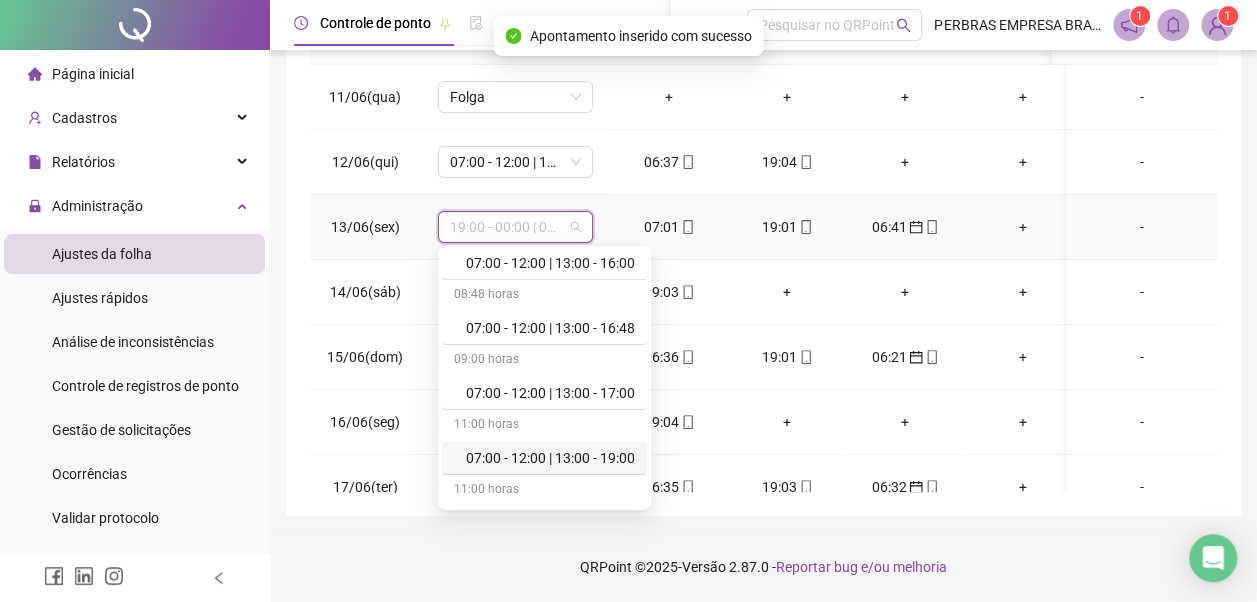 drag, startPoint x: 552, startPoint y: 460, endPoint x: 575, endPoint y: 312, distance: 149.7765 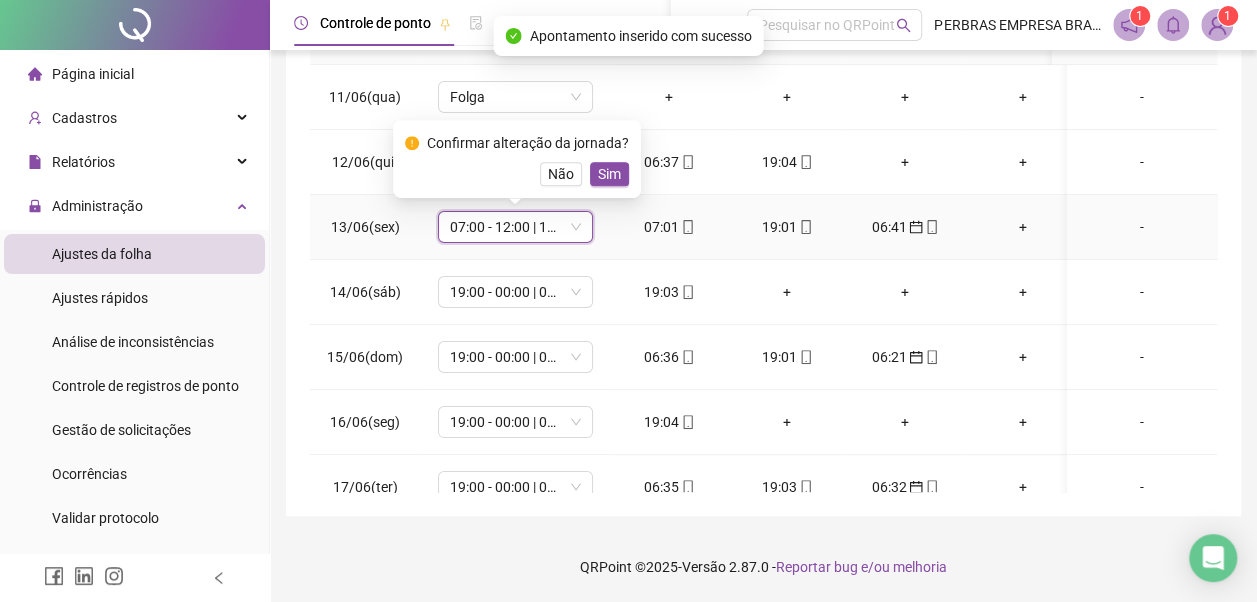 click on "Sim" at bounding box center (609, 174) 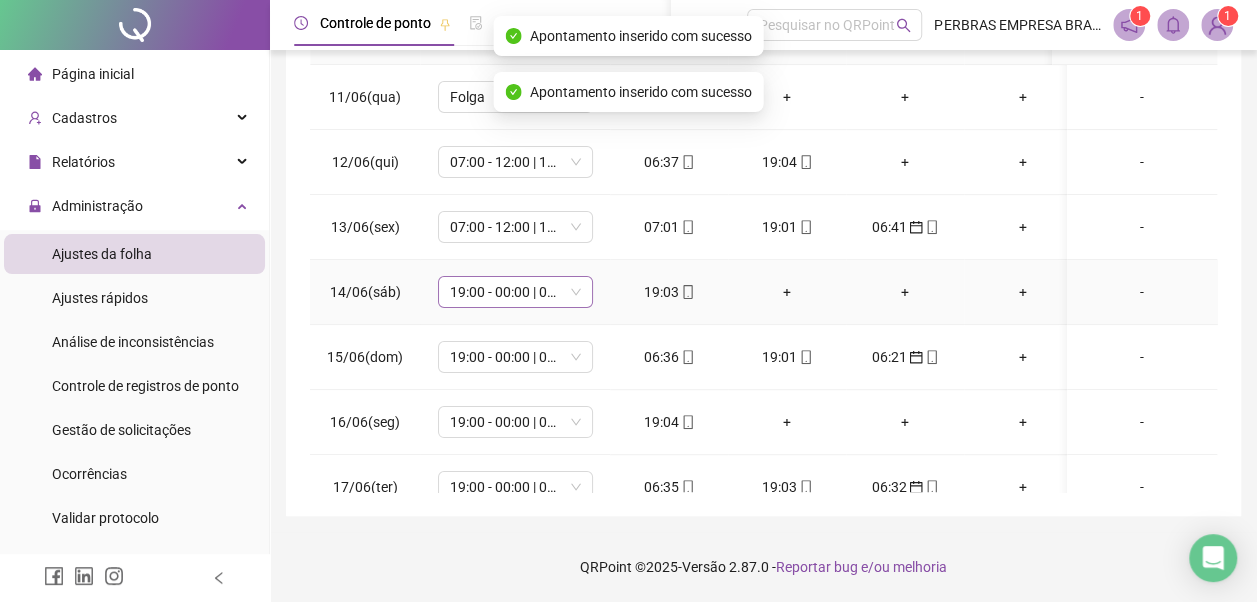click on "19:00 - 00:00 | 01:00 - 07:00" at bounding box center [515, 292] 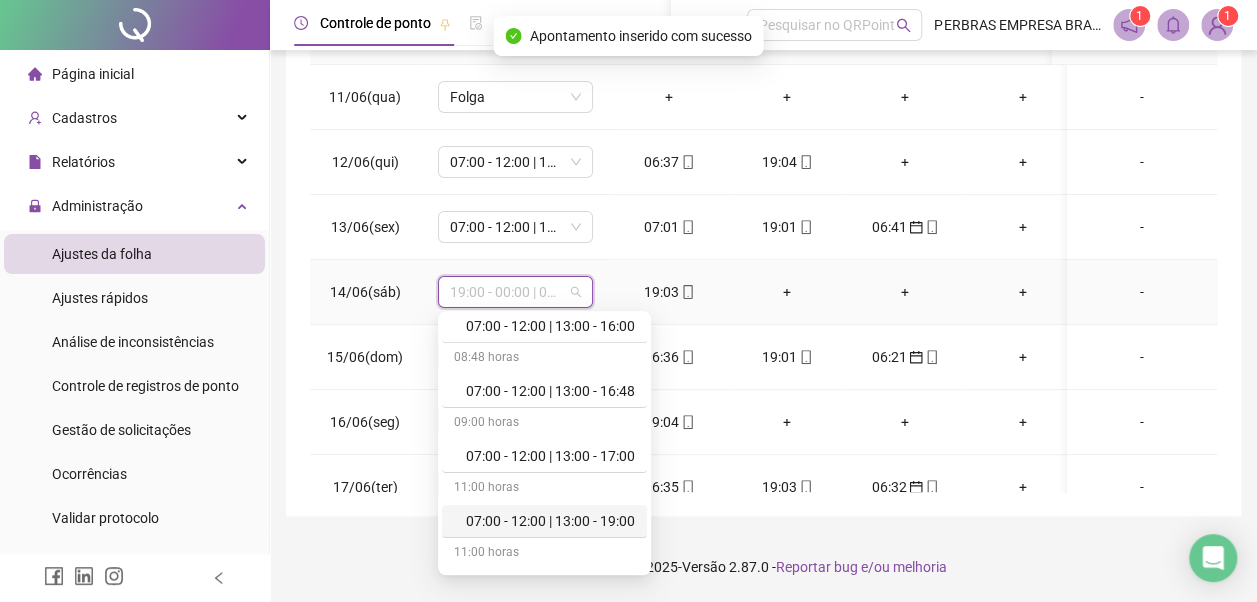 scroll, scrollTop: 200, scrollLeft: 0, axis: vertical 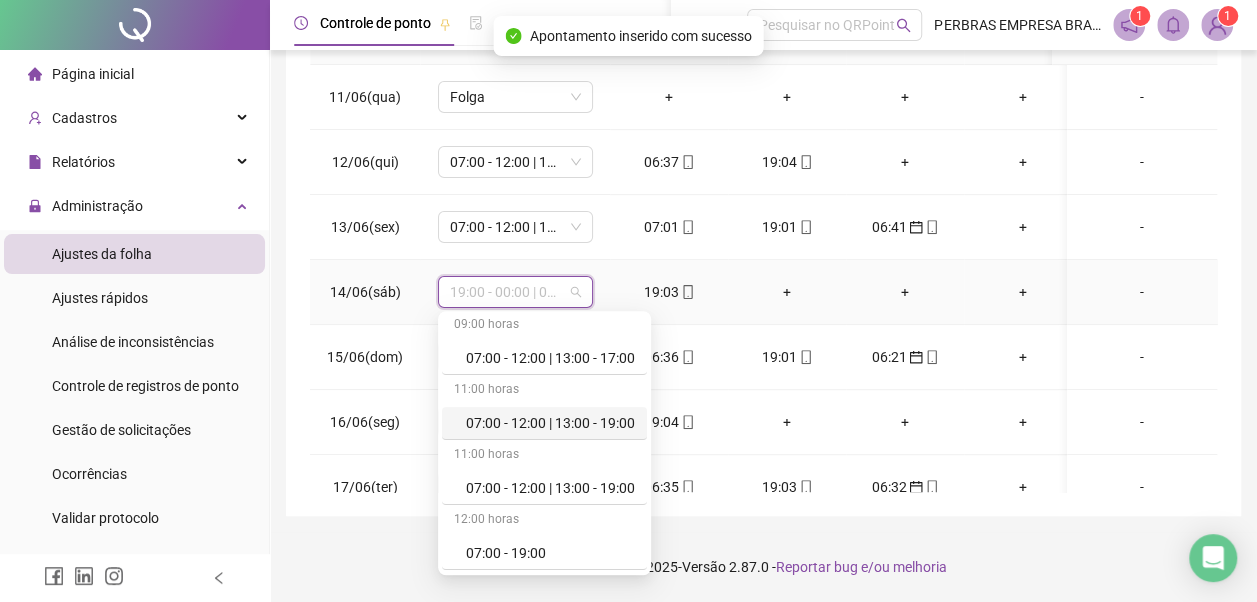 click on "07:00 - 12:00 | 13:00 - 19:00" at bounding box center [544, 423] 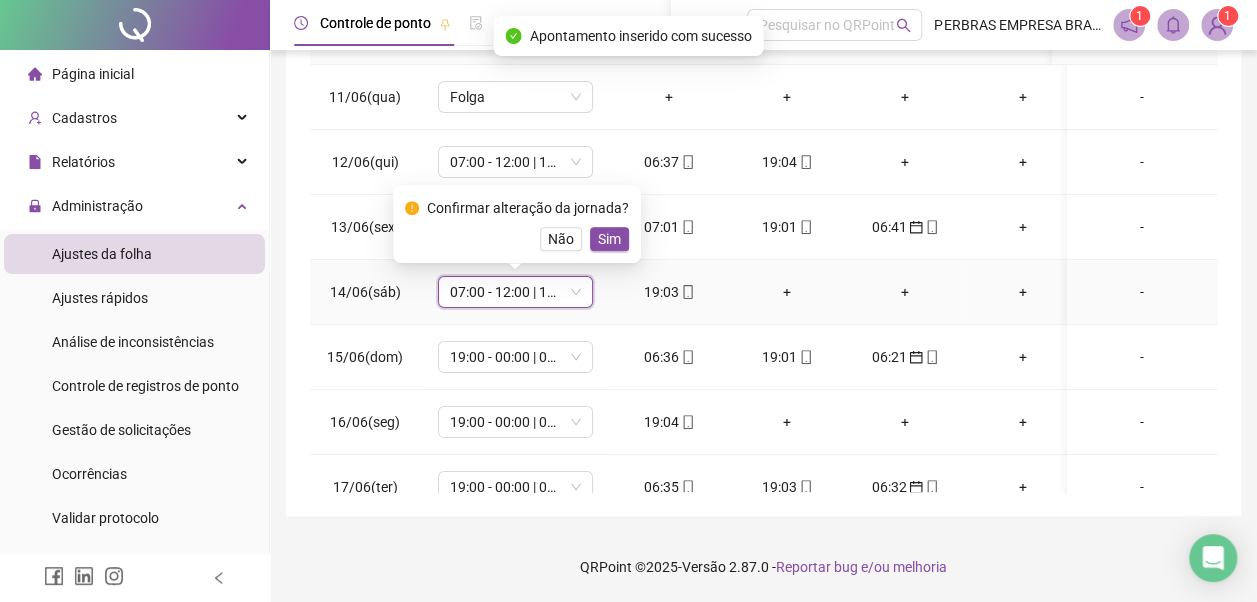 click on "Sim" at bounding box center (609, 239) 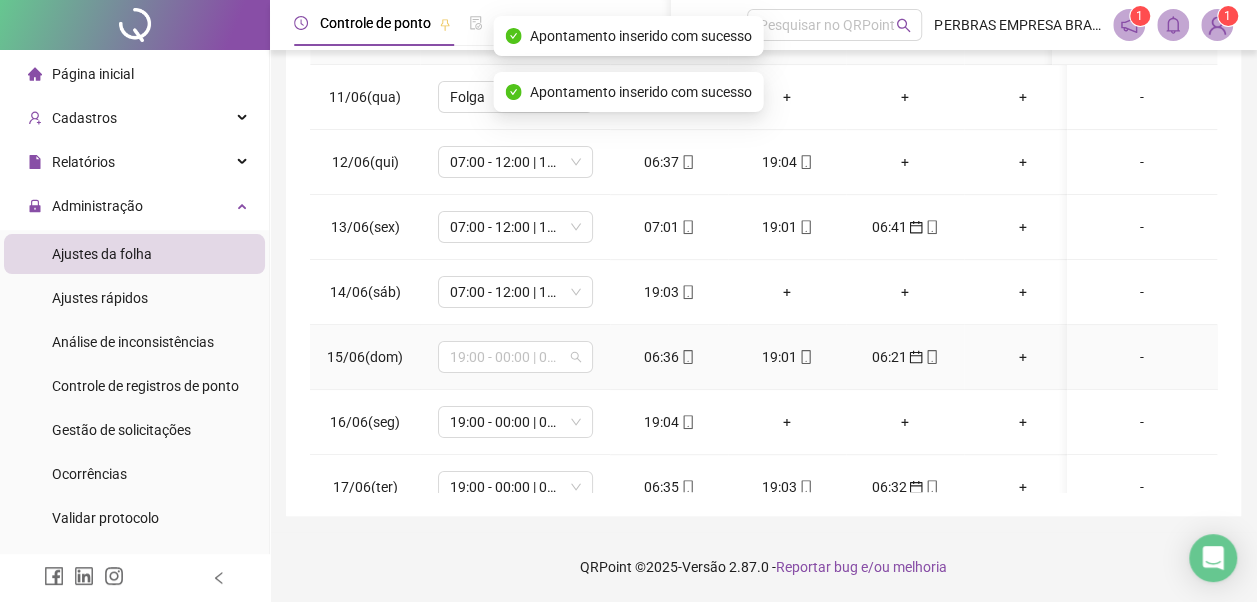drag, startPoint x: 525, startPoint y: 360, endPoint x: 523, endPoint y: 280, distance: 80.024994 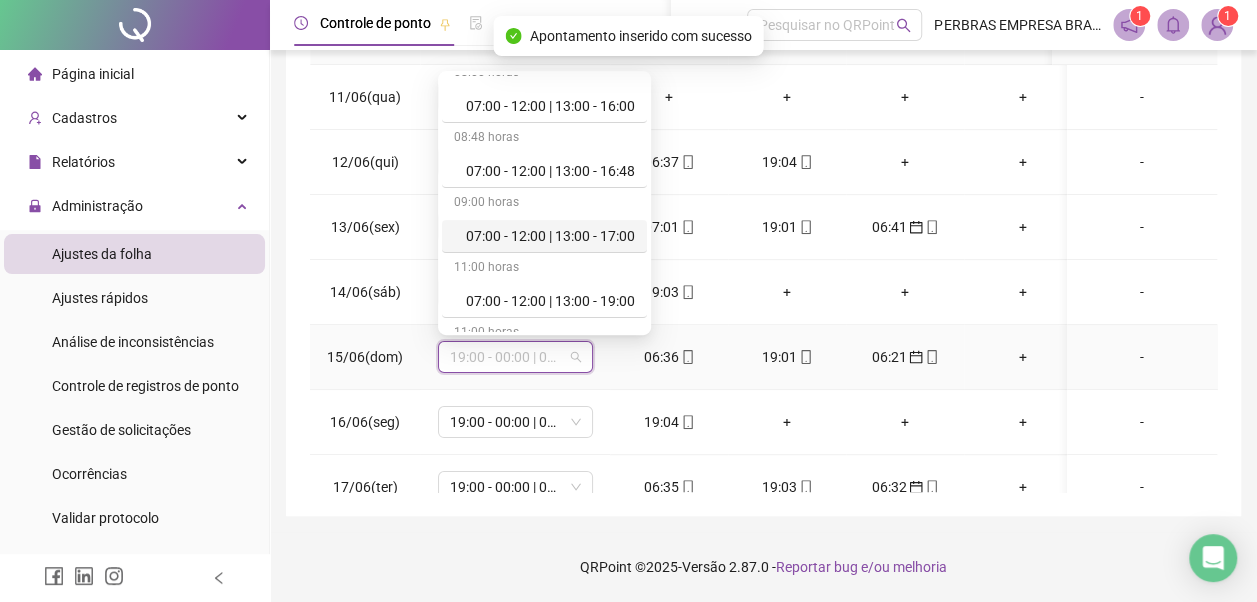 scroll, scrollTop: 100, scrollLeft: 0, axis: vertical 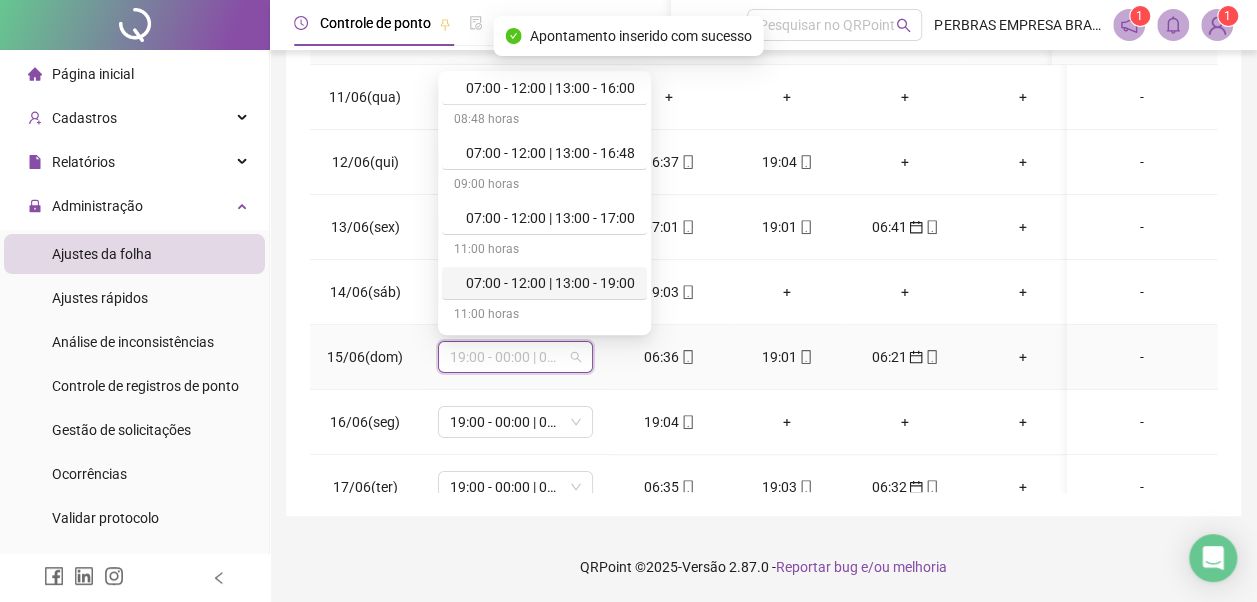 click on "07:00 - 12:00 | 13:00 - 19:00" at bounding box center (550, 283) 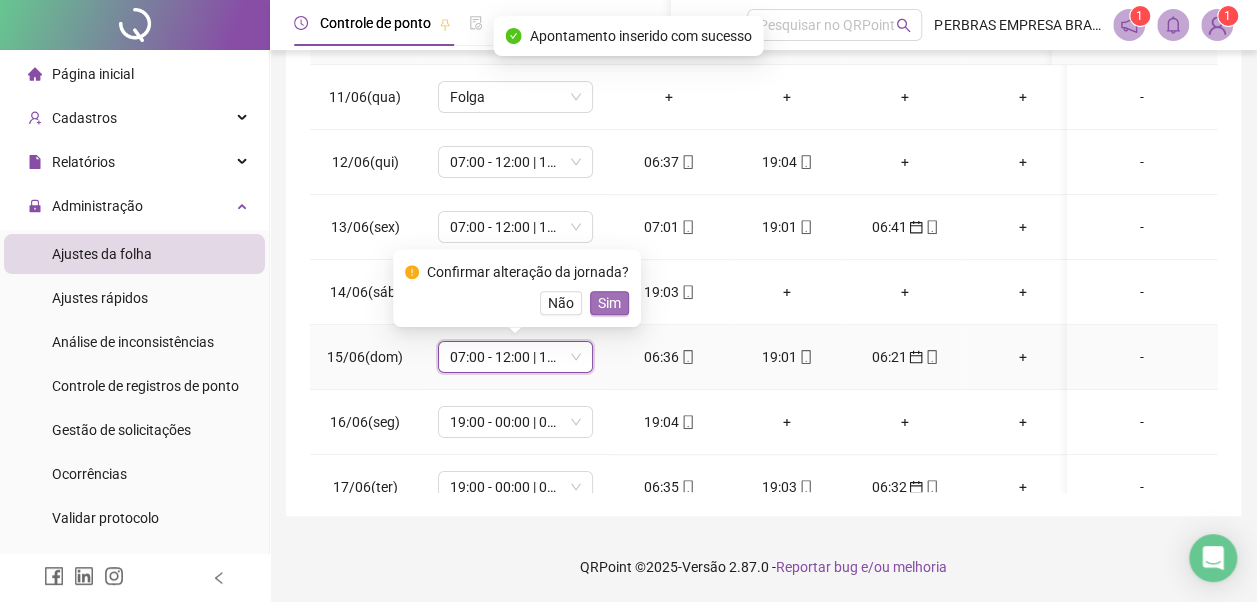 click on "Sim" at bounding box center (609, 303) 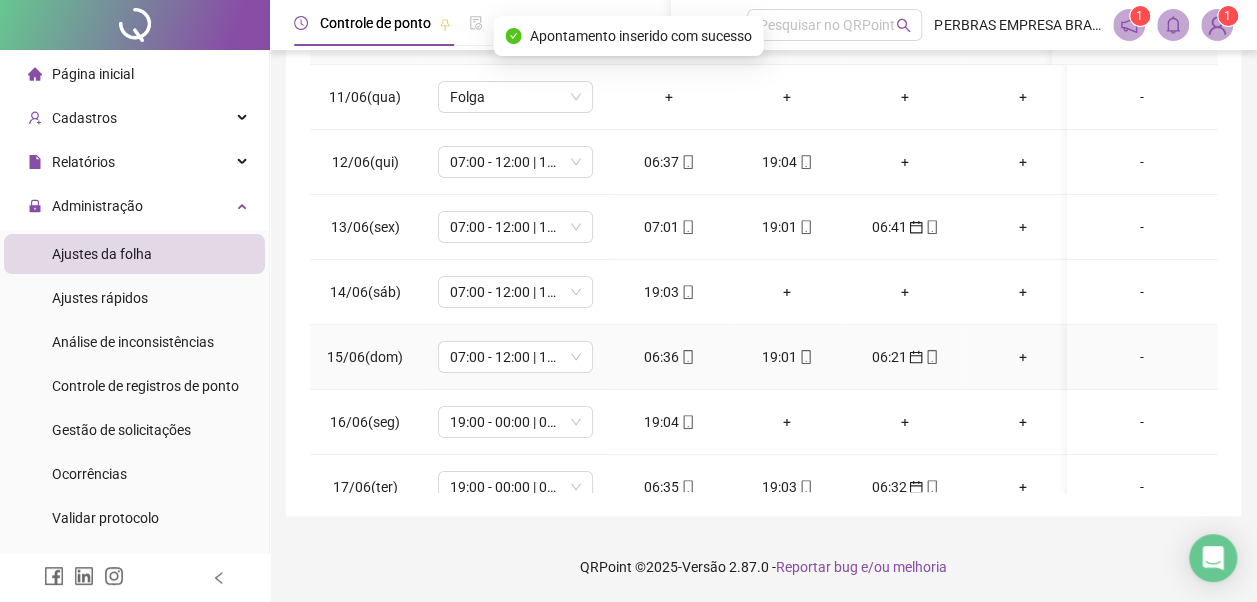 scroll, scrollTop: 100, scrollLeft: 0, axis: vertical 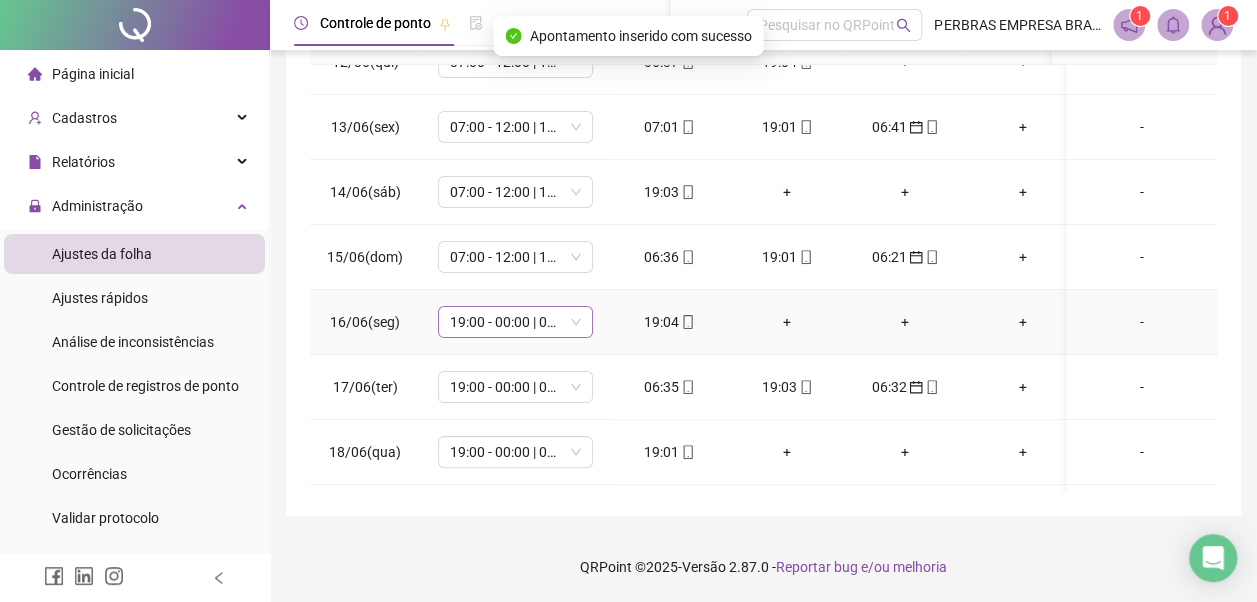 click on "19:00 - 00:00 | 01:00 - 07:00" at bounding box center (515, 322) 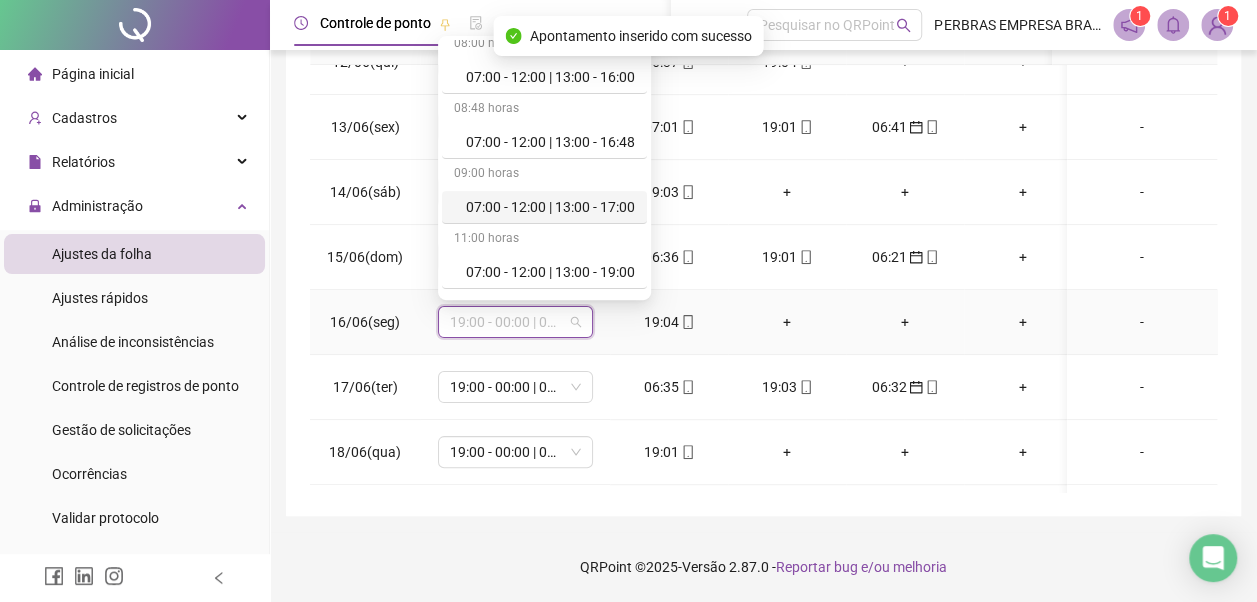 scroll, scrollTop: 100, scrollLeft: 0, axis: vertical 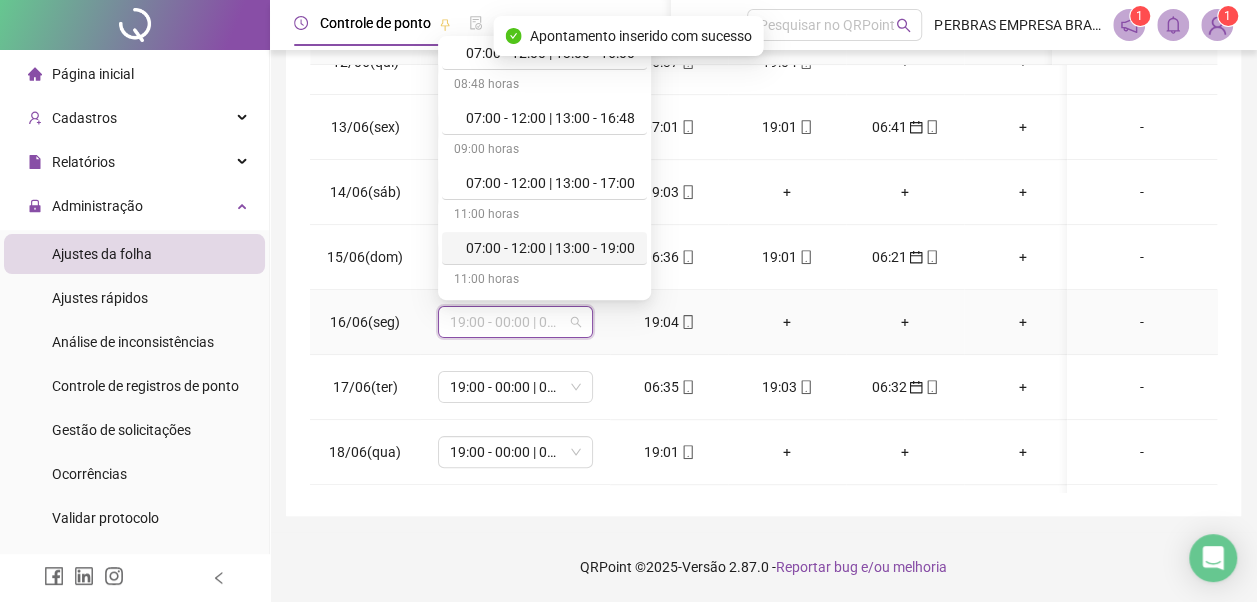 click on "07:00 - 12:00 | 13:00 - 19:00" at bounding box center (550, 248) 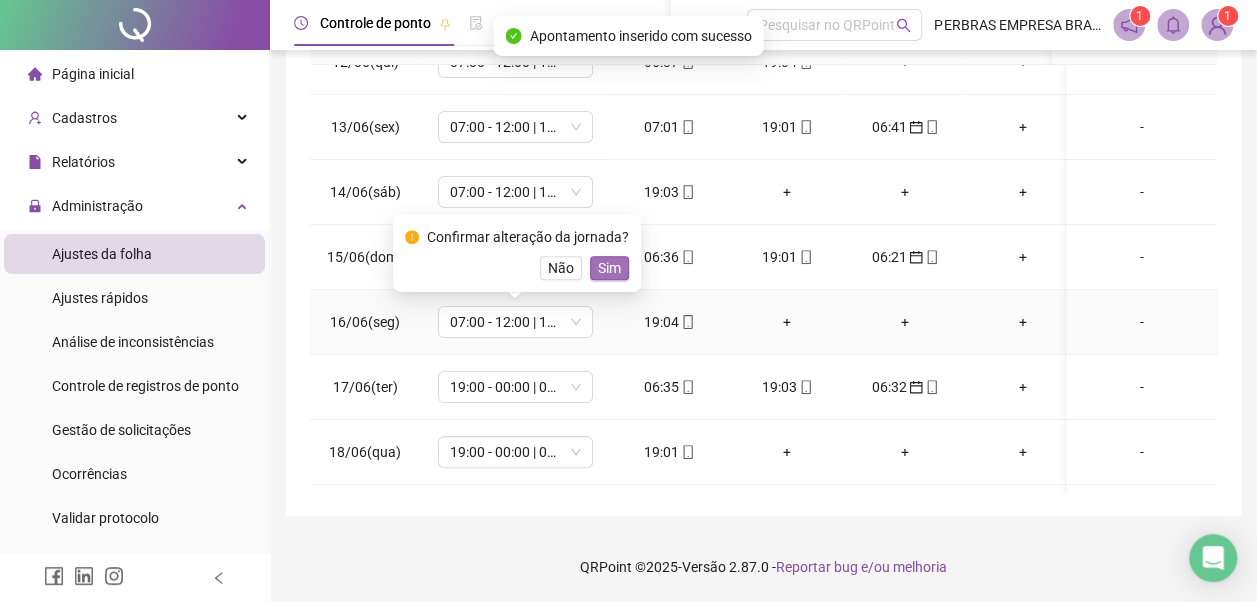 click on "Sim" at bounding box center [609, 268] 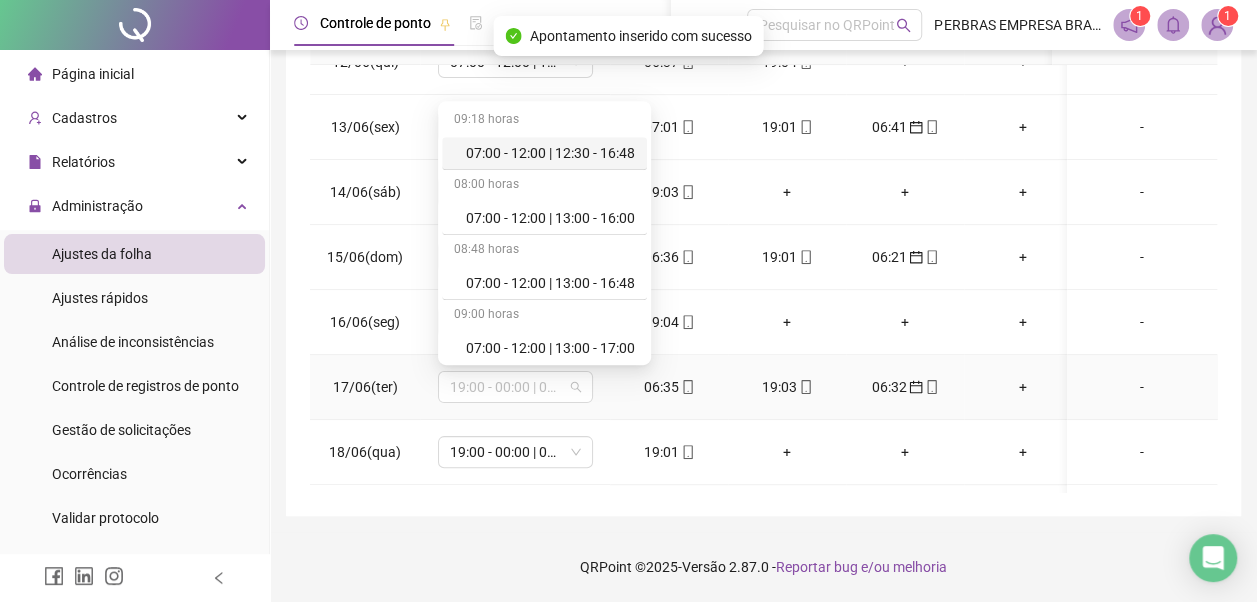 drag, startPoint x: 552, startPoint y: 377, endPoint x: 542, endPoint y: 302, distance: 75.66373 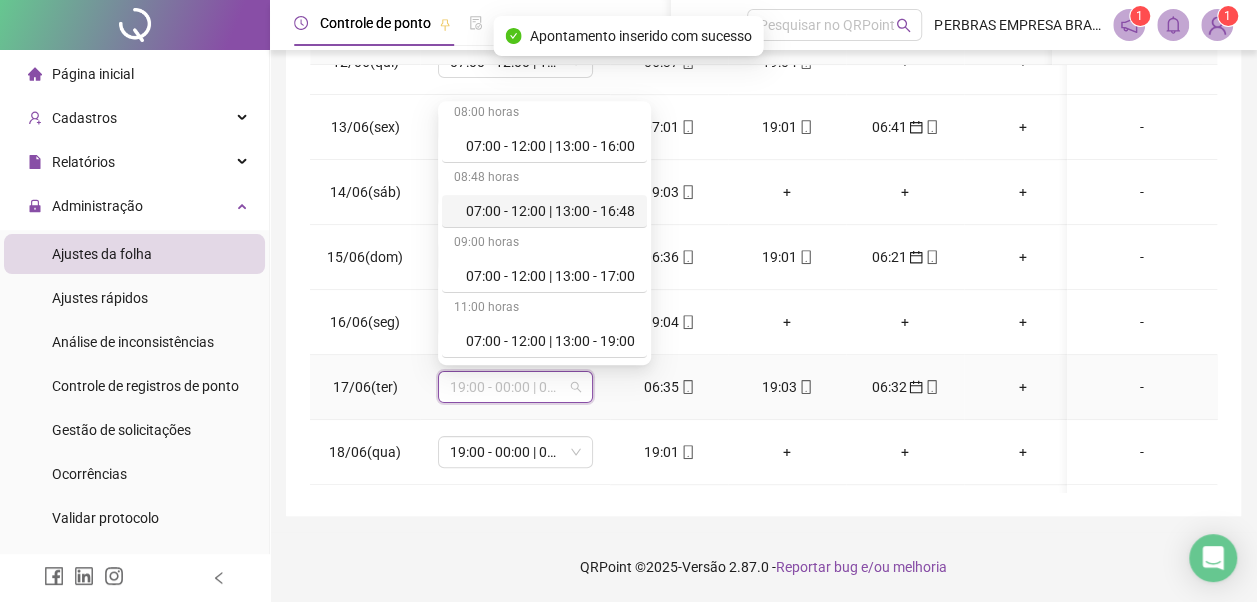 scroll, scrollTop: 100, scrollLeft: 0, axis: vertical 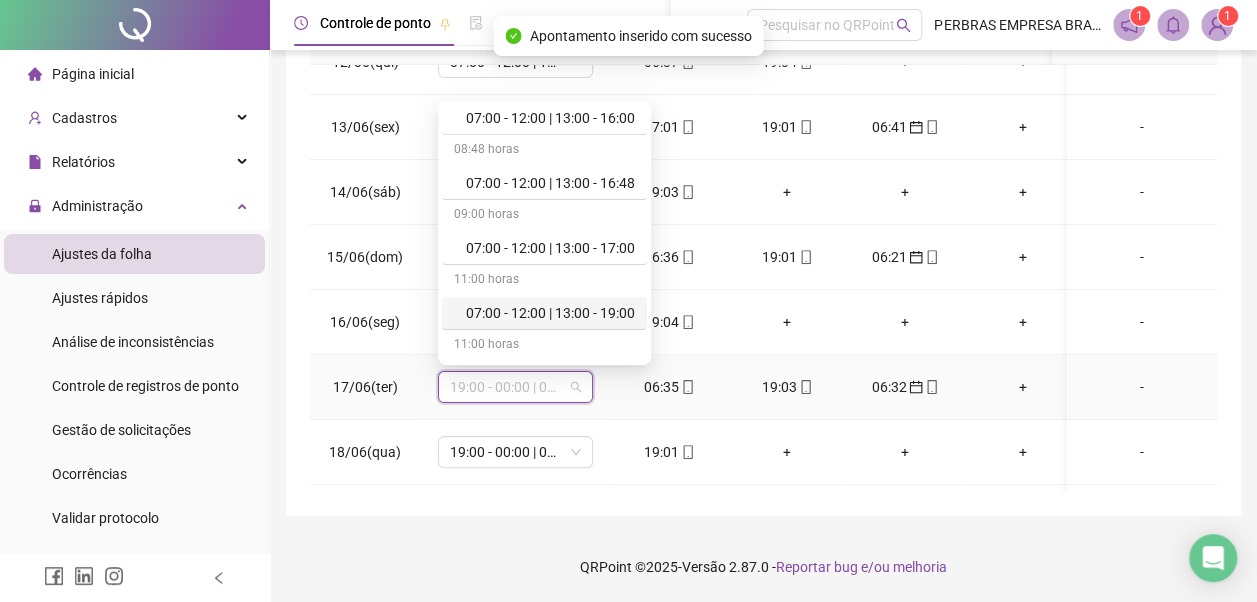 click on "07:00 - 12:00 | 13:00 - 19:00" at bounding box center [550, 313] 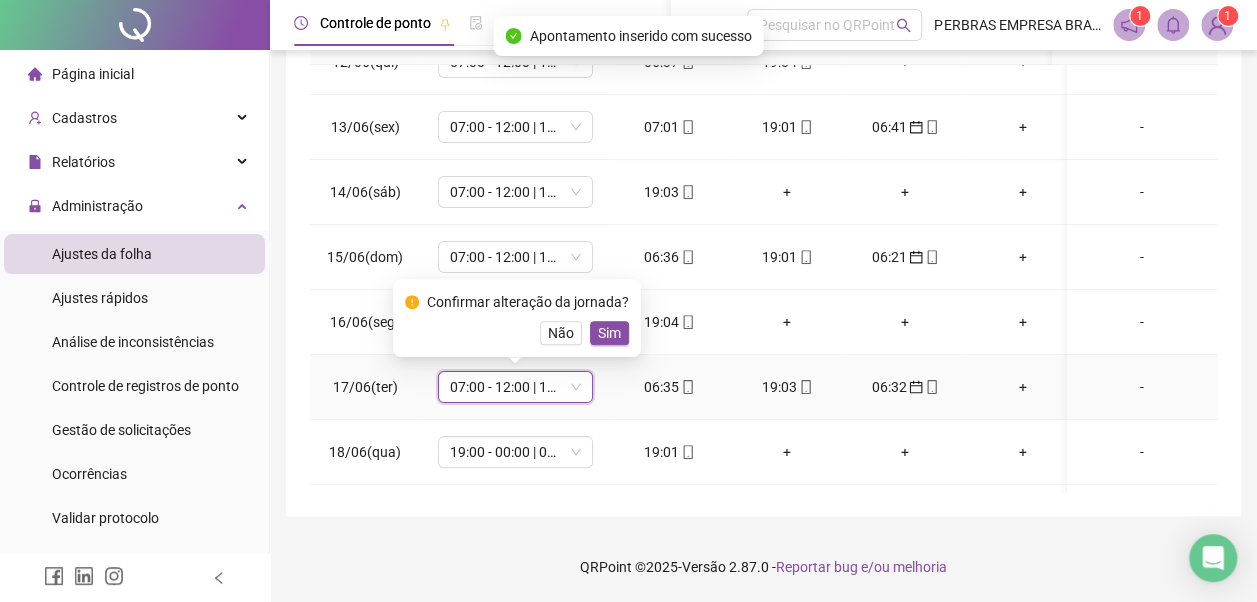 click on "Sim" at bounding box center [609, 333] 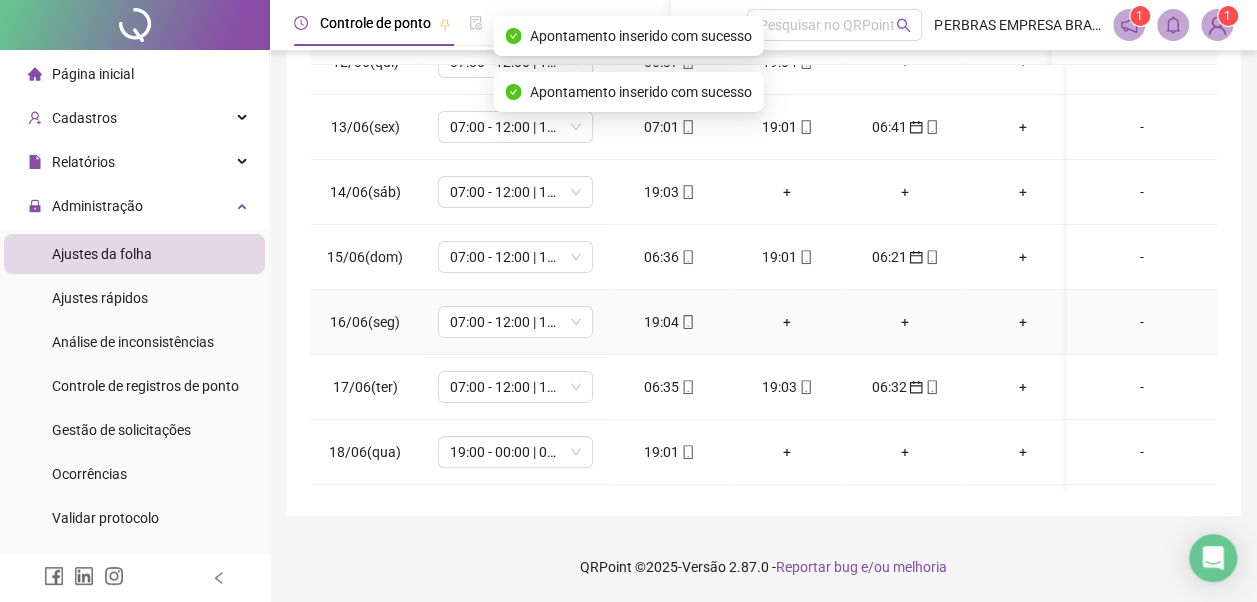 scroll, scrollTop: 200, scrollLeft: 0, axis: vertical 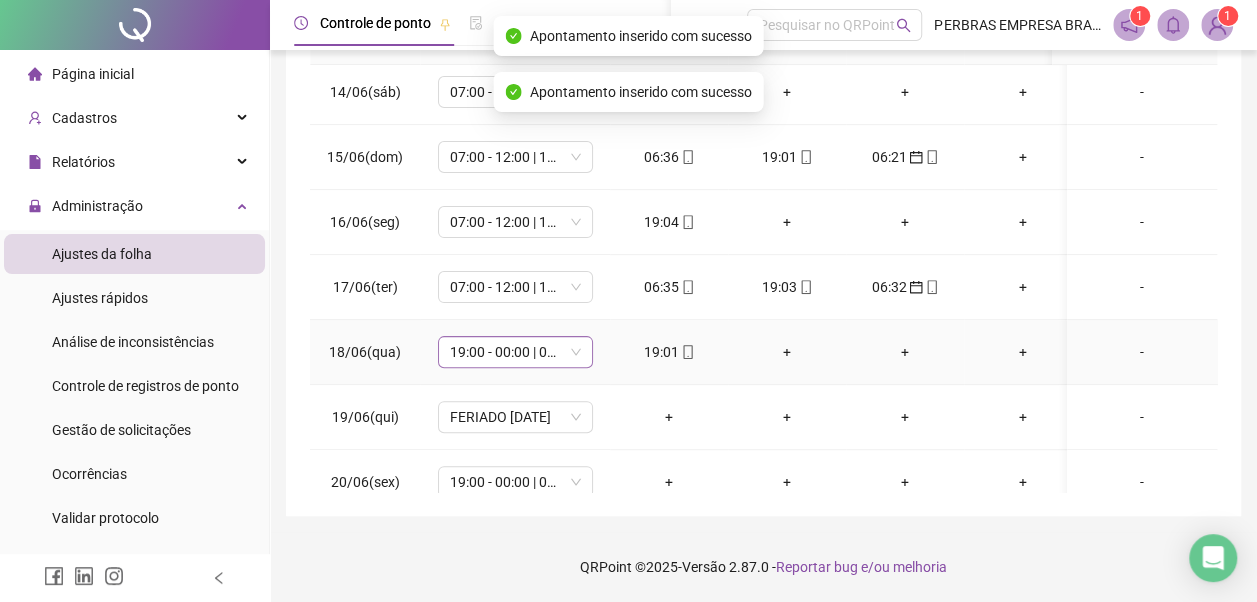 click on "19:00 - 00:00 | 01:00 - 07:00" at bounding box center [515, 352] 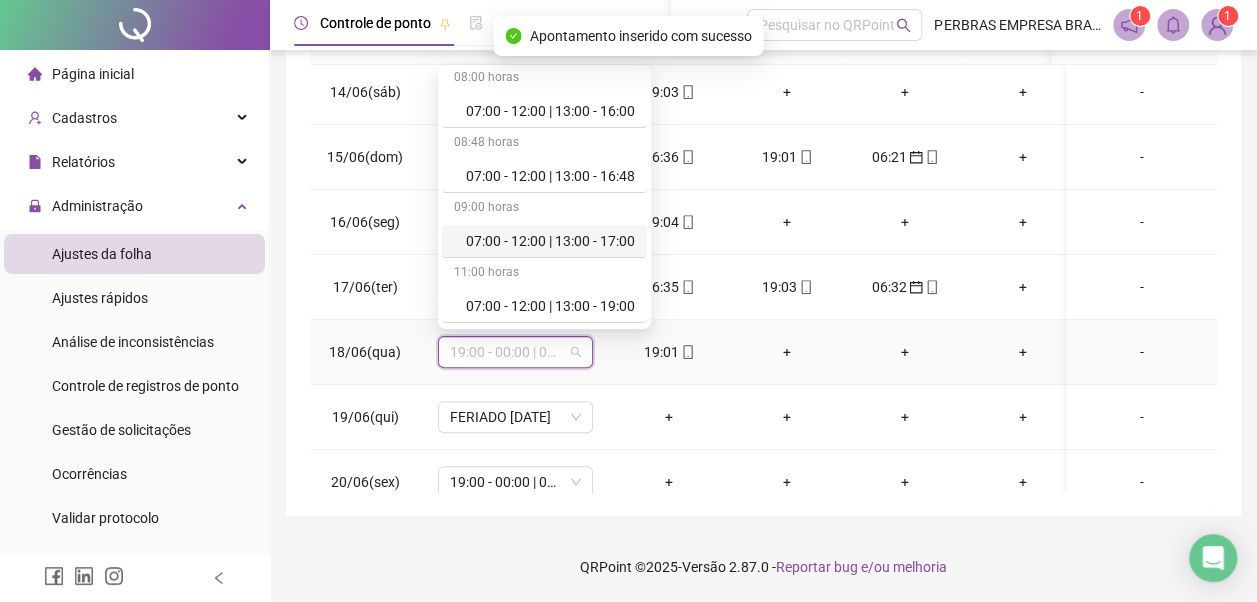 scroll, scrollTop: 100, scrollLeft: 0, axis: vertical 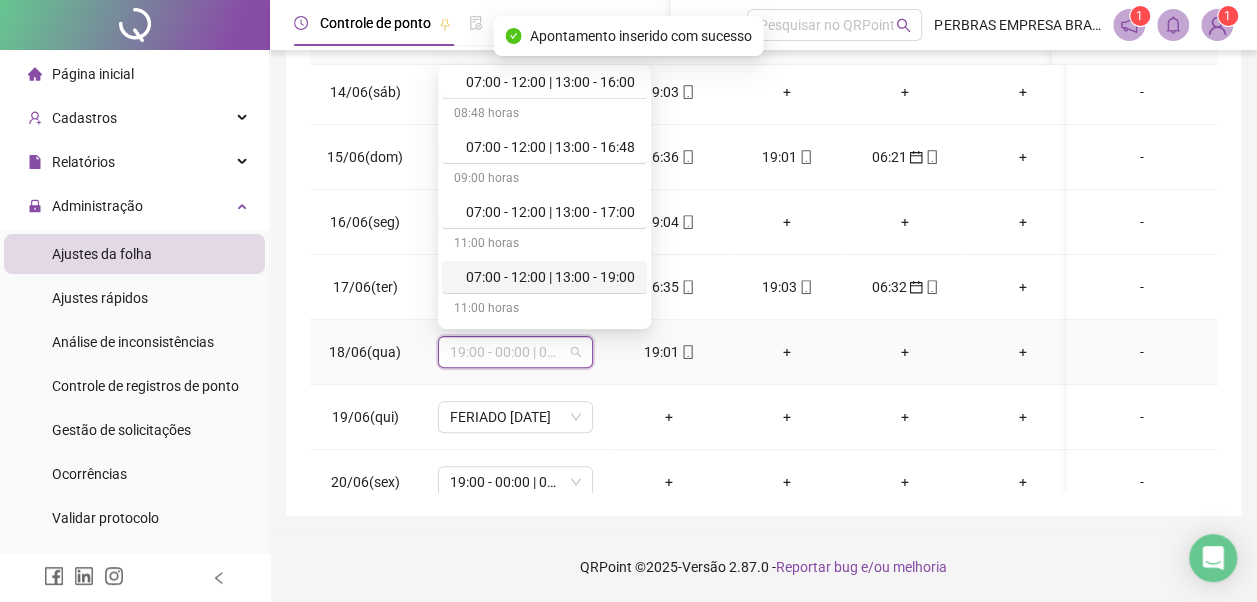 click on "07:00 - 12:00 | 13:00 - 19:00" at bounding box center [550, 277] 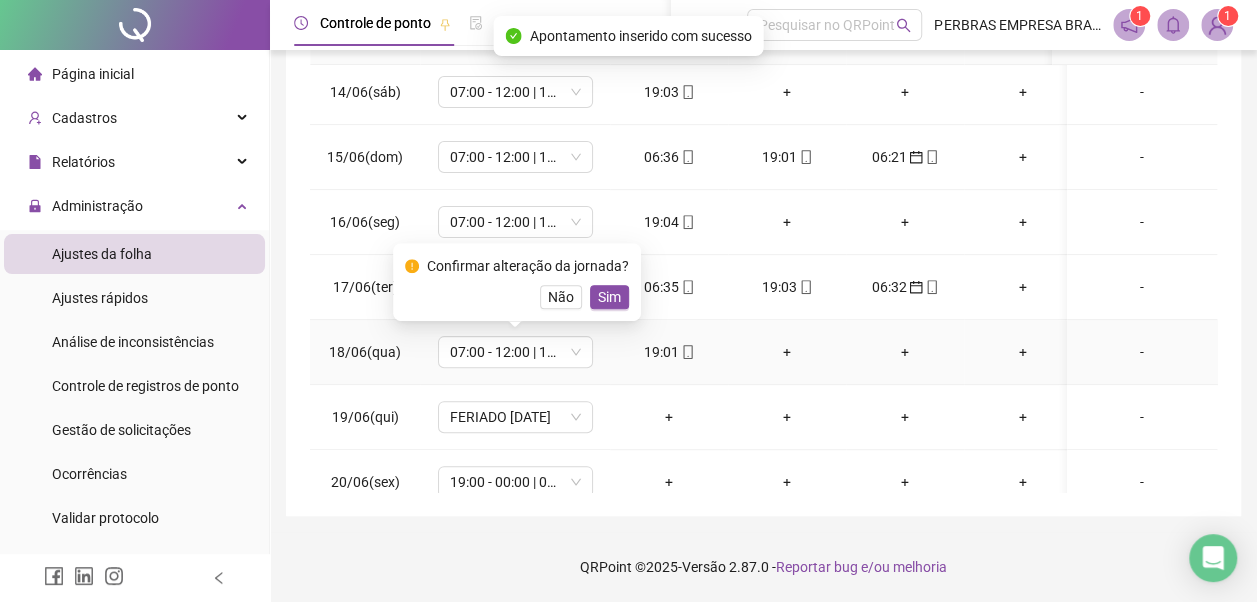 drag, startPoint x: 598, startPoint y: 292, endPoint x: 856, endPoint y: 307, distance: 258.43567 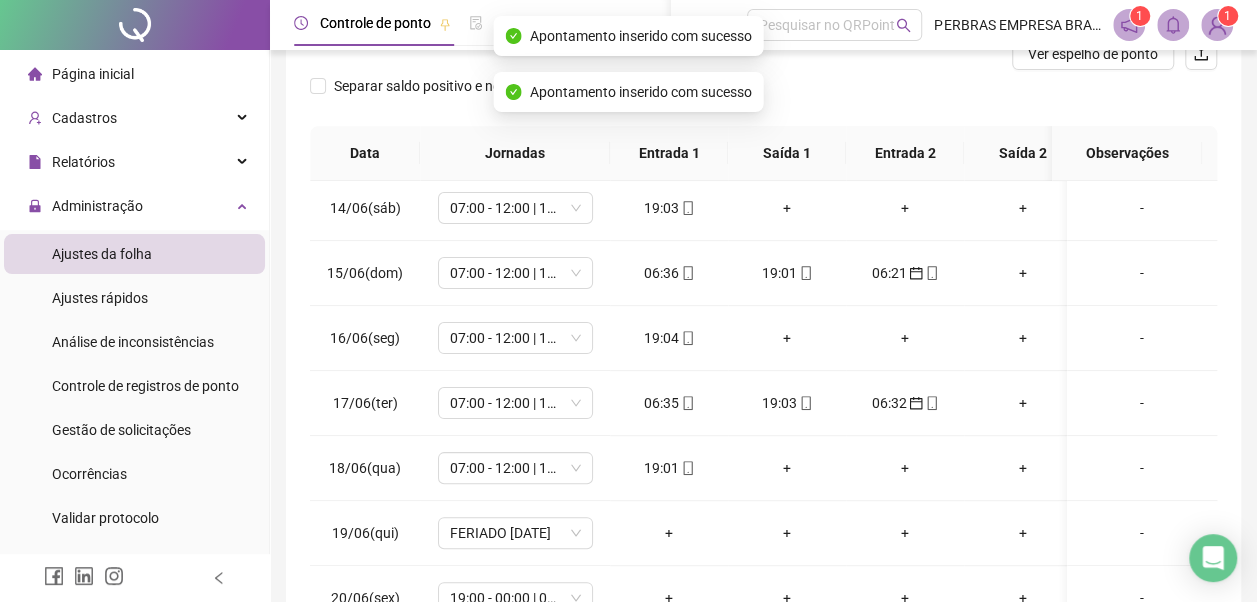scroll, scrollTop: 0, scrollLeft: 0, axis: both 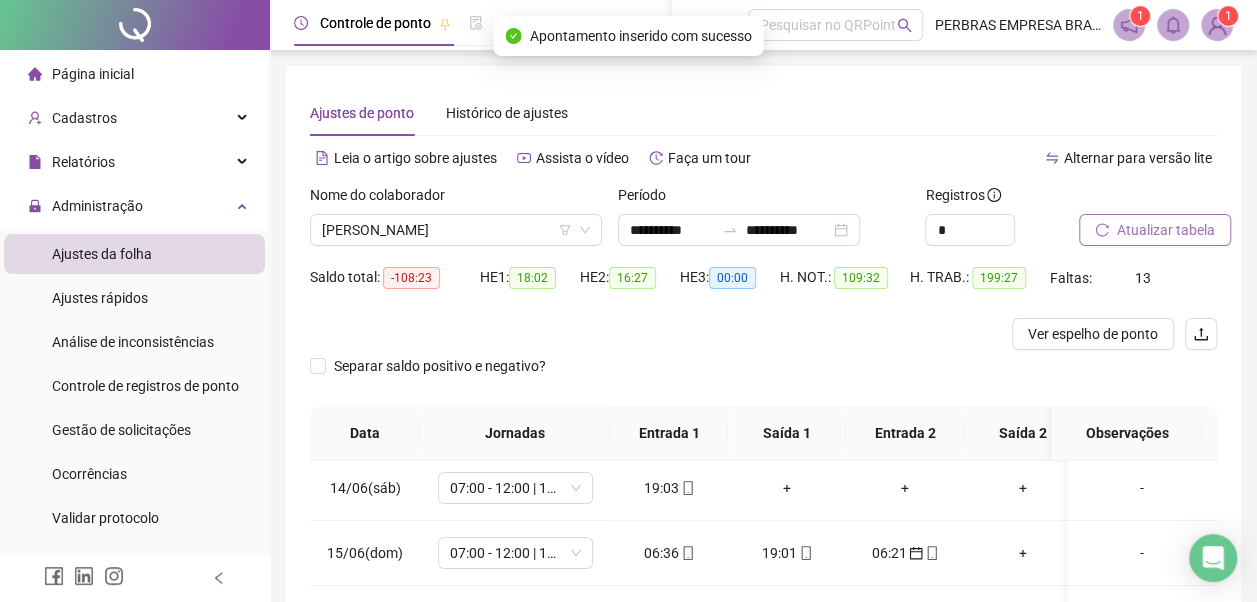 click on "Atualizar tabela" at bounding box center (1166, 230) 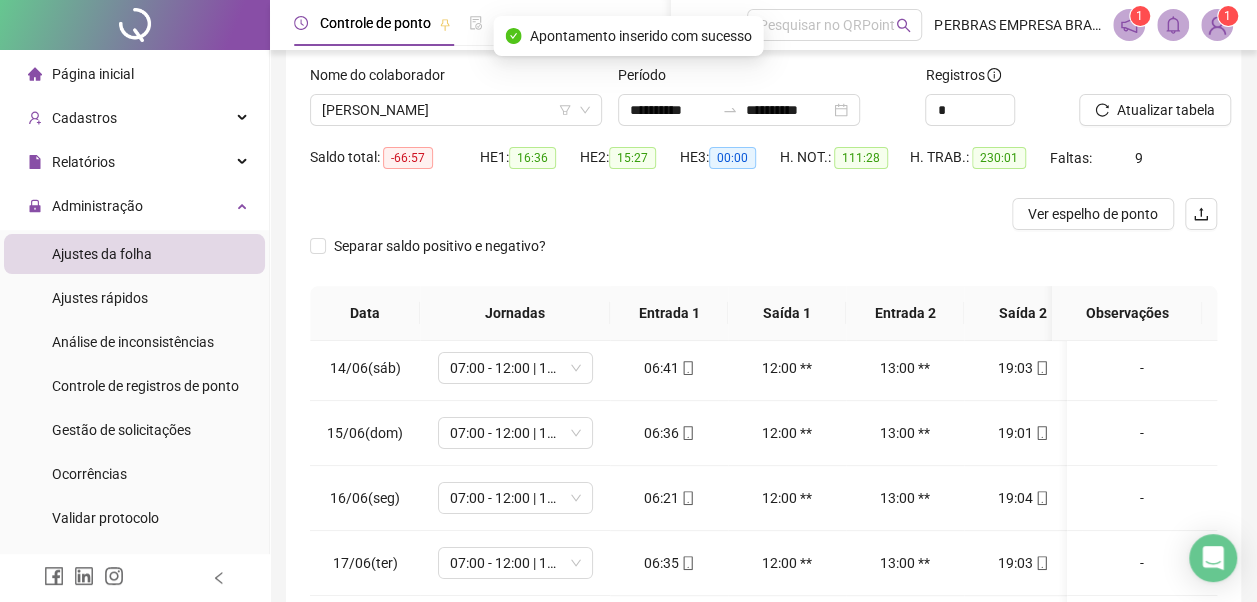 scroll, scrollTop: 396, scrollLeft: 0, axis: vertical 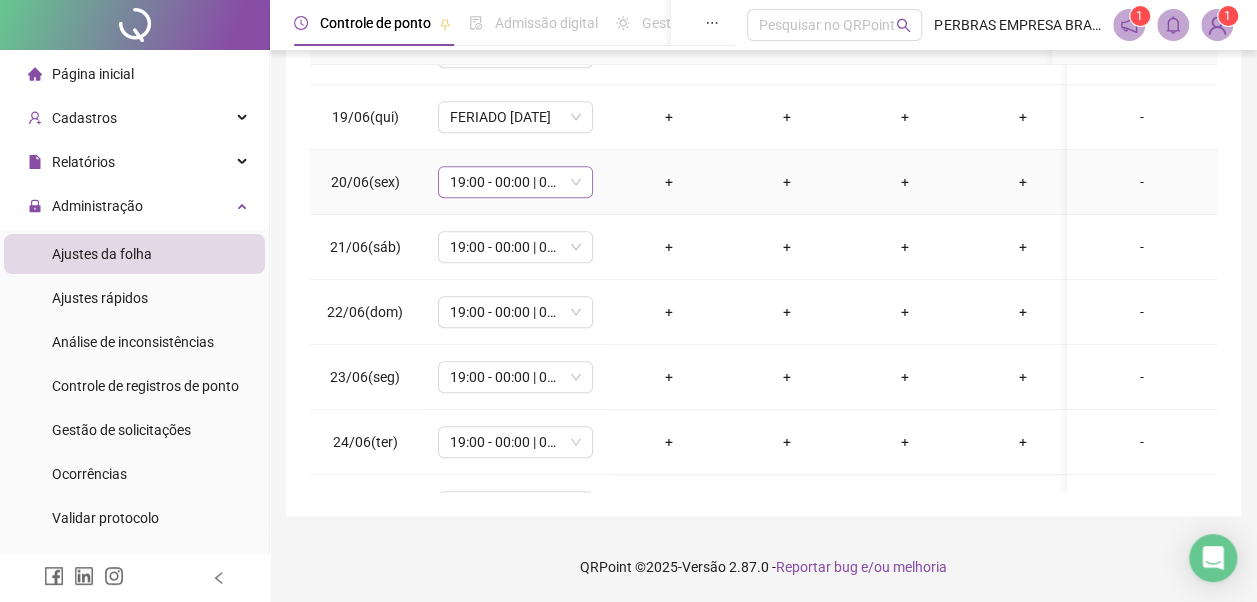 drag, startPoint x: 539, startPoint y: 180, endPoint x: 539, endPoint y: 193, distance: 13 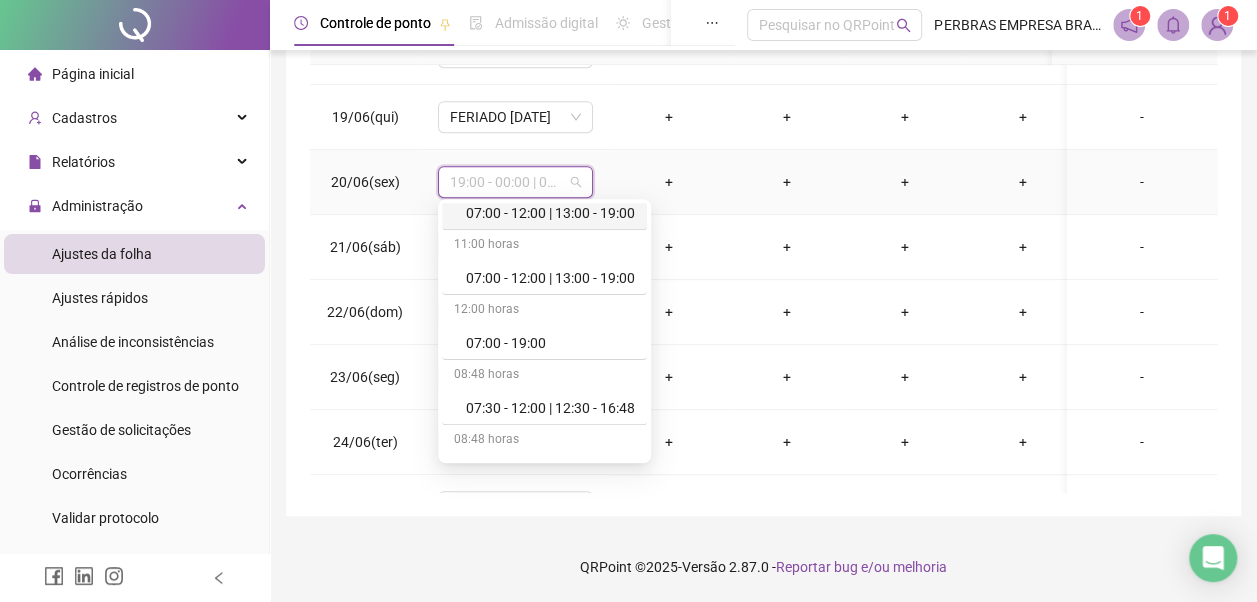 scroll, scrollTop: 700, scrollLeft: 0, axis: vertical 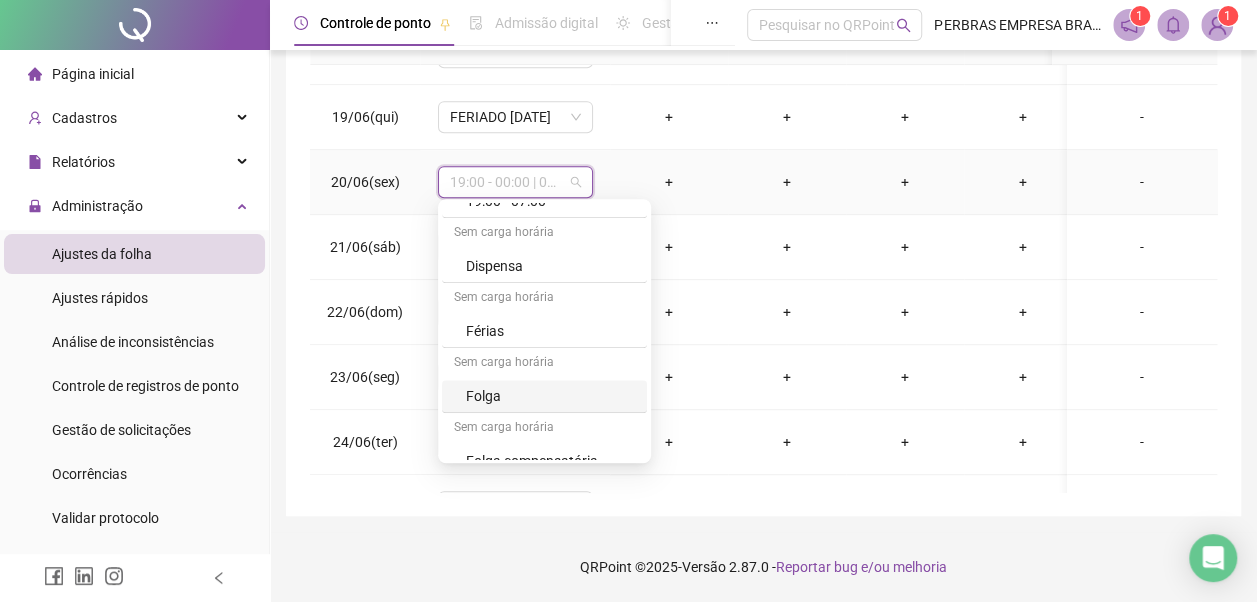 click on "Folga" at bounding box center [550, 396] 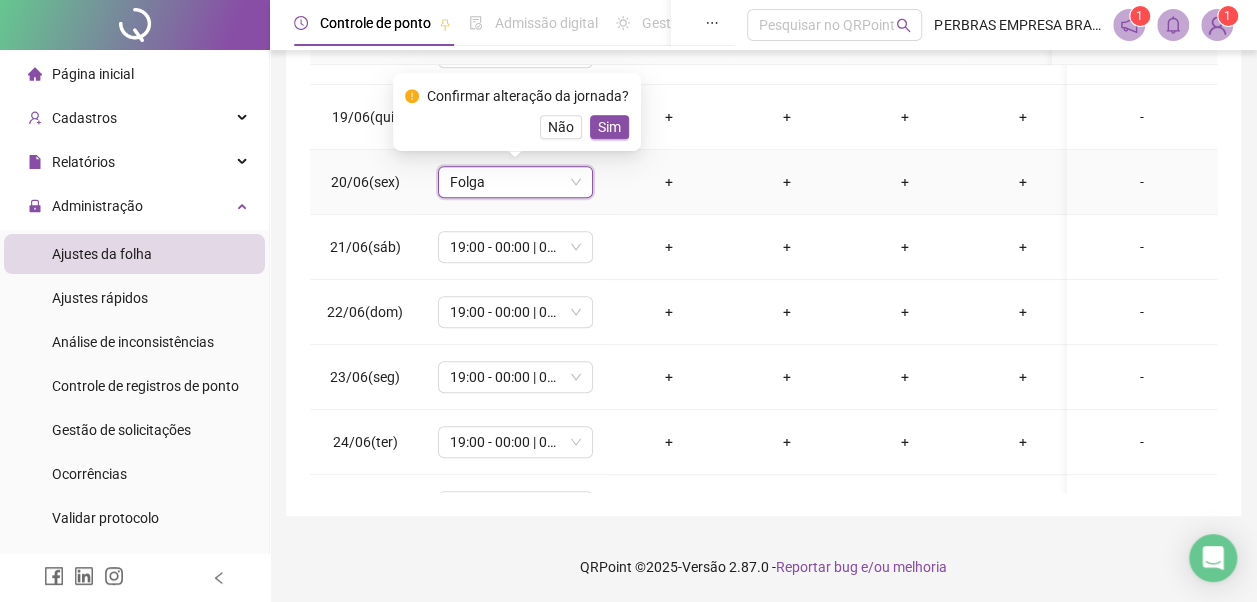 click on "Sim" at bounding box center (609, 127) 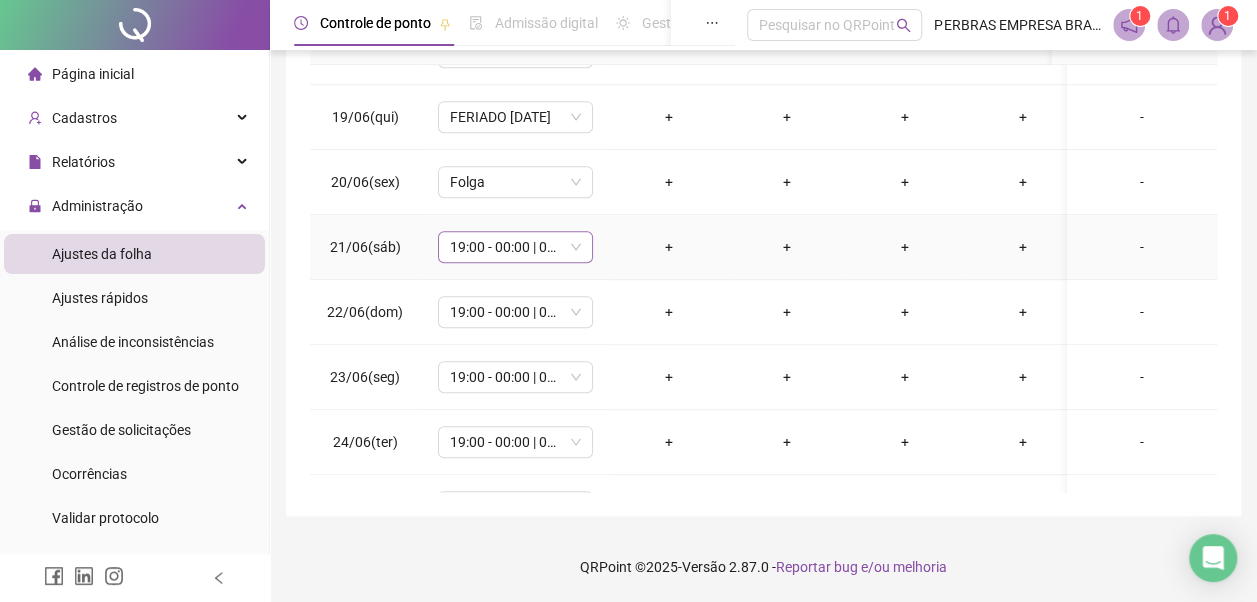 drag, startPoint x: 545, startPoint y: 240, endPoint x: 546, endPoint y: 254, distance: 14.035668 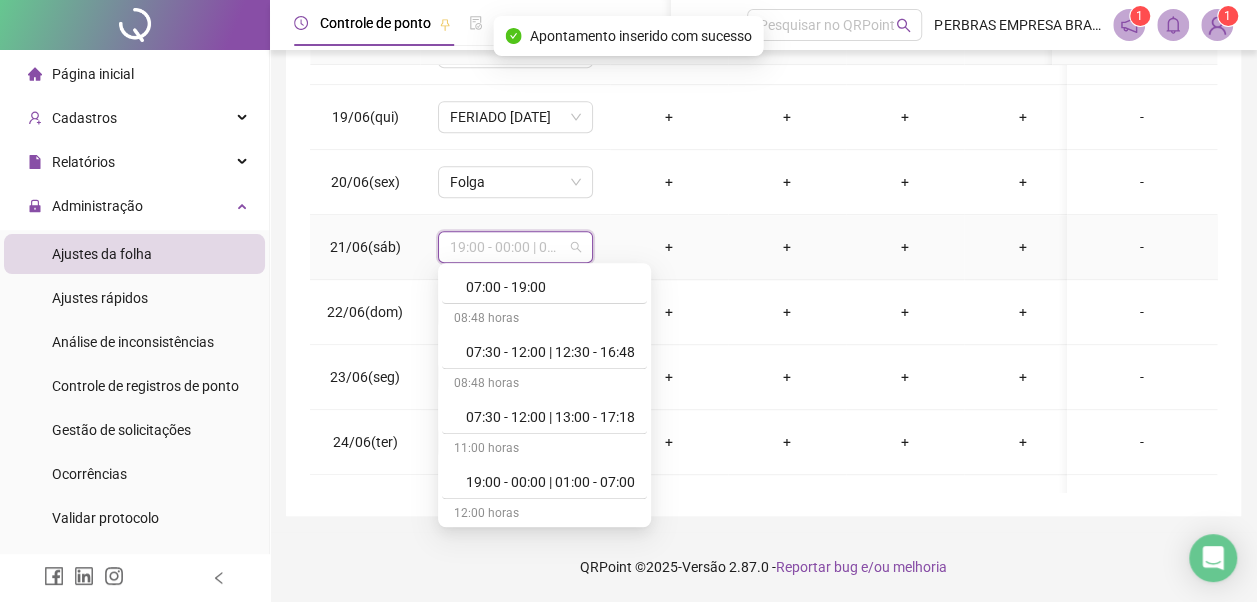 scroll, scrollTop: 778, scrollLeft: 0, axis: vertical 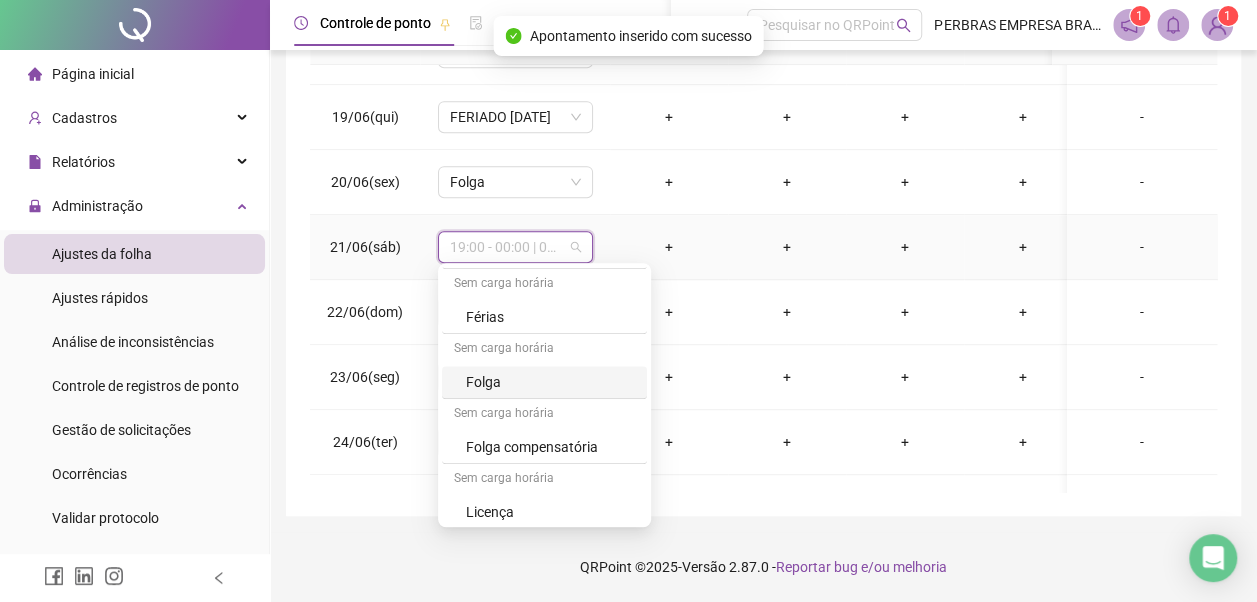 click on "Folga" at bounding box center (550, 382) 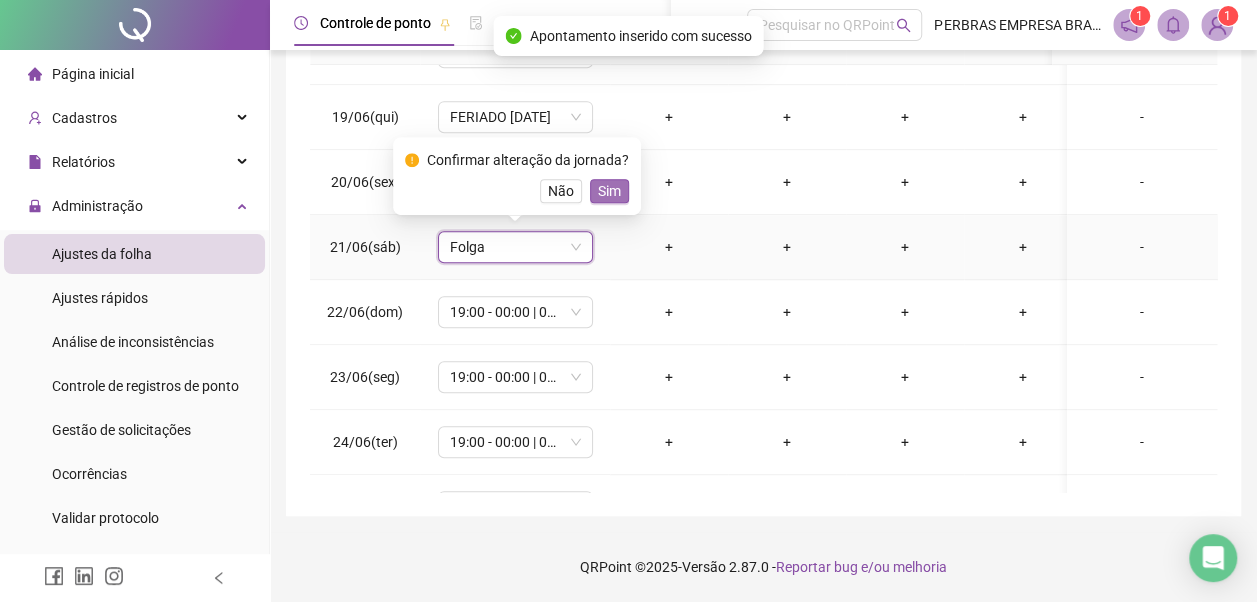 click on "Sim" at bounding box center (609, 191) 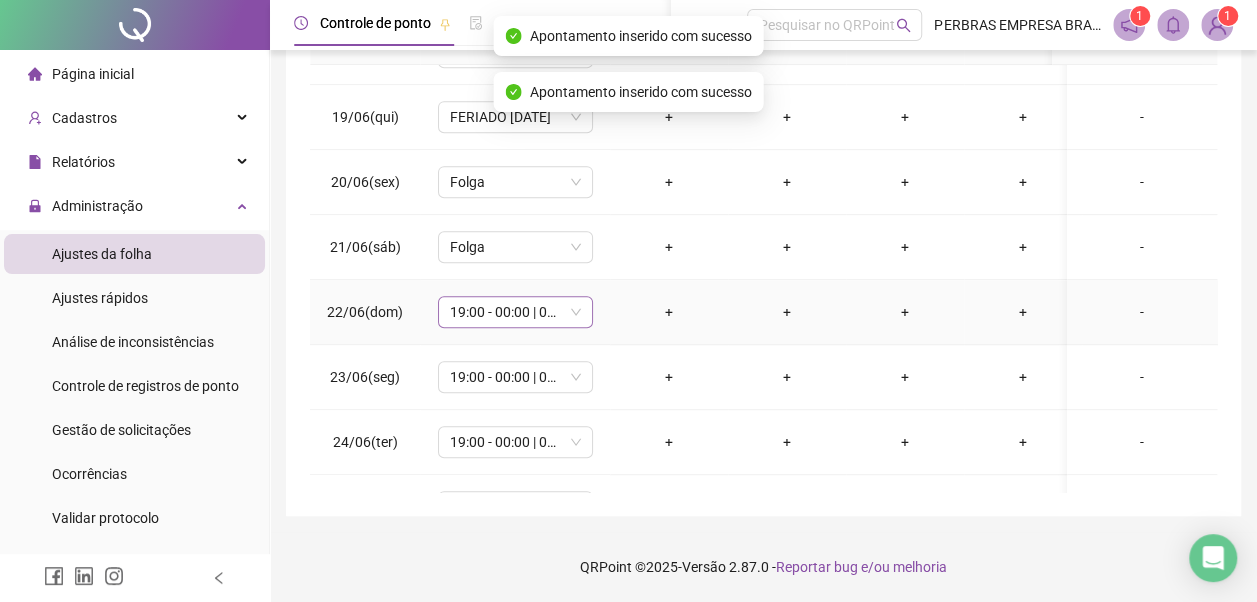 click on "19:00 - 00:00 | 01:00 - 07:00" at bounding box center [515, 312] 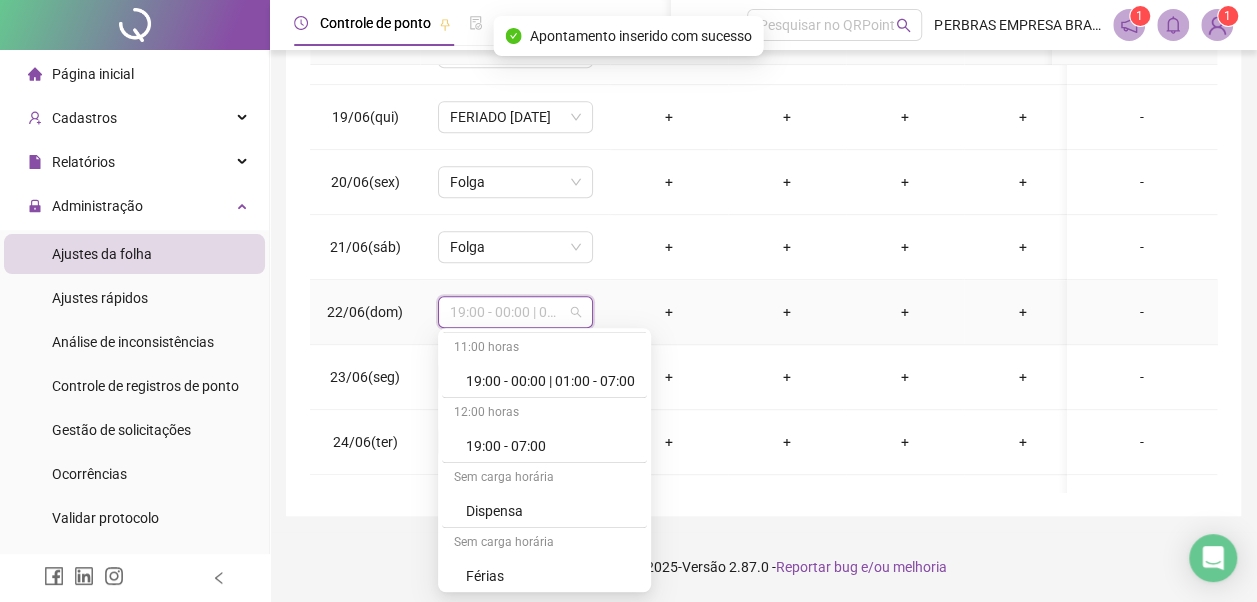 scroll, scrollTop: 778, scrollLeft: 0, axis: vertical 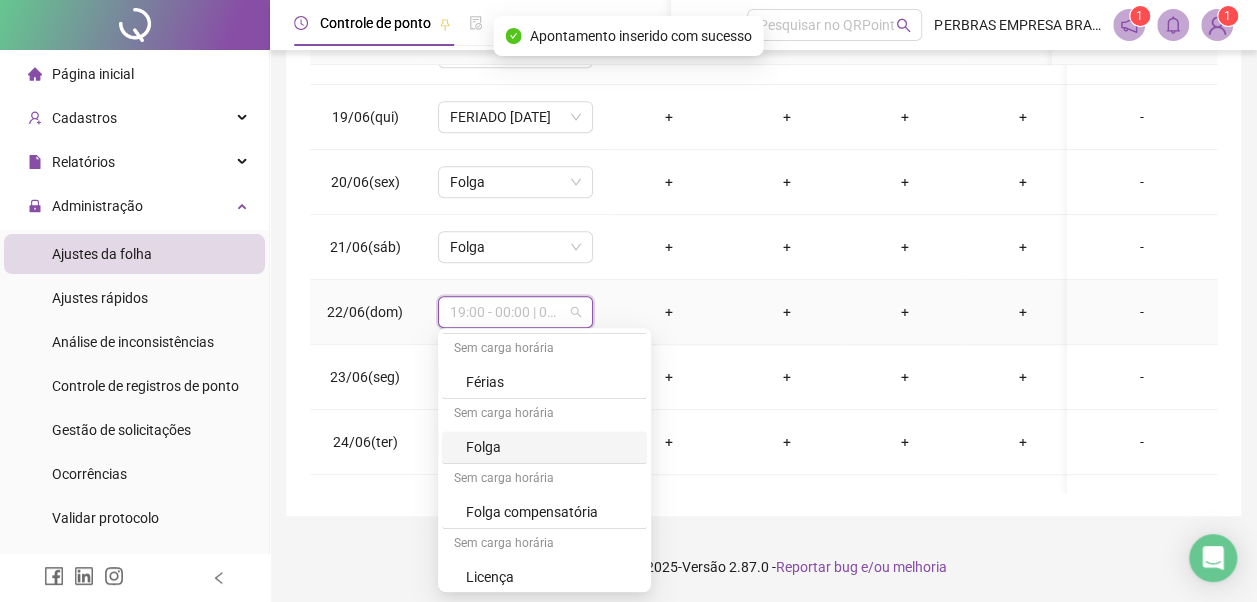 click on "Folga" at bounding box center (550, 447) 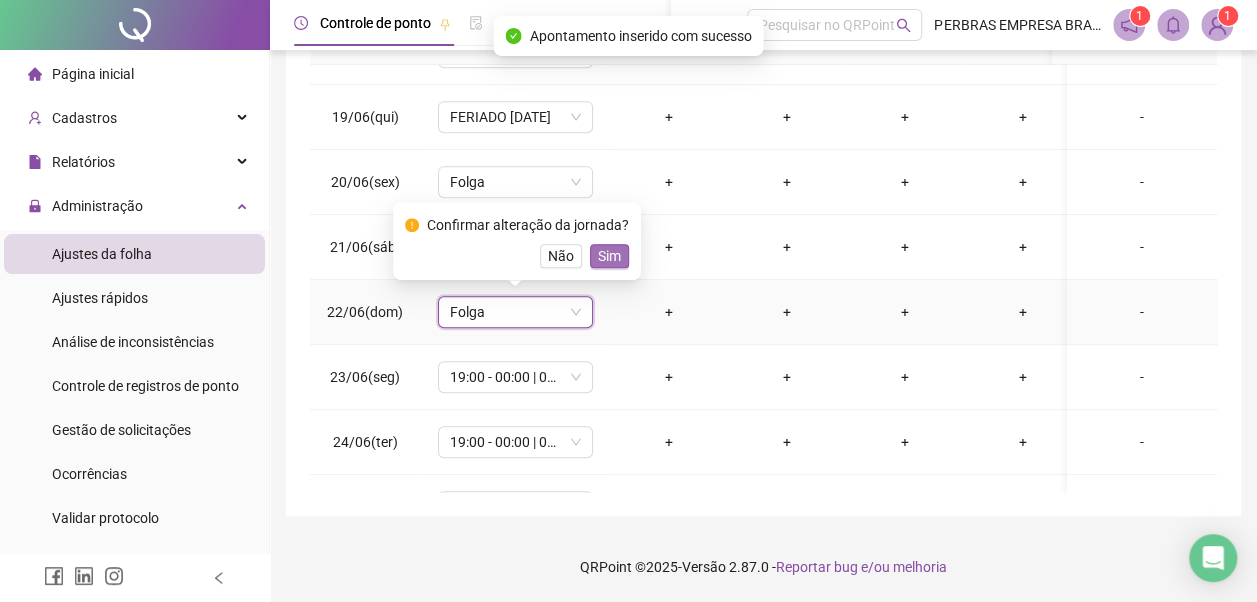 click on "Sim" at bounding box center (609, 256) 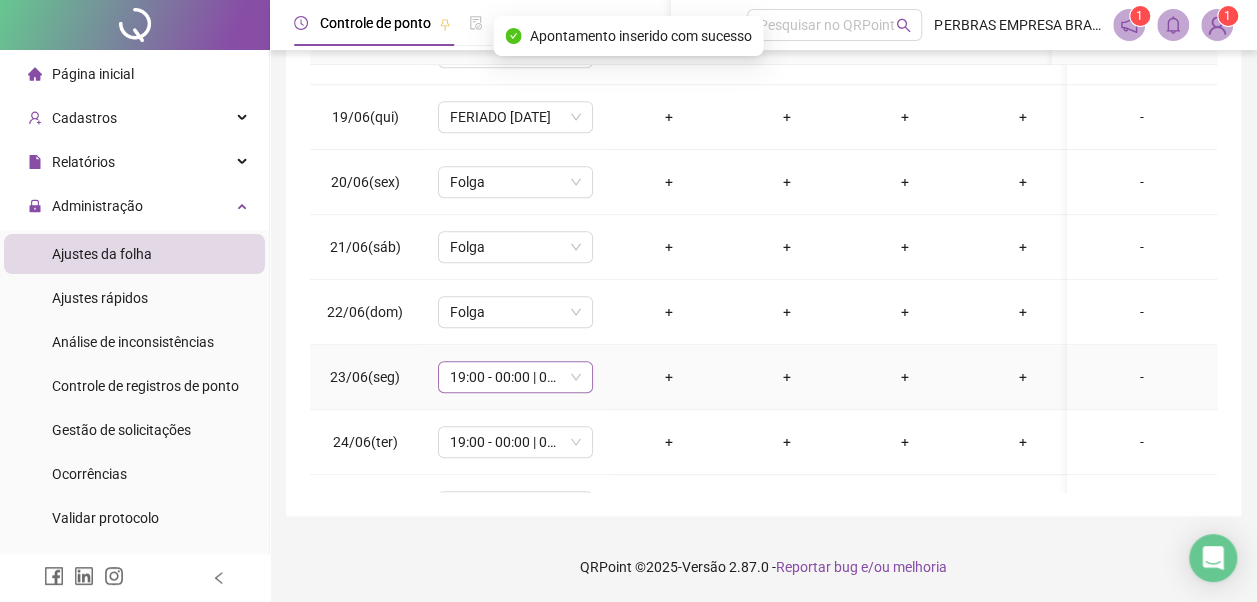 drag, startPoint x: 536, startPoint y: 380, endPoint x: 536, endPoint y: 357, distance: 23 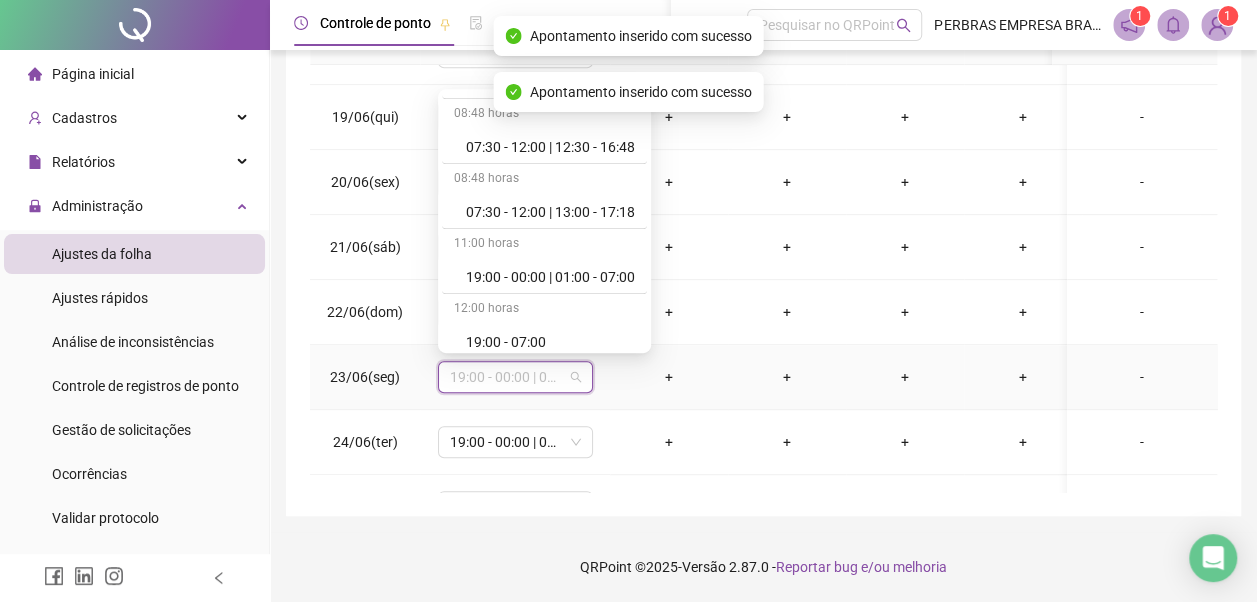 scroll, scrollTop: 778, scrollLeft: 0, axis: vertical 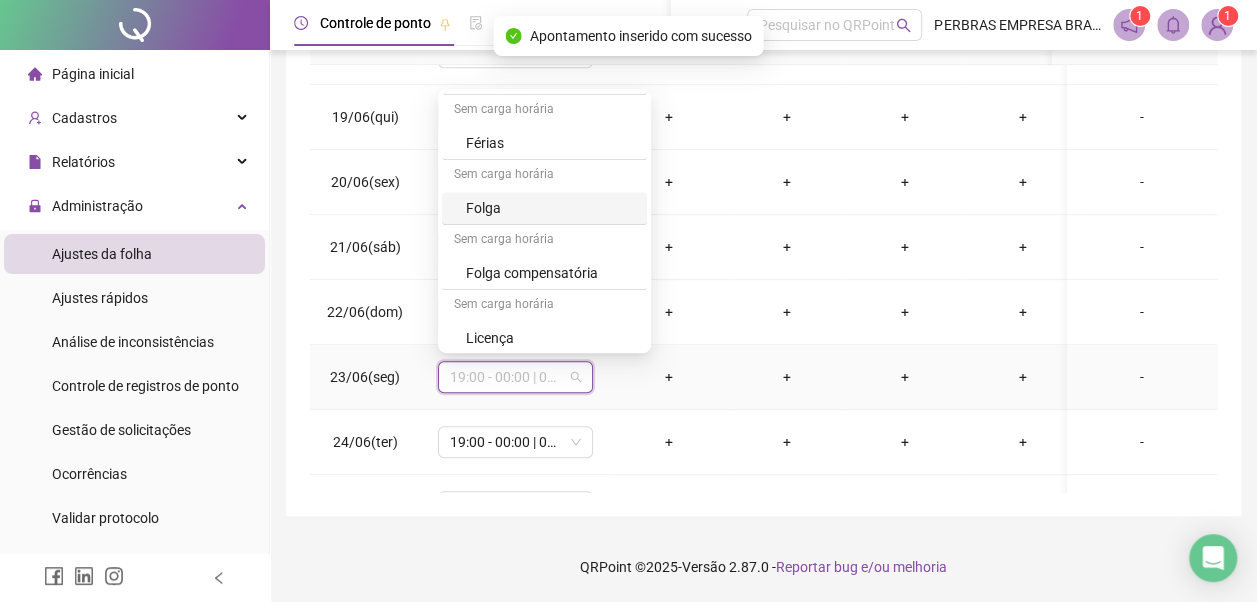 click on "Folga" at bounding box center (550, 208) 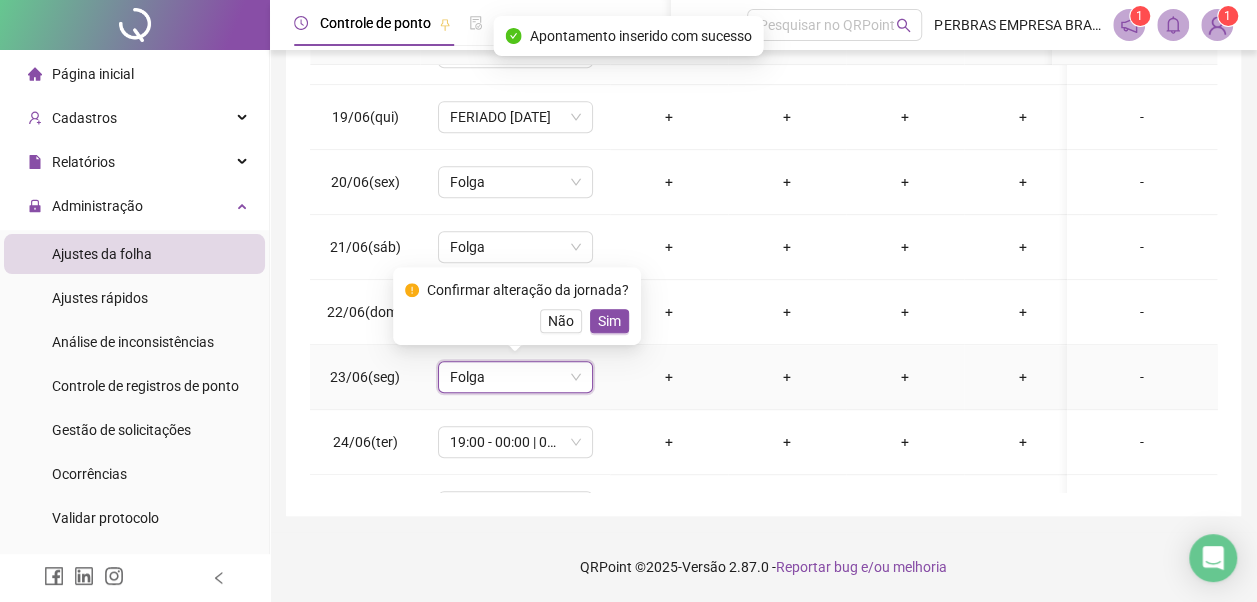 click on "Sim" at bounding box center (609, 321) 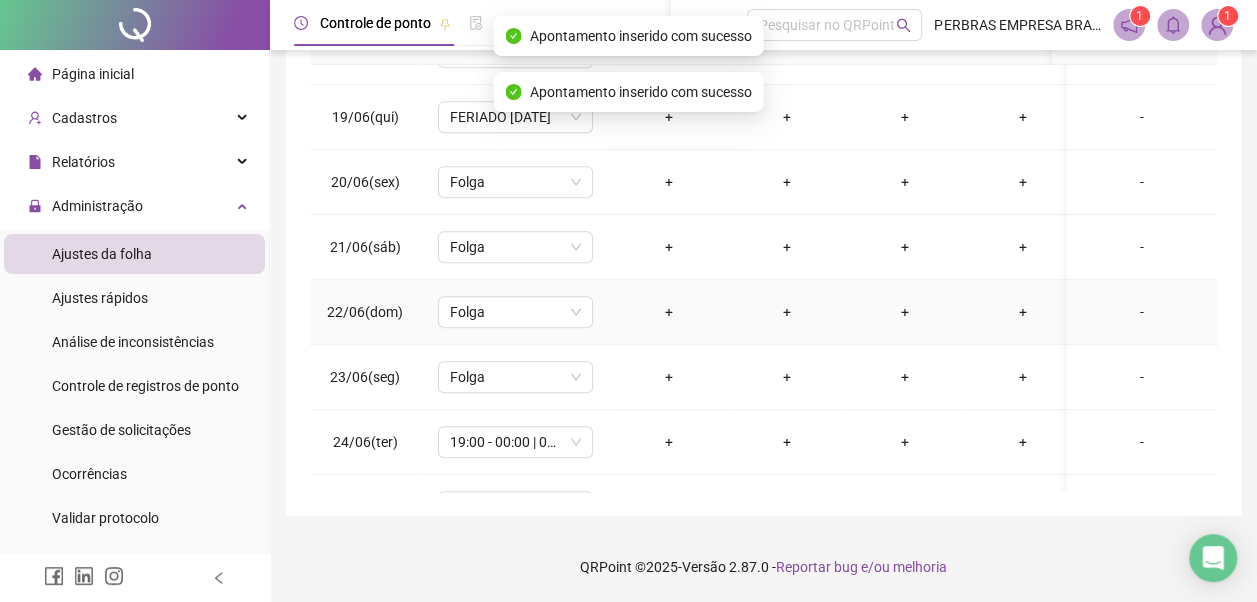 scroll, scrollTop: 600, scrollLeft: 0, axis: vertical 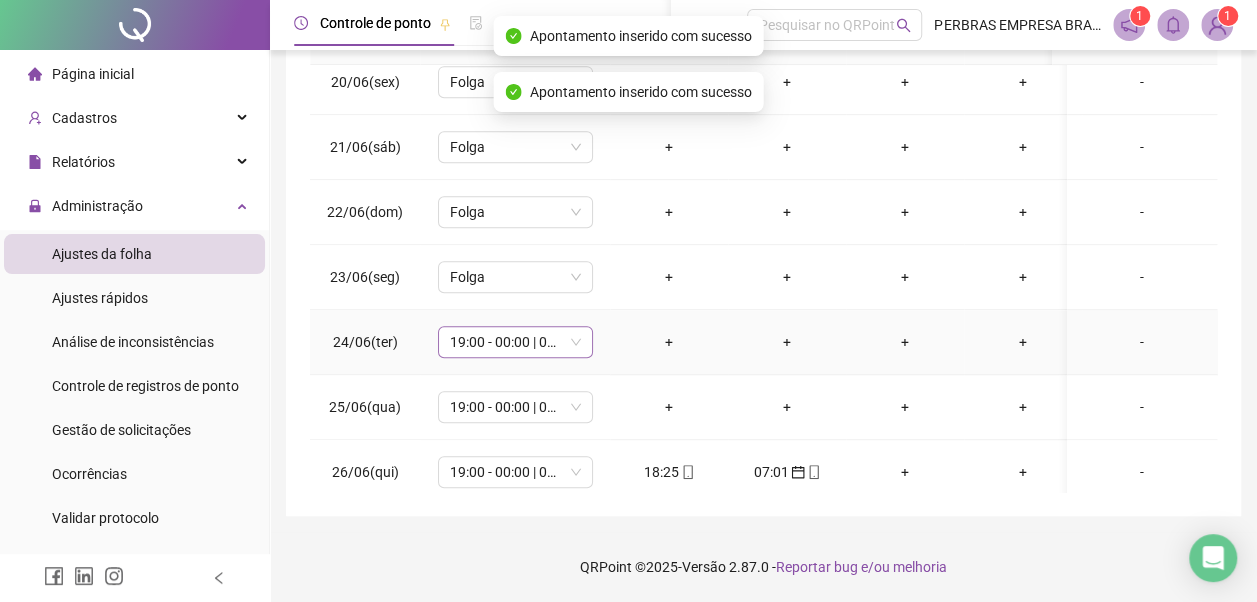 click on "19:00 - 00:00 | 01:00 - 07:00" at bounding box center (515, 342) 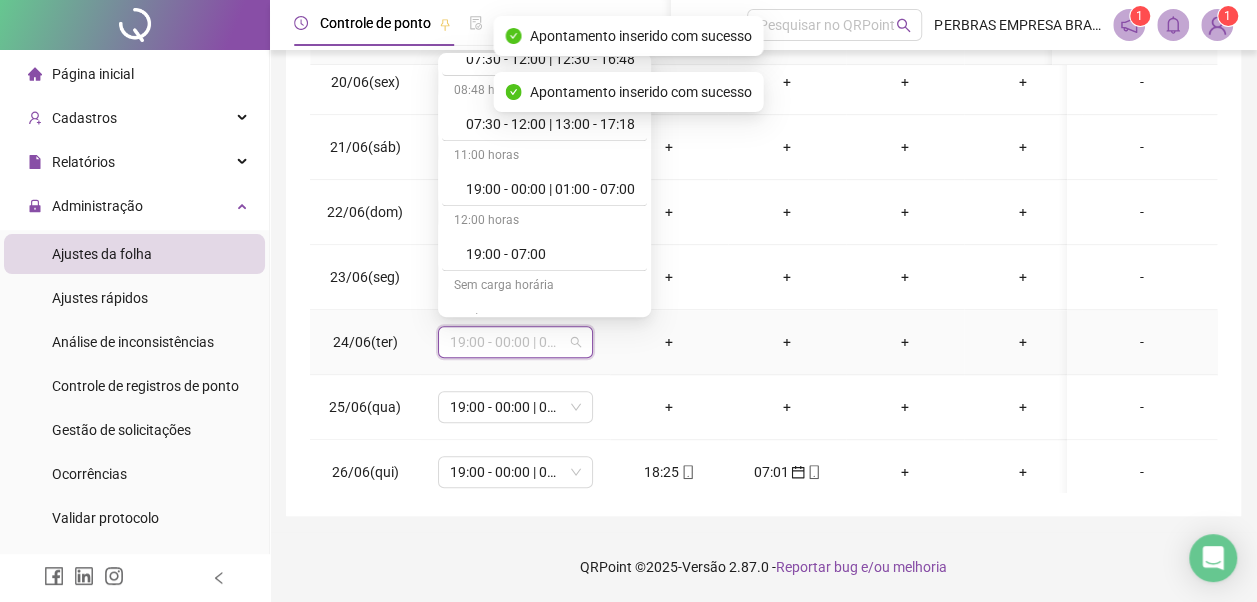 scroll, scrollTop: 778, scrollLeft: 0, axis: vertical 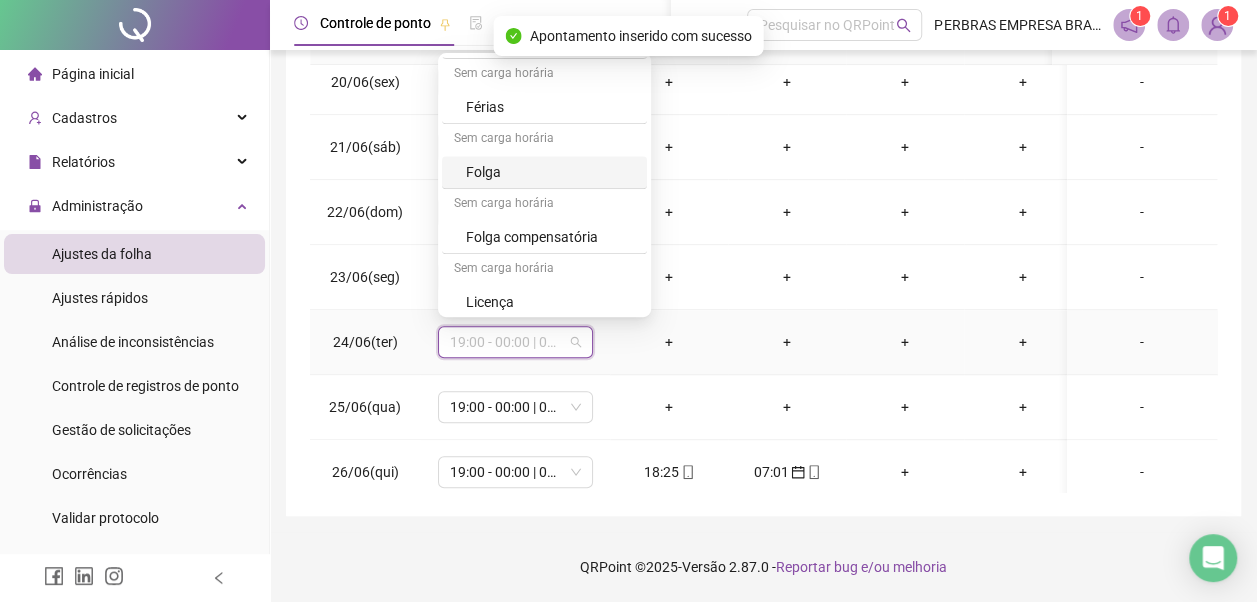 click on "Folga" at bounding box center (550, 172) 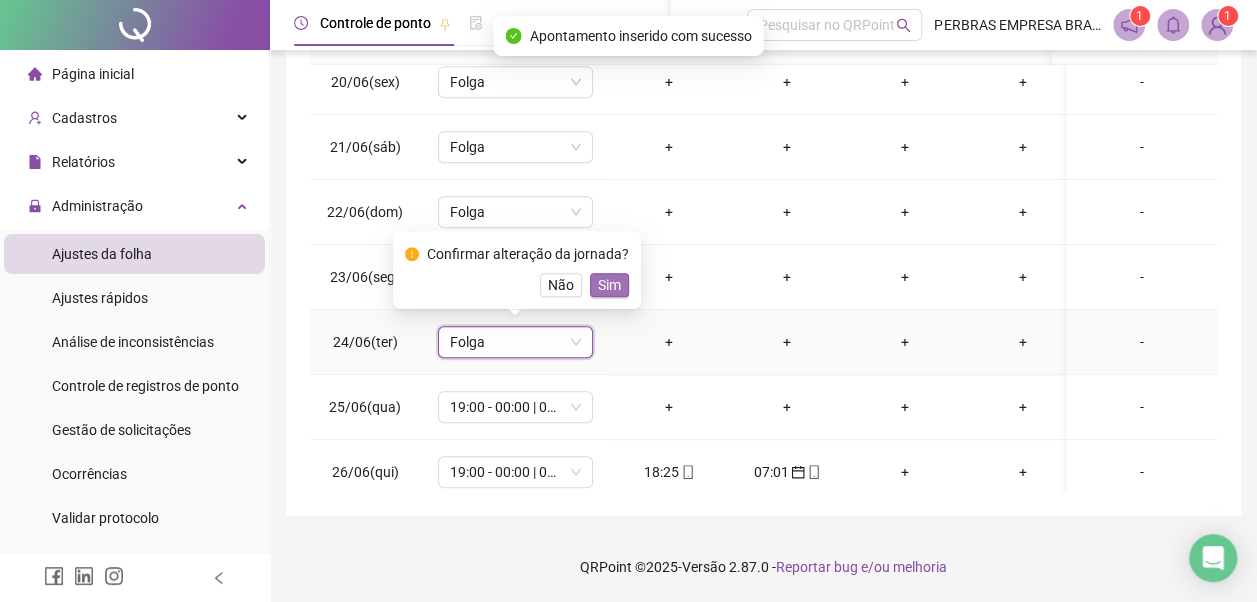 click on "Sim" at bounding box center [609, 285] 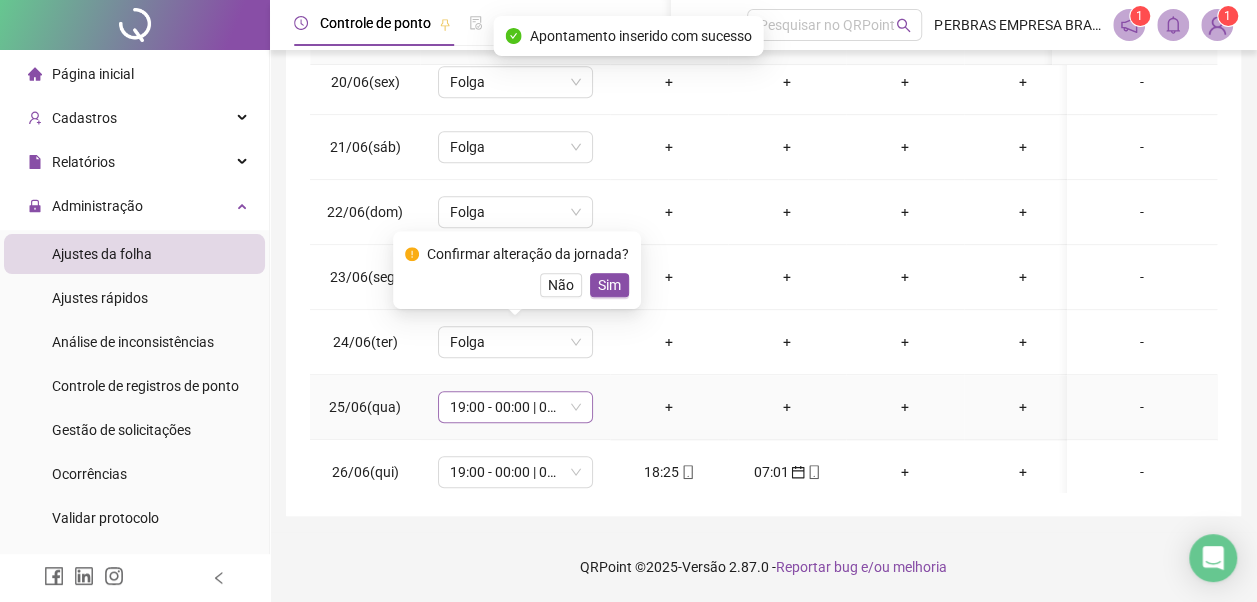 click on "19:00 - 00:00 | 01:00 - 07:00" at bounding box center [515, 407] 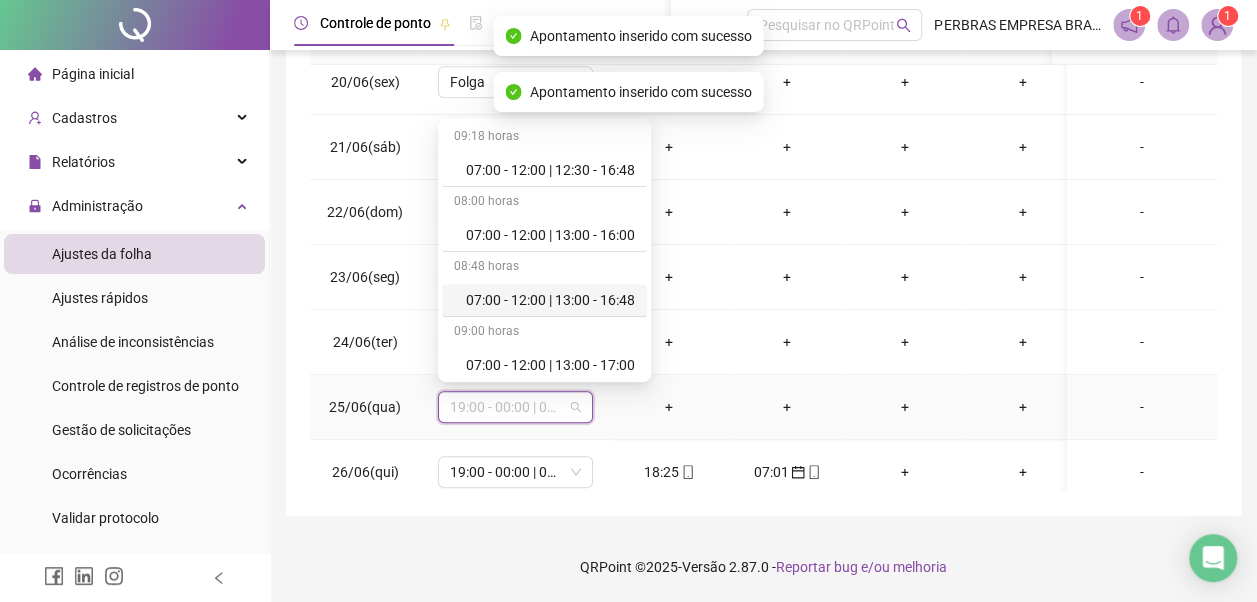 scroll, scrollTop: 778, scrollLeft: 0, axis: vertical 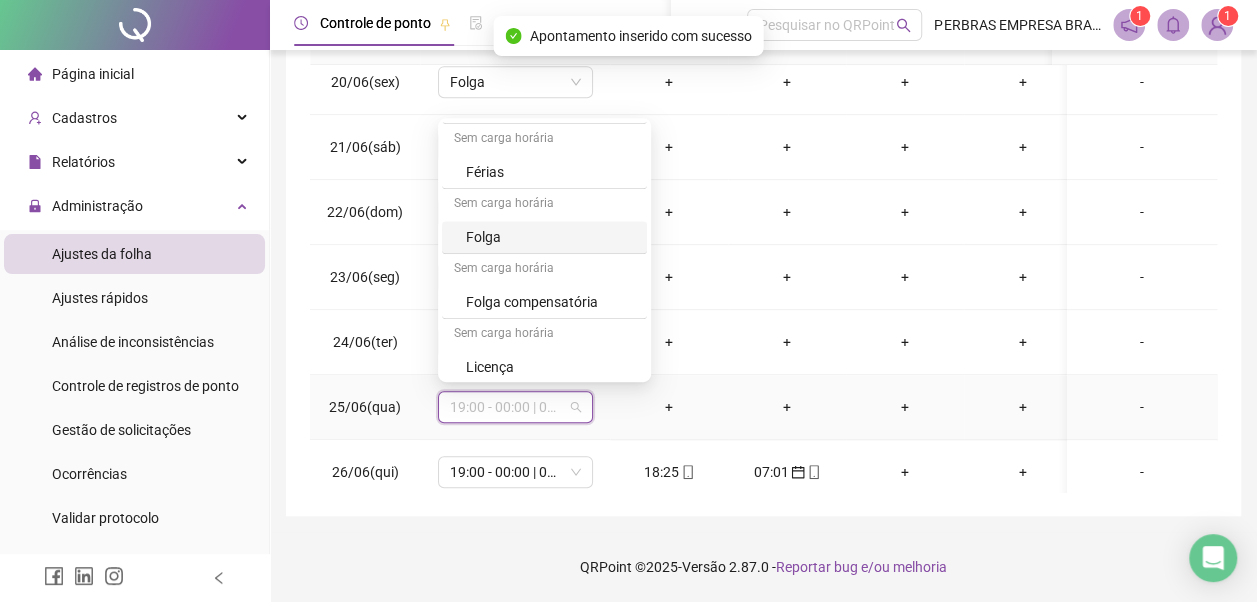 click on "Folga" at bounding box center [550, 237] 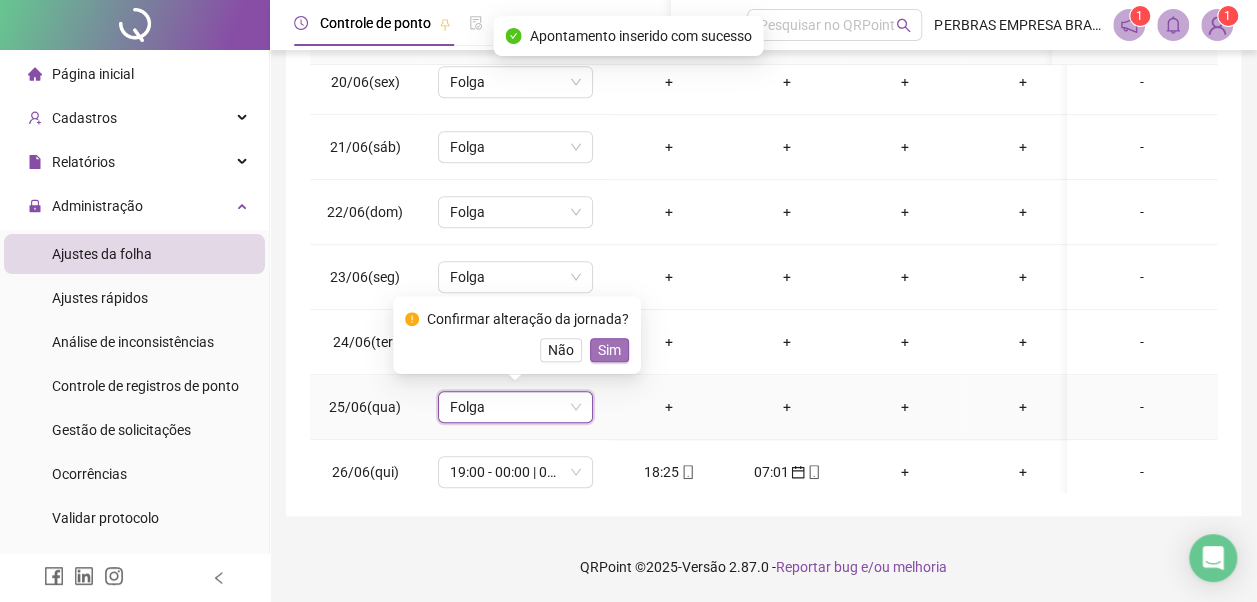 click on "Sim" at bounding box center (609, 350) 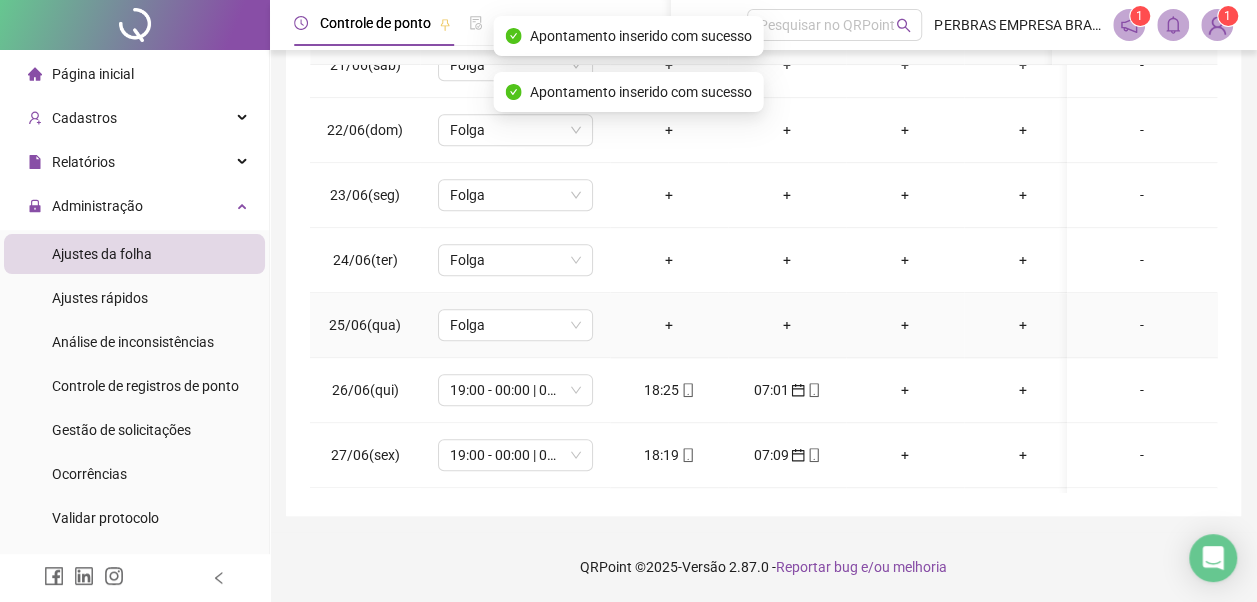 scroll, scrollTop: 1000, scrollLeft: 0, axis: vertical 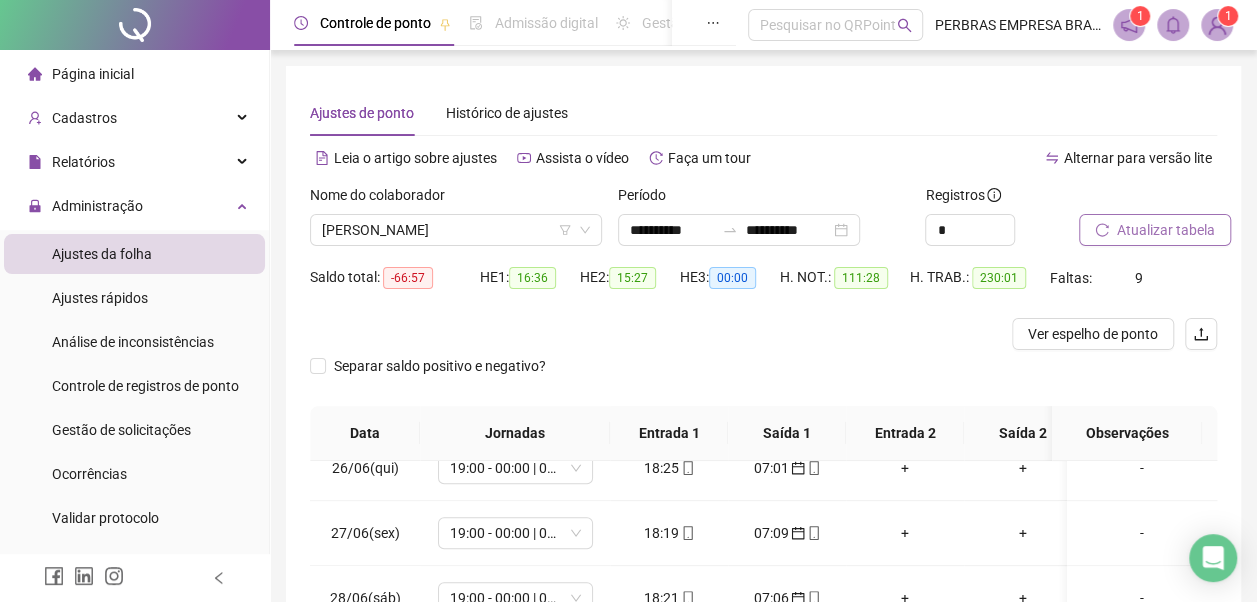 click on "Atualizar tabela" at bounding box center (1166, 230) 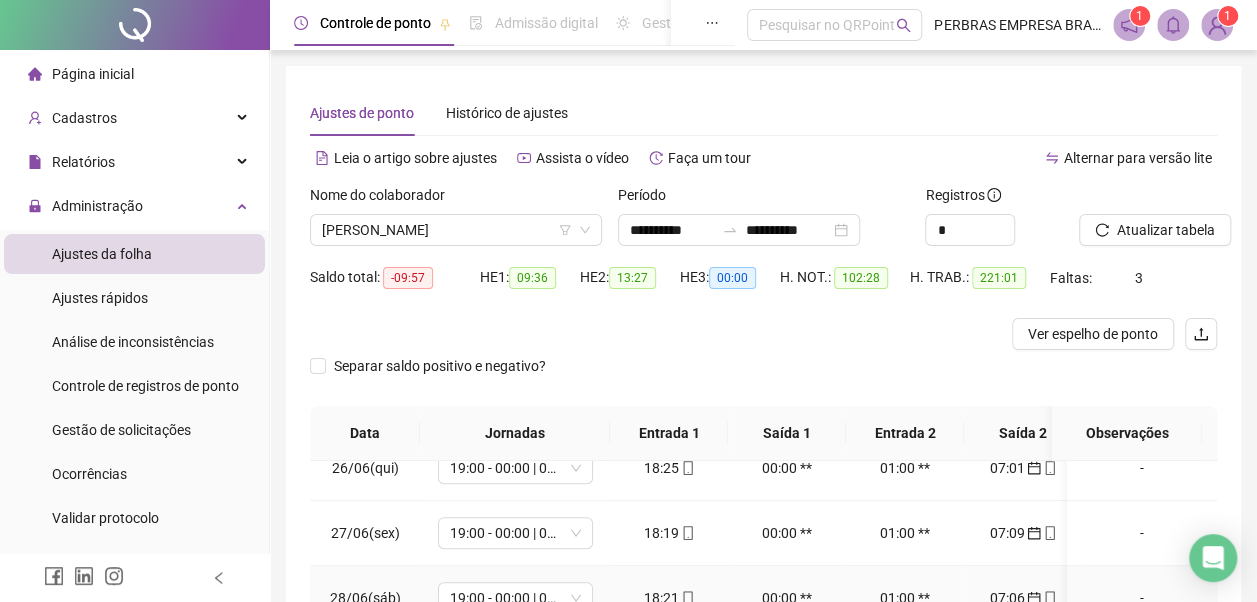 scroll, scrollTop: 396, scrollLeft: 0, axis: vertical 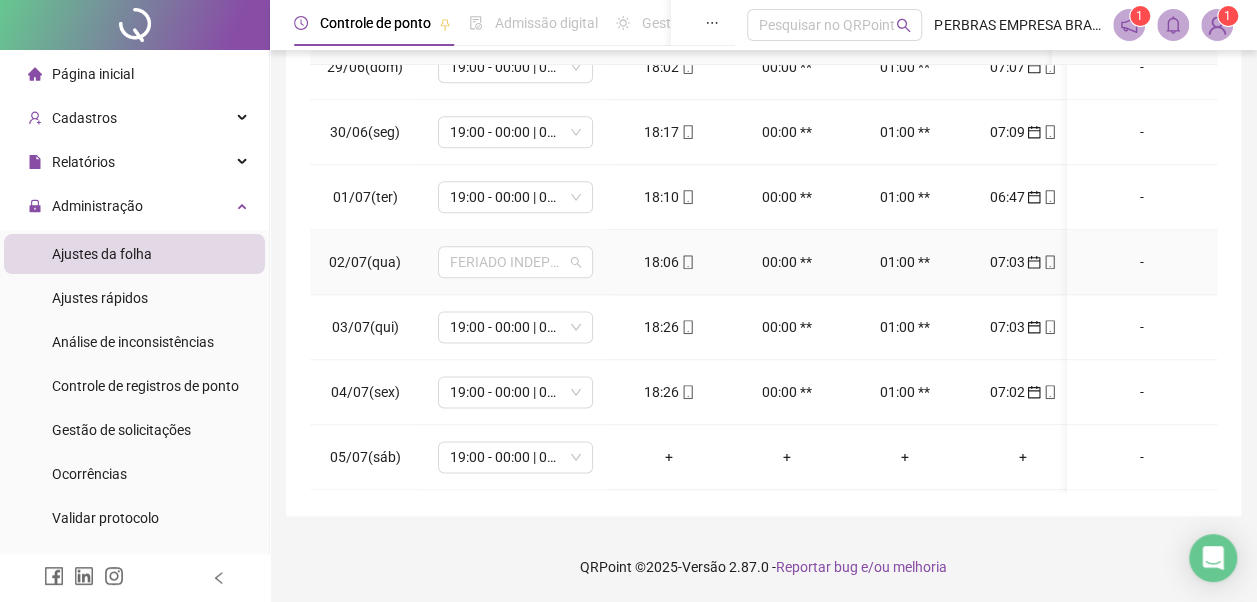 drag, startPoint x: 503, startPoint y: 260, endPoint x: 505, endPoint y: 290, distance: 30.066593 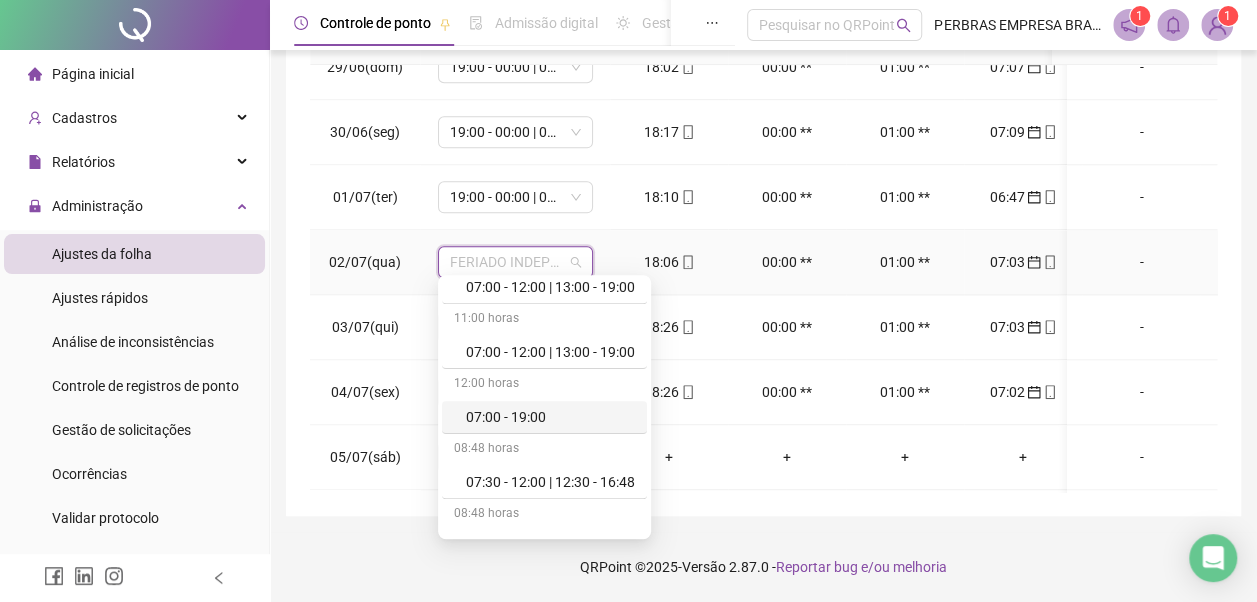 scroll, scrollTop: 600, scrollLeft: 0, axis: vertical 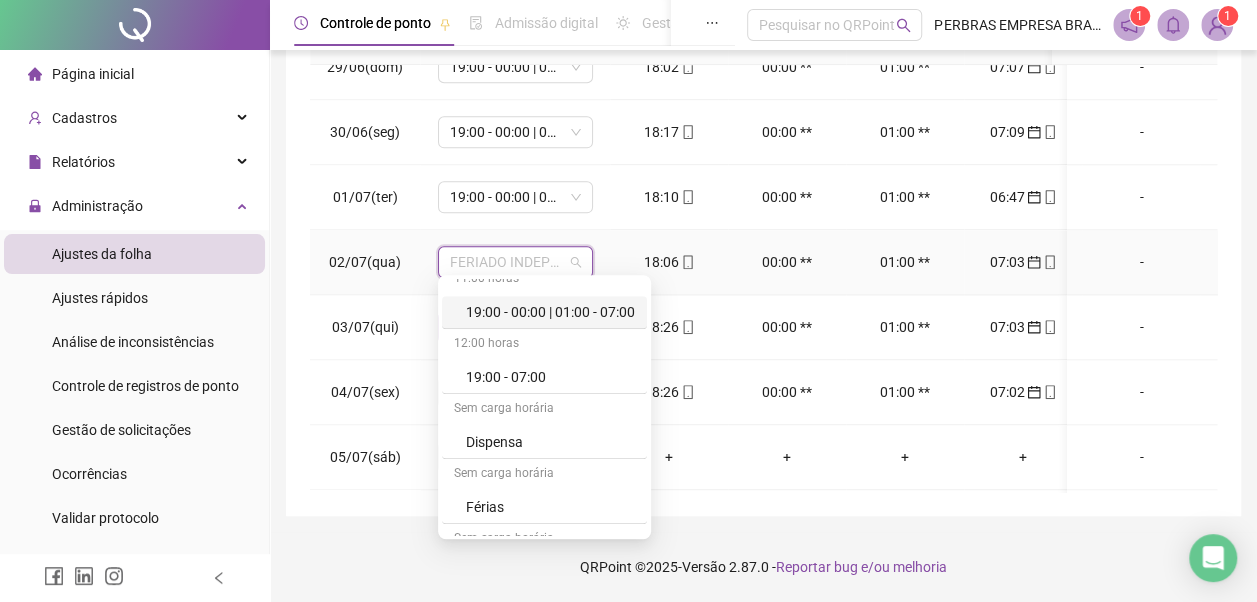 click on "19:00 - 00:00 | 01:00 - 07:00" at bounding box center (550, 312) 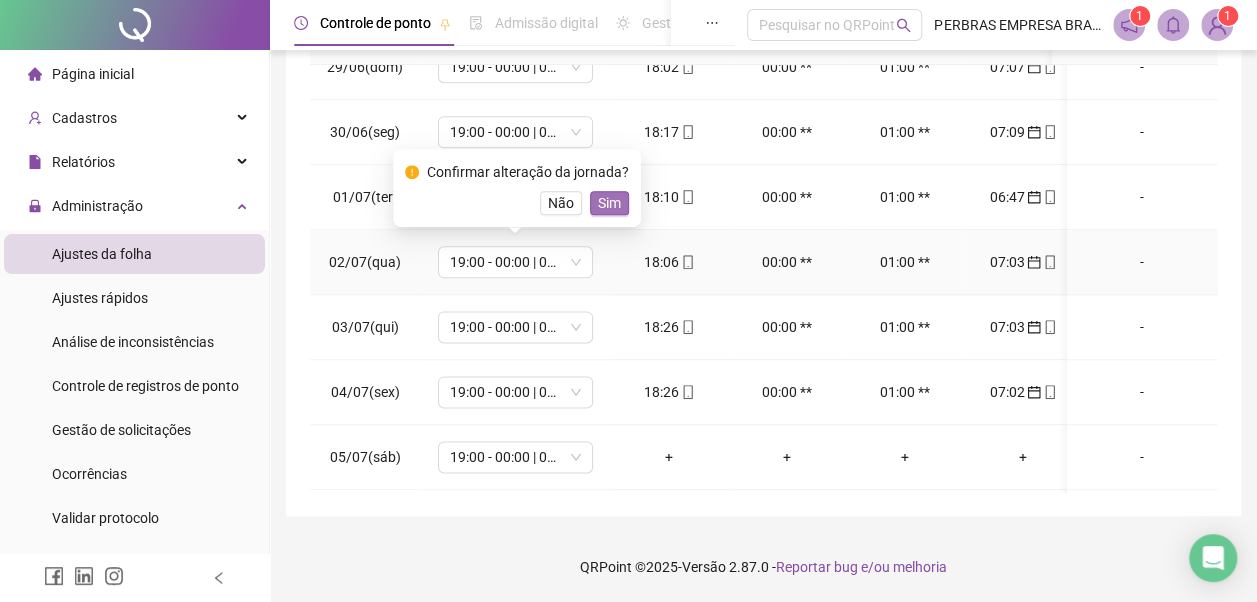 click on "Sim" at bounding box center [609, 203] 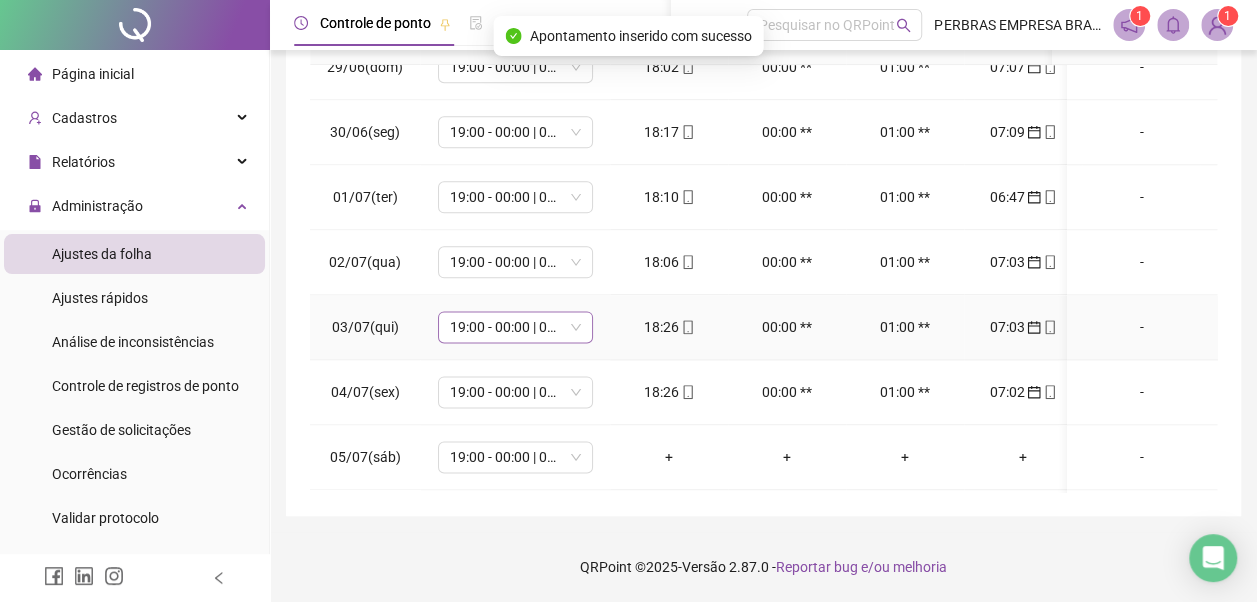 click on "19:00 - 00:00 | 01:00 - 07:00" at bounding box center [515, 327] 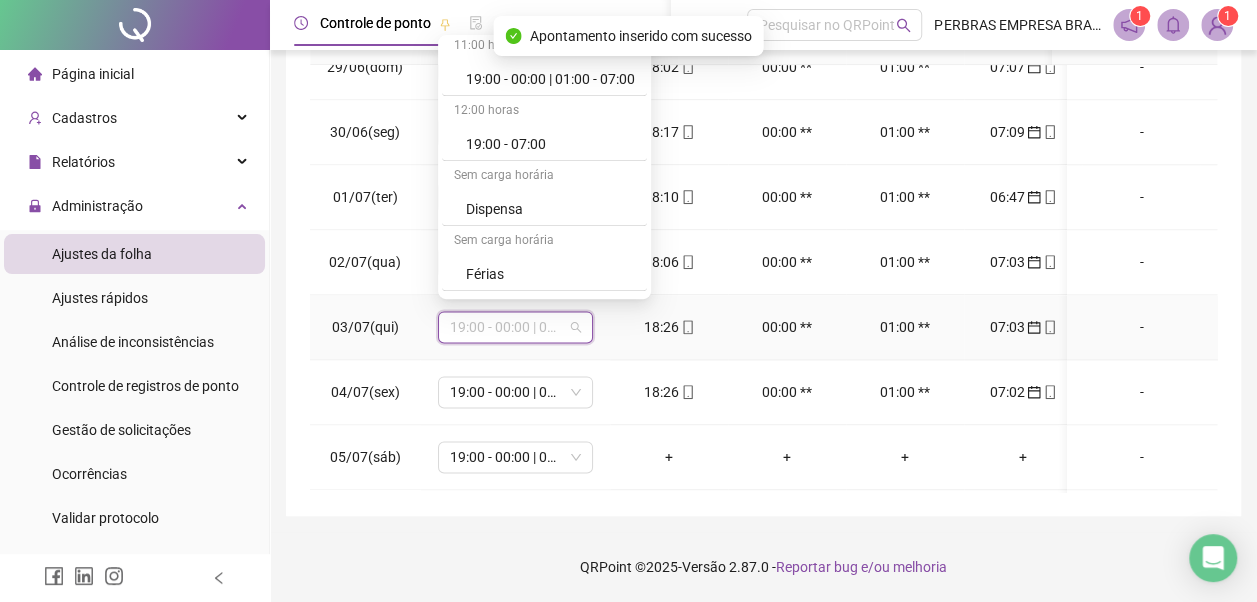 scroll, scrollTop: 778, scrollLeft: 0, axis: vertical 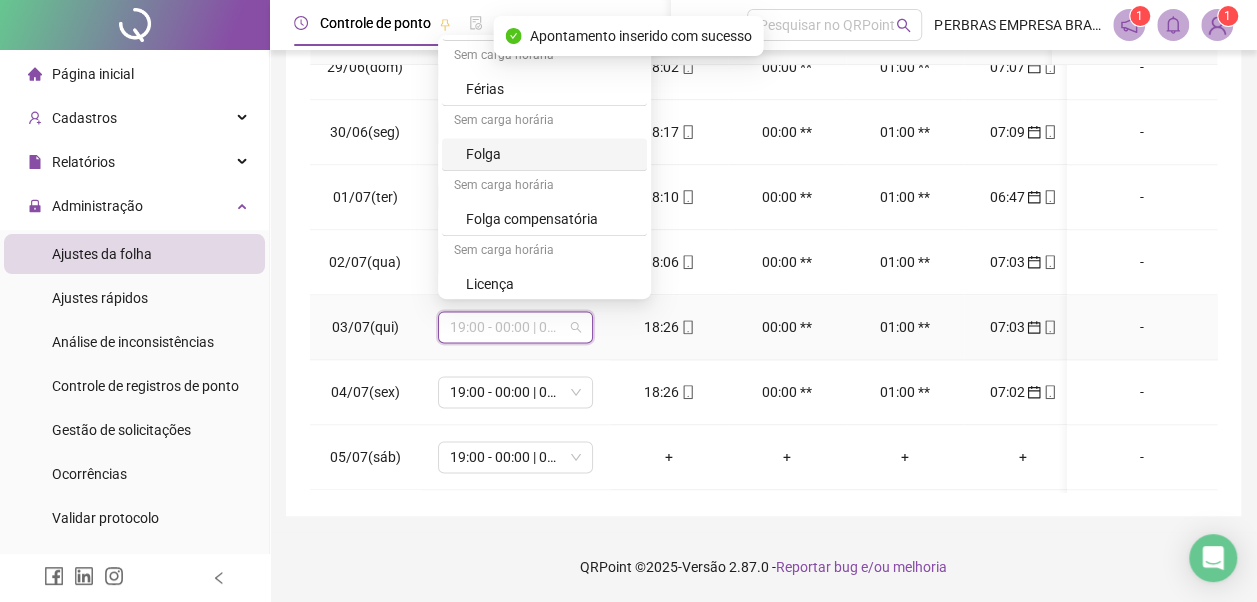 click on "Folga" at bounding box center [550, 154] 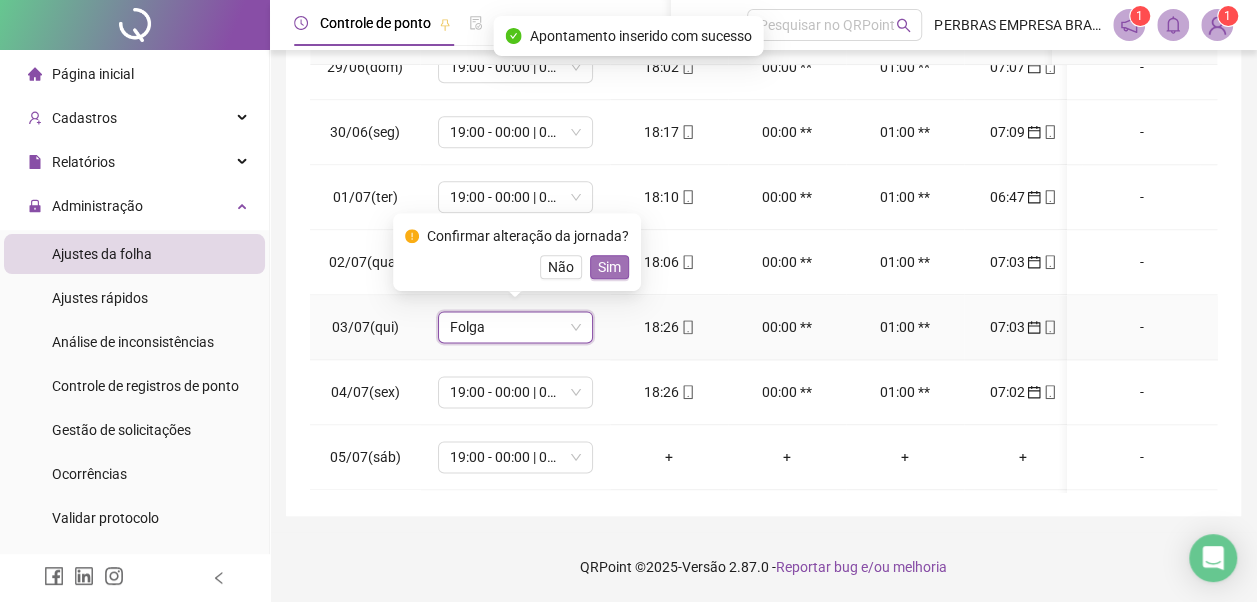 click on "Sim" at bounding box center (609, 267) 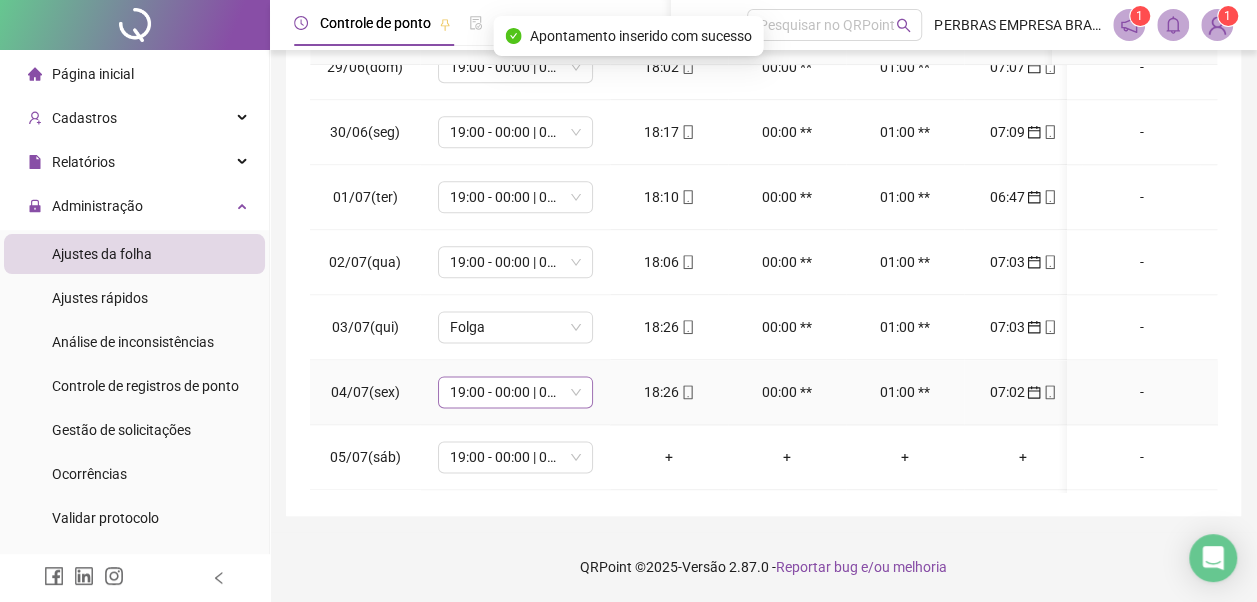click on "19:00 - 00:00 | 01:00 - 07:00" at bounding box center [515, 392] 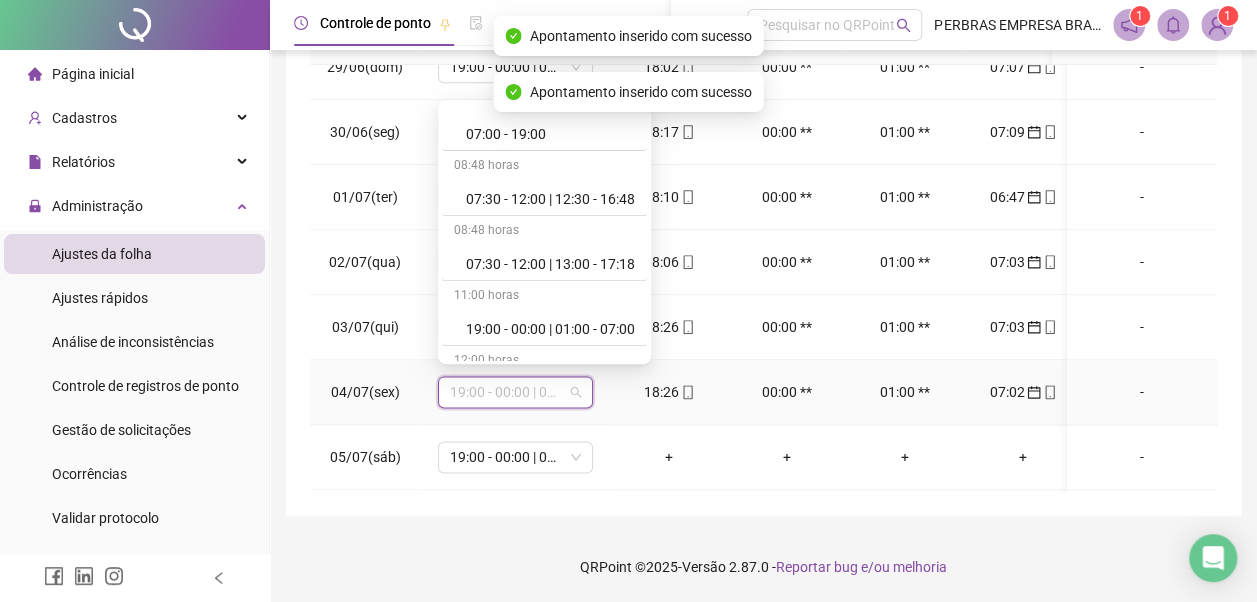 scroll, scrollTop: 778, scrollLeft: 0, axis: vertical 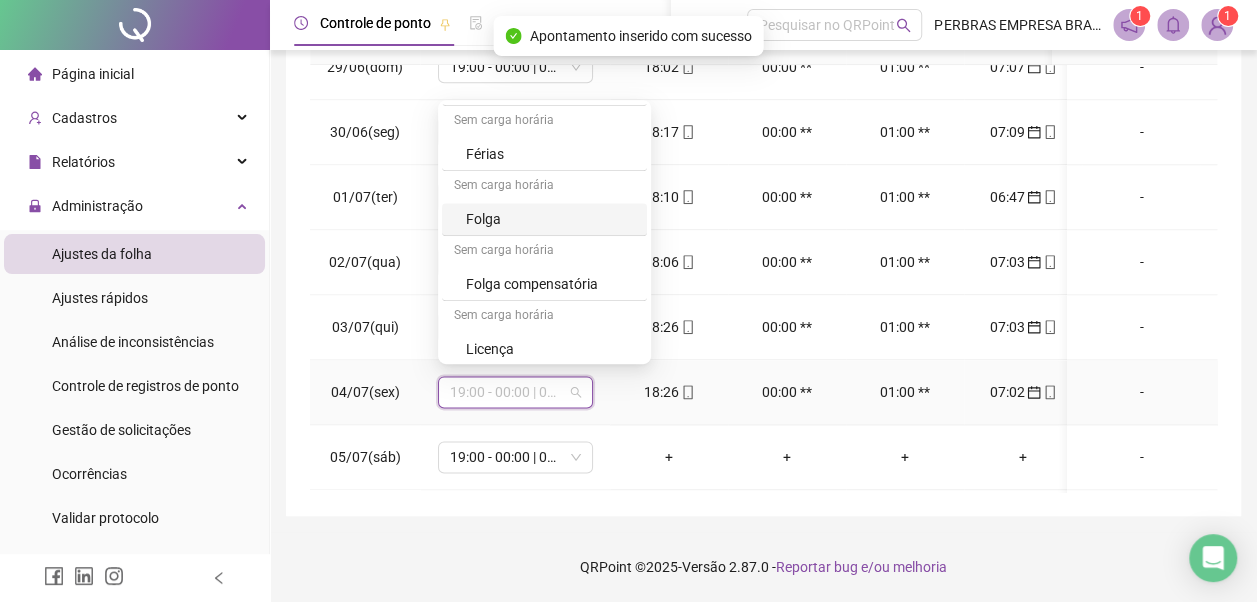 click on "Folga" at bounding box center (550, 219) 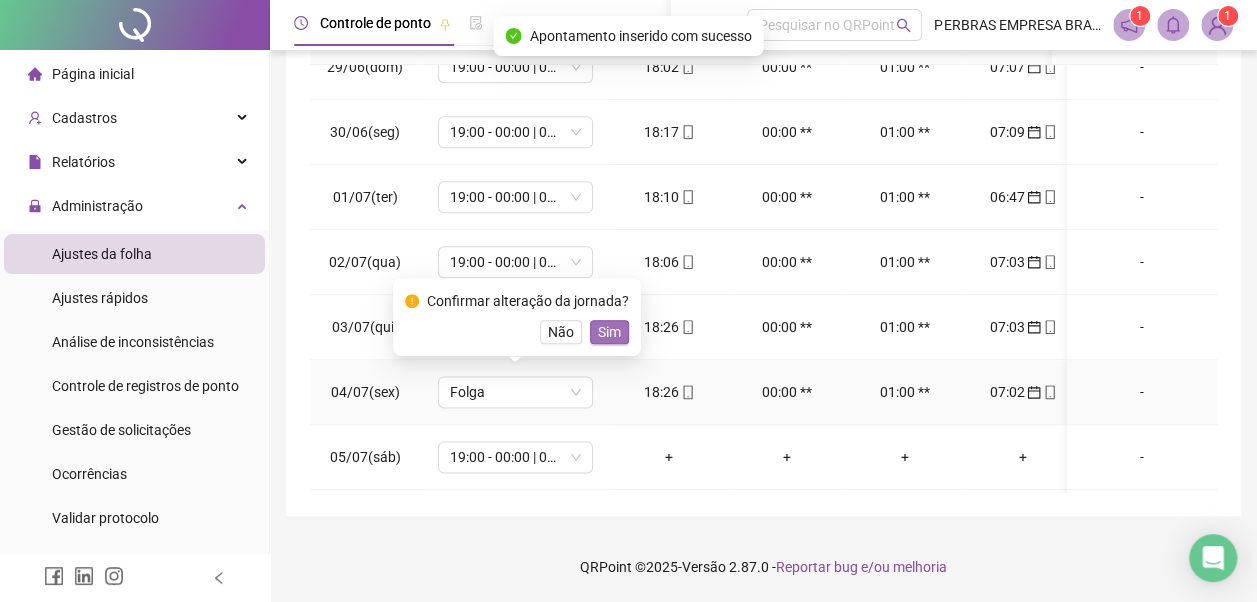 click on "Sim" at bounding box center (609, 332) 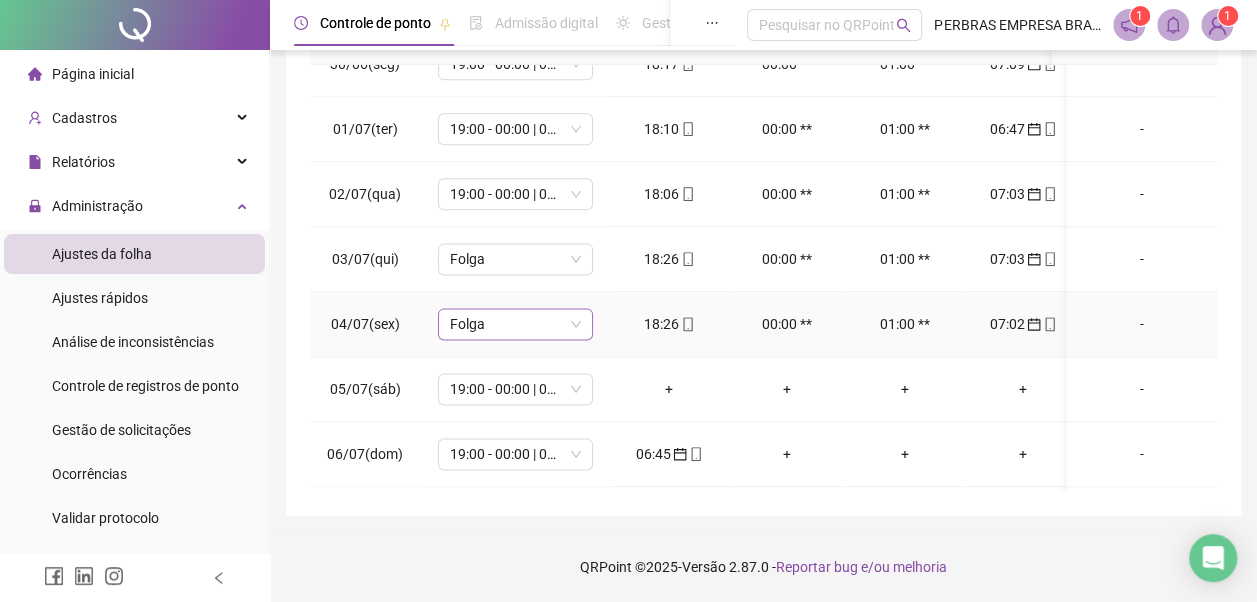 scroll, scrollTop: 1300, scrollLeft: 0, axis: vertical 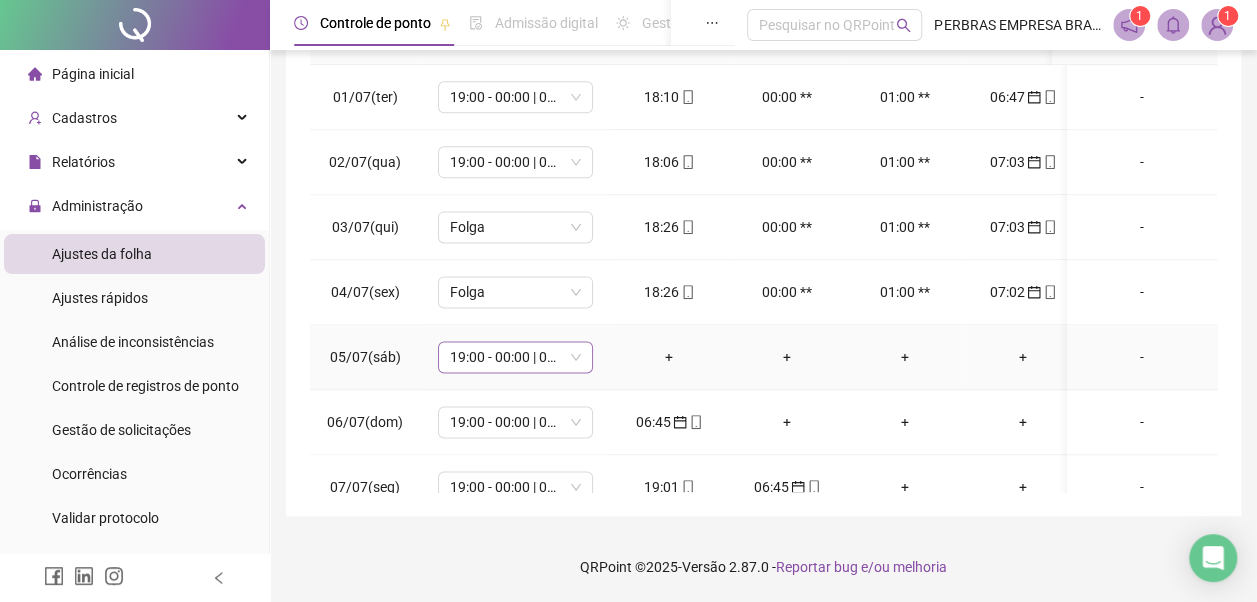 click on "19:00 - 00:00 | 01:00 - 07:00" at bounding box center (515, 357) 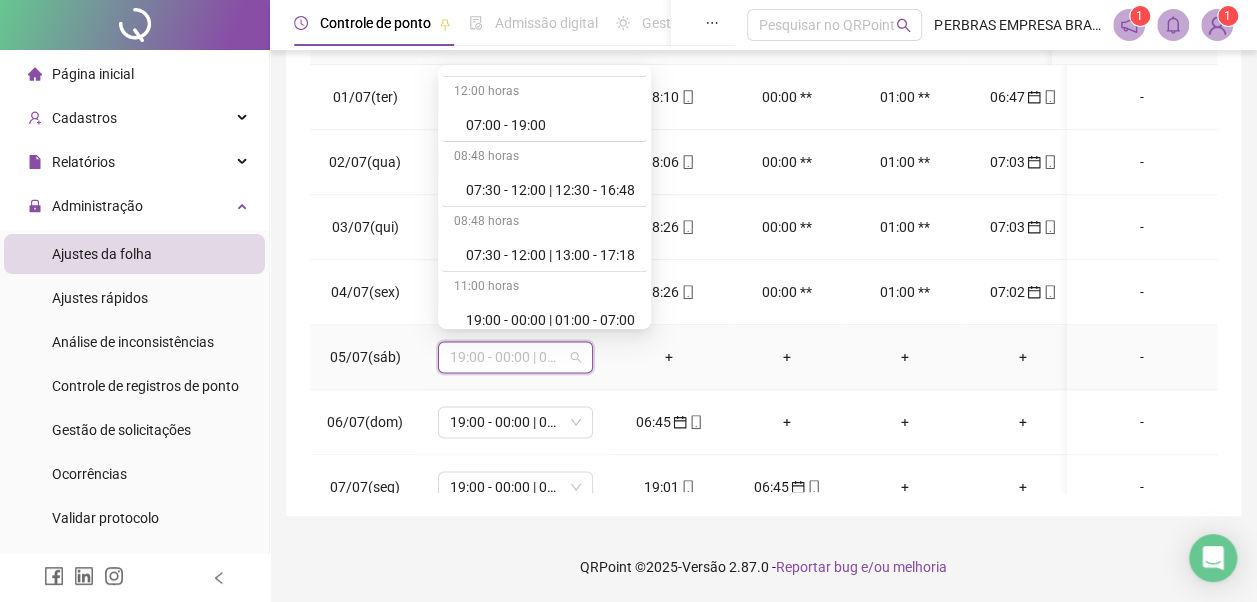 scroll, scrollTop: 778, scrollLeft: 0, axis: vertical 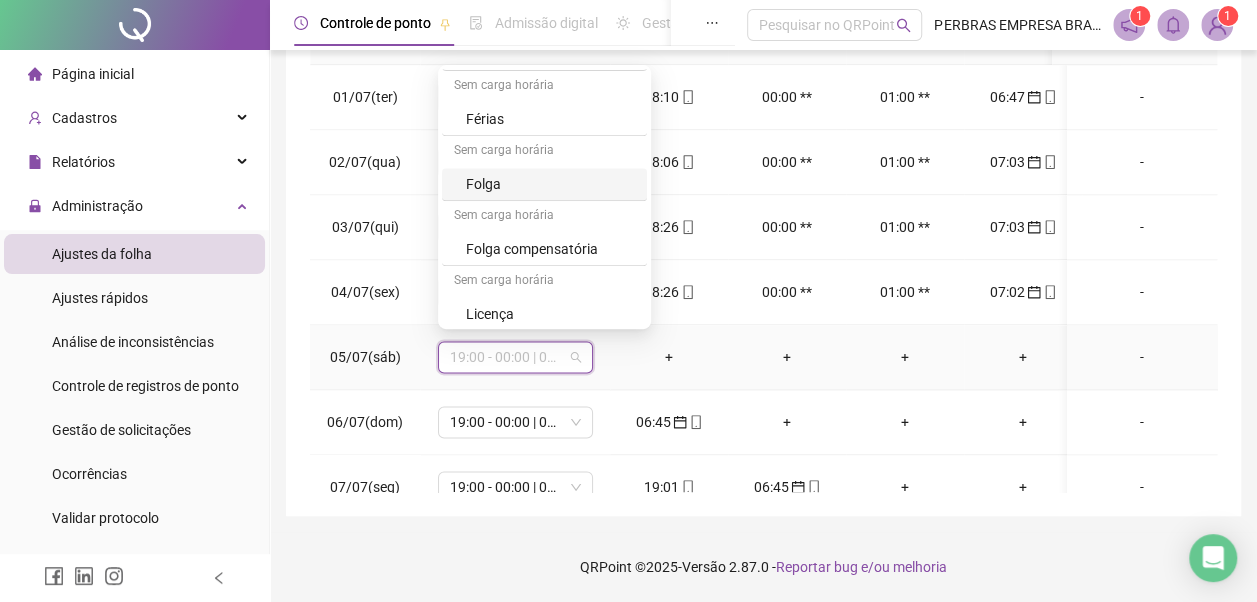 click on "Folga" at bounding box center (550, 184) 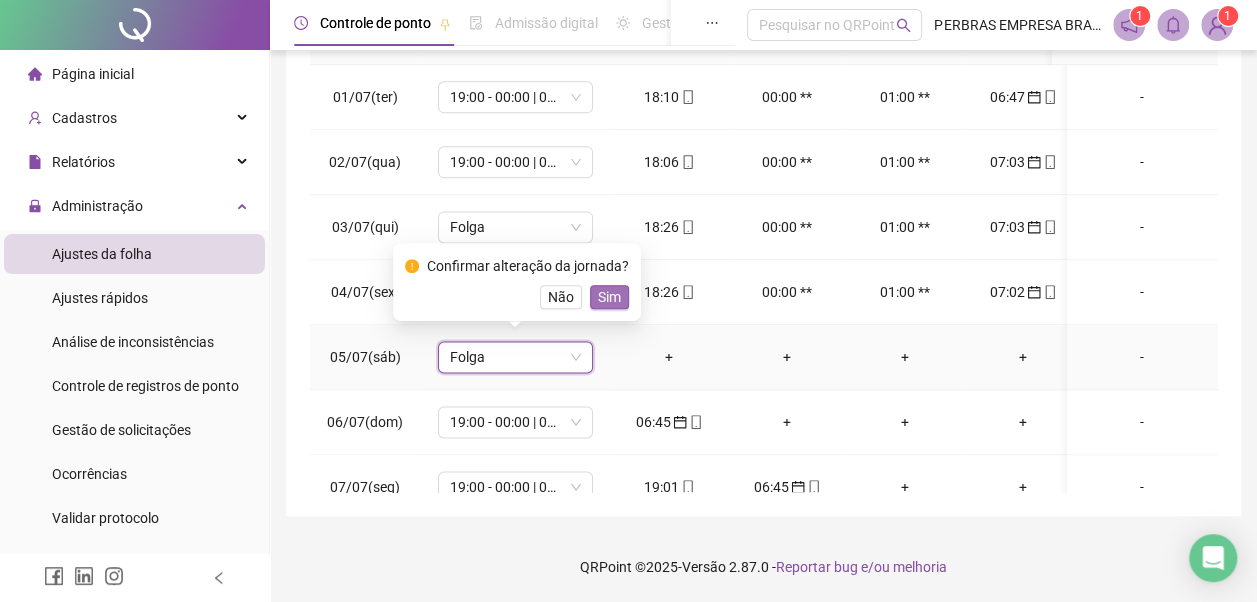 click on "Sim" at bounding box center [609, 297] 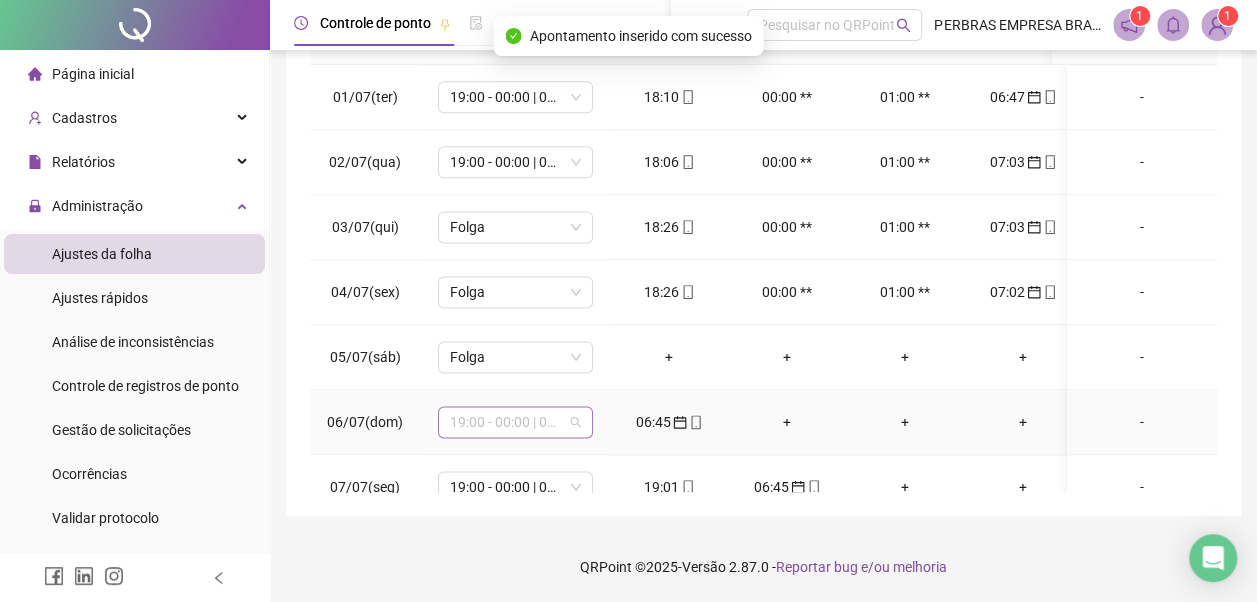 click on "19:00 - 00:00 | 01:00 - 07:00" at bounding box center [515, 422] 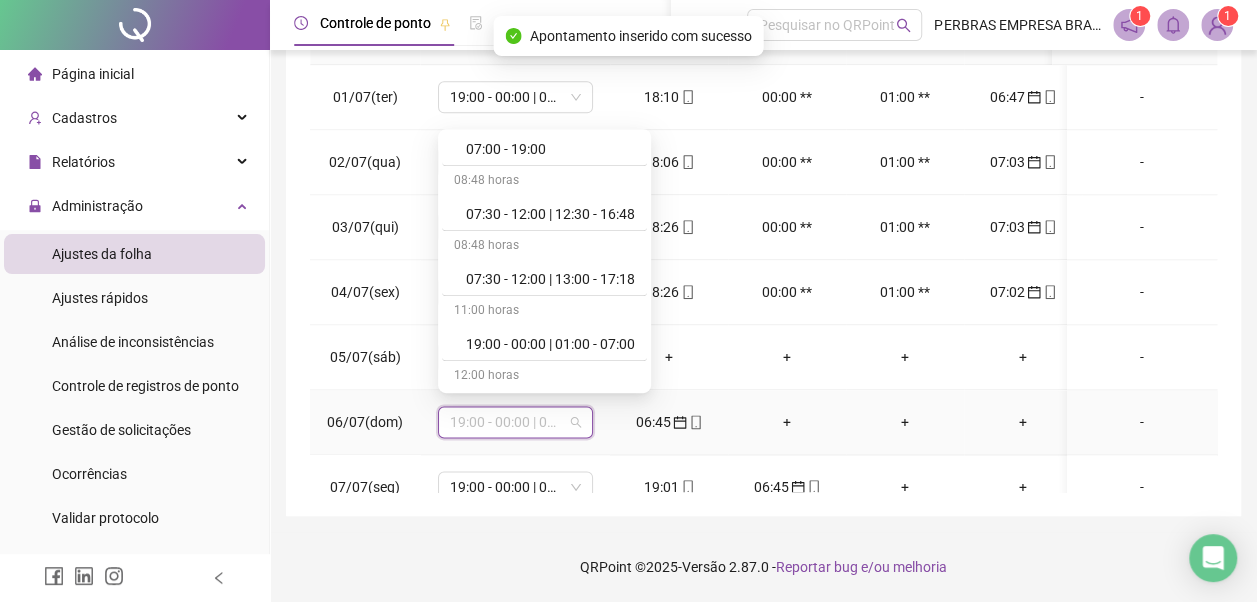scroll, scrollTop: 778, scrollLeft: 0, axis: vertical 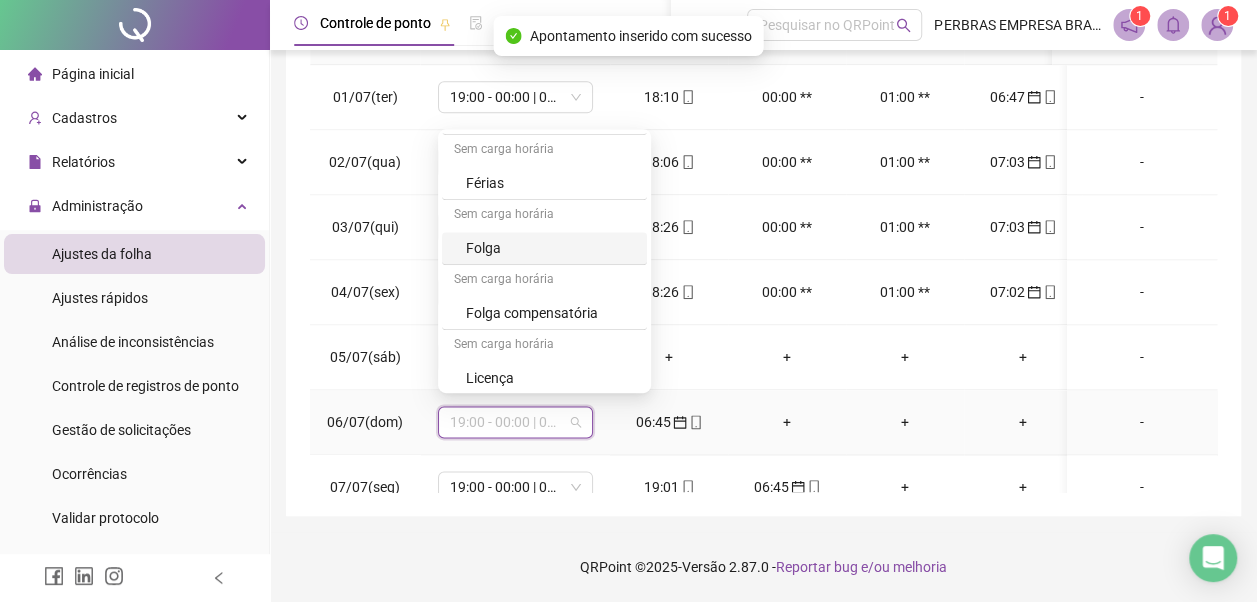 click on "Folga" at bounding box center (550, 248) 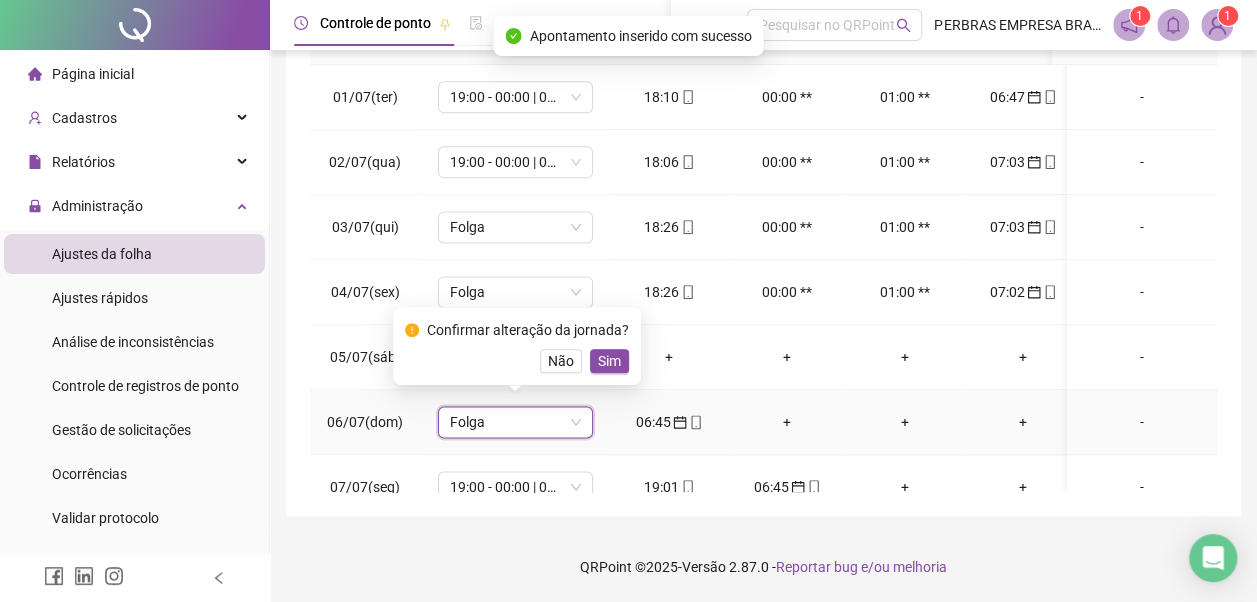 drag, startPoint x: 596, startPoint y: 366, endPoint x: 614, endPoint y: 340, distance: 31.622776 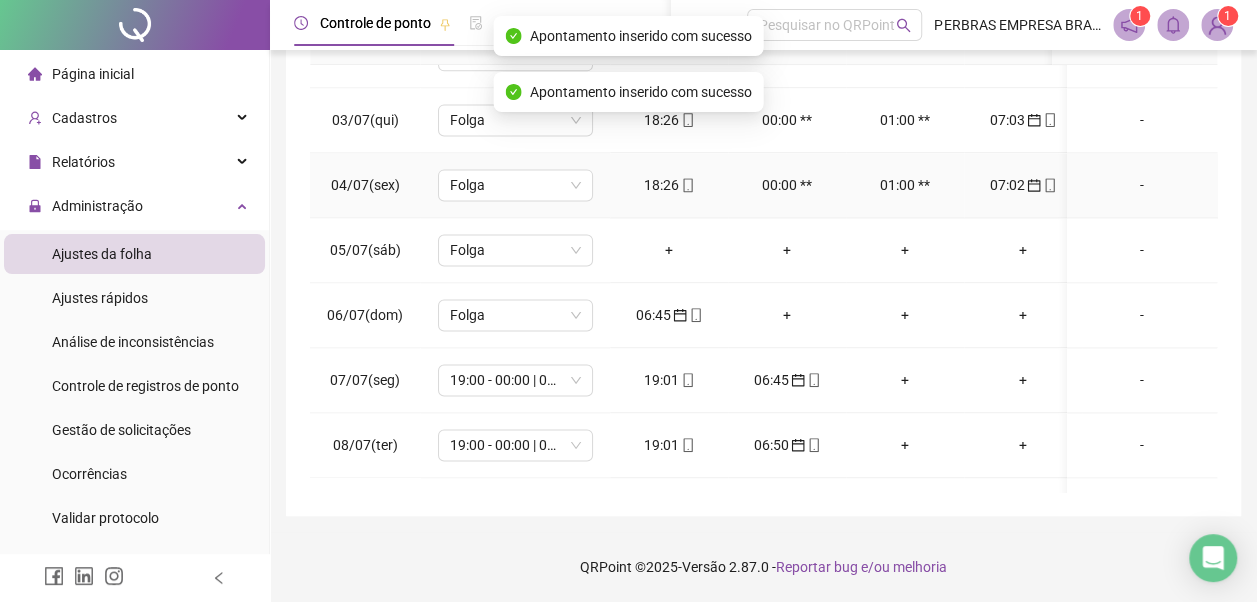 scroll, scrollTop: 1500, scrollLeft: 0, axis: vertical 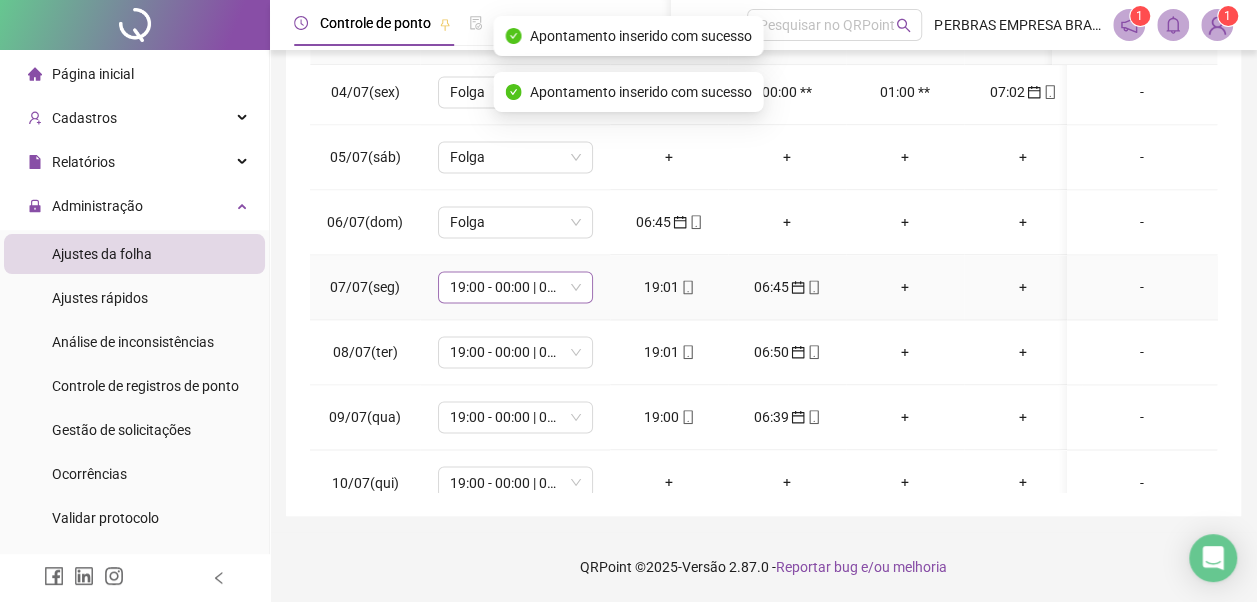 drag, startPoint x: 547, startPoint y: 284, endPoint x: 539, endPoint y: 296, distance: 14.422205 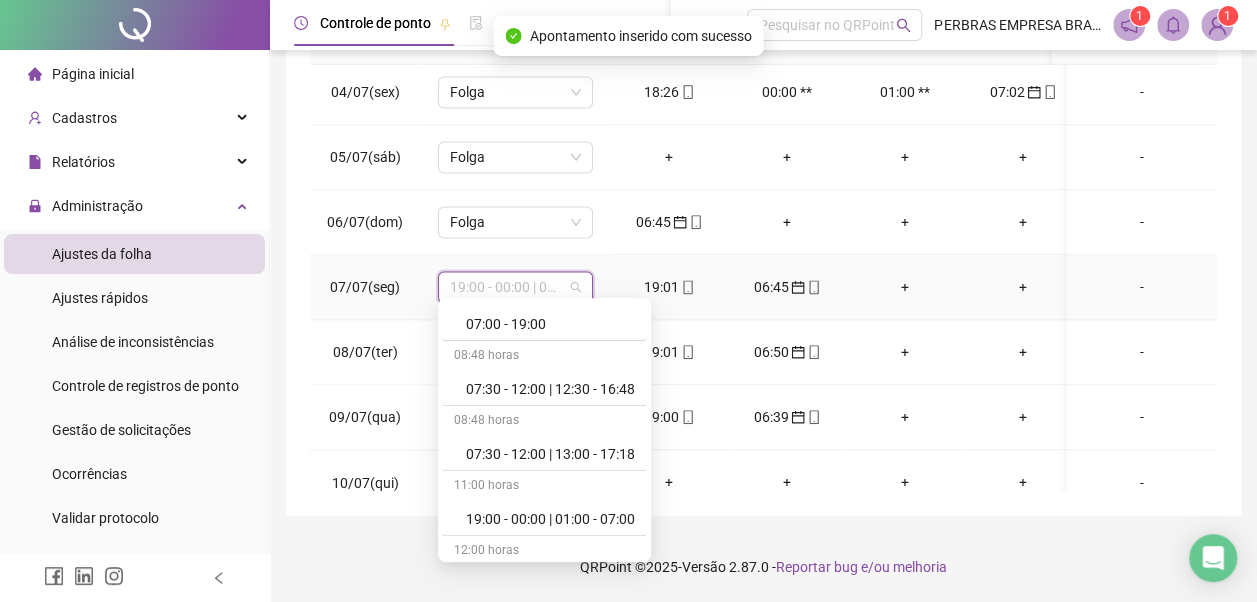scroll, scrollTop: 778, scrollLeft: 0, axis: vertical 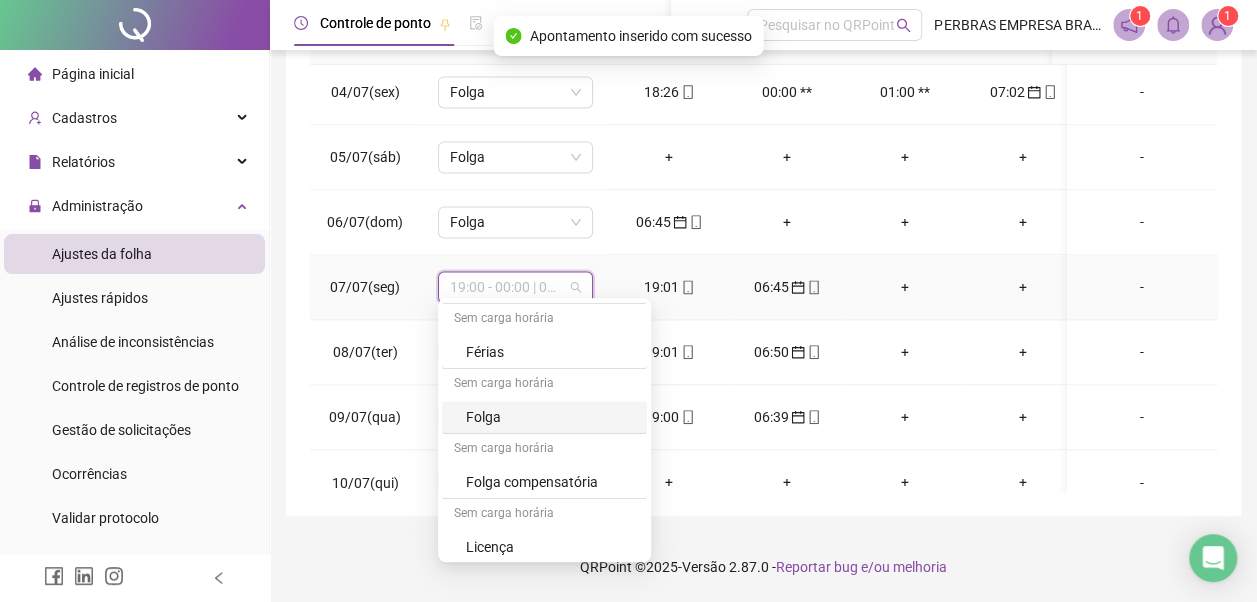 drag, startPoint x: 527, startPoint y: 410, endPoint x: 576, endPoint y: 312, distance: 109.56733 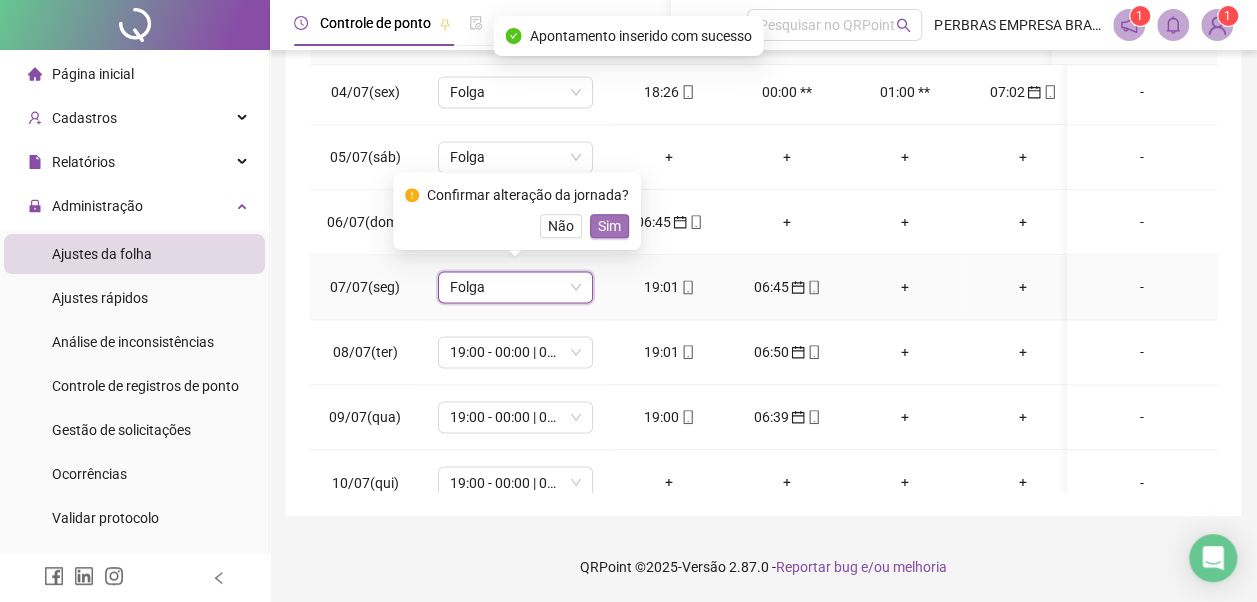 click on "Sim" at bounding box center [609, 226] 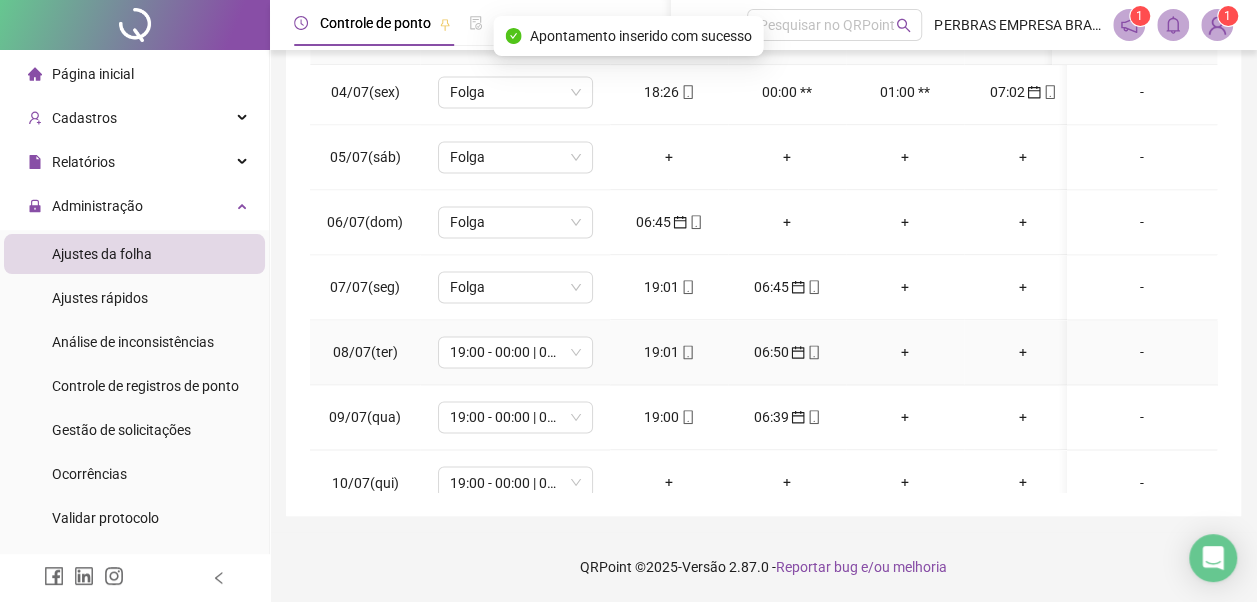 click on "Folga" at bounding box center [515, 222] 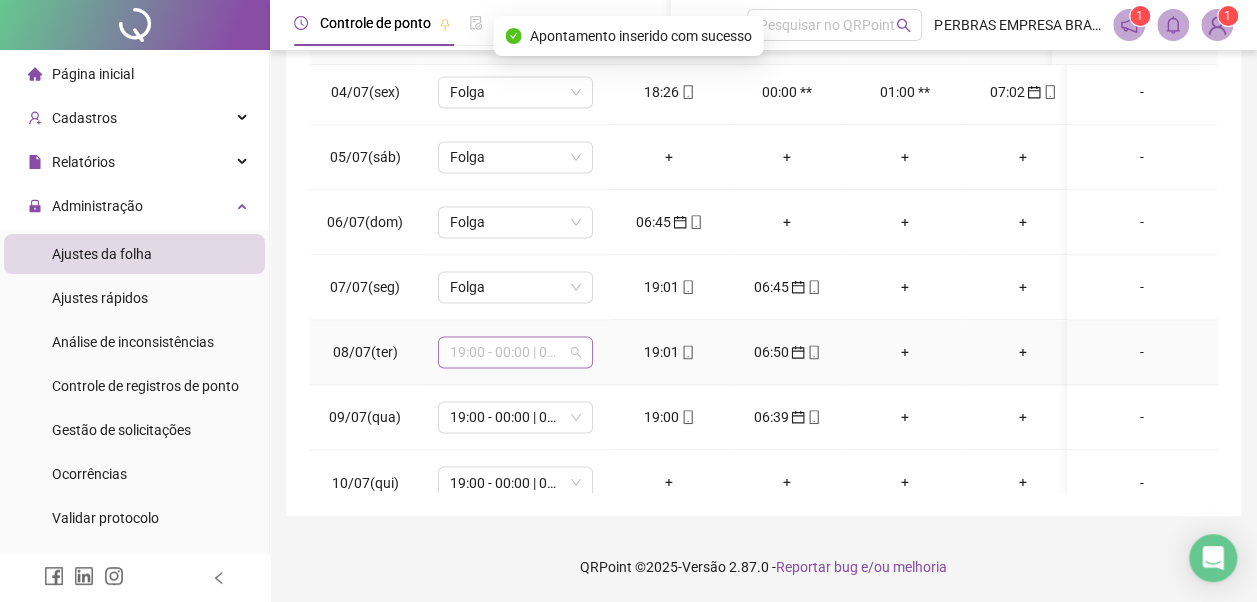 click on "19:00 - 00:00 | 01:00 - 07:00" at bounding box center (515, 352) 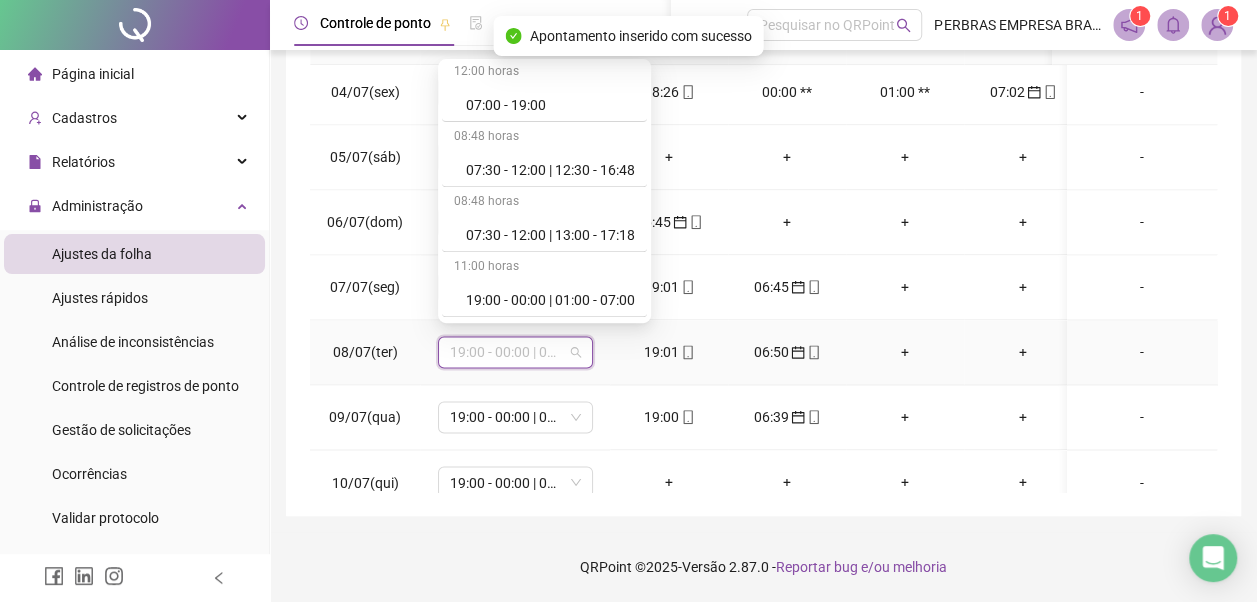 scroll, scrollTop: 778, scrollLeft: 0, axis: vertical 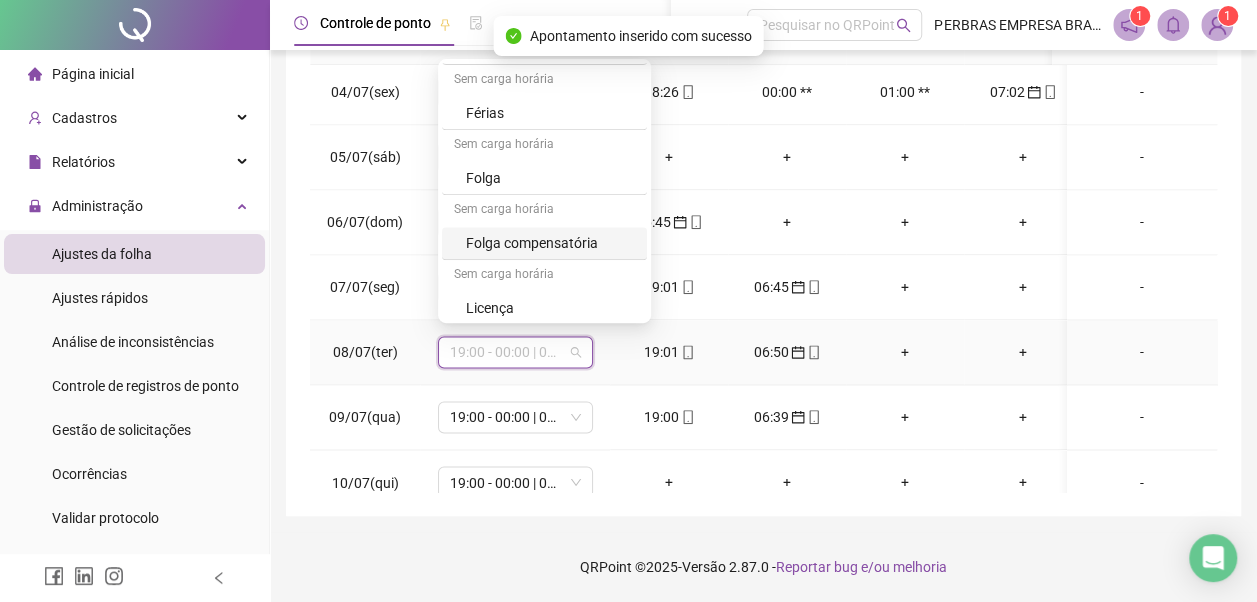 click on "Folga" at bounding box center (550, 178) 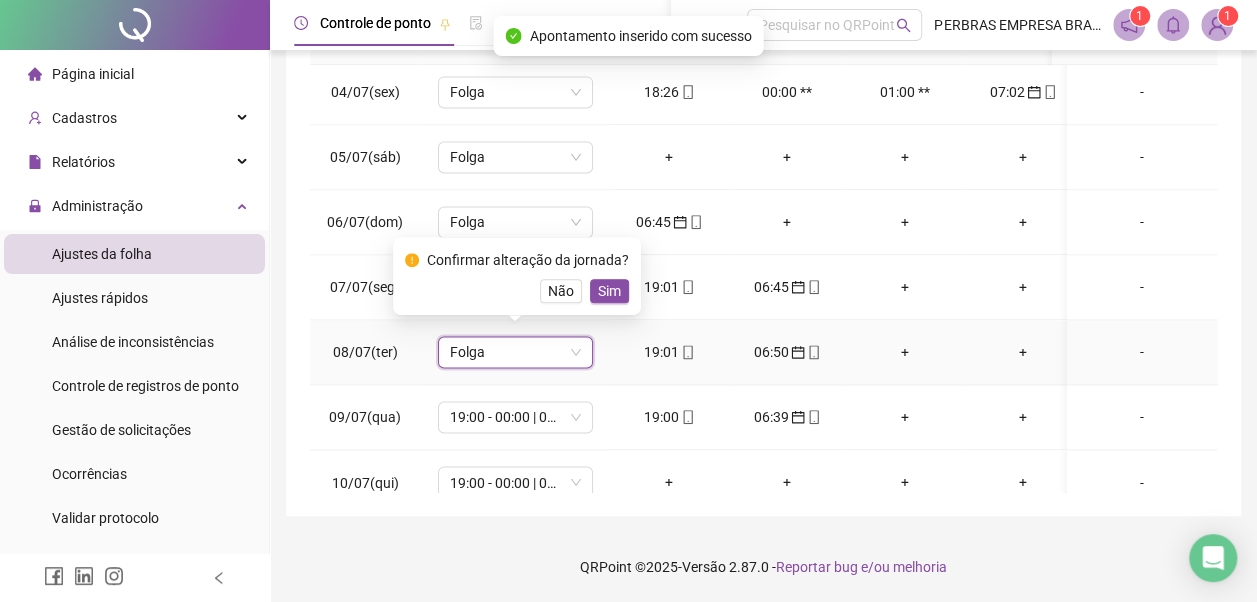 click on "Sim" at bounding box center [609, 291] 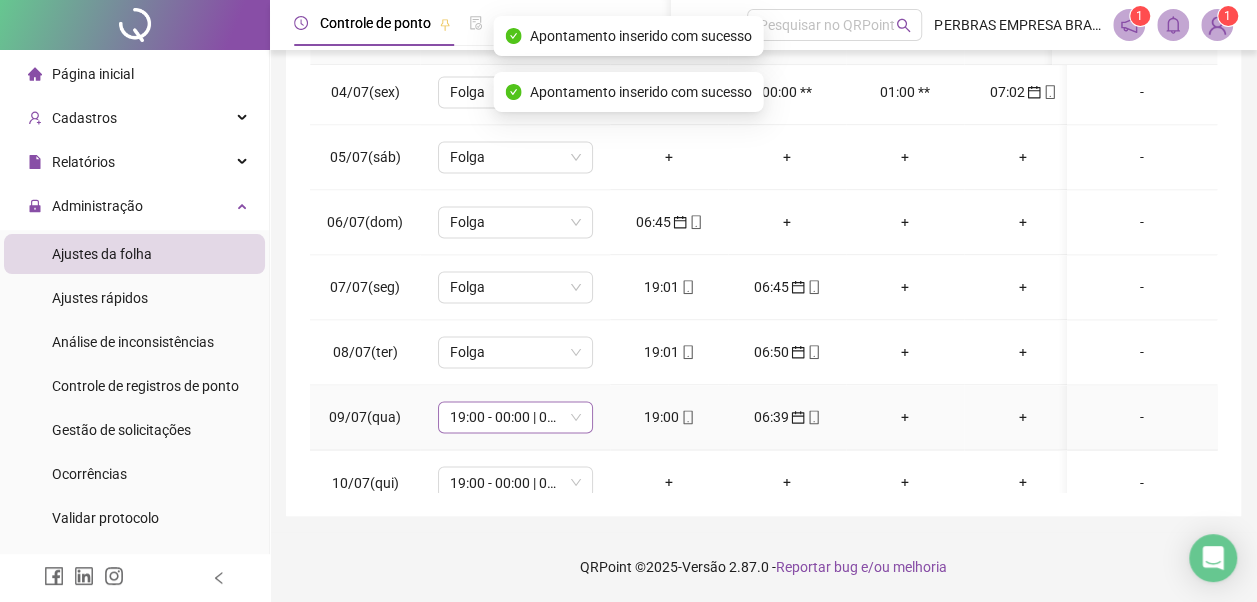 click on "19:00 - 00:00 | 01:00 - 07:00" at bounding box center [515, 417] 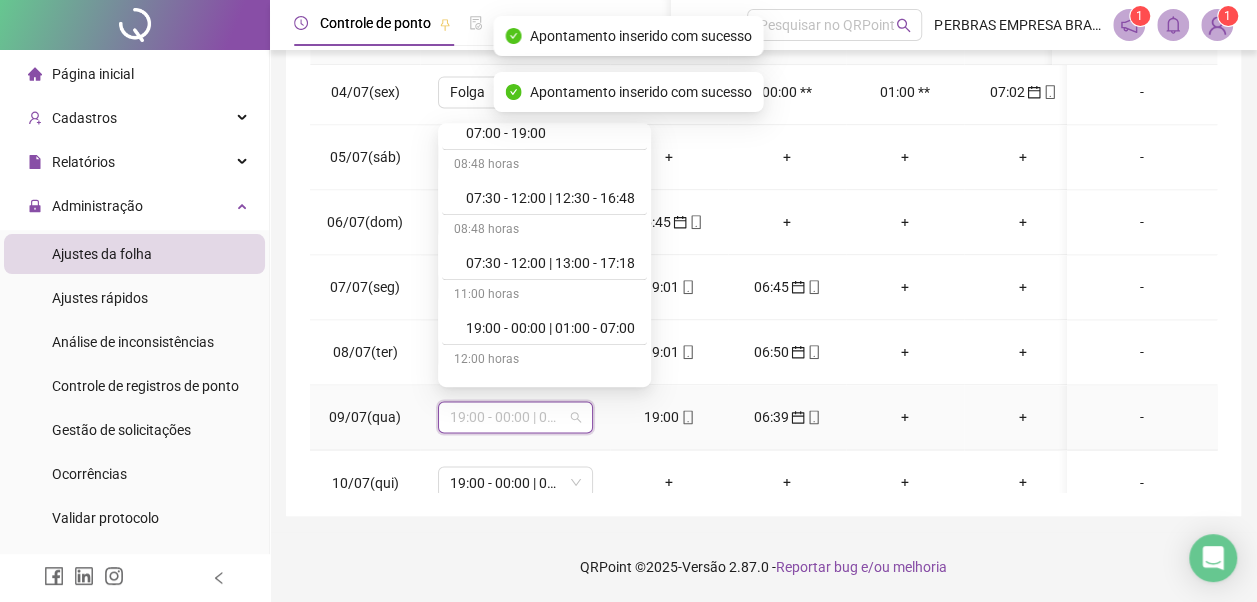 scroll, scrollTop: 778, scrollLeft: 0, axis: vertical 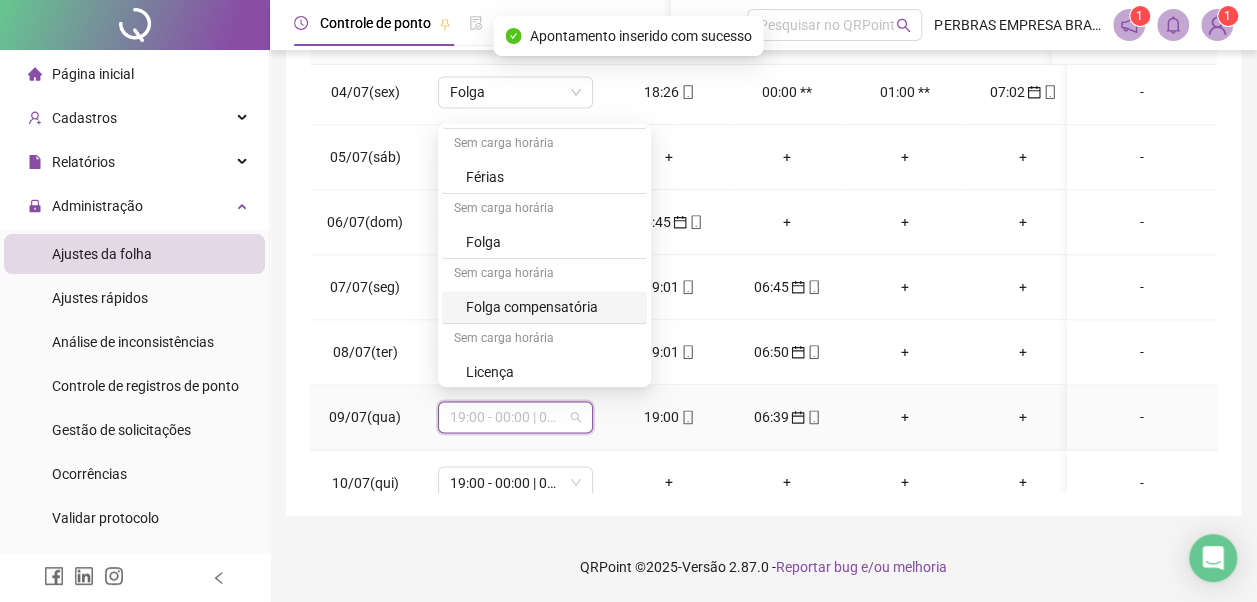 click on "Folga" at bounding box center (550, 242) 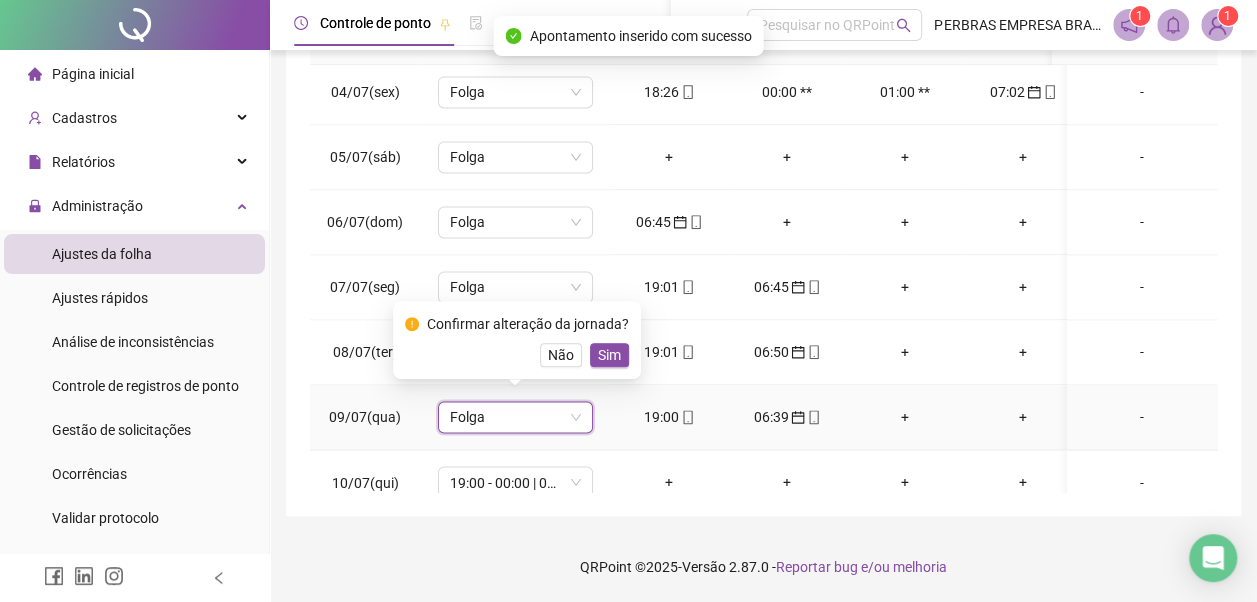 click on "Sim" at bounding box center (609, 355) 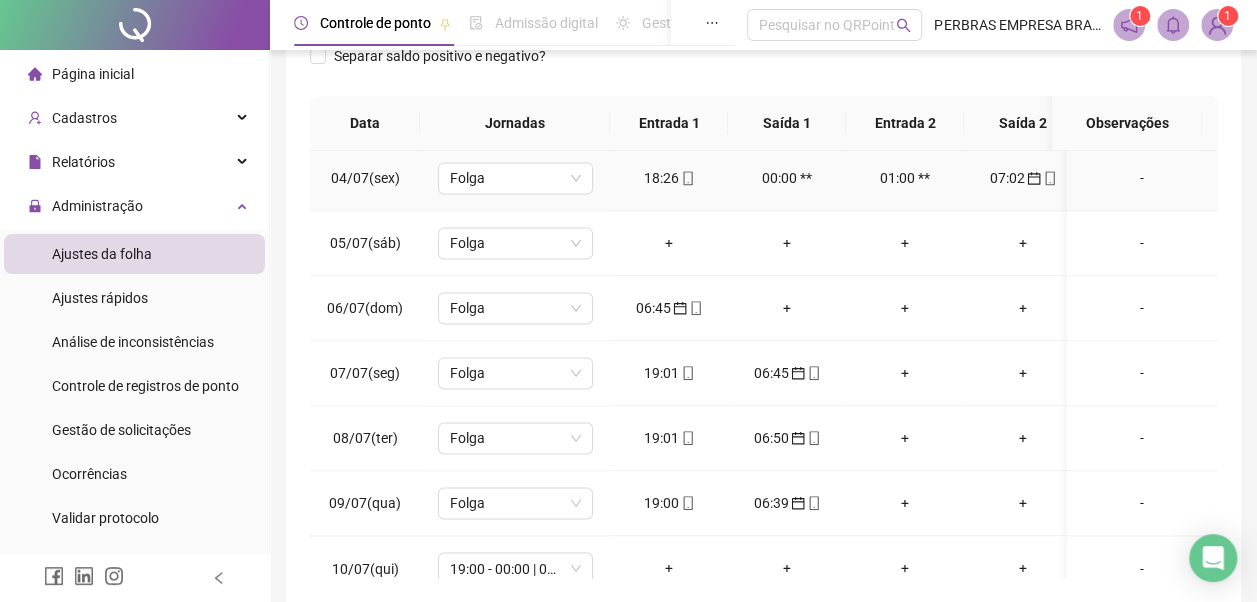 scroll, scrollTop: 396, scrollLeft: 0, axis: vertical 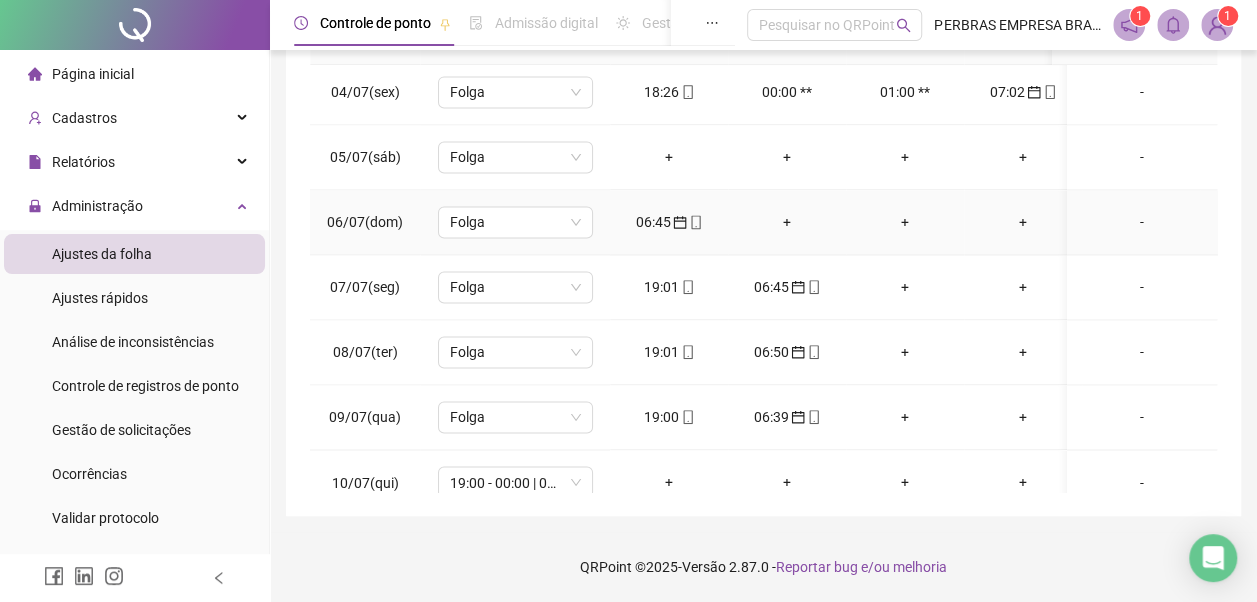 click 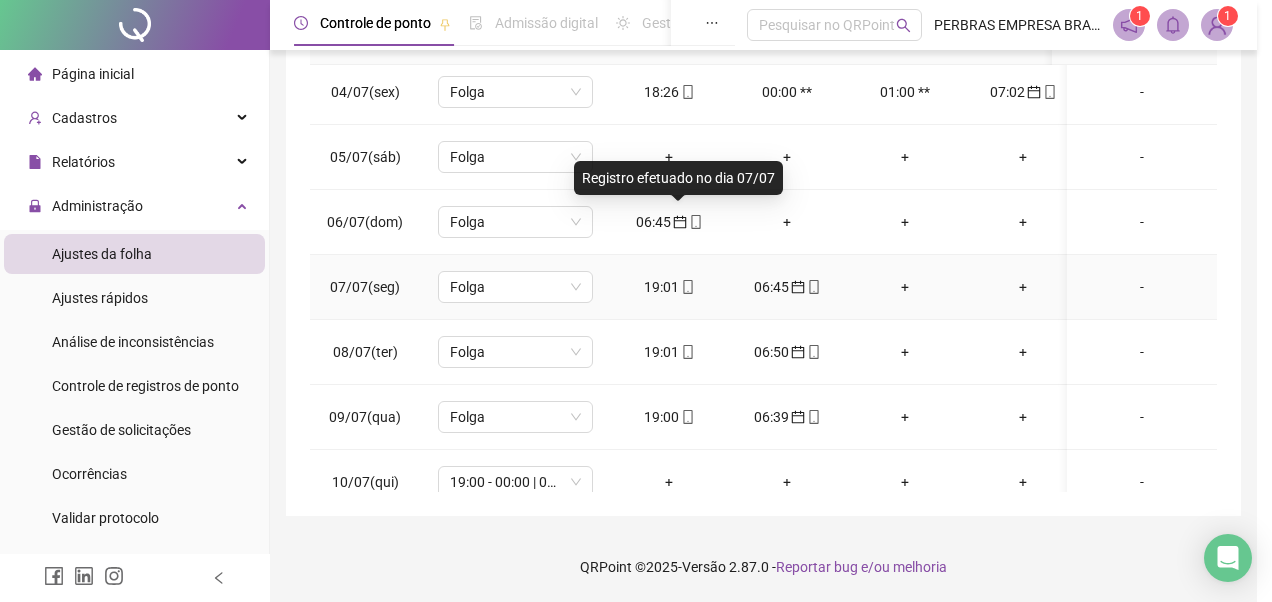 type on "**********" 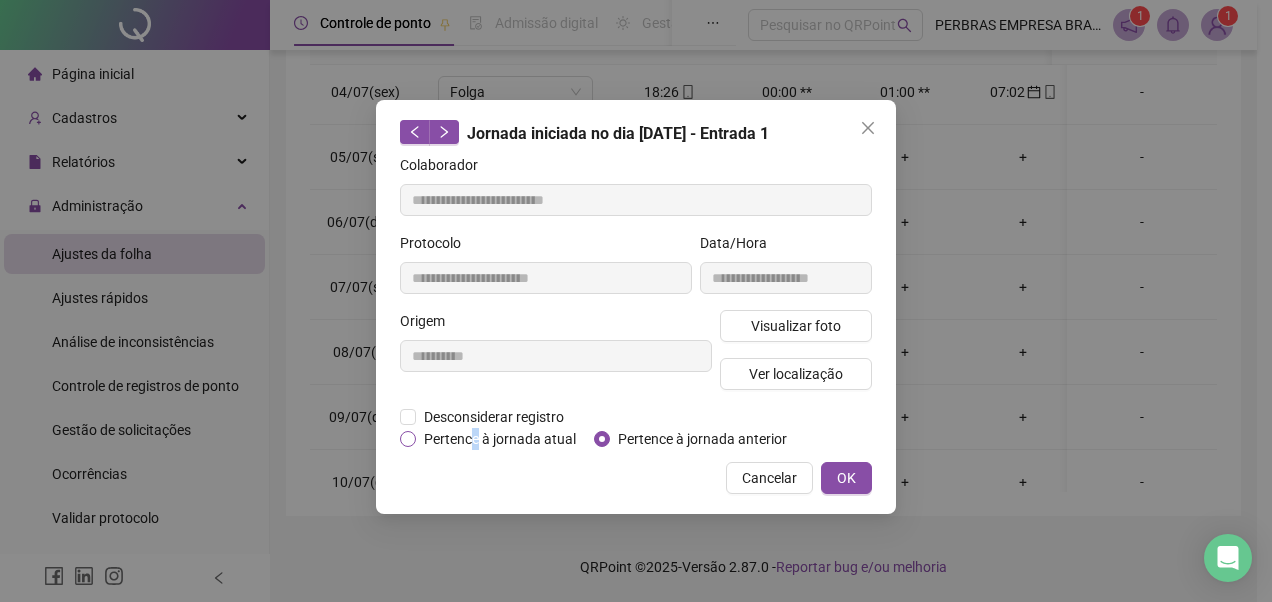 click on "Pertence à jornada atual" at bounding box center [500, 439] 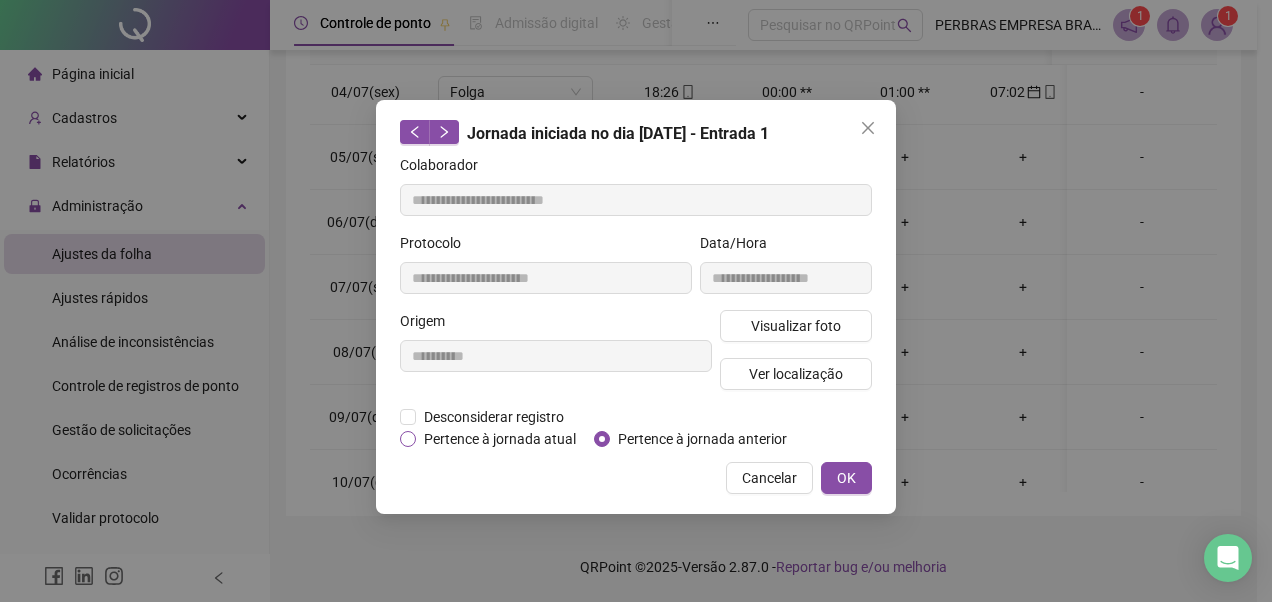 click on "Pertence à jornada atual" at bounding box center [500, 439] 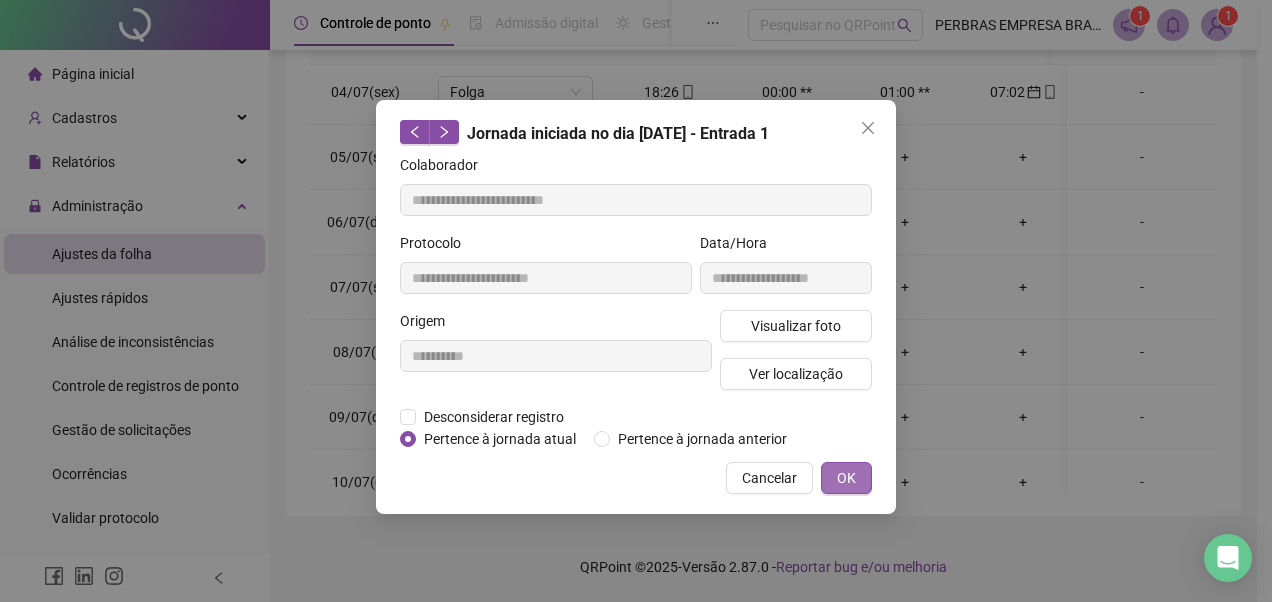 click on "OK" at bounding box center (846, 478) 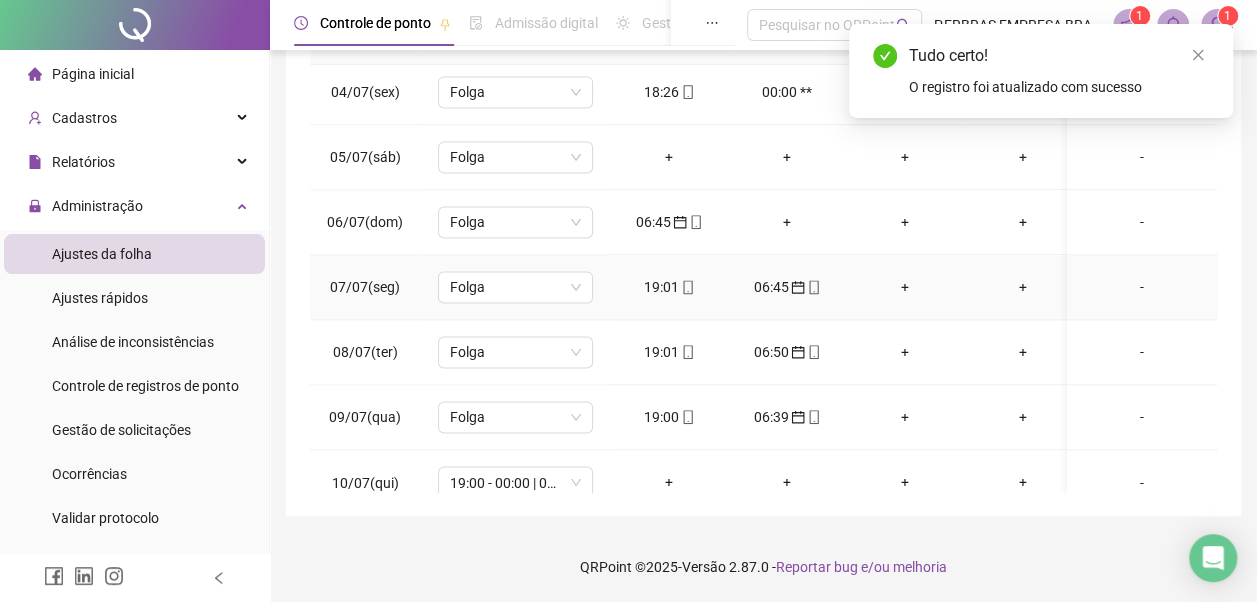 scroll, scrollTop: 1528, scrollLeft: 0, axis: vertical 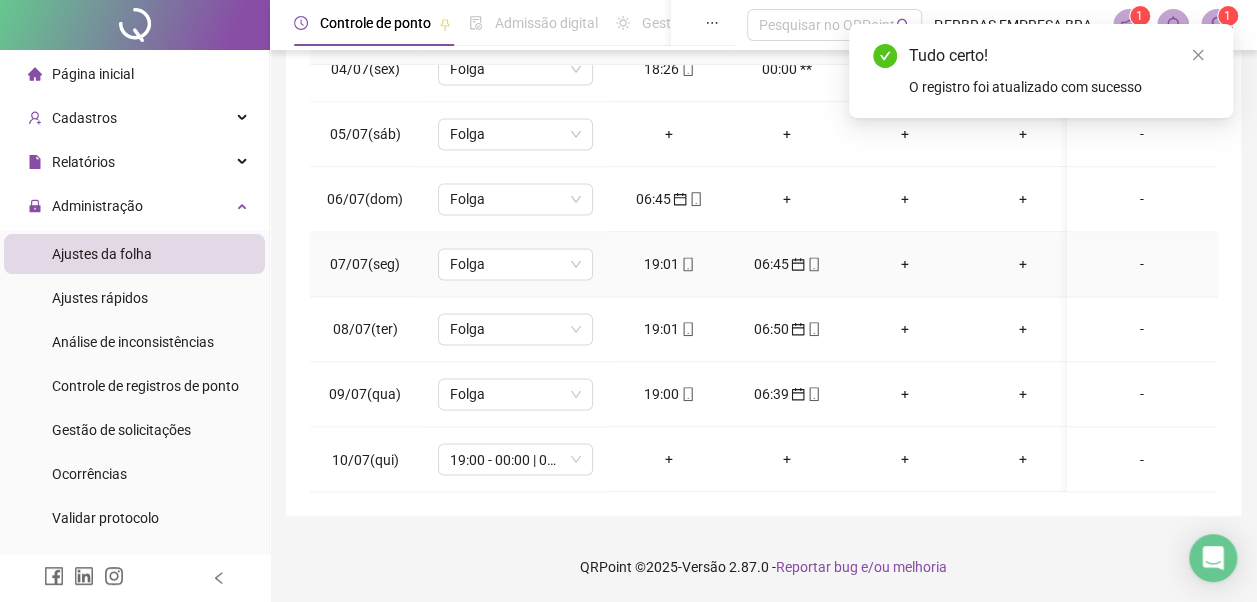 click 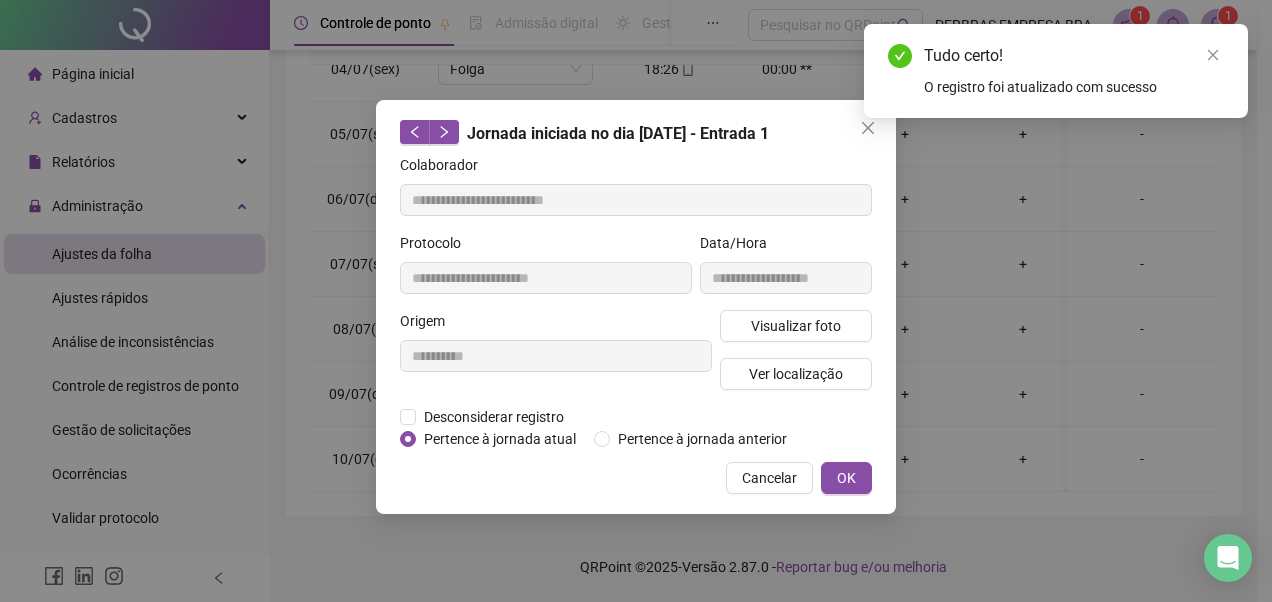 click on "Pertence à jornada atual" at bounding box center (500, 439) 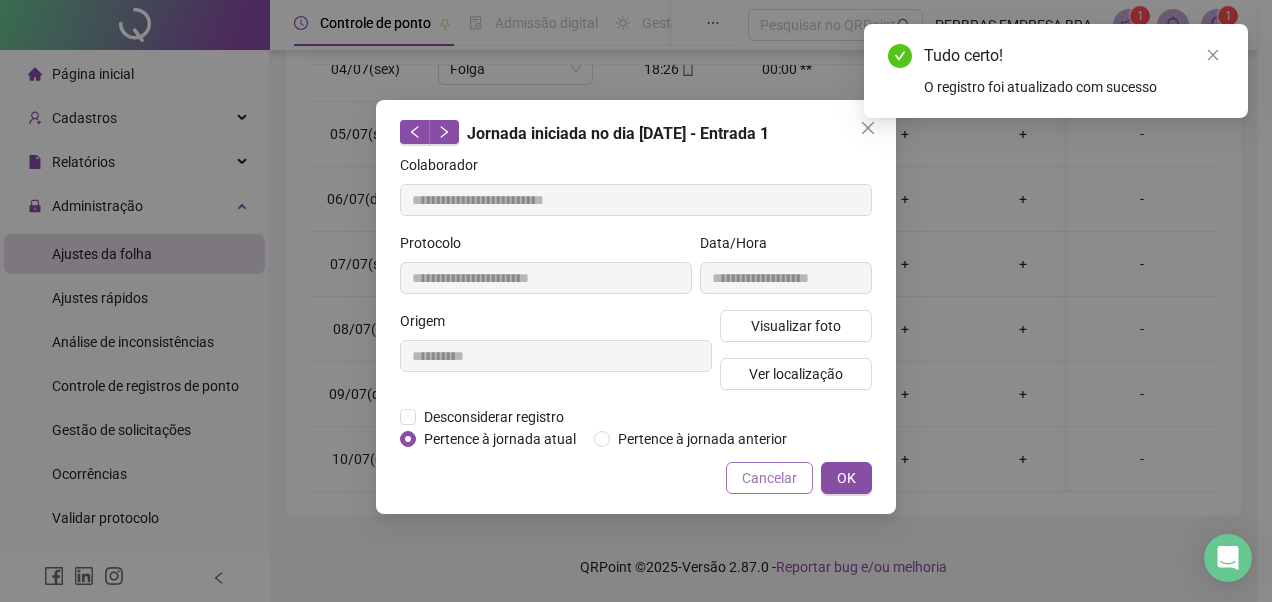 type on "**********" 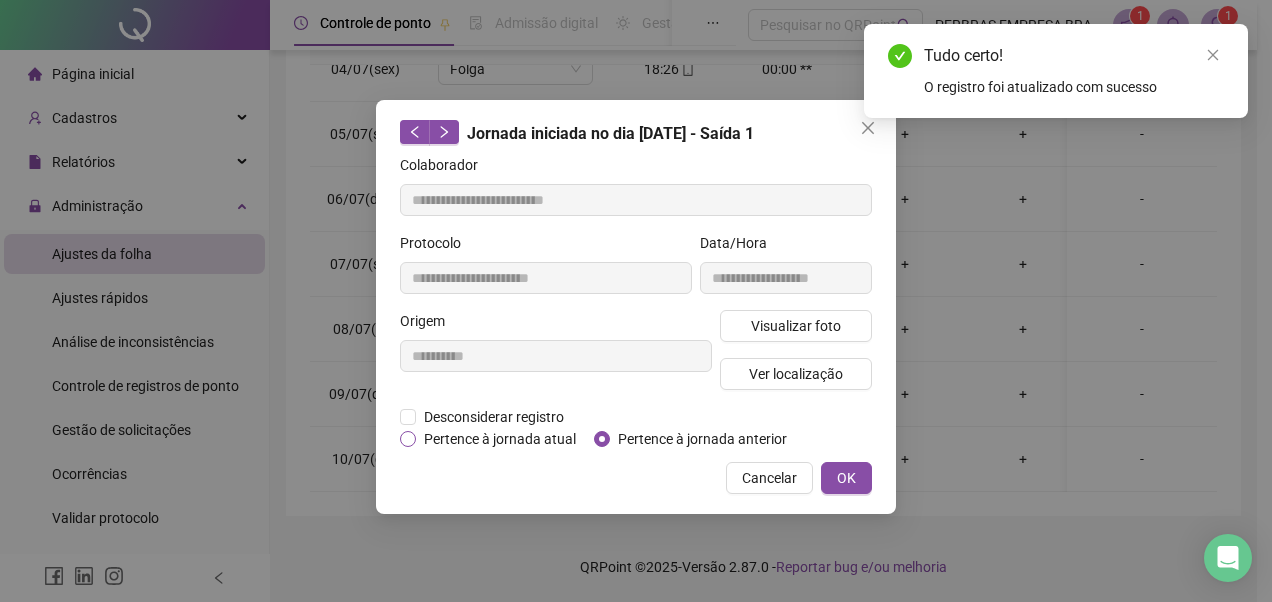click on "Pertence à jornada atual" at bounding box center [500, 439] 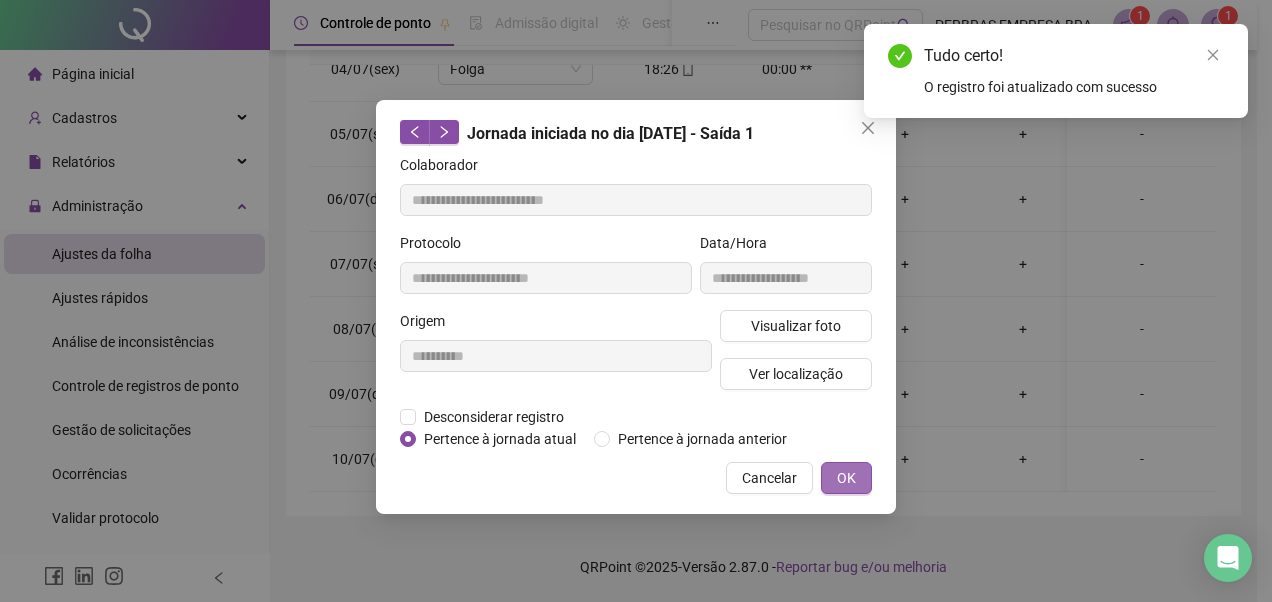 click on "OK" at bounding box center [846, 478] 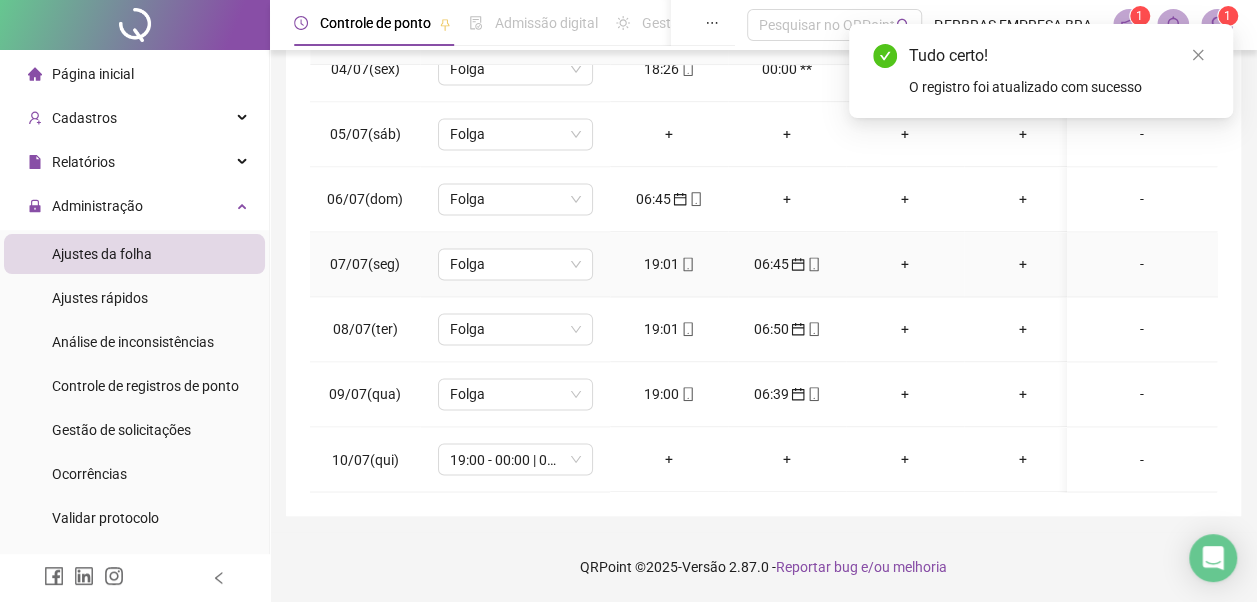 click 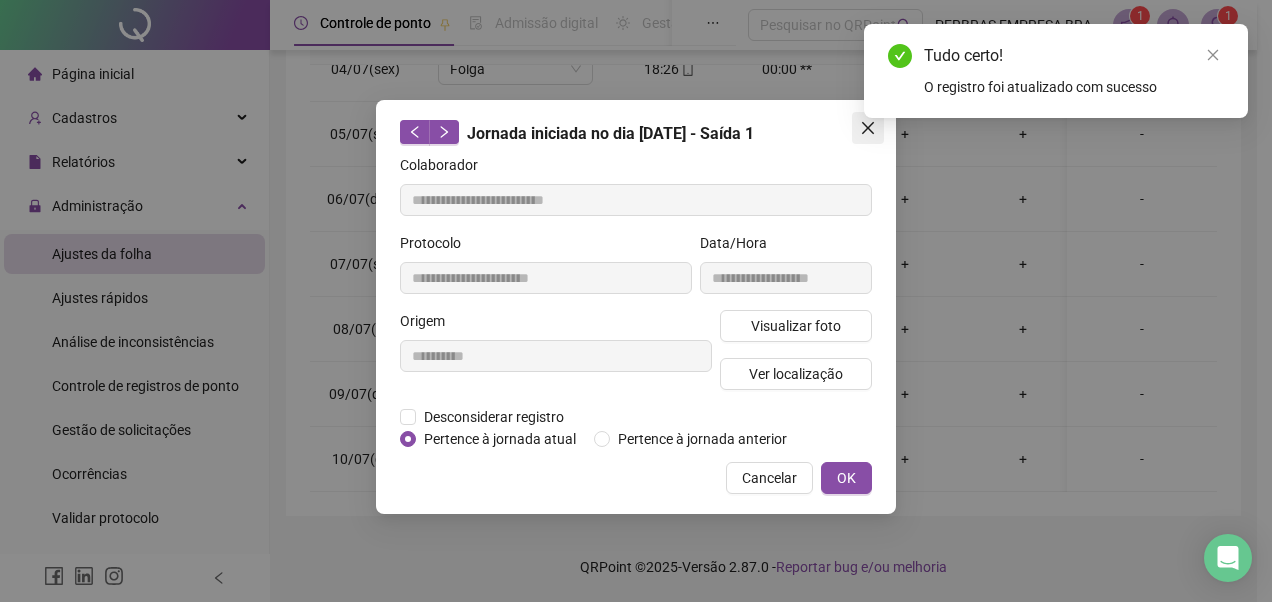 click at bounding box center [868, 128] 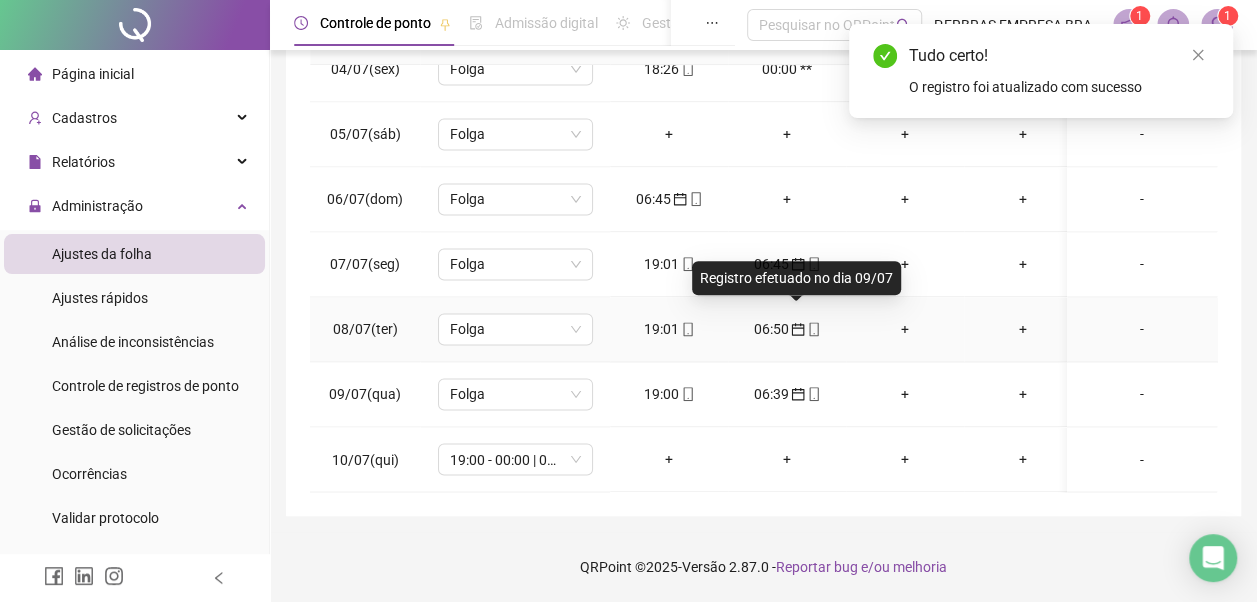 click 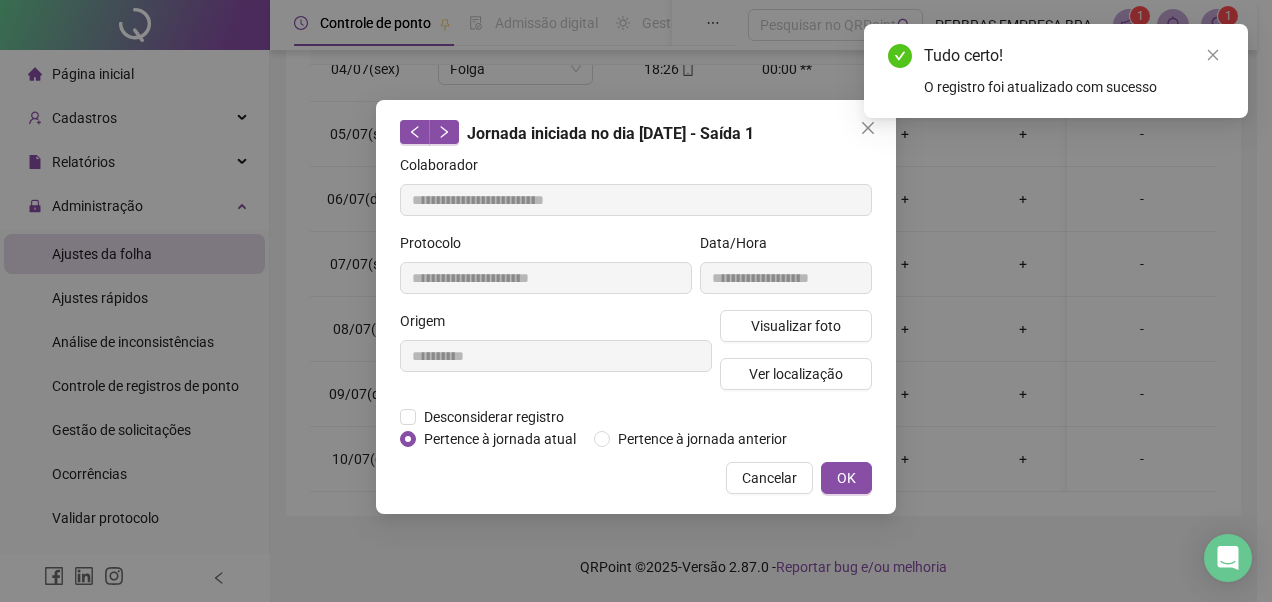 type on "**********" 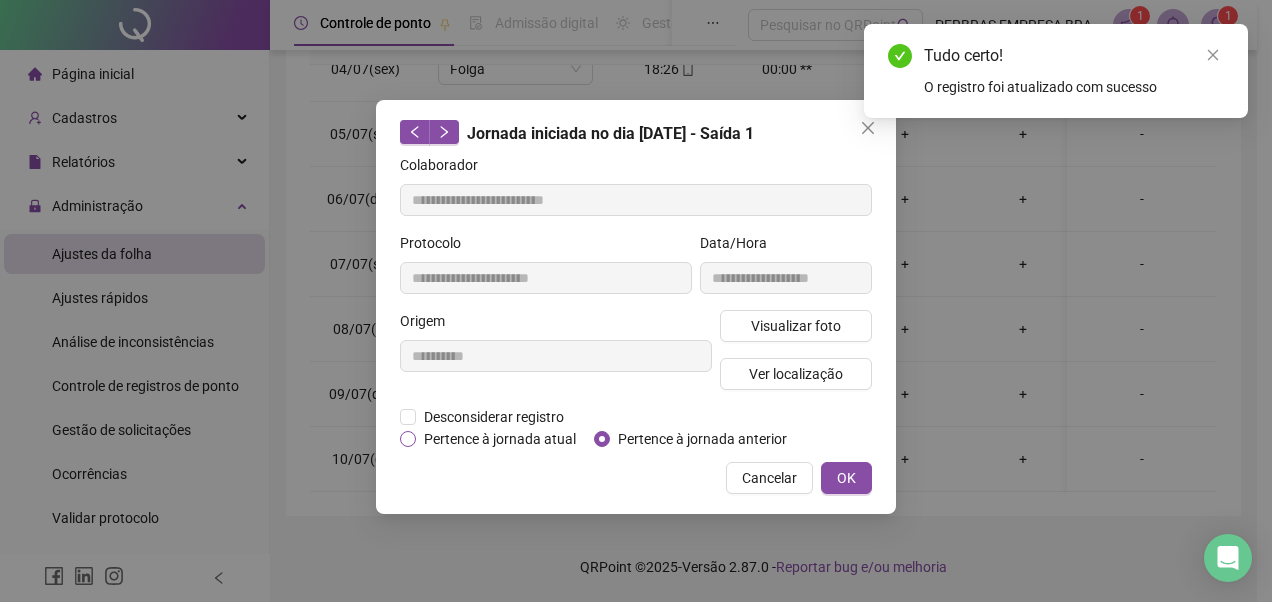 drag, startPoint x: 476, startPoint y: 443, endPoint x: 488, endPoint y: 446, distance: 12.369317 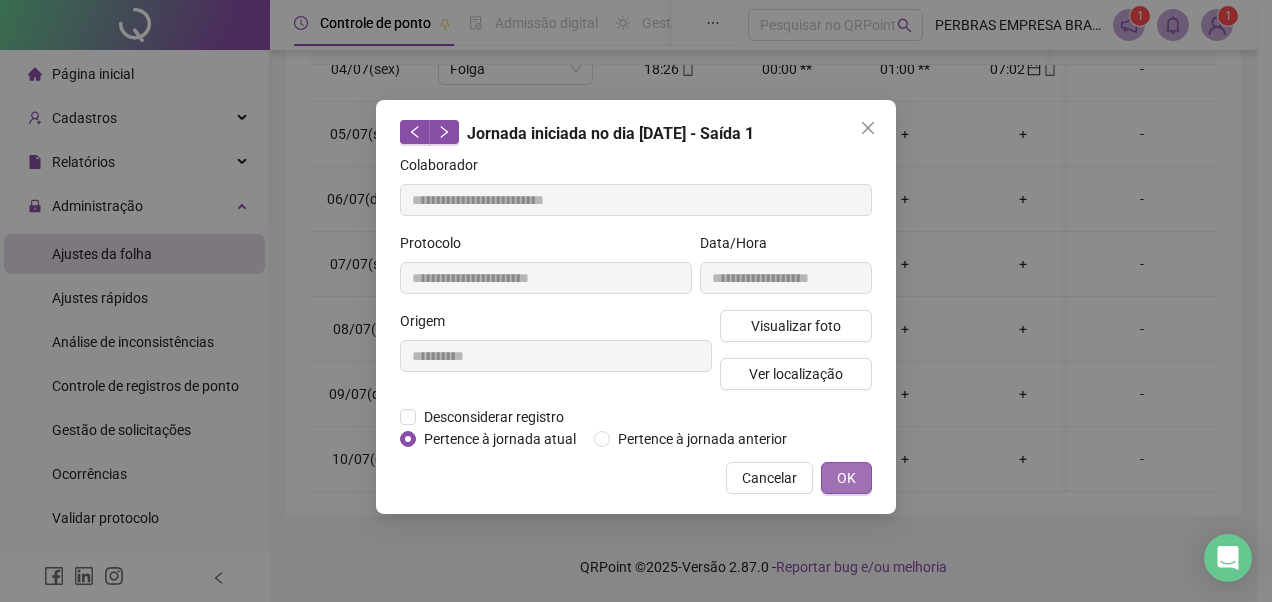 click on "OK" at bounding box center [846, 478] 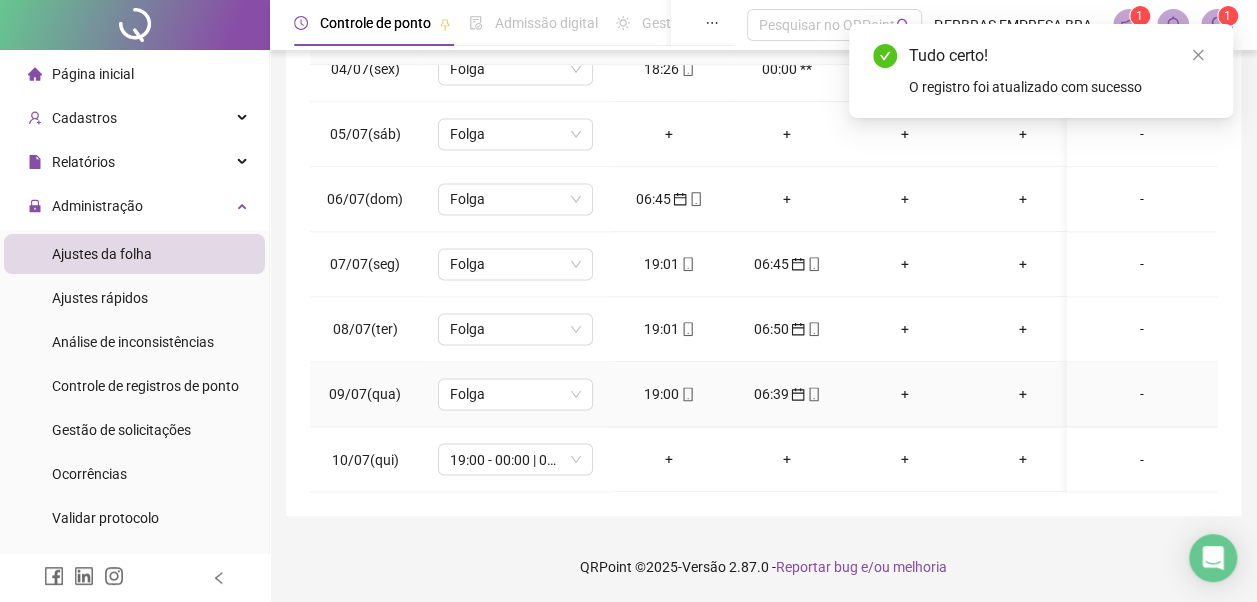 click 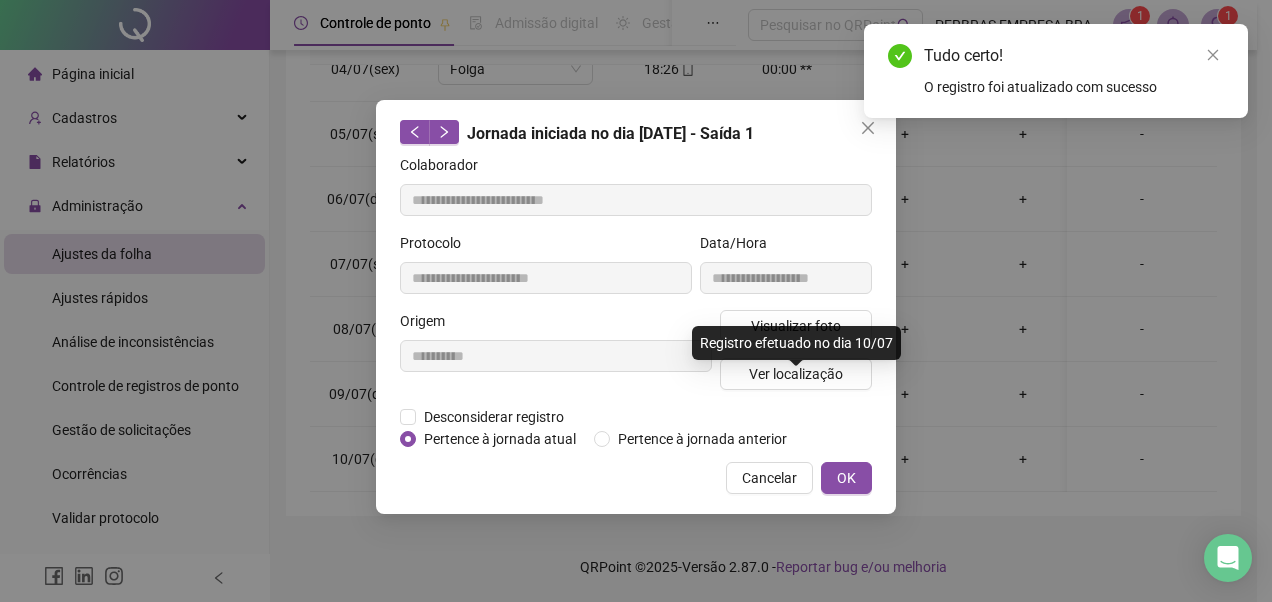 type on "**********" 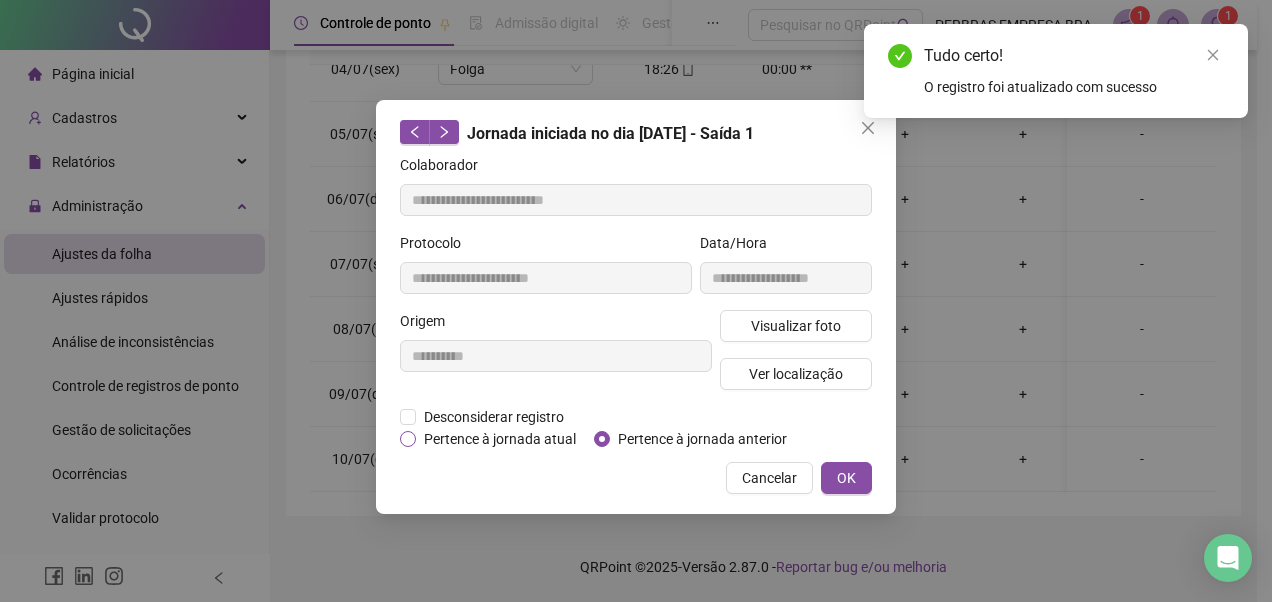 click on "Pertence à jornada atual" at bounding box center [500, 439] 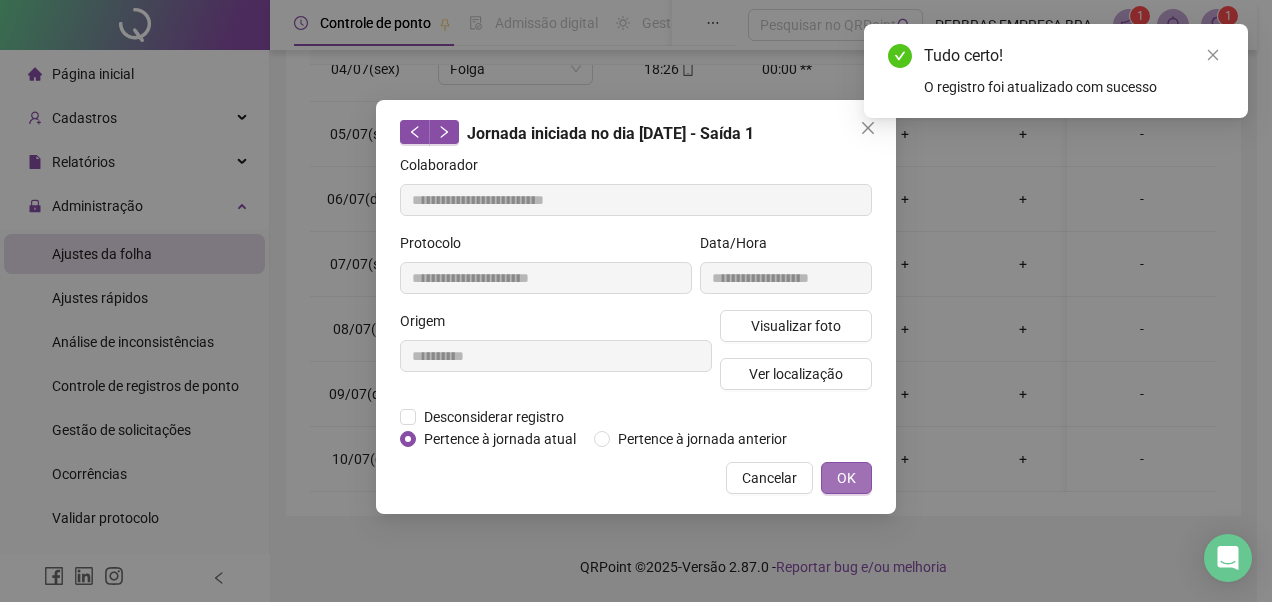 click on "OK" at bounding box center (846, 478) 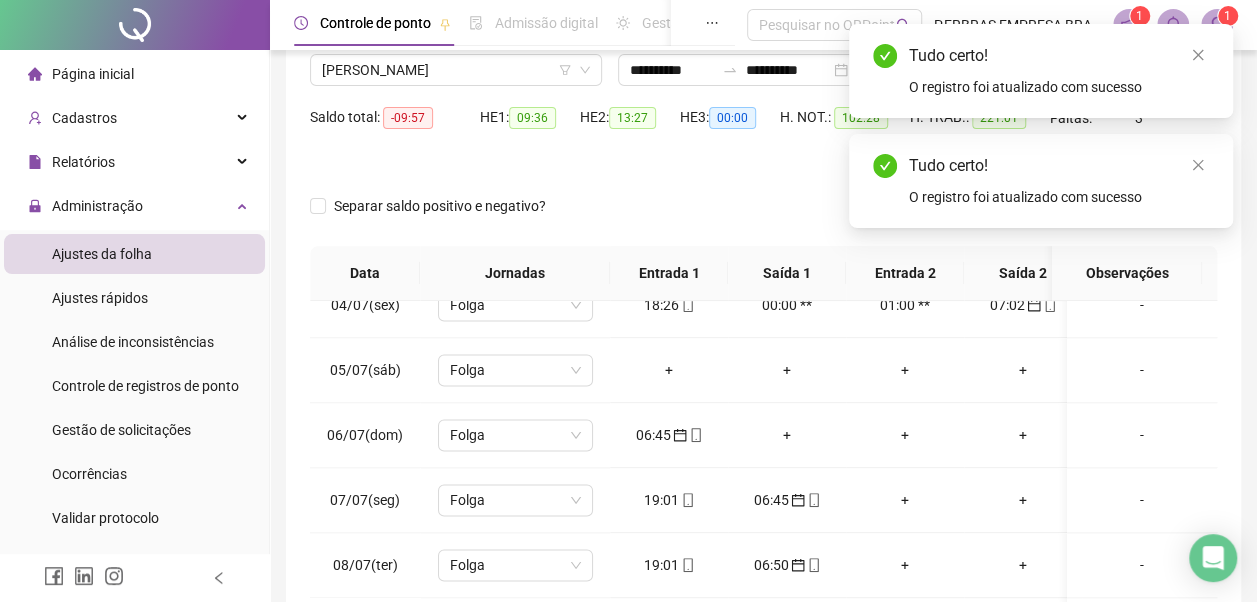 scroll, scrollTop: 0, scrollLeft: 0, axis: both 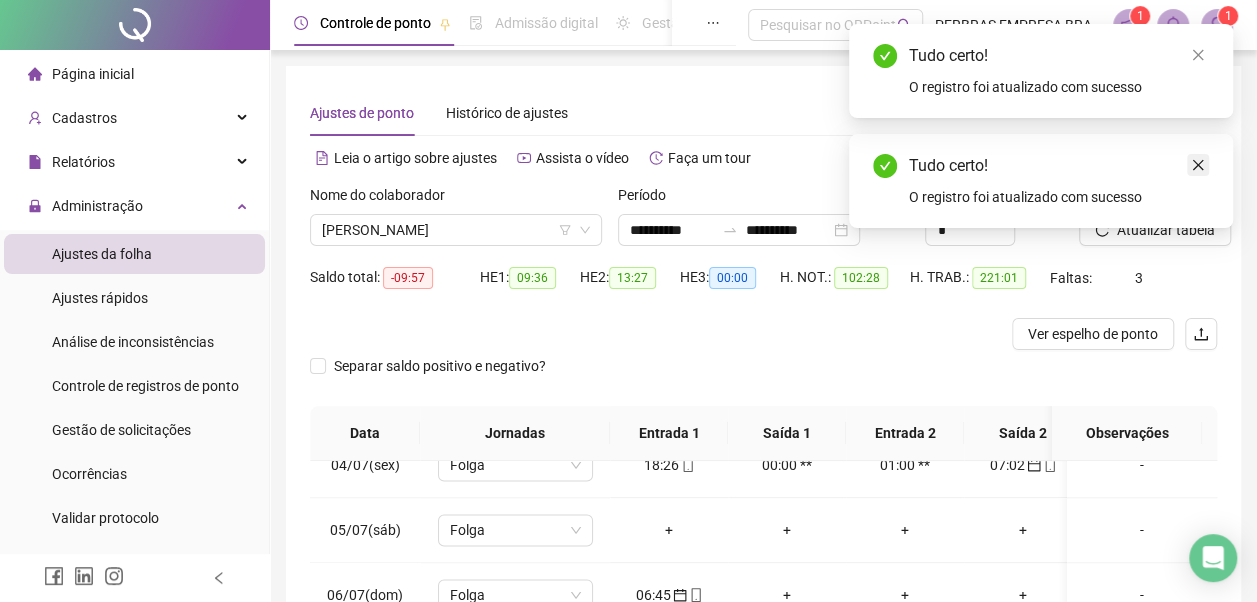 click 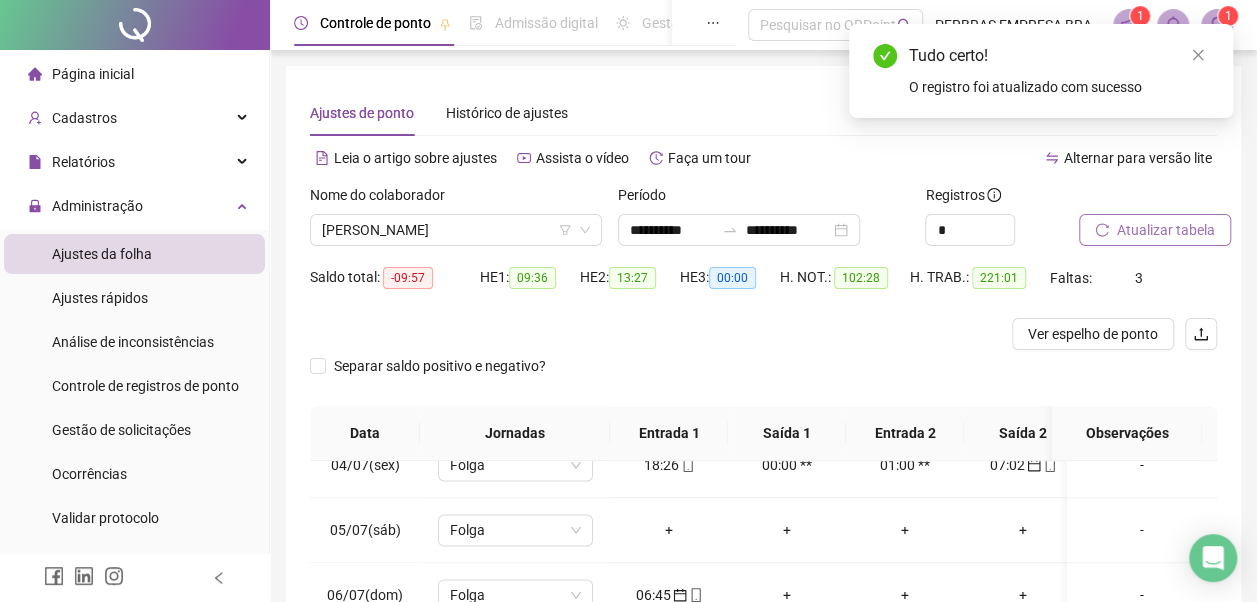 click on "Atualizar tabela" at bounding box center (1166, 230) 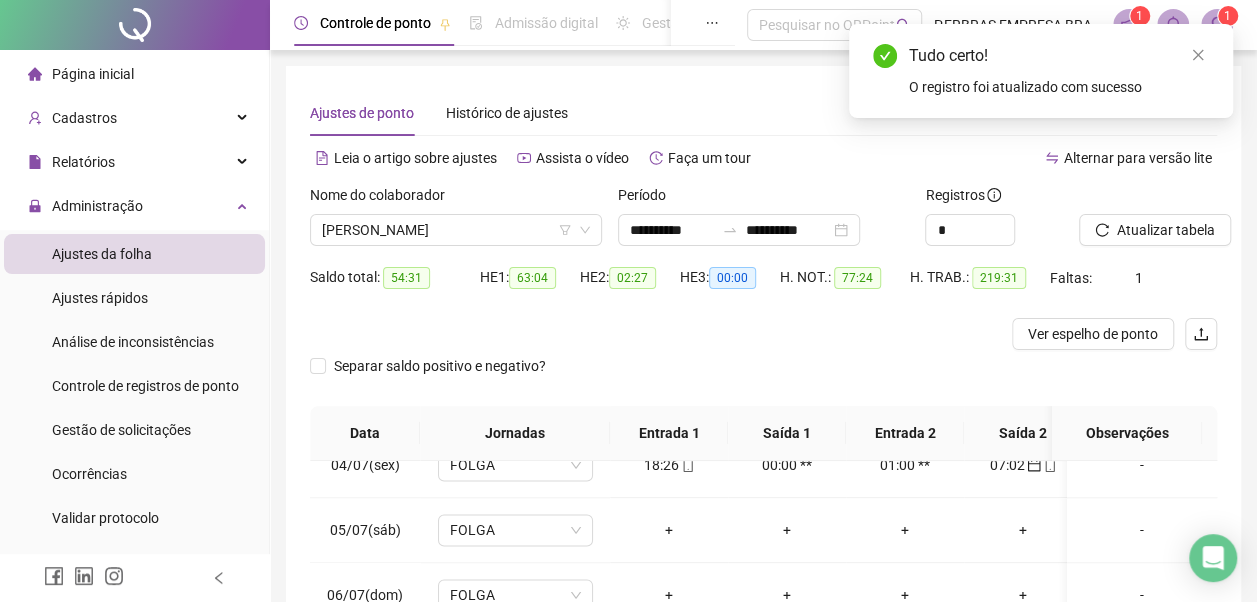 scroll, scrollTop: 396, scrollLeft: 0, axis: vertical 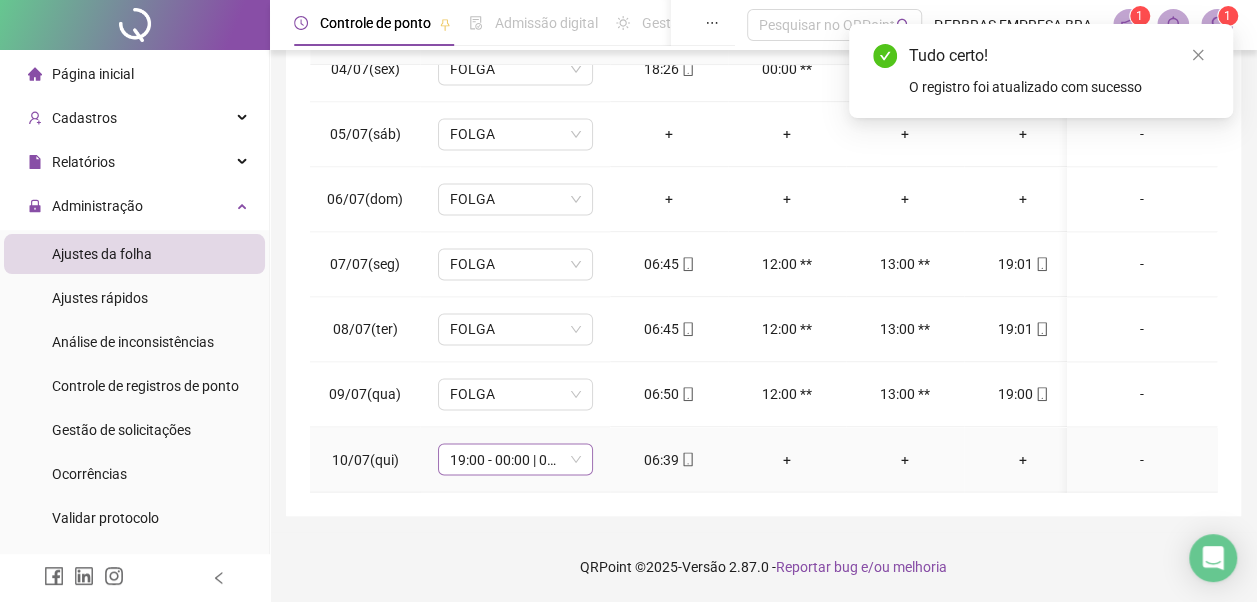 click on "19:00 - 00:00 | 01:00 - 07:00" at bounding box center (515, 459) 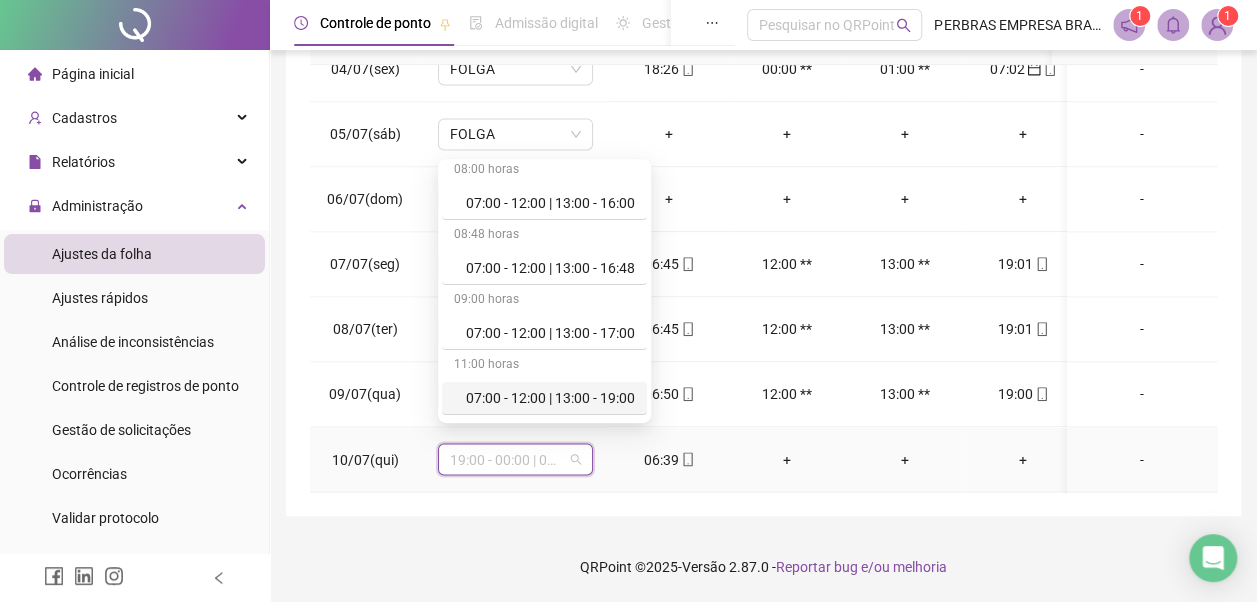 scroll, scrollTop: 100, scrollLeft: 0, axis: vertical 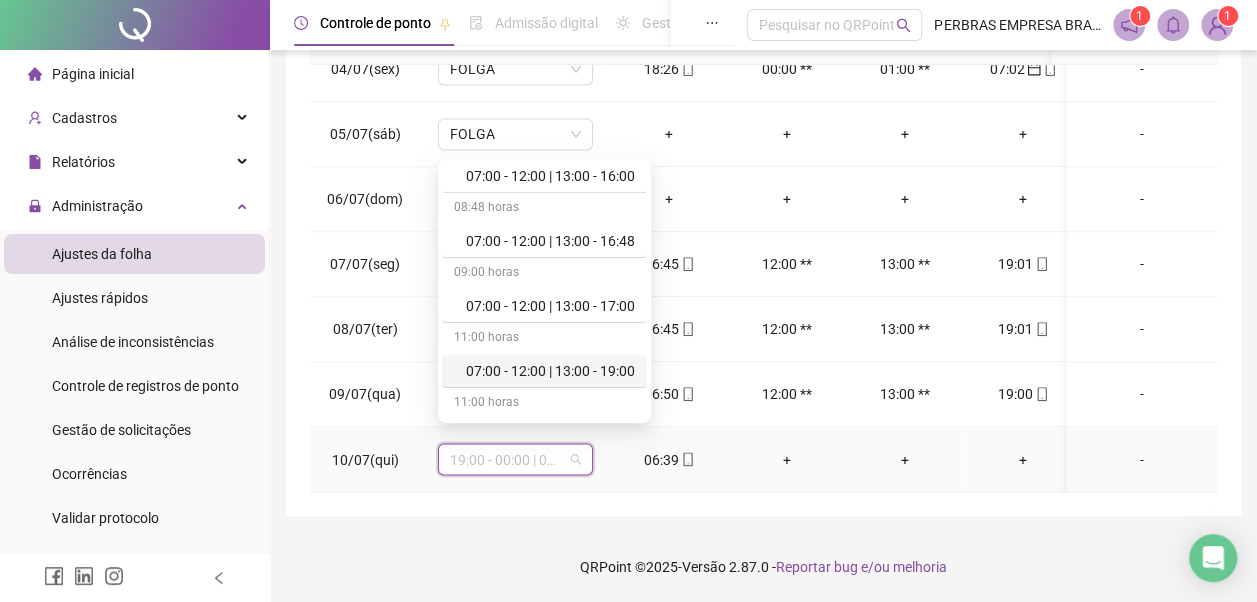 click on "07:00 - 12:00 | 13:00 - 19:00" at bounding box center (550, 371) 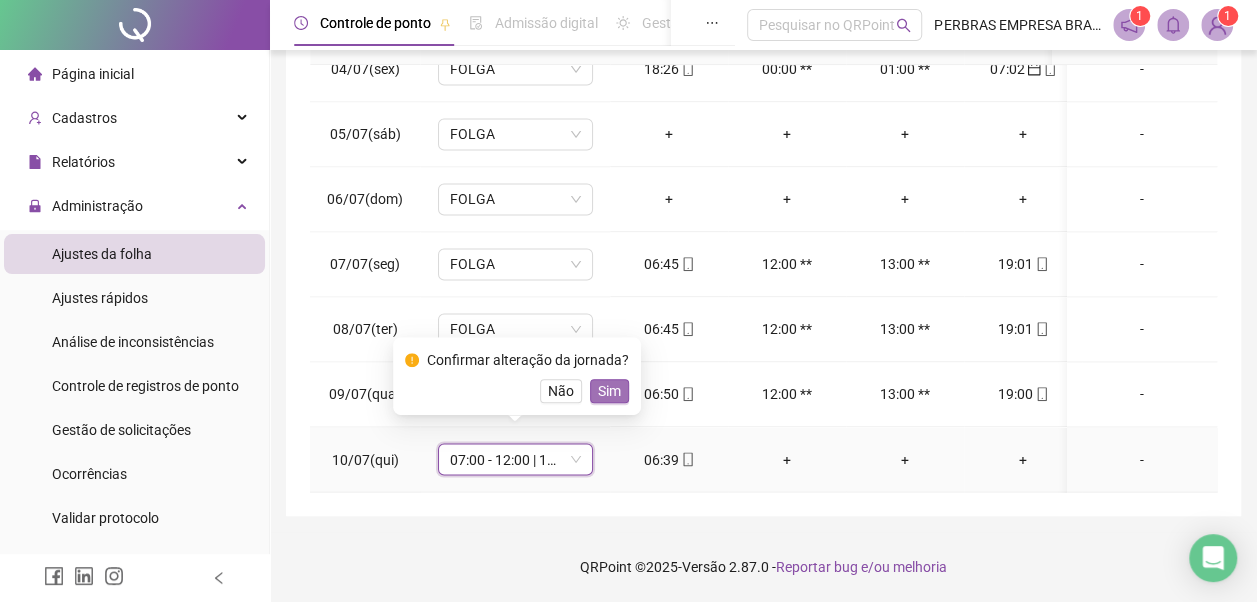 click on "Sim" at bounding box center (609, 391) 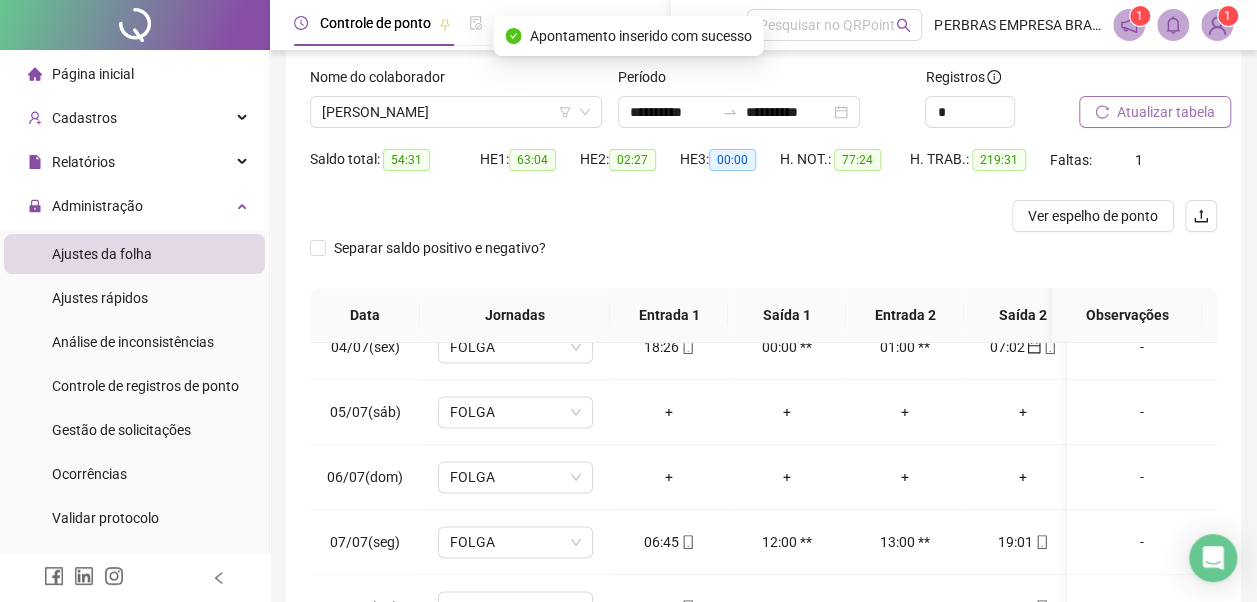 scroll, scrollTop: 0, scrollLeft: 0, axis: both 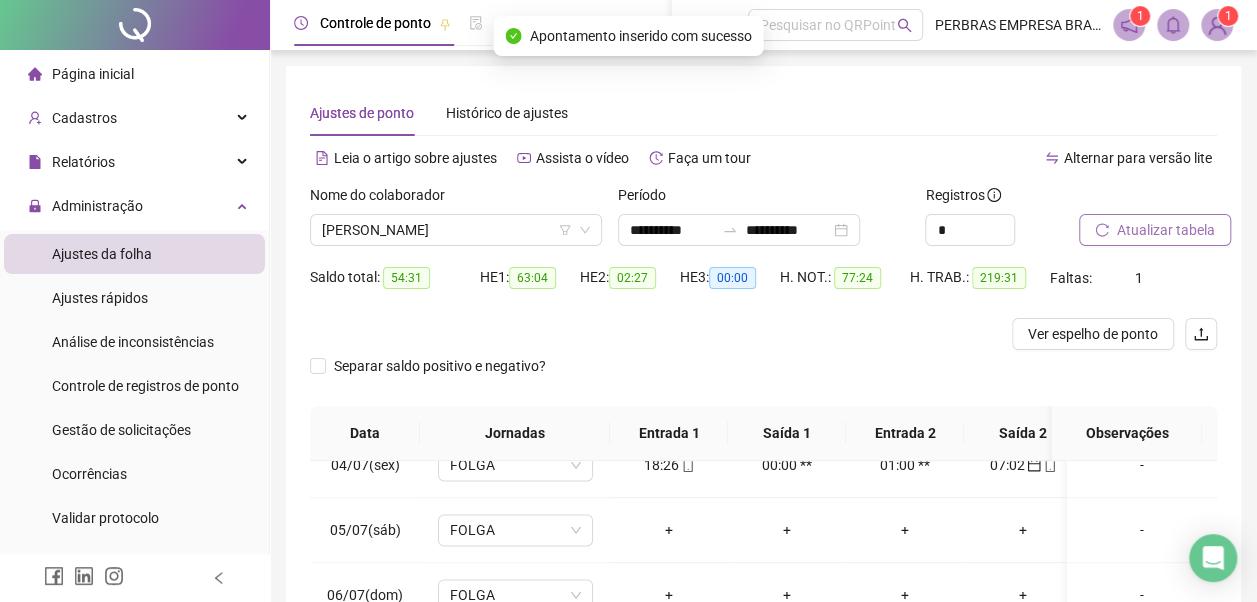 click on "Atualizar tabela" at bounding box center [1166, 230] 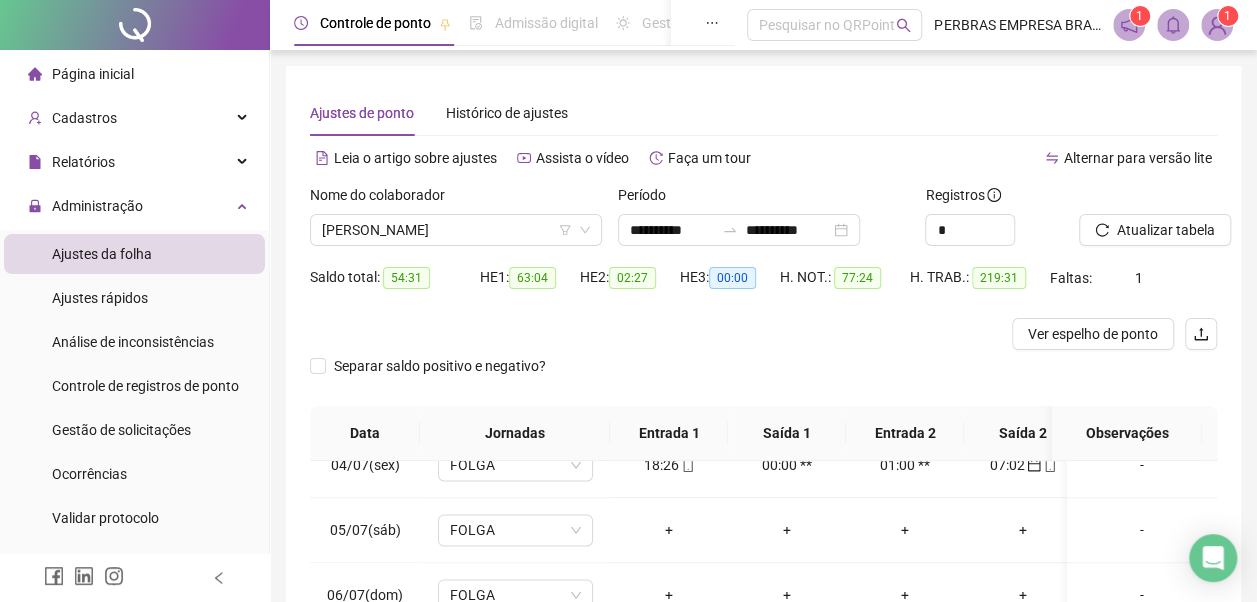 scroll, scrollTop: 396, scrollLeft: 0, axis: vertical 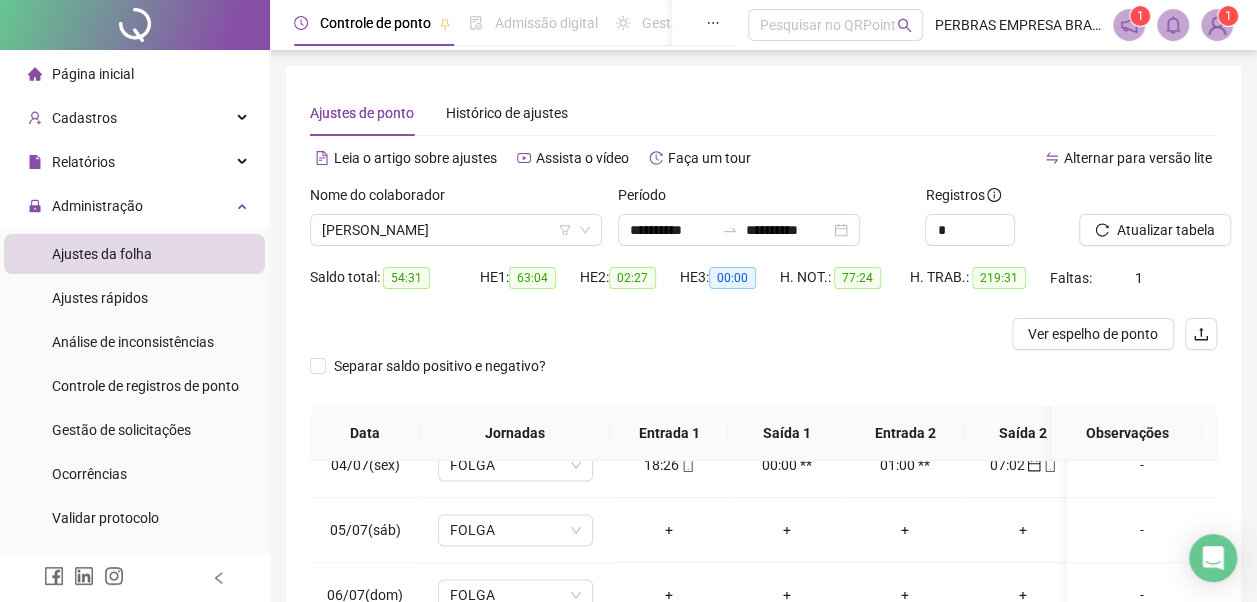 click on "Nome do colaborador RODRIGO MACHADO DOS SANTOS" at bounding box center (456, 223) 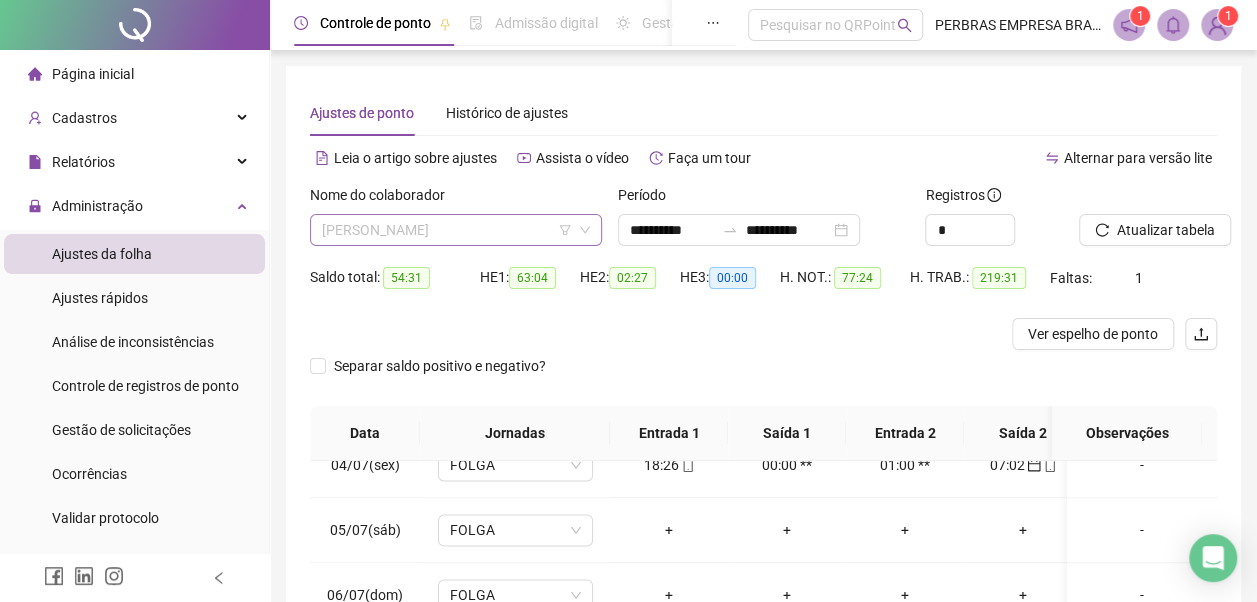 click on "RODRIGO MACHADO DOS SANTOS" at bounding box center (456, 230) 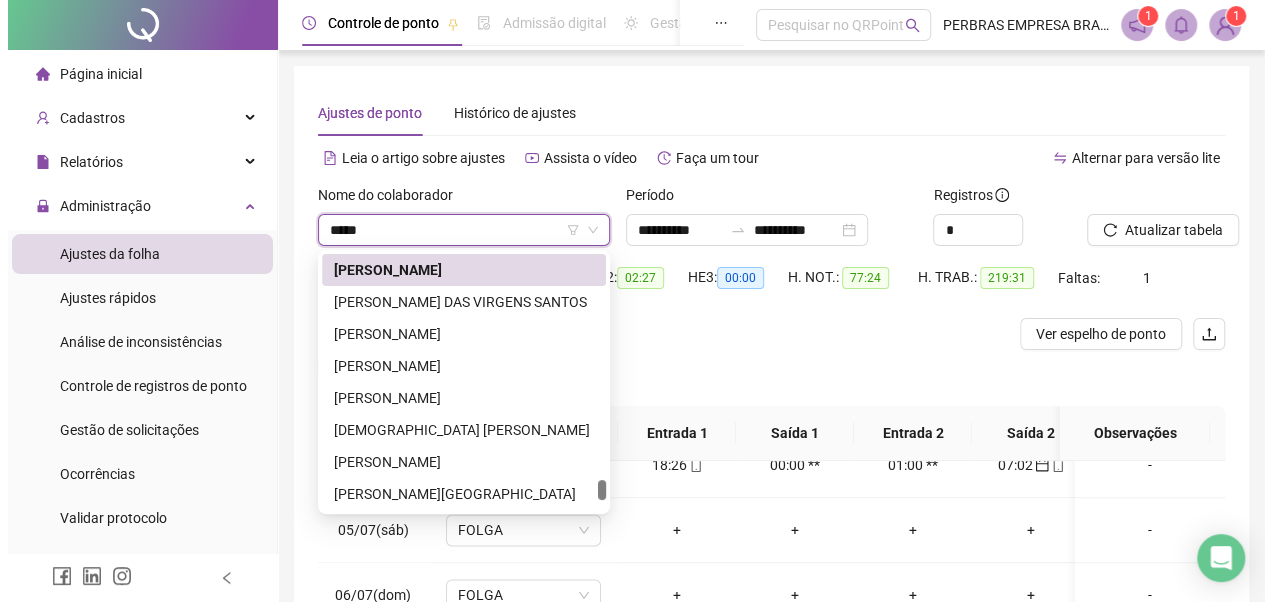 scroll, scrollTop: 0, scrollLeft: 0, axis: both 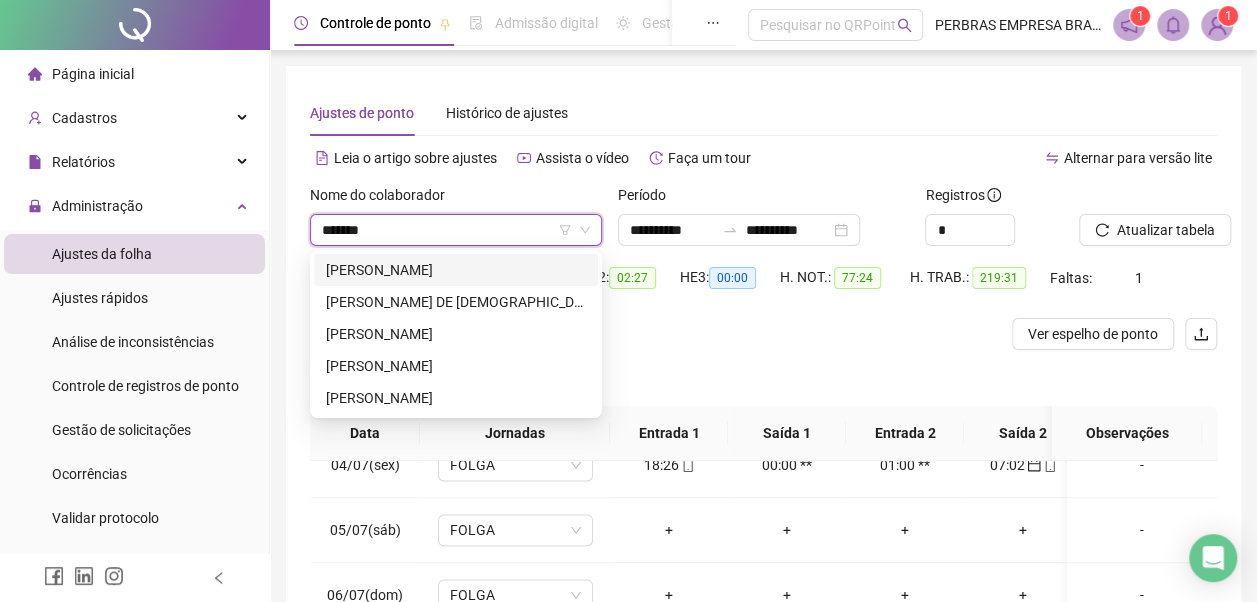 type on "*******" 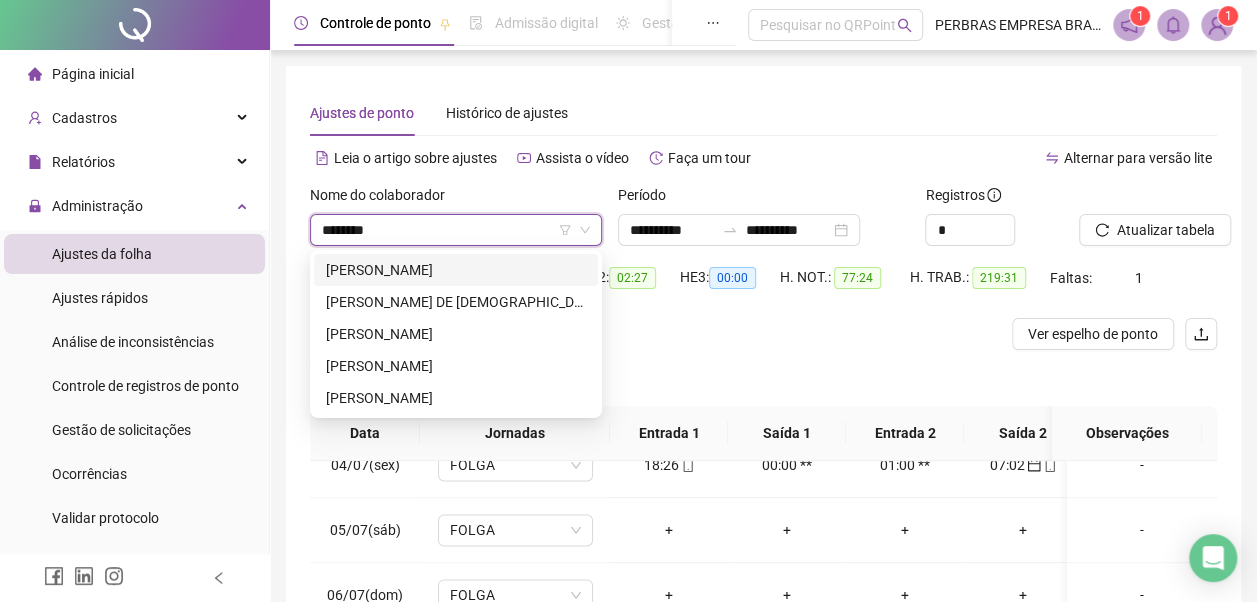 click on "ANTONIO CARLOS DOS SANTOS" at bounding box center (456, 270) 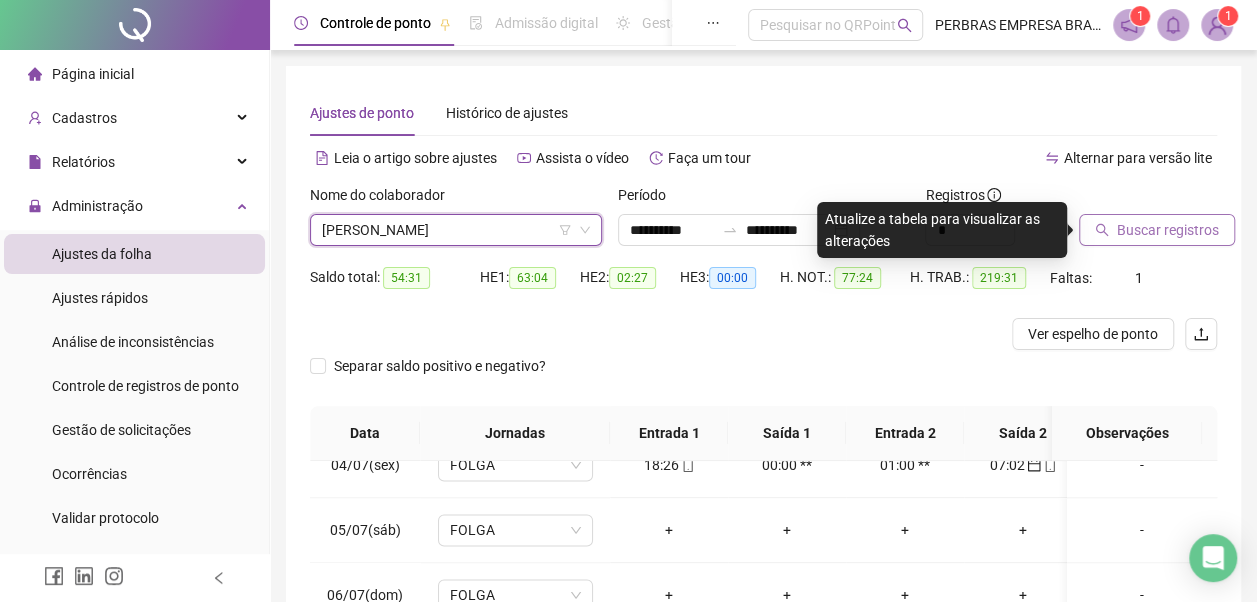 click on "Buscar registros" at bounding box center [1168, 230] 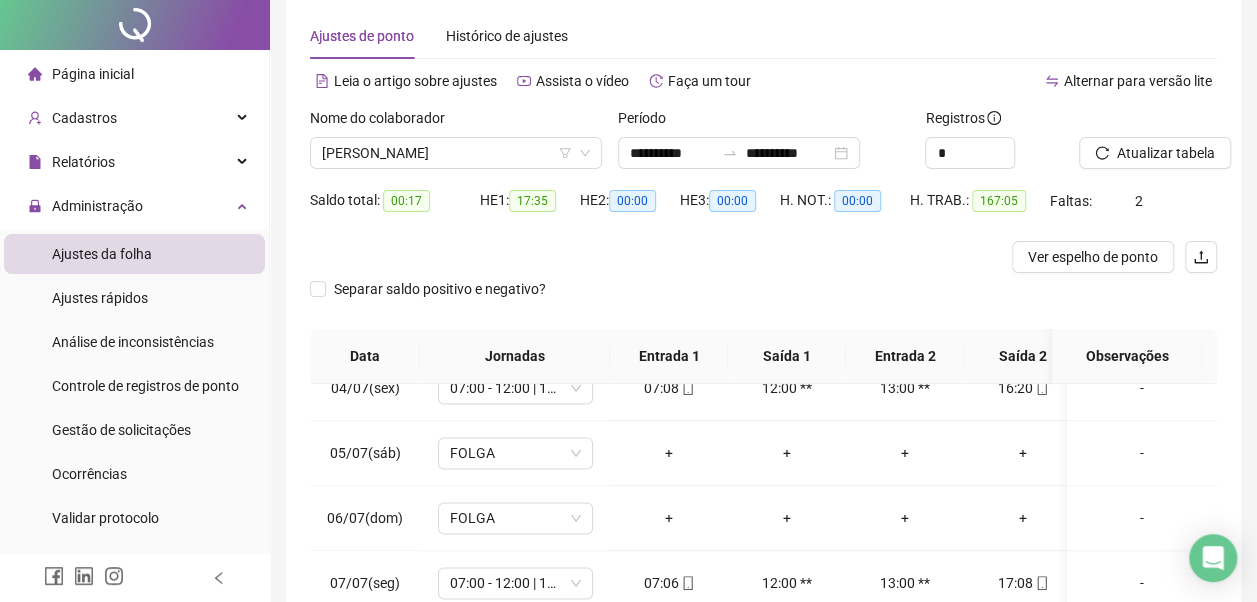 scroll, scrollTop: 396, scrollLeft: 0, axis: vertical 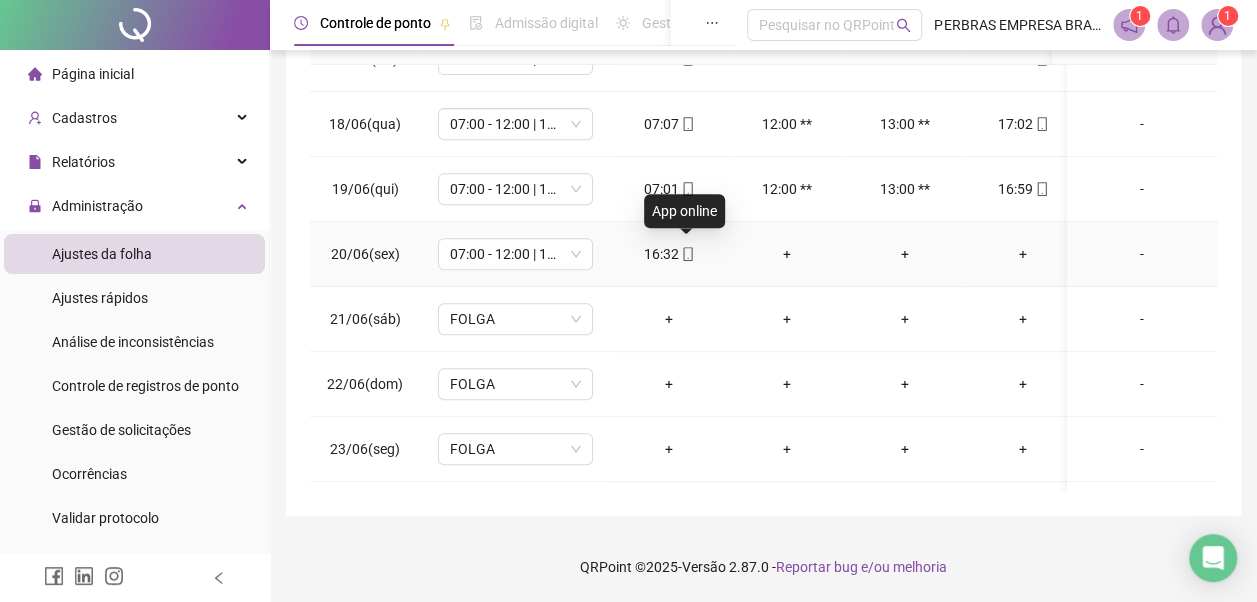 click 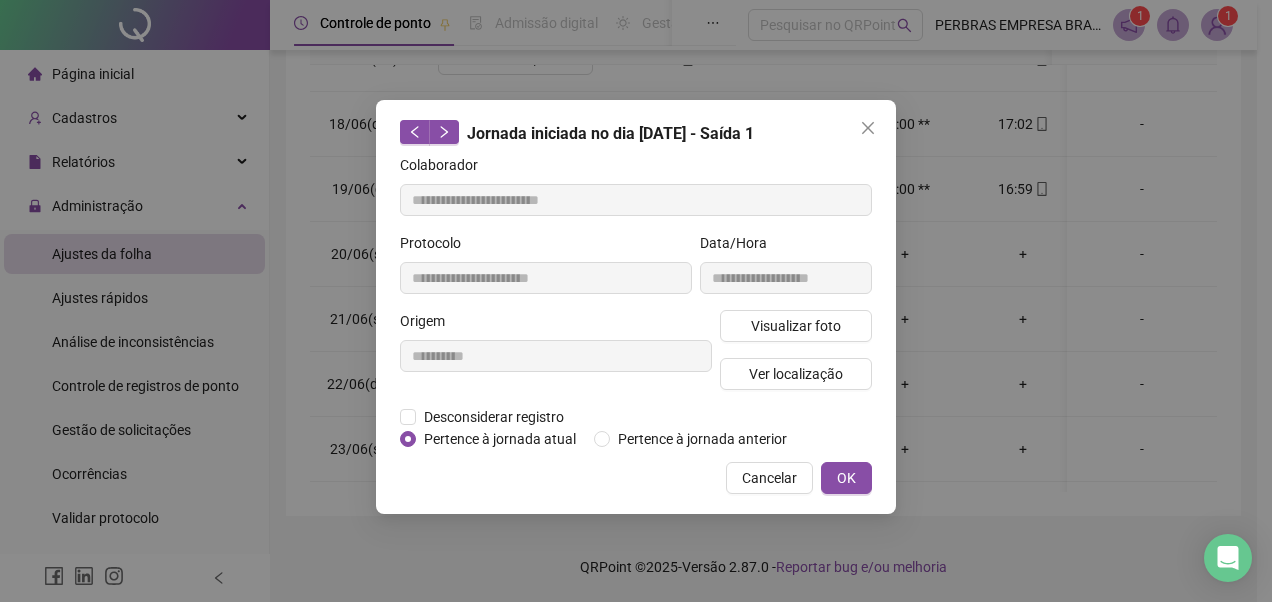 type on "**********" 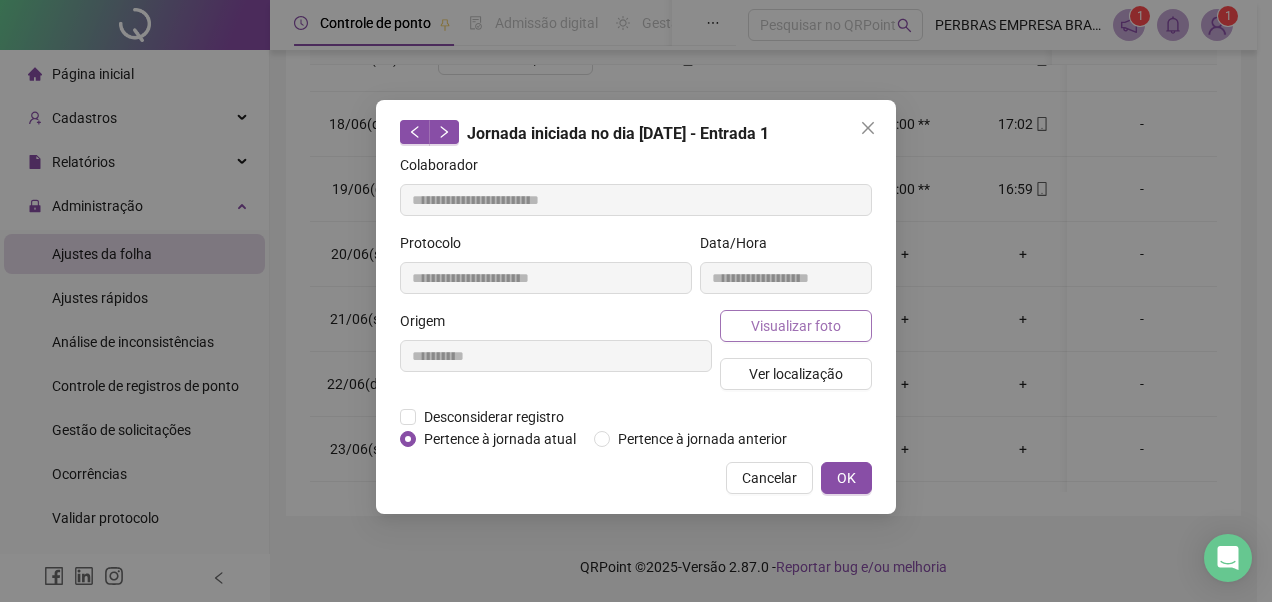 click on "Visualizar foto" at bounding box center [796, 326] 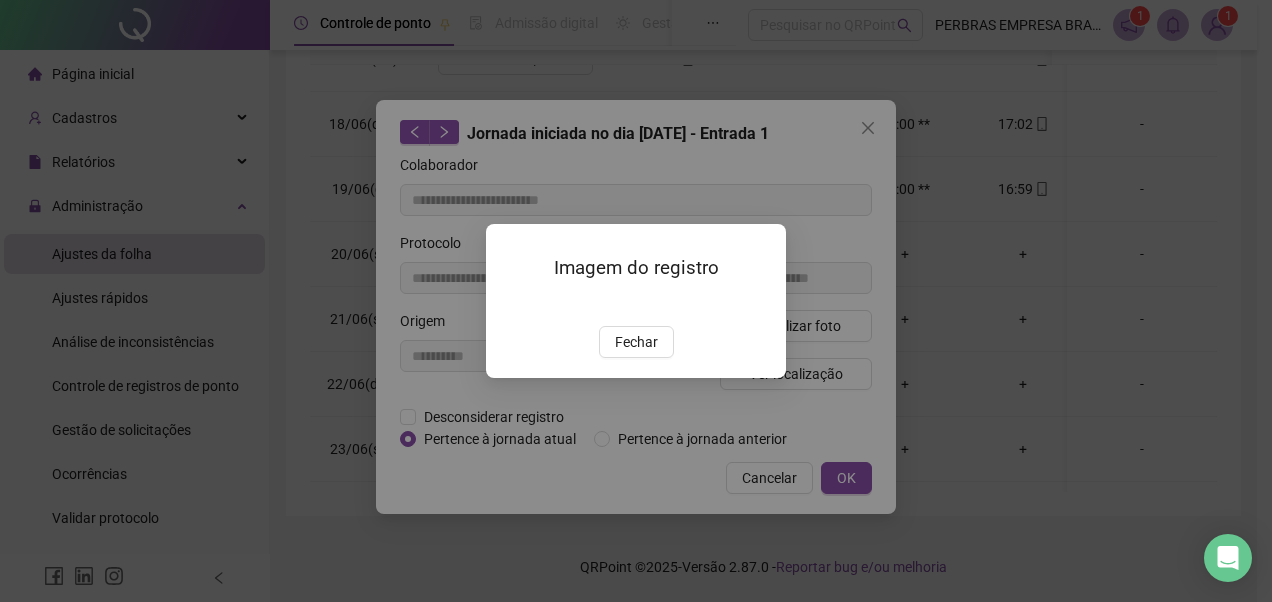 click on "Fechar" at bounding box center (636, 342) 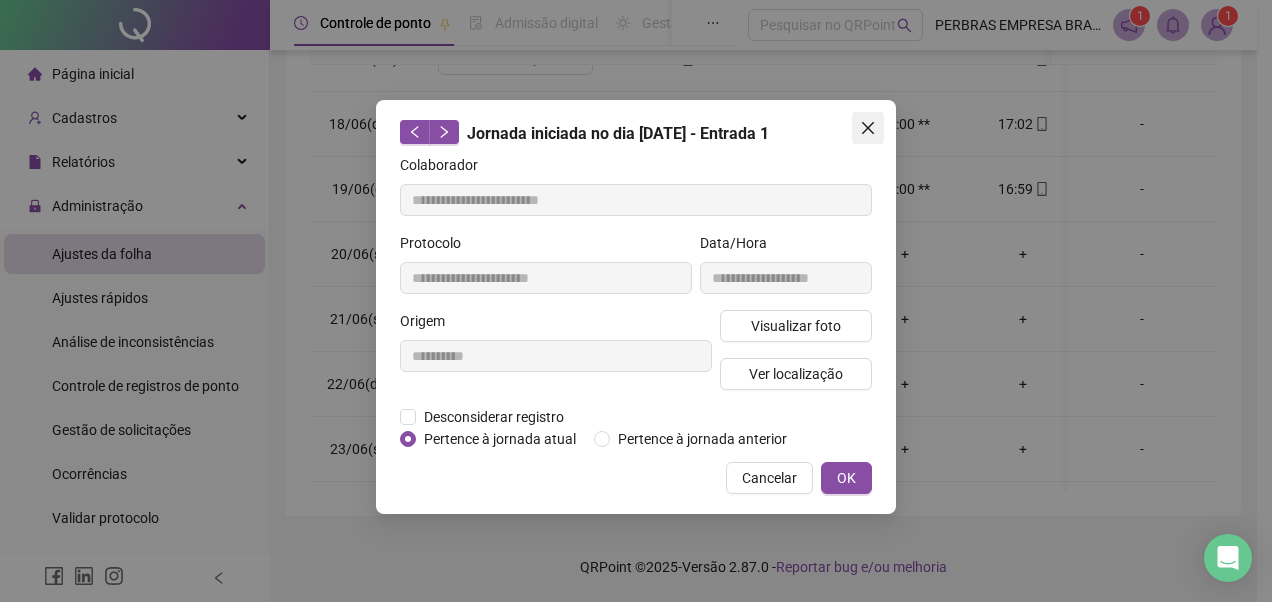 click 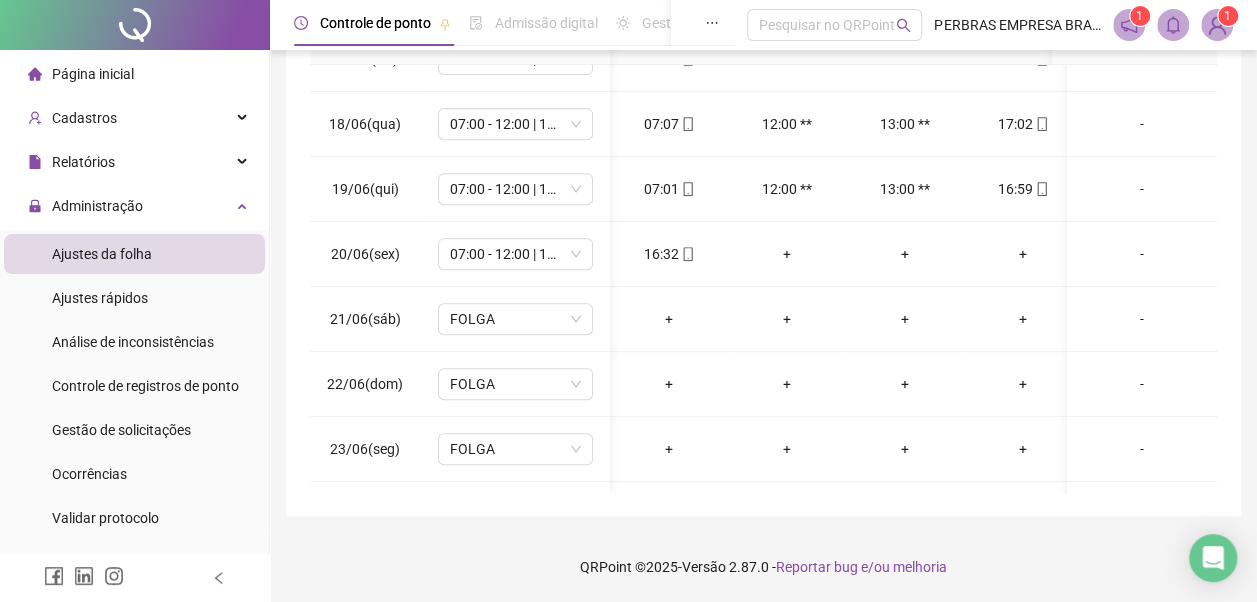 scroll, scrollTop: 428, scrollLeft: 84, axis: both 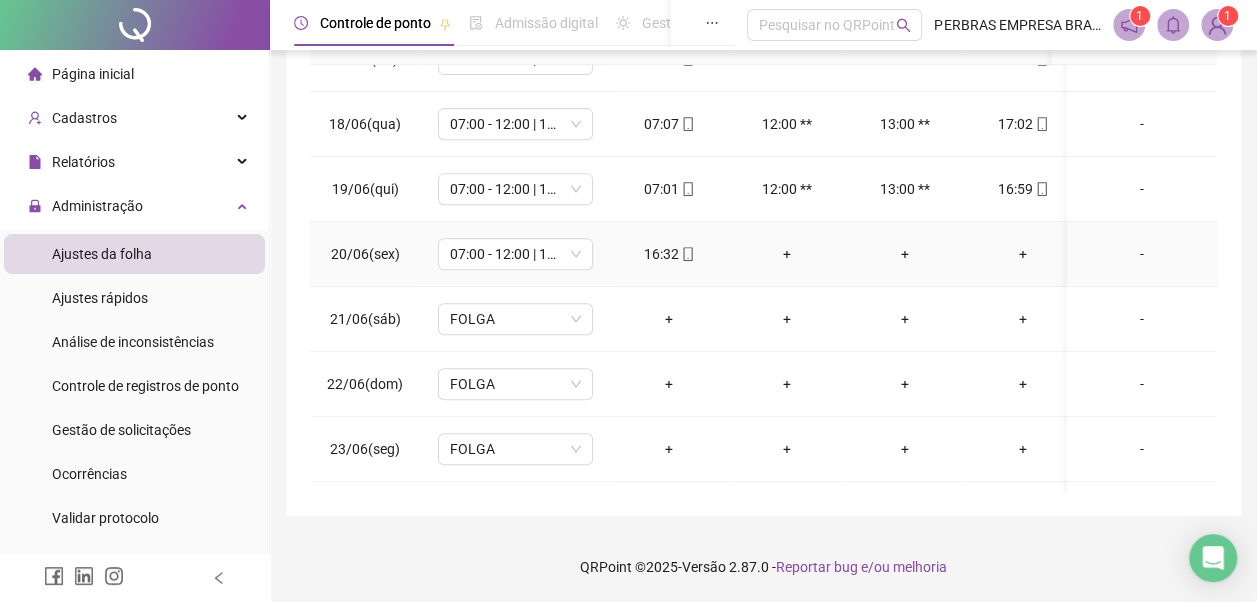 click on "+" at bounding box center (787, 254) 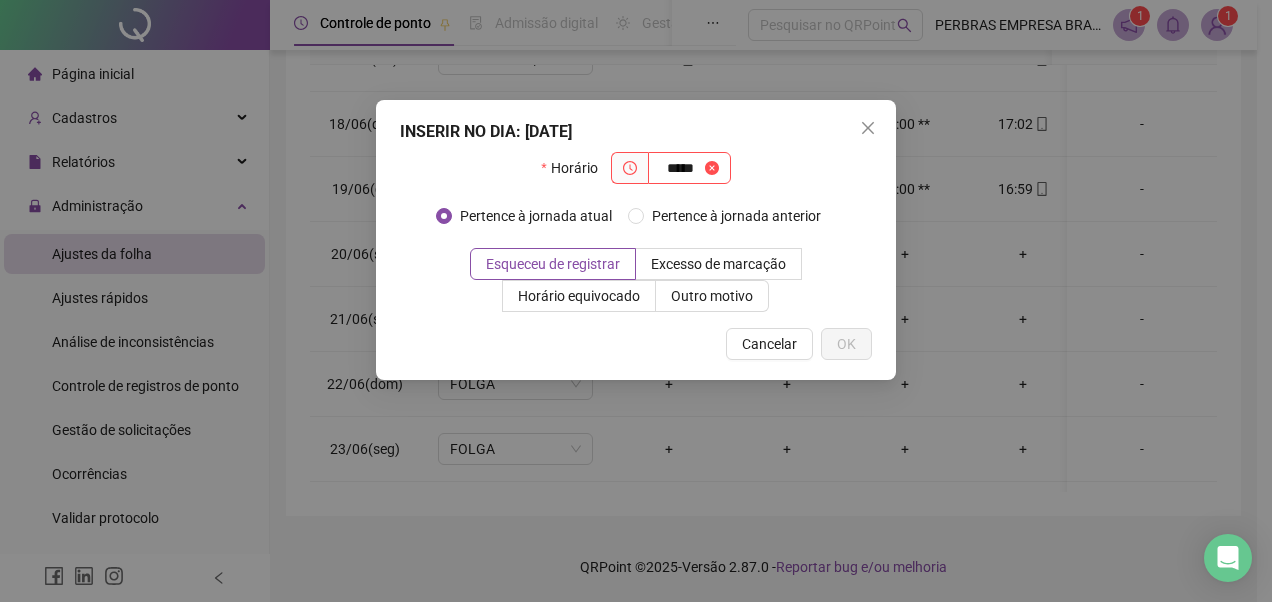 type on "*****" 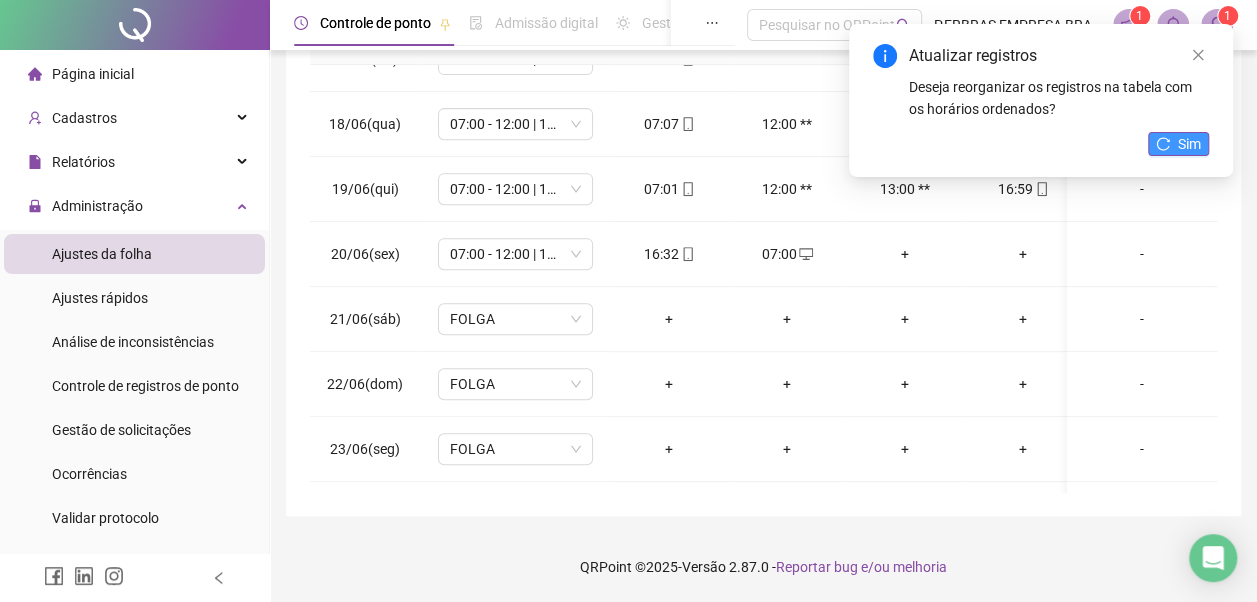 click on "Sim" at bounding box center [1178, 144] 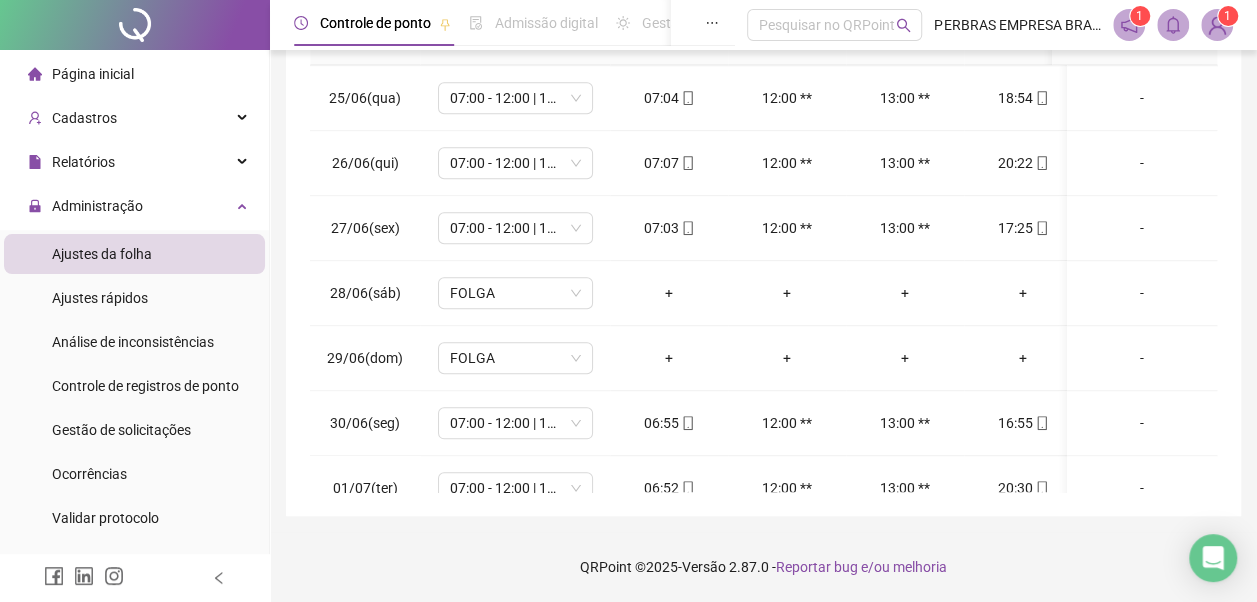 scroll, scrollTop: 928, scrollLeft: 0, axis: vertical 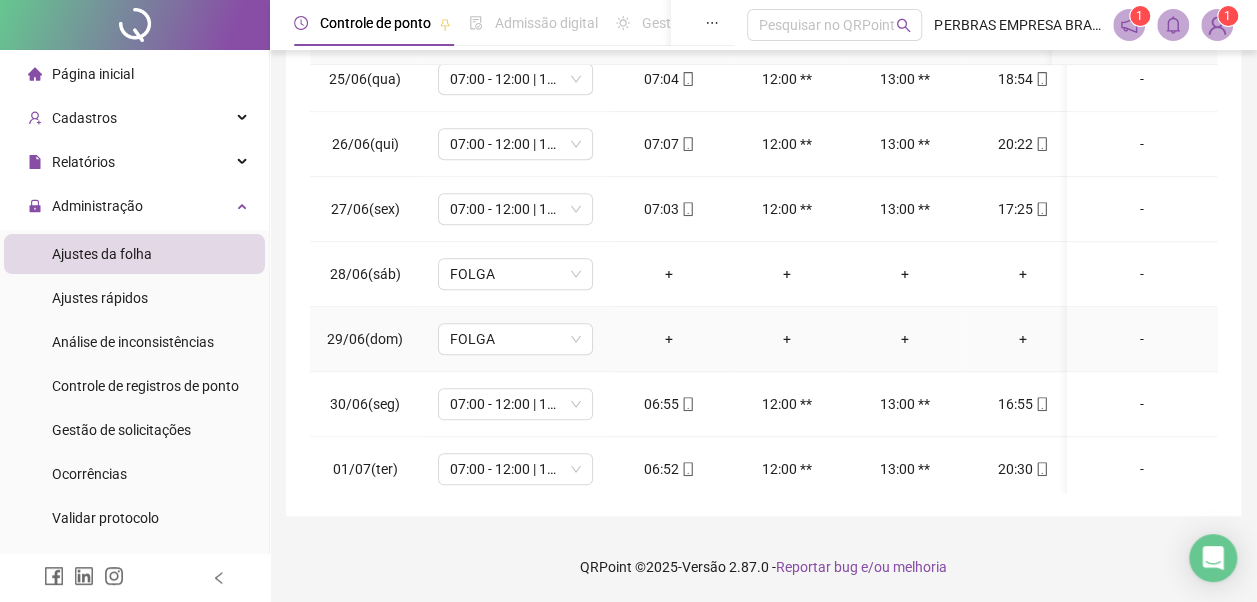 click on "+" at bounding box center [669, 339] 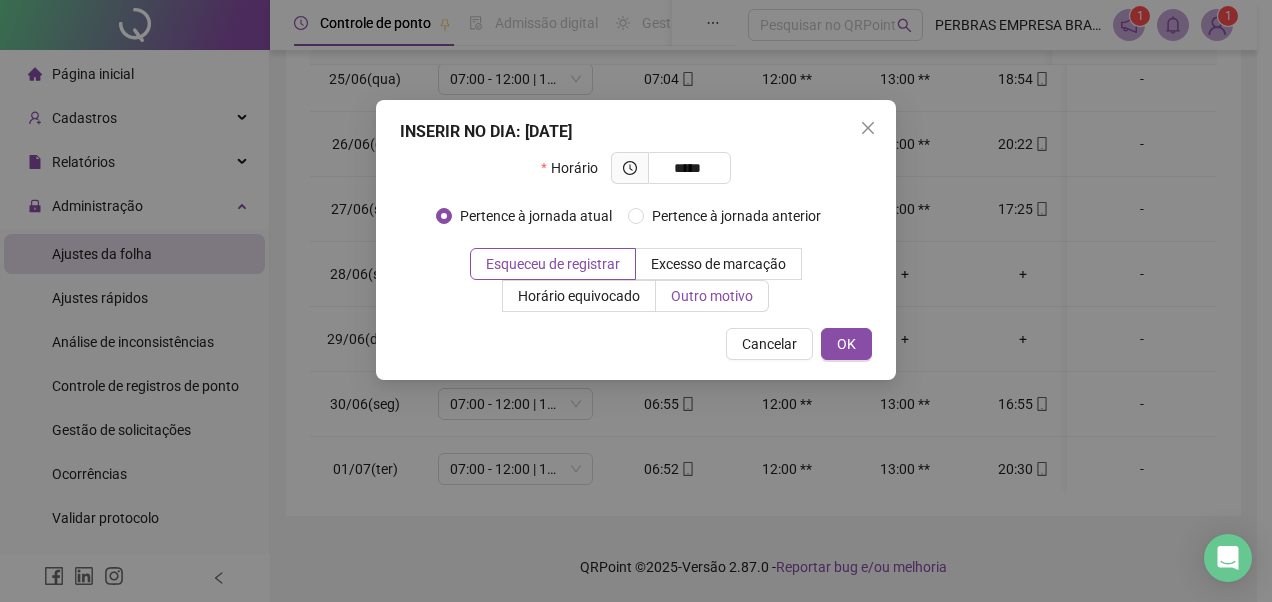 type on "*****" 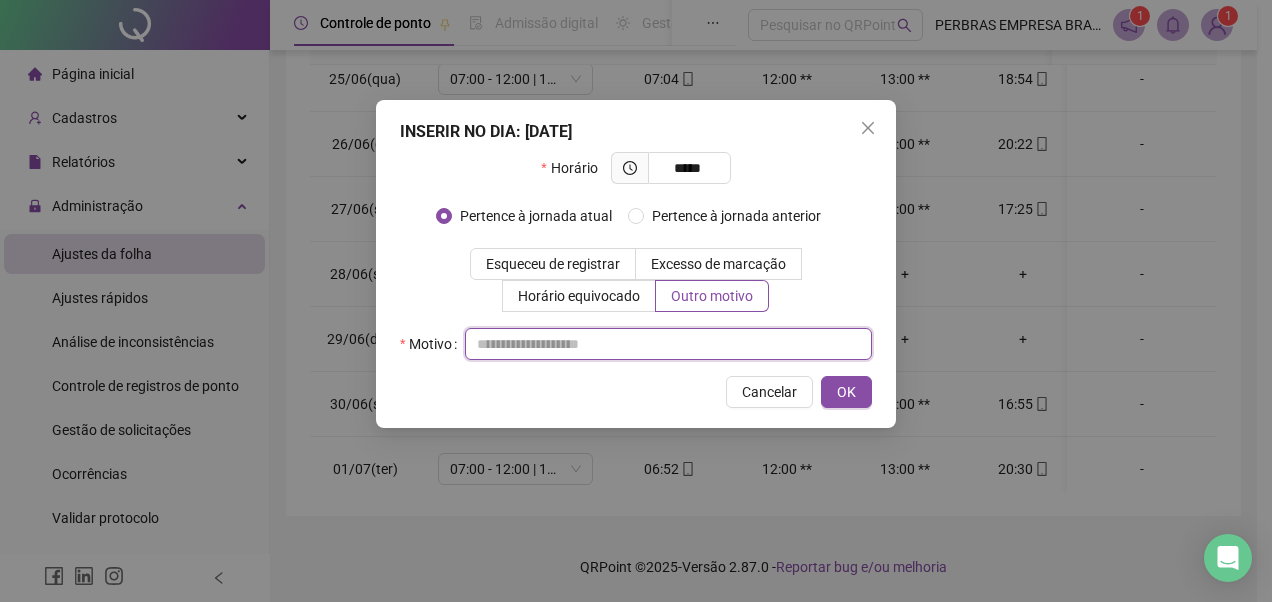 click at bounding box center (668, 344) 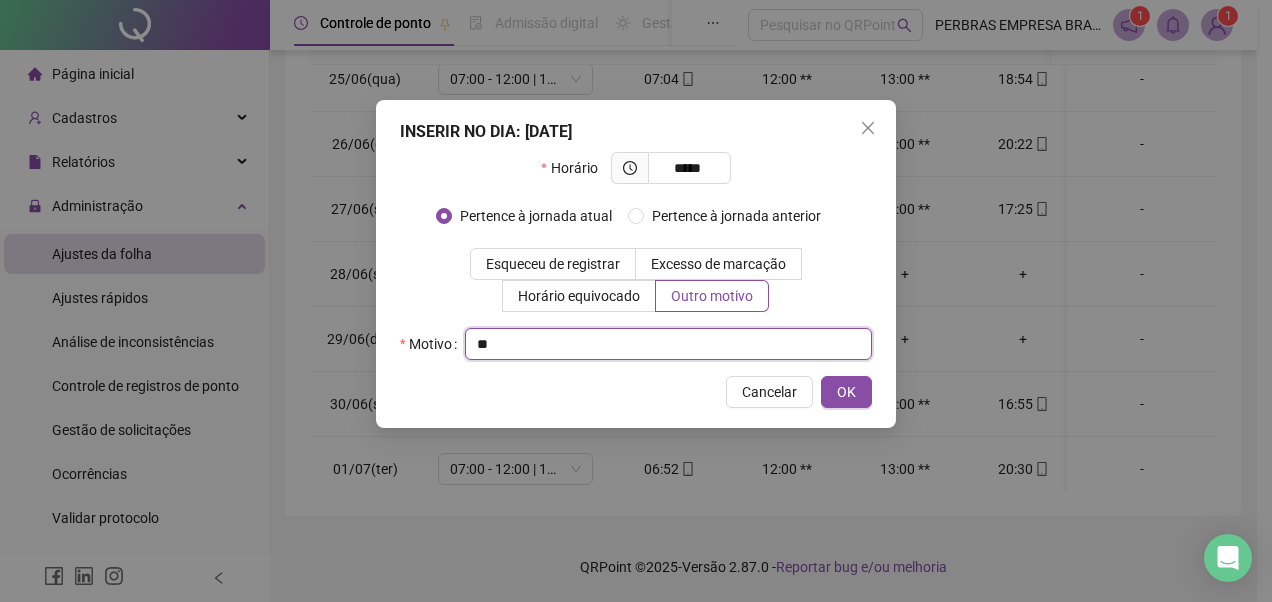 type on "*" 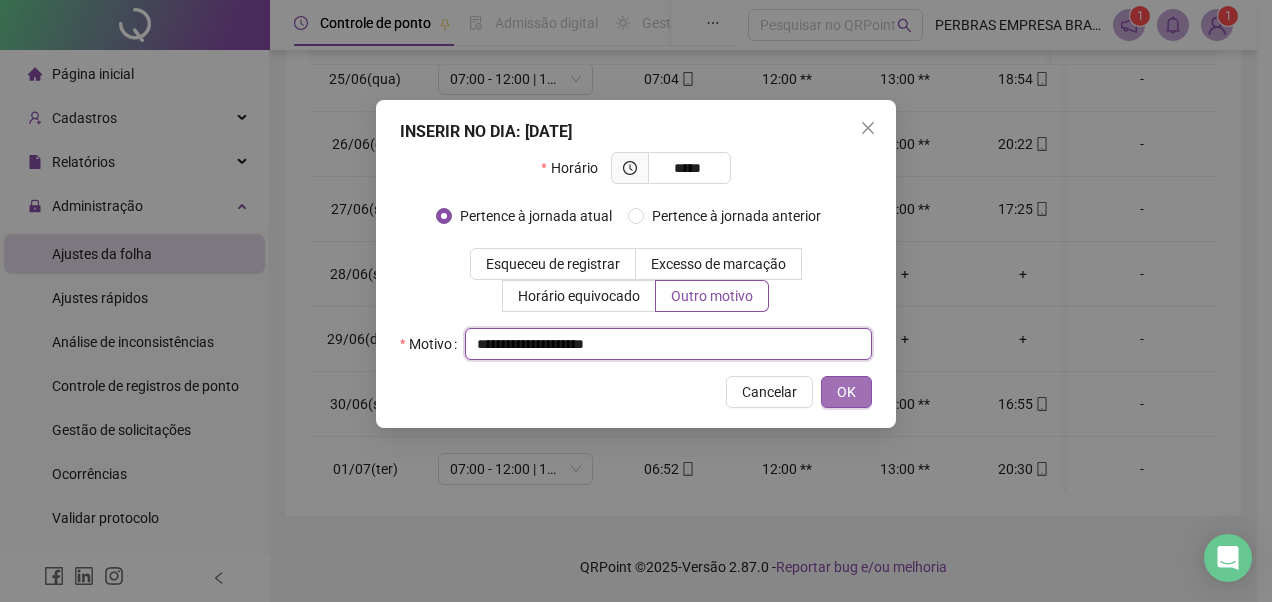 type on "**********" 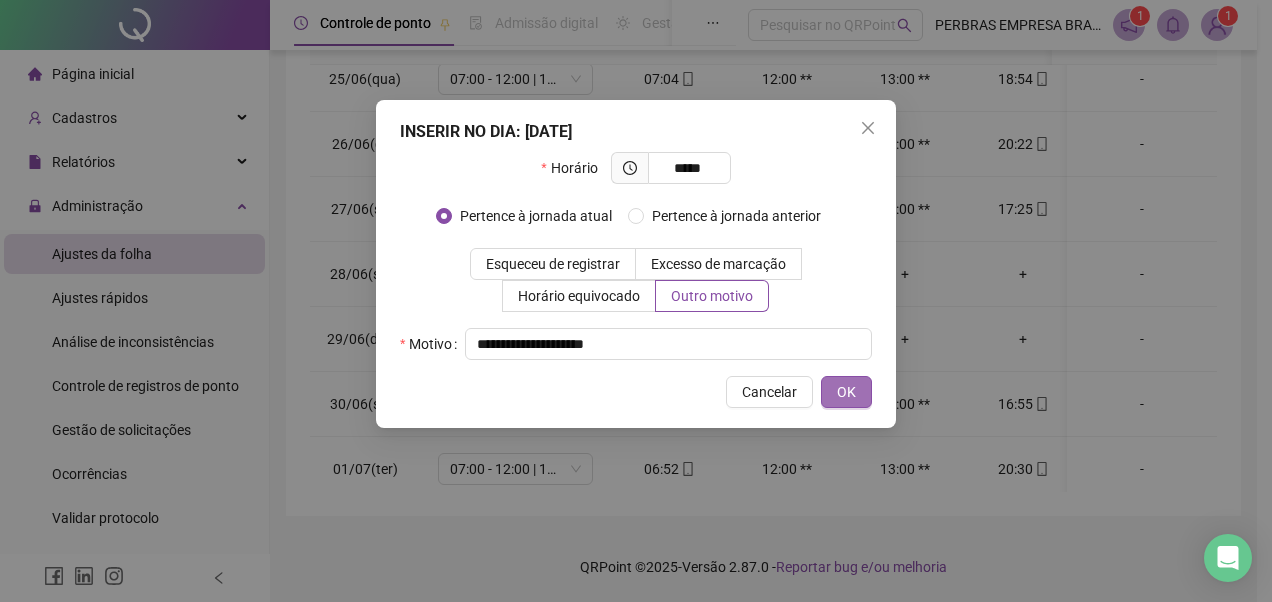 click on "OK" at bounding box center (846, 392) 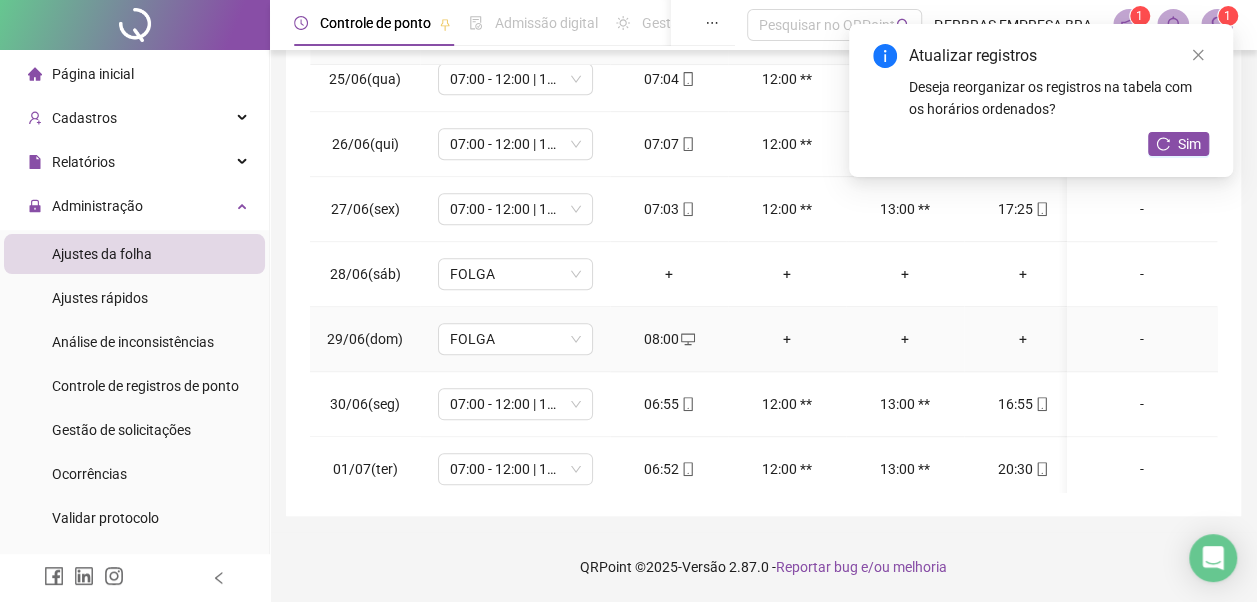 click on "+" at bounding box center (787, 339) 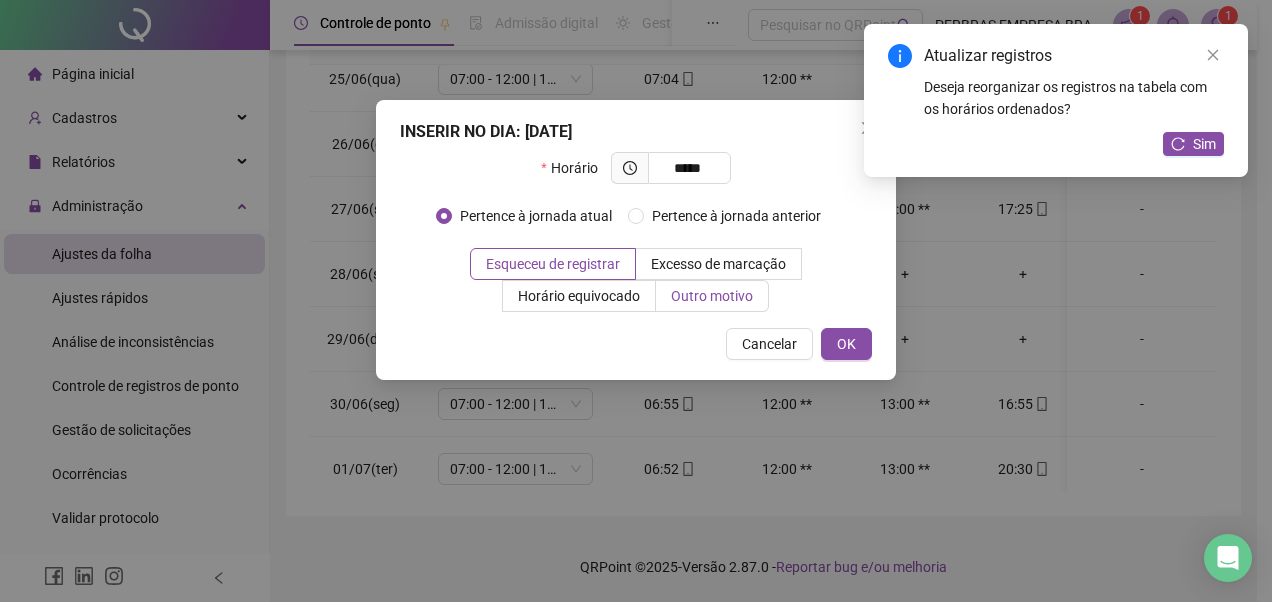 type on "*****" 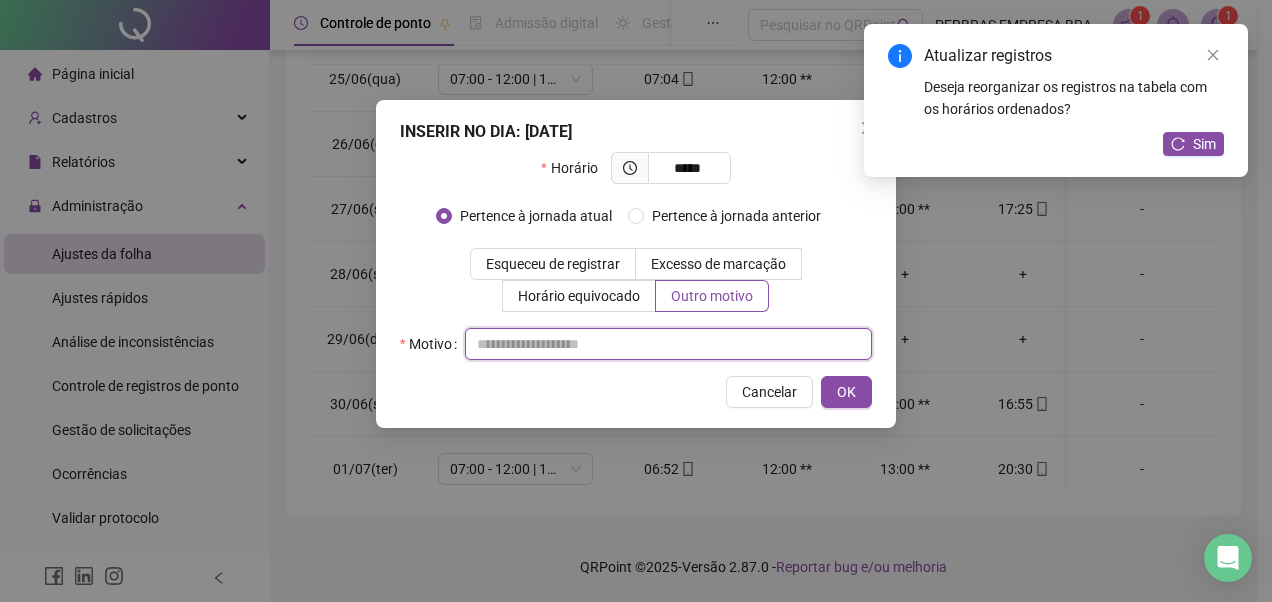 click at bounding box center [668, 344] 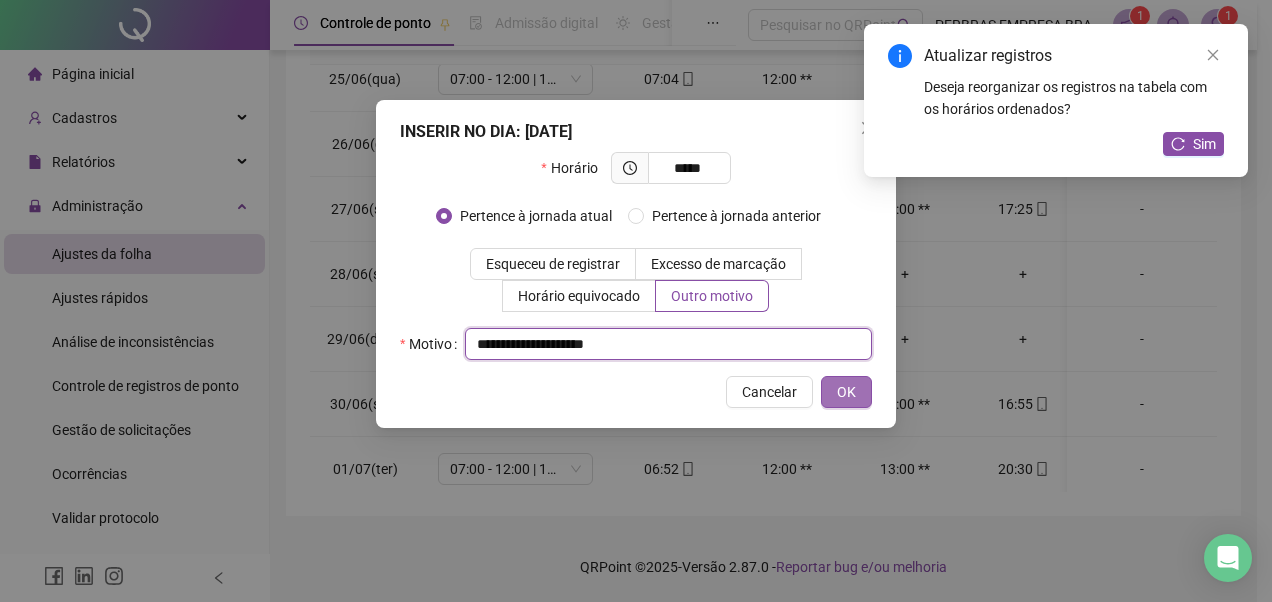 type on "**********" 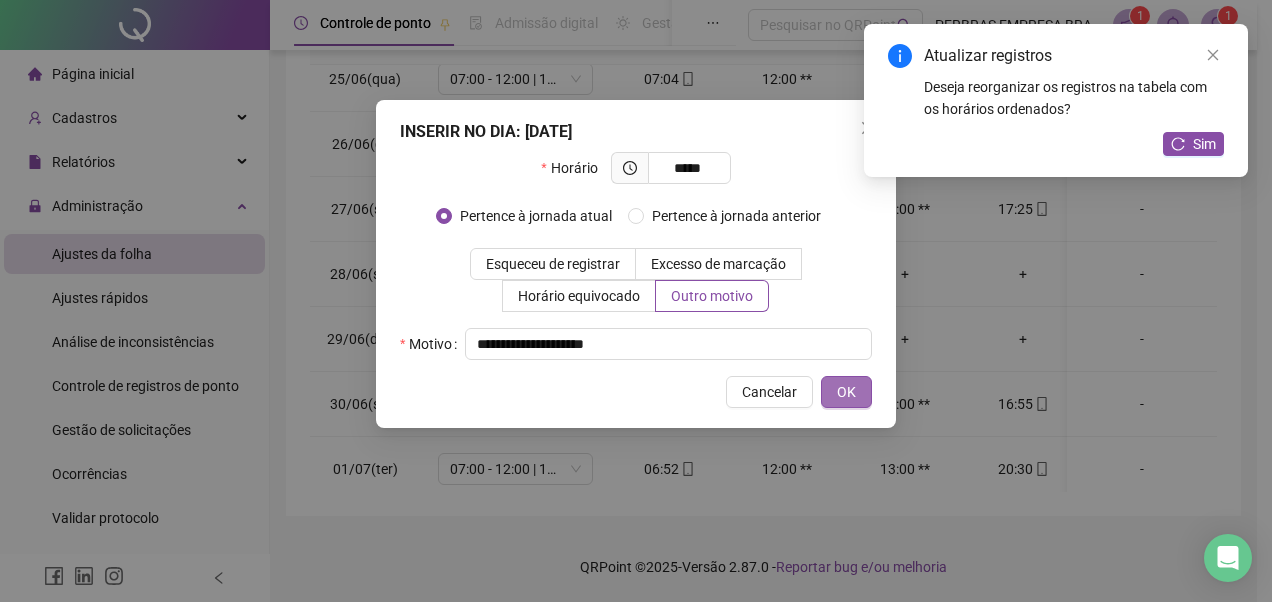 click on "OK" at bounding box center [846, 392] 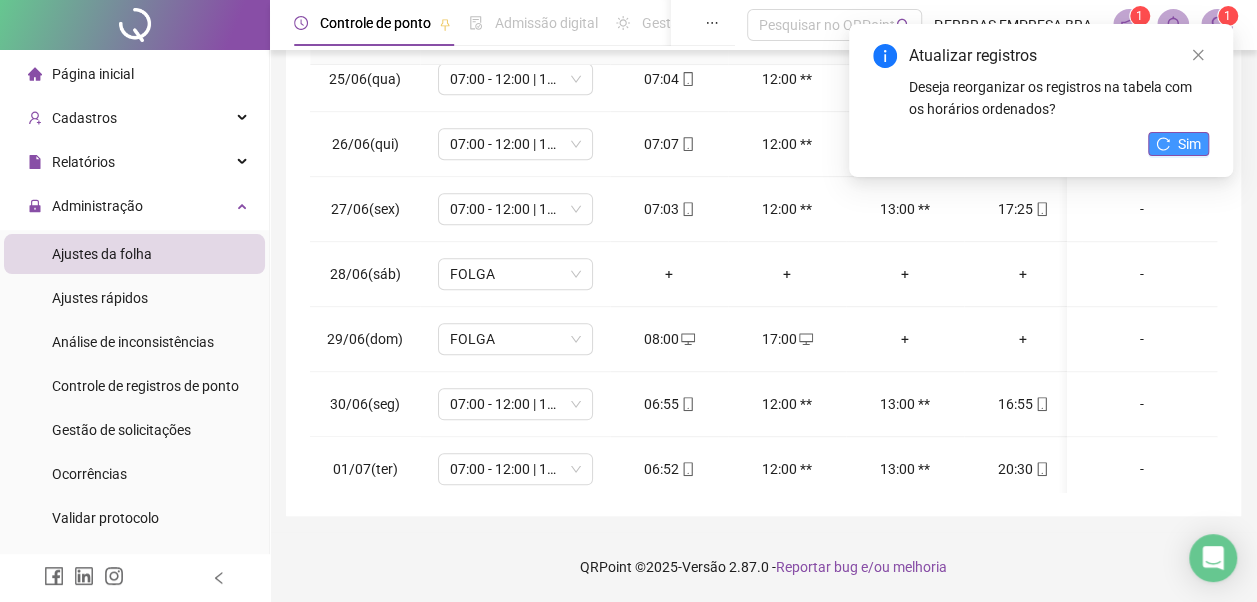 click on "Sim" at bounding box center (1189, 144) 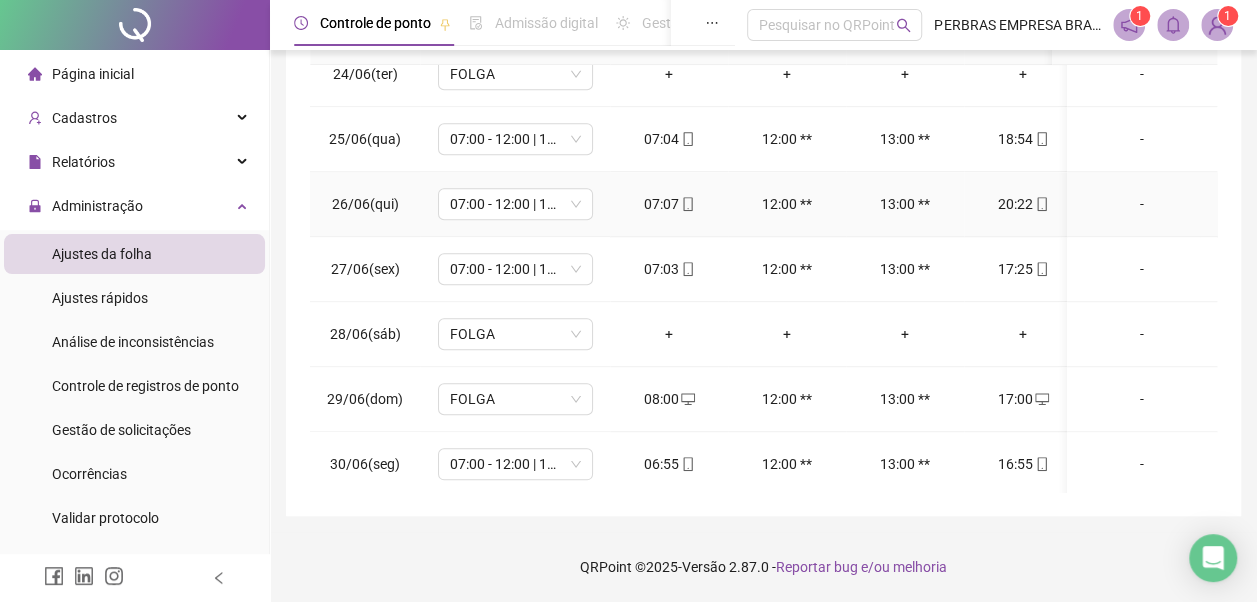 scroll, scrollTop: 900, scrollLeft: 0, axis: vertical 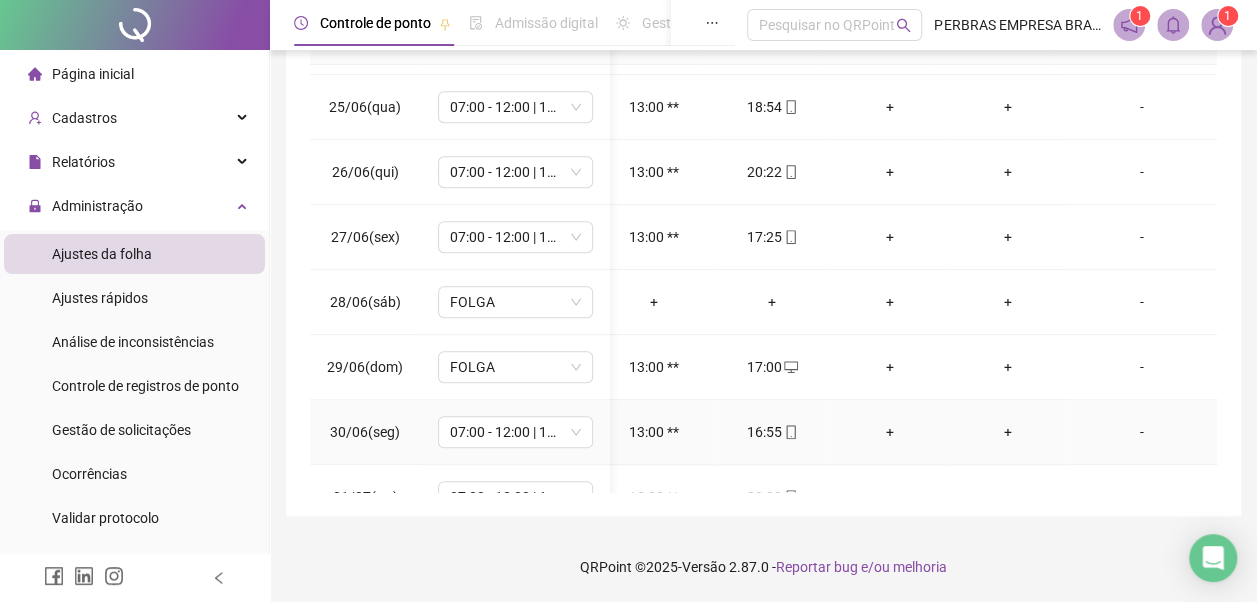 click 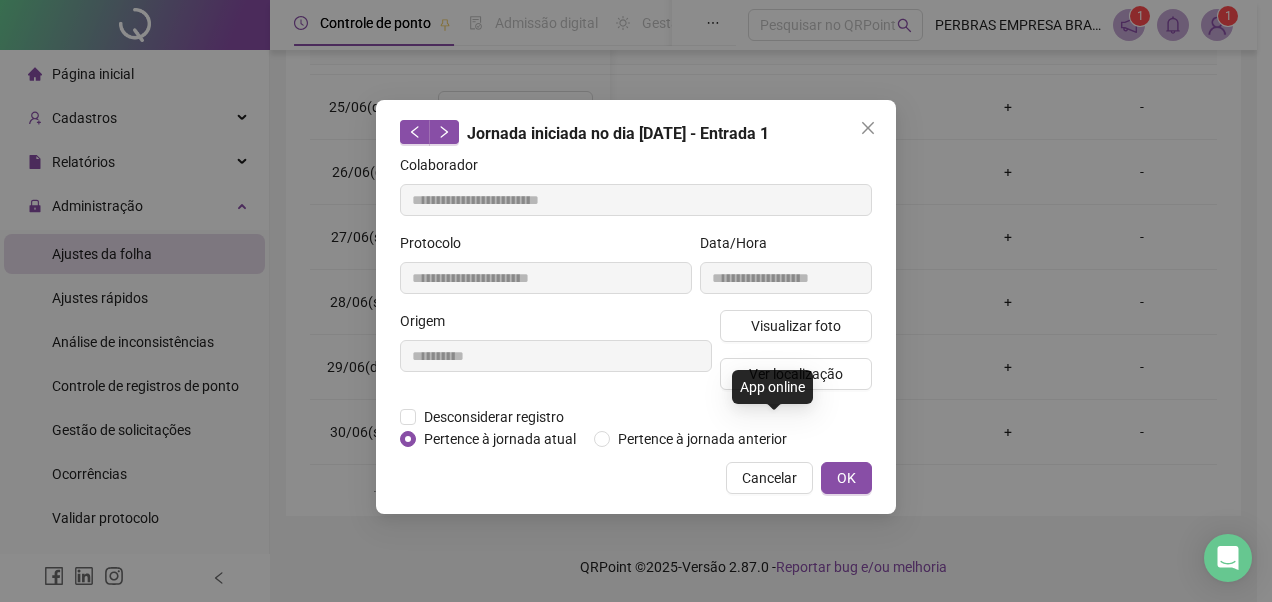 scroll, scrollTop: 0, scrollLeft: 266, axis: horizontal 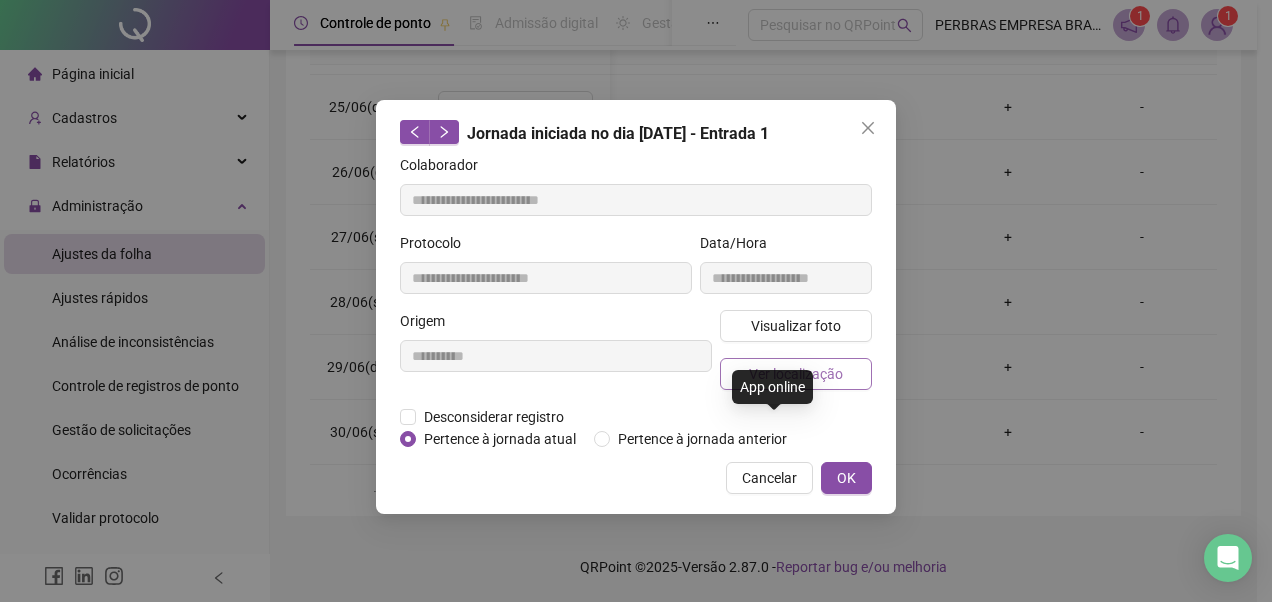 type on "**********" 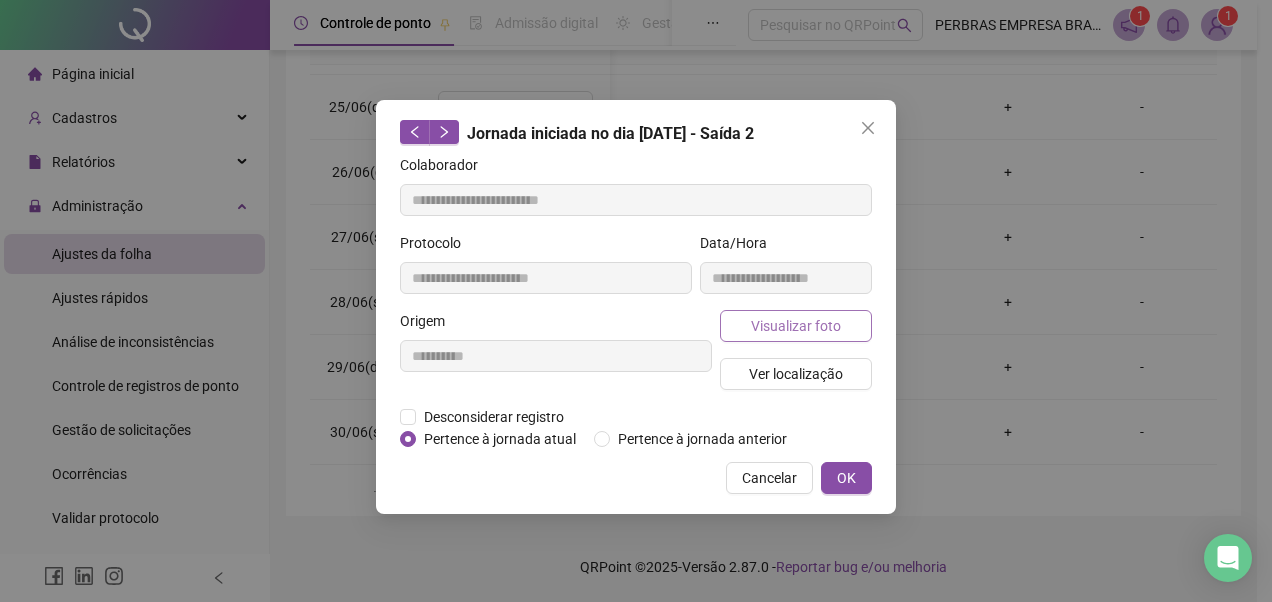 click on "Visualizar foto" at bounding box center [796, 326] 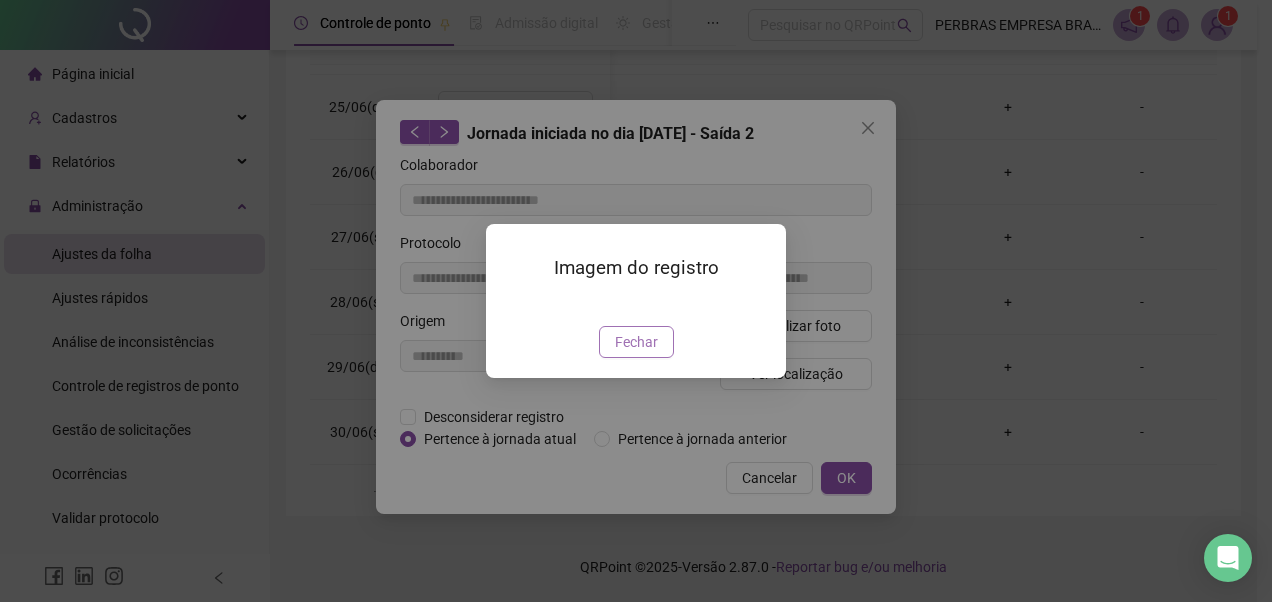 click on "Fechar" at bounding box center [636, 342] 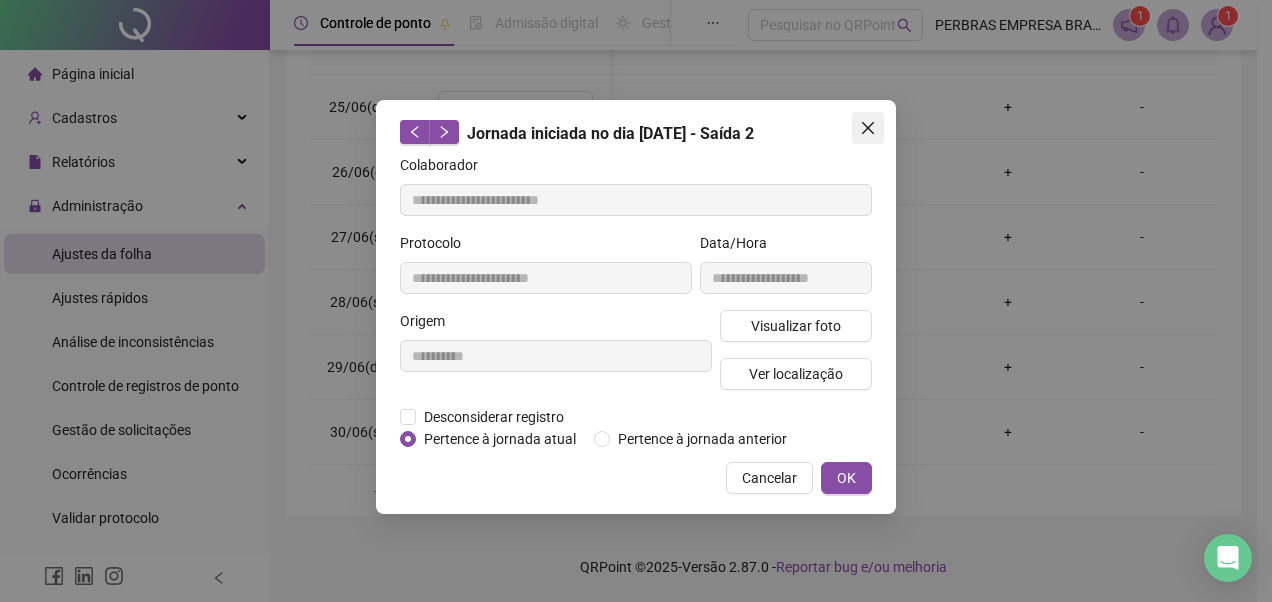 click 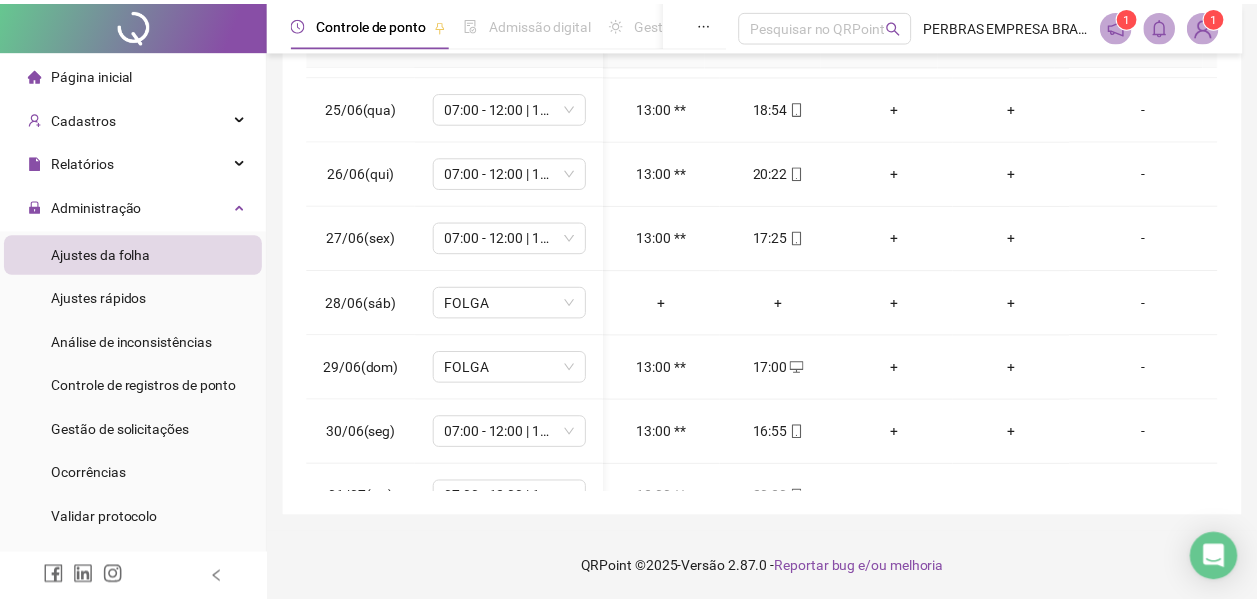 scroll, scrollTop: 0, scrollLeft: 251, axis: horizontal 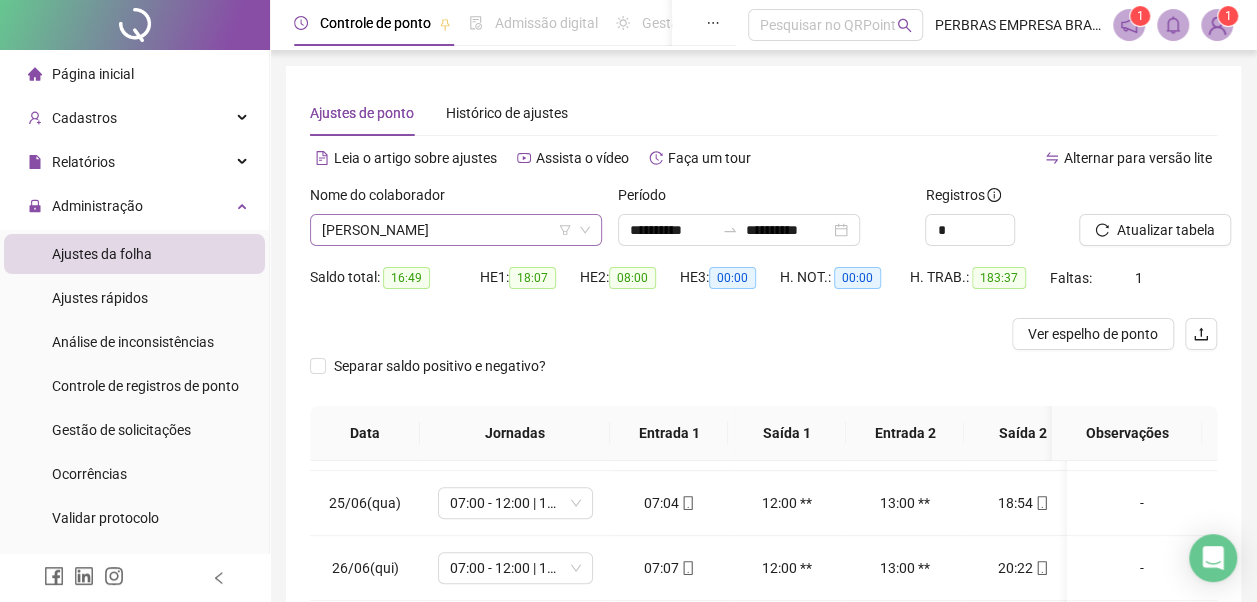 drag, startPoint x: 471, startPoint y: 236, endPoint x: 485, endPoint y: 221, distance: 20.518284 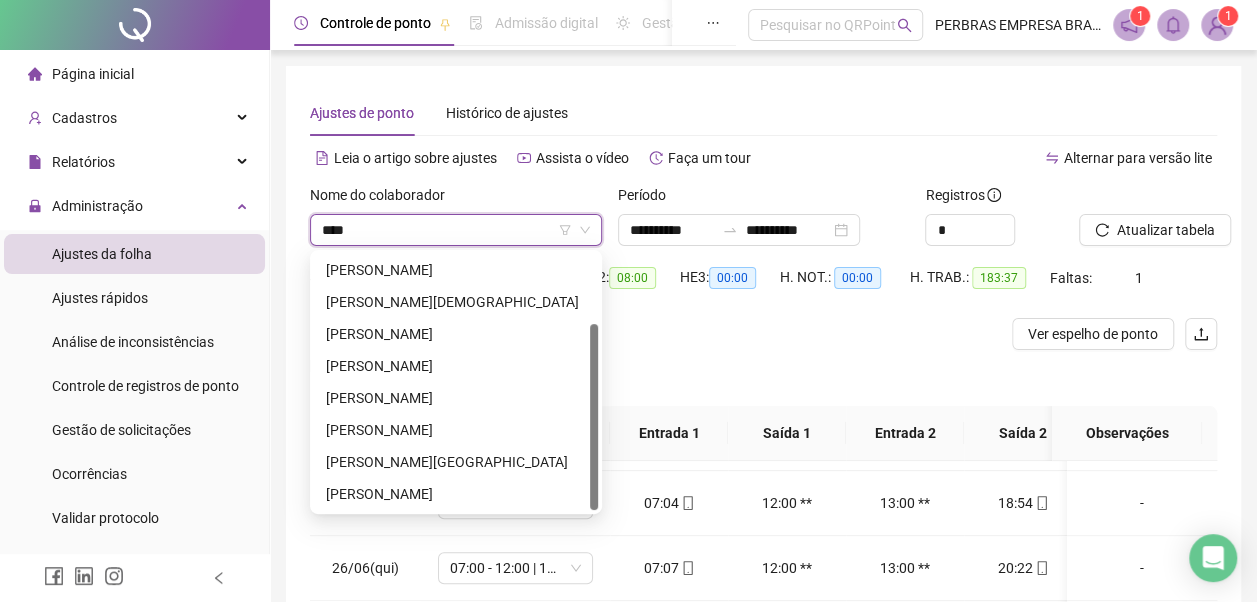 scroll, scrollTop: 0, scrollLeft: 0, axis: both 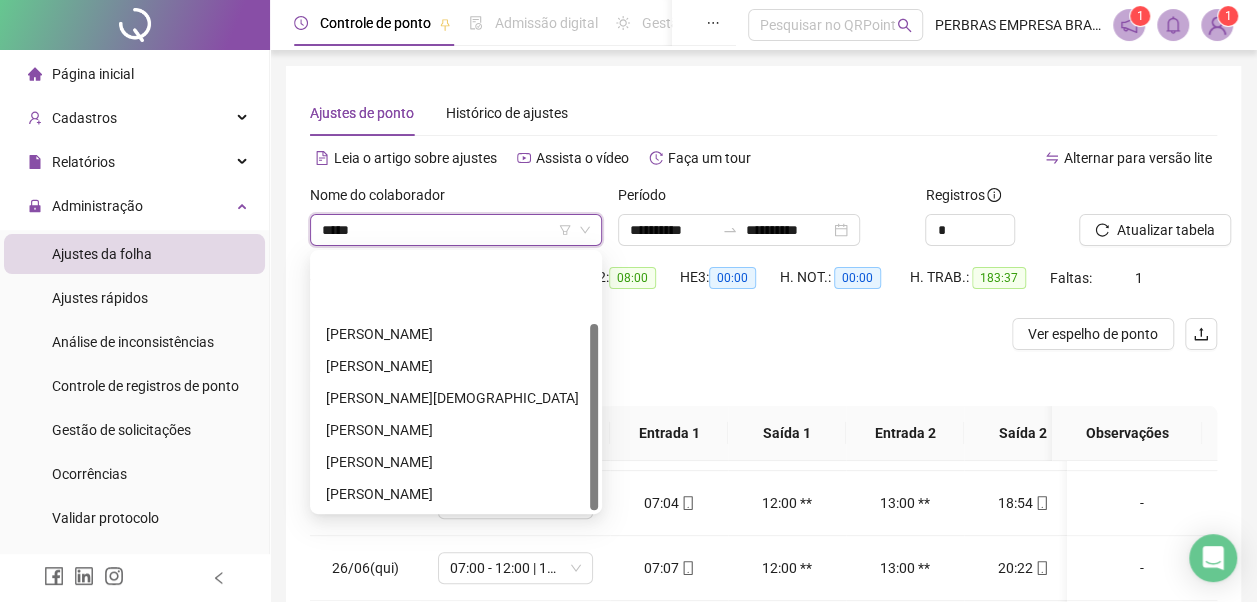 type on "******" 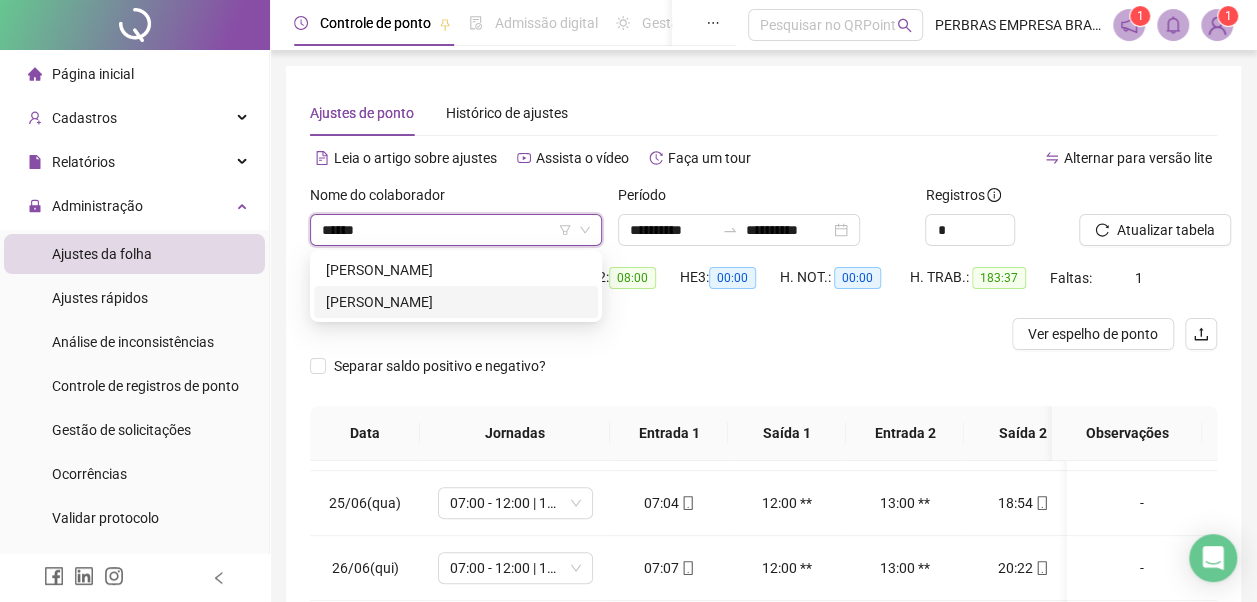 click on "MARCIO JOSE ALVES DAMASCENO" at bounding box center (456, 302) 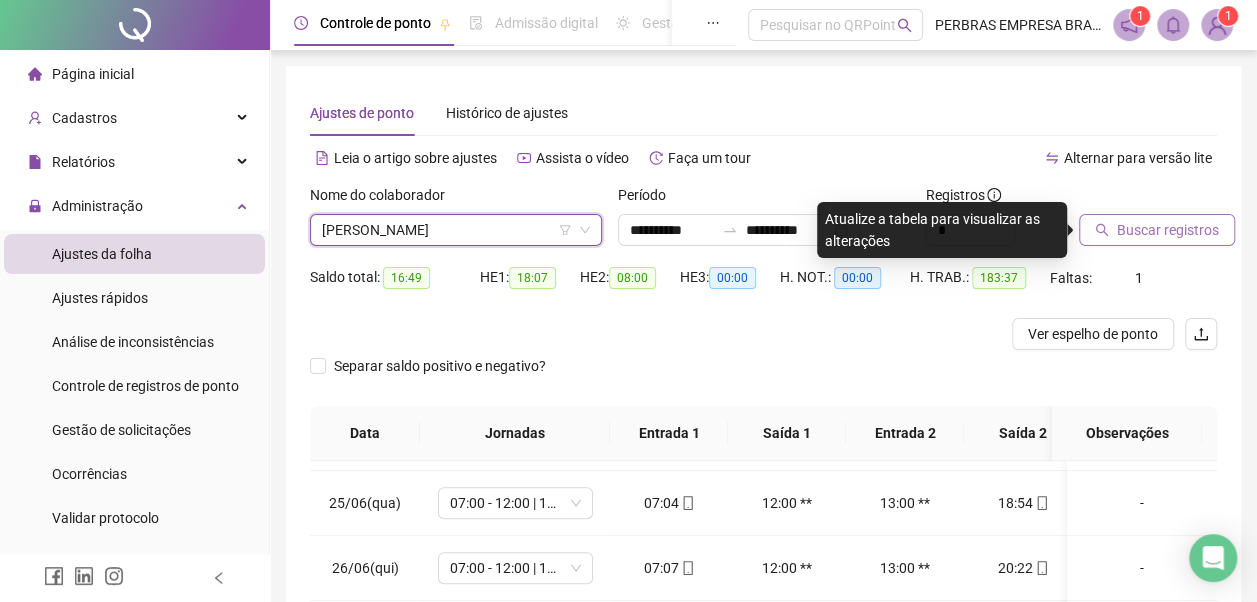 click on "Buscar registros" at bounding box center [1168, 230] 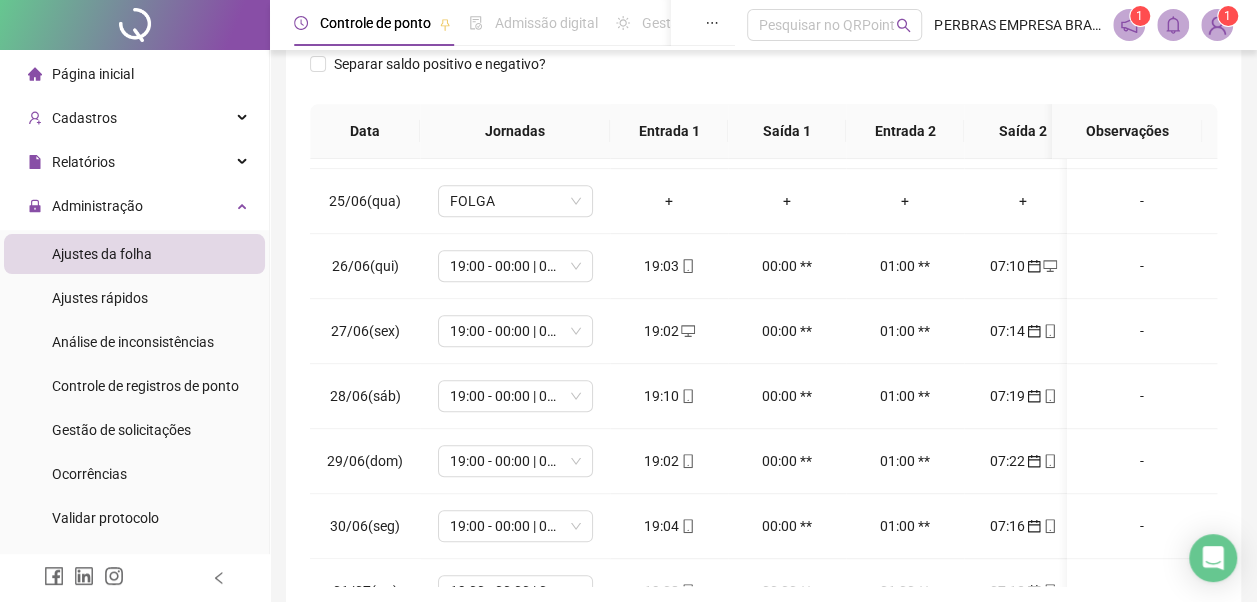 scroll, scrollTop: 396, scrollLeft: 0, axis: vertical 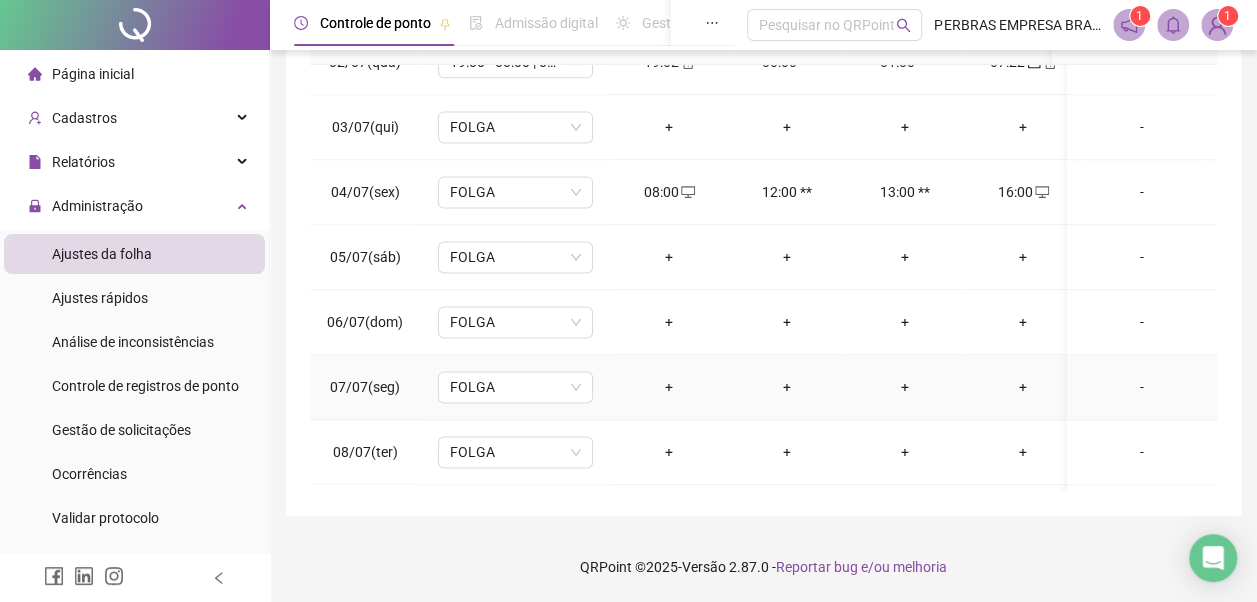 click on "+" at bounding box center [669, 387] 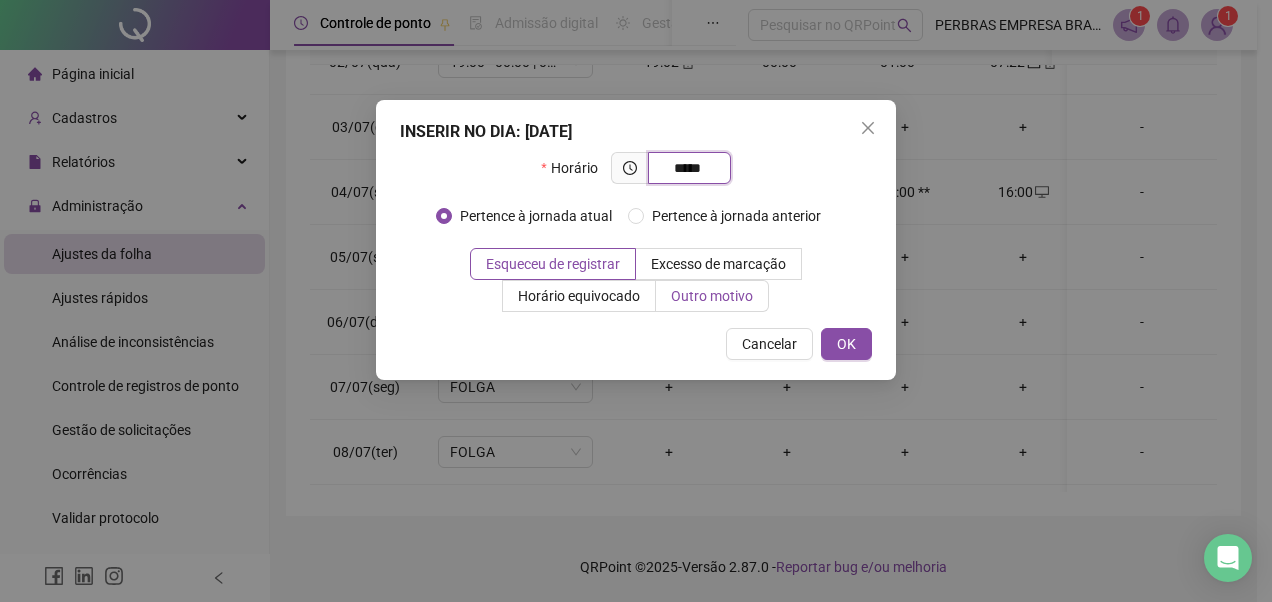 type on "*****" 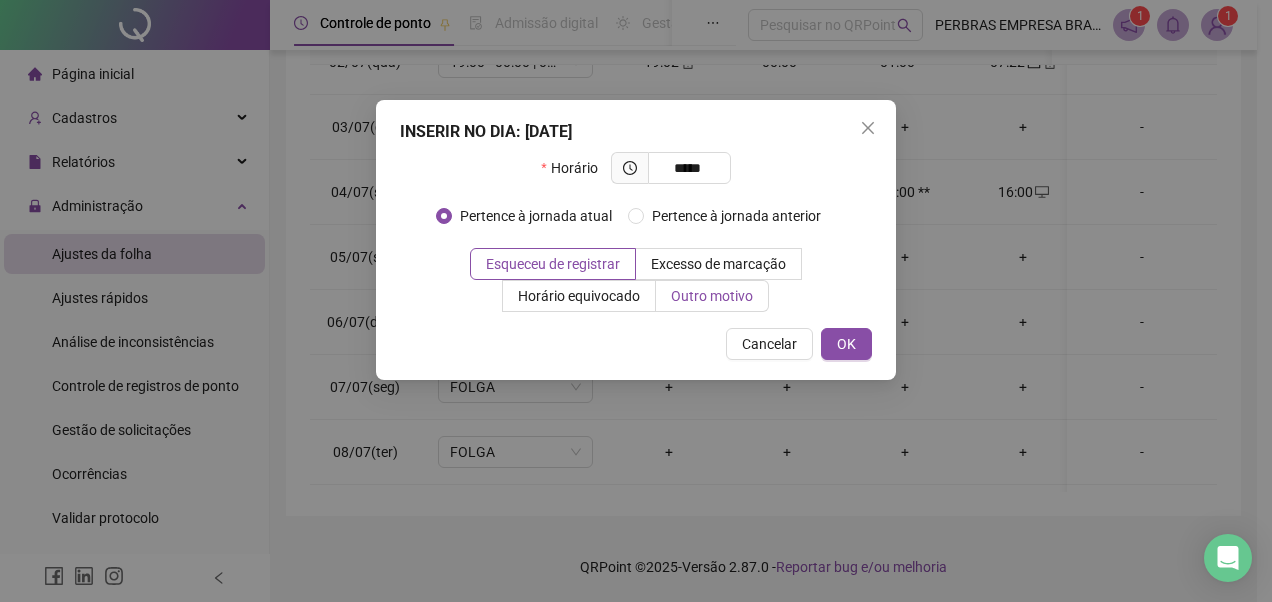 click on "Outro motivo" at bounding box center (712, 296) 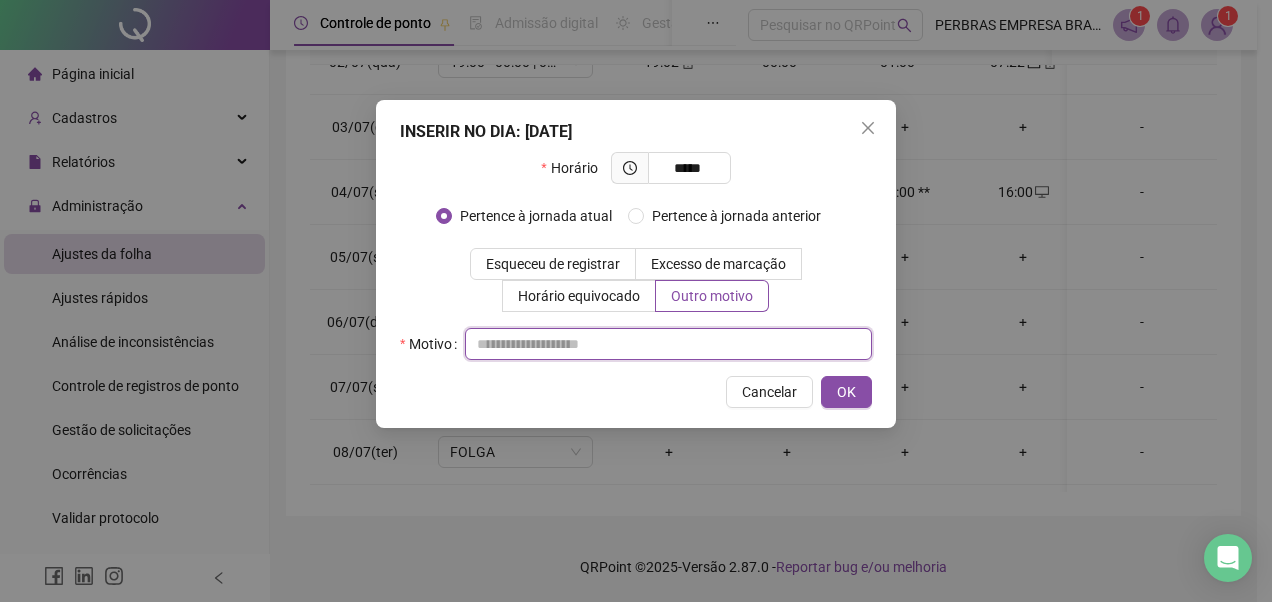 click at bounding box center [668, 344] 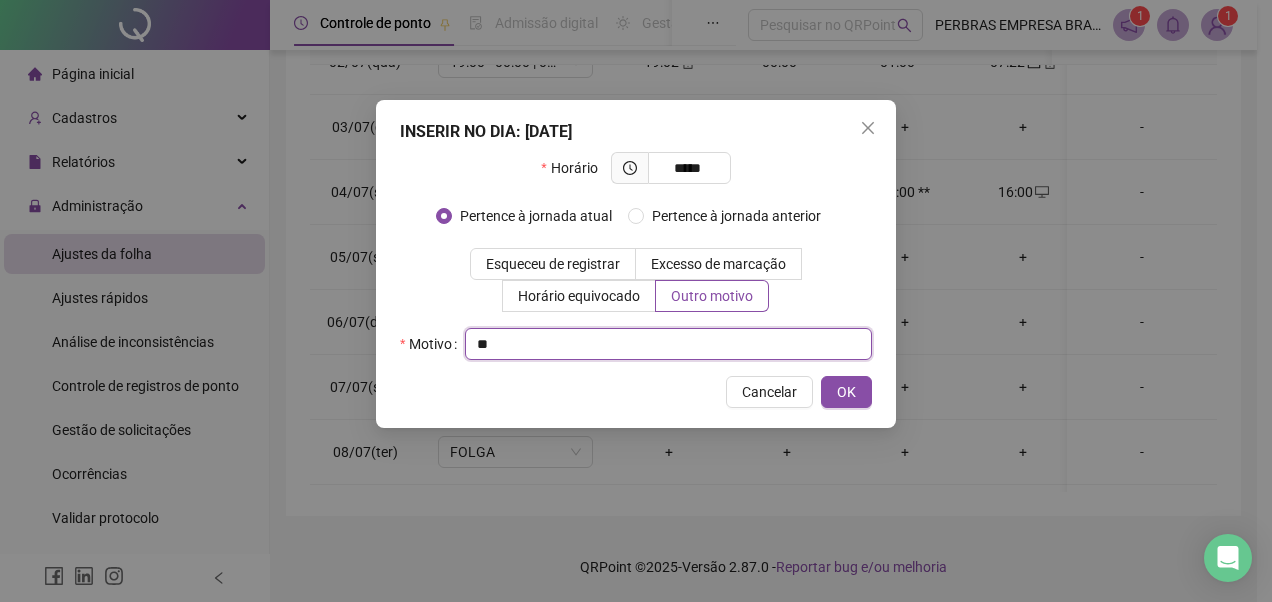 type on "*" 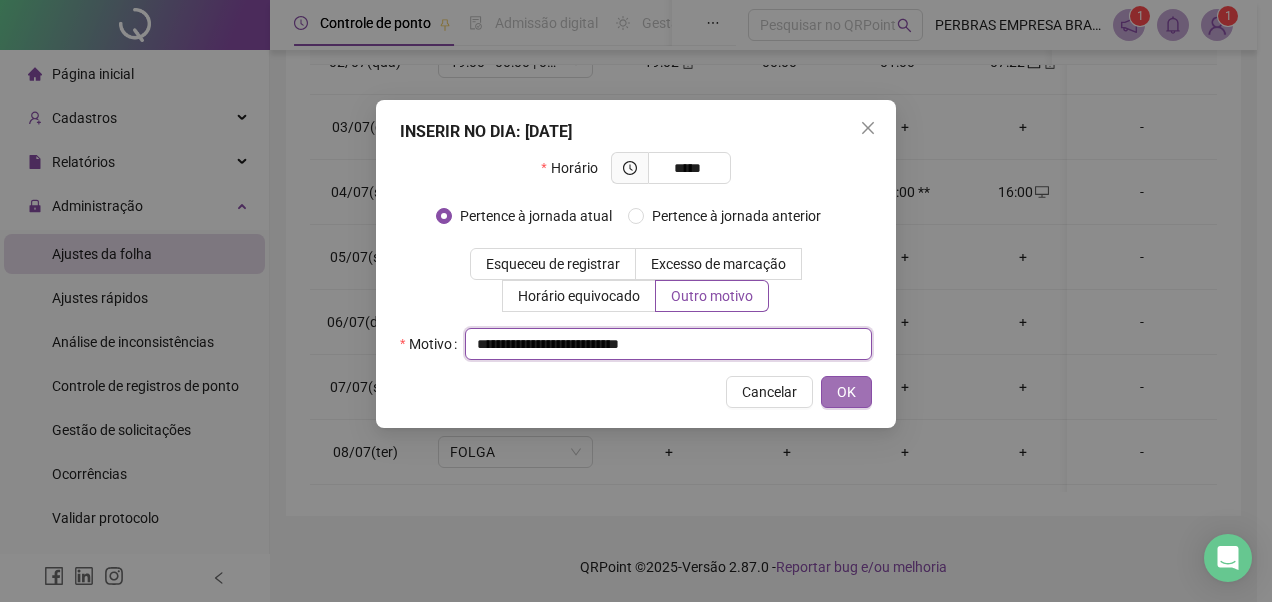 type on "**********" 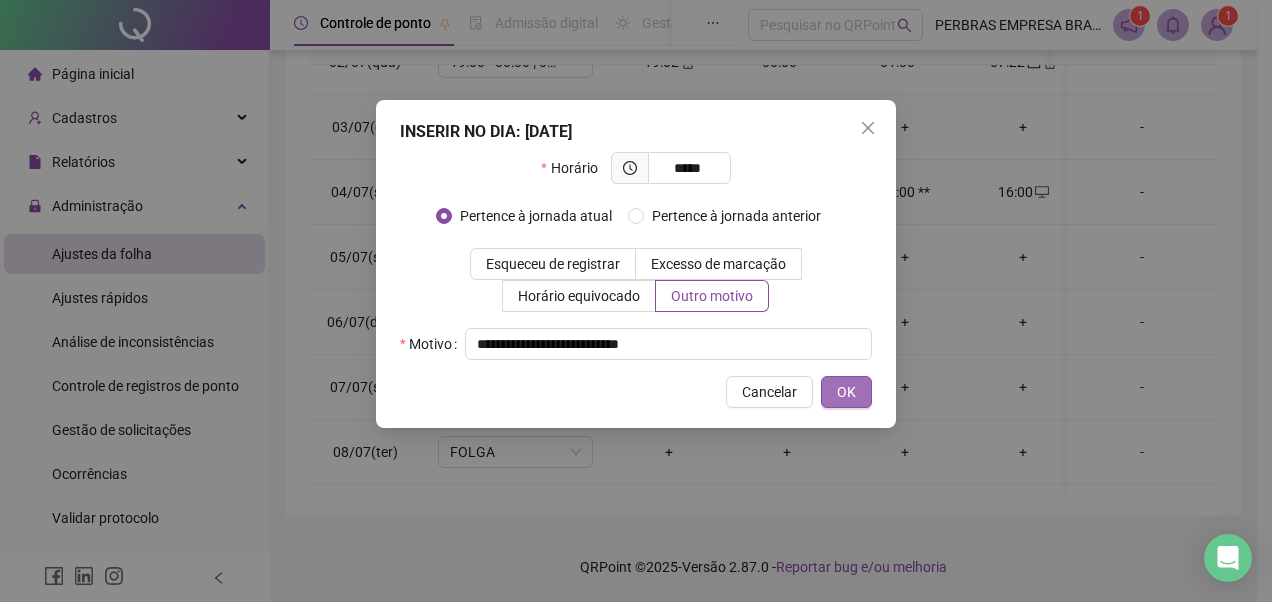 click on "OK" at bounding box center [846, 392] 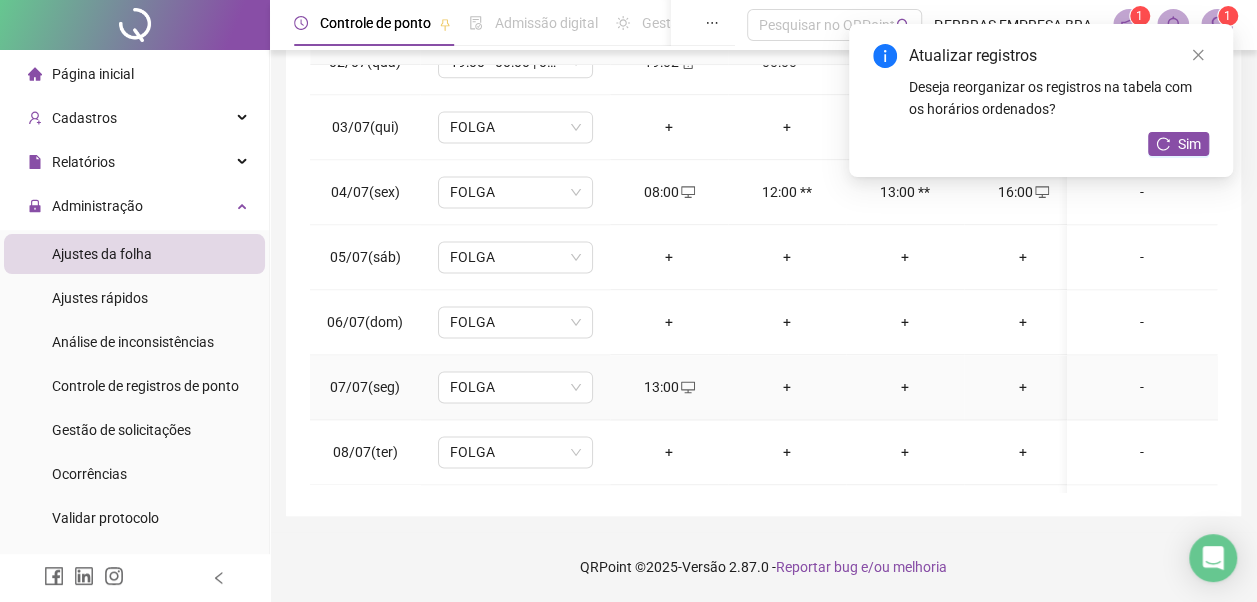 click on "+" at bounding box center (787, 387) 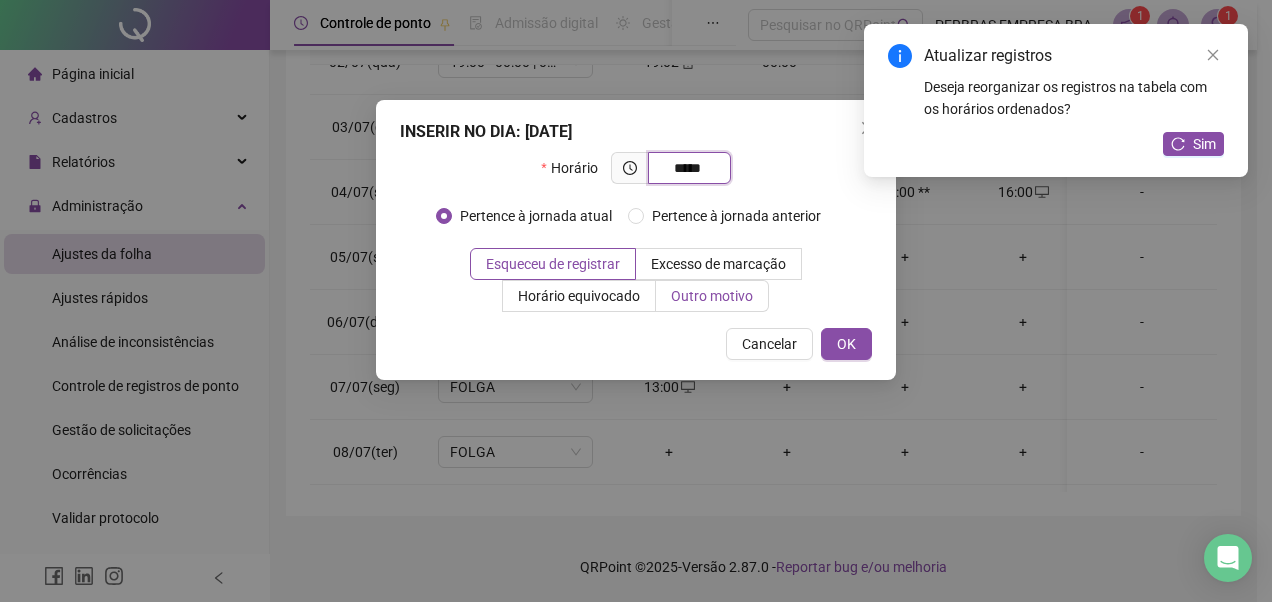 type on "*****" 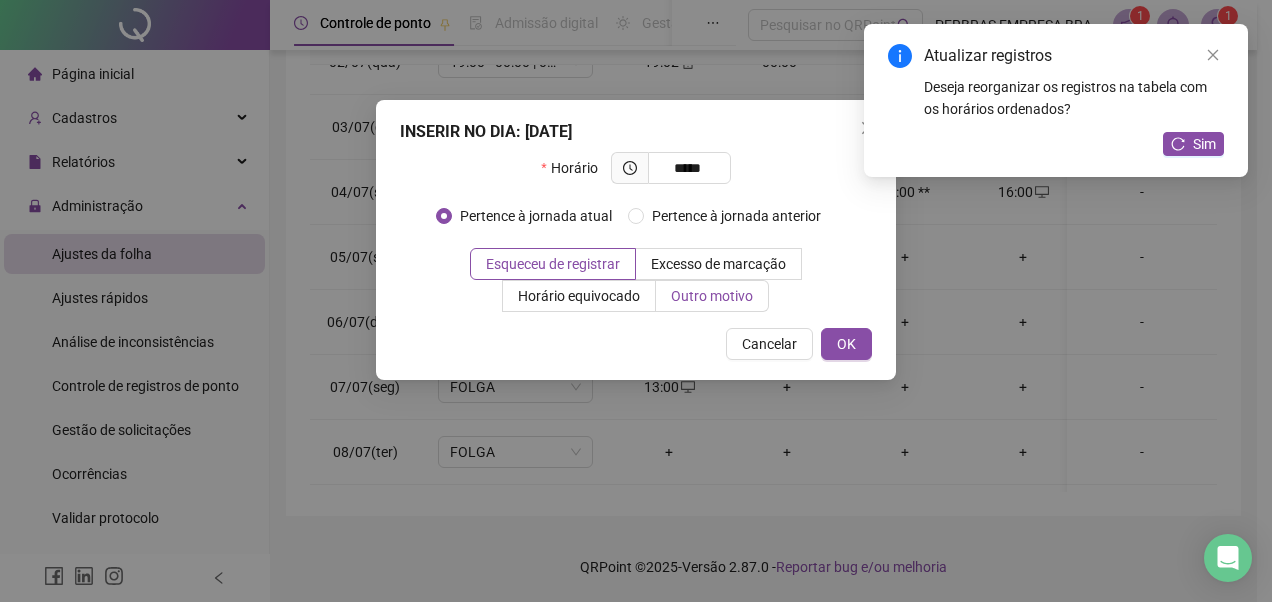 click on "Outro motivo" at bounding box center (712, 296) 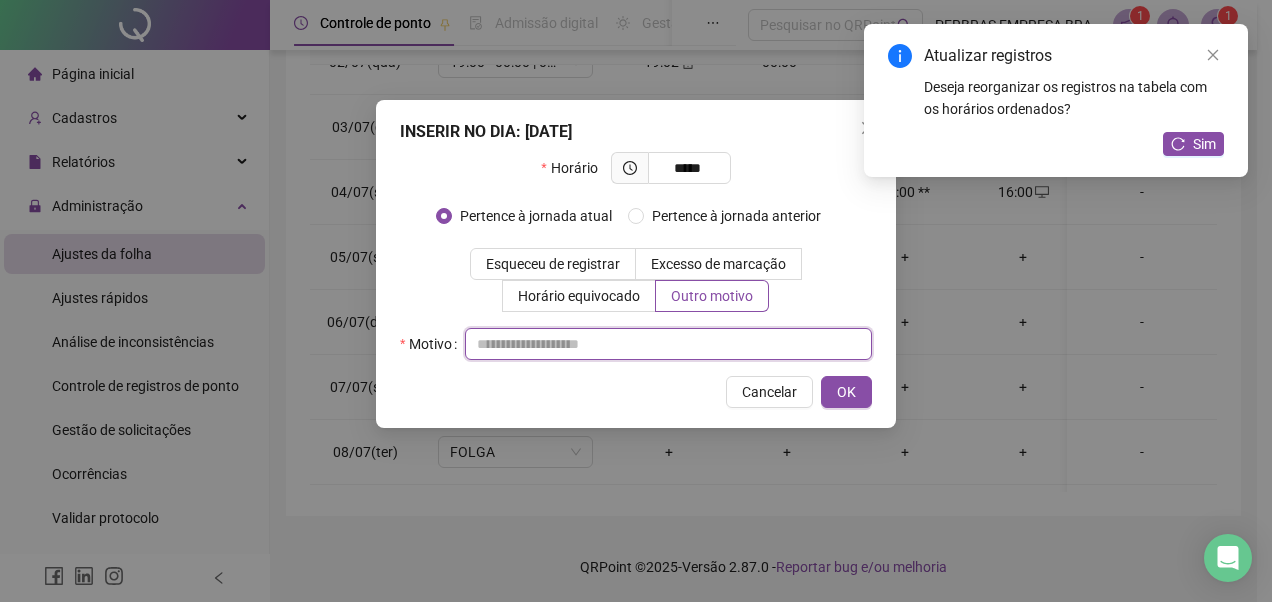 click at bounding box center (668, 344) 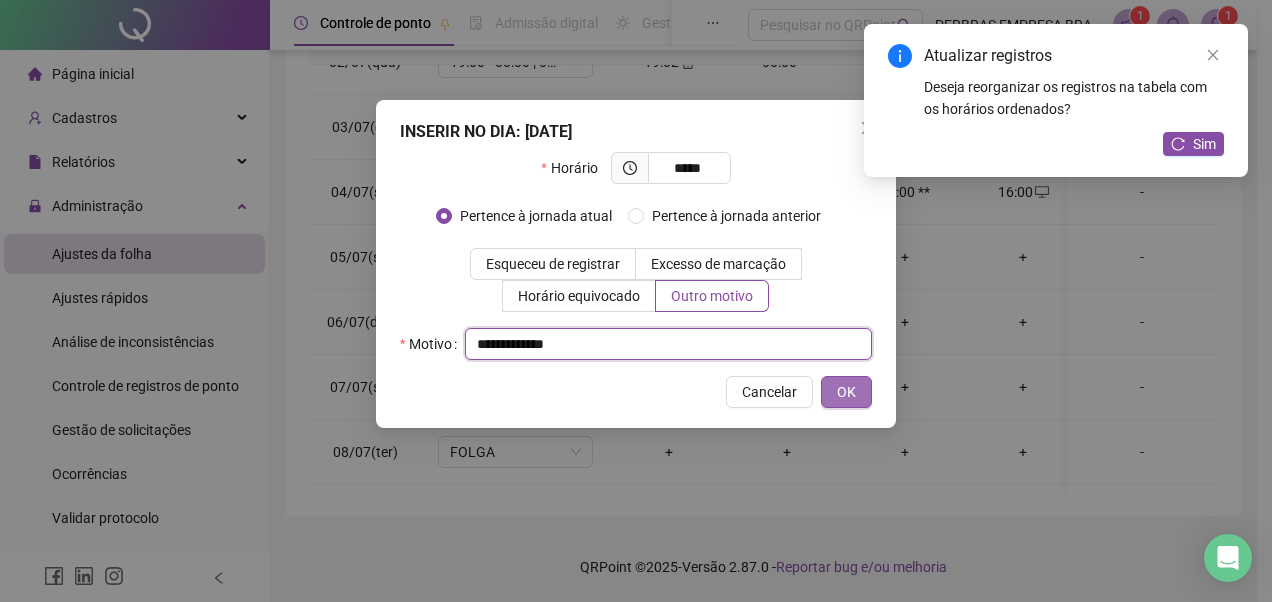 type on "**********" 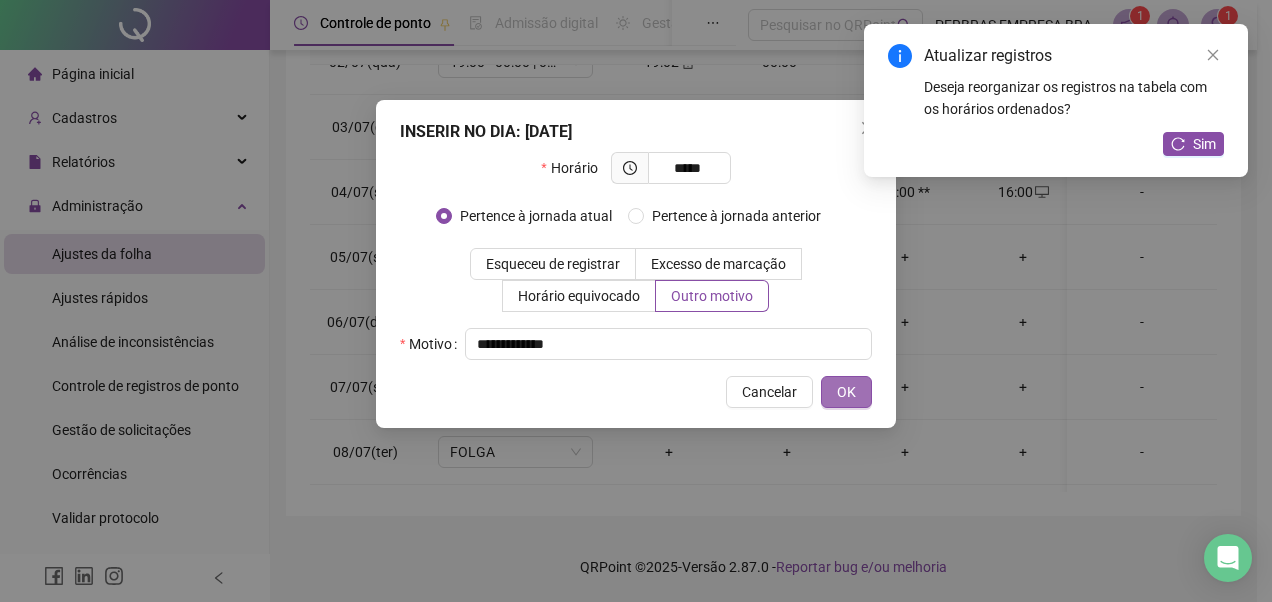 click on "OK" at bounding box center (846, 392) 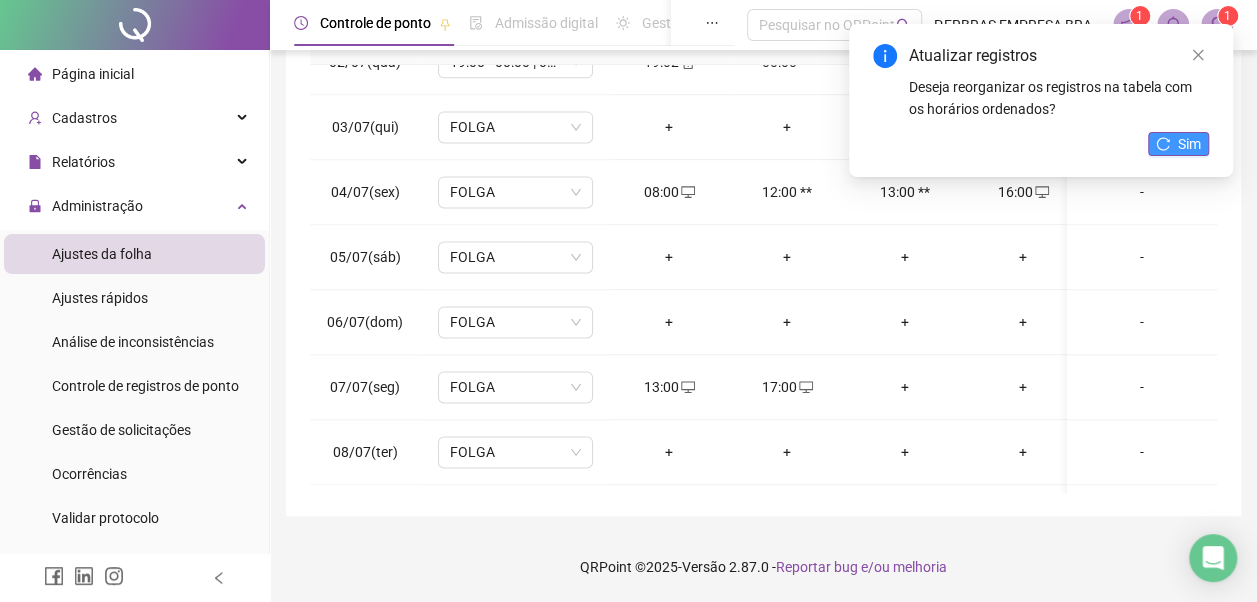 click on "Sim" at bounding box center [1189, 144] 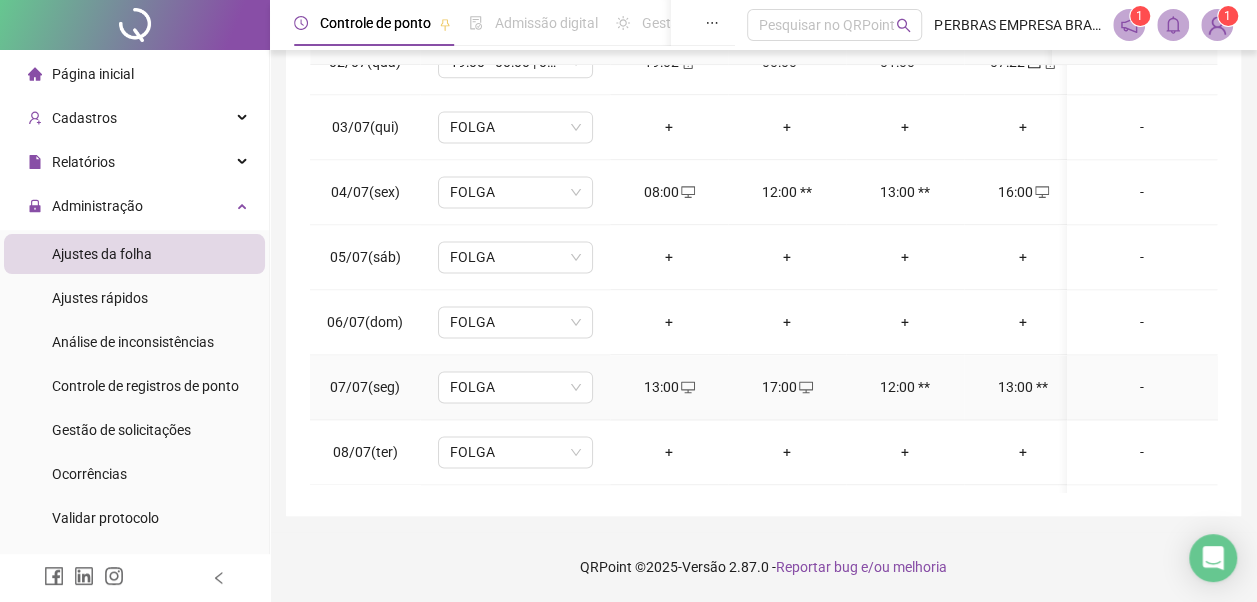click on "-" at bounding box center (1142, 387) 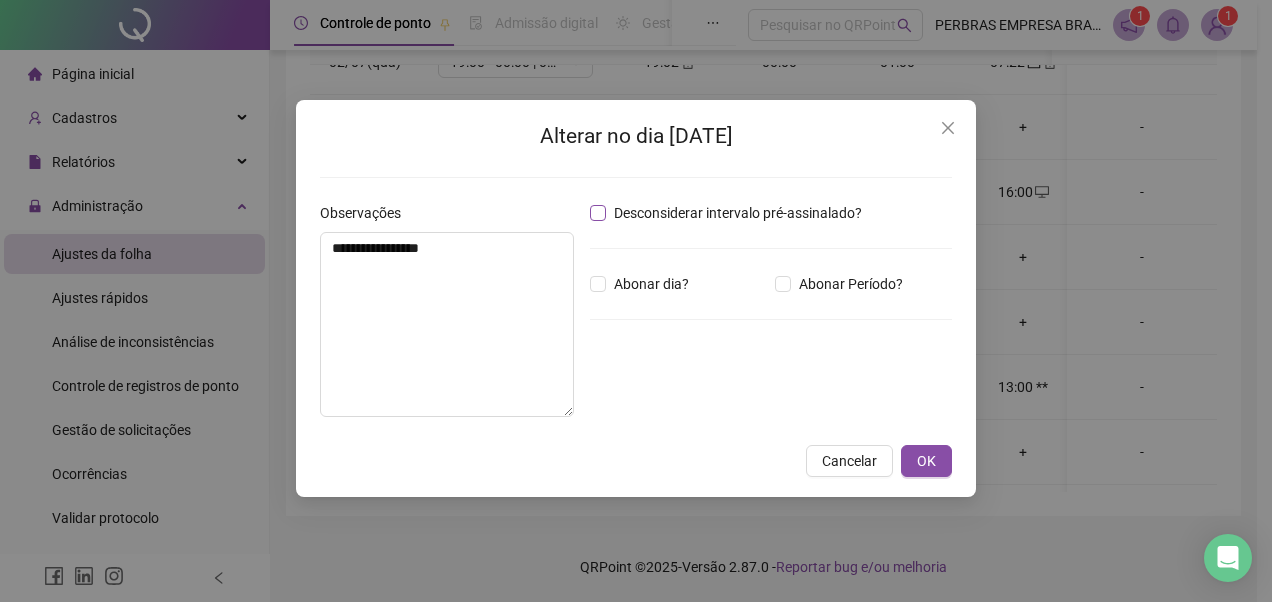 click on "Desconsiderar intervalo pré-assinalado?" at bounding box center [738, 213] 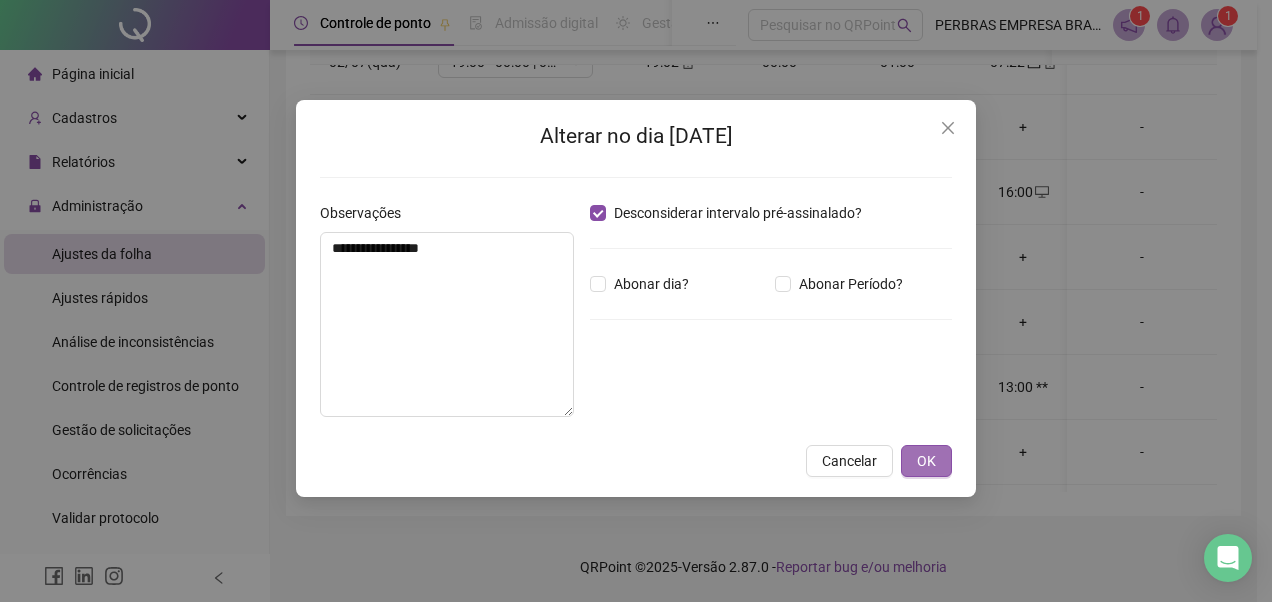 click on "OK" at bounding box center [926, 461] 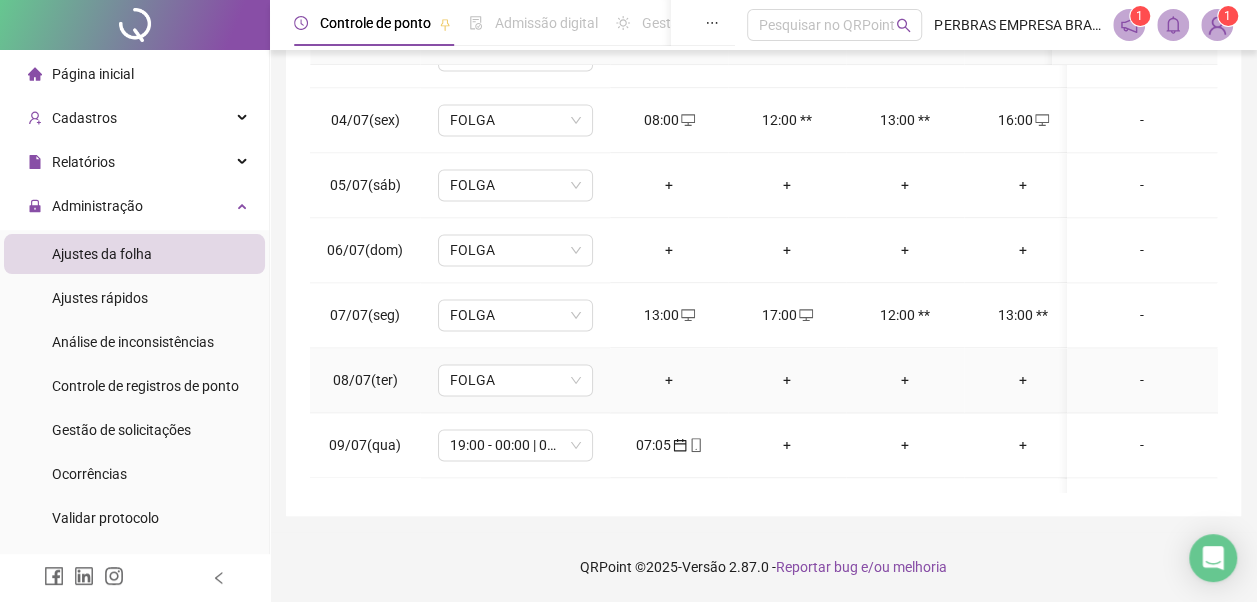 scroll, scrollTop: 1528, scrollLeft: 0, axis: vertical 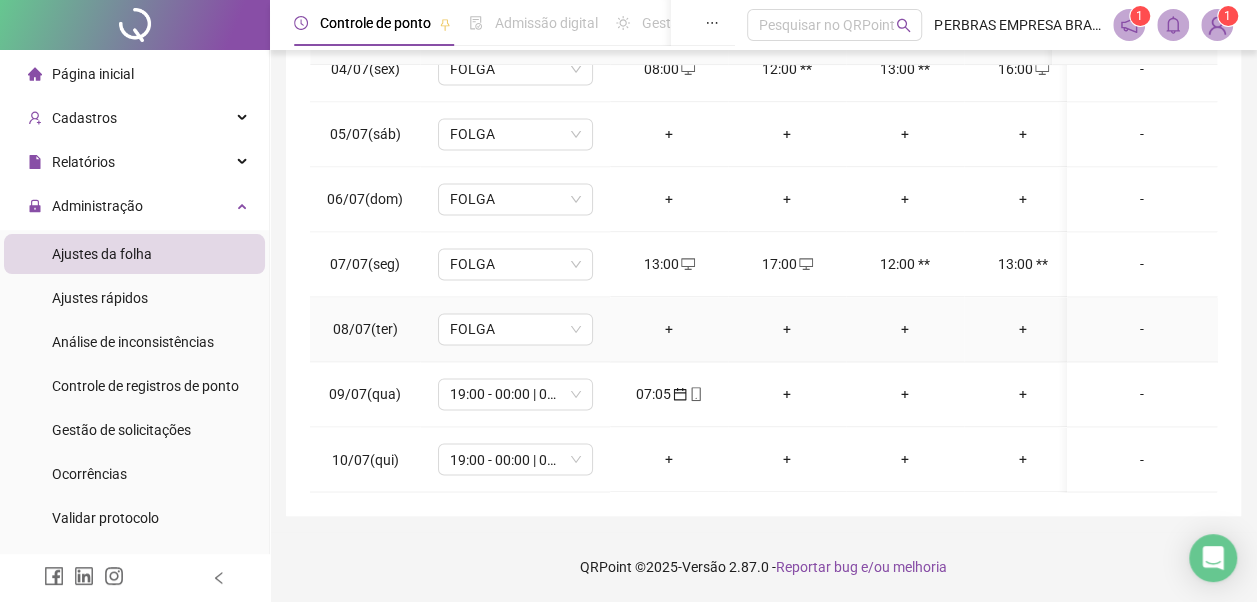 click on "+" at bounding box center (669, 329) 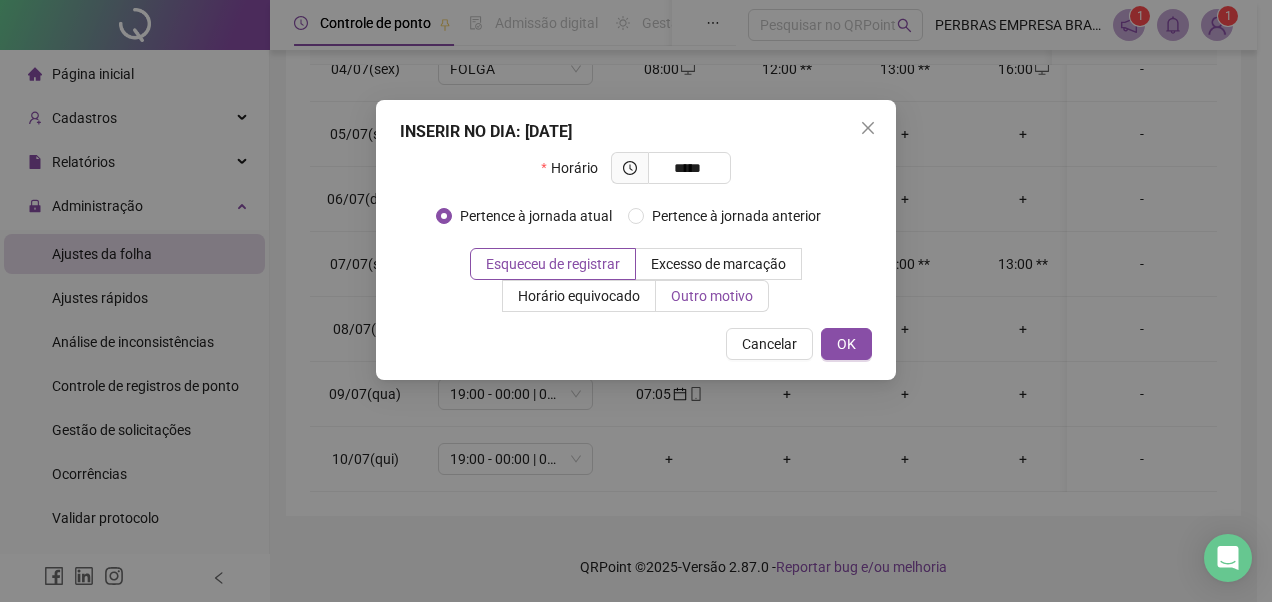 type on "*****" 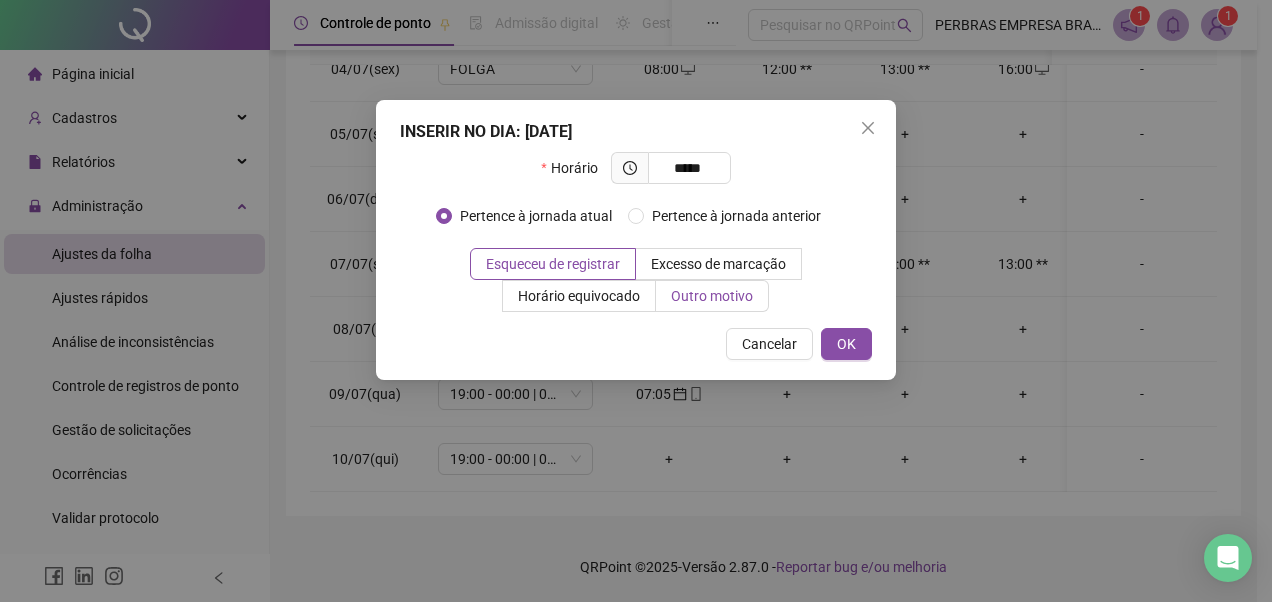 click on "Outro motivo" at bounding box center (712, 296) 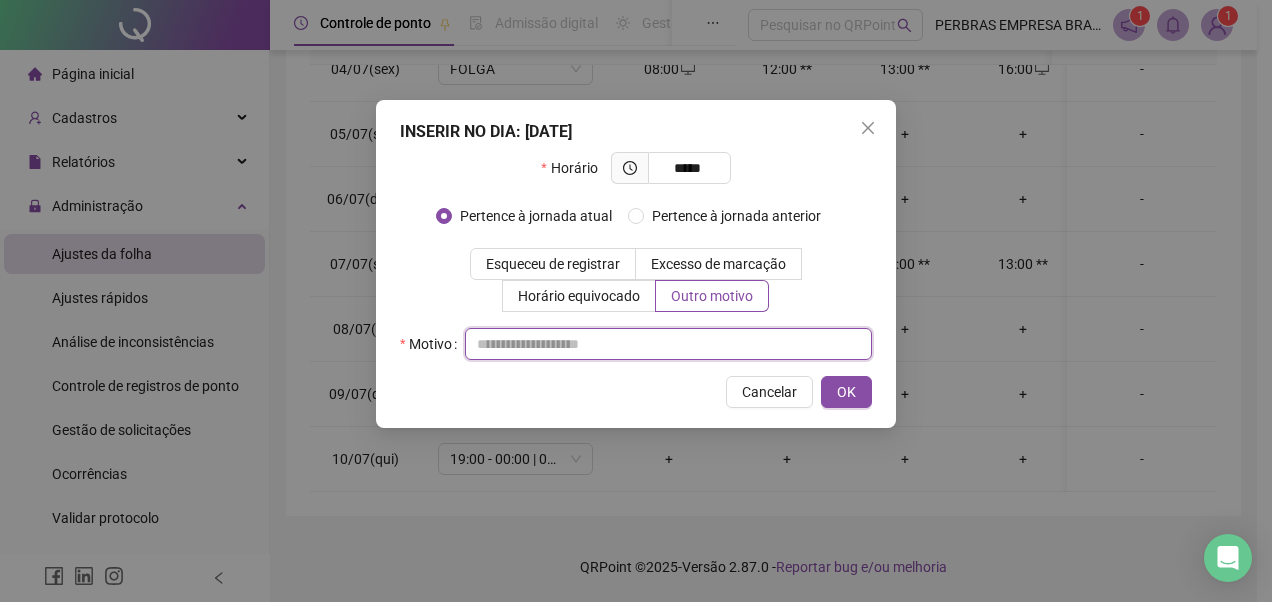 click at bounding box center [668, 344] 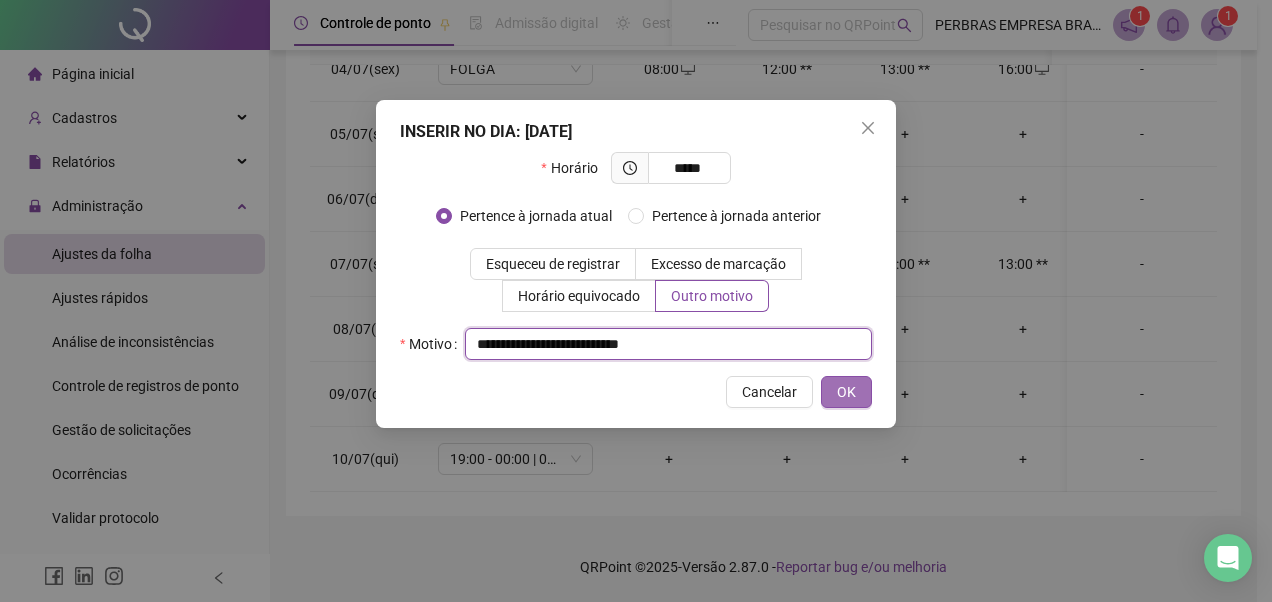 type on "**********" 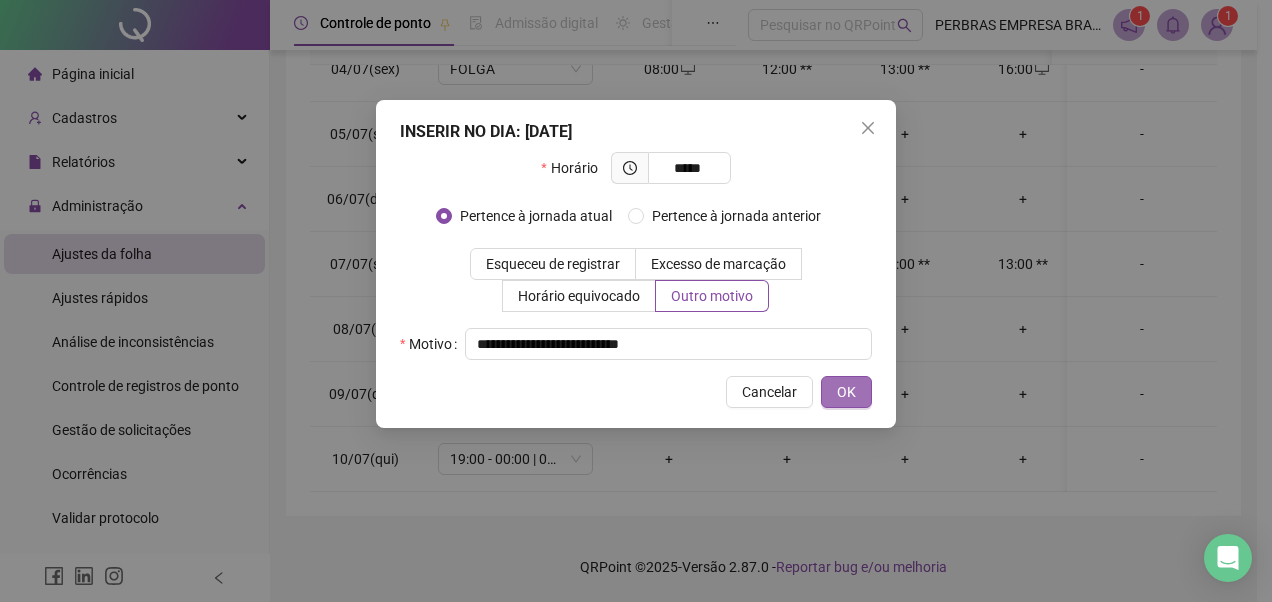 click on "OK" at bounding box center (846, 392) 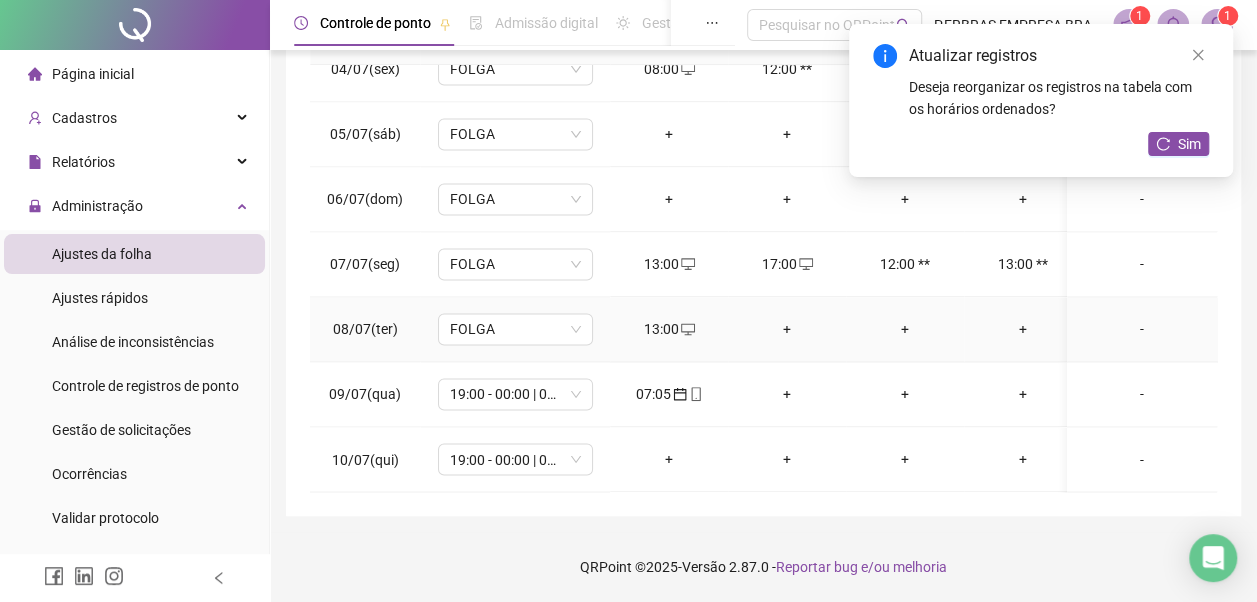 click on "+" at bounding box center [787, 329] 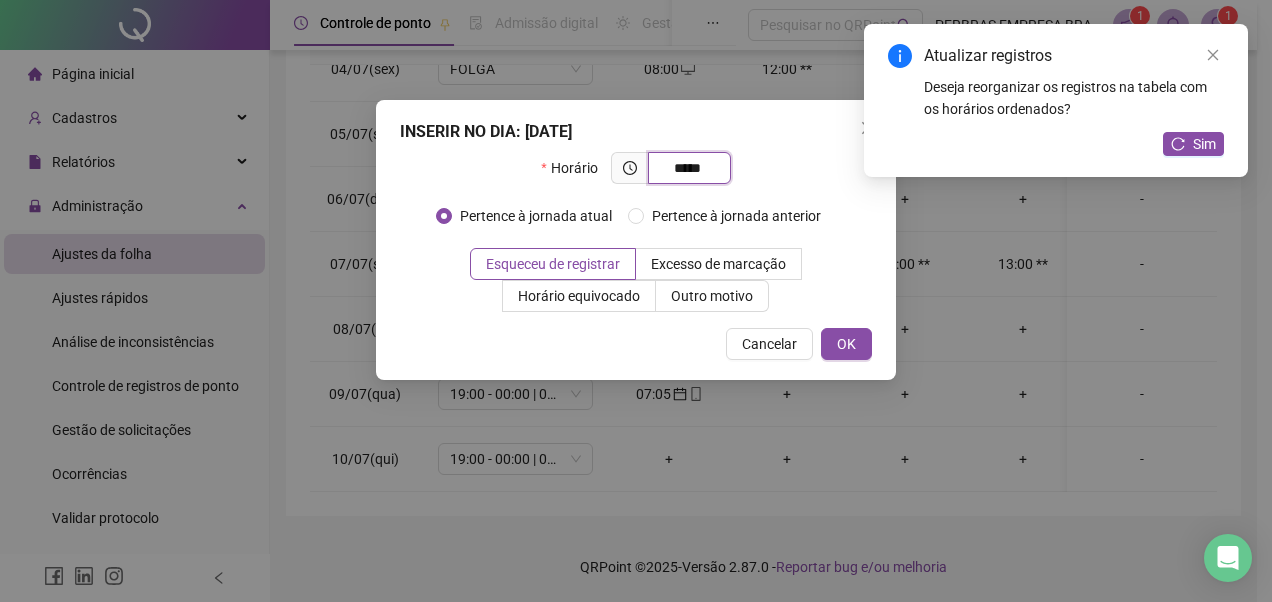 type on "*****" 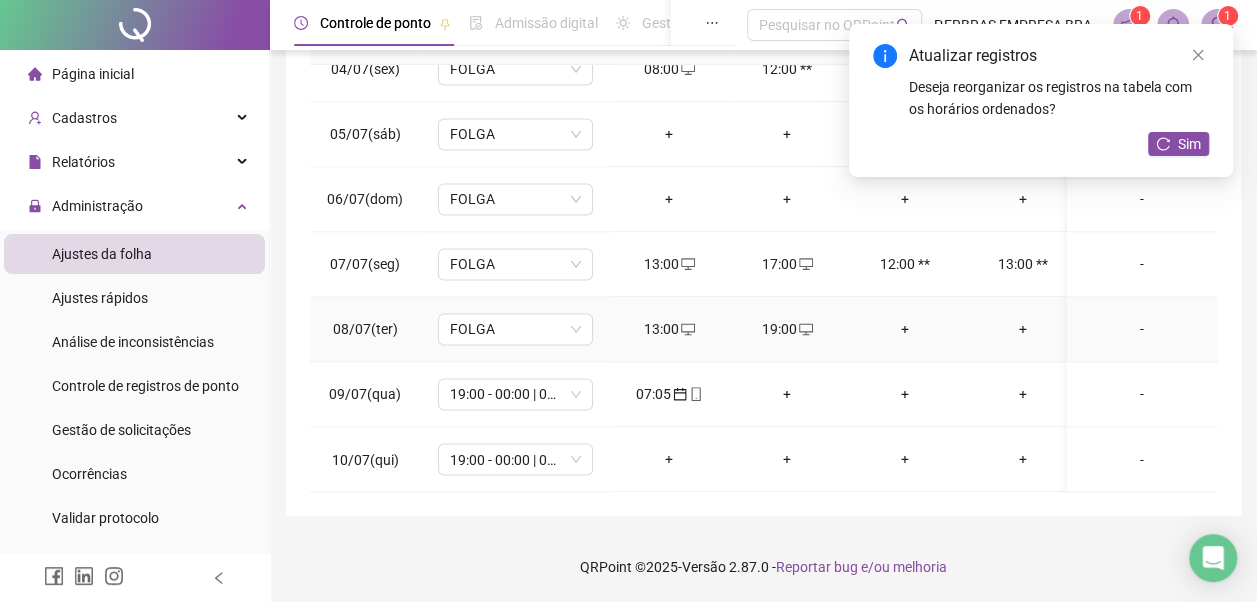 click 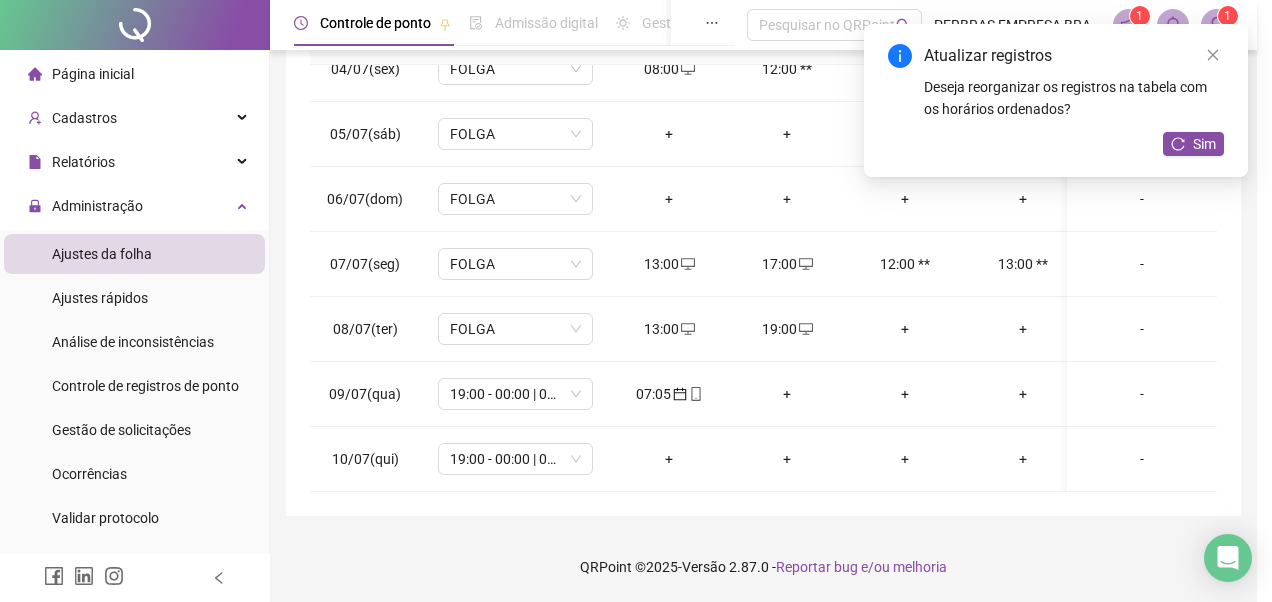 type on "**********" 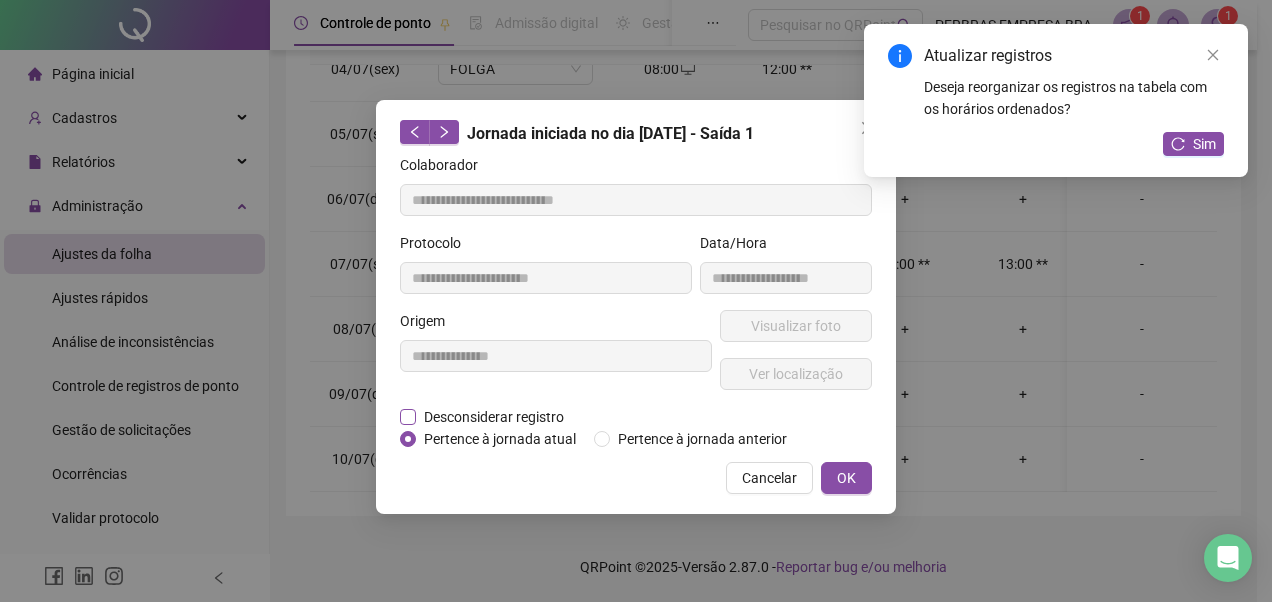 click on "Desconsiderar registro" at bounding box center (494, 417) 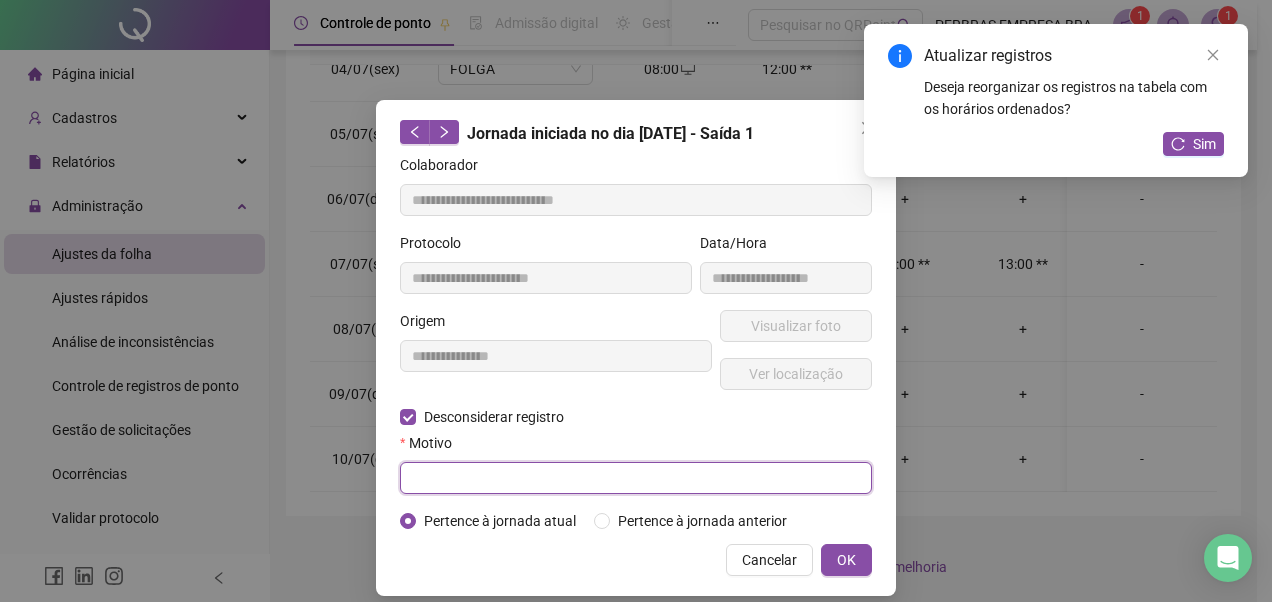 click at bounding box center [636, 478] 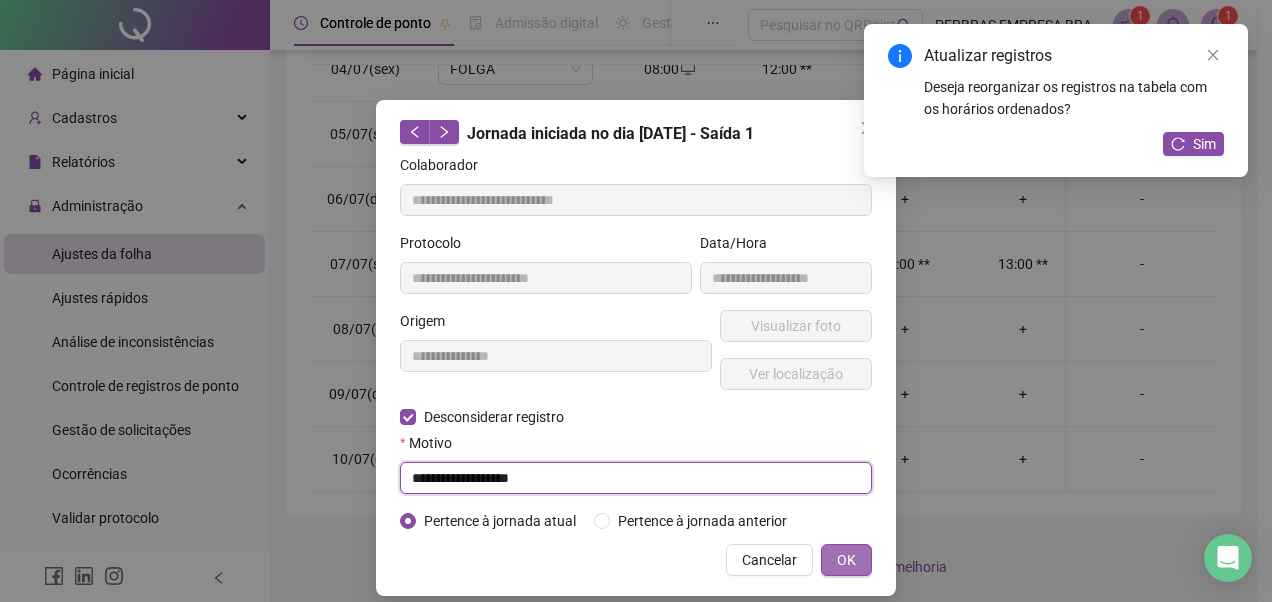 type on "**********" 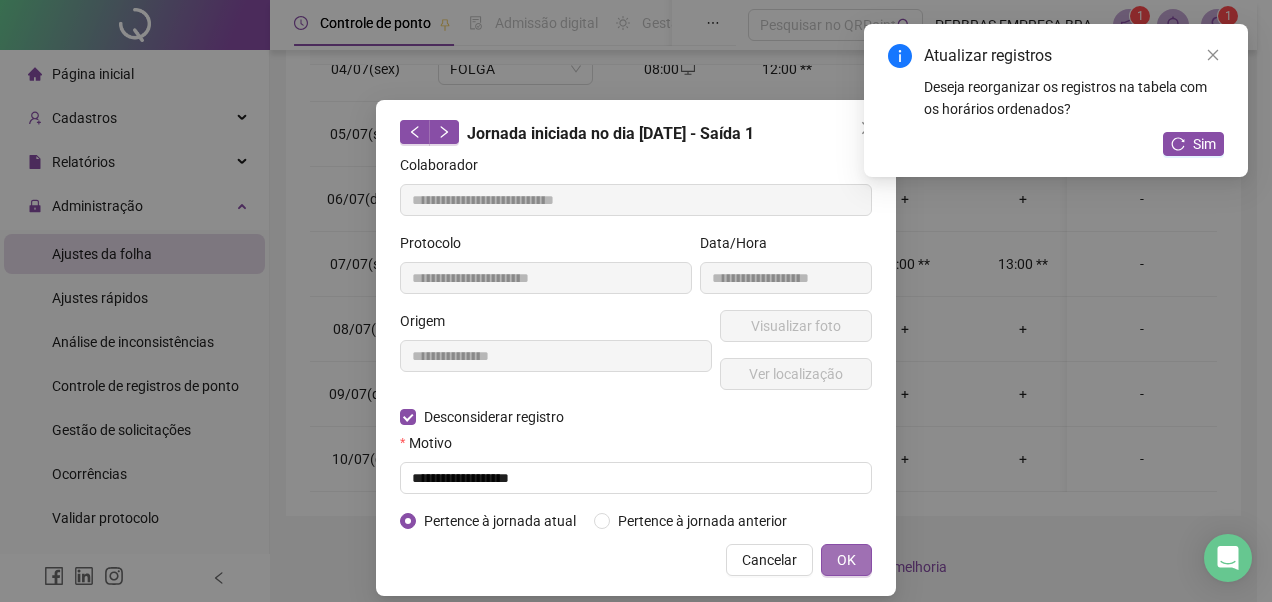 click on "OK" at bounding box center (846, 560) 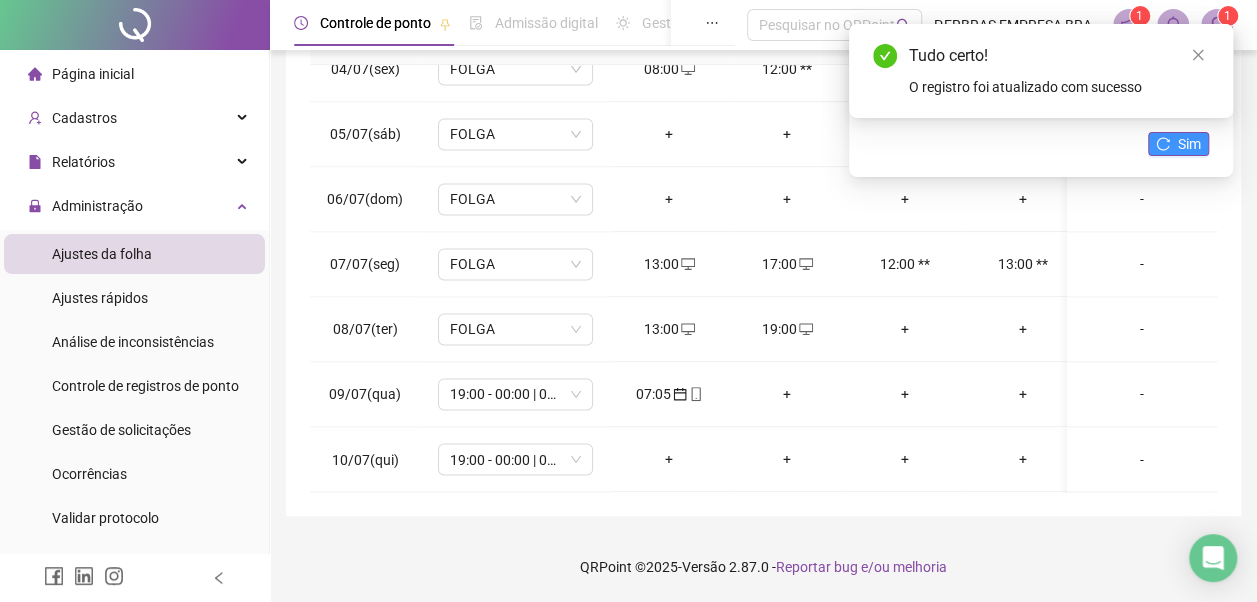 click 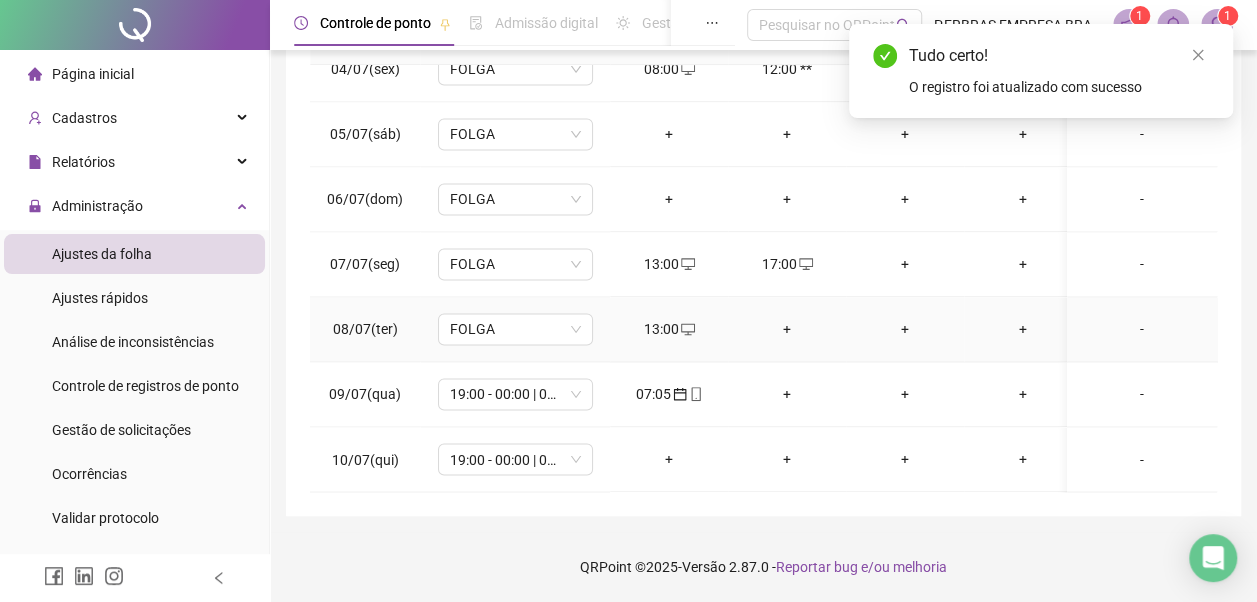 click on "+" at bounding box center [787, 329] 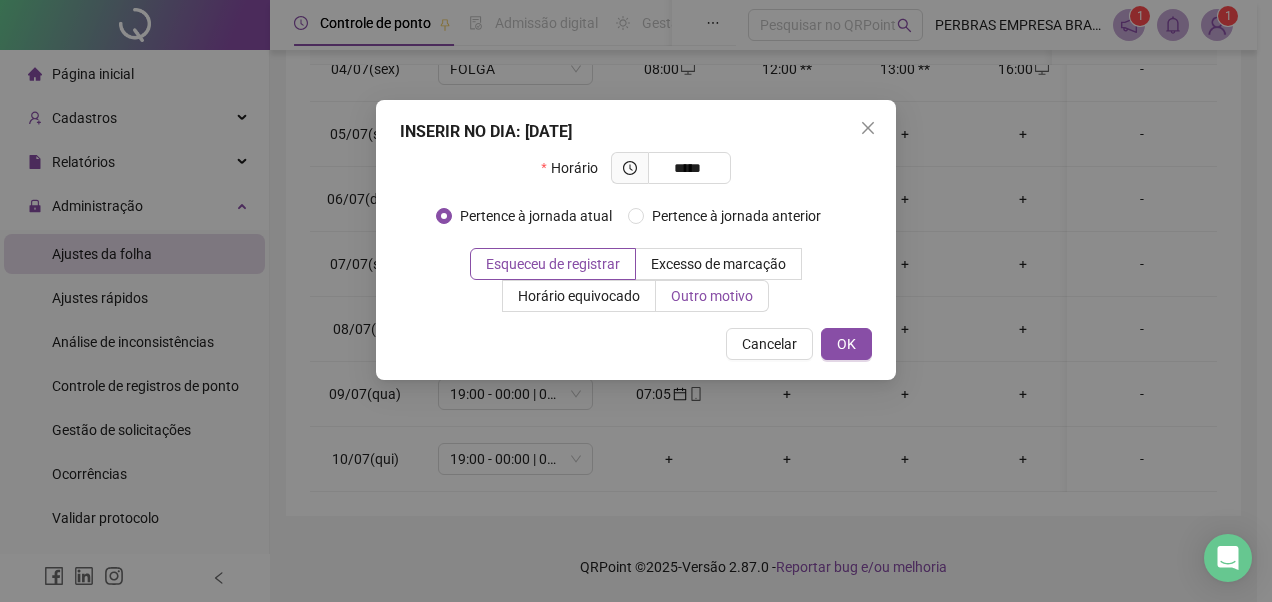 type on "*****" 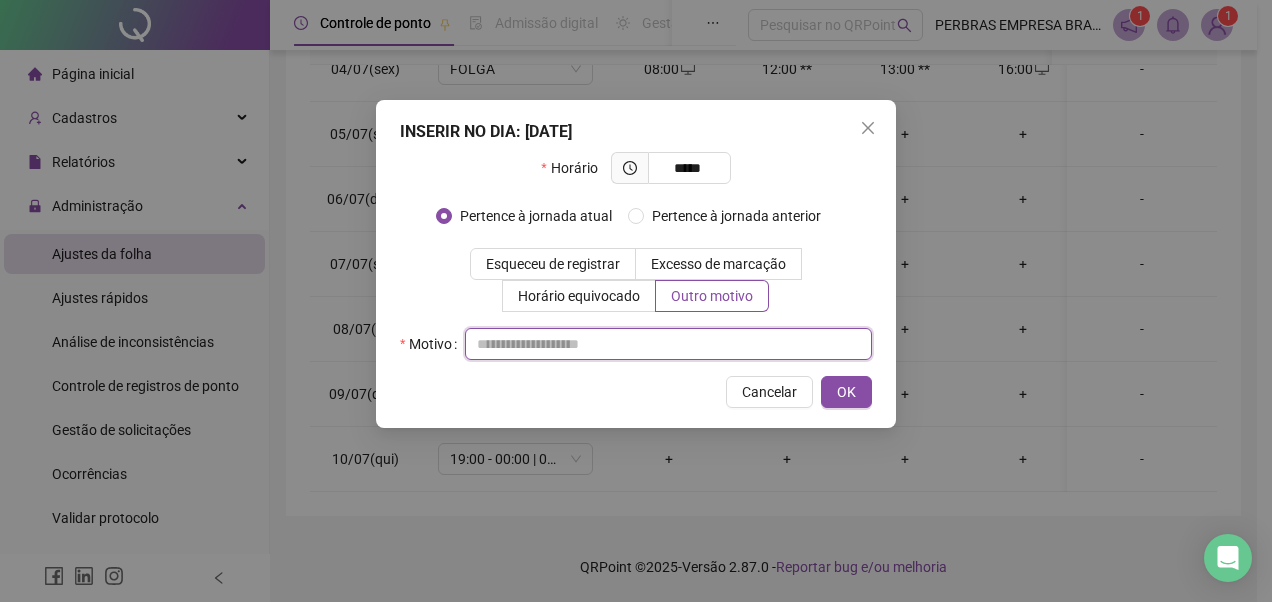 click at bounding box center [668, 344] 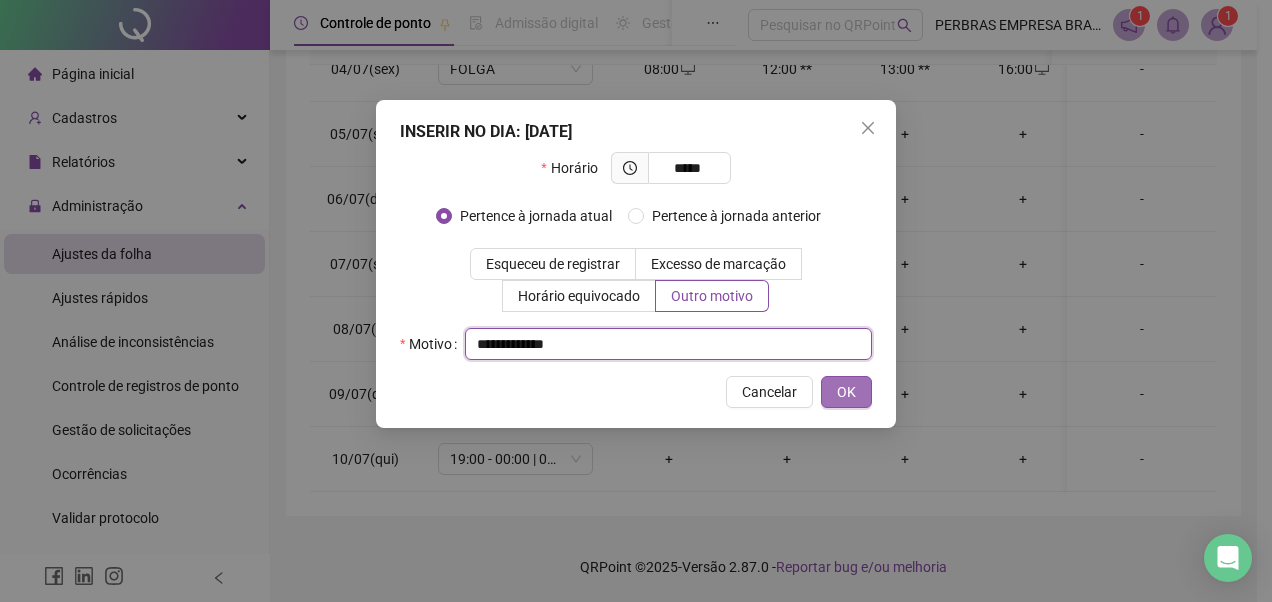 type on "**********" 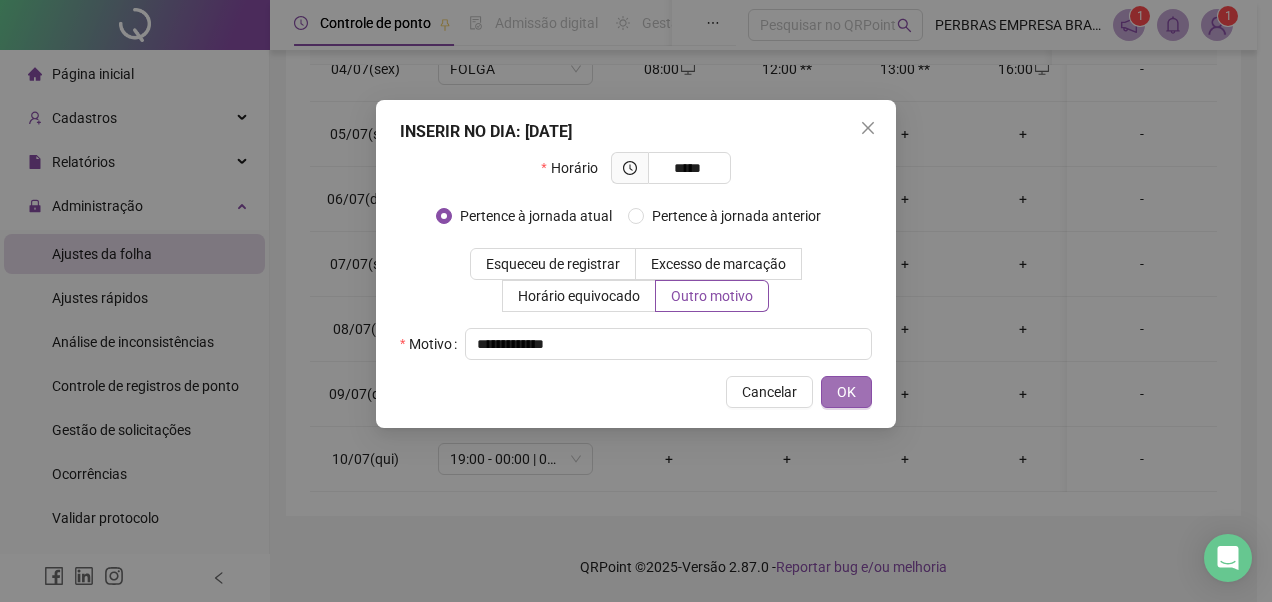 click on "OK" at bounding box center (846, 392) 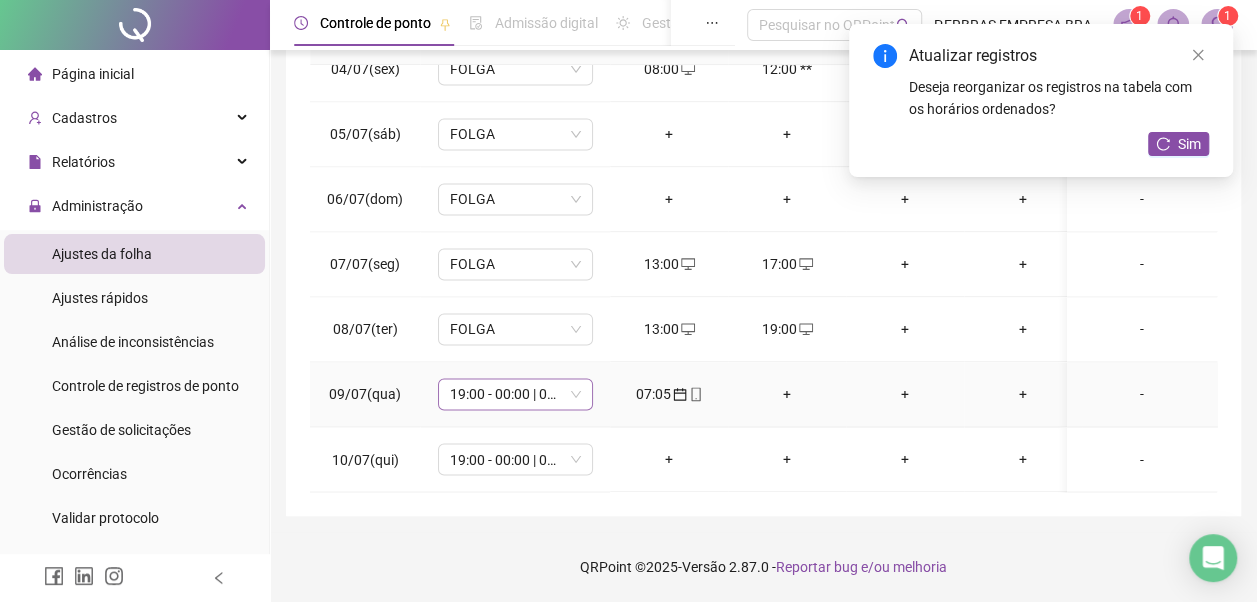 click on "19:00 - 00:00 | 01:00 - 07:00" at bounding box center [515, 394] 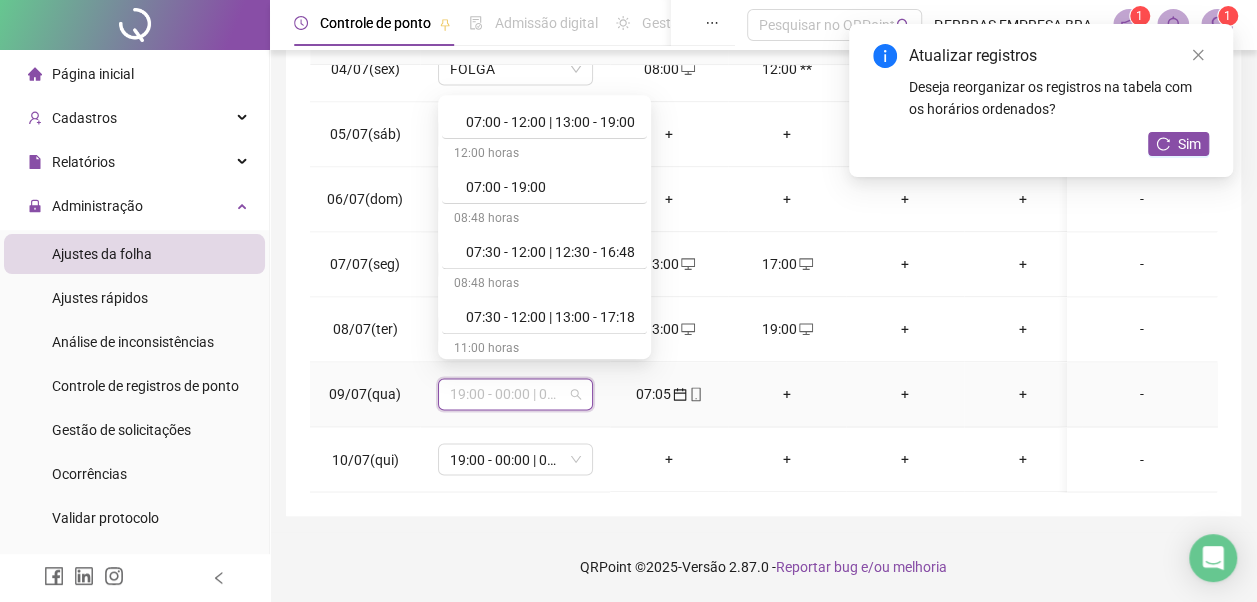scroll, scrollTop: 778, scrollLeft: 0, axis: vertical 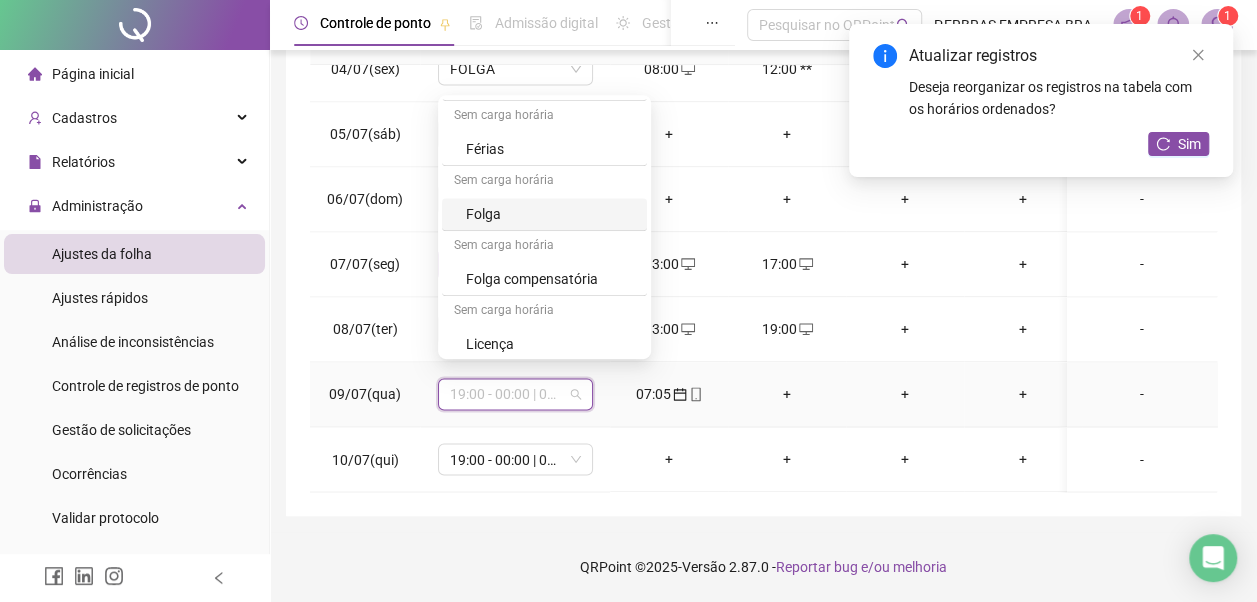 click on "Folga" at bounding box center [550, 214] 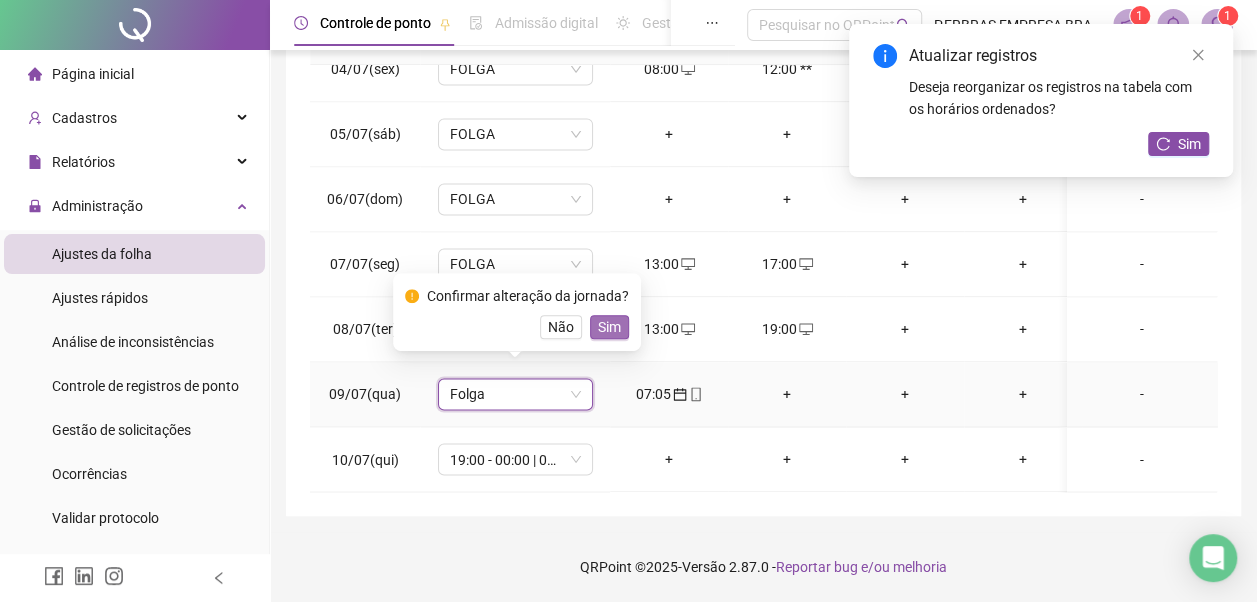 click on "Sim" at bounding box center (609, 327) 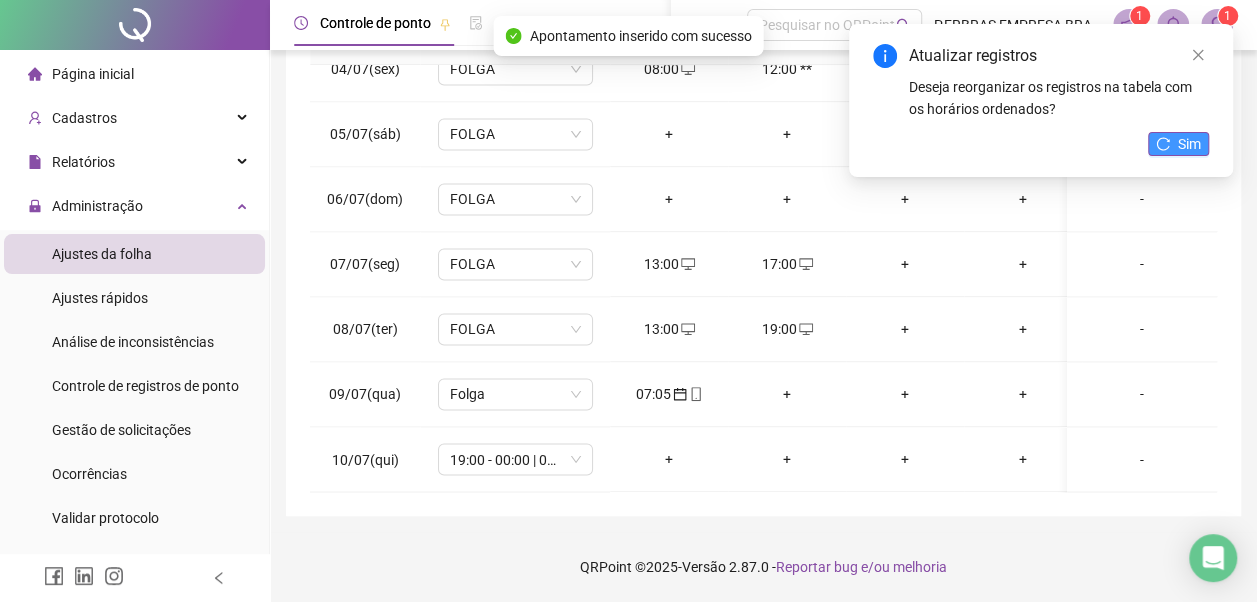 click on "Sim" at bounding box center [1189, 144] 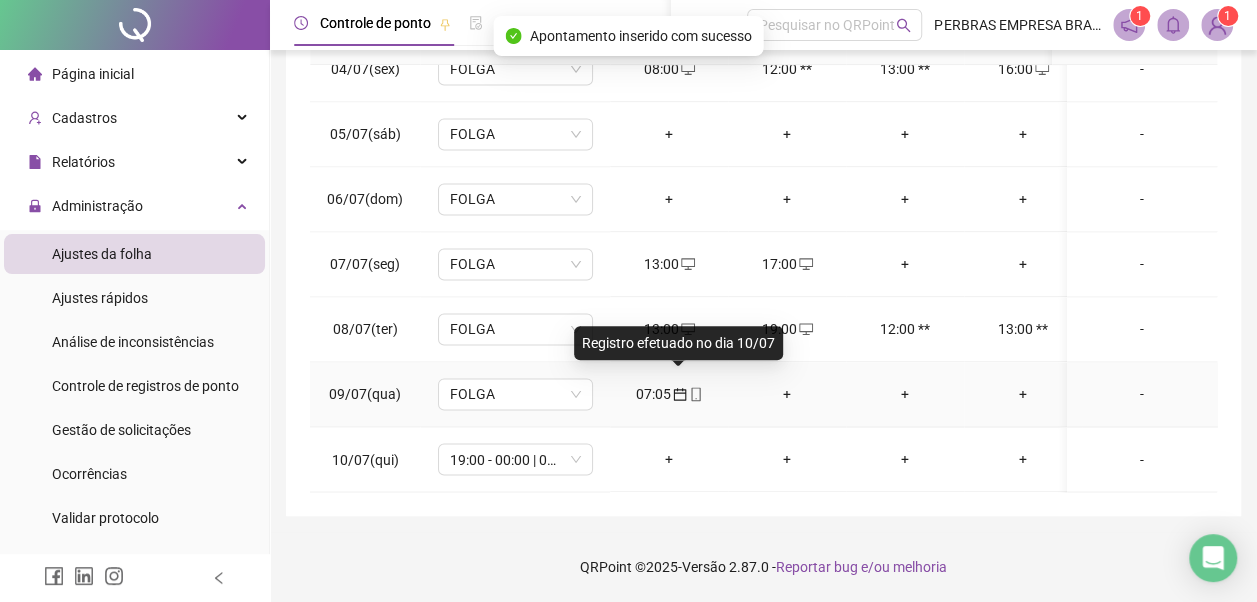 click 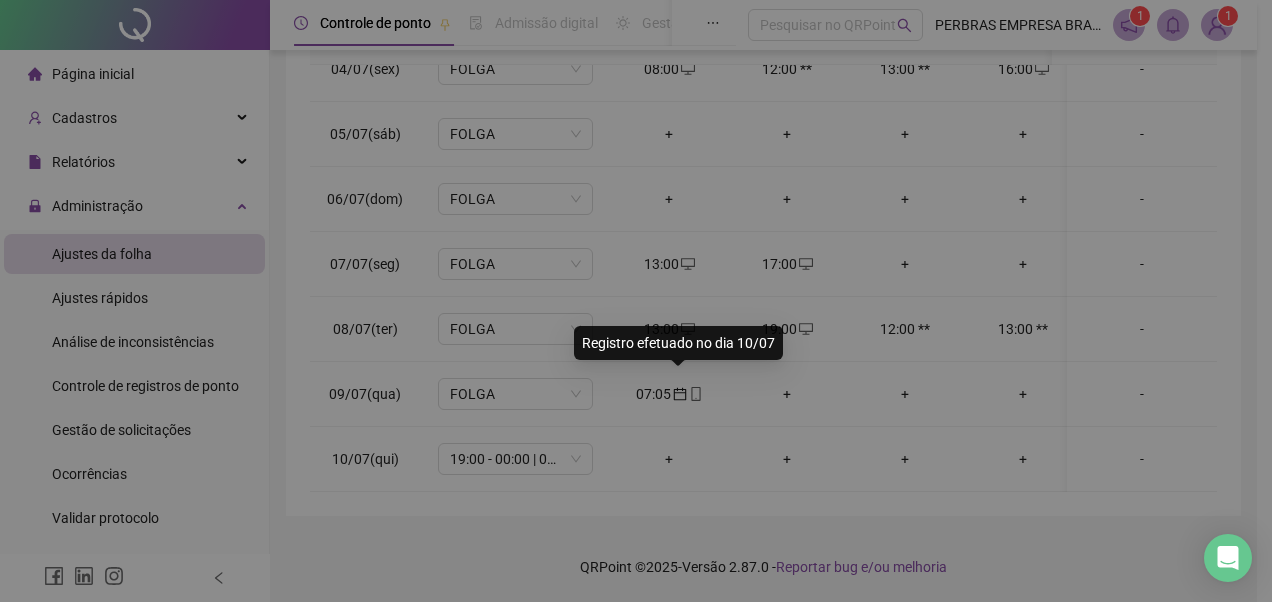 type on "**********" 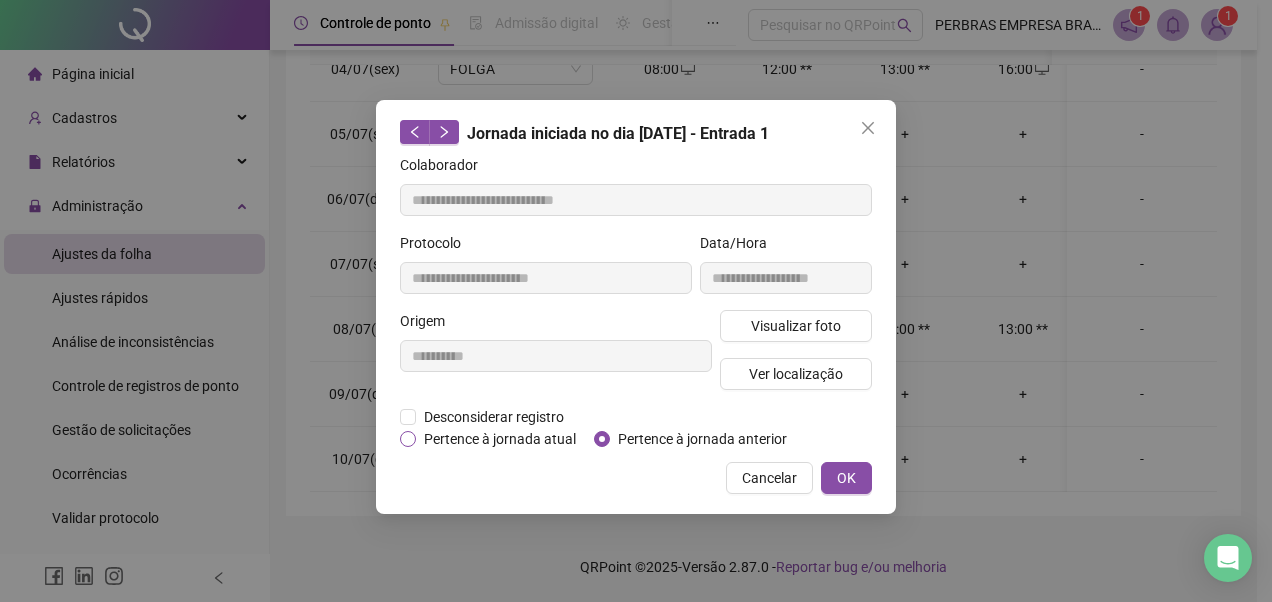 click on "Pertence à jornada atual" at bounding box center [500, 439] 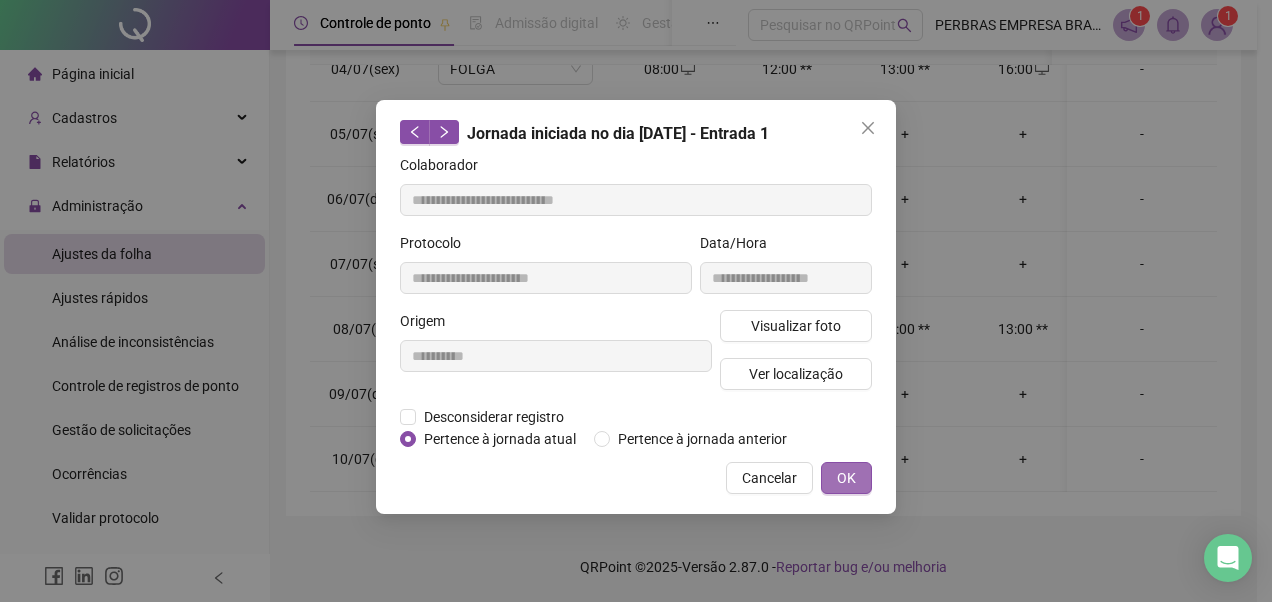 click on "OK" at bounding box center (846, 478) 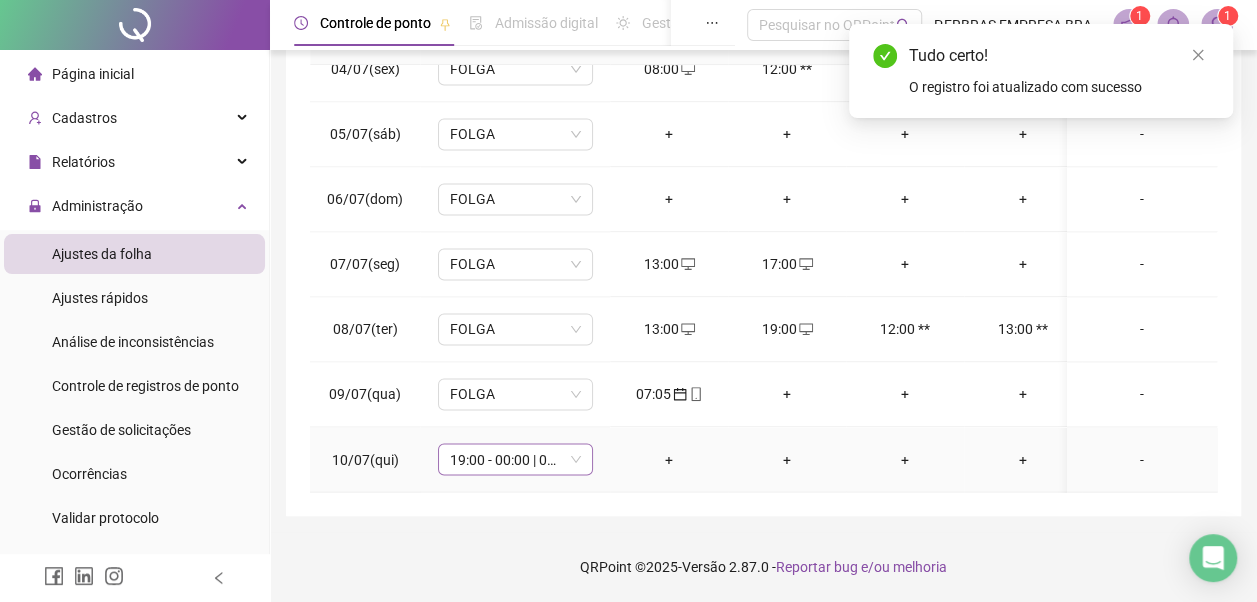 click on "19:00 - 00:00 | 01:00 - 07:00" at bounding box center (515, 459) 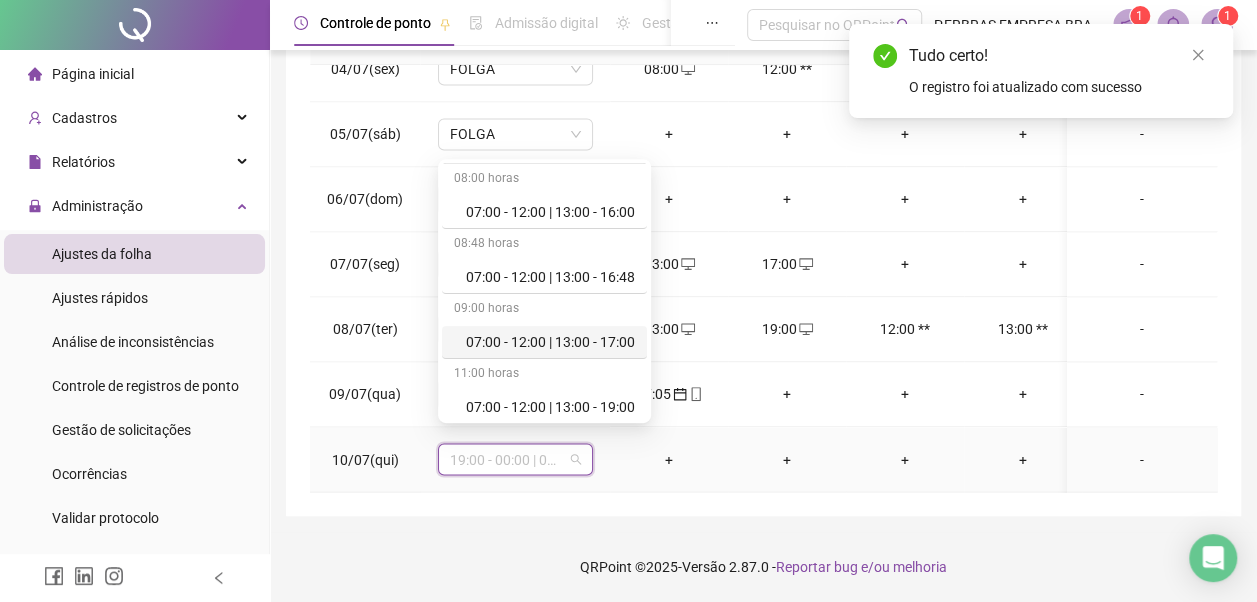 scroll, scrollTop: 100, scrollLeft: 0, axis: vertical 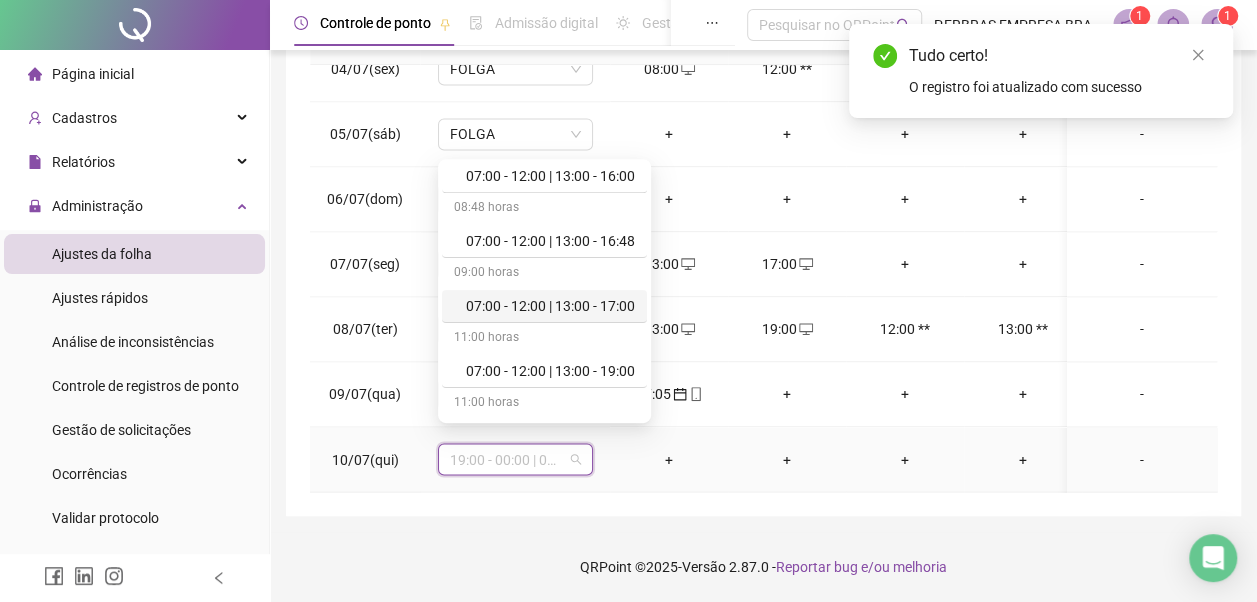 click on "07:00 - 12:00 | 13:00 - 19:00" at bounding box center [550, 371] 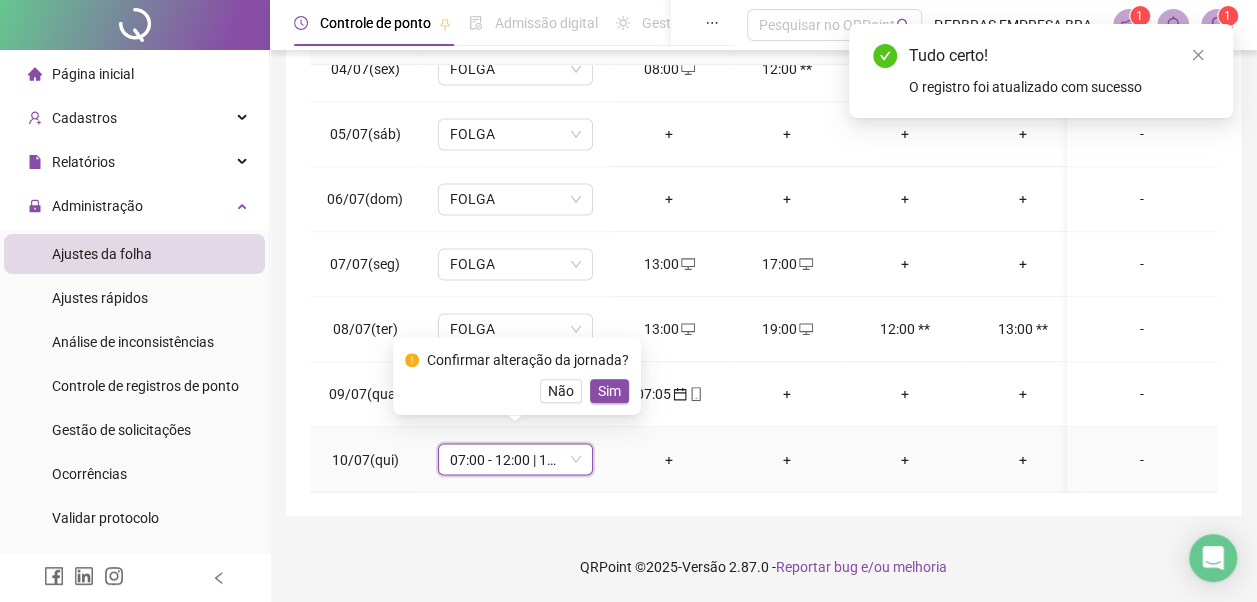 click on "Sim" at bounding box center [609, 391] 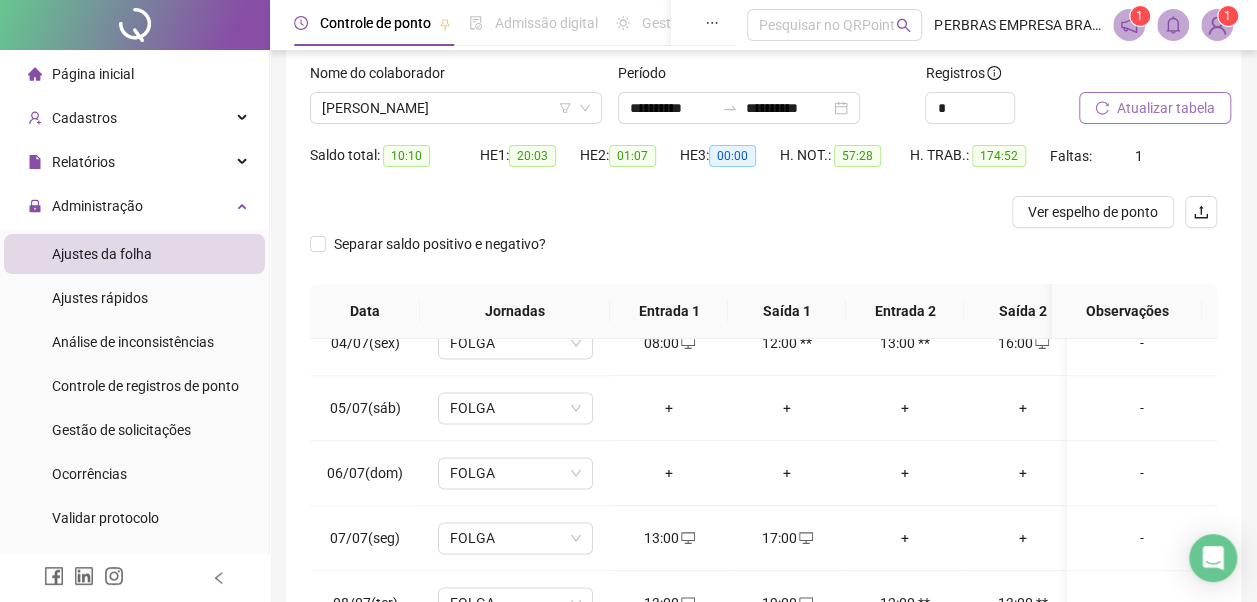 scroll, scrollTop: 0, scrollLeft: 0, axis: both 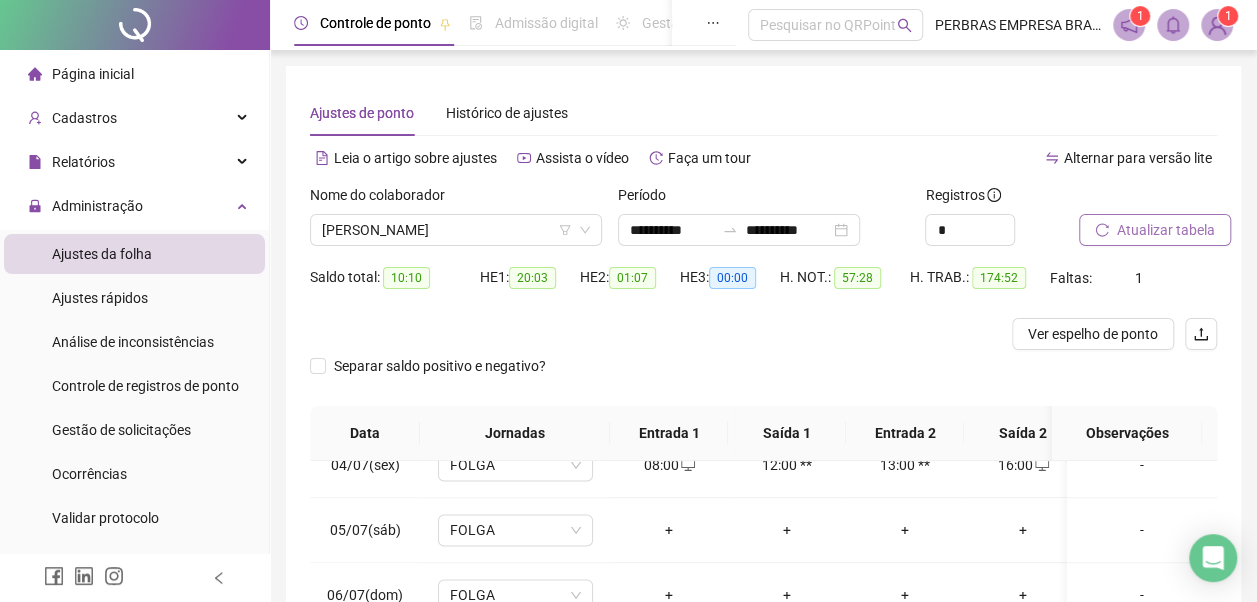 click on "Atualizar tabela" at bounding box center (1166, 230) 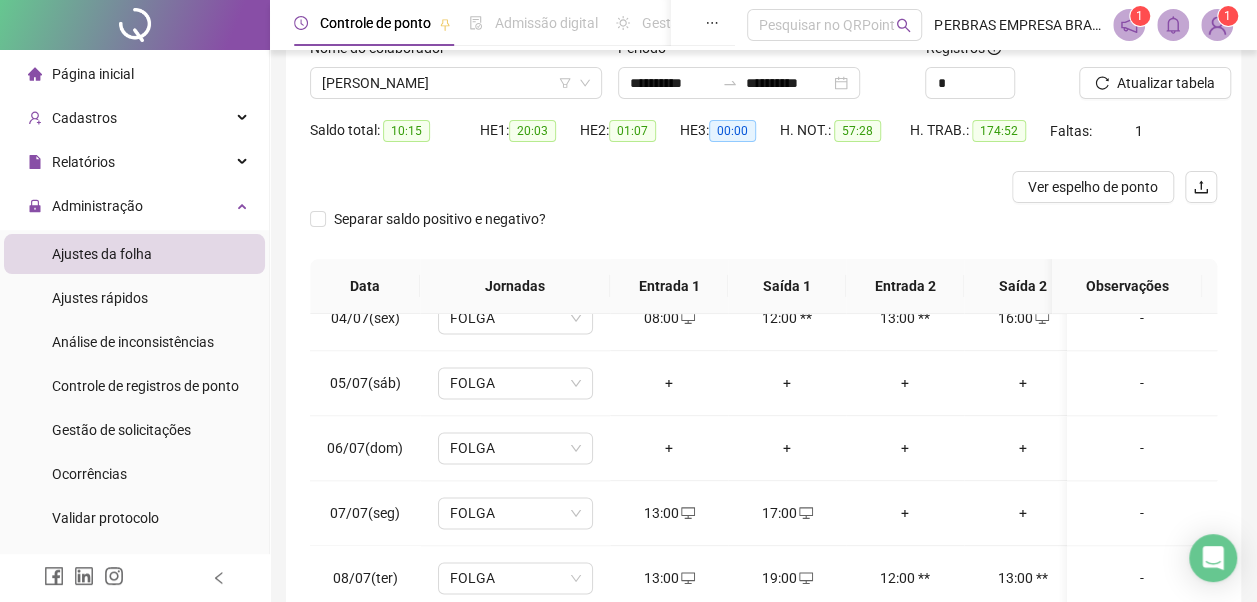 scroll, scrollTop: 396, scrollLeft: 0, axis: vertical 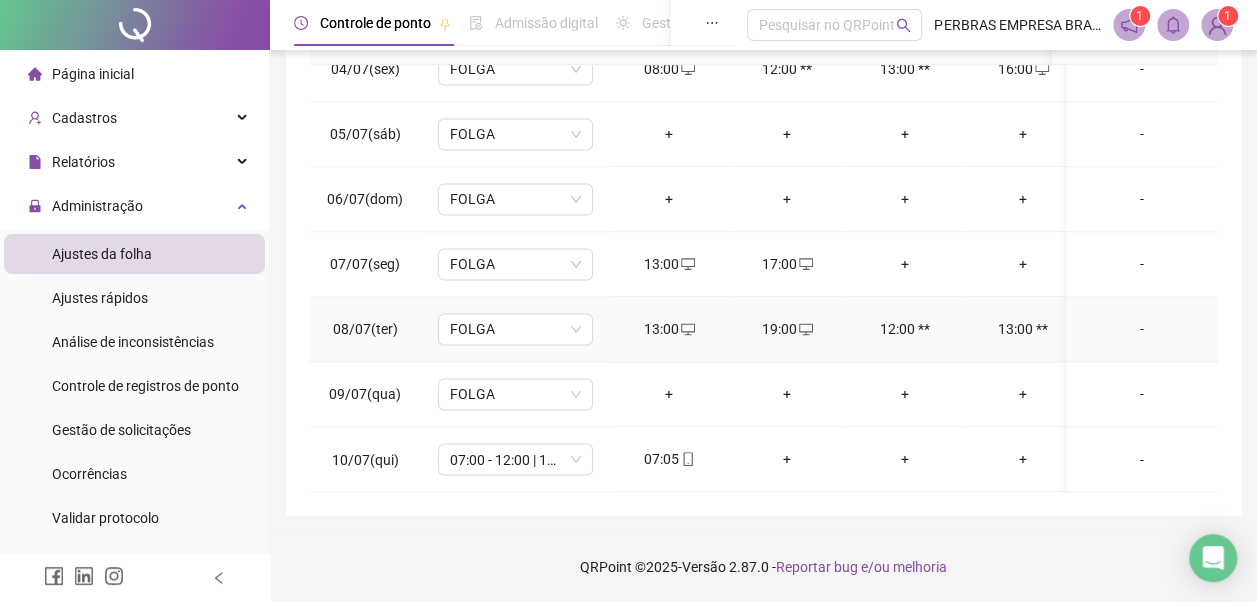 click on "-" at bounding box center [1142, 329] 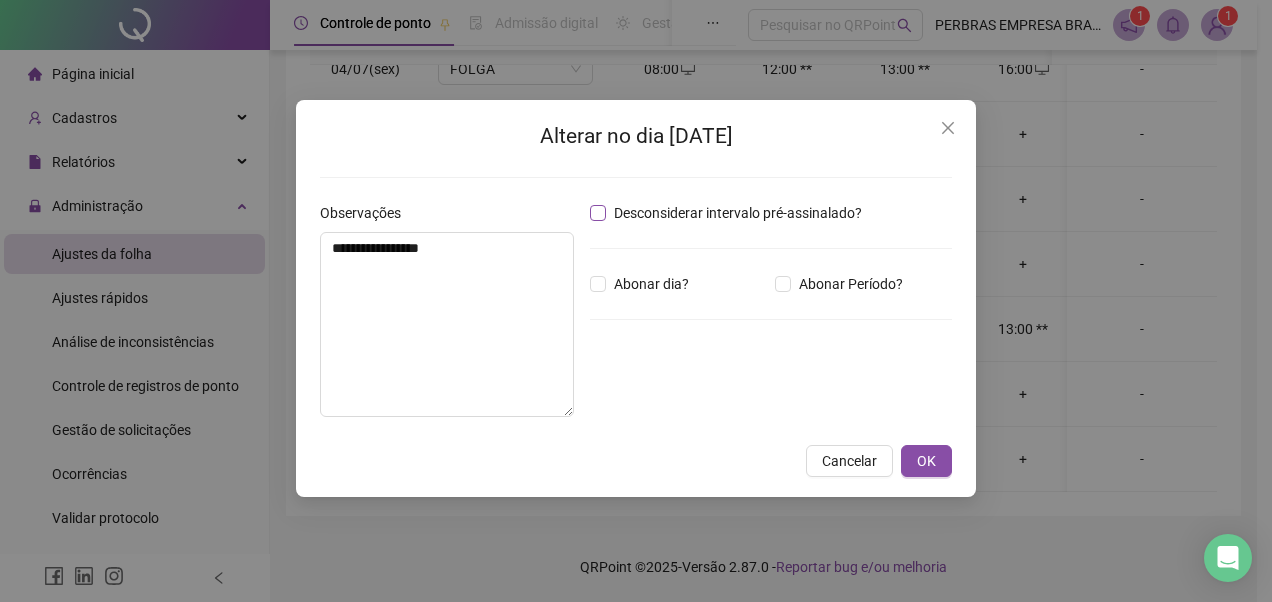 click on "Desconsiderar intervalo pré-assinalado?" at bounding box center [738, 213] 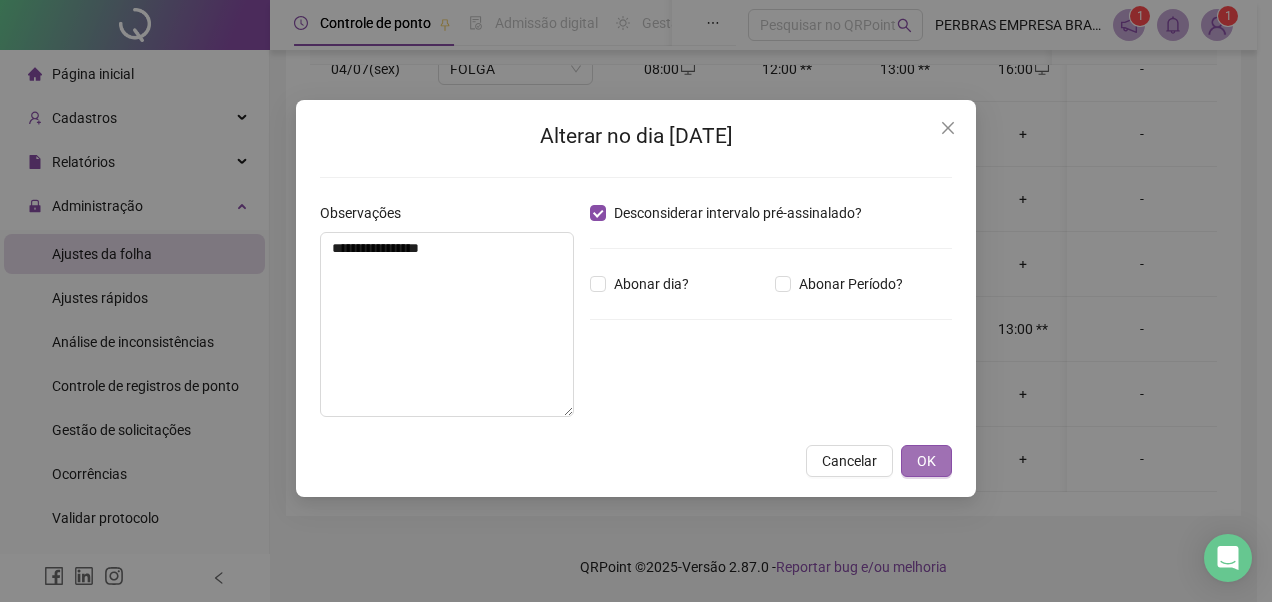 click on "OK" at bounding box center (926, 461) 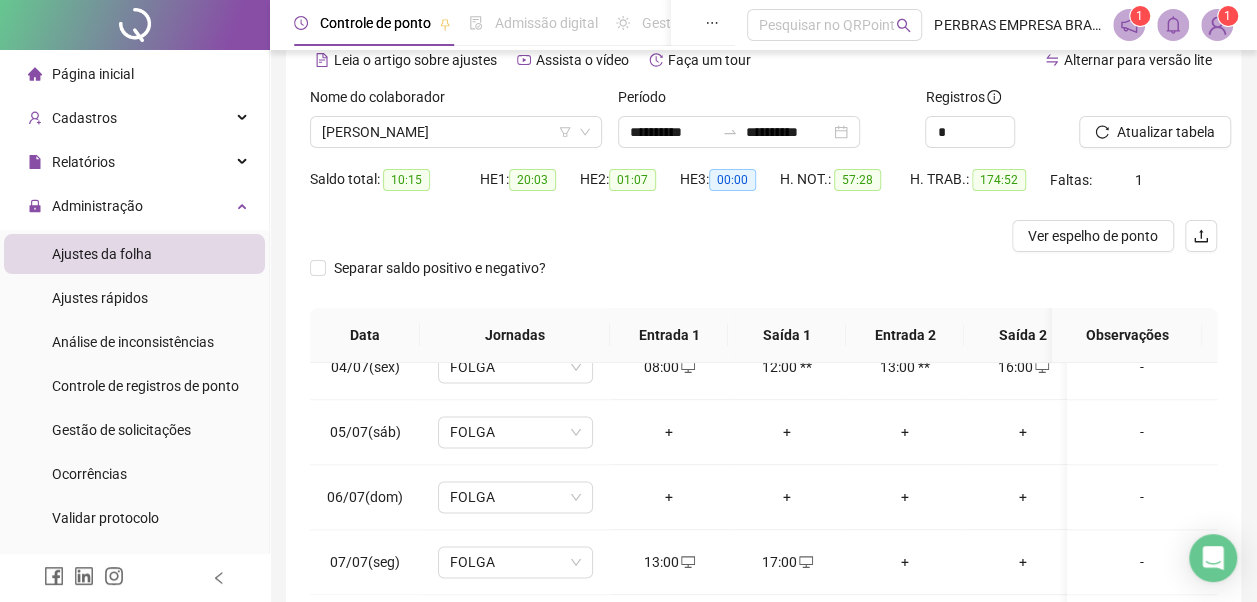 scroll, scrollTop: 0, scrollLeft: 0, axis: both 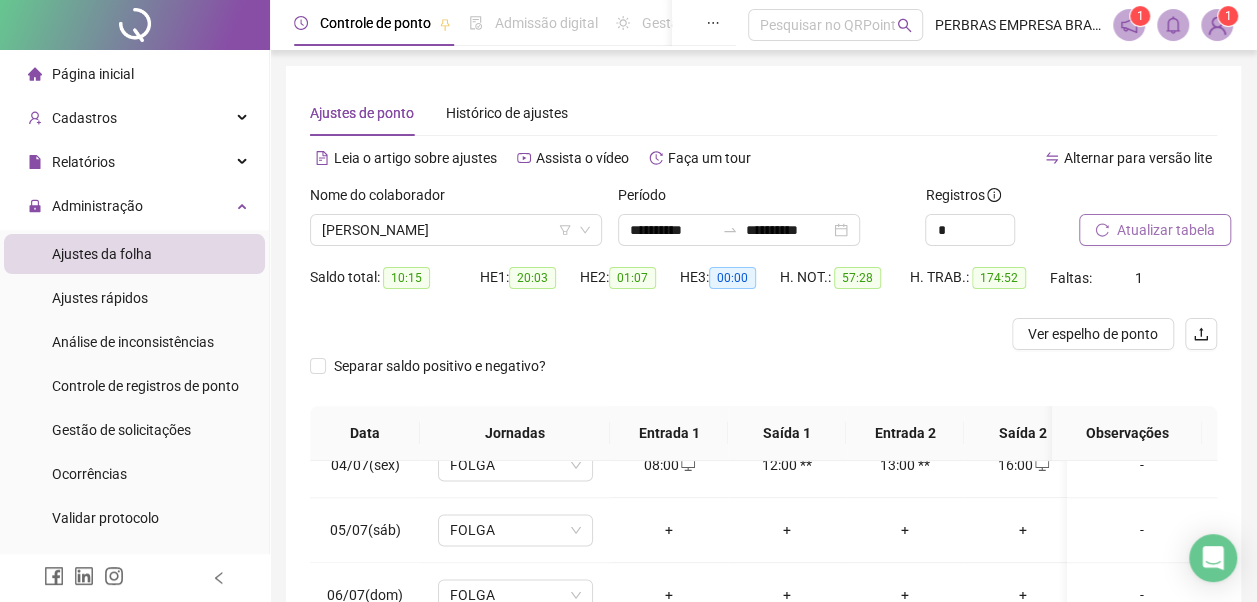 click on "Atualizar tabela" at bounding box center [1166, 230] 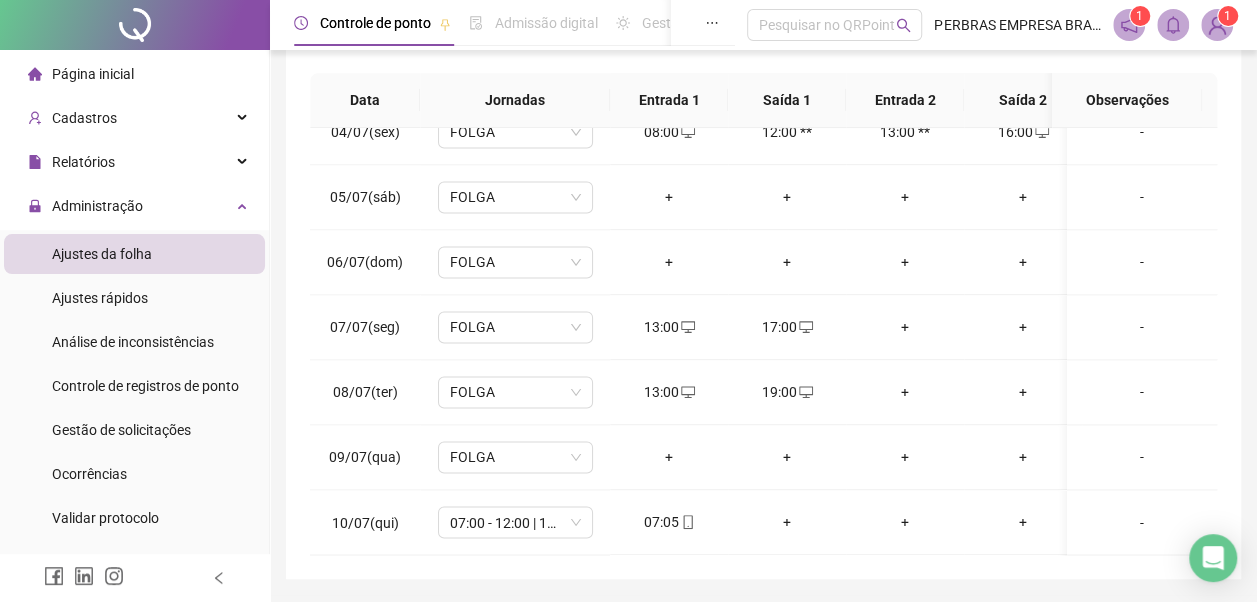 scroll, scrollTop: 396, scrollLeft: 0, axis: vertical 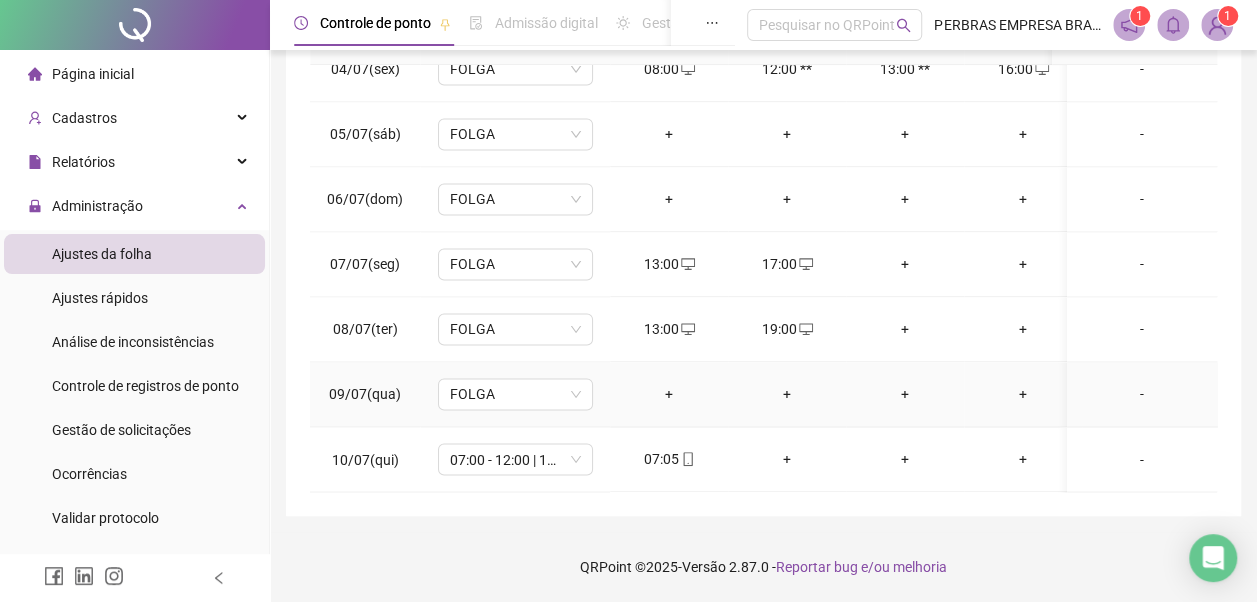 click on "+" at bounding box center [669, 394] 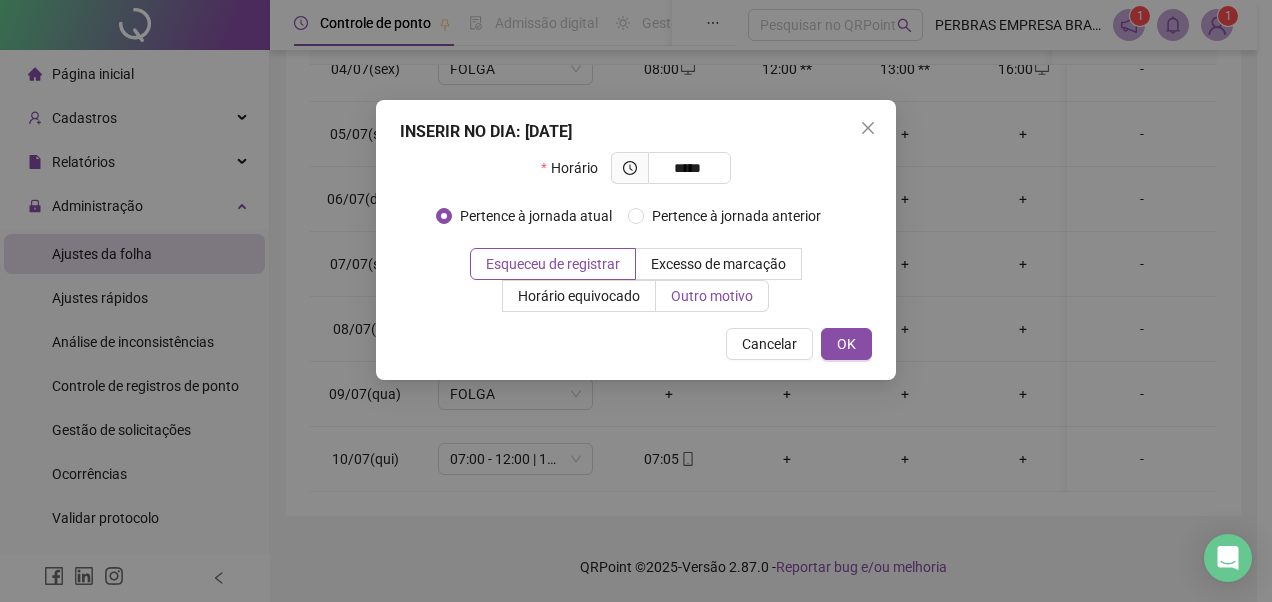 type on "*****" 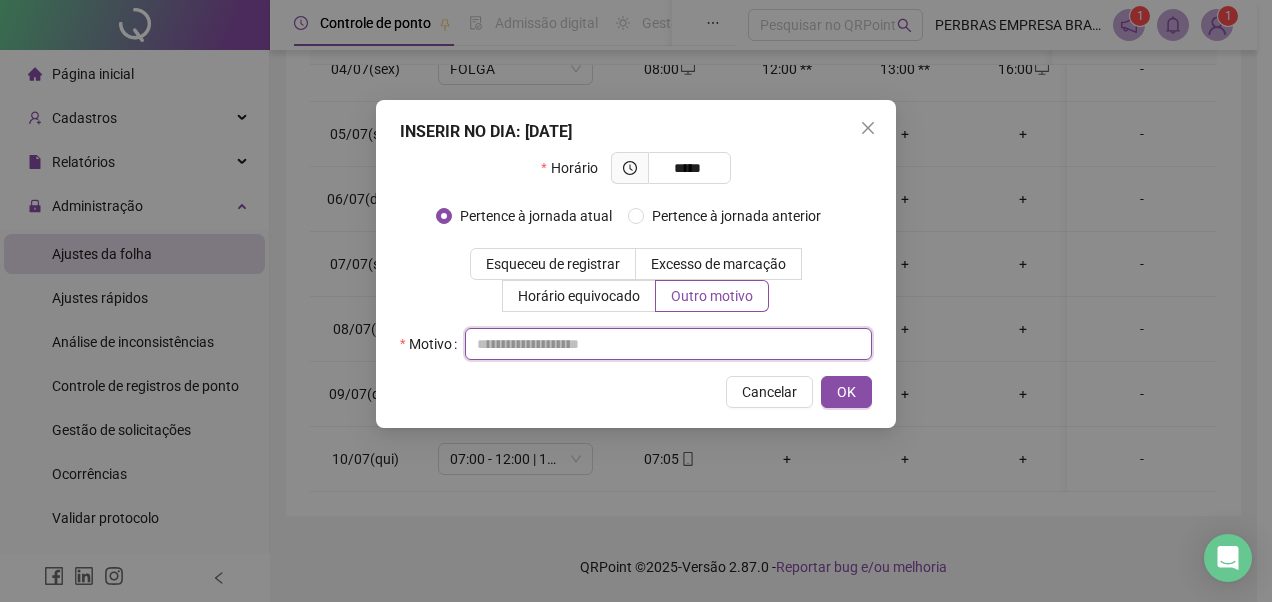click at bounding box center [668, 344] 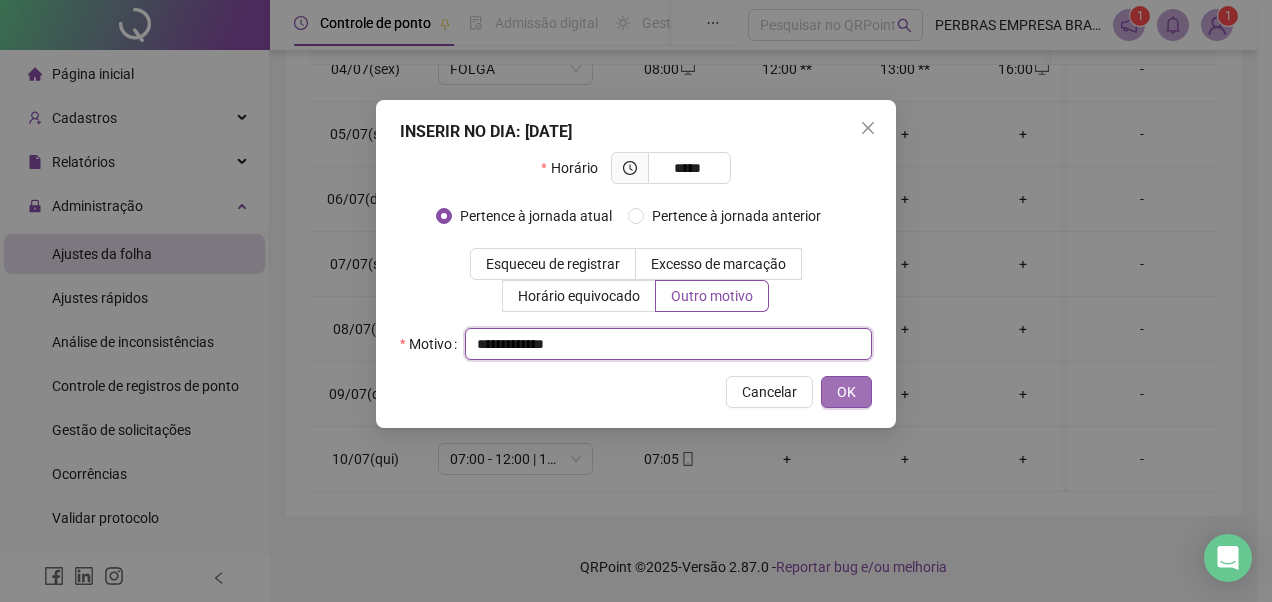 type on "**********" 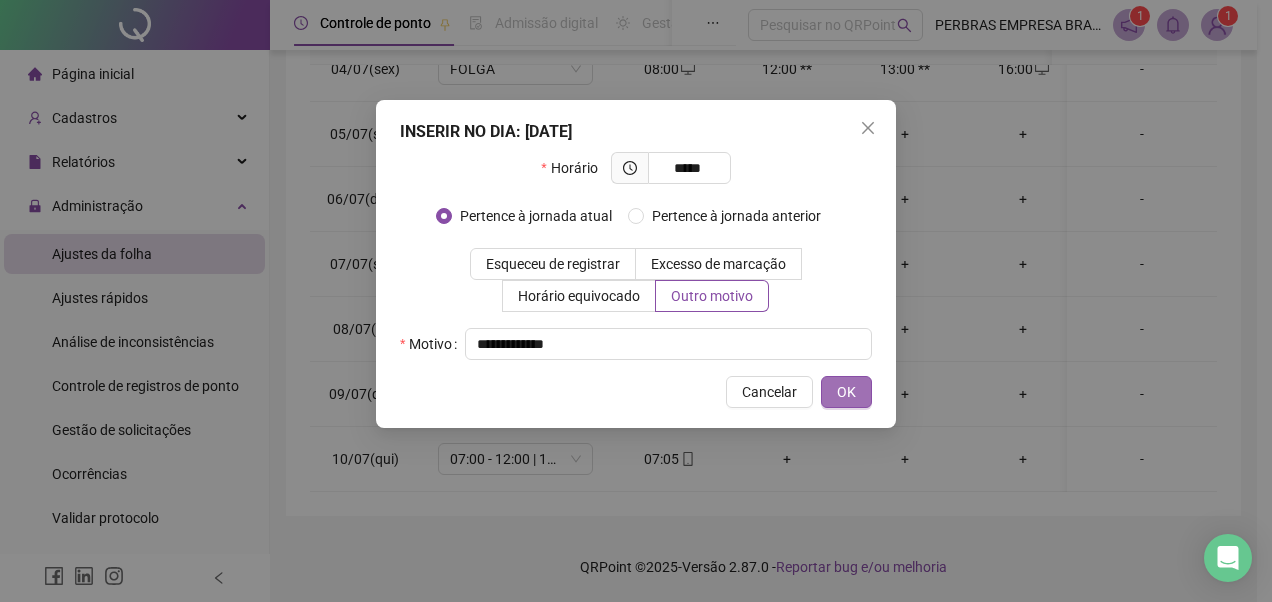 click on "OK" at bounding box center (846, 392) 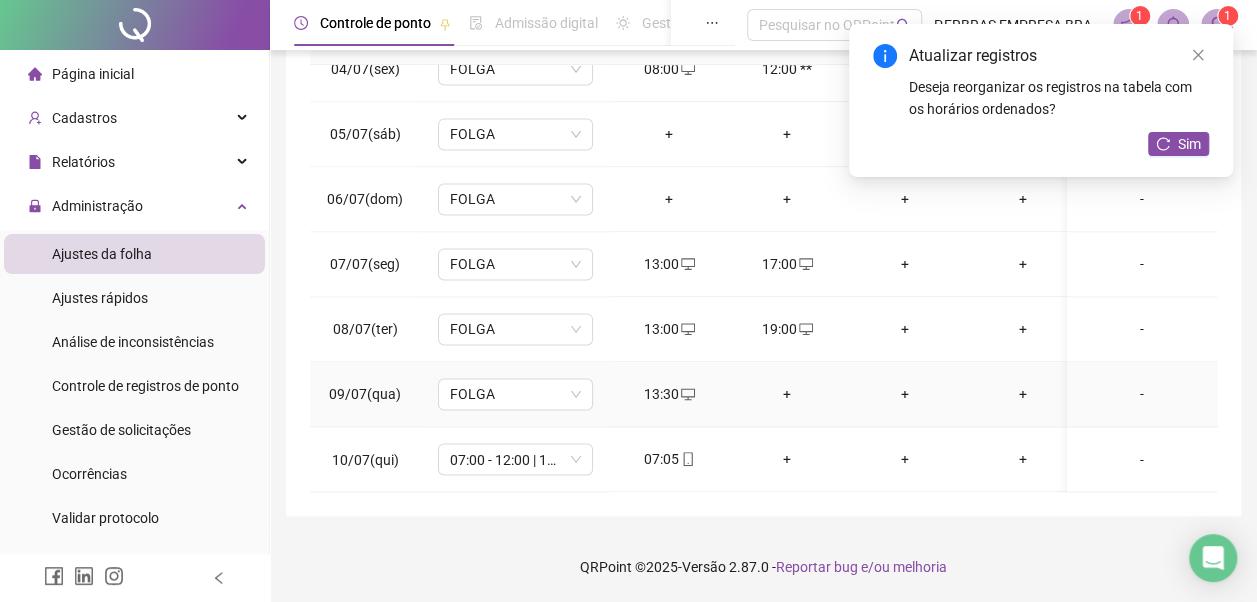 click on "+" at bounding box center (787, 394) 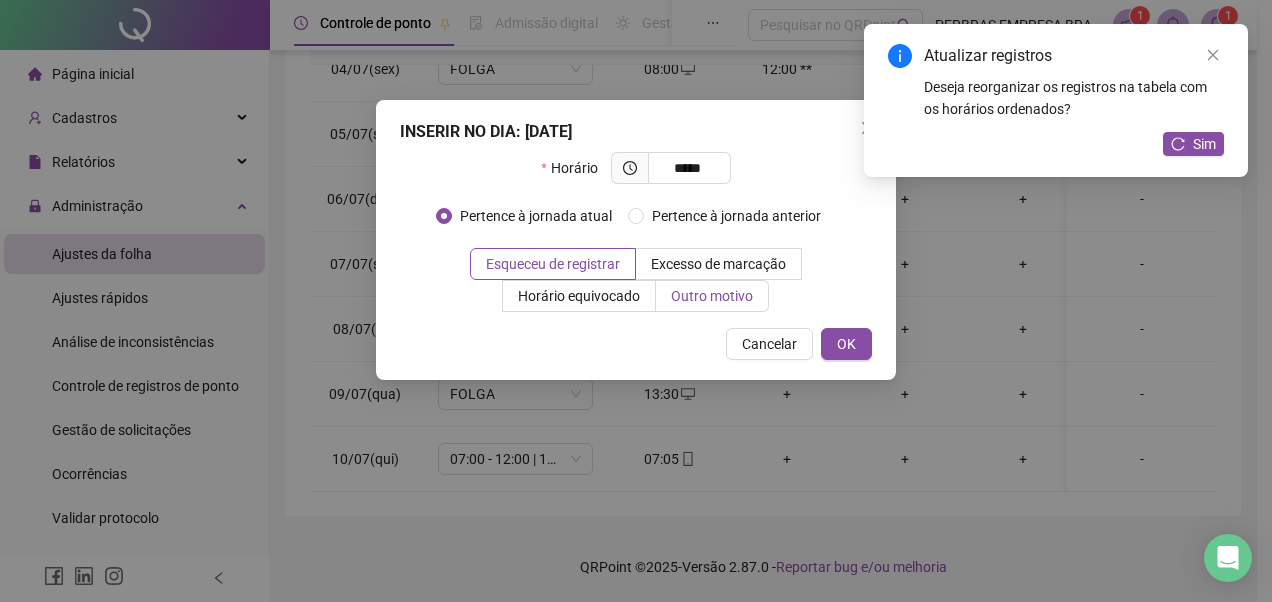 type on "*****" 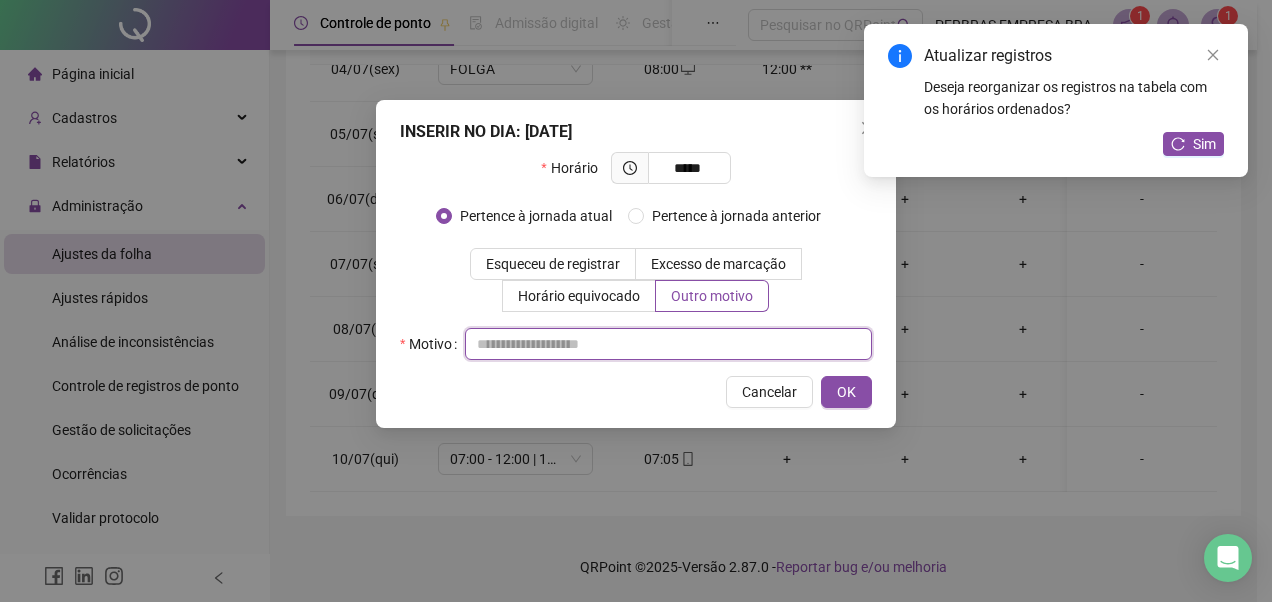 click at bounding box center [668, 344] 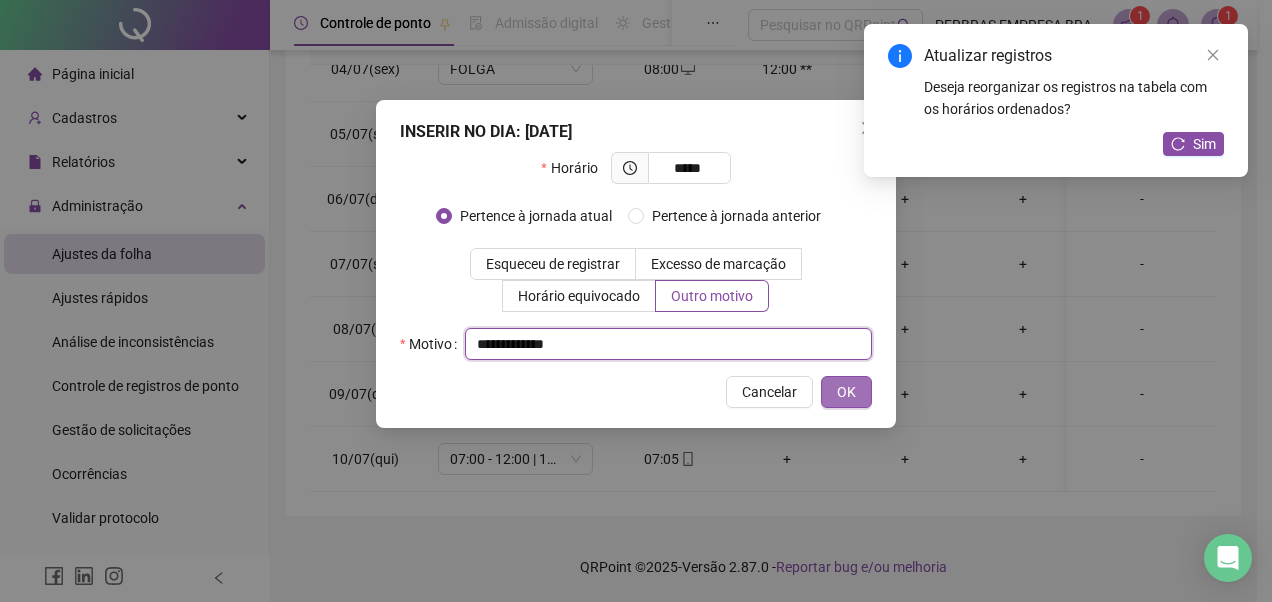 type on "**********" 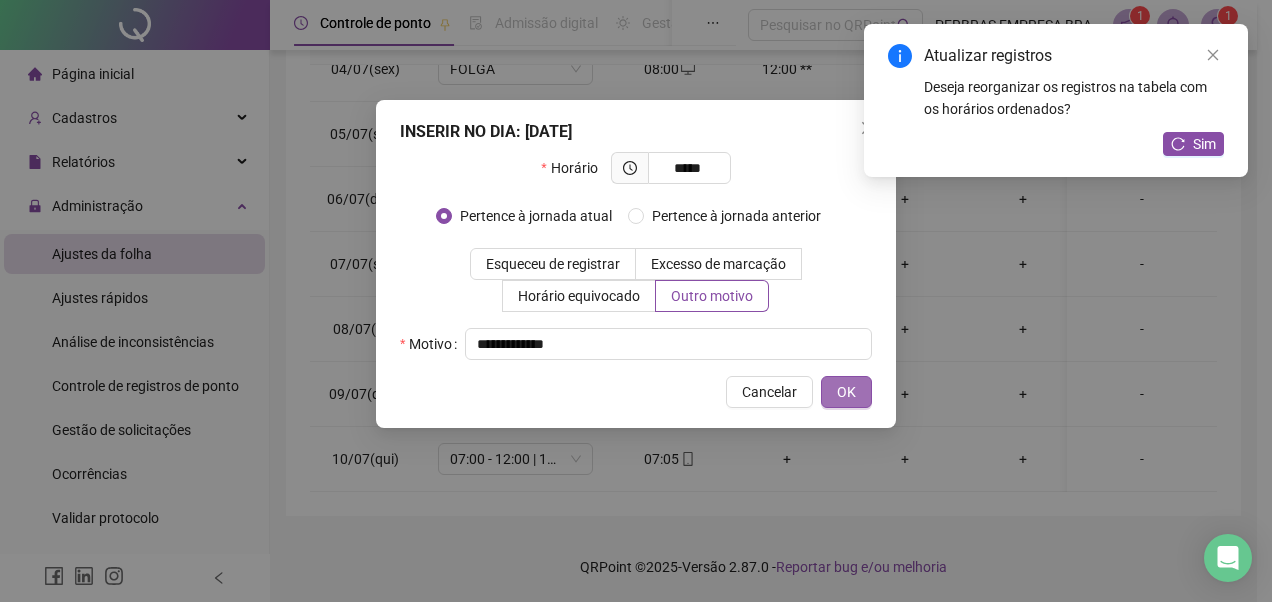 click on "OK" at bounding box center (846, 392) 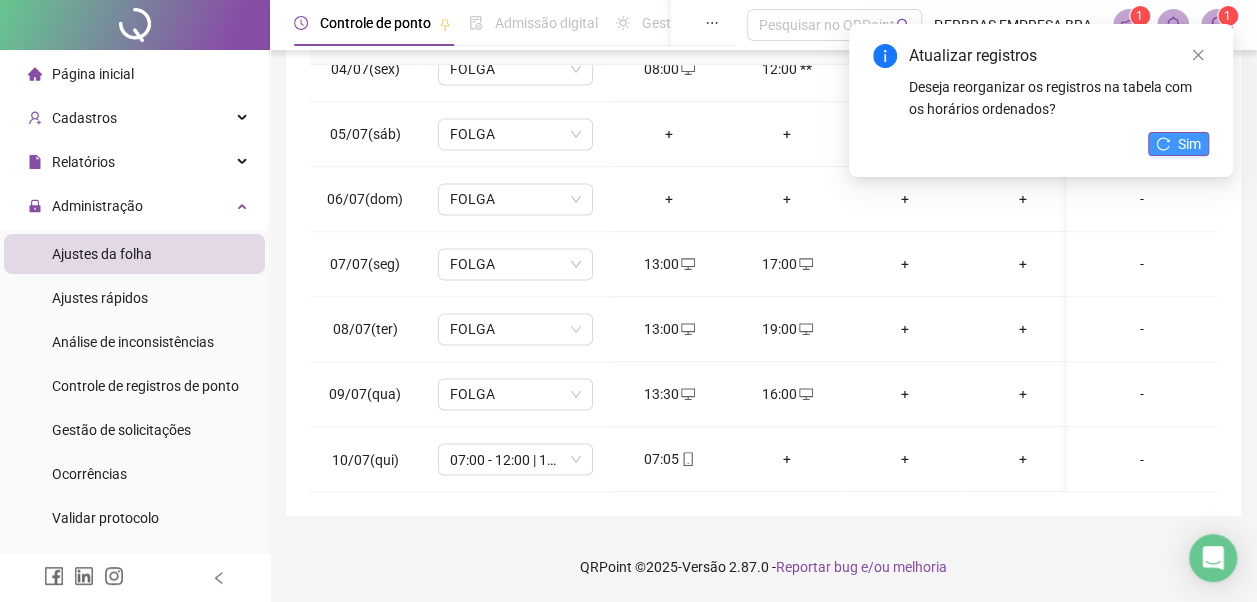 click on "Sim" at bounding box center (1189, 144) 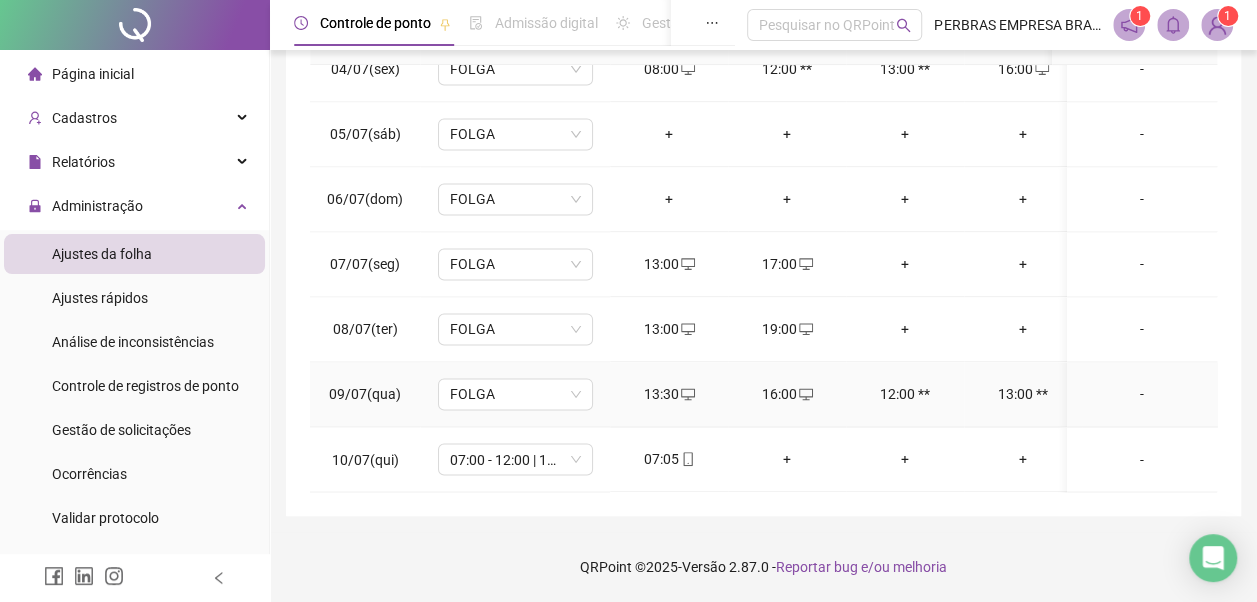 click on "-" at bounding box center [1142, 394] 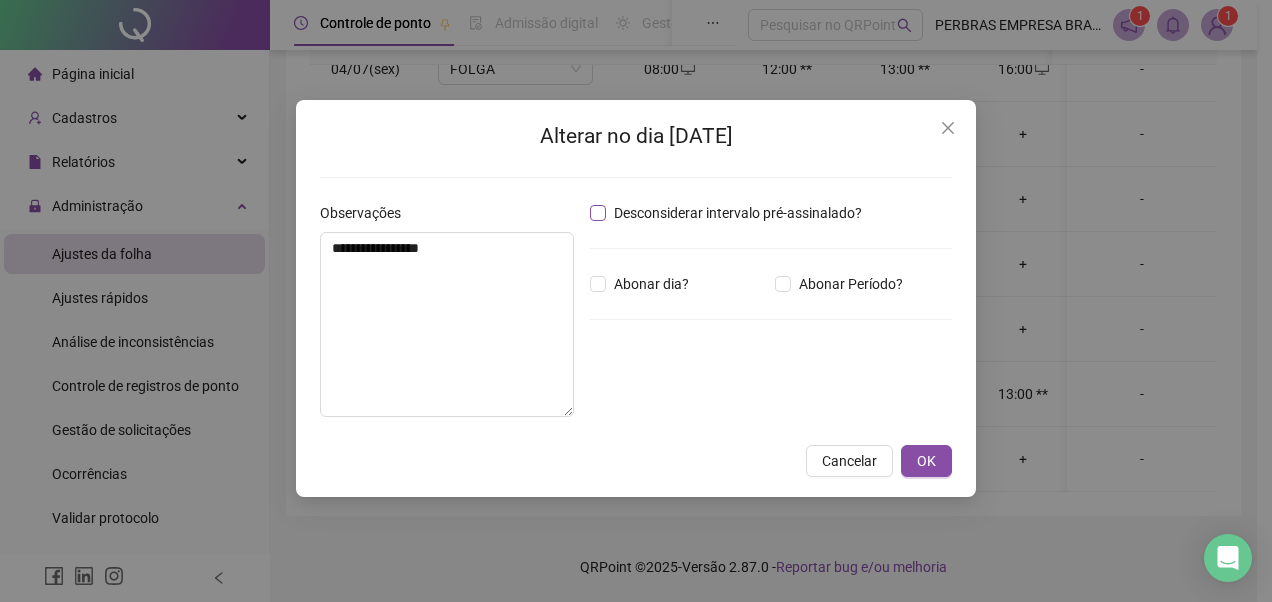 click on "Desconsiderar intervalo pré-assinalado?" at bounding box center [738, 213] 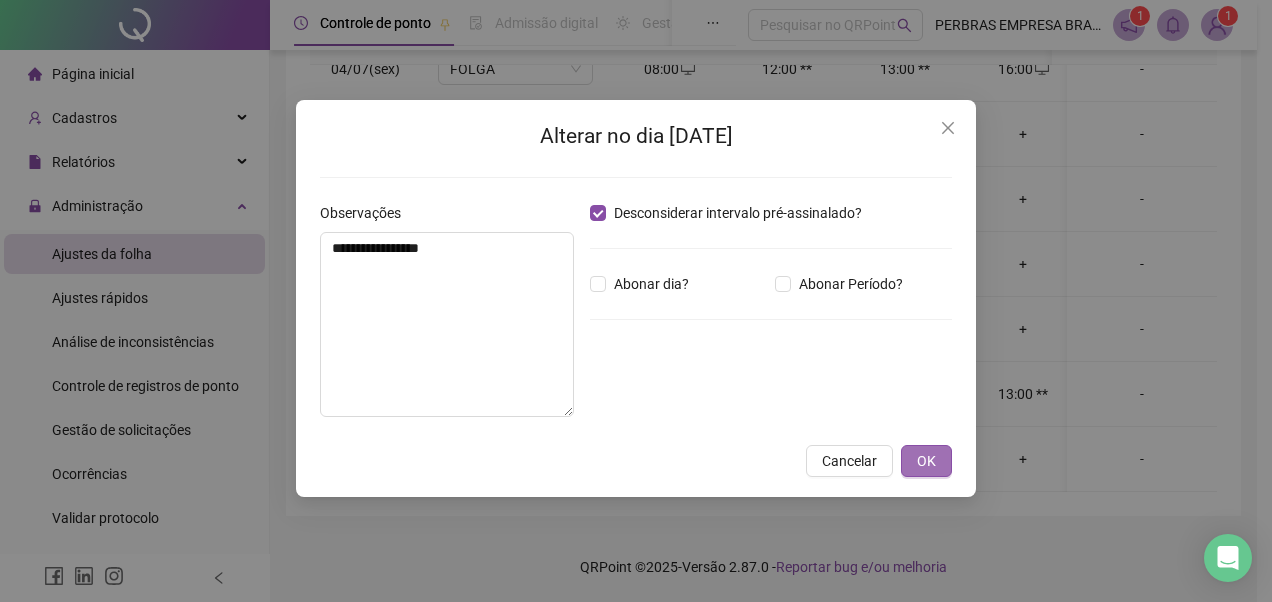 click on "OK" at bounding box center [926, 461] 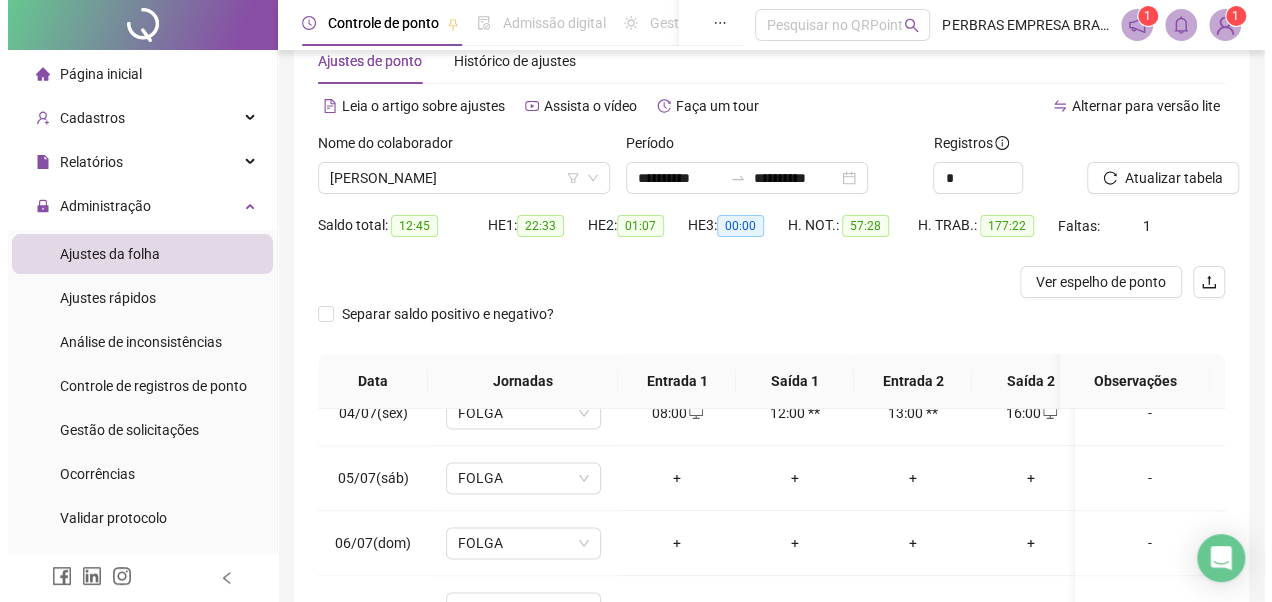 scroll, scrollTop: 0, scrollLeft: 0, axis: both 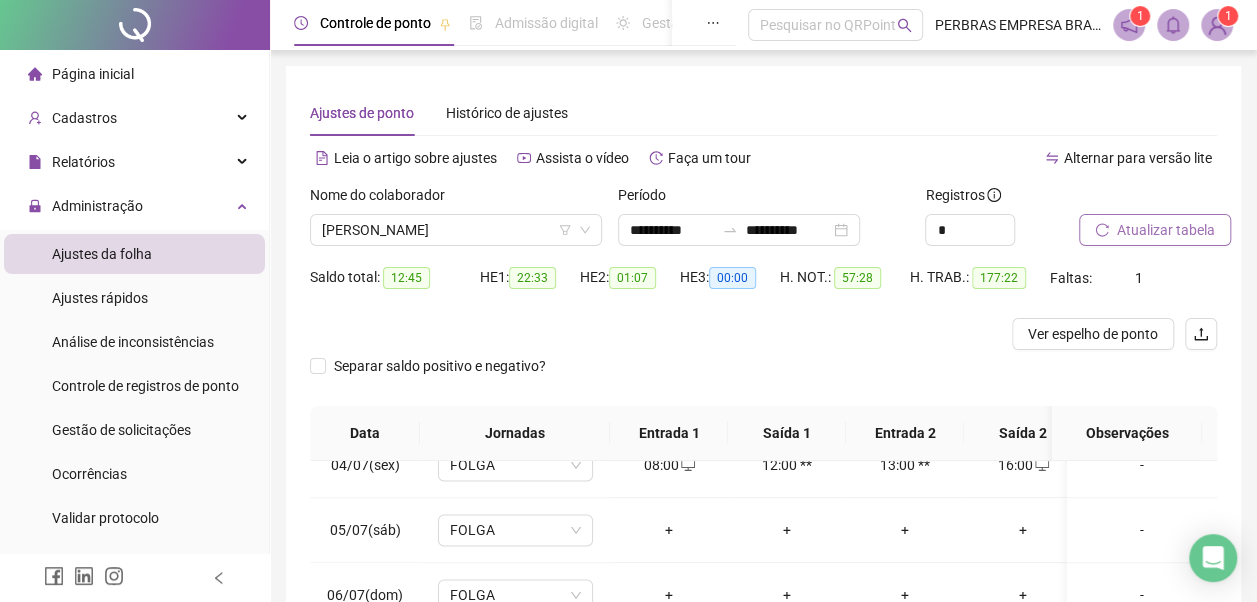 click on "Atualizar tabela" at bounding box center (1166, 230) 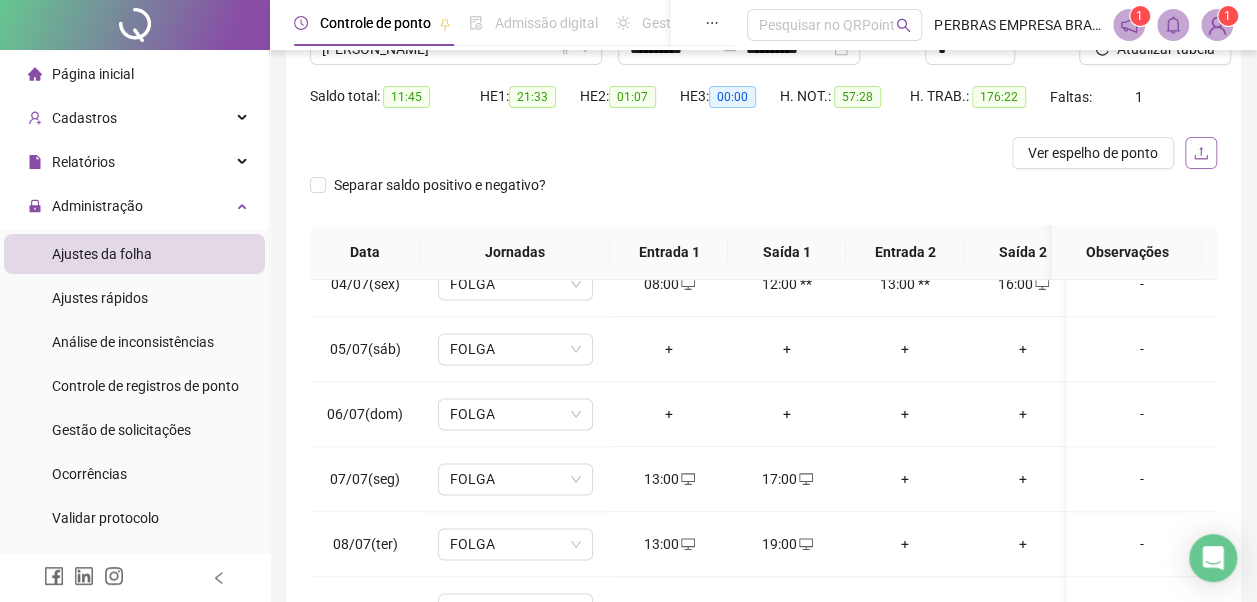 scroll, scrollTop: 300, scrollLeft: 0, axis: vertical 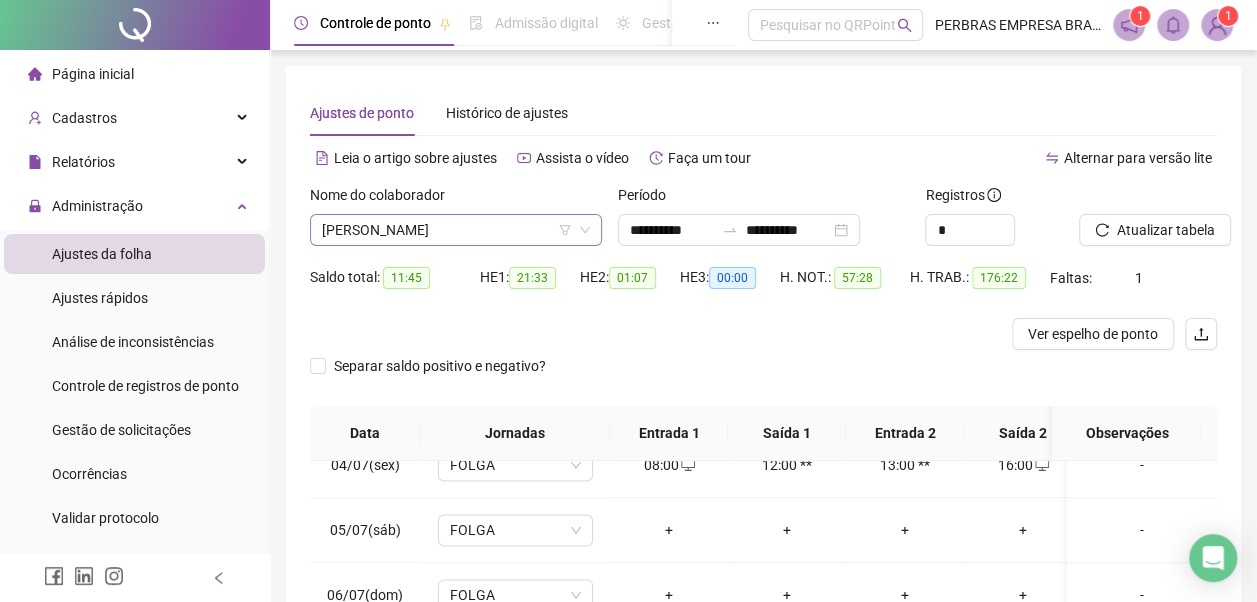 click on "MARCIO JOSE ALVES DAMASCENO" at bounding box center [456, 230] 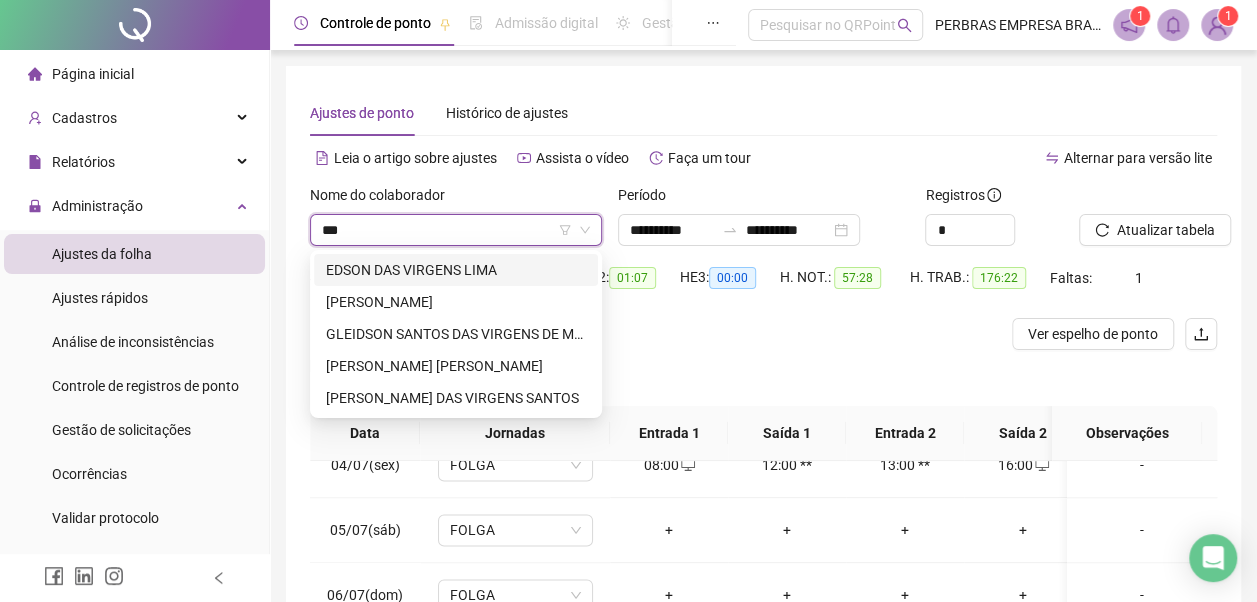 scroll, scrollTop: 0, scrollLeft: 0, axis: both 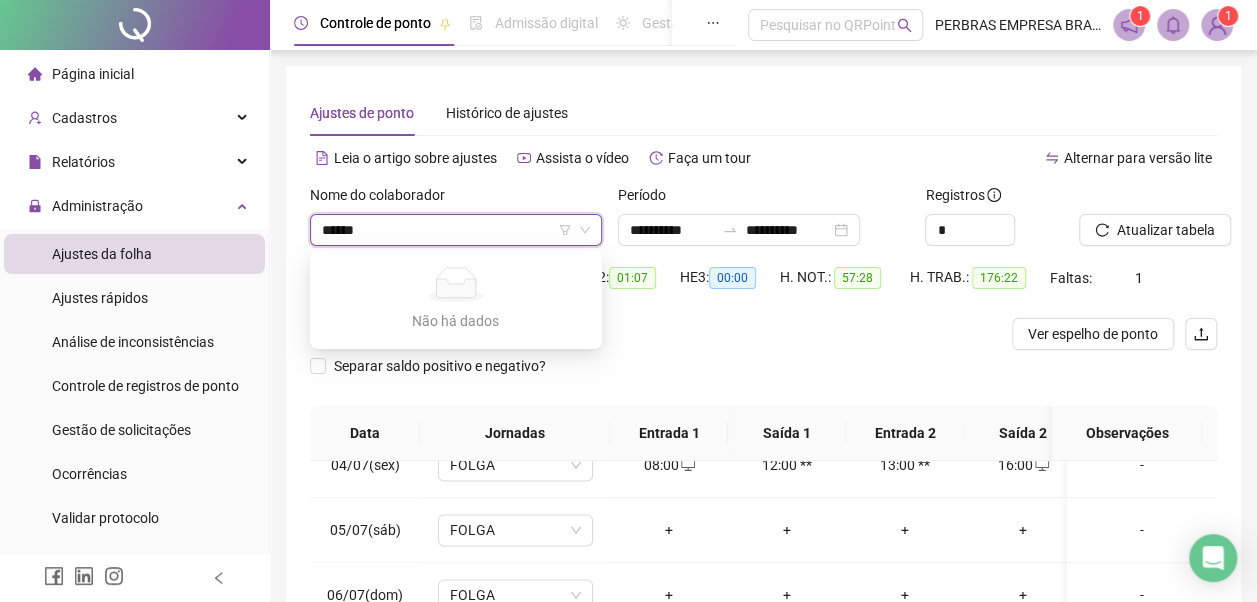 type on "*****" 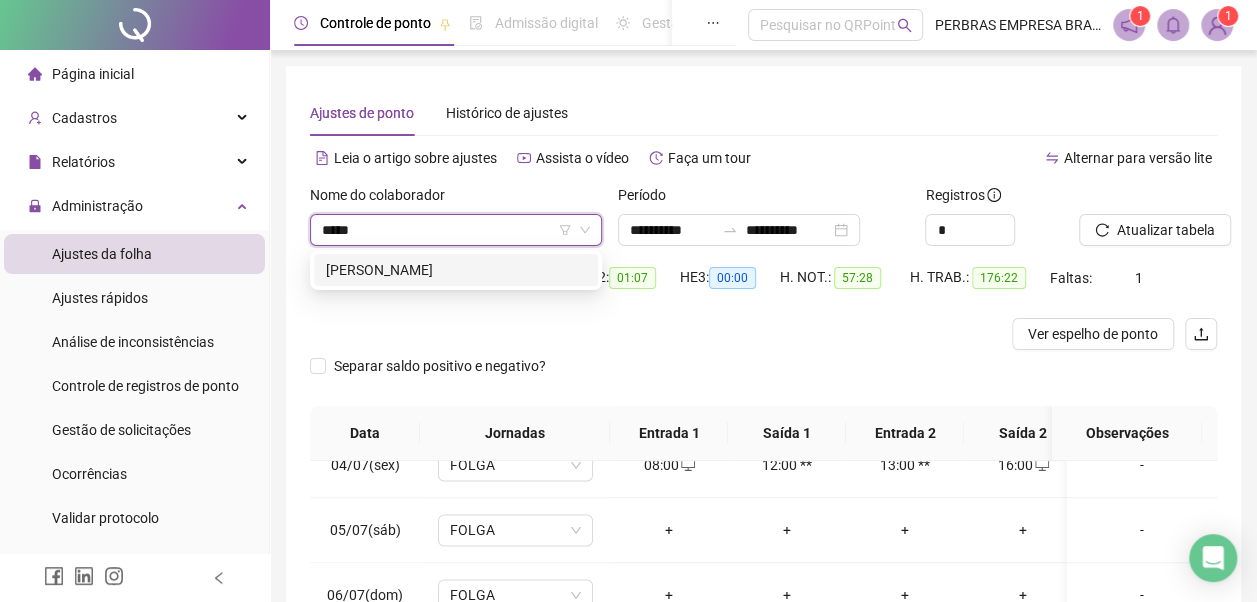 click on "GENIVAN DOS SANTOS ALMEIDA" at bounding box center [456, 270] 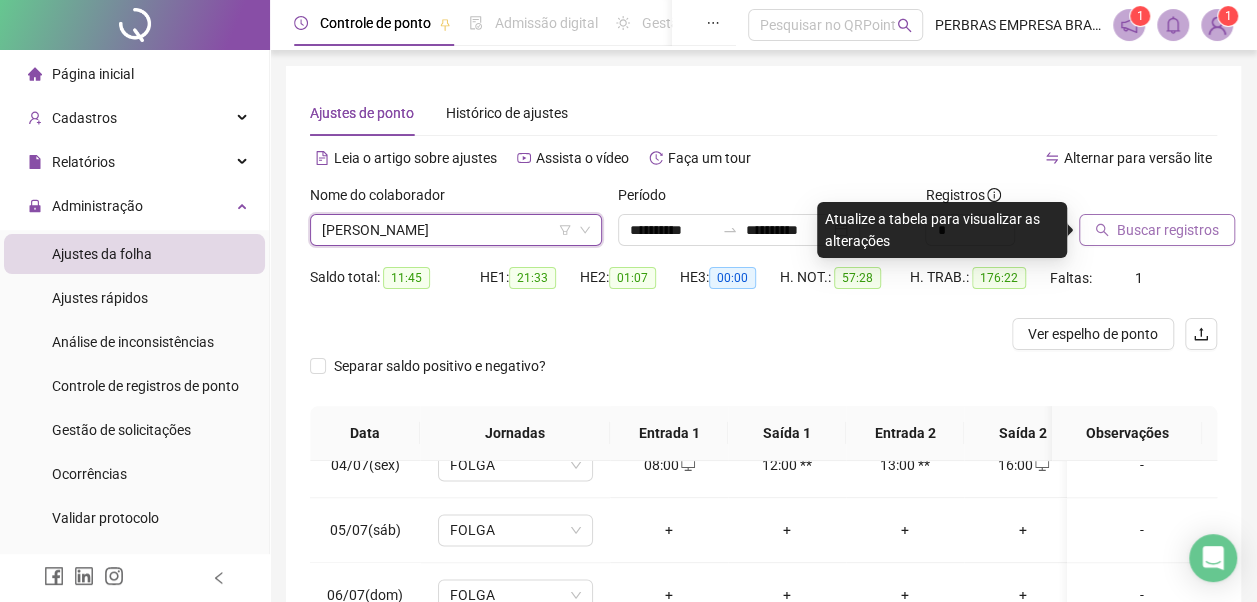 click on "Buscar registros" at bounding box center (1168, 230) 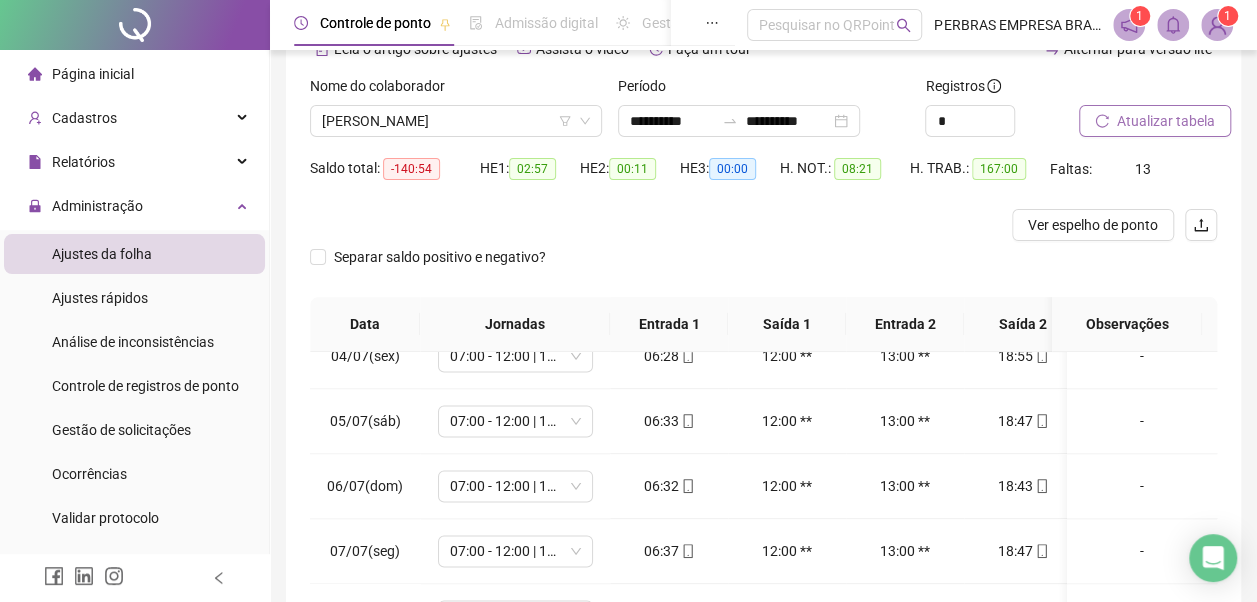 scroll, scrollTop: 396, scrollLeft: 0, axis: vertical 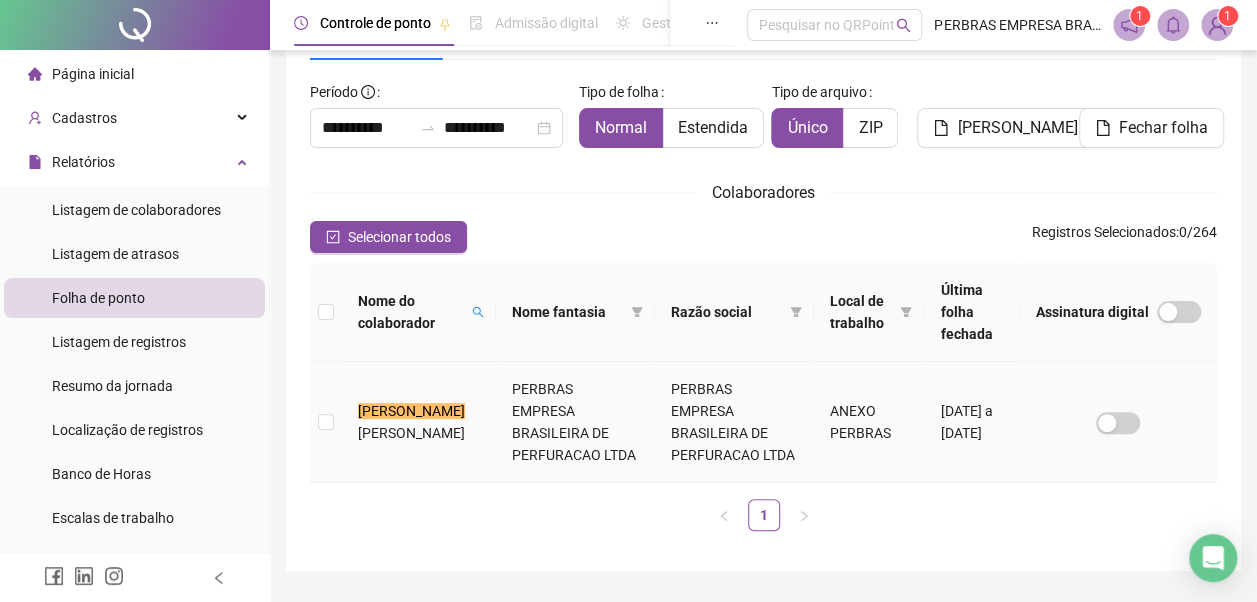 click on "PERBRAS EMPRESA BRASILEIRA DE PERFURACAO LTDA" at bounding box center (575, 422) 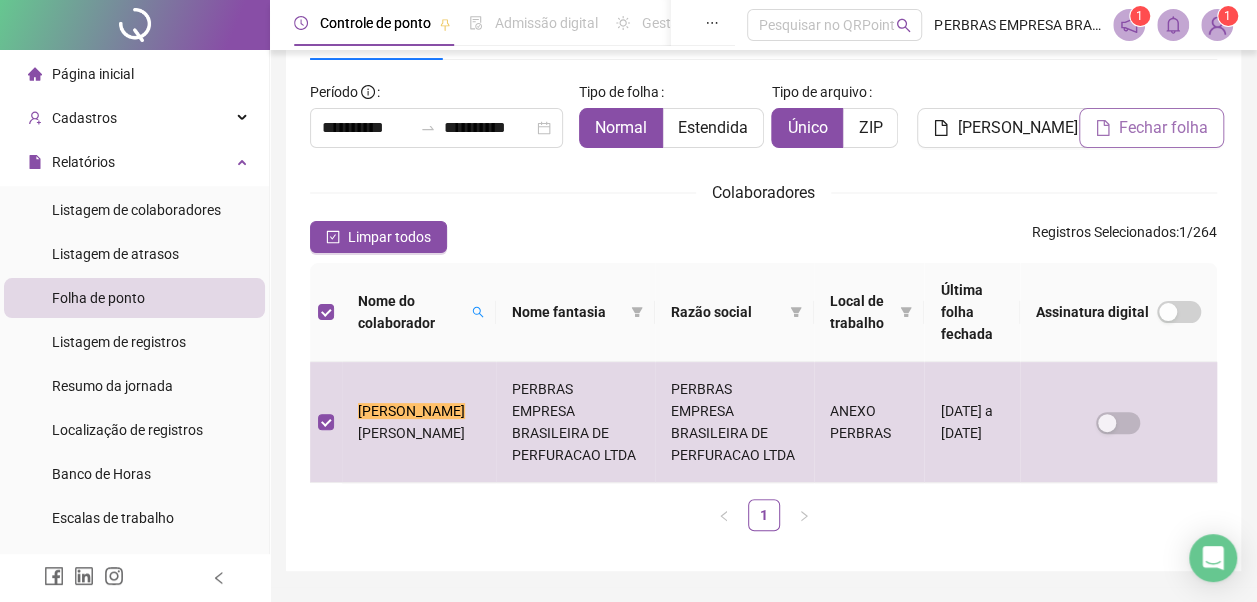 click on "Fechar folha" at bounding box center [1163, 128] 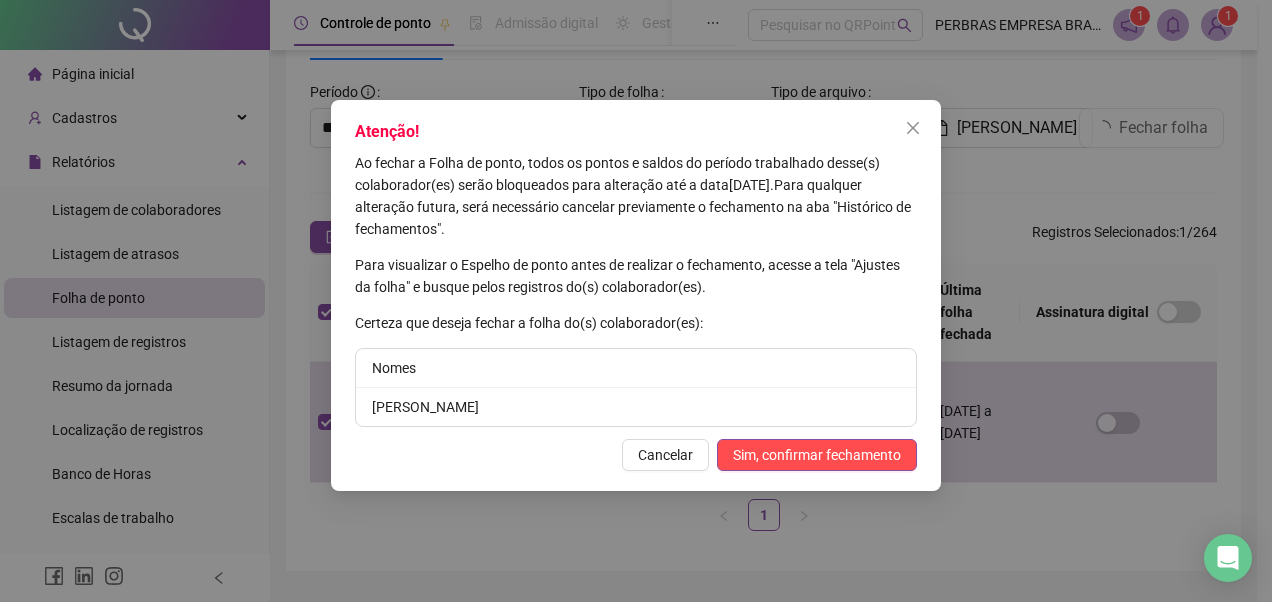 click on "Sim, confirmar fechamento" at bounding box center (817, 455) 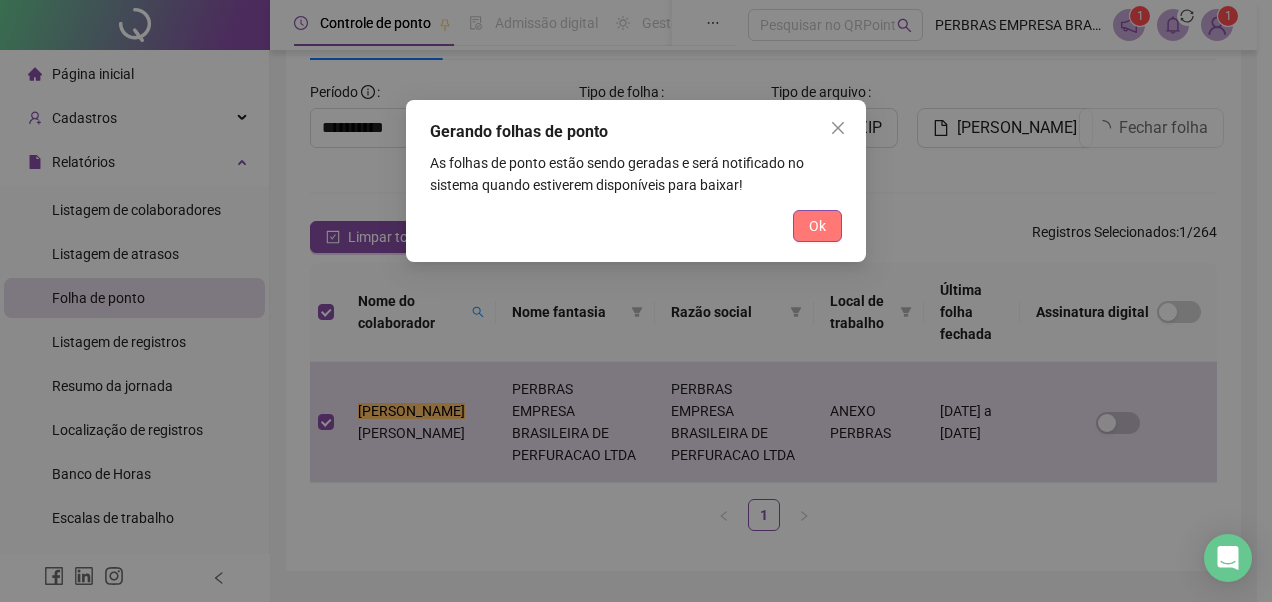 click on "Ok" at bounding box center (817, 226) 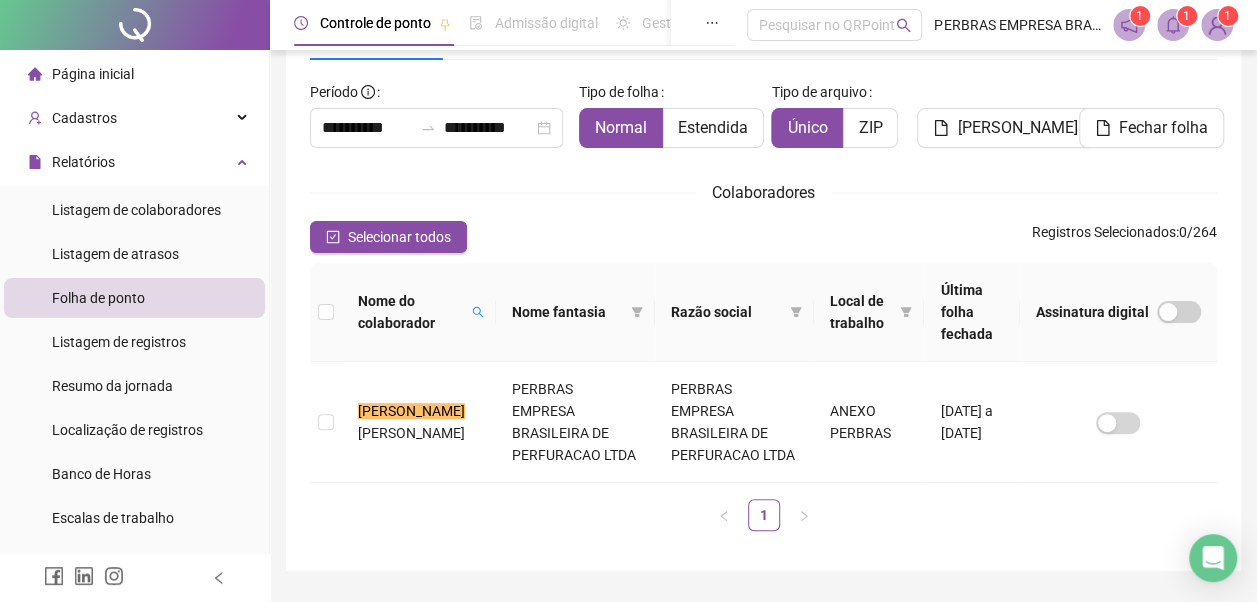 click 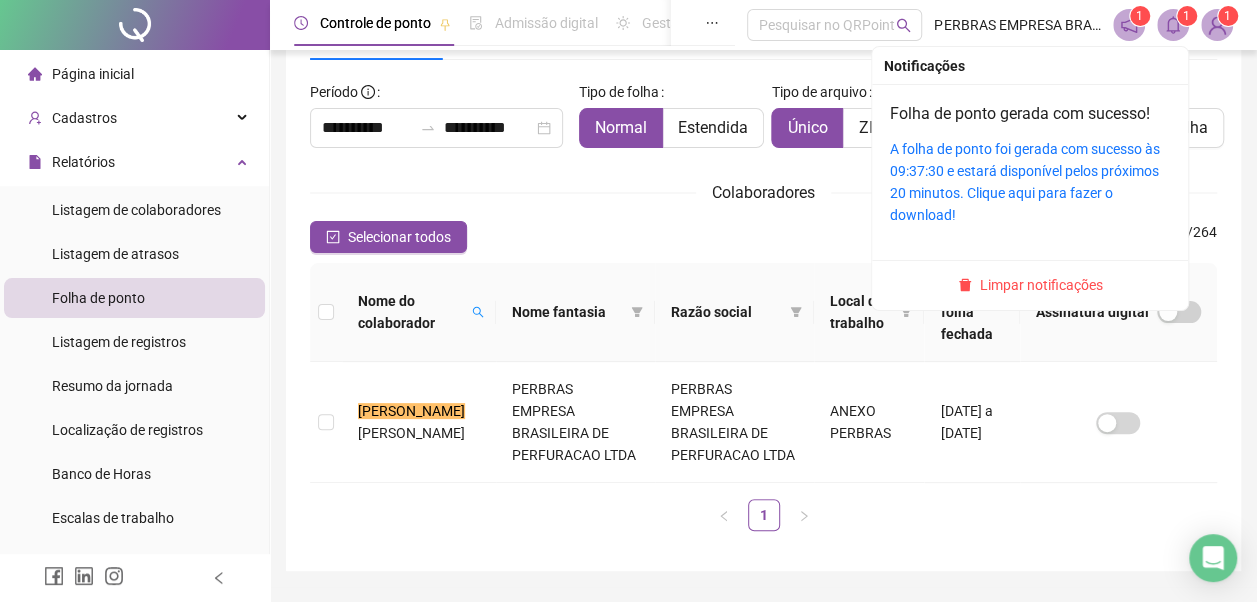 click on "A folha de ponto foi gerada com sucesso às 09:37:30 e estará disponível pelos próximos 20 minutos.
Clique aqui para fazer o download!" at bounding box center [1030, 182] 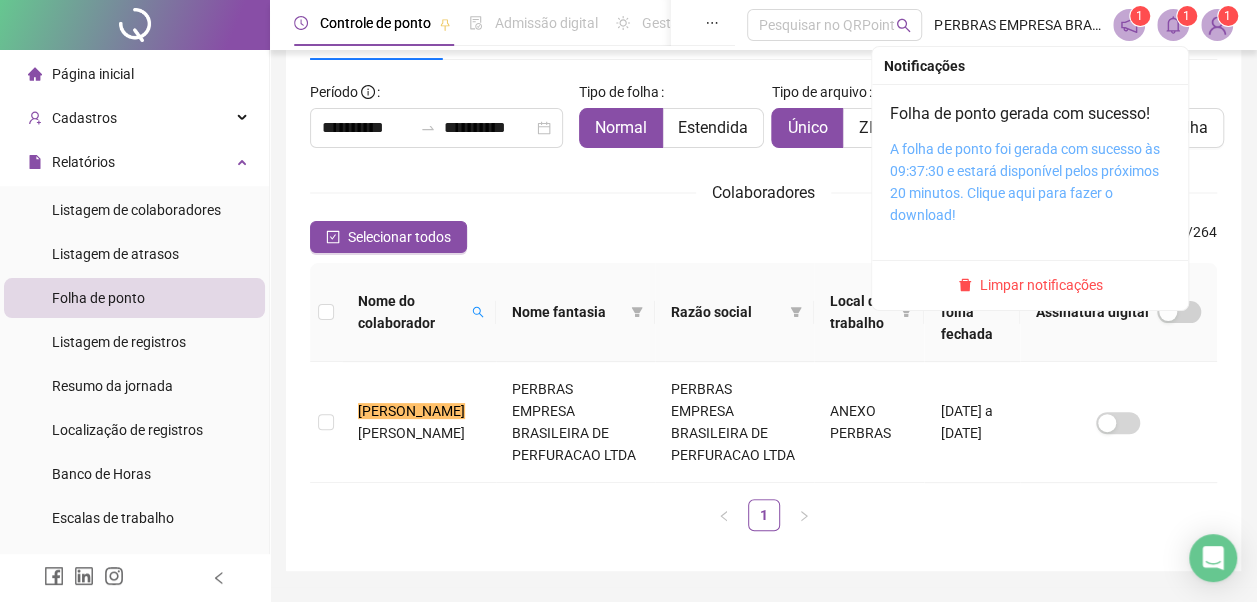 click on "A folha de ponto foi gerada com sucesso às 09:37:30 e estará disponível pelos próximos 20 minutos.
Clique aqui para fazer o download!" at bounding box center (1025, 182) 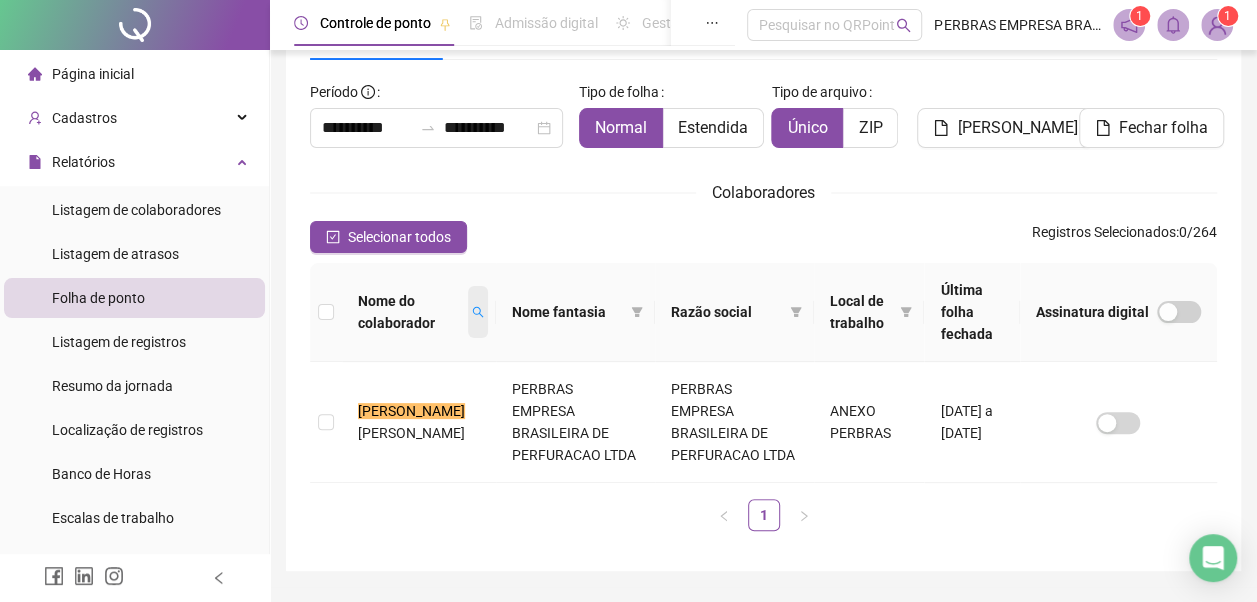 click 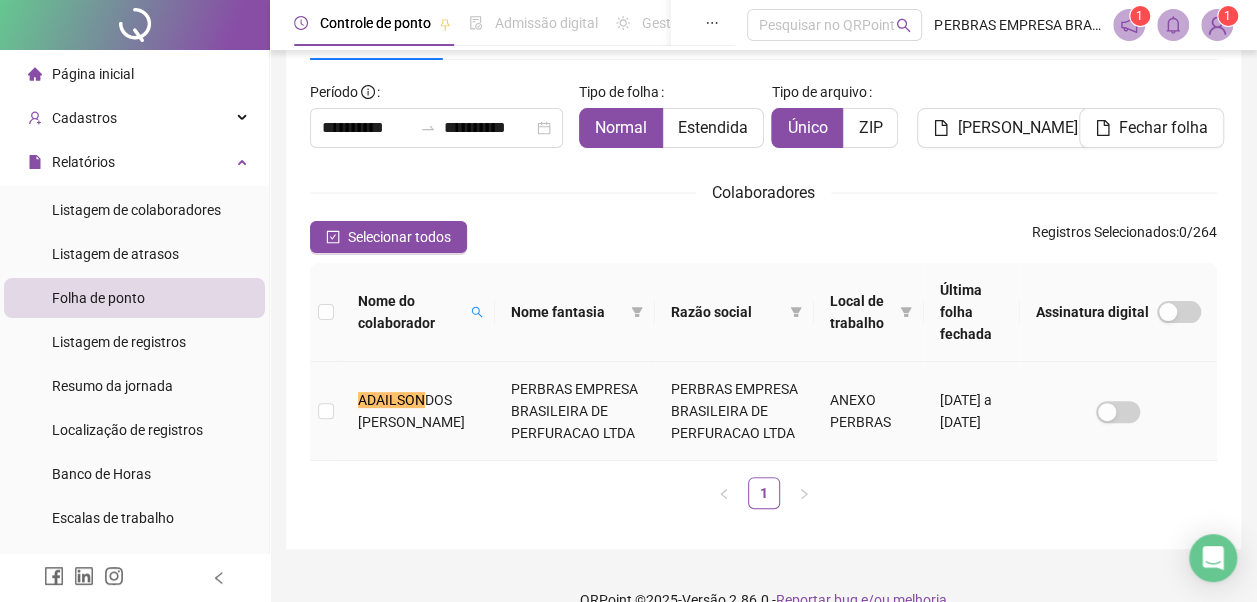 click on "PERBRAS EMPRESA BRASILEIRA DE PERFURACAO LTDA" at bounding box center [574, 411] 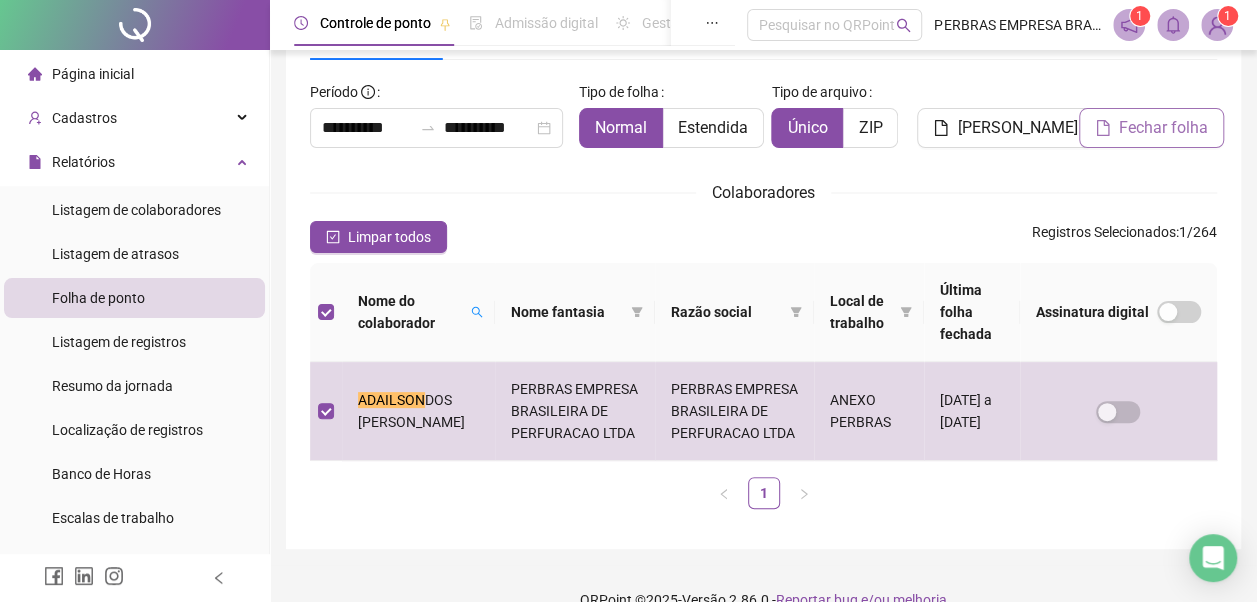 click on "Fechar folha" at bounding box center (1163, 128) 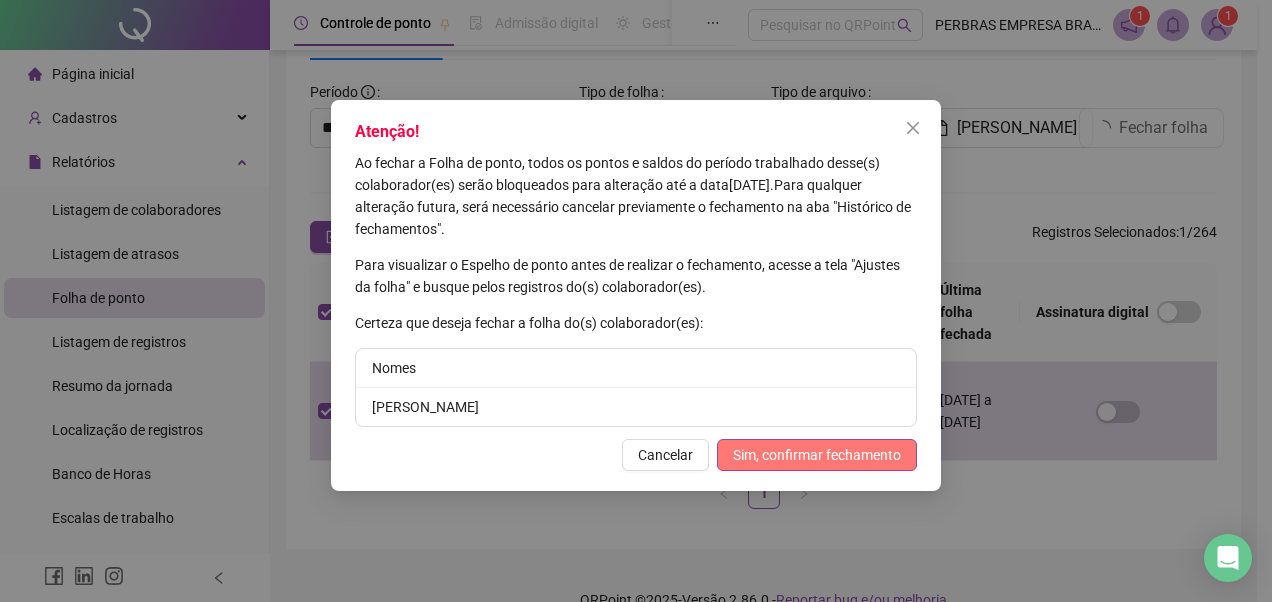 click on "Sim, confirmar fechamento" at bounding box center (817, 455) 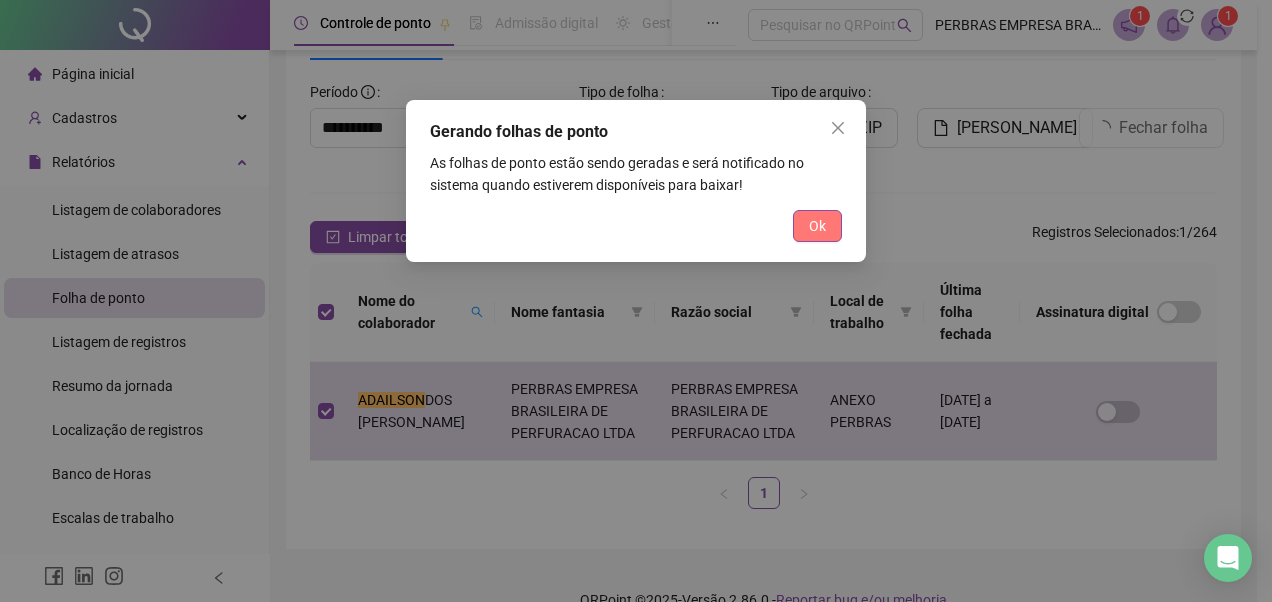 click on "Ok" at bounding box center [817, 226] 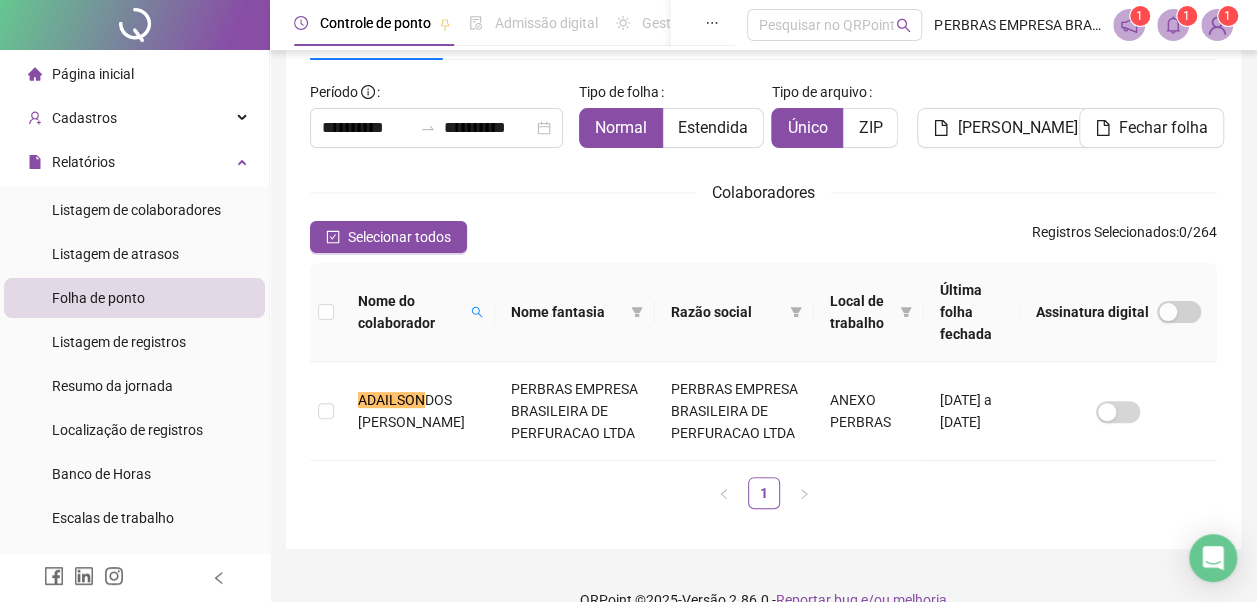 click 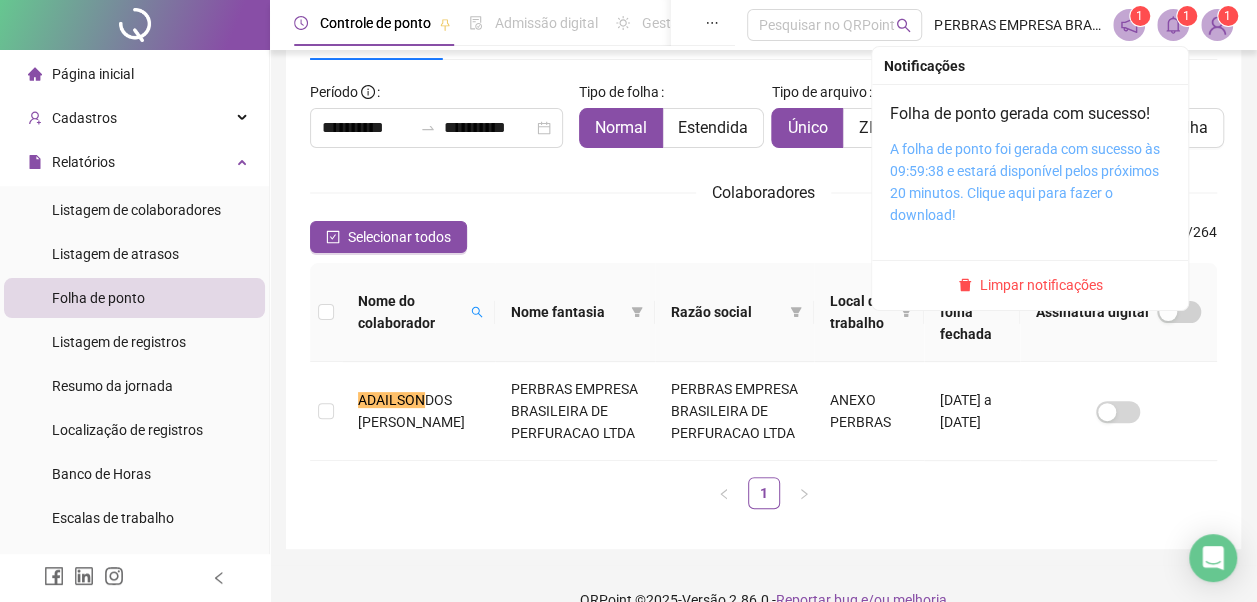 click on "A folha de ponto foi gerada com sucesso às 09:59:38 e estará disponível pelos próximos 20 minutos.
Clique aqui para fazer o download!" at bounding box center [1025, 182] 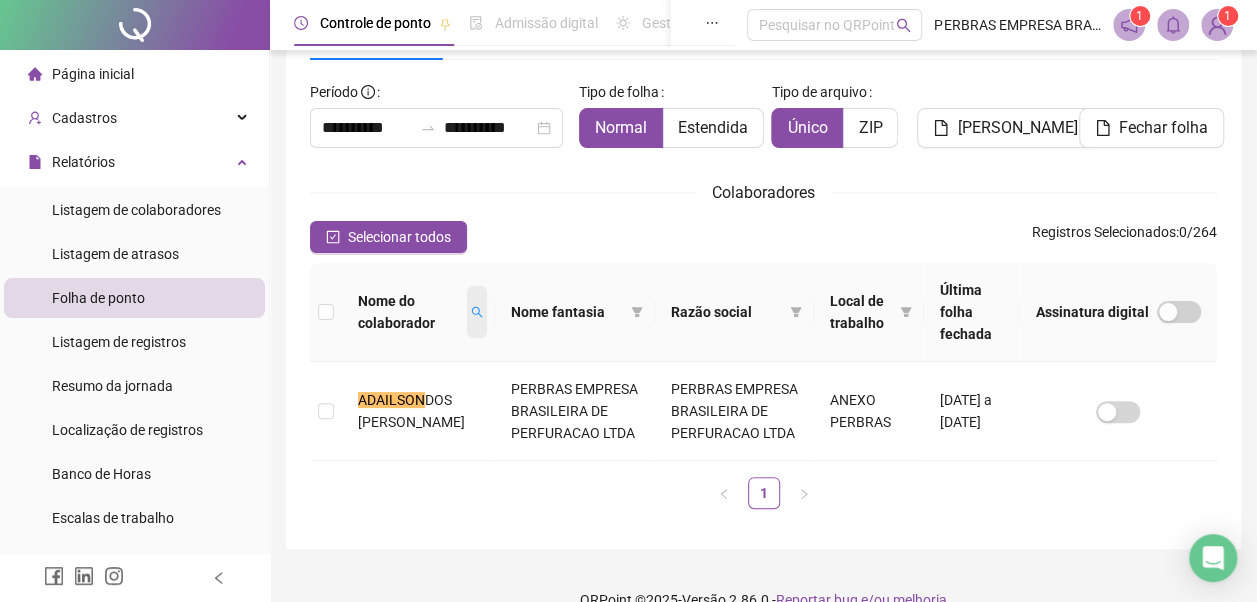 click 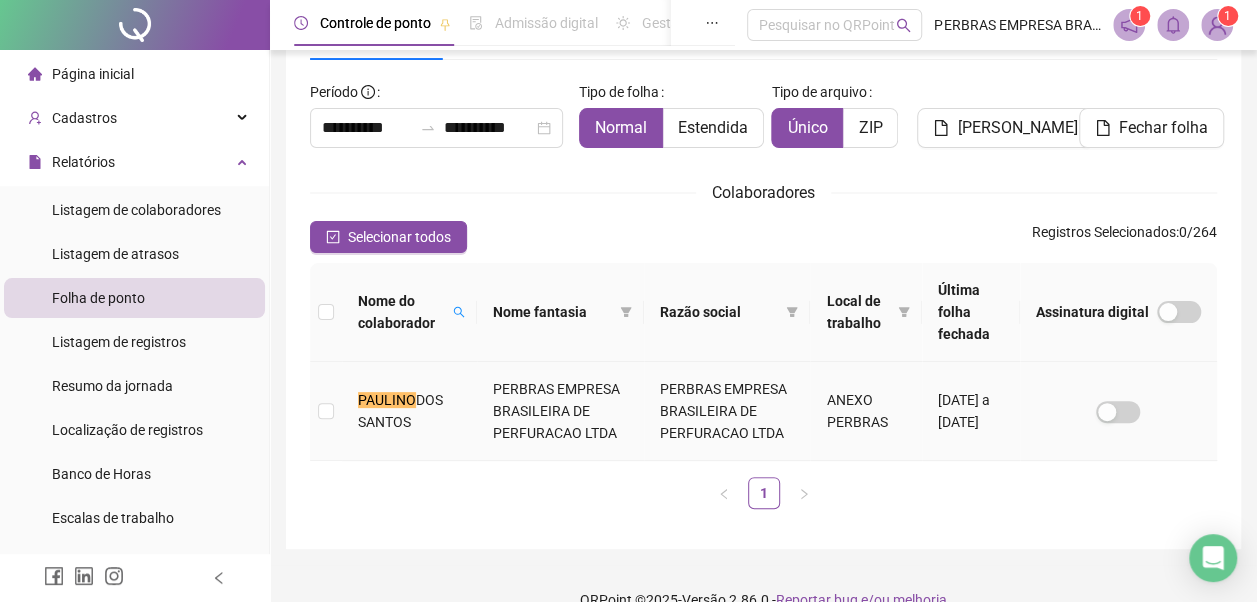 click on "PERBRAS EMPRESA BRASILEIRA DE PERFURACAO LTDA" at bounding box center (560, 411) 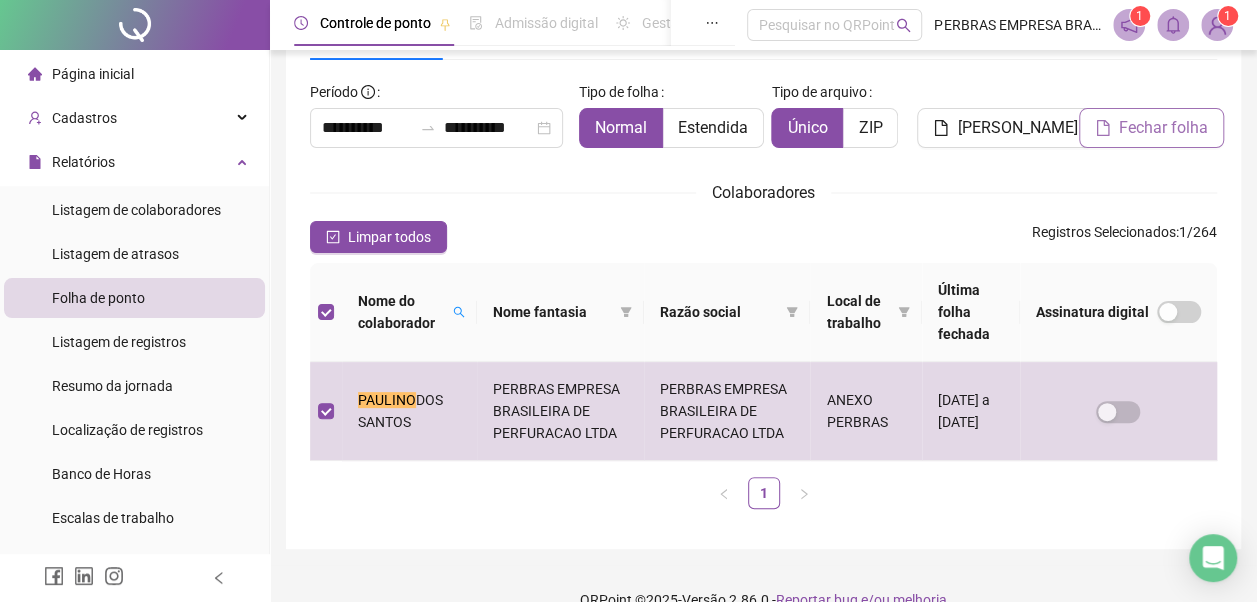 click on "Fechar folha" at bounding box center [1151, 128] 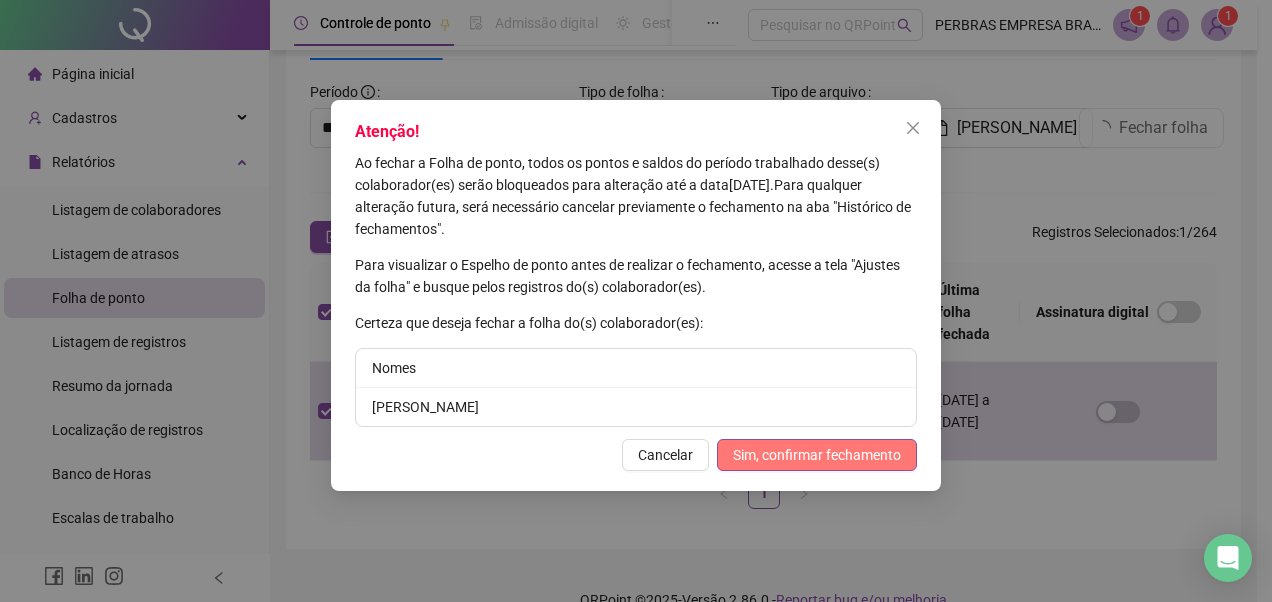 click on "Sim, confirmar fechamento" at bounding box center (817, 455) 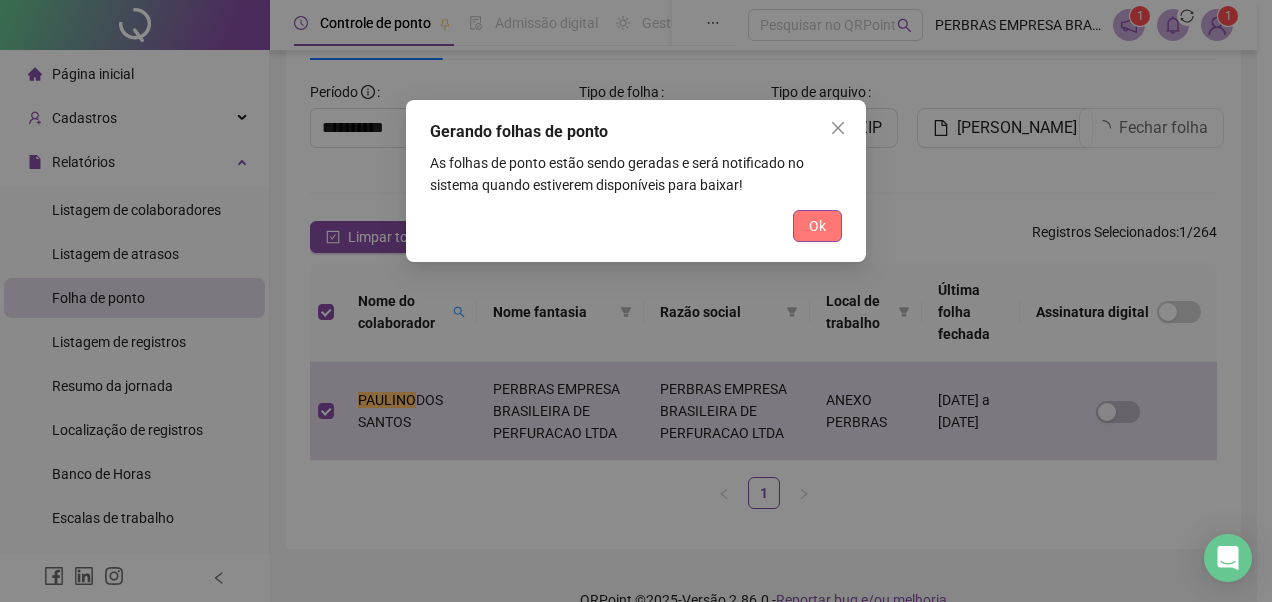 click on "Ok" at bounding box center (817, 226) 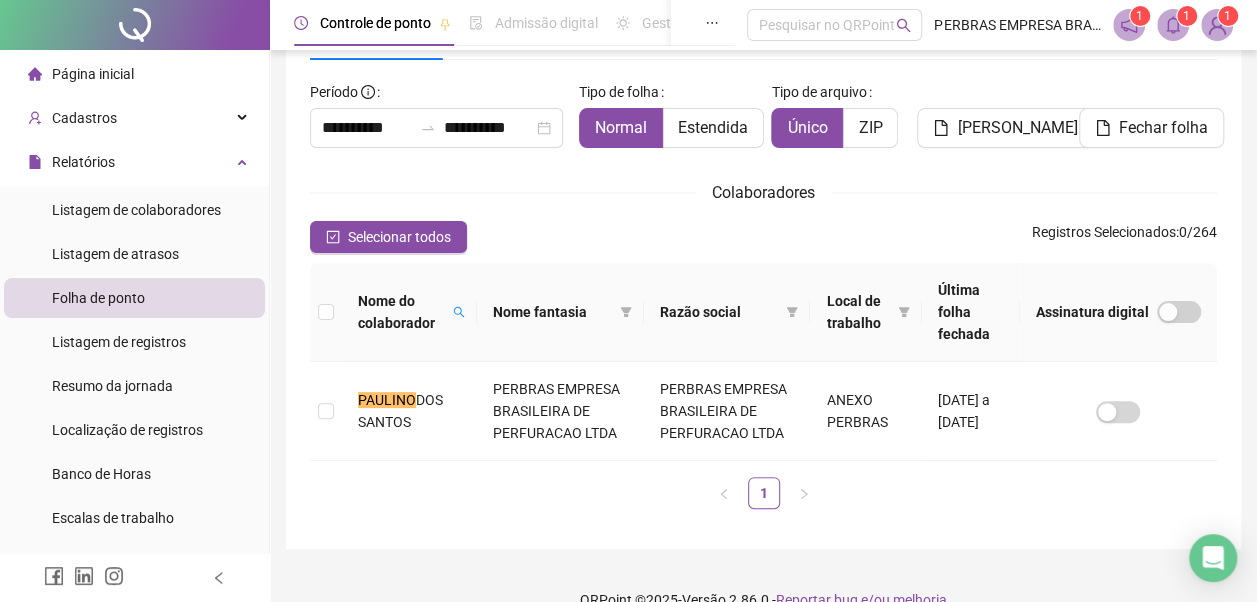 click 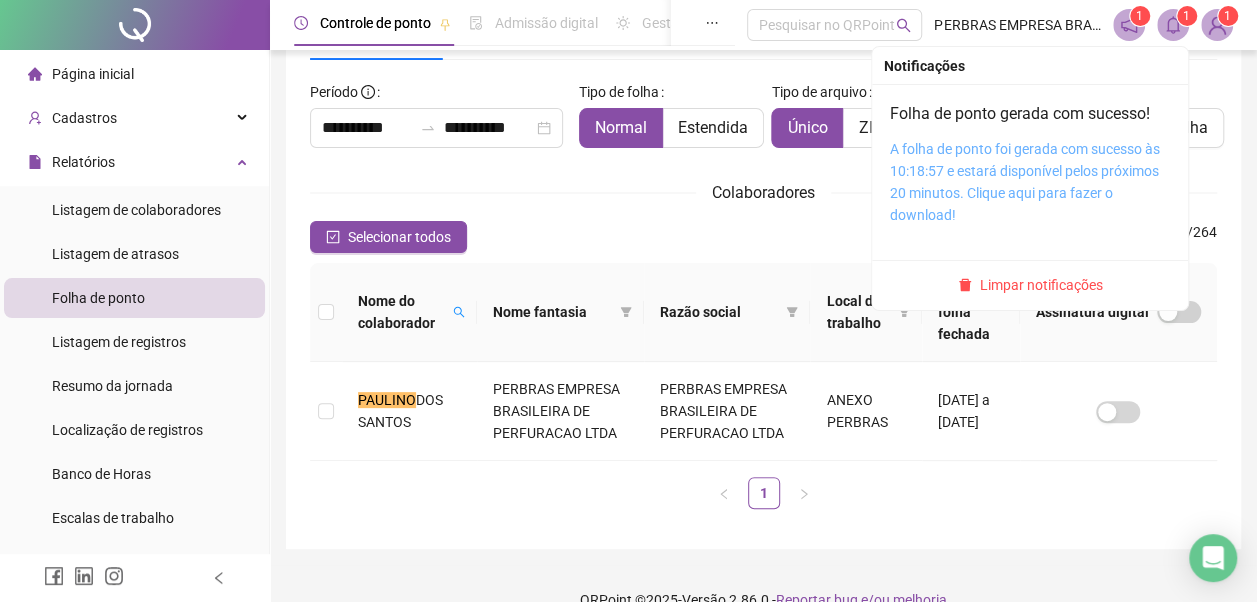 click on "A folha de ponto foi gerada com sucesso às 10:18:57 e estará disponível pelos próximos 20 minutos.
Clique aqui para fazer o download!" at bounding box center (1025, 182) 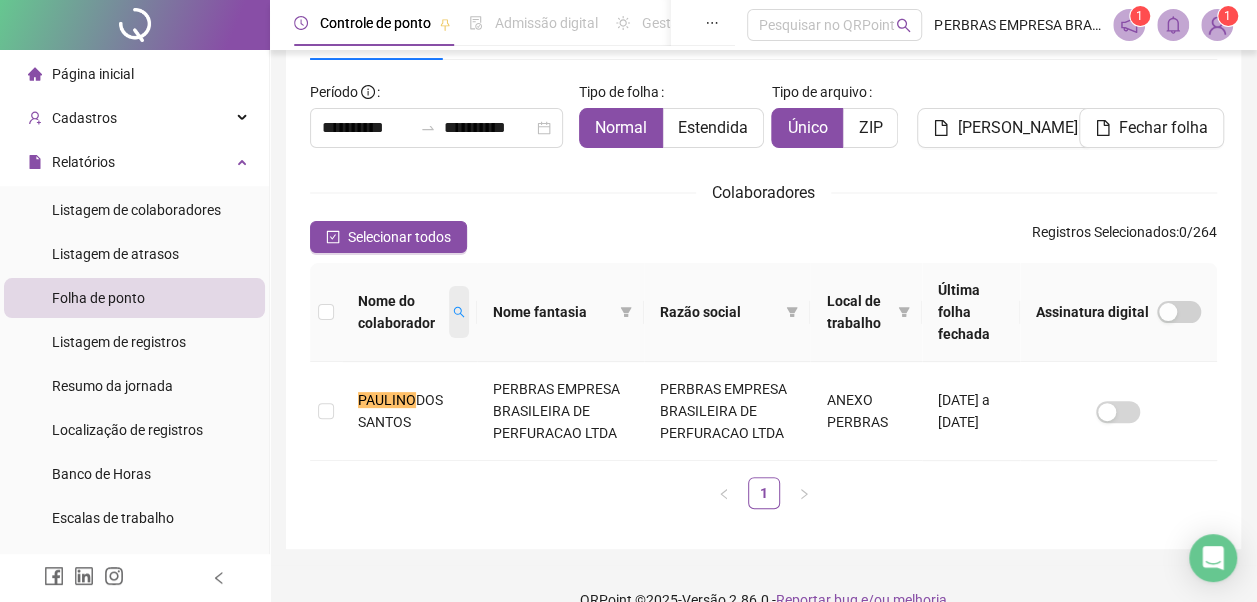 drag, startPoint x: 461, startPoint y: 307, endPoint x: 457, endPoint y: 322, distance: 15.524175 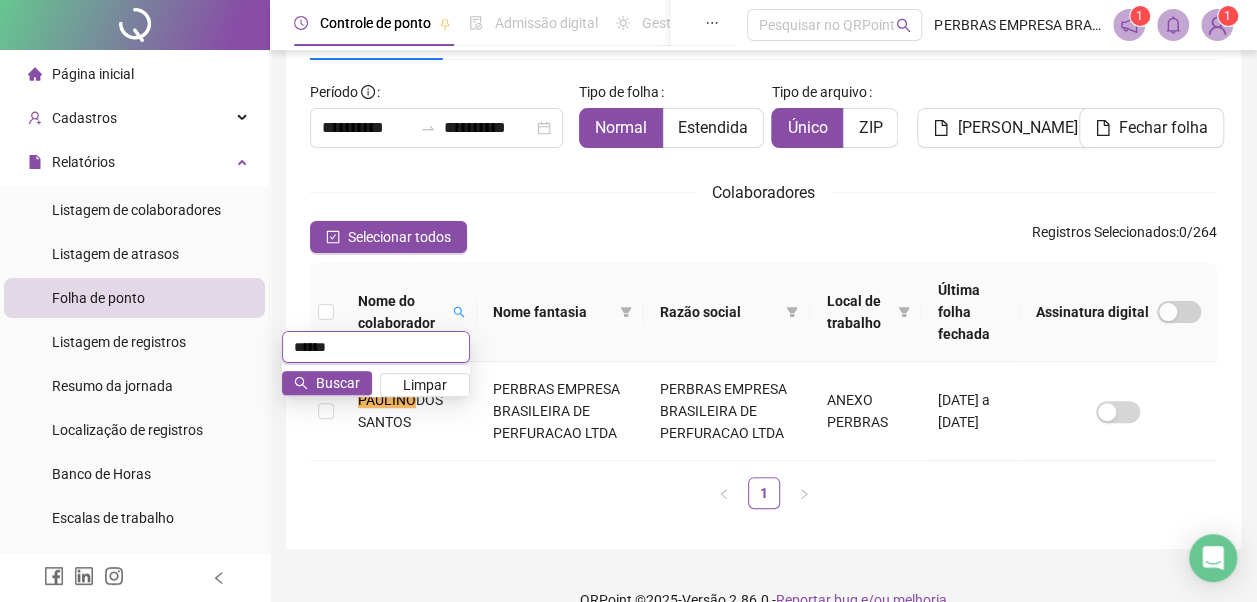 type on "******" 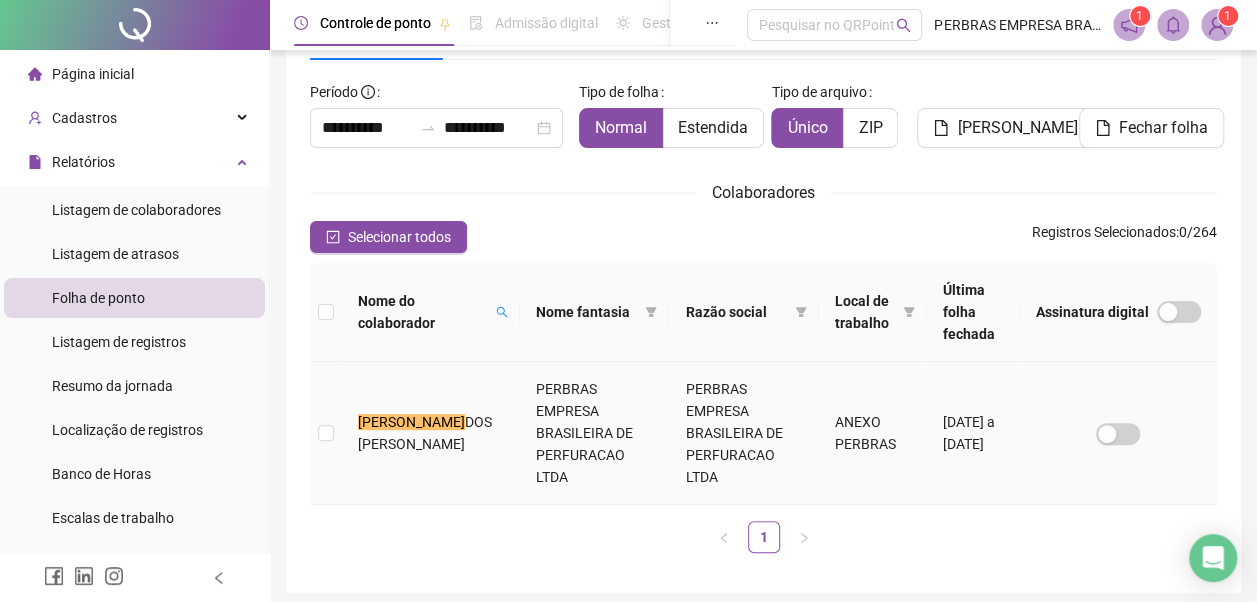 click on "PERBRAS EMPRESA BRASILEIRA DE PERFURACAO LTDA" at bounding box center [595, 433] 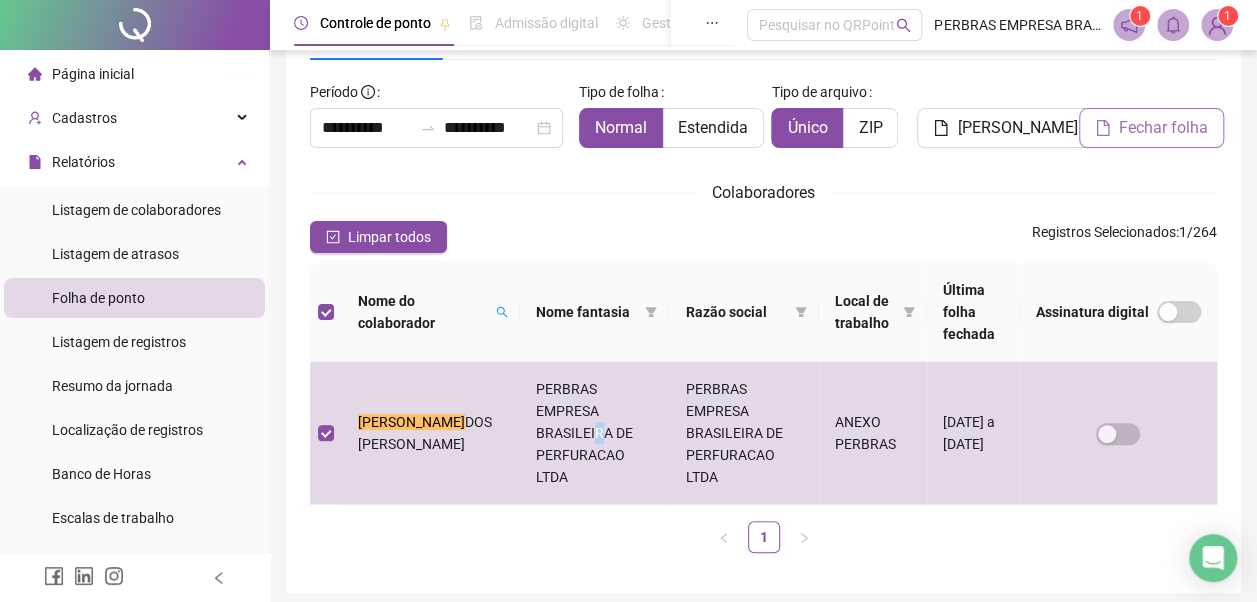 click on "Fechar folha" at bounding box center (1163, 128) 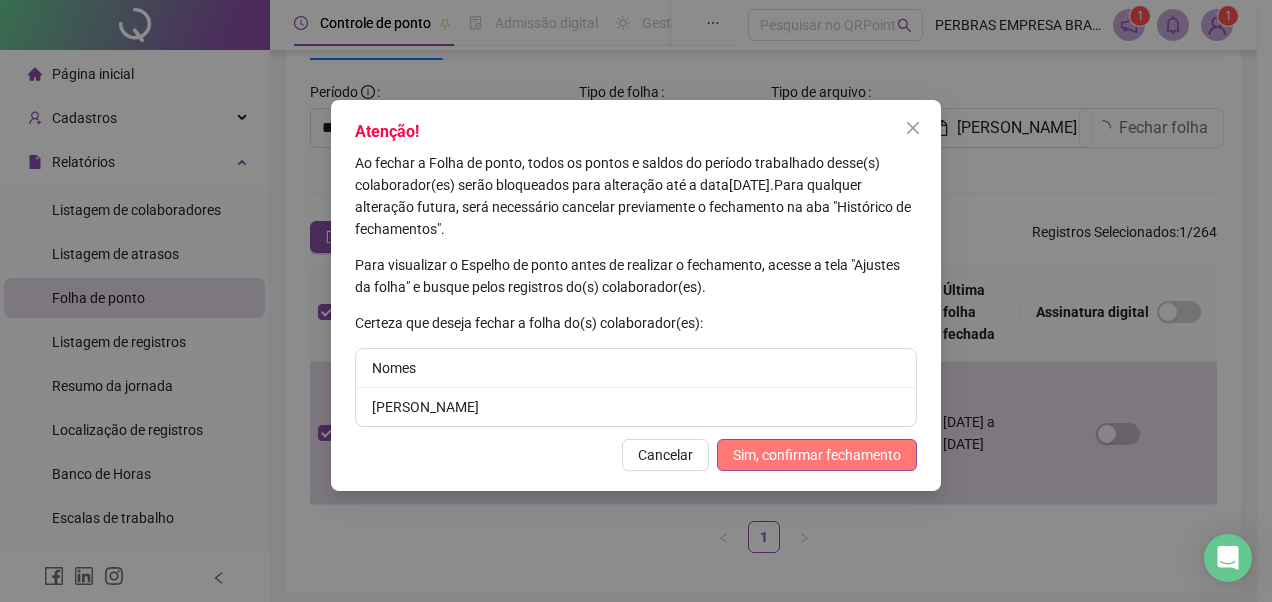 click on "Sim, confirmar fechamento" at bounding box center (817, 455) 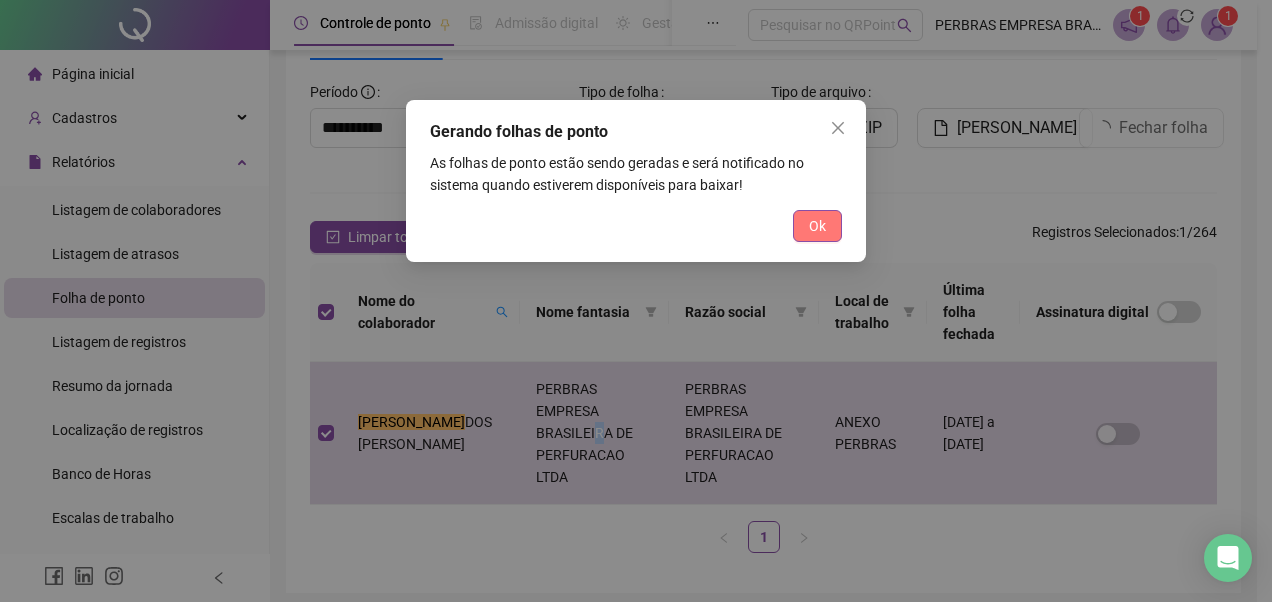 click on "Ok" at bounding box center [817, 226] 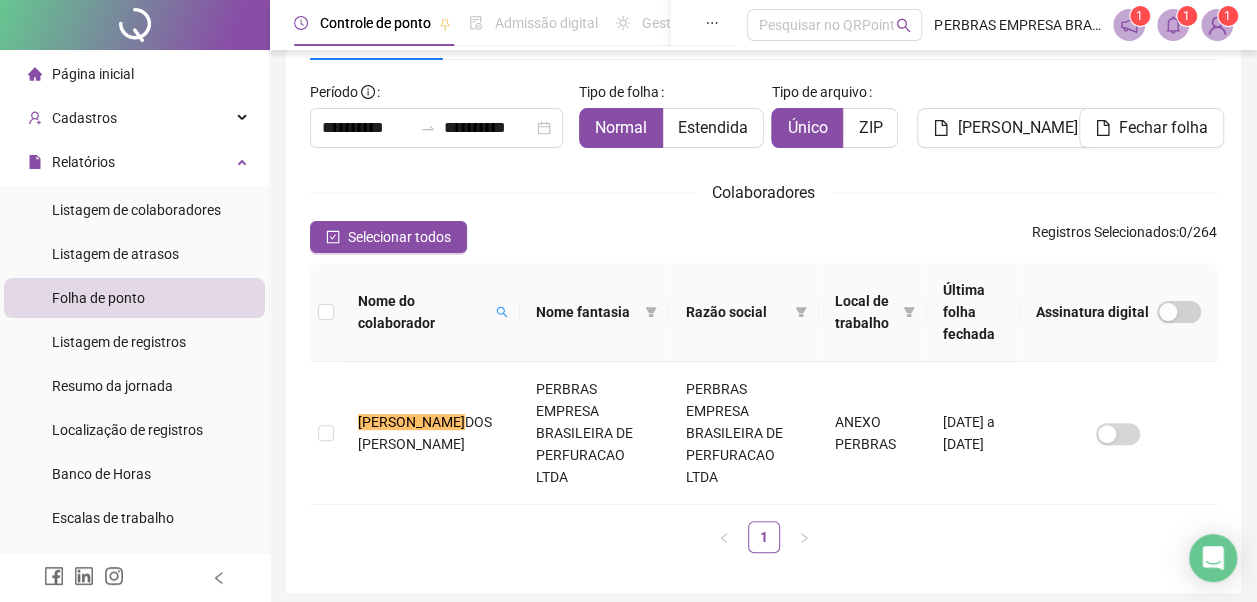 click on "1" at bounding box center (1187, 16) 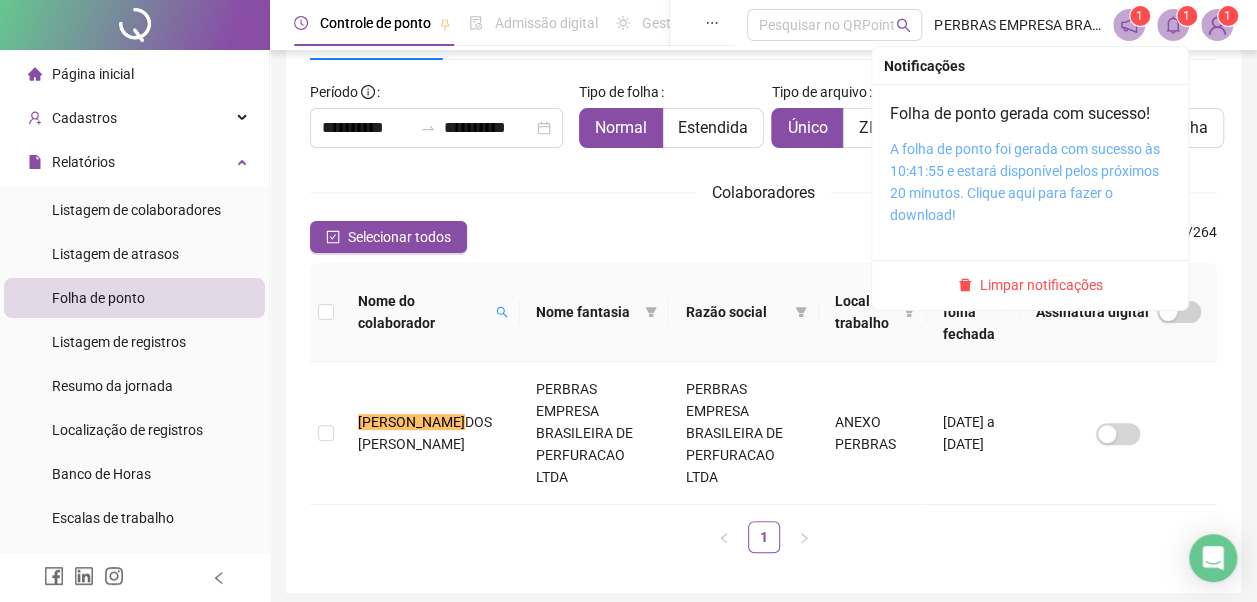 click on "A folha de ponto foi gerada com sucesso às 10:41:55 e estará disponível pelos próximos 20 minutos.
Clique aqui para fazer o download!" at bounding box center [1025, 182] 